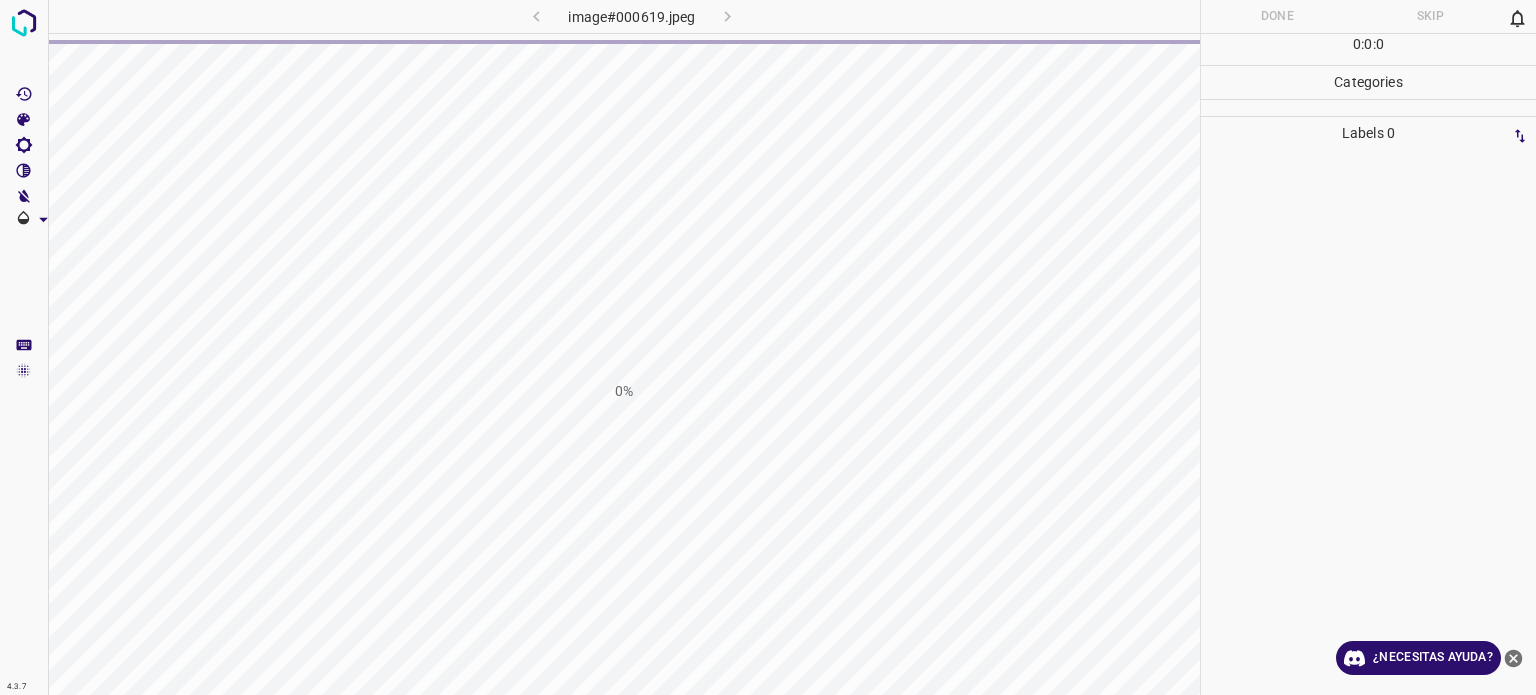 scroll, scrollTop: 0, scrollLeft: 0, axis: both 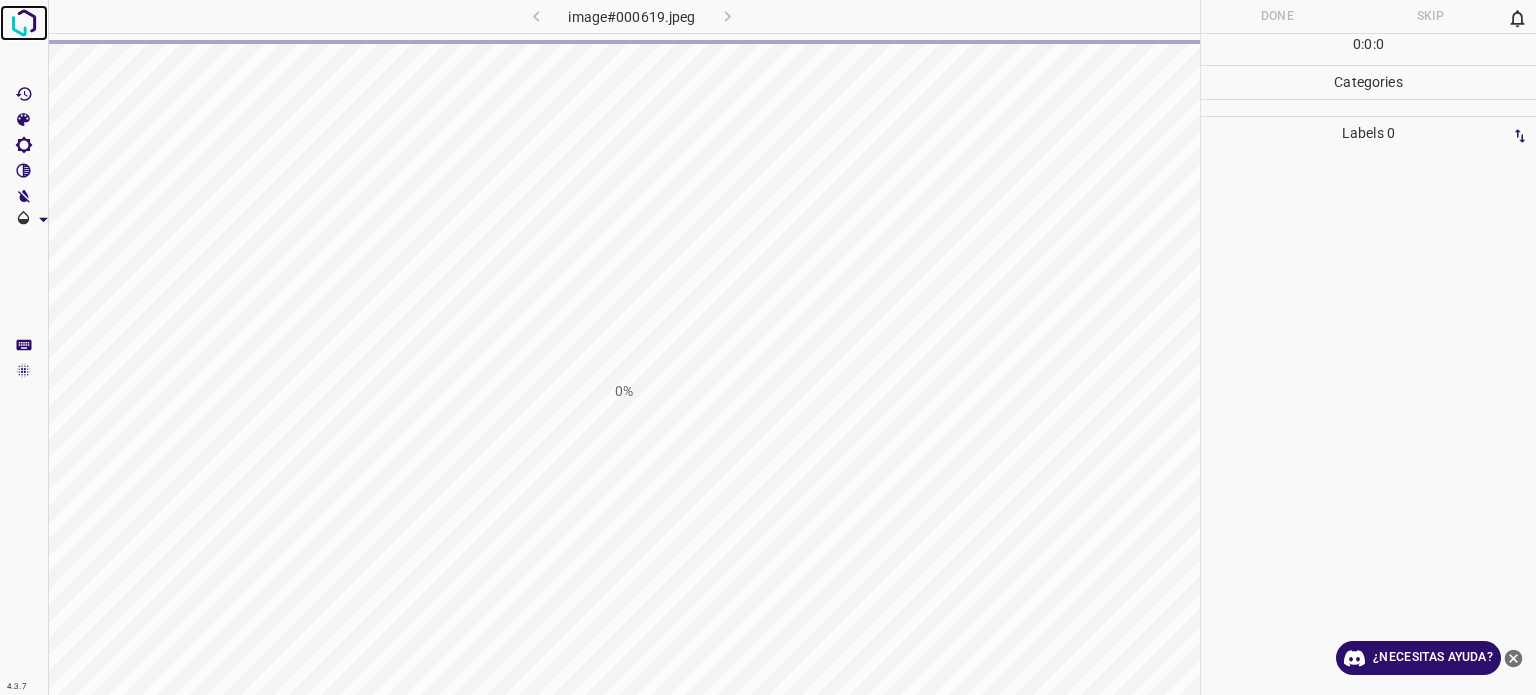 drag, startPoint x: 0, startPoint y: 0, endPoint x: 28, endPoint y: 26, distance: 38.209946 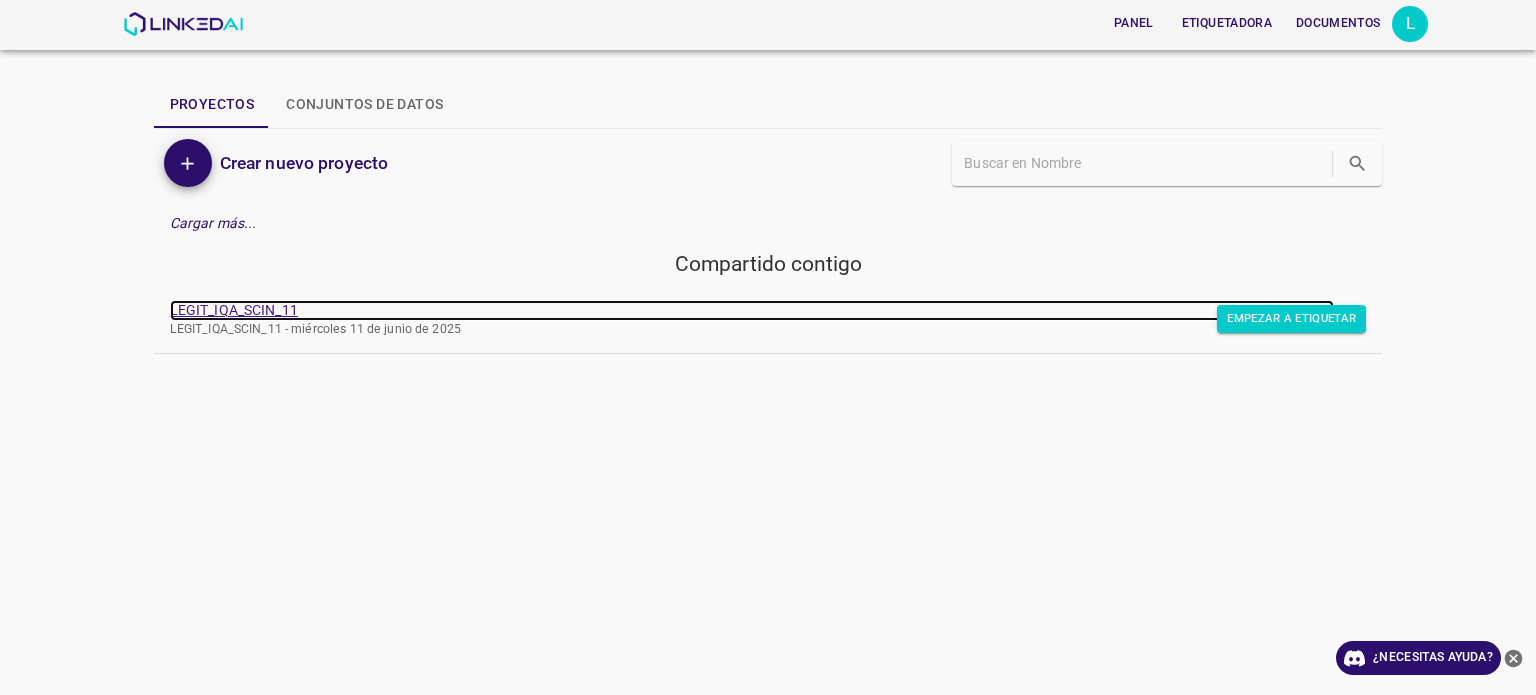 click on "LEGIT_IQA_SCIN_11" at bounding box center (234, 310) 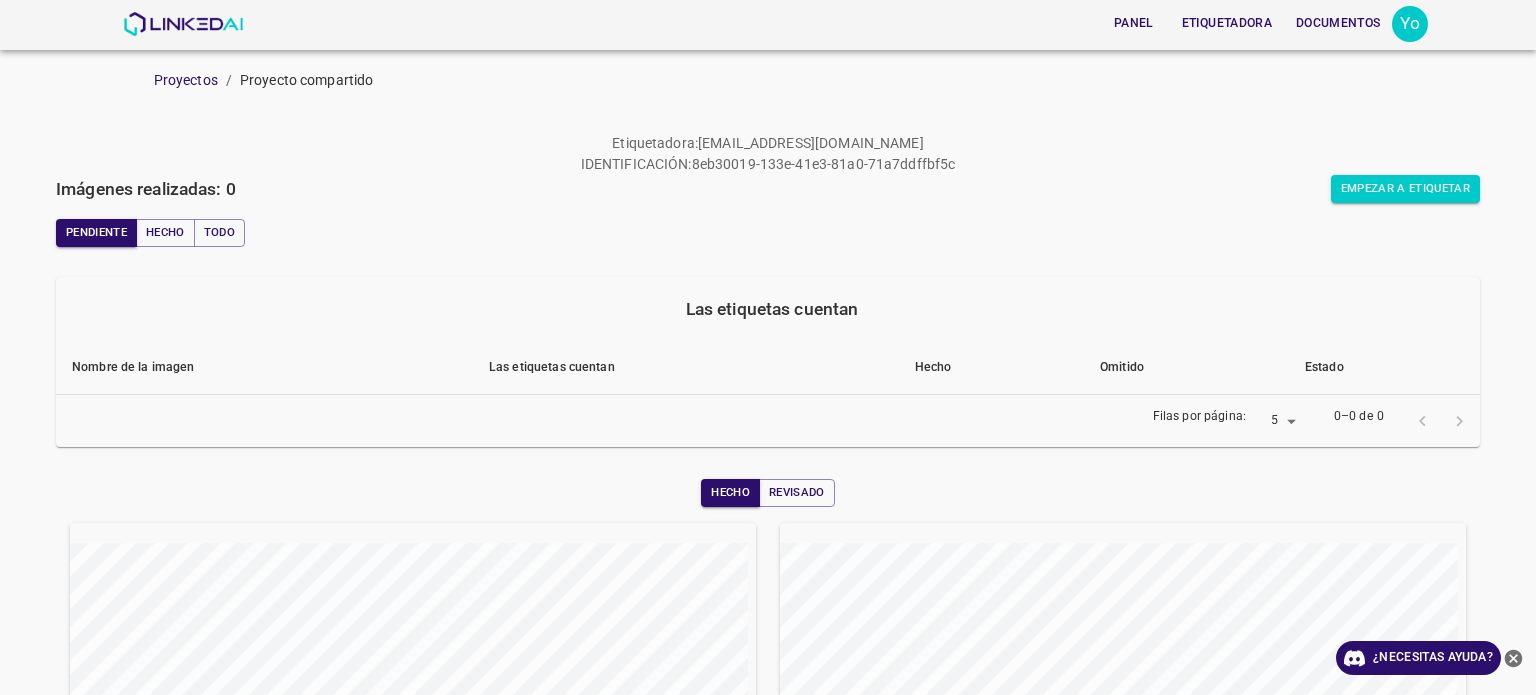 scroll, scrollTop: 0, scrollLeft: 0, axis: both 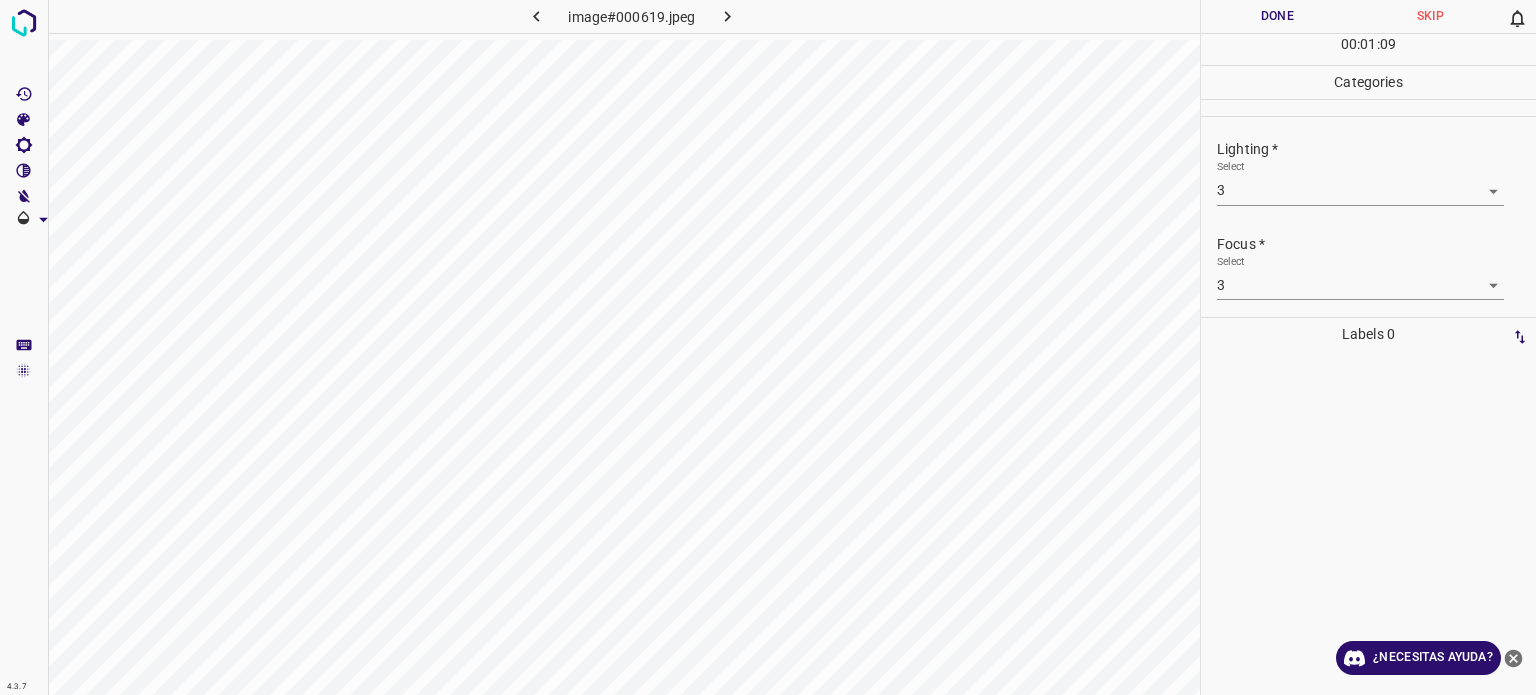 click at bounding box center [1368, 108] 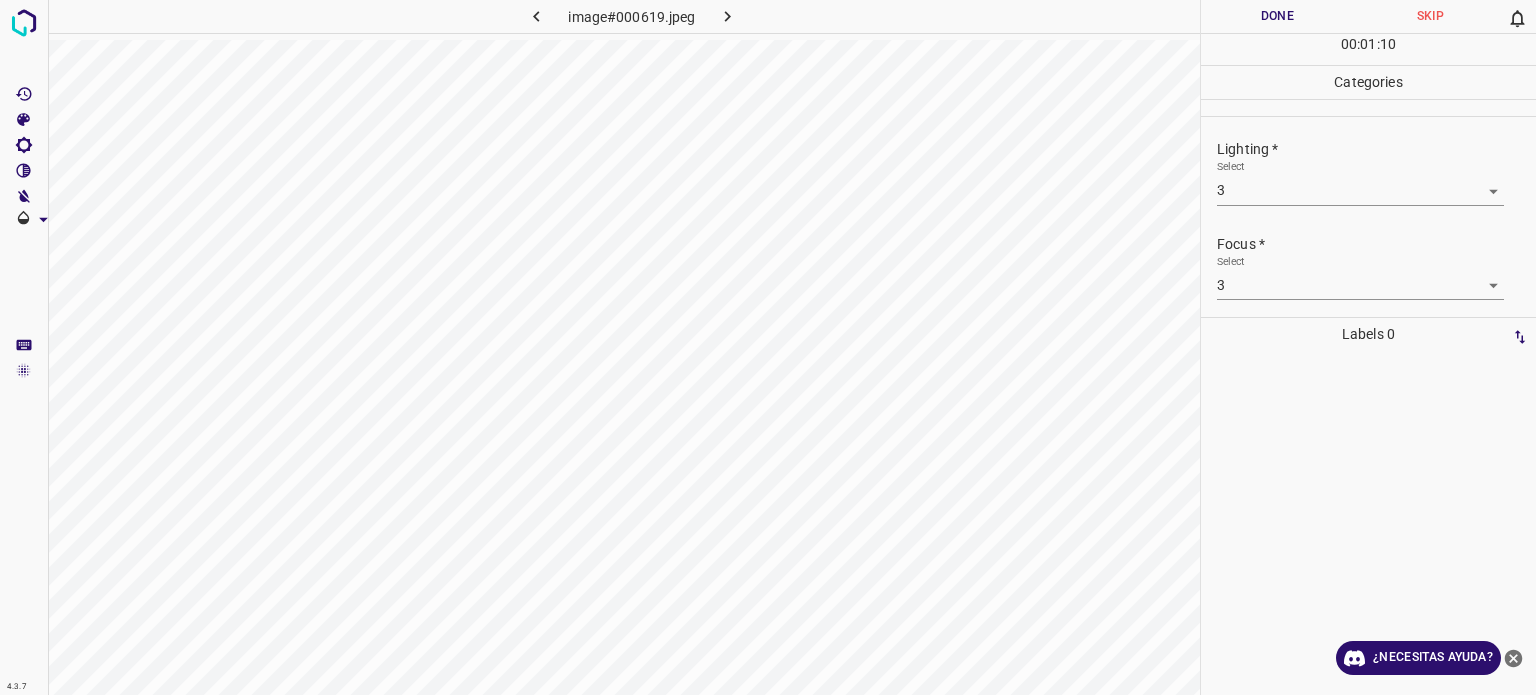 click on "Done" at bounding box center (1277, 16) 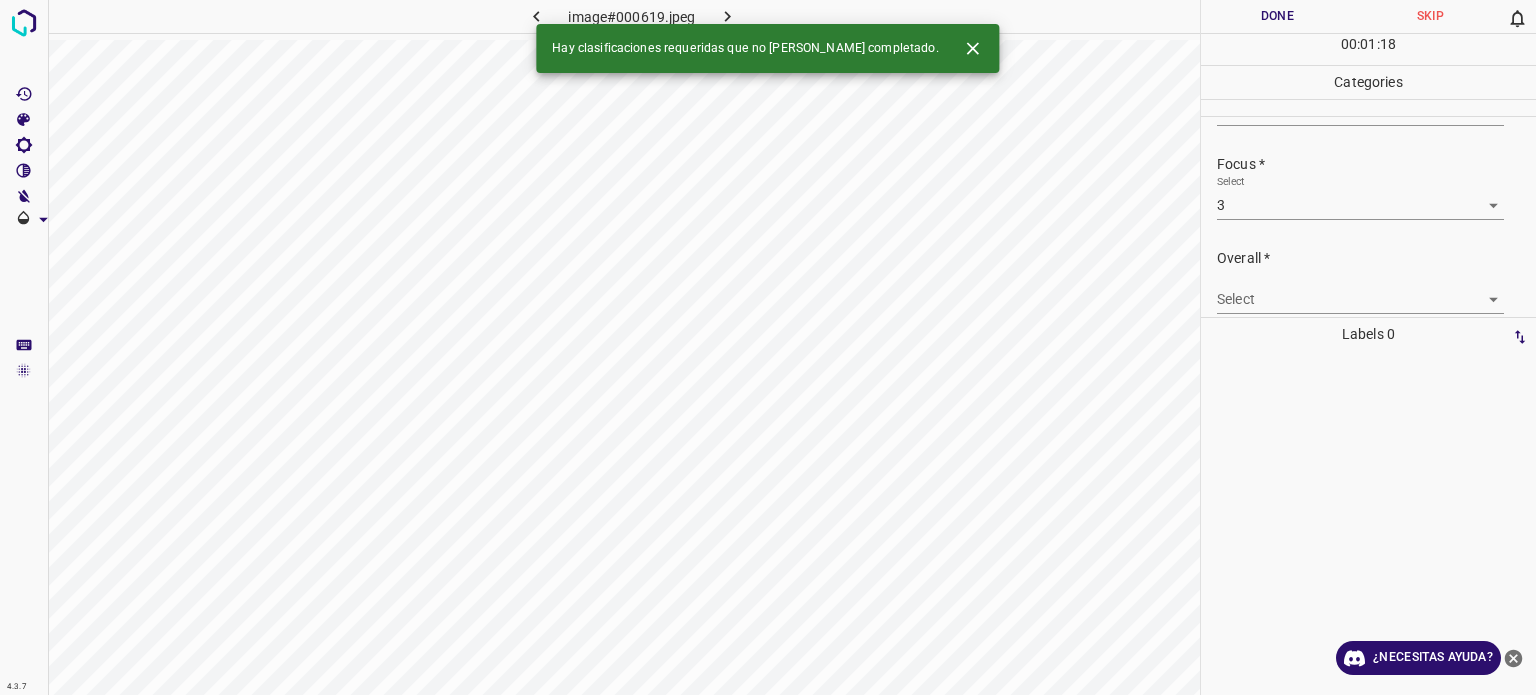 scroll, scrollTop: 98, scrollLeft: 0, axis: vertical 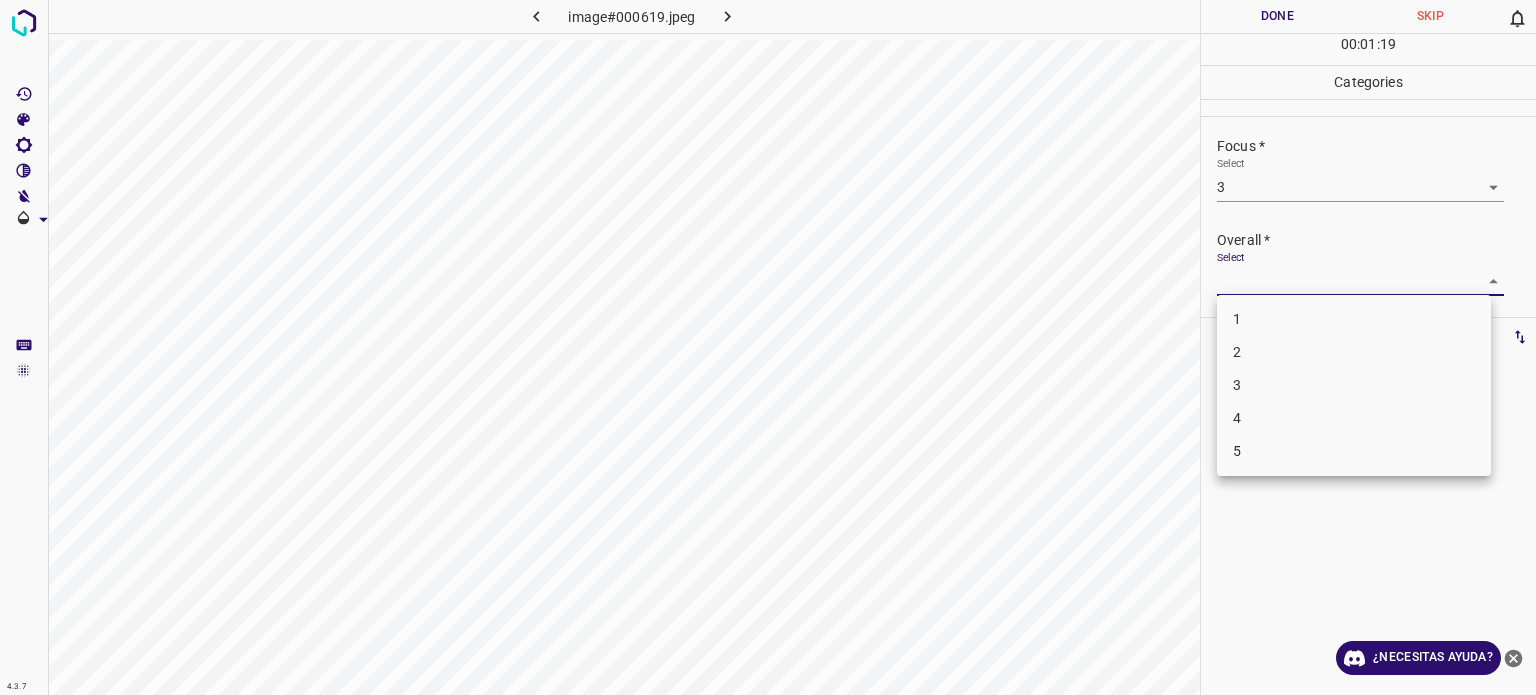 click on "4.3.7 image#000619.jpeg Done Skip 0 00   : 01   : 19   Categories Lighting *  Select 3 3 Focus *  Select 3 3 Overall *  Select ​ Labels   0 Categories 1 Lighting 2 Focus 3 Overall Tools Space Change between modes (Draw & Edit) I Auto labeling R Restore zoom M Zoom in N Zoom out Delete Delete selecte label Filters Z Restore filters X Saturation filter C Brightness filter V Contrast filter B Gray scale filter General O Download ¿Necesitas ayuda? Texto original Valora esta traducción Tu opinión servirá para ayudar a mejorar el Traductor de Google - Texto - Esconder - Borrar 1 2 3 4 5" at bounding box center [768, 347] 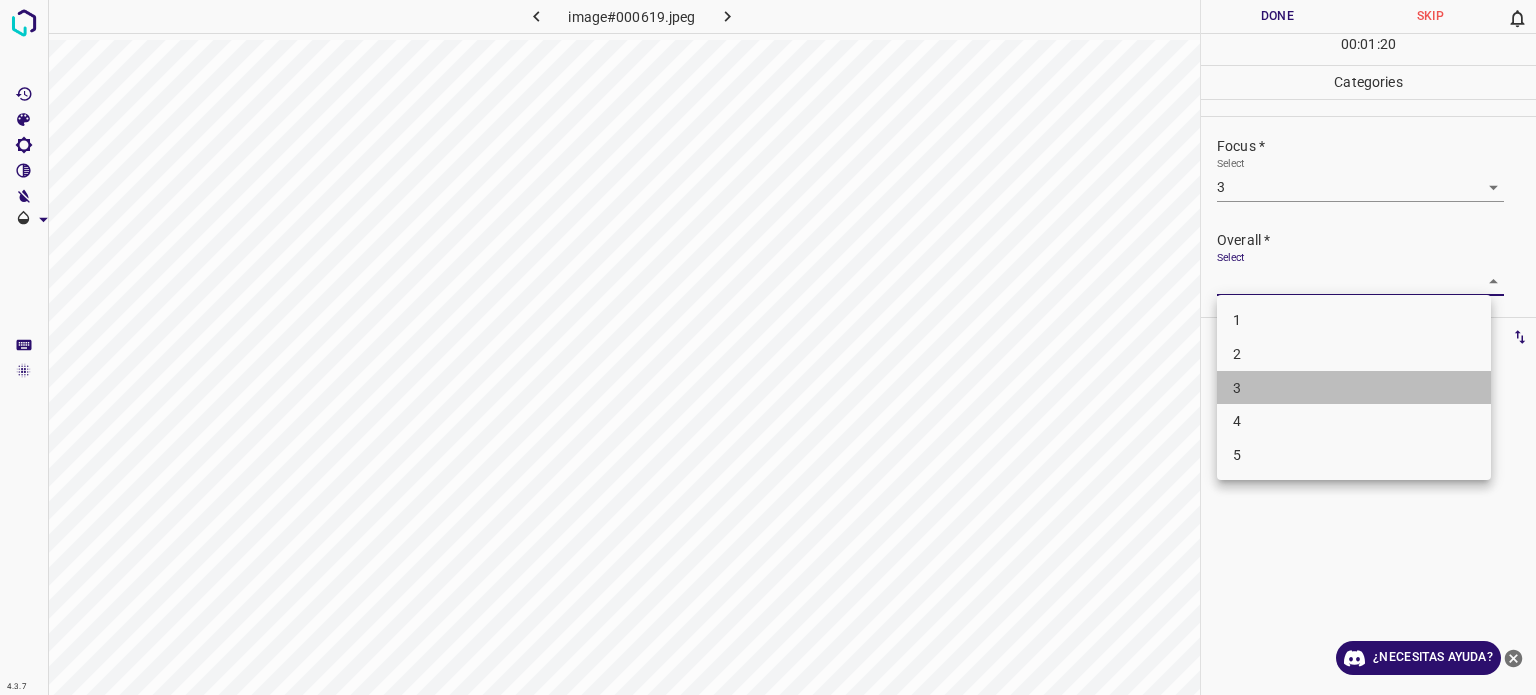 click on "3" at bounding box center [1354, 388] 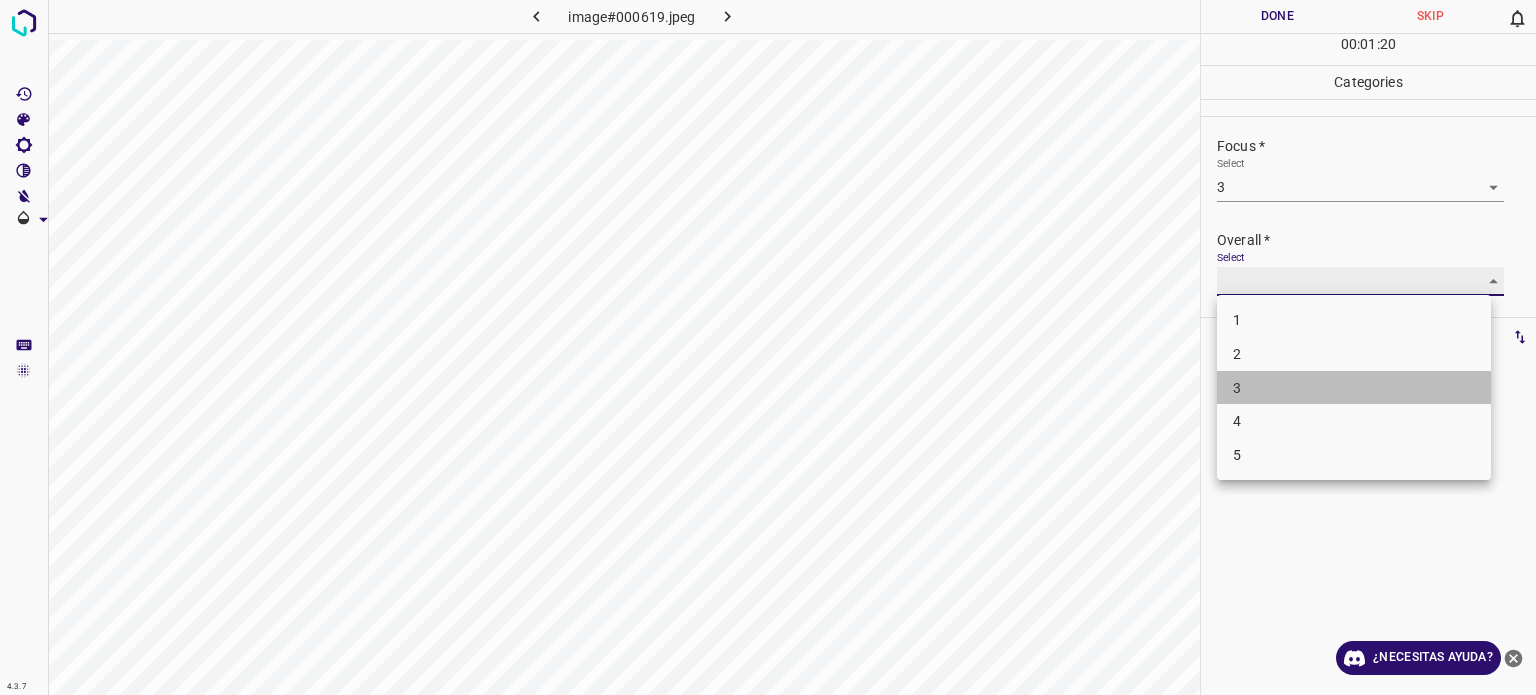 type on "3" 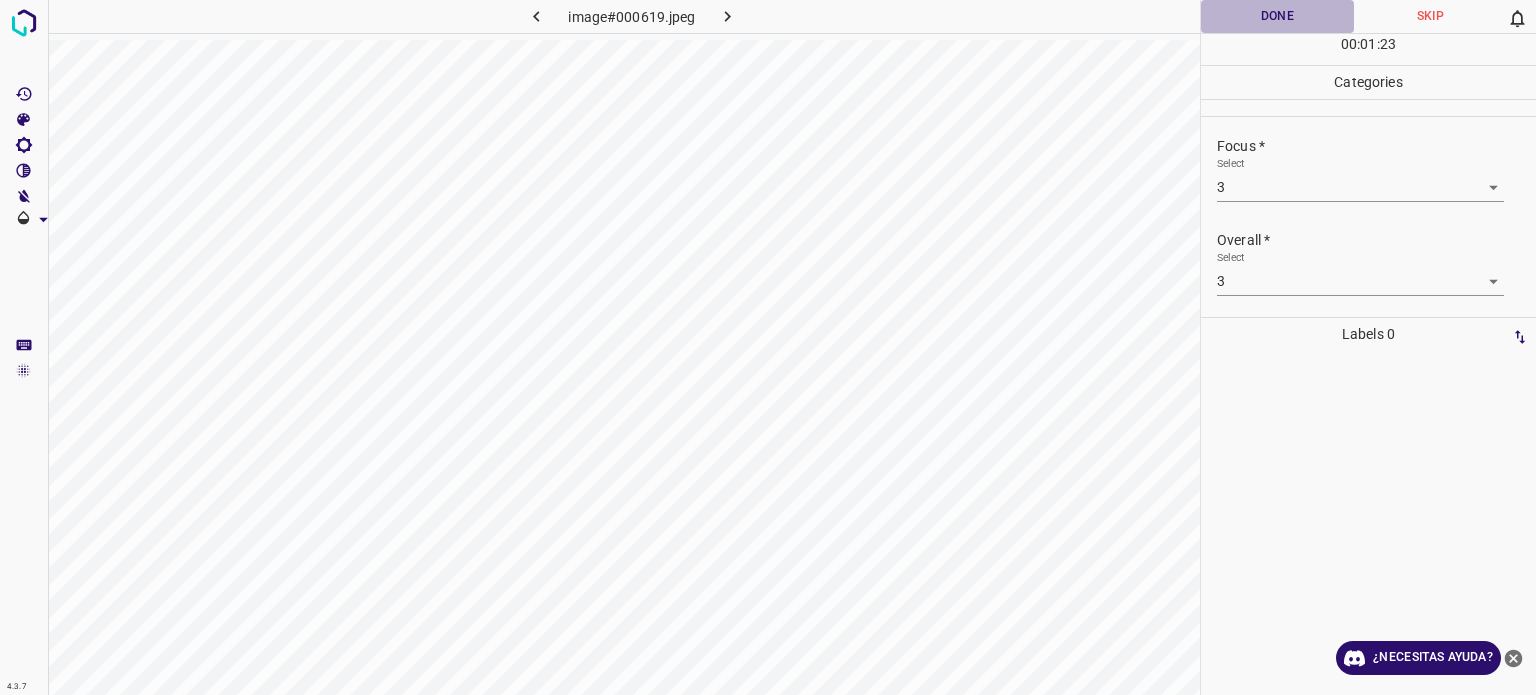 click on "Done" at bounding box center (1277, 16) 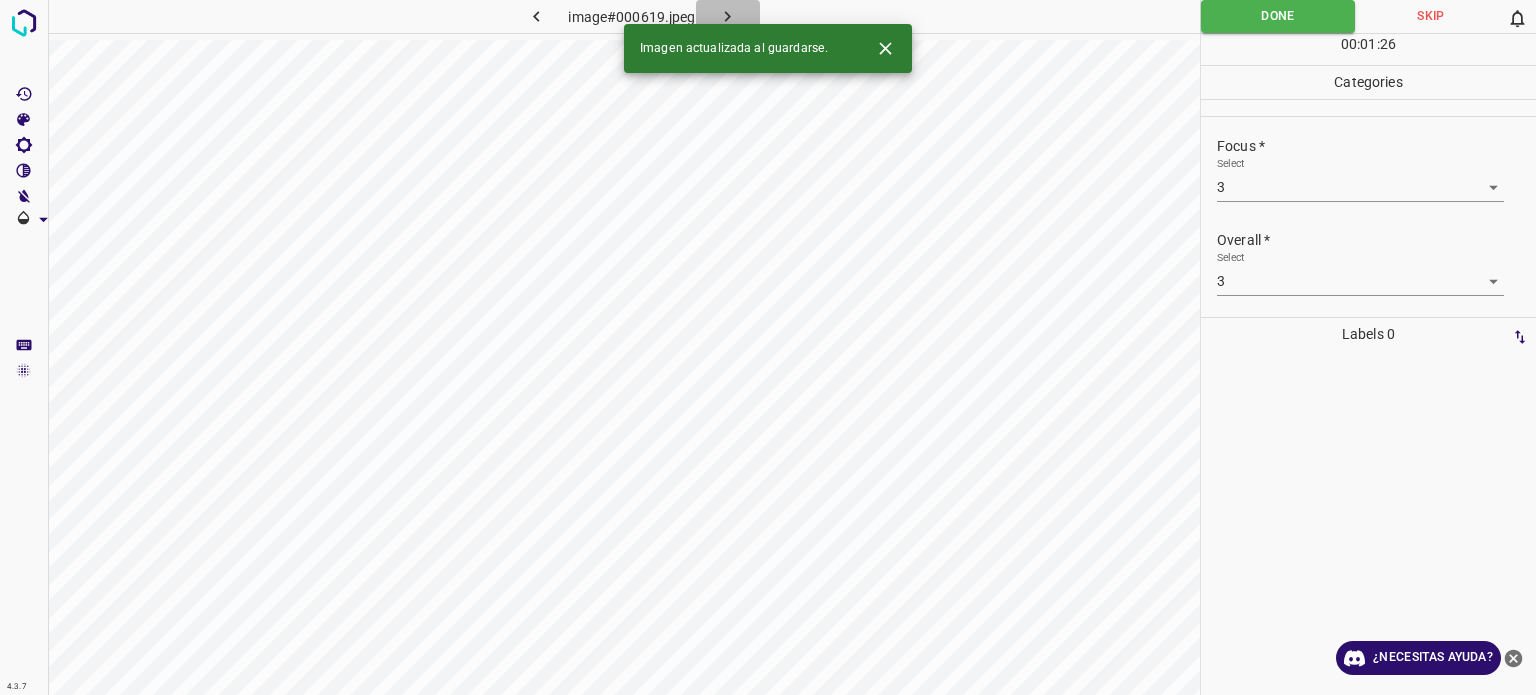 click 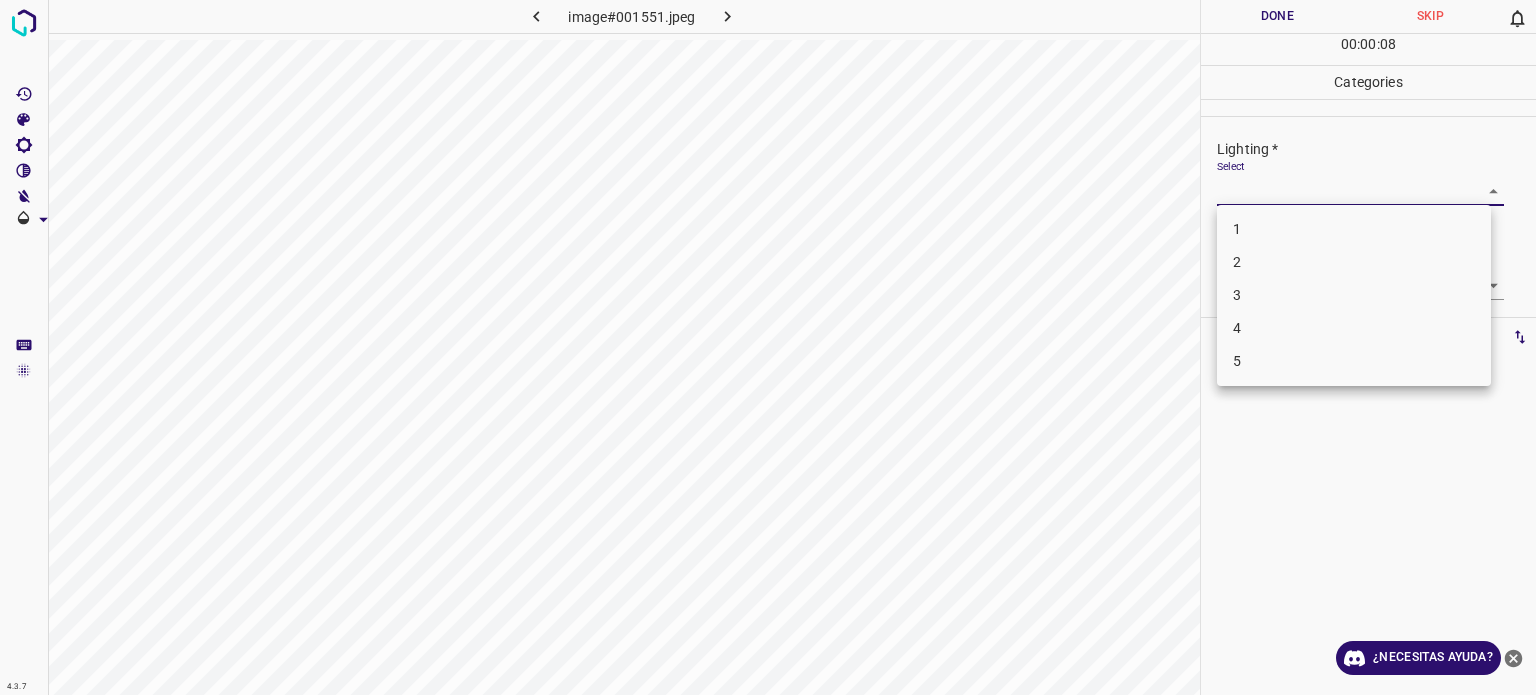 click on "4.3.7 image#001551.jpeg Done Skip 0 00   : 00   : 08   Categories Lighting *  Select ​ Focus *  Select ​ Overall *  Select ​ Labels   0 Categories 1 Lighting 2 Focus 3 Overall Tools Space Change between modes (Draw & Edit) I Auto labeling R Restore zoom M Zoom in N Zoom out Delete Delete selecte label Filters Z Restore filters X Saturation filter C Brightness filter V Contrast filter B Gray scale filter General O Download ¿Necesitas ayuda? Texto original Valora esta traducción Tu opinión servirá para ayudar a mejorar el Traductor de Google - Texto - Esconder - Borrar 1 2 3 4 5" at bounding box center [768, 347] 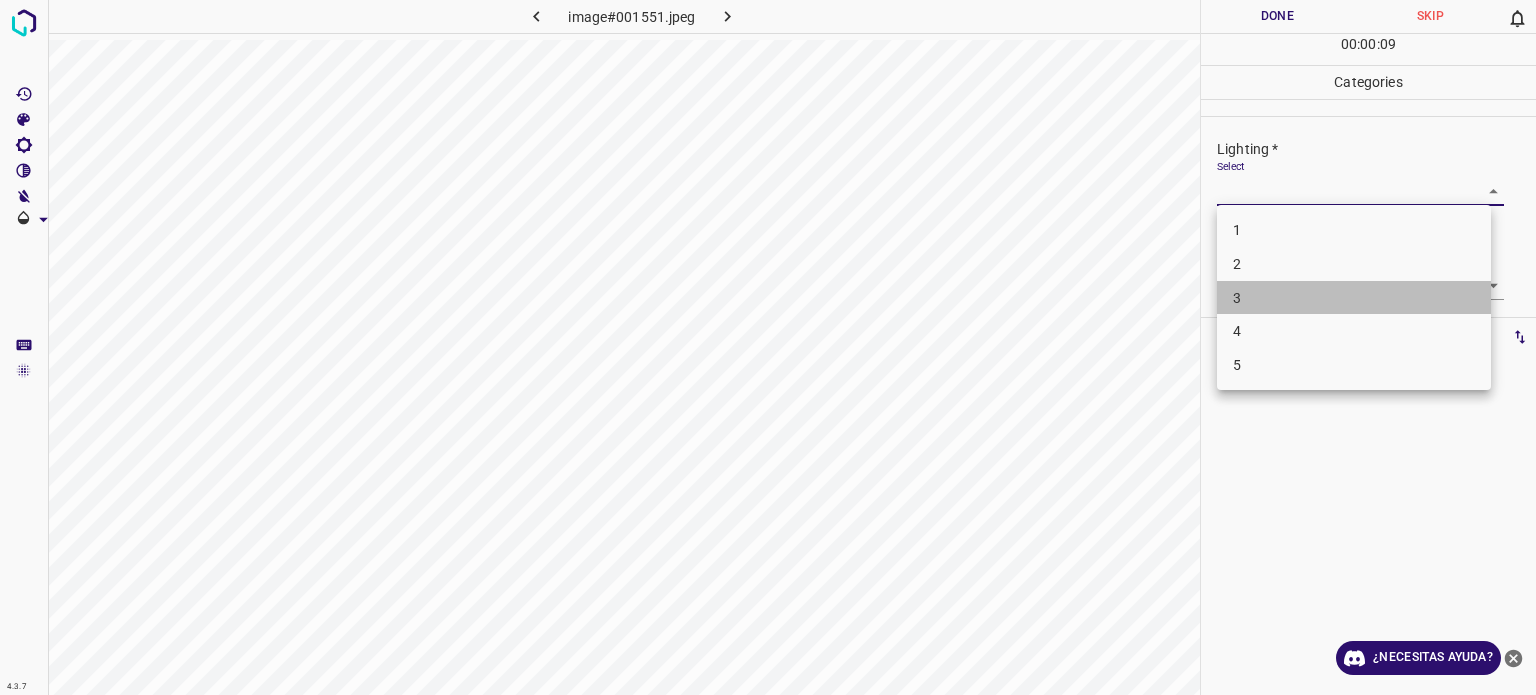 click on "3" at bounding box center [1354, 298] 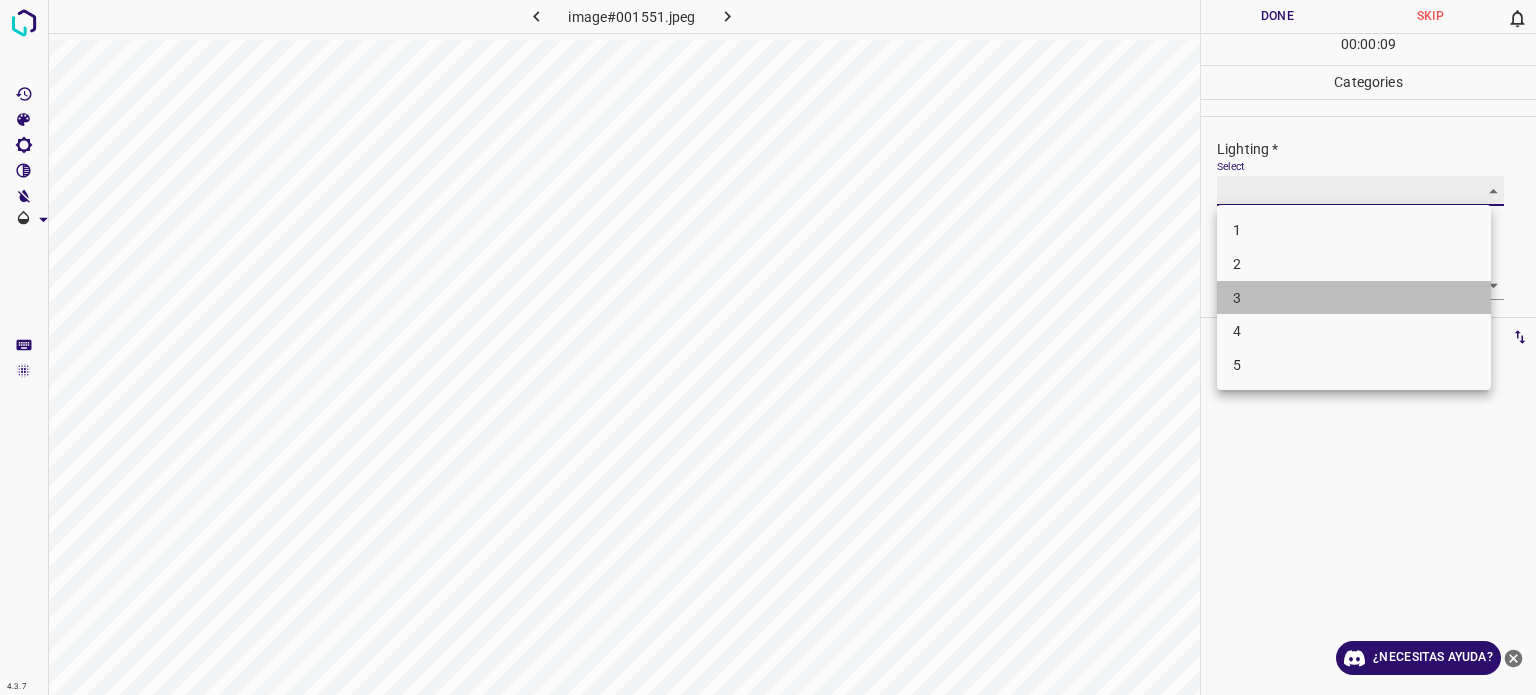type on "3" 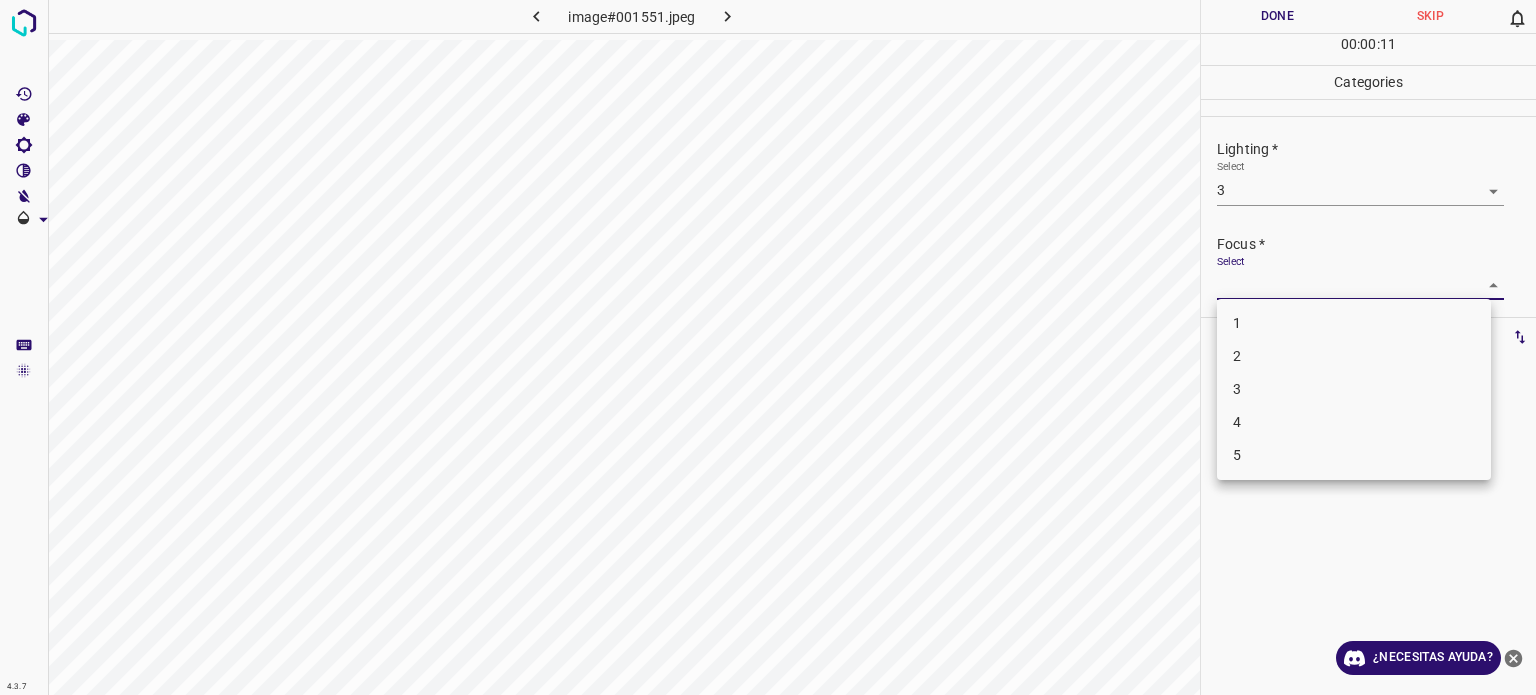 click on "4.3.7 image#001551.jpeg Done Skip 0 00   : 00   : 11   Categories Lighting *  Select 3 3 Focus *  Select ​ Overall *  Select ​ Labels   0 Categories 1 Lighting 2 Focus 3 Overall Tools Space Change between modes (Draw & Edit) I Auto labeling R Restore zoom M Zoom in N Zoom out Delete Delete selecte label Filters Z Restore filters X Saturation filter C Brightness filter V Contrast filter B Gray scale filter General O Download ¿Necesitas ayuda? Texto original Valora esta traducción Tu opinión servirá para ayudar a mejorar el Traductor de Google - Texto - Esconder - Borrar 1 2 3 4 5" at bounding box center [768, 347] 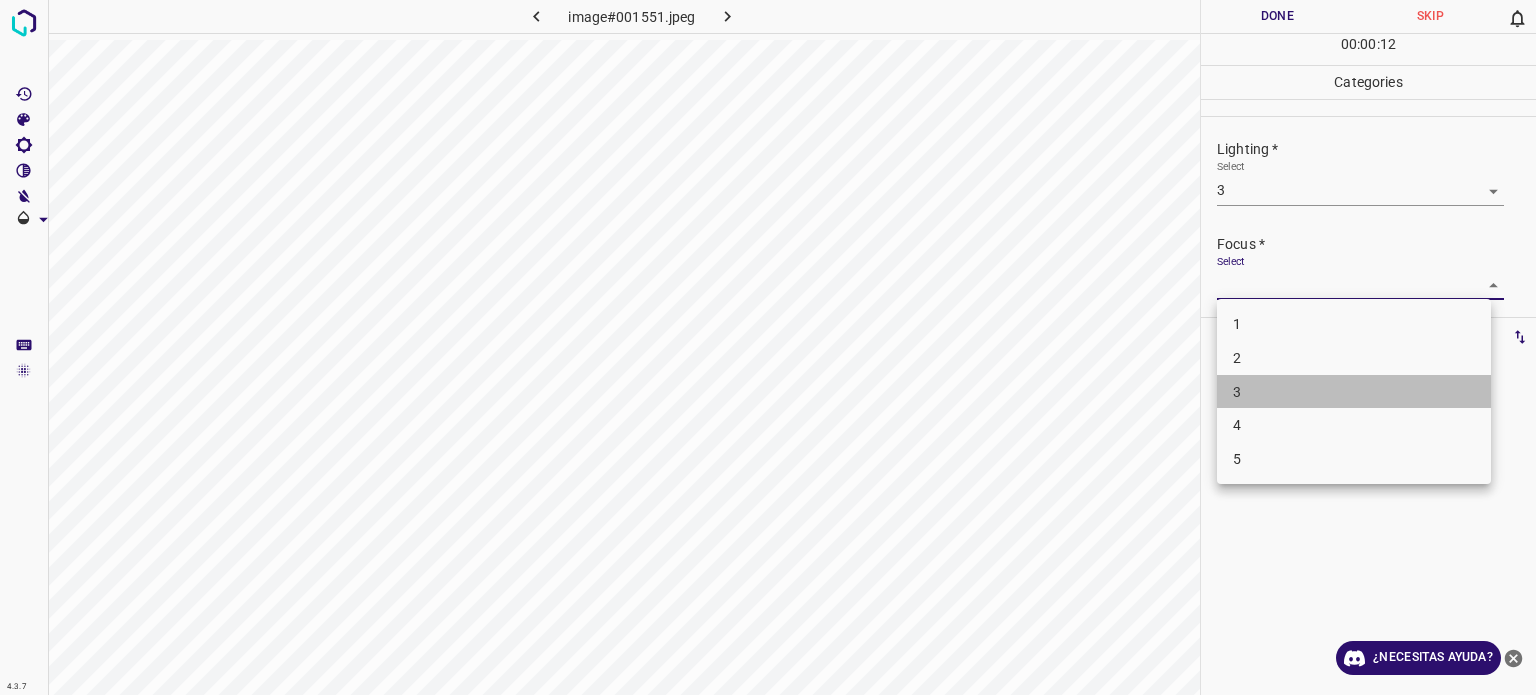 click on "3" at bounding box center [1354, 392] 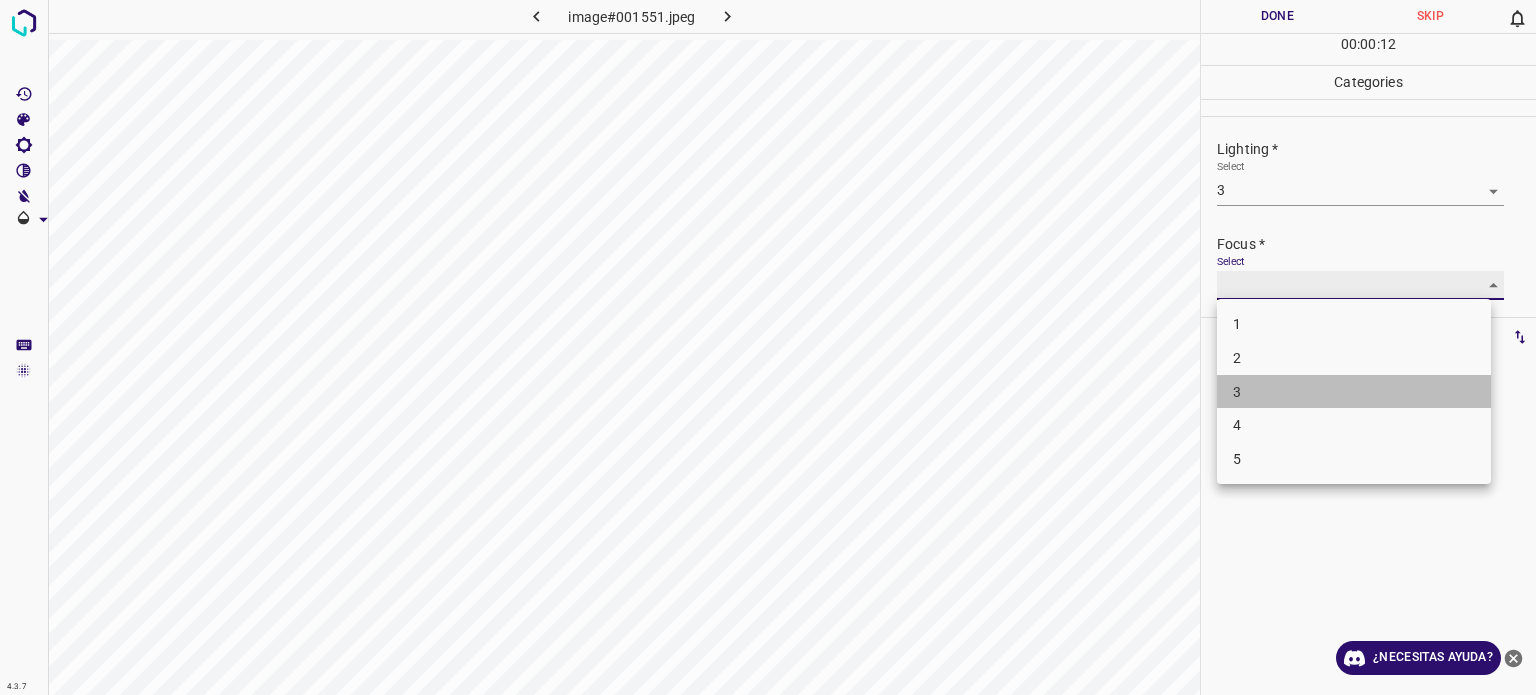 type on "3" 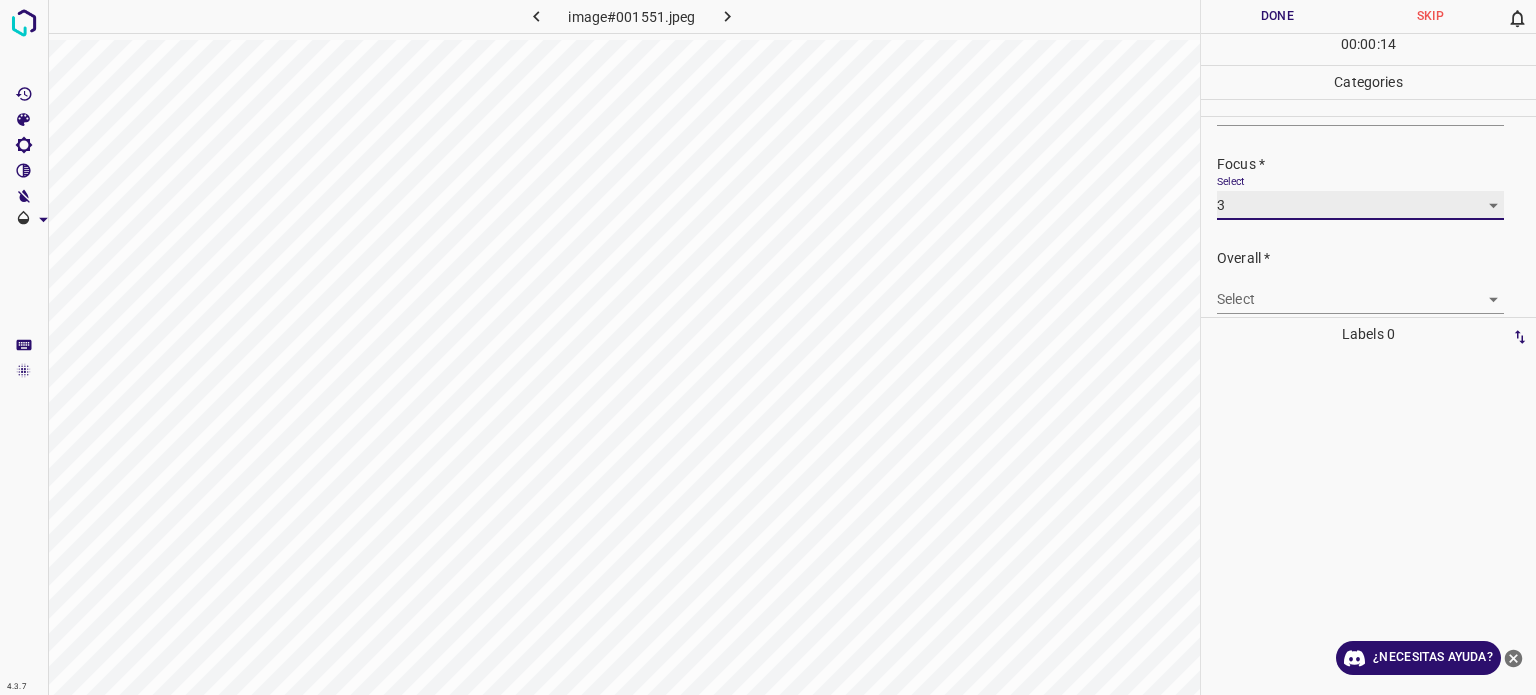 scroll, scrollTop: 98, scrollLeft: 0, axis: vertical 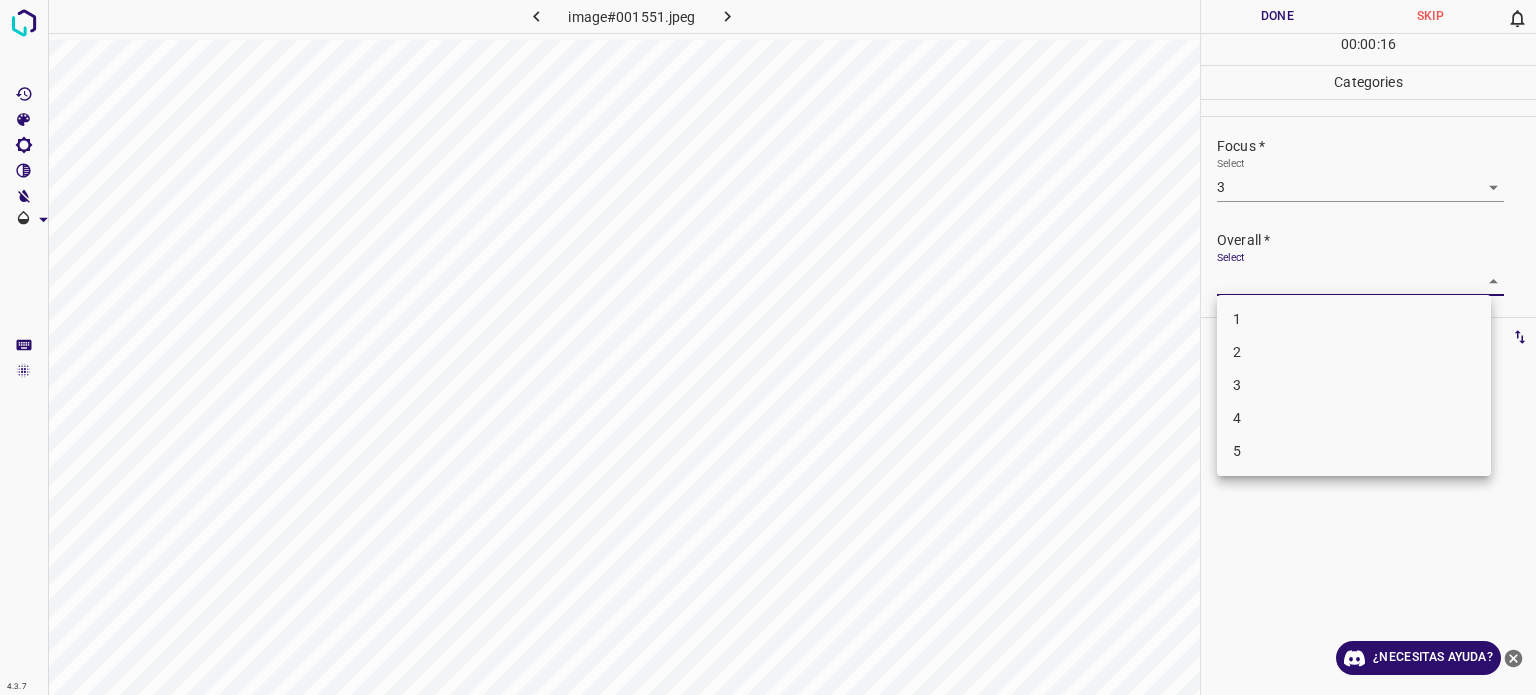 click on "4.3.7 image#001551.jpeg Done Skip 0 00   : 00   : 16   Categories Lighting *  Select 3 3 Focus *  Select 3 3 Overall *  Select ​ Labels   0 Categories 1 Lighting 2 Focus 3 Overall Tools Space Change between modes (Draw & Edit) I Auto labeling R Restore zoom M Zoom in N Zoom out Delete Delete selecte label Filters Z Restore filters X Saturation filter C Brightness filter V Contrast filter B Gray scale filter General O Download ¿Necesitas ayuda? Texto original Valora esta traducción Tu opinión servirá para ayudar a mejorar el Traductor de Google - Texto - Esconder - Borrar 1 2 3 4 5" at bounding box center [768, 347] 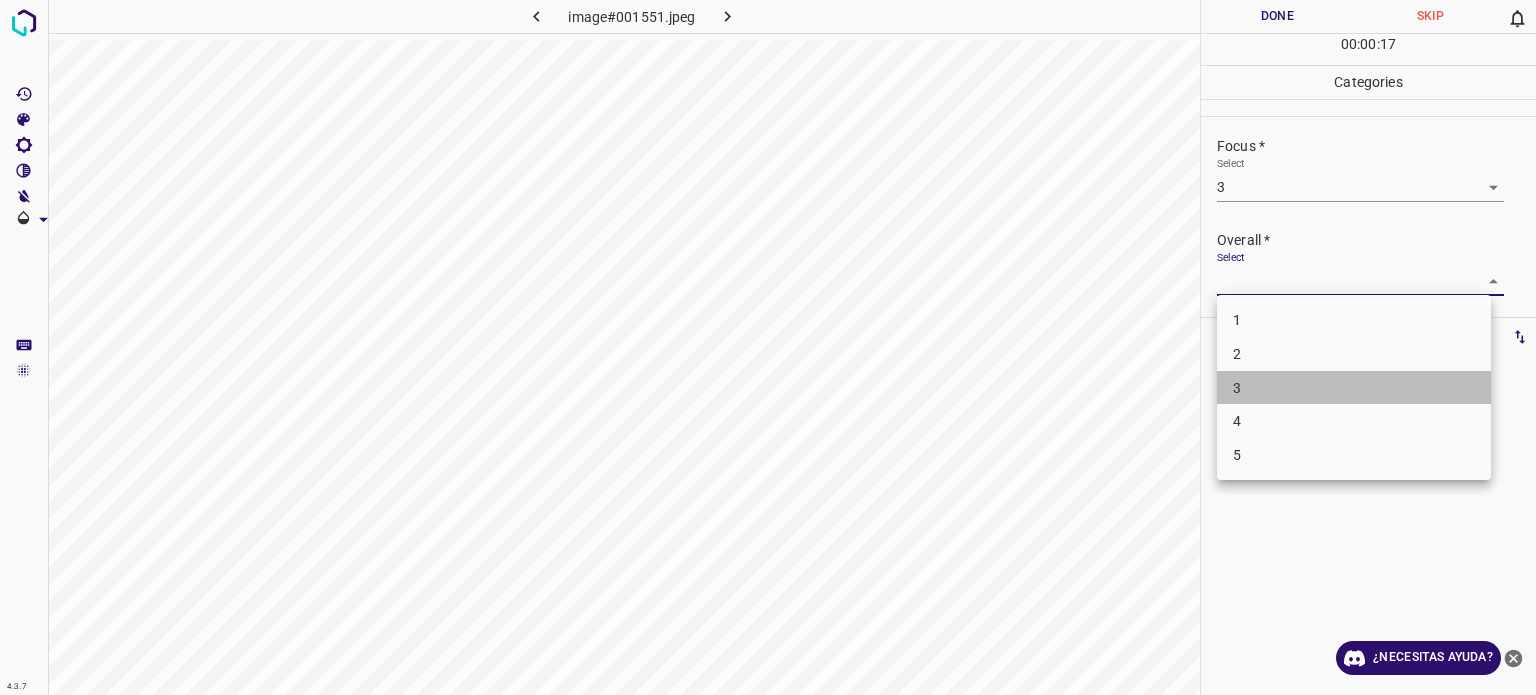 click on "3" at bounding box center [1354, 388] 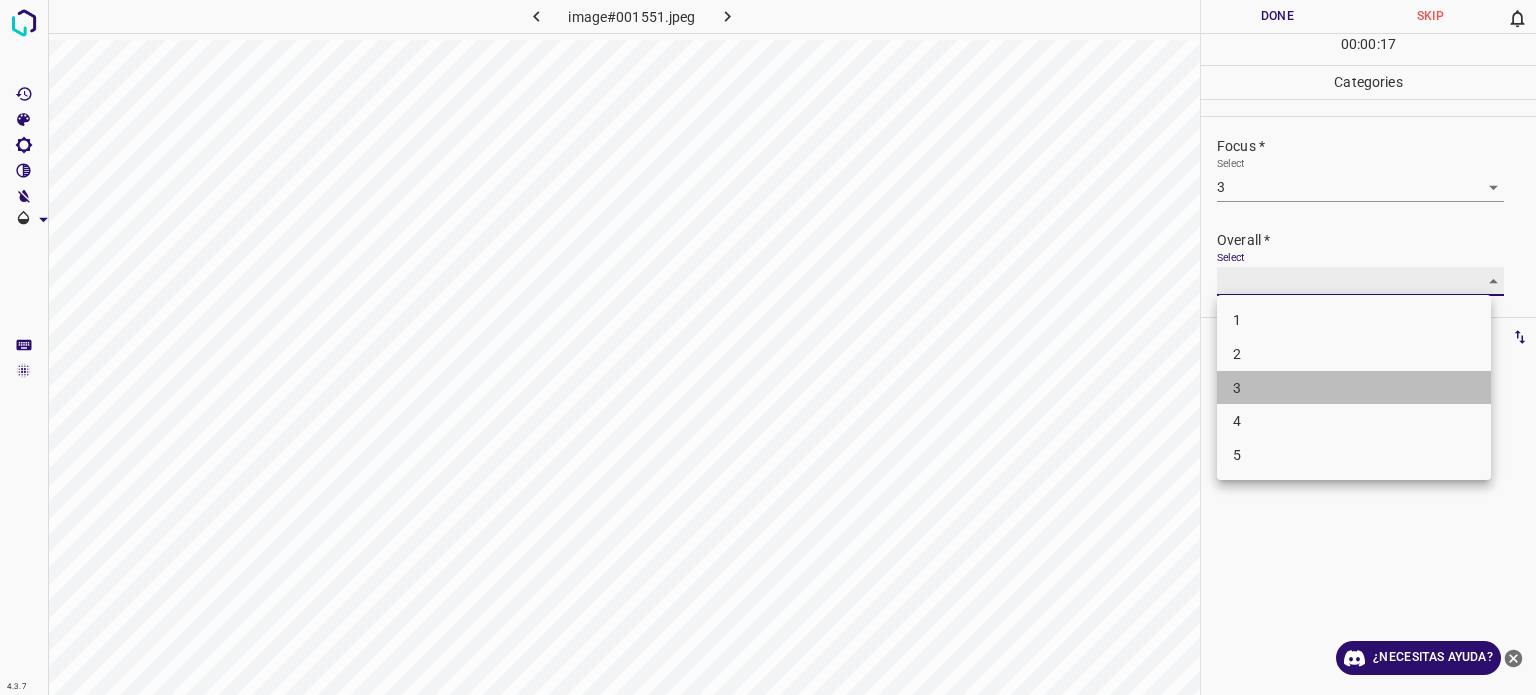 type on "3" 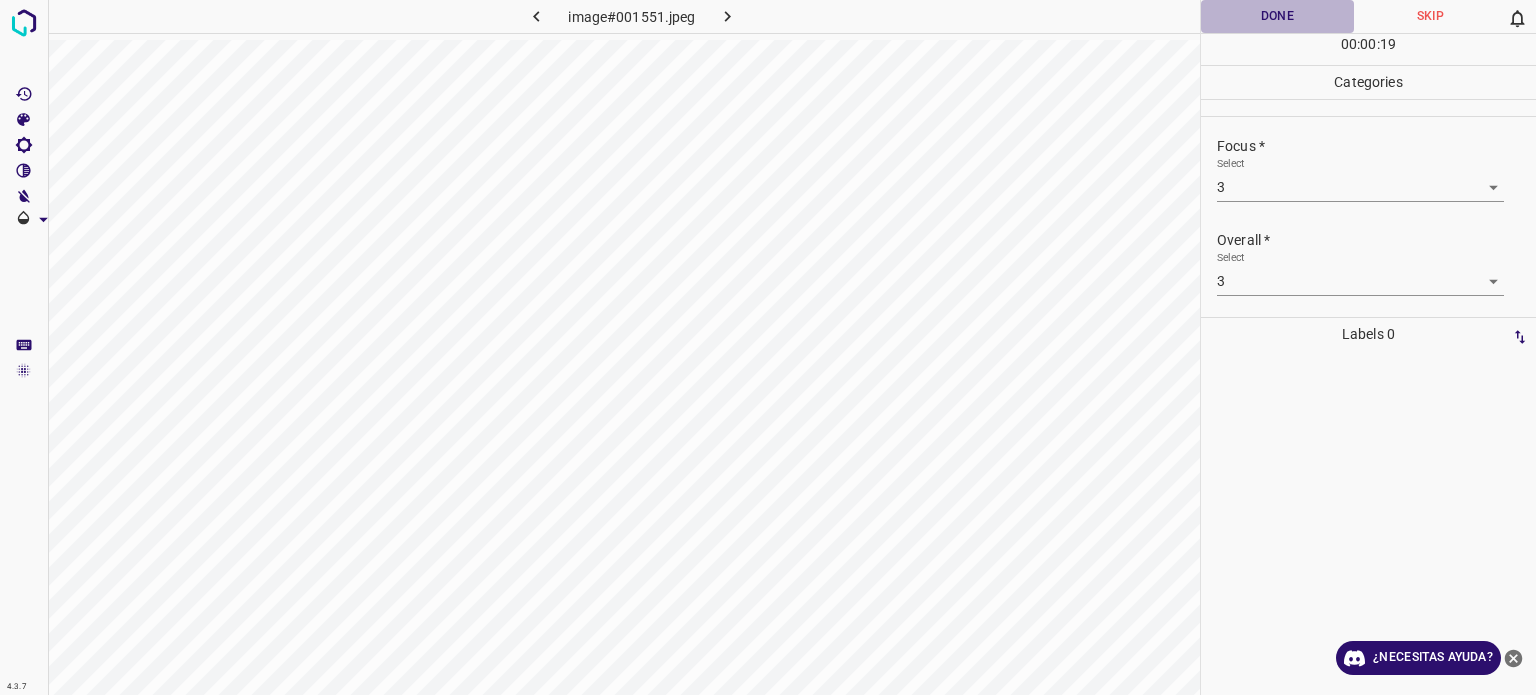 click on "Done" at bounding box center (1277, 16) 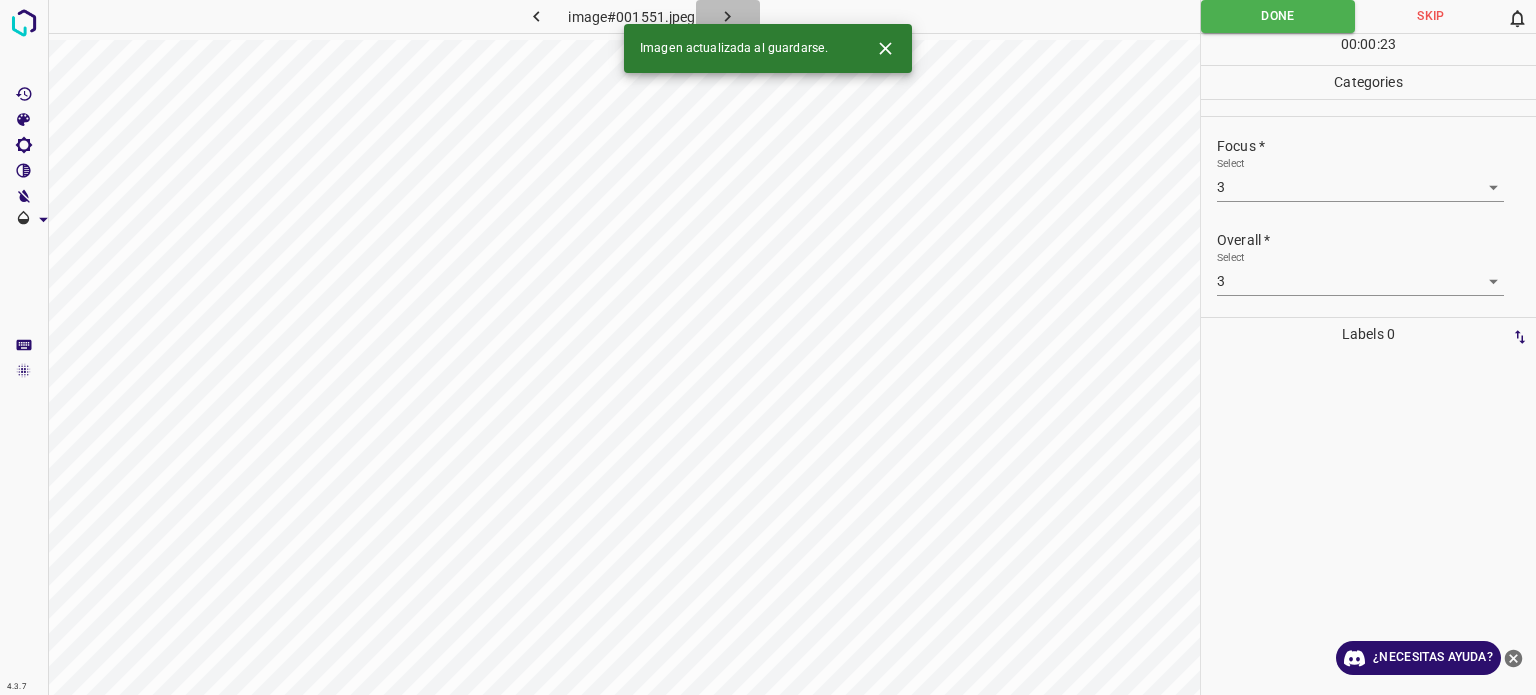 click 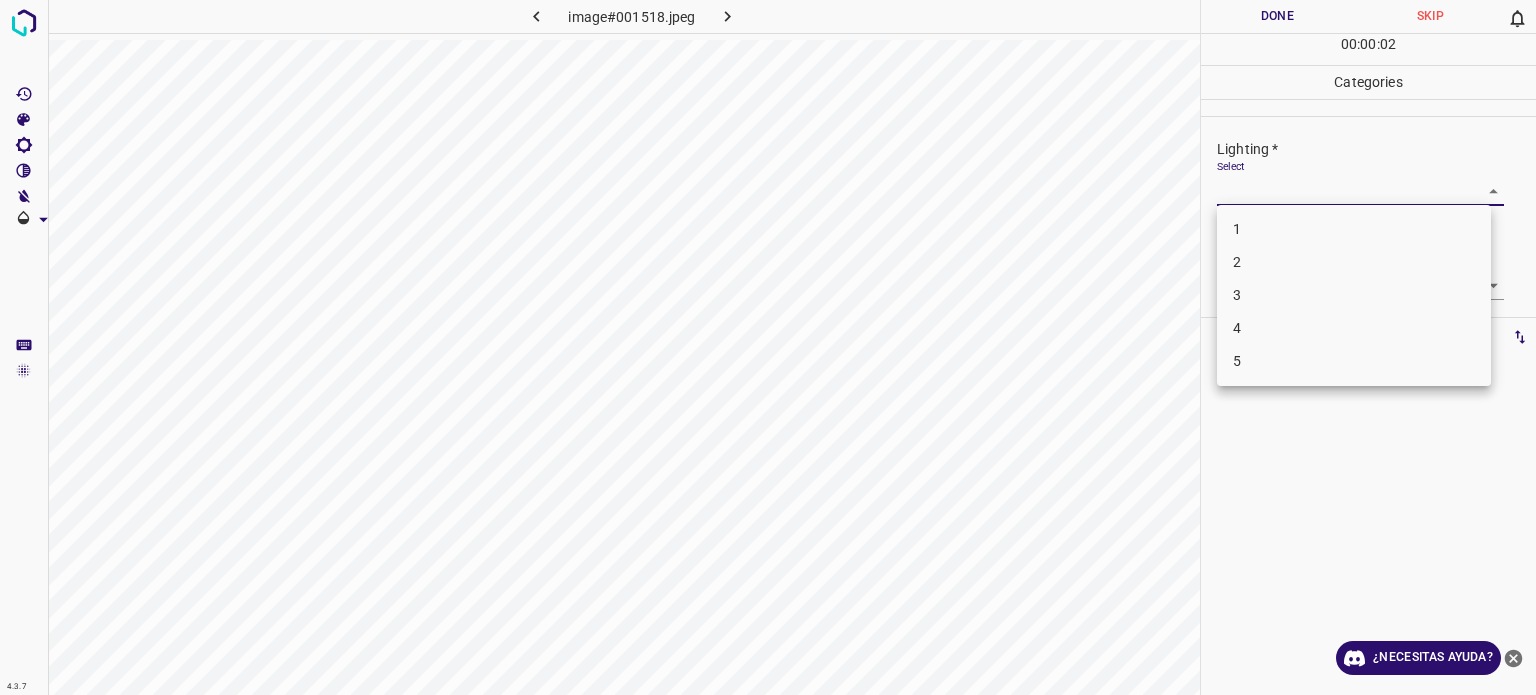 click on "4.3.7 image#001518.jpeg Done Skip 0 00   : 00   : 02   Categories Lighting *  Select ​ Focus *  Select ​ Overall *  Select ​ Labels   0 Categories 1 Lighting 2 Focus 3 Overall Tools Space Change between modes (Draw & Edit) I Auto labeling R Restore zoom M Zoom in N Zoom out Delete Delete selecte label Filters Z Restore filters X Saturation filter C Brightness filter V Contrast filter B Gray scale filter General O Download ¿Necesitas ayuda? Texto original Valora esta traducción Tu opinión servirá para ayudar a mejorar el Traductor de Google - Texto - Esconder - Borrar 1 2 3 4 5" at bounding box center [768, 347] 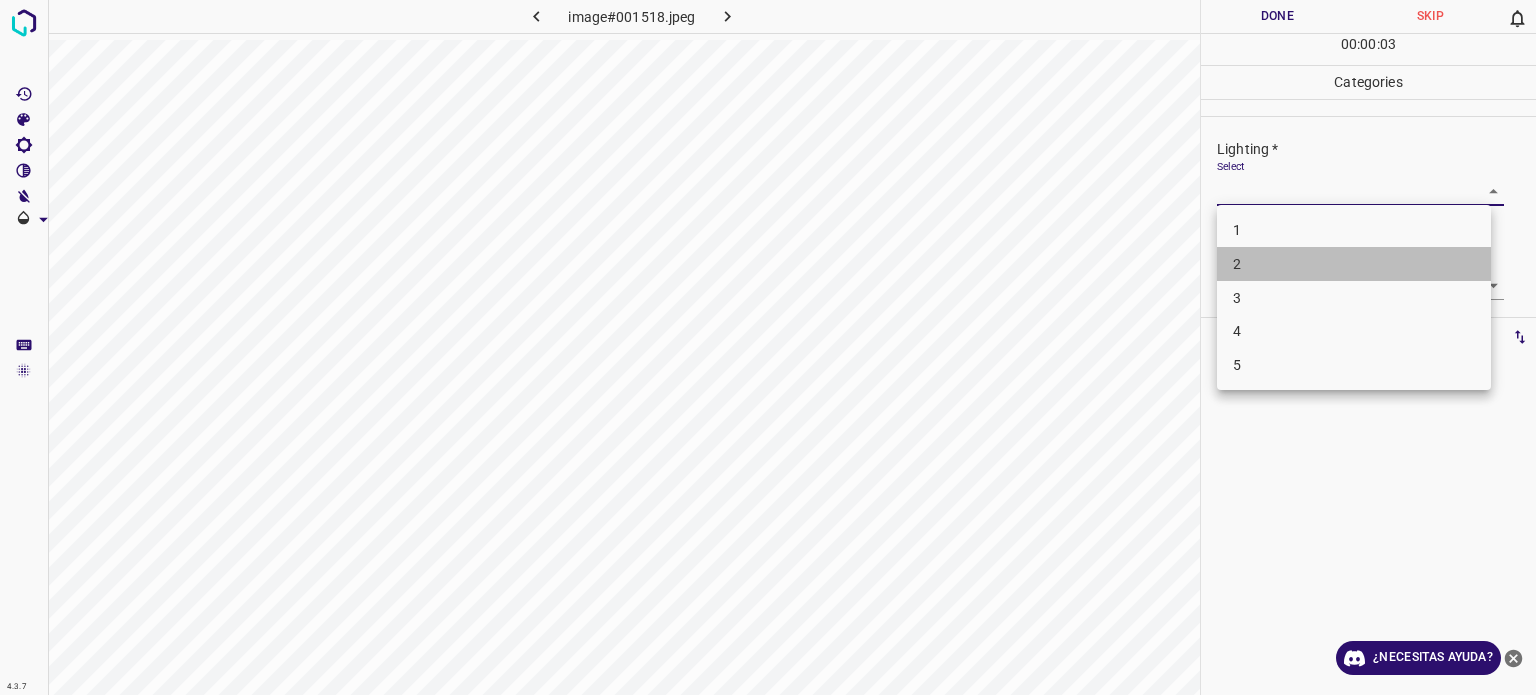 click on "2" at bounding box center (1237, 264) 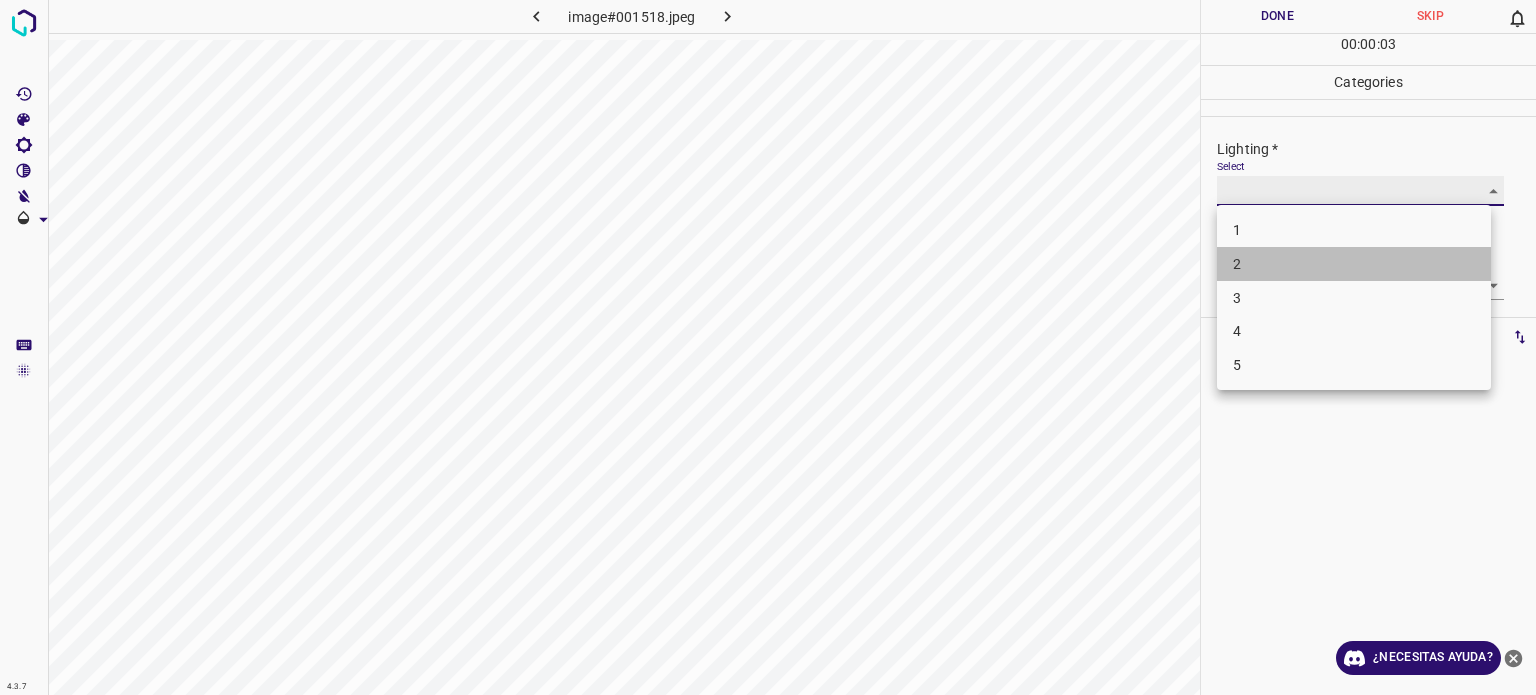 type on "2" 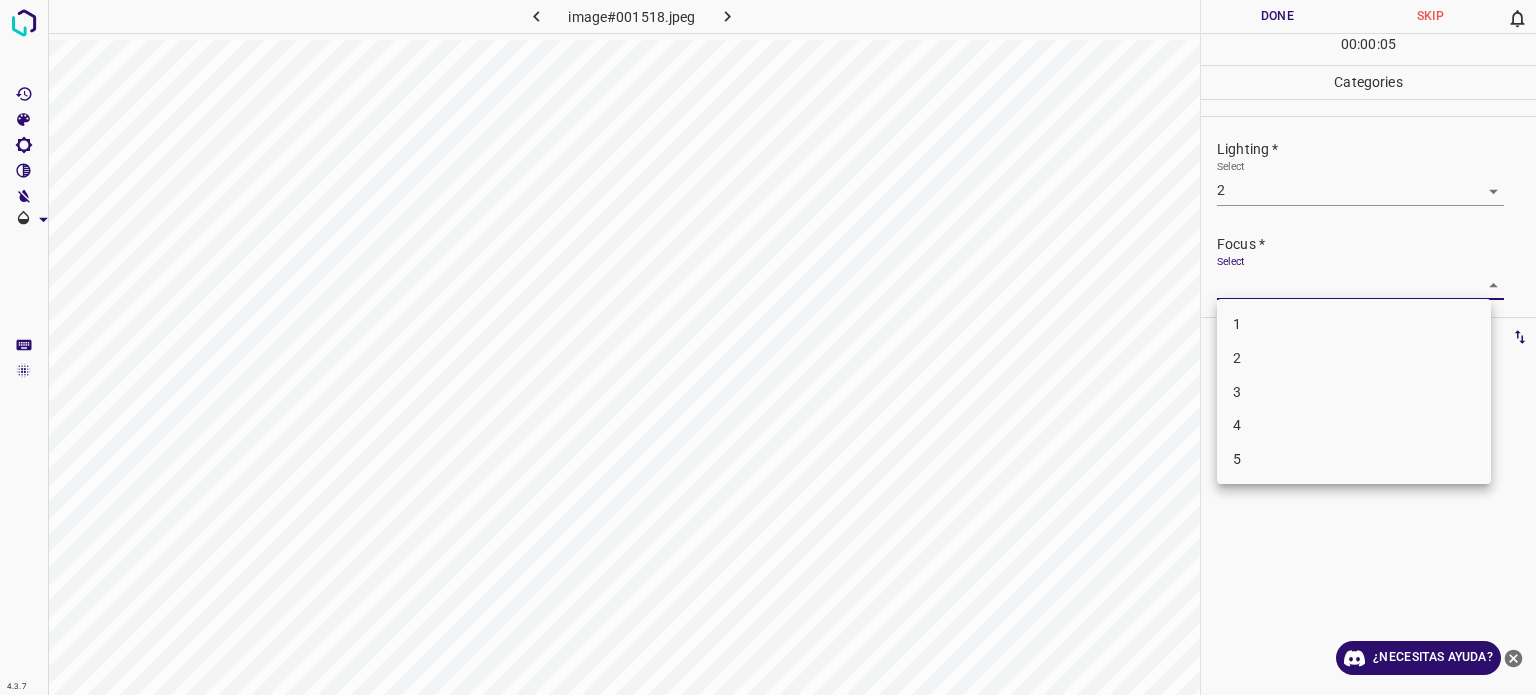 click on "4.3.7 image#001518.jpeg Done Skip 0 00   : 00   : 05   Categories Lighting *  Select 2 2 Focus *  Select ​ Overall *  Select ​ Labels   0 Categories 1 Lighting 2 Focus 3 Overall Tools Space Change between modes (Draw & Edit) I Auto labeling R Restore zoom M Zoom in N Zoom out Delete Delete selecte label Filters Z Restore filters X Saturation filter C Brightness filter V Contrast filter B Gray scale filter General O Download ¿Necesitas ayuda? Texto original Valora esta traducción Tu opinión servirá para ayudar a mejorar el Traductor de Google - Texto - Esconder - Borrar 1 2 3 4 5" at bounding box center [768, 347] 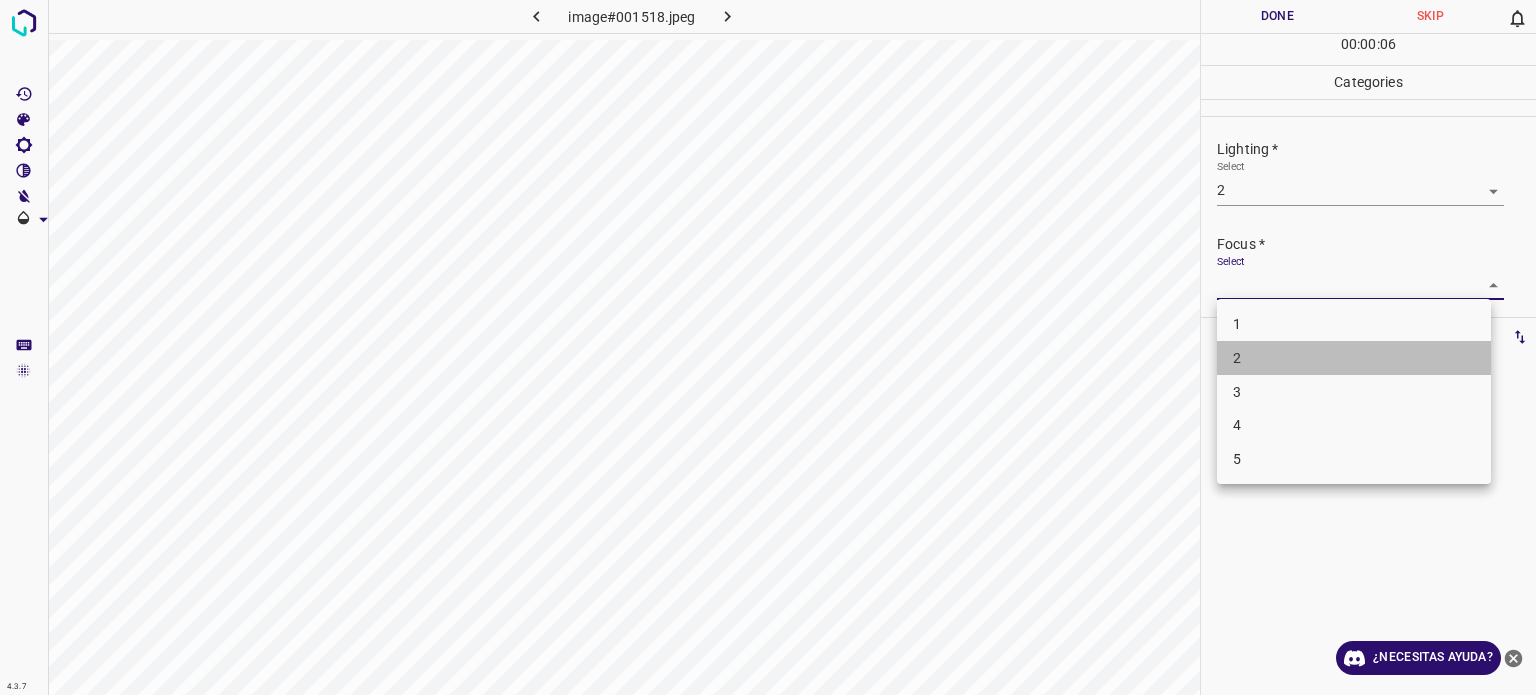 click on "2" at bounding box center (1354, 358) 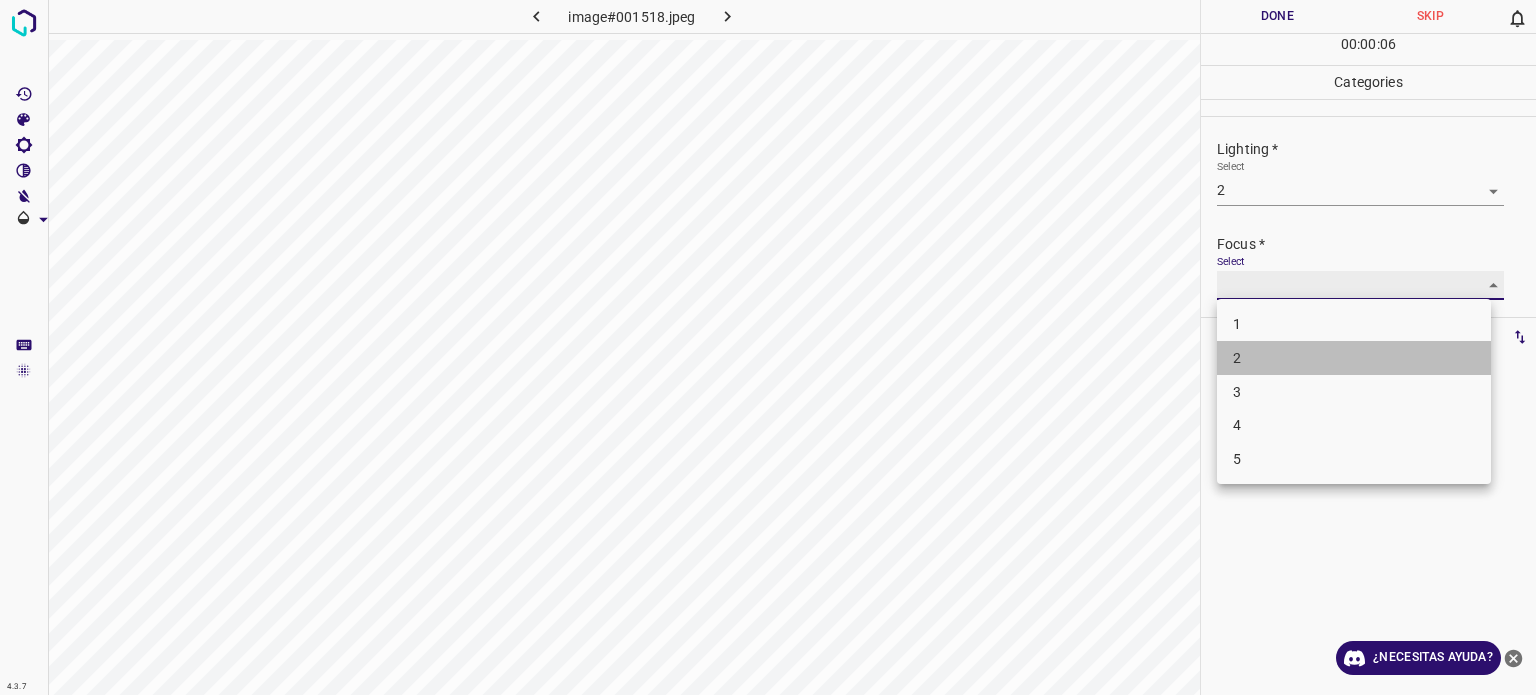 type on "2" 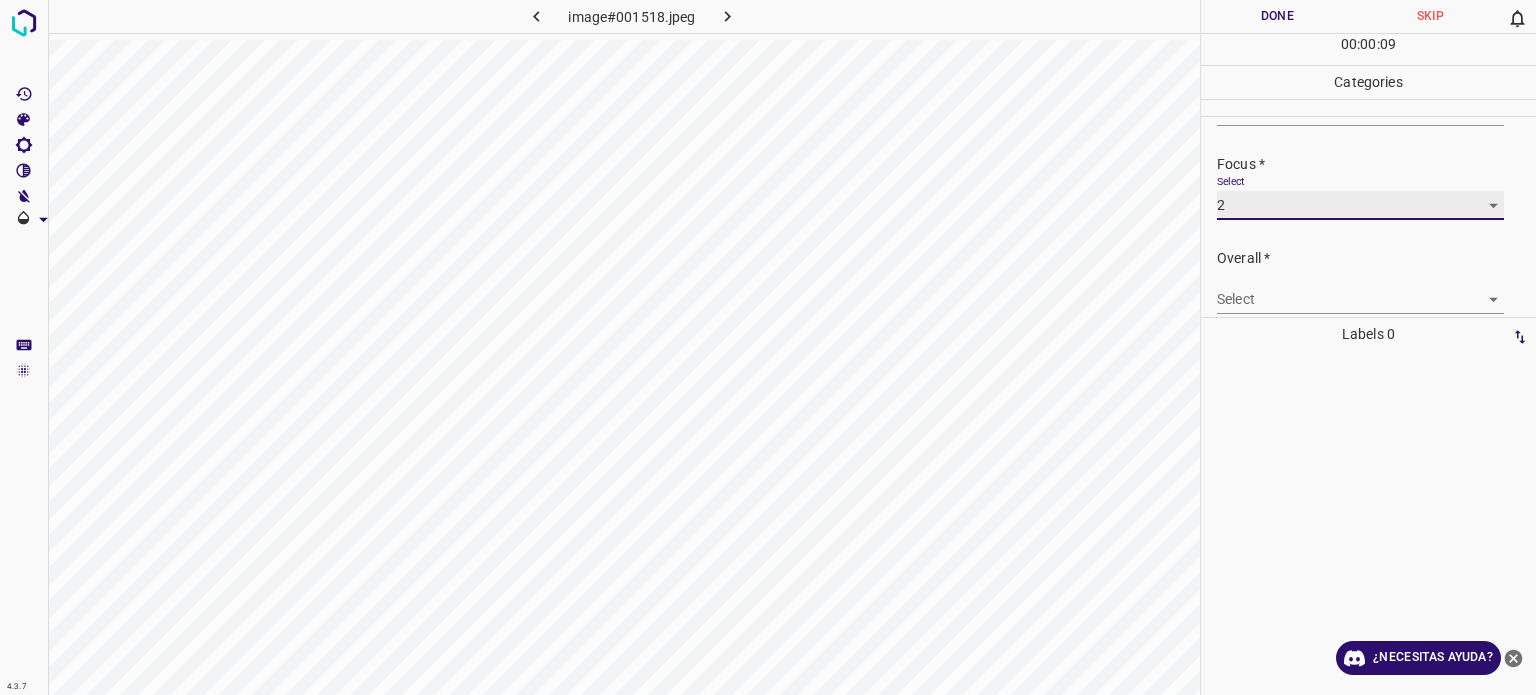 scroll, scrollTop: 98, scrollLeft: 0, axis: vertical 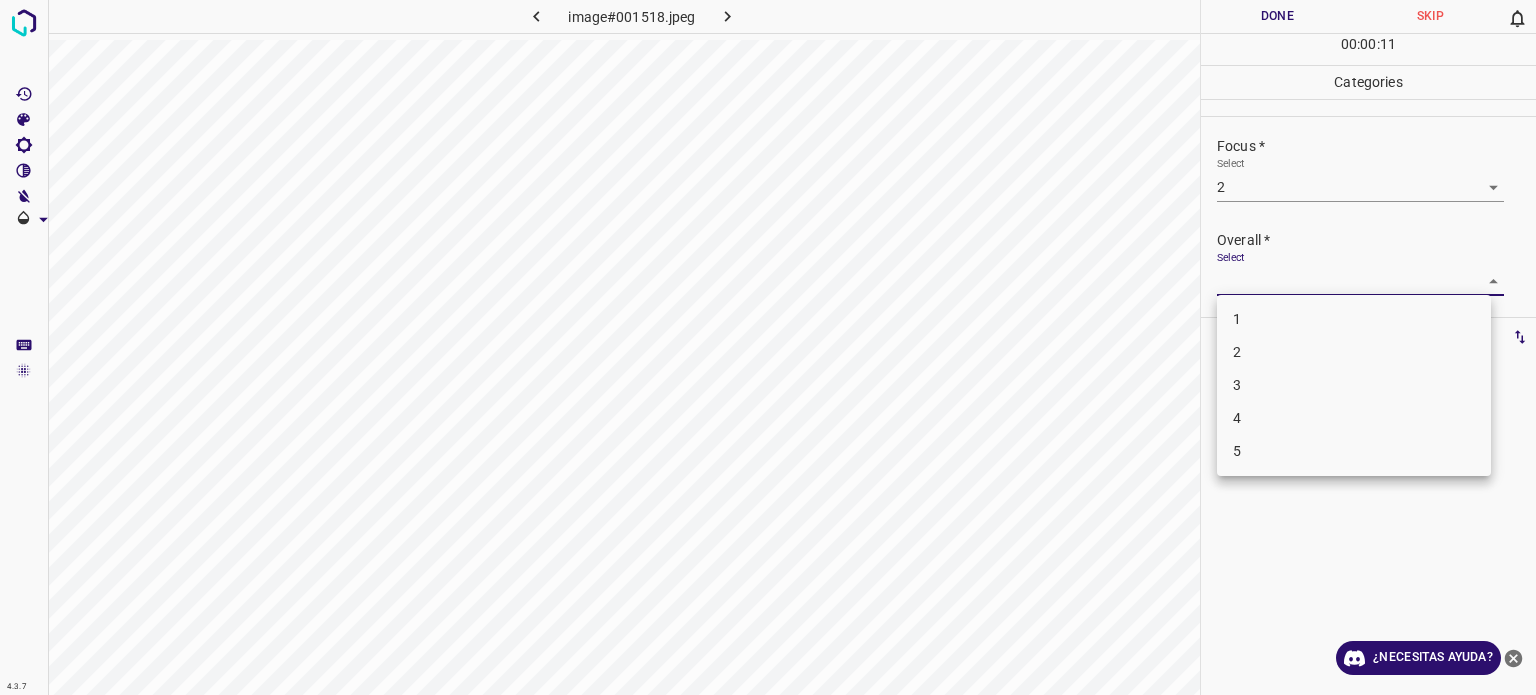 click on "4.3.7 image#001518.jpeg Done Skip 0 00   : 00   : 11   Categories Lighting *  Select 2 2 Focus *  Select 2 2 Overall *  Select ​ Labels   0 Categories 1 Lighting 2 Focus 3 Overall Tools Space Change between modes (Draw & Edit) I Auto labeling R Restore zoom M Zoom in N Zoom out Delete Delete selecte label Filters Z Restore filters X Saturation filter C Brightness filter V Contrast filter B Gray scale filter General O Download ¿Necesitas ayuda? Texto original Valora esta traducción Tu opinión servirá para ayudar a mejorar el Traductor de Google - Texto - Esconder - Borrar 1 2 3 4 5" at bounding box center (768, 347) 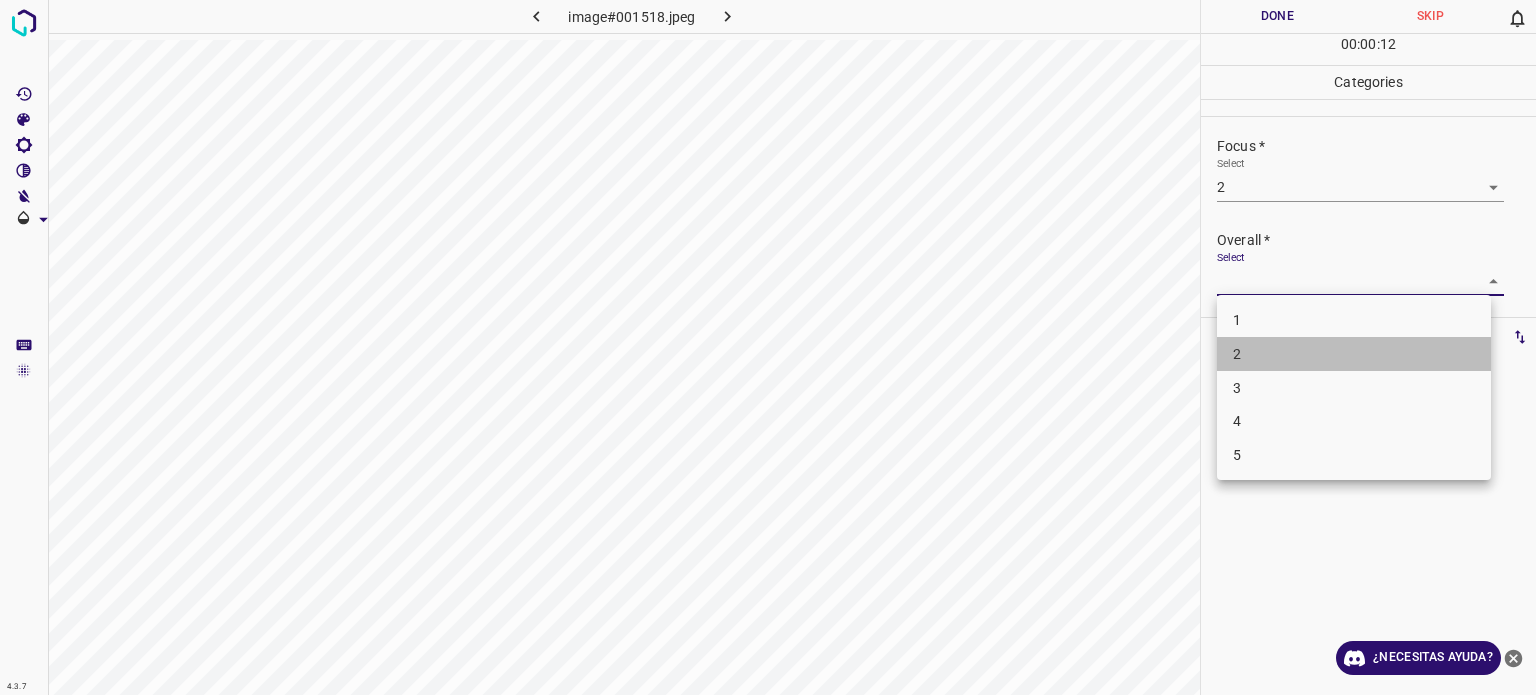 click on "2" at bounding box center (1237, 354) 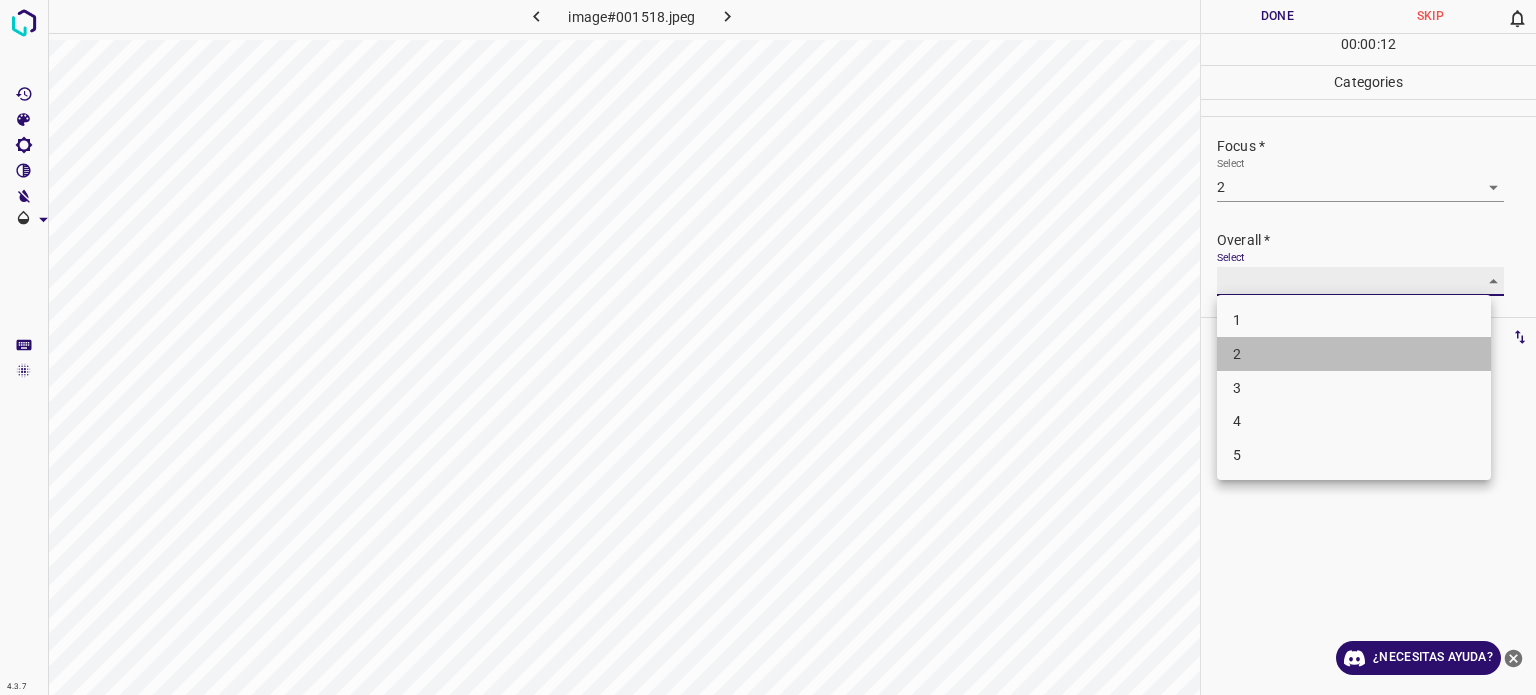 type on "2" 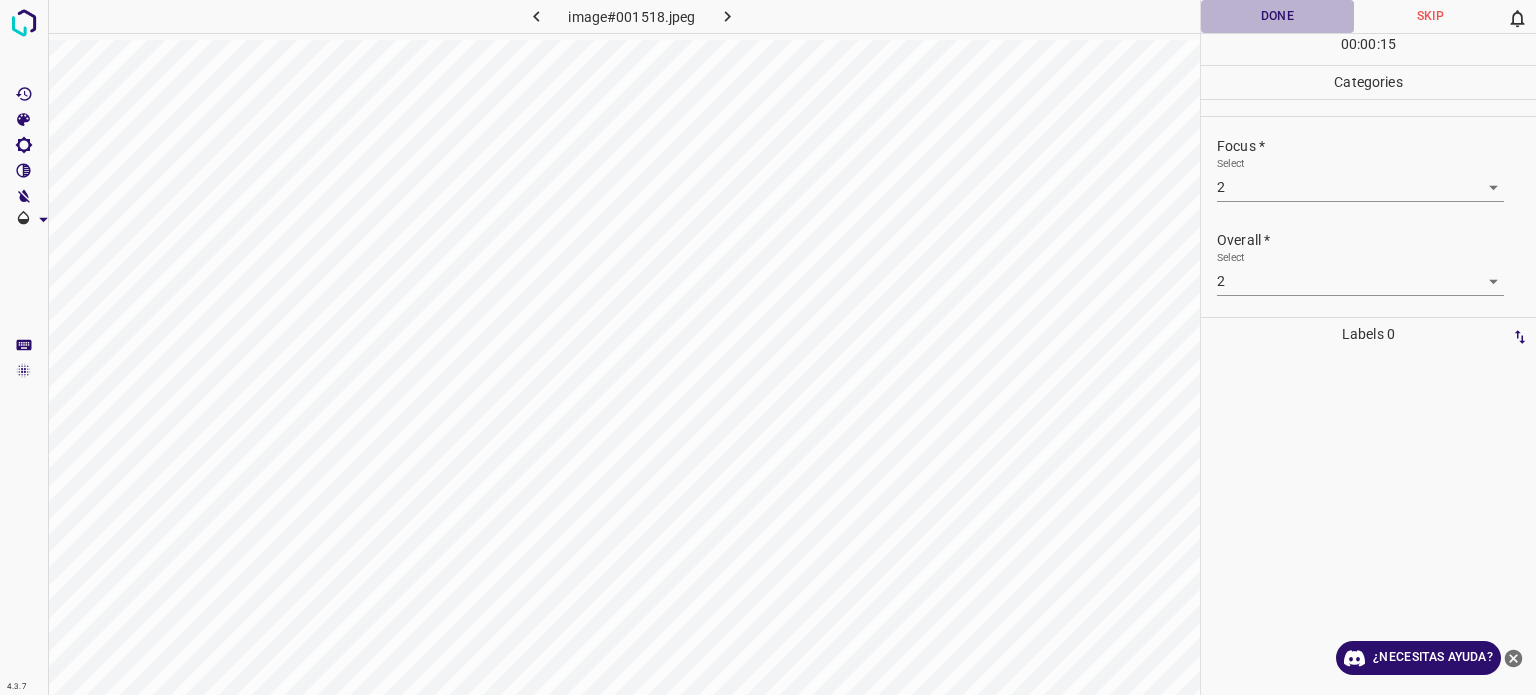 click on "Done" at bounding box center (1277, 16) 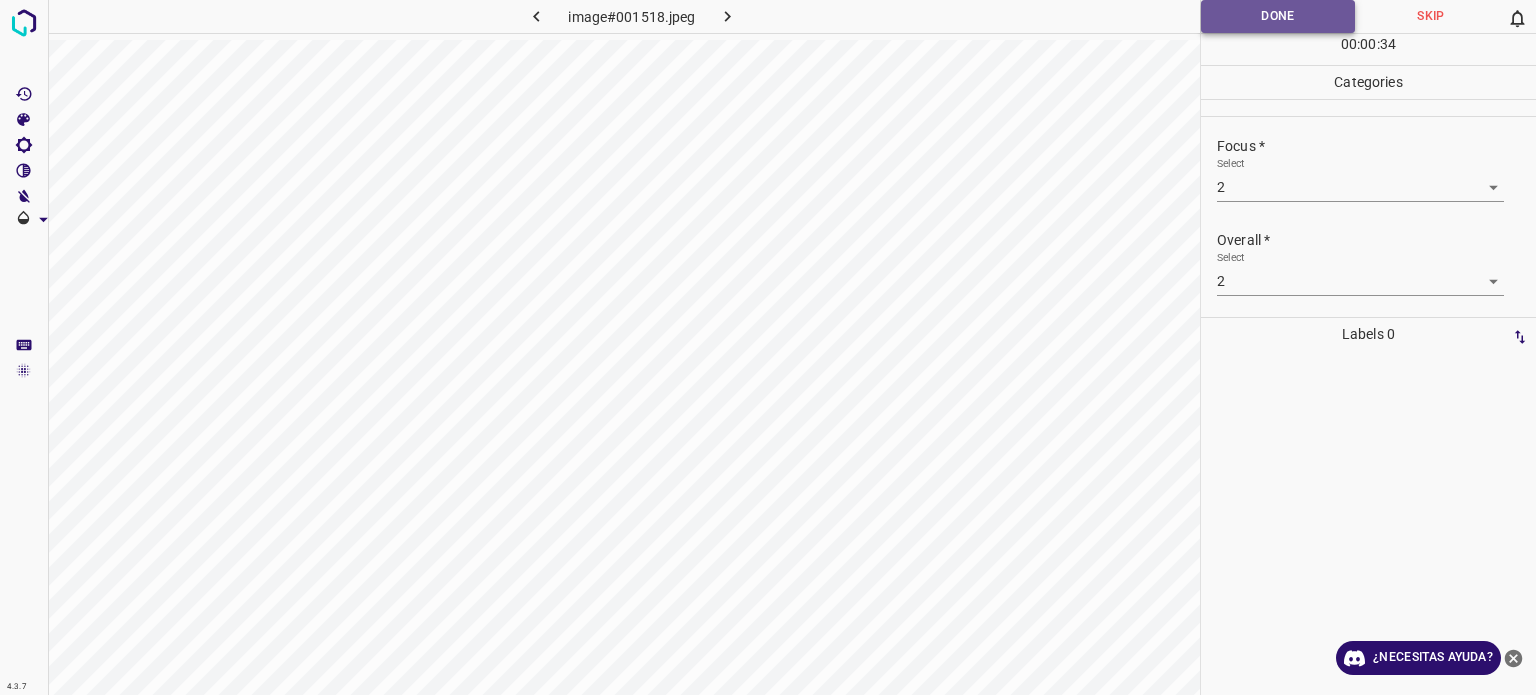 click on "Done" at bounding box center (1278, 16) 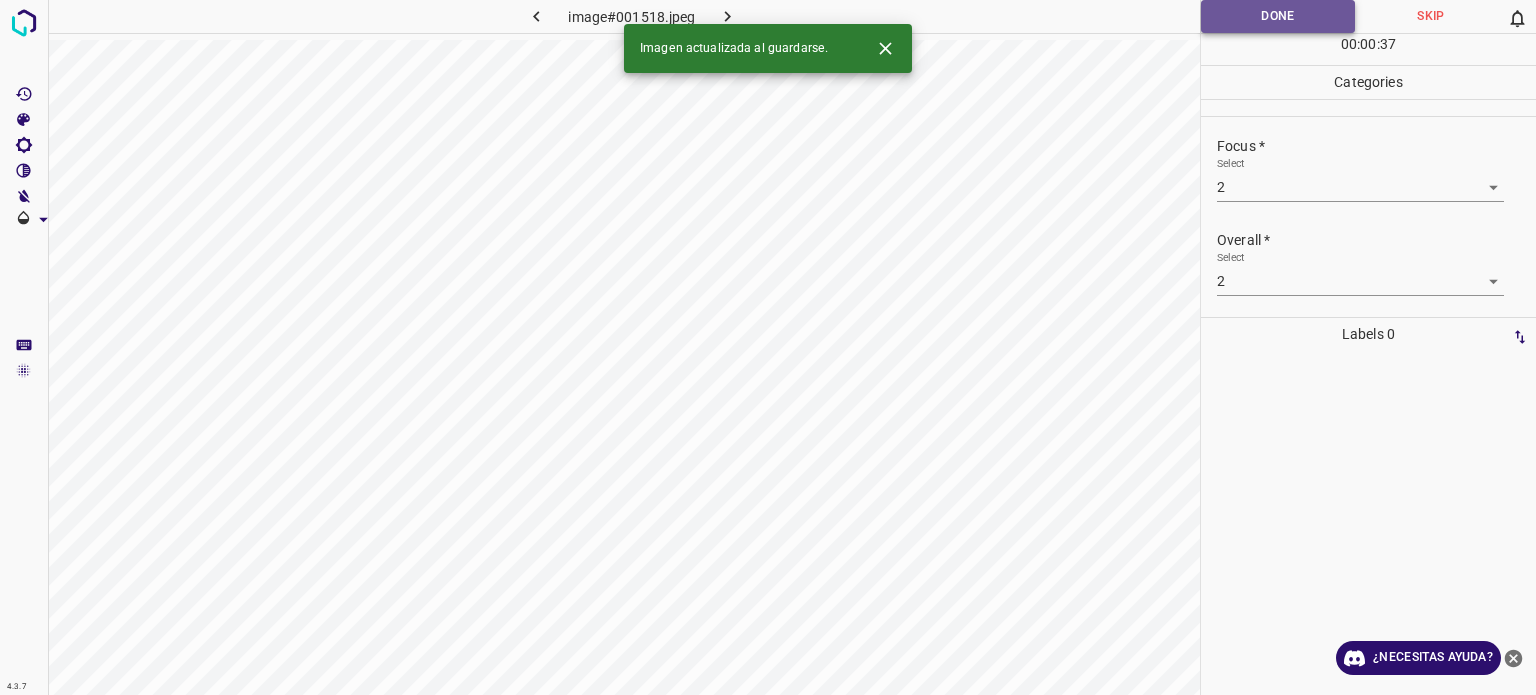 click on "Done" at bounding box center (1278, 16) 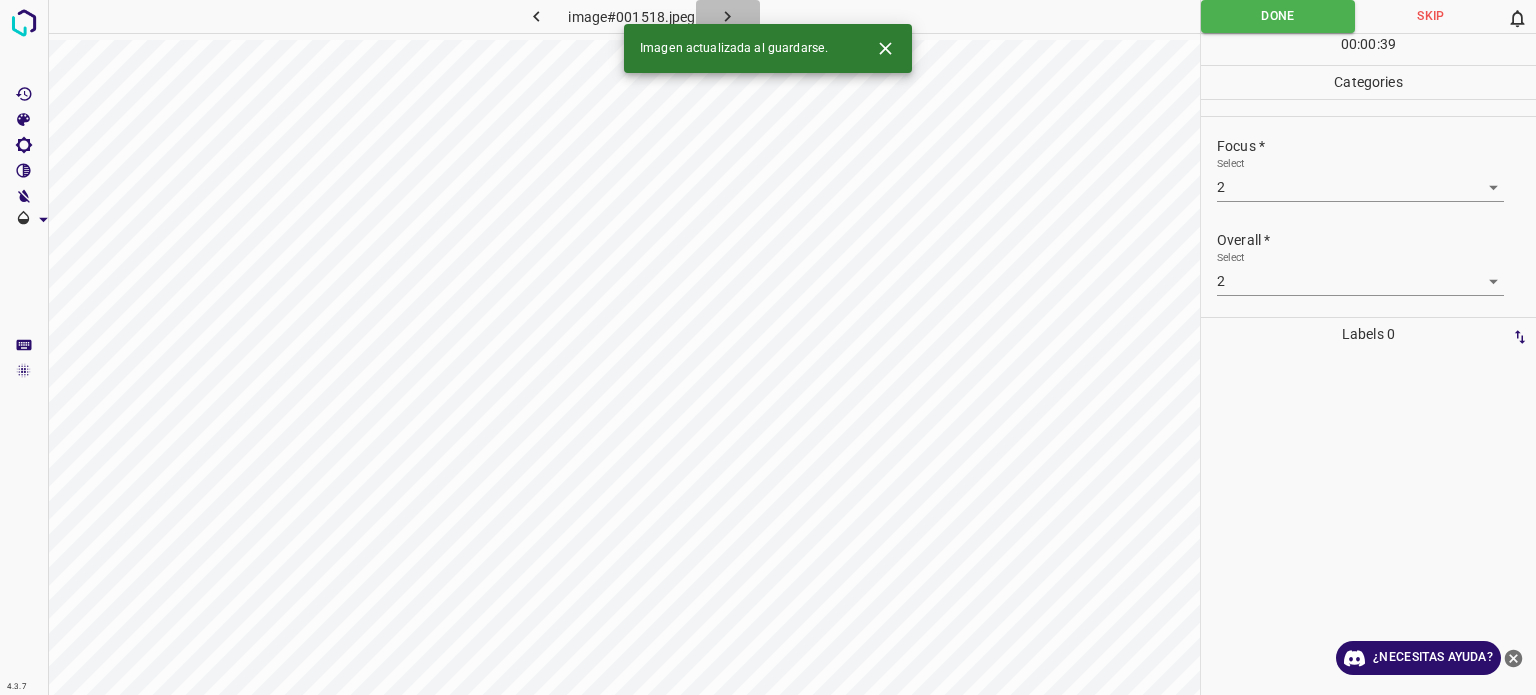 click 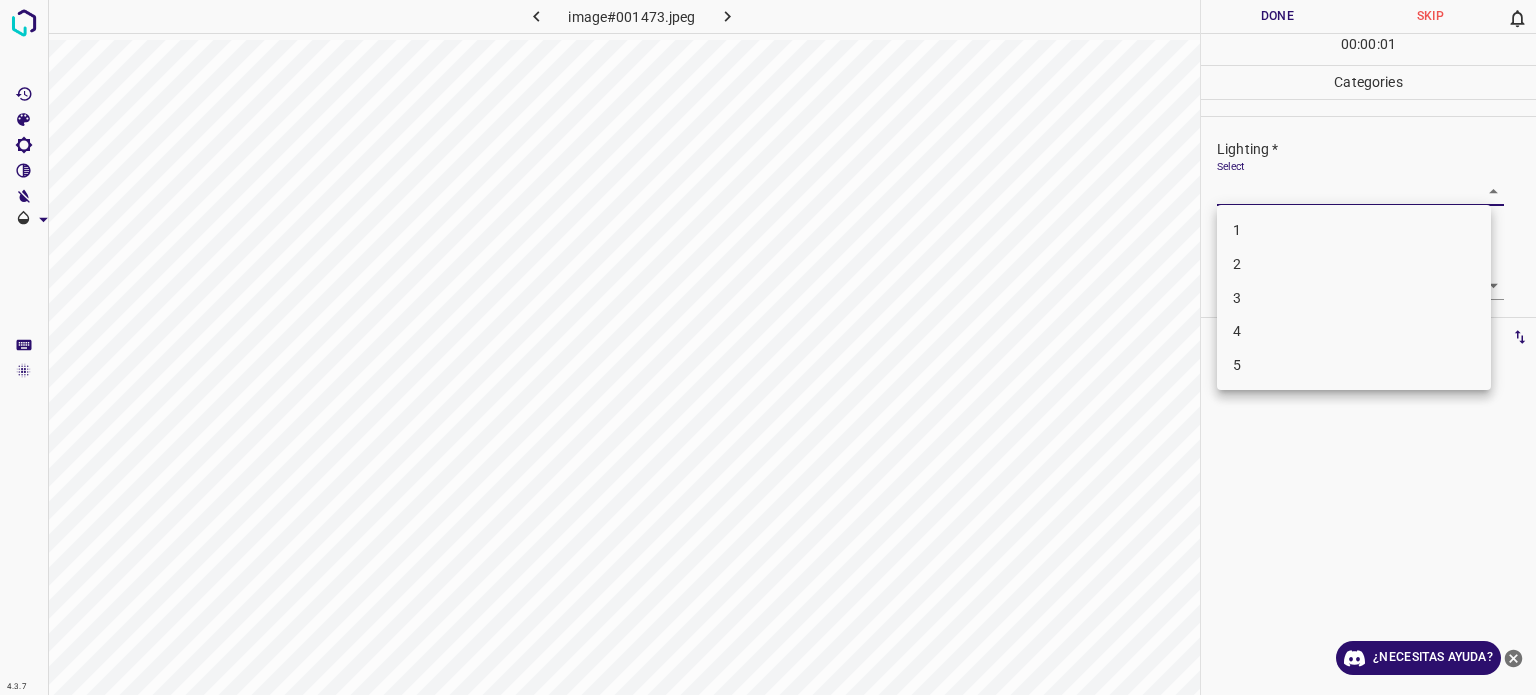 click on "4.3.7 image#001473.jpeg Done Skip 0 00   : 00   : 01   Categories Lighting *  Select ​ Focus *  Select ​ Overall *  Select ​ Labels   0 Categories 1 Lighting 2 Focus 3 Overall Tools Space Change between modes (Draw & Edit) I Auto labeling R Restore zoom M Zoom in N Zoom out Delete Delete selecte label Filters Z Restore filters X Saturation filter C Brightness filter V Contrast filter B Gray scale filter General O Download ¿Necesitas ayuda? Texto original Valora esta traducción Tu opinión servirá para ayudar a mejorar el Traductor de Google - Texto - Esconder - Borrar 1 2 3 4 5" at bounding box center [768, 347] 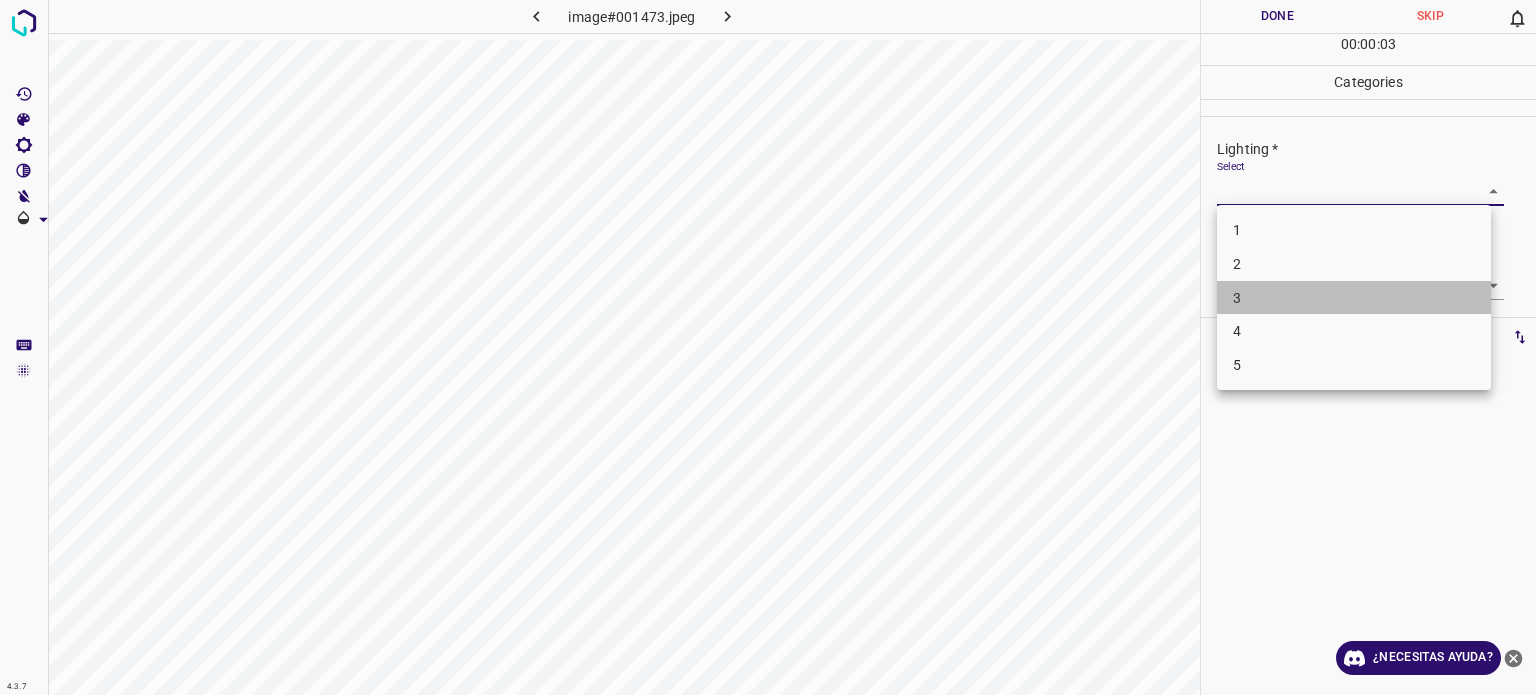 click on "3" at bounding box center (1354, 298) 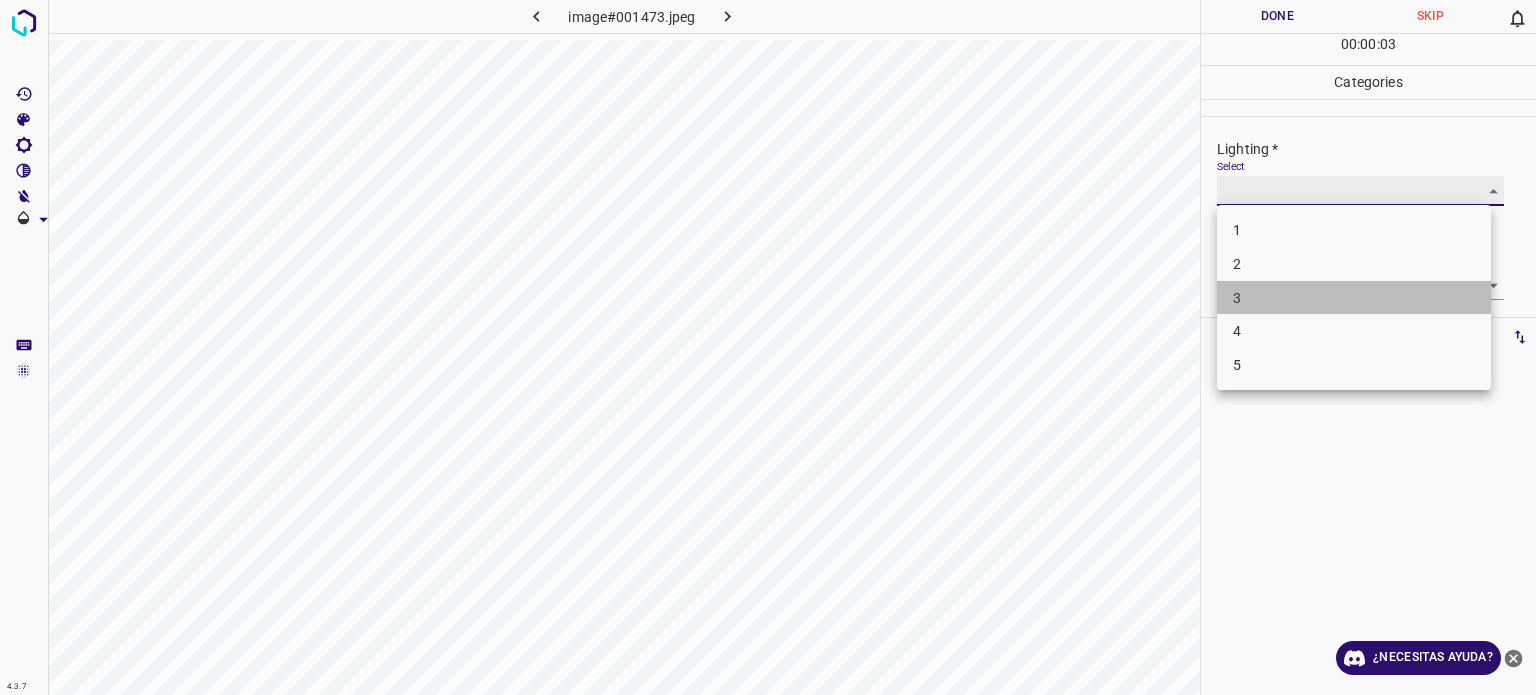 type on "3" 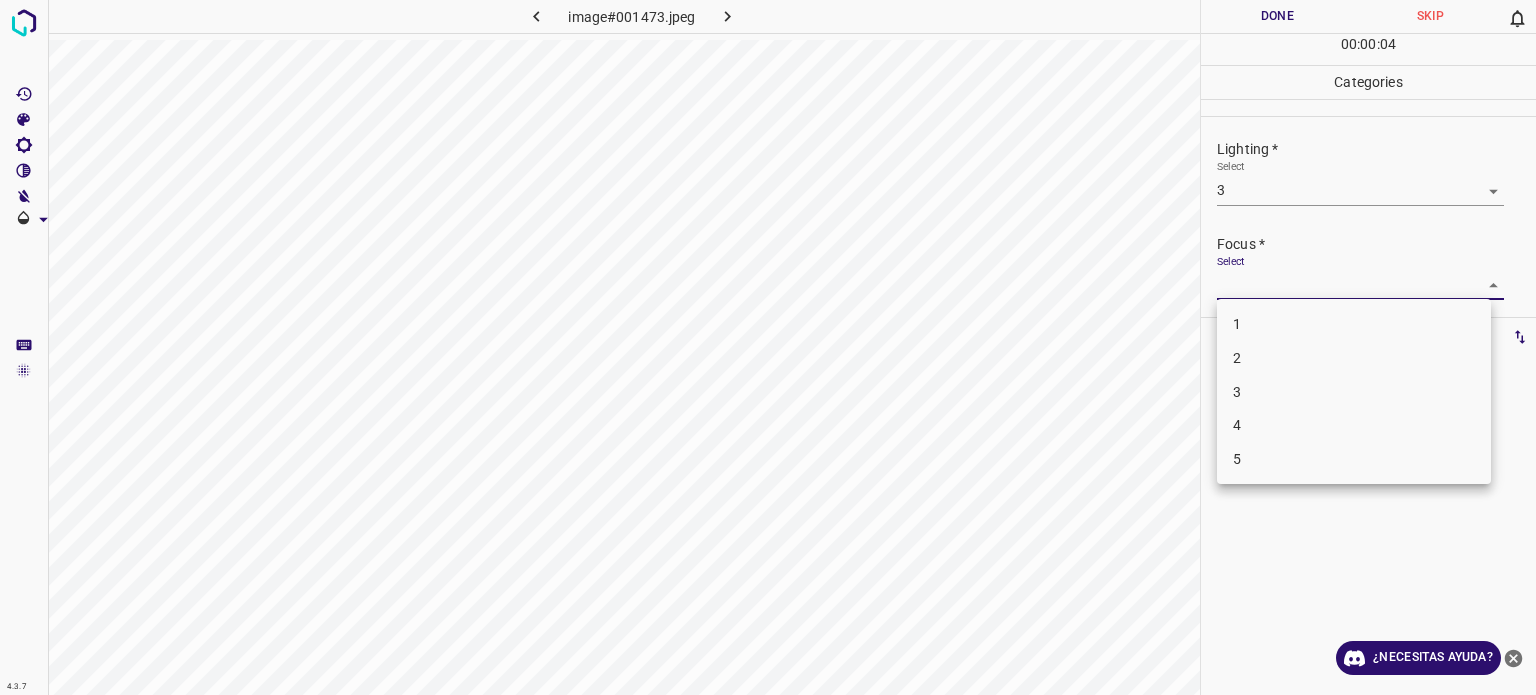 drag, startPoint x: 1252, startPoint y: 290, endPoint x: 1226, endPoint y: 384, distance: 97.52948 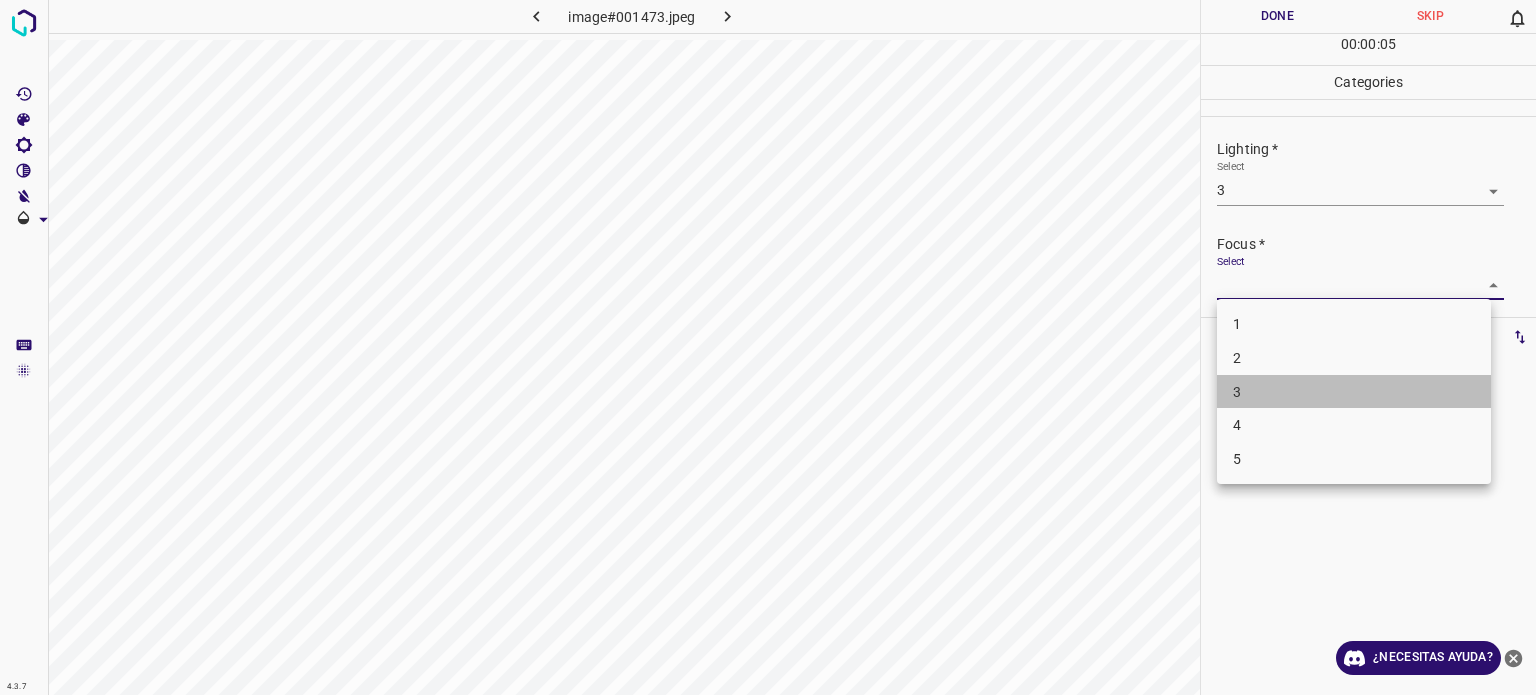 click on "3" at bounding box center [1354, 392] 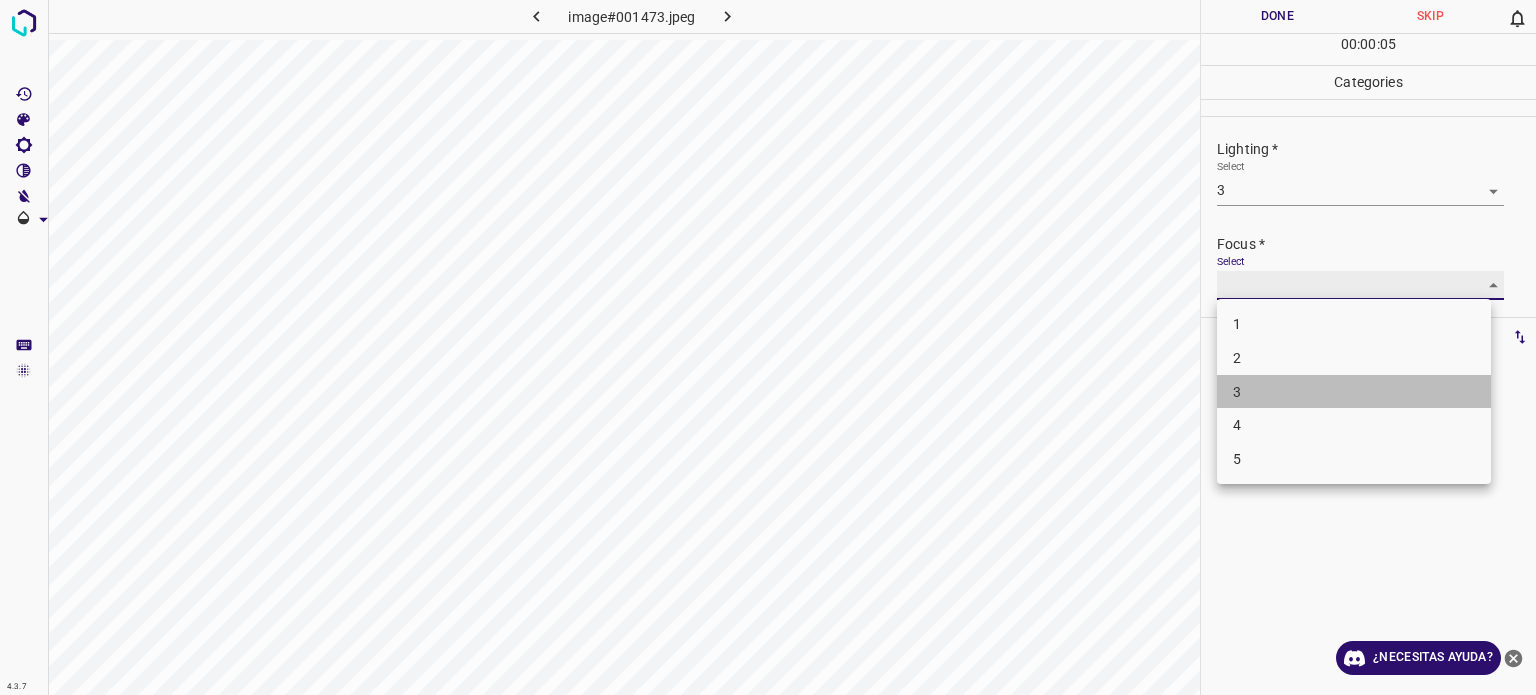 type on "3" 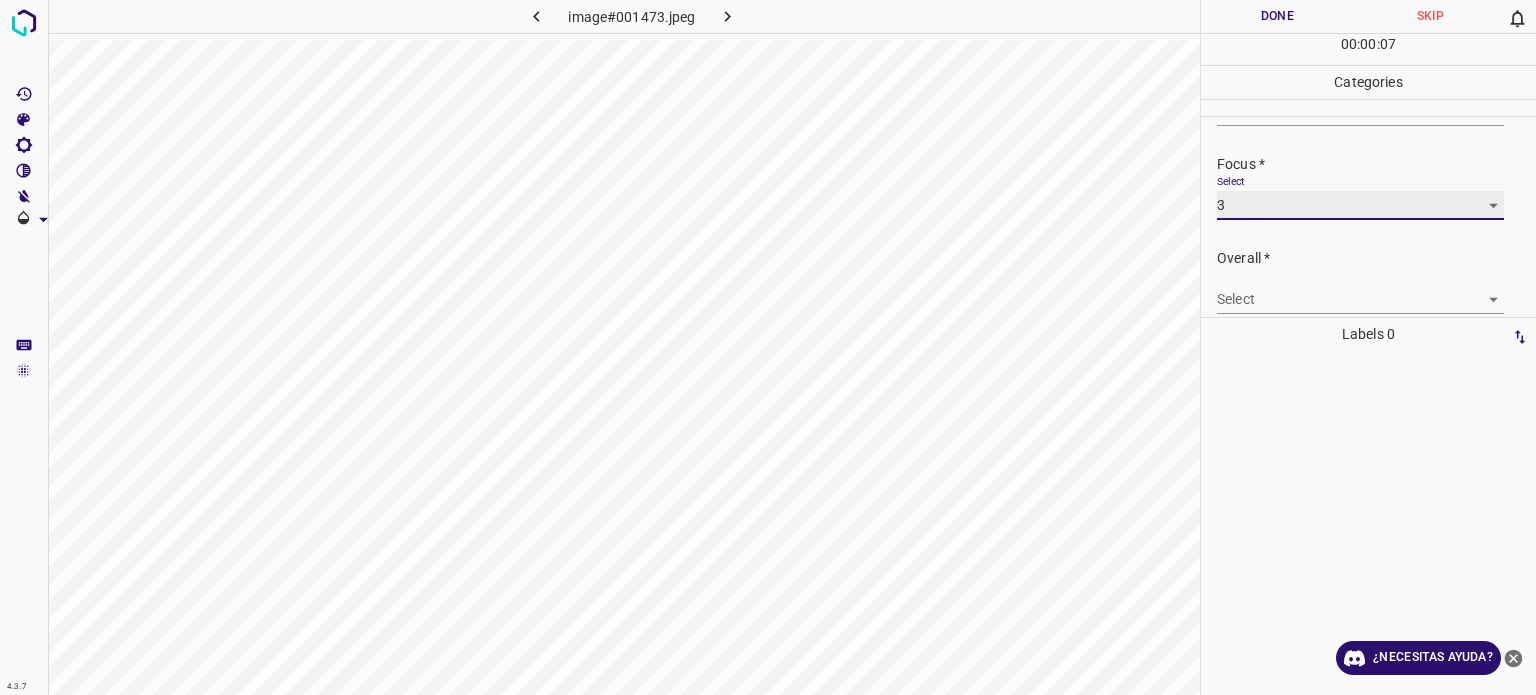 scroll, scrollTop: 98, scrollLeft: 0, axis: vertical 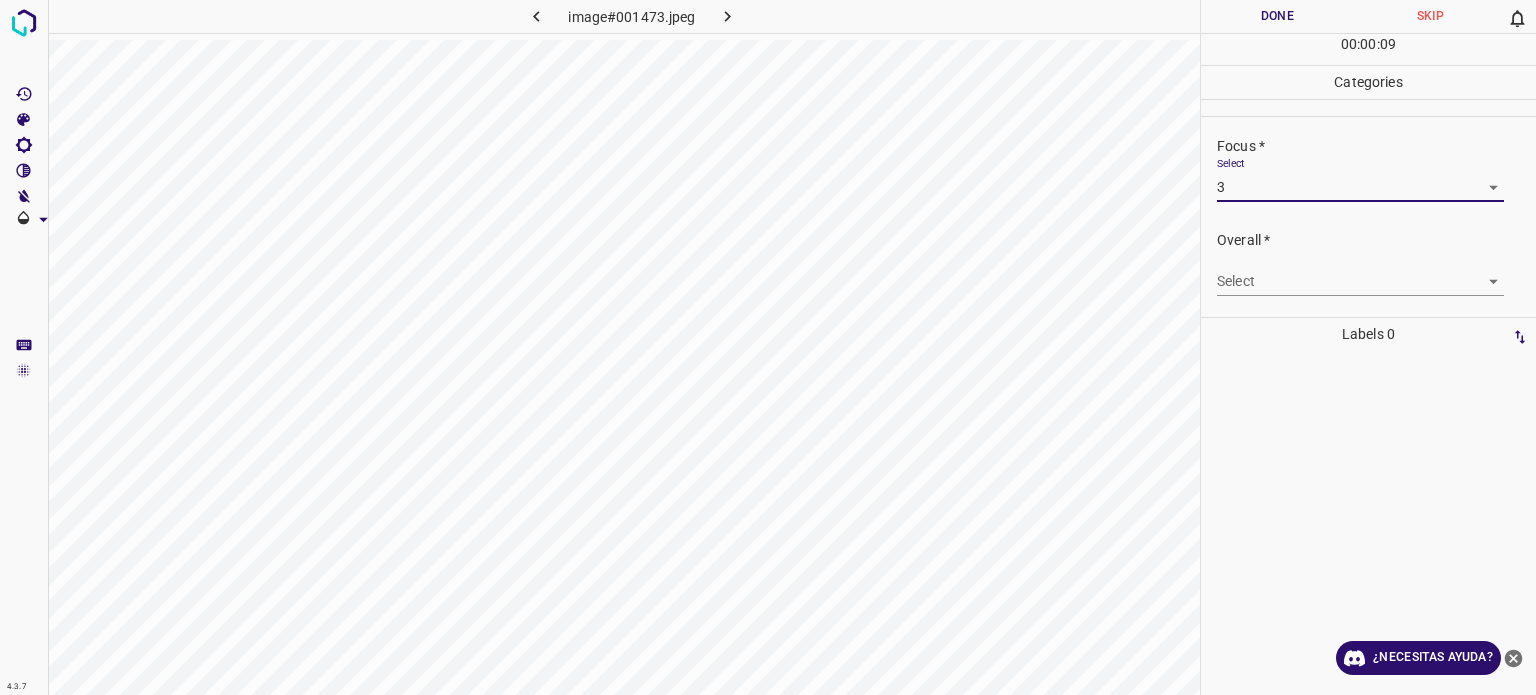 click on "4.3.7 image#001473.jpeg Done Skip 0 00   : 00   : 09   Categories Lighting *  Select 3 3 Focus *  Select 3 3 Overall *  Select ​ Labels   0 Categories 1 Lighting 2 Focus 3 Overall Tools Space Change between modes (Draw & Edit) I Auto labeling R Restore zoom M Zoom in N Zoom out Delete Delete selecte label Filters Z Restore filters X Saturation filter C Brightness filter V Contrast filter B Gray scale filter General O Download ¿Necesitas ayuda? Texto original Valora esta traducción Tu opinión servirá para ayudar a mejorar el Traductor de Google - Texto - Esconder - Borrar" at bounding box center [768, 347] 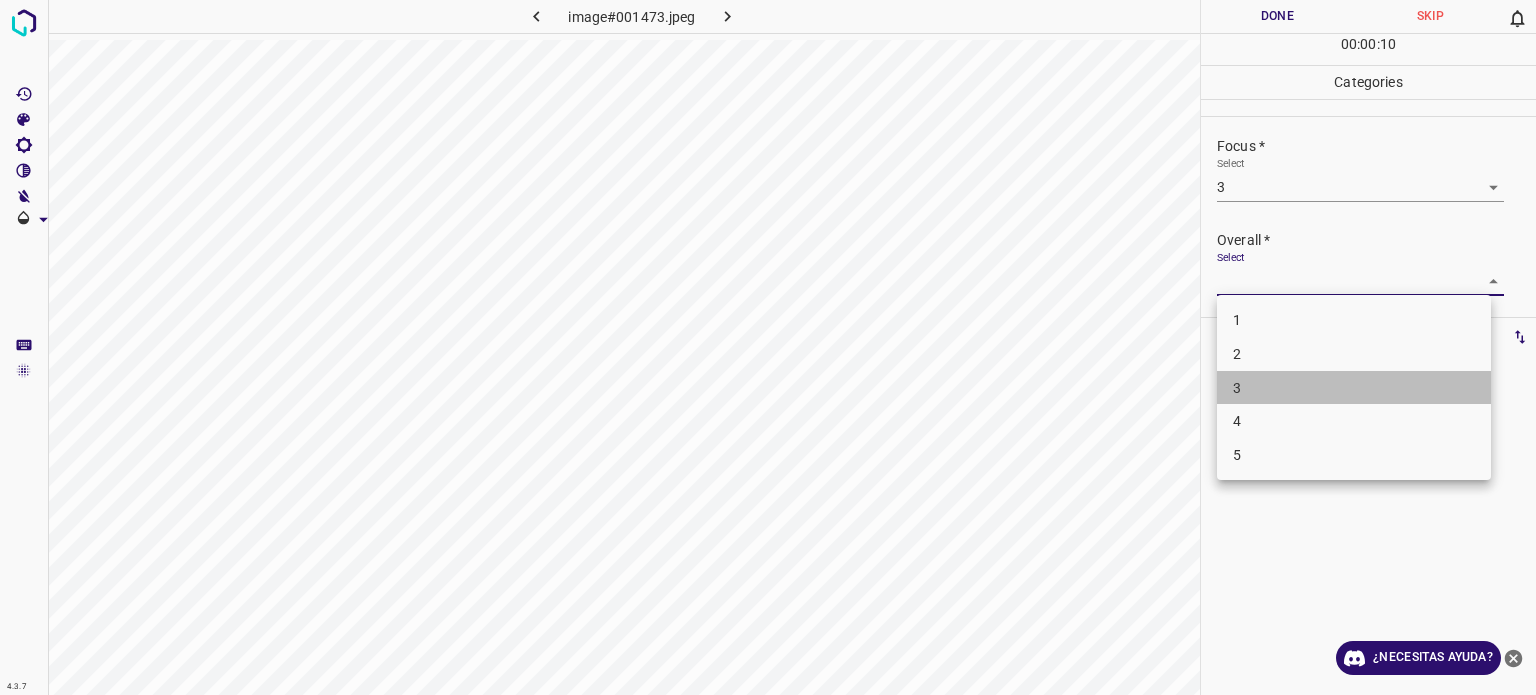 click on "3" at bounding box center [1354, 388] 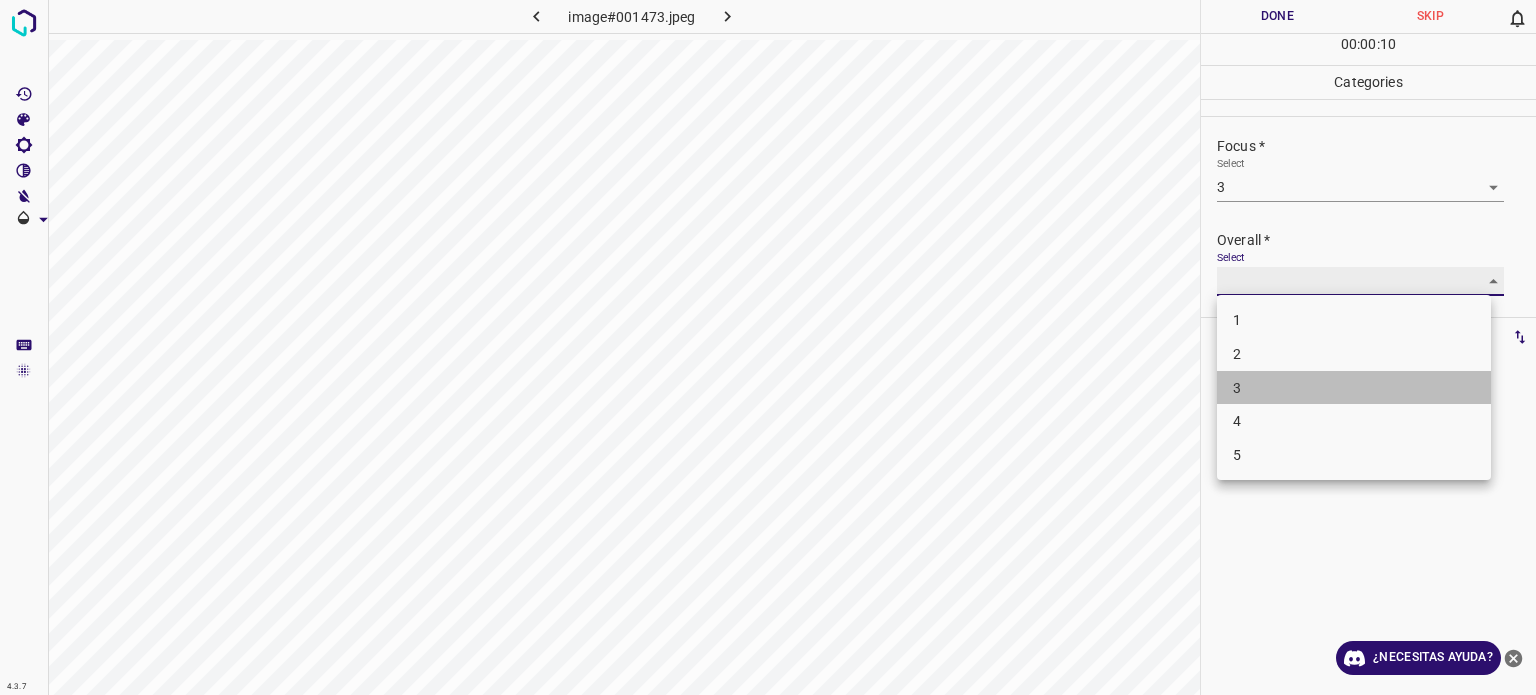 type on "3" 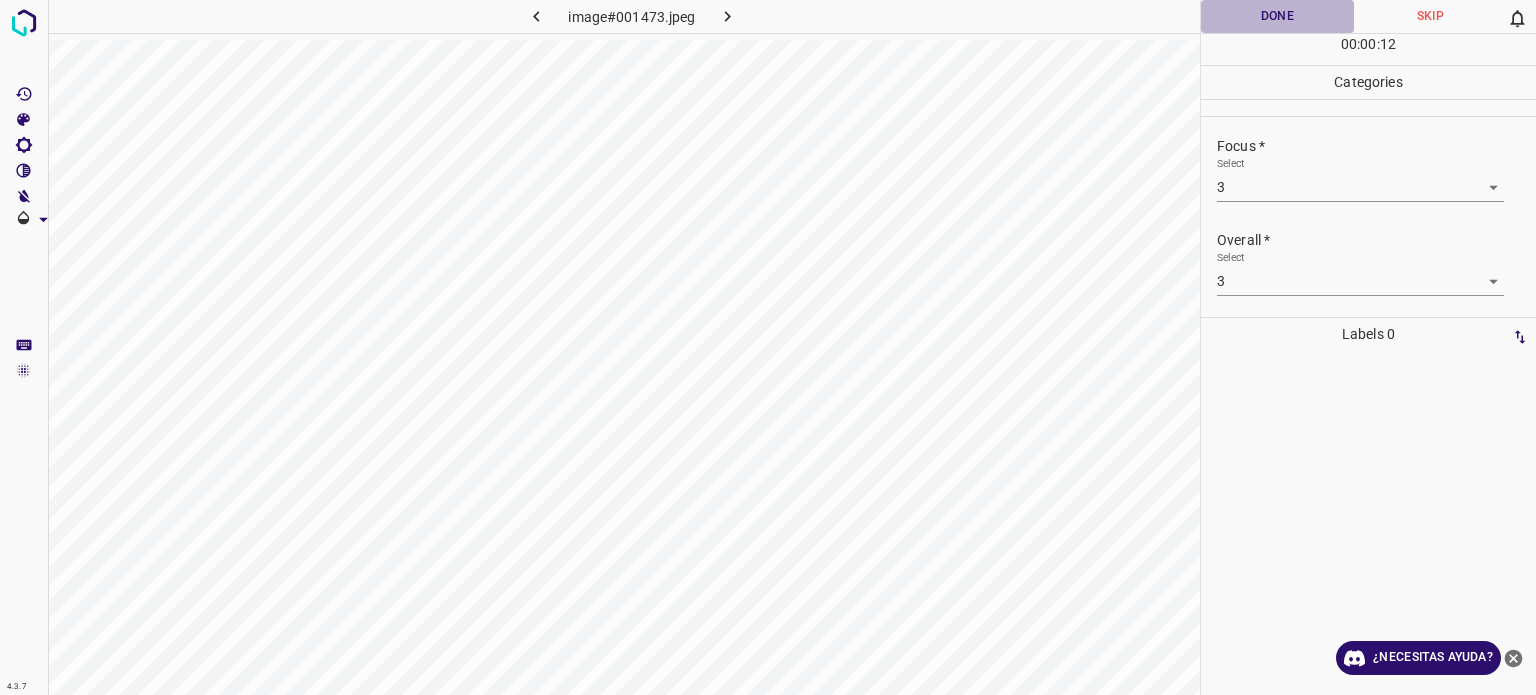 click on "Done" at bounding box center (1277, 16) 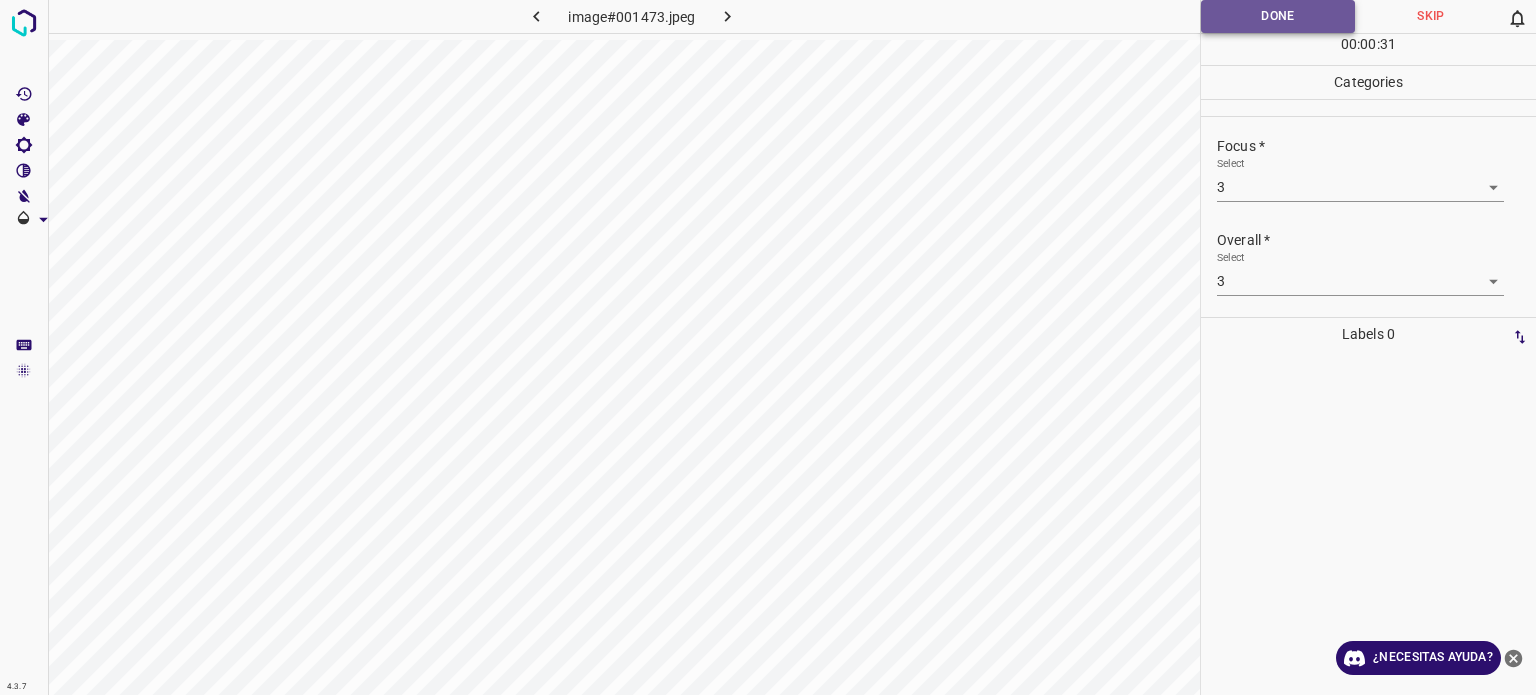 click on "Done" at bounding box center (1278, 16) 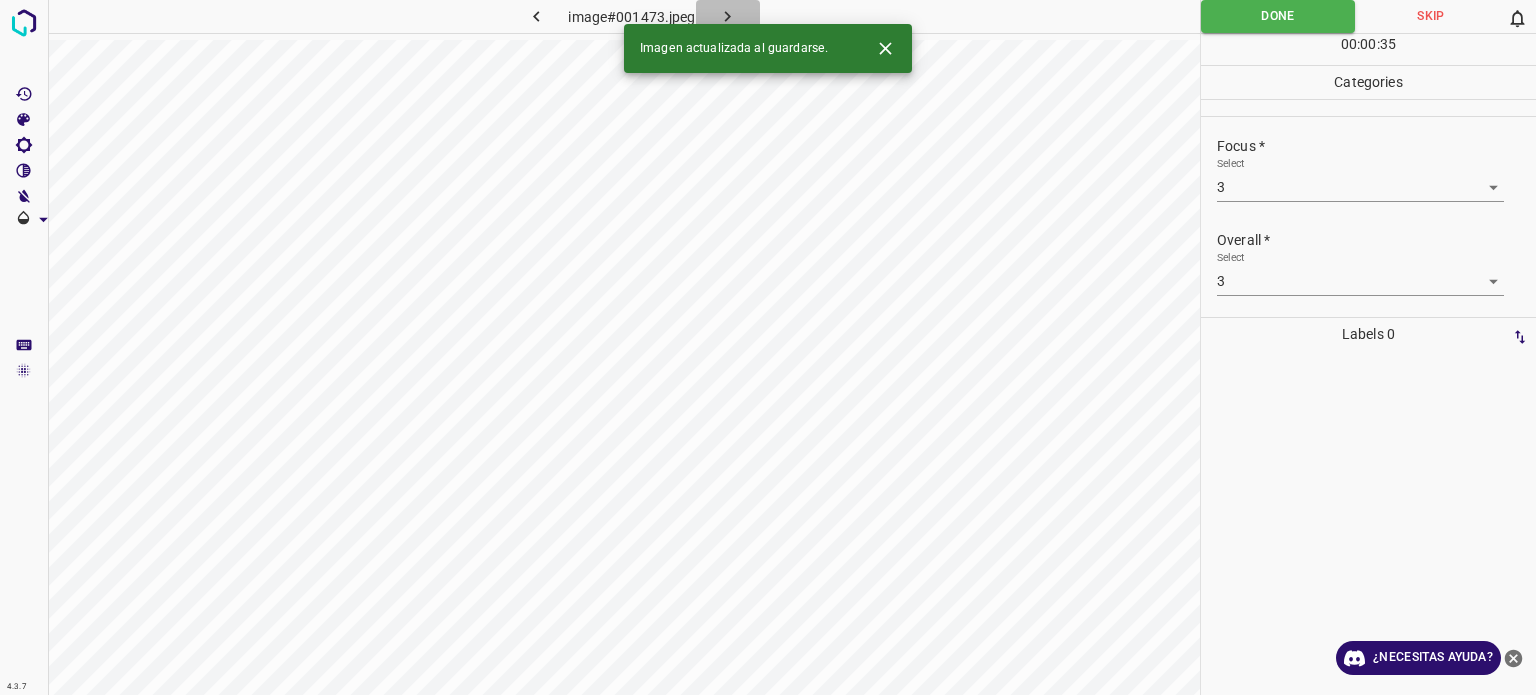 click 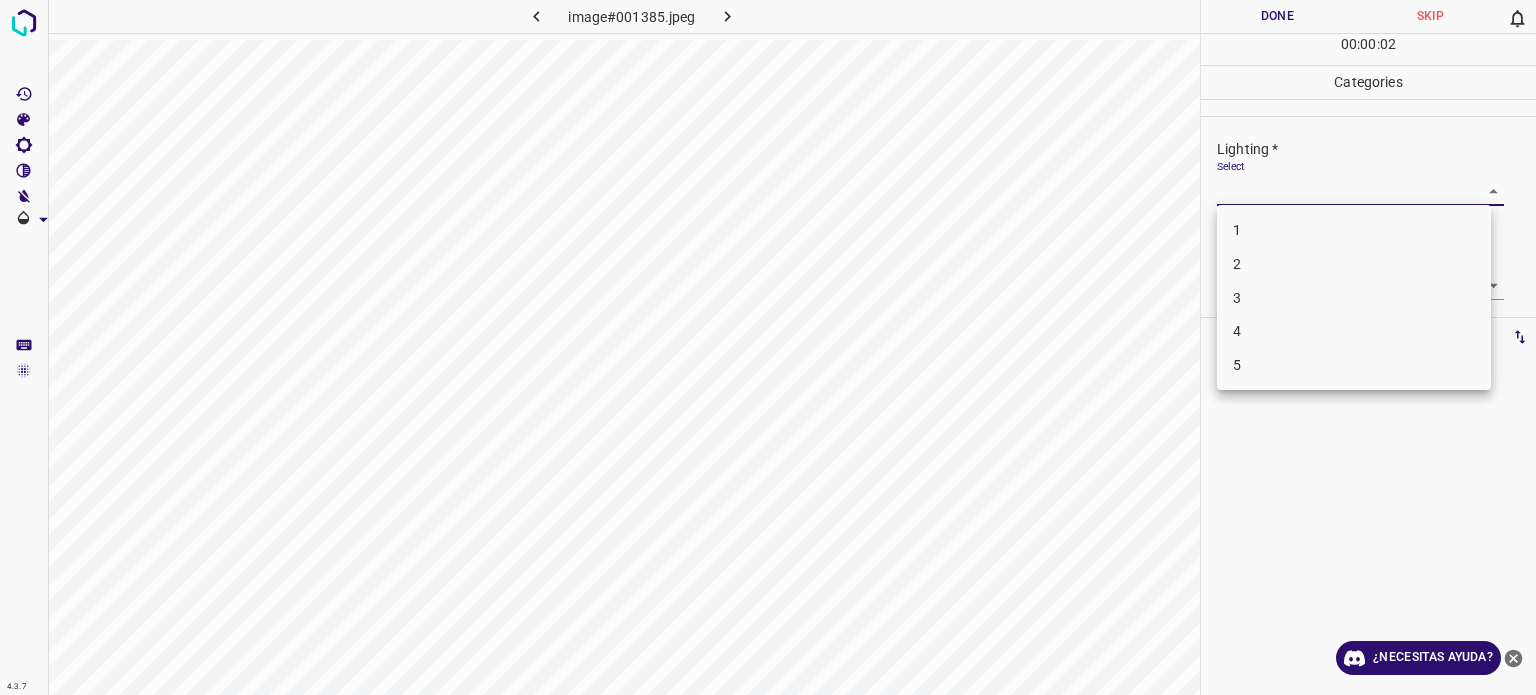 drag, startPoint x: 1288, startPoint y: 183, endPoint x: 1235, endPoint y: 251, distance: 86.21485 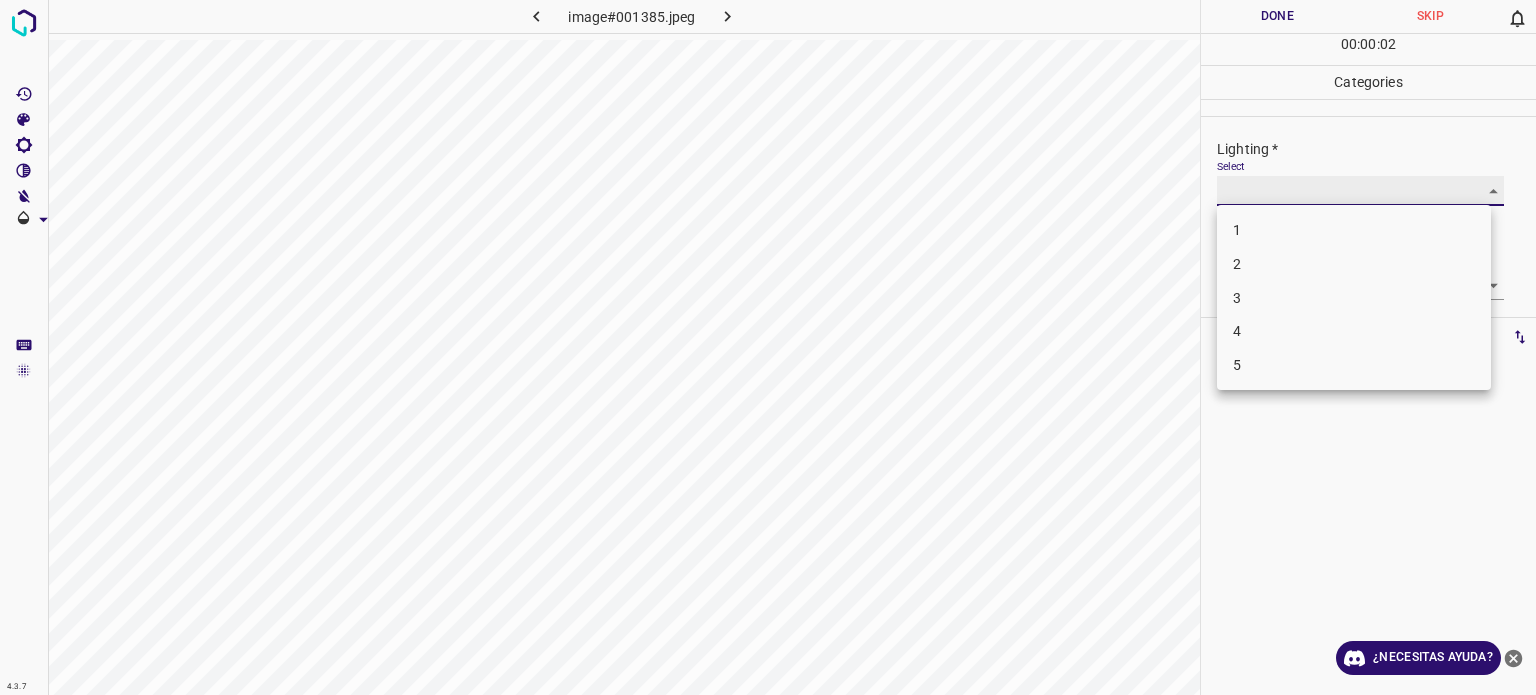 type on "2" 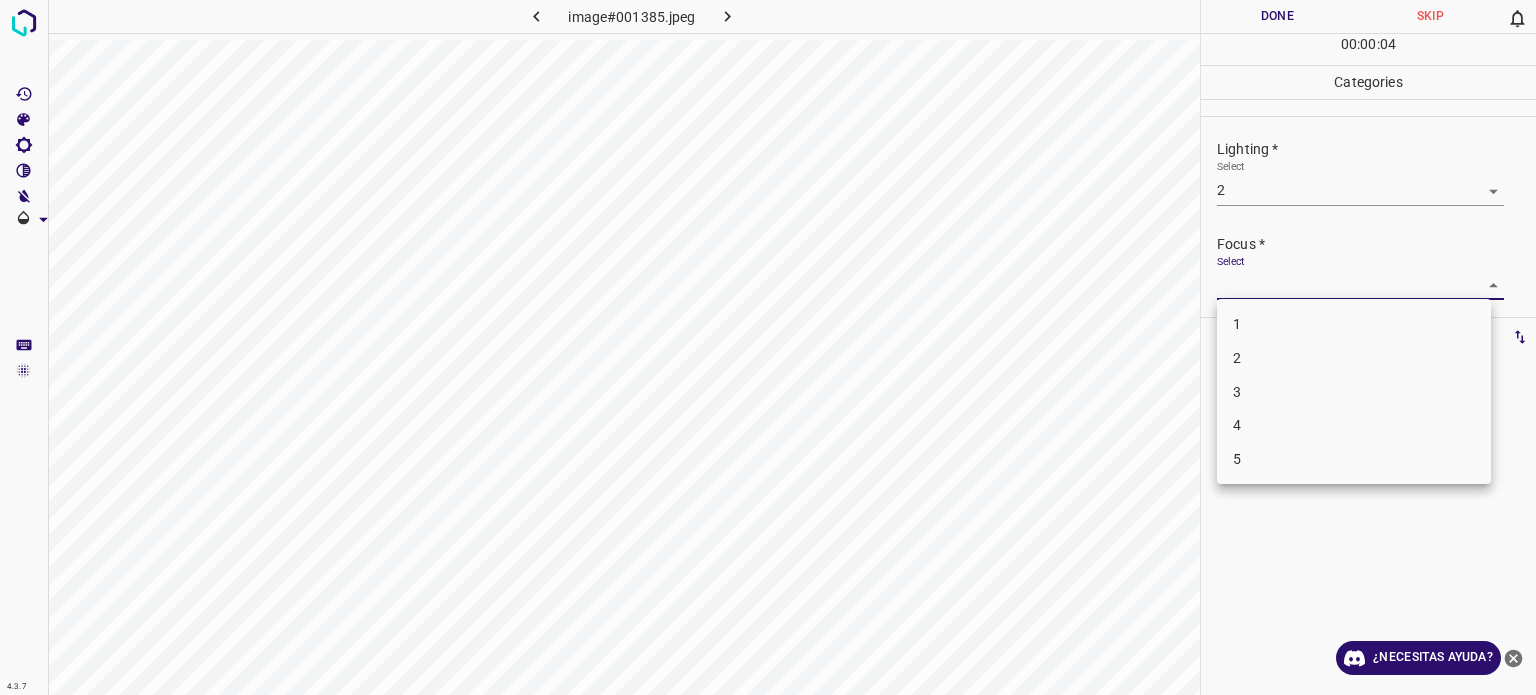 drag, startPoint x: 1232, startPoint y: 278, endPoint x: 1229, endPoint y: 357, distance: 79.05694 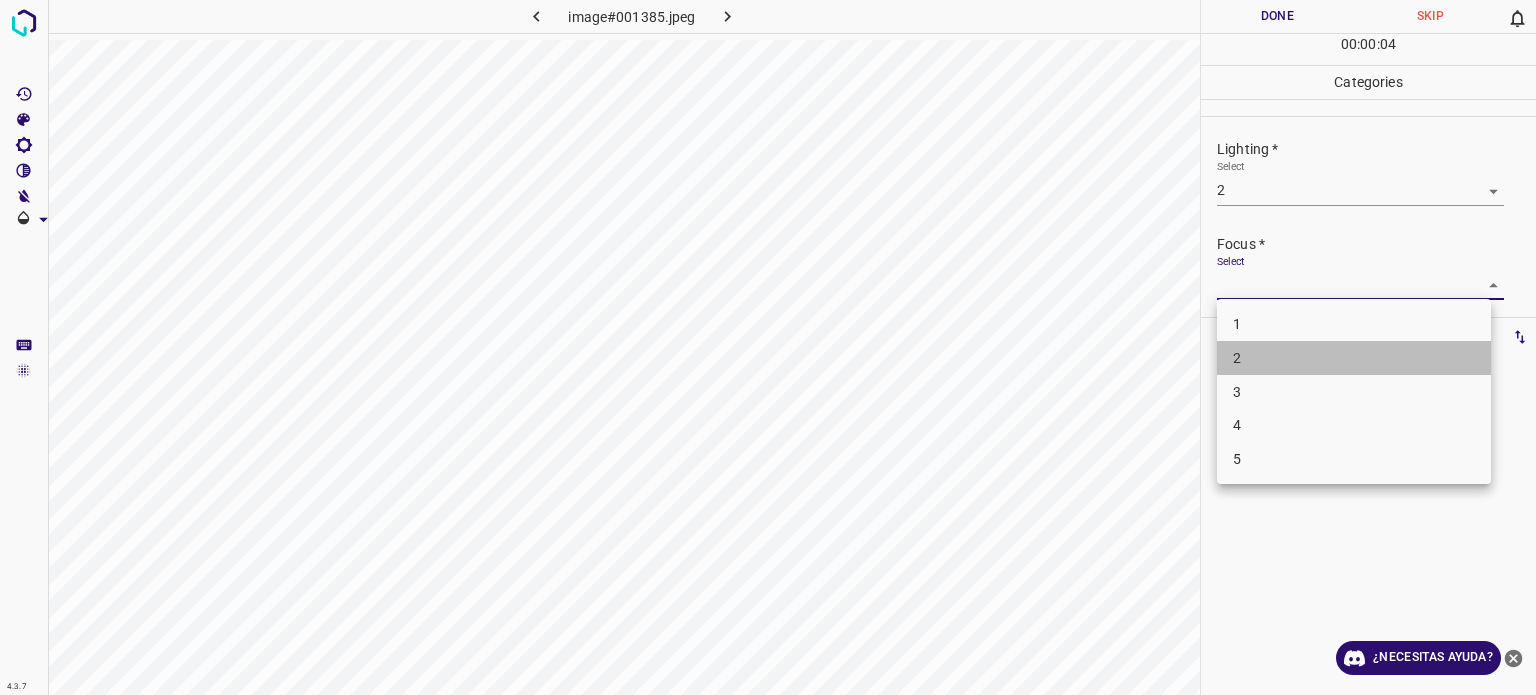 click on "2" at bounding box center [1354, 358] 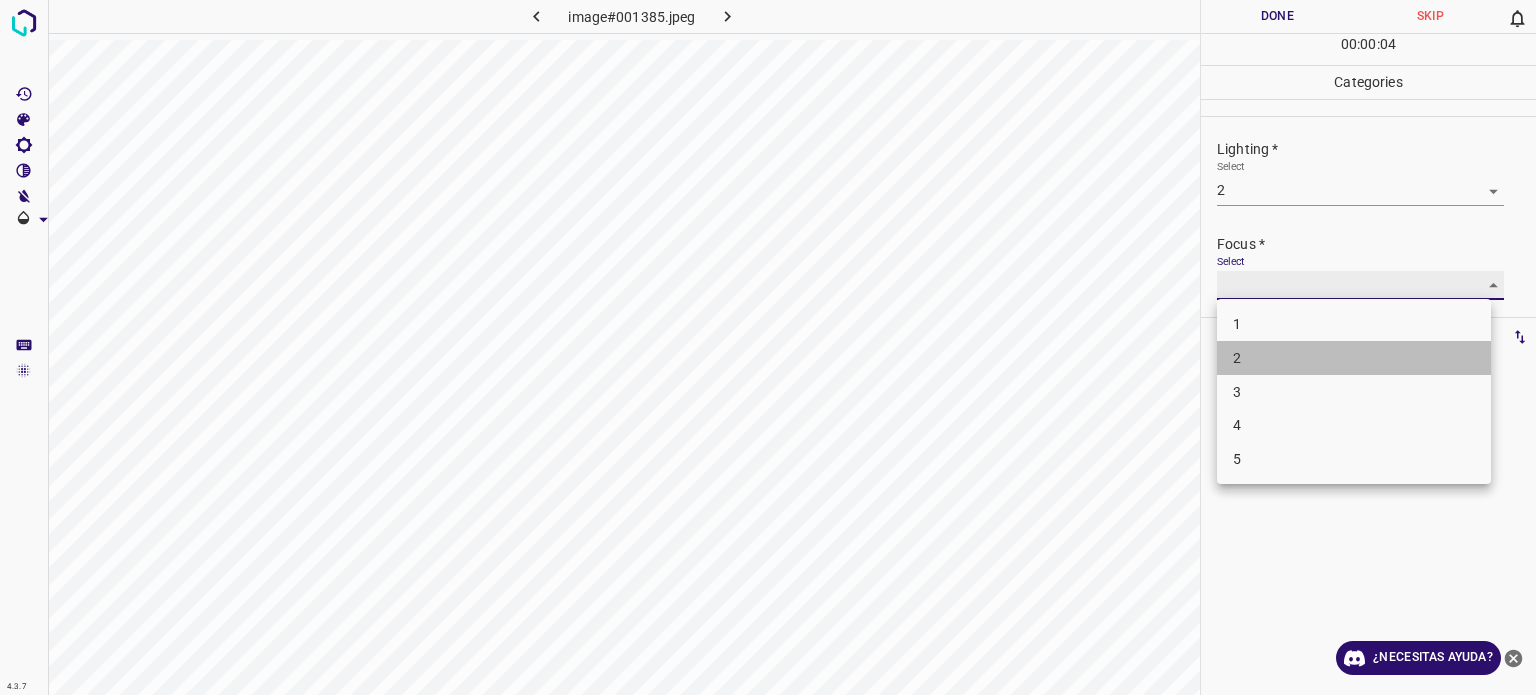type on "2" 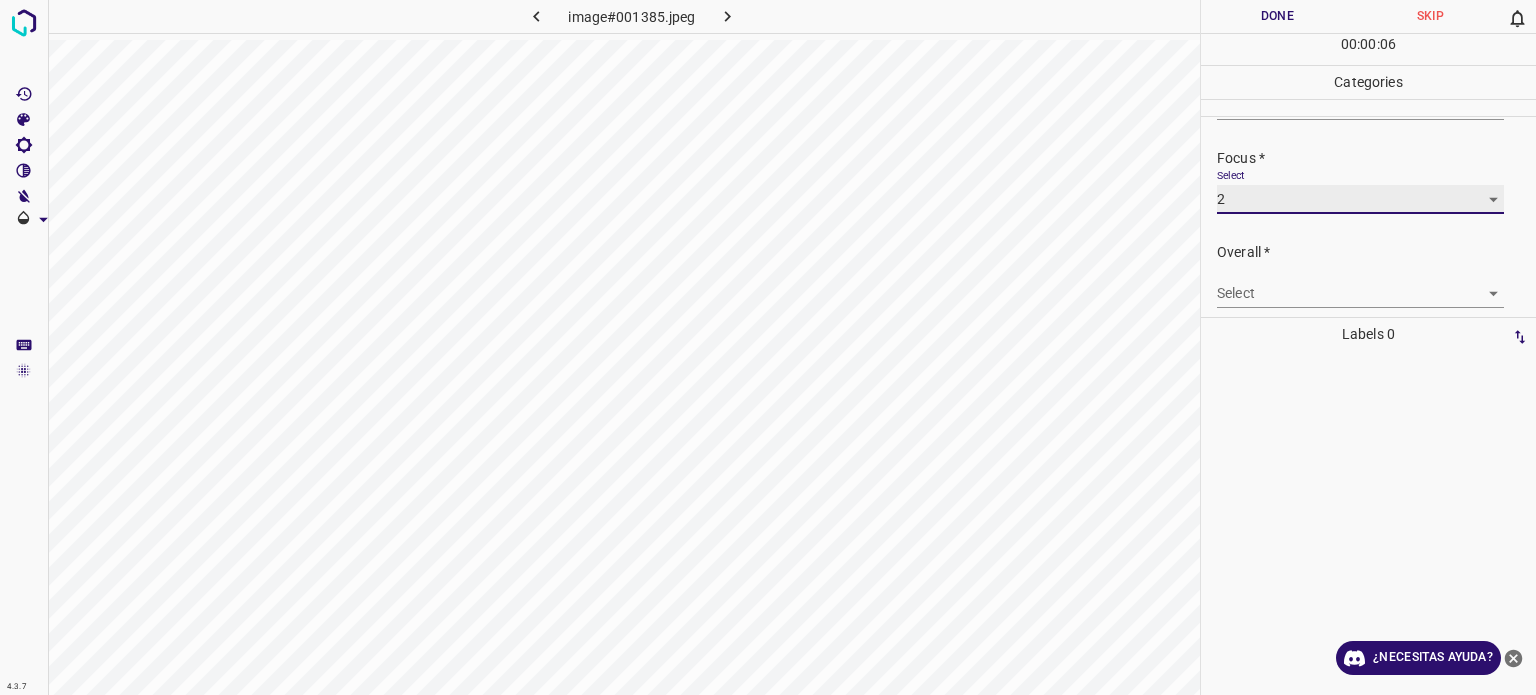 scroll, scrollTop: 98, scrollLeft: 0, axis: vertical 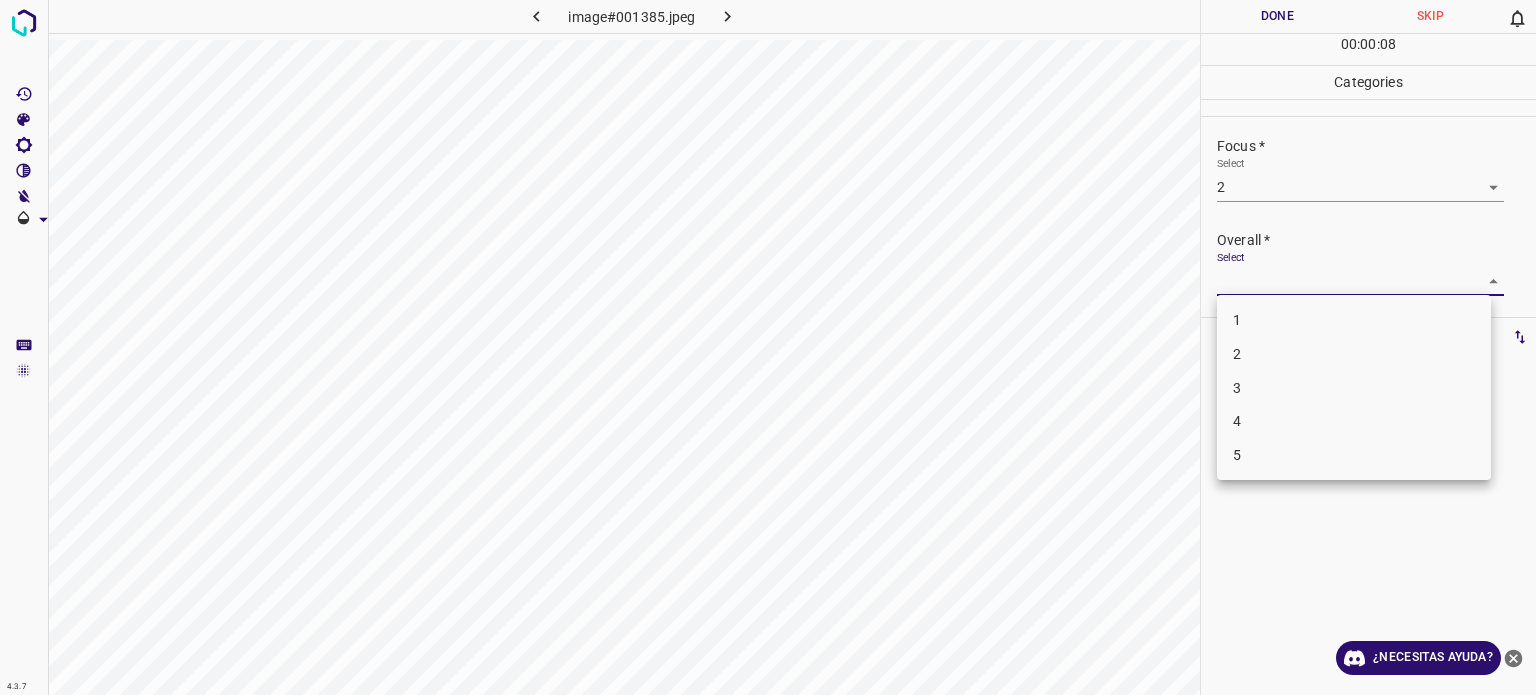 click on "4.3.7 image#001385.jpeg Done Skip 0 00   : 00   : 08   Categories Lighting *  Select 2 2 Focus *  Select 2 2 Overall *  Select ​ Labels   0 Categories 1 Lighting 2 Focus 3 Overall Tools Space Change between modes (Draw & Edit) I Auto labeling R Restore zoom M Zoom in N Zoom out Delete Delete selecte label Filters Z Restore filters X Saturation filter C Brightness filter V Contrast filter B Gray scale filter General O Download ¿Necesitas ayuda? Texto original Valora esta traducción Tu opinión servirá para ayudar a mejorar el Traductor de Google - Texto - Esconder - Borrar 1 2 3 4 5" at bounding box center [768, 347] 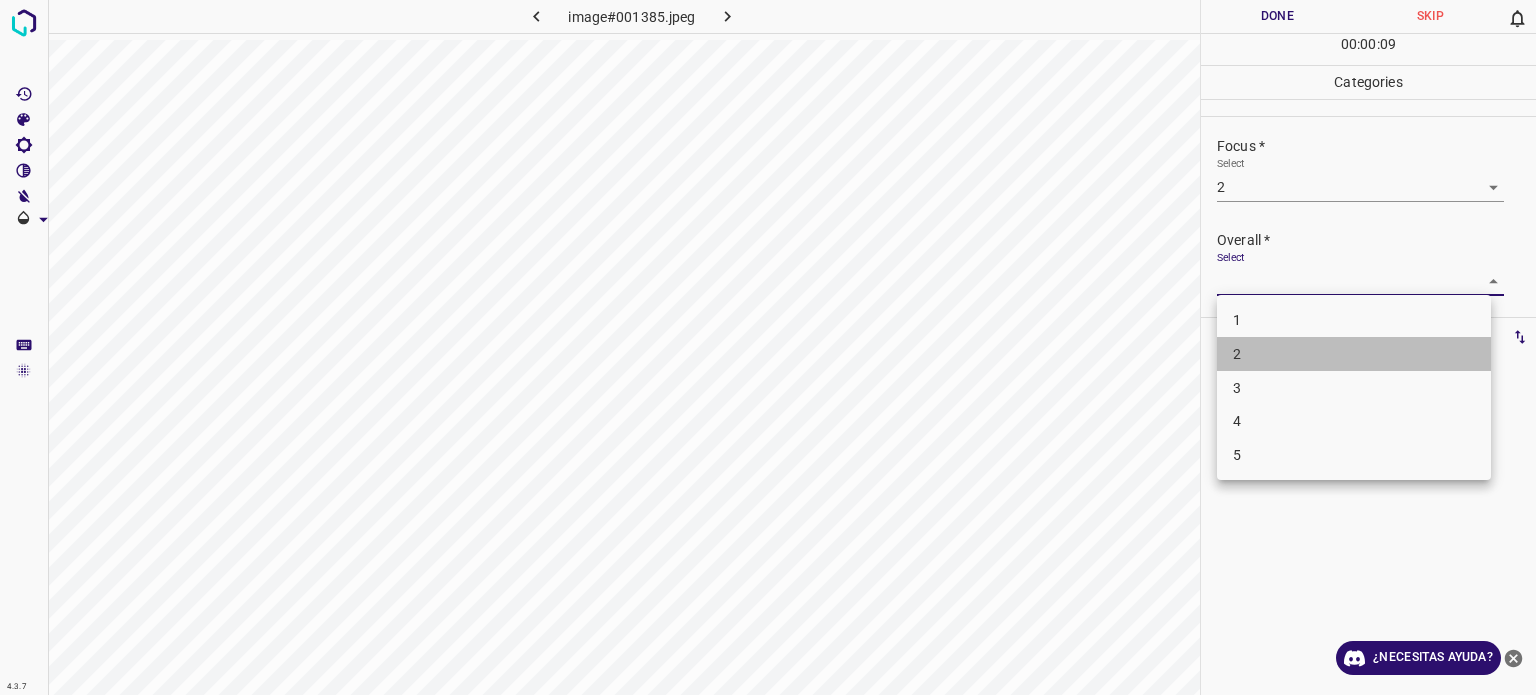 click on "2" at bounding box center [1237, 354] 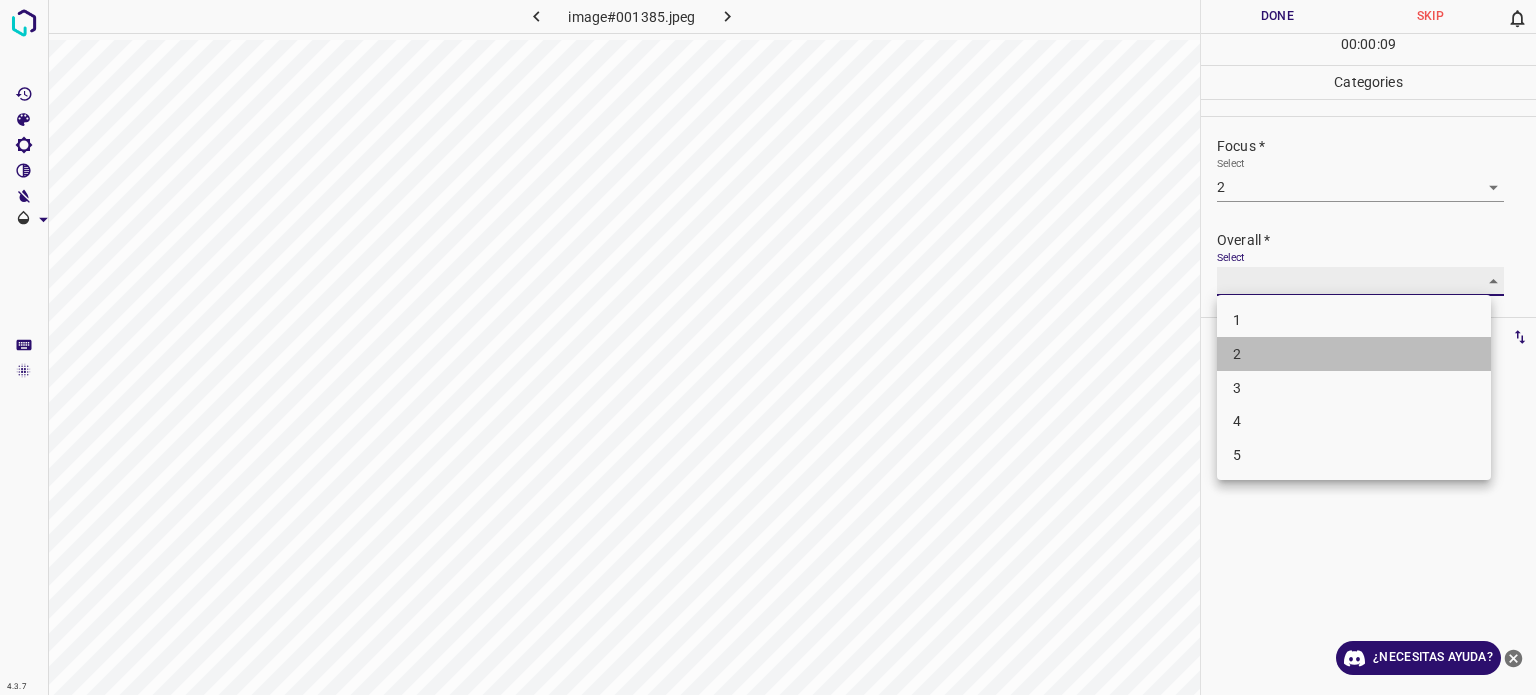 type on "2" 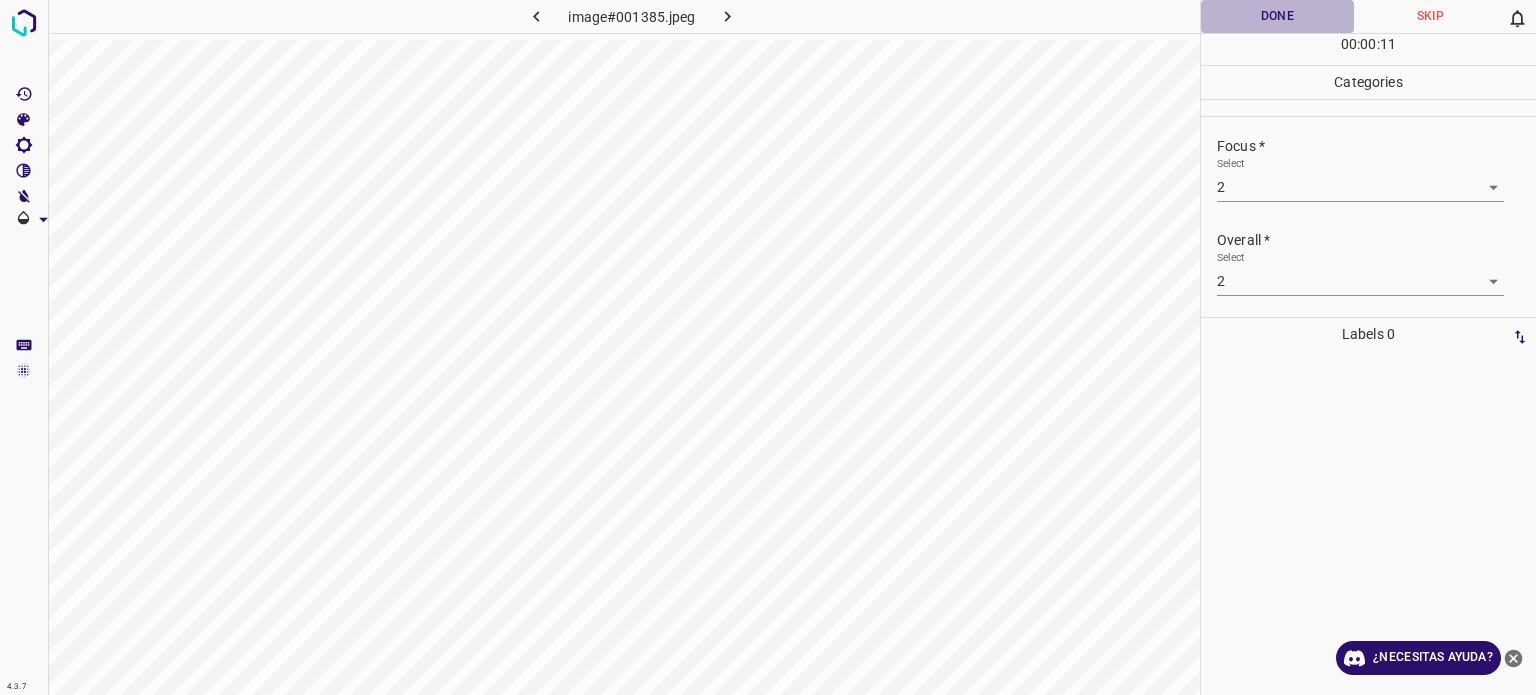 click on "Done" at bounding box center [1277, 16] 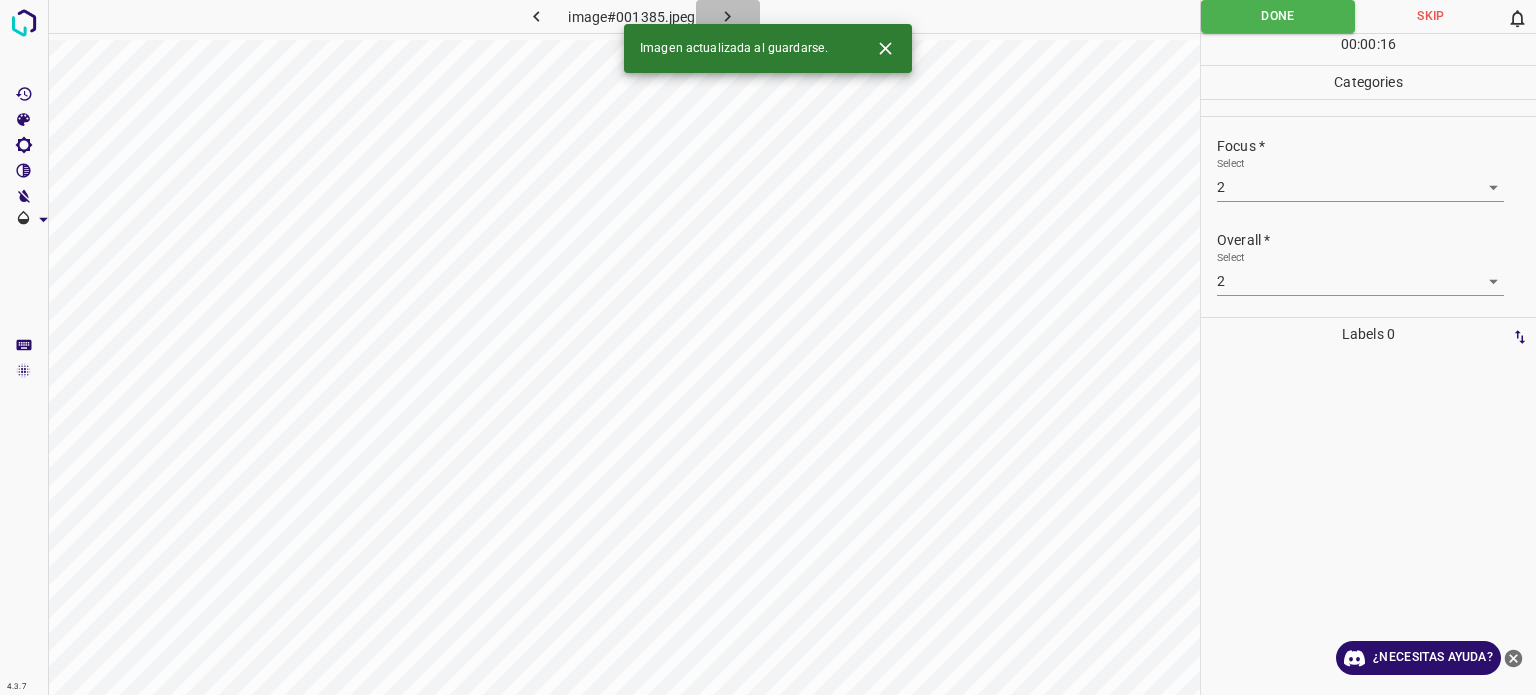 click 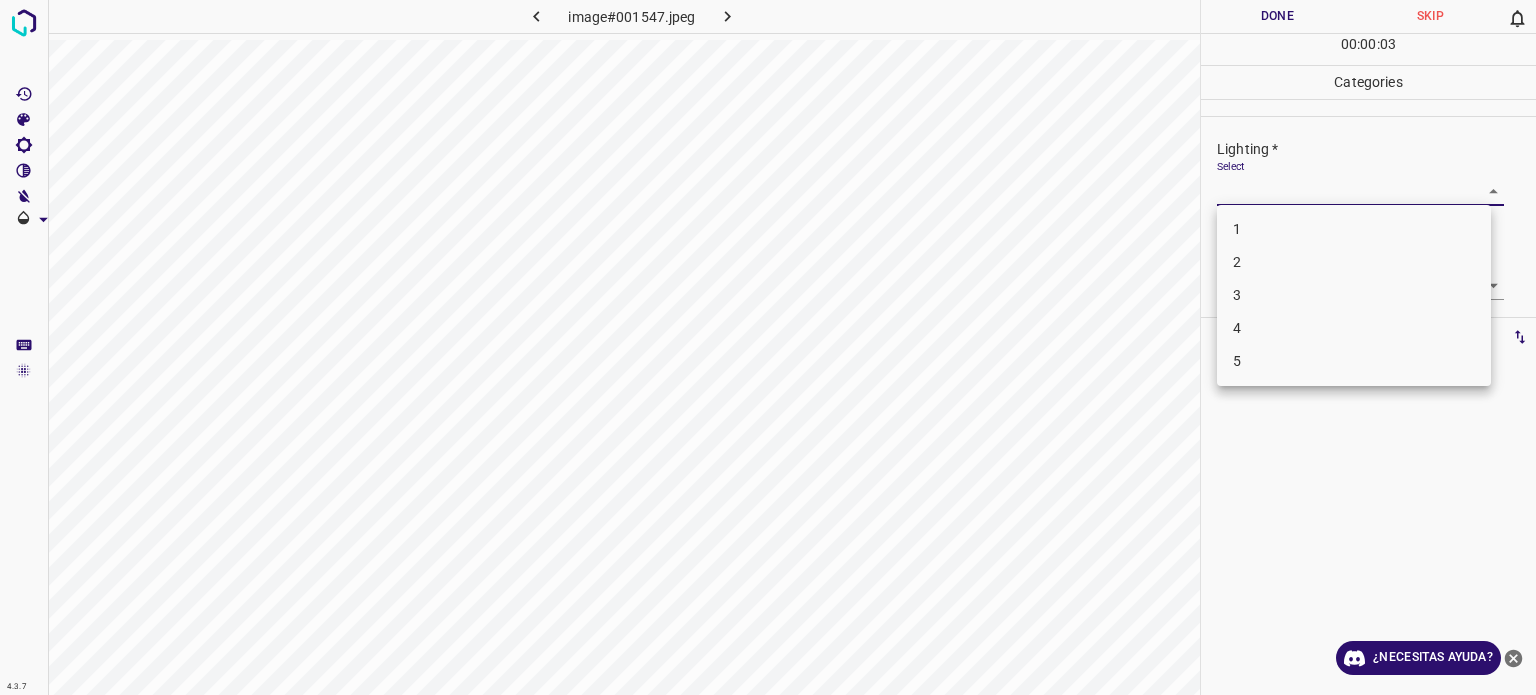 click on "4.3.7 image#001547.jpeg Done Skip 0 00   : 00   : 03   Categories Lighting *  Select ​ Focus *  Select ​ Overall *  Select ​ Labels   0 Categories 1 Lighting 2 Focus 3 Overall Tools Space Change between modes (Draw & Edit) I Auto labeling R Restore zoom M Zoom in N Zoom out Delete Delete selecte label Filters Z Restore filters X Saturation filter C Brightness filter V Contrast filter B Gray scale filter General O Download ¿Necesitas ayuda? Texto original Valora esta traducción Tu opinión servirá para ayudar a mejorar el Traductor de Google - Texto - Esconder - Borrar 1 2 3 4 5" at bounding box center [768, 347] 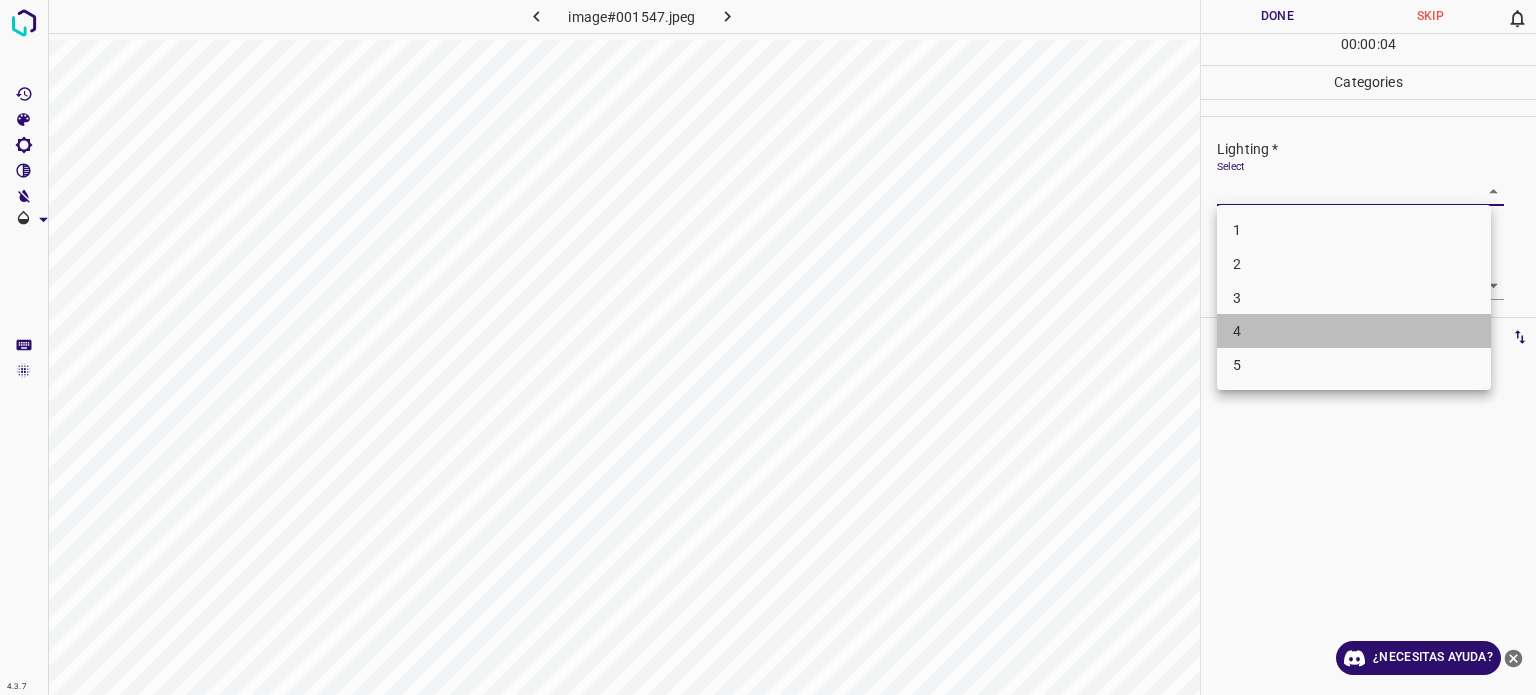 click on "4" at bounding box center (1354, 331) 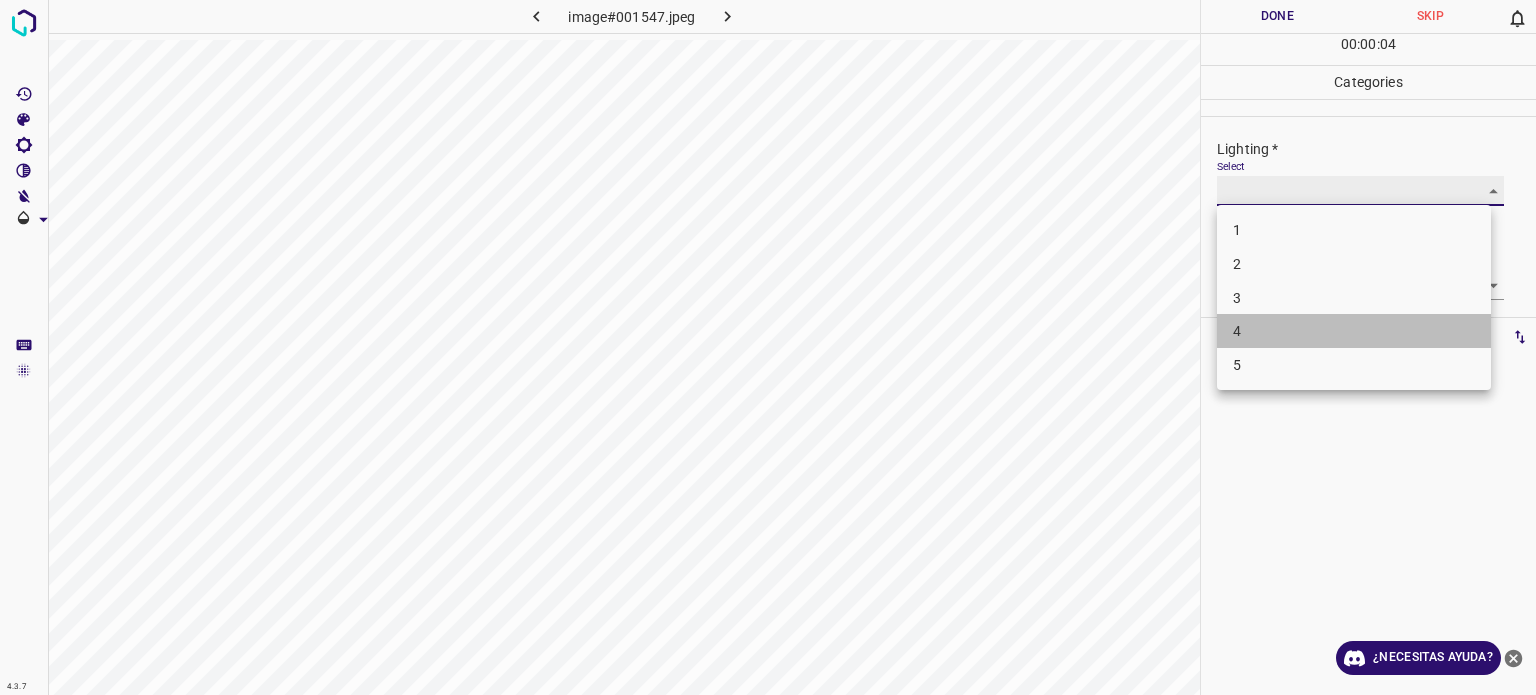 type on "4" 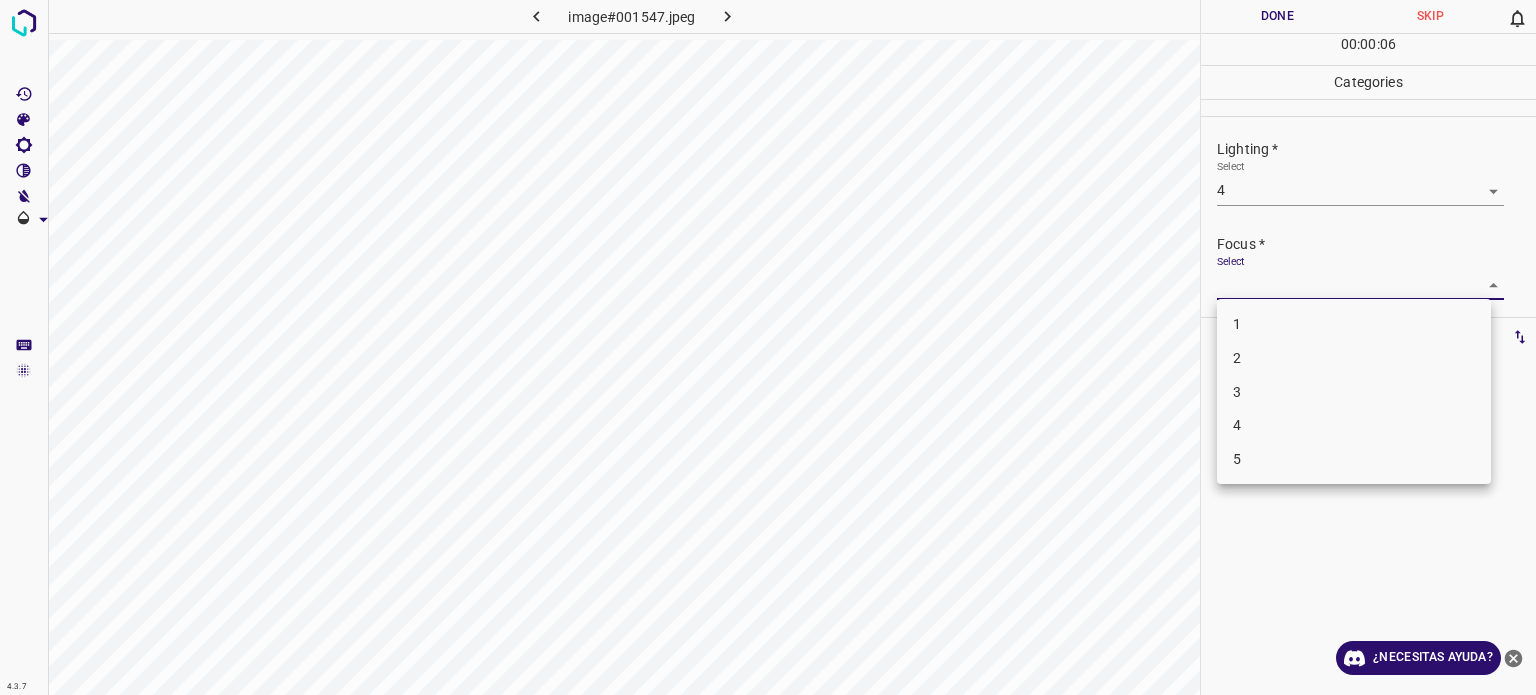 drag, startPoint x: 1233, startPoint y: 287, endPoint x: 1234, endPoint y: 422, distance: 135.00371 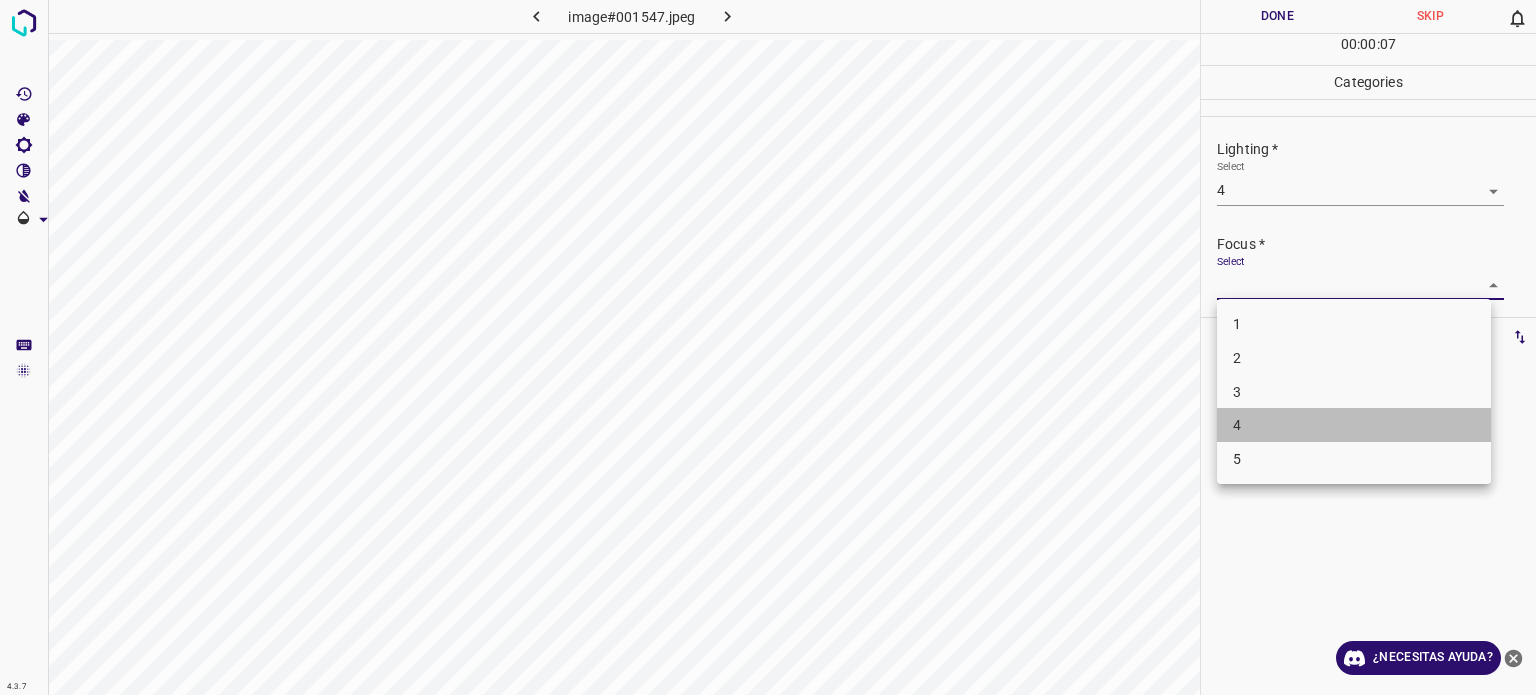 click on "4" at bounding box center (1237, 425) 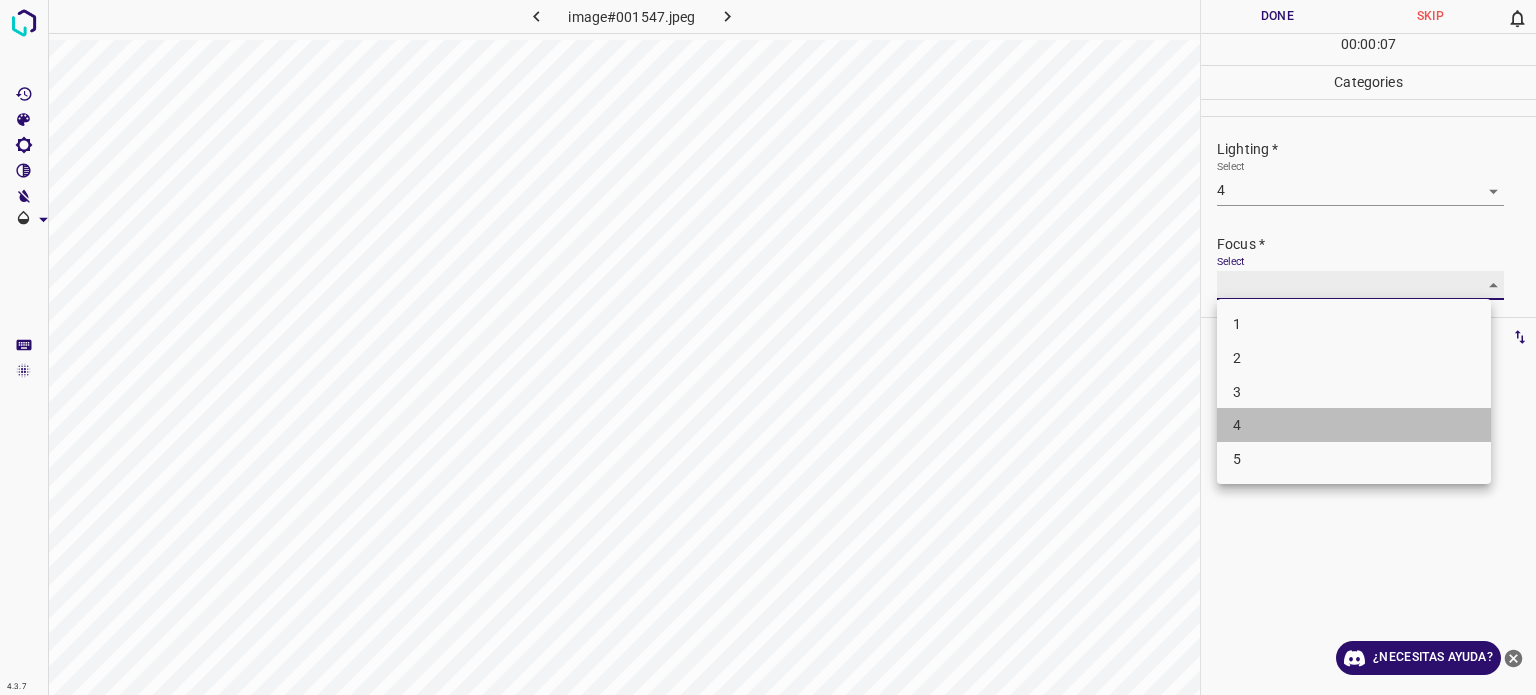 type on "4" 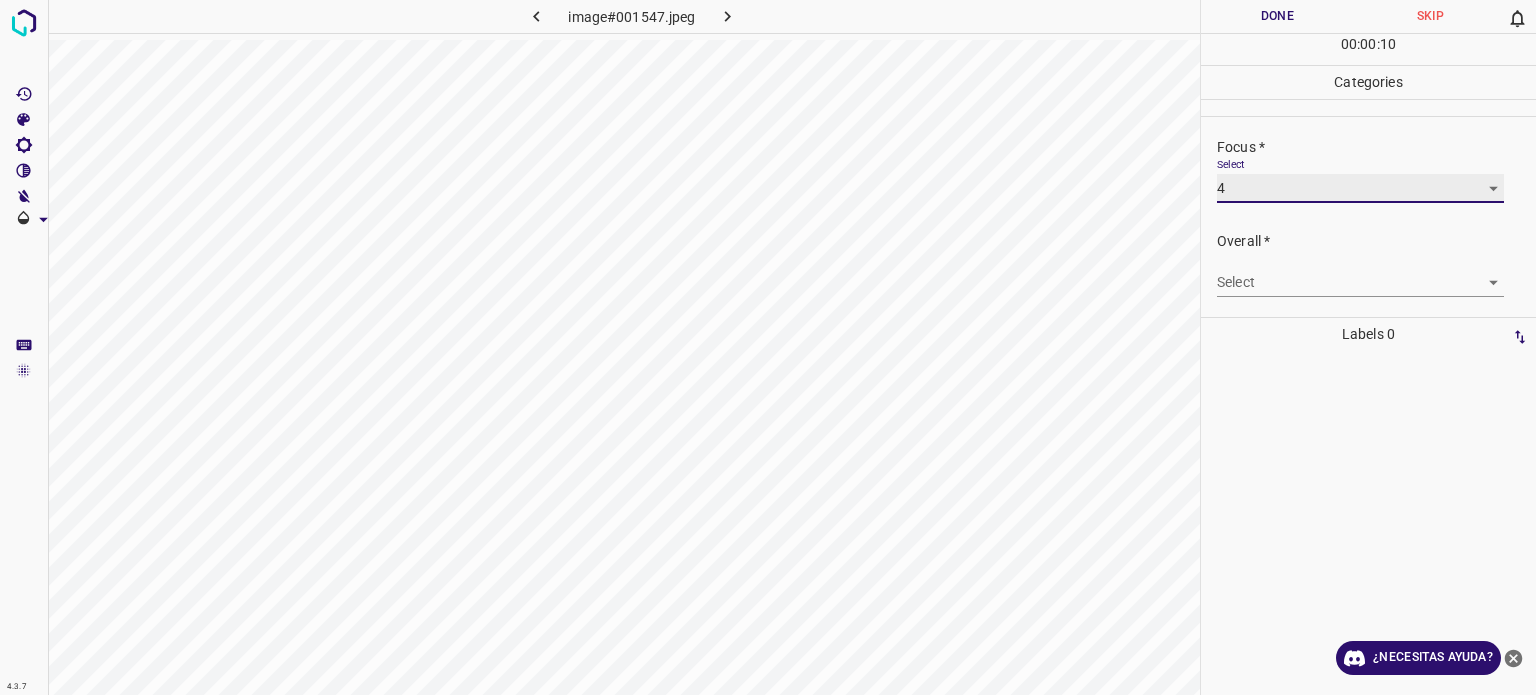 scroll, scrollTop: 98, scrollLeft: 0, axis: vertical 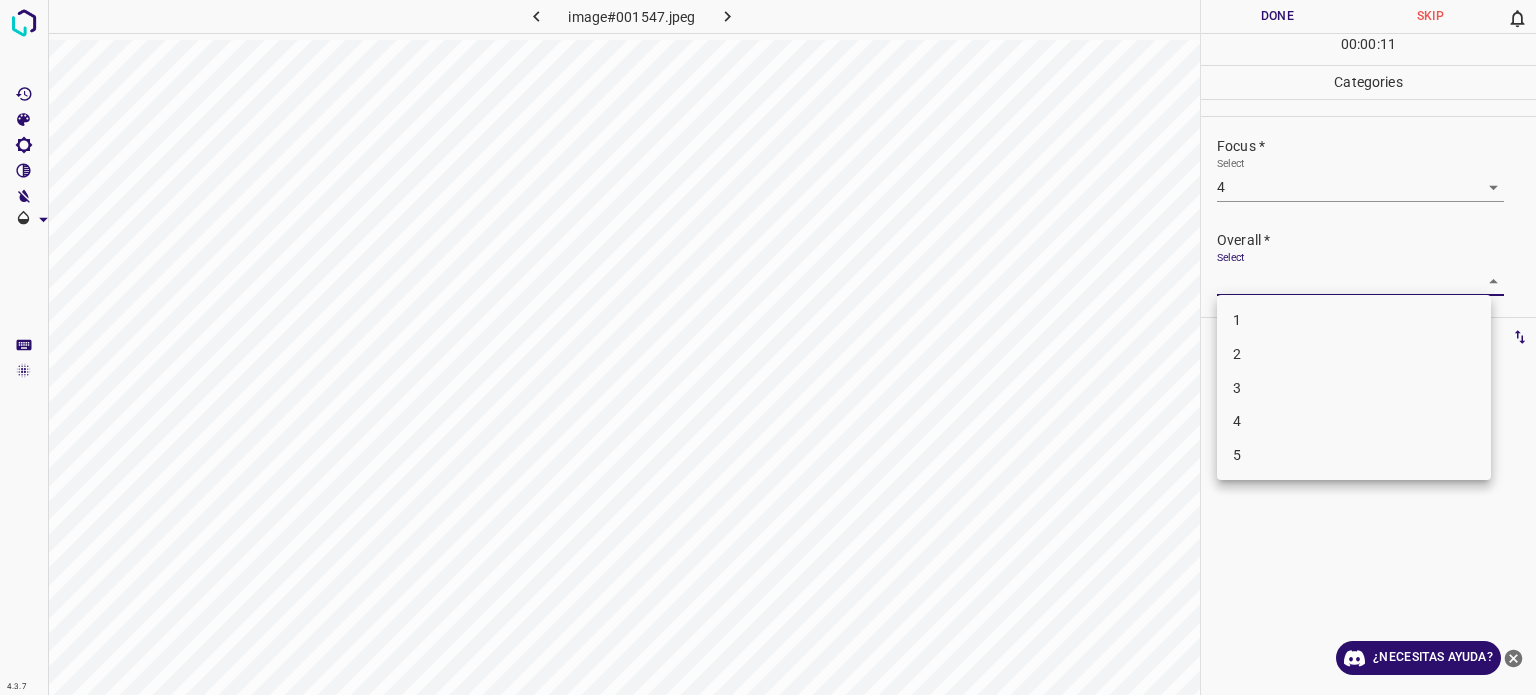 click on "4.3.7 image#001547.jpeg Done Skip 0 00   : 00   : 11   Categories Lighting *  Select 4 4 Focus *  Select 4 4 Overall *  Select ​ Labels   0 Categories 1 Lighting 2 Focus 3 Overall Tools Space Change between modes (Draw & Edit) I Auto labeling R Restore zoom M Zoom in N Zoom out Delete Delete selecte label Filters Z Restore filters X Saturation filter C Brightness filter V Contrast filter B Gray scale filter General O Download ¿Necesitas ayuda? Texto original Valora esta traducción Tu opinión servirá para ayudar a mejorar el Traductor de Google - Texto - Esconder - Borrar 1 2 3 4 5" at bounding box center (768, 347) 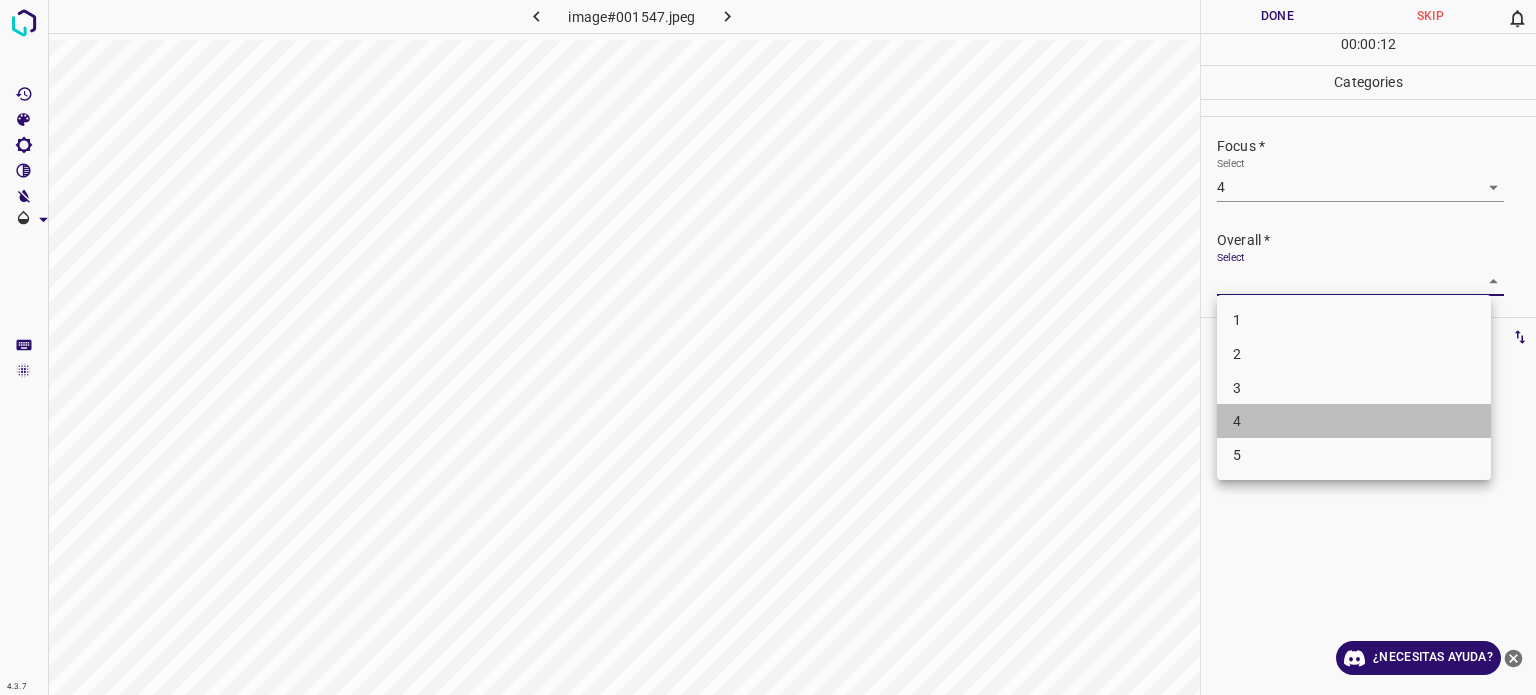 click on "4" at bounding box center (1237, 421) 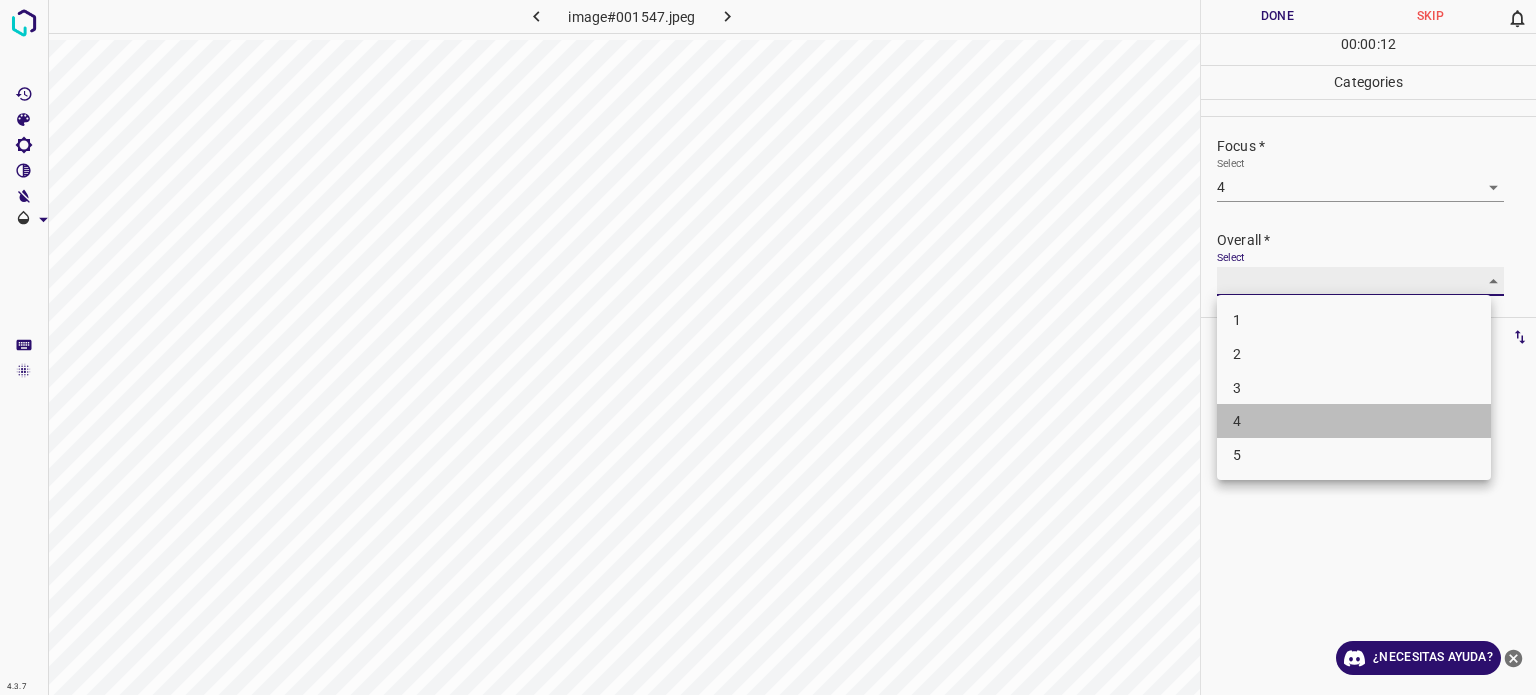 type on "4" 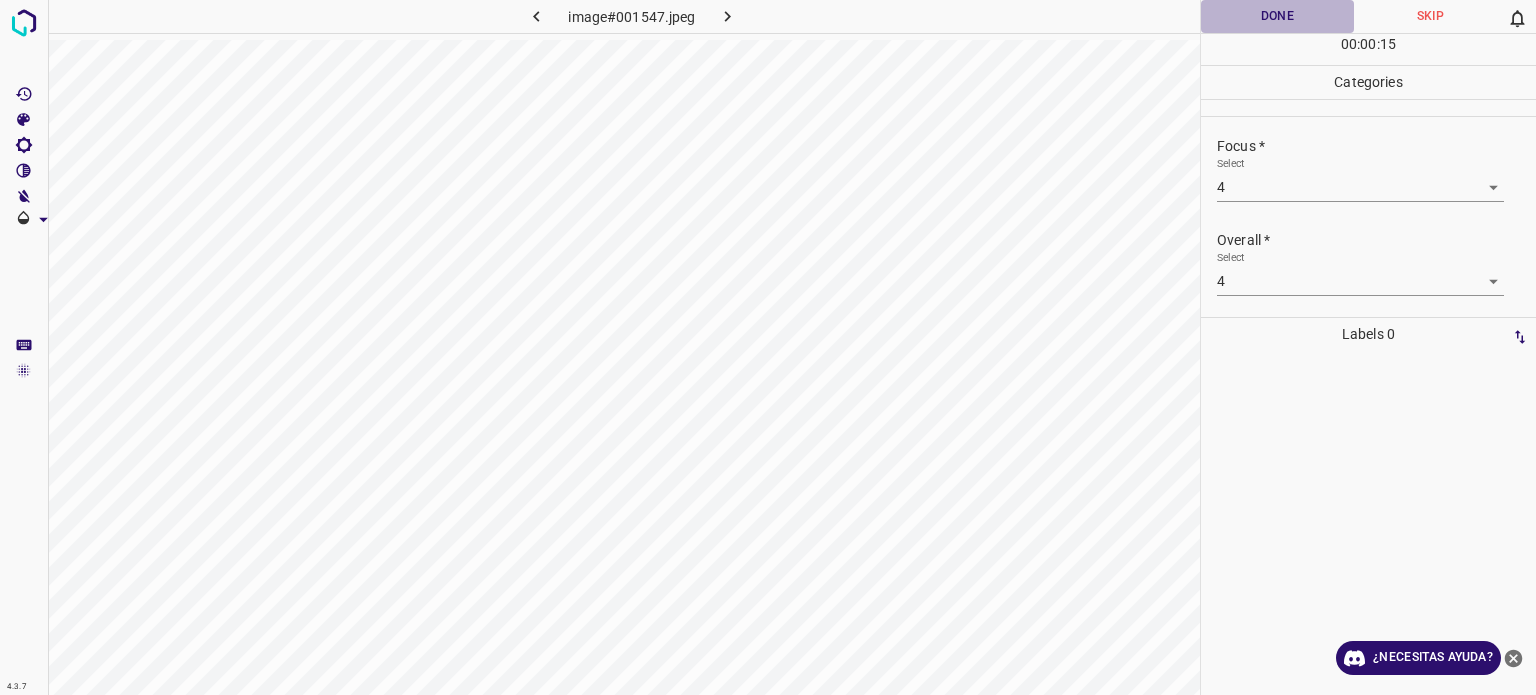 click on "Done" at bounding box center [1277, 16] 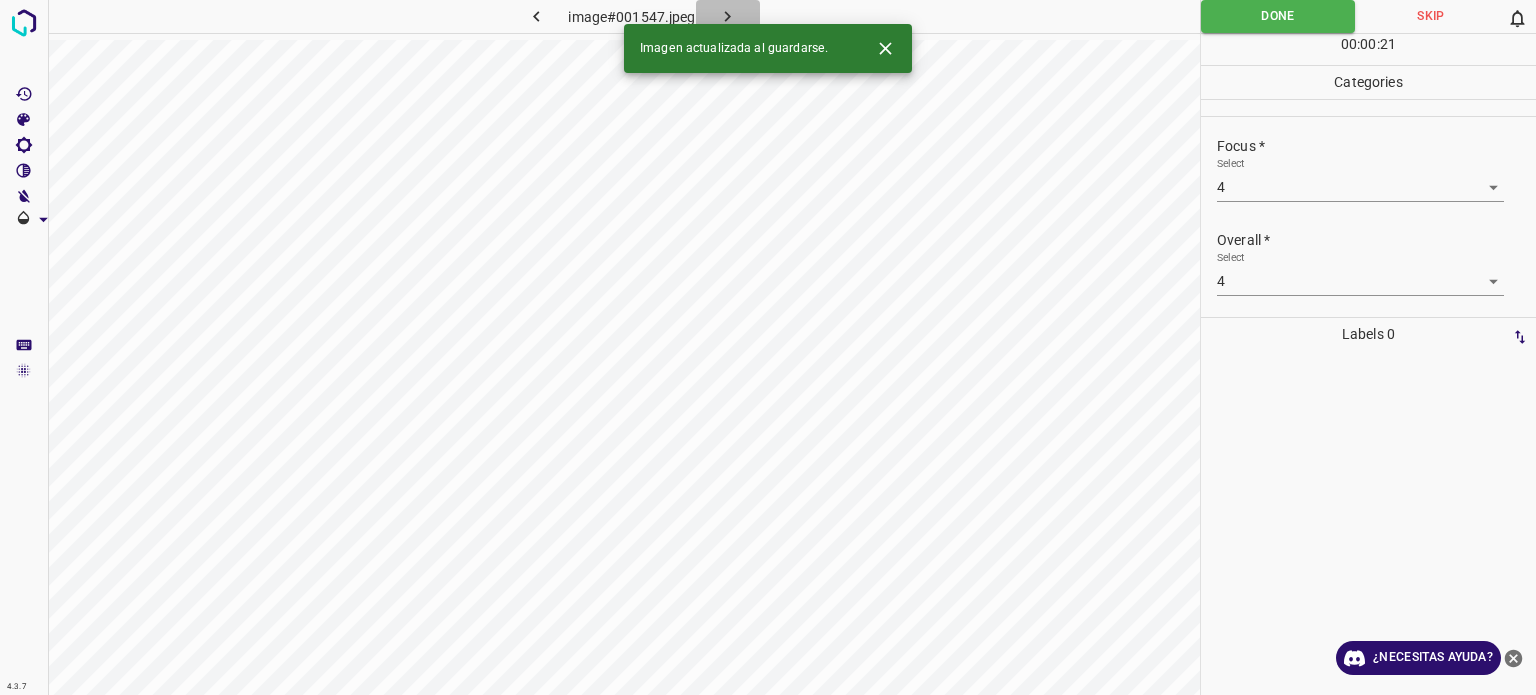 click 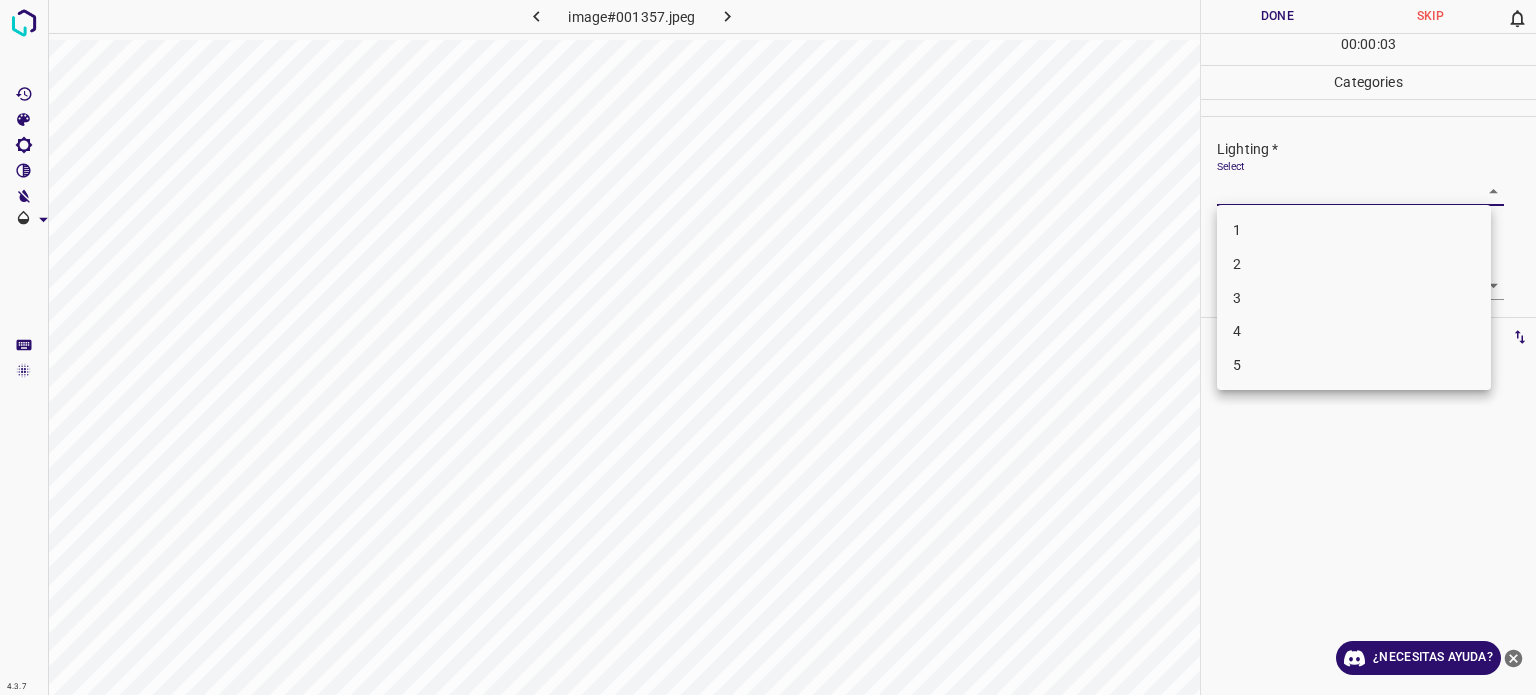 click on "4.3.7 image#001357.jpeg Done Skip 0 00   : 00   : 03   Categories Lighting *  Select ​ Focus *  Select ​ Overall *  Select ​ Labels   0 Categories 1 Lighting 2 Focus 3 Overall Tools Space Change between modes (Draw & Edit) I Auto labeling R Restore zoom M Zoom in N Zoom out Delete Delete selecte label Filters Z Restore filters X Saturation filter C Brightness filter V Contrast filter B Gray scale filter General O Download ¿Necesitas ayuda? Texto original Valora esta traducción Tu opinión servirá para ayudar a mejorar el Traductor de Google - Texto - Esconder - Borrar 1 2 3 4 5" at bounding box center [768, 347] 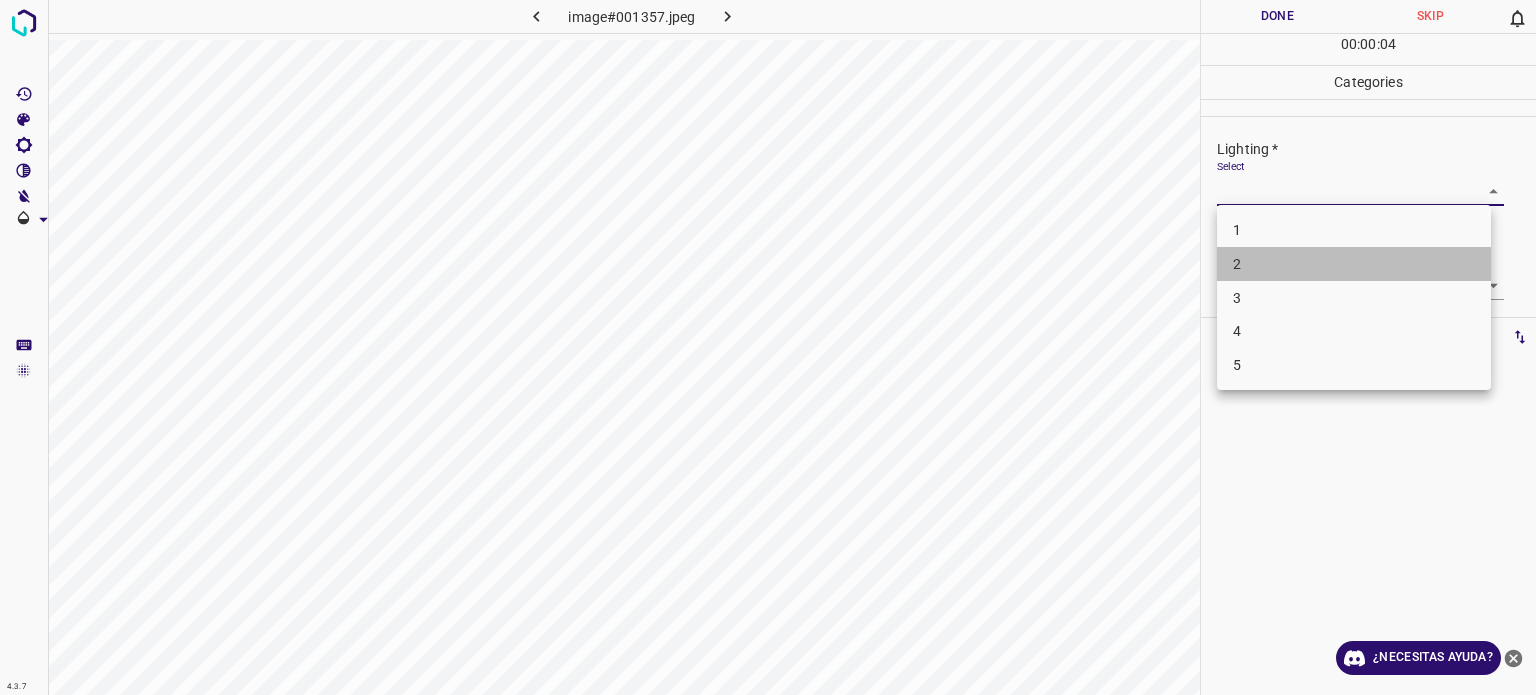 click on "2" at bounding box center [1237, 264] 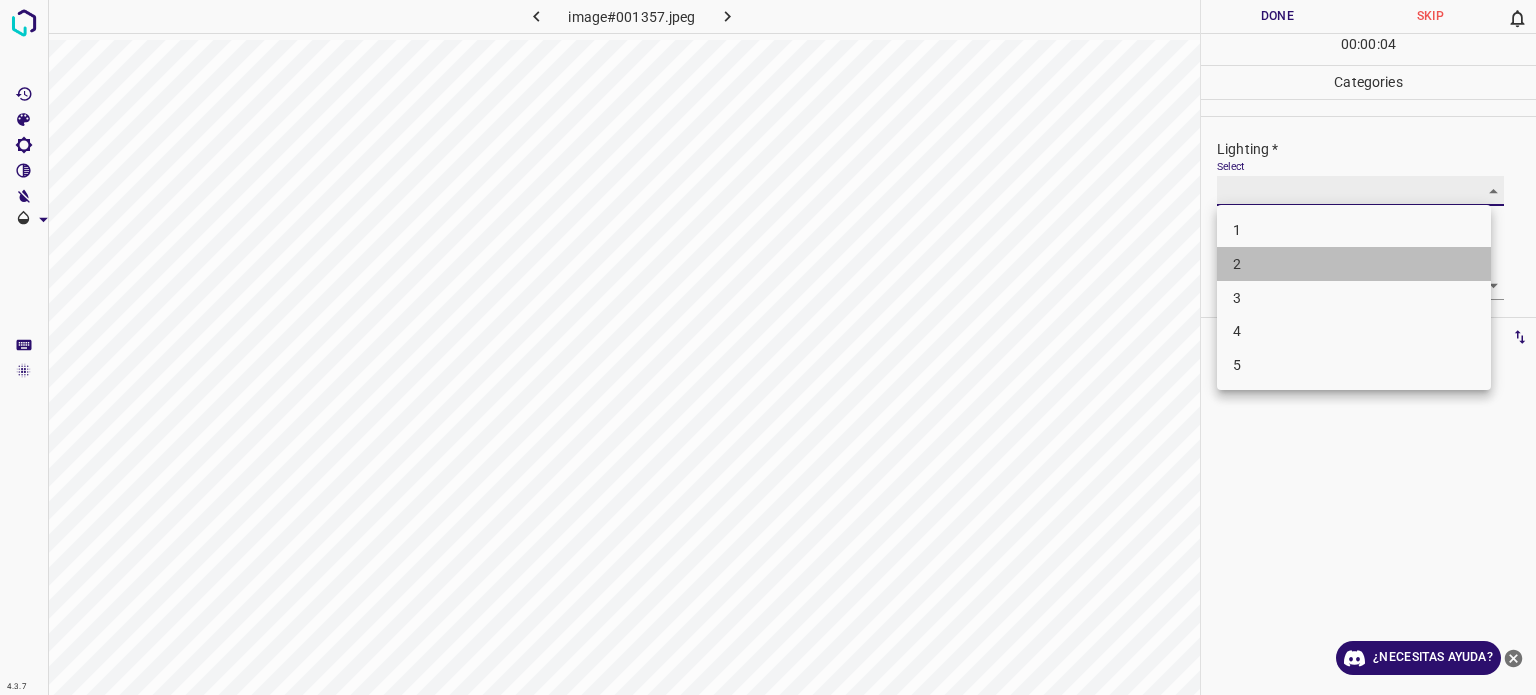 type on "2" 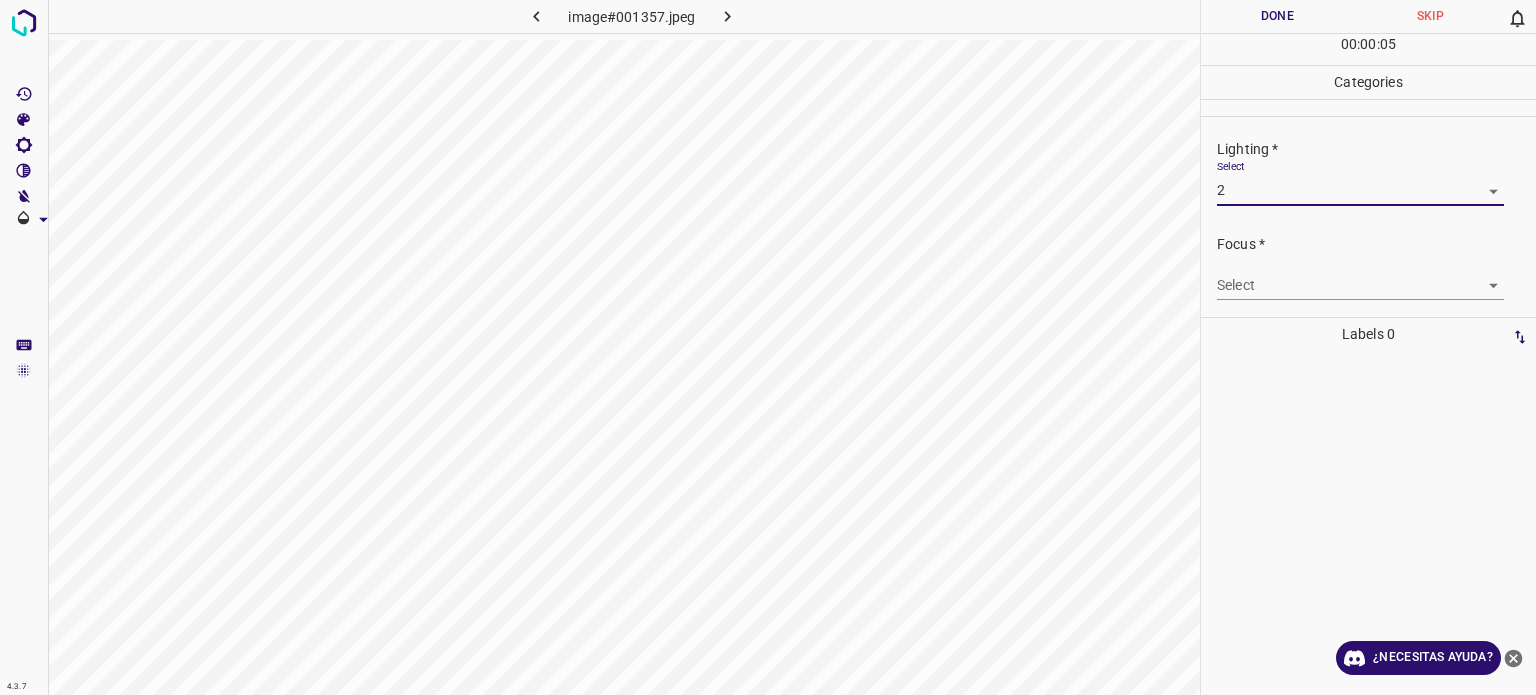 click on "4.3.7 image#001357.jpeg Done Skip 0 00   : 00   : 05   Categories Lighting *  Select 2 2 Focus *  Select ​ Overall *  Select ​ Labels   0 Categories 1 Lighting 2 Focus 3 Overall Tools Space Change between modes (Draw & Edit) I Auto labeling R Restore zoom M Zoom in N Zoom out Delete Delete selecte label Filters Z Restore filters X Saturation filter C Brightness filter V Contrast filter B Gray scale filter General O Download ¿Necesitas ayuda? Texto original Valora esta traducción Tu opinión servirá para ayudar a mejorar el Traductor de Google - Texto - Esconder - Borrar" at bounding box center [768, 347] 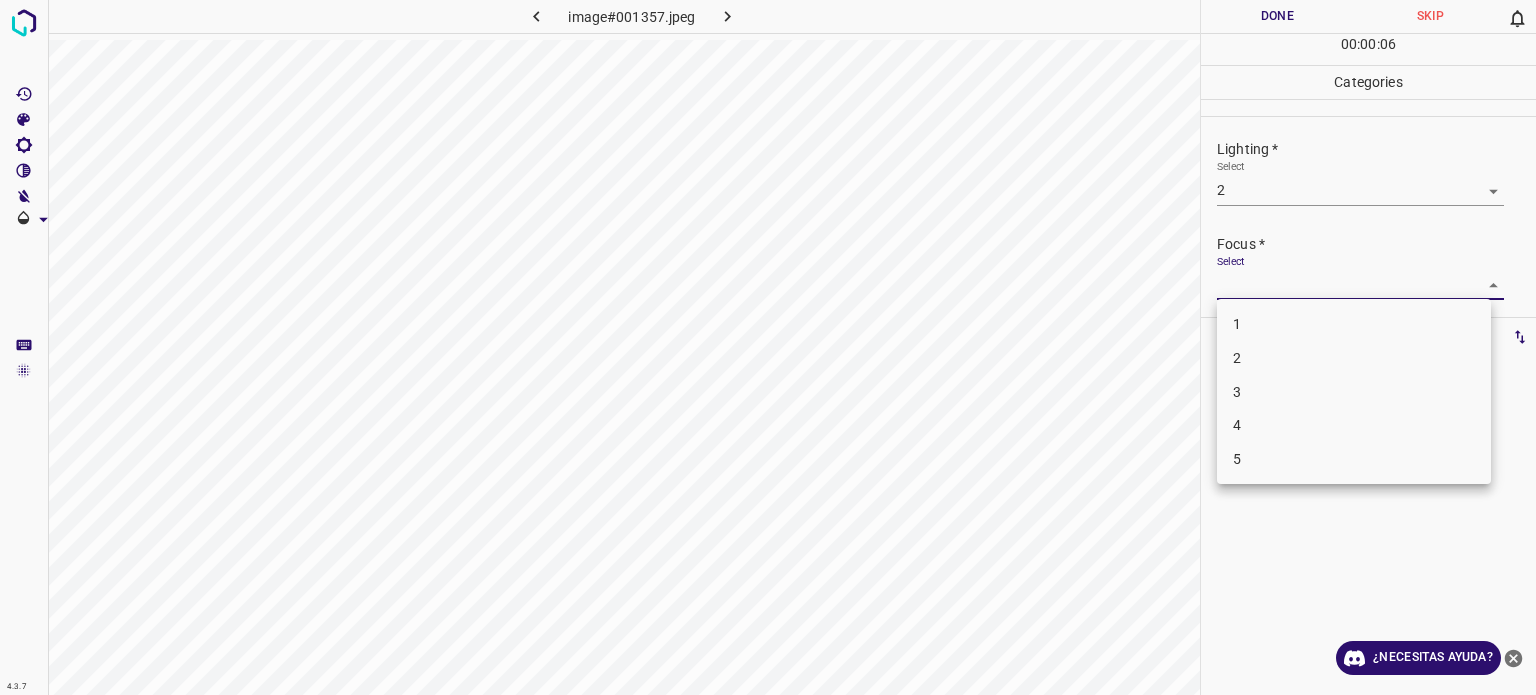click on "2" at bounding box center (1354, 358) 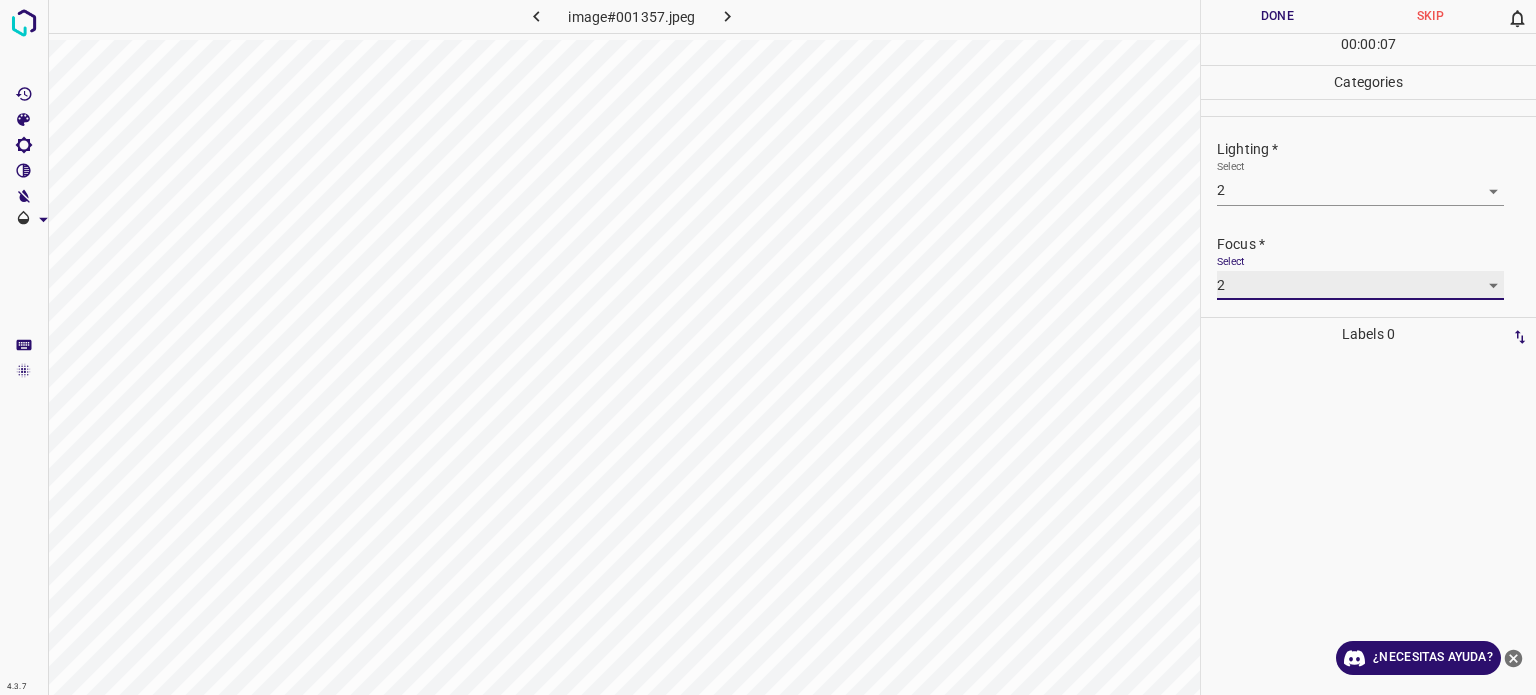 type on "2" 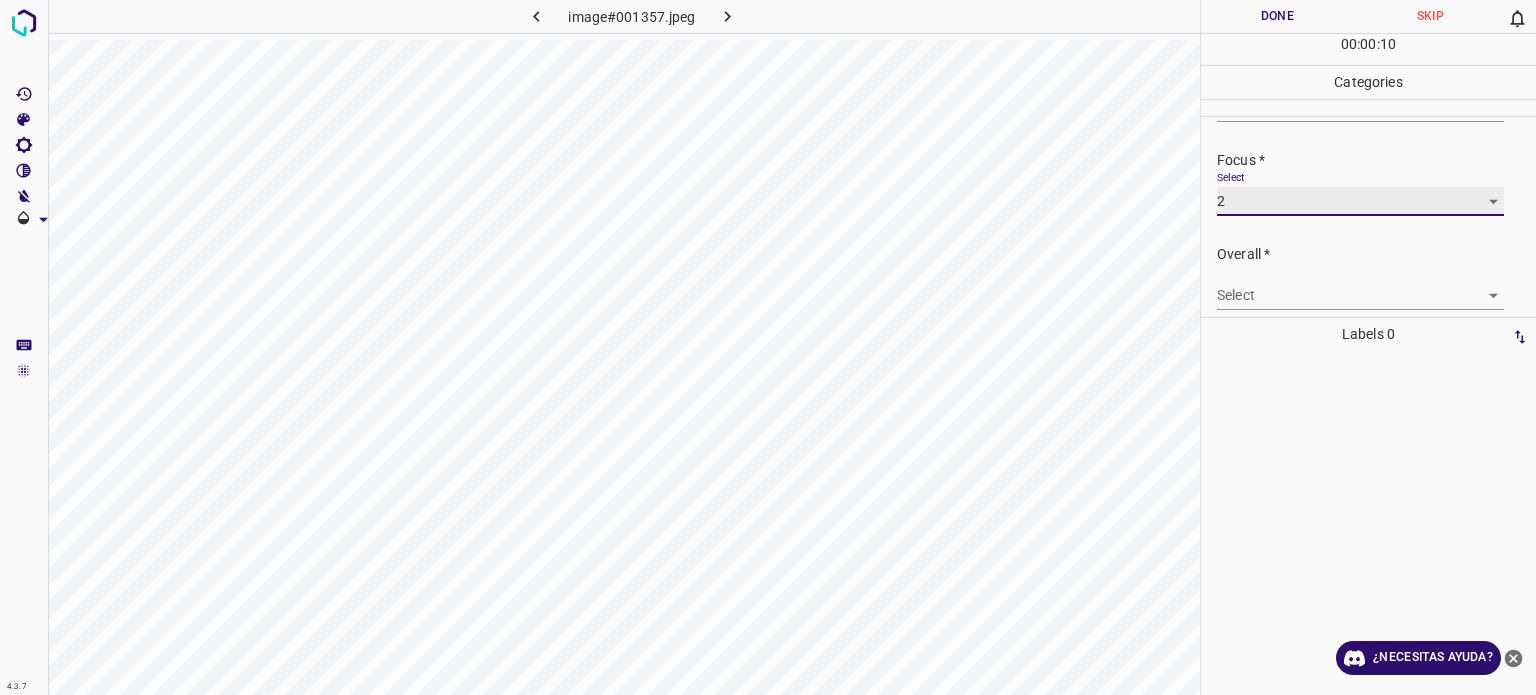 scroll, scrollTop: 98, scrollLeft: 0, axis: vertical 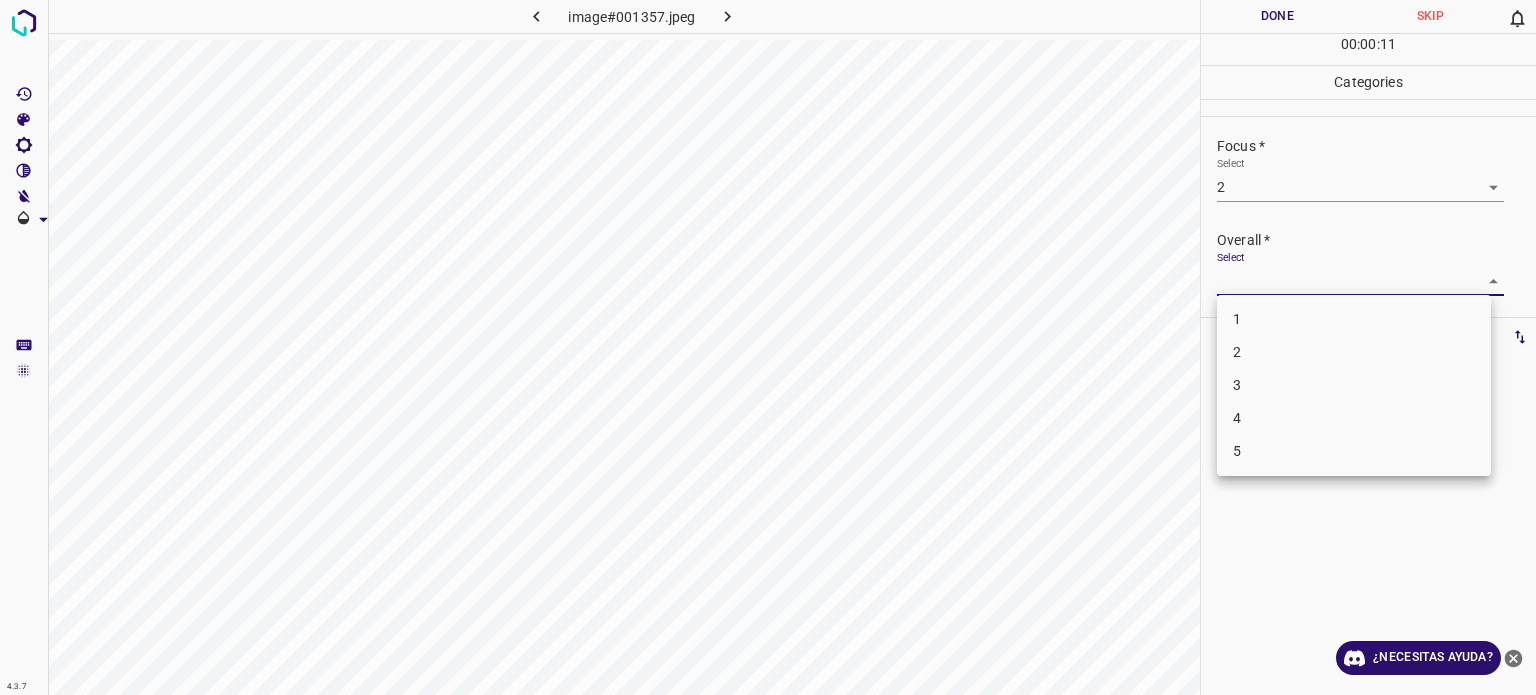 click on "4.3.7 image#001357.jpeg Done Skip 0 00   : 00   : 11   Categories Lighting *  Select 2 2 Focus *  Select 2 2 Overall *  Select ​ Labels   0 Categories 1 Lighting 2 Focus 3 Overall Tools Space Change between modes (Draw & Edit) I Auto labeling R Restore zoom M Zoom in N Zoom out Delete Delete selecte label Filters Z Restore filters X Saturation filter C Brightness filter V Contrast filter B Gray scale filter General O Download ¿Necesitas ayuda? Texto original Valora esta traducción Tu opinión servirá para ayudar a mejorar el Traductor de Google - Texto - Esconder - Borrar 1 2 3 4 5" at bounding box center (768, 347) 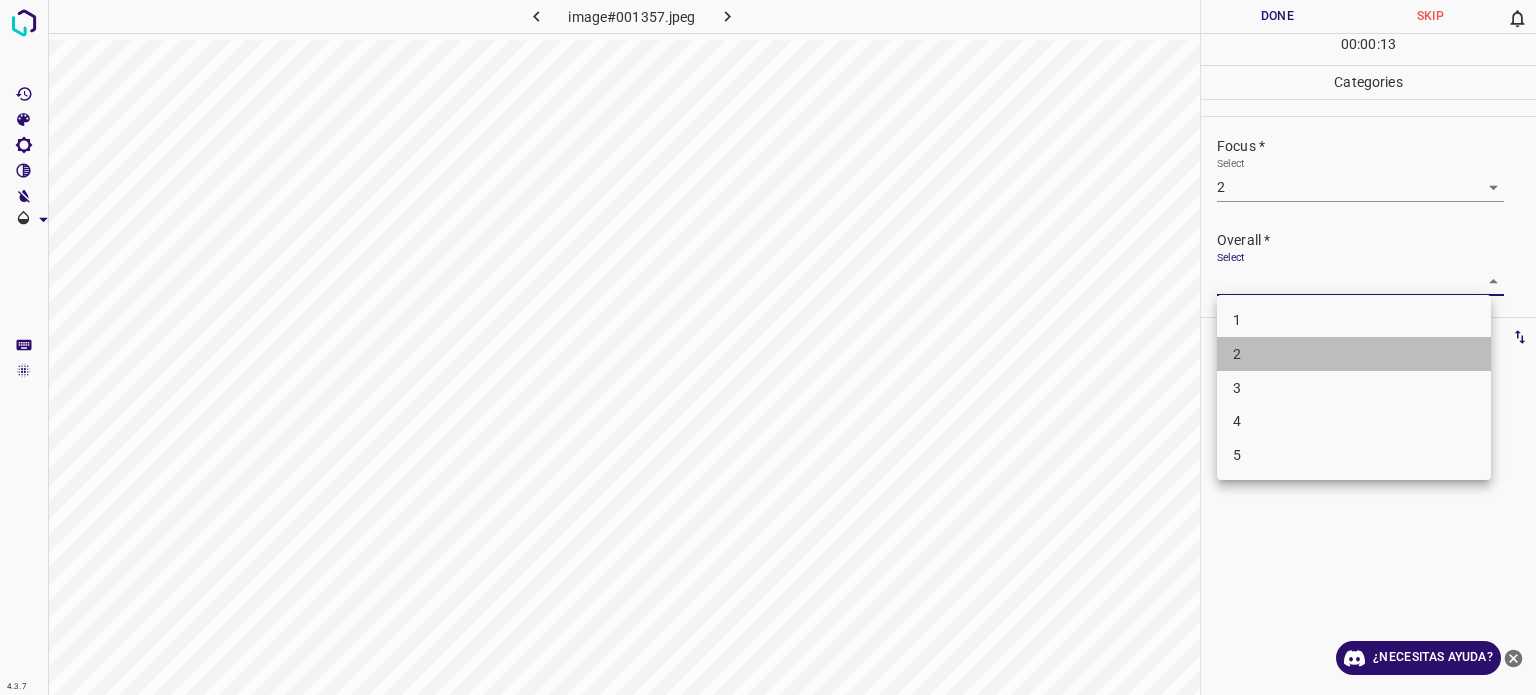 click on "2" at bounding box center [1237, 354] 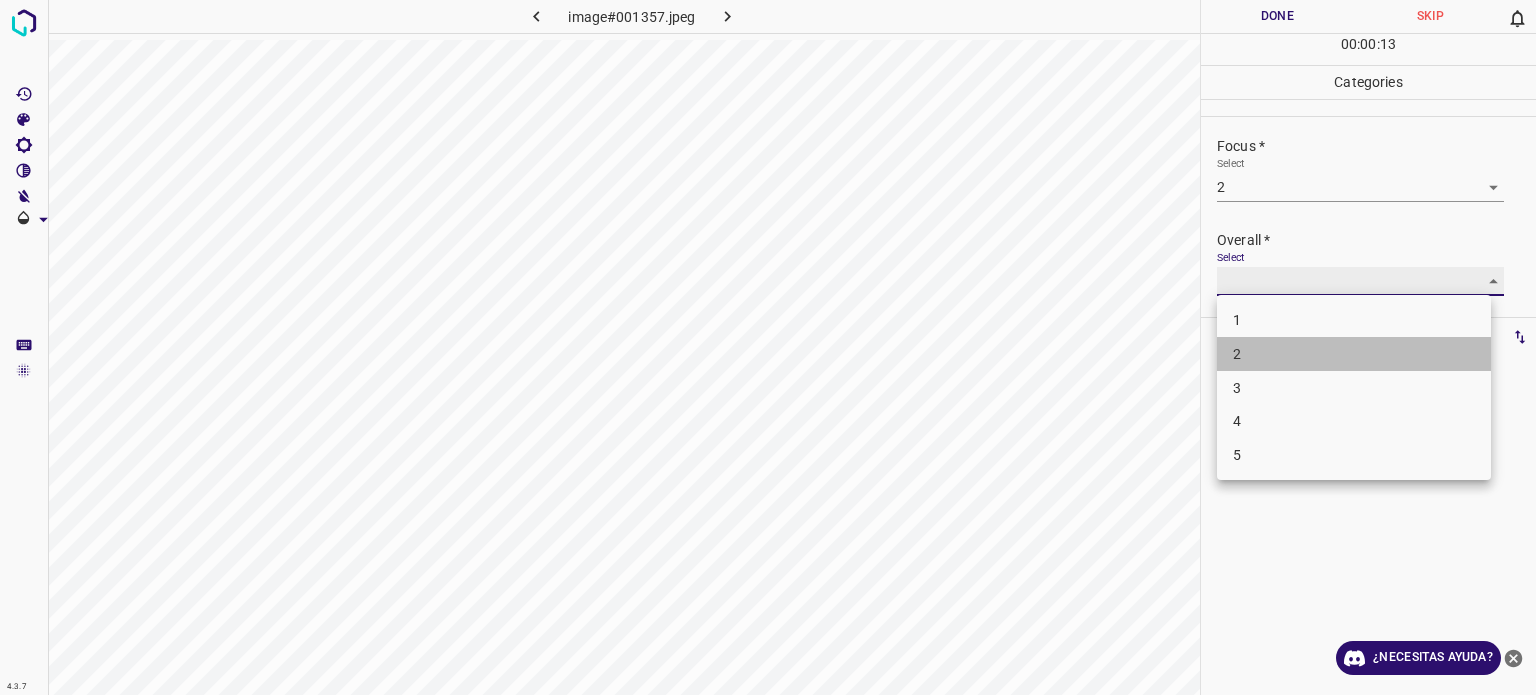 type on "2" 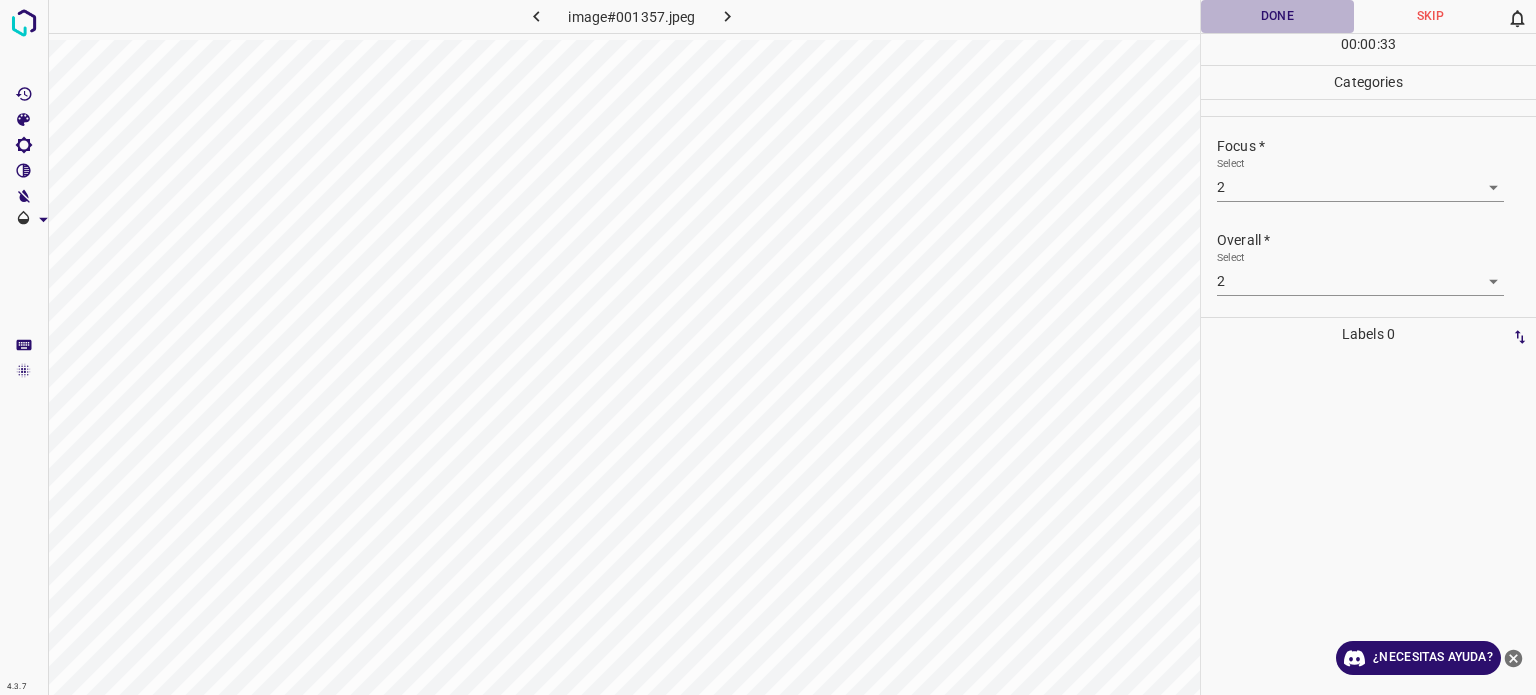 click on "Done" at bounding box center (1277, 16) 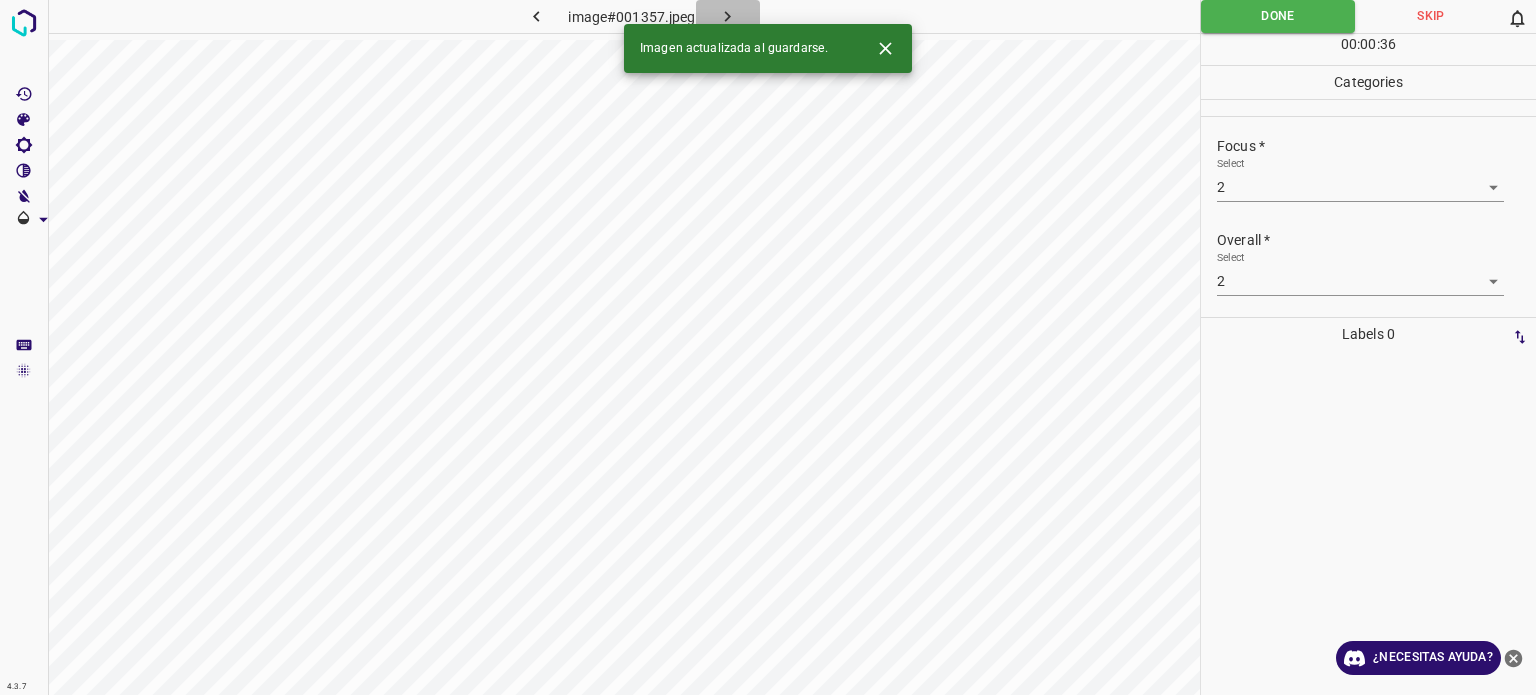 click 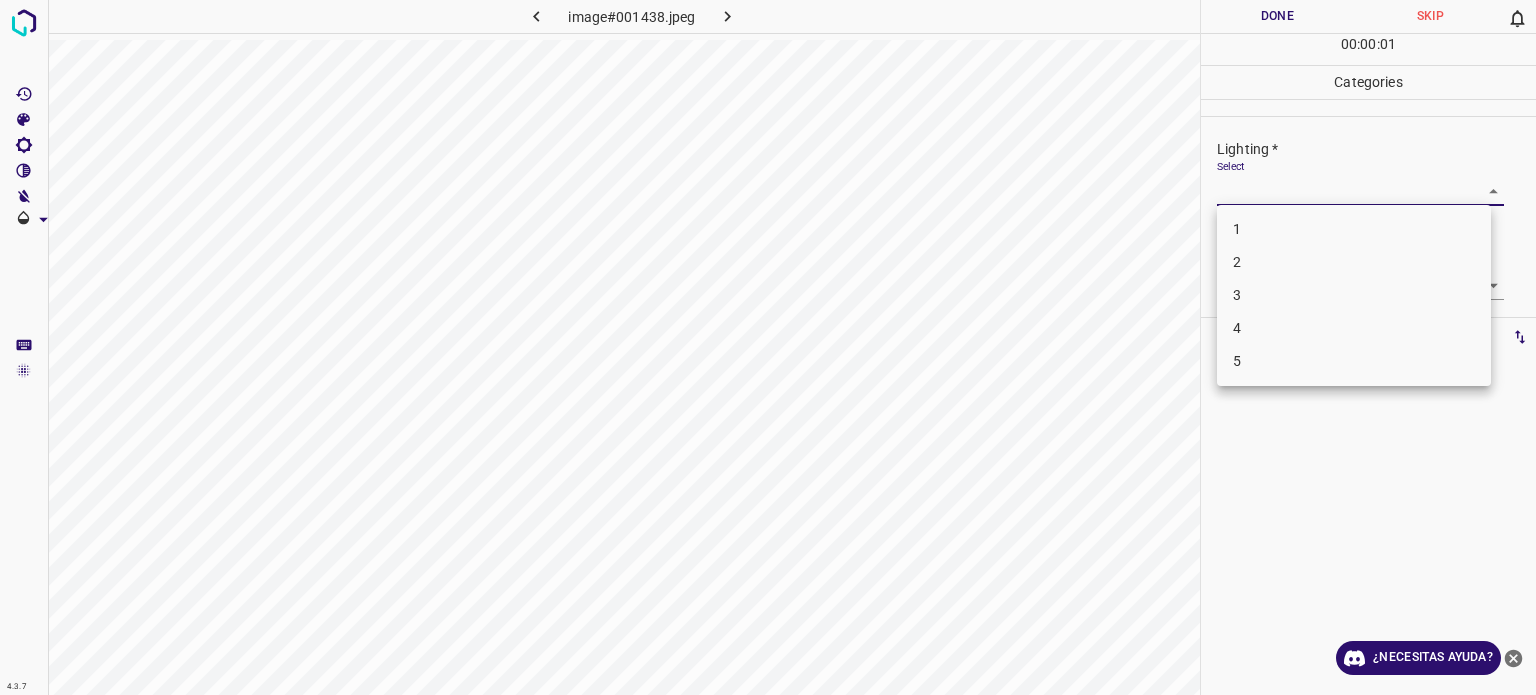 click on "4.3.7 image#001438.jpeg Done Skip 0 00   : 00   : 01   Categories Lighting *  Select ​ Focus *  Select ​ Overall *  Select ​ Labels   0 Categories 1 Lighting 2 Focus 3 Overall Tools Space Change between modes (Draw & Edit) I Auto labeling R Restore zoom M Zoom in N Zoom out Delete Delete selecte label Filters Z Restore filters X Saturation filter C Brightness filter V Contrast filter B Gray scale filter General O Download ¿Necesitas ayuda? Texto original Valora esta traducción Tu opinión servirá para ayudar a mejorar el Traductor de Google - Texto - Esconder - Borrar 1 2 3 4 5" at bounding box center [768, 347] 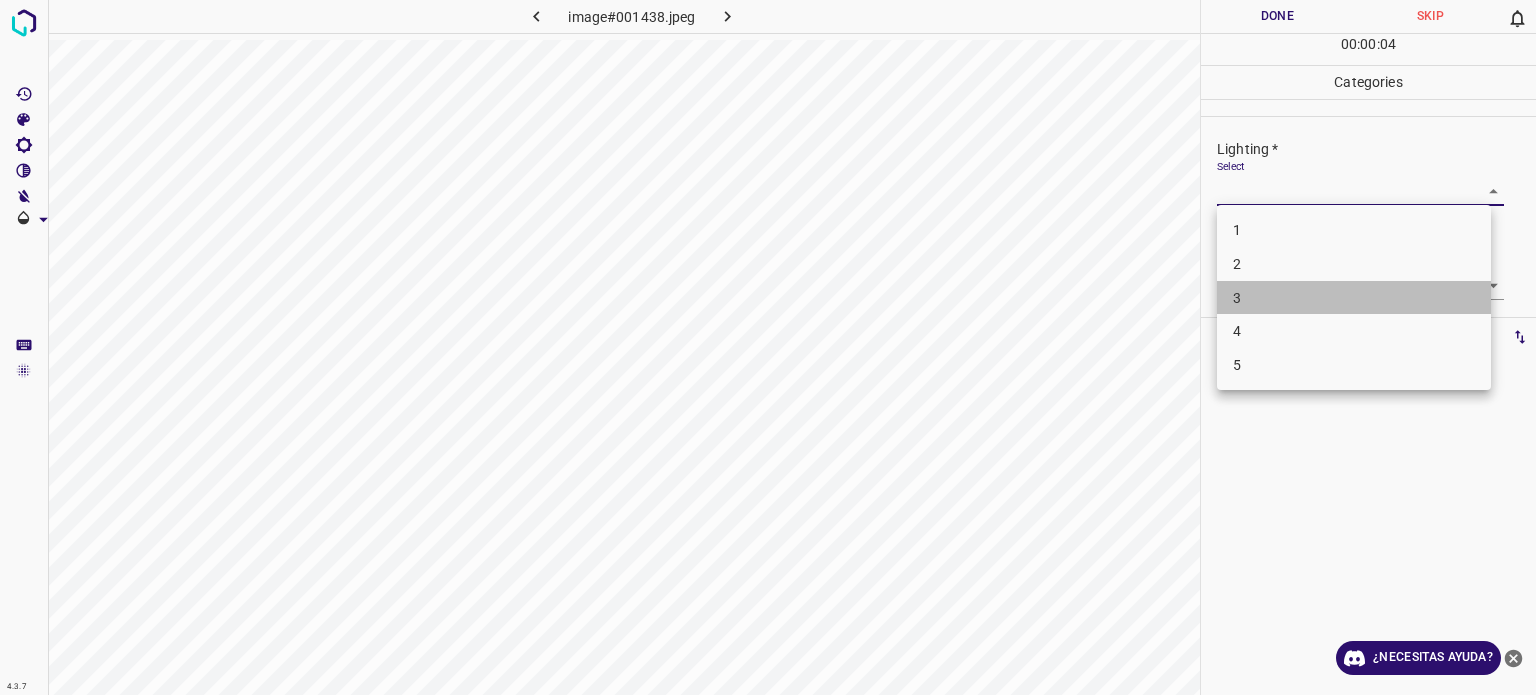 click on "3" at bounding box center (1237, 297) 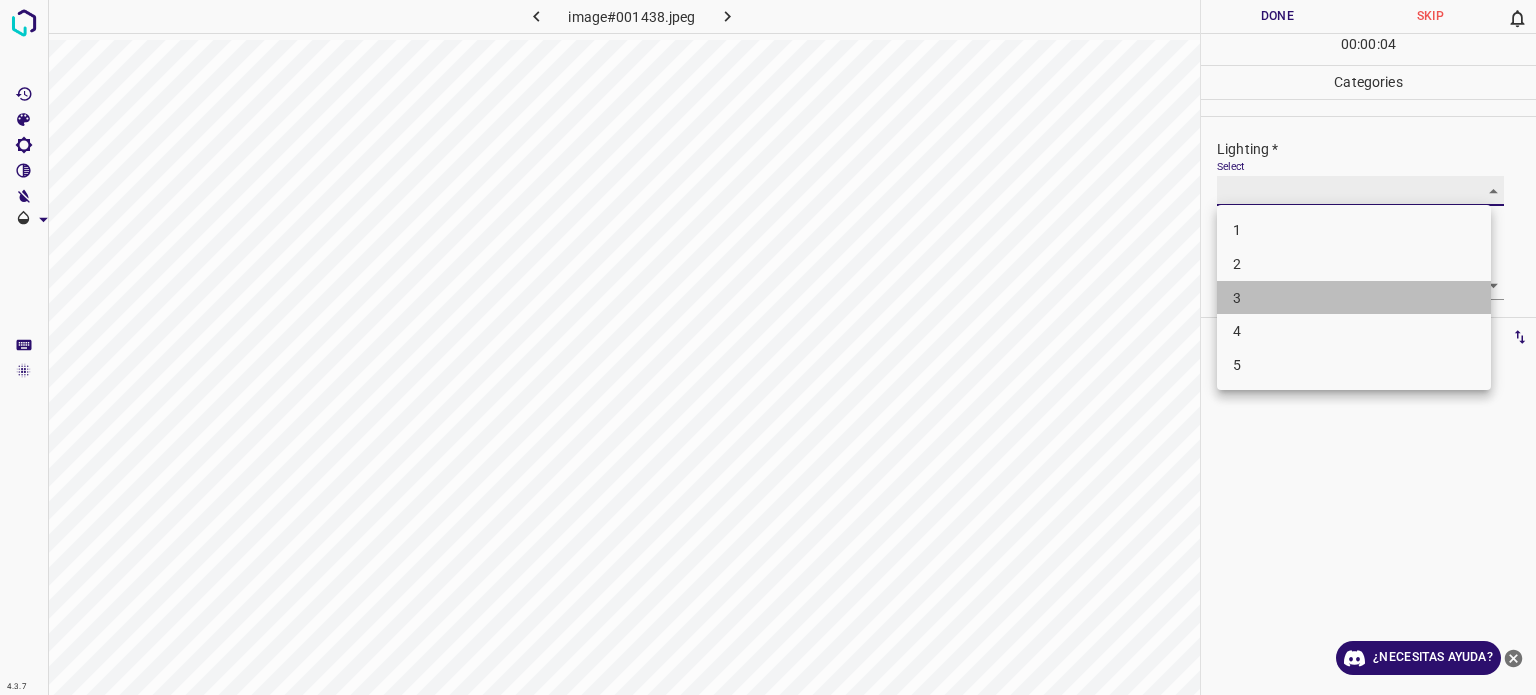 type on "3" 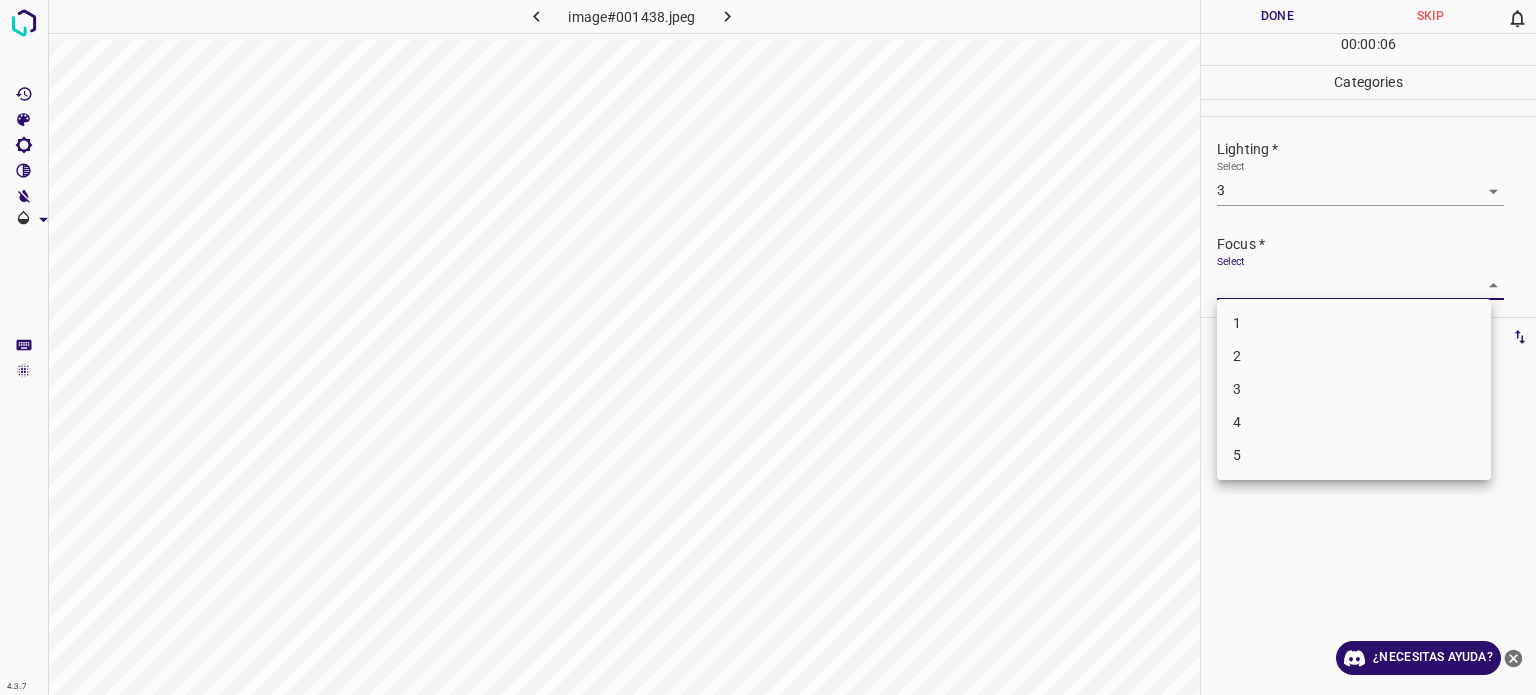 click on "4.3.7 image#001438.jpeg Done Skip 0 00   : 00   : 06   Categories Lighting *  Select 3 3 Focus *  Select ​ Overall *  Select ​ Labels   0 Categories 1 Lighting 2 Focus 3 Overall Tools Space Change between modes (Draw & Edit) I Auto labeling R Restore zoom M Zoom in N Zoom out Delete Delete selecte label Filters Z Restore filters X Saturation filter C Brightness filter V Contrast filter B Gray scale filter General O Download ¿Necesitas ayuda? Texto original Valora esta traducción Tu opinión servirá para ayudar a mejorar el Traductor de Google - Texto - Esconder - Borrar 1 2 3 4 5" at bounding box center (768, 347) 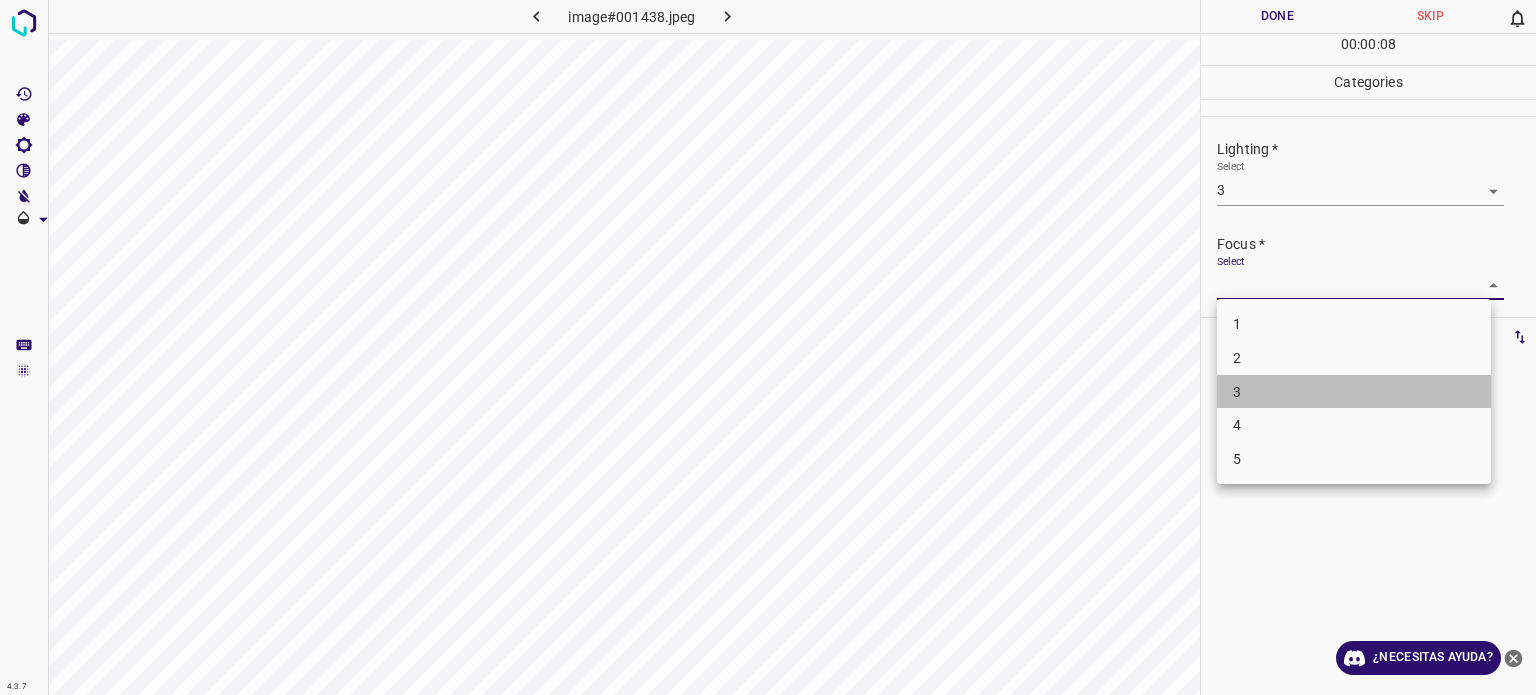 click on "3" at bounding box center [1354, 392] 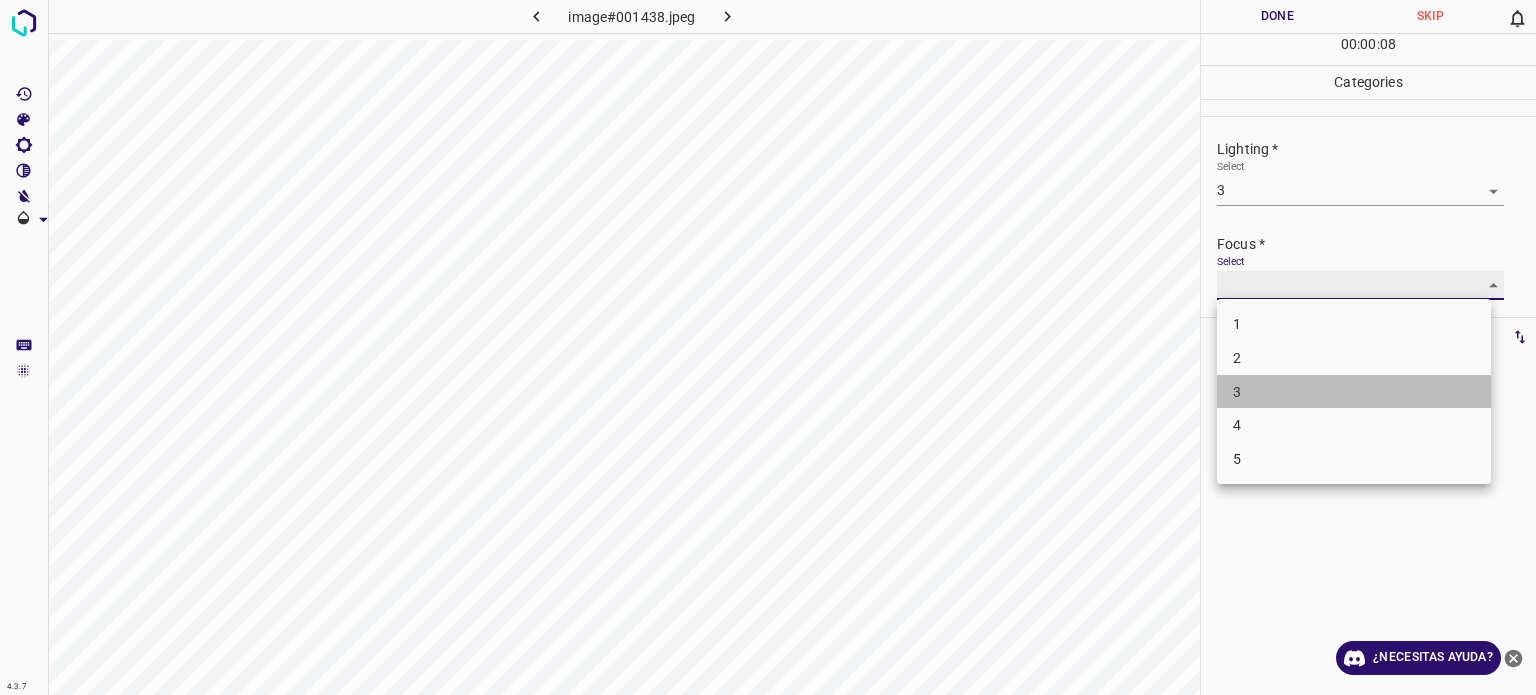 type on "3" 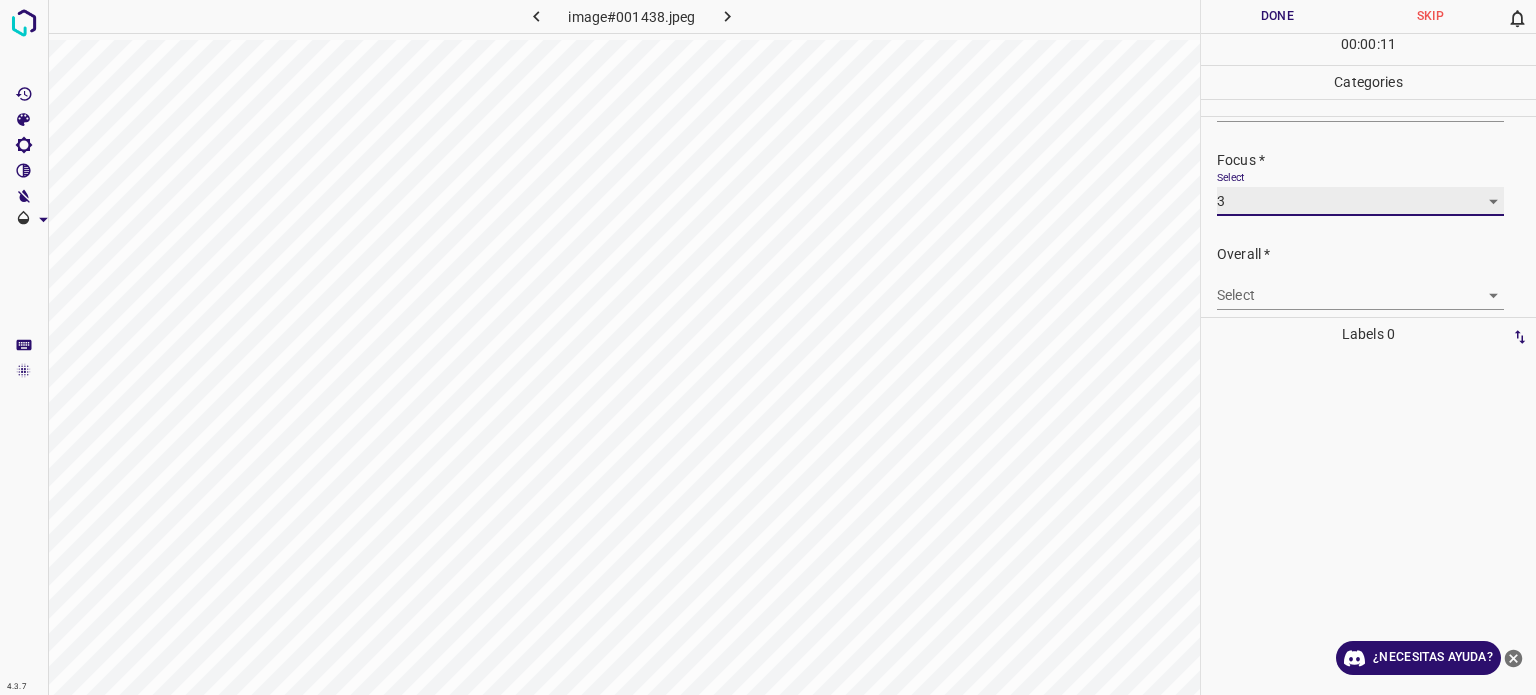scroll, scrollTop: 98, scrollLeft: 0, axis: vertical 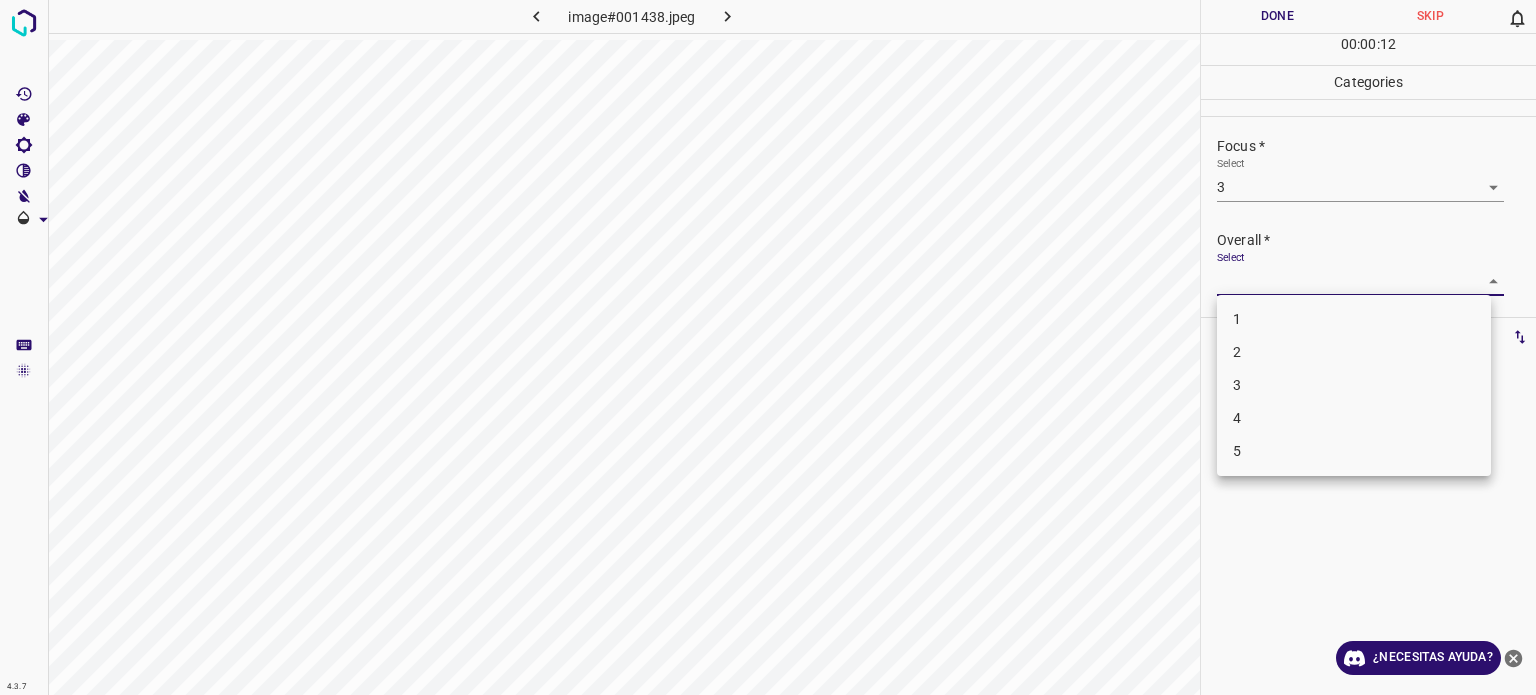 click on "4.3.7 image#001438.jpeg Done Skip 0 00   : 00   : 12   Categories Lighting *  Select 3 3 Focus *  Select 3 3 Overall *  Select ​ Labels   0 Categories 1 Lighting 2 Focus 3 Overall Tools Space Change between modes (Draw & Edit) I Auto labeling R Restore zoom M Zoom in N Zoom out Delete Delete selecte label Filters Z Restore filters X Saturation filter C Brightness filter V Contrast filter B Gray scale filter General O Download ¿Necesitas ayuda? Texto original Valora esta traducción Tu opinión servirá para ayudar a mejorar el Traductor de Google - Texto - Esconder - Borrar 1 2 3 4 5" at bounding box center (768, 347) 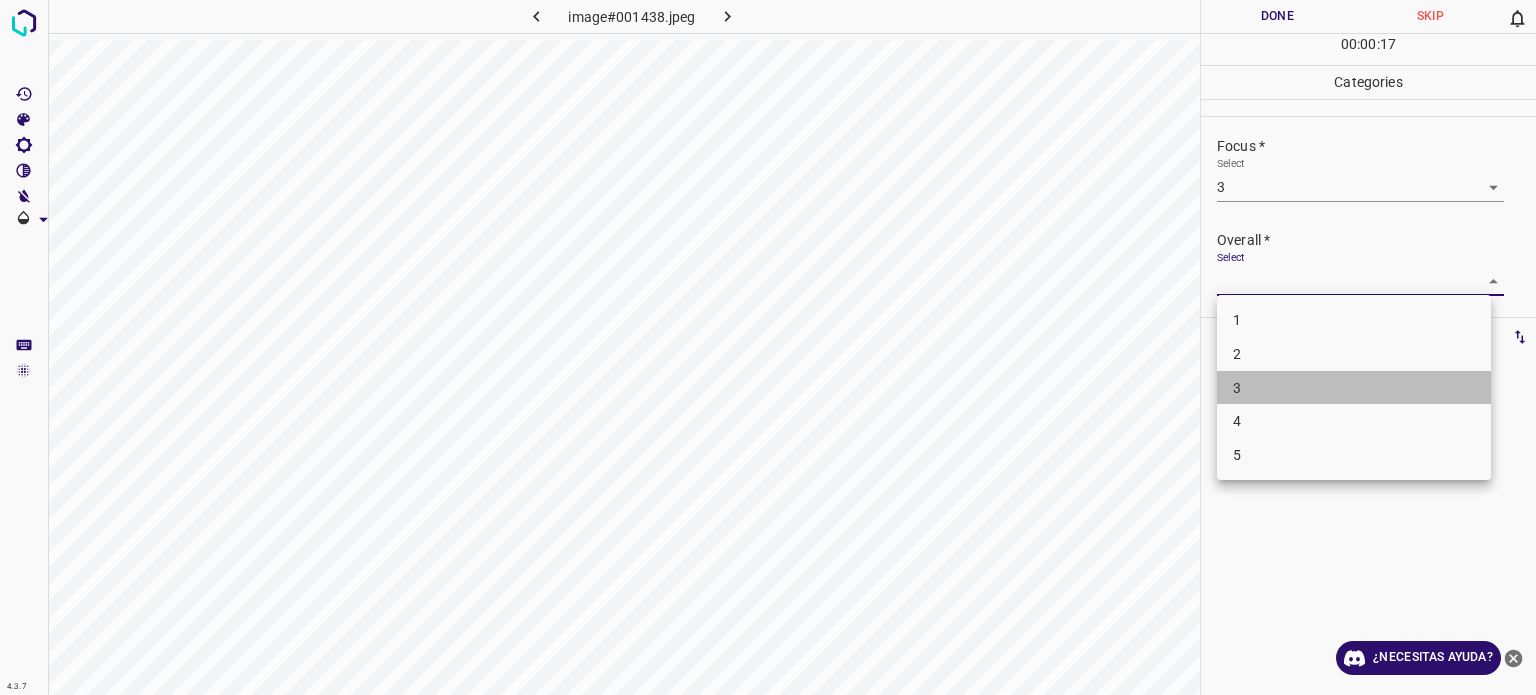 click on "3" at bounding box center [1354, 388] 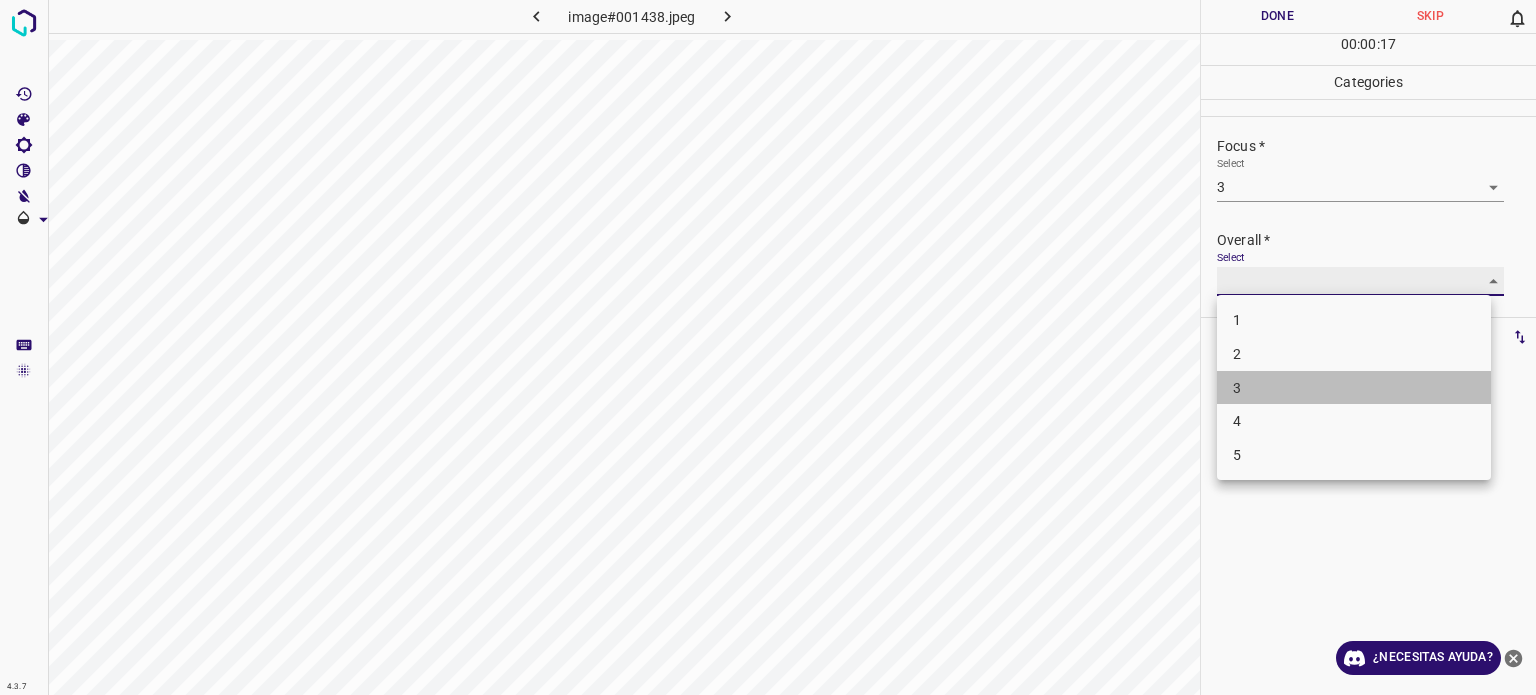 type on "3" 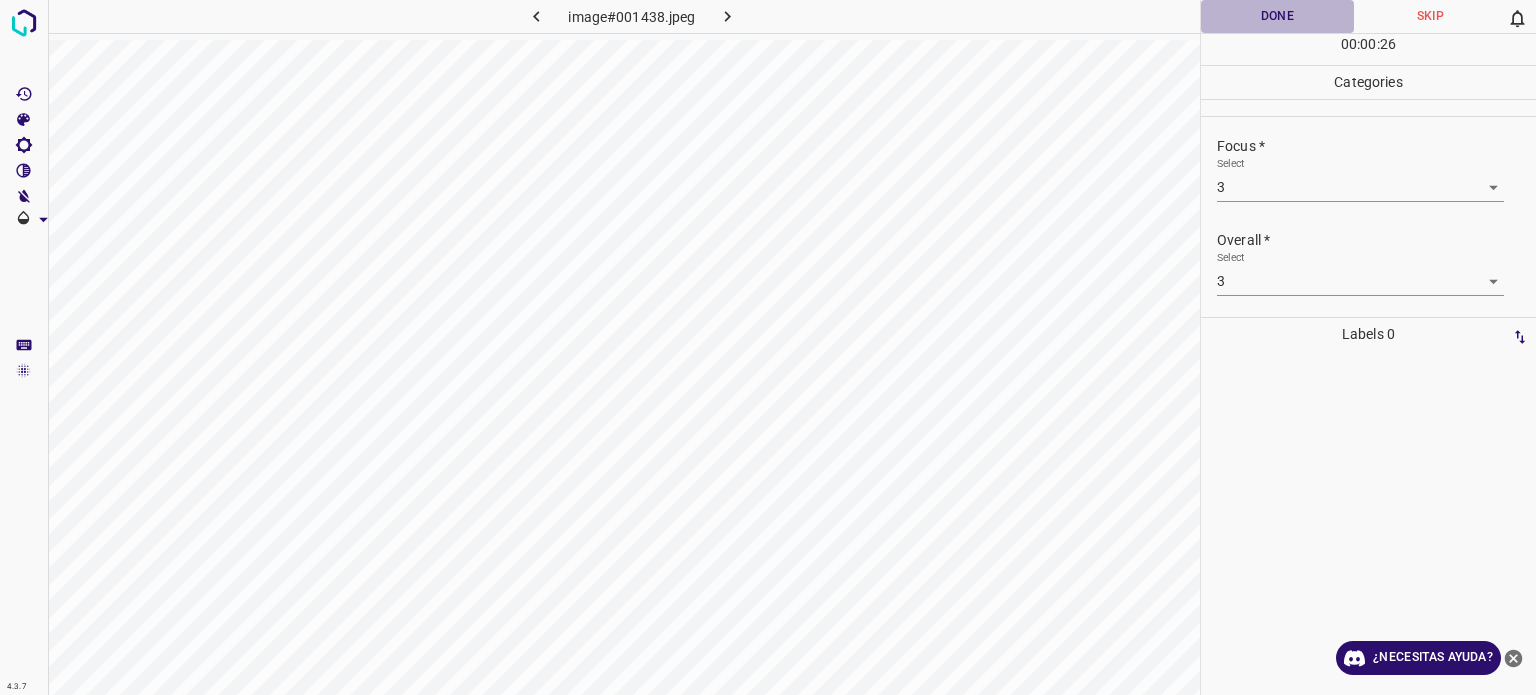 click on "Done" at bounding box center [1277, 16] 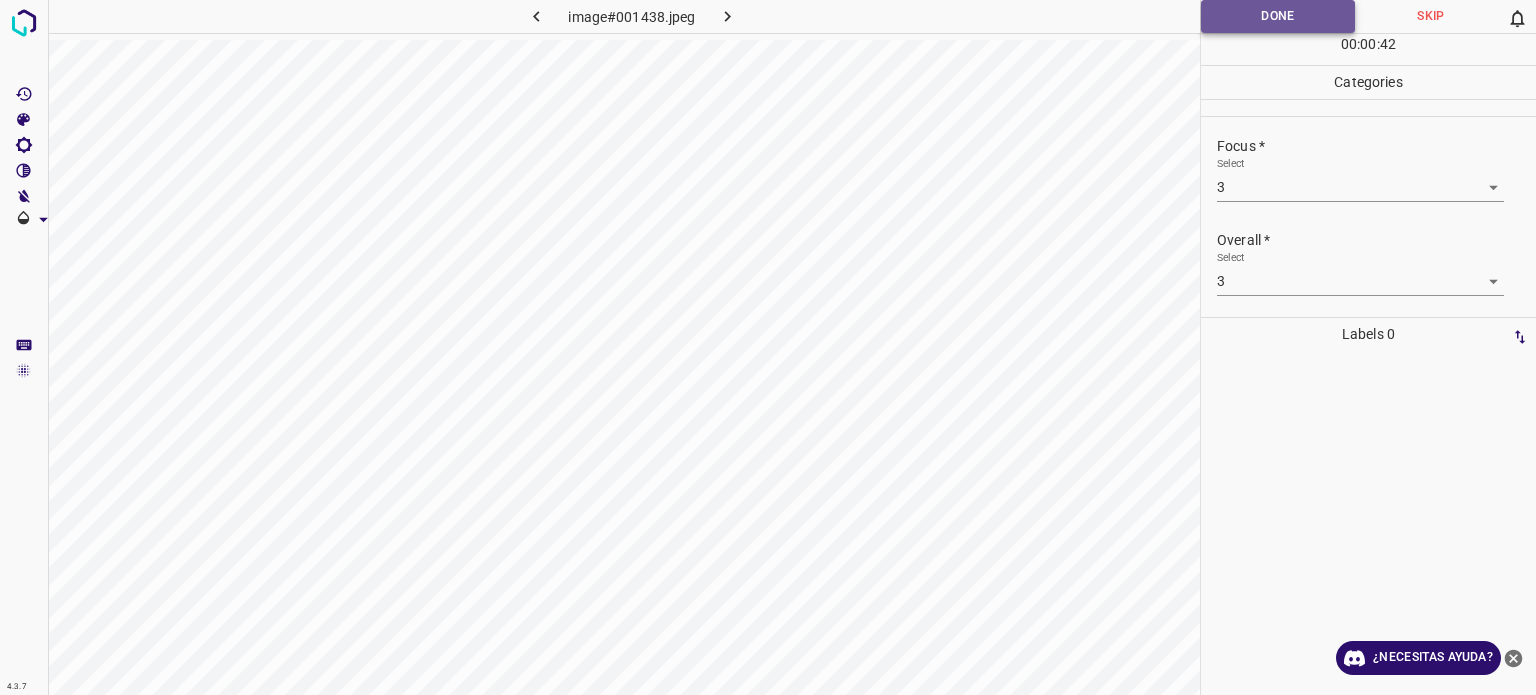 click on "Done" at bounding box center (1278, 16) 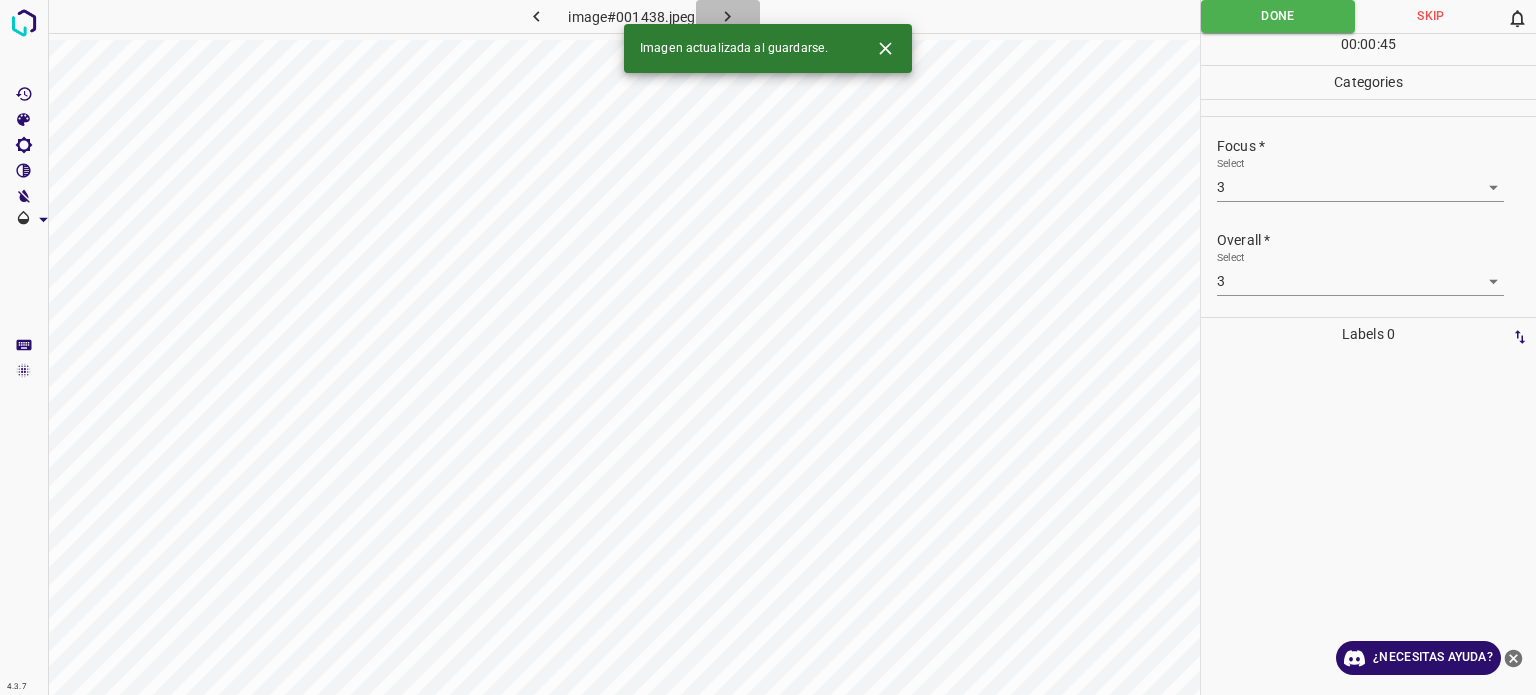 click 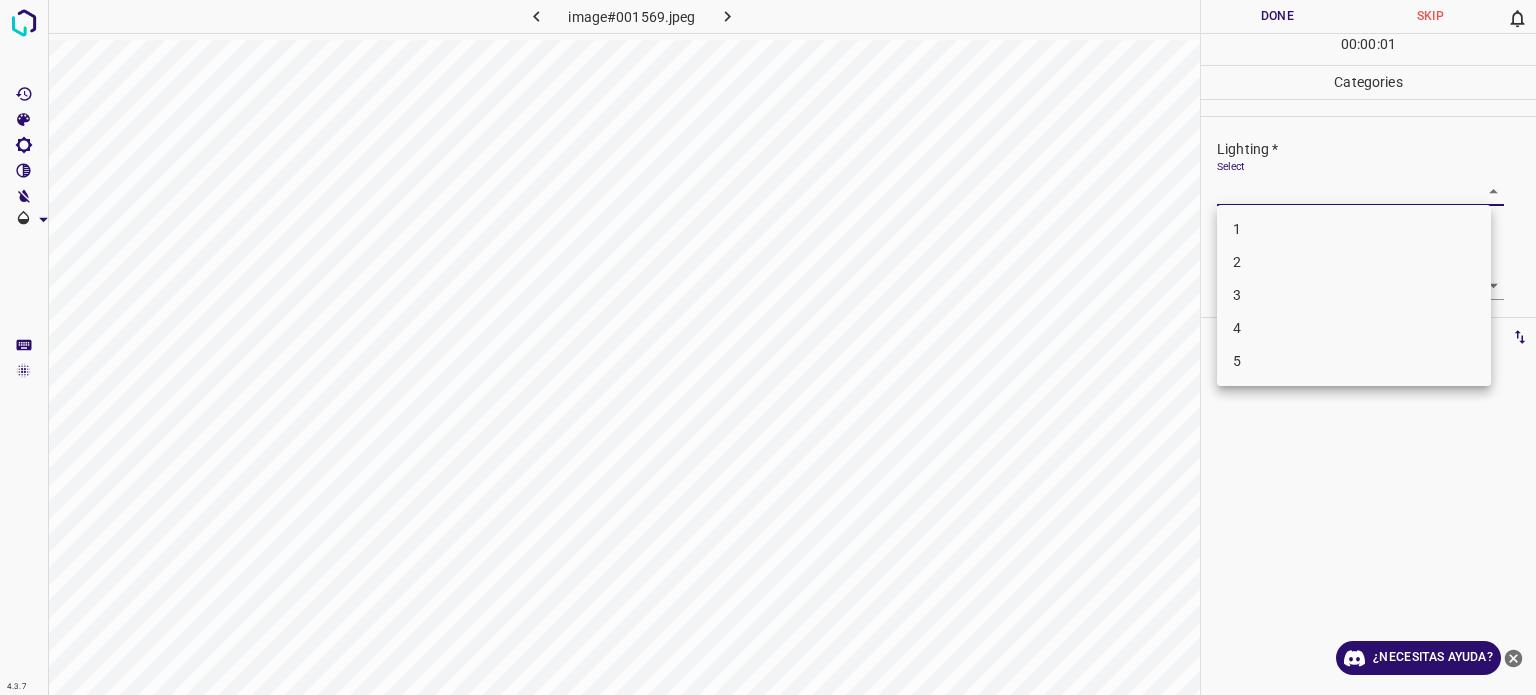 click on "4.3.7 image#001569.jpeg Done Skip 0 00   : 00   : 01   Categories Lighting *  Select ​ Focus *  Select ​ Overall *  Select ​ Labels   0 Categories 1 Lighting 2 Focus 3 Overall Tools Space Change between modes (Draw & Edit) I Auto labeling R Restore zoom M Zoom in N Zoom out Delete Delete selecte label Filters Z Restore filters X Saturation filter C Brightness filter V Contrast filter B Gray scale filter General O Download ¿Necesitas ayuda? Texto original Valora esta traducción Tu opinión servirá para ayudar a mejorar el Traductor de Google - Texto - Esconder - Borrar 1 2 3 4 5" at bounding box center [768, 347] 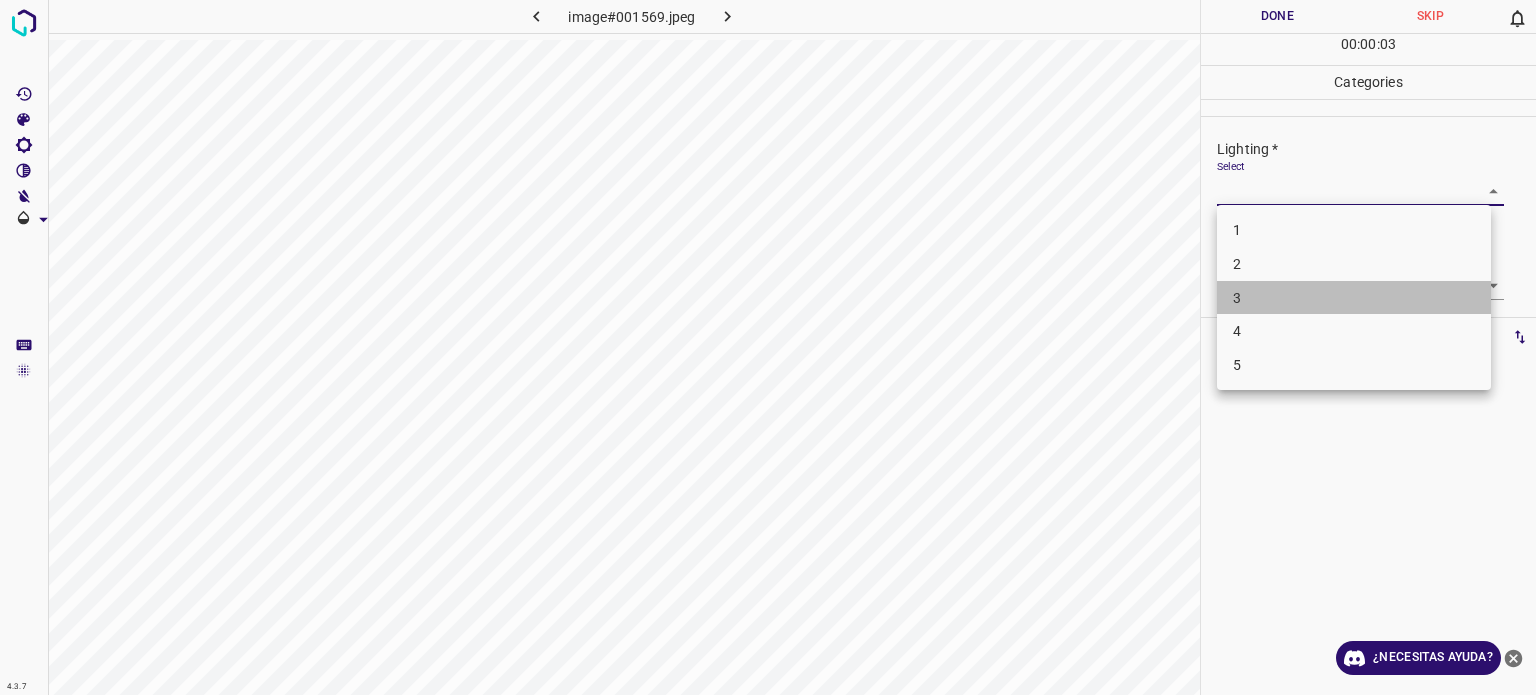 click on "3" at bounding box center [1354, 298] 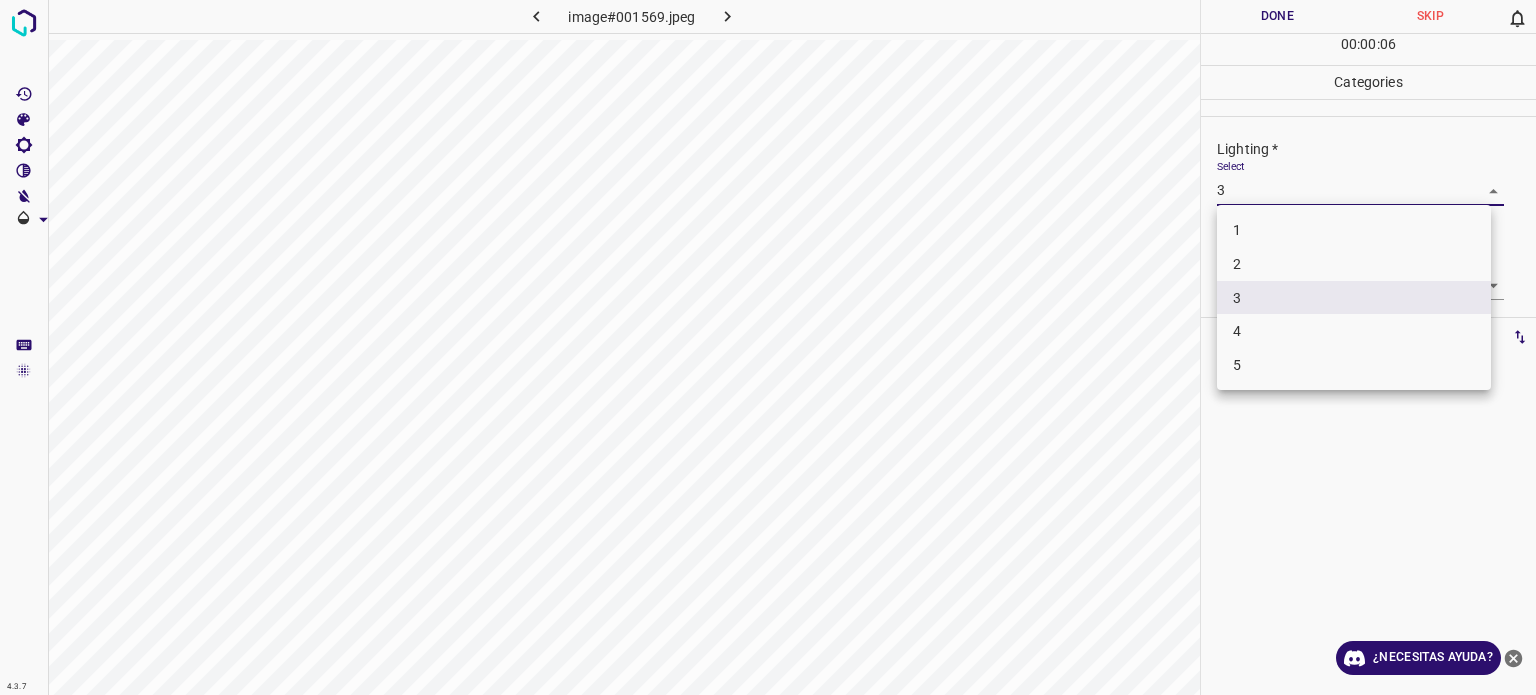 drag, startPoint x: 1228, startPoint y: 195, endPoint x: 1235, endPoint y: 263, distance: 68.359344 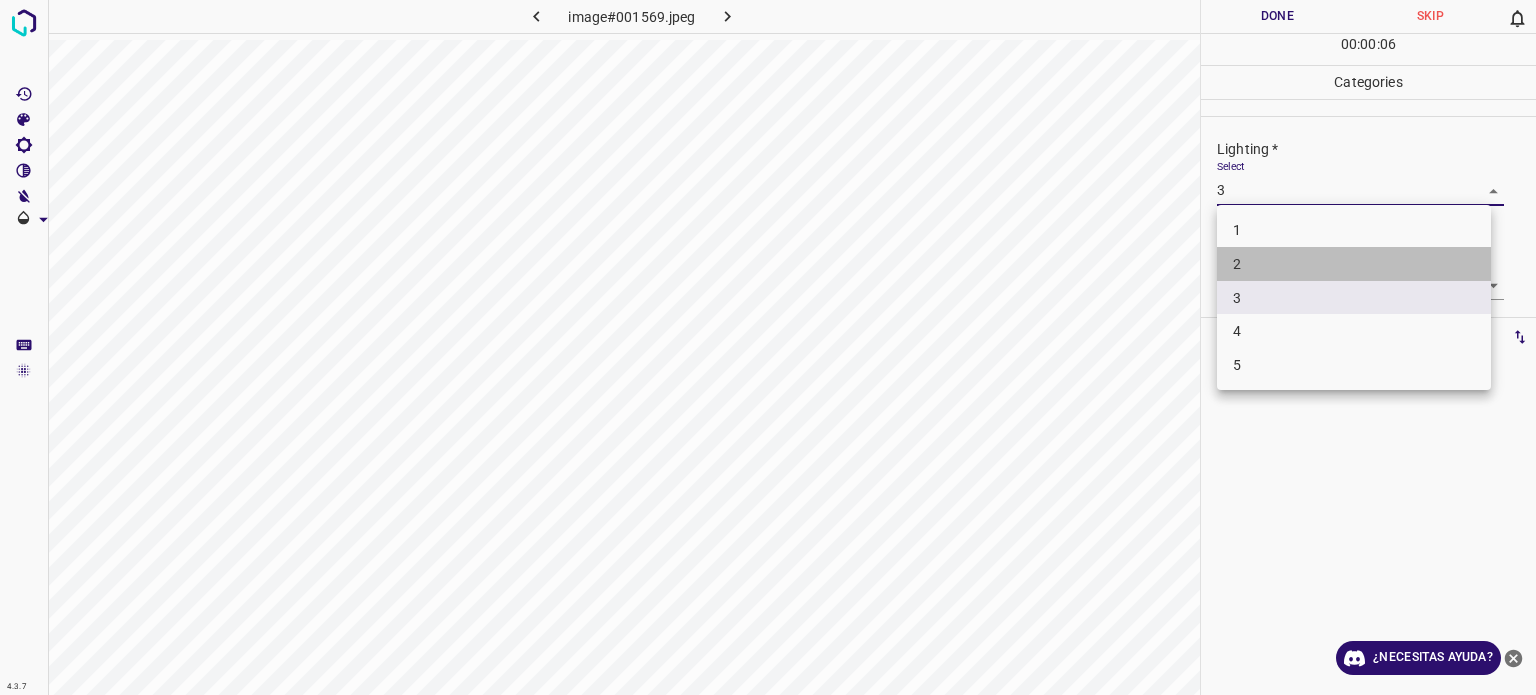 click on "2" at bounding box center (1237, 264) 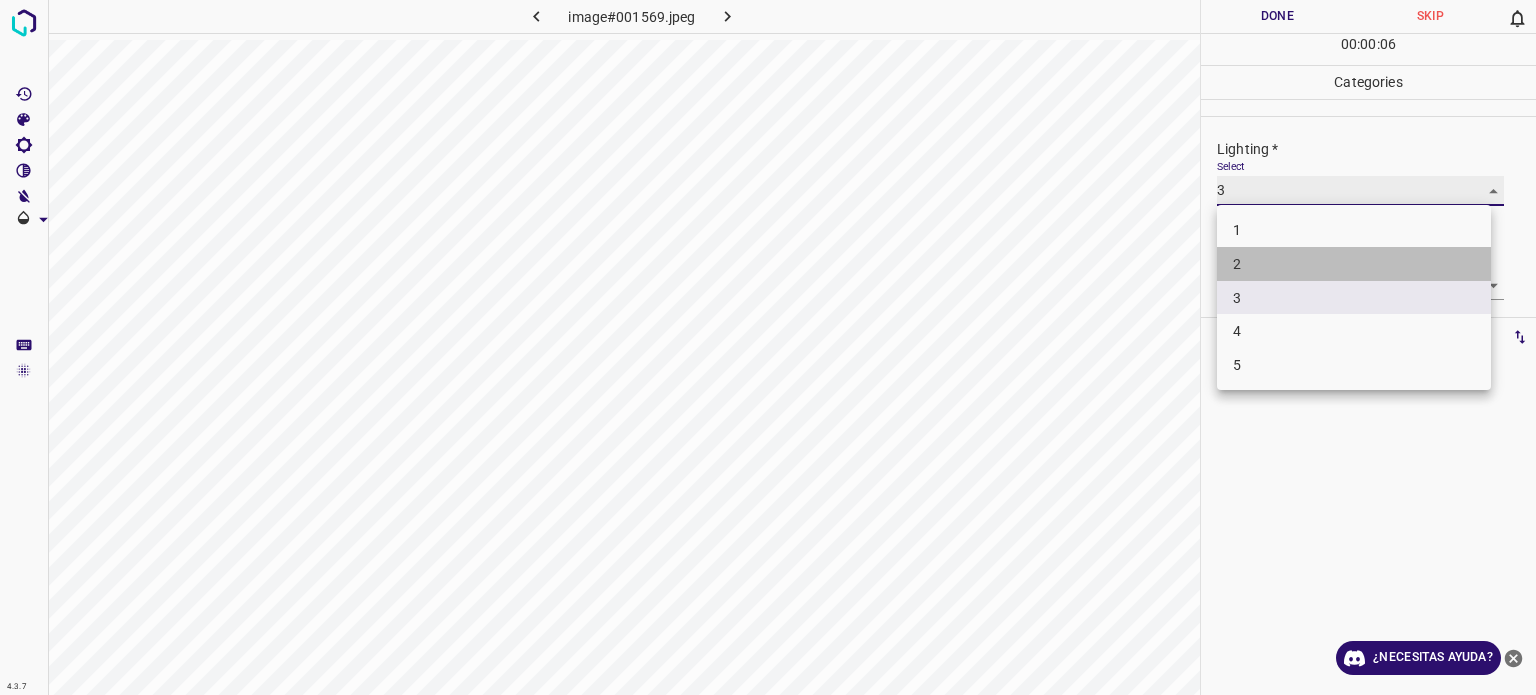 type on "2" 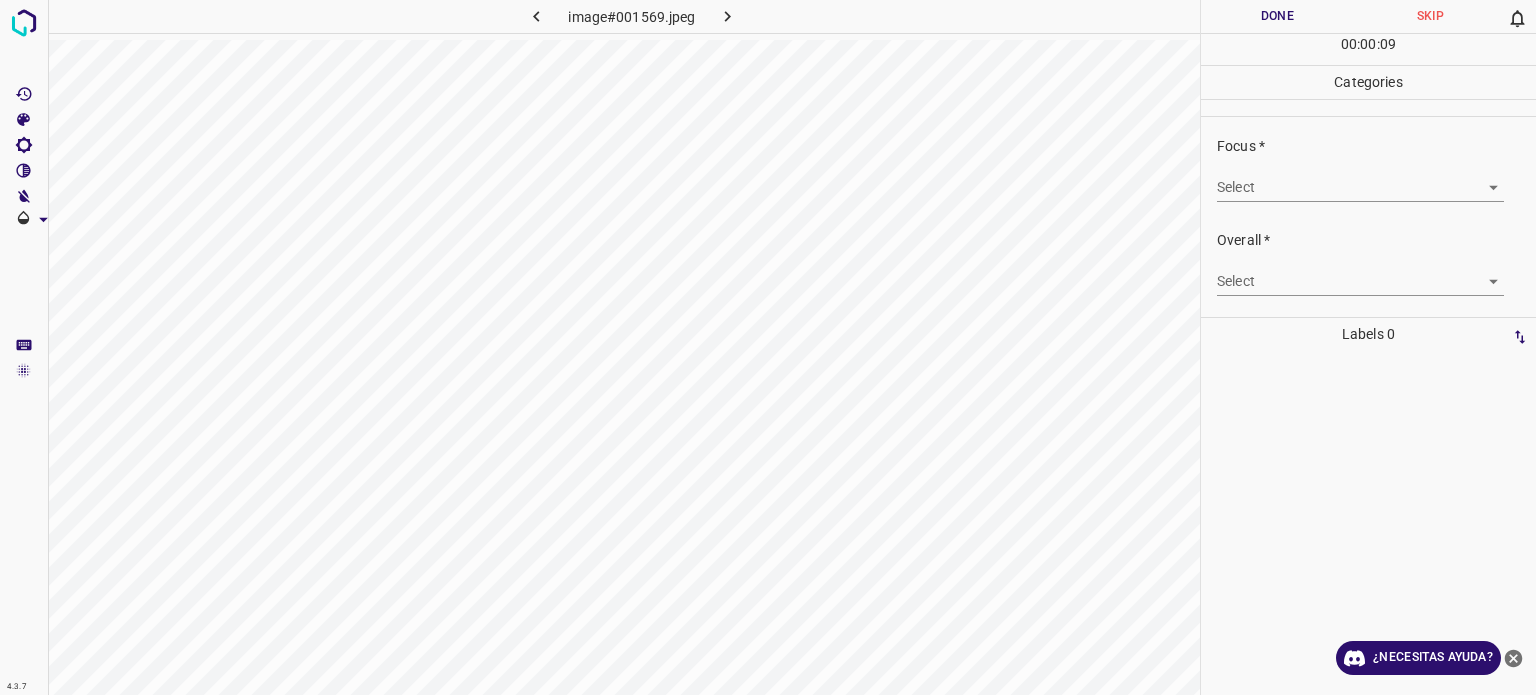 scroll, scrollTop: 98, scrollLeft: 0, axis: vertical 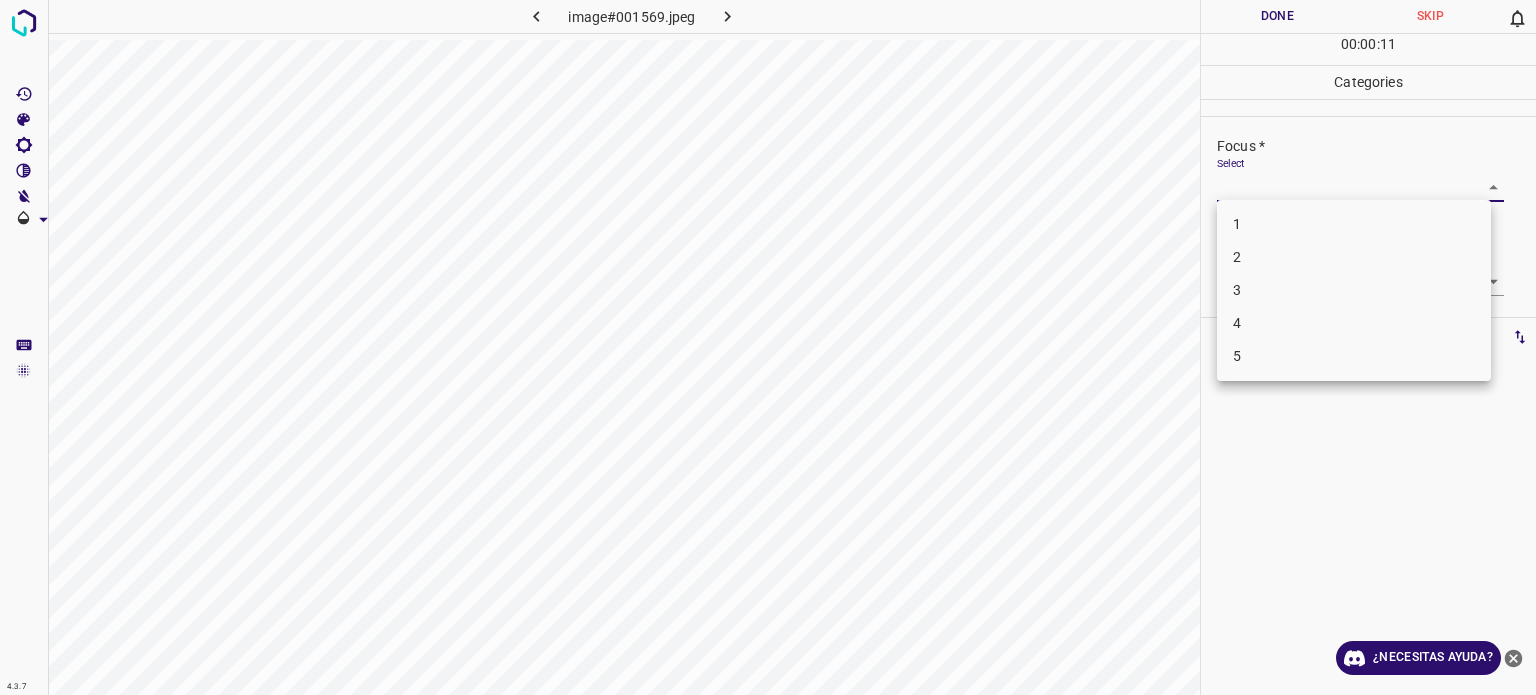 click on "4.3.7 image#001569.jpeg Done Skip 0 00   : 00   : 11   Categories Lighting *  Select 2 2 Focus *  Select ​ Overall *  Select ​ Labels   0 Categories 1 Lighting 2 Focus 3 Overall Tools Space Change between modes (Draw & Edit) I Auto labeling R Restore zoom M Zoom in N Zoom out Delete Delete selecte label Filters Z Restore filters X Saturation filter C Brightness filter V Contrast filter B Gray scale filter General O Download ¿Necesitas ayuda? Texto original Valora esta traducción Tu opinión servirá para ayudar a mejorar el Traductor de Google - Texto - Esconder - Borrar 1 2 3 4 5" at bounding box center (768, 347) 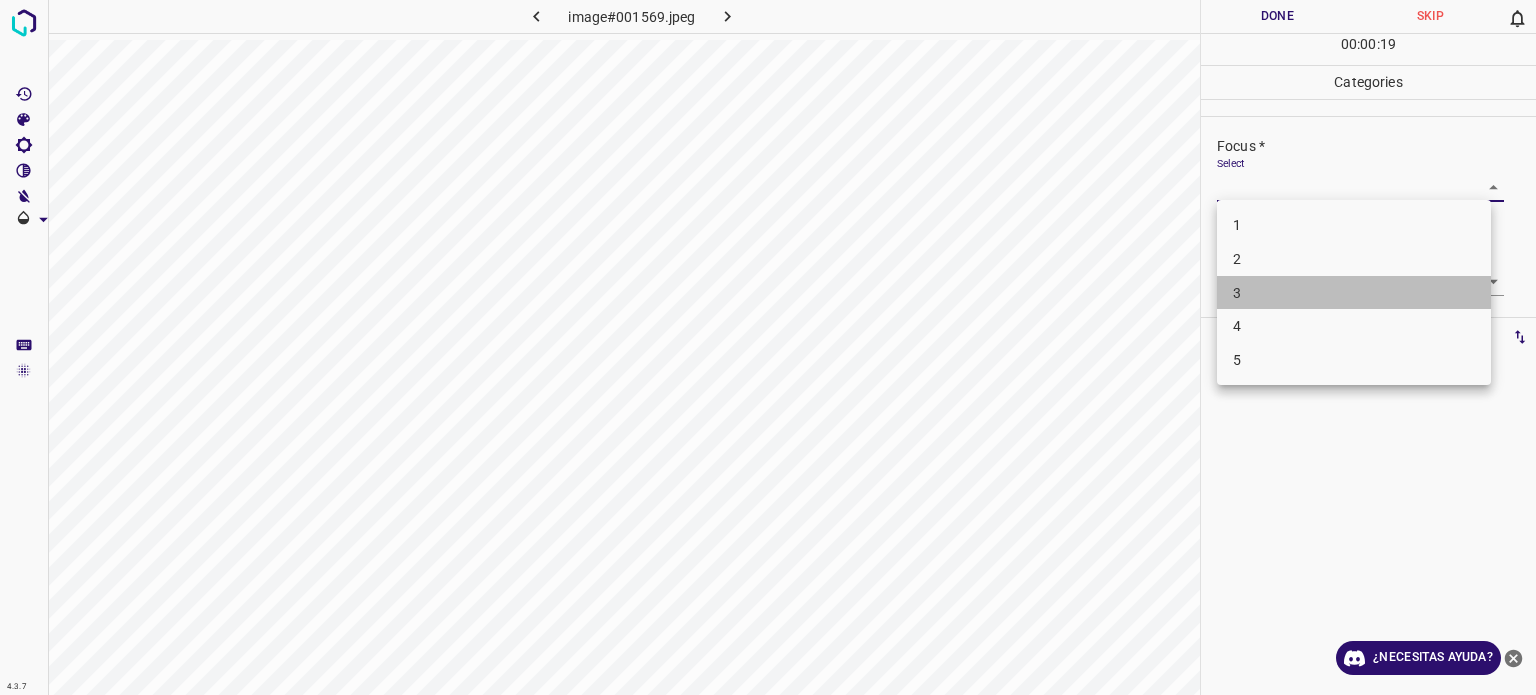 click on "3" at bounding box center (1354, 293) 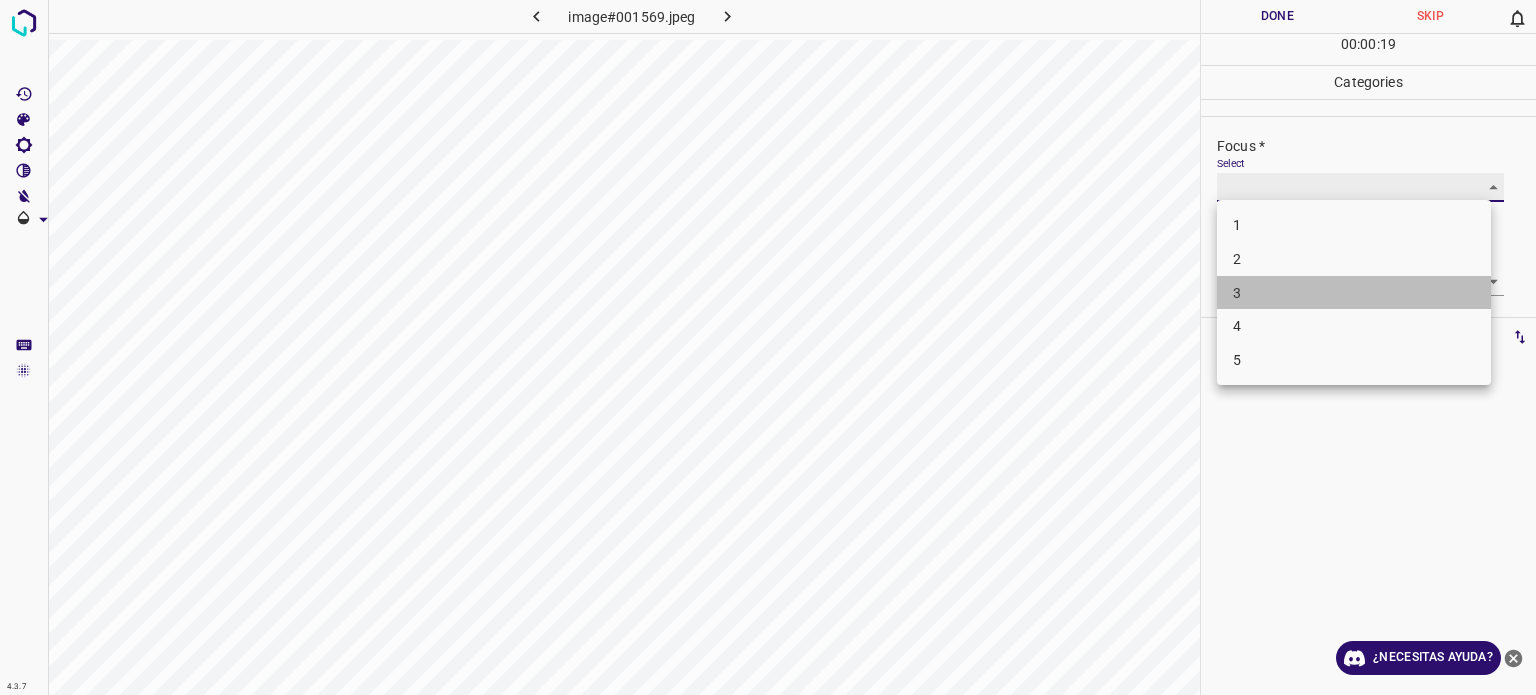 type on "3" 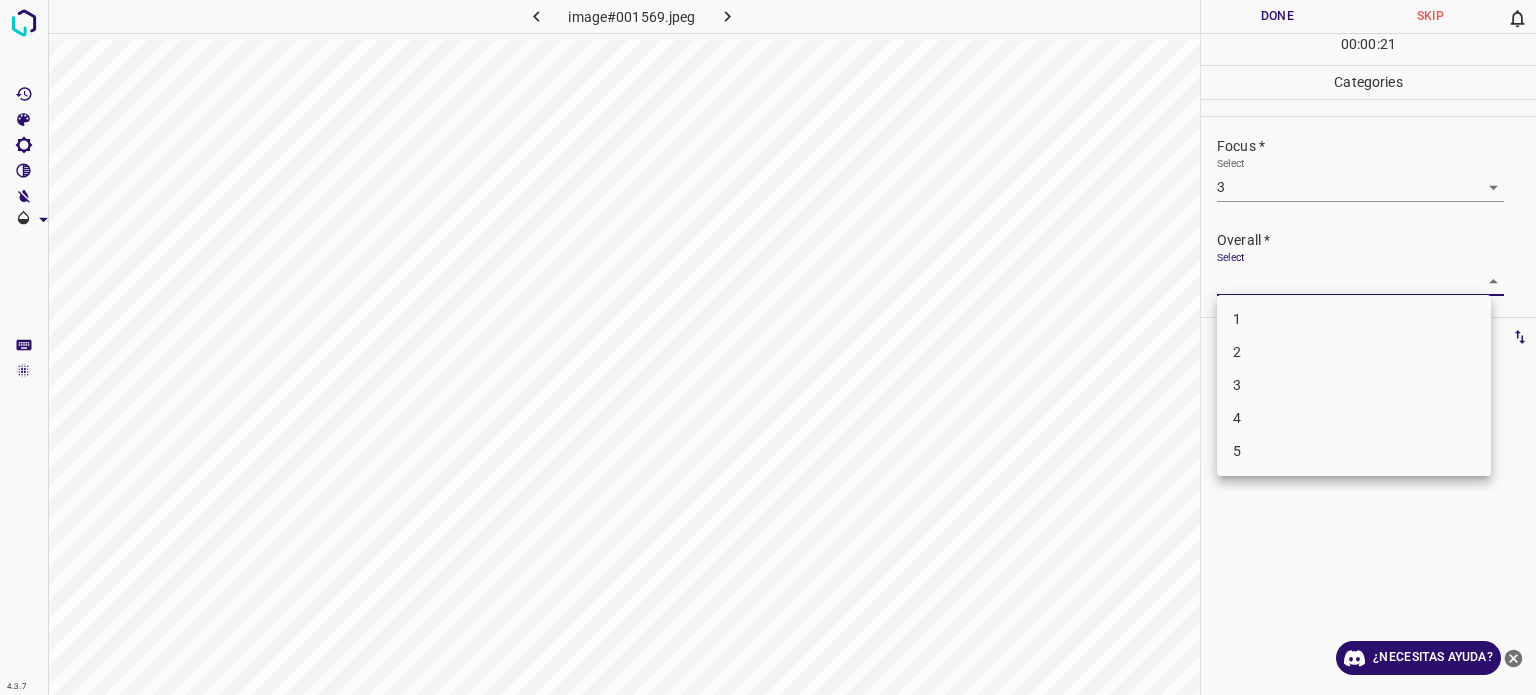 click on "4.3.7 image#001569.jpeg Done Skip 0 00   : 00   : 21   Categories Lighting *  Select 2 2 Focus *  Select 3 3 Overall *  Select ​ Labels   0 Categories 1 Lighting 2 Focus 3 Overall Tools Space Change between modes (Draw & Edit) I Auto labeling R Restore zoom M Zoom in N Zoom out Delete Delete selecte label Filters Z Restore filters X Saturation filter C Brightness filter V Contrast filter B Gray scale filter General O Download ¿Necesitas ayuda? Texto original Valora esta traducción Tu opinión servirá para ayudar a mejorar el Traductor de Google - Texto - Esconder - Borrar 1 2 3 4 5" at bounding box center (768, 347) 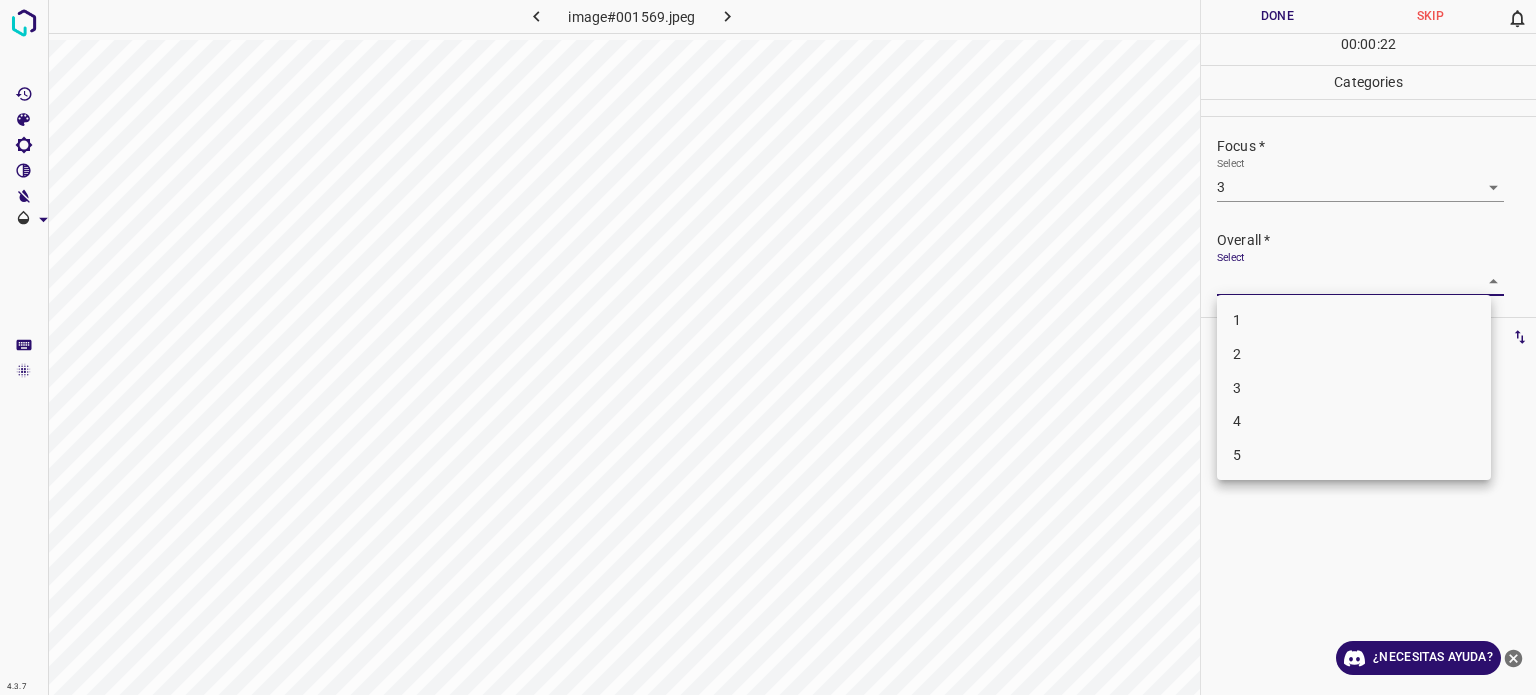 click on "3" at bounding box center (1354, 388) 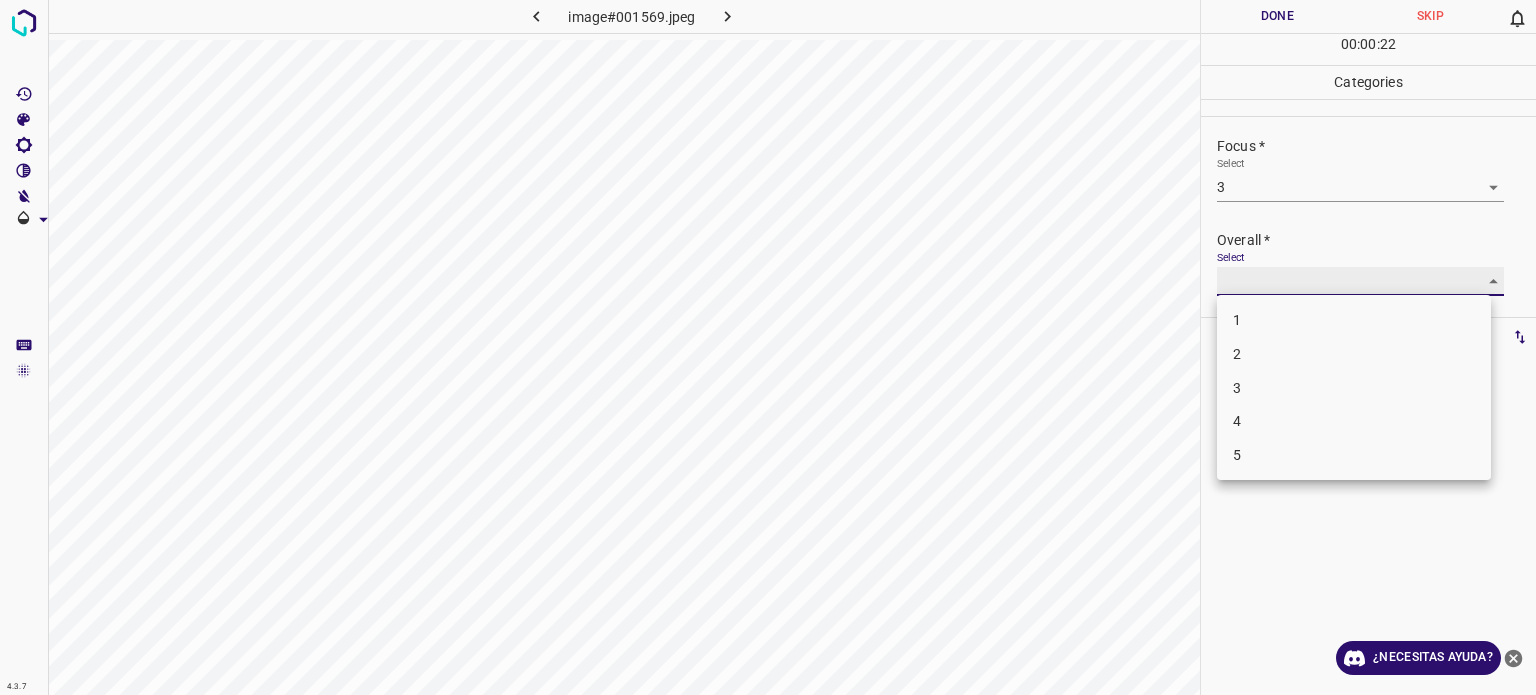 type on "3" 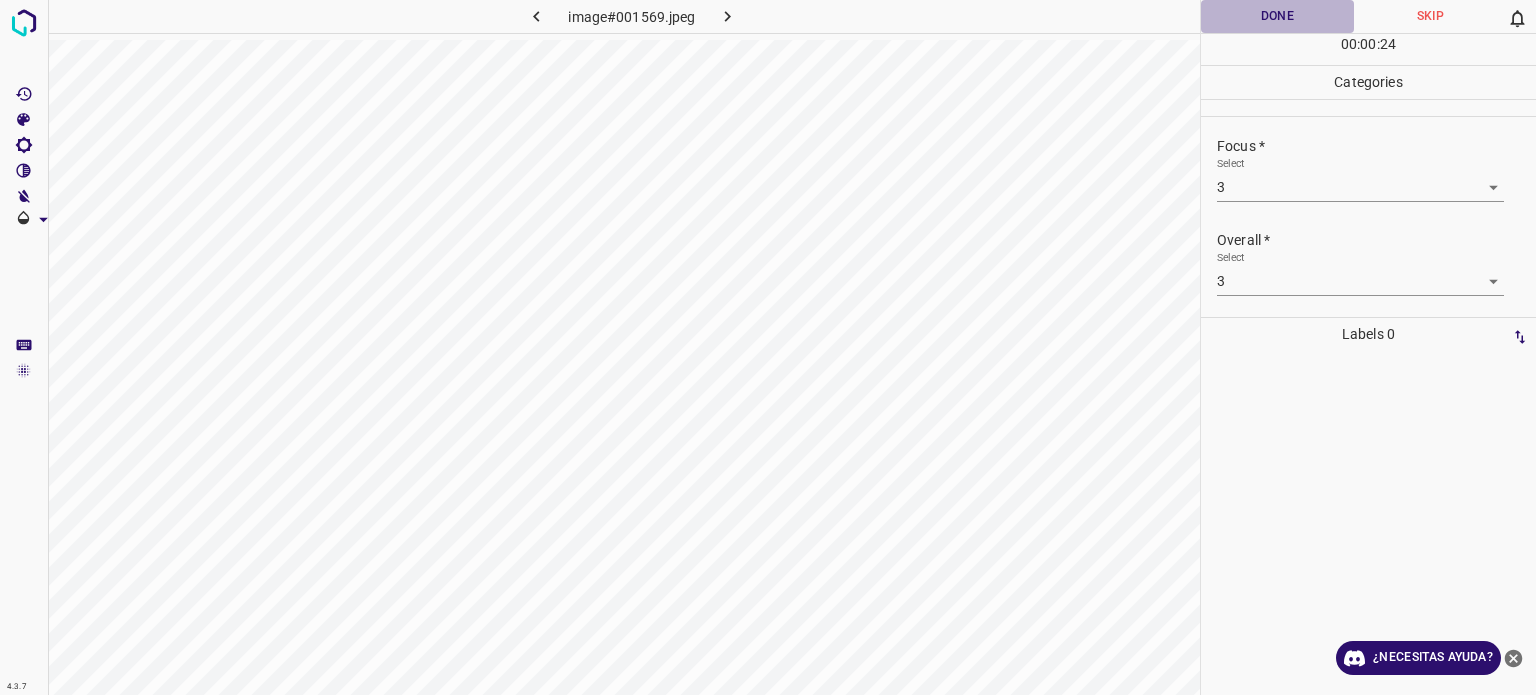 click on "Done" at bounding box center (1277, 16) 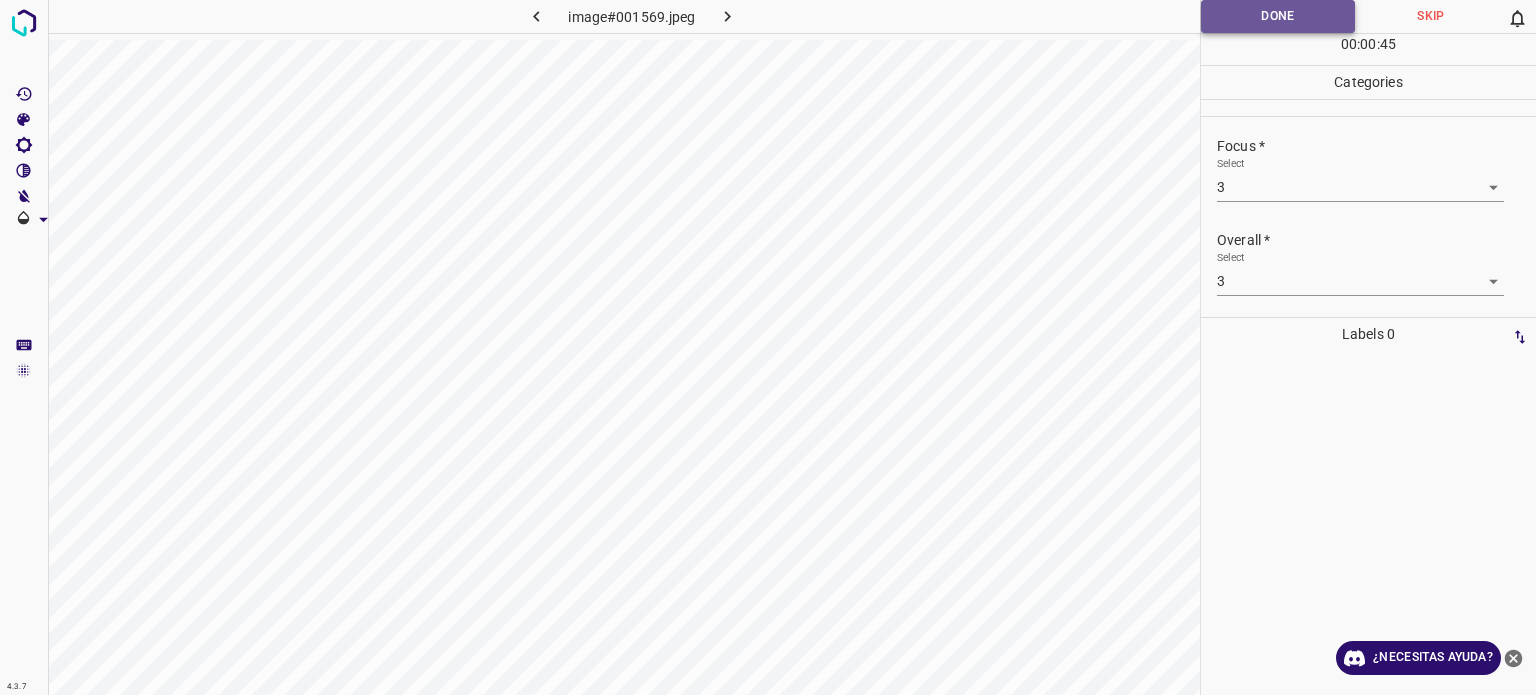 click on "Done" at bounding box center (1278, 16) 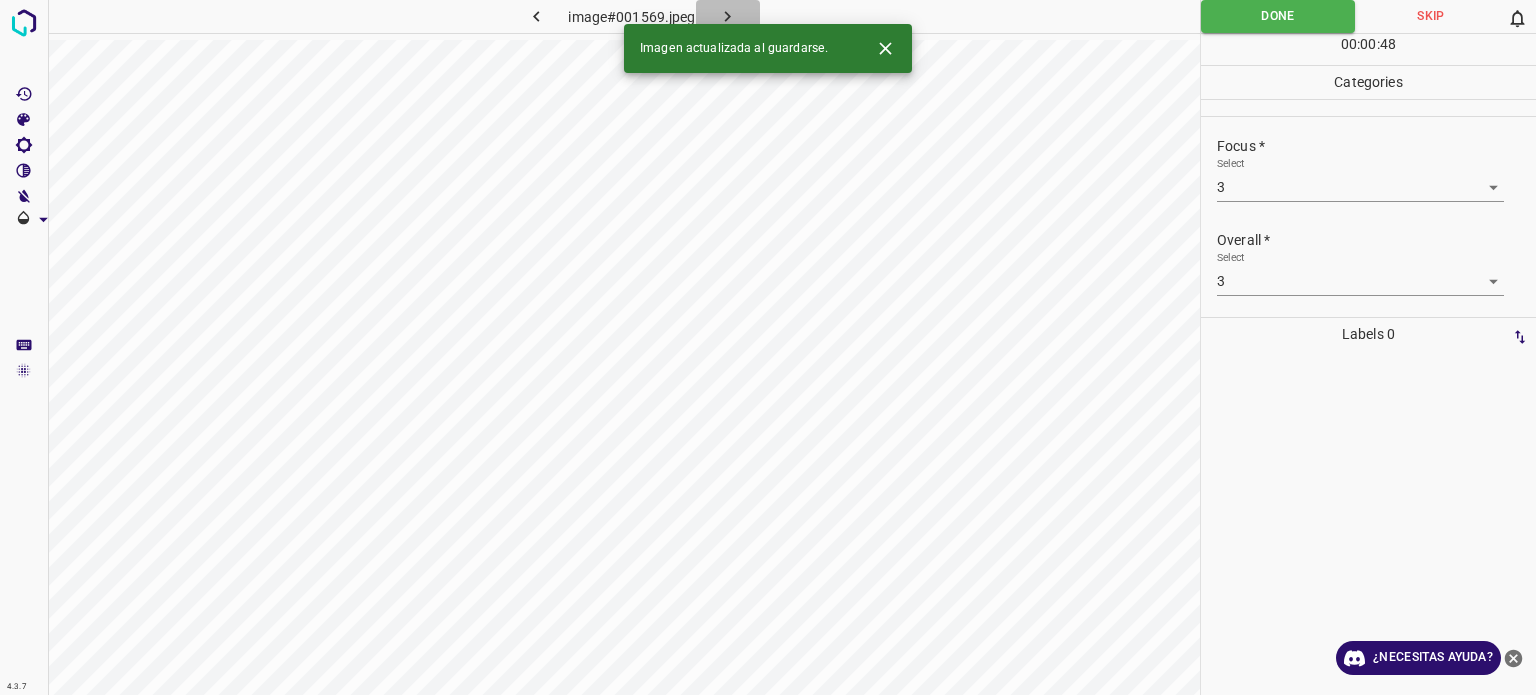 click 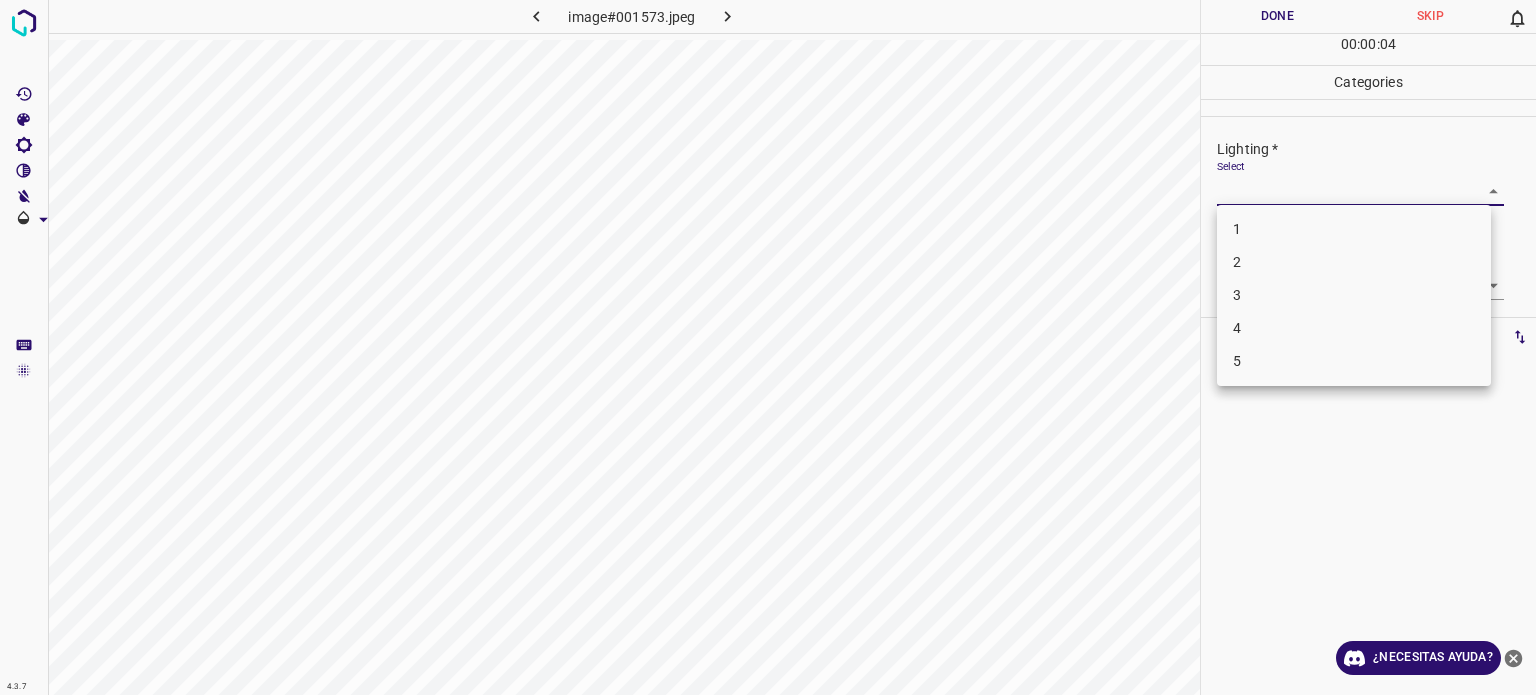 click on "4.3.7 image#001573.jpeg Done Skip 0 00   : 00   : 04   Categories Lighting *  Select ​ Focus *  Select ​ Overall *  Select ​ Labels   0 Categories 1 Lighting 2 Focus 3 Overall Tools Space Change between modes (Draw & Edit) I Auto labeling R Restore zoom M Zoom in N Zoom out Delete Delete selecte label Filters Z Restore filters X Saturation filter C Brightness filter V Contrast filter B Gray scale filter General O Download ¿Necesitas ayuda? Texto original Valora esta traducción Tu opinión servirá para ayudar a mejorar el Traductor de Google - Texto - Esconder - Borrar 1 2 3 4 5" at bounding box center [768, 347] 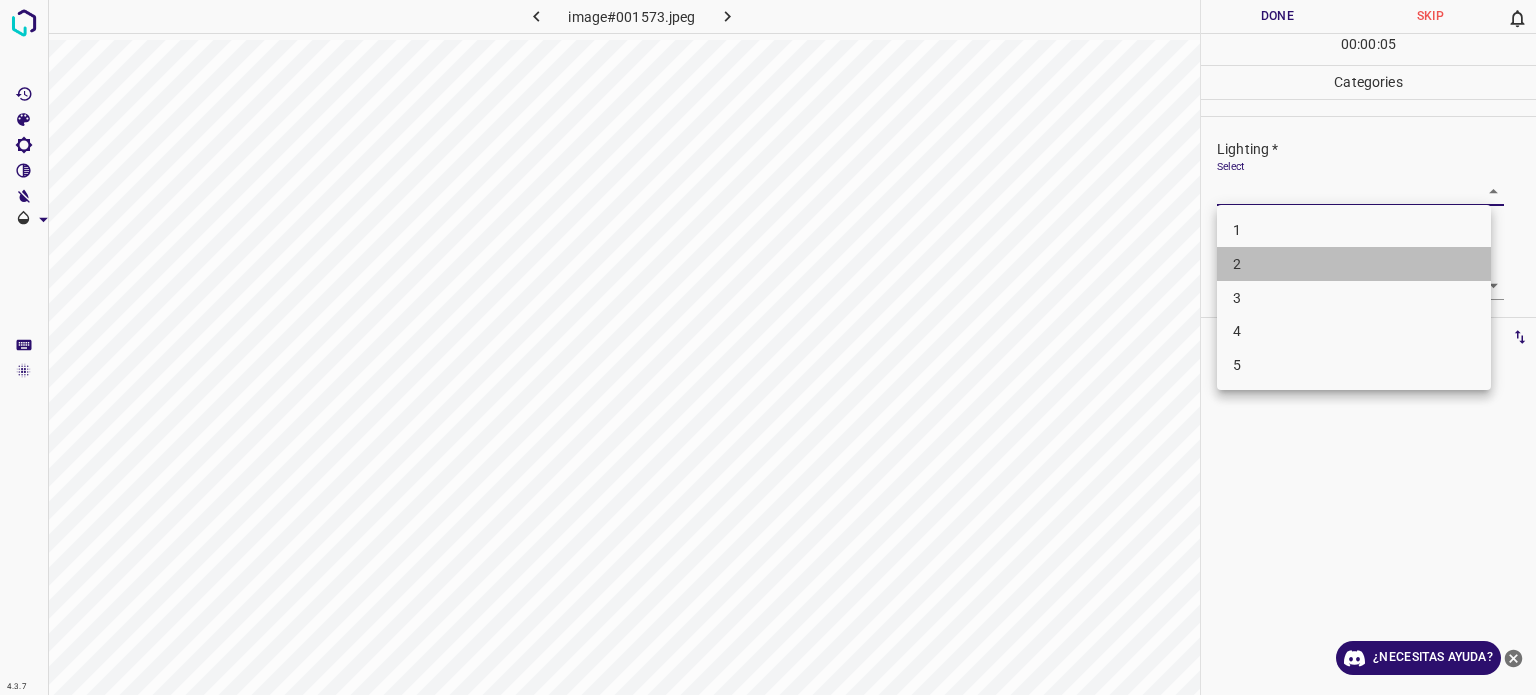click on "2" at bounding box center [1354, 264] 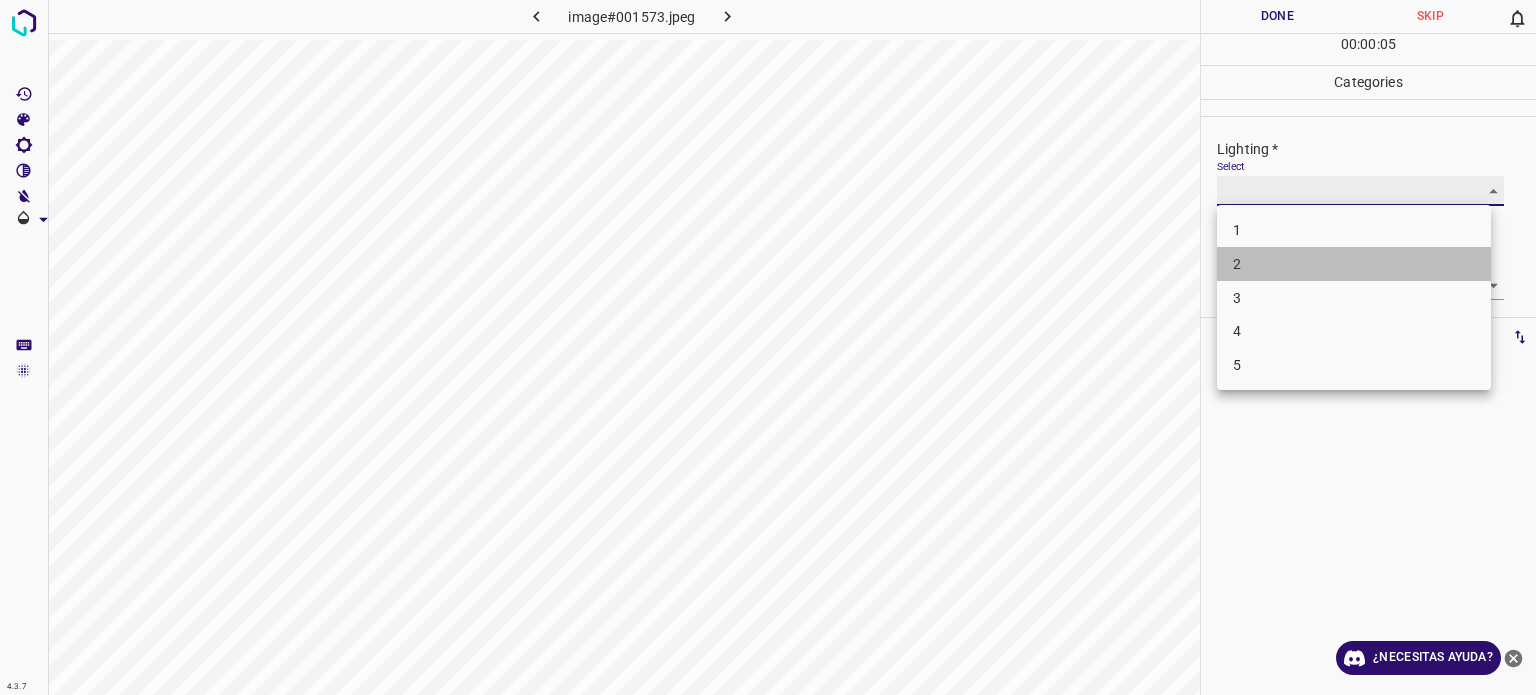 type on "2" 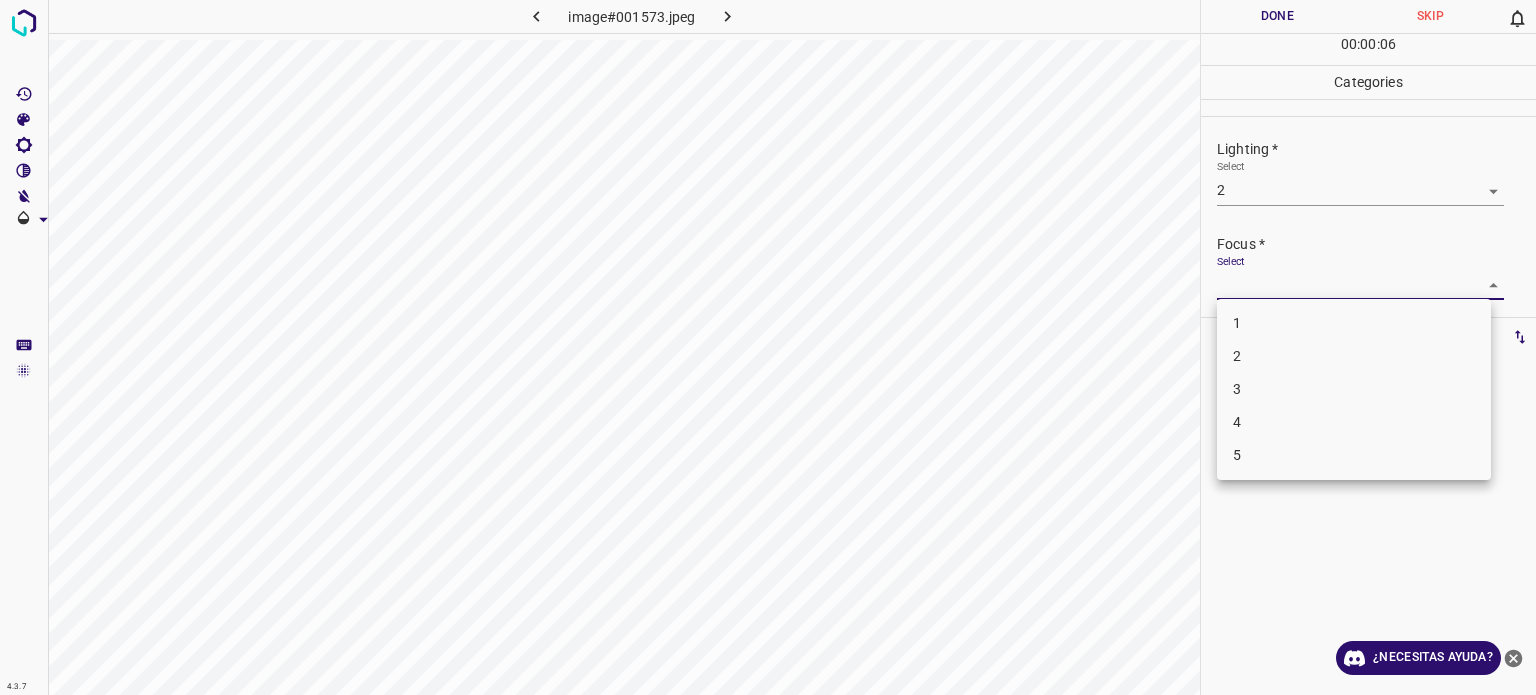 click on "4.3.7 image#001573.jpeg Done Skip 0 00   : 00   : 06   Categories Lighting *  Select 2 2 Focus *  Select ​ Overall *  Select ​ Labels   0 Categories 1 Lighting 2 Focus 3 Overall Tools Space Change between modes (Draw & Edit) I Auto labeling R Restore zoom M Zoom in N Zoom out Delete Delete selecte label Filters Z Restore filters X Saturation filter C Brightness filter V Contrast filter B Gray scale filter General O Download ¿Necesitas ayuda? Texto original Valora esta traducción Tu opinión servirá para ayudar a mejorar el Traductor de Google - Texto - Esconder - Borrar 1 2 3 4 5" at bounding box center (768, 347) 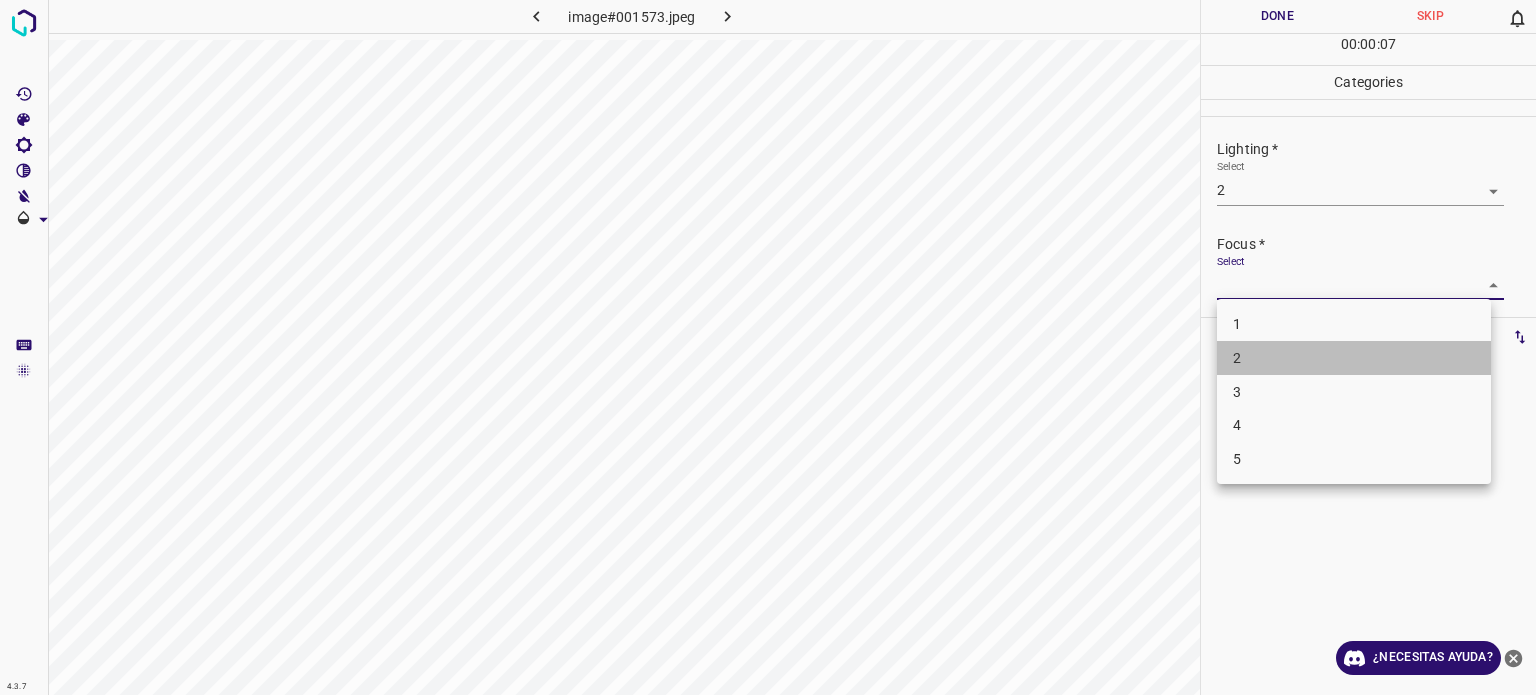 click on "2" at bounding box center (1354, 358) 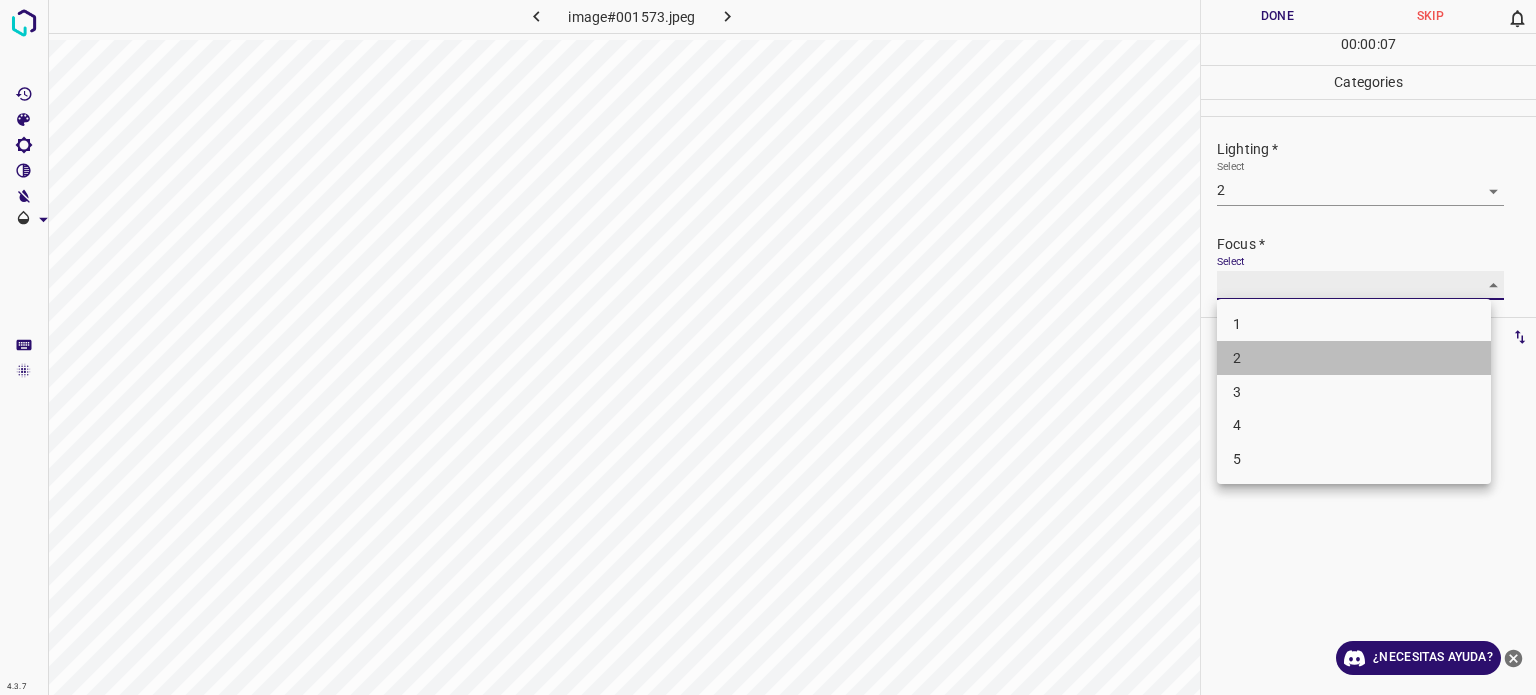 type on "2" 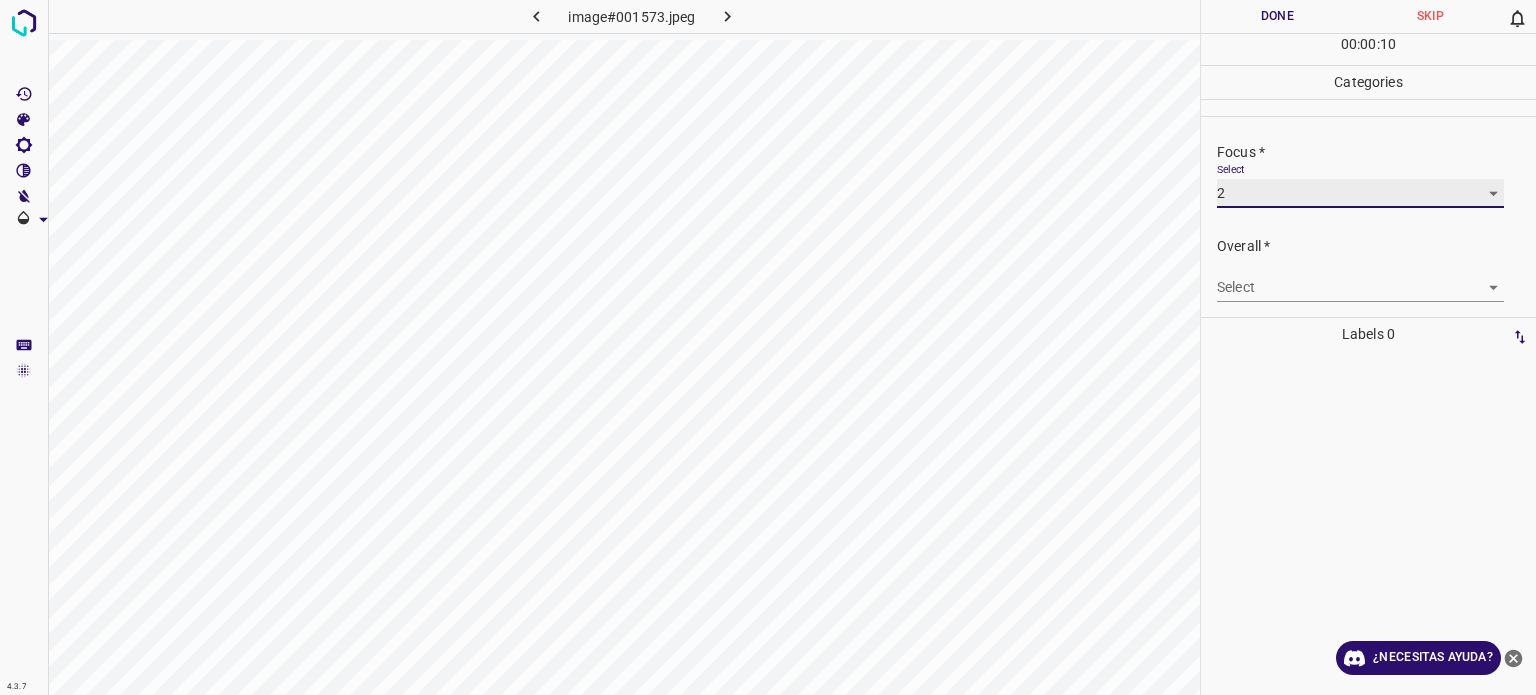 scroll, scrollTop: 98, scrollLeft: 0, axis: vertical 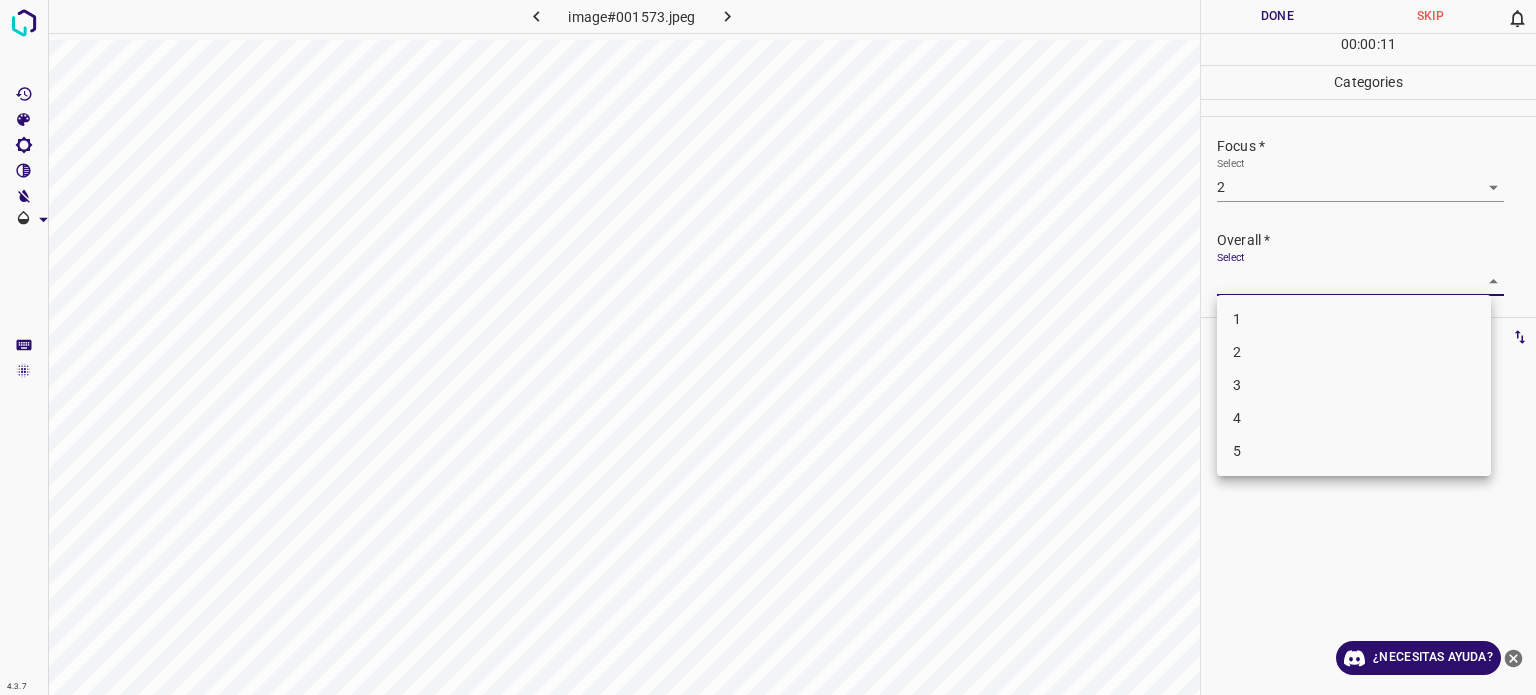 click on "4.3.7 image#001573.jpeg Done Skip 0 00   : 00   : 11   Categories Lighting *  Select 2 2 Focus *  Select 2 2 Overall *  Select ​ Labels   0 Categories 1 Lighting 2 Focus 3 Overall Tools Space Change between modes (Draw & Edit) I Auto labeling R Restore zoom M Zoom in N Zoom out Delete Delete selecte label Filters Z Restore filters X Saturation filter C Brightness filter V Contrast filter B Gray scale filter General O Download ¿Necesitas ayuda? Texto original Valora esta traducción Tu opinión servirá para ayudar a mejorar el Traductor de Google - Texto - Esconder - Borrar 1 2 3 4 5" at bounding box center (768, 347) 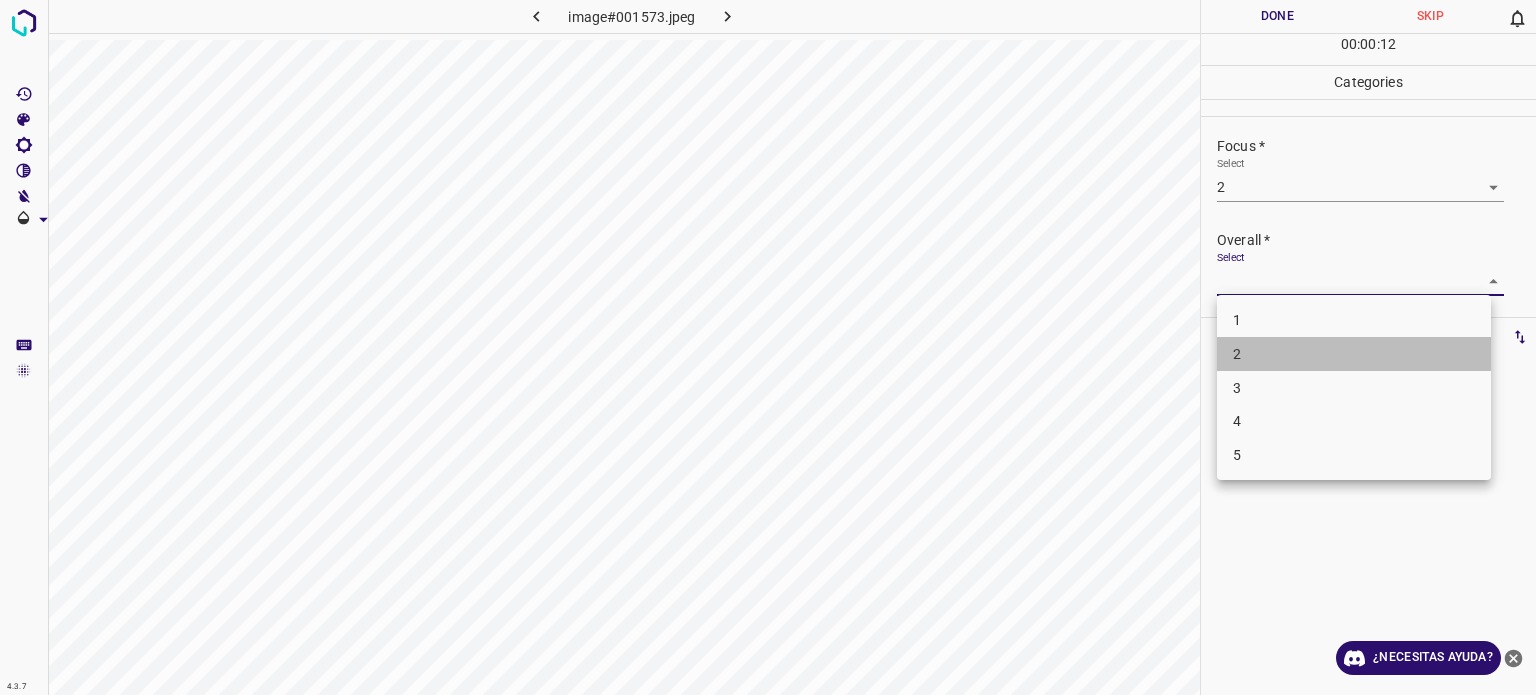 click on "2" at bounding box center [1354, 354] 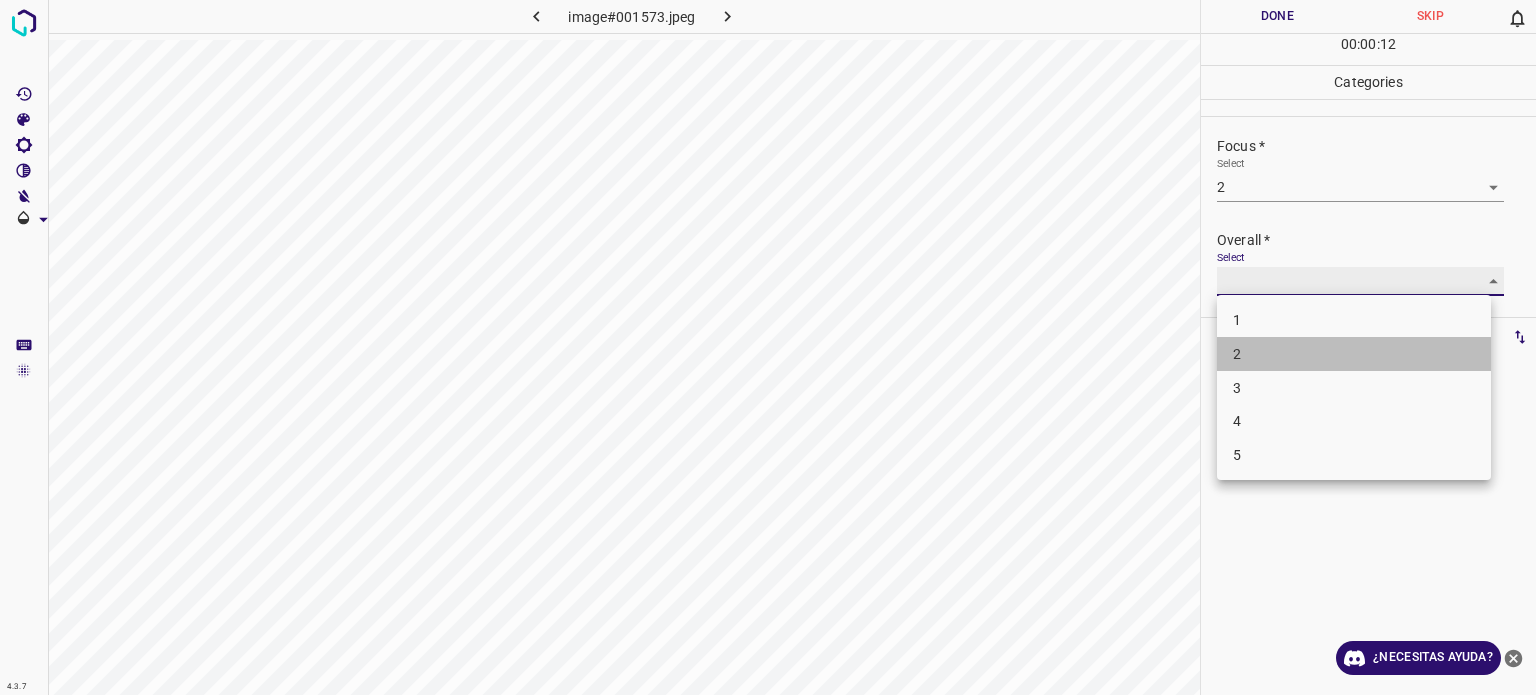 type on "2" 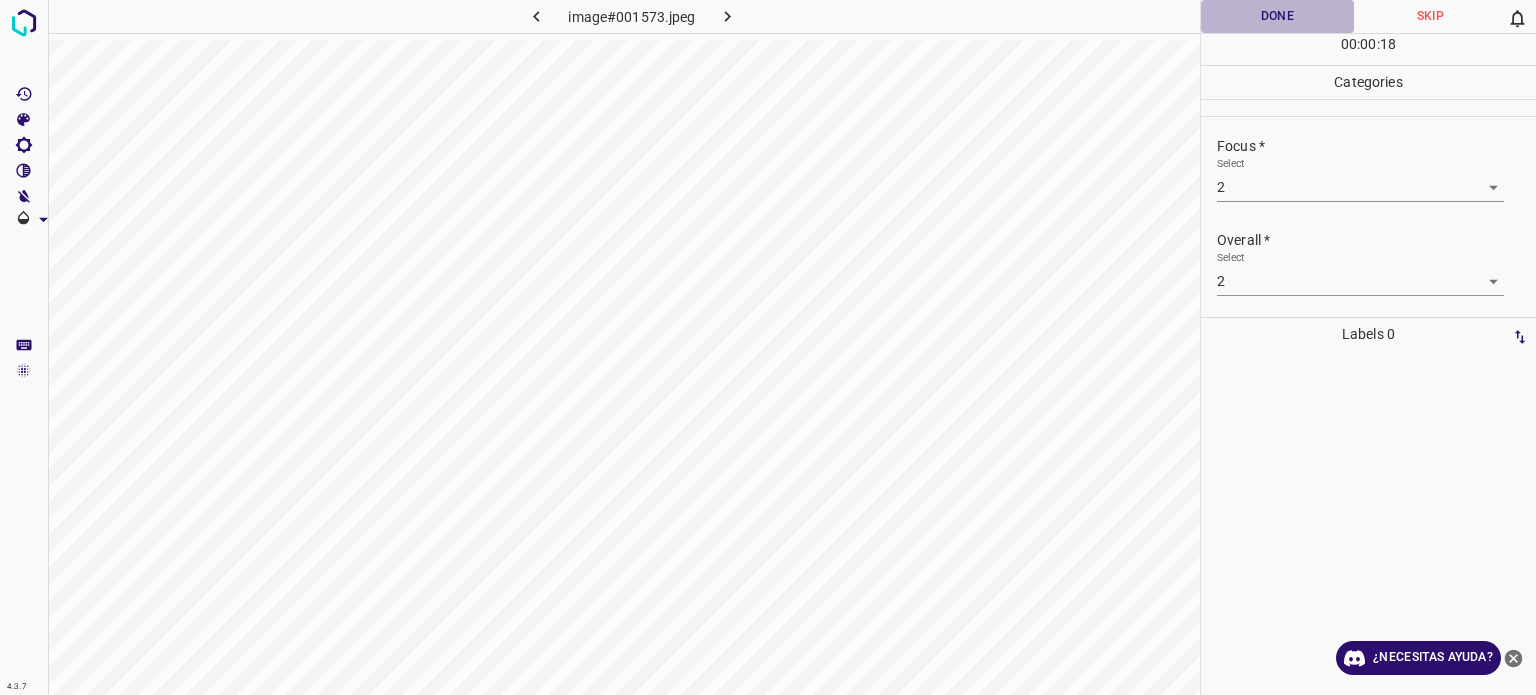 click on "Done" at bounding box center [1277, 16] 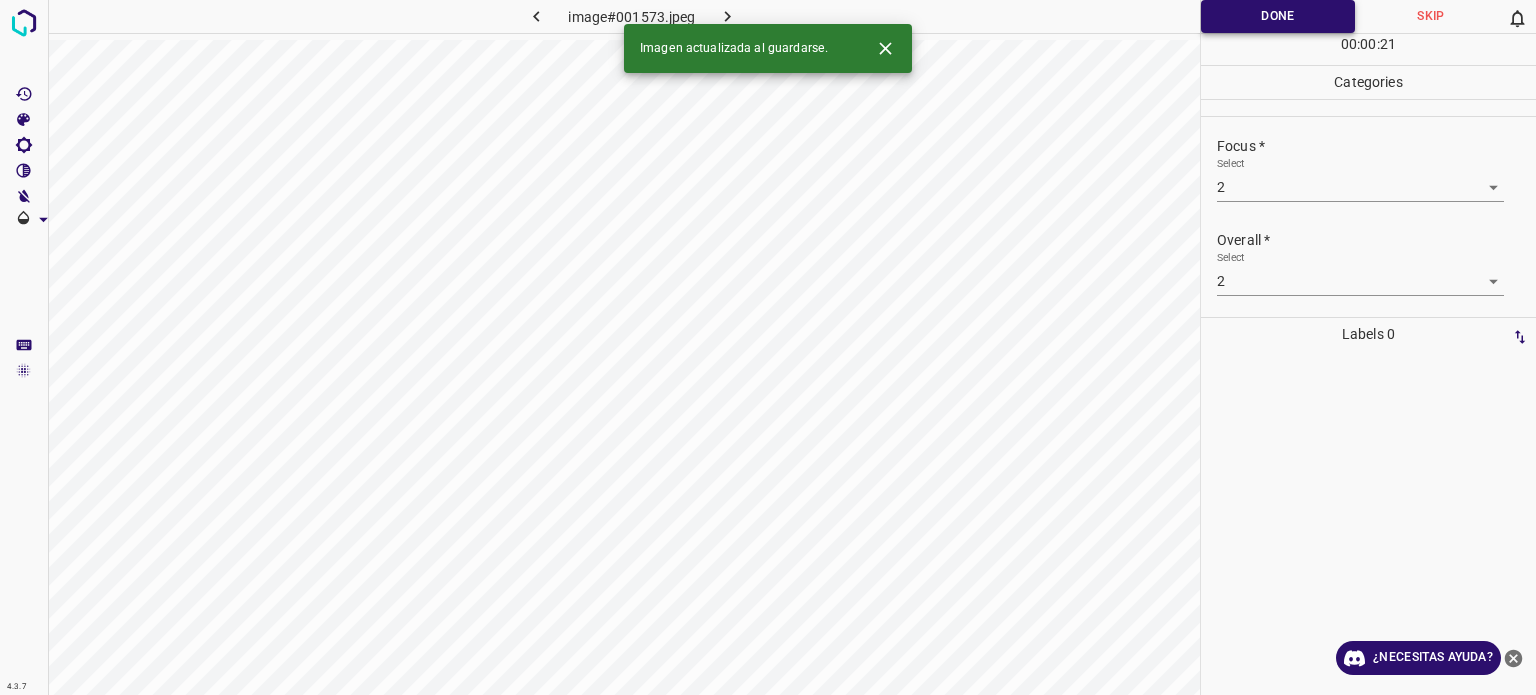 click on "Done" at bounding box center [1278, 16] 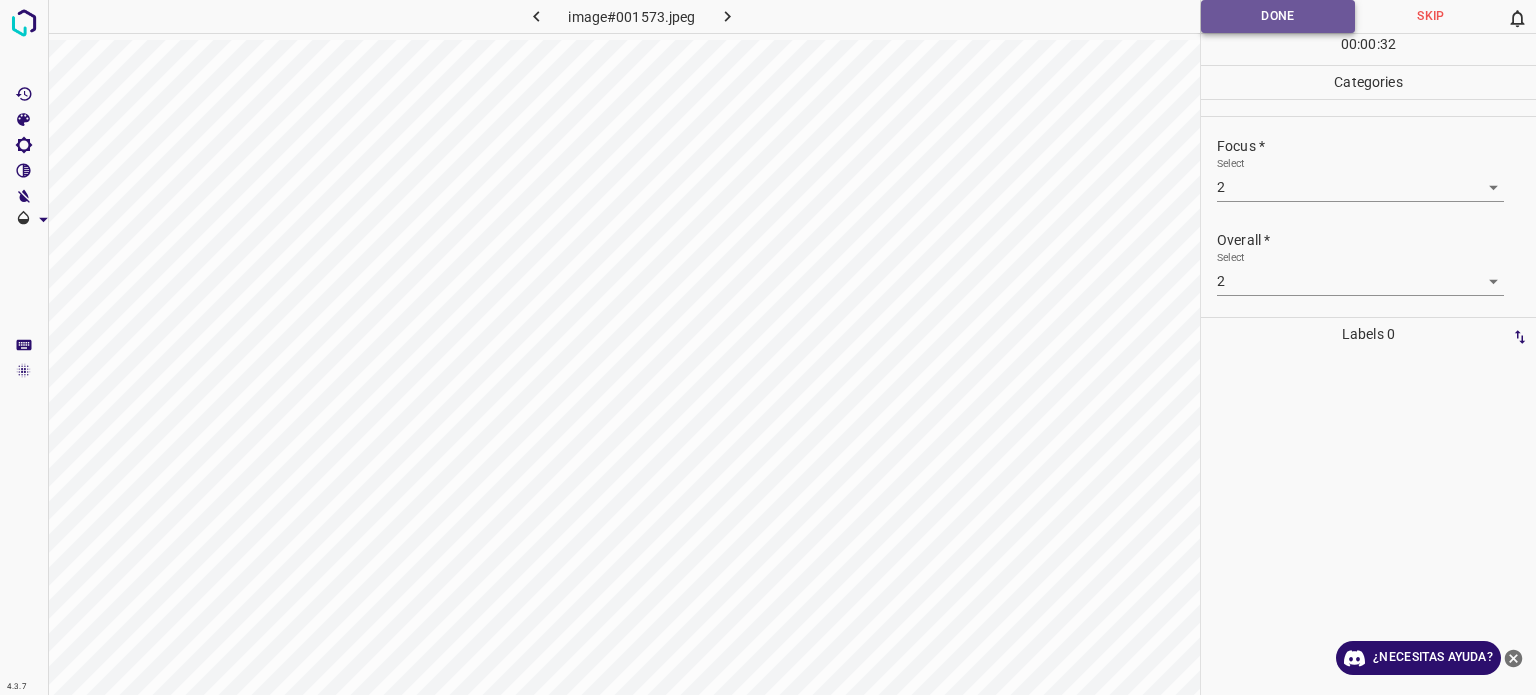 click on "Done" at bounding box center (1278, 16) 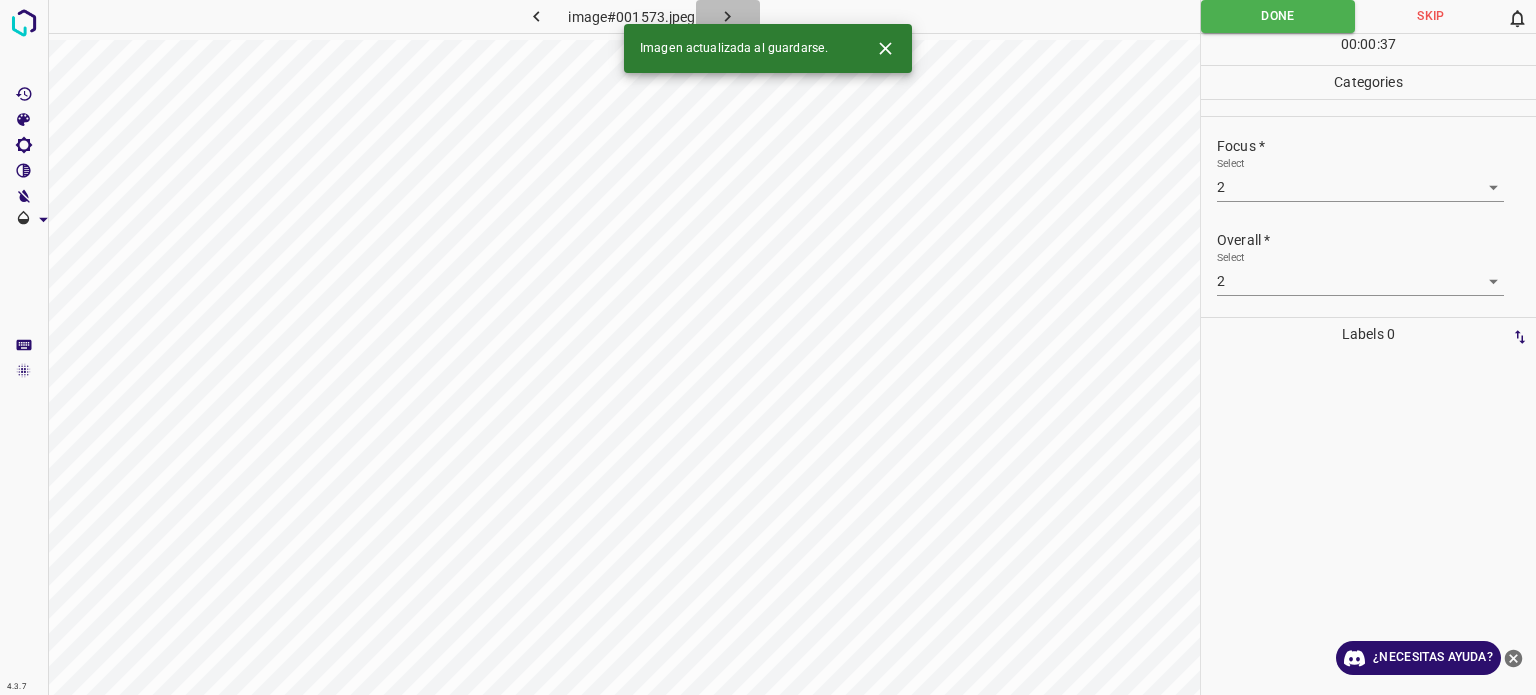 click 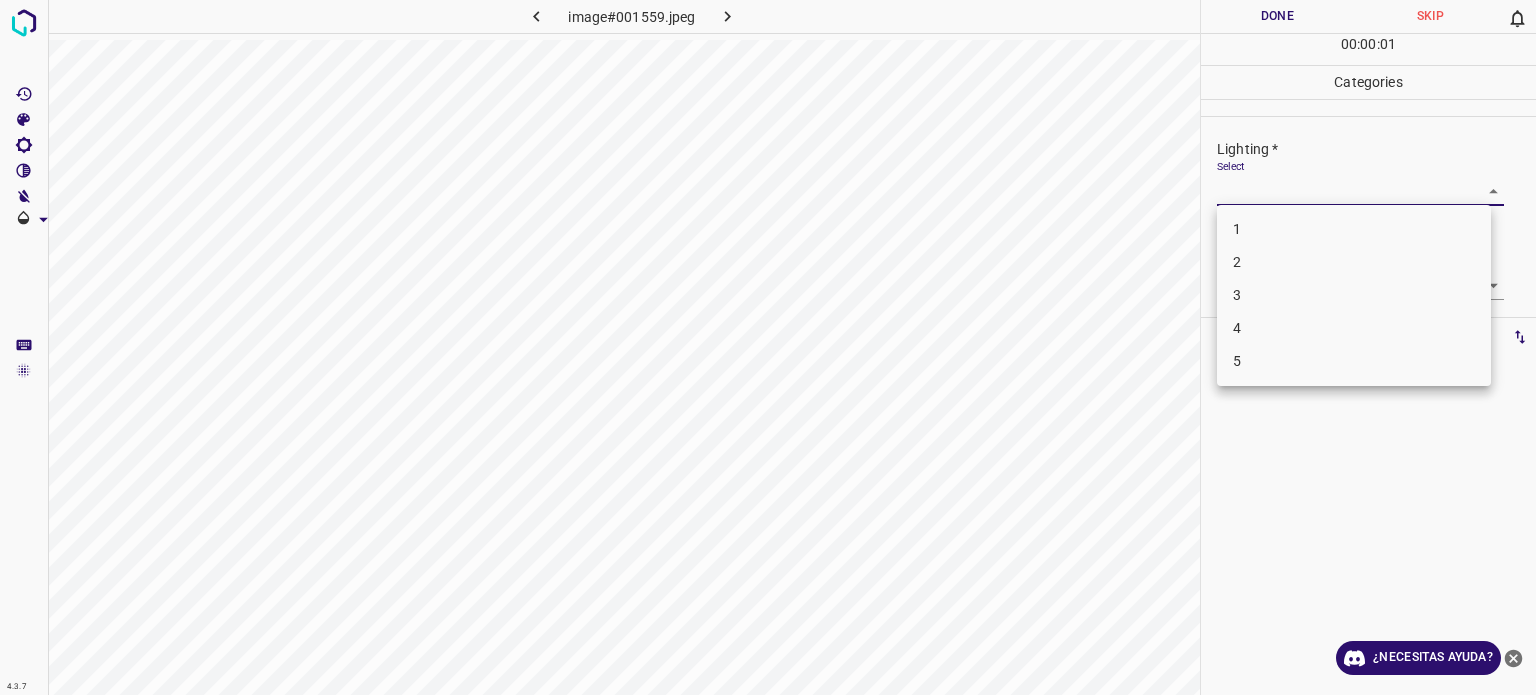click on "4.3.7 image#001559.jpeg Done Skip 0 00   : 00   : 01   Categories Lighting *  Select ​ Focus *  Select ​ Overall *  Select ​ Labels   0 Categories 1 Lighting 2 Focus 3 Overall Tools Space Change between modes (Draw & Edit) I Auto labeling R Restore zoom M Zoom in N Zoom out Delete Delete selecte label Filters Z Restore filters X Saturation filter C Brightness filter V Contrast filter B Gray scale filter General O Download ¿Necesitas ayuda? Texto original Valora esta traducción Tu opinión servirá para ayudar a mejorar el Traductor de Google - Texto - Esconder - Borrar 1 2 3 4 5" at bounding box center [768, 347] 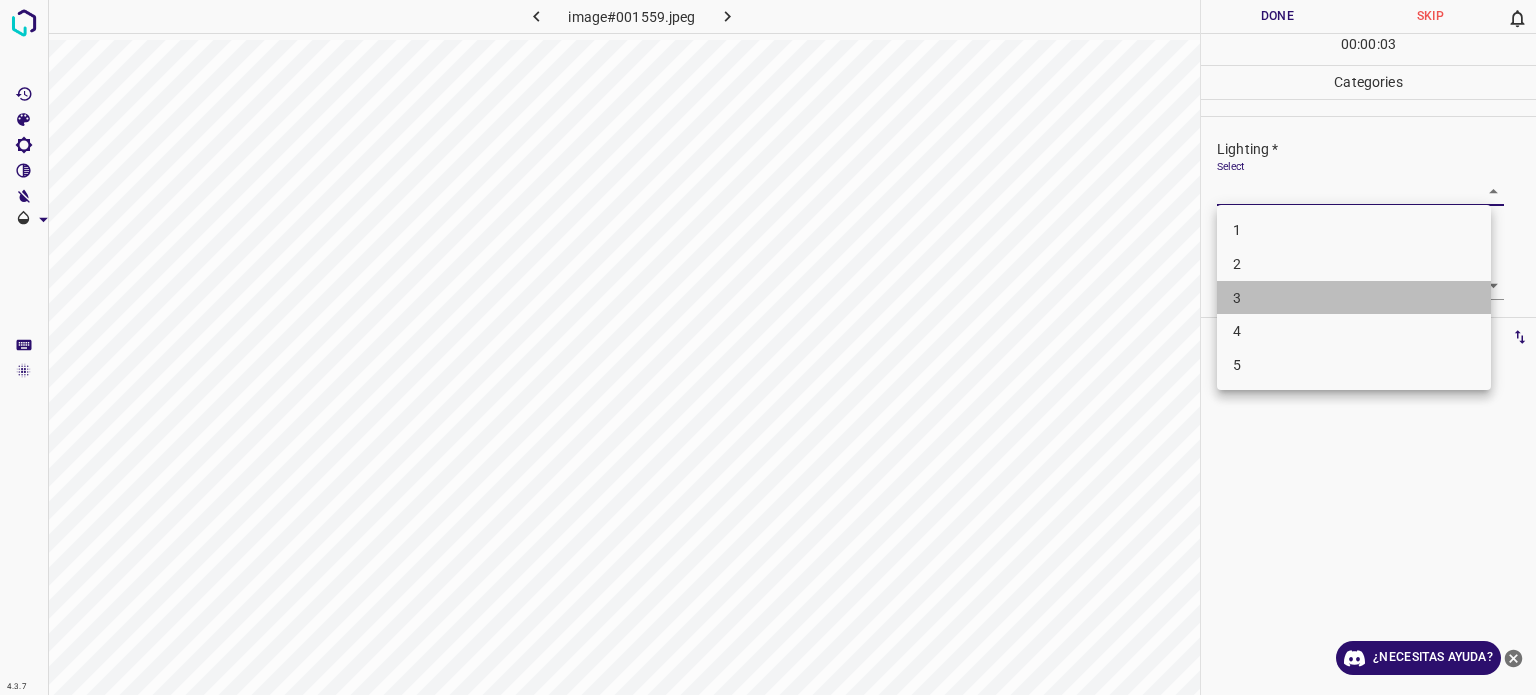 click on "3" at bounding box center (1354, 298) 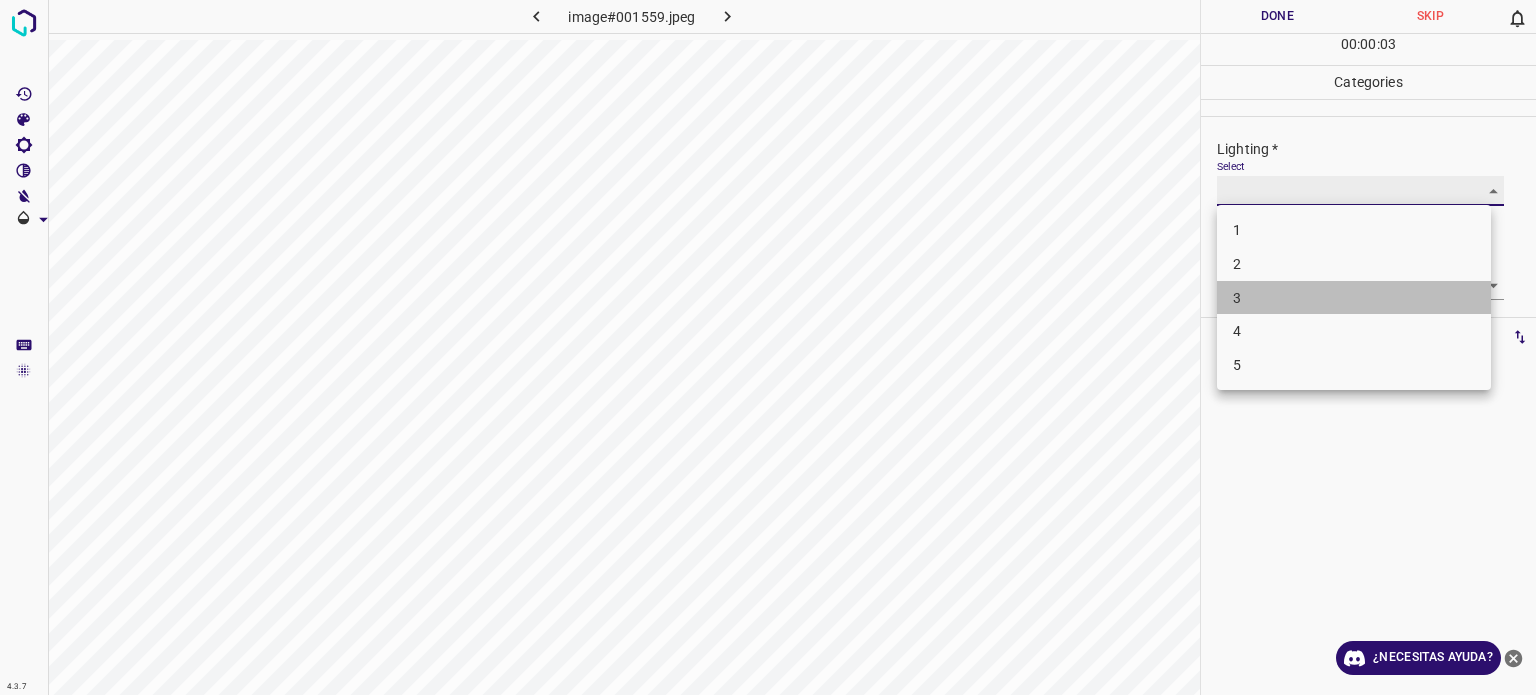 type on "3" 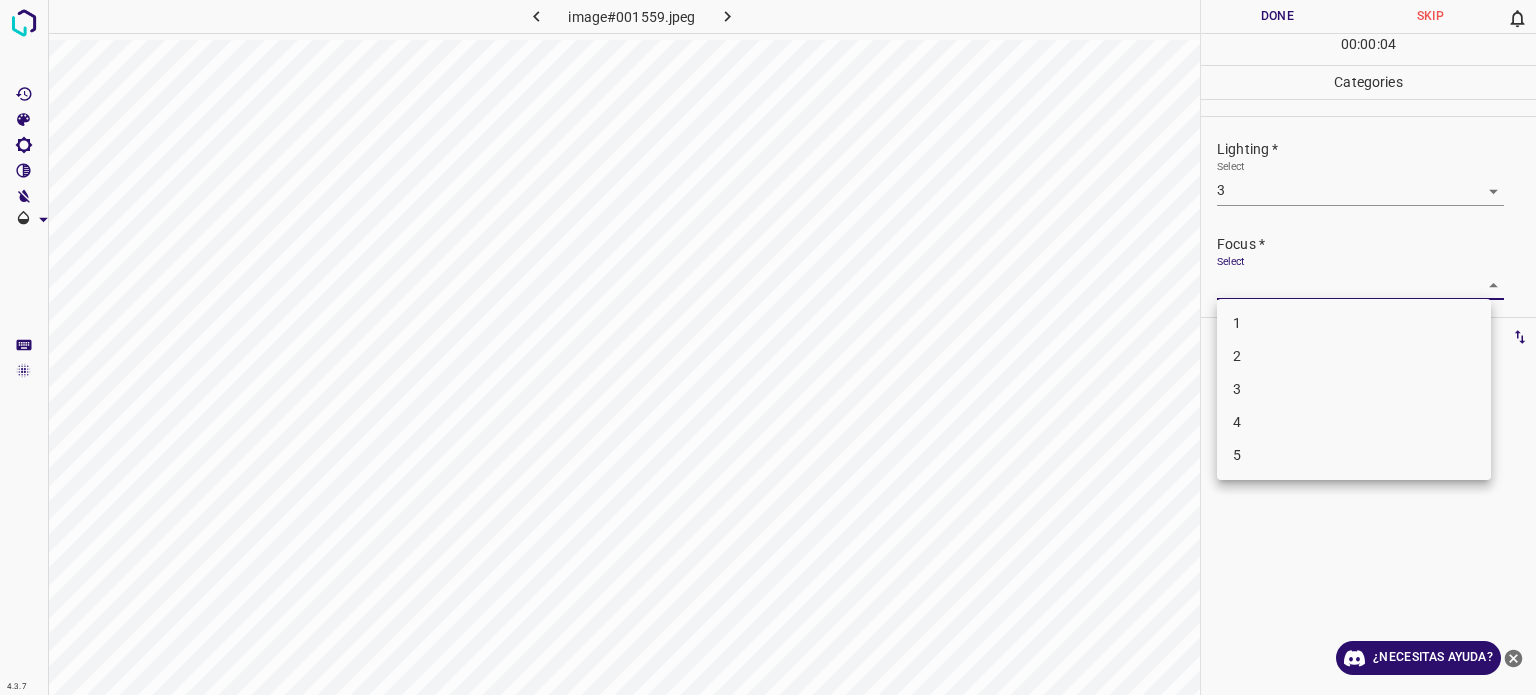 click on "4.3.7 image#001559.jpeg Done Skip 0 00   : 00   : 04   Categories Lighting *  Select 3 3 Focus *  Select ​ Overall *  Select ​ Labels   0 Categories 1 Lighting 2 Focus 3 Overall Tools Space Change between modes (Draw & Edit) I Auto labeling R Restore zoom M Zoom in N Zoom out Delete Delete selecte label Filters Z Restore filters X Saturation filter C Brightness filter V Contrast filter B Gray scale filter General O Download ¿Necesitas ayuda? Texto original Valora esta traducción Tu opinión servirá para ayudar a mejorar el Traductor de Google - Texto - Esconder - Borrar 1 2 3 4 5" at bounding box center (768, 347) 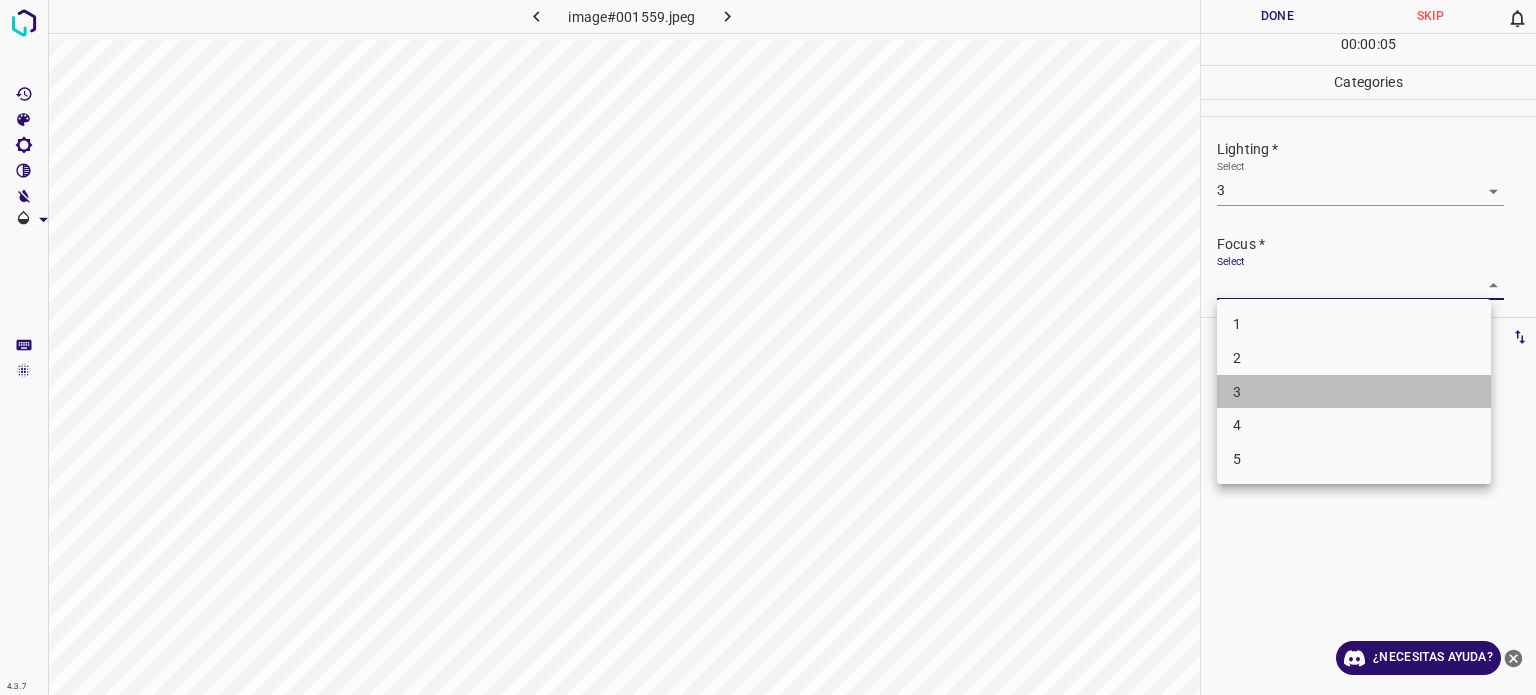click on "3" at bounding box center [1354, 392] 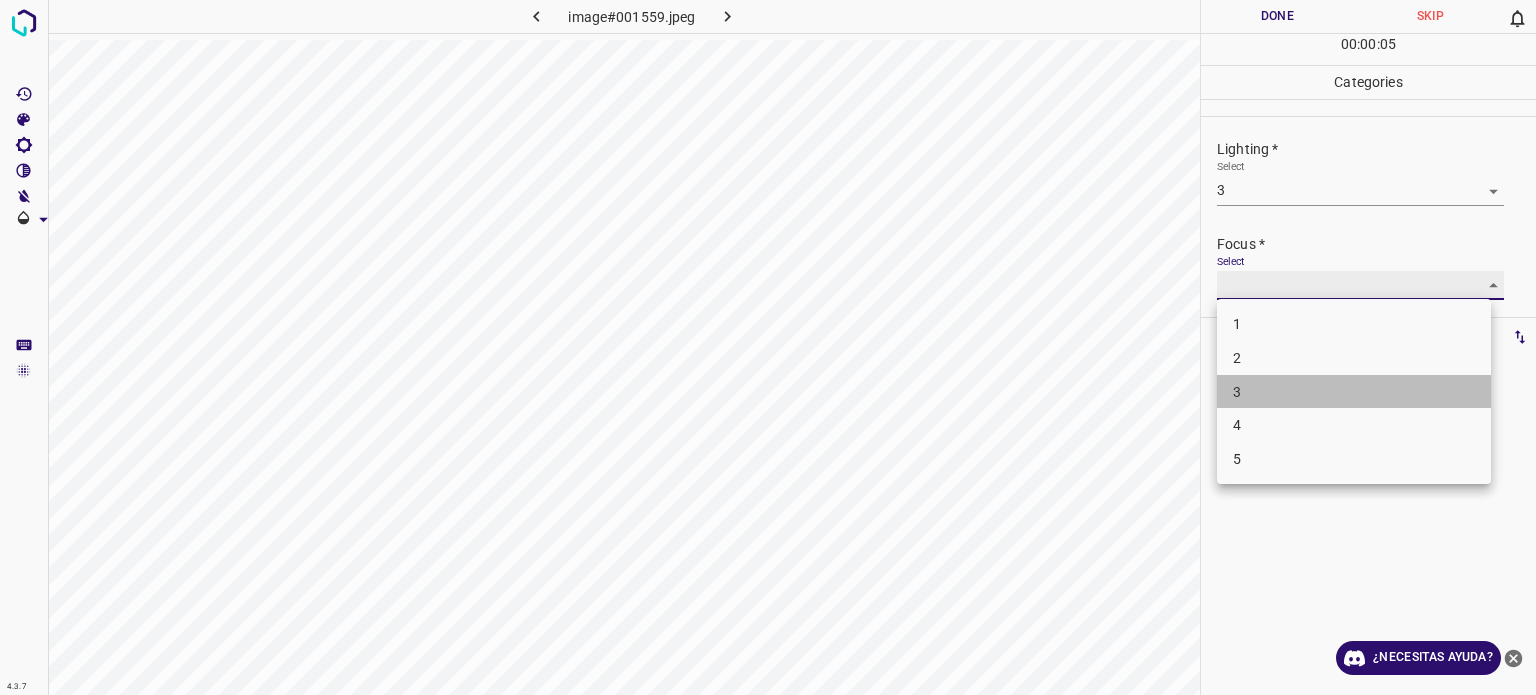 type on "3" 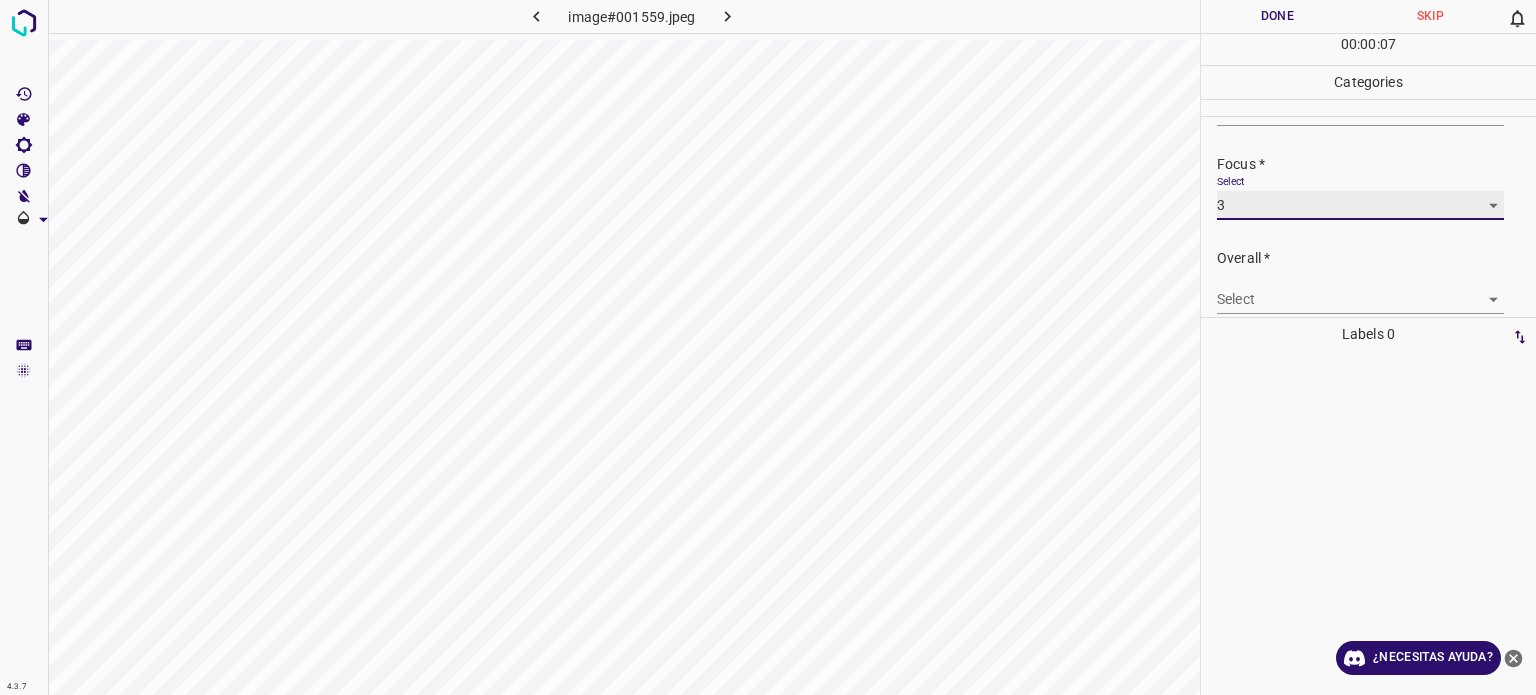 scroll, scrollTop: 98, scrollLeft: 0, axis: vertical 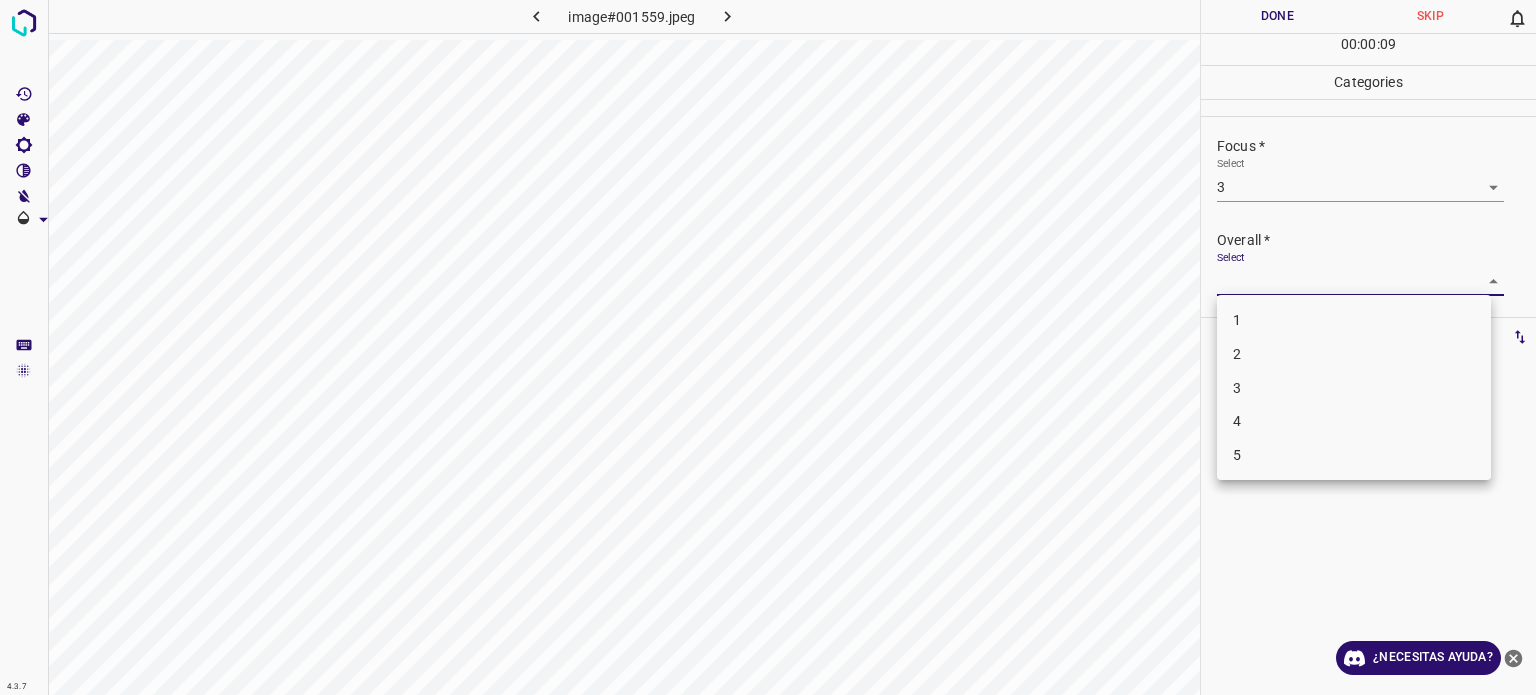 click on "4.3.7 image#001559.jpeg Done Skip 0 00   : 00   : 09   Categories Lighting *  Select 3 3 Focus *  Select 3 3 Overall *  Select ​ Labels   0 Categories 1 Lighting 2 Focus 3 Overall Tools Space Change between modes (Draw & Edit) I Auto labeling R Restore zoom M Zoom in N Zoom out Delete Delete selecte label Filters Z Restore filters X Saturation filter C Brightness filter V Contrast filter B Gray scale filter General O Download ¿Necesitas ayuda? Texto original Valora esta traducción Tu opinión servirá para ayudar a mejorar el Traductor de Google - Texto - Esconder - Borrar 1 2 3 4 5" at bounding box center [768, 347] 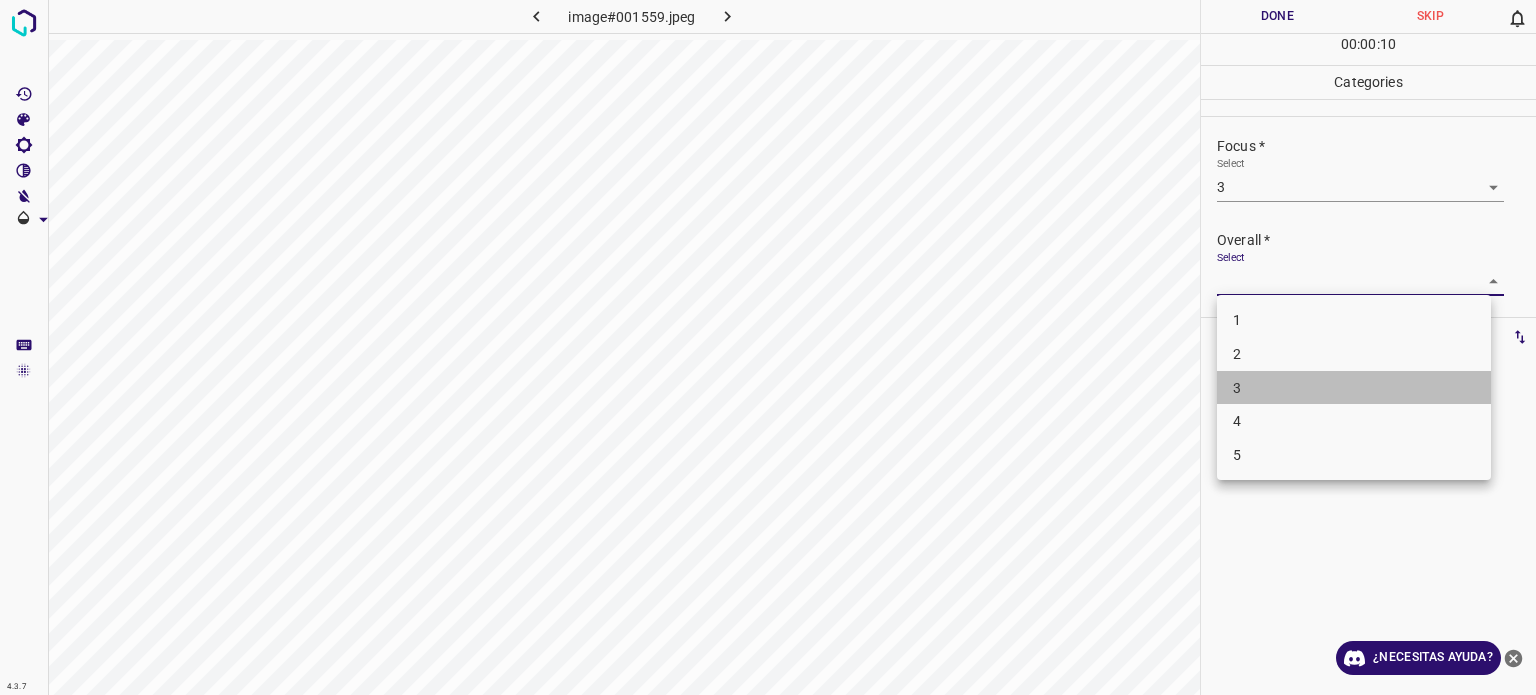 click on "3" at bounding box center (1237, 387) 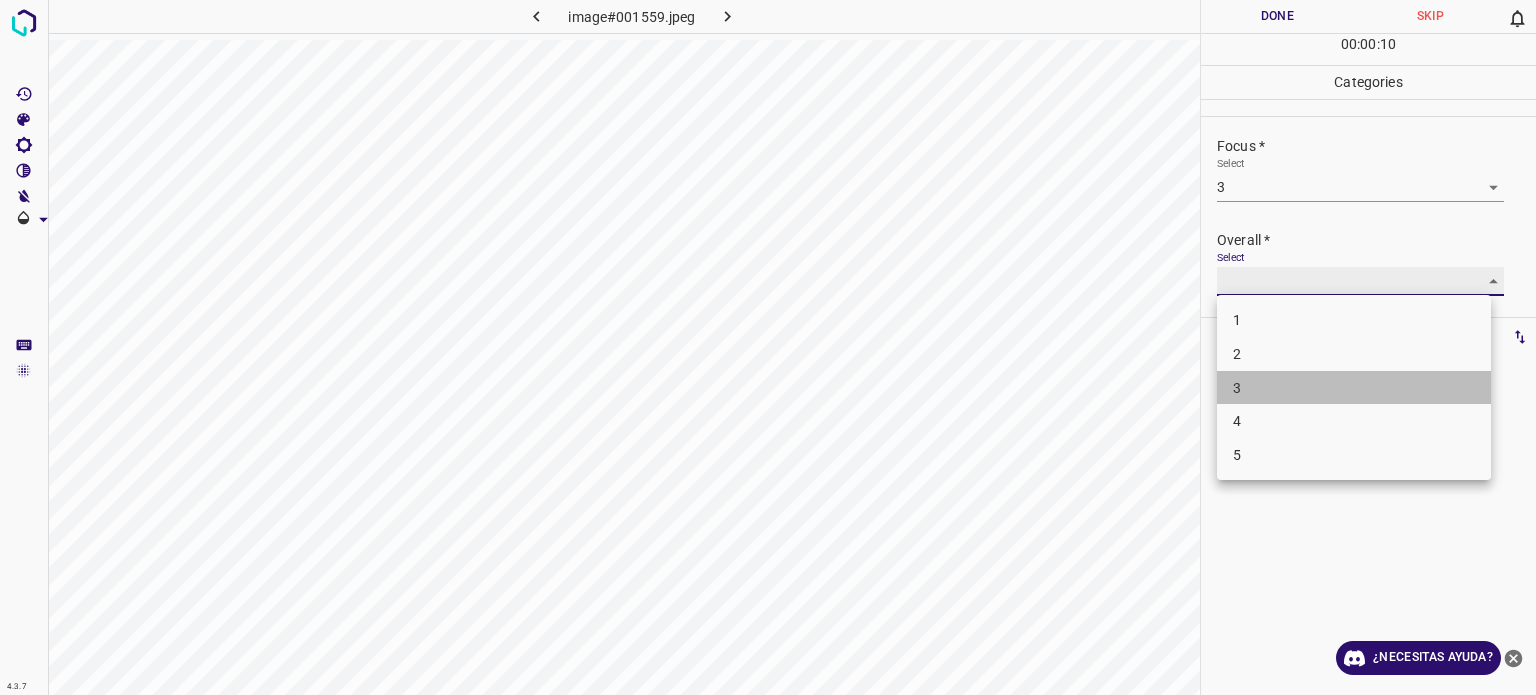 type on "3" 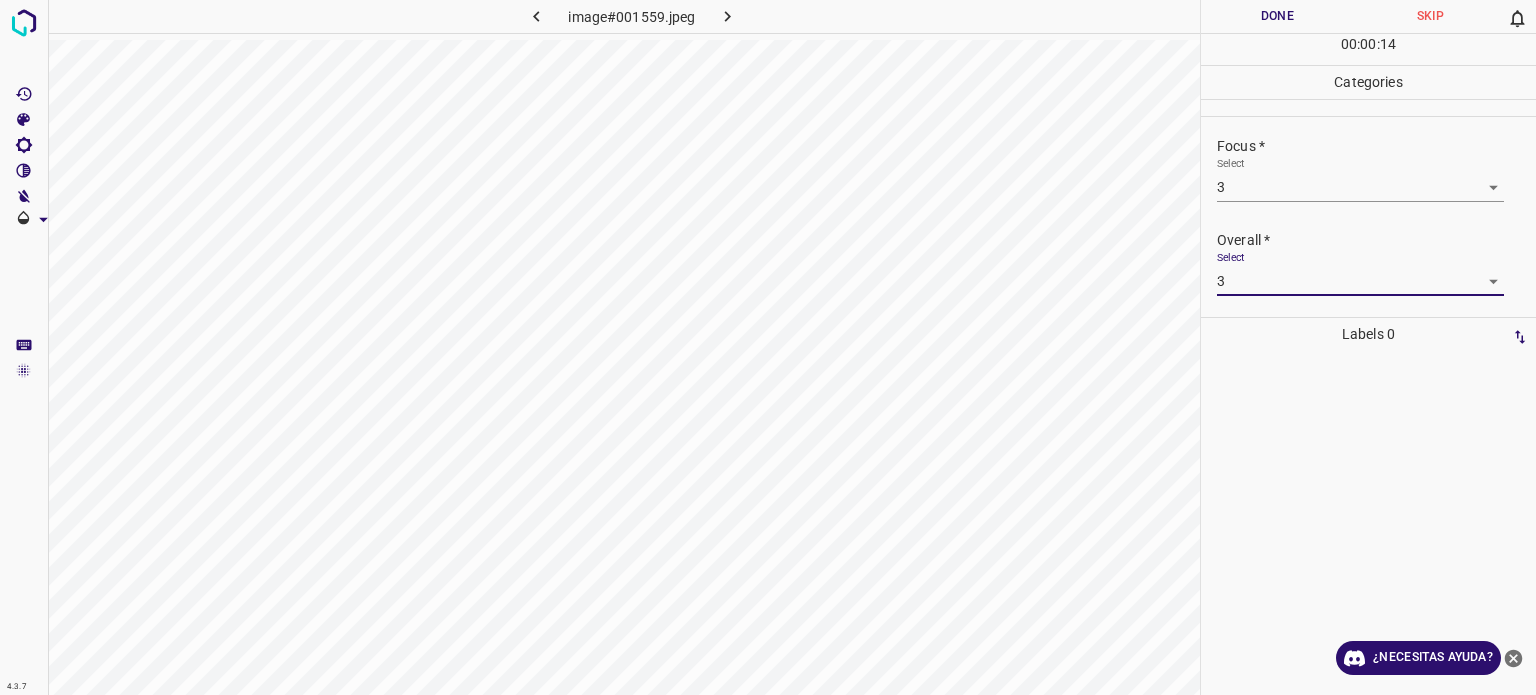 click on "Done" at bounding box center (1277, 16) 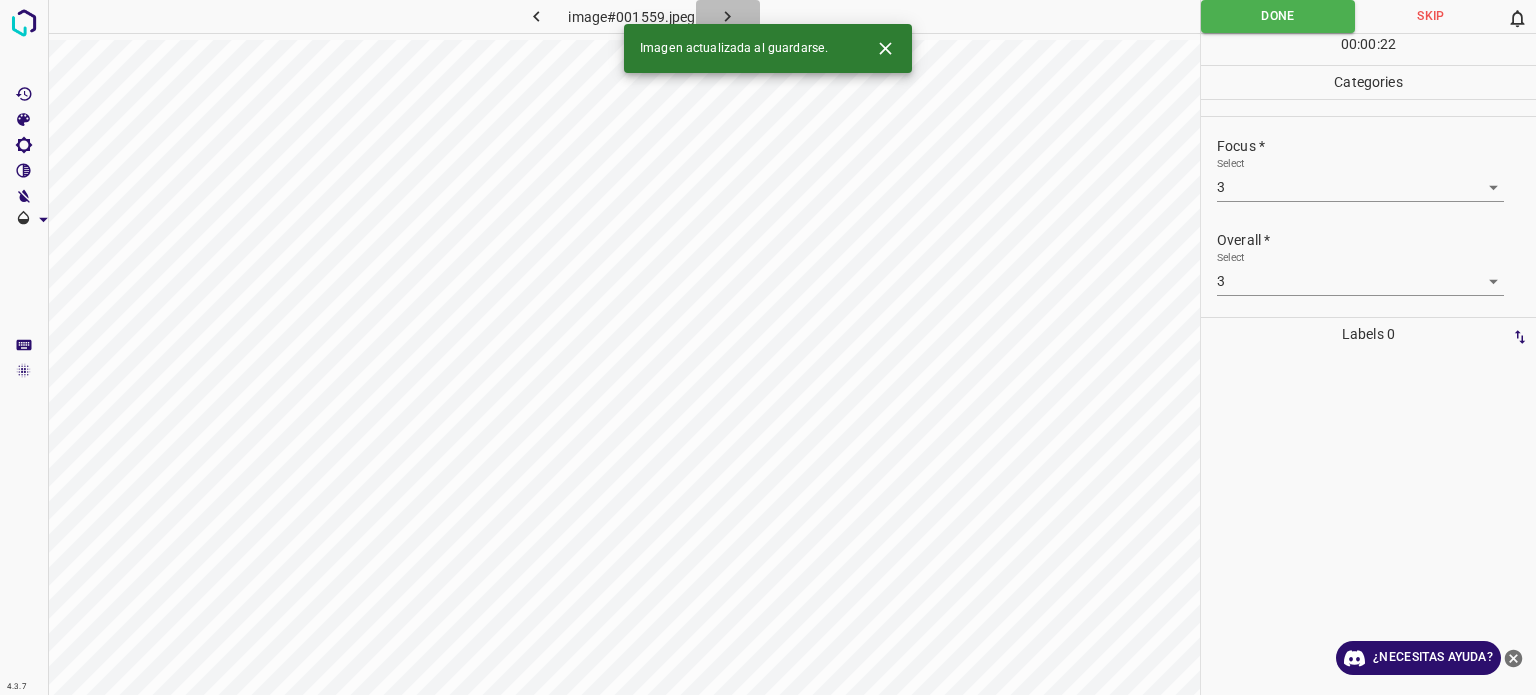 click 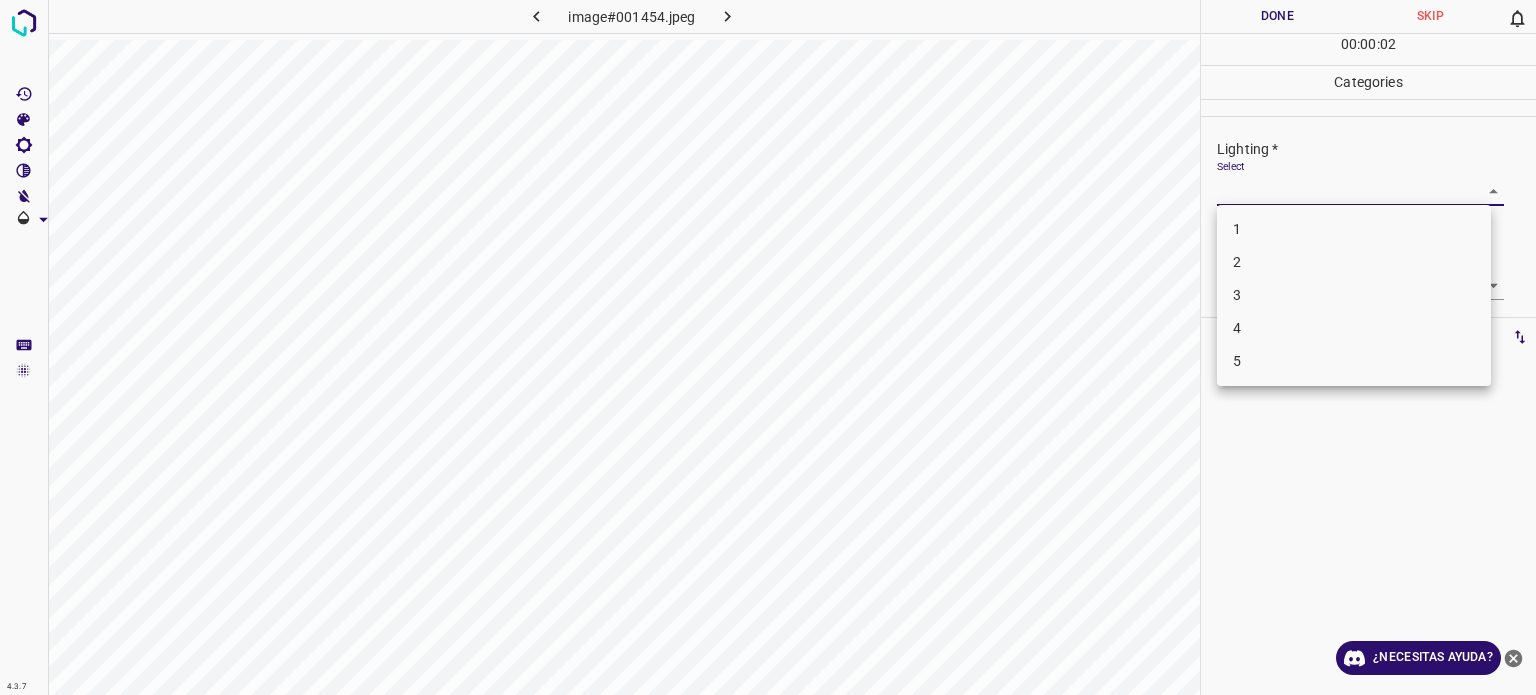 click on "4.3.7 image#001454.jpeg Done Skip 0 00   : 00   : 02   Categories Lighting *  Select ​ Focus *  Select ​ Overall *  Select ​ Labels   0 Categories 1 Lighting 2 Focus 3 Overall Tools Space Change between modes (Draw & Edit) I Auto labeling R Restore zoom M Zoom in N Zoom out Delete Delete selecte label Filters Z Restore filters X Saturation filter C Brightness filter V Contrast filter B Gray scale filter General O Download ¿Necesitas ayuda? Texto original Valora esta traducción Tu opinión servirá para ayudar a mejorar el Traductor de Google - Texto - Esconder - Borrar 1 2 3 4 5" at bounding box center [768, 347] 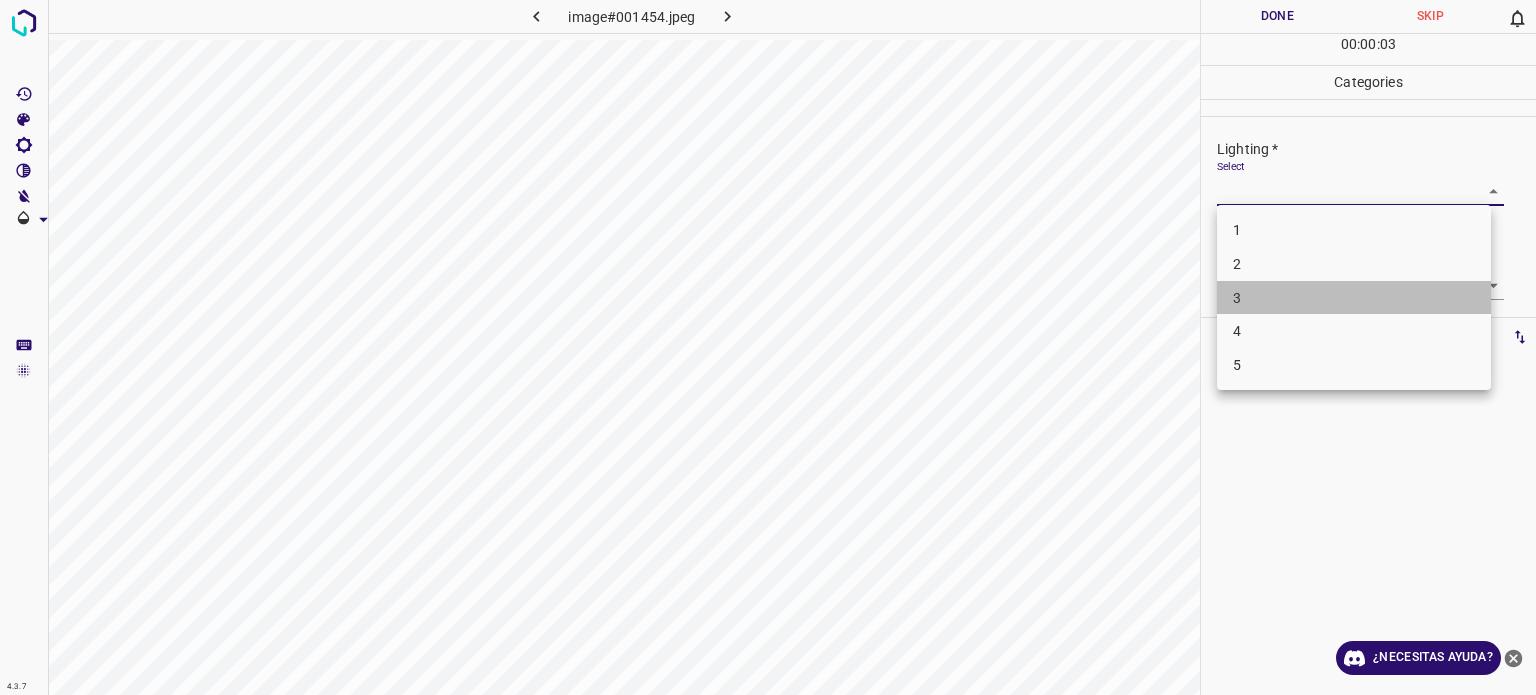 click on "3" at bounding box center [1354, 298] 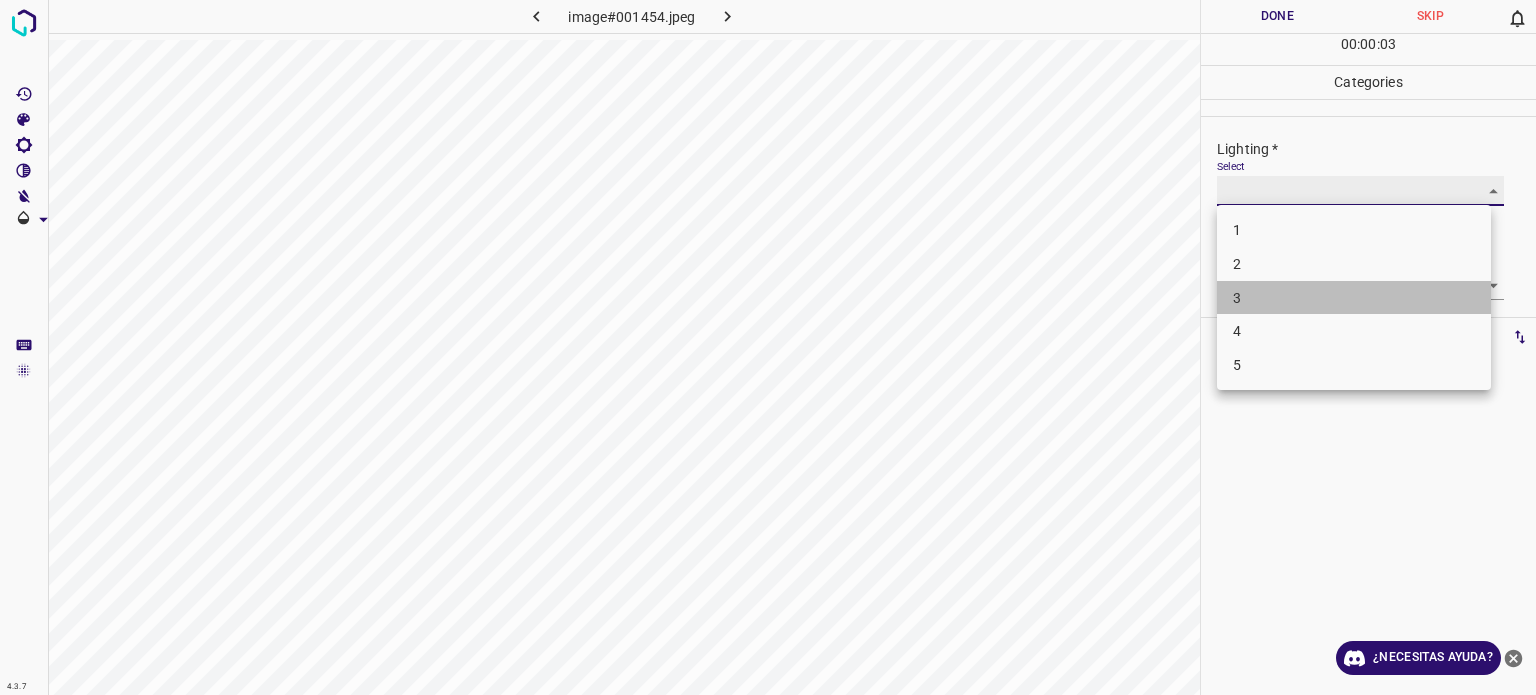 type on "3" 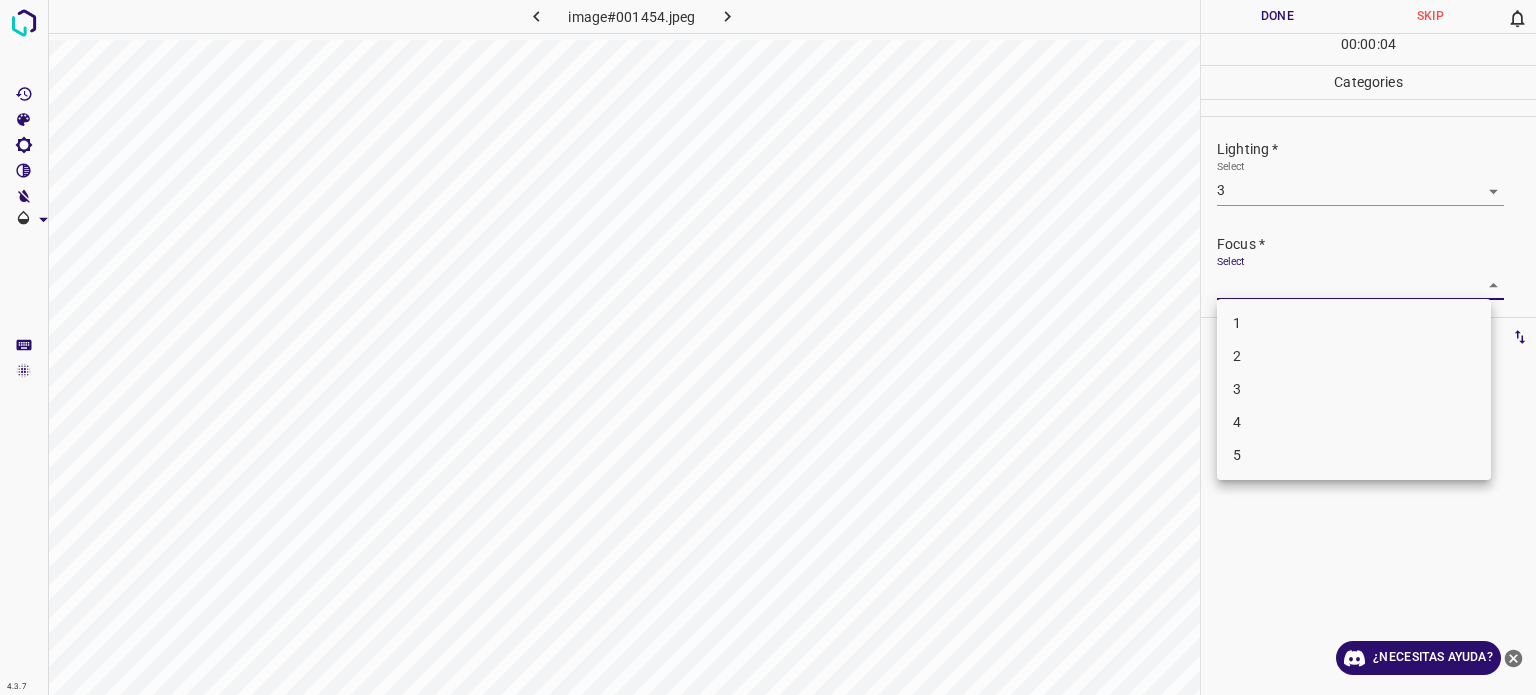 click on "4.3.7 image#001454.jpeg Done Skip 0 00   : 00   : 04   Categories Lighting *  Select 3 3 Focus *  Select ​ Overall *  Select ​ Labels   0 Categories 1 Lighting 2 Focus 3 Overall Tools Space Change between modes (Draw & Edit) I Auto labeling R Restore zoom M Zoom in N Zoom out Delete Delete selecte label Filters Z Restore filters X Saturation filter C Brightness filter V Contrast filter B Gray scale filter General O Download ¿Necesitas ayuda? Texto original Valora esta traducción Tu opinión servirá para ayudar a mejorar el Traductor de Google - Texto - Esconder - Borrar 1 2 3 4 5" at bounding box center [768, 347] 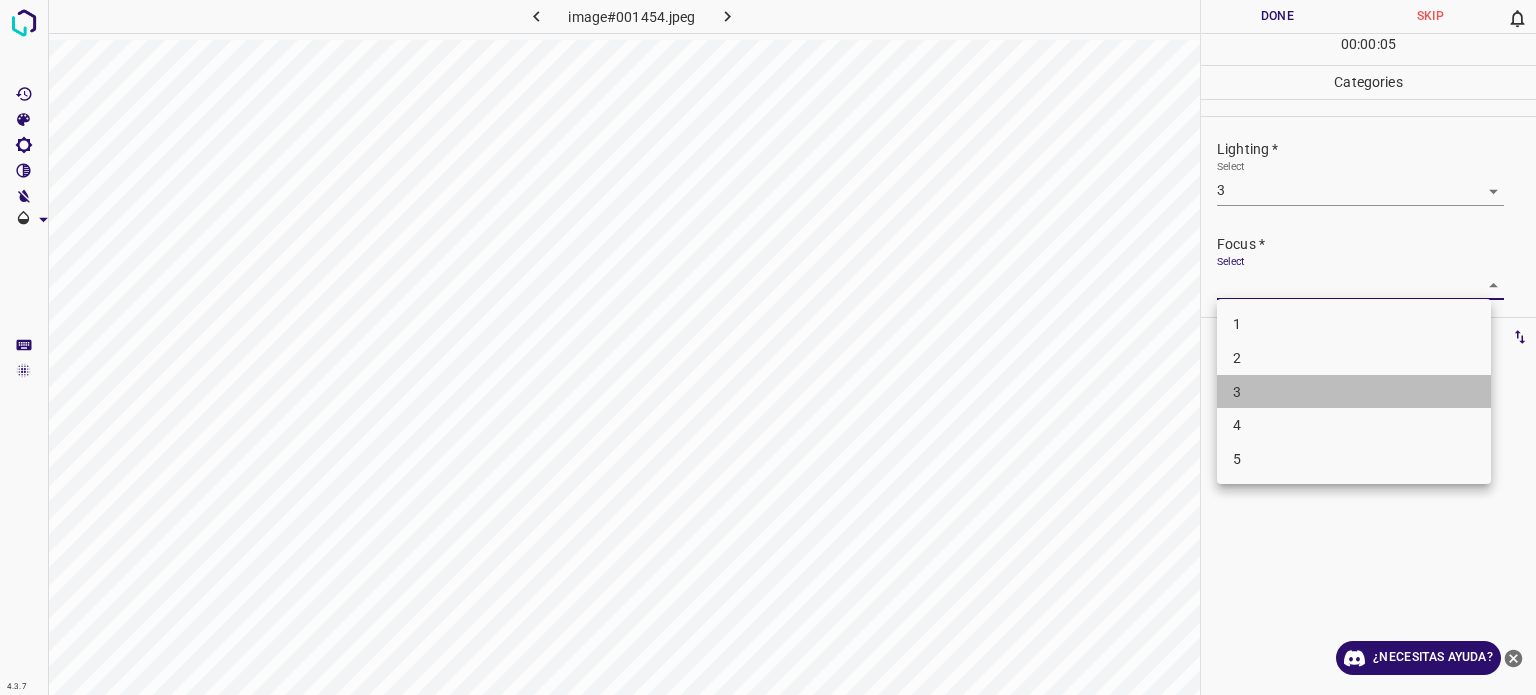 click on "3" at bounding box center [1354, 392] 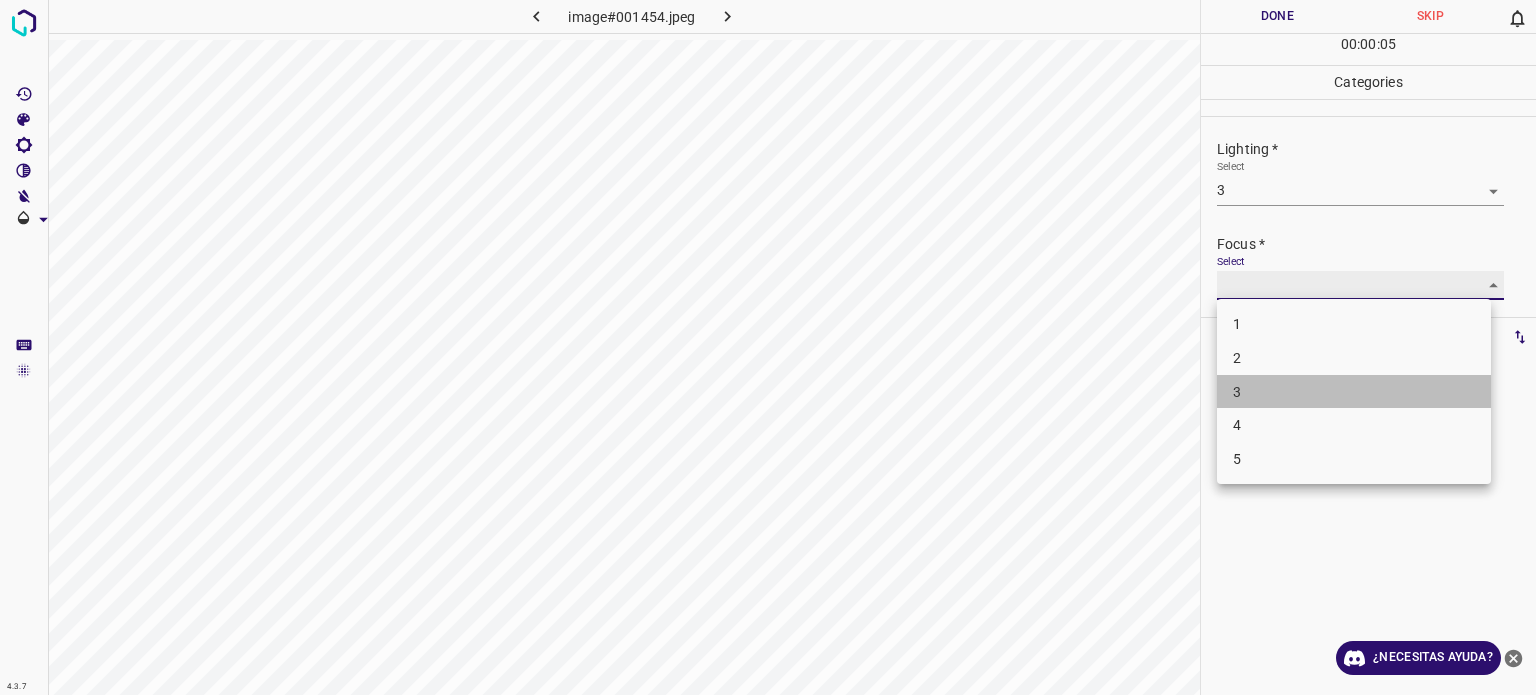 type on "3" 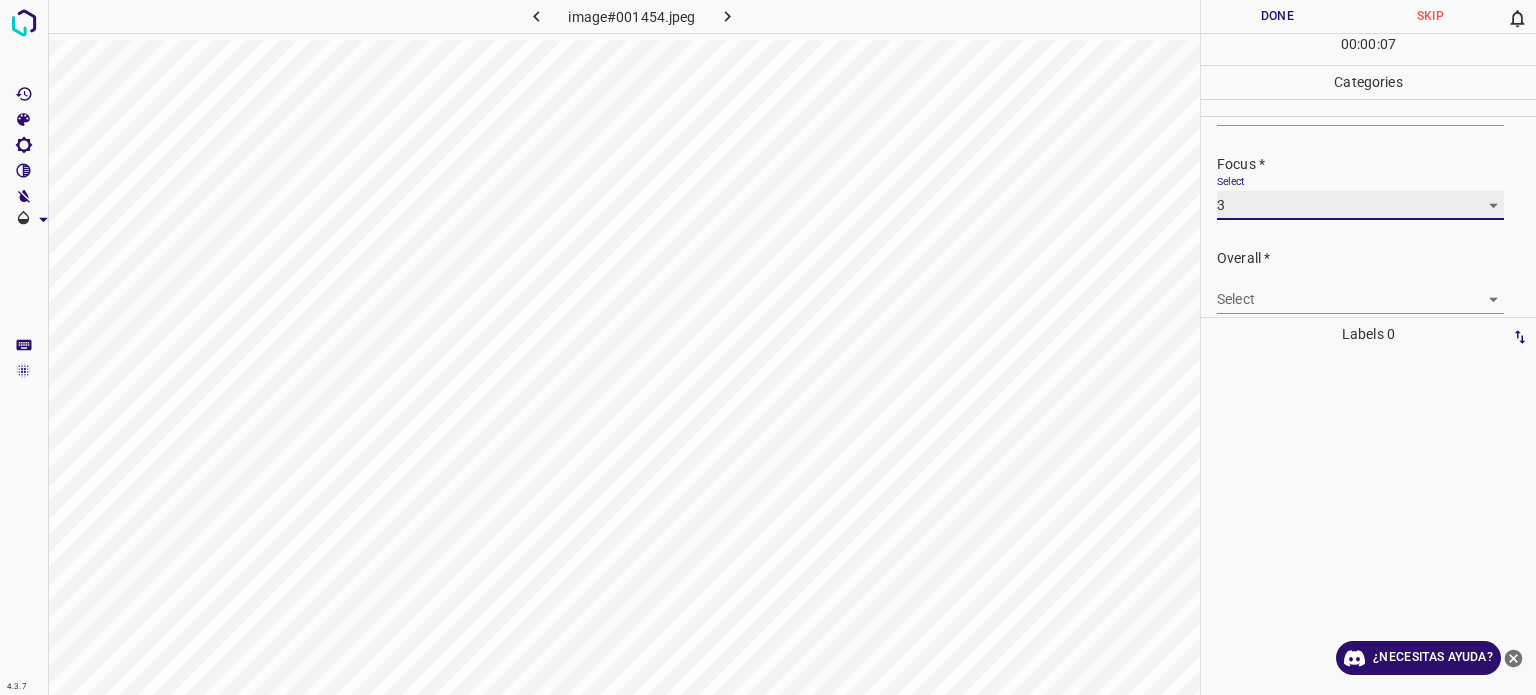 scroll, scrollTop: 98, scrollLeft: 0, axis: vertical 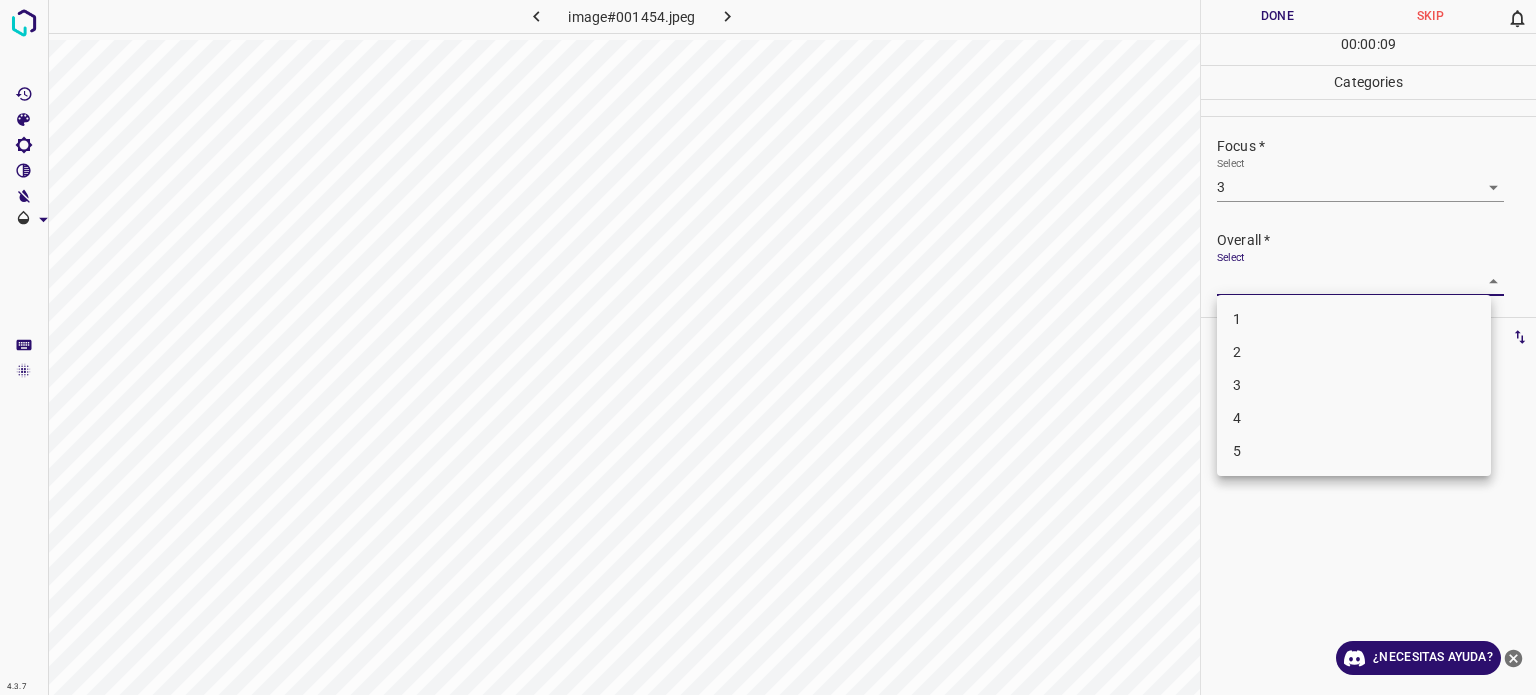 click on "4.3.7 image#001454.jpeg Done Skip 0 00   : 00   : 09   Categories Lighting *  Select 3 3 Focus *  Select 3 3 Overall *  Select ​ Labels   0 Categories 1 Lighting 2 Focus 3 Overall Tools Space Change between modes (Draw & Edit) I Auto labeling R Restore zoom M Zoom in N Zoom out Delete Delete selecte label Filters Z Restore filters X Saturation filter C Brightness filter V Contrast filter B Gray scale filter General O Download ¿Necesitas ayuda? Texto original Valora esta traducción Tu opinión servirá para ayudar a mejorar el Traductor de Google - Texto - Esconder - Borrar 1 2 3 4 5" at bounding box center [768, 347] 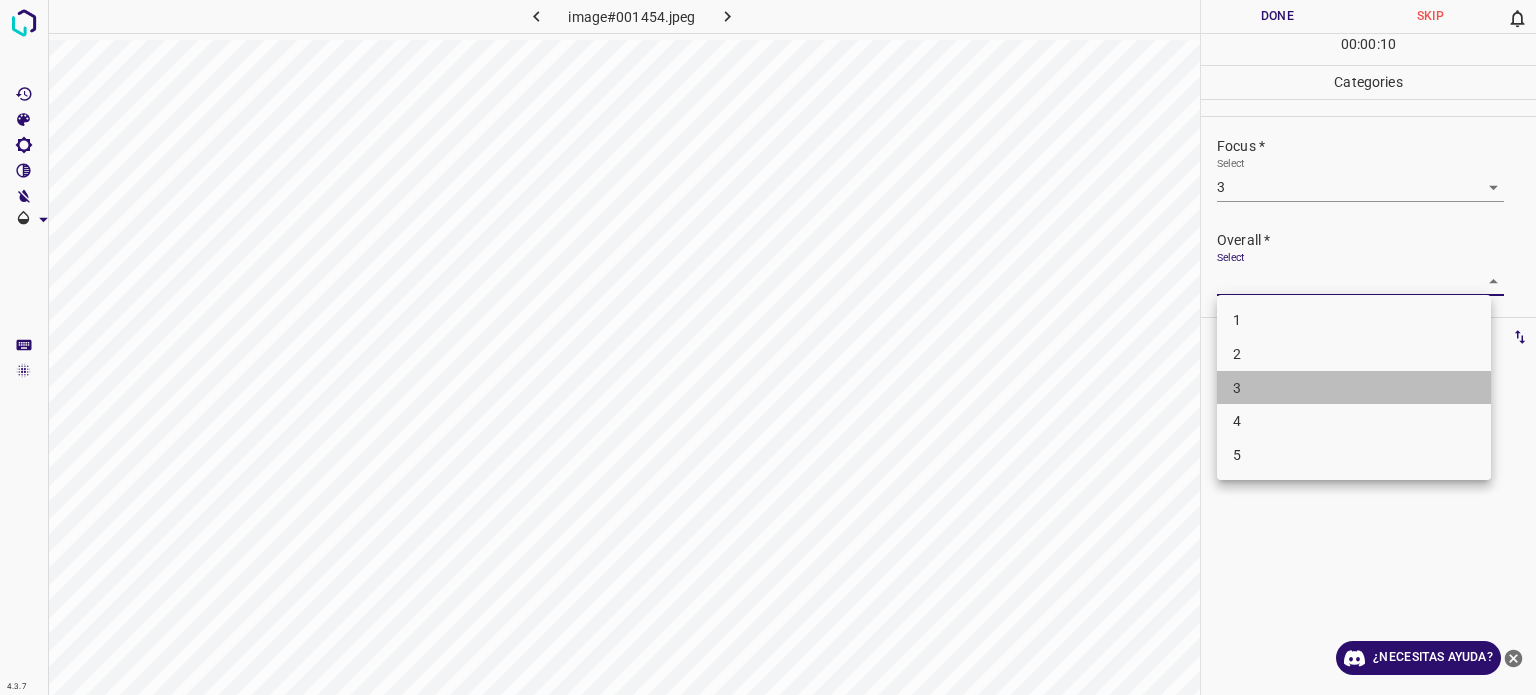 click on "3" at bounding box center [1237, 387] 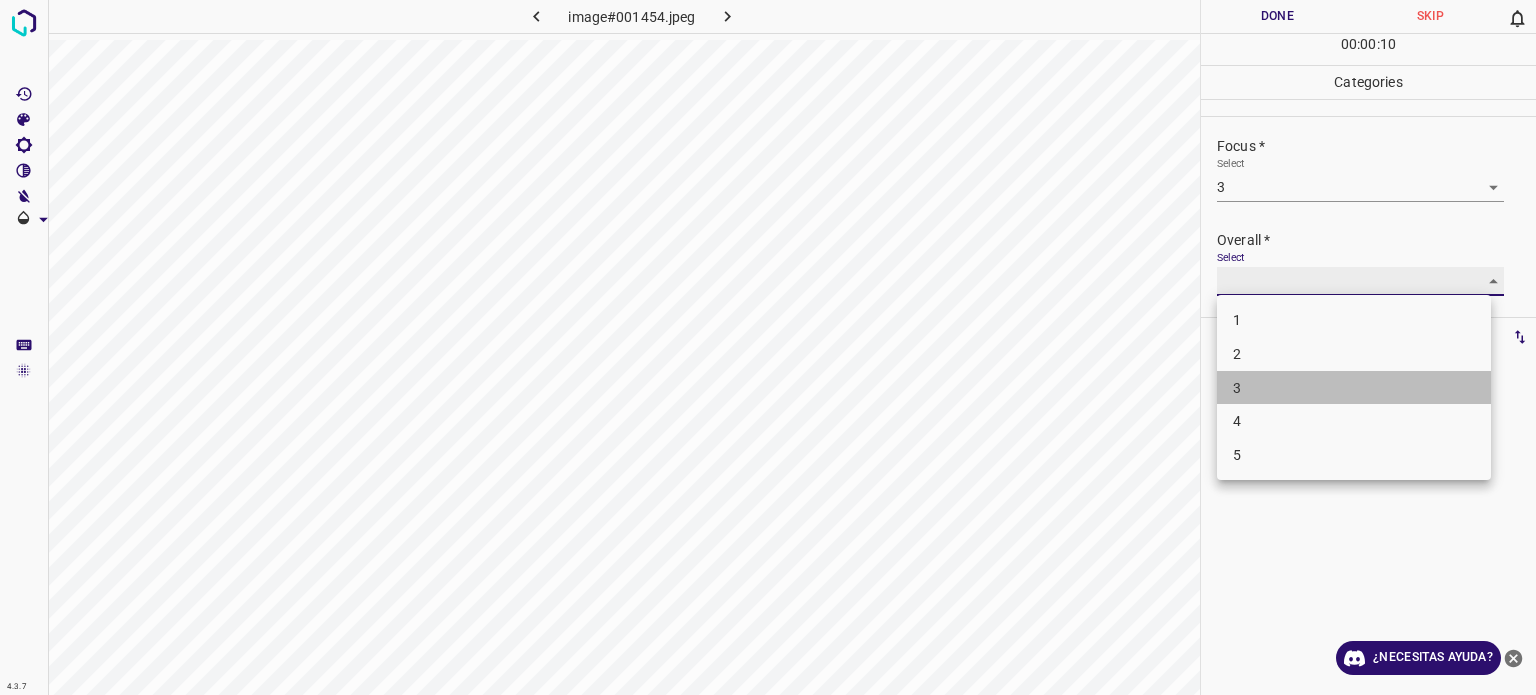 type on "3" 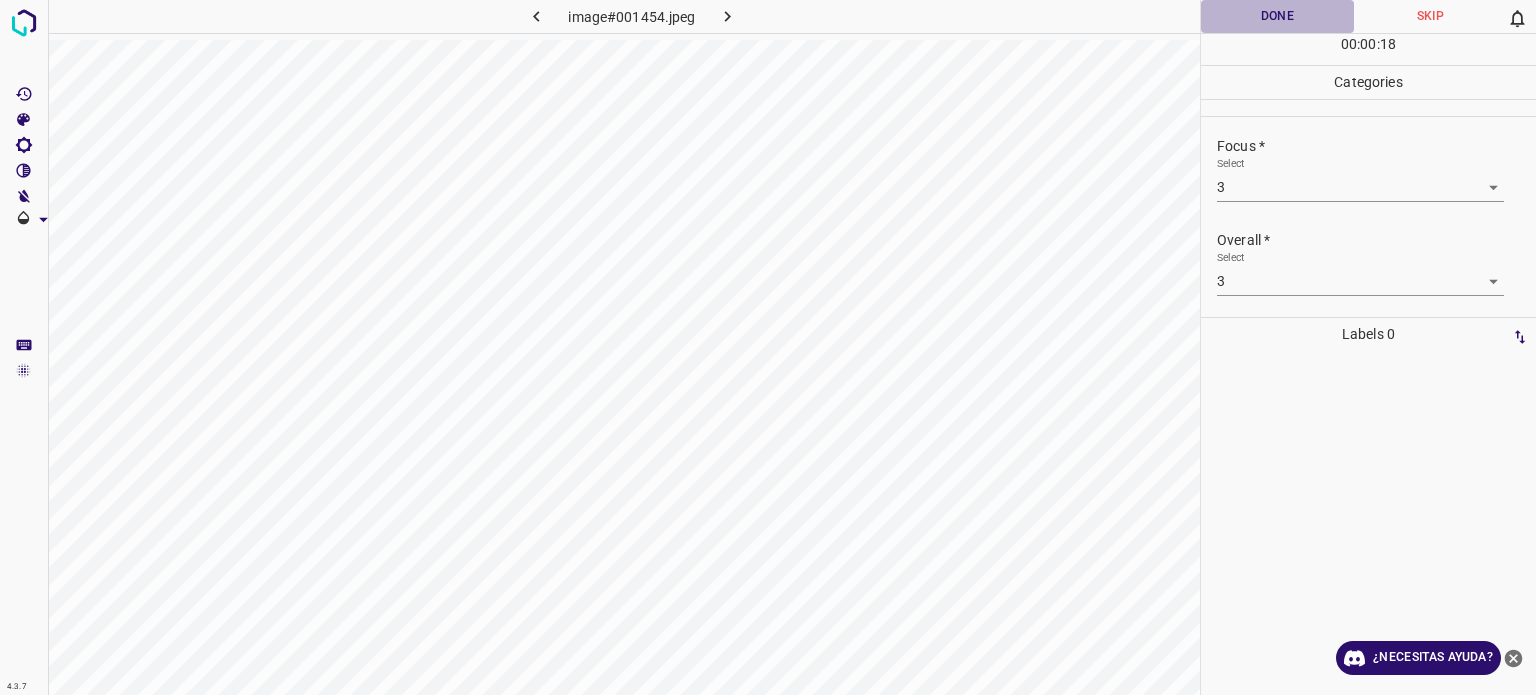 click on "Done" at bounding box center [1277, 16] 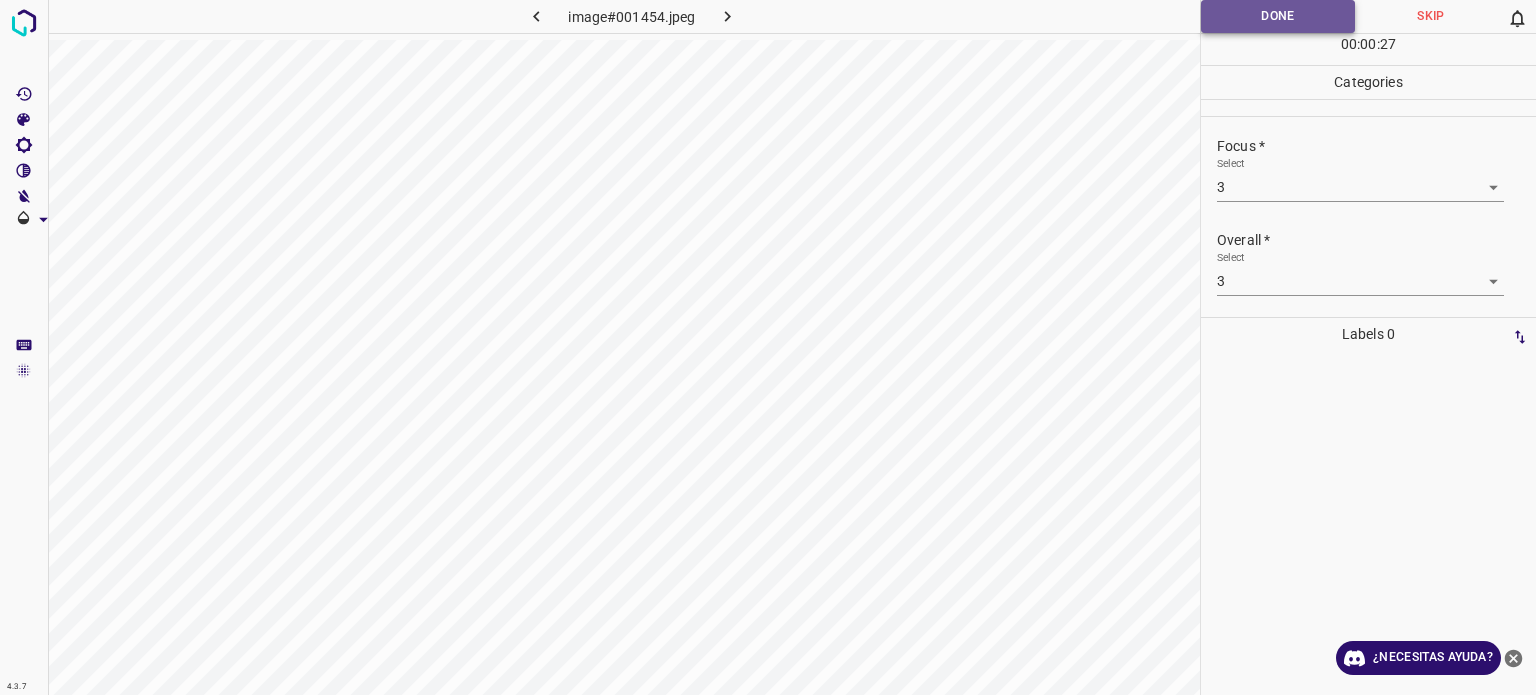 click on "Done" at bounding box center [1278, 16] 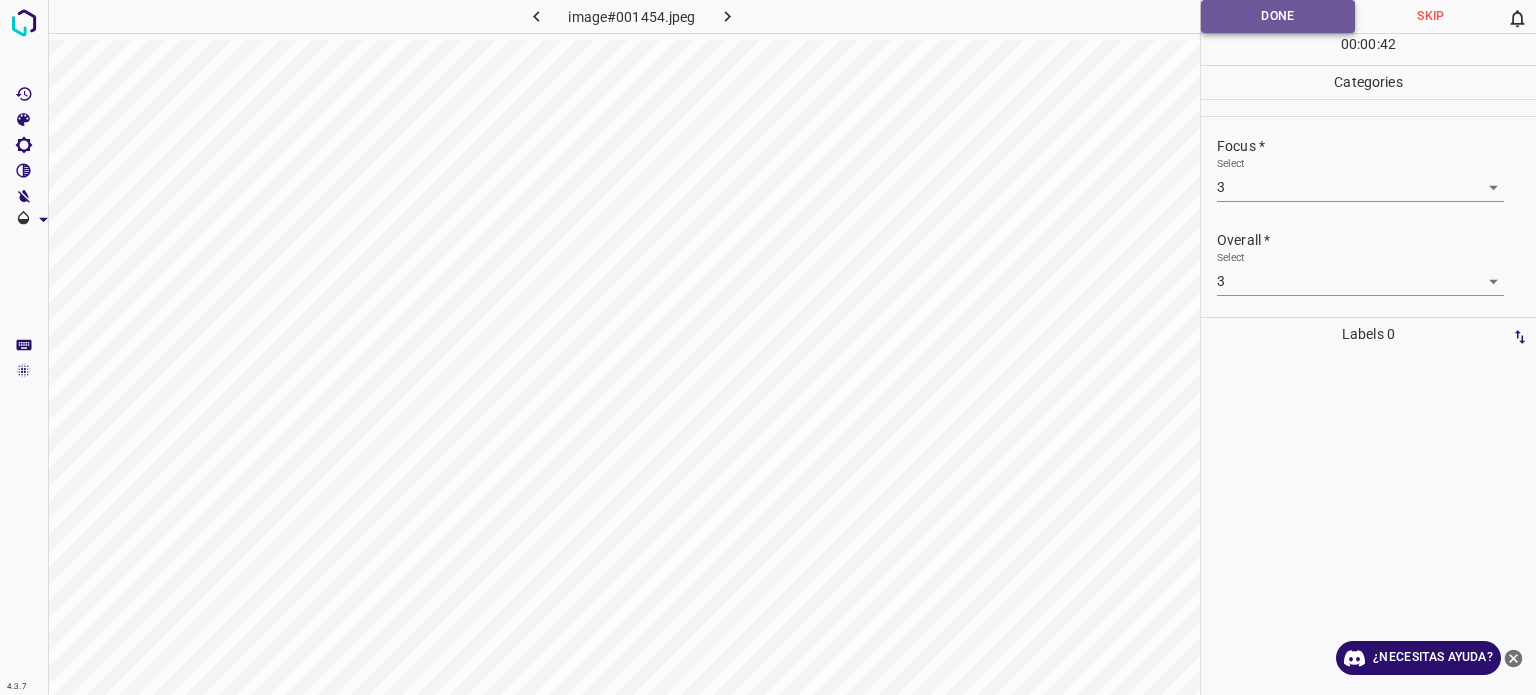 click on "Done" at bounding box center (1278, 16) 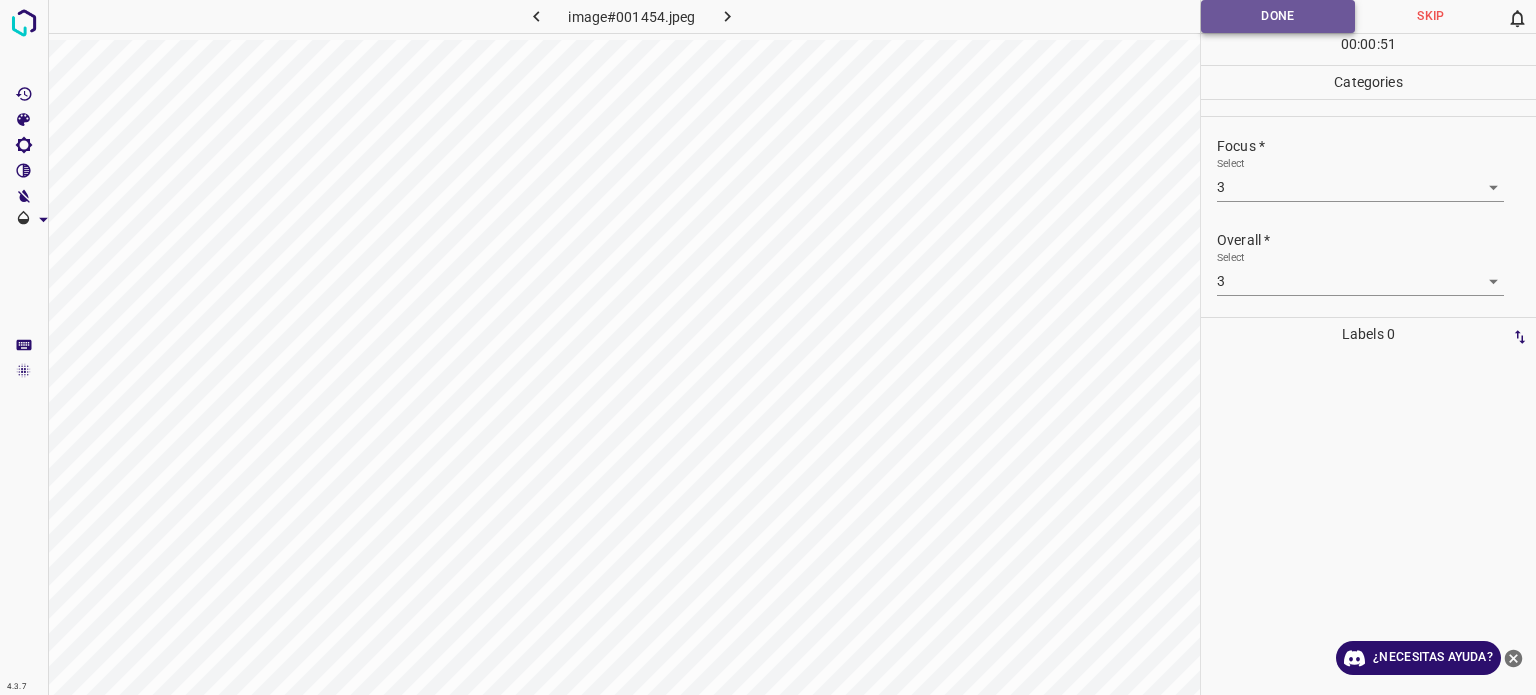 click on "Done" at bounding box center [1278, 16] 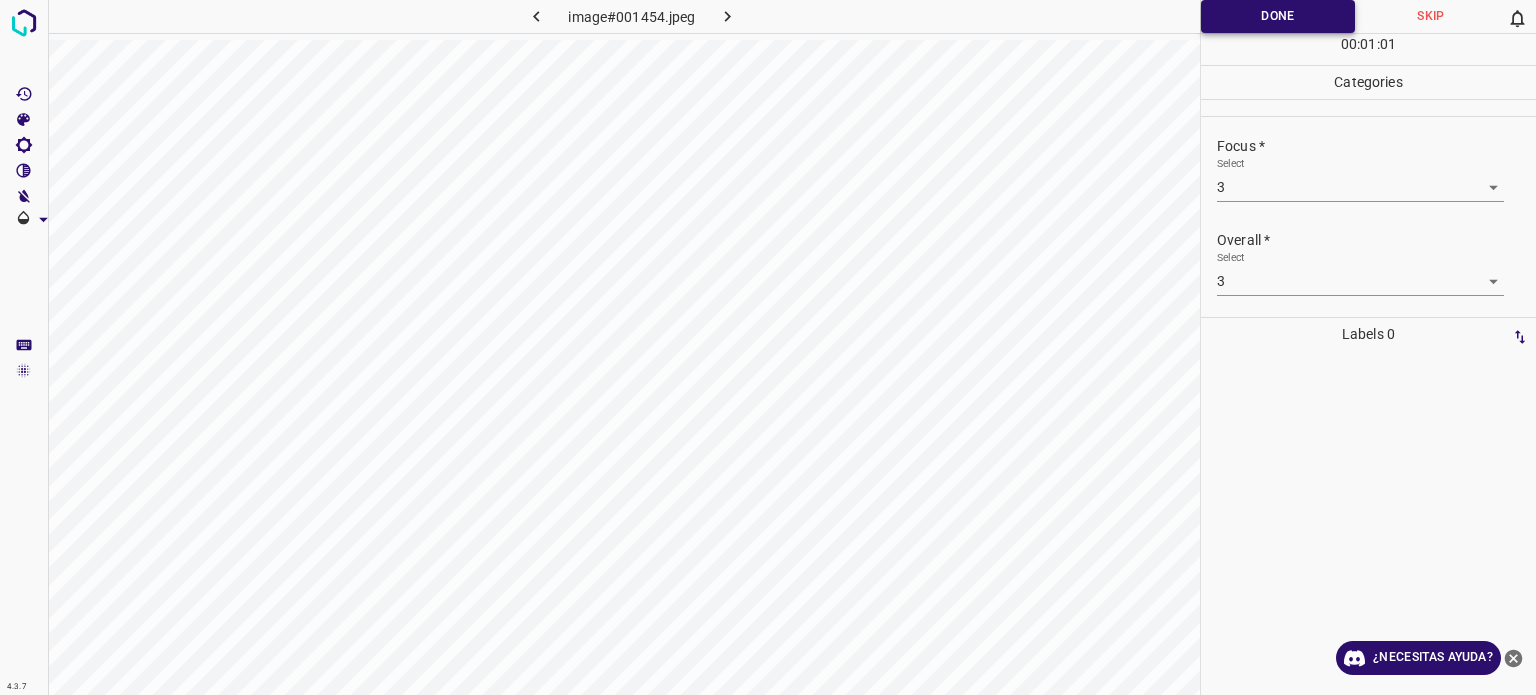 click on "Done" at bounding box center (1278, 16) 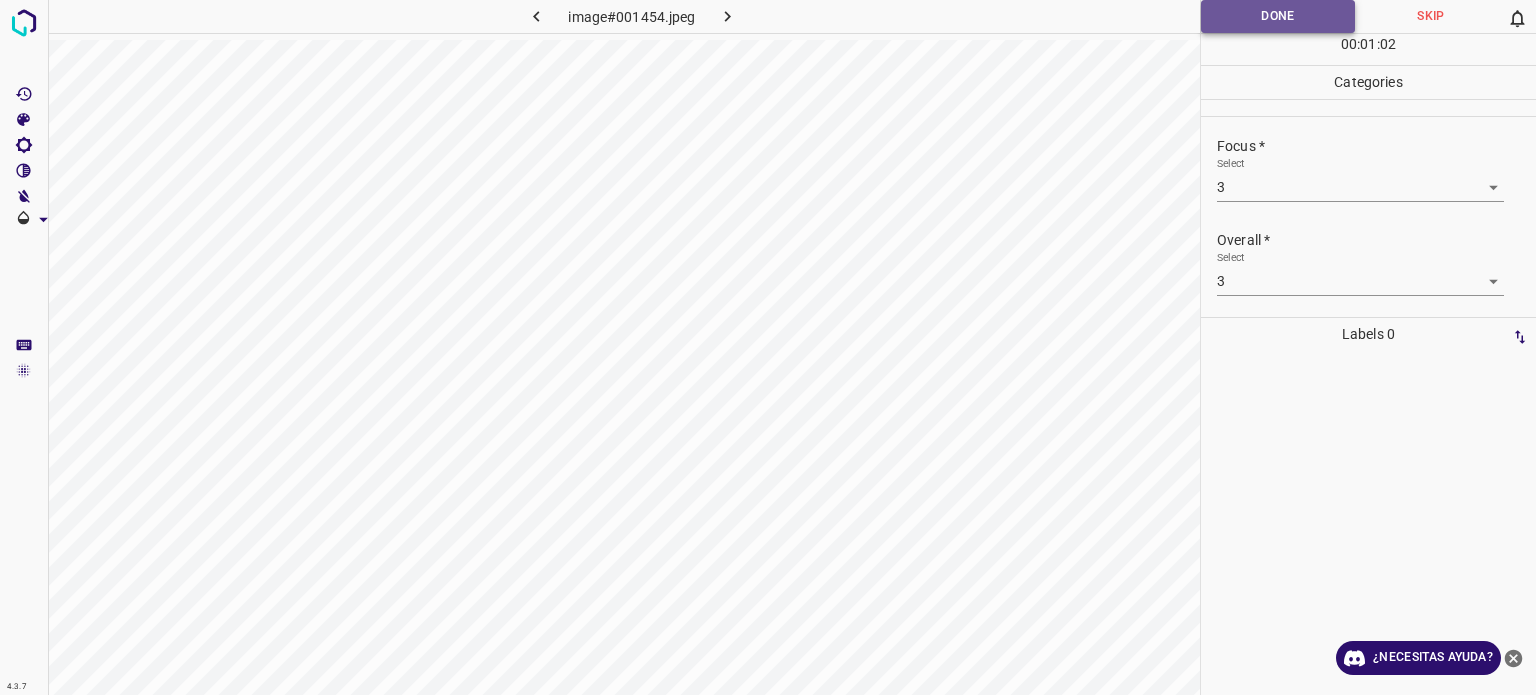 click on "Done" at bounding box center (1278, 16) 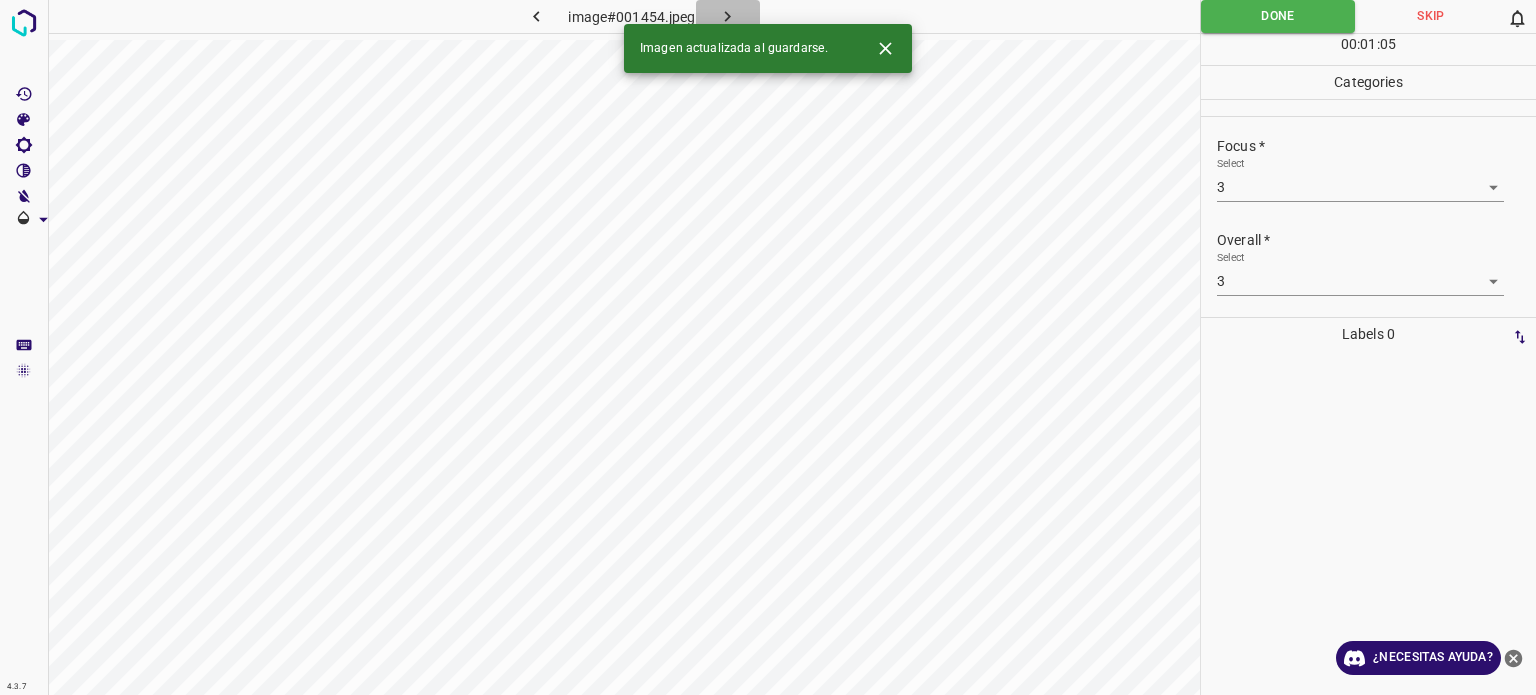click 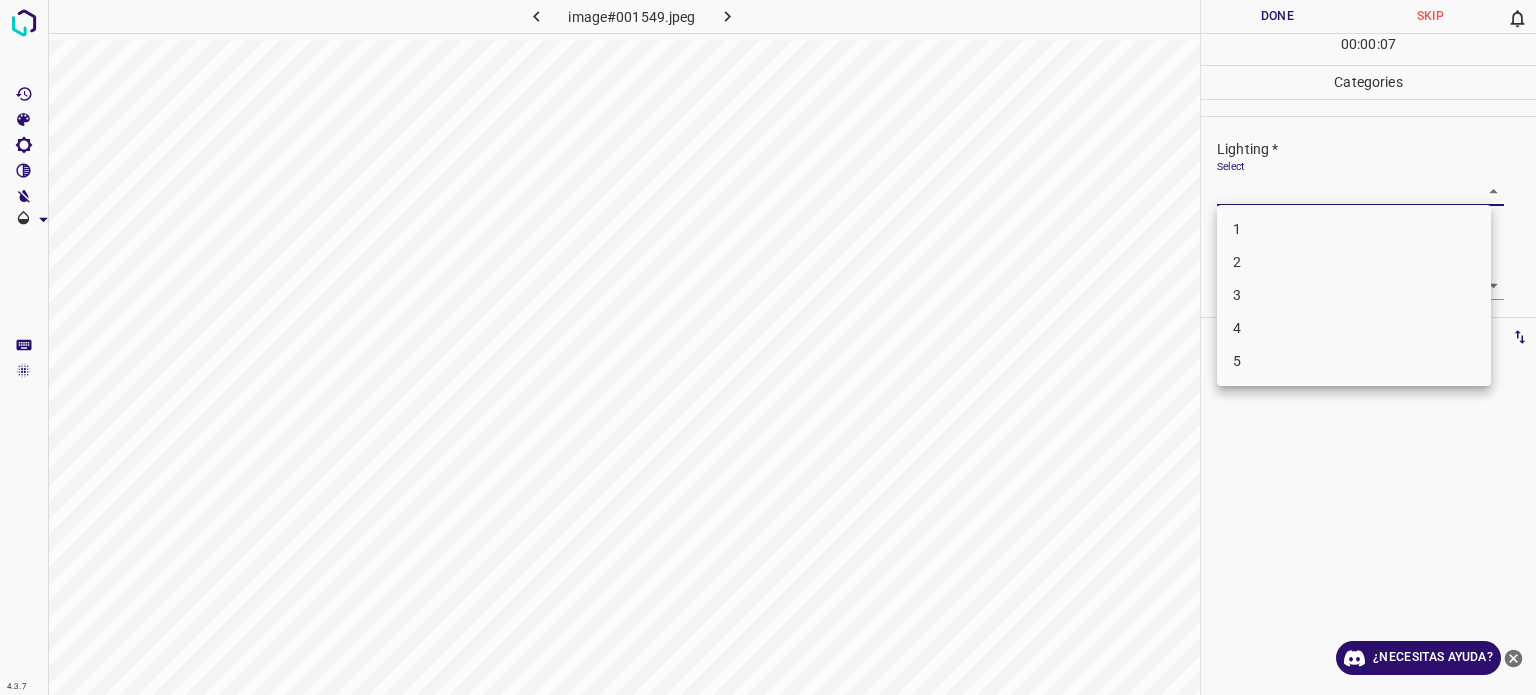 click on "4.3.7 image#001549.jpeg Done Skip 0 00   : 00   : 07   Categories Lighting *  Select ​ Focus *  Select ​ Overall *  Select ​ Labels   0 Categories 1 Lighting 2 Focus 3 Overall Tools Space Change between modes (Draw & Edit) I Auto labeling R Restore zoom M Zoom in N Zoom out Delete Delete selecte label Filters Z Restore filters X Saturation filter C Brightness filter V Contrast filter B Gray scale filter General O Download ¿Necesitas ayuda? Texto original Valora esta traducción Tu opinión servirá para ayudar a mejorar el Traductor de Google - Texto - Esconder - Borrar 1 2 3 4 5" at bounding box center [768, 347] 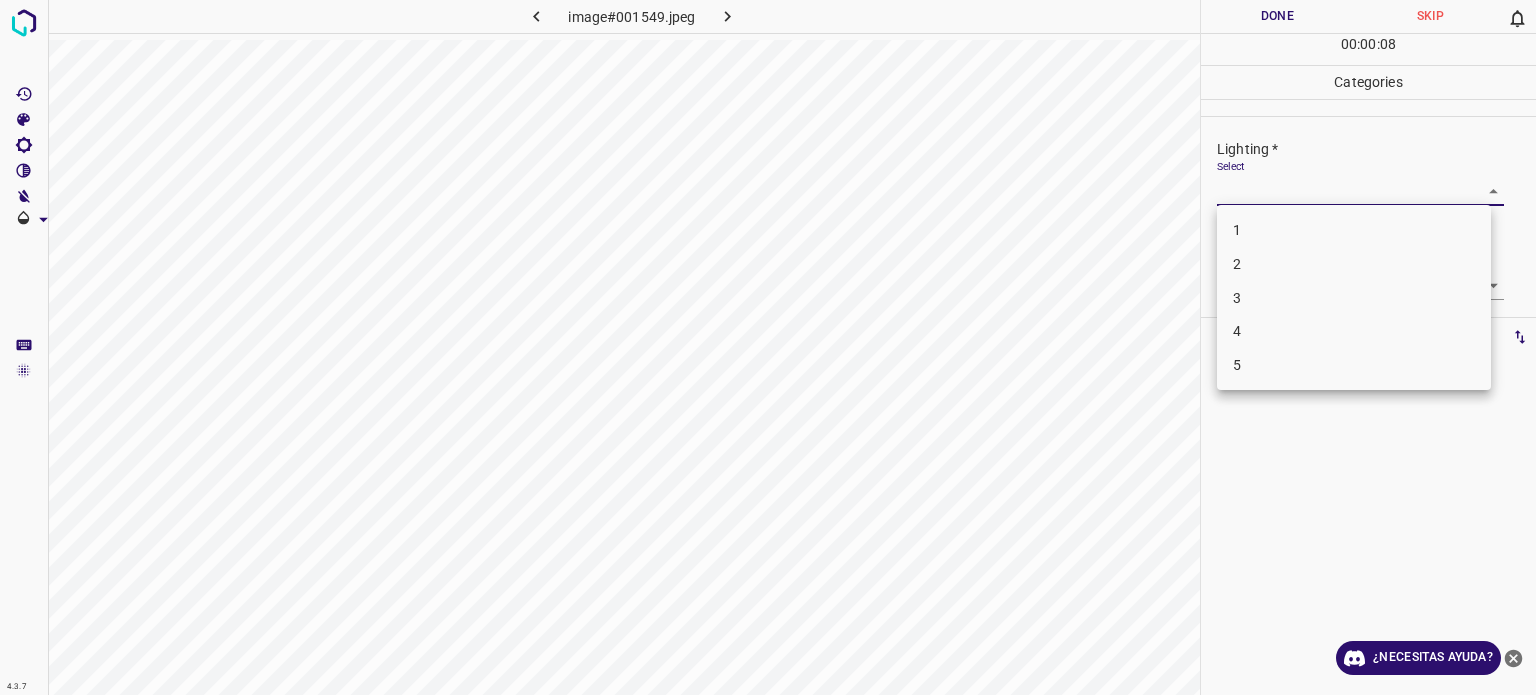 click on "3" at bounding box center (1354, 298) 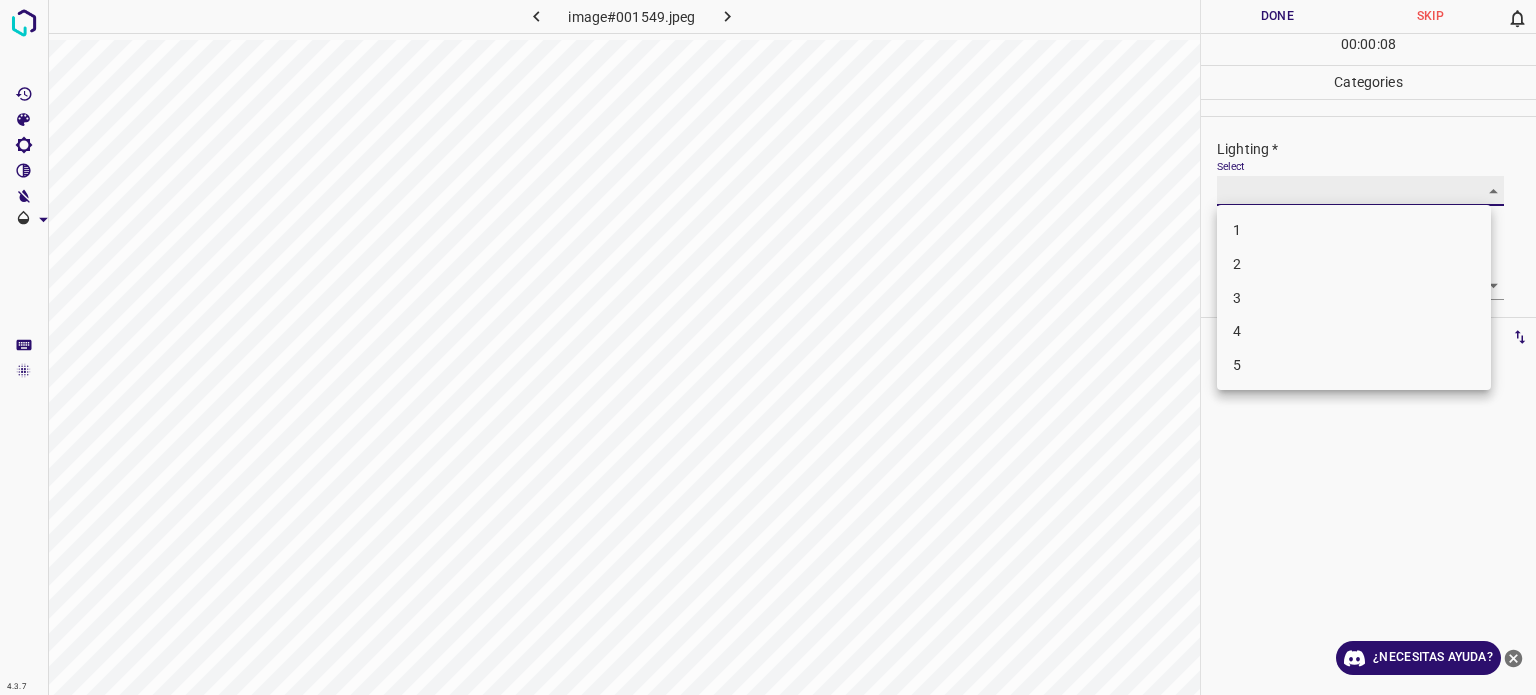 type on "3" 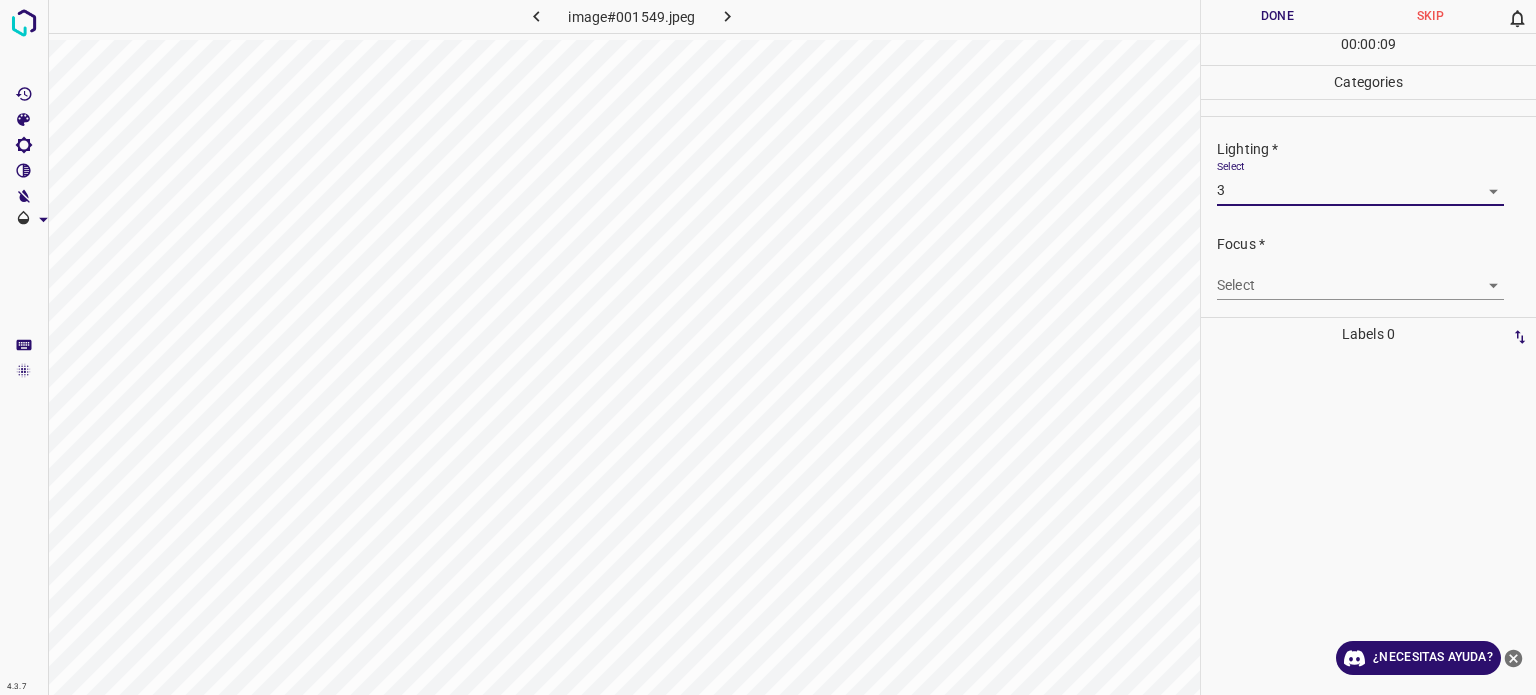 click on "4.3.7 image#001549.jpeg Done Skip 0 00   : 00   : 09   Categories Lighting *  Select 3 3 Focus *  Select ​ Overall *  Select ​ Labels   0 Categories 1 Lighting 2 Focus 3 Overall Tools Space Change between modes (Draw & Edit) I Auto labeling R Restore zoom M Zoom in N Zoom out Delete Delete selecte label Filters Z Restore filters X Saturation filter C Brightness filter V Contrast filter B Gray scale filter General O Download ¿Necesitas ayuda? Texto original Valora esta traducción Tu opinión servirá para ayudar a mejorar el Traductor de Google - Texto - Esconder - Borrar" at bounding box center (768, 347) 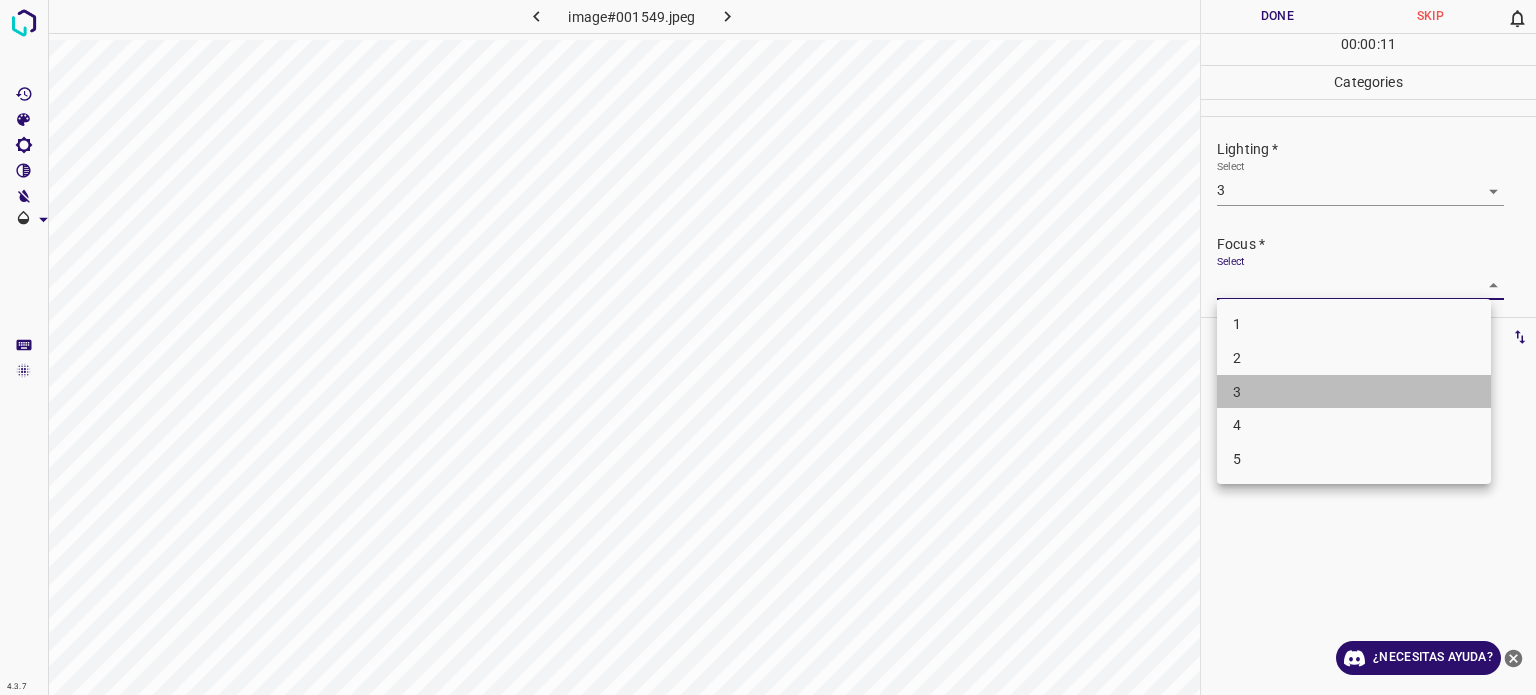 click on "3" at bounding box center [1237, 391] 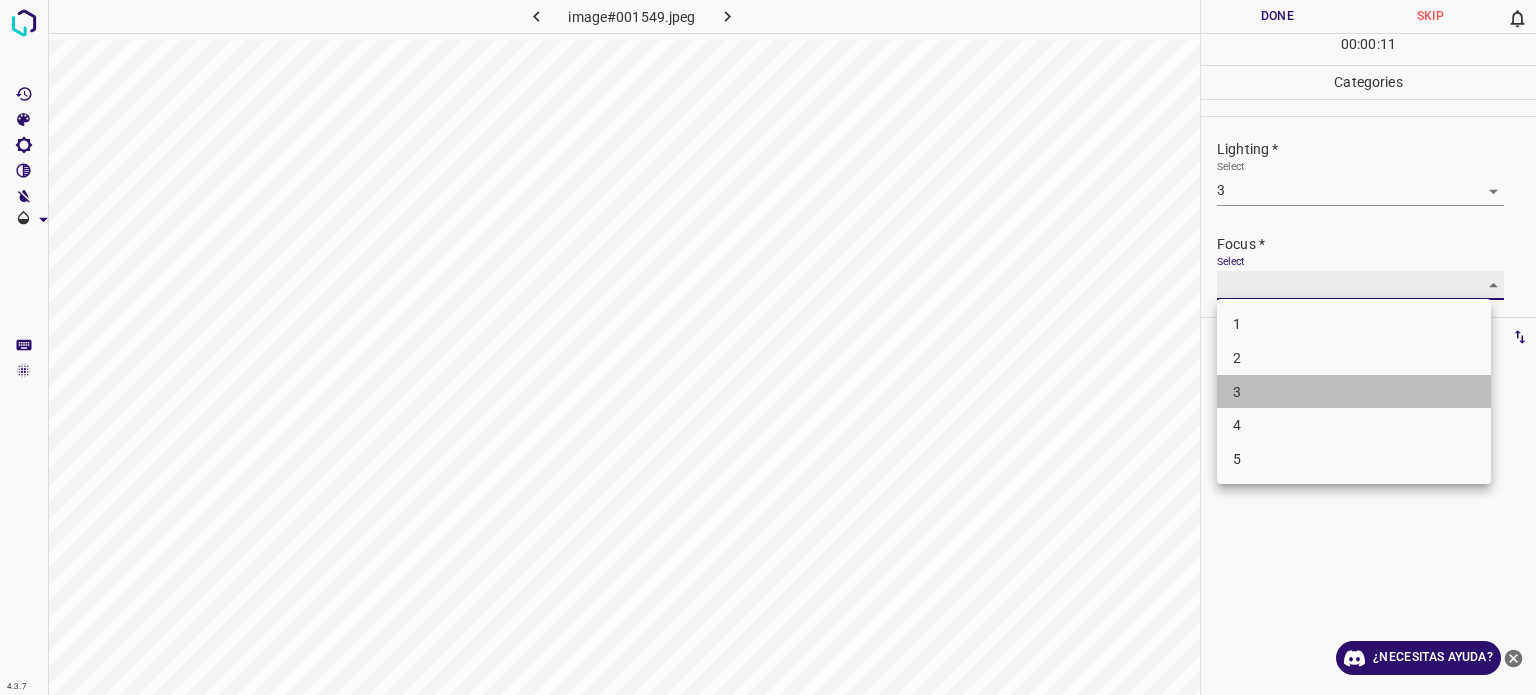 type on "3" 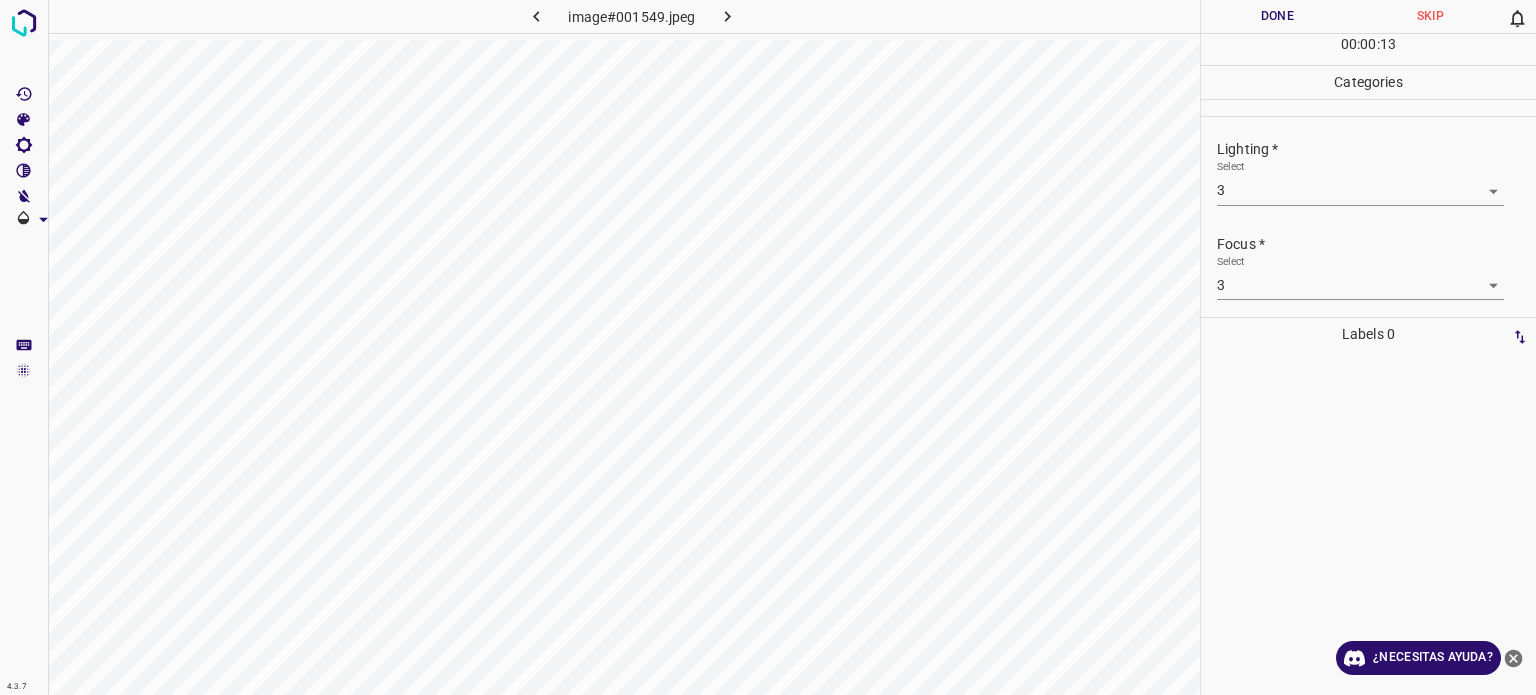 click on "Focus *  Select 3 3" at bounding box center (1368, 267) 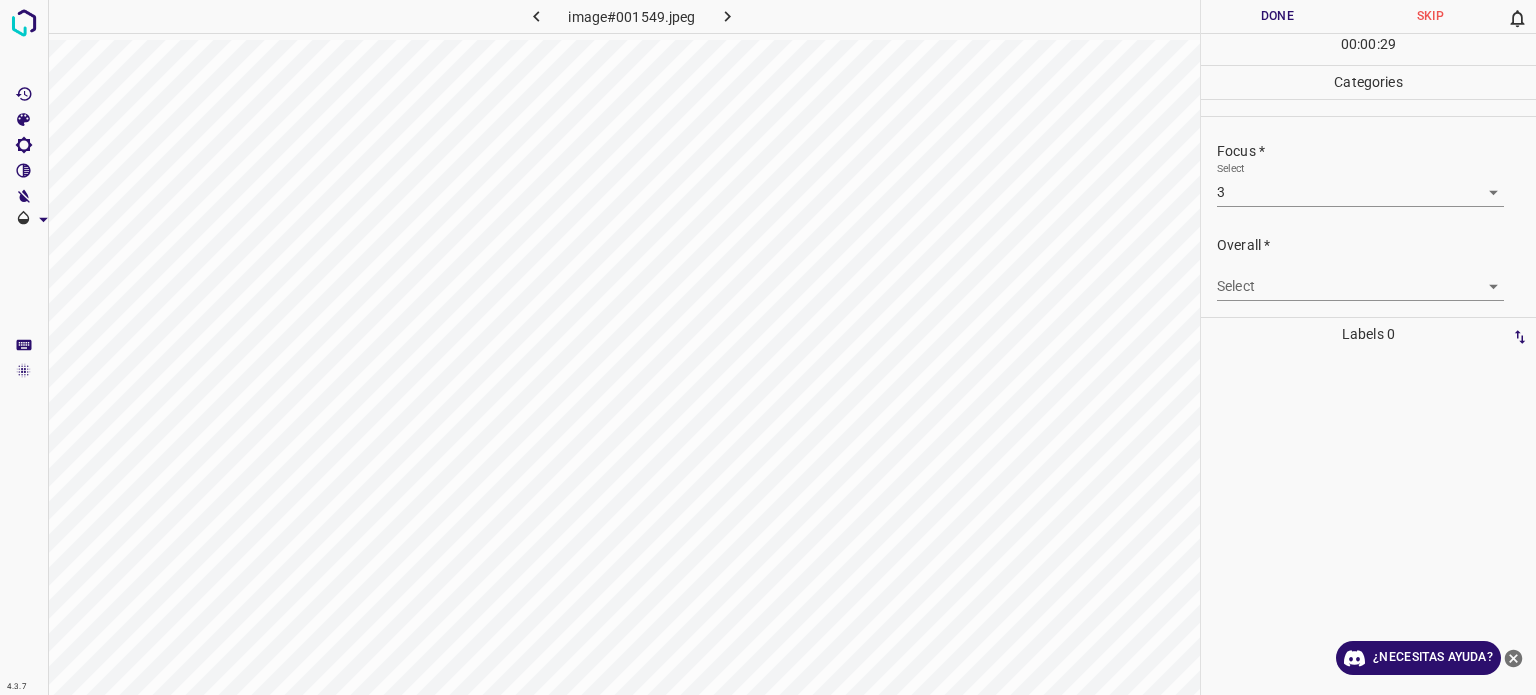 scroll, scrollTop: 98, scrollLeft: 0, axis: vertical 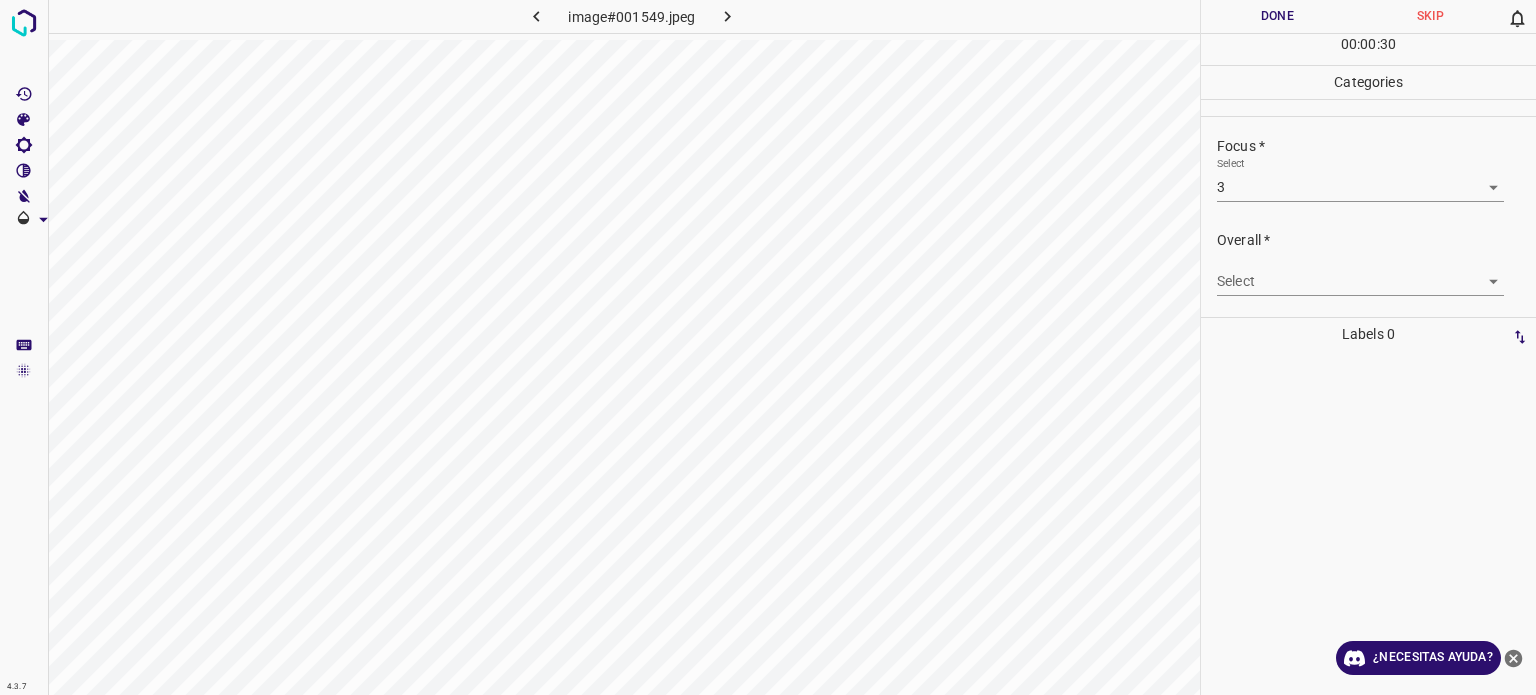 click on "4.3.7 image#001549.jpeg Done Skip 0 00   : 00   : 30   Categories Lighting *  Select 3 3 Focus *  Select 3 3 Overall *  Select ​ Labels   0 Categories 1 Lighting 2 Focus 3 Overall Tools Space Change between modes (Draw & Edit) I Auto labeling R Restore zoom M Zoom in N Zoom out Delete Delete selecte label Filters Z Restore filters X Saturation filter C Brightness filter V Contrast filter B Gray scale filter General O Download ¿Necesitas ayuda? Texto original Valora esta traducción Tu opinión servirá para ayudar a mejorar el Traductor de Google - Texto - Esconder - Borrar" at bounding box center [768, 347] 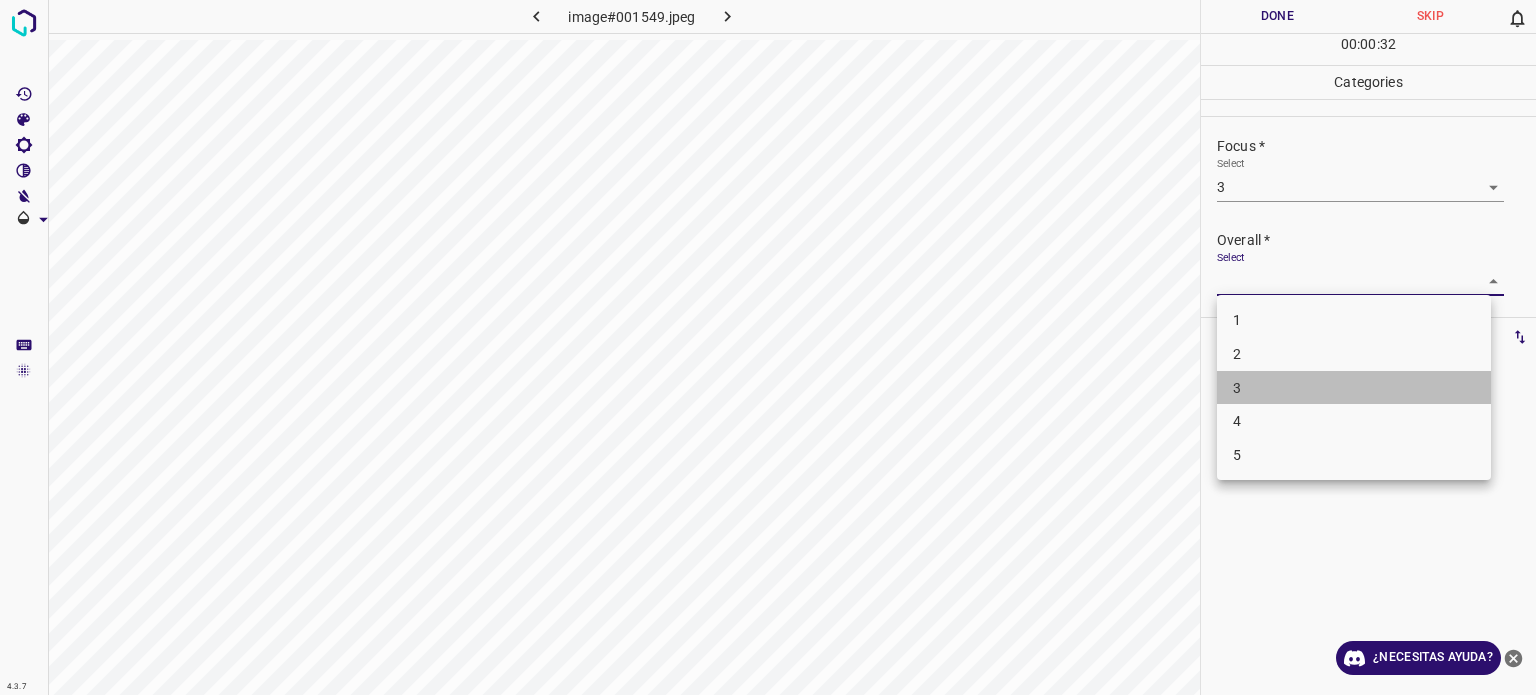 click on "3" at bounding box center (1237, 388) 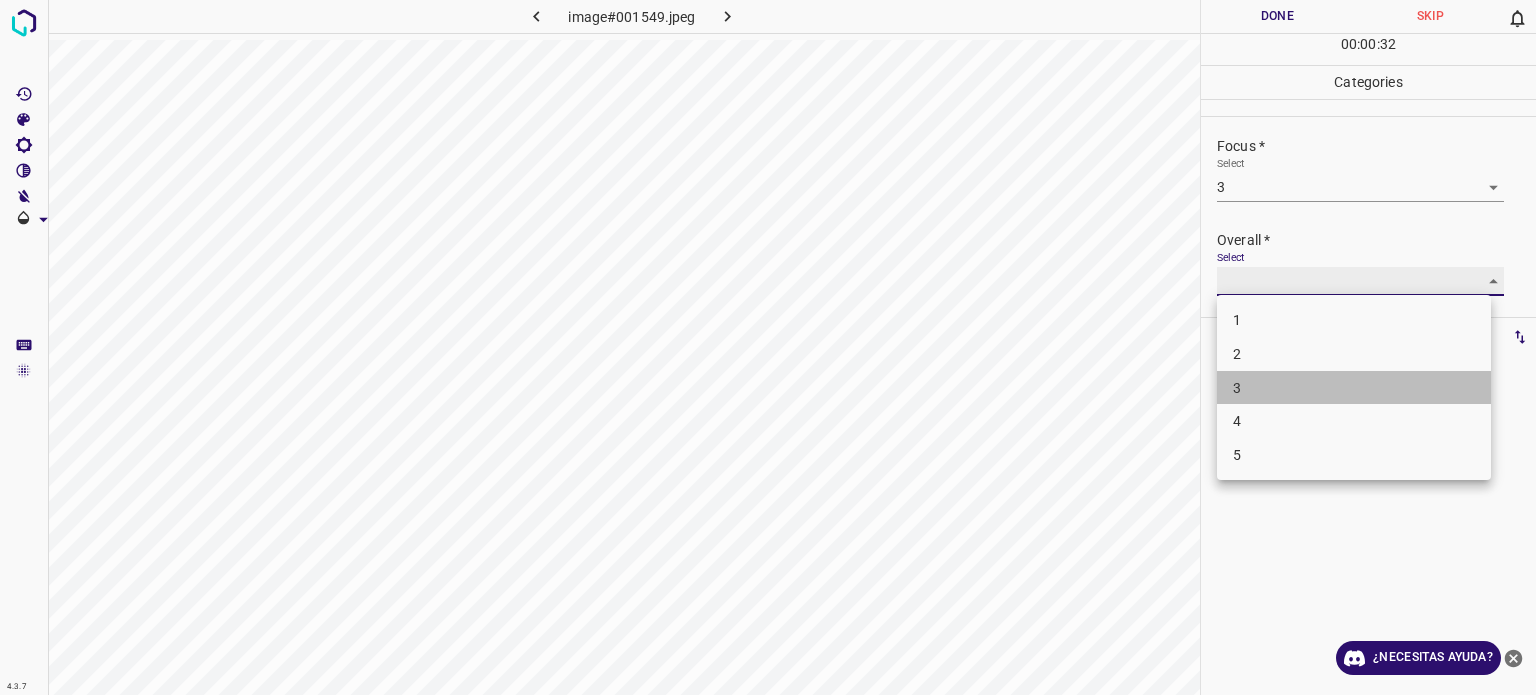 type on "3" 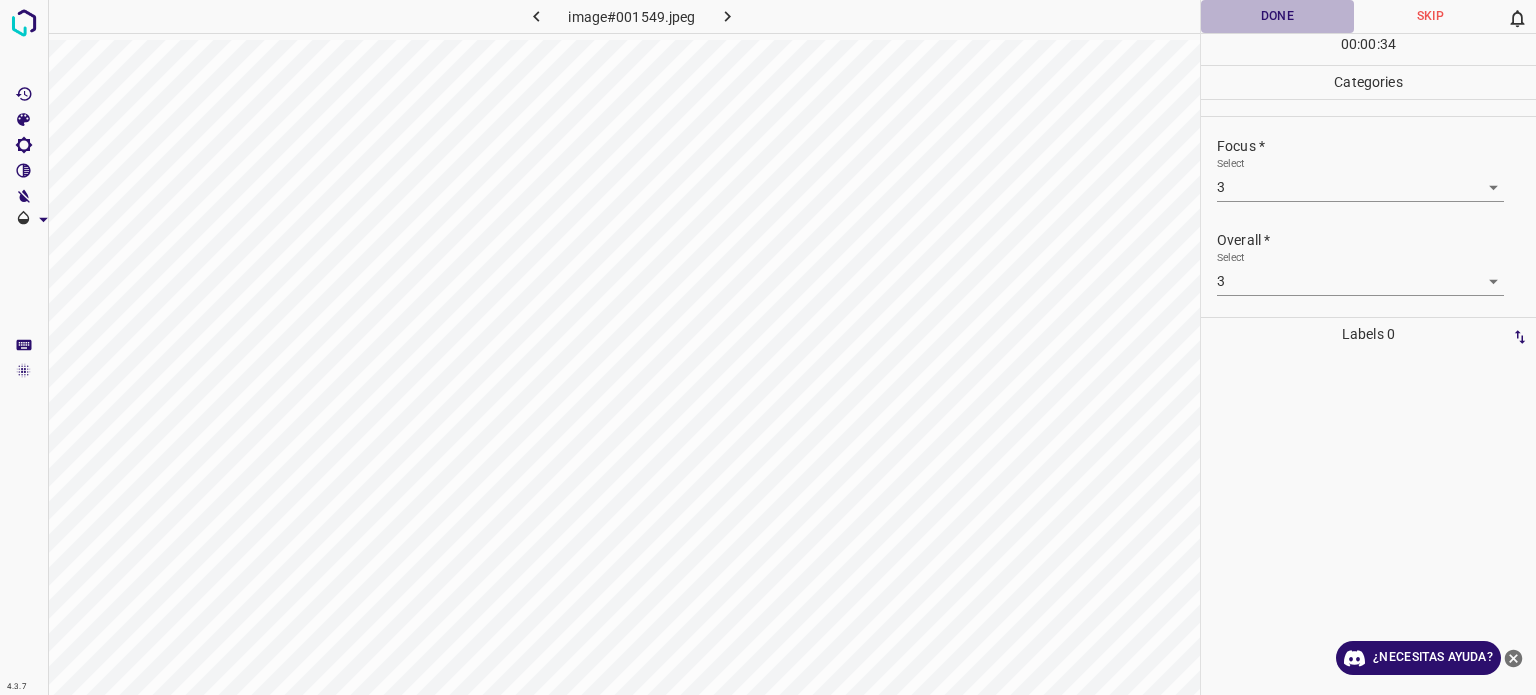 click on "Done" at bounding box center (1277, 16) 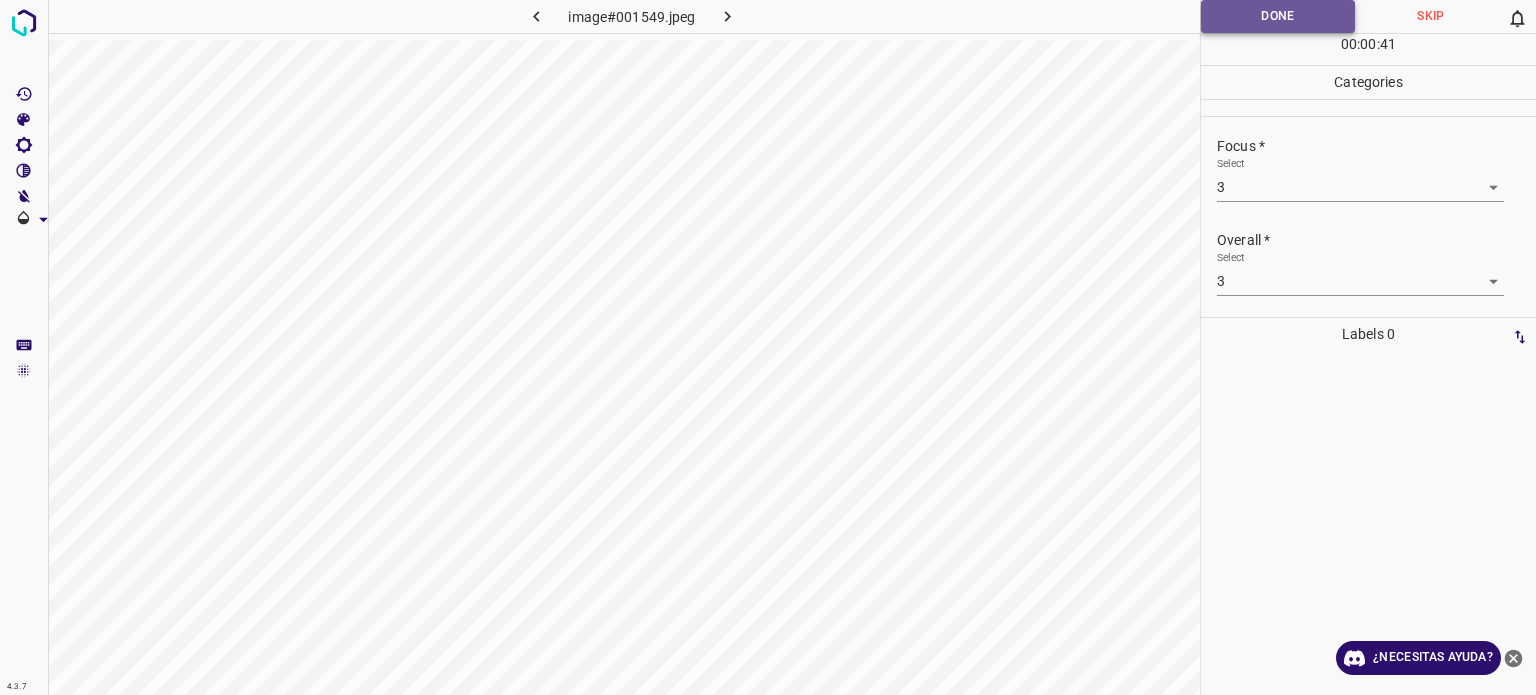 click on "Done" at bounding box center (1278, 16) 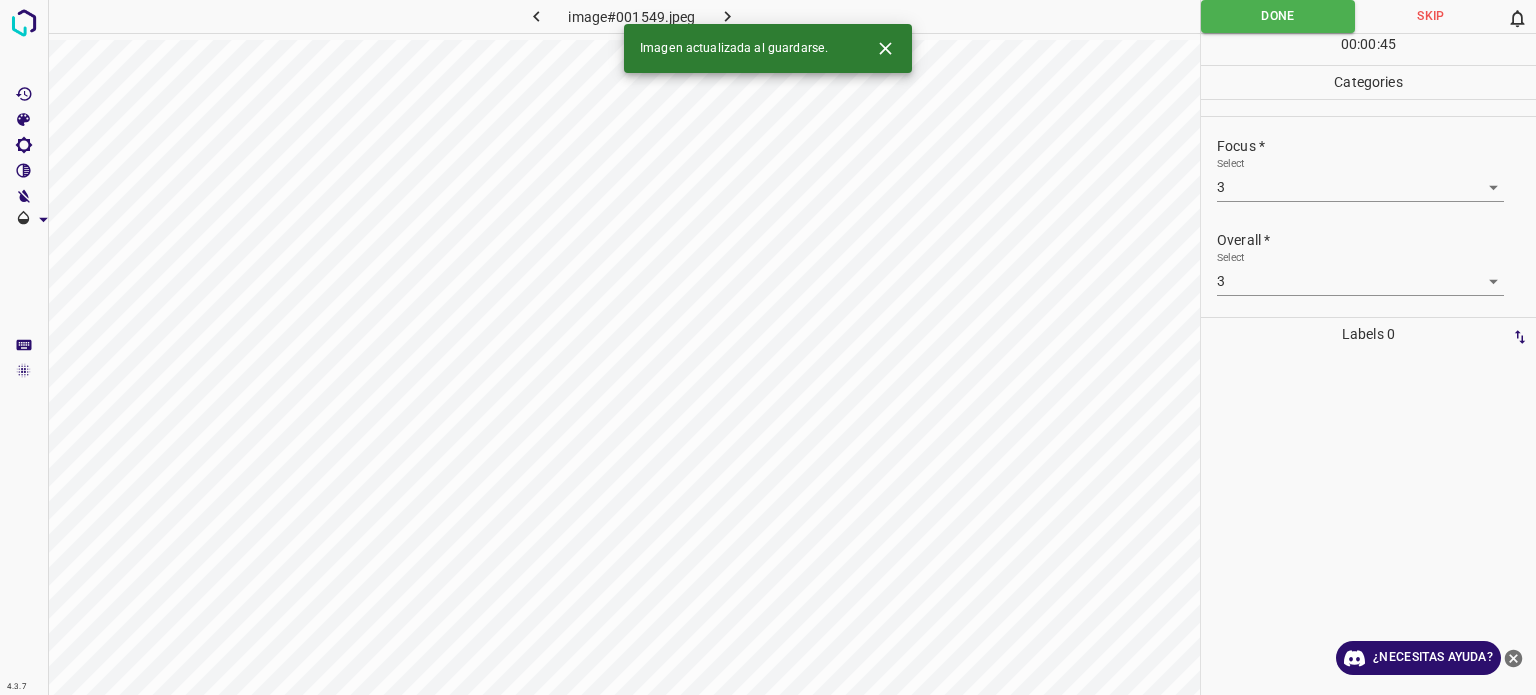 click on "Imagen actualizada al guardarse." at bounding box center (768, 48) 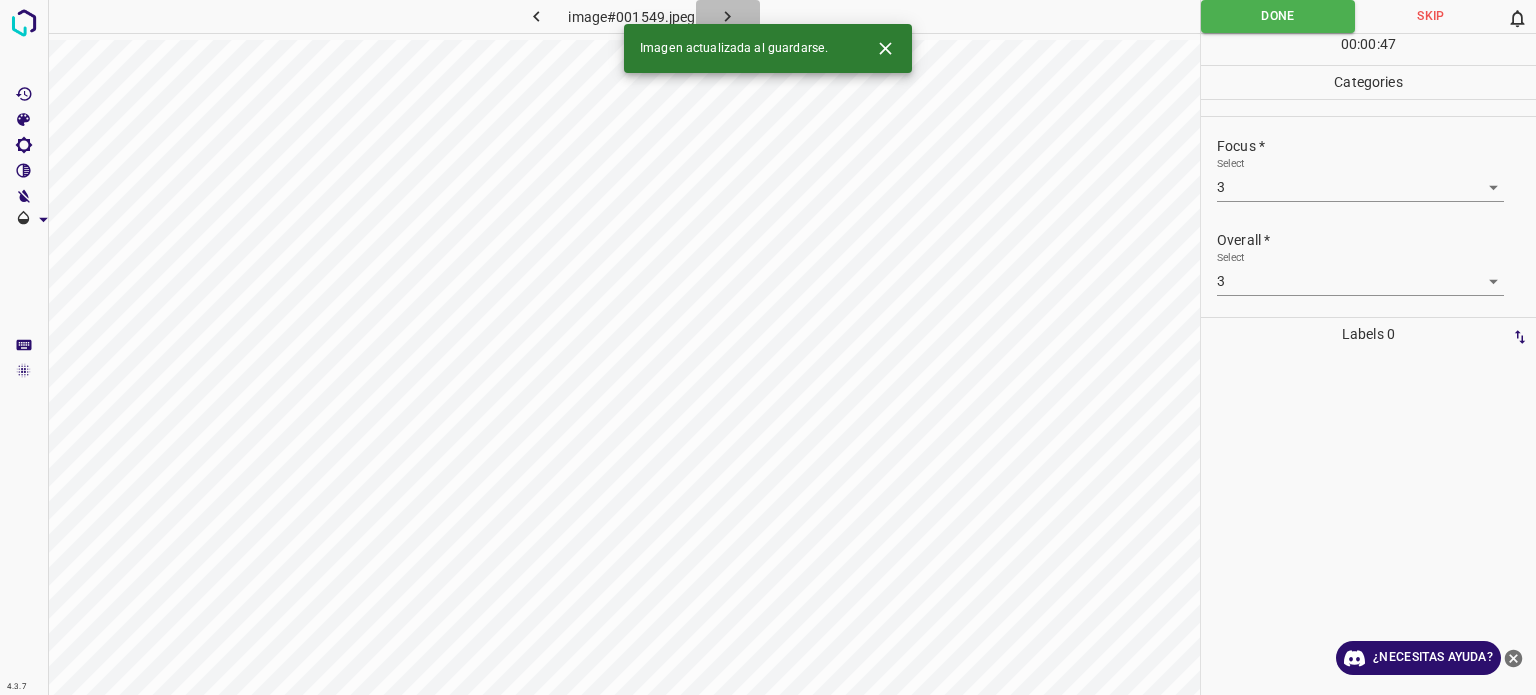 click 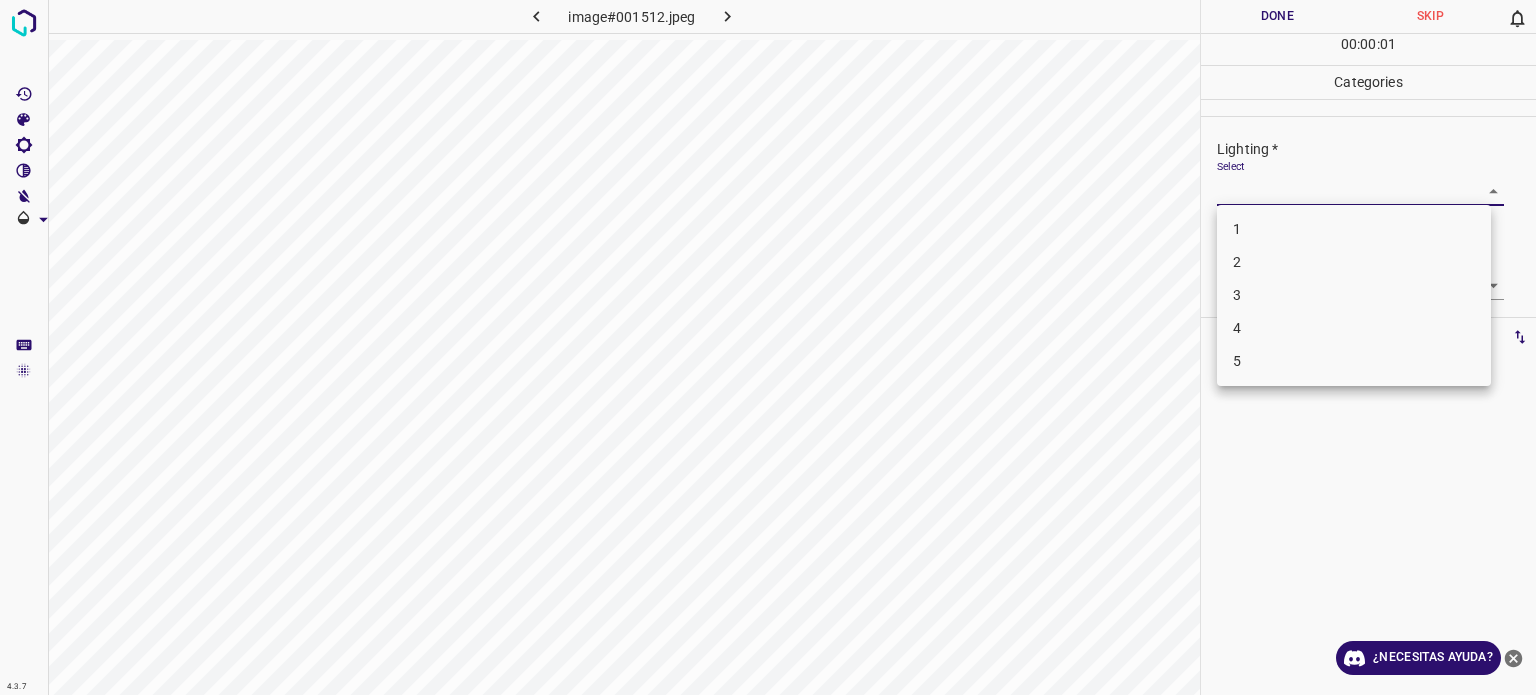 click on "4.3.7 image#001512.jpeg Done Skip 0 00   : 00   : 01   Categories Lighting *  Select ​ Focus *  Select ​ Overall *  Select ​ Labels   0 Categories 1 Lighting 2 Focus 3 Overall Tools Space Change between modes (Draw & Edit) I Auto labeling R Restore zoom M Zoom in N Zoom out Delete Delete selecte label Filters Z Restore filters X Saturation filter C Brightness filter V Contrast filter B Gray scale filter General O Download ¿Necesitas ayuda? Texto original Valora esta traducción Tu opinión servirá para ayudar a mejorar el Traductor de Google - Texto - Esconder - Borrar 1 2 3 4 5" at bounding box center (768, 347) 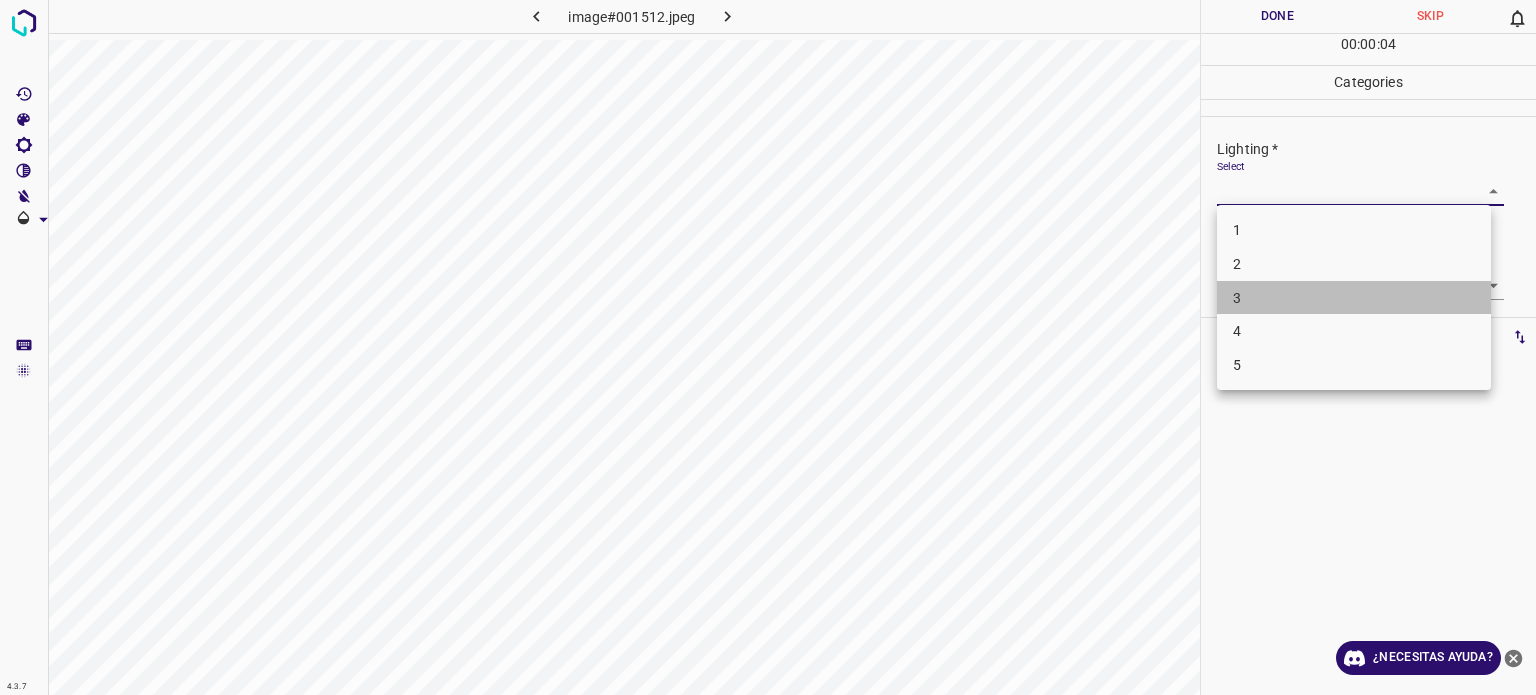 click on "3" at bounding box center [1354, 298] 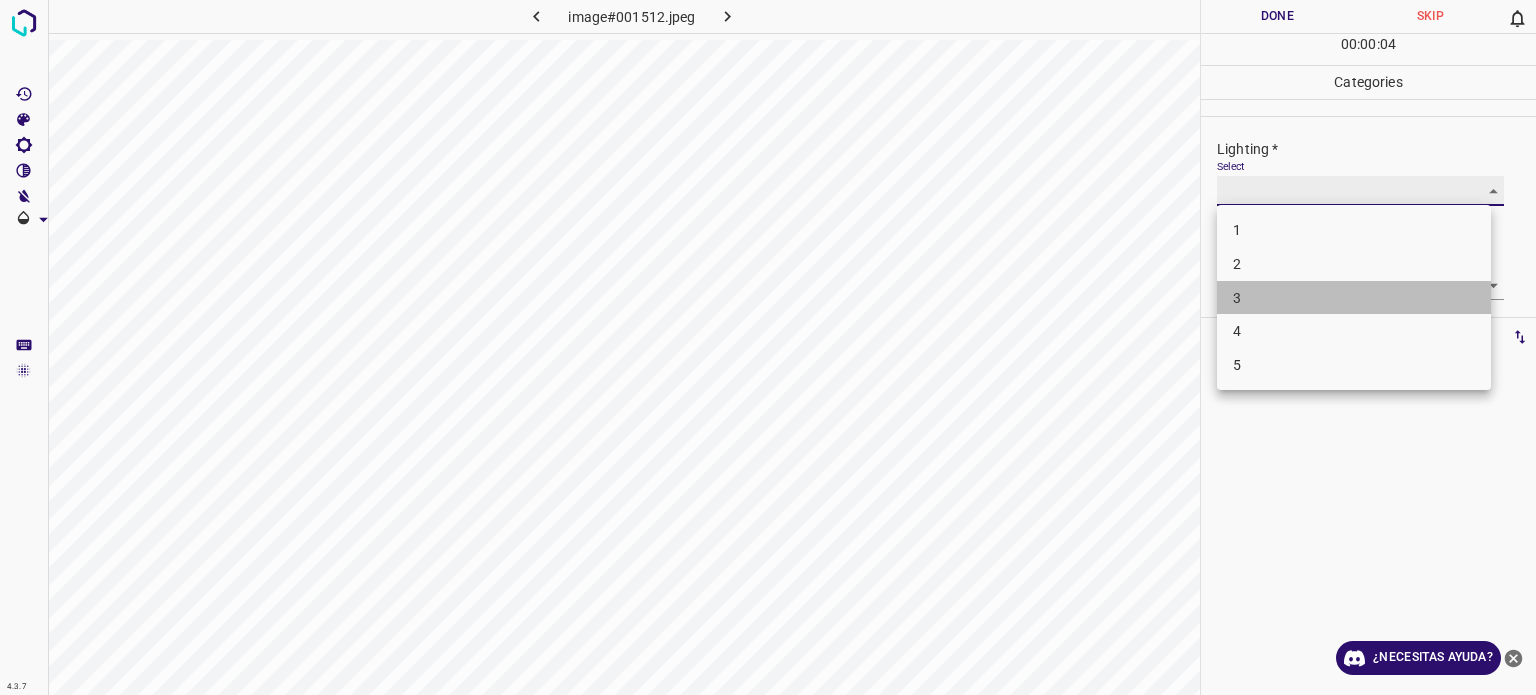type on "3" 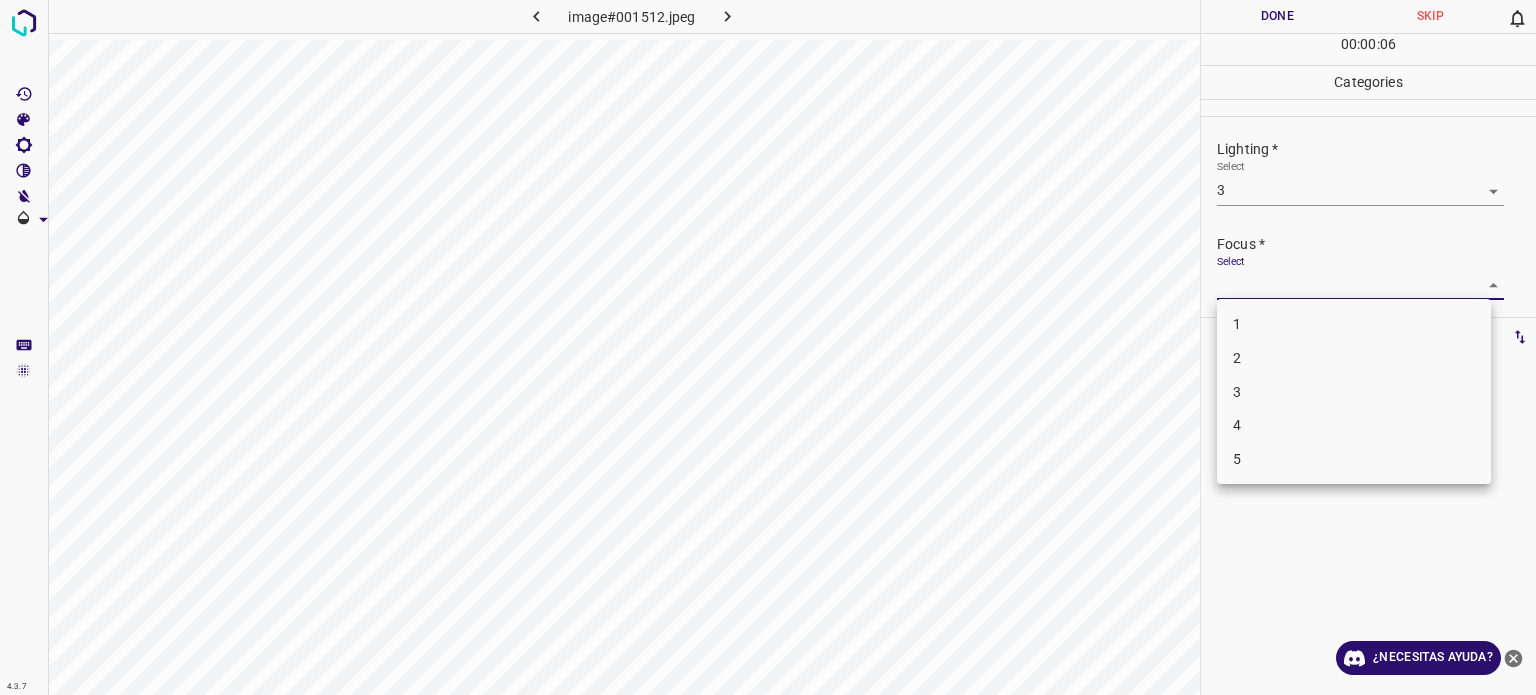 drag, startPoint x: 1242, startPoint y: 287, endPoint x: 1244, endPoint y: 382, distance: 95.02105 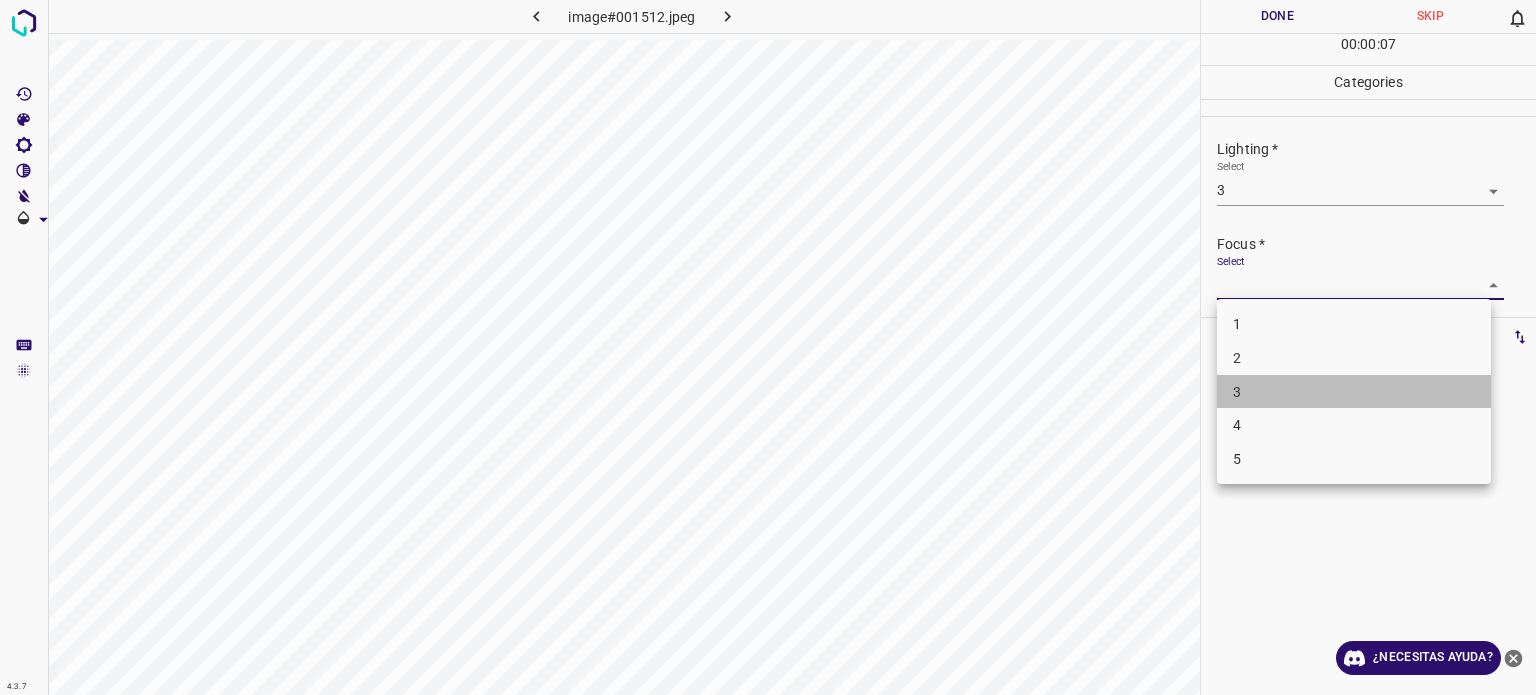 click on "3" at bounding box center (1354, 392) 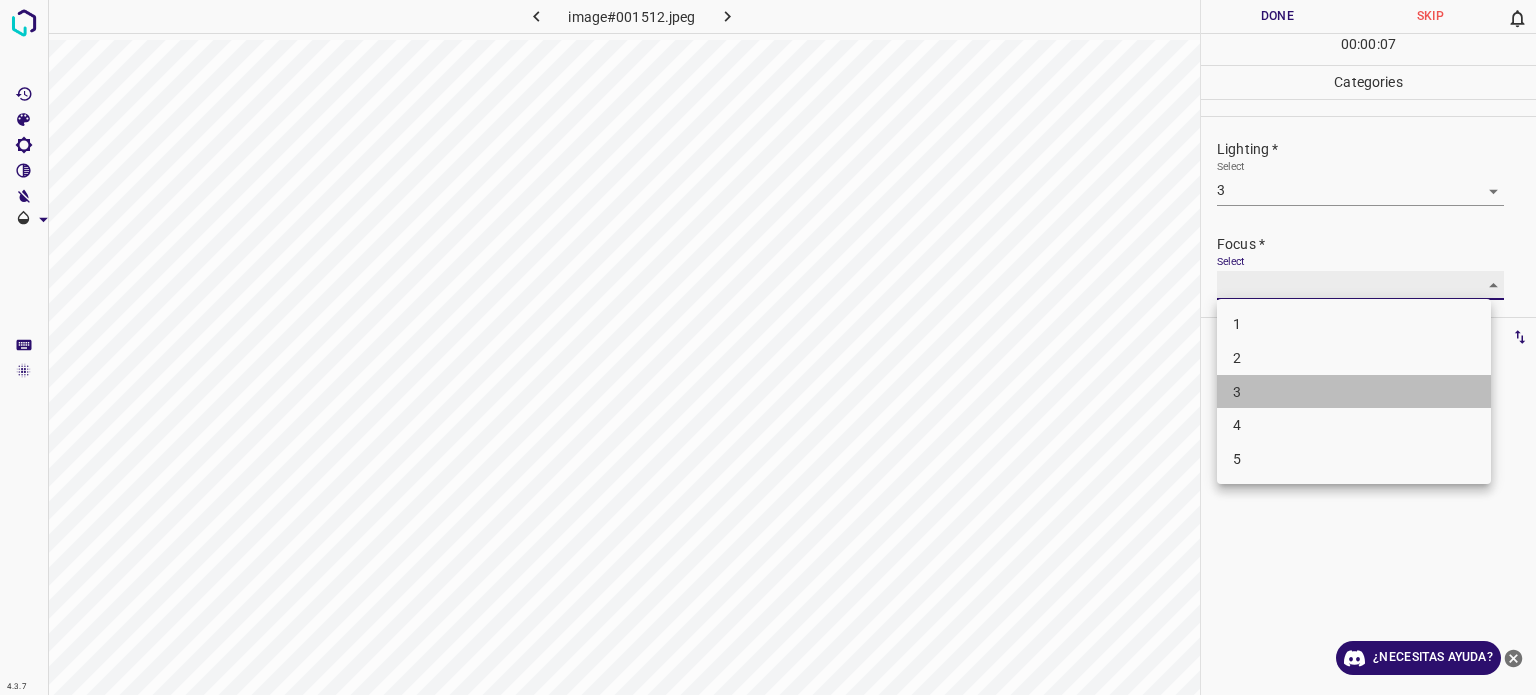 type on "3" 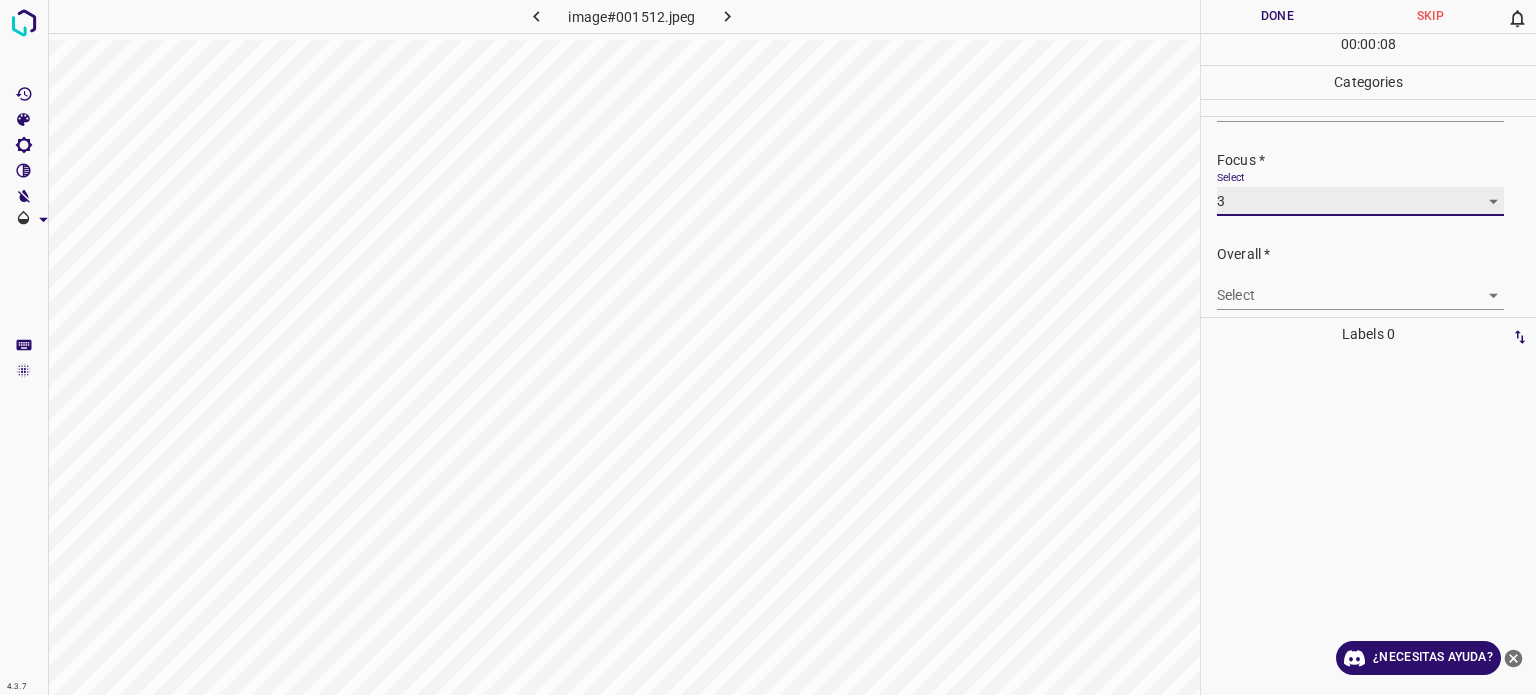 scroll, scrollTop: 98, scrollLeft: 0, axis: vertical 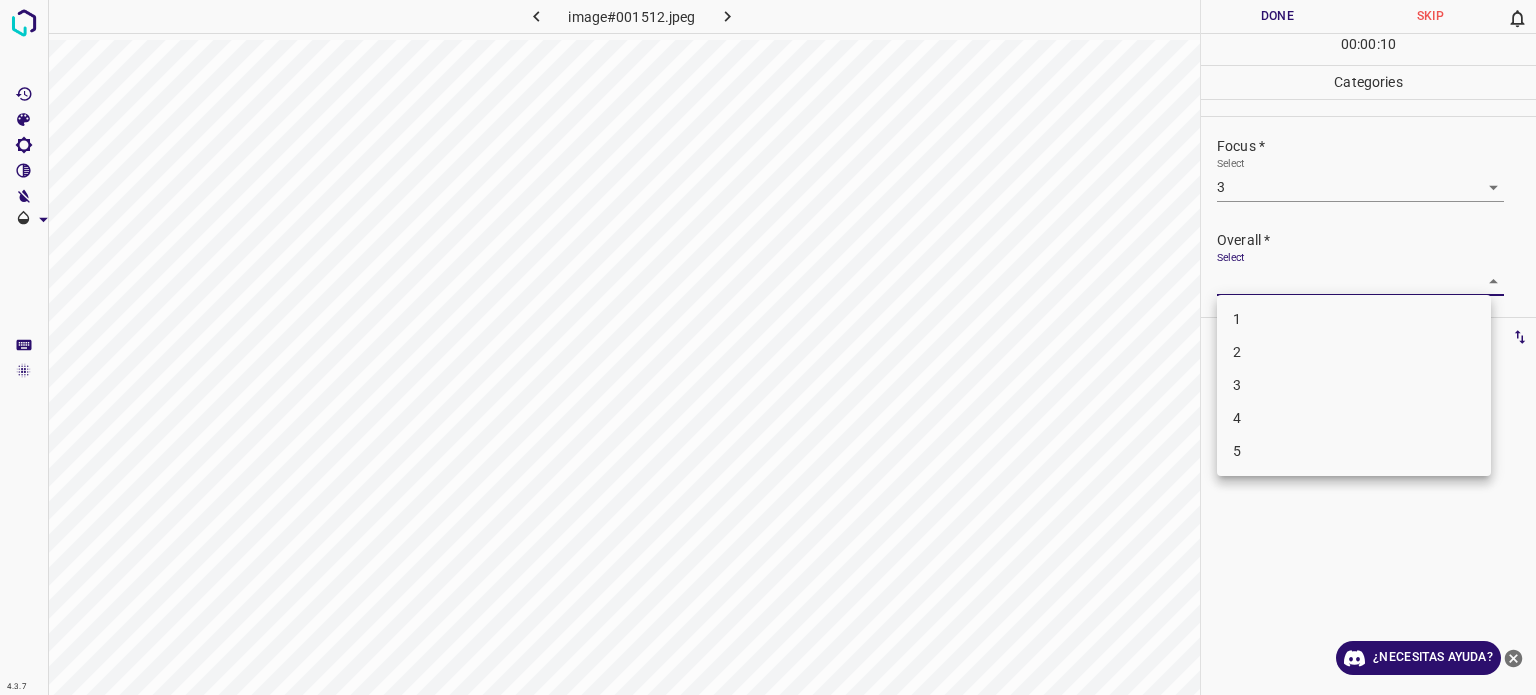 click on "4.3.7 image#001512.jpeg Done Skip 0 00   : 00   : 10   Categories Lighting *  Select 3 3 Focus *  Select 3 3 Overall *  Select ​ Labels   0 Categories 1 Lighting 2 Focus 3 Overall Tools Space Change between modes (Draw & Edit) I Auto labeling R Restore zoom M Zoom in N Zoom out Delete Delete selecte label Filters Z Restore filters X Saturation filter C Brightness filter V Contrast filter B Gray scale filter General O Download ¿Necesitas ayuda? Texto original Valora esta traducción Tu opinión servirá para ayudar a mejorar el Traductor de Google - Texto - Esconder - Borrar 1 2 3 4 5" at bounding box center [768, 347] 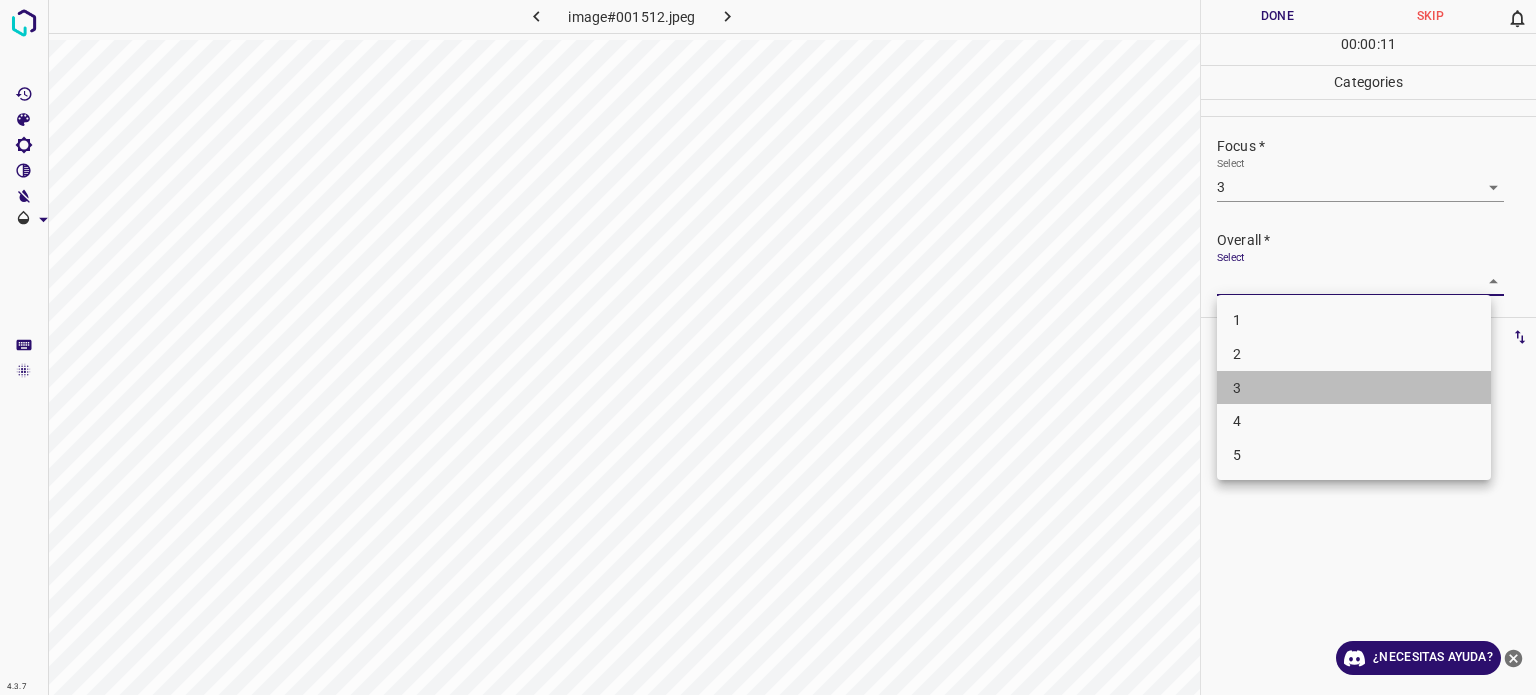 click on "3" at bounding box center [1354, 388] 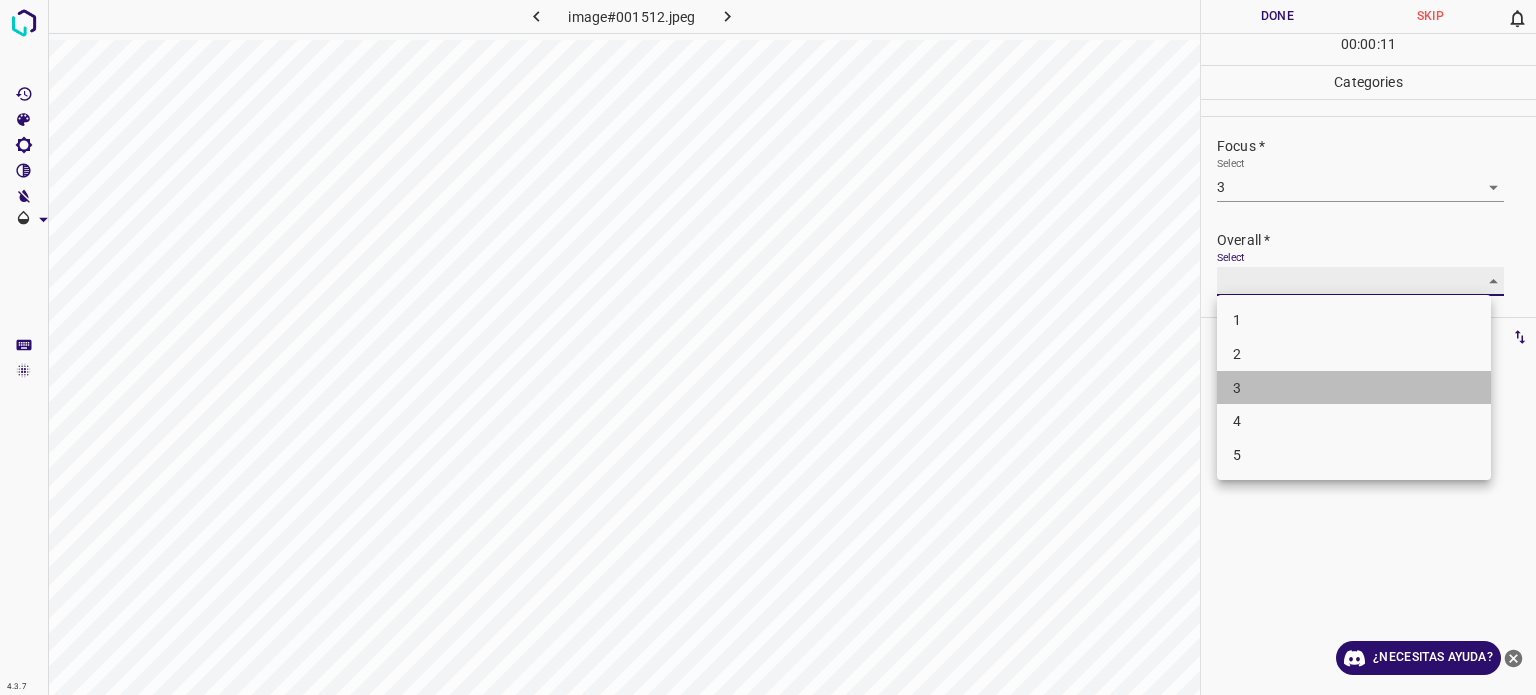 type on "3" 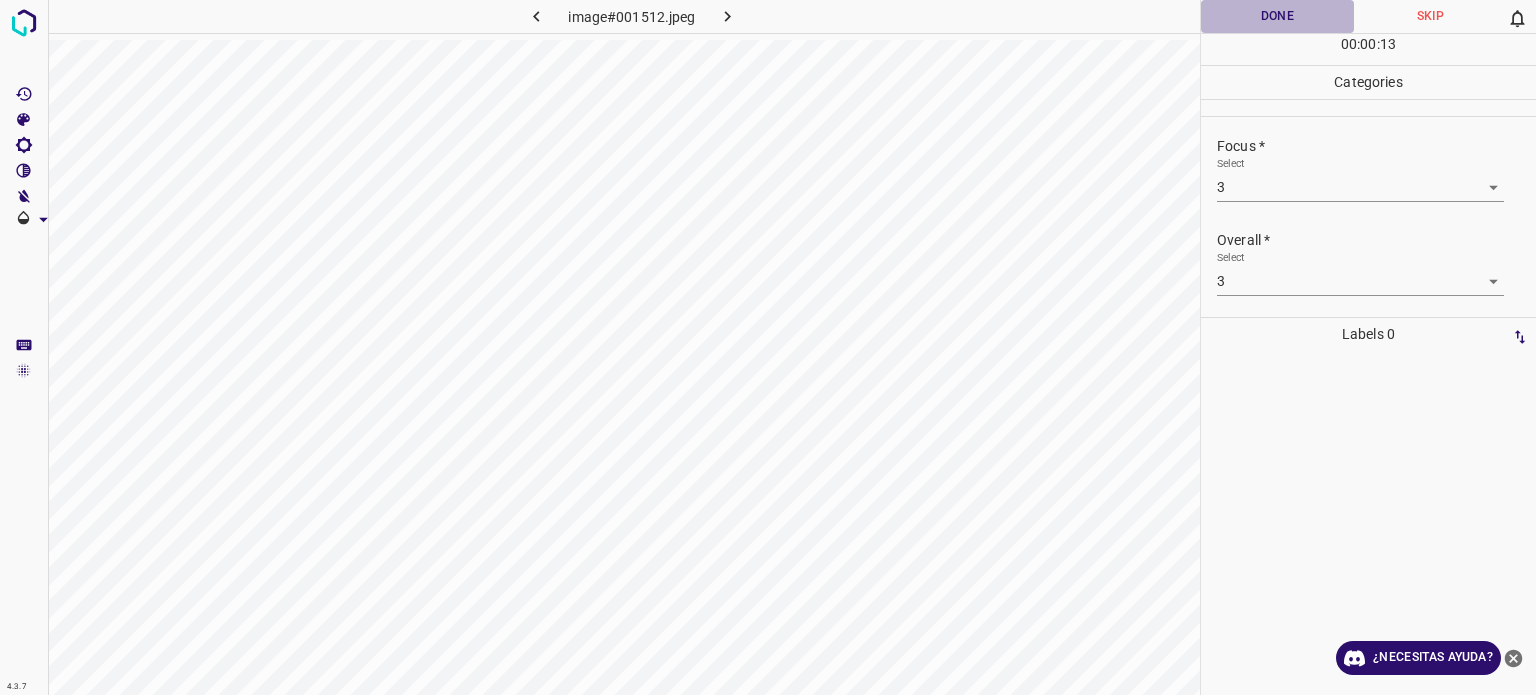 click on "Done" at bounding box center [1277, 16] 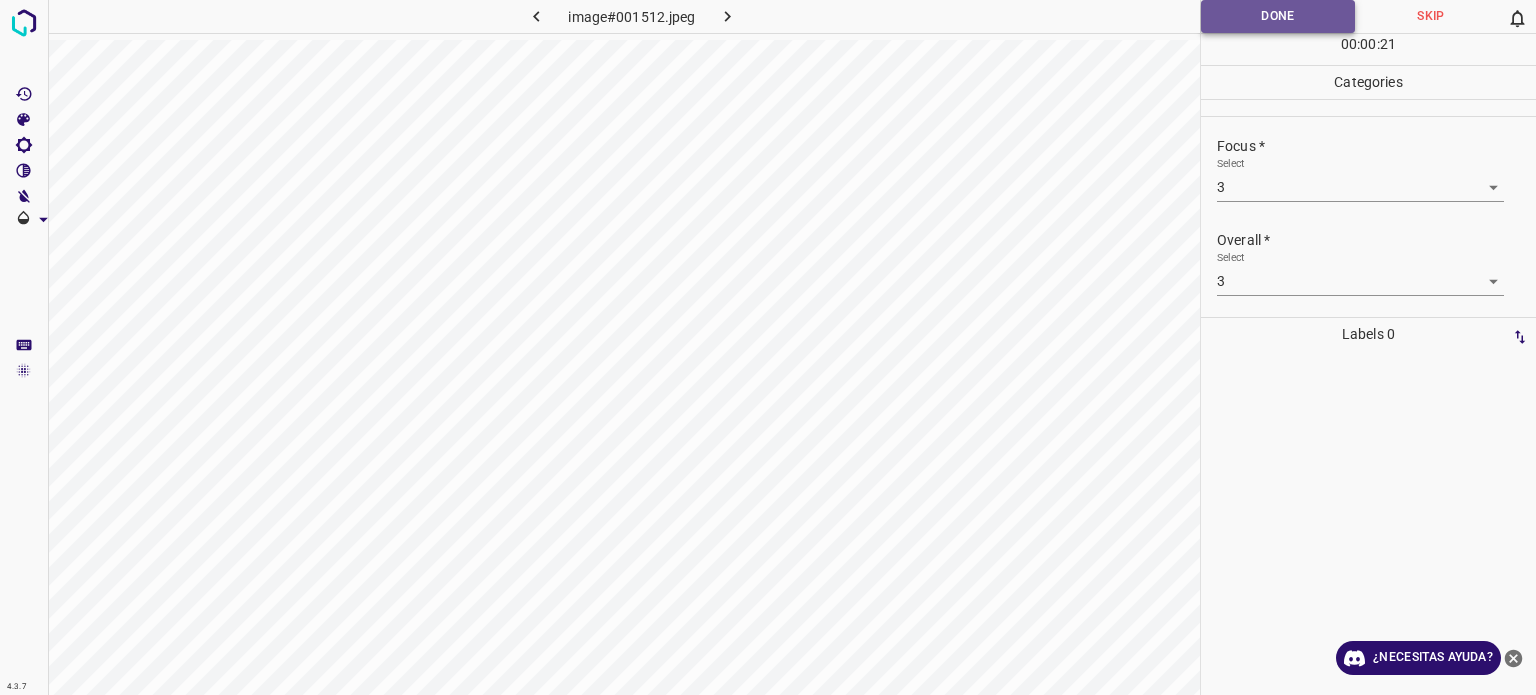 click on "Done" at bounding box center [1278, 16] 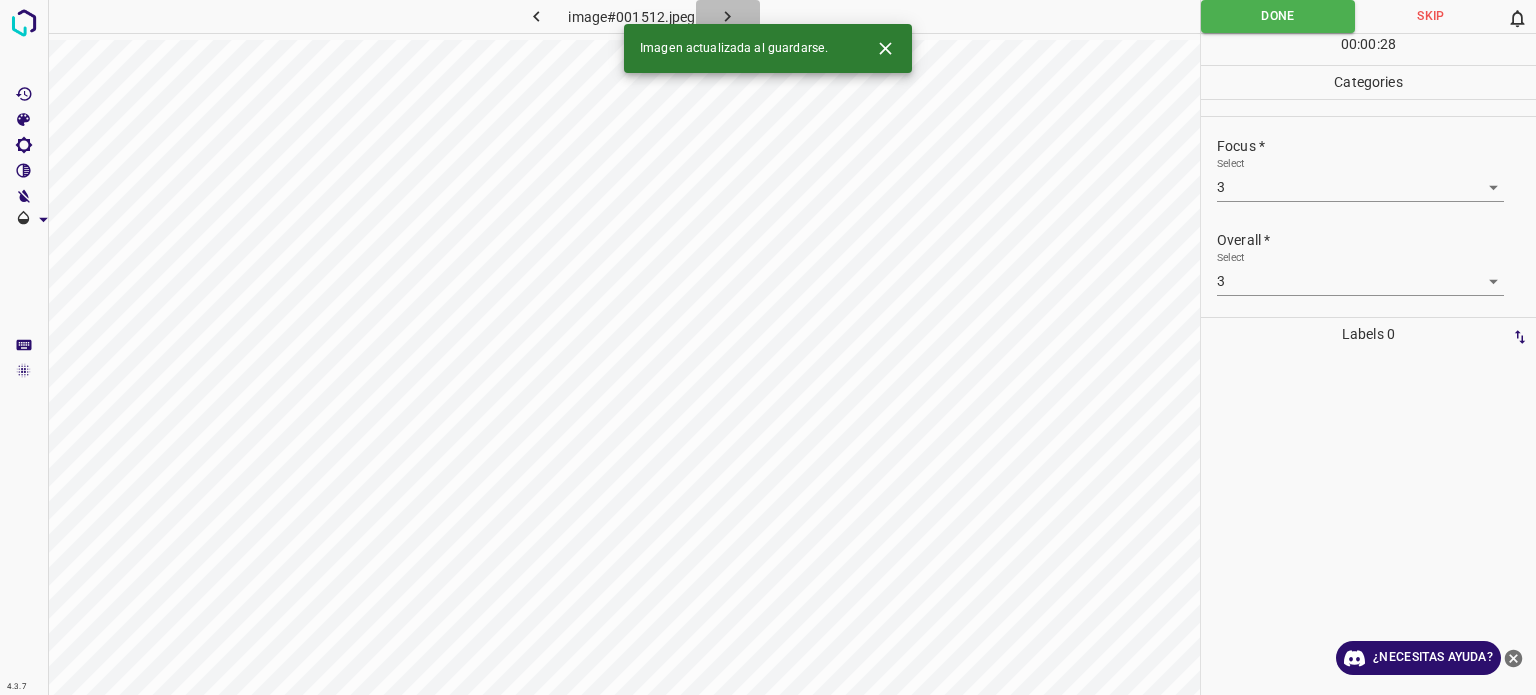 click 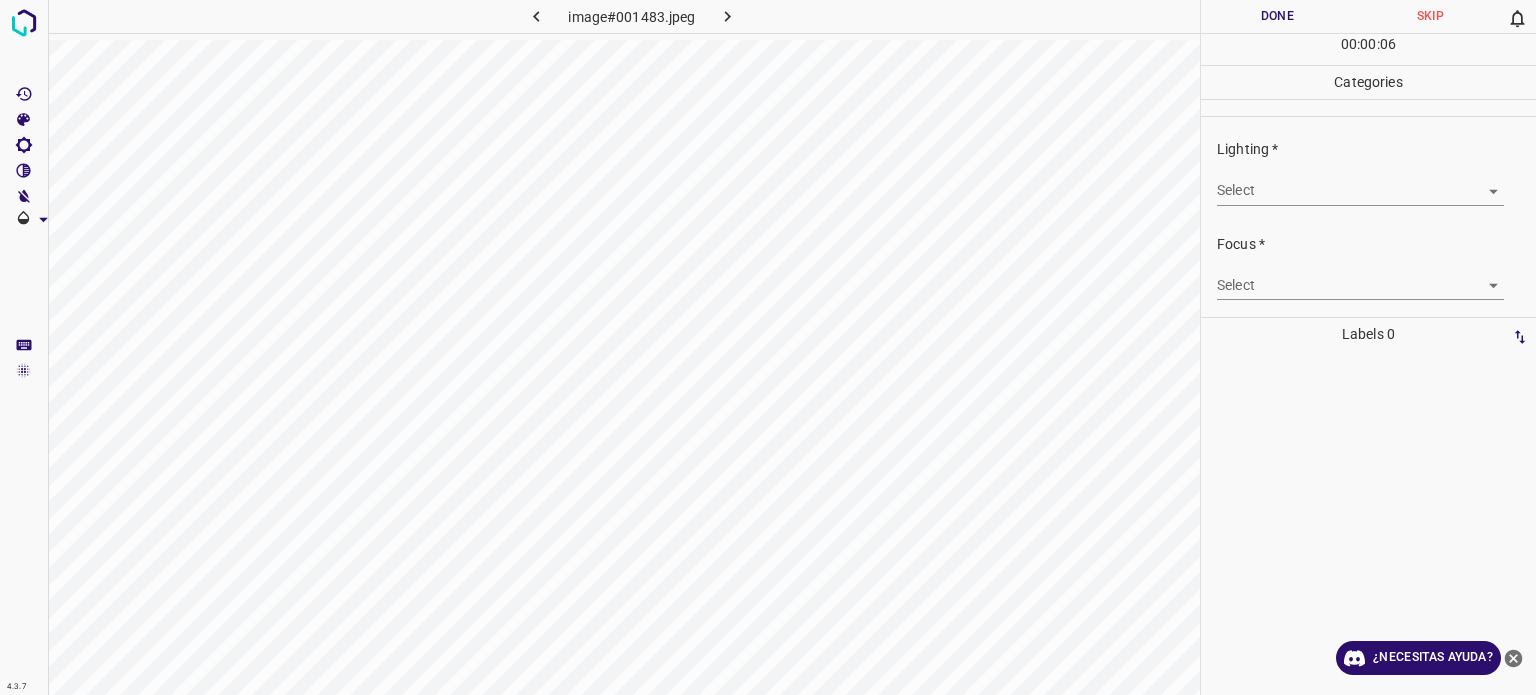 click on "4.3.7 image#001483.jpeg Done Skip 0 00   : 00   : 06   Categories Lighting *  Select ​ Focus *  Select ​ Overall *  Select ​ Labels   0 Categories 1 Lighting 2 Focus 3 Overall Tools Space Change between modes (Draw & Edit) I Auto labeling R Restore zoom M Zoom in N Zoom out Delete Delete selecte label Filters Z Restore filters X Saturation filter C Brightness filter V Contrast filter B Gray scale filter General O Download ¿Necesitas ayuda? Texto original Valora esta traducción Tu opinión servirá para ayudar a mejorar el Traductor de Google - Texto - Esconder - Borrar" at bounding box center [768, 347] 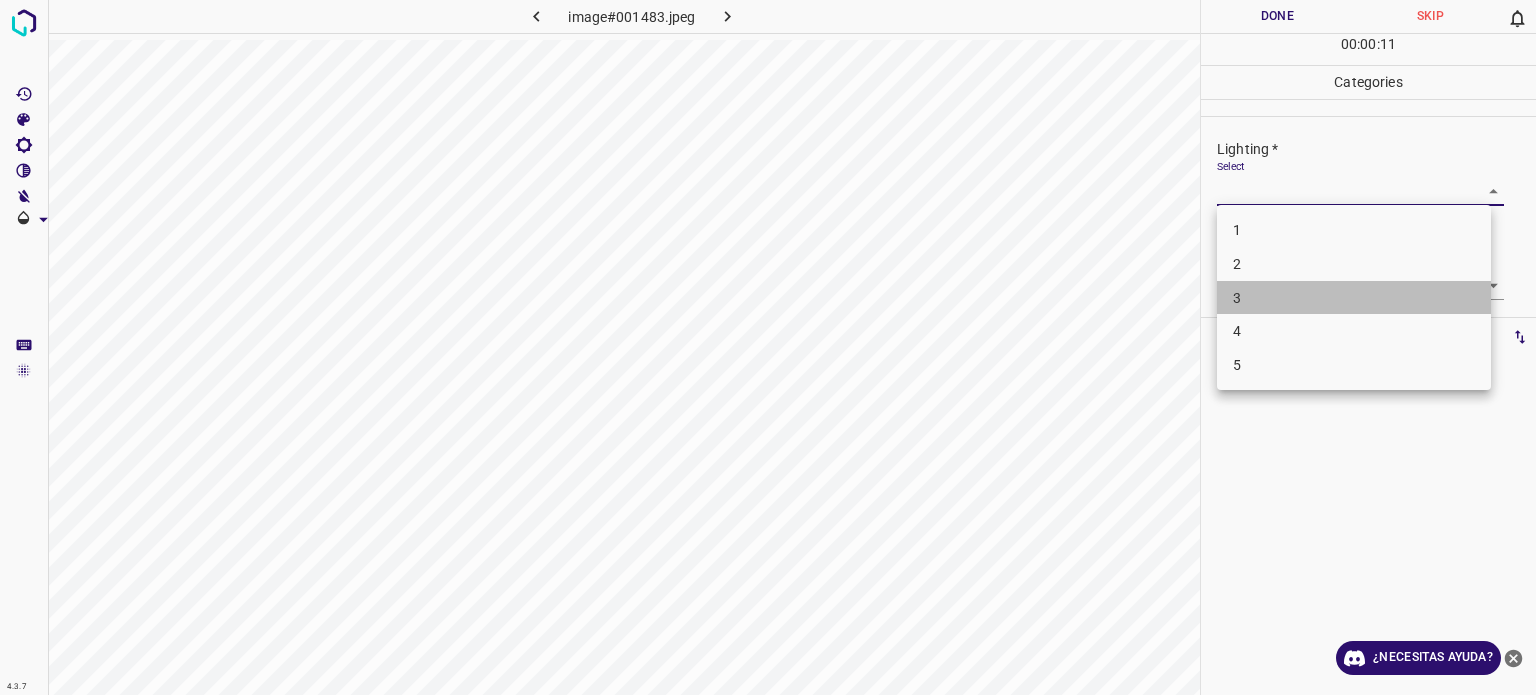click on "3" at bounding box center [1354, 298] 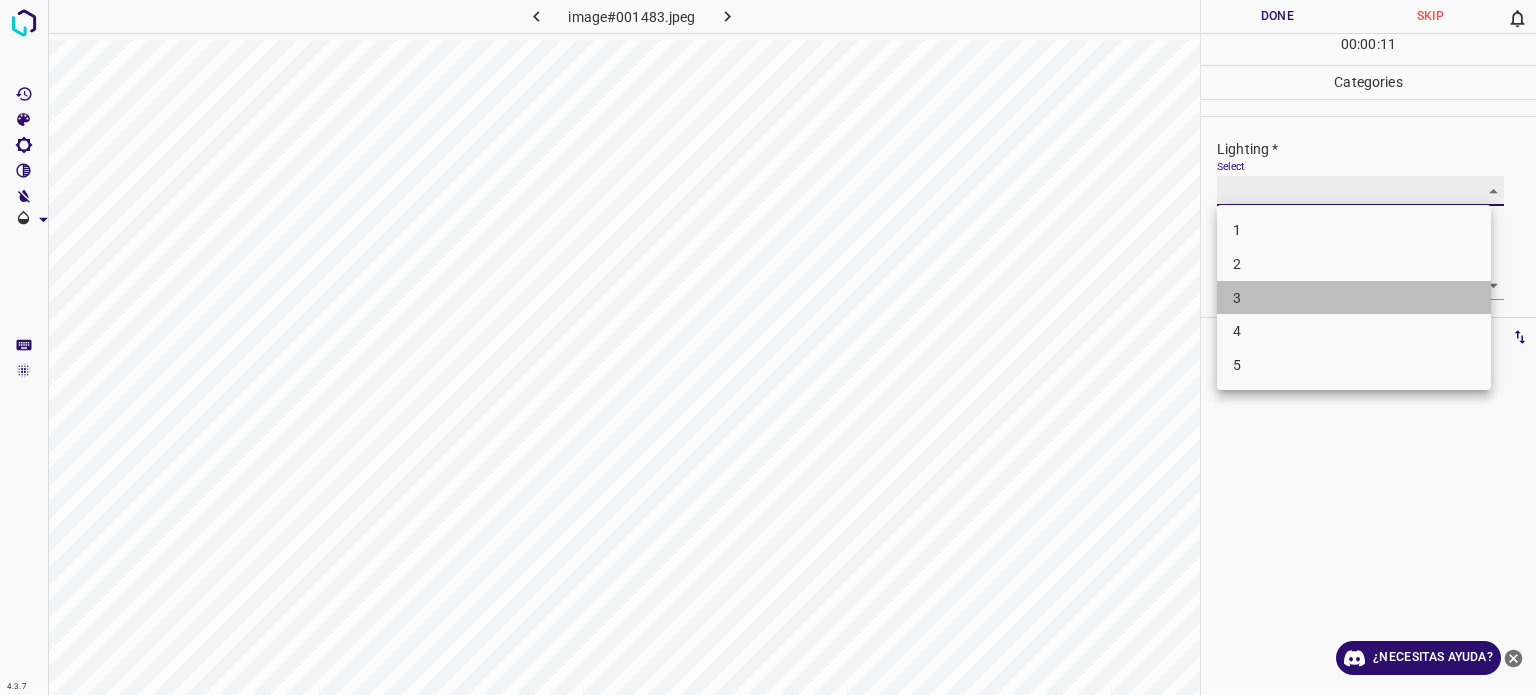 type on "3" 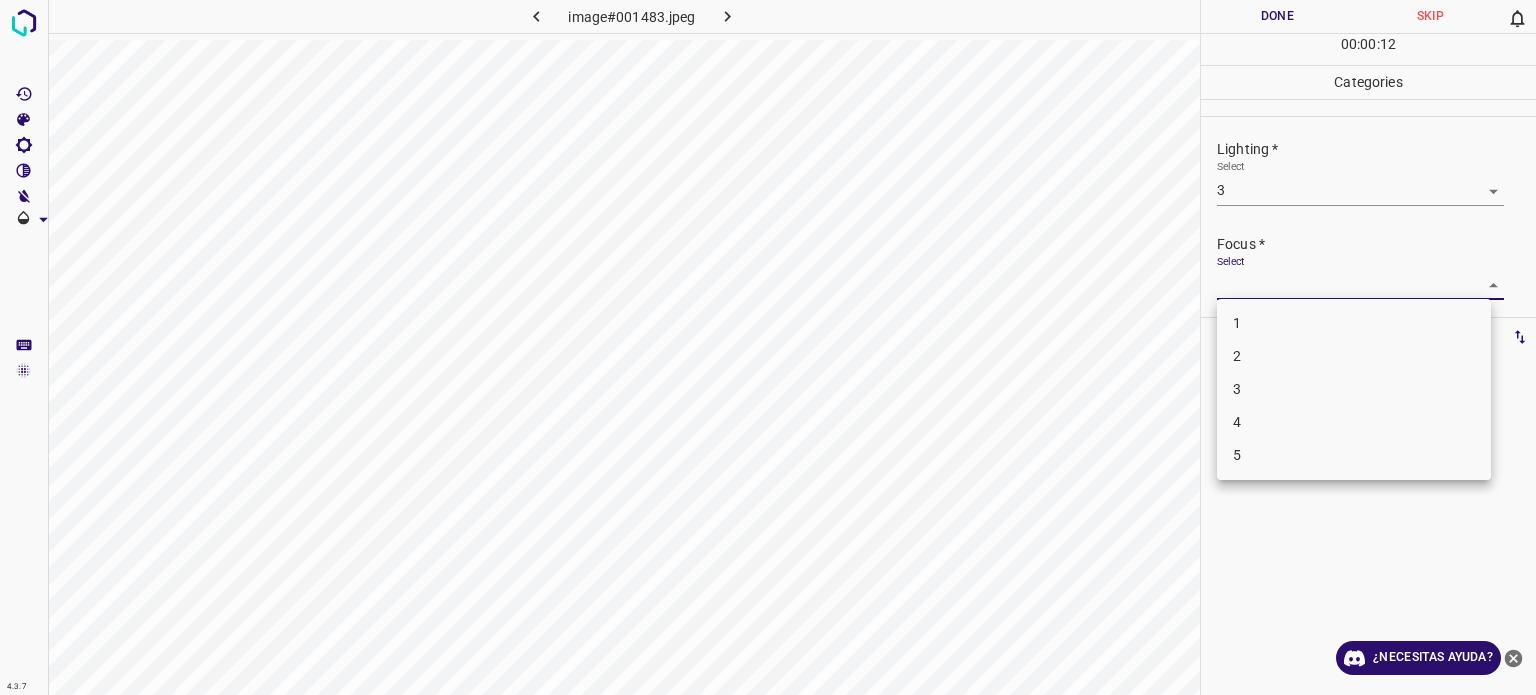 click on "4.3.7 image#001483.jpeg Done Skip 0 00   : 00   : 12   Categories Lighting *  Select 3 3 Focus *  Select ​ Overall *  Select ​ Labels   0 Categories 1 Lighting 2 Focus 3 Overall Tools Space Change between modes (Draw & Edit) I Auto labeling R Restore zoom M Zoom in N Zoom out Delete Delete selecte label Filters Z Restore filters X Saturation filter C Brightness filter V Contrast filter B Gray scale filter General O Download ¿Necesitas ayuda? Texto original Valora esta traducción Tu opinión servirá para ayudar a mejorar el Traductor de Google - Texto - Esconder - Borrar 1 2 3 4 5" at bounding box center (768, 347) 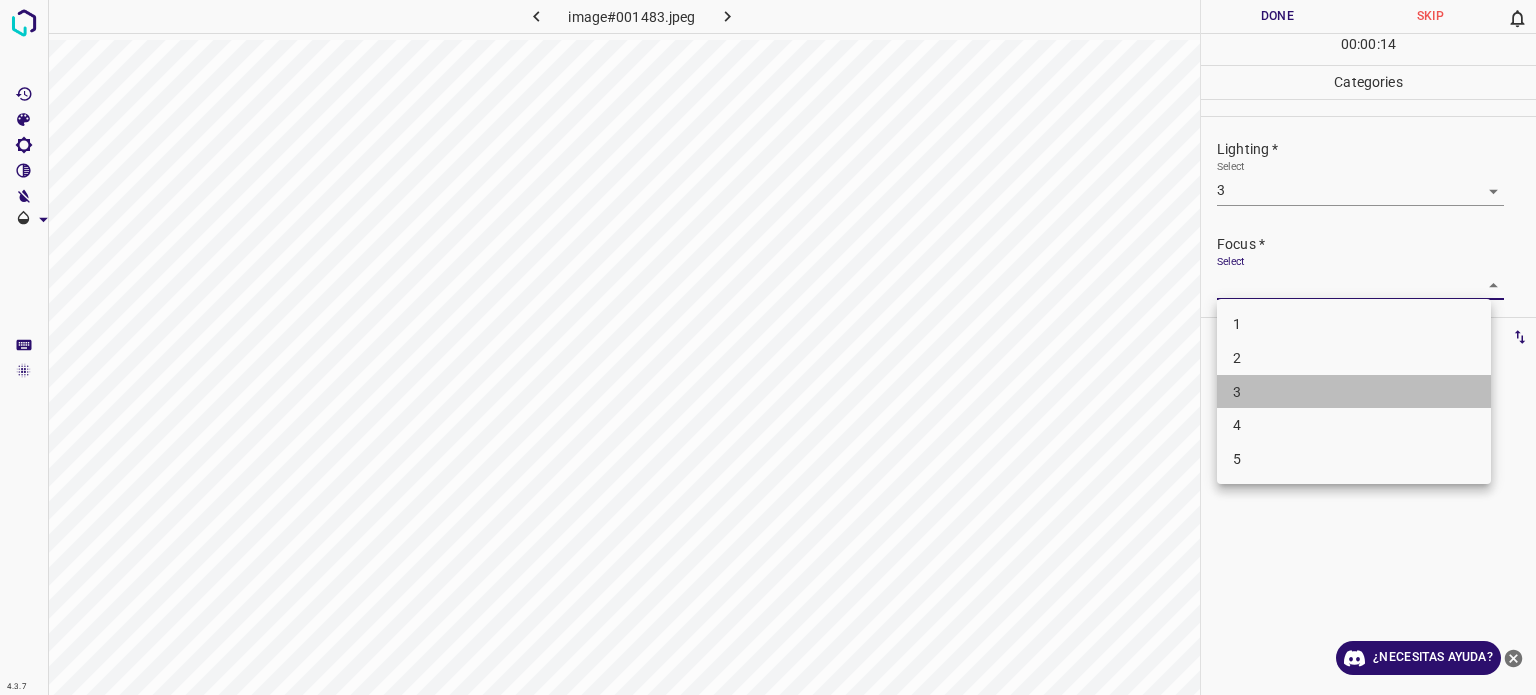 click on "3" at bounding box center [1354, 392] 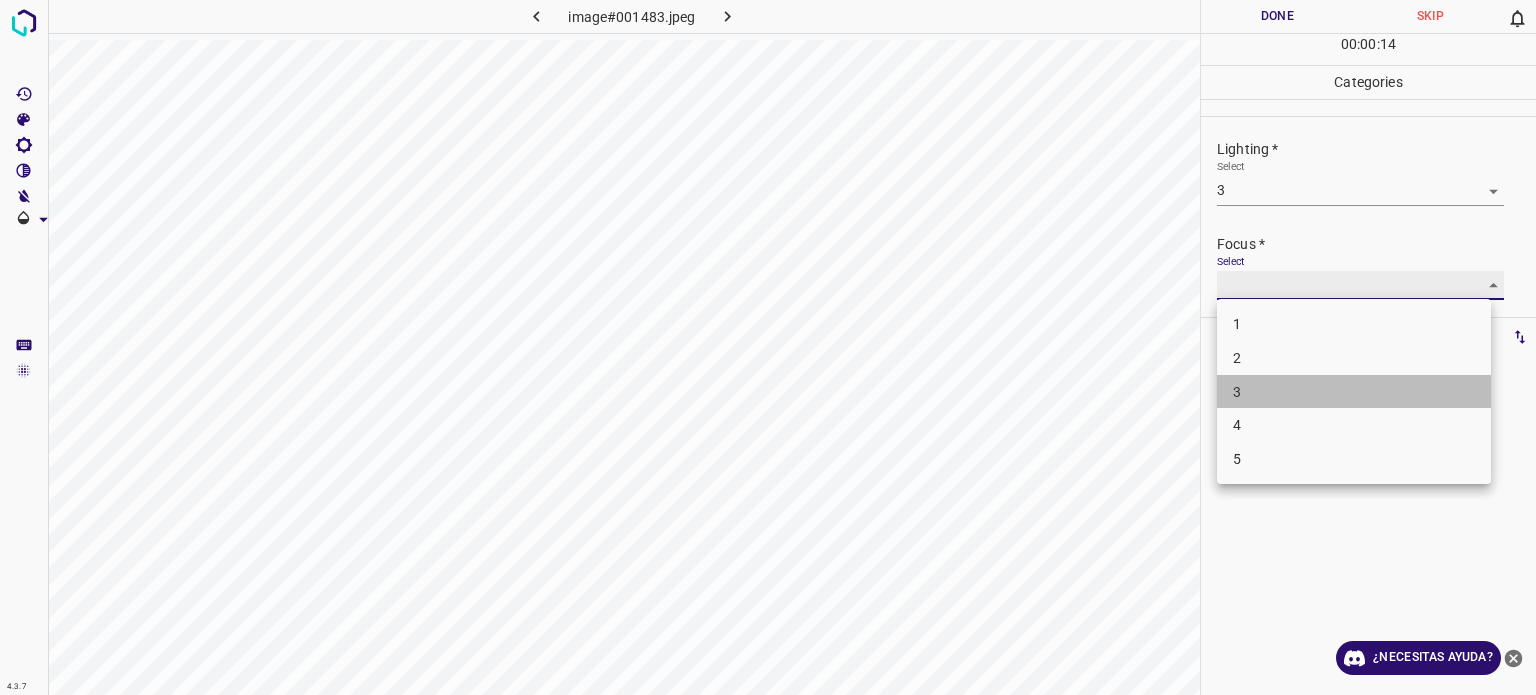 type on "3" 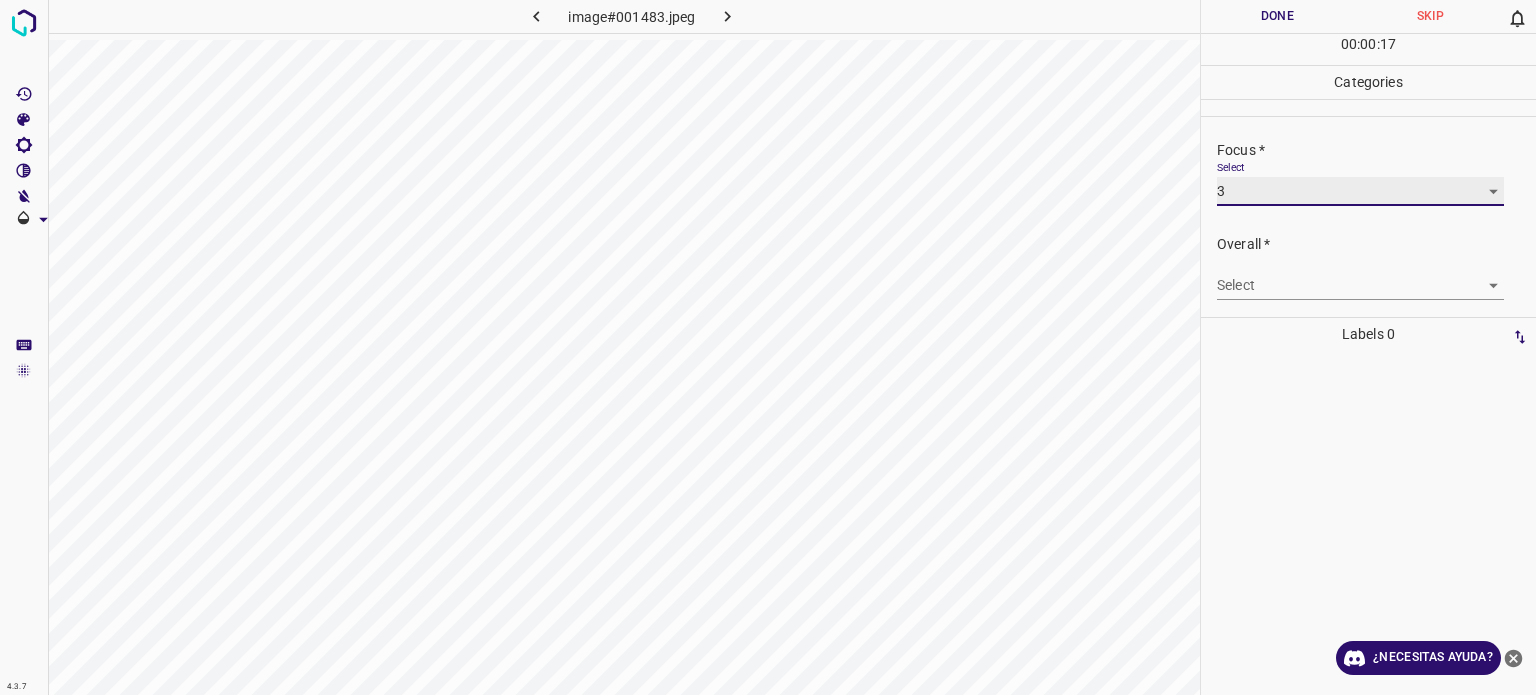 scroll, scrollTop: 98, scrollLeft: 0, axis: vertical 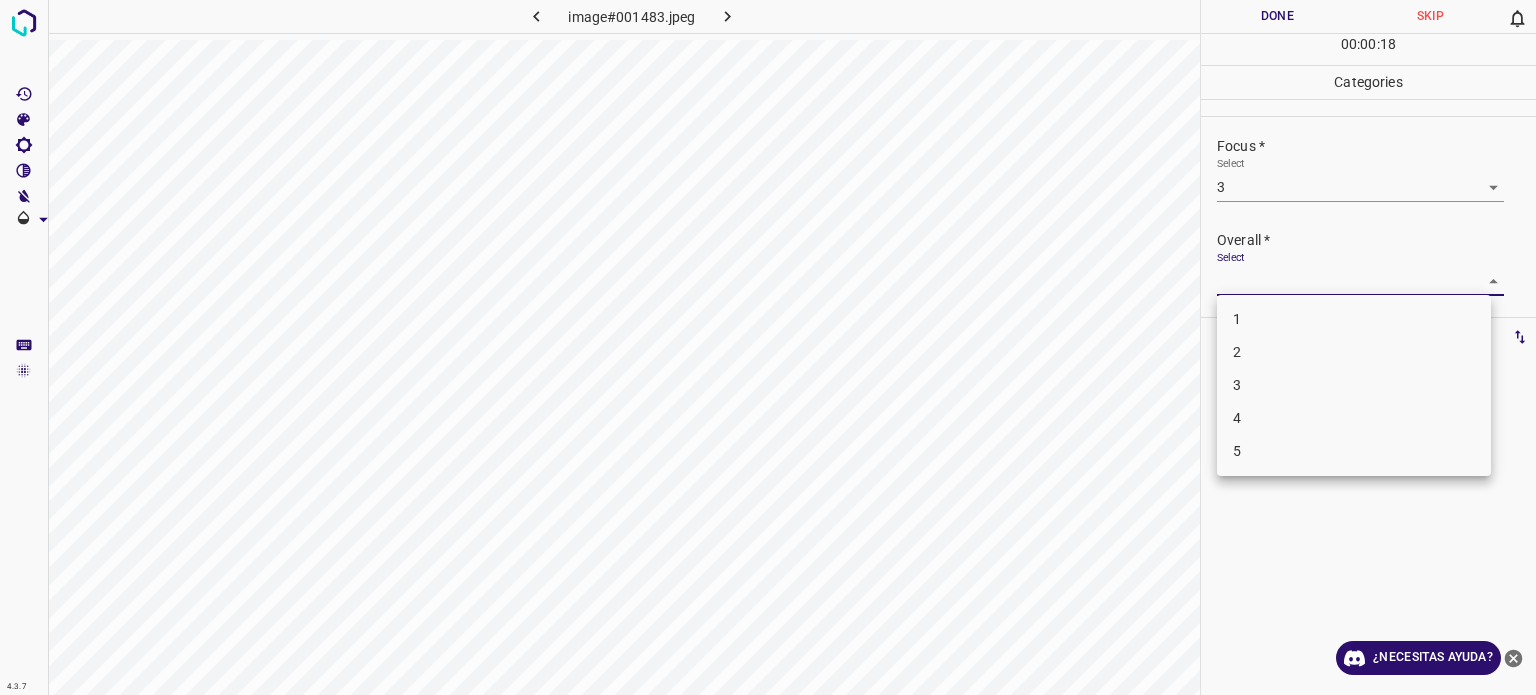 click on "4.3.7 image#001483.jpeg Done Skip 0 00   : 00   : 18   Categories Lighting *  Select 3 3 Focus *  Select 3 3 Overall *  Select ​ Labels   0 Categories 1 Lighting 2 Focus 3 Overall Tools Space Change between modes (Draw & Edit) I Auto labeling R Restore zoom M Zoom in N Zoom out Delete Delete selecte label Filters Z Restore filters X Saturation filter C Brightness filter V Contrast filter B Gray scale filter General O Download ¿Necesitas ayuda? Texto original Valora esta traducción Tu opinión servirá para ayudar a mejorar el Traductor de Google - Texto - Esconder - Borrar 1 2 3 4 5" at bounding box center (768, 347) 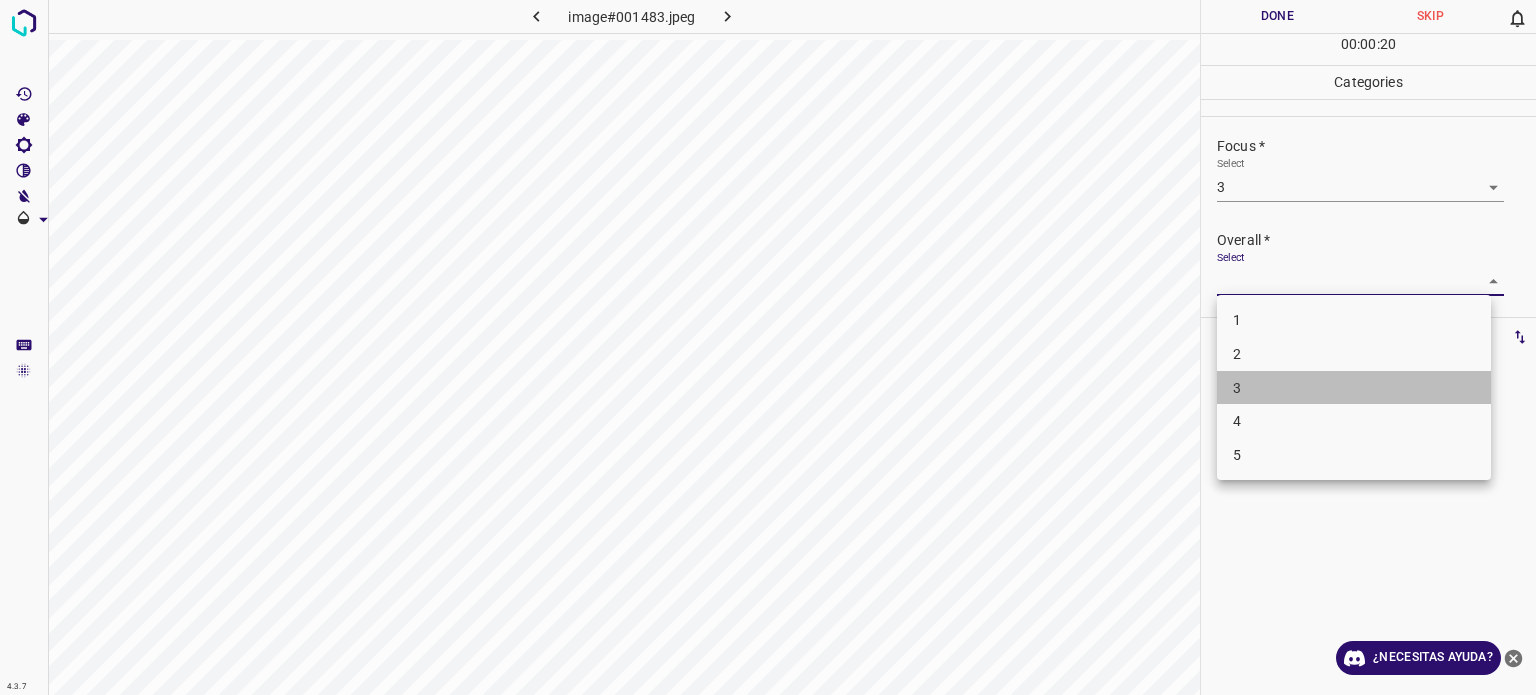 click on "3" at bounding box center (1354, 388) 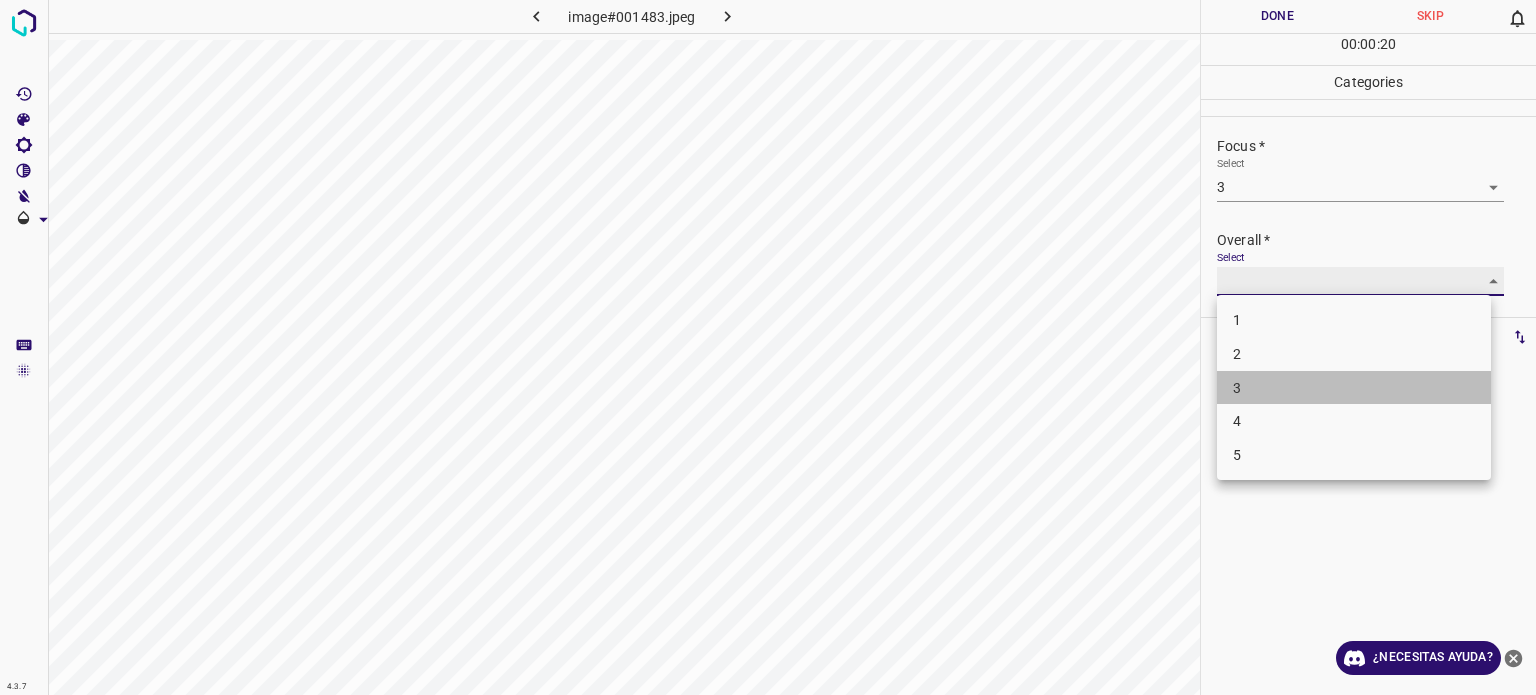 type on "3" 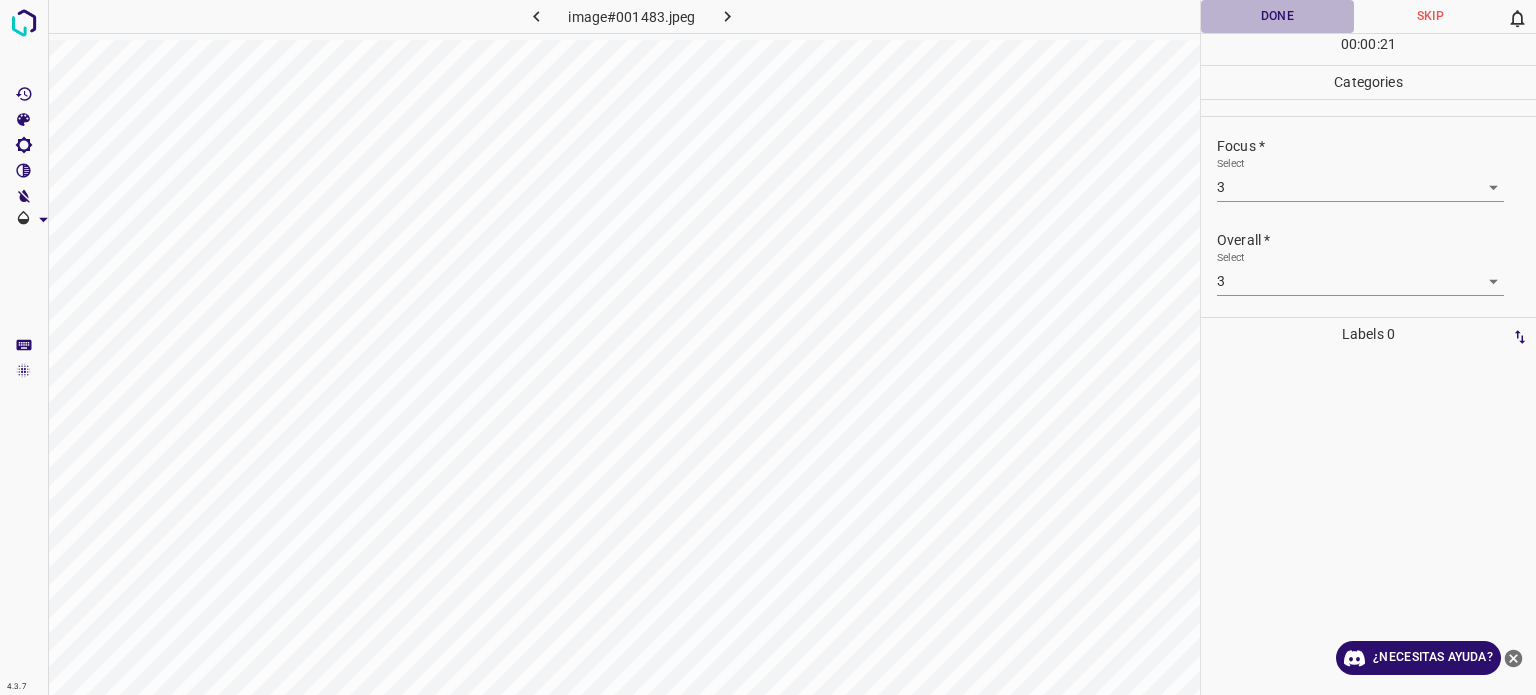 click on "Done" at bounding box center [1277, 16] 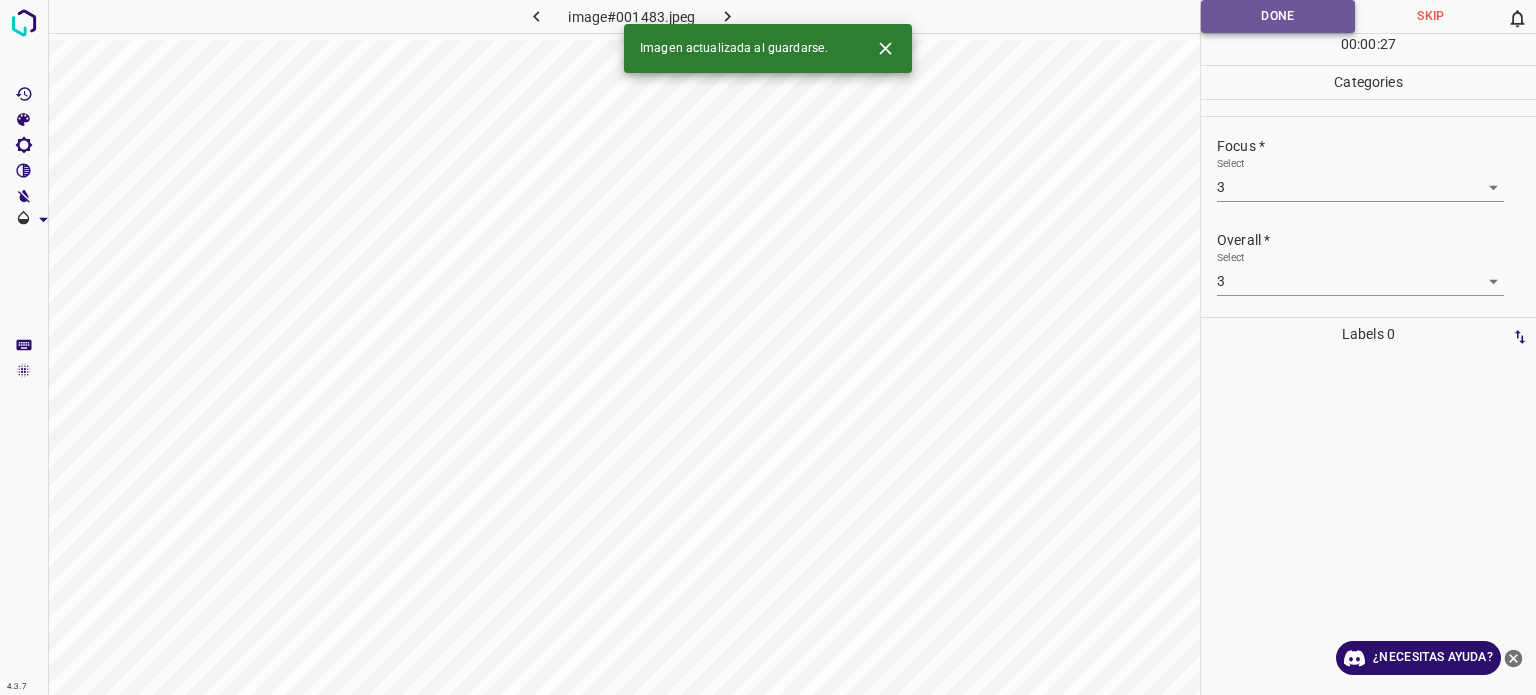 click on "Done" at bounding box center [1278, 16] 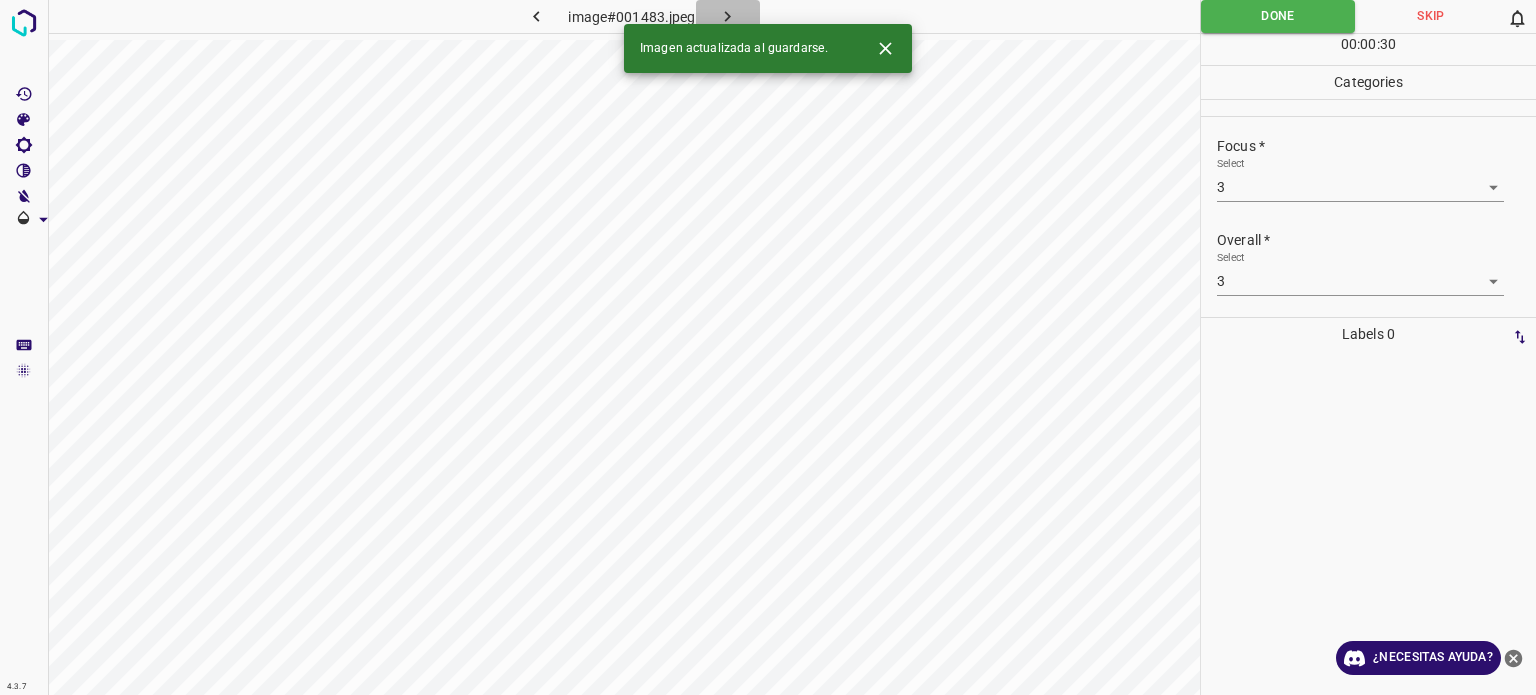click 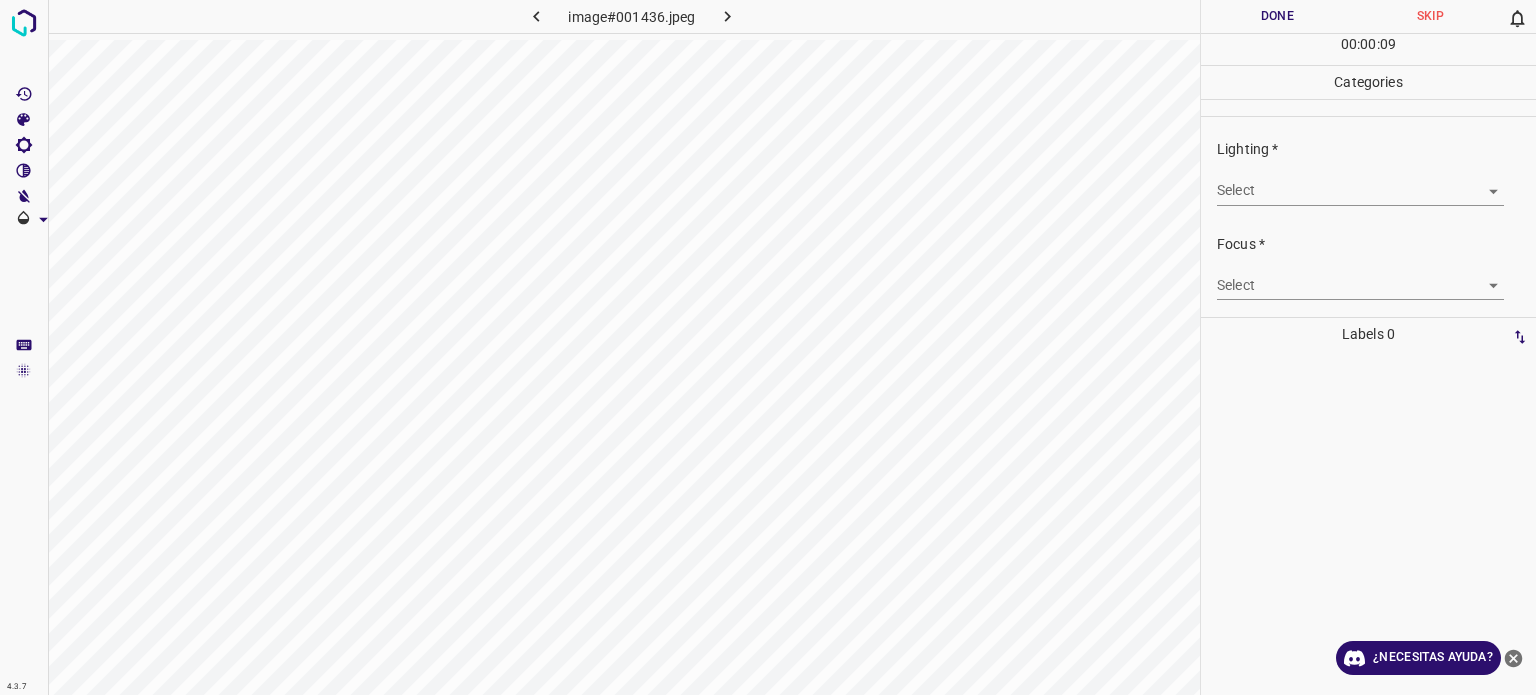 click on "image#001436.jpeg" at bounding box center (624, 347) 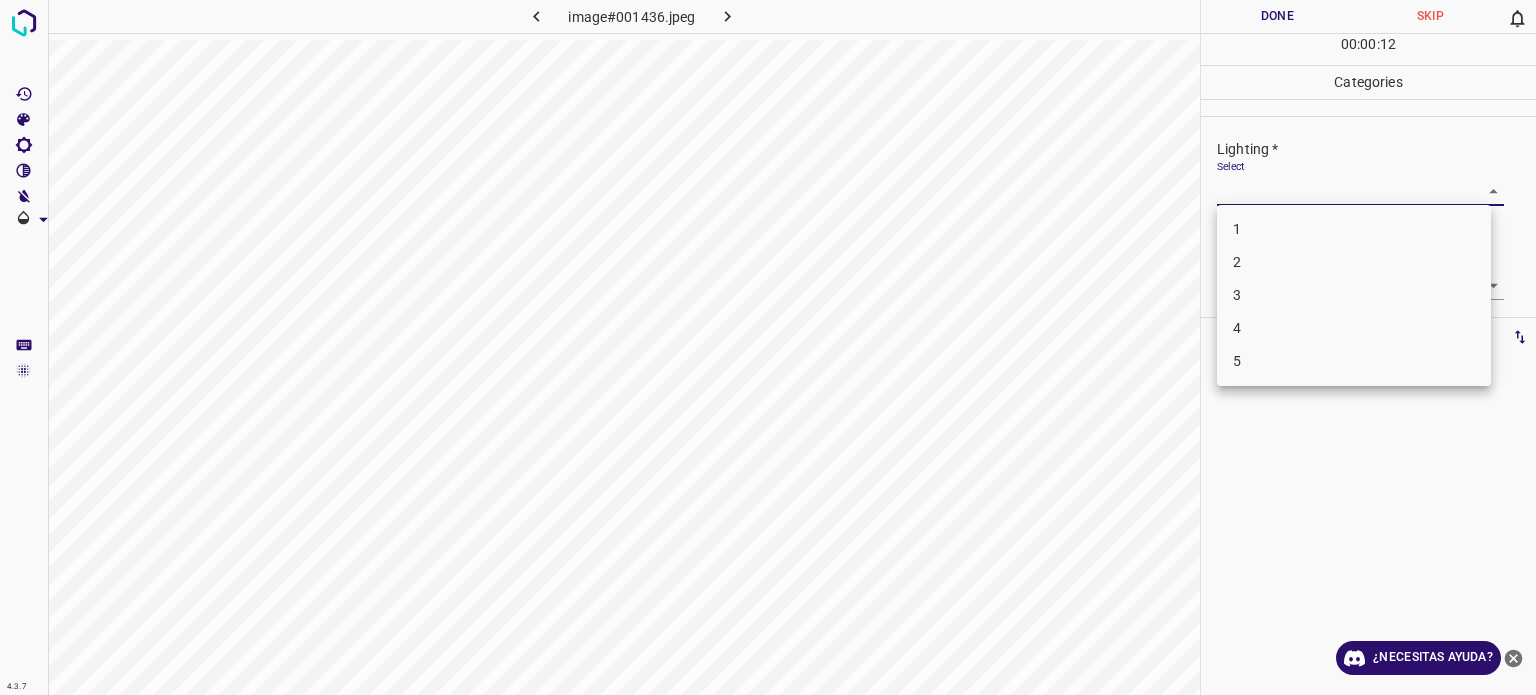 click on "4.3.7 image#001436.jpeg Done Skip 0 00   : 00   : 12   Categories Lighting *  Select ​ Focus *  Select ​ Overall *  Select ​ Labels   0 Categories 1 Lighting 2 Focus 3 Overall Tools Space Change between modes (Draw & Edit) I Auto labeling R Restore zoom M Zoom in N Zoom out Delete Delete selecte label Filters Z Restore filters X Saturation filter C Brightness filter V Contrast filter B Gray scale filter General O Download ¿Necesitas ayuda? Texto original Valora esta traducción Tu opinión servirá para ayudar a mejorar el Traductor de Google - Texto - Esconder - Borrar 1 2 3 4 5" at bounding box center (768, 347) 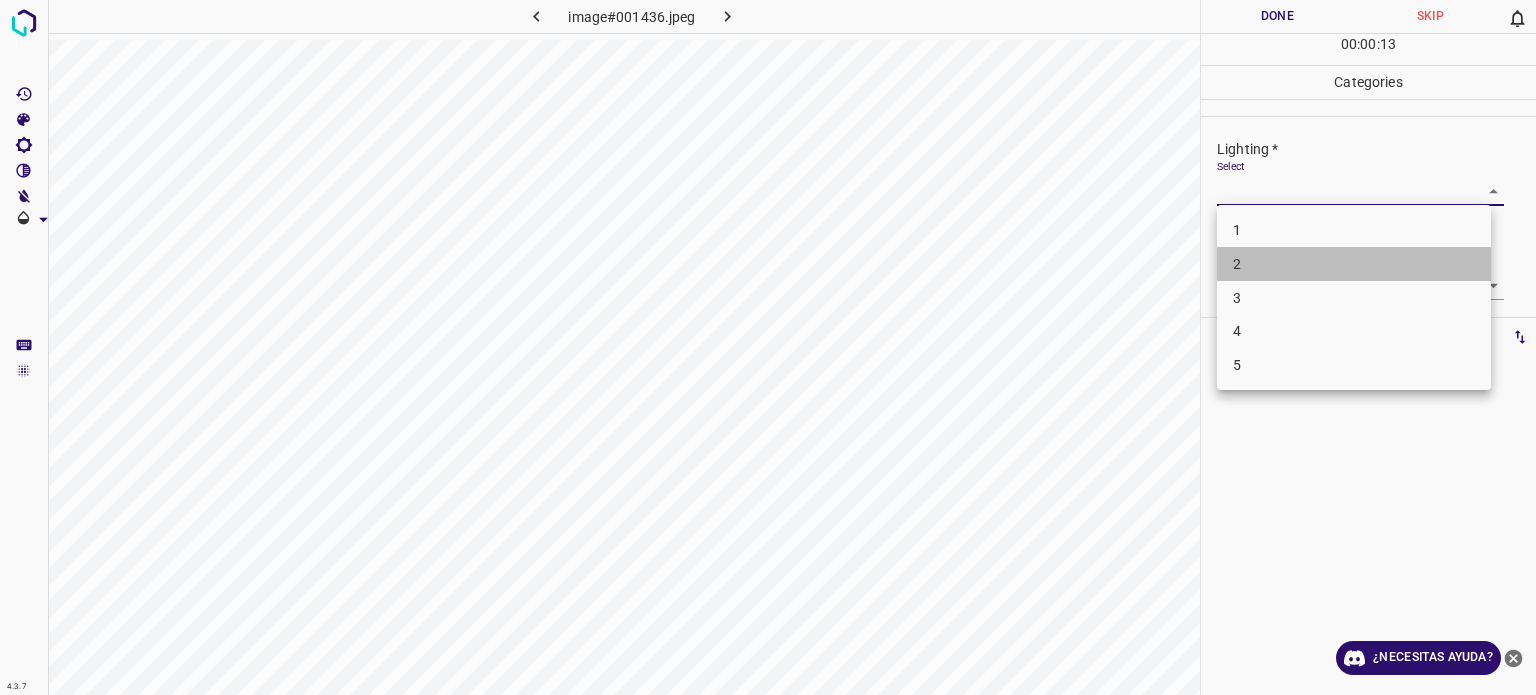 click on "2" at bounding box center [1354, 264] 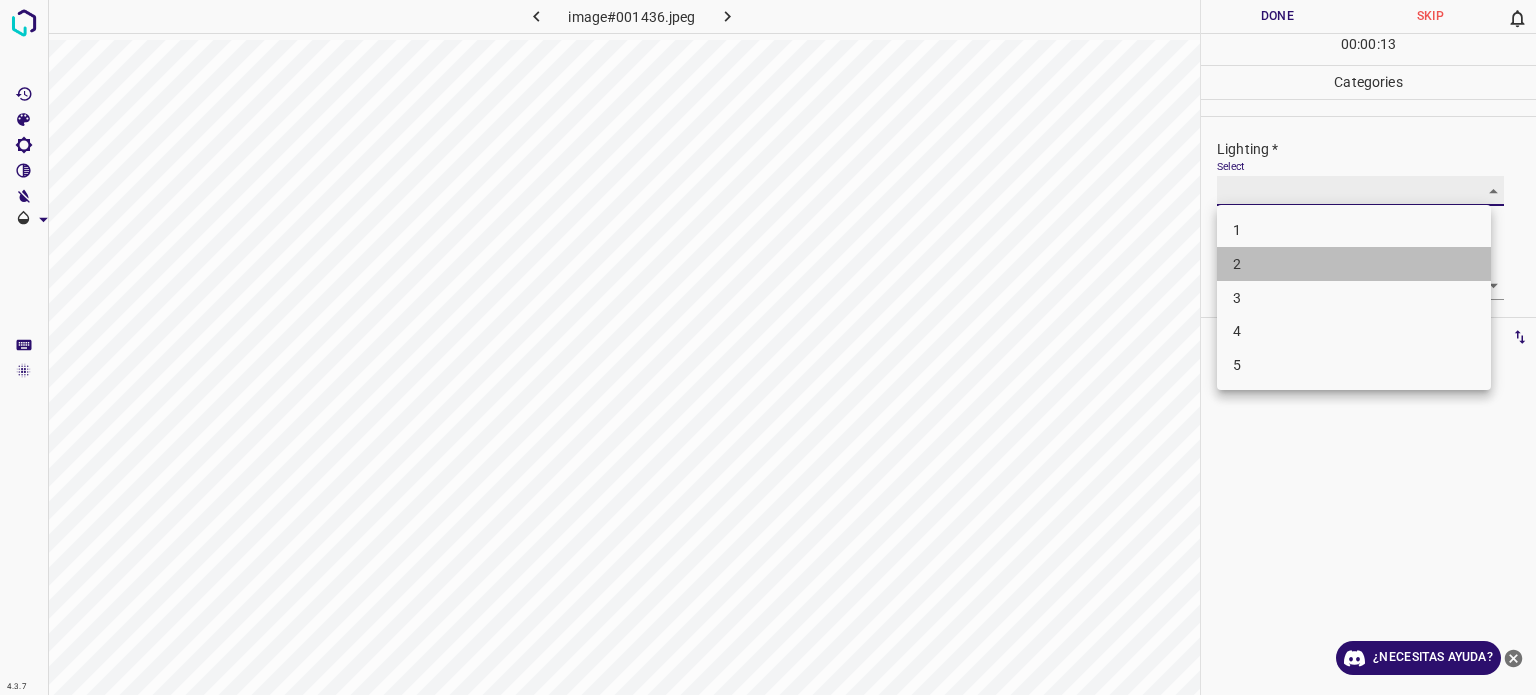 type on "2" 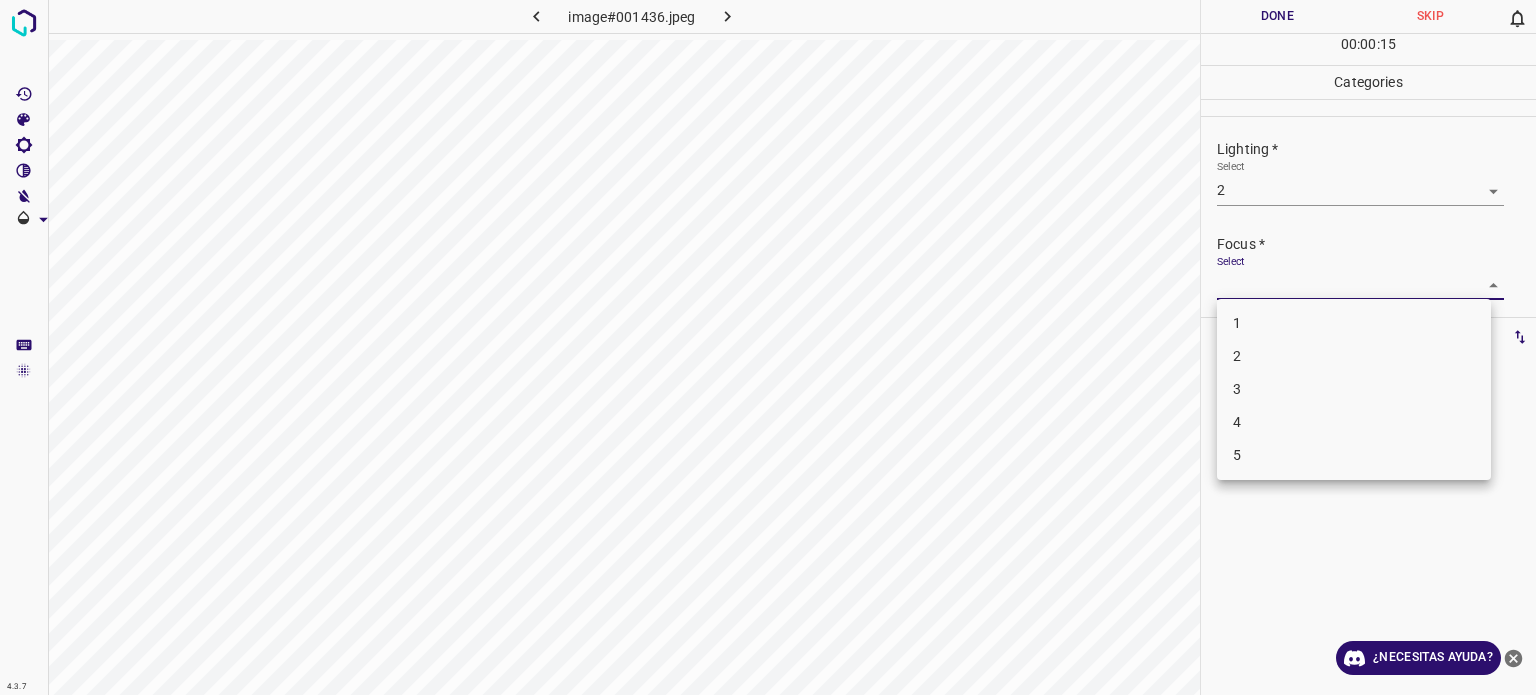 click on "4.3.7 image#001436.jpeg Done Skip 0 00   : 00   : 15   Categories Lighting *  Select 2 2 Focus *  Select ​ Overall *  Select ​ Labels   0 Categories 1 Lighting 2 Focus 3 Overall Tools Space Change between modes (Draw & Edit) I Auto labeling R Restore zoom M Zoom in N Zoom out Delete Delete selecte label Filters Z Restore filters X Saturation filter C Brightness filter V Contrast filter B Gray scale filter General O Download ¿Necesitas ayuda? Texto original Valora esta traducción Tu opinión servirá para ayudar a mejorar el Traductor de Google - Texto - Esconder - Borrar 1 2 3 4 5" at bounding box center (768, 347) 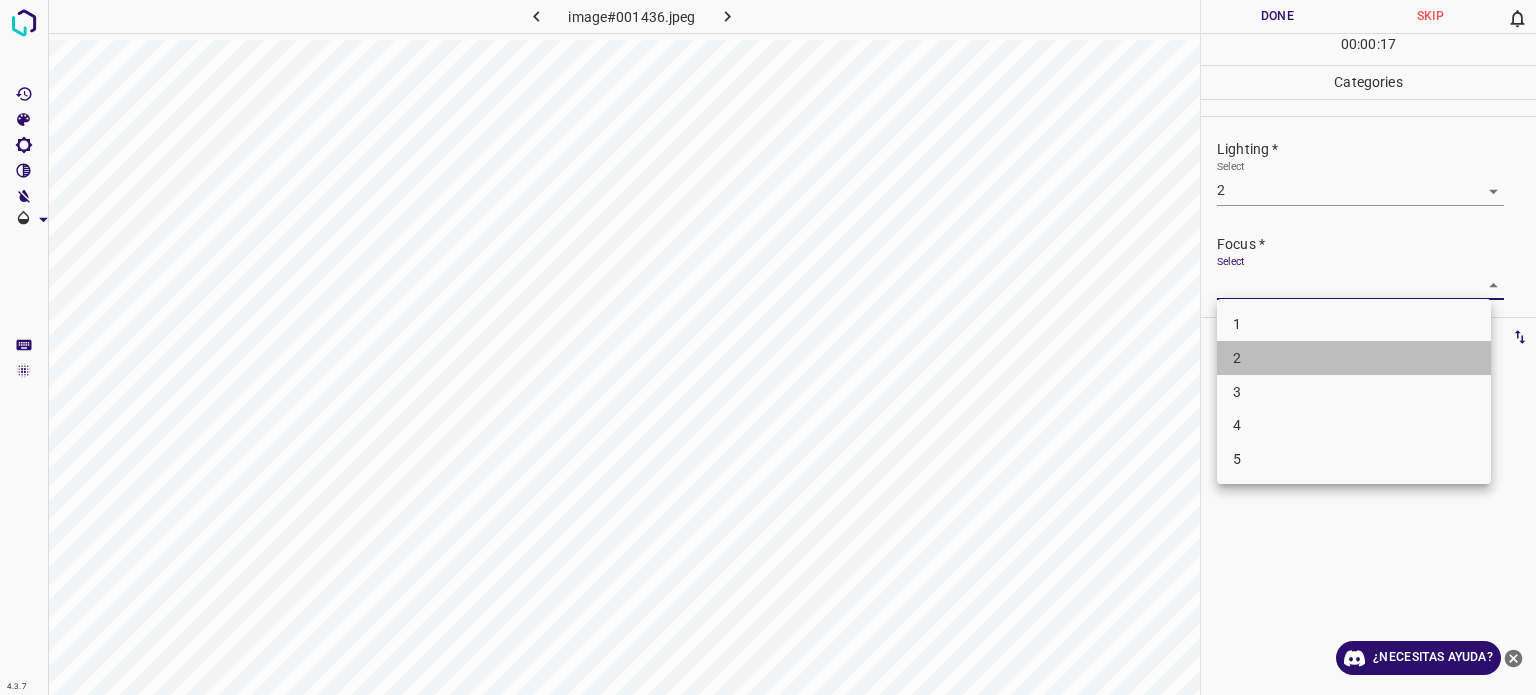 click on "2" at bounding box center (1237, 358) 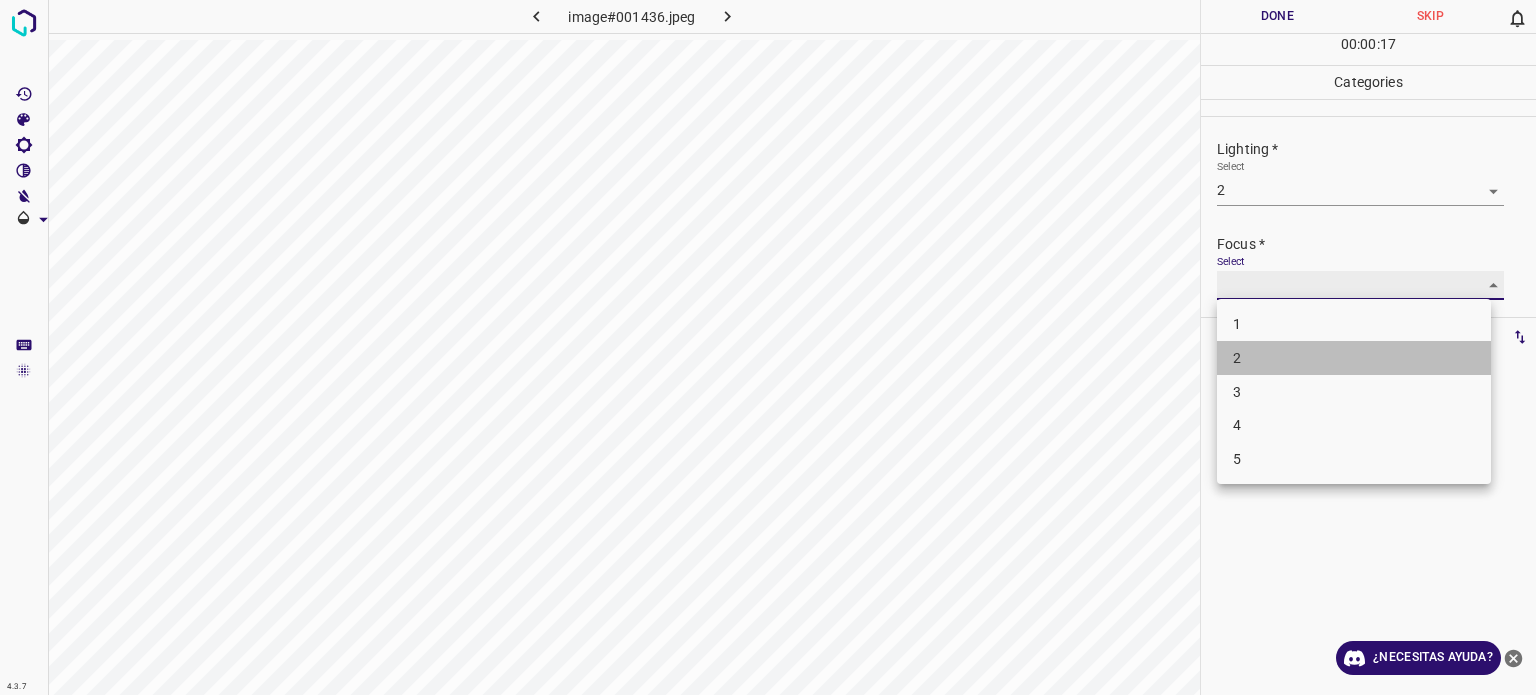 type on "2" 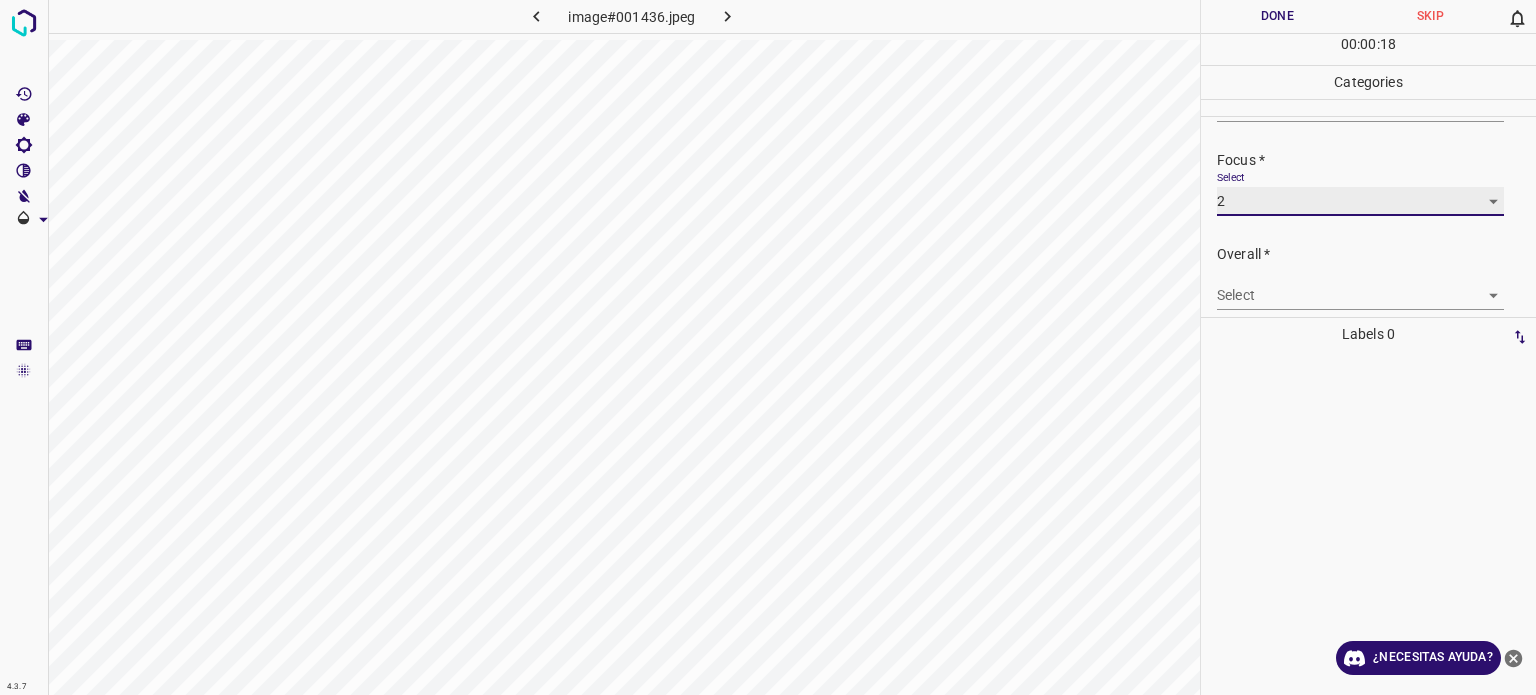 scroll, scrollTop: 98, scrollLeft: 0, axis: vertical 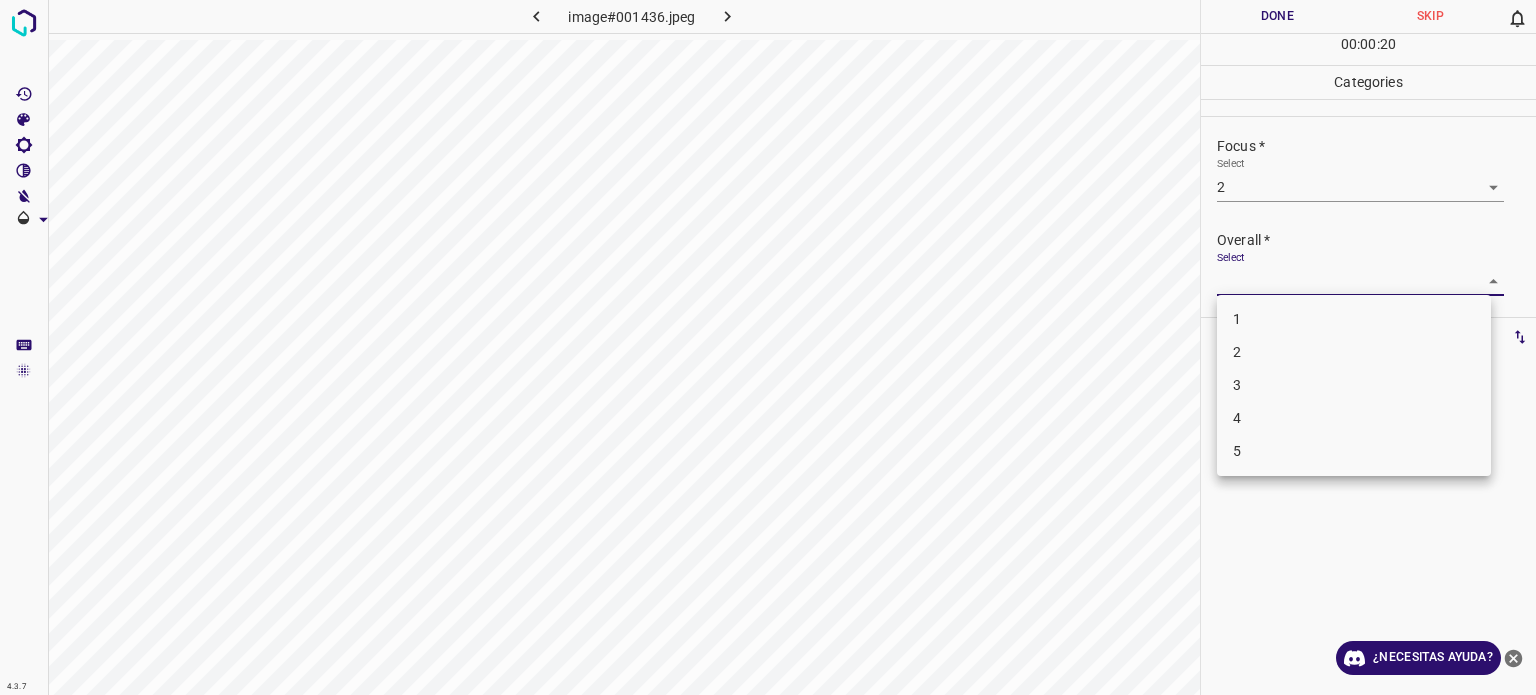 click on "4.3.7 image#001436.jpeg Done Skip 0 00   : 00   : 20   Categories Lighting *  Select 2 2 Focus *  Select 2 2 Overall *  Select ​ Labels   0 Categories 1 Lighting 2 Focus 3 Overall Tools Space Change between modes (Draw & Edit) I Auto labeling R Restore zoom M Zoom in N Zoom out Delete Delete selecte label Filters Z Restore filters X Saturation filter C Brightness filter V Contrast filter B Gray scale filter General O Download ¿Necesitas ayuda? Texto original Valora esta traducción Tu opinión servirá para ayudar a mejorar el Traductor de Google - Texto - Esconder - Borrar 1 2 3 4 5" at bounding box center [768, 347] 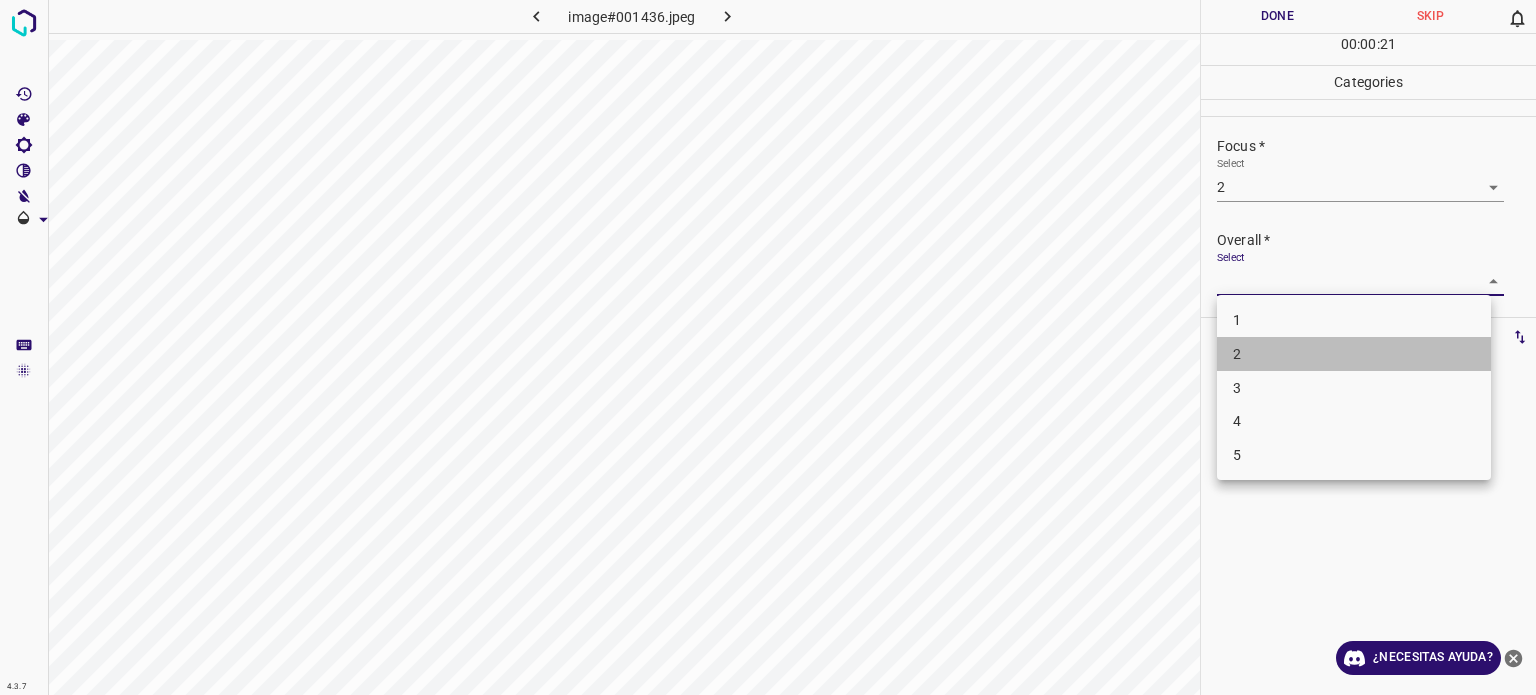 click on "2" at bounding box center [1237, 354] 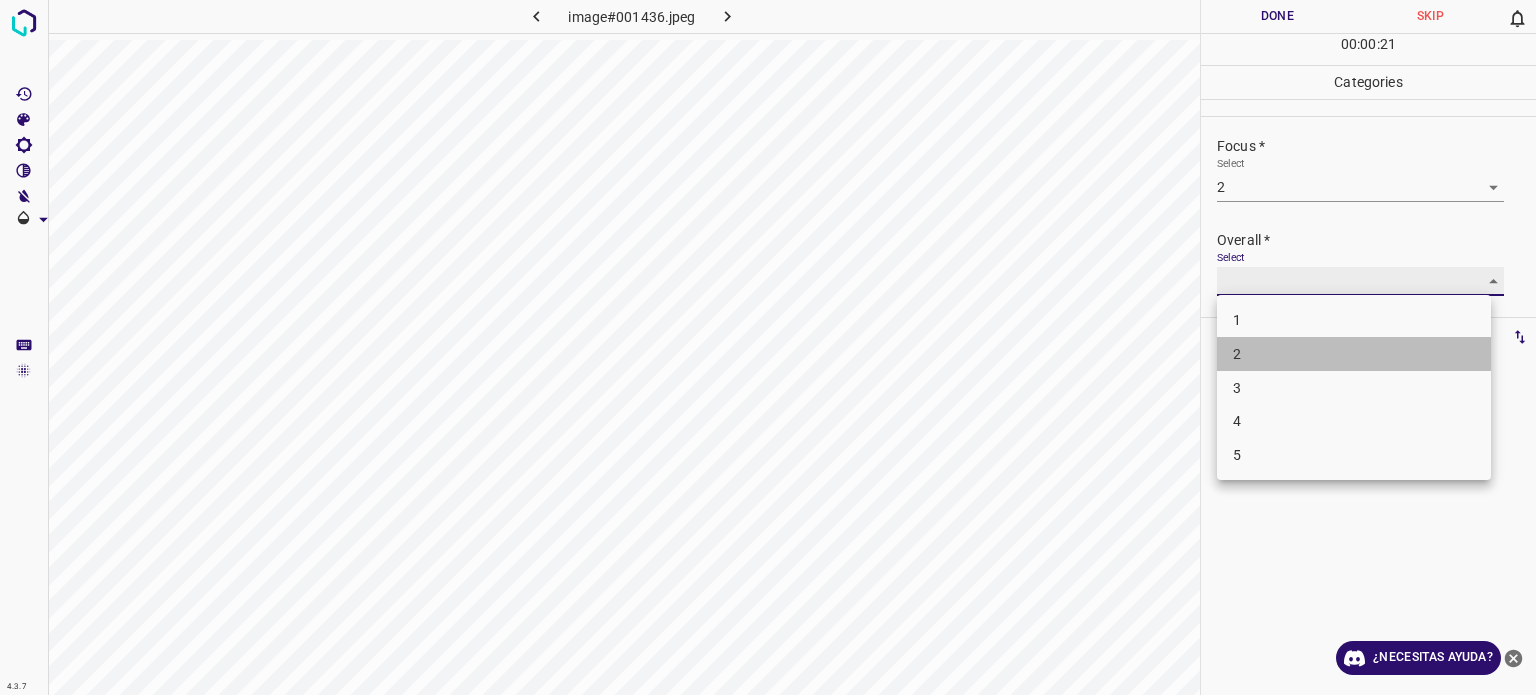 type on "2" 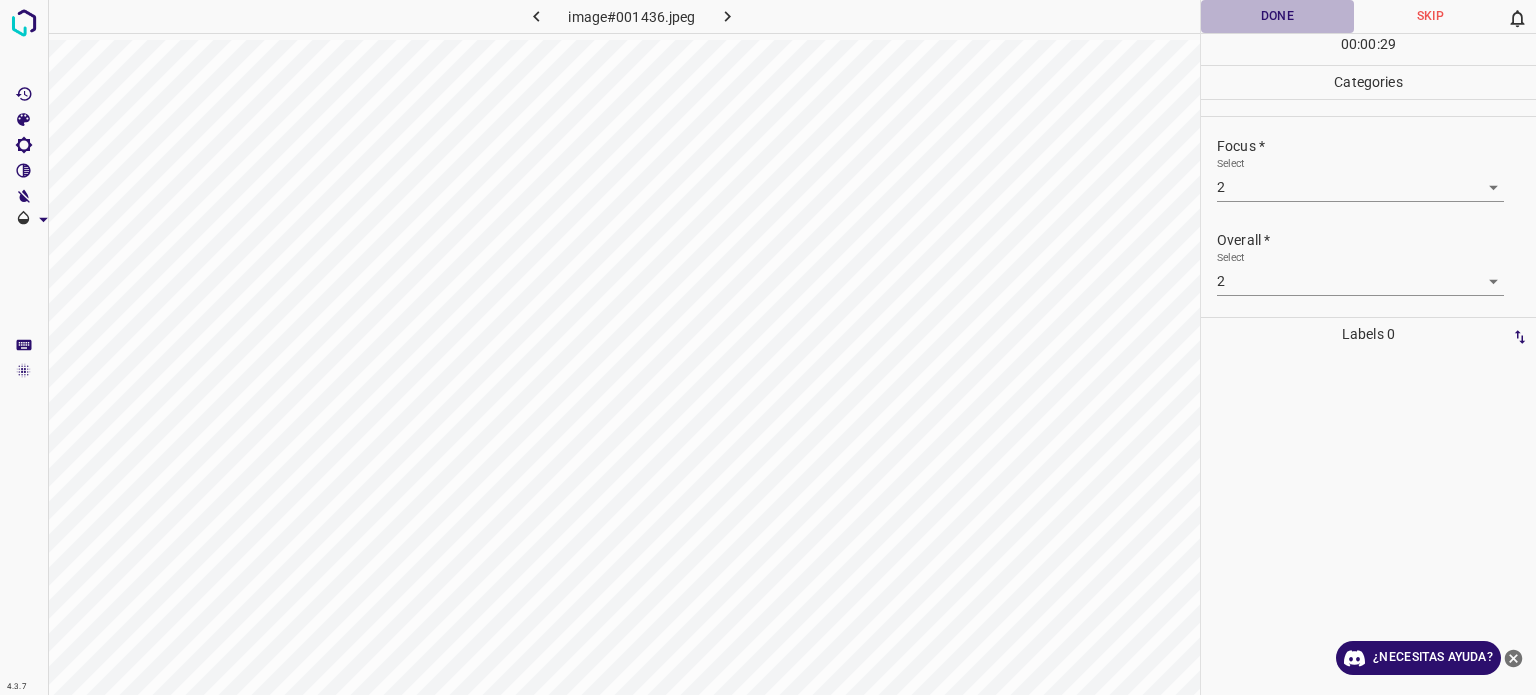click on "Done" at bounding box center [1277, 16] 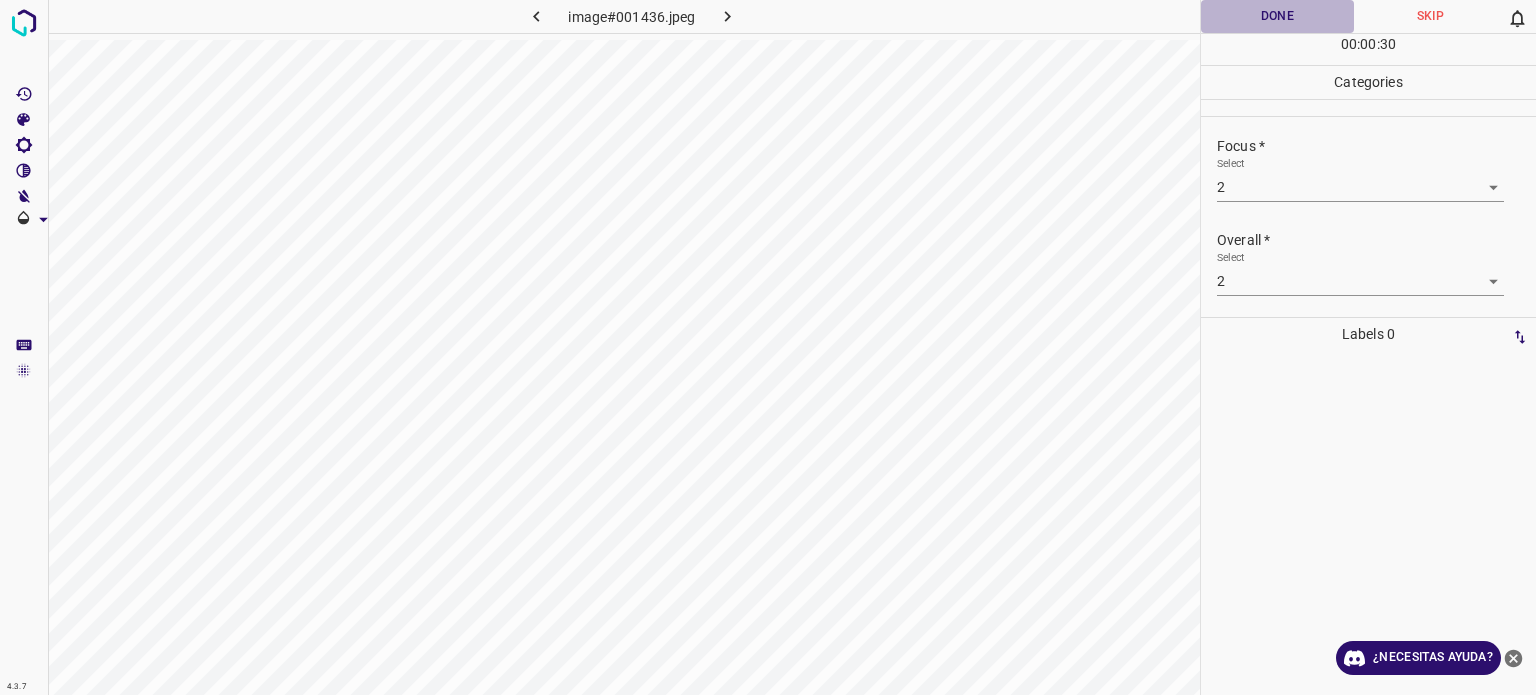 click on "Done" at bounding box center [1277, 16] 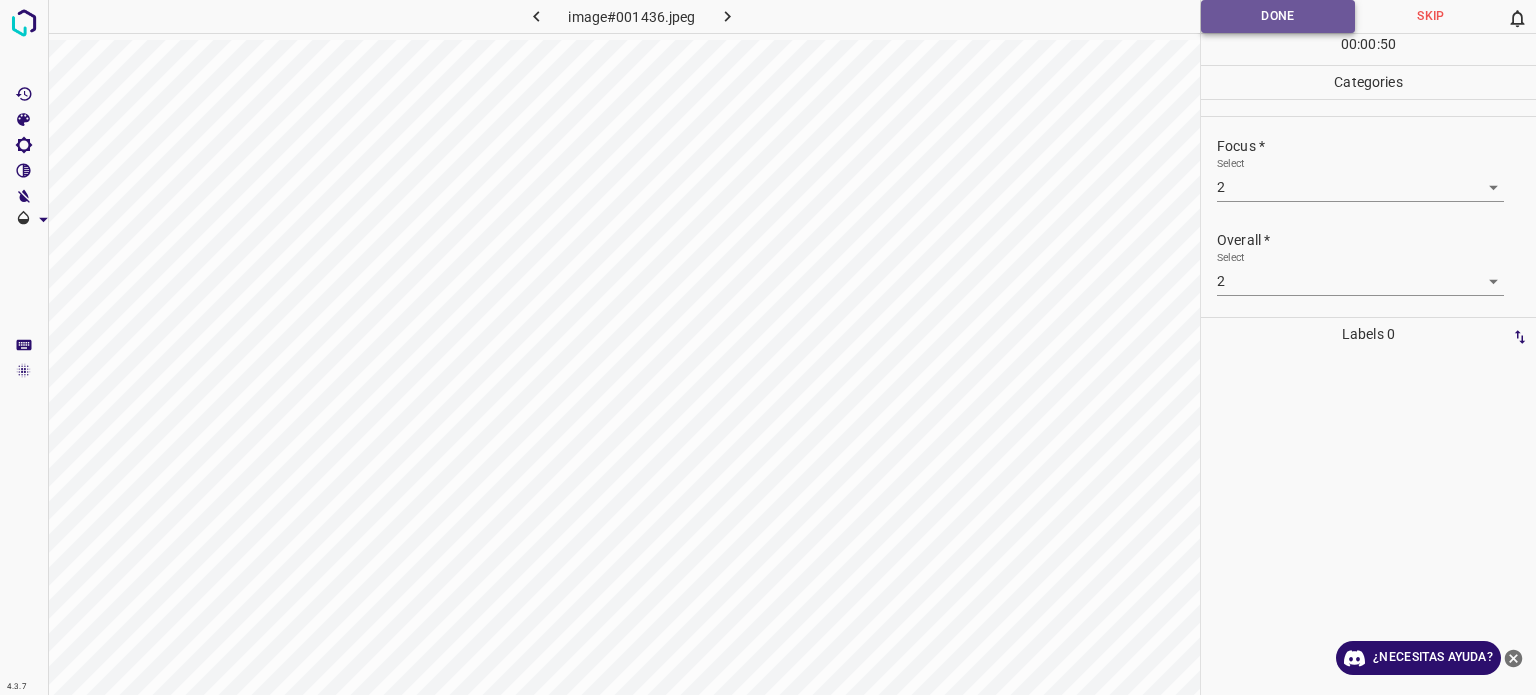 click on "Done" at bounding box center [1278, 16] 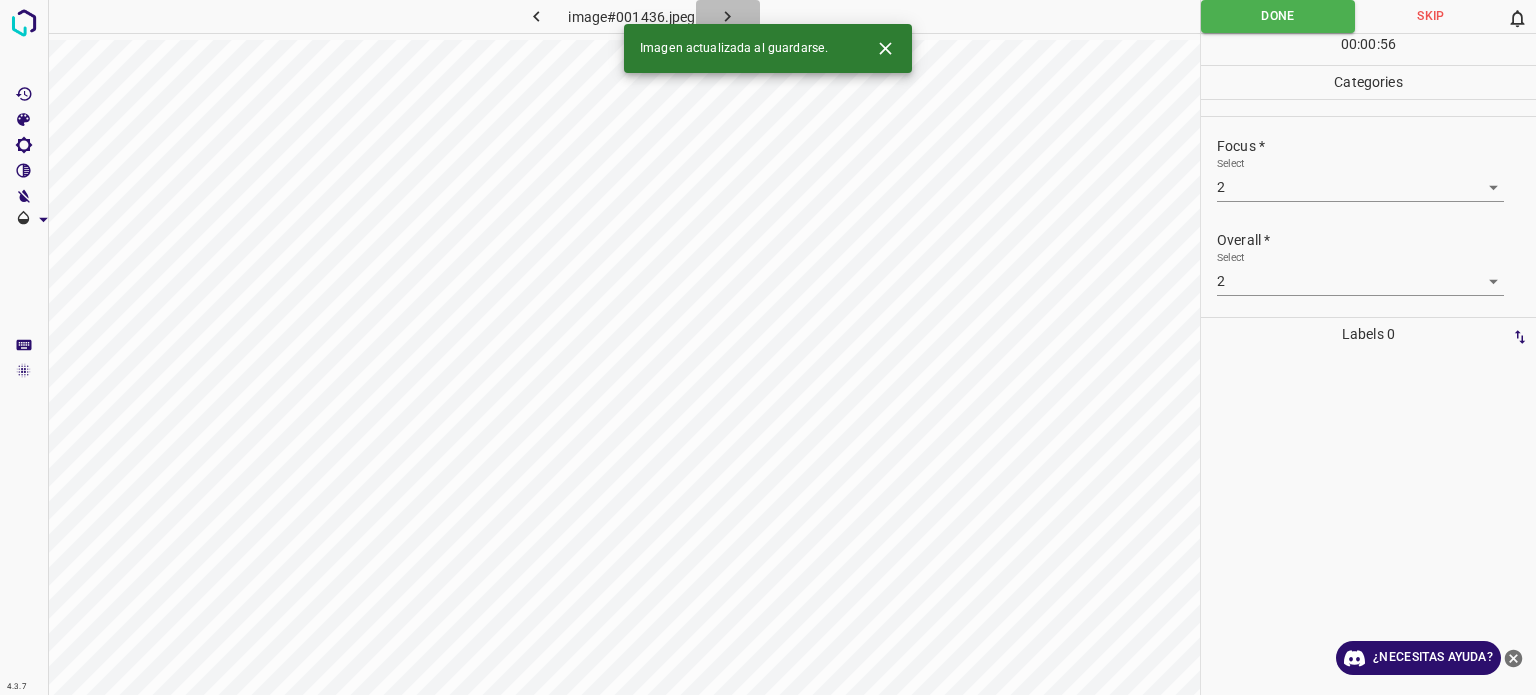 click 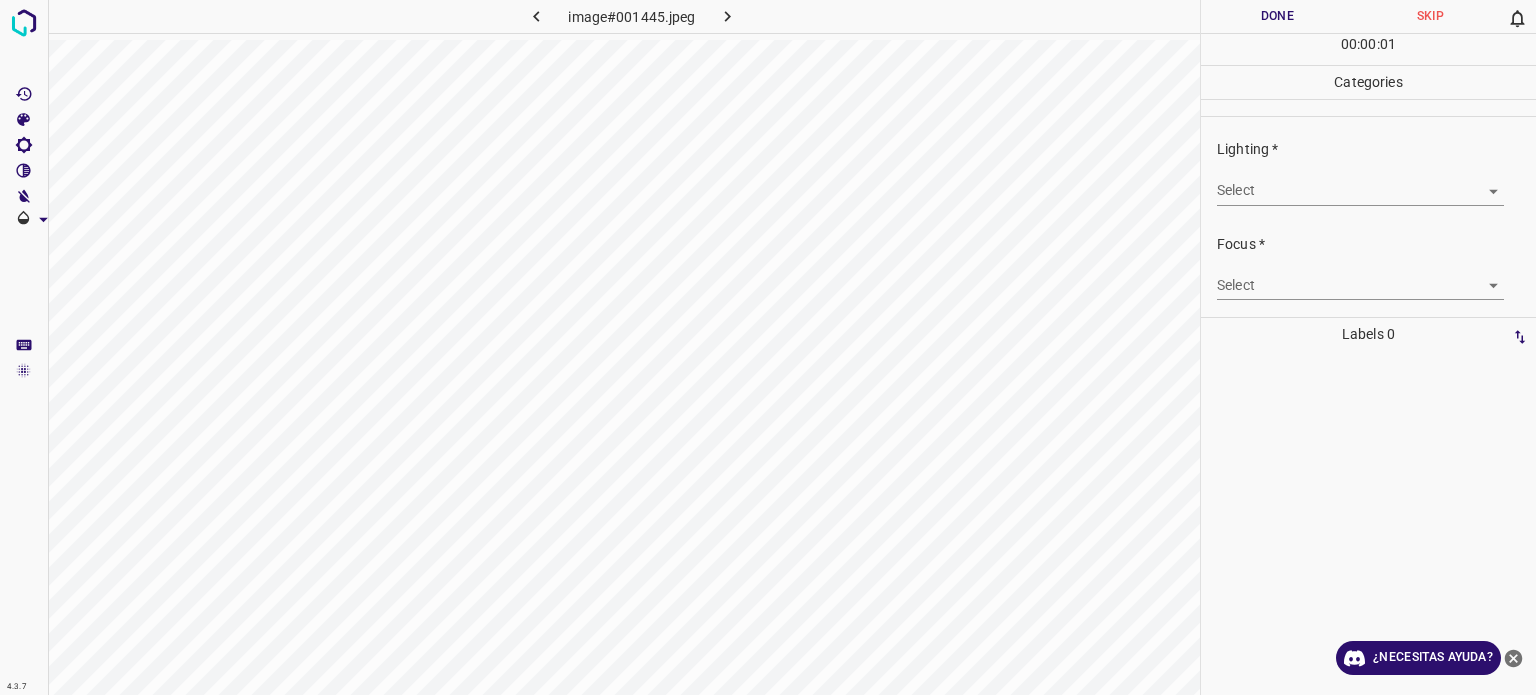click on "4.3.7 image#001445.jpeg Done Skip 0 00   : 00   : 01   Categories Lighting *  Select ​ Focus *  Select ​ Overall *  Select ​ Labels   0 Categories 1 Lighting 2 Focus 3 Overall Tools Space Change between modes (Draw & Edit) I Auto labeling R Restore zoom M Zoom in N Zoom out Delete Delete selecte label Filters Z Restore filters X Saturation filter C Brightness filter V Contrast filter B Gray scale filter General O Download ¿Necesitas ayuda? Texto original Valora esta traducción Tu opinión servirá para ayudar a mejorar el Traductor de Google - Texto - Esconder - Borrar" at bounding box center [768, 347] 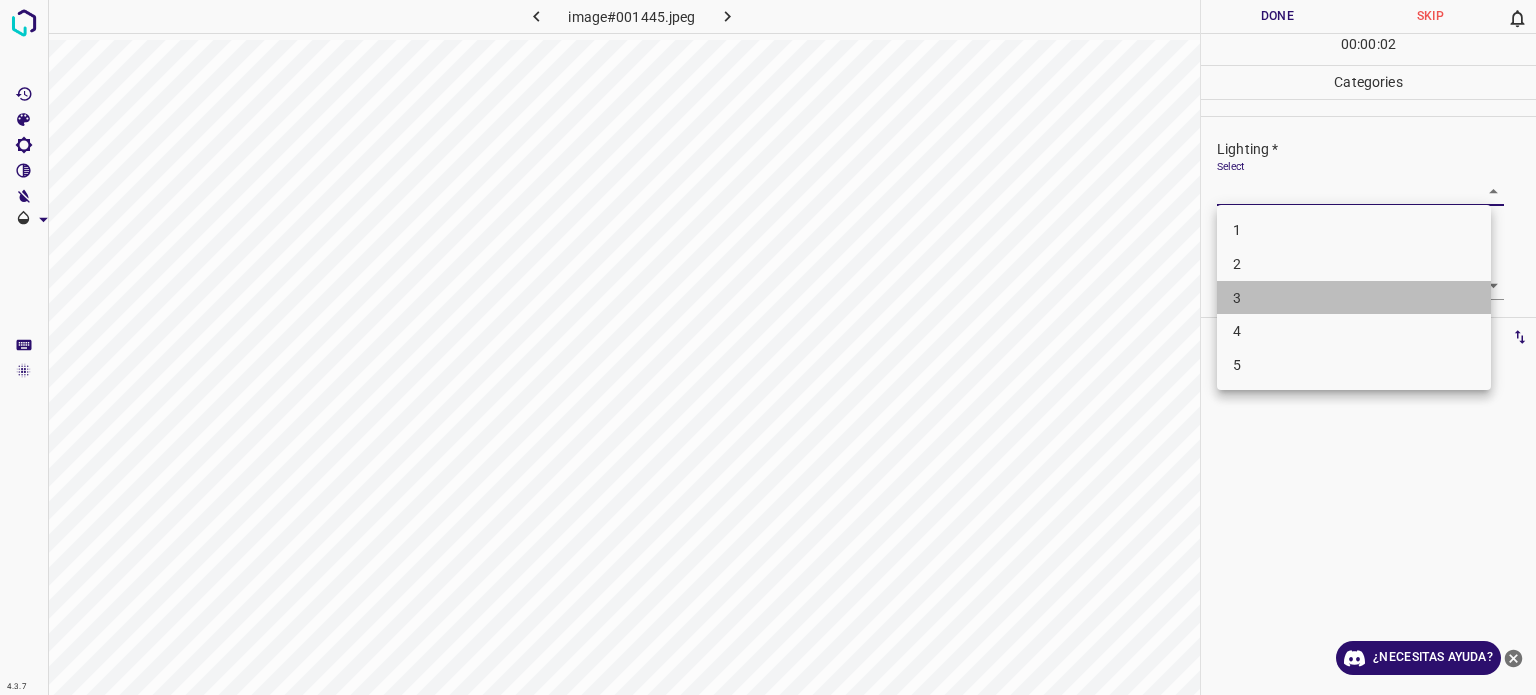 click on "3" at bounding box center [1354, 298] 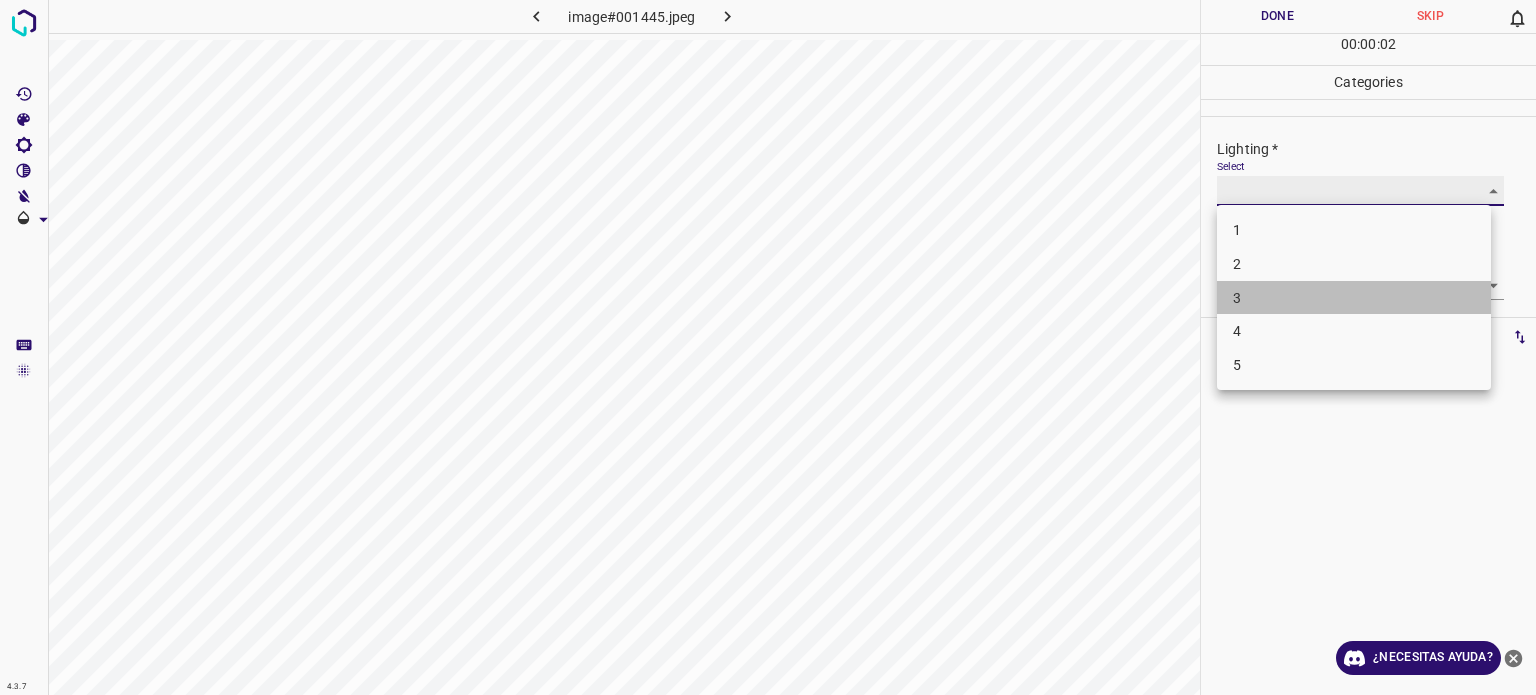 type on "3" 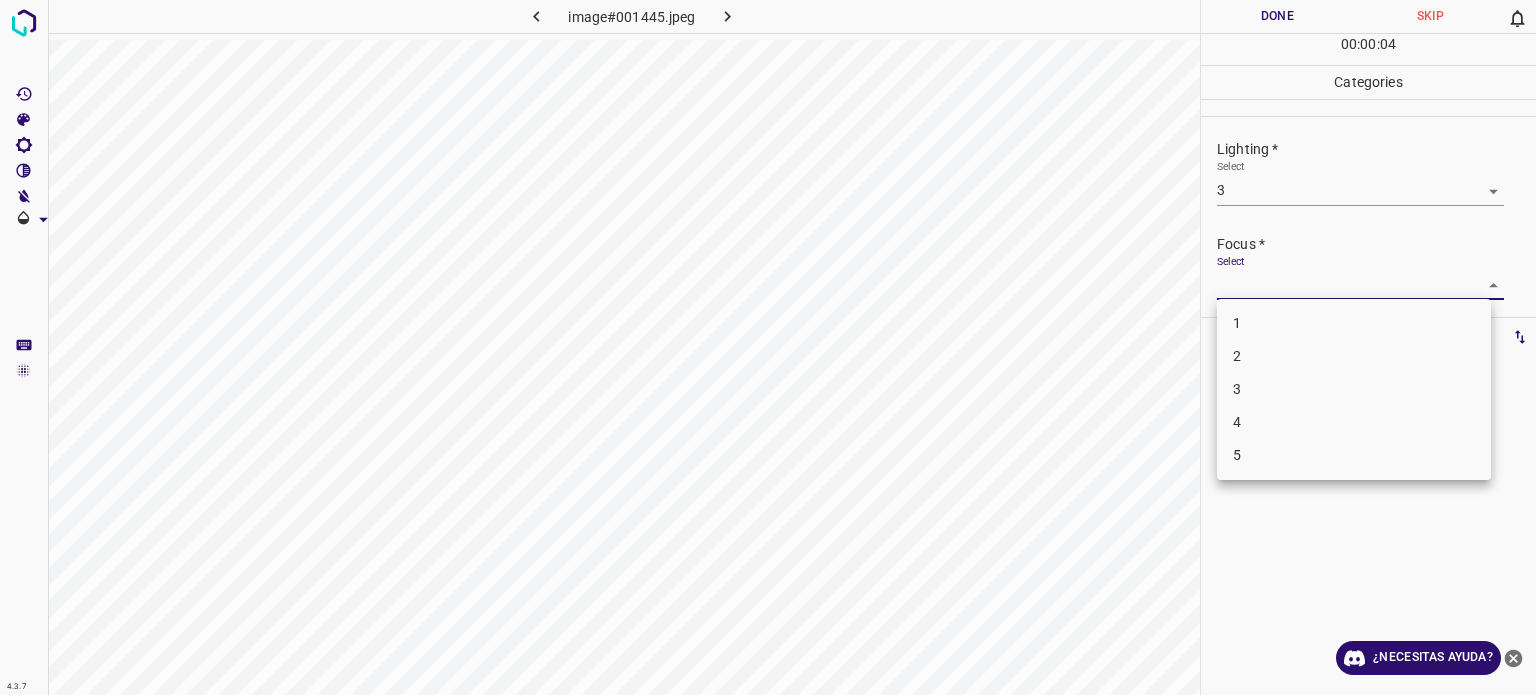 click on "4.3.7 image#001445.jpeg Done Skip 0 00   : 00   : 04   Categories Lighting *  Select 3 3 Focus *  Select ​ Overall *  Select ​ Labels   0 Categories 1 Lighting 2 Focus 3 Overall Tools Space Change between modes (Draw & Edit) I Auto labeling R Restore zoom M Zoom in N Zoom out Delete Delete selecte label Filters Z Restore filters X Saturation filter C Brightness filter V Contrast filter B Gray scale filter General O Download ¿Necesitas ayuda? Texto original Valora esta traducción Tu opinión servirá para ayudar a mejorar el Traductor de Google - Texto - Esconder - Borrar 1 2 3 4 5" at bounding box center (768, 347) 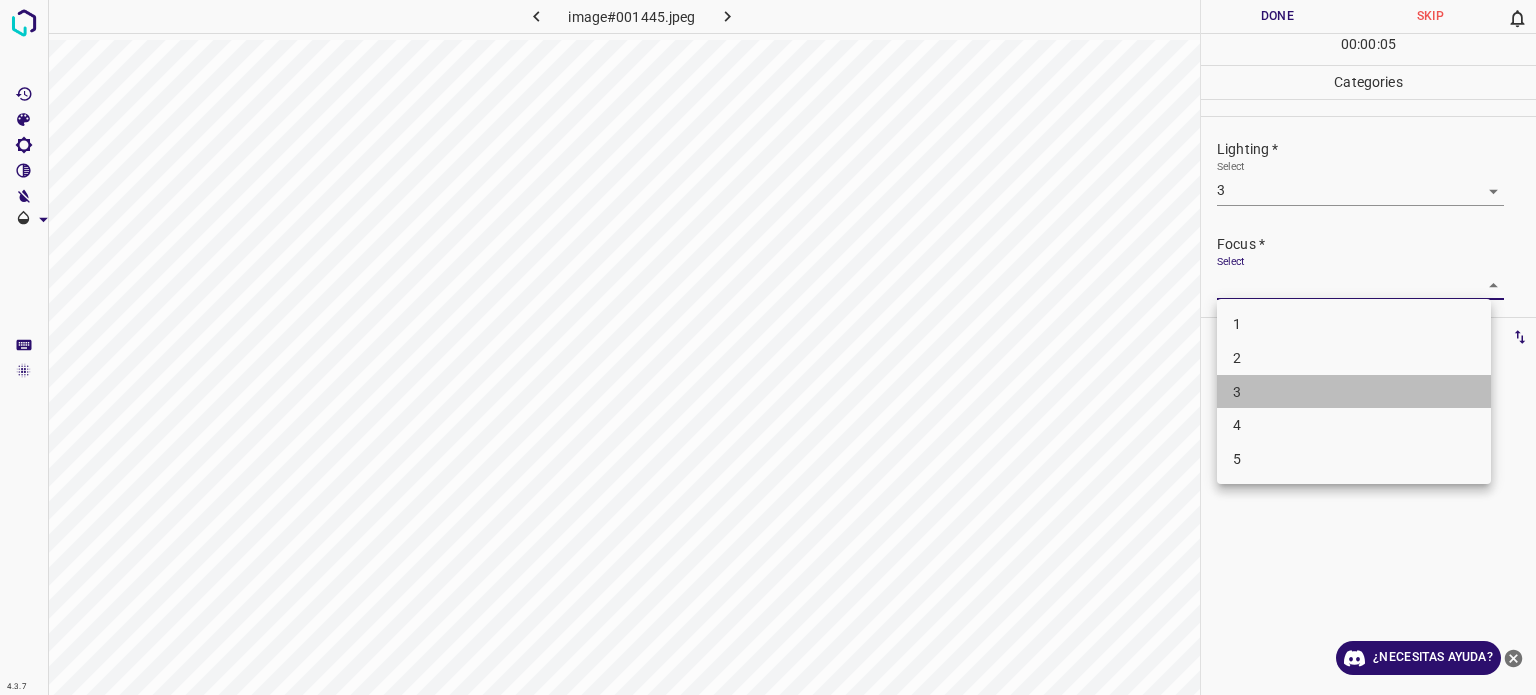 click on "3" at bounding box center [1354, 392] 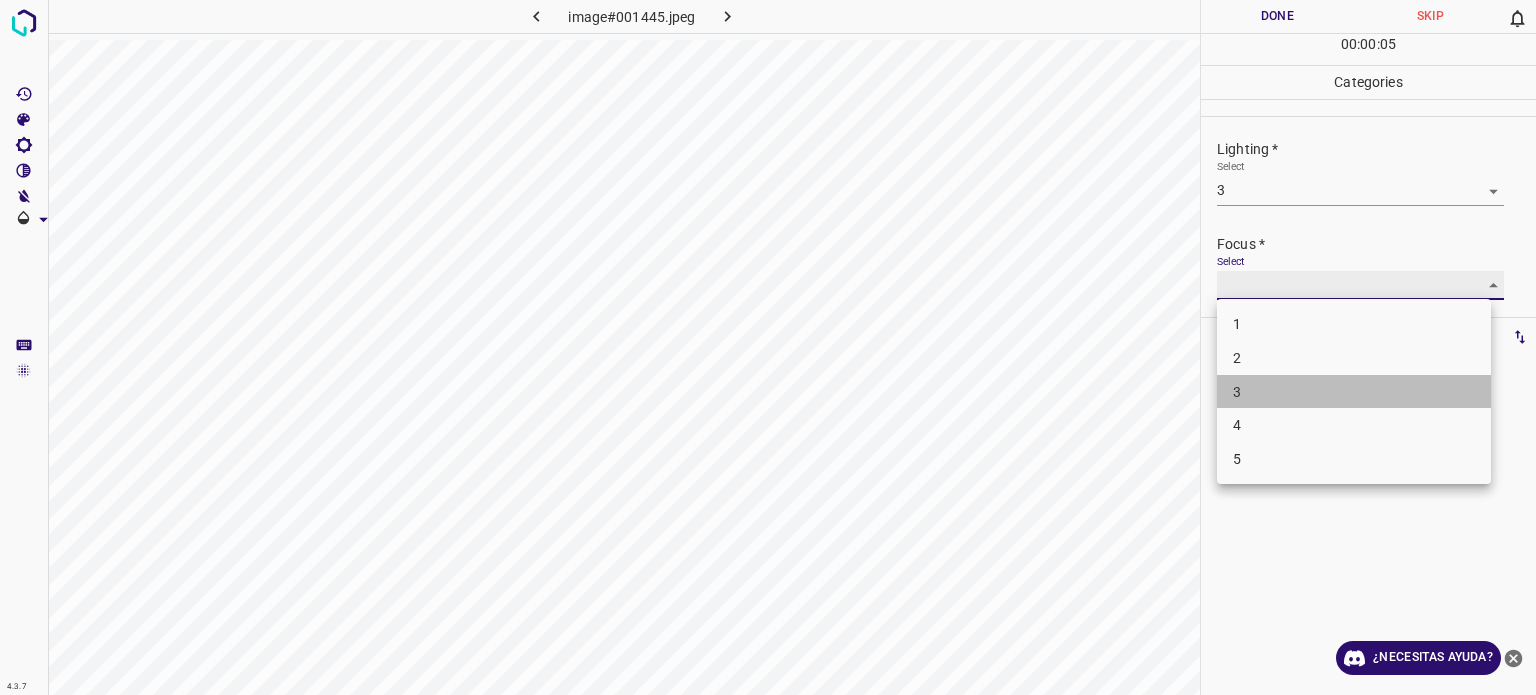type on "3" 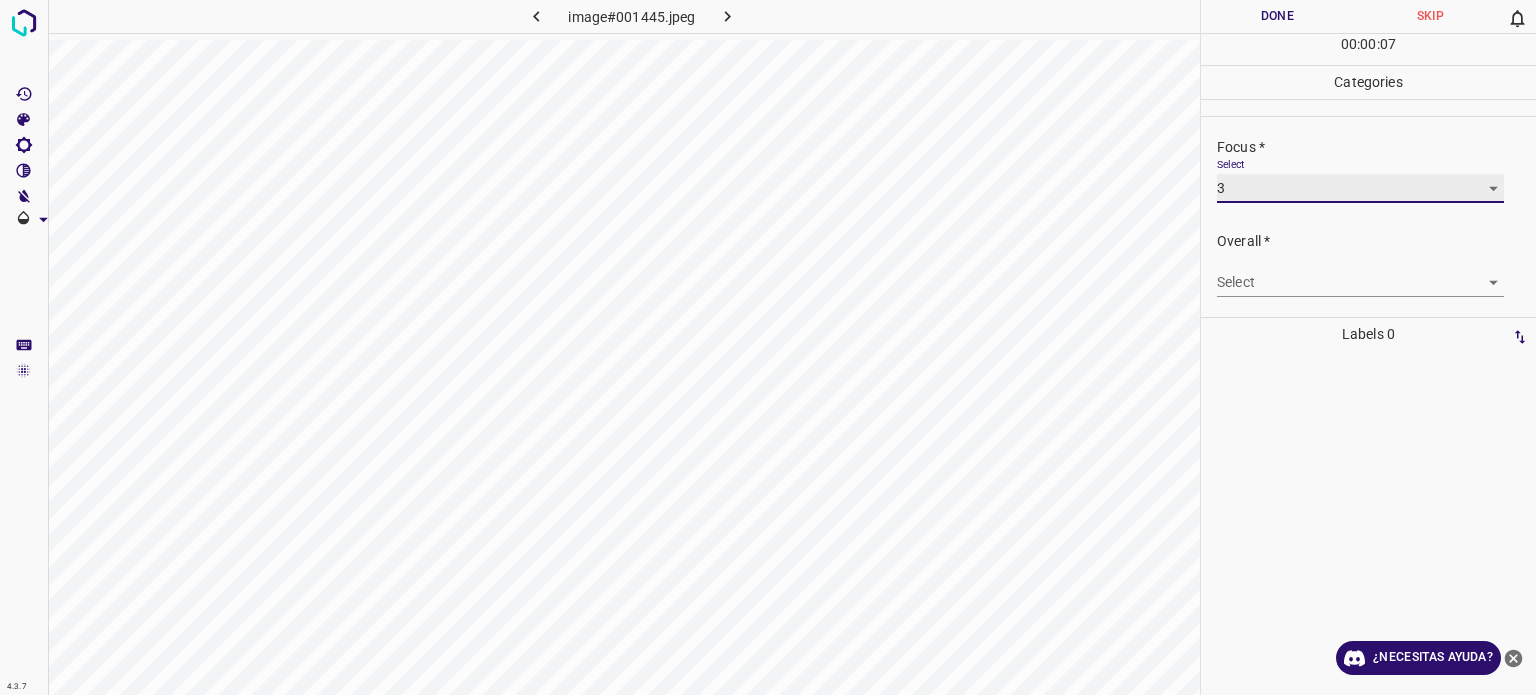 scroll, scrollTop: 98, scrollLeft: 0, axis: vertical 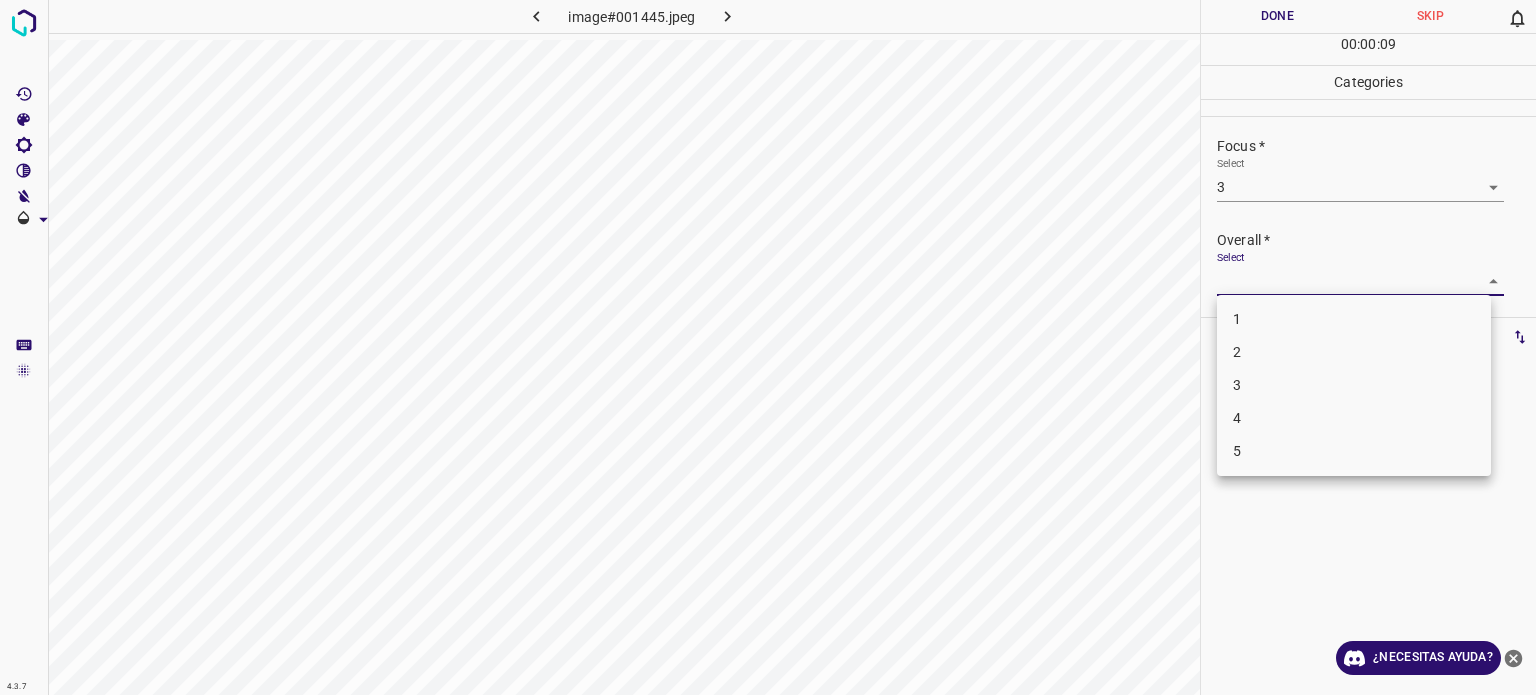 click on "4.3.7 image#001445.jpeg Done Skip 0 00   : 00   : 09   Categories Lighting *  Select 3 3 Focus *  Select 3 3 Overall *  Select ​ Labels   0 Categories 1 Lighting 2 Focus 3 Overall Tools Space Change between modes (Draw & Edit) I Auto labeling R Restore zoom M Zoom in N Zoom out Delete Delete selecte label Filters Z Restore filters X Saturation filter C Brightness filter V Contrast filter B Gray scale filter General O Download ¿Necesitas ayuda? Texto original Valora esta traducción Tu opinión servirá para ayudar a mejorar el Traductor de Google - Texto - Esconder - Borrar 1 2 3 4 5" at bounding box center [768, 347] 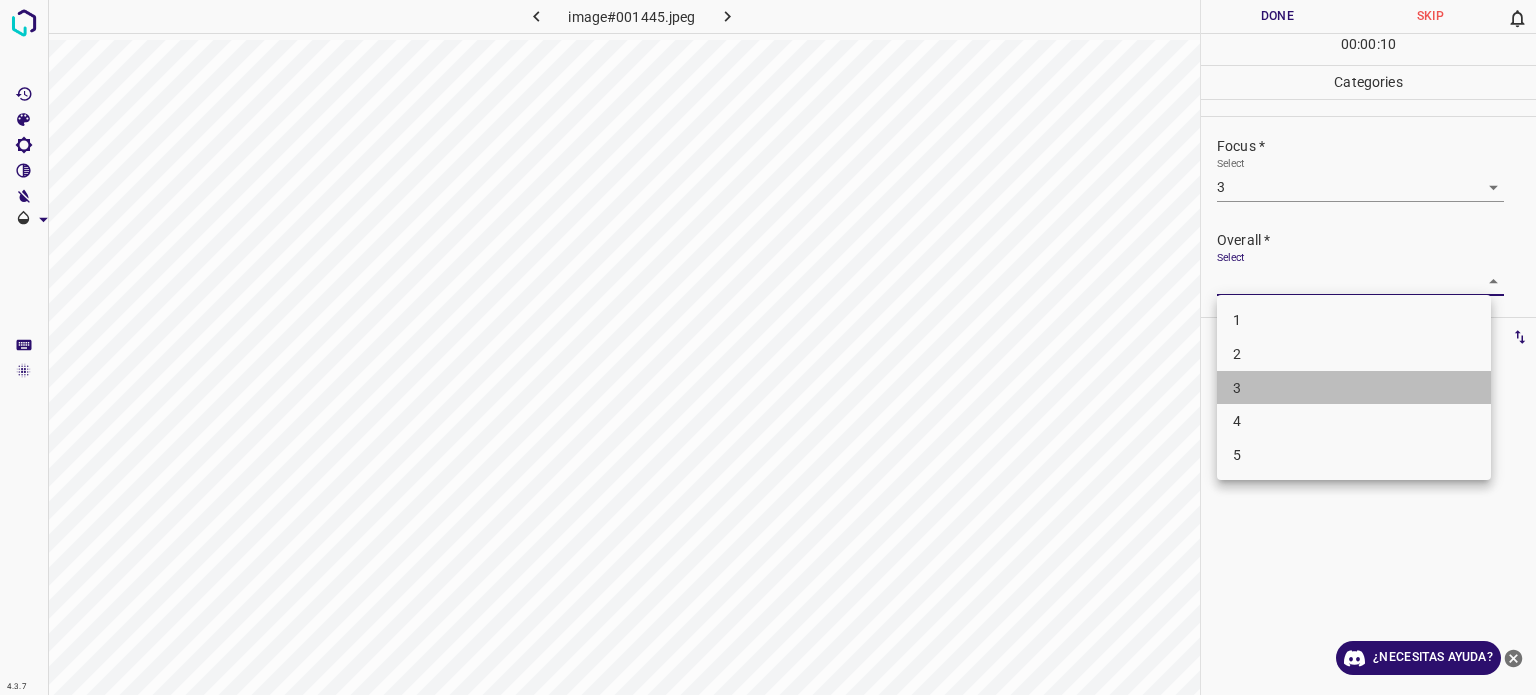 click on "3" at bounding box center (1237, 388) 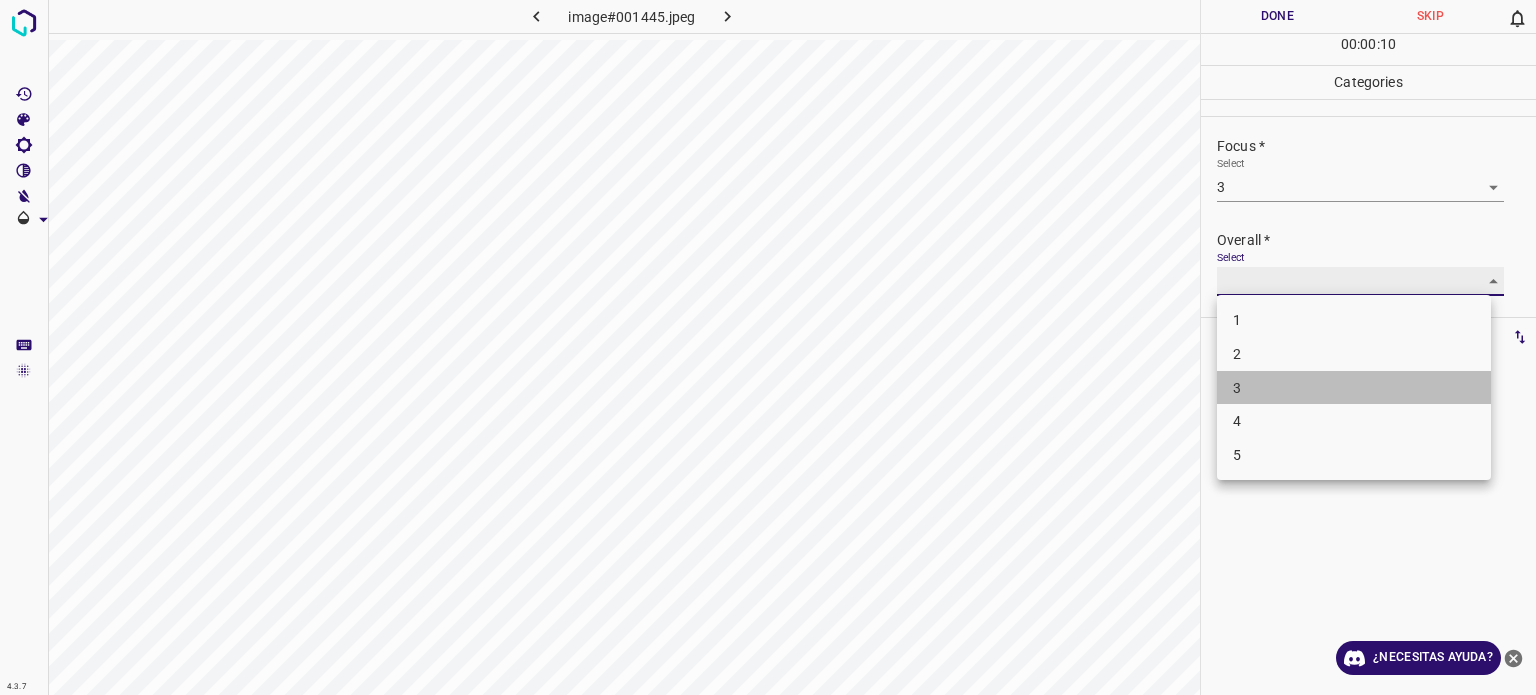 type on "3" 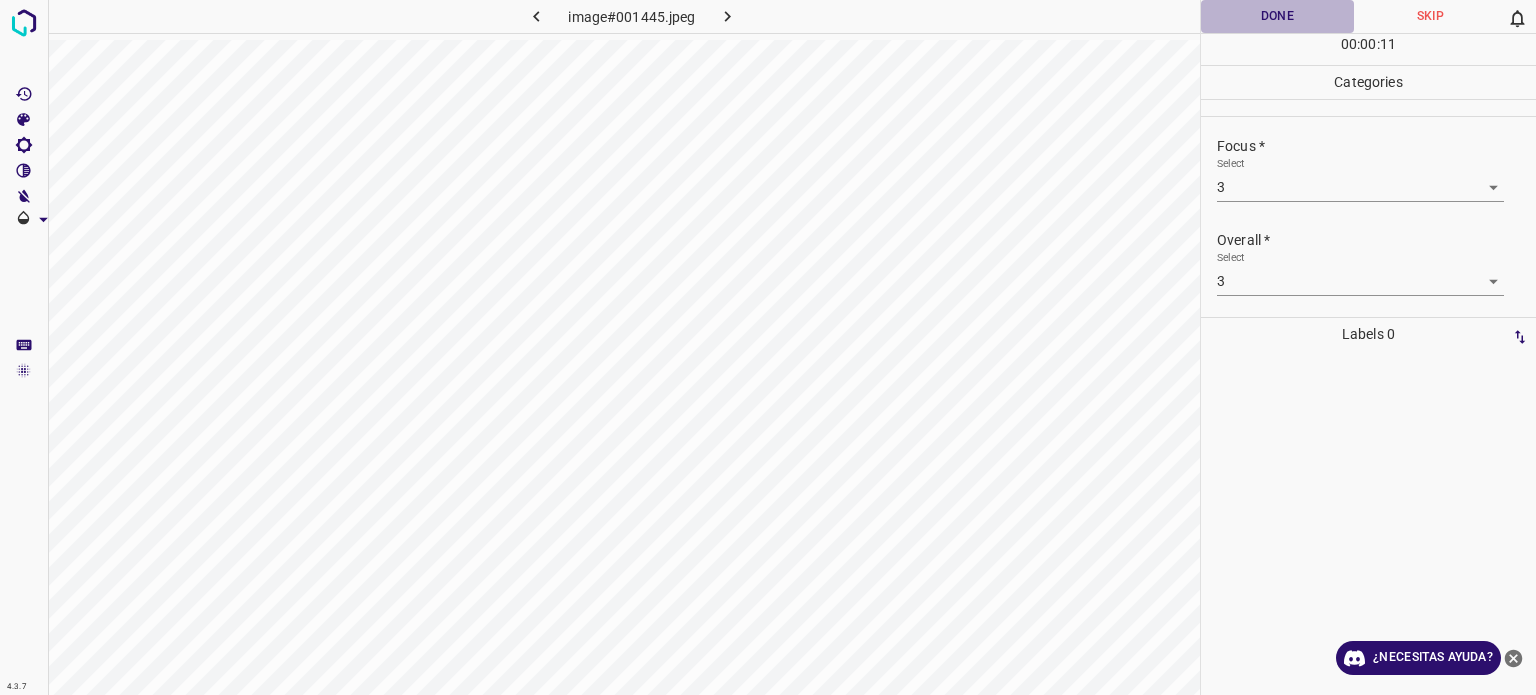 click on "Done" at bounding box center [1277, 16] 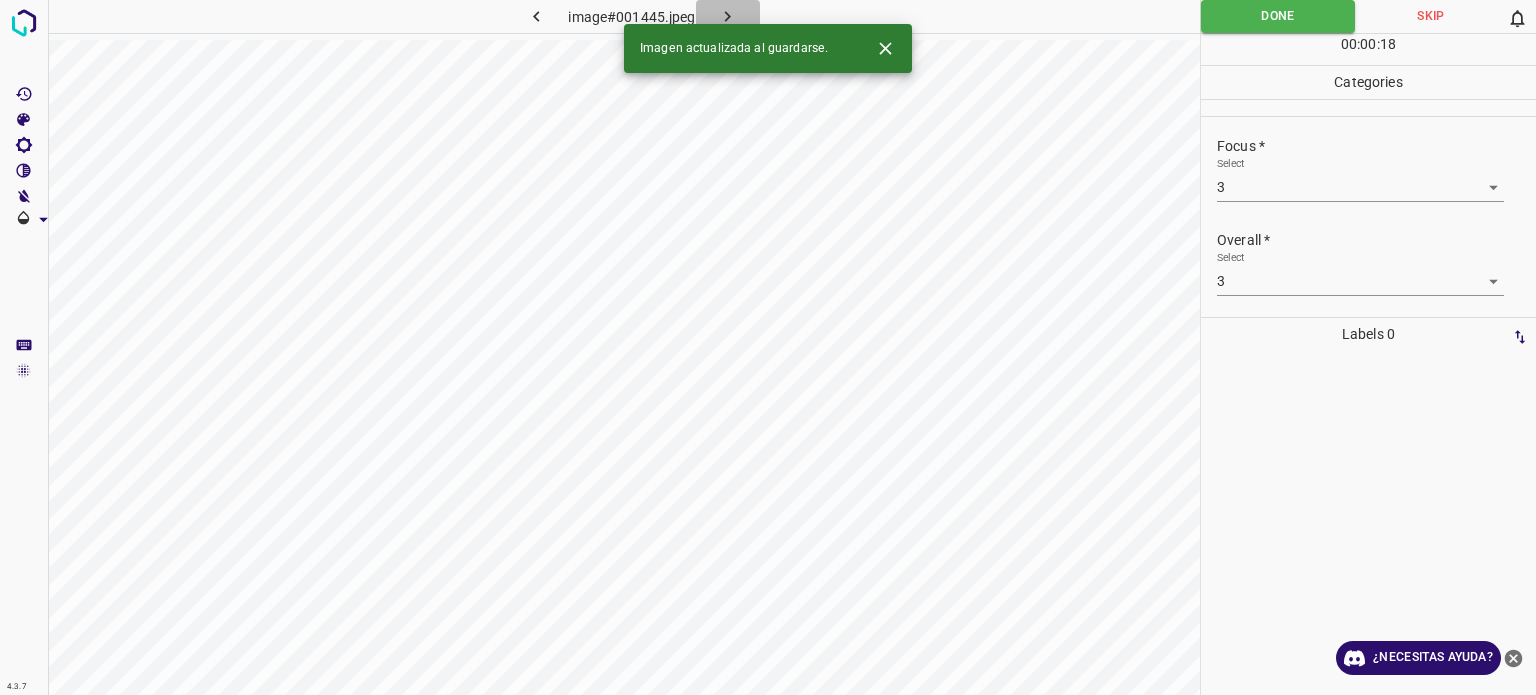 click at bounding box center (728, 16) 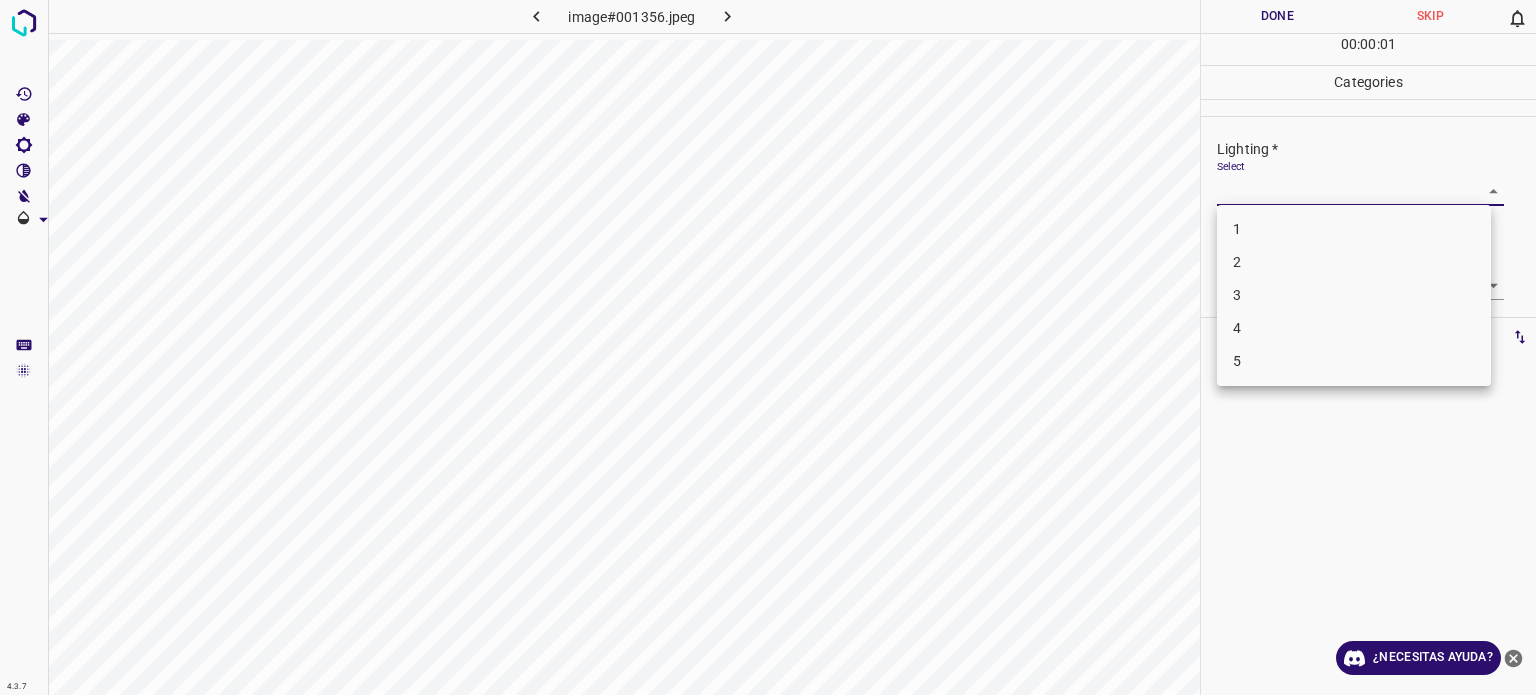 click on "4.3.7 image#001356.jpeg Done Skip 0 00   : 00   : 01   Categories Lighting *  Select ​ Focus *  Select ​ Overall *  Select ​ Labels   0 Categories 1 Lighting 2 Focus 3 Overall Tools Space Change between modes (Draw & Edit) I Auto labeling R Restore zoom M Zoom in N Zoom out Delete Delete selecte label Filters Z Restore filters X Saturation filter C Brightness filter V Contrast filter B Gray scale filter General O Download ¿Necesitas ayuda? Texto original Valora esta traducción Tu opinión servirá para ayudar a mejorar el Traductor de Google - Texto - Esconder - Borrar 1 2 3 4 5" at bounding box center [768, 347] 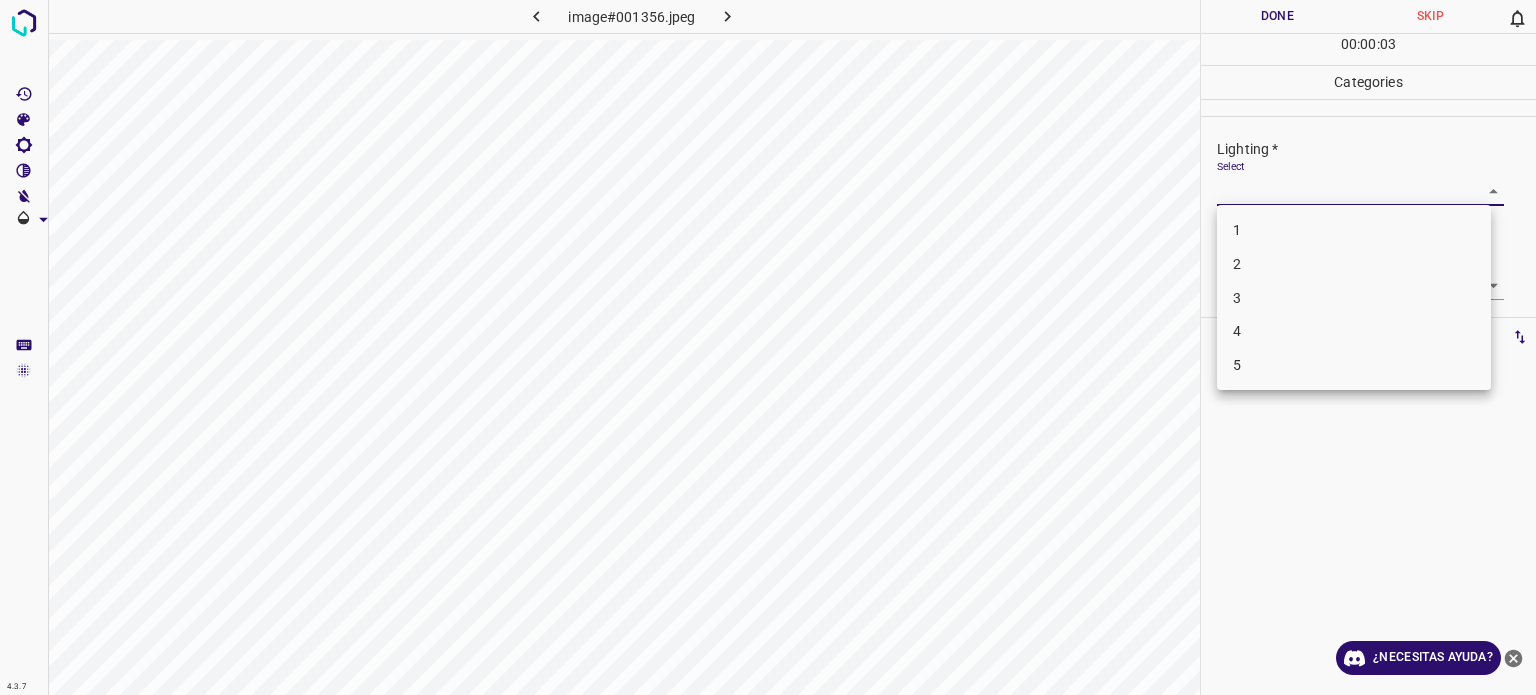 click on "3" at bounding box center (1354, 298) 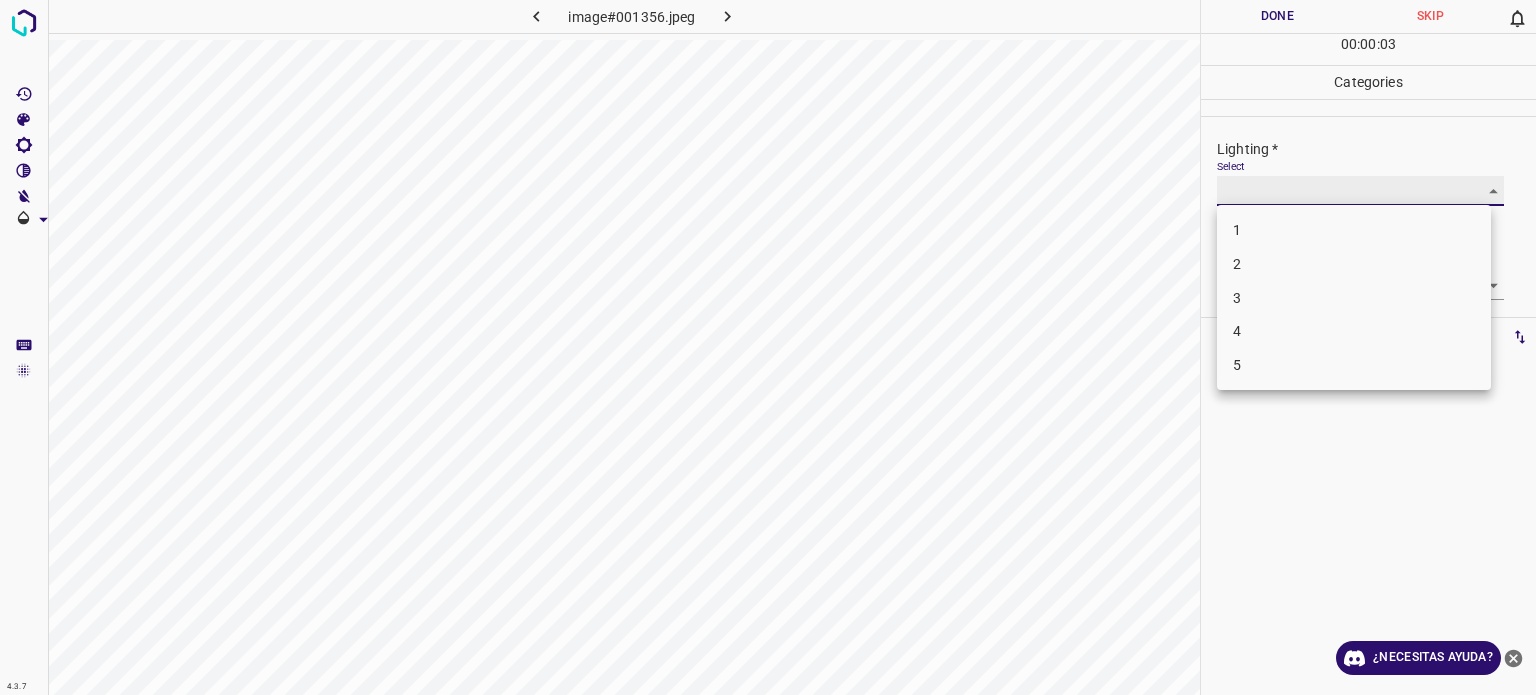 type on "3" 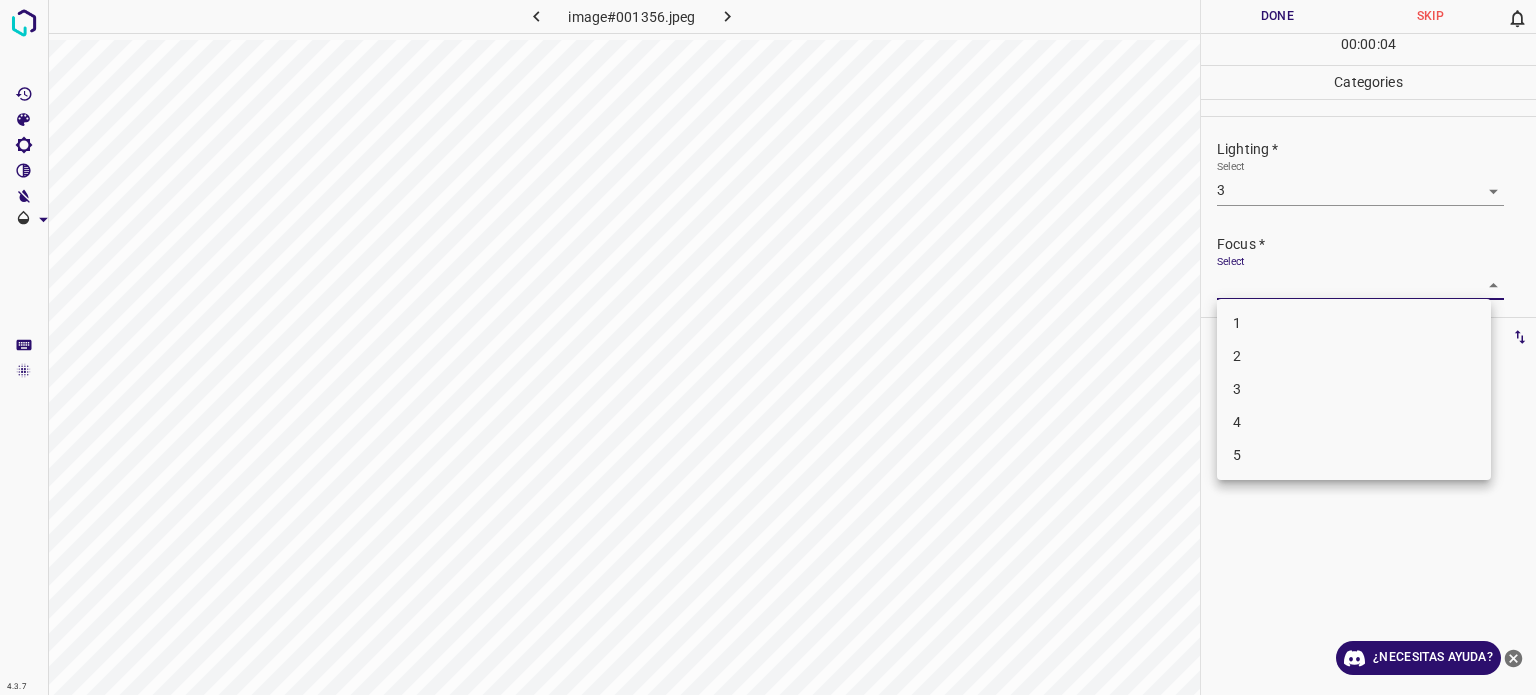 click on "4.3.7 image#001356.jpeg Done Skip 0 00   : 00   : 04   Categories Lighting *  Select 3 3 Focus *  Select ​ Overall *  Select ​ Labels   0 Categories 1 Lighting 2 Focus 3 Overall Tools Space Change between modes (Draw & Edit) I Auto labeling R Restore zoom M Zoom in N Zoom out Delete Delete selecte label Filters Z Restore filters X Saturation filter C Brightness filter V Contrast filter B Gray scale filter General O Download ¿Necesitas ayuda? Texto original Valora esta traducción Tu opinión servirá para ayudar a mejorar el Traductor de Google - Texto - Esconder - Borrar 1 2 3 4 5" at bounding box center [768, 347] 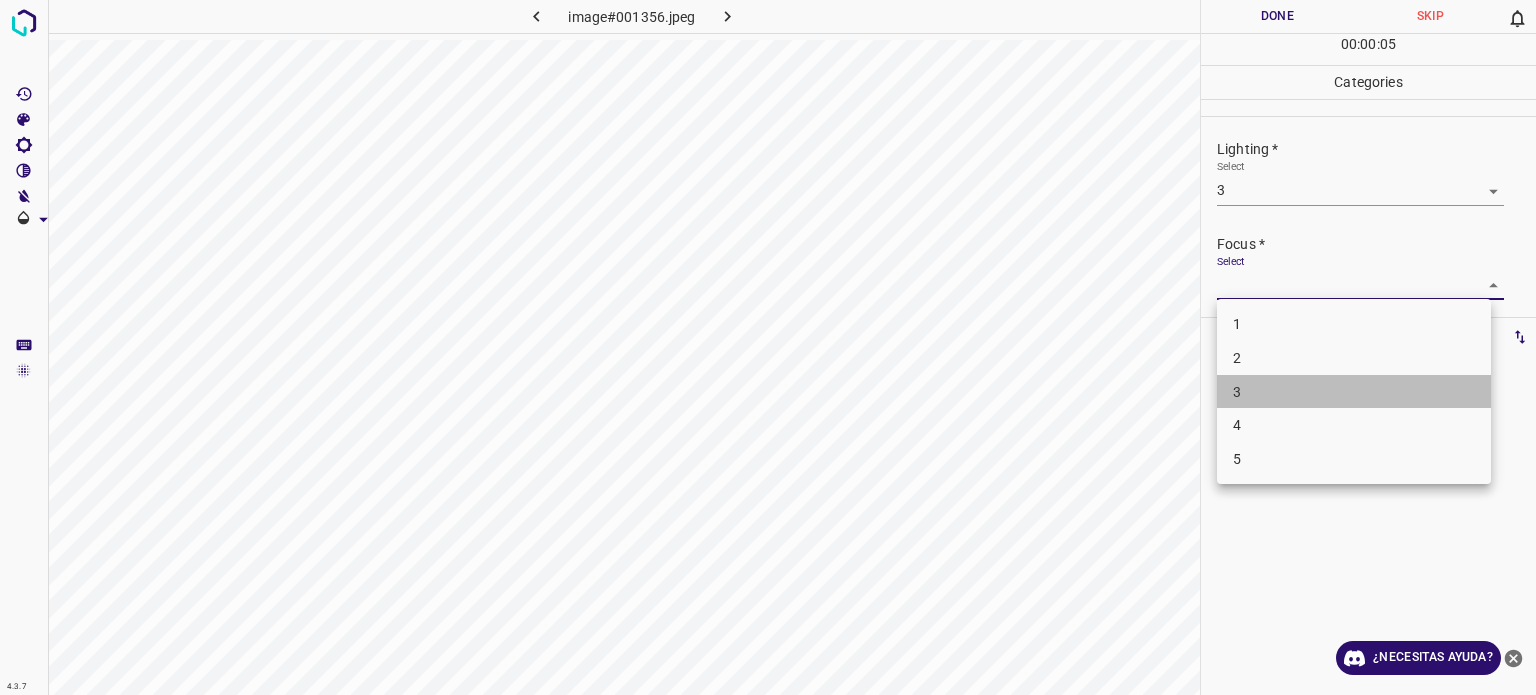 click on "3" at bounding box center (1354, 392) 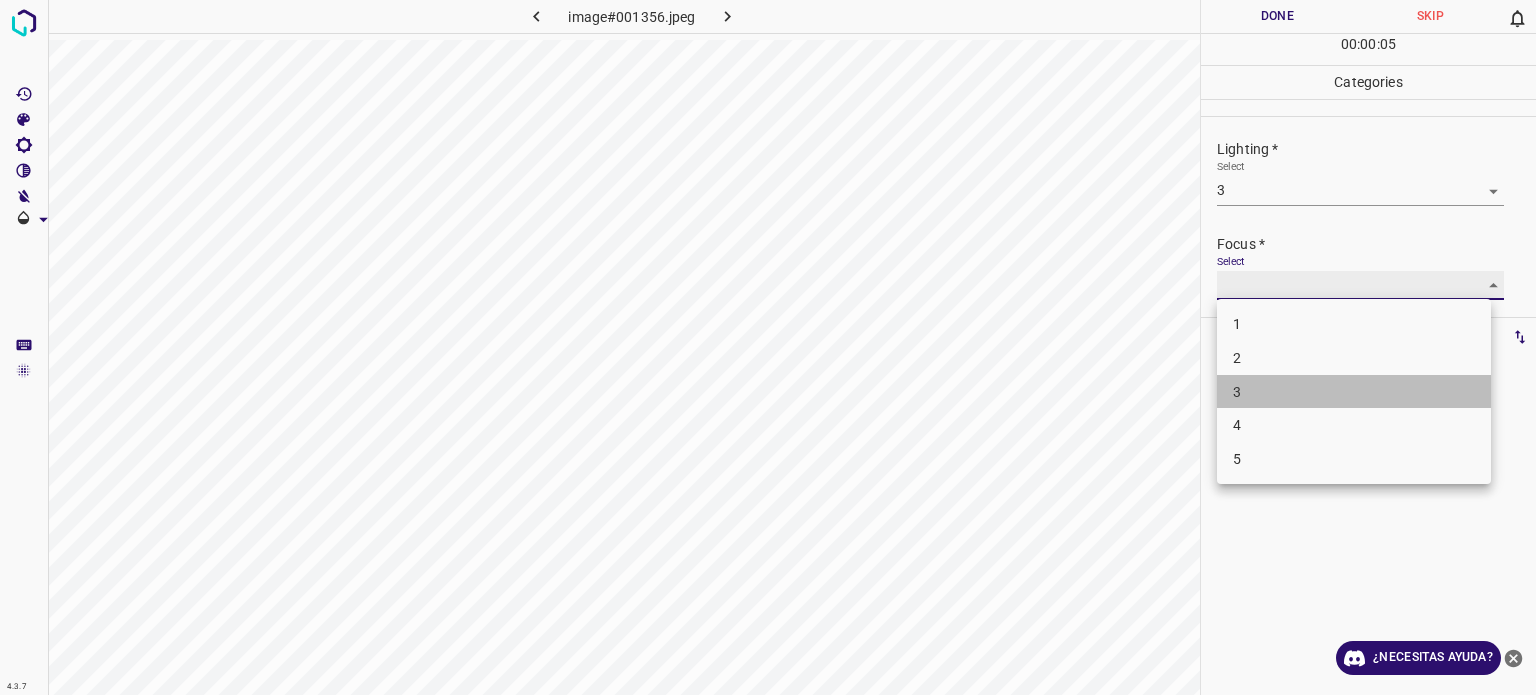 type on "3" 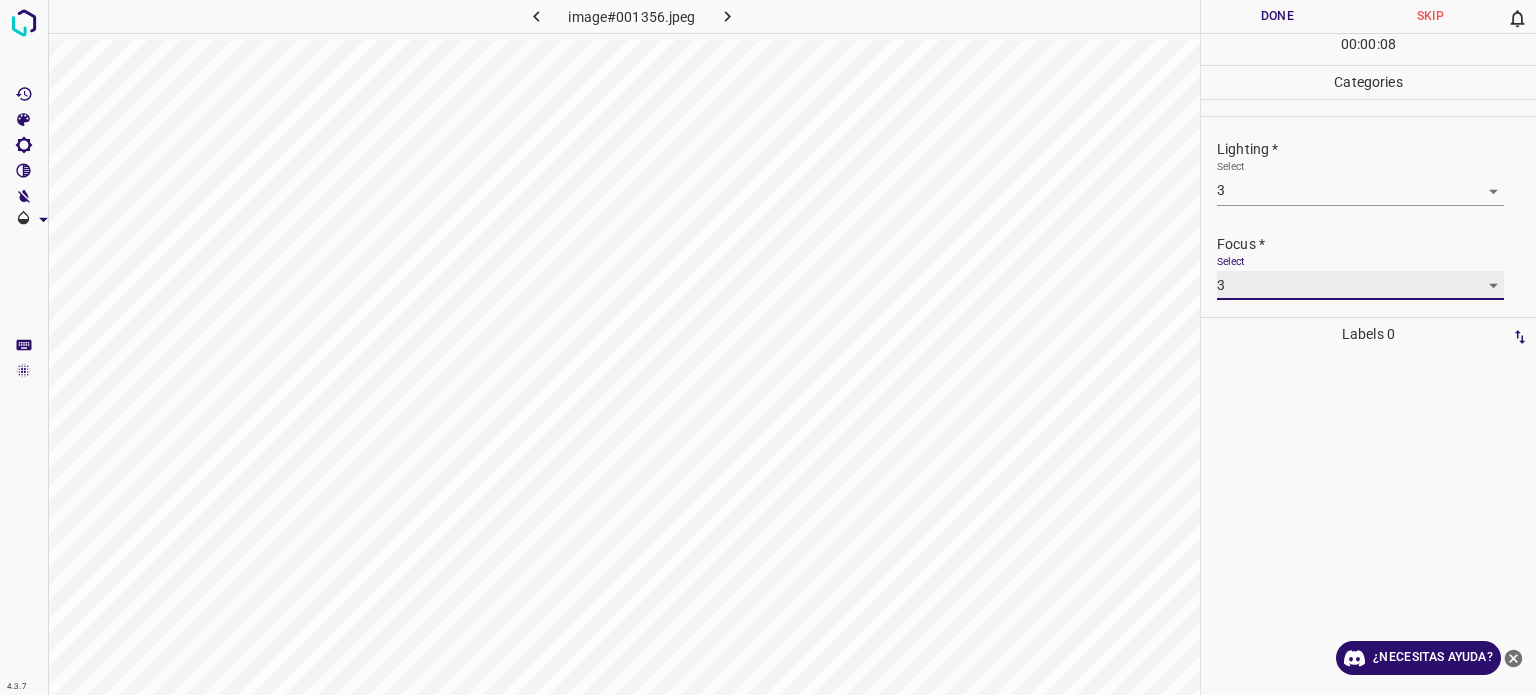 scroll, scrollTop: 98, scrollLeft: 0, axis: vertical 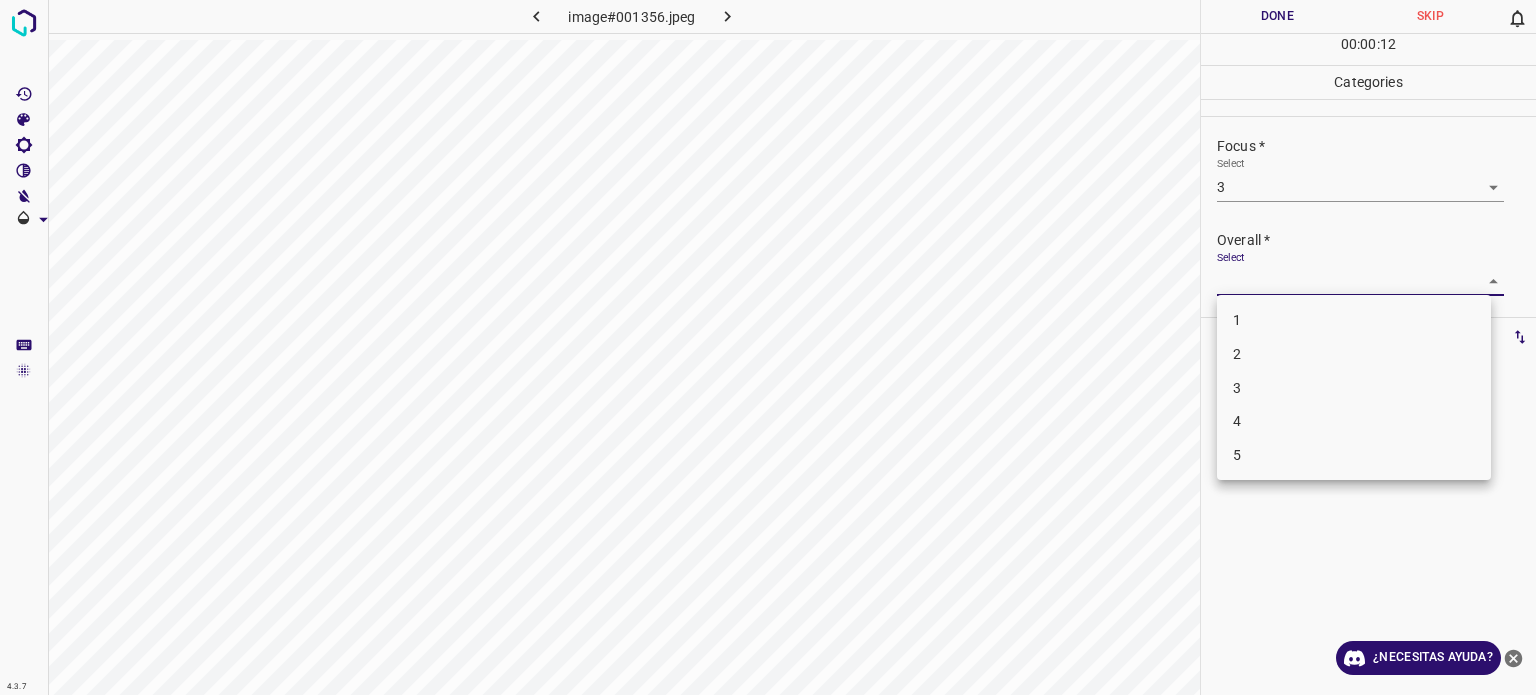 drag, startPoint x: 1238, startPoint y: 286, endPoint x: 1240, endPoint y: 393, distance: 107.01869 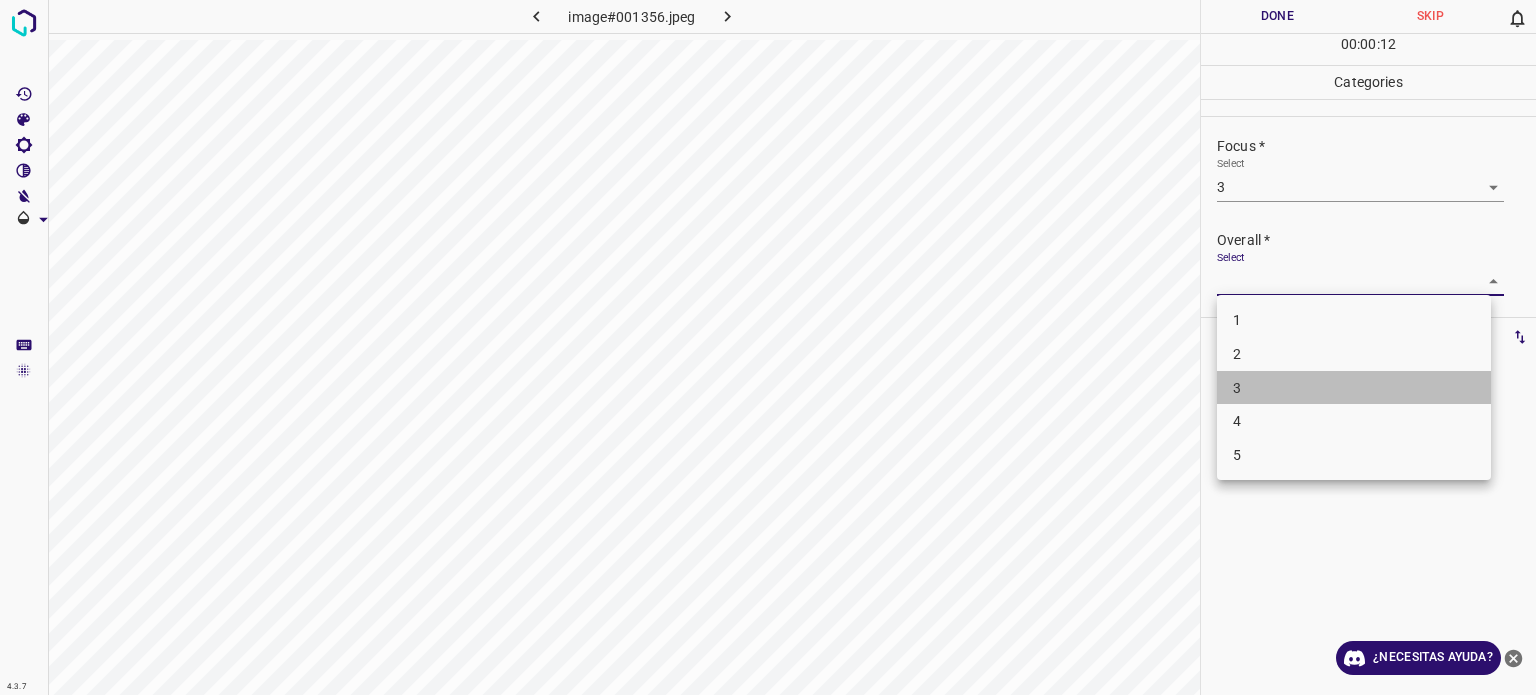 click on "3" at bounding box center [1237, 387] 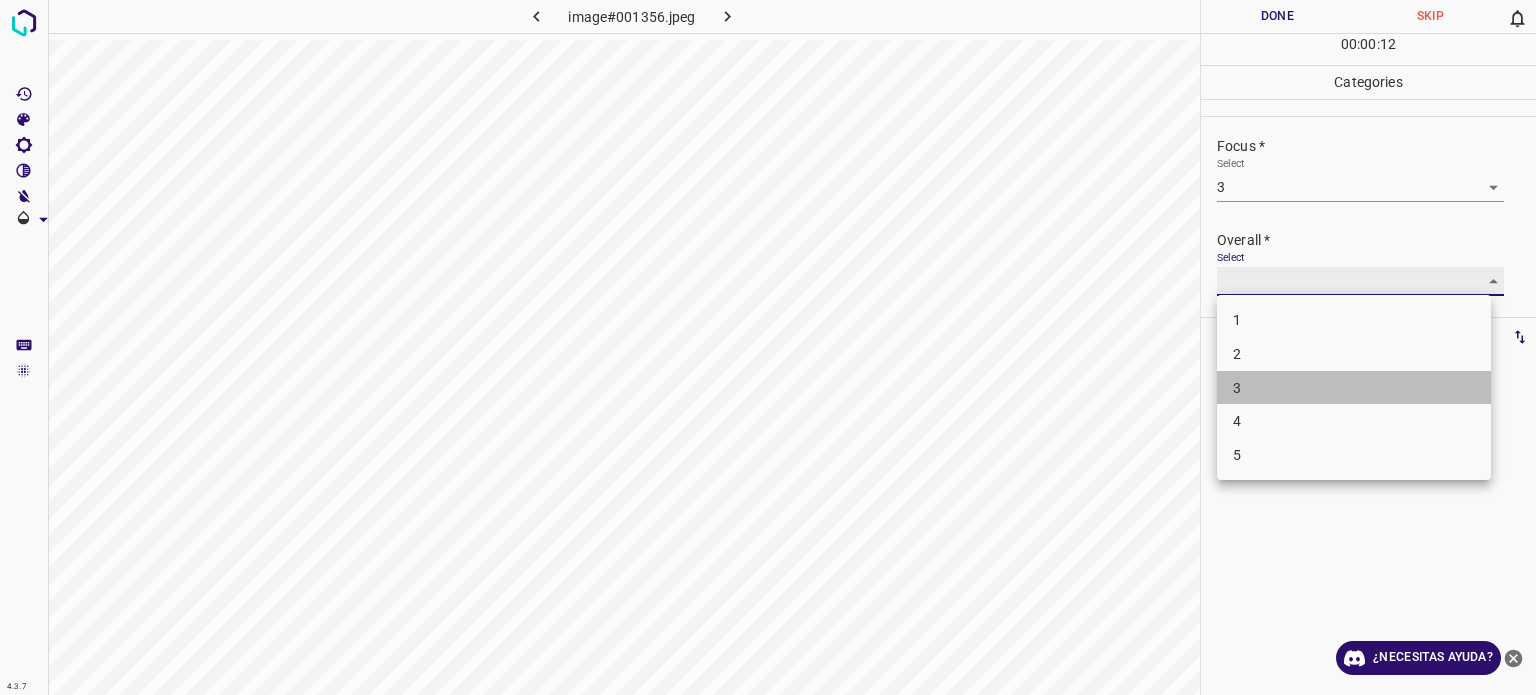 type on "3" 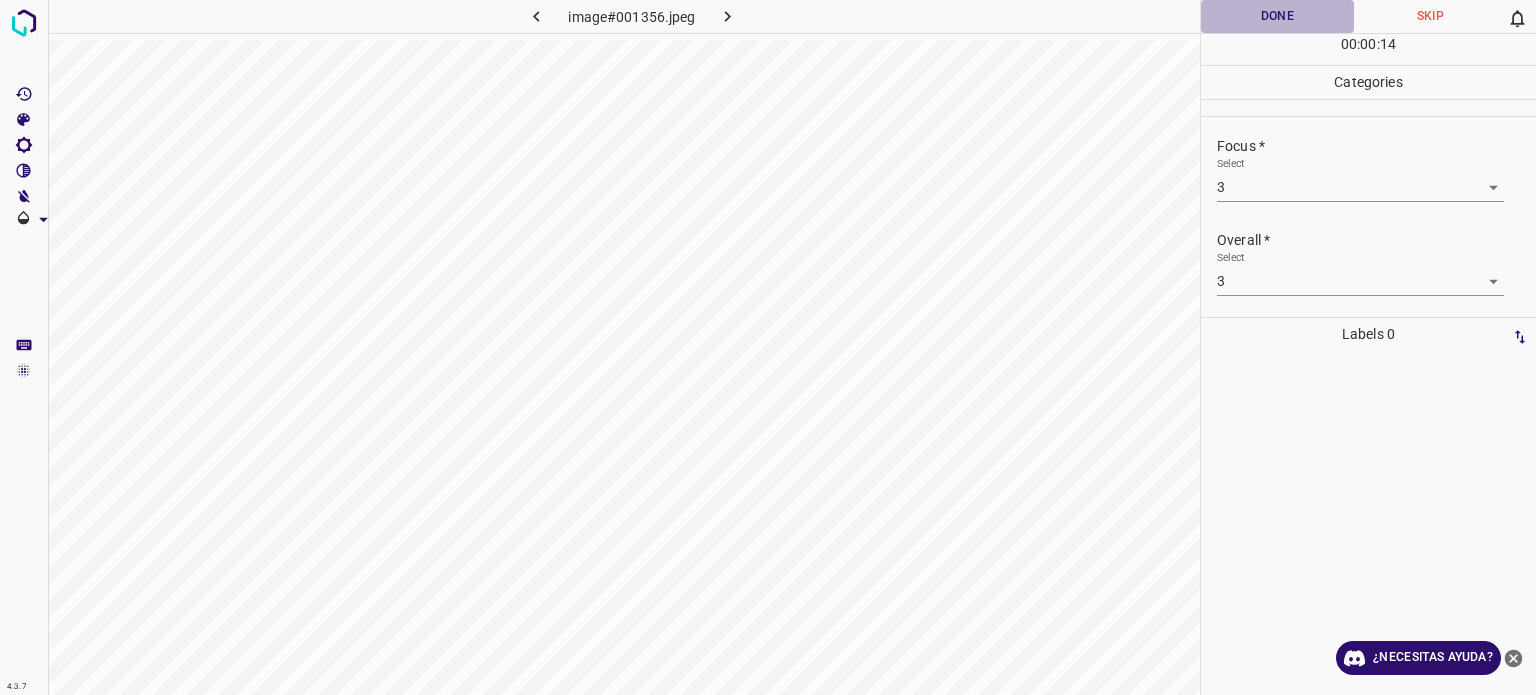 click on "Done" at bounding box center (1277, 16) 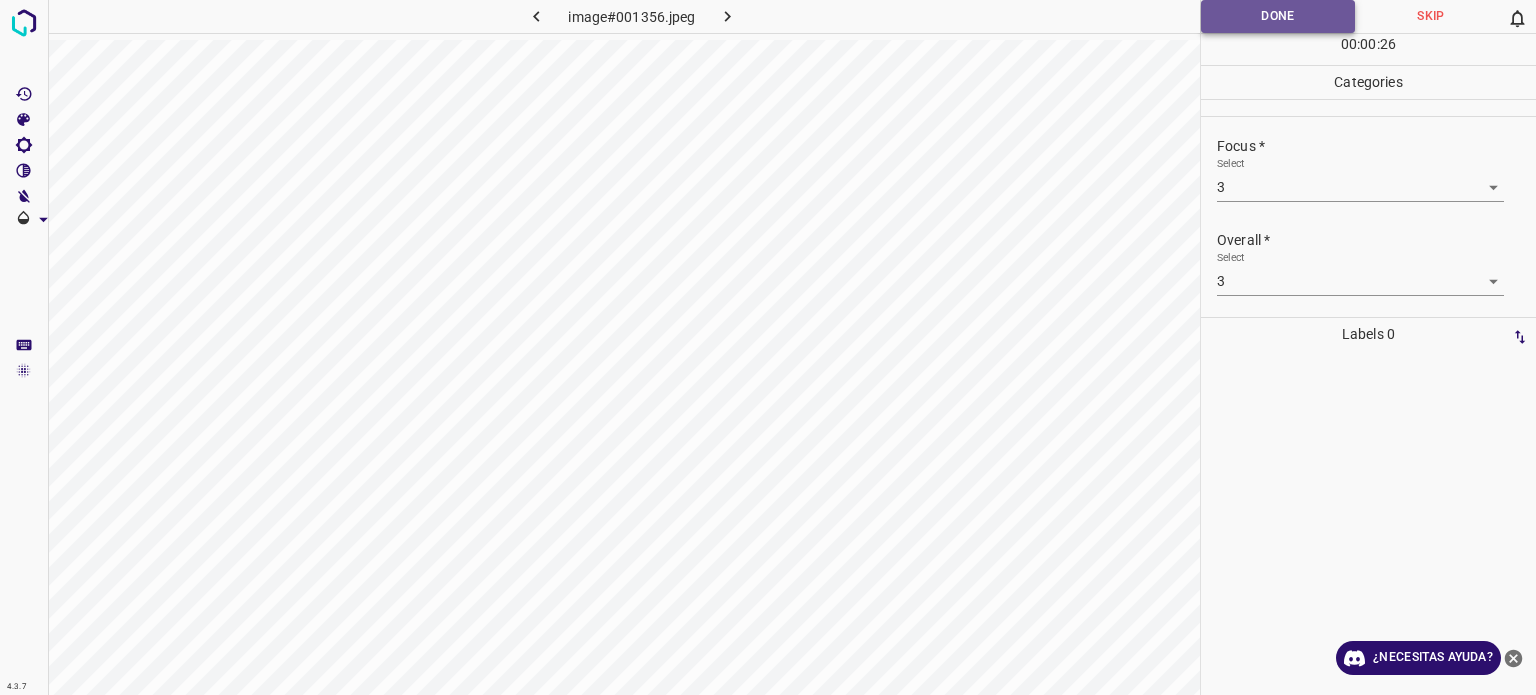 click on "Done" at bounding box center (1278, 16) 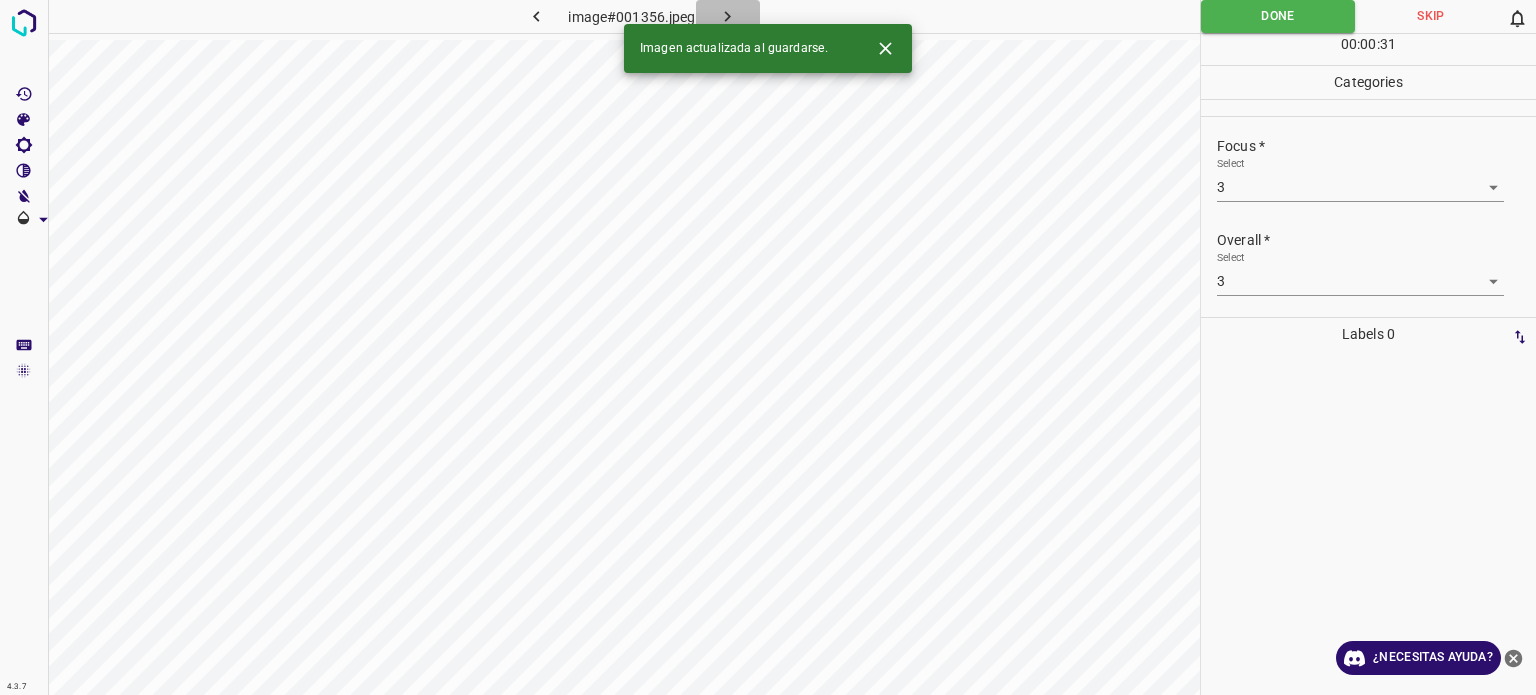 click 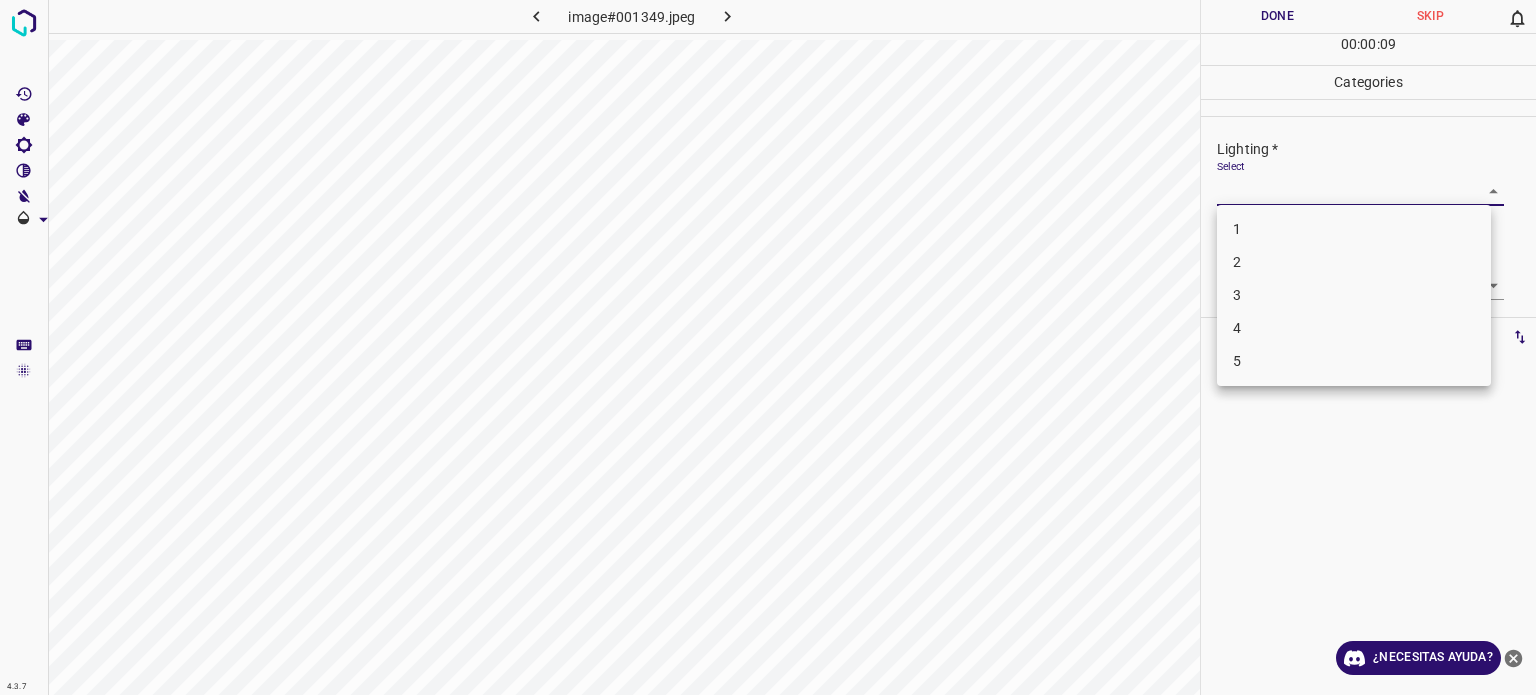click on "4.3.7 image#001349.jpeg Done Skip 0 00   : 00   : 09   Categories Lighting *  Select ​ Focus *  Select ​ Overall *  Select ​ Labels   0 Categories 1 Lighting 2 Focus 3 Overall Tools Space Change between modes (Draw & Edit) I Auto labeling R Restore zoom M Zoom in N Zoom out Delete Delete selecte label Filters Z Restore filters X Saturation filter C Brightness filter V Contrast filter B Gray scale filter General O Download ¿Necesitas ayuda? Texto original Valora esta traducción Tu opinión servirá para ayudar a mejorar el Traductor de Google - Texto - Esconder - Borrar 1 2 3 4 5" at bounding box center [768, 347] 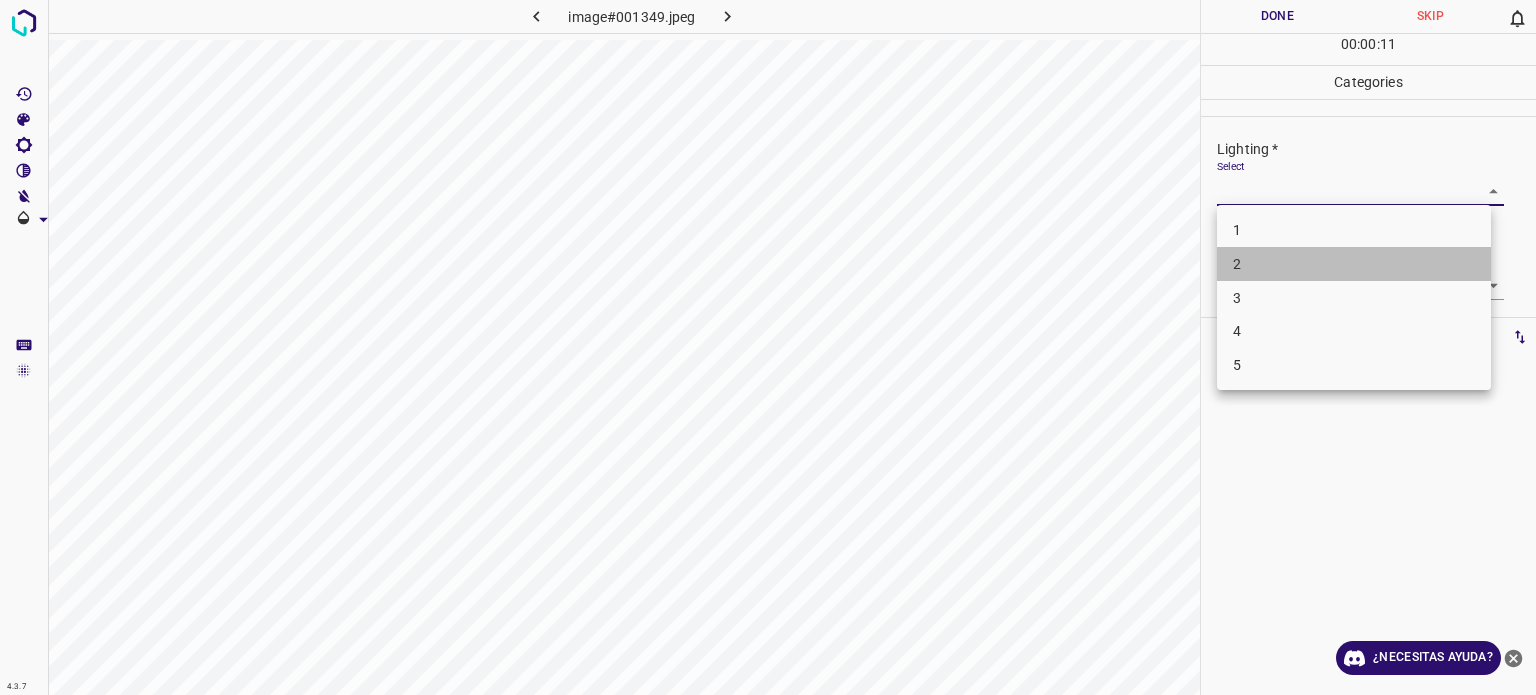 click on "2" at bounding box center [1354, 264] 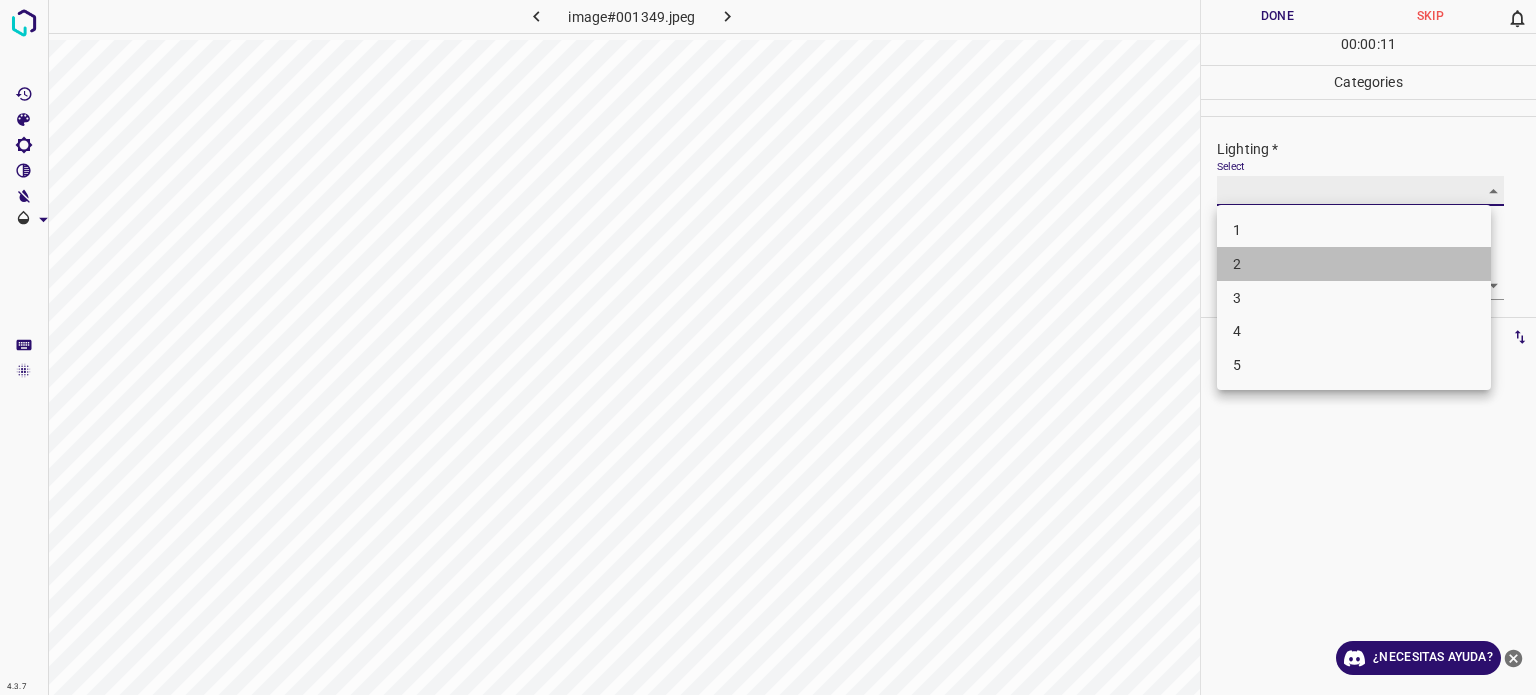type on "2" 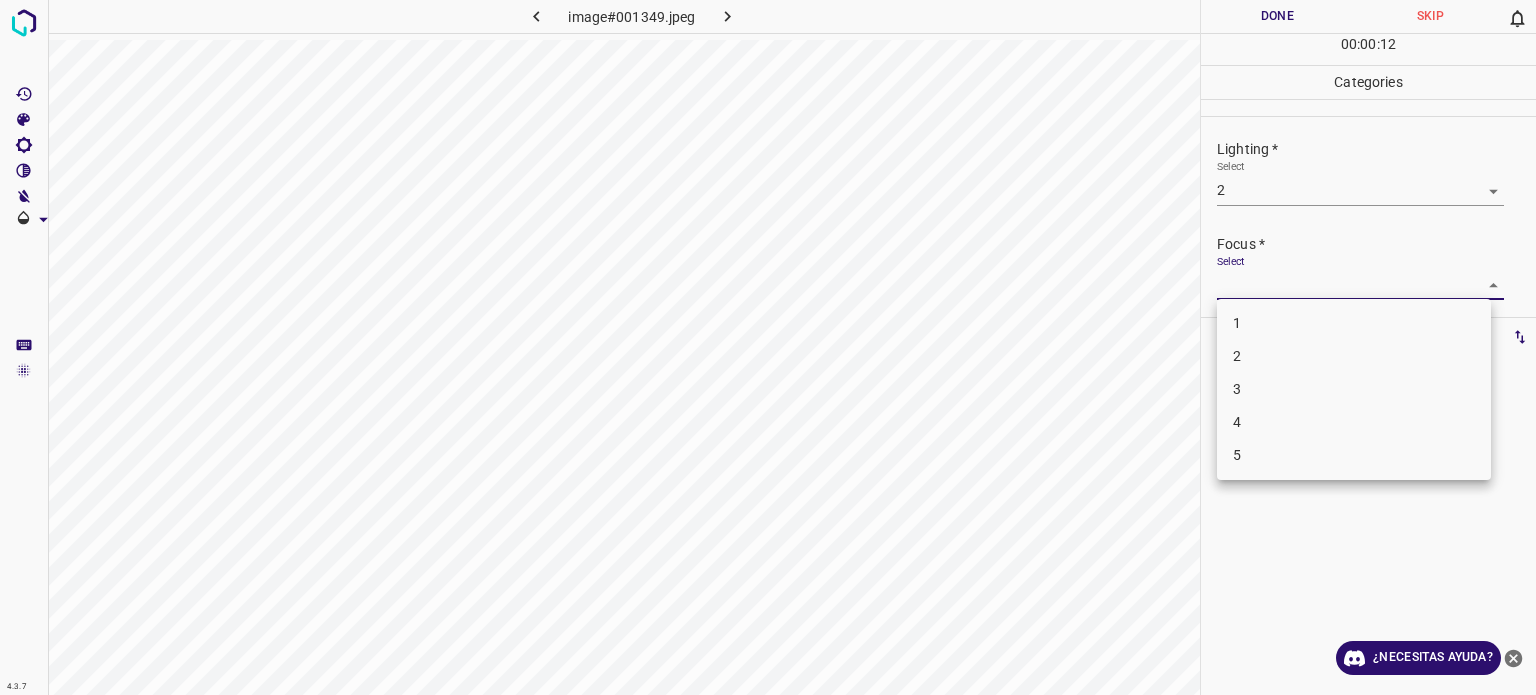 click on "4.3.7 image#001349.jpeg Done Skip 0 00   : 00   : 12   Categories Lighting *  Select 2 2 Focus *  Select ​ Overall *  Select ​ Labels   0 Categories 1 Lighting 2 Focus 3 Overall Tools Space Change between modes (Draw & Edit) I Auto labeling R Restore zoom M Zoom in N Zoom out Delete Delete selecte label Filters Z Restore filters X Saturation filter C Brightness filter V Contrast filter B Gray scale filter General O Download ¿Necesitas ayuda? Texto original Valora esta traducción Tu opinión servirá para ayudar a mejorar el Traductor de Google - Texto - Esconder - Borrar 1 2 3 4 5" at bounding box center (768, 347) 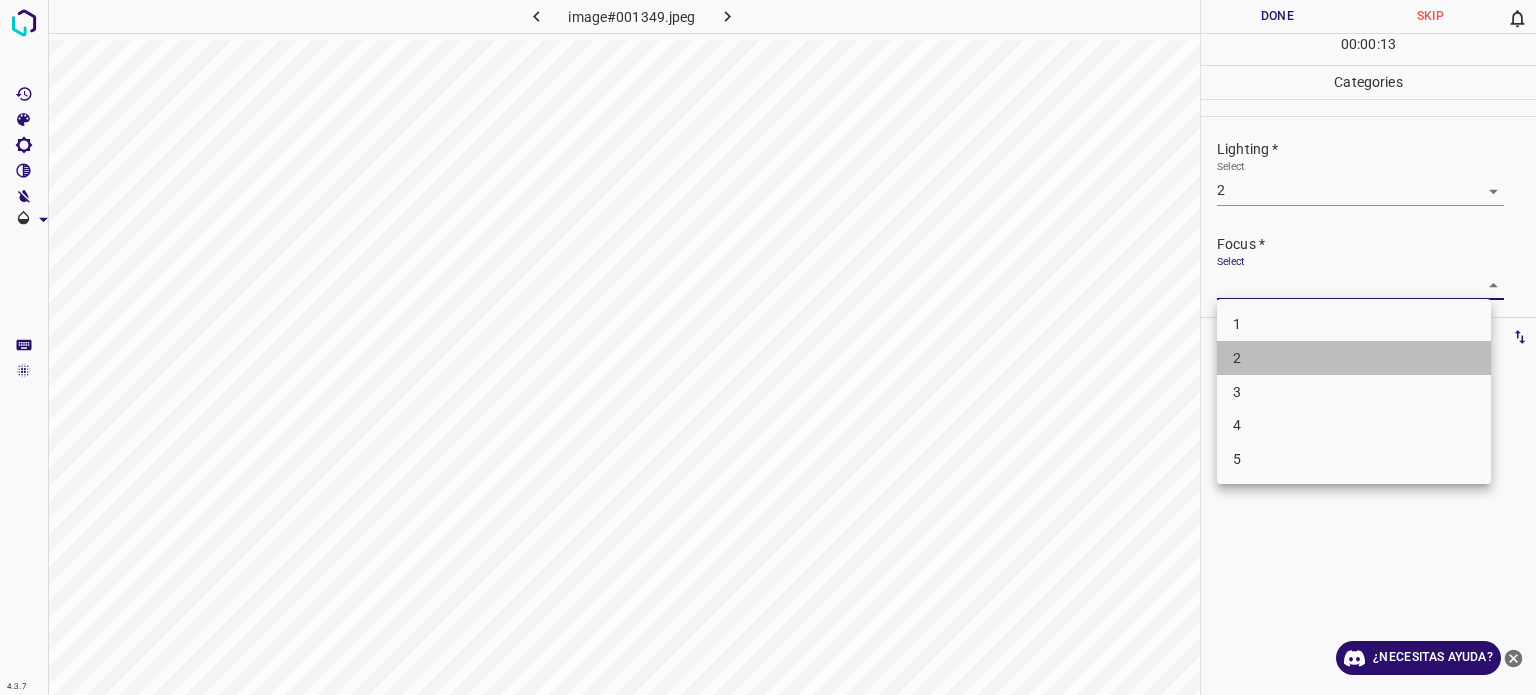 click on "2" at bounding box center [1354, 358] 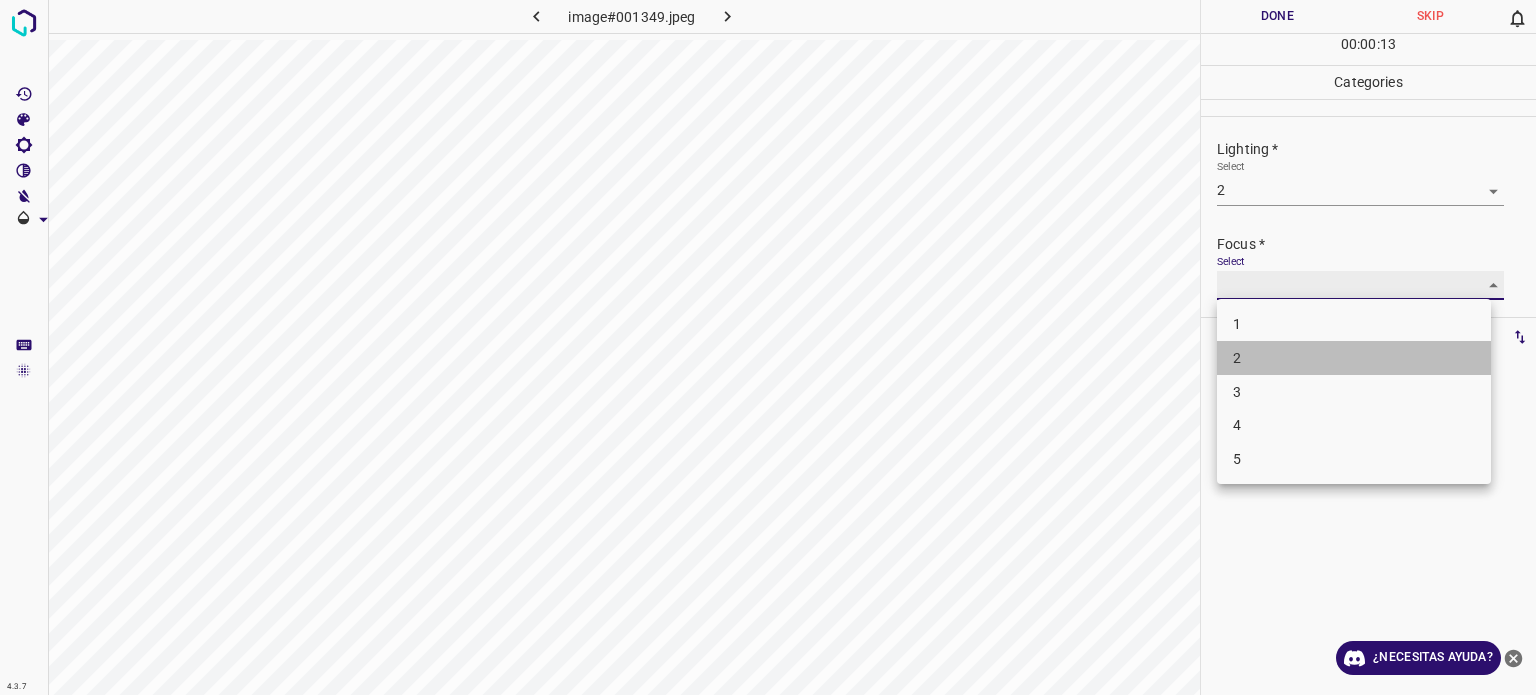 type on "2" 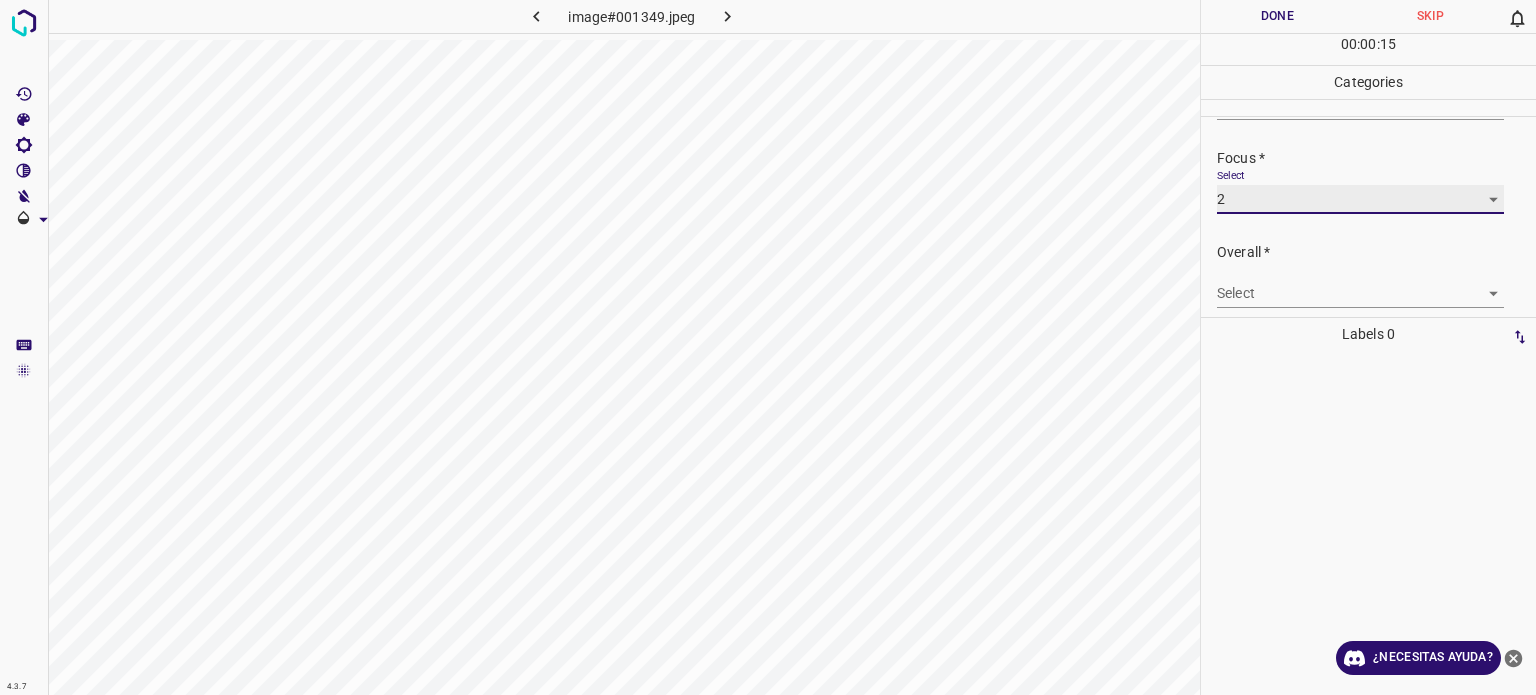 scroll, scrollTop: 98, scrollLeft: 0, axis: vertical 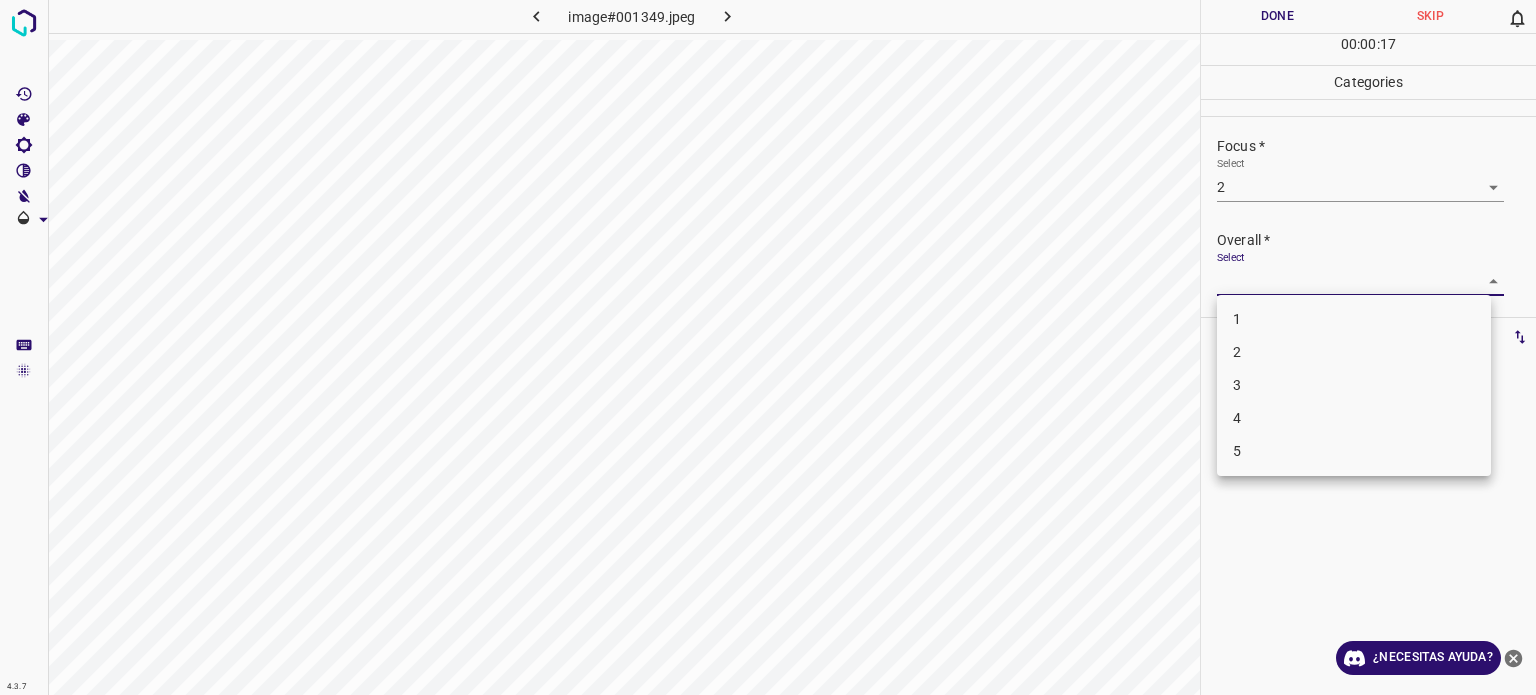 click on "4.3.7 image#001349.jpeg Done Skip 0 00   : 00   : 17   Categories Lighting *  Select 2 2 Focus *  Select 2 2 Overall *  Select ​ Labels   0 Categories 1 Lighting 2 Focus 3 Overall Tools Space Change between modes (Draw & Edit) I Auto labeling R Restore zoom M Zoom in N Zoom out Delete Delete selecte label Filters Z Restore filters X Saturation filter C Brightness filter V Contrast filter B Gray scale filter General O Download ¿Necesitas ayuda? Texto original Valora esta traducción Tu opinión servirá para ayudar a mejorar el Traductor de Google - Texto - Esconder - Borrar 1 2 3 4 5" at bounding box center [768, 347] 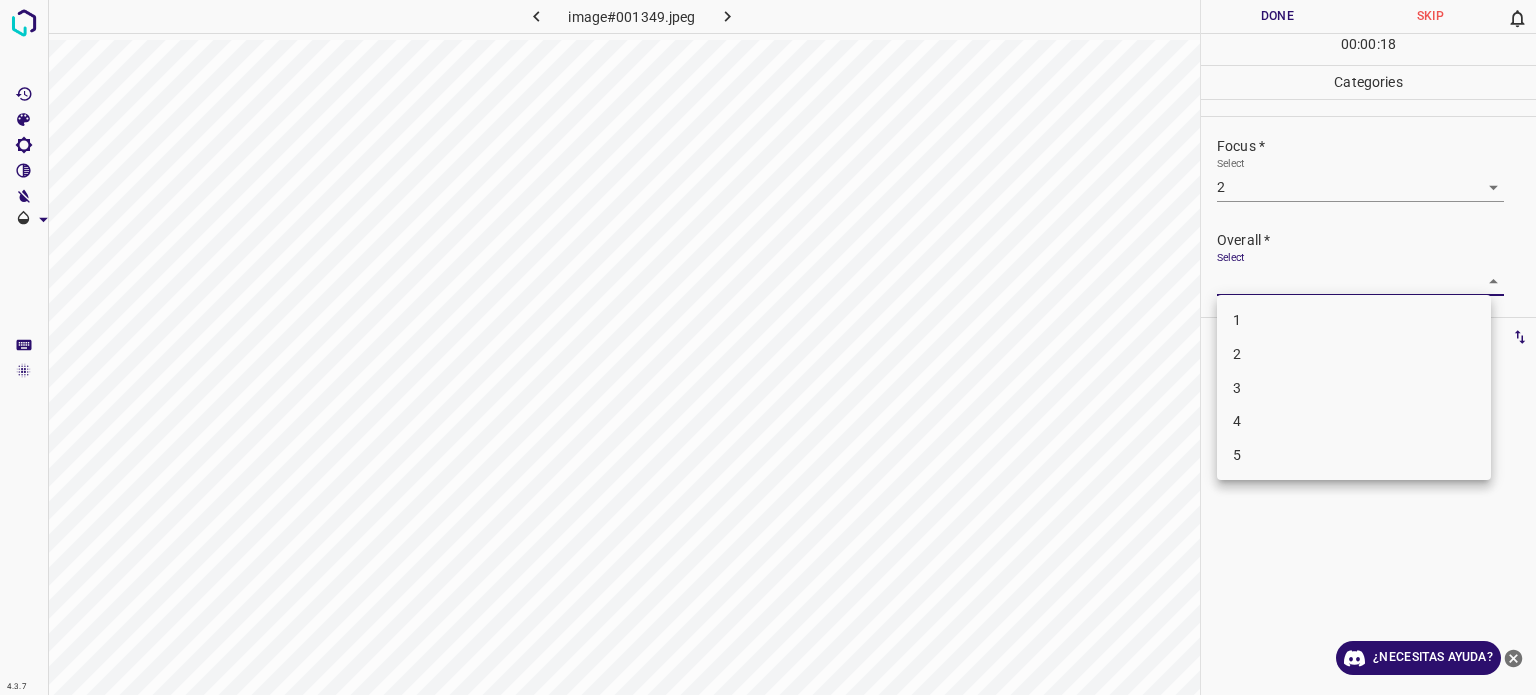 click on "2" at bounding box center [1237, 354] 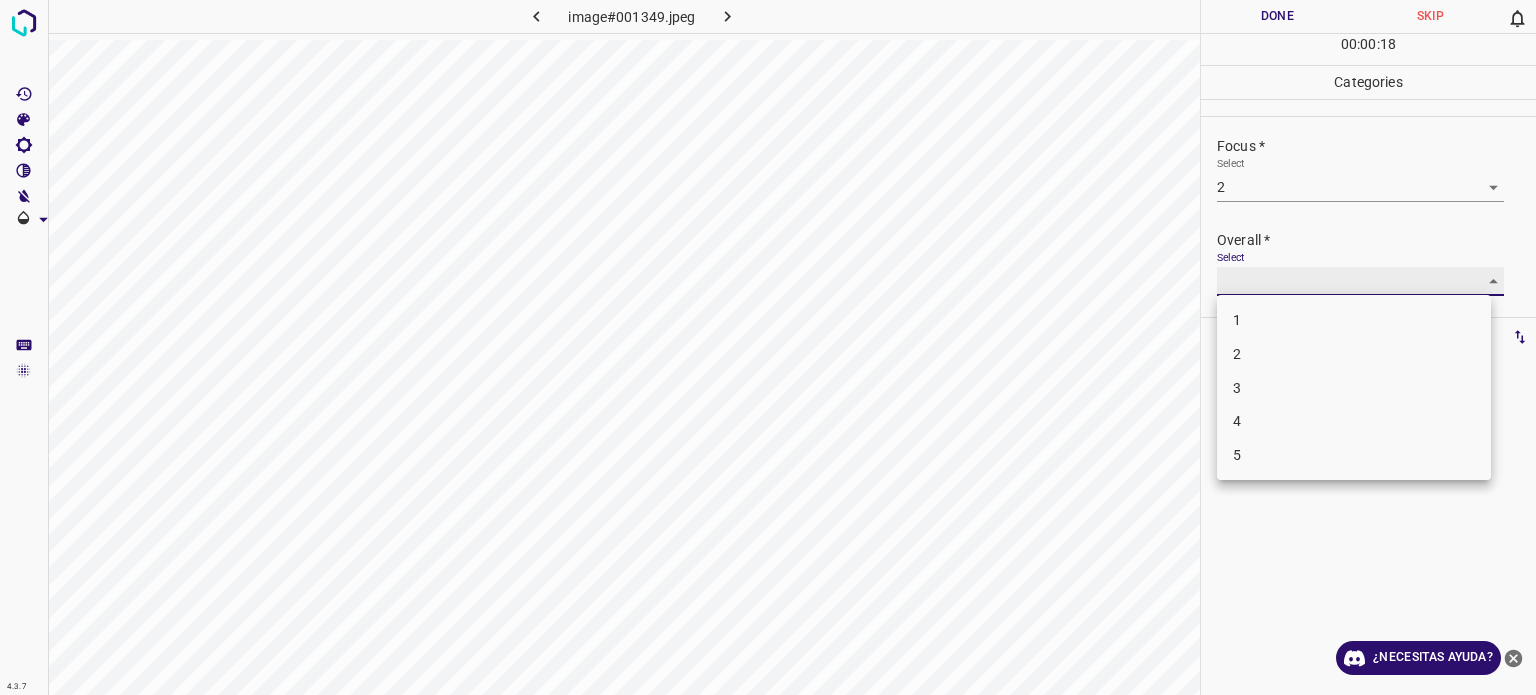 type on "2" 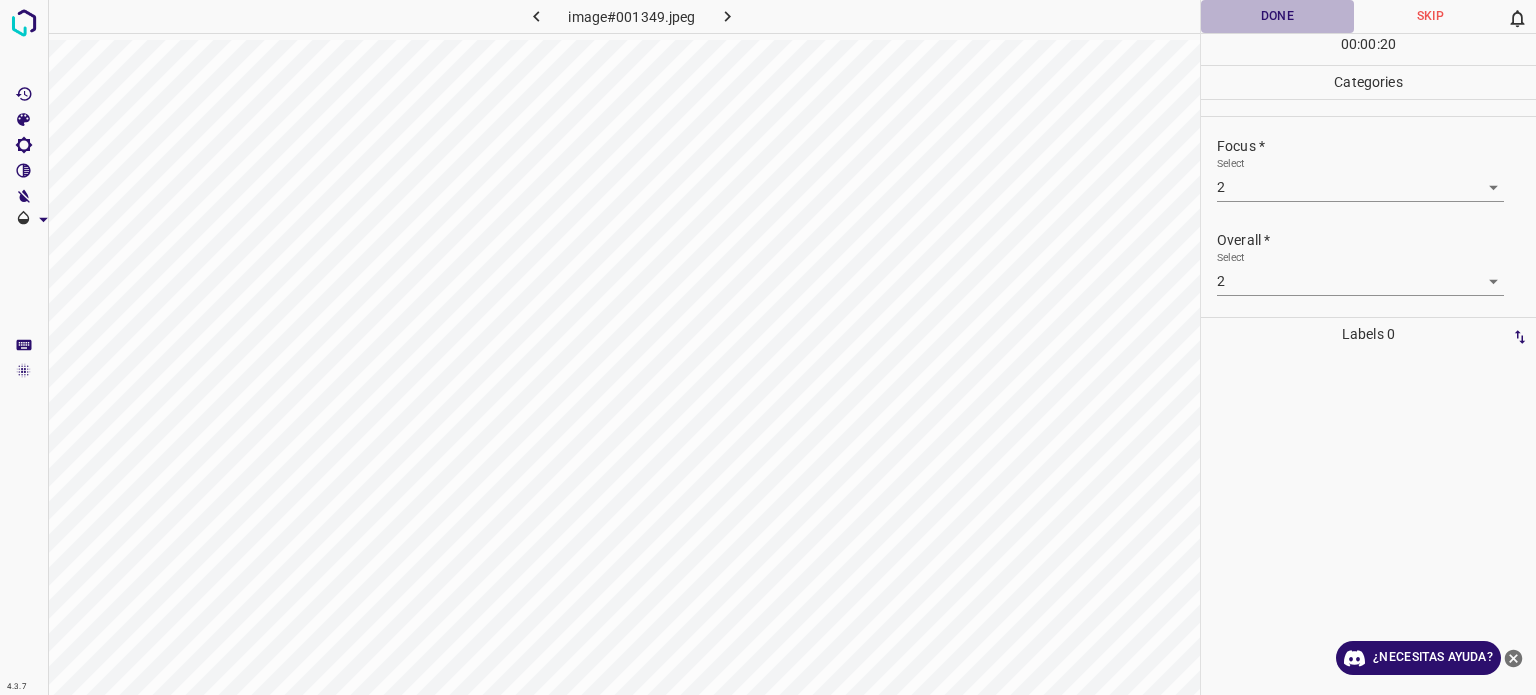 click on "Done" at bounding box center [1277, 16] 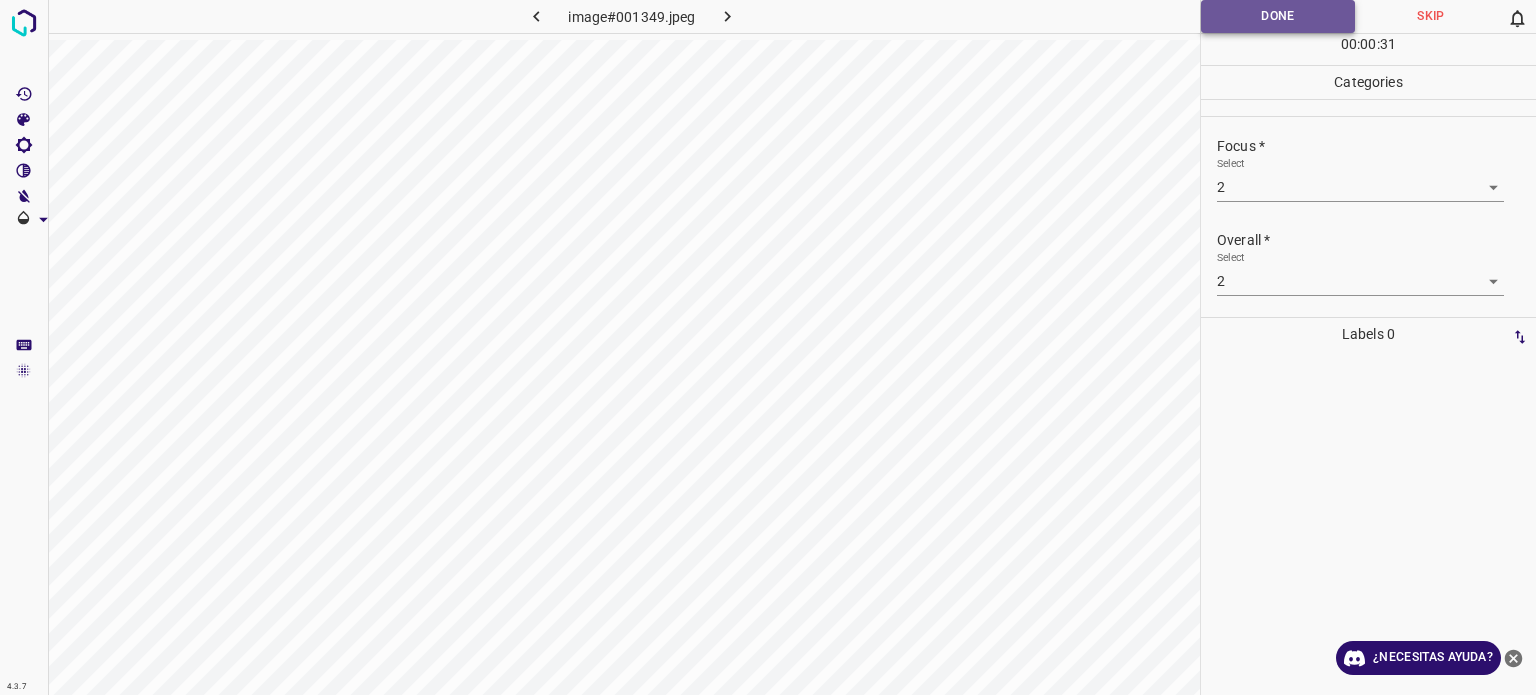 click on "Done" at bounding box center [1278, 16] 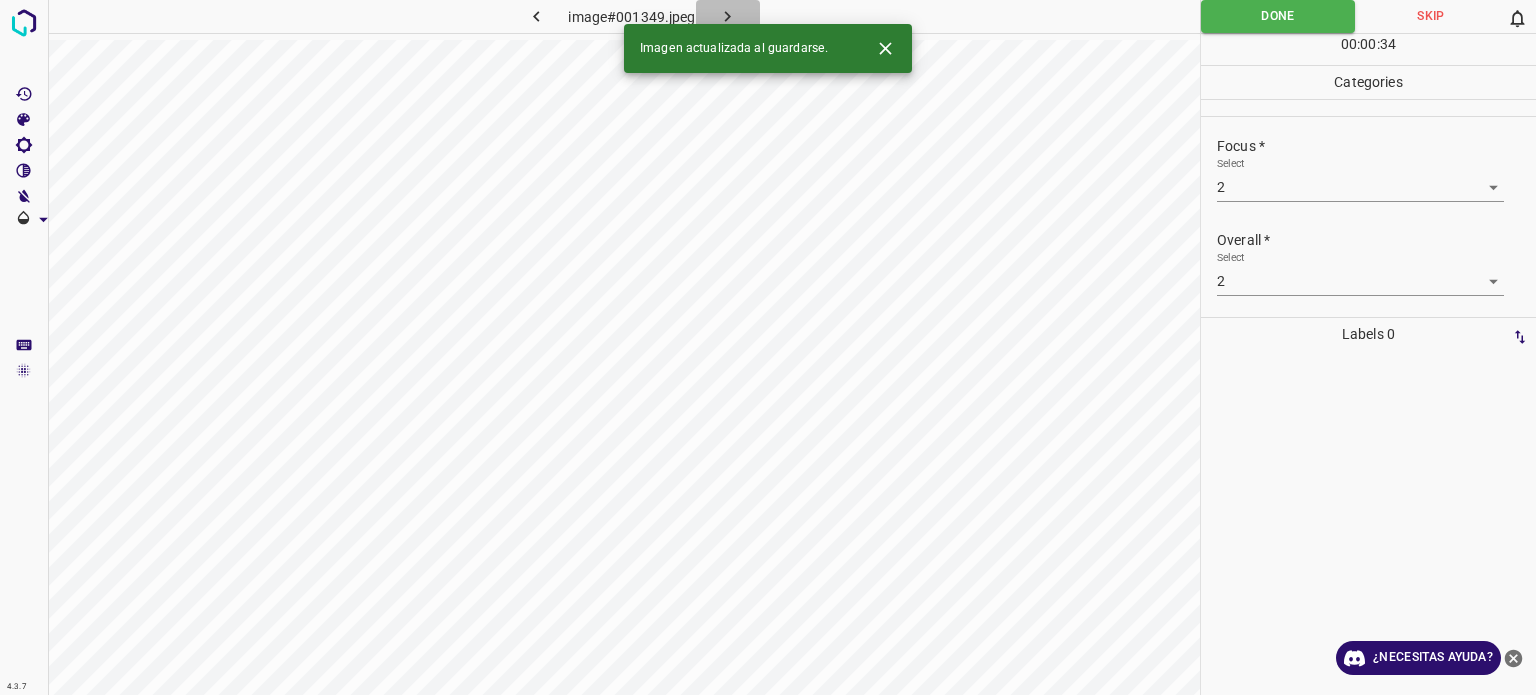 click 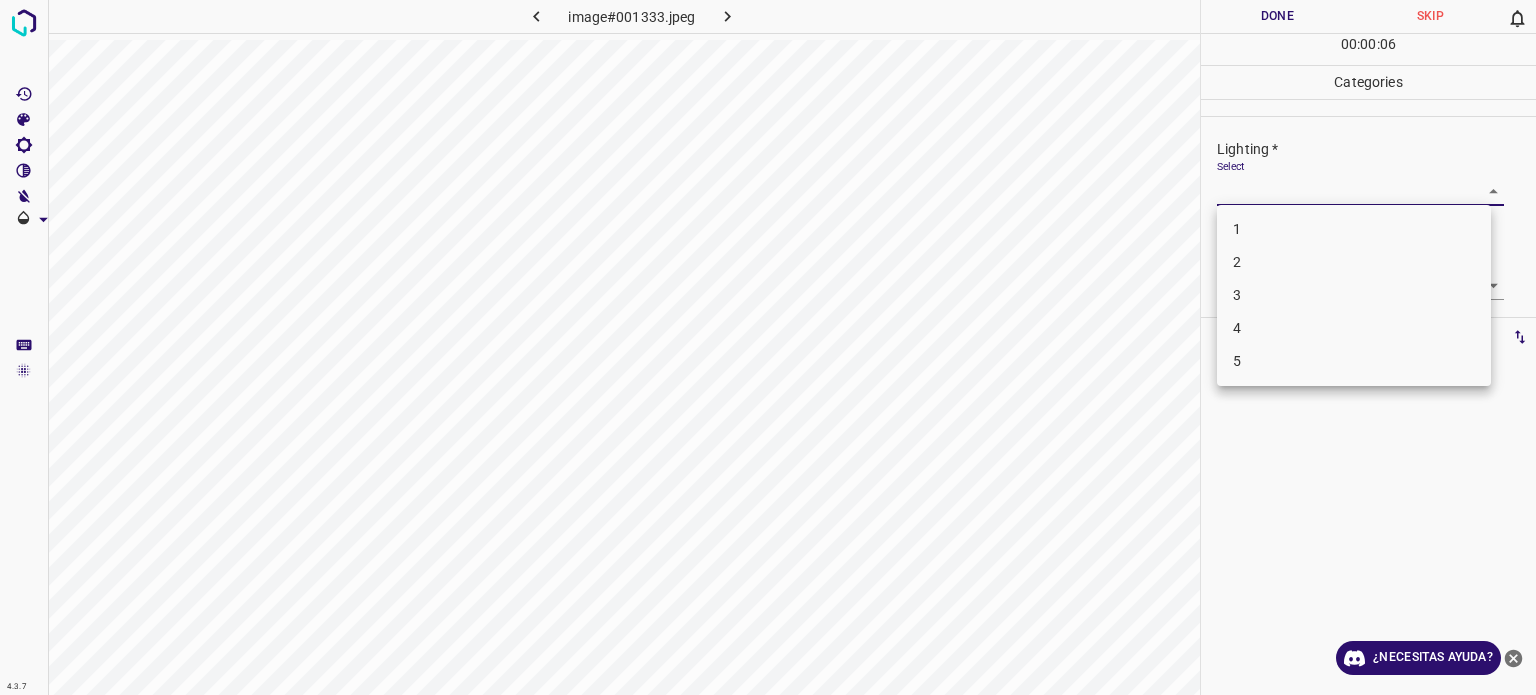 click on "4.3.7 image#001333.jpeg Done Skip 0 00   : 00   : 06   Categories Lighting *  Select ​ Focus *  Select ​ Overall *  Select ​ Labels   0 Categories 1 Lighting 2 Focus 3 Overall Tools Space Change between modes (Draw & Edit) I Auto labeling R Restore zoom M Zoom in N Zoom out Delete Delete selecte label Filters Z Restore filters X Saturation filter C Brightness filter V Contrast filter B Gray scale filter General O Download ¿Necesitas ayuda? Texto original Valora esta traducción Tu opinión servirá para ayudar a mejorar el Traductor de Google - Texto - Esconder - Borrar 1 2 3 4 5" at bounding box center (768, 347) 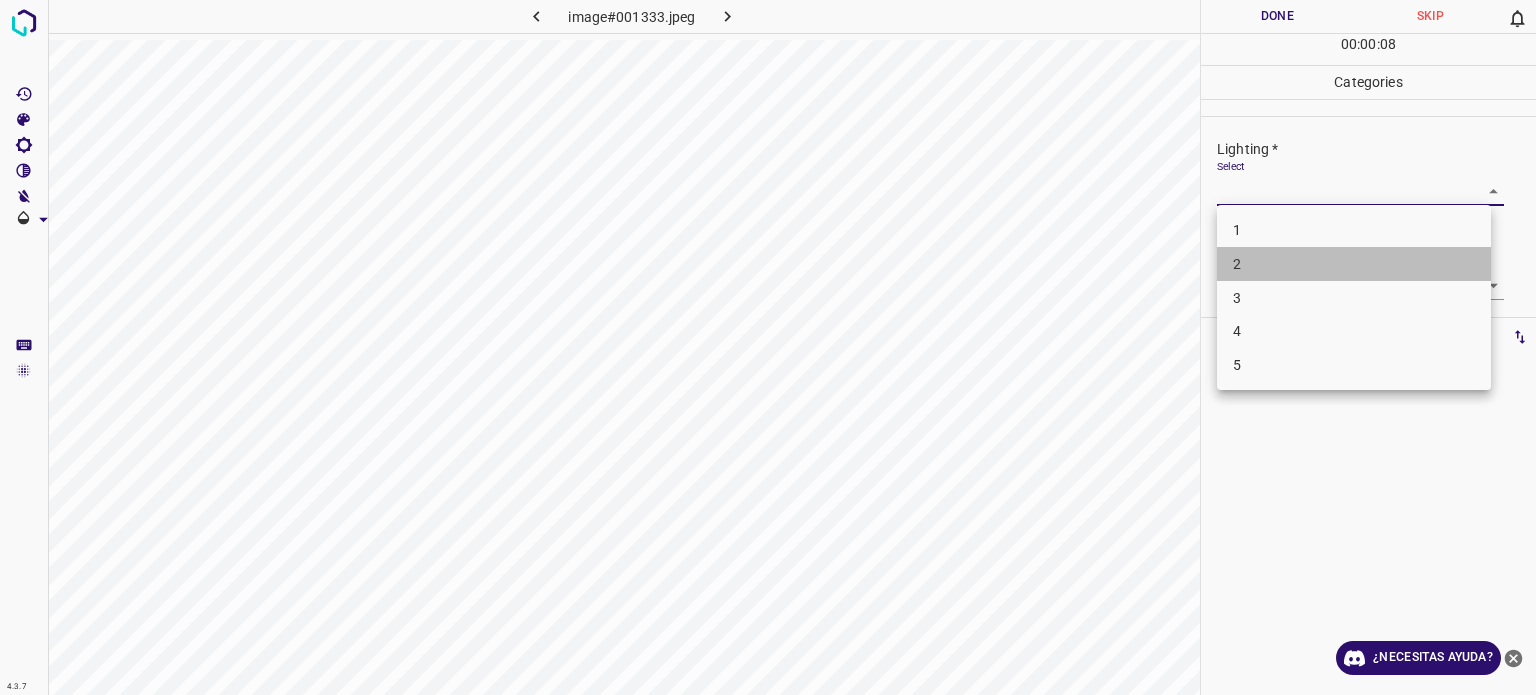 click on "2" at bounding box center (1354, 264) 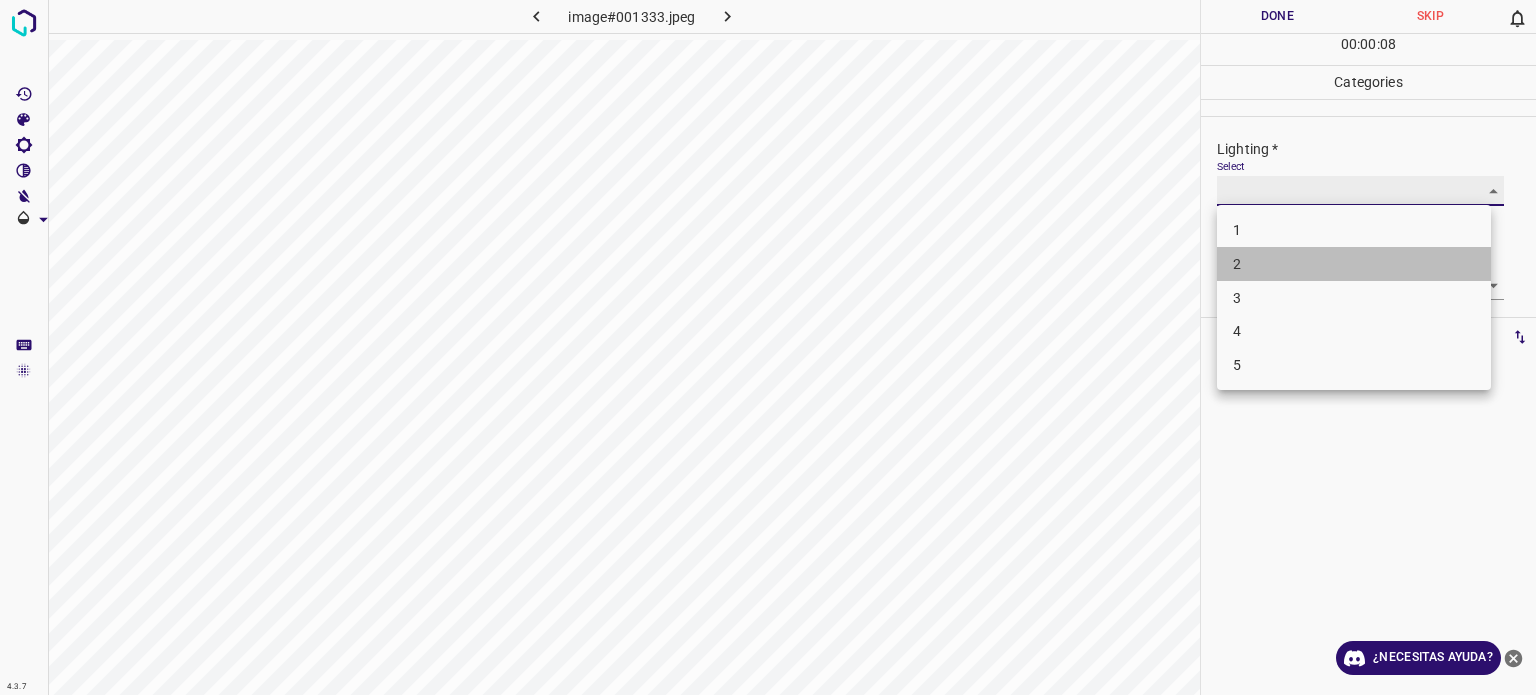 type on "2" 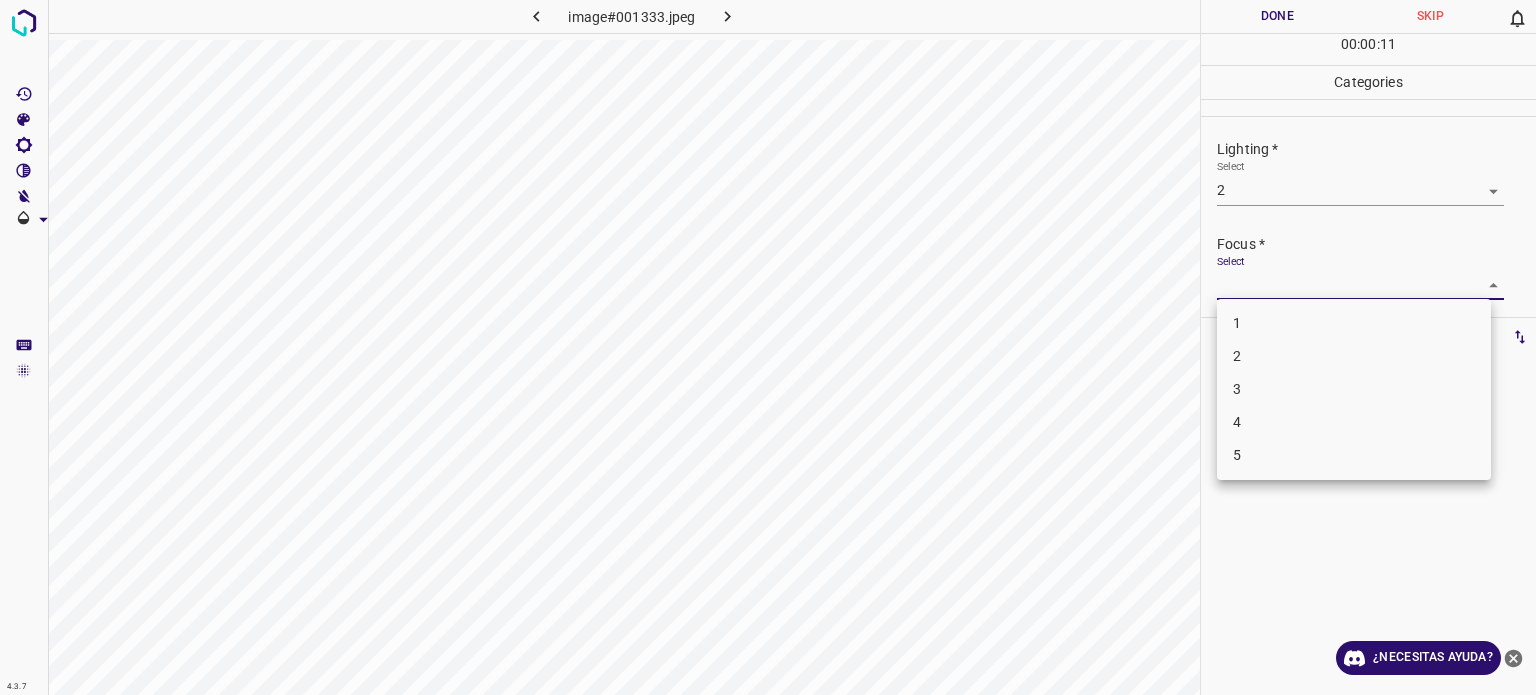 click on "4.3.7 image#001333.jpeg Done Skip 0 00   : 00   : 11   Categories Lighting *  Select 2 2 Focus *  Select ​ Overall *  Select ​ Labels   0 Categories 1 Lighting 2 Focus 3 Overall Tools Space Change between modes (Draw & Edit) I Auto labeling R Restore zoom M Zoom in N Zoom out Delete Delete selecte label Filters Z Restore filters X Saturation filter C Brightness filter V Contrast filter B Gray scale filter General O Download ¿Necesitas ayuda? Texto original Valora esta traducción Tu opinión servirá para ayudar a mejorar el Traductor de Google - Texto - Esconder - Borrar 1 2 3 4 5" at bounding box center [768, 347] 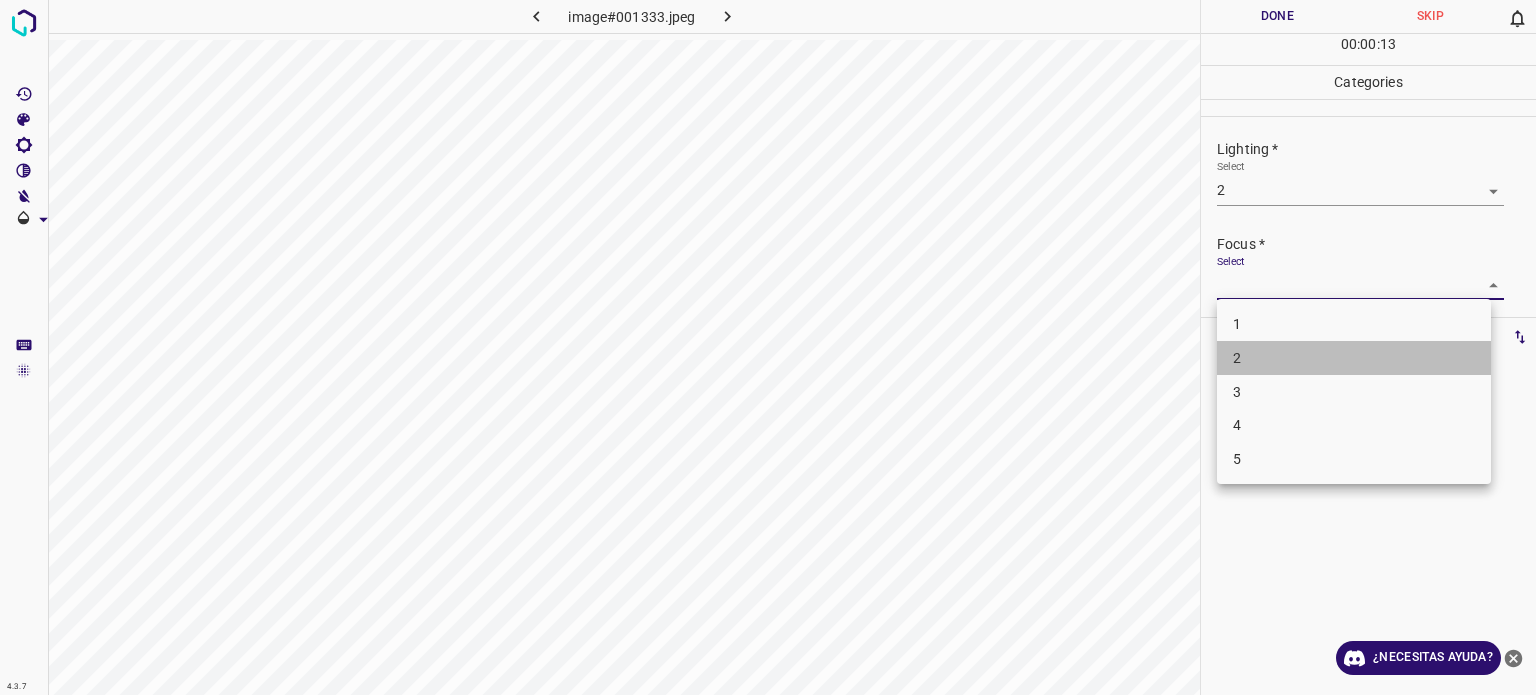click on "2" at bounding box center [1354, 358] 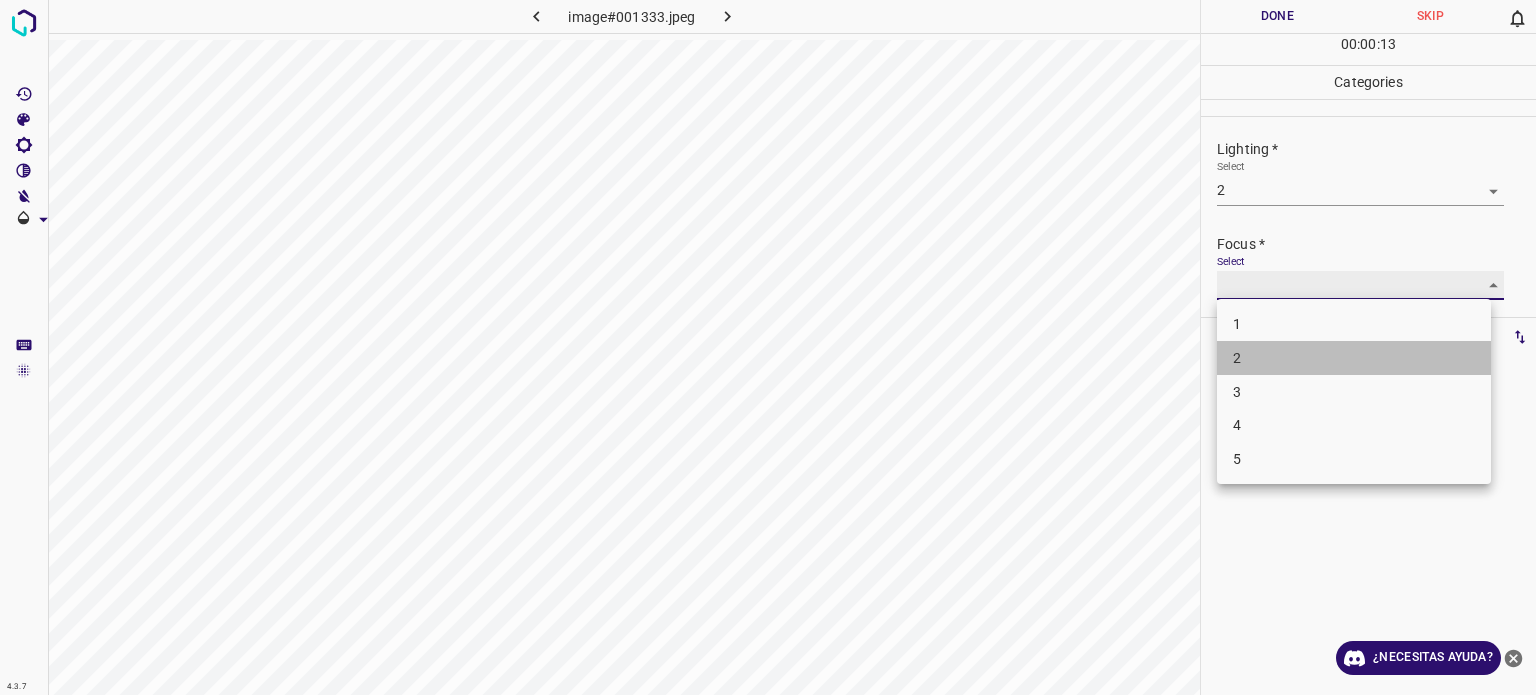 type on "2" 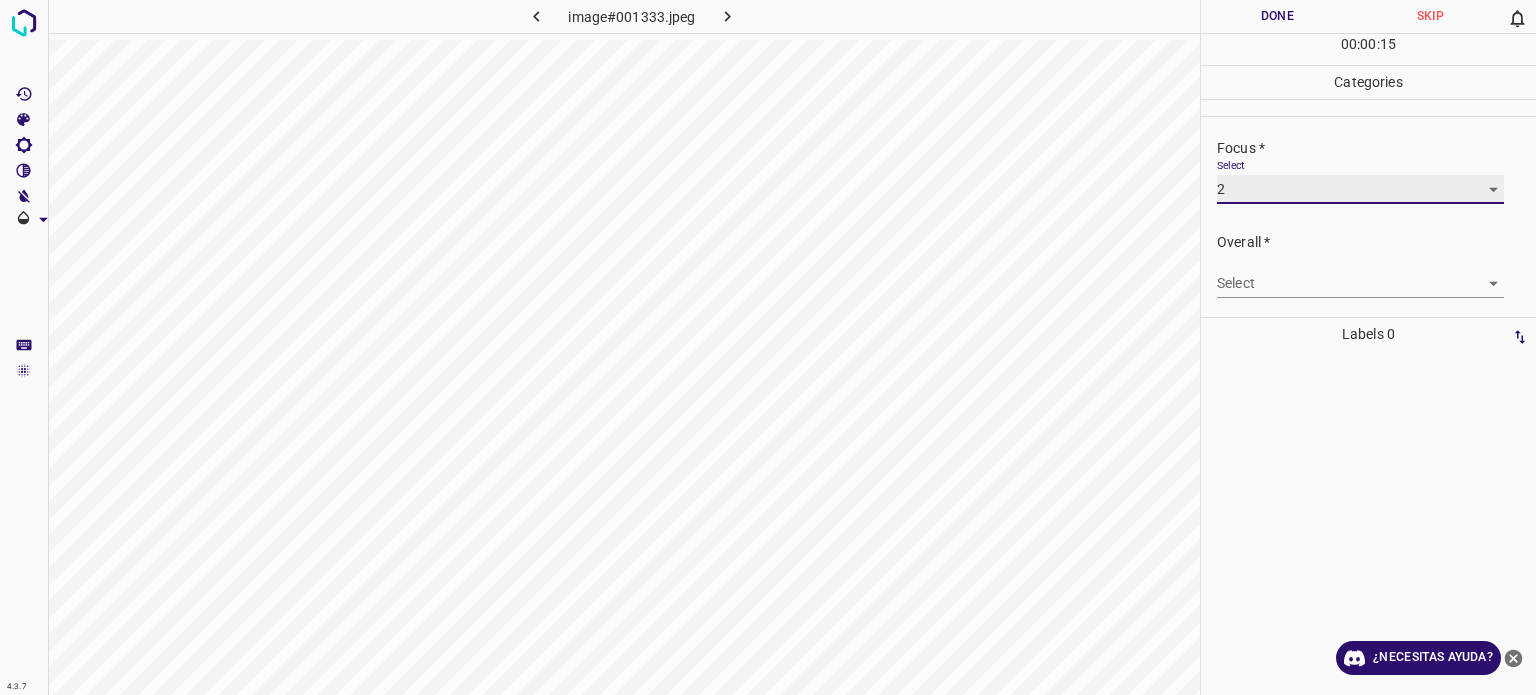 scroll, scrollTop: 98, scrollLeft: 0, axis: vertical 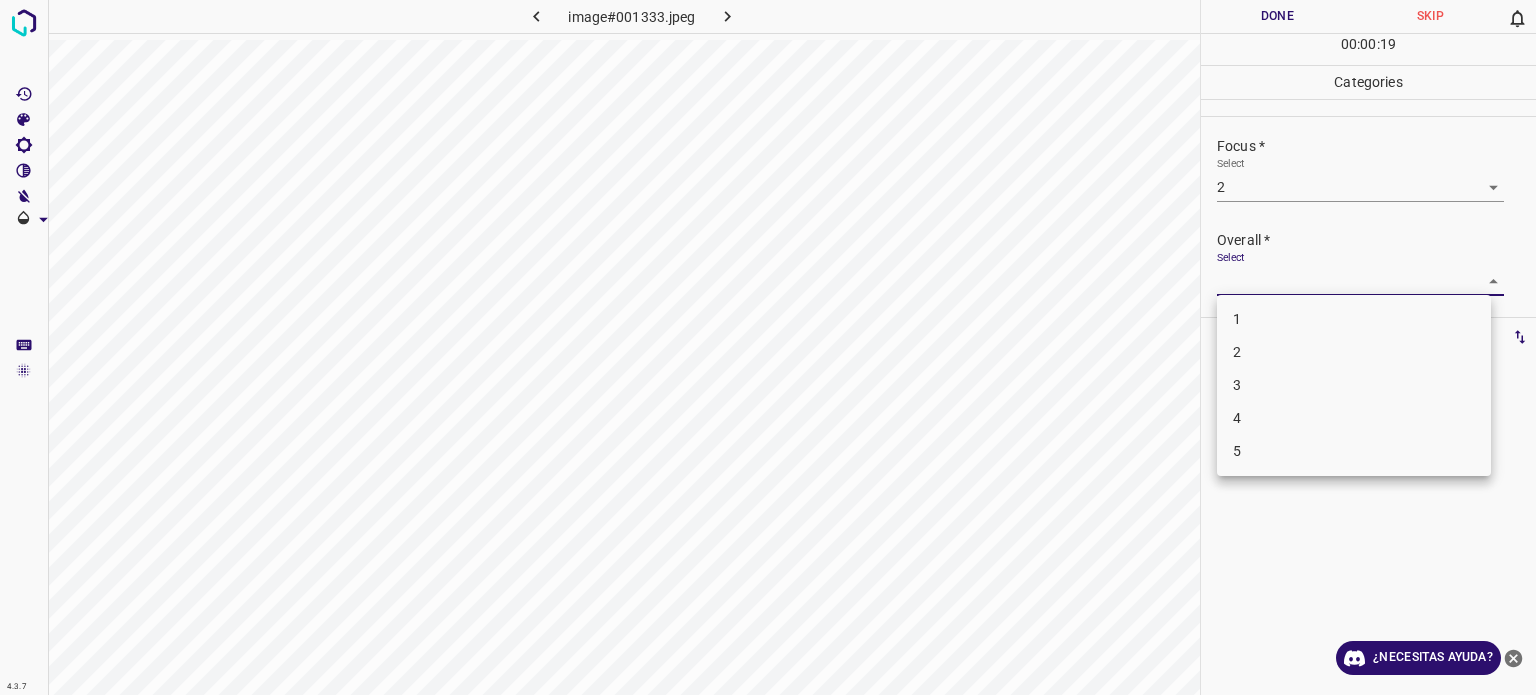 click on "4.3.7 image#001333.jpeg Done Skip 0 00   : 00   : 19   Categories Lighting *  Select 2 2 Focus *  Select 2 2 Overall *  Select ​ Labels   0 Categories 1 Lighting 2 Focus 3 Overall Tools Space Change between modes (Draw & Edit) I Auto labeling R Restore zoom M Zoom in N Zoom out Delete Delete selecte label Filters Z Restore filters X Saturation filter C Brightness filter V Contrast filter B Gray scale filter General O Download ¿Necesitas ayuda? Texto original Valora esta traducción Tu opinión servirá para ayudar a mejorar el Traductor de Google - Texto - Esconder - Borrar 1 2 3 4 5" at bounding box center (768, 347) 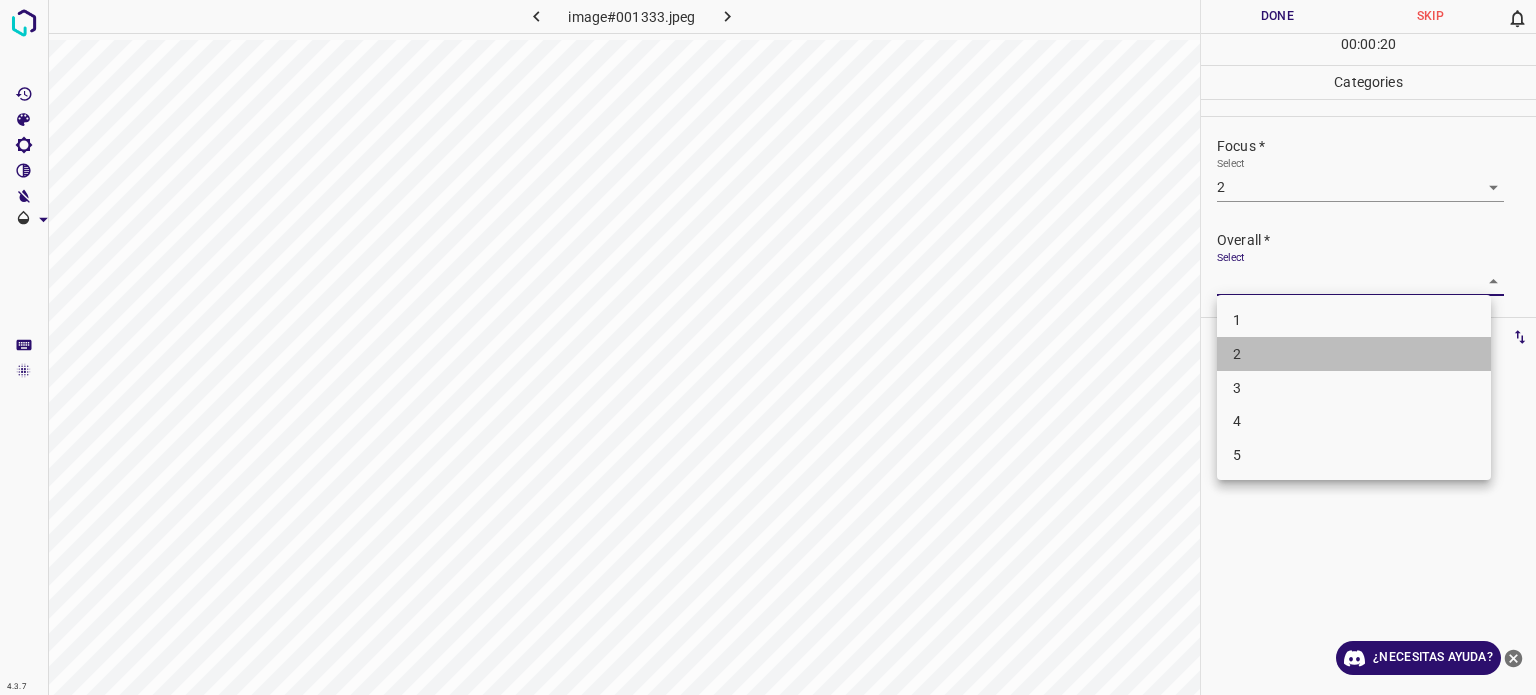 click on "2" at bounding box center [1237, 354] 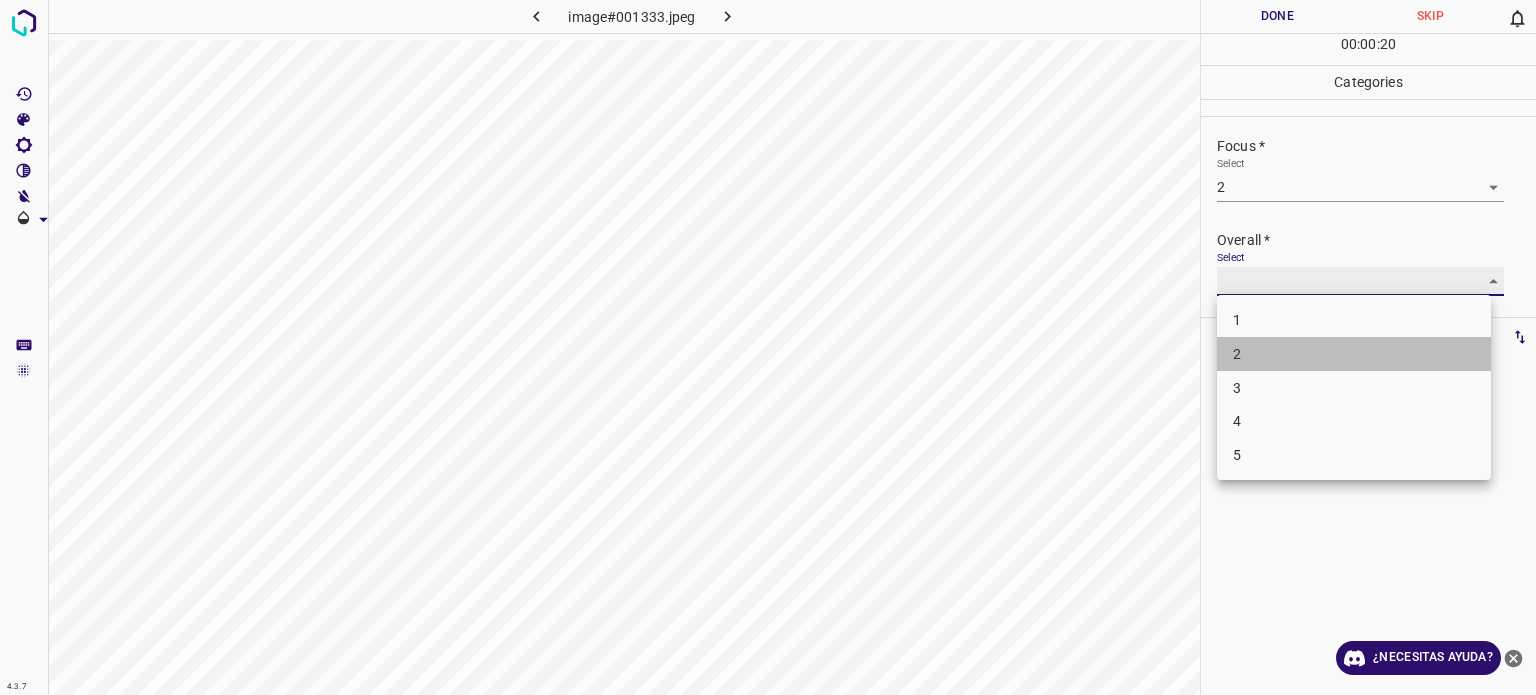 type on "2" 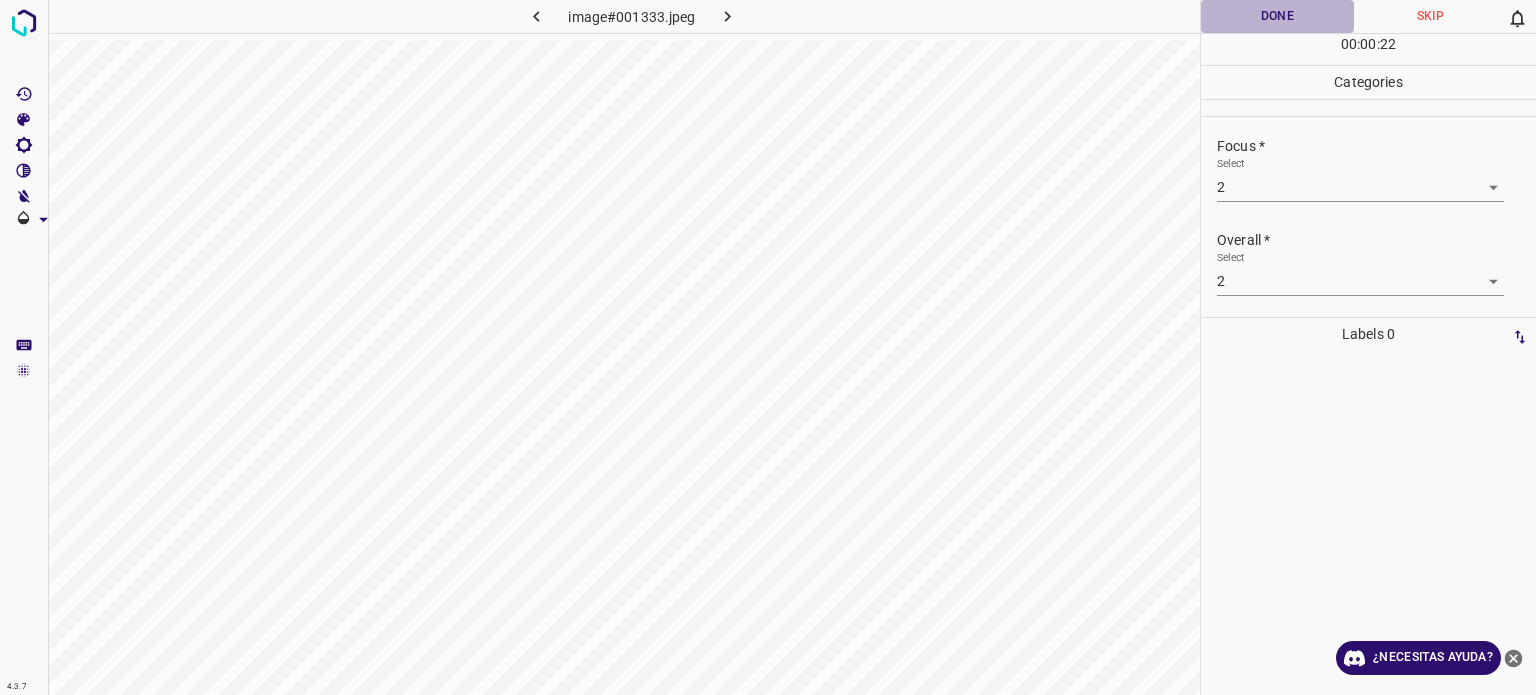 click on "Done" at bounding box center [1277, 16] 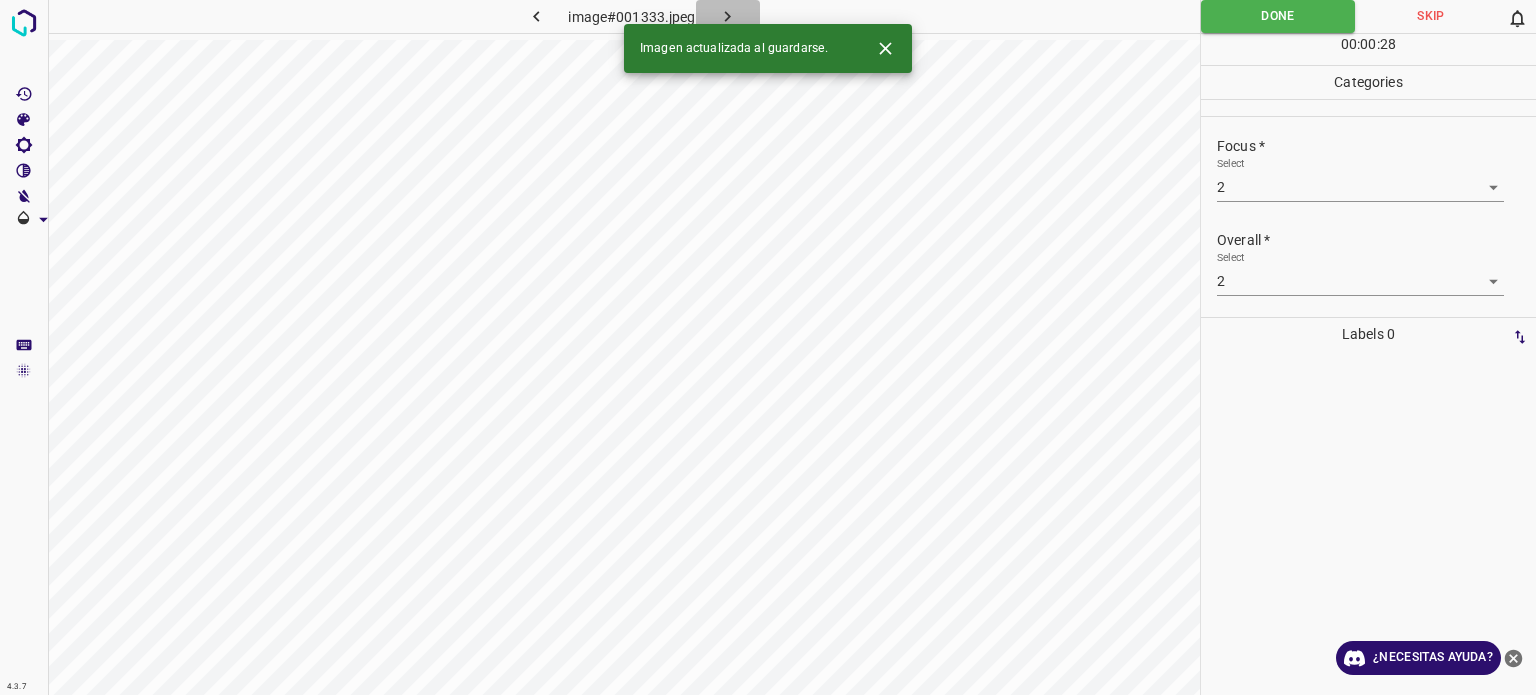 click at bounding box center [728, 16] 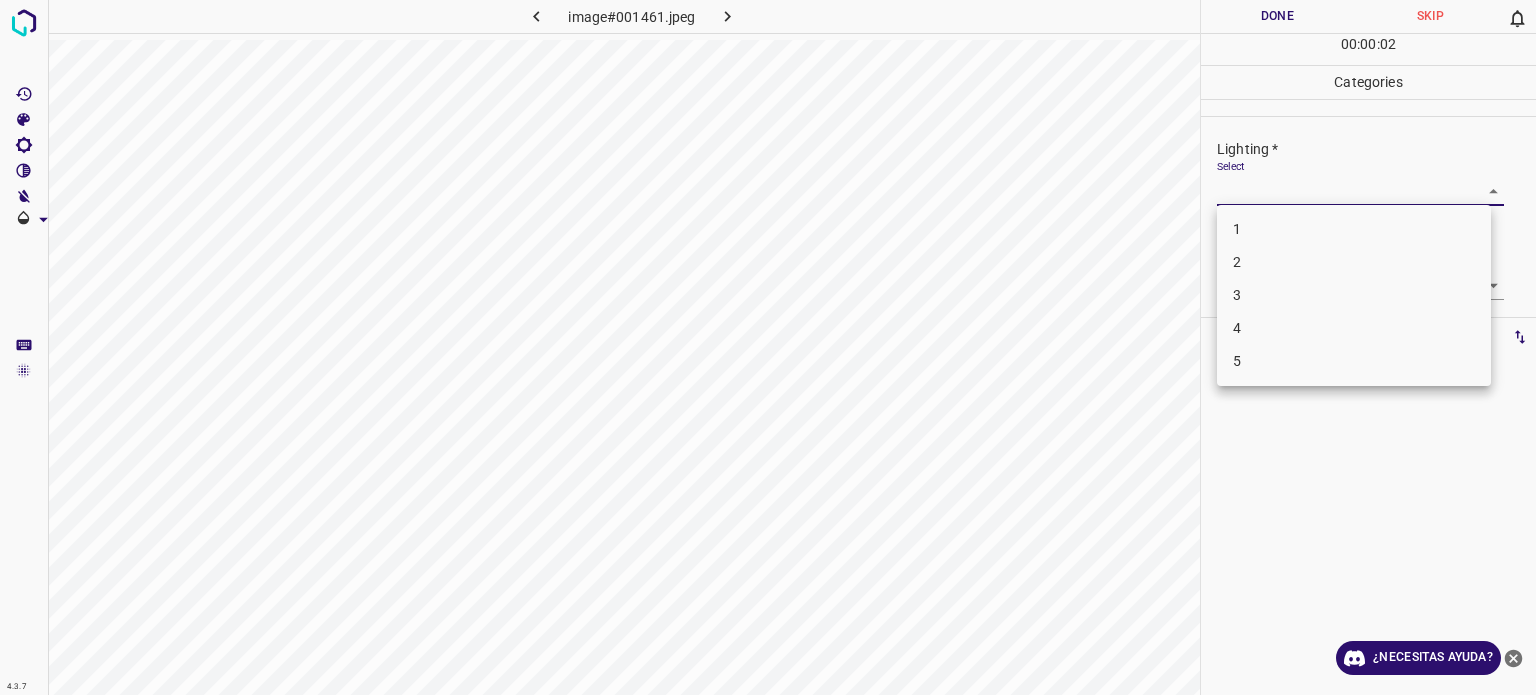 click on "4.3.7 image#001461.jpeg Done Skip 0 00   : 00   : 02   Categories Lighting *  Select ​ Focus *  Select ​ Overall *  Select ​ Labels   0 Categories 1 Lighting 2 Focus 3 Overall Tools Space Change between modes (Draw & Edit) I Auto labeling R Restore zoom M Zoom in N Zoom out Delete Delete selecte label Filters Z Restore filters X Saturation filter C Brightness filter V Contrast filter B Gray scale filter General O Download ¿Necesitas ayuda? Texto original Valora esta traducción Tu opinión servirá para ayudar a mejorar el Traductor de Google - Texto - Esconder - Borrar 1 2 3 4 5" at bounding box center (768, 347) 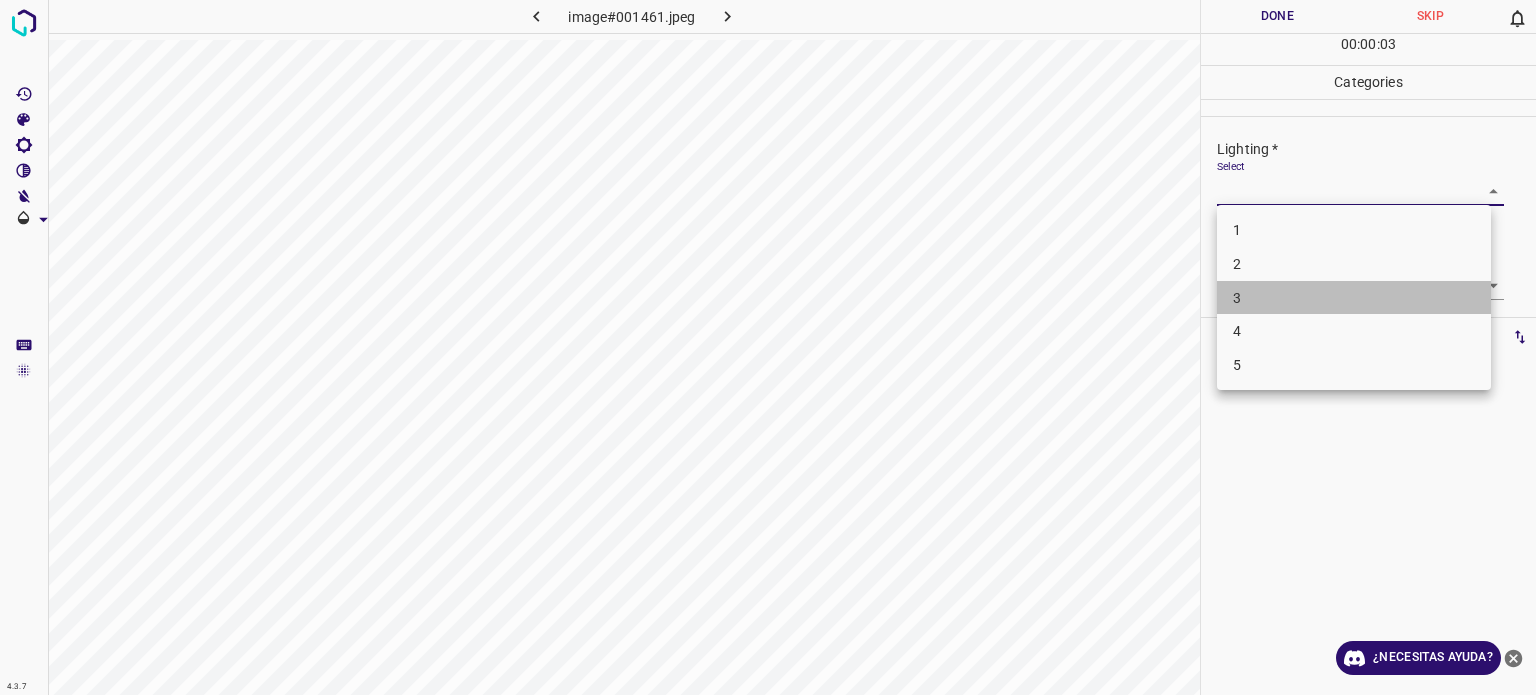 click on "3" at bounding box center (1354, 298) 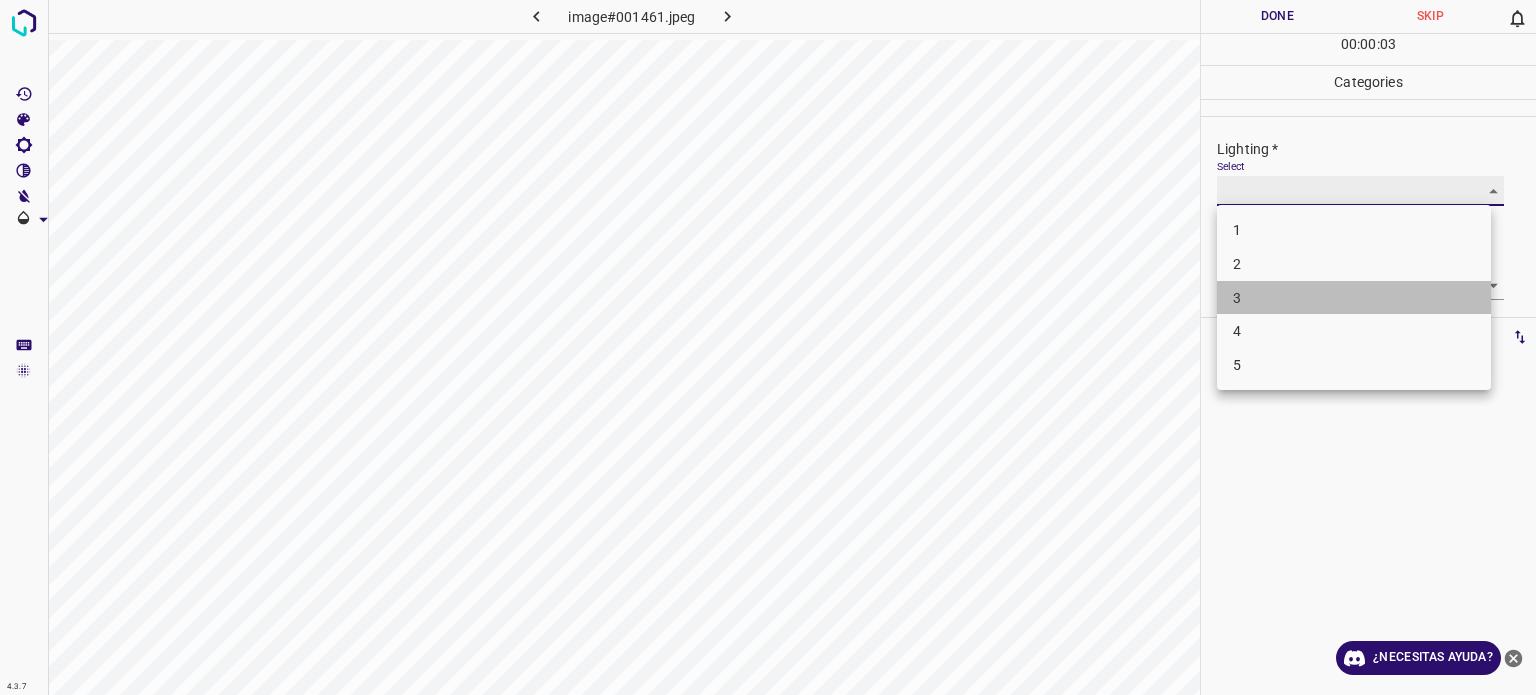 type on "3" 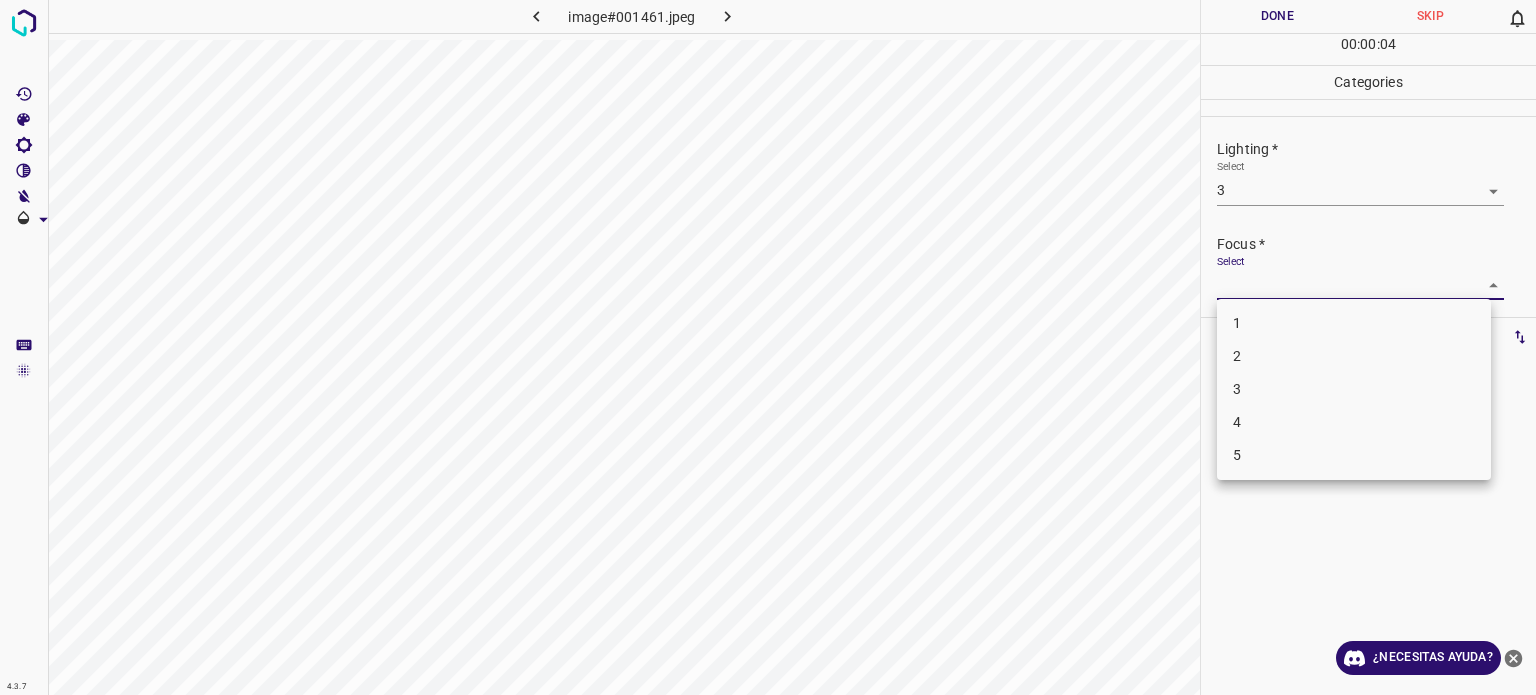 click on "4.3.7 image#001461.jpeg Done Skip 0 00   : 00   : 04   Categories Lighting *  Select 3 3 Focus *  Select ​ Overall *  Select ​ Labels   0 Categories 1 Lighting 2 Focus 3 Overall Tools Space Change between modes (Draw & Edit) I Auto labeling R Restore zoom M Zoom in N Zoom out Delete Delete selecte label Filters Z Restore filters X Saturation filter C Brightness filter V Contrast filter B Gray scale filter General O Download ¿Necesitas ayuda? Texto original Valora esta traducción Tu opinión servirá para ayudar a mejorar el Traductor de Google - Texto - Esconder - Borrar 1 2 3 4 5" at bounding box center [768, 347] 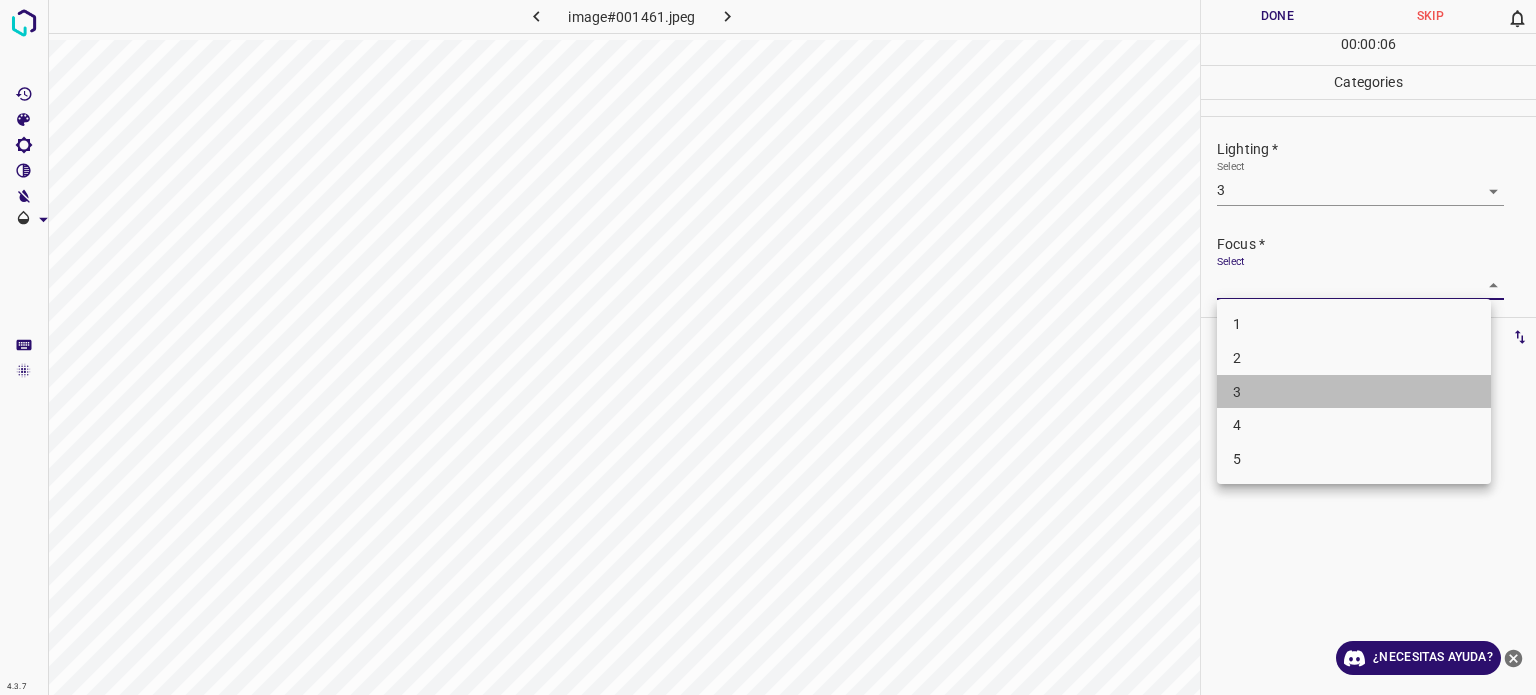 click on "3" at bounding box center [1354, 392] 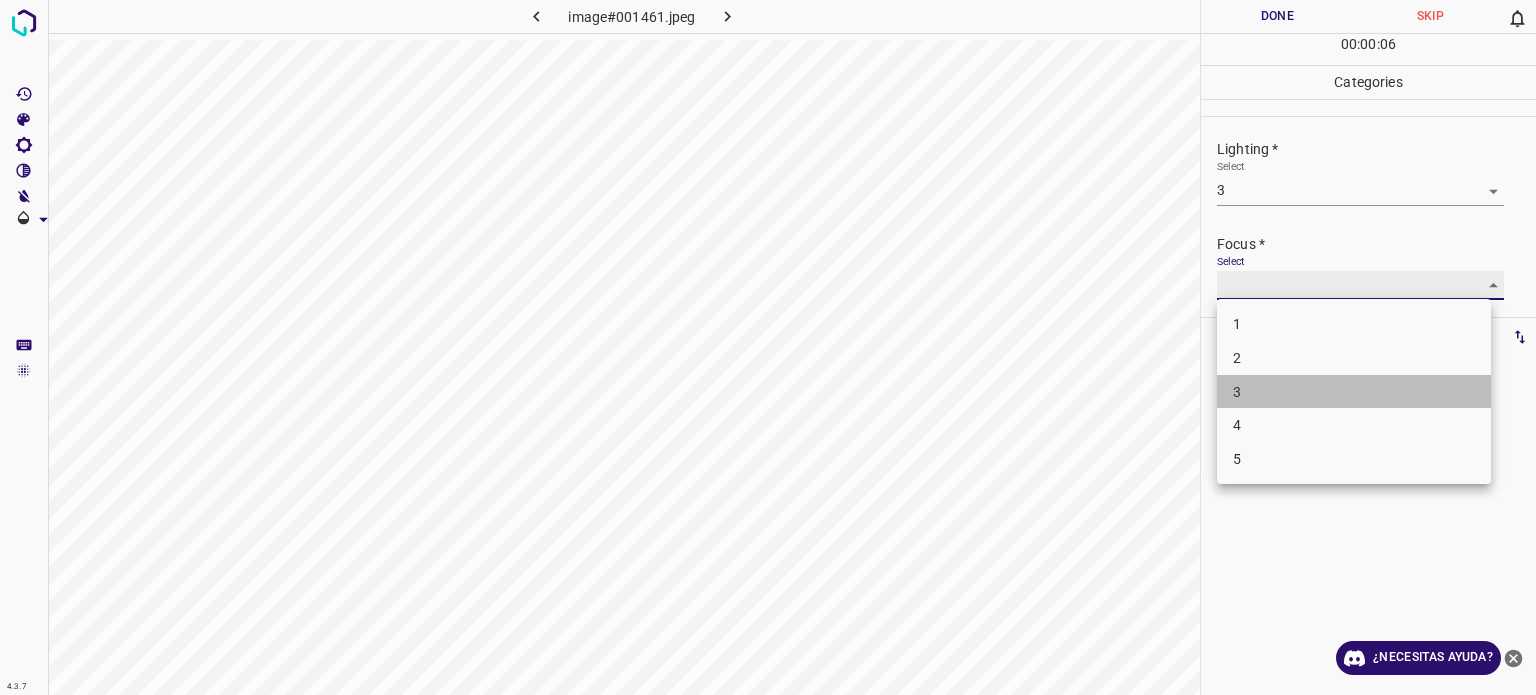type on "3" 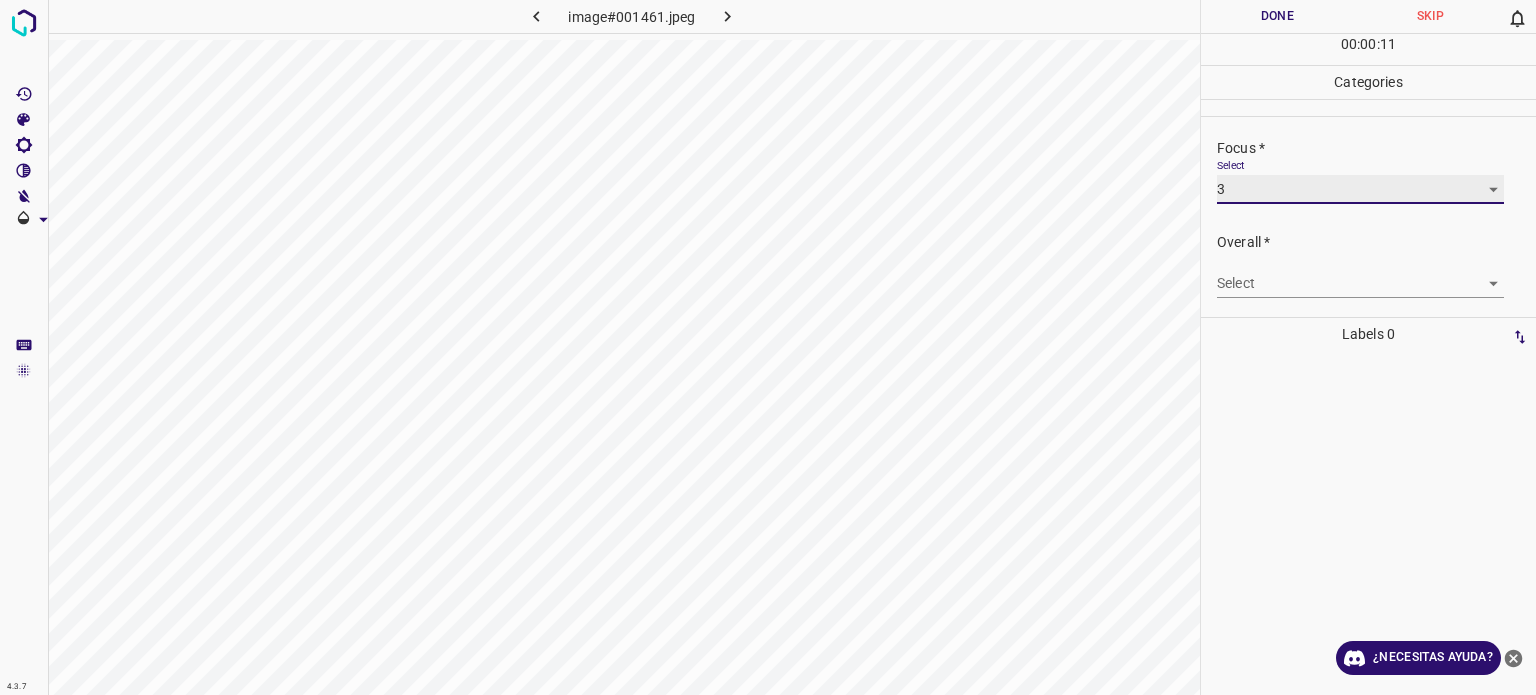 scroll, scrollTop: 98, scrollLeft: 0, axis: vertical 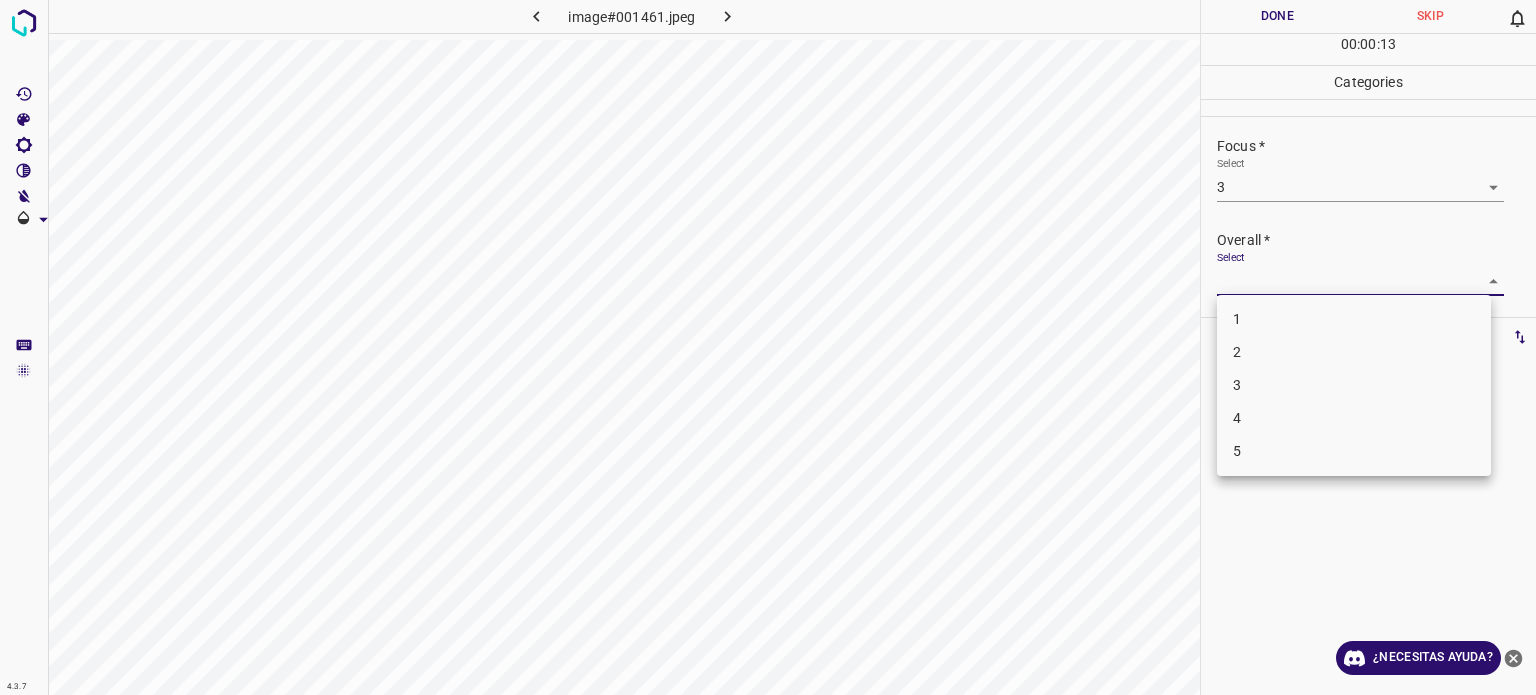 click on "4.3.7 image#001461.jpeg Done Skip 0 00   : 00   : 13   Categories Lighting *  Select 3 3 Focus *  Select 3 3 Overall *  Select ​ Labels   0 Categories 1 Lighting 2 Focus 3 Overall Tools Space Change between modes (Draw & Edit) I Auto labeling R Restore zoom M Zoom in N Zoom out Delete Delete selecte label Filters Z Restore filters X Saturation filter C Brightness filter V Contrast filter B Gray scale filter General O Download ¿Necesitas ayuda? Texto original Valora esta traducción Tu opinión servirá para ayudar a mejorar el Traductor de Google - Texto - Esconder - Borrar 1 2 3 4 5" at bounding box center [768, 347] 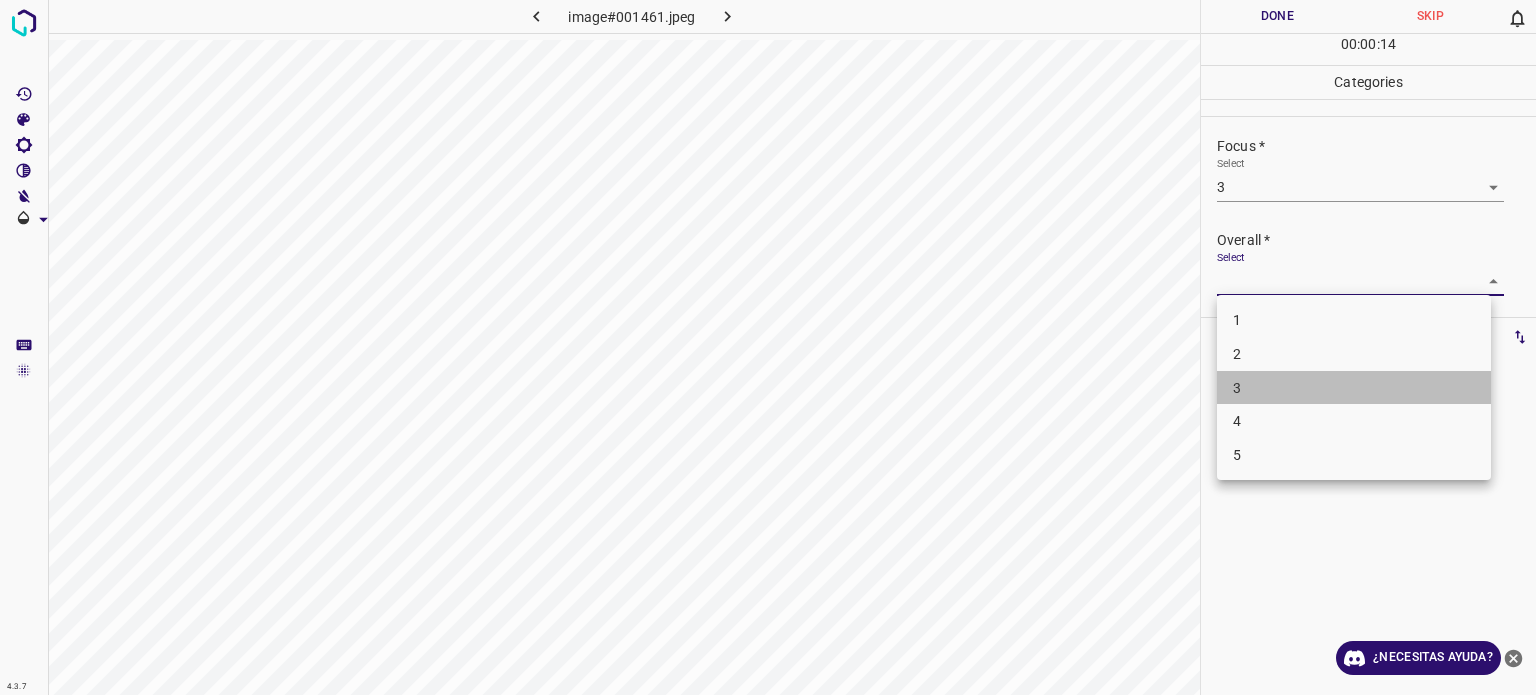 click on "3" at bounding box center (1354, 388) 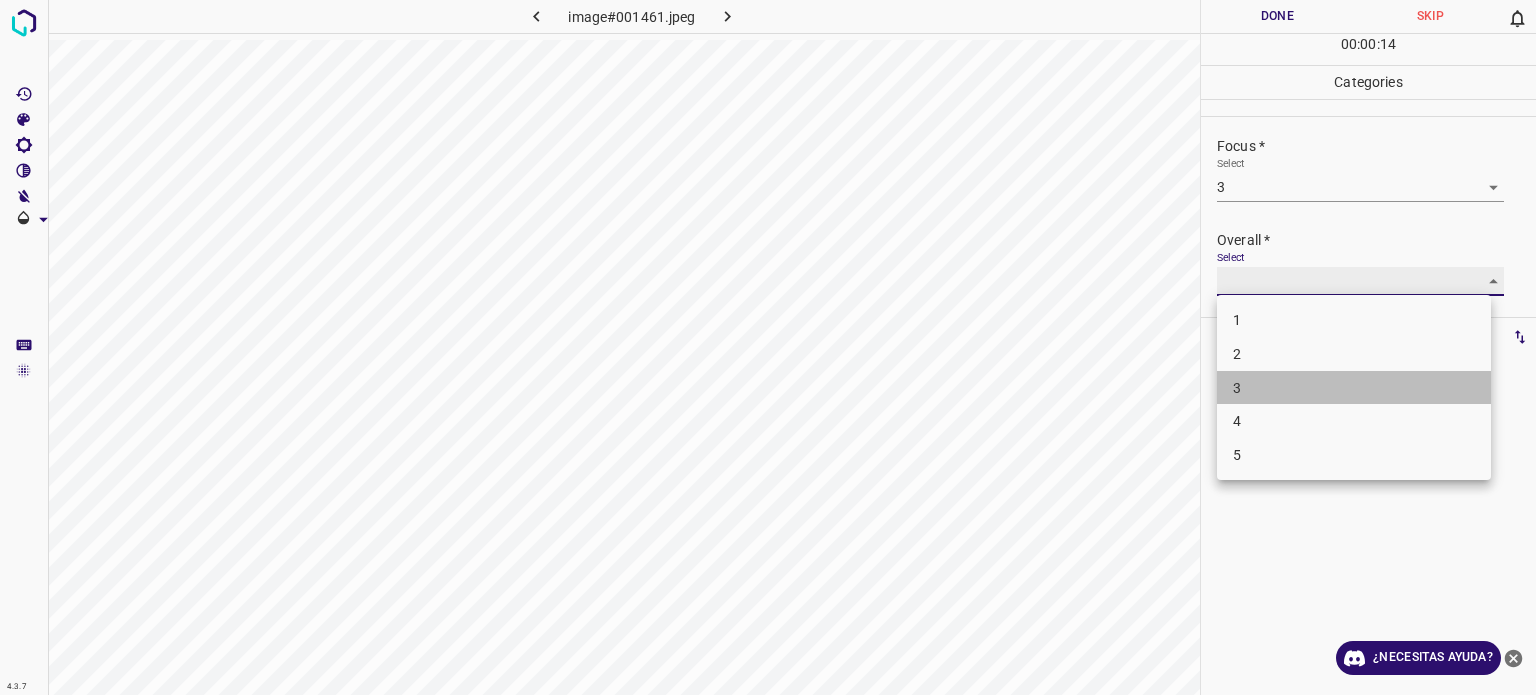 type on "3" 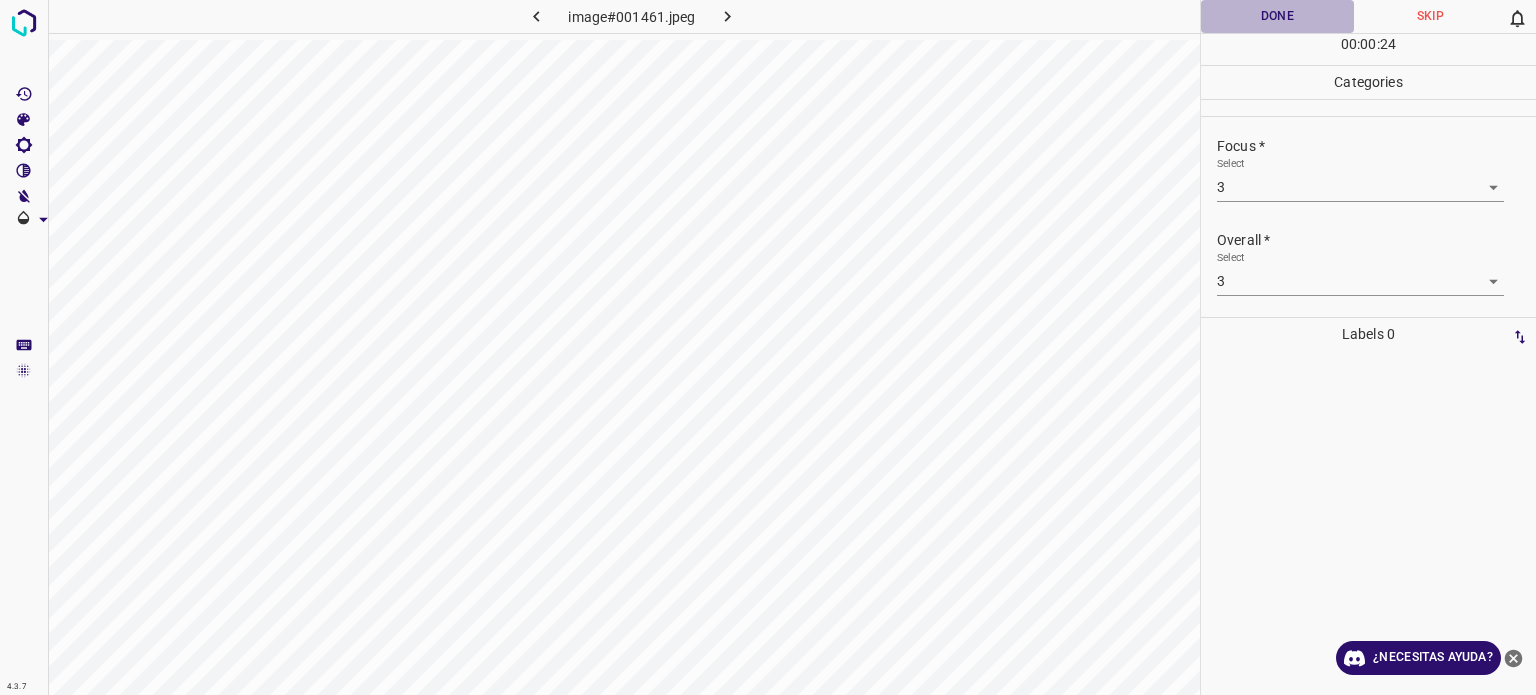 click on "Done" at bounding box center [1277, 16] 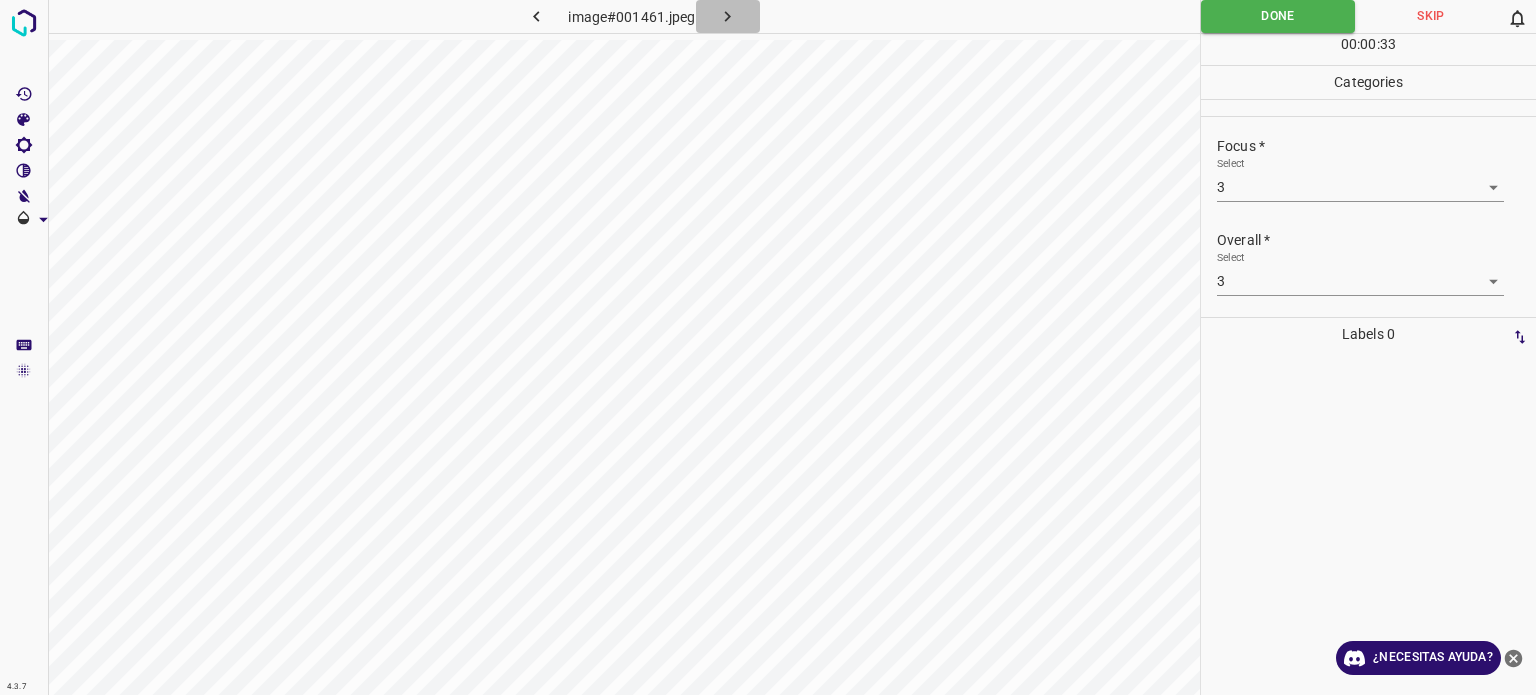 click 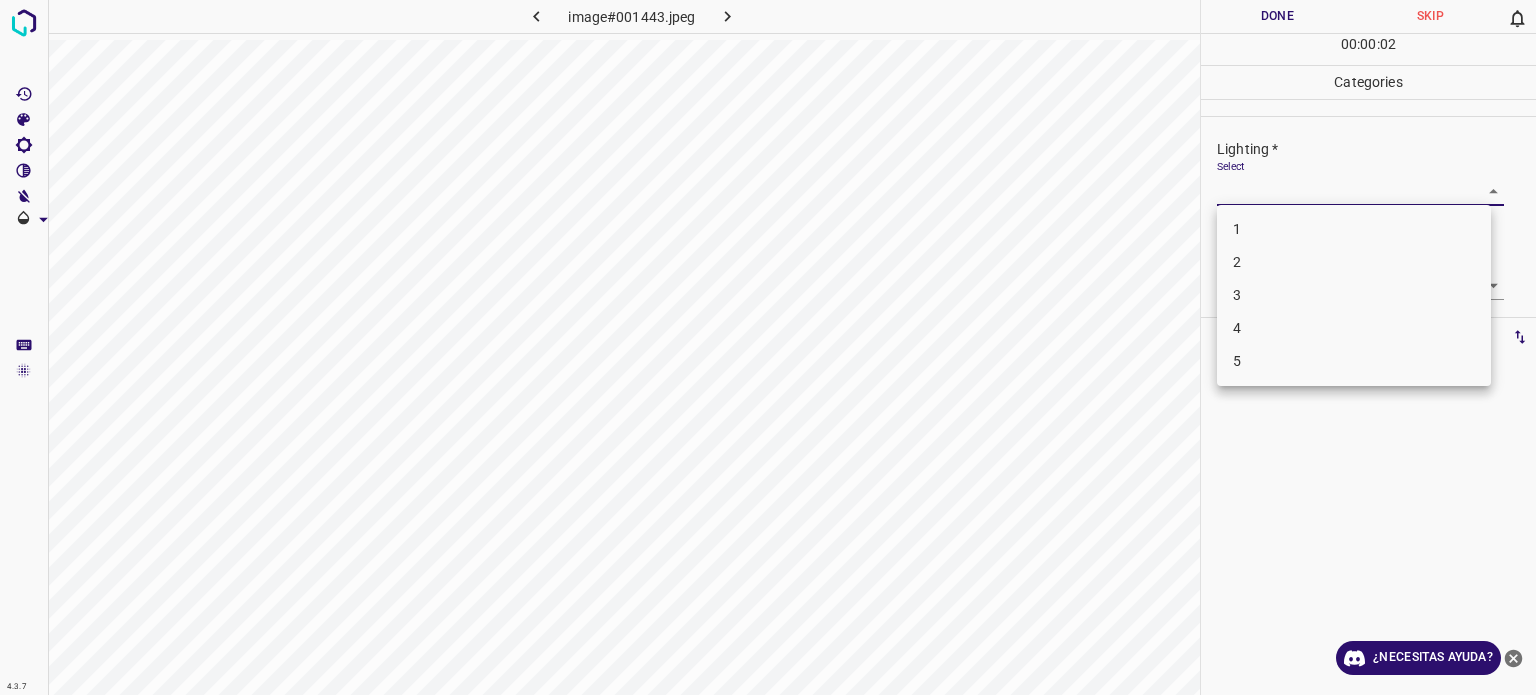 click on "4.3.7 image#001443.jpeg Done Skip 0 00   : 00   : 02   Categories Lighting *  Select ​ Focus *  Select ​ Overall *  Select ​ Labels   0 Categories 1 Lighting 2 Focus 3 Overall Tools Space Change between modes (Draw & Edit) I Auto labeling R Restore zoom M Zoom in N Zoom out Delete Delete selecte label Filters Z Restore filters X Saturation filter C Brightness filter V Contrast filter B Gray scale filter General O Download ¿Necesitas ayuda? Texto original Valora esta traducción Tu opinión servirá para ayudar a mejorar el Traductor de Google - Texto - Esconder - Borrar 1 2 3 4 5" at bounding box center (768, 347) 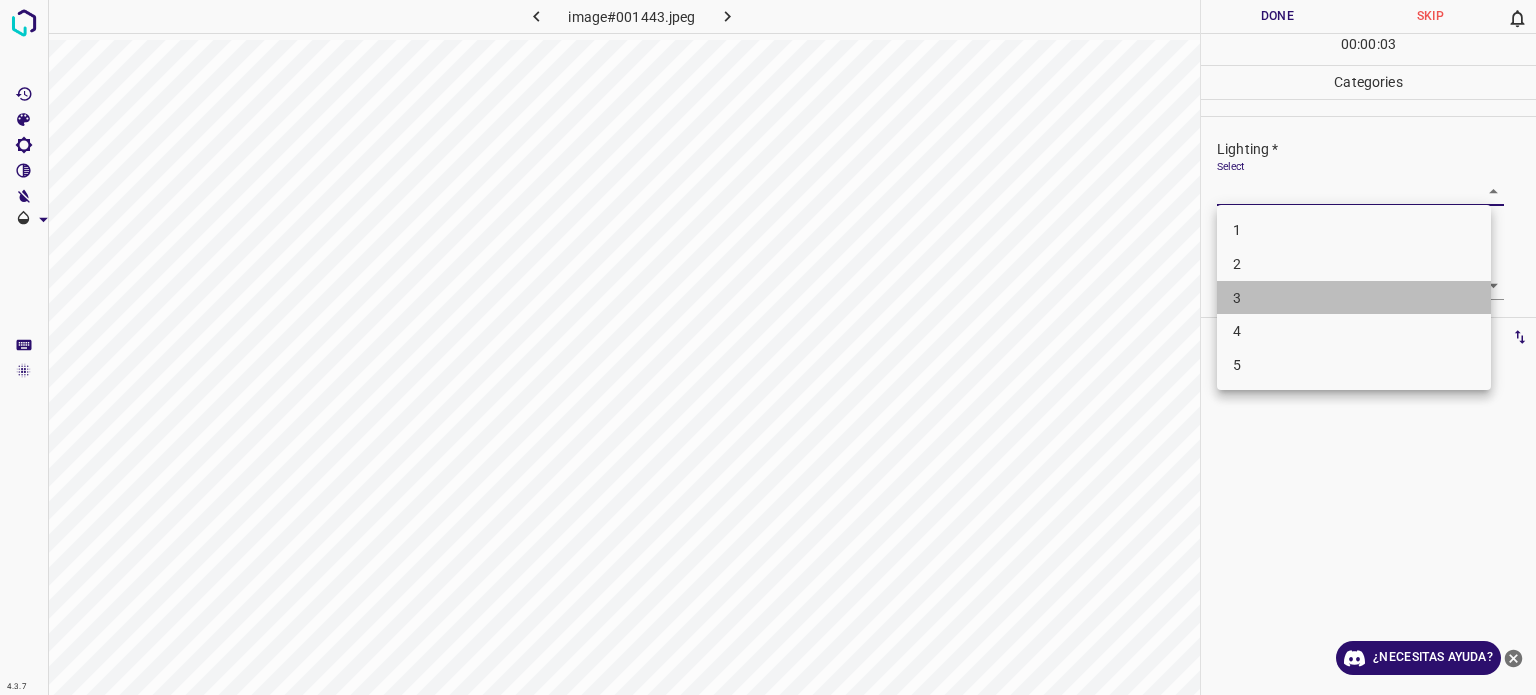 click on "3" at bounding box center (1354, 298) 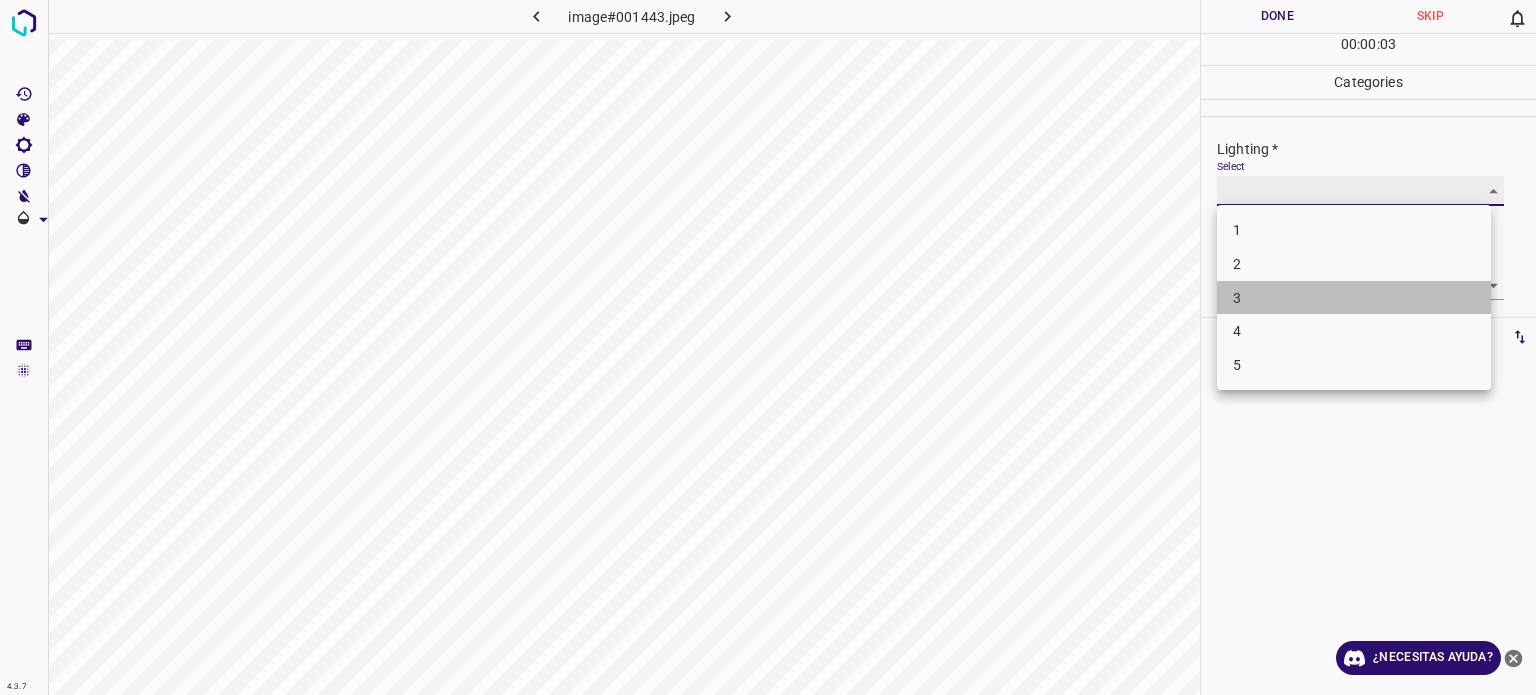 type on "3" 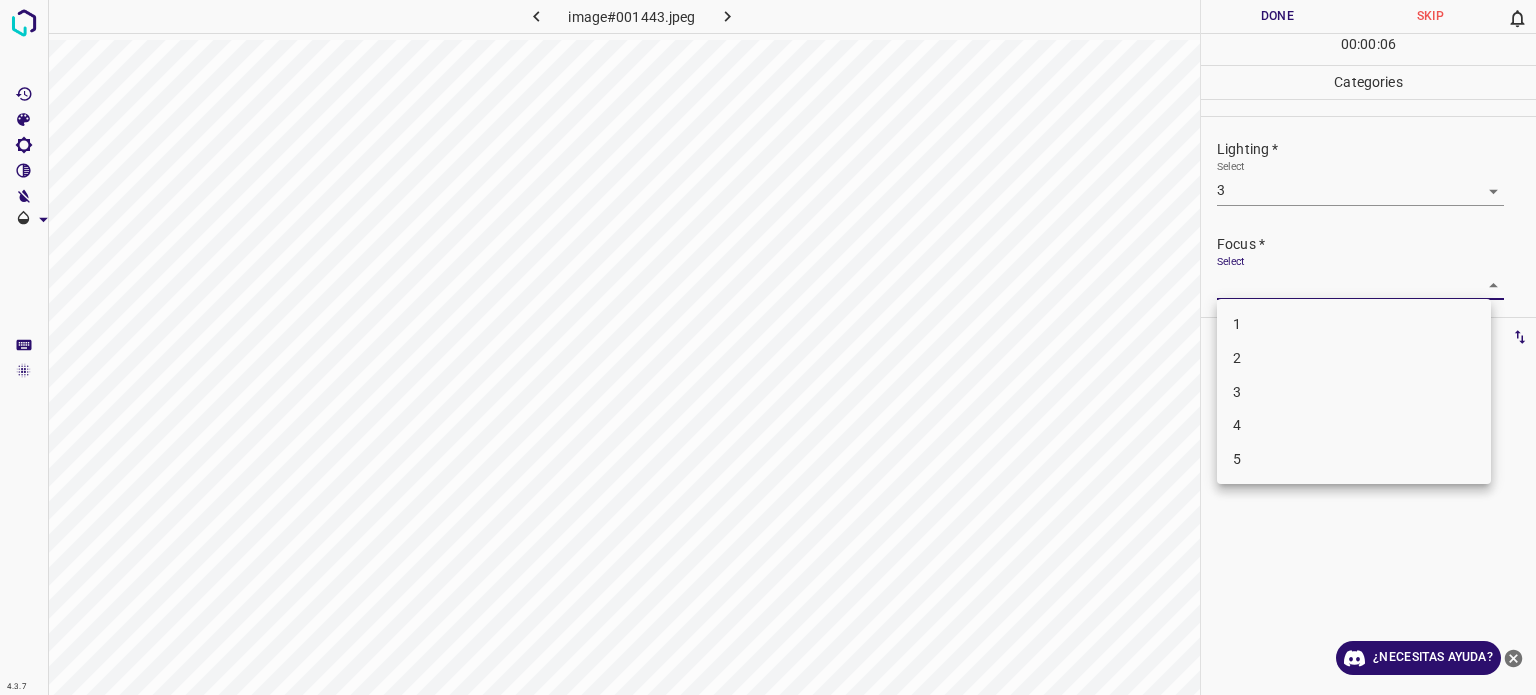 drag, startPoint x: 1239, startPoint y: 286, endPoint x: 1237, endPoint y: 389, distance: 103.01942 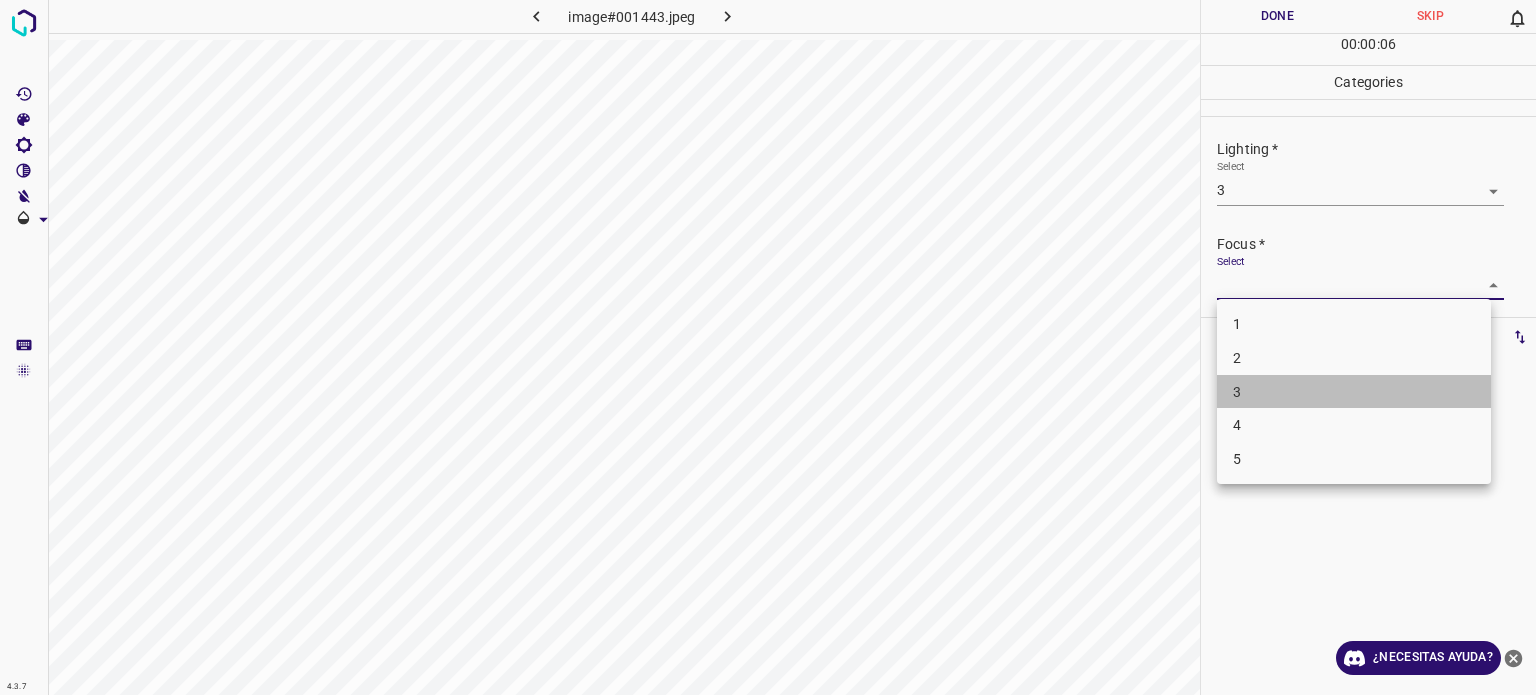 click on "3" at bounding box center [1237, 391] 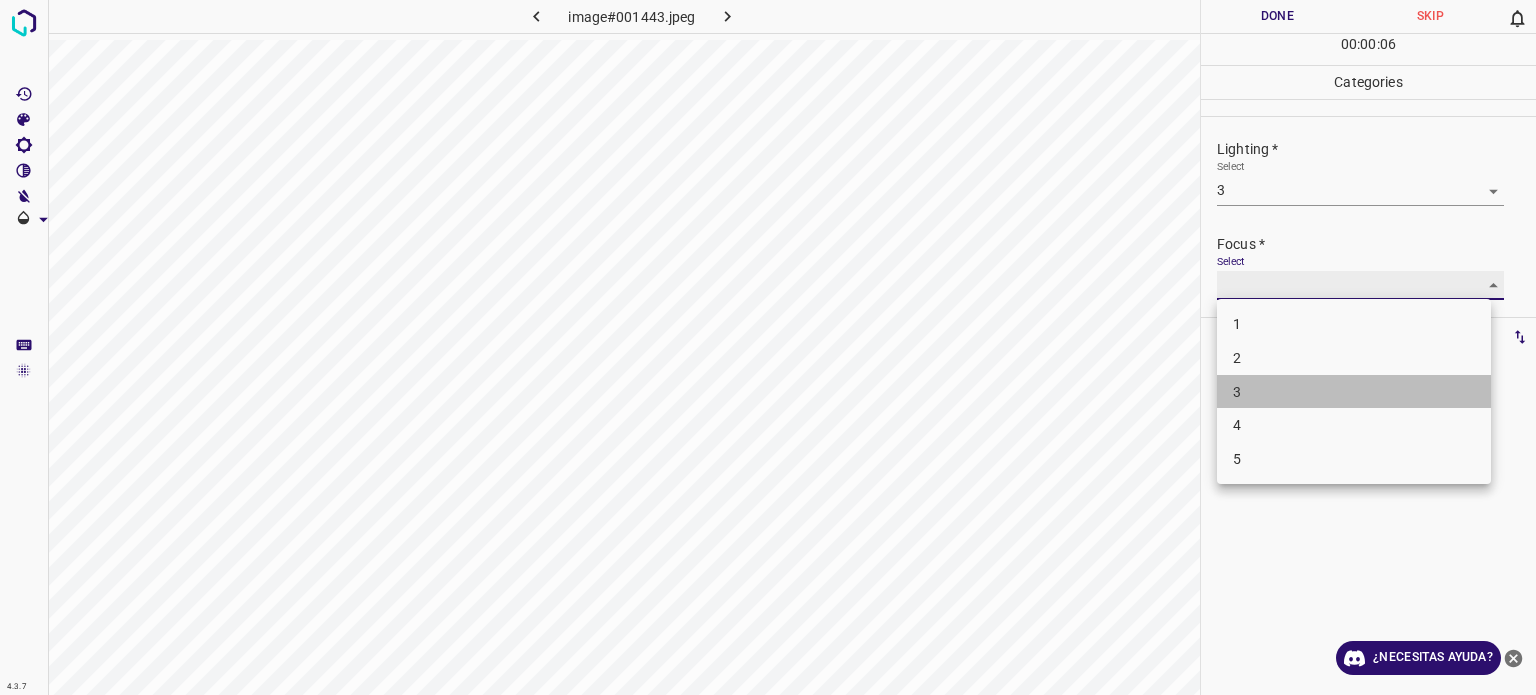 type on "3" 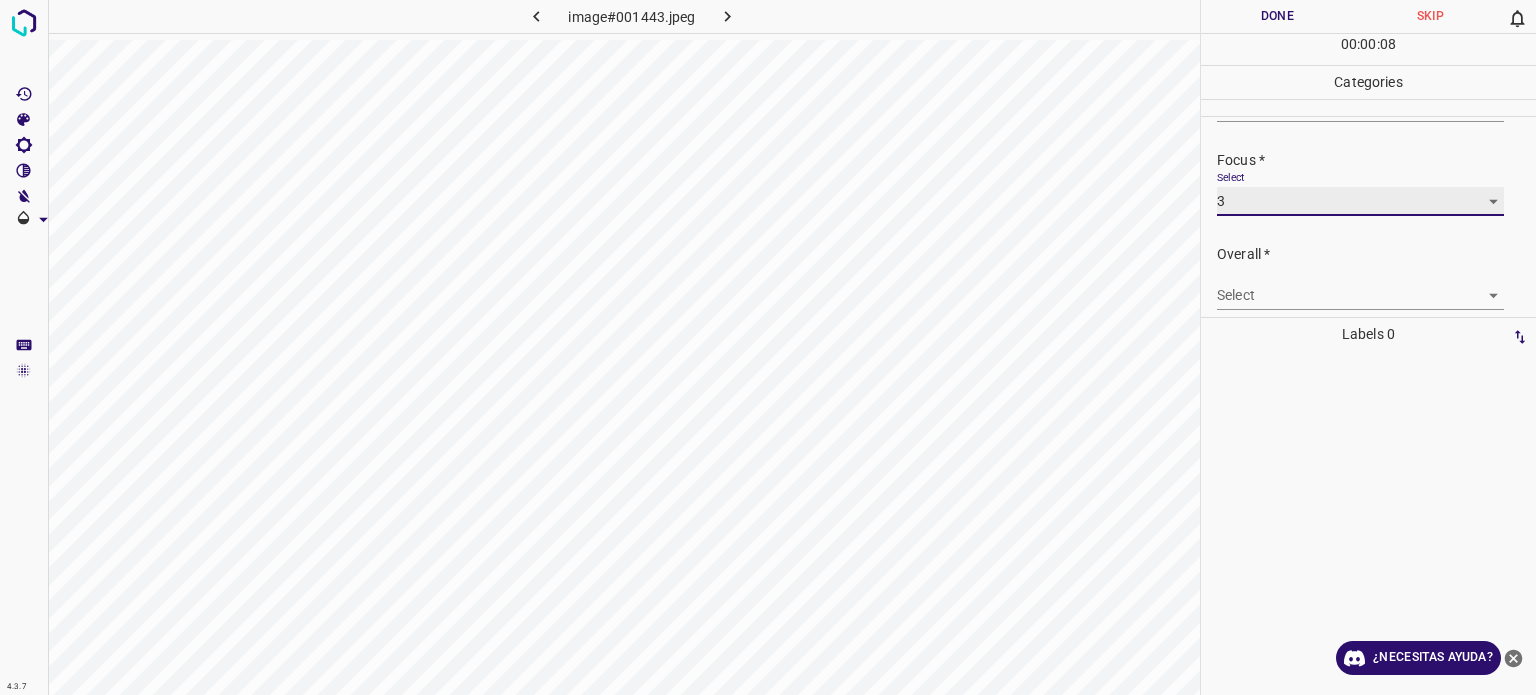 scroll, scrollTop: 98, scrollLeft: 0, axis: vertical 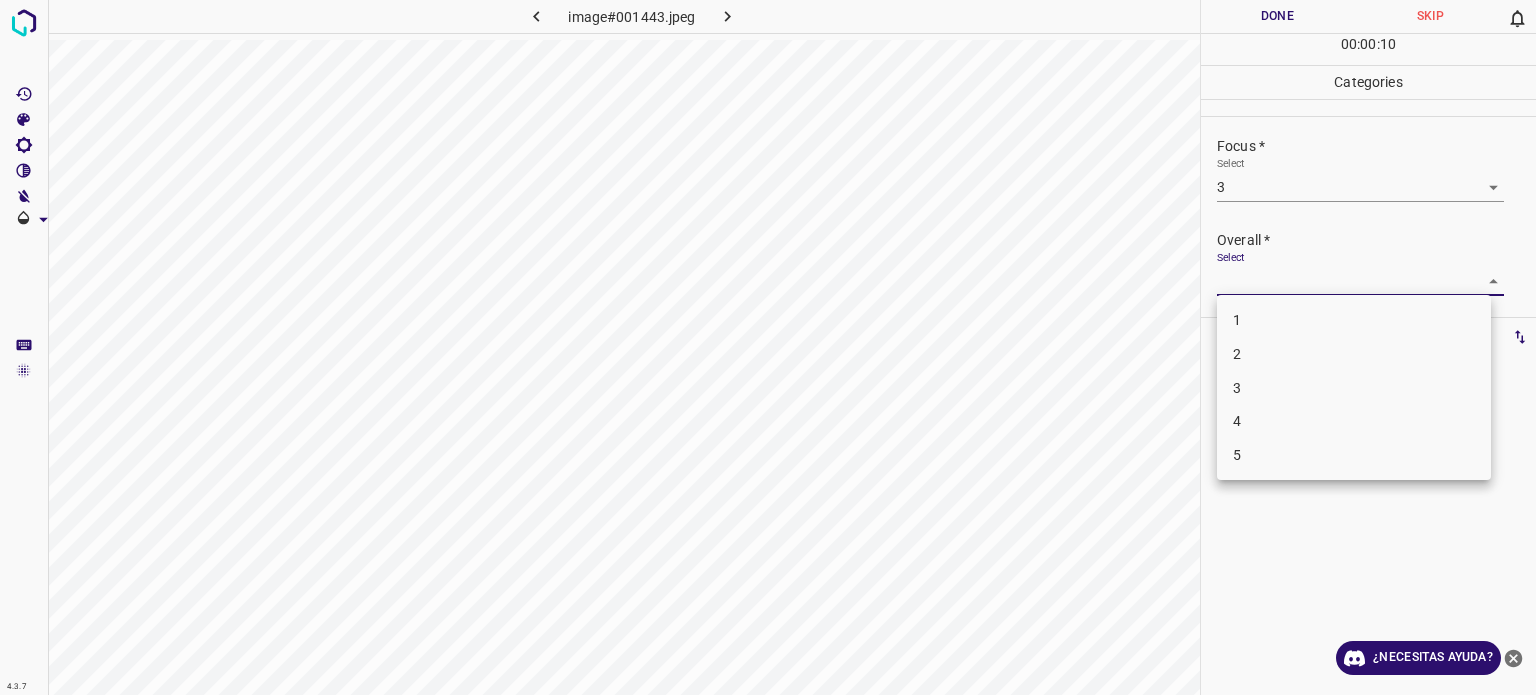click on "4.3.7 image#001443.jpeg Done Skip 0 00   : 00   : 10   Categories Lighting *  Select 3 3 Focus *  Select 3 3 Overall *  Select ​ Labels   0 Categories 1 Lighting 2 Focus 3 Overall Tools Space Change between modes (Draw & Edit) I Auto labeling R Restore zoom M Zoom in N Zoom out Delete Delete selecte label Filters Z Restore filters X Saturation filter C Brightness filter V Contrast filter B Gray scale filter General O Download ¿Necesitas ayuda? Texto original Valora esta traducción Tu opinión servirá para ayudar a mejorar el Traductor de Google - Texto - Esconder - Borrar 1 2 3 4 5" at bounding box center [768, 347] 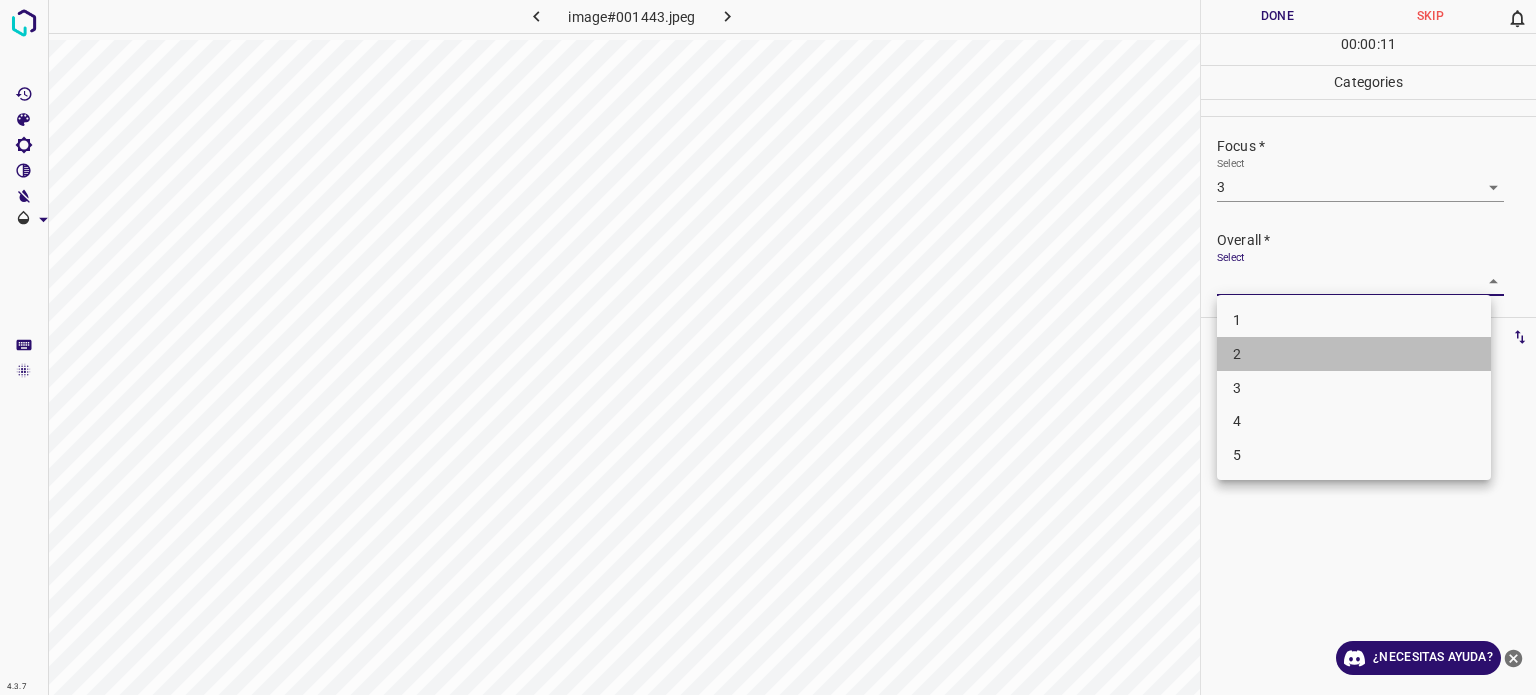 click on "2" at bounding box center (1354, 354) 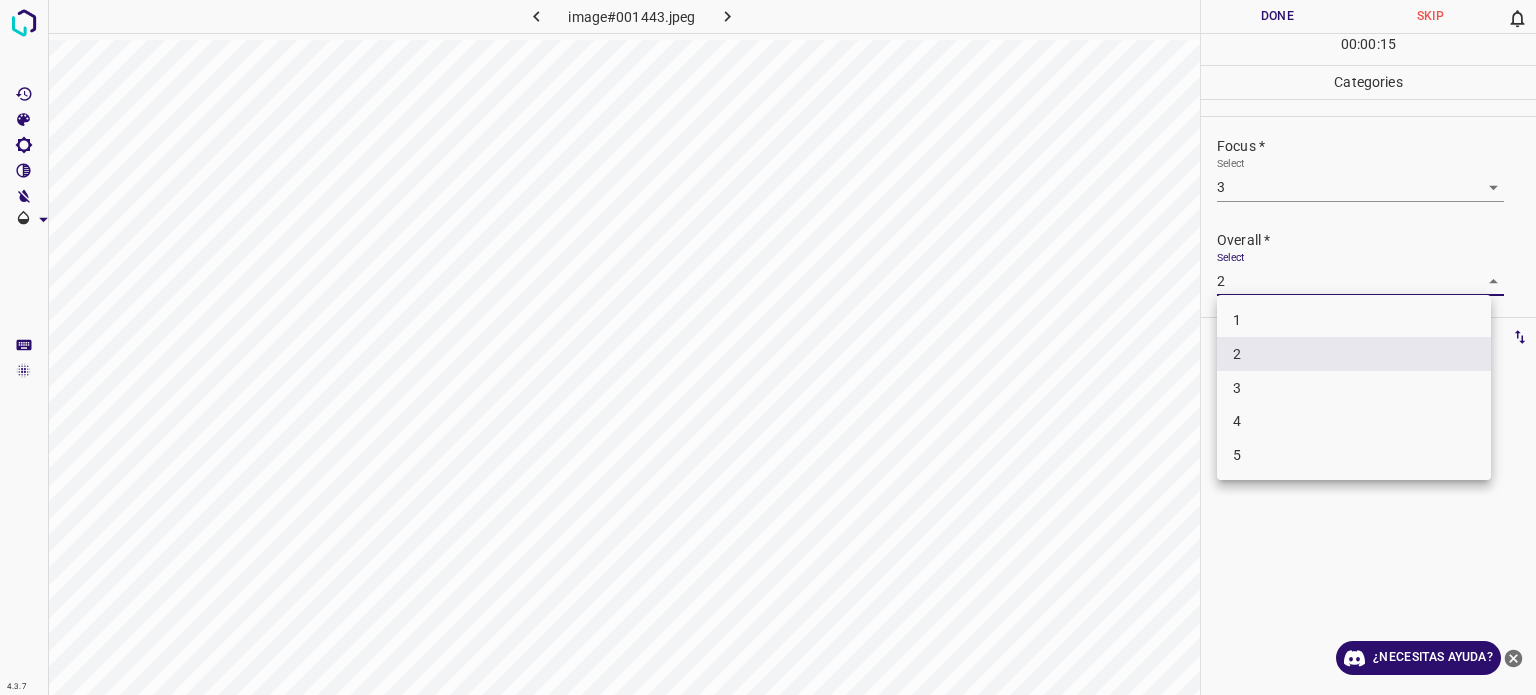 drag, startPoint x: 1252, startPoint y: 275, endPoint x: 1241, endPoint y: 380, distance: 105.574615 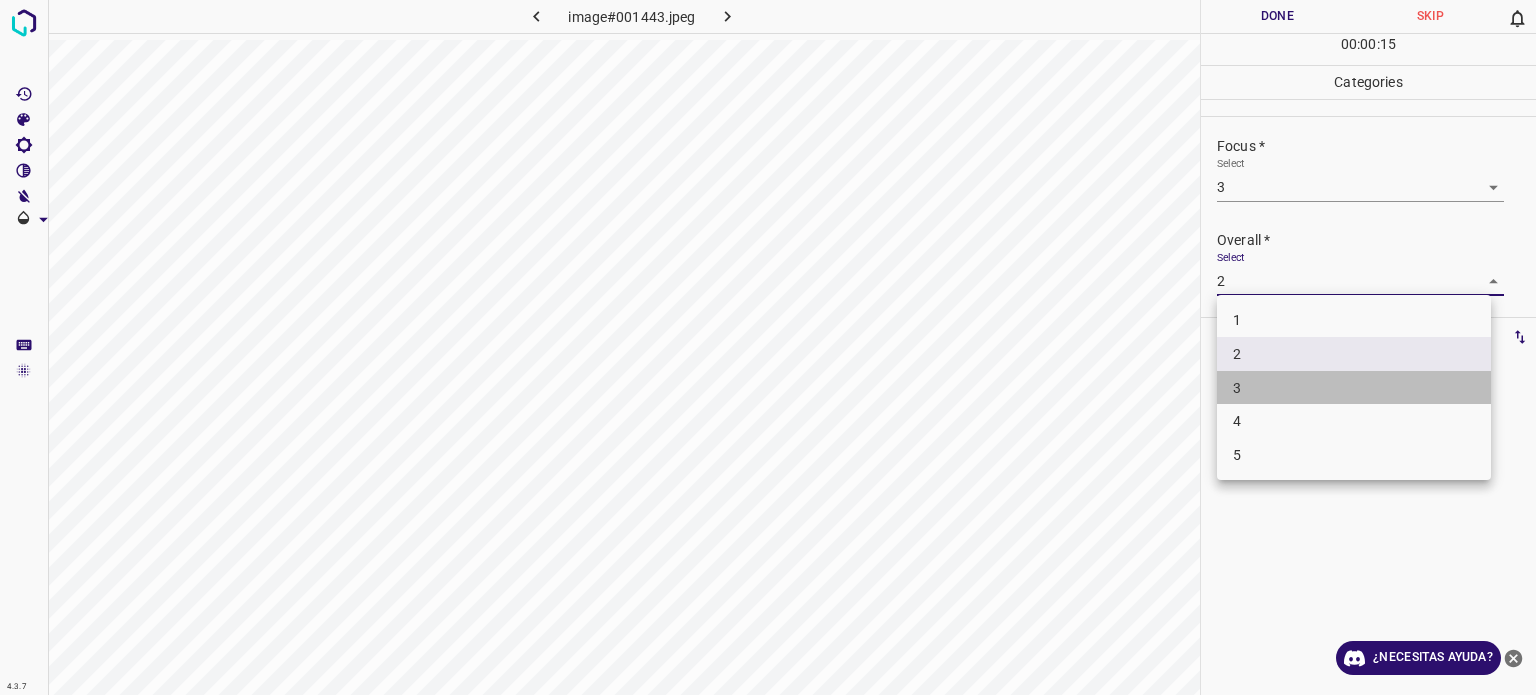 click on "3" at bounding box center [1354, 388] 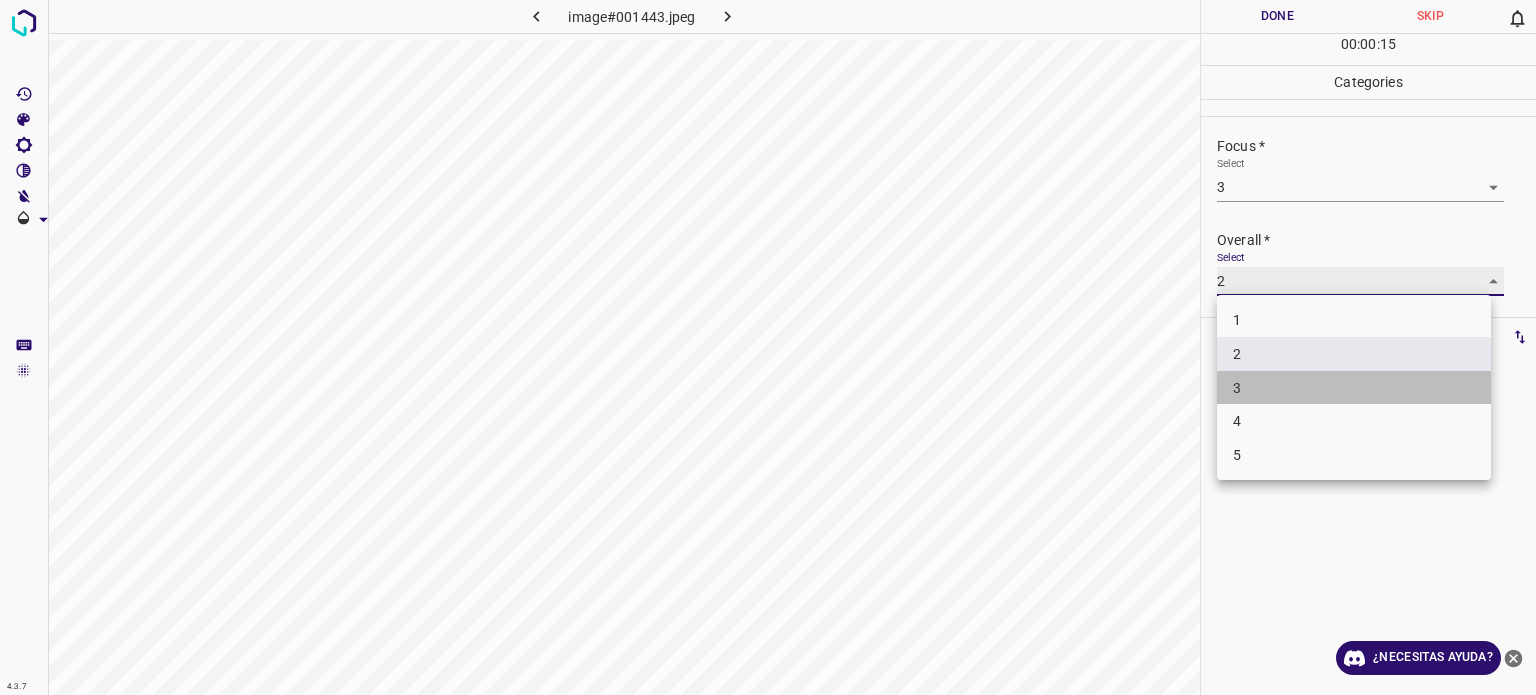 type on "3" 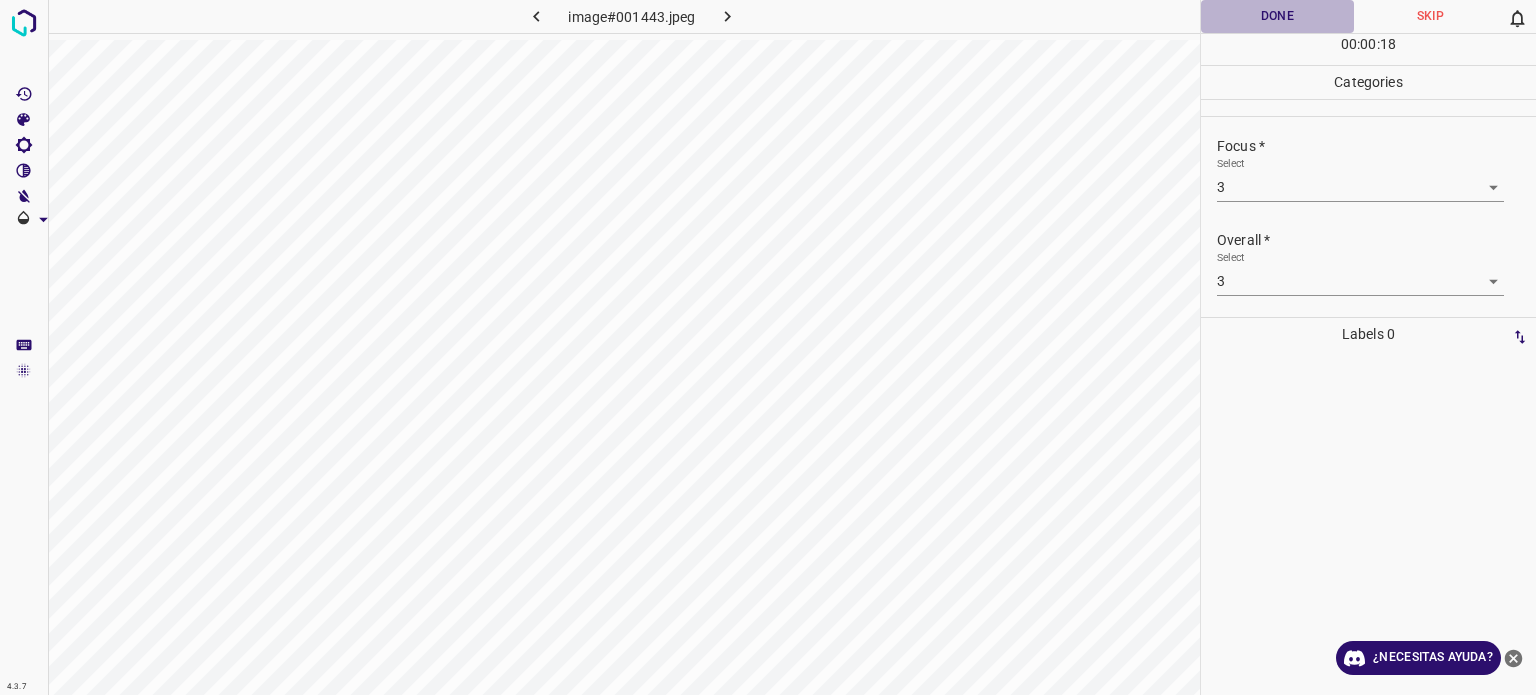 click on "Done" at bounding box center (1277, 16) 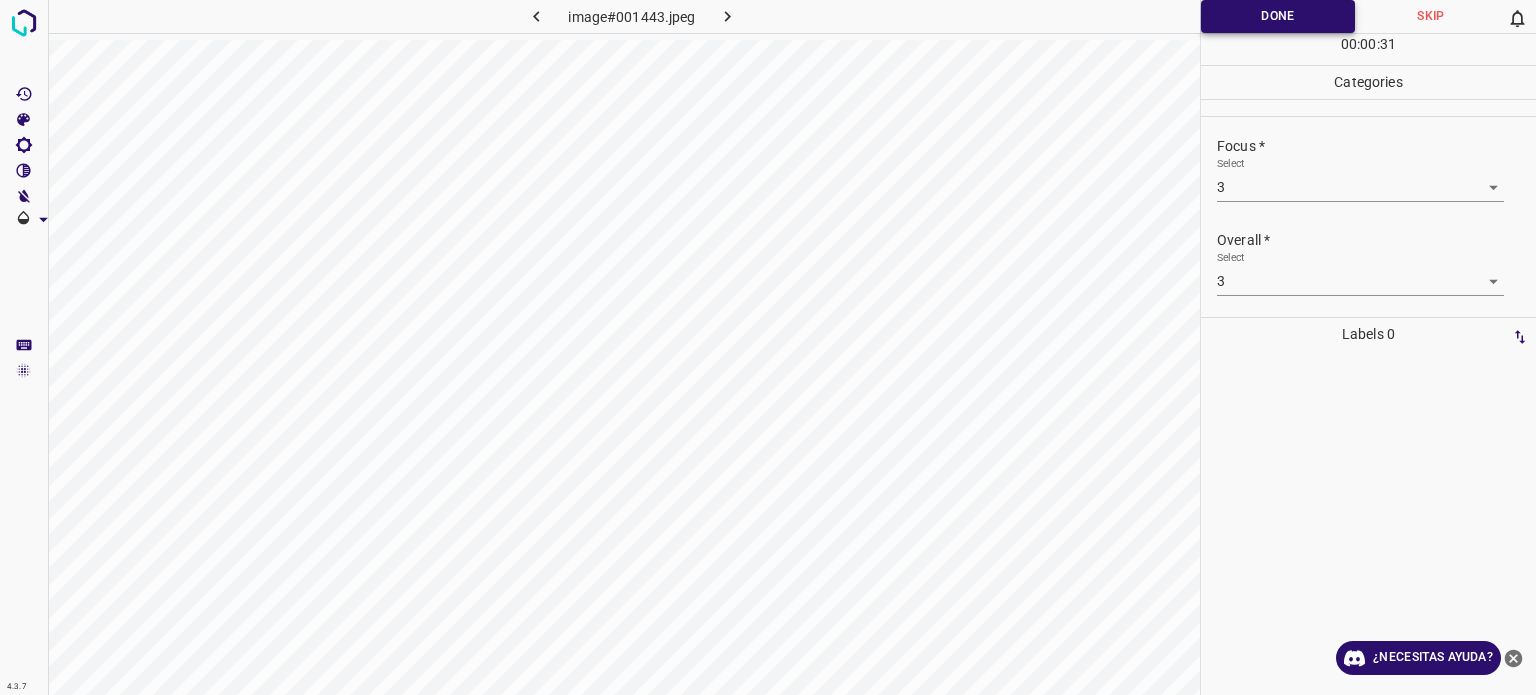 click on "Done" at bounding box center [1278, 16] 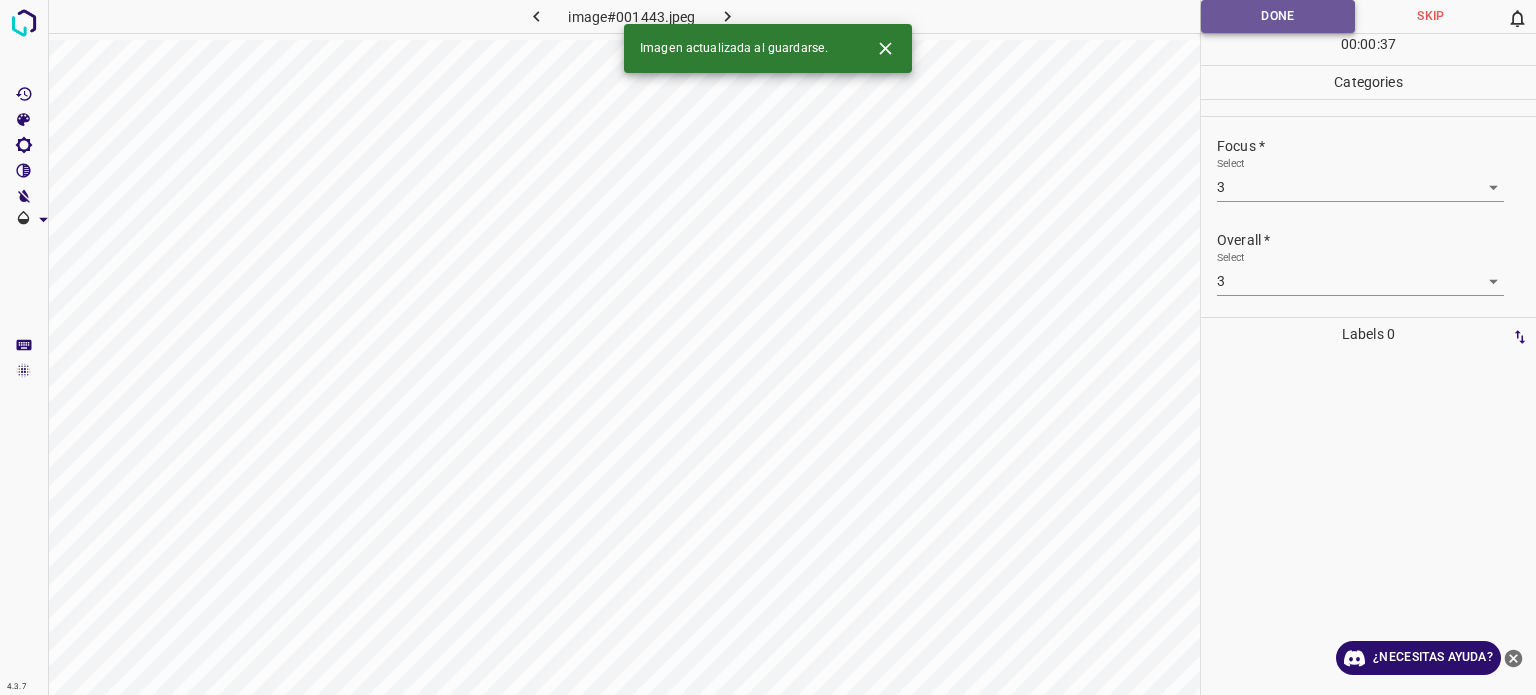 click on "Done" at bounding box center (1278, 16) 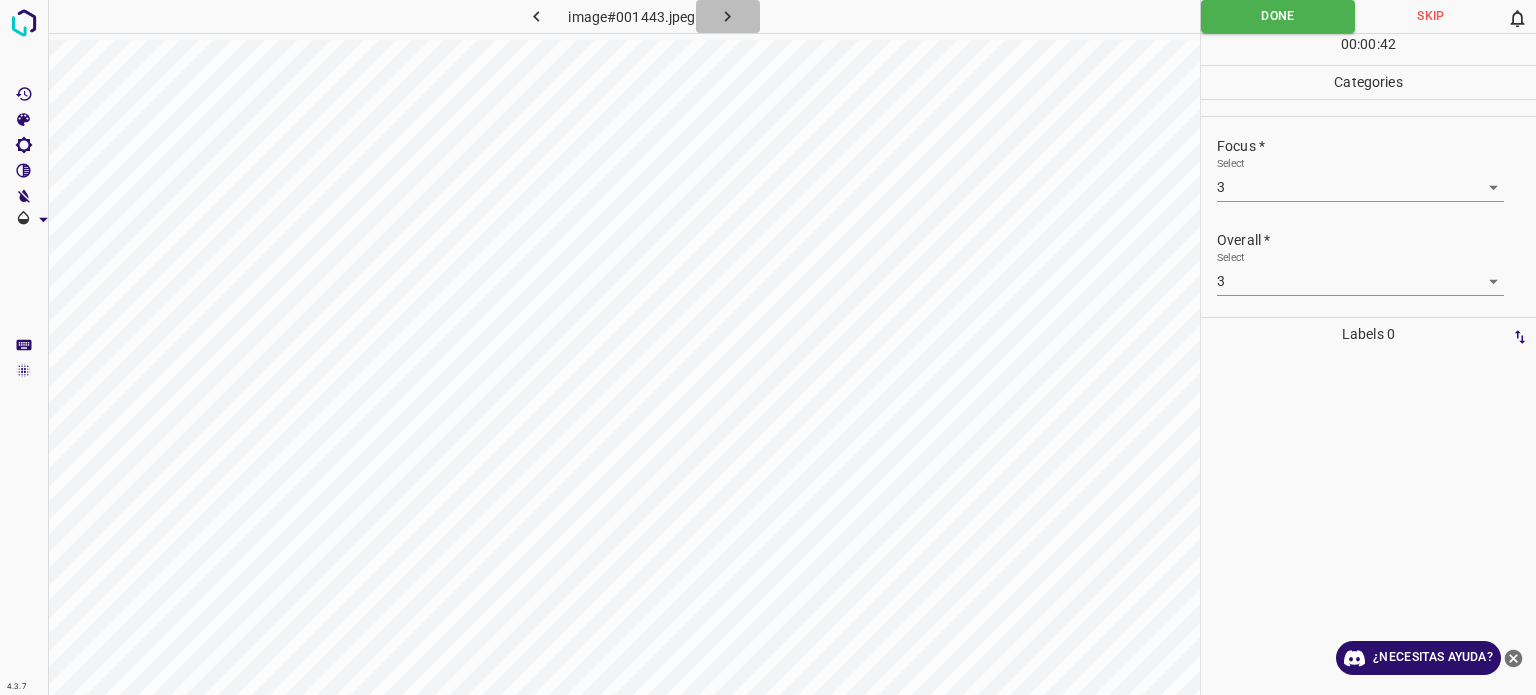 click 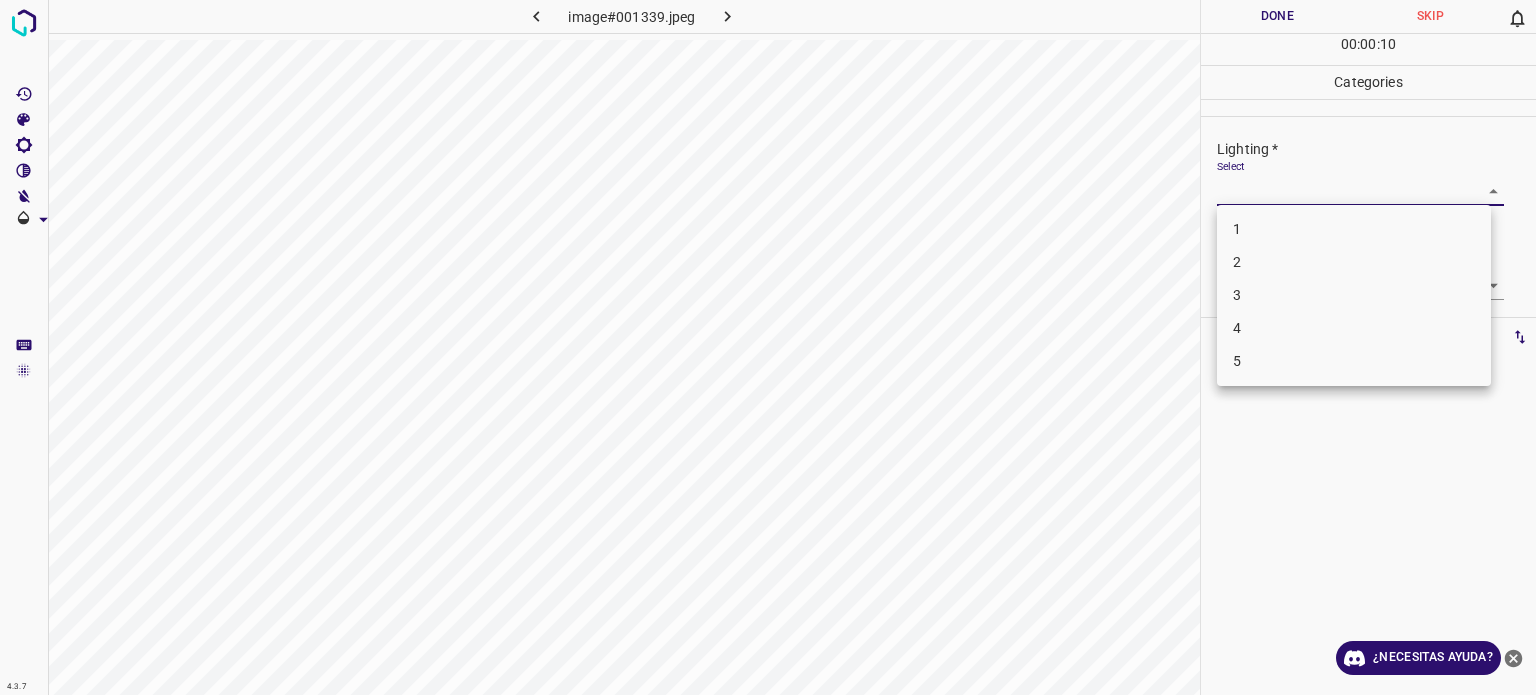 click on "4.3.7 image#001339.jpeg Done Skip 0 00   : 00   : 10   Categories Lighting *  Select ​ Focus *  Select ​ Overall *  Select ​ Labels   0 Categories 1 Lighting 2 Focus 3 Overall Tools Space Change between modes (Draw & Edit) I Auto labeling R Restore zoom M Zoom in N Zoom out Delete Delete selecte label Filters Z Restore filters X Saturation filter C Brightness filter V Contrast filter B Gray scale filter General O Download ¿Necesitas ayuda? Texto original Valora esta traducción Tu opinión servirá para ayudar a mejorar el Traductor de Google - Texto - Esconder - Borrar 1 2 3 4 5" at bounding box center (768, 347) 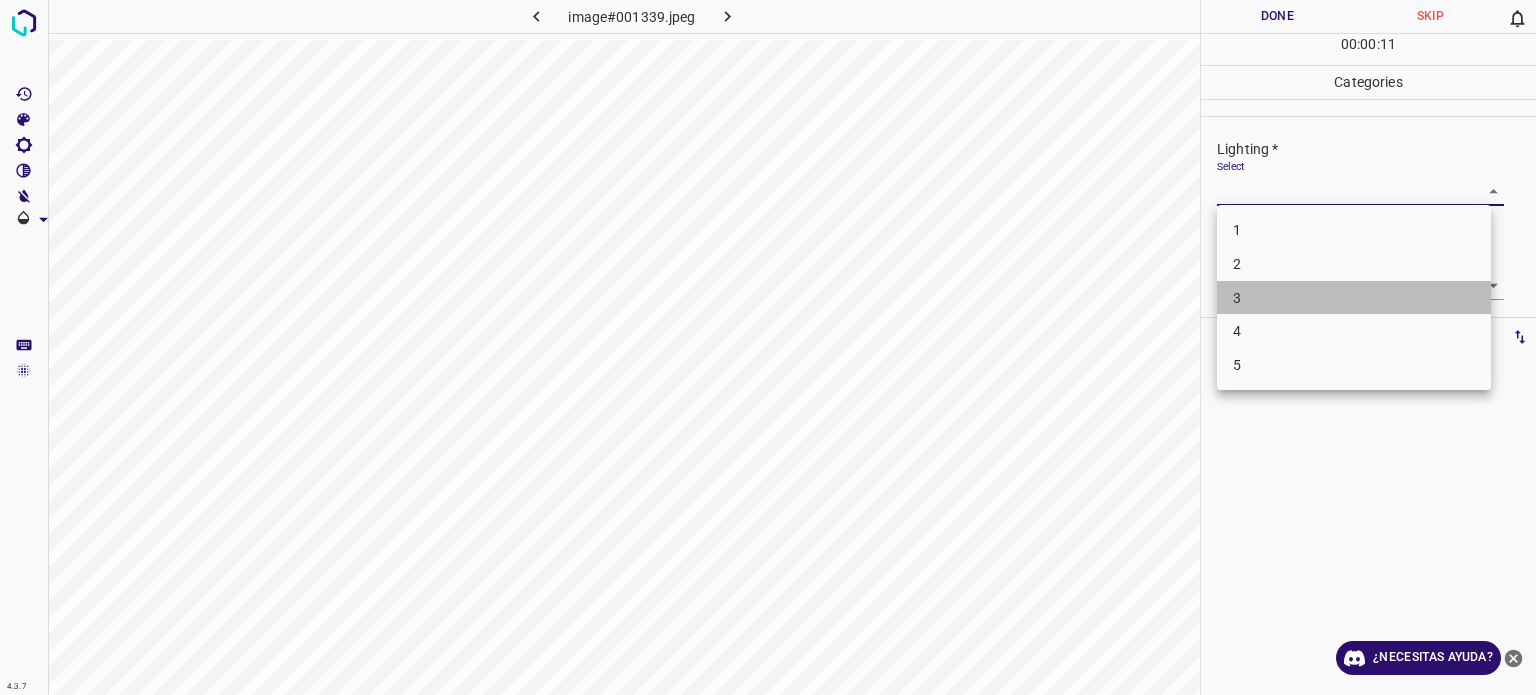 click on "3" at bounding box center [1354, 298] 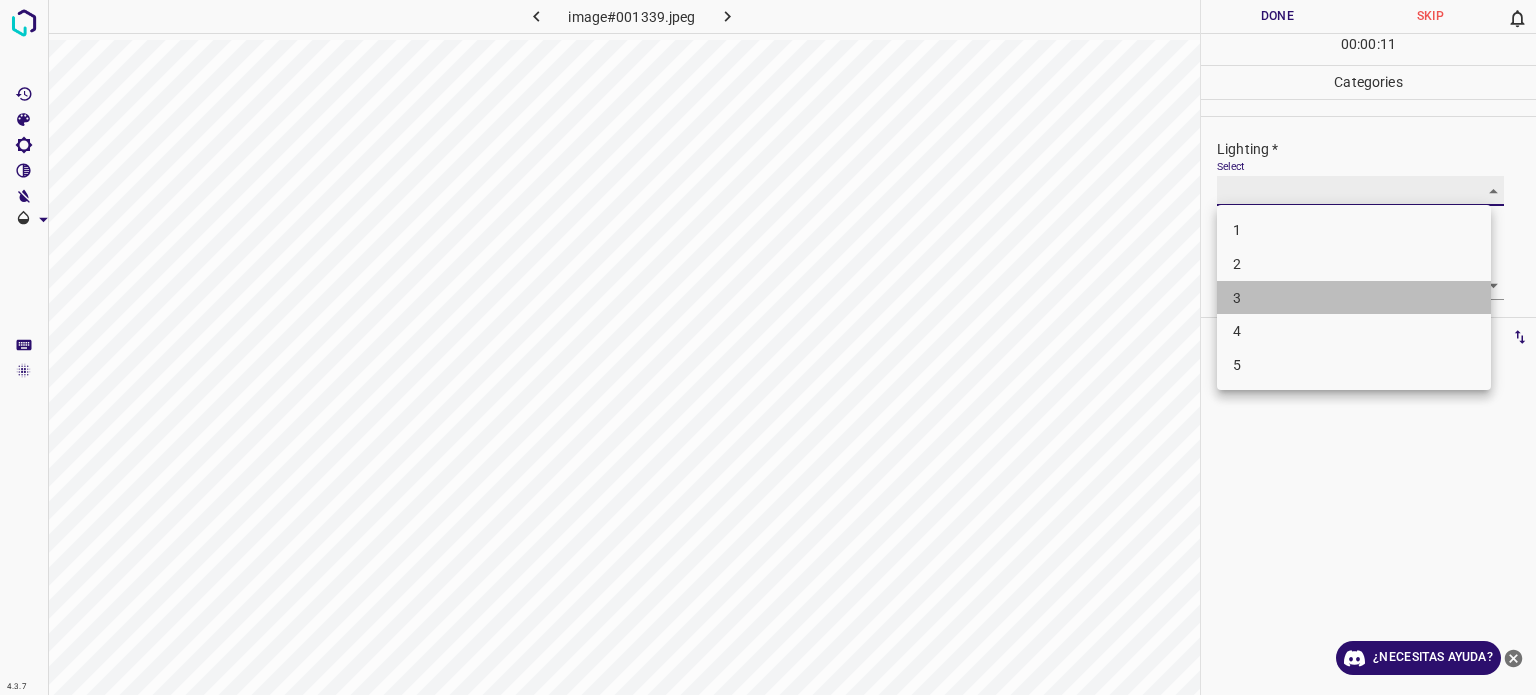 type on "3" 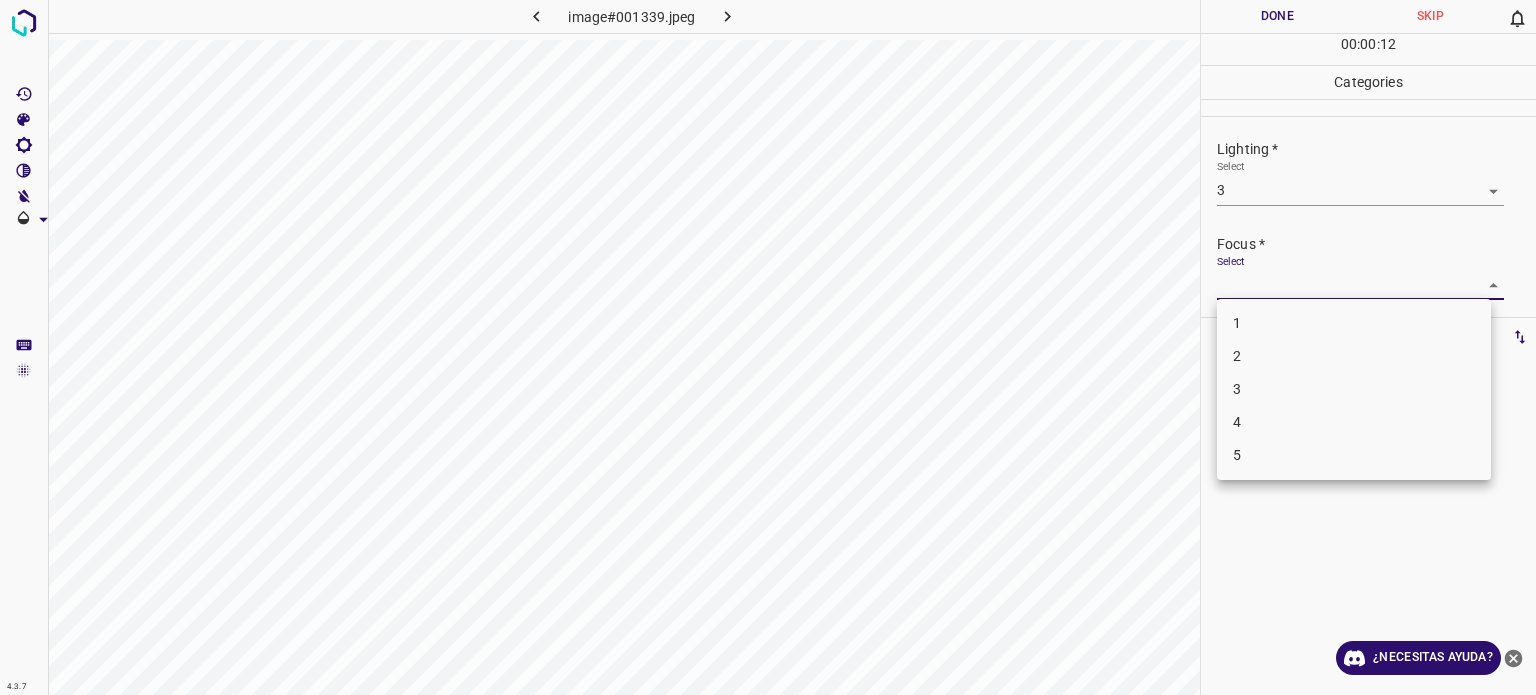 click on "4.3.7 image#001339.jpeg Done Skip 0 00   : 00   : 12   Categories Lighting *  Select 3 3 Focus *  Select ​ Overall *  Select ​ Labels   0 Categories 1 Lighting 2 Focus 3 Overall Tools Space Change between modes (Draw & Edit) I Auto labeling R Restore zoom M Zoom in N Zoom out Delete Delete selecte label Filters Z Restore filters X Saturation filter C Brightness filter V Contrast filter B Gray scale filter General O Download ¿Necesitas ayuda? Texto original Valora esta traducción Tu opinión servirá para ayudar a mejorar el Traductor de Google - Texto - Esconder - Borrar 1 2 3 4 5" at bounding box center (768, 347) 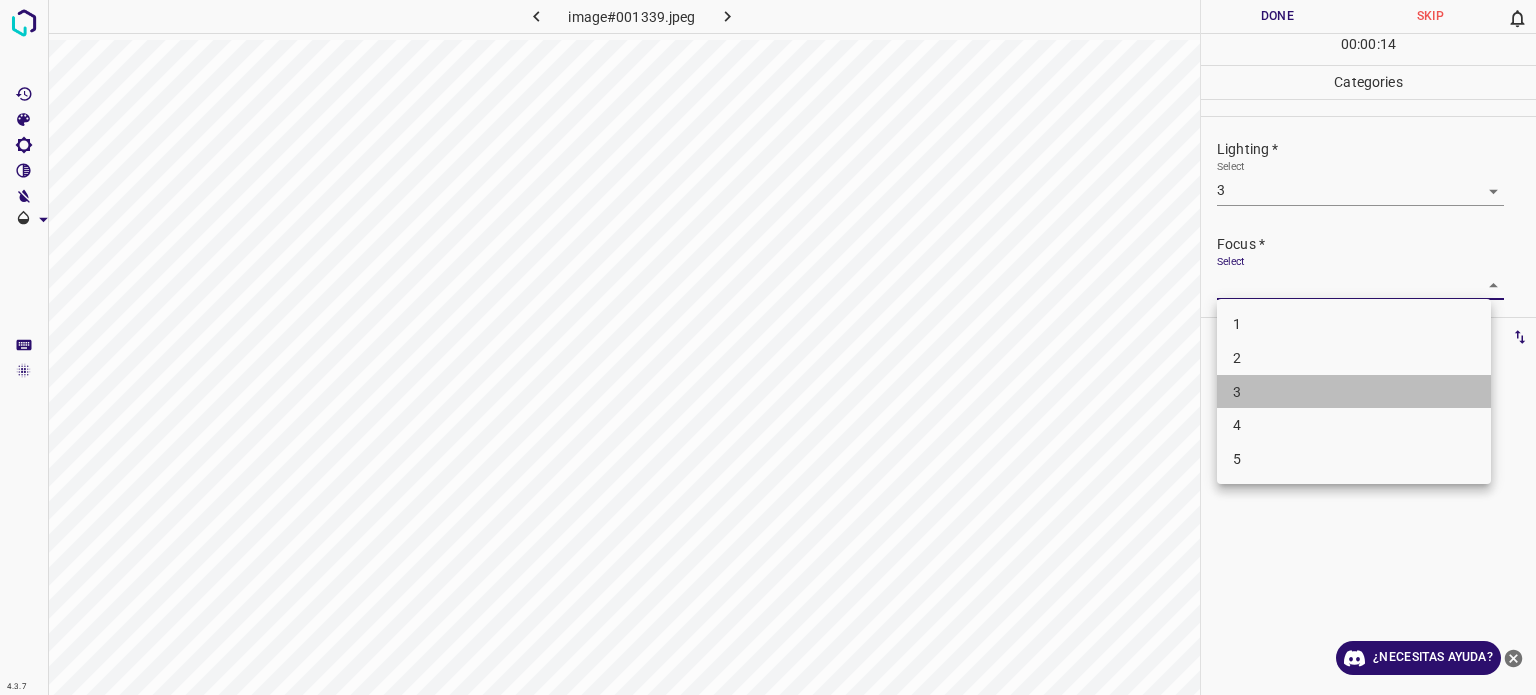 click on "3" at bounding box center (1237, 391) 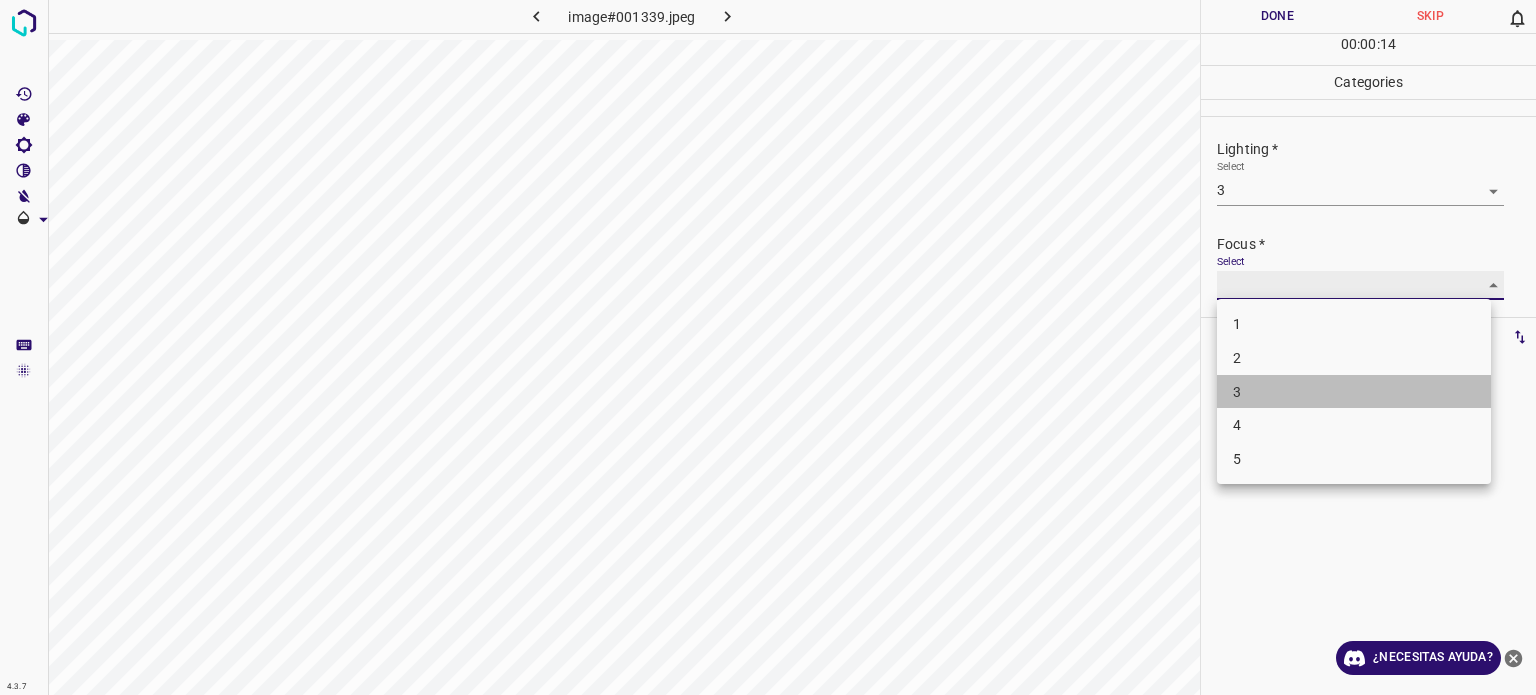 type on "3" 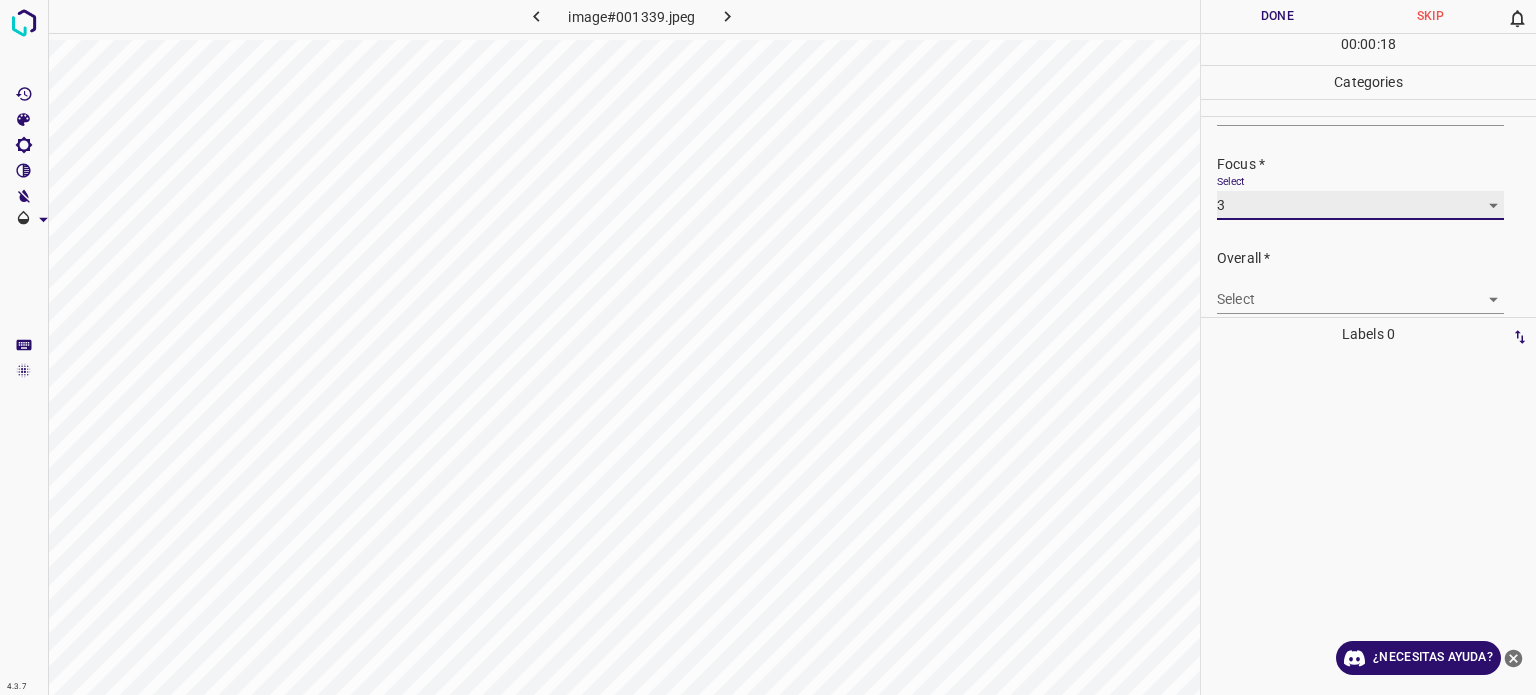 scroll, scrollTop: 98, scrollLeft: 0, axis: vertical 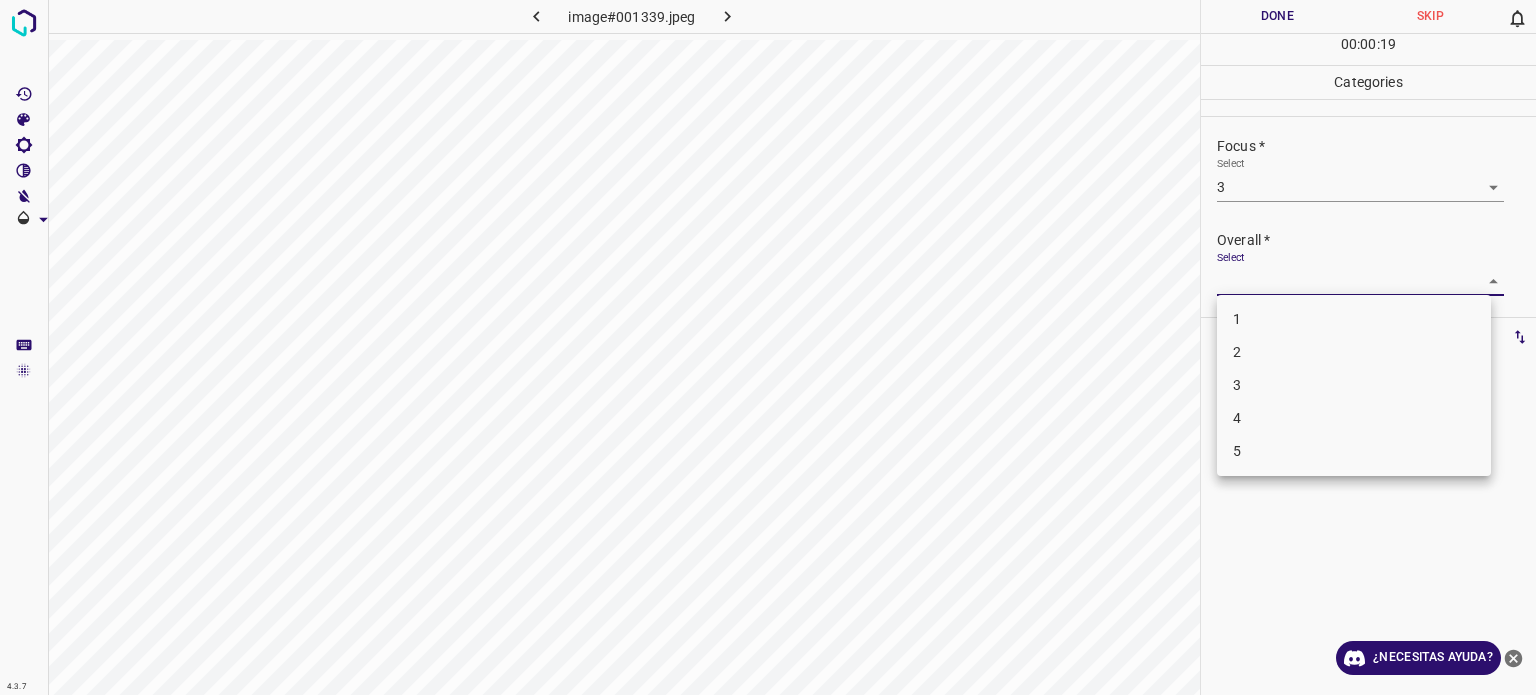 click on "4.3.7 image#001339.jpeg Done Skip 0 00   : 00   : 19   Categories Lighting *  Select 3 3 Focus *  Select 3 3 Overall *  Select ​ Labels   0 Categories 1 Lighting 2 Focus 3 Overall Tools Space Change between modes (Draw & Edit) I Auto labeling R Restore zoom M Zoom in N Zoom out Delete Delete selecte label Filters Z Restore filters X Saturation filter C Brightness filter V Contrast filter B Gray scale filter General O Download ¿Necesitas ayuda? Texto original Valora esta traducción Tu opinión servirá para ayudar a mejorar el Traductor de Google - Texto - Esconder - Borrar 1 2 3 4 5" at bounding box center [768, 347] 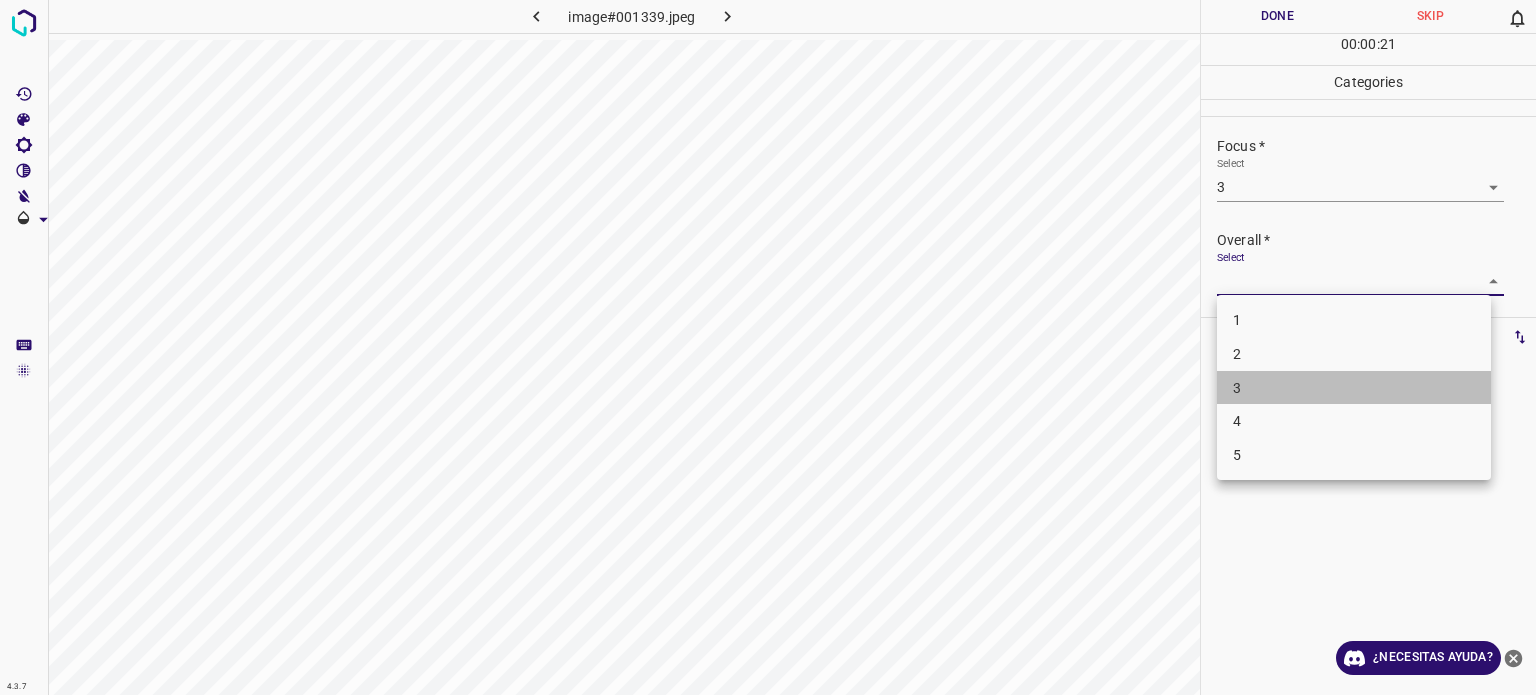 click on "3" at bounding box center (1354, 388) 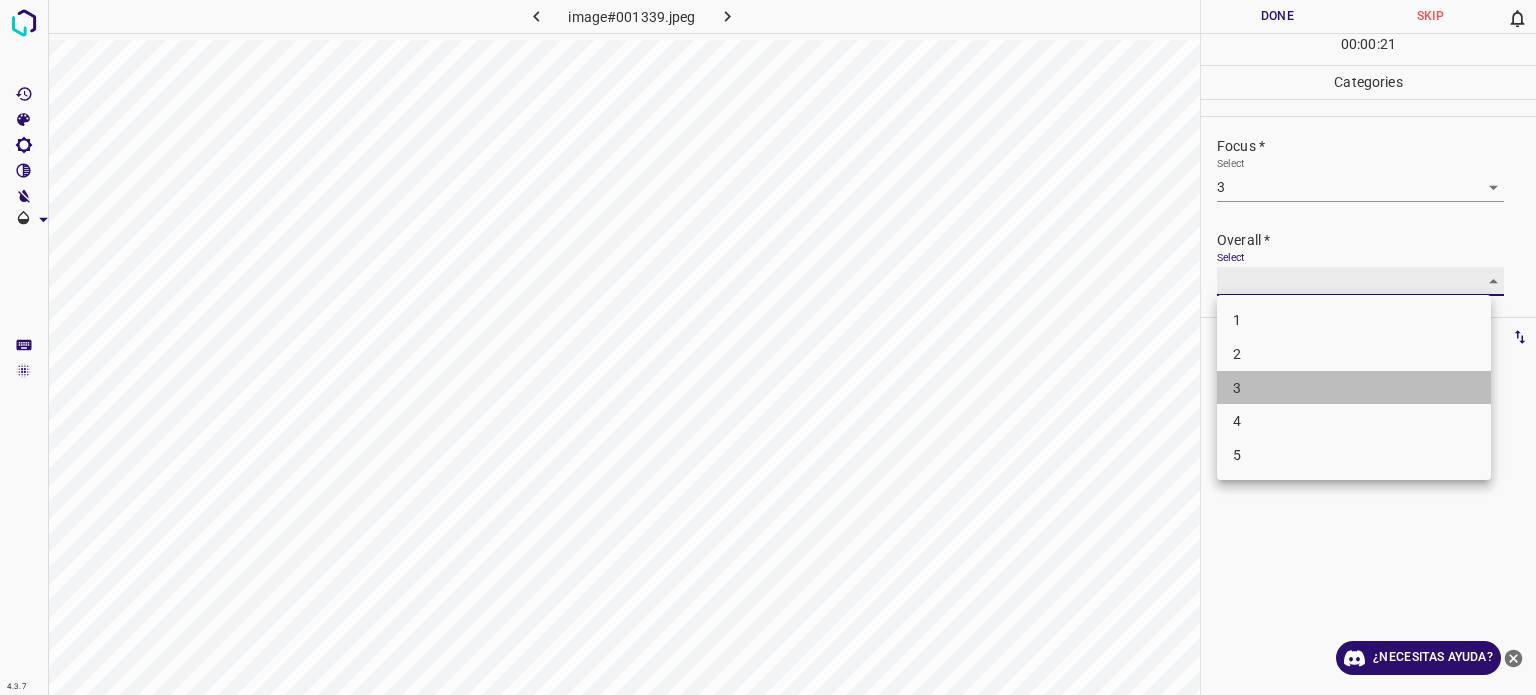 type on "3" 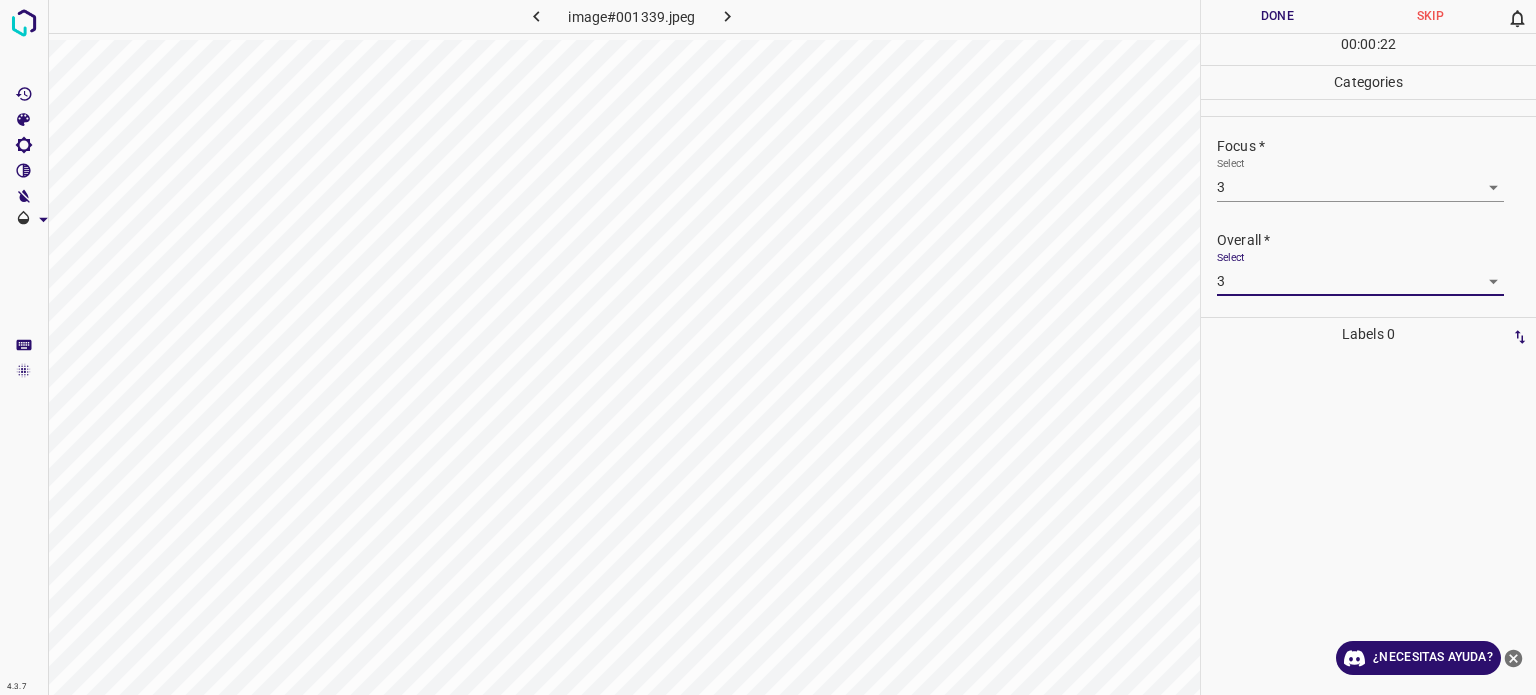 click on "Done" at bounding box center (1277, 16) 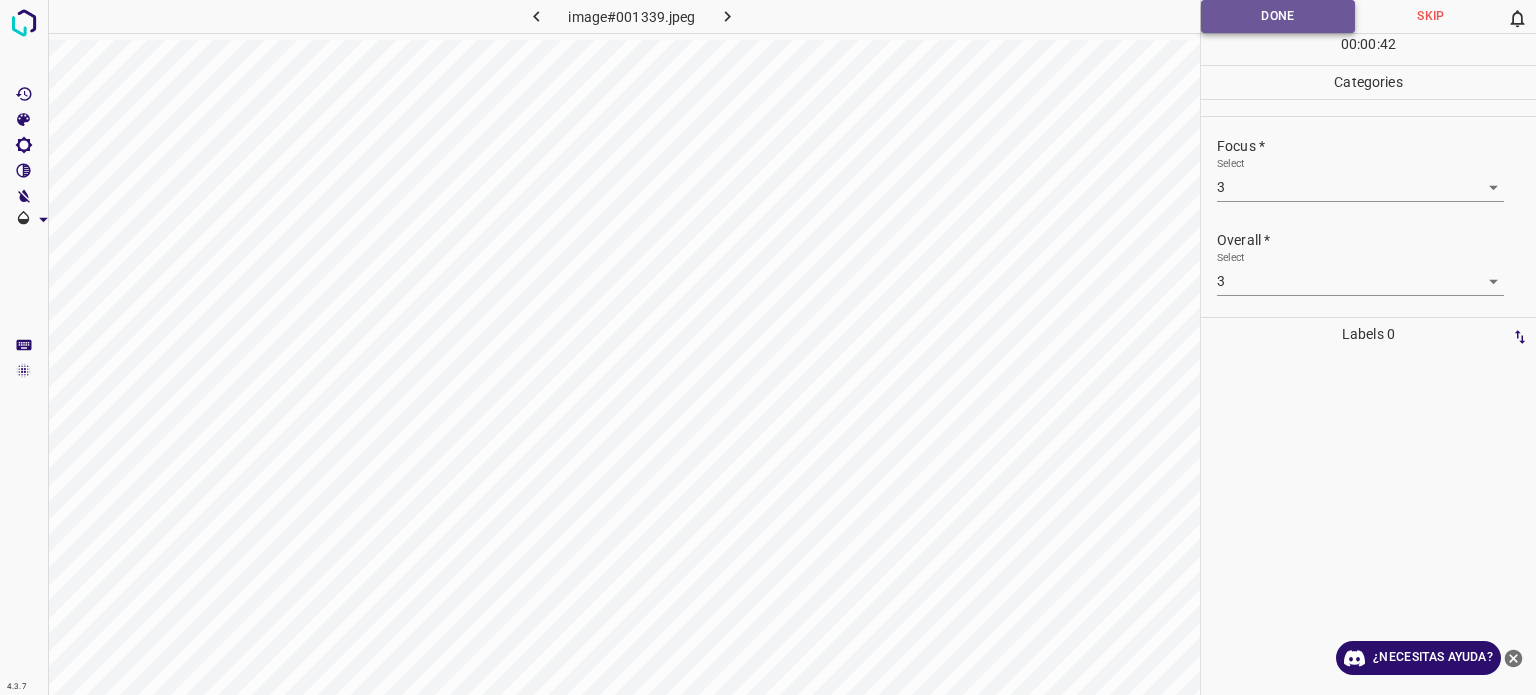 click on "Done" at bounding box center [1278, 16] 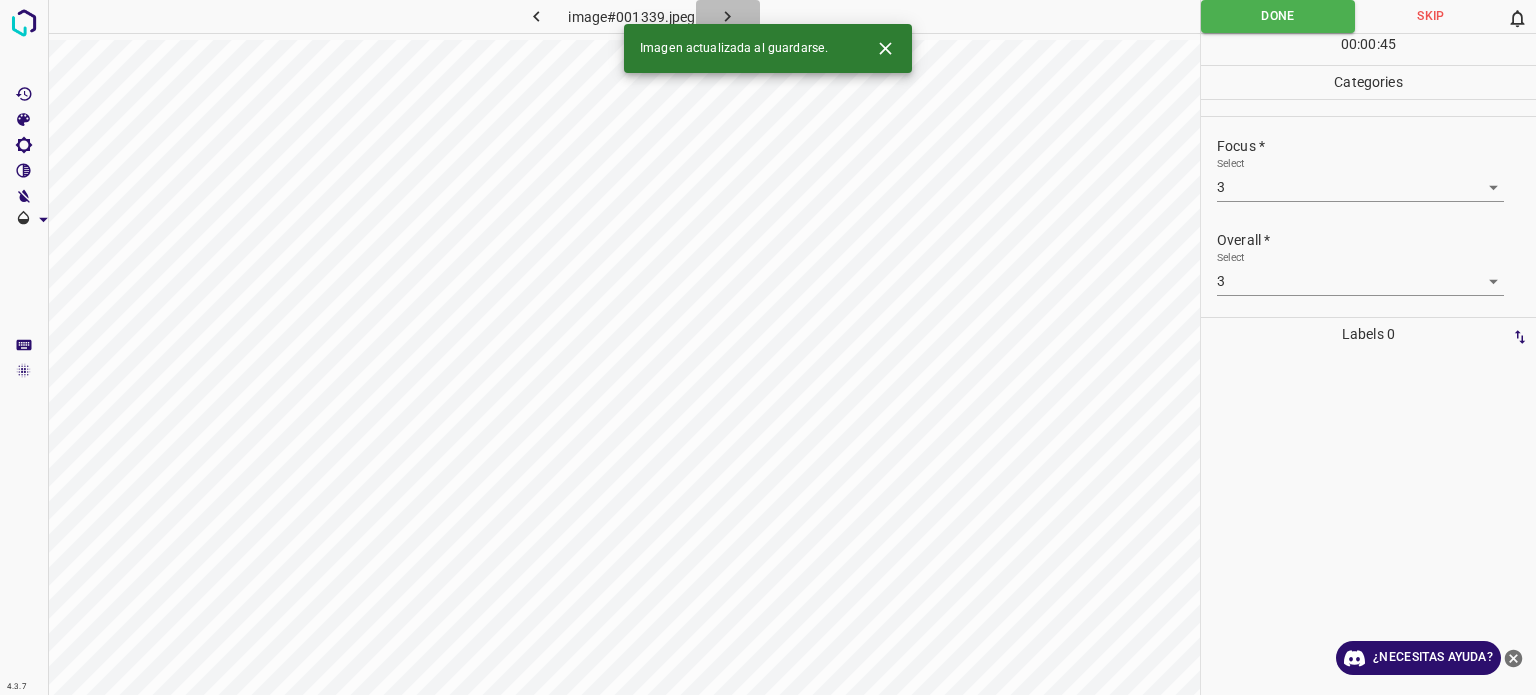 click 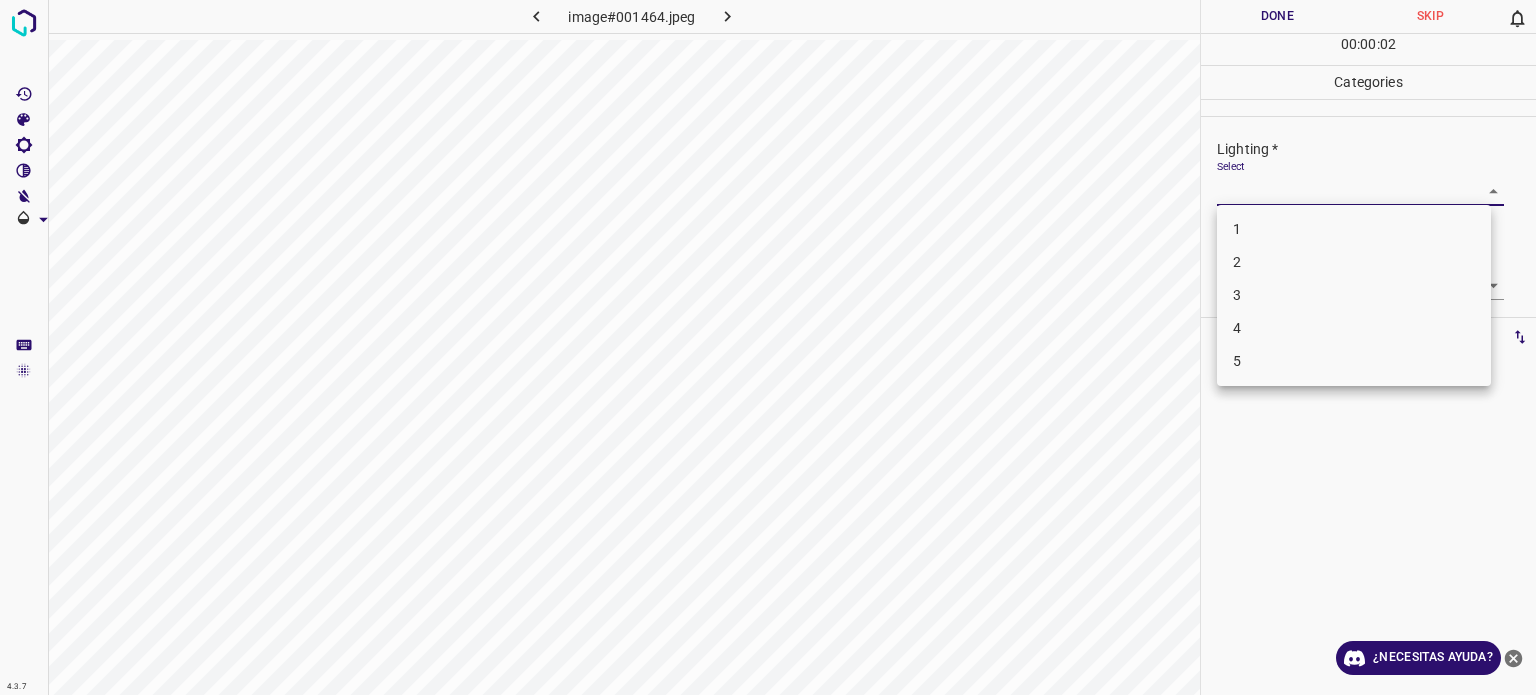 click on "4.3.7 image#001464.jpeg Done Skip 0 00   : 00   : 02   Categories Lighting *  Select ​ Focus *  Select ​ Overall *  Select ​ Labels   0 Categories 1 Lighting 2 Focus 3 Overall Tools Space Change between modes (Draw & Edit) I Auto labeling R Restore zoom M Zoom in N Zoom out Delete Delete selecte label Filters Z Restore filters X Saturation filter C Brightness filter V Contrast filter B Gray scale filter General O Download ¿Necesitas ayuda? Texto original Valora esta traducción Tu opinión servirá para ayudar a mejorar el Traductor de Google - Texto - Esconder - Borrar 1 2 3 4 5" at bounding box center [768, 347] 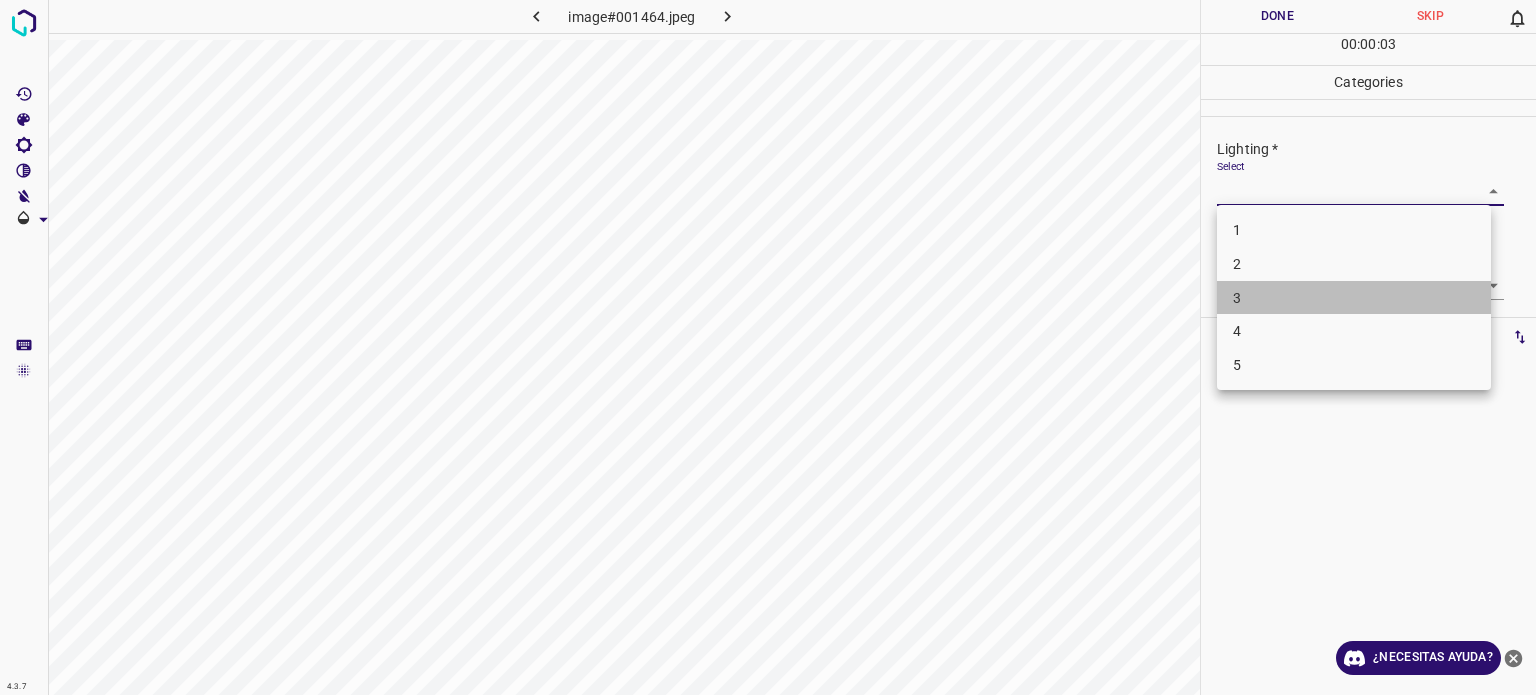 click on "3" at bounding box center (1354, 298) 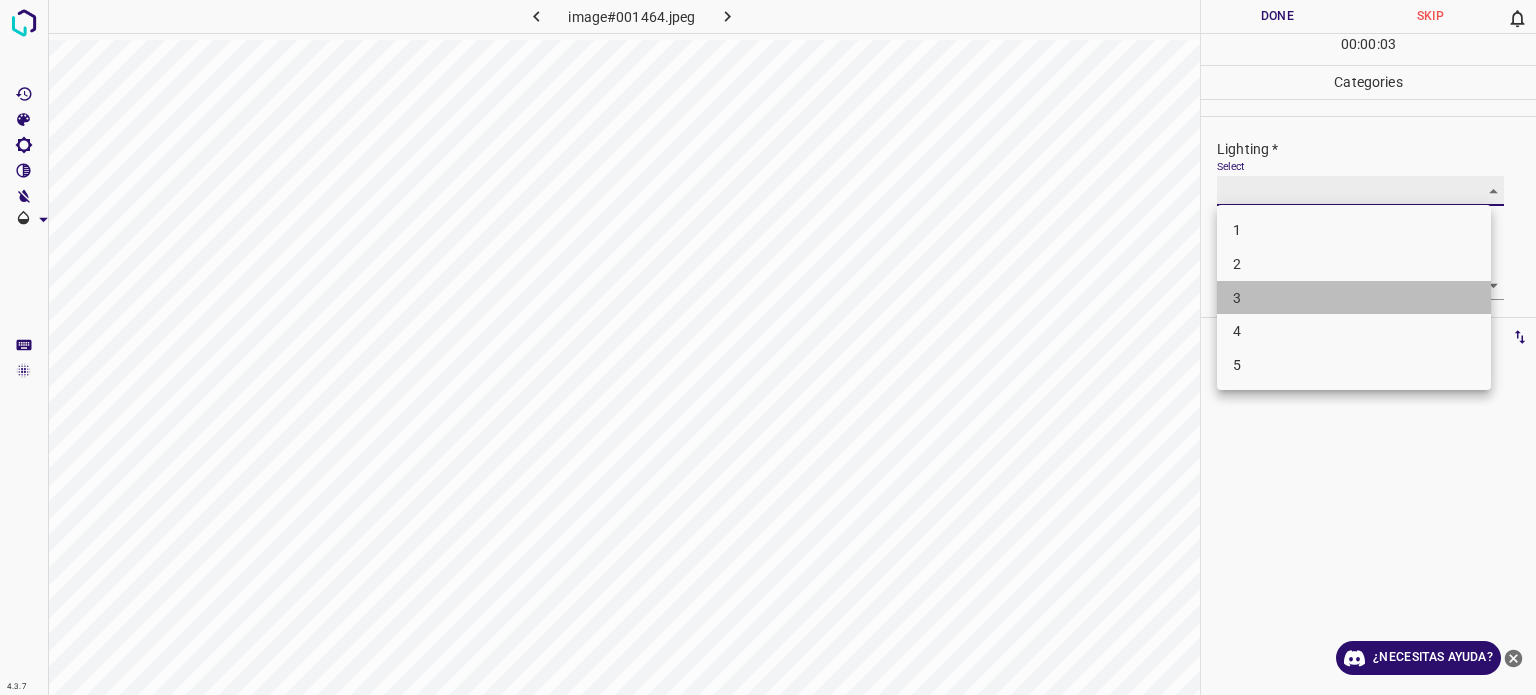 type on "3" 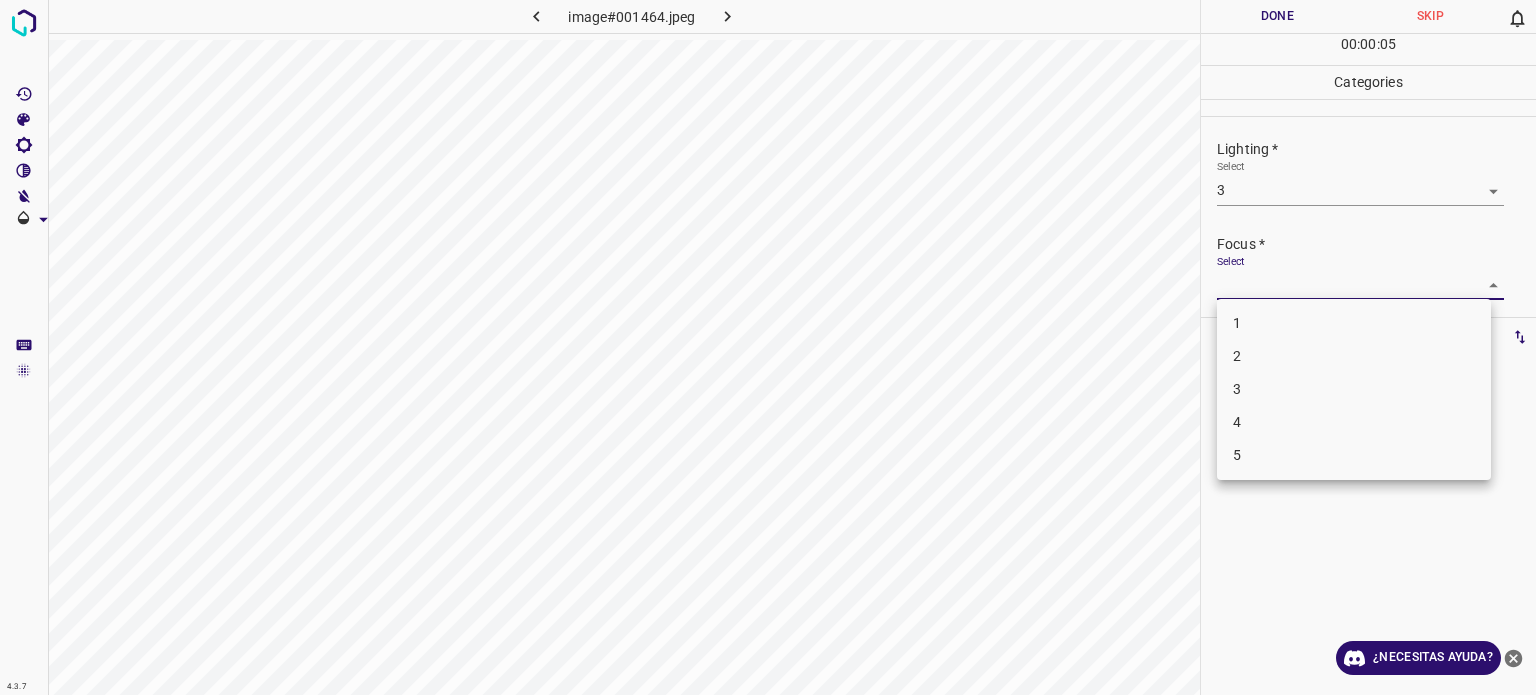 click on "4.3.7 image#001464.jpeg Done Skip 0 00   : 00   : 05   Categories Lighting *  Select 3 3 Focus *  Select ​ Overall *  Select ​ Labels   0 Categories 1 Lighting 2 Focus 3 Overall Tools Space Change between modes (Draw & Edit) I Auto labeling R Restore zoom M Zoom in N Zoom out Delete Delete selecte label Filters Z Restore filters X Saturation filter C Brightness filter V Contrast filter B Gray scale filter General O Download ¿Necesitas ayuda? Texto original Valora esta traducción Tu opinión servirá para ayudar a mejorar el Traductor de Google - Texto - Esconder - Borrar 1 2 3 4 5" at bounding box center (768, 347) 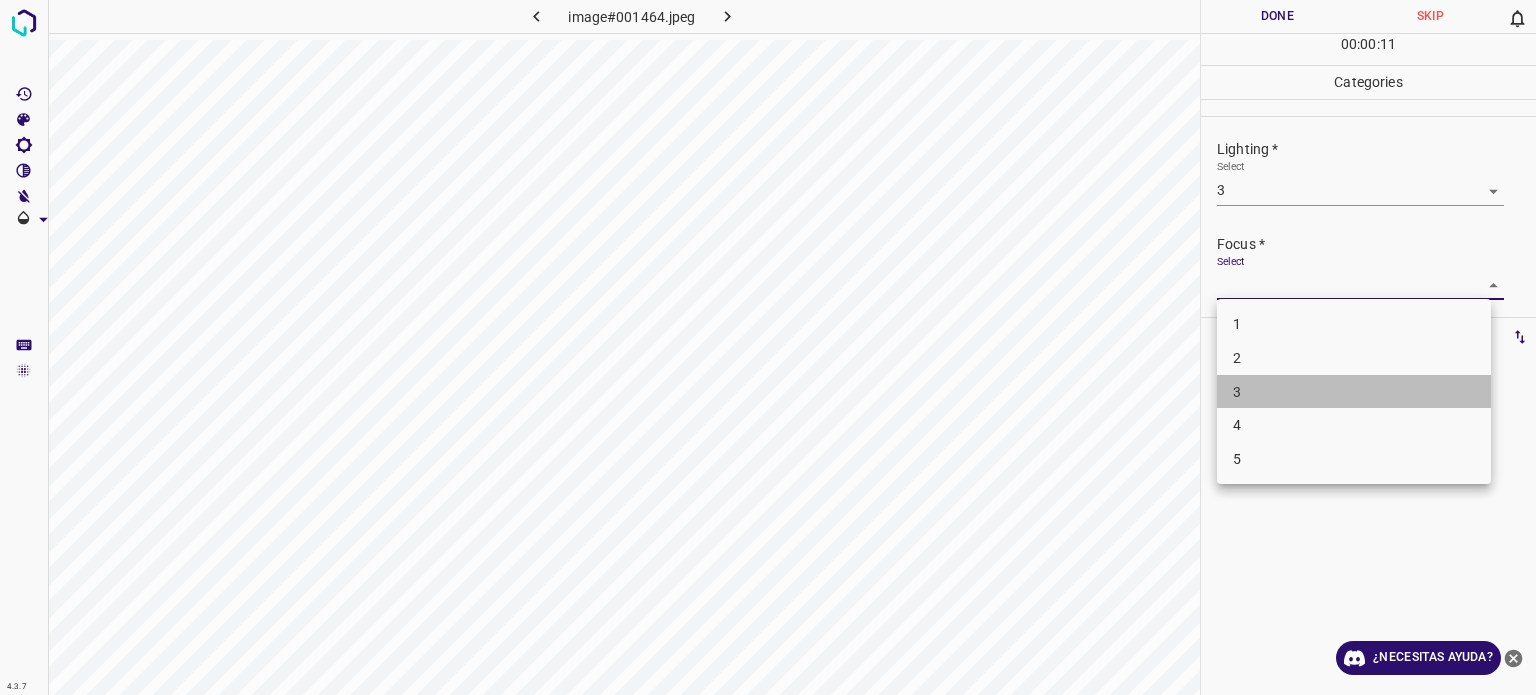 click on "3" at bounding box center (1237, 391) 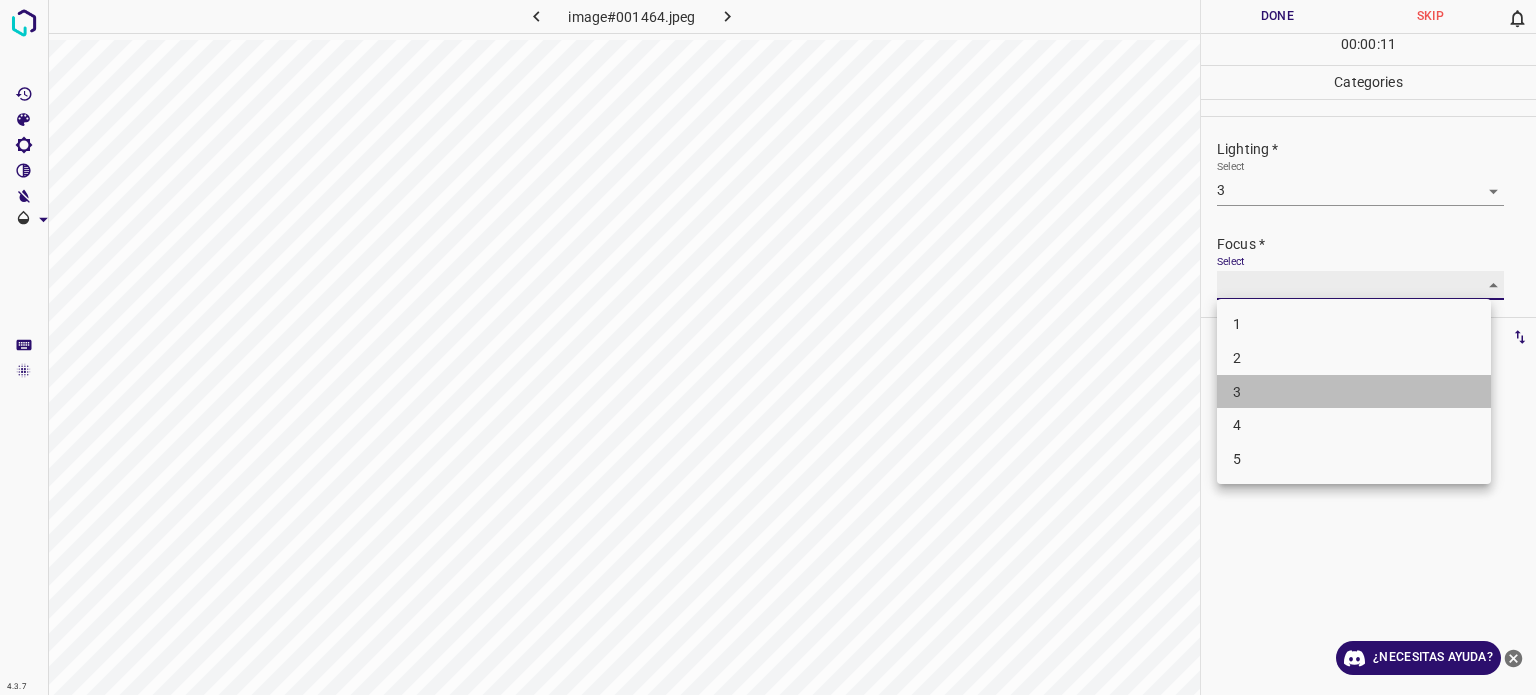 type on "3" 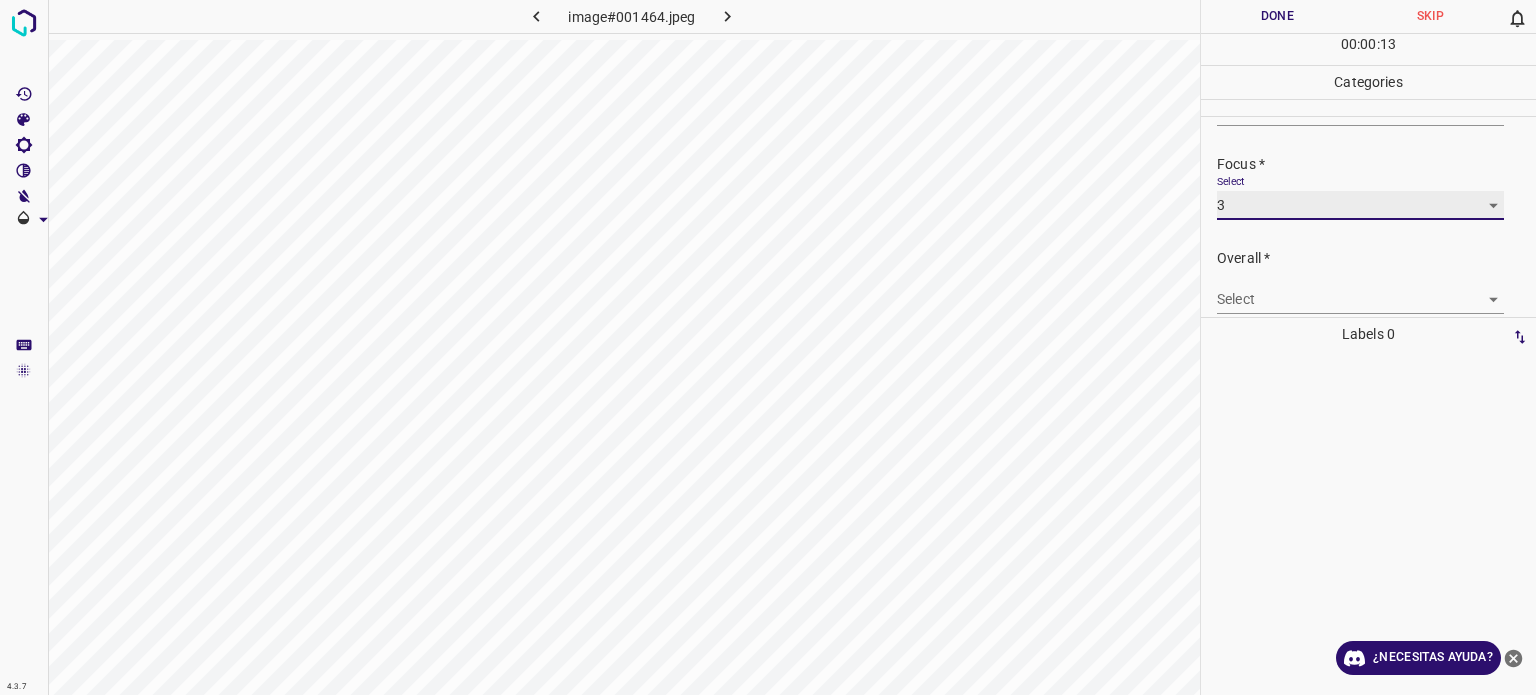 scroll, scrollTop: 98, scrollLeft: 0, axis: vertical 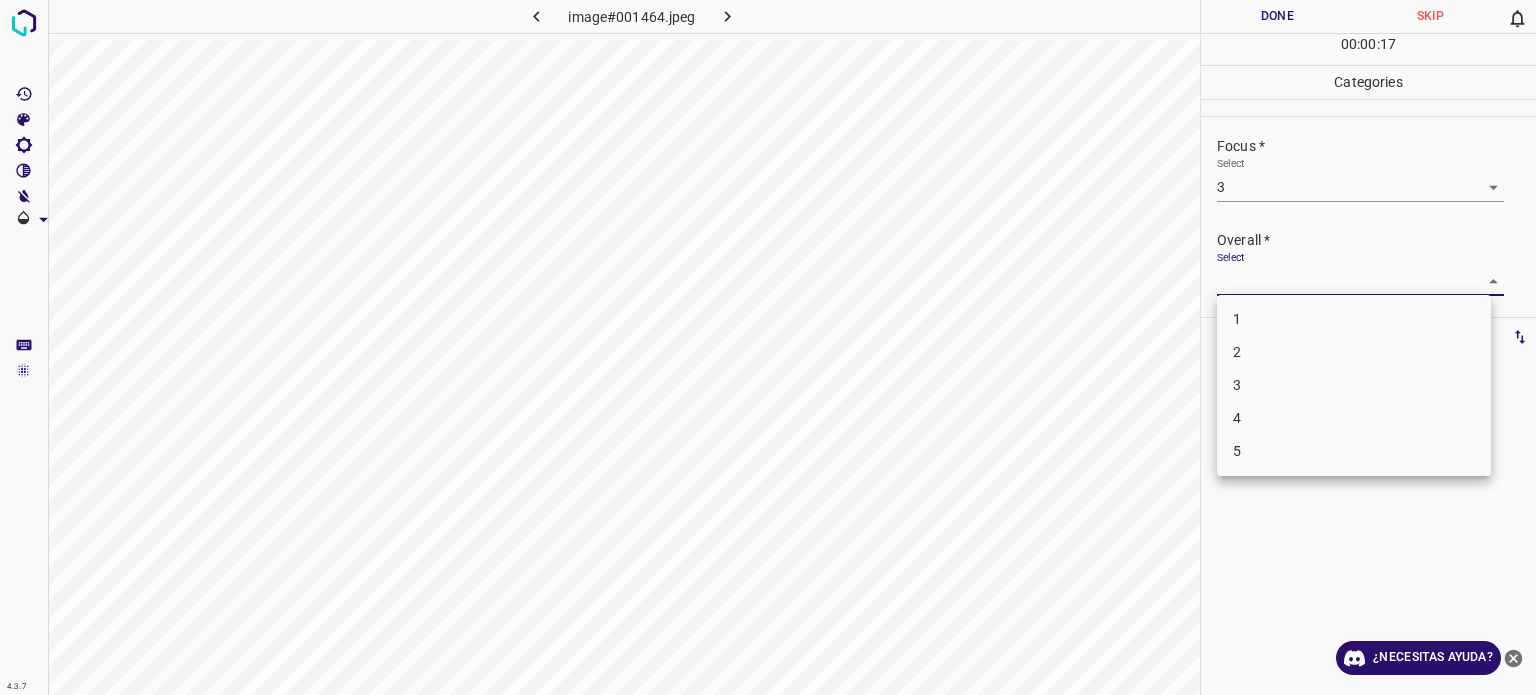 click on "4.3.7 image#001464.jpeg Done Skip 0 00   : 00   : 17   Categories Lighting *  Select 3 3 Focus *  Select 3 3 Overall *  Select ​ Labels   0 Categories 1 Lighting 2 Focus 3 Overall Tools Space Change between modes (Draw & Edit) I Auto labeling R Restore zoom M Zoom in N Zoom out Delete Delete selecte label Filters Z Restore filters X Saturation filter C Brightness filter V Contrast filter B Gray scale filter General O Download ¿Necesitas ayuda? Texto original Valora esta traducción Tu opinión servirá para ayudar a mejorar el Traductor de Google - Texto - Esconder - Borrar 1 2 3 4 5" at bounding box center (768, 347) 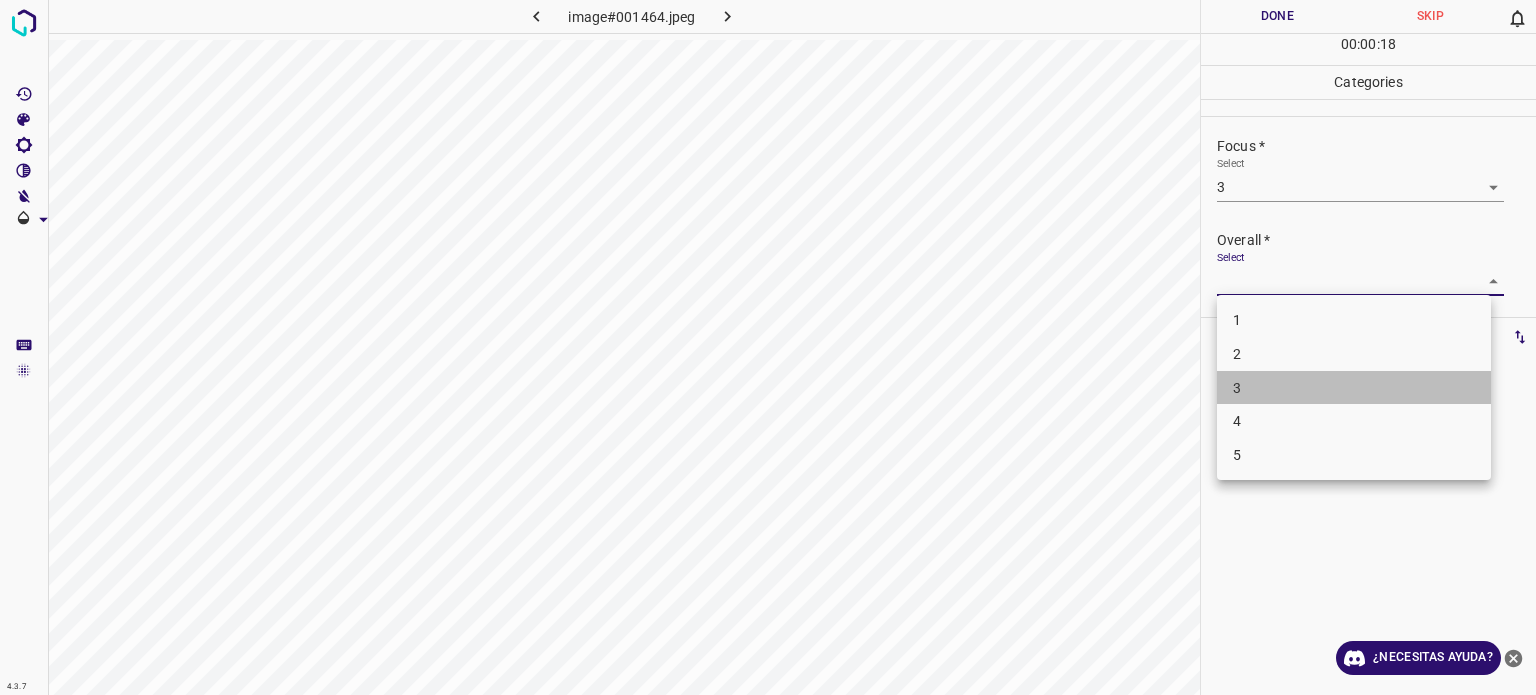 click on "3" at bounding box center [1237, 387] 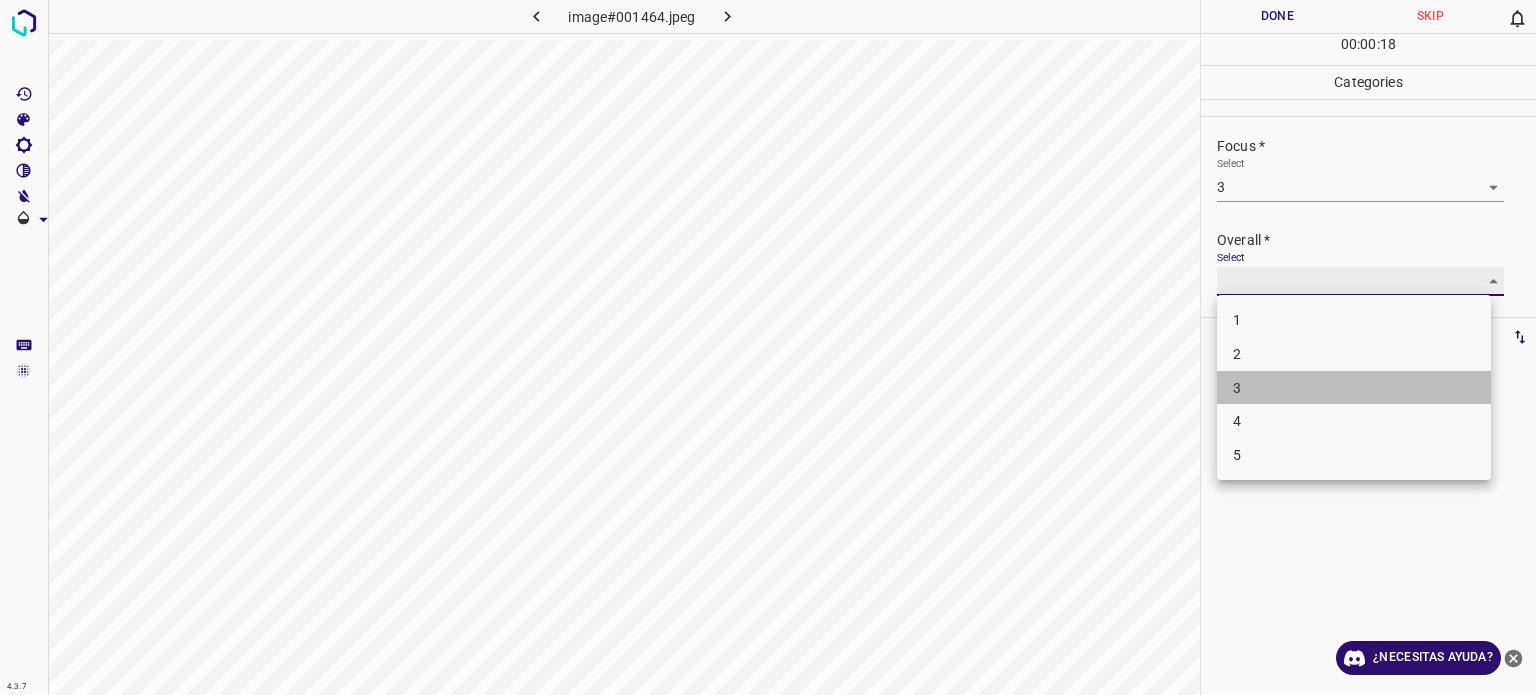 type on "3" 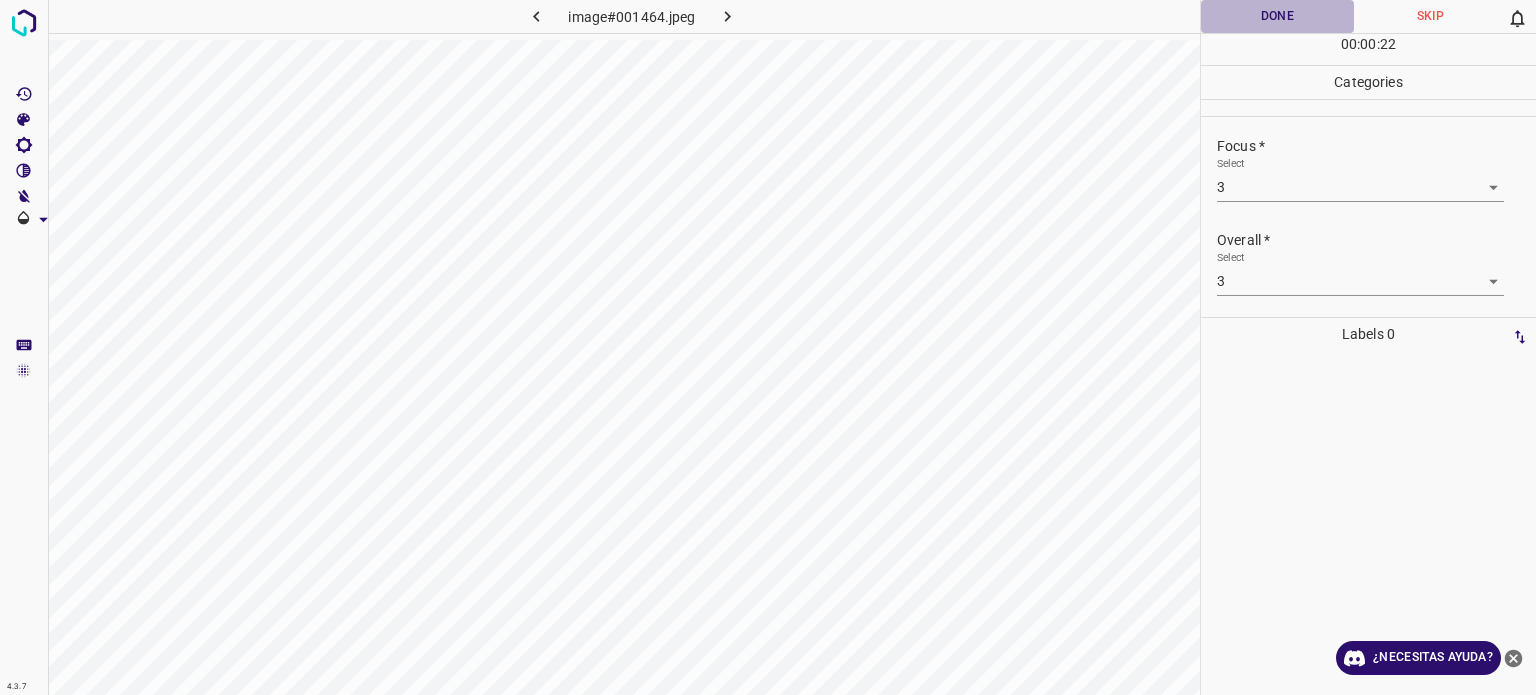 click on "Done" at bounding box center (1277, 16) 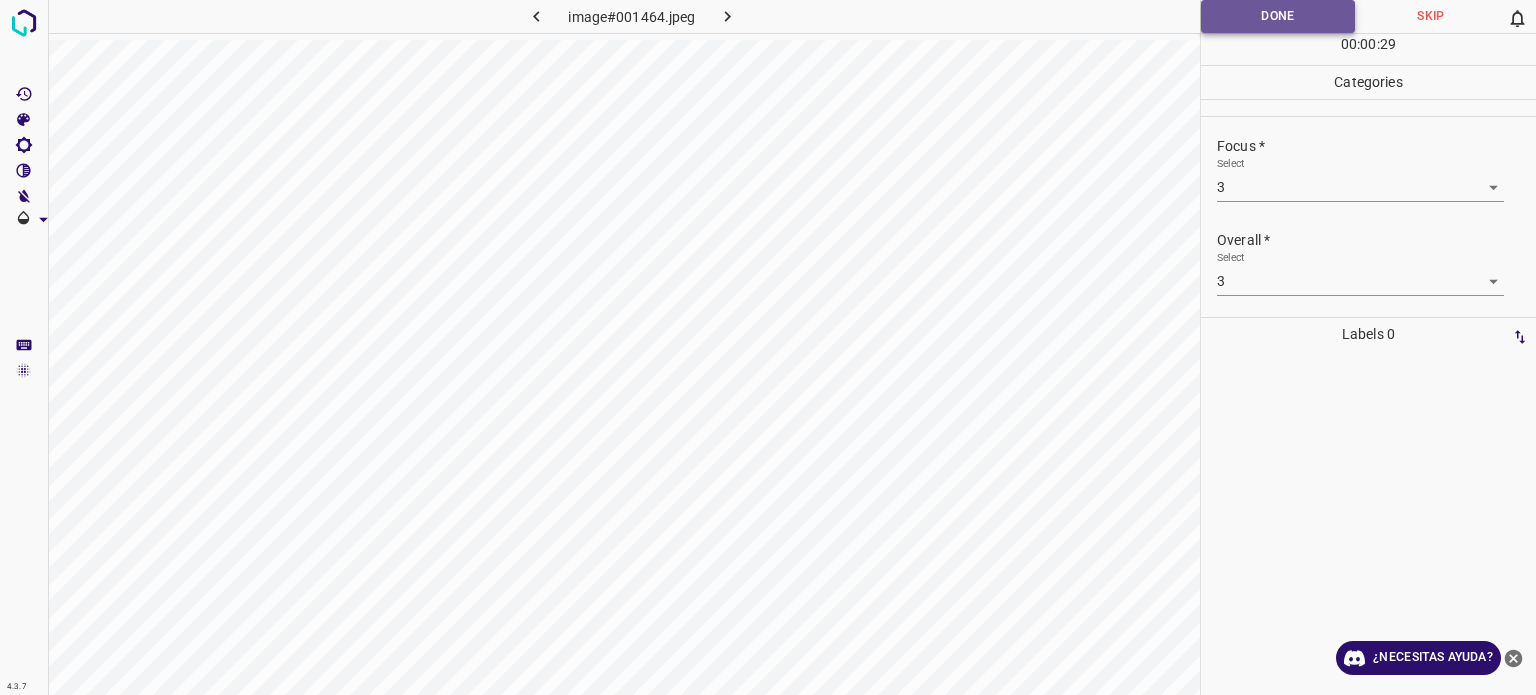 click on "Done" at bounding box center [1278, 16] 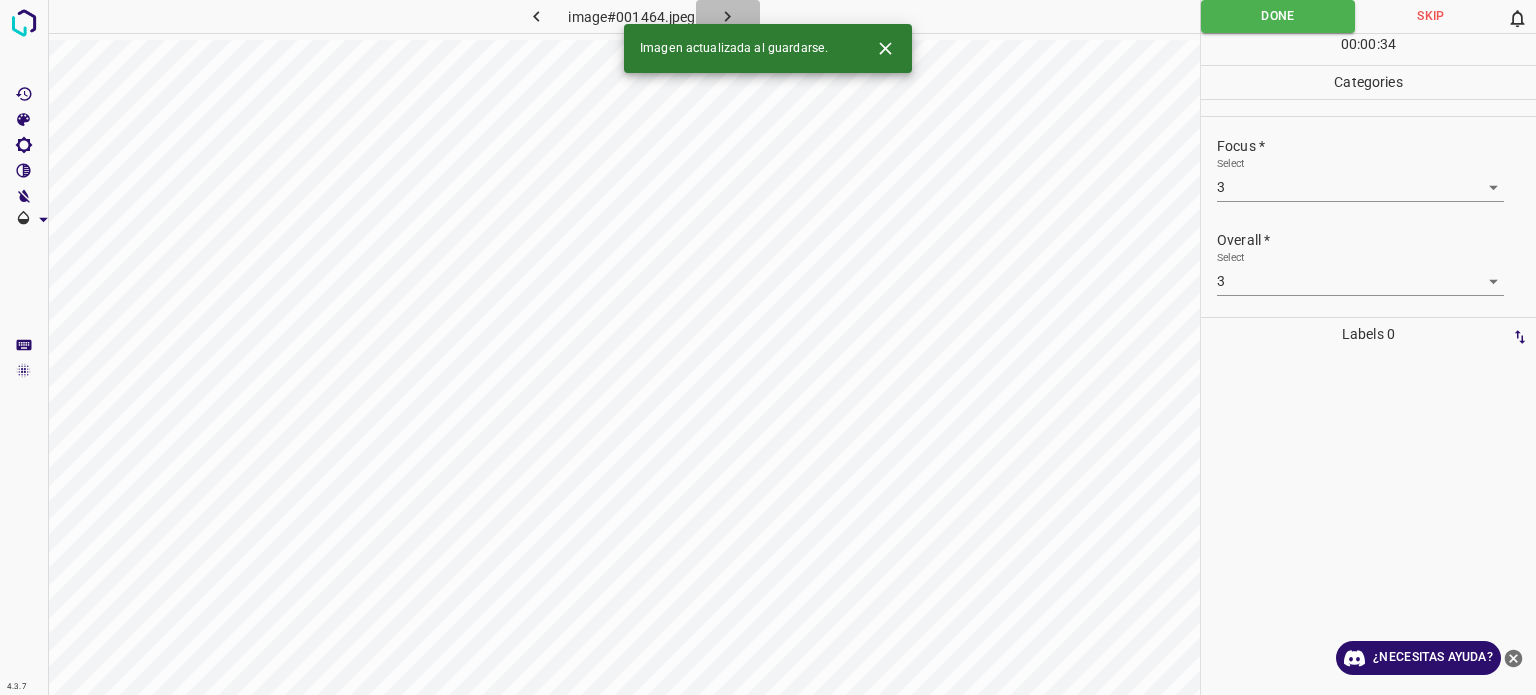 click 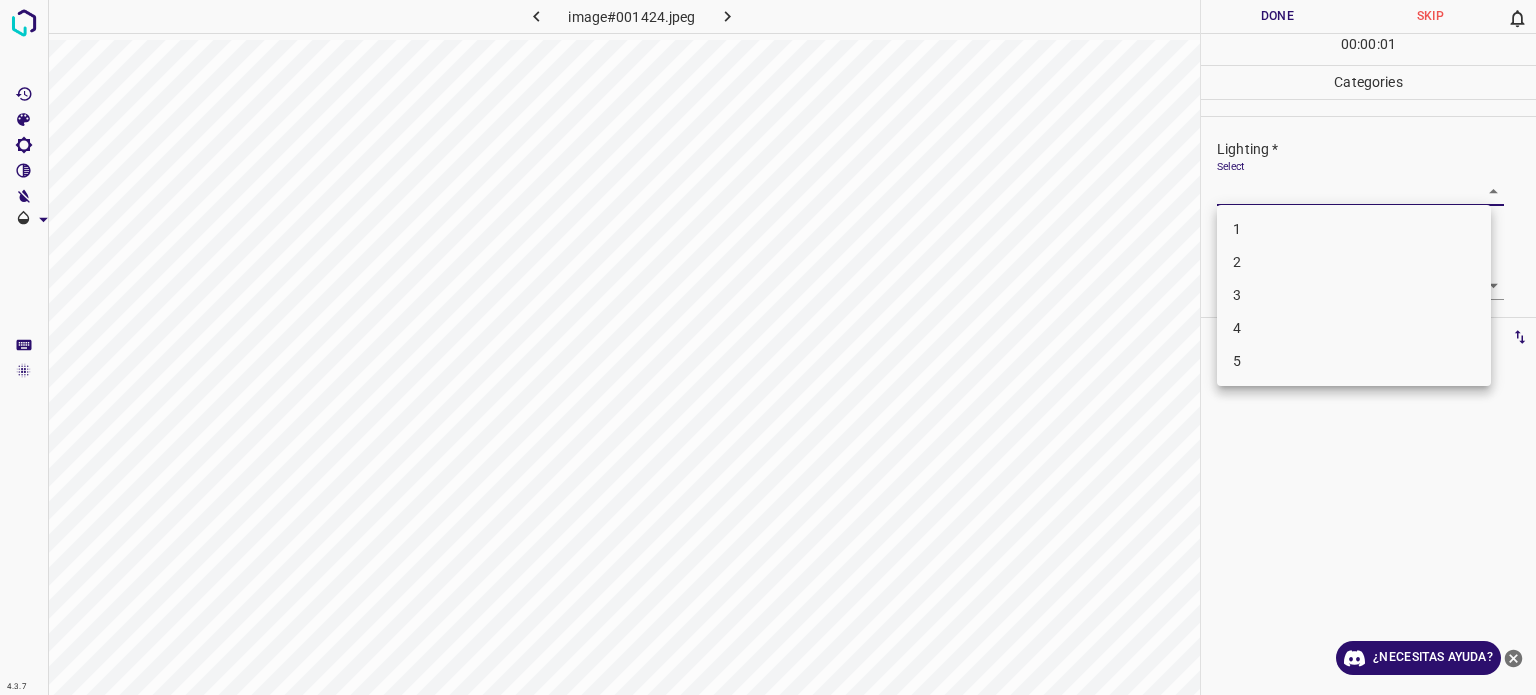 click on "4.3.7 image#001424.jpeg Done Skip 0 00   : 00   : 01   Categories Lighting *  Select ​ Focus *  Select ​ Overall *  Select ​ Labels   0 Categories 1 Lighting 2 Focus 3 Overall Tools Space Change between modes (Draw & Edit) I Auto labeling R Restore zoom M Zoom in N Zoom out Delete Delete selecte label Filters Z Restore filters X Saturation filter C Brightness filter V Contrast filter B Gray scale filter General O Download ¿Necesitas ayuda? Texto original Valora esta traducción Tu opinión servirá para ayudar a mejorar el Traductor de Google - Texto - Esconder - Borrar 1 2 3 4 5" at bounding box center [768, 347] 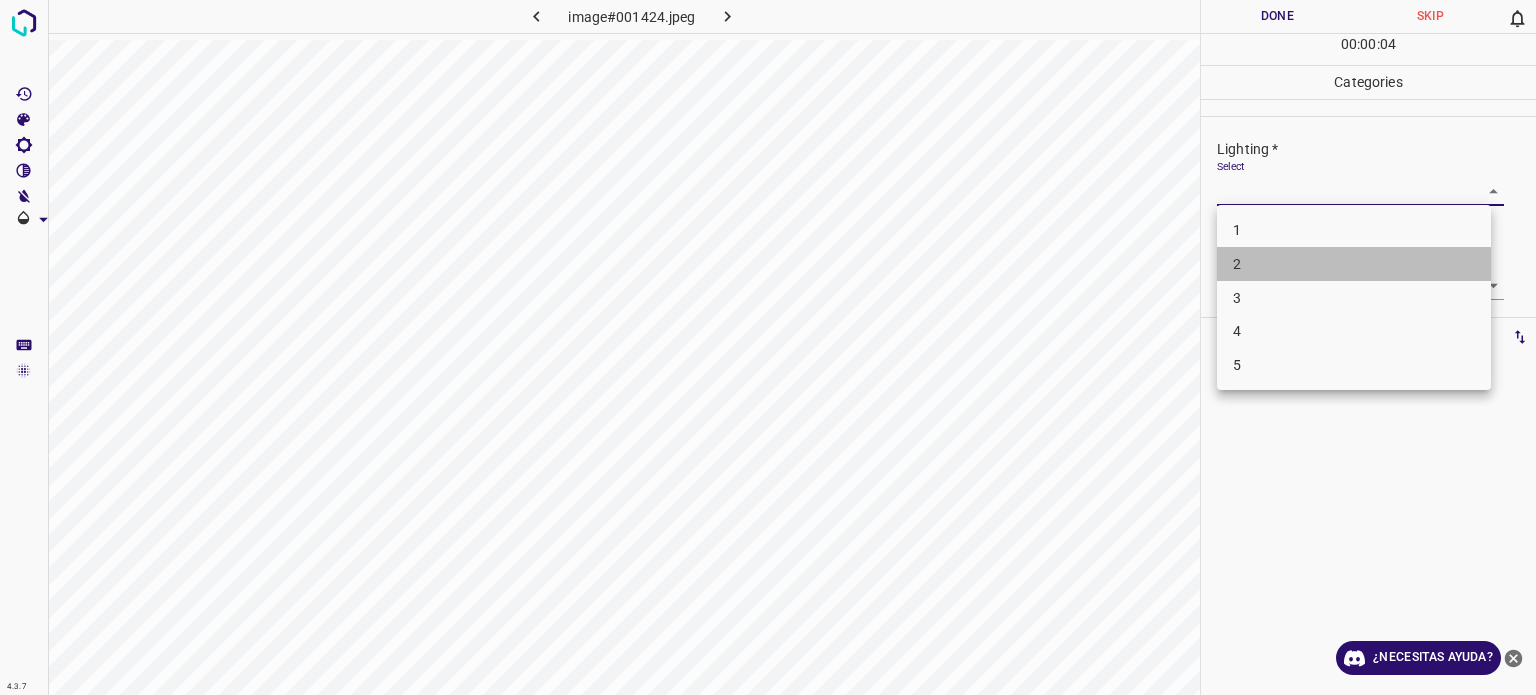 click on "2" at bounding box center [1354, 264] 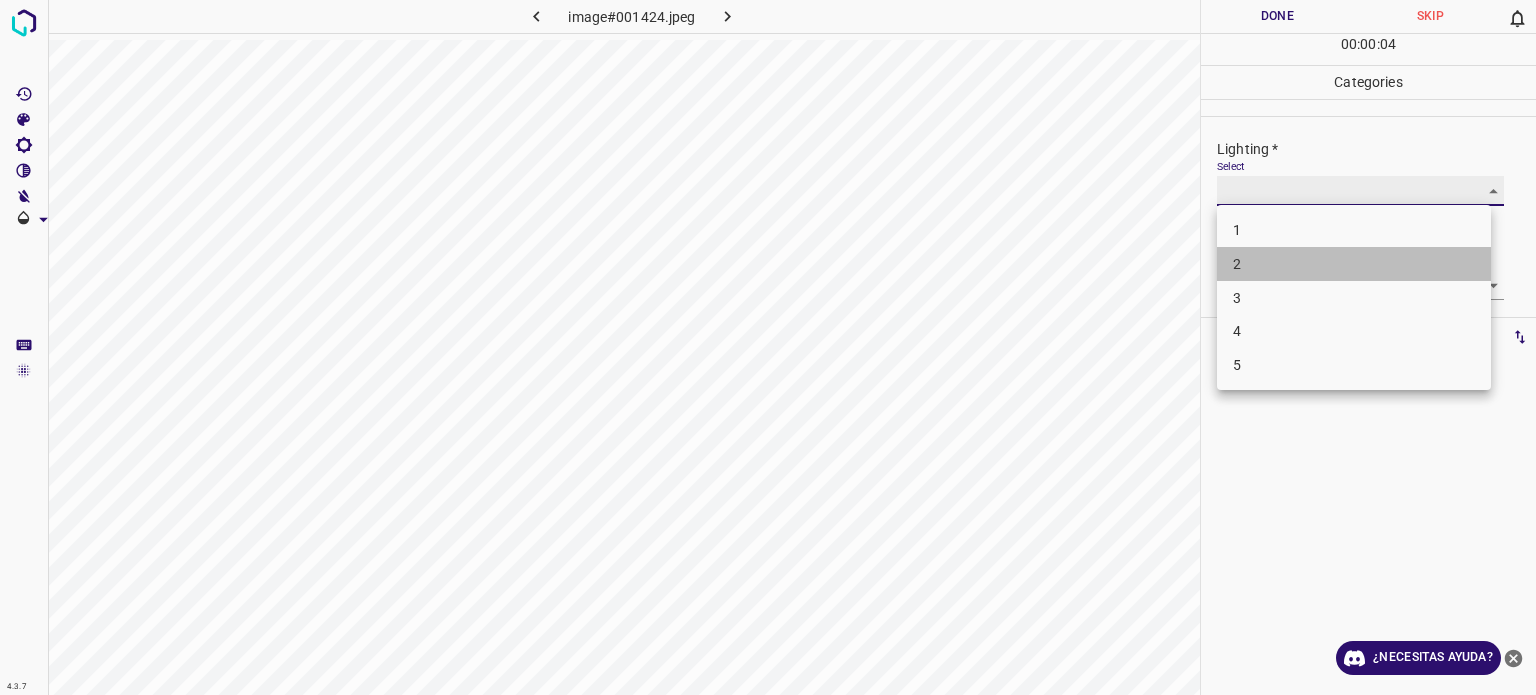 type on "2" 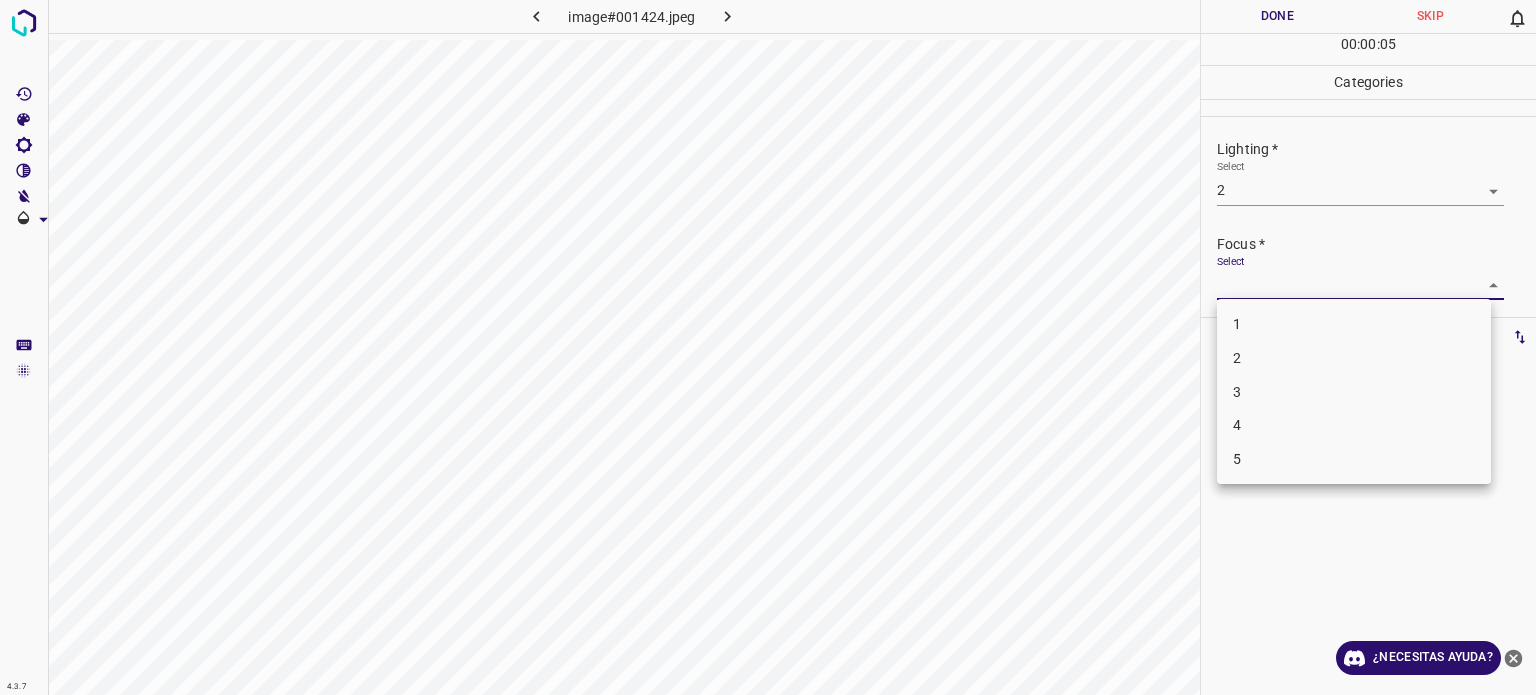drag, startPoint x: 1238, startPoint y: 291, endPoint x: 1242, endPoint y: 361, distance: 70.11419 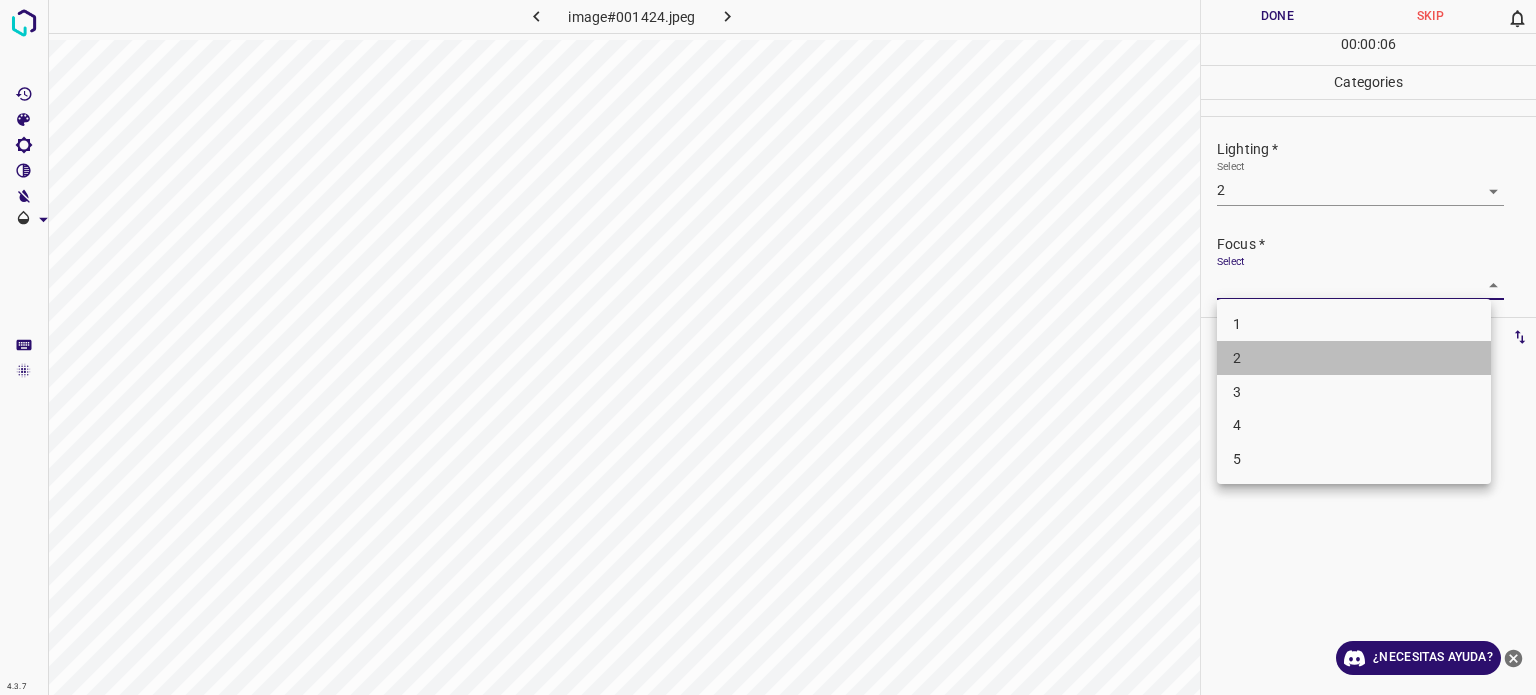 click on "2" at bounding box center (1354, 358) 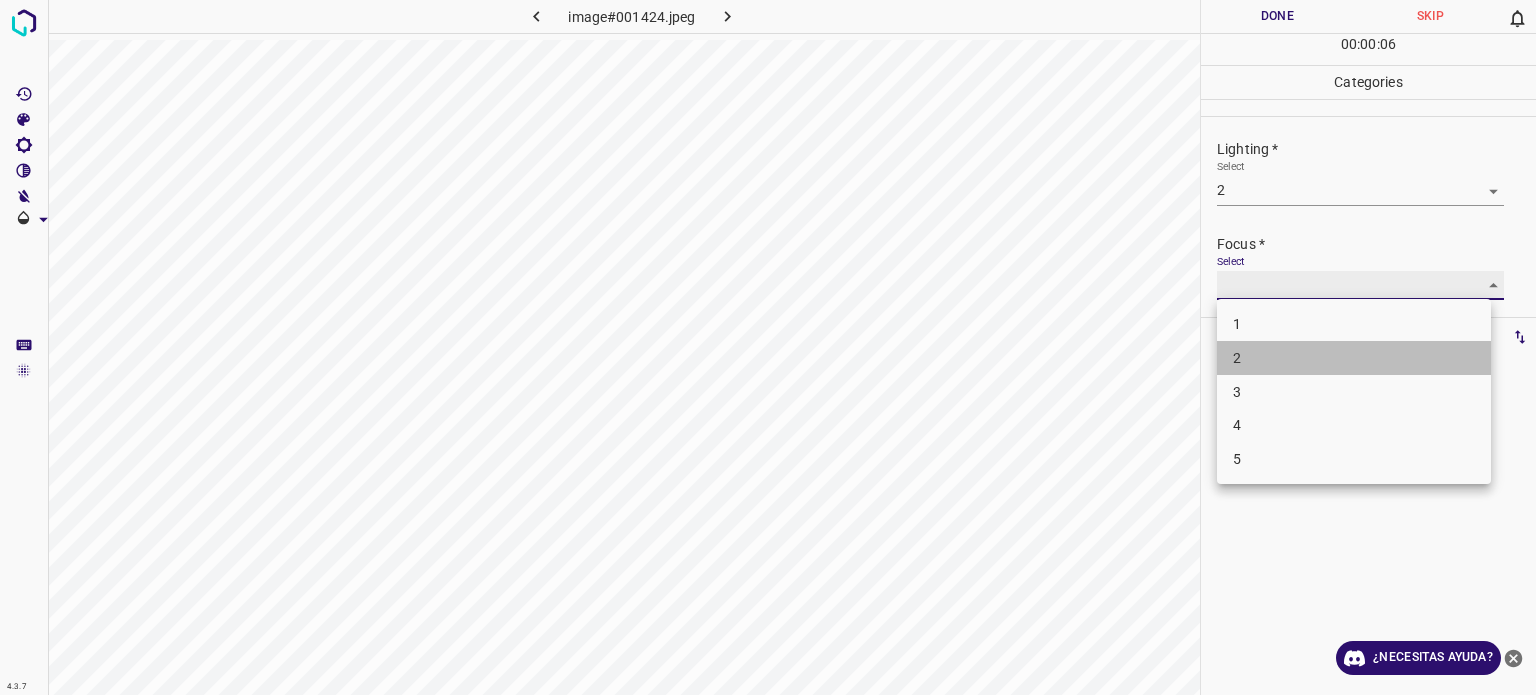 type on "2" 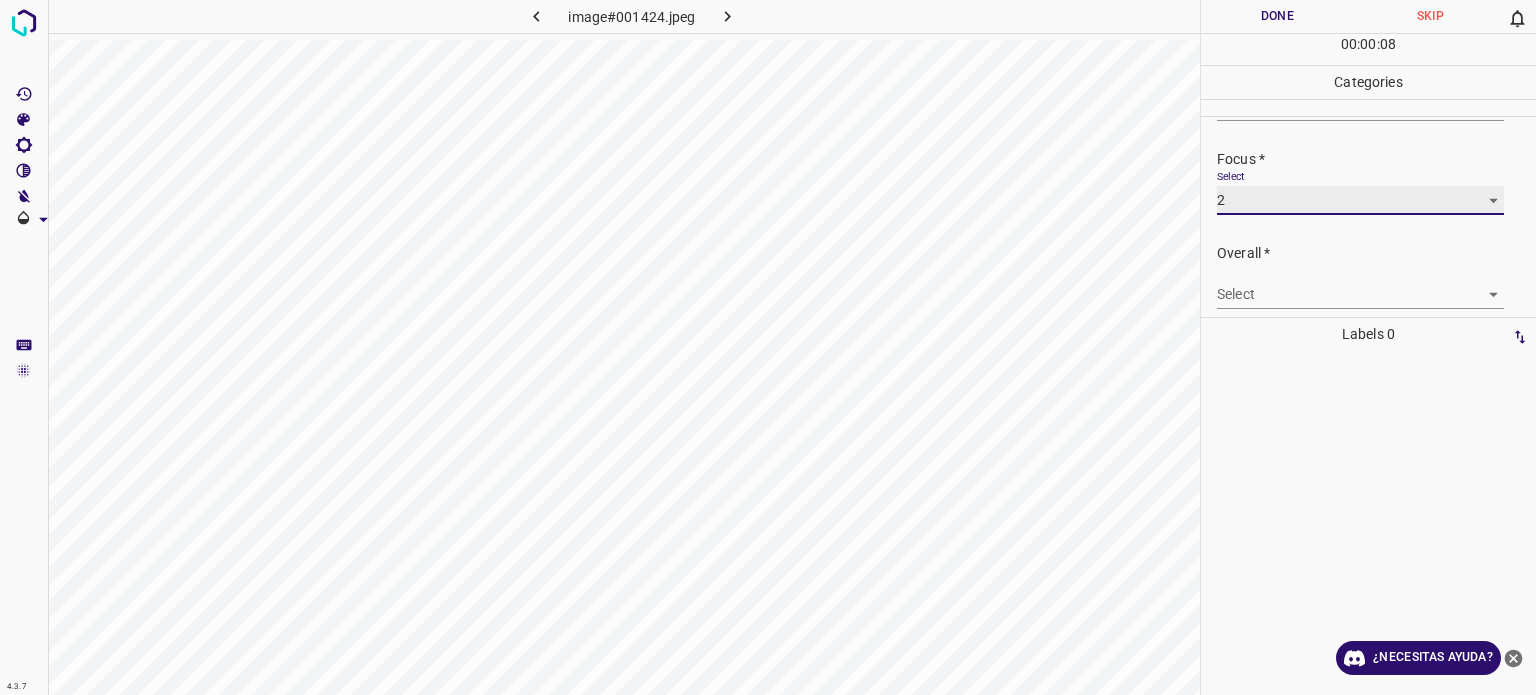 scroll, scrollTop: 98, scrollLeft: 0, axis: vertical 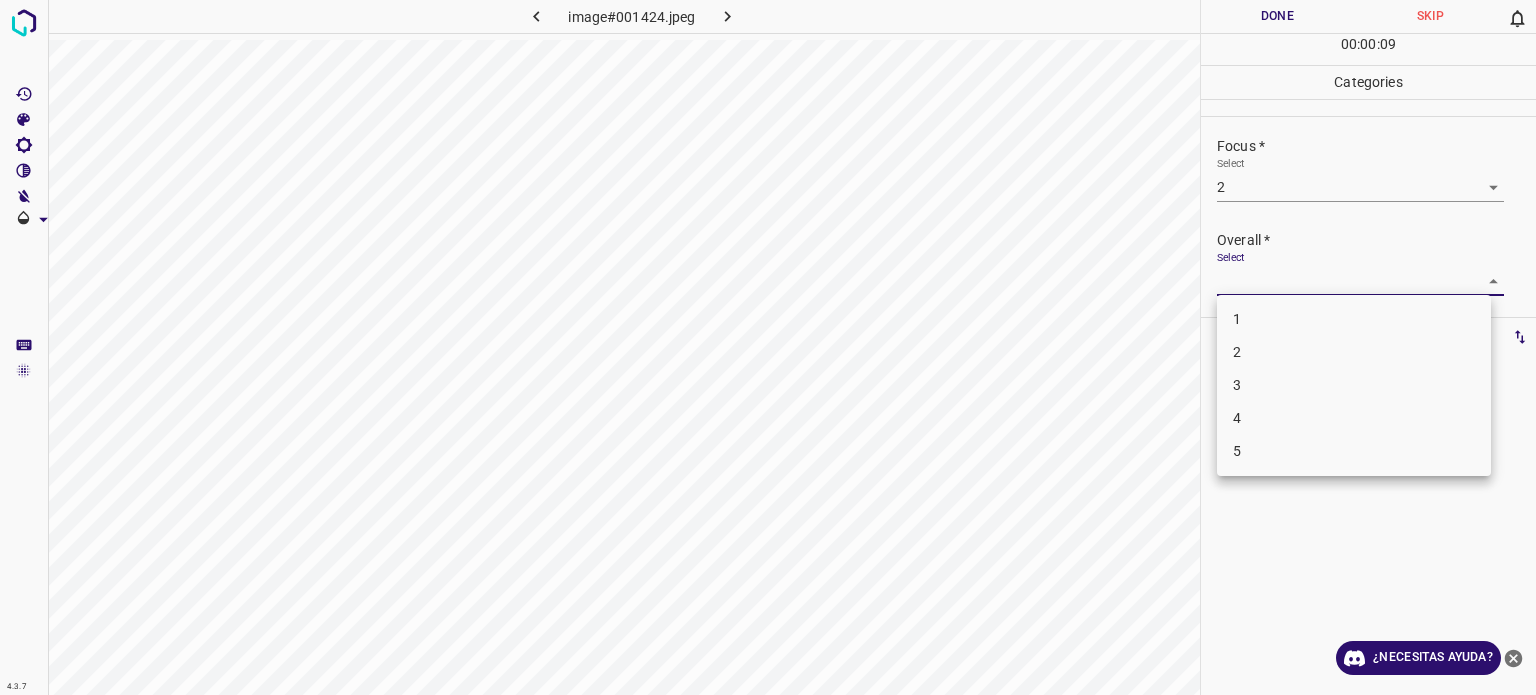 click on "4.3.7 image#001424.jpeg Done Skip 0 00   : 00   : 09   Categories Lighting *  Select 2 2 Focus *  Select 2 2 Overall *  Select ​ Labels   0 Categories 1 Lighting 2 Focus 3 Overall Tools Space Change between modes (Draw & Edit) I Auto labeling R Restore zoom M Zoom in N Zoom out Delete Delete selecte label Filters Z Restore filters X Saturation filter C Brightness filter V Contrast filter B Gray scale filter General O Download ¿Necesitas ayuda? Texto original Valora esta traducción Tu opinión servirá para ayudar a mejorar el Traductor de Google - Texto - Esconder - Borrar 1 2 3 4 5" at bounding box center (768, 347) 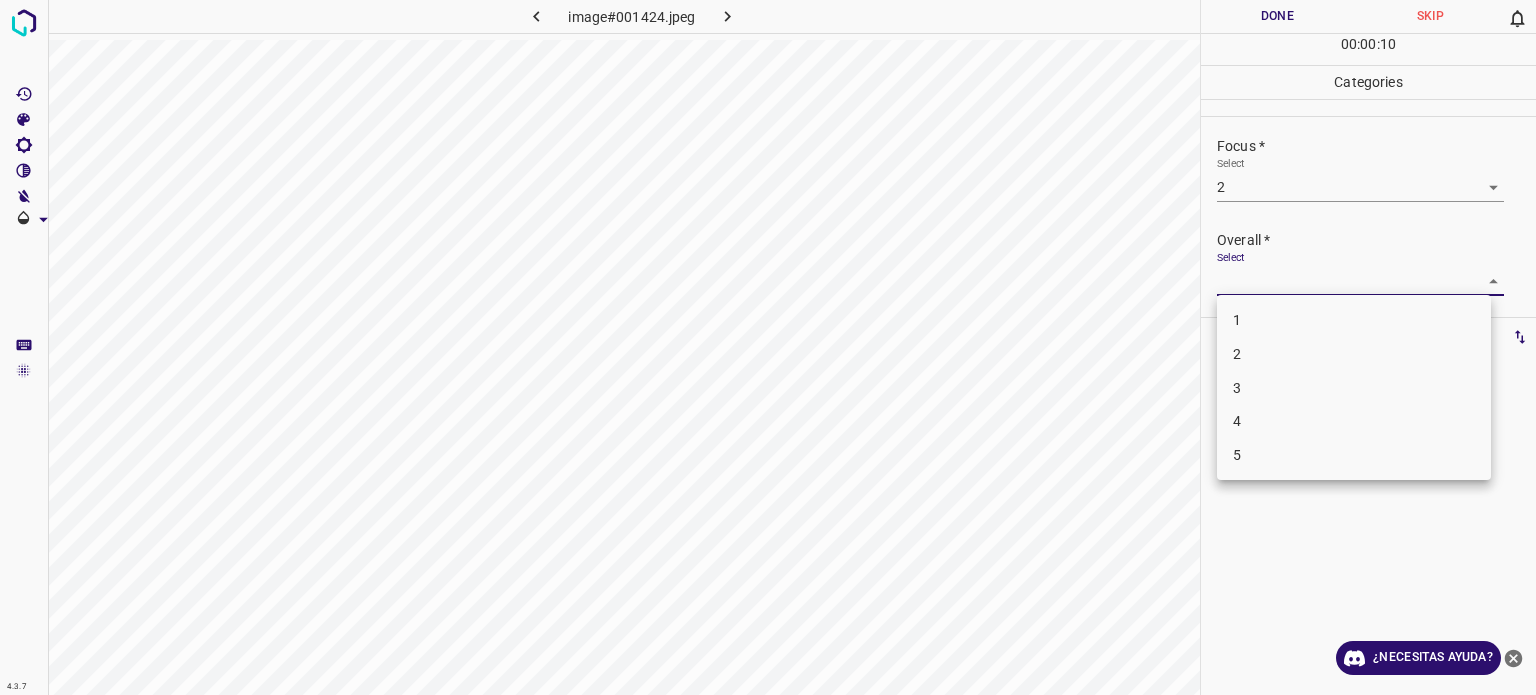 click on "2" at bounding box center (1354, 354) 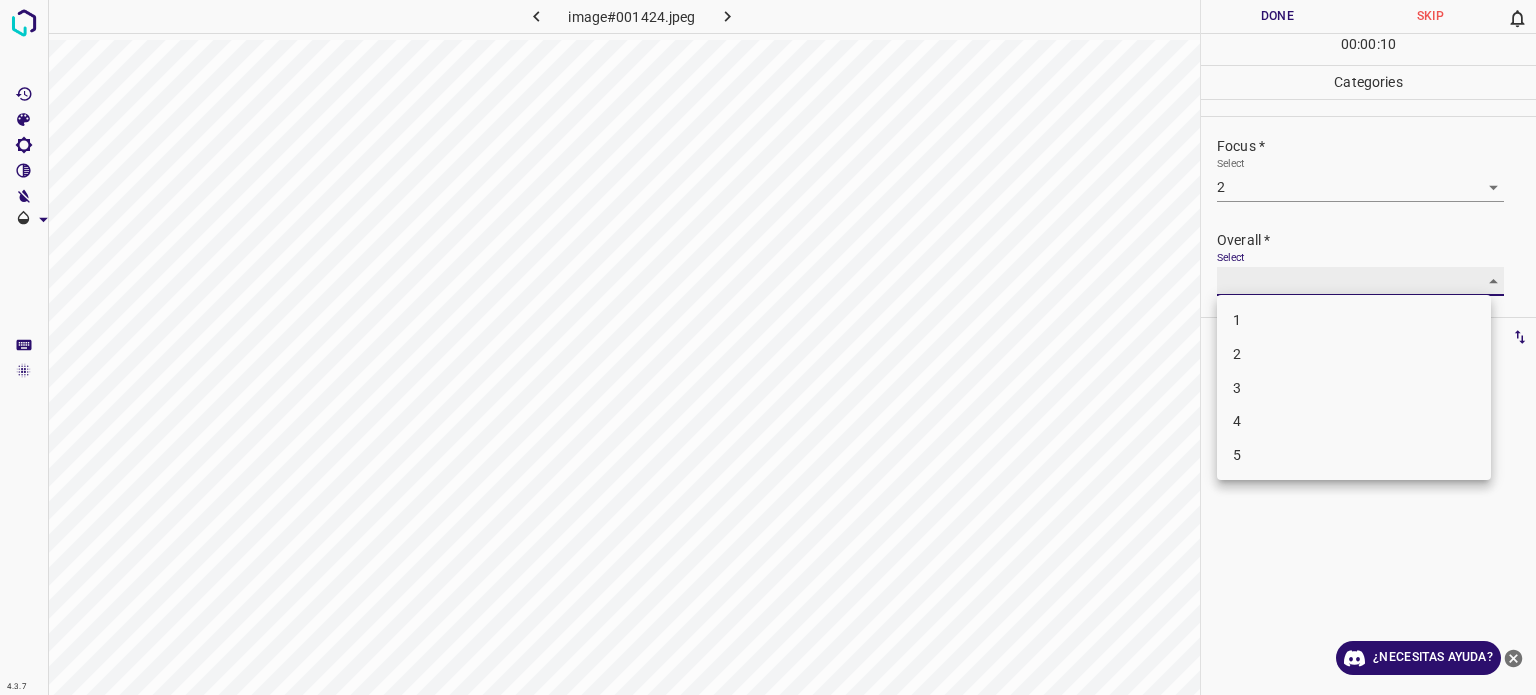 type on "2" 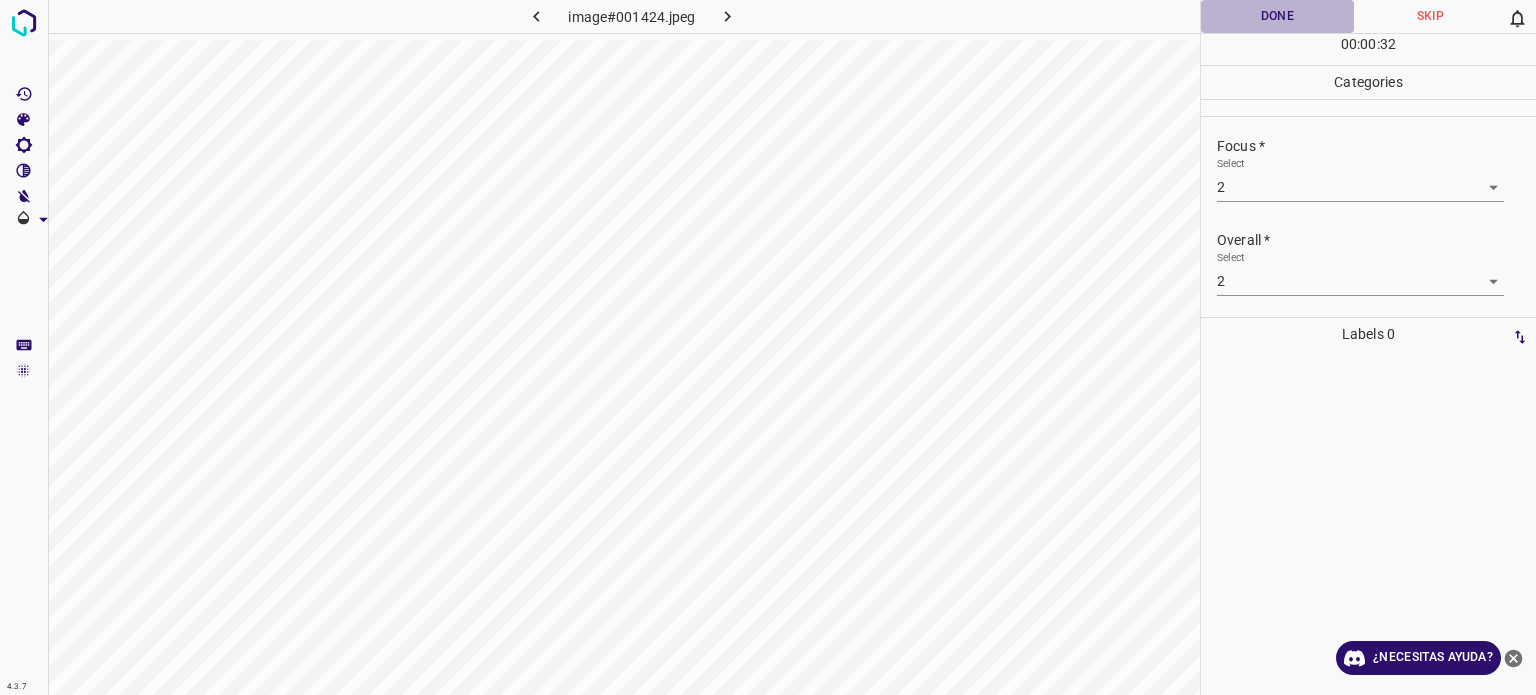 click on "Done" at bounding box center (1277, 16) 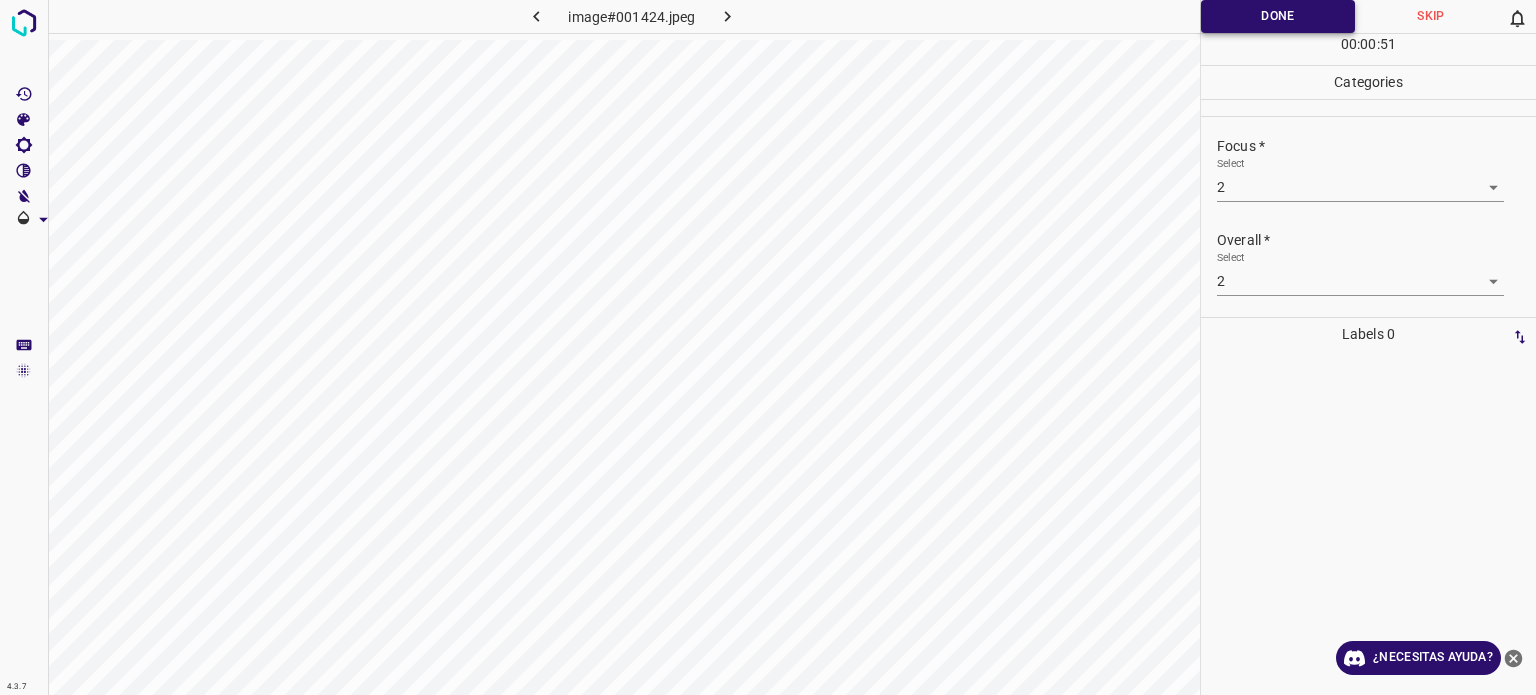 click on "Done" at bounding box center (1278, 16) 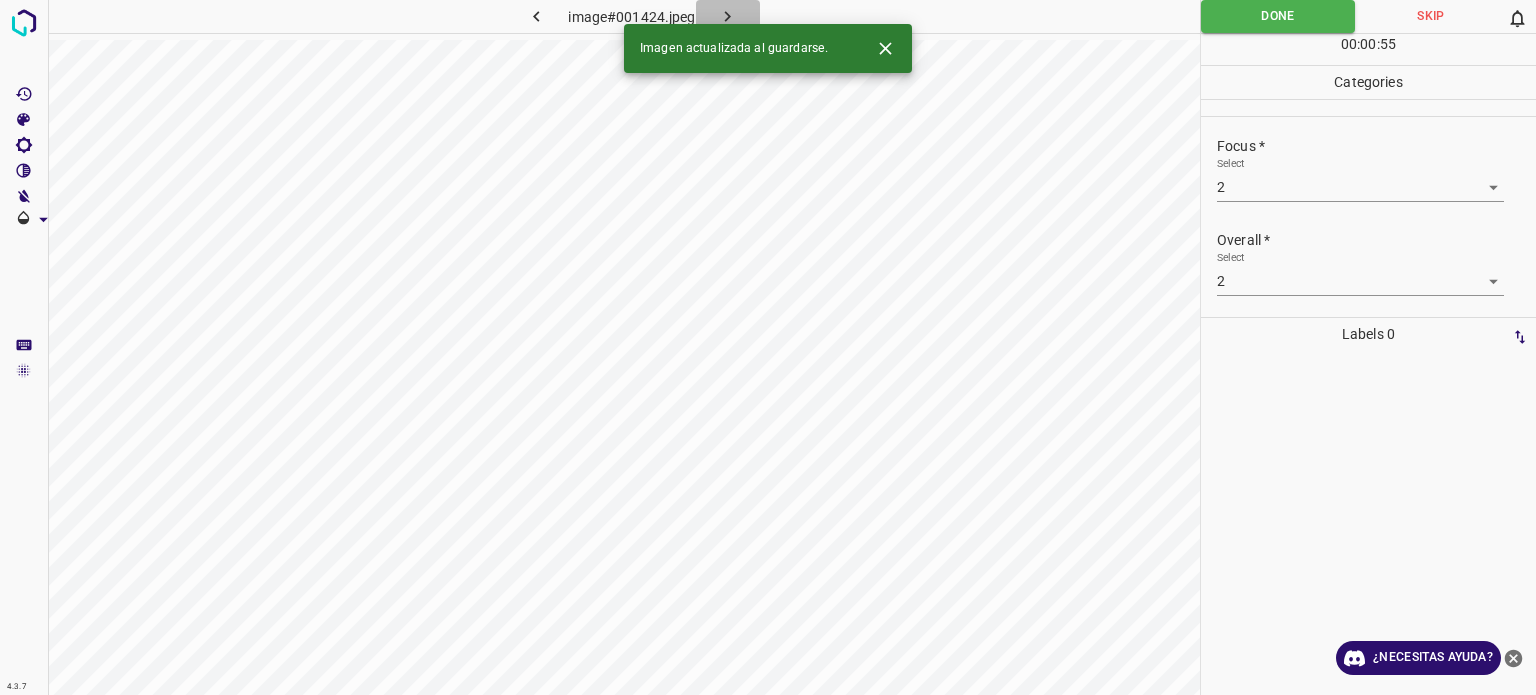 click 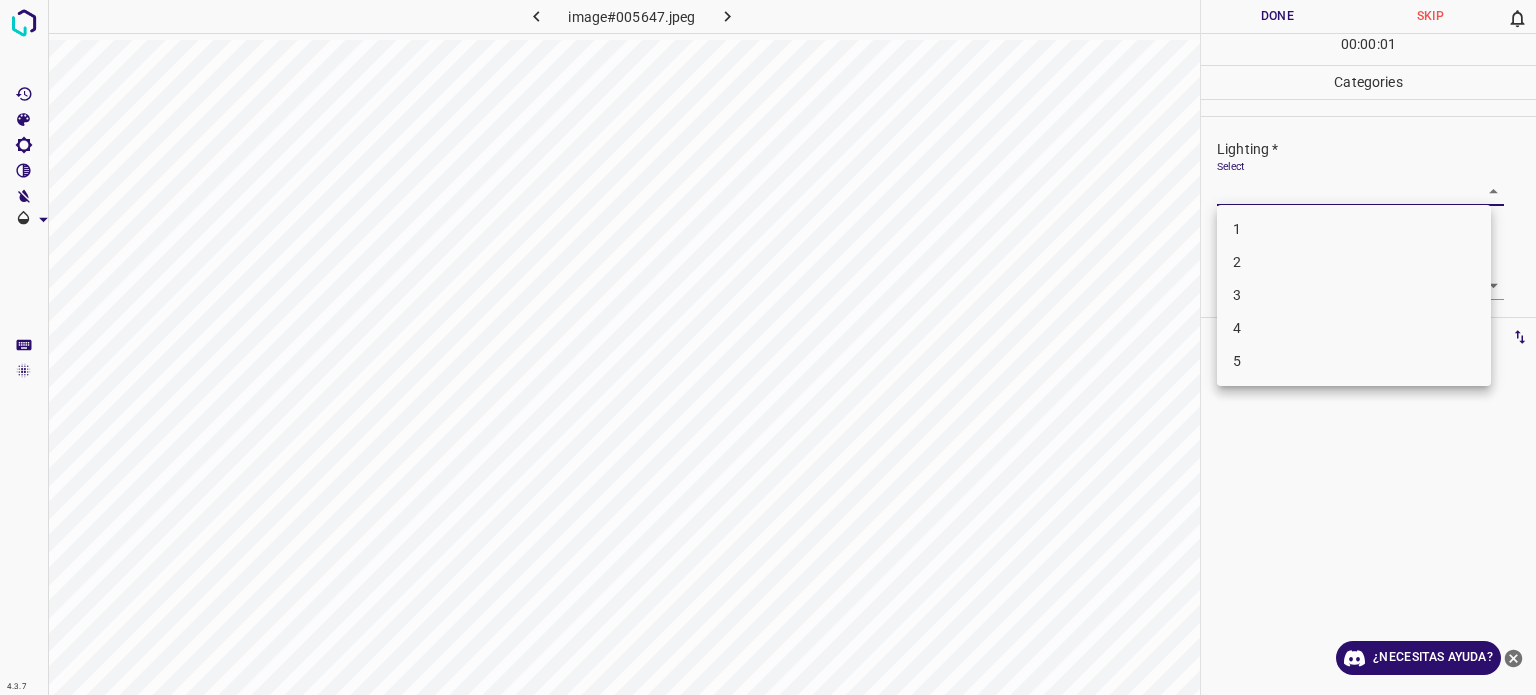 click on "4.3.7 image#005647.jpeg Done Skip 0 00   : 00   : 01   Categories Lighting *  Select ​ Focus *  Select ​ Overall *  Select ​ Labels   0 Categories 1 Lighting 2 Focus 3 Overall Tools Space Change between modes (Draw & Edit) I Auto labeling R Restore zoom M Zoom in N Zoom out Delete Delete selecte label Filters Z Restore filters X Saturation filter C Brightness filter V Contrast filter B Gray scale filter General O Download ¿Necesitas ayuda? Texto original Valora esta traducción Tu opinión servirá para ayudar a mejorar el Traductor de Google - Texto - Esconder - Borrar 1 2 3 4 5" at bounding box center (768, 347) 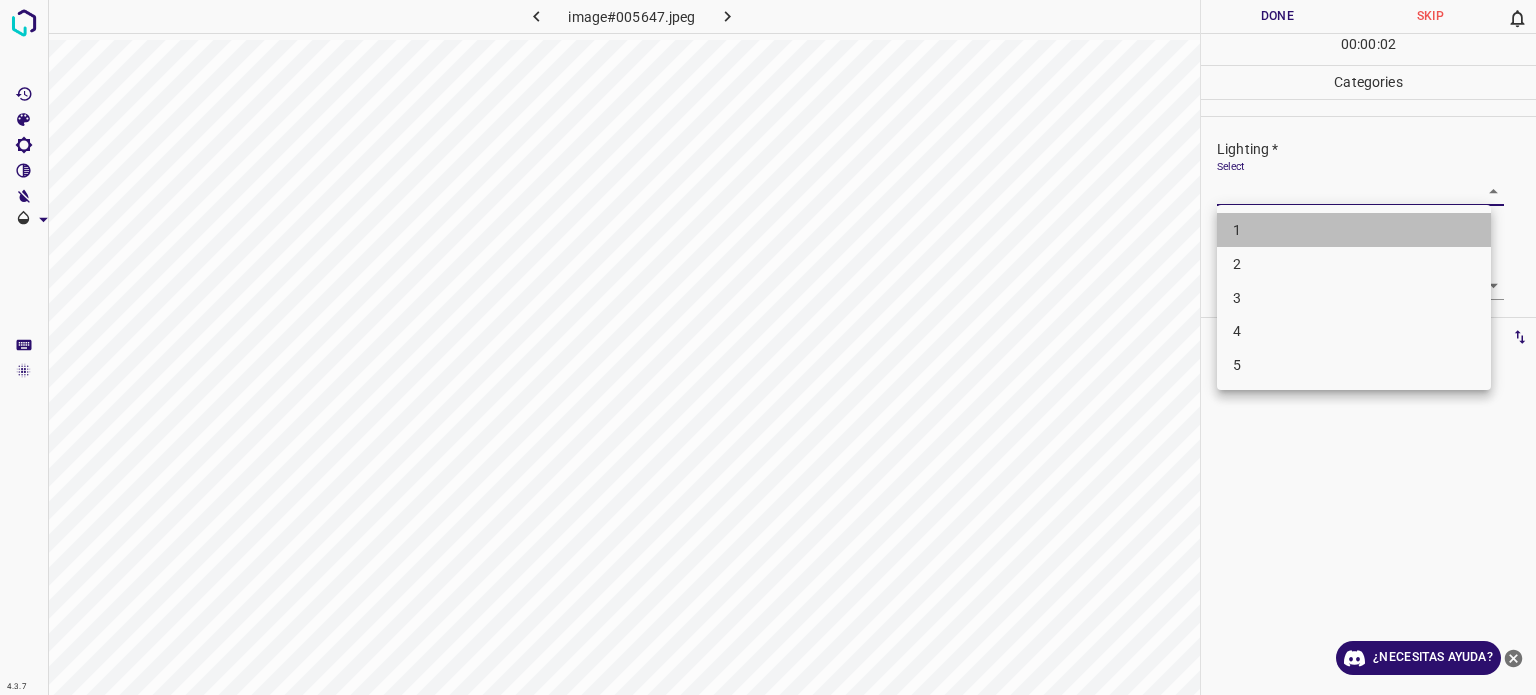 click on "1" at bounding box center (1354, 230) 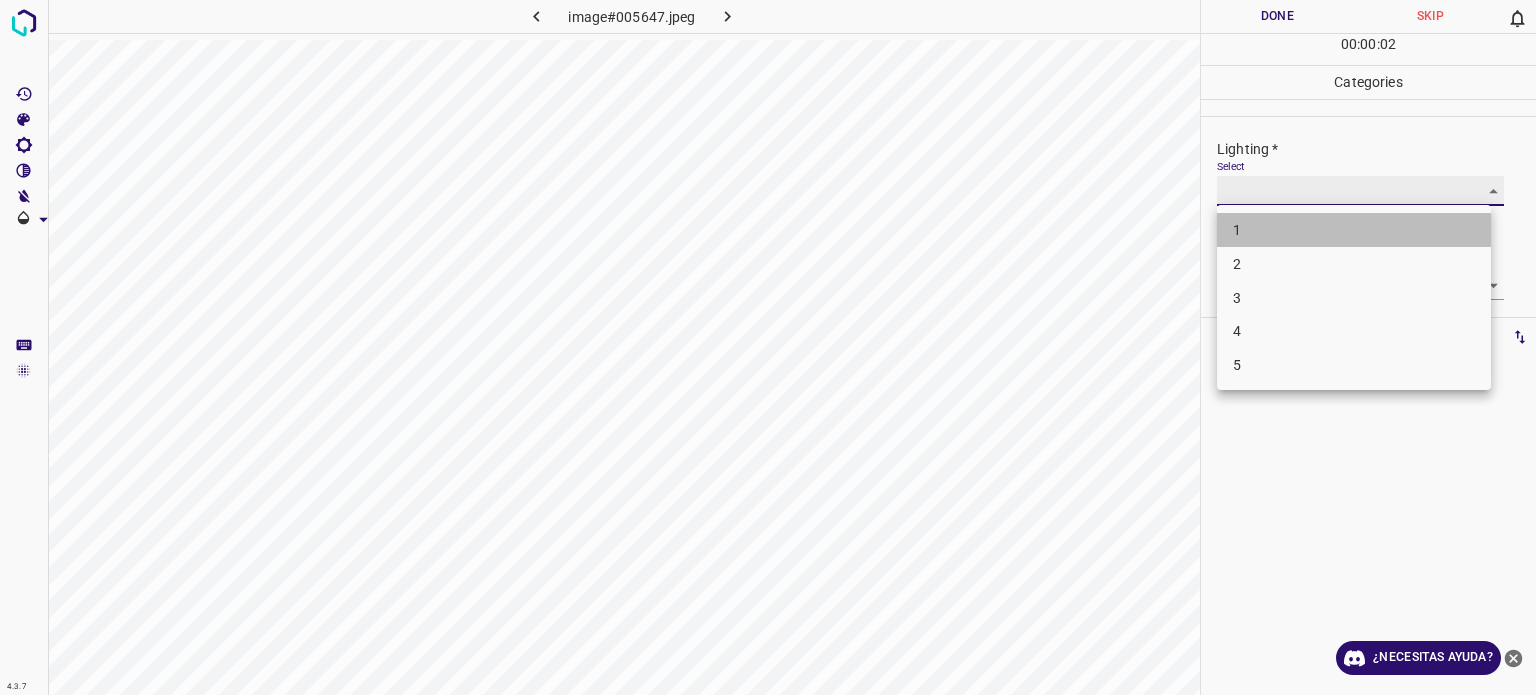 type on "1" 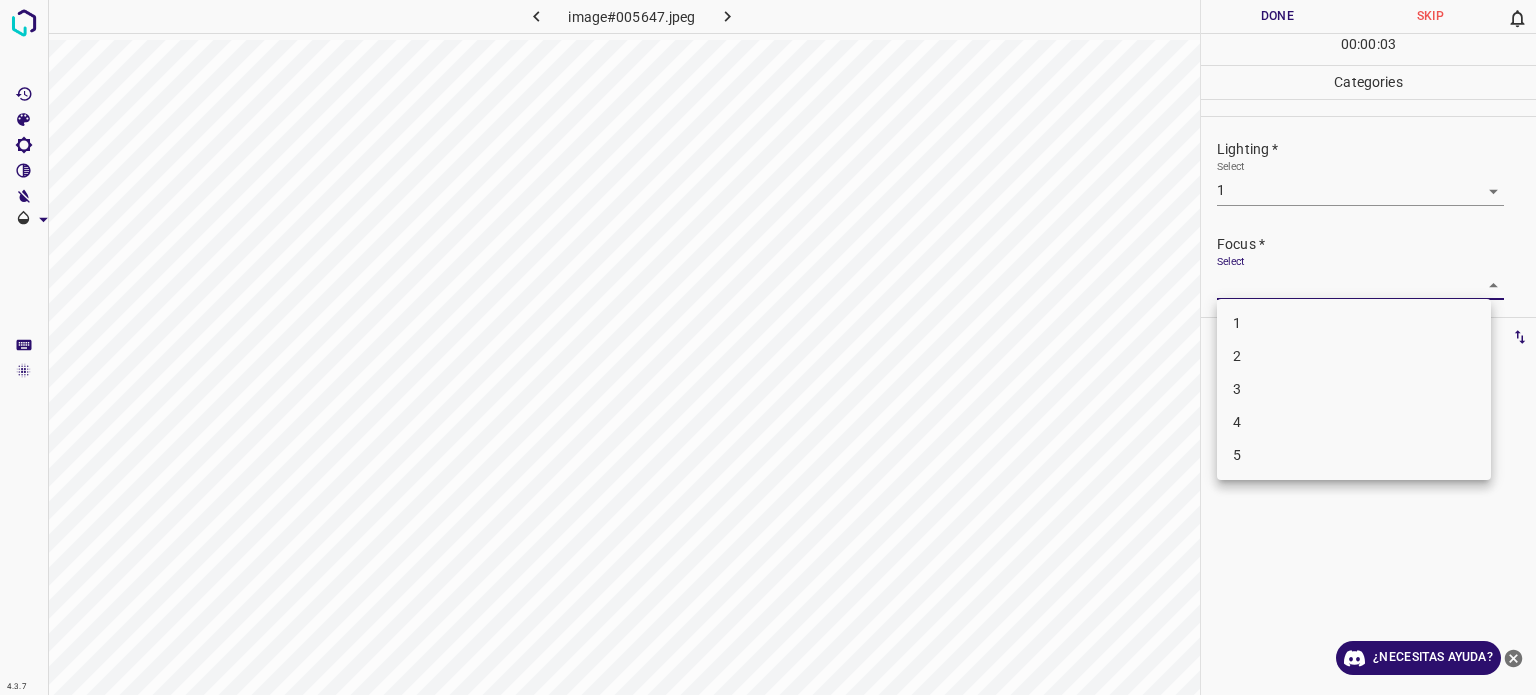 click on "4.3.7 image#005647.jpeg Done Skip 0 00   : 00   : 03   Categories Lighting *  Select 1 1 Focus *  Select ​ Overall *  Select ​ Labels   0 Categories 1 Lighting 2 Focus 3 Overall Tools Space Change between modes (Draw & Edit) I Auto labeling R Restore zoom M Zoom in N Zoom out Delete Delete selecte label Filters Z Restore filters X Saturation filter C Brightness filter V Contrast filter B Gray scale filter General O Download ¿Necesitas ayuda? Texto original Valora esta traducción Tu opinión servirá para ayudar a mejorar el Traductor de Google - Texto - Esconder - Borrar 1 2 3 4 5" at bounding box center [768, 347] 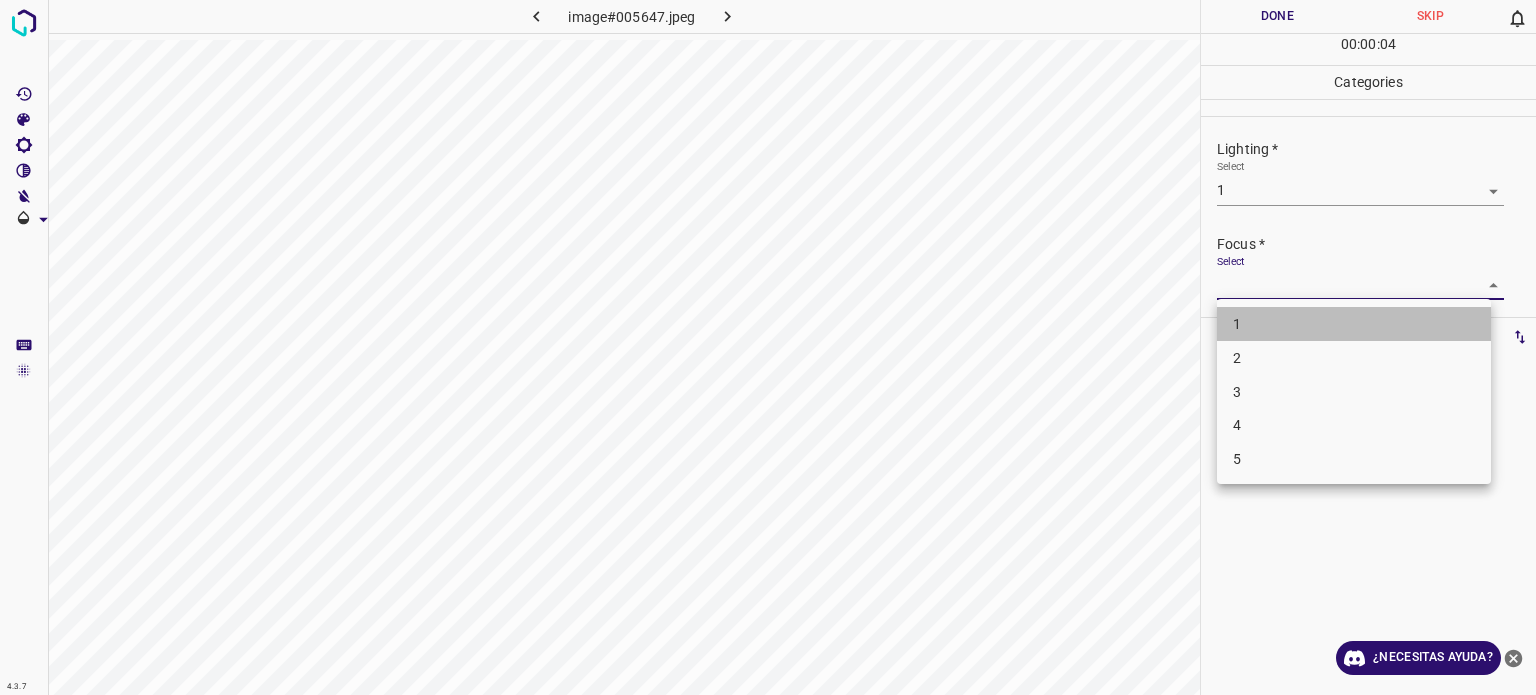 click on "1" at bounding box center (1237, 324) 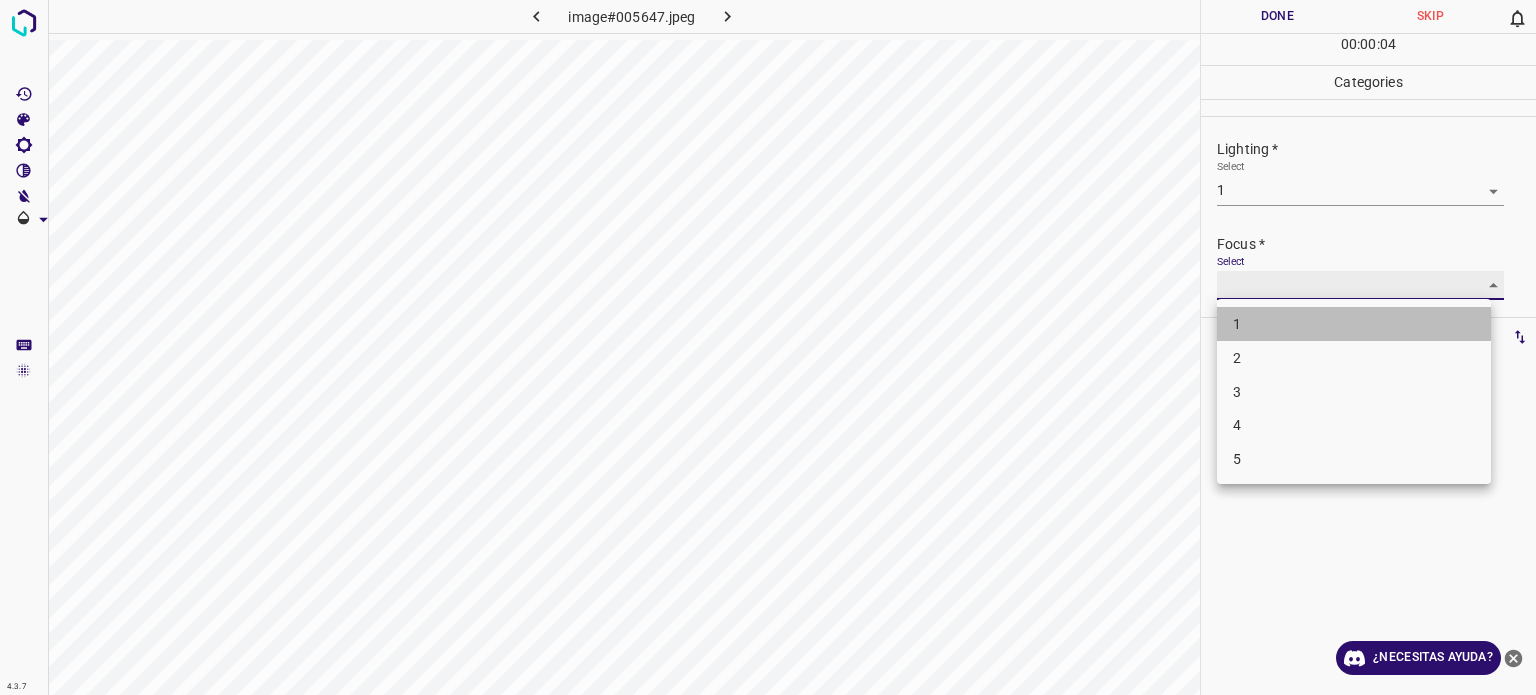 type on "1" 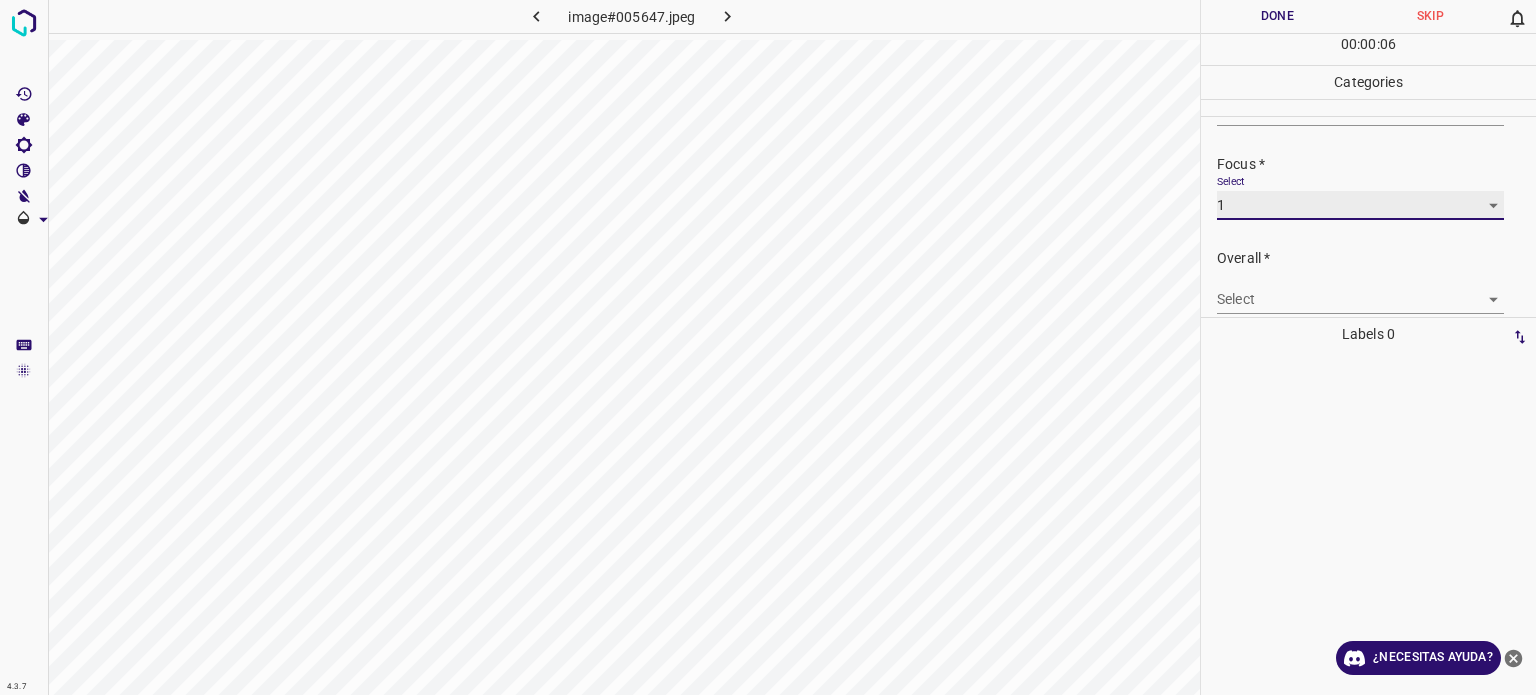 scroll, scrollTop: 98, scrollLeft: 0, axis: vertical 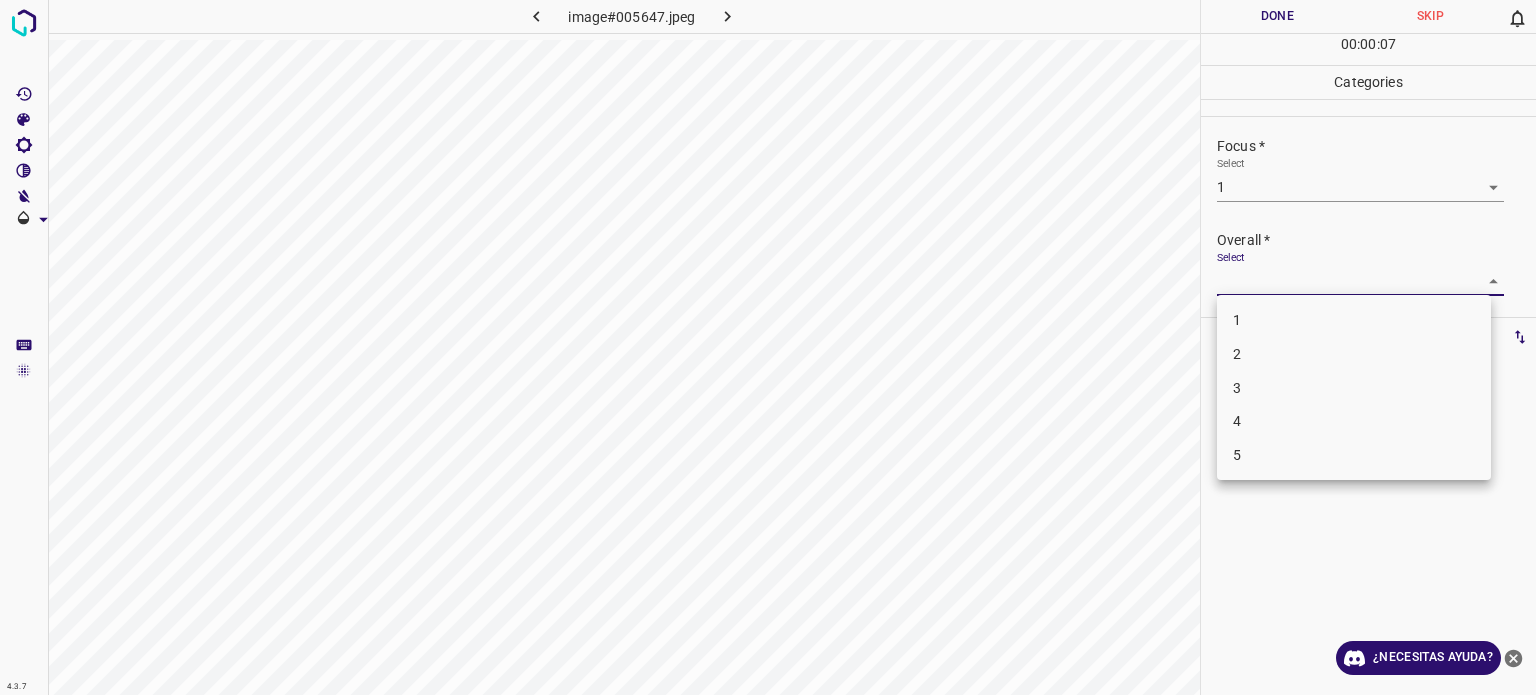 click on "4.3.7 image#005647.jpeg Done Skip 0 00   : 00   : 07   Categories Lighting *  Select 1 1 Focus *  Select 1 1 Overall *  Select ​ Labels   0 Categories 1 Lighting 2 Focus 3 Overall Tools Space Change between modes (Draw & Edit) I Auto labeling R Restore zoom M Zoom in N Zoom out Delete Delete selecte label Filters Z Restore filters X Saturation filter C Brightness filter V Contrast filter B Gray scale filter General O Download ¿Necesitas ayuda? Texto original Valora esta traducción Tu opinión servirá para ayudar a mejorar el Traductor de Google - Texto - Esconder - Borrar 1 2 3 4 5" at bounding box center [768, 347] 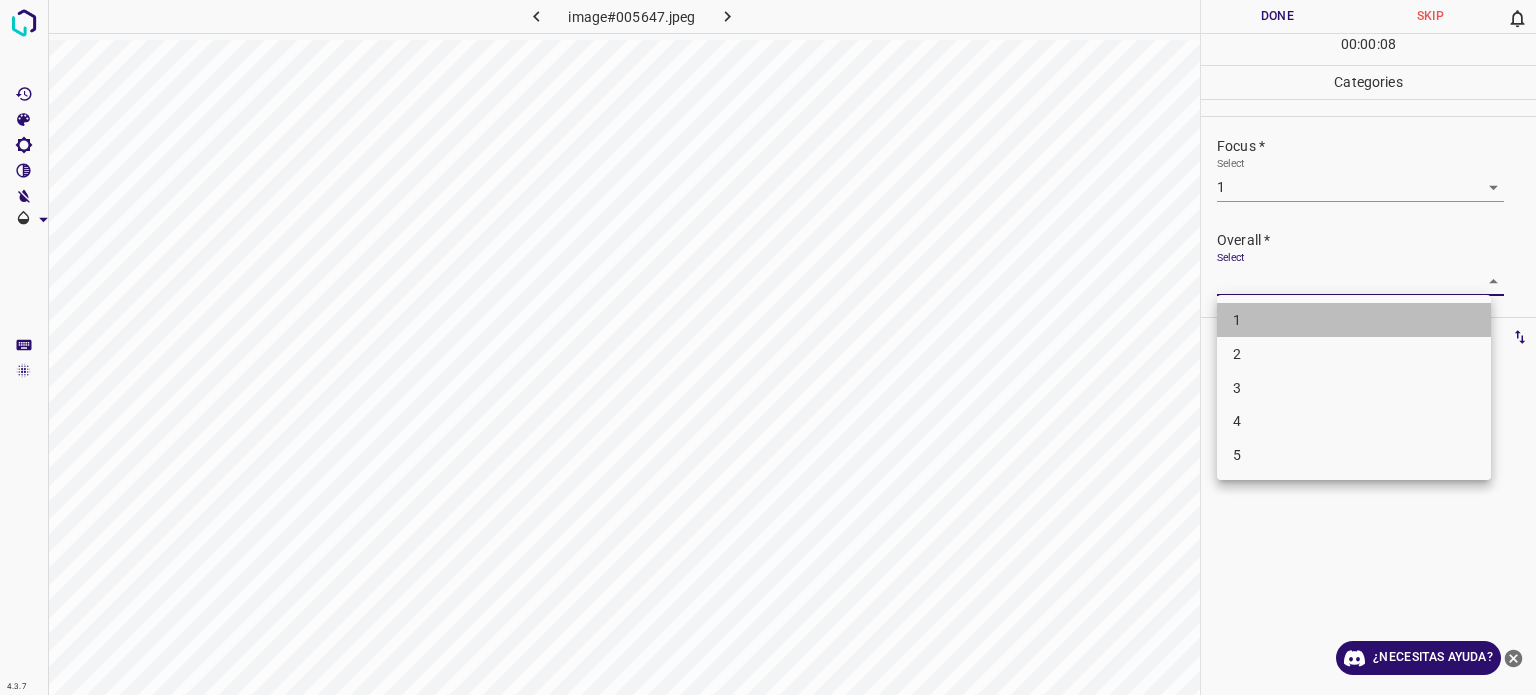 click on "1" at bounding box center (1237, 320) 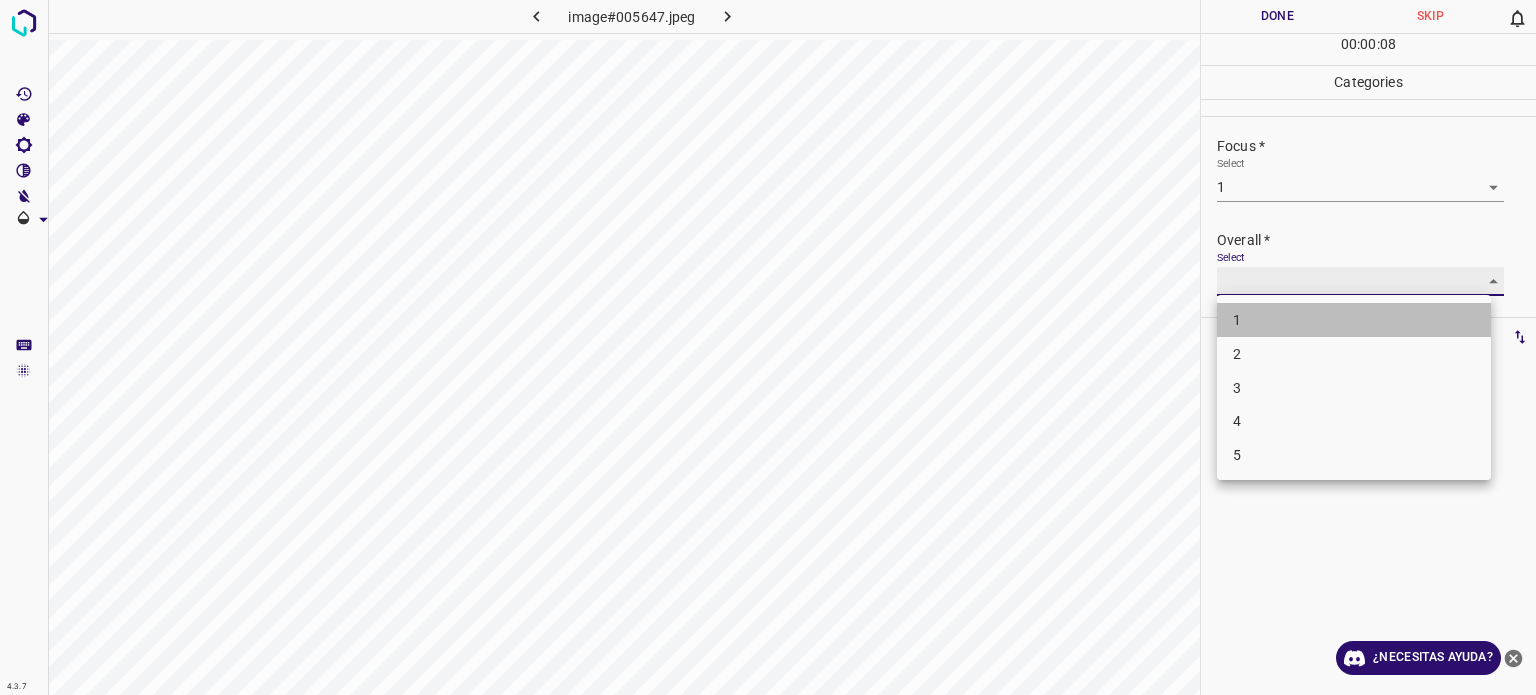 type on "1" 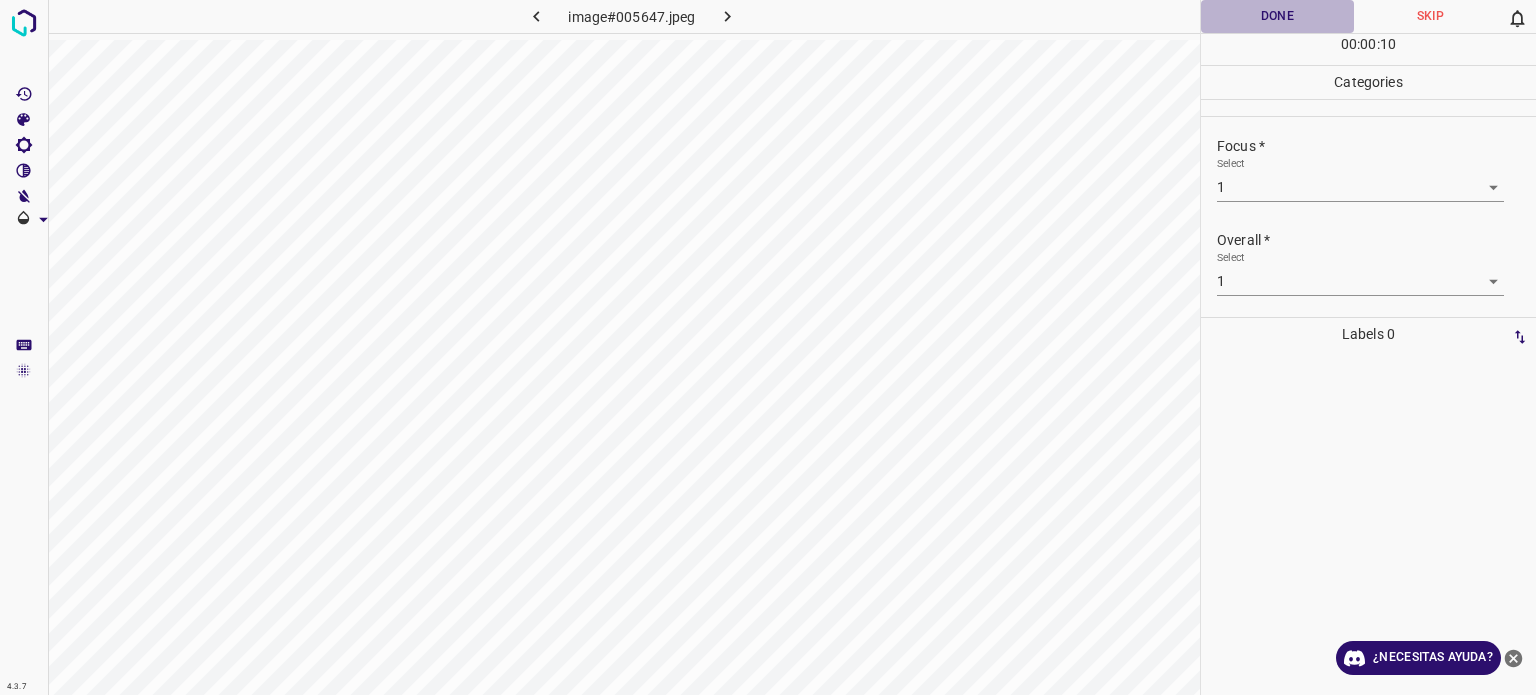 click on "Done" at bounding box center (1277, 16) 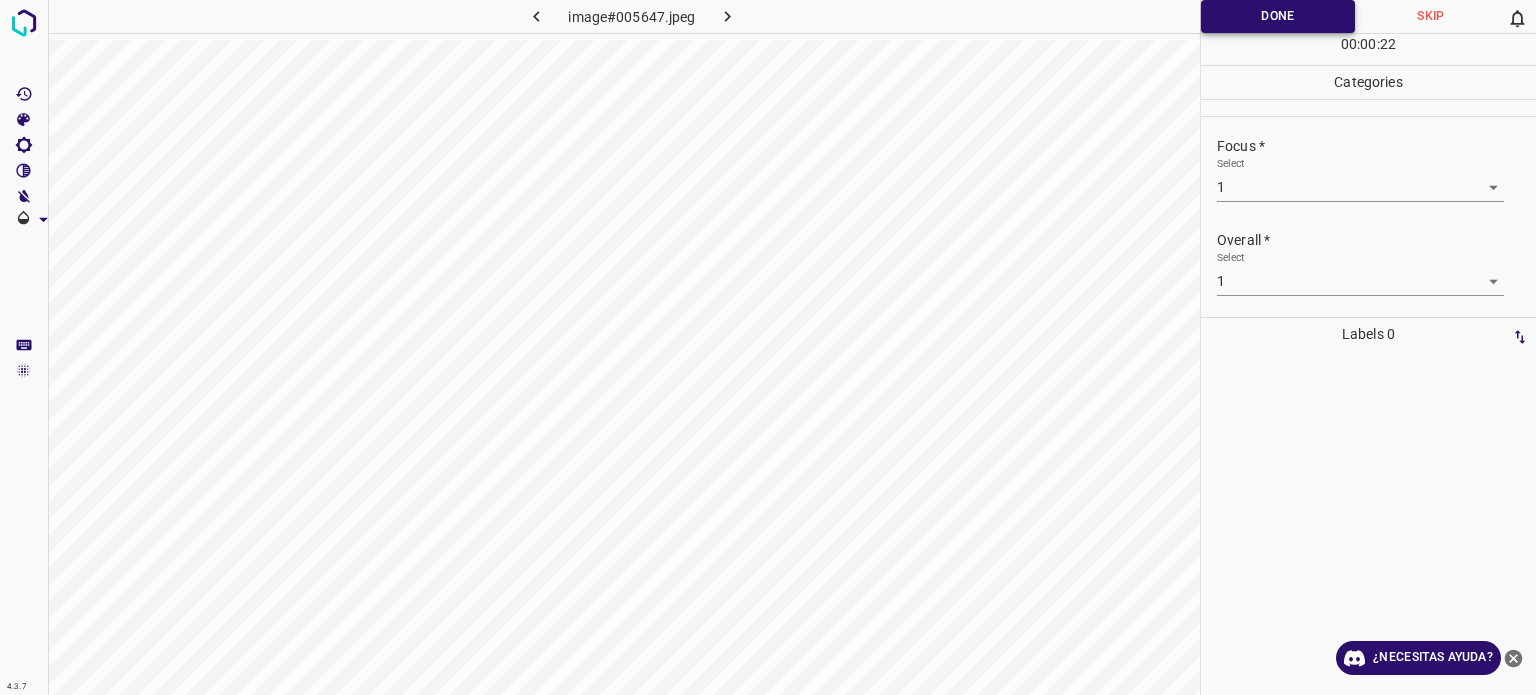 click on "Done" at bounding box center [1278, 16] 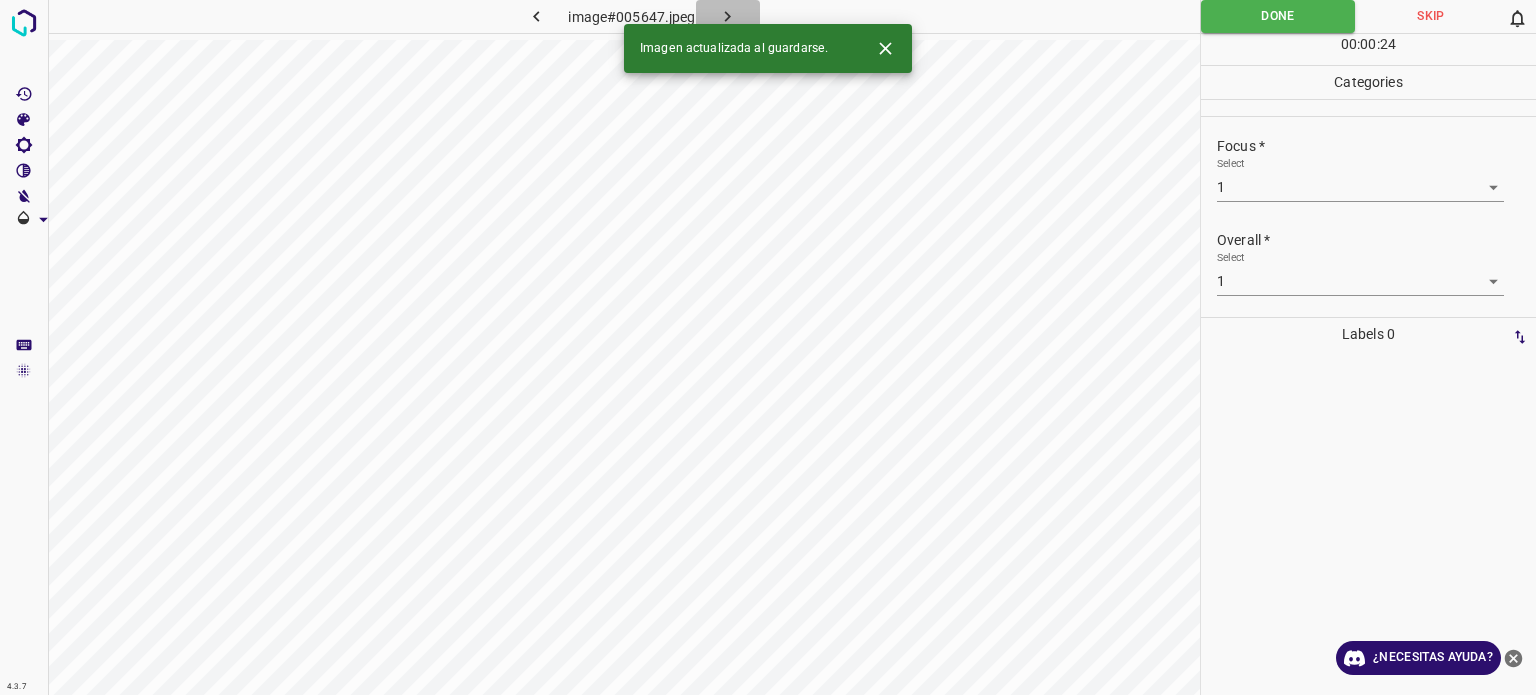 click 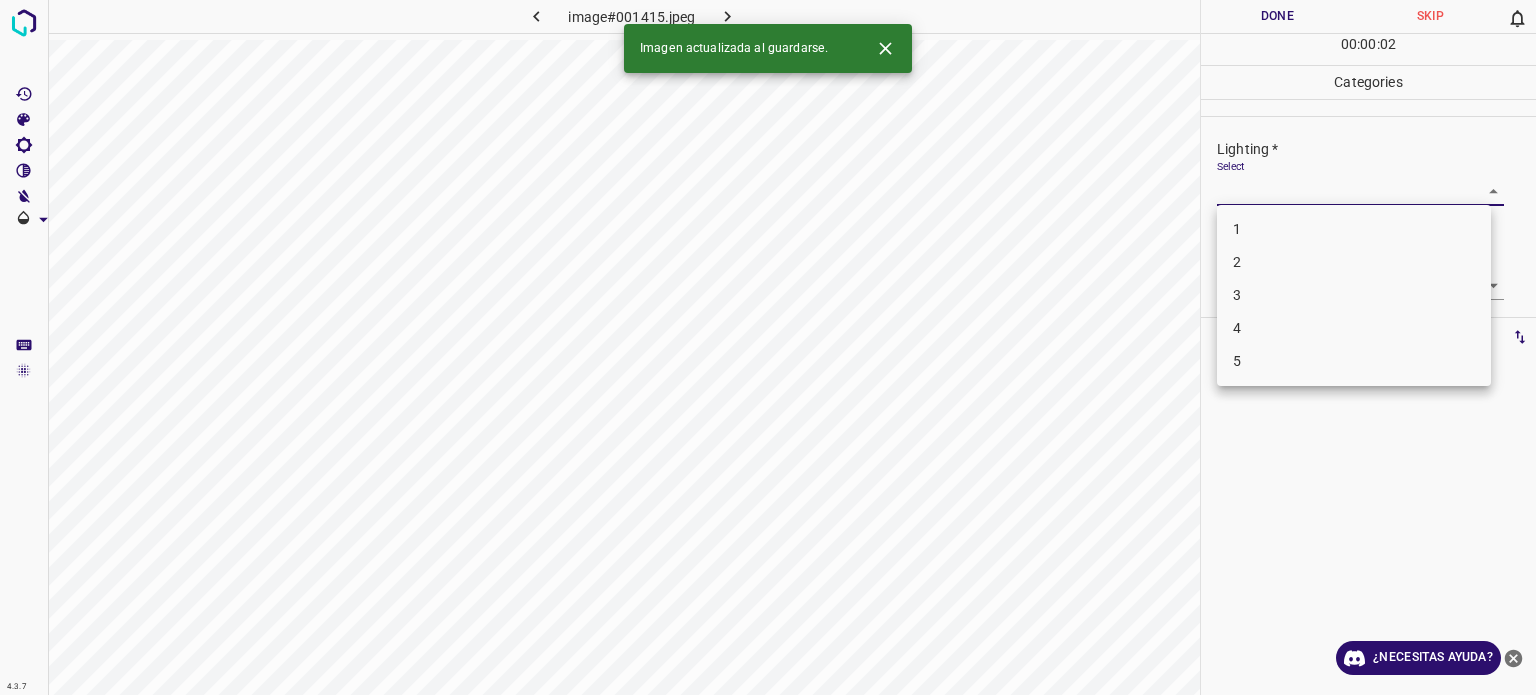 click on "4.3.7 image#001415.jpeg Done Skip 0 00   : 00   : 02   Categories Lighting *  Select ​ Focus *  Select ​ Overall *  Select ​ Labels   0 Categories 1 Lighting 2 Focus 3 Overall Tools Space Change between modes (Draw & Edit) I Auto labeling R Restore zoom M Zoom in N Zoom out Delete Delete selecte label Filters Z Restore filters X Saturation filter C Brightness filter V Contrast filter B Gray scale filter General O Download Imagen actualizada al guardarse. ¿Necesitas ayuda? Texto original Valora esta traducción Tu opinión servirá para ayudar a mejorar el Traductor de Google - Texto - Esconder - Borrar 1 2 3 4 5" at bounding box center (768, 347) 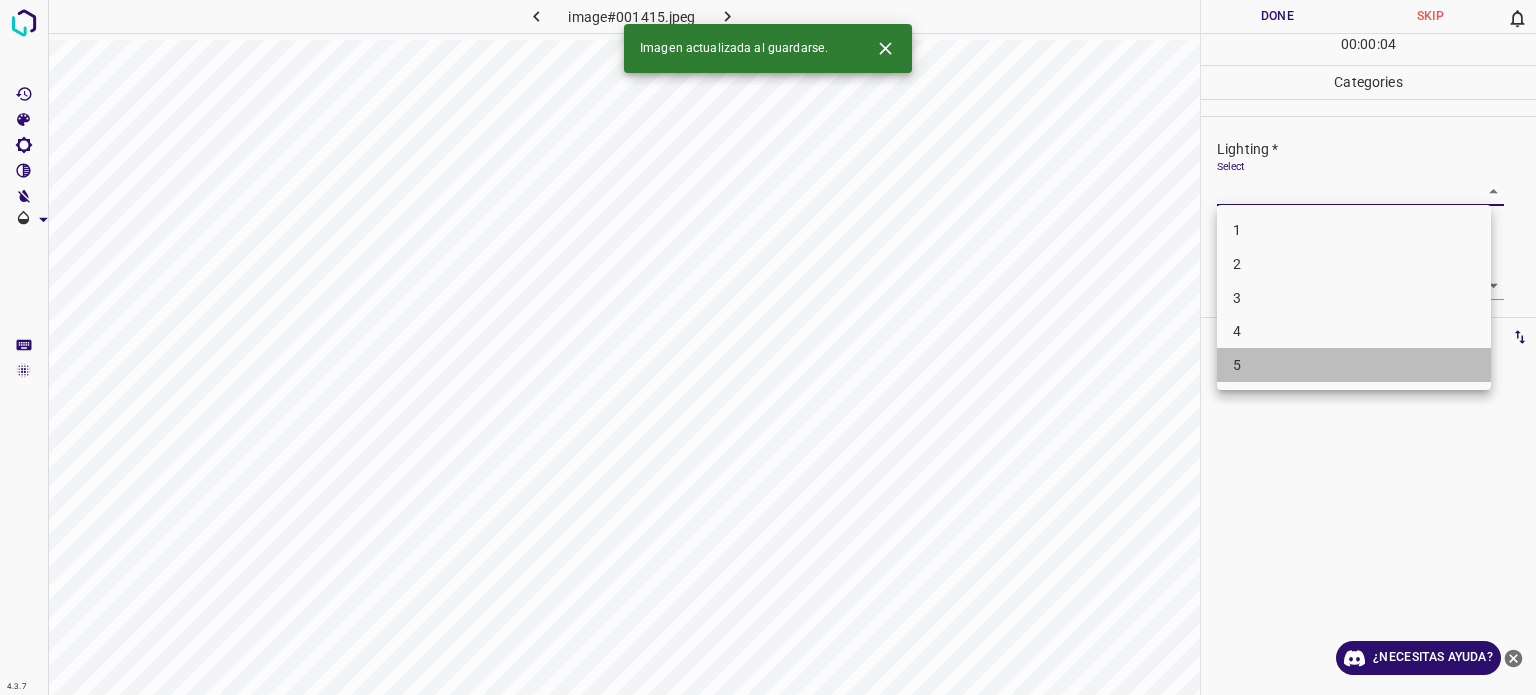 click on "5" at bounding box center (1354, 365) 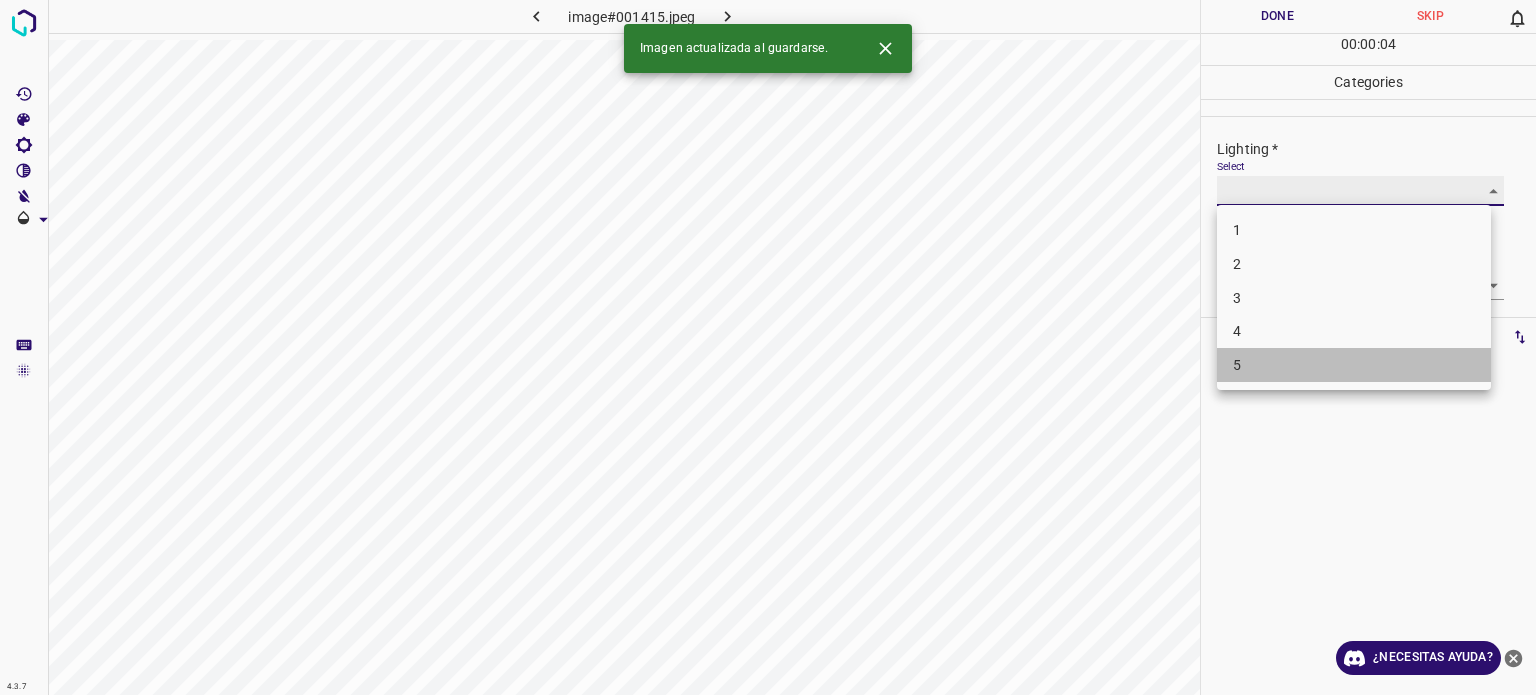 type on "5" 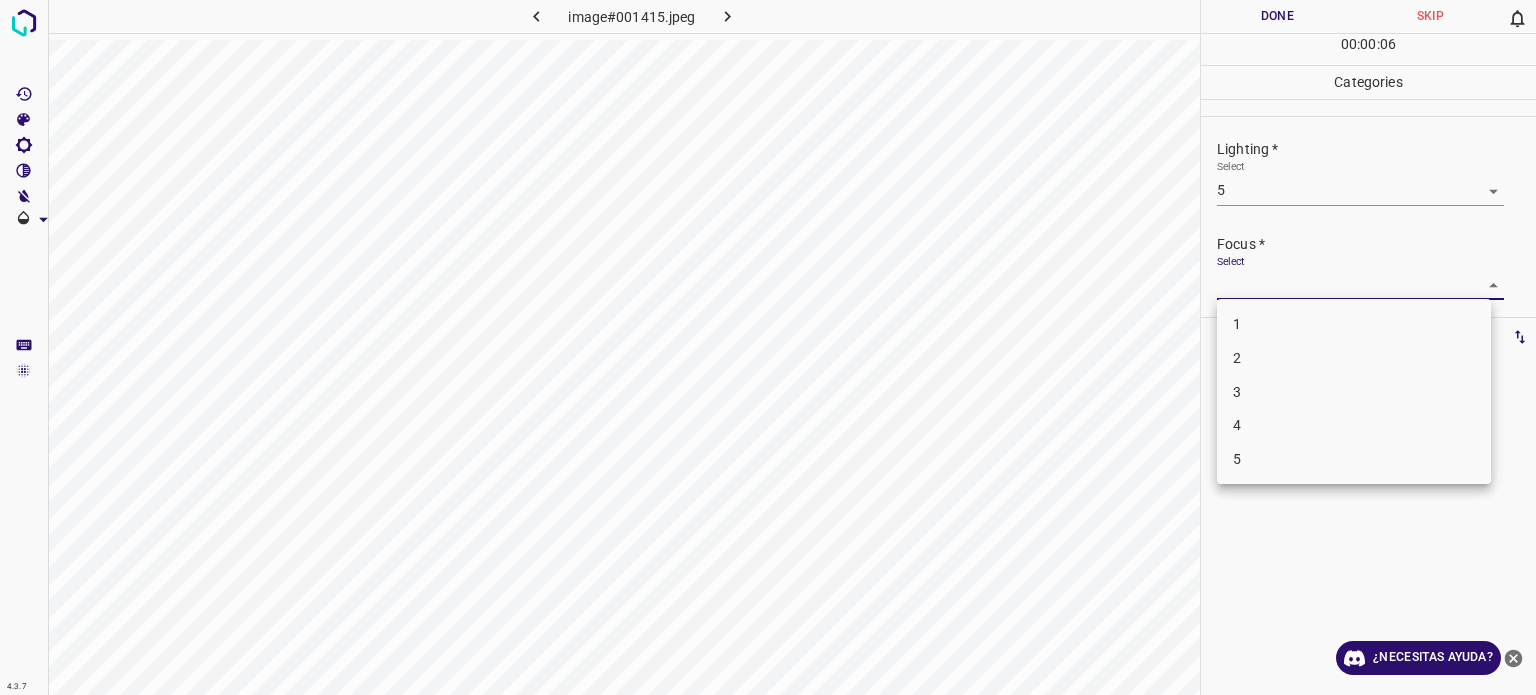 drag, startPoint x: 1228, startPoint y: 290, endPoint x: 1246, endPoint y: 457, distance: 167.96725 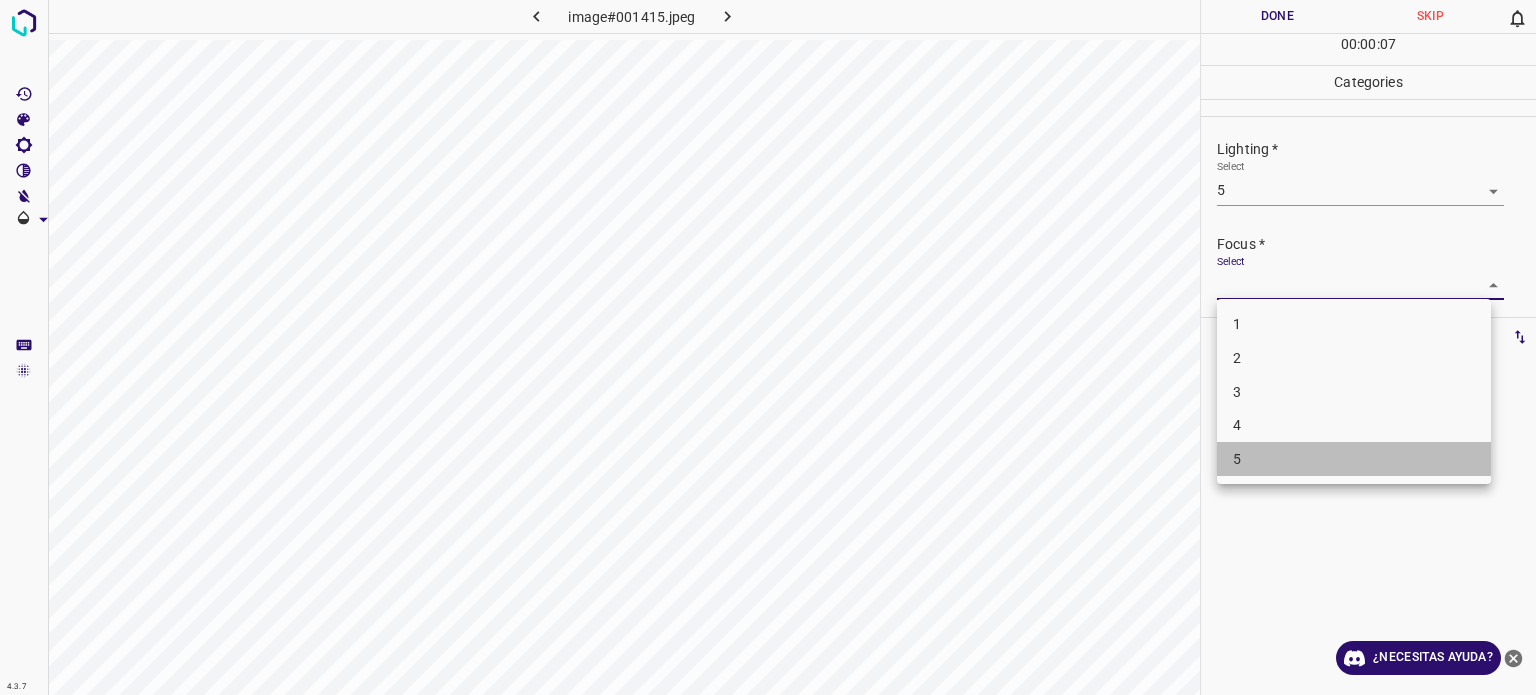 click on "5" at bounding box center [1354, 459] 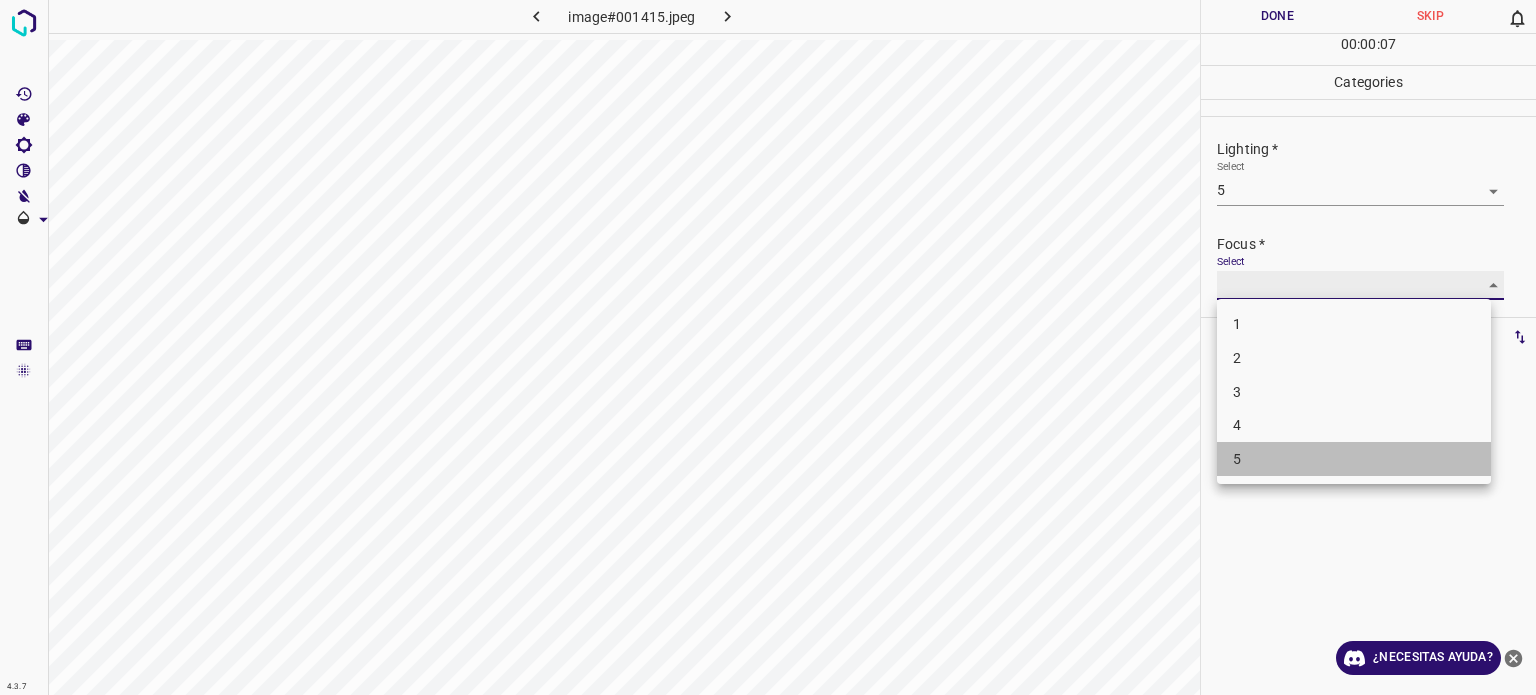 type on "5" 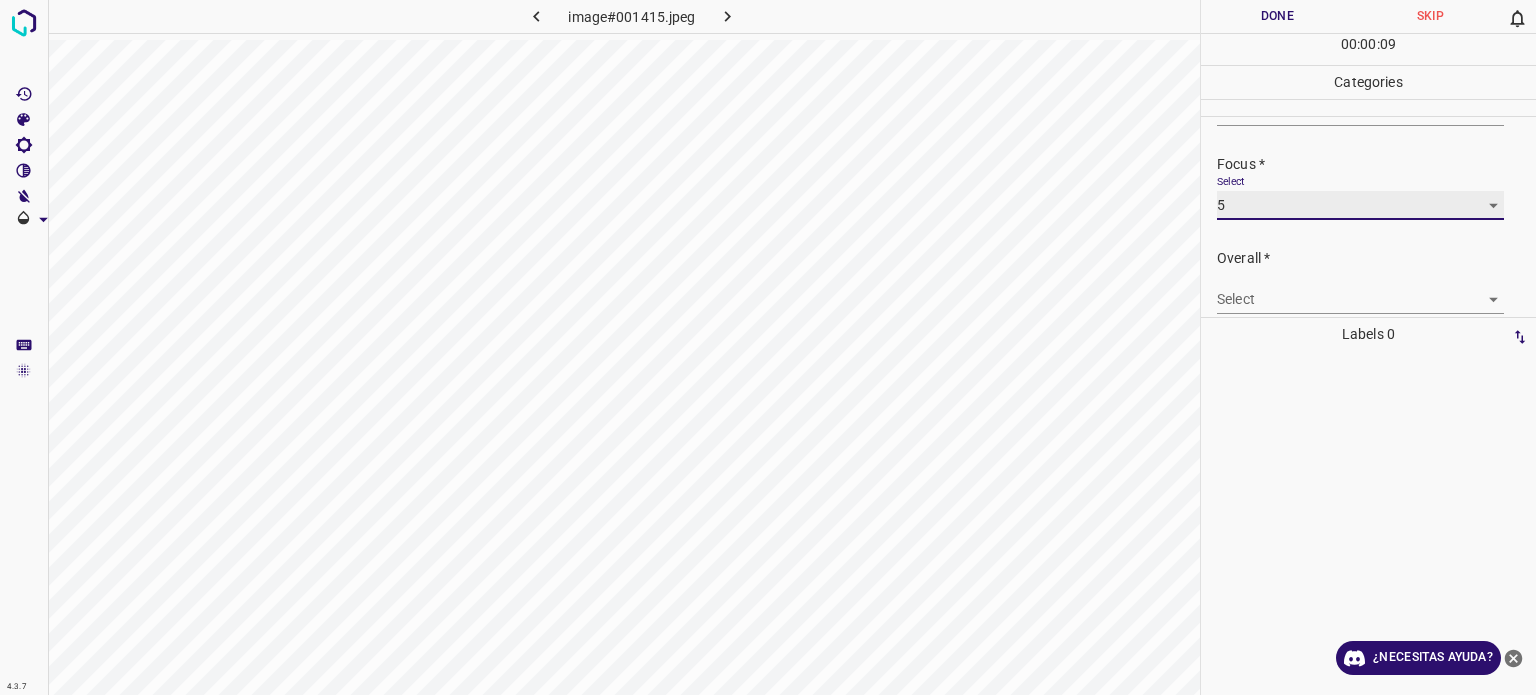 scroll, scrollTop: 98, scrollLeft: 0, axis: vertical 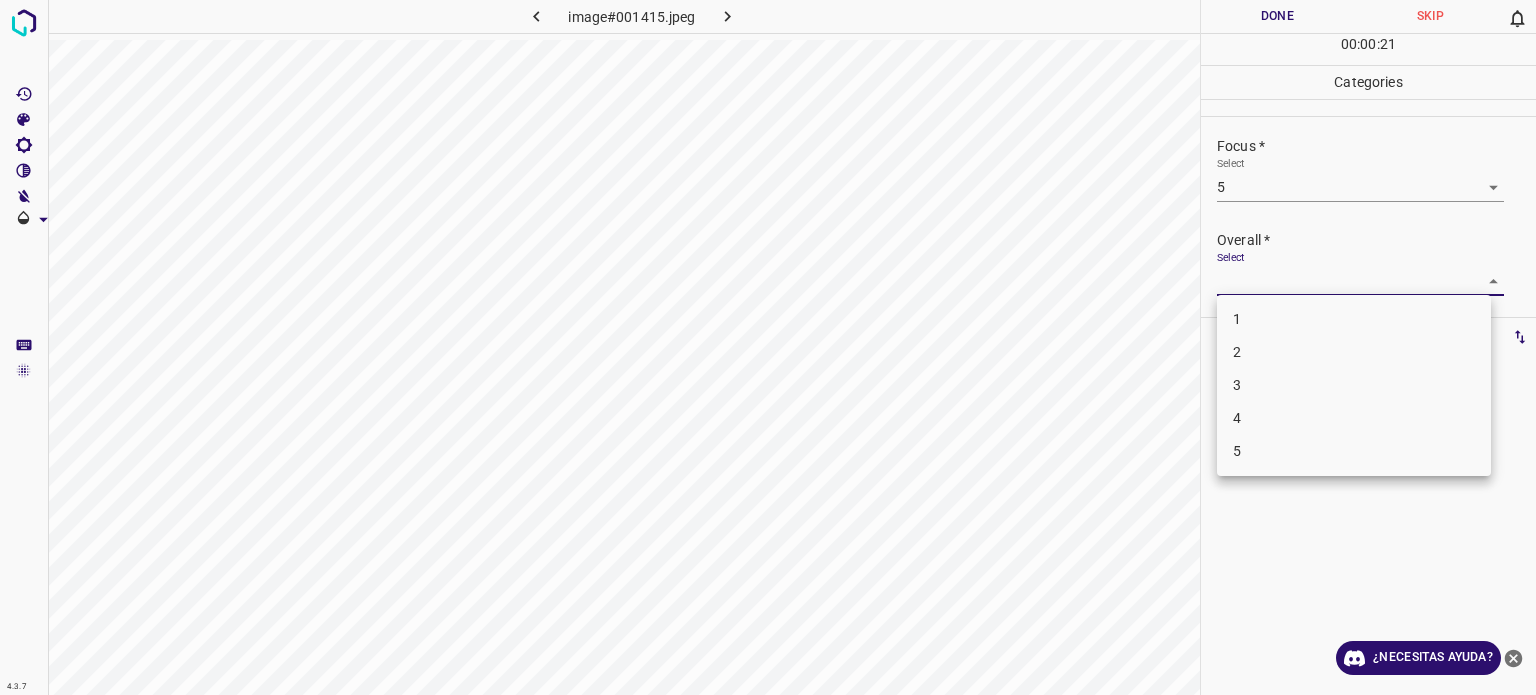 click on "4.3.7 image#001415.jpeg Done Skip 0 00   : 00   : 21   Categories Lighting *  Select 5 5 Focus *  Select 5 5 Overall *  Select ​ Labels   0 Categories 1 Lighting 2 Focus 3 Overall Tools Space Change between modes (Draw & Edit) I Auto labeling R Restore zoom M Zoom in N Zoom out Delete Delete selecte label Filters Z Restore filters X Saturation filter C Brightness filter V Contrast filter B Gray scale filter General O Download ¿Necesitas ayuda? Texto original Valora esta traducción Tu opinión servirá para ayudar a mejorar el Traductor de Google - Texto - Esconder - Borrar 1 2 3 4 5" at bounding box center (768, 347) 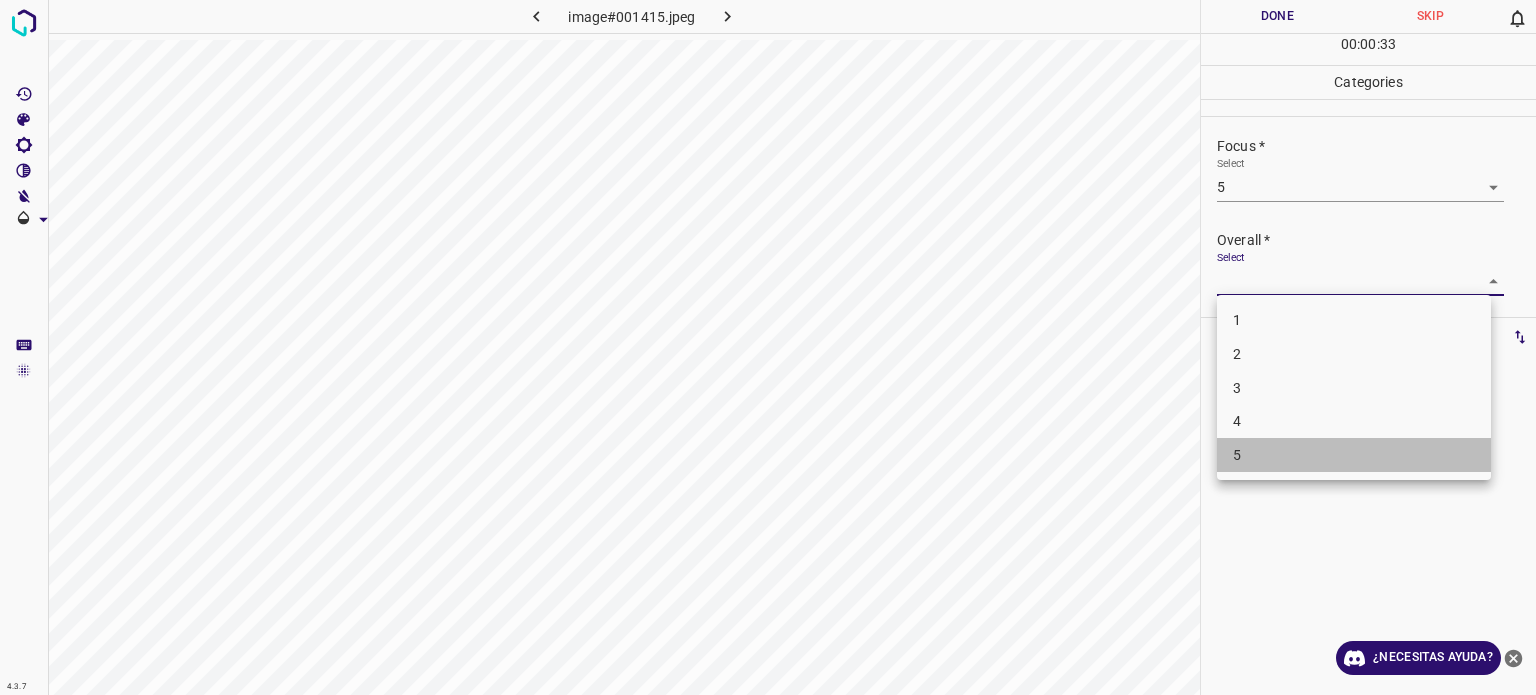 click on "5" at bounding box center (1237, 455) 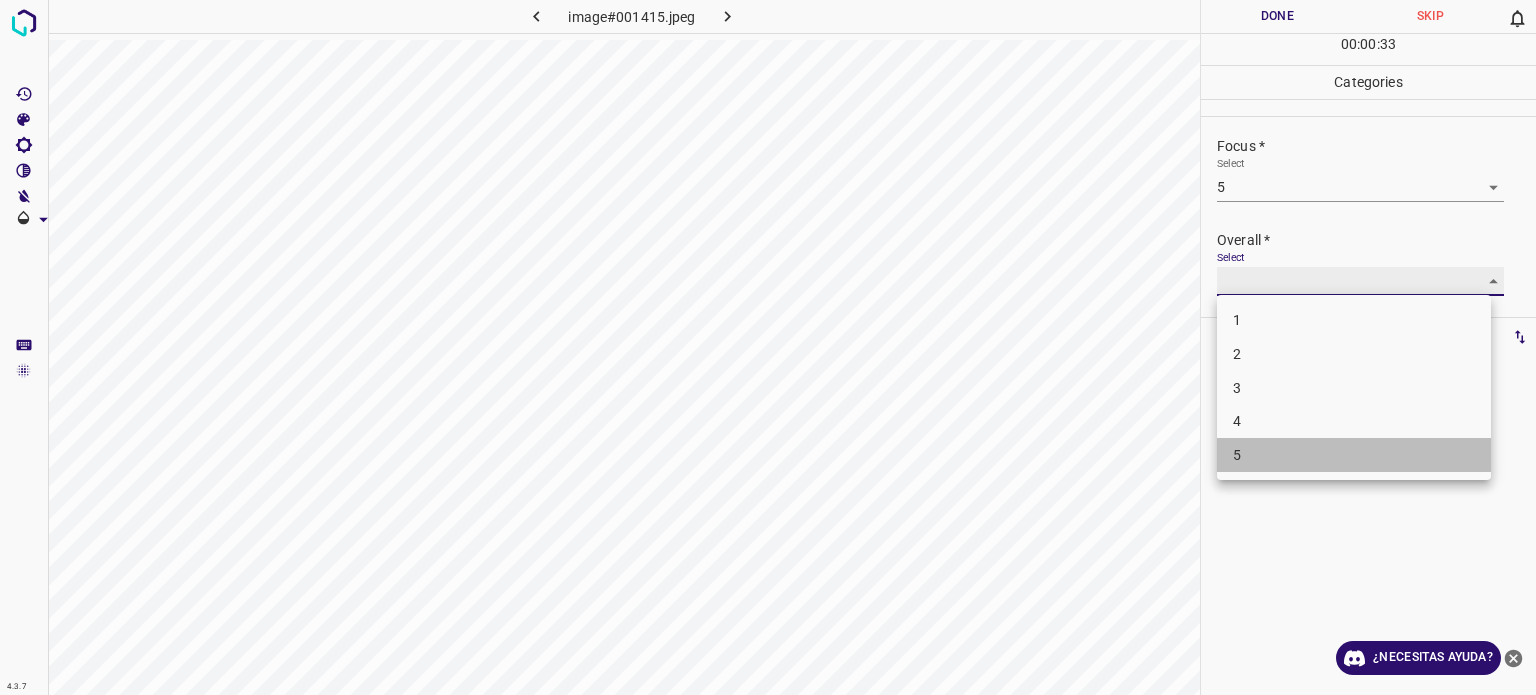 type on "5" 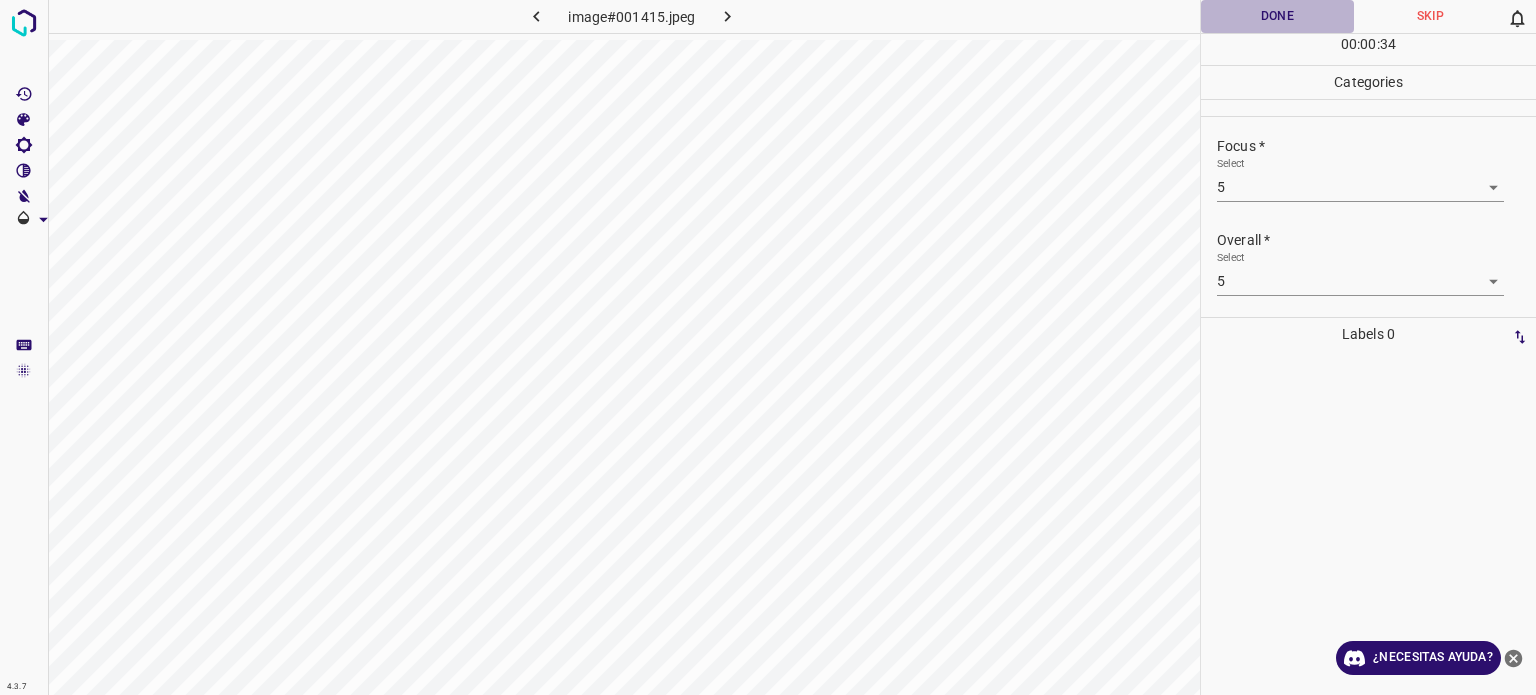 click on "Done" at bounding box center (1277, 16) 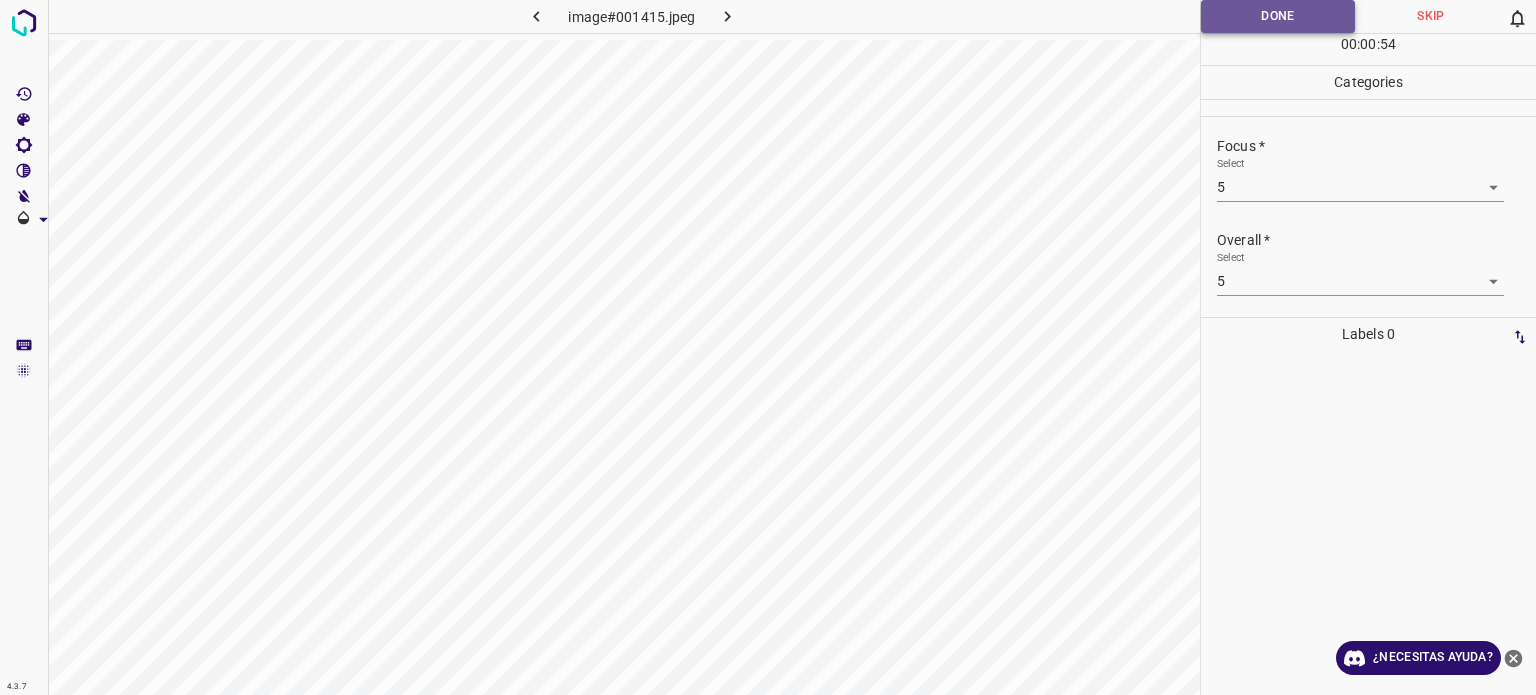 click on "Done" at bounding box center [1278, 16] 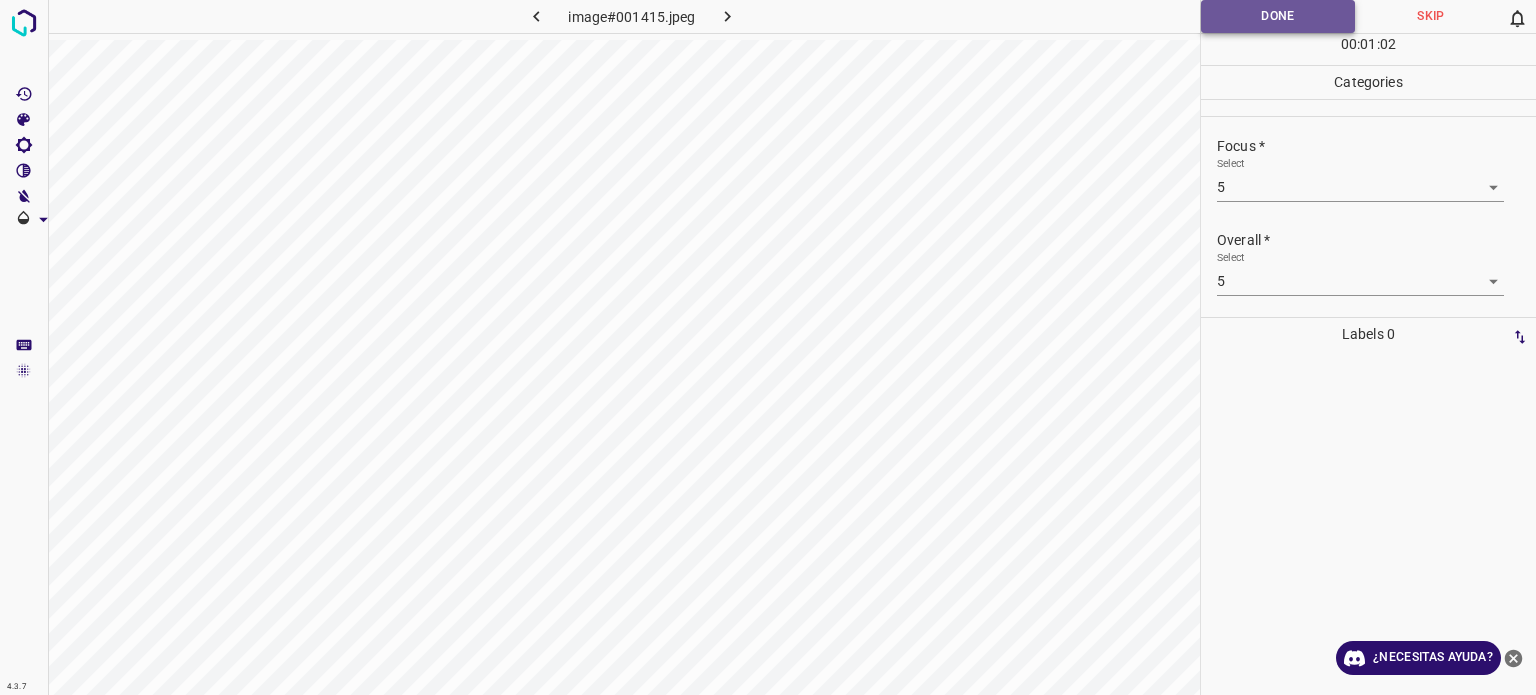 click on "Done" at bounding box center [1278, 16] 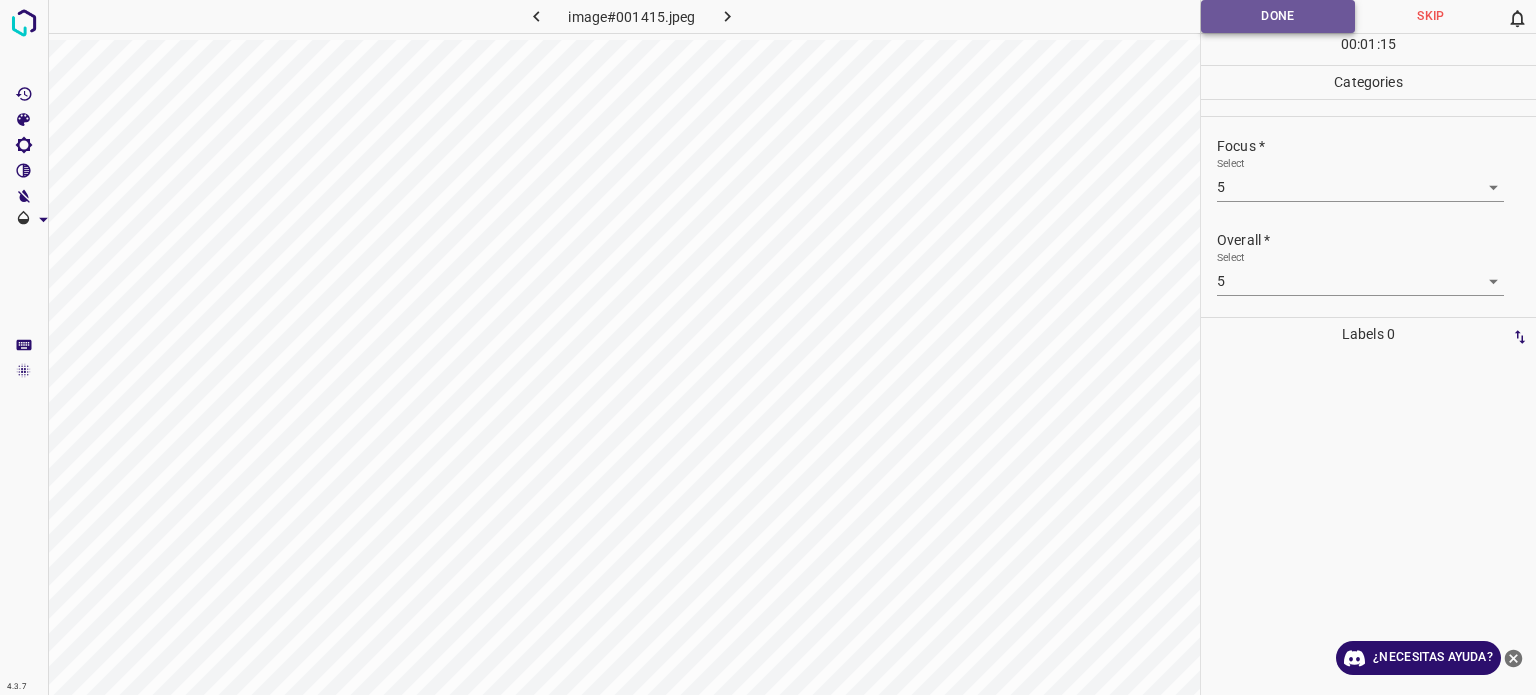 click on "Done" at bounding box center [1278, 16] 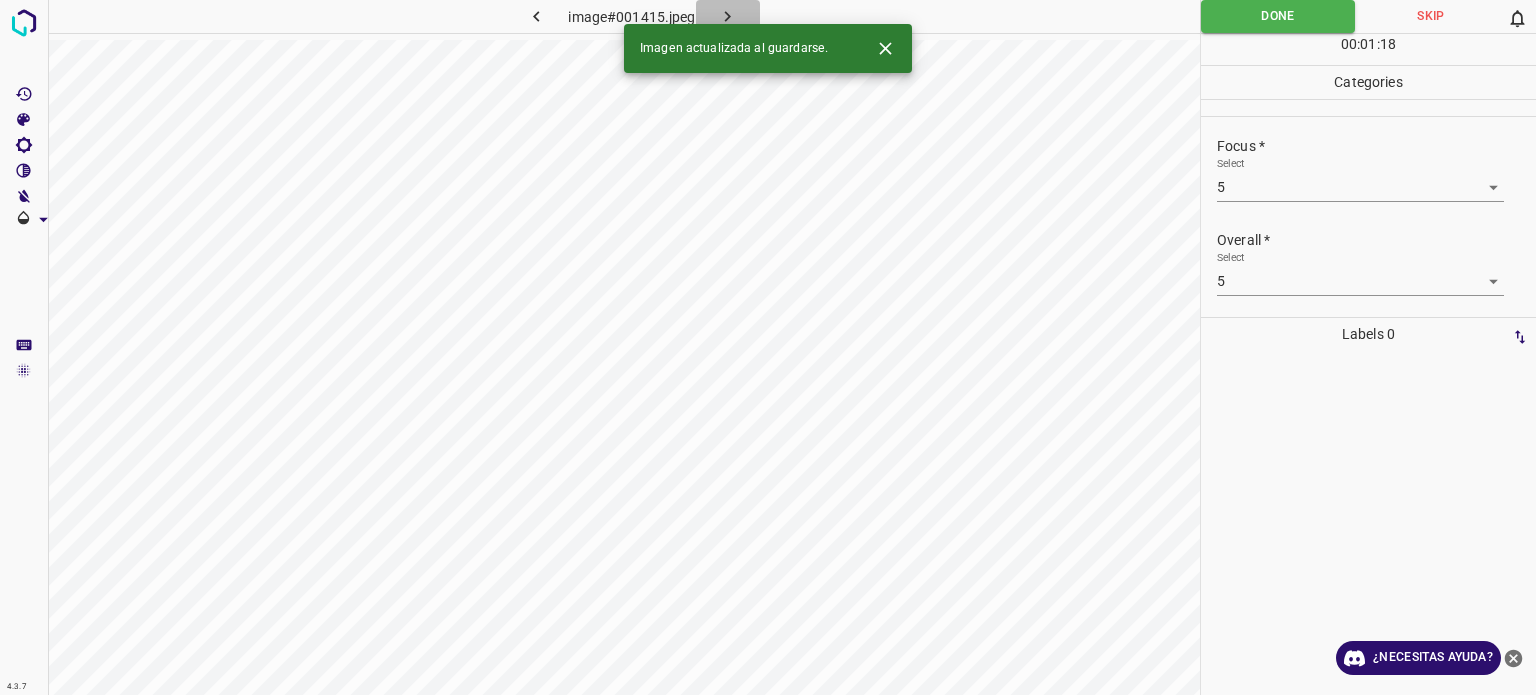 click 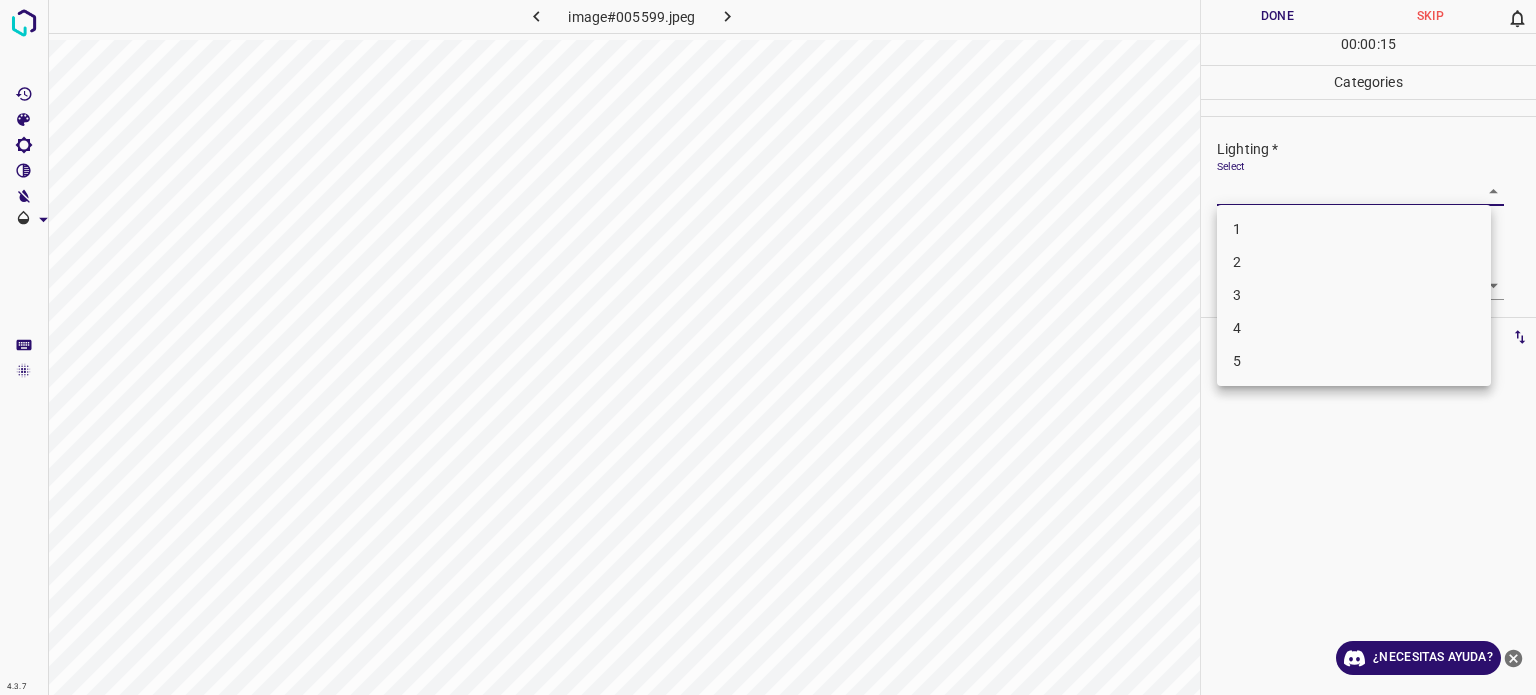 click on "4.3.7 image#005599.jpeg Done Skip 0 00   : 00   : 15   Categories Lighting *  Select ​ Focus *  Select ​ Overall *  Select ​ Labels   0 Categories 1 Lighting 2 Focus 3 Overall Tools Space Change between modes (Draw & Edit) I Auto labeling R Restore zoom M Zoom in N Zoom out Delete Delete selecte label Filters Z Restore filters X Saturation filter C Brightness filter V Contrast filter B Gray scale filter General O Download ¿Necesitas ayuda? Texto original Valora esta traducción Tu opinión servirá para ayudar a mejorar el Traductor de Google - Texto - Esconder - Borrar 1 2 3 4 5" at bounding box center [768, 347] 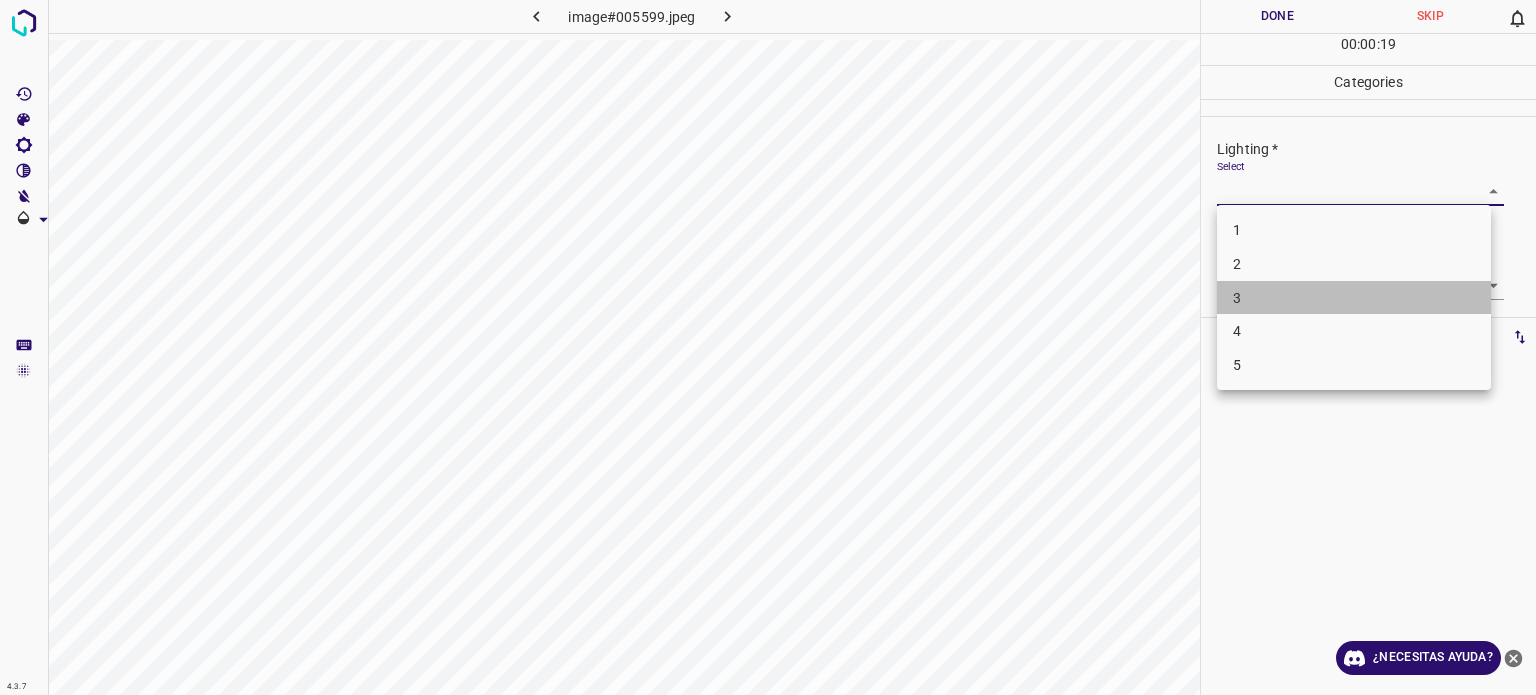 click on "3" at bounding box center [1354, 298] 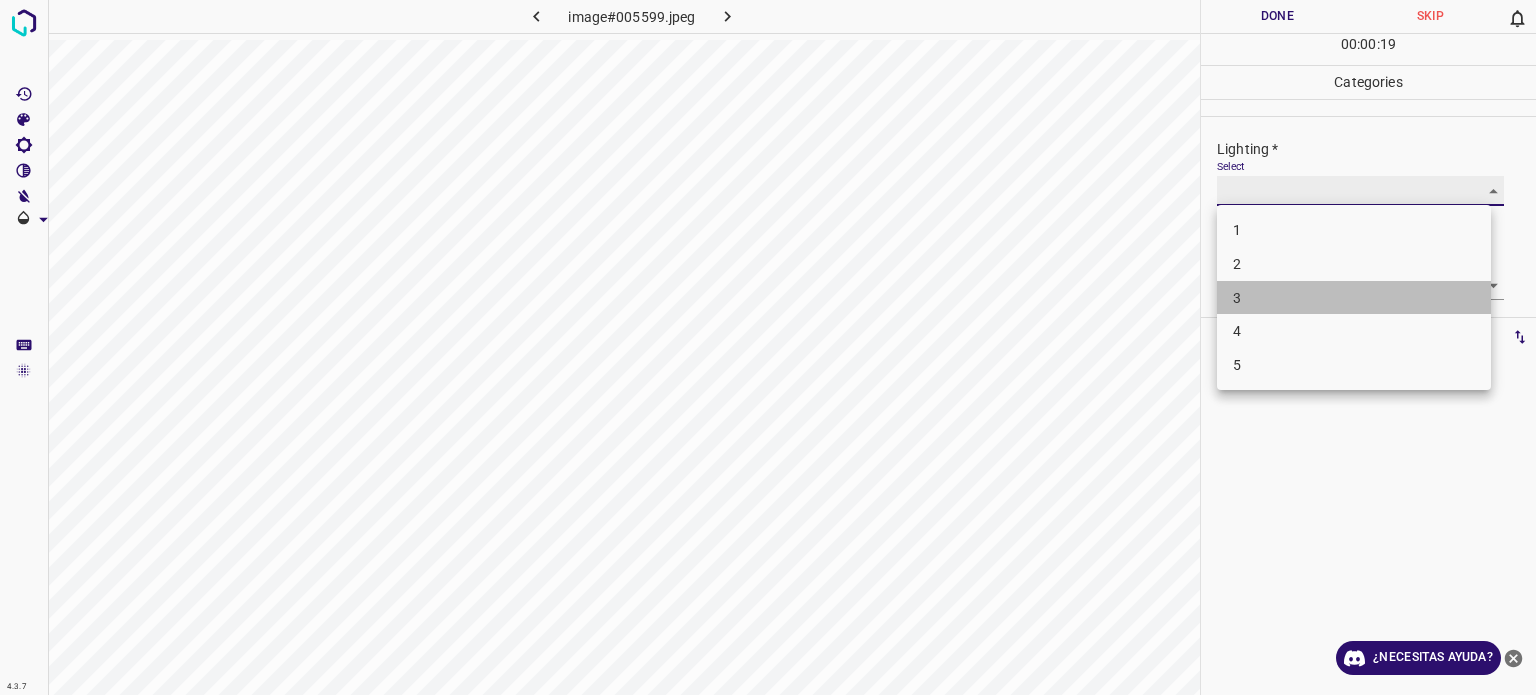 type on "3" 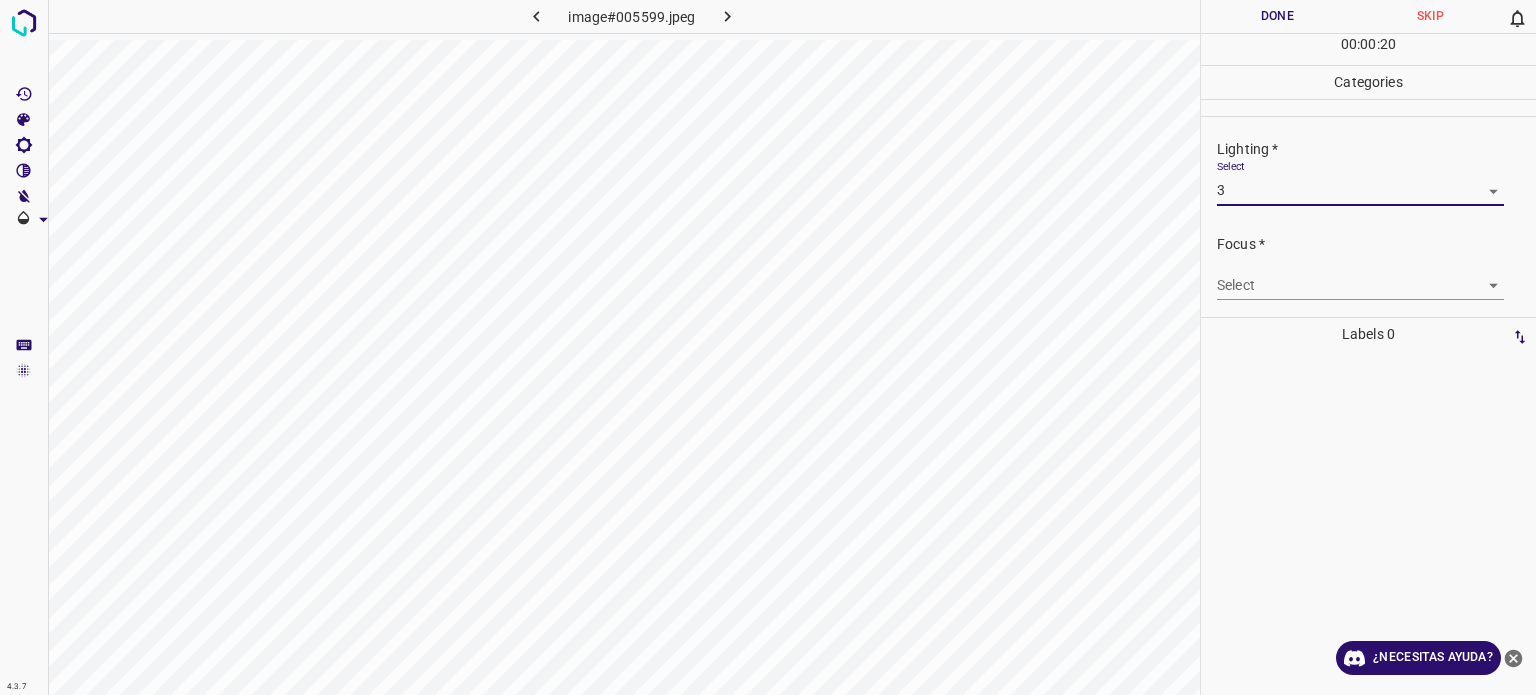 click on "4.3.7 image#005599.jpeg Done Skip 0 00   : 00   : 20   Categories Lighting *  Select 3 3 Focus *  Select ​ Overall *  Select ​ Labels   0 Categories 1 Lighting 2 Focus 3 Overall Tools Space Change between modes (Draw & Edit) I Auto labeling R Restore zoom M Zoom in N Zoom out Delete Delete selecte label Filters Z Restore filters X Saturation filter C Brightness filter V Contrast filter B Gray scale filter General O Download ¿Necesitas ayuda? Texto original Valora esta traducción Tu opinión servirá para ayudar a mejorar el Traductor de Google - Texto - Esconder - Borrar" at bounding box center (768, 347) 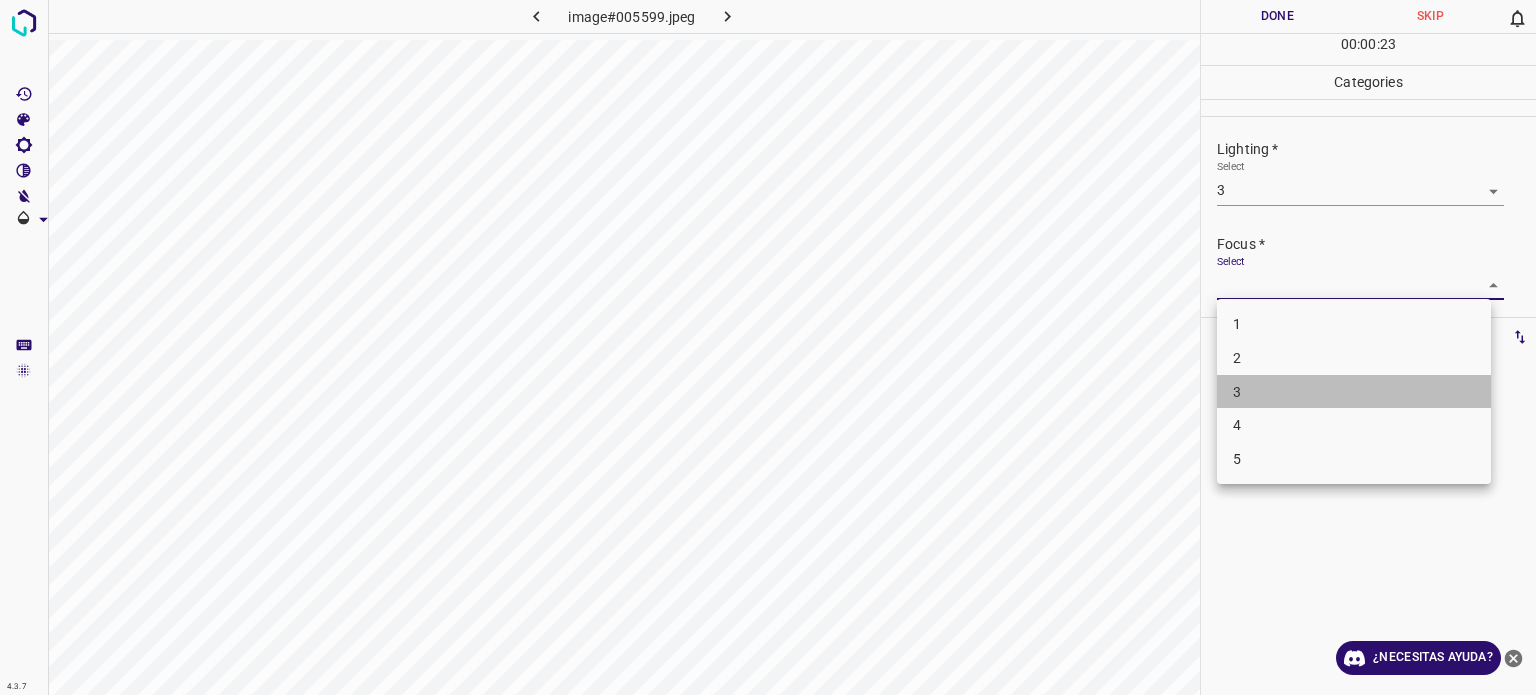 click on "3" at bounding box center [1354, 392] 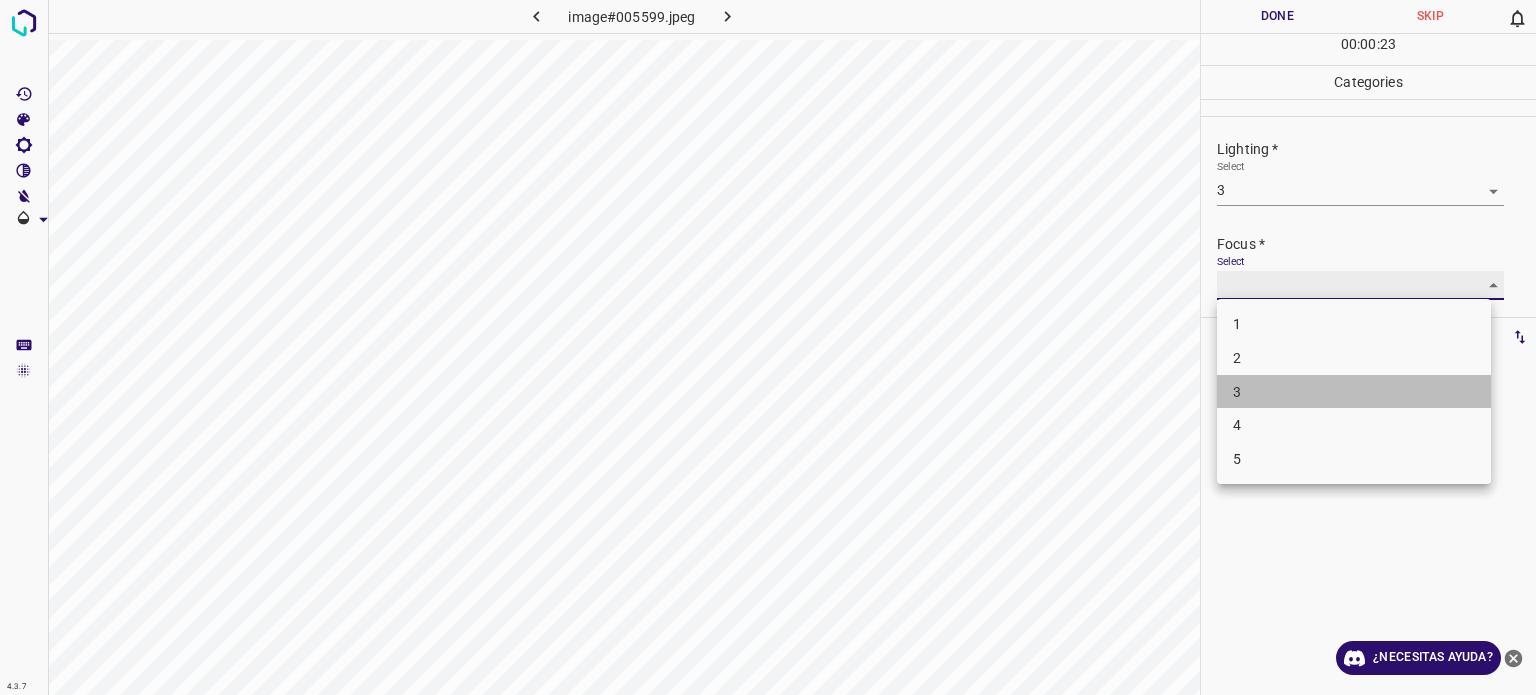 type on "3" 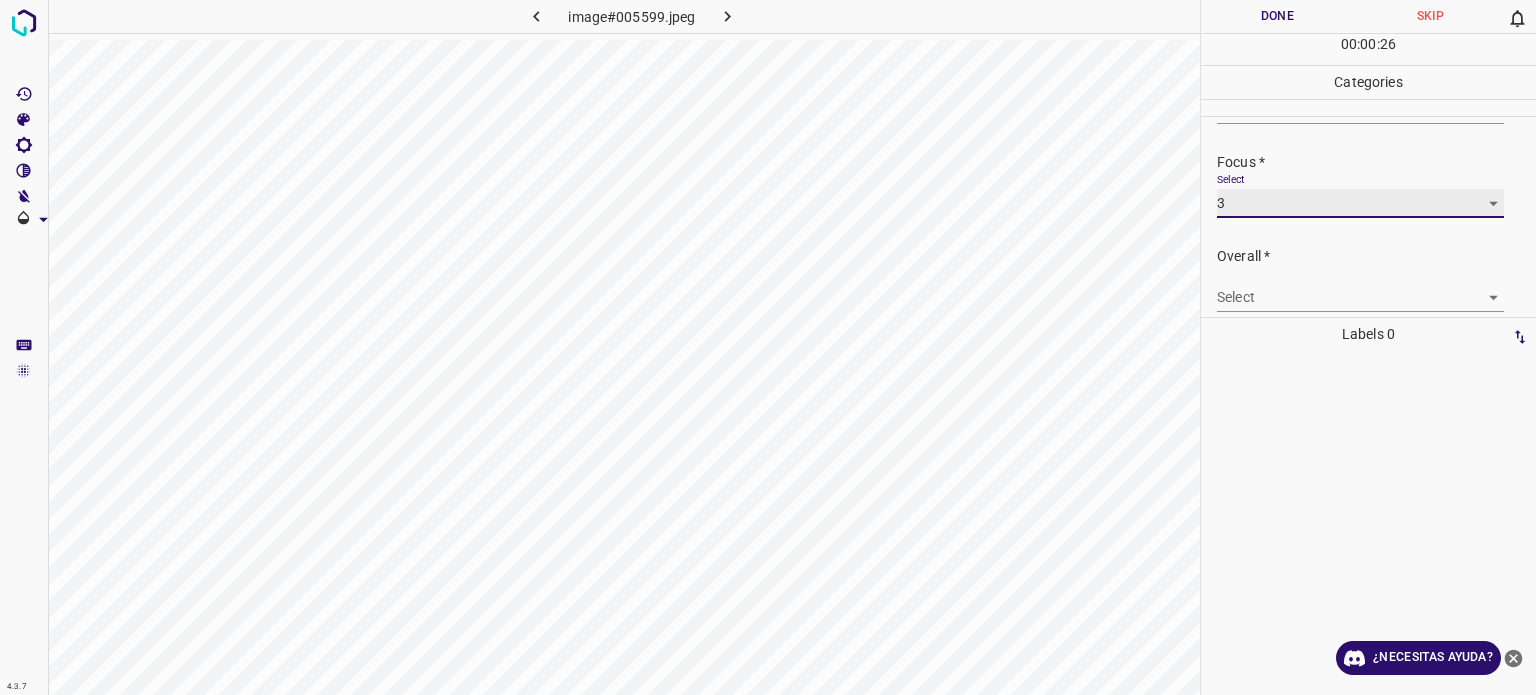 scroll, scrollTop: 98, scrollLeft: 0, axis: vertical 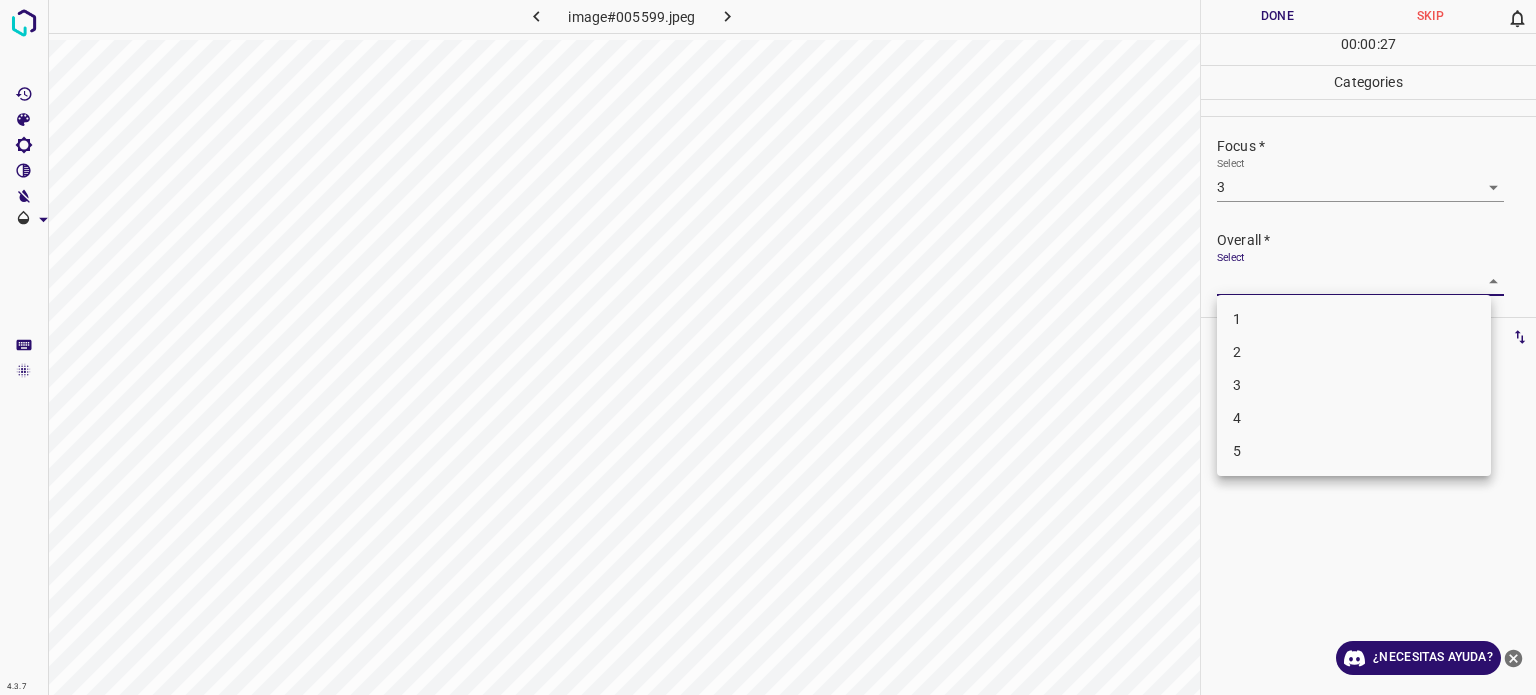 click on "4.3.7 image#005599.jpeg Done Skip 0 00   : 00   : 27   Categories Lighting *  Select 3 3 Focus *  Select 3 3 Overall *  Select ​ Labels   0 Categories 1 Lighting 2 Focus 3 Overall Tools Space Change between modes (Draw & Edit) I Auto labeling R Restore zoom M Zoom in N Zoom out Delete Delete selecte label Filters Z Restore filters X Saturation filter C Brightness filter V Contrast filter B Gray scale filter General O Download ¿Necesitas ayuda? Texto original Valora esta traducción Tu opinión servirá para ayudar a mejorar el Traductor de Google - Texto - Esconder - Borrar 1 2 3 4 5" at bounding box center [768, 347] 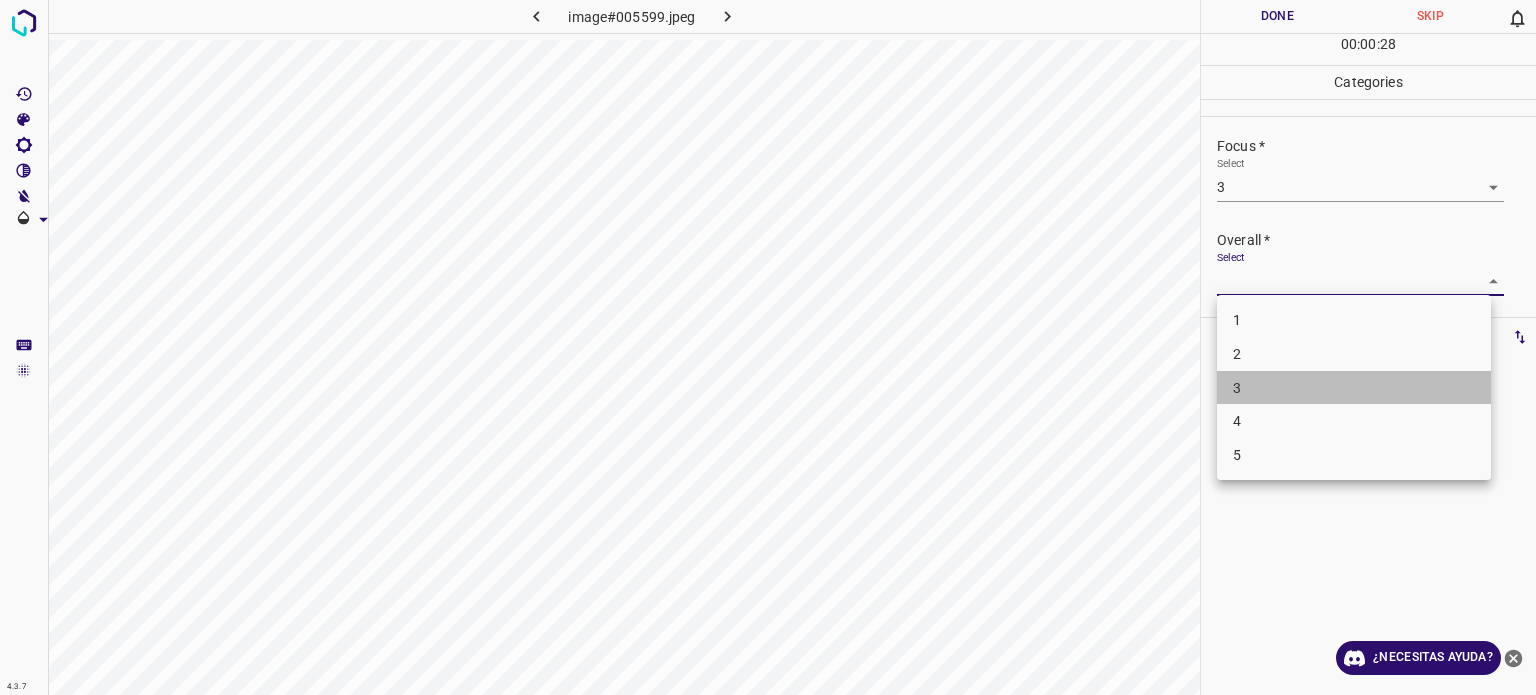 click on "3" at bounding box center (1237, 387) 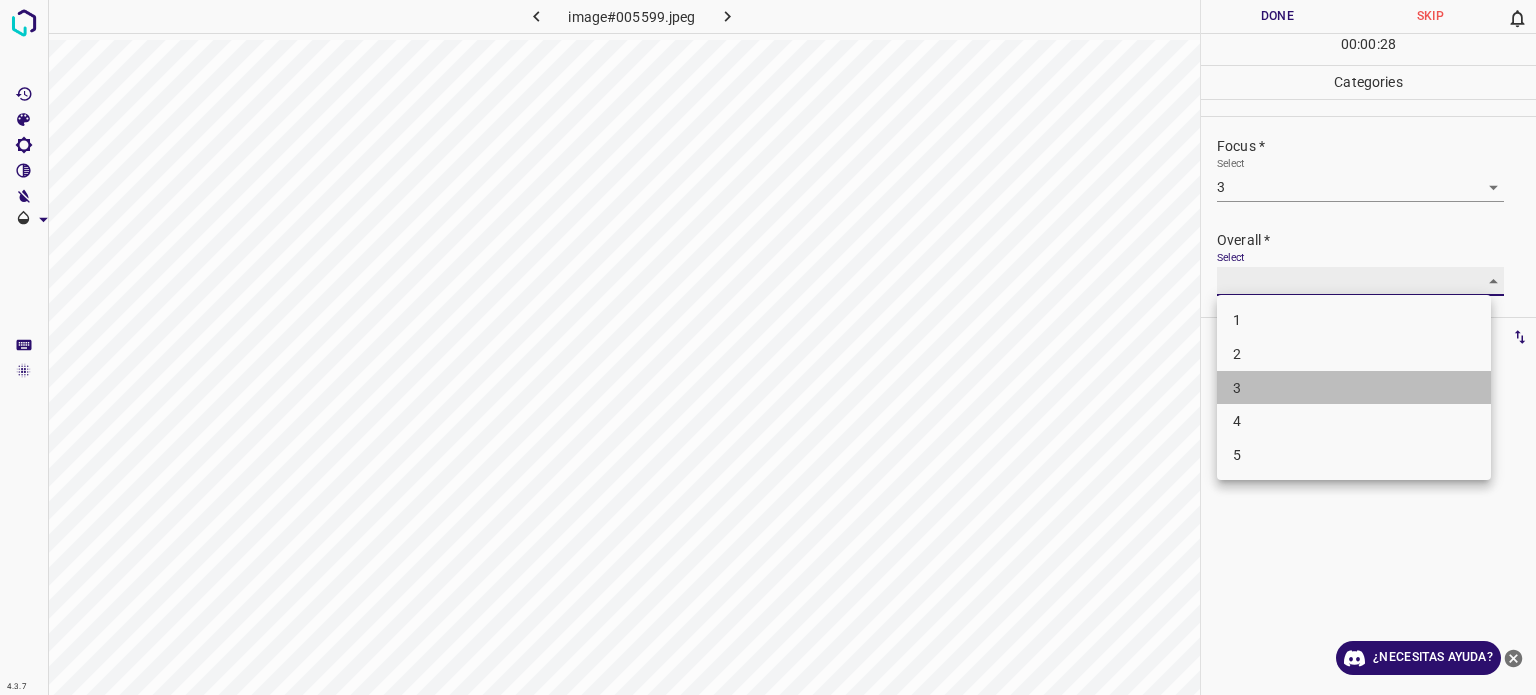 type on "3" 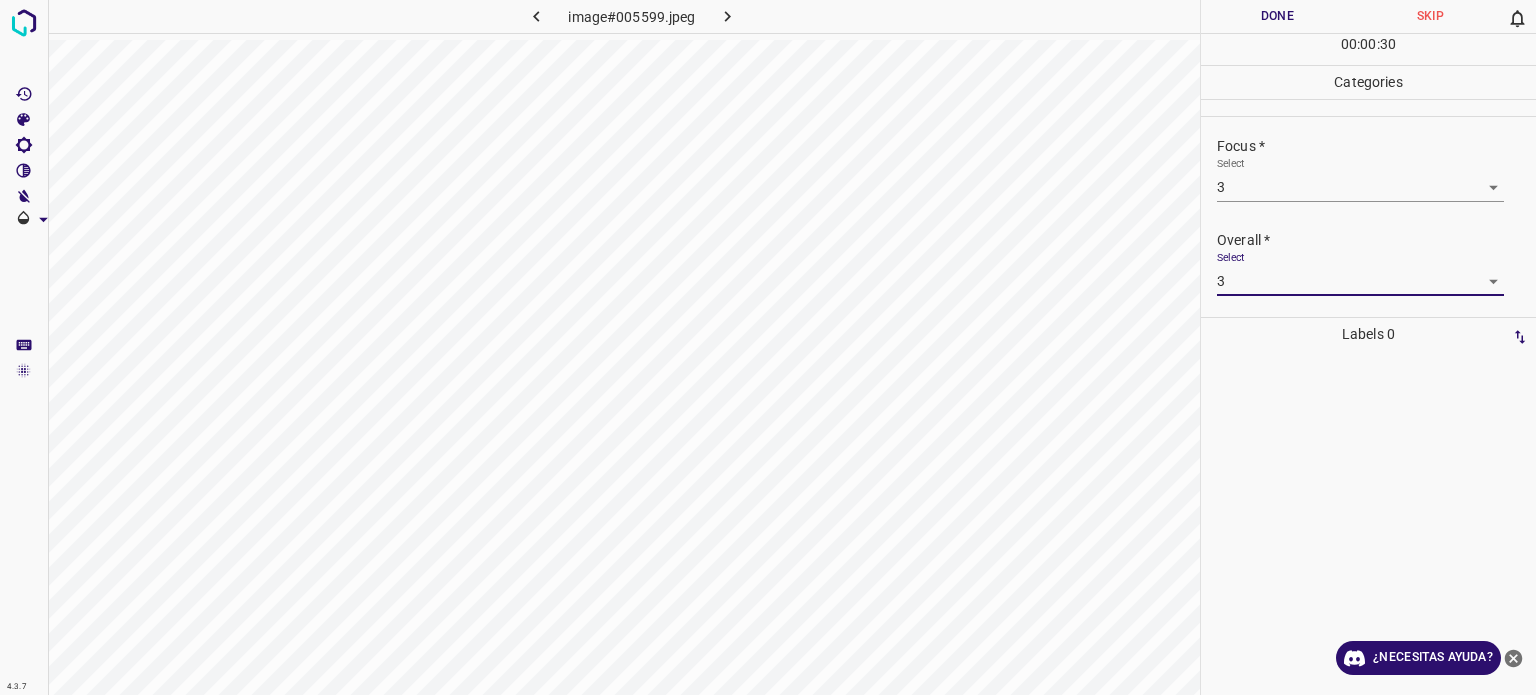 click on "Done" at bounding box center [1277, 16] 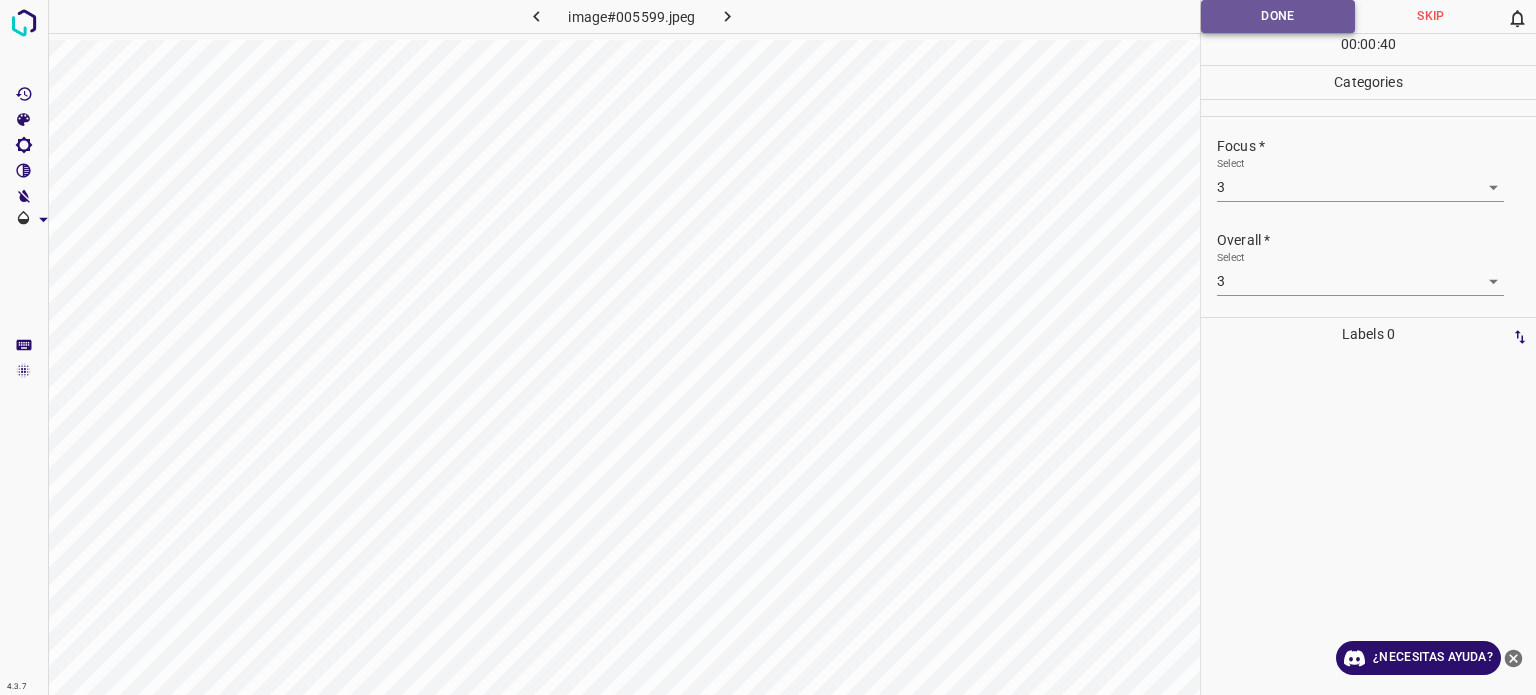 click on "Done" at bounding box center (1278, 16) 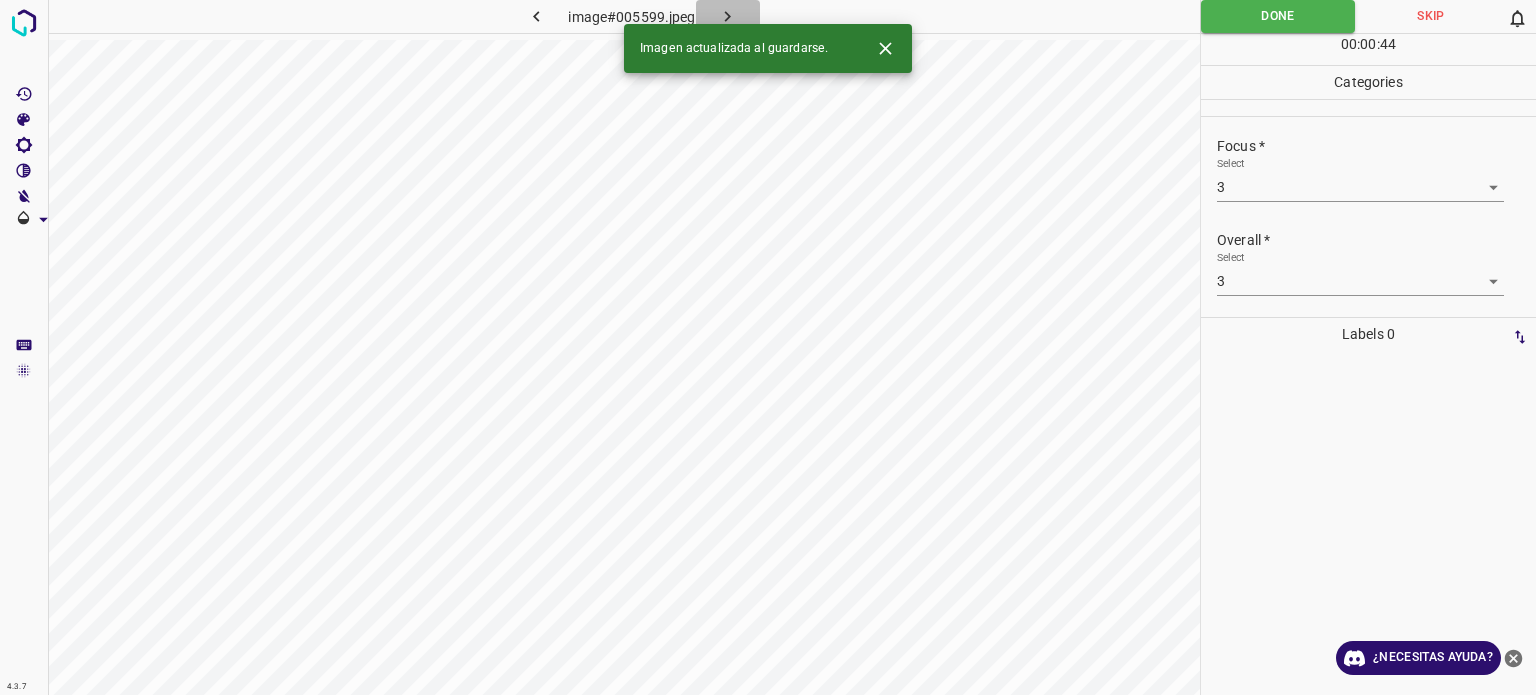 click 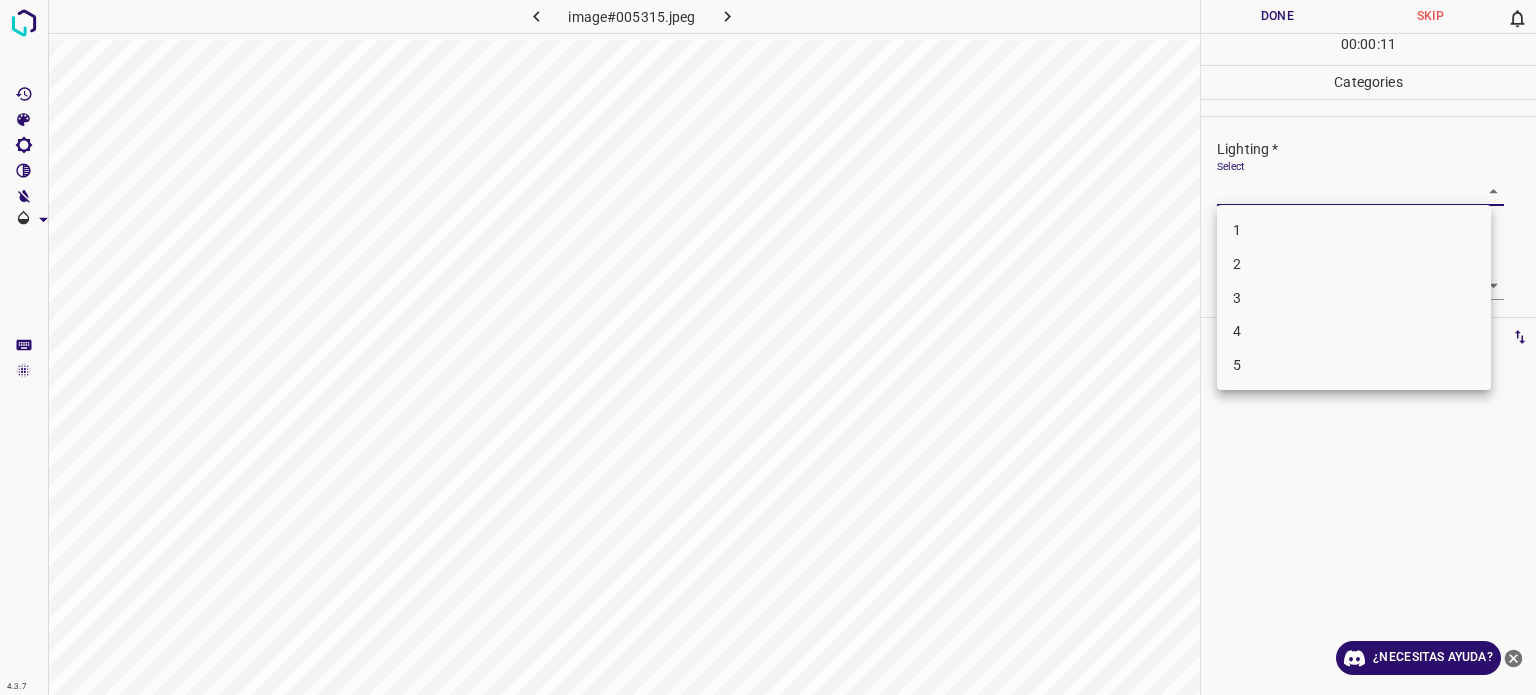 click on "4.3.7 image#005315.jpeg Done Skip 0 00   : 00   : 11   Categories Lighting *  Select ​ Focus *  Select ​ Overall *  Select ​ Labels   0 Categories 1 Lighting 2 Focus 3 Overall Tools Space Change between modes (Draw & Edit) I Auto labeling R Restore zoom M Zoom in N Zoom out Delete Delete selecte label Filters Z Restore filters X Saturation filter C Brightness filter V Contrast filter B Gray scale filter General O Download ¿Necesitas ayuda? Texto original Valora esta traducción Tu opinión servirá para ayudar a mejorar el Traductor de Google - Texto - Esconder - Borrar 1 2 3 4 5" at bounding box center (768, 347) 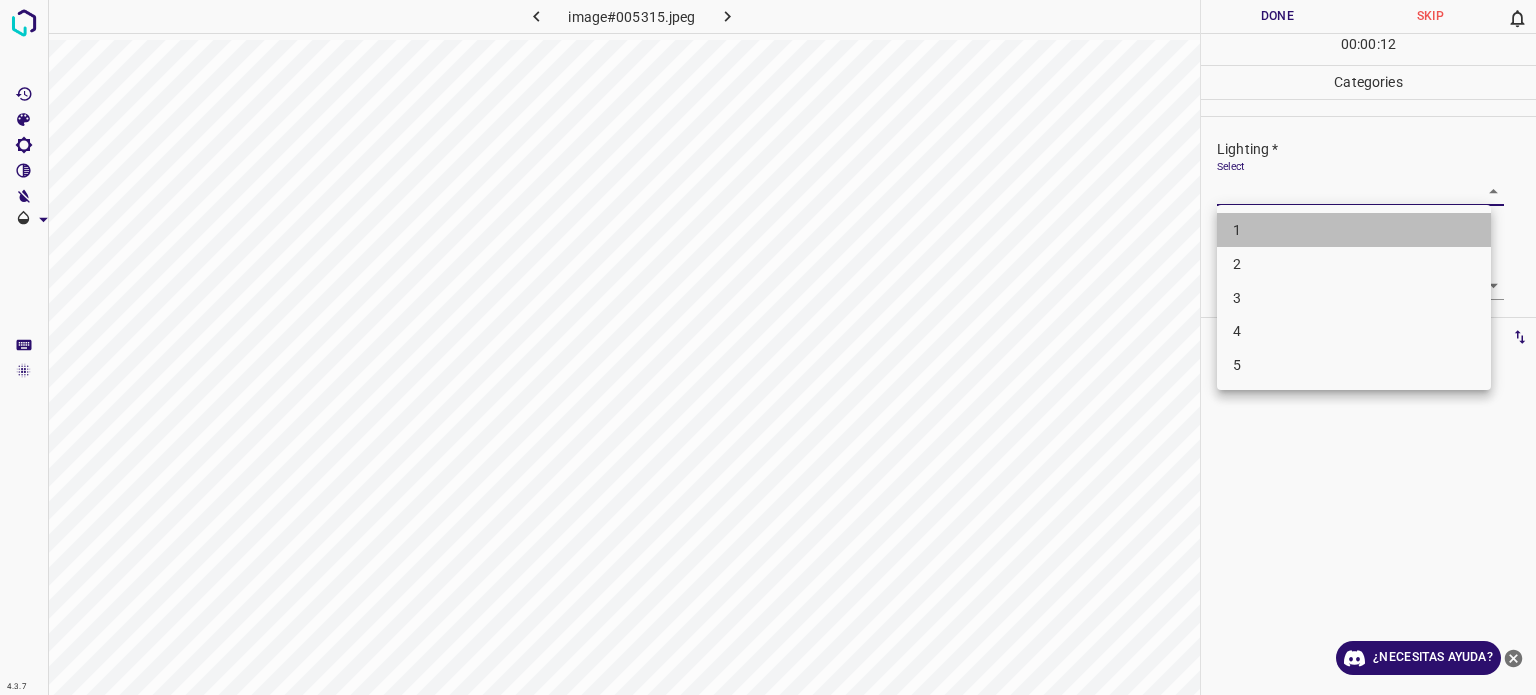 click on "1" at bounding box center (1354, 230) 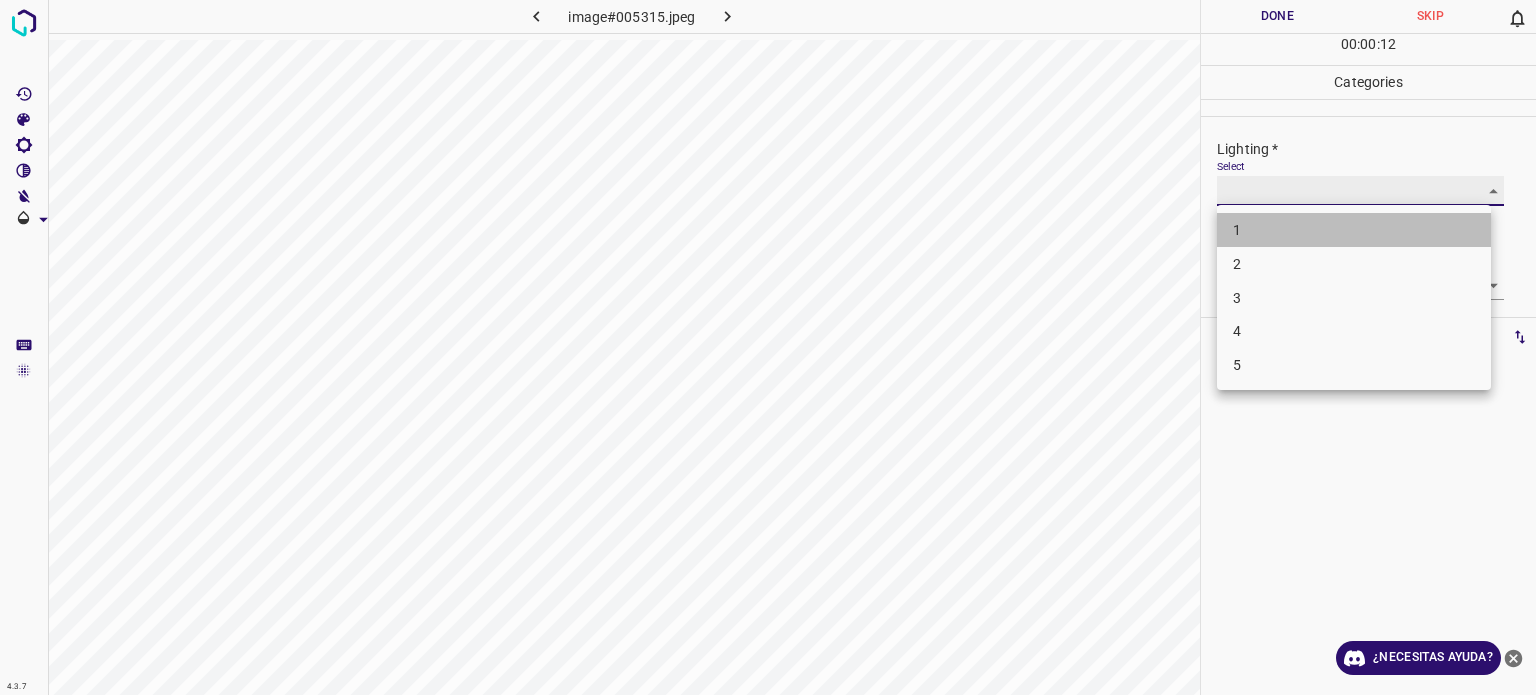 type on "1" 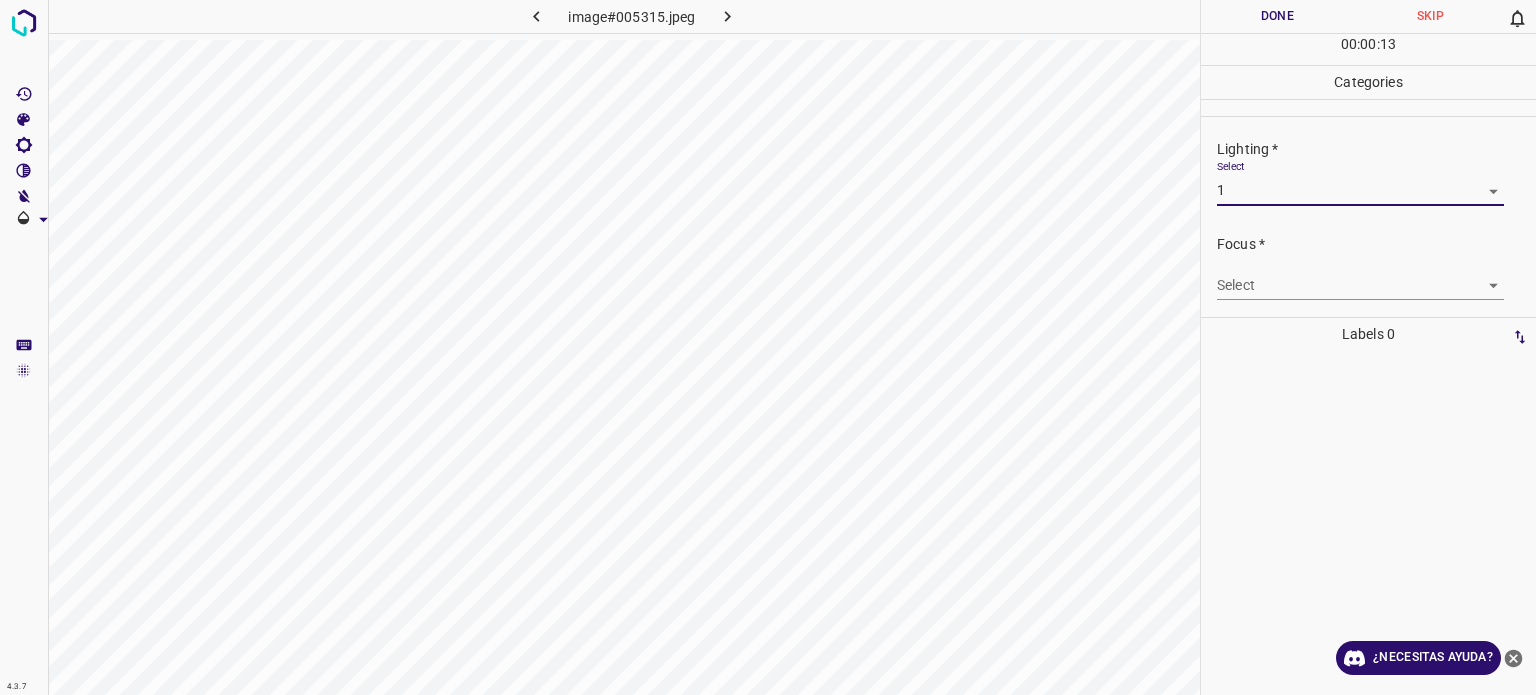 click on "4.3.7 image#005315.jpeg Done Skip 0 00   : 00   : 13   Categories Lighting *  Select 1 1 Focus *  Select ​ Overall *  Select ​ Labels   0 Categories 1 Lighting 2 Focus 3 Overall Tools Space Change between modes (Draw & Edit) I Auto labeling R Restore zoom M Zoom in N Zoom out Delete Delete selecte label Filters Z Restore filters X Saturation filter C Brightness filter V Contrast filter B Gray scale filter General O Download ¿Necesitas ayuda? Texto original Valora esta traducción Tu opinión servirá para ayudar a mejorar el Traductor de Google - Texto - Esconder - Borrar" at bounding box center [768, 347] 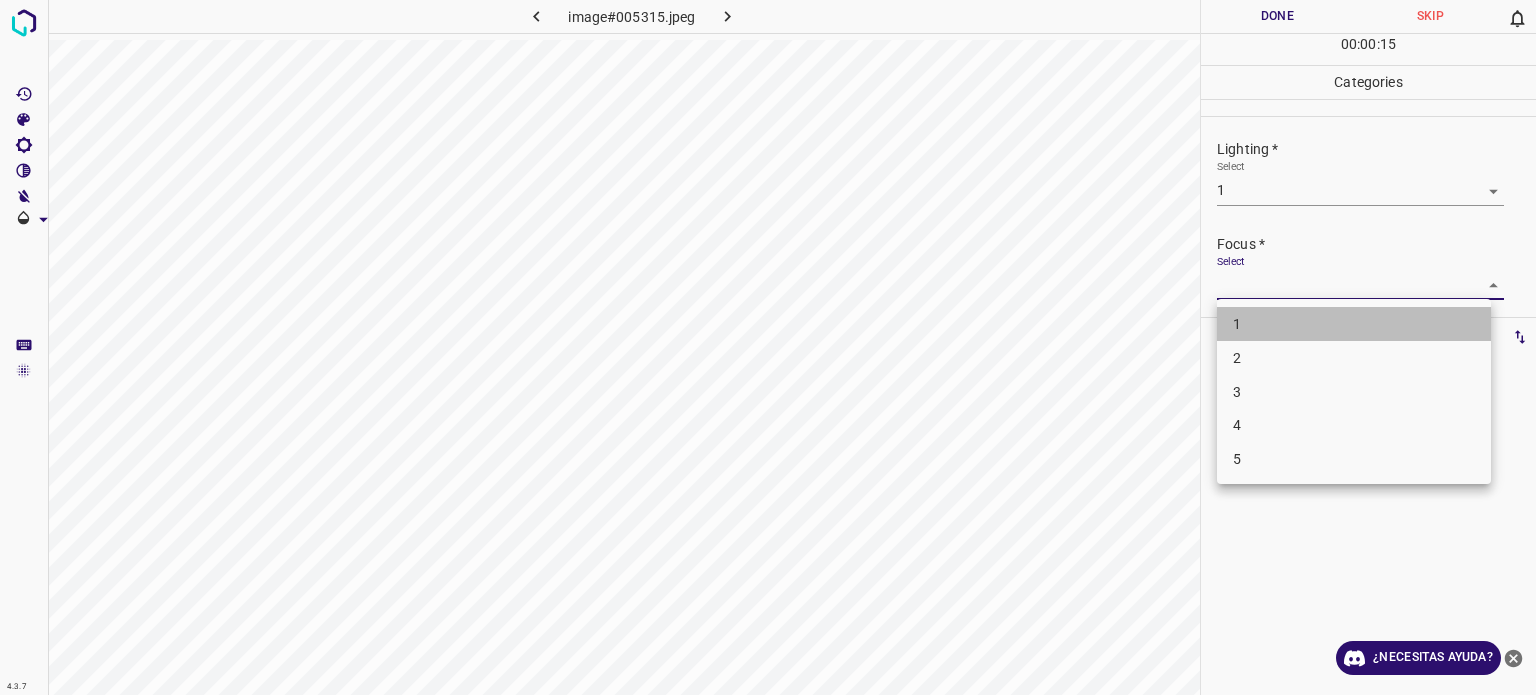 click on "1" at bounding box center [1237, 324] 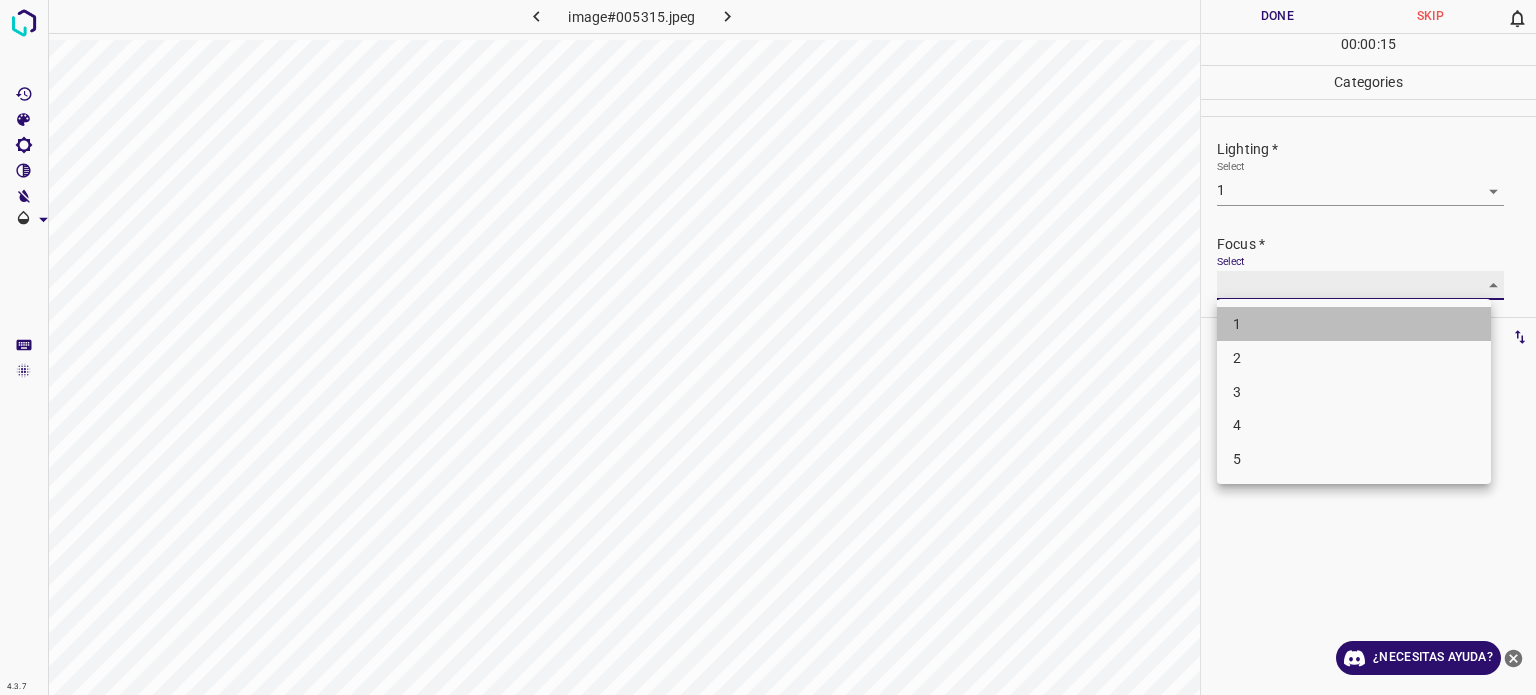 type on "1" 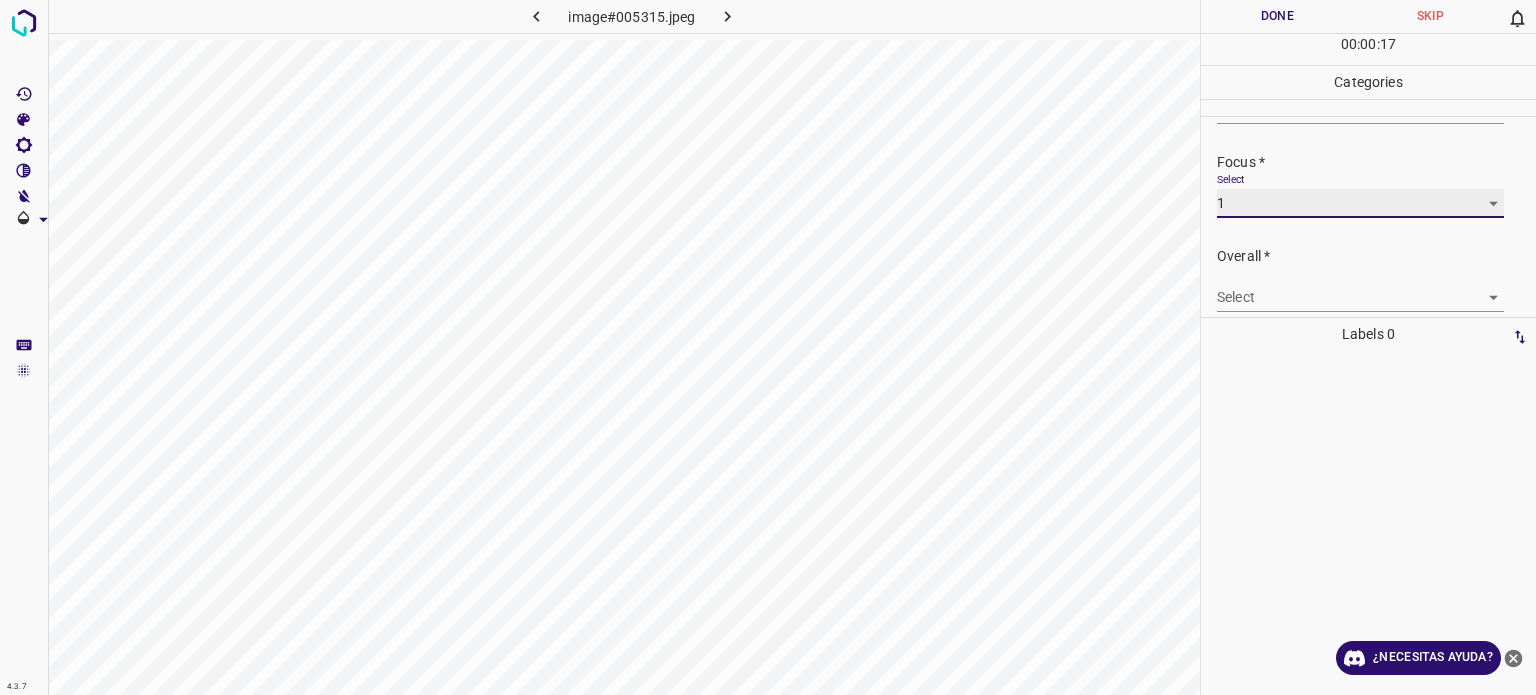 scroll, scrollTop: 98, scrollLeft: 0, axis: vertical 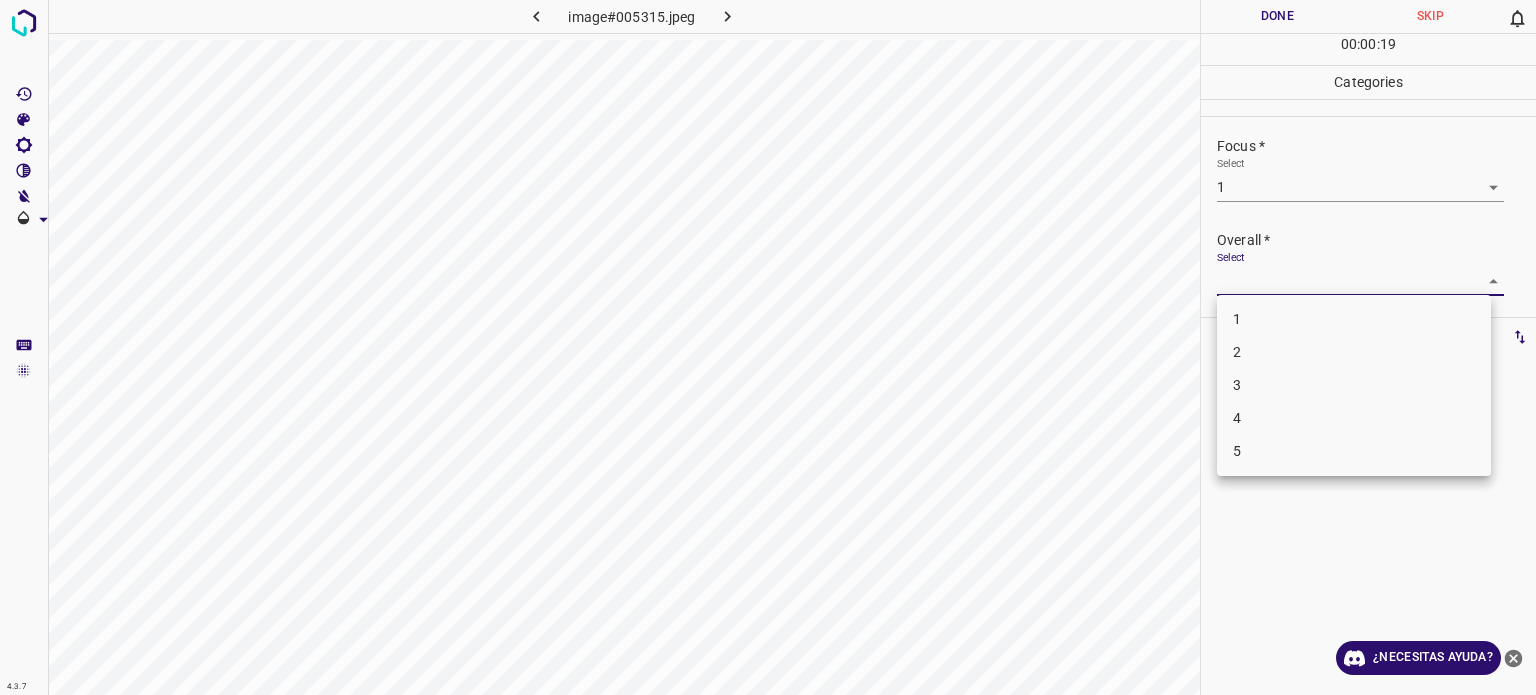 click on "4.3.7 image#005315.jpeg Done Skip 0 00   : 00   : 19   Categories Lighting *  Select 1 1 Focus *  Select 1 1 Overall *  Select ​ Labels   0 Categories 1 Lighting 2 Focus 3 Overall Tools Space Change between modes (Draw & Edit) I Auto labeling R Restore zoom M Zoom in N Zoom out Delete Delete selecte label Filters Z Restore filters X Saturation filter C Brightness filter V Contrast filter B Gray scale filter General O Download ¿Necesitas ayuda? Texto original Valora esta traducción Tu opinión servirá para ayudar a mejorar el Traductor de Google - Texto - Esconder - Borrar 1 2 3 4 5" at bounding box center (768, 347) 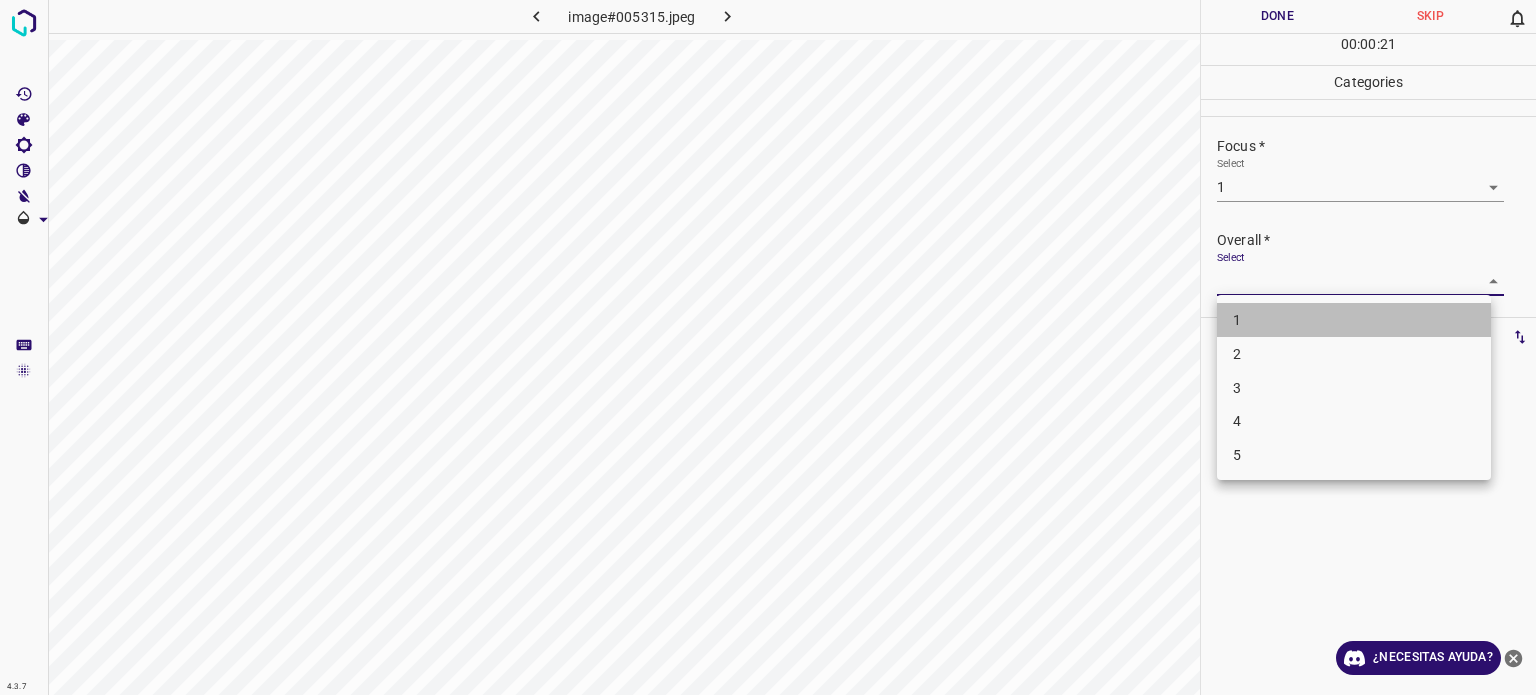 click on "1" at bounding box center (1237, 320) 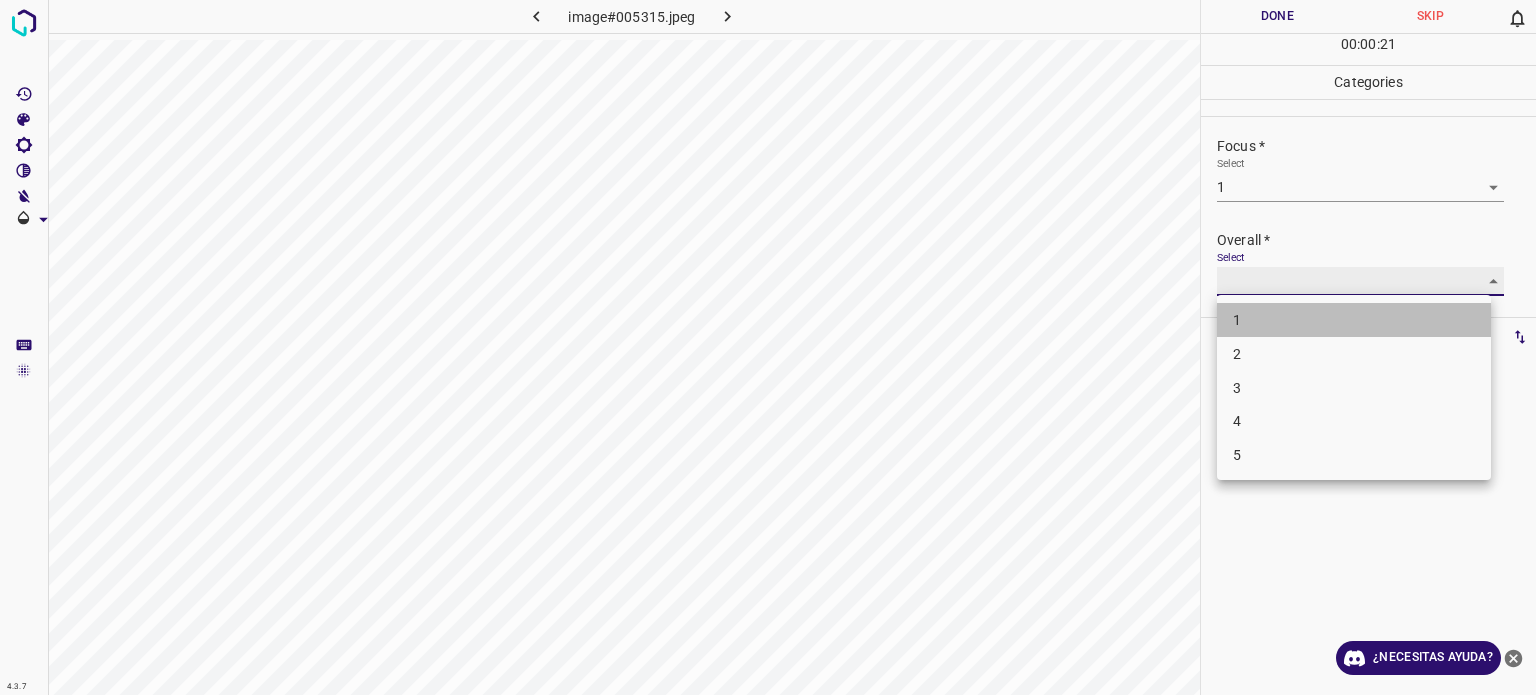type on "1" 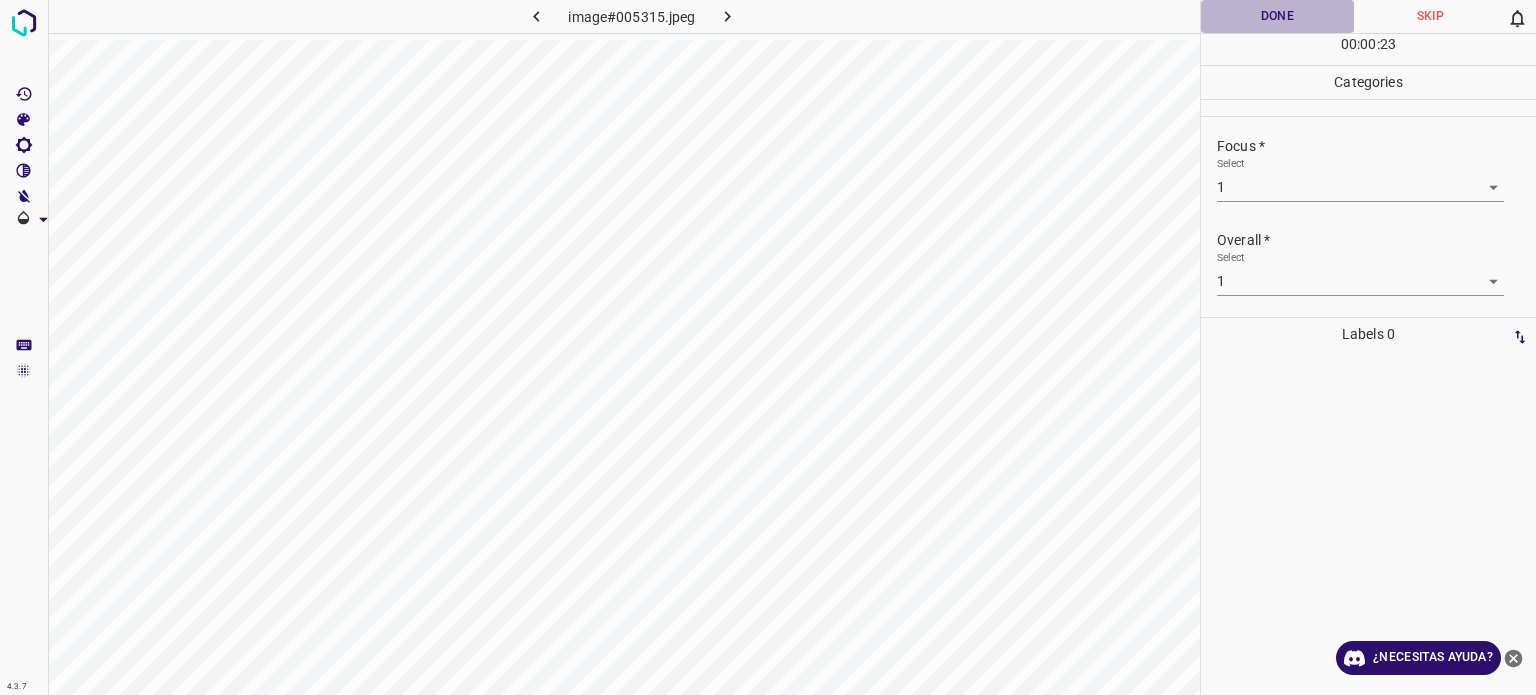 click on "Done" at bounding box center (1277, 16) 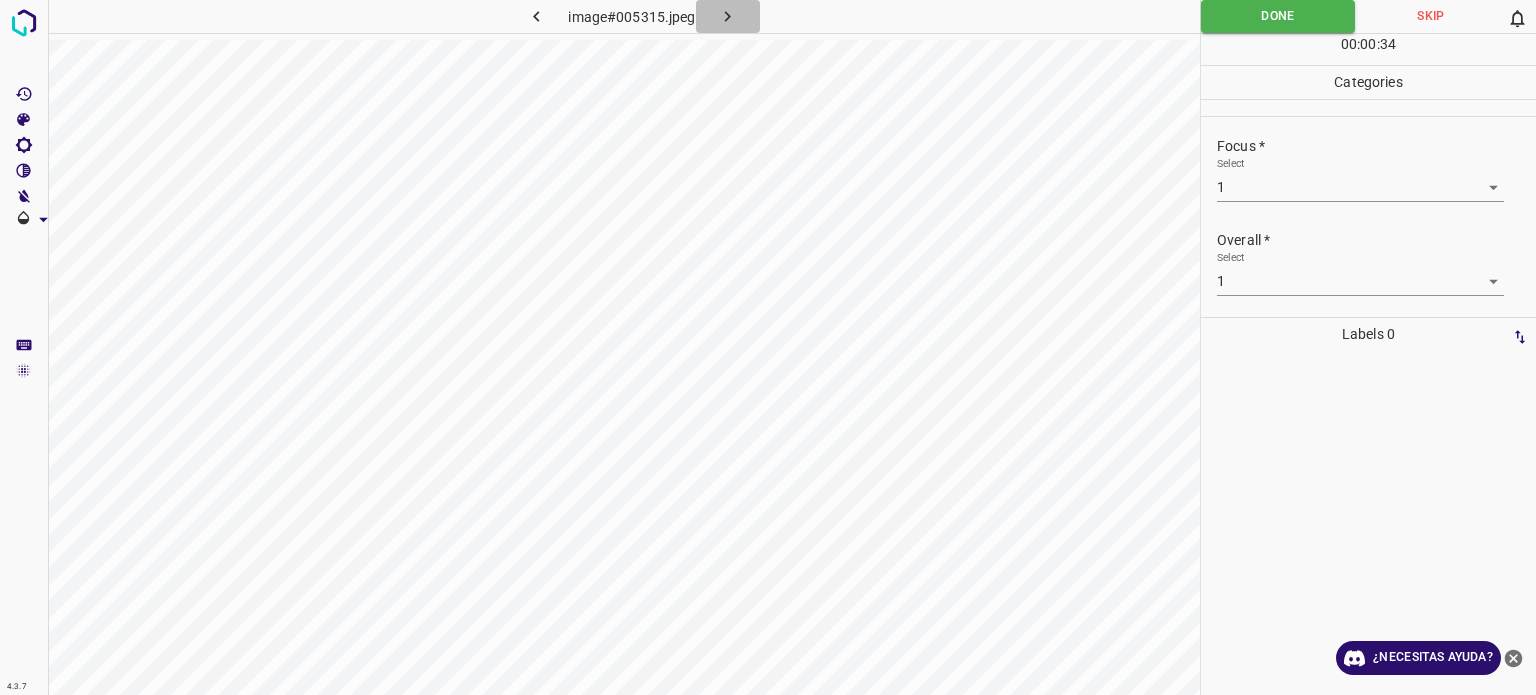 click 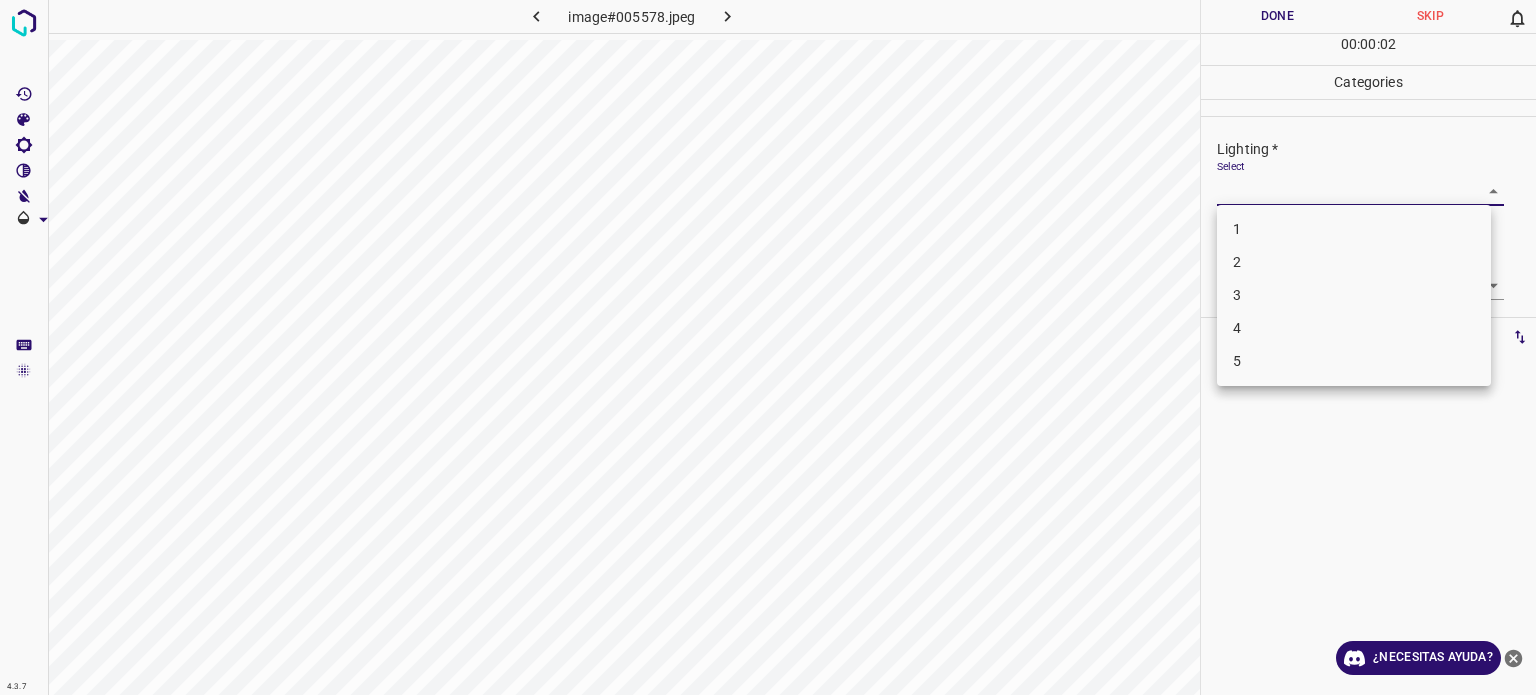click on "4.3.7 image#005578.jpeg Done Skip 0 00   : 00   : 02   Categories Lighting *  Select ​ Focus *  Select ​ Overall *  Select ​ Labels   0 Categories 1 Lighting 2 Focus 3 Overall Tools Space Change between modes (Draw & Edit) I Auto labeling R Restore zoom M Zoom in N Zoom out Delete Delete selecte label Filters Z Restore filters X Saturation filter C Brightness filter V Contrast filter B Gray scale filter General O Download ¿Necesitas ayuda? Texto original Valora esta traducción Tu opinión servirá para ayudar a mejorar el Traductor de Google - Texto - Esconder - Borrar 1 2 3 4 5" at bounding box center (768, 347) 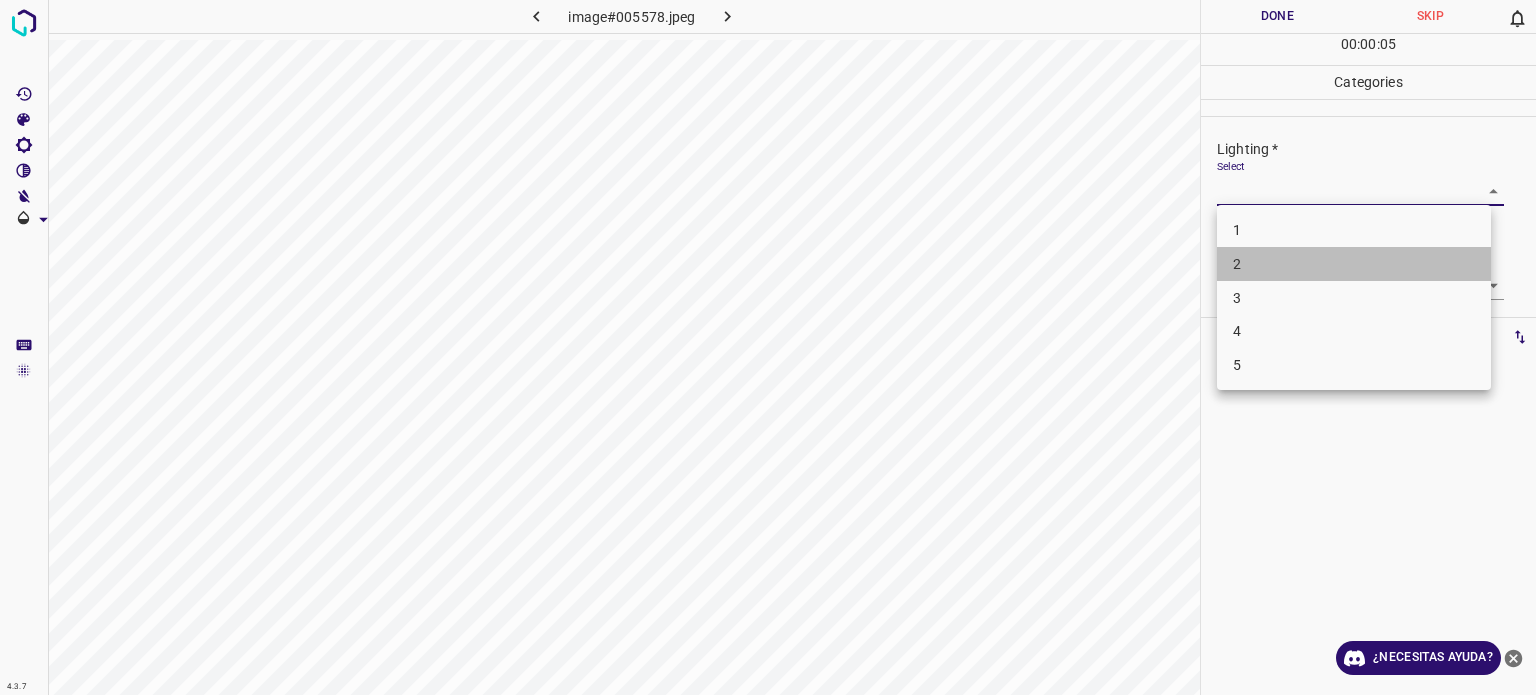click on "2" at bounding box center (1237, 264) 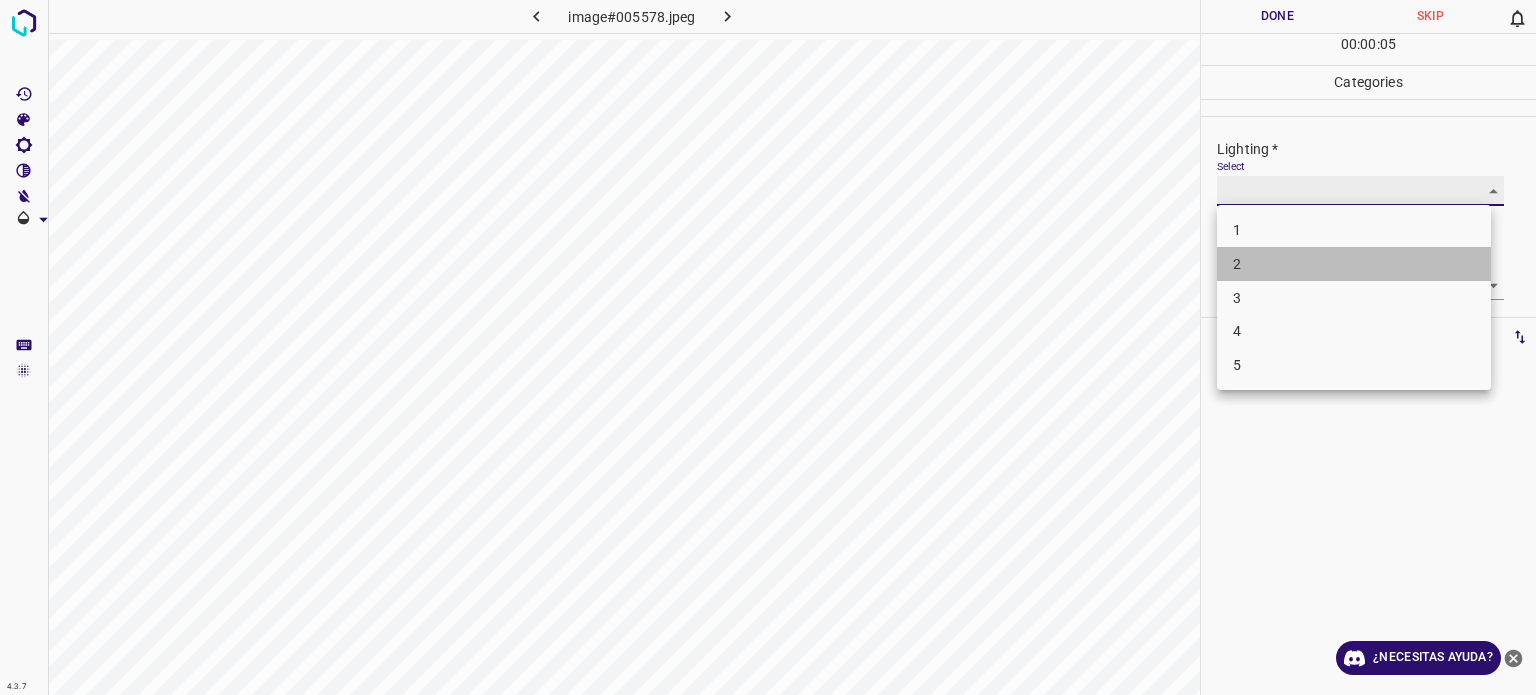 type on "2" 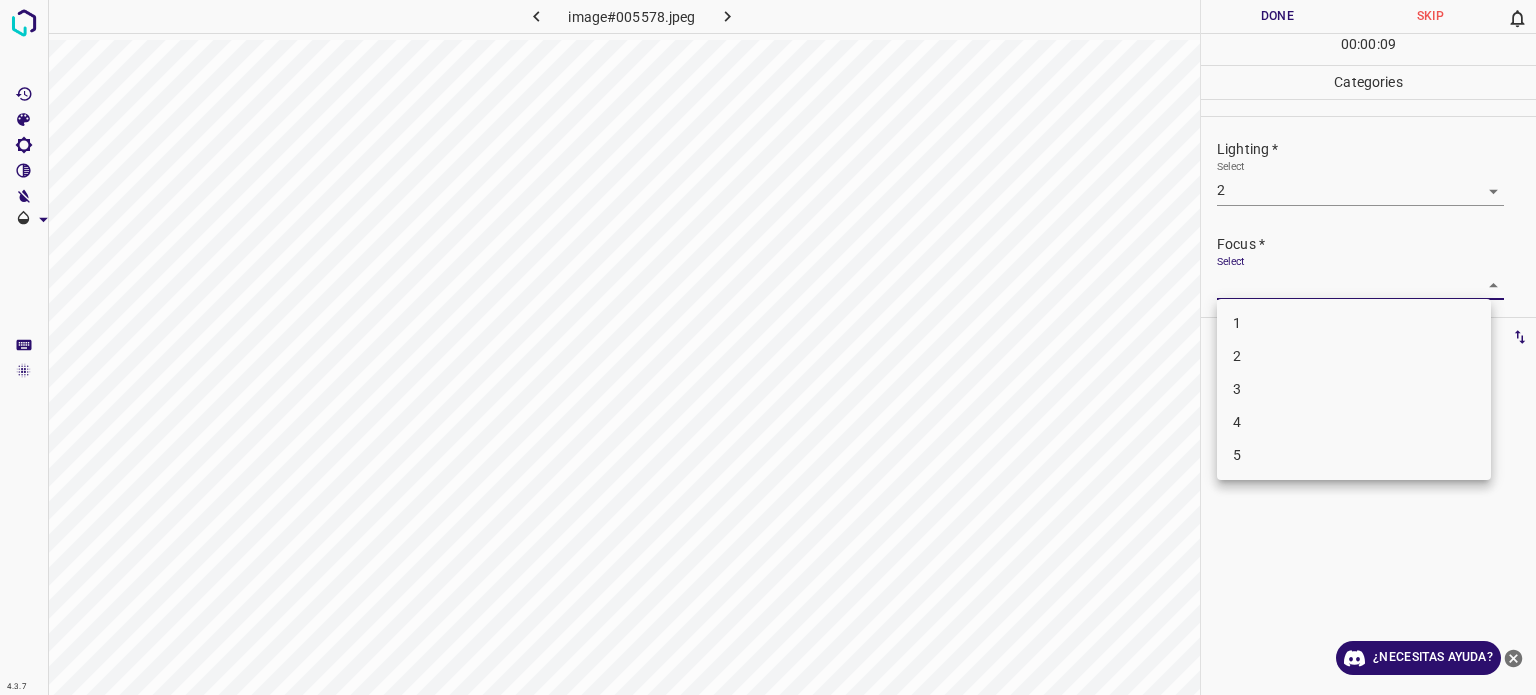 click on "4.3.7 image#005578.jpeg Done Skip 0 00   : 00   : 09   Categories Lighting *  Select 2 2 Focus *  Select ​ Overall *  Select ​ Labels   0 Categories 1 Lighting 2 Focus 3 Overall Tools Space Change between modes (Draw & Edit) I Auto labeling R Restore zoom M Zoom in N Zoom out Delete Delete selecte label Filters Z Restore filters X Saturation filter C Brightness filter V Contrast filter B Gray scale filter General O Download ¿Necesitas ayuda? Texto original Valora esta traducción Tu opinión servirá para ayudar a mejorar el Traductor de Google - Texto - Esconder - Borrar 1 2 3 4 5" at bounding box center (768, 347) 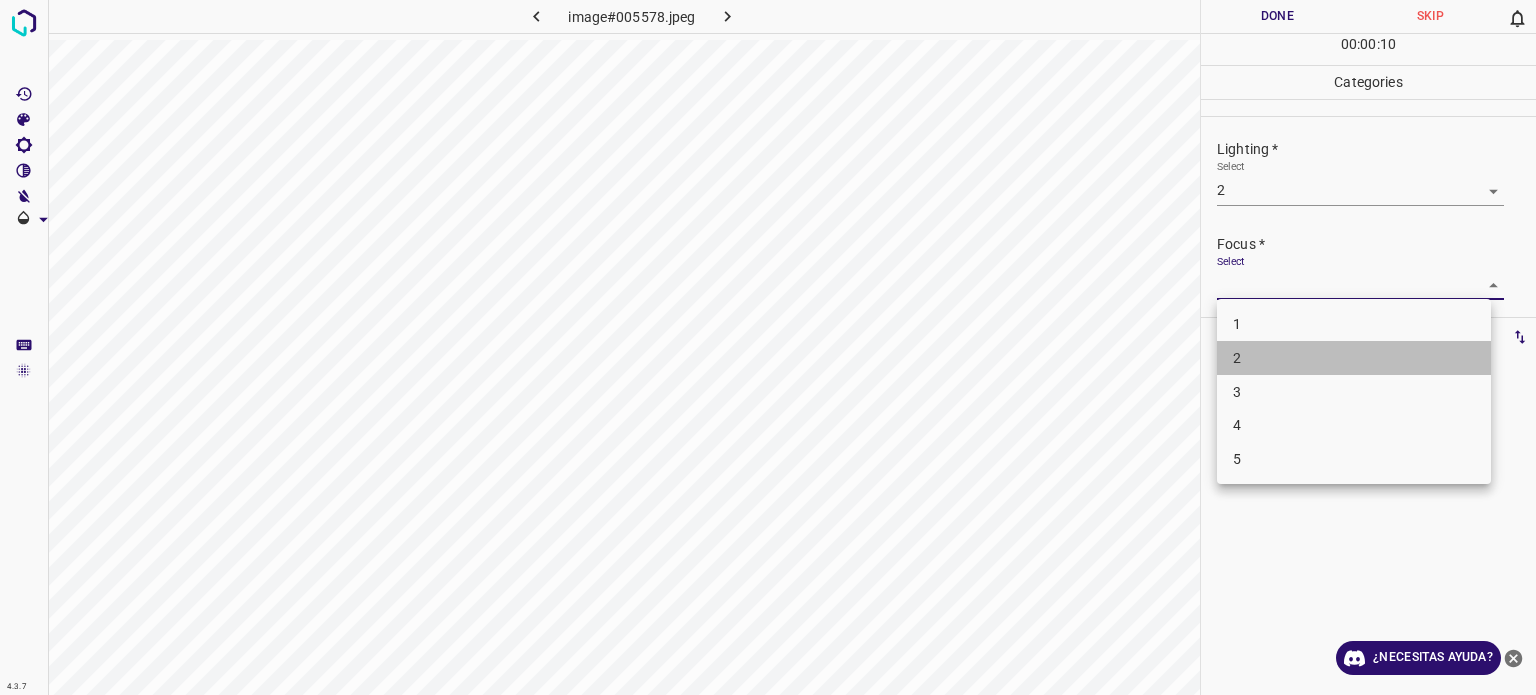 click on "2" at bounding box center (1354, 358) 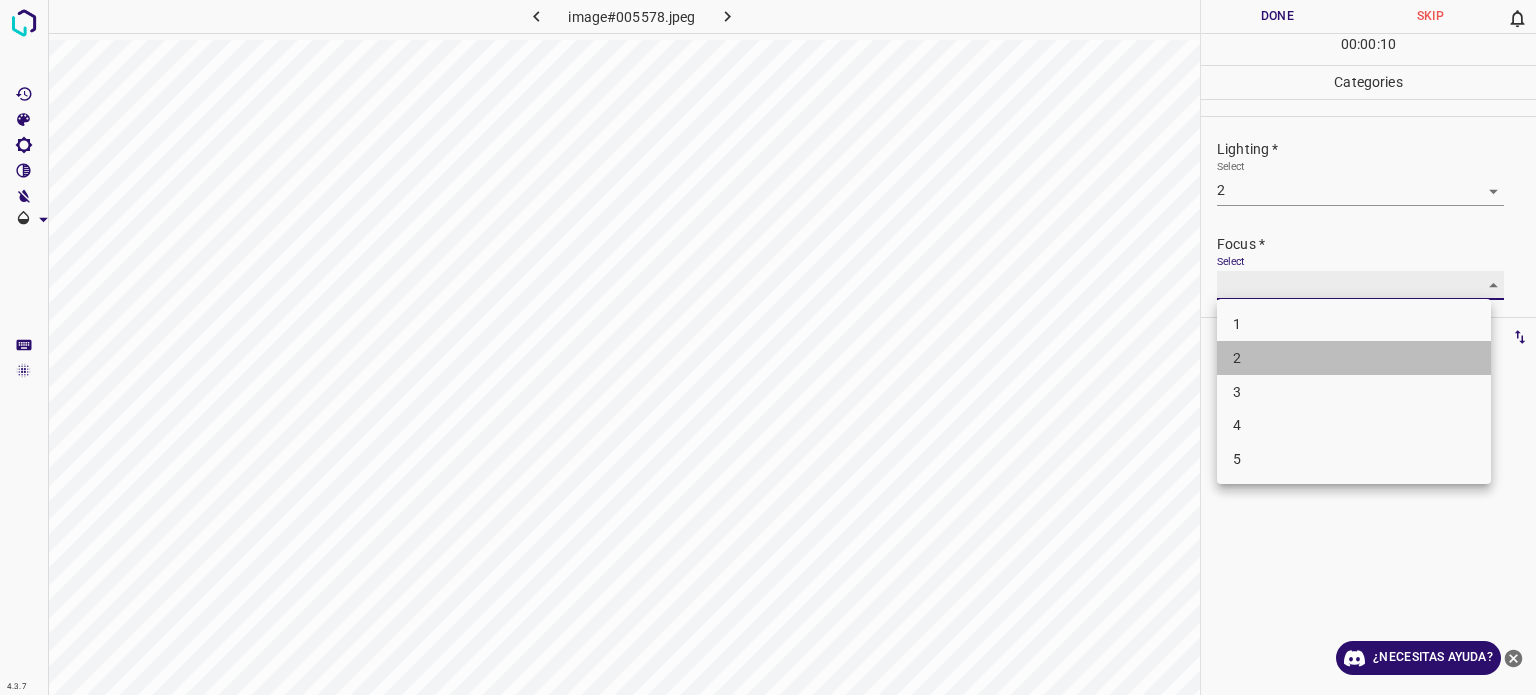 type on "2" 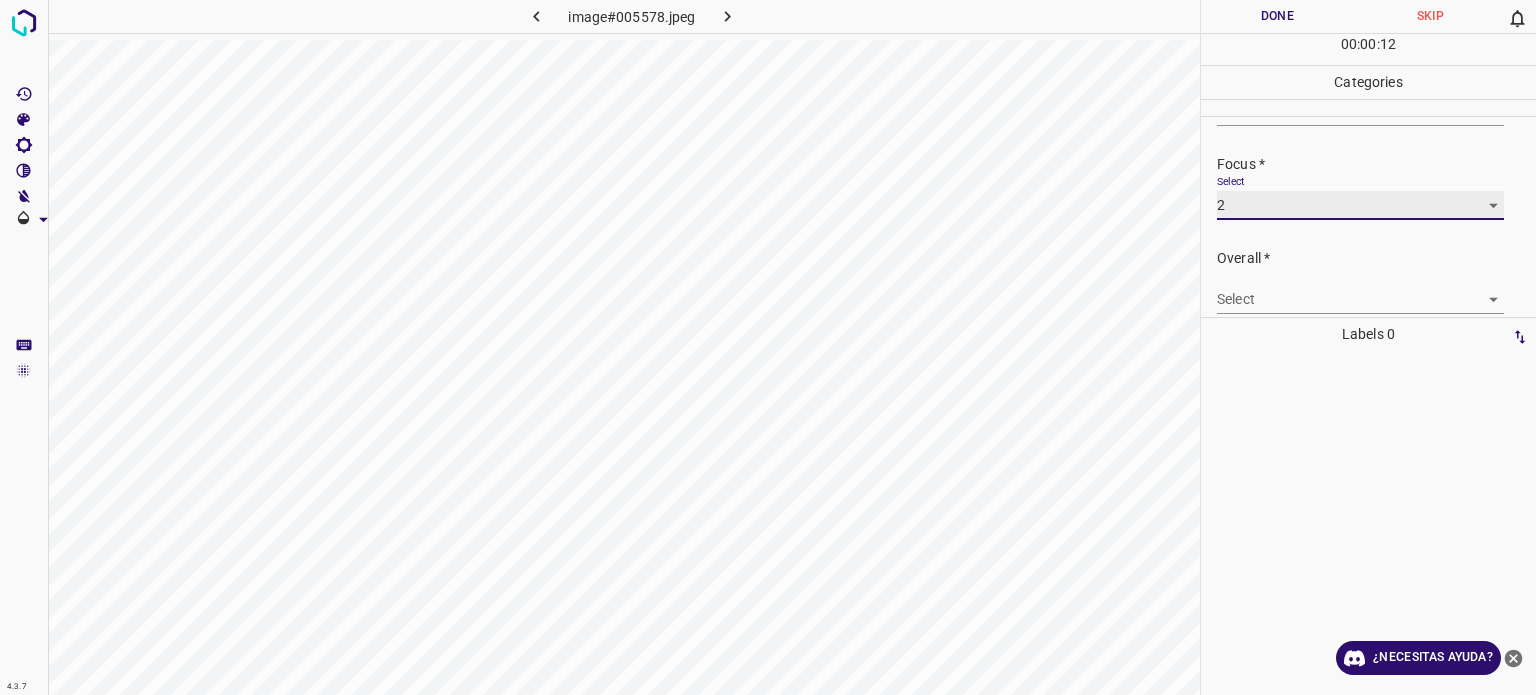 scroll, scrollTop: 98, scrollLeft: 0, axis: vertical 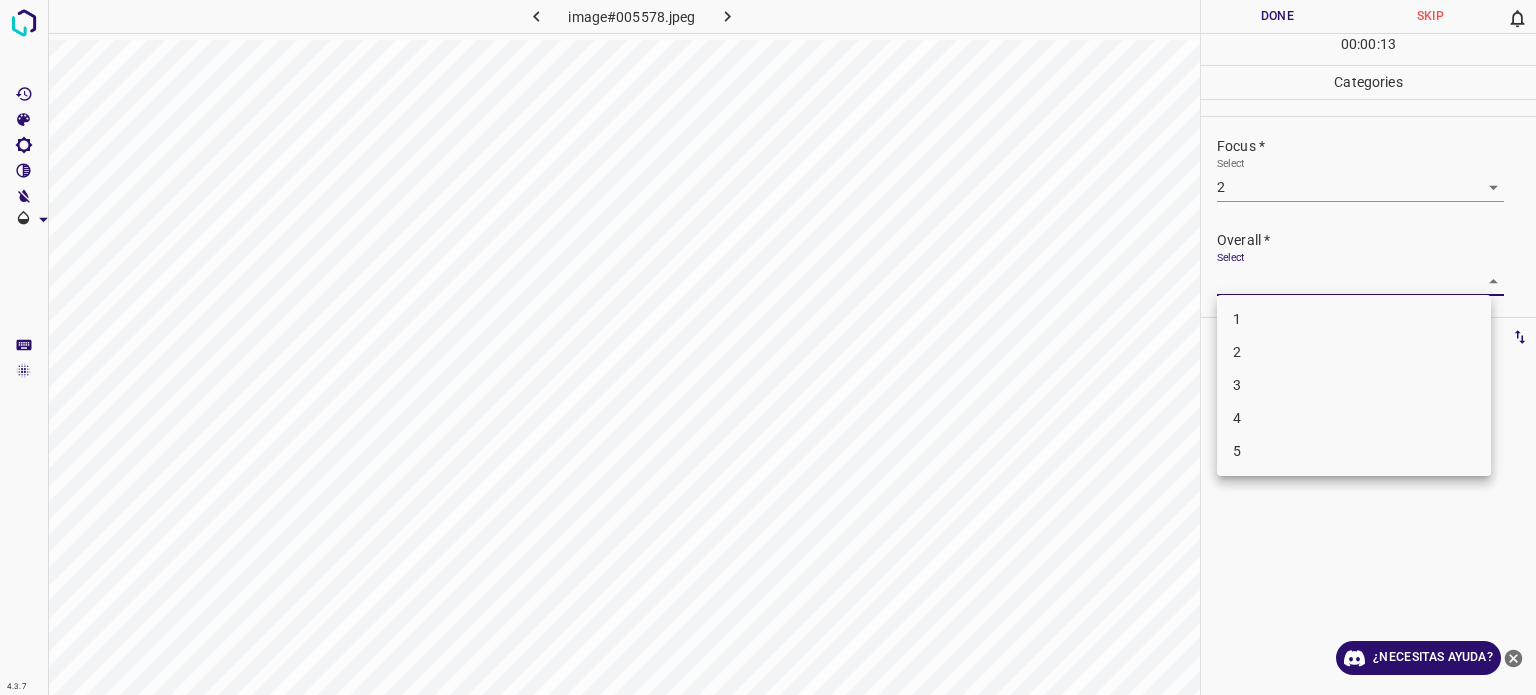 click on "4.3.7 image#005578.jpeg Done Skip 0 00   : 00   : 13   Categories Lighting *  Select 2 2 Focus *  Select 2 2 Overall *  Select ​ Labels   0 Categories 1 Lighting 2 Focus 3 Overall Tools Space Change between modes (Draw & Edit) I Auto labeling R Restore zoom M Zoom in N Zoom out Delete Delete selecte label Filters Z Restore filters X Saturation filter C Brightness filter V Contrast filter B Gray scale filter General O Download ¿Necesitas ayuda? Texto original Valora esta traducción Tu opinión servirá para ayudar a mejorar el Traductor de Google - Texto - Esconder - Borrar 1 2 3 4 5" at bounding box center [768, 347] 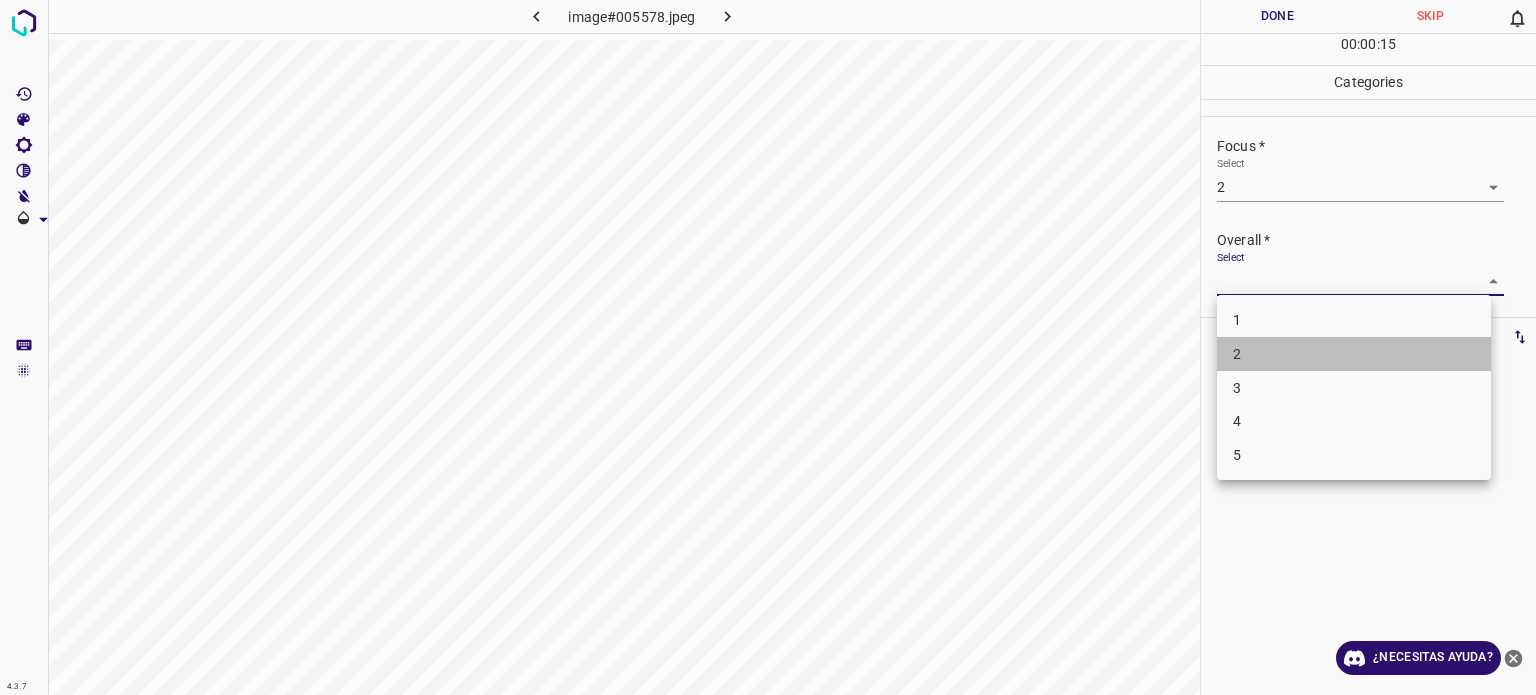 click on "2" at bounding box center (1354, 354) 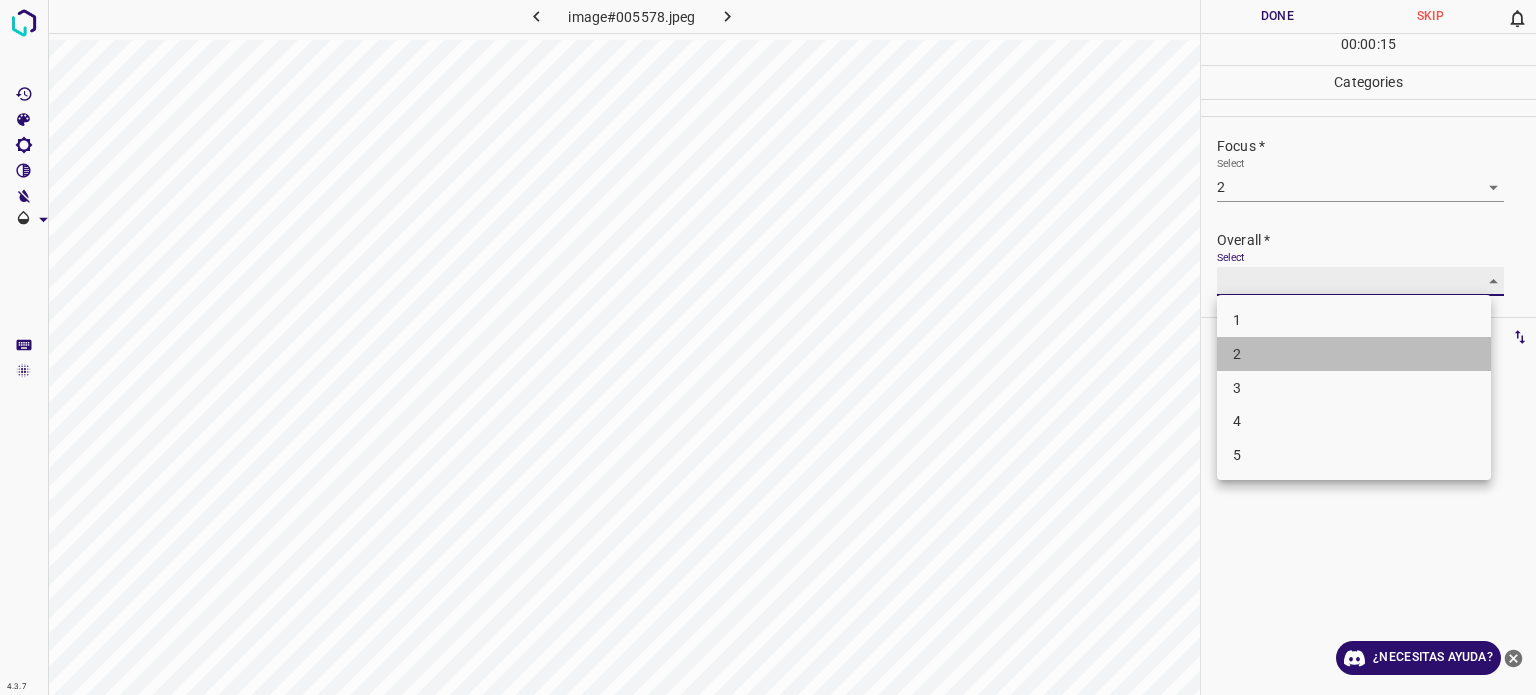 type on "2" 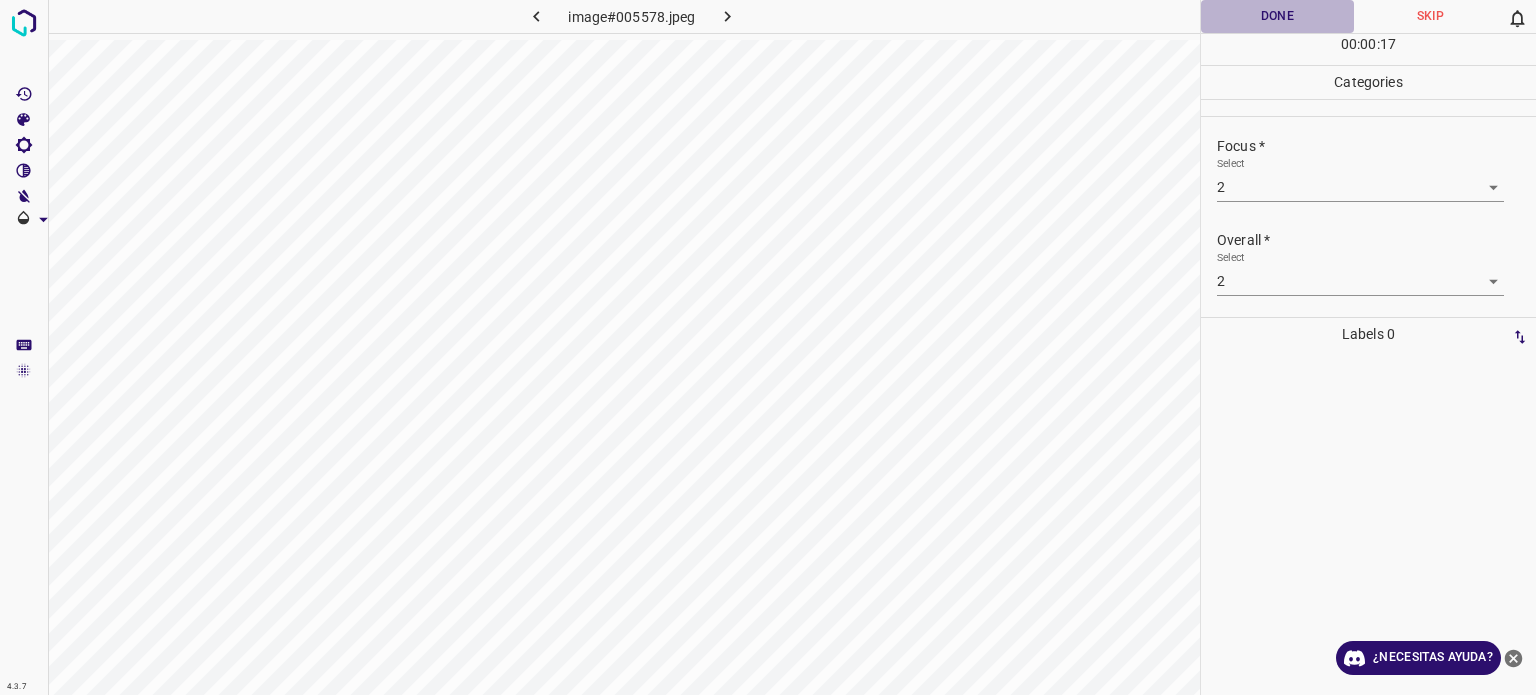 click on "Done" at bounding box center (1277, 16) 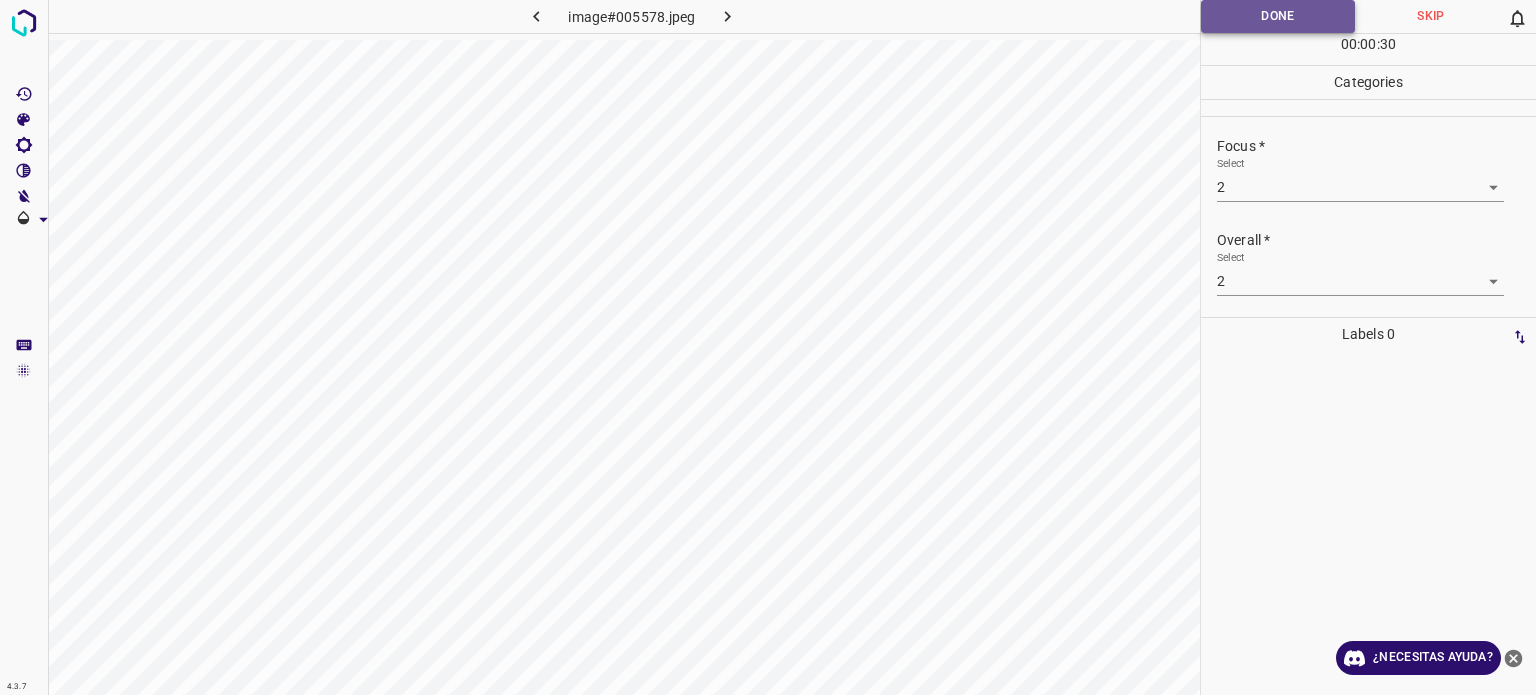 click on "Done" at bounding box center (1278, 16) 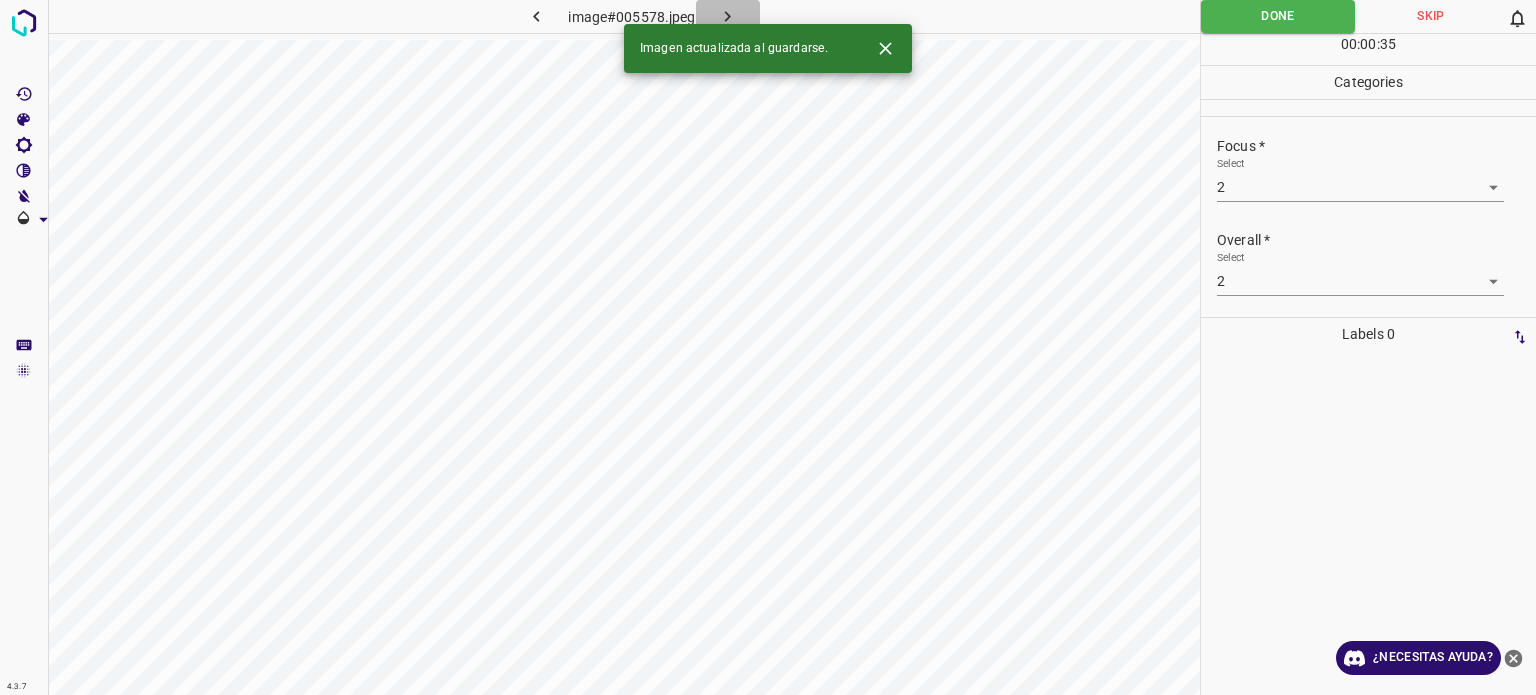 click 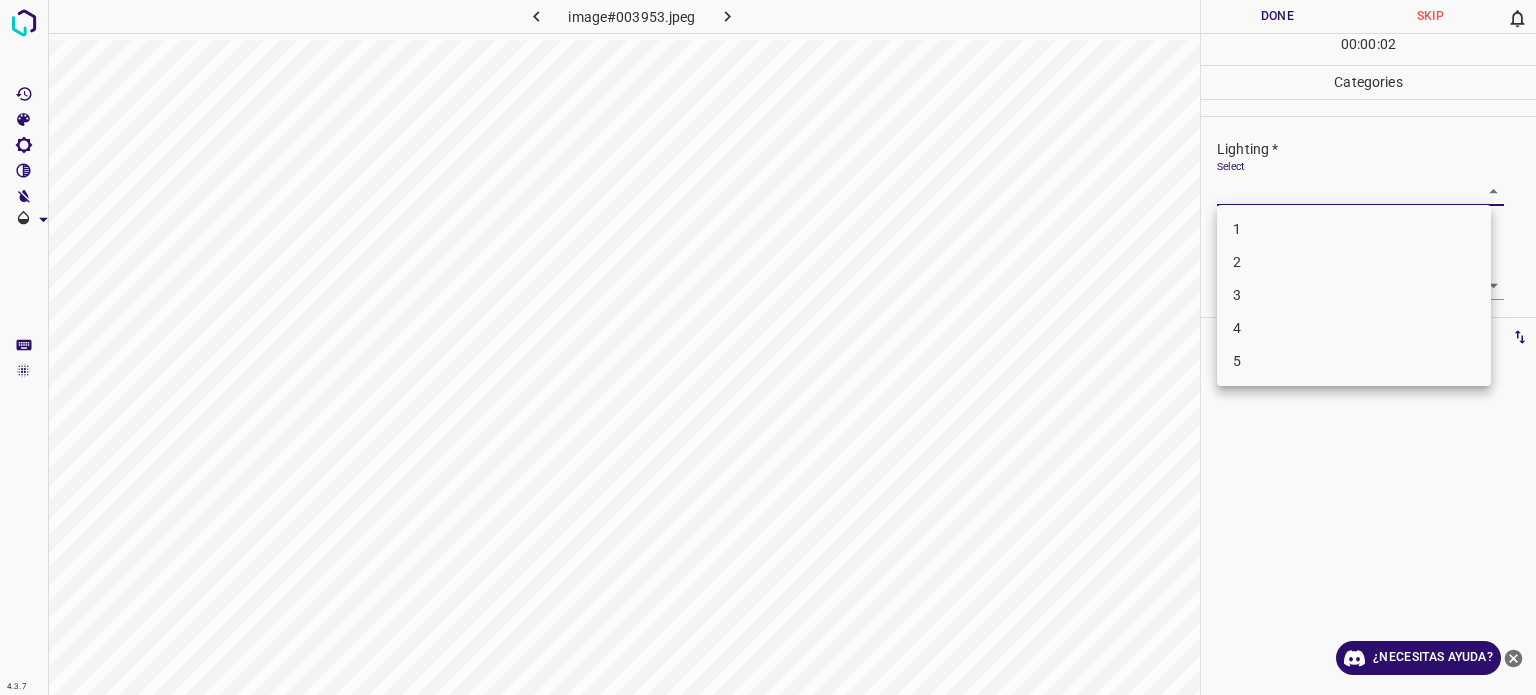 click on "4.3.7 image#003953.jpeg Done Skip 0 00   : 00   : 02   Categories Lighting *  Select ​ Focus *  Select ​ Overall *  Select ​ Labels   0 Categories 1 Lighting 2 Focus 3 Overall Tools Space Change between modes (Draw & Edit) I Auto labeling R Restore zoom M Zoom in N Zoom out Delete Delete selecte label Filters Z Restore filters X Saturation filter C Brightness filter V Contrast filter B Gray scale filter General O Download ¿Necesitas ayuda? Texto original Valora esta traducción Tu opinión servirá para ayudar a mejorar el Traductor de Google - Texto - Esconder - Borrar 1 2 3 4 5" at bounding box center [768, 347] 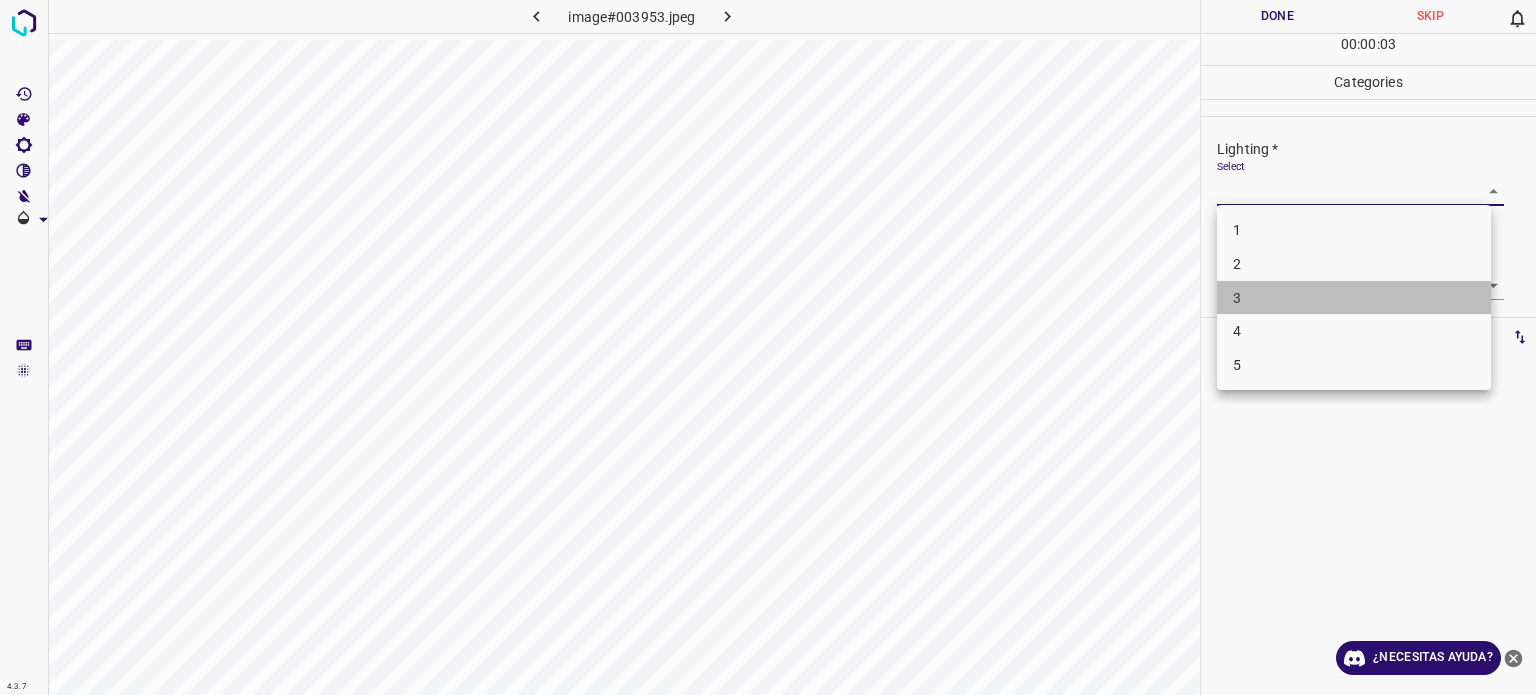 click on "3" at bounding box center (1237, 297) 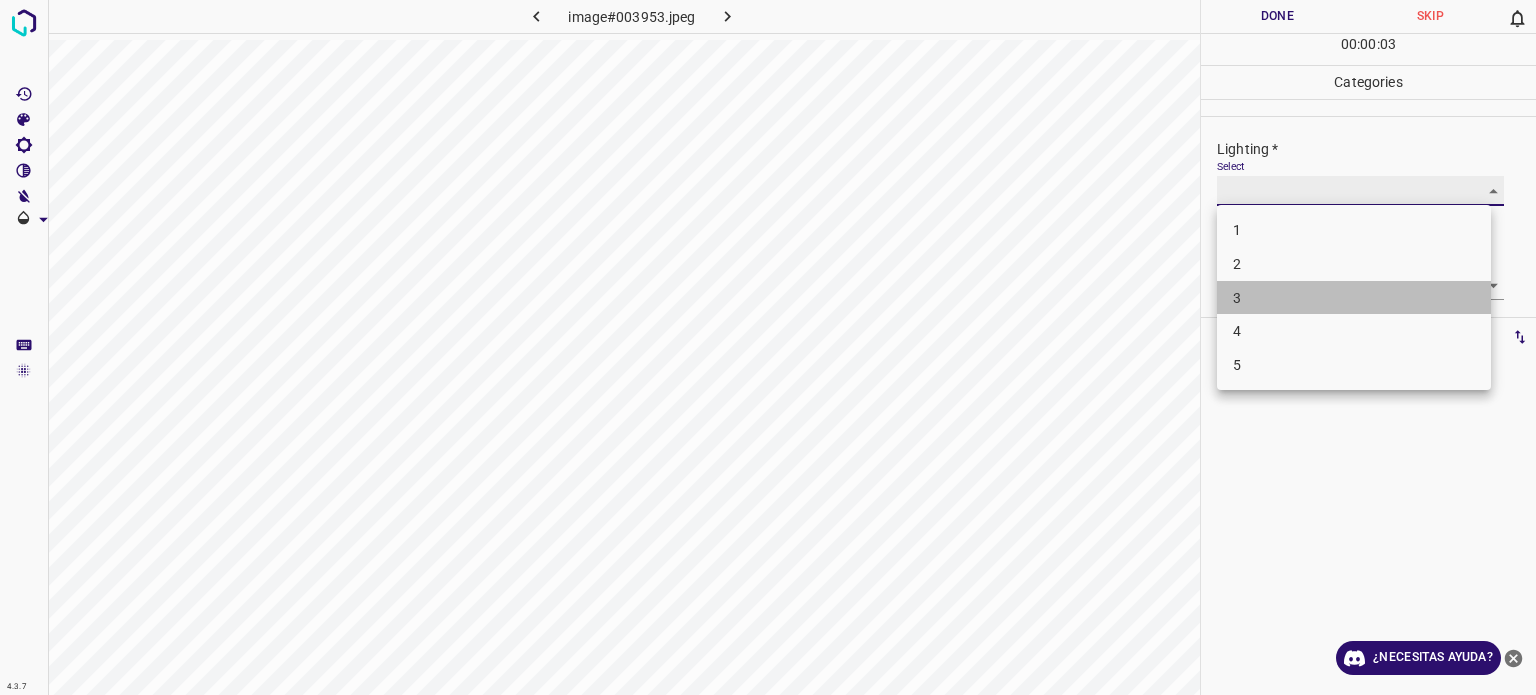 type on "3" 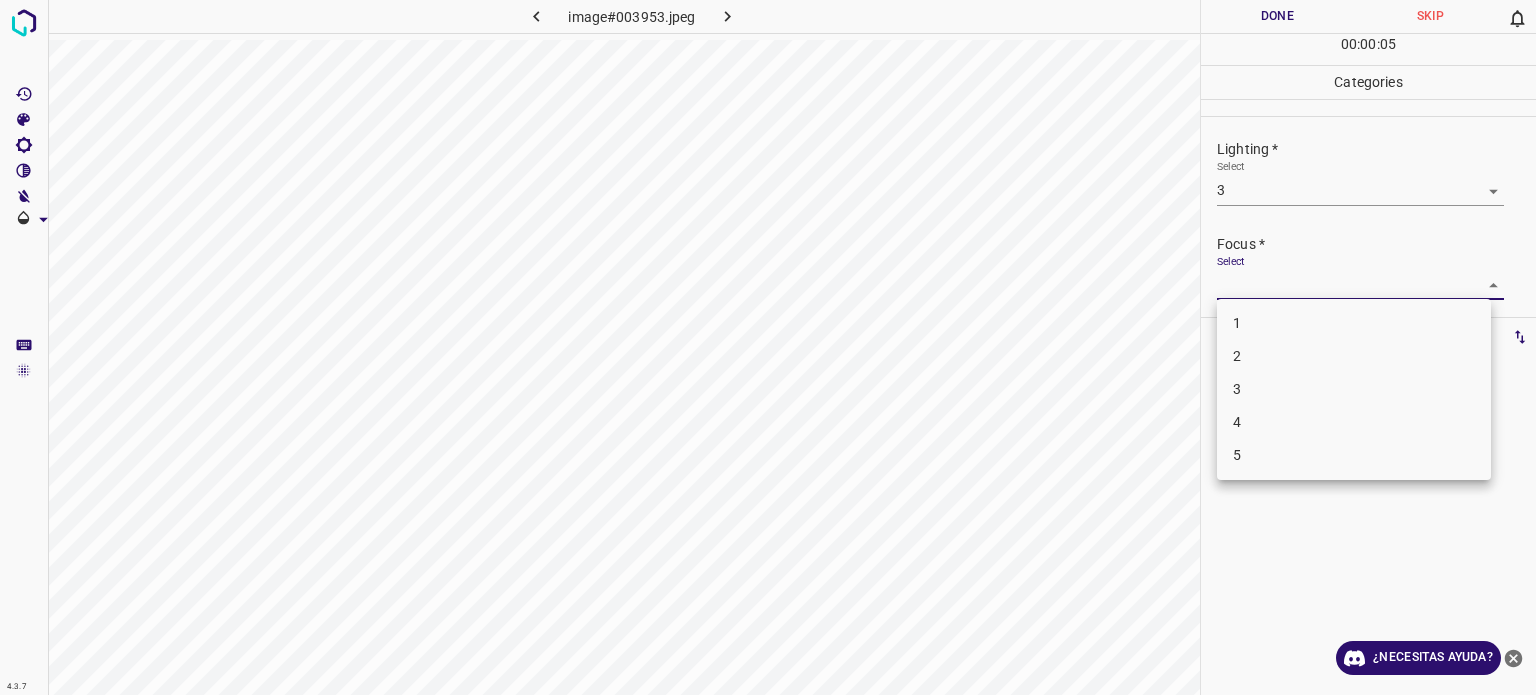 click on "4.3.7 image#003953.jpeg Done Skip 0 00   : 00   : 05   Categories Lighting *  Select 3 3 Focus *  Select ​ Overall *  Select ​ Labels   0 Categories 1 Lighting 2 Focus 3 Overall Tools Space Change between modes (Draw & Edit) I Auto labeling R Restore zoom M Zoom in N Zoom out Delete Delete selecte label Filters Z Restore filters X Saturation filter C Brightness filter V Contrast filter B Gray scale filter General O Download ¿Necesitas ayuda? Texto original Valora esta traducción Tu opinión servirá para ayudar a mejorar el Traductor de Google - Texto - Esconder - Borrar 1 2 3 4 5" at bounding box center [768, 347] 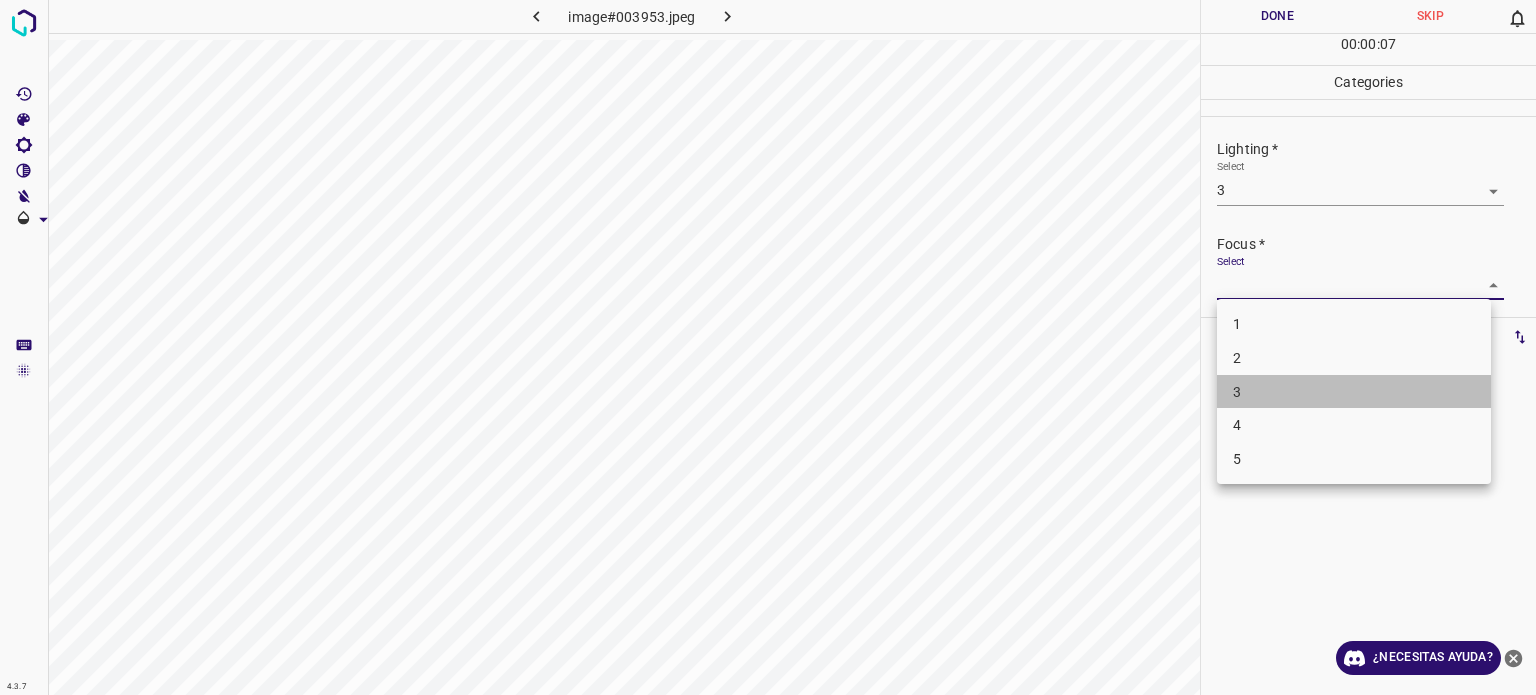 click on "3" at bounding box center [1354, 392] 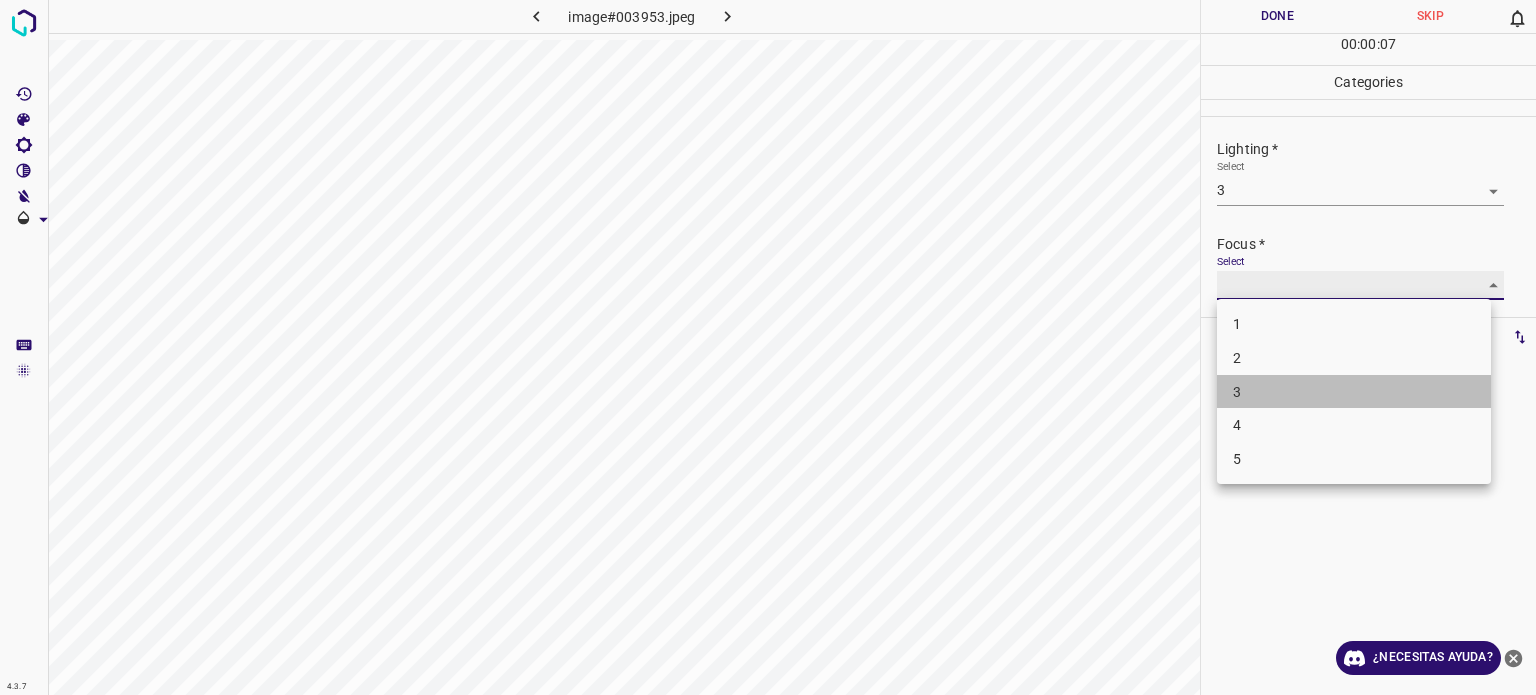 type on "3" 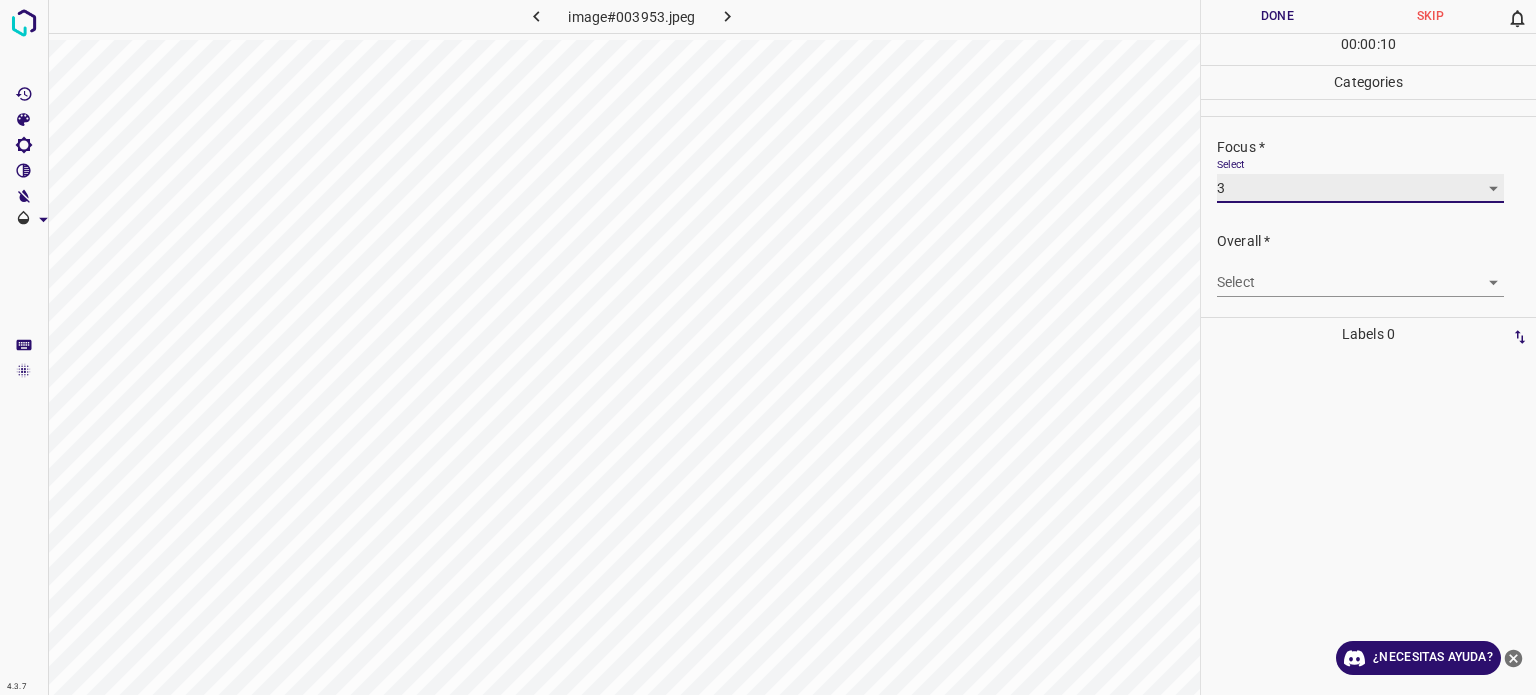 scroll, scrollTop: 98, scrollLeft: 0, axis: vertical 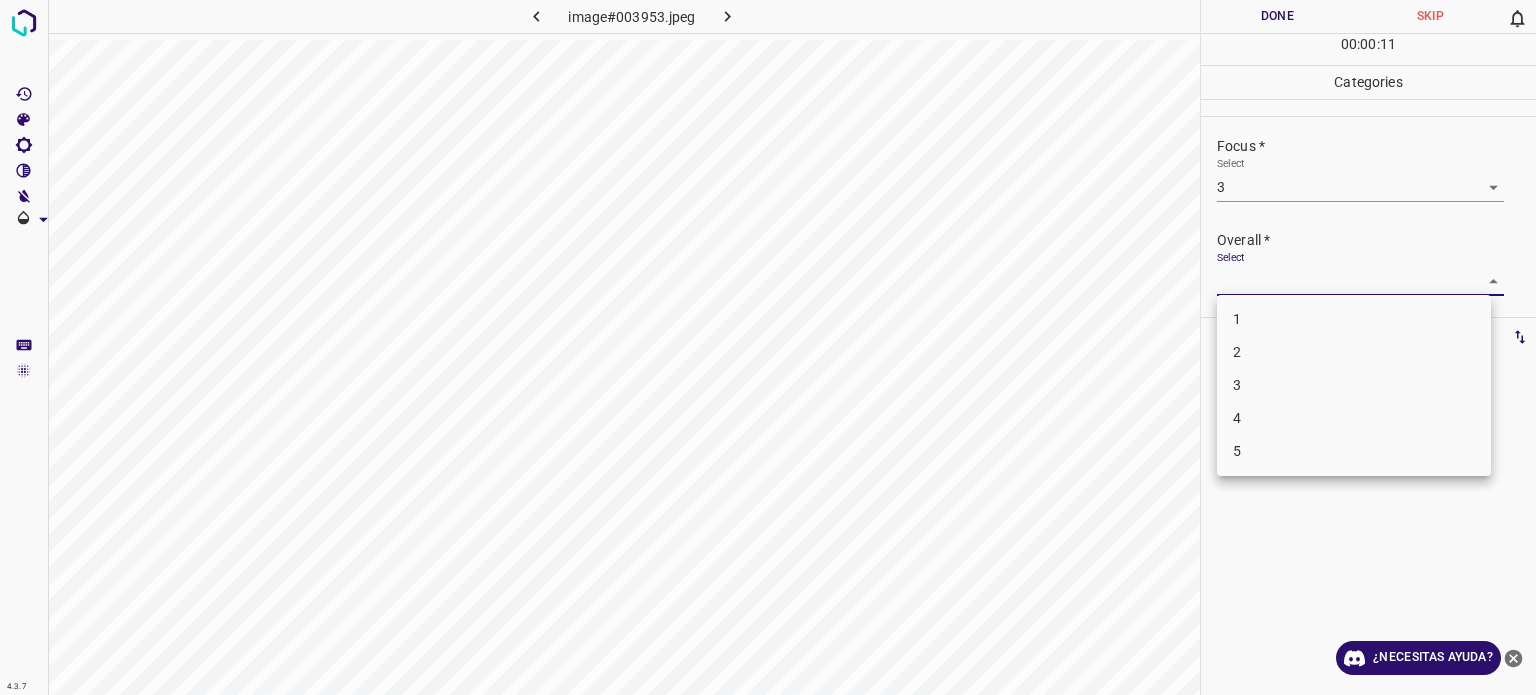 click on "4.3.7 image#003953.jpeg Done Skip 0 00   : 00   : 11   Categories Lighting *  Select 3 3 Focus *  Select 3 3 Overall *  Select ​ Labels   0 Categories 1 Lighting 2 Focus 3 Overall Tools Space Change between modes (Draw & Edit) I Auto labeling R Restore zoom M Zoom in N Zoom out Delete Delete selecte label Filters Z Restore filters X Saturation filter C Brightness filter V Contrast filter B Gray scale filter General O Download ¿Necesitas ayuda? Texto original Valora esta traducción Tu opinión servirá para ayudar a mejorar el Traductor de Google - Texto - Esconder - Borrar 1 2 3 4 5" at bounding box center (768, 347) 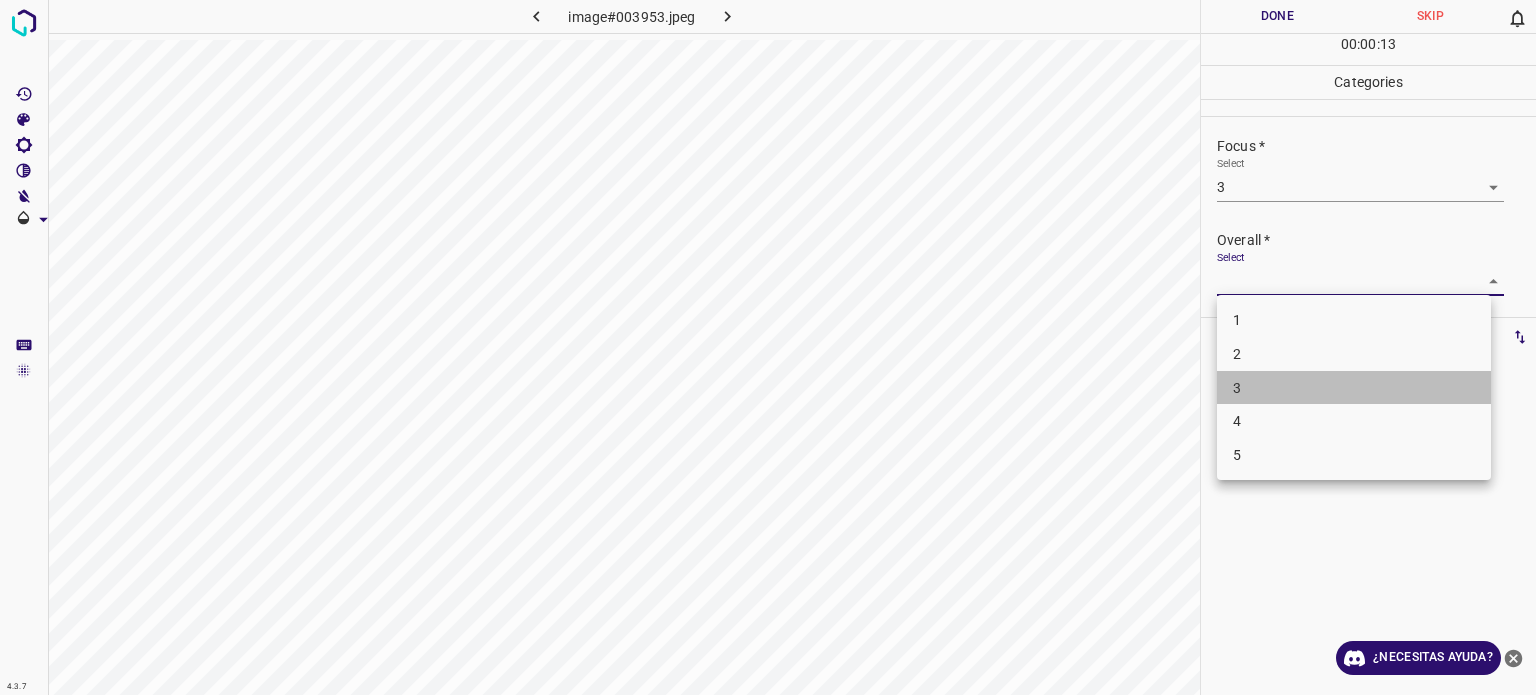 click on "3" at bounding box center (1237, 387) 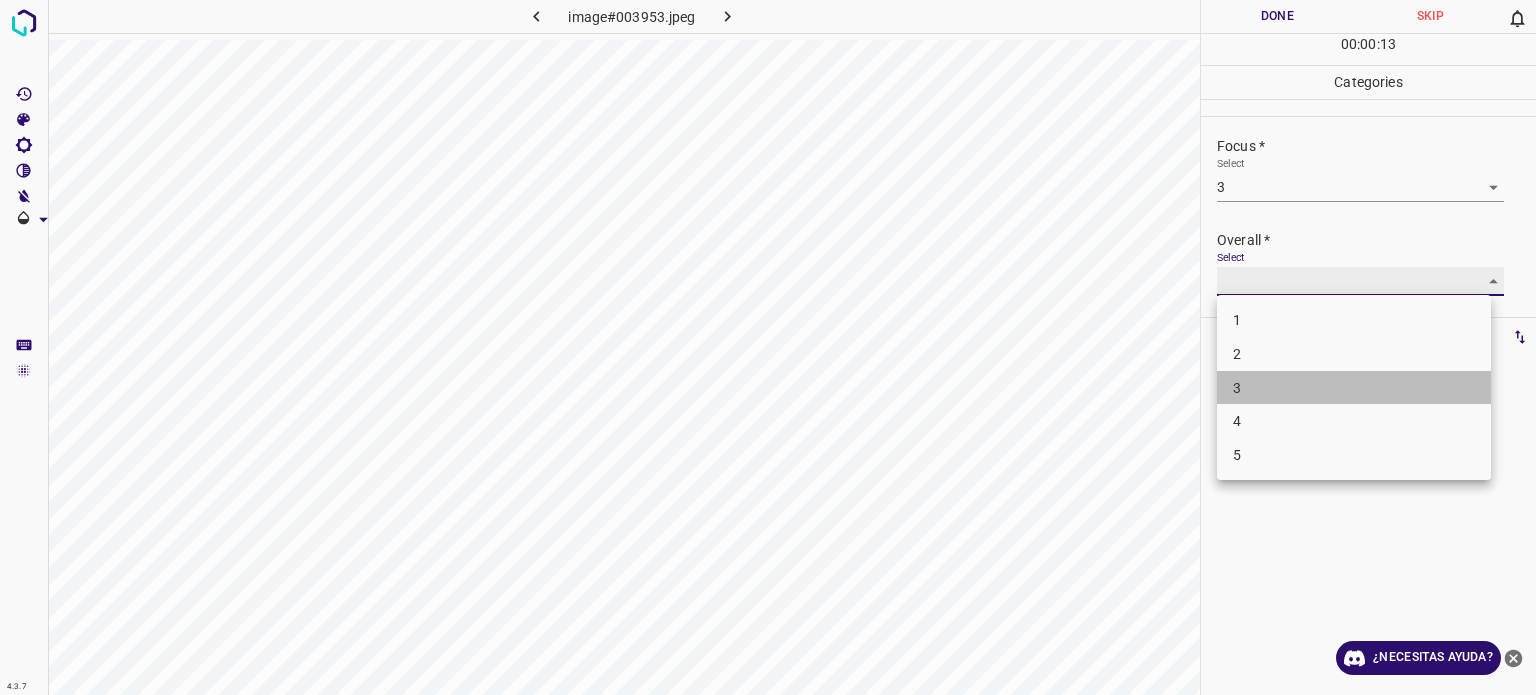 type on "3" 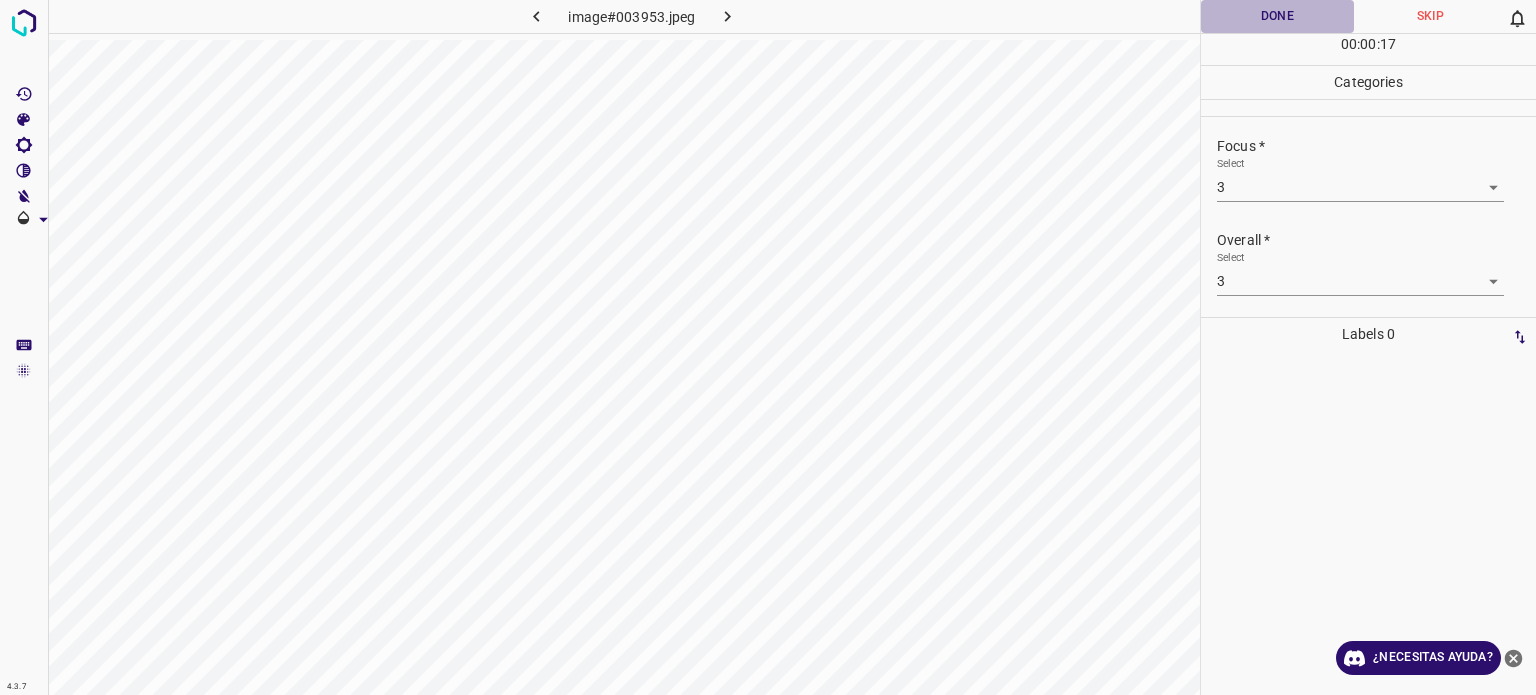 click on "Done" at bounding box center (1277, 16) 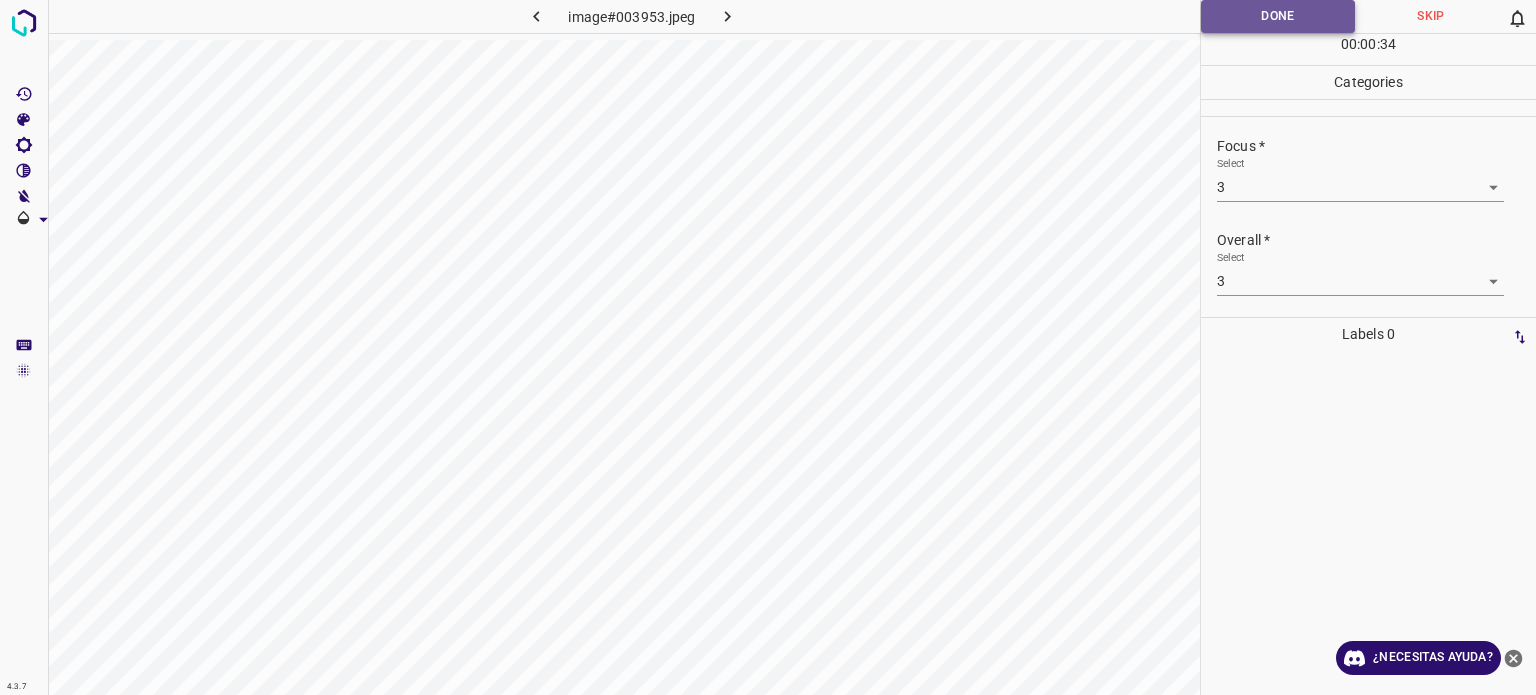 click on "Done" at bounding box center [1278, 16] 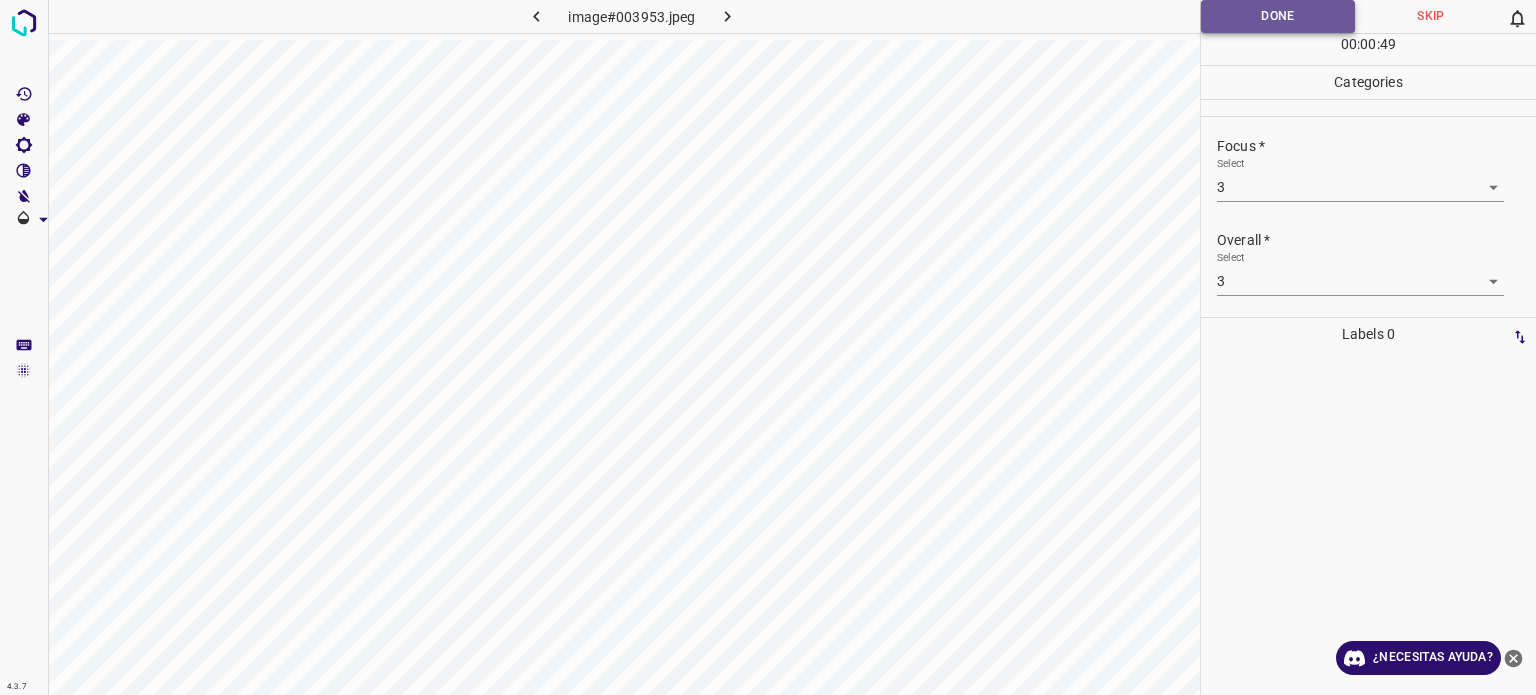 click on "Done" at bounding box center [1278, 16] 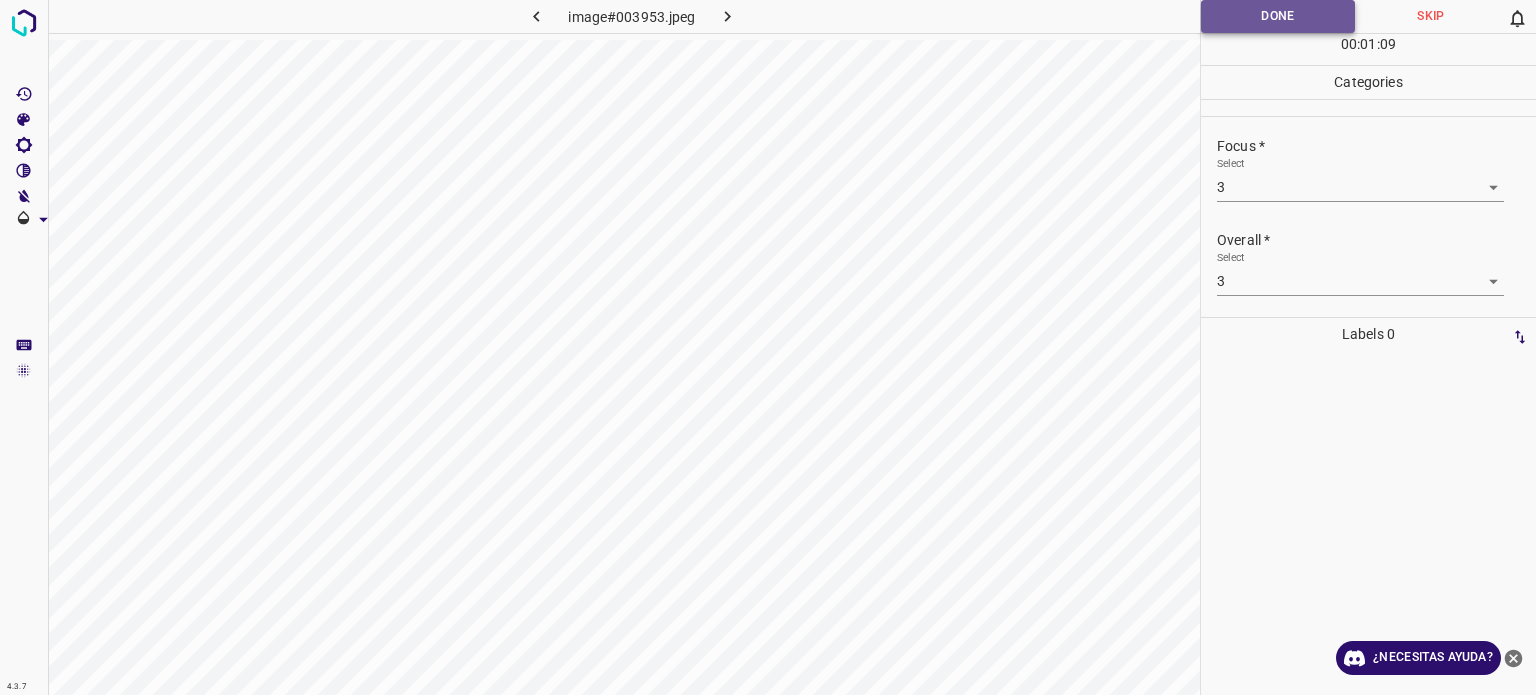 click on "Done" at bounding box center [1278, 16] 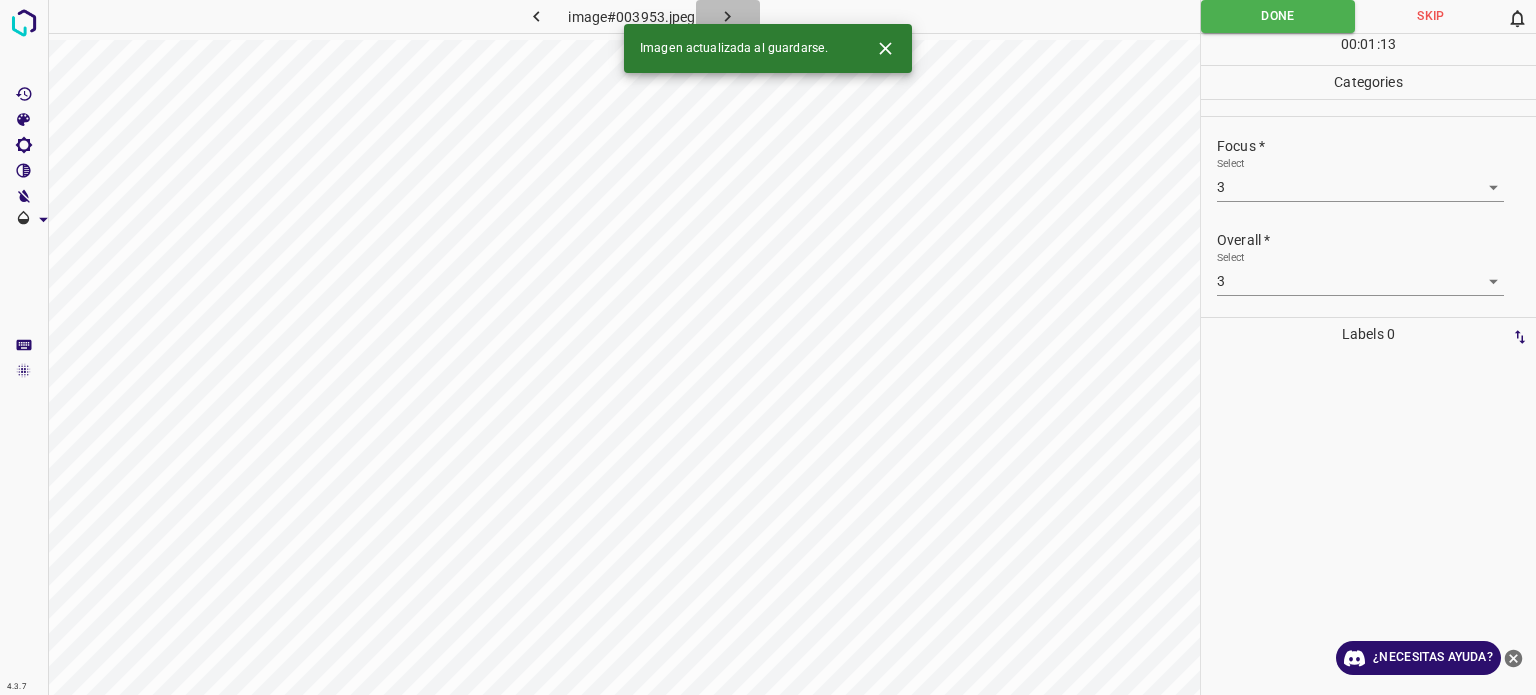 click 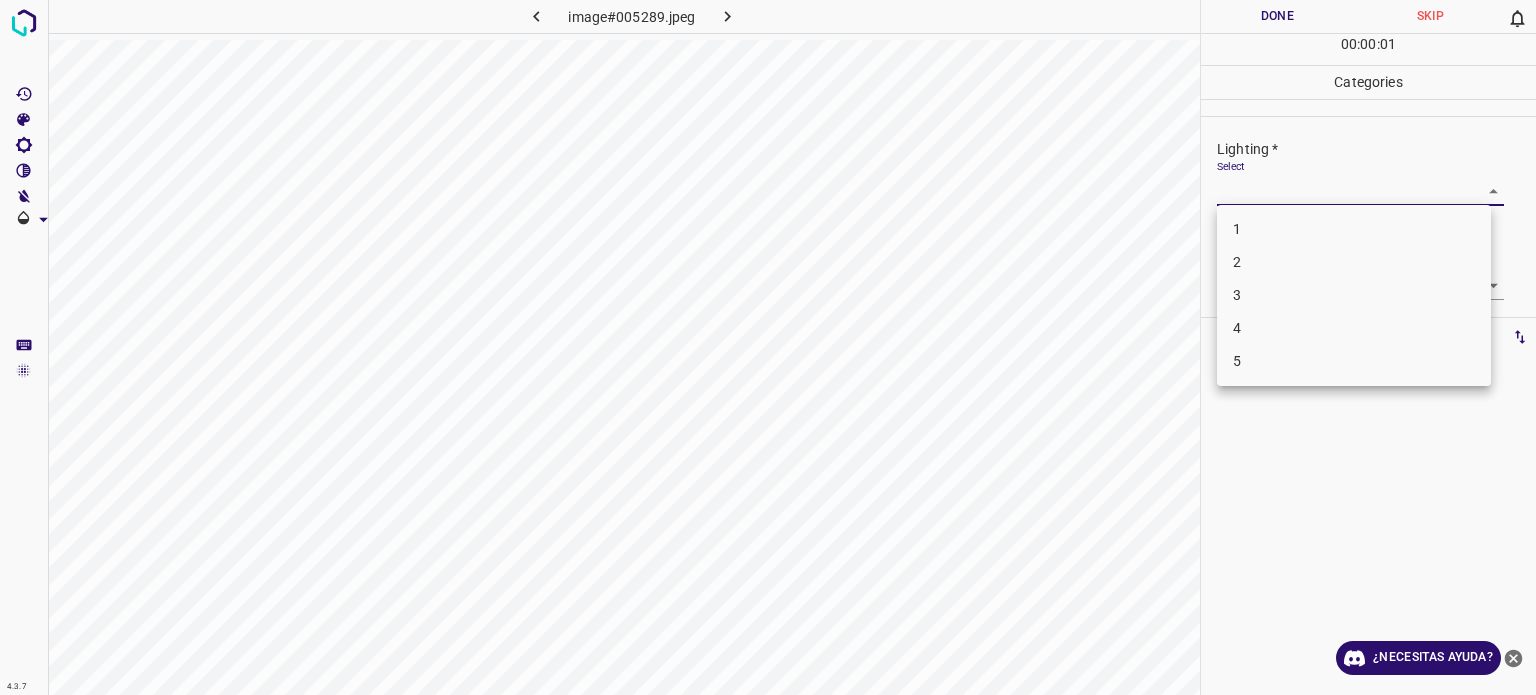 click on "4.3.7 image#005289.jpeg Done Skip 0 00   : 00   : 01   Categories Lighting *  Select ​ Focus *  Select ​ Overall *  Select ​ Labels   0 Categories 1 Lighting 2 Focus 3 Overall Tools Space Change between modes (Draw & Edit) I Auto labeling R Restore zoom M Zoom in N Zoom out Delete Delete selecte label Filters Z Restore filters X Saturation filter C Brightness filter V Contrast filter B Gray scale filter General O Download ¿Necesitas ayuda? Texto original Valora esta traducción Tu opinión servirá para ayudar a mejorar el Traductor de Google - Texto - Esconder - Borrar 1 2 3 4 5" at bounding box center (768, 347) 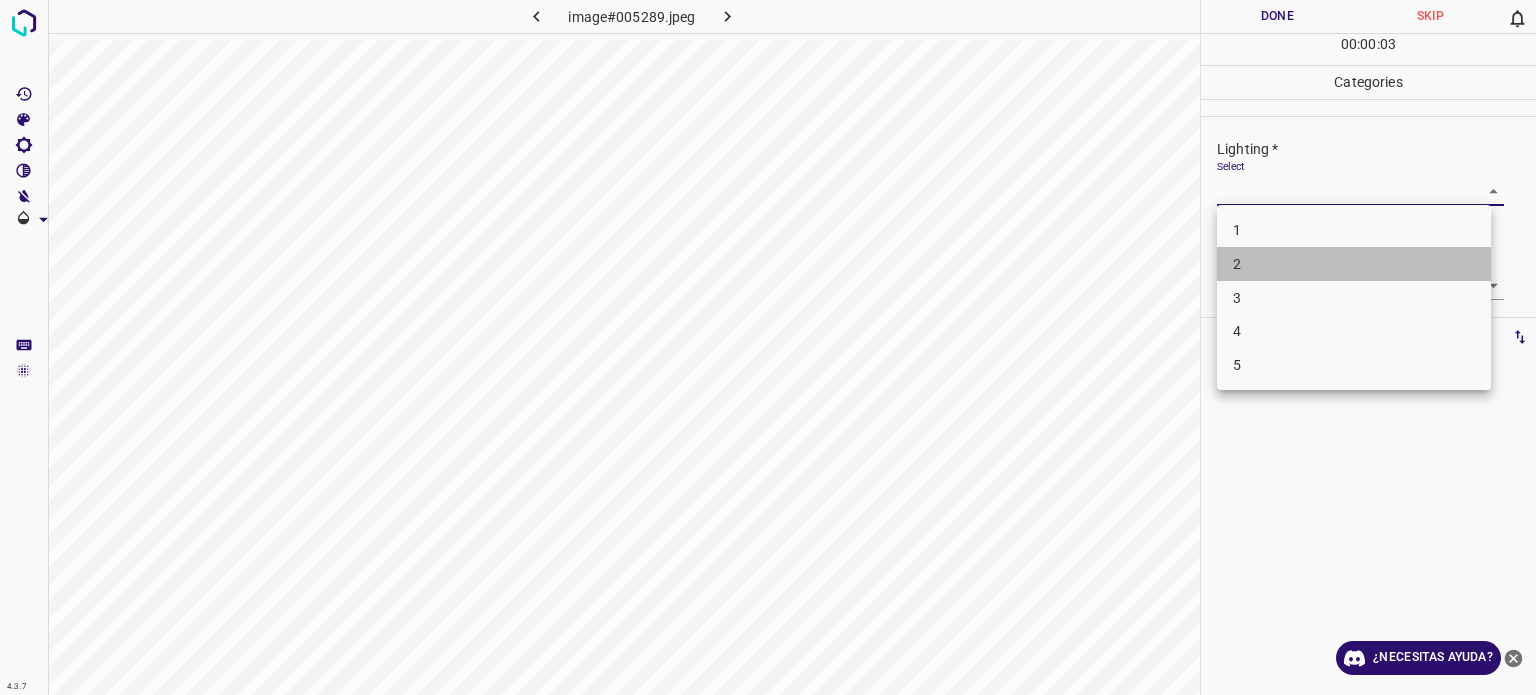 click on "2" at bounding box center [1354, 264] 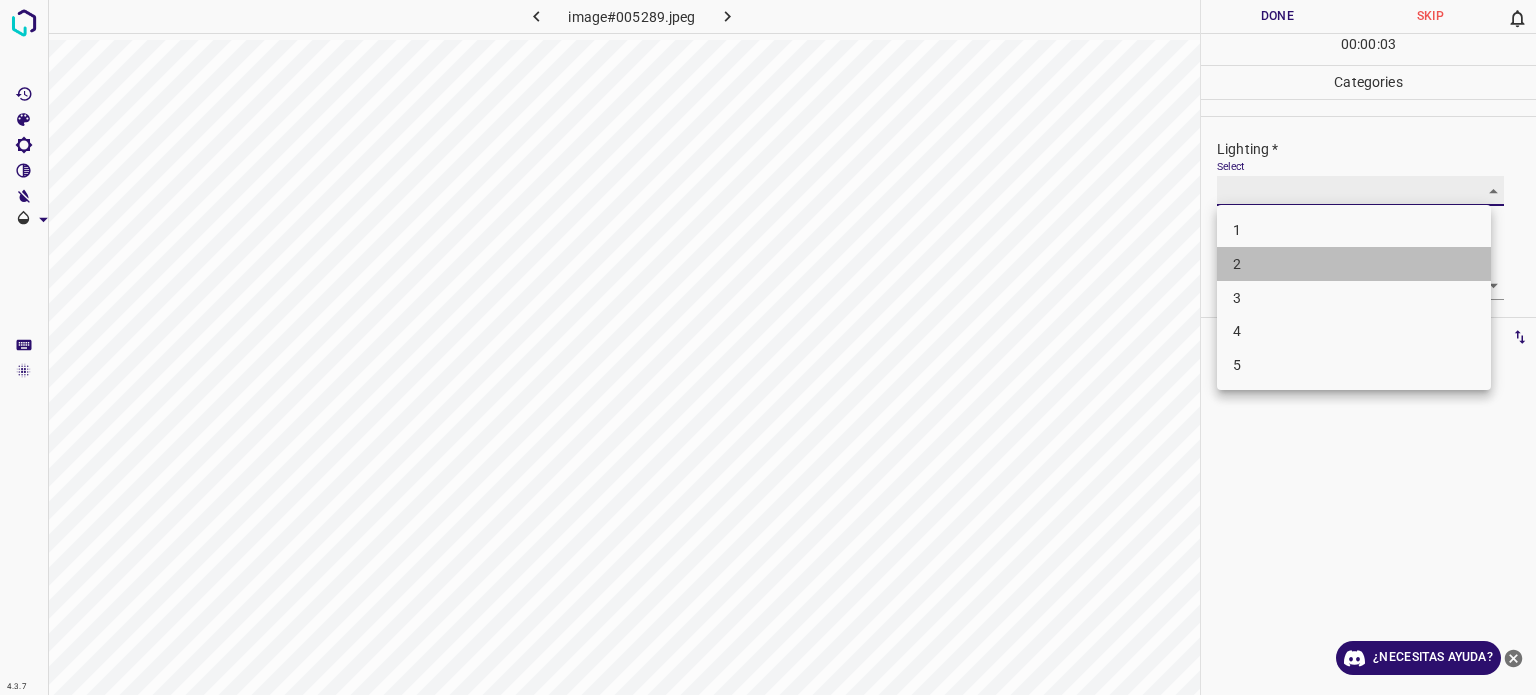 type on "2" 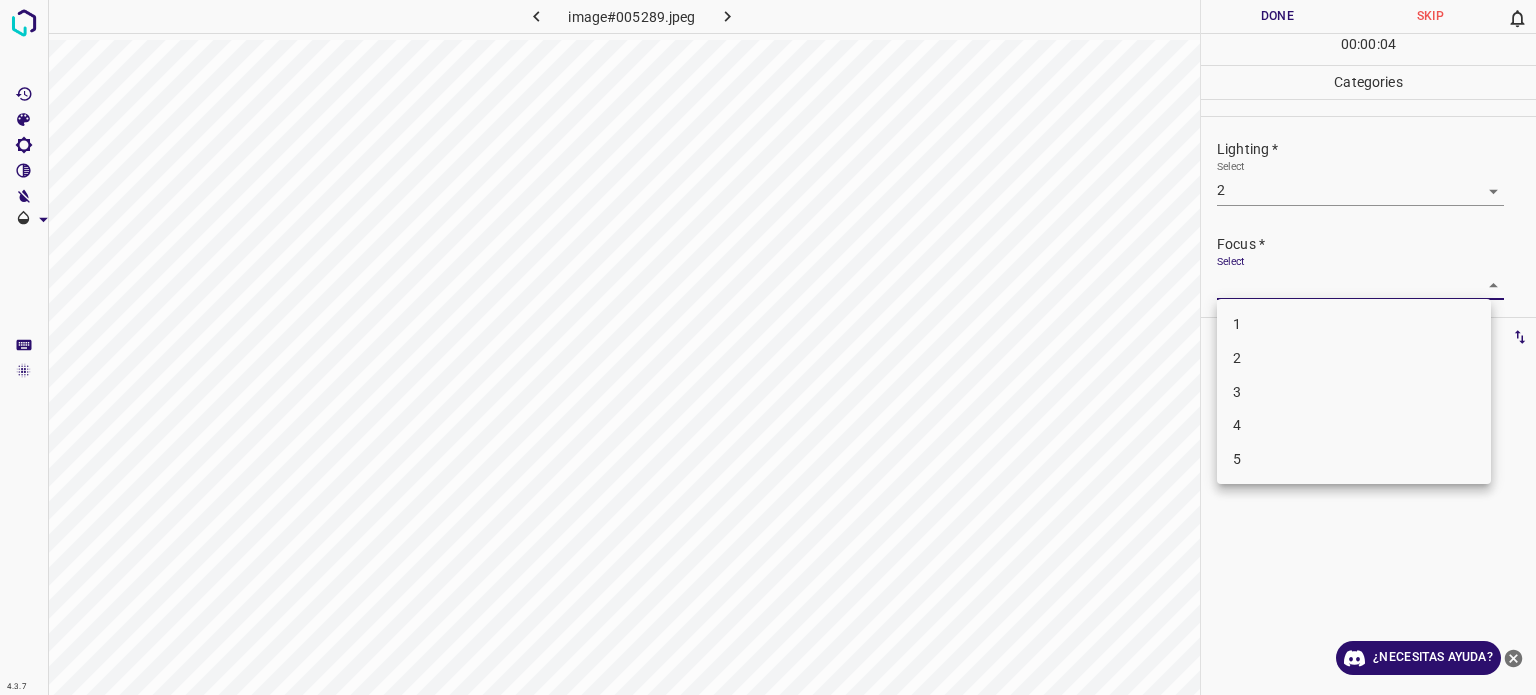 click on "4.3.7 image#005289.jpeg Done Skip 0 00   : 00   : 04   Categories Lighting *  Select 2 2 Focus *  Select ​ Overall *  Select ​ Labels   0 Categories 1 Lighting 2 Focus 3 Overall Tools Space Change between modes (Draw & Edit) I Auto labeling R Restore zoom M Zoom in N Zoom out Delete Delete selecte label Filters Z Restore filters X Saturation filter C Brightness filter V Contrast filter B Gray scale filter General O Download ¿Necesitas ayuda? Texto original Valora esta traducción Tu opinión servirá para ayudar a mejorar el Traductor de Google - Texto - Esconder - Borrar 1 2 3 4 5" at bounding box center [768, 347] 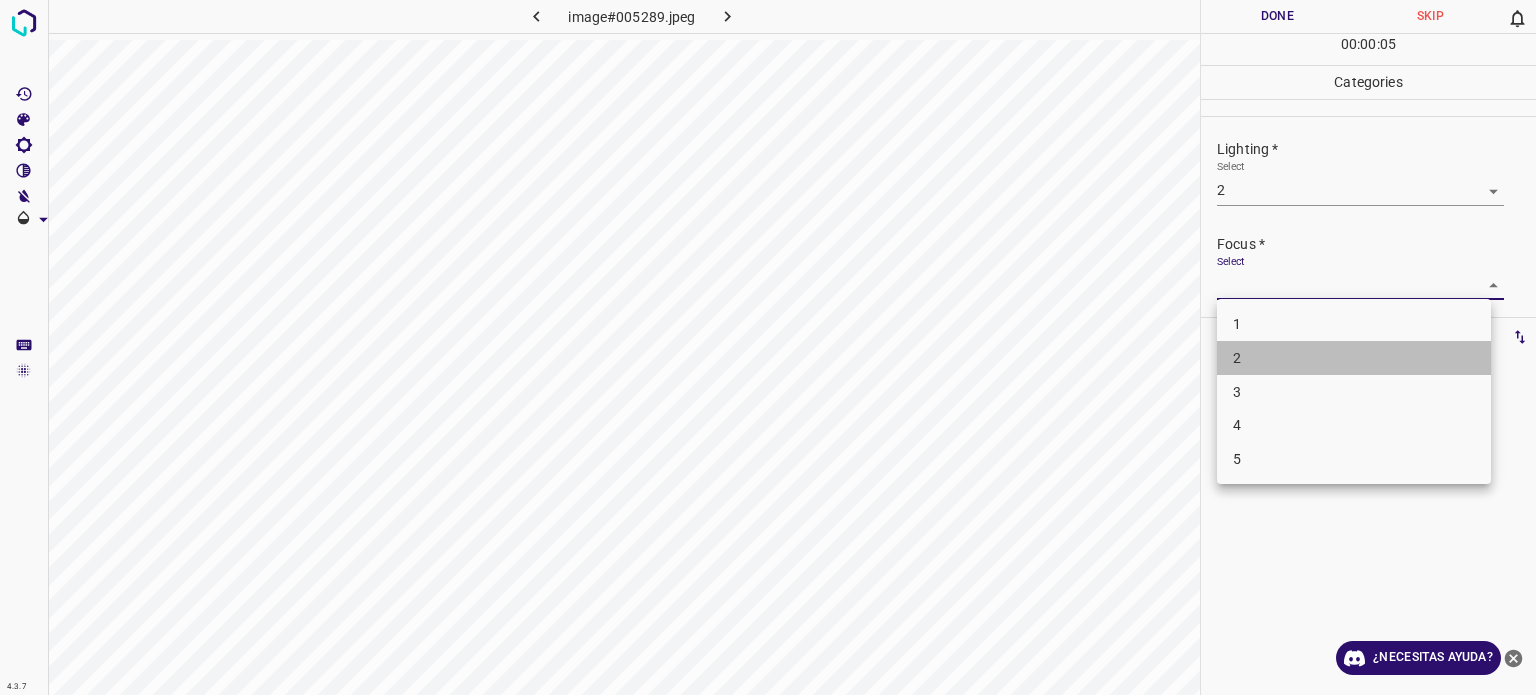 click on "2" at bounding box center [1237, 358] 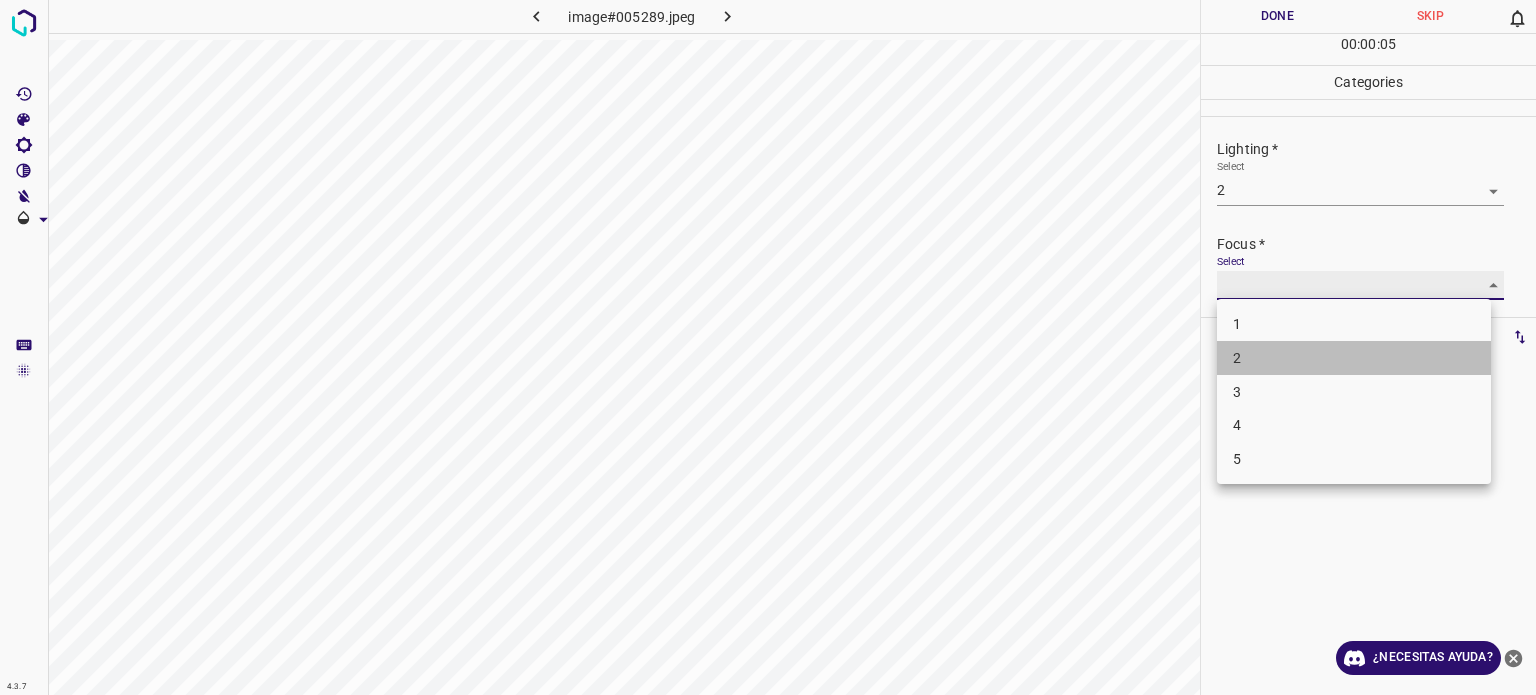 type on "2" 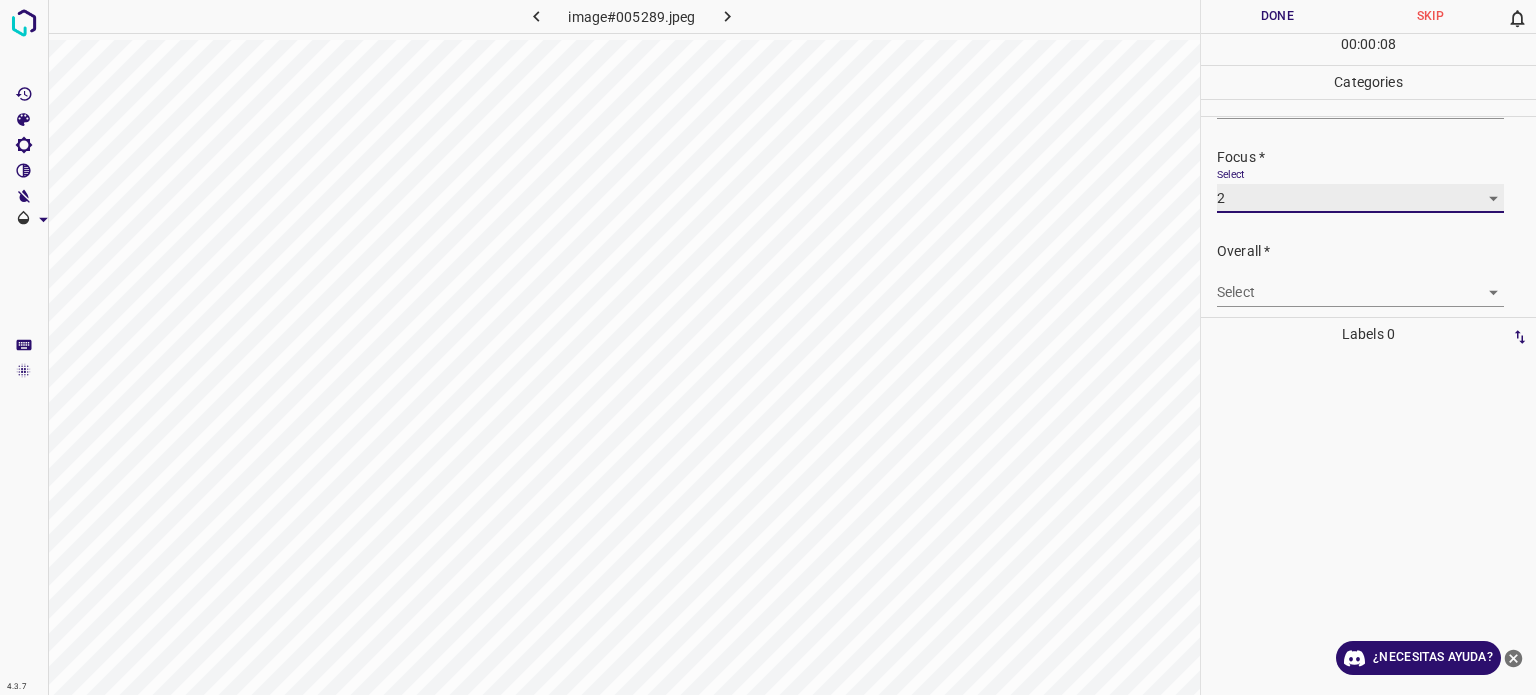 scroll, scrollTop: 98, scrollLeft: 0, axis: vertical 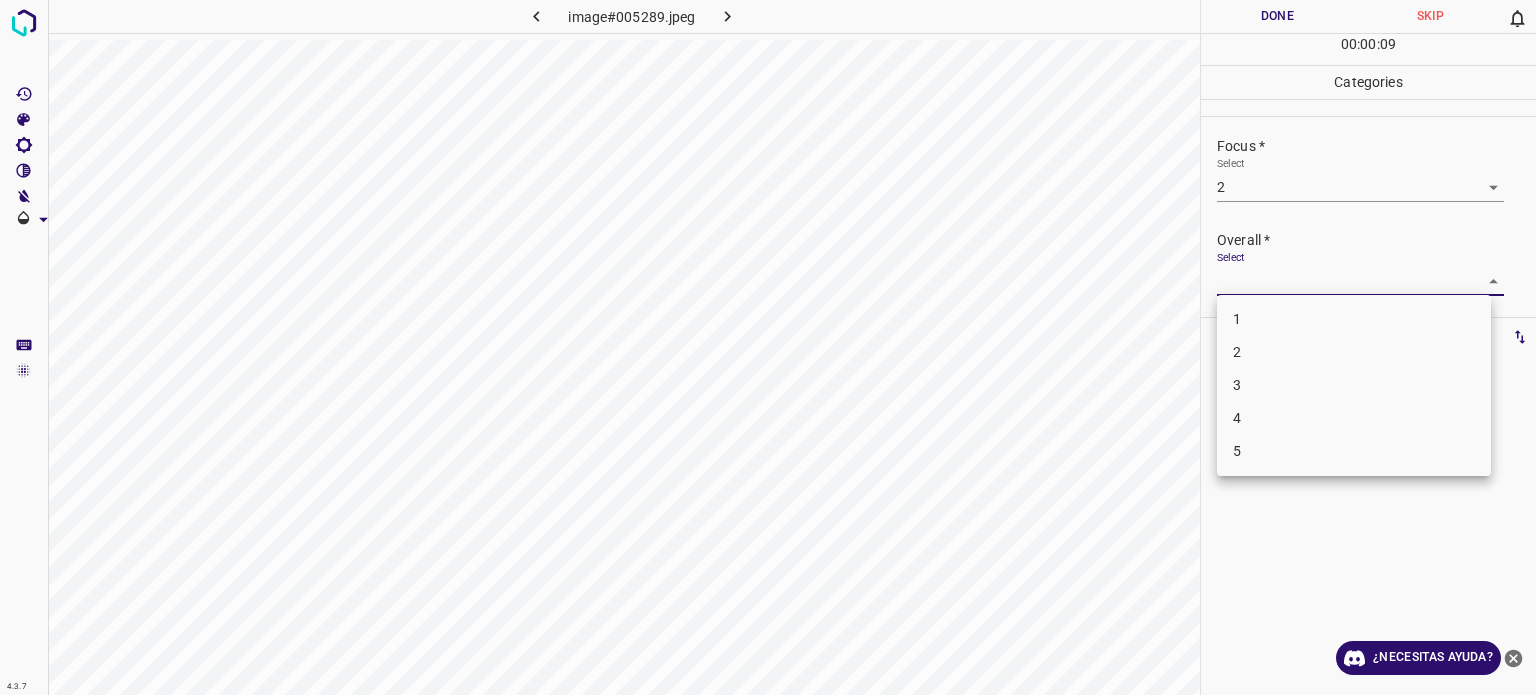 click on "4.3.7 image#005289.jpeg Done Skip 0 00   : 00   : 09   Categories Lighting *  Select 2 2 Focus *  Select 2 2 Overall *  Select ​ Labels   0 Categories 1 Lighting 2 Focus 3 Overall Tools Space Change between modes (Draw & Edit) I Auto labeling R Restore zoom M Zoom in N Zoom out Delete Delete selecte label Filters Z Restore filters X Saturation filter C Brightness filter V Contrast filter B Gray scale filter General O Download ¿Necesitas ayuda? Texto original Valora esta traducción Tu opinión servirá para ayudar a mejorar el Traductor de Google - Texto - Esconder - Borrar 1 2 3 4 5" at bounding box center (768, 347) 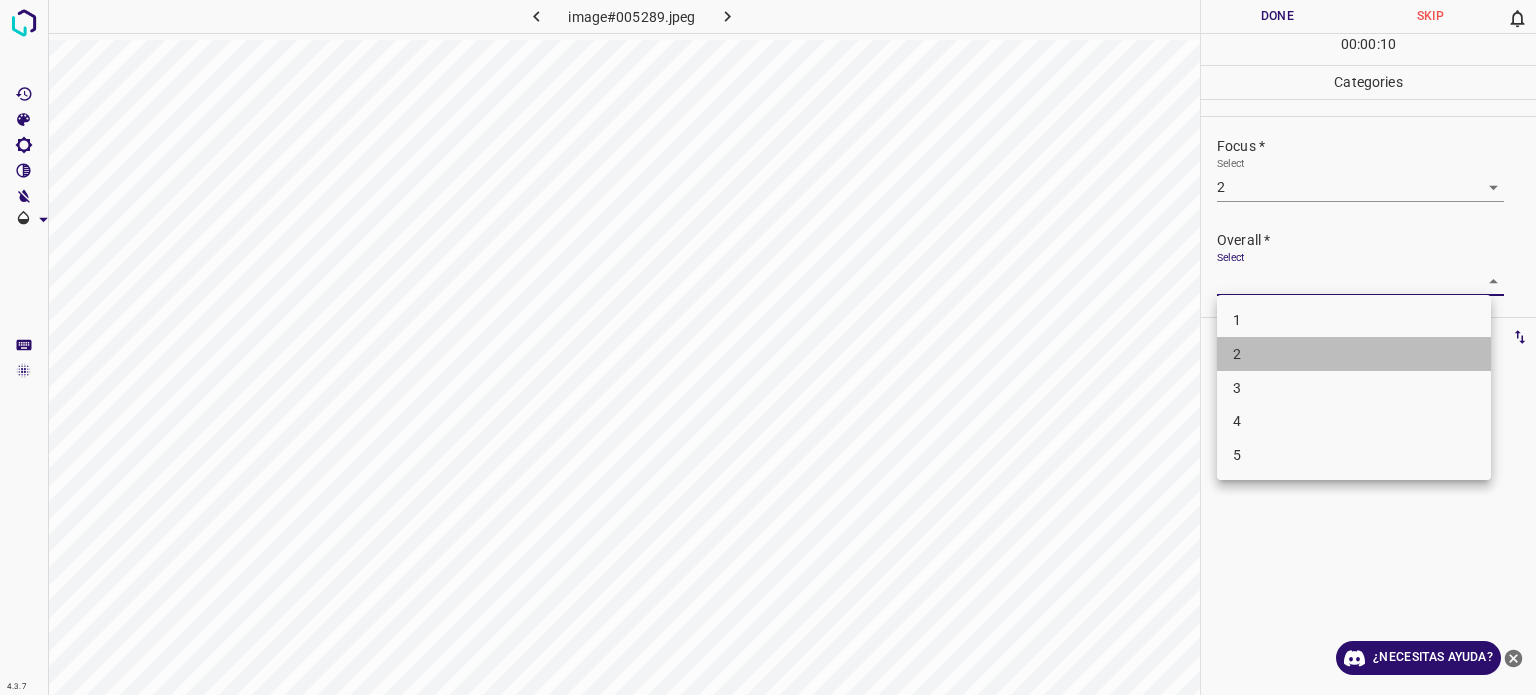 click on "2" at bounding box center (1354, 354) 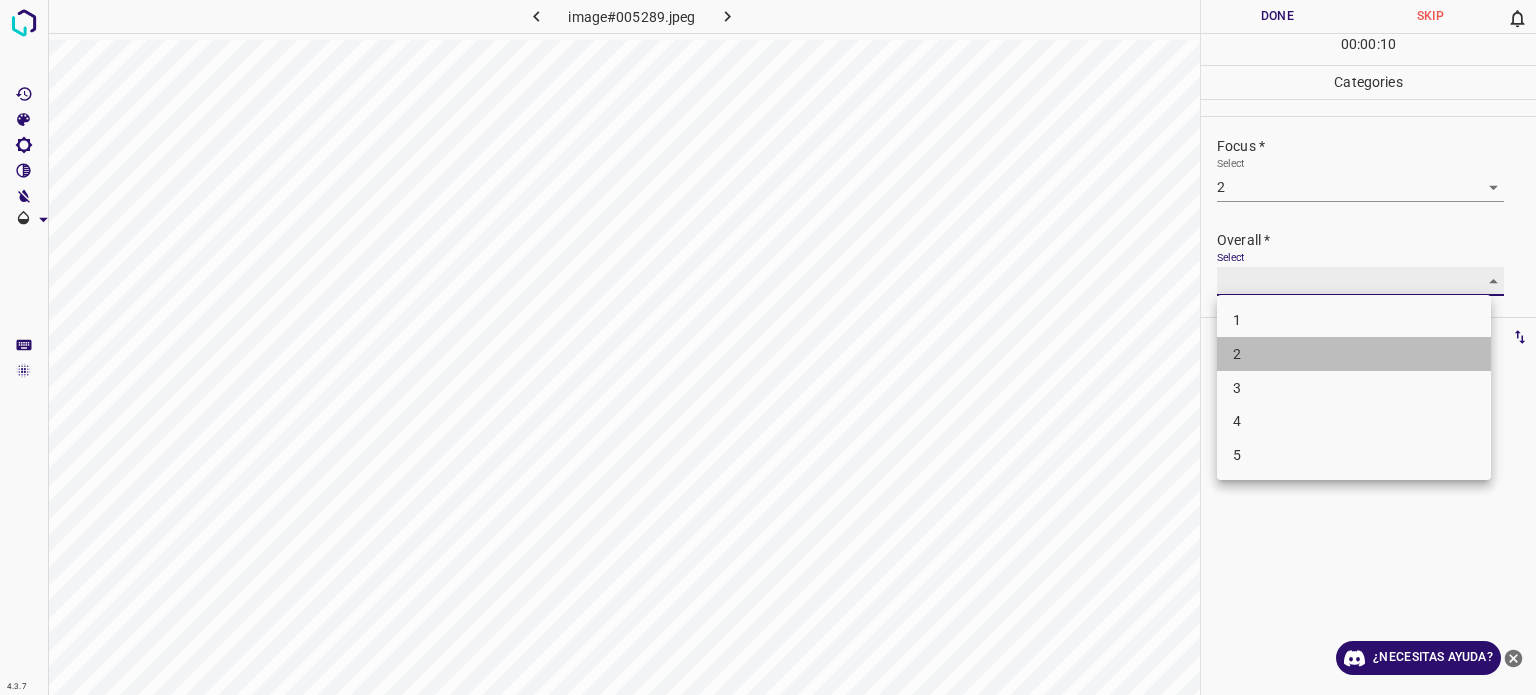 type on "2" 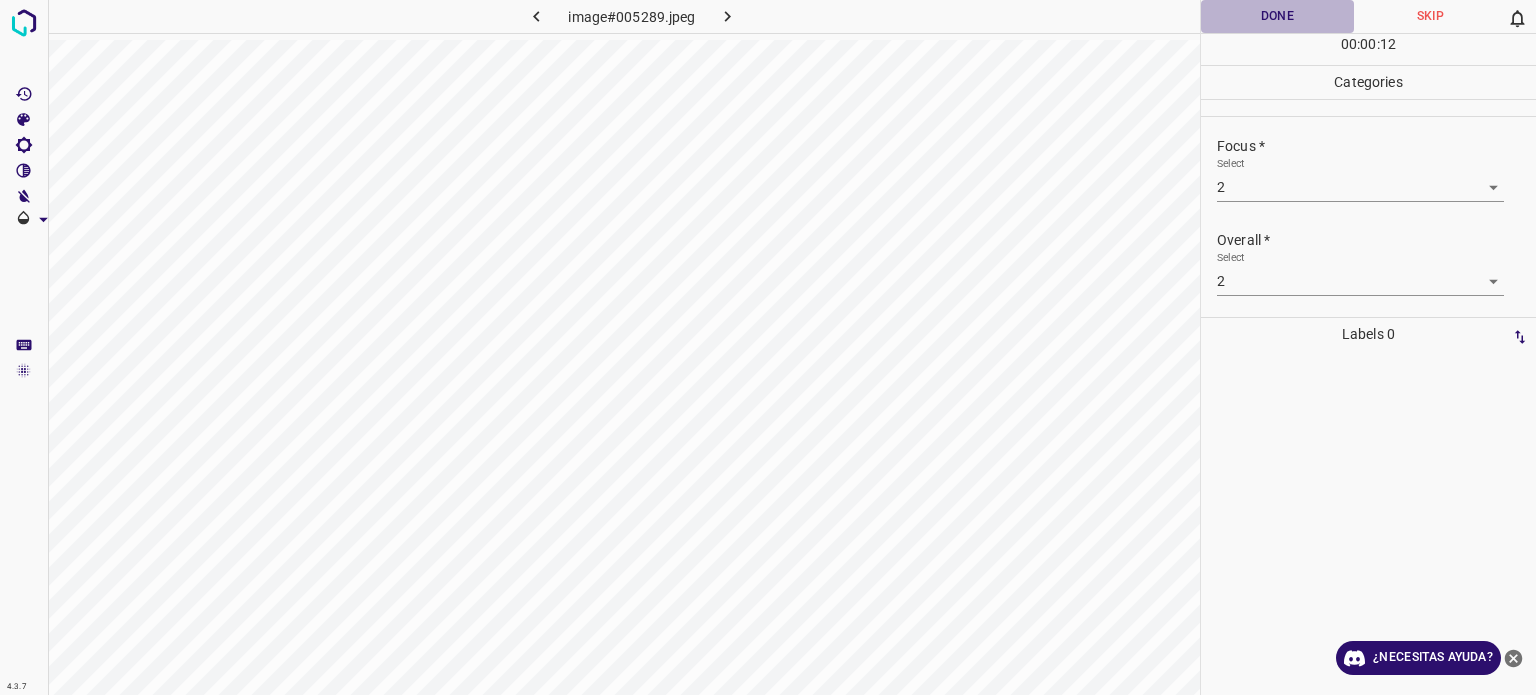 click on "Done" at bounding box center (1277, 16) 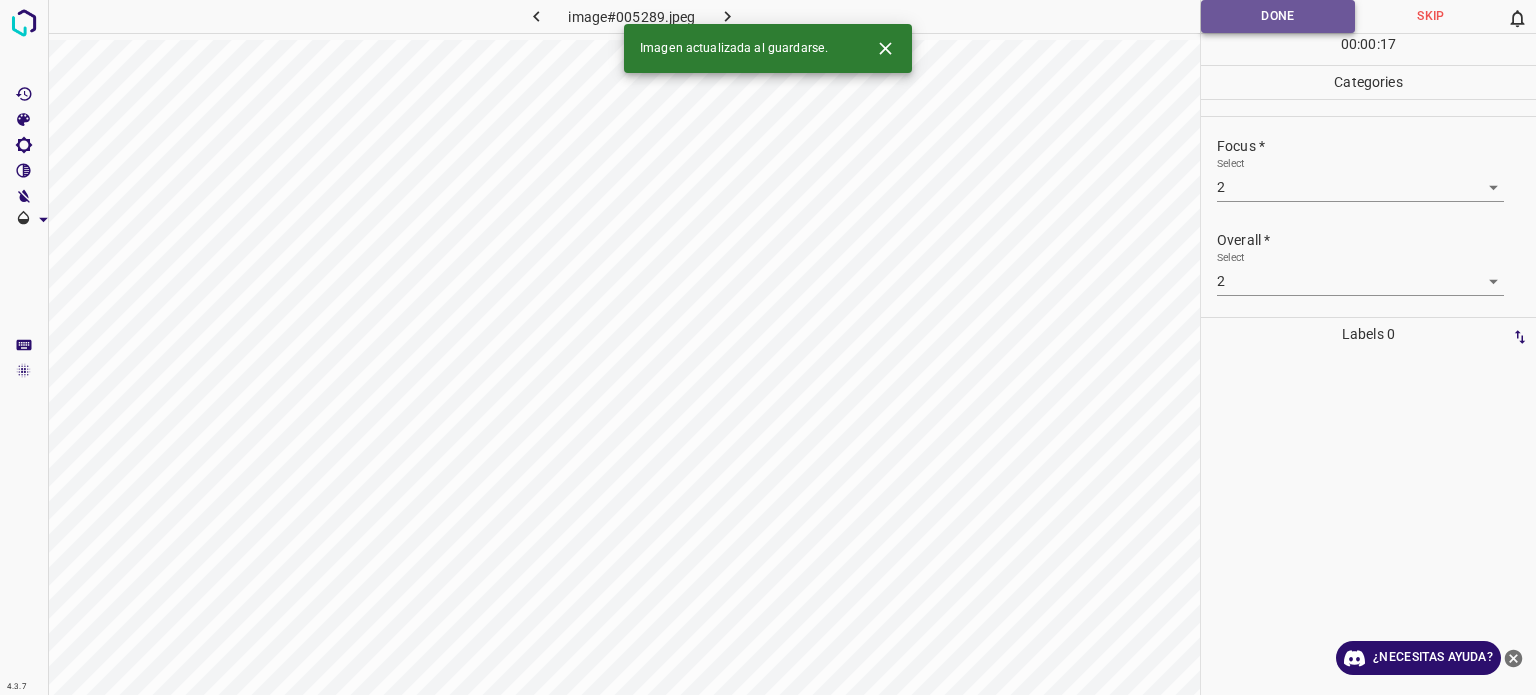 click on "Done" at bounding box center [1278, 16] 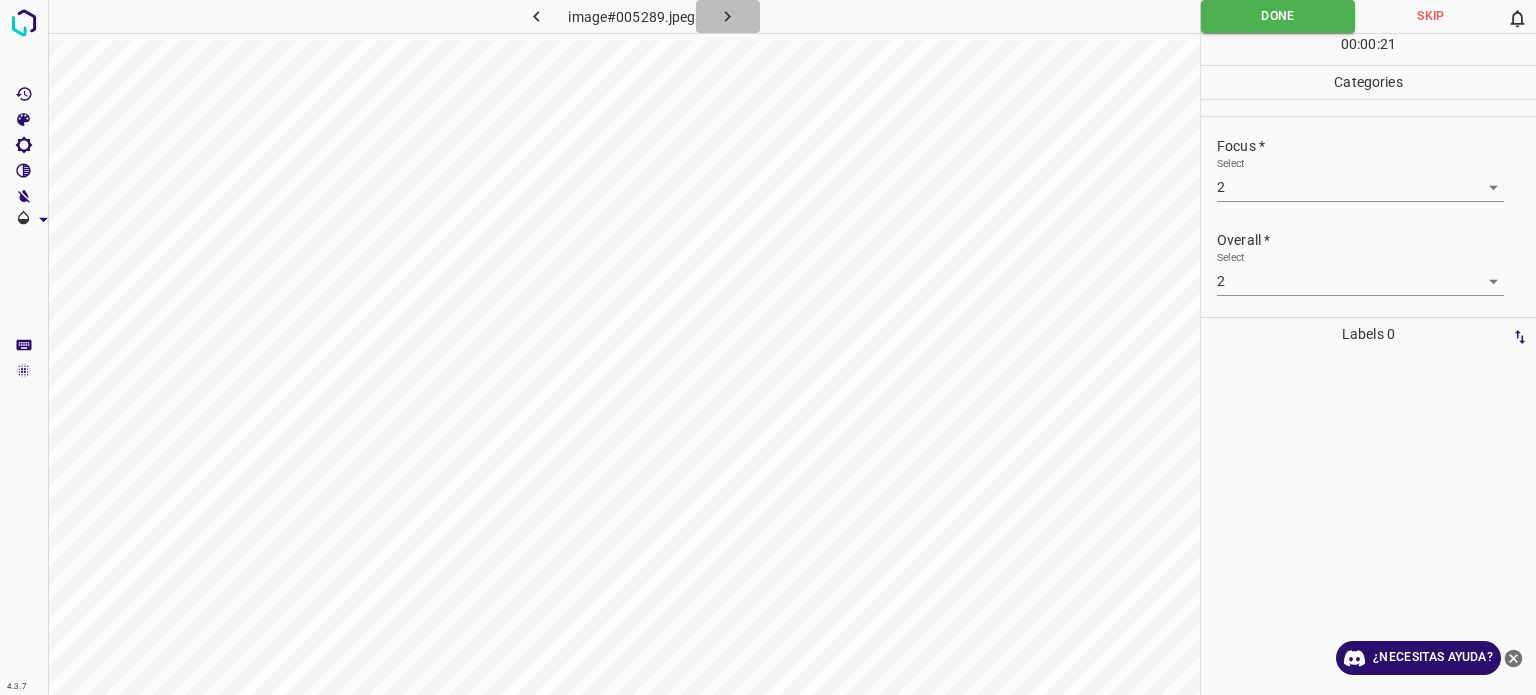 click 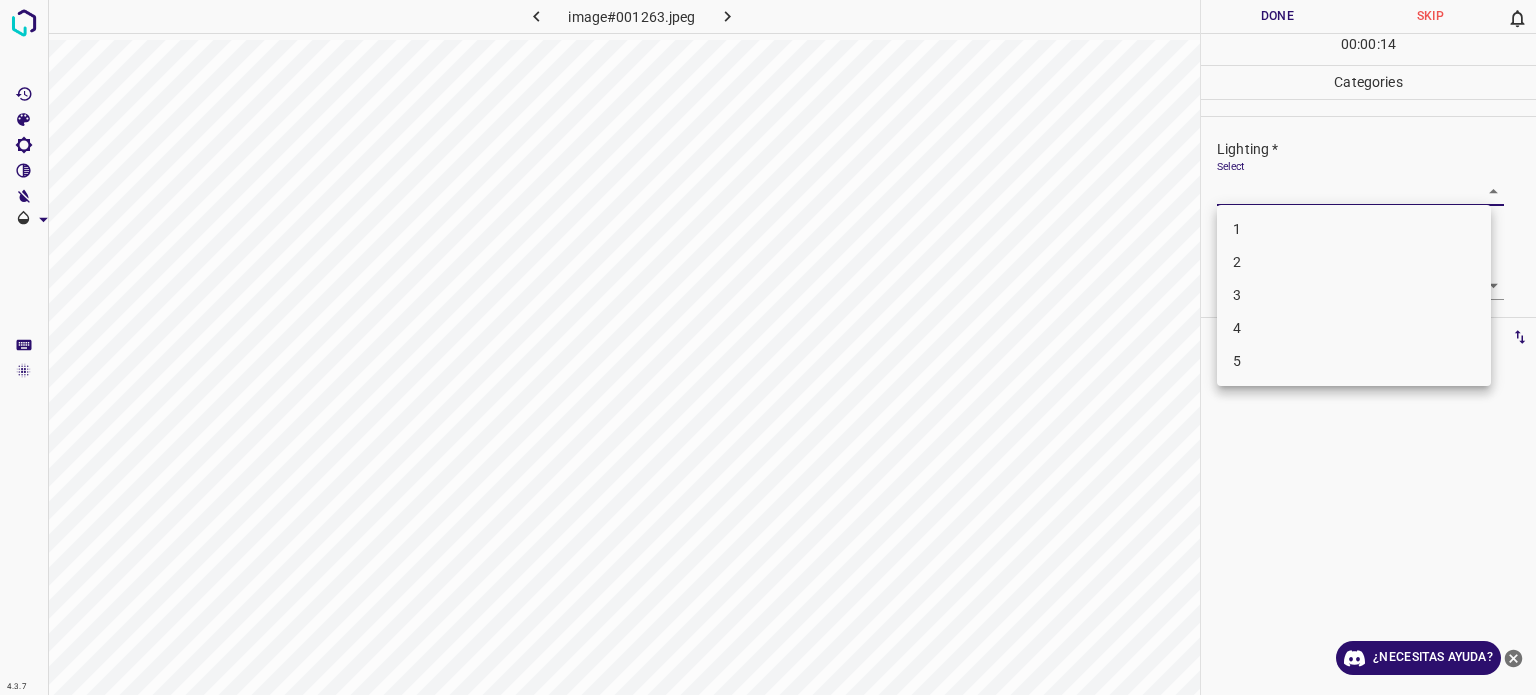click on "4.3.7 image#001263.jpeg Done Skip 0 00   : 00   : 14   Categories Lighting *  Select ​ Focus *  Select ​ Overall *  Select ​ Labels   0 Categories 1 Lighting 2 Focus 3 Overall Tools Space Change between modes (Draw & Edit) I Auto labeling R Restore zoom M Zoom in N Zoom out Delete Delete selecte label Filters Z Restore filters X Saturation filter C Brightness filter V Contrast filter B Gray scale filter General O Download ¿Necesitas ayuda? Texto original Valora esta traducción Tu opinión servirá para ayudar a mejorar el Traductor de Google - Texto - Esconder - Borrar 1 2 3 4 5" at bounding box center [768, 347] 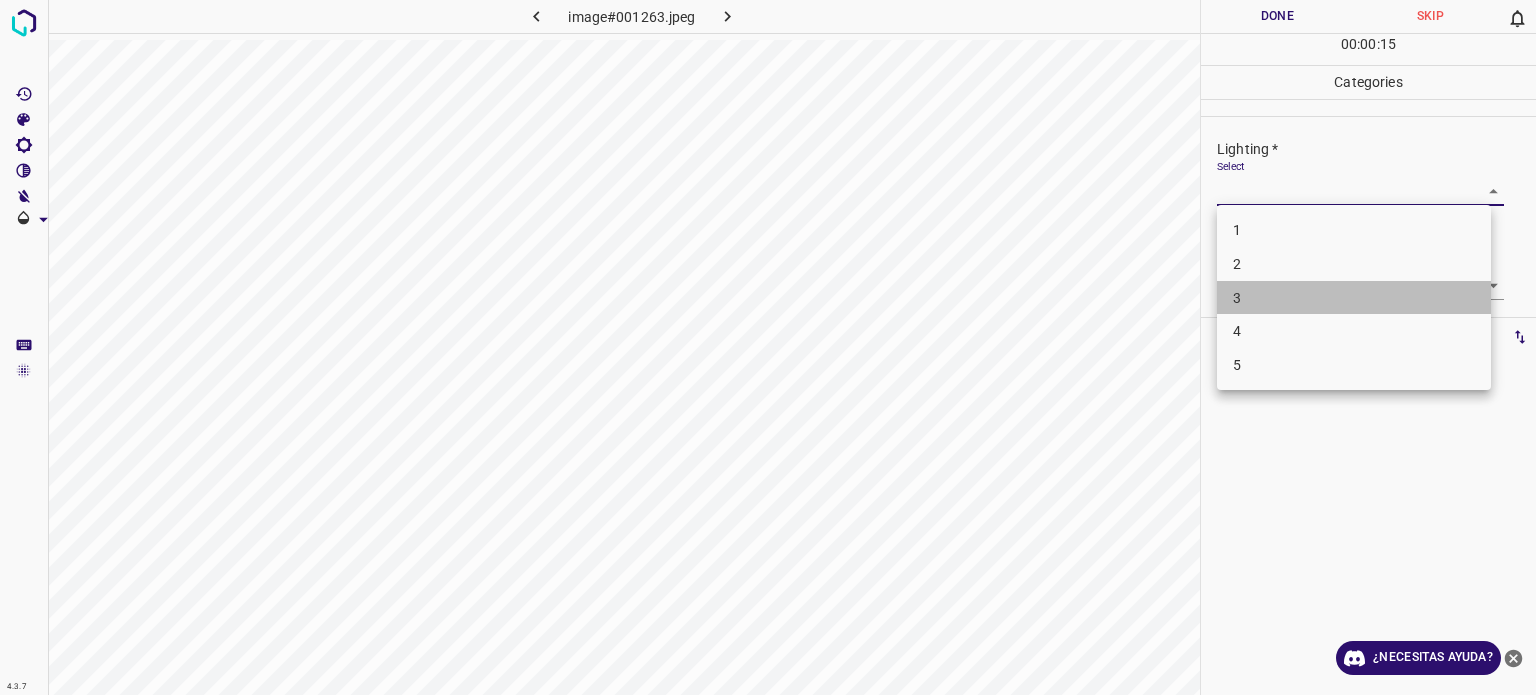 click on "3" at bounding box center (1354, 298) 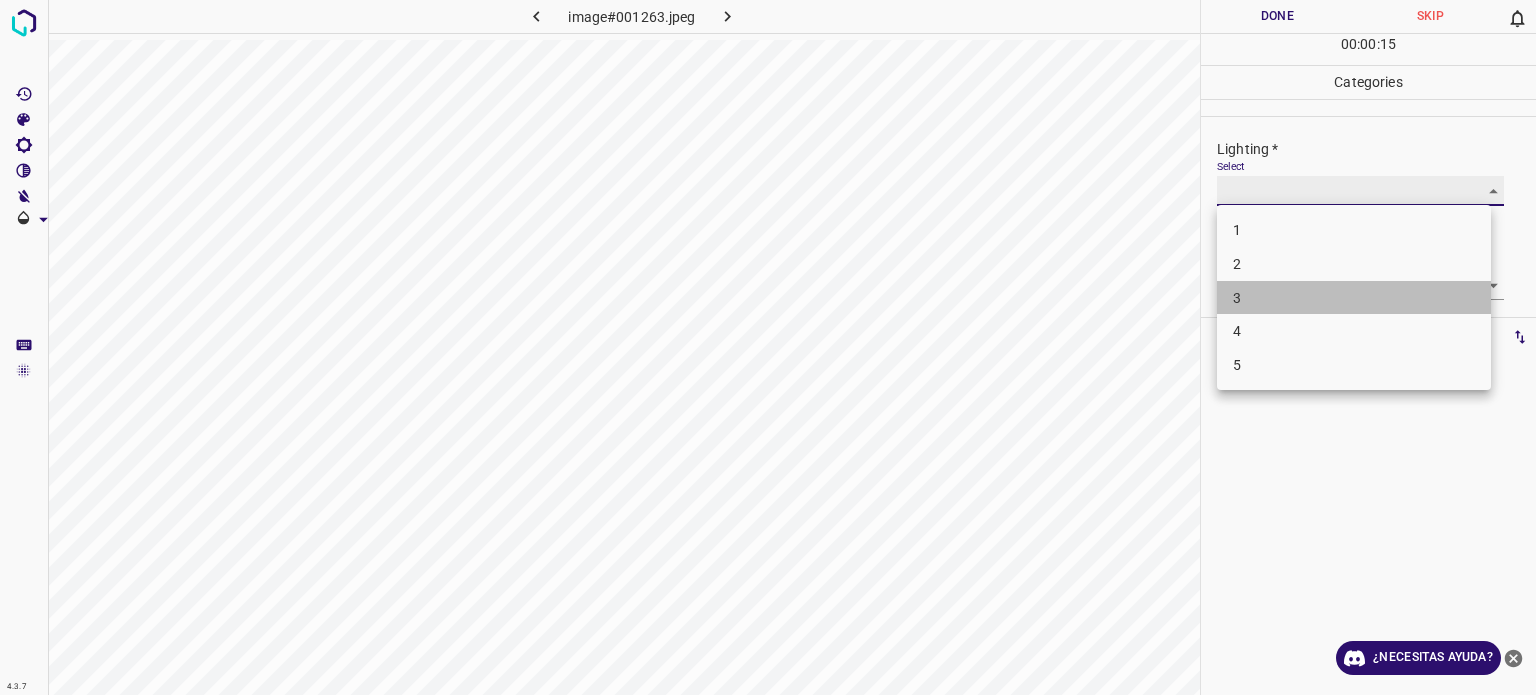 type on "3" 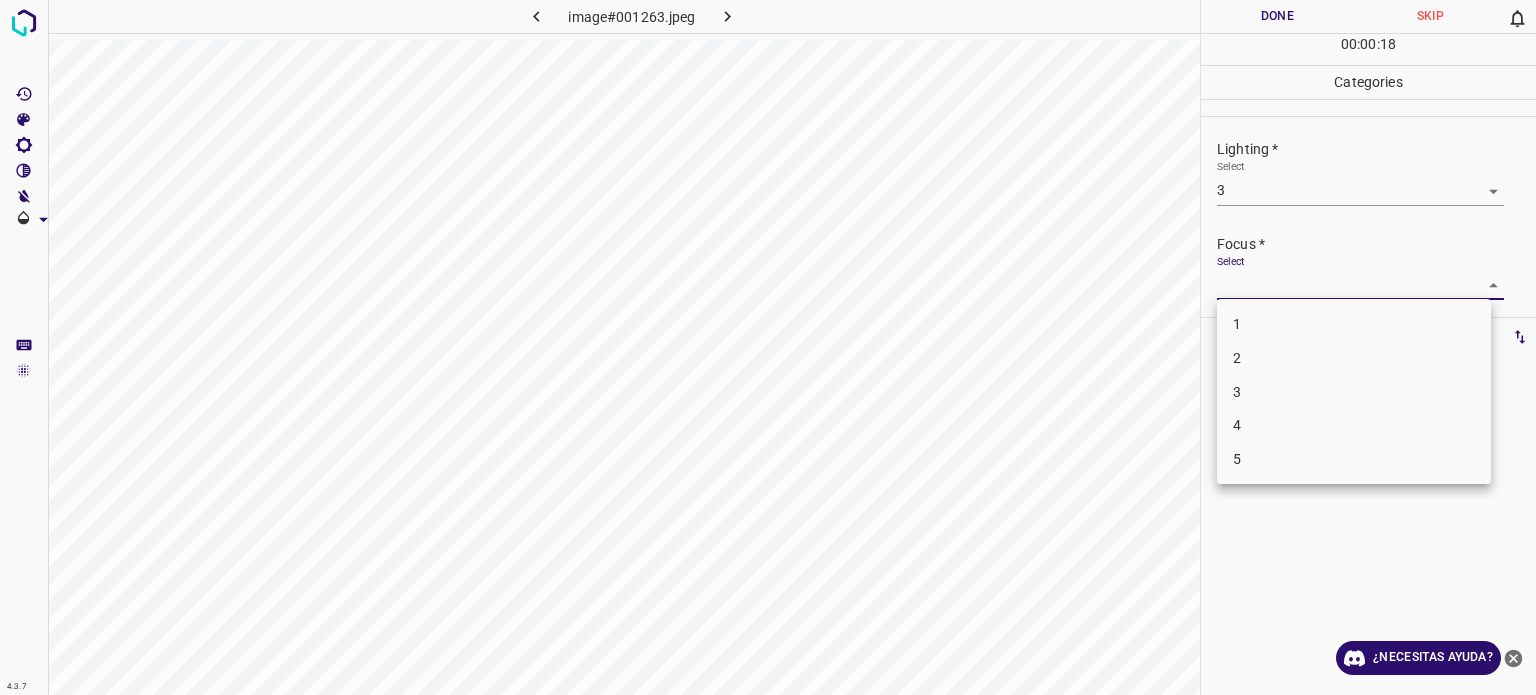 drag, startPoint x: 1236, startPoint y: 293, endPoint x: 1248, endPoint y: 419, distance: 126.57014 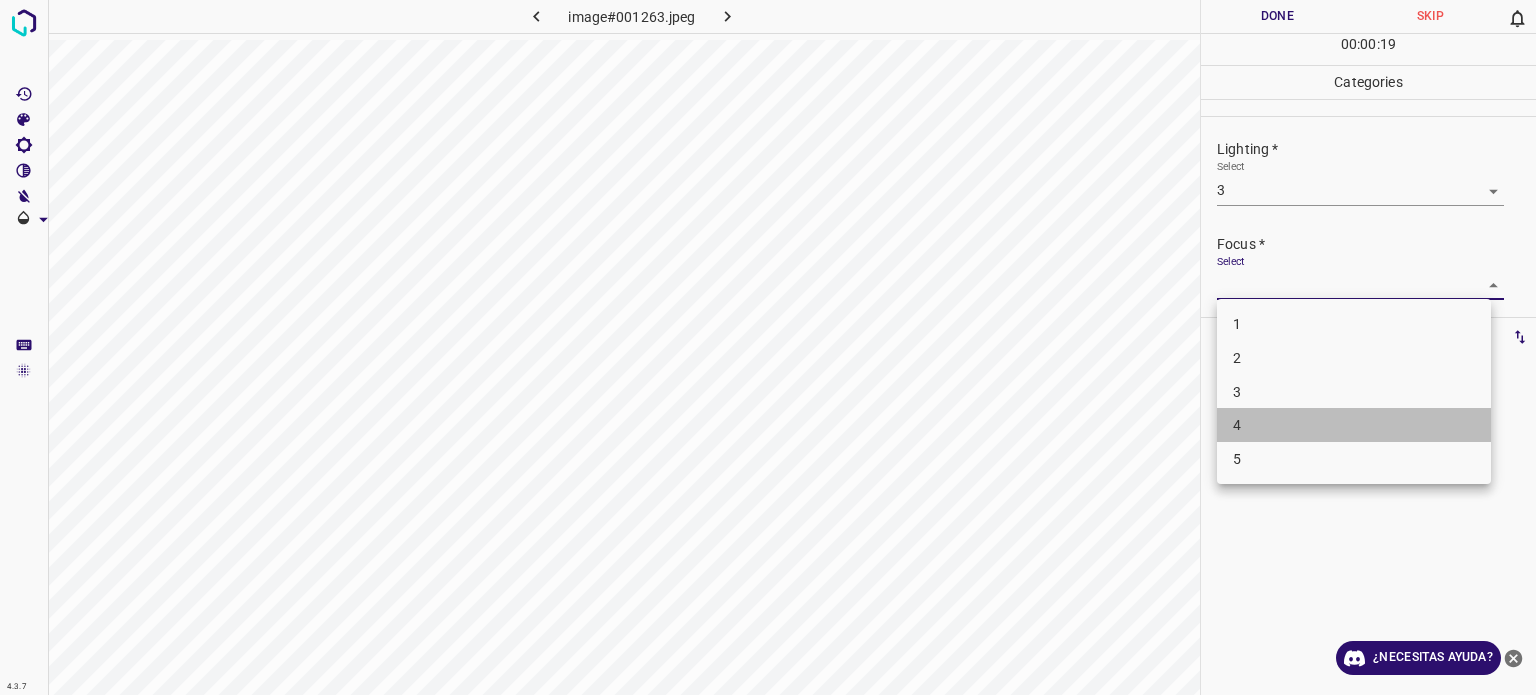 click on "4" at bounding box center [1354, 425] 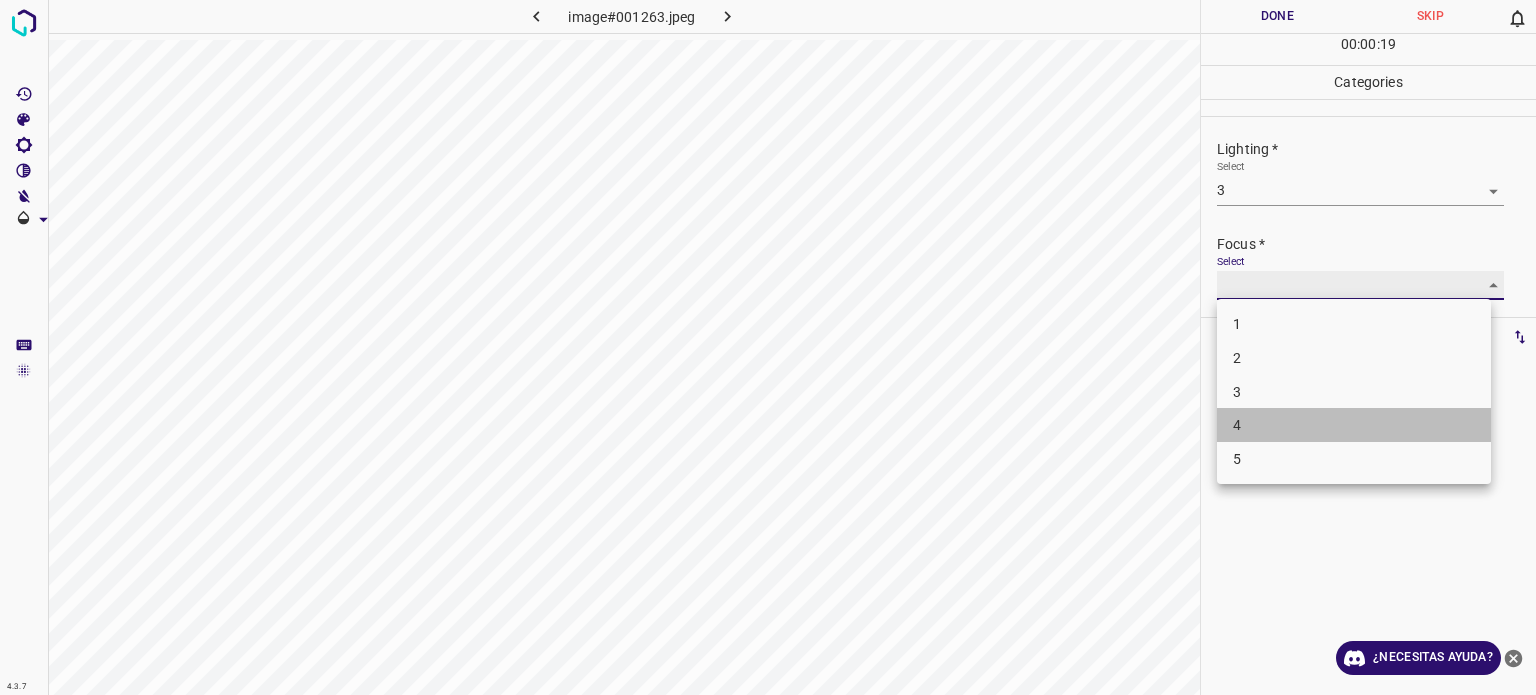 type on "4" 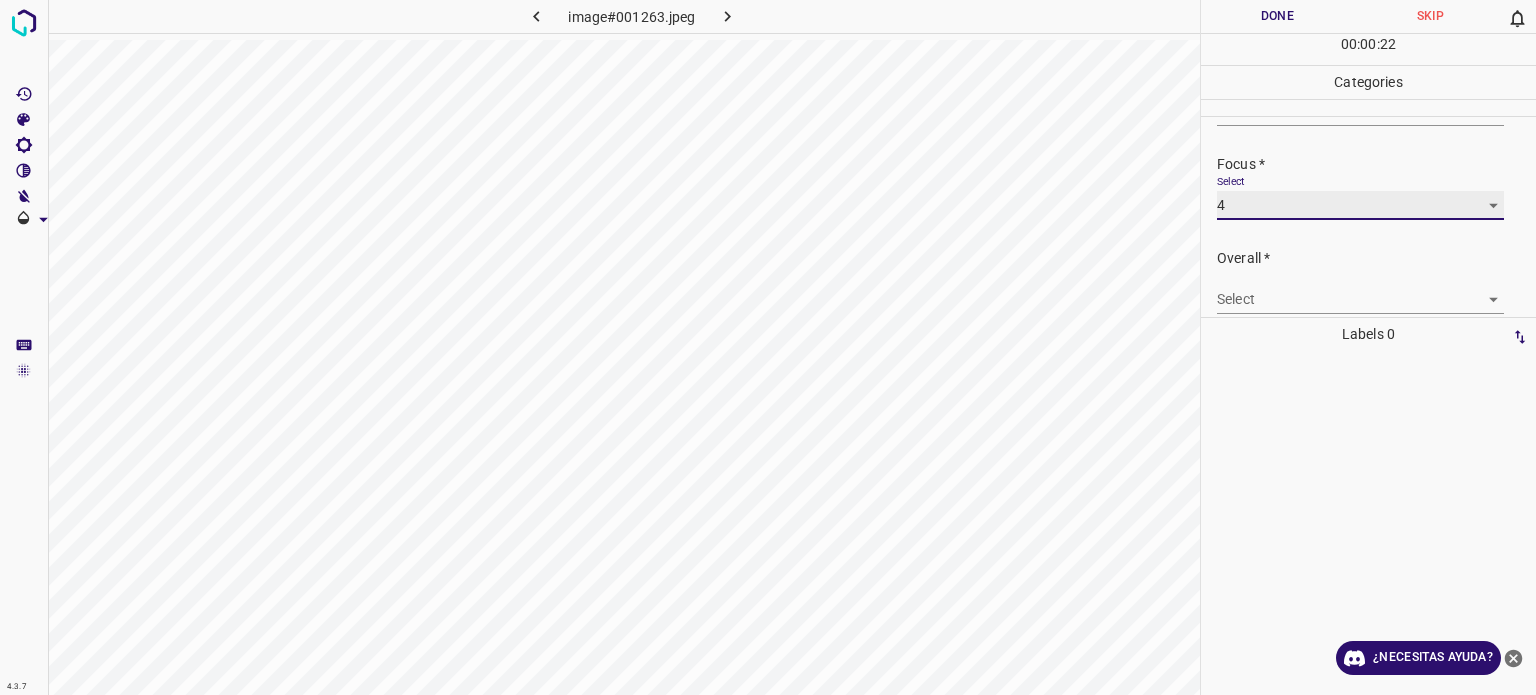 scroll, scrollTop: 98, scrollLeft: 0, axis: vertical 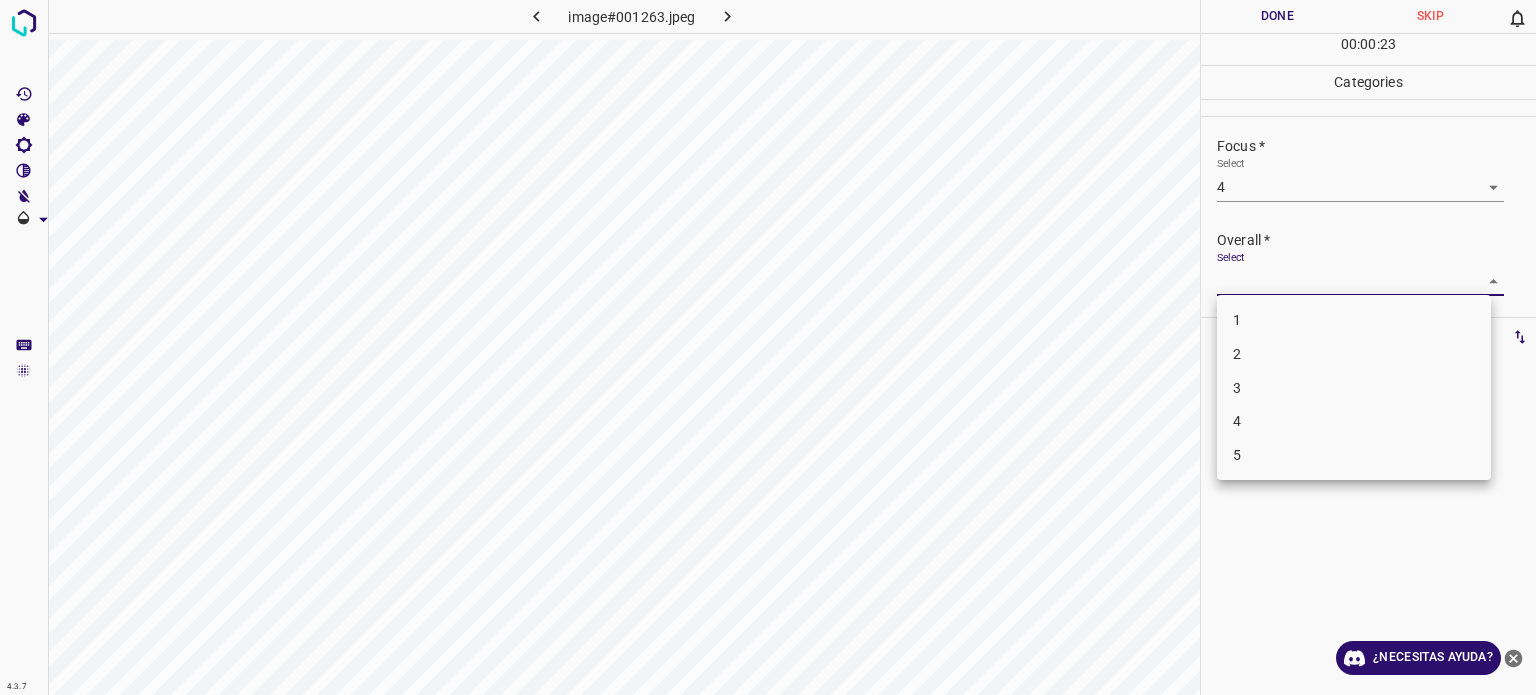 click on "4.3.7 image#001263.jpeg Done Skip 0 00   : 00   : 23   Categories Lighting *  Select 3 3 Focus *  Select 4 4 Overall *  Select ​ Labels   0 Categories 1 Lighting 2 Focus 3 Overall Tools Space Change between modes (Draw & Edit) I Auto labeling R Restore zoom M Zoom in N Zoom out Delete Delete selecte label Filters Z Restore filters X Saturation filter C Brightness filter V Contrast filter B Gray scale filter General O Download ¿Necesitas ayuda? Texto original Valora esta traducción Tu opinión servirá para ayudar a mejorar el Traductor de Google - Texto - Esconder - Borrar 1 2 3 4 5" at bounding box center [768, 347] 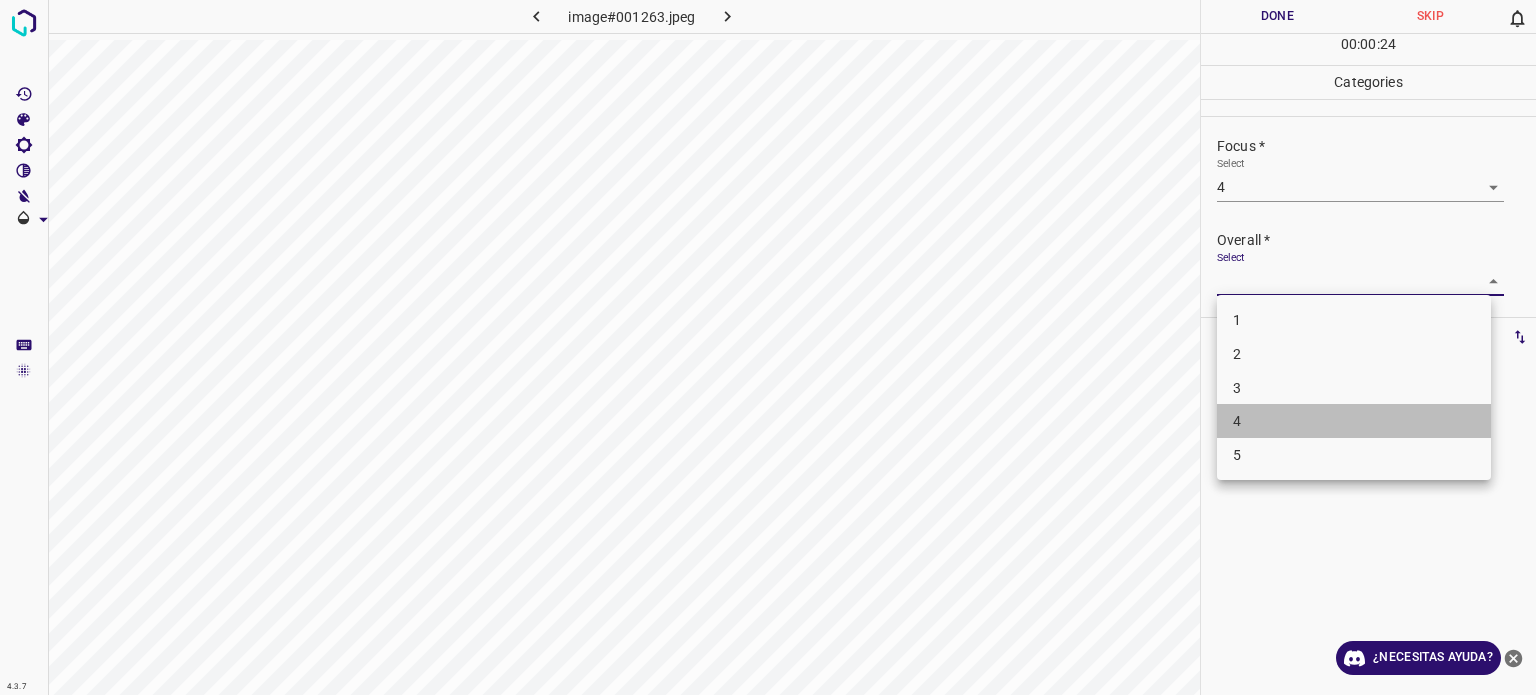 click on "4" at bounding box center [1237, 421] 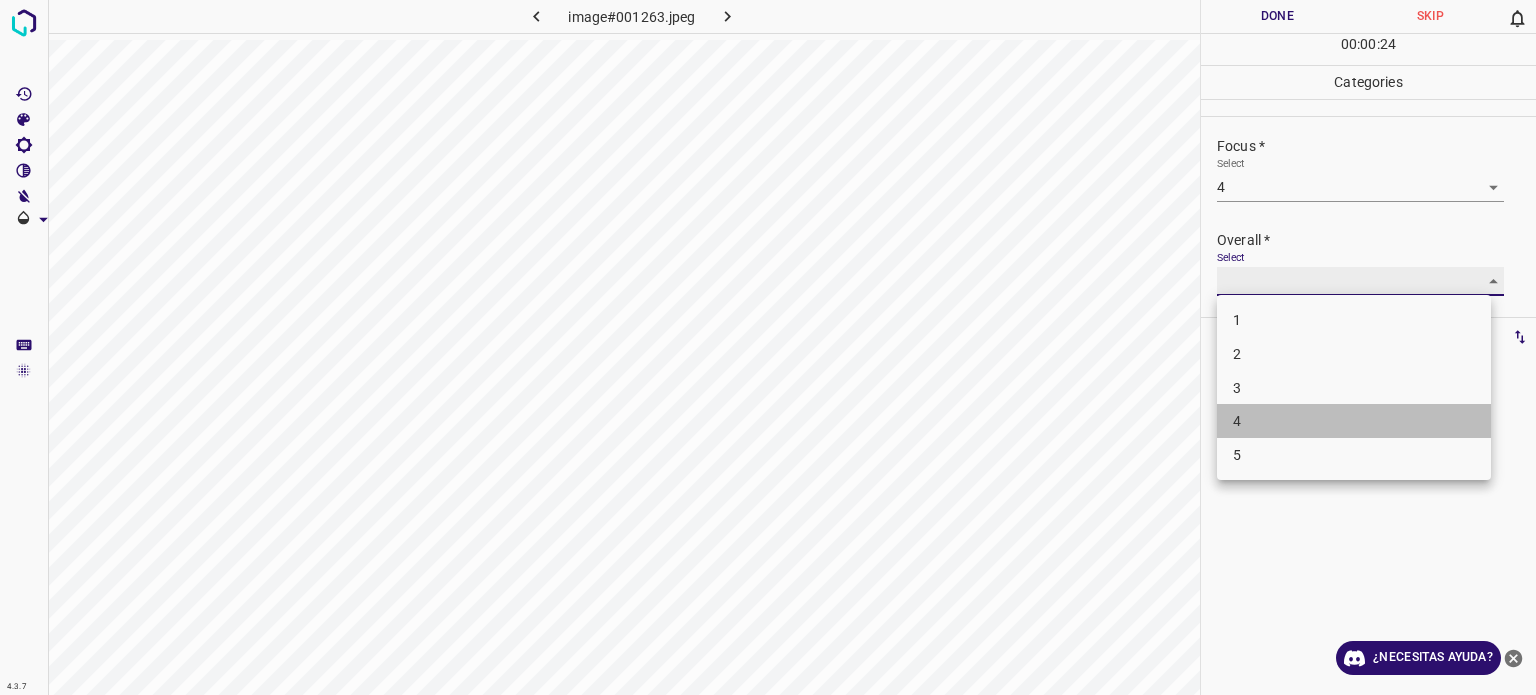 type on "4" 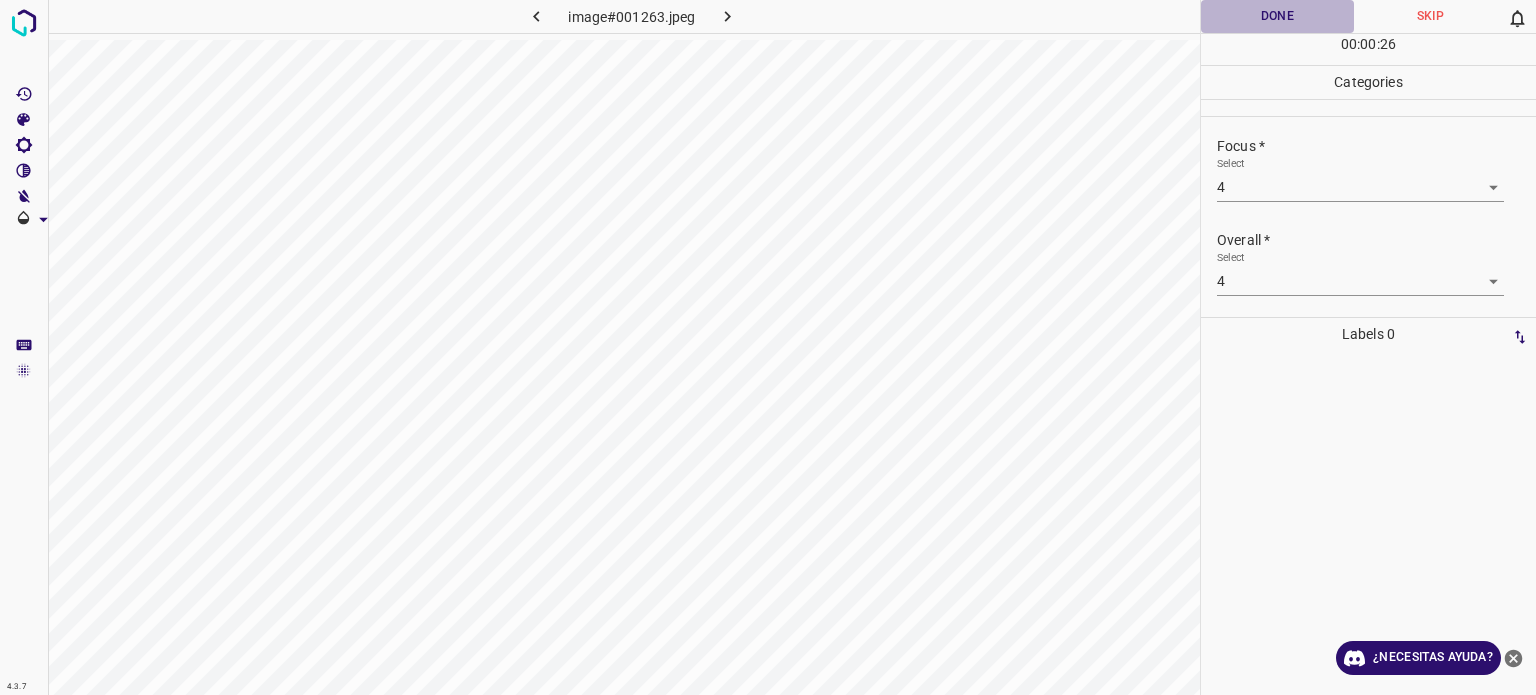 click on "Done" at bounding box center [1277, 16] 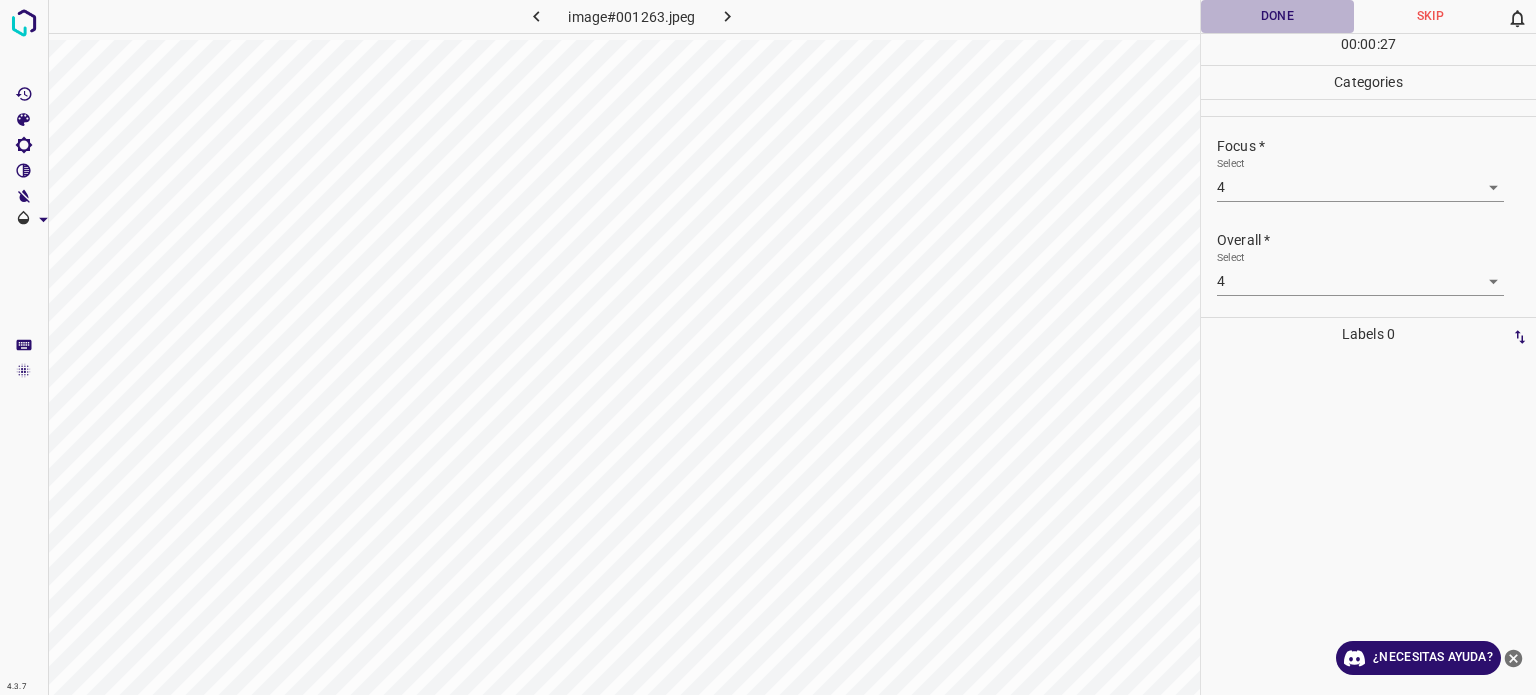 click on "Done" at bounding box center (1277, 16) 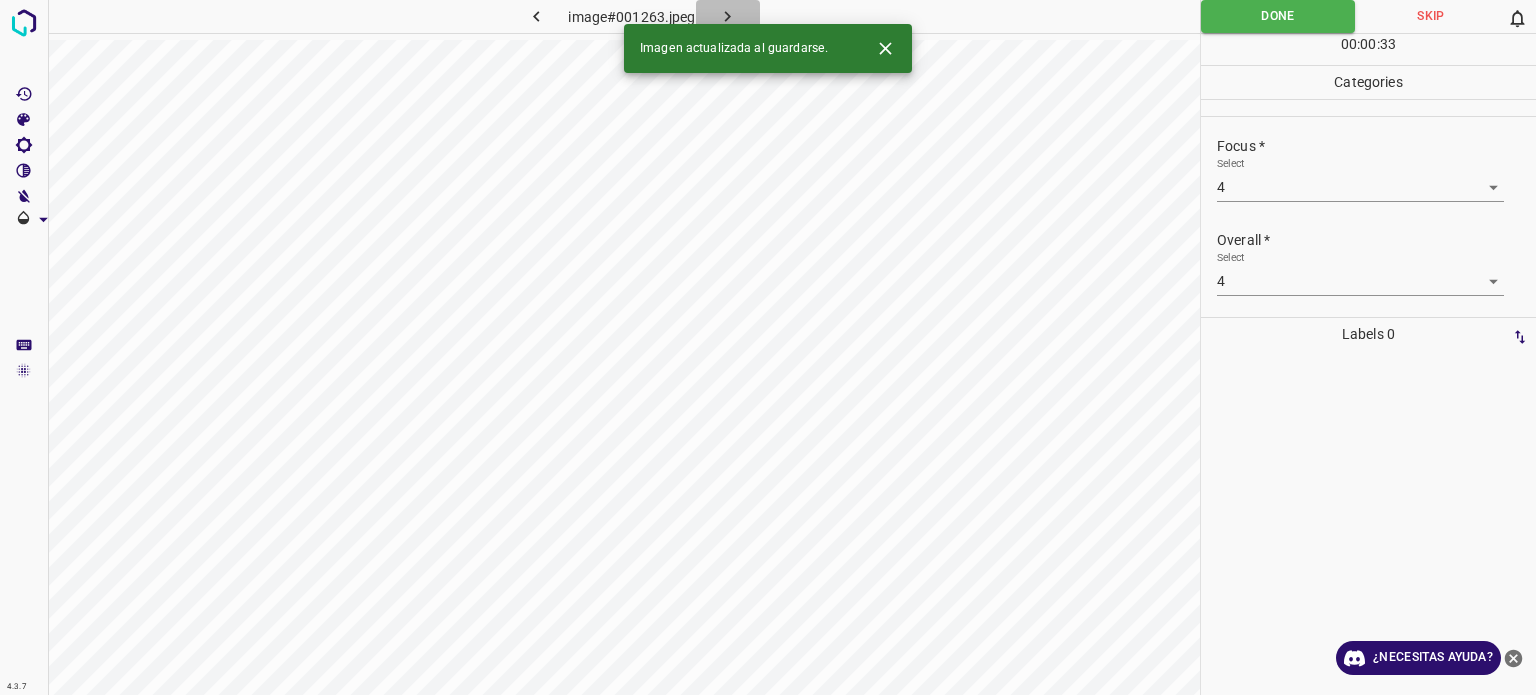 click 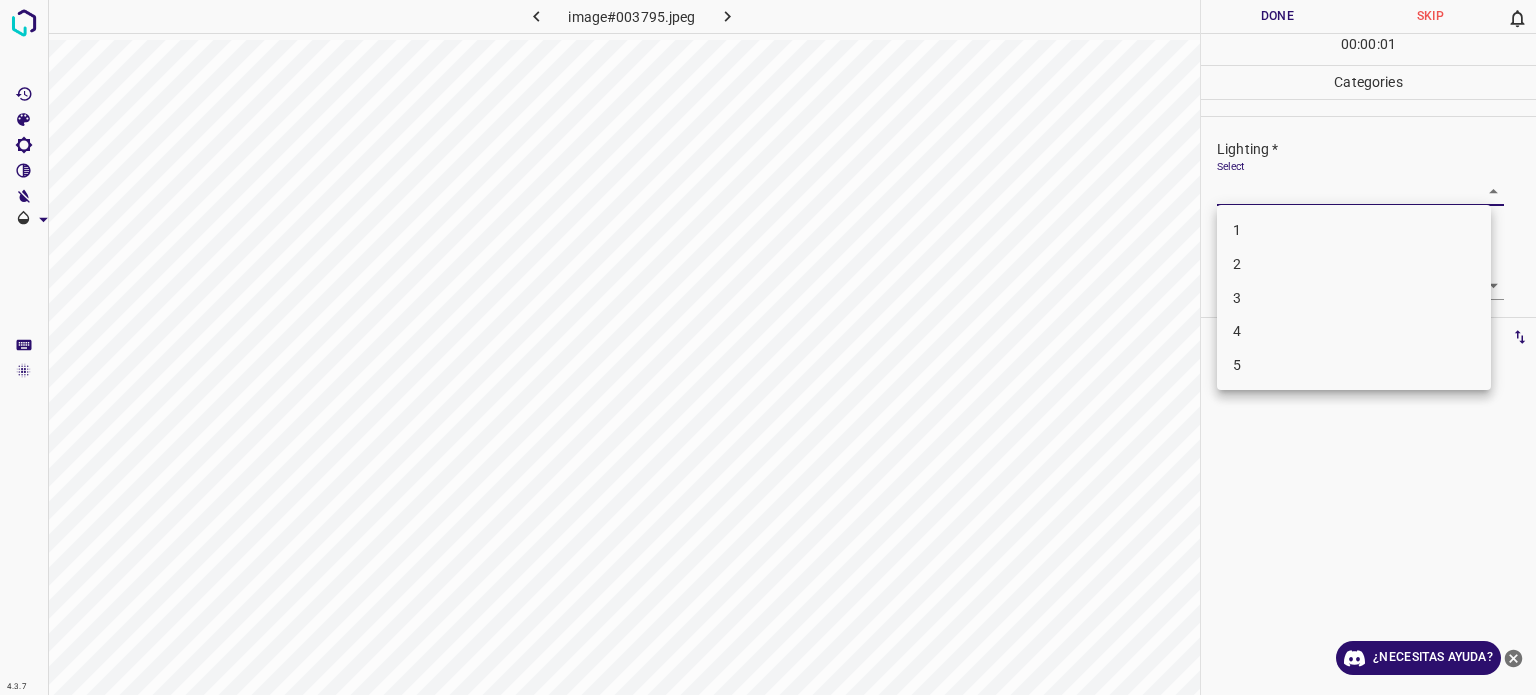 click on "4.3.7 image#003795.jpeg Done Skip 0 00   : 00   : 01   Categories Lighting *  Select ​ Focus *  Select ​ Overall *  Select ​ Labels   0 Categories 1 Lighting 2 Focus 3 Overall Tools Space Change between modes (Draw & Edit) I Auto labeling R Restore zoom M Zoom in N Zoom out Delete Delete selecte label Filters Z Restore filters X Saturation filter C Brightness filter V Contrast filter B Gray scale filter General O Download ¿Necesitas ayuda? Texto original Valora esta traducción Tu opinión servirá para ayudar a mejorar el Traductor de Google - Texto - Esconder - Borrar 1 2 3 4 5" at bounding box center [768, 347] 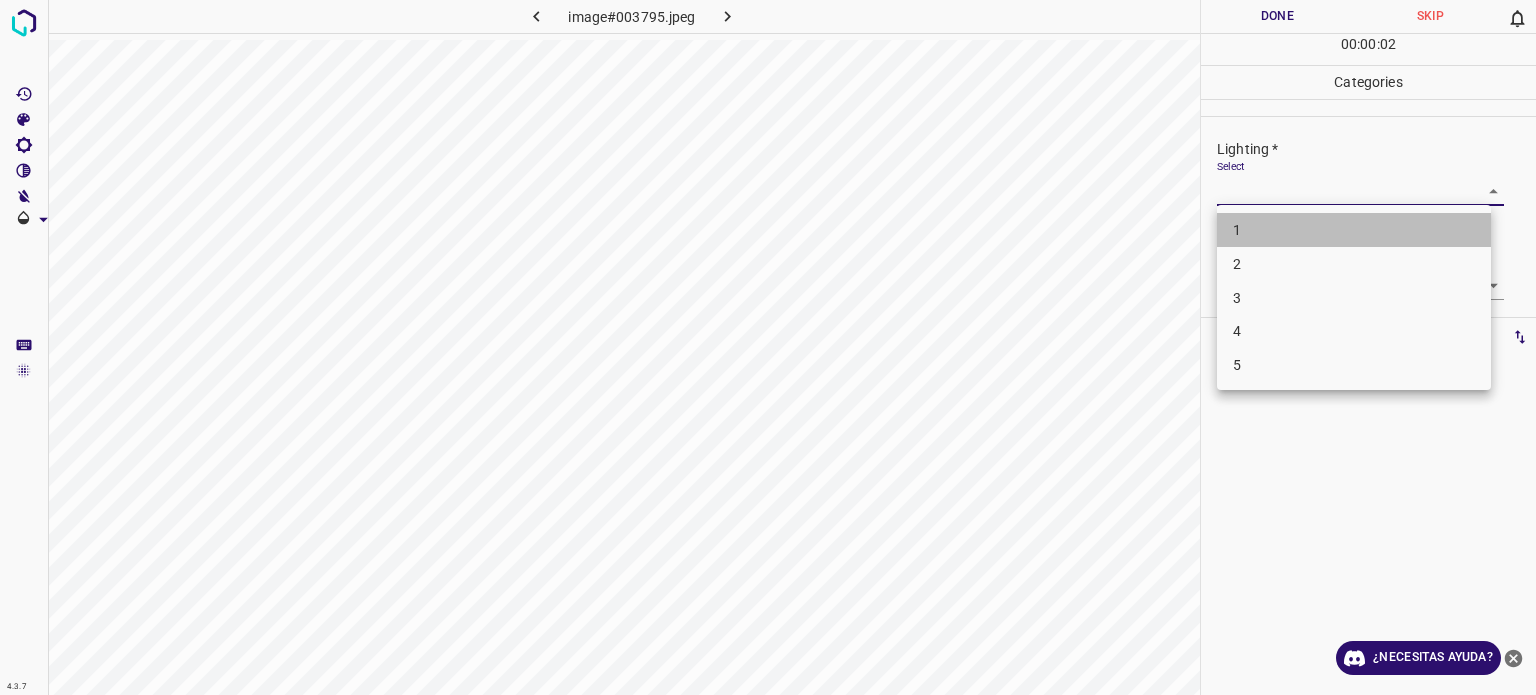 click on "1" at bounding box center [1237, 230] 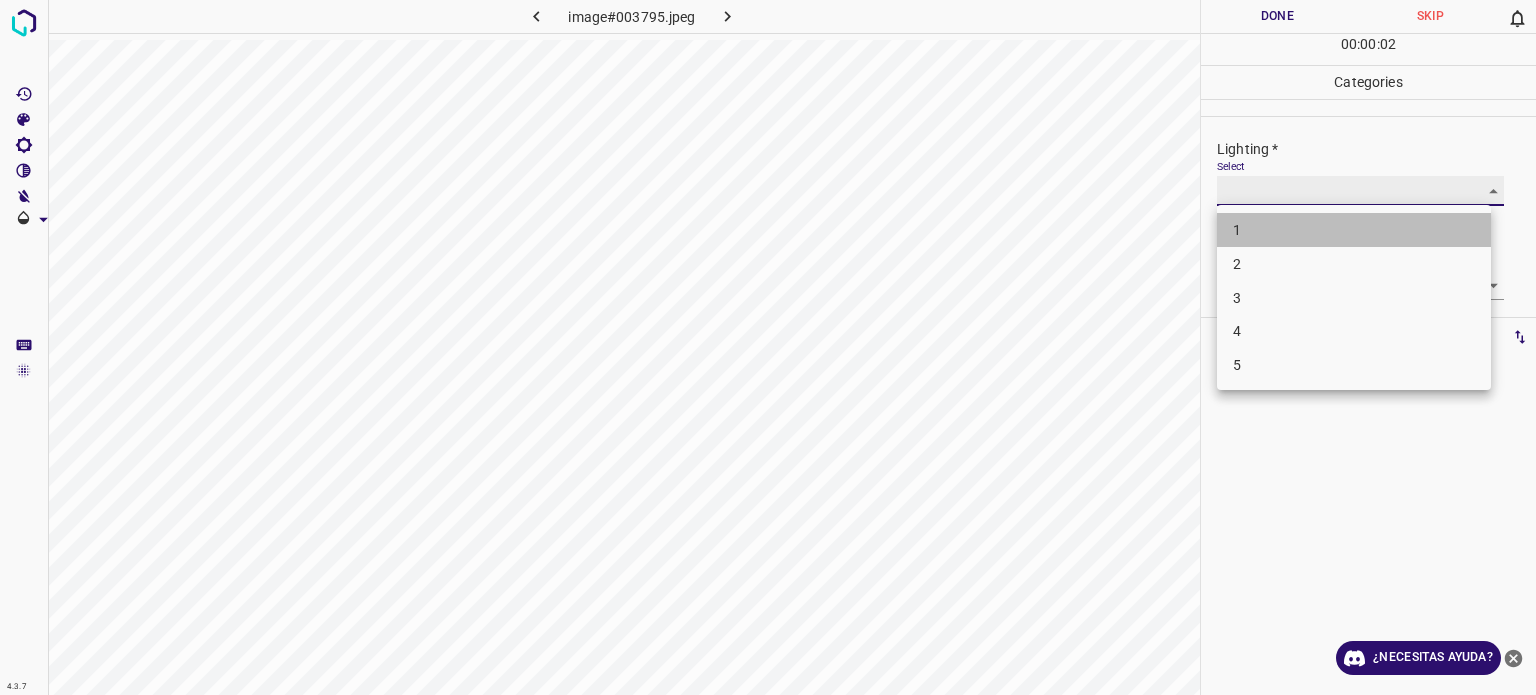 type on "1" 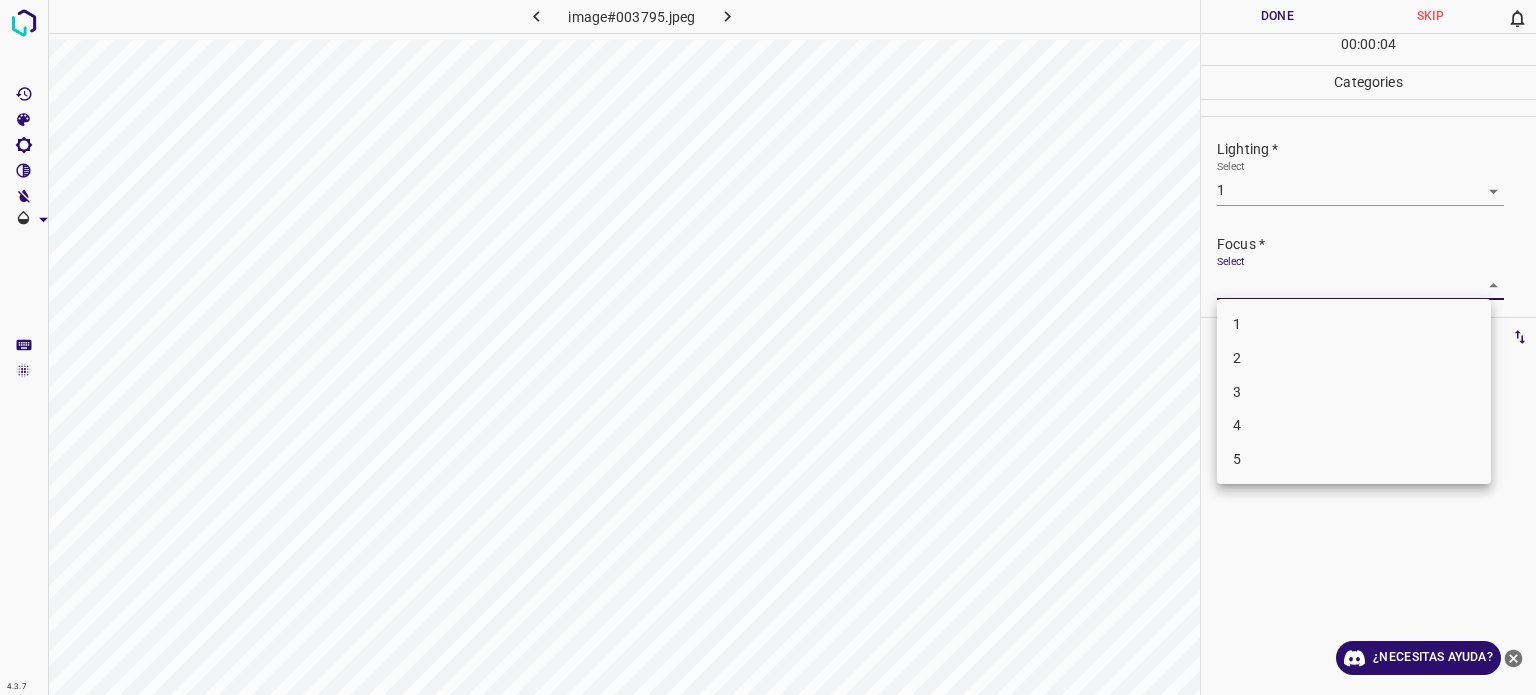 click on "4.3.7 image#003795.jpeg Done Skip 0 00   : 00   : 04   Categories Lighting *  Select 1 1 Focus *  Select ​ Overall *  Select ​ Labels   0 Categories 1 Lighting 2 Focus 3 Overall Tools Space Change between modes (Draw & Edit) I Auto labeling R Restore zoom M Zoom in N Zoom out Delete Delete selecte label Filters Z Restore filters X Saturation filter C Brightness filter V Contrast filter B Gray scale filter General O Download ¿Necesitas ayuda? Texto original Valora esta traducción Tu opinión servirá para ayudar a mejorar el Traductor de Google - Texto - Esconder - Borrar 1 2 3 4 5" at bounding box center [768, 347] 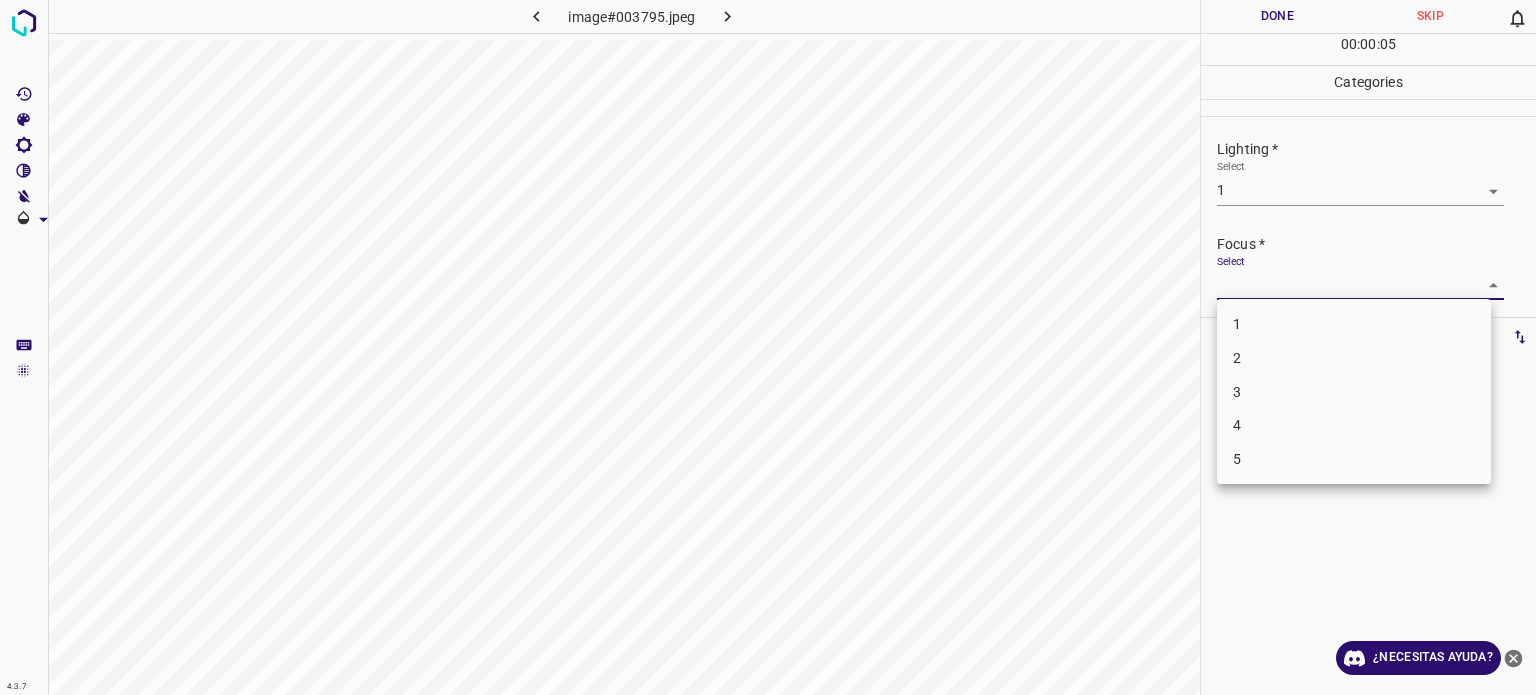 click on "1" at bounding box center [1237, 324] 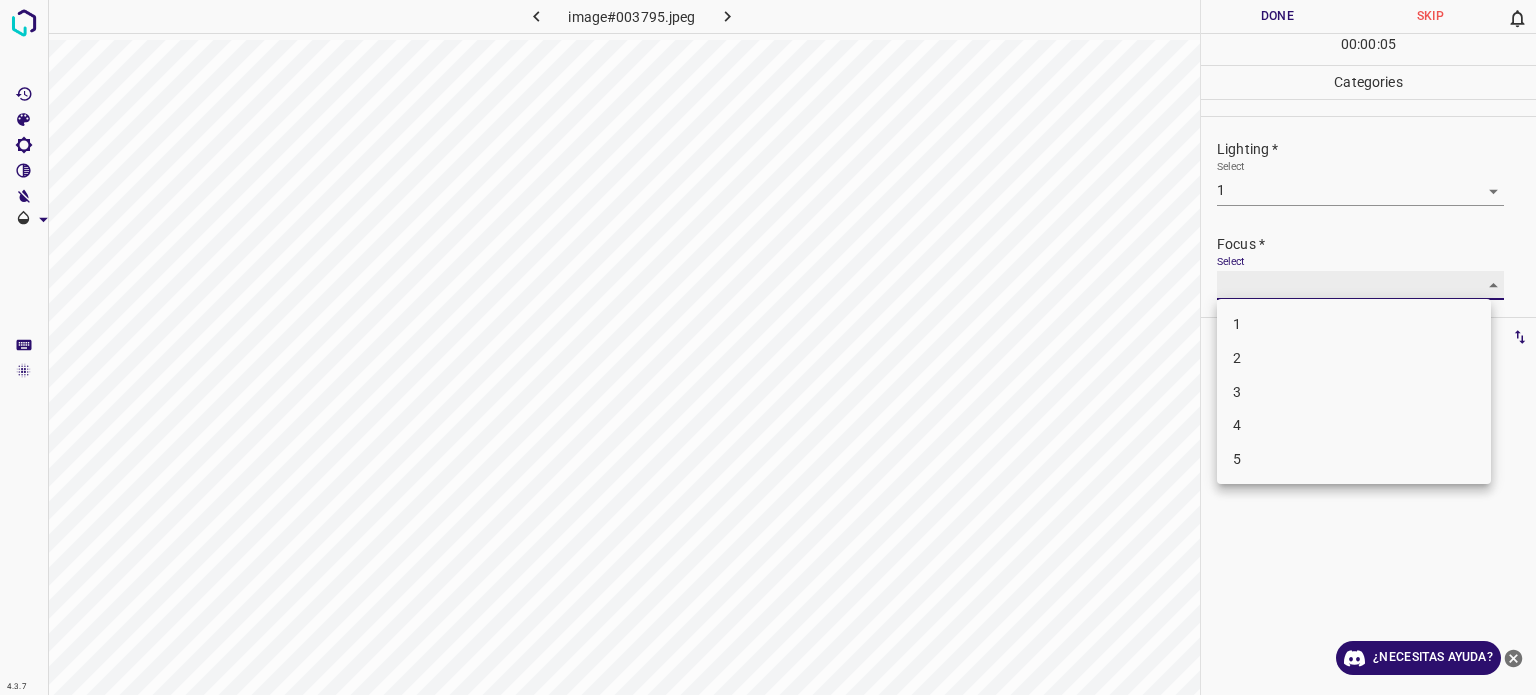 type on "1" 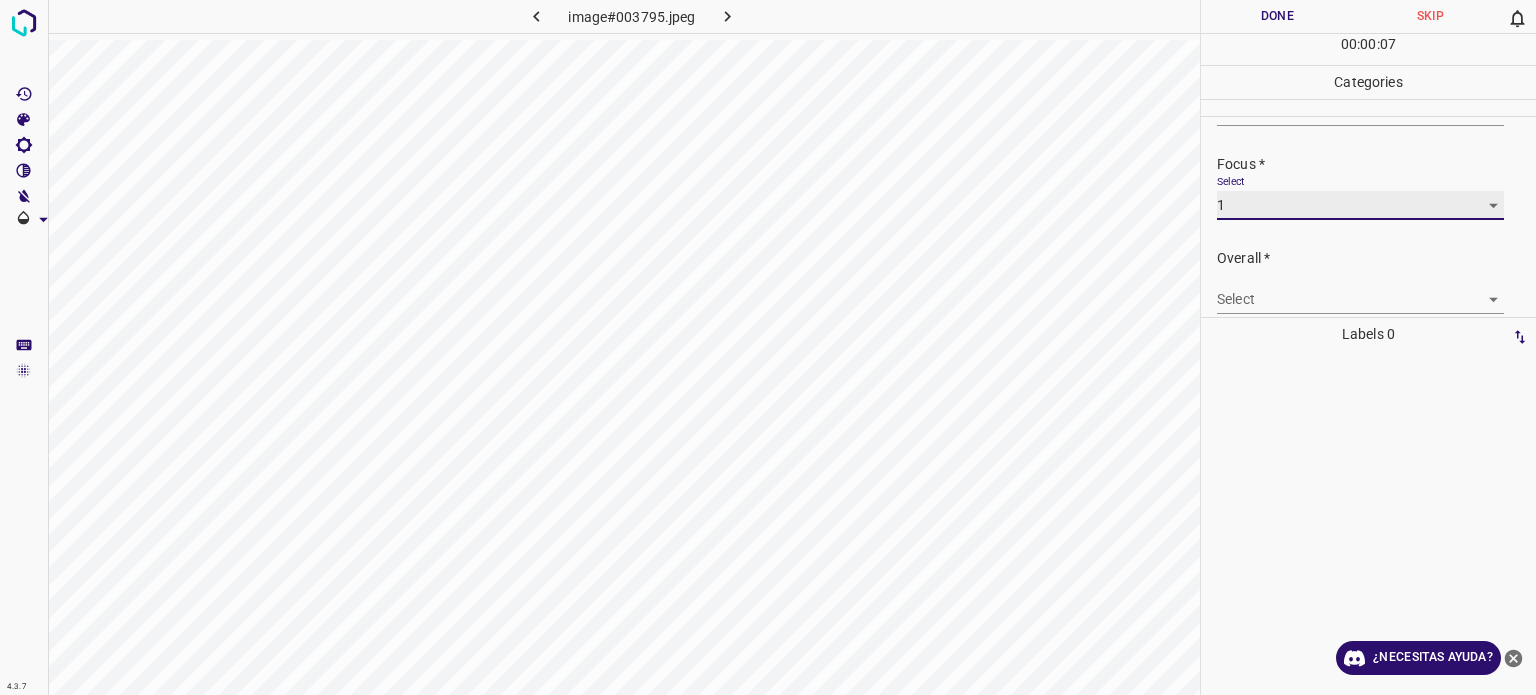 scroll, scrollTop: 98, scrollLeft: 0, axis: vertical 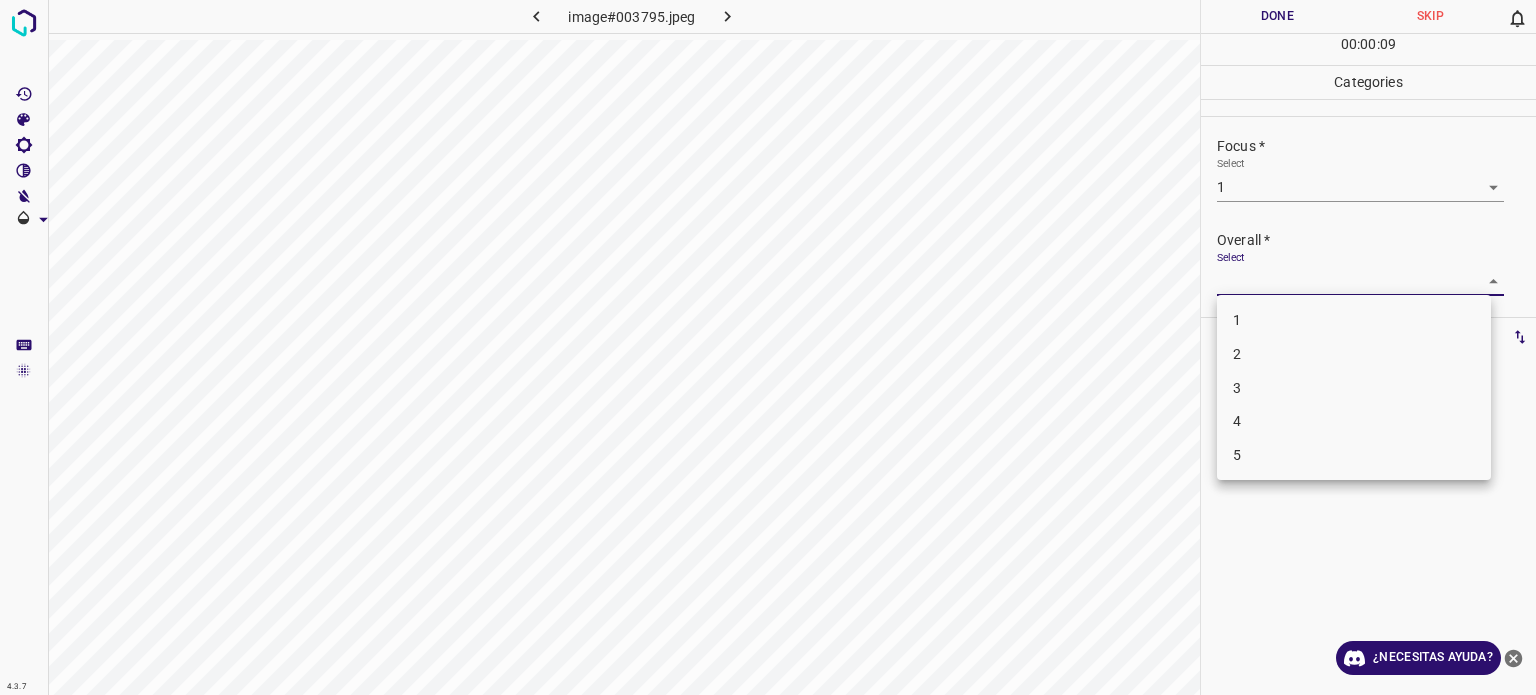 click on "4.3.7 image#003795.jpeg Done Skip 0 00   : 00   : 09   Categories Lighting *  Select 1 1 Focus *  Select 1 1 Overall *  Select ​ Labels   0 Categories 1 Lighting 2 Focus 3 Overall Tools Space Change between modes (Draw & Edit) I Auto labeling R Restore zoom M Zoom in N Zoom out Delete Delete selecte label Filters Z Restore filters X Saturation filter C Brightness filter V Contrast filter B Gray scale filter General O Download ¿Necesitas ayuda? Texto original Valora esta traducción Tu opinión servirá para ayudar a mejorar el Traductor de Google - Texto - Esconder - Borrar 1 2 3 4 5" at bounding box center [768, 347] 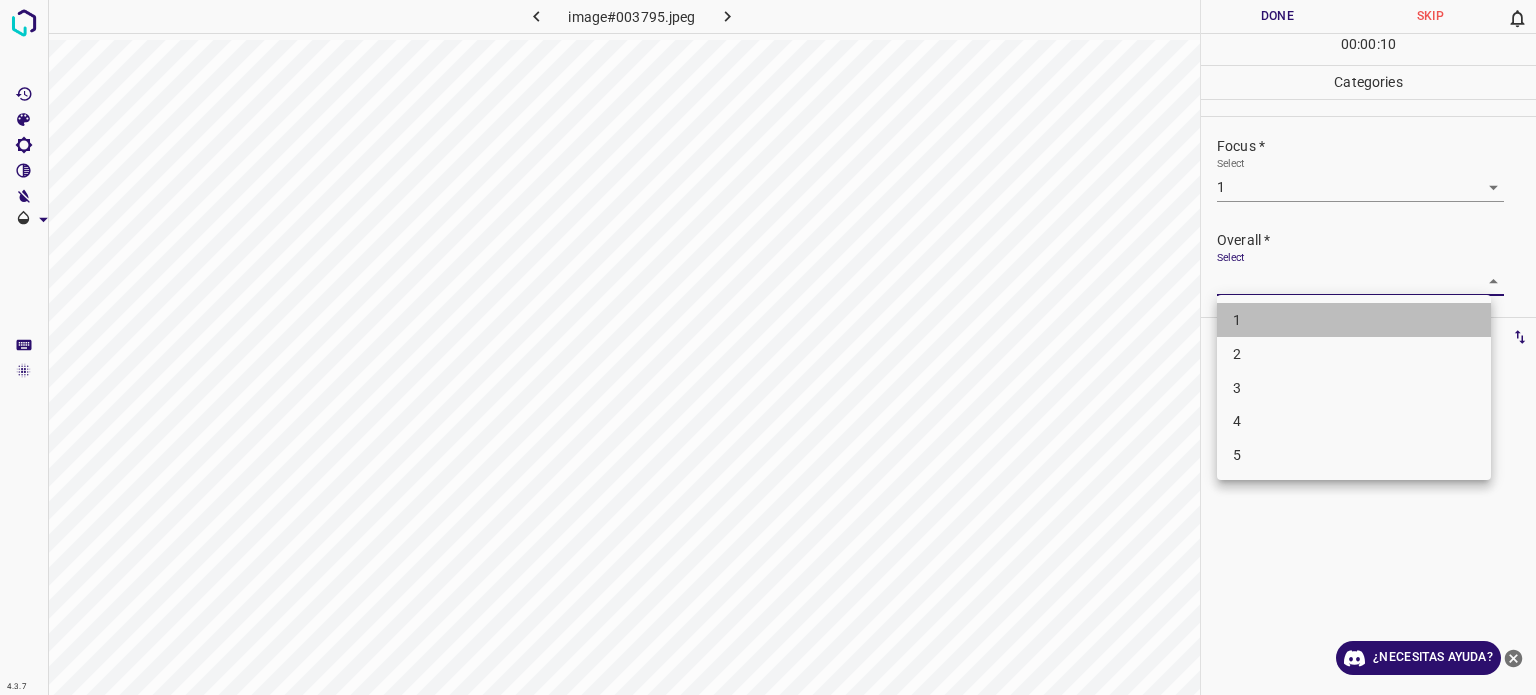 click on "1" at bounding box center (1237, 320) 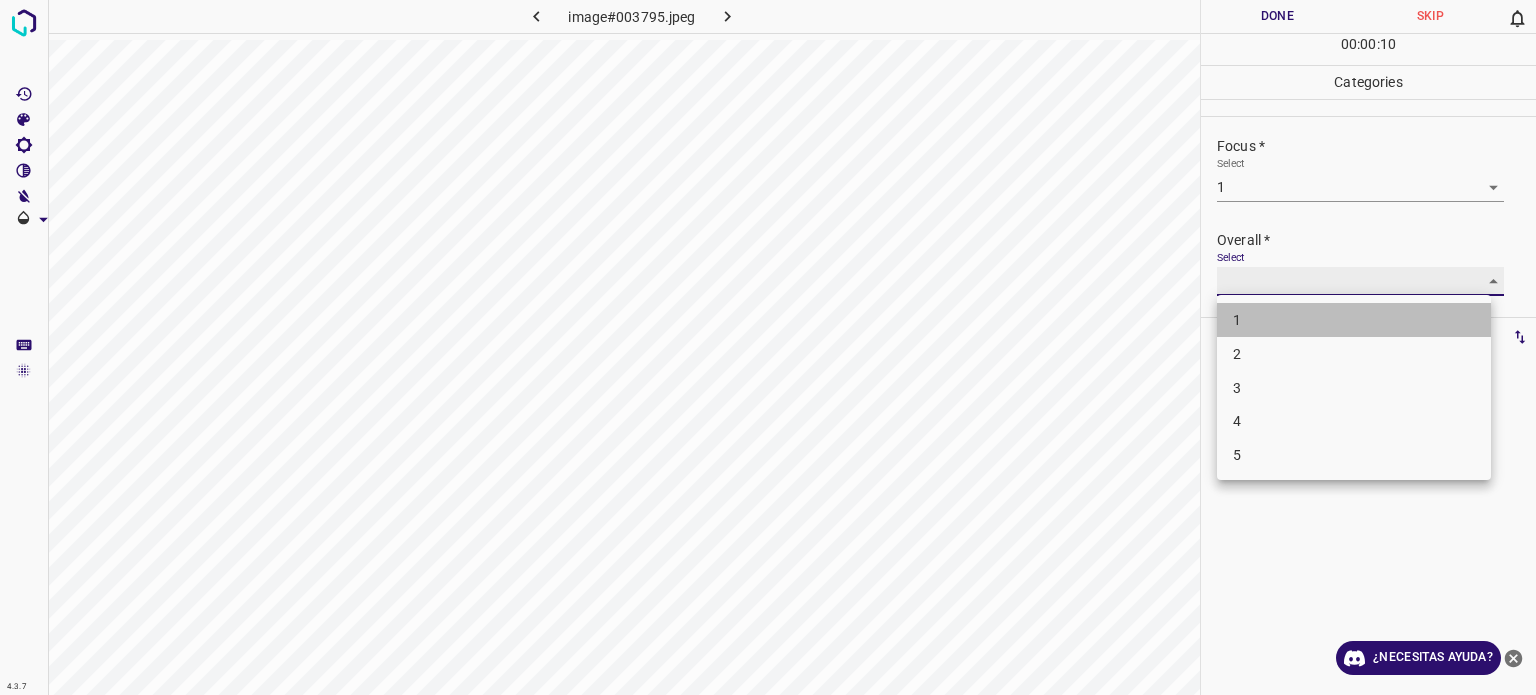 type on "1" 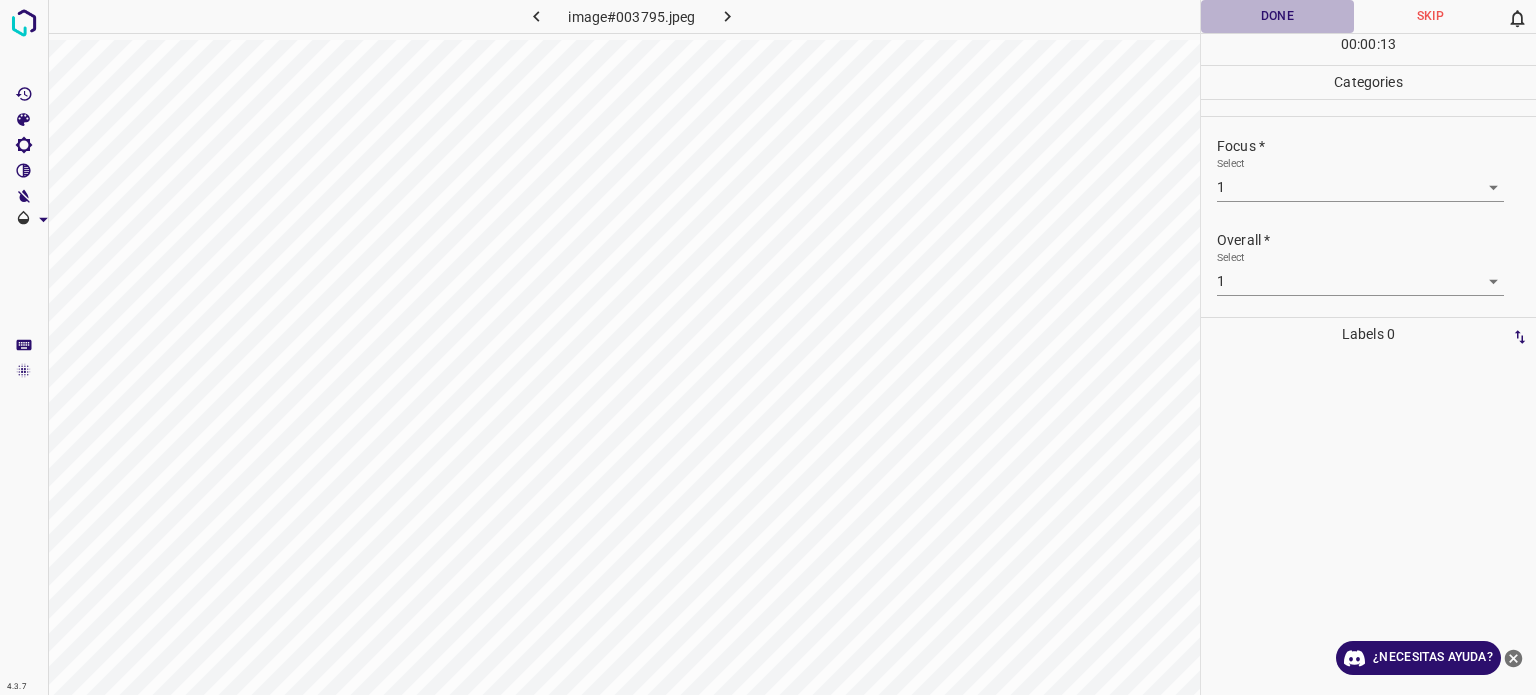 click on "Done" at bounding box center (1277, 16) 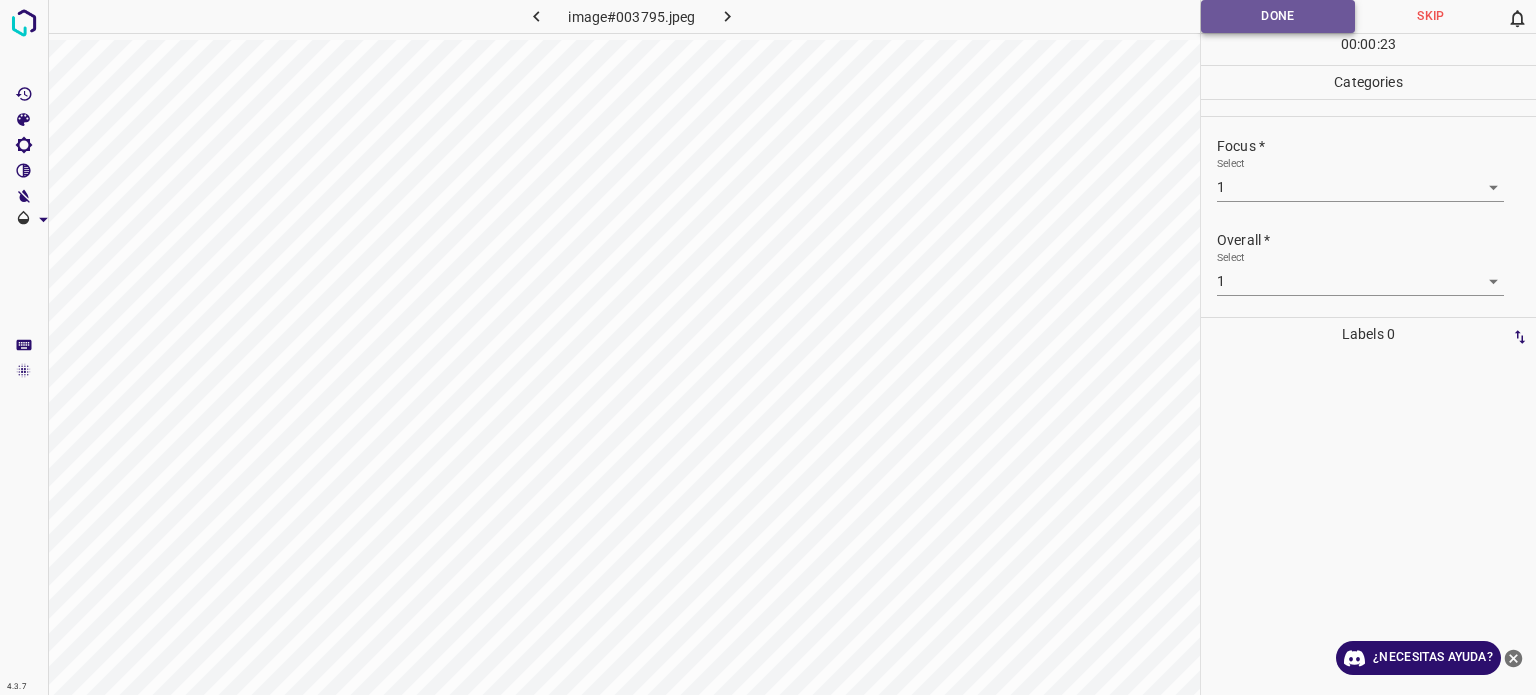 click on "Done" at bounding box center [1278, 16] 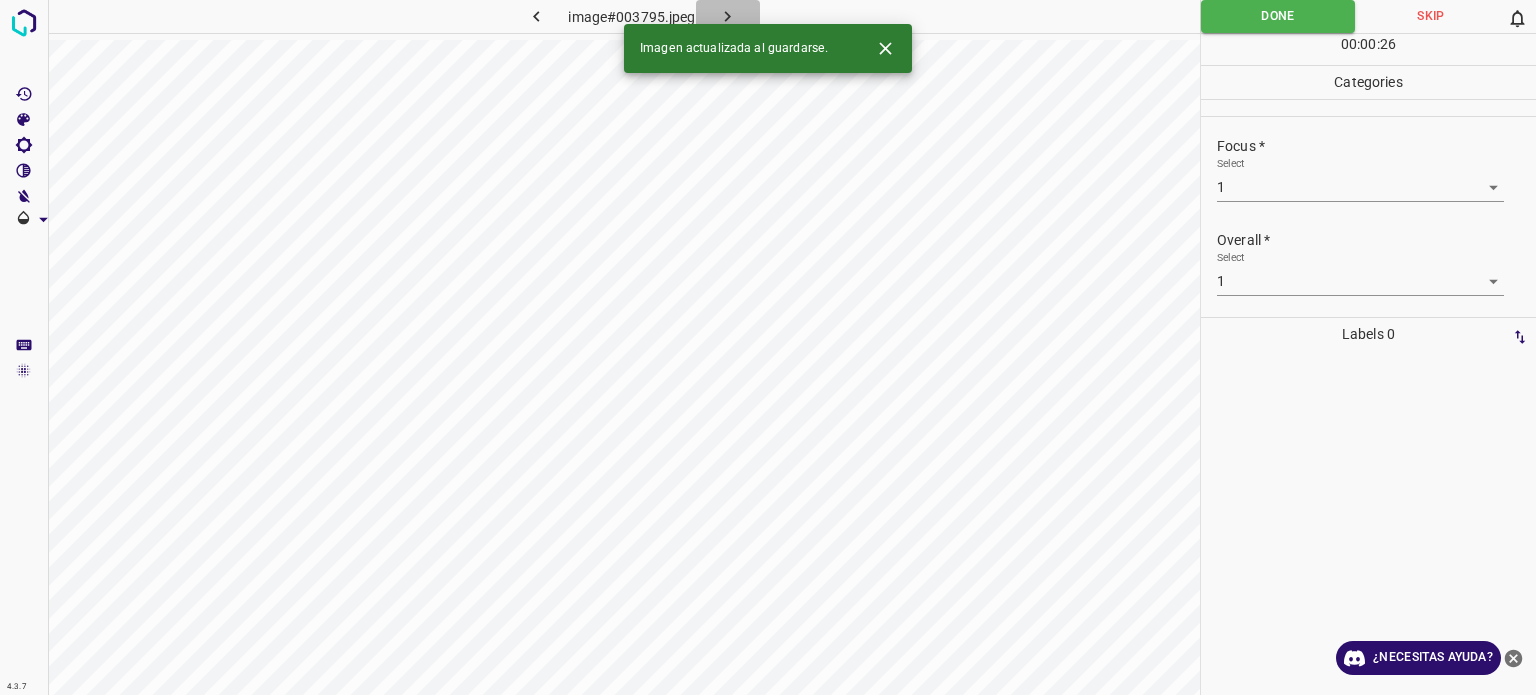 click 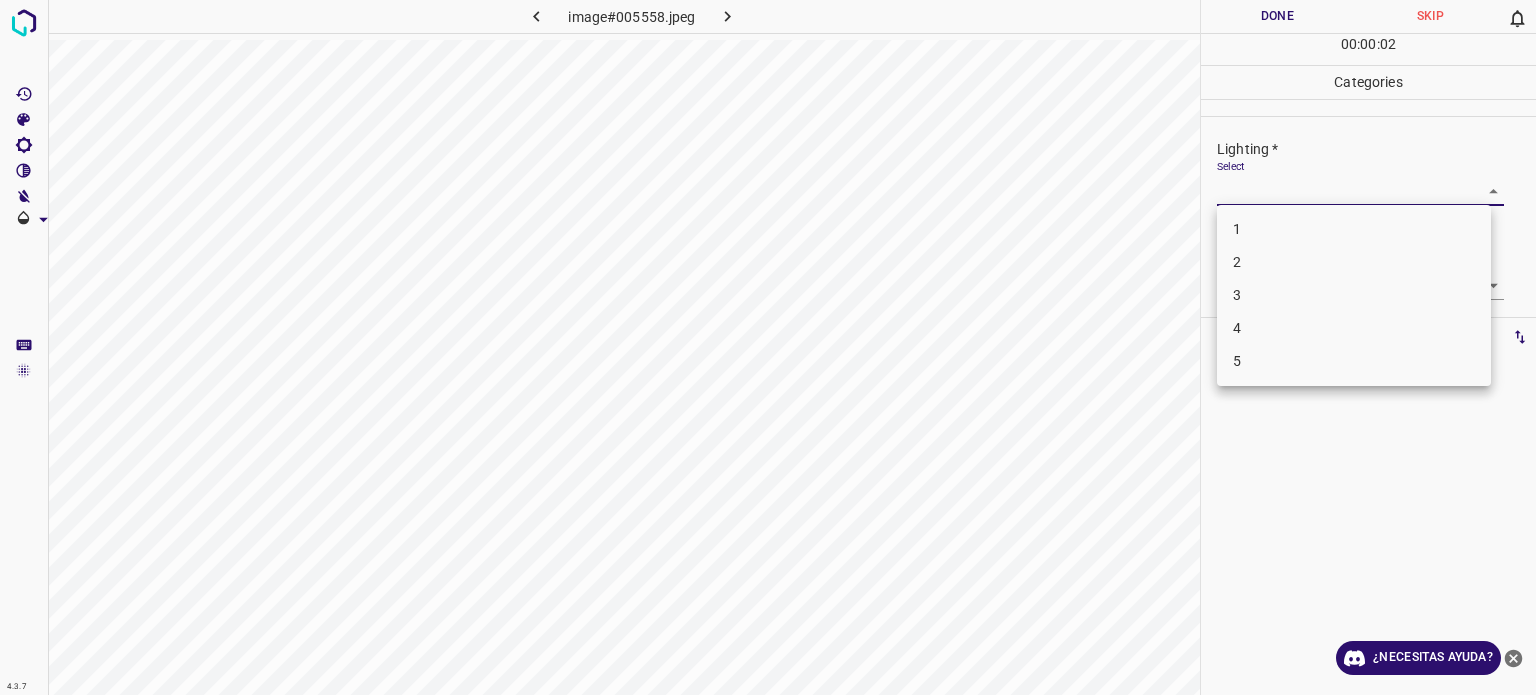click on "4.3.7 image#005558.jpeg Done Skip 0 00   : 00   : 02   Categories Lighting *  Select ​ Focus *  Select ​ Overall *  Select ​ Labels   0 Categories 1 Lighting 2 Focus 3 Overall Tools Space Change between modes (Draw & Edit) I Auto labeling R Restore zoom M Zoom in N Zoom out Delete Delete selecte label Filters Z Restore filters X Saturation filter C Brightness filter V Contrast filter B Gray scale filter General O Download ¿Necesitas ayuda? Texto original Valora esta traducción Tu opinión servirá para ayudar a mejorar el Traductor de Google - Texto - Esconder - Borrar 1 2 3 4 5" at bounding box center [768, 347] 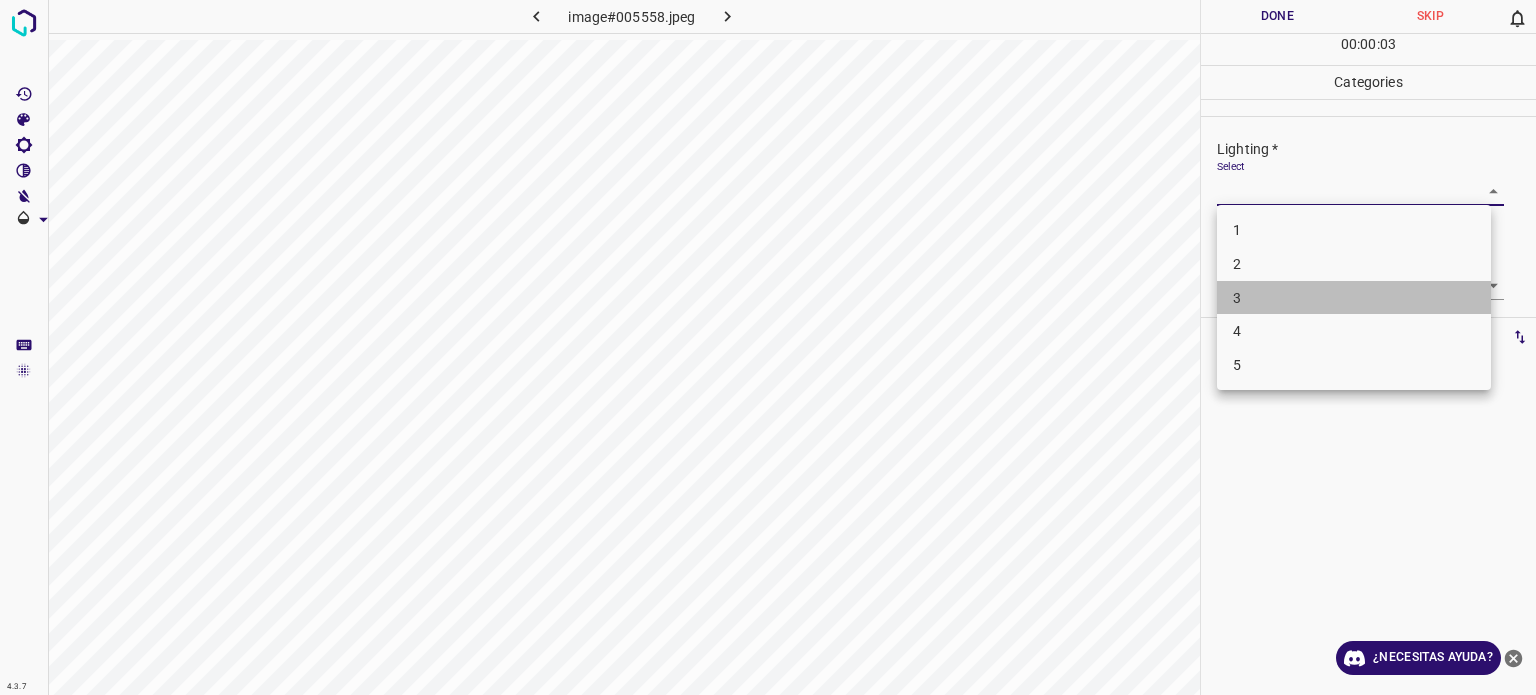 click on "3" at bounding box center (1354, 298) 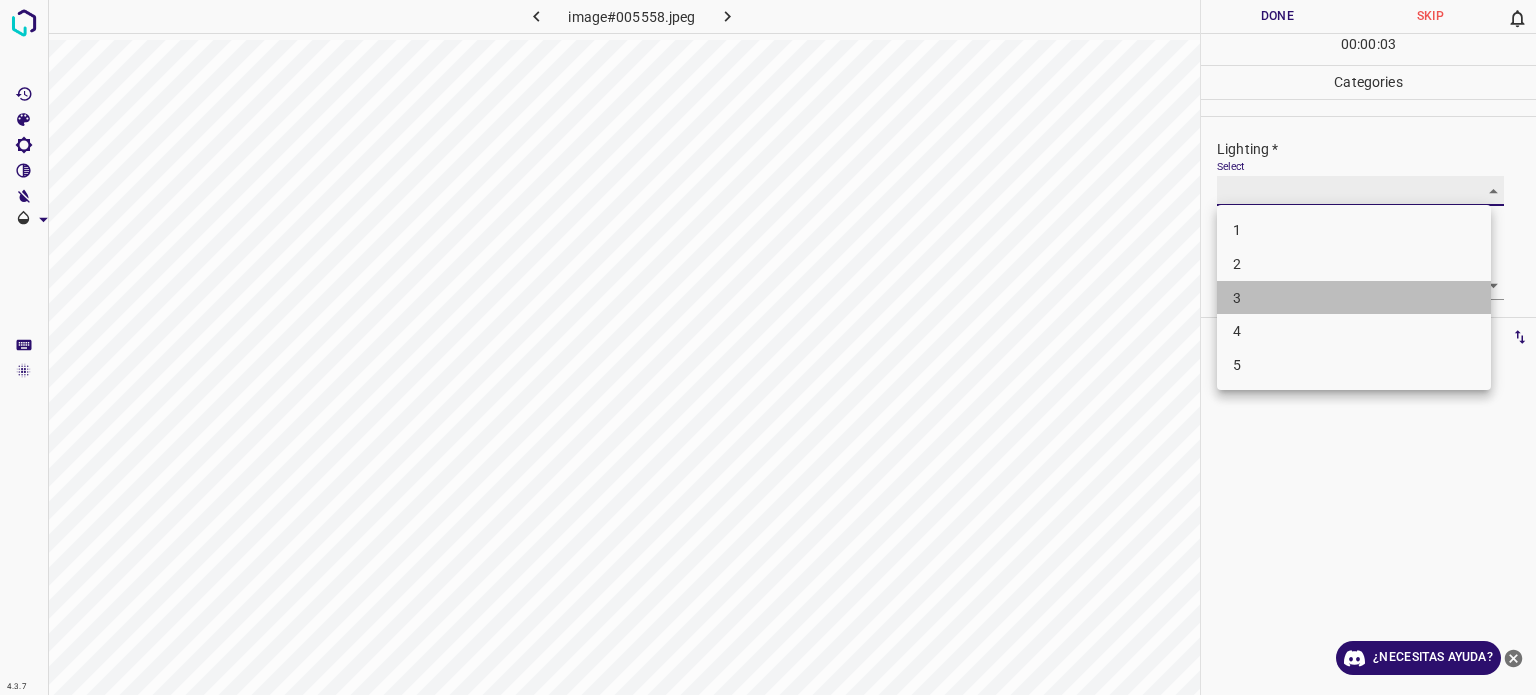 type on "3" 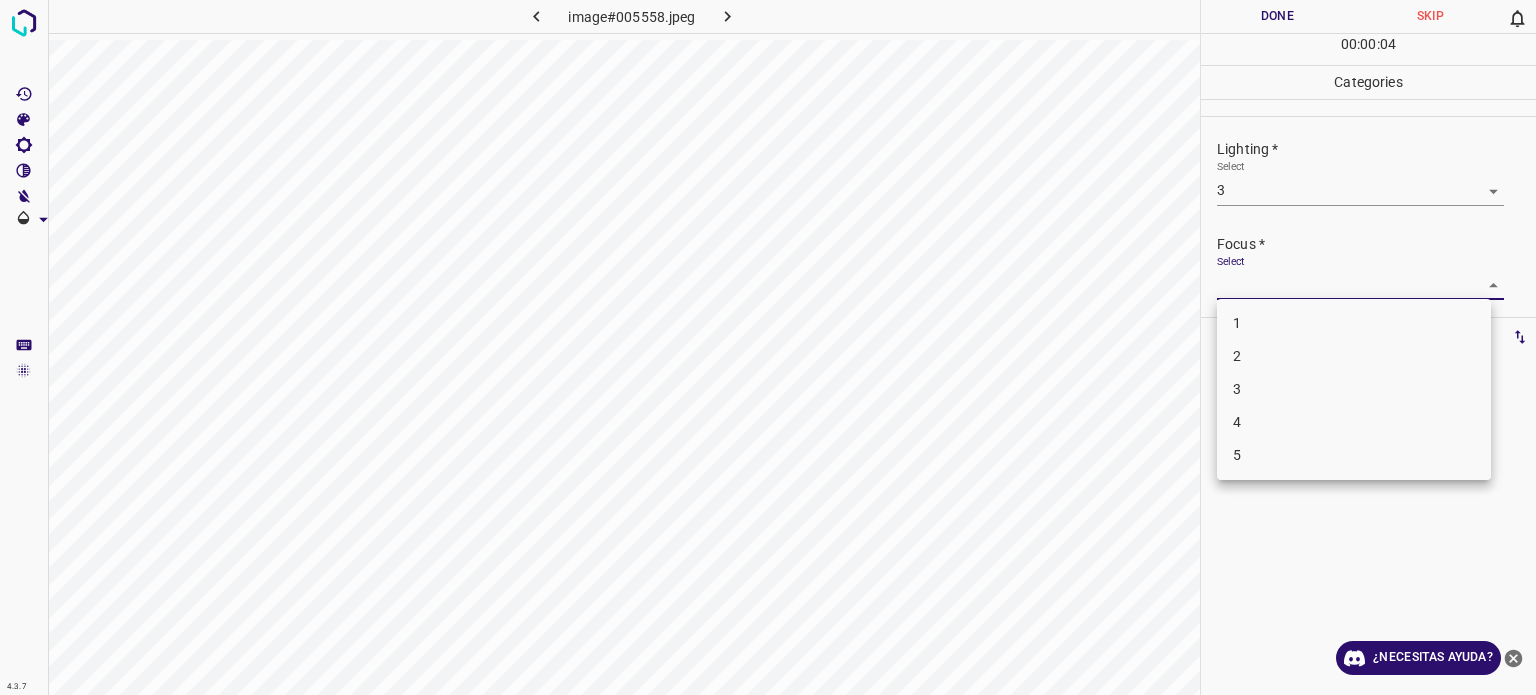 click on "4.3.7 image#005558.jpeg Done Skip 0 00   : 00   : 04   Categories Lighting *  Select 3 3 Focus *  Select ​ Overall *  Select ​ Labels   0 Categories 1 Lighting 2 Focus 3 Overall Tools Space Change between modes (Draw & Edit) I Auto labeling R Restore zoom M Zoom in N Zoom out Delete Delete selecte label Filters Z Restore filters X Saturation filter C Brightness filter V Contrast filter B Gray scale filter General O Download ¿Necesitas ayuda? Texto original Valora esta traducción Tu opinión servirá para ayudar a mejorar el Traductor de Google - Texto - Esconder - Borrar 1 2 3 4 5" at bounding box center [768, 347] 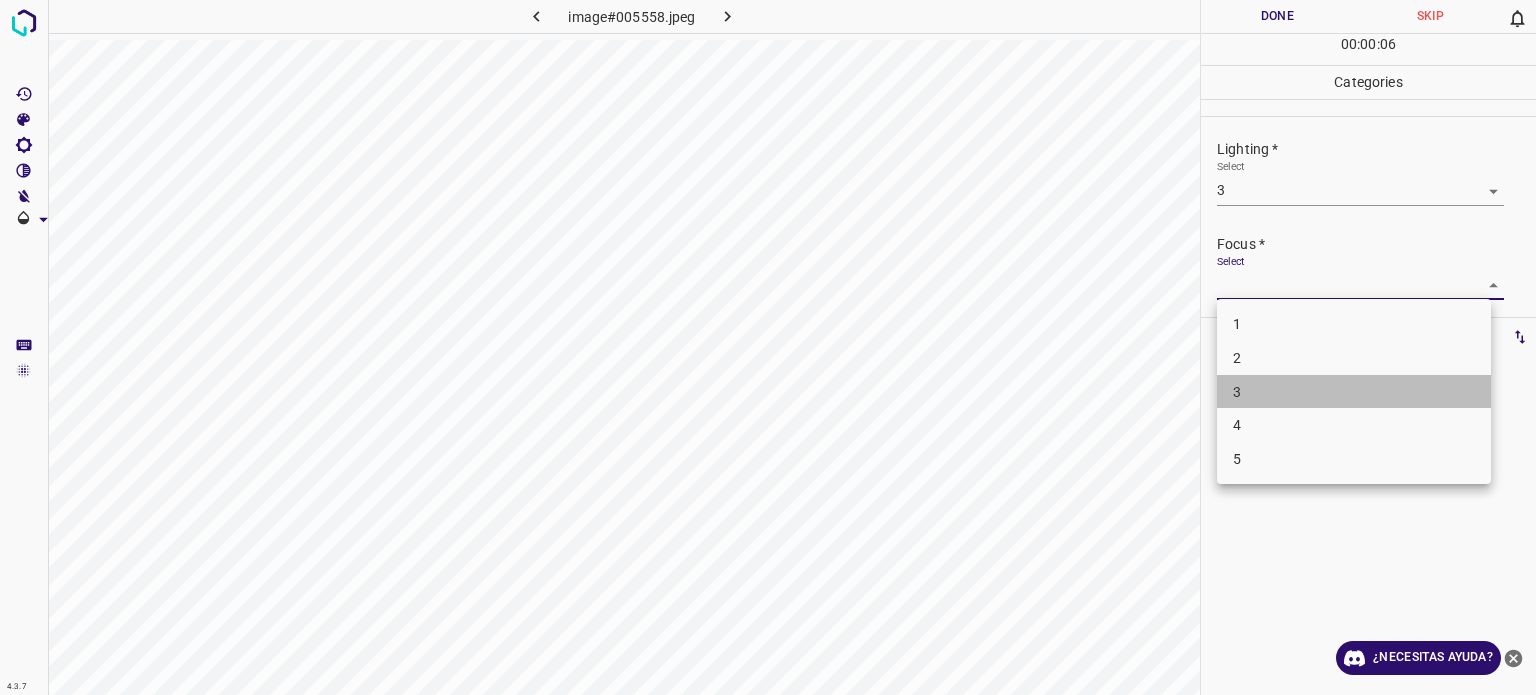 click on "3" at bounding box center [1354, 392] 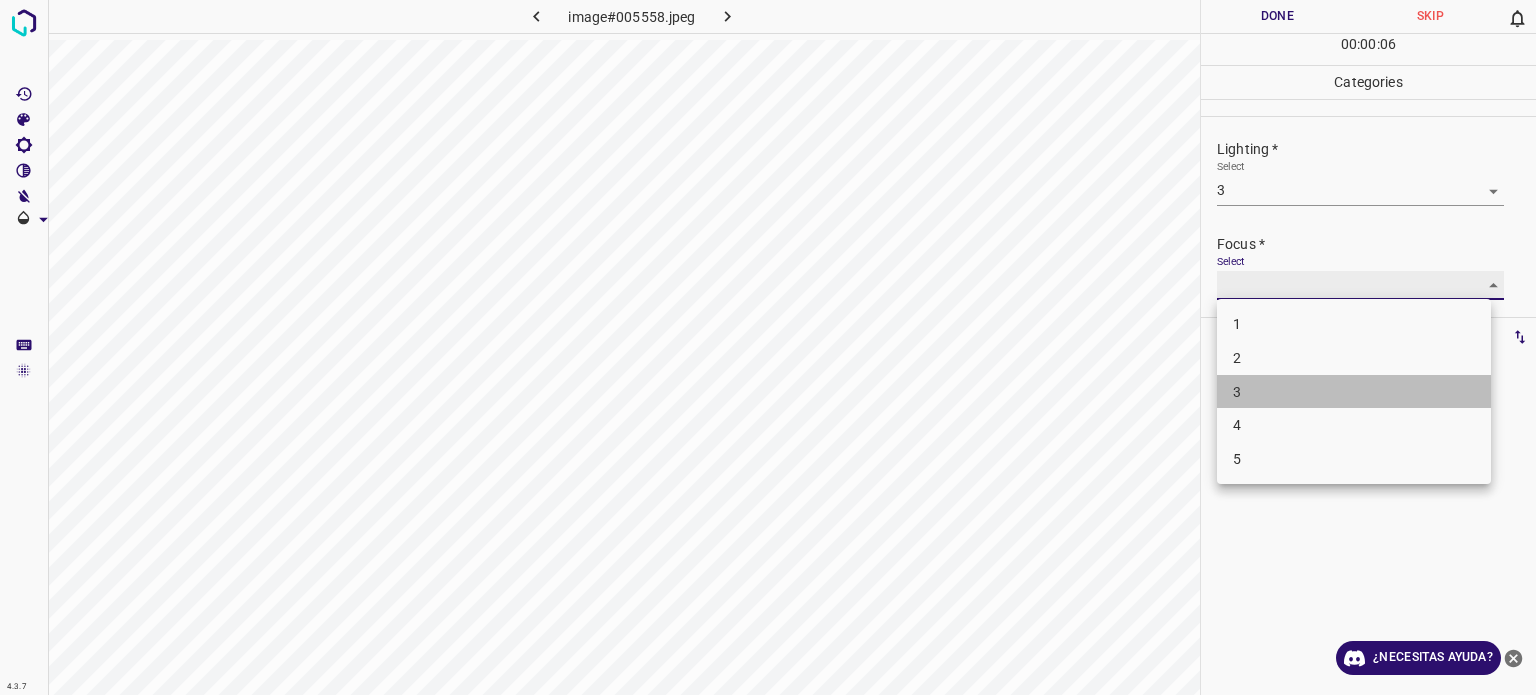 type on "3" 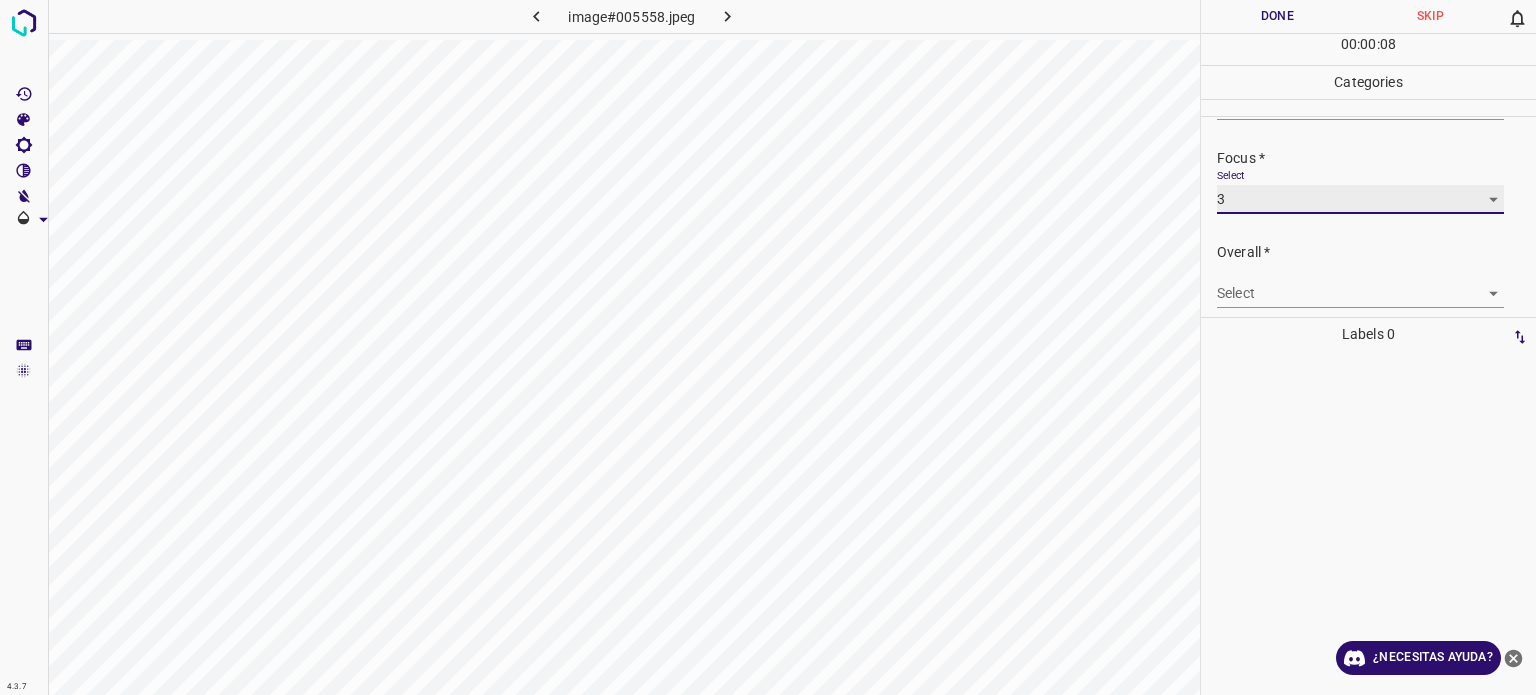 scroll, scrollTop: 98, scrollLeft: 0, axis: vertical 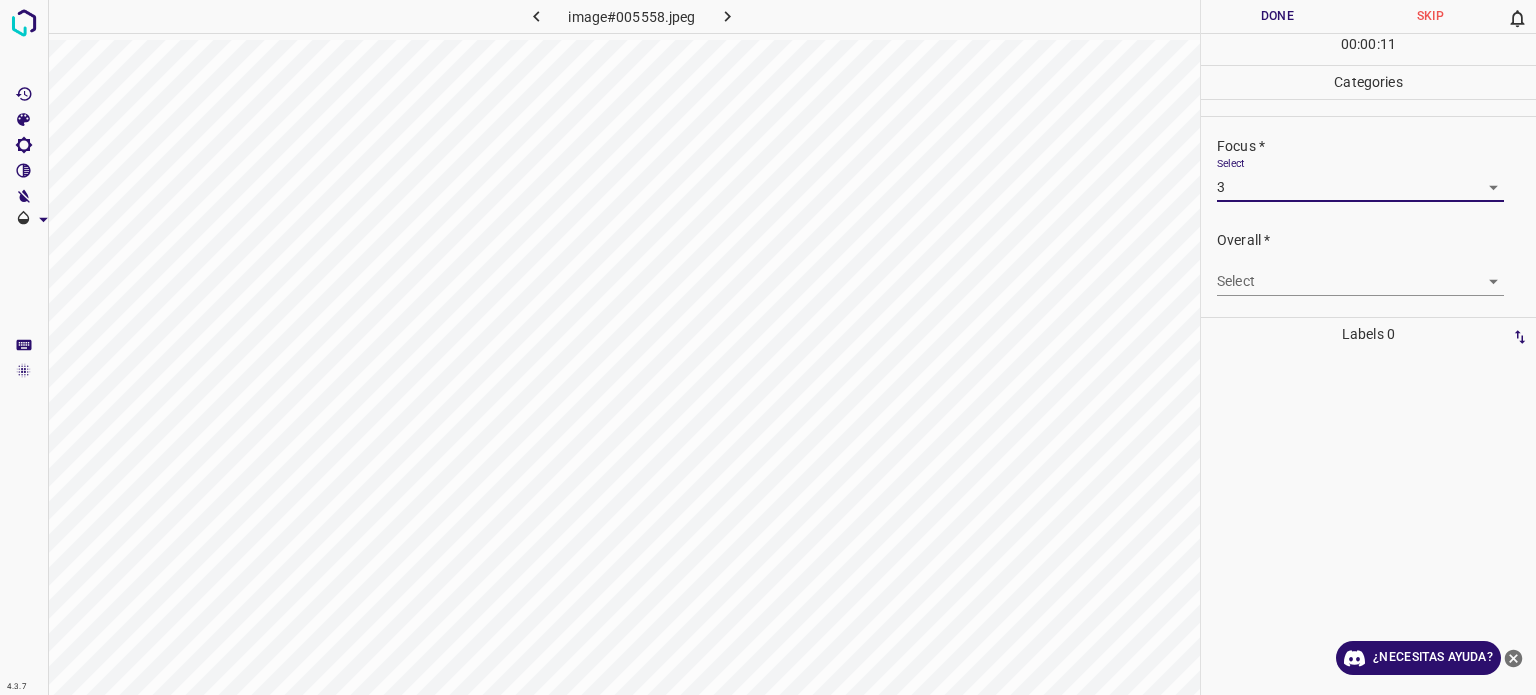 click on "4.3.7 image#005558.jpeg Done Skip 0 00   : 00   : 11   Categories Lighting *  Select 3 3 Focus *  Select 3 3 Overall *  Select ​ Labels   0 Categories 1 Lighting 2 Focus 3 Overall Tools Space Change between modes (Draw & Edit) I Auto labeling R Restore zoom M Zoom in N Zoom out Delete Delete selecte label Filters Z Restore filters X Saturation filter C Brightness filter V Contrast filter B Gray scale filter General O Download ¿Necesitas ayuda? Texto original Valora esta traducción Tu opinión servirá para ayudar a mejorar el Traductor de Google - Texto - Esconder - Borrar" at bounding box center [768, 347] 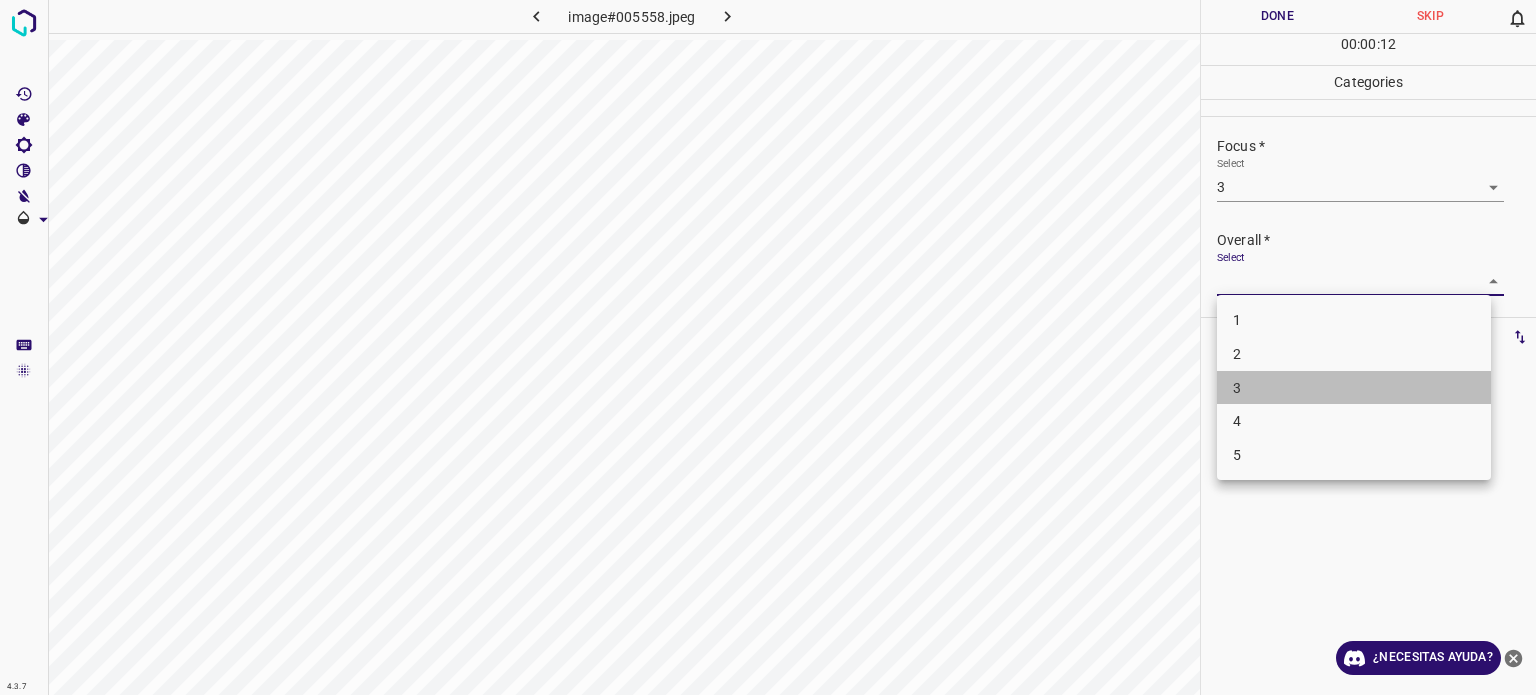 click on "3" at bounding box center (1354, 388) 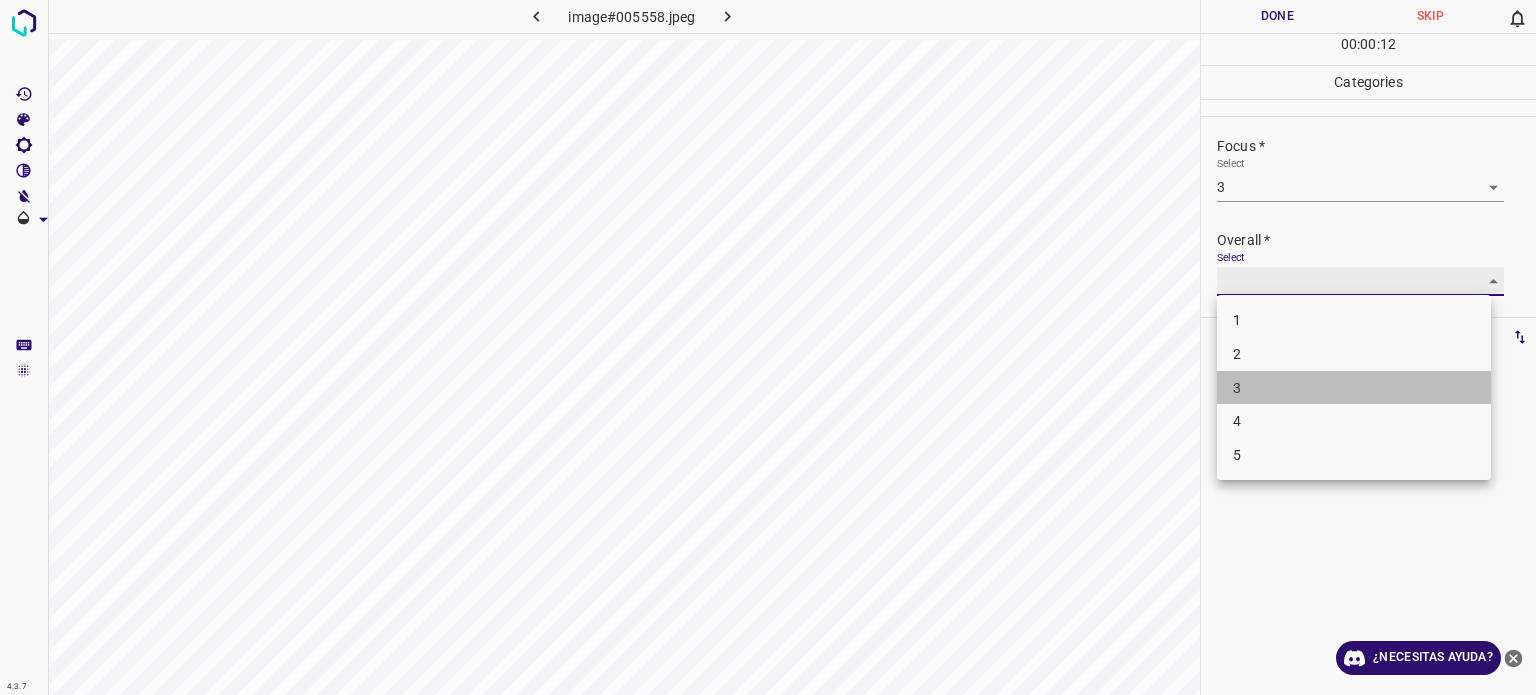 type on "3" 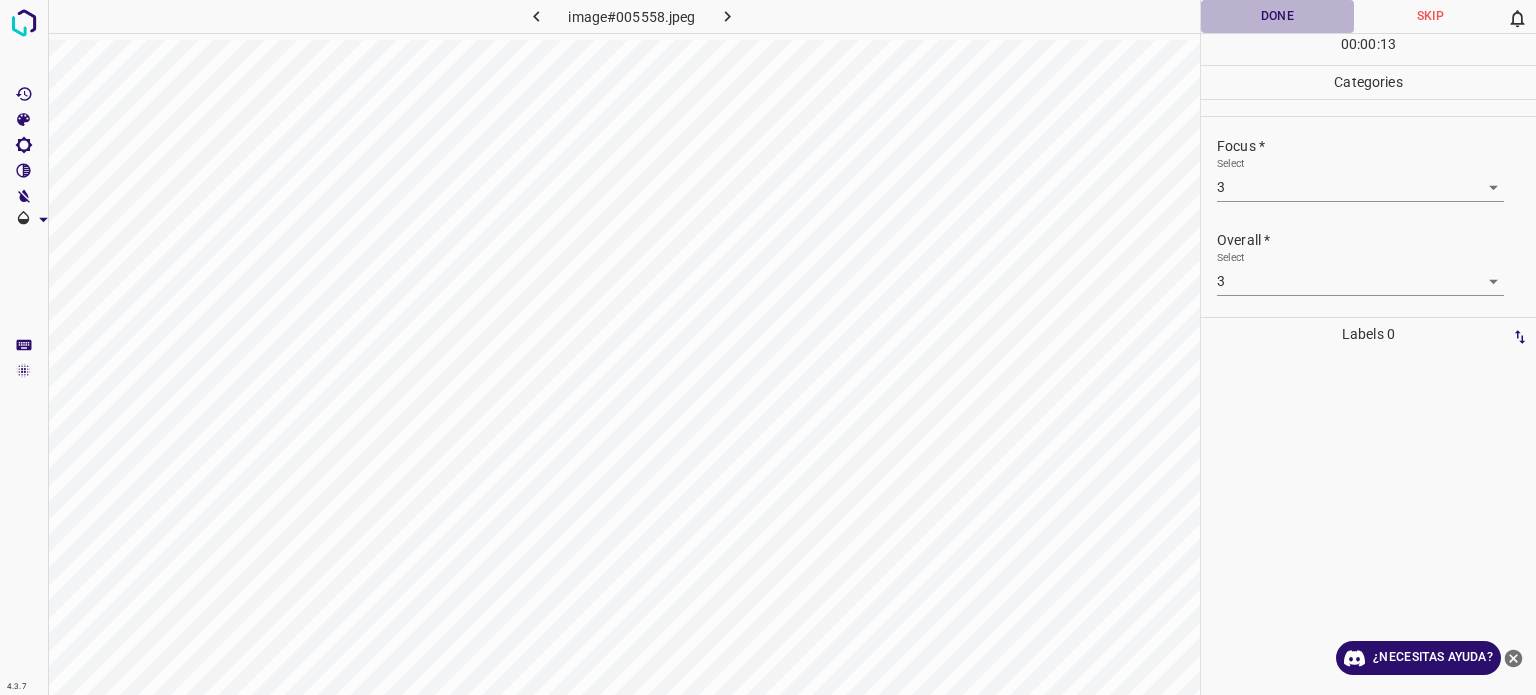 click on "Done" at bounding box center (1277, 16) 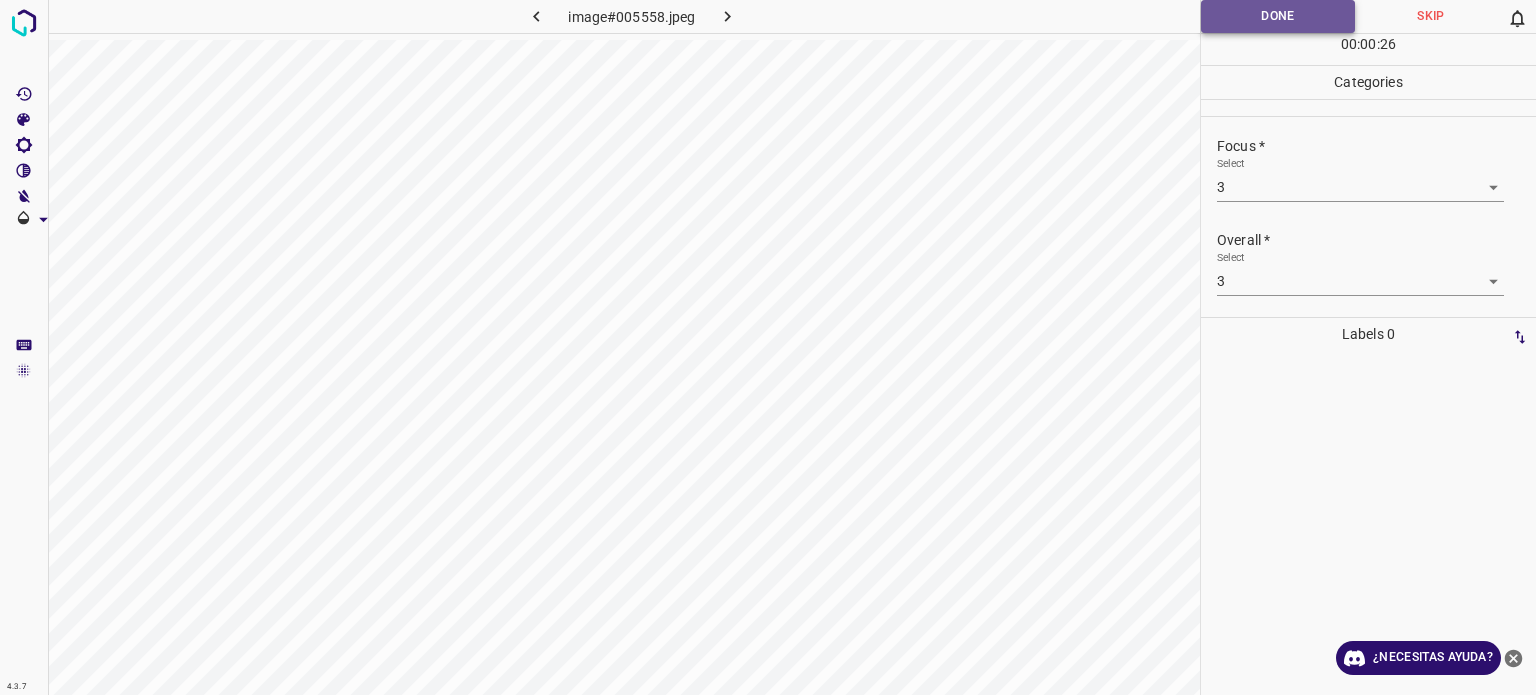 click on "Done" at bounding box center (1278, 16) 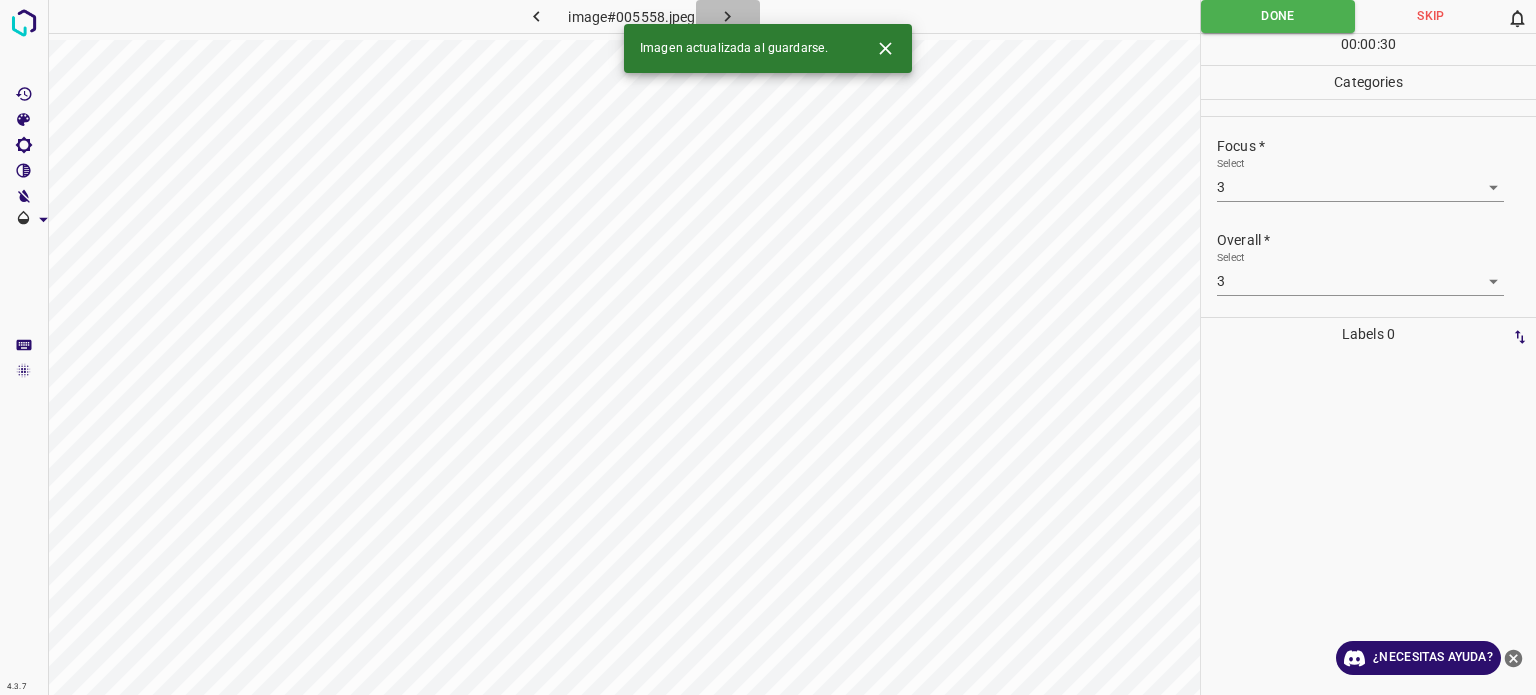 click 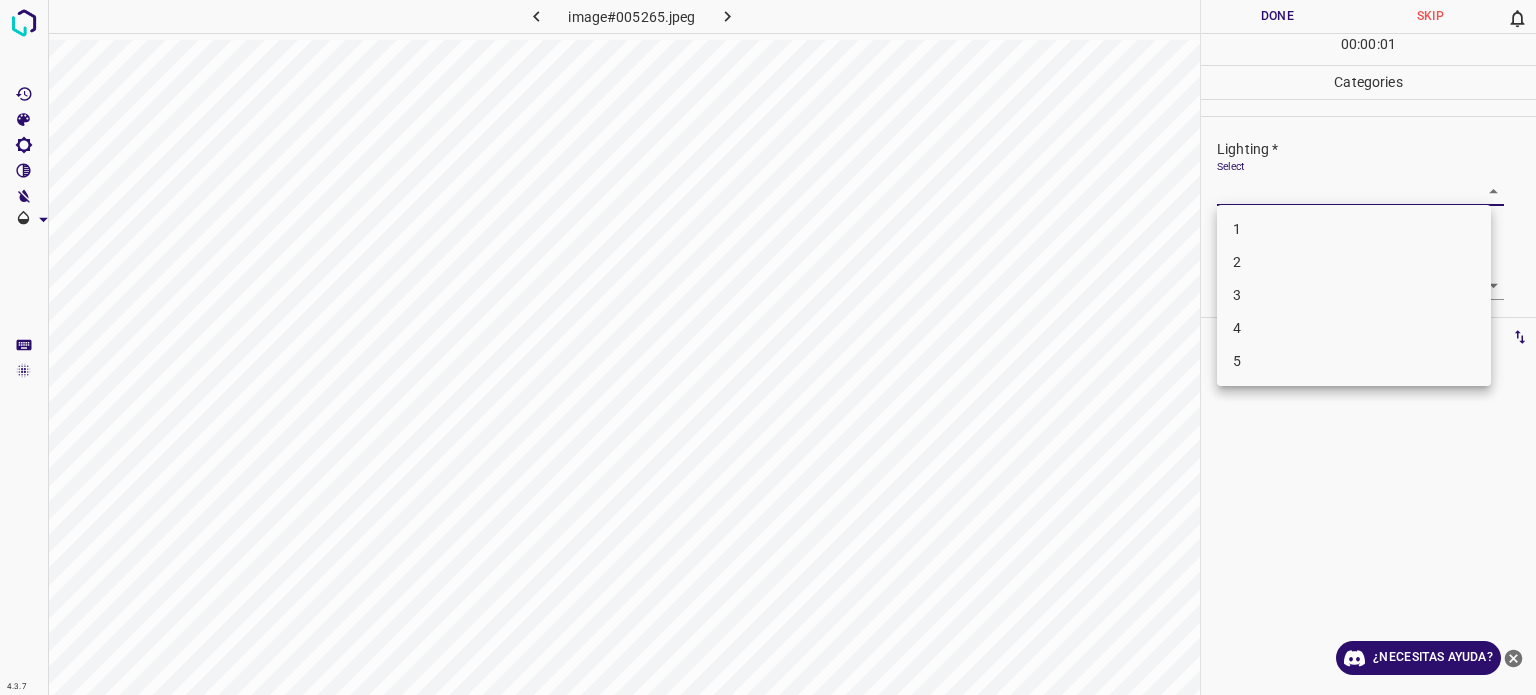 click on "4.3.7 image#005265.jpeg Done Skip 0 00   : 00   : 01   Categories Lighting *  Select ​ Focus *  Select ​ Overall *  Select ​ Labels   0 Categories 1 Lighting 2 Focus 3 Overall Tools Space Change between modes (Draw & Edit) I Auto labeling R Restore zoom M Zoom in N Zoom out Delete Delete selecte label Filters Z Restore filters X Saturation filter C Brightness filter V Contrast filter B Gray scale filter General O Download ¿Necesitas ayuda? Texto original Valora esta traducción Tu opinión servirá para ayudar a mejorar el Traductor de Google - Texto - Esconder - Borrar 1 2 3 4 5" at bounding box center (768, 347) 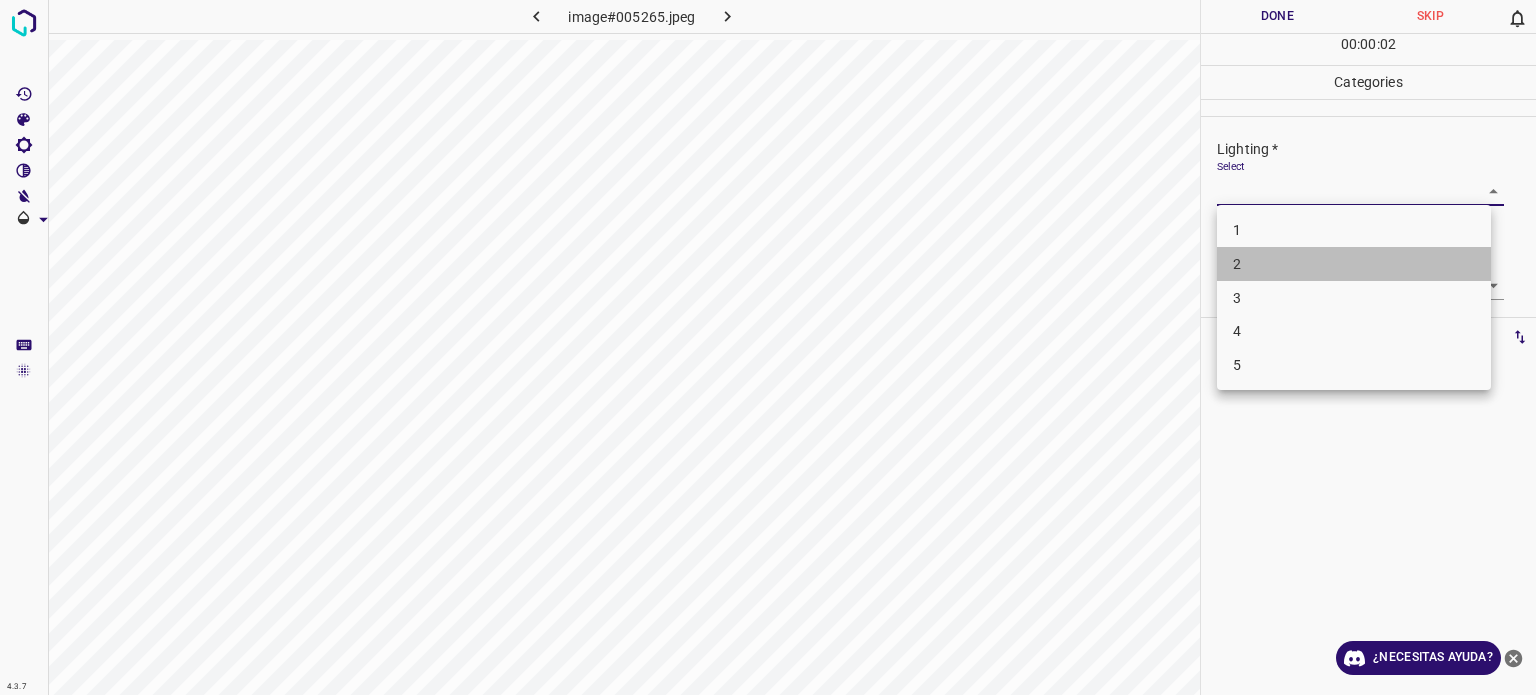 click on "2" at bounding box center [1354, 264] 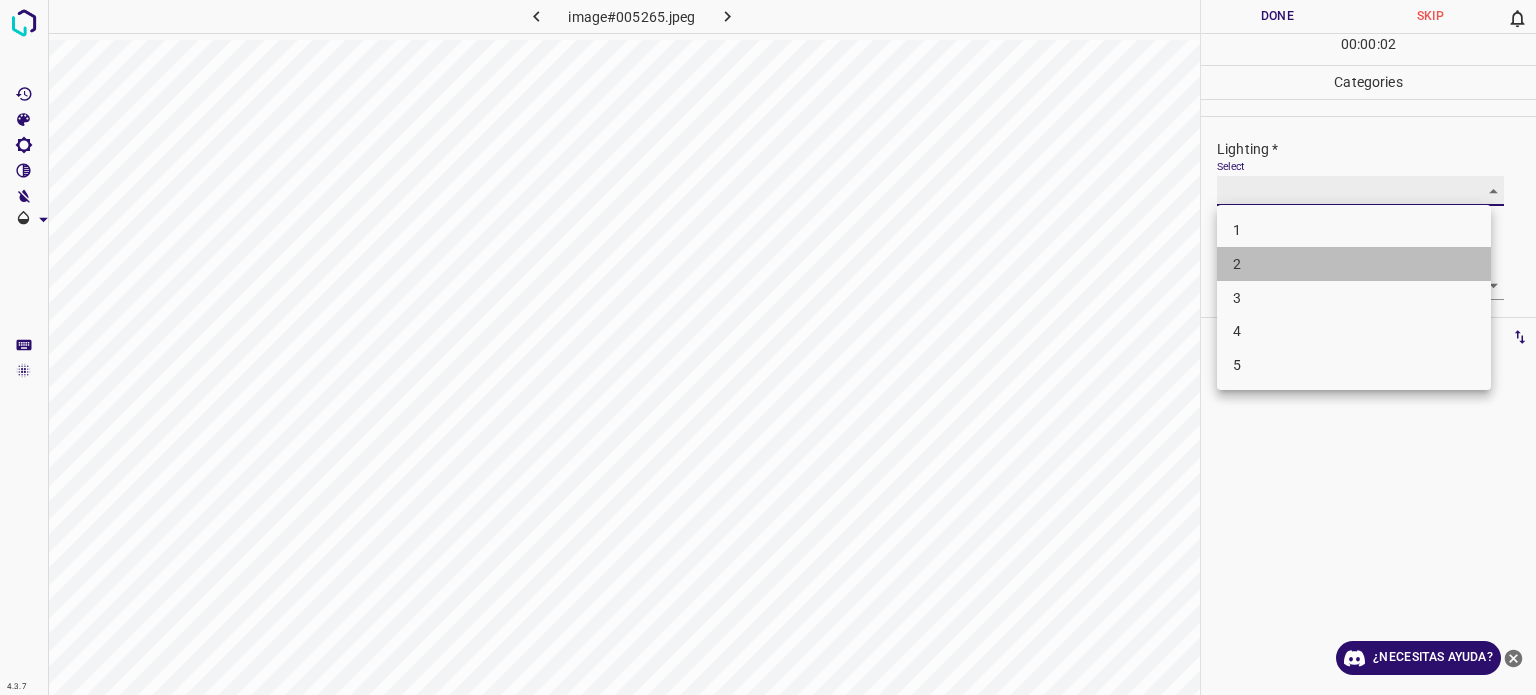 type on "2" 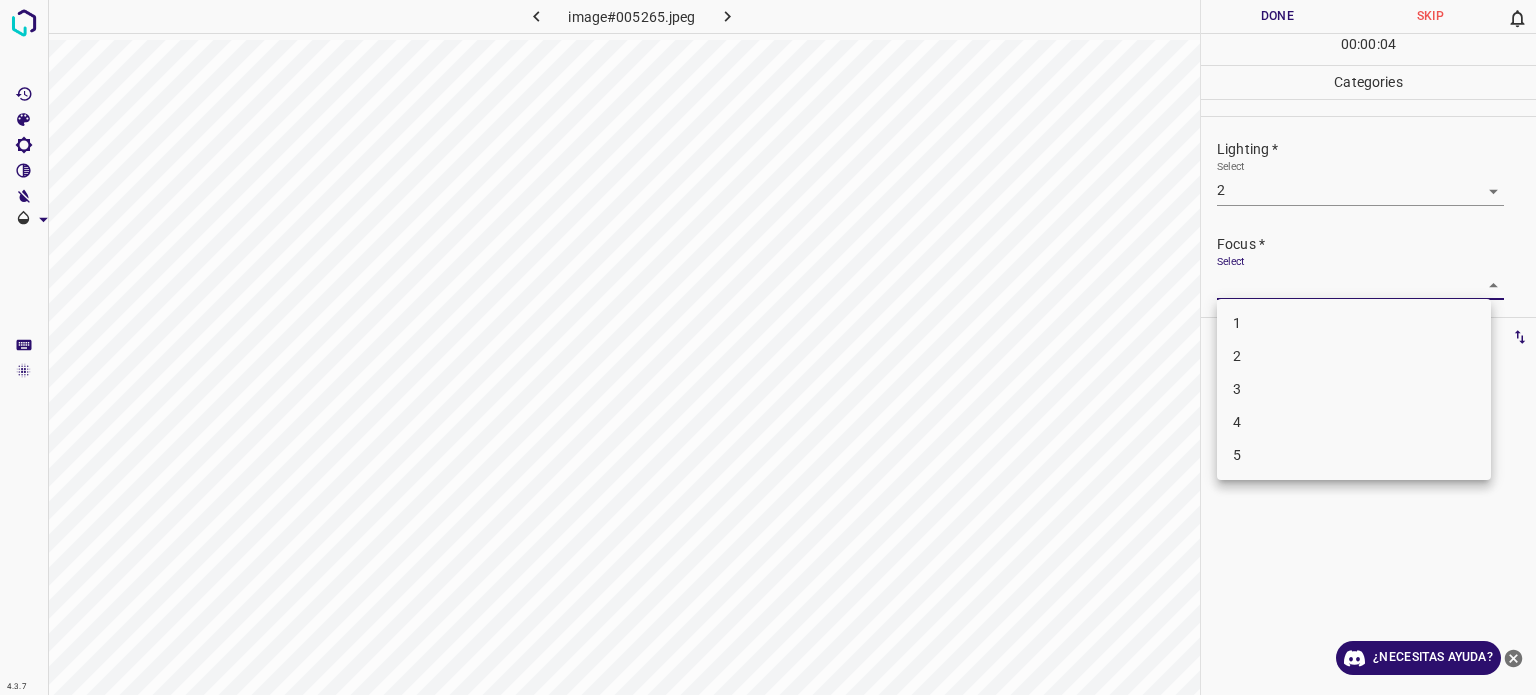 click on "4.3.7 image#005265.jpeg Done Skip 0 00   : 00   : 04   Categories Lighting *  Select 2 2 Focus *  Select ​ Overall *  Select ​ Labels   0 Categories 1 Lighting 2 Focus 3 Overall Tools Space Change between modes (Draw & Edit) I Auto labeling R Restore zoom M Zoom in N Zoom out Delete Delete selecte label Filters Z Restore filters X Saturation filter C Brightness filter V Contrast filter B Gray scale filter General O Download ¿Necesitas ayuda? Texto original Valora esta traducción Tu opinión servirá para ayudar a mejorar el Traductor de Google - Texto - Esconder - Borrar 1 2 3 4 5" at bounding box center [768, 347] 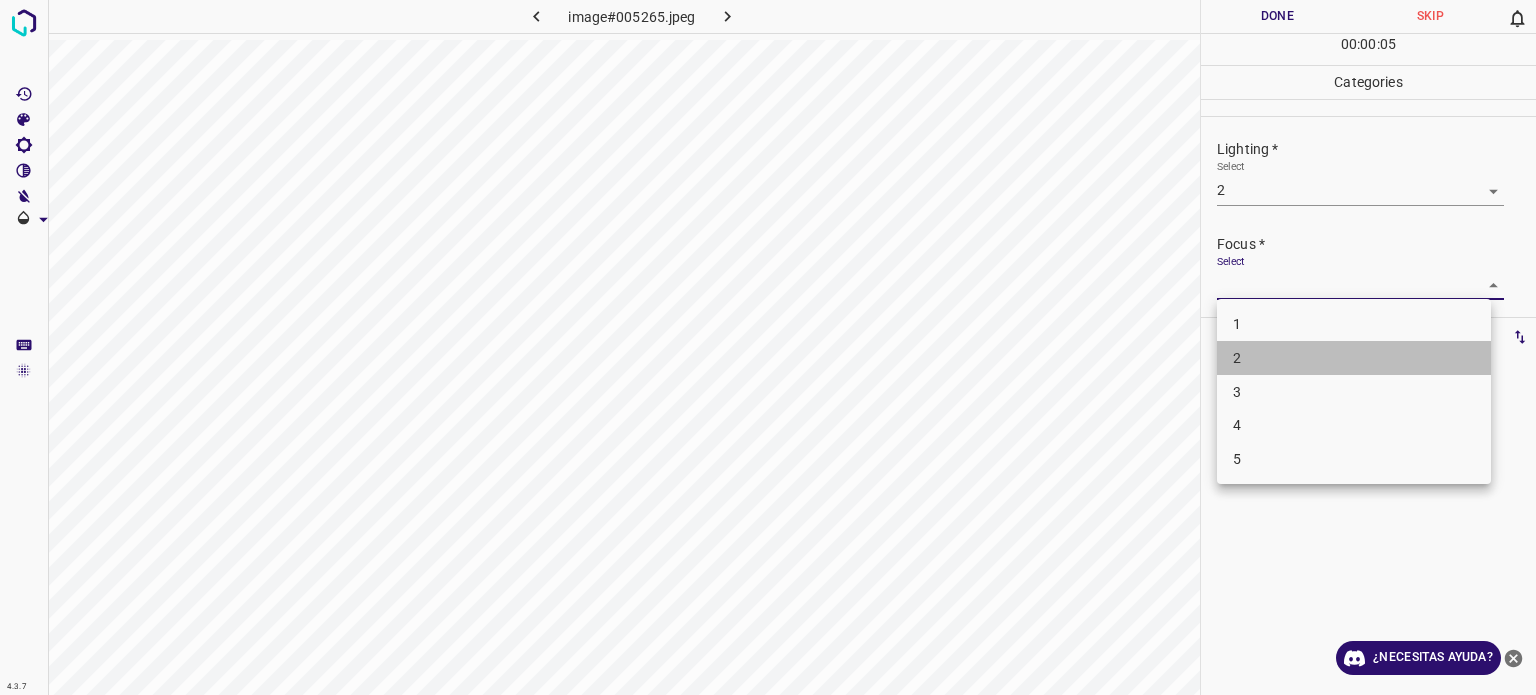 click on "2" at bounding box center [1237, 358] 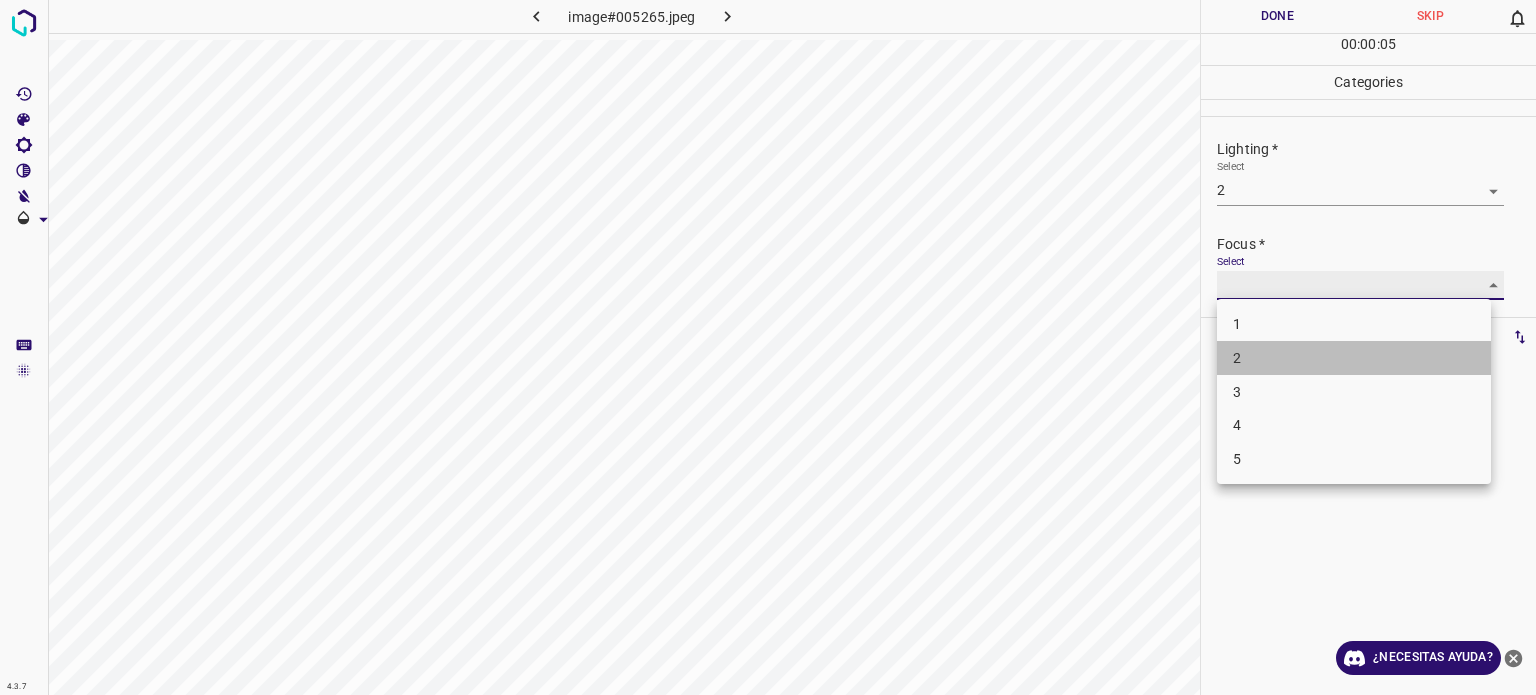 type on "2" 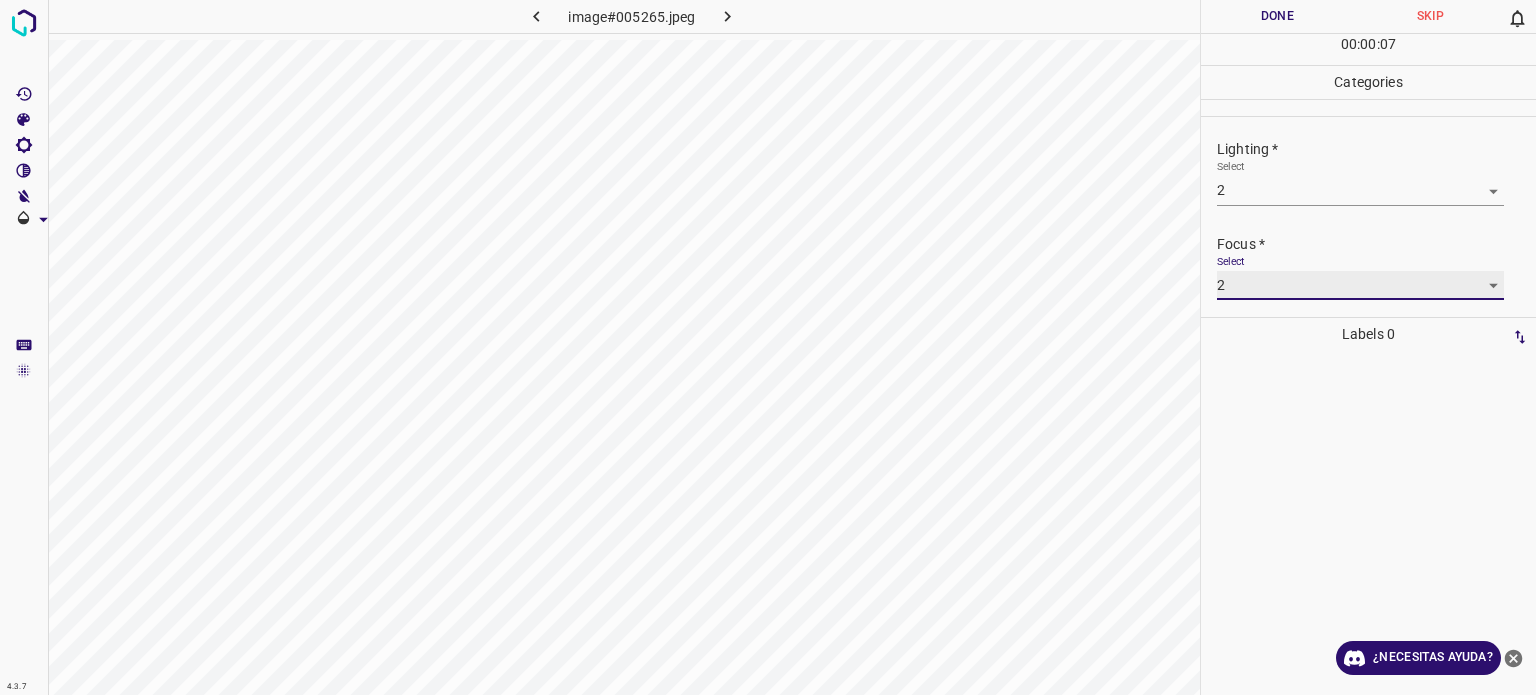 scroll, scrollTop: 98, scrollLeft: 0, axis: vertical 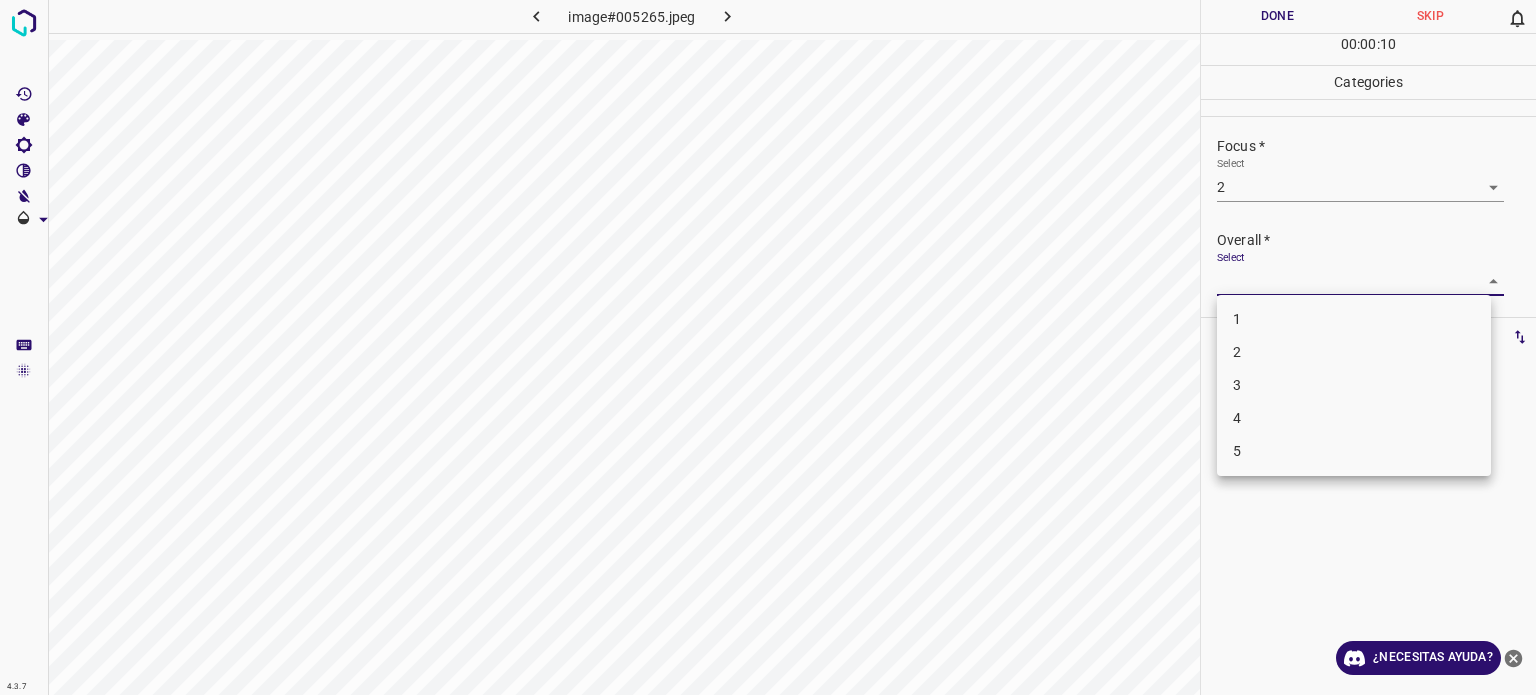 click on "4.3.7 image#005265.jpeg Done Skip 0 00   : 00   : 10   Categories Lighting *  Select 2 2 Focus *  Select 2 2 Overall *  Select ​ Labels   0 Categories 1 Lighting 2 Focus 3 Overall Tools Space Change between modes (Draw & Edit) I Auto labeling R Restore zoom M Zoom in N Zoom out Delete Delete selecte label Filters Z Restore filters X Saturation filter C Brightness filter V Contrast filter B Gray scale filter General O Download ¿Necesitas ayuda? Texto original Valora esta traducción Tu opinión servirá para ayudar a mejorar el Traductor de Google - Texto - Esconder - Borrar 1 2 3 4 5" at bounding box center (768, 347) 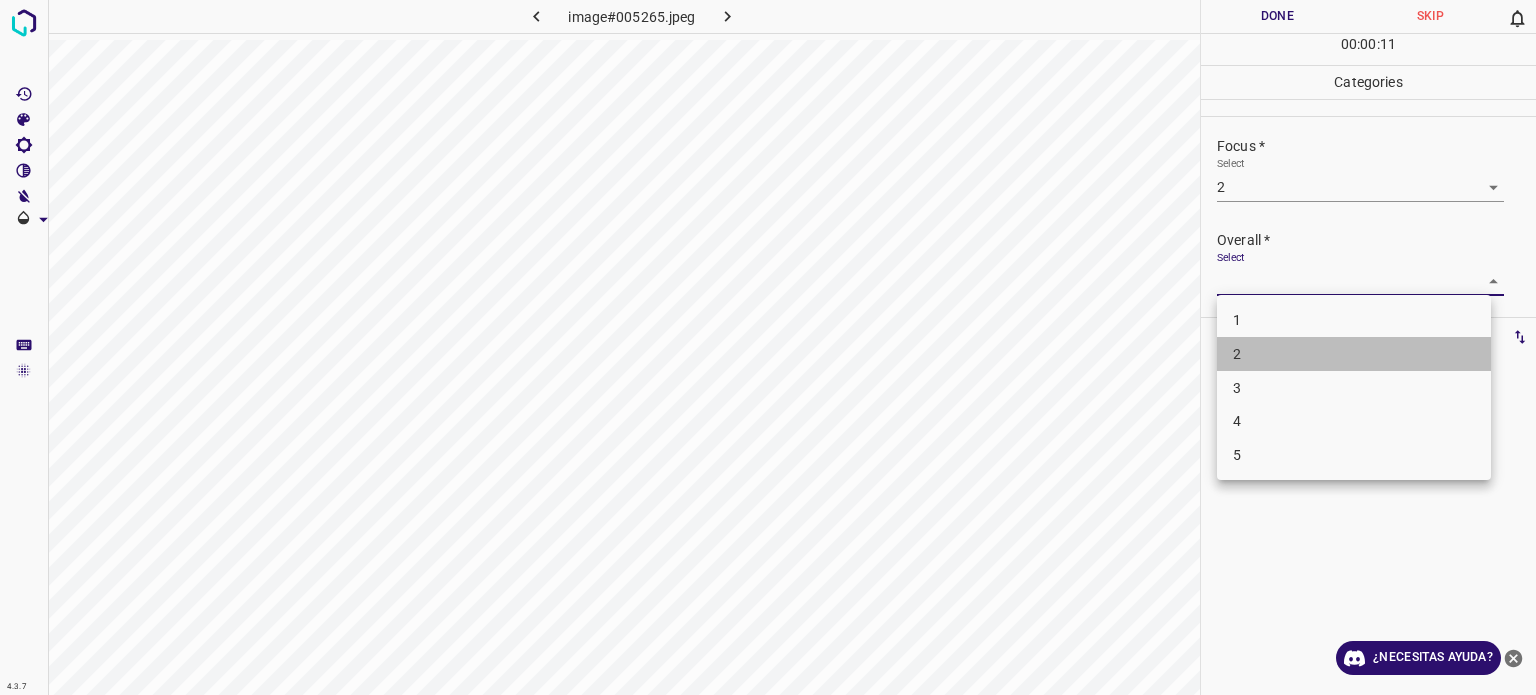 click on "2" at bounding box center [1354, 354] 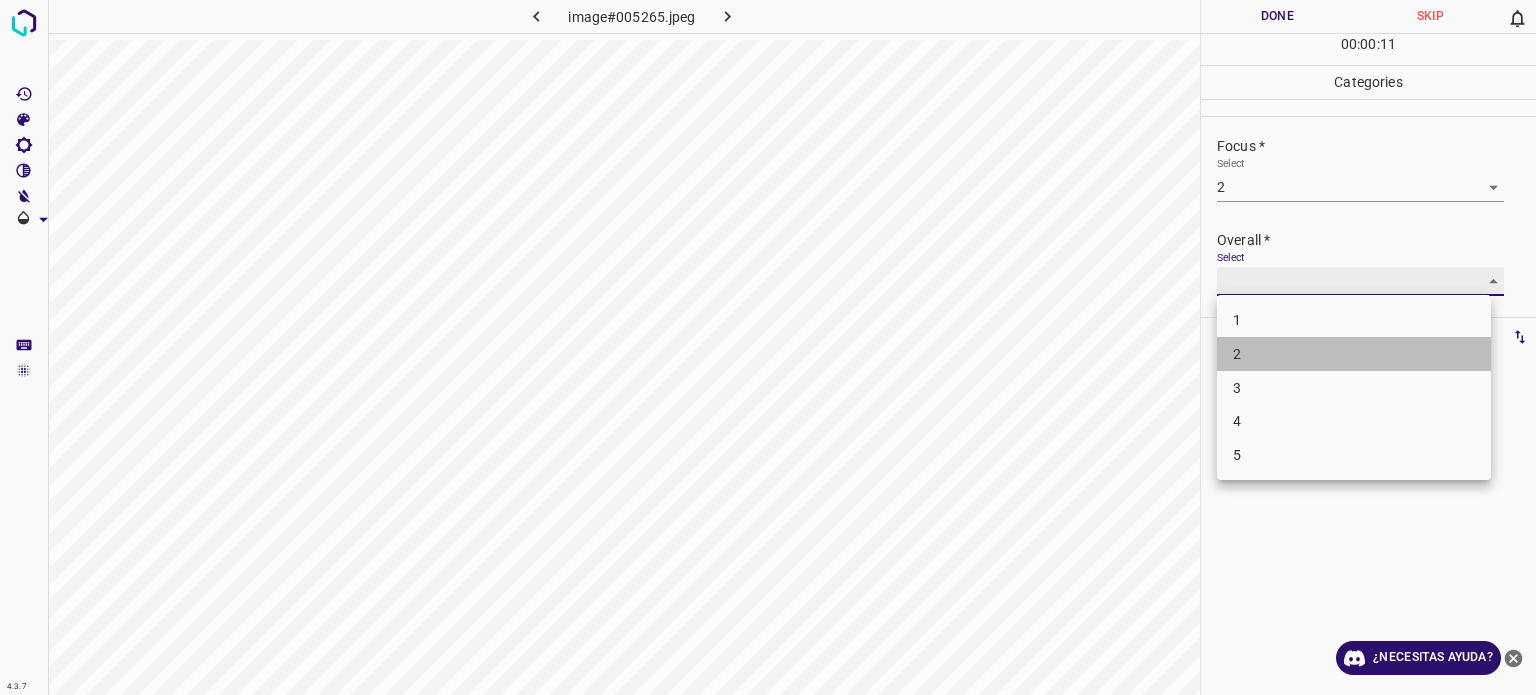 type on "2" 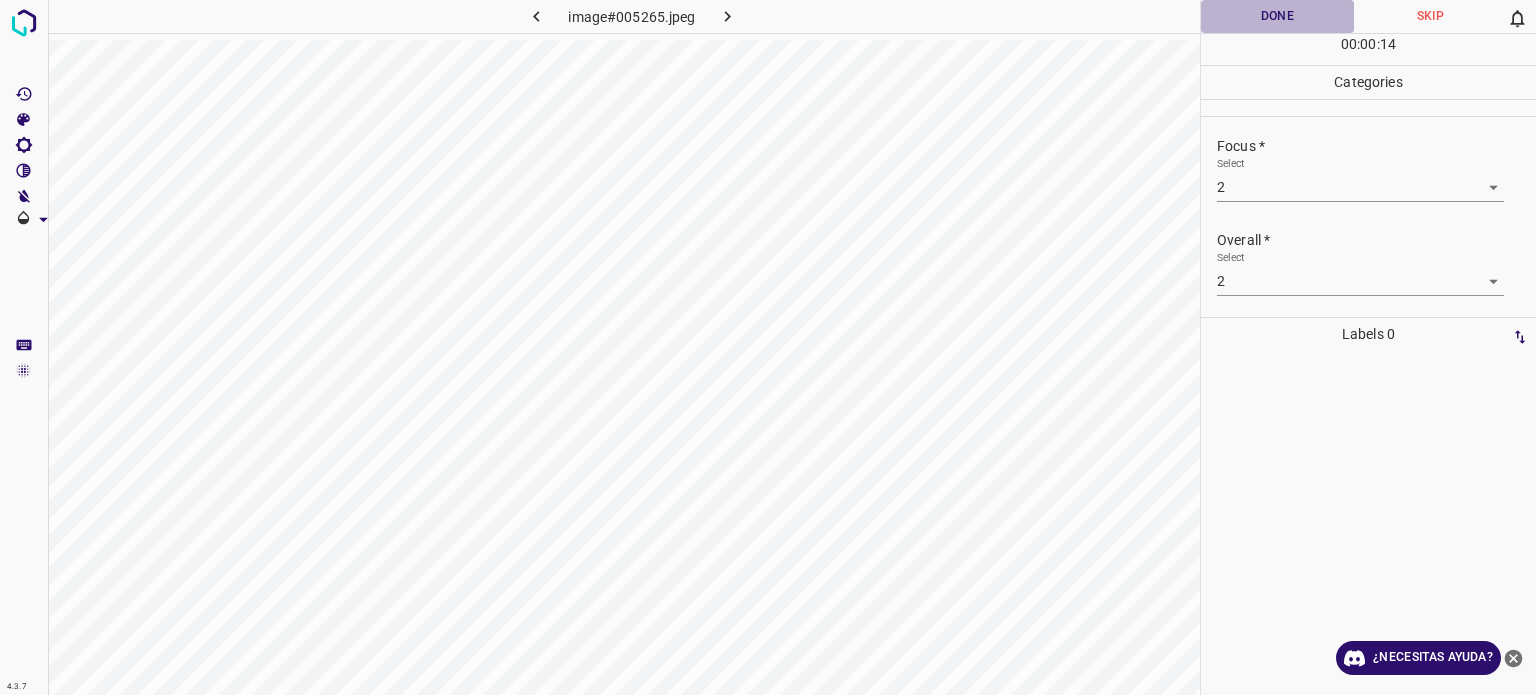 click on "Done" at bounding box center (1277, 16) 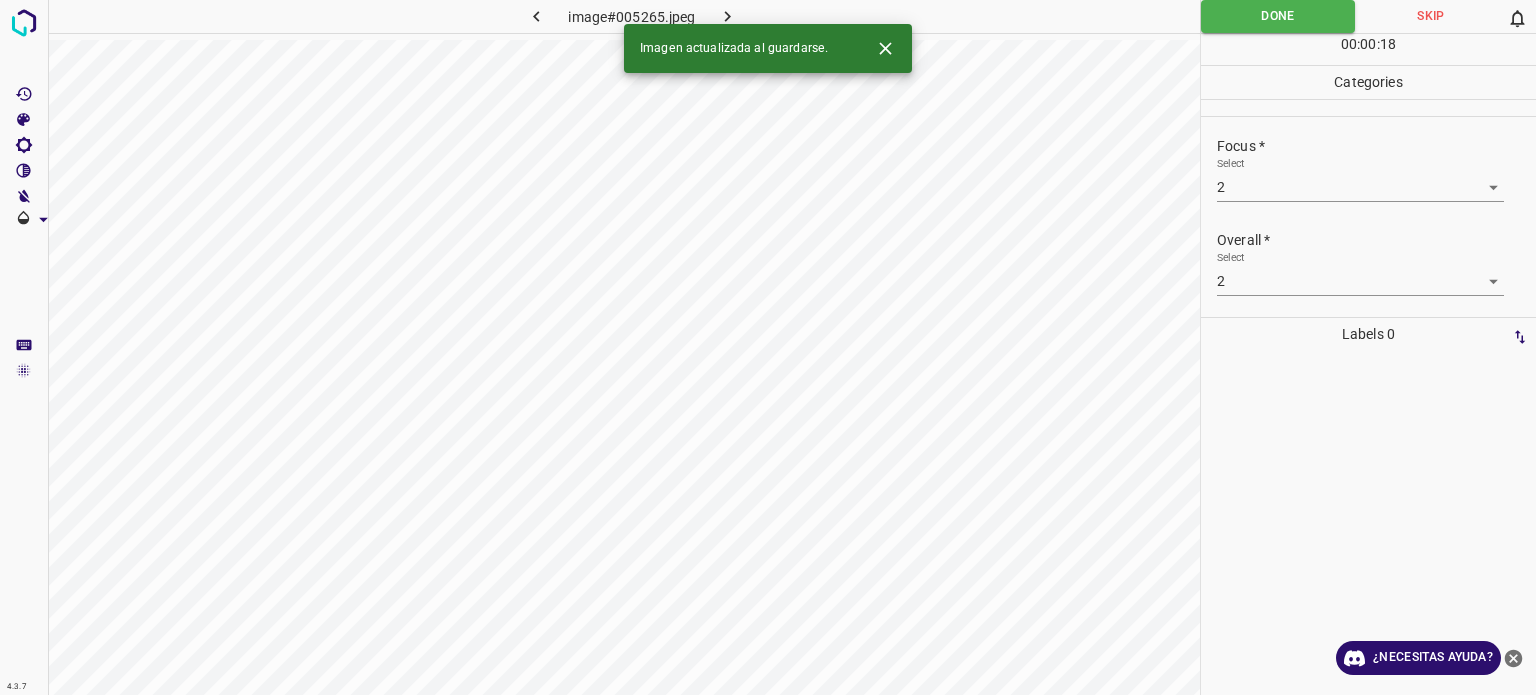 click 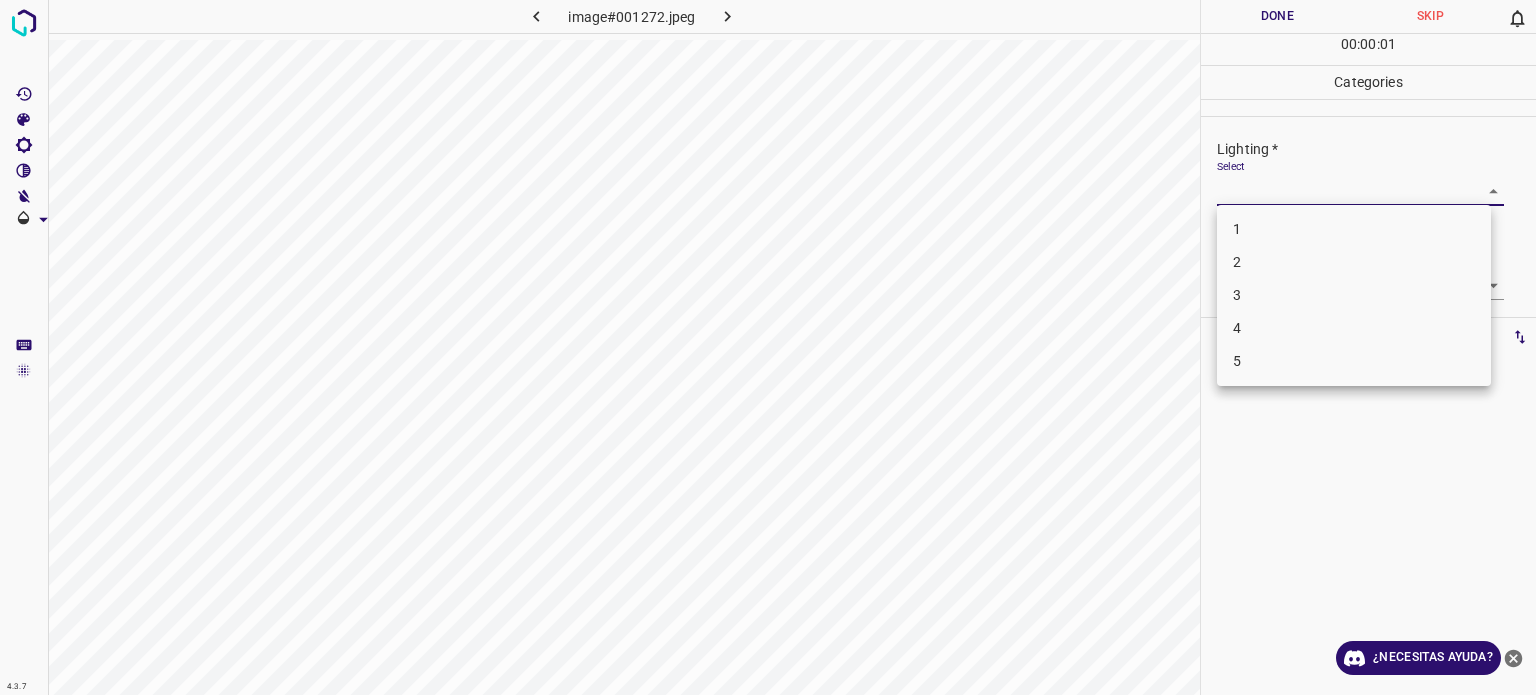 click on "4.3.7 image#001272.jpeg Done Skip 0 00   : 00   : 01   Categories Lighting *  Select ​ Focus *  Select ​ Overall *  Select ​ Labels   0 Categories 1 Lighting 2 Focus 3 Overall Tools Space Change between modes (Draw & Edit) I Auto labeling R Restore zoom M Zoom in N Zoom out Delete Delete selecte label Filters Z Restore filters X Saturation filter C Brightness filter V Contrast filter B Gray scale filter General O Download ¿Necesitas ayuda? Texto original Valora esta traducción Tu opinión servirá para ayudar a mejorar el Traductor de Google - Texto - Esconder - Borrar 1 2 3 4 5" at bounding box center [768, 347] 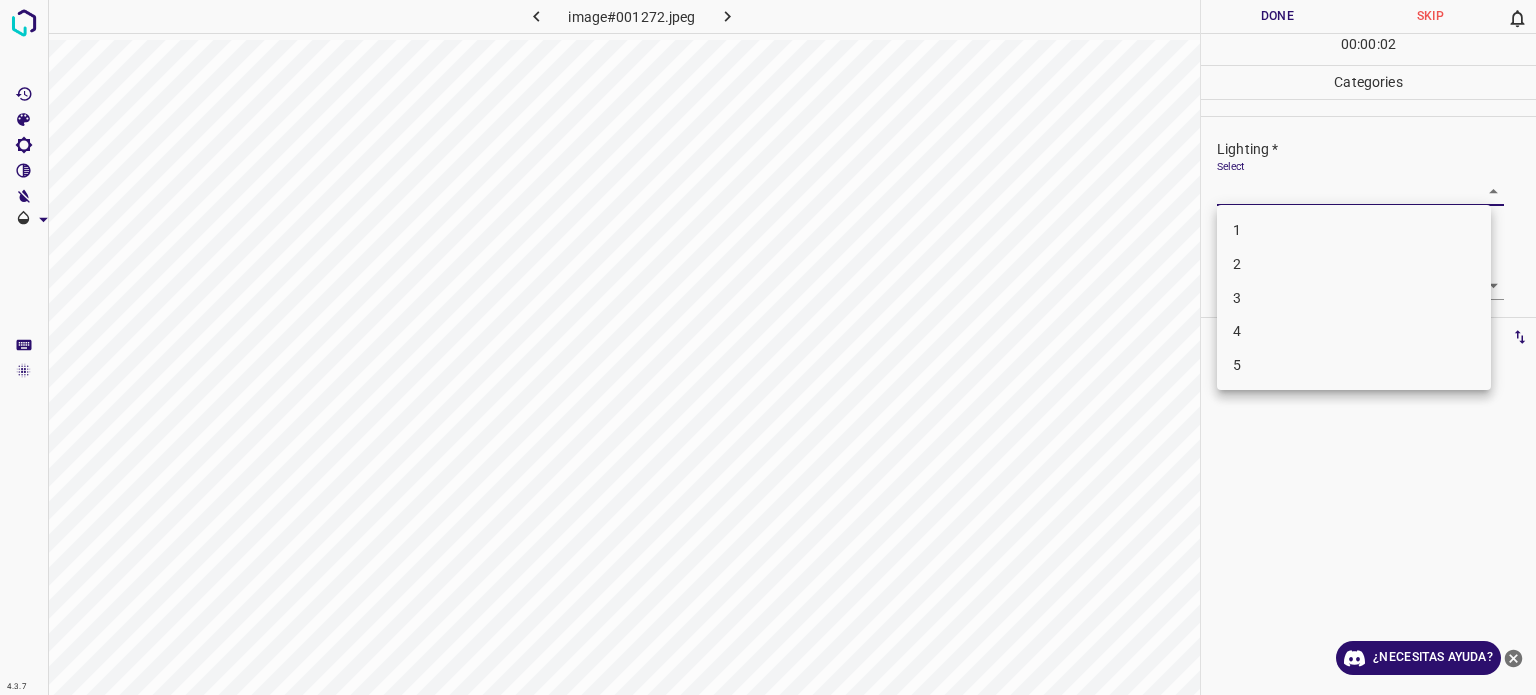 click on "2" at bounding box center [1354, 264] 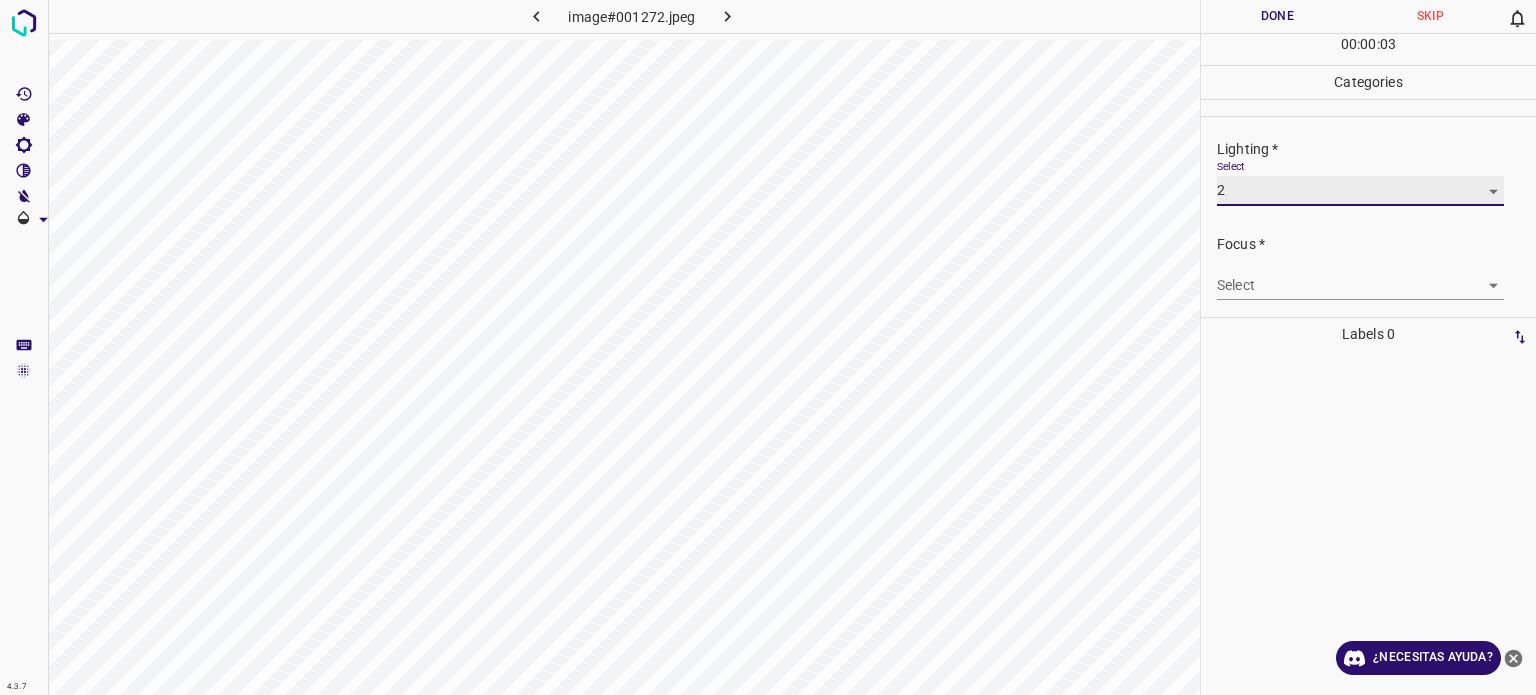 type on "2" 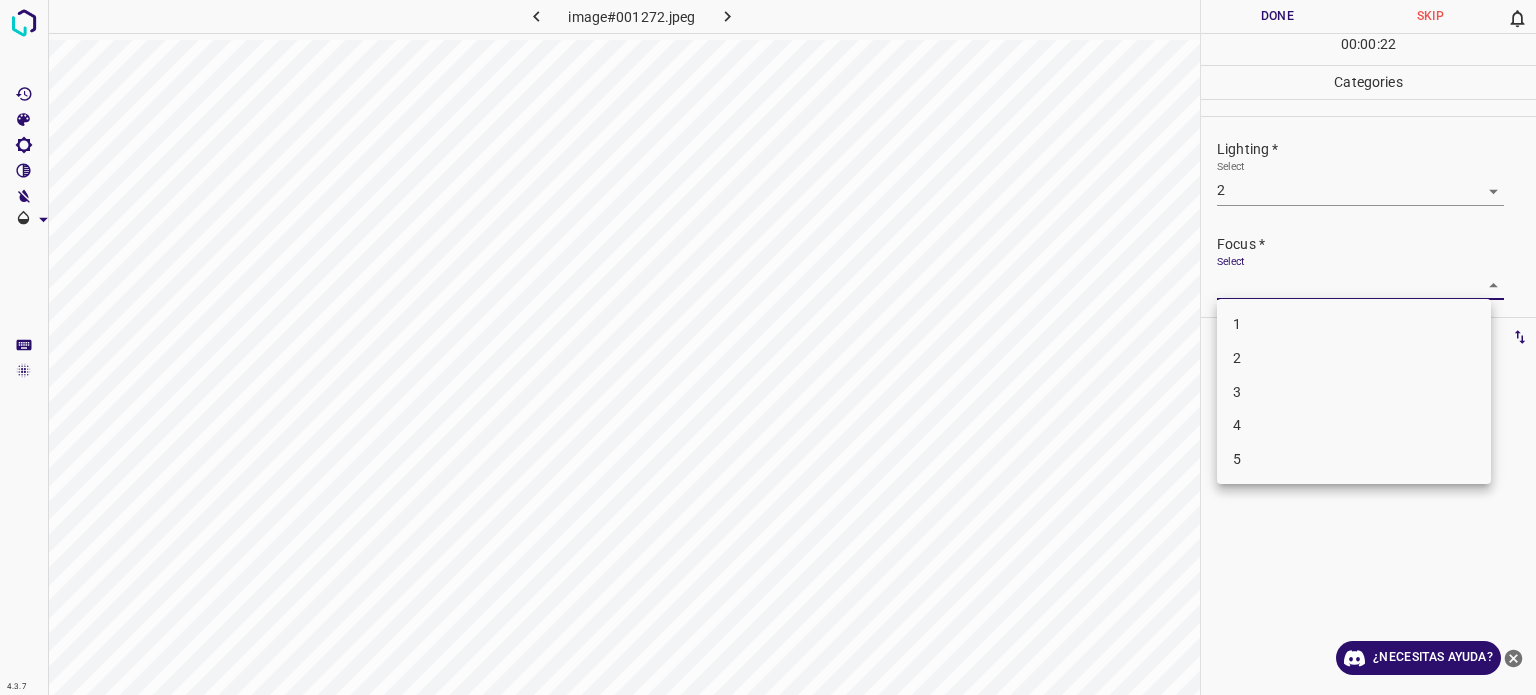 click on "4.3.7 image#001272.jpeg Done Skip 0 00   : 00   : 22   Categories Lighting *  Select 2 2 Focus *  Select ​ Overall *  Select ​ Labels   0 Categories 1 Lighting 2 Focus 3 Overall Tools Space Change between modes (Draw & Edit) I Auto labeling R Restore zoom M Zoom in N Zoom out Delete Delete selecte label Filters Z Restore filters X Saturation filter C Brightness filter V Contrast filter B Gray scale filter General O Download ¿Necesitas ayuda? Texto original Valora esta traducción Tu opinión servirá para ayudar a mejorar el Traductor de Google - Texto - Esconder - Borrar 1 2 3 4 5" at bounding box center [768, 347] 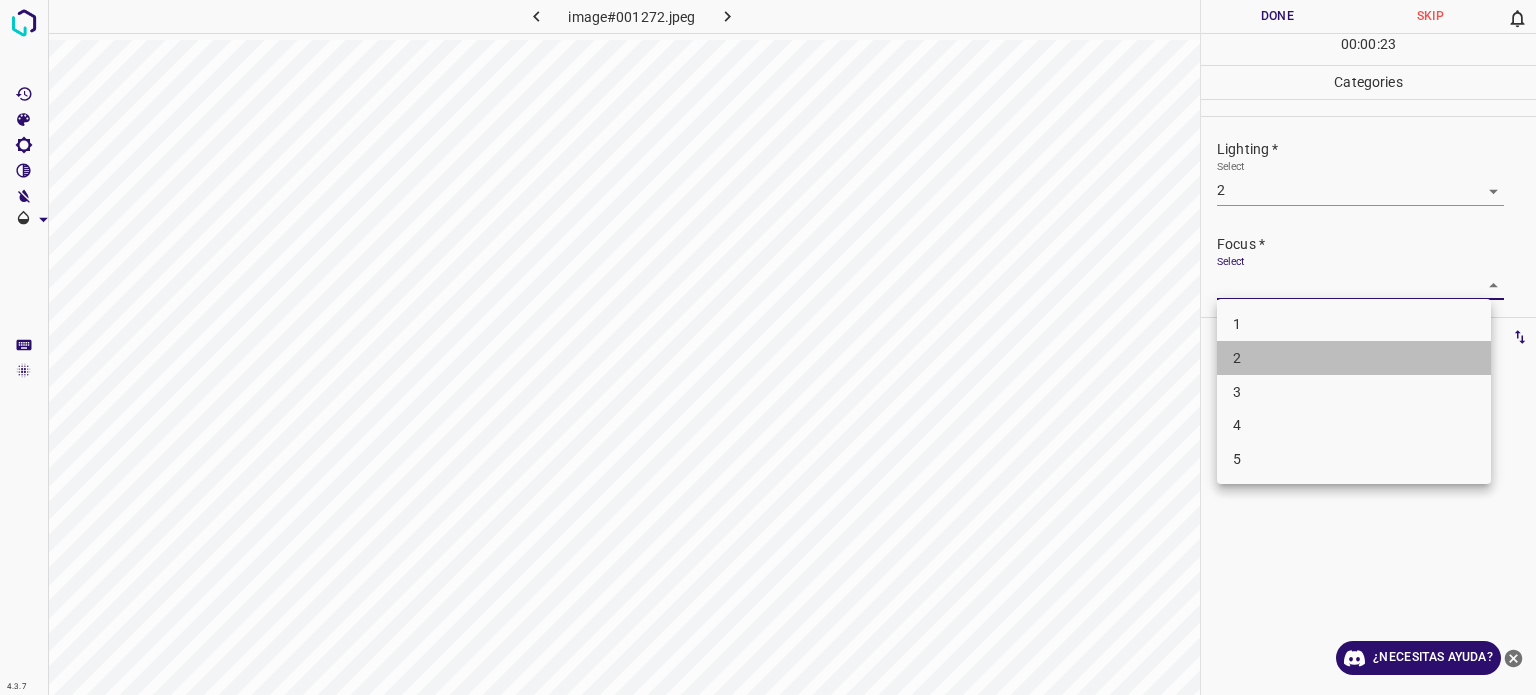 click on "2" at bounding box center (1354, 358) 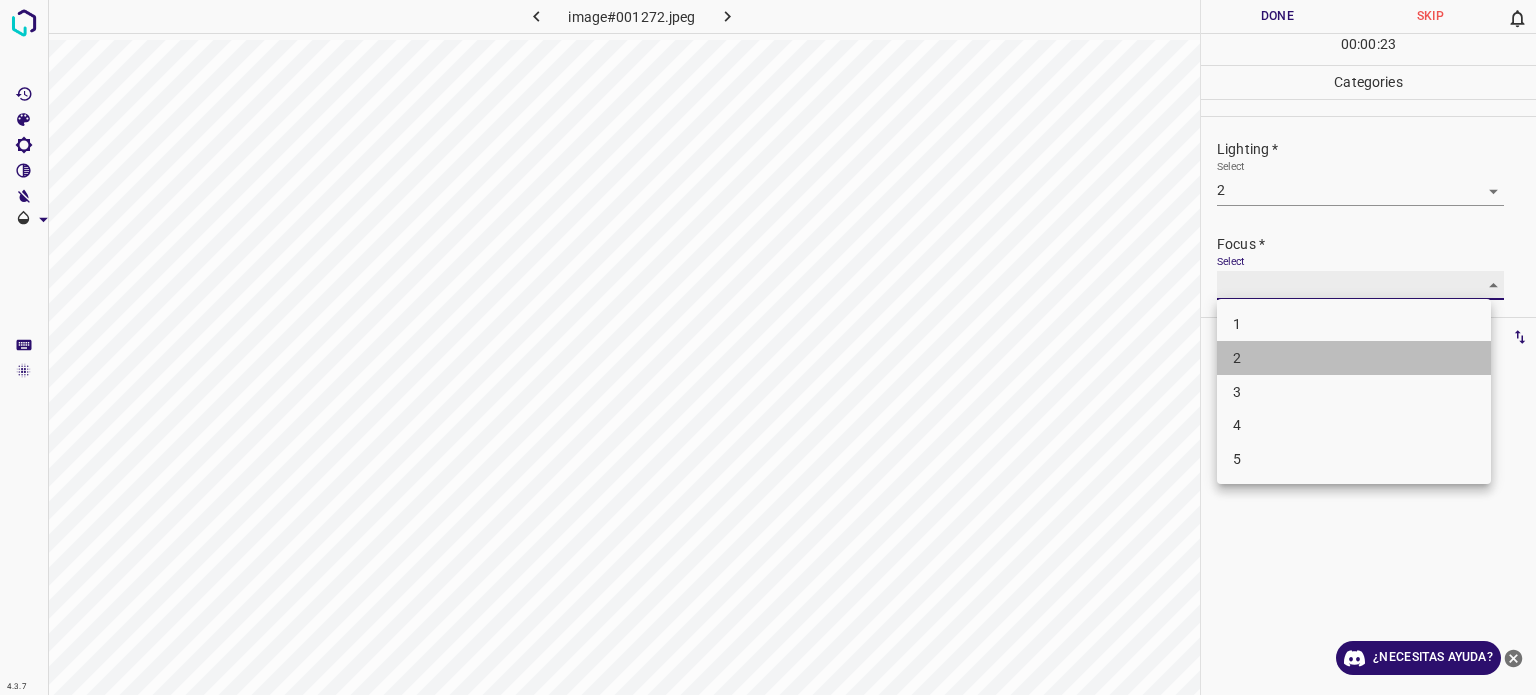 type on "2" 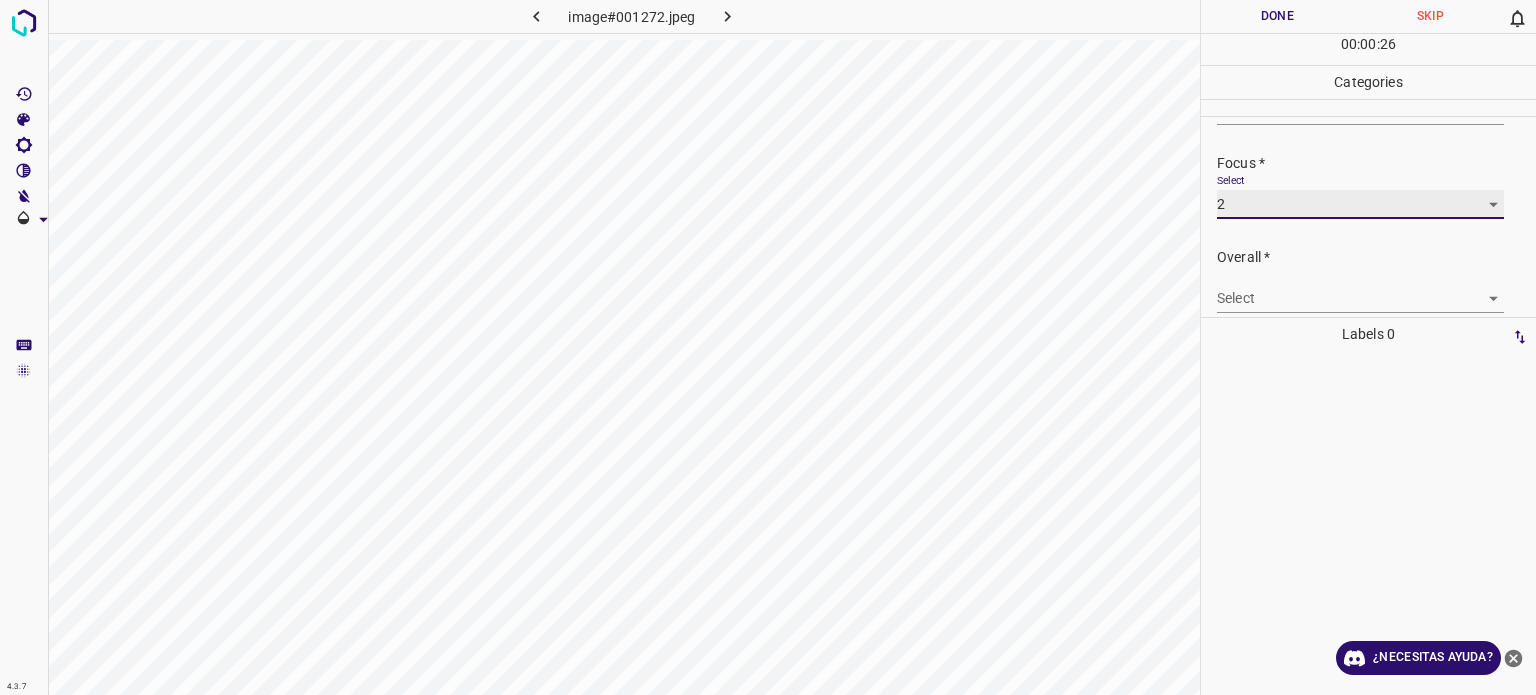 scroll, scrollTop: 98, scrollLeft: 0, axis: vertical 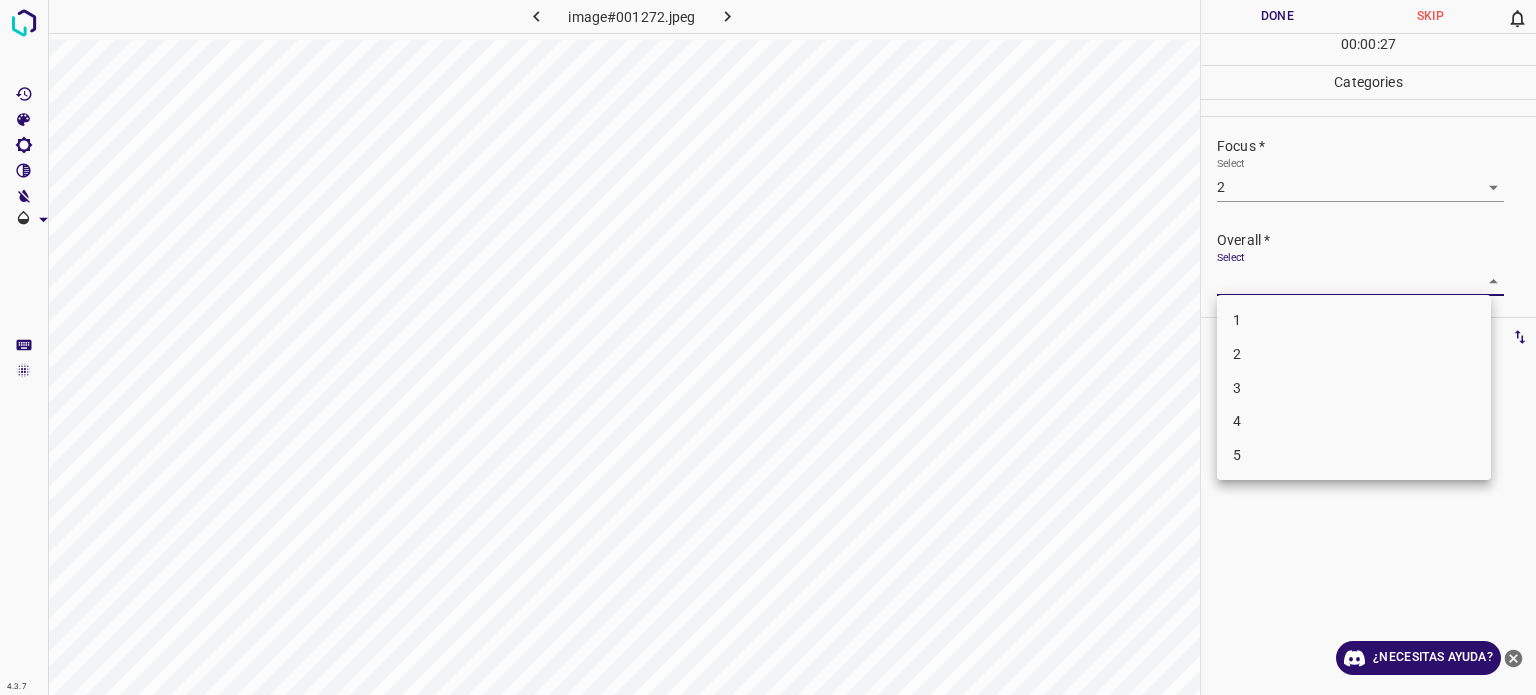click on "4.3.7 image#001272.jpeg Done Skip 0 00   : 00   : 27   Categories Lighting *  Select 2 2 Focus *  Select 2 2 Overall *  Select ​ Labels   0 Categories 1 Lighting 2 Focus 3 Overall Tools Space Change between modes (Draw & Edit) I Auto labeling R Restore zoom M Zoom in N Zoom out Delete Delete selecte label Filters Z Restore filters X Saturation filter C Brightness filter V Contrast filter B Gray scale filter General O Download ¿Necesitas ayuda? Texto original Valora esta traducción Tu opinión servirá para ayudar a mejorar el Traductor de Google - Texto - Esconder - Borrar 1 2 3 4 5" at bounding box center [768, 347] 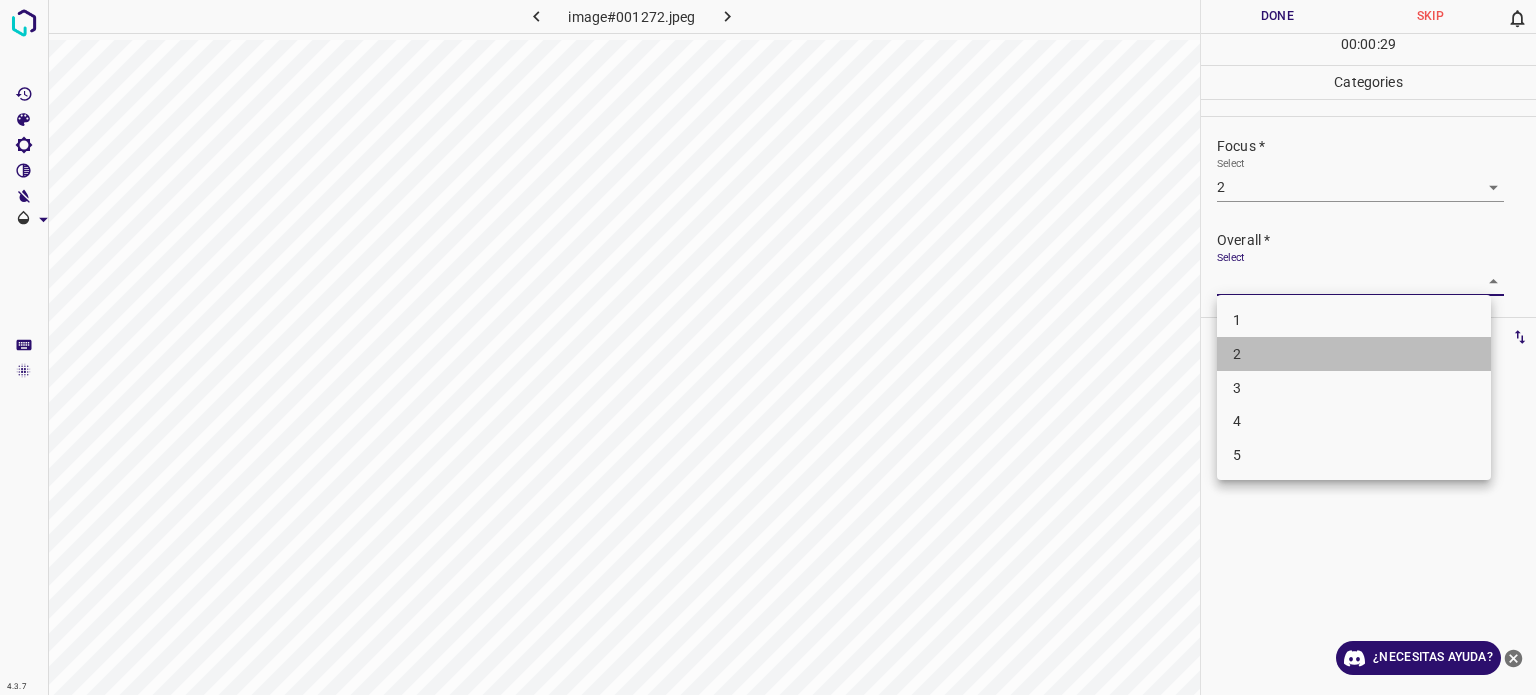 click on "2" at bounding box center (1237, 354) 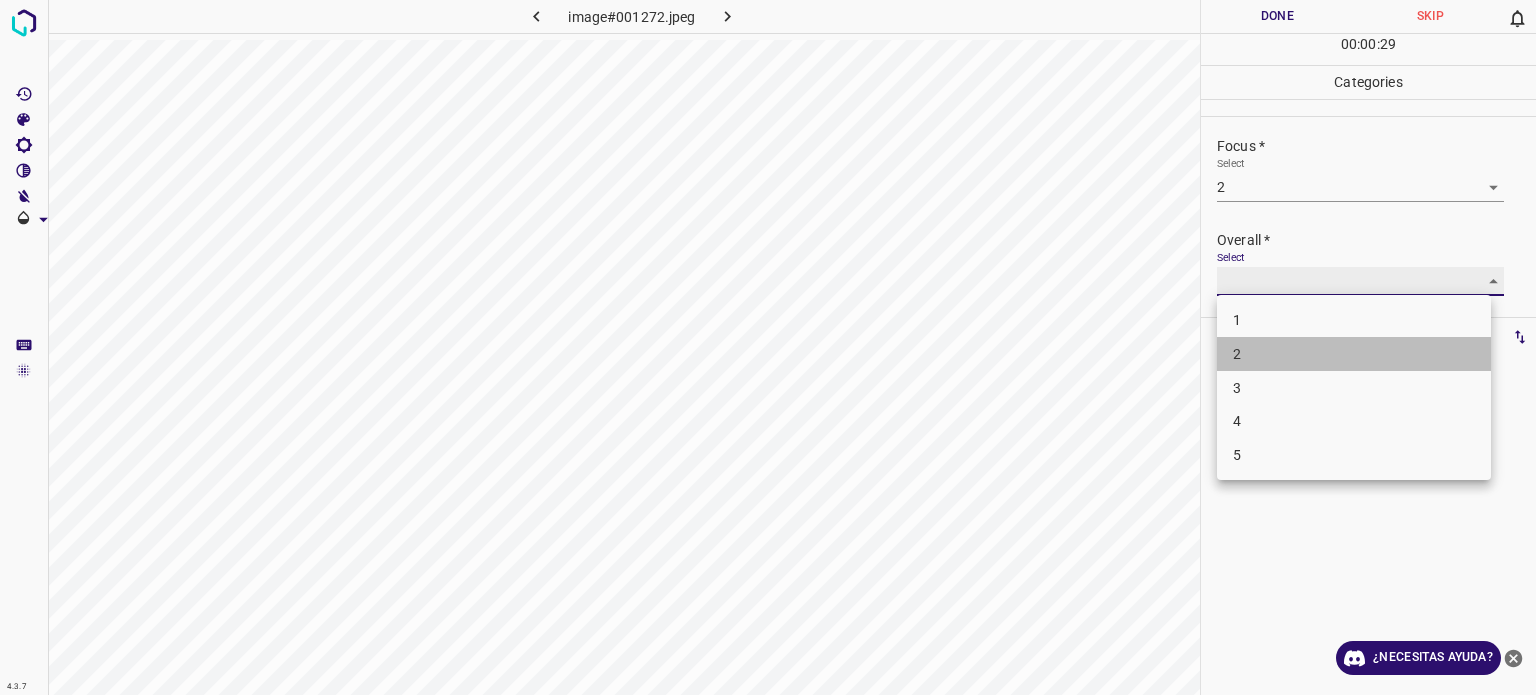 type on "2" 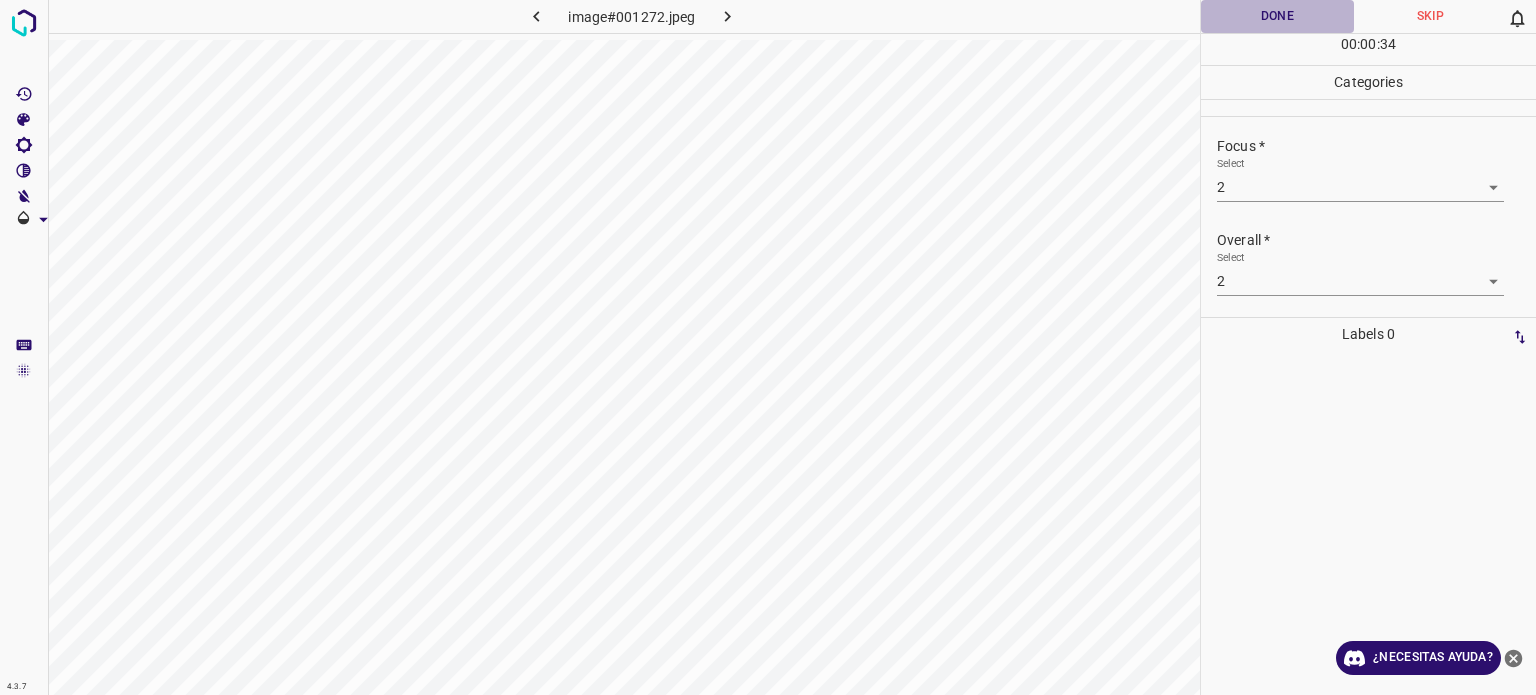 click on "Done" at bounding box center (1277, 16) 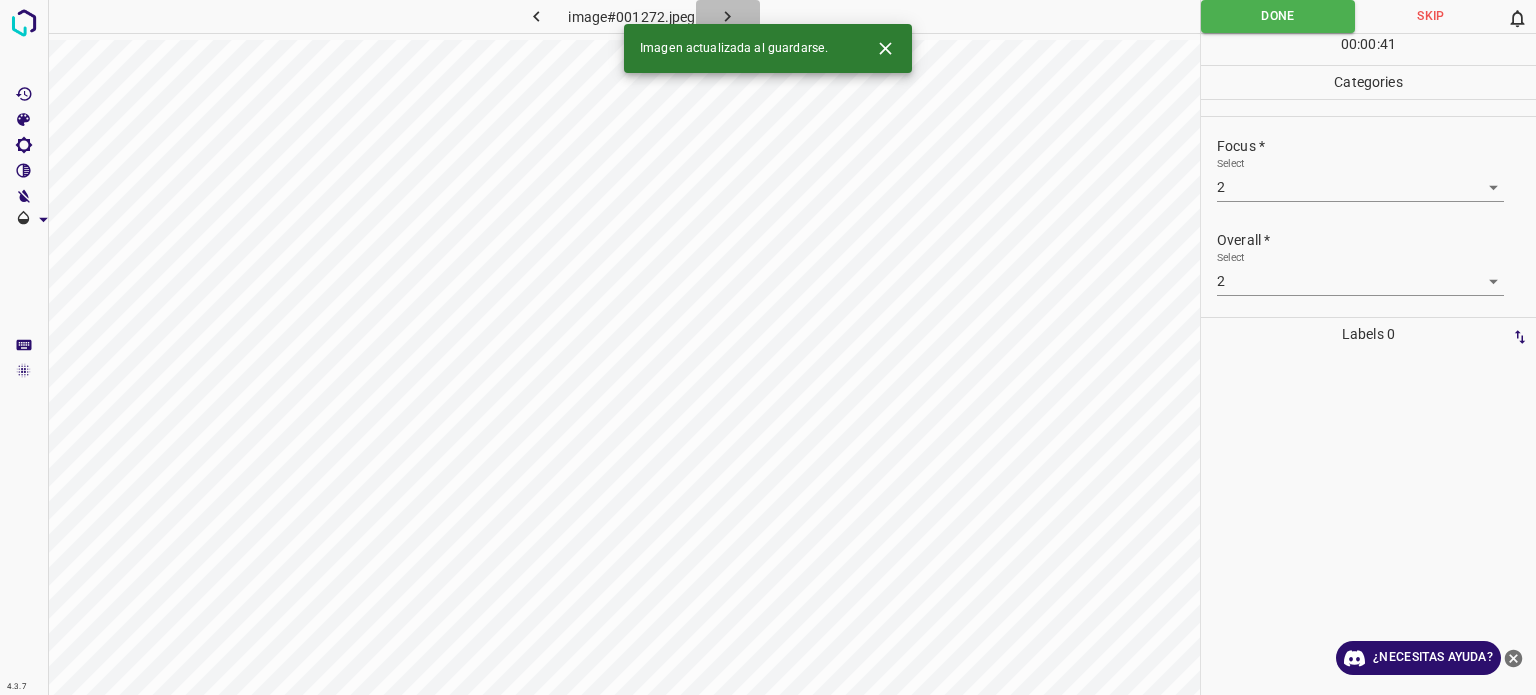click 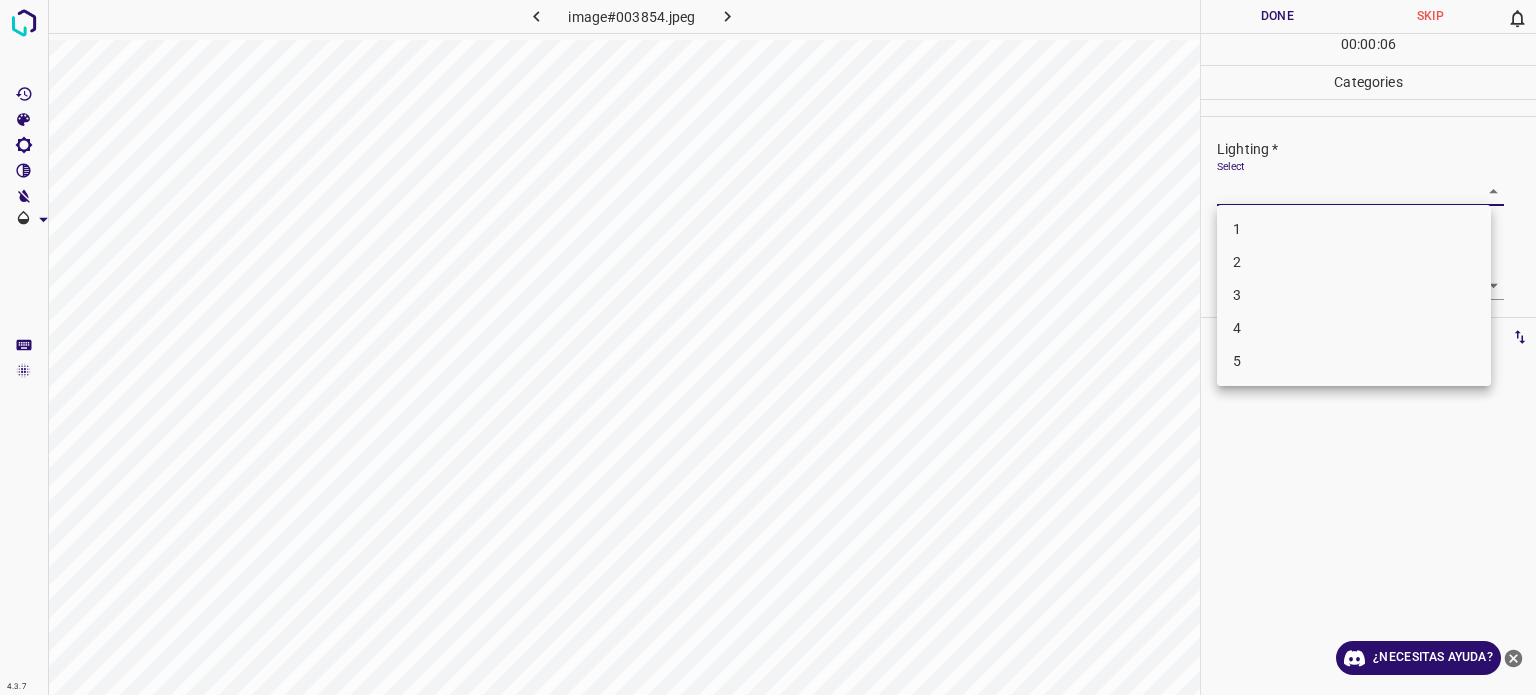 click on "4.3.7 image#003854.jpeg Done Skip 0 00   : 00   : 06   Categories Lighting *  Select ​ Focus *  Select ​ Overall *  Select ​ Labels   0 Categories 1 Lighting 2 Focus 3 Overall Tools Space Change between modes (Draw & Edit) I Auto labeling R Restore zoom M Zoom in N Zoom out Delete Delete selecte label Filters Z Restore filters X Saturation filter C Brightness filter V Contrast filter B Gray scale filter General O Download ¿Necesitas ayuda? Texto original Valora esta traducción Tu opinión servirá para ayudar a mejorar el Traductor de Google - Texto - Esconder - Borrar 1 2 3 4 5" at bounding box center (768, 347) 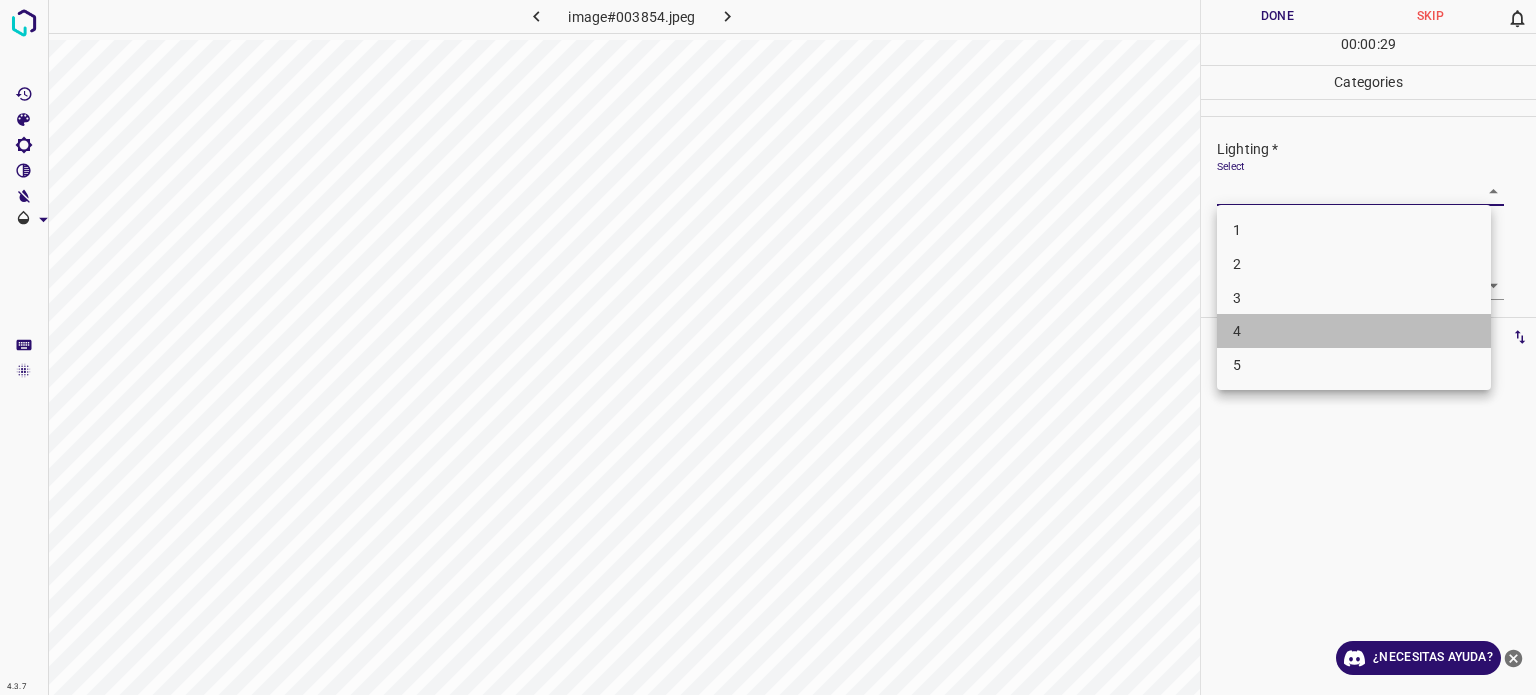 click on "4" at bounding box center [1354, 331] 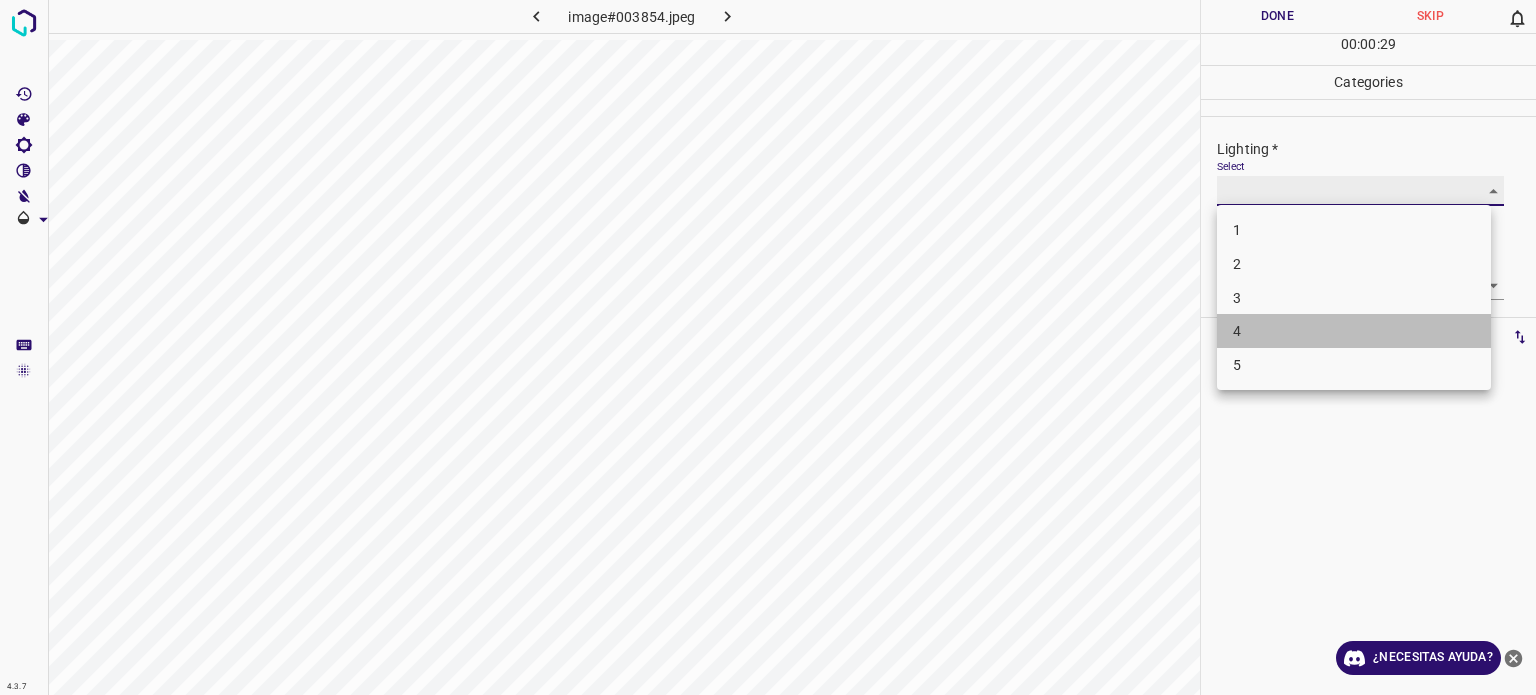 type on "4" 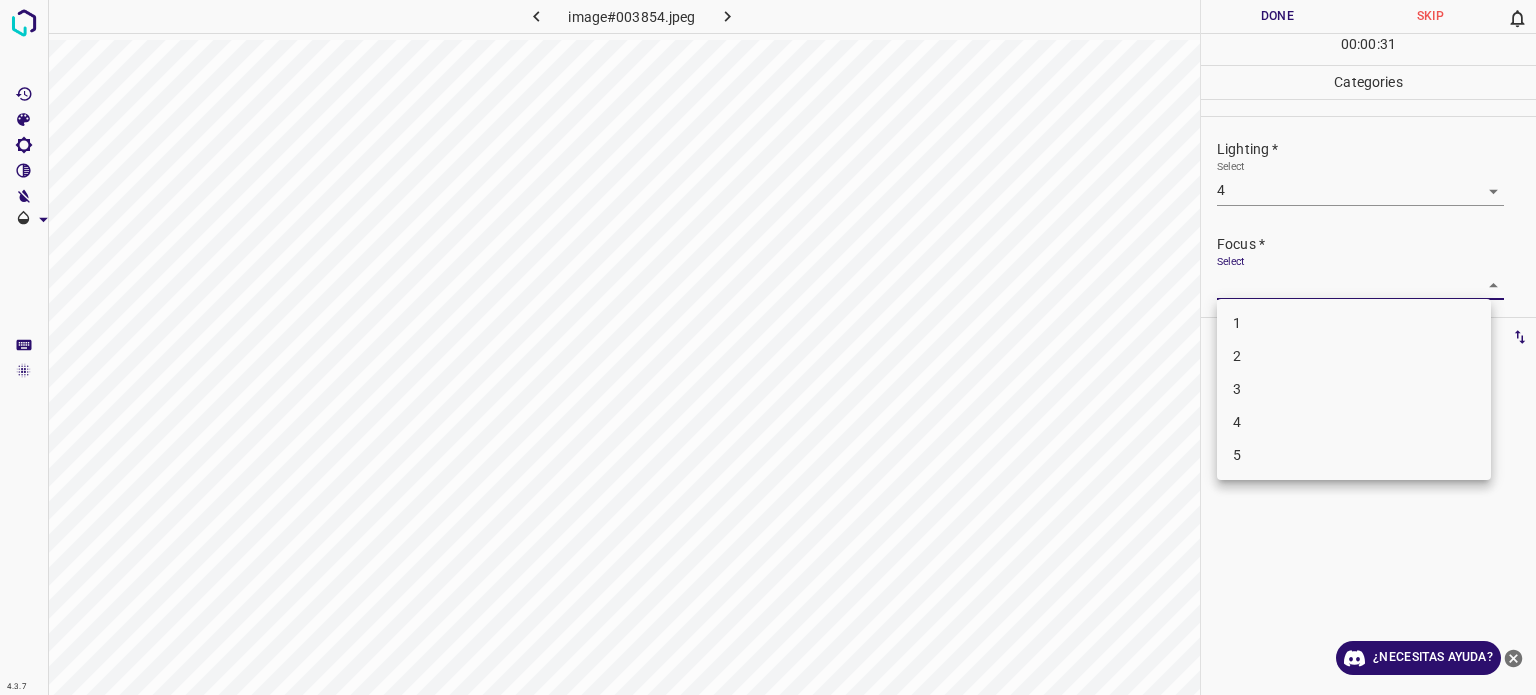 click on "4.3.7 image#003854.jpeg Done Skip 0 00   : 00   : 31   Categories Lighting *  Select 4 4 Focus *  Select ​ Overall *  Select ​ Labels   0 Categories 1 Lighting 2 Focus 3 Overall Tools Space Change between modes (Draw & Edit) I Auto labeling R Restore zoom M Zoom in N Zoom out Delete Delete selecte label Filters Z Restore filters X Saturation filter C Brightness filter V Contrast filter B Gray scale filter General O Download ¿Necesitas ayuda? Texto original Valora esta traducción Tu opinión servirá para ayudar a mejorar el Traductor de Google - Texto - Esconder - Borrar 1 2 3 4 5" at bounding box center (768, 347) 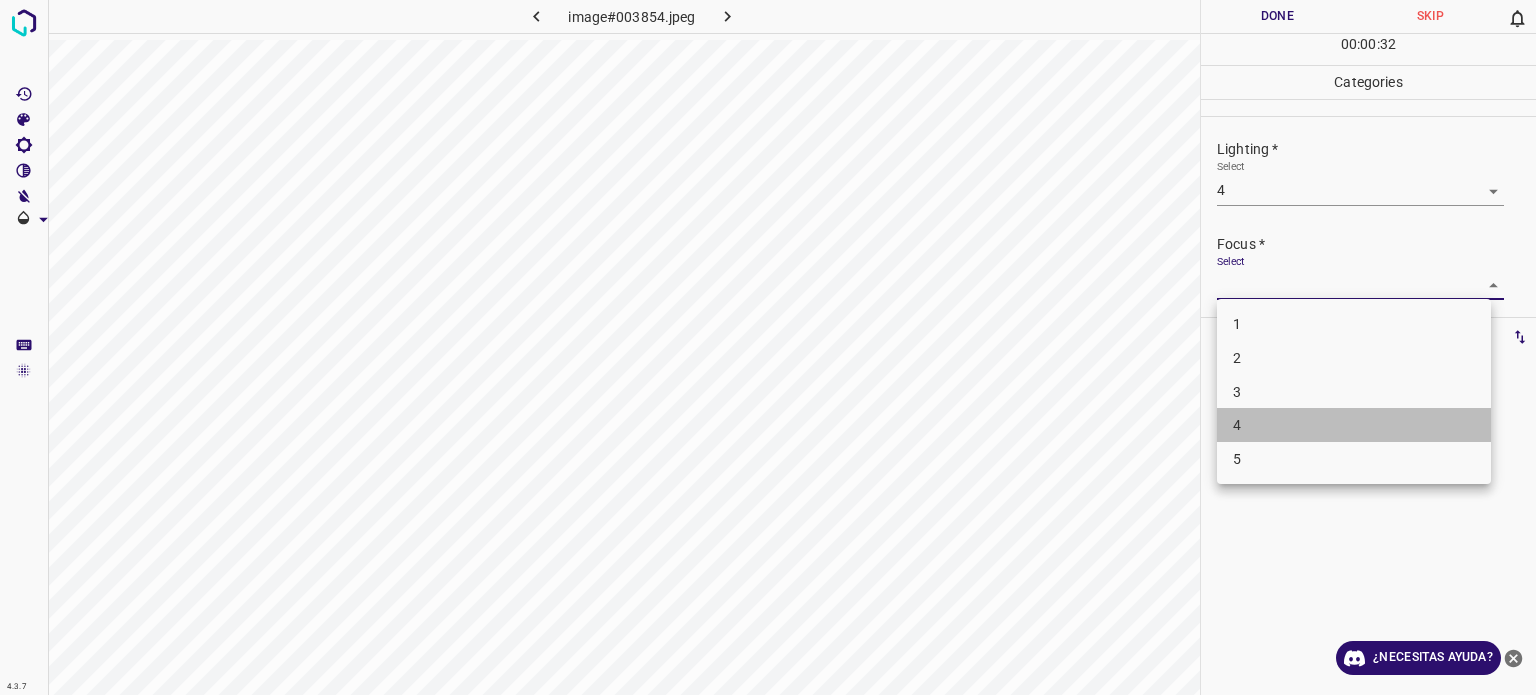 click on "4" at bounding box center (1354, 425) 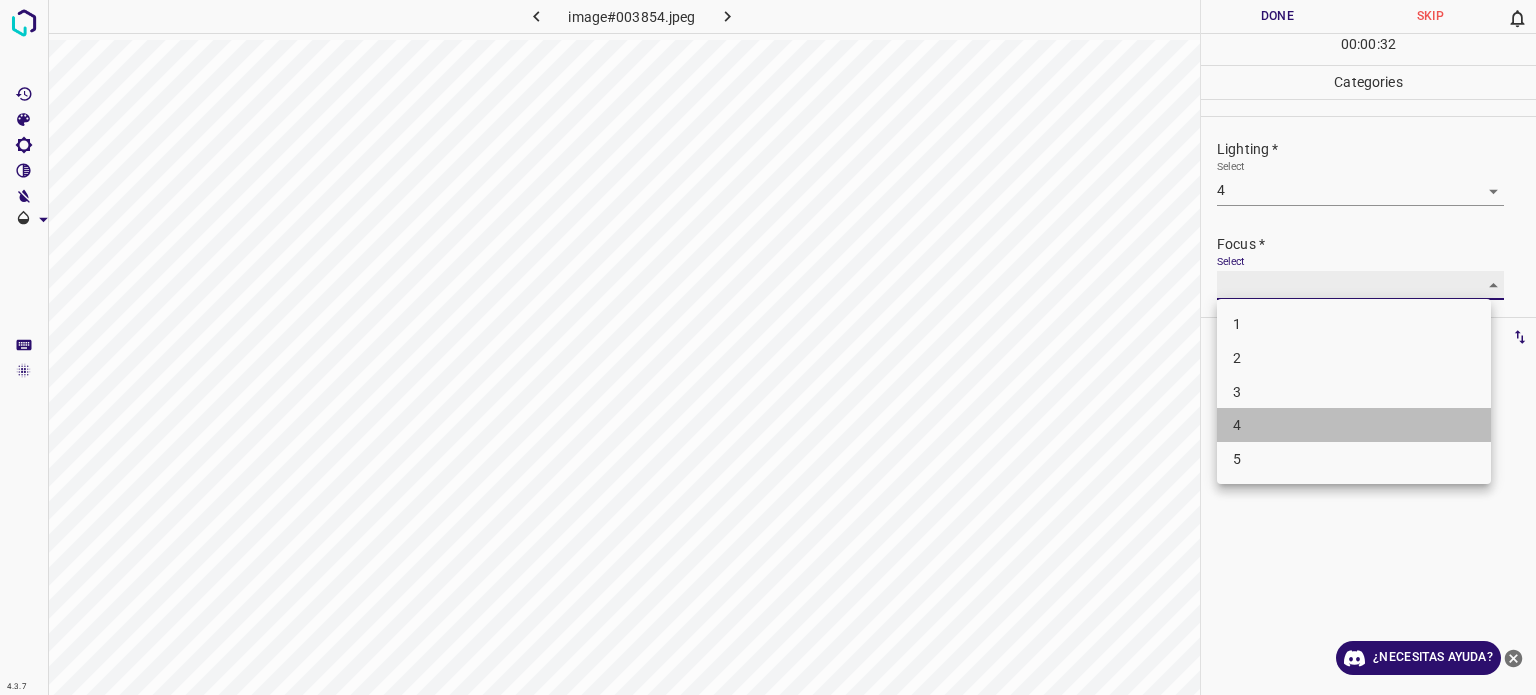 type on "4" 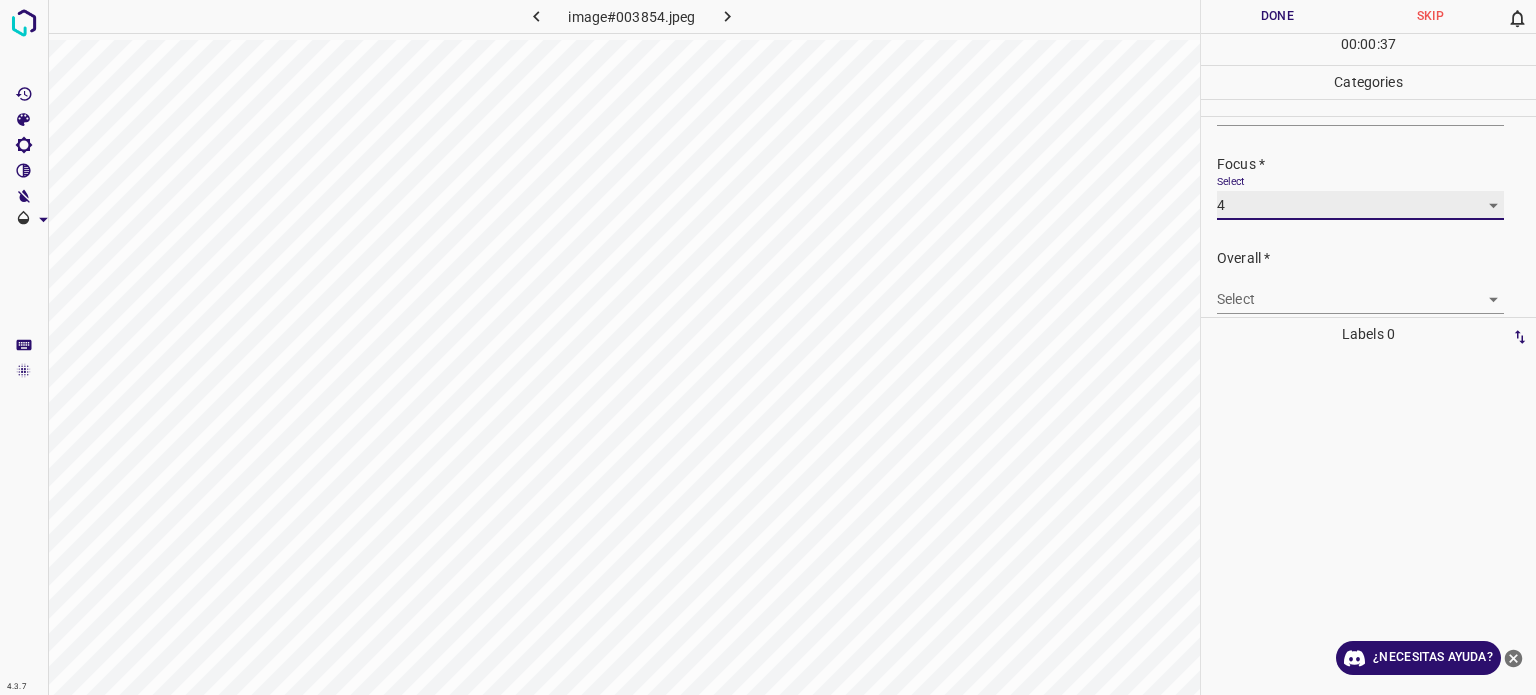 scroll, scrollTop: 98, scrollLeft: 0, axis: vertical 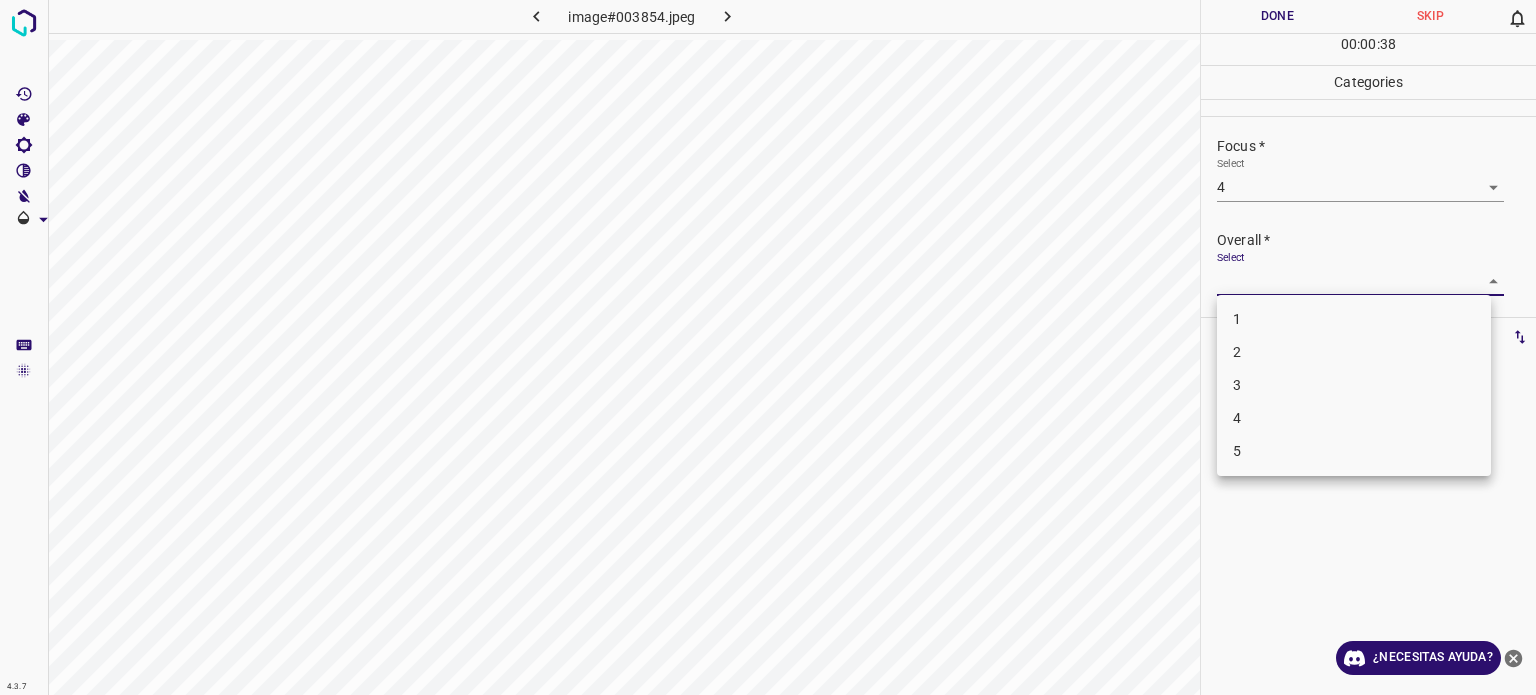 click on "4.3.7 image#003854.jpeg Done Skip 0 00   : 00   : 38   Categories Lighting *  Select 4 4 Focus *  Select 4 4 Overall *  Select ​ Labels   0 Categories 1 Lighting 2 Focus 3 Overall Tools Space Change between modes (Draw & Edit) I Auto labeling R Restore zoom M Zoom in N Zoom out Delete Delete selecte label Filters Z Restore filters X Saturation filter C Brightness filter V Contrast filter B Gray scale filter General O Download ¿Necesitas ayuda? Texto original Valora esta traducción Tu opinión servirá para ayudar a mejorar el Traductor de Google - Texto - Esconder - Borrar 1 2 3 4 5" at bounding box center (768, 347) 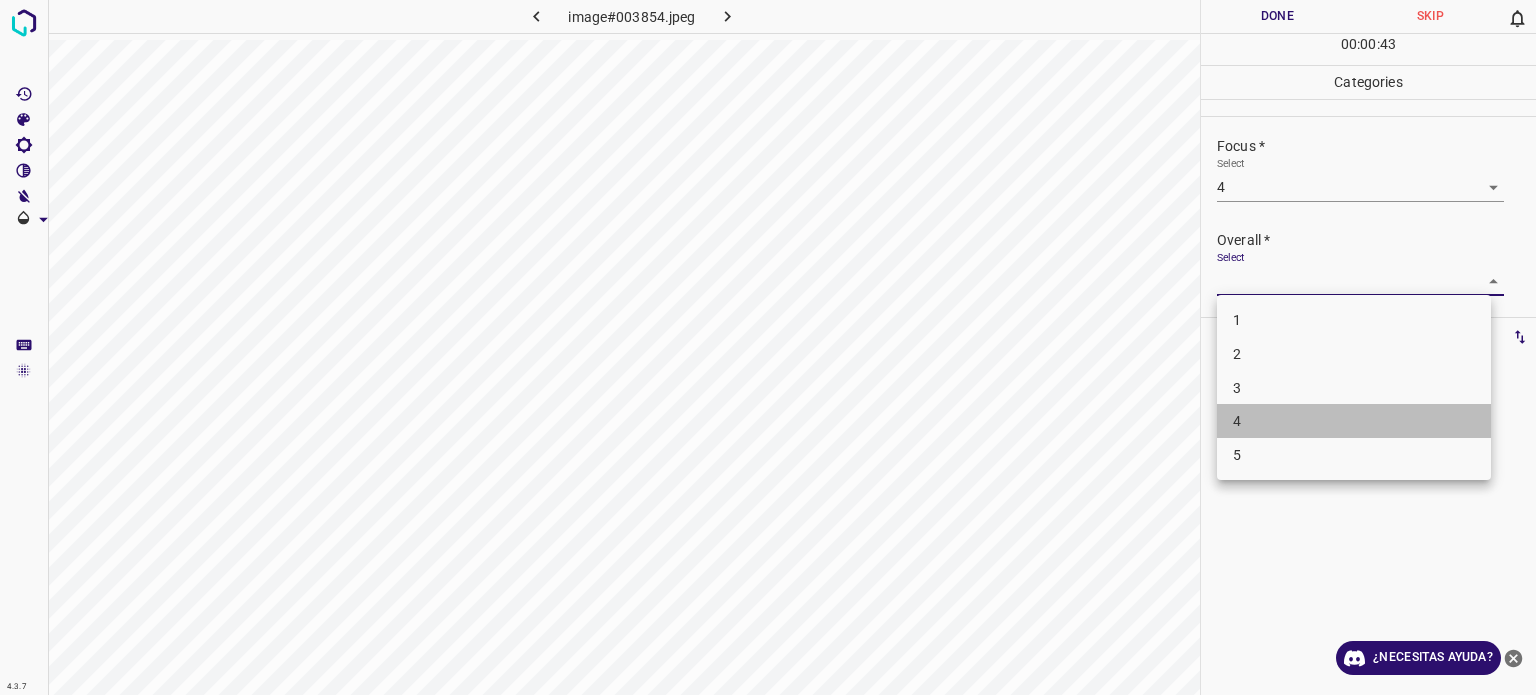 click on "4" at bounding box center [1354, 421] 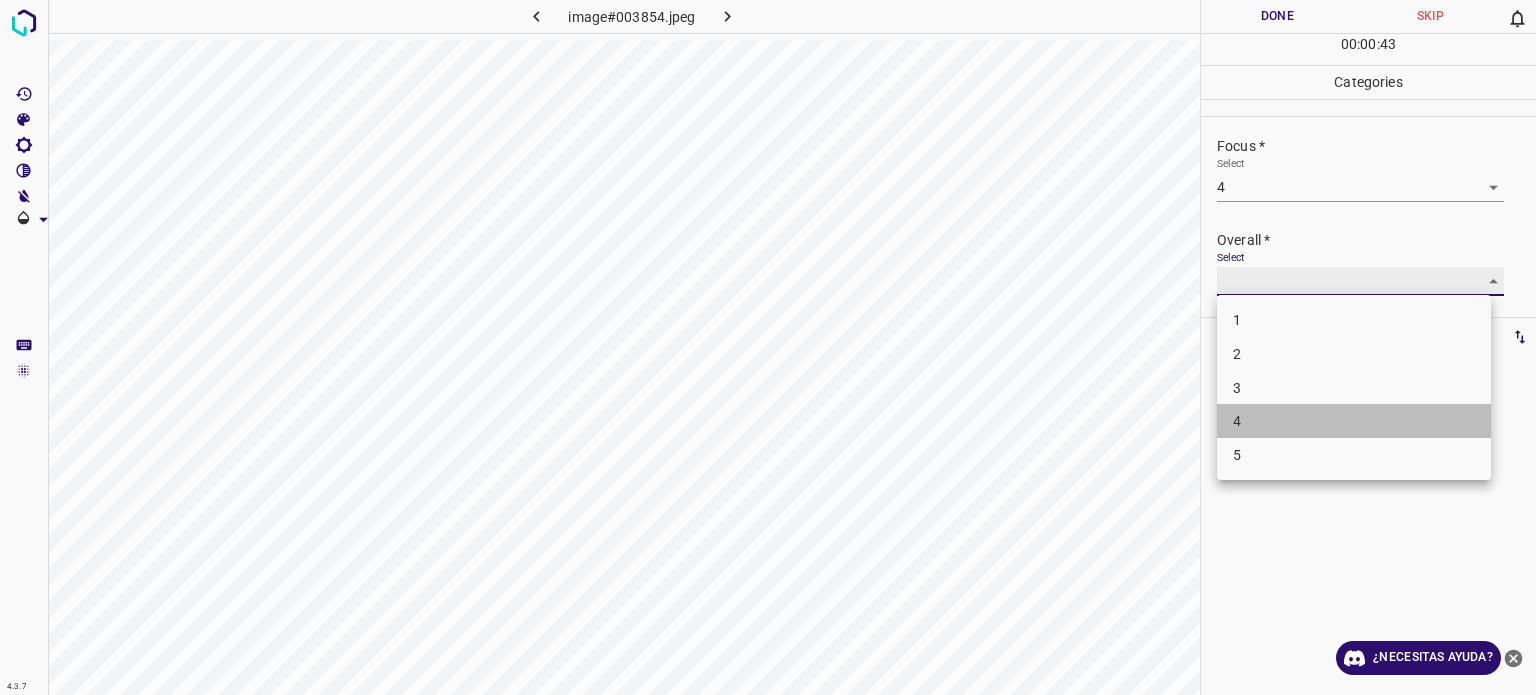 type on "4" 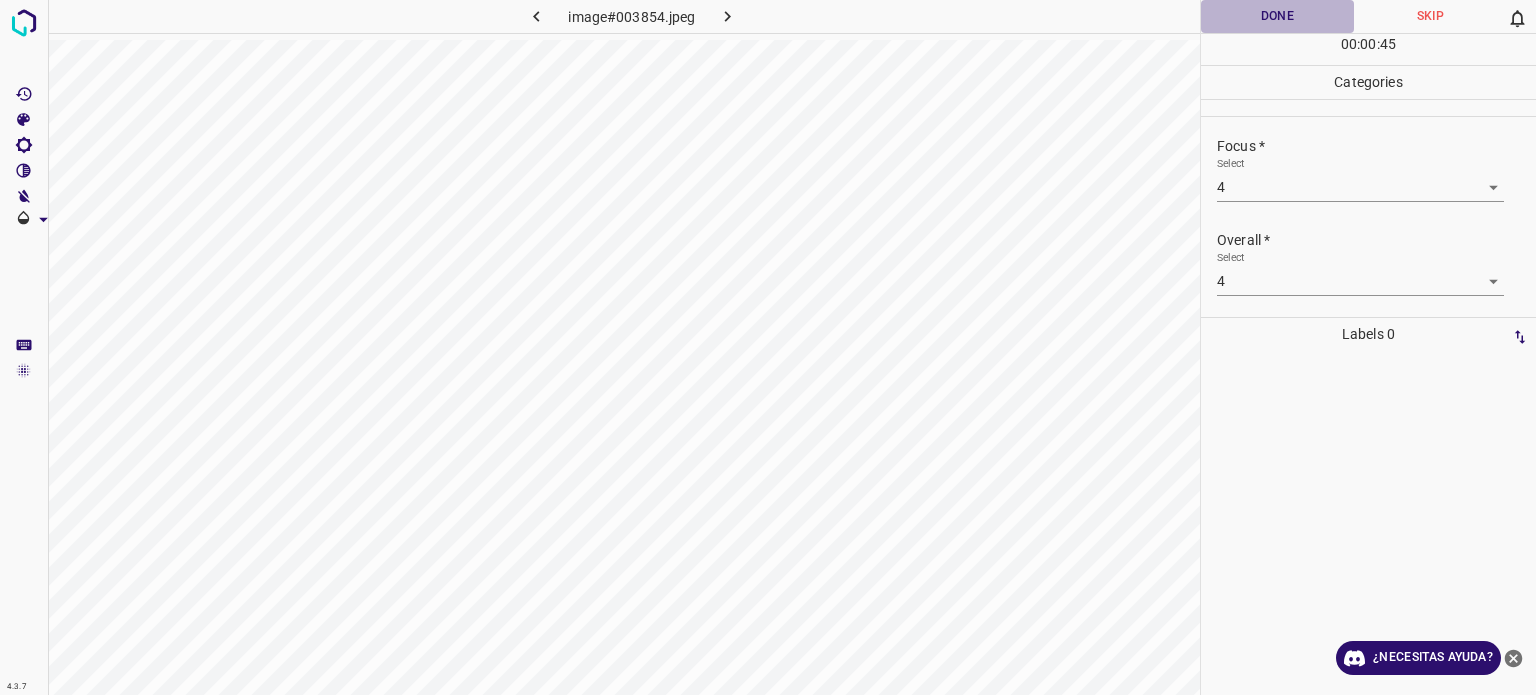 click on "Done" at bounding box center (1277, 16) 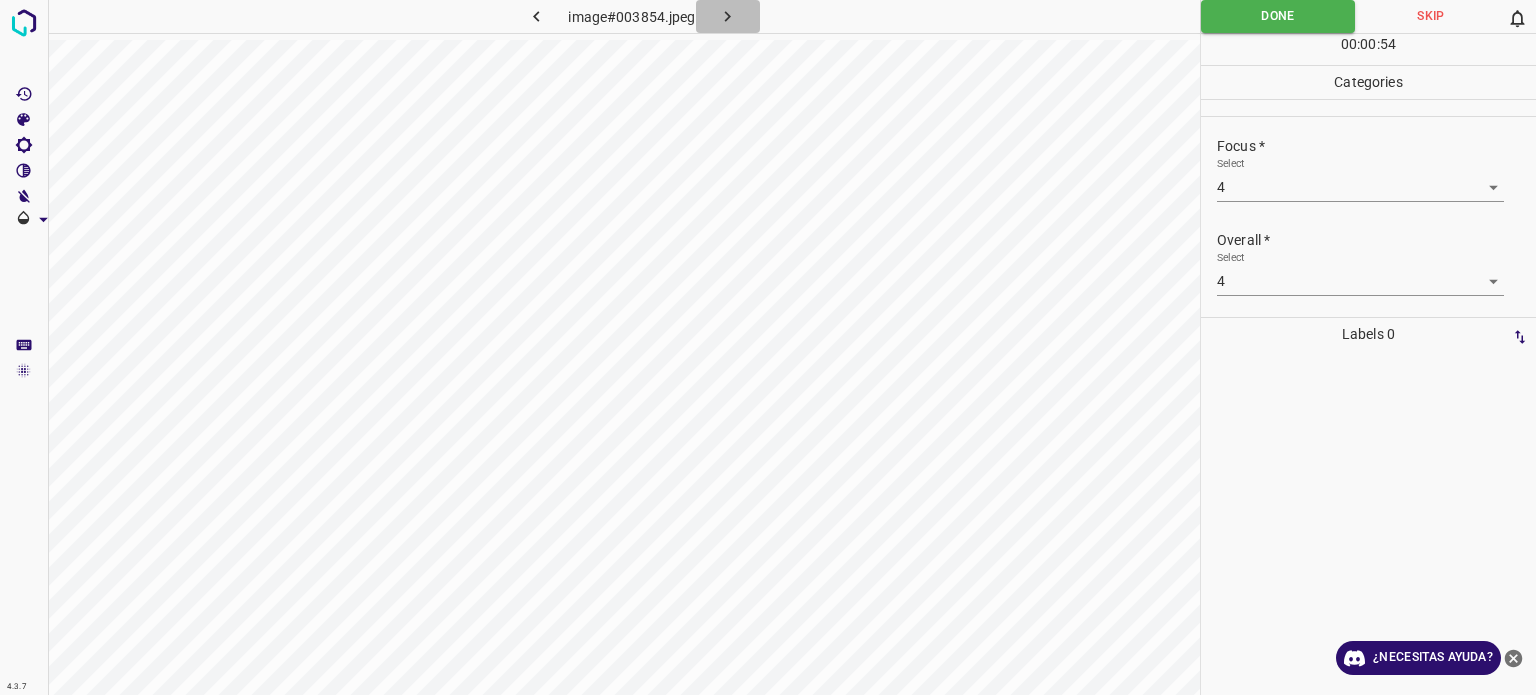 click 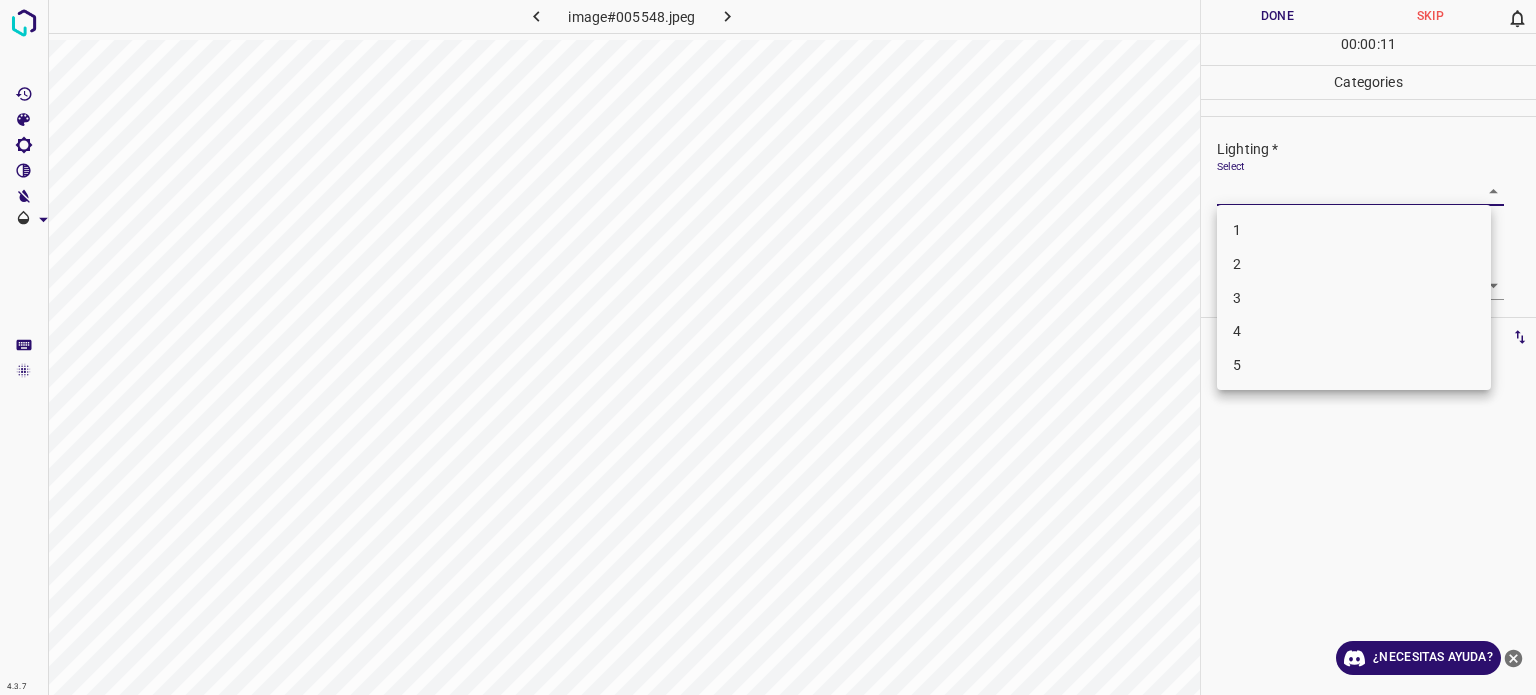 click on "4.3.7 image#005548.jpeg Done Skip 0 00   : 00   : 11   Categories Lighting *  Select ​ Focus *  Select ​ Overall *  Select ​ Labels   0 Categories 1 Lighting 2 Focus 3 Overall Tools Space Change between modes (Draw & Edit) I Auto labeling R Restore zoom M Zoom in N Zoom out Delete Delete selecte label Filters Z Restore filters X Saturation filter C Brightness filter V Contrast filter B Gray scale filter General O Download ¿Necesitas ayuda? Texto original Valora esta traducción Tu opinión servirá para ayudar a mejorar el Traductor de Google - Texto - Esconder - Borrar 1 2 3 4 5" at bounding box center [768, 347] 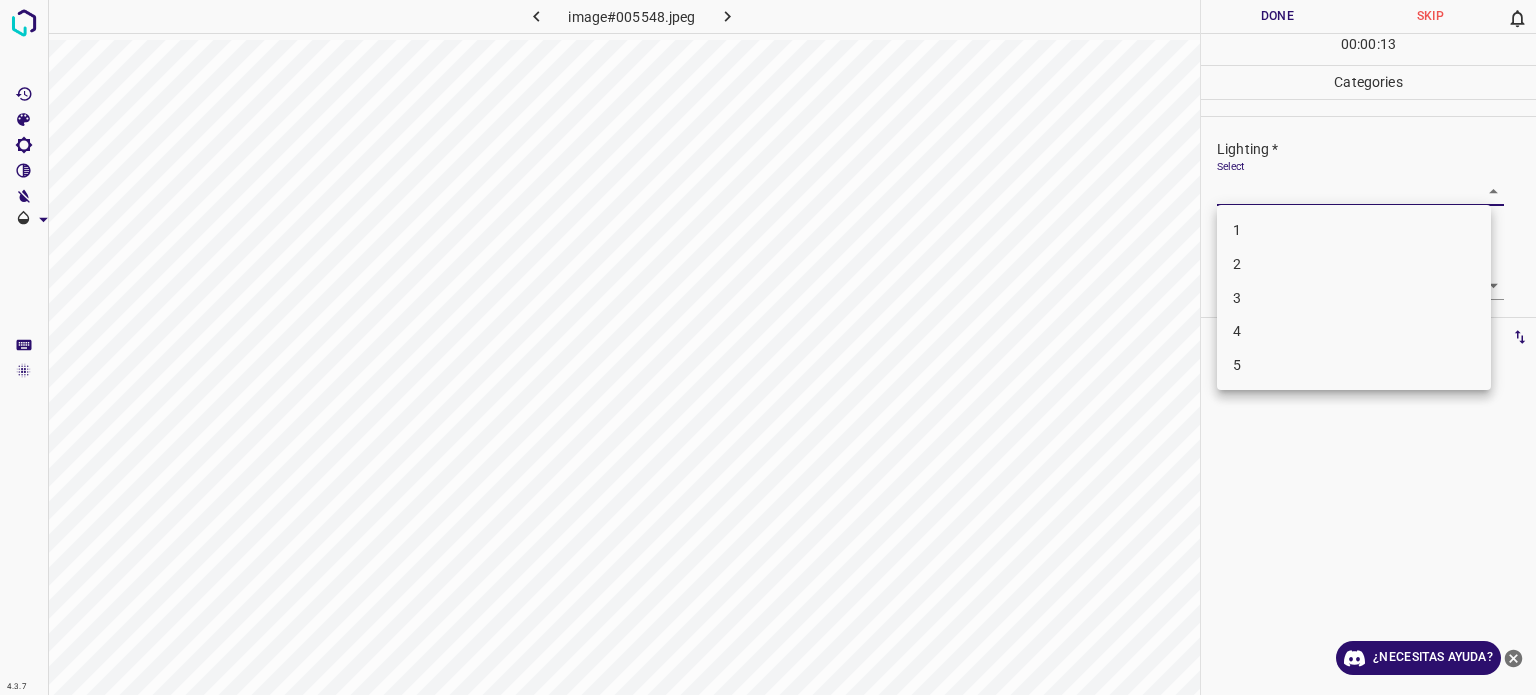 click on "4" at bounding box center [1237, 331] 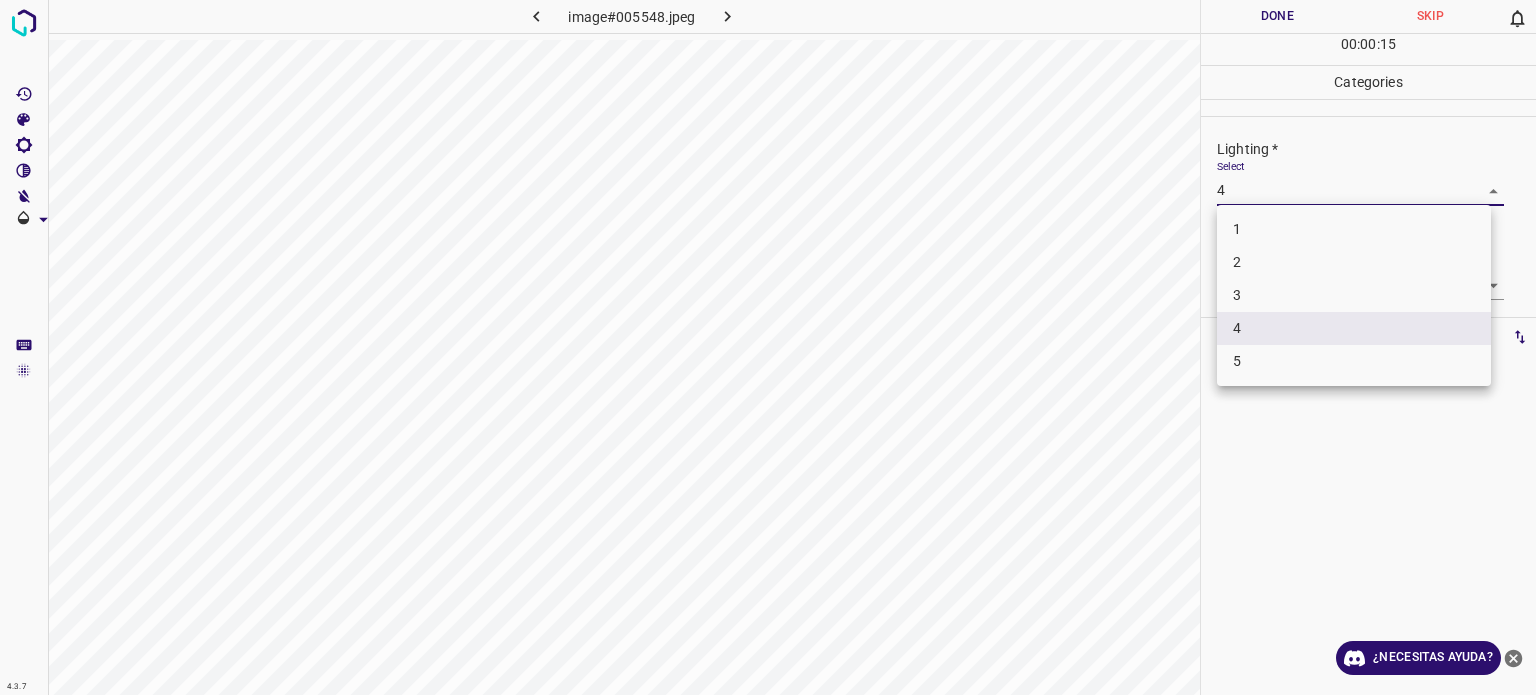 click on "4.3.7 image#005548.jpeg Done Skip 0 00   : 00   : 15   Categories Lighting *  Select 4 4 Focus *  Select ​ Overall *  Select ​ Labels   0 Categories 1 Lighting 2 Focus 3 Overall Tools Space Change between modes (Draw & Edit) I Auto labeling R Restore zoom M Zoom in N Zoom out Delete Delete selecte label Filters Z Restore filters X Saturation filter C Brightness filter V Contrast filter B Gray scale filter General O Download ¿Necesitas ayuda? Texto original Valora esta traducción Tu opinión servirá para ayudar a mejorar el Traductor de Google - Texto - Esconder - Borrar 1 2 3 4 5" at bounding box center (768, 347) 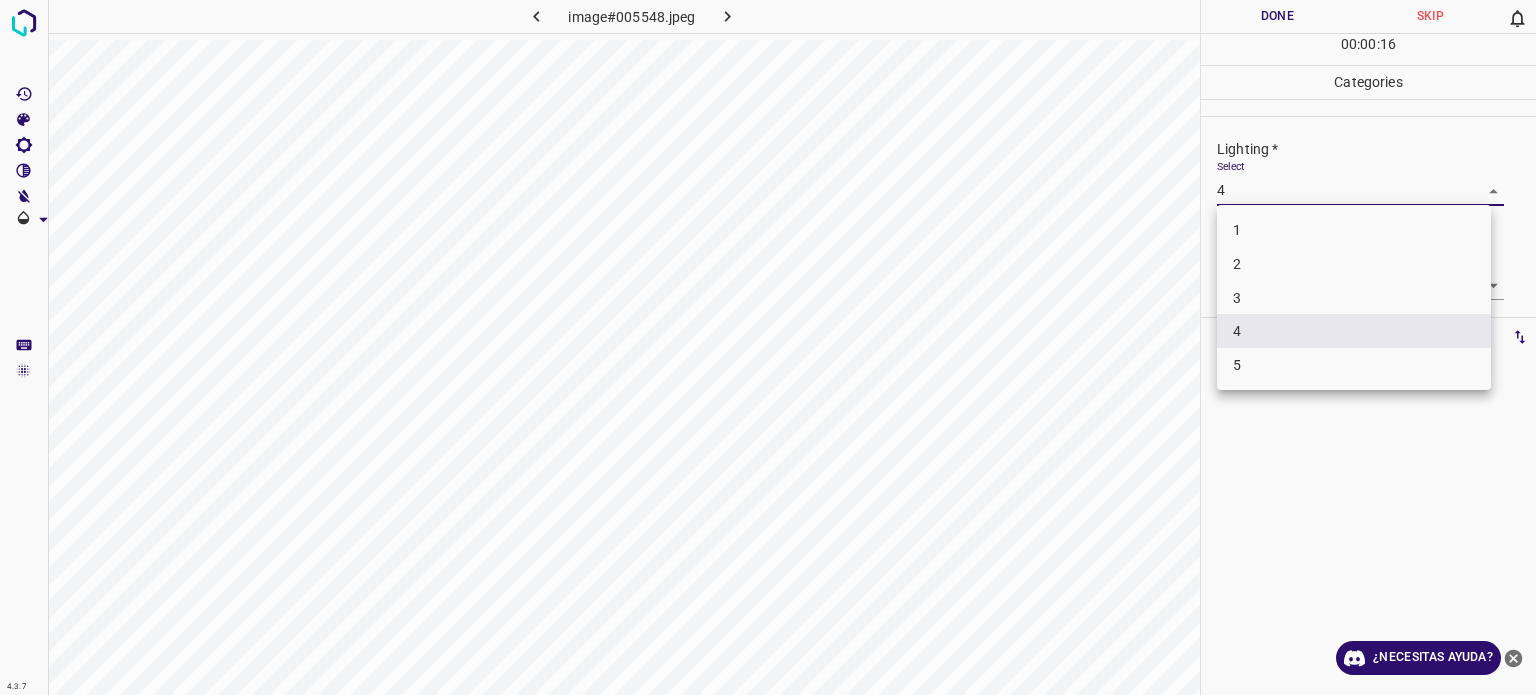 click on "3" at bounding box center (1237, 297) 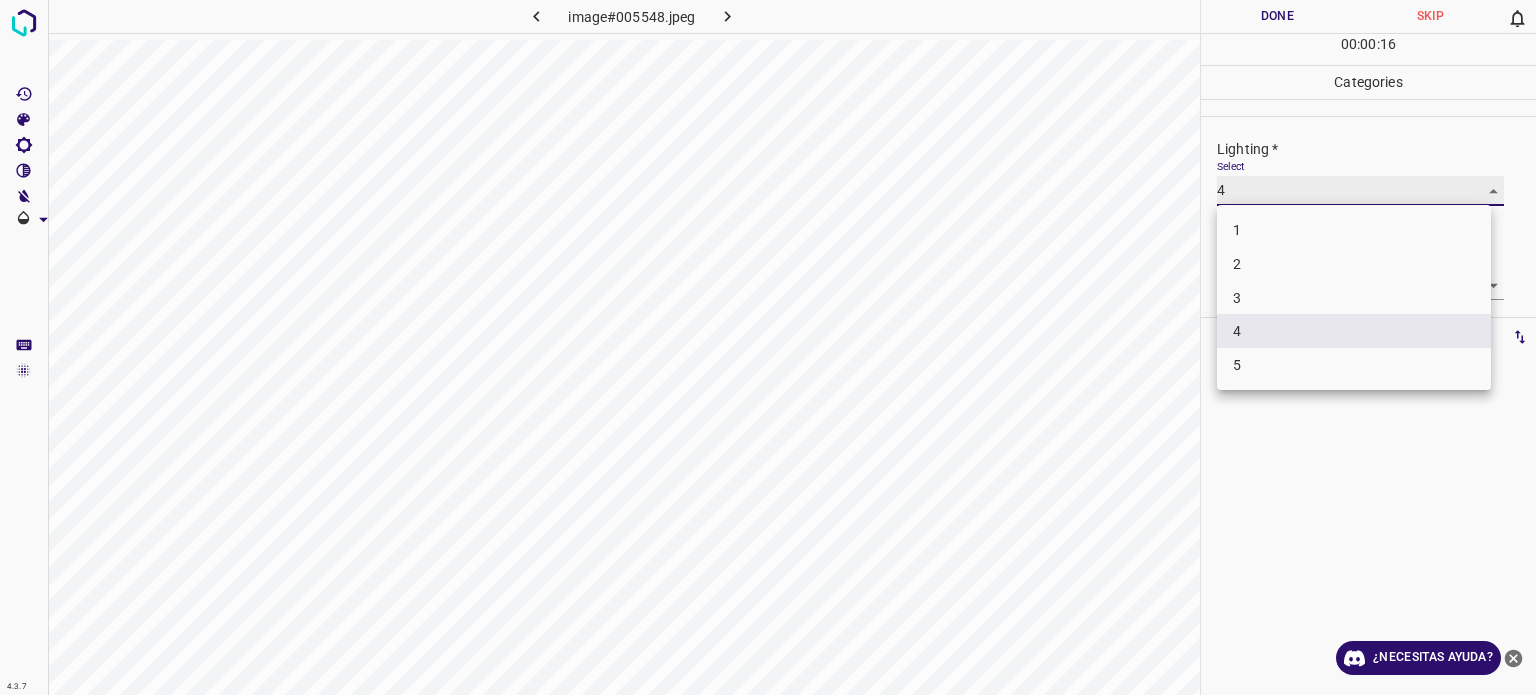 type on "3" 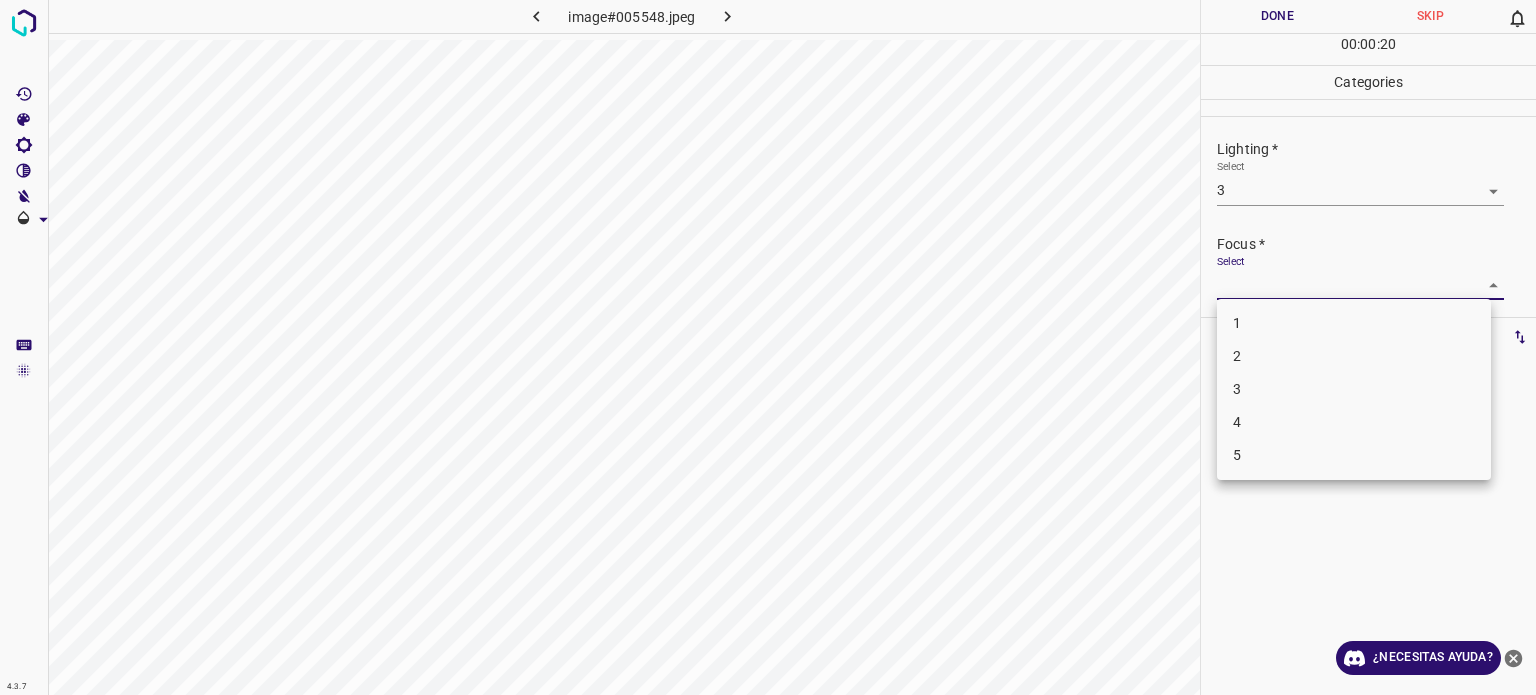click on "4.3.7 image#005548.jpeg Done Skip 0 00   : 00   : 20   Categories Lighting *  Select 3 3 Focus *  Select ​ Overall *  Select ​ Labels   0 Categories 1 Lighting 2 Focus 3 Overall Tools Space Change between modes (Draw & Edit) I Auto labeling R Restore zoom M Zoom in N Zoom out Delete Delete selecte label Filters Z Restore filters X Saturation filter C Brightness filter V Contrast filter B Gray scale filter General O Download ¿Necesitas ayuda? Texto original Valora esta traducción Tu opinión servirá para ayudar a mejorar el Traductor de Google - Texto - Esconder - Borrar 1 2 3 4 5" at bounding box center [768, 347] 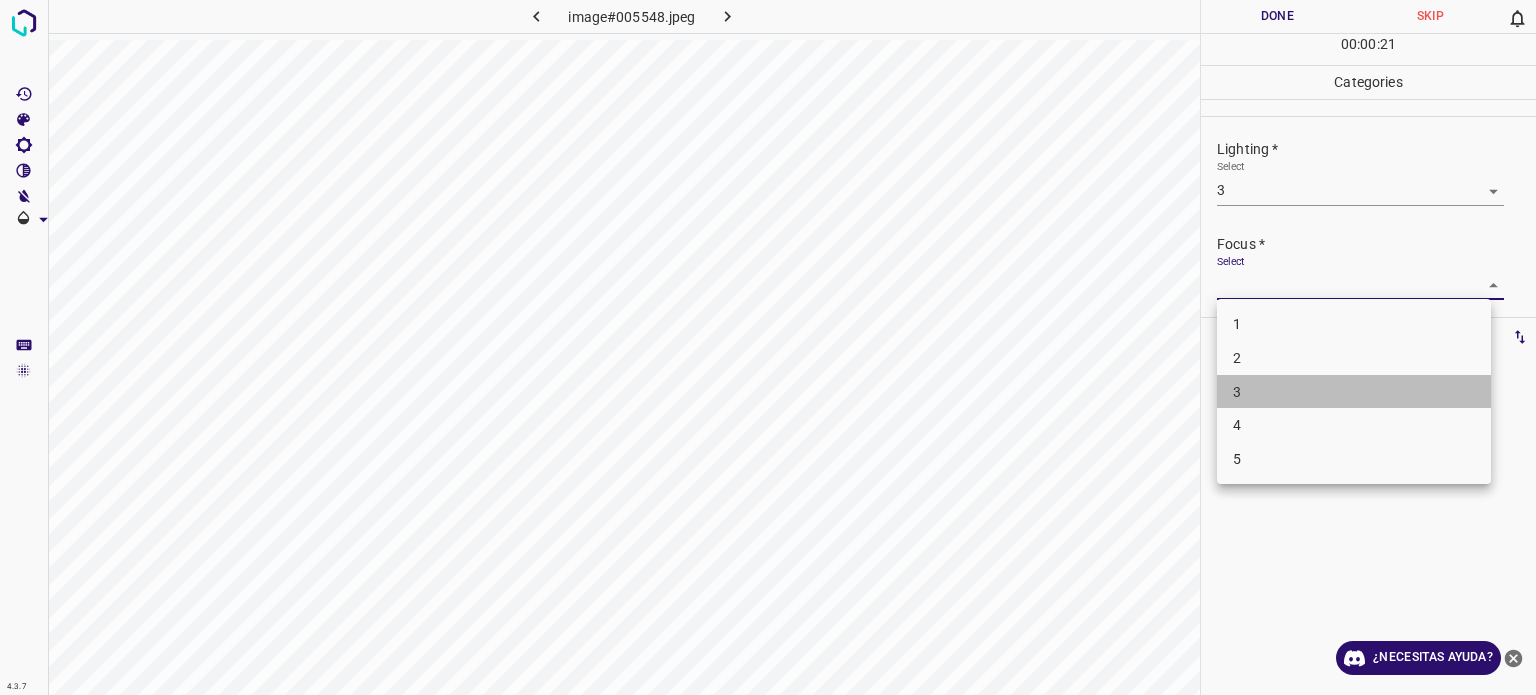 click on "3" at bounding box center [1354, 392] 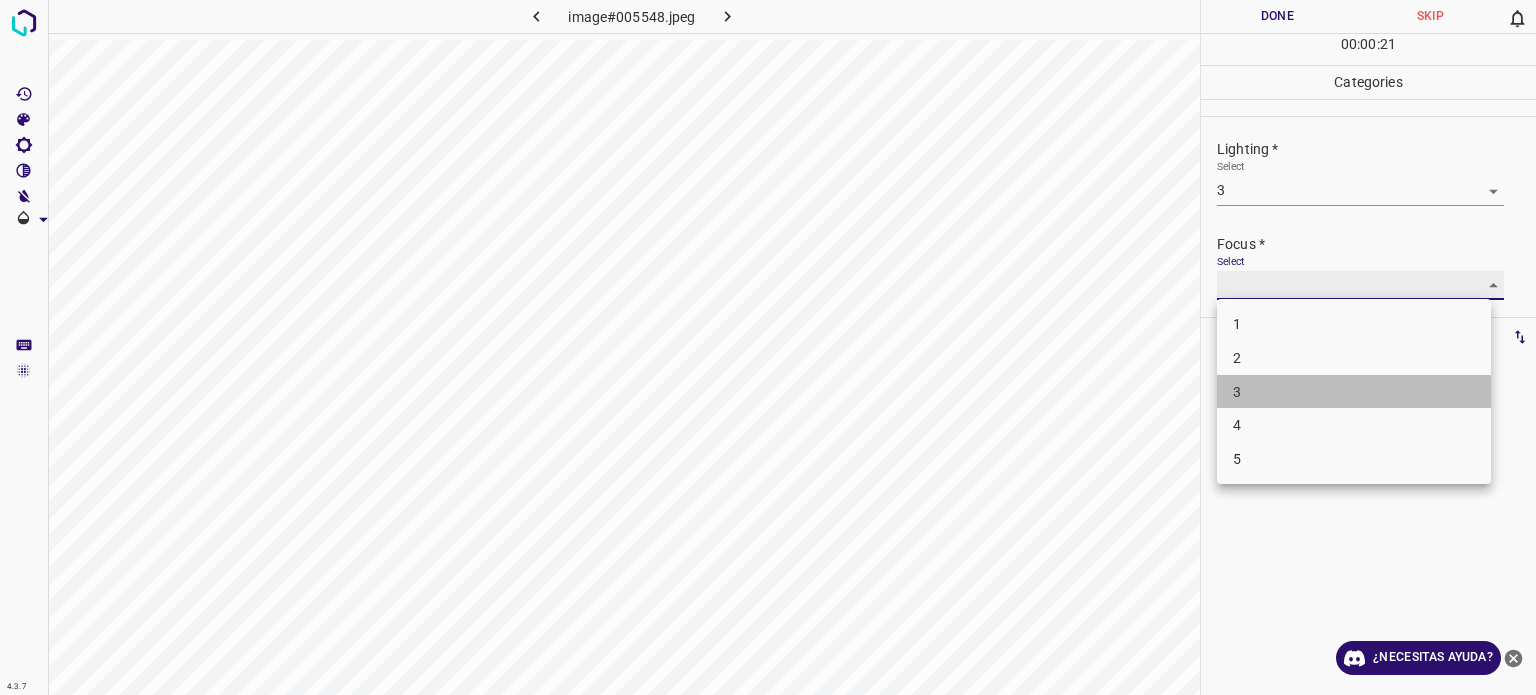 type on "3" 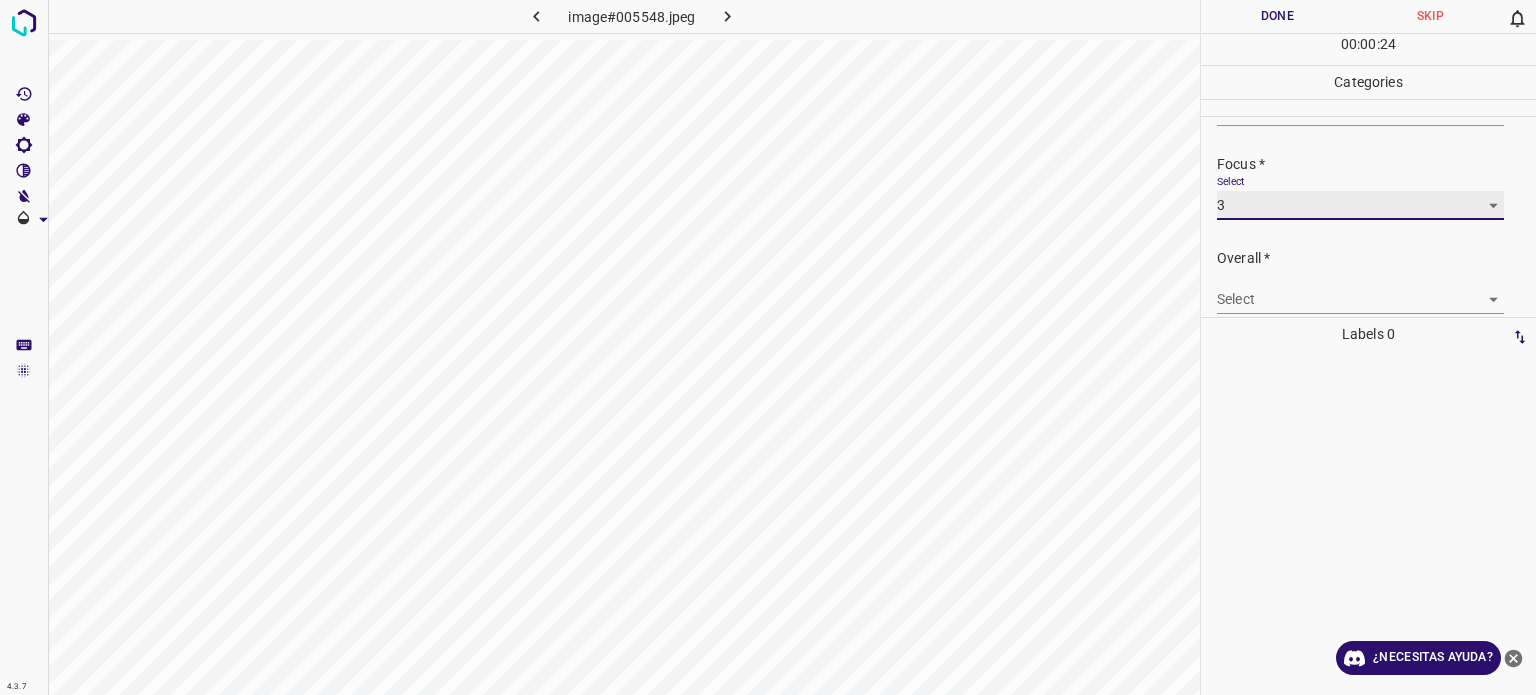 scroll, scrollTop: 98, scrollLeft: 0, axis: vertical 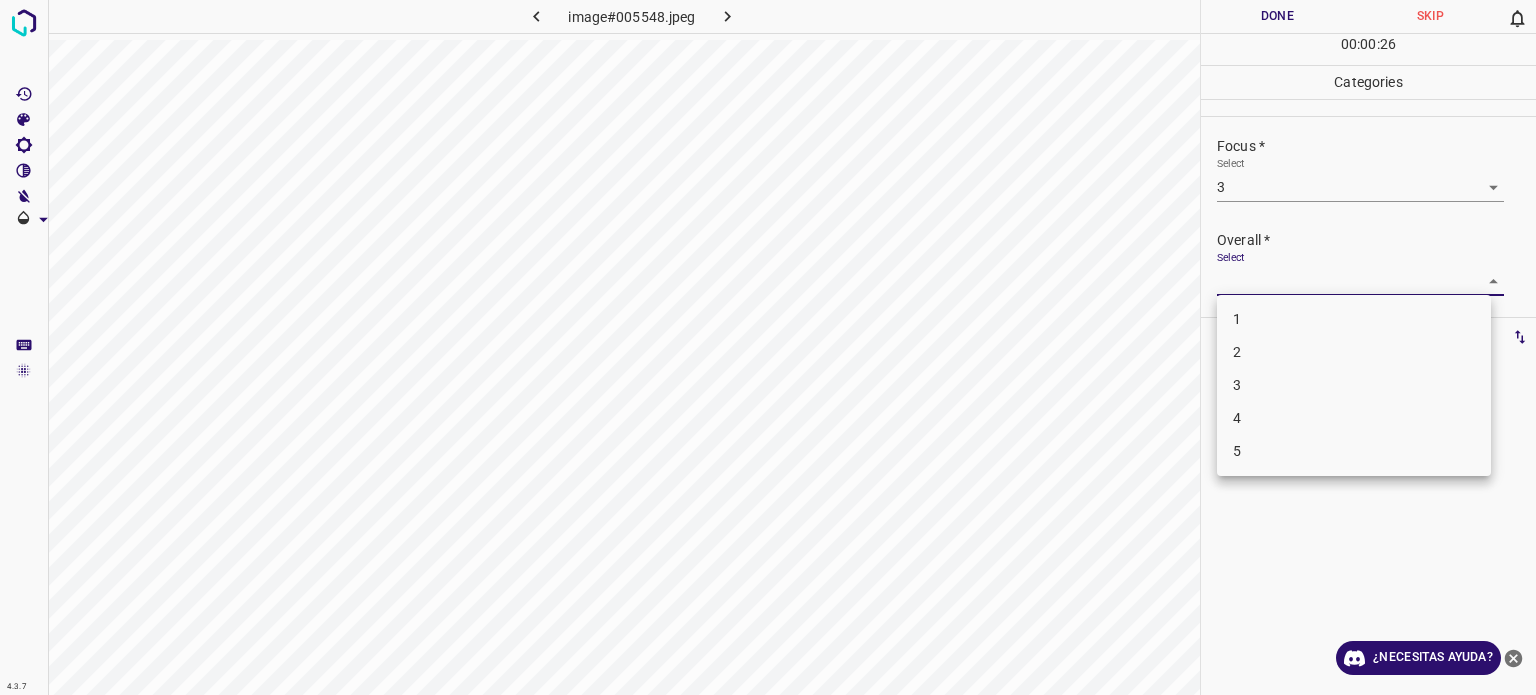 click on "4.3.7 image#005548.jpeg Done Skip 0 00   : 00   : 26   Categories Lighting *  Select 3 3 Focus *  Select 3 3 Overall *  Select ​ Labels   0 Categories 1 Lighting 2 Focus 3 Overall Tools Space Change between modes (Draw & Edit) I Auto labeling R Restore zoom M Zoom in N Zoom out Delete Delete selecte label Filters Z Restore filters X Saturation filter C Brightness filter V Contrast filter B Gray scale filter General O Download ¿Necesitas ayuda? Texto original Valora esta traducción Tu opinión servirá para ayudar a mejorar el Traductor de Google - Texto - Esconder - Borrar 1 2 3 4 5" at bounding box center [768, 347] 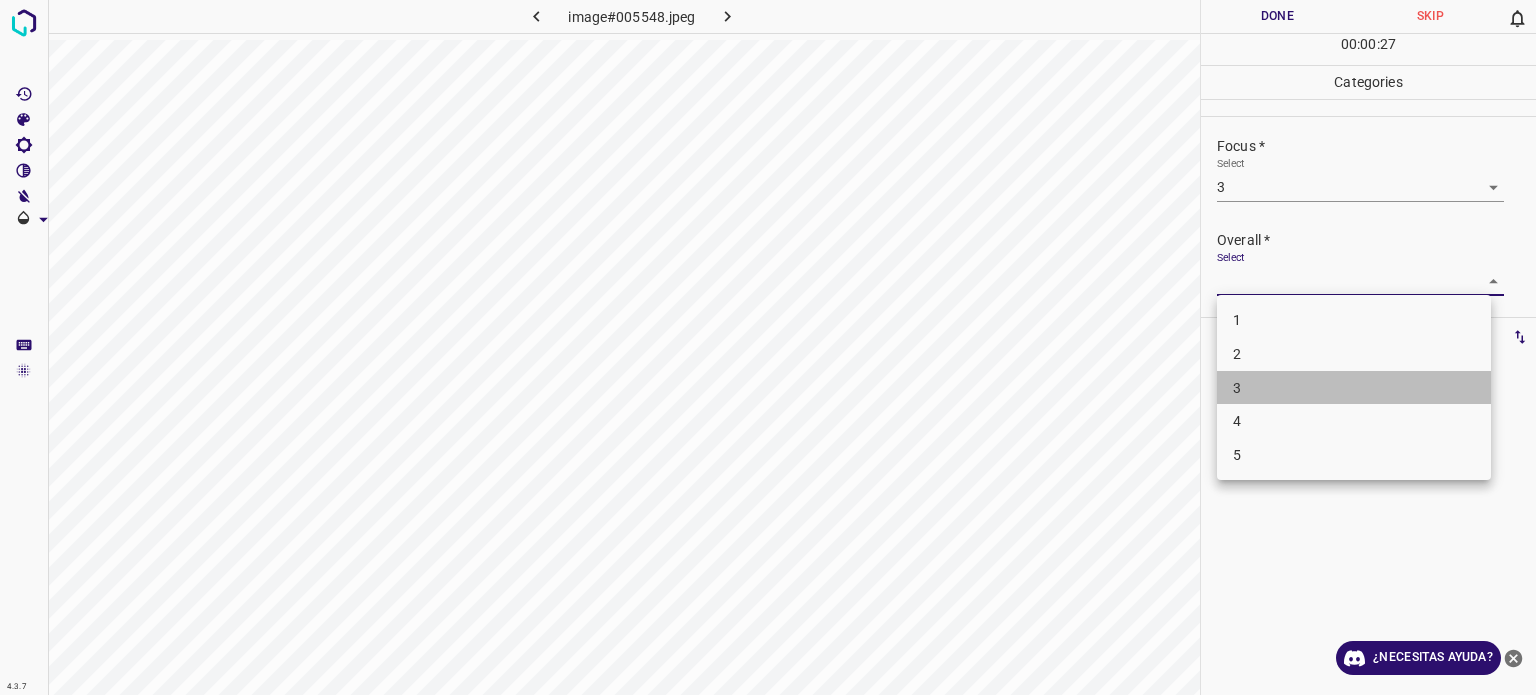 click on "3" at bounding box center (1354, 388) 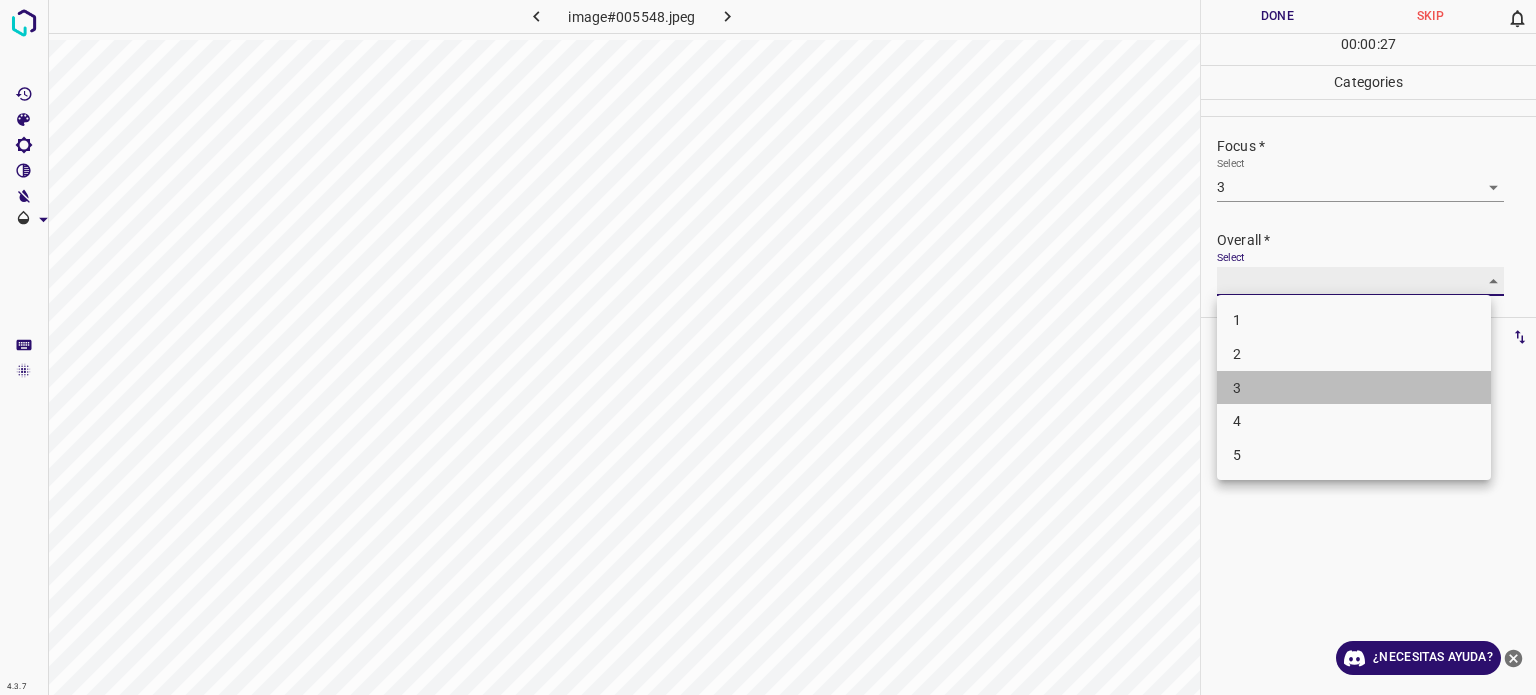 type on "3" 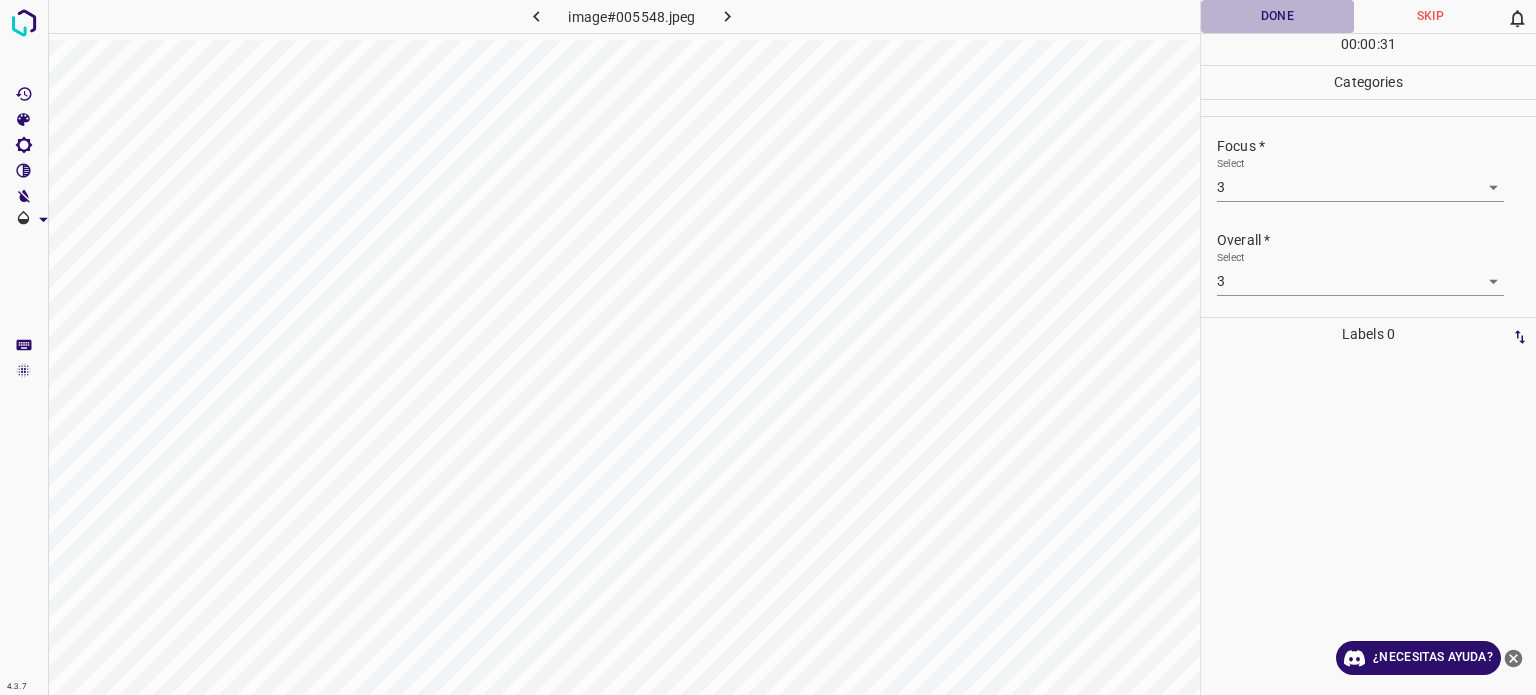 click on "Done" at bounding box center (1277, 16) 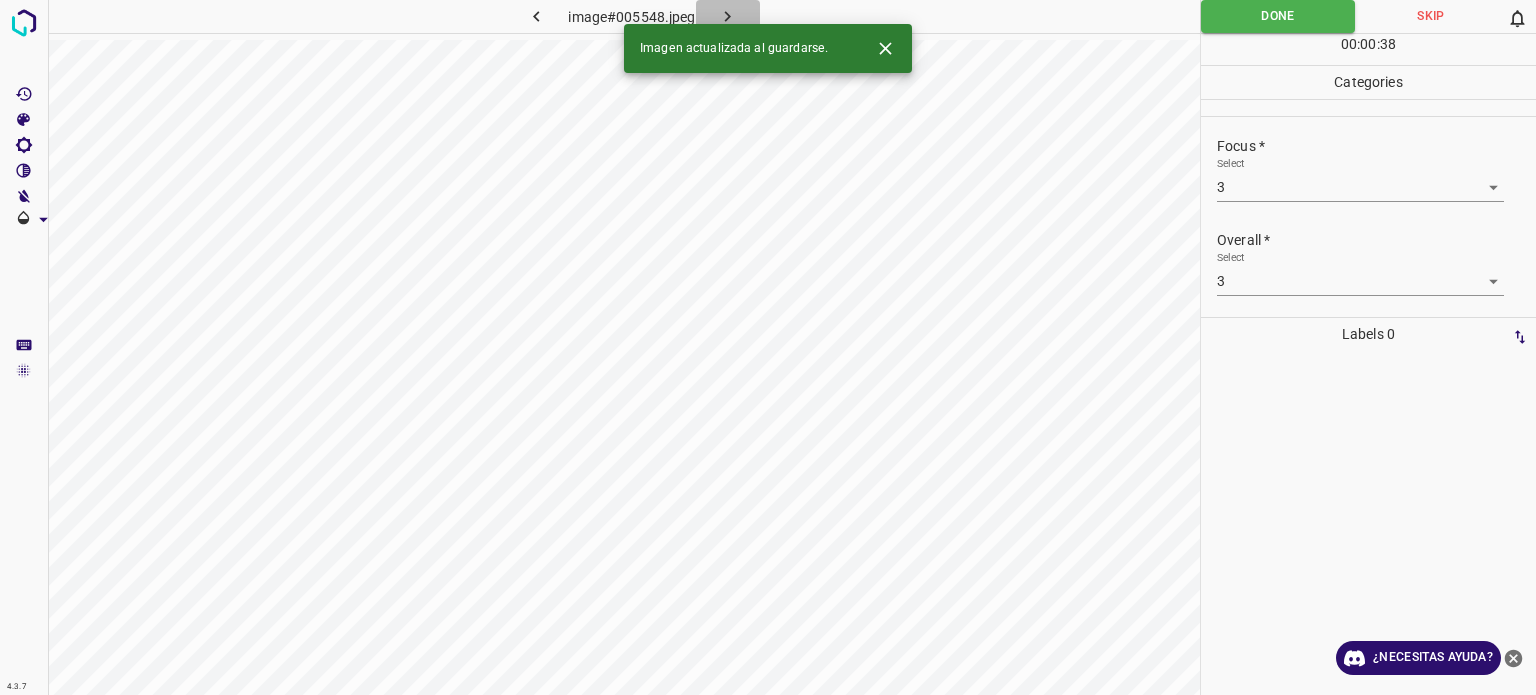 click 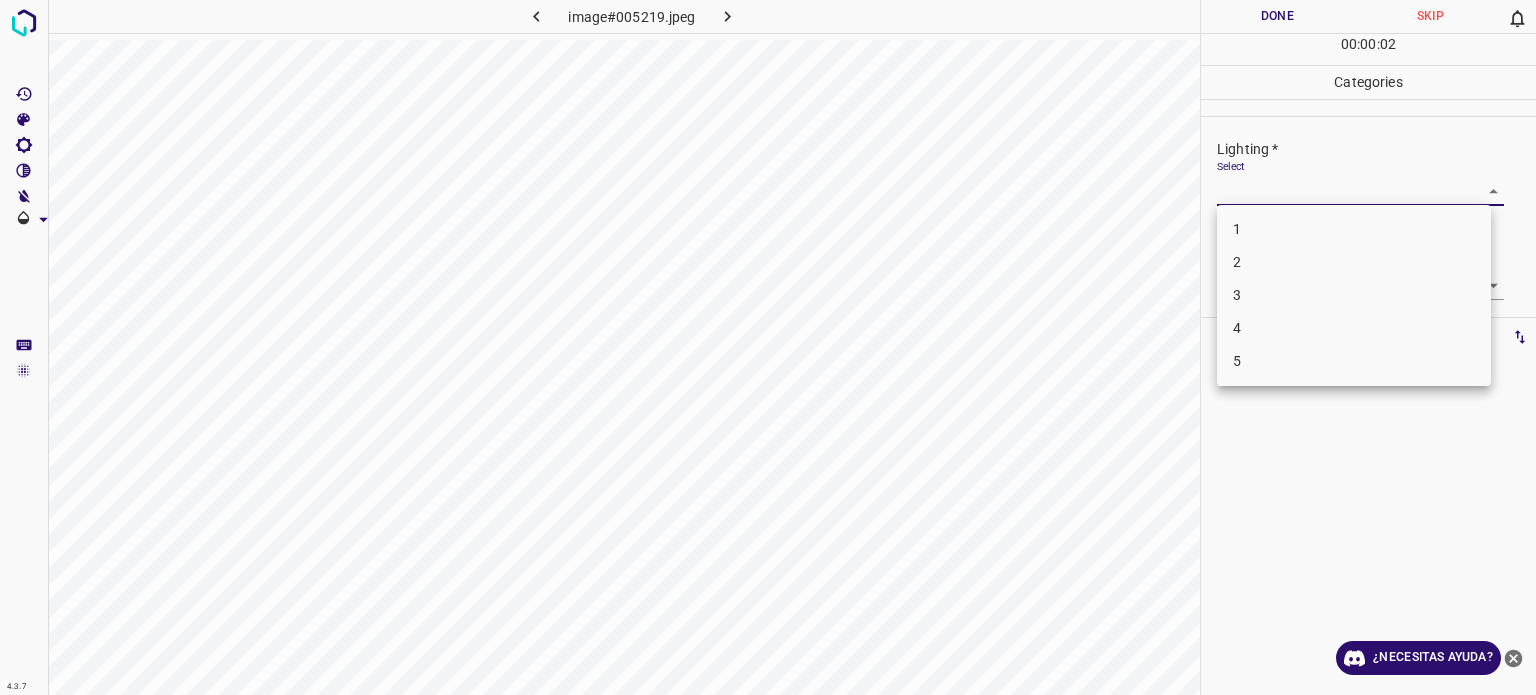 click on "4.3.7 image#005219.jpeg Done Skip 0 00   : 00   : 02   Categories Lighting *  Select ​ Focus *  Select ​ Overall *  Select ​ Labels   0 Categories 1 Lighting 2 Focus 3 Overall Tools Space Change between modes (Draw & Edit) I Auto labeling R Restore zoom M Zoom in N Zoom out Delete Delete selecte label Filters Z Restore filters X Saturation filter C Brightness filter V Contrast filter B Gray scale filter General O Download ¿Necesitas ayuda? Texto original Valora esta traducción Tu opinión servirá para ayudar a mejorar el Traductor de Google - Texto - Esconder - Borrar 1 2 3 4 5" at bounding box center [768, 347] 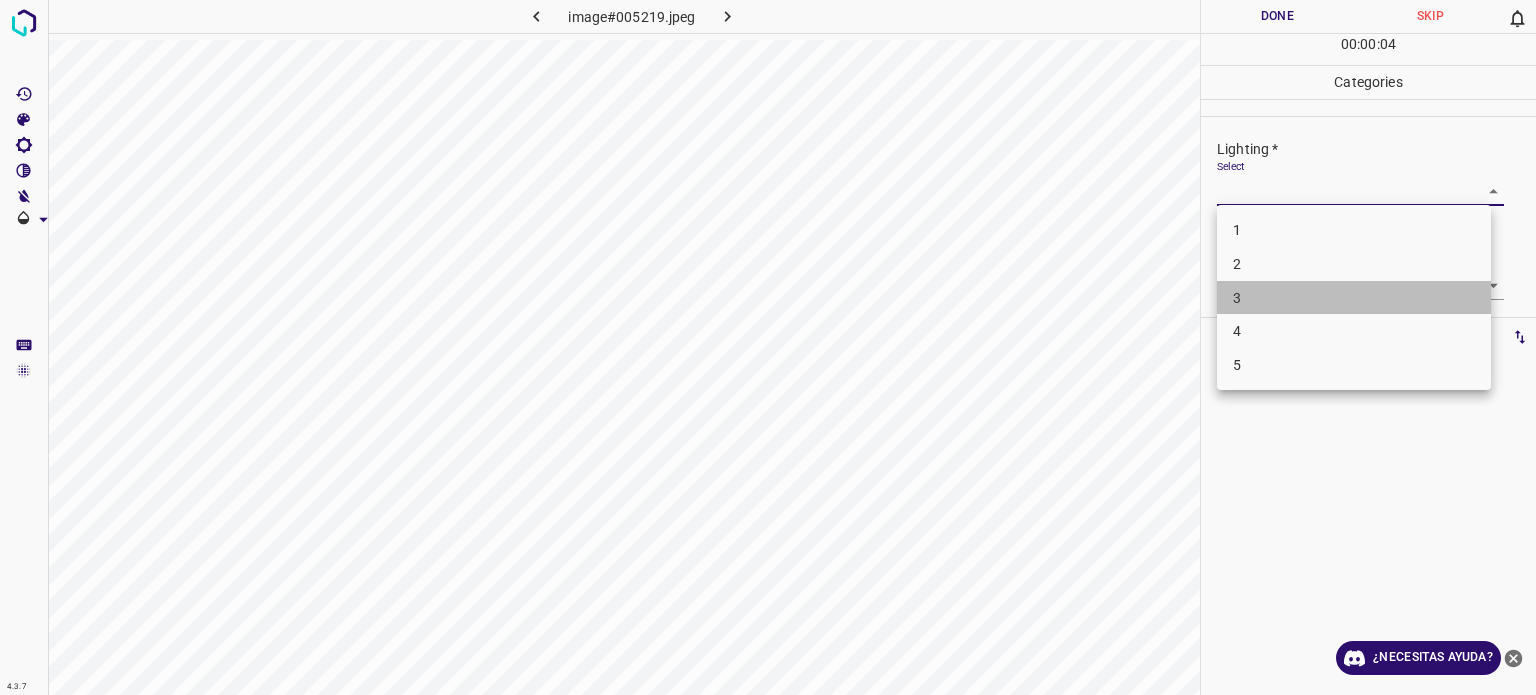 click on "3" at bounding box center [1237, 298] 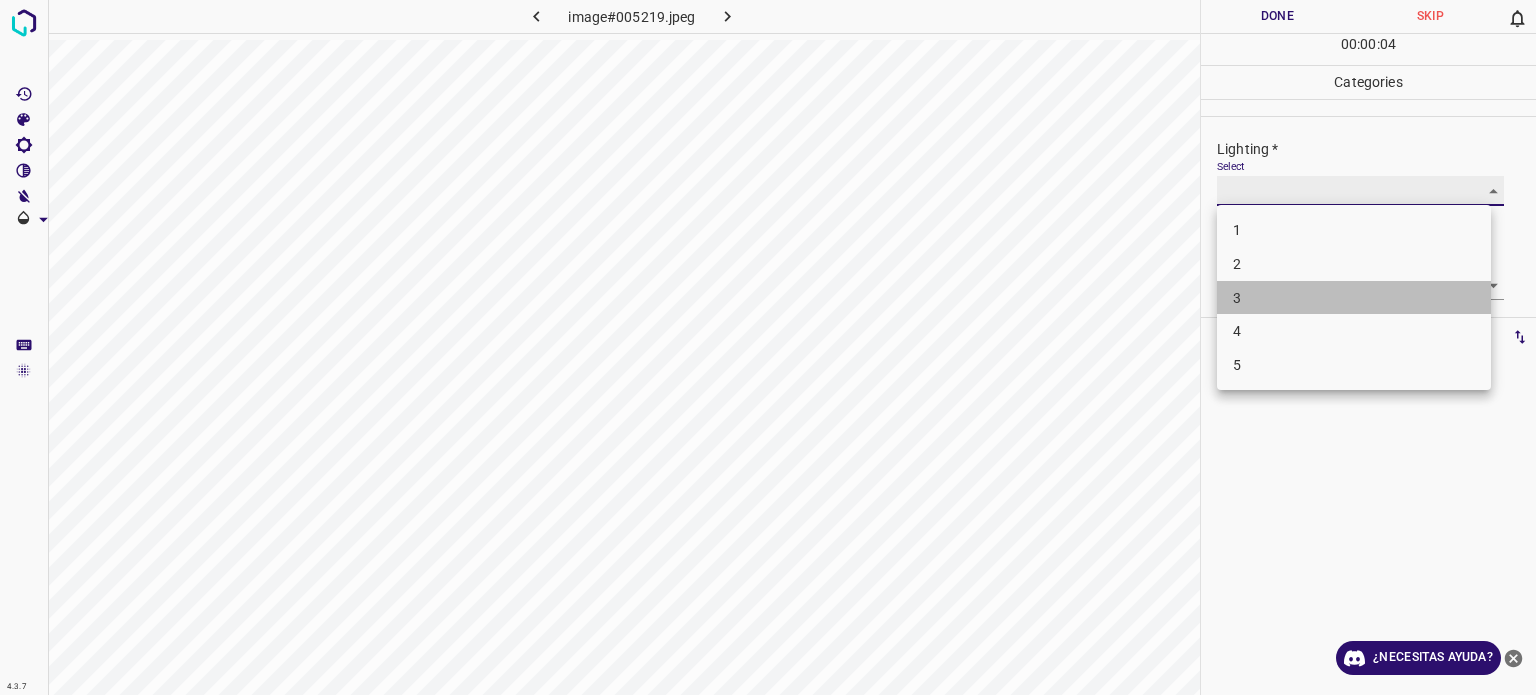 type on "3" 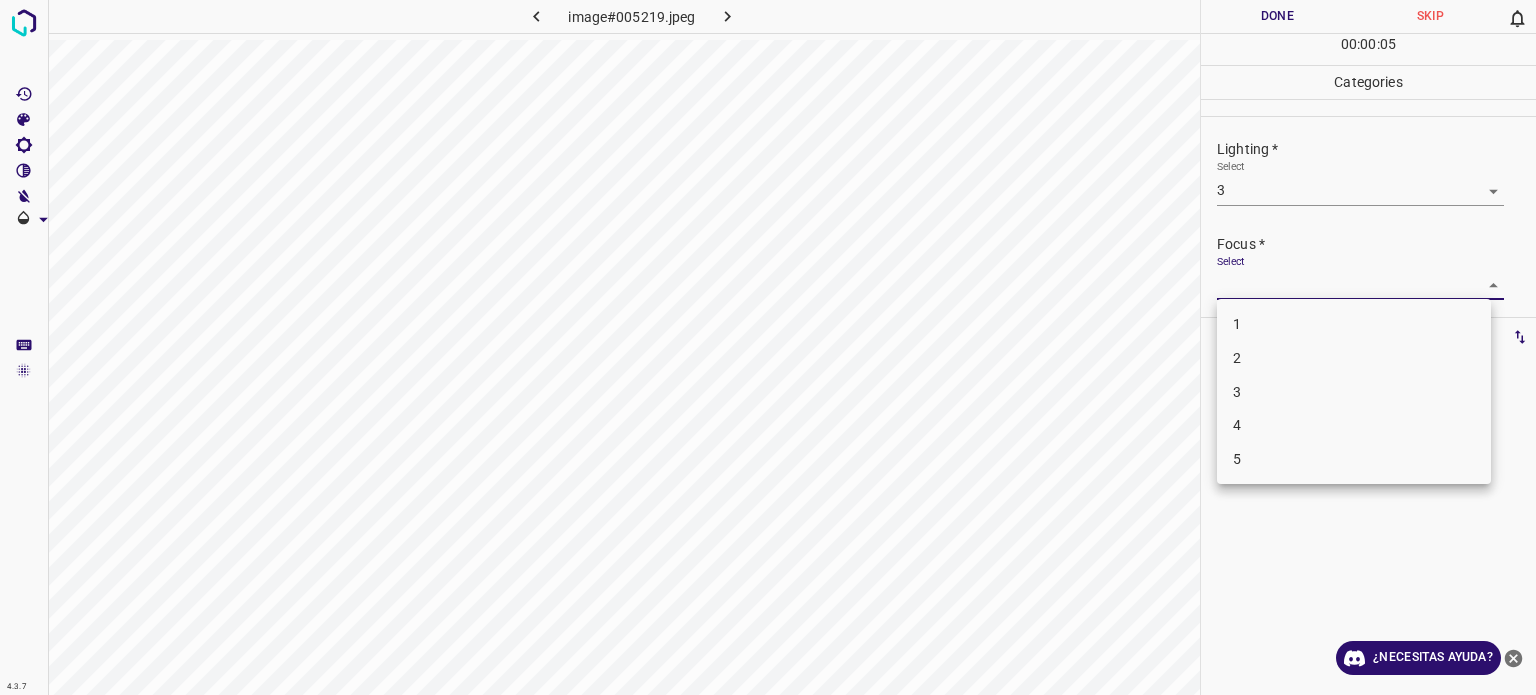 click on "4.3.7 image#005219.jpeg Done Skip 0 00   : 00   : 05   Categories Lighting *  Select 3 3 Focus *  Select ​ Overall *  Select ​ Labels   0 Categories 1 Lighting 2 Focus 3 Overall Tools Space Change between modes (Draw & Edit) I Auto labeling R Restore zoom M Zoom in N Zoom out Delete Delete selecte label Filters Z Restore filters X Saturation filter C Brightness filter V Contrast filter B Gray scale filter General O Download ¿Necesitas ayuda? Texto original Valora esta traducción Tu opinión servirá para ayudar a mejorar el Traductor de Google - Texto - Esconder - Borrar 1 2 3 4 5" at bounding box center [768, 347] 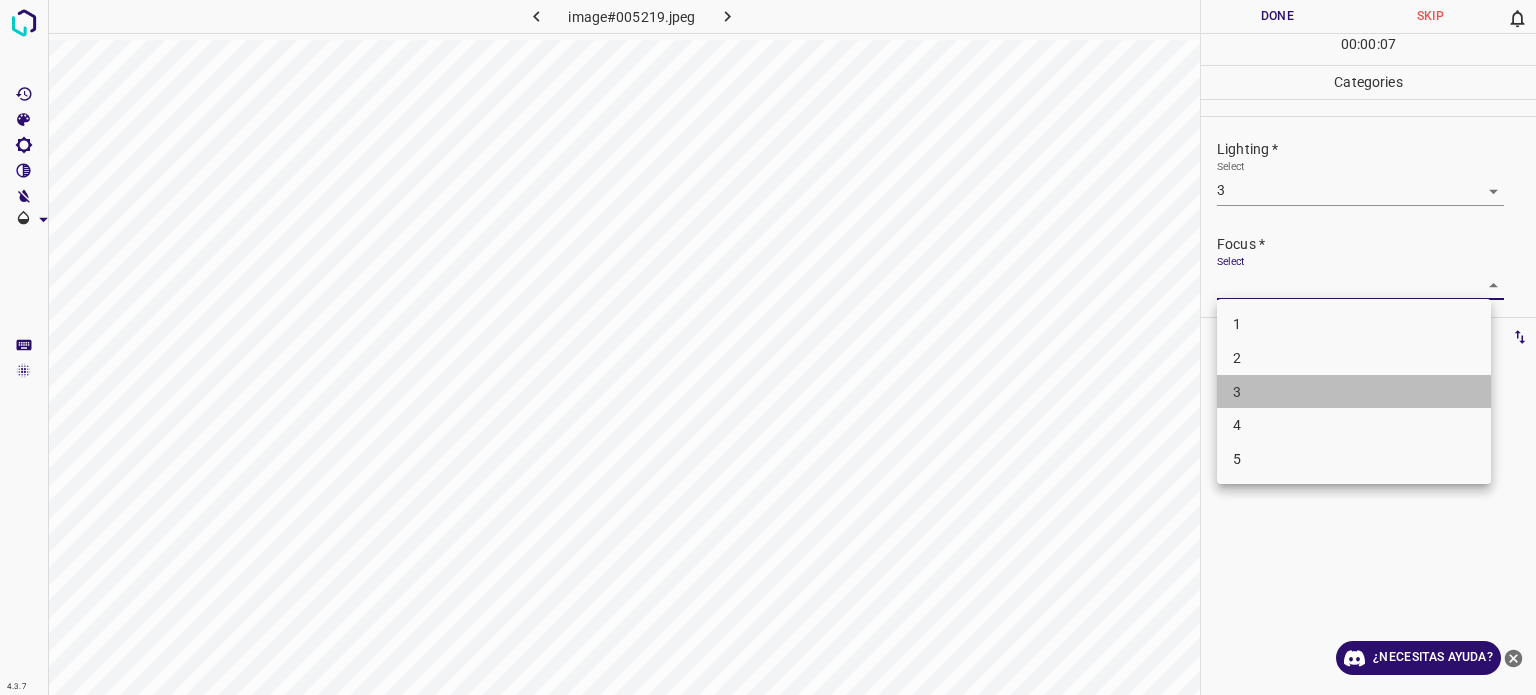 click on "3" at bounding box center [1354, 392] 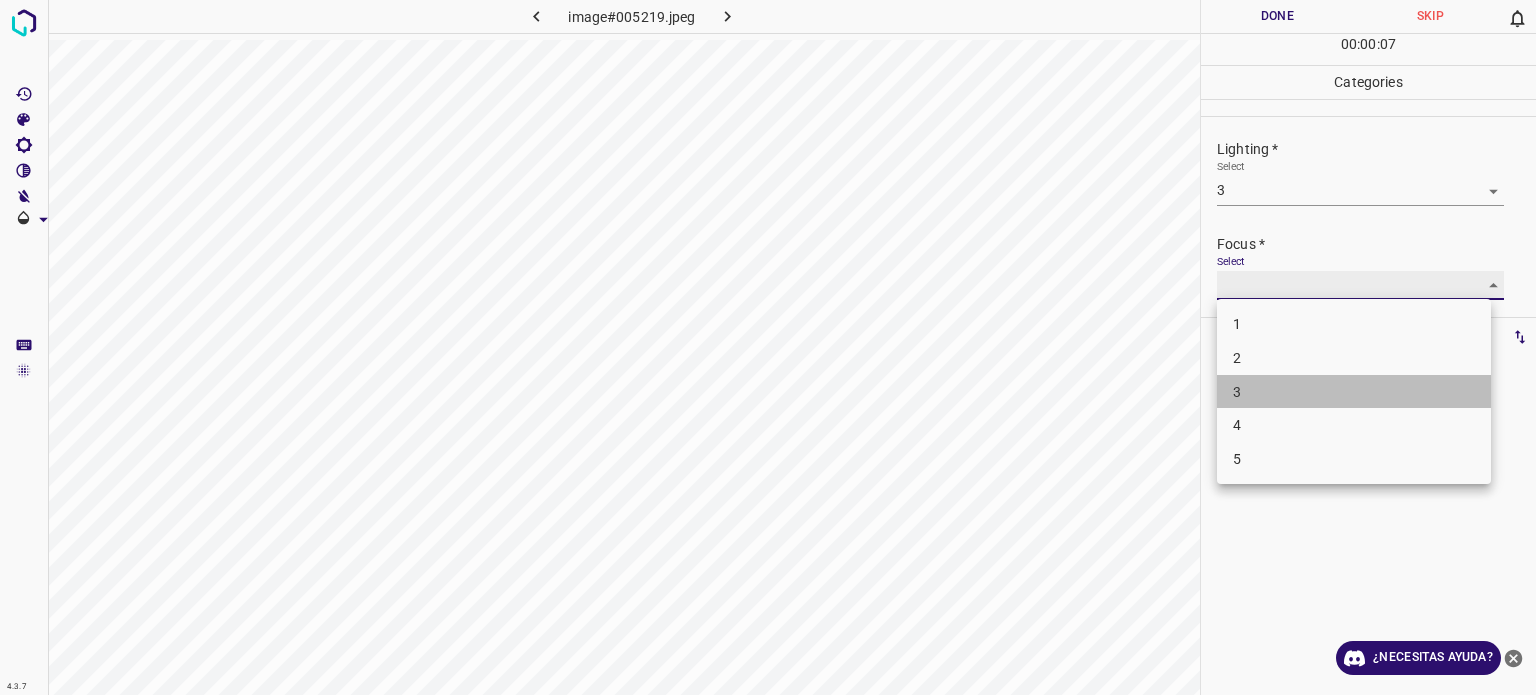 type on "3" 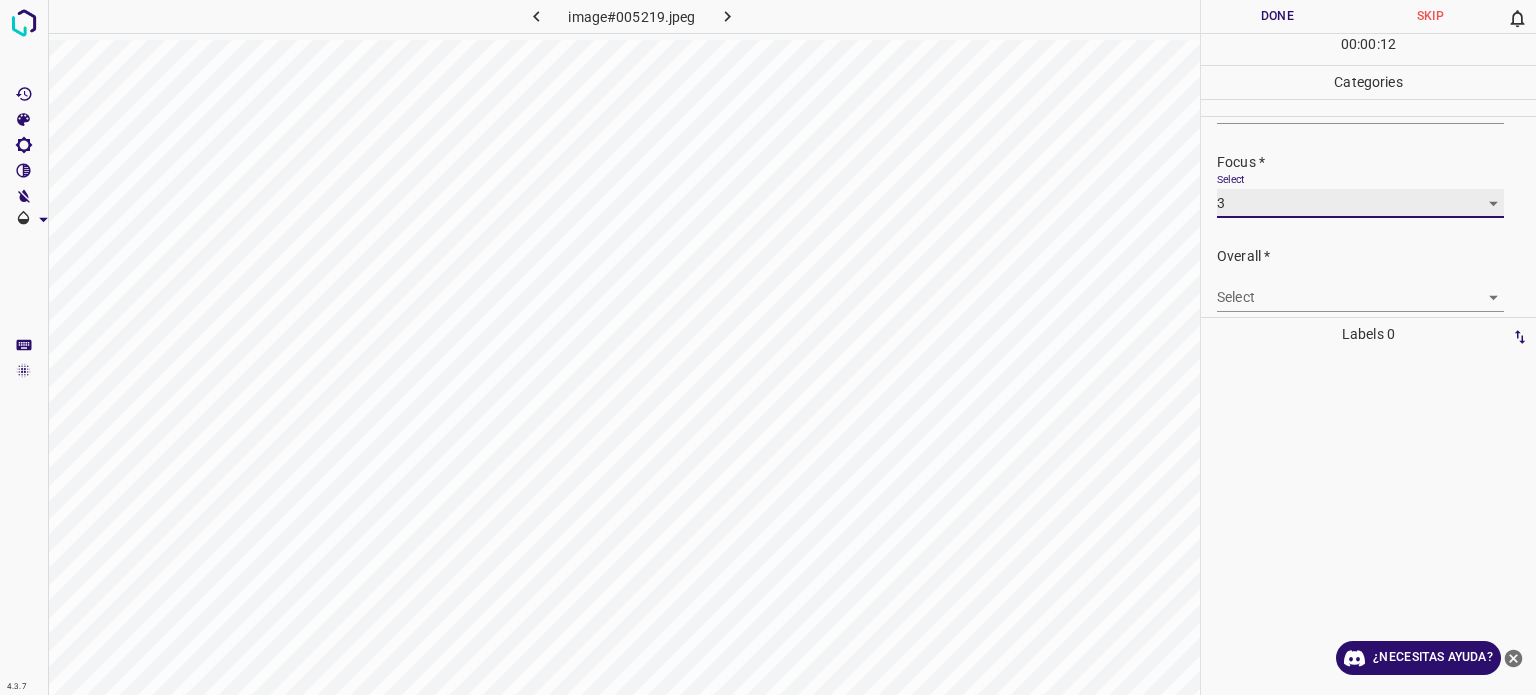 scroll, scrollTop: 98, scrollLeft: 0, axis: vertical 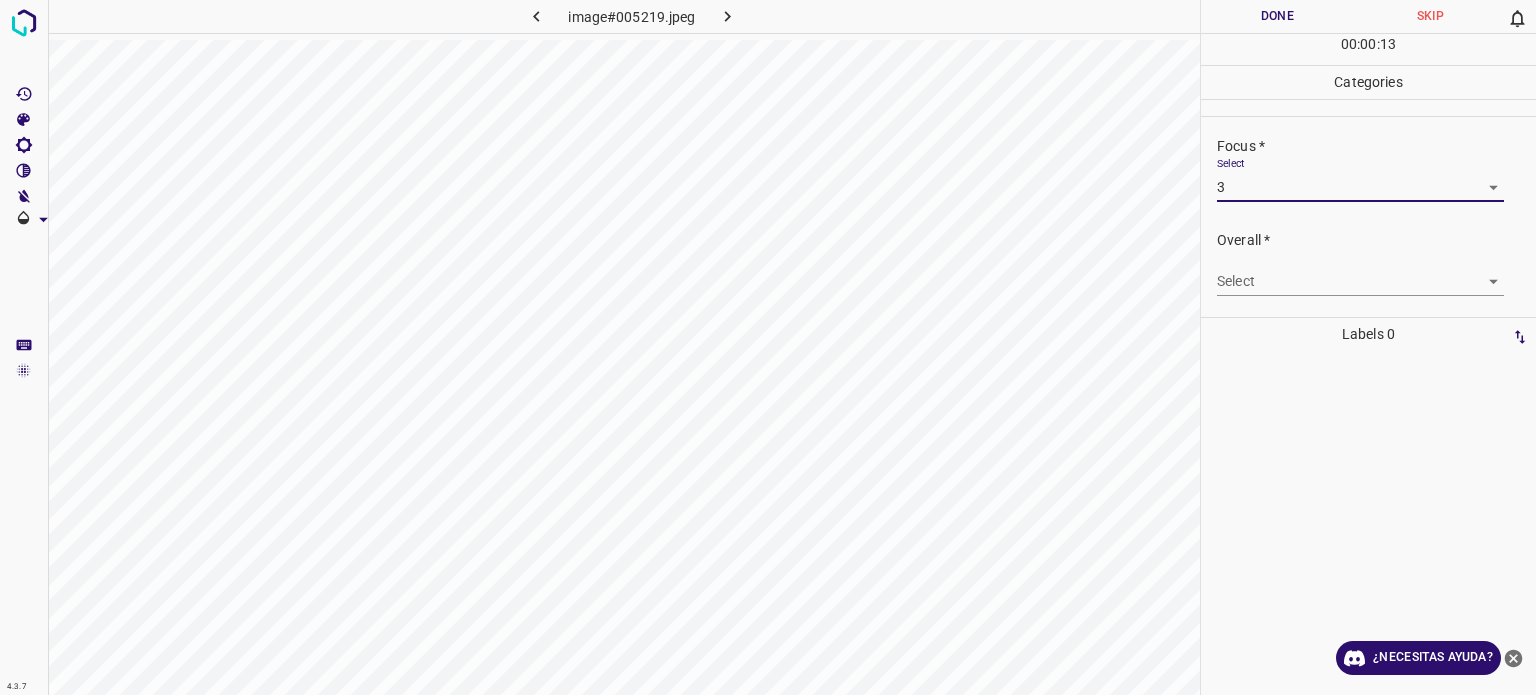 click on "4.3.7 image#005219.jpeg Done Skip 0 00   : 00   : 13   Categories Lighting *  Select 3 3 Focus *  Select 3 3 Overall *  Select ​ Labels   0 Categories 1 Lighting 2 Focus 3 Overall Tools Space Change between modes (Draw & Edit) I Auto labeling R Restore zoom M Zoom in N Zoom out Delete Delete selecte label Filters Z Restore filters X Saturation filter C Brightness filter V Contrast filter B Gray scale filter General O Download ¿Necesitas ayuda? Texto original Valora esta traducción Tu opinión servirá para ayudar a mejorar el Traductor de Google - Texto - Esconder - Borrar" at bounding box center (768, 347) 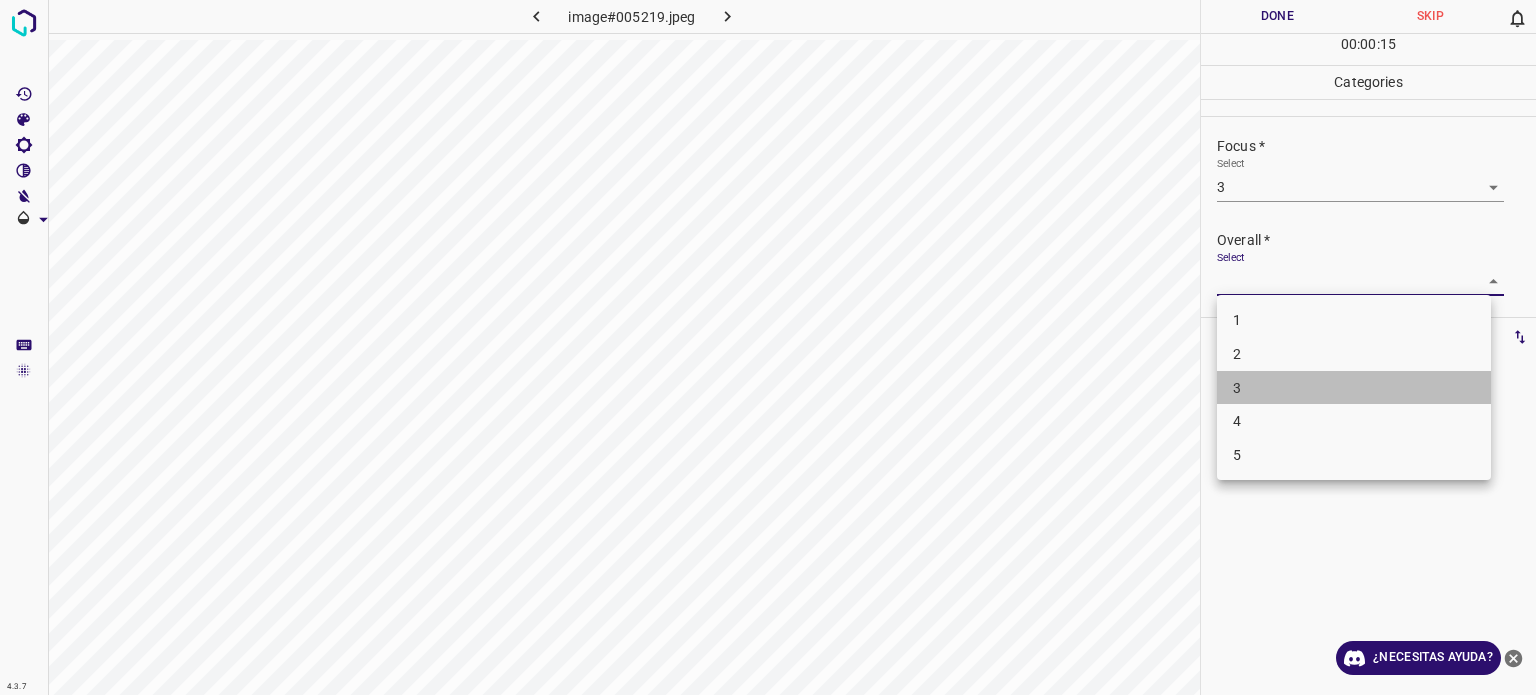 click on "3" at bounding box center (1354, 388) 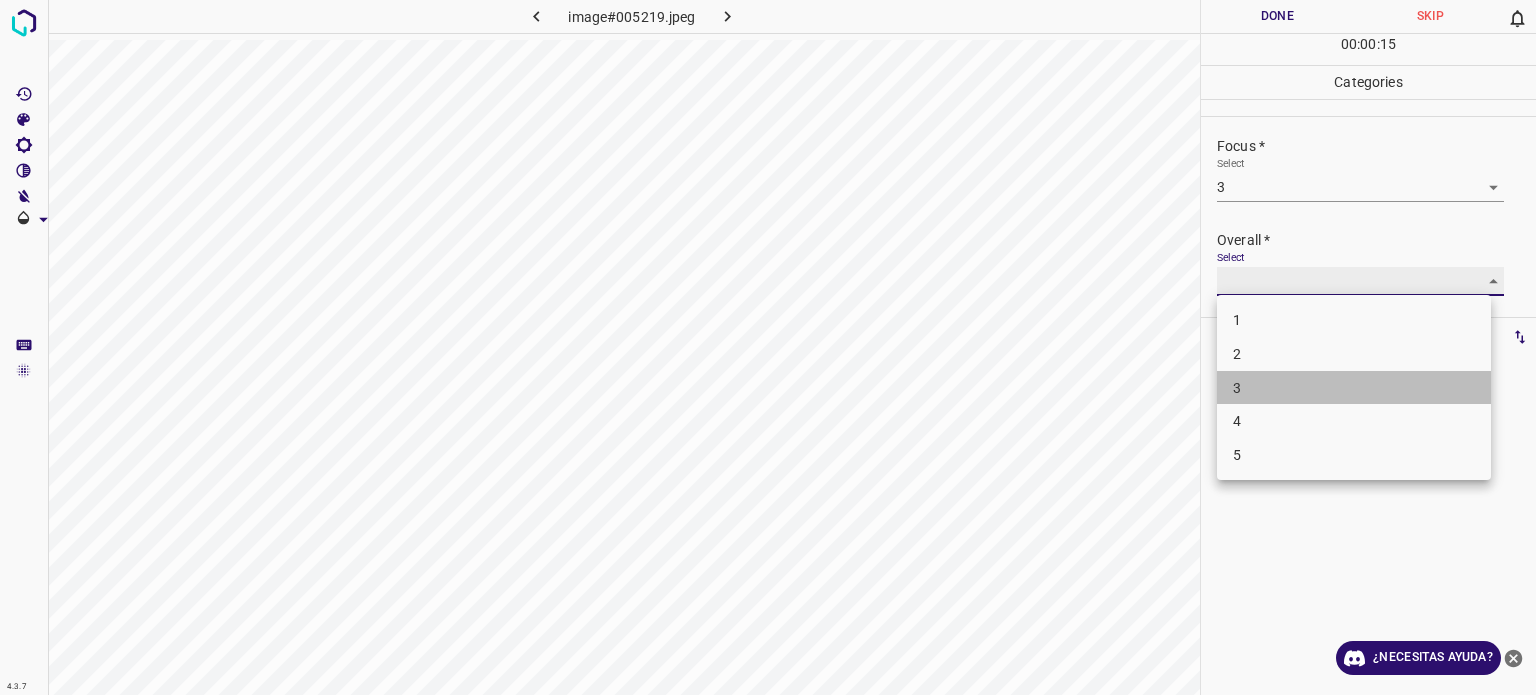 type on "3" 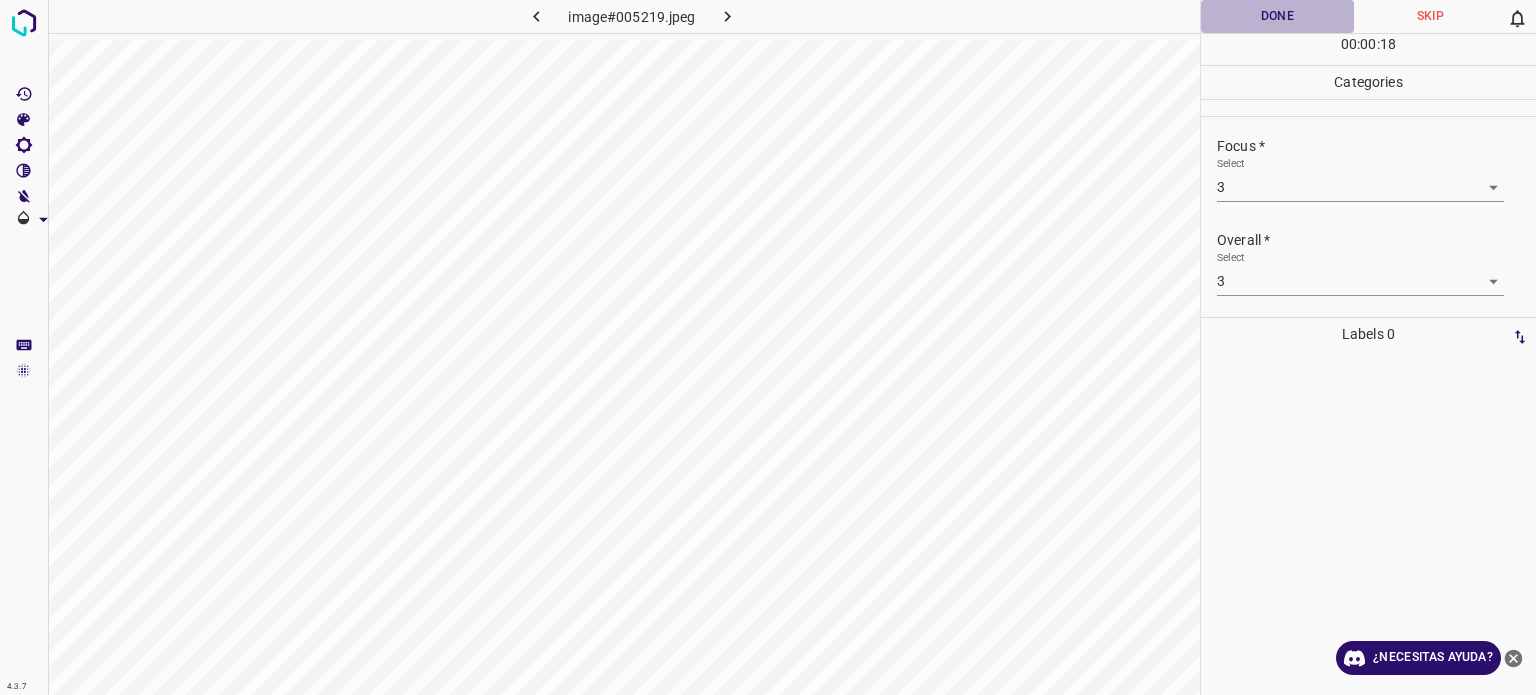 click on "Done" at bounding box center [1277, 16] 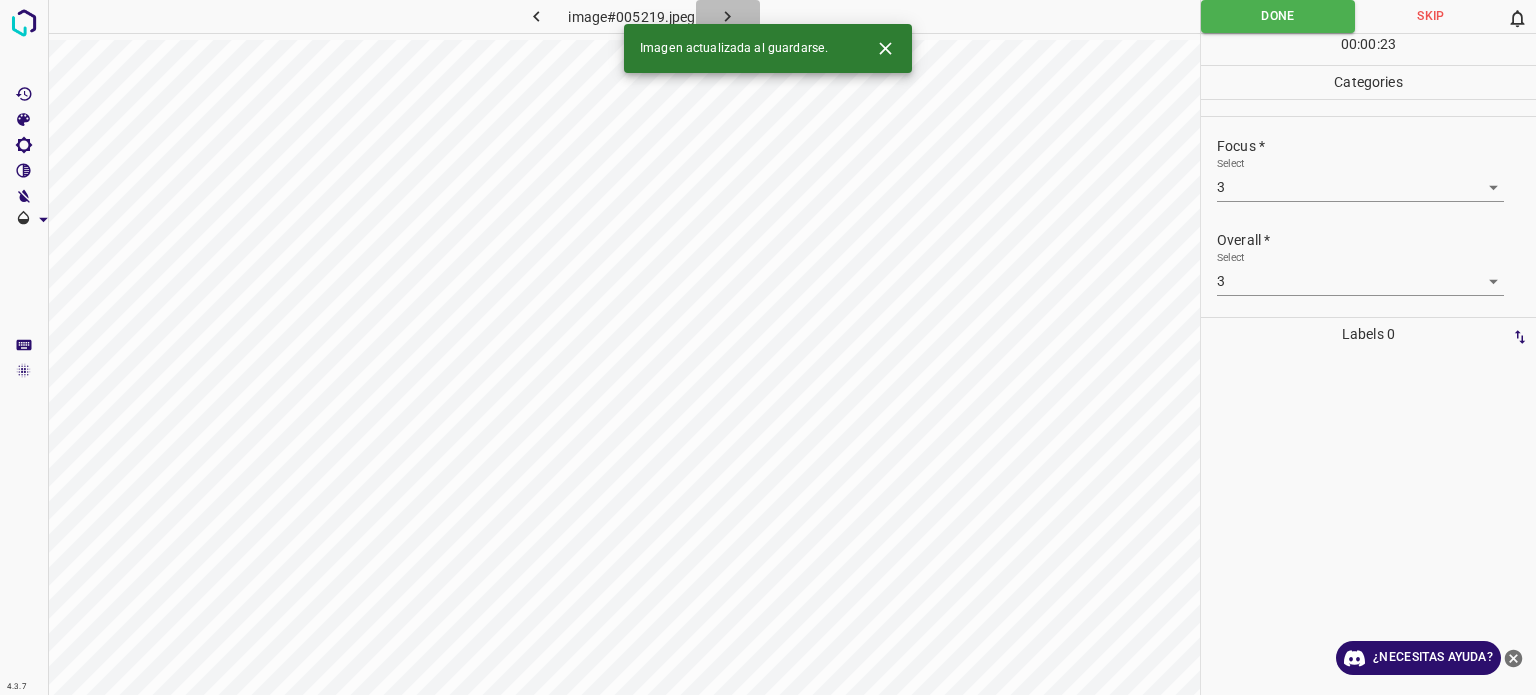 click 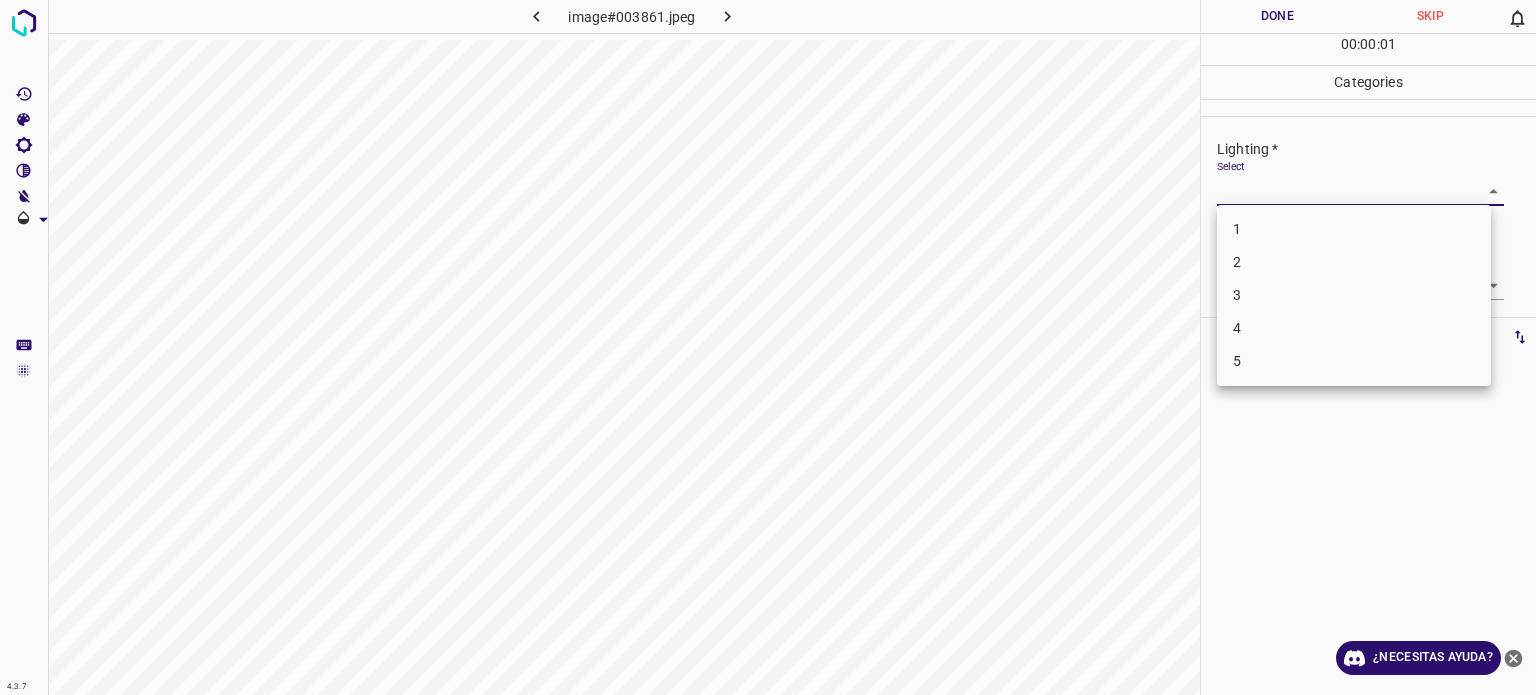 click on "4.3.7 image#003861.jpeg Done Skip 0 00   : 00   : 01   Categories Lighting *  Select ​ Focus *  Select ​ Overall *  Select ​ Labels   0 Categories 1 Lighting 2 Focus 3 Overall Tools Space Change between modes (Draw & Edit) I Auto labeling R Restore zoom M Zoom in N Zoom out Delete Delete selecte label Filters Z Restore filters X Saturation filter C Brightness filter V Contrast filter B Gray scale filter General O Download ¿Necesitas ayuda? Texto original Valora esta traducción Tu opinión servirá para ayudar a mejorar el Traductor de Google - Texto - Esconder - Borrar 1 2 3 4 5" at bounding box center (768, 347) 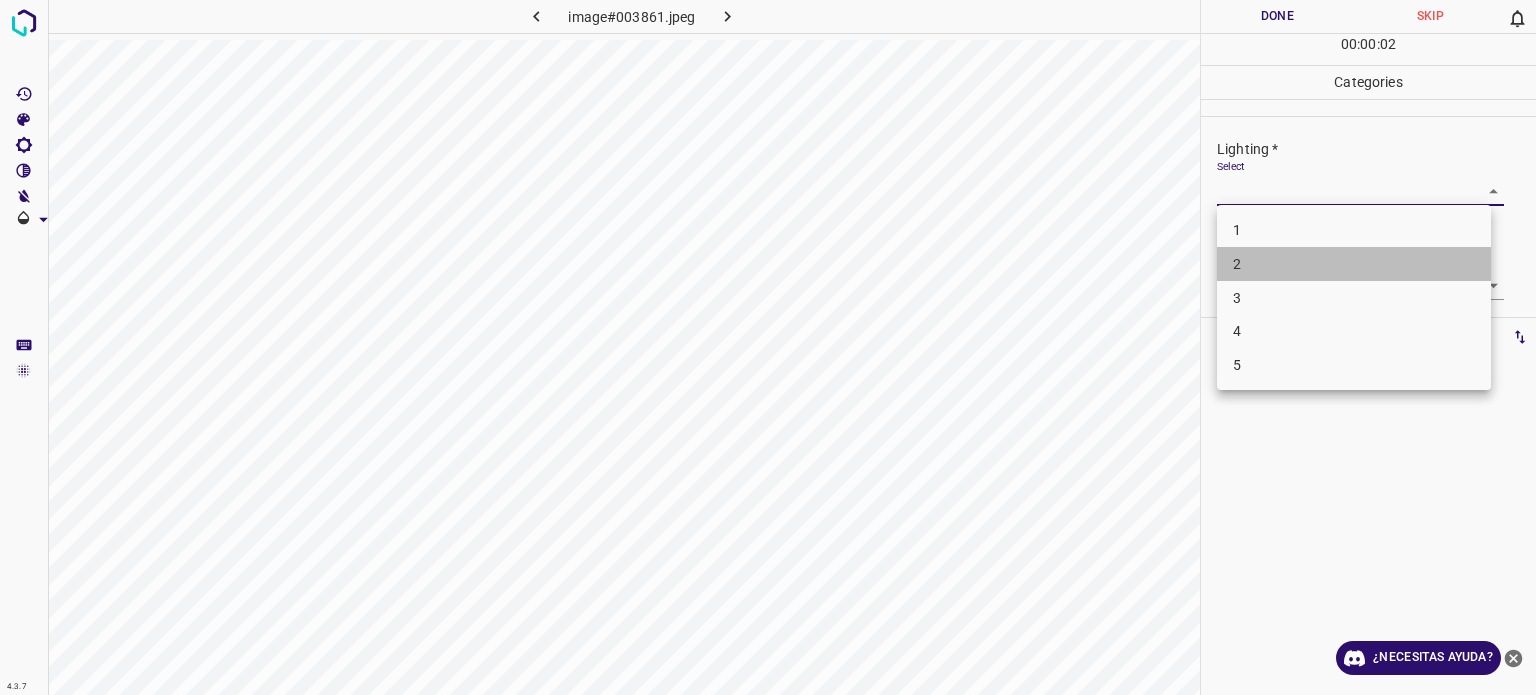 click on "2" at bounding box center (1354, 264) 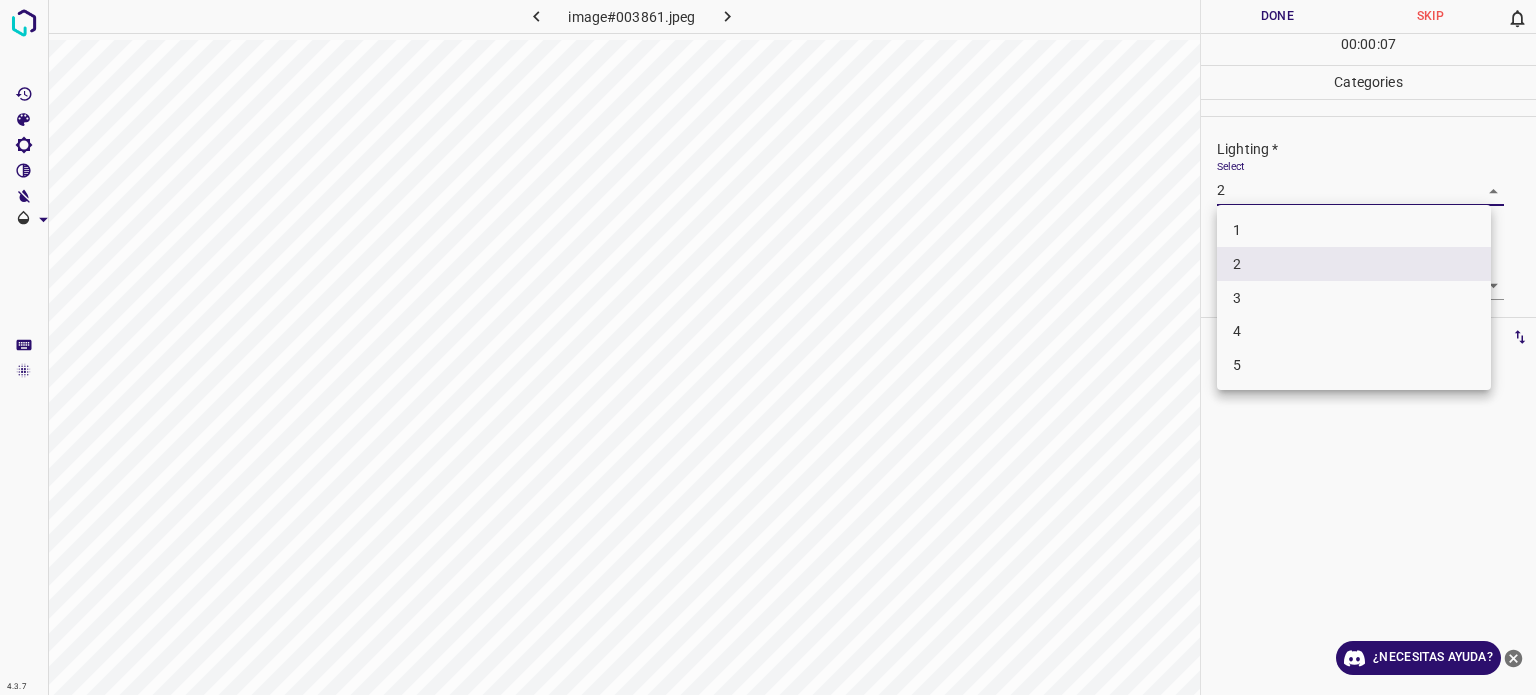 click on "4.3.7 image#003861.jpeg Done Skip 0 00   : 00   : 07   Categories Lighting *  Select 2 2 Focus *  Select ​ Overall *  Select ​ Labels   0 Categories 1 Lighting 2 Focus 3 Overall Tools Space Change between modes (Draw & Edit) I Auto labeling R Restore zoom M Zoom in N Zoom out Delete Delete selecte label Filters Z Restore filters X Saturation filter C Brightness filter V Contrast filter B Gray scale filter General O Download ¿Necesitas ayuda? Texto original Valora esta traducción Tu opinión servirá para ayudar a mejorar el Traductor de Google - Texto - Esconder - Borrar 1 2 3 4 5" at bounding box center (768, 347) 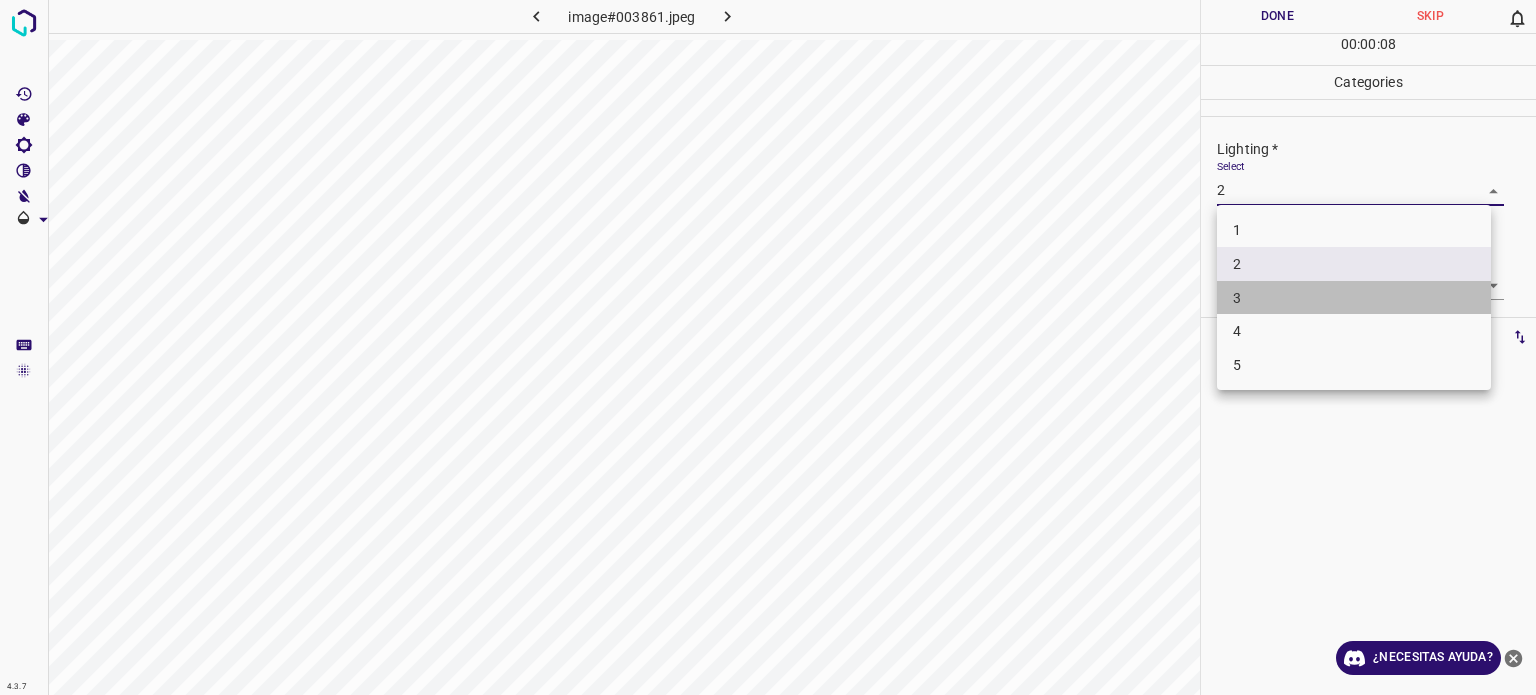 click on "3" at bounding box center (1237, 297) 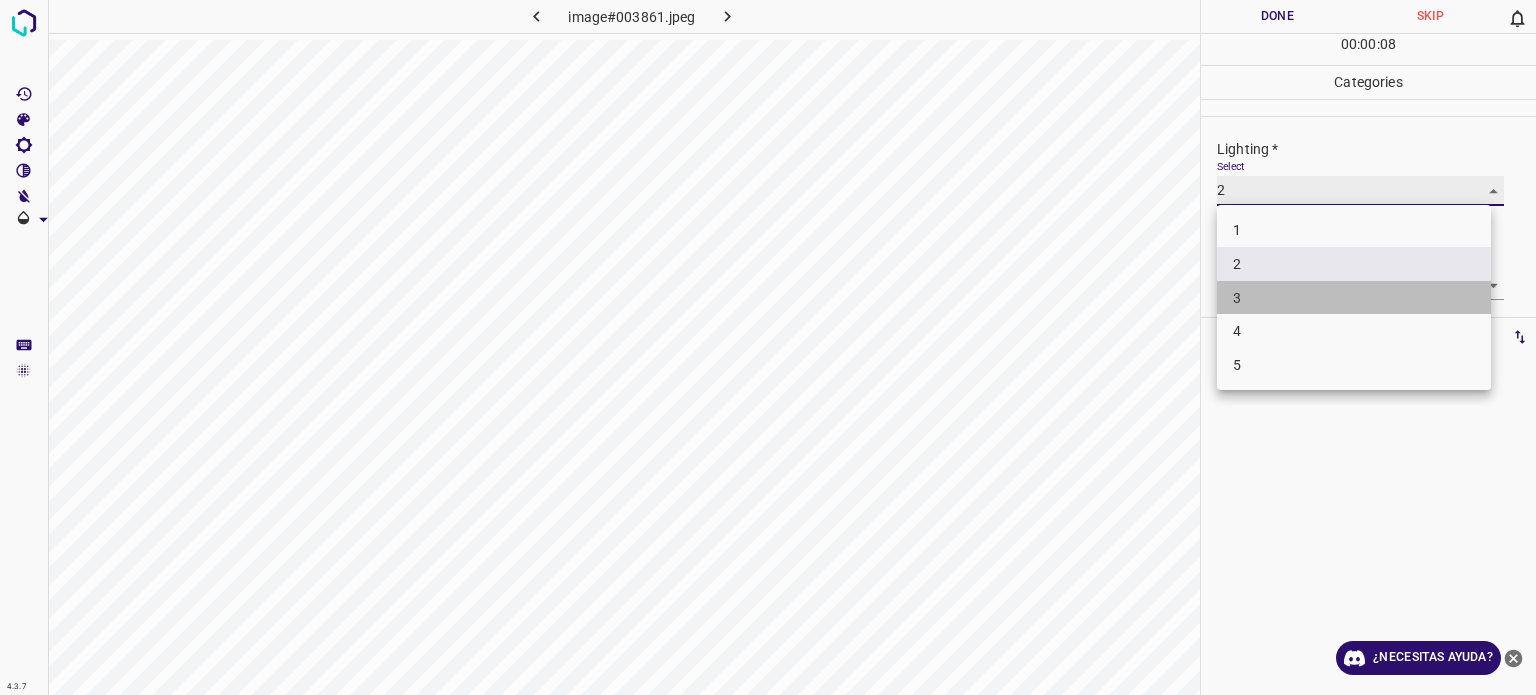 type on "3" 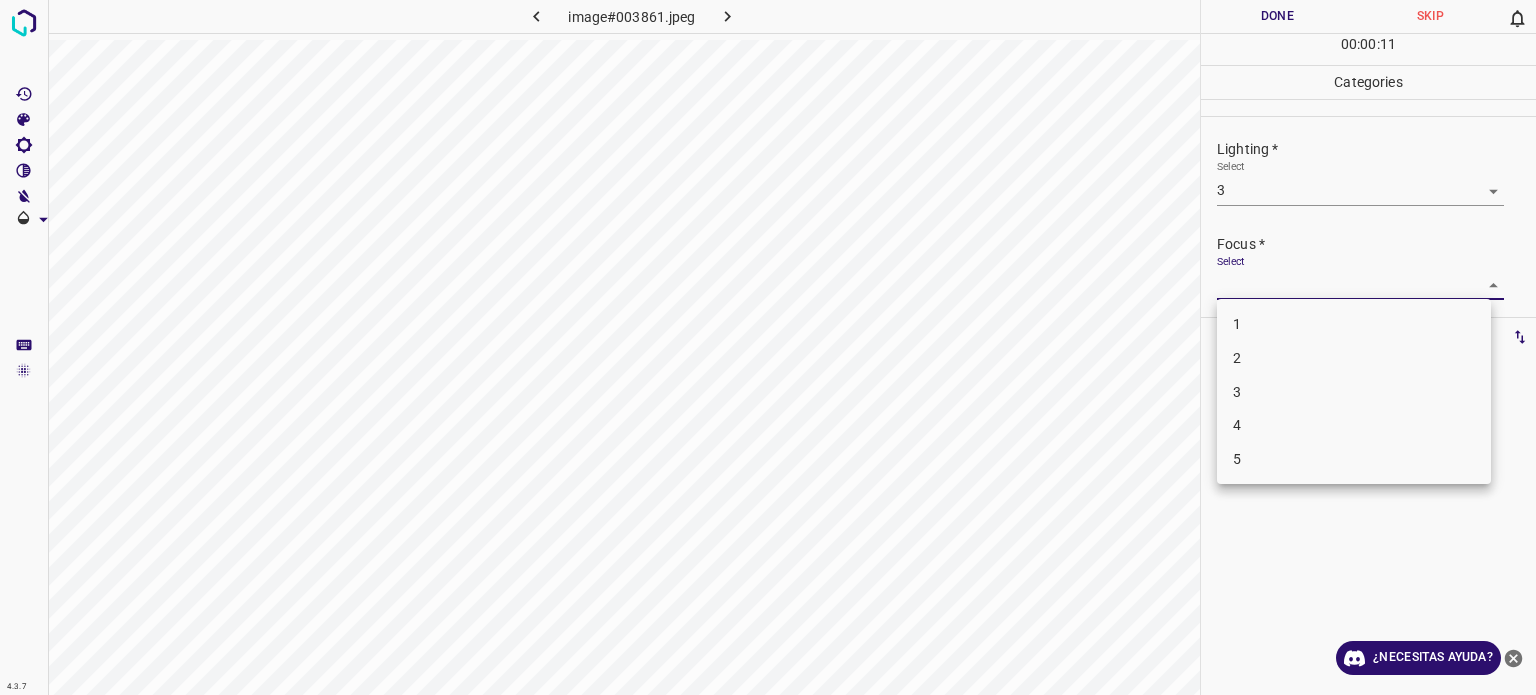 drag, startPoint x: 1227, startPoint y: 280, endPoint x: 1236, endPoint y: 359, distance: 79.51101 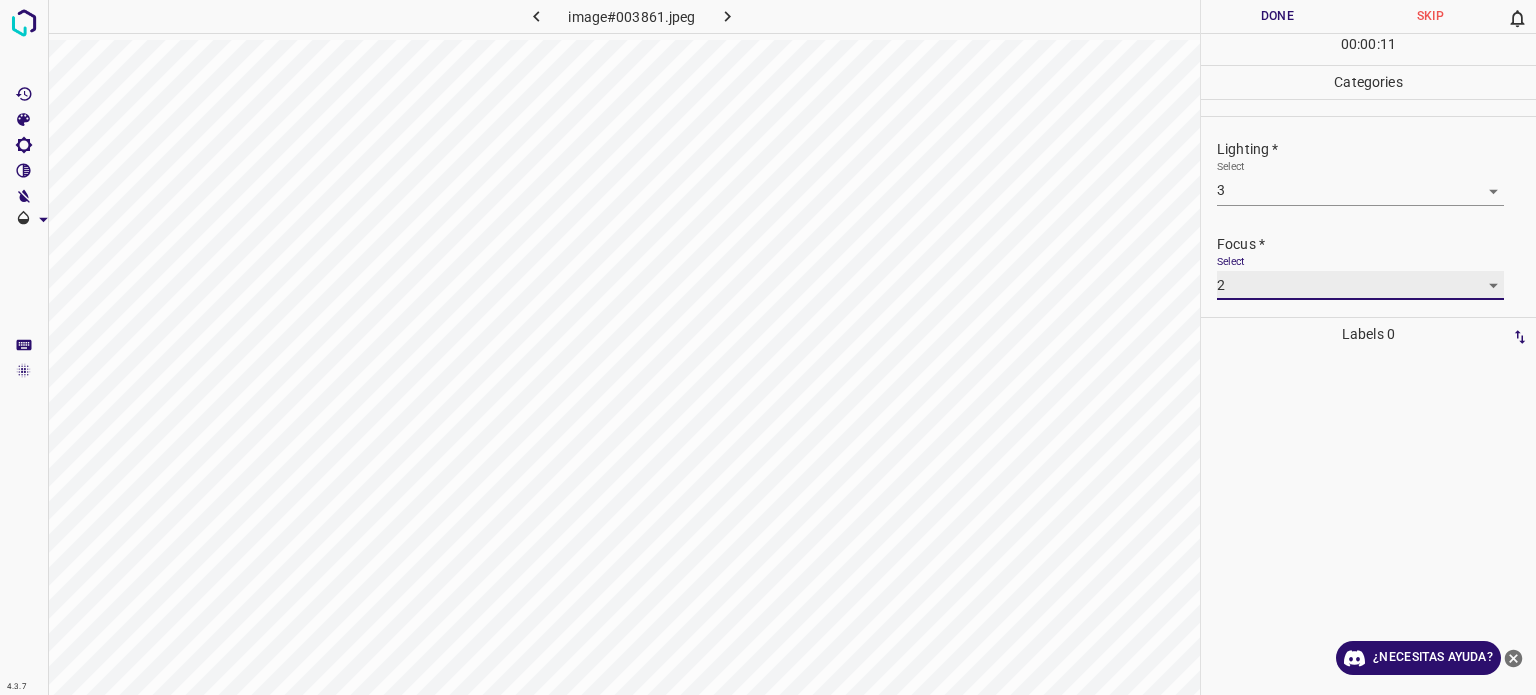 type on "2" 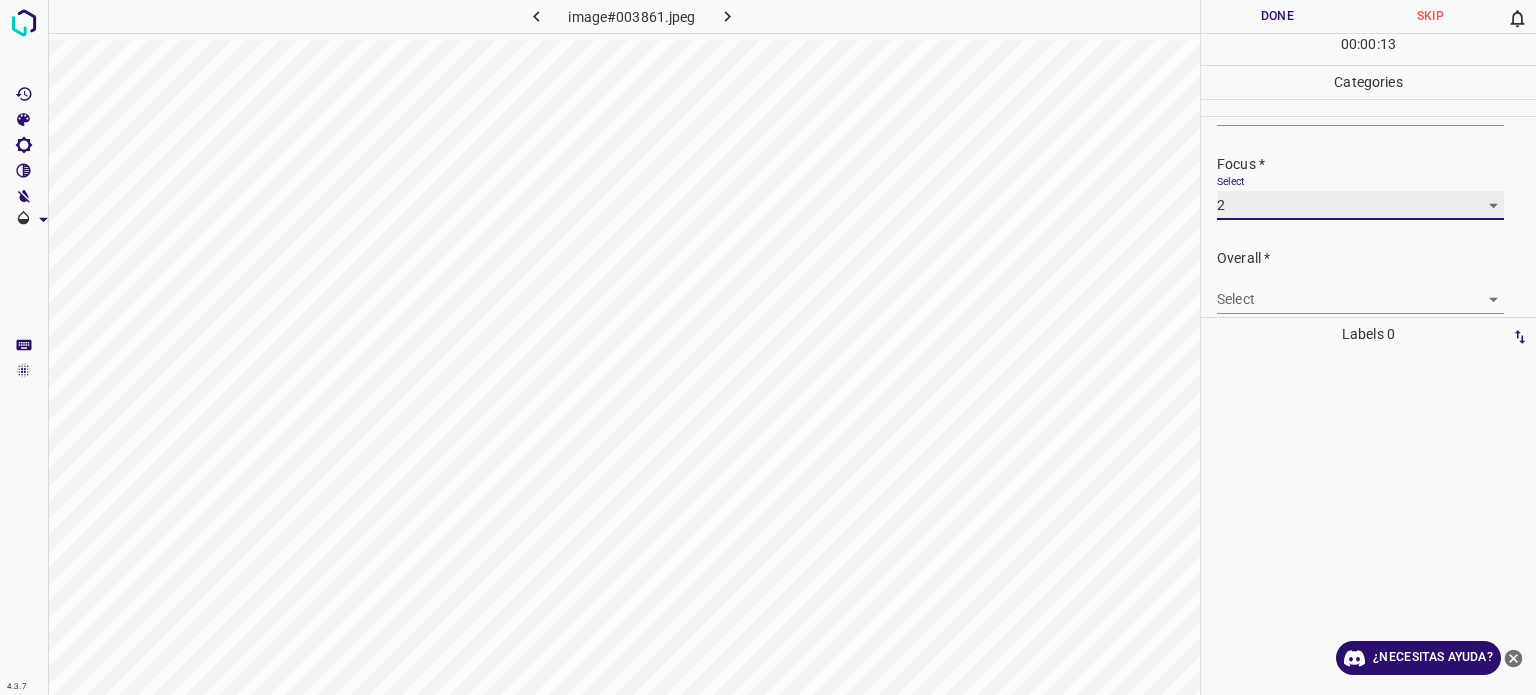 scroll, scrollTop: 98, scrollLeft: 0, axis: vertical 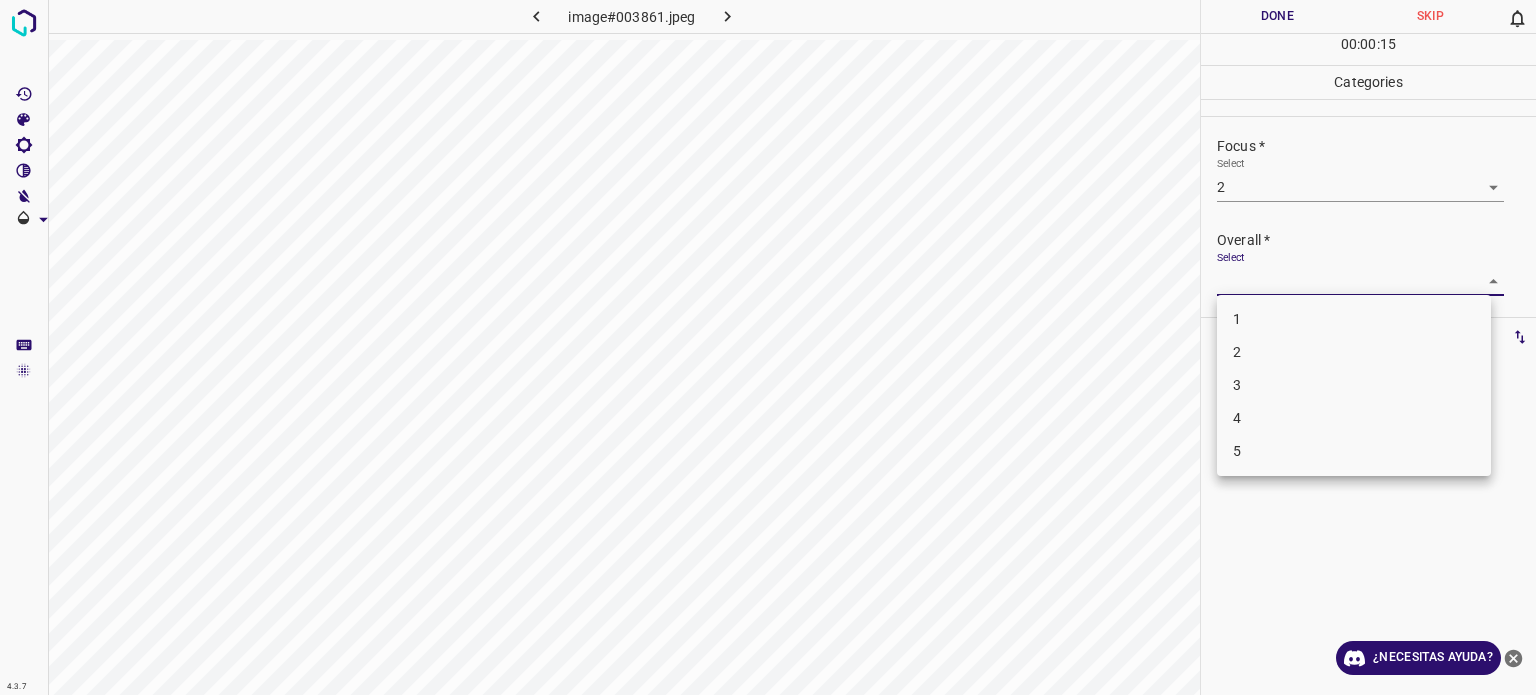 click on "4.3.7 image#003861.jpeg Done Skip 0 00   : 00   : 15   Categories Lighting *  Select 3 3 Focus *  Select 2 2 Overall *  Select ​ Labels   0 Categories 1 Lighting 2 Focus 3 Overall Tools Space Change between modes (Draw & Edit) I Auto labeling R Restore zoom M Zoom in N Zoom out Delete Delete selecte label Filters Z Restore filters X Saturation filter C Brightness filter V Contrast filter B Gray scale filter General O Download ¿Necesitas ayuda? Texto original Valora esta traducción Tu opinión servirá para ayudar a mejorar el Traductor de Google - Texto - Esconder - Borrar 1 2 3 4 5" at bounding box center [768, 347] 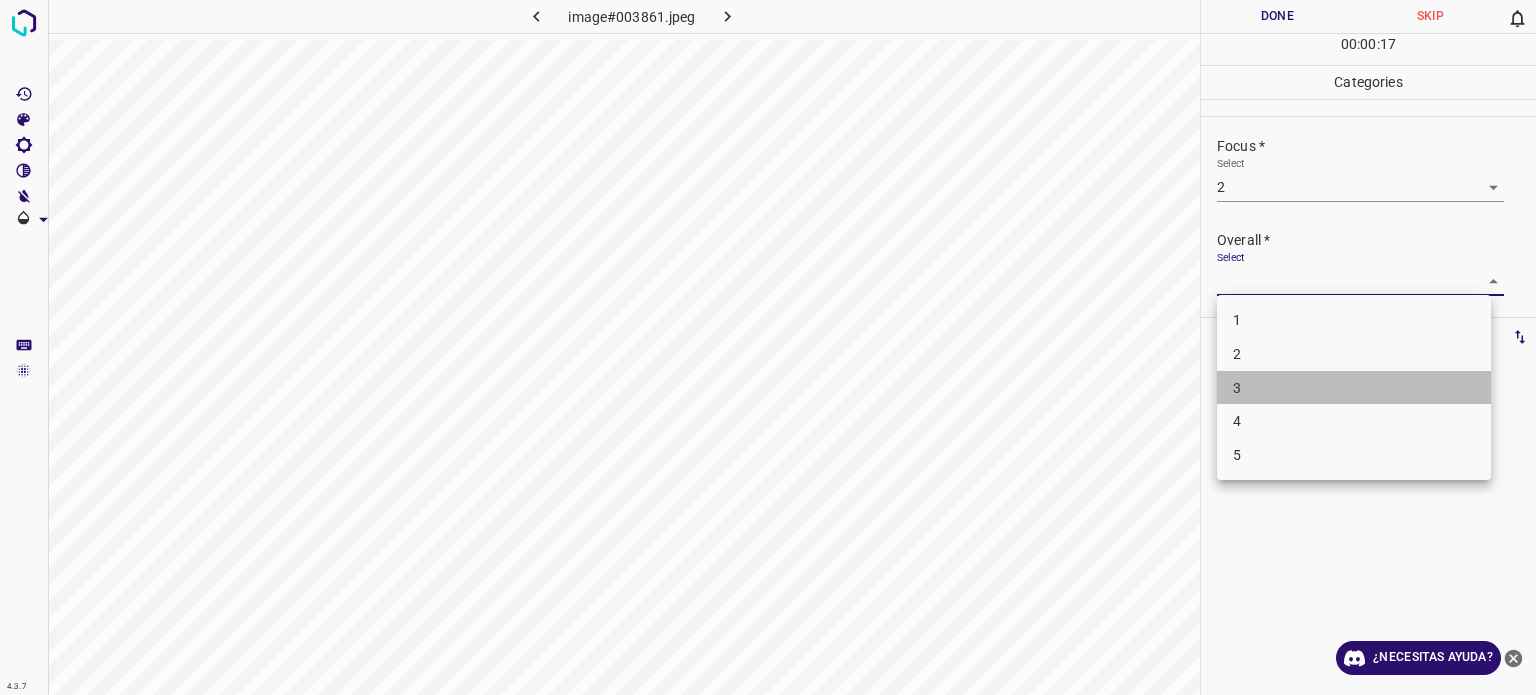 click on "3" at bounding box center (1354, 388) 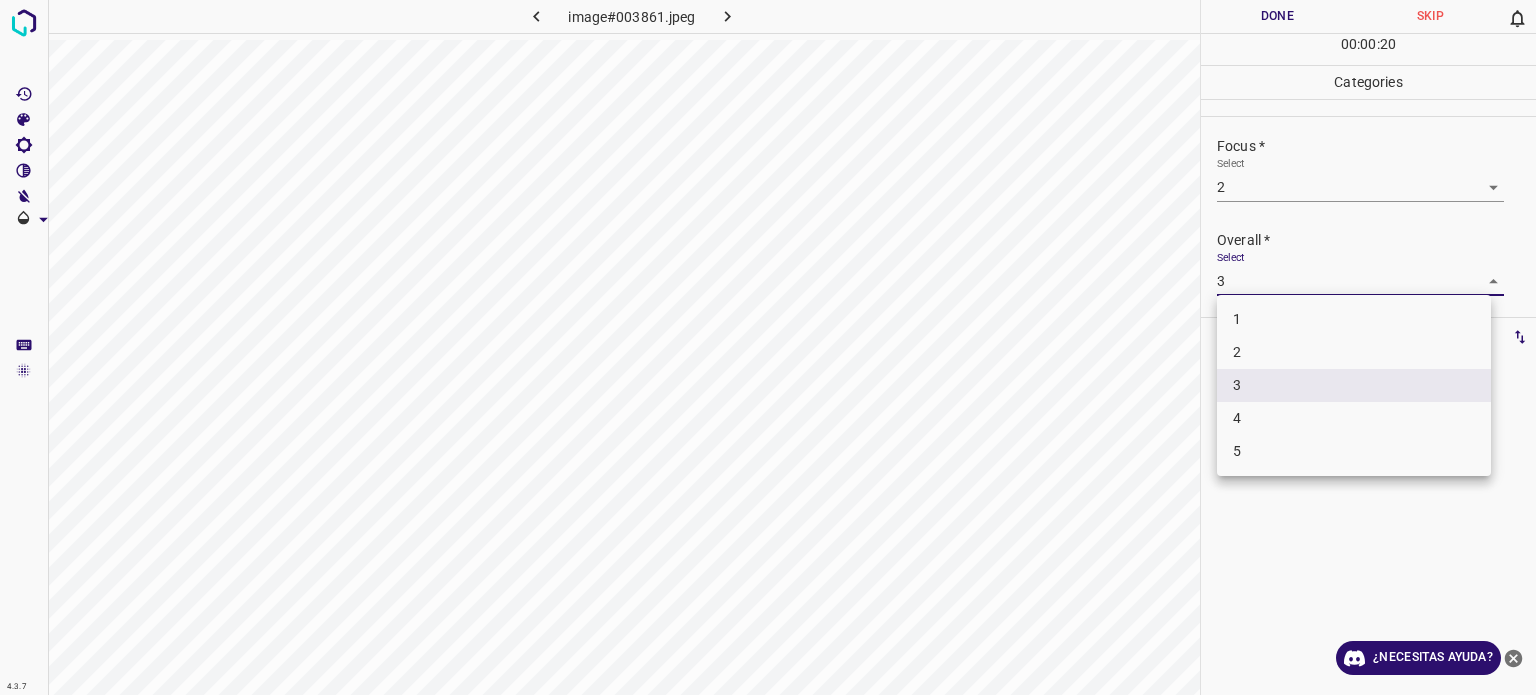 click on "4.3.7 image#003861.jpeg Done Skip 0 00   : 00   : 20   Categories Lighting *  Select 3 3 Focus *  Select 2 2 Overall *  Select 3 3 Labels   0 Categories 1 Lighting 2 Focus 3 Overall Tools Space Change between modes (Draw & Edit) I Auto labeling R Restore zoom M Zoom in N Zoom out Delete Delete selecte label Filters Z Restore filters X Saturation filter C Brightness filter V Contrast filter B Gray scale filter General O Download ¿Necesitas ayuda? Texto original Valora esta traducción Tu opinión servirá para ayudar a mejorar el Traductor de Google - Texto - Esconder - Borrar 1 2 3 4 5" at bounding box center [768, 347] 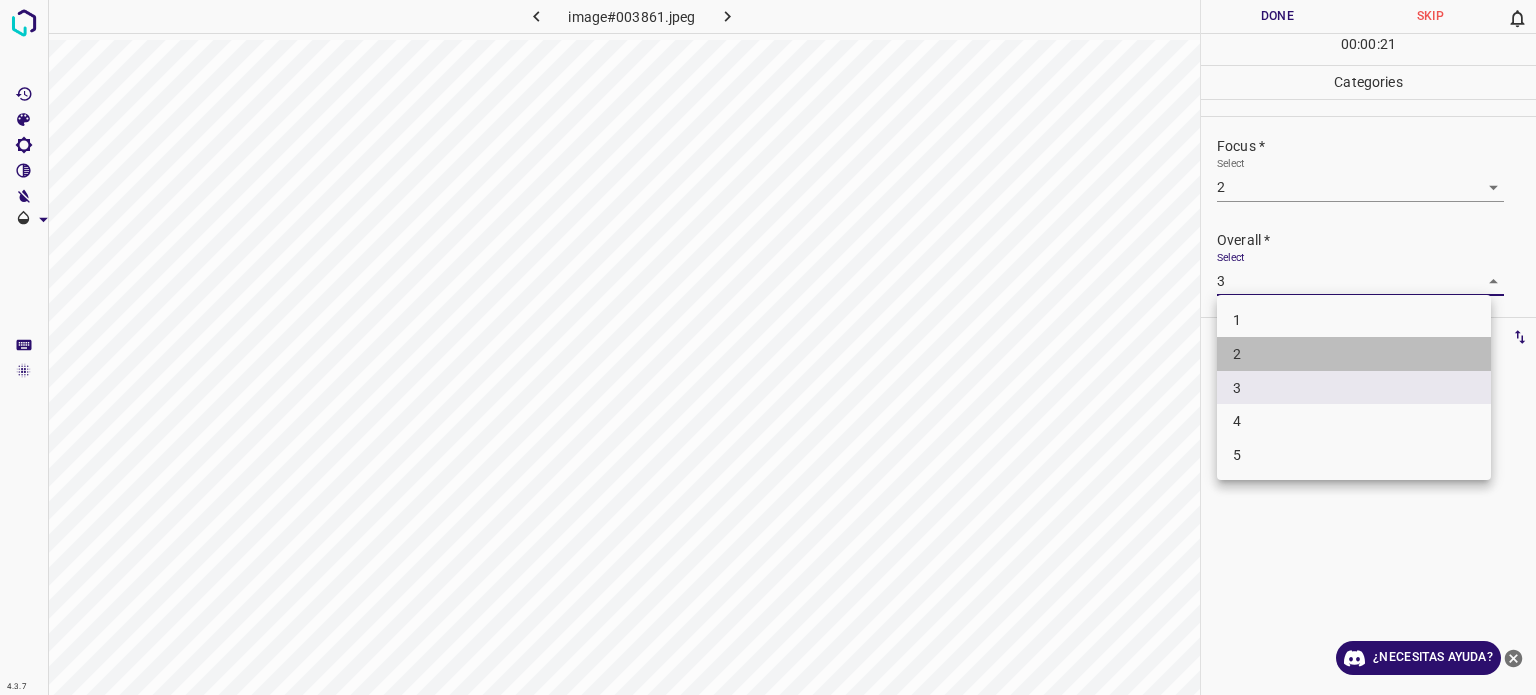click on "2" at bounding box center [1354, 354] 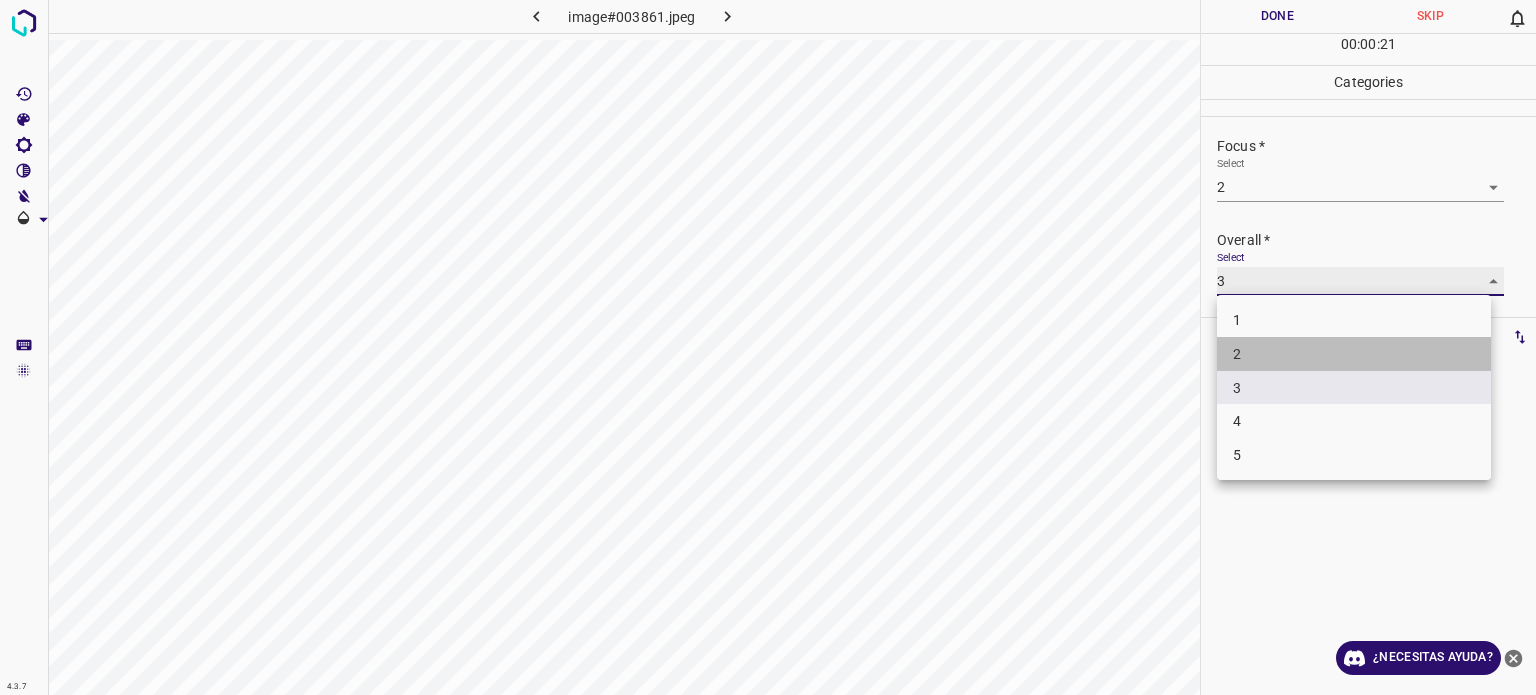type on "2" 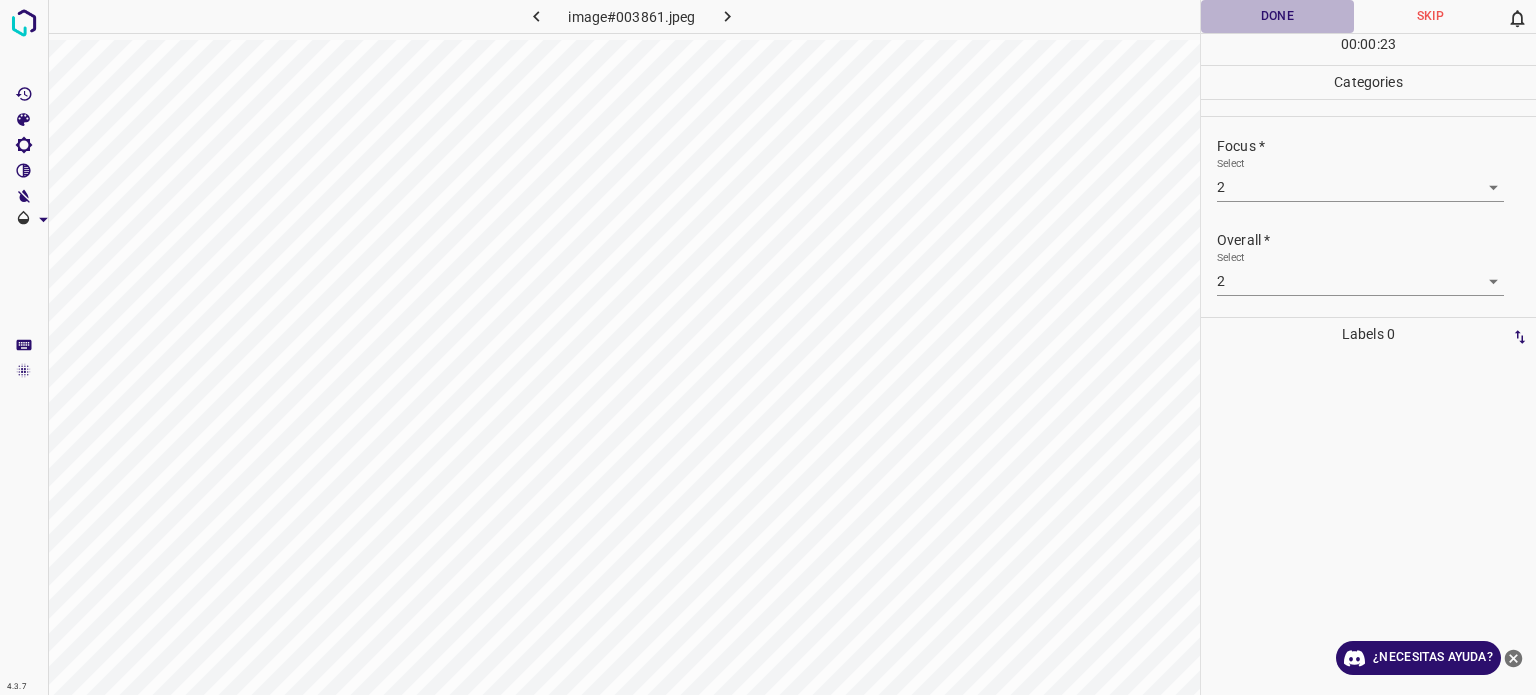 click on "Done" at bounding box center (1277, 16) 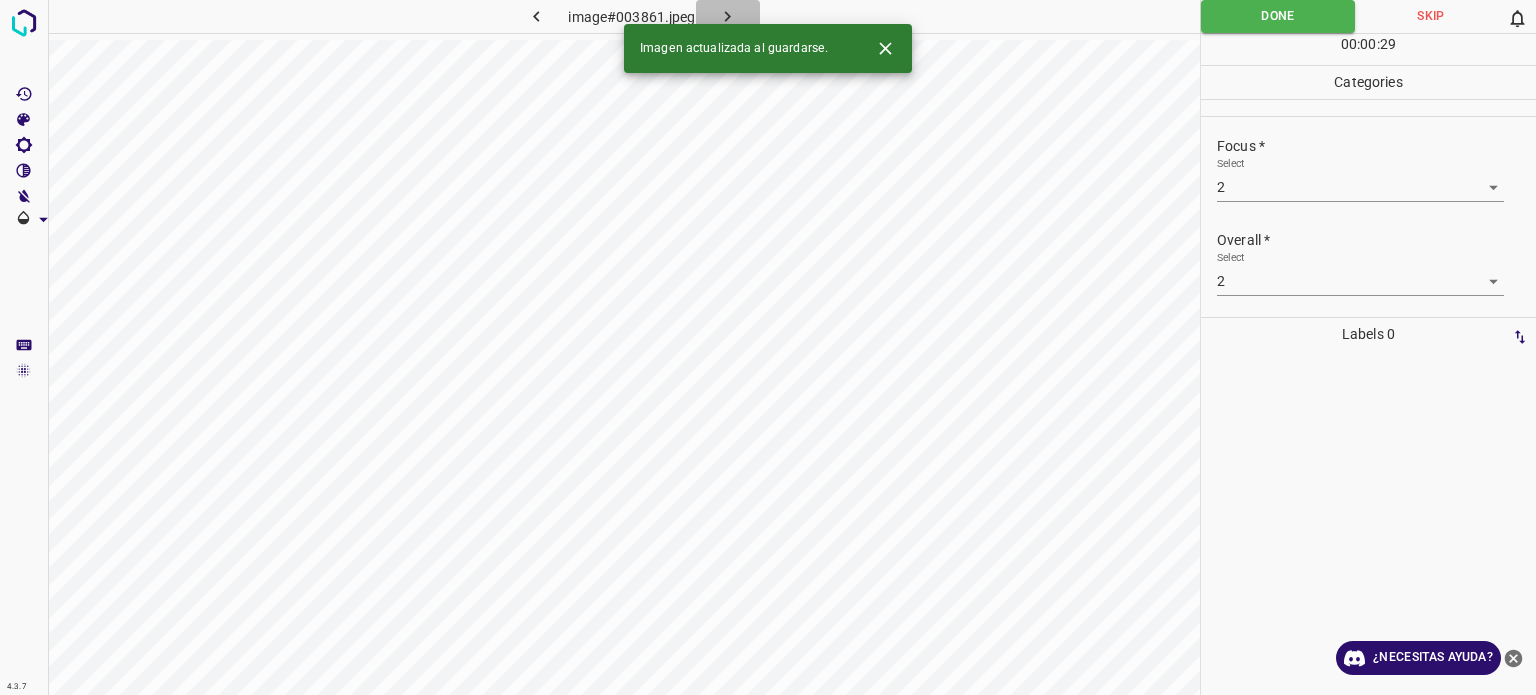 click 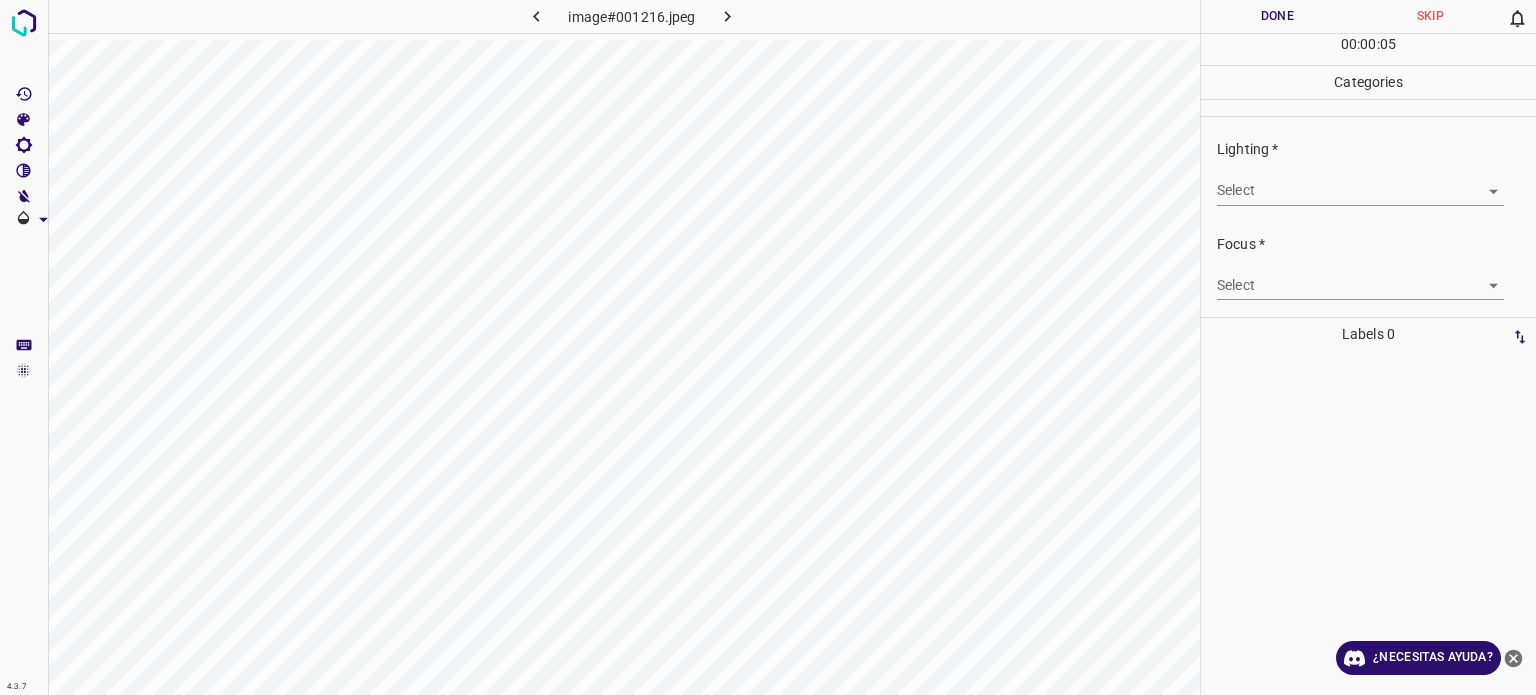 click on "4.3.7 image#001216.jpeg Done Skip 0 00   : 00   : 05   Categories Lighting *  Select ​ Focus *  Select ​ Overall *  Select ​ Labels   0 Categories 1 Lighting 2 Focus 3 Overall Tools Space Change between modes (Draw & Edit) I Auto labeling R Restore zoom M Zoom in N Zoom out Delete Delete selecte label Filters Z Restore filters X Saturation filter C Brightness filter V Contrast filter B Gray scale filter General O Download ¿Necesitas ayuda? Texto original Valora esta traducción Tu opinión servirá para ayudar a mejorar el Traductor de Google - Texto - Esconder - Borrar" at bounding box center [768, 347] 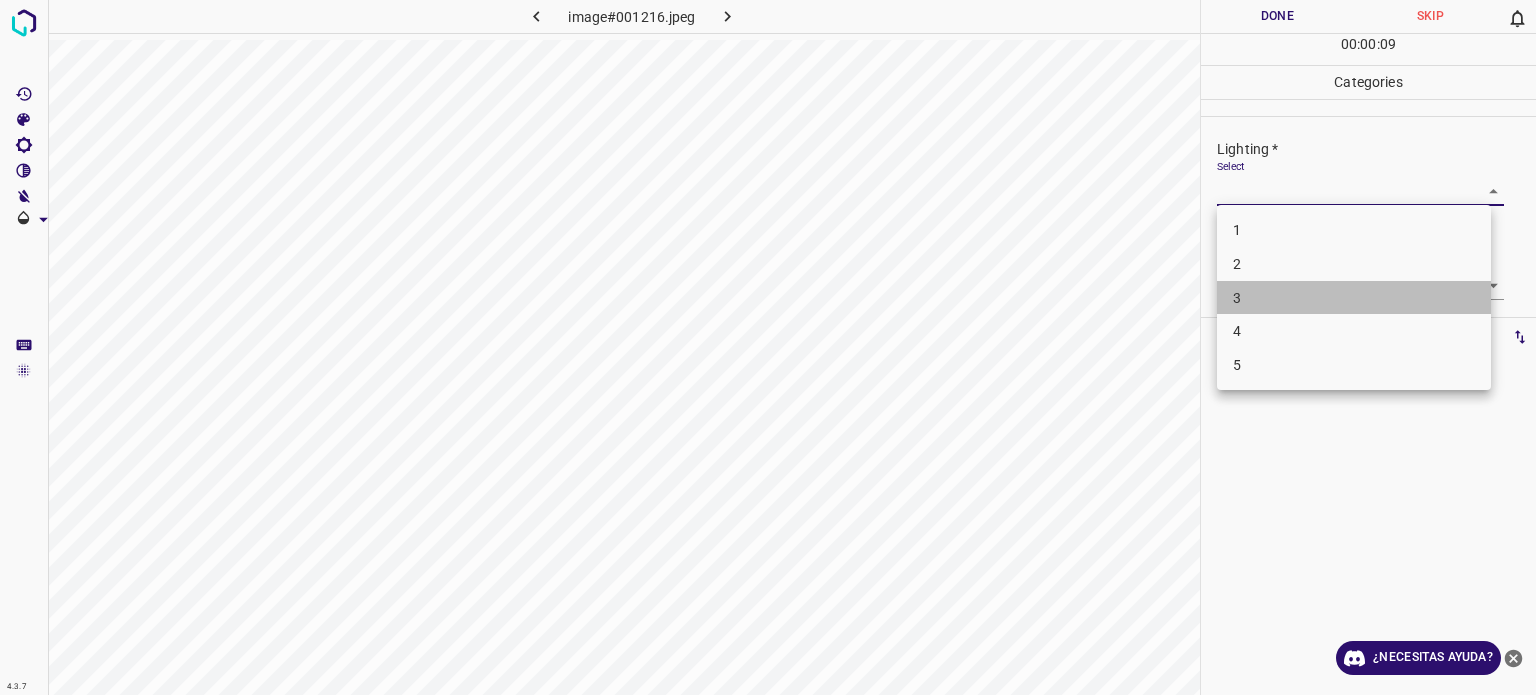 click on "3" at bounding box center (1237, 297) 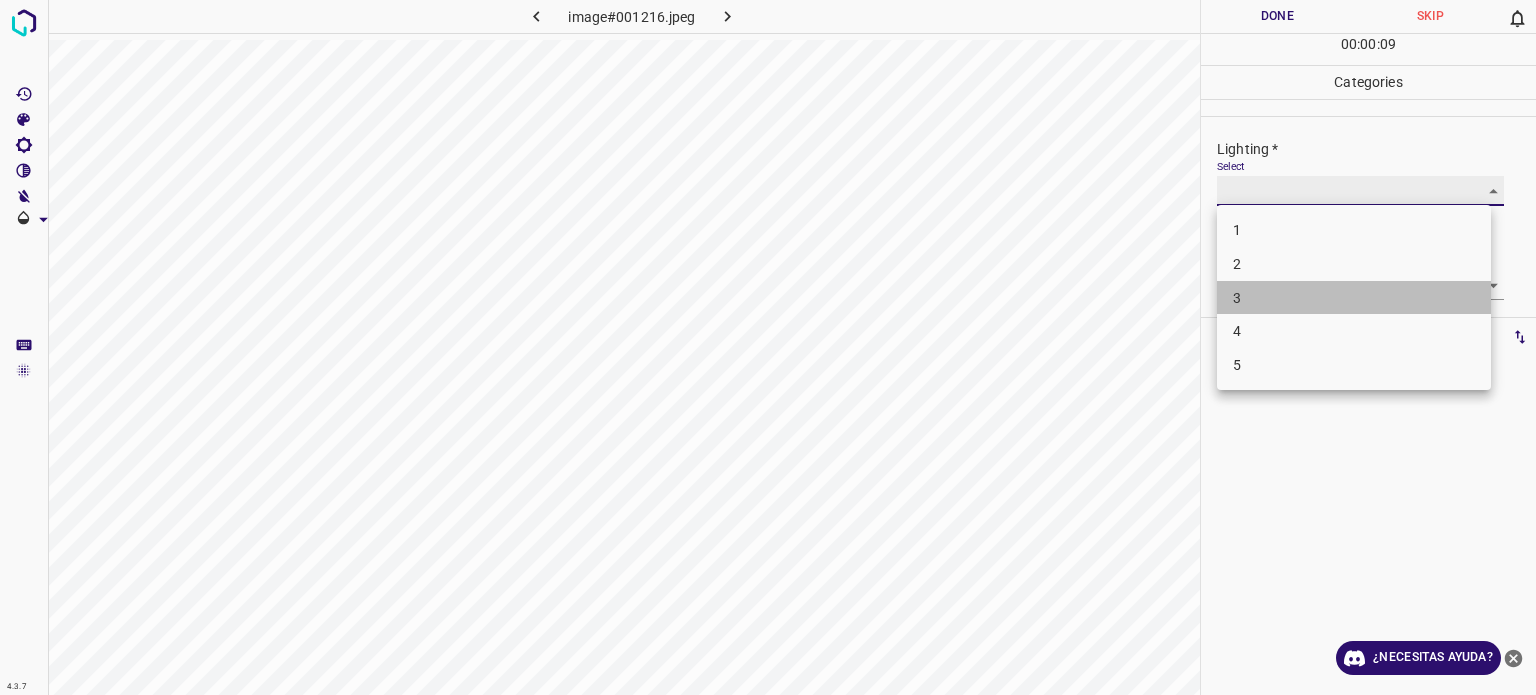 type on "3" 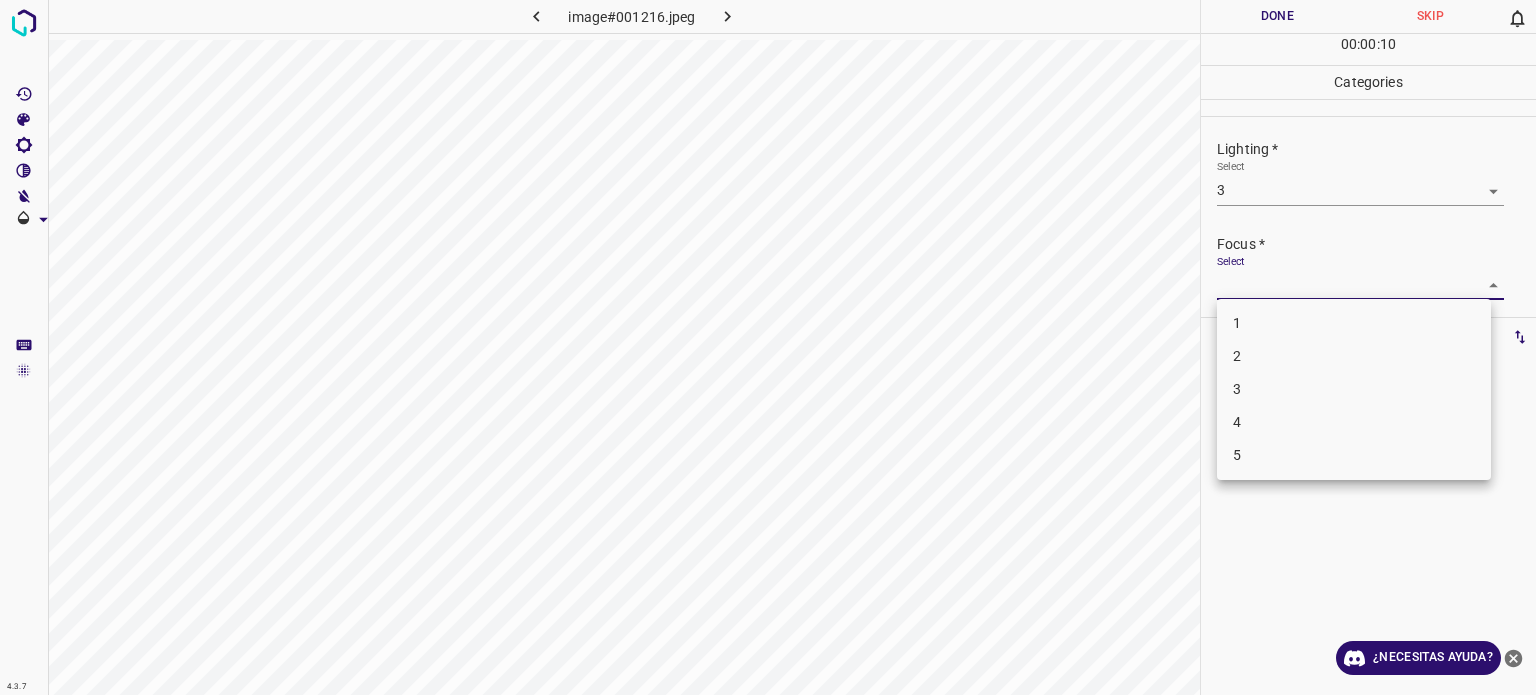 click on "4.3.7 image#001216.jpeg Done Skip 0 00   : 00   : 10   Categories Lighting *  Select 3 3 Focus *  Select ​ Overall *  Select ​ Labels   0 Categories 1 Lighting 2 Focus 3 Overall Tools Space Change between modes (Draw & Edit) I Auto labeling R Restore zoom M Zoom in N Zoom out Delete Delete selecte label Filters Z Restore filters X Saturation filter C Brightness filter V Contrast filter B Gray scale filter General O Download ¿Necesitas ayuda? Texto original Valora esta traducción Tu opinión servirá para ayudar a mejorar el Traductor de Google - Texto - Esconder - Borrar 1 2 3 4 5" at bounding box center (768, 347) 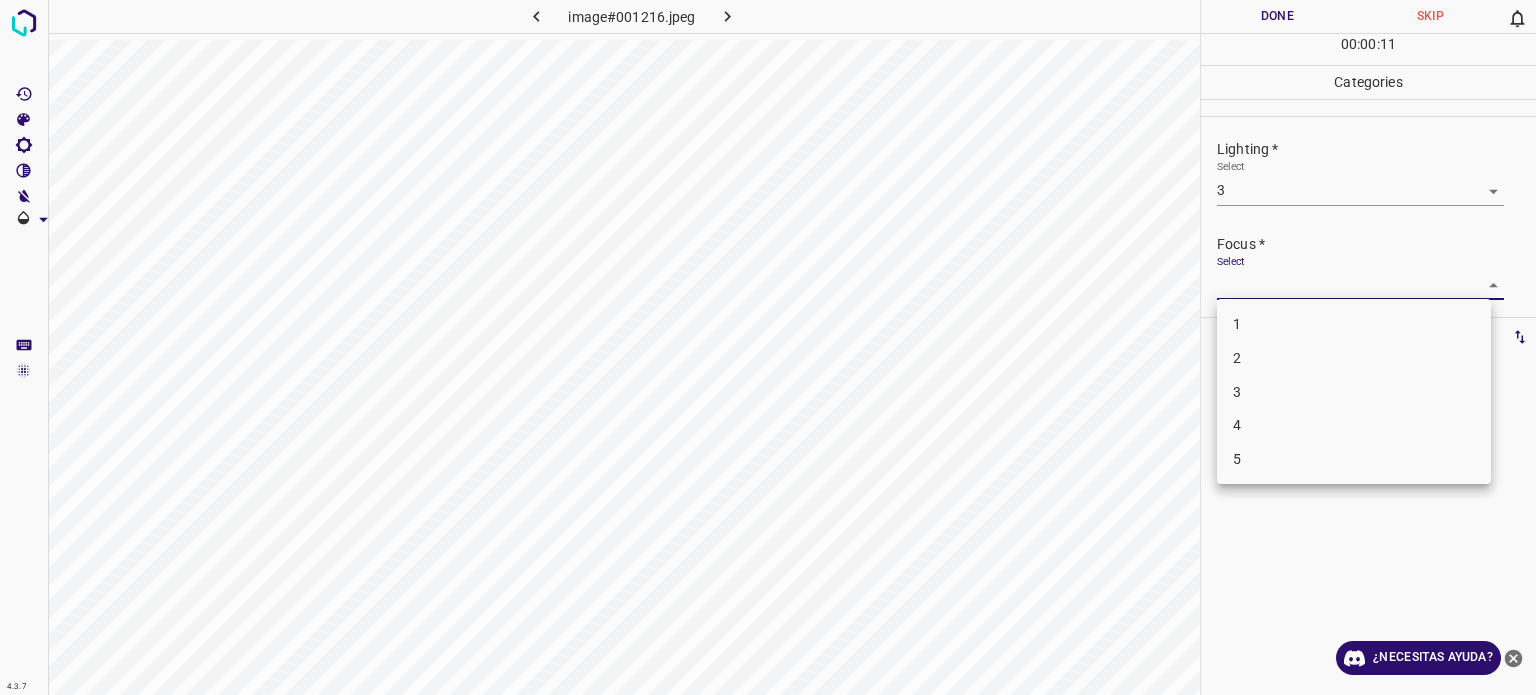click at bounding box center [768, 347] 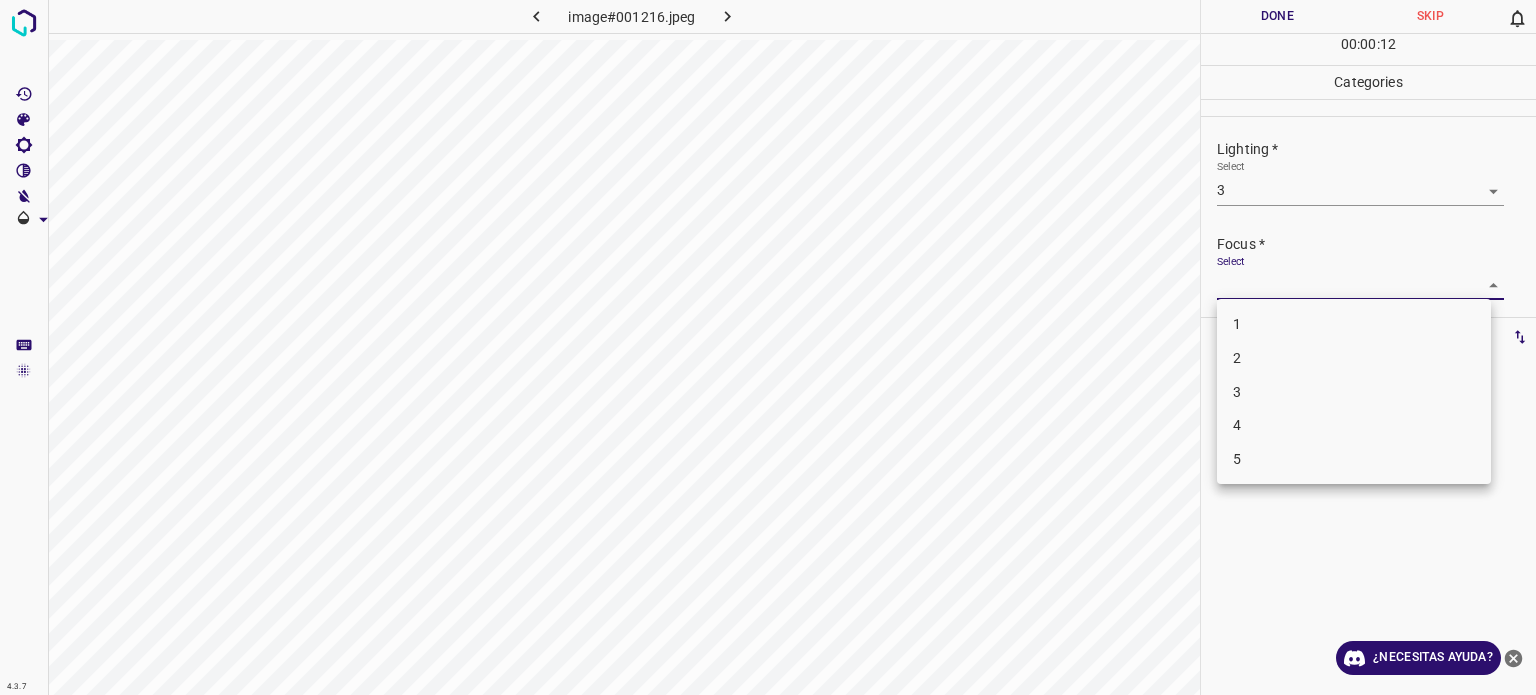 click on "4.3.7 image#001216.jpeg Done Skip 0 00   : 00   : 12   Categories Lighting *  Select 3 3 Focus *  Select ​ Overall *  Select ​ Labels   0 Categories 1 Lighting 2 Focus 3 Overall Tools Space Change between modes (Draw & Edit) I Auto labeling R Restore zoom M Zoom in N Zoom out Delete Delete selecte label Filters Z Restore filters X Saturation filter C Brightness filter V Contrast filter B Gray scale filter General O Download ¿Necesitas ayuda? Texto original Valora esta traducción Tu opinión servirá para ayudar a mejorar el Traductor de Google - Texto - Esconder - Borrar 1 2 3 4 5" at bounding box center [768, 347] 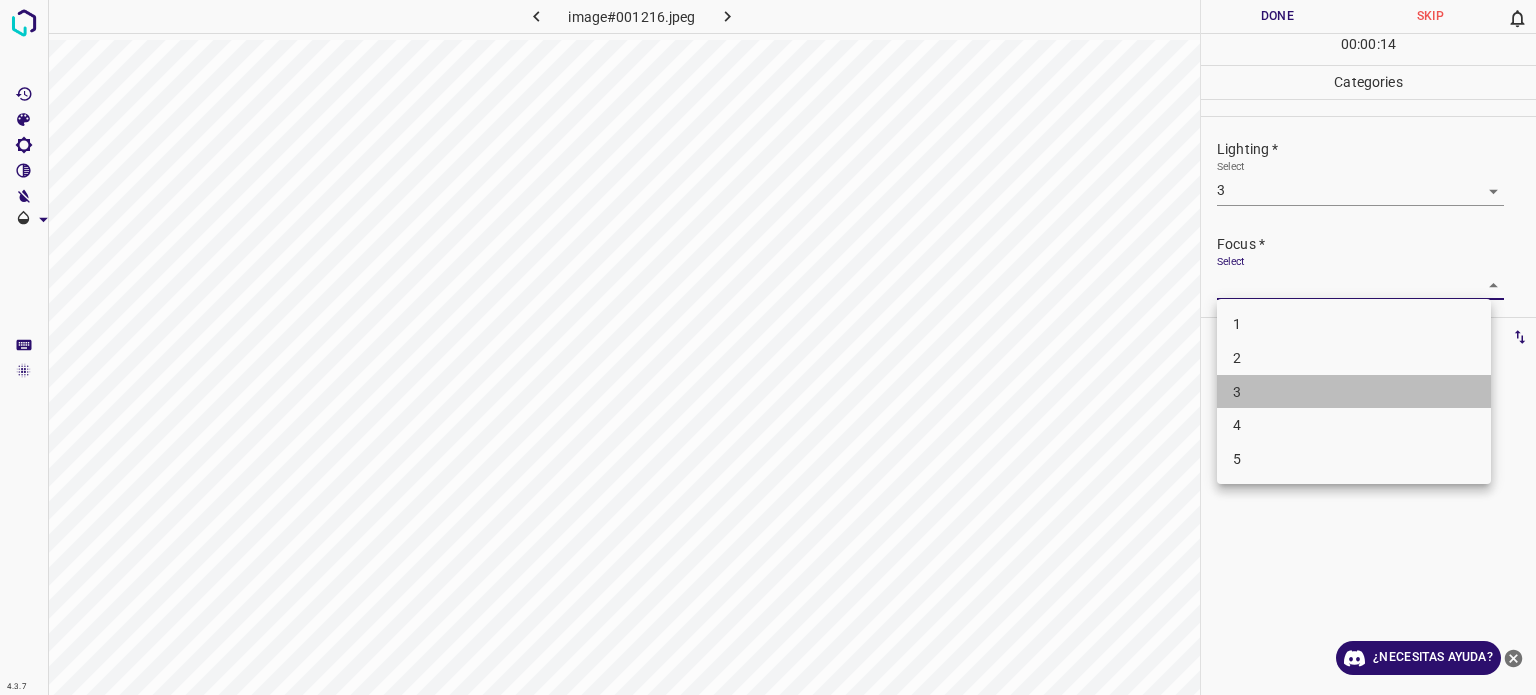 click on "3" at bounding box center [1354, 392] 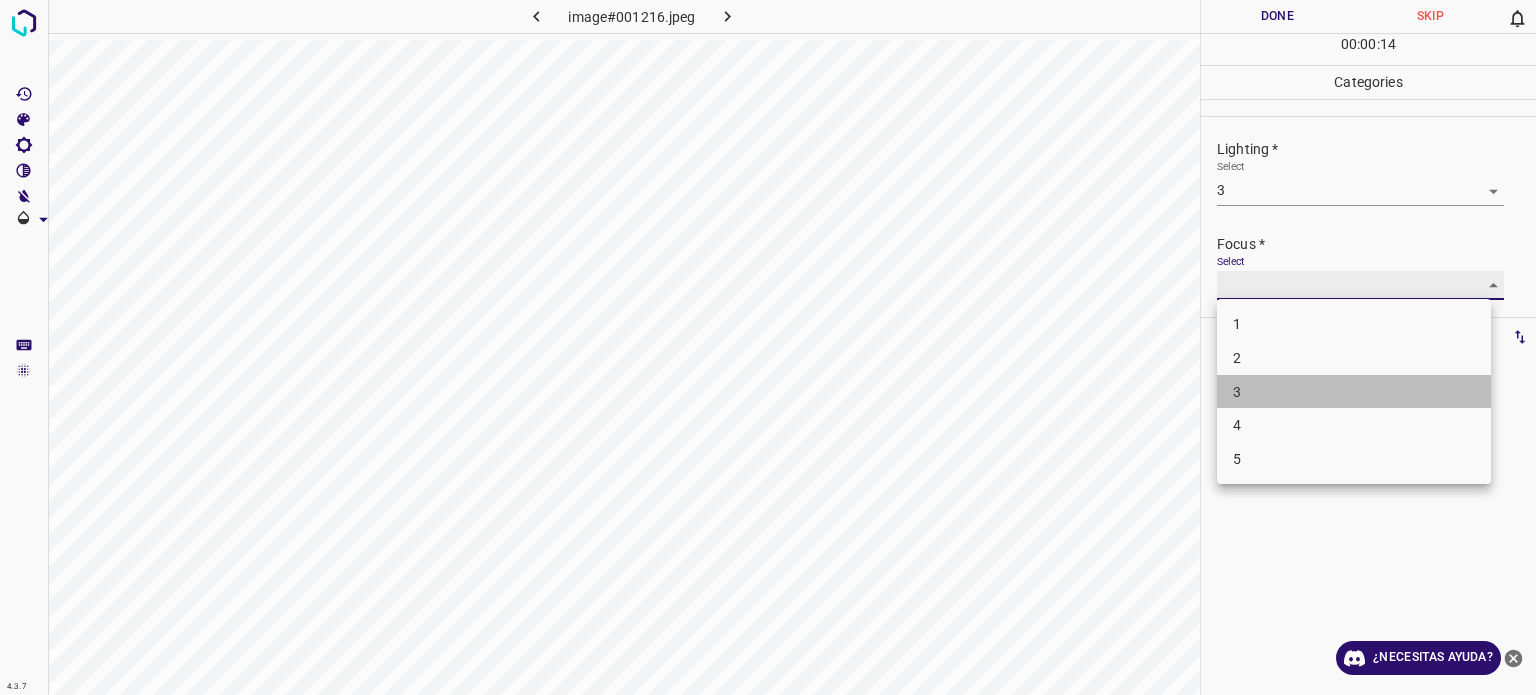 type on "3" 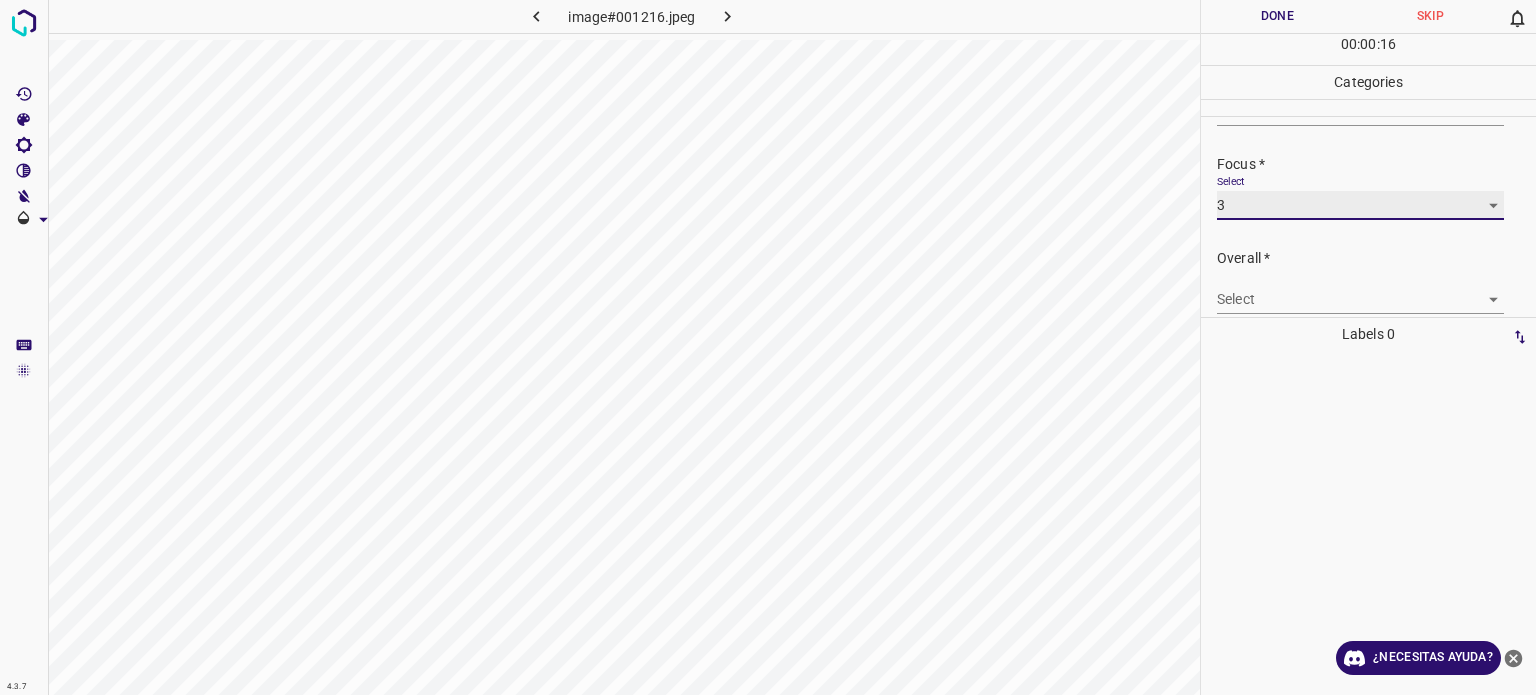 scroll, scrollTop: 98, scrollLeft: 0, axis: vertical 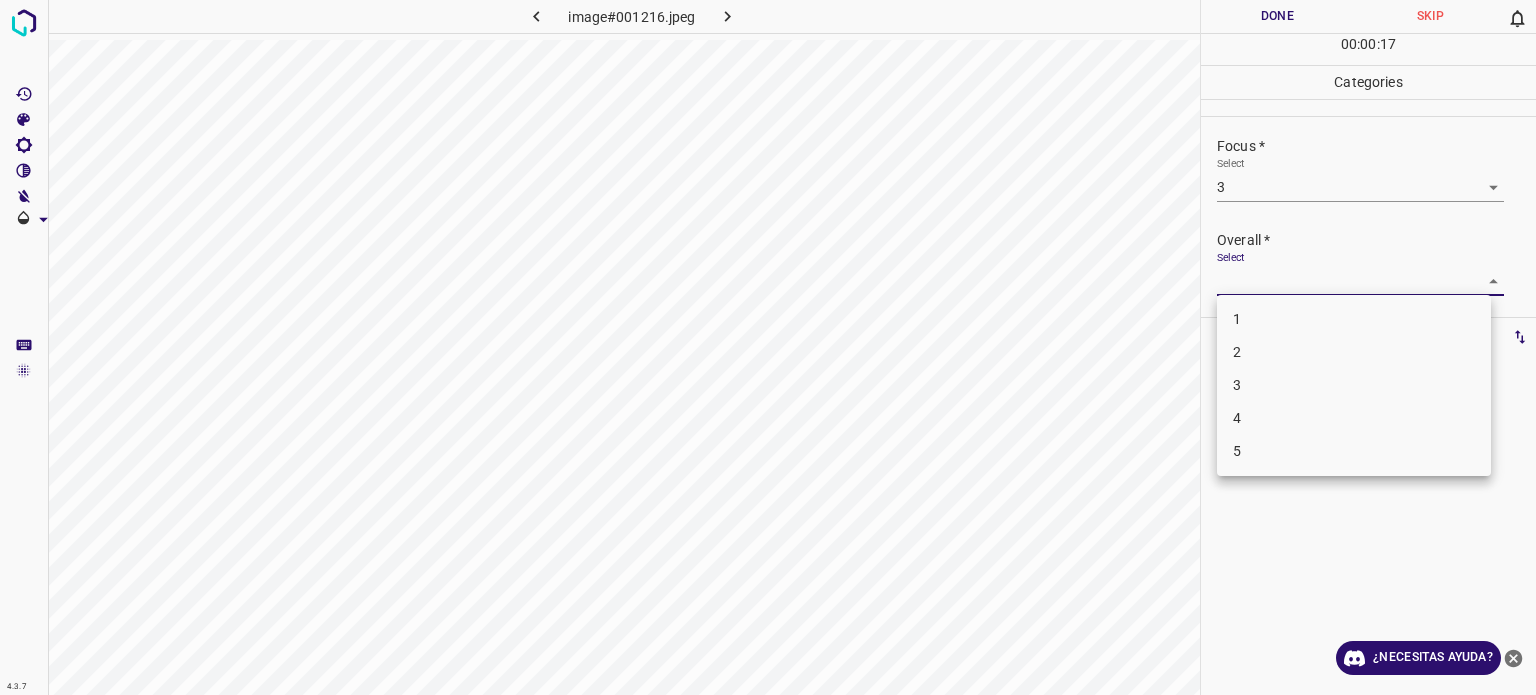 click on "4.3.7 image#001216.jpeg Done Skip 0 00   : 00   : 17   Categories Lighting *  Select 3 3 Focus *  Select 3 3 Overall *  Select ​ Labels   0 Categories 1 Lighting 2 Focus 3 Overall Tools Space Change between modes (Draw & Edit) I Auto labeling R Restore zoom M Zoom in N Zoom out Delete Delete selecte label Filters Z Restore filters X Saturation filter C Brightness filter V Contrast filter B Gray scale filter General O Download ¿Necesitas ayuda? Texto original Valora esta traducción Tu opinión servirá para ayudar a mejorar el Traductor de Google - Texto - Esconder - Borrar 1 2 3 4 5" at bounding box center [768, 347] 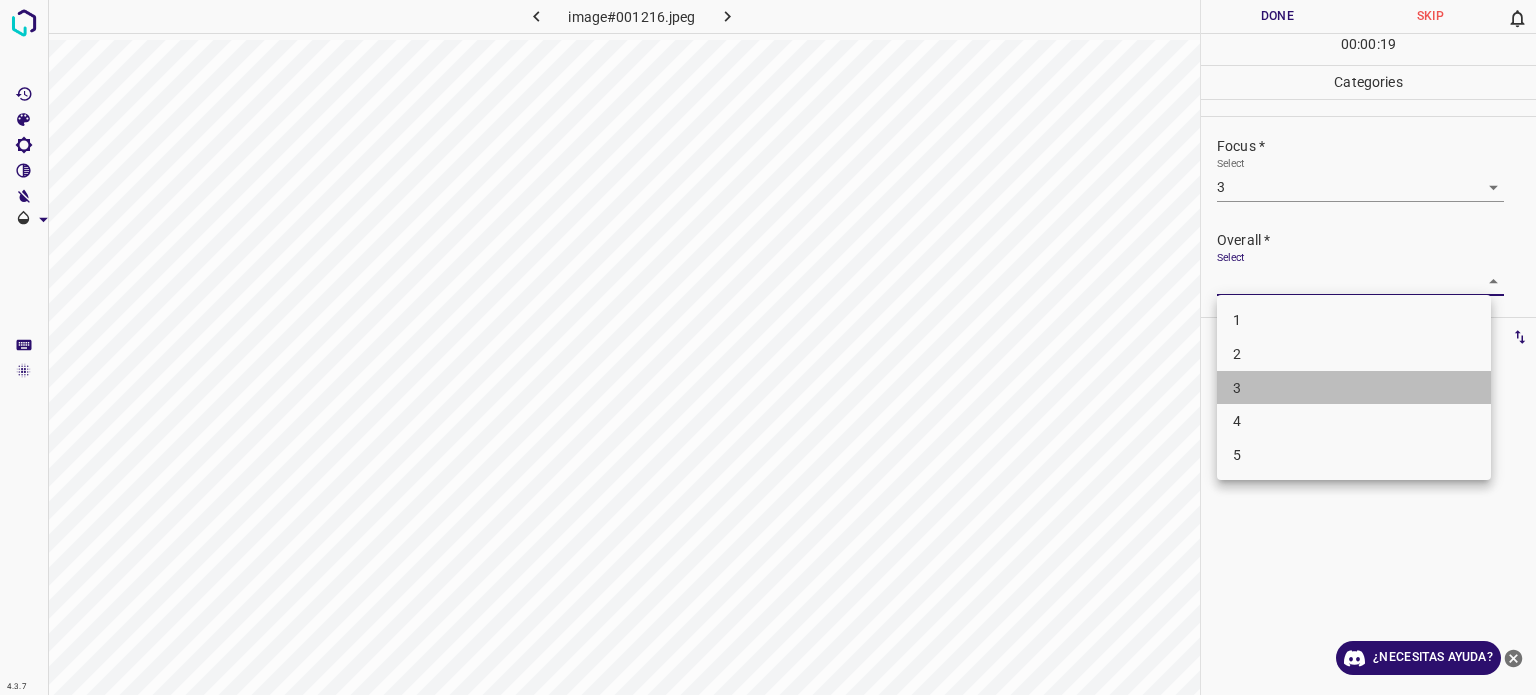 click on "3" at bounding box center (1354, 388) 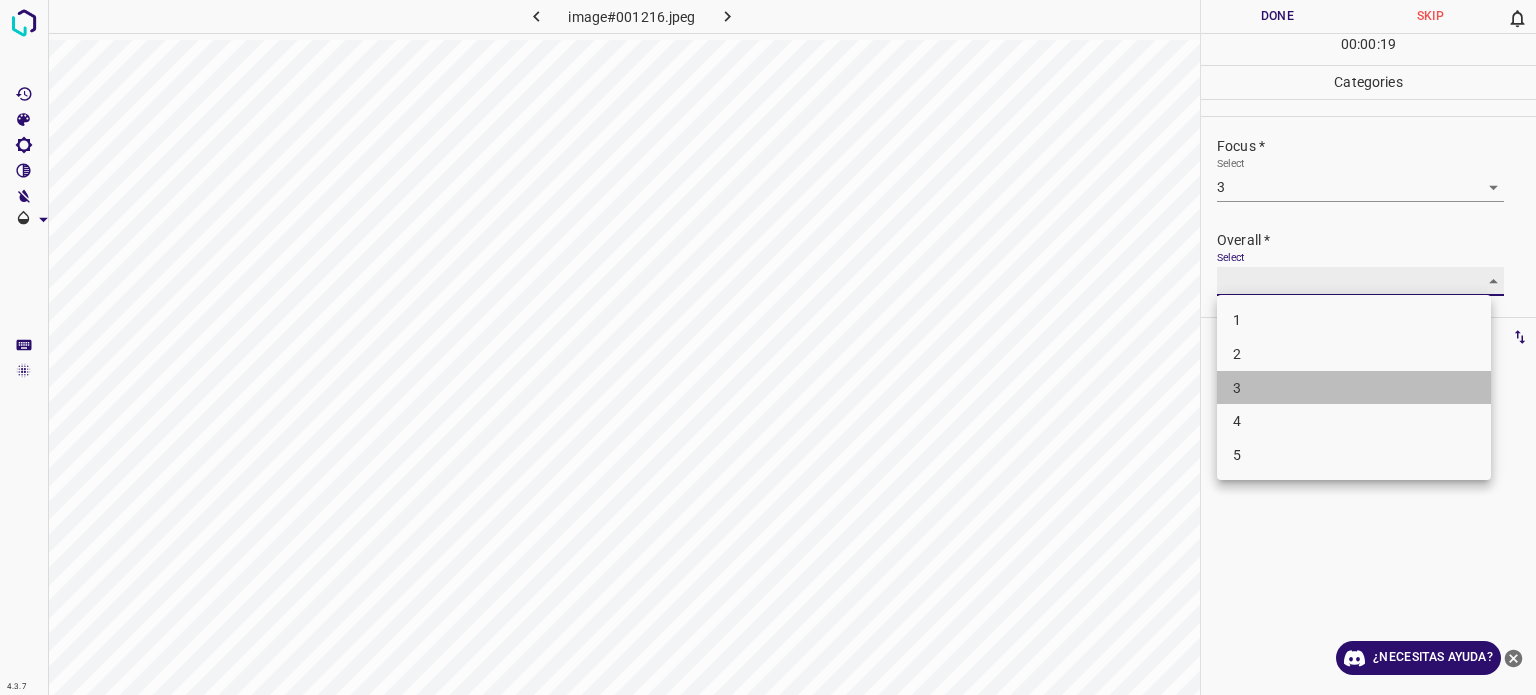 type on "3" 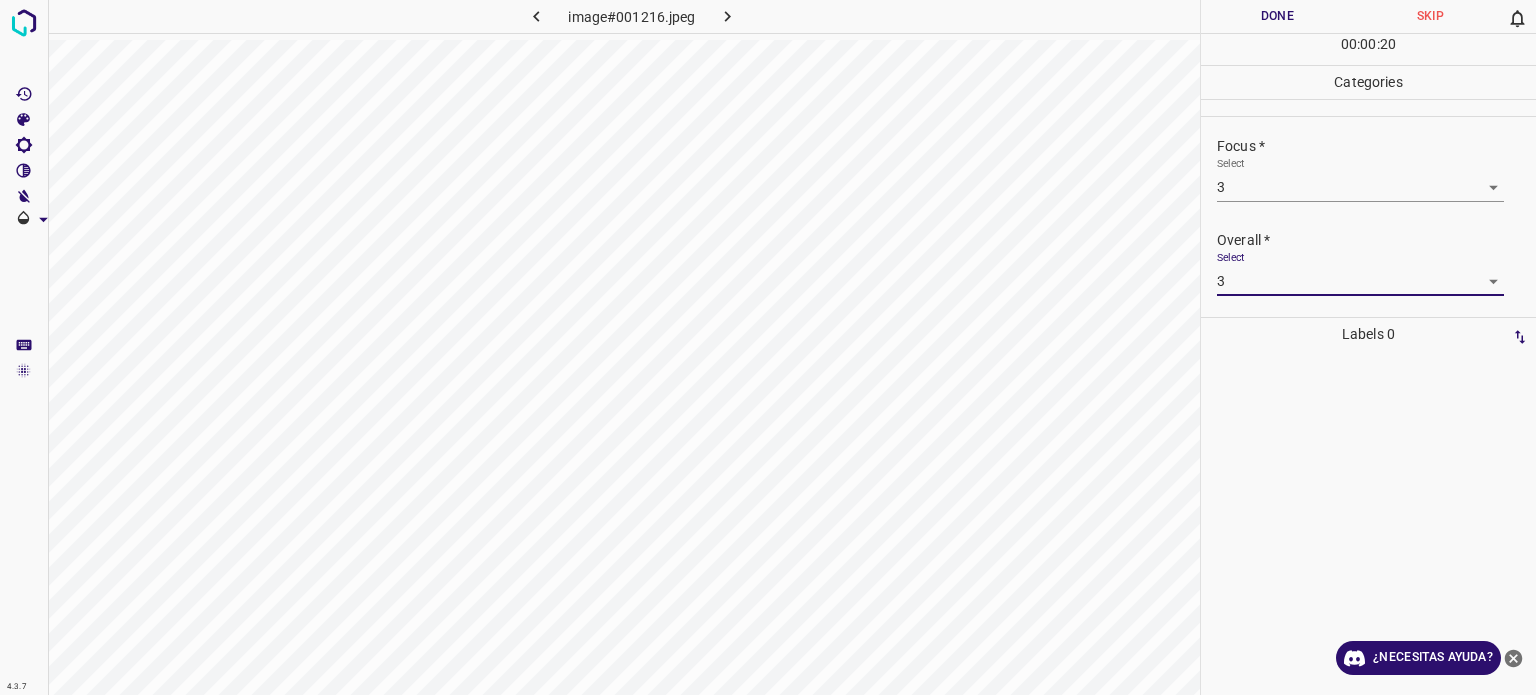 click on "Done" at bounding box center (1277, 16) 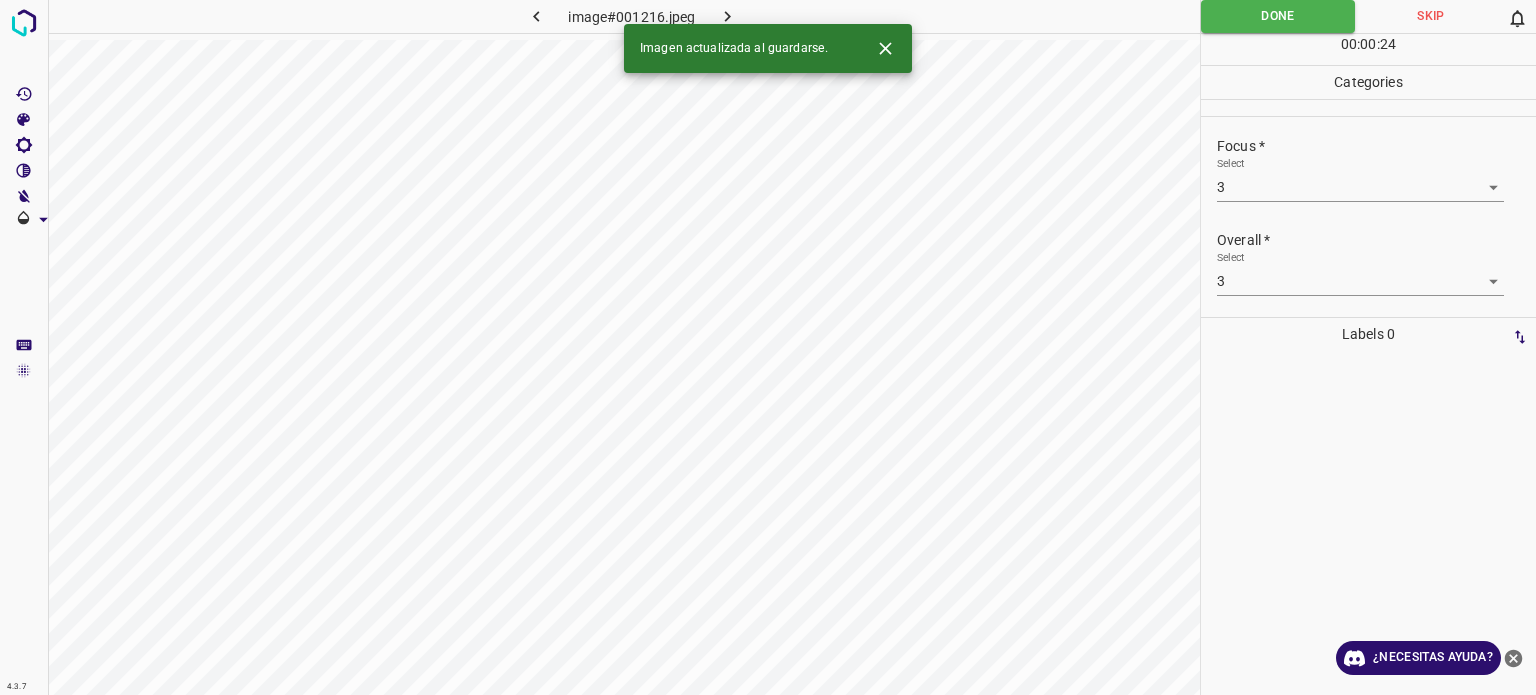 click 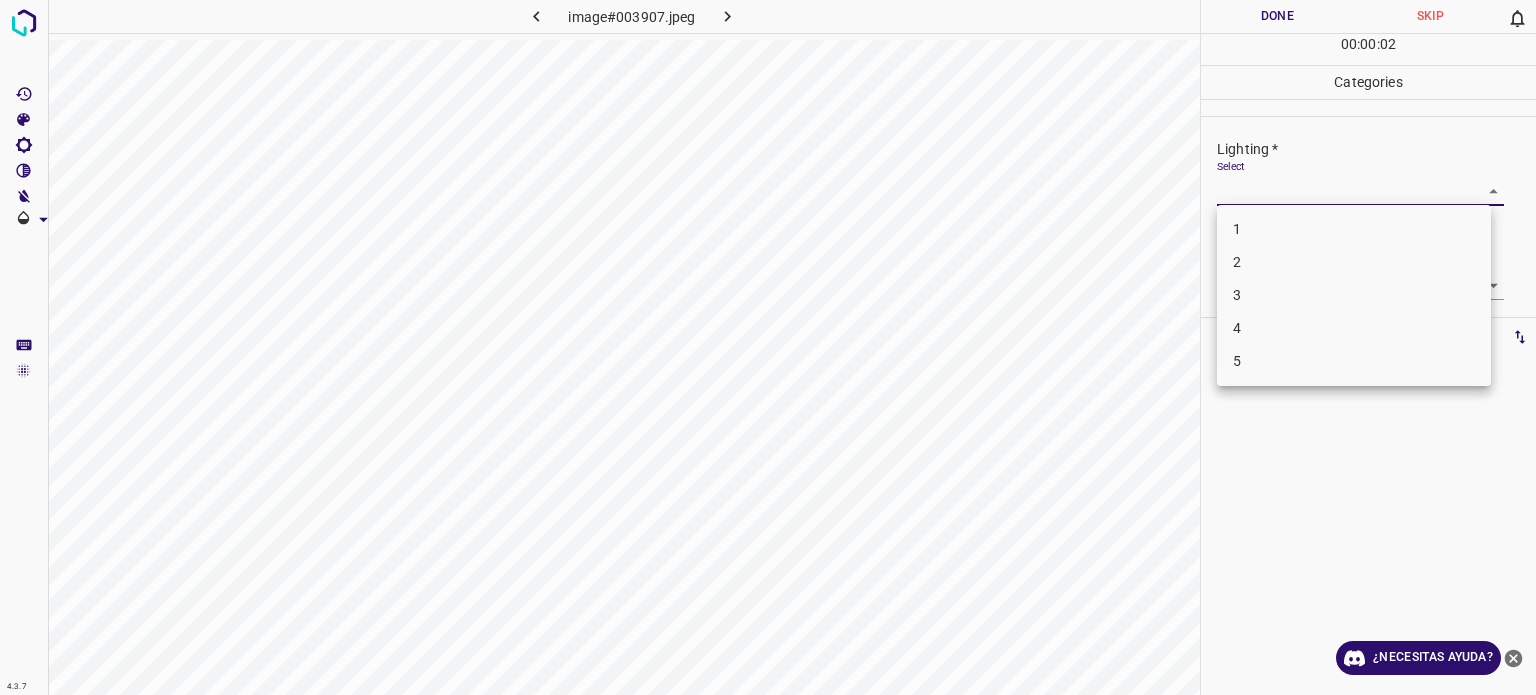 click on "4.3.7 image#003907.jpeg Done Skip 0 00   : 00   : 02   Categories Lighting *  Select ​ Focus *  Select ​ Overall *  Select ​ Labels   0 Categories 1 Lighting 2 Focus 3 Overall Tools Space Change between modes (Draw & Edit) I Auto labeling R Restore zoom M Zoom in N Zoom out Delete Delete selecte label Filters Z Restore filters X Saturation filter C Brightness filter V Contrast filter B Gray scale filter General O Download ¿Necesitas ayuda? Texto original Valora esta traducción Tu opinión servirá para ayudar a mejorar el Traductor de Google - Texto - Esconder - Borrar 1 2 3 4 5" at bounding box center [768, 347] 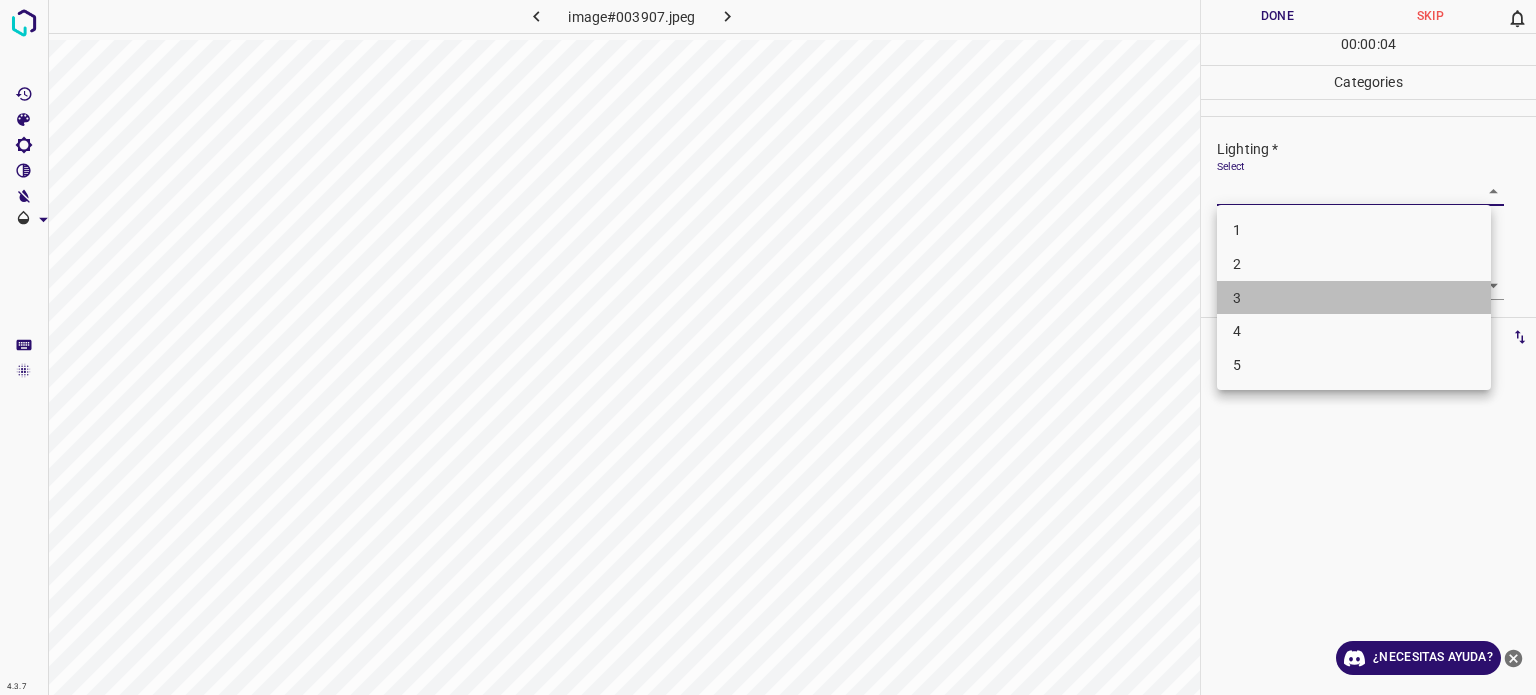 click on "3" at bounding box center [1354, 298] 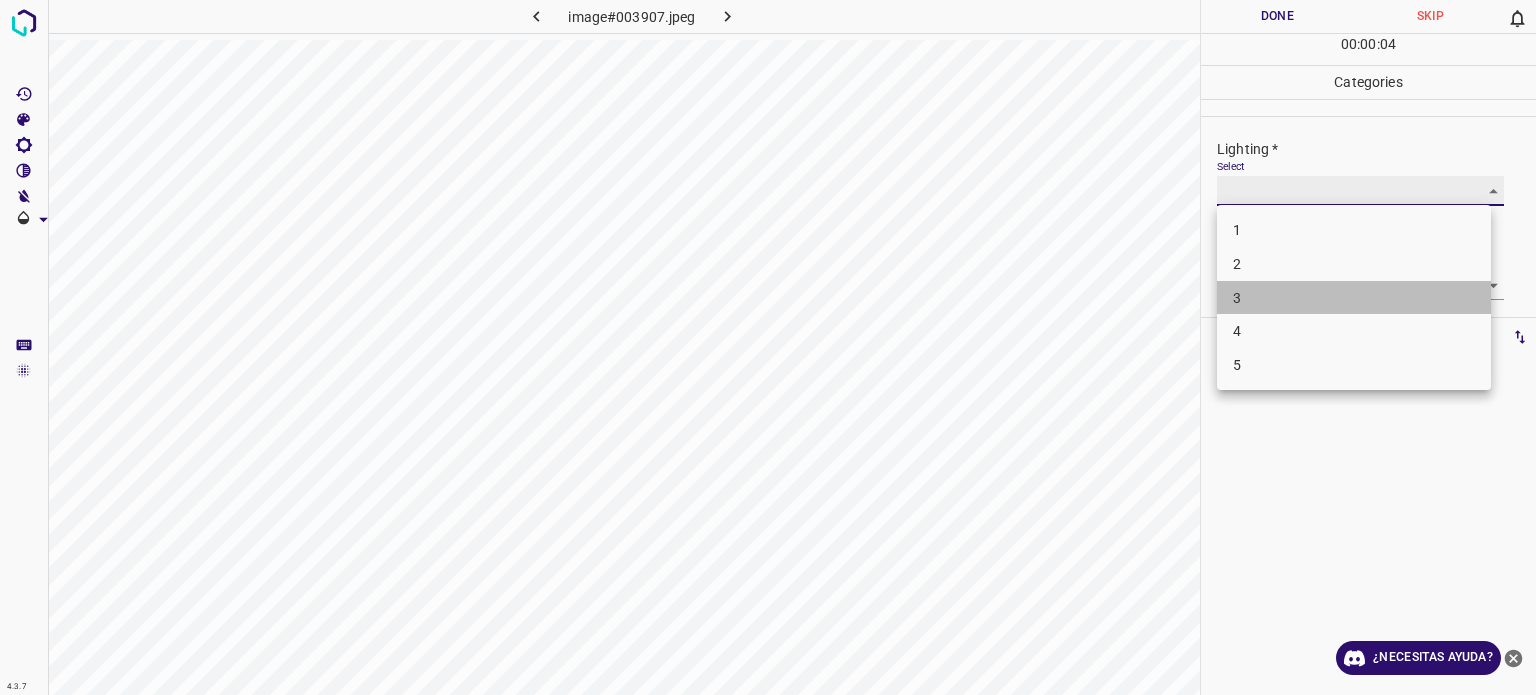 type on "3" 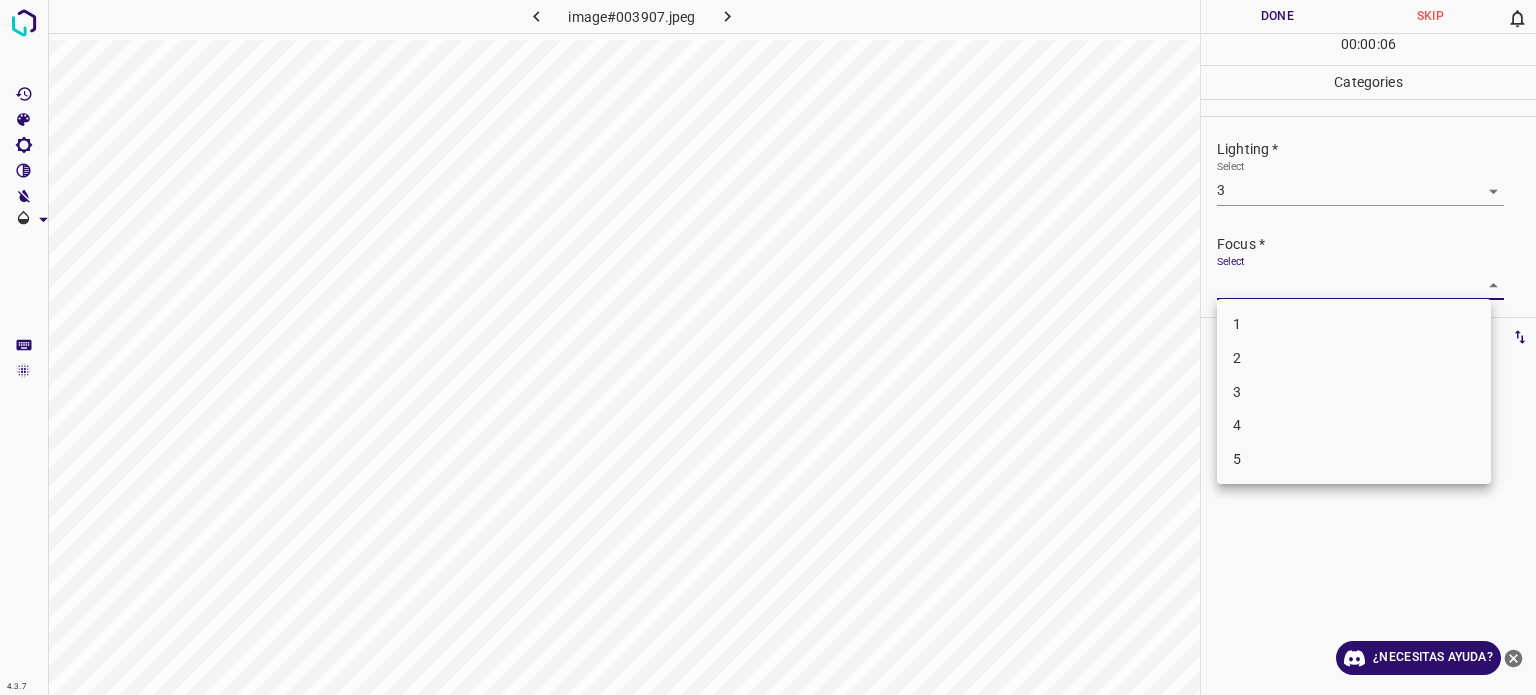drag, startPoint x: 1246, startPoint y: 283, endPoint x: 1242, endPoint y: 353, distance: 70.11419 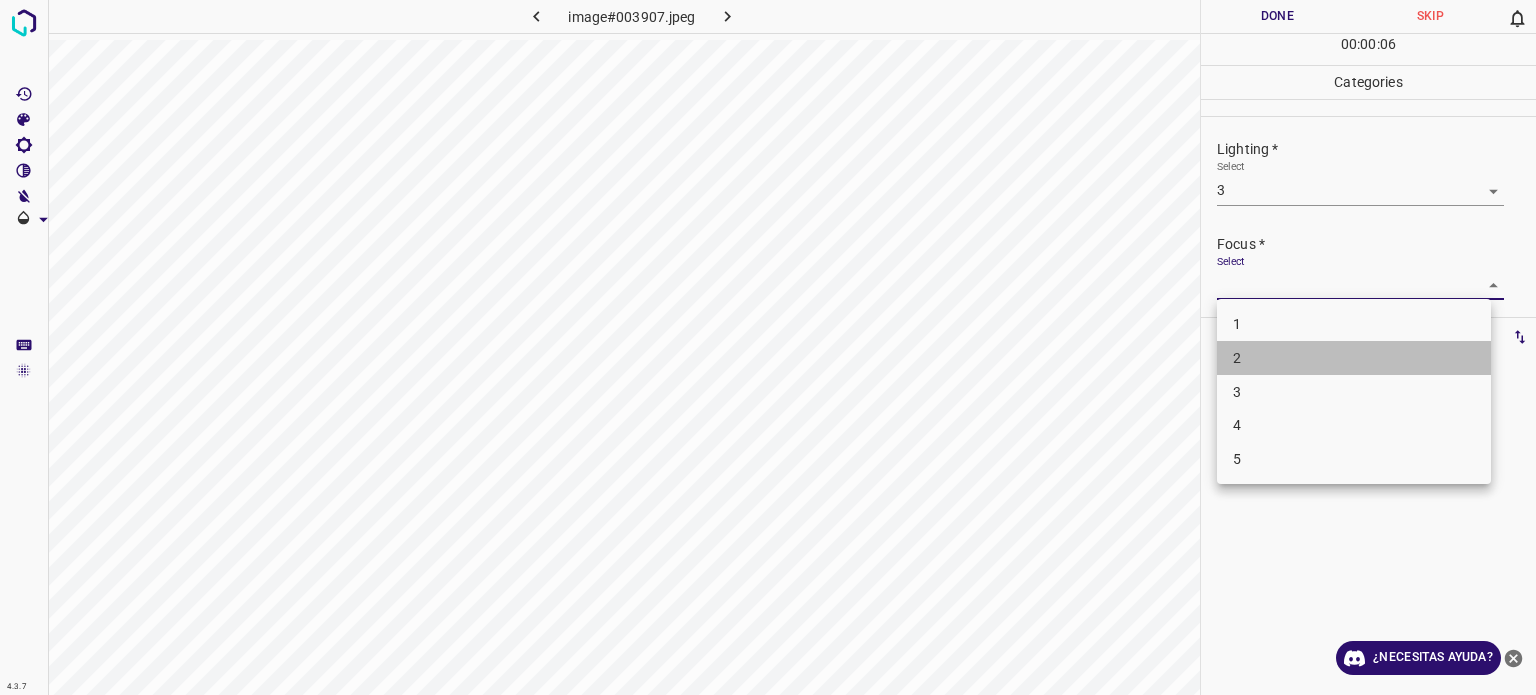 click on "2" at bounding box center (1354, 358) 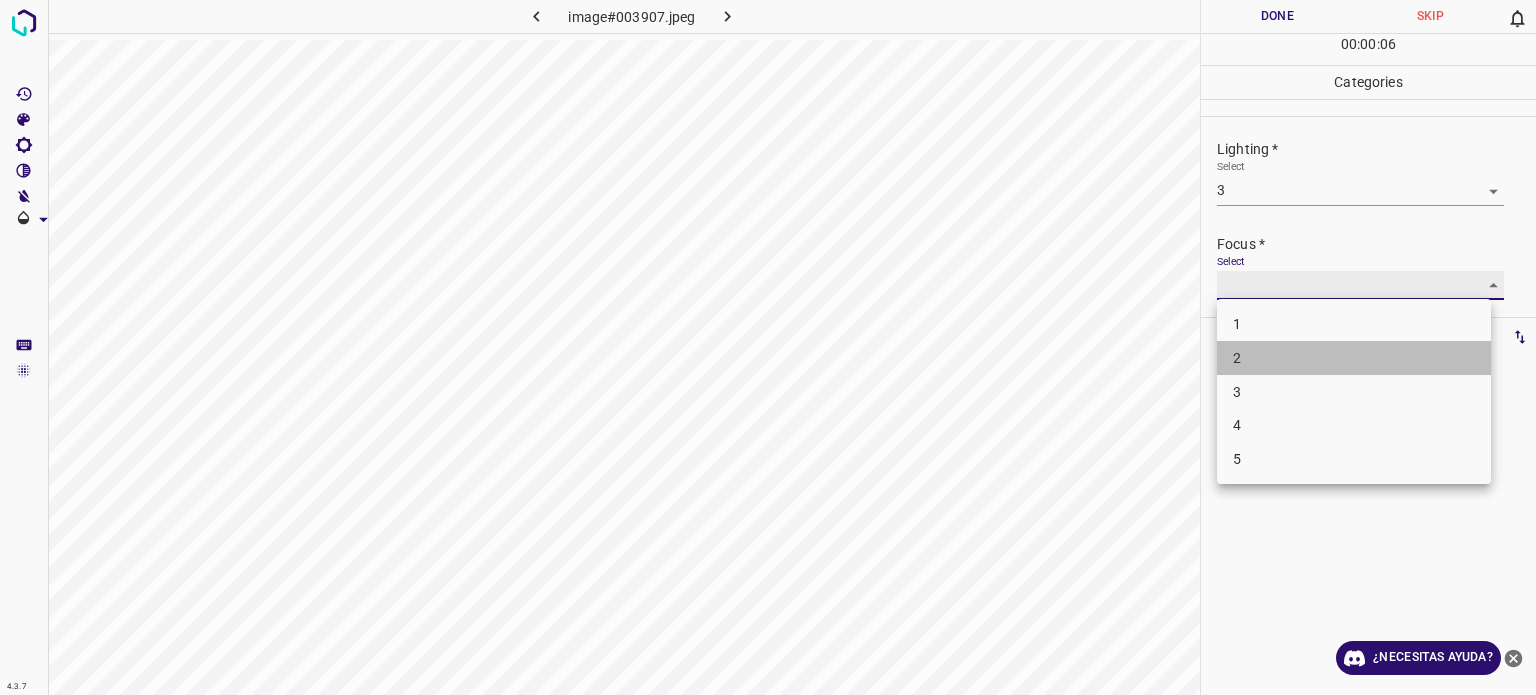 type on "2" 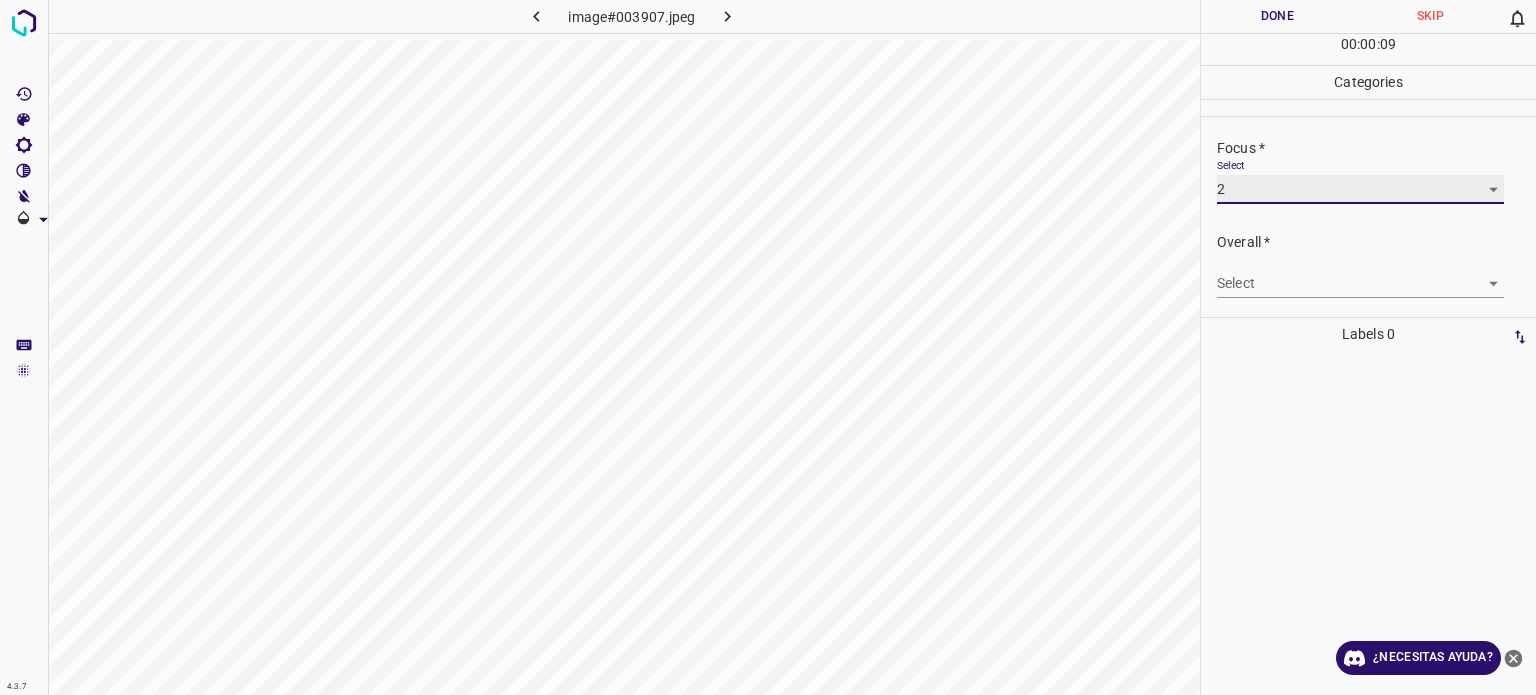 scroll, scrollTop: 98, scrollLeft: 0, axis: vertical 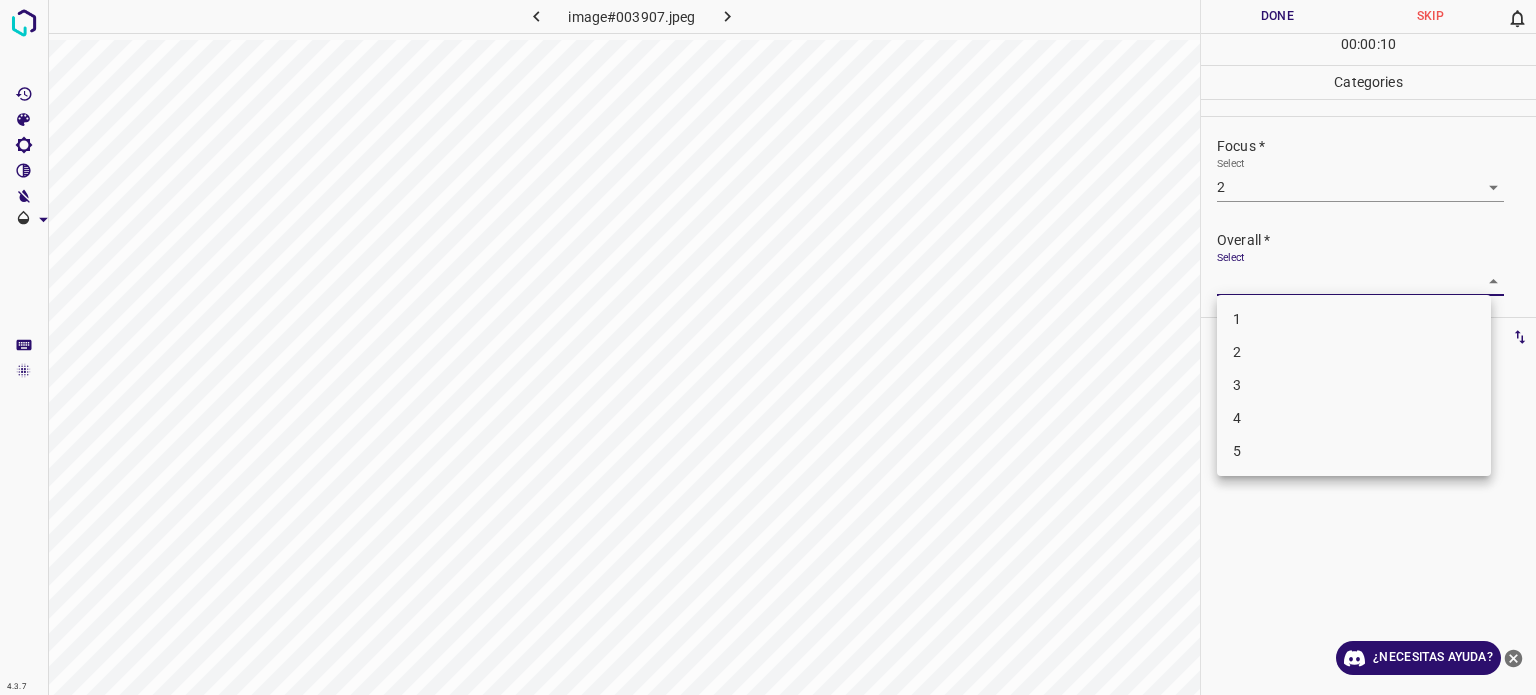 click on "4.3.7 image#003907.jpeg Done Skip 0 00   : 00   : 10   Categories Lighting *  Select 3 3 Focus *  Select 2 2 Overall *  Select ​ Labels   0 Categories 1 Lighting 2 Focus 3 Overall Tools Space Change between modes (Draw & Edit) I Auto labeling R Restore zoom M Zoom in N Zoom out Delete Delete selecte label Filters Z Restore filters X Saturation filter C Brightness filter V Contrast filter B Gray scale filter General O Download ¿Necesitas ayuda? Texto original Valora esta traducción Tu opinión servirá para ayudar a mejorar el Traductor de Google - Texto - Esconder - Borrar 1 2 3 4 5" at bounding box center (768, 347) 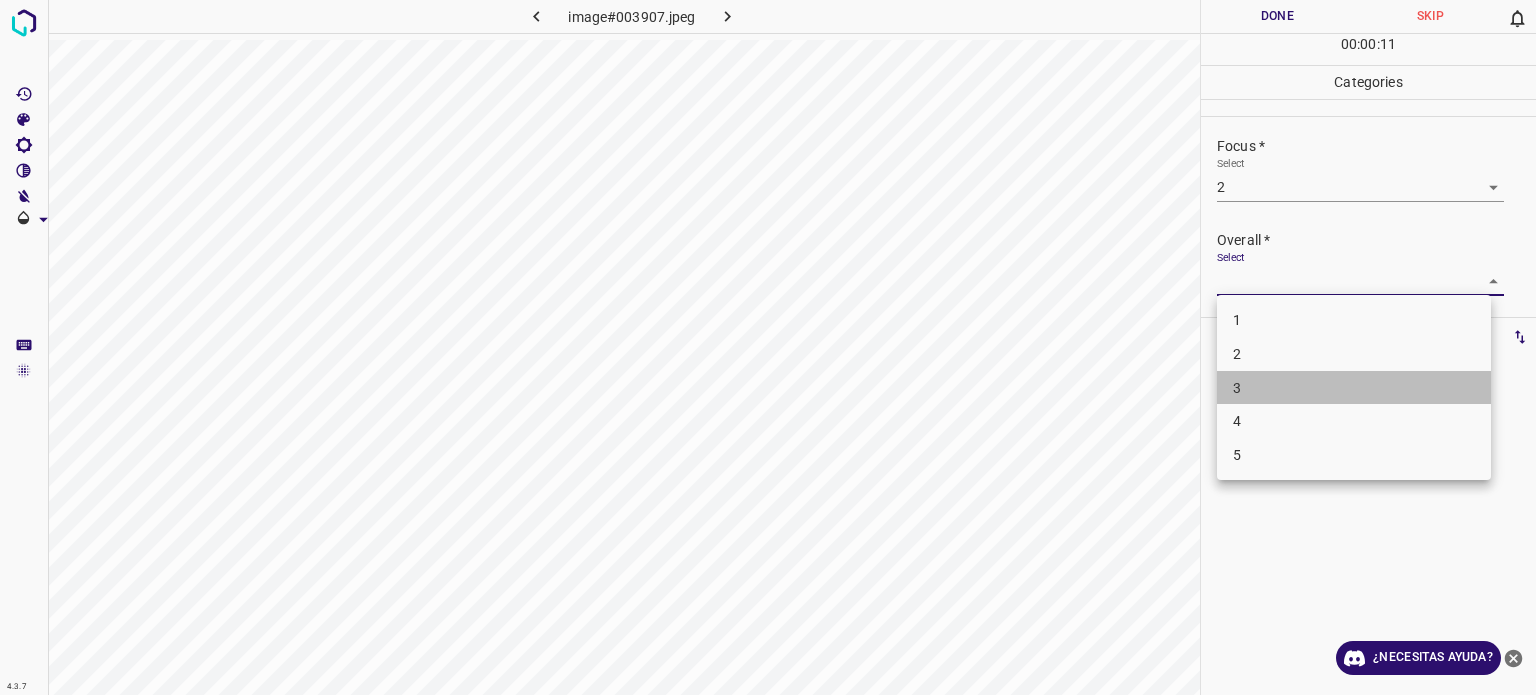 click on "3" at bounding box center [1354, 388] 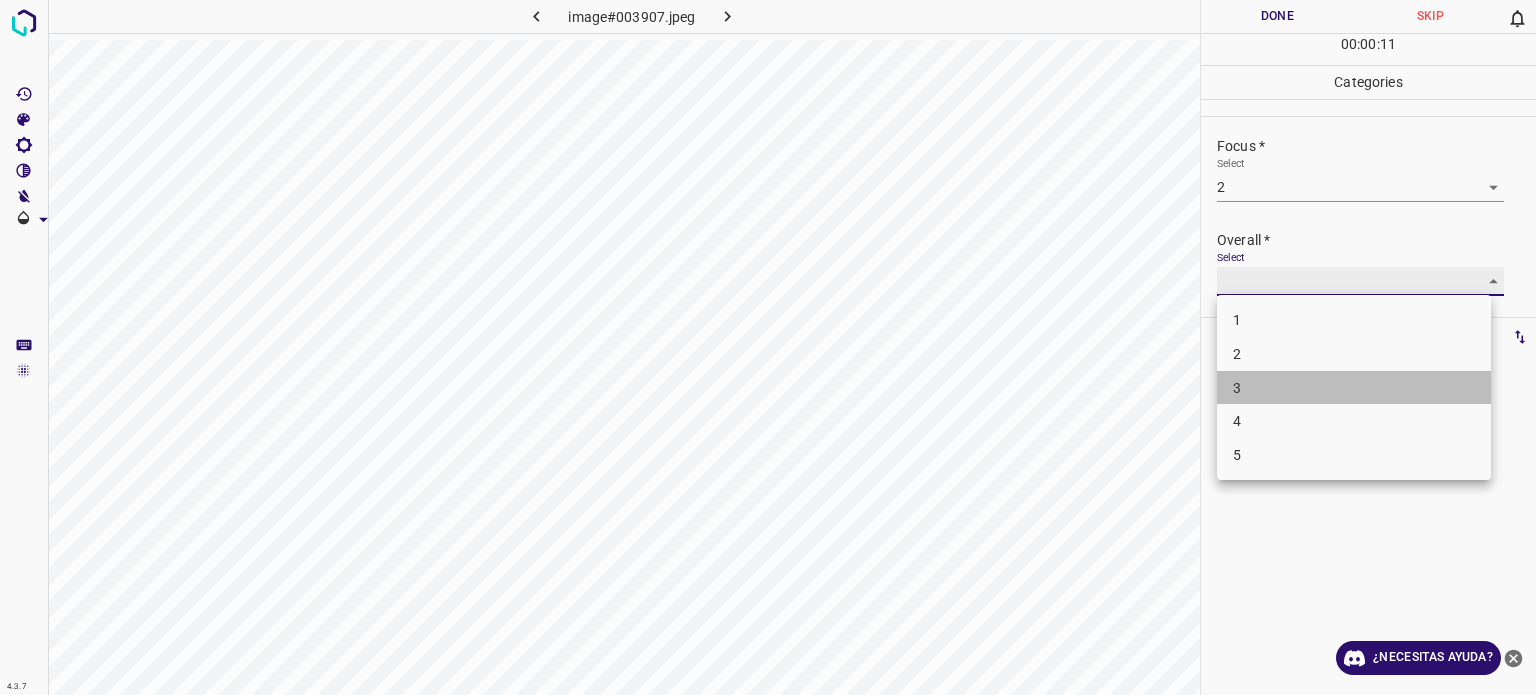 type on "3" 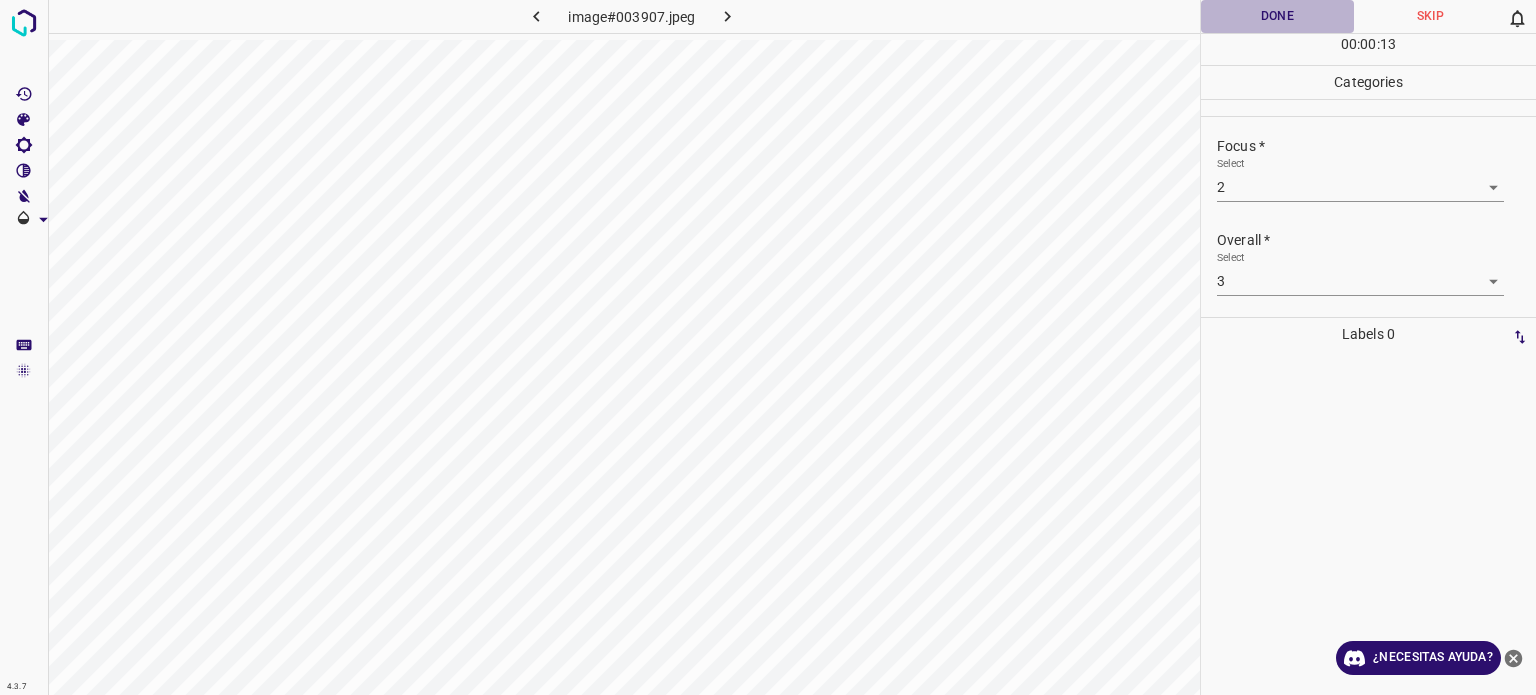 click on "Done" at bounding box center [1277, 16] 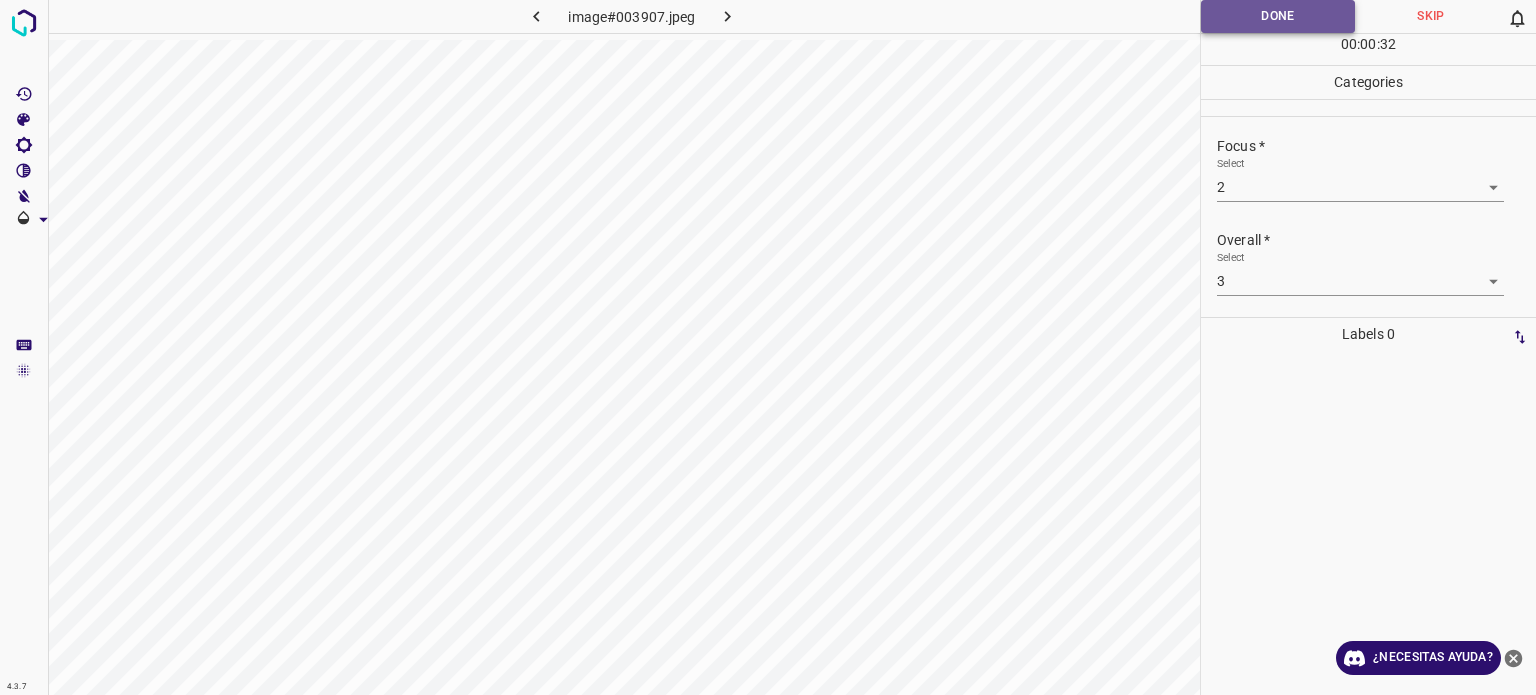 click on "Done" at bounding box center (1278, 16) 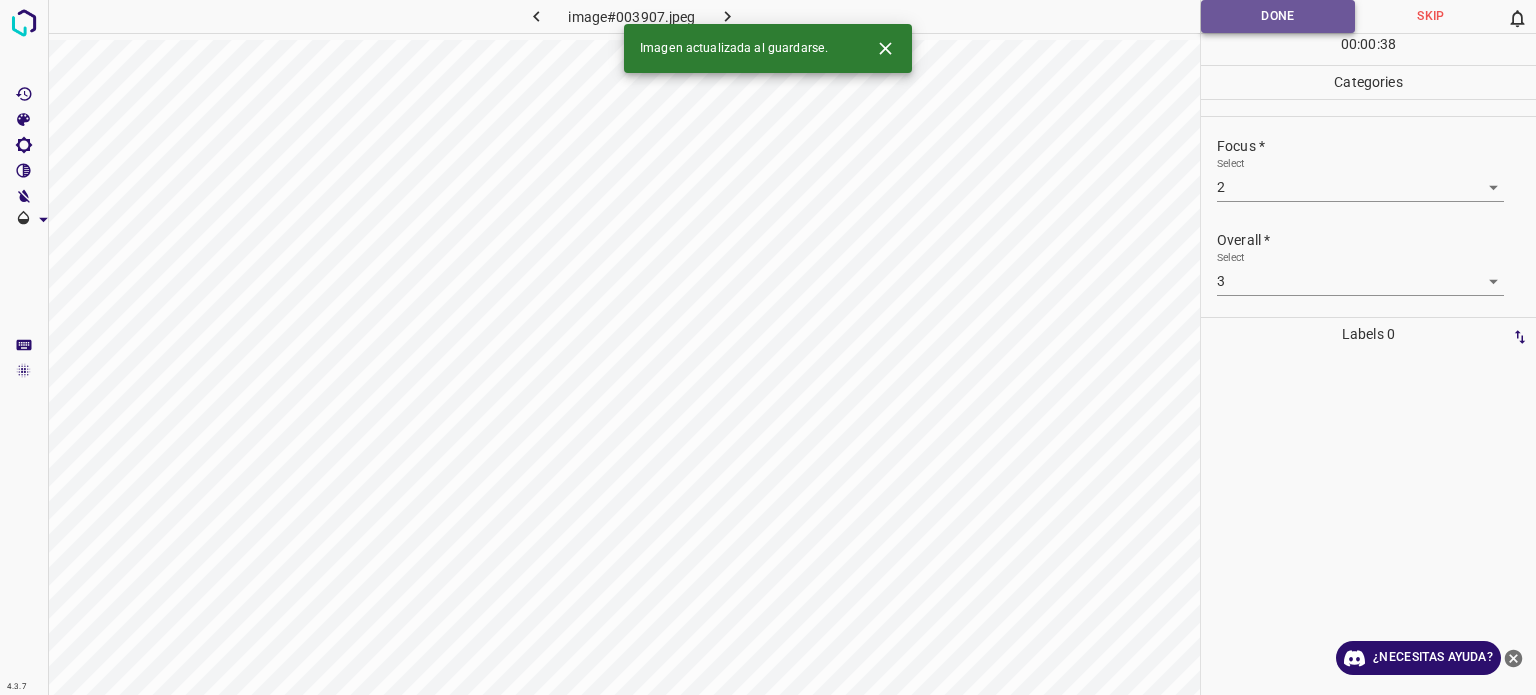 click on "Done" at bounding box center (1278, 16) 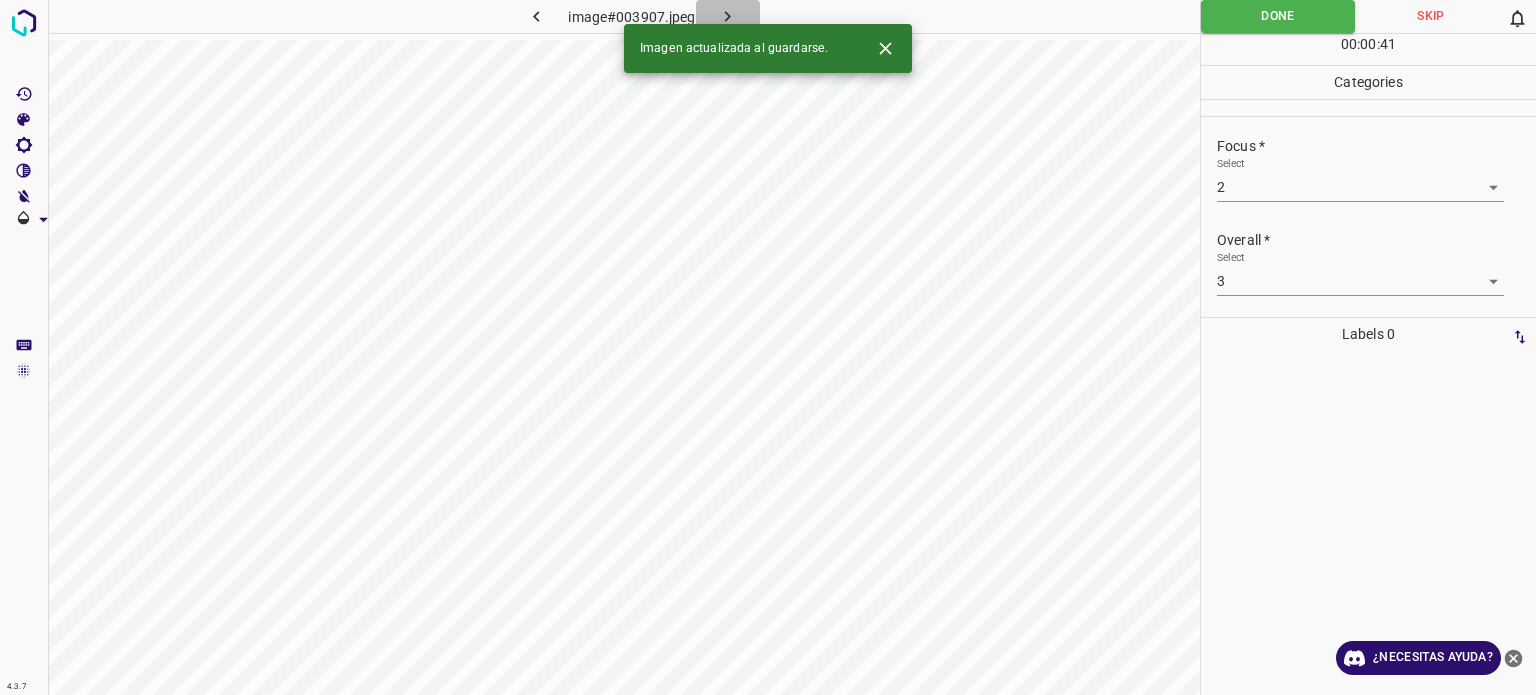 click 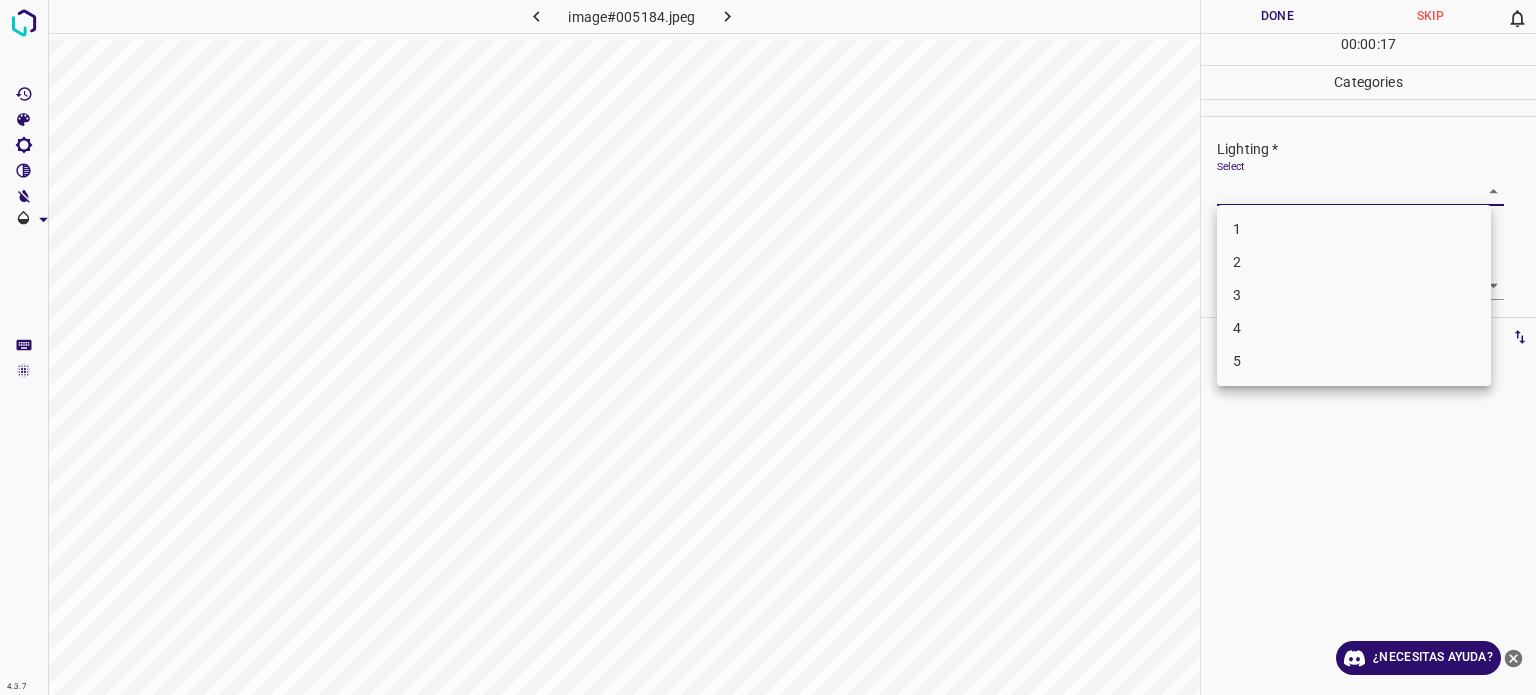 click on "4.3.7 image#005184.jpeg Done Skip 0 00   : 00   : 17   Categories Lighting *  Select ​ Focus *  Select ​ Overall *  Select ​ Labels   0 Categories 1 Lighting 2 Focus 3 Overall Tools Space Change between modes (Draw & Edit) I Auto labeling R Restore zoom M Zoom in N Zoom out Delete Delete selecte label Filters Z Restore filters X Saturation filter C Brightness filter V Contrast filter B Gray scale filter General O Download ¿Necesitas ayuda? Texto original Valora esta traducción Tu opinión servirá para ayudar a mejorar el Traductor de Google - Texto - Esconder - Borrar 1 2 3 4 5" at bounding box center [768, 347] 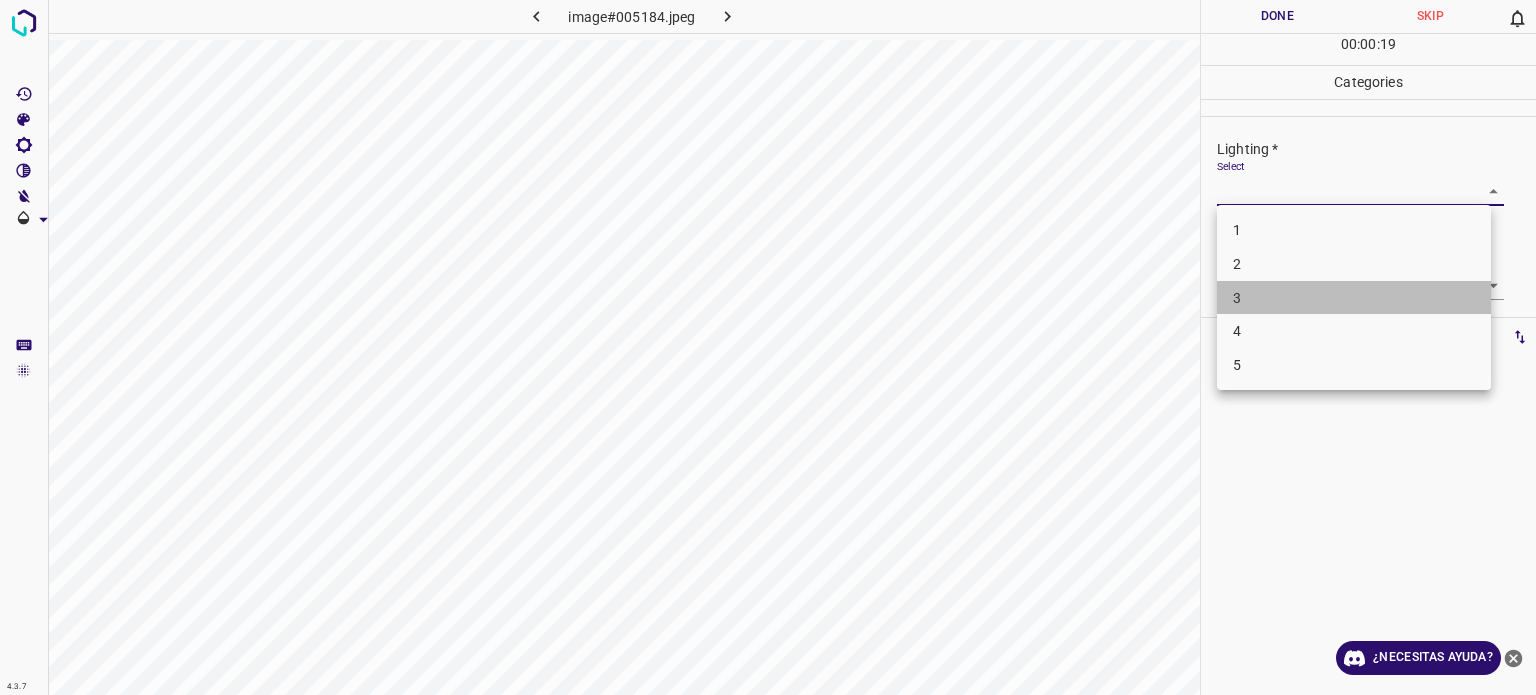 click on "3" at bounding box center [1354, 298] 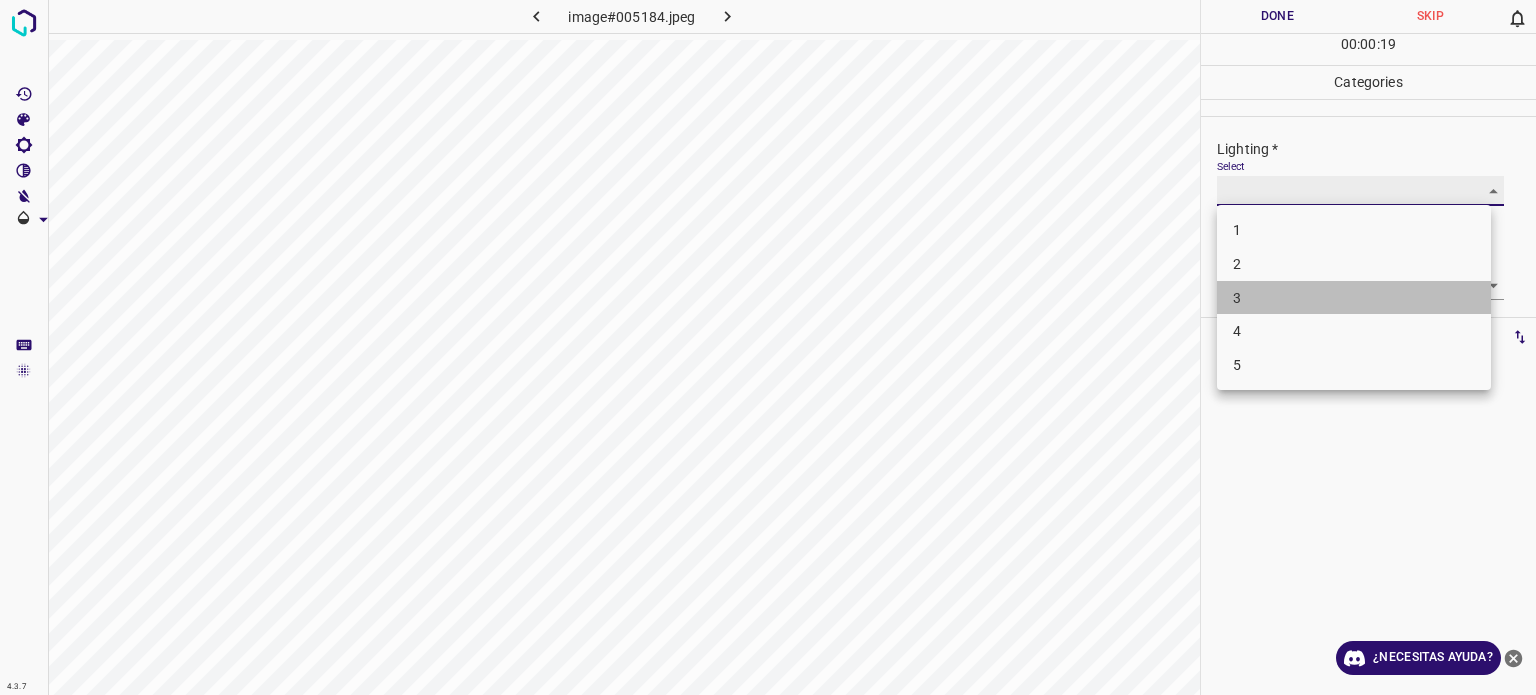 type on "3" 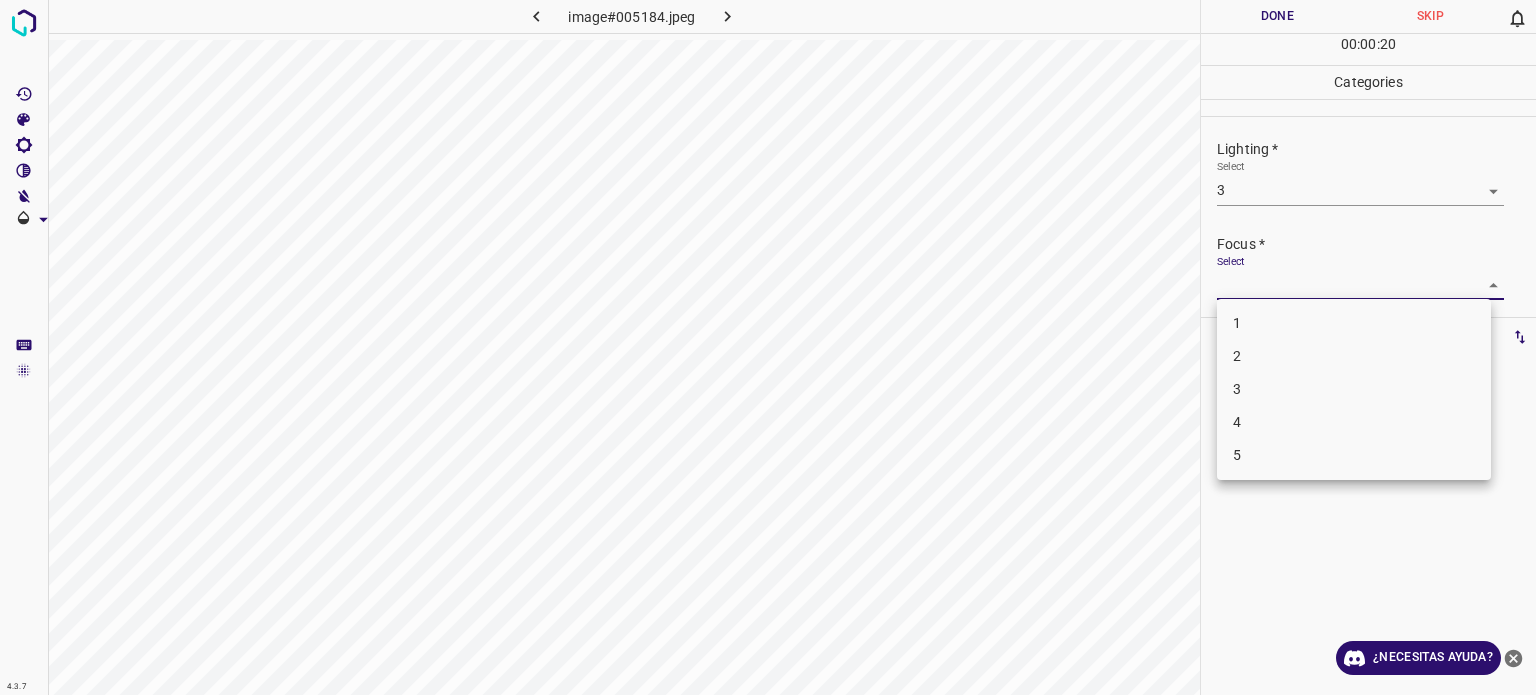 click on "4.3.7 image#005184.jpeg Done Skip 0 00   : 00   : 20   Categories Lighting *  Select 3 3 Focus *  Select ​ Overall *  Select ​ Labels   0 Categories 1 Lighting 2 Focus 3 Overall Tools Space Change between modes (Draw & Edit) I Auto labeling R Restore zoom M Zoom in N Zoom out Delete Delete selecte label Filters Z Restore filters X Saturation filter C Brightness filter V Contrast filter B Gray scale filter General O Download ¿Necesitas ayuda? Texto original Valora esta traducción Tu opinión servirá para ayudar a mejorar el Traductor de Google - Texto - Esconder - Borrar 1 2 3 4 5" at bounding box center [768, 347] 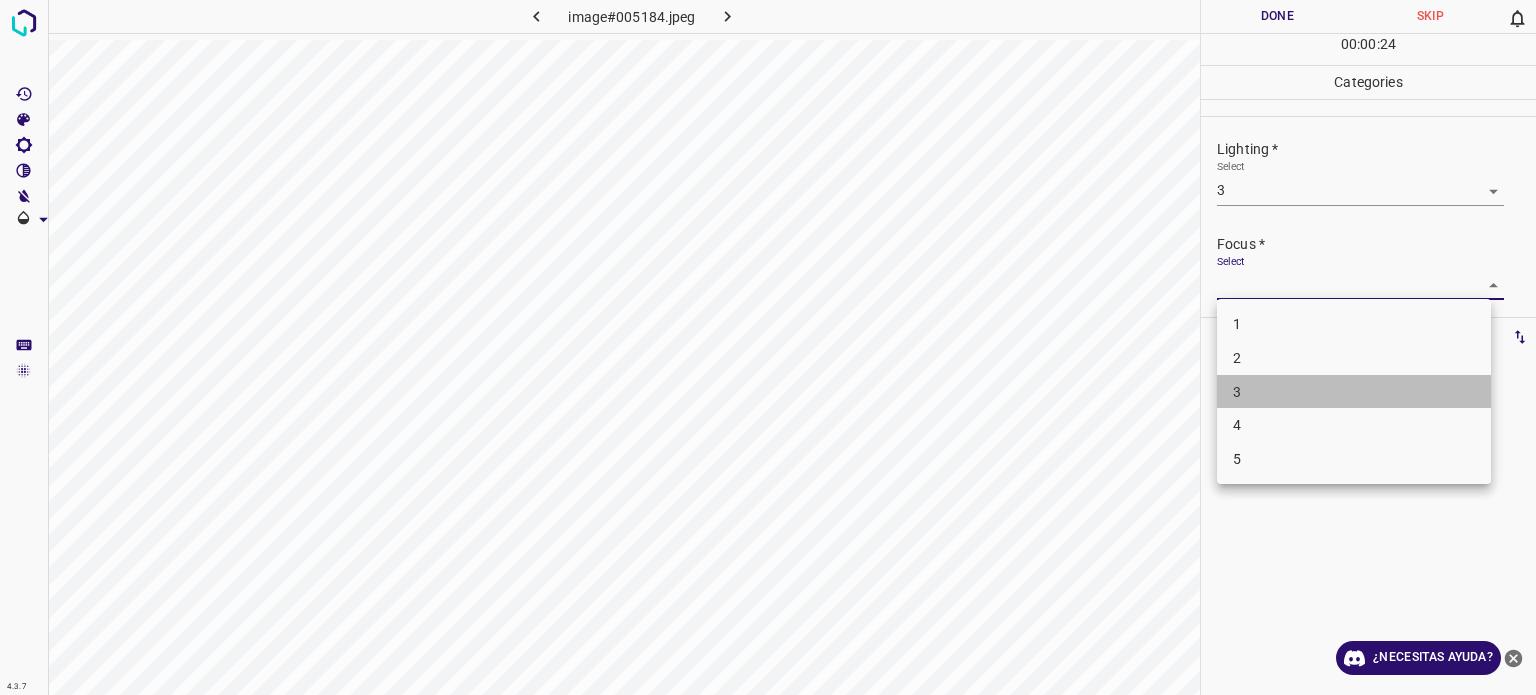 click on "3" at bounding box center (1354, 392) 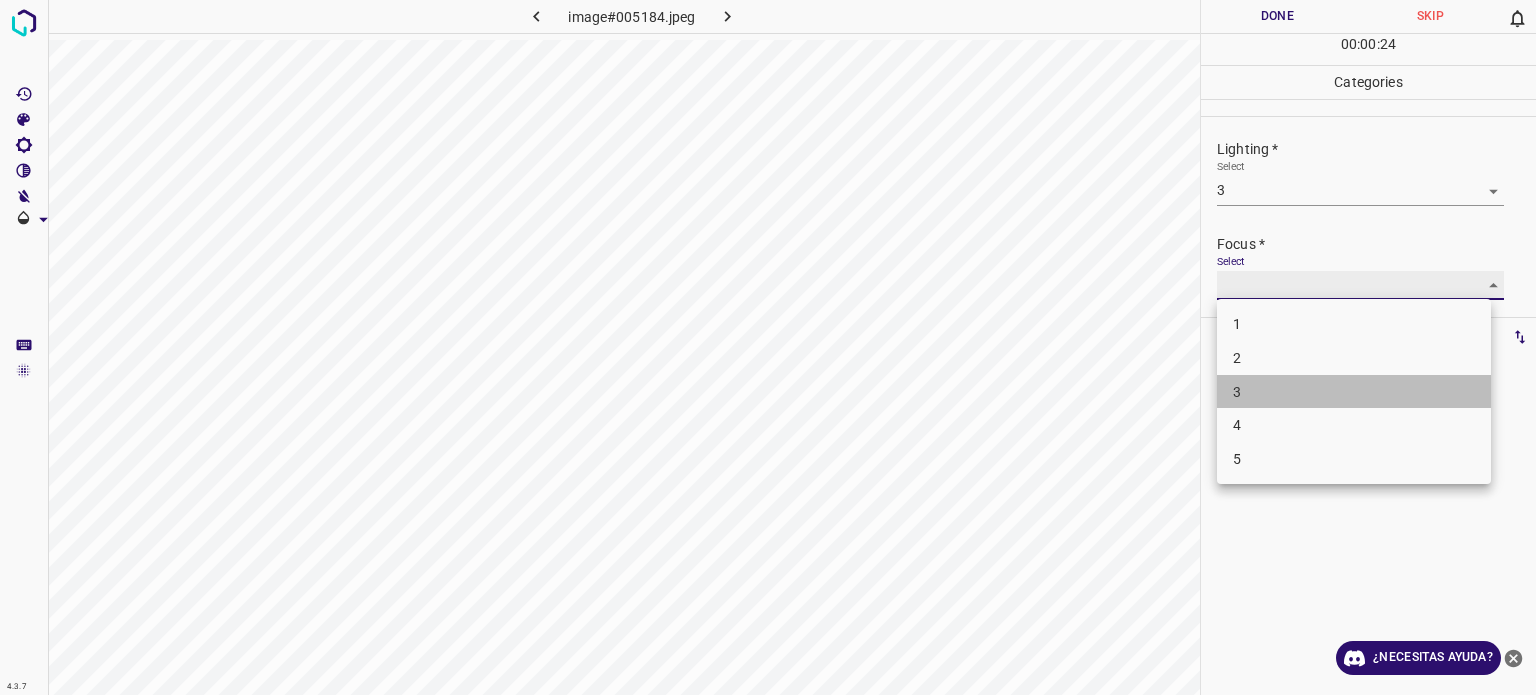 type on "3" 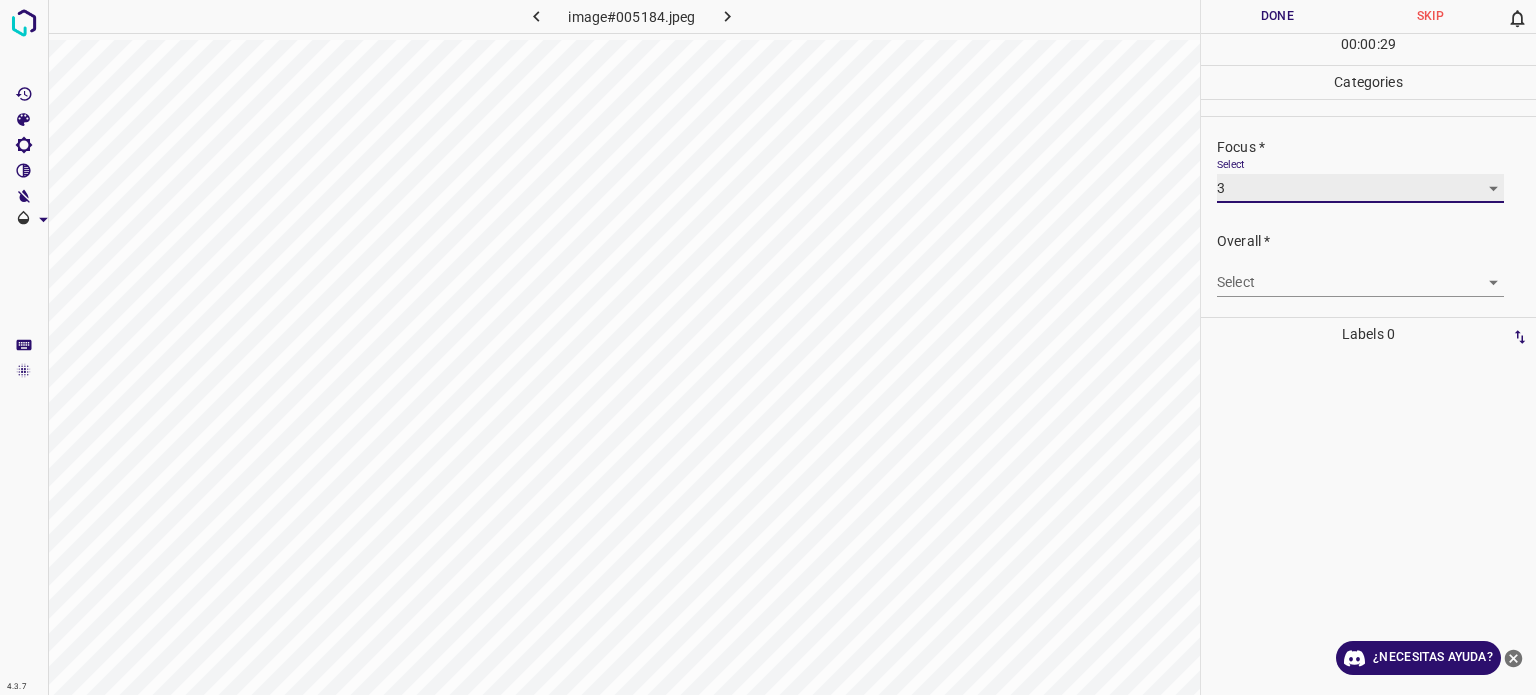 scroll, scrollTop: 98, scrollLeft: 0, axis: vertical 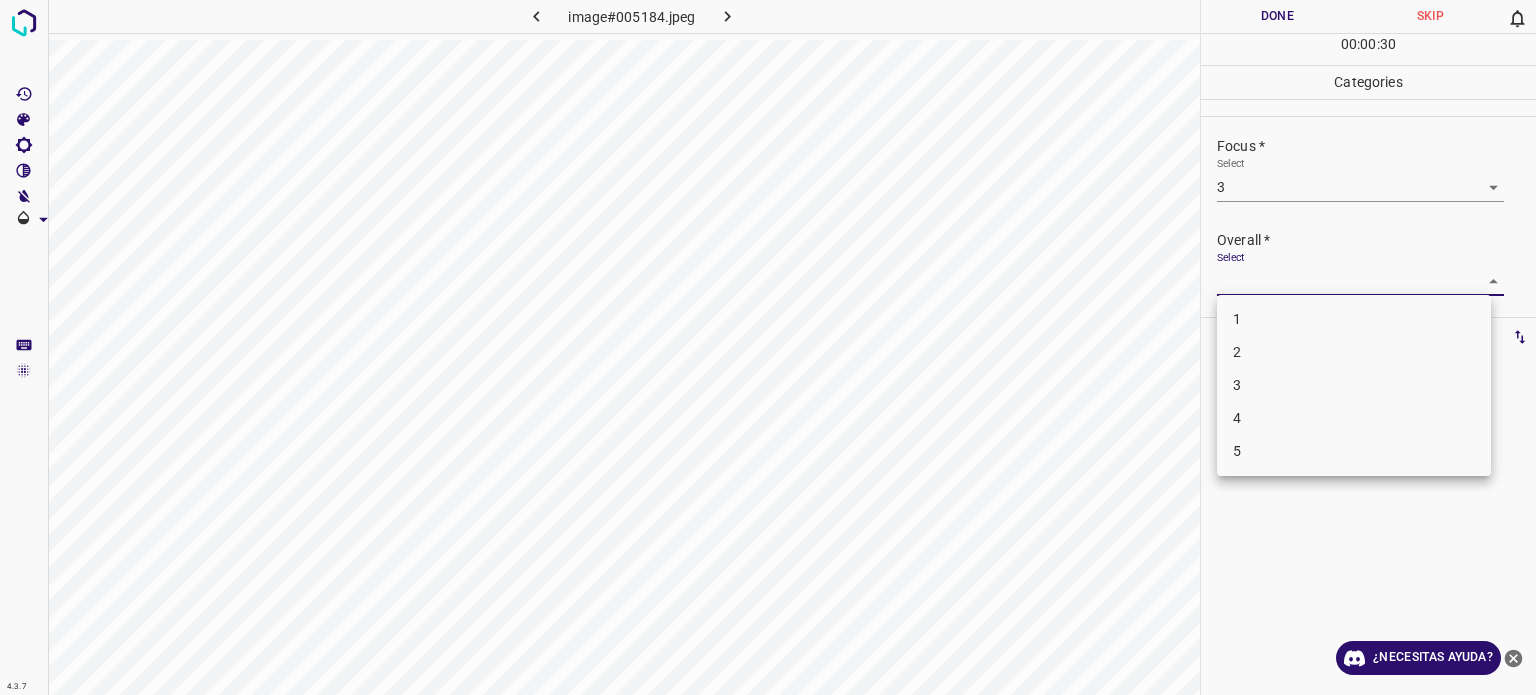 click on "4.3.7 image#005184.jpeg Done Skip 0 00   : 00   : 30   Categories Lighting *  Select 3 3 Focus *  Select 3 3 Overall *  Select ​ Labels   0 Categories 1 Lighting 2 Focus 3 Overall Tools Space Change between modes (Draw & Edit) I Auto labeling R Restore zoom M Zoom in N Zoom out Delete Delete selecte label Filters Z Restore filters X Saturation filter C Brightness filter V Contrast filter B Gray scale filter General O Download ¿Necesitas ayuda? Texto original Valora esta traducción Tu opinión servirá para ayudar a mejorar el Traductor de Google - Texto - Esconder - Borrar 1 2 3 4 5" at bounding box center (768, 347) 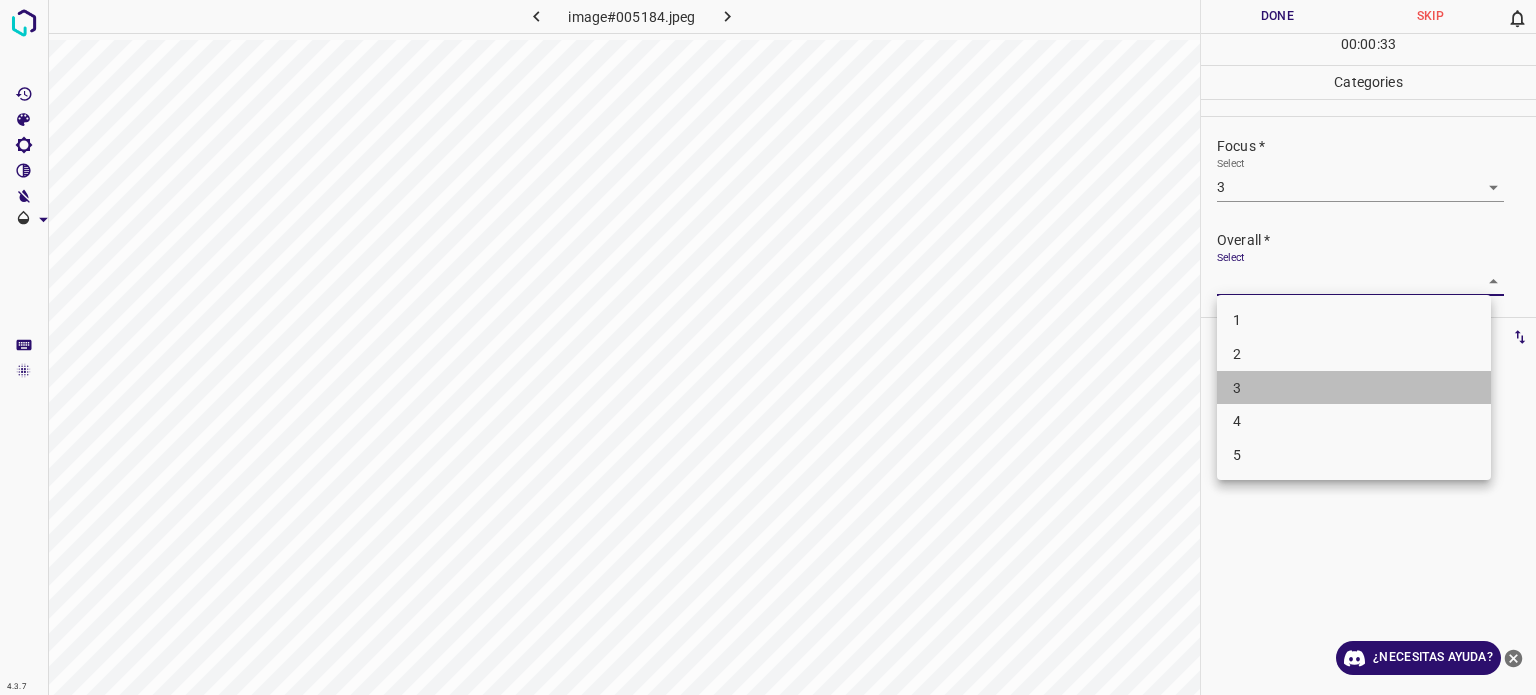 click on "3" at bounding box center (1354, 388) 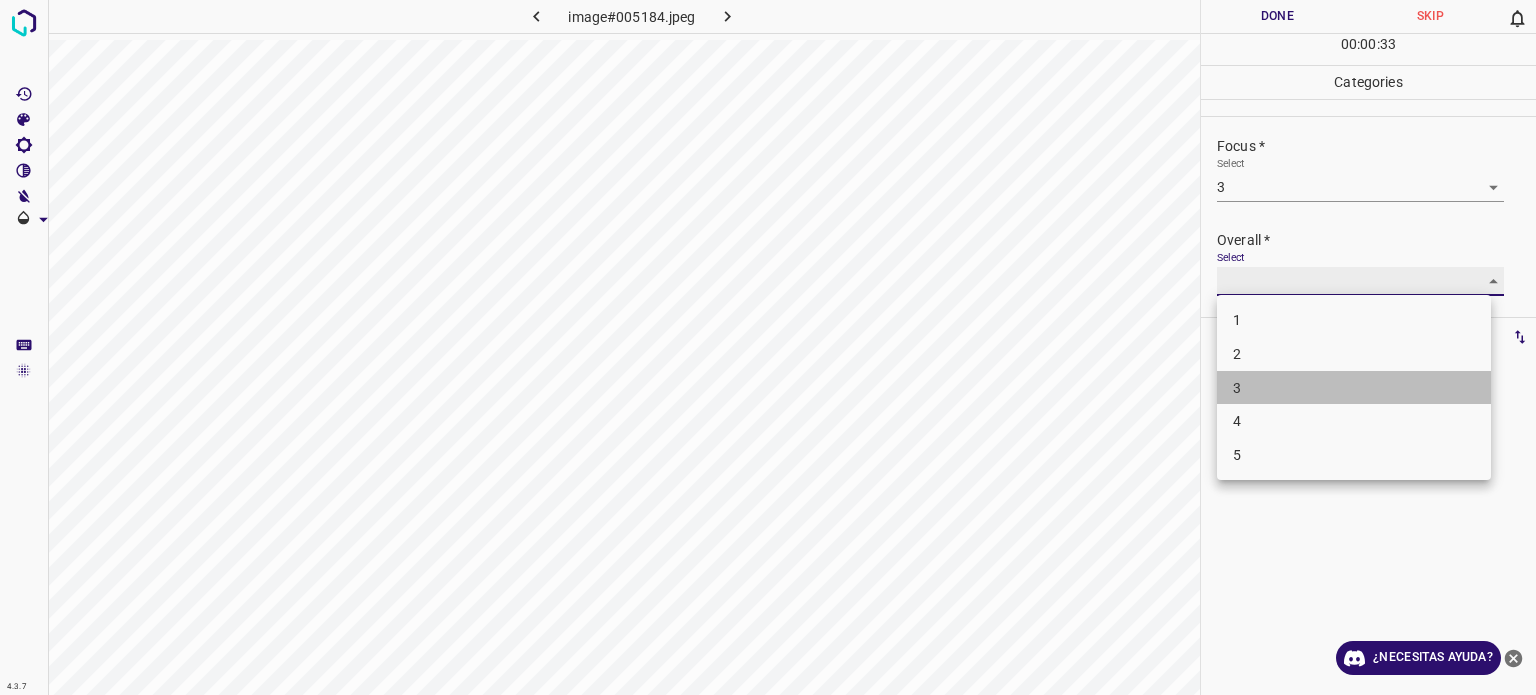 type on "3" 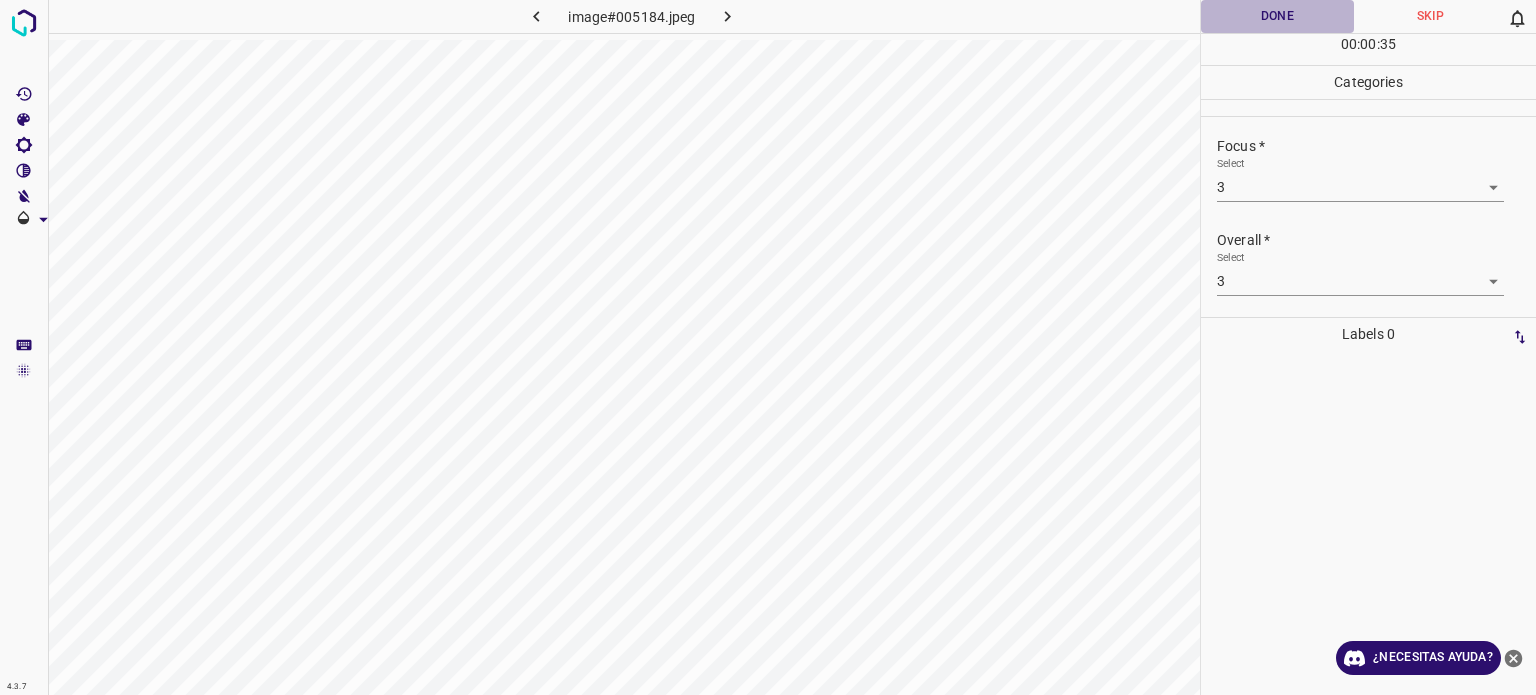 click on "Done" at bounding box center (1277, 16) 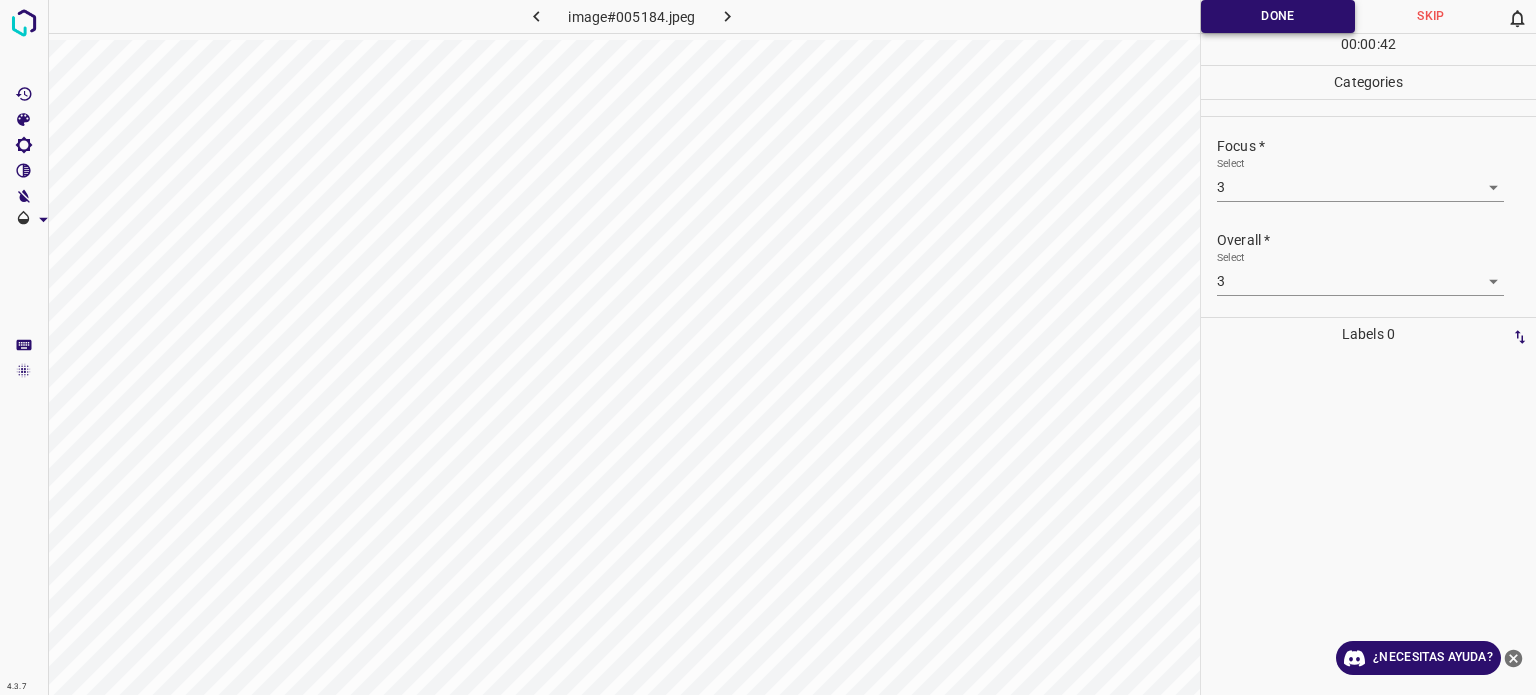 click on "Done" at bounding box center (1278, 16) 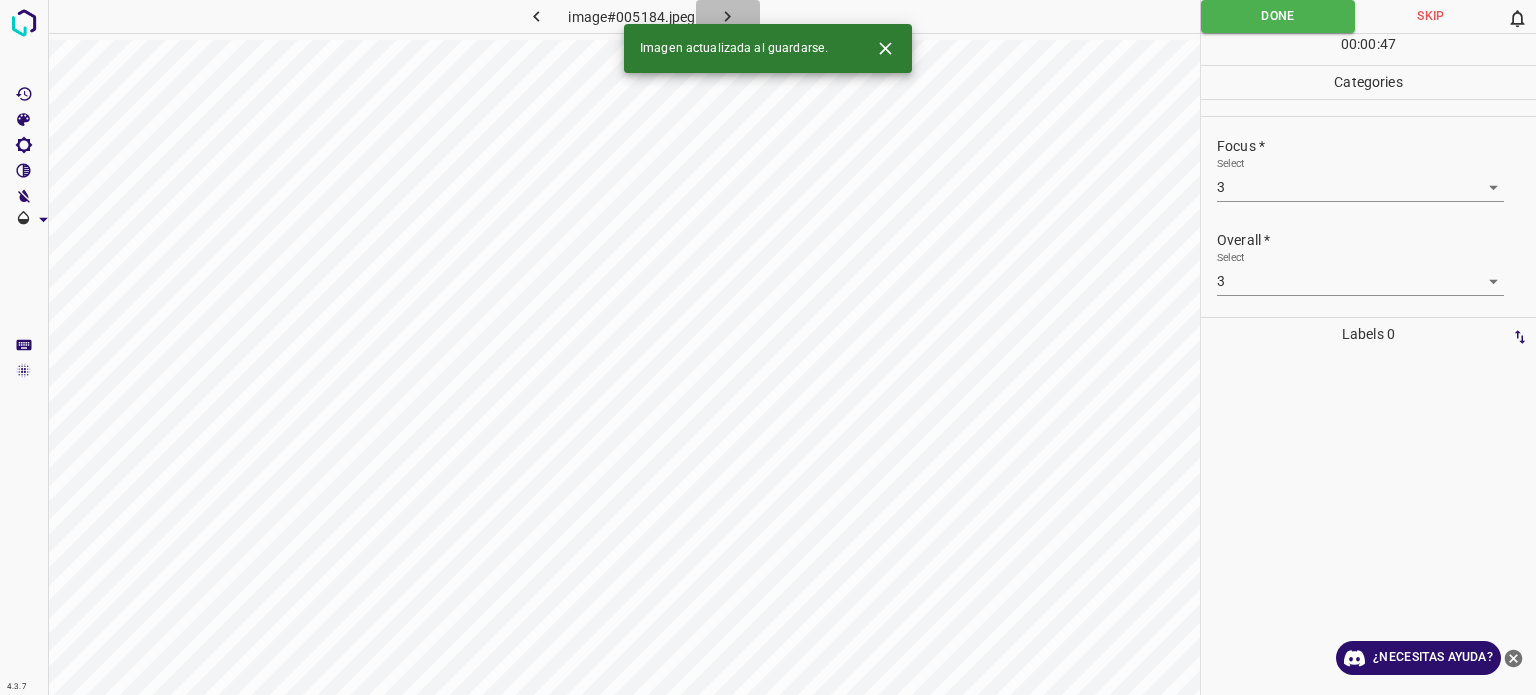 click 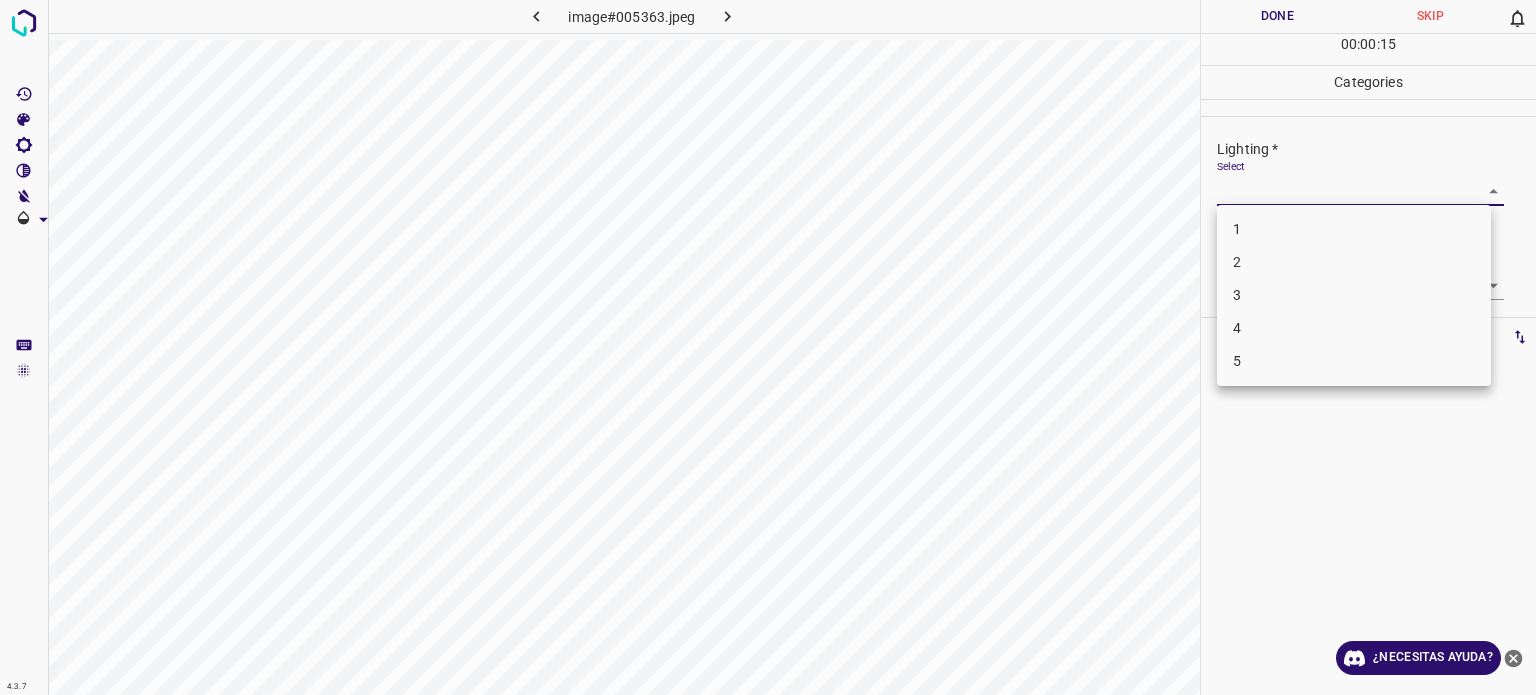 click on "4.3.7 image#005363.jpeg Done Skip 0 00   : 00   : 15   Categories Lighting *  Select ​ Focus *  Select ​ Overall *  Select ​ Labels   0 Categories 1 Lighting 2 Focus 3 Overall Tools Space Change between modes (Draw & Edit) I Auto labeling R Restore zoom M Zoom in N Zoom out Delete Delete selecte label Filters Z Restore filters X Saturation filter C Brightness filter V Contrast filter B Gray scale filter General O Download ¿Necesitas ayuda? Texto original Valora esta traducción Tu opinión servirá para ayudar a mejorar el Traductor de Google - Texto - Esconder - Borrar 1 2 3 4 5" at bounding box center (768, 347) 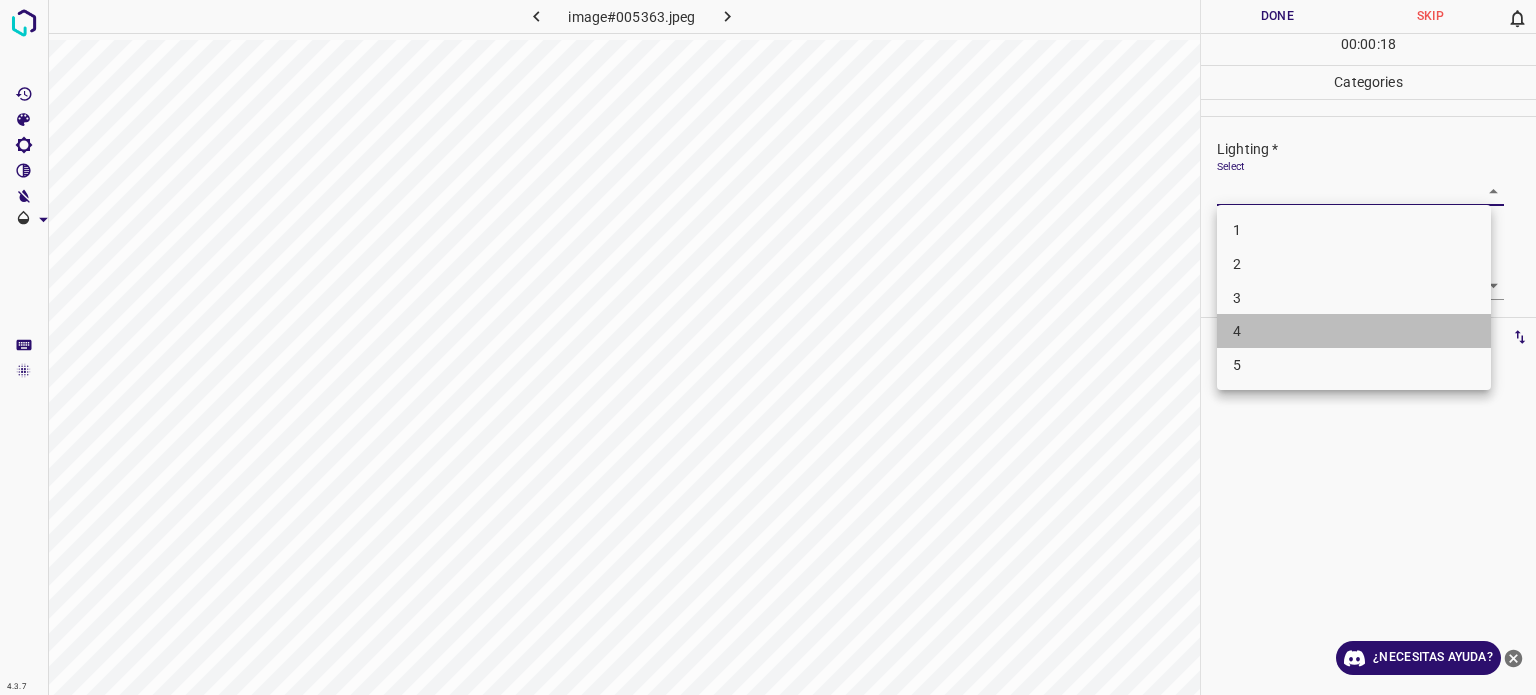 click on "4" at bounding box center (1237, 331) 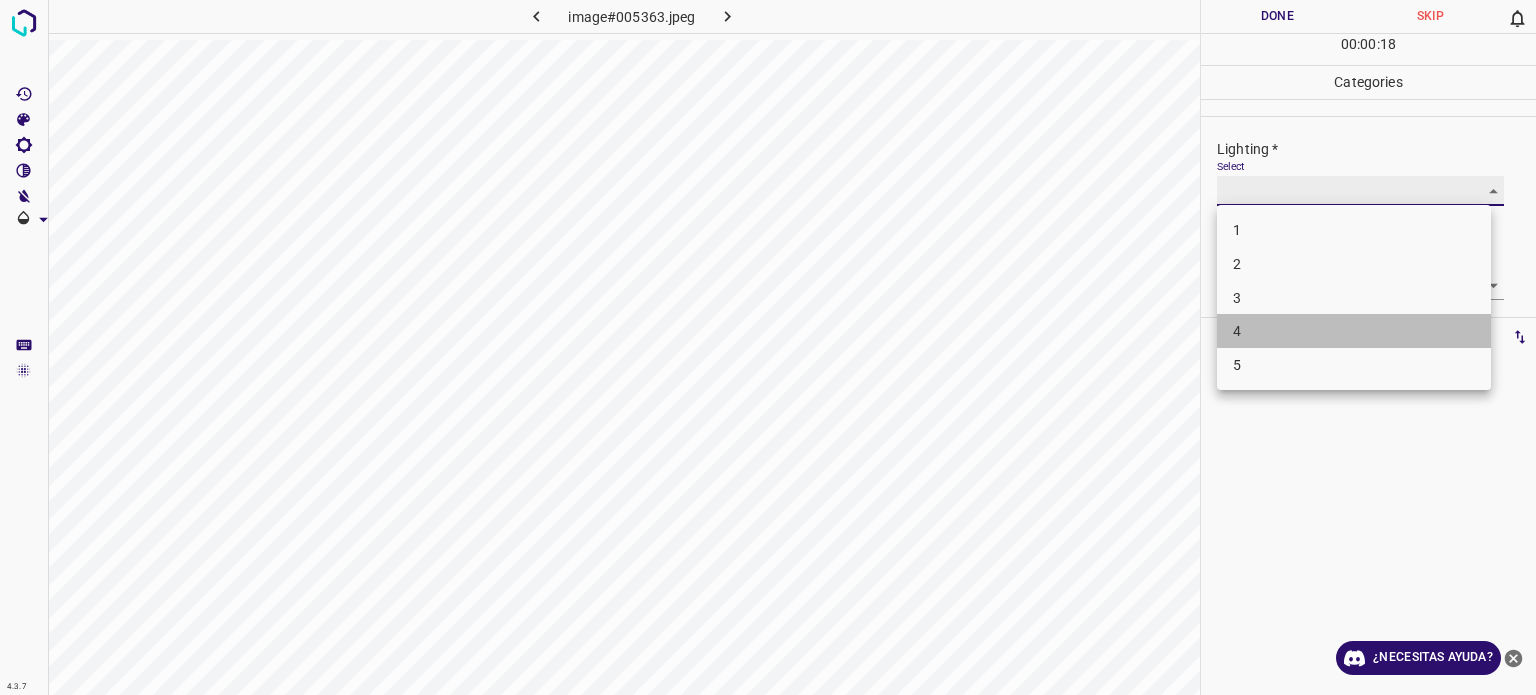type on "4" 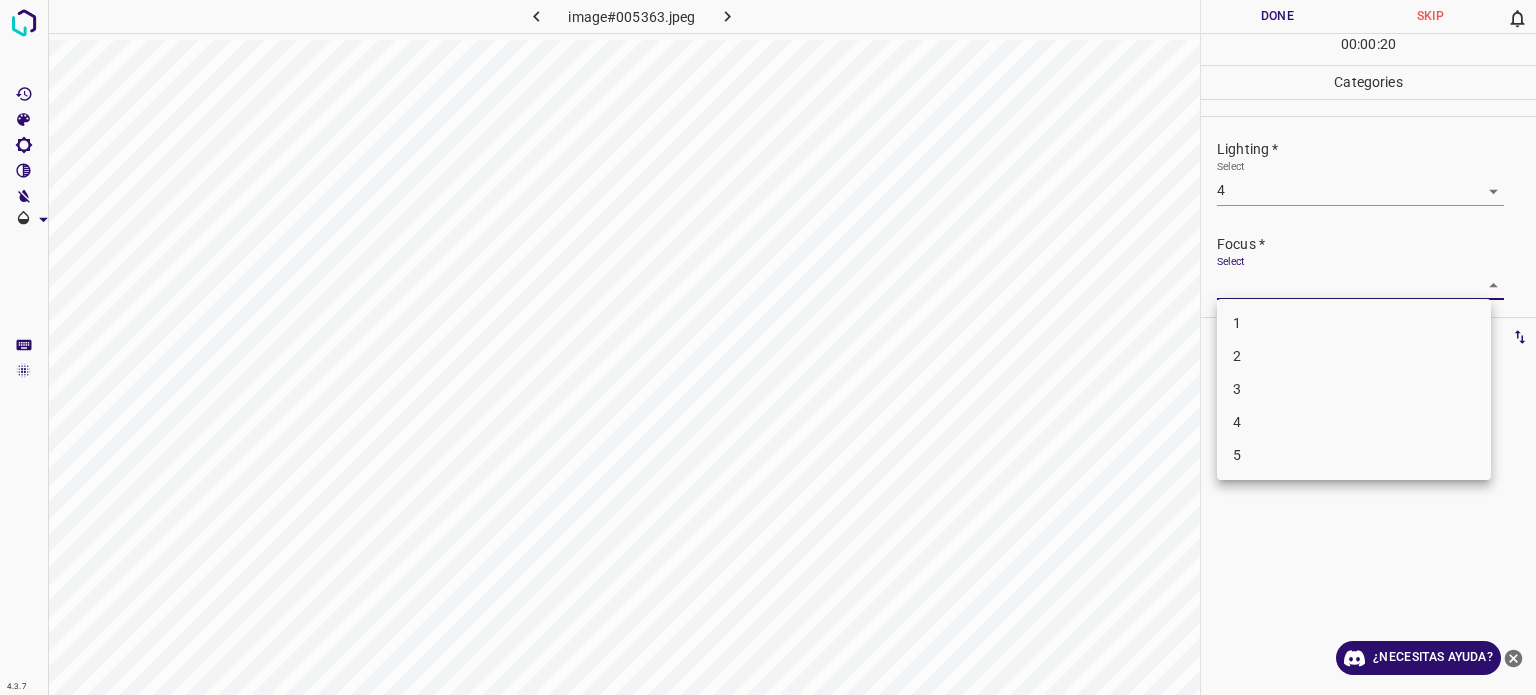 click on "4.3.7 image#005363.jpeg Done Skip 0 00   : 00   : 20   Categories Lighting *  Select 4 4 Focus *  Select ​ Overall *  Select ​ Labels   0 Categories 1 Lighting 2 Focus 3 Overall Tools Space Change between modes (Draw & Edit) I Auto labeling R Restore zoom M Zoom in N Zoom out Delete Delete selecte label Filters Z Restore filters X Saturation filter C Brightness filter V Contrast filter B Gray scale filter General O Download ¿Necesitas ayuda? Texto original Valora esta traducción Tu opinión servirá para ayudar a mejorar el Traductor de Google - Texto - Esconder - Borrar 1 2 3 4 5" at bounding box center (768, 347) 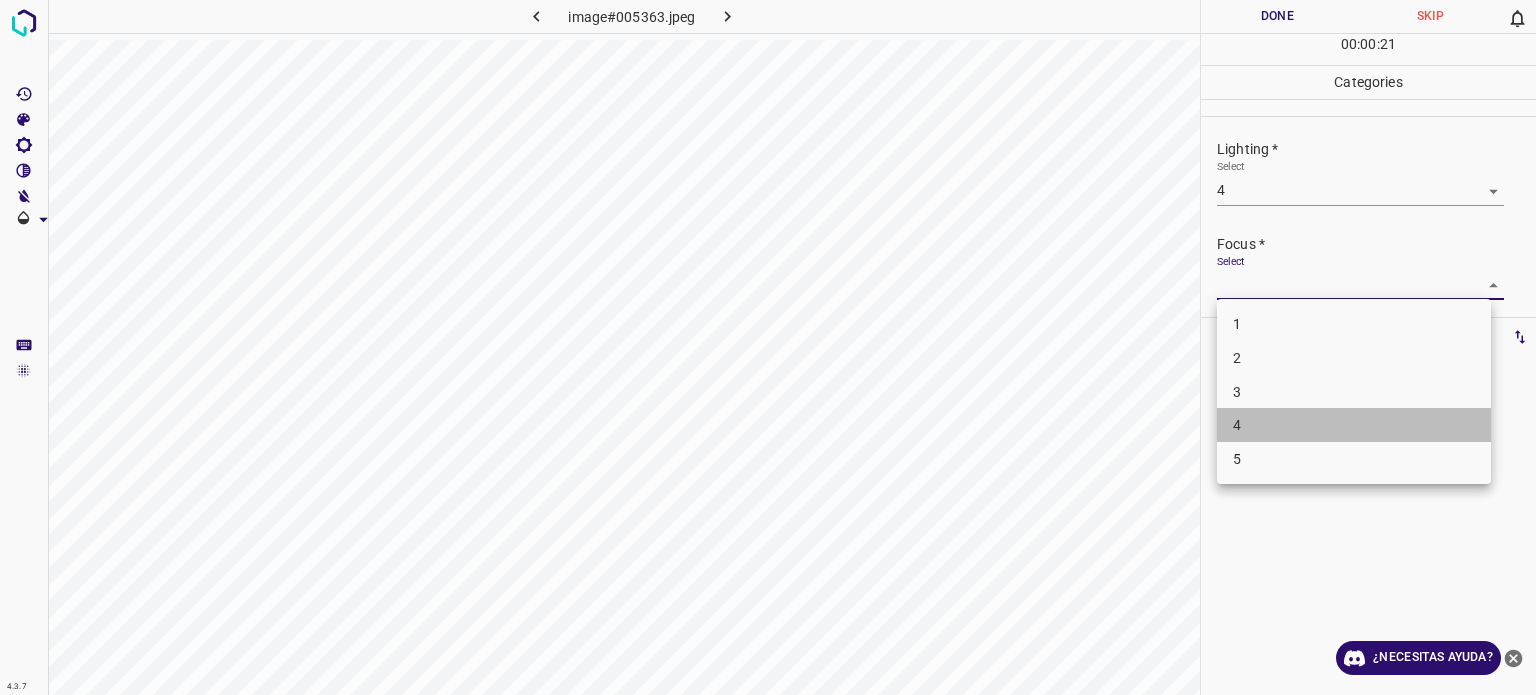 click on "4" at bounding box center [1354, 425] 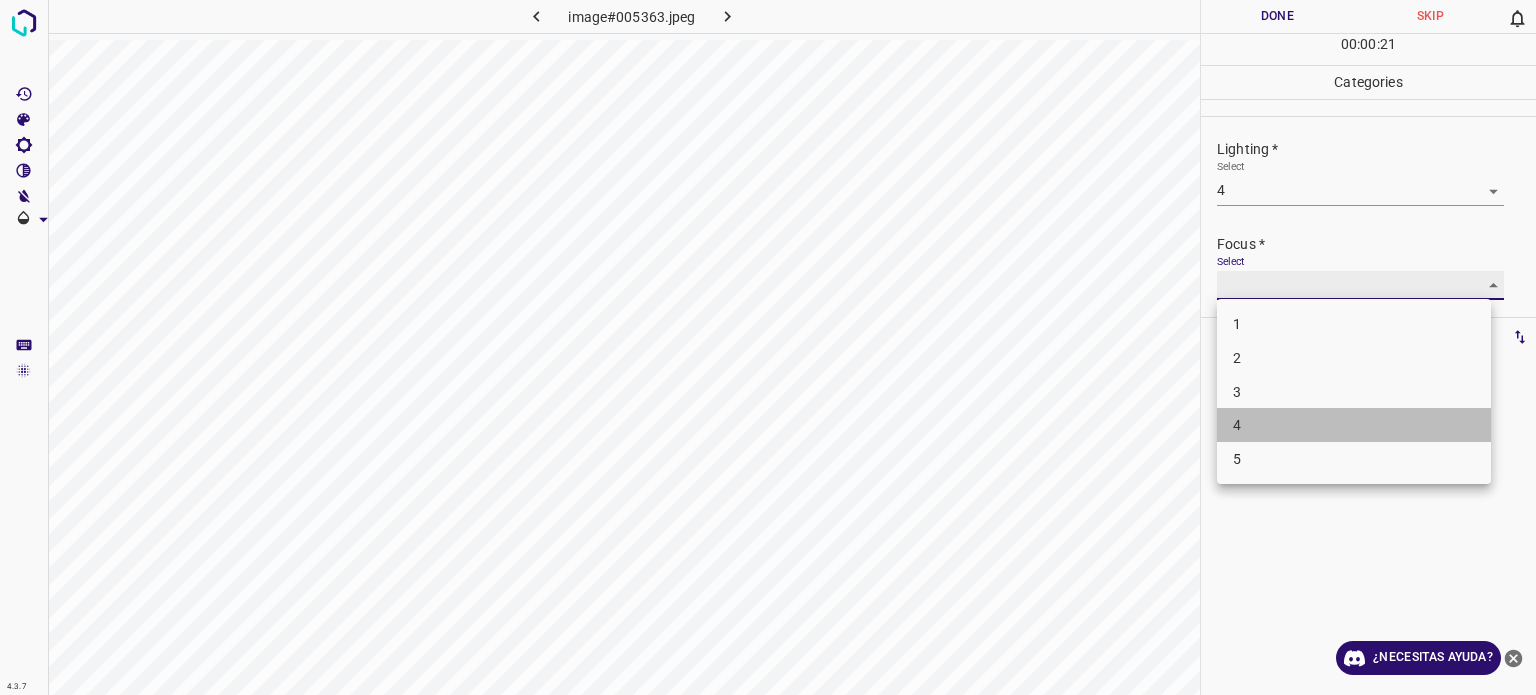 type on "4" 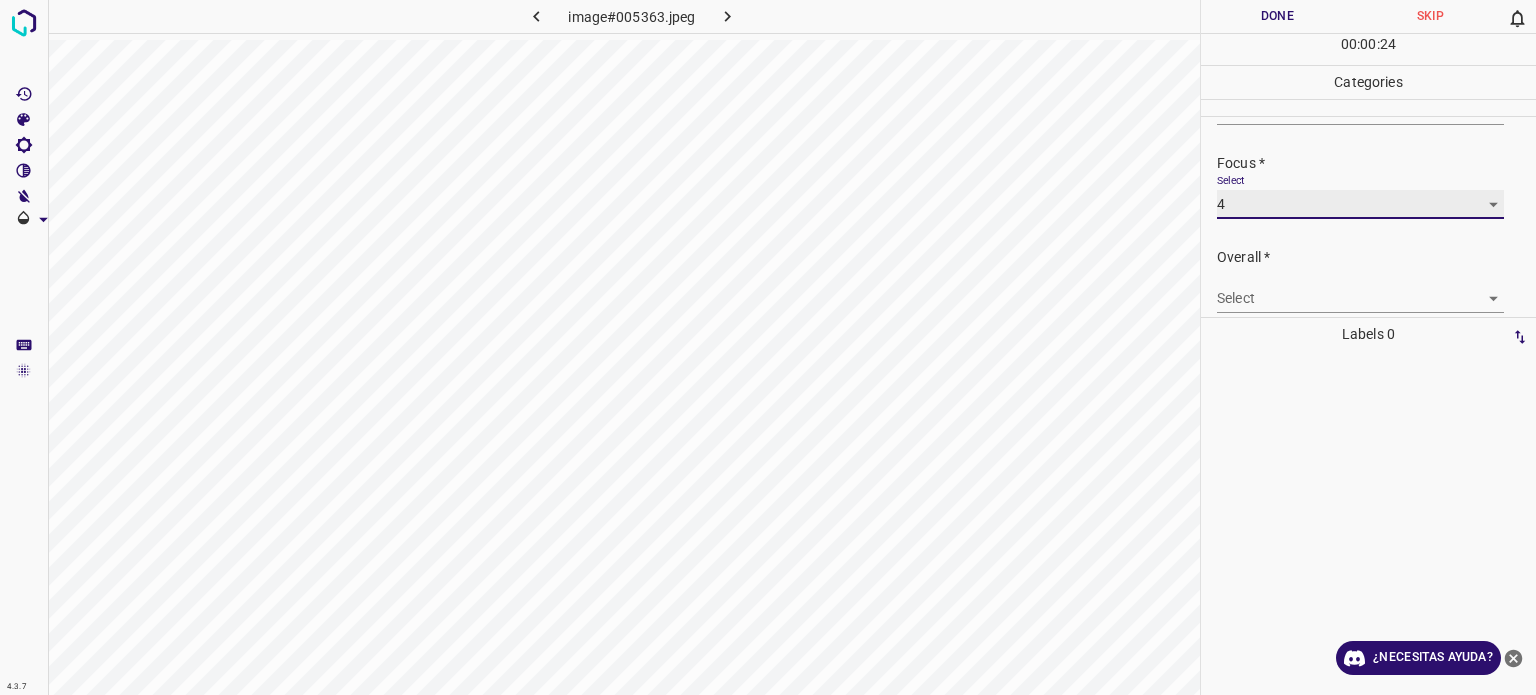 scroll, scrollTop: 98, scrollLeft: 0, axis: vertical 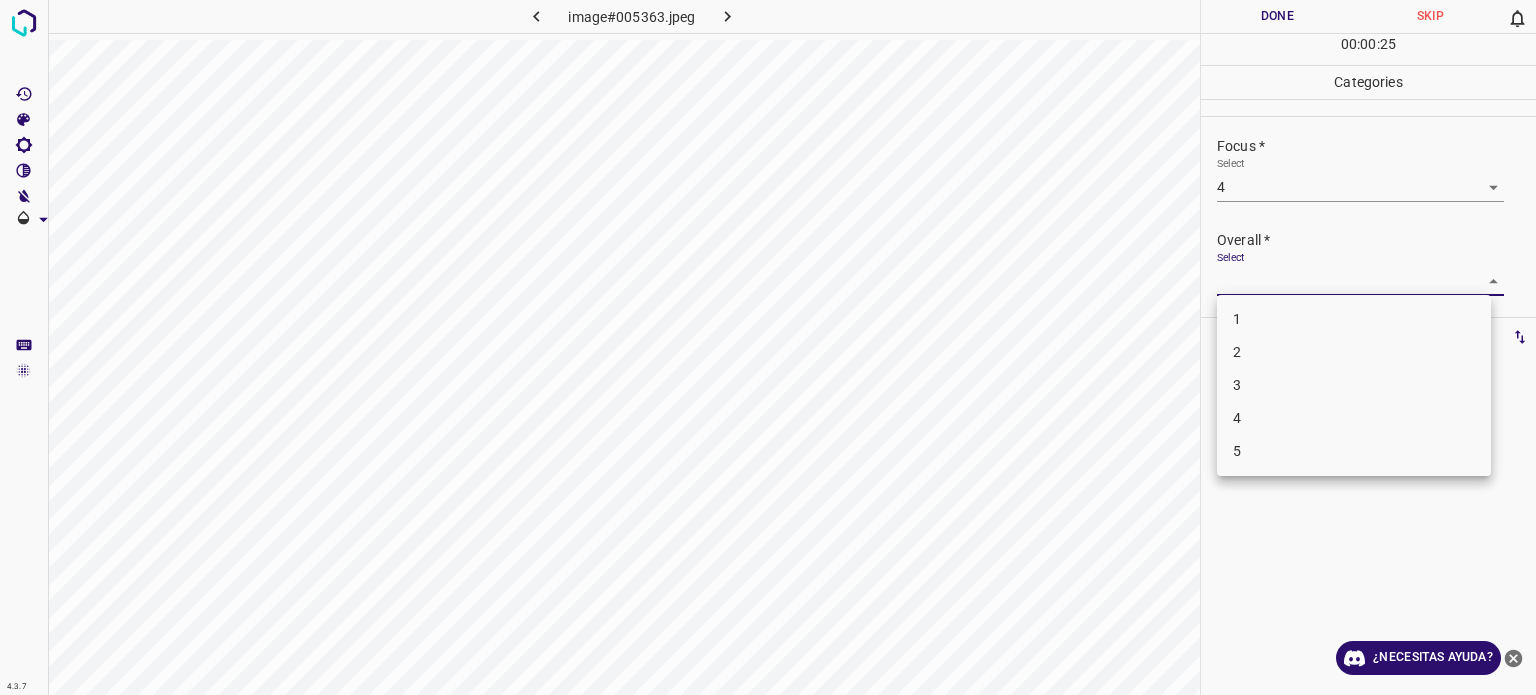click on "4.3.7 image#005363.jpeg Done Skip 0 00   : 00   : 25   Categories Lighting *  Select 4 4 Focus *  Select 4 4 Overall *  Select ​ Labels   0 Categories 1 Lighting 2 Focus 3 Overall Tools Space Change between modes (Draw & Edit) I Auto labeling R Restore zoom M Zoom in N Zoom out Delete Delete selecte label Filters Z Restore filters X Saturation filter C Brightness filter V Contrast filter B Gray scale filter General O Download ¿Necesitas ayuda? Texto original Valora esta traducción Tu opinión servirá para ayudar a mejorar el Traductor de Google - Texto - Esconder - Borrar 1 2 3 4 5" at bounding box center [768, 347] 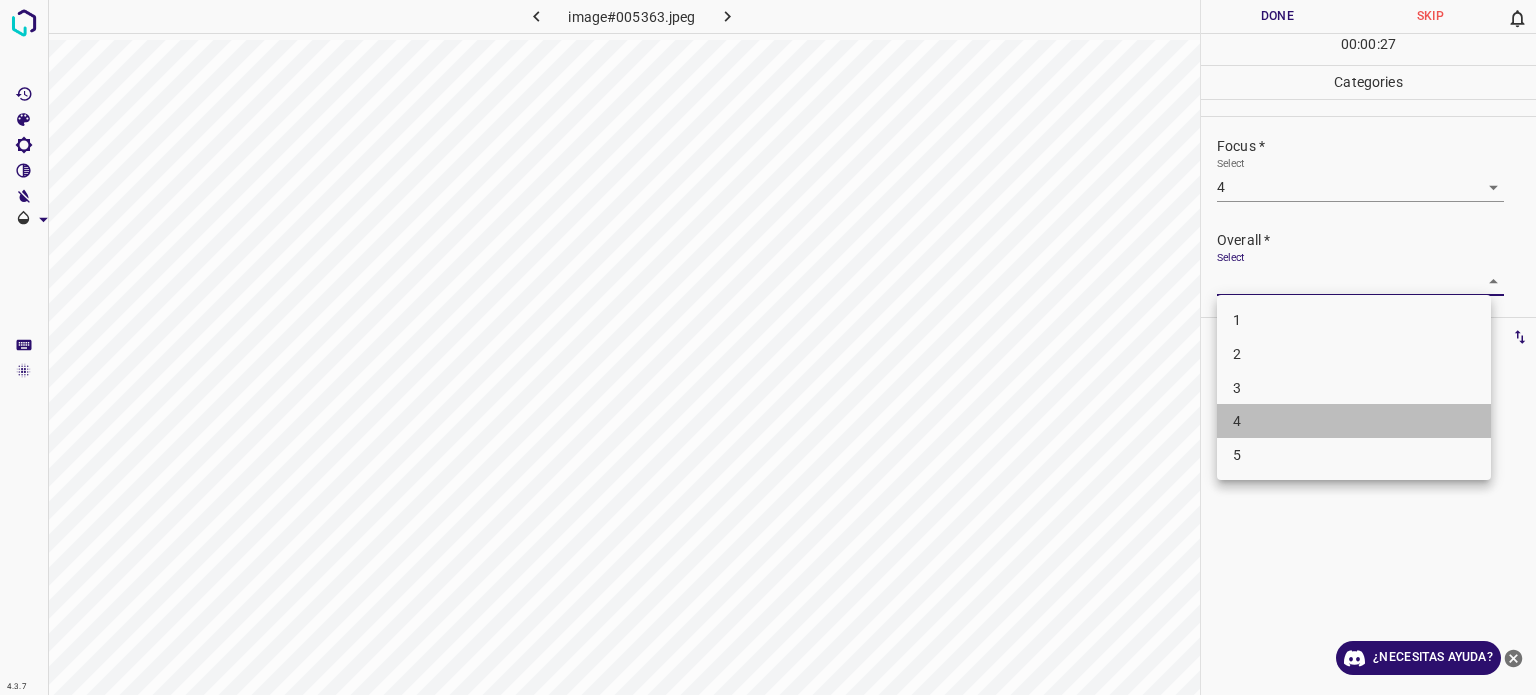 click on "4" at bounding box center [1237, 421] 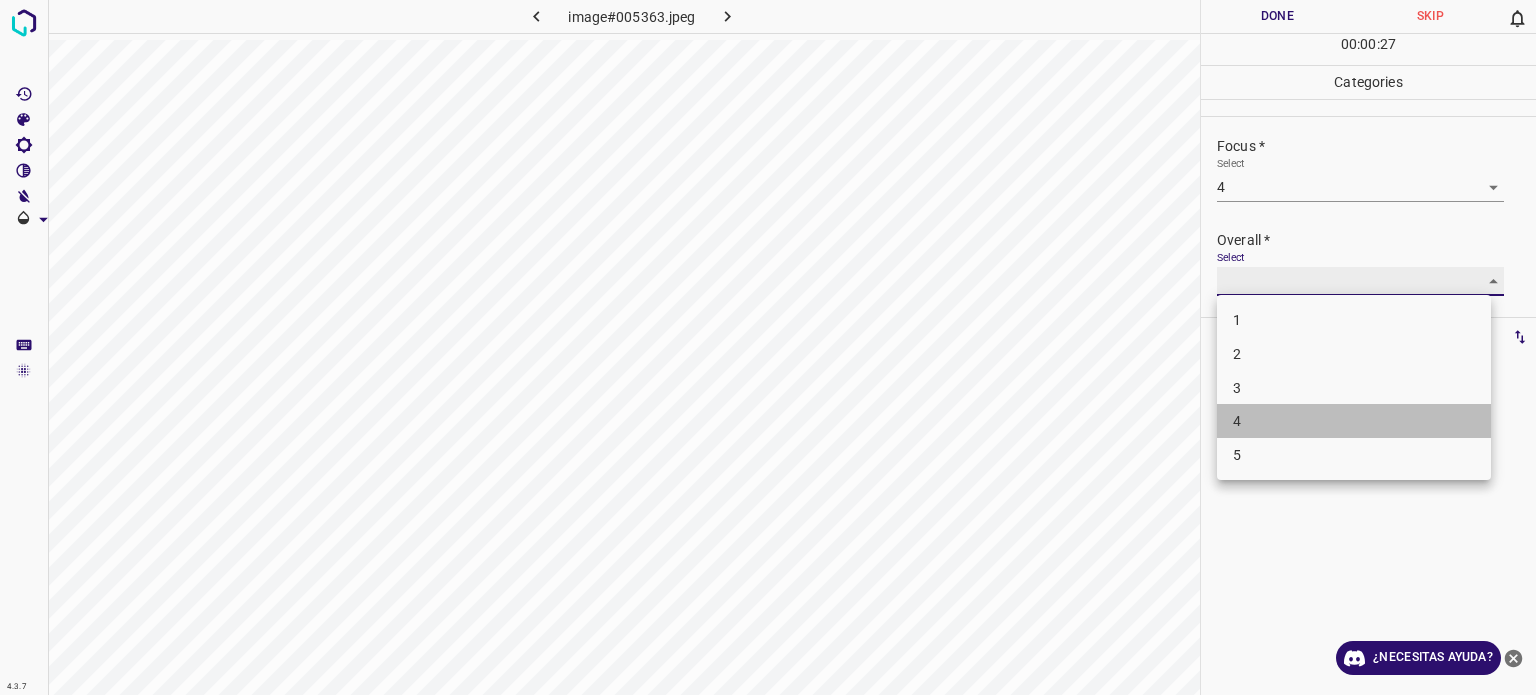 type on "4" 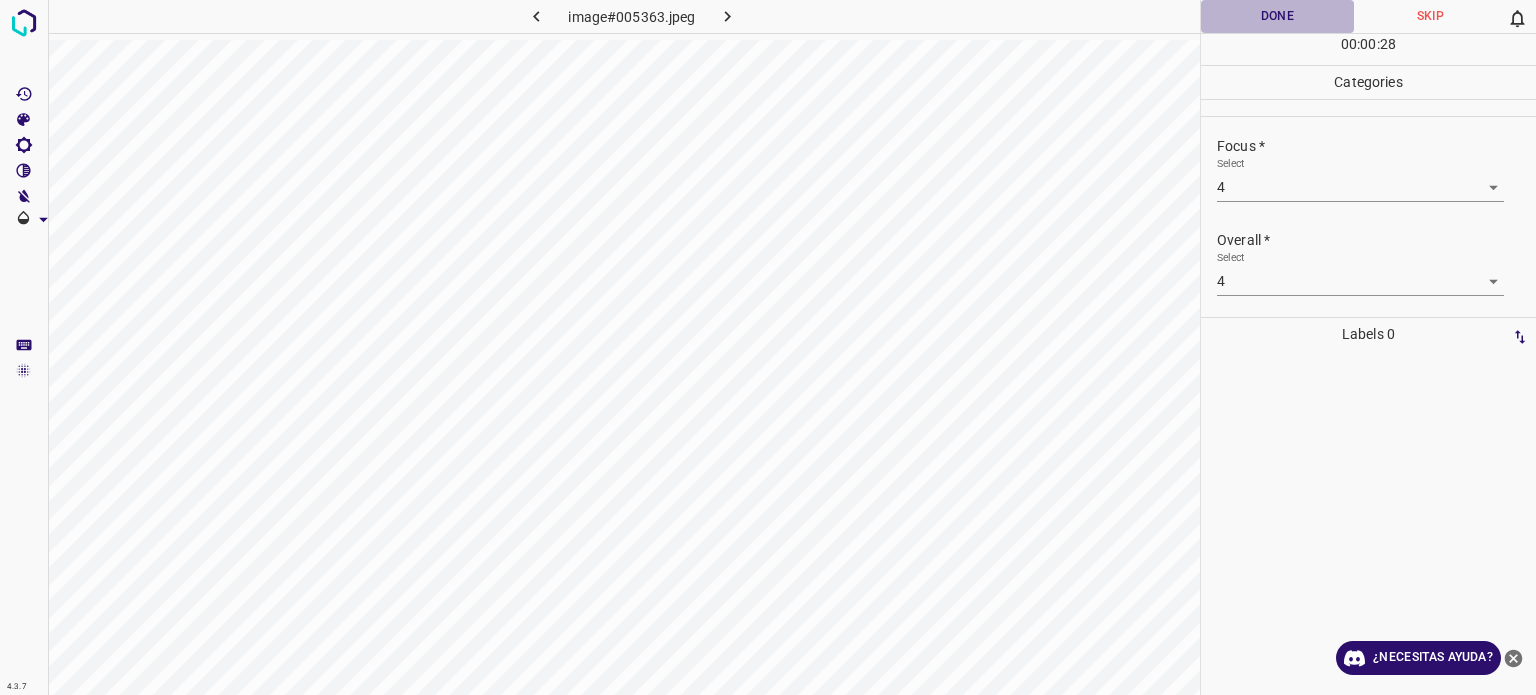 click on "Done" at bounding box center (1277, 16) 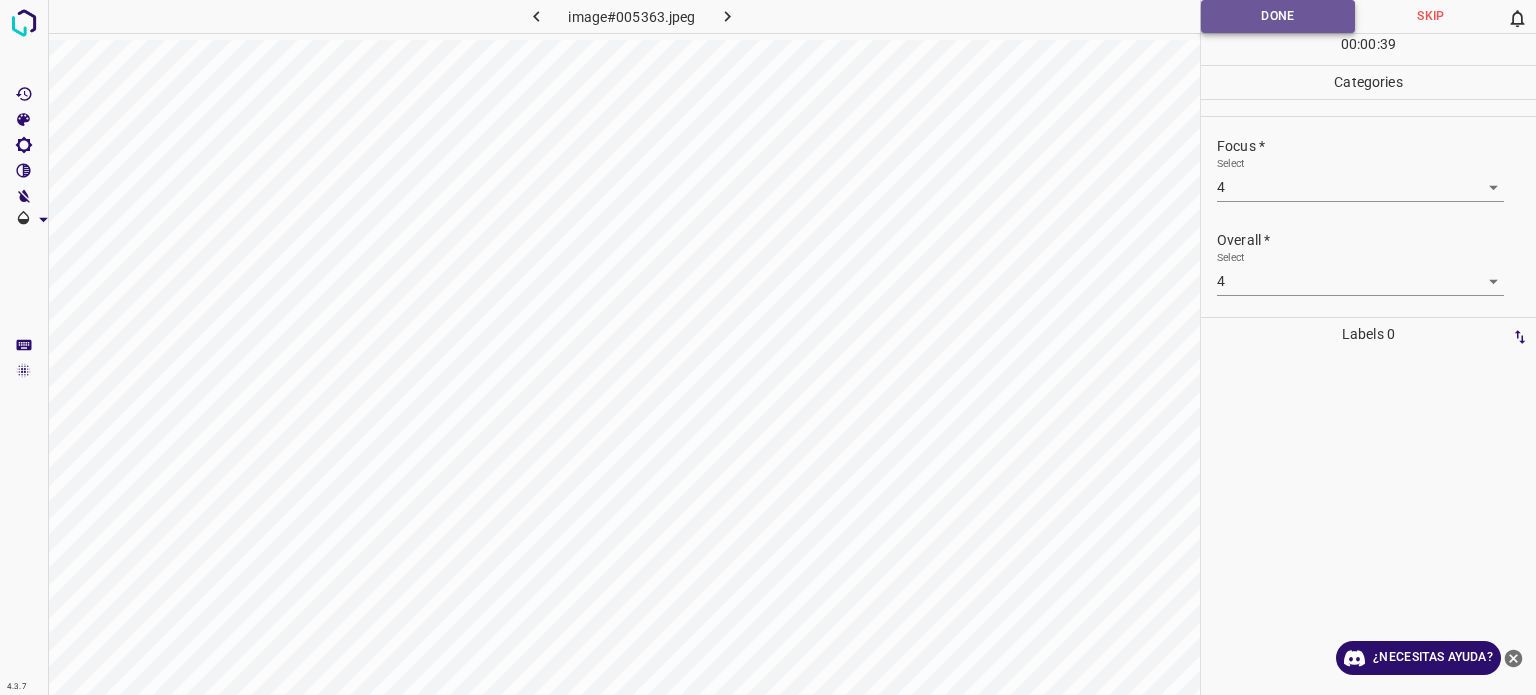 click on "Done" at bounding box center [1278, 16] 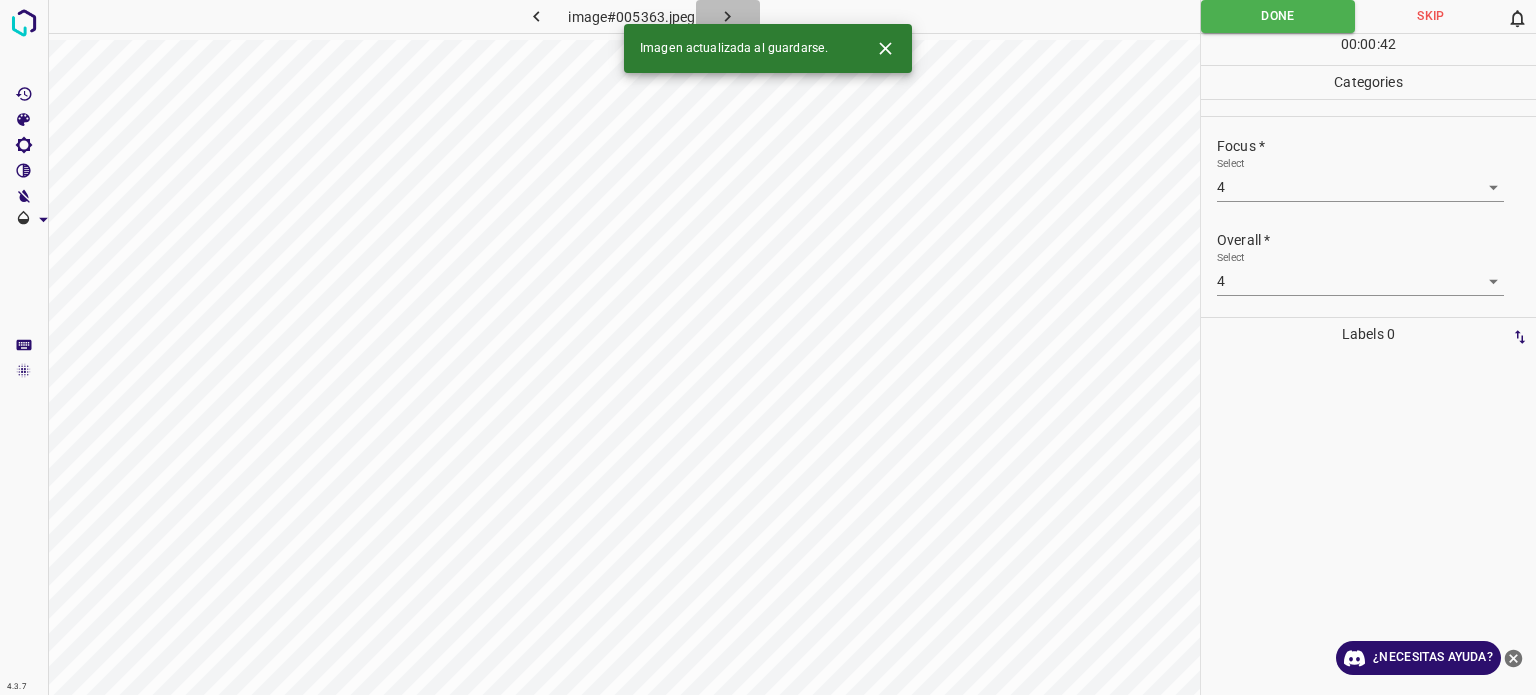 click 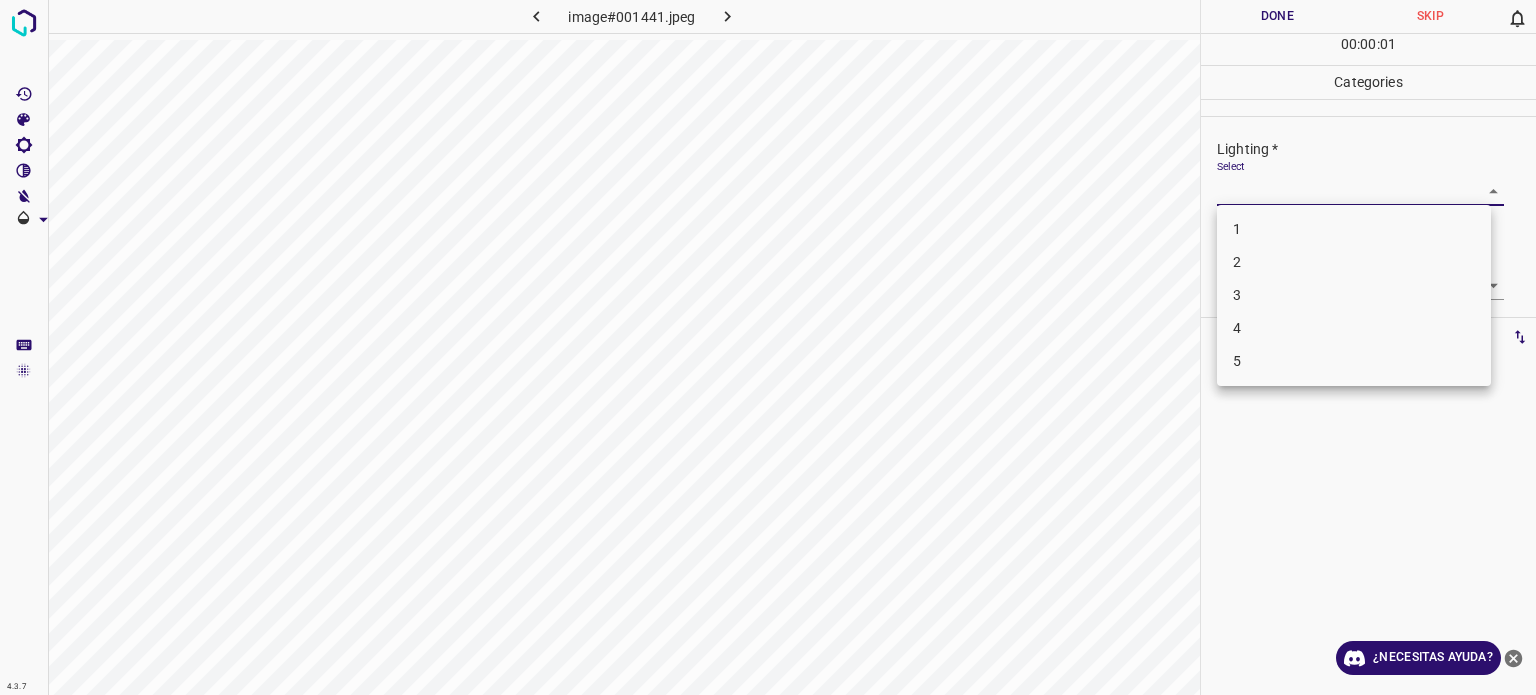 click on "4.3.7 image#001441.jpeg Done Skip 0 00   : 00   : 01   Categories Lighting *  Select ​ Focus *  Select ​ Overall *  Select ​ Labels   0 Categories 1 Lighting 2 Focus 3 Overall Tools Space Change between modes (Draw & Edit) I Auto labeling R Restore zoom M Zoom in N Zoom out Delete Delete selecte label Filters Z Restore filters X Saturation filter C Brightness filter V Contrast filter B Gray scale filter General O Download ¿Necesitas ayuda? Texto original Valora esta traducción Tu opinión servirá para ayudar a mejorar el Traductor de Google - Texto - Esconder - Borrar 1 2 3 4 5" at bounding box center (768, 347) 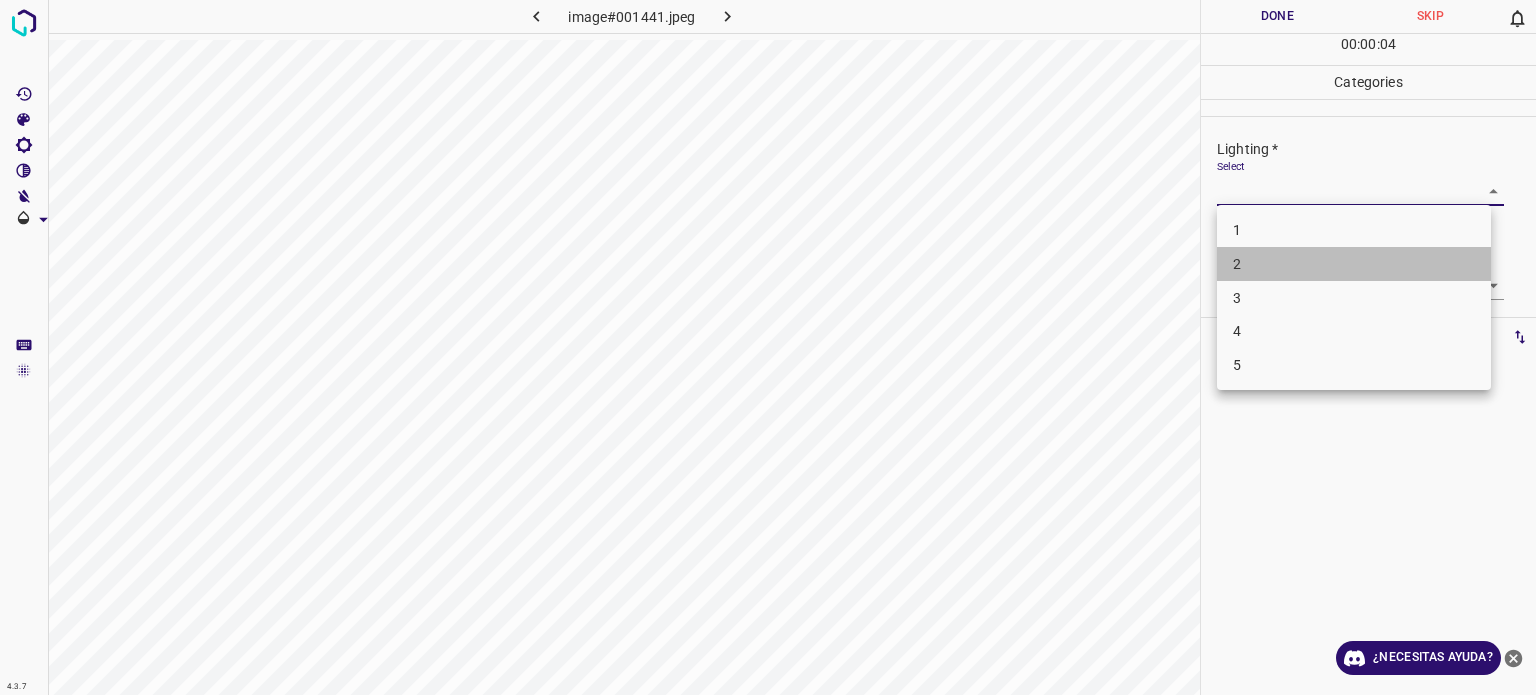 click on "2" at bounding box center (1354, 264) 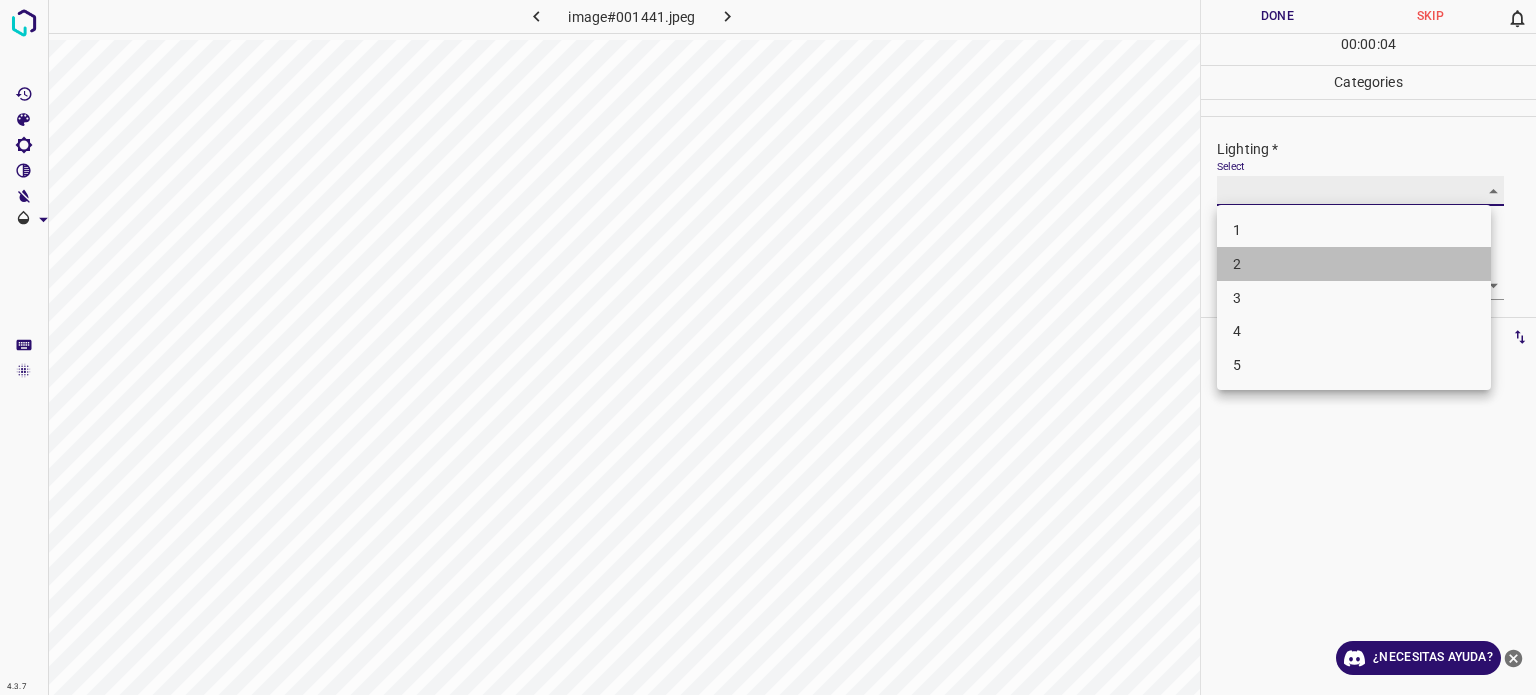 type on "2" 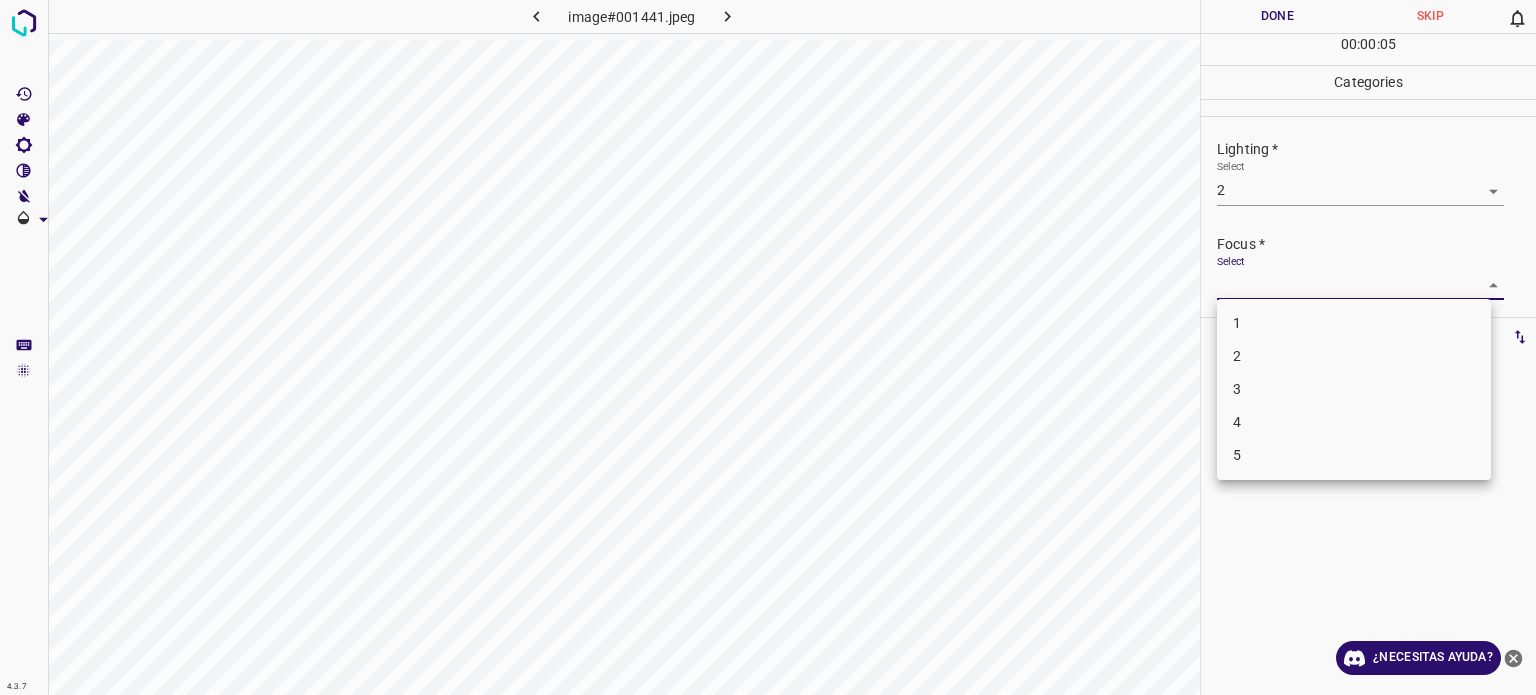 click on "4.3.7 image#001441.jpeg Done Skip 0 00   : 00   : 05   Categories Lighting *  Select 2 2 Focus *  Select ​ Overall *  Select ​ Labels   0 Categories 1 Lighting 2 Focus 3 Overall Tools Space Change between modes (Draw & Edit) I Auto labeling R Restore zoom M Zoom in N Zoom out Delete Delete selecte label Filters Z Restore filters X Saturation filter C Brightness filter V Contrast filter B Gray scale filter General O Download ¿Necesitas ayuda? Texto original Valora esta traducción Tu opinión servirá para ayudar a mejorar el Traductor de Google - Texto - Esconder - Borrar 1 2 3 4 5" at bounding box center (768, 347) 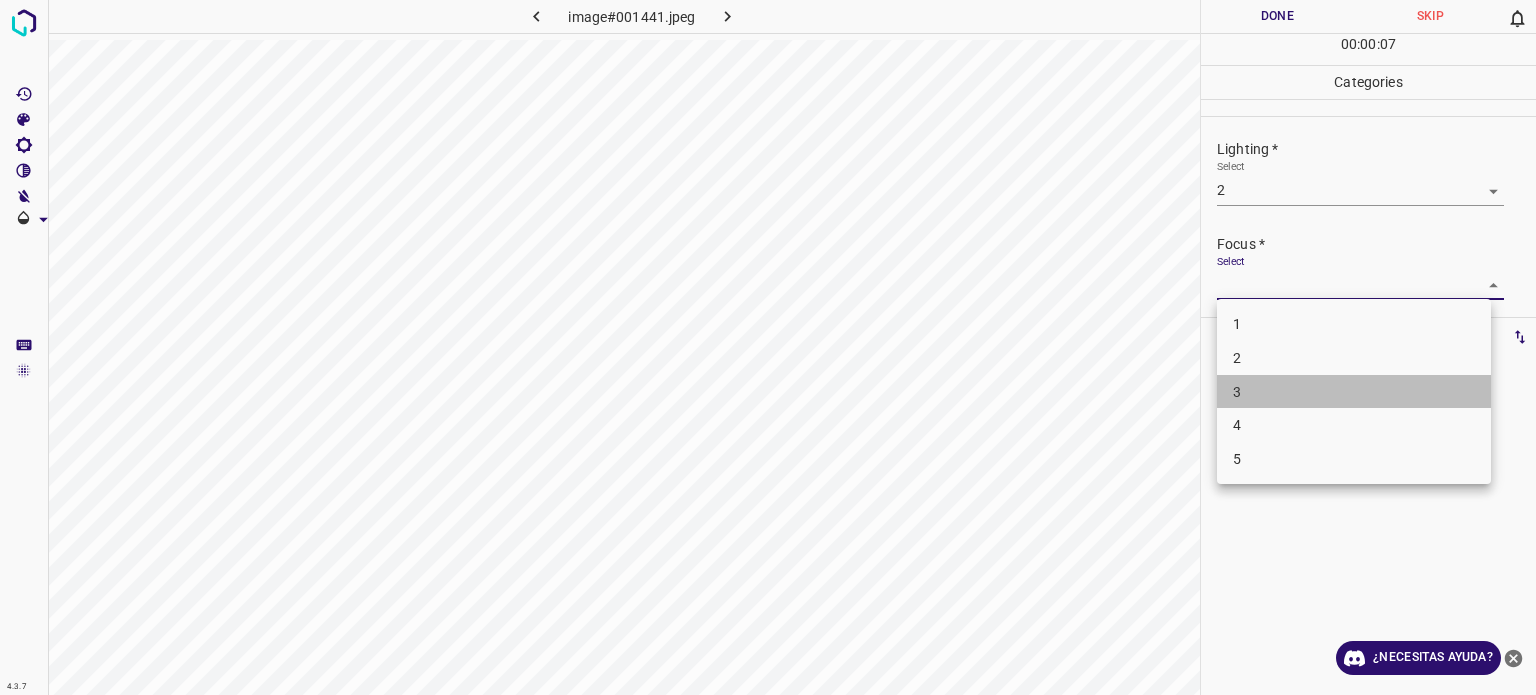click on "3" at bounding box center (1354, 392) 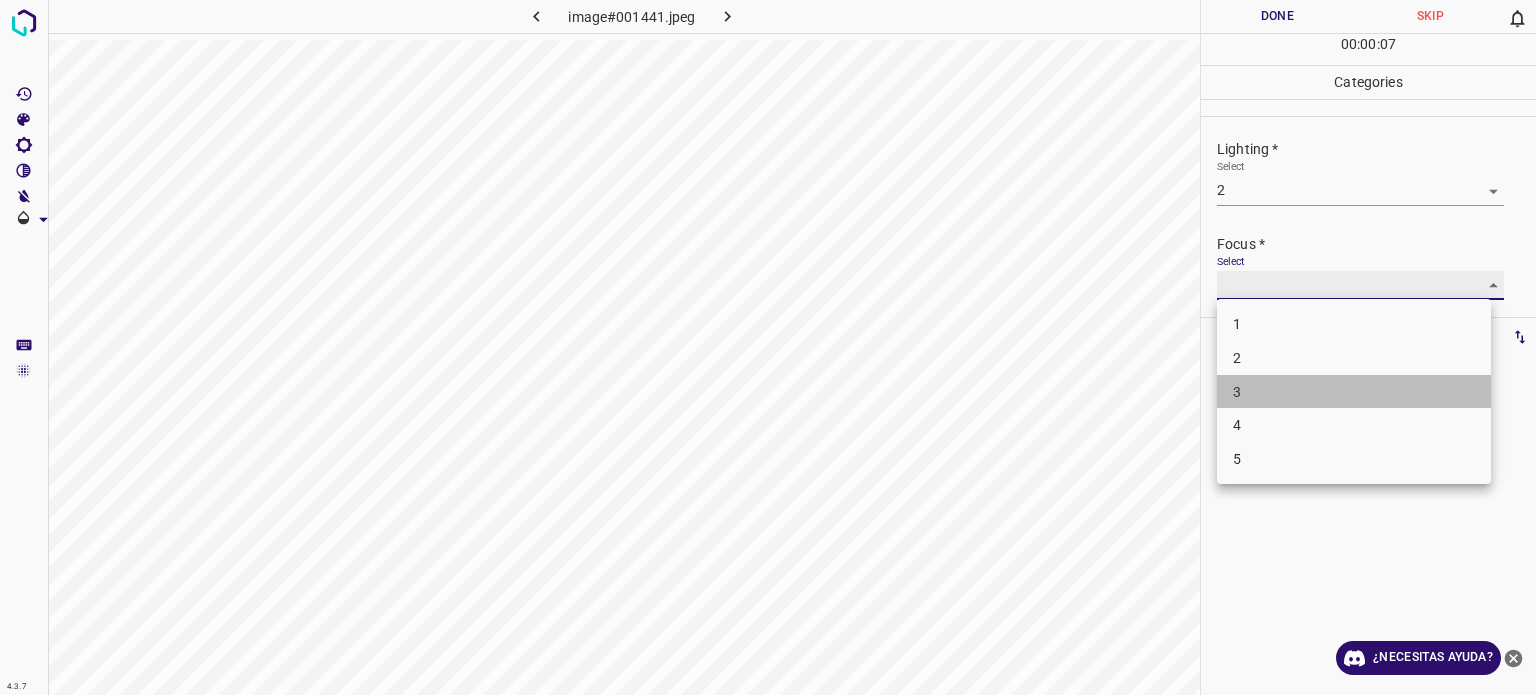 type on "3" 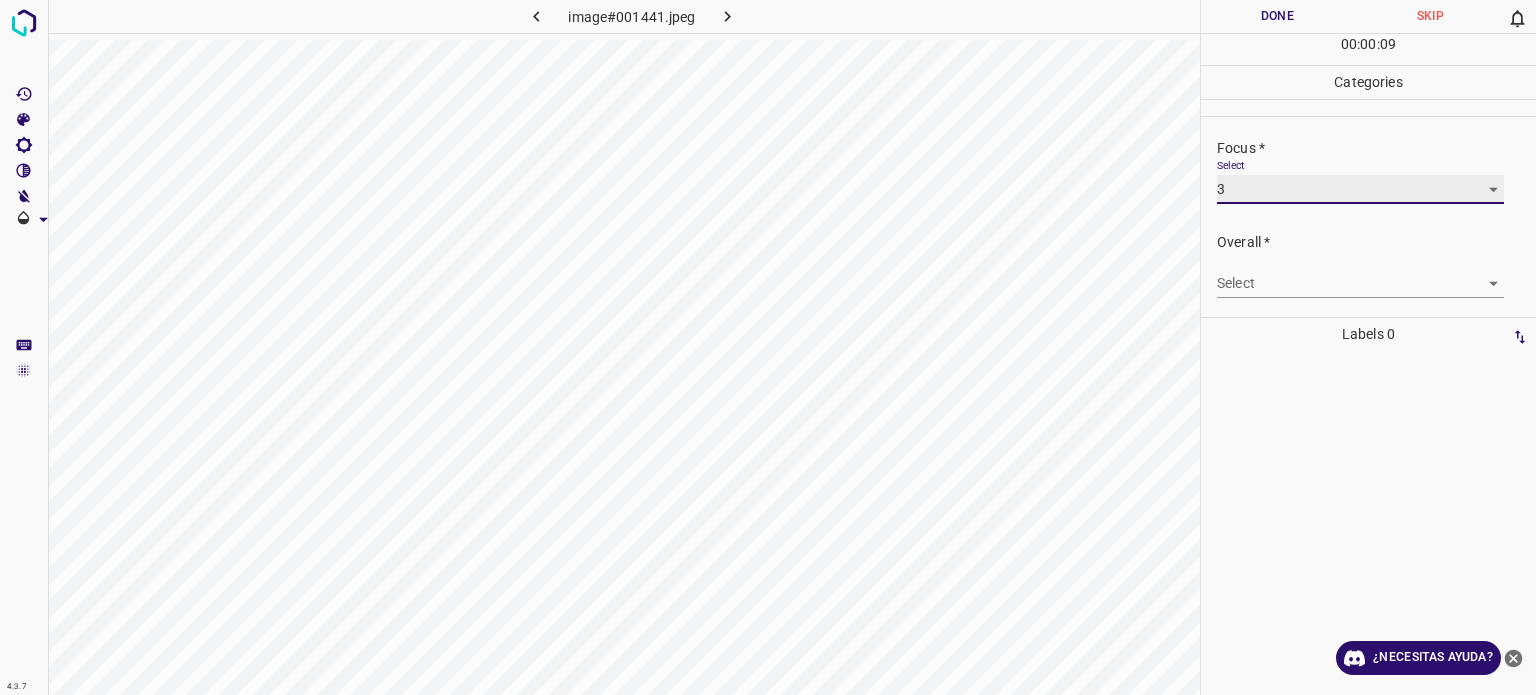 scroll, scrollTop: 98, scrollLeft: 0, axis: vertical 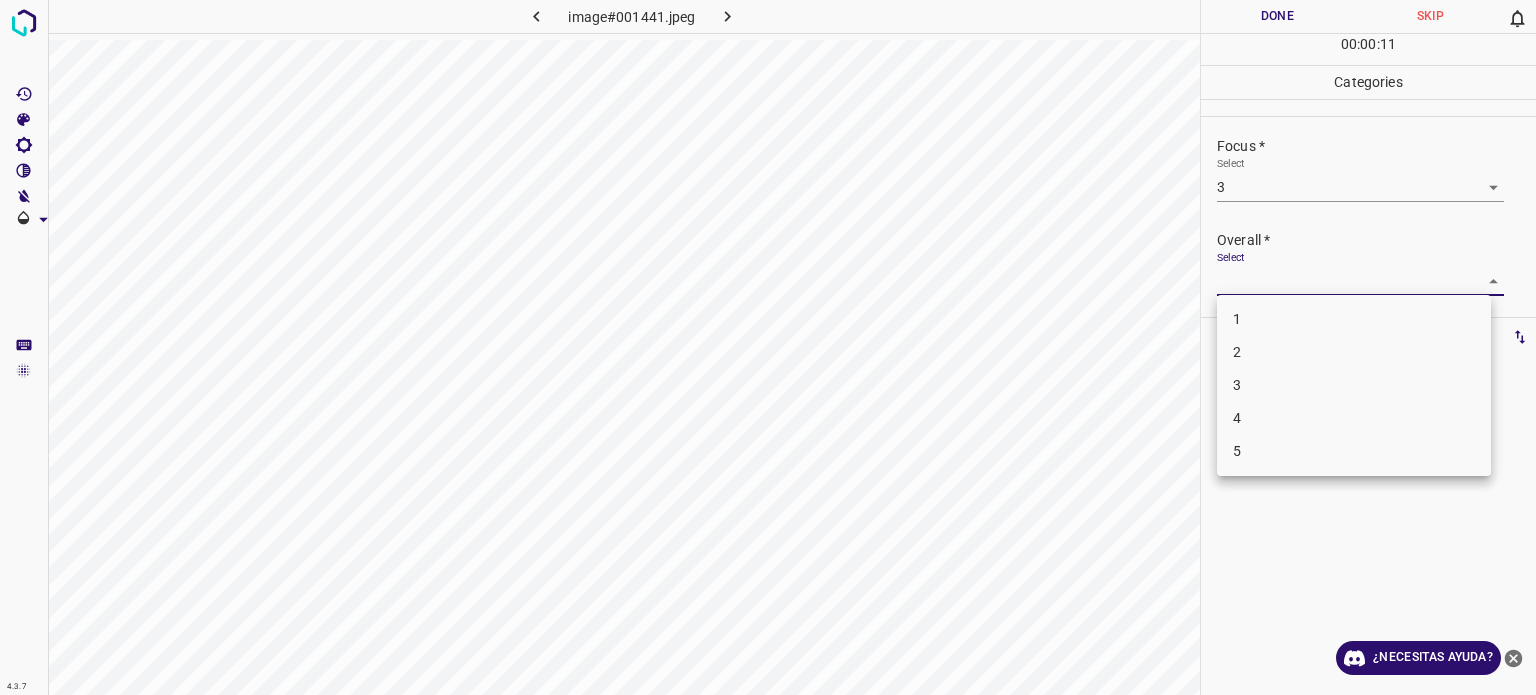 click on "4.3.7 image#001441.jpeg Done Skip 0 00   : 00   : 11   Categories Lighting *  Select 2 2 Focus *  Select 3 3 Overall *  Select ​ Labels   0 Categories 1 Lighting 2 Focus 3 Overall Tools Space Change between modes (Draw & Edit) I Auto labeling R Restore zoom M Zoom in N Zoom out Delete Delete selecte label Filters Z Restore filters X Saturation filter C Brightness filter V Contrast filter B Gray scale filter General O Download ¿Necesitas ayuda? Texto original Valora esta traducción Tu opinión servirá para ayudar a mejorar el Traductor de Google - Texto - Esconder - Borrar 1 2 3 4 5" at bounding box center (768, 347) 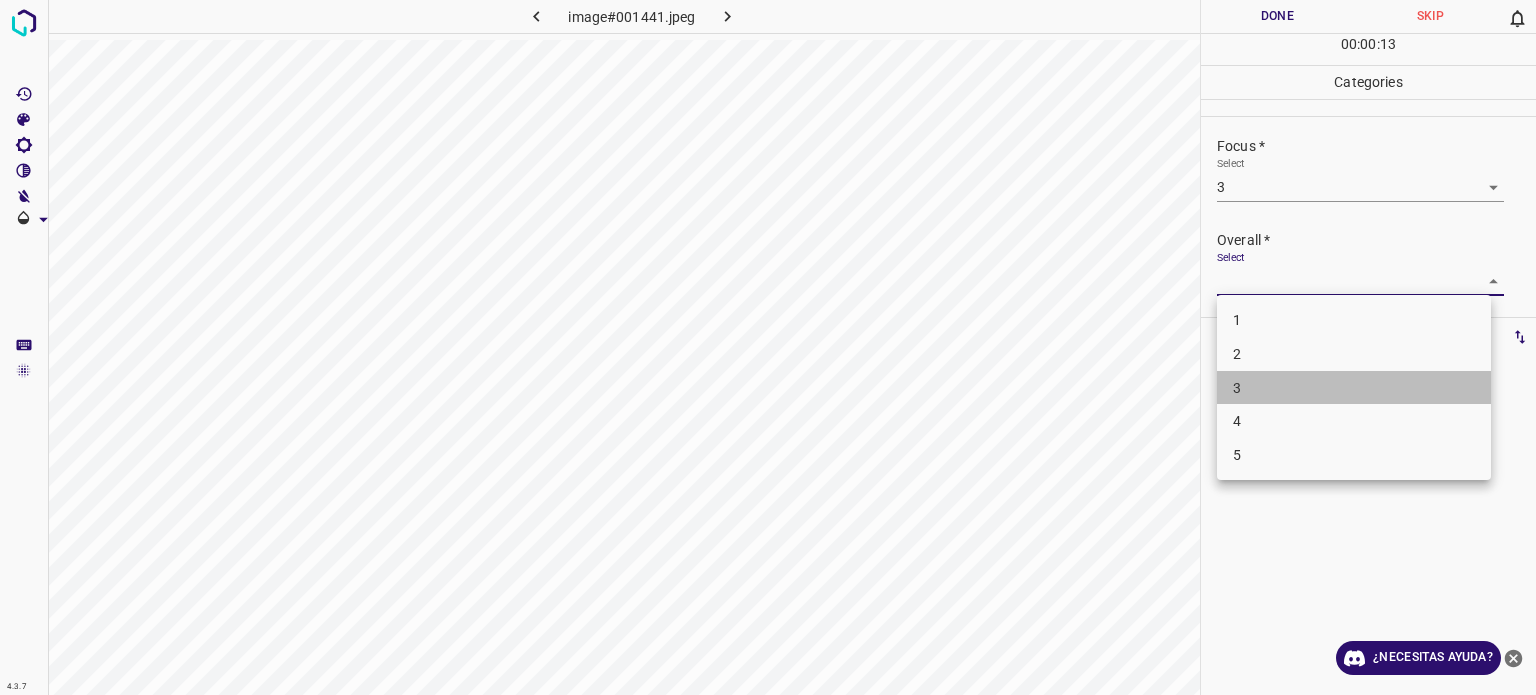 click on "3" at bounding box center (1237, 387) 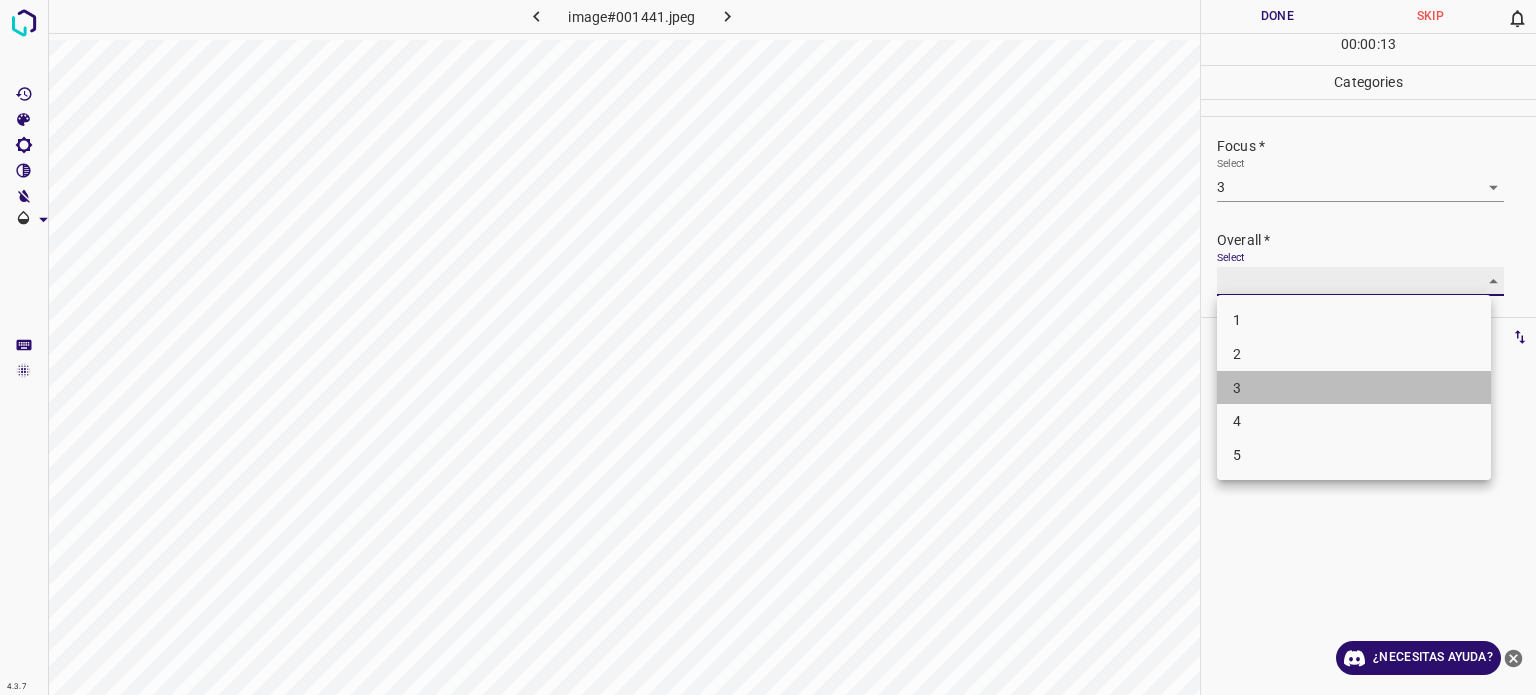 type on "3" 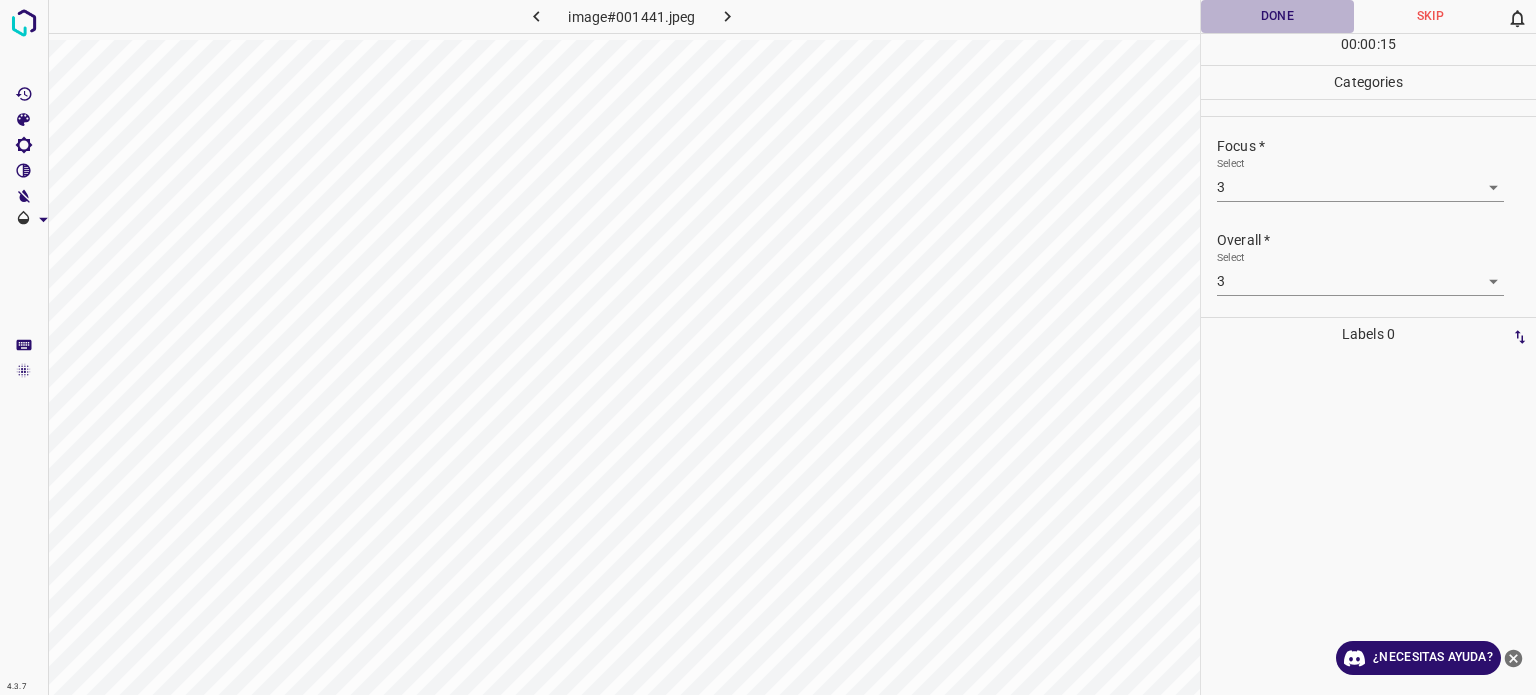 click on "Done" at bounding box center [1277, 16] 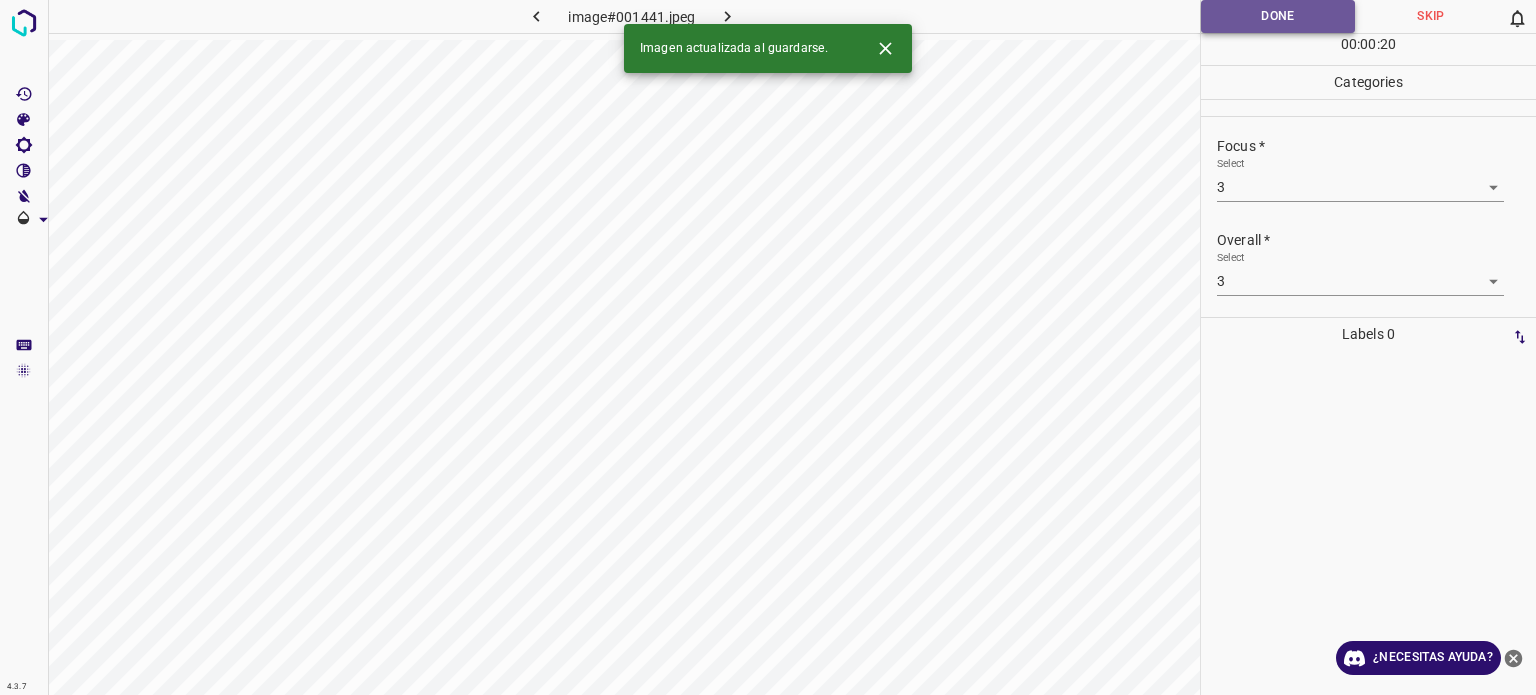 click on "Done" at bounding box center [1278, 16] 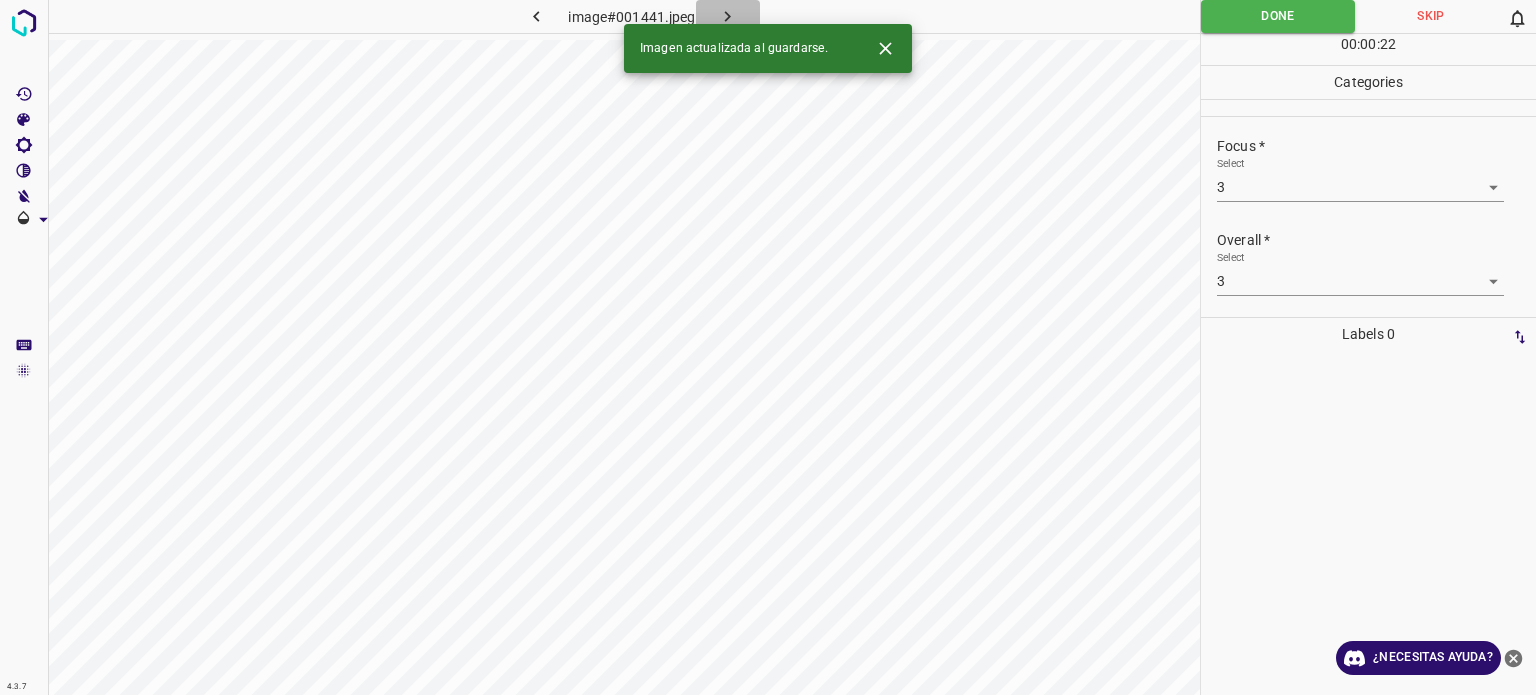 click 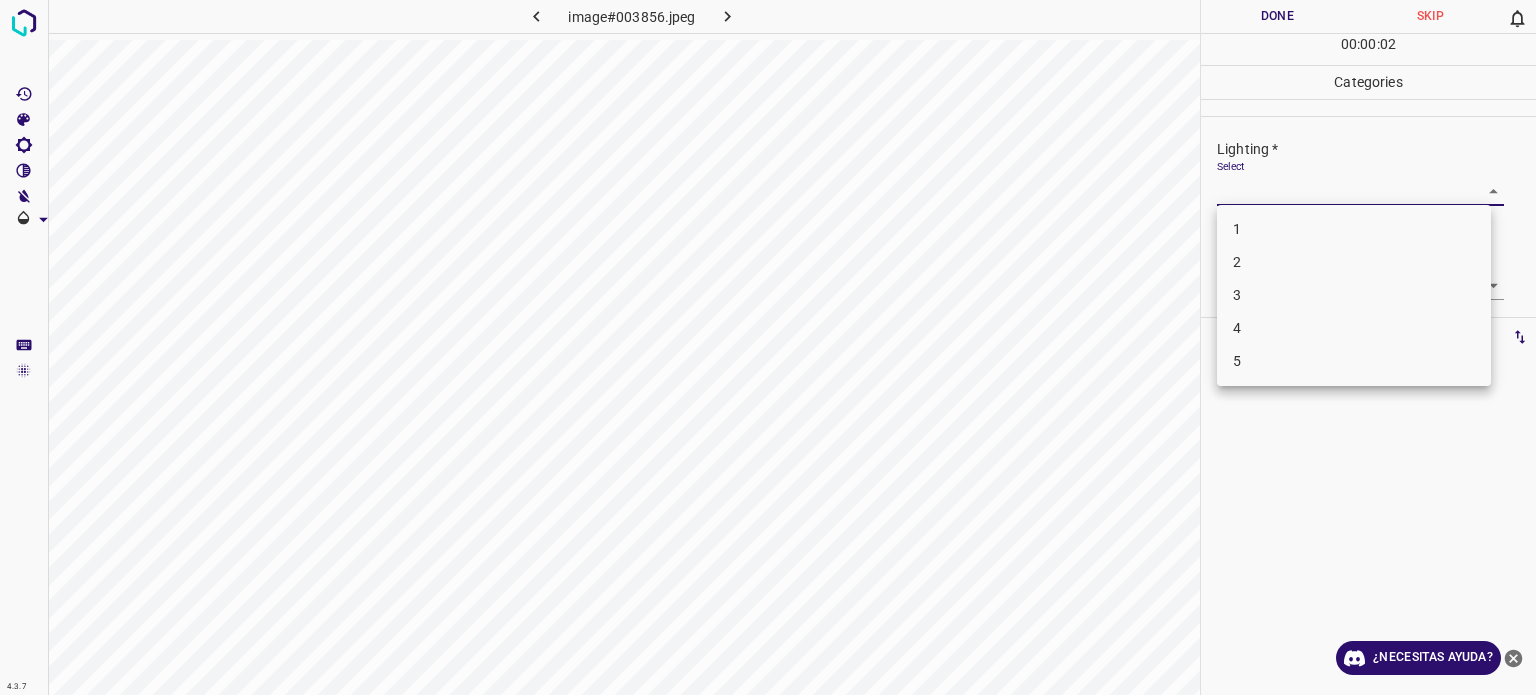 click on "4.3.7 image#003856.jpeg Done Skip 0 00   : 00   : 02   Categories Lighting *  Select ​ Focus *  Select ​ Overall *  Select ​ Labels   0 Categories 1 Lighting 2 Focus 3 Overall Tools Space Change between modes (Draw & Edit) I Auto labeling R Restore zoom M Zoom in N Zoom out Delete Delete selecte label Filters Z Restore filters X Saturation filter C Brightness filter V Contrast filter B Gray scale filter General O Download ¿Necesitas ayuda? Texto original Valora esta traducción Tu opinión servirá para ayudar a mejorar el Traductor de Google - Texto - Esconder - Borrar 1 2 3 4 5" at bounding box center (768, 347) 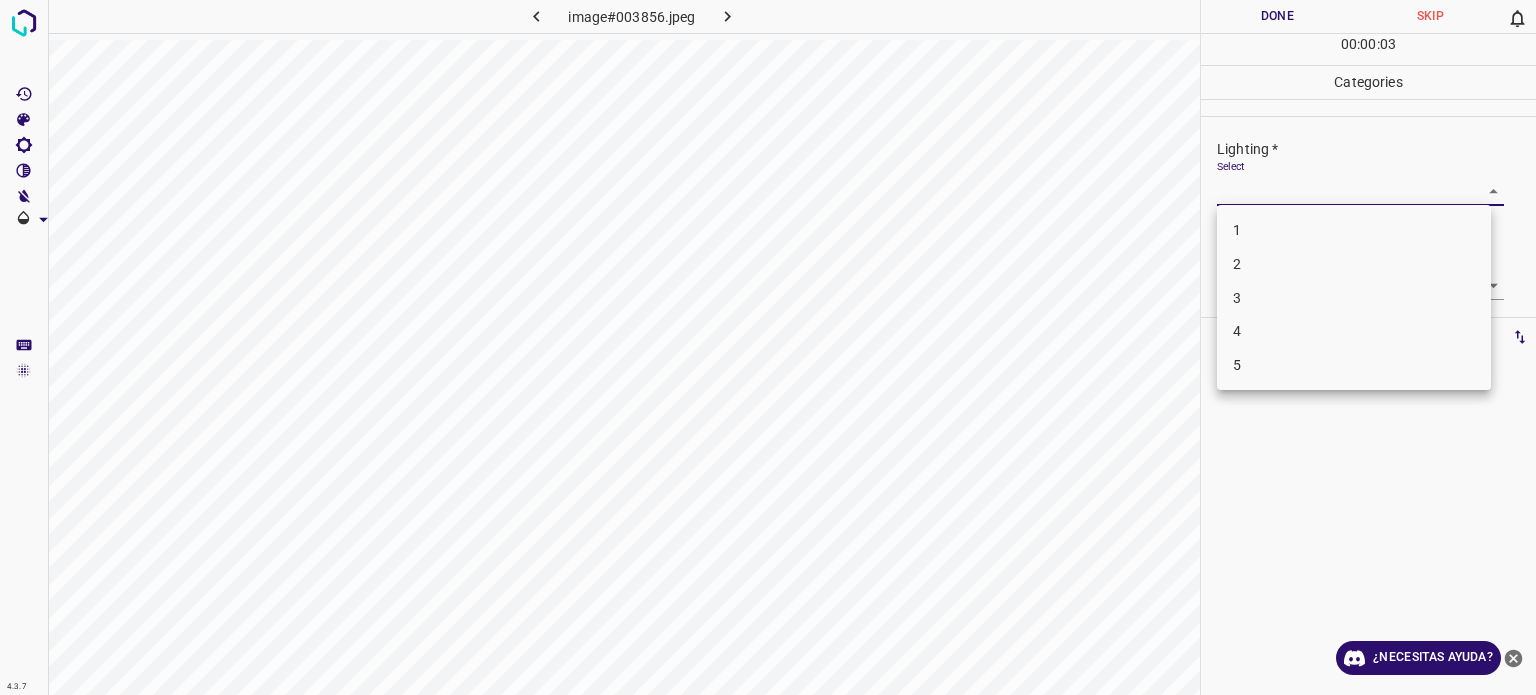click on "2" at bounding box center [1354, 264] 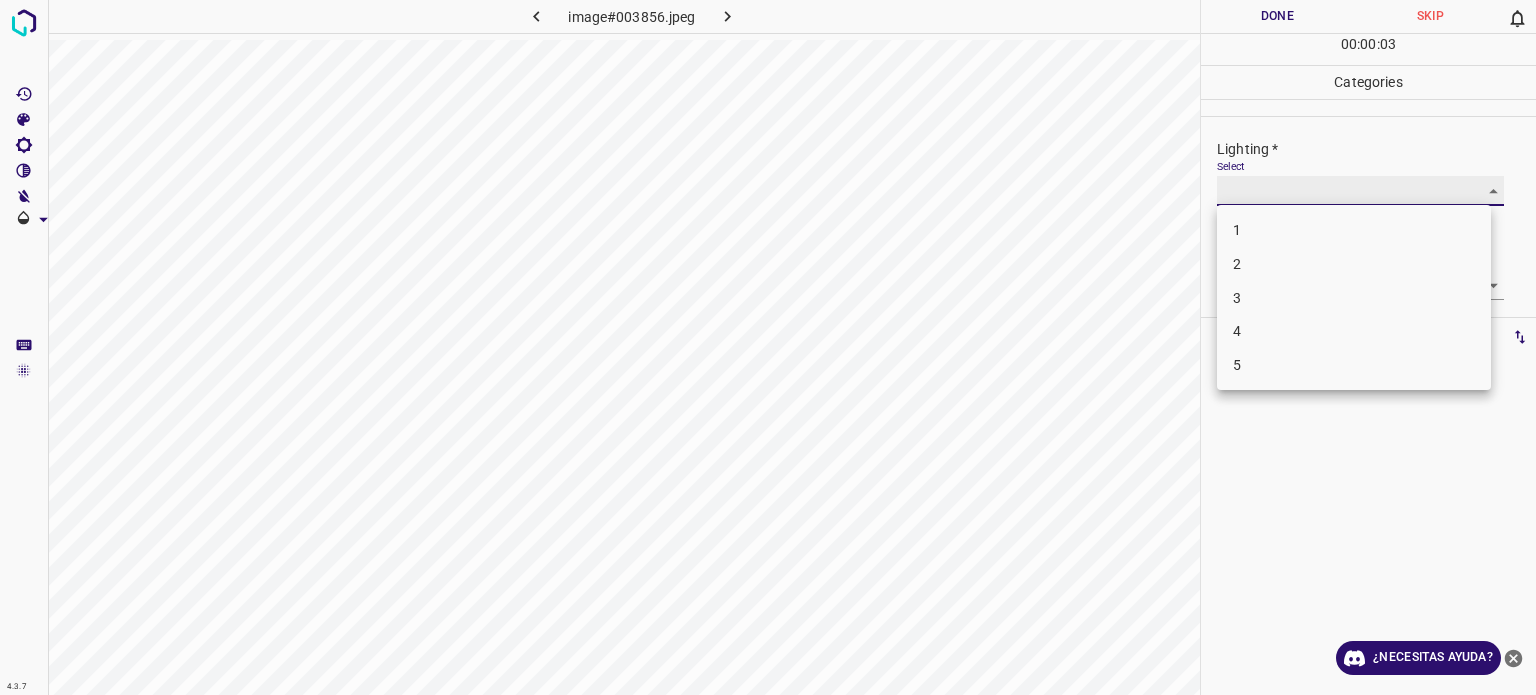 type on "2" 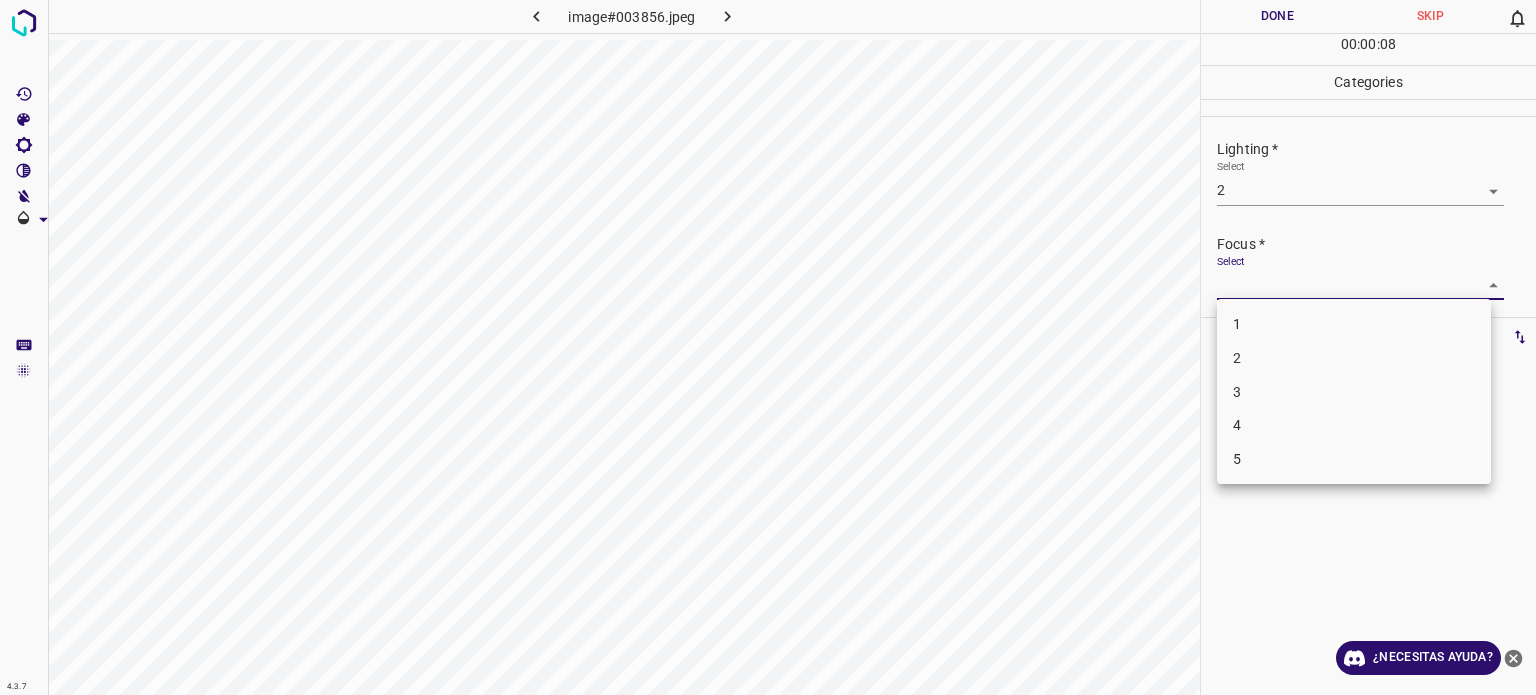 click on "4.3.7 image#003856.jpeg Done Skip 0 00   : 00   : 08   Categories Lighting *  Select 2 2 Focus *  Select ​ Overall *  Select ​ Labels   0 Categories 1 Lighting 2 Focus 3 Overall Tools Space Change between modes (Draw & Edit) I Auto labeling R Restore zoom M Zoom in N Zoom out Delete Delete selecte label Filters Z Restore filters X Saturation filter C Brightness filter V Contrast filter B Gray scale filter General O Download ¿Necesitas ayuda? Texto original Valora esta traducción Tu opinión servirá para ayudar a mejorar el Traductor de Google - Texto - Esconder - Borrar 1 2 3 4 5" at bounding box center (768, 347) 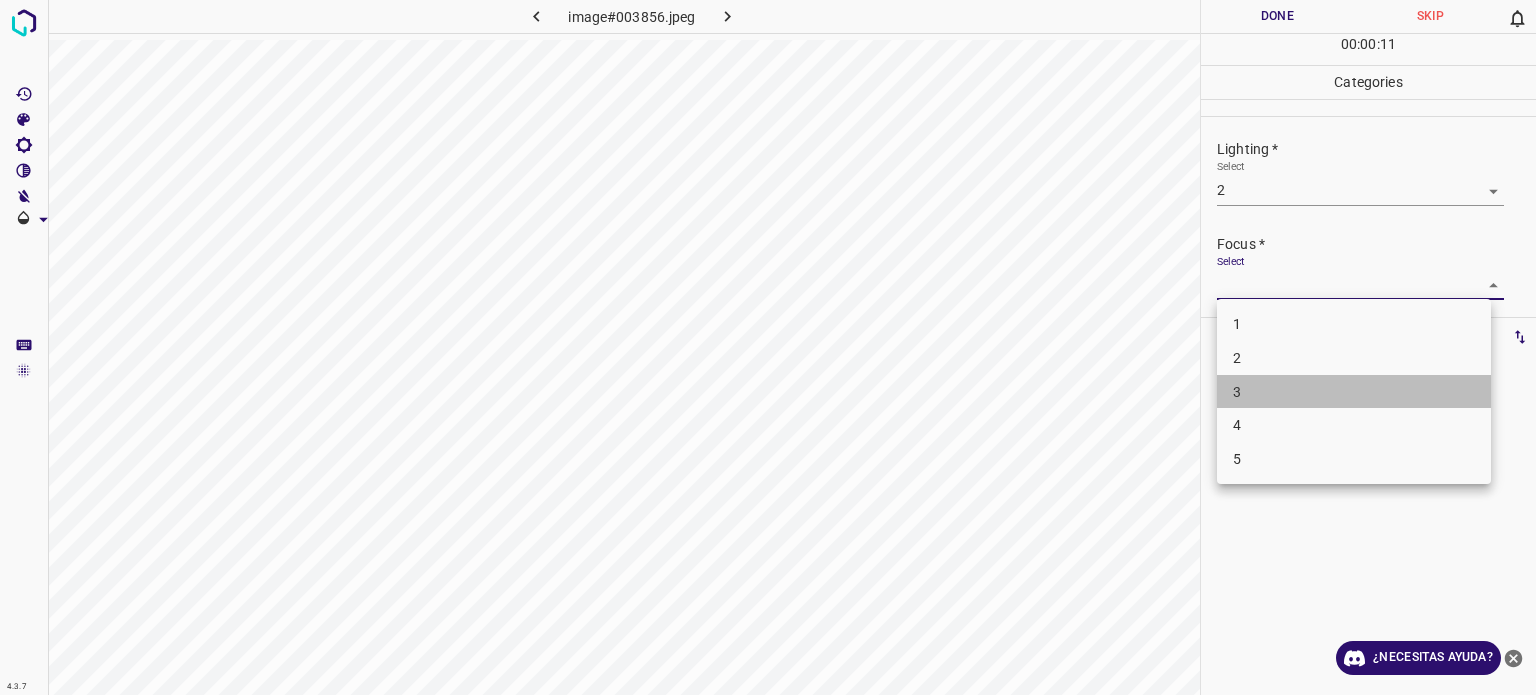 click on "3" at bounding box center (1237, 391) 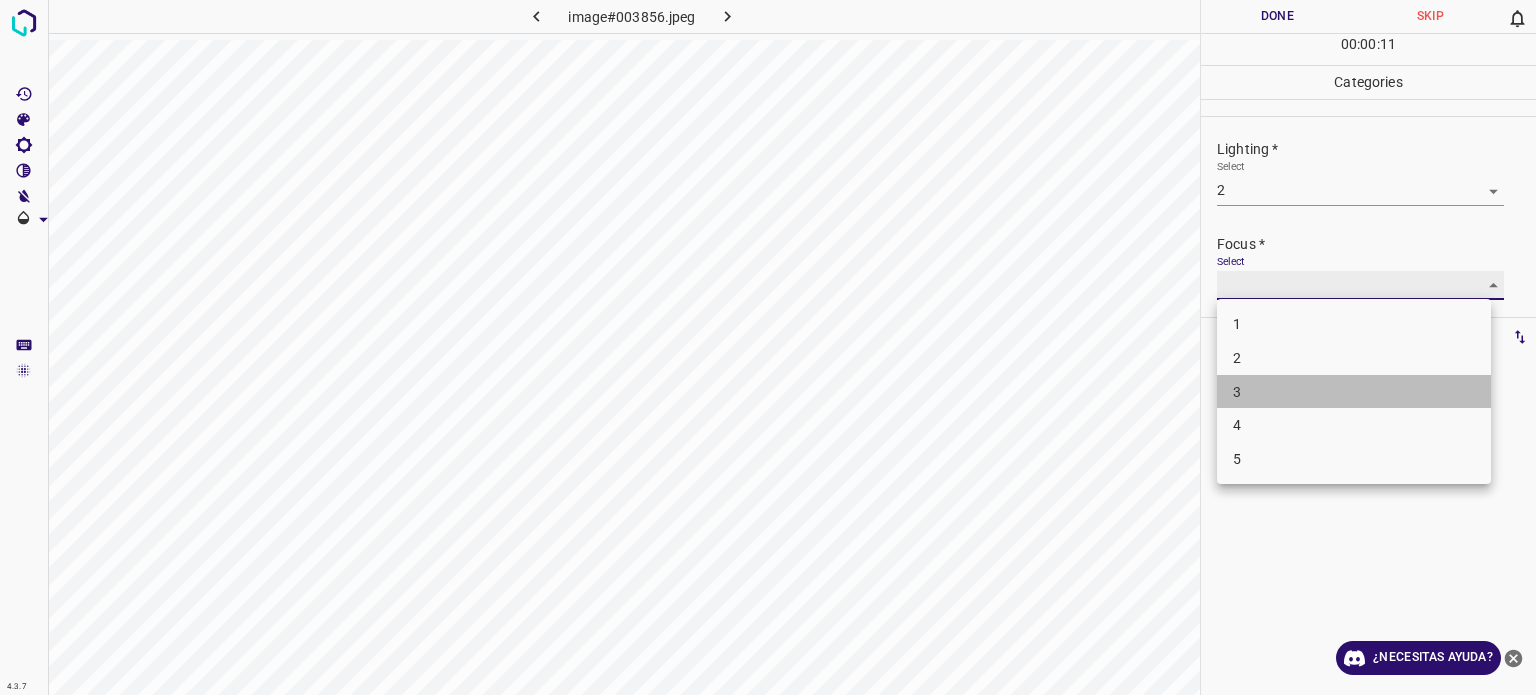 type on "3" 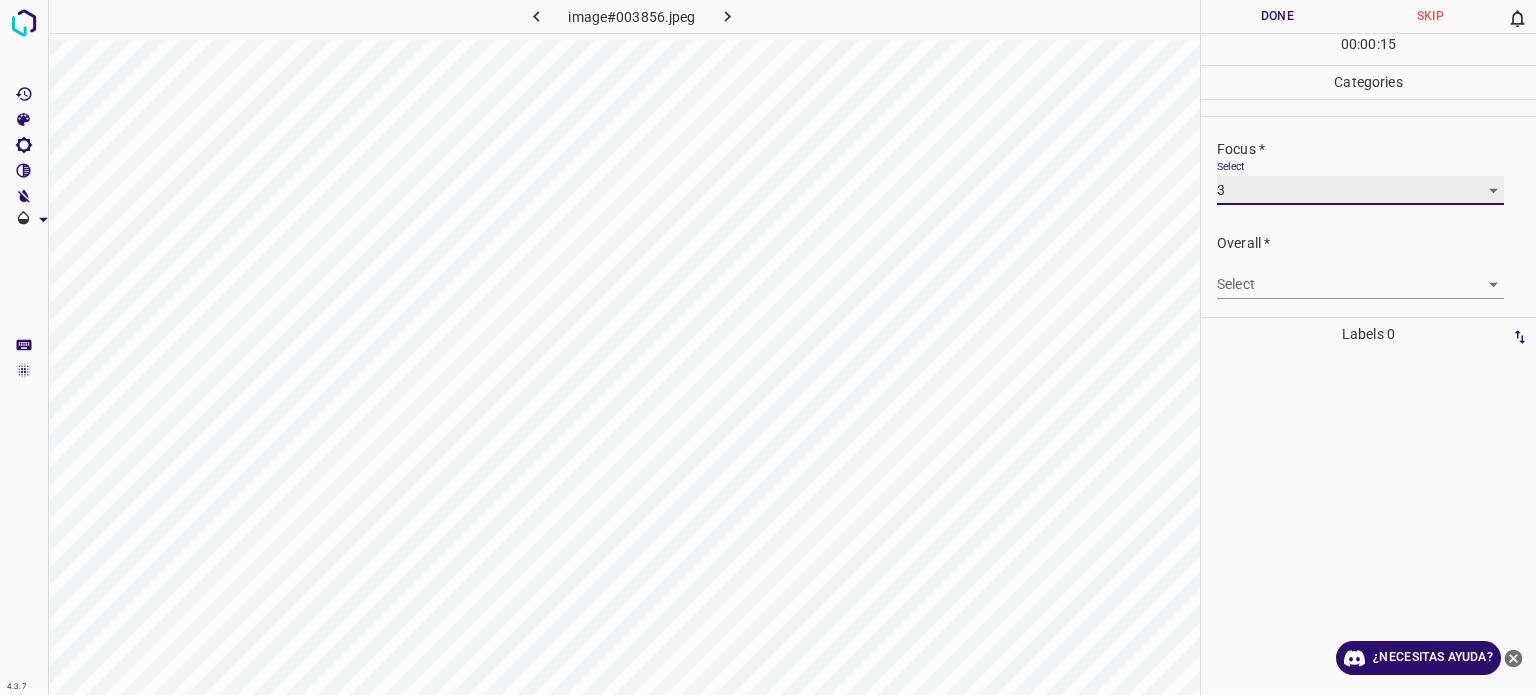 scroll, scrollTop: 98, scrollLeft: 0, axis: vertical 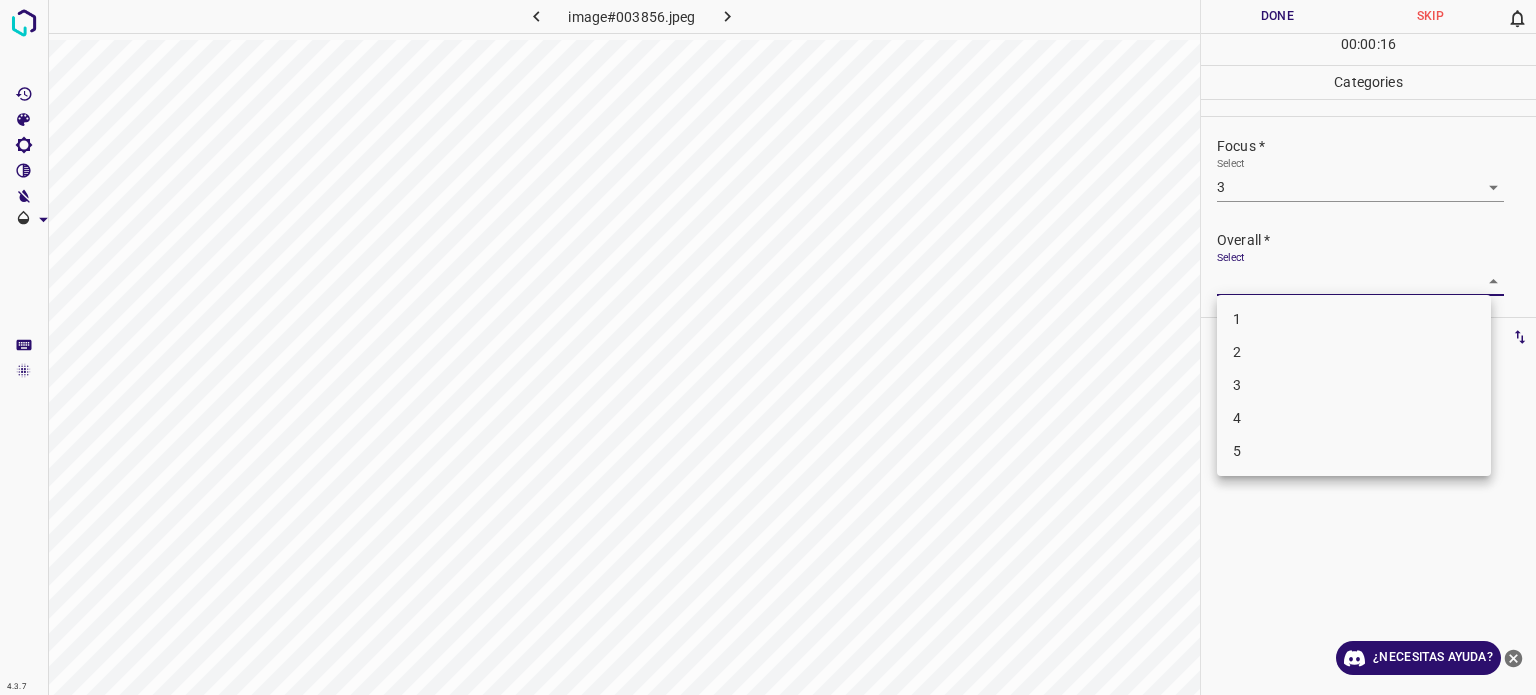 click on "4.3.7 image#003856.jpeg Done Skip 0 00   : 00   : 16   Categories Lighting *  Select 2 2 Focus *  Select 3 3 Overall *  Select ​ Labels   0 Categories 1 Lighting 2 Focus 3 Overall Tools Space Change between modes (Draw & Edit) I Auto labeling R Restore zoom M Zoom in N Zoom out Delete Delete selecte label Filters Z Restore filters X Saturation filter C Brightness filter V Contrast filter B Gray scale filter General O Download ¿Necesitas ayuda? Texto original Valora esta traducción Tu opinión servirá para ayudar a mejorar el Traductor de Google - Texto - Esconder - Borrar 1 2 3 4 5" at bounding box center [768, 347] 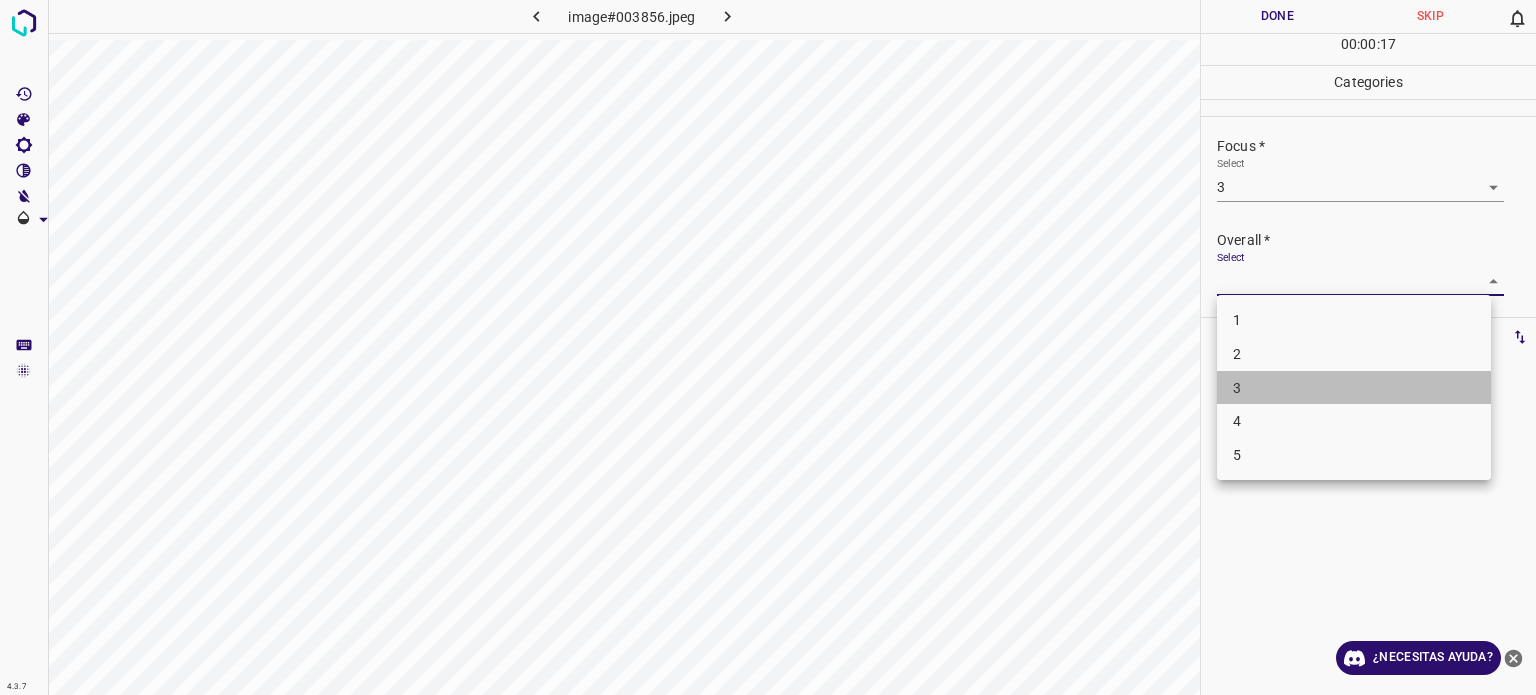 click on "3" at bounding box center (1237, 387) 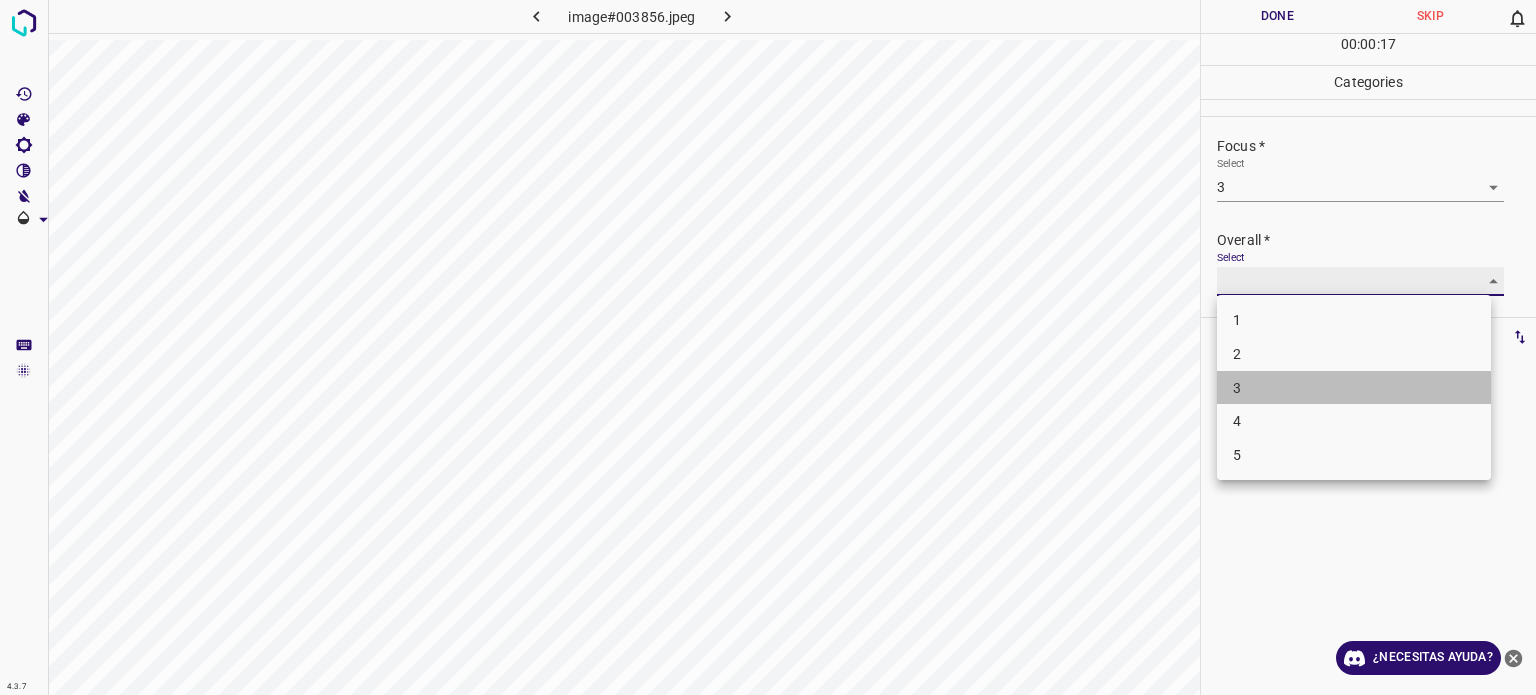 type on "3" 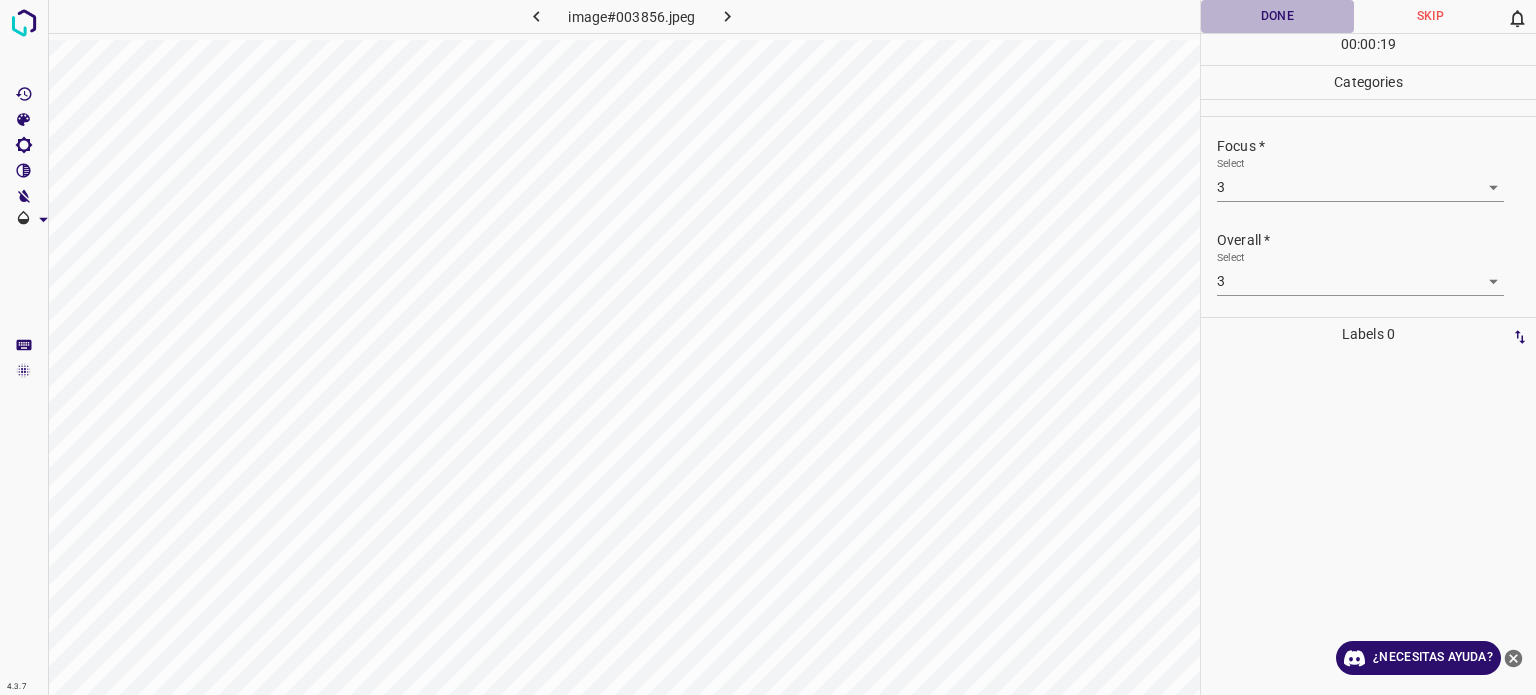 click on "Done" at bounding box center [1277, 16] 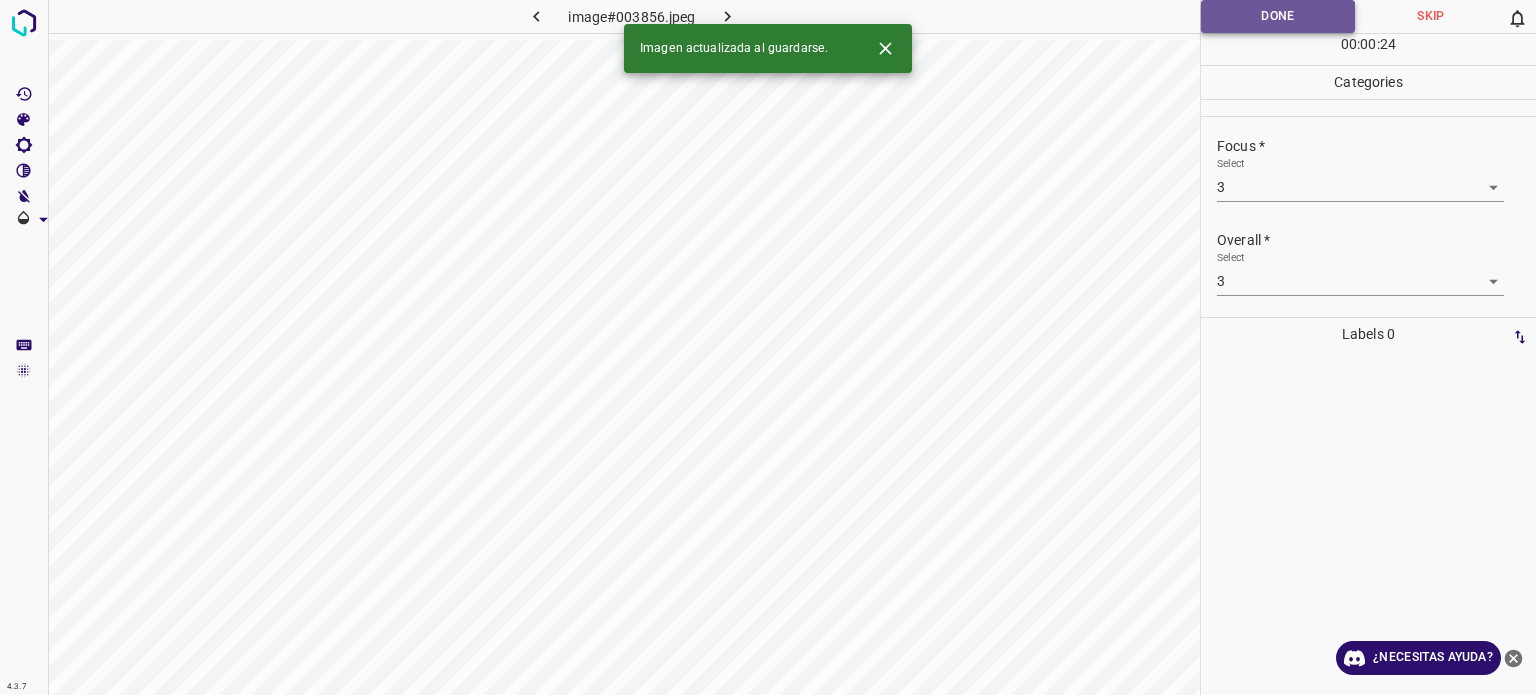 click on "Done" at bounding box center (1278, 16) 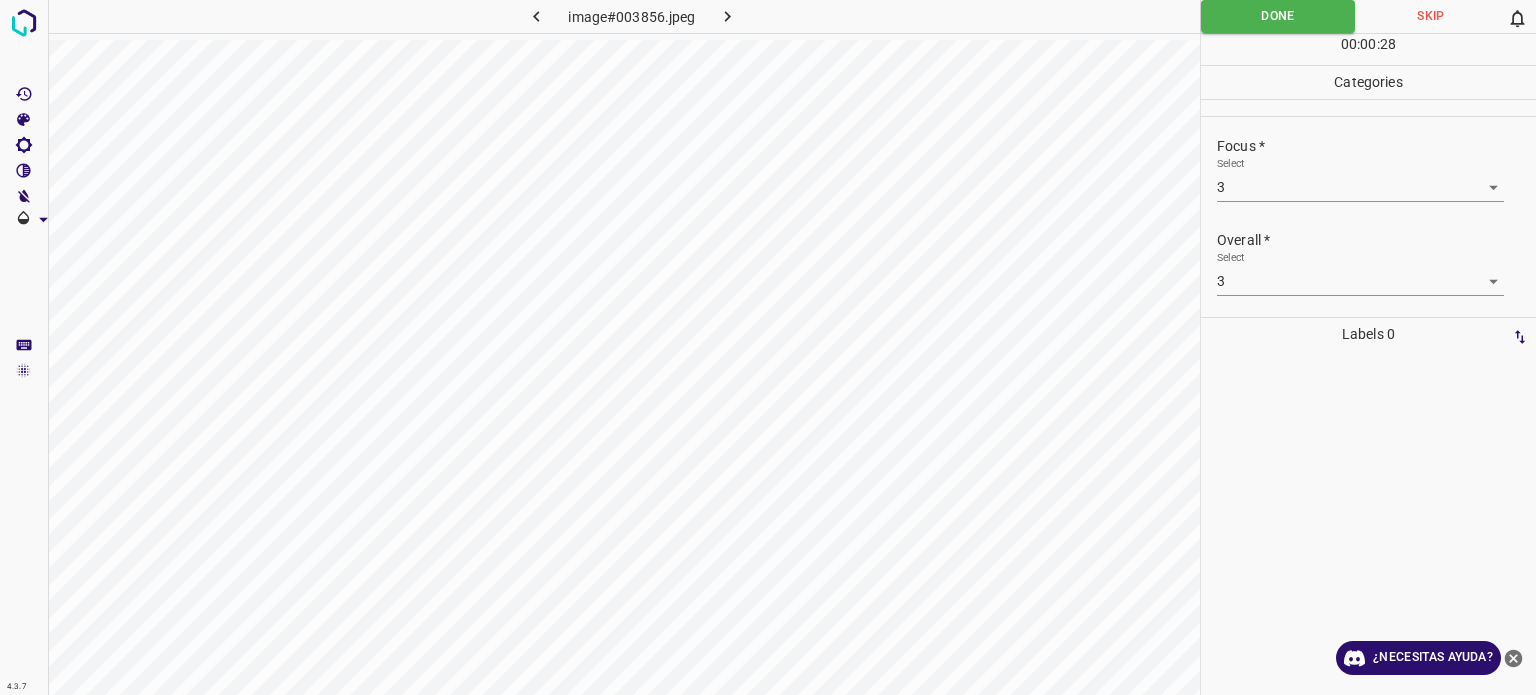 click 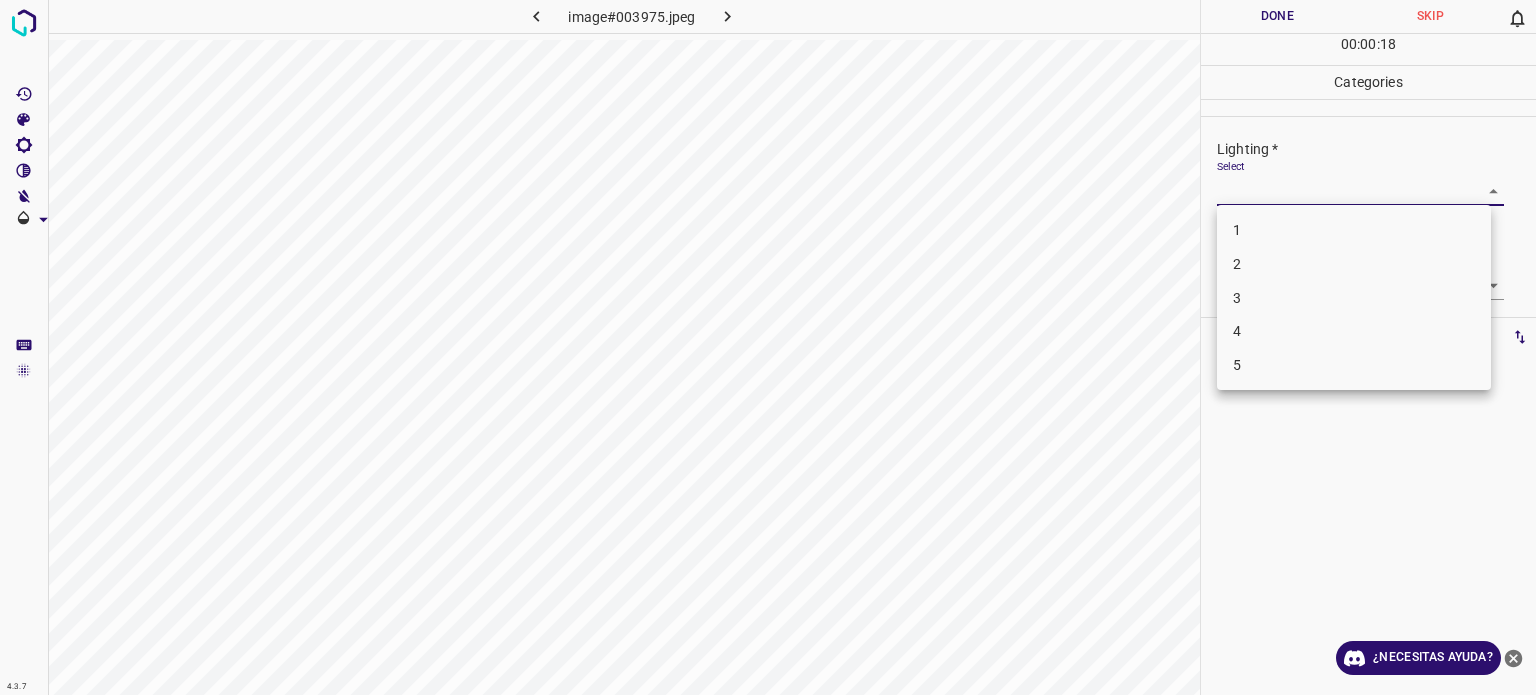 drag, startPoint x: 1242, startPoint y: 195, endPoint x: 1243, endPoint y: 302, distance: 107.00467 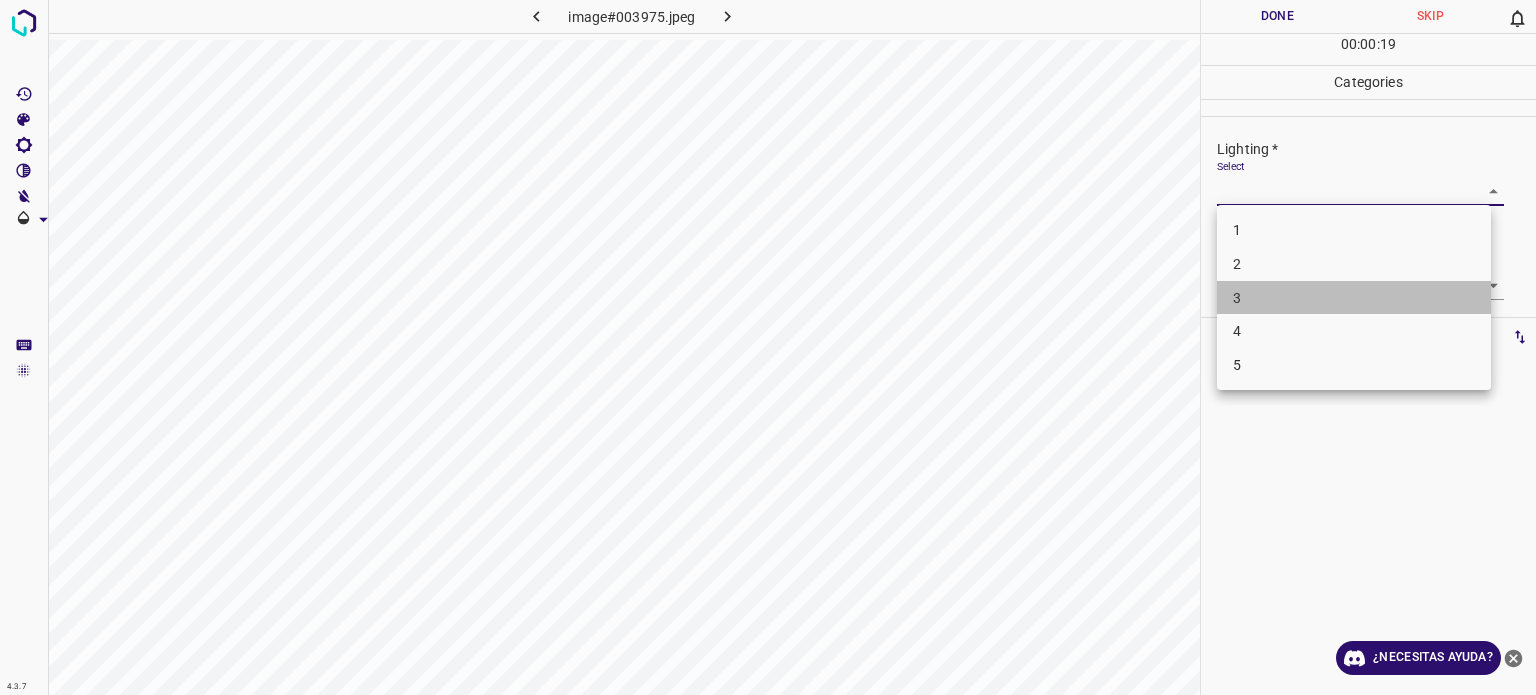 click on "3" at bounding box center [1354, 298] 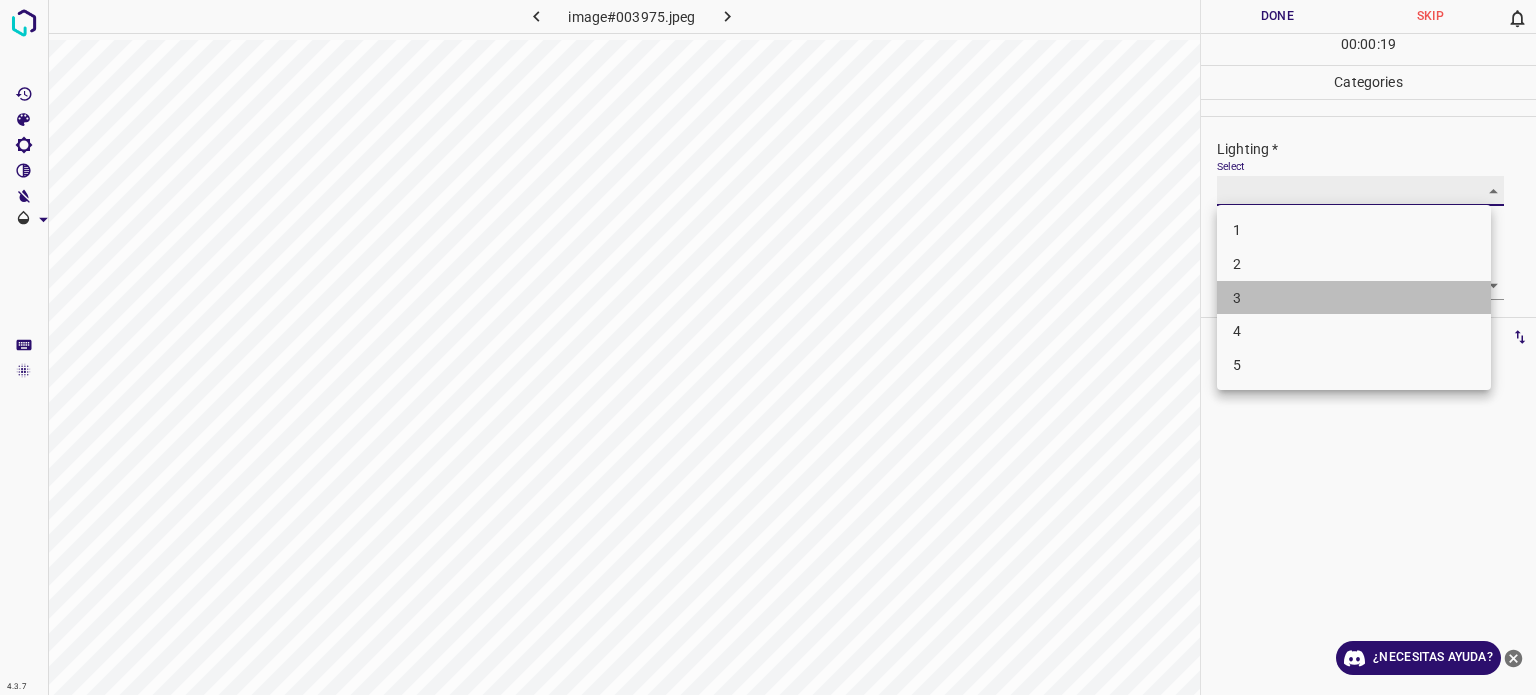 type on "3" 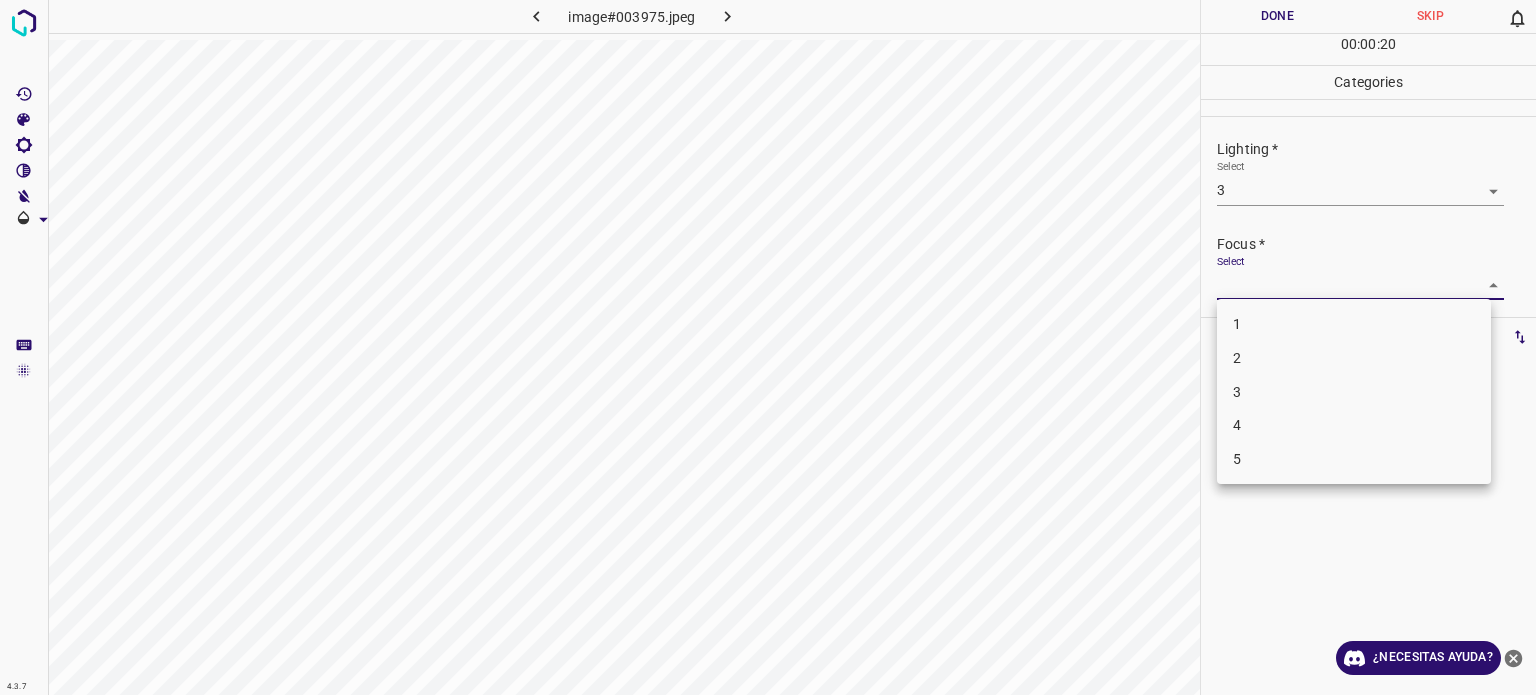 click on "4.3.7 image#003975.jpeg Done Skip 0 00   : 00   : 20   Categories Lighting *  Select 3 3 Focus *  Select ​ Overall *  Select ​ Labels   0 Categories 1 Lighting 2 Focus 3 Overall Tools Space Change between modes (Draw & Edit) I Auto labeling R Restore zoom M Zoom in N Zoom out Delete Delete selecte label Filters Z Restore filters X Saturation filter C Brightness filter V Contrast filter B Gray scale filter General O Download ¿Necesitas ayuda? Texto original Valora esta traducción Tu opinión servirá para ayudar a mejorar el Traductor de Google - Texto - Esconder - Borrar 1 2 3 4 5" at bounding box center (768, 347) 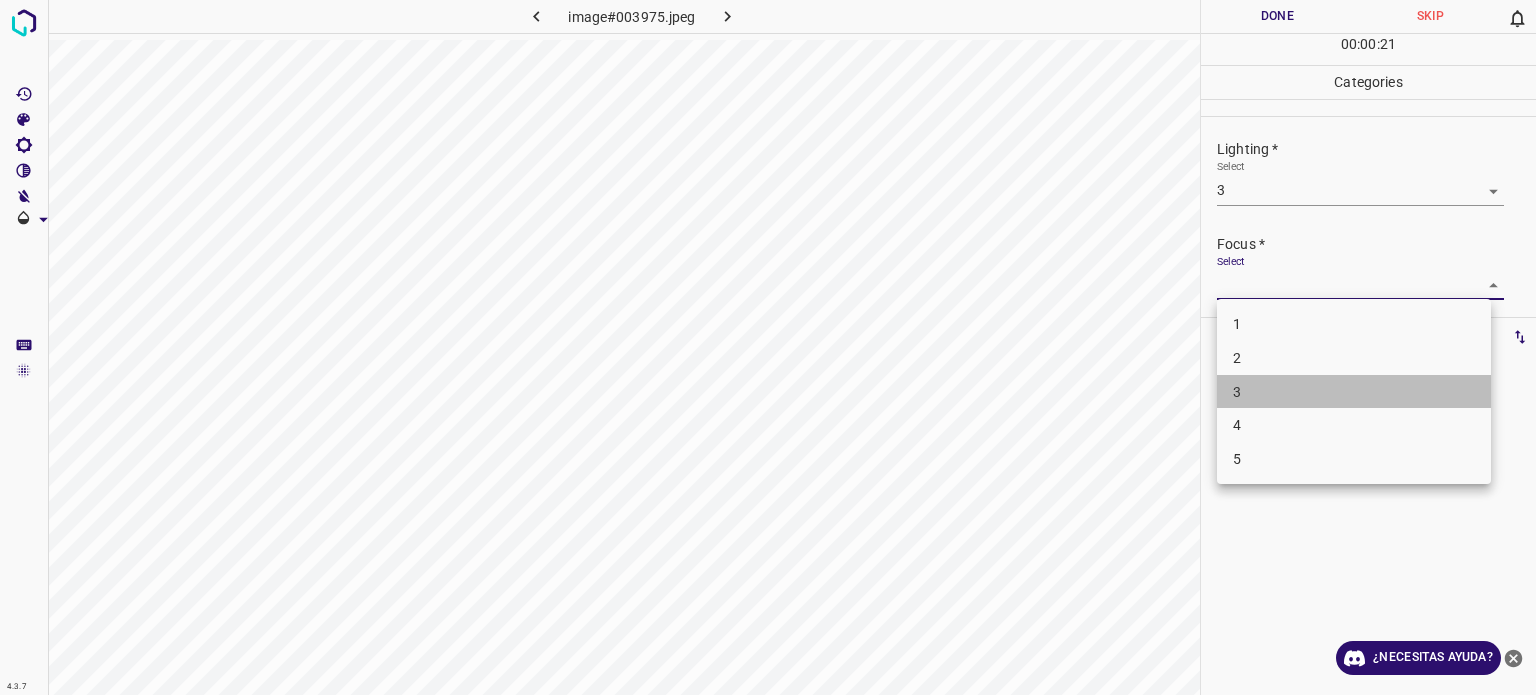 click on "3" at bounding box center [1237, 391] 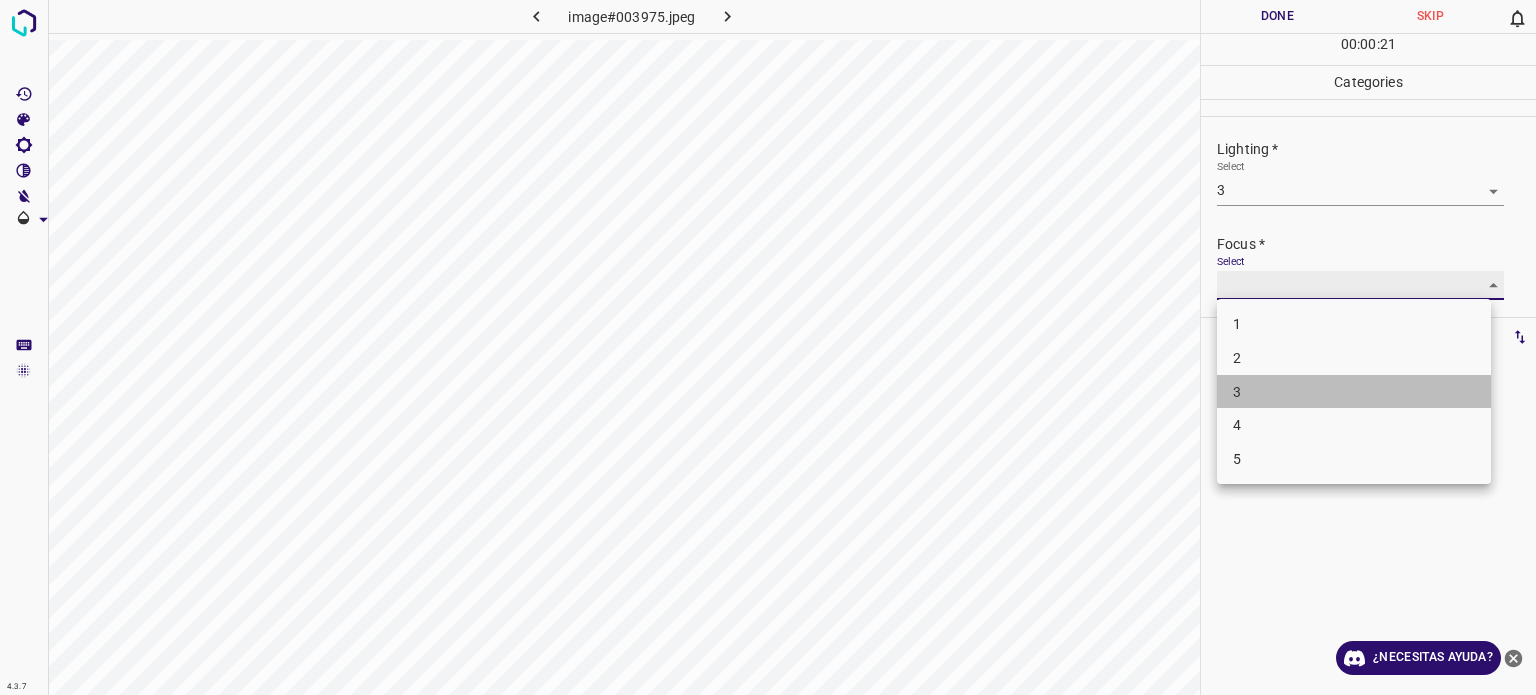type on "3" 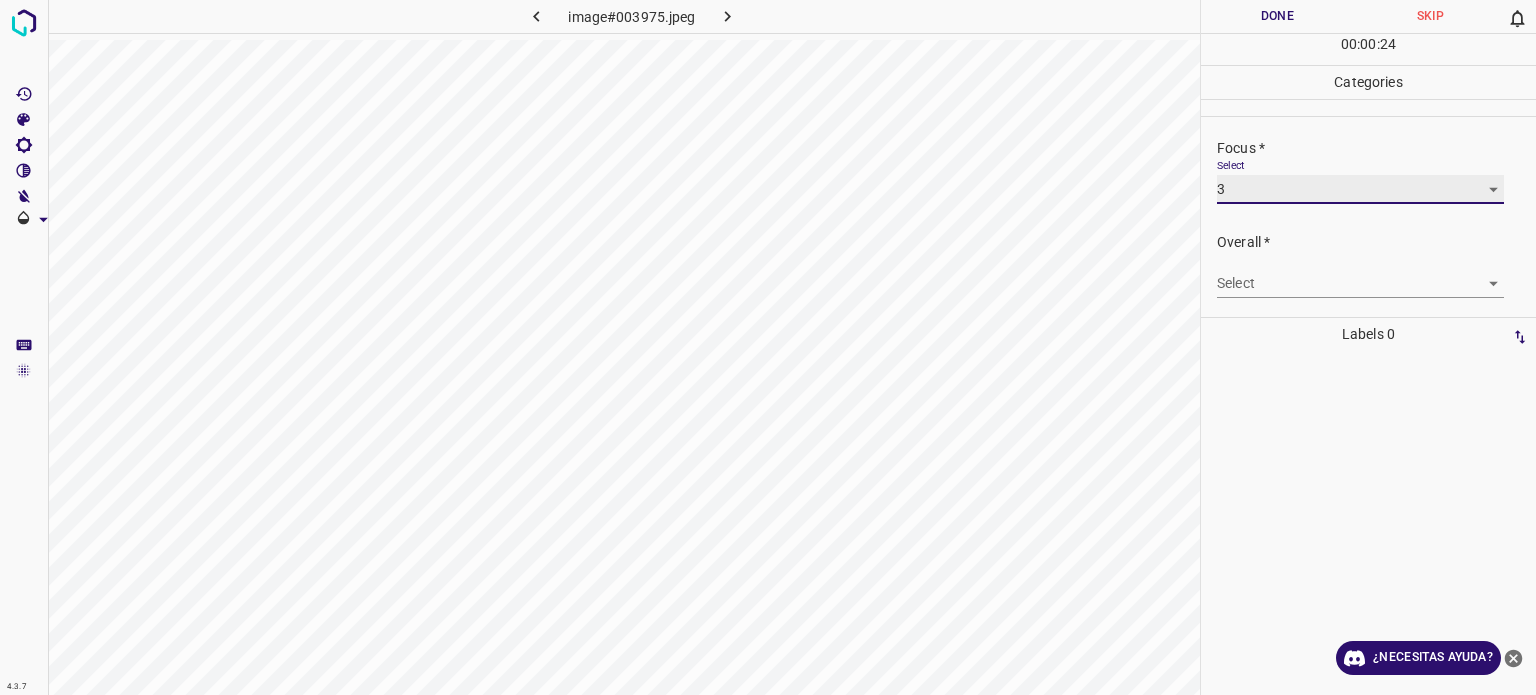 scroll, scrollTop: 98, scrollLeft: 0, axis: vertical 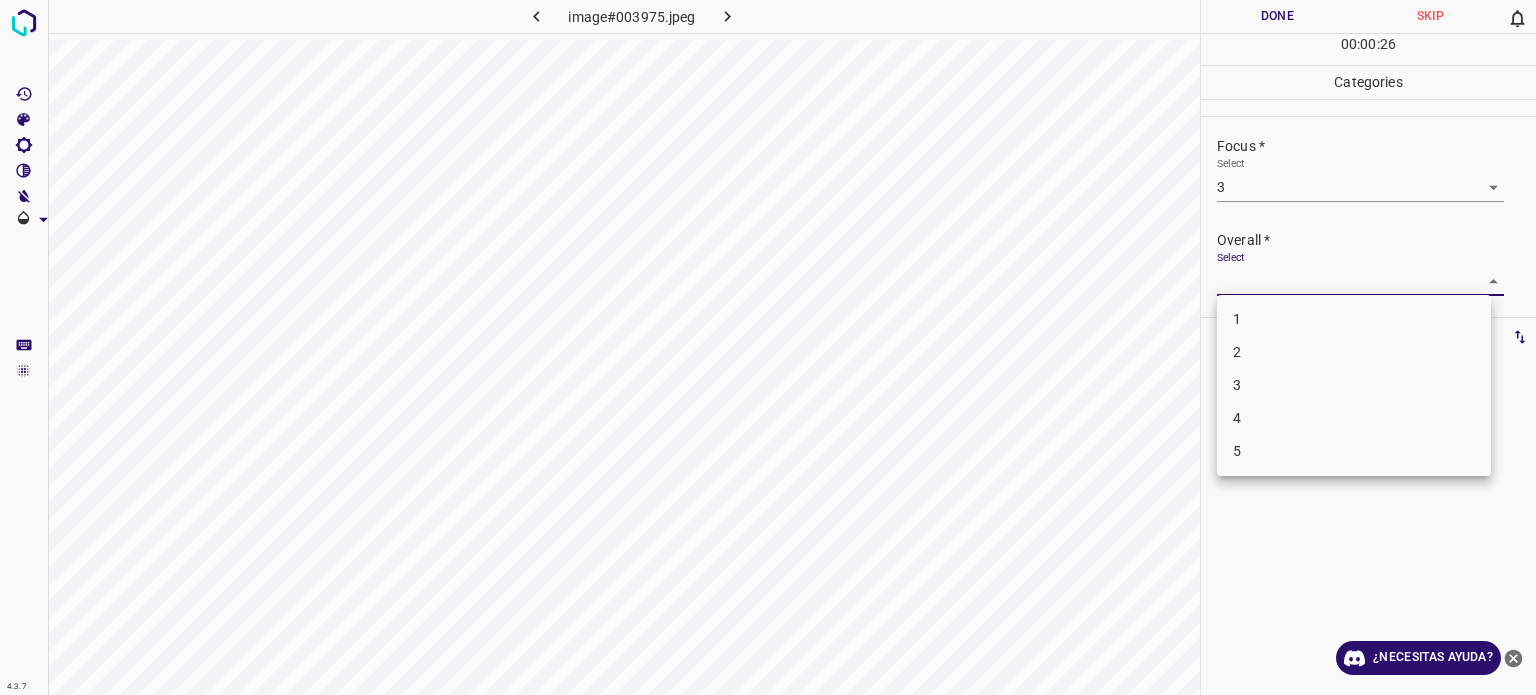 click on "4.3.7 image#003975.jpeg Done Skip 0 00   : 00   : 26   Categories Lighting *  Select 3 3 Focus *  Select 3 3 Overall *  Select ​ Labels   0 Categories 1 Lighting 2 Focus 3 Overall Tools Space Change between modes (Draw & Edit) I Auto labeling R Restore zoom M Zoom in N Zoom out Delete Delete selecte label Filters Z Restore filters X Saturation filter C Brightness filter V Contrast filter B Gray scale filter General O Download ¿Necesitas ayuda? Texto original Valora esta traducción Tu opinión servirá para ayudar a mejorar el Traductor de Google - Texto - Esconder - Borrar 1 2 3 4 5" at bounding box center (768, 347) 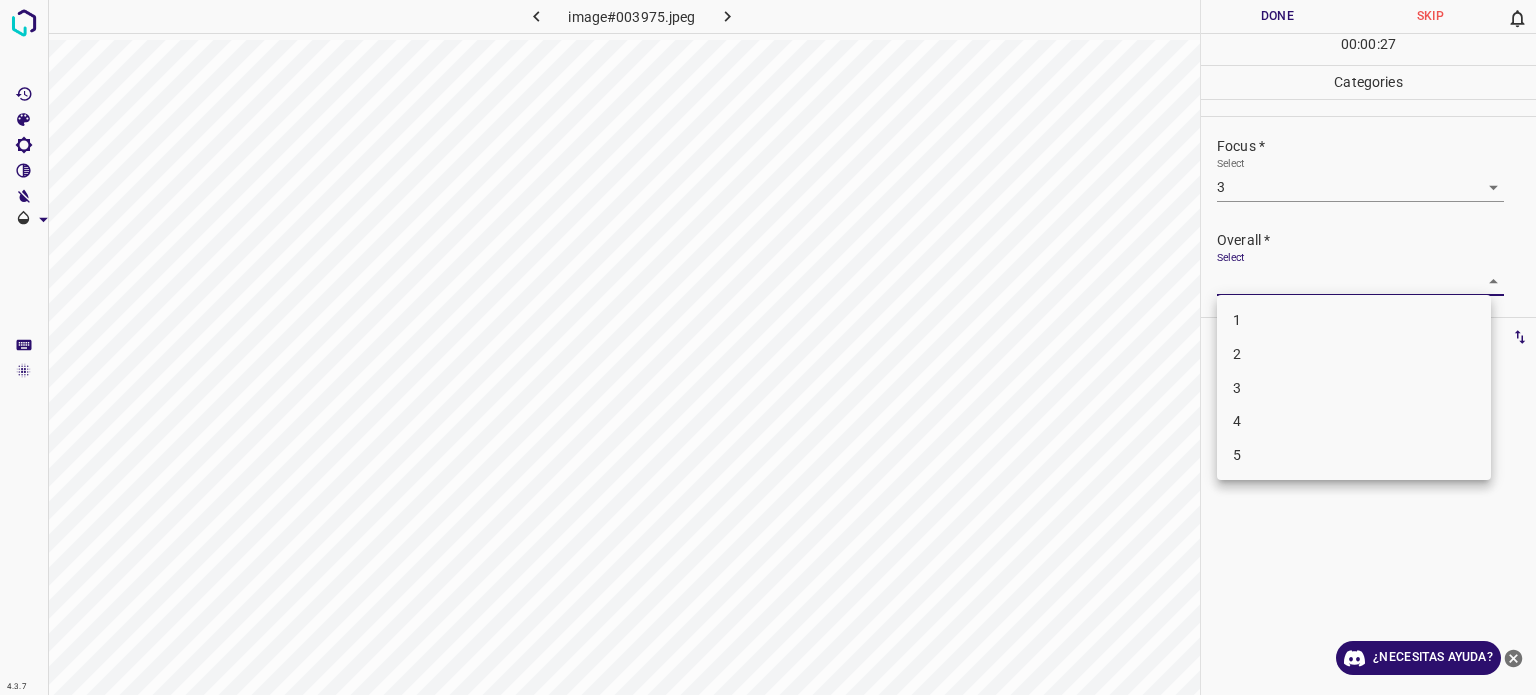 click on "3" at bounding box center [1354, 388] 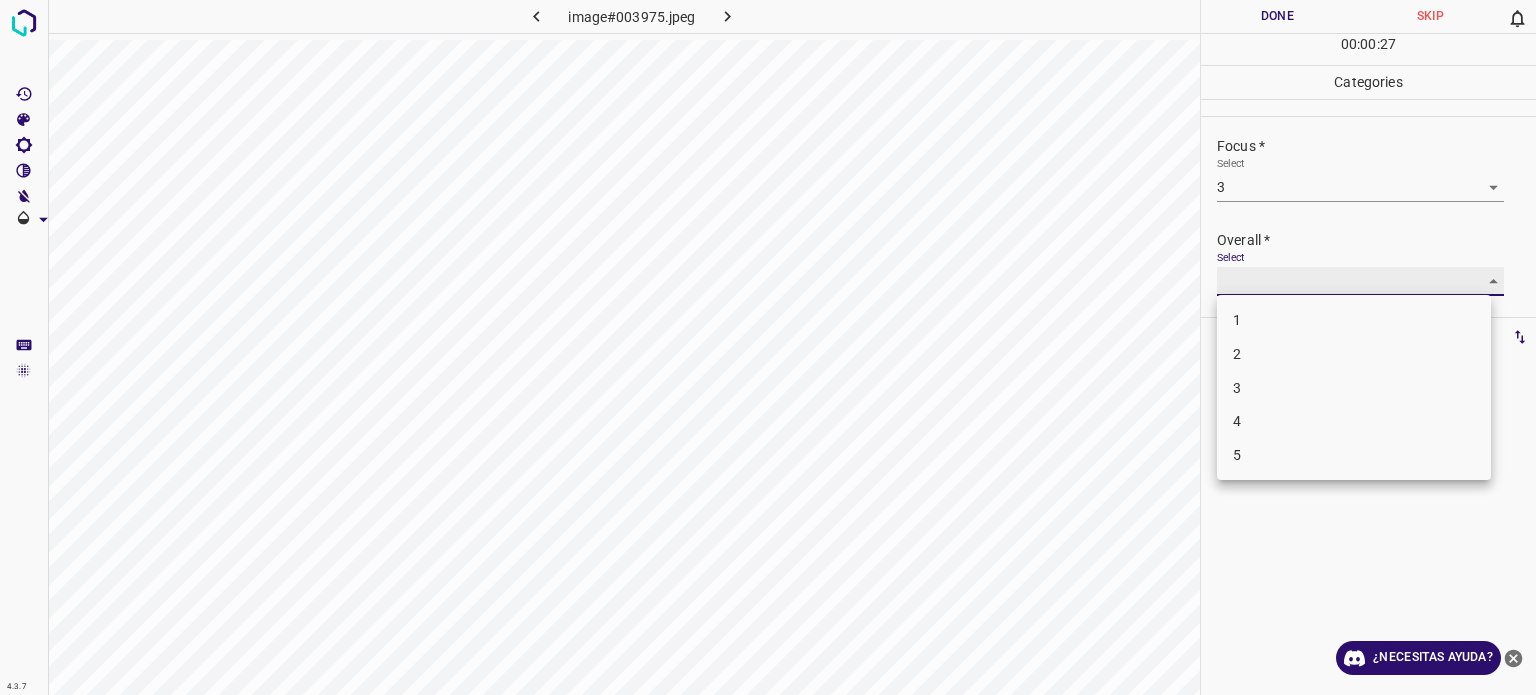 type on "3" 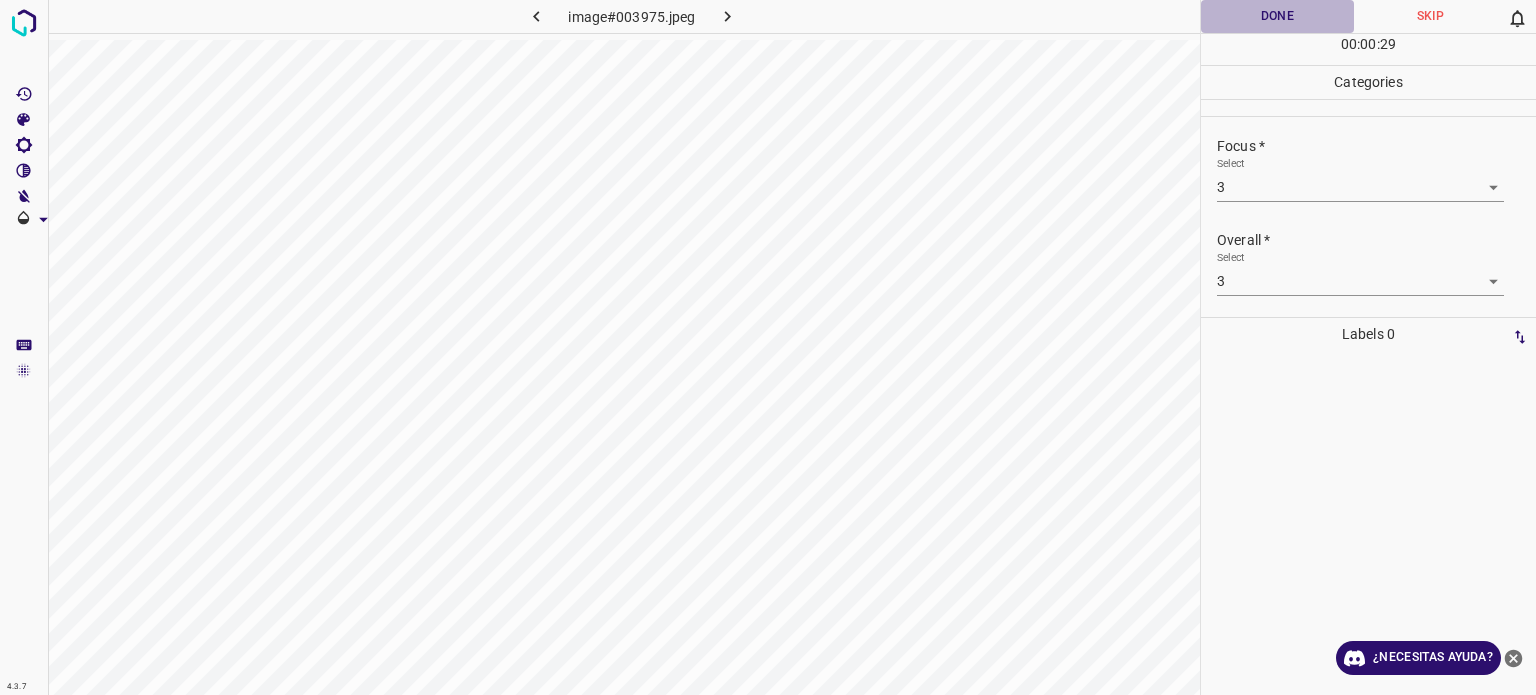 click on "Done" at bounding box center [1277, 16] 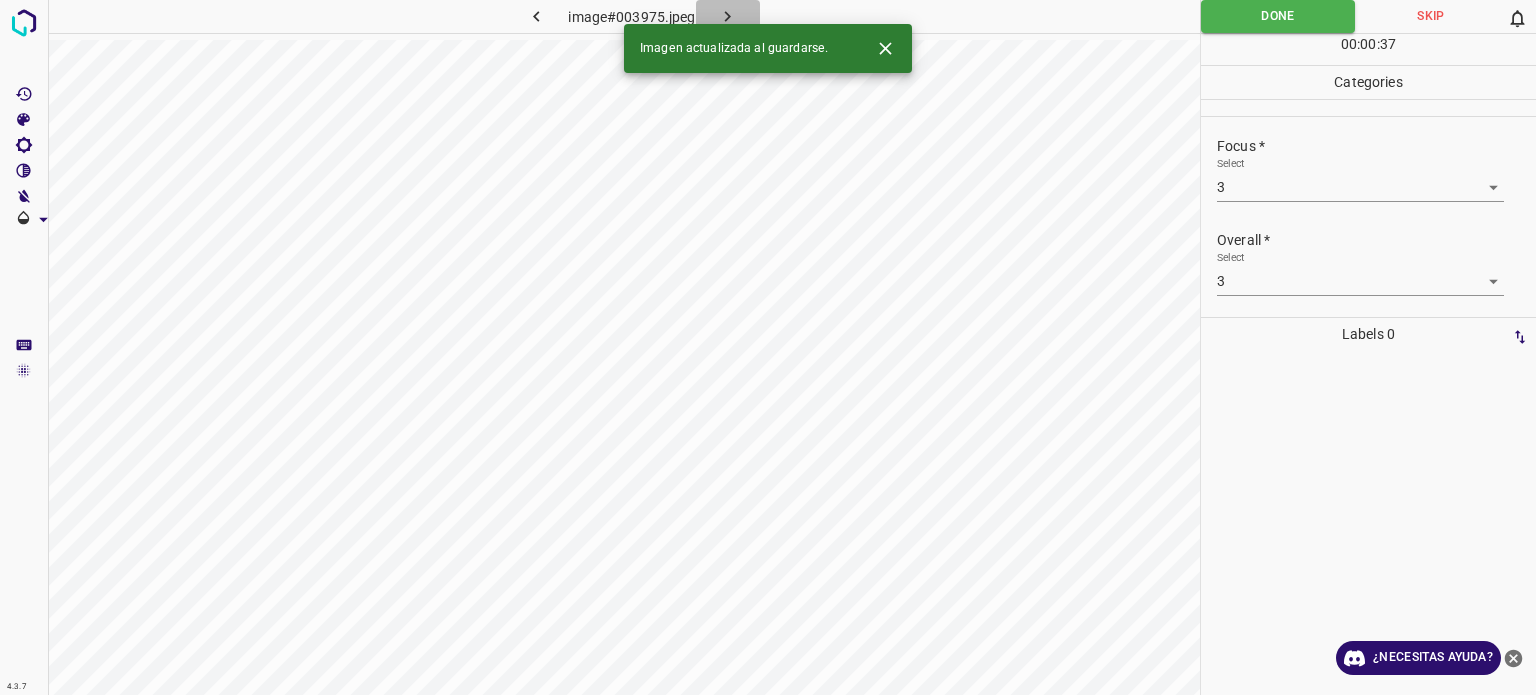 click 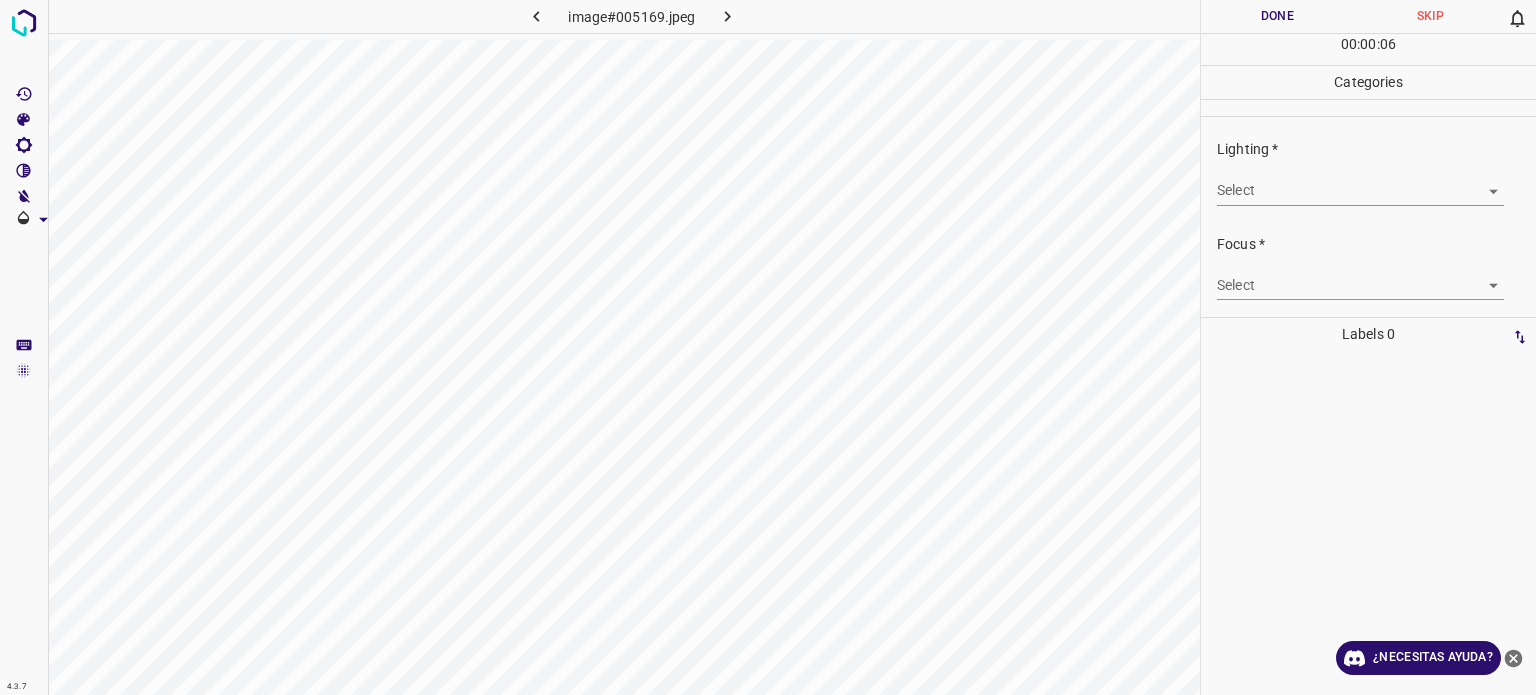 click on "4.3.7 image#005169.jpeg Done Skip 0 00   : 00   : 06   Categories Lighting *  Select ​ Focus *  Select ​ Overall *  Select ​ Labels   0 Categories 1 Lighting 2 Focus 3 Overall Tools Space Change between modes (Draw & Edit) I Auto labeling R Restore zoom M Zoom in N Zoom out Delete Delete selecte label Filters Z Restore filters X Saturation filter C Brightness filter V Contrast filter B Gray scale filter General O Download ¿Necesitas ayuda? Texto original Valora esta traducción Tu opinión servirá para ayudar a mejorar el Traductor de Google - Texto - Esconder - Borrar" at bounding box center [768, 347] 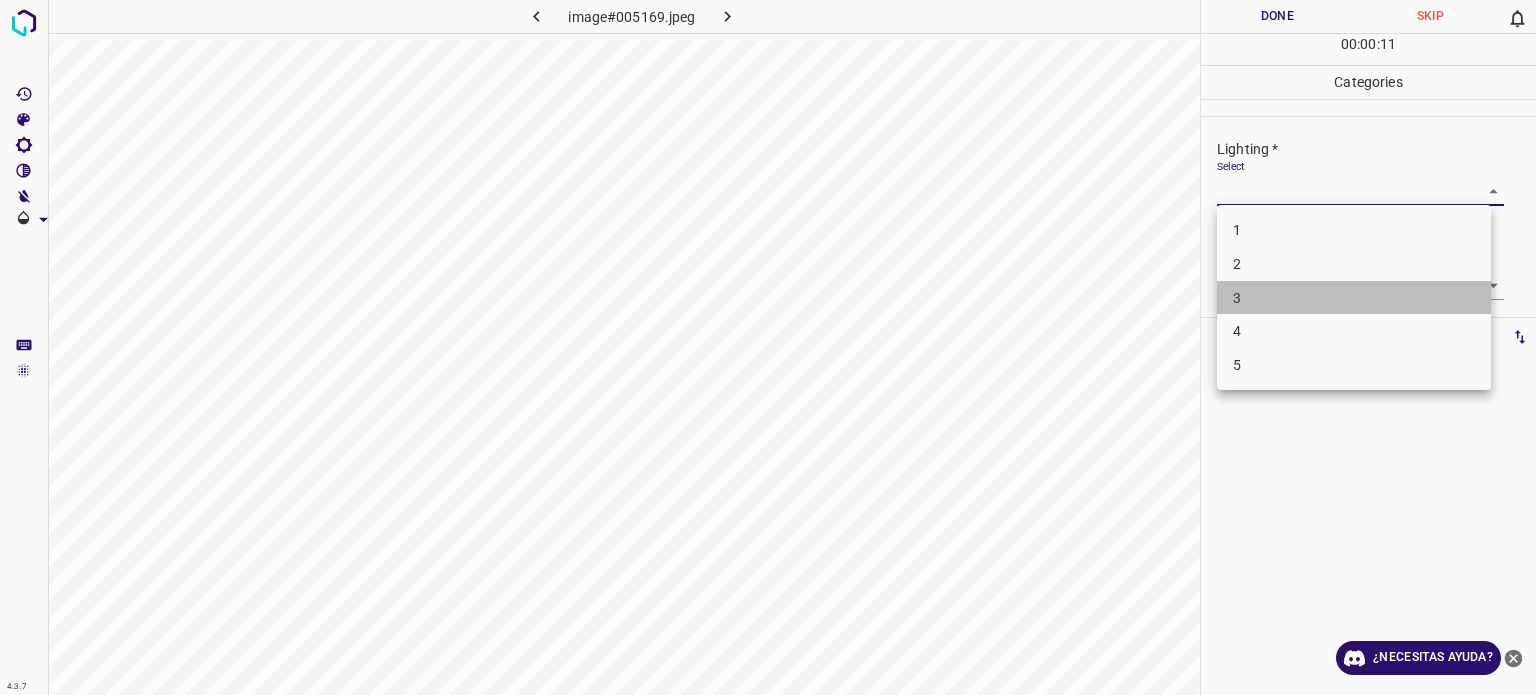 click on "3" at bounding box center [1354, 298] 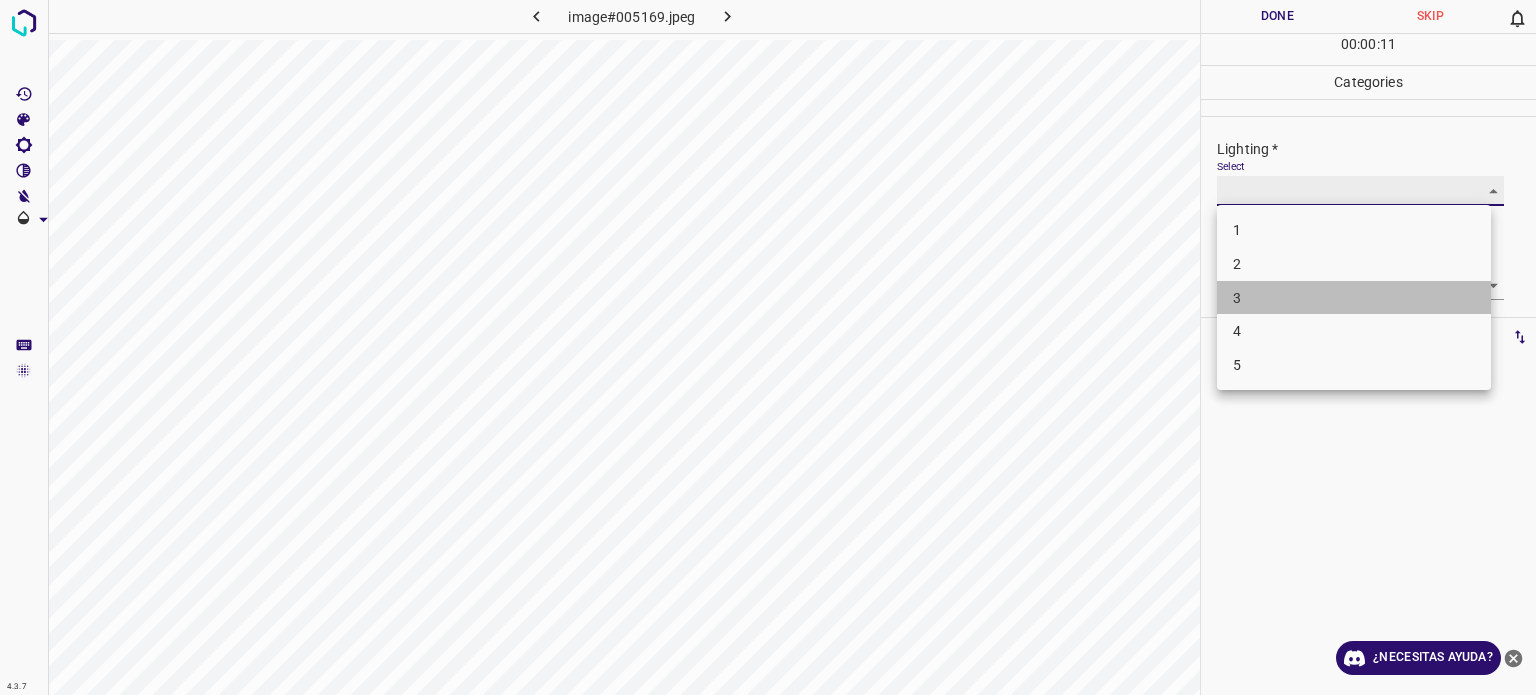 type on "3" 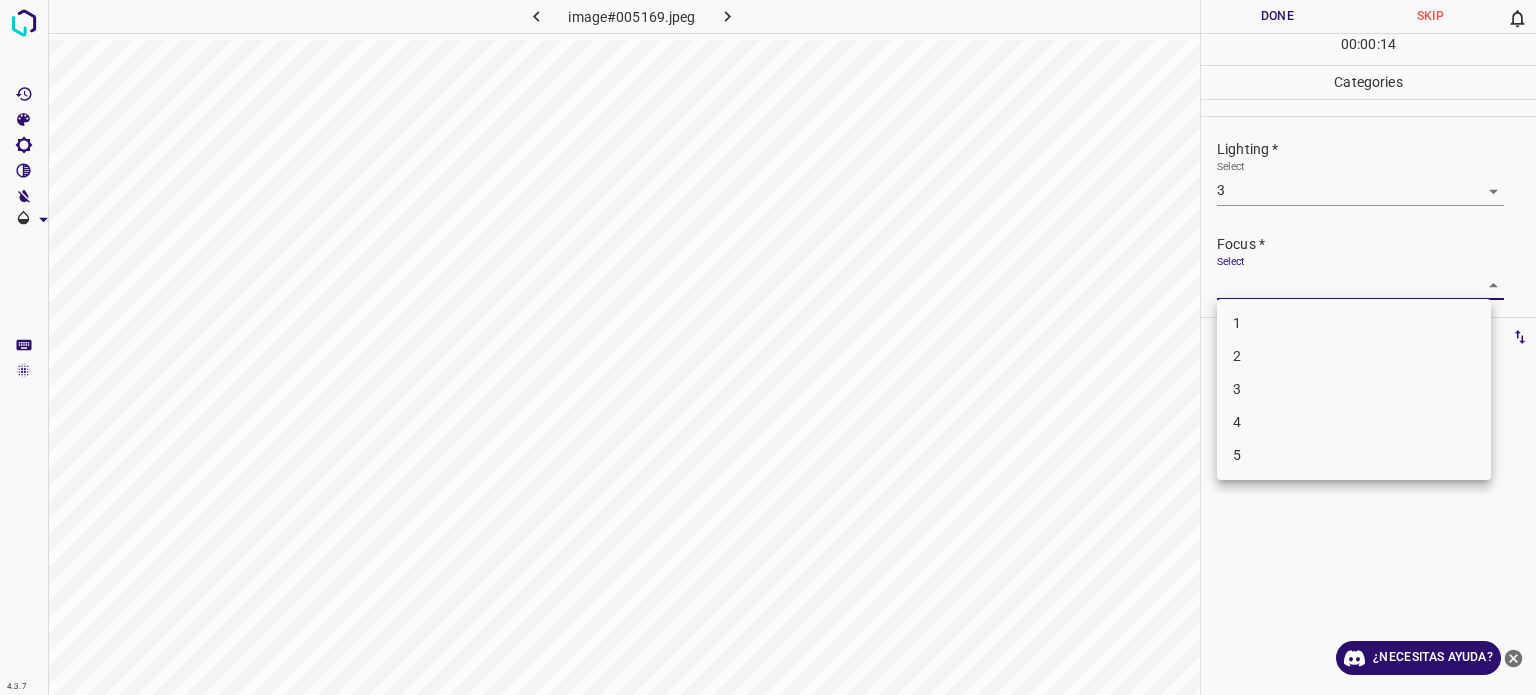 click on "4.3.7 image#005169.jpeg Done Skip 0 00   : 00   : 14   Categories Lighting *  Select 3 3 Focus *  Select ​ Overall *  Select ​ Labels   0 Categories 1 Lighting 2 Focus 3 Overall Tools Space Change between modes (Draw & Edit) I Auto labeling R Restore zoom M Zoom in N Zoom out Delete Delete selecte label Filters Z Restore filters X Saturation filter C Brightness filter V Contrast filter B Gray scale filter General O Download ¿Necesitas ayuda? Texto original Valora esta traducción Tu opinión servirá para ayudar a mejorar el Traductor de Google - Texto - Esconder - Borrar 1 2 3 4 5" at bounding box center [768, 347] 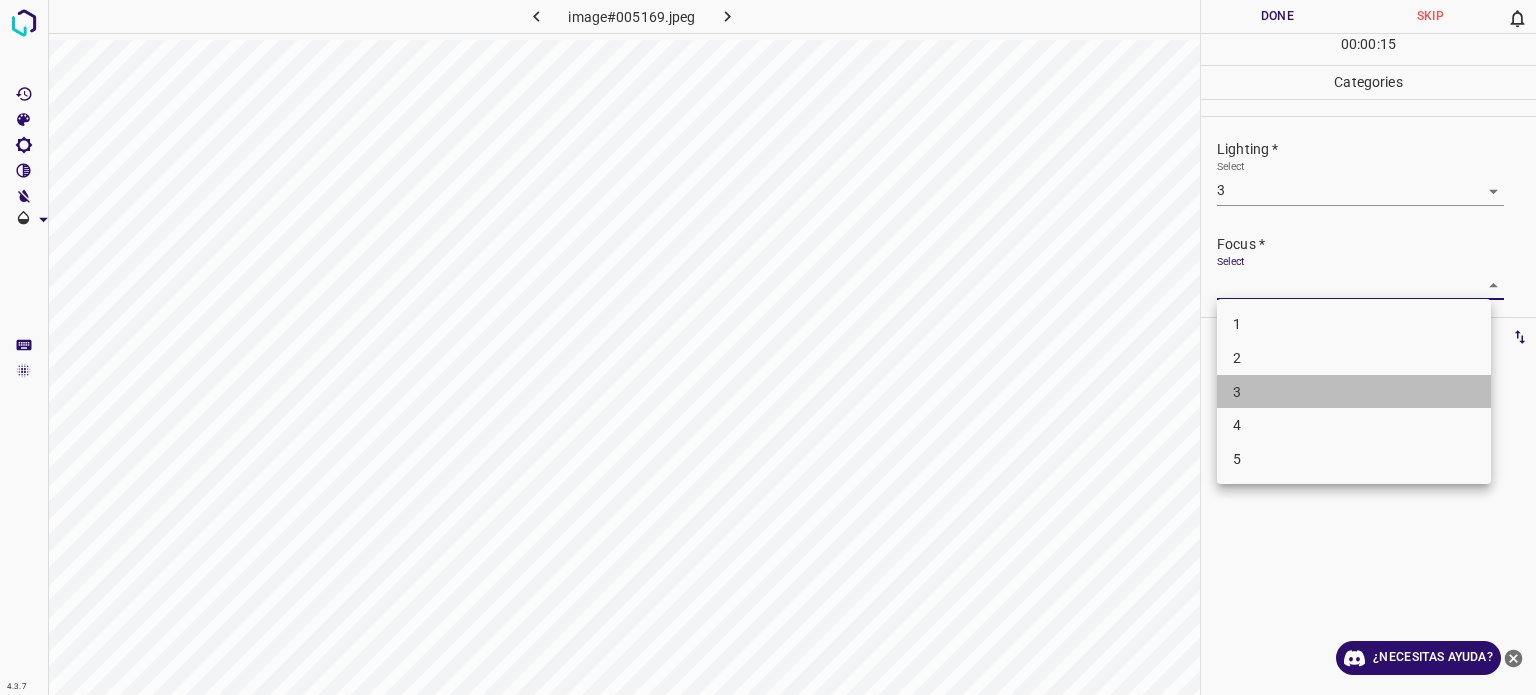click on "3" at bounding box center (1354, 392) 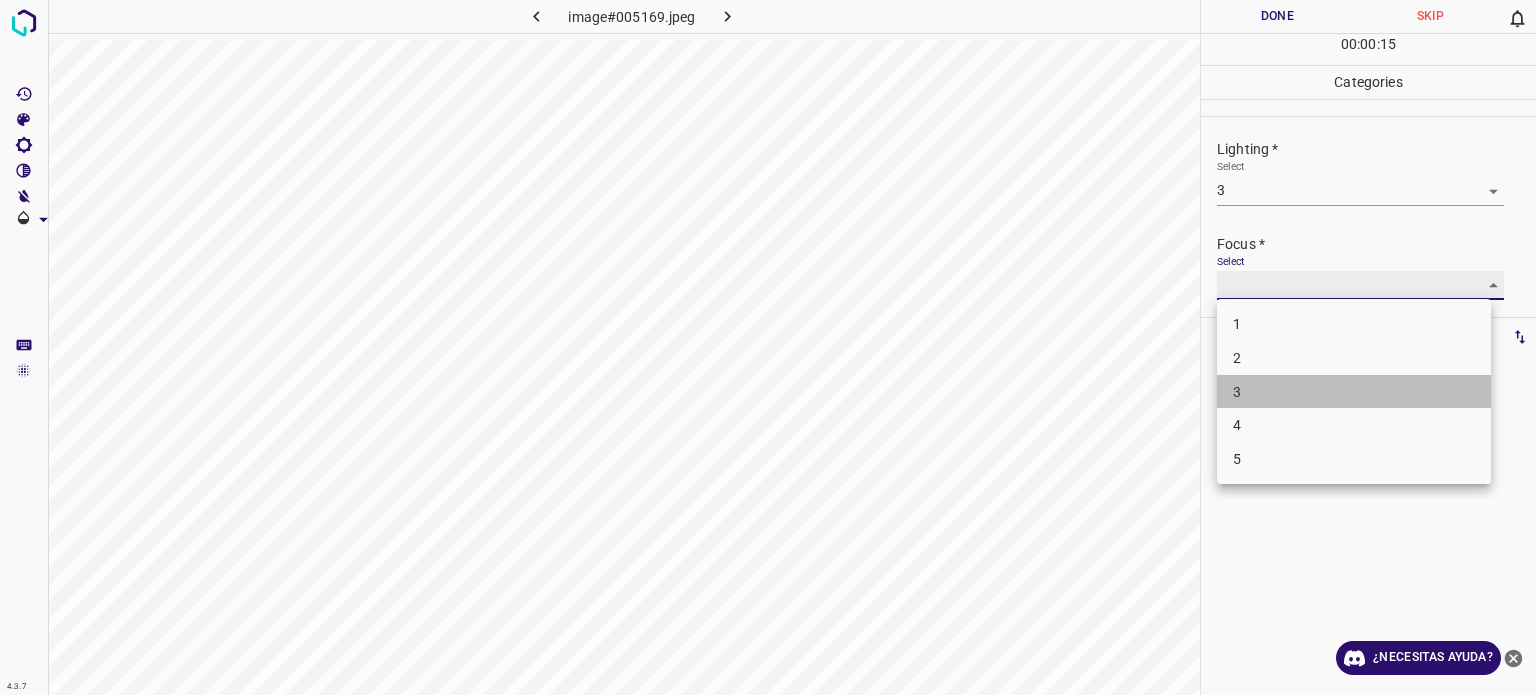 type on "3" 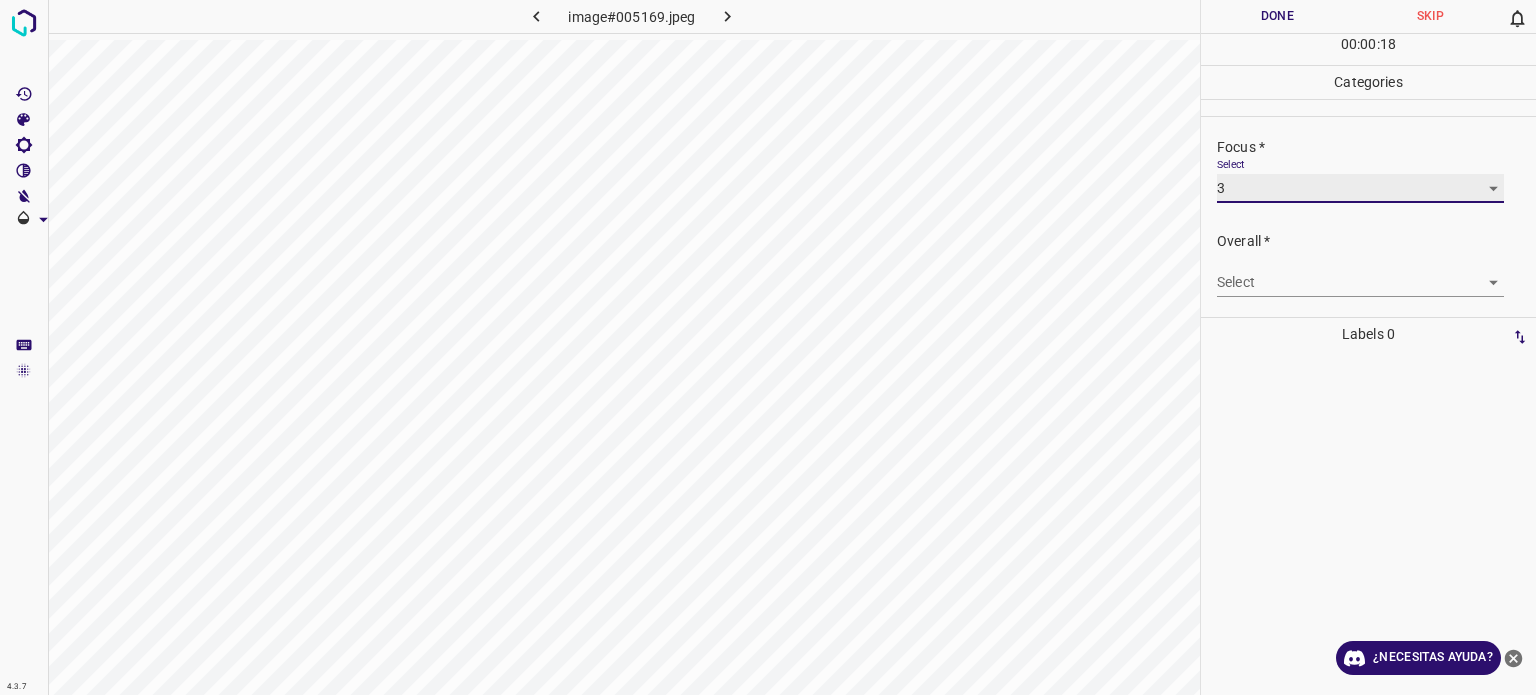 scroll, scrollTop: 98, scrollLeft: 0, axis: vertical 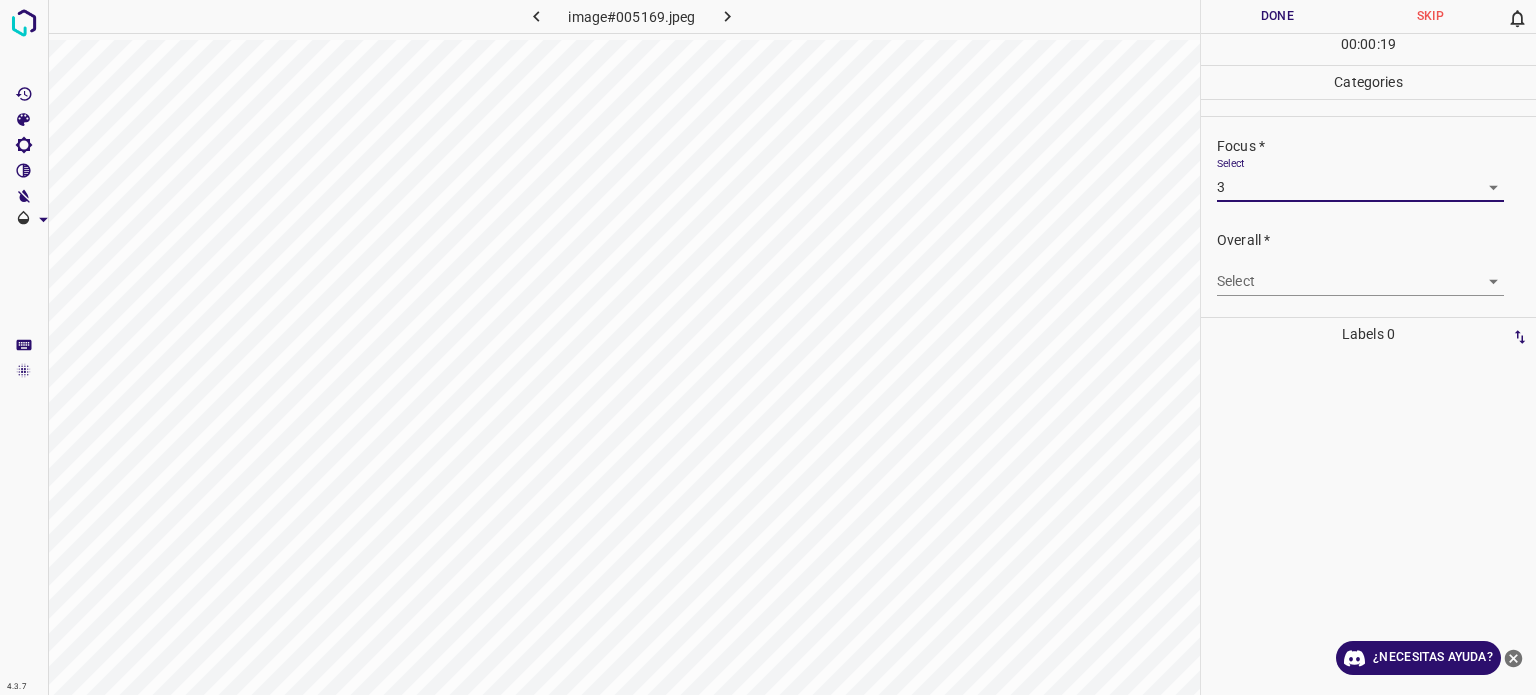 click on "4.3.7 image#005169.jpeg Done Skip 0 00   : 00   : 19   Categories Lighting *  Select 3 3 Focus *  Select 3 3 Overall *  Select ​ Labels   0 Categories 1 Lighting 2 Focus 3 Overall Tools Space Change between modes (Draw & Edit) I Auto labeling R Restore zoom M Zoom in N Zoom out Delete Delete selecte label Filters Z Restore filters X Saturation filter C Brightness filter V Contrast filter B Gray scale filter General O Download ¿Necesitas ayuda? Texto original Valora esta traducción Tu opinión servirá para ayudar a mejorar el Traductor de Google - Texto - Esconder - Borrar" at bounding box center [768, 347] 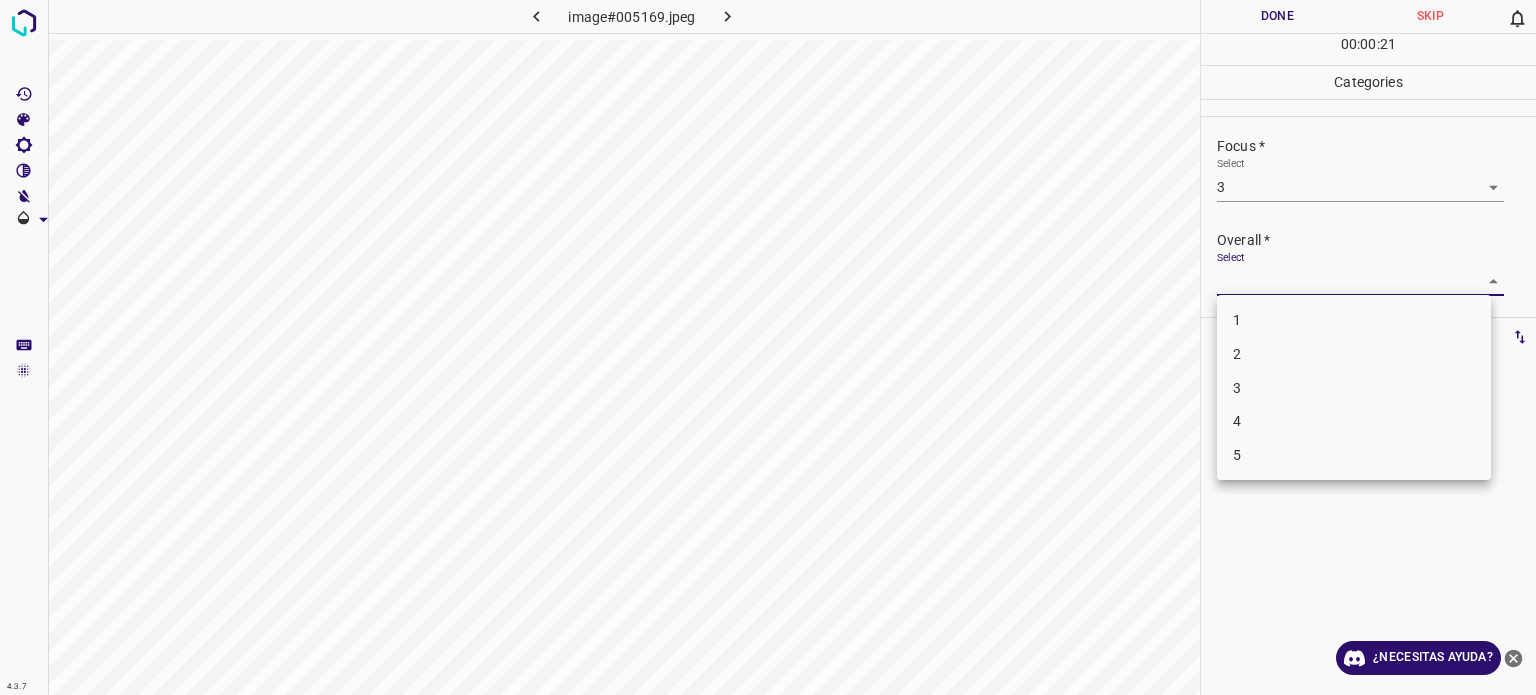 click on "3" at bounding box center (1237, 387) 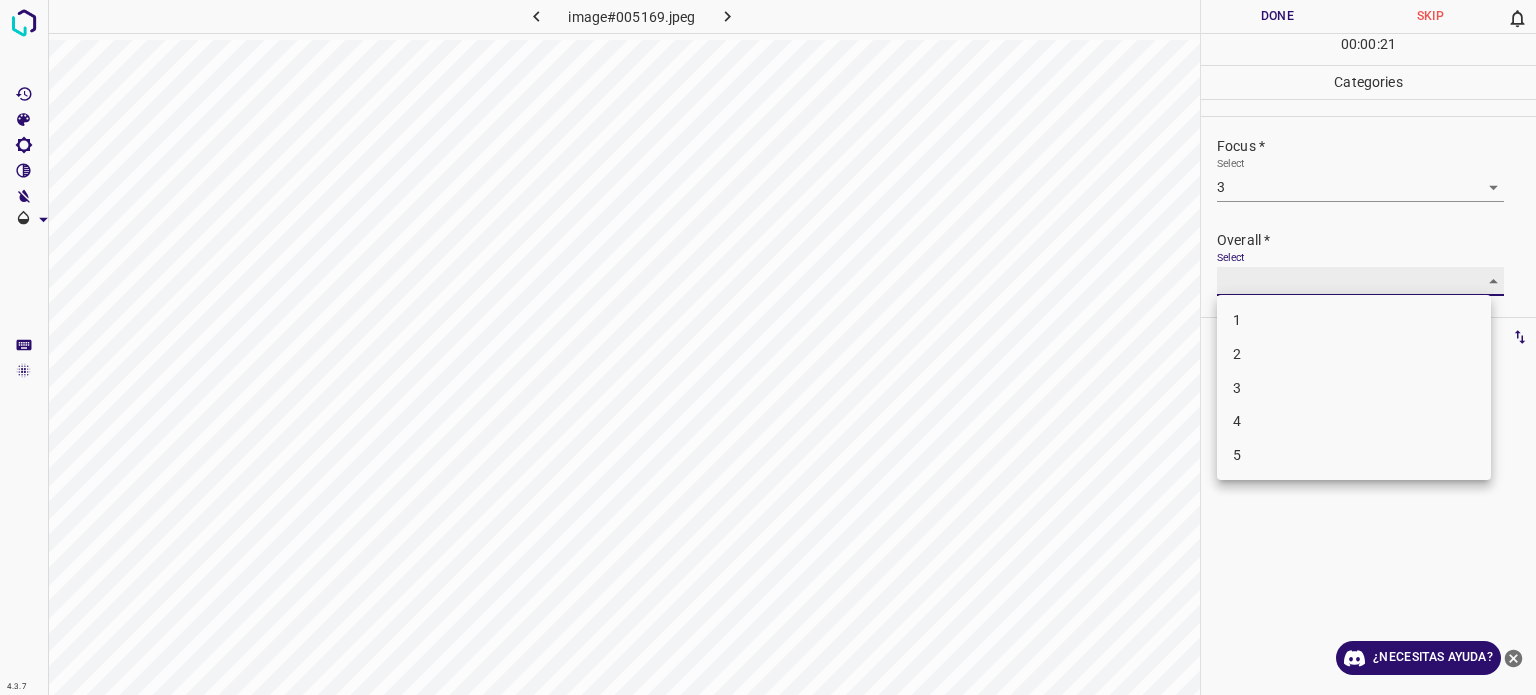 type on "3" 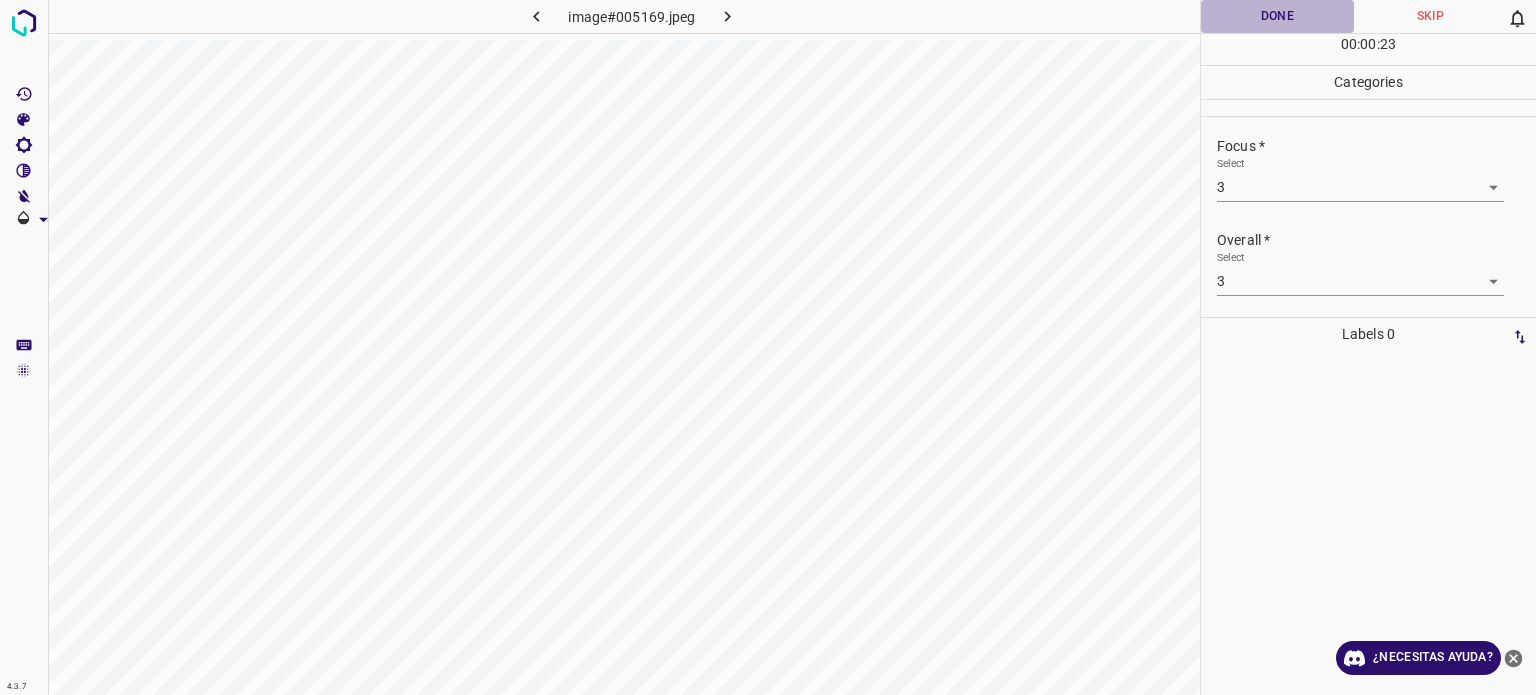 click on "Done" at bounding box center [1277, 16] 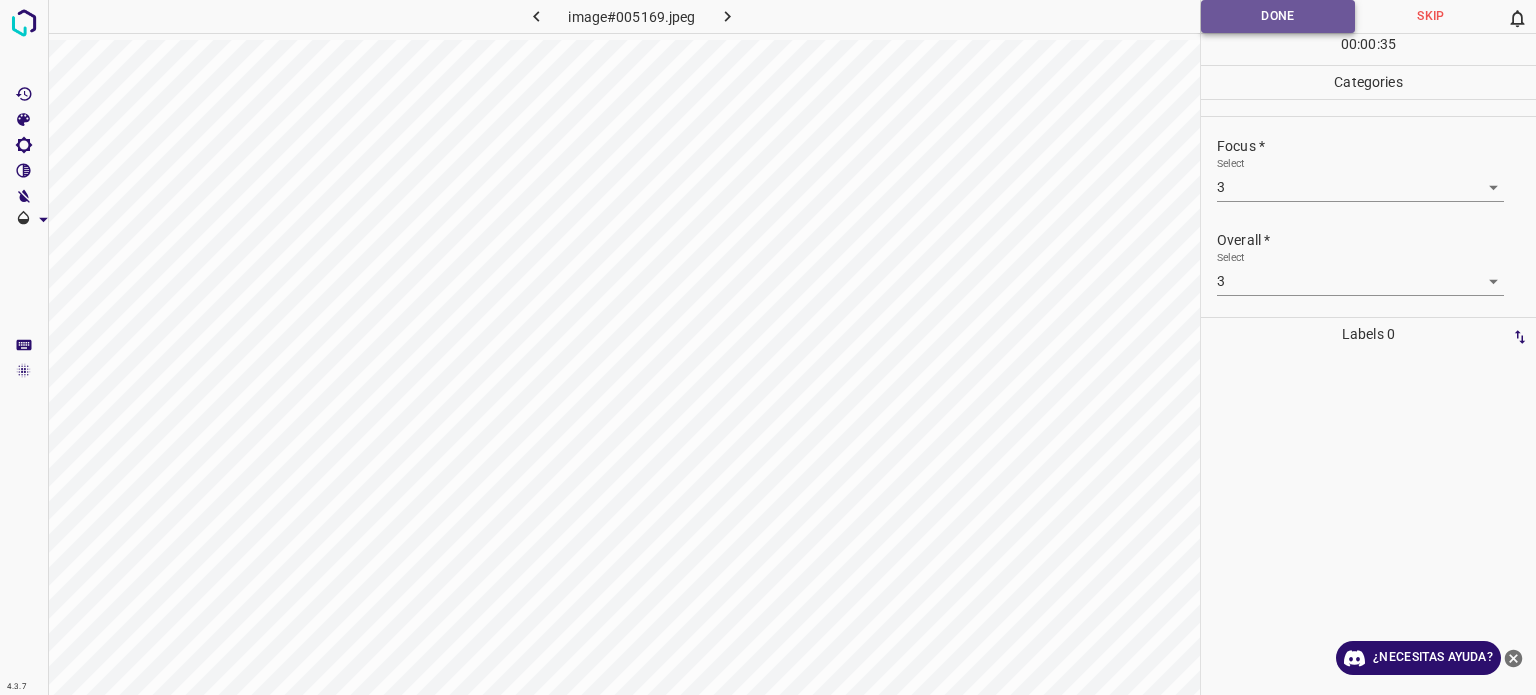 click on "Done" at bounding box center (1278, 16) 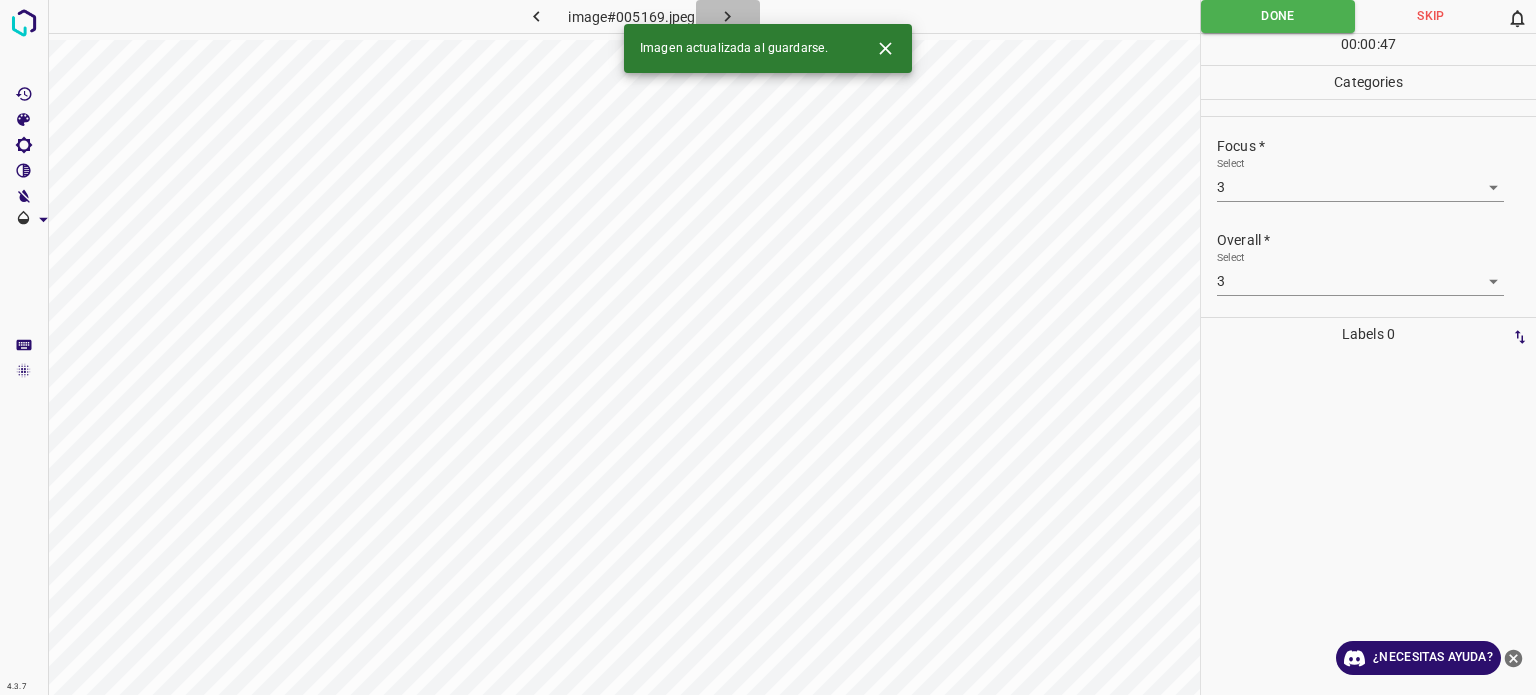 click 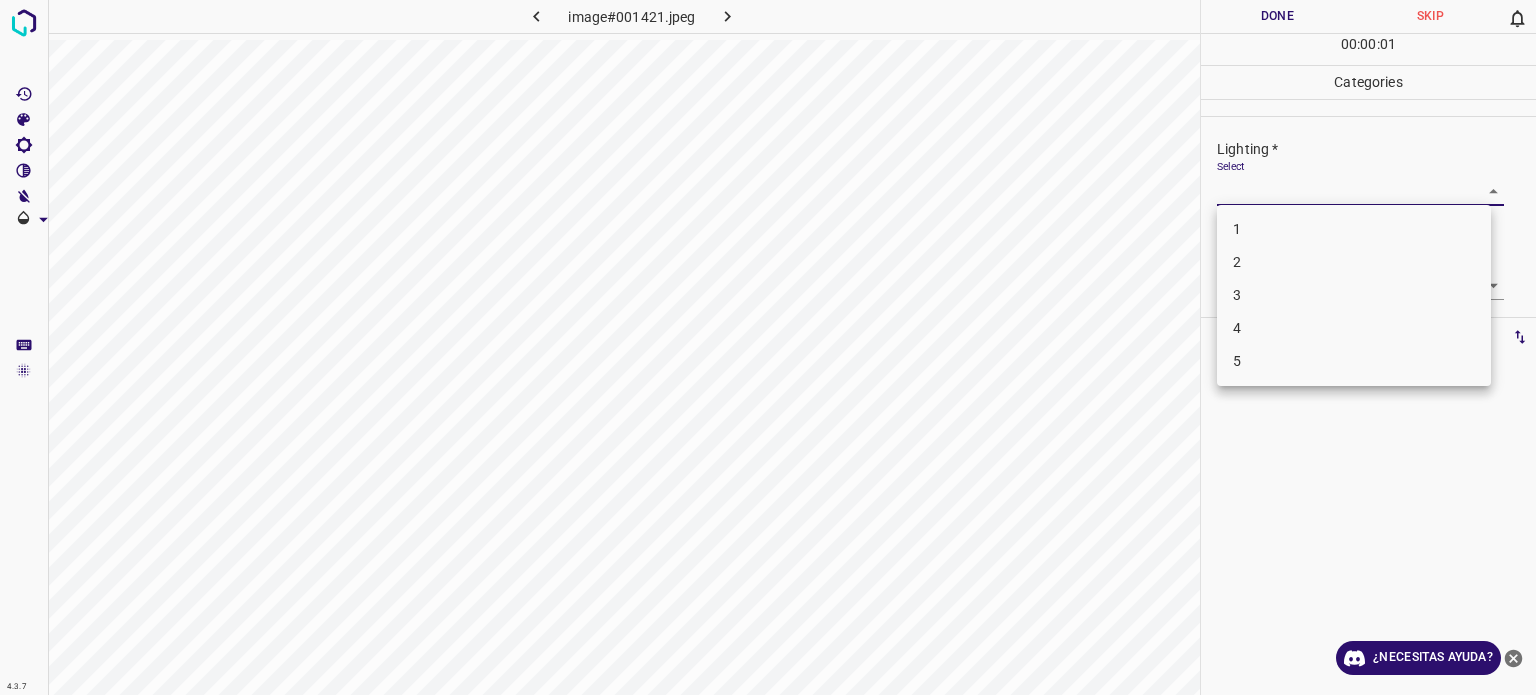 click on "4.3.7 image#001421.jpeg Done Skip 0 00   : 00   : 01   Categories Lighting *  Select ​ Focus *  Select ​ Overall *  Select ​ Labels   0 Categories 1 Lighting 2 Focus 3 Overall Tools Space Change between modes (Draw & Edit) I Auto labeling R Restore zoom M Zoom in N Zoom out Delete Delete selecte label Filters Z Restore filters X Saturation filter C Brightness filter V Contrast filter B Gray scale filter General O Download ¿Necesitas ayuda? Texto original Valora esta traducción Tu opinión servirá para ayudar a mejorar el Traductor de Google - Texto - Esconder - Borrar 1 2 3 4 5" at bounding box center [768, 347] 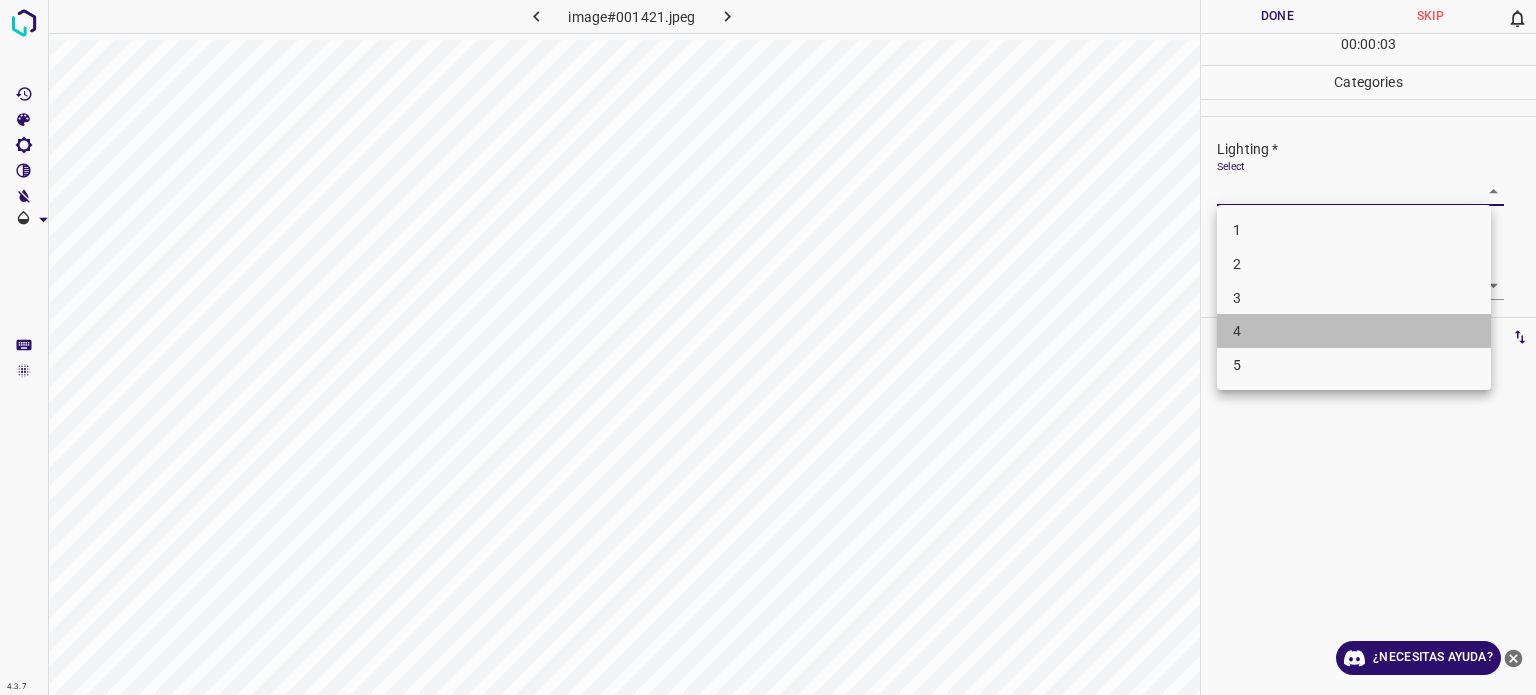 click on "4" at bounding box center [1354, 331] 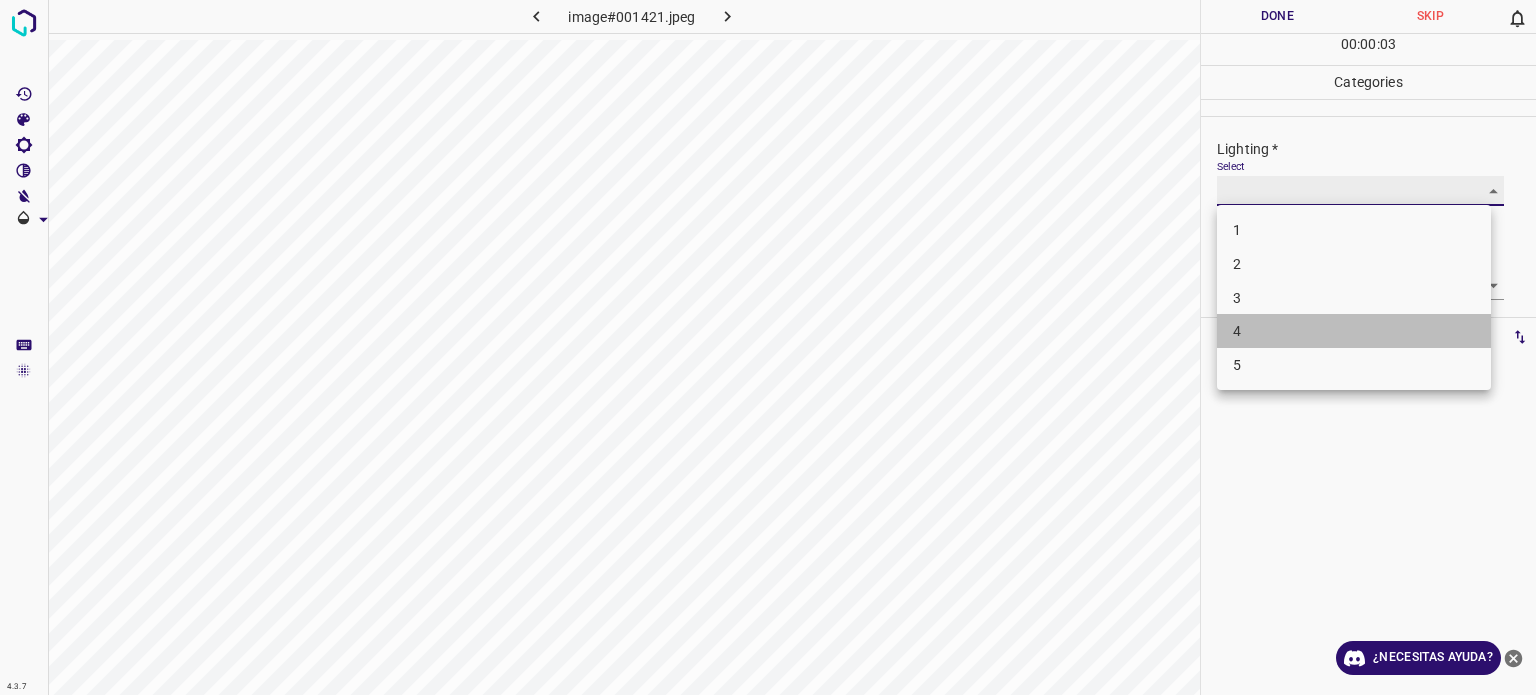 type on "4" 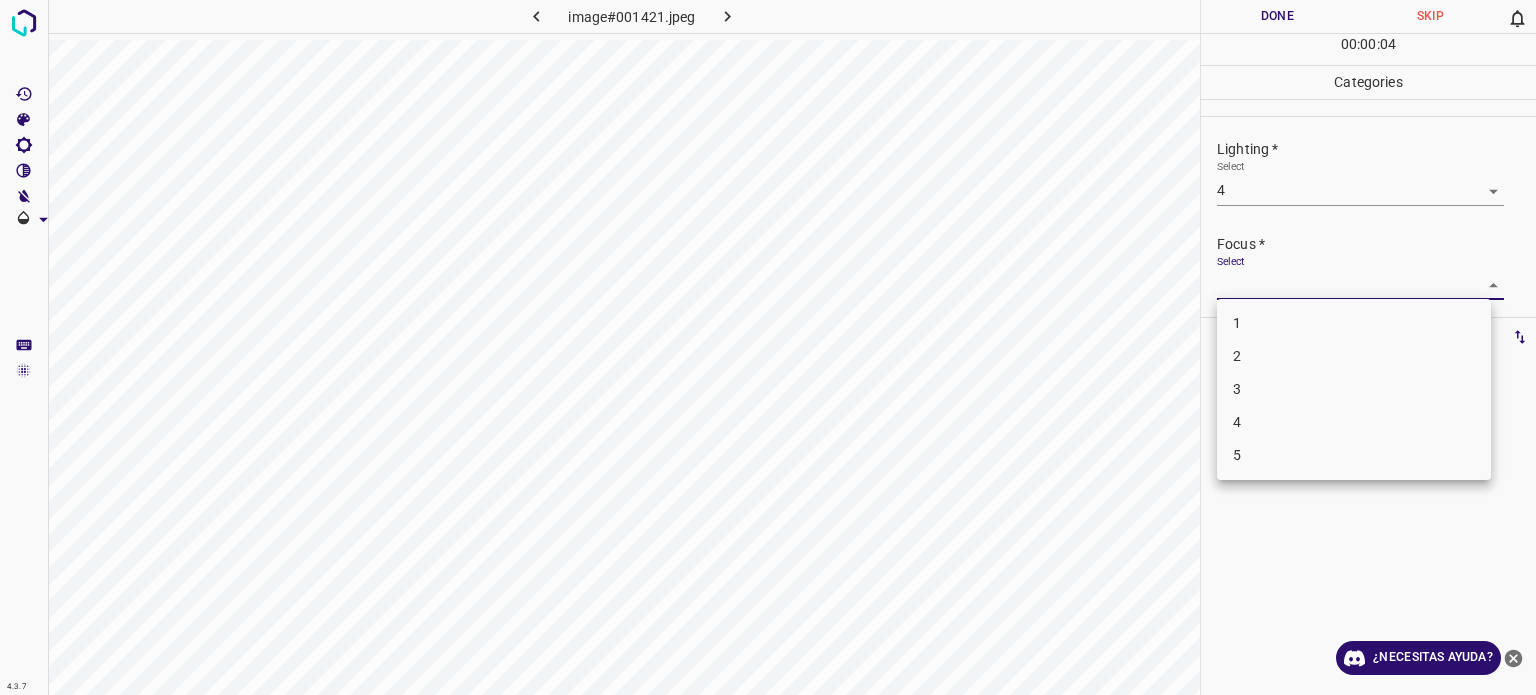 click on "4.3.7 image#001421.jpeg Done Skip 0 00   : 00   : 04   Categories Lighting *  Select 4 4 Focus *  Select ​ Overall *  Select ​ Labels   0 Categories 1 Lighting 2 Focus 3 Overall Tools Space Change between modes (Draw & Edit) I Auto labeling R Restore zoom M Zoom in N Zoom out Delete Delete selecte label Filters Z Restore filters X Saturation filter C Brightness filter V Contrast filter B Gray scale filter General O Download ¿Necesitas ayuda? Texto original Valora esta traducción Tu opinión servirá para ayudar a mejorar el Traductor de Google - Texto - Esconder - Borrar 1 2 3 4 5" at bounding box center (768, 347) 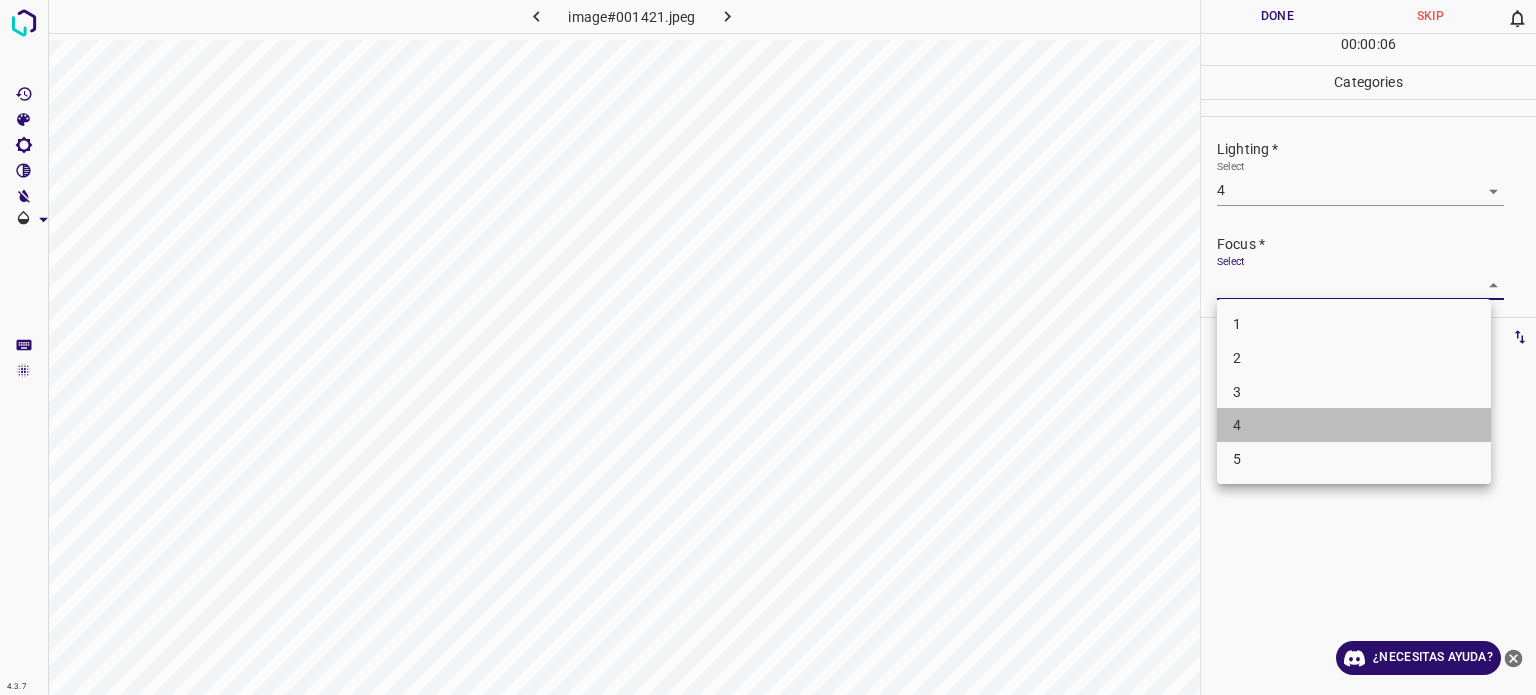 click on "4" at bounding box center [1354, 425] 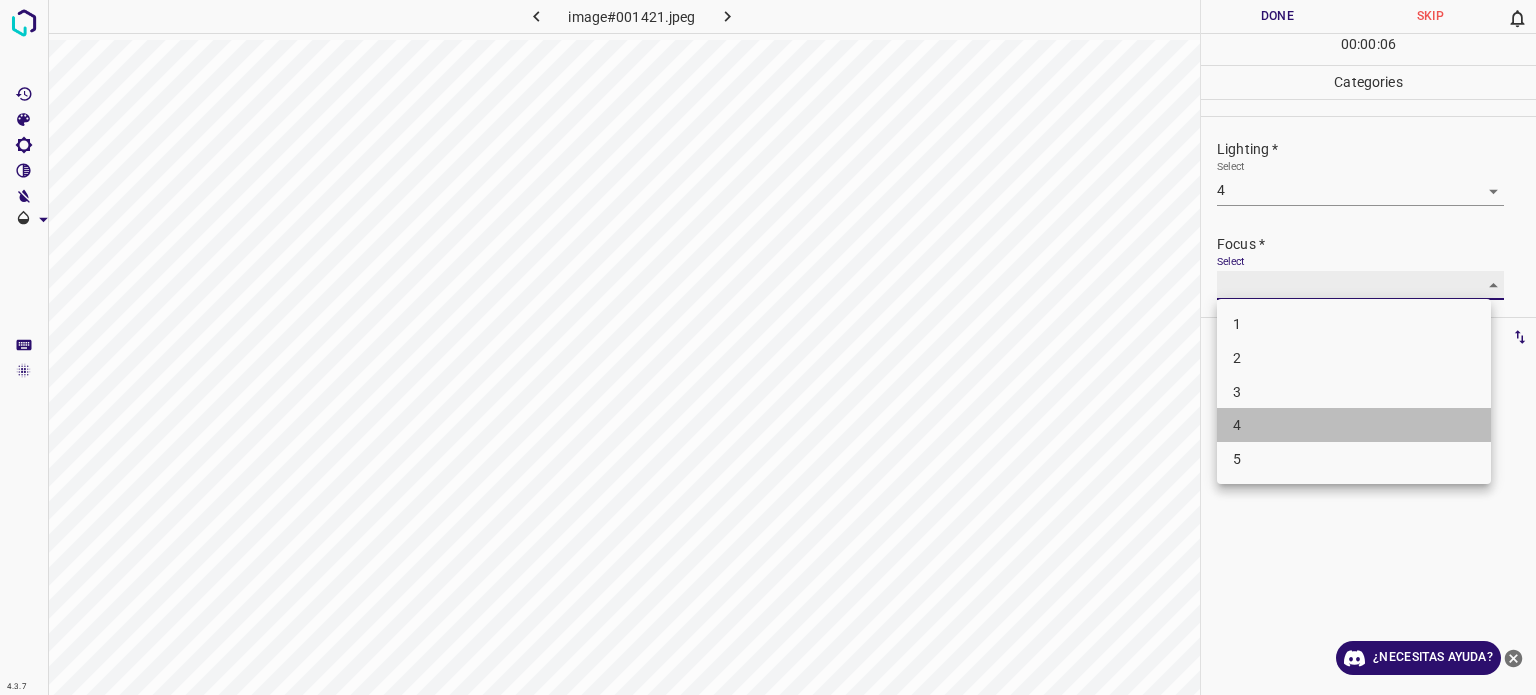 type on "4" 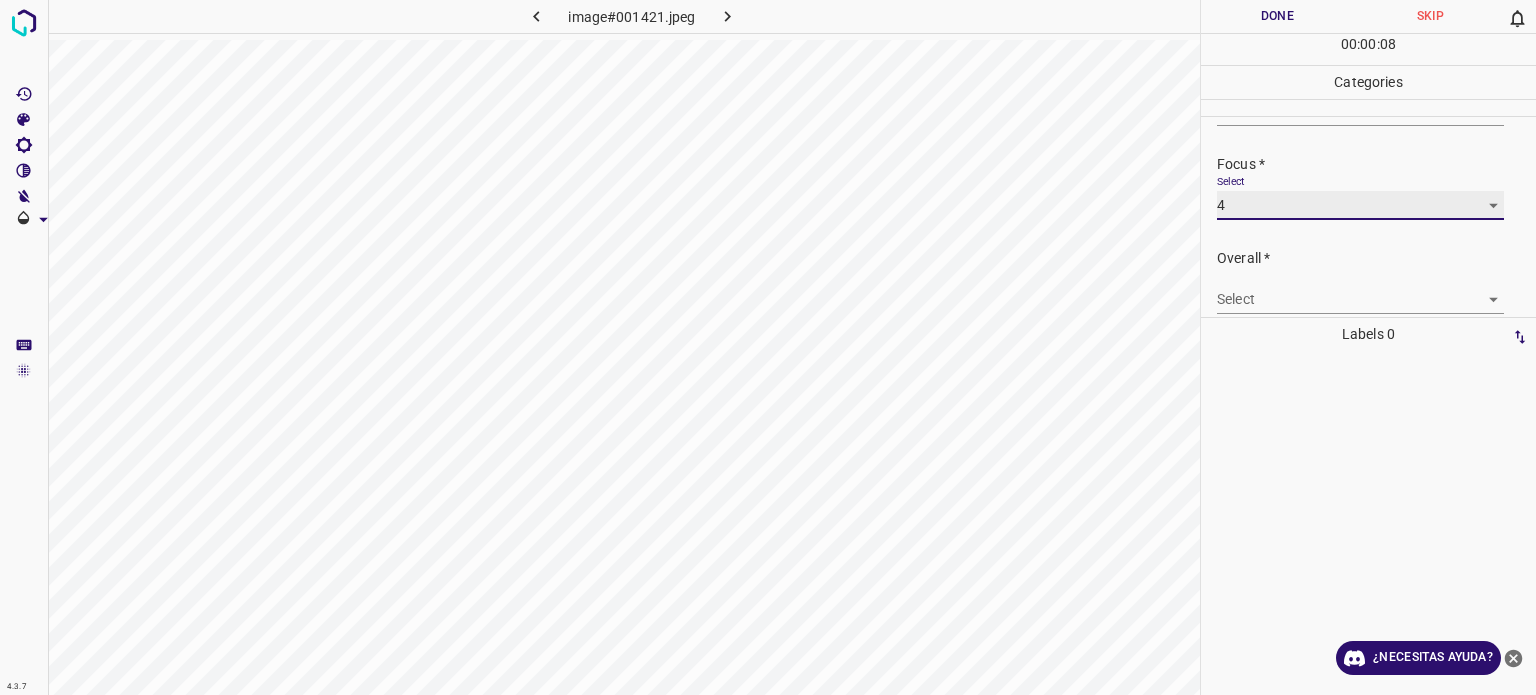 scroll, scrollTop: 98, scrollLeft: 0, axis: vertical 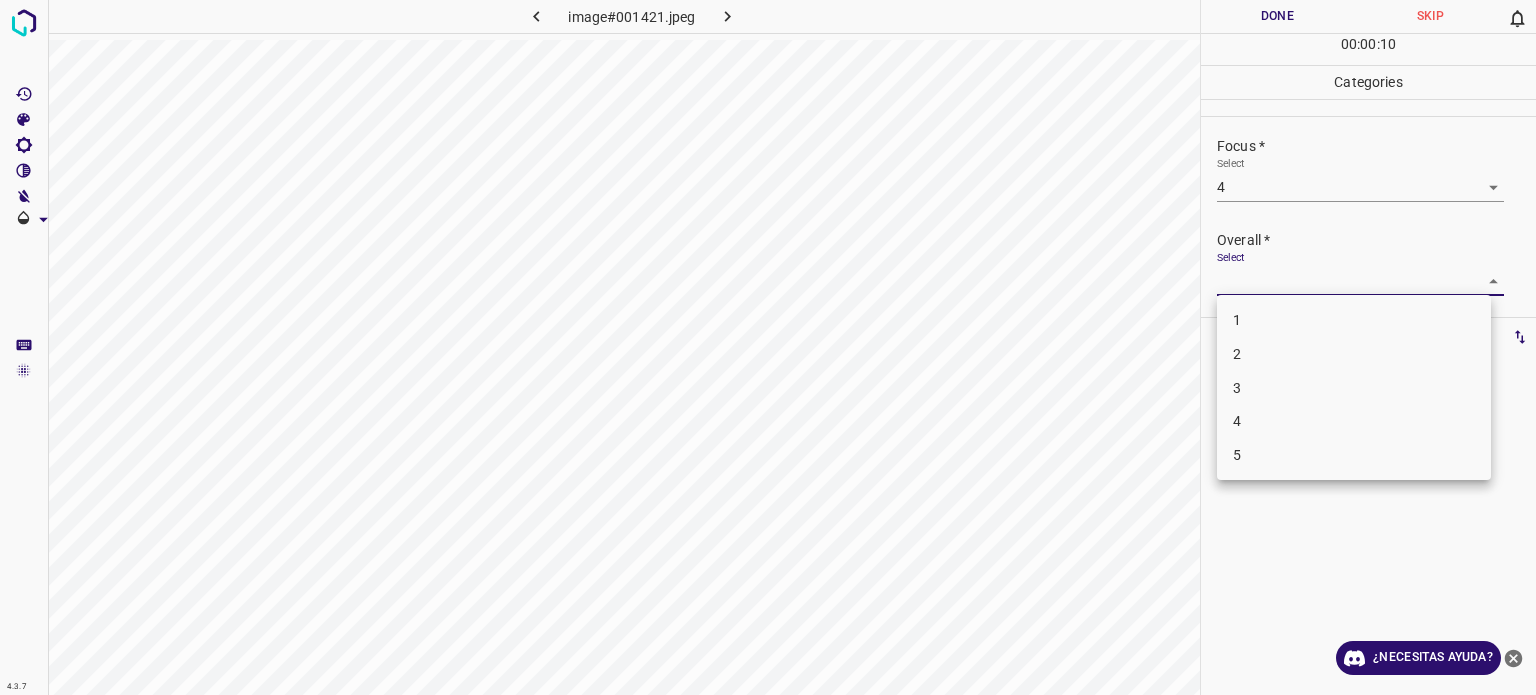 click on "4.3.7 image#001421.jpeg Done Skip 0 00   : 00   : 10   Categories Lighting *  Select 4 4 Focus *  Select 4 4 Overall *  Select ​ Labels   0 Categories 1 Lighting 2 Focus 3 Overall Tools Space Change between modes (Draw & Edit) I Auto labeling R Restore zoom M Zoom in N Zoom out Delete Delete selecte label Filters Z Restore filters X Saturation filter C Brightness filter V Contrast filter B Gray scale filter General O Download ¿Necesitas ayuda? Texto original Valora esta traducción Tu opinión servirá para ayudar a mejorar el Traductor de Google - Texto - Esconder - Borrar 1 2 3 4 5" at bounding box center (768, 347) 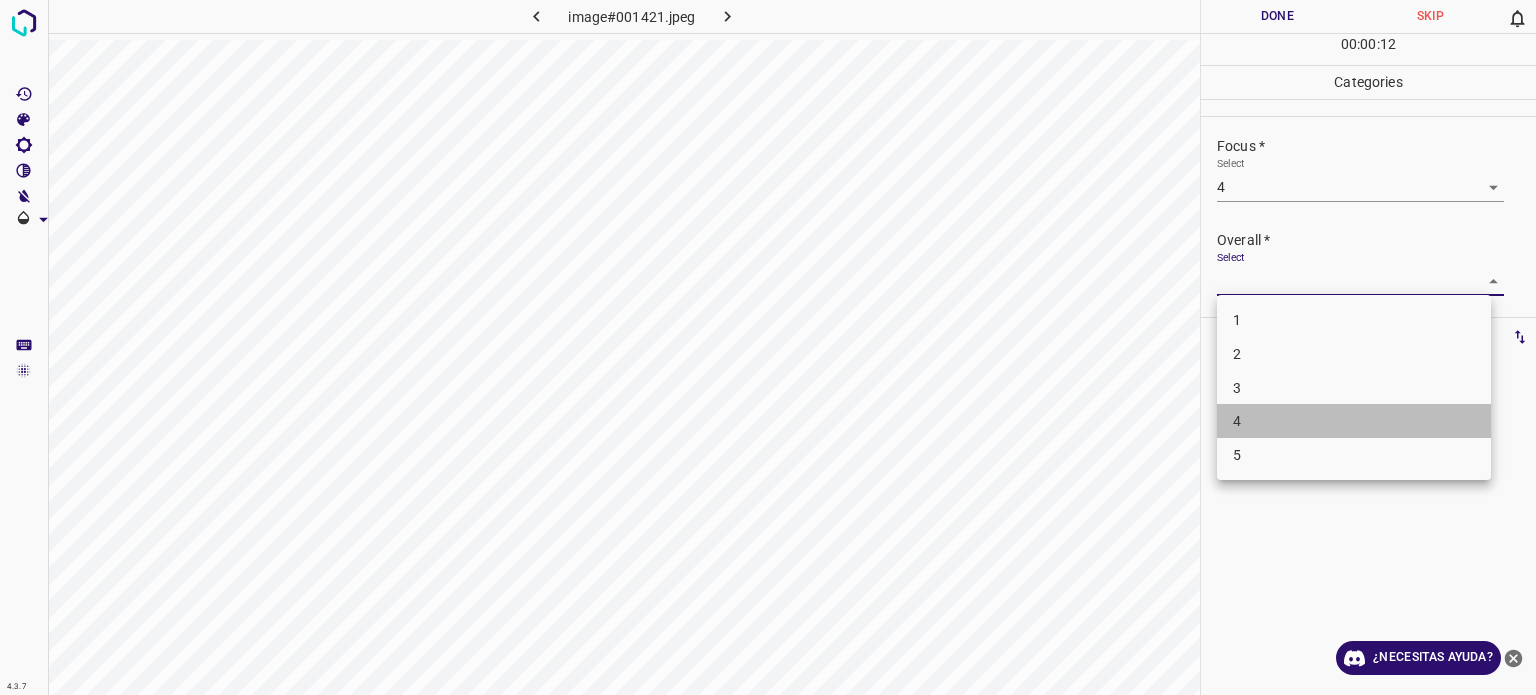 click on "4" at bounding box center [1237, 421] 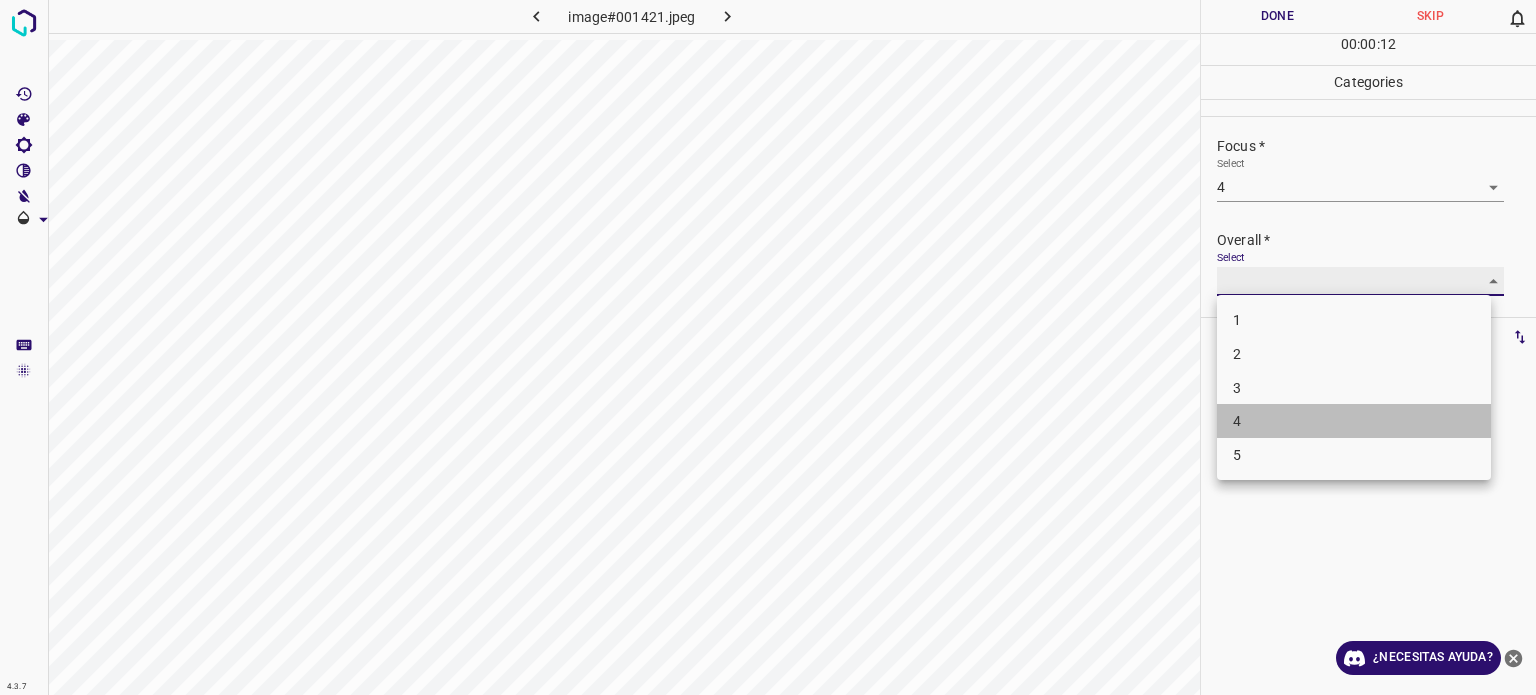 type on "4" 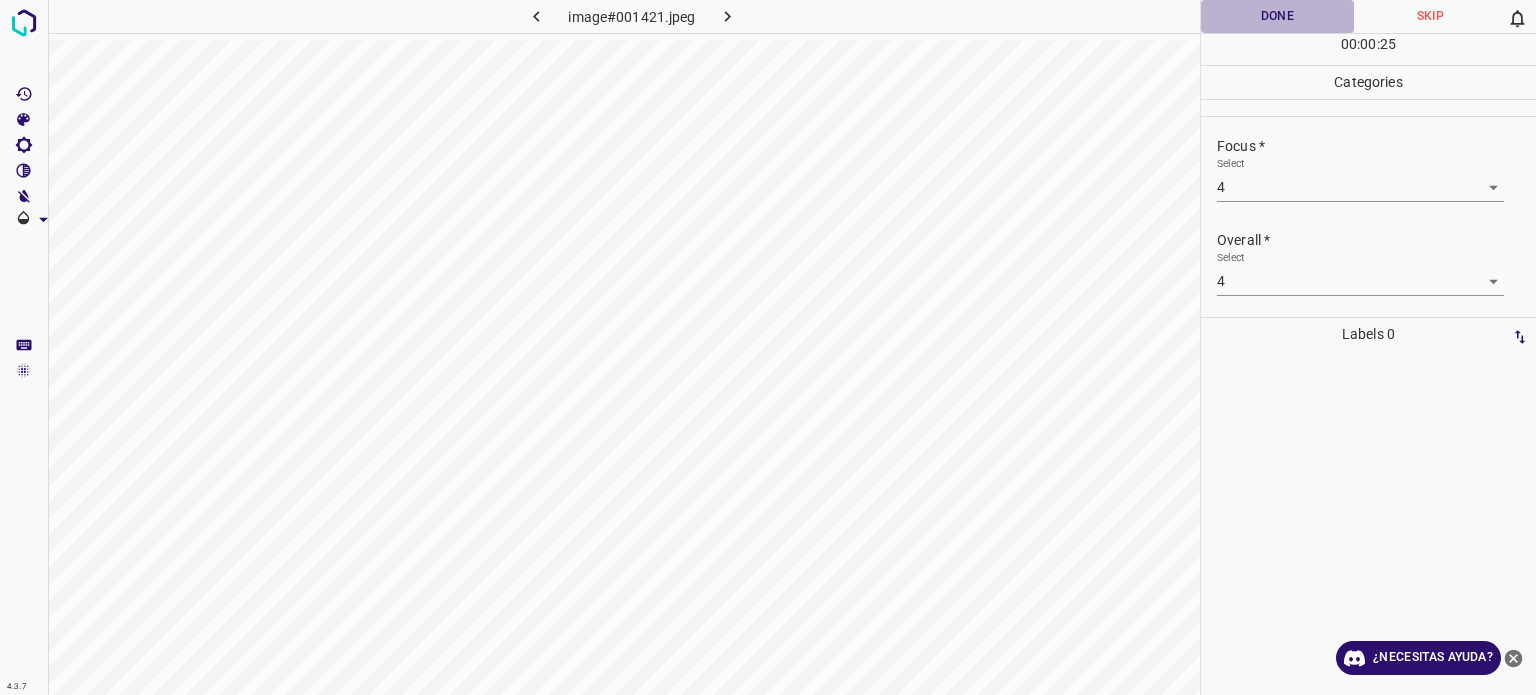 click on "Done" at bounding box center (1277, 16) 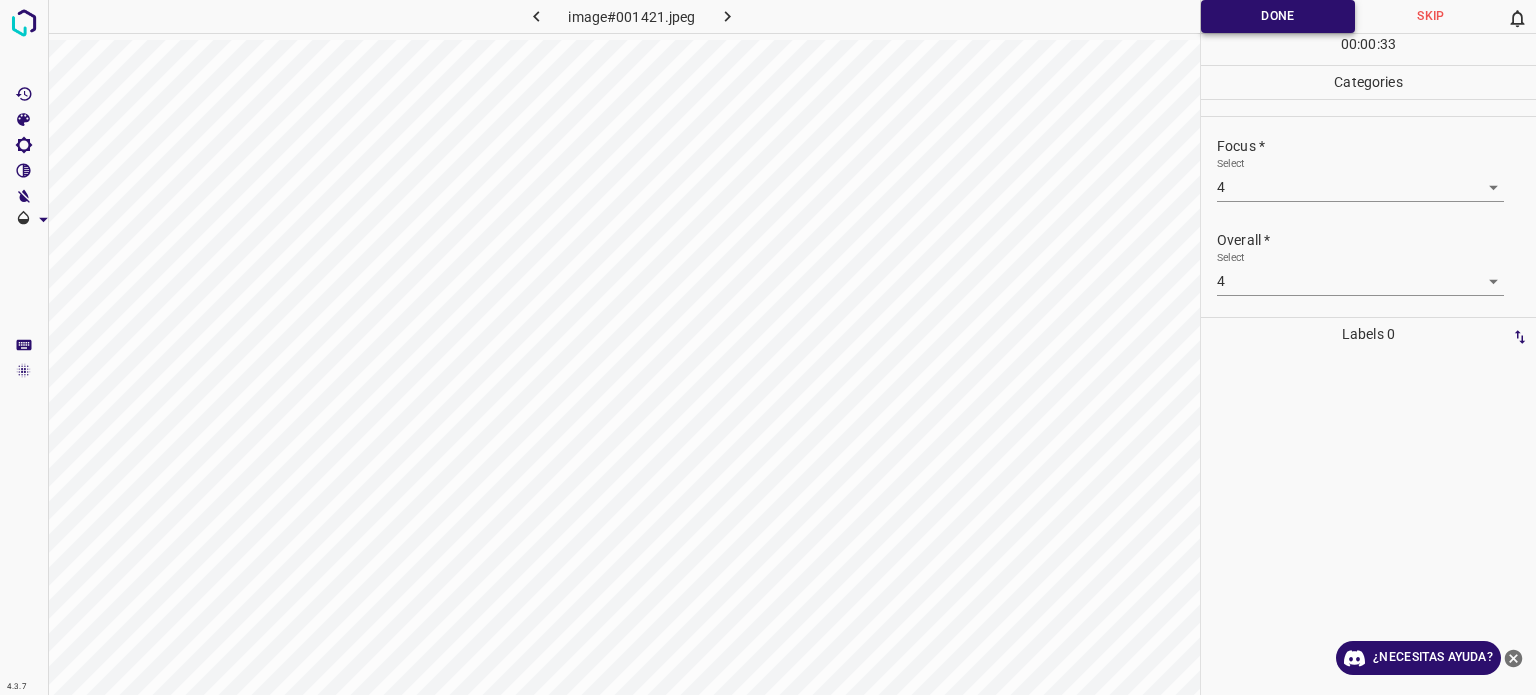 click on "Done" at bounding box center [1278, 16] 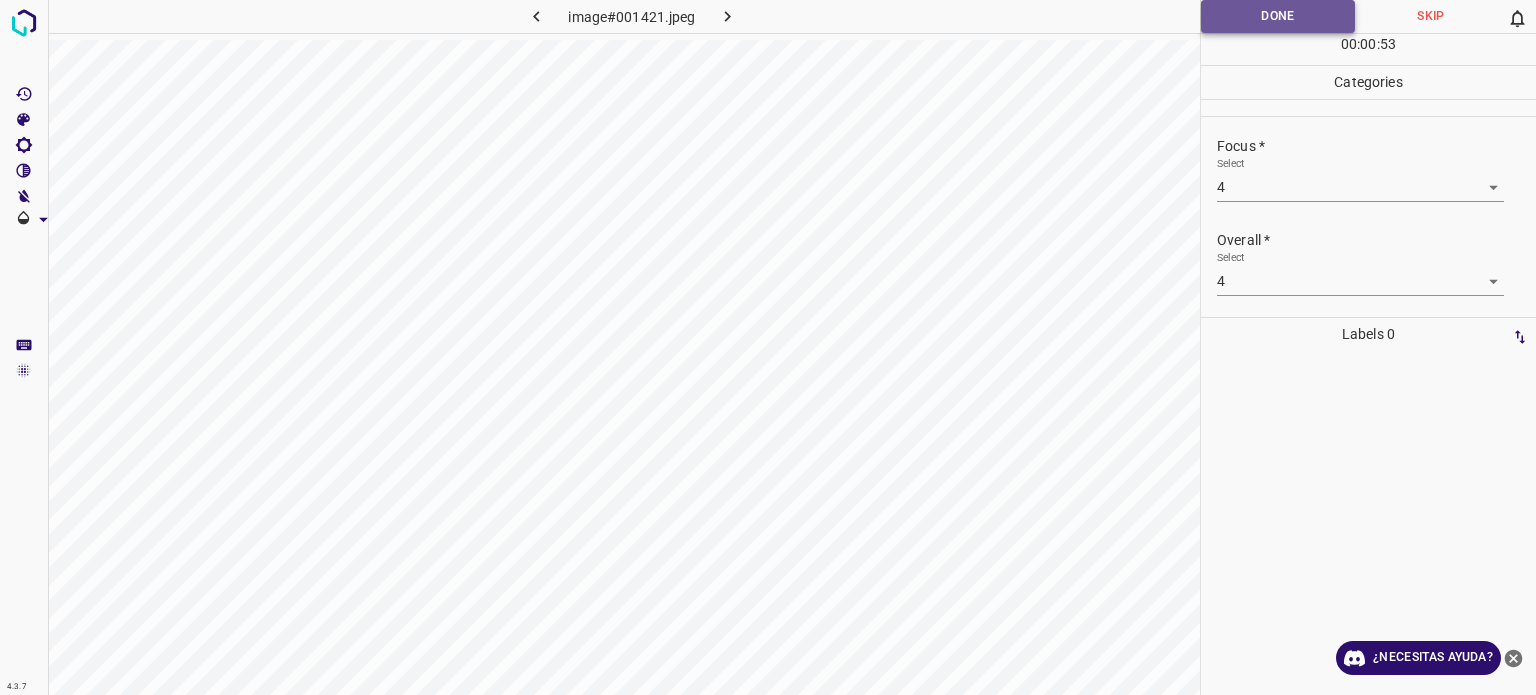 click on "Done" at bounding box center (1278, 16) 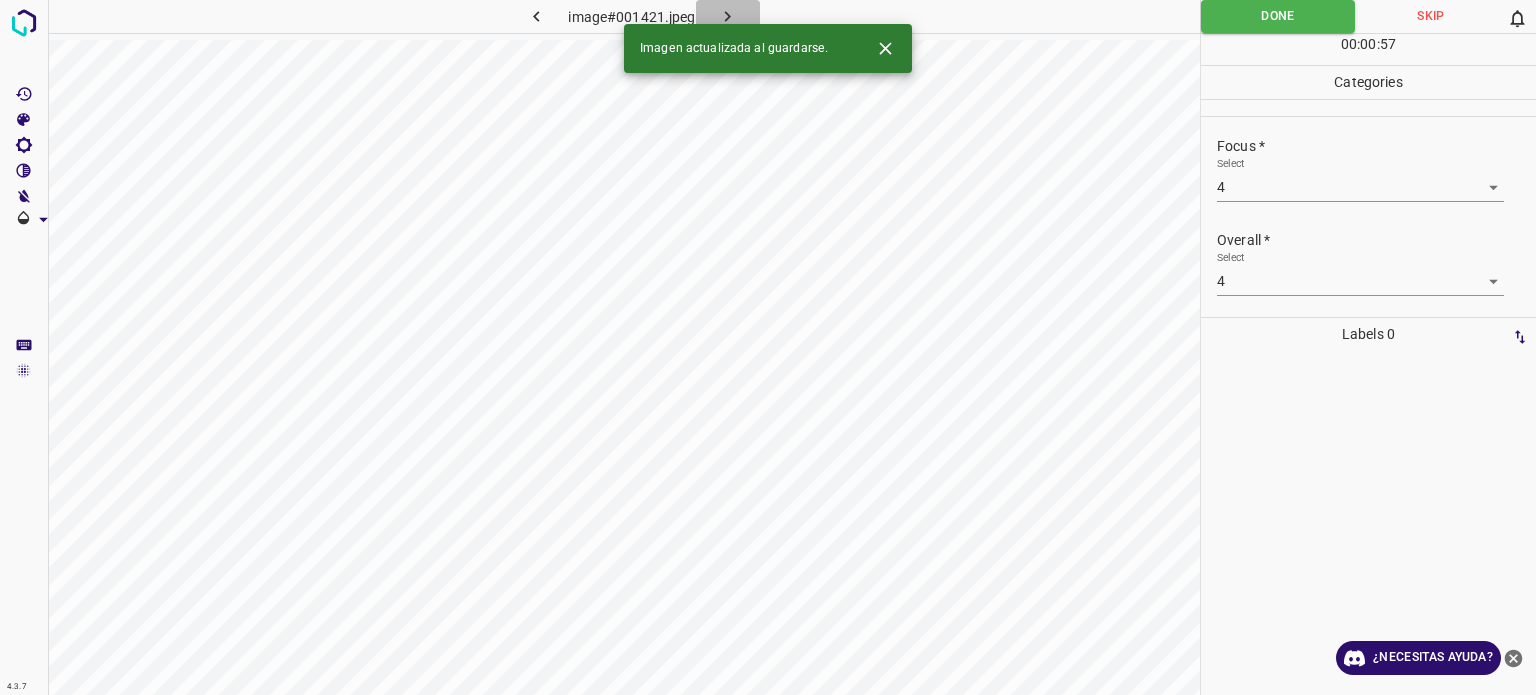 click 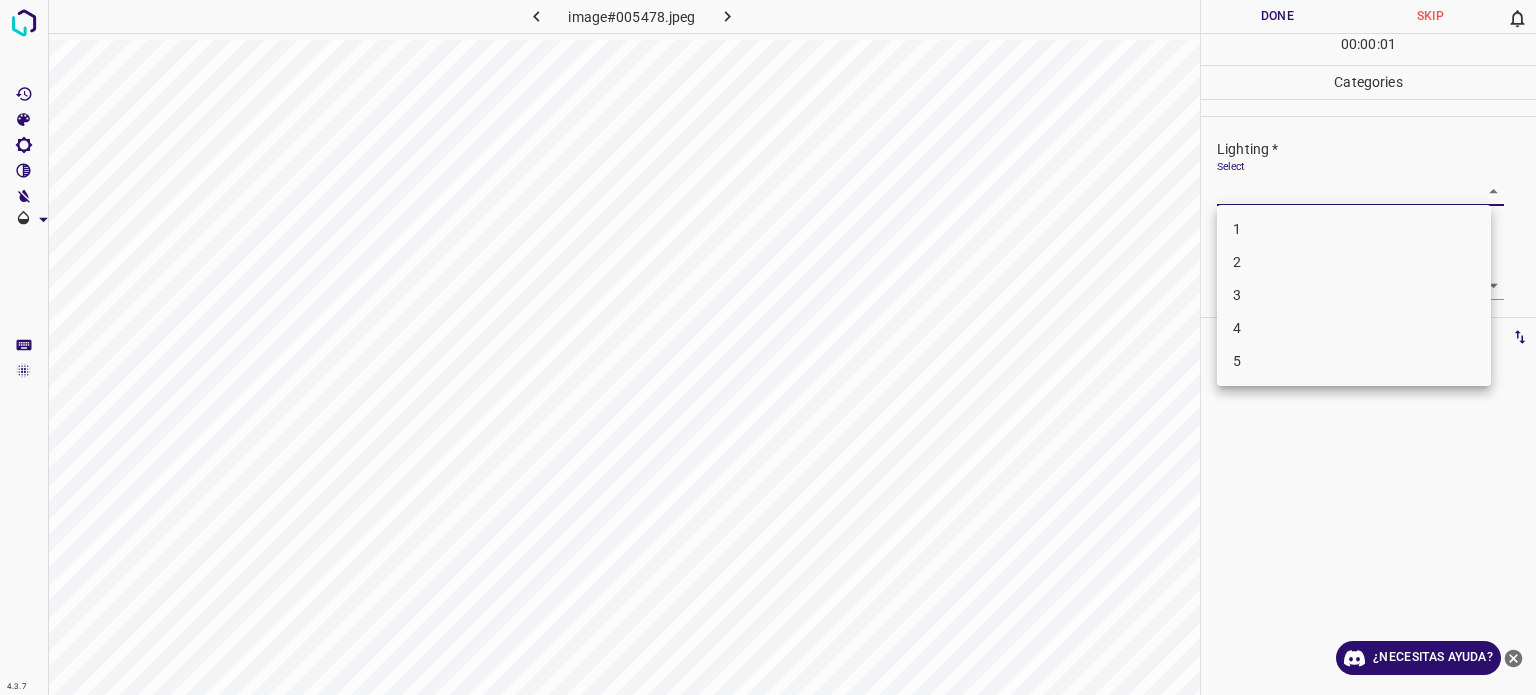 click on "4.3.7 image#005478.jpeg Done Skip 0 00   : 00   : 01   Categories Lighting *  Select ​ Focus *  Select ​ Overall *  Select ​ Labels   0 Categories 1 Lighting 2 Focus 3 Overall Tools Space Change between modes (Draw & Edit) I Auto labeling R Restore zoom M Zoom in N Zoom out Delete Delete selecte label Filters Z Restore filters X Saturation filter C Brightness filter V Contrast filter B Gray scale filter General O Download ¿Necesitas ayuda? Texto original Valora esta traducción Tu opinión servirá para ayudar a mejorar el Traductor de Google - Texto - Esconder - Borrar 1 2 3 4 5" at bounding box center [768, 347] 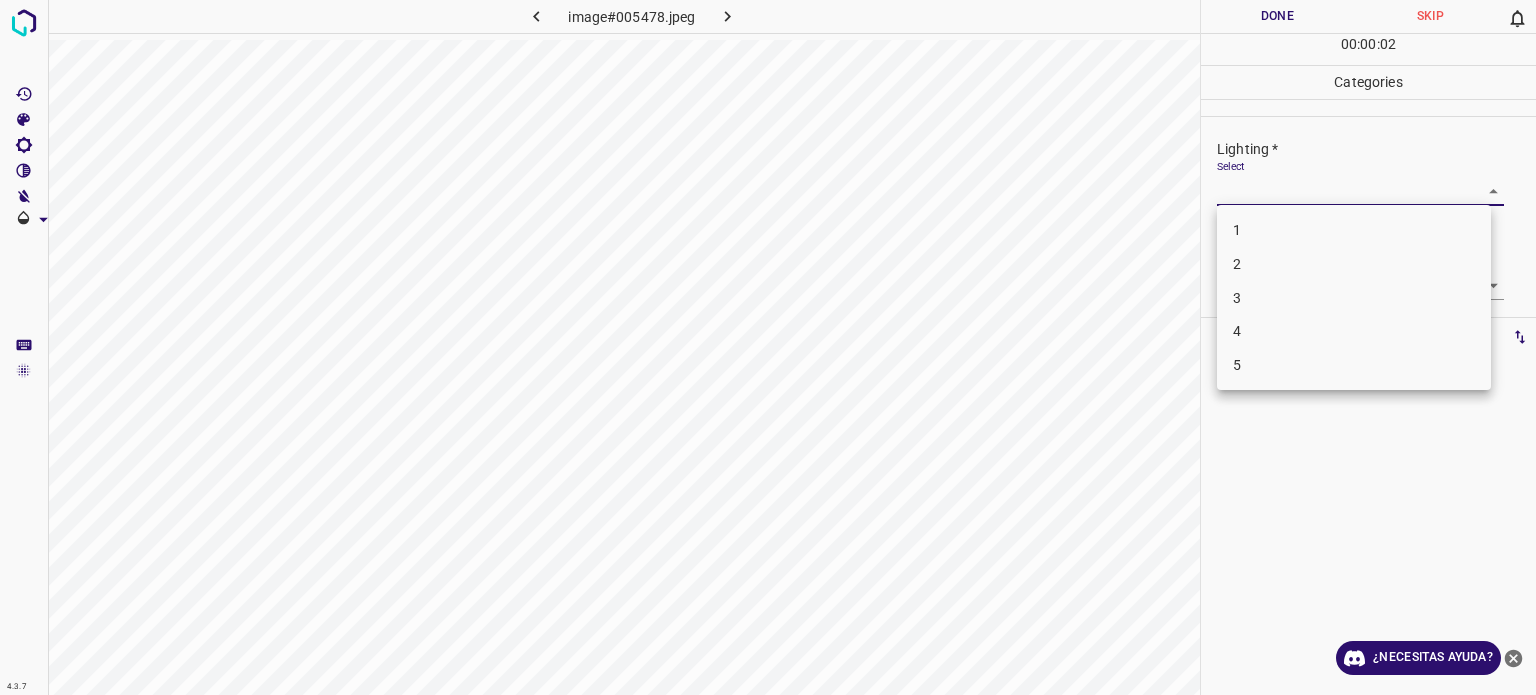 click on "3" at bounding box center [1237, 298] 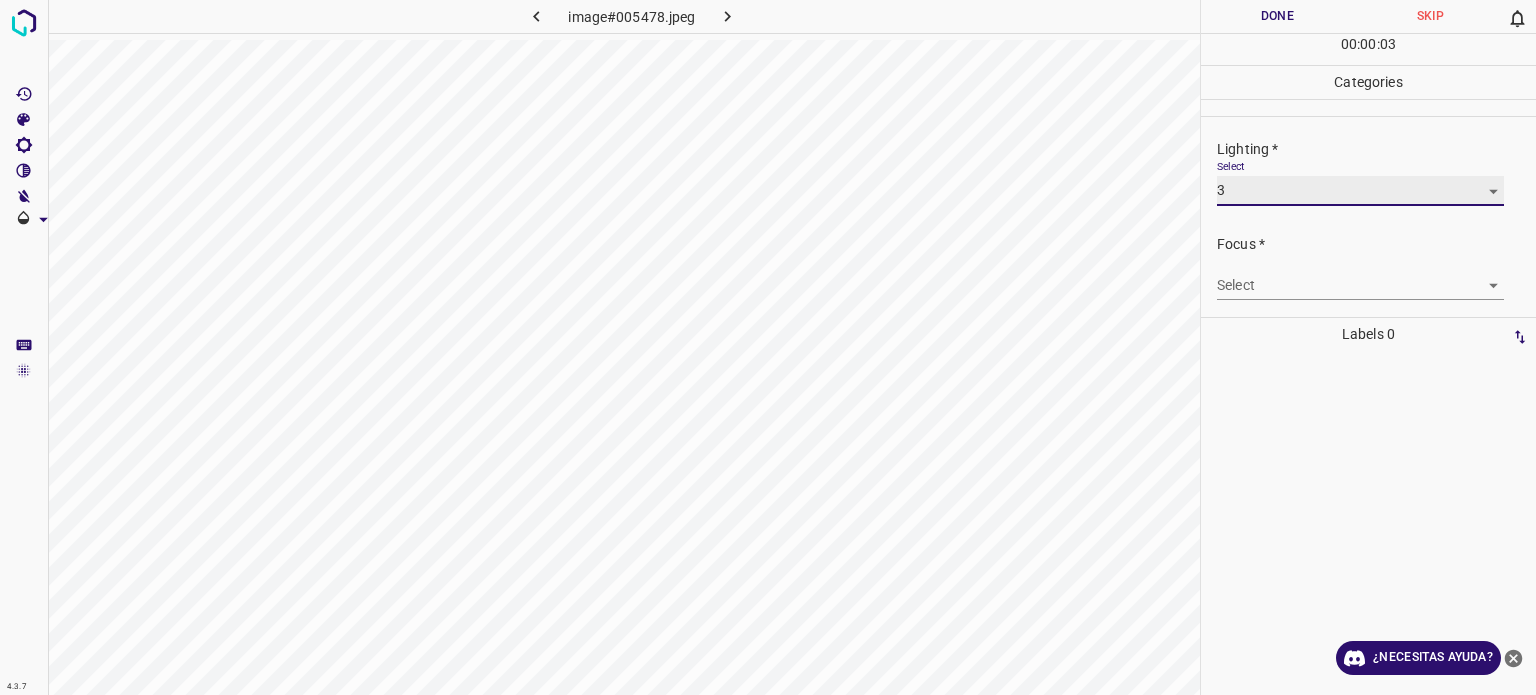 type on "3" 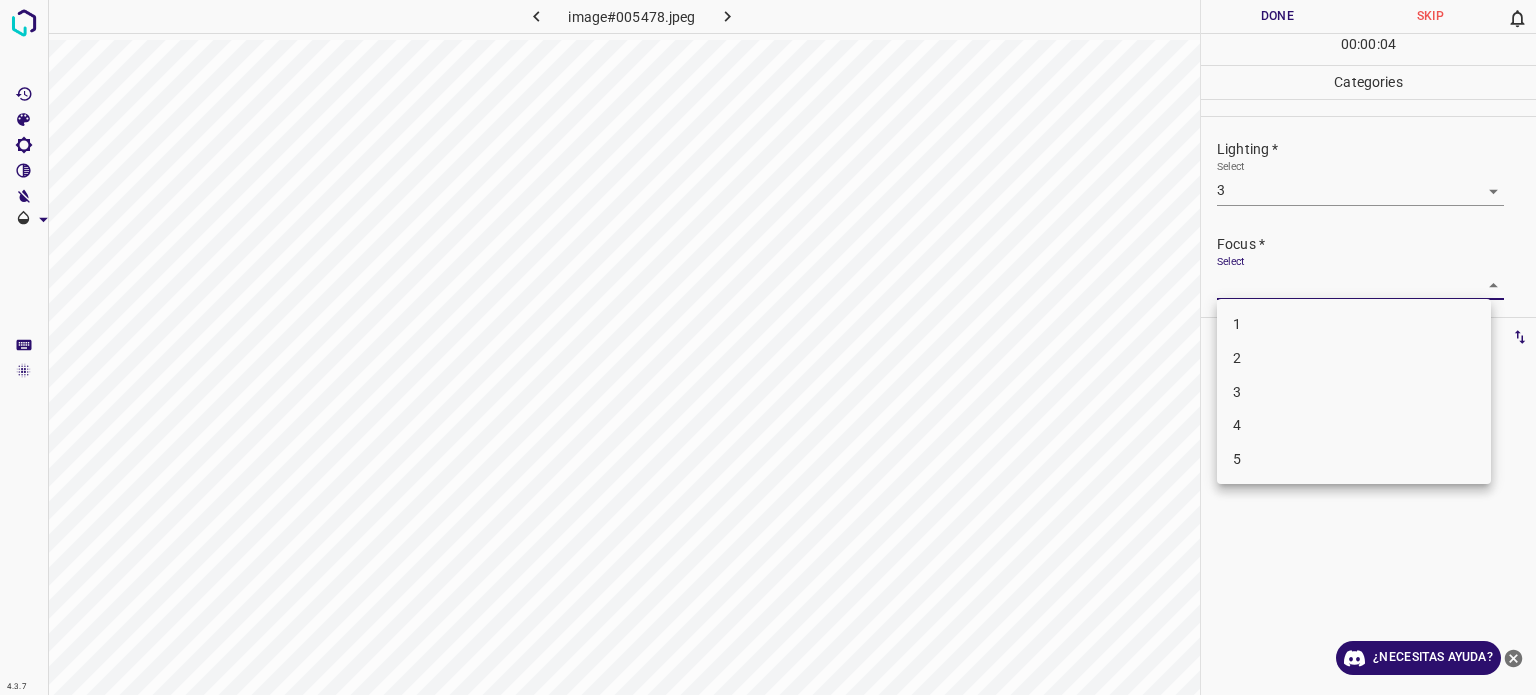 click on "4.3.7 image#005478.jpeg Done Skip 0 00   : 00   : 04   Categories Lighting *  Select 3 3 Focus *  Select ​ Overall *  Select ​ Labels   0 Categories 1 Lighting 2 Focus 3 Overall Tools Space Change between modes (Draw & Edit) I Auto labeling R Restore zoom M Zoom in N Zoom out Delete Delete selecte label Filters Z Restore filters X Saturation filter C Brightness filter V Contrast filter B Gray scale filter General O Download ¿Necesitas ayuda? Texto original Valora esta traducción Tu opinión servirá para ayudar a mejorar el Traductor de Google - Texto - Esconder - Borrar 1 2 3 4 5" at bounding box center (768, 347) 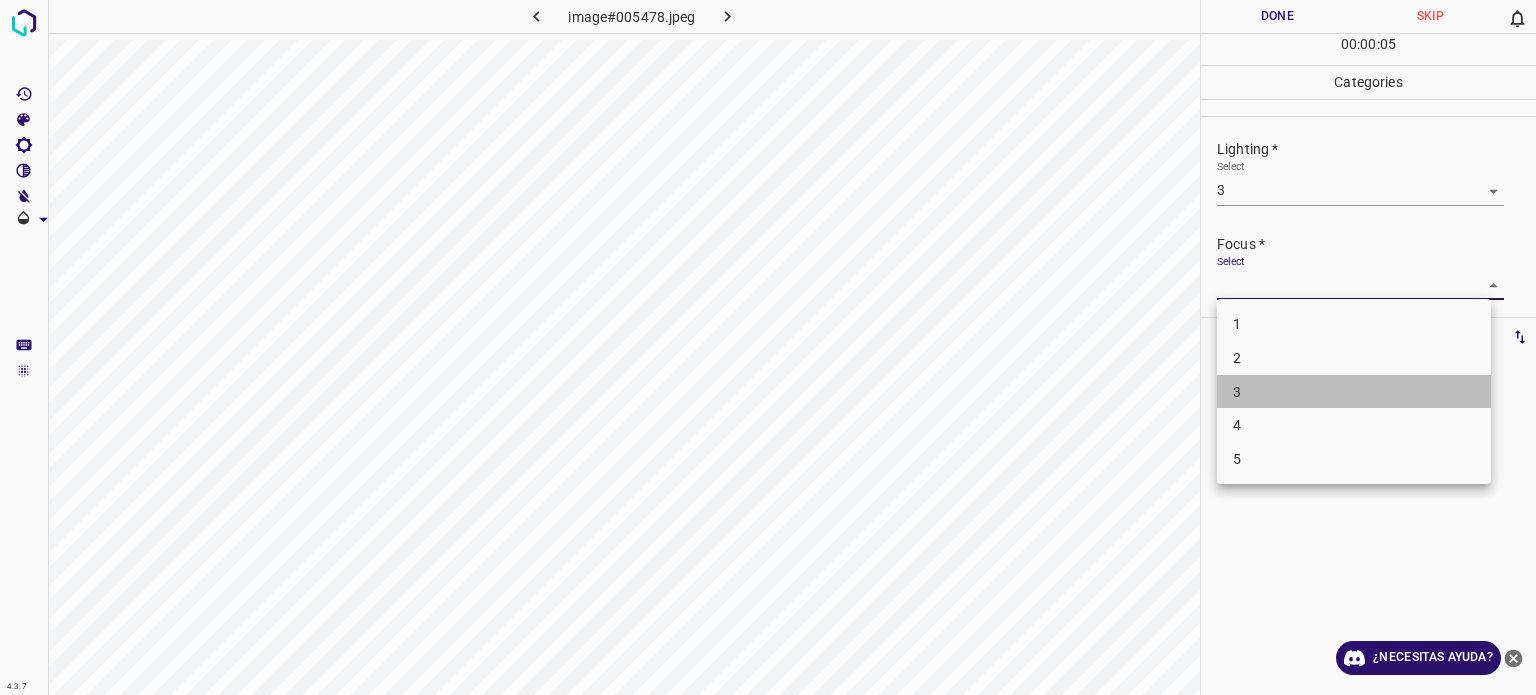 click on "3" at bounding box center (1237, 391) 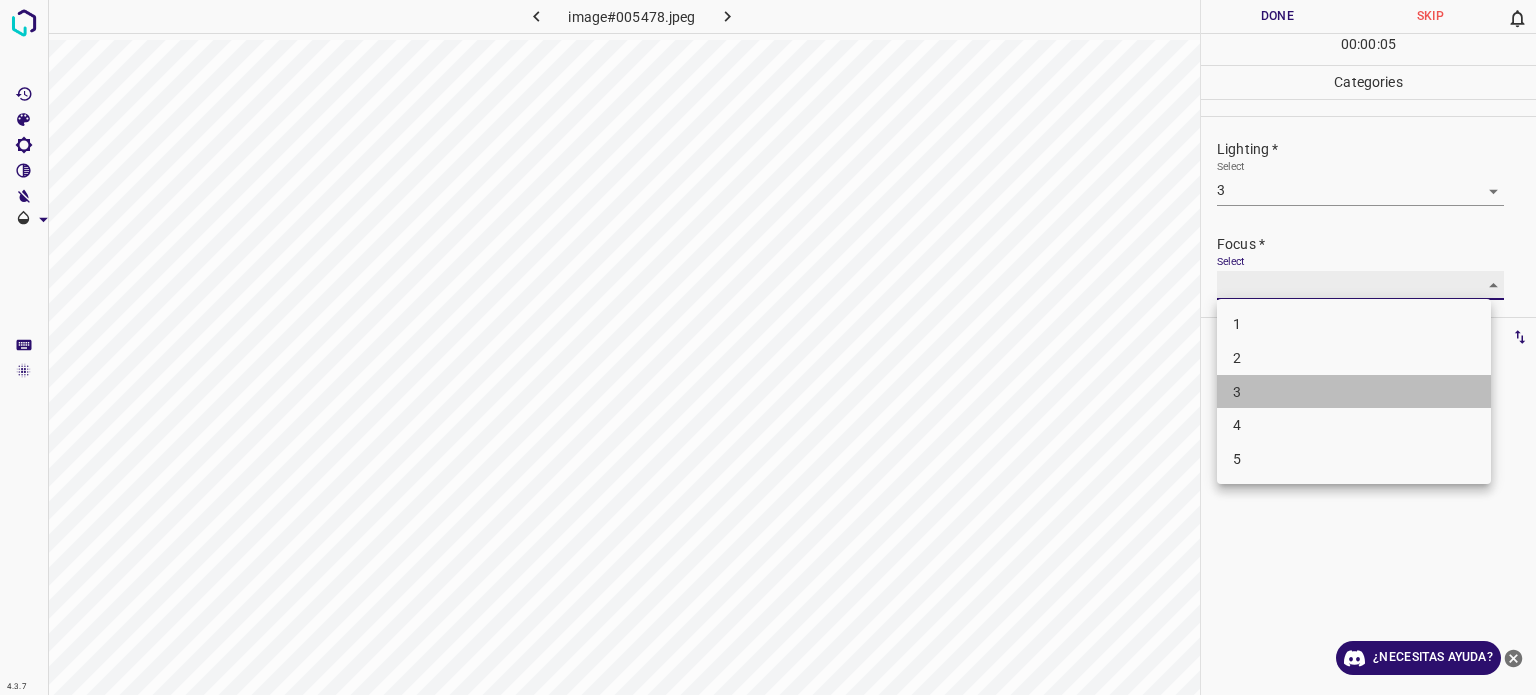 type on "3" 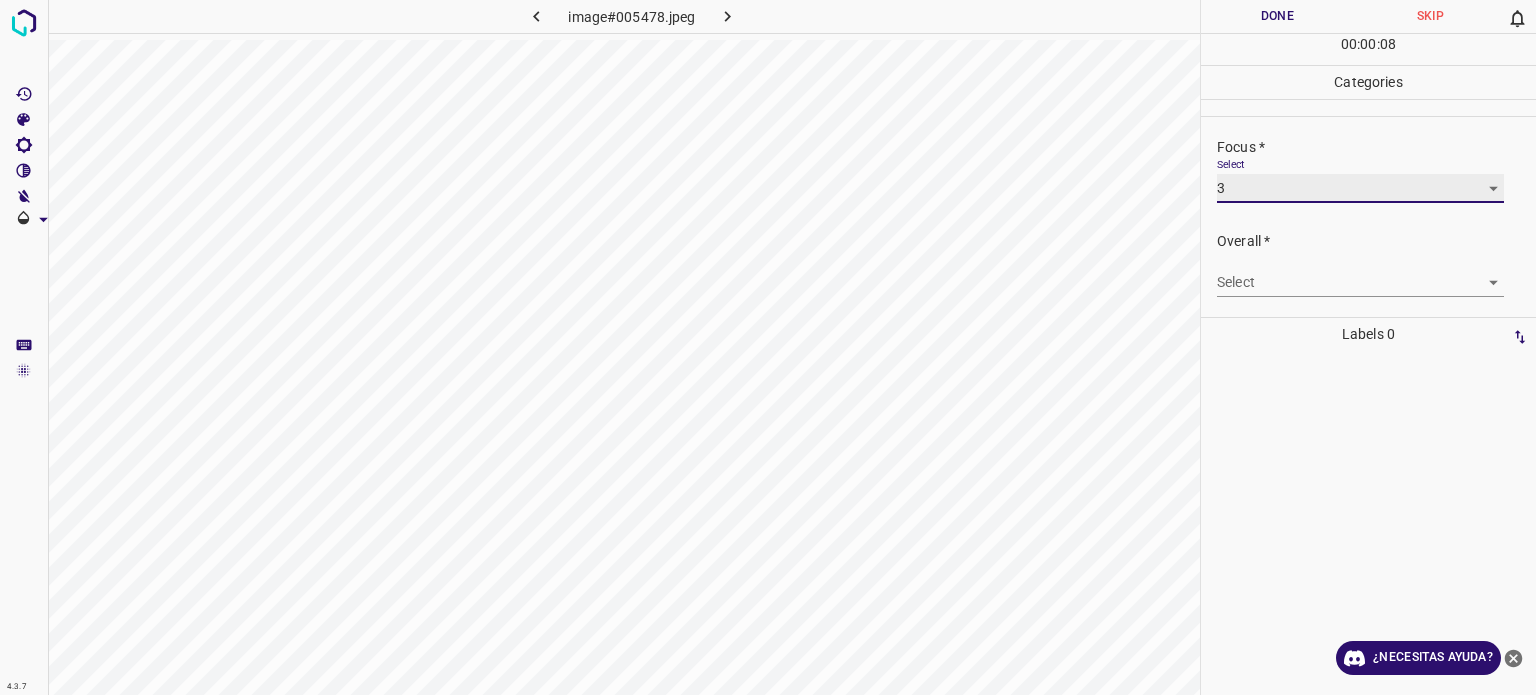 scroll, scrollTop: 98, scrollLeft: 0, axis: vertical 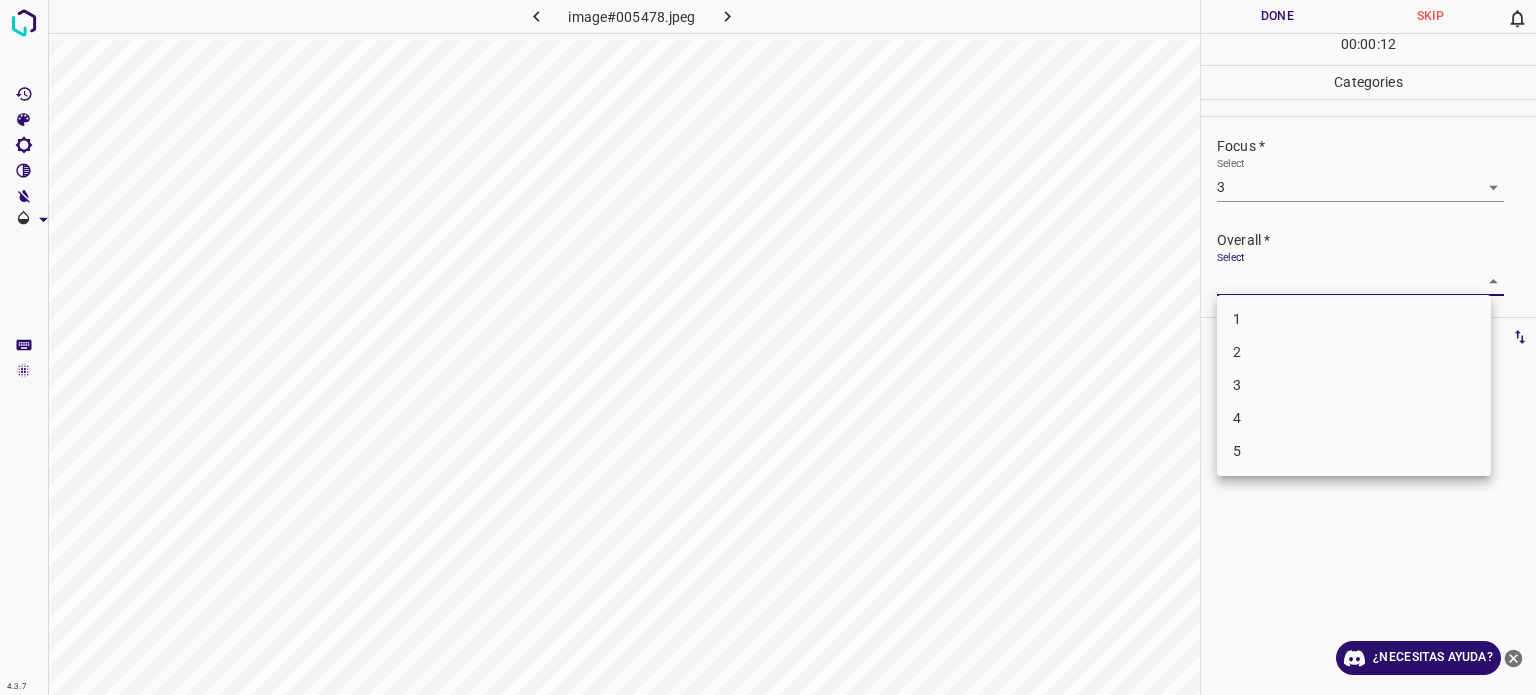 click on "4.3.7 image#005478.jpeg Done Skip 0 00   : 00   : 12   Categories Lighting *  Select 3 3 Focus *  Select 3 3 Overall *  Select ​ Labels   0 Categories 1 Lighting 2 Focus 3 Overall Tools Space Change between modes (Draw & Edit) I Auto labeling R Restore zoom M Zoom in N Zoom out Delete Delete selecte label Filters Z Restore filters X Saturation filter C Brightness filter V Contrast filter B Gray scale filter General O Download ¿Necesitas ayuda? Texto original Valora esta traducción Tu opinión servirá para ayudar a mejorar el Traductor de Google - Texto - Esconder - Borrar 1 2 3 4 5" at bounding box center (768, 347) 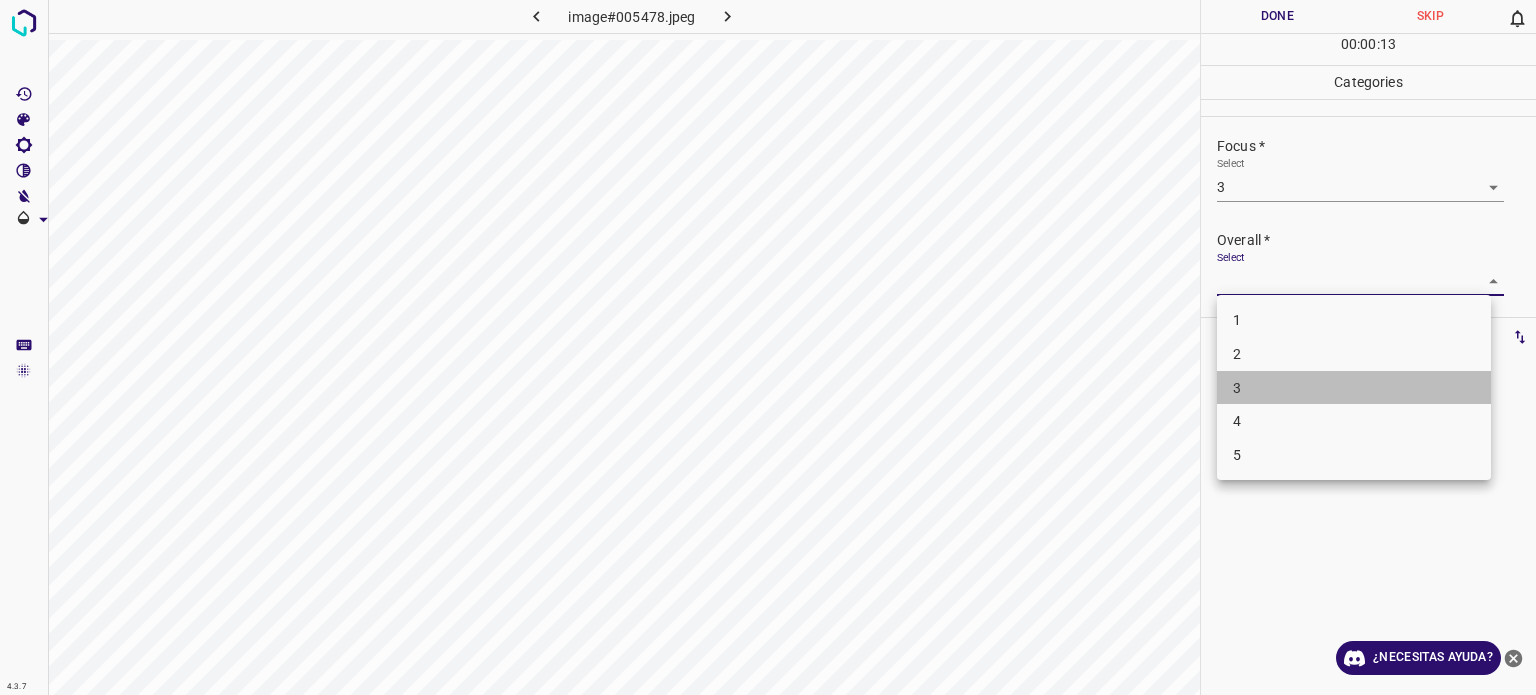 click on "3" at bounding box center (1237, 388) 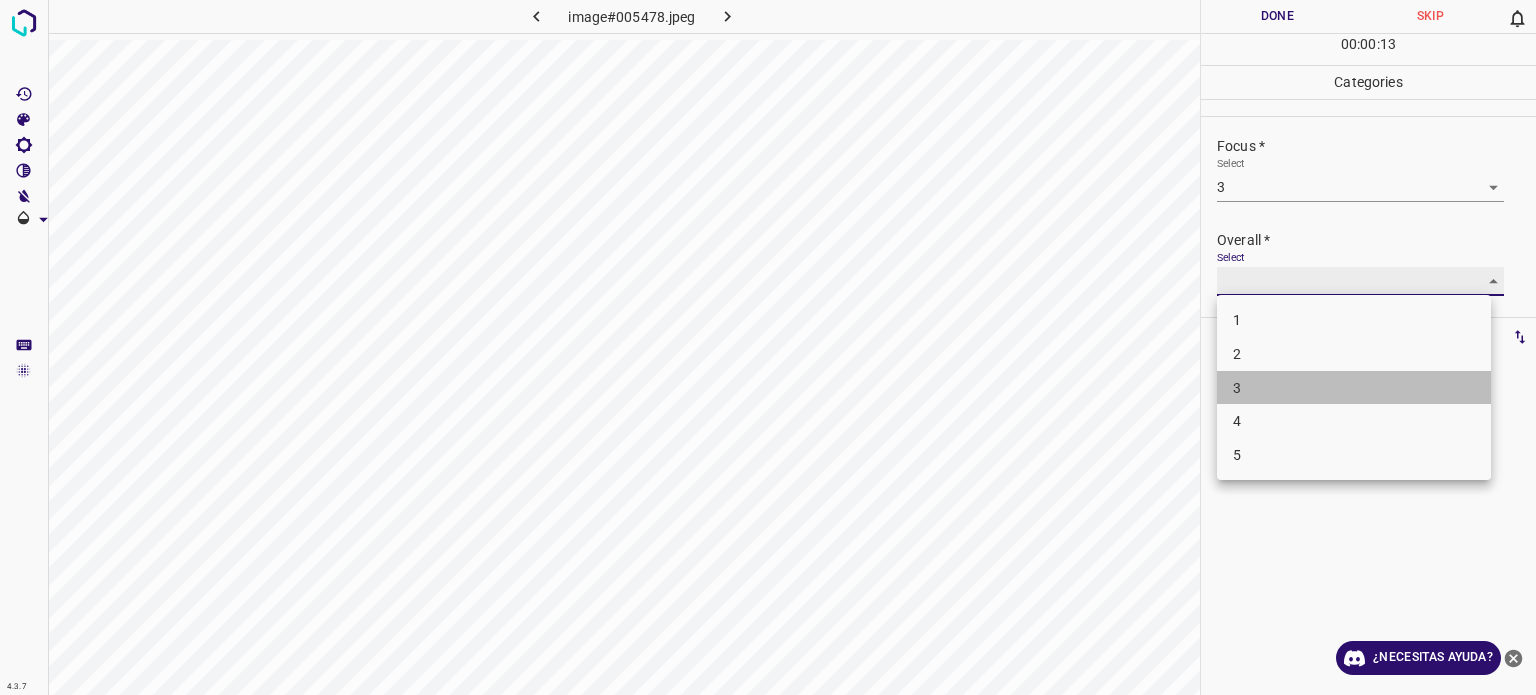 type on "3" 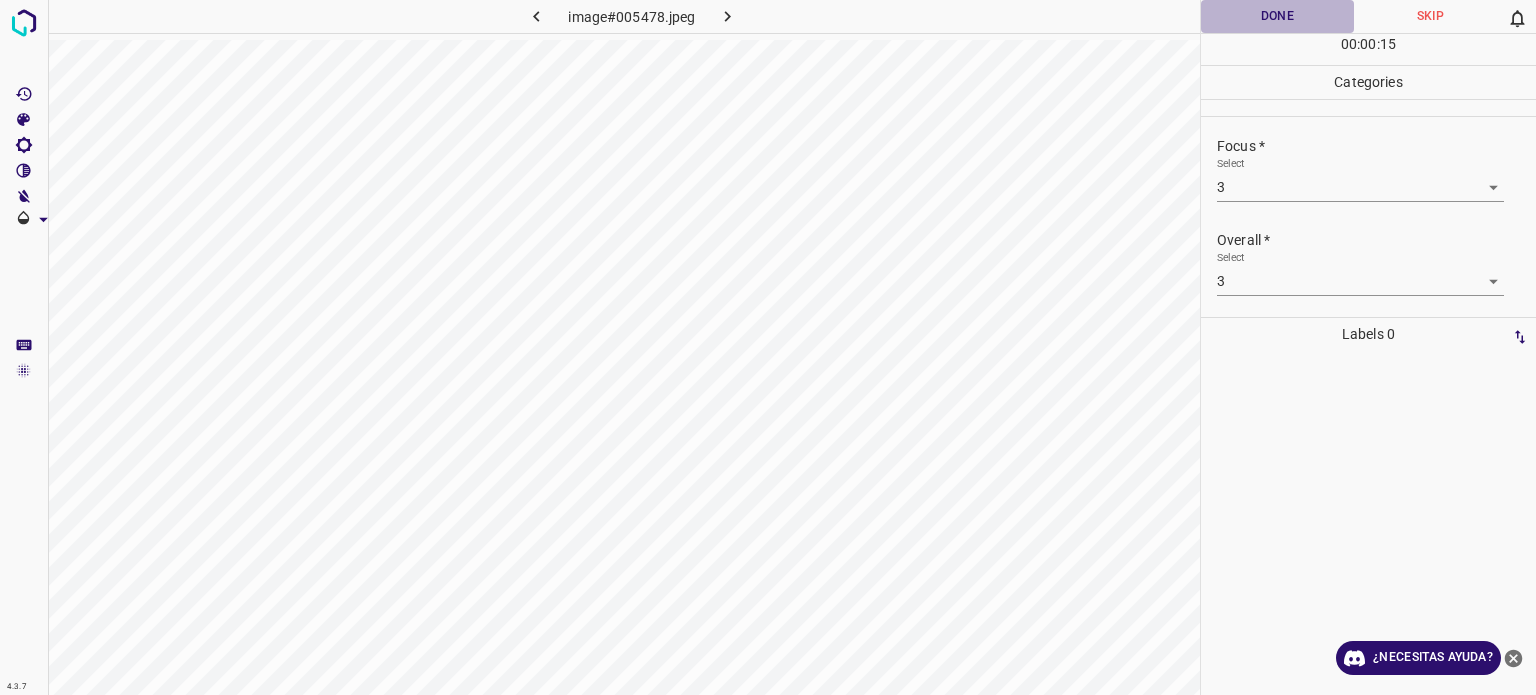 click on "Done" at bounding box center [1277, 16] 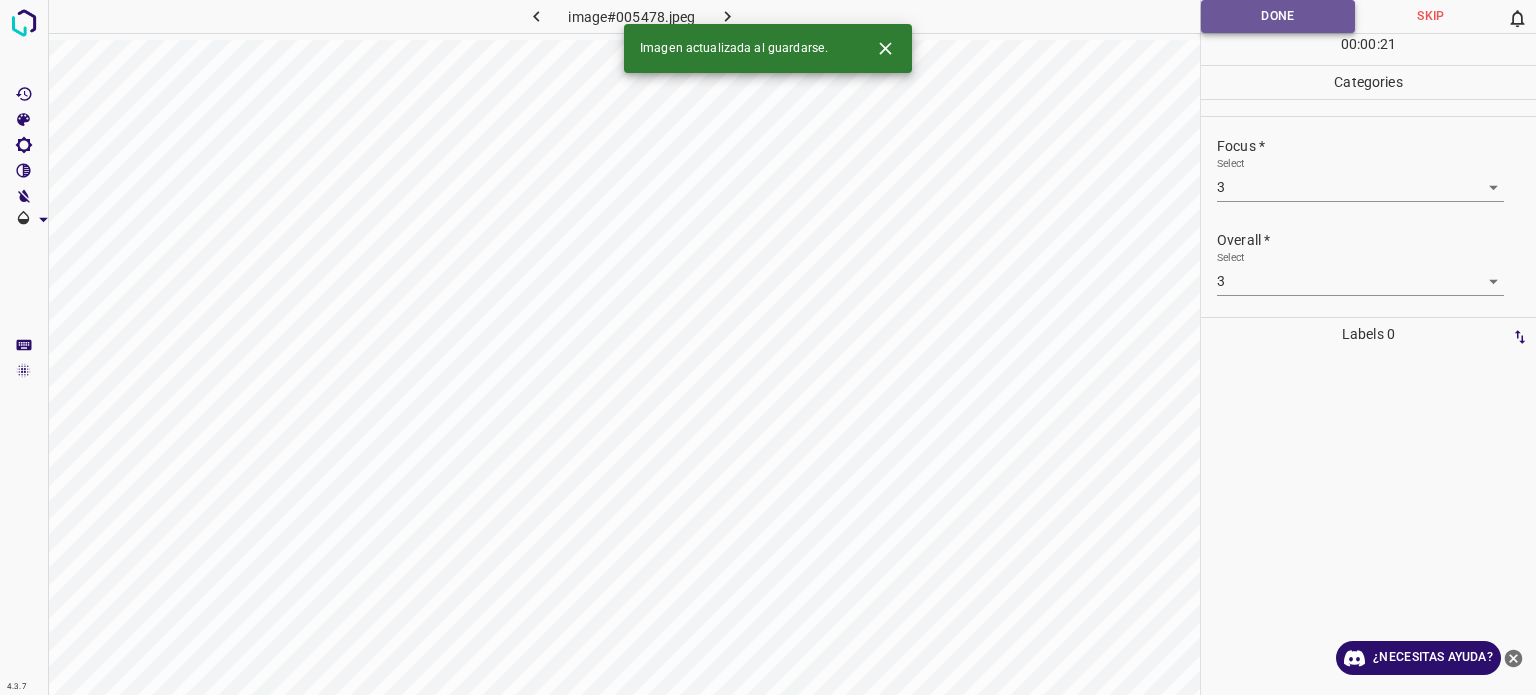 click on "Done" at bounding box center (1278, 16) 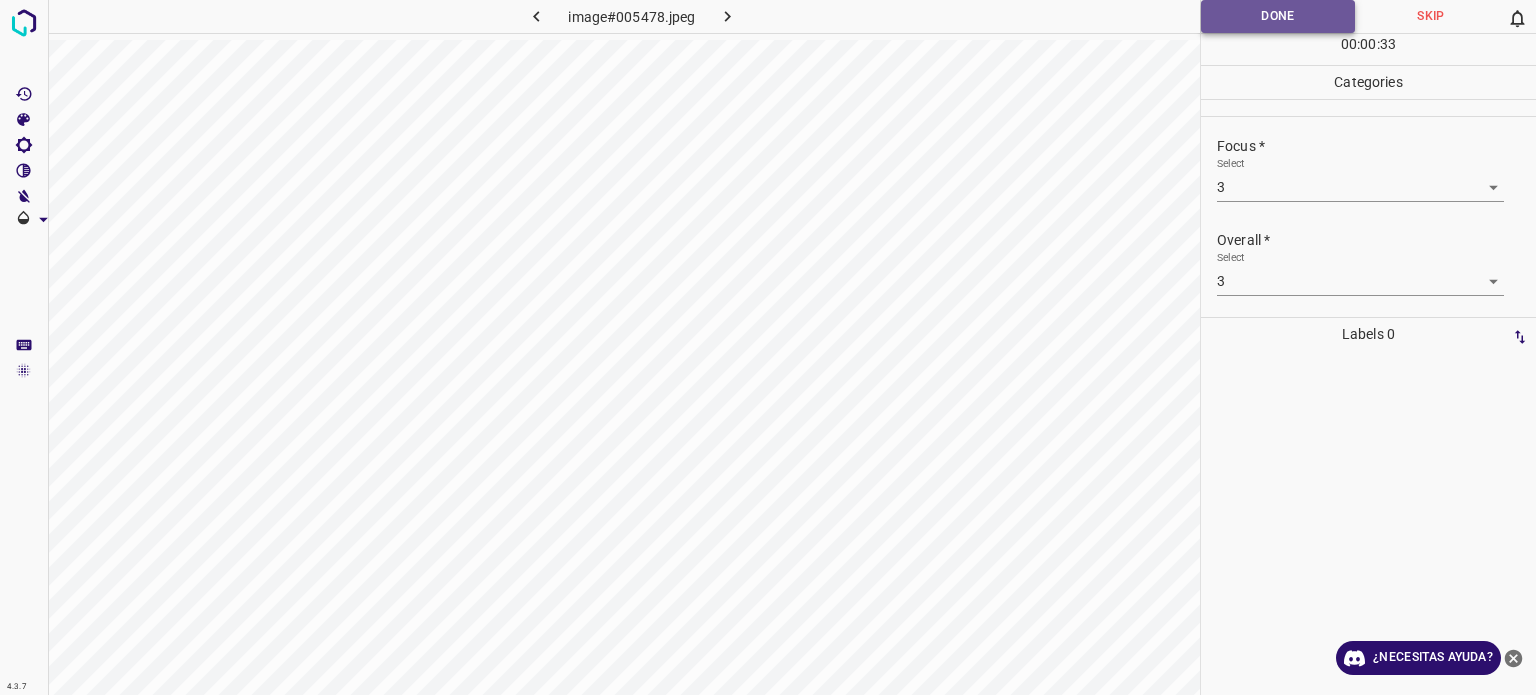 click on "Done" at bounding box center [1278, 16] 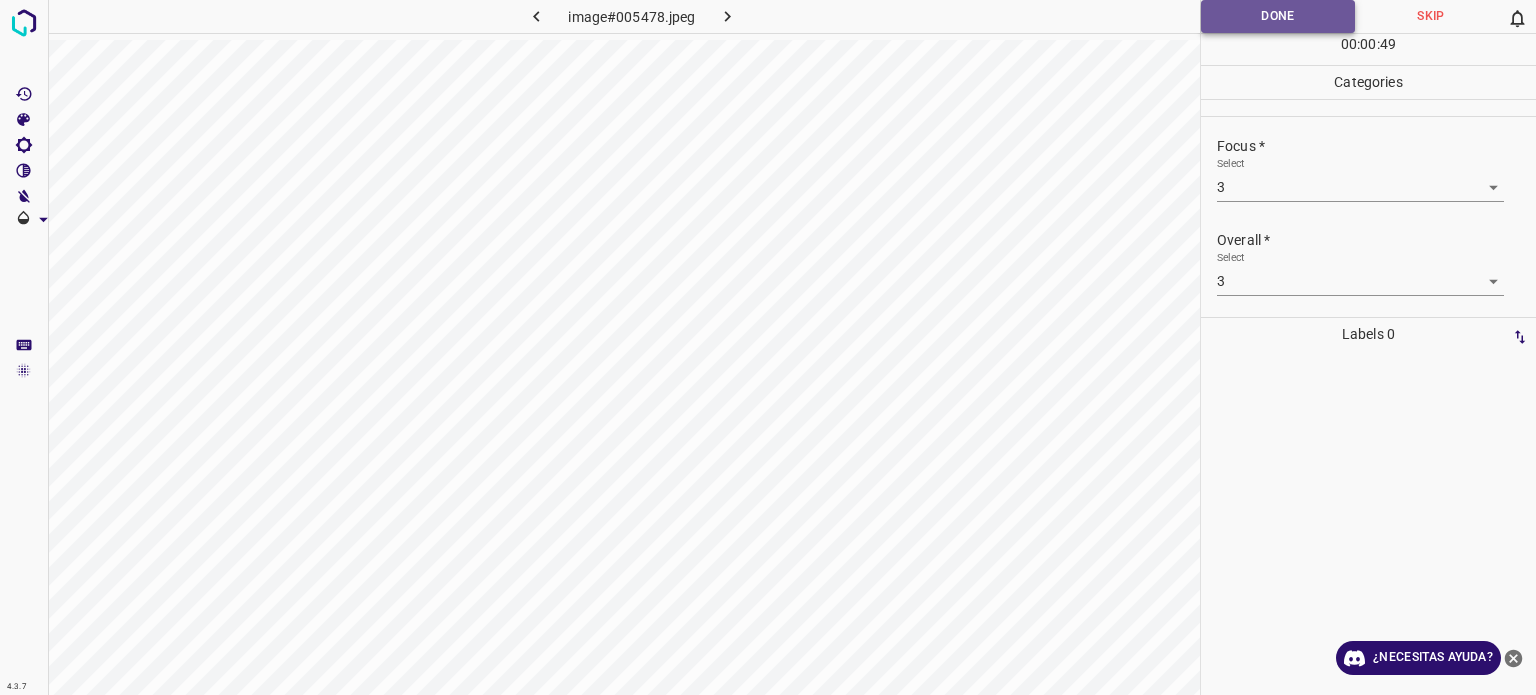 click on "Done" at bounding box center [1278, 16] 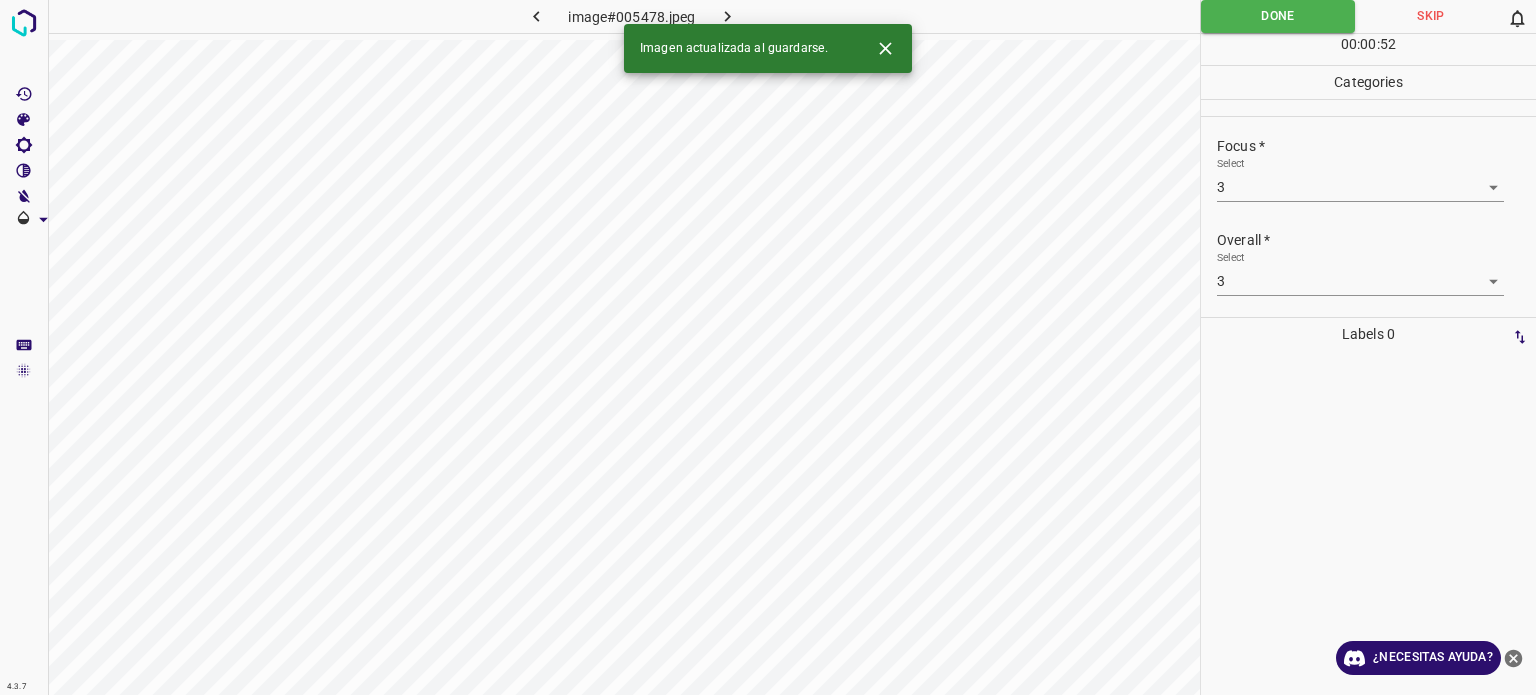 click 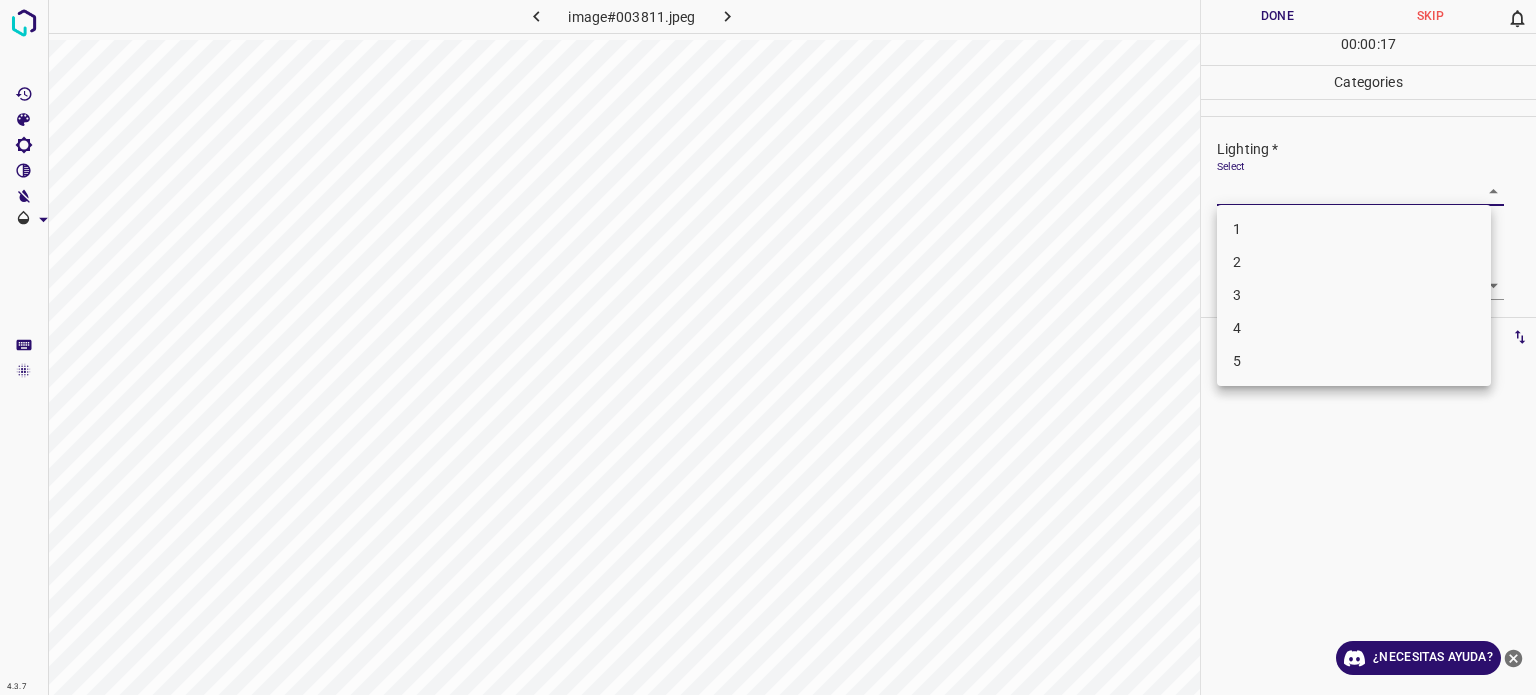 click on "4.3.7 image#003811.jpeg Done Skip 0 00   : 00   : 17   Categories Lighting *  Select ​ Focus *  Select ​ Overall *  Select ​ Labels   0 Categories 1 Lighting 2 Focus 3 Overall Tools Space Change between modes (Draw & Edit) I Auto labeling R Restore zoom M Zoom in N Zoom out Delete Delete selecte label Filters Z Restore filters X Saturation filter C Brightness filter V Contrast filter B Gray scale filter General O Download ¿Necesitas ayuda? Texto original Valora esta traducción Tu opinión servirá para ayudar a mejorar el Traductor de Google - Texto - Esconder - Borrar 1 2 3 4 5" at bounding box center [768, 347] 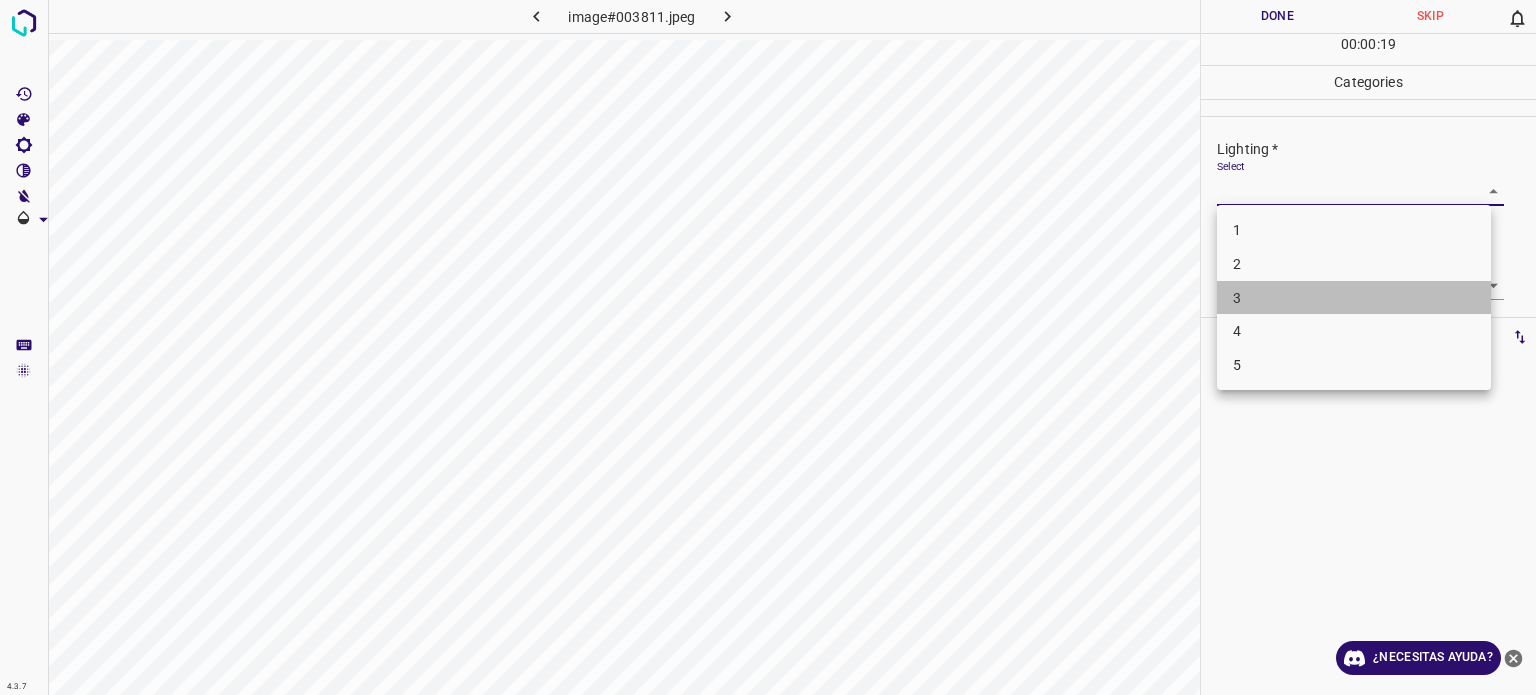 click on "3" at bounding box center [1237, 297] 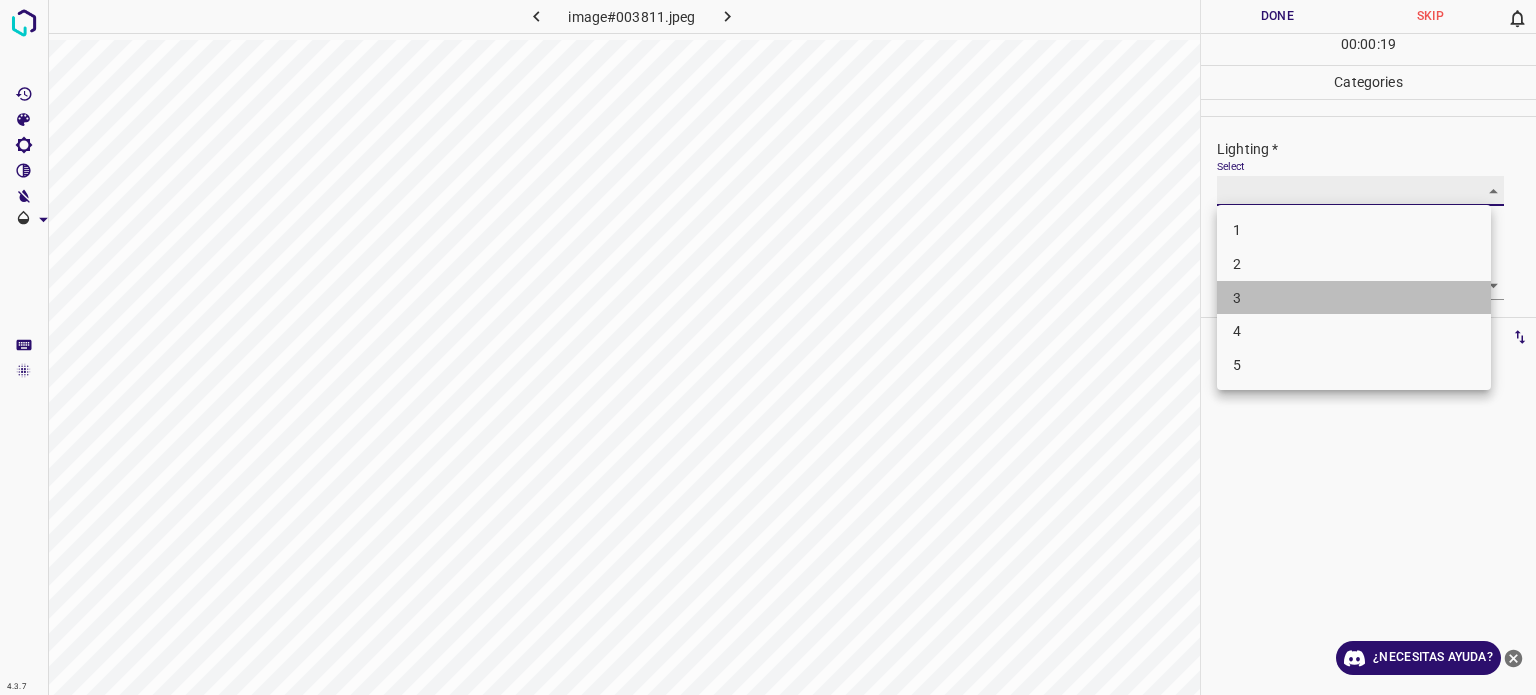 type on "3" 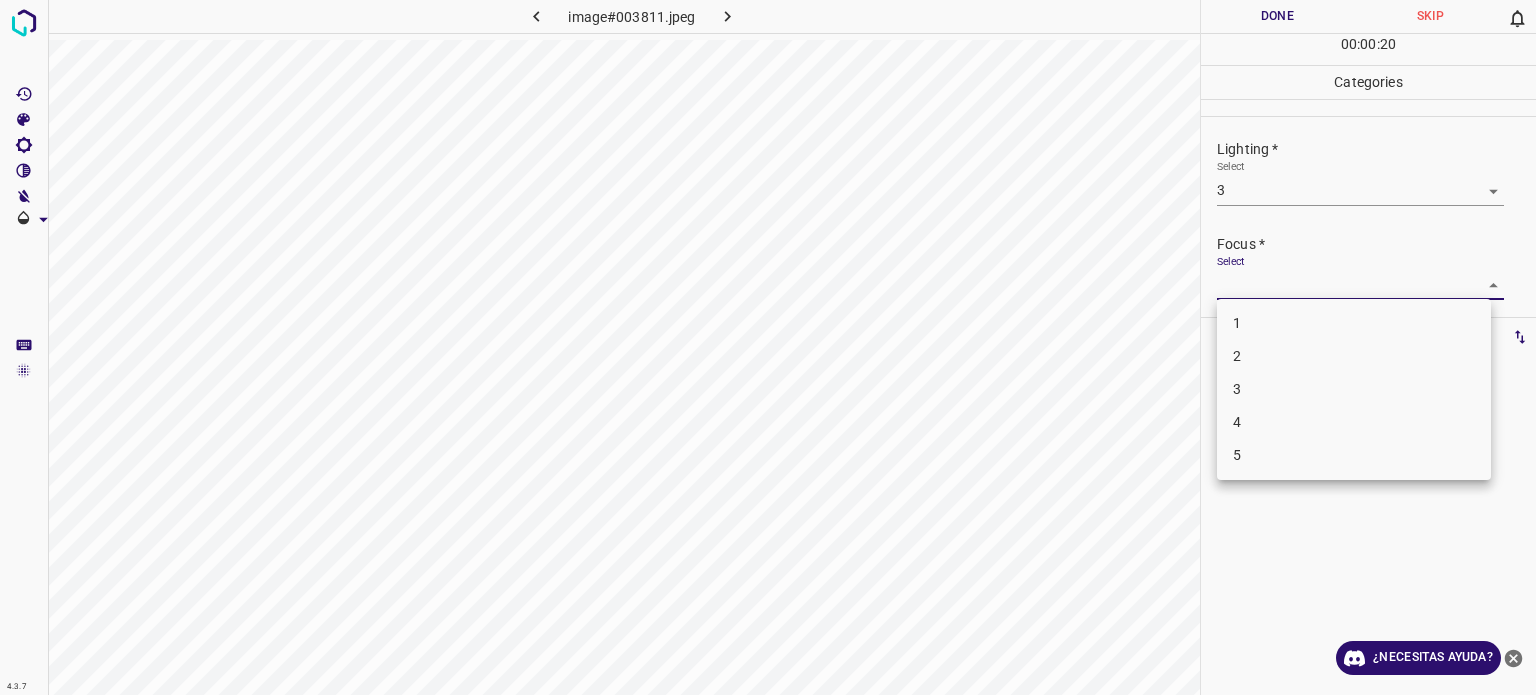 click on "4.3.7 image#003811.jpeg Done Skip 0 00   : 00   : 20   Categories Lighting *  Select 3 3 Focus *  Select ​ Overall *  Select ​ Labels   0 Categories 1 Lighting 2 Focus 3 Overall Tools Space Change between modes (Draw & Edit) I Auto labeling R Restore zoom M Zoom in N Zoom out Delete Delete selecte label Filters Z Restore filters X Saturation filter C Brightness filter V Contrast filter B Gray scale filter General O Download ¿Necesitas ayuda? Texto original Valora esta traducción Tu opinión servirá para ayudar a mejorar el Traductor de Google - Texto - Esconder - Borrar 1 2 3 4 5" at bounding box center [768, 347] 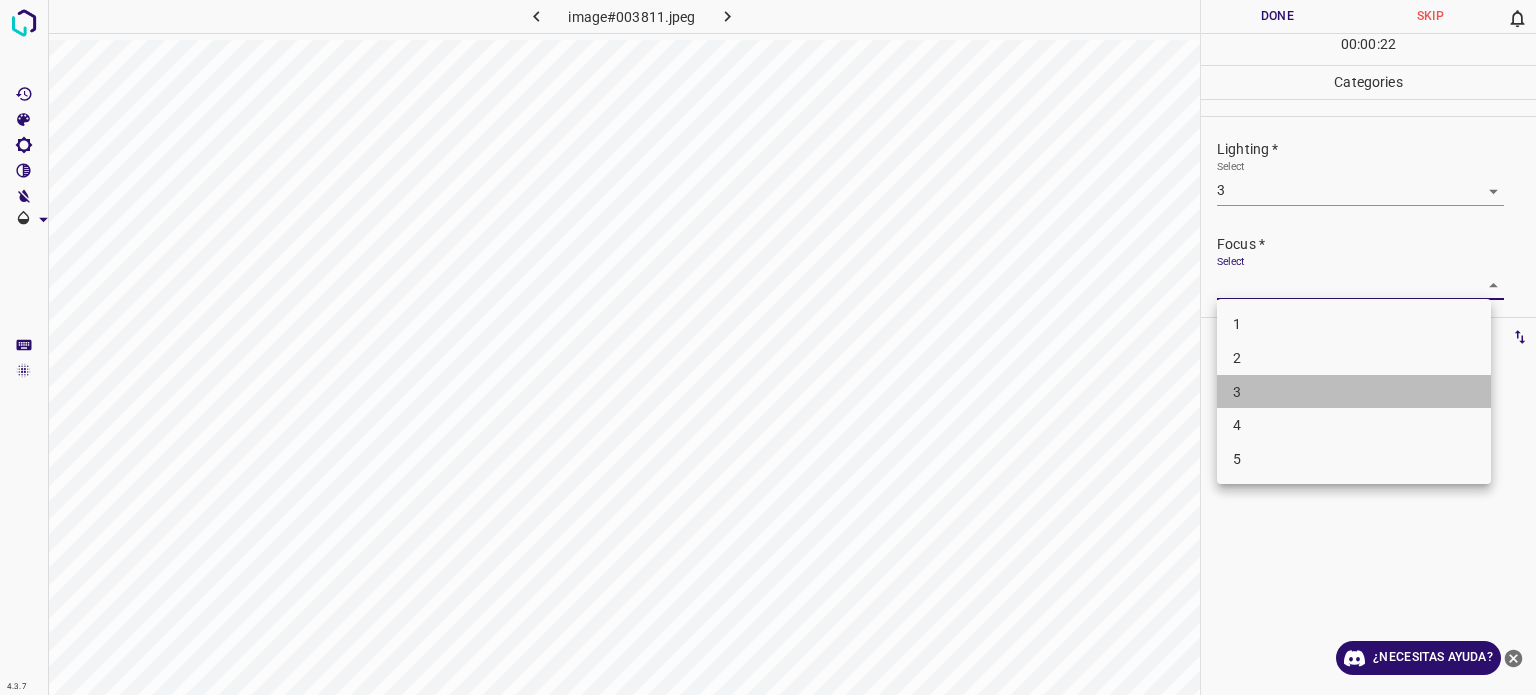 click on "3" at bounding box center [1237, 391] 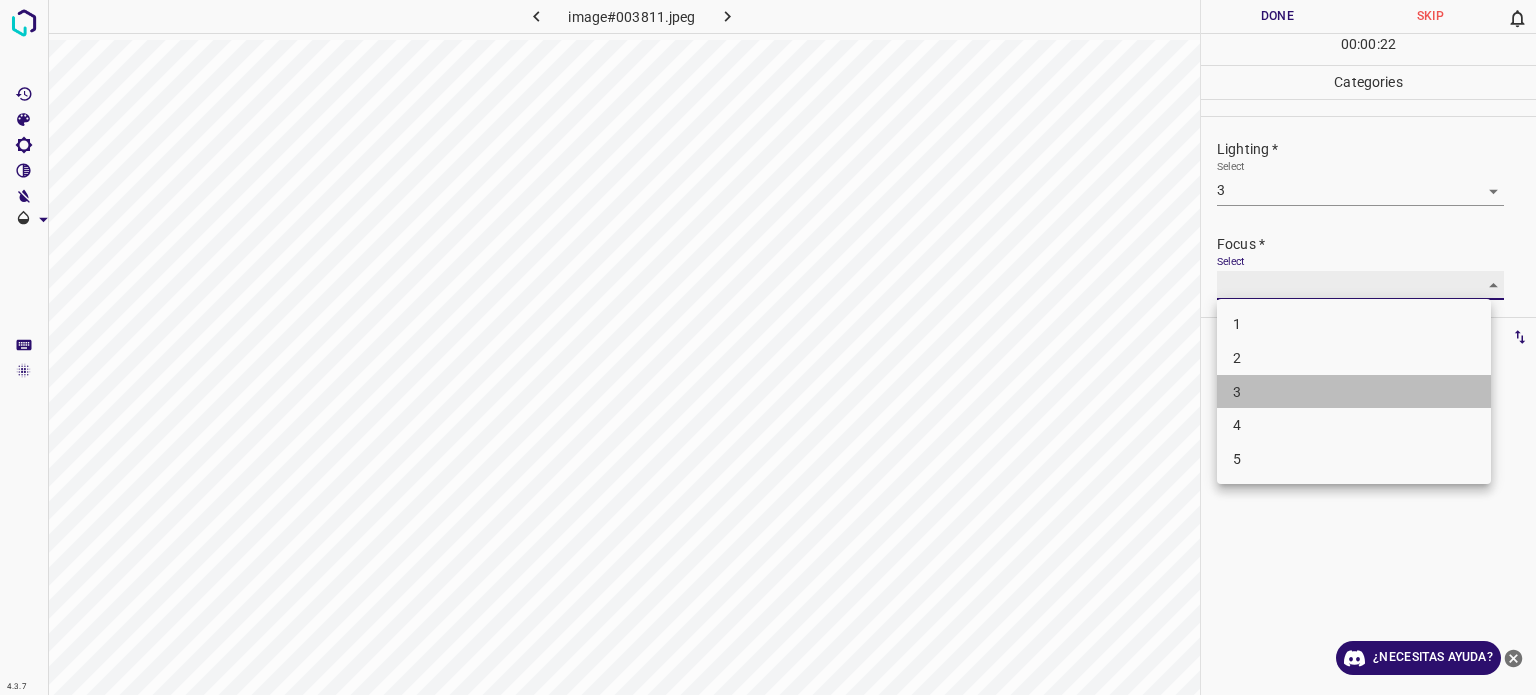 type on "3" 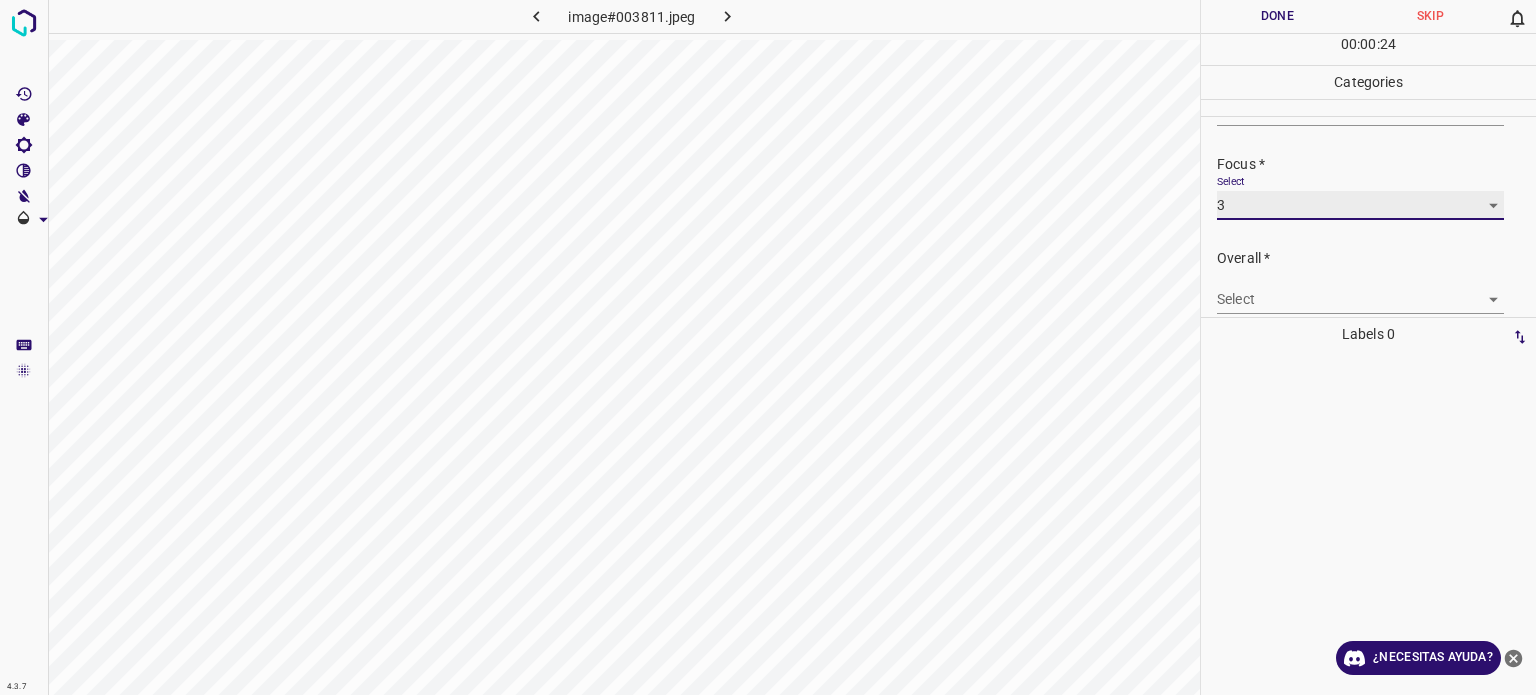 scroll, scrollTop: 98, scrollLeft: 0, axis: vertical 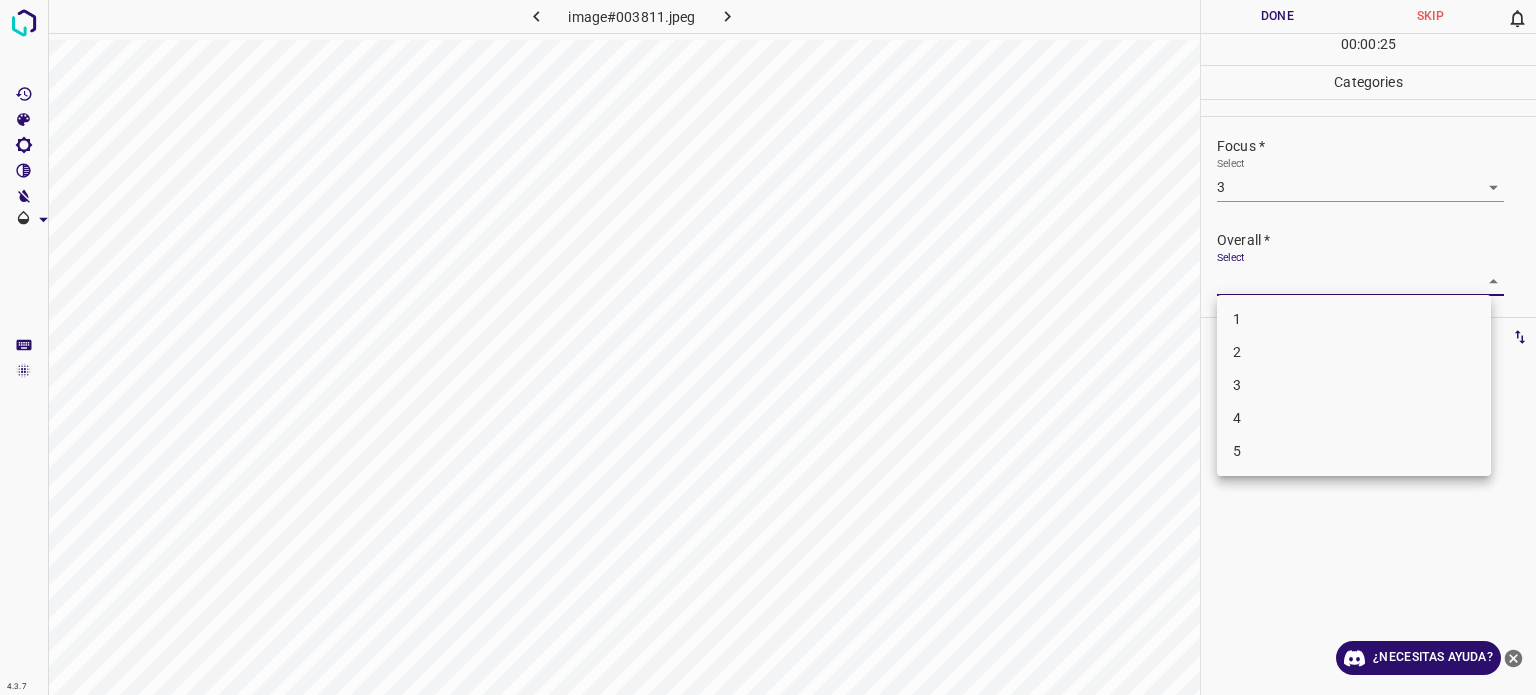 click on "4.3.7 image#003811.jpeg Done Skip 0 00   : 00   : 25   Categories Lighting *  Select 3 3 Focus *  Select 3 3 Overall *  Select ​ Labels   0 Categories 1 Lighting 2 Focus 3 Overall Tools Space Change between modes (Draw & Edit) I Auto labeling R Restore zoom M Zoom in N Zoom out Delete Delete selecte label Filters Z Restore filters X Saturation filter C Brightness filter V Contrast filter B Gray scale filter General O Download ¿Necesitas ayuda? Texto original Valora esta traducción Tu opinión servirá para ayudar a mejorar el Traductor de Google - Texto - Esconder - Borrar 1 2 3 4 5" at bounding box center (768, 347) 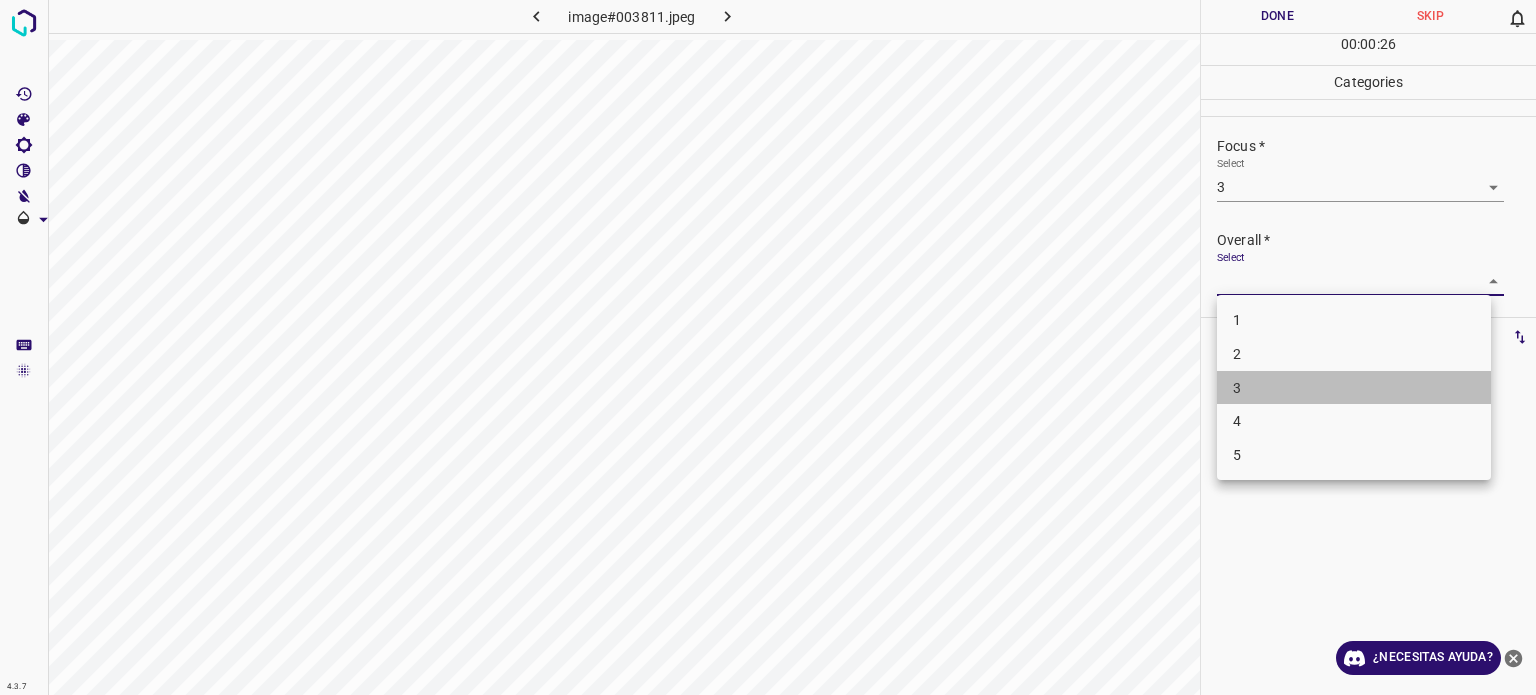 click on "3" at bounding box center (1354, 388) 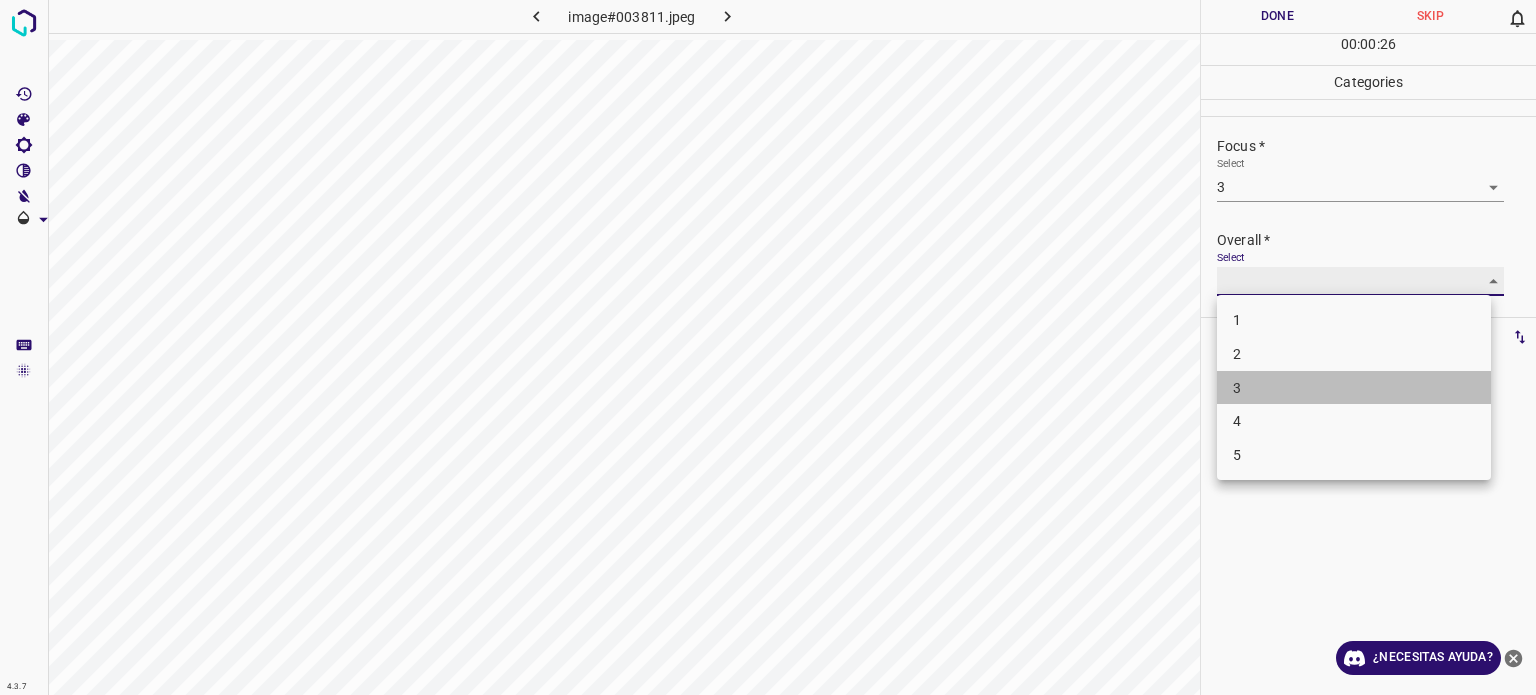 type on "3" 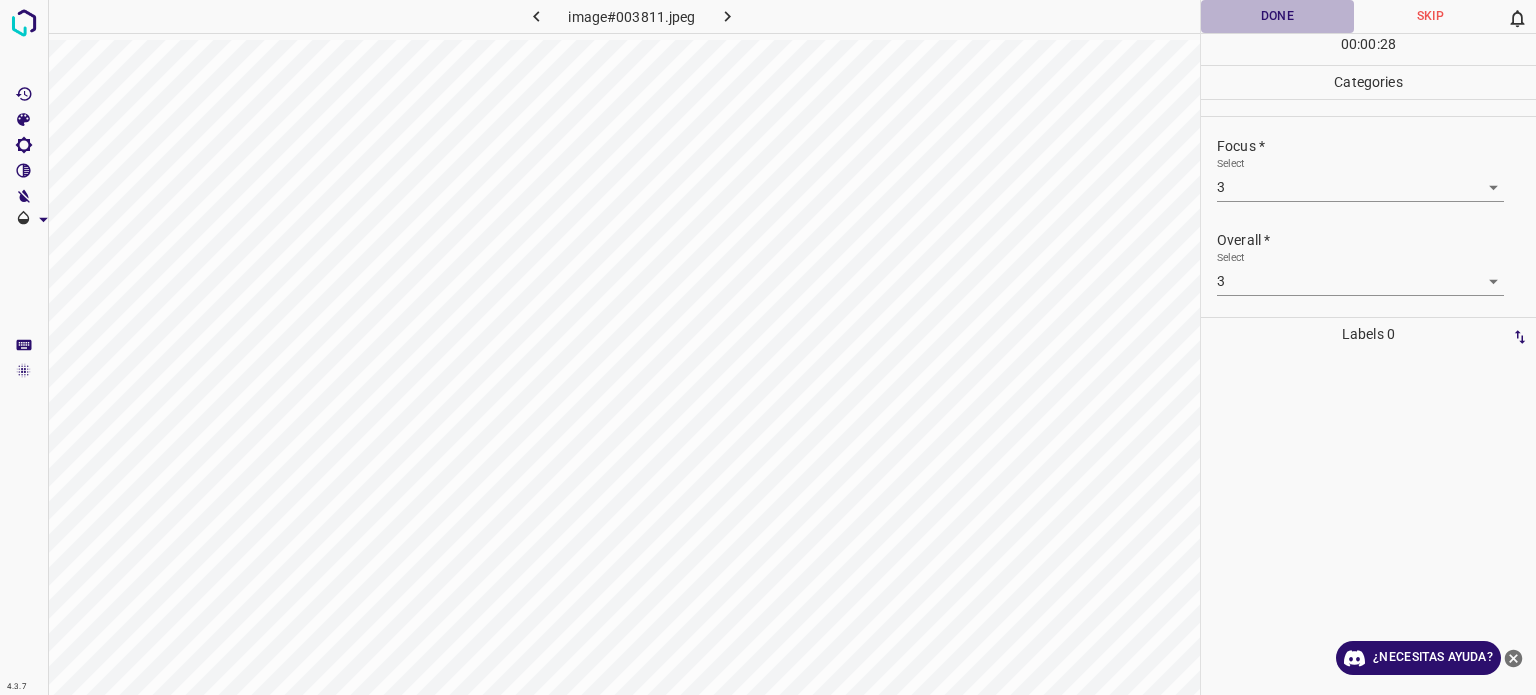 click on "Done" at bounding box center [1277, 16] 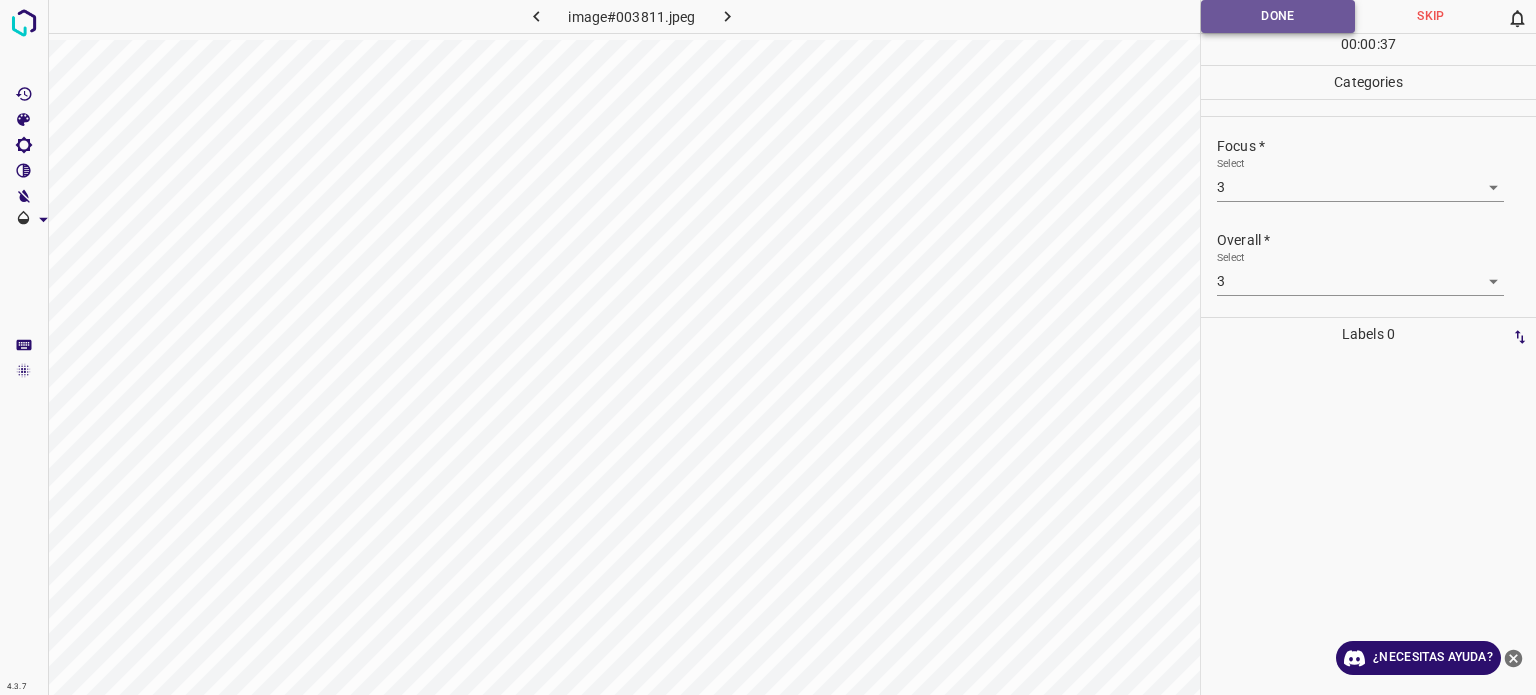 click on "Done" at bounding box center [1278, 16] 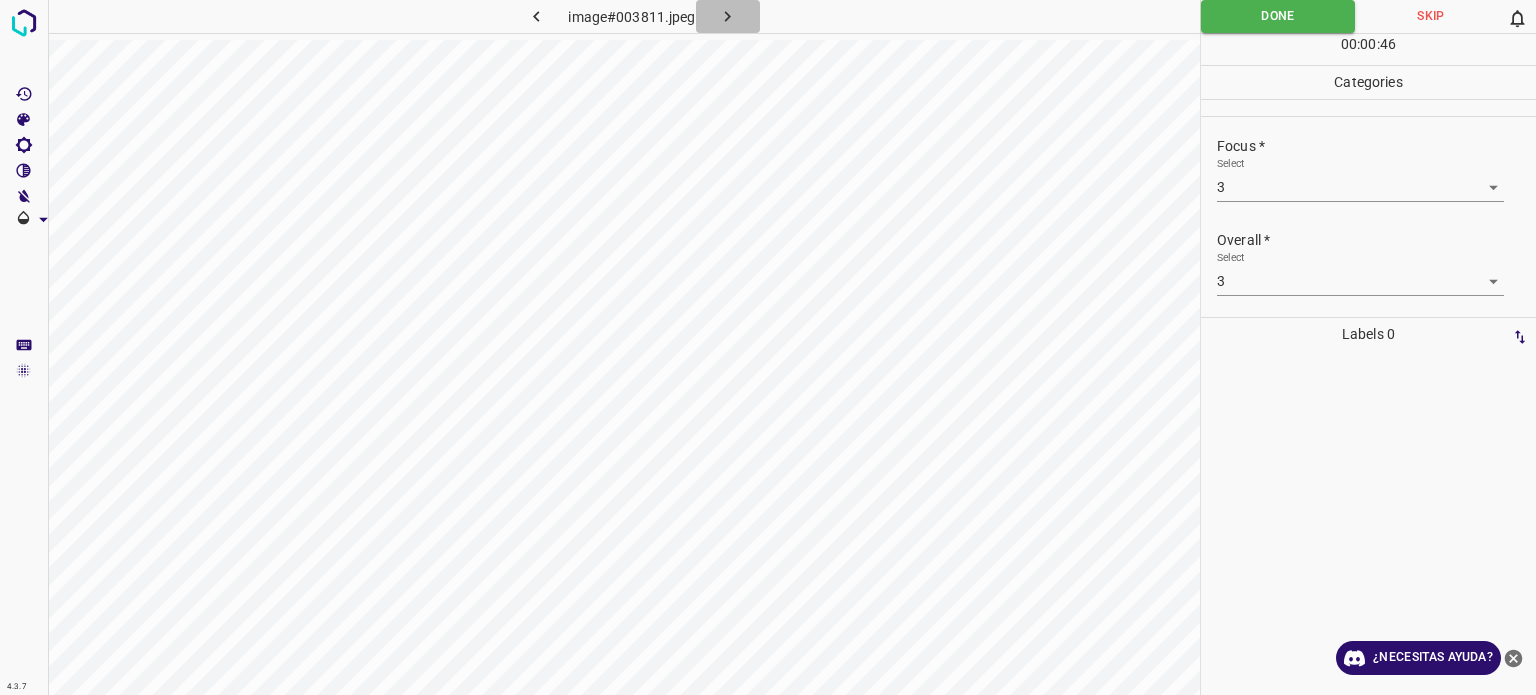 click at bounding box center [728, 16] 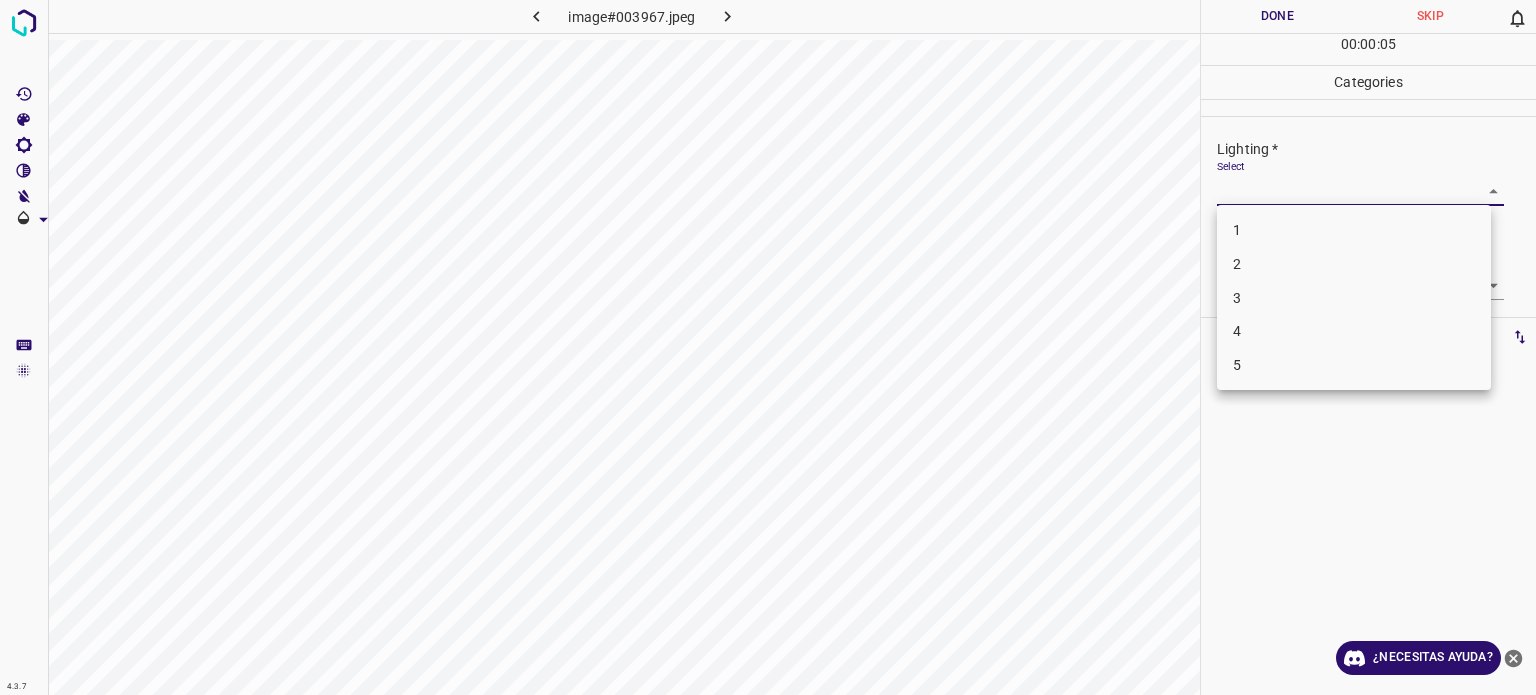 click on "4.3.7 image#003967.jpeg Done Skip 0 00   : 00   : 05   Categories Lighting *  Select ​ Focus *  Select ​ Overall *  Select ​ Labels   0 Categories 1 Lighting 2 Focus 3 Overall Tools Space Change between modes (Draw & Edit) I Auto labeling R Restore zoom M Zoom in N Zoom out Delete Delete selecte label Filters Z Restore filters X Saturation filter C Brightness filter V Contrast filter B Gray scale filter General O Download ¿Necesitas ayuda? Texto original Valora esta traducción Tu opinión servirá para ayudar a mejorar el Traductor de Google - Texto - Esconder - Borrar 1 2 3 4 5" at bounding box center [768, 347] 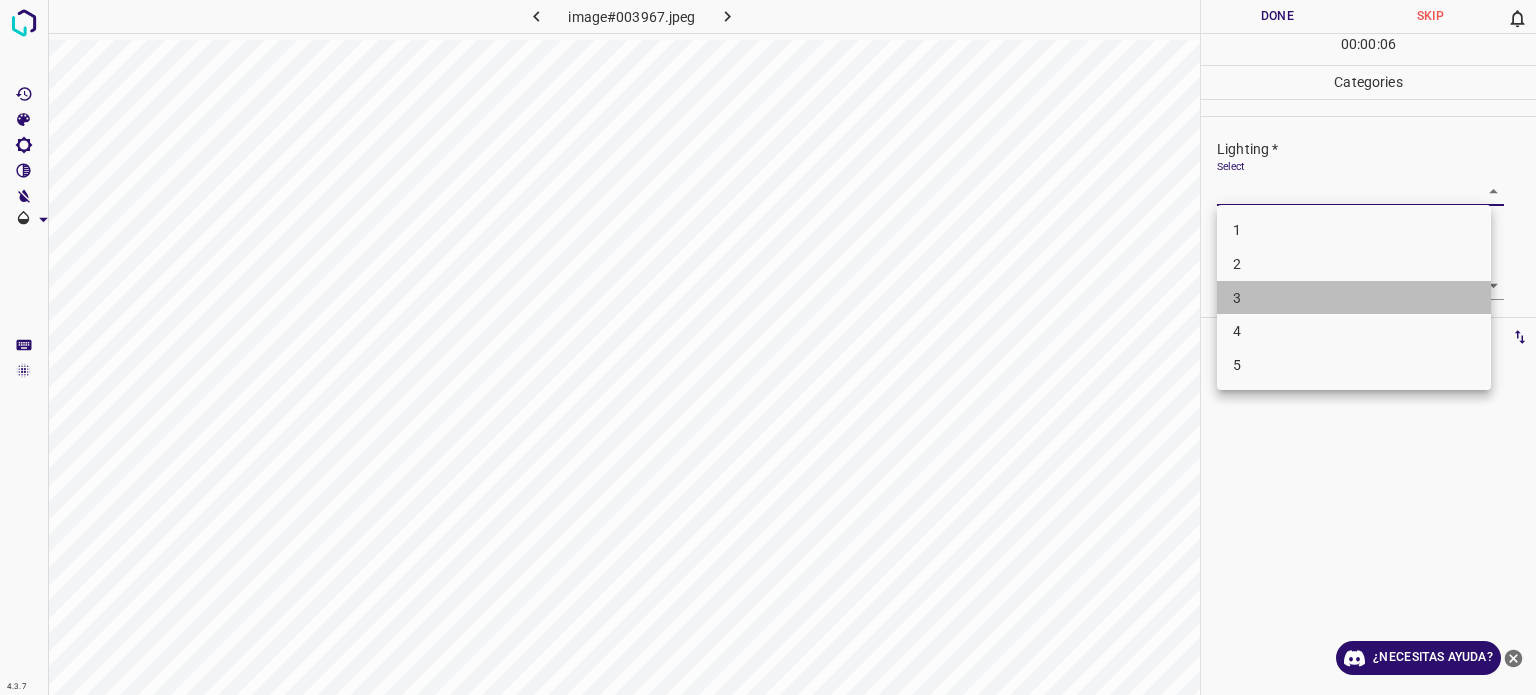 click on "3" at bounding box center [1354, 298] 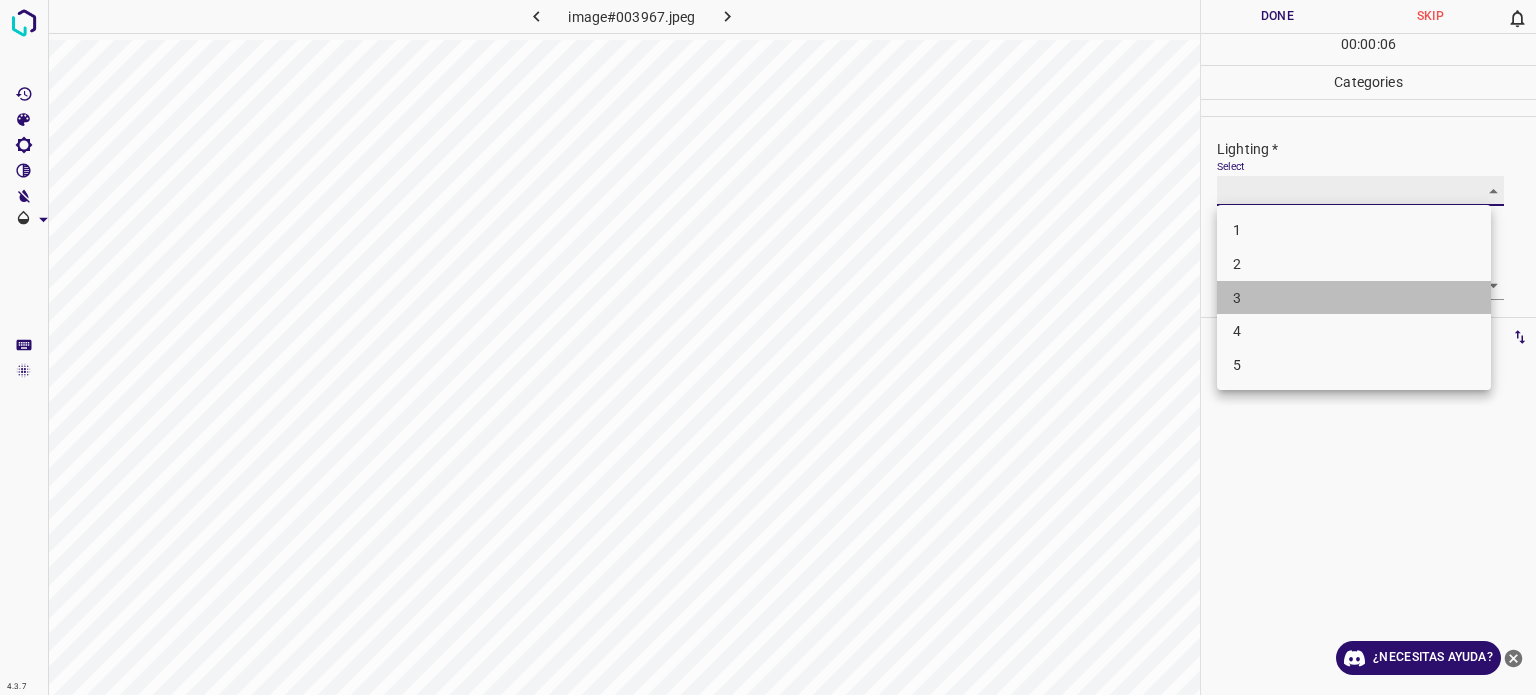 type on "3" 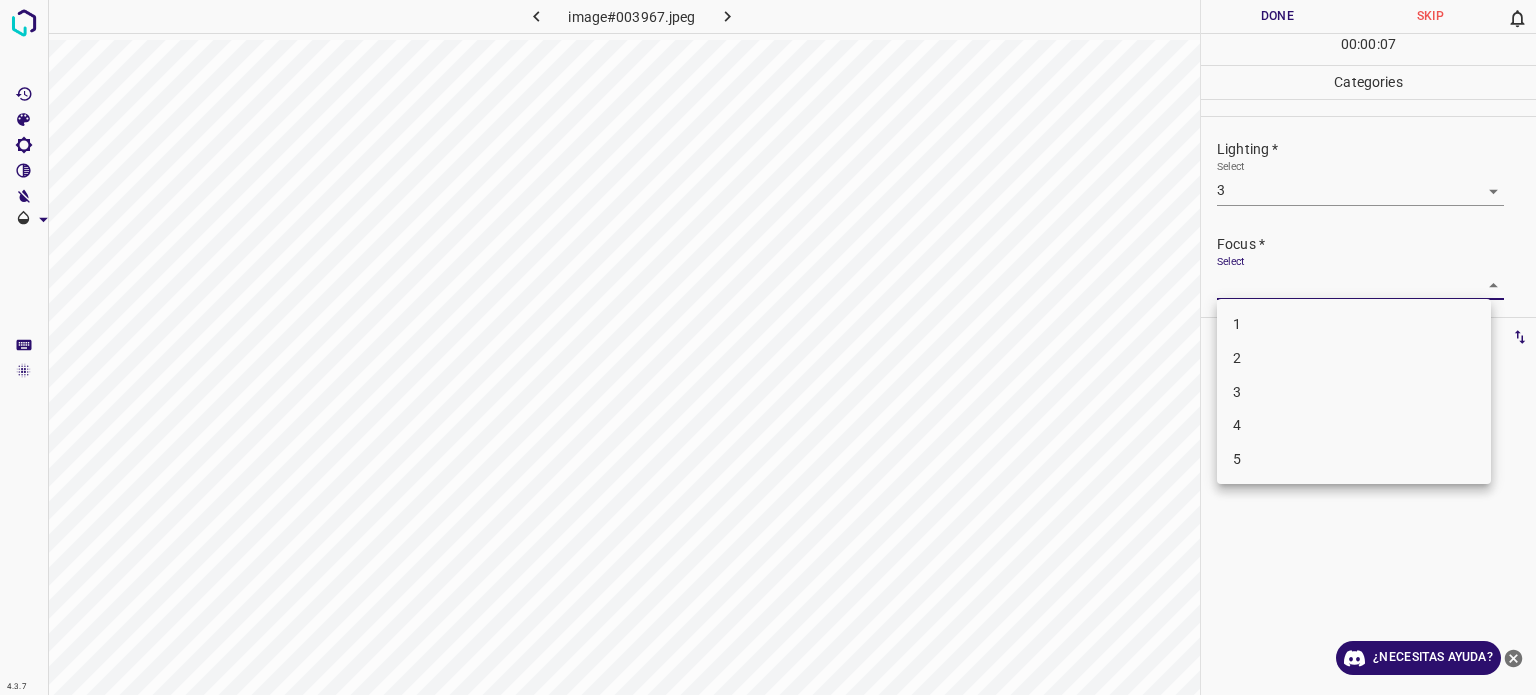 click on "4.3.7 image#003967.jpeg Done Skip 0 00   : 00   : 07   Categories Lighting *  Select 3 3 Focus *  Select ​ Overall *  Select ​ Labels   0 Categories 1 Lighting 2 Focus 3 Overall Tools Space Change between modes (Draw & Edit) I Auto labeling R Restore zoom M Zoom in N Zoom out Delete Delete selecte label Filters Z Restore filters X Saturation filter C Brightness filter V Contrast filter B Gray scale filter General O Download ¿Necesitas ayuda? Texto original Valora esta traducción Tu opinión servirá para ayudar a mejorar el Traductor de Google - Texto - Esconder - Borrar 1 2 3 4 5" at bounding box center [768, 347] 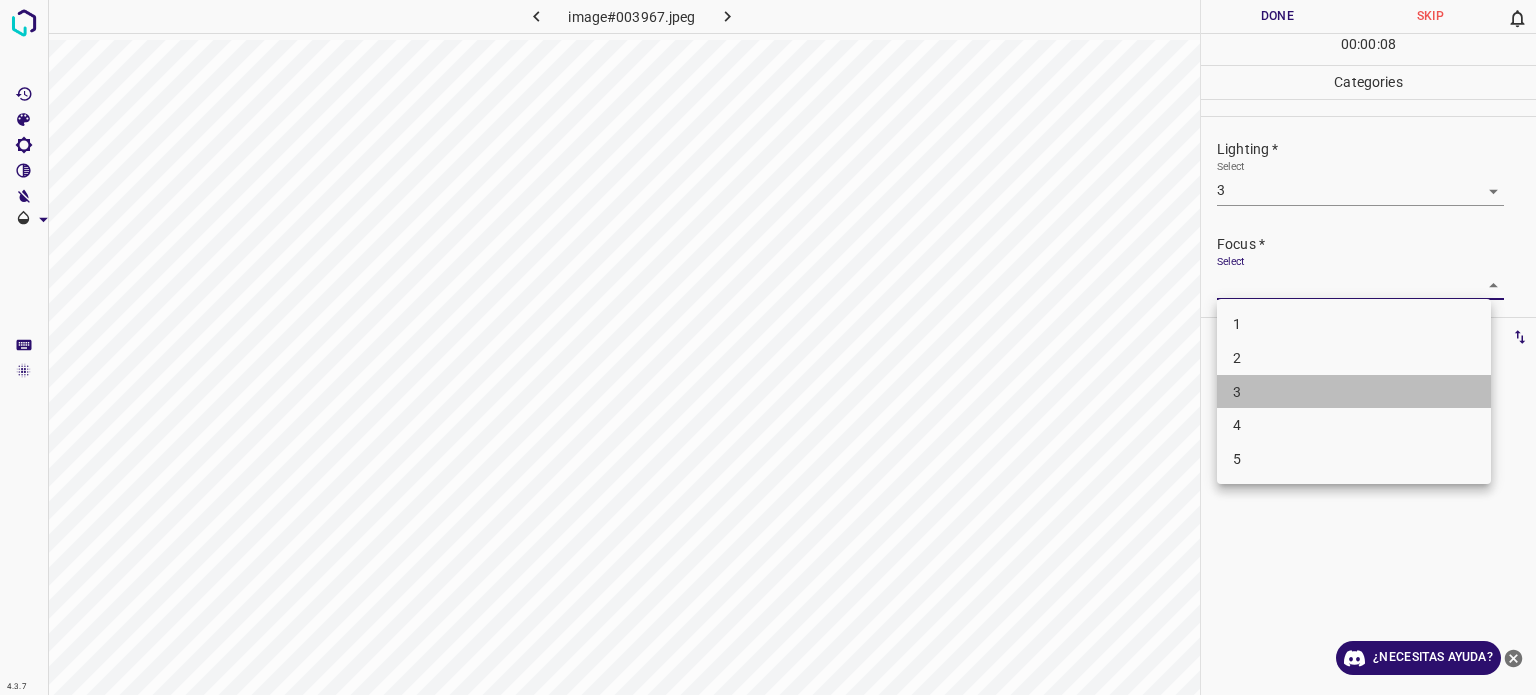 click on "3" at bounding box center [1354, 392] 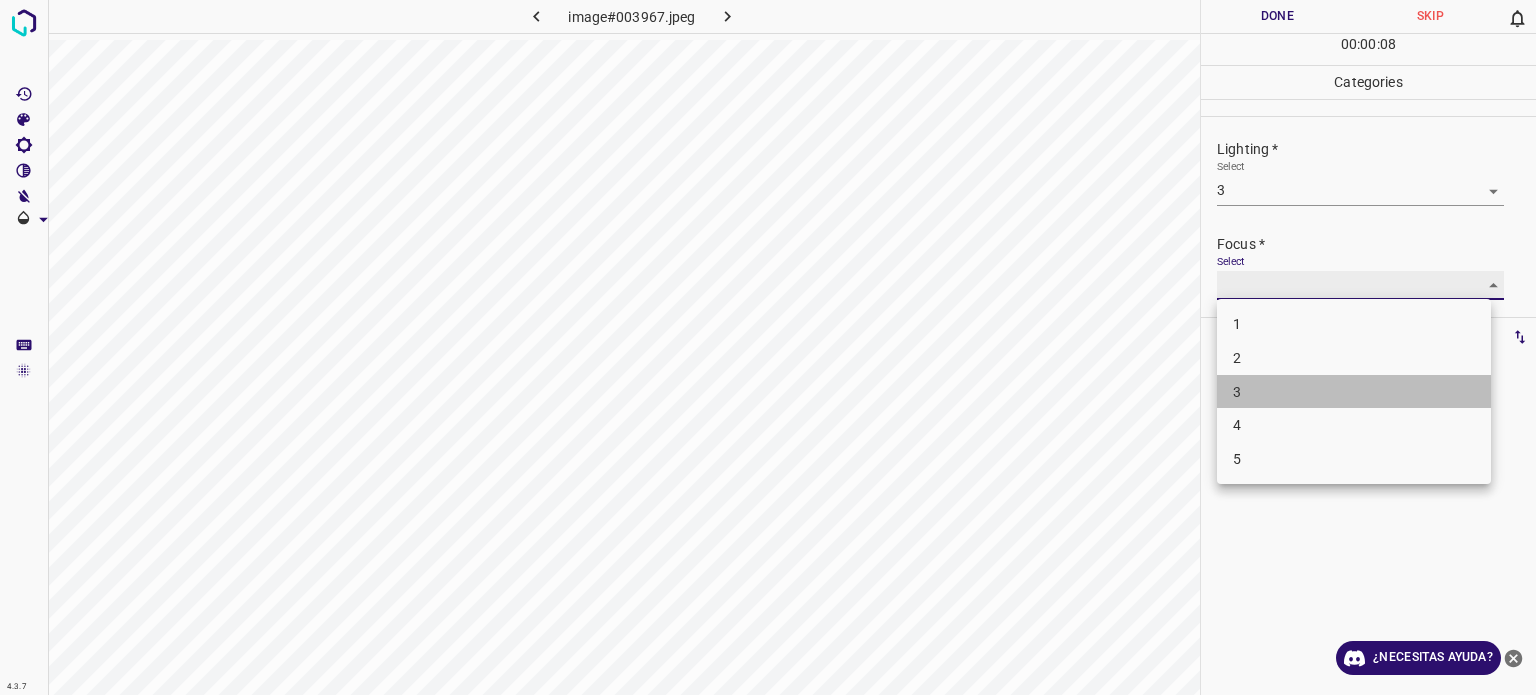 type on "3" 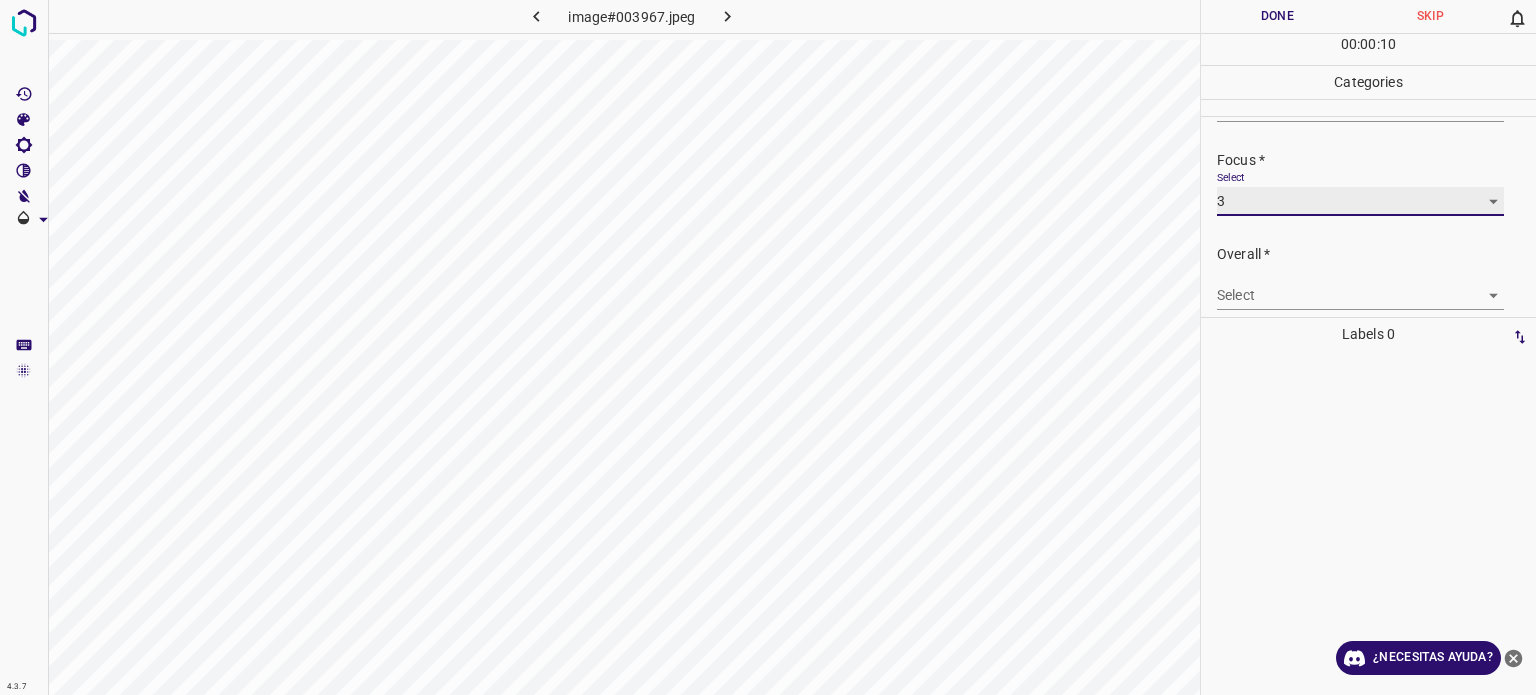 scroll, scrollTop: 98, scrollLeft: 0, axis: vertical 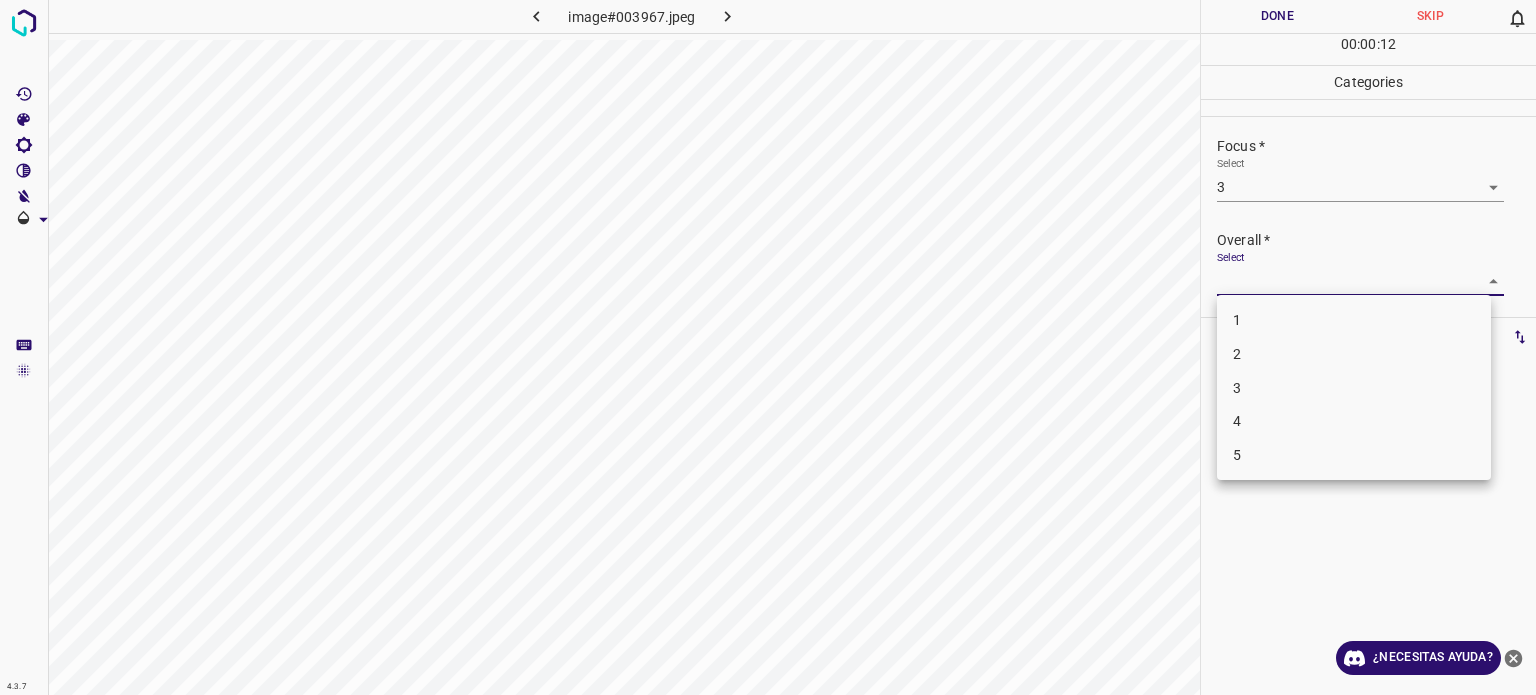drag, startPoint x: 1280, startPoint y: 285, endPoint x: 1241, endPoint y: 380, distance: 102.69372 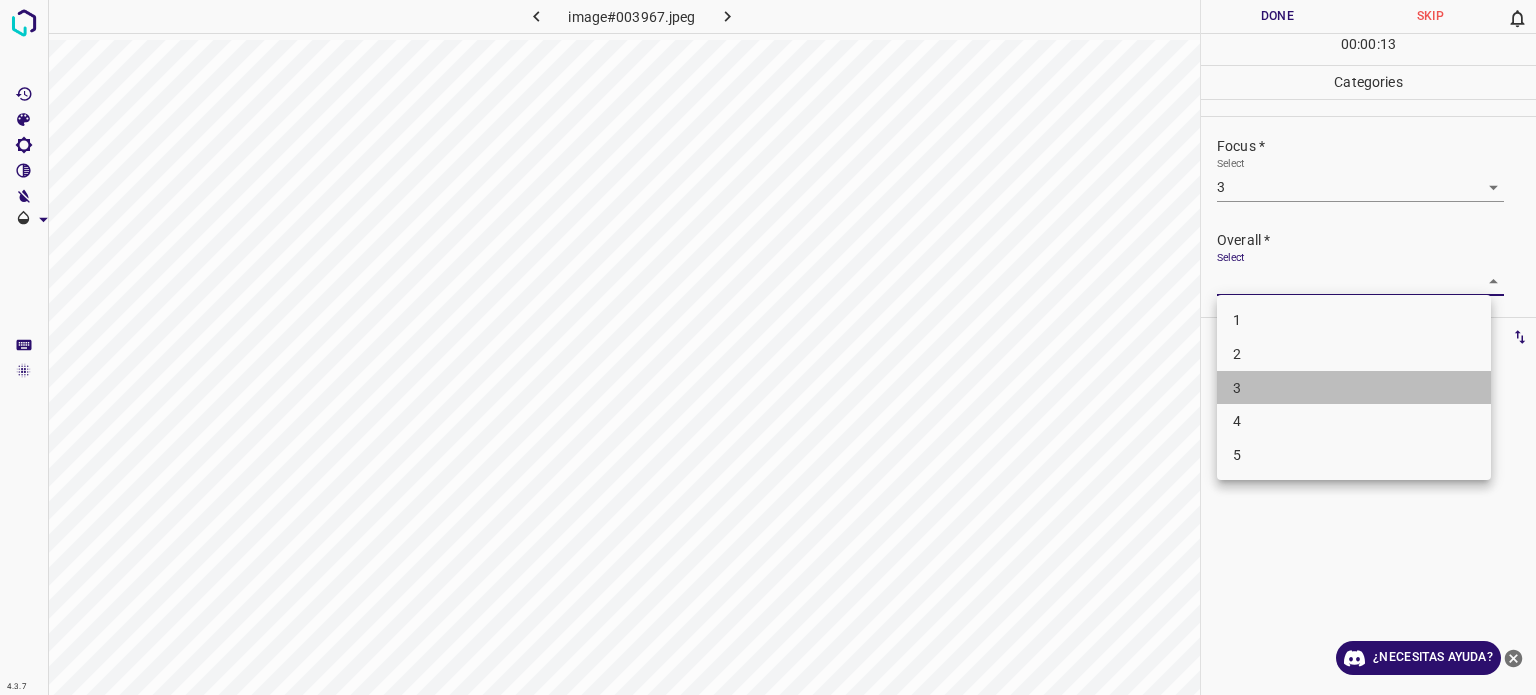 click on "3" at bounding box center (1354, 388) 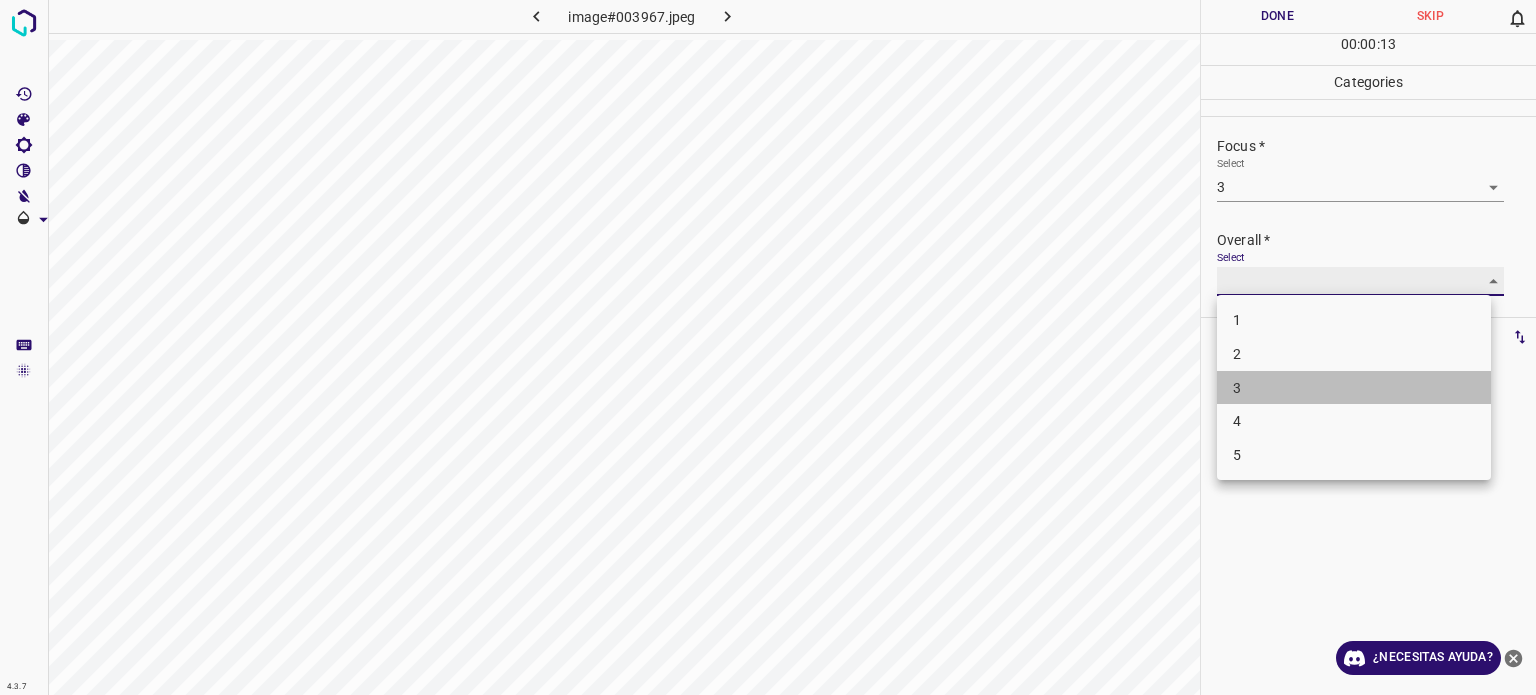 type on "3" 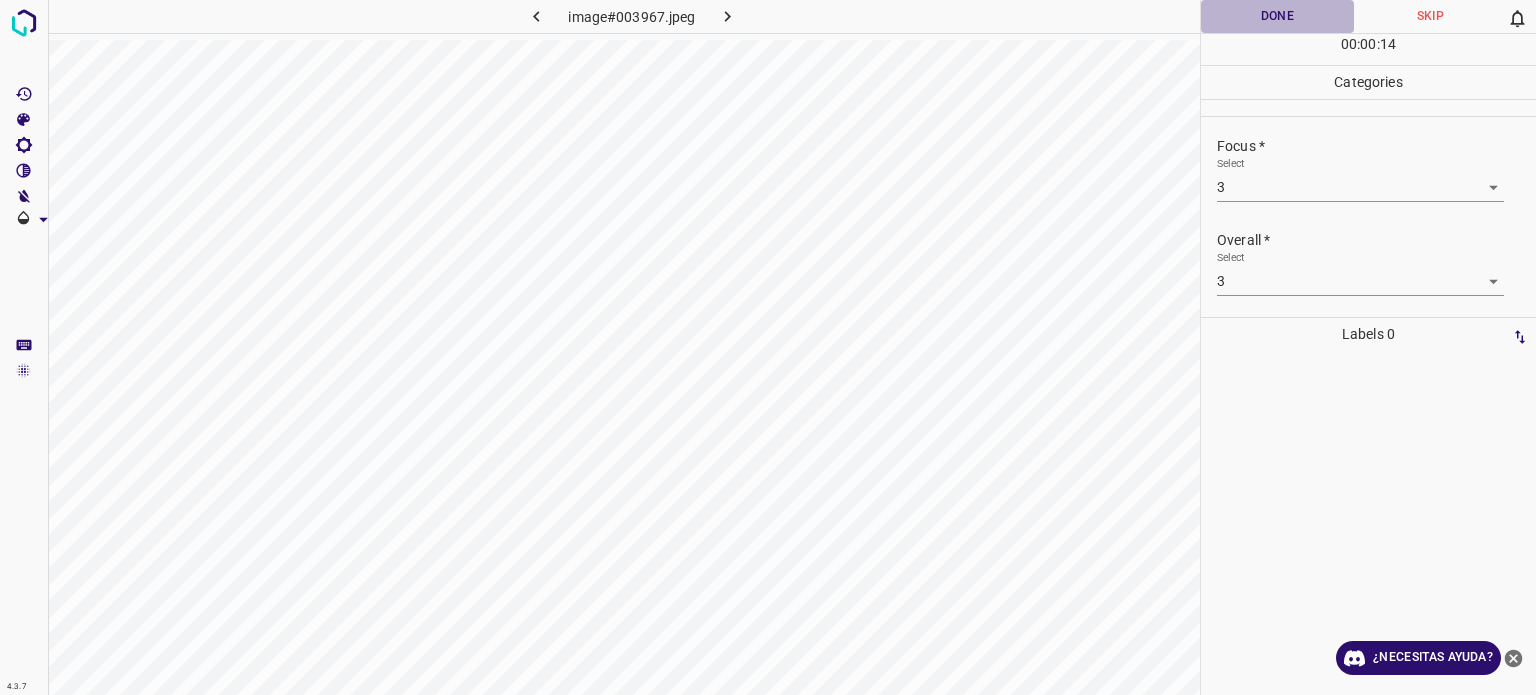 click on "Done" at bounding box center (1277, 16) 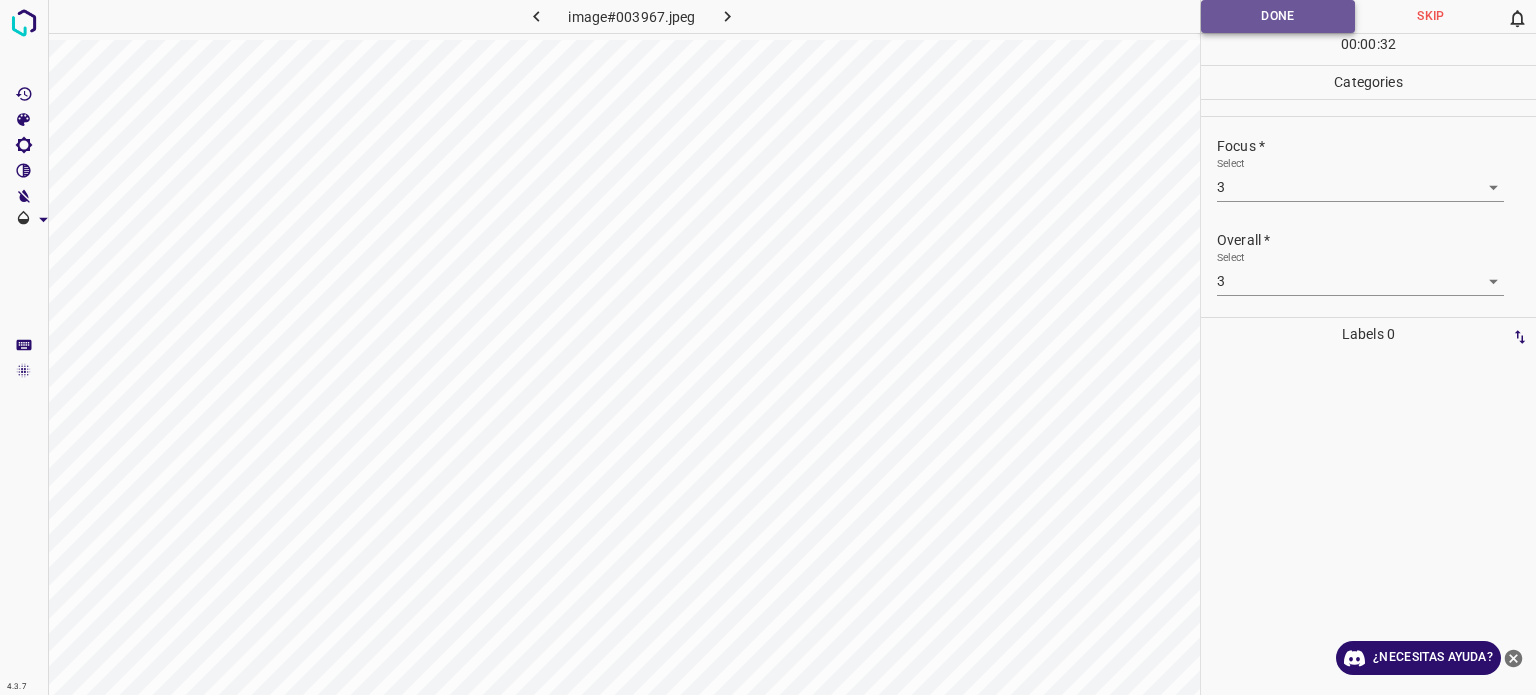 click on "Done" at bounding box center (1278, 16) 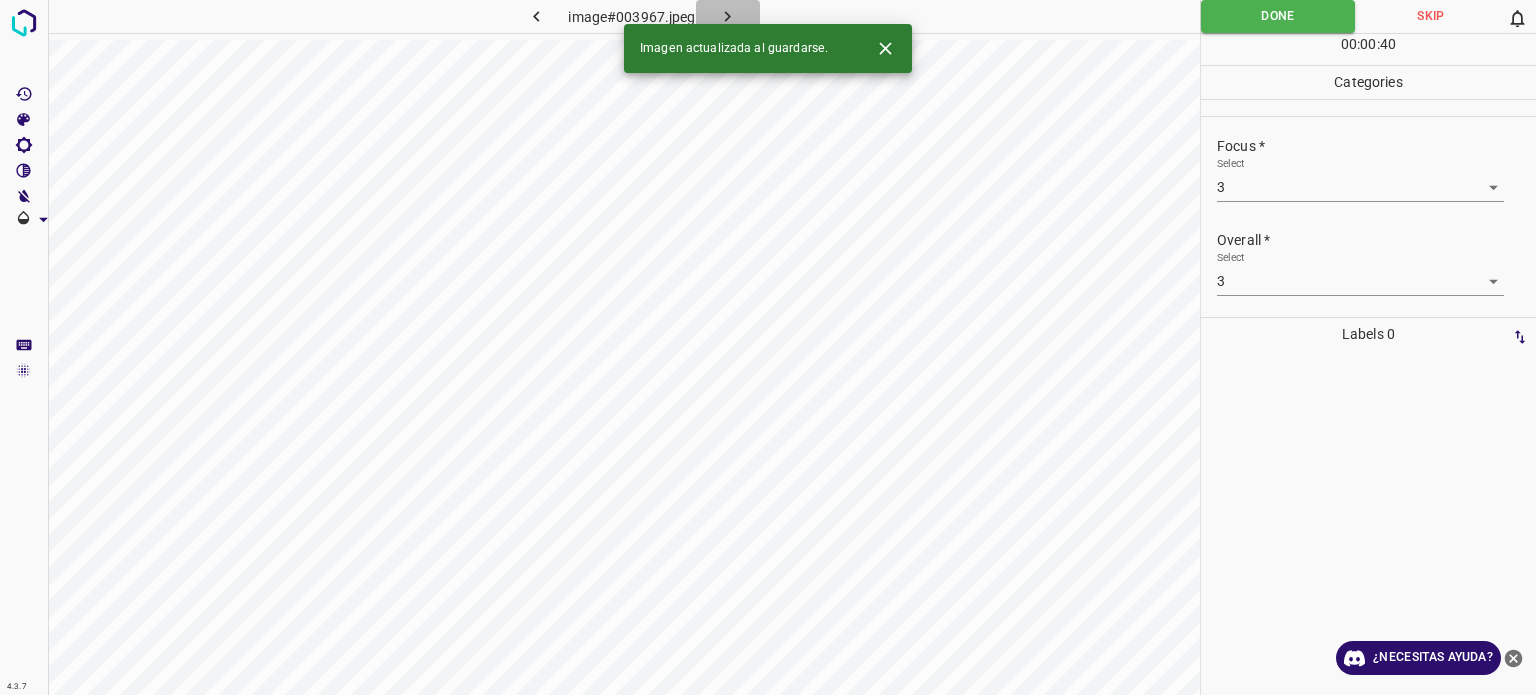 click 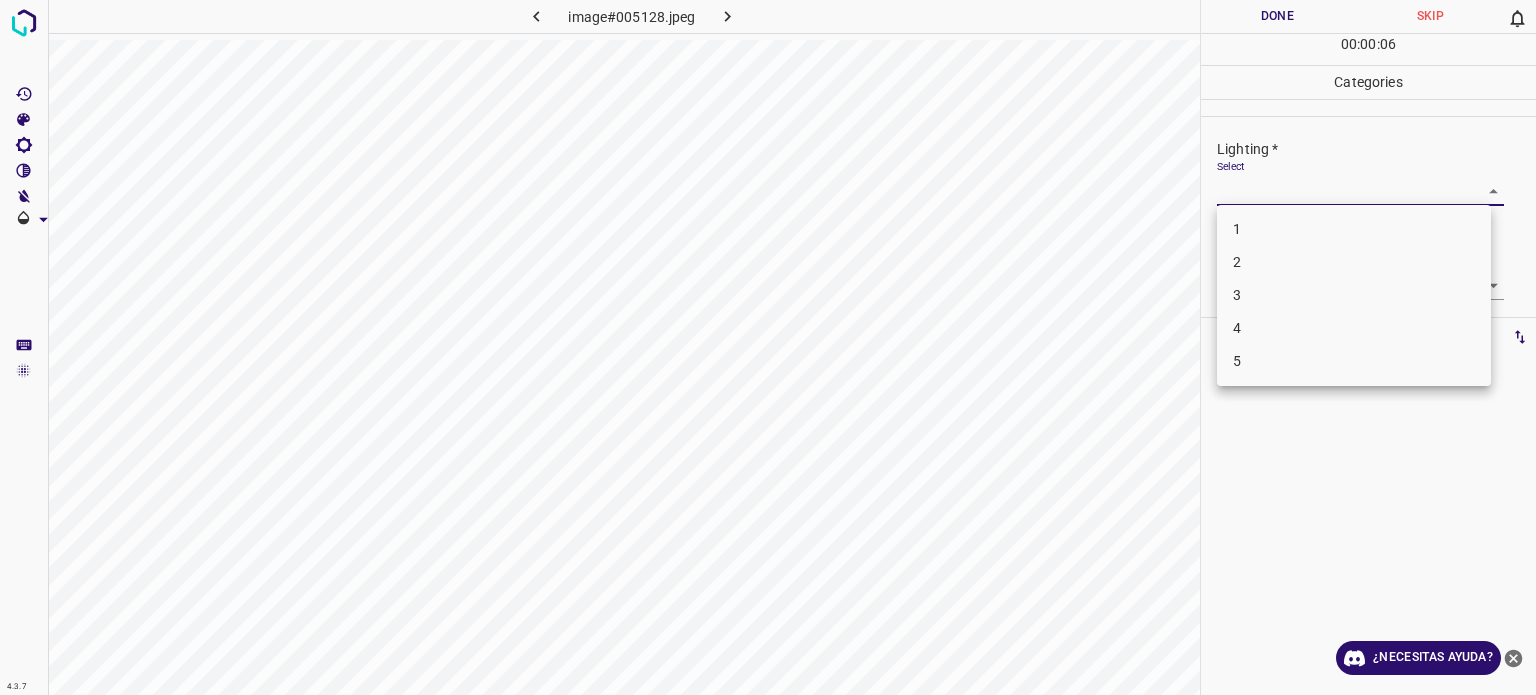 click on "4.3.7 image#005128.jpeg Done Skip 0 00   : 00   : 06   Categories Lighting *  Select ​ Focus *  Select ​ Overall *  Select ​ Labels   0 Categories 1 Lighting 2 Focus 3 Overall Tools Space Change between modes (Draw & Edit) I Auto labeling R Restore zoom M Zoom in N Zoom out Delete Delete selecte label Filters Z Restore filters X Saturation filter C Brightness filter V Contrast filter B Gray scale filter General O Download ¿Necesitas ayuda? Texto original Valora esta traducción Tu opinión servirá para ayudar a mejorar el Traductor de Google - Texto - Esconder - Borrar 1 2 3 4 5" at bounding box center (768, 347) 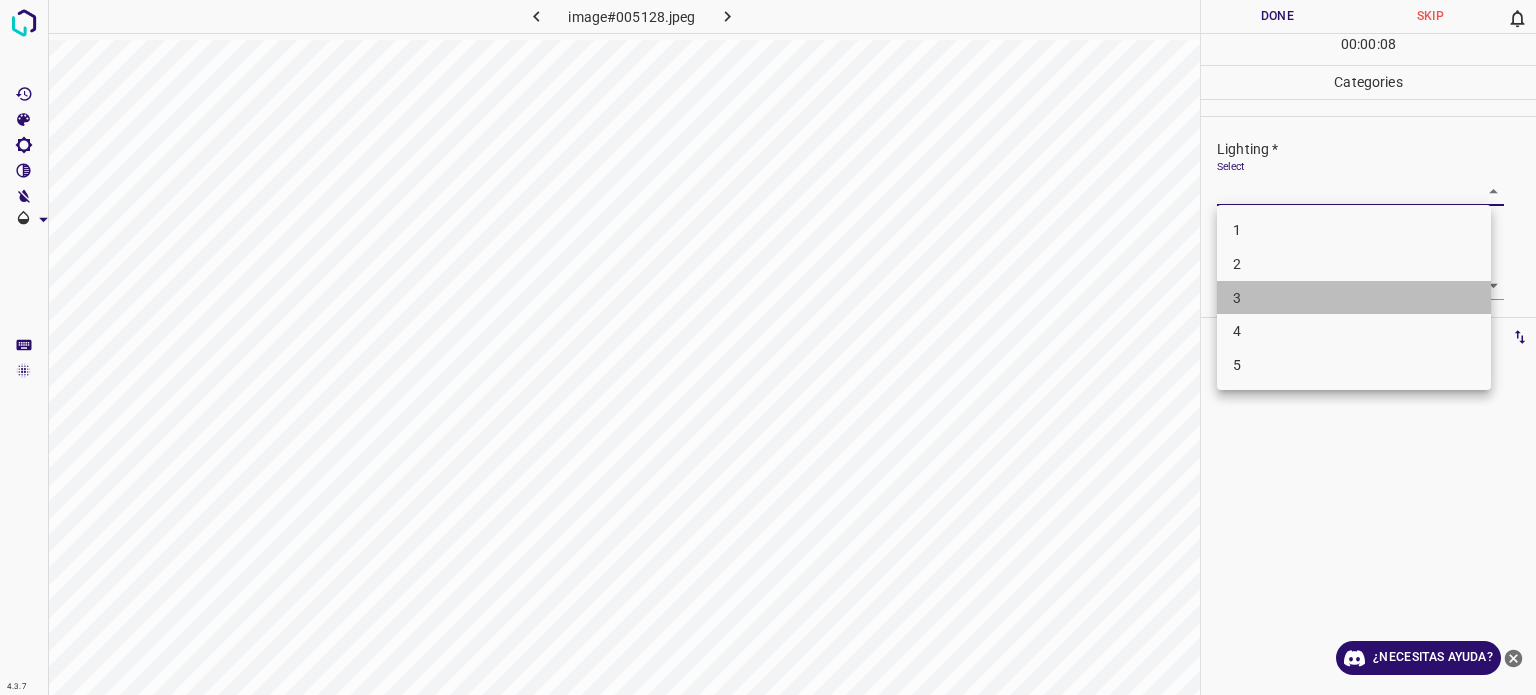 click on "3" at bounding box center (1237, 297) 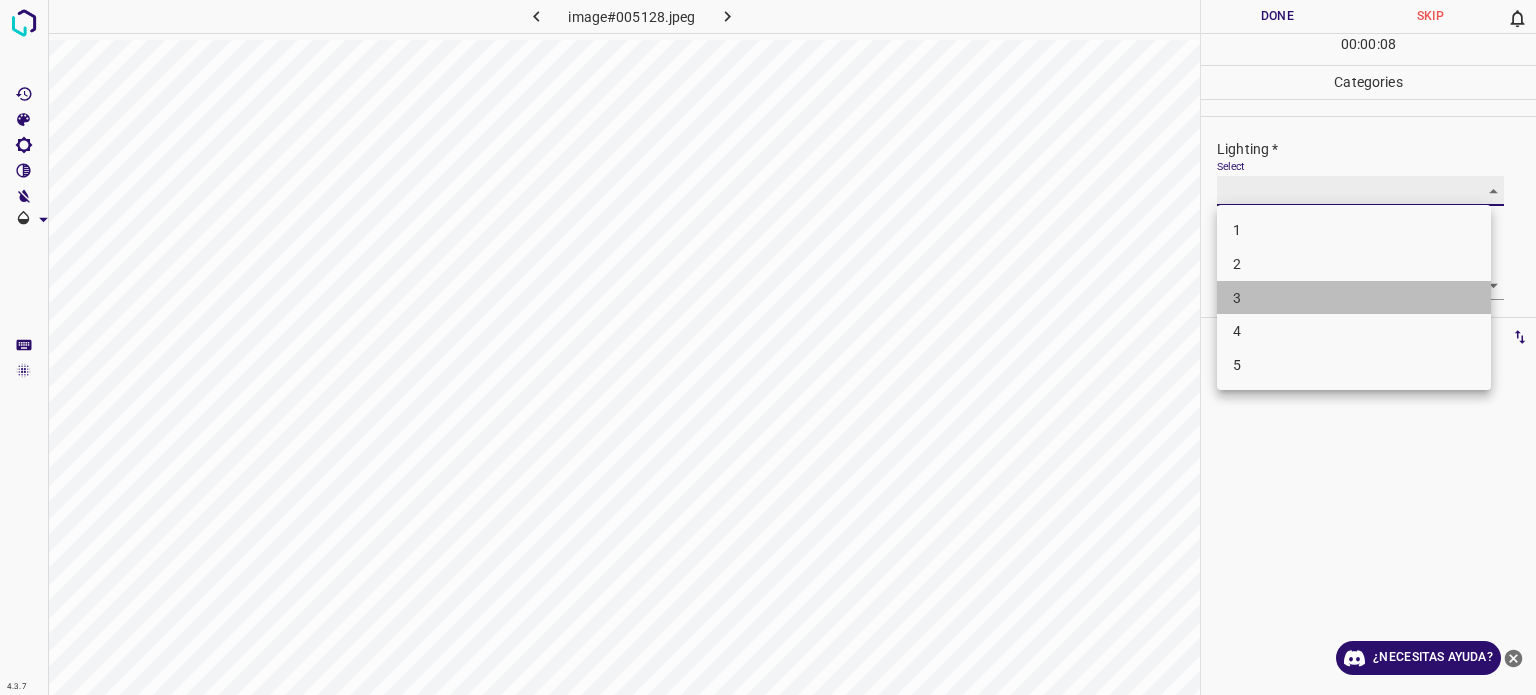 type on "3" 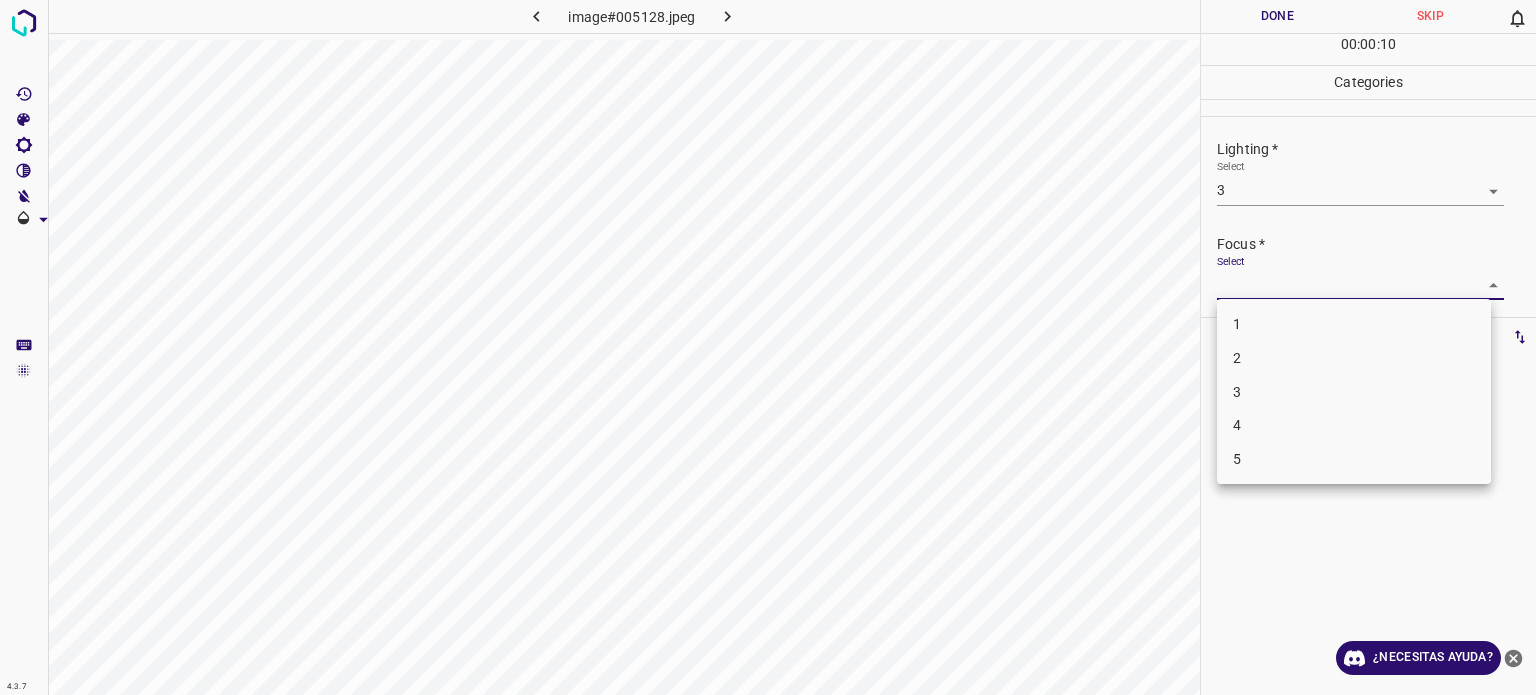 drag, startPoint x: 1236, startPoint y: 287, endPoint x: 1240, endPoint y: 381, distance: 94.08507 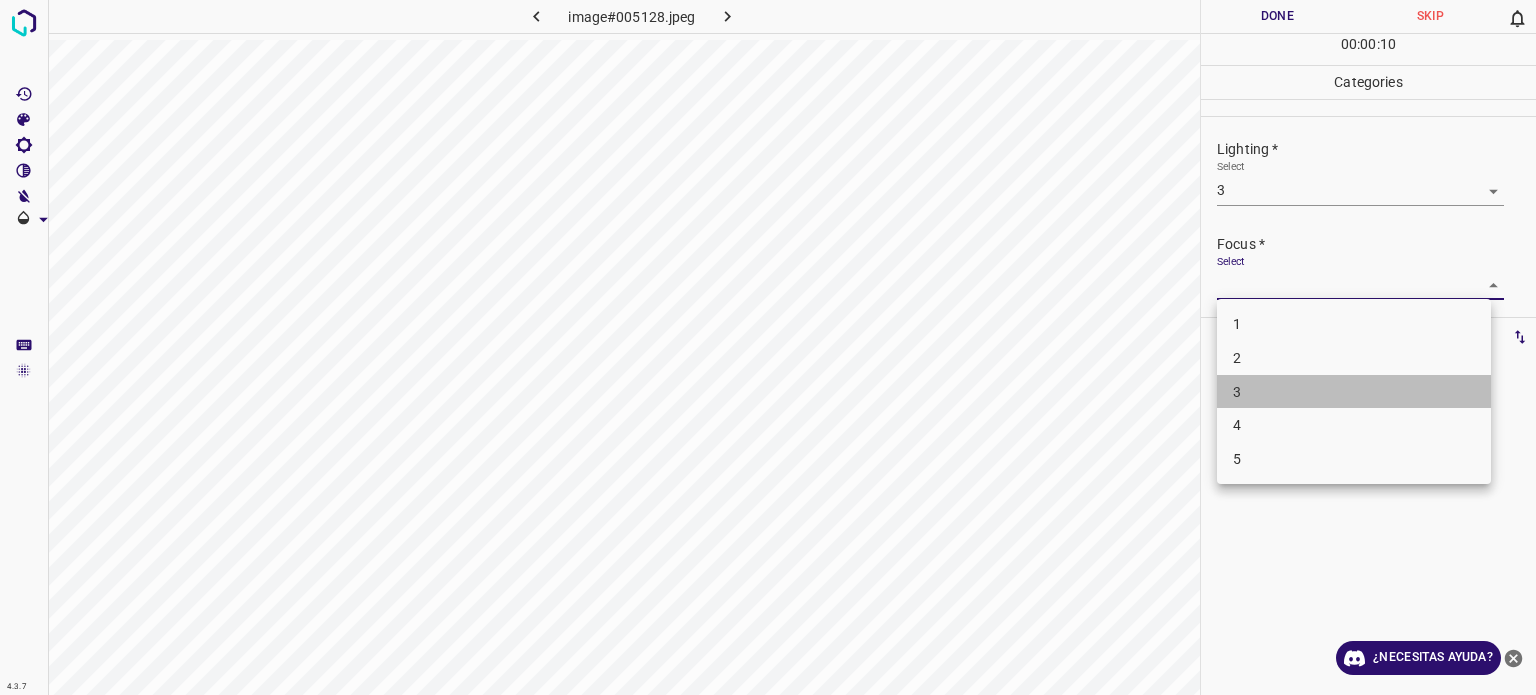 click on "3" at bounding box center (1237, 392) 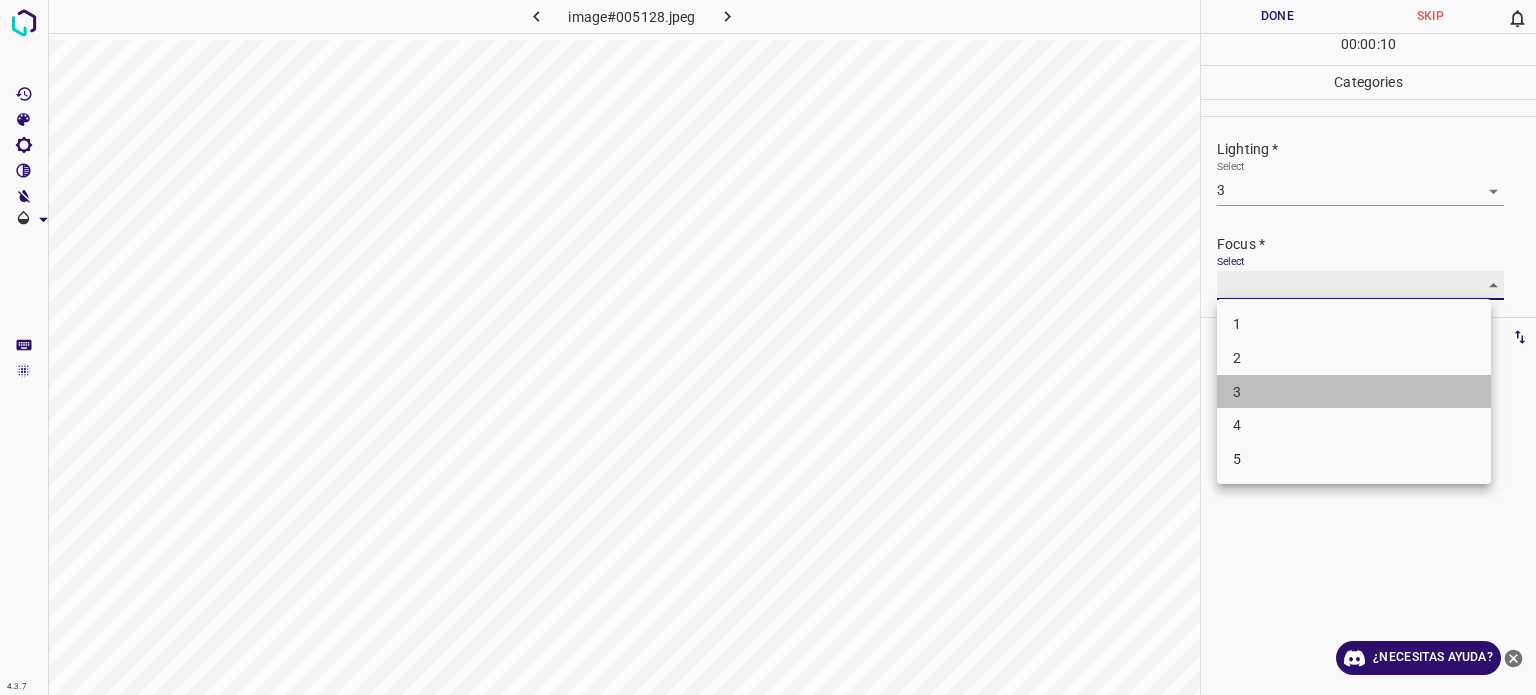 type on "3" 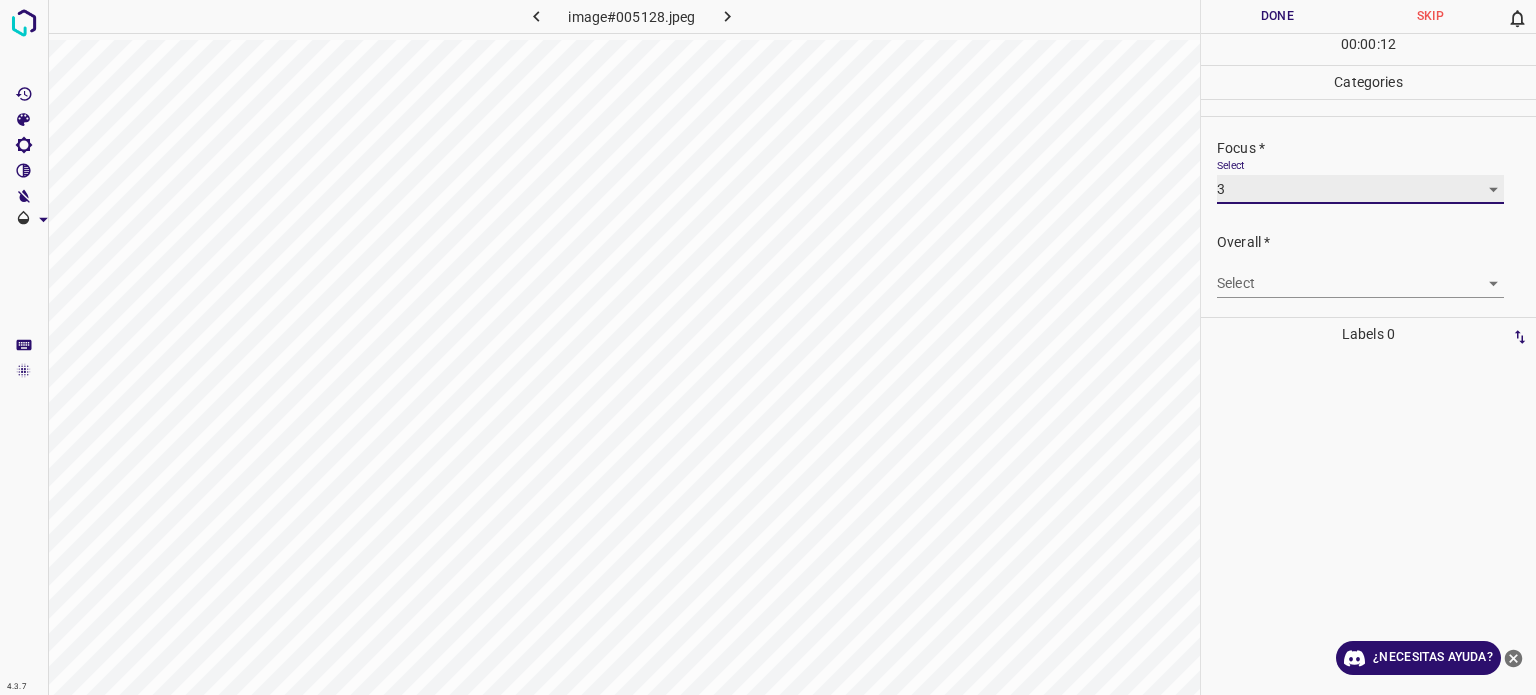 scroll, scrollTop: 98, scrollLeft: 0, axis: vertical 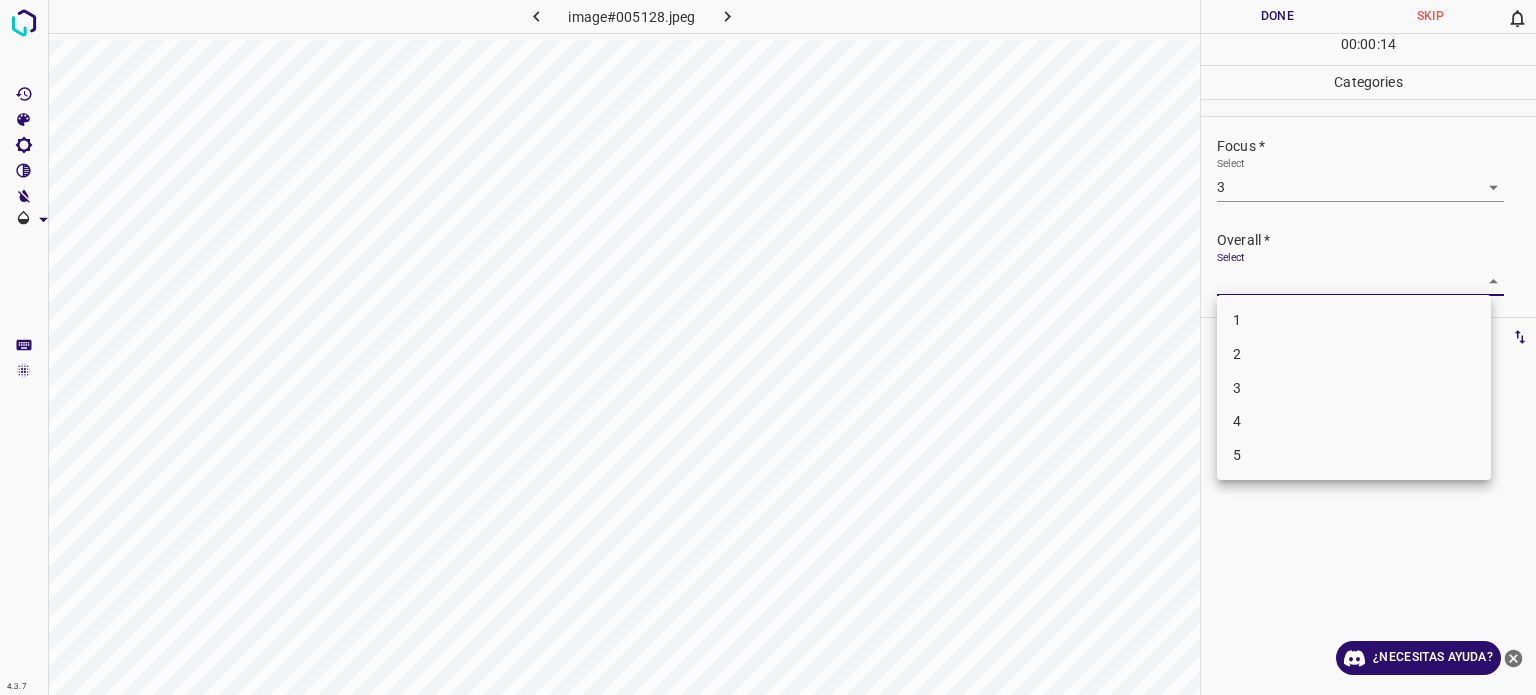 click on "4.3.7 image#005128.jpeg Done Skip 0 00   : 00   : 14   Categories Lighting *  Select 3 3 Focus *  Select 3 3 Overall *  Select ​ Labels   0 Categories 1 Lighting 2 Focus 3 Overall Tools Space Change between modes (Draw & Edit) I Auto labeling R Restore zoom M Zoom in N Zoom out Delete Delete selecte label Filters Z Restore filters X Saturation filter C Brightness filter V Contrast filter B Gray scale filter General O Download ¿Necesitas ayuda? Texto original Valora esta traducción Tu opinión servirá para ayudar a mejorar el Traductor de Google - Texto - Esconder - Borrar 1 2 3 4 5" at bounding box center [768, 347] 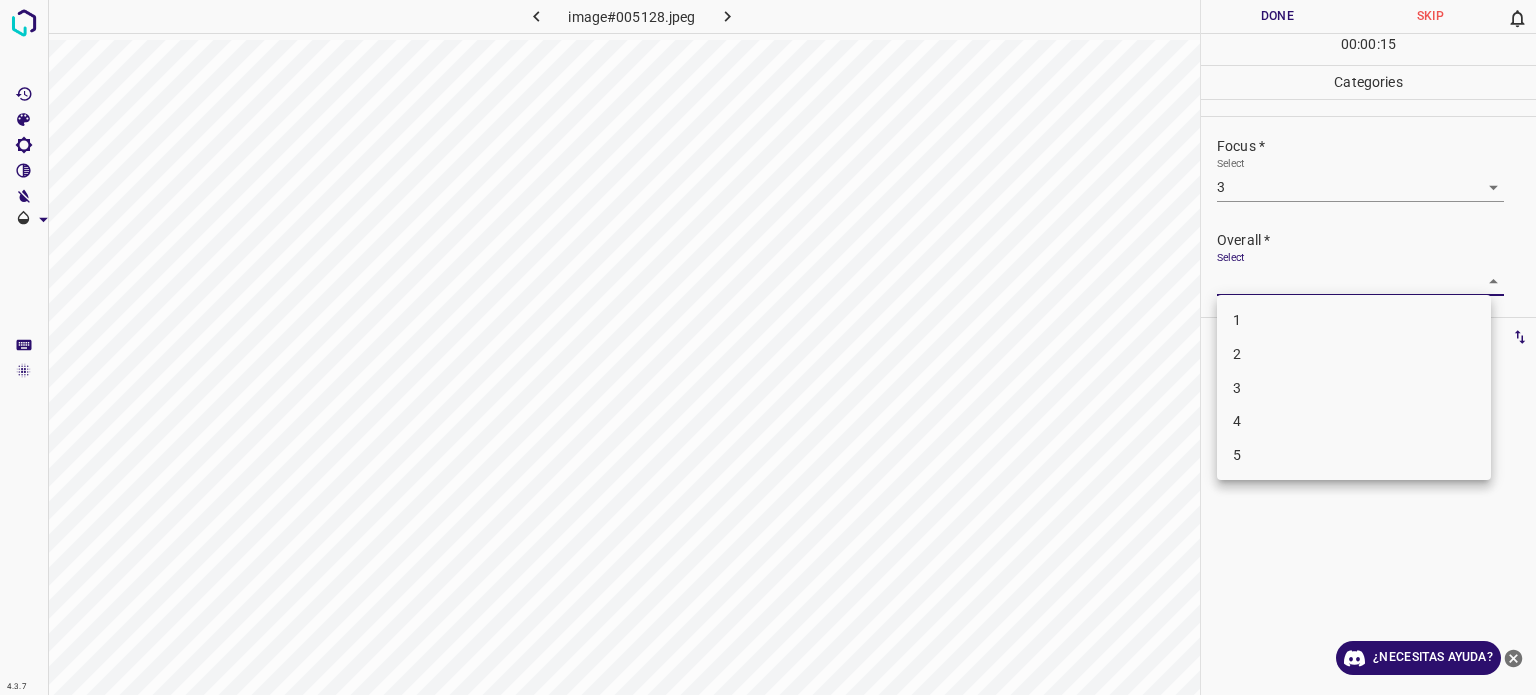 click on "3" at bounding box center (1354, 388) 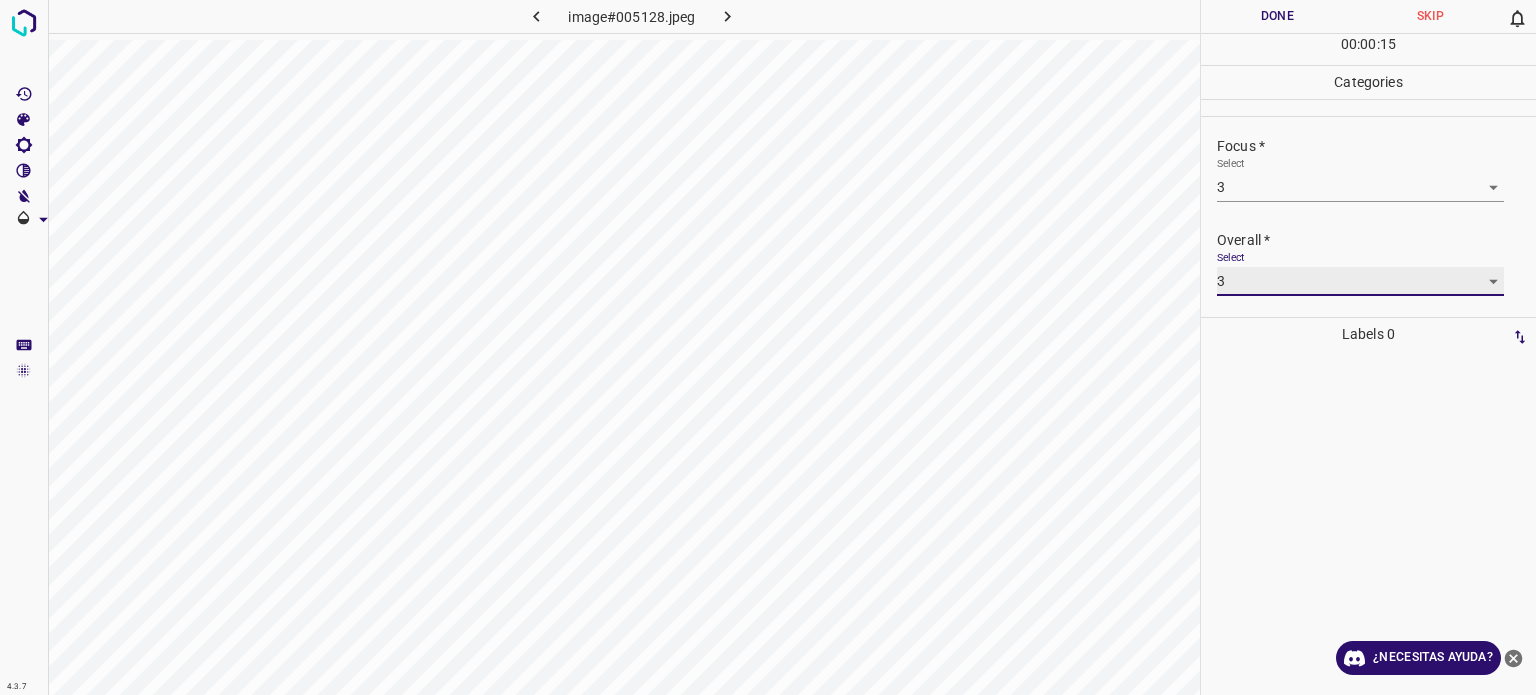 type on "3" 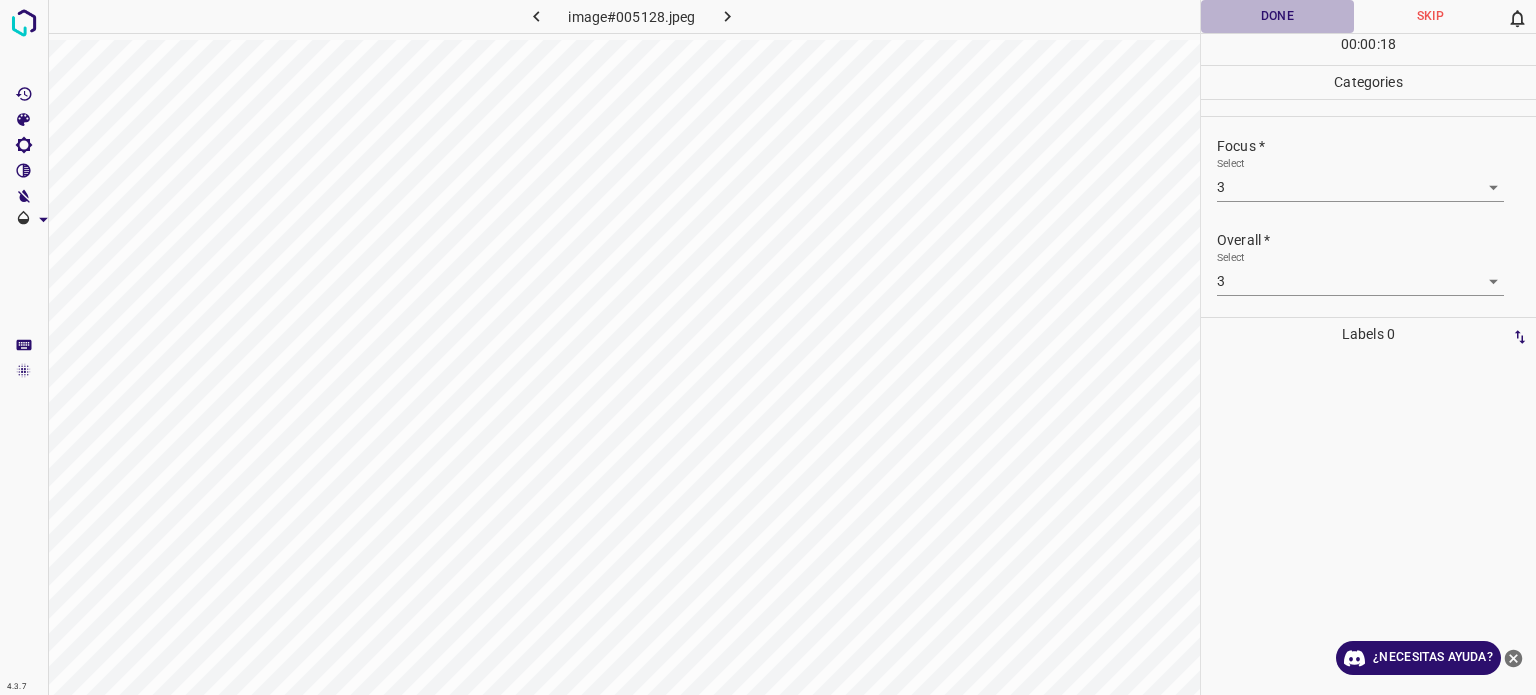 click on "Done" at bounding box center [1277, 16] 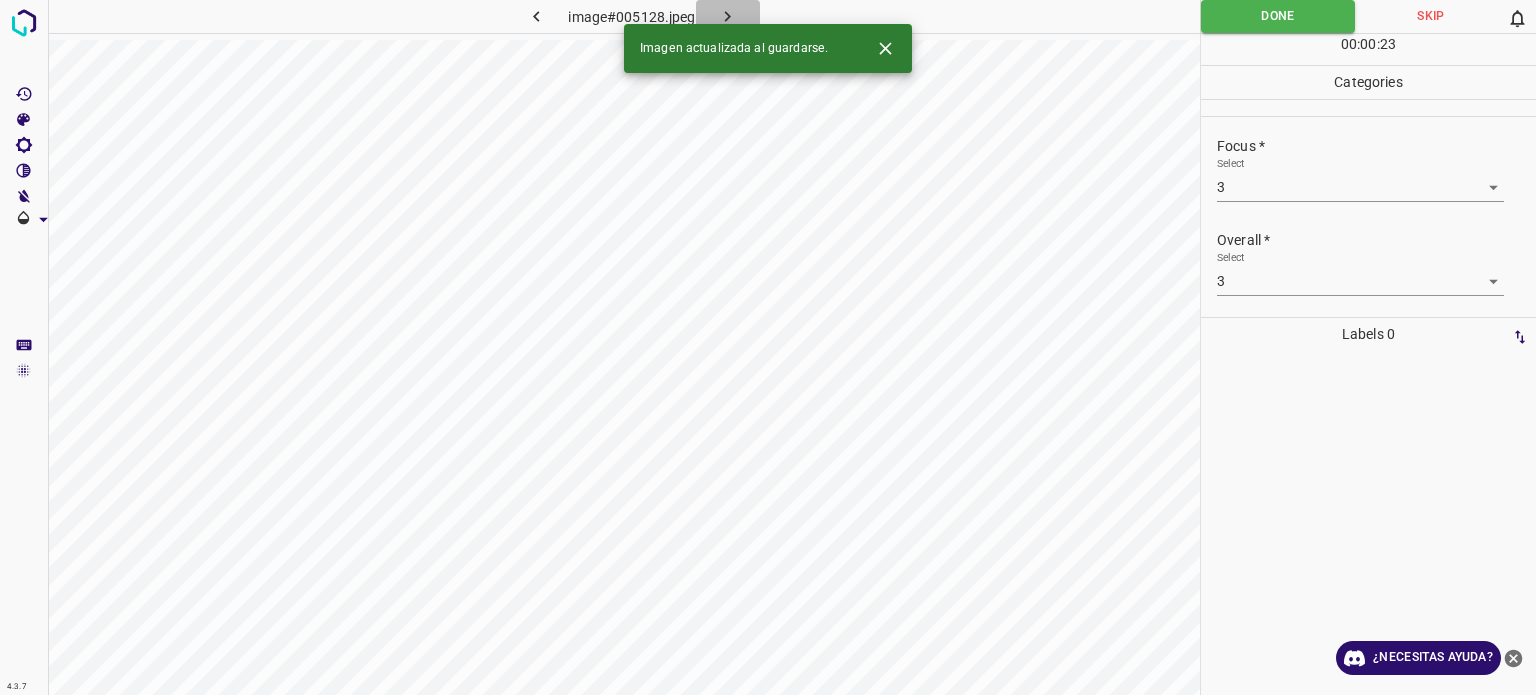 click 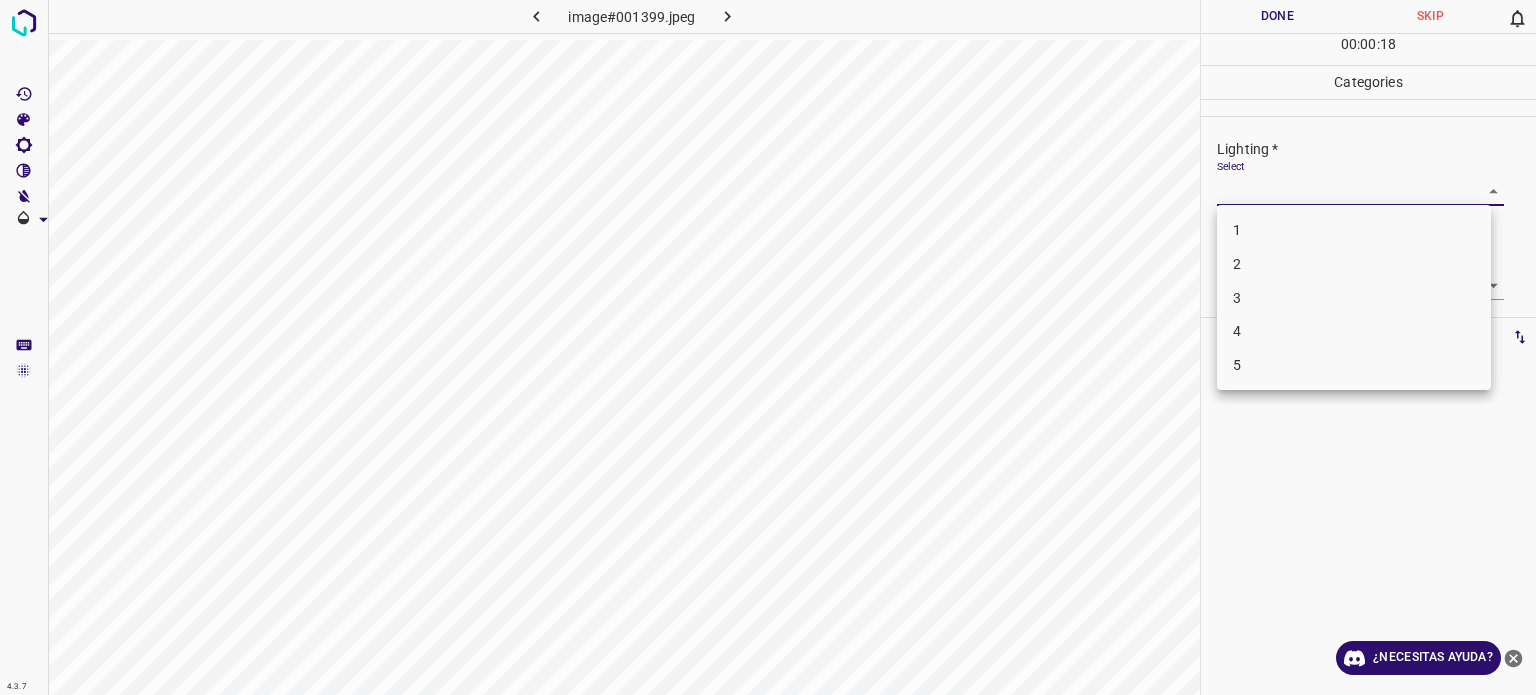 drag, startPoint x: 1245, startPoint y: 179, endPoint x: 1238, endPoint y: 322, distance: 143.17122 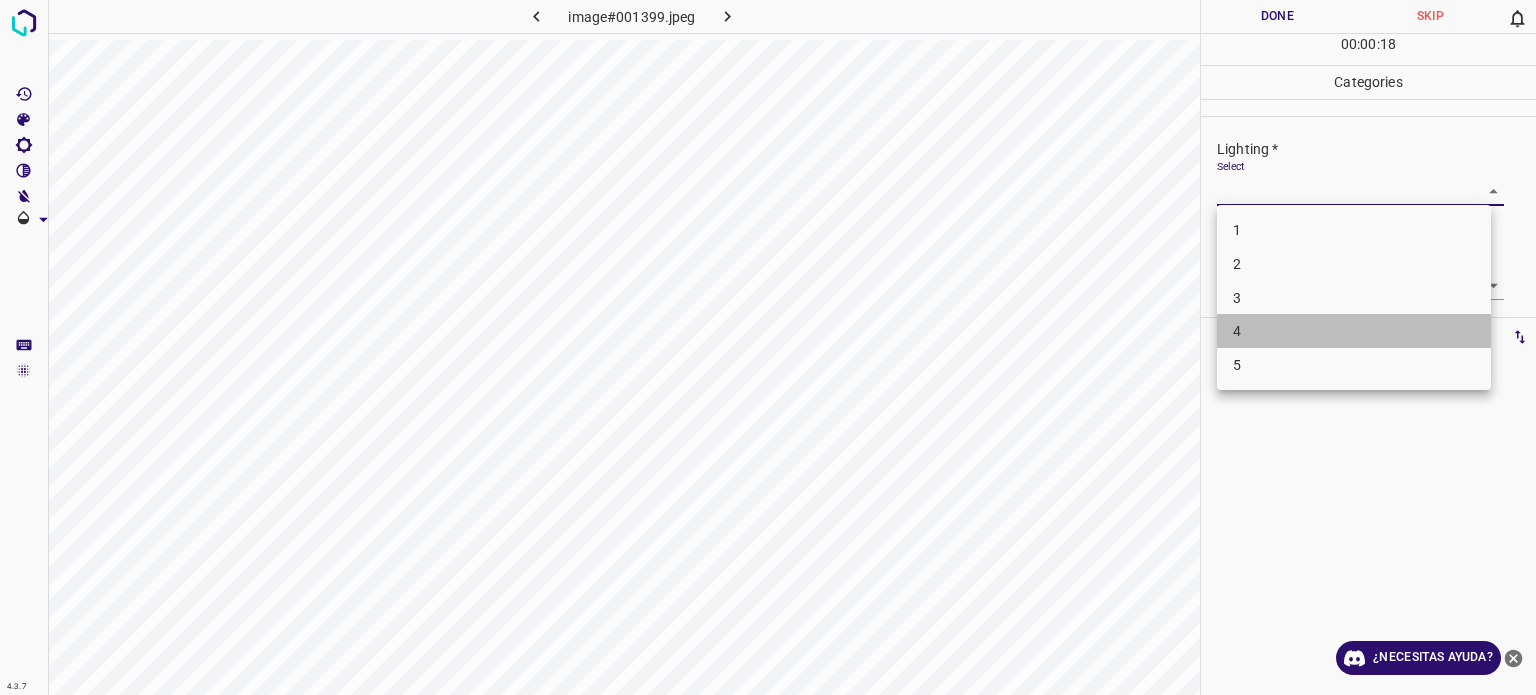 click on "4" at bounding box center [1237, 331] 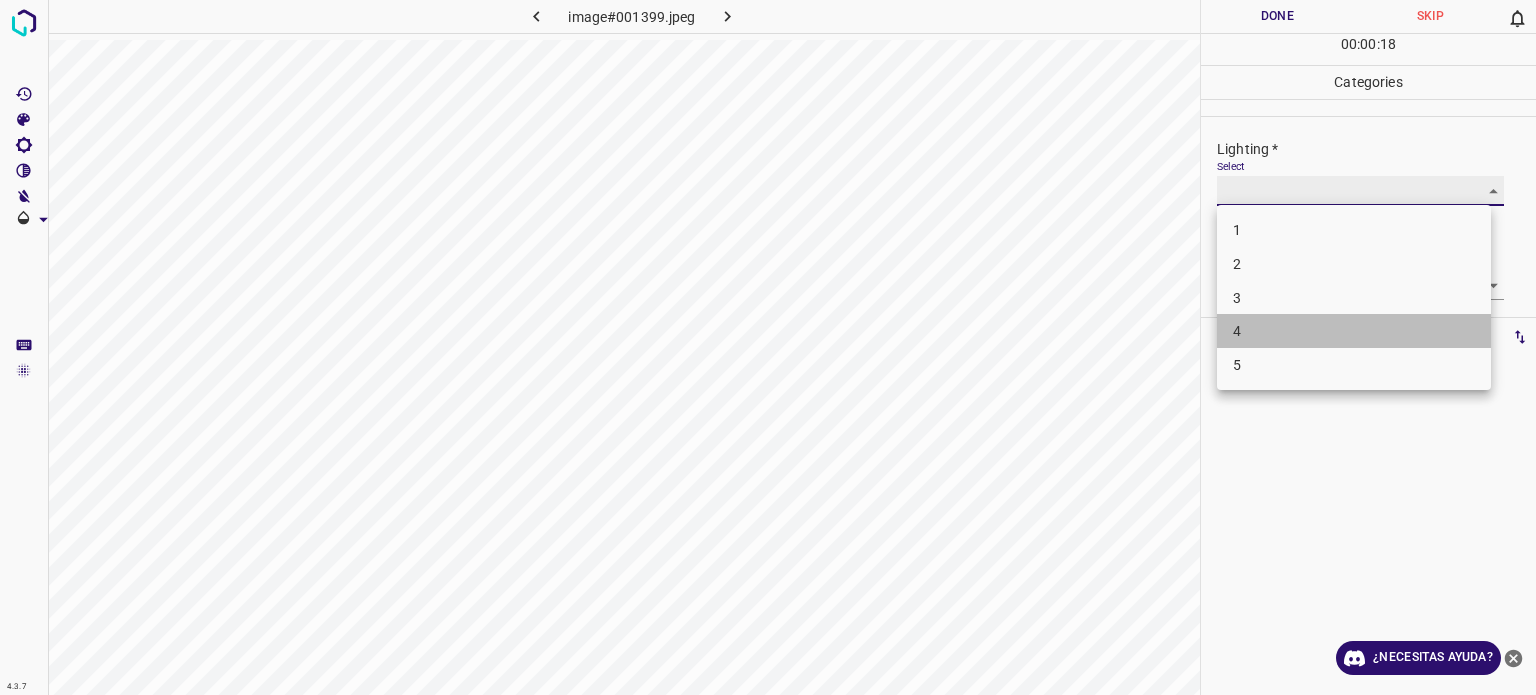 type on "4" 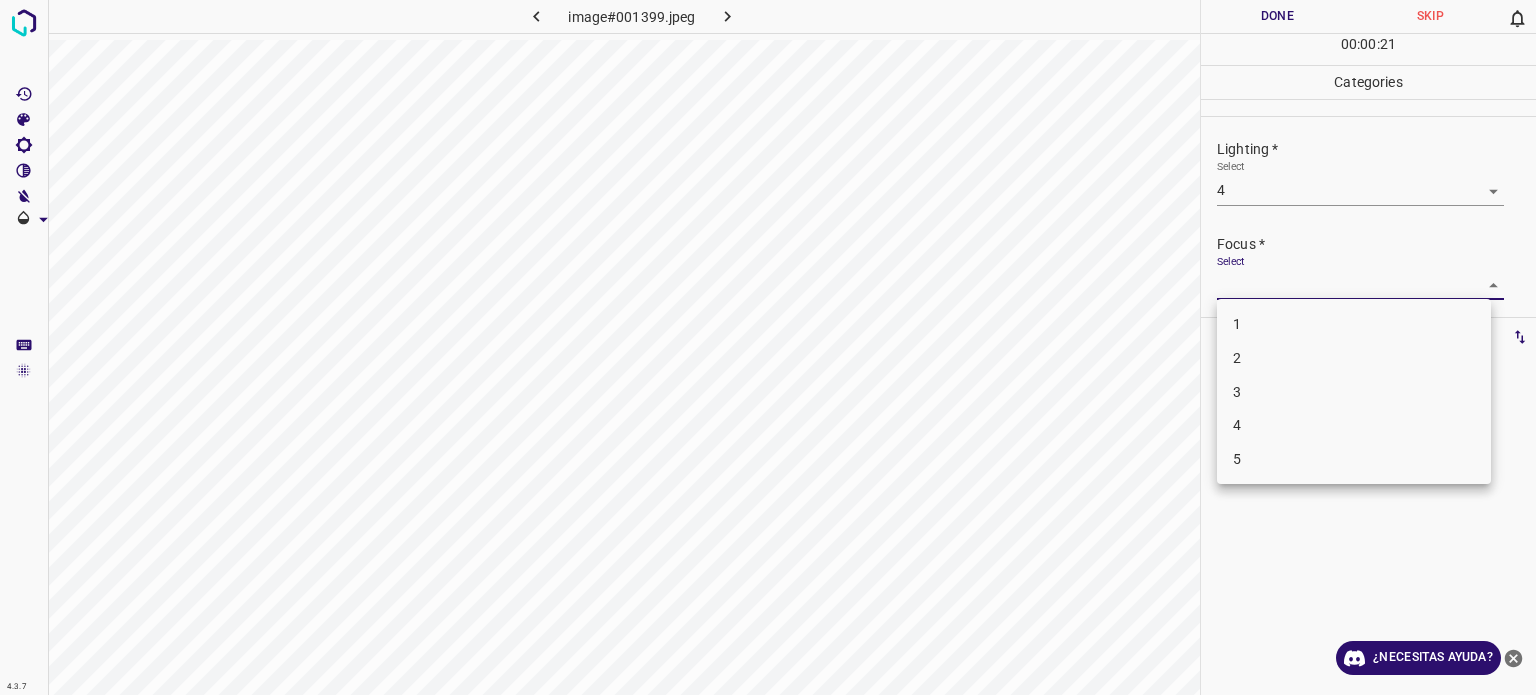 drag, startPoint x: 1234, startPoint y: 281, endPoint x: 1236, endPoint y: 419, distance: 138.0145 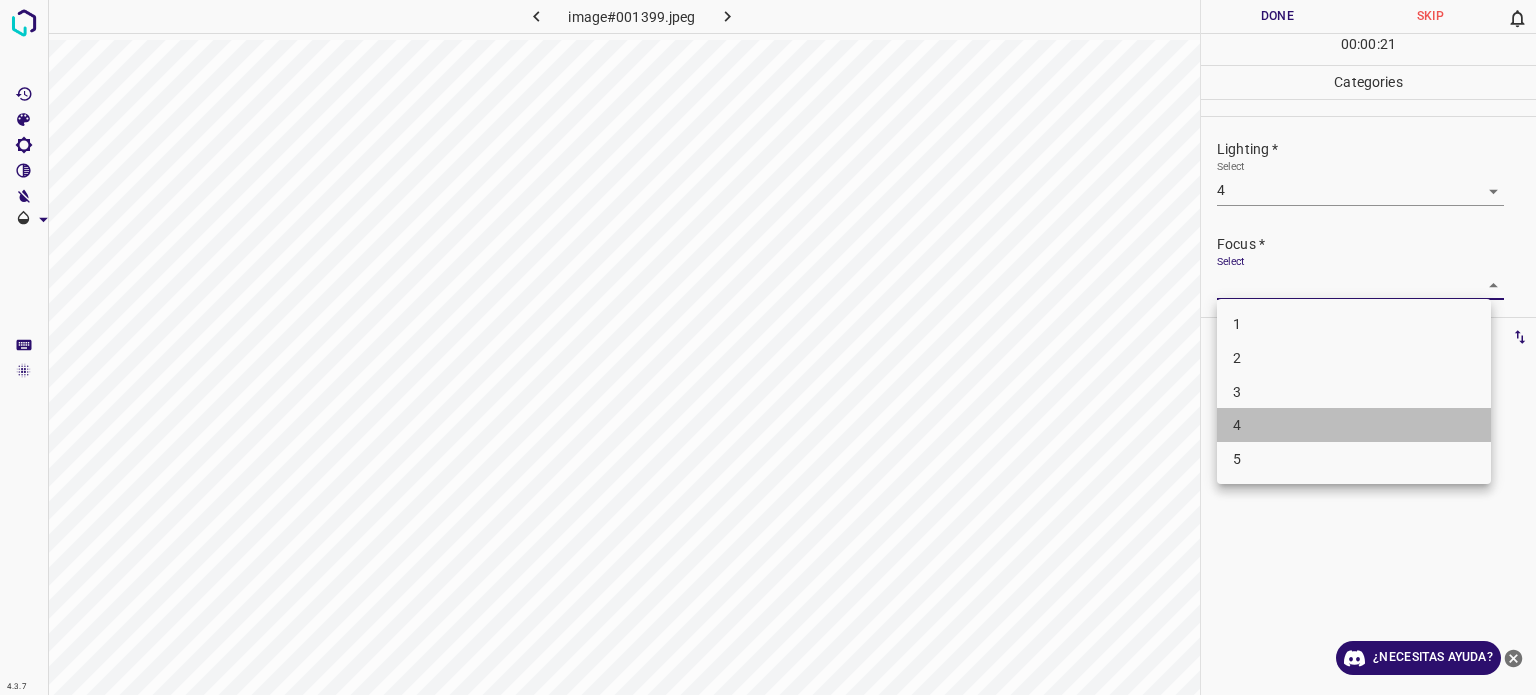 click on "4" at bounding box center (1237, 425) 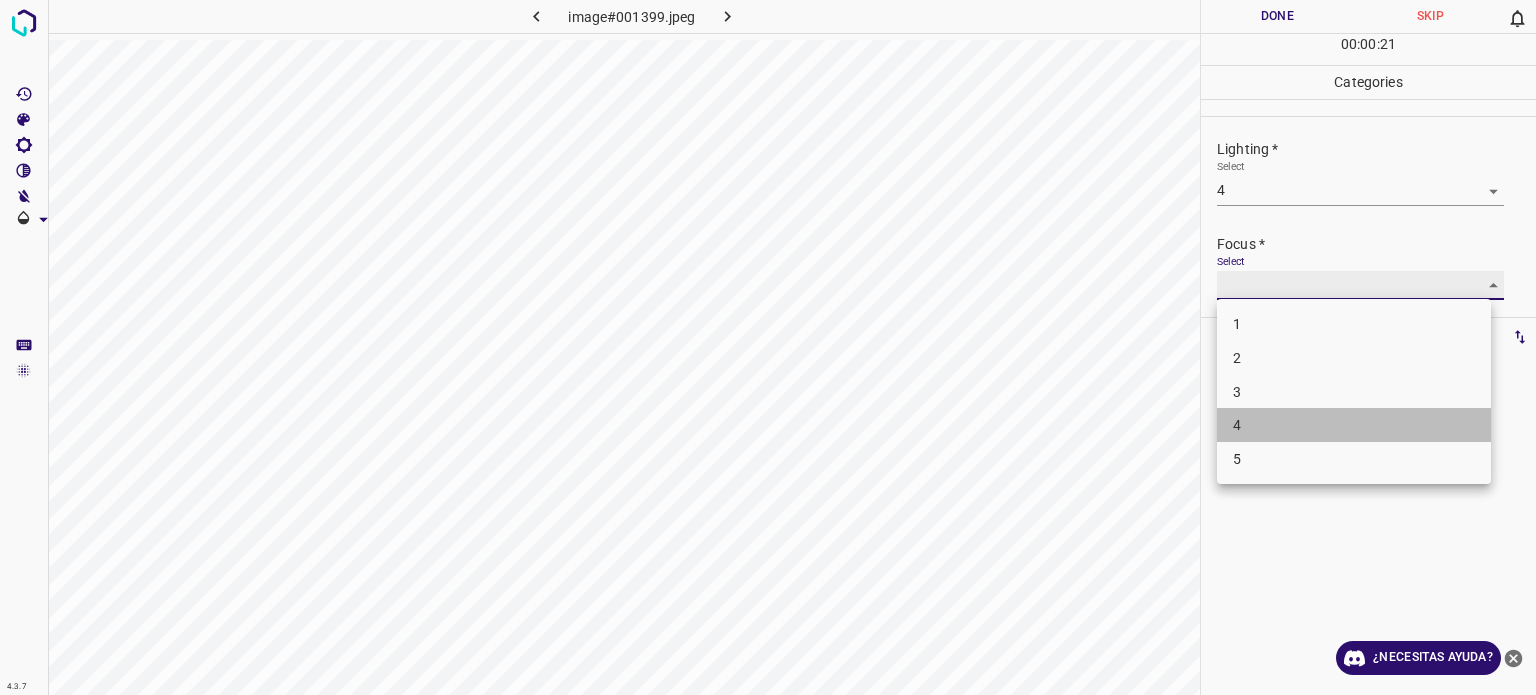 type on "4" 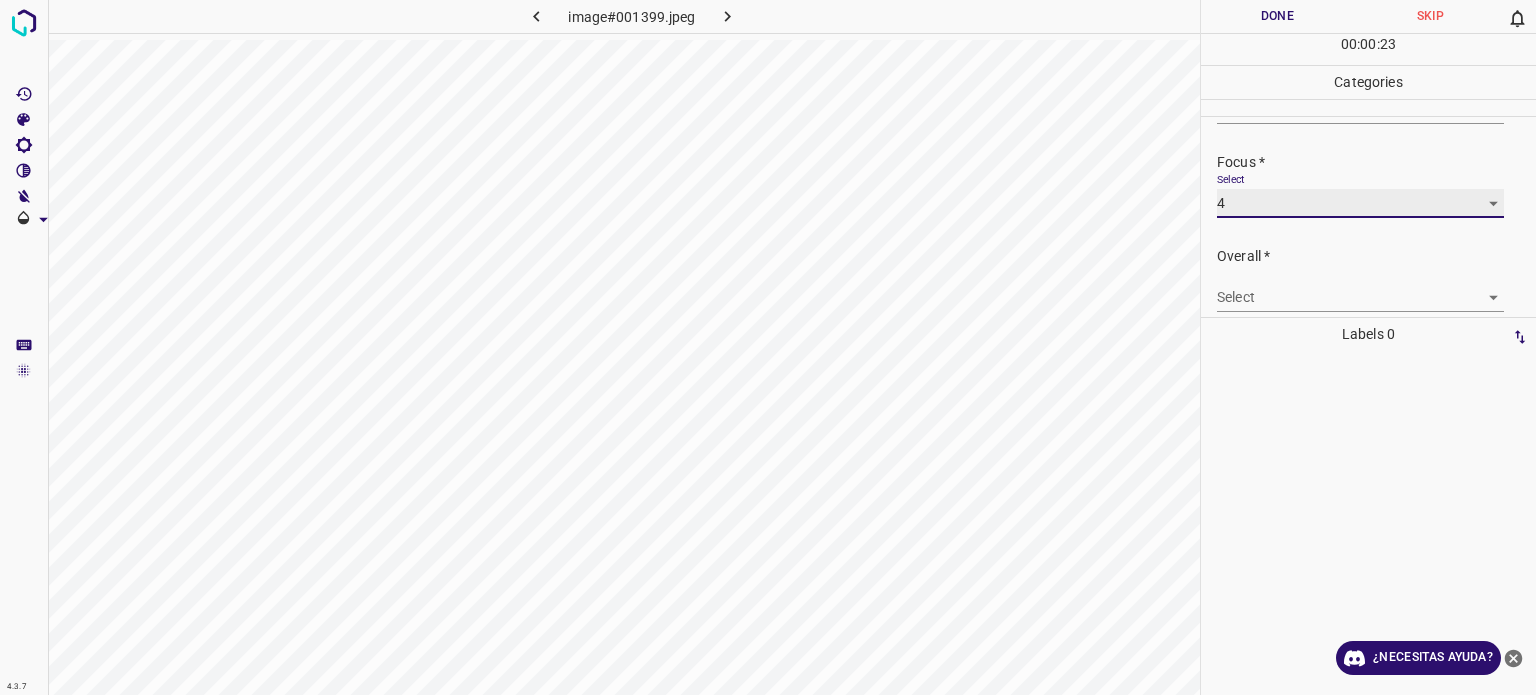 scroll, scrollTop: 98, scrollLeft: 0, axis: vertical 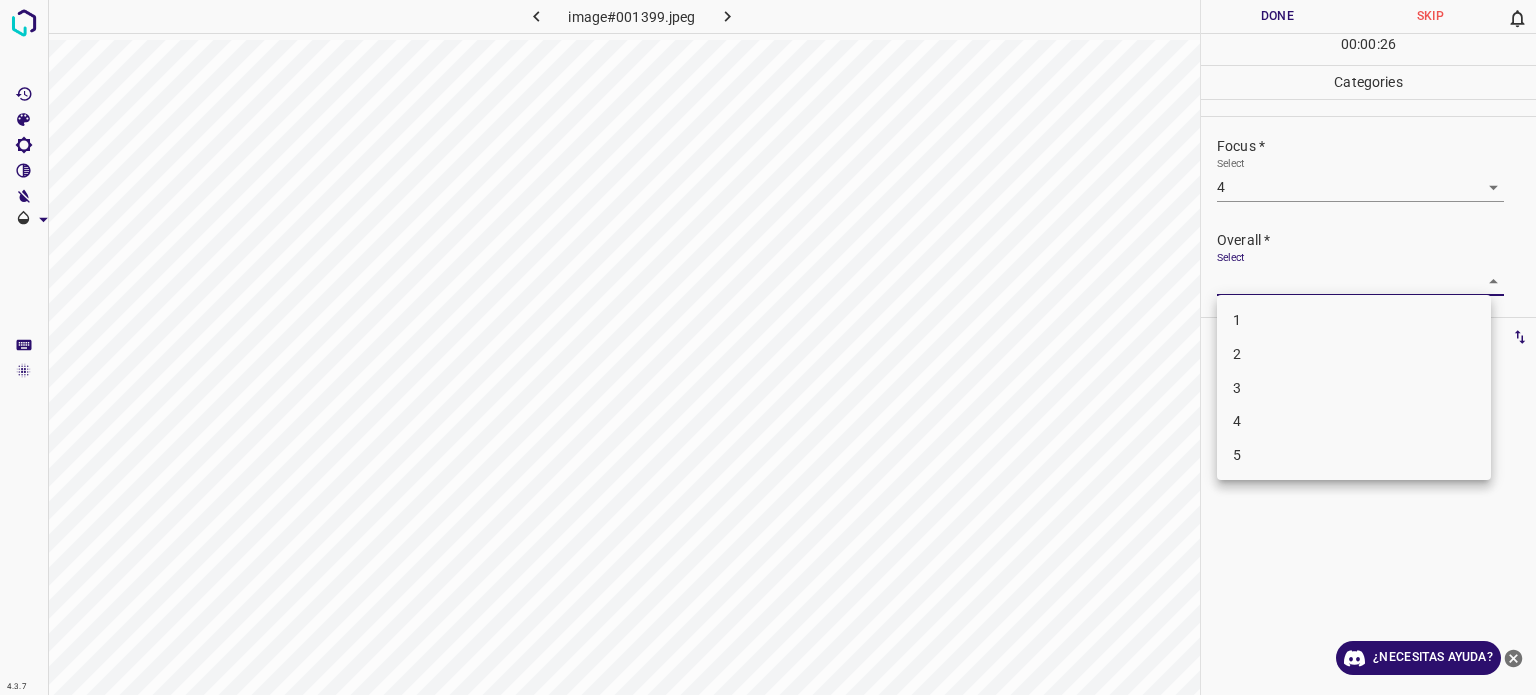 drag, startPoint x: 1226, startPoint y: 283, endPoint x: 1232, endPoint y: 424, distance: 141.12761 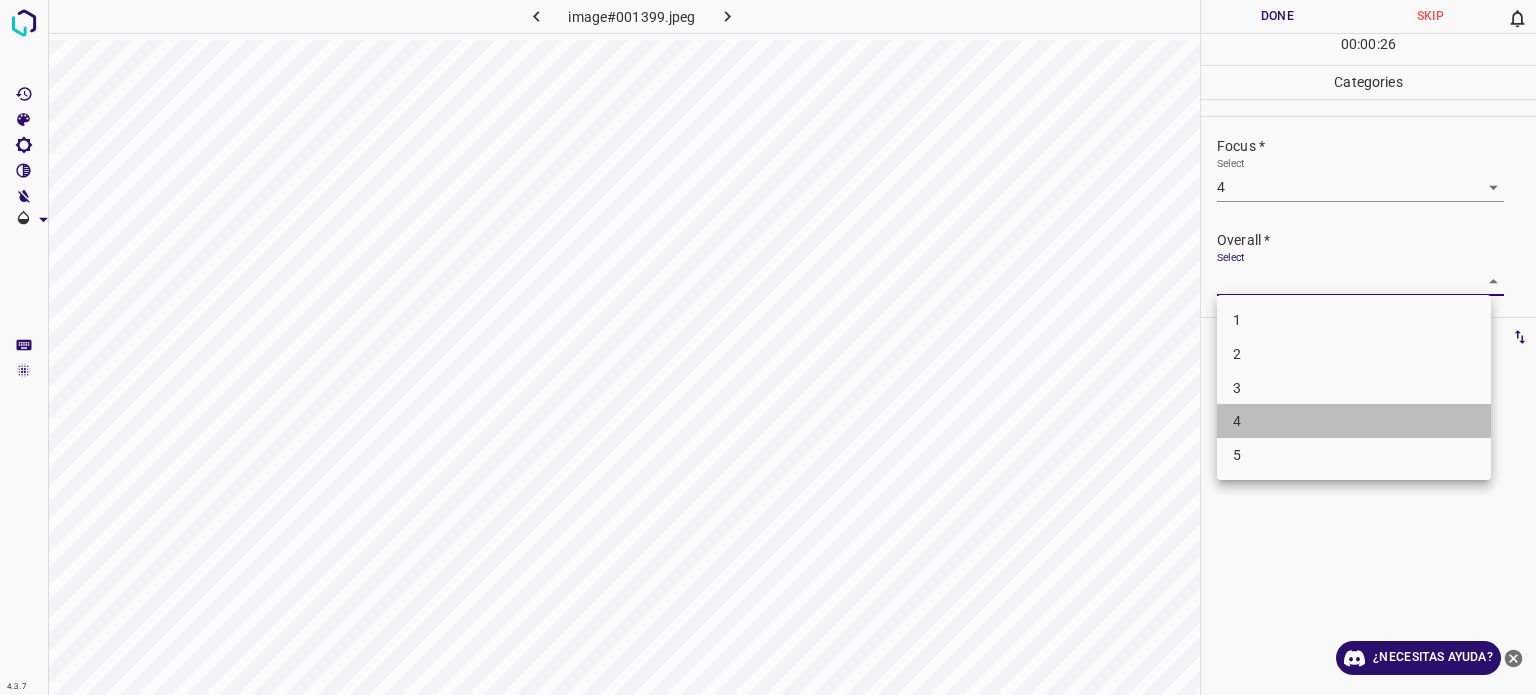 click on "4" at bounding box center (1237, 421) 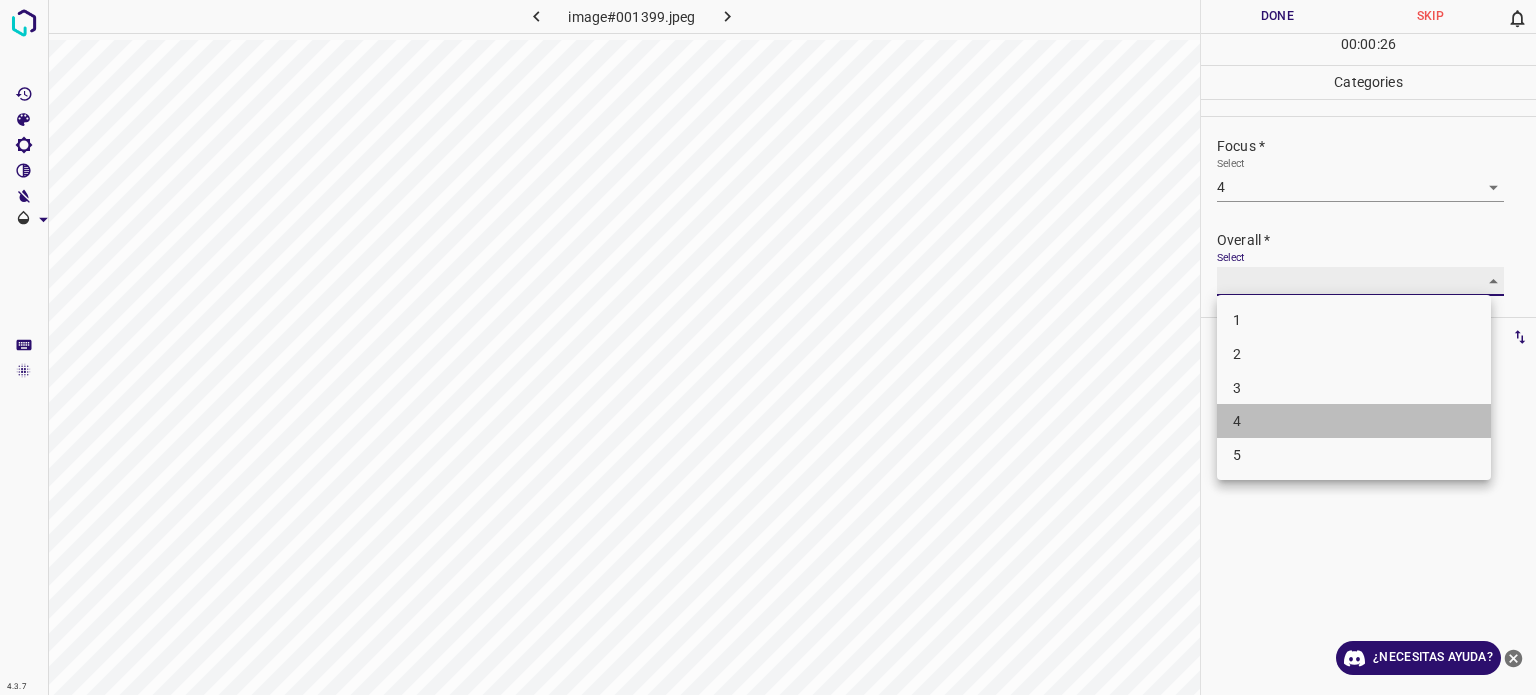 type on "4" 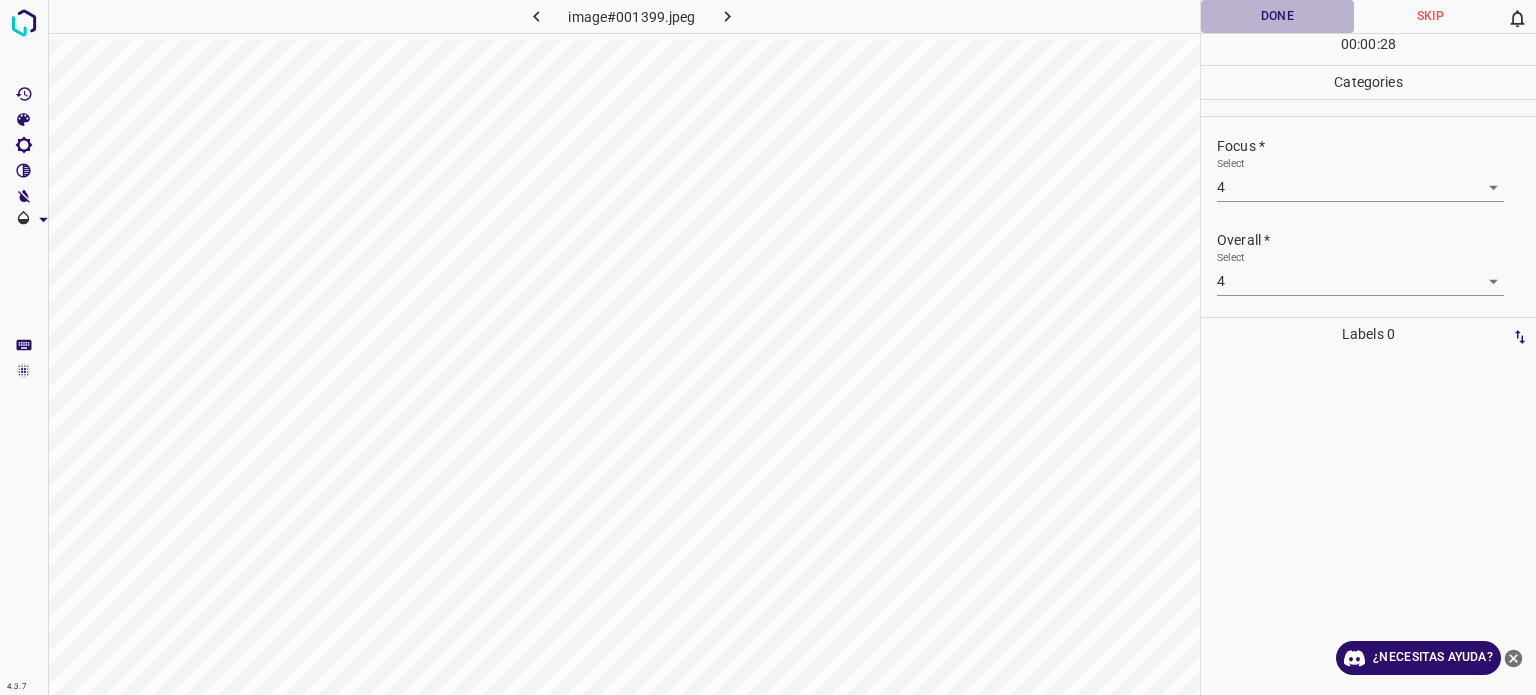 click on "Done" at bounding box center [1277, 16] 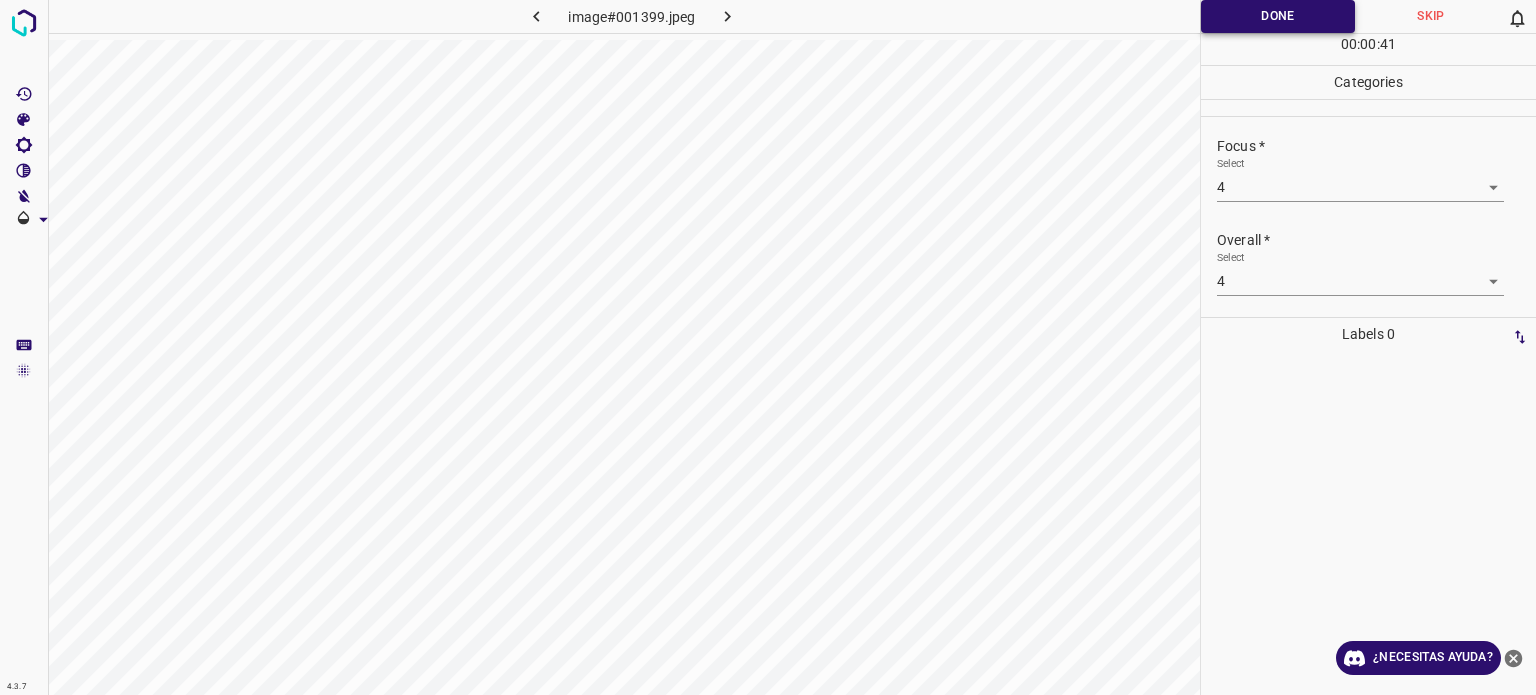 click on "Done" at bounding box center (1278, 16) 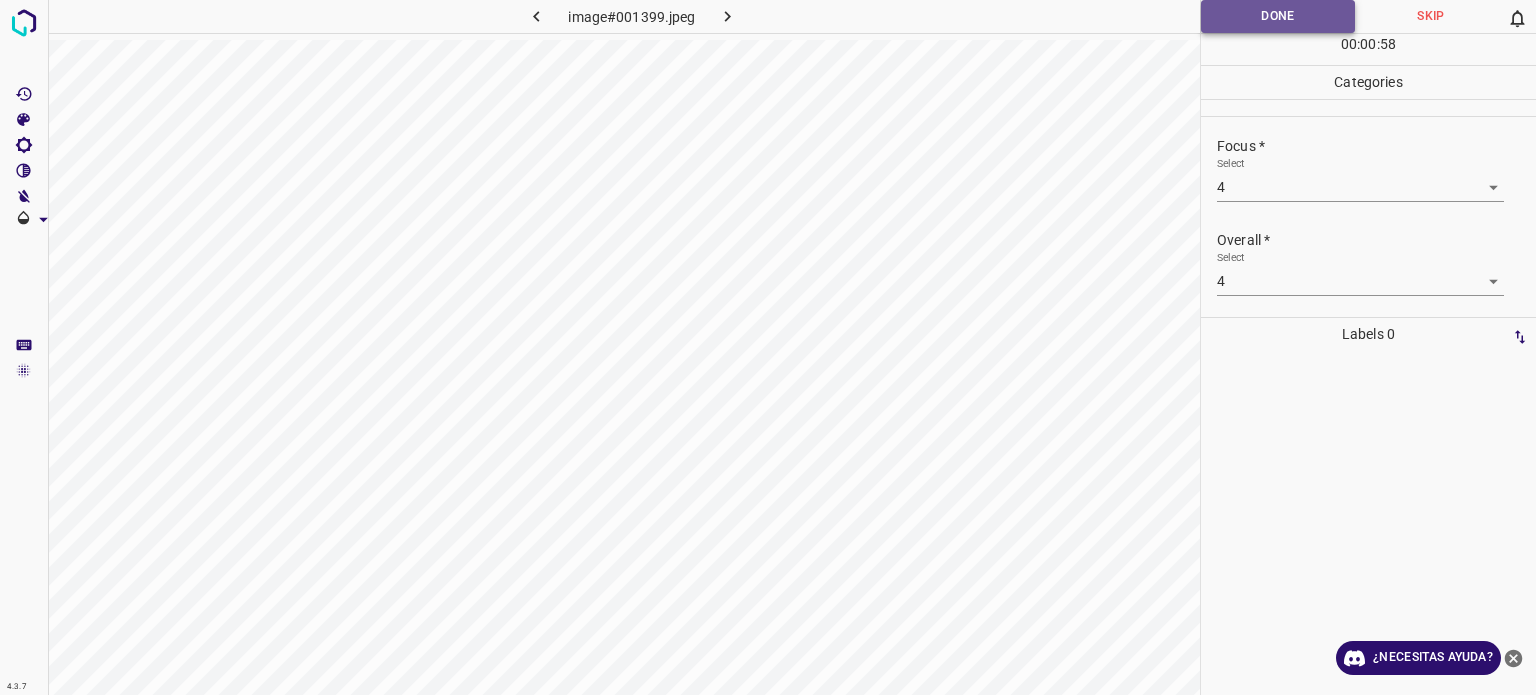 click on "Done" at bounding box center [1278, 16] 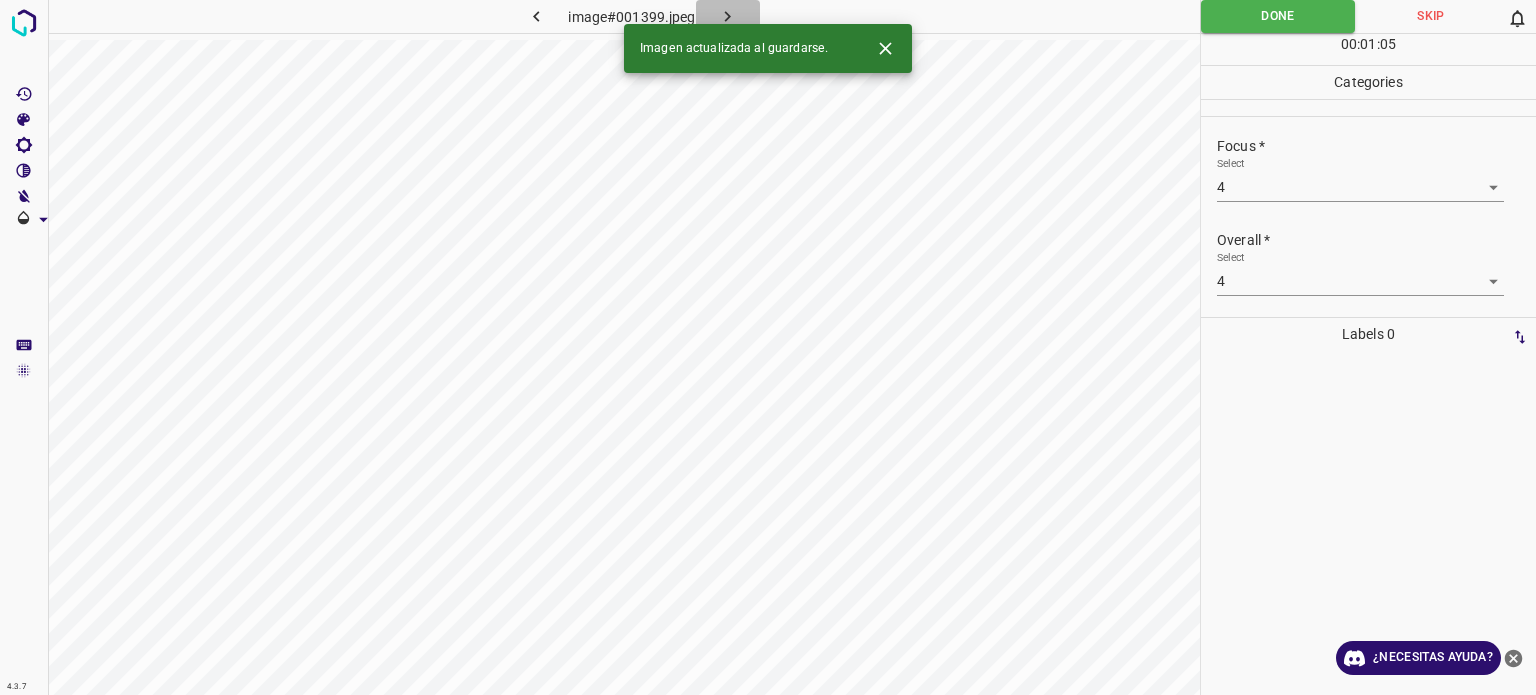 click 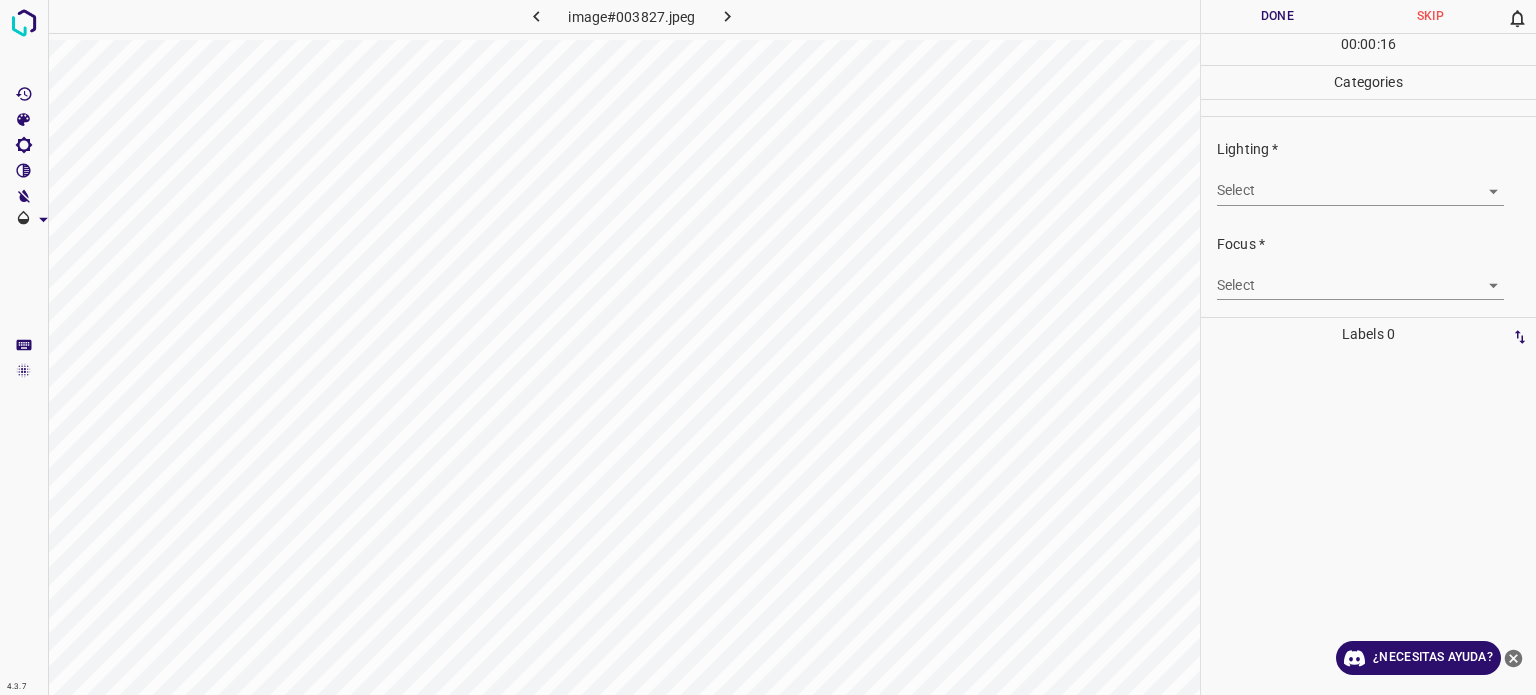 click 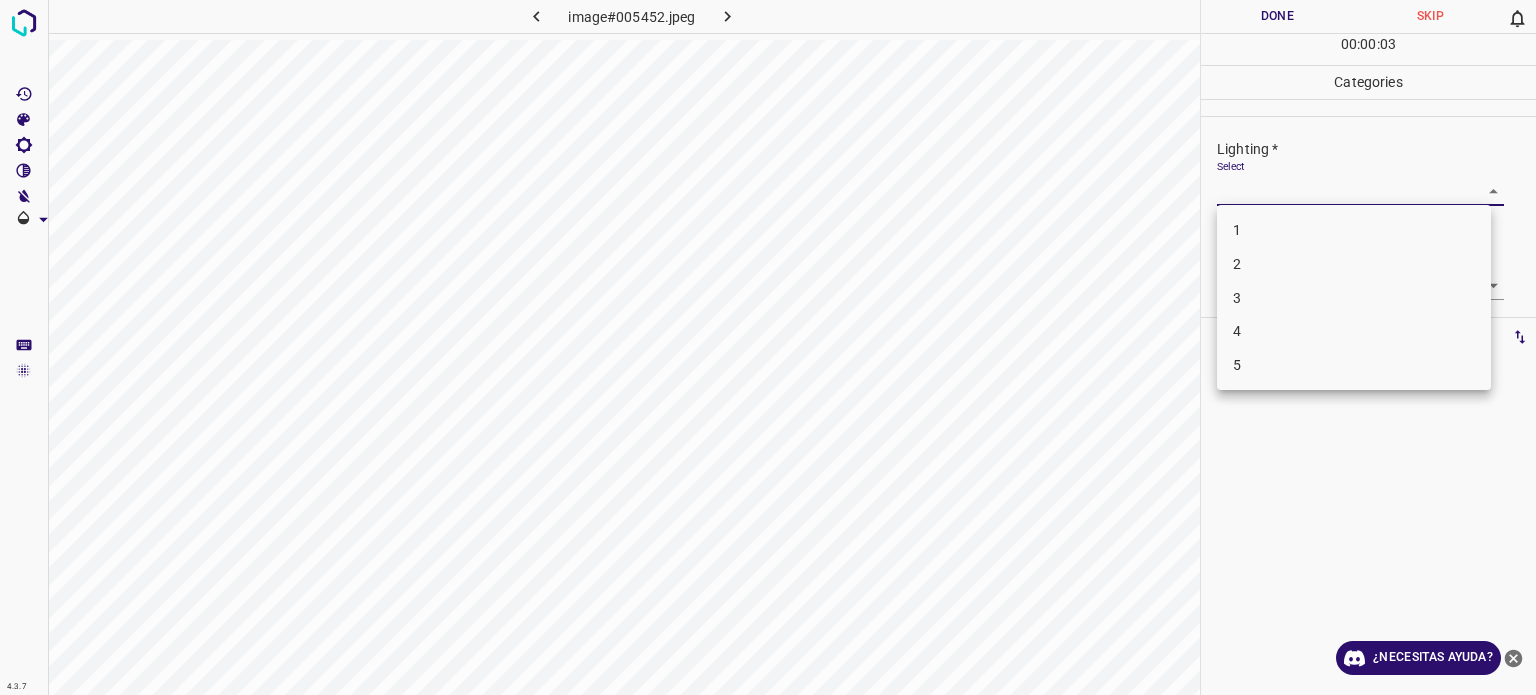 drag, startPoint x: 1275, startPoint y: 185, endPoint x: 1253, endPoint y: 296, distance: 113.15918 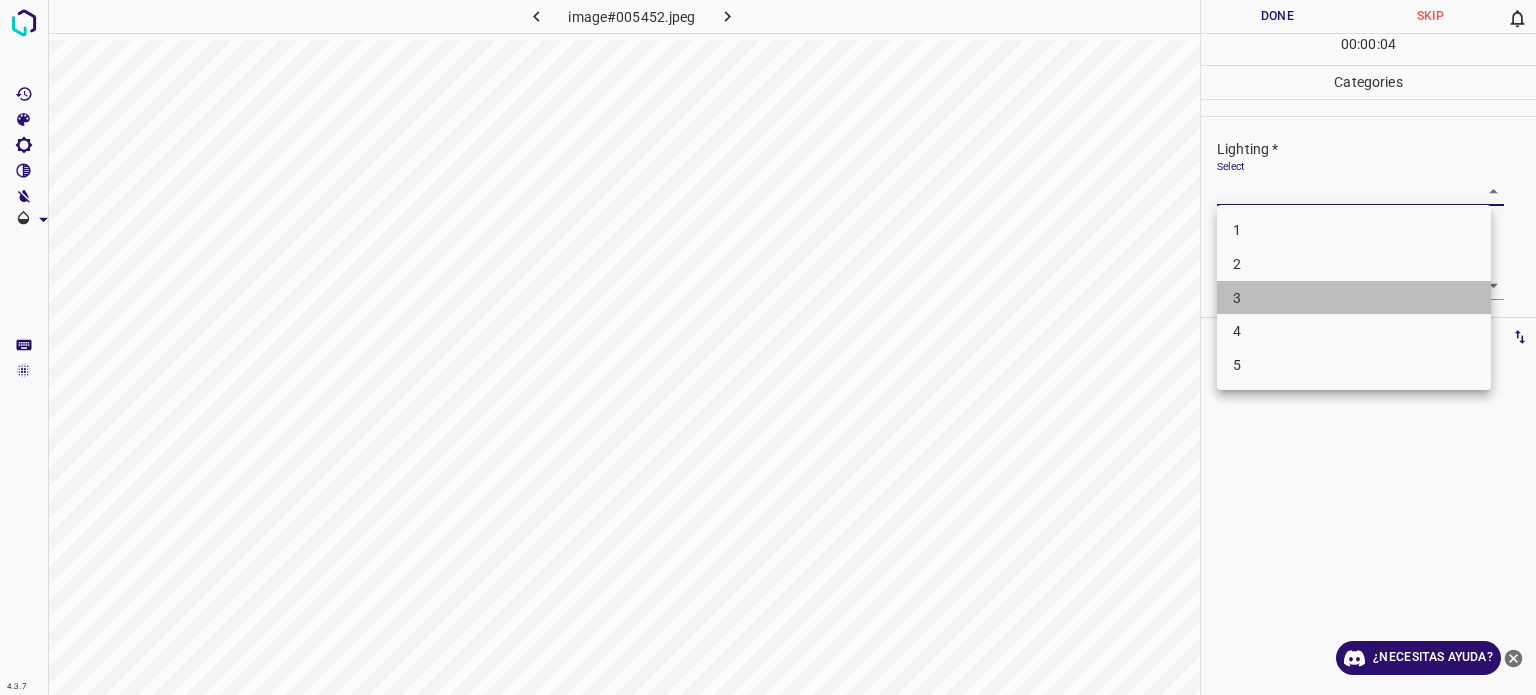 click on "3" at bounding box center [1354, 298] 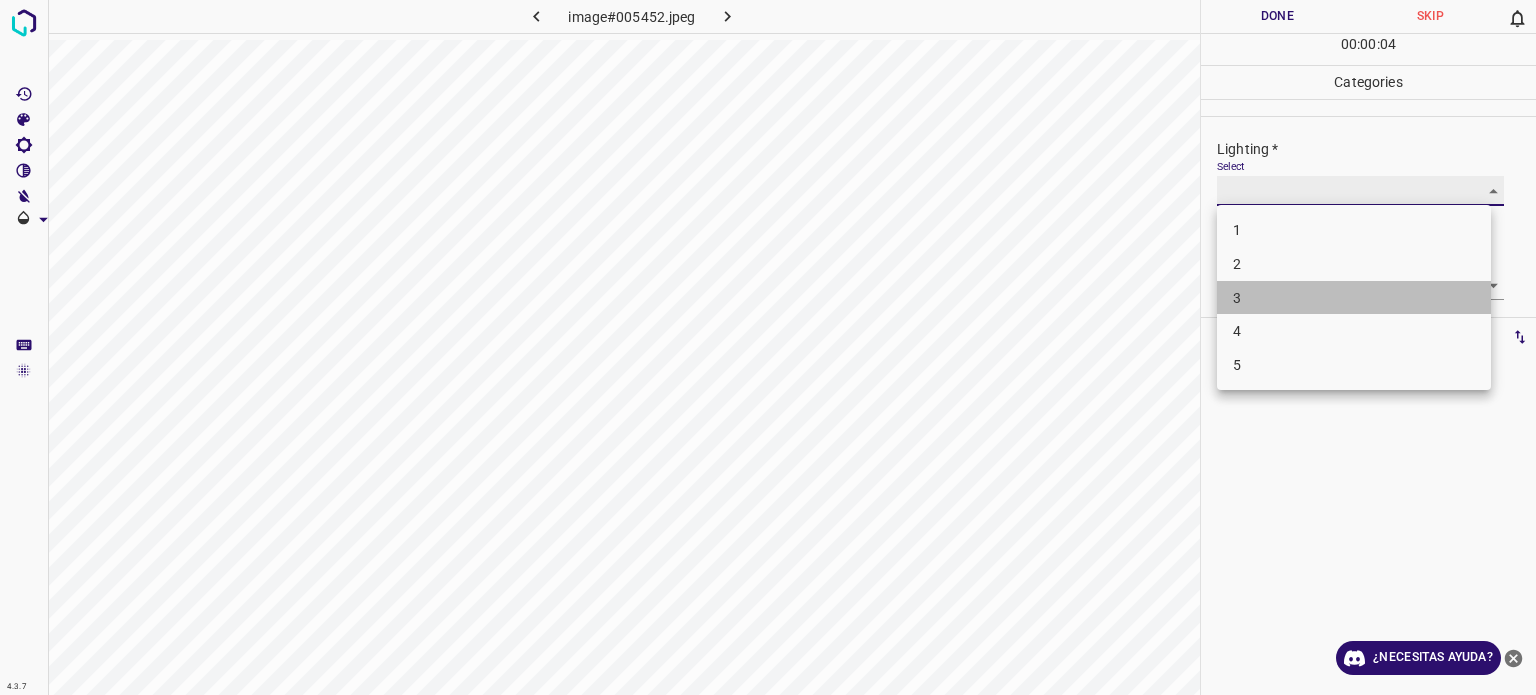 type on "3" 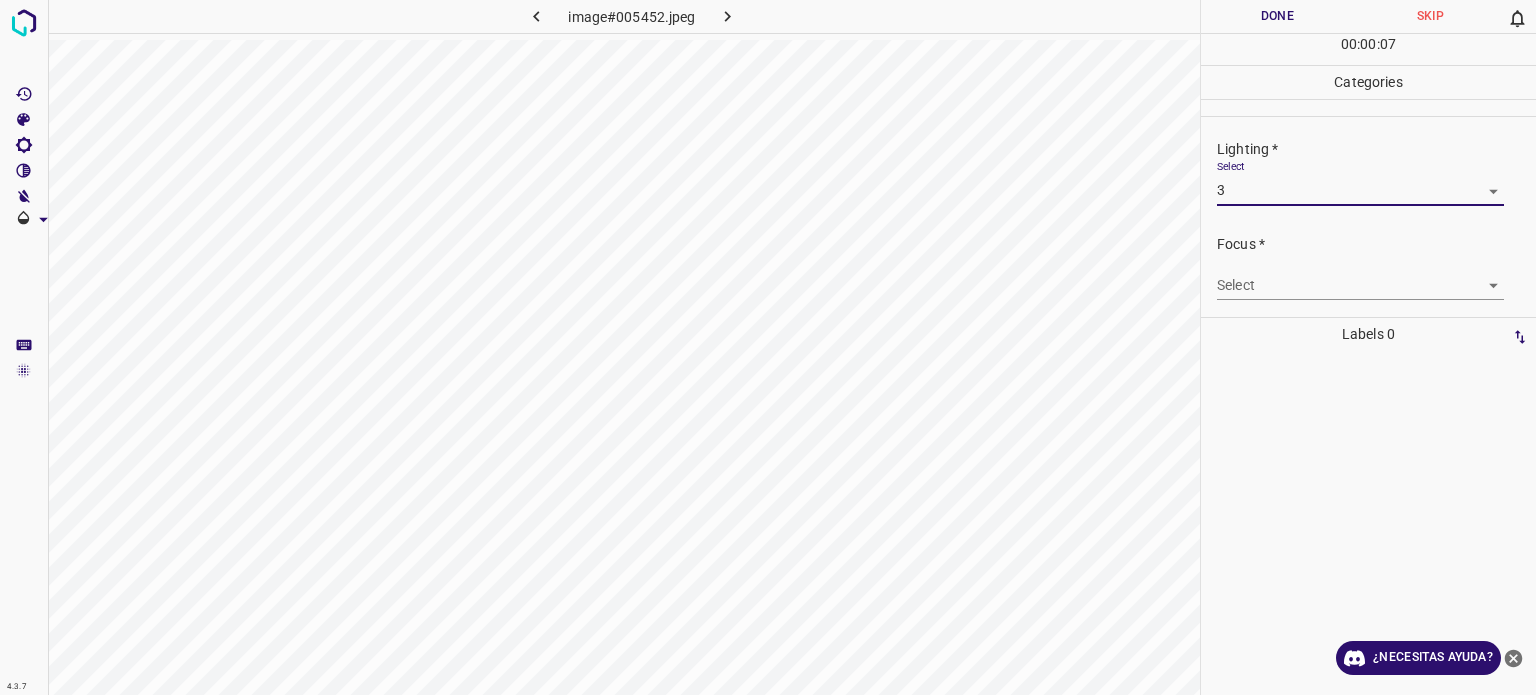 click on "4.3.7 image#005452.jpeg Done Skip 0 00   : 00   : 07   Categories Lighting *  Select 3 3 Focus *  Select ​ Overall *  Select ​ Labels   0 Categories 1 Lighting 2 Focus 3 Overall Tools Space Change between modes (Draw & Edit) I Auto labeling R Restore zoom M Zoom in N Zoom out Delete Delete selecte label Filters Z Restore filters X Saturation filter C Brightness filter V Contrast filter B Gray scale filter General O Download ¿Necesitas ayuda? Texto original Valora esta traducción Tu opinión servirá para ayudar a mejorar el Traductor de Google - Texto - Esconder - Borrar" at bounding box center [768, 347] 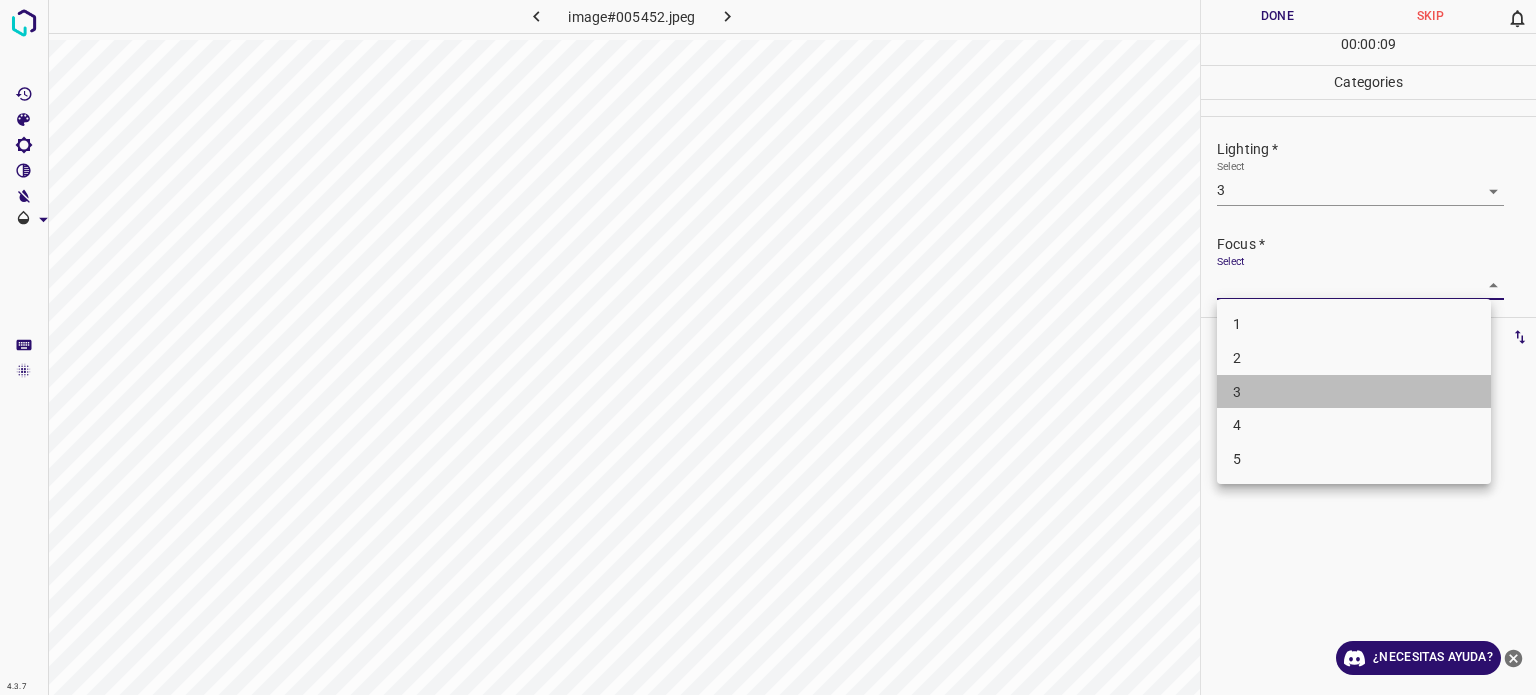 click on "3" at bounding box center (1354, 392) 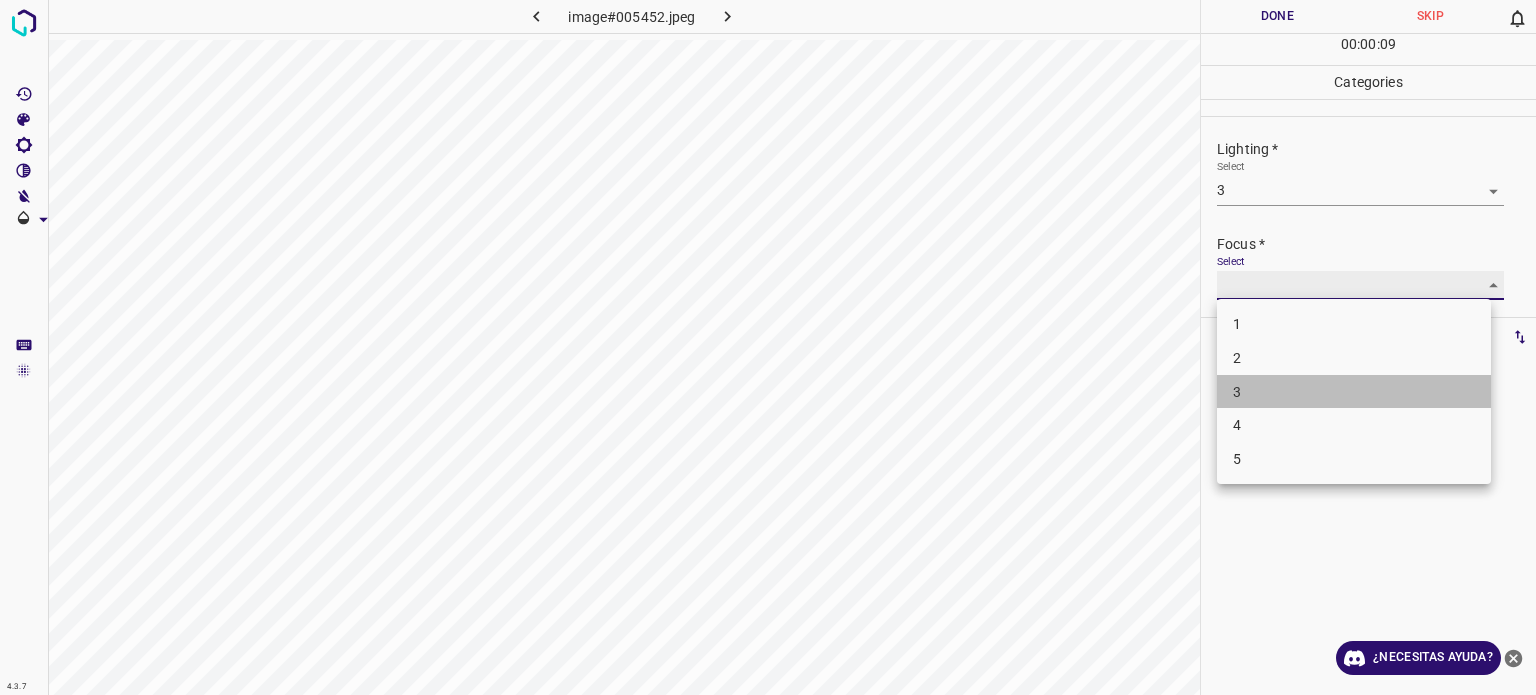 type on "3" 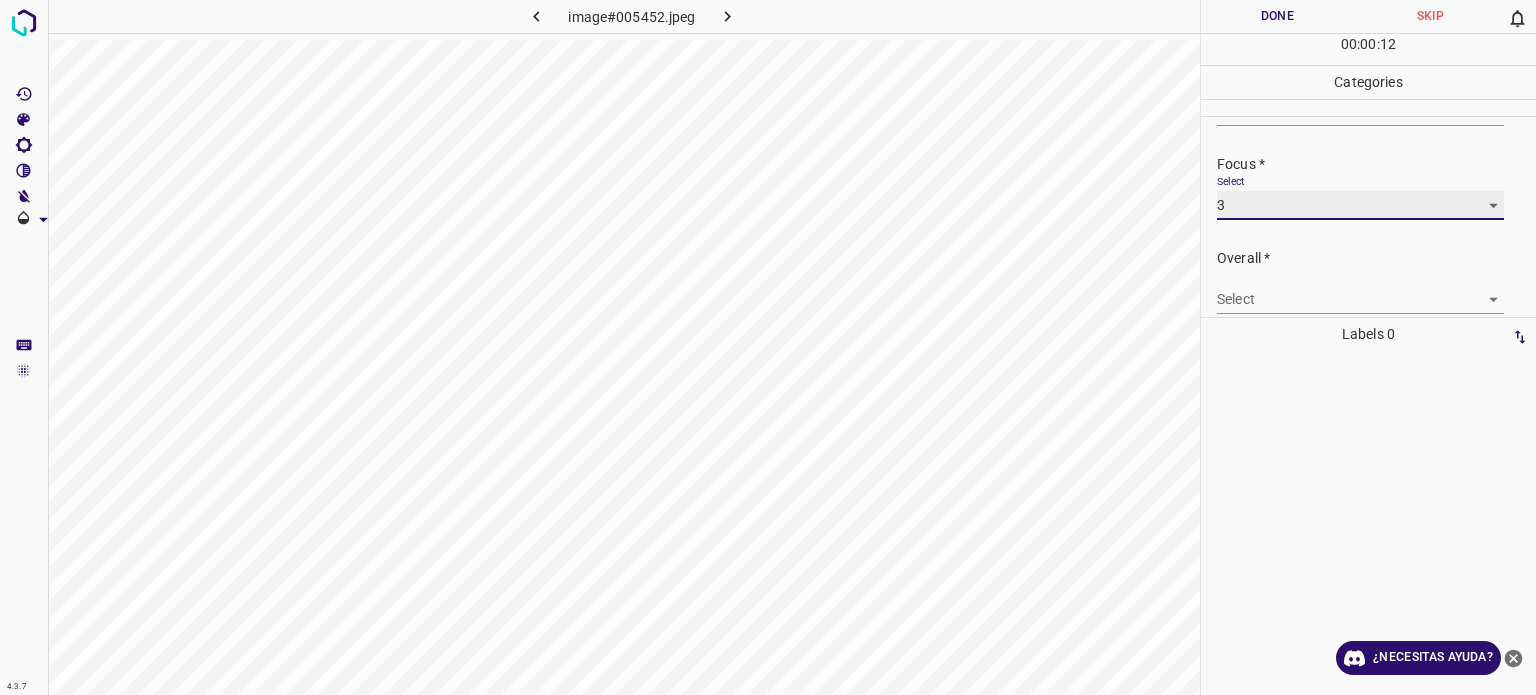 scroll, scrollTop: 98, scrollLeft: 0, axis: vertical 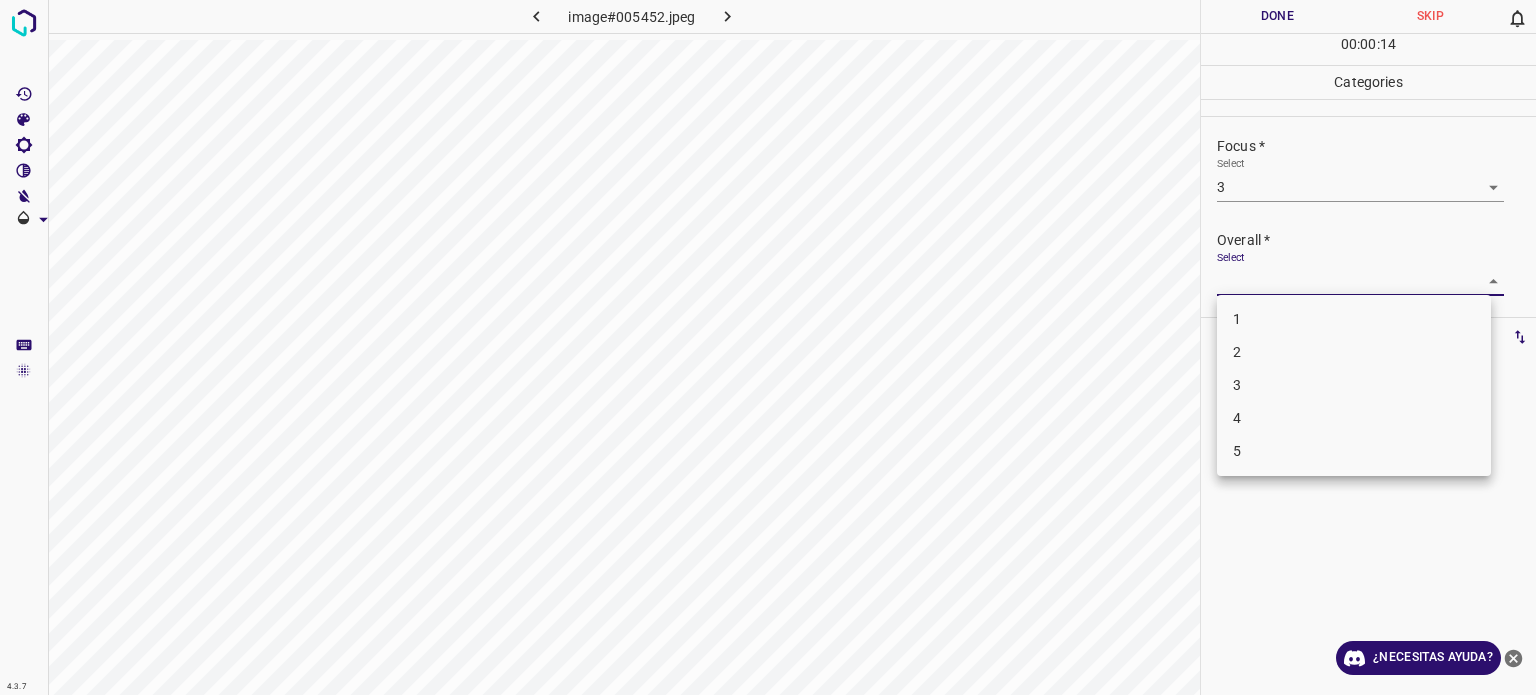 click on "4.3.7 image#005452.jpeg Done Skip 0 00   : 00   : 14   Categories Lighting *  Select 3 3 Focus *  Select 3 3 Overall *  Select ​ Labels   0 Categories 1 Lighting 2 Focus 3 Overall Tools Space Change between modes (Draw & Edit) I Auto labeling R Restore zoom M Zoom in N Zoom out Delete Delete selecte label Filters Z Restore filters X Saturation filter C Brightness filter V Contrast filter B Gray scale filter General O Download ¿Necesitas ayuda? Texto original Valora esta traducción Tu opinión servirá para ayudar a mejorar el Traductor de Google - Texto - Esconder - Borrar 1 2 3 4 5" at bounding box center (768, 347) 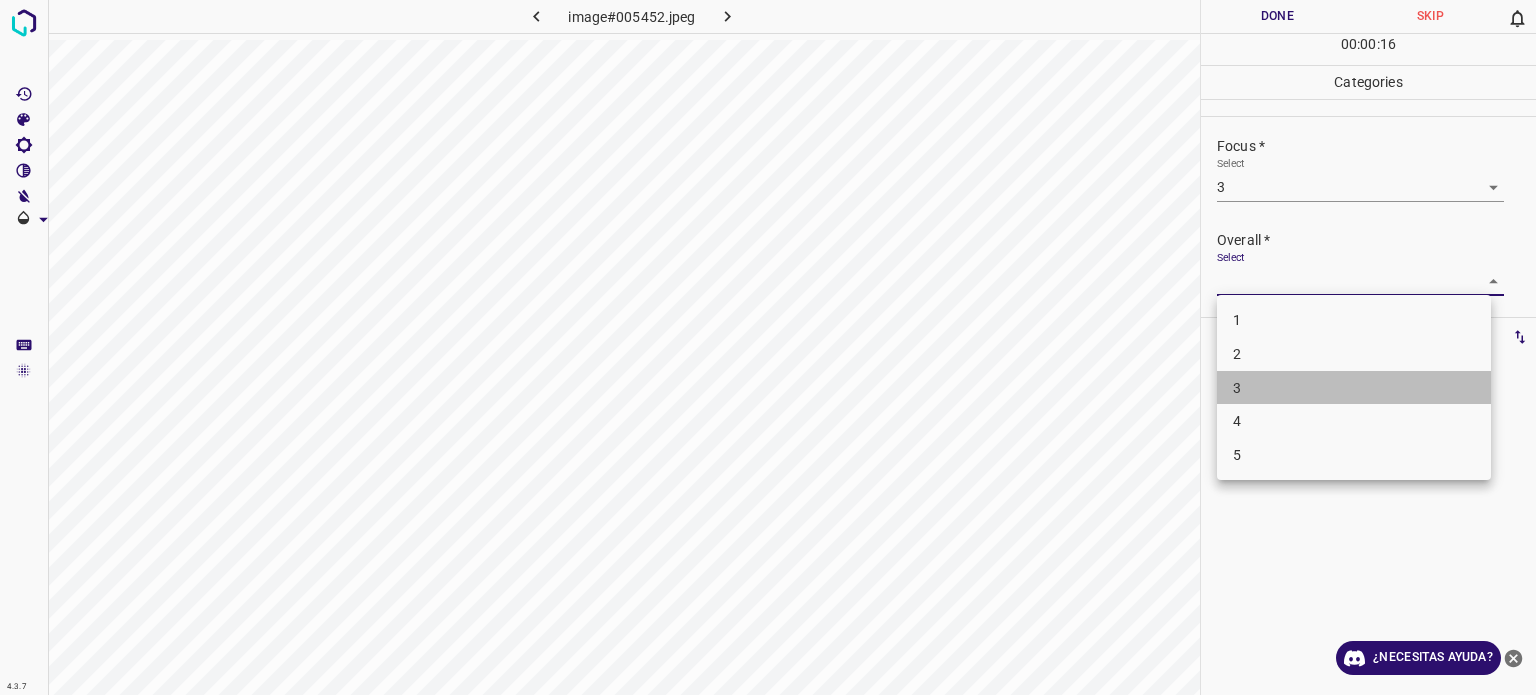 click on "3" at bounding box center [1354, 388] 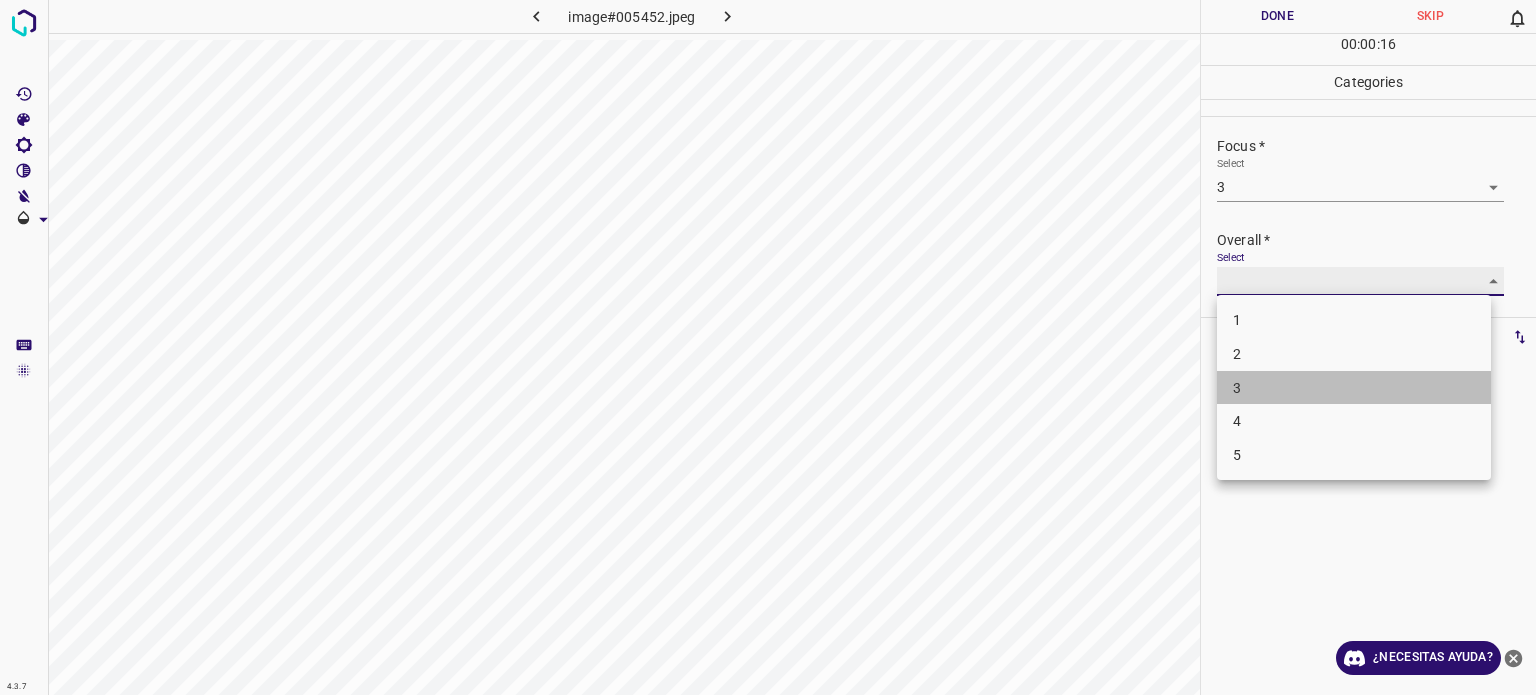 type on "3" 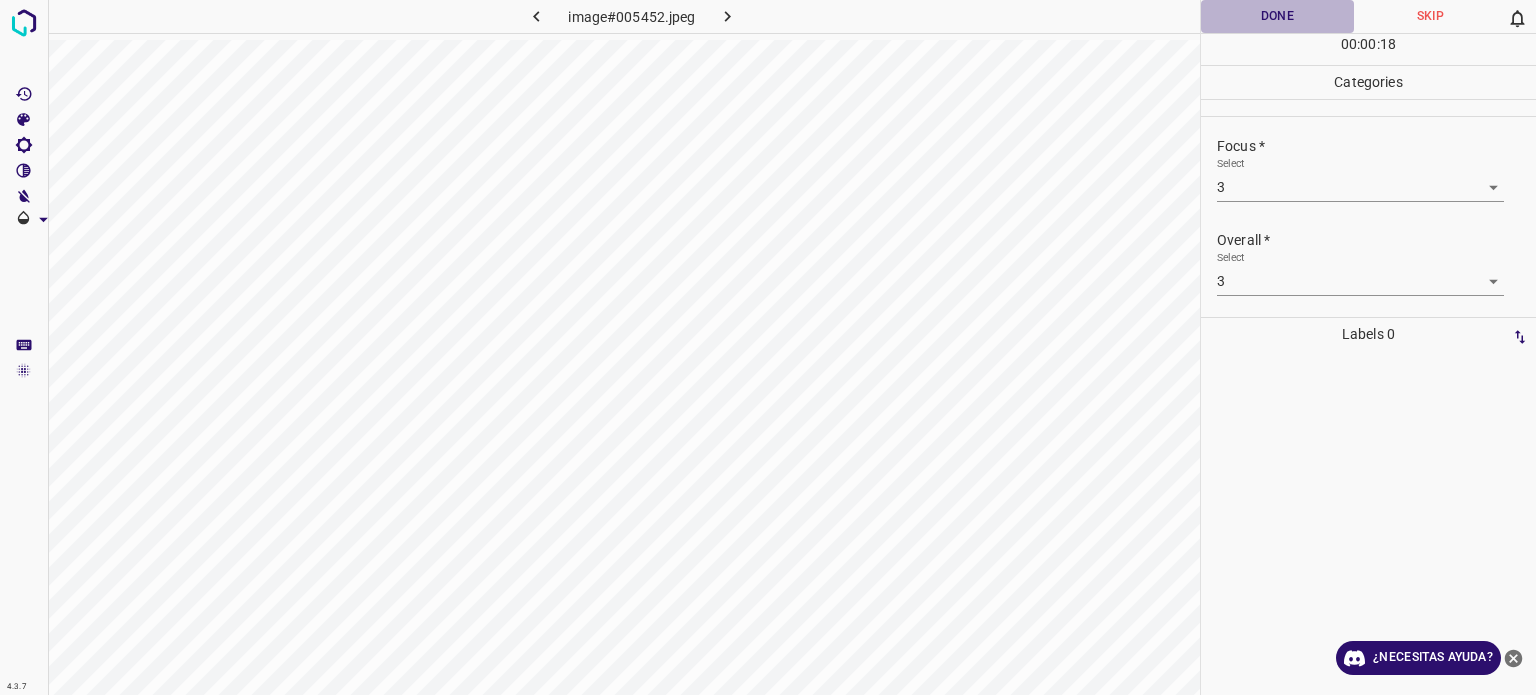 click on "Done" at bounding box center (1277, 16) 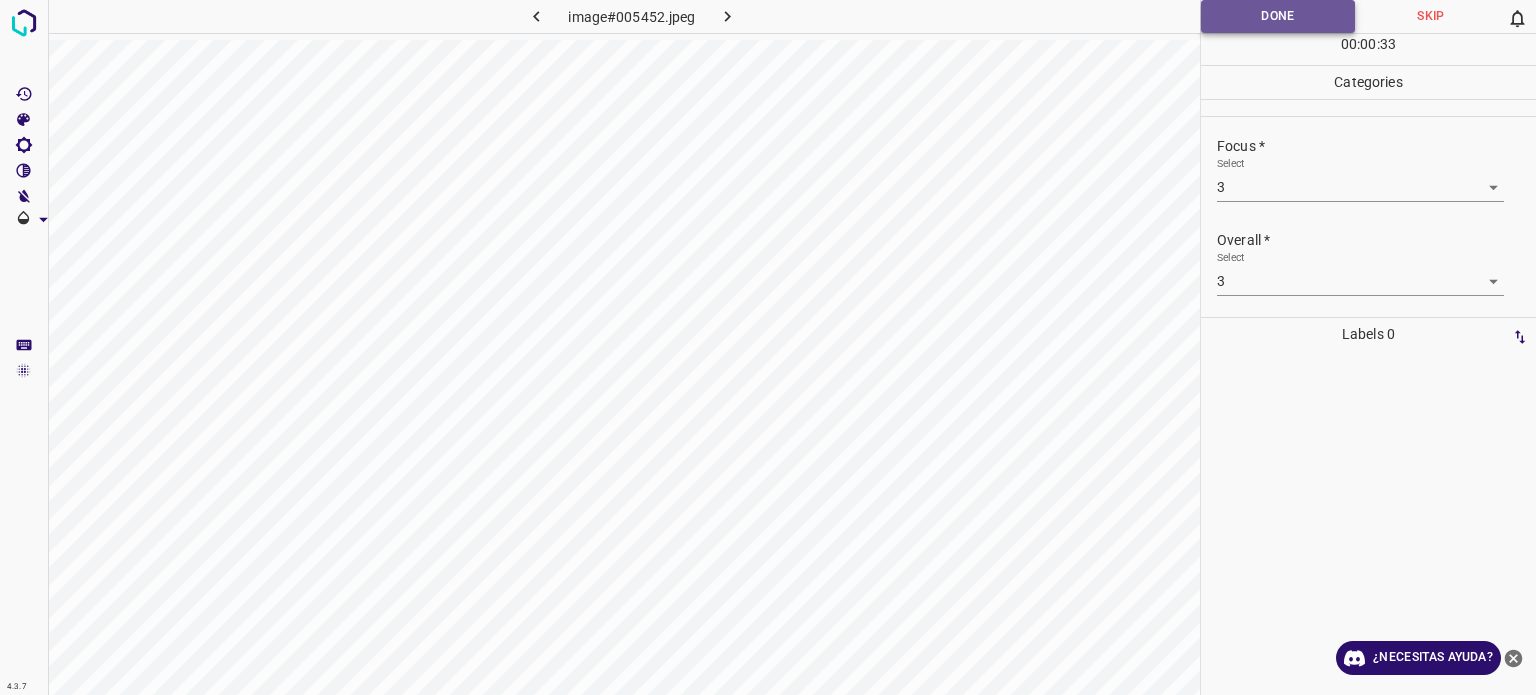 click on "Done" at bounding box center [1278, 16] 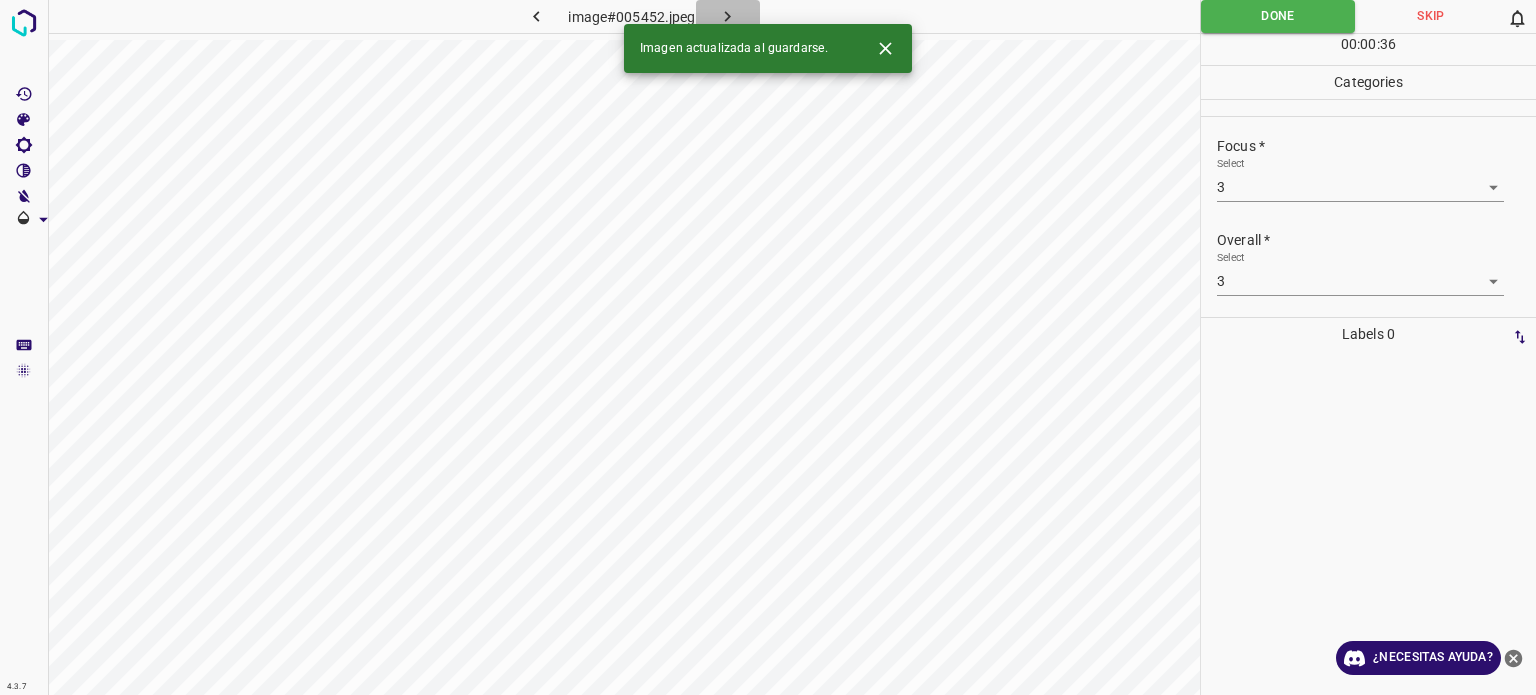 click 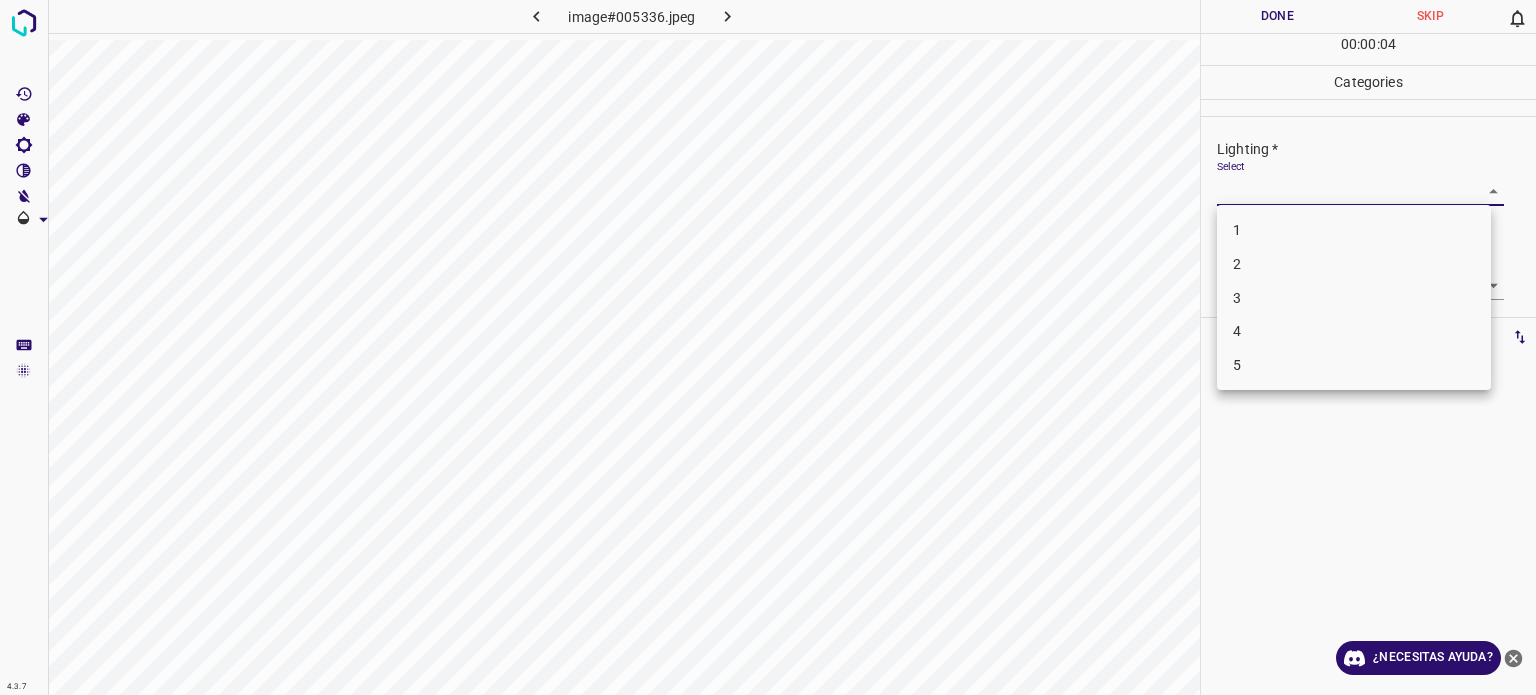 click on "4.3.7 image#005336.jpeg Done Skip 0 00   : 00   : 04   Categories Lighting *  Select ​ Focus *  Select ​ Overall *  Select ​ Labels   0 Categories 1 Lighting 2 Focus 3 Overall Tools Space Change between modes (Draw & Edit) I Auto labeling R Restore zoom M Zoom in N Zoom out Delete Delete selecte label Filters Z Restore filters X Saturation filter C Brightness filter V Contrast filter B Gray scale filter General O Download ¿Necesitas ayuda? Texto original Valora esta traducción Tu opinión servirá para ayudar a mejorar el Traductor de Google - Texto - Esconder - Borrar 1 2 3 4 5" at bounding box center [768, 347] 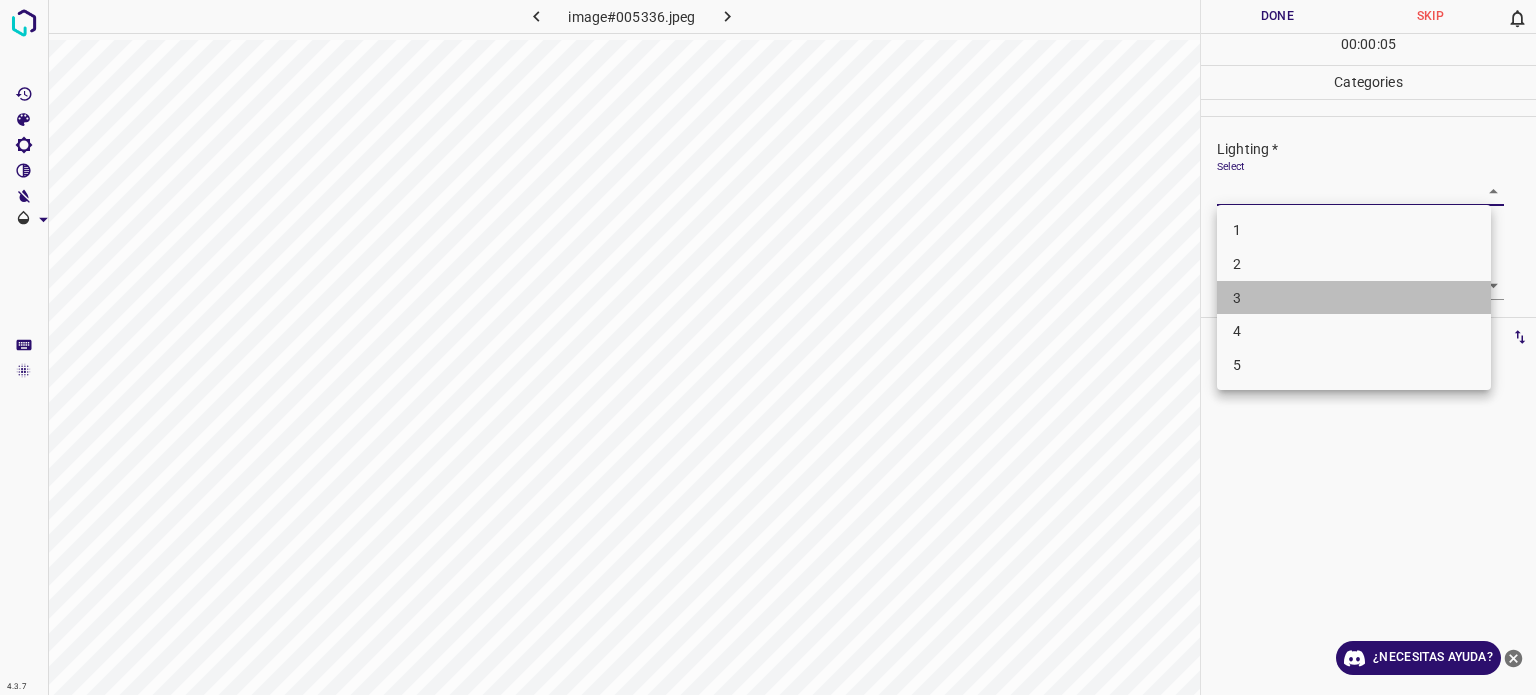 click on "3" at bounding box center [1354, 298] 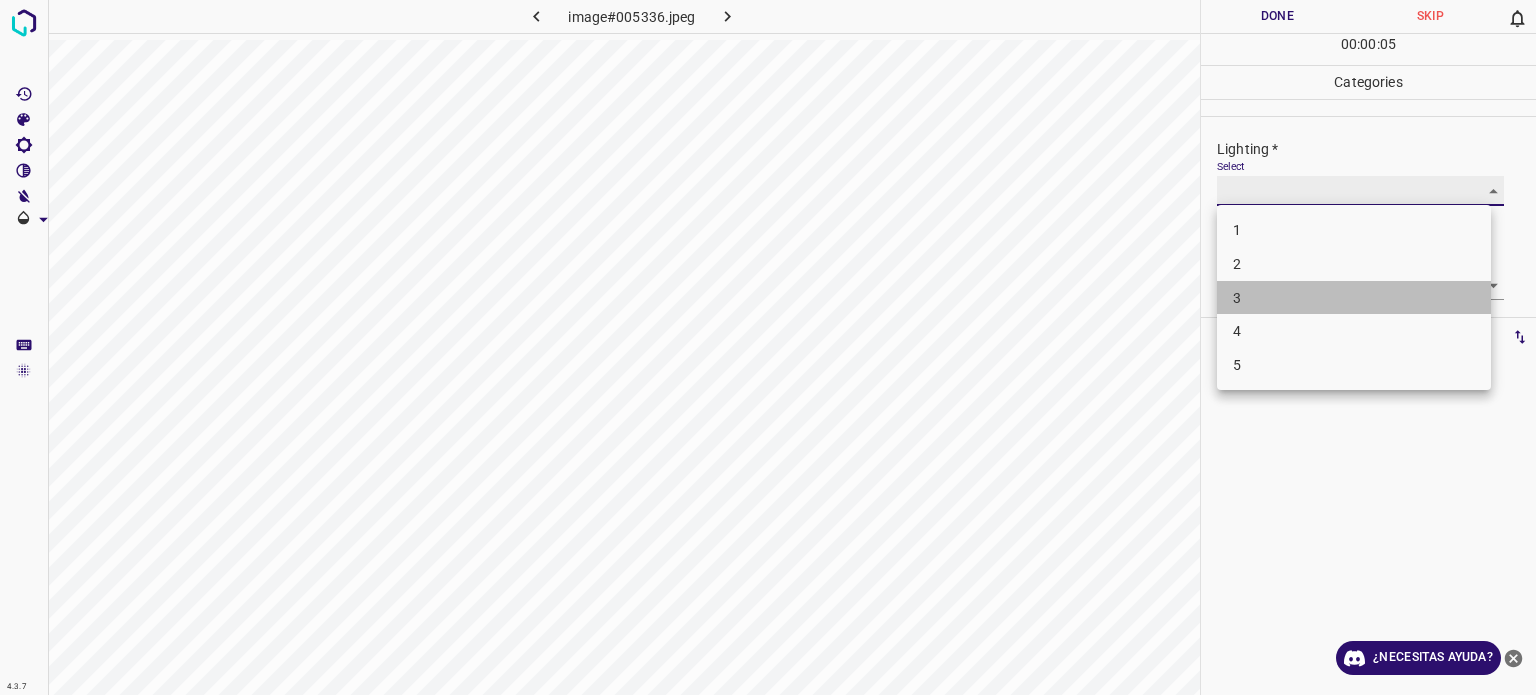 type on "3" 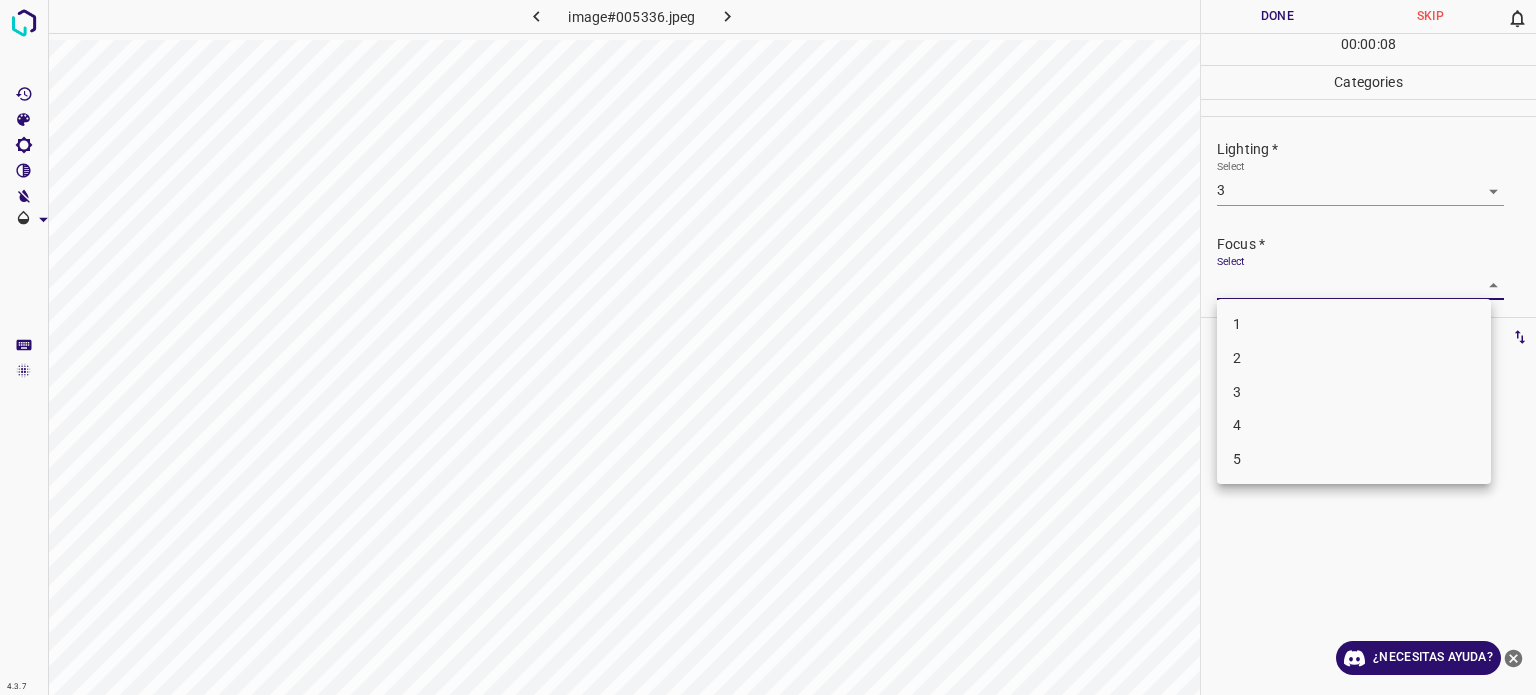 drag, startPoint x: 1236, startPoint y: 288, endPoint x: 1242, endPoint y: 395, distance: 107.16809 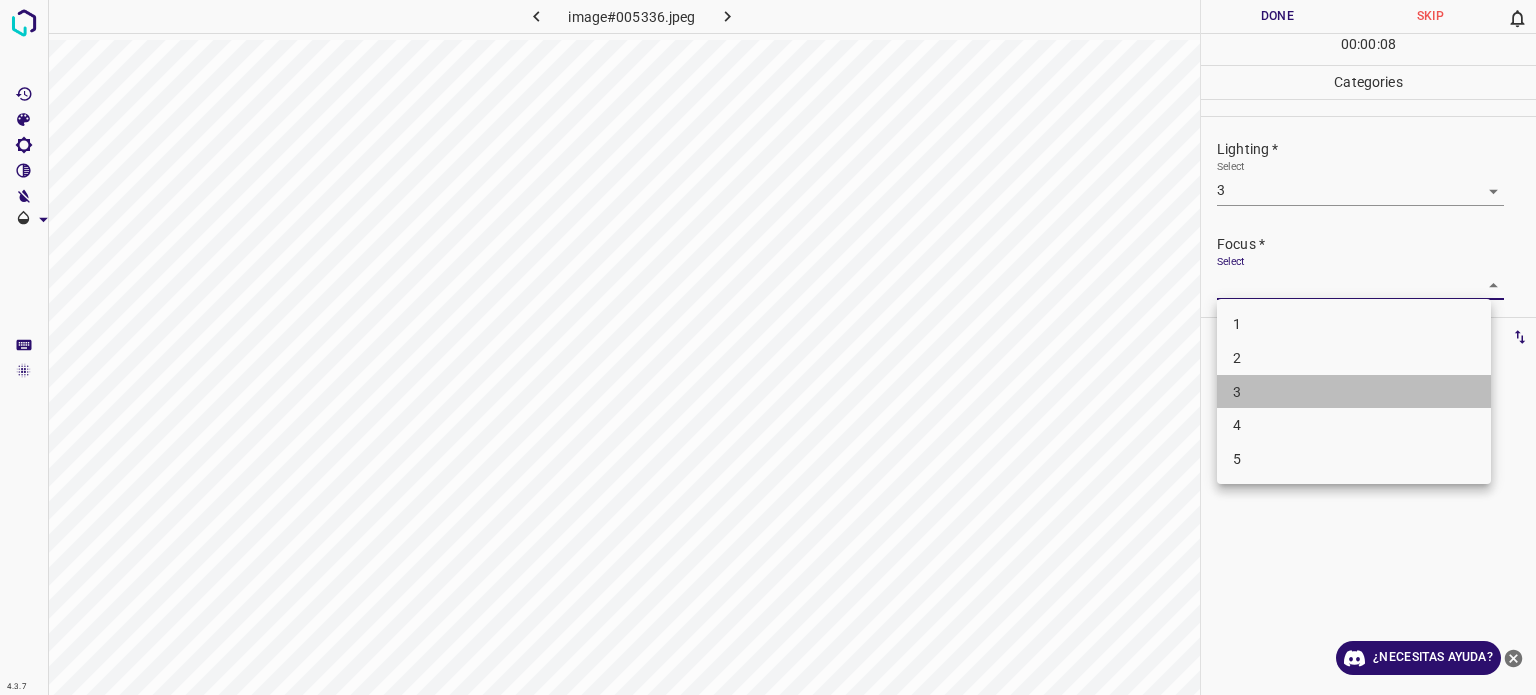 click on "3" at bounding box center [1354, 392] 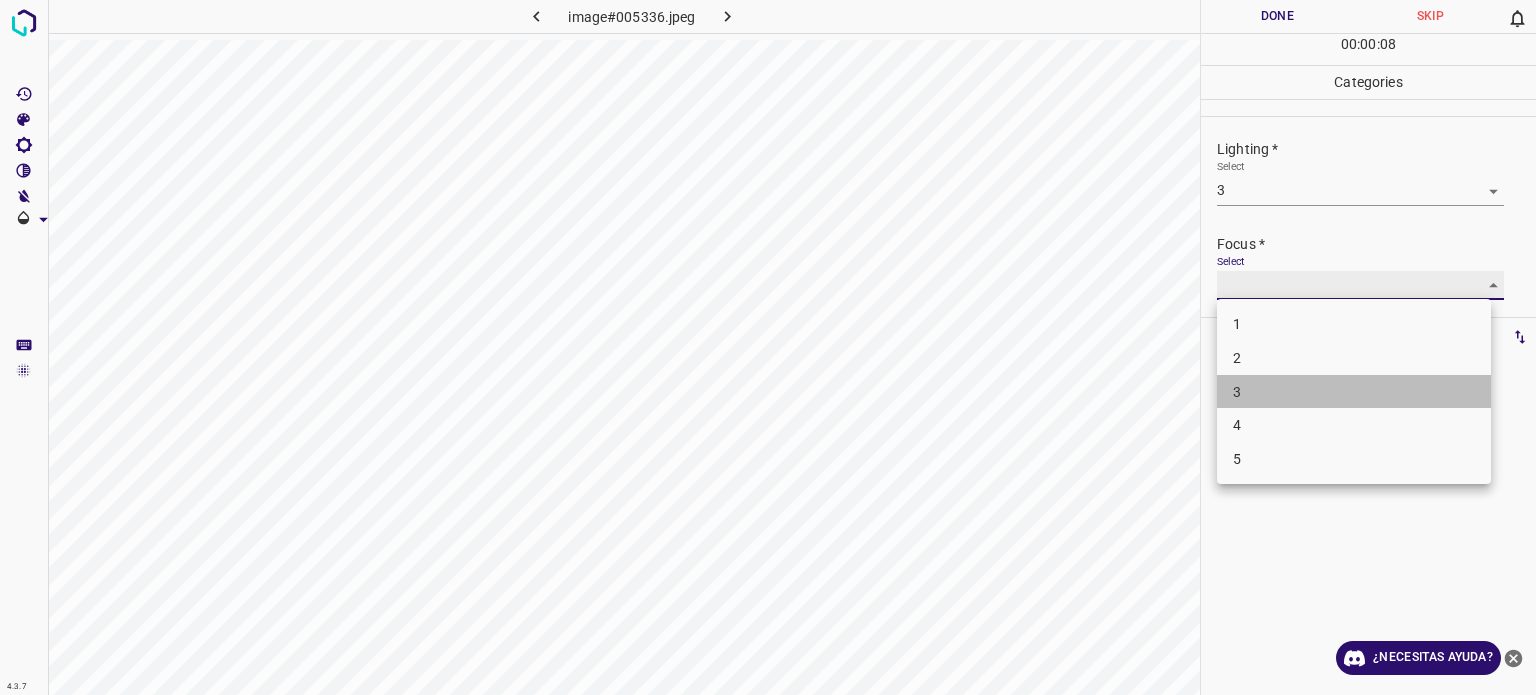 type on "3" 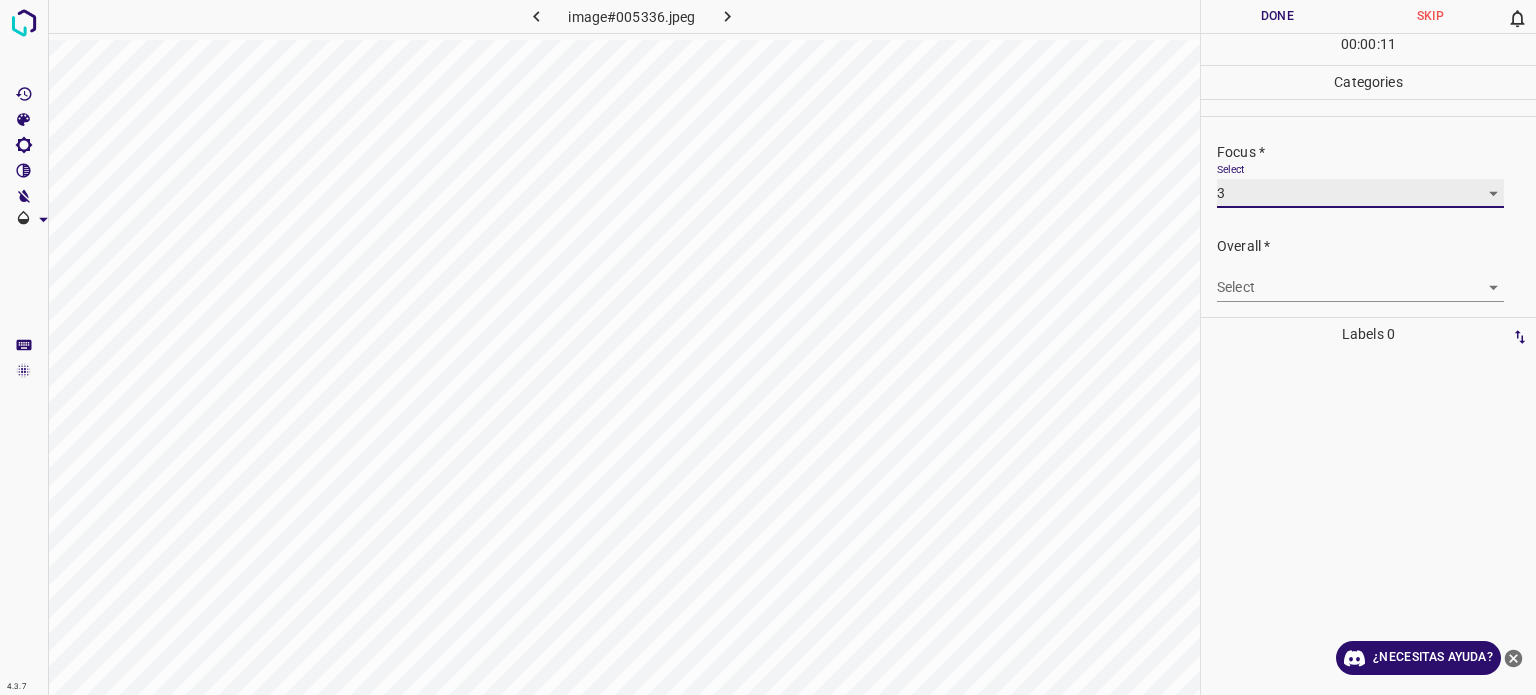 scroll, scrollTop: 98, scrollLeft: 0, axis: vertical 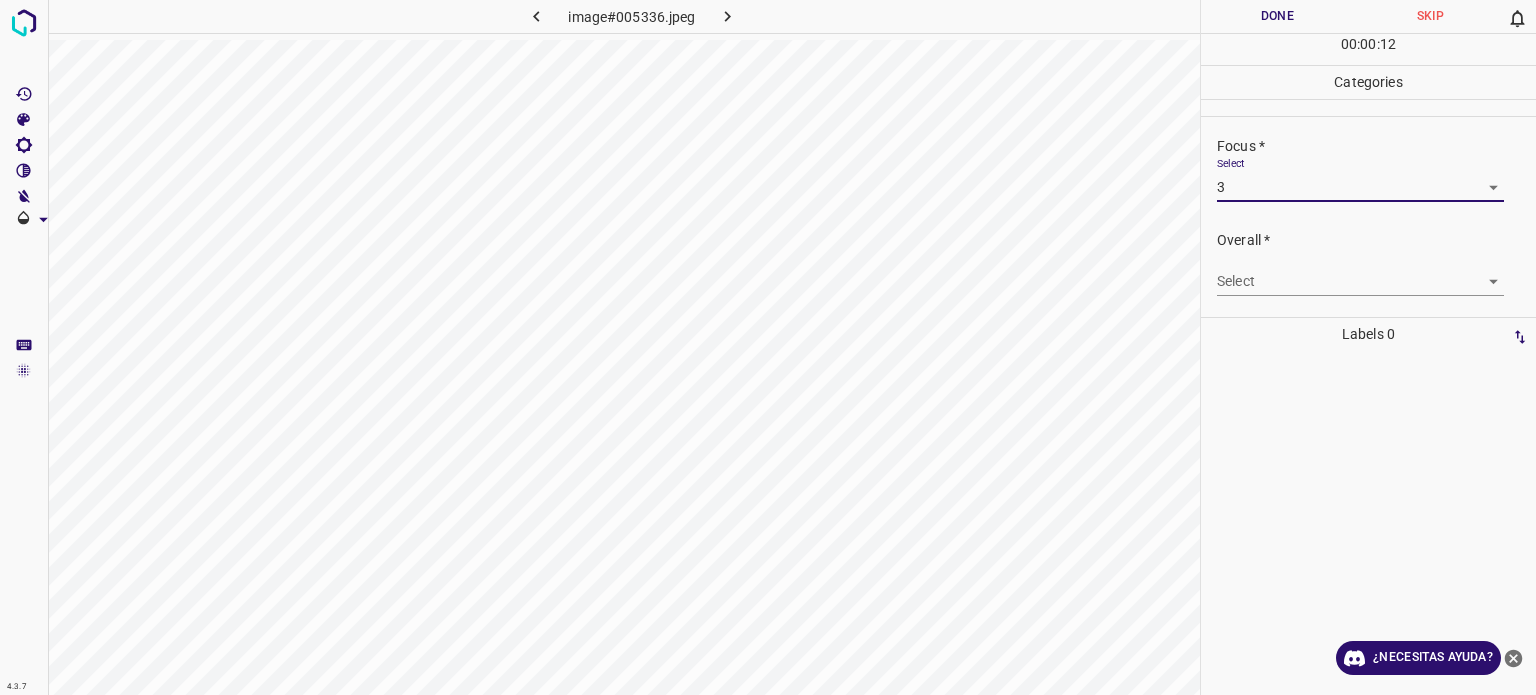 click on "4.3.7 image#005336.jpeg Done Skip 0 00   : 00   : 12   Categories Lighting *  Select 3 3 Focus *  Select 3 3 Overall *  Select ​ Labels   0 Categories 1 Lighting 2 Focus 3 Overall Tools Space Change between modes (Draw & Edit) I Auto labeling R Restore zoom M Zoom in N Zoom out Delete Delete selecte label Filters Z Restore filters X Saturation filter C Brightness filter V Contrast filter B Gray scale filter General O Download ¿Necesitas ayuda? Texto original Valora esta traducción Tu opinión servirá para ayudar a mejorar el Traductor de Google - Texto - Esconder - Borrar" at bounding box center (768, 347) 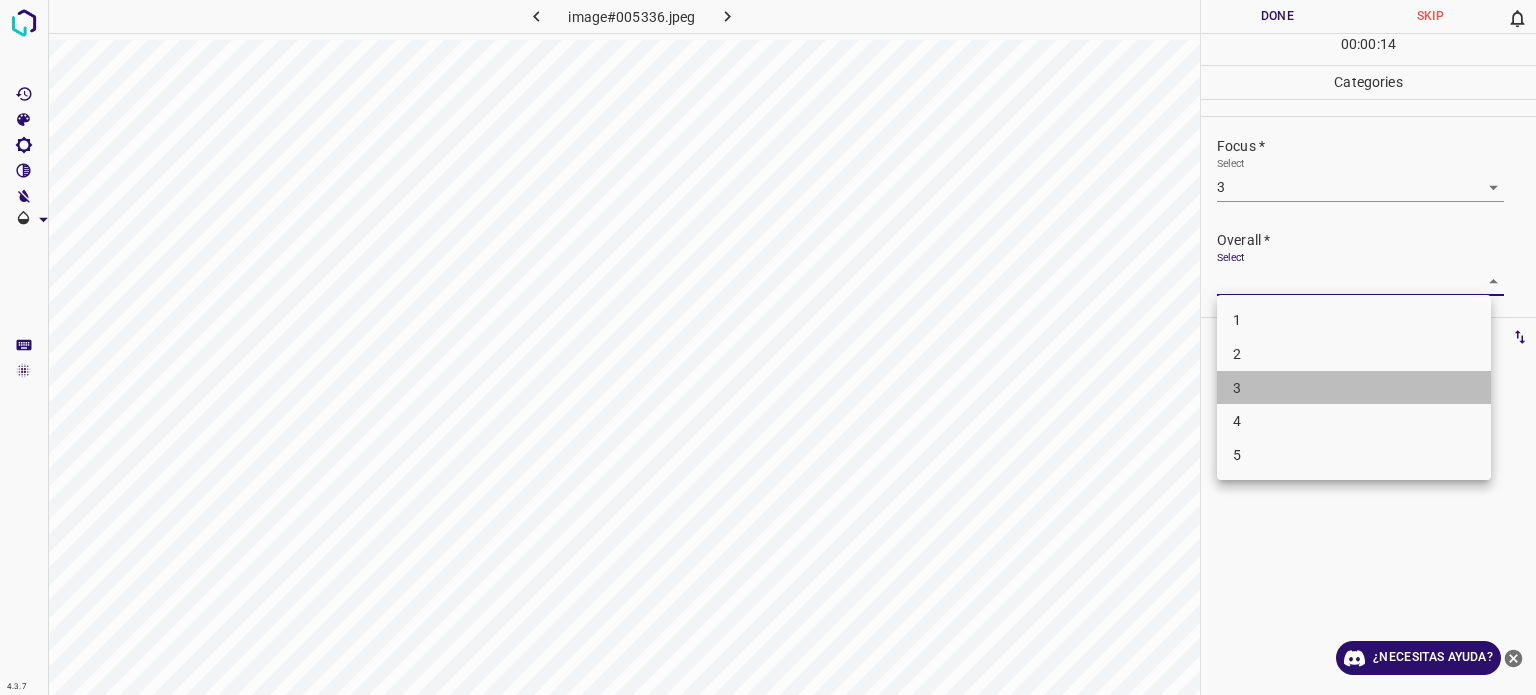 click on "3" at bounding box center (1237, 387) 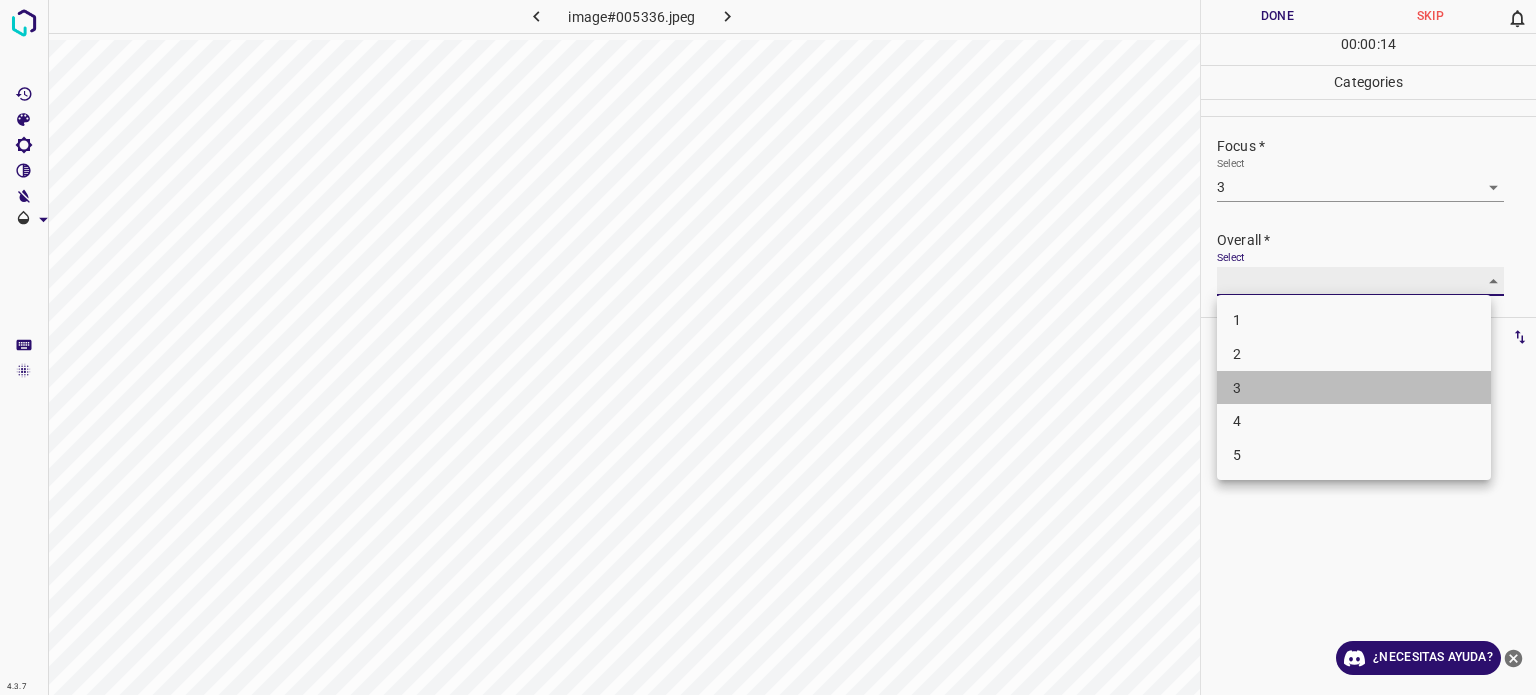 type on "3" 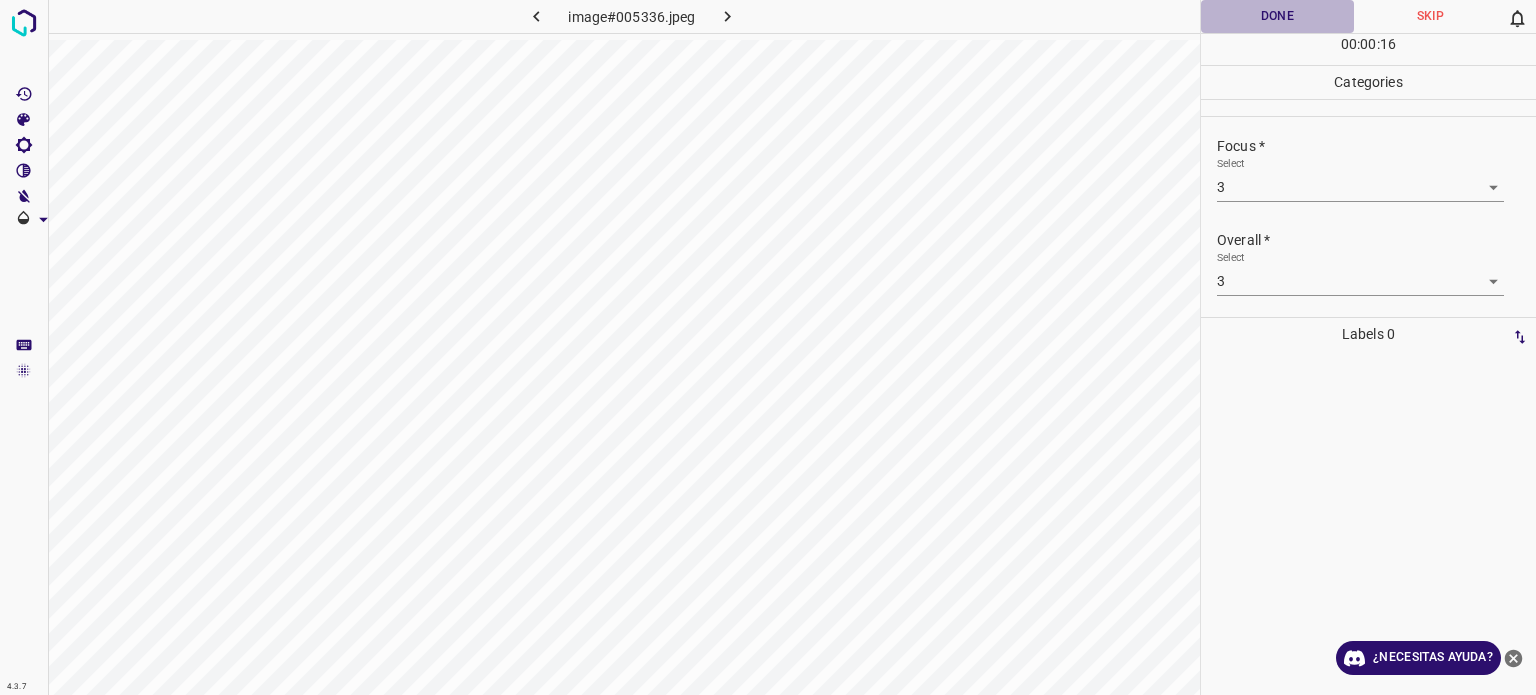 click on "Done" at bounding box center (1277, 16) 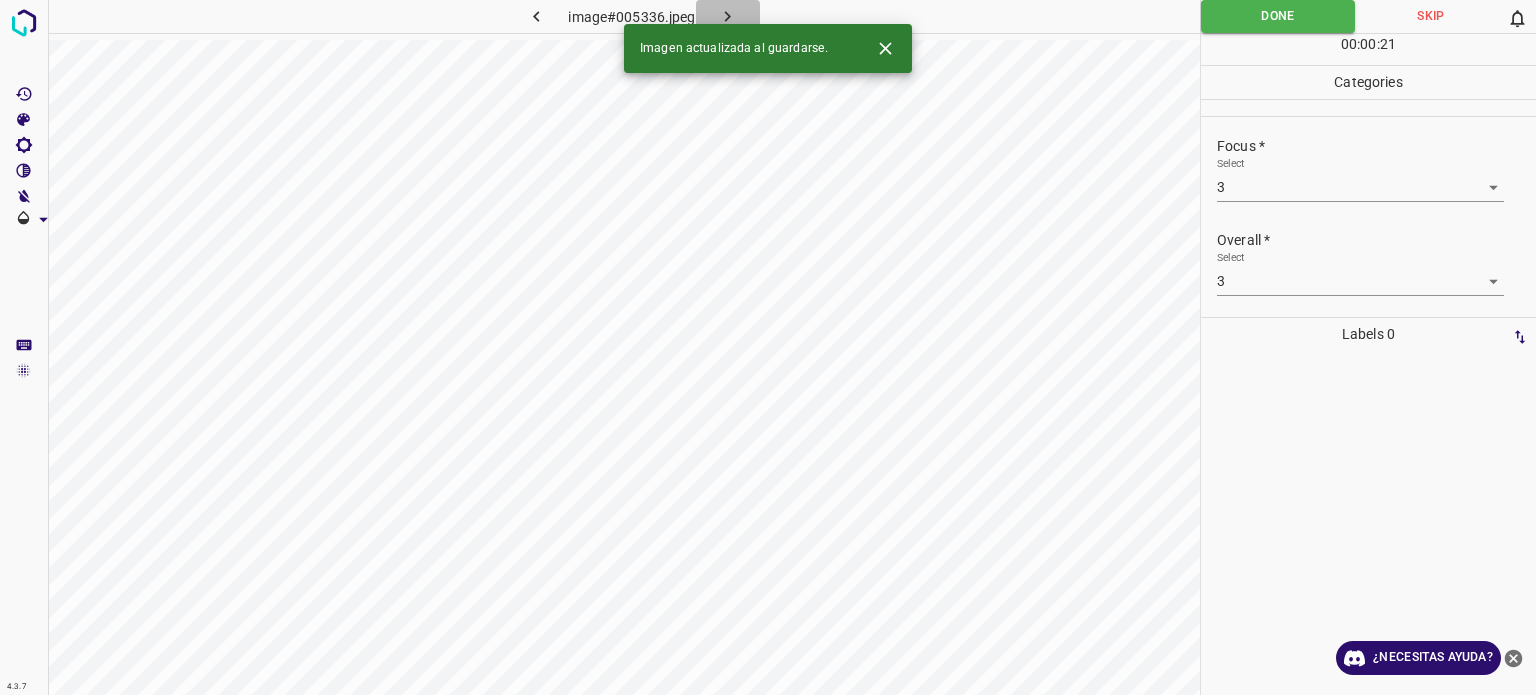 click 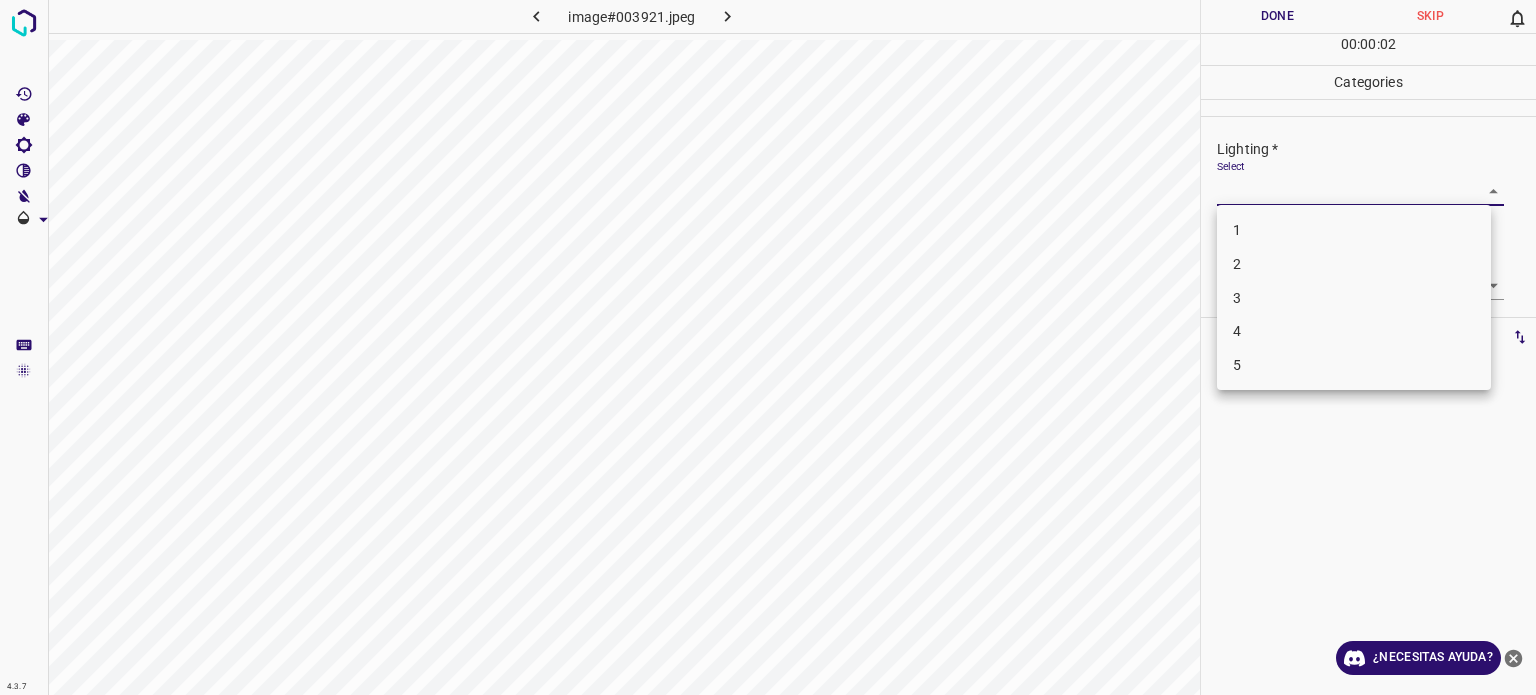 drag, startPoint x: 1312, startPoint y: 199, endPoint x: 1240, endPoint y: 295, distance: 120 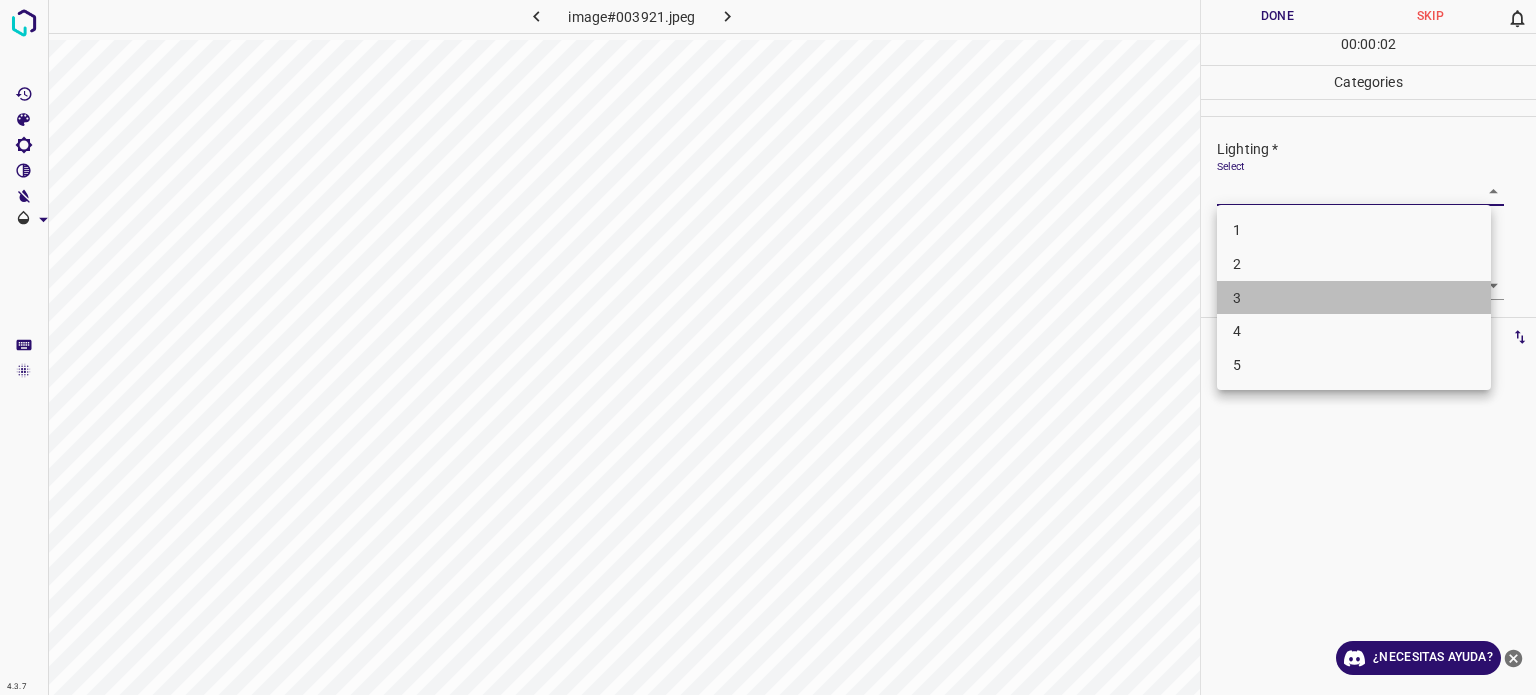 click on "3" at bounding box center (1237, 297) 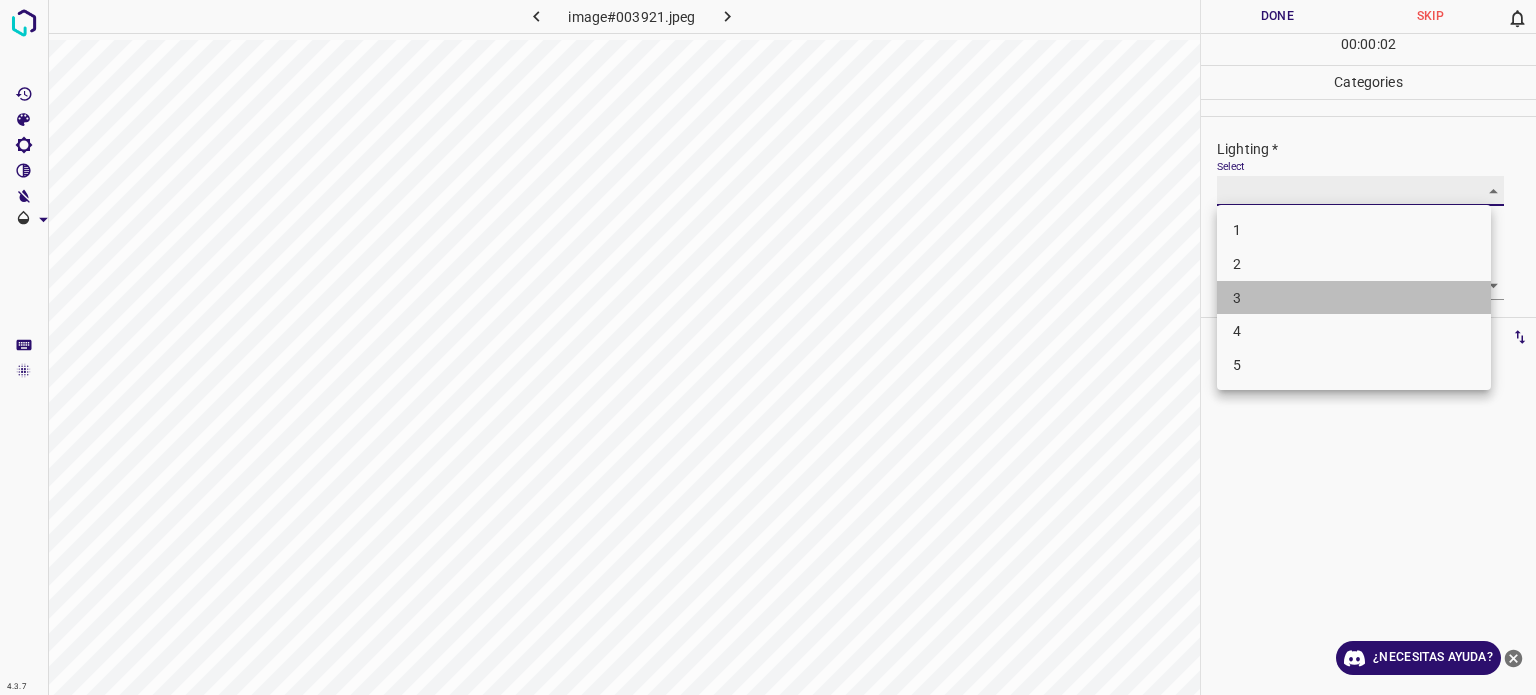 type on "3" 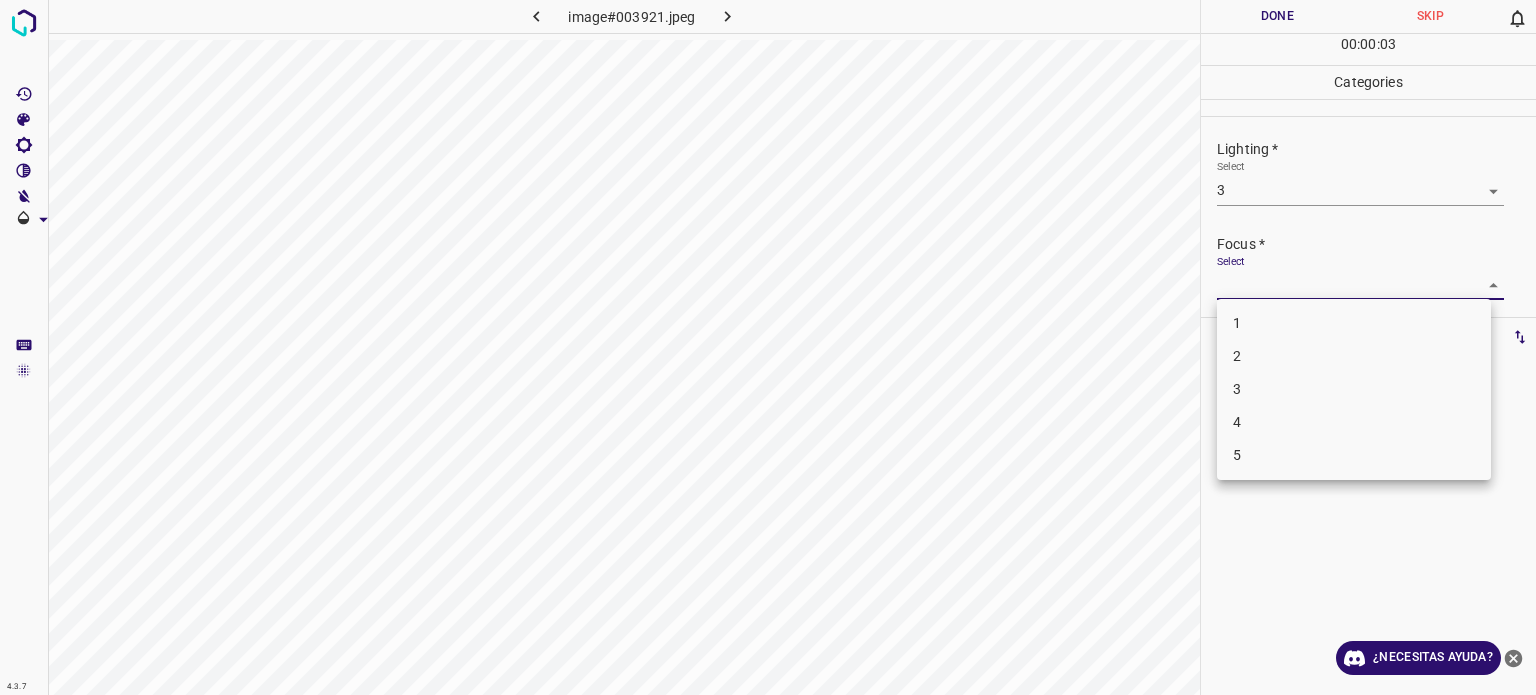 click on "4.3.7 image#003921.jpeg Done Skip 0 00   : 00   : 03   Categories Lighting *  Select 3 3 Focus *  Select ​ Overall *  Select ​ Labels   0 Categories 1 Lighting 2 Focus 3 Overall Tools Space Change between modes (Draw & Edit) I Auto labeling R Restore zoom M Zoom in N Zoom out Delete Delete selecte label Filters Z Restore filters X Saturation filter C Brightness filter V Contrast filter B Gray scale filter General O Download ¿Necesitas ayuda? Texto original Valora esta traducción Tu opinión servirá para ayudar a mejorar el Traductor de Google - Texto - Esconder - Borrar 1 2 3 4 5" at bounding box center [768, 347] 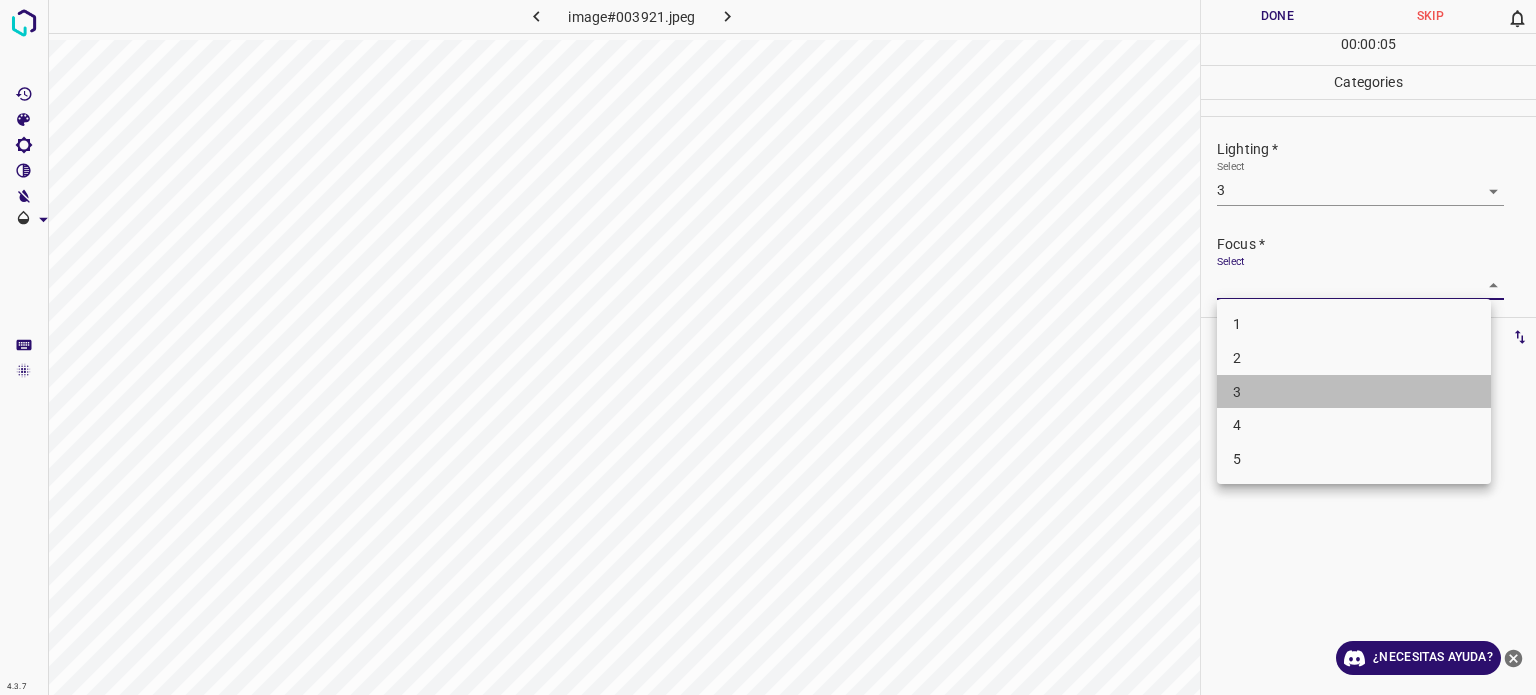 click on "3" at bounding box center [1354, 392] 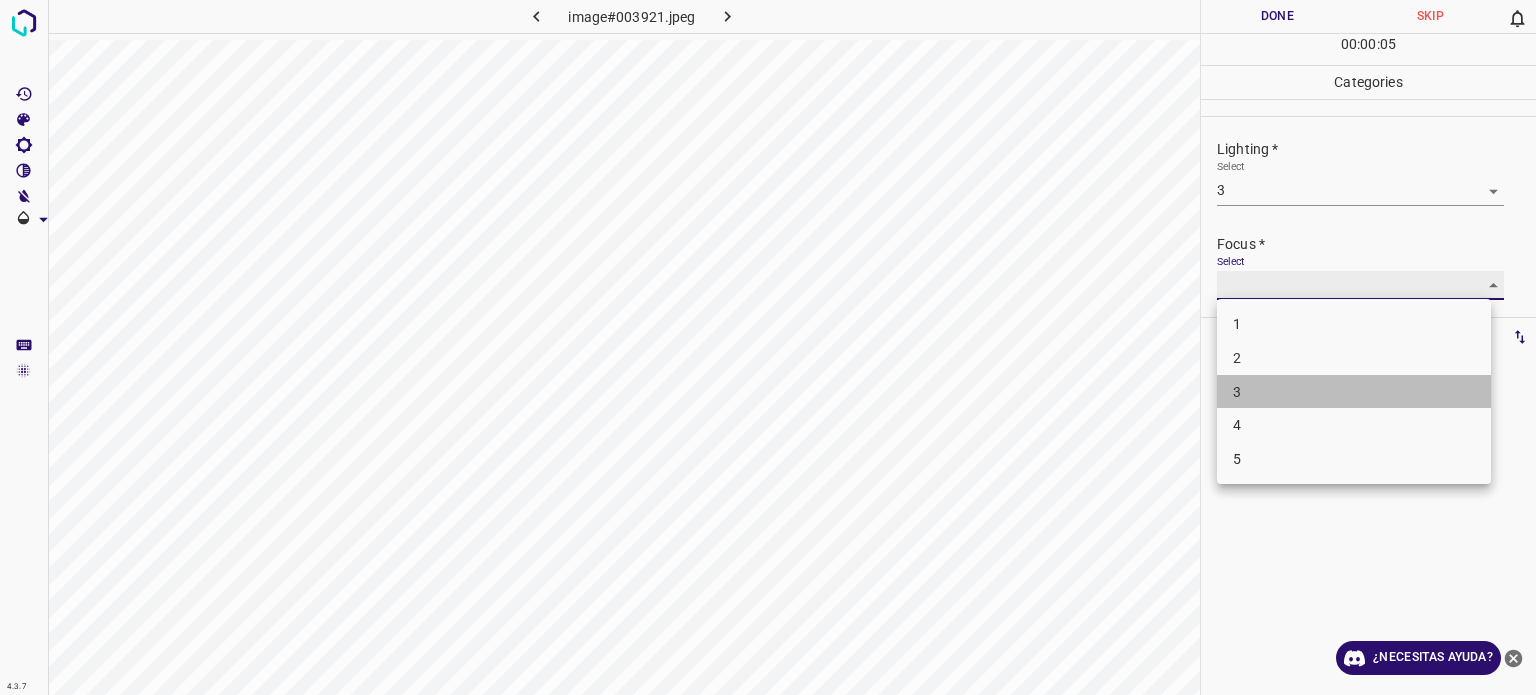type on "3" 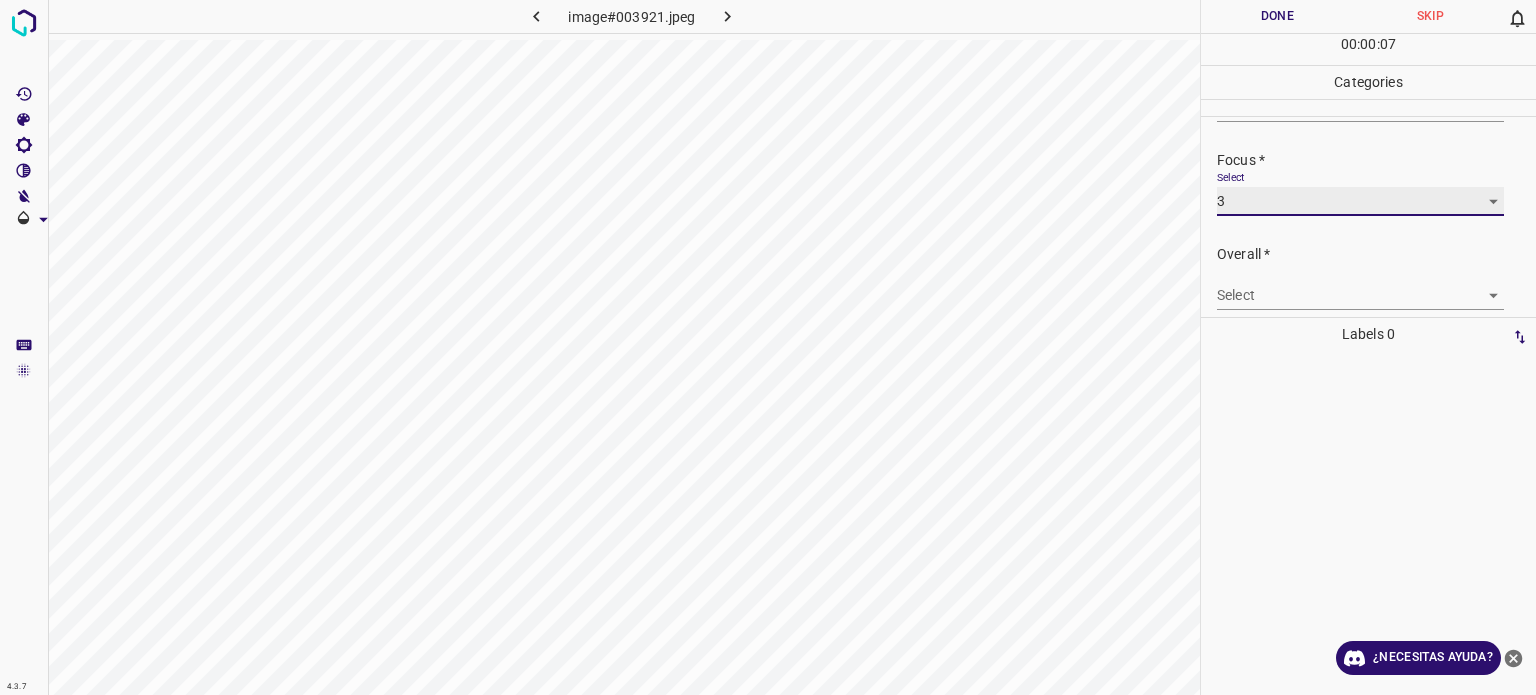 scroll, scrollTop: 98, scrollLeft: 0, axis: vertical 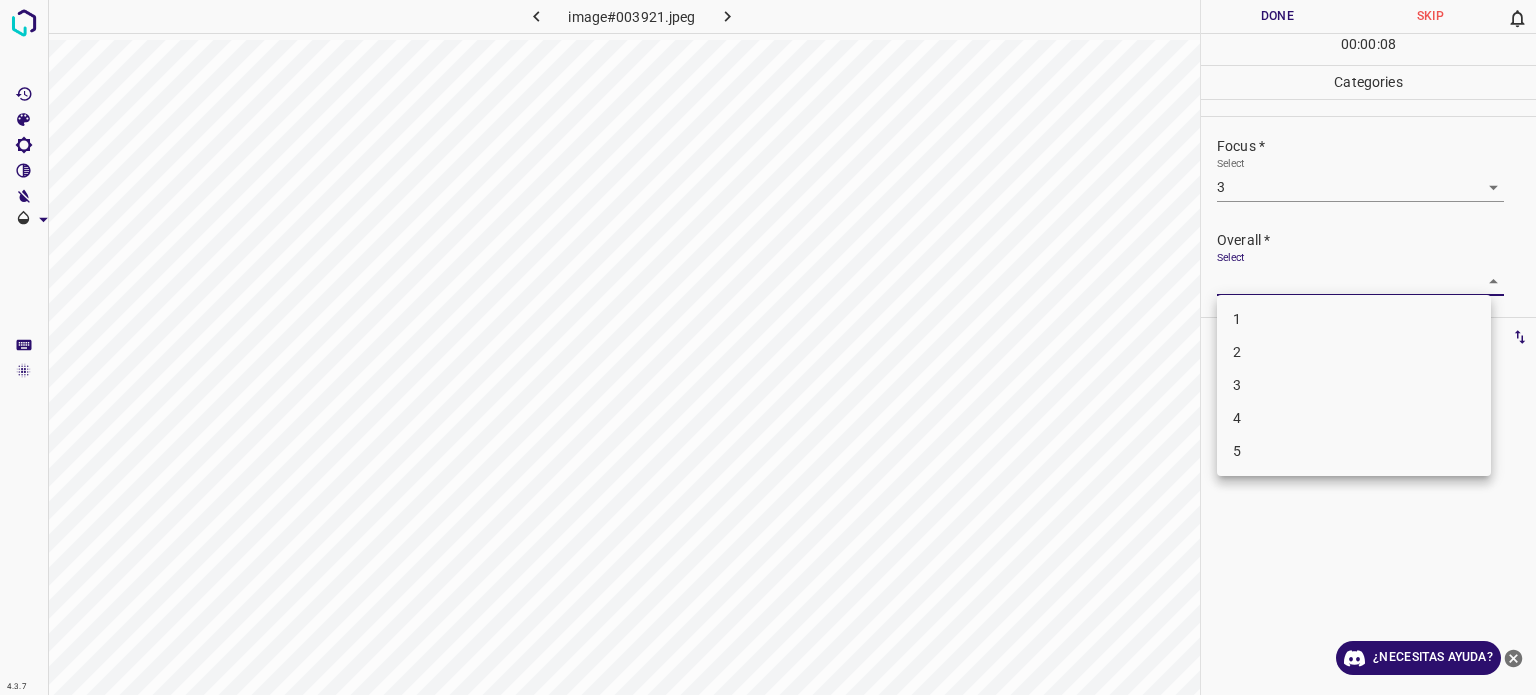 click on "4.3.7 image#003921.jpeg Done Skip 0 00   : 00   : 08   Categories Lighting *  Select 3 3 Focus *  Select 3 3 Overall *  Select ​ Labels   0 Categories 1 Lighting 2 Focus 3 Overall Tools Space Change between modes (Draw & Edit) I Auto labeling R Restore zoom M Zoom in N Zoom out Delete Delete selecte label Filters Z Restore filters X Saturation filter C Brightness filter V Contrast filter B Gray scale filter General O Download ¿Necesitas ayuda? Texto original Valora esta traducción Tu opinión servirá para ayudar a mejorar el Traductor de Google - Texto - Esconder - Borrar 1 2 3 4 5" at bounding box center (768, 347) 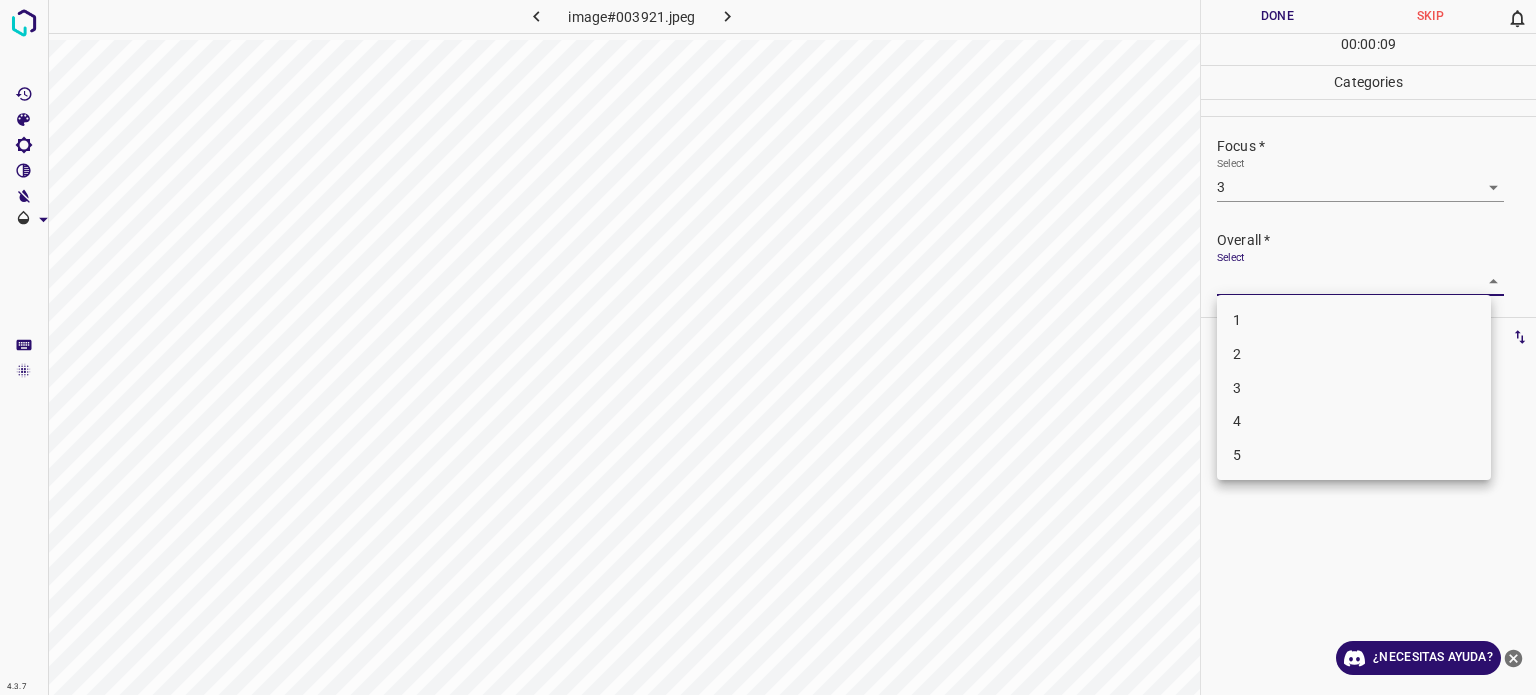 click on "3" at bounding box center [1237, 387] 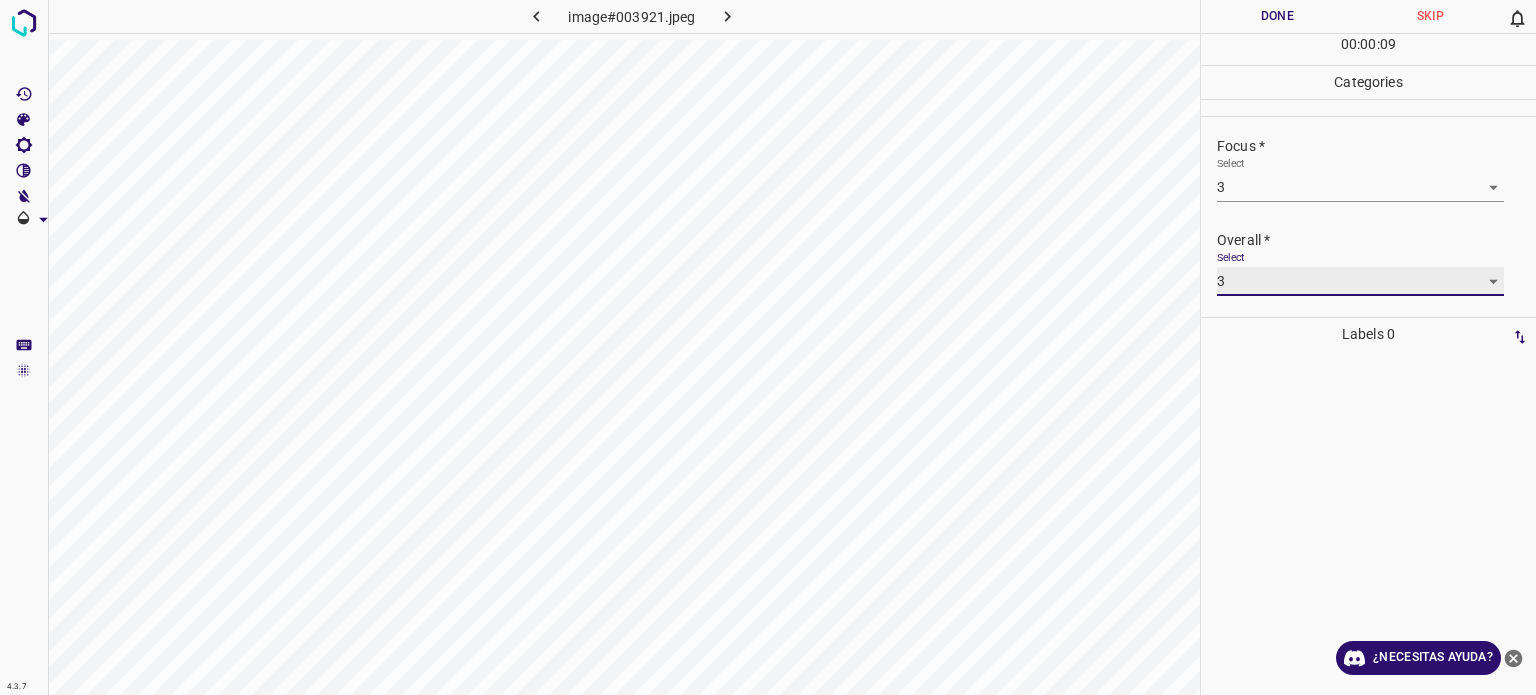 type on "3" 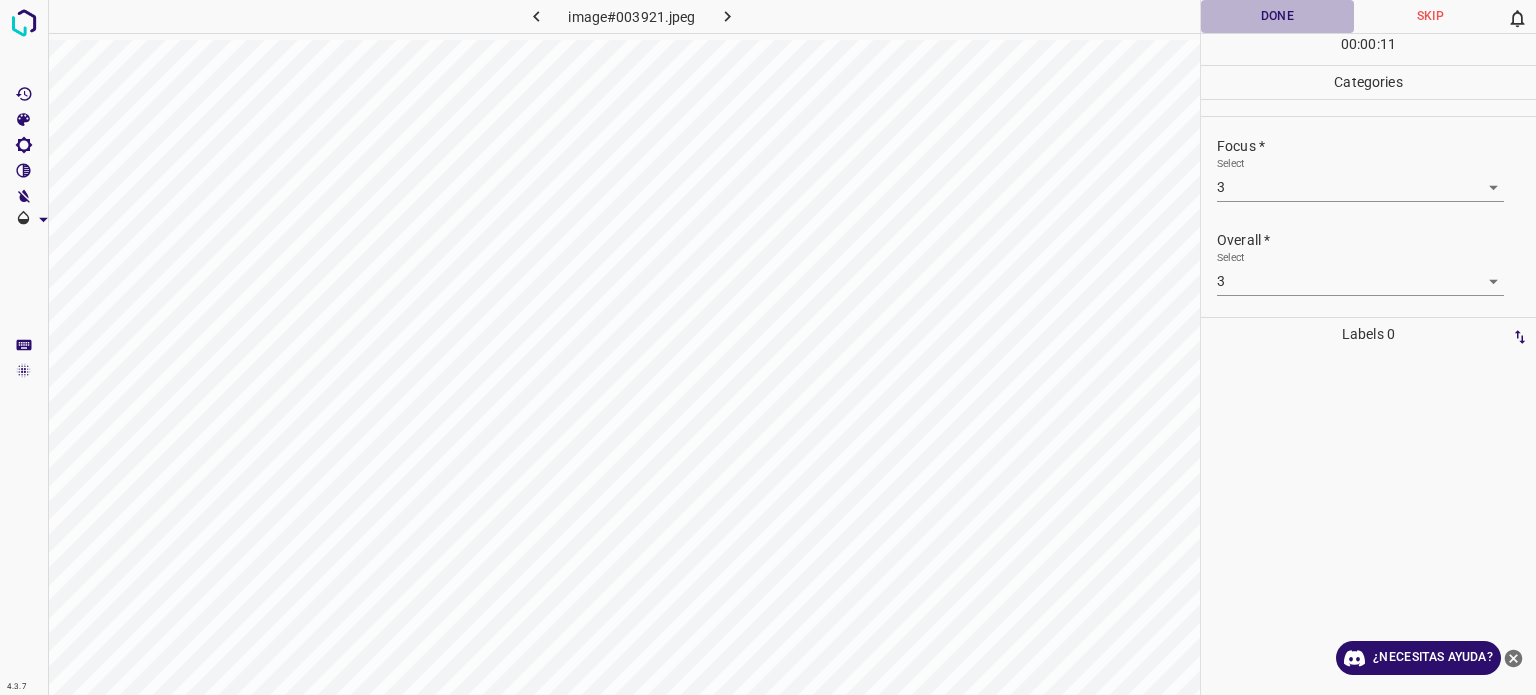 click on "Done" at bounding box center (1277, 16) 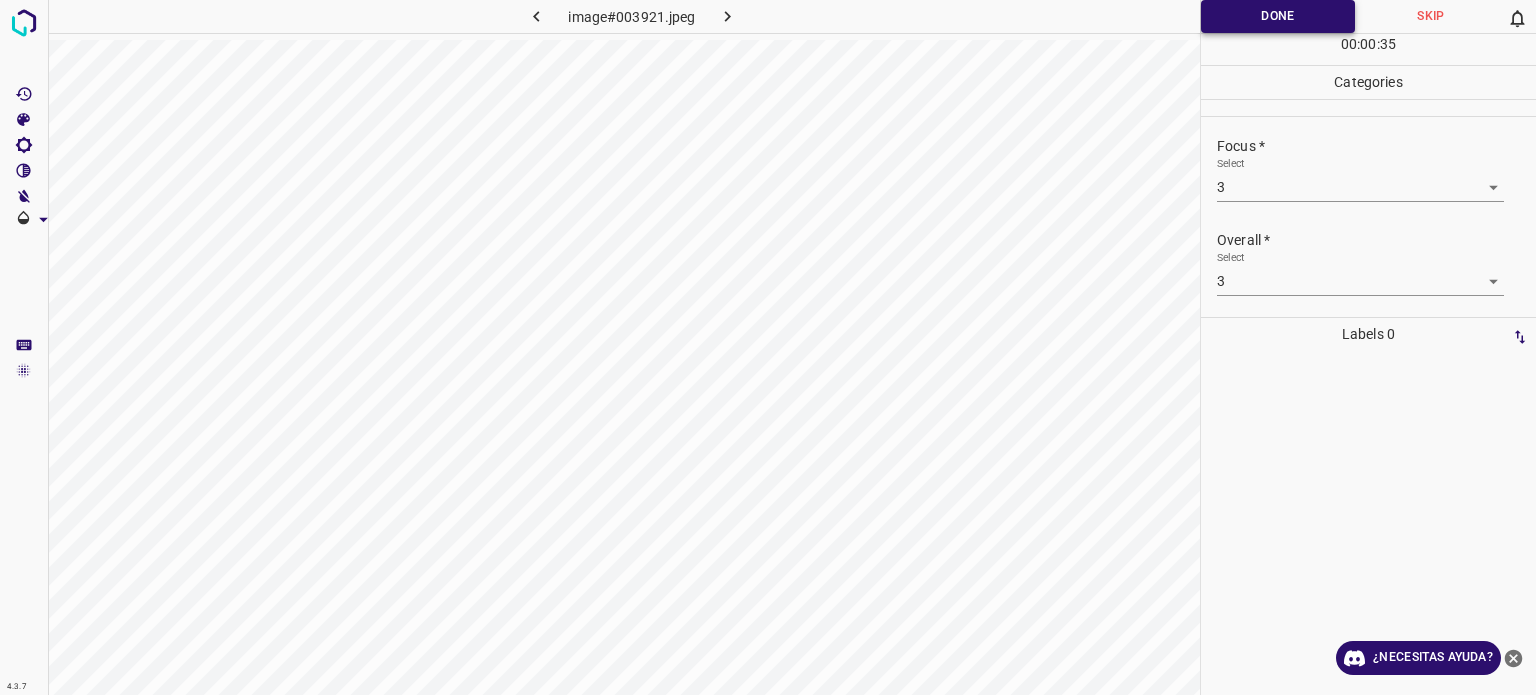 click on "Done" at bounding box center (1278, 16) 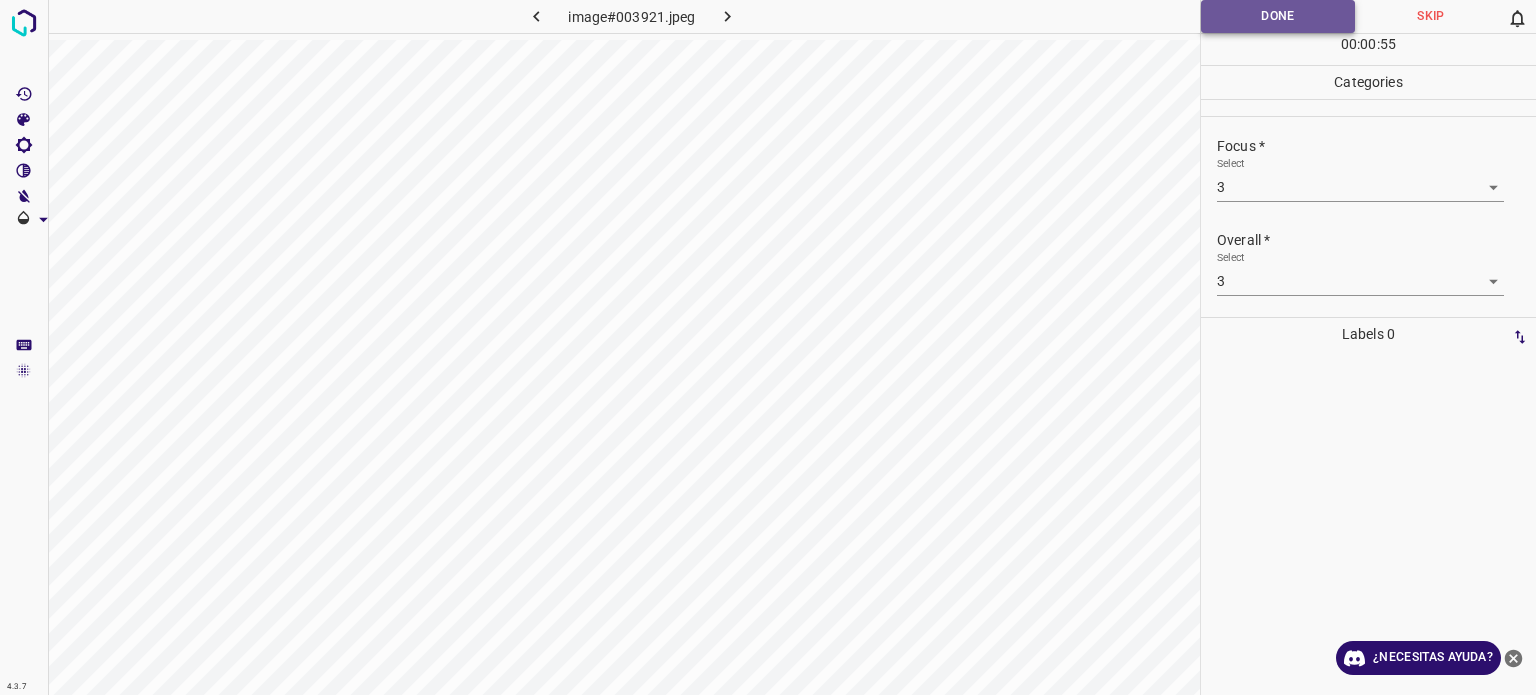 click on "Done" at bounding box center [1278, 16] 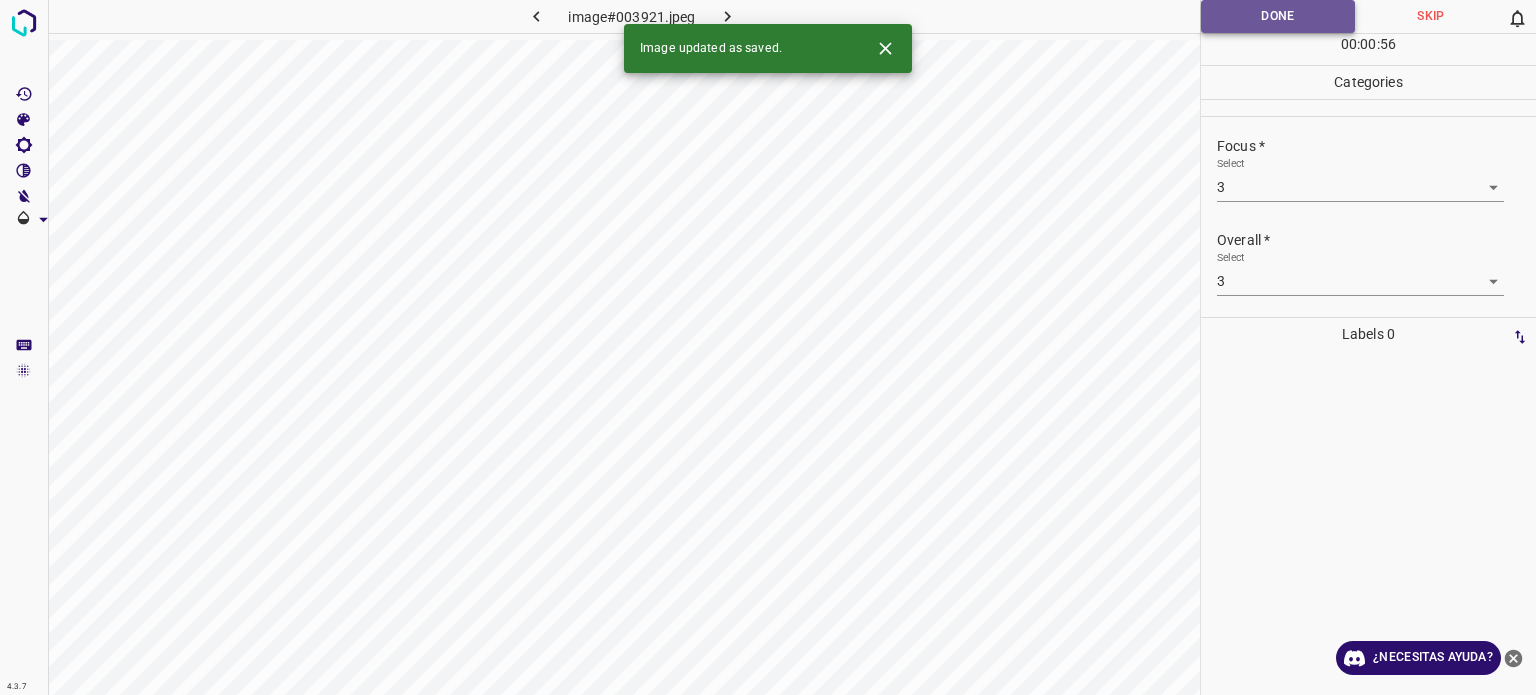 click on "Done" at bounding box center (1278, 16) 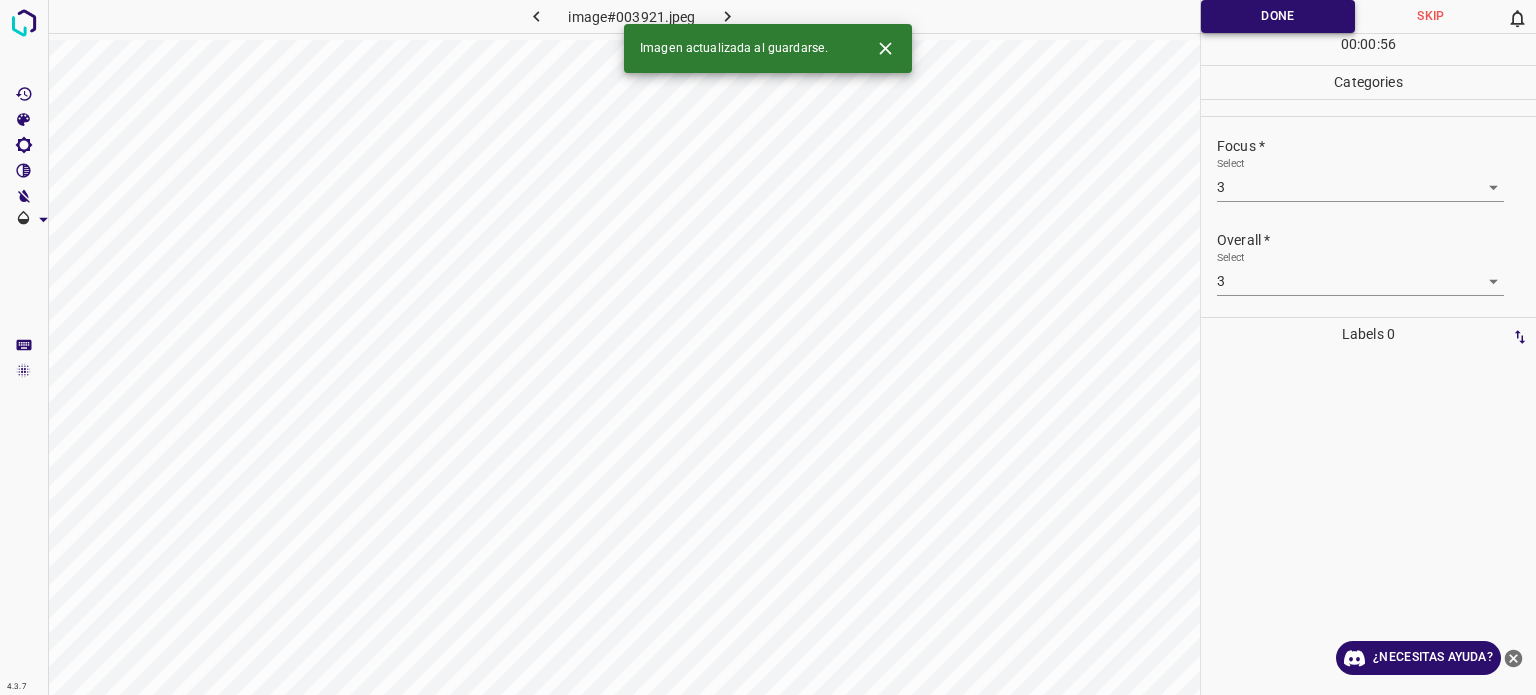 click on "Done" at bounding box center [1278, 16] 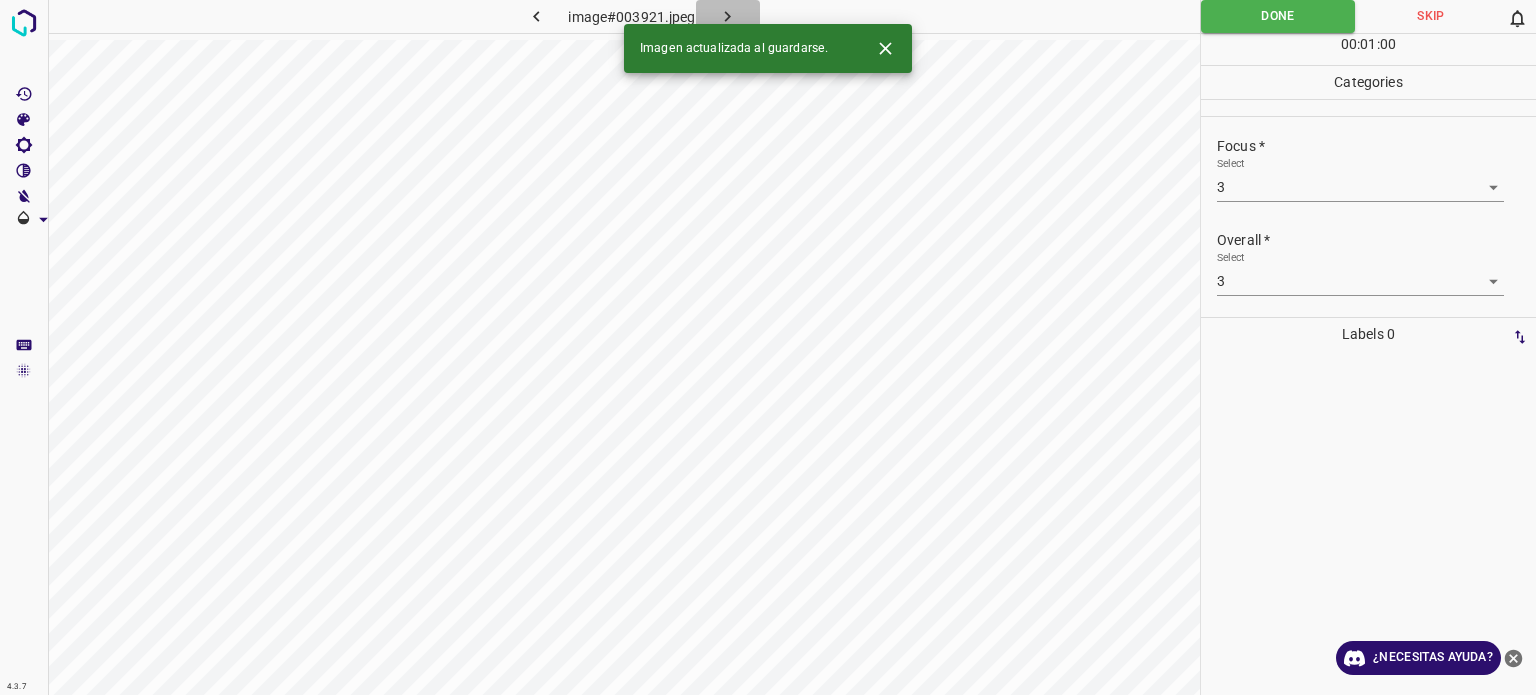 click 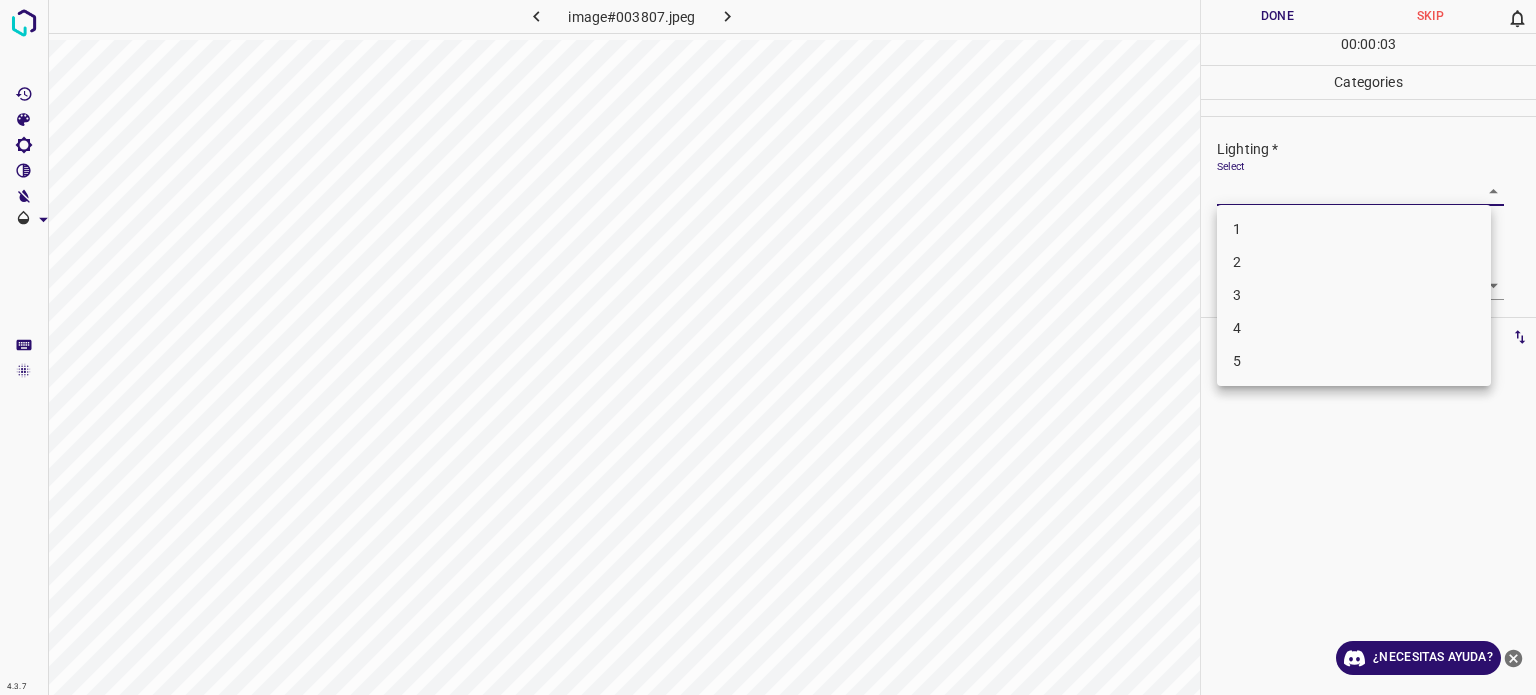 click on "4.3.7 image#003807.jpeg Done Skip 0 00   : 00   : 03   Categories Lighting *  Select ​ Focus *  Select ​ Overall *  Select ​ Labels   0 Categories 1 Lighting 2 Focus 3 Overall Tools Space Change between modes (Draw & Edit) I Auto labeling R Restore zoom M Zoom in N Zoom out Delete Delete selecte label Filters Z Restore filters X Saturation filter C Brightness filter V Contrast filter B Gray scale filter General O Download ¿Necesitas ayuda? Texto original Valora esta traducción Tu opinión servirá para ayudar a mejorar el Traductor de Google - Texto - Esconder - Borrar 1 2 3 4 5" at bounding box center (768, 347) 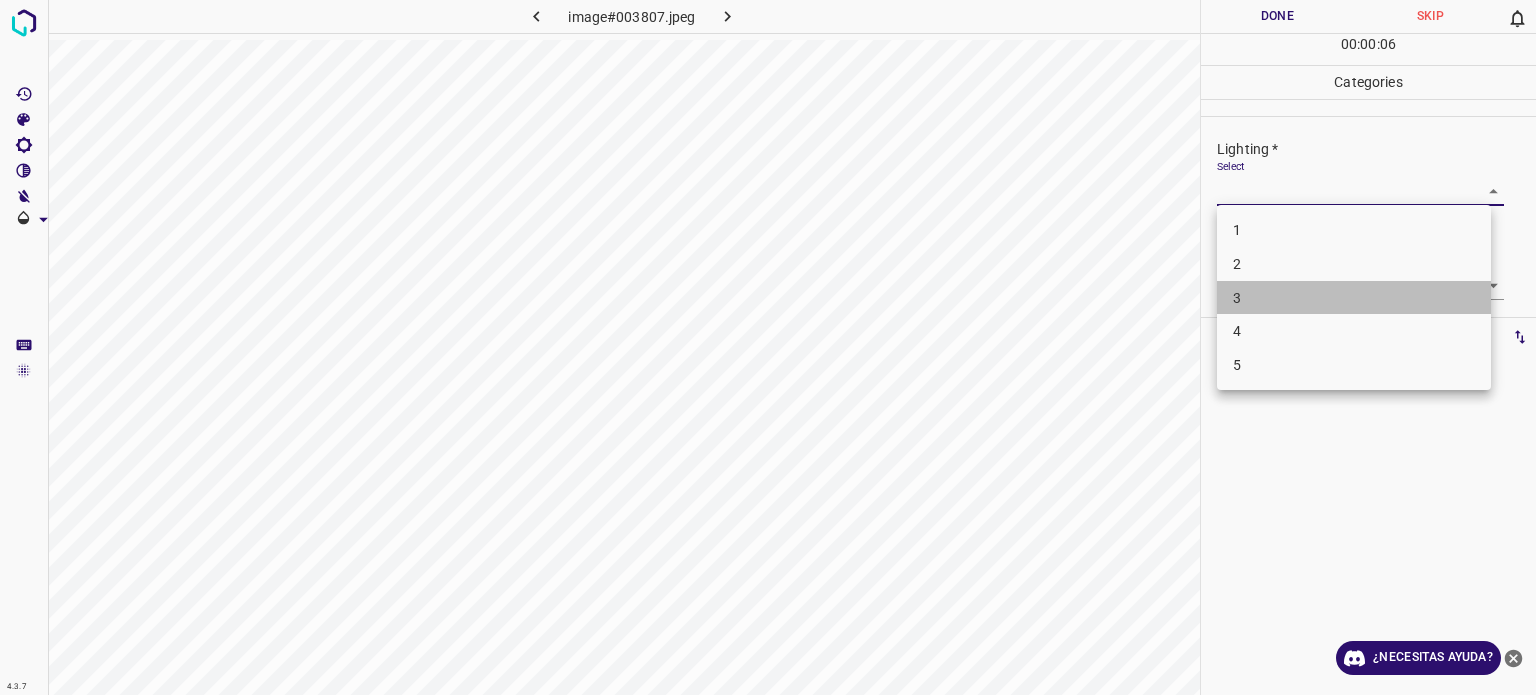 click on "3" at bounding box center [1354, 298] 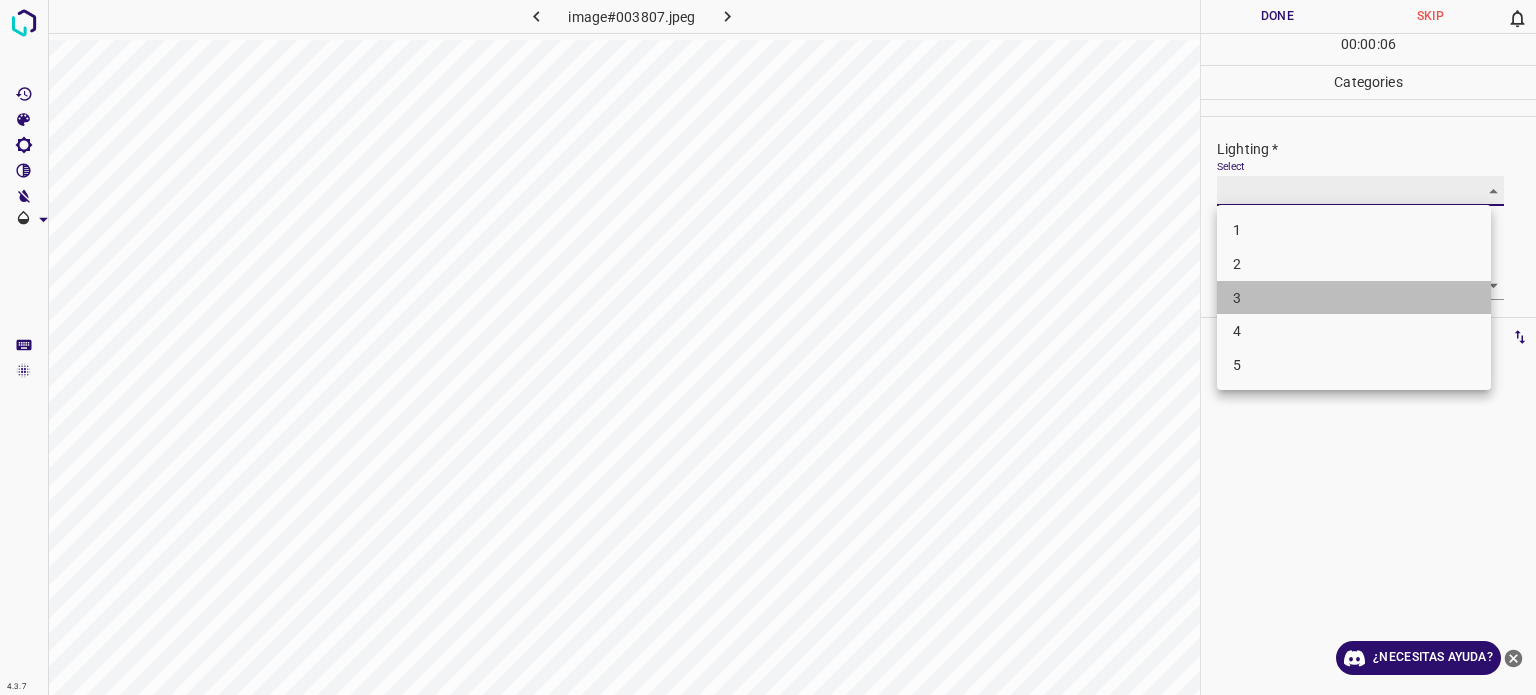 type on "3" 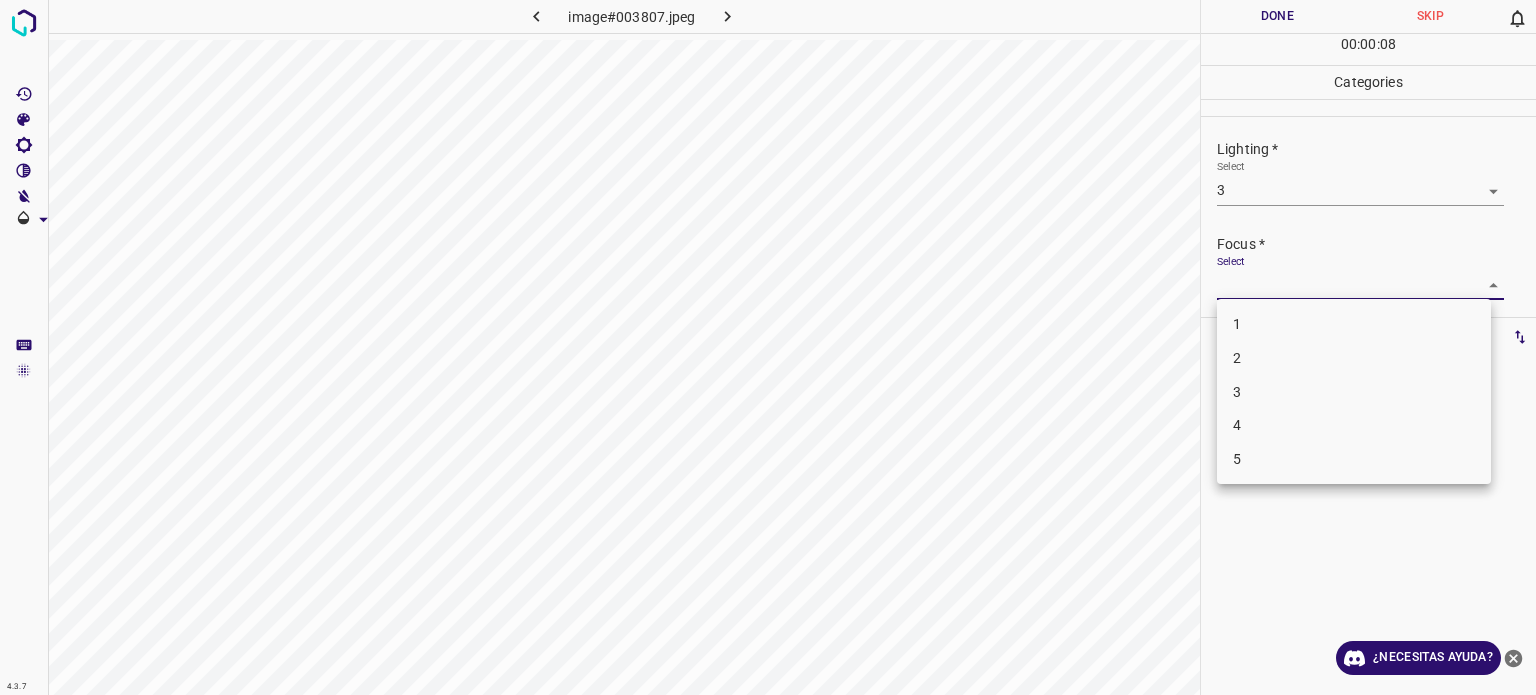drag, startPoint x: 1253, startPoint y: 291, endPoint x: 1240, endPoint y: 384, distance: 93.904205 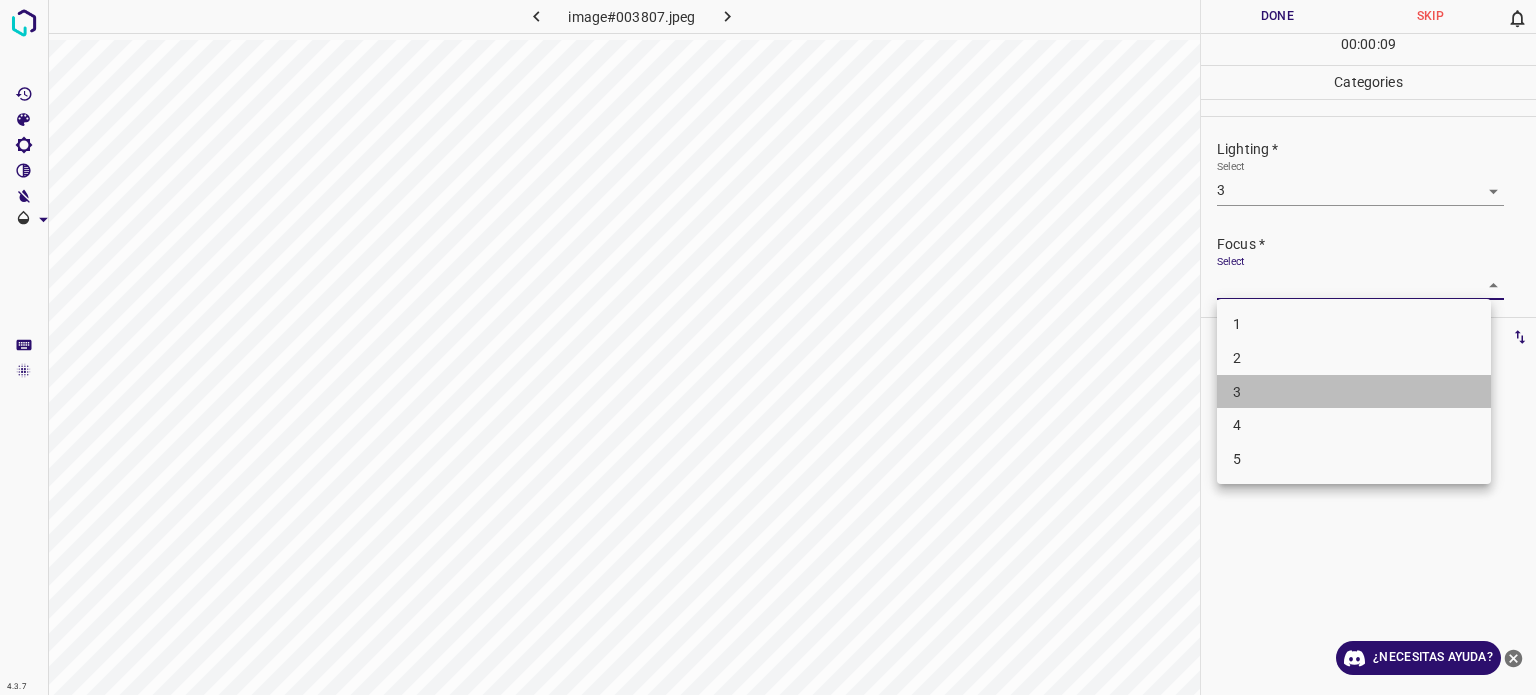 click on "3" at bounding box center (1237, 391) 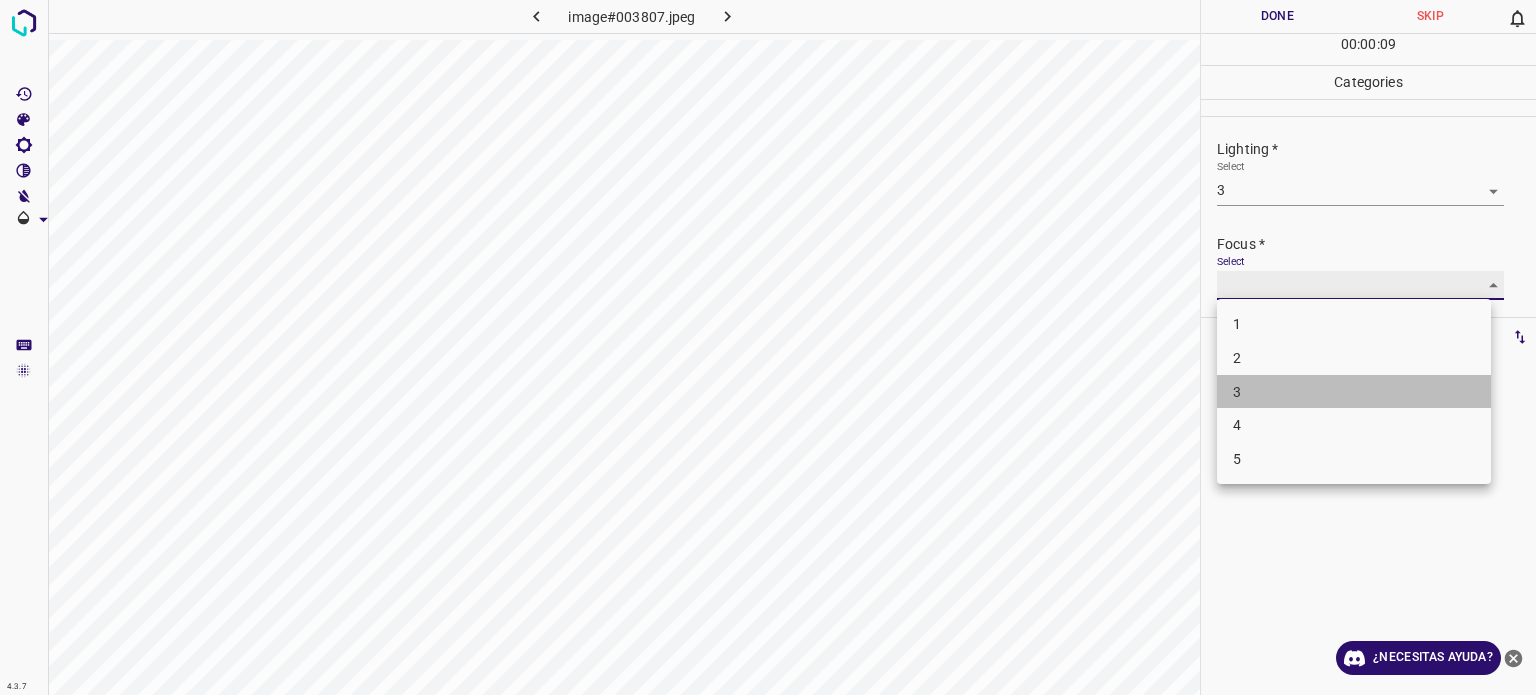 type on "3" 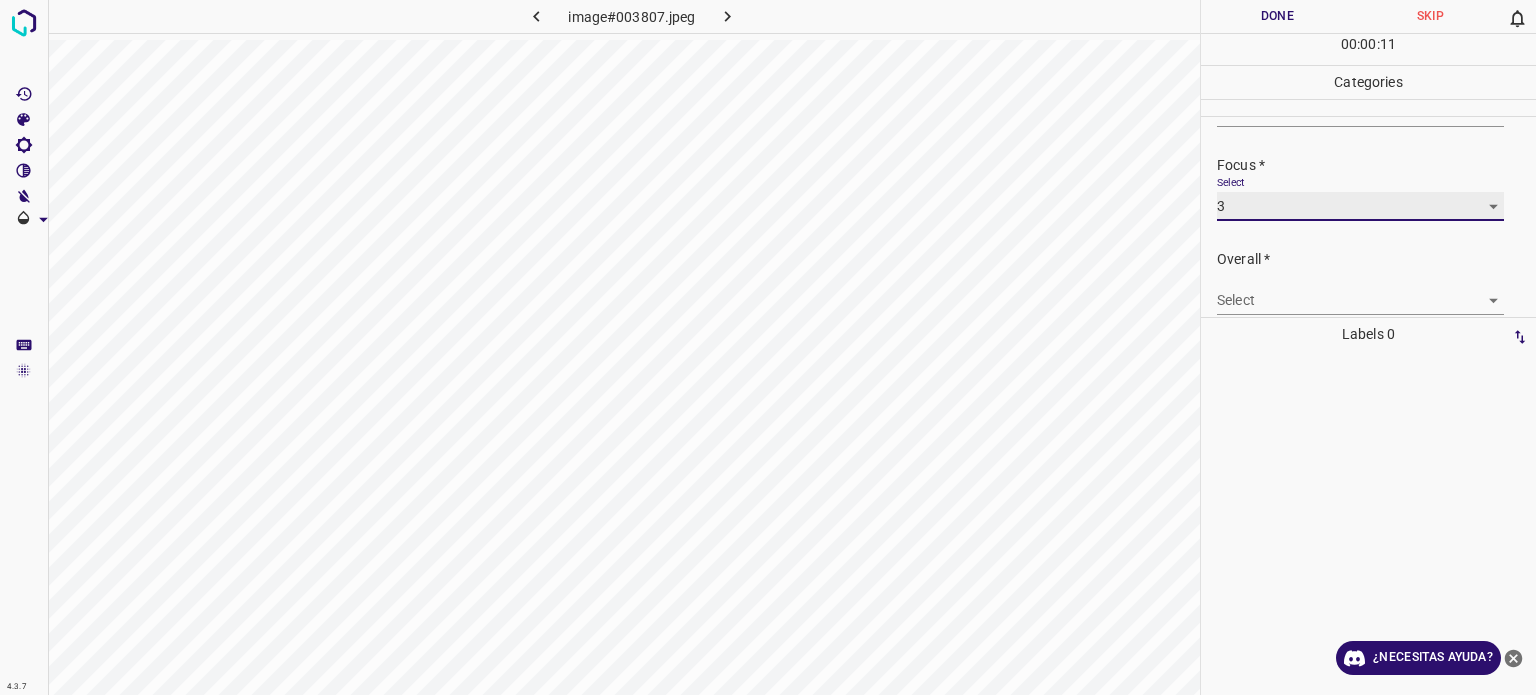 scroll, scrollTop: 98, scrollLeft: 0, axis: vertical 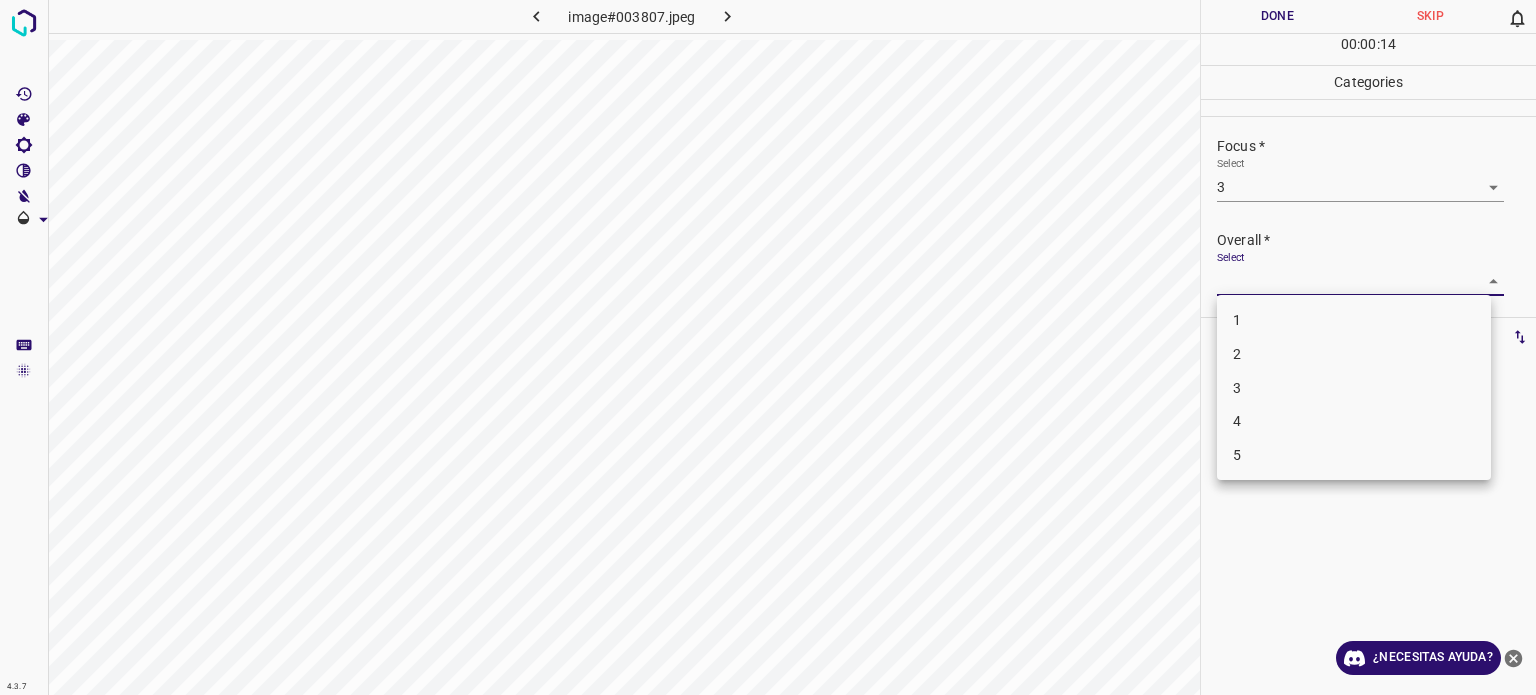 drag, startPoint x: 1252, startPoint y: 286, endPoint x: 1242, endPoint y: 383, distance: 97.5141 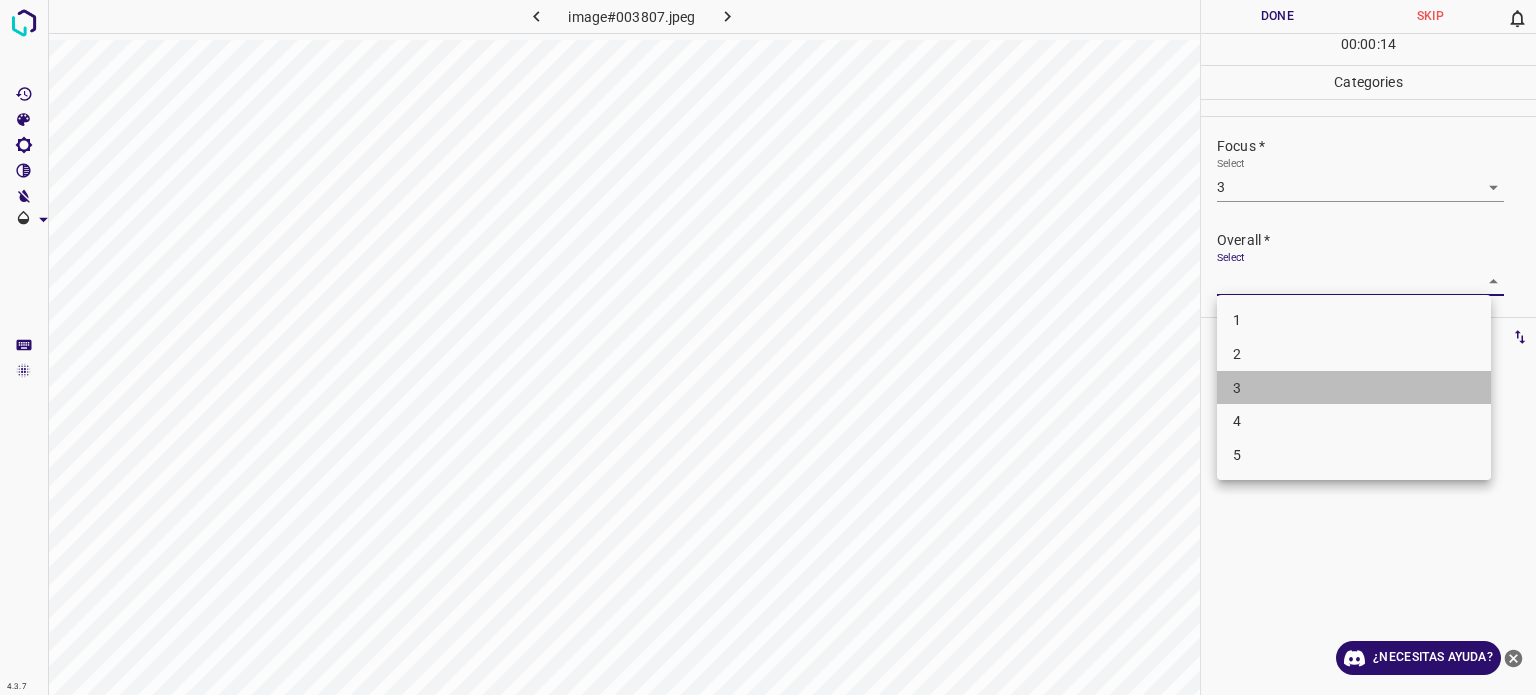 click on "3" at bounding box center [1354, 388] 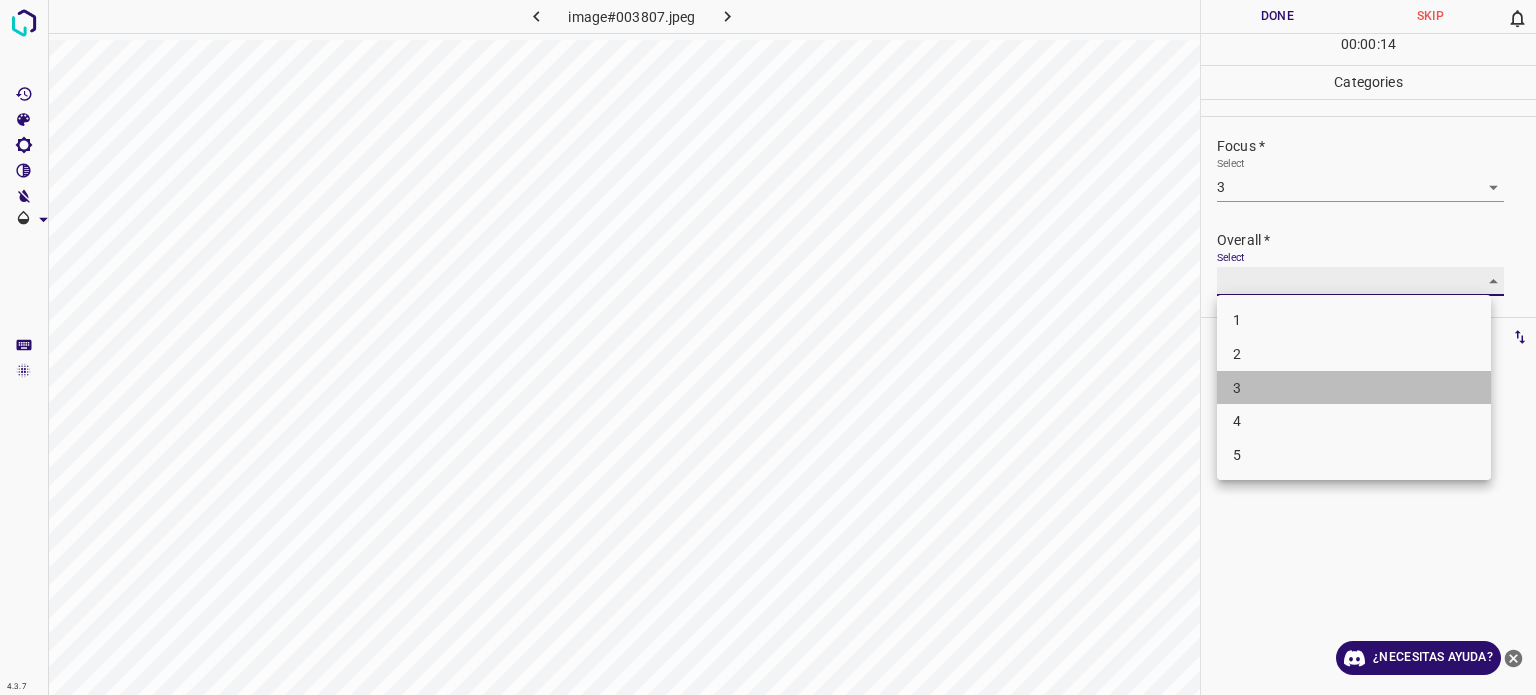 type on "3" 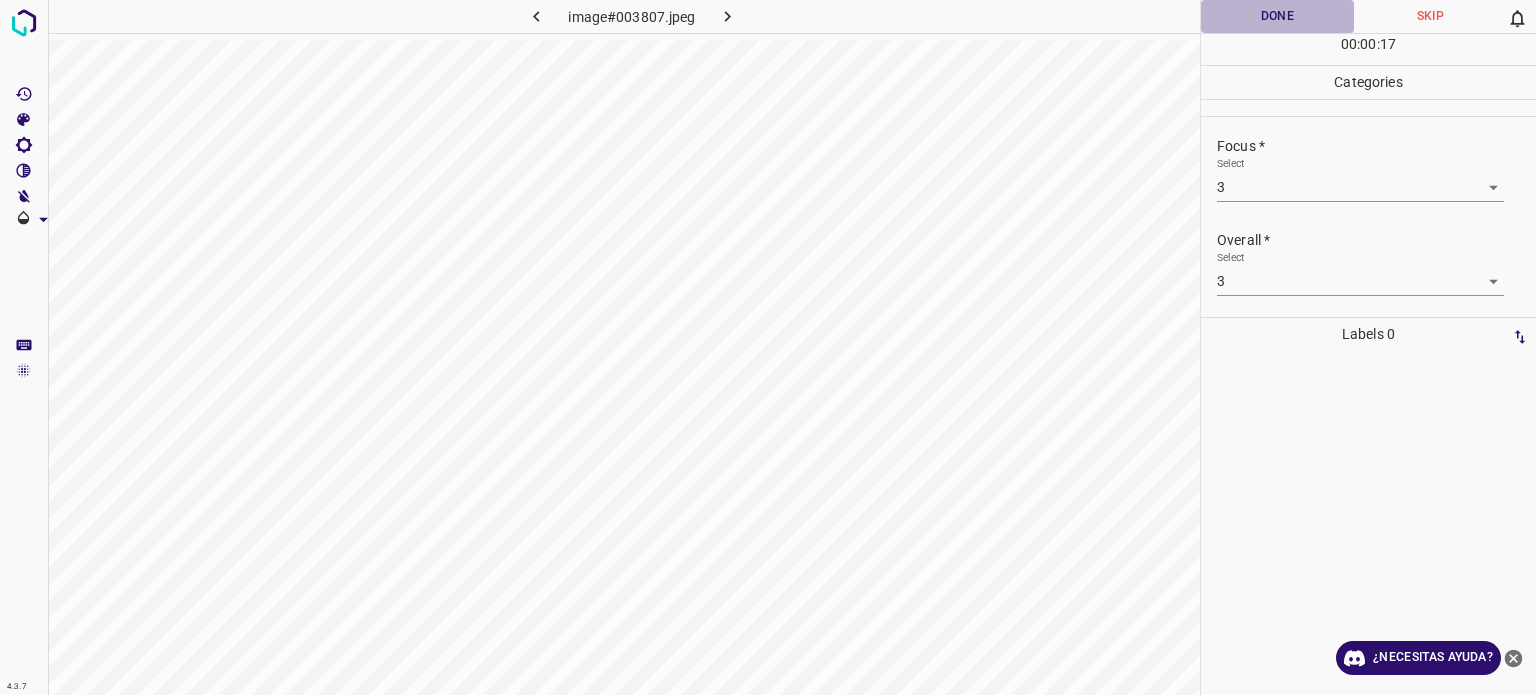 click on "Done" at bounding box center (1277, 16) 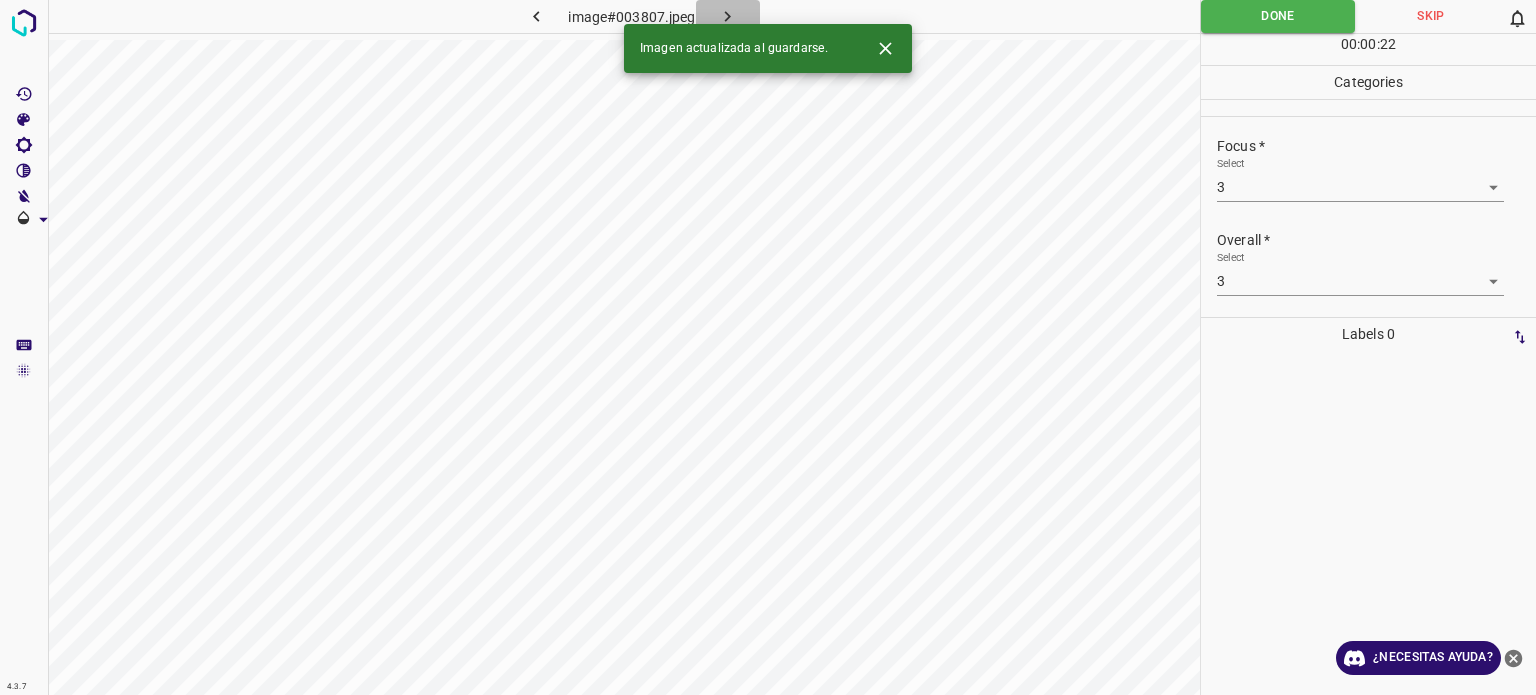 click 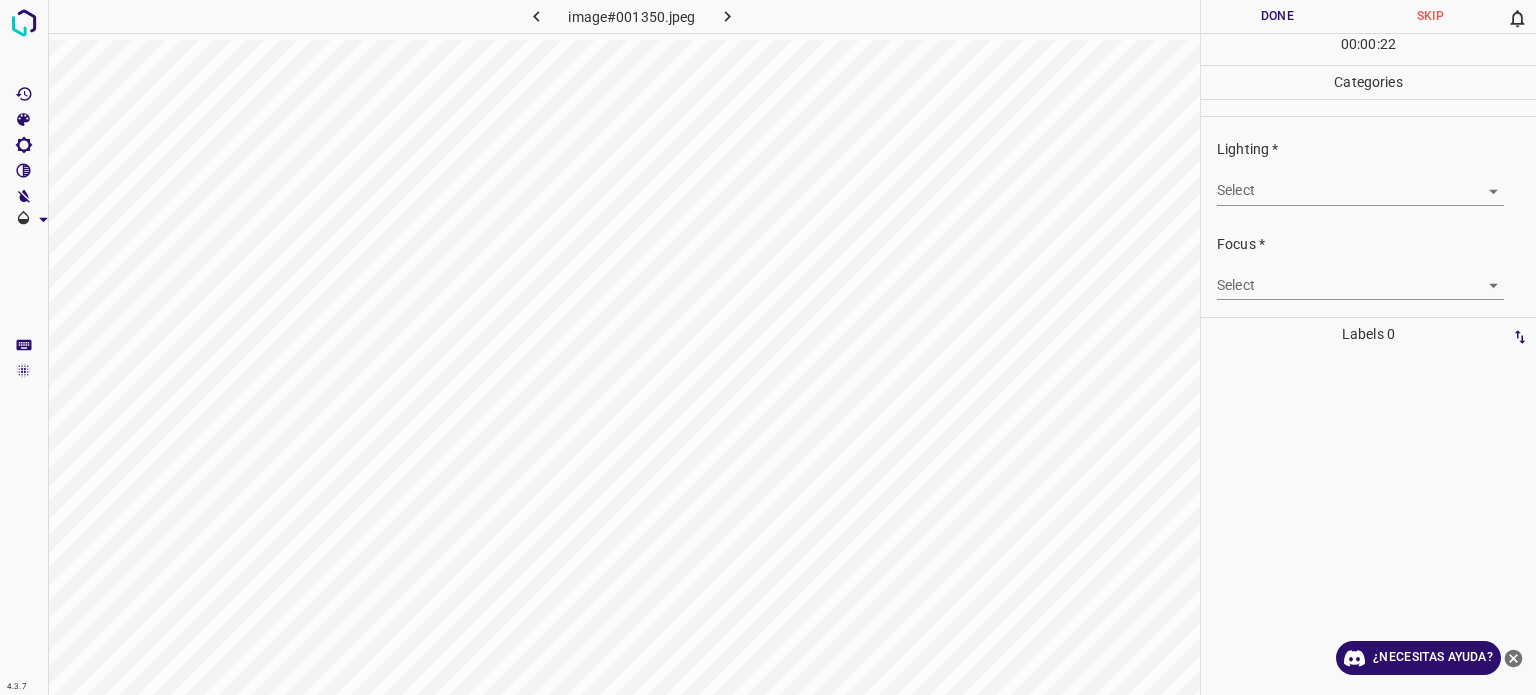 click on "image#001350.jpeg" at bounding box center [624, 347] 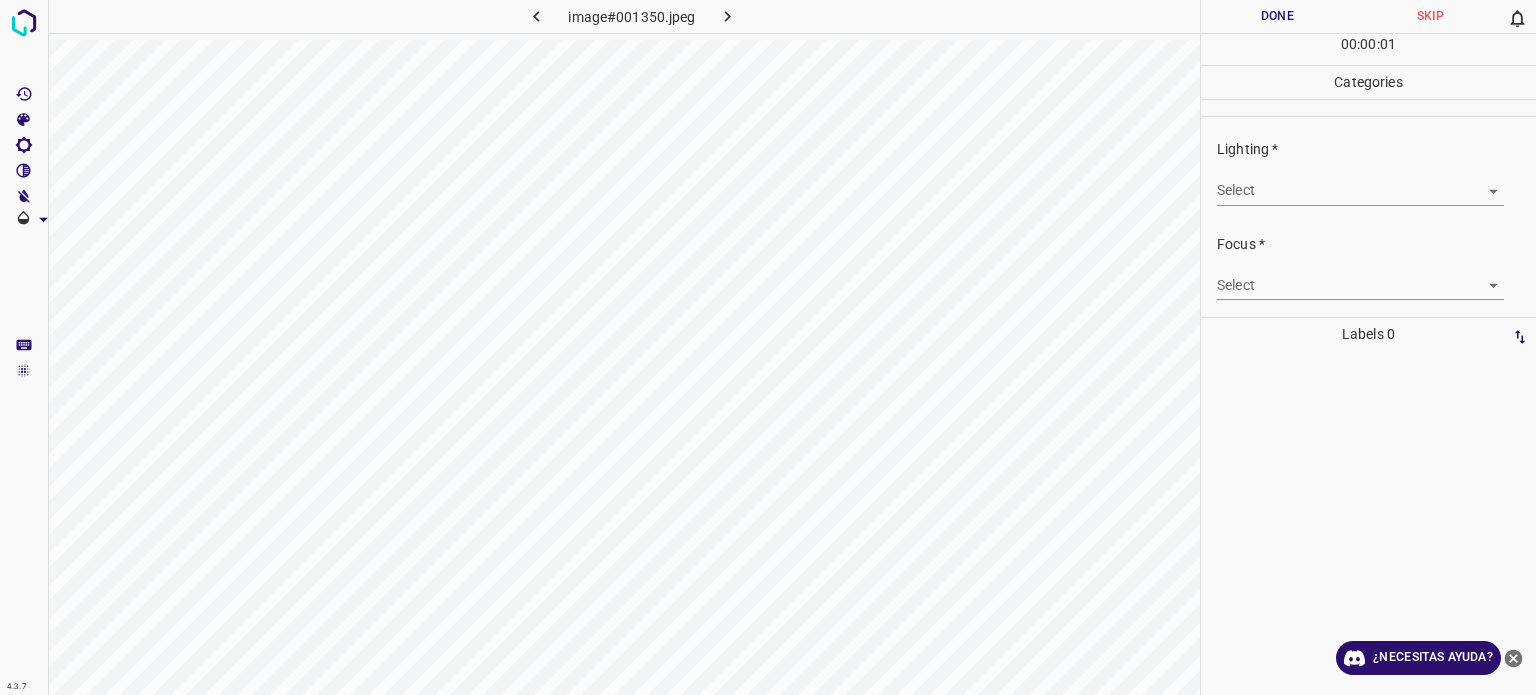 click on "4.3.7 image#001350.jpeg Done Skip 0 00   : 00   : 01   Categories Lighting *  Select ​ Focus *  Select ​ Overall *  Select ​ Labels   0 Categories 1 Lighting 2 Focus 3 Overall Tools Space Change between modes (Draw & Edit) I Auto labeling R Restore zoom M Zoom in N Zoom out Delete Delete selecte label Filters Z Restore filters X Saturation filter C Brightness filter V Contrast filter B Gray scale filter General O Download ¿Necesitas ayuda? Texto original Valora esta traducción Tu opinión servirá para ayudar a mejorar el Traductor de Google - Texto - Esconder - Borrar" at bounding box center (768, 347) 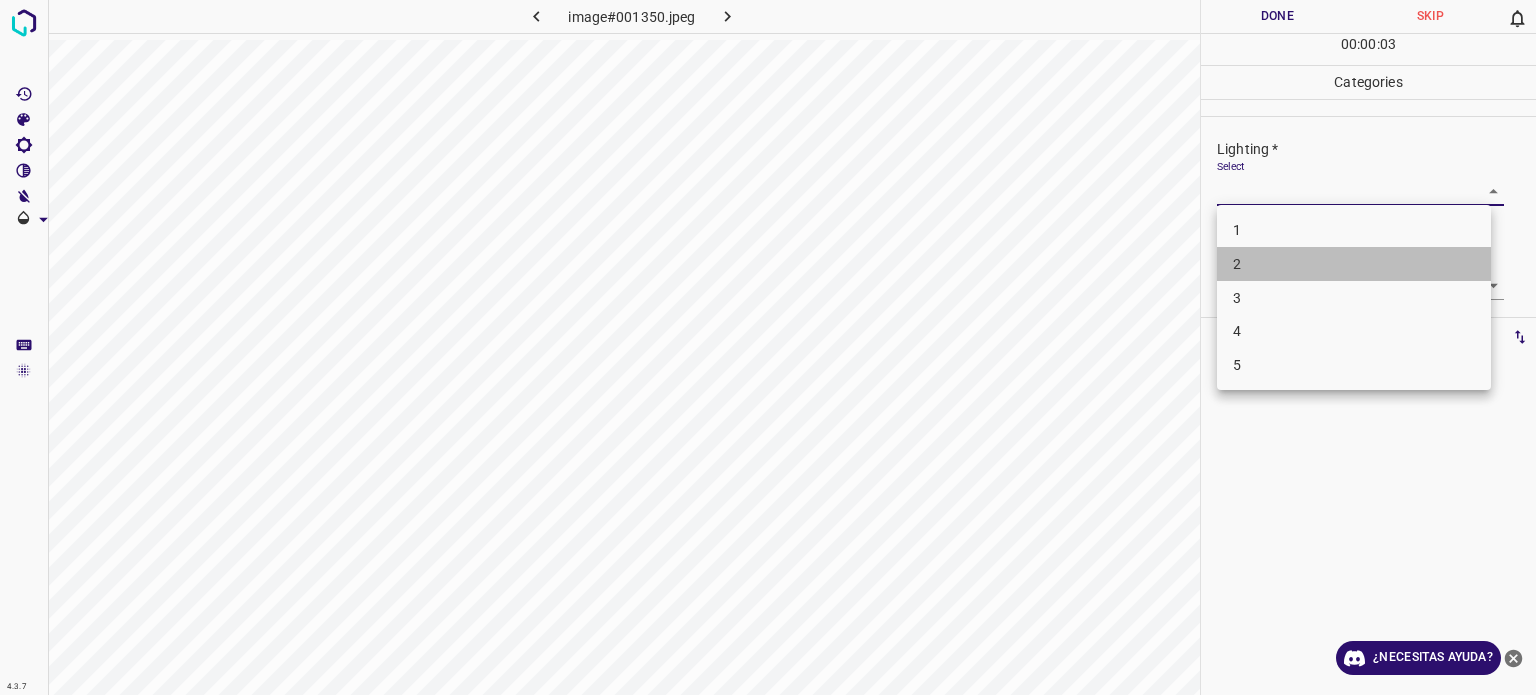 click on "2" at bounding box center [1354, 264] 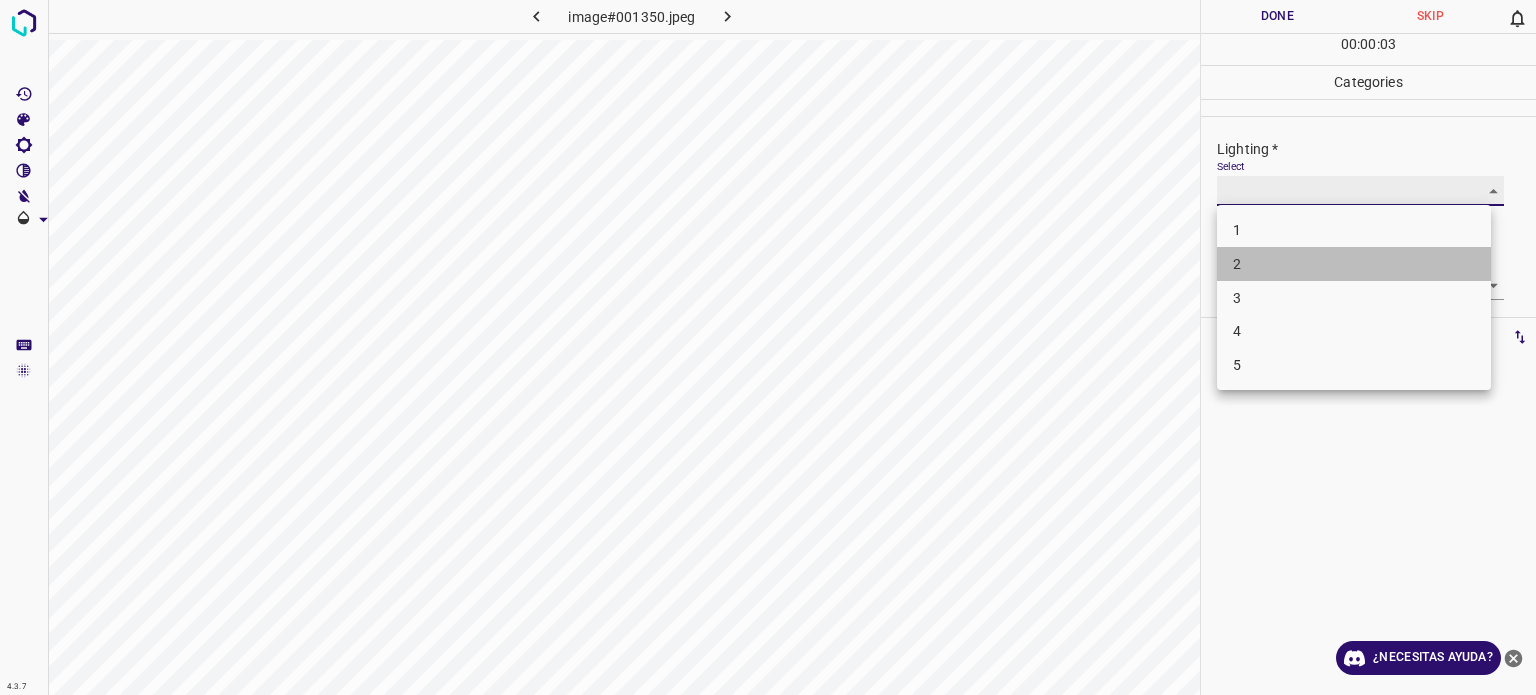 type on "2" 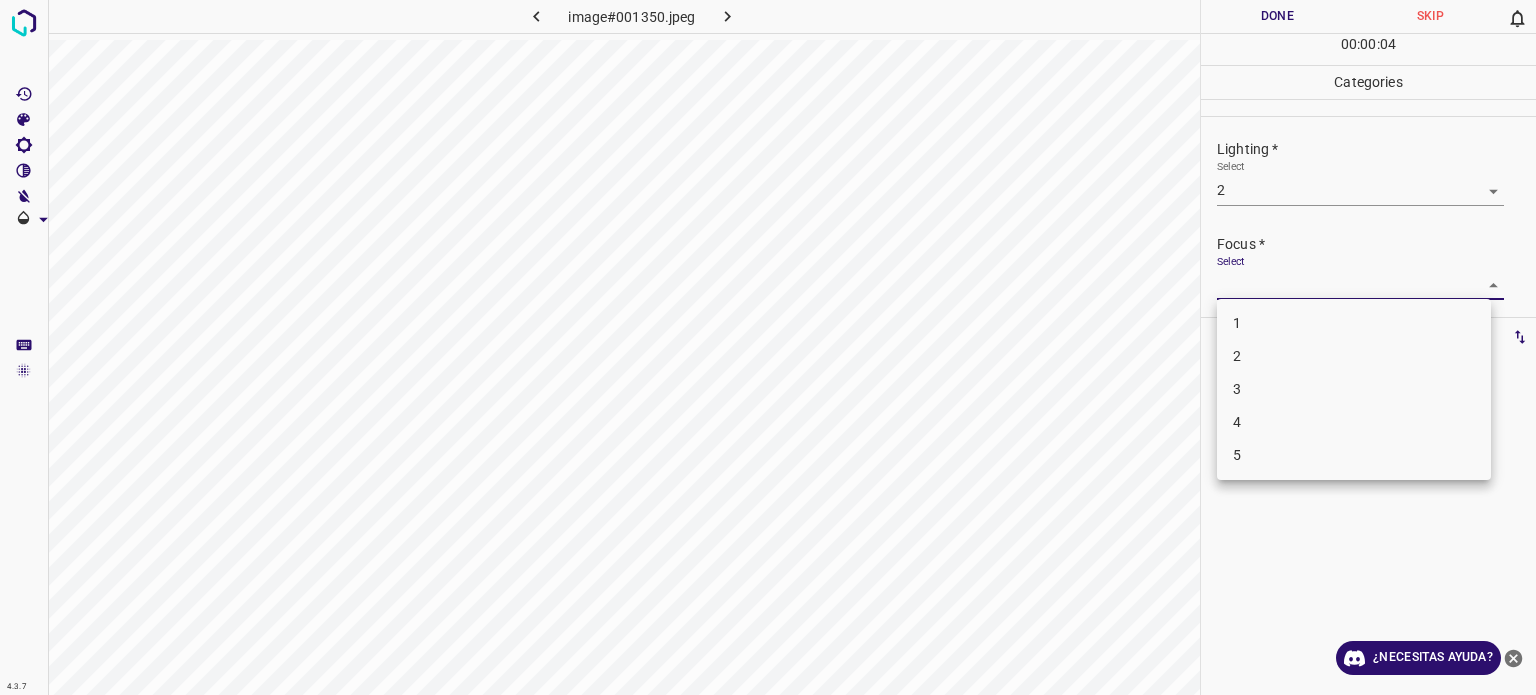 click on "4.3.7 image#001350.jpeg Done Skip 0 00   : 00   : 04   Categories Lighting *  Select 2 2 Focus *  Select ​ Overall *  Select ​ Labels   0 Categories 1 Lighting 2 Focus 3 Overall Tools Space Change between modes (Draw & Edit) I Auto labeling R Restore zoom M Zoom in N Zoom out Delete Delete selecte label Filters Z Restore filters X Saturation filter C Brightness filter V Contrast filter B Gray scale filter General O Download ¿Necesitas ayuda? Texto original Valora esta traducción Tu opinión servirá para ayudar a mejorar el Traductor de Google - Texto - Esconder - Borrar 1 2 3 4 5" at bounding box center [768, 347] 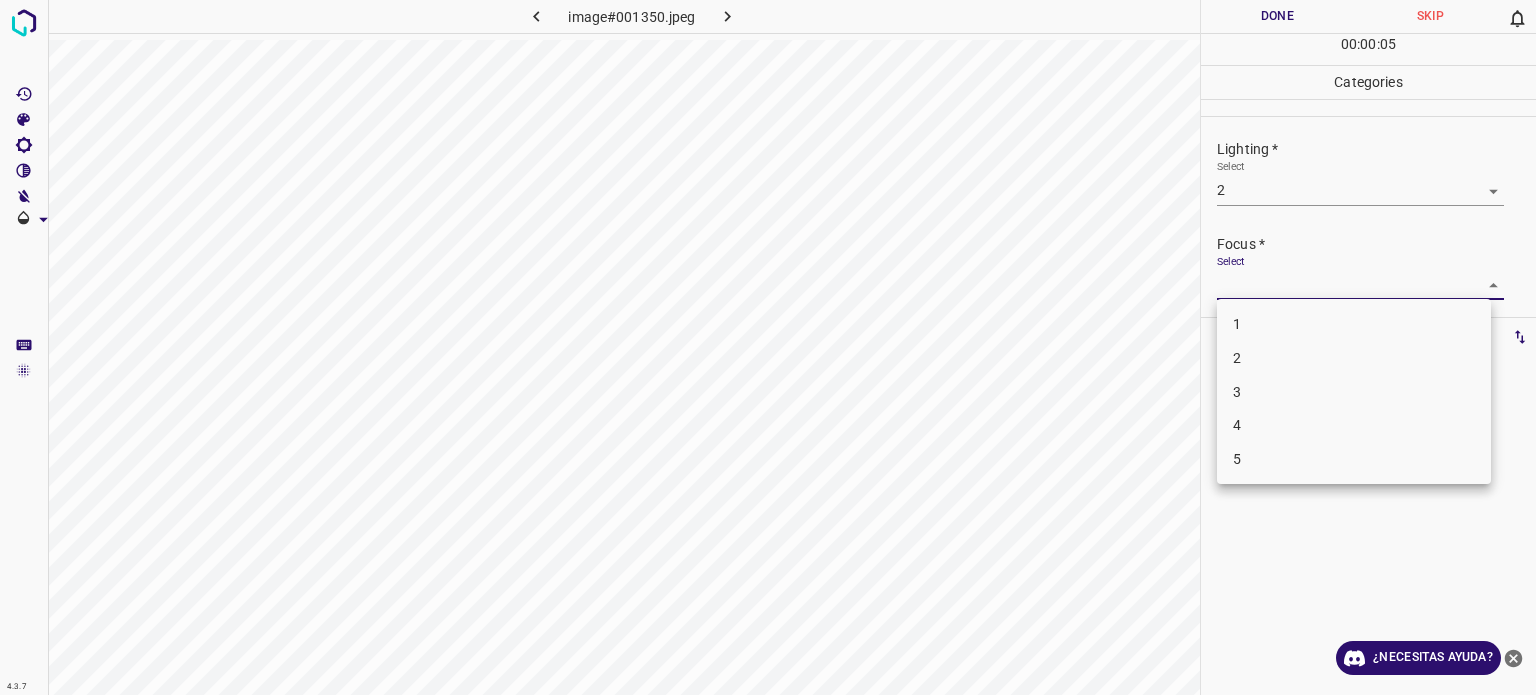click on "2" at bounding box center [1354, 358] 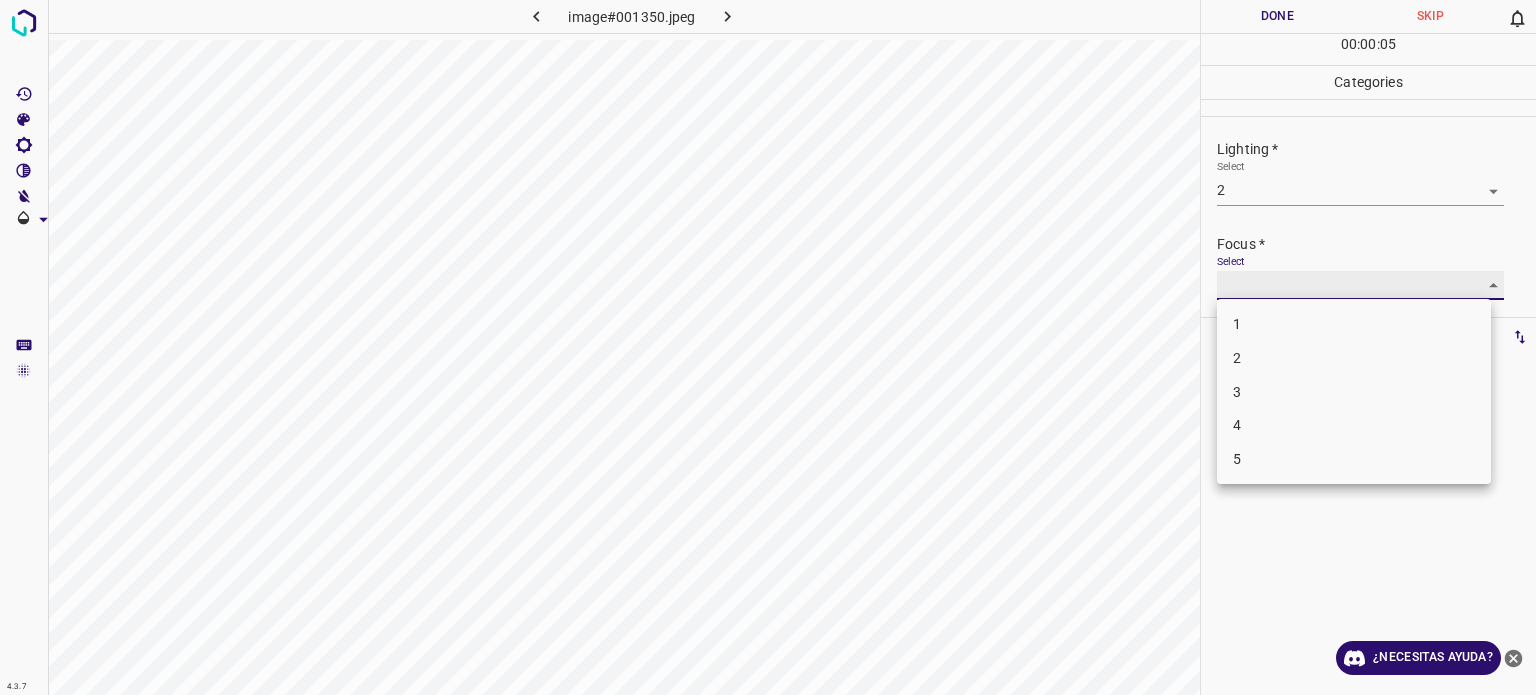 type on "2" 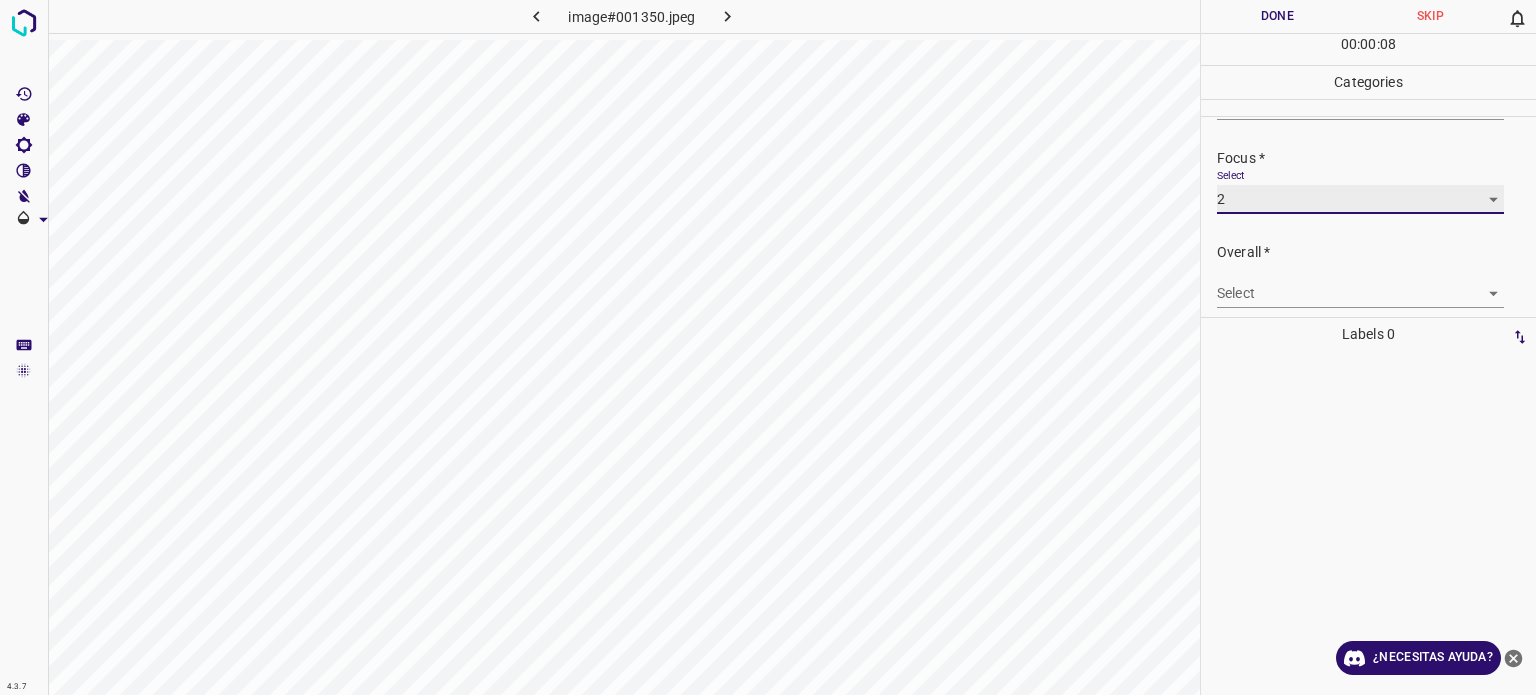 scroll, scrollTop: 98, scrollLeft: 0, axis: vertical 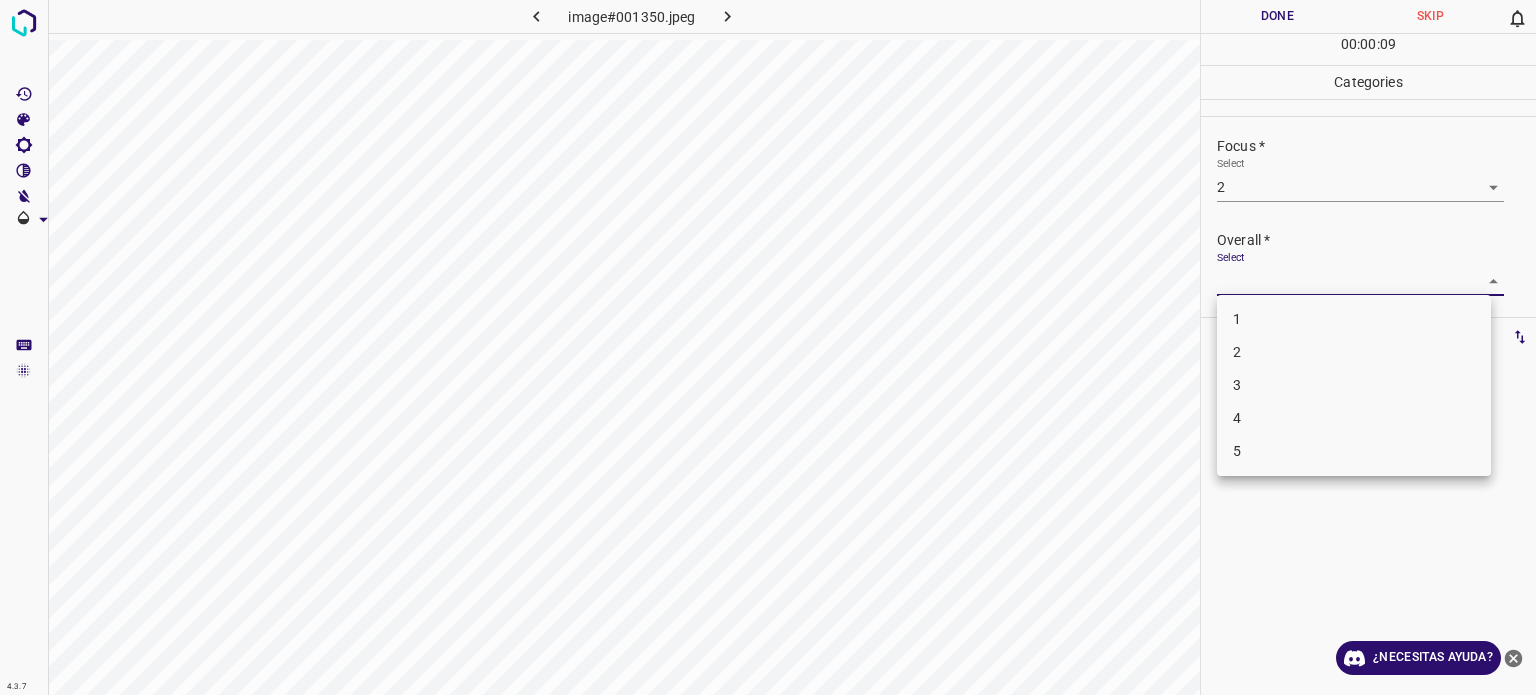 click on "4.3.7 image#001350.jpeg Done Skip 0 00   : 00   : 09   Categories Lighting *  Select 2 2 Focus *  Select 2 2 Overall *  Select ​ Labels   0 Categories 1 Lighting 2 Focus 3 Overall Tools Space Change between modes (Draw & Edit) I Auto labeling R Restore zoom M Zoom in N Zoom out Delete Delete selecte label Filters Z Restore filters X Saturation filter C Brightness filter V Contrast filter B Gray scale filter General O Download ¿Necesitas ayuda? Texto original Valora esta traducción Tu opinión servirá para ayudar a mejorar el Traductor de Google - Texto - Esconder - Borrar 1 2 3 4 5" at bounding box center (768, 347) 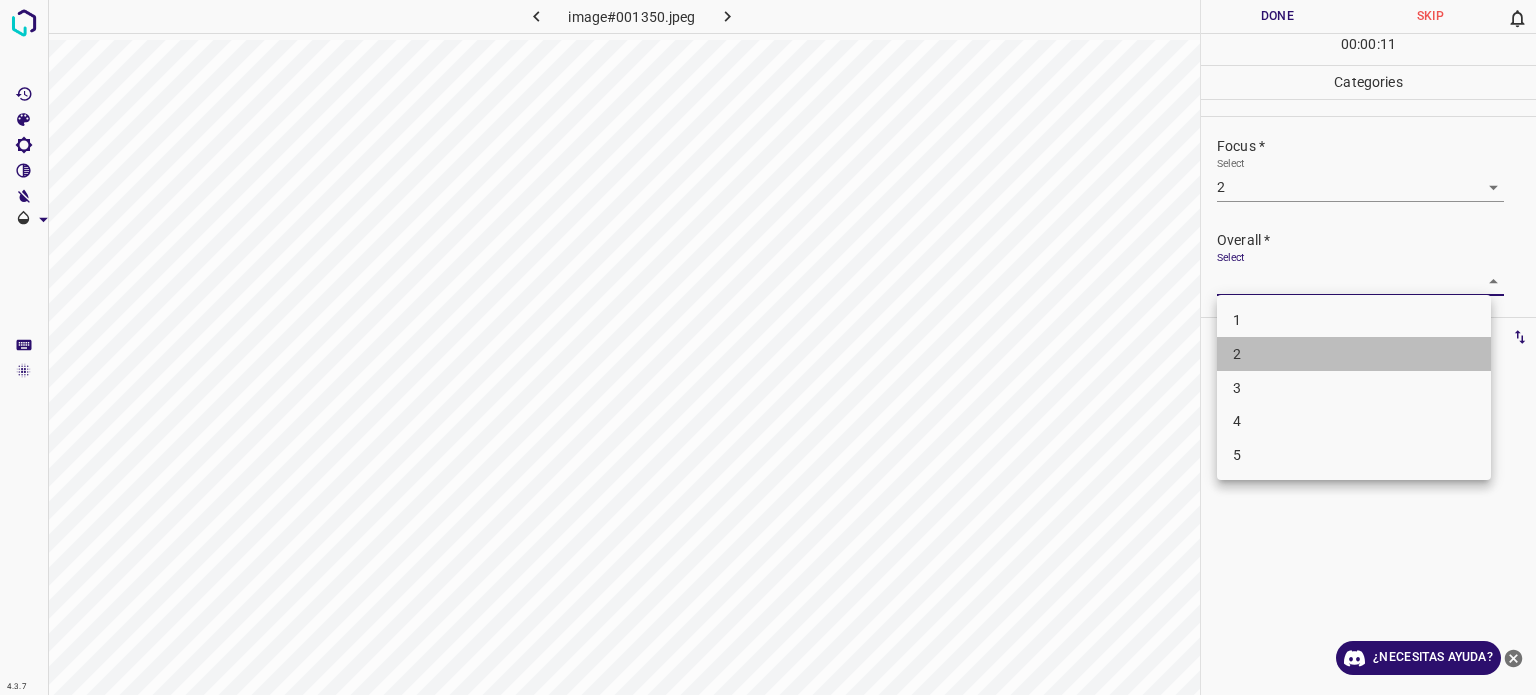 click on "2" at bounding box center (1237, 354) 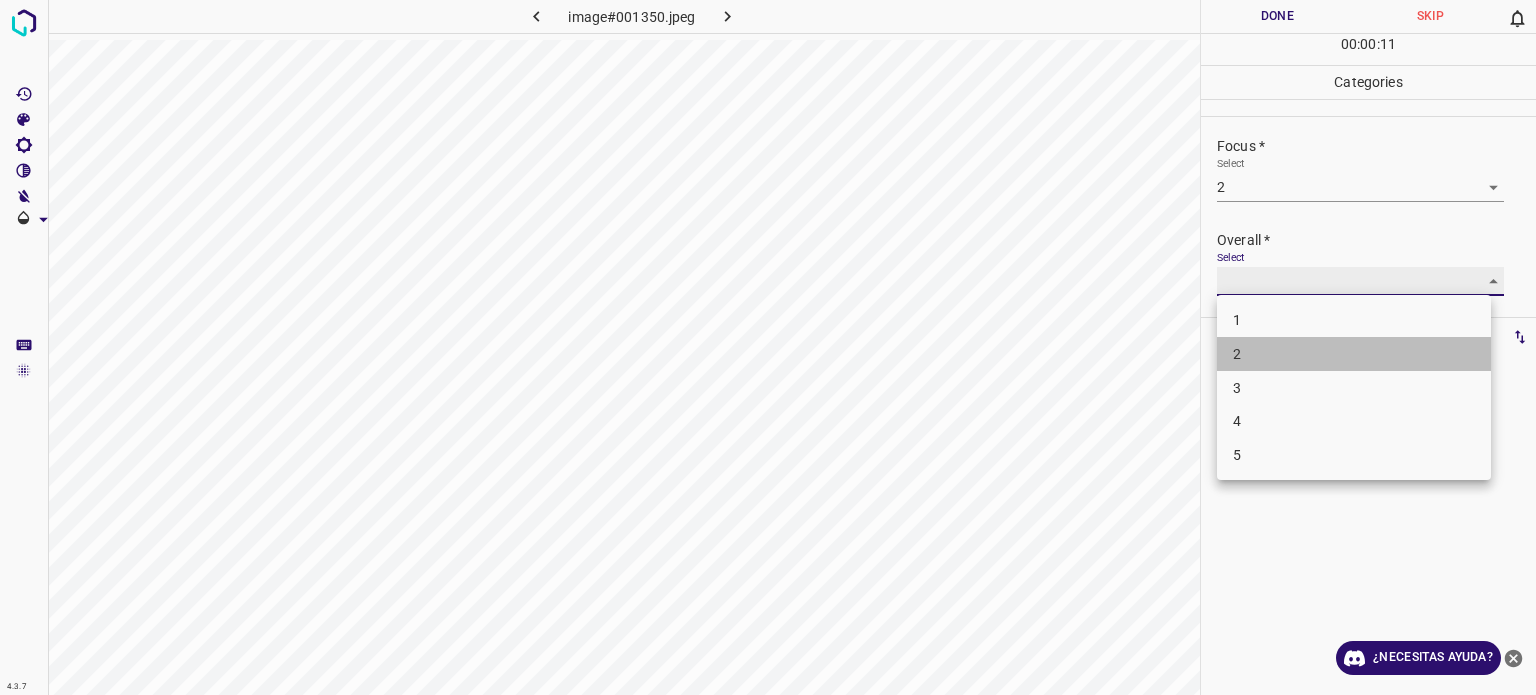 type on "2" 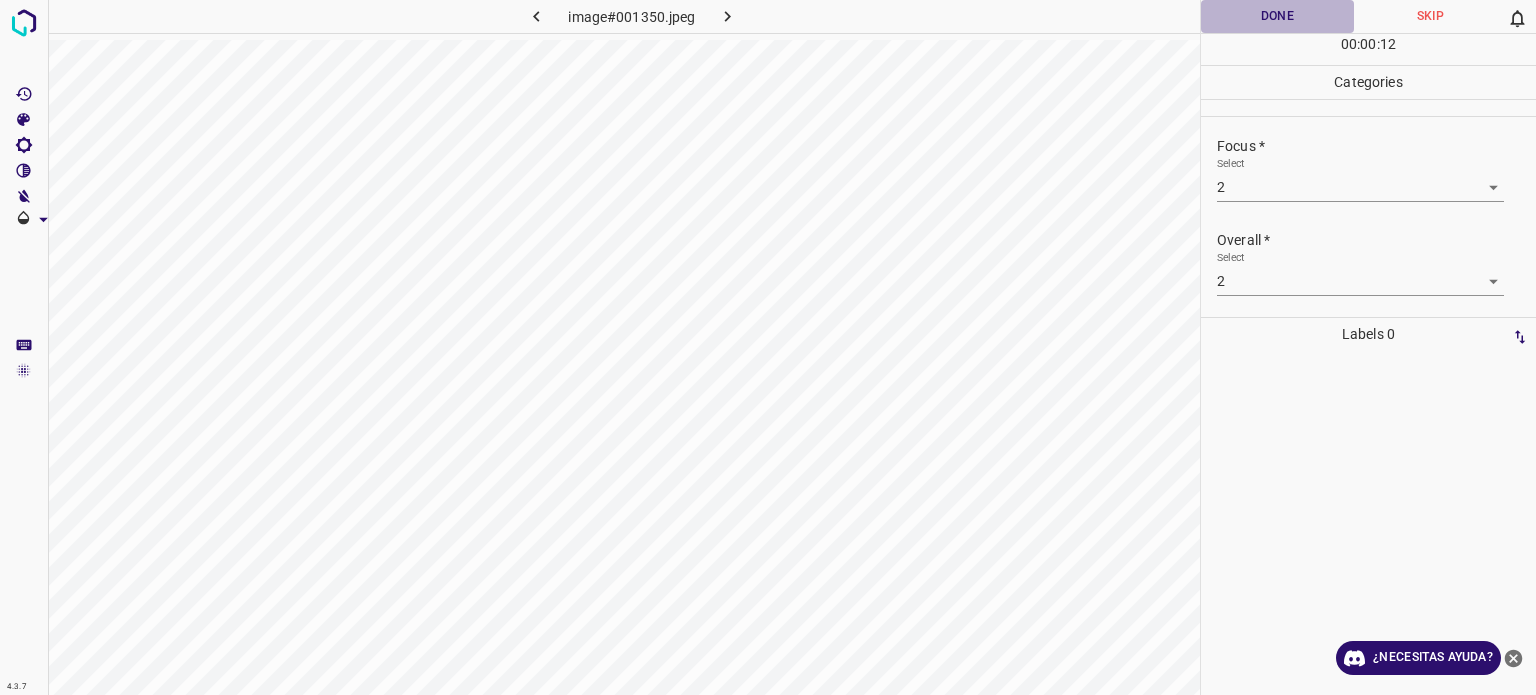 click on "Done" at bounding box center [1277, 16] 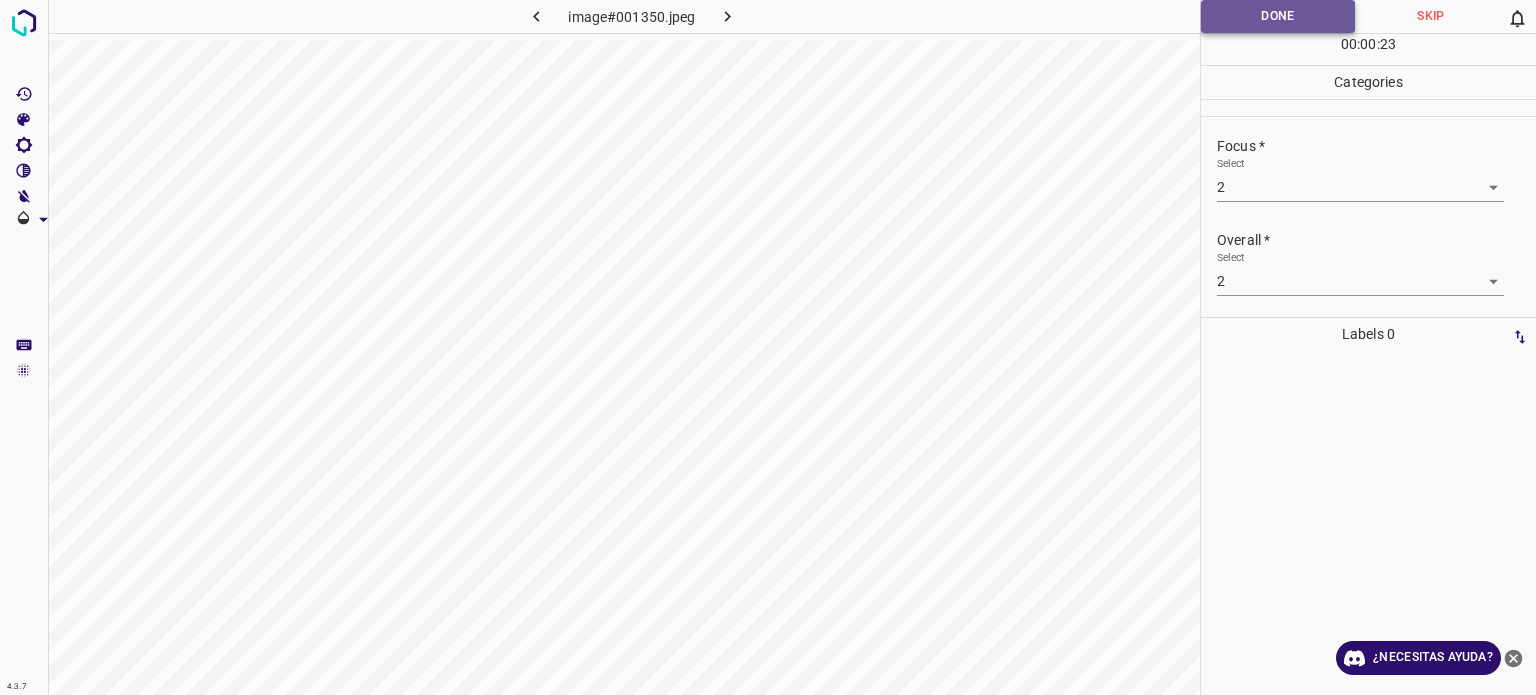 click on "Done" at bounding box center [1278, 16] 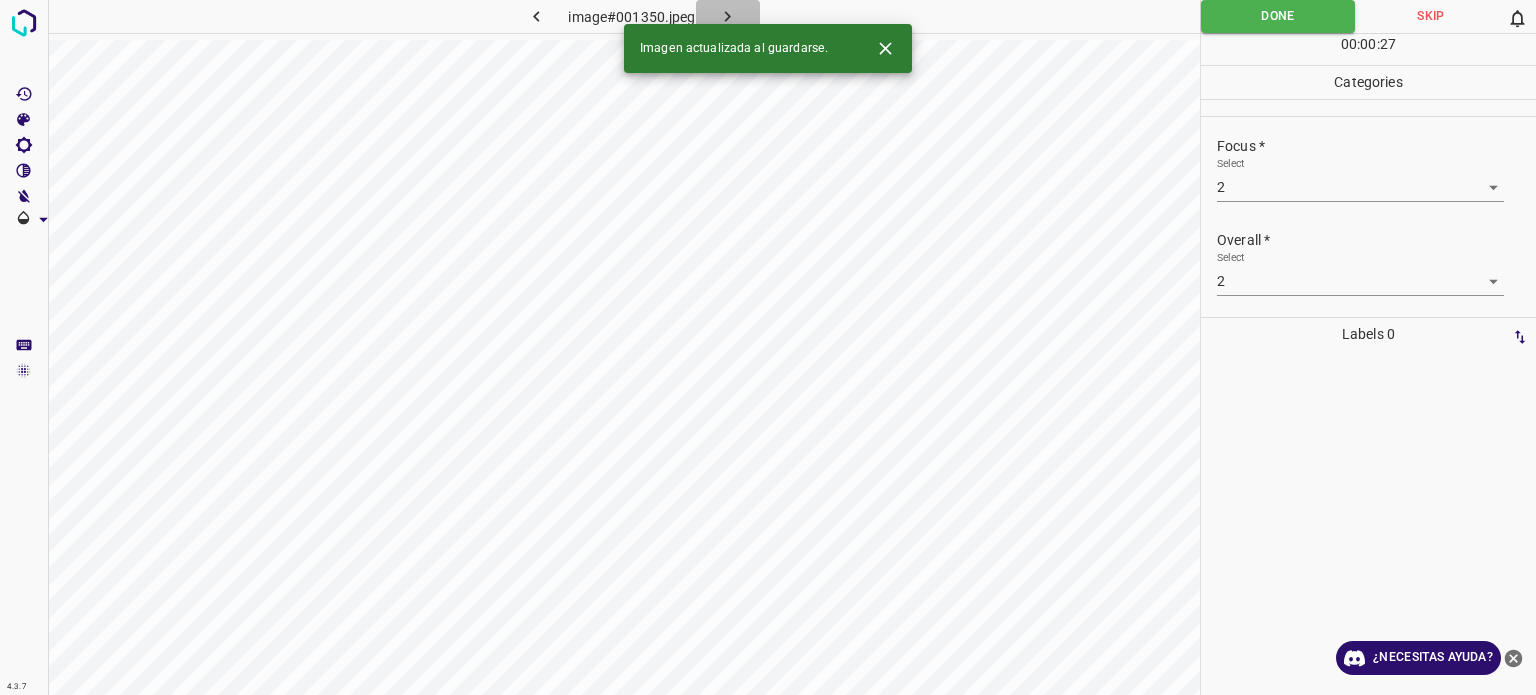 click 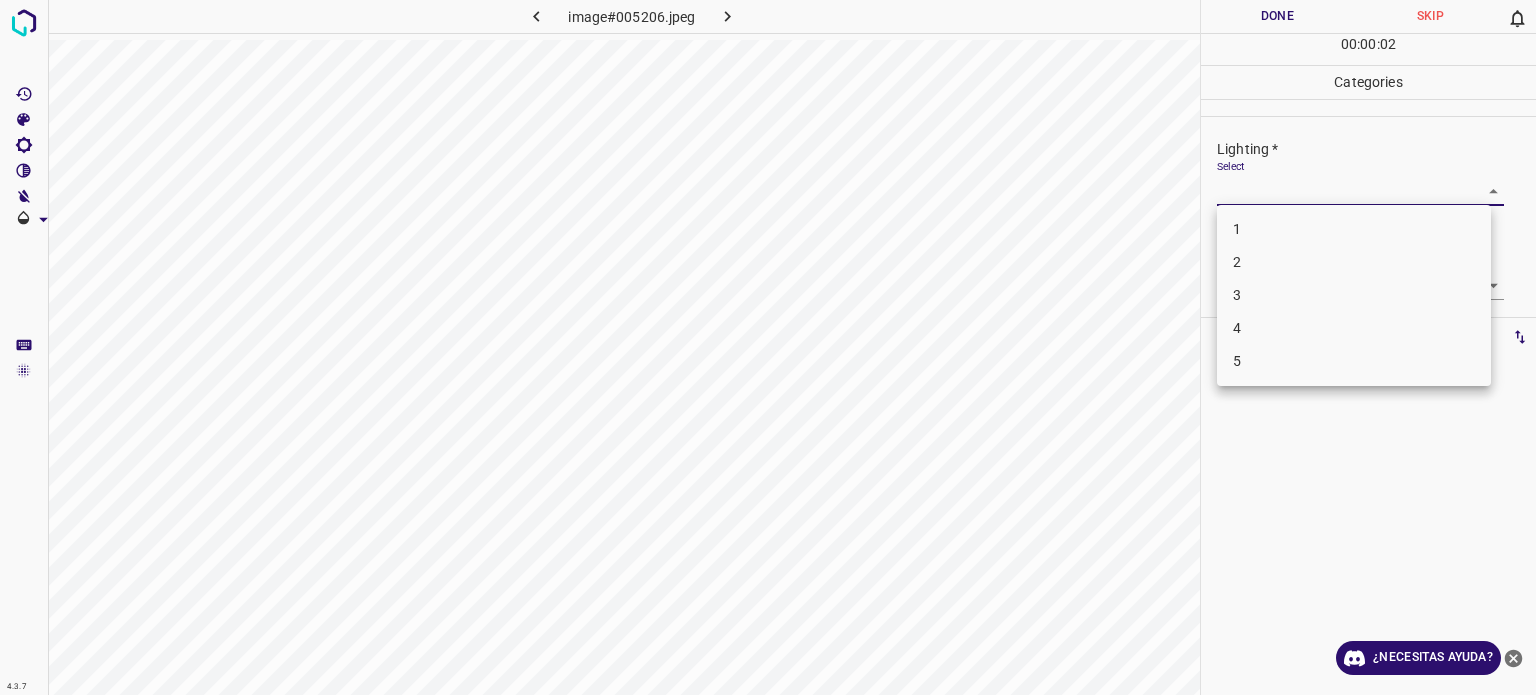 click on "4.3.7 image#005206.jpeg Done Skip 0 00   : 00   : 02   Categories Lighting *  Select ​ Focus *  Select ​ Overall *  Select ​ Labels   0 Categories 1 Lighting 2 Focus 3 Overall Tools Space Change between modes (Draw & Edit) I Auto labeling R Restore zoom M Zoom in N Zoom out Delete Delete selecte label Filters Z Restore filters X Saturation filter C Brightness filter V Contrast filter B Gray scale filter General O Download ¿Necesitas ayuda? Texto original Valora esta traducción Tu opinión servirá para ayudar a mejorar el Traductor de Google - Texto - Esconder - Borrar 1 2 3 4 5" at bounding box center [768, 347] 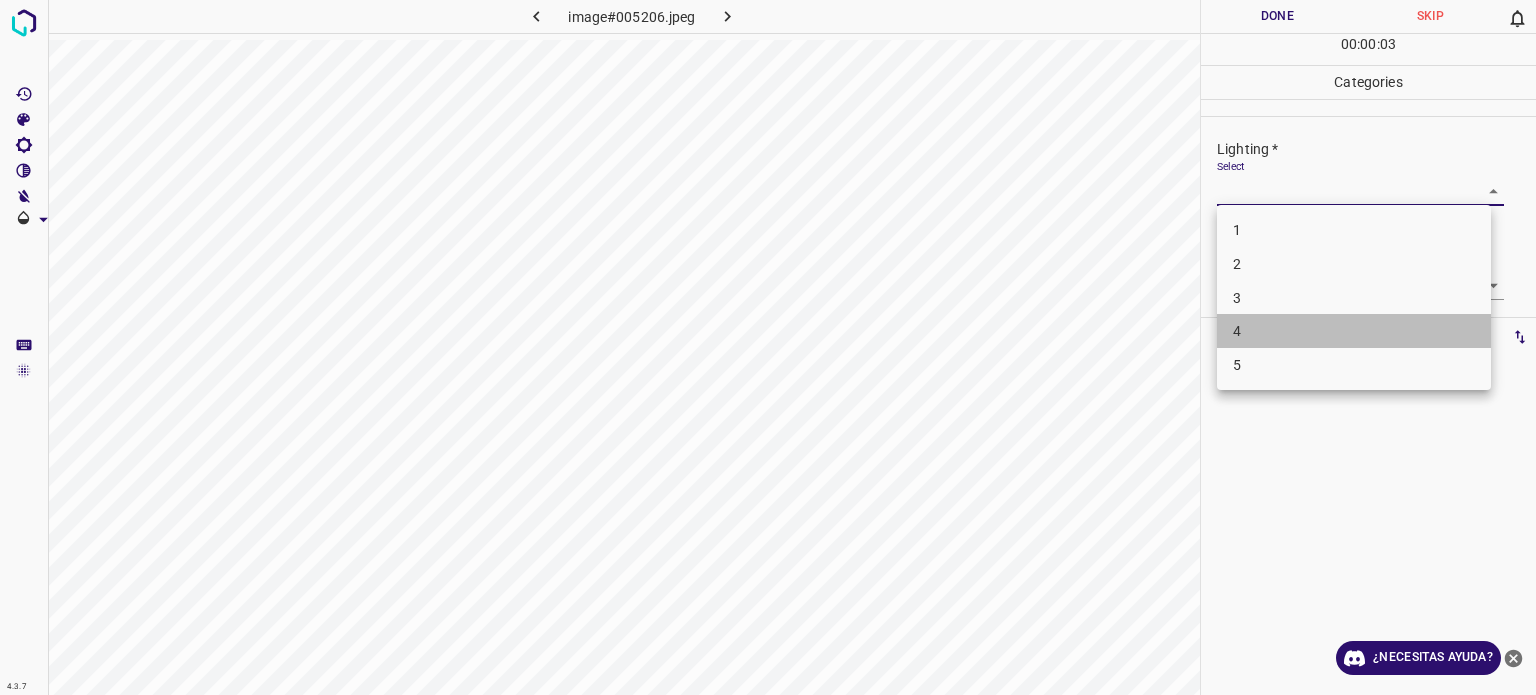 click on "4" at bounding box center [1354, 331] 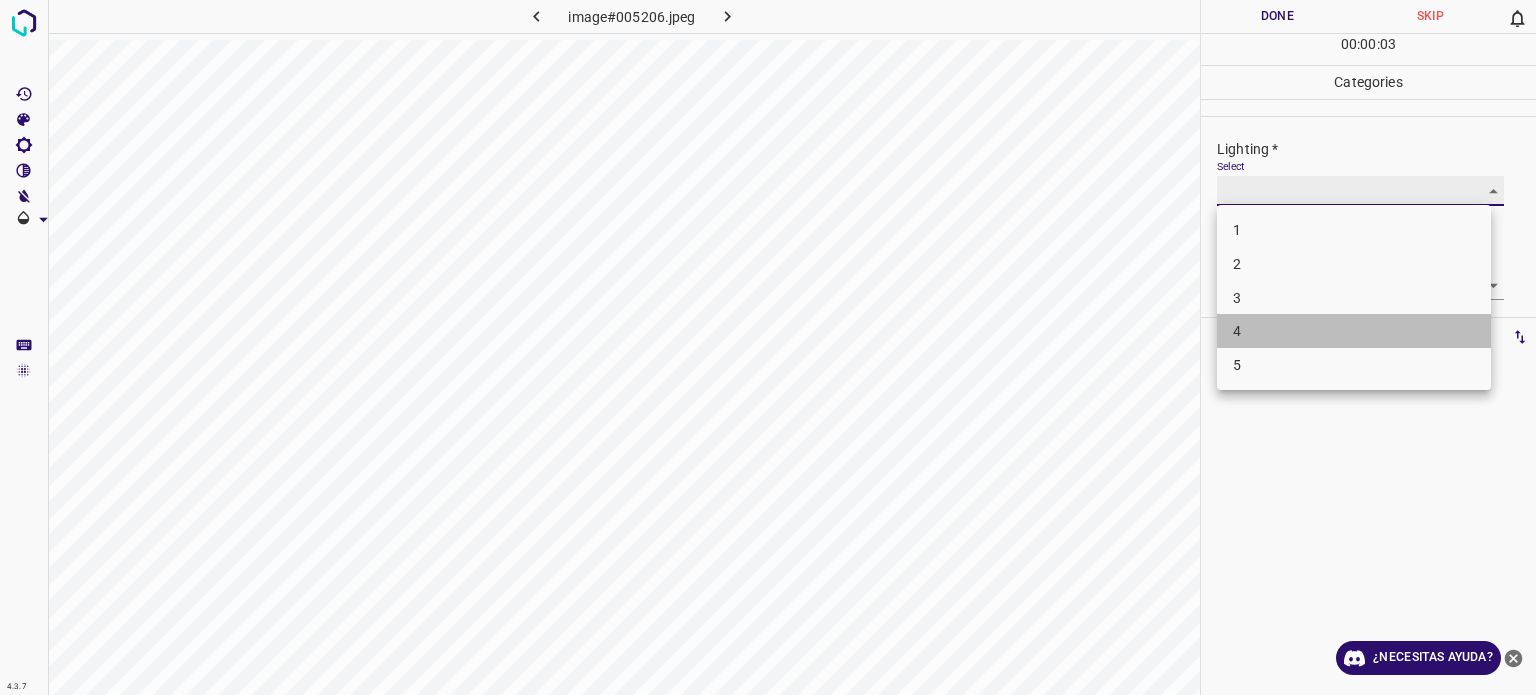 type on "4" 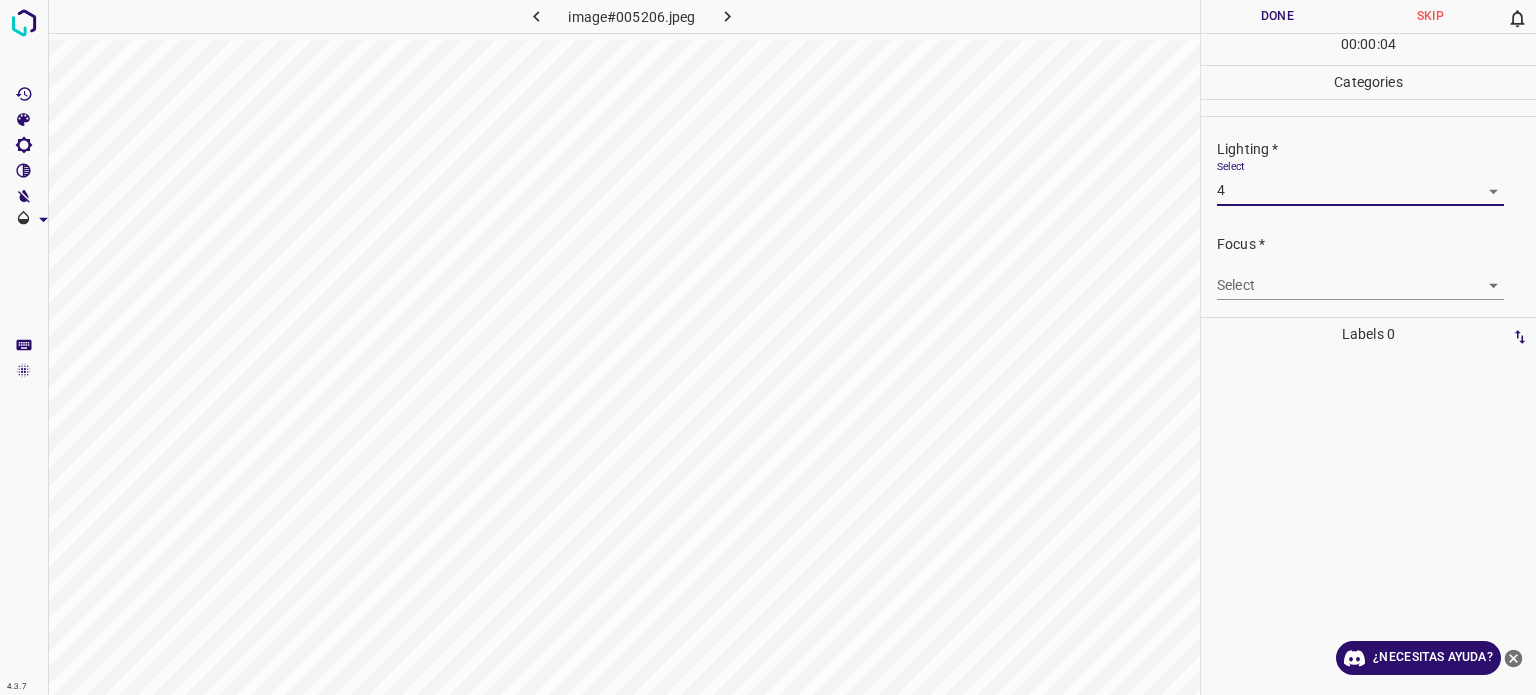 click on "4.3.7 image#005206.jpeg Done Skip 0 00   : 00   : 04   Categories Lighting *  Select 4 4 Focus *  Select ​ Overall *  Select ​ Labels   0 Categories 1 Lighting 2 Focus 3 Overall Tools Space Change between modes (Draw & Edit) I Auto labeling R Restore zoom M Zoom in N Zoom out Delete Delete selecte label Filters Z Restore filters X Saturation filter C Brightness filter V Contrast filter B Gray scale filter General O Download ¿Necesitas ayuda? Texto original Valora esta traducción Tu opinión servirá para ayudar a mejorar el Traductor de Google - Texto - Esconder - Borrar" at bounding box center (768, 347) 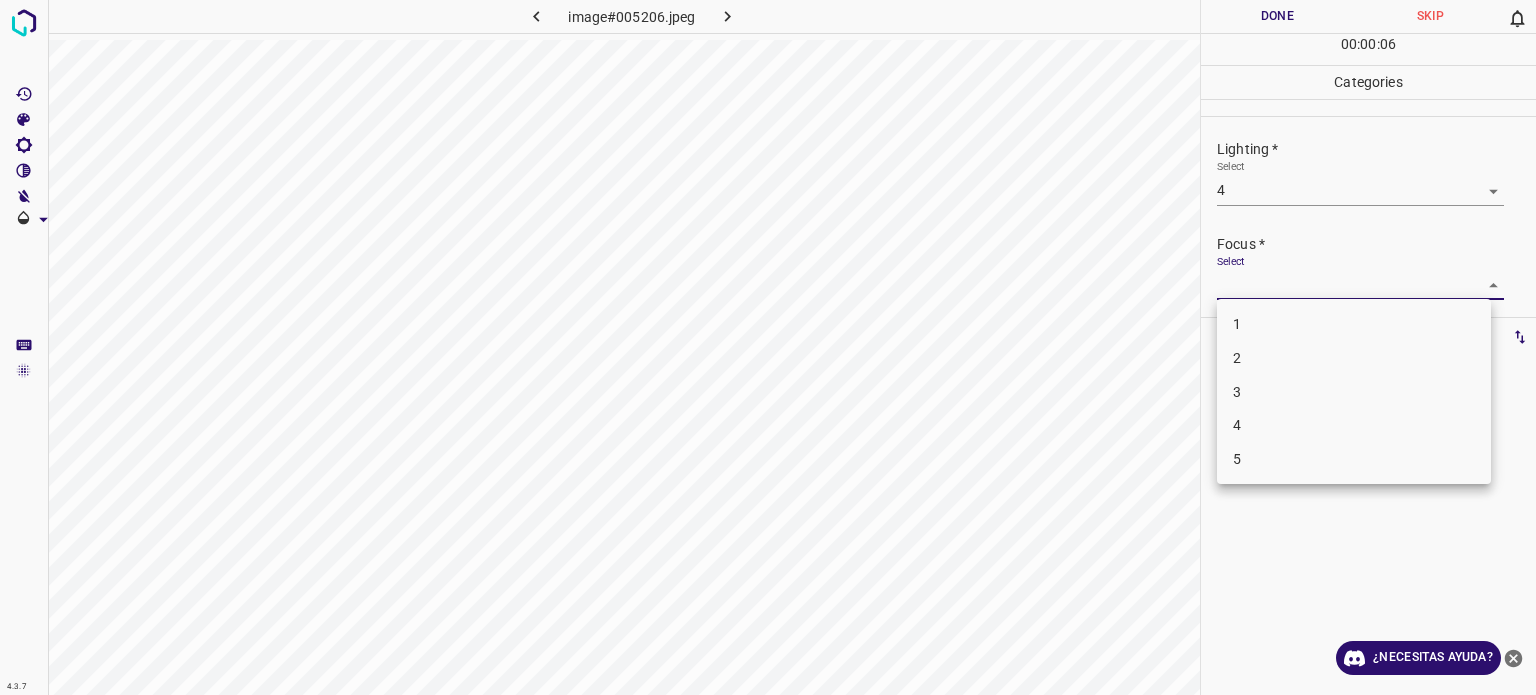 click on "4" at bounding box center [1354, 425] 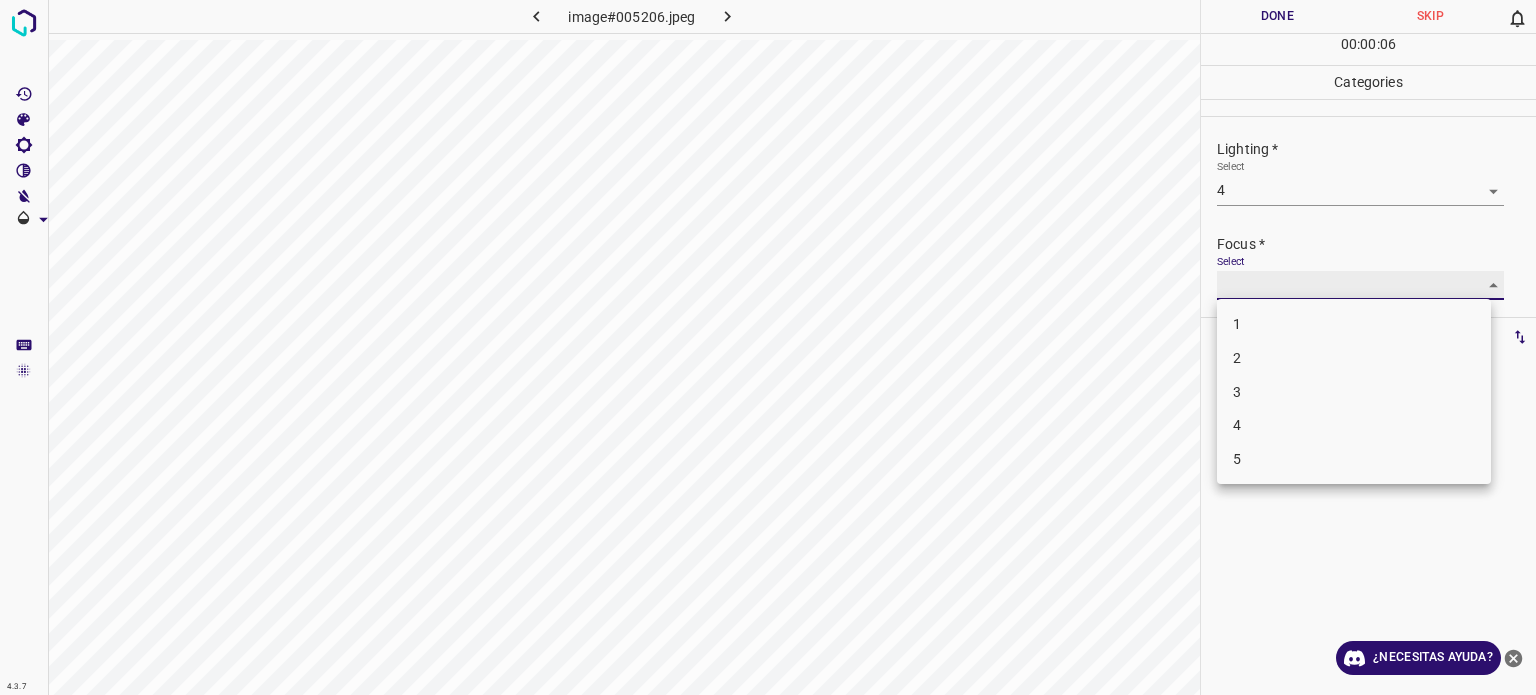 type on "4" 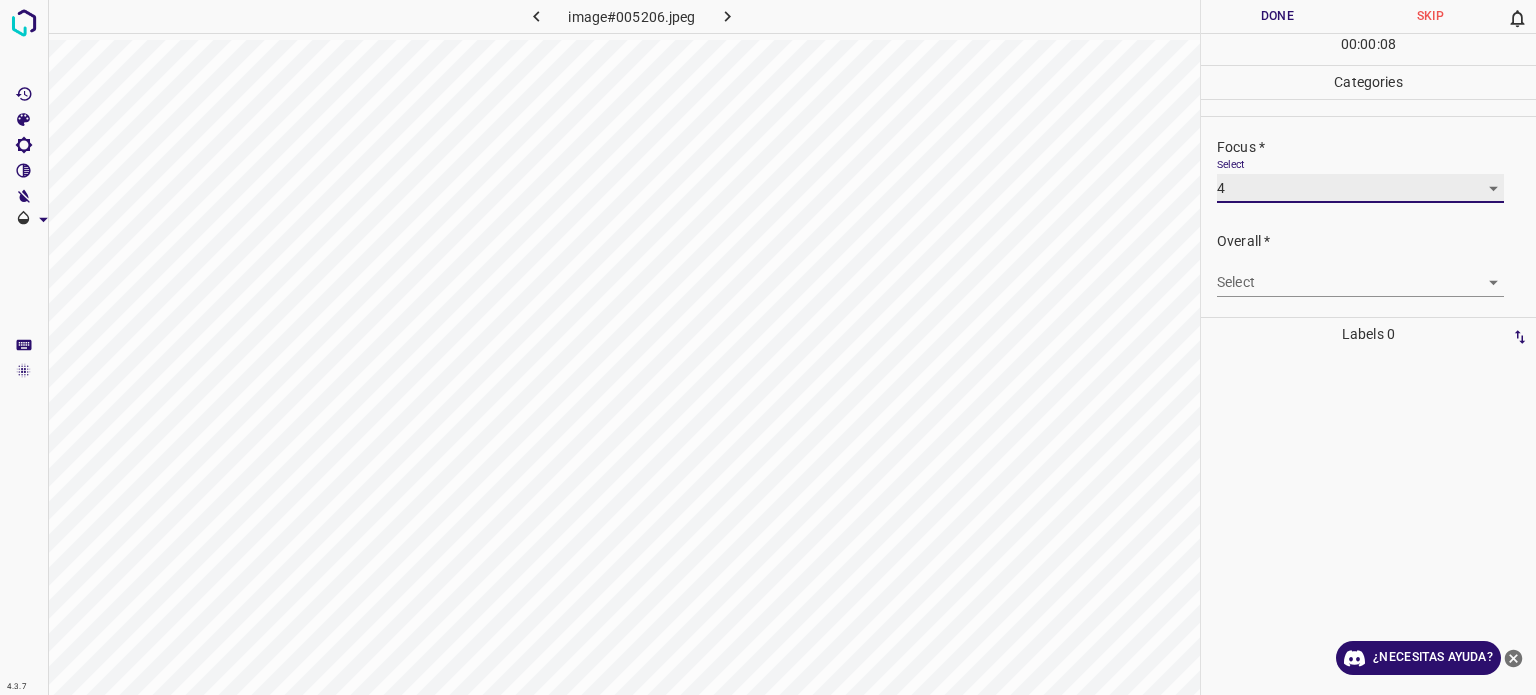 scroll, scrollTop: 98, scrollLeft: 0, axis: vertical 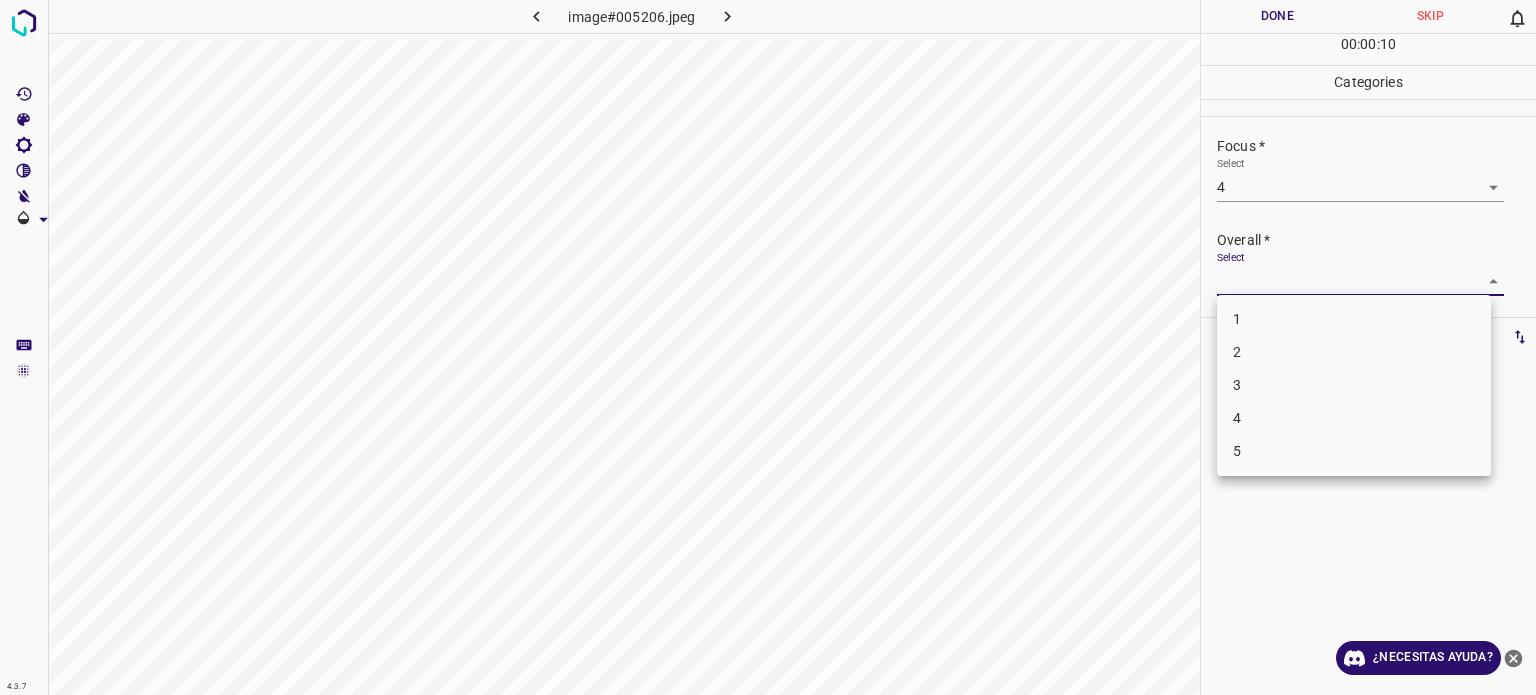 click on "4.3.7 image#005206.jpeg Done Skip 0 00   : 00   : 10   Categories Lighting *  Select 4 4 Focus *  Select 4 4 Overall *  Select ​ Labels   0 Categories 1 Lighting 2 Focus 3 Overall Tools Space Change between modes (Draw & Edit) I Auto labeling R Restore zoom M Zoom in N Zoom out Delete Delete selecte label Filters Z Restore filters X Saturation filter C Brightness filter V Contrast filter B Gray scale filter General O Download ¿Necesitas ayuda? Texto original Valora esta traducción Tu opinión servirá para ayudar a mejorar el Traductor de Google - Texto - Esconder - Borrar 1 2 3 4 5" at bounding box center (768, 347) 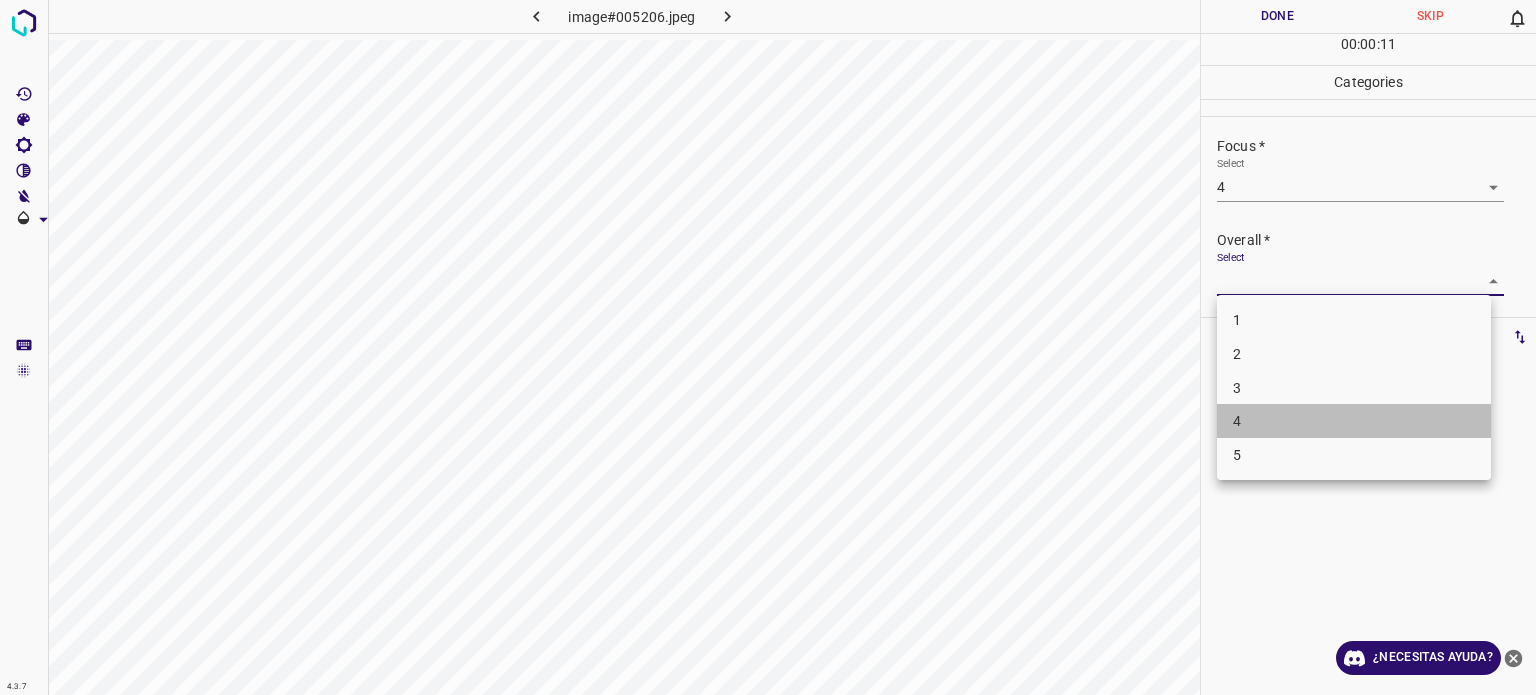 click on "4" at bounding box center [1354, 421] 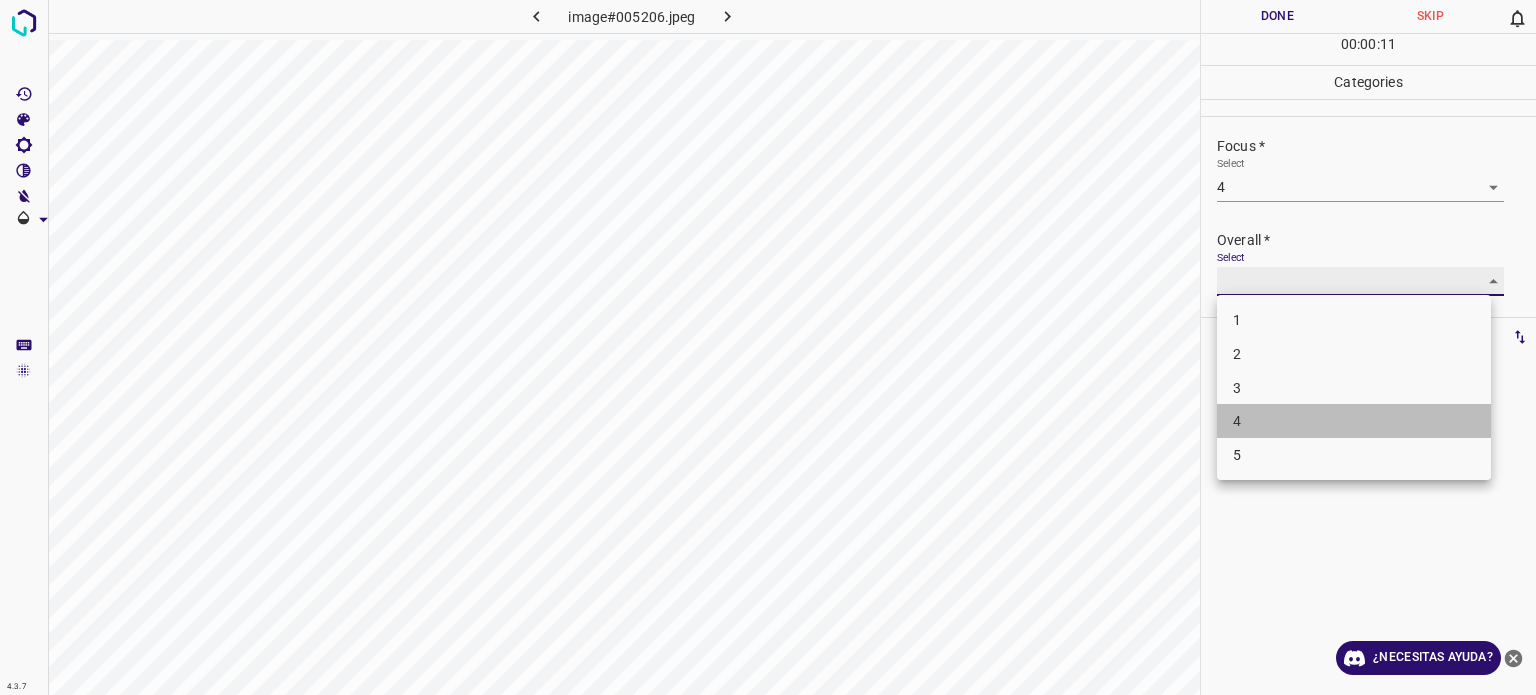 type on "4" 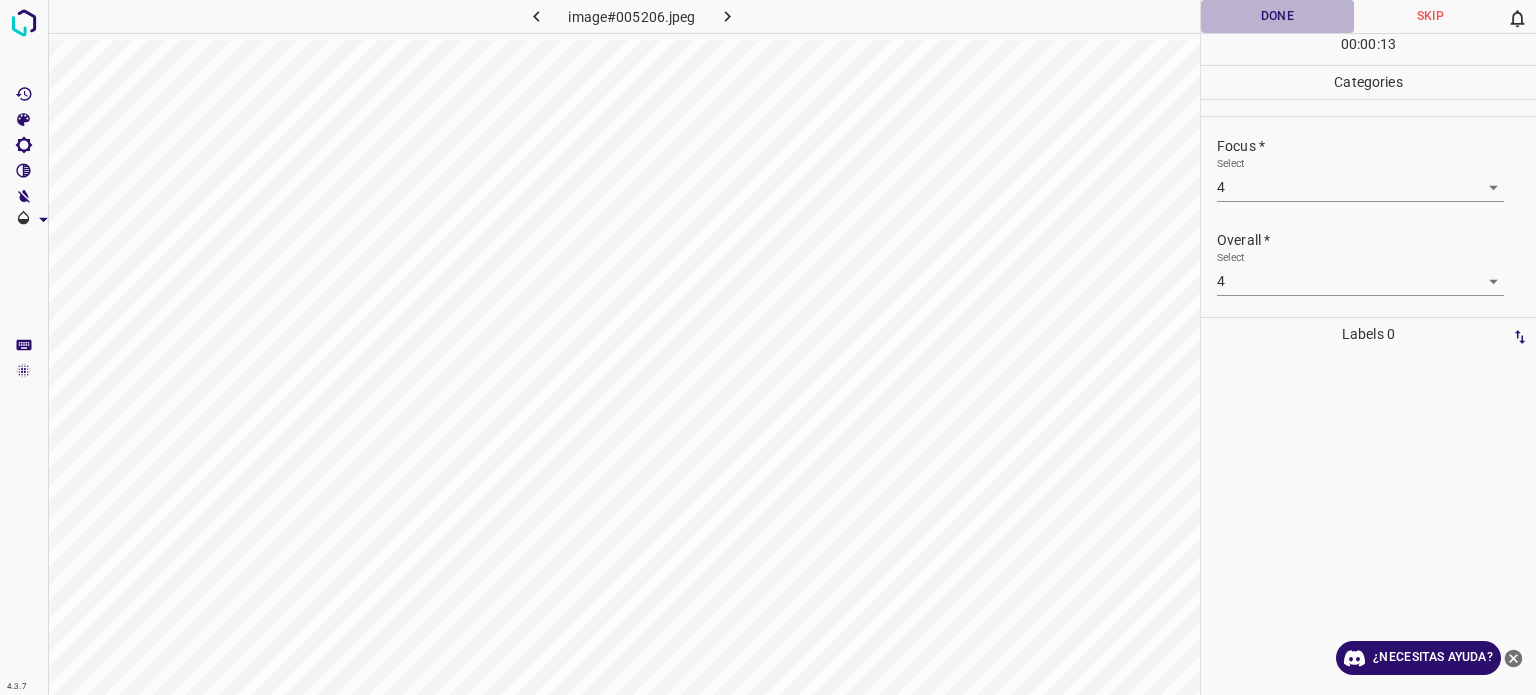 click on "Done" at bounding box center [1277, 16] 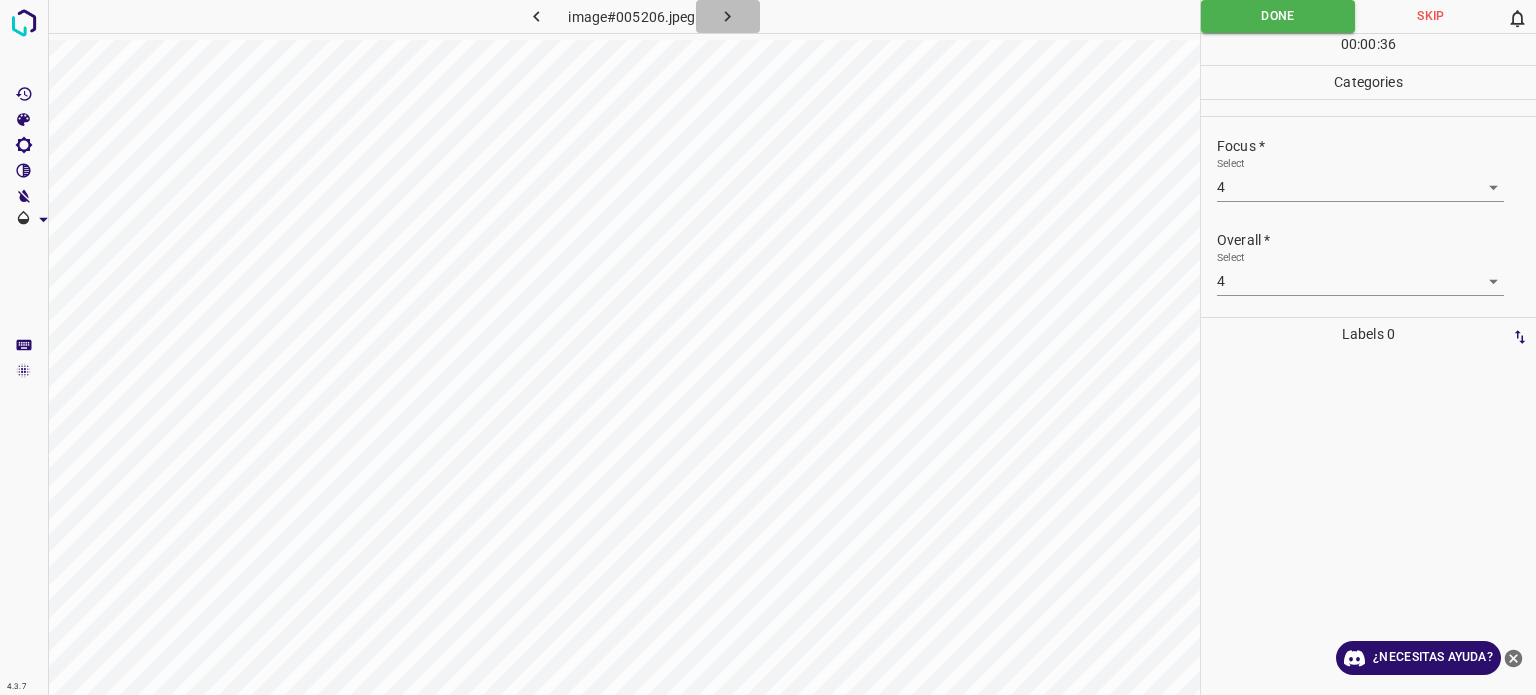 click 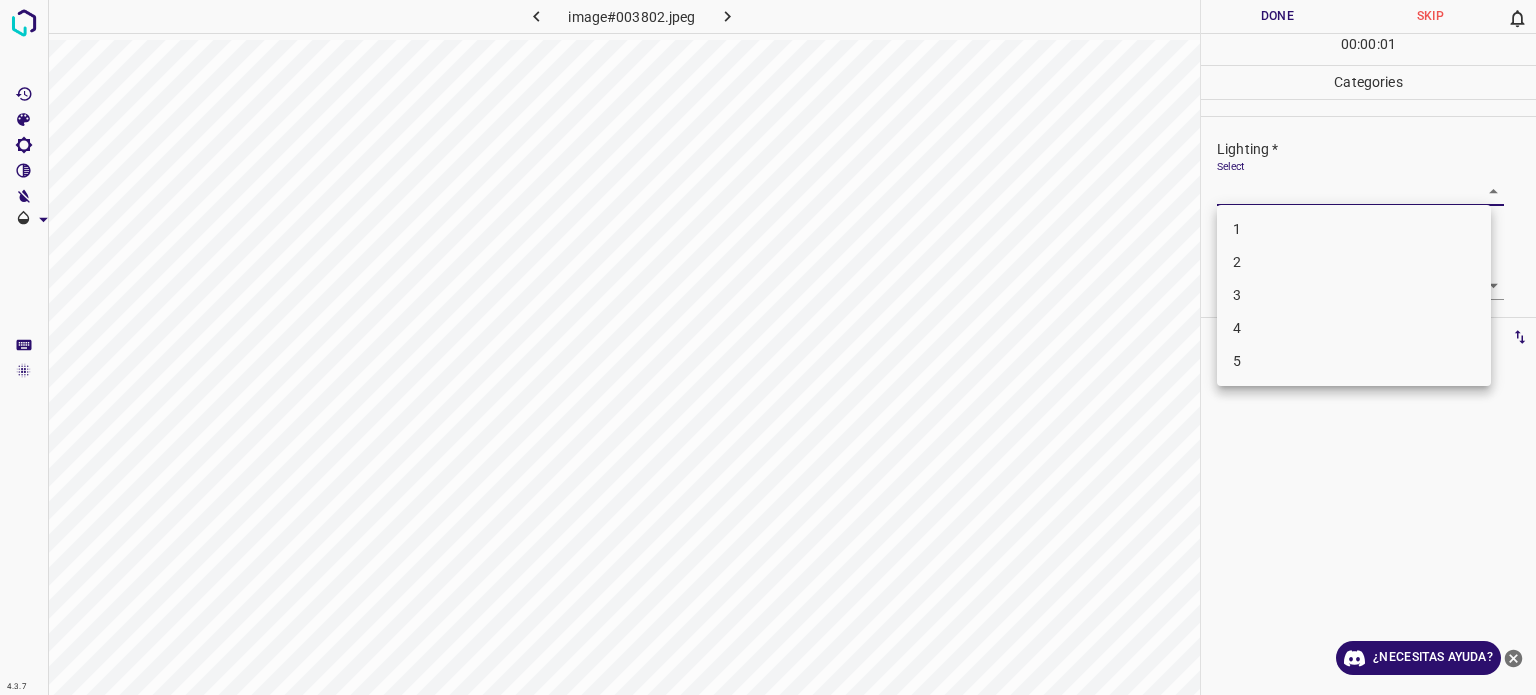 click on "4.3.7 image#003802.jpeg Done Skip 0 00   : 00   : 01   Categories Lighting *  Select ​ Focus *  Select ​ Overall *  Select ​ Labels   0 Categories 1 Lighting 2 Focus 3 Overall Tools Space Change between modes (Draw & Edit) I Auto labeling R Restore zoom M Zoom in N Zoom out Delete Delete selecte label Filters Z Restore filters X Saturation filter C Brightness filter V Contrast filter B Gray scale filter General O Download ¿Necesitas ayuda? Texto original Valora esta traducción Tu opinión servirá para ayudar a mejorar el Traductor de Google - Texto - Esconder - Borrar 1 2 3 4 5" at bounding box center [768, 347] 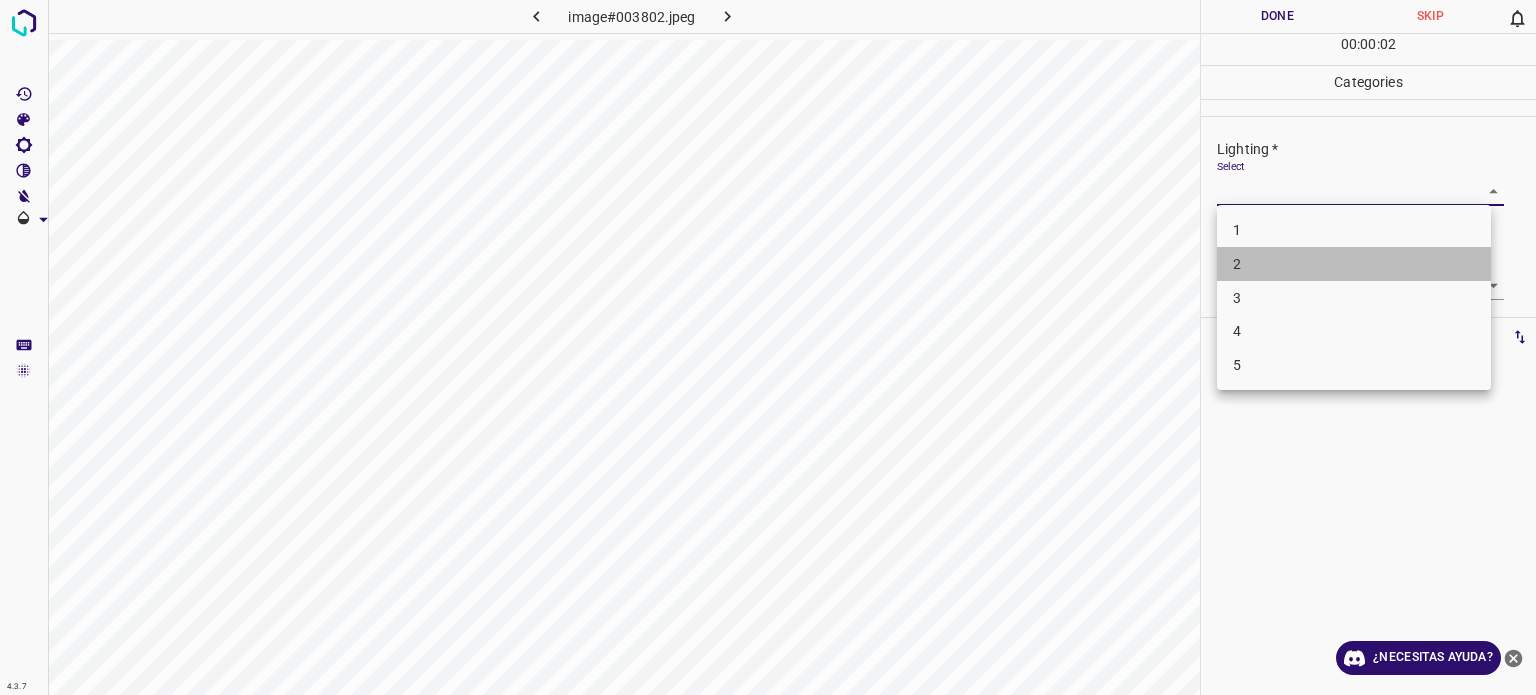 click on "2" at bounding box center [1354, 264] 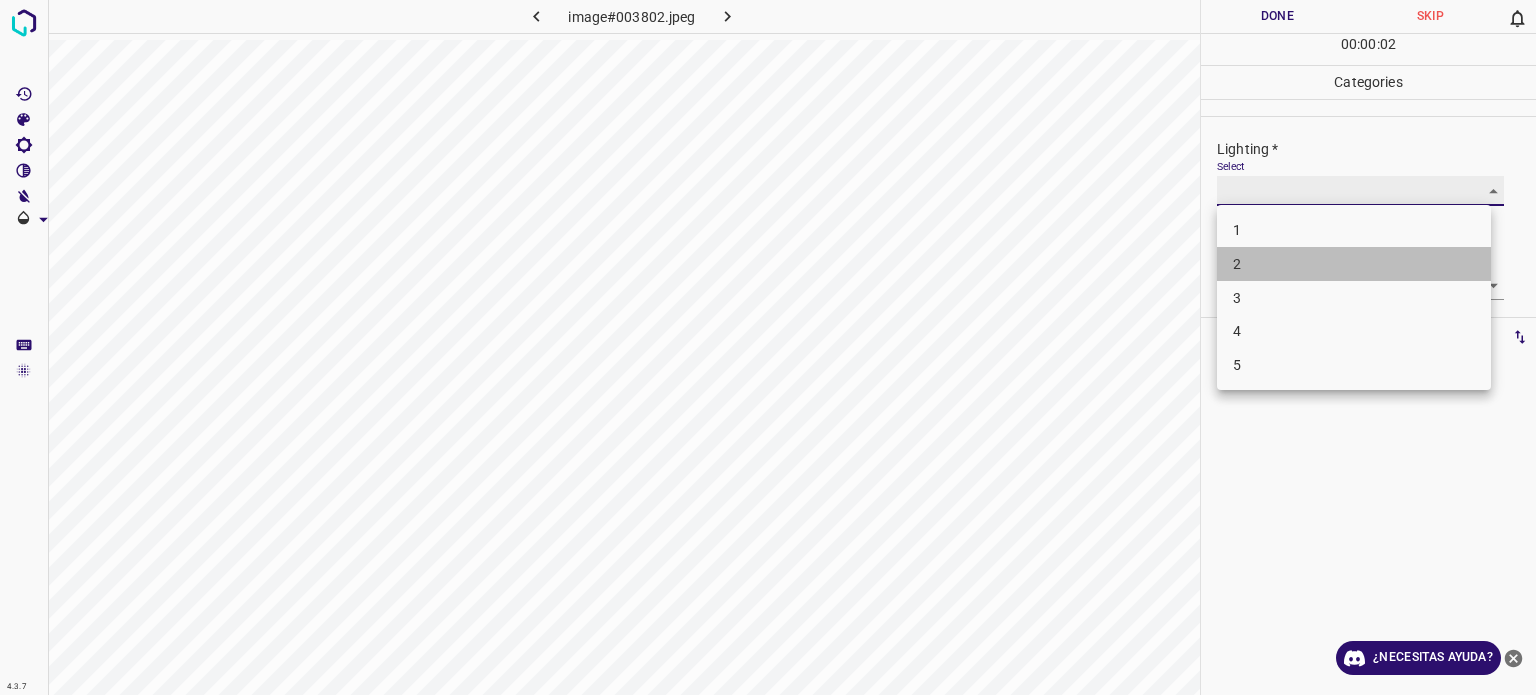 type on "2" 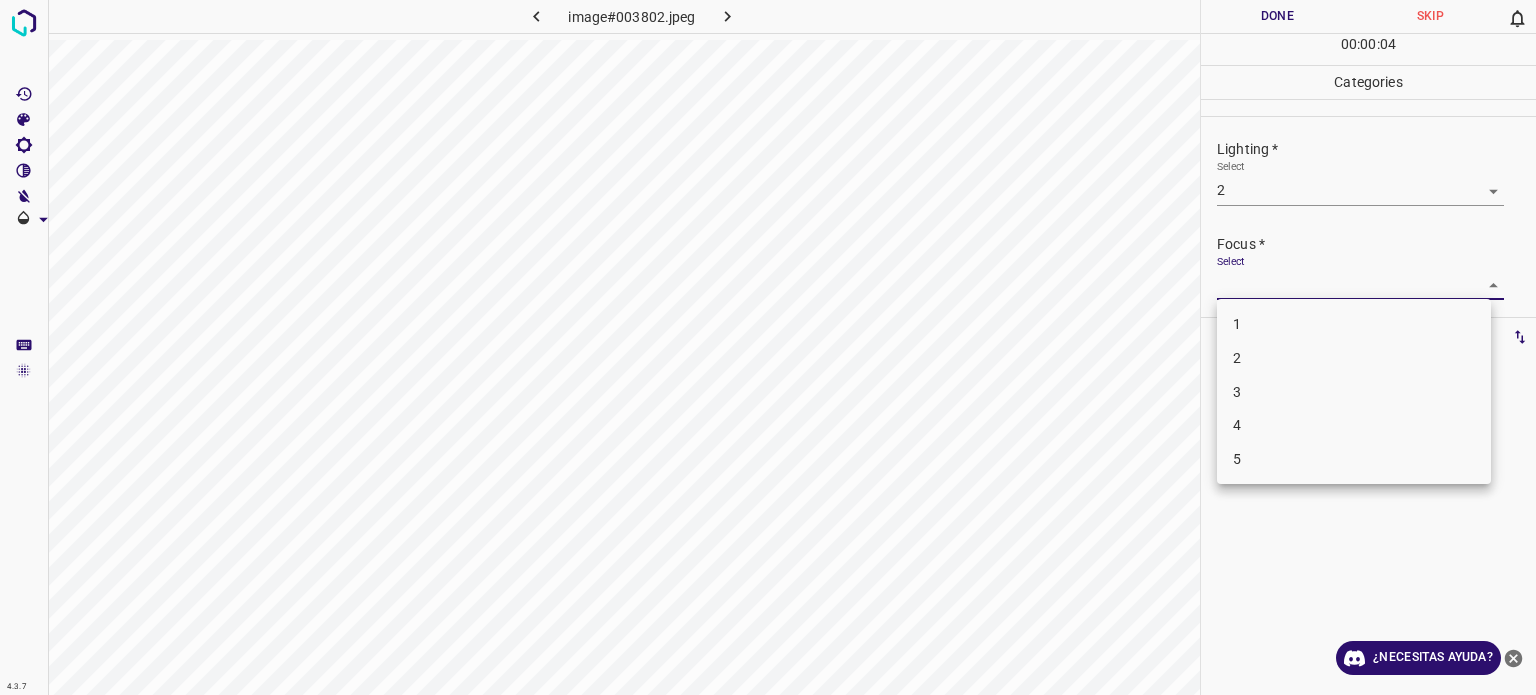 drag, startPoint x: 1232, startPoint y: 295, endPoint x: 1237, endPoint y: 356, distance: 61.204575 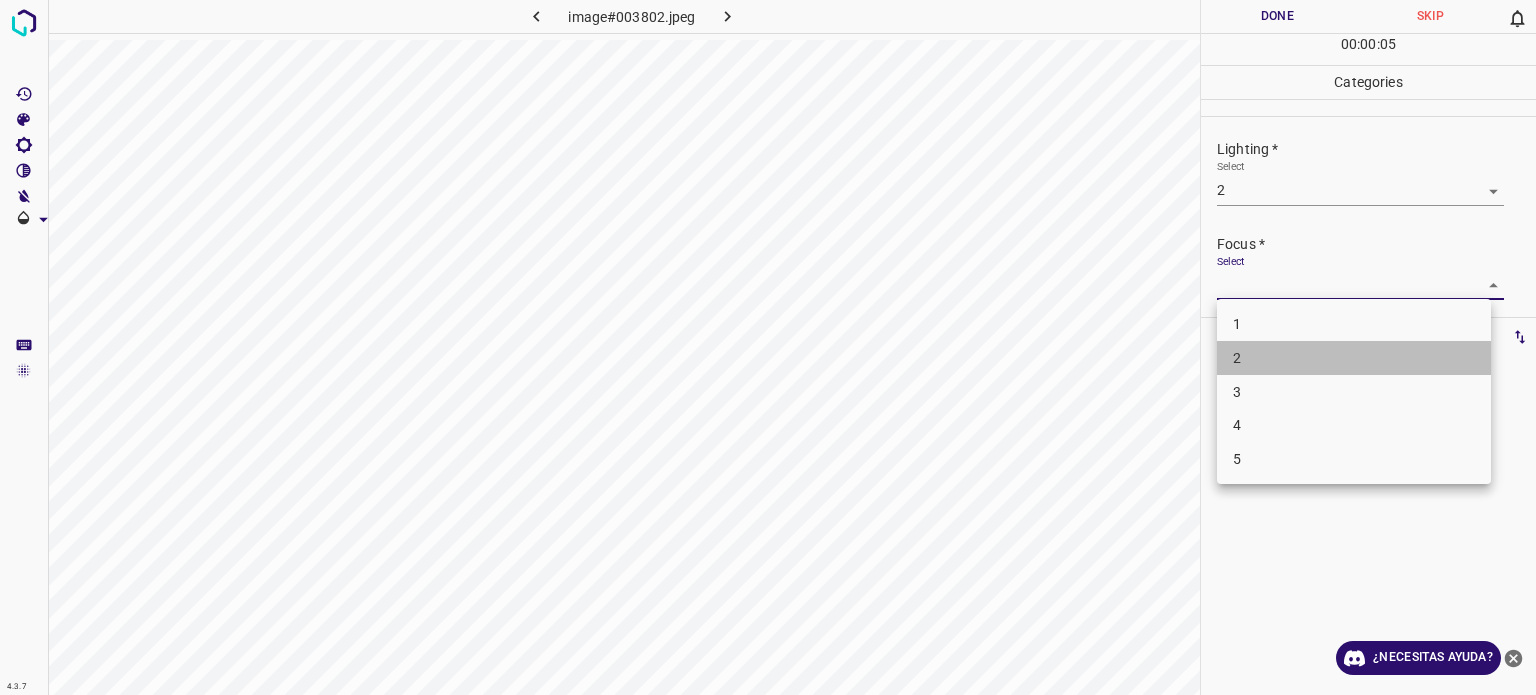 click on "2" at bounding box center (1237, 358) 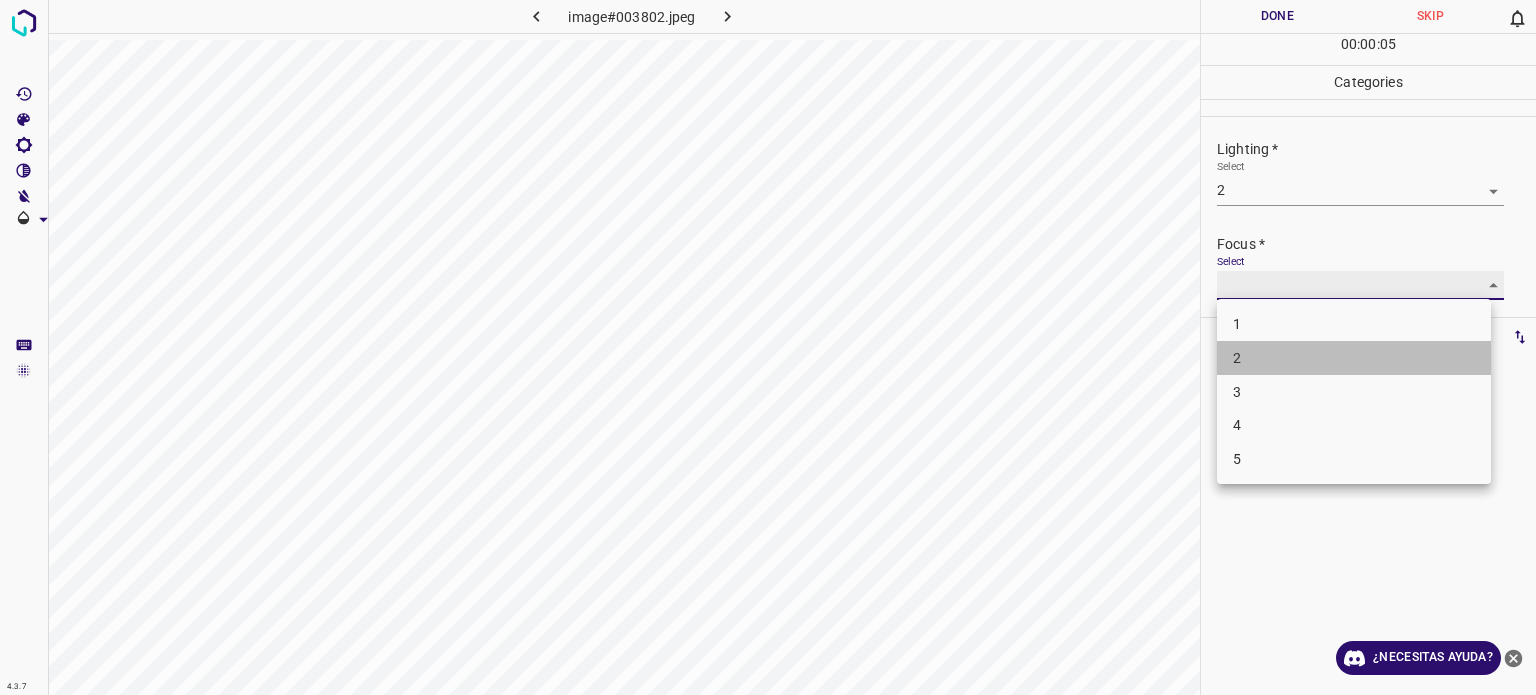 type on "2" 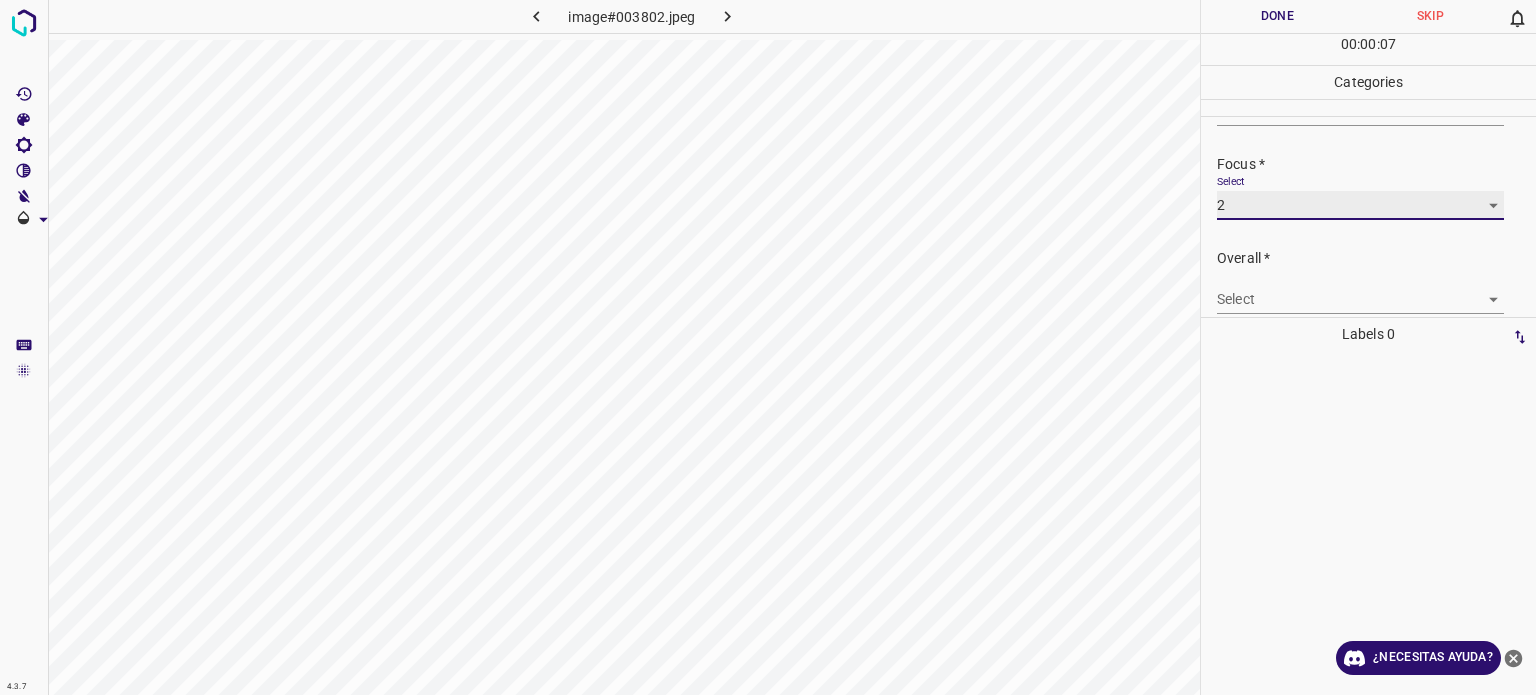 scroll, scrollTop: 98, scrollLeft: 0, axis: vertical 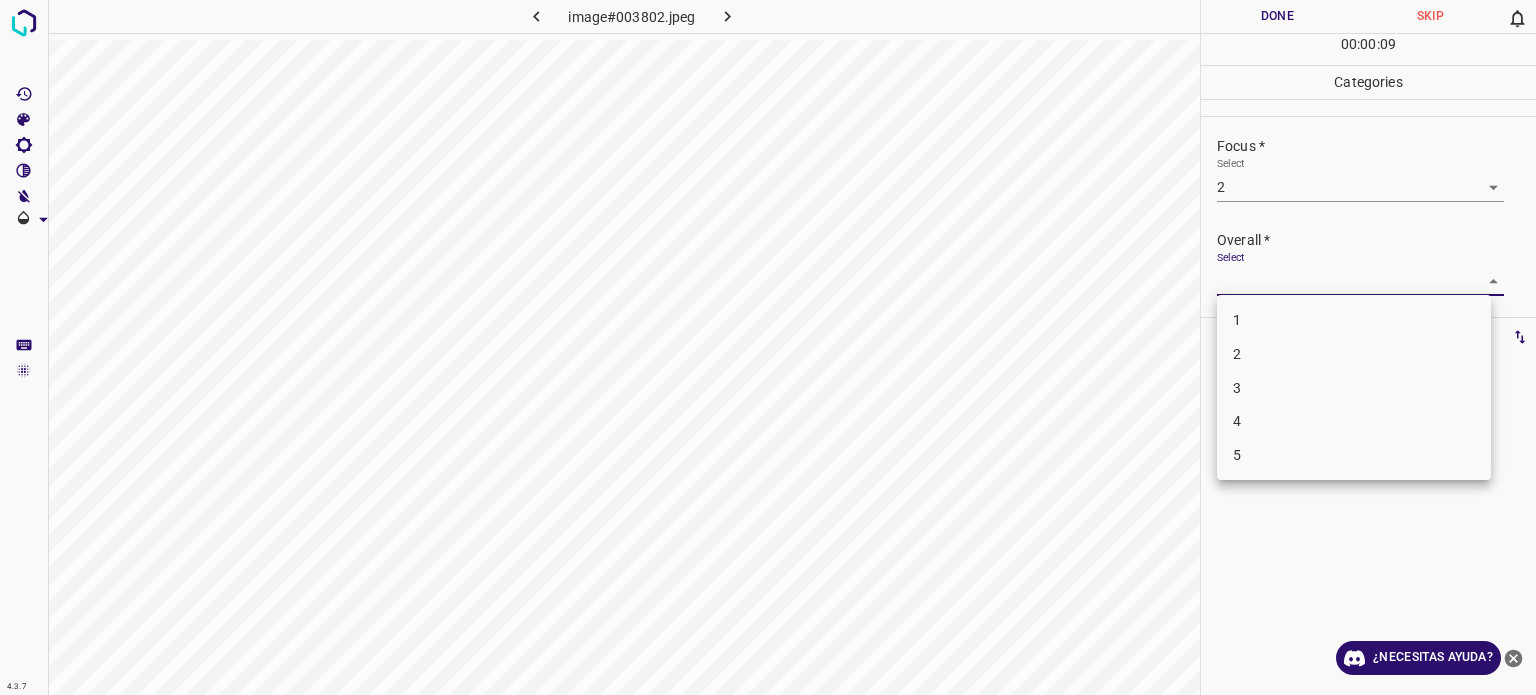 click on "4.3.7 image#003802.jpeg Done Skip 0 00   : 00   : 09   Categories Lighting *  Select 2 2 Focus *  Select 2 2 Overall *  Select ​ Labels   0 Categories 1 Lighting 2 Focus 3 Overall Tools Space Change between modes (Draw & Edit) I Auto labeling R Restore zoom M Zoom in N Zoom out Delete Delete selecte label Filters Z Restore filters X Saturation filter C Brightness filter V Contrast filter B Gray scale filter General O Download ¿Necesitas ayuda? Texto original Valora esta traducción Tu opinión servirá para ayudar a mejorar el Traductor de Google - Texto - Esconder - Borrar 1 2 3 4 5" at bounding box center [768, 347] 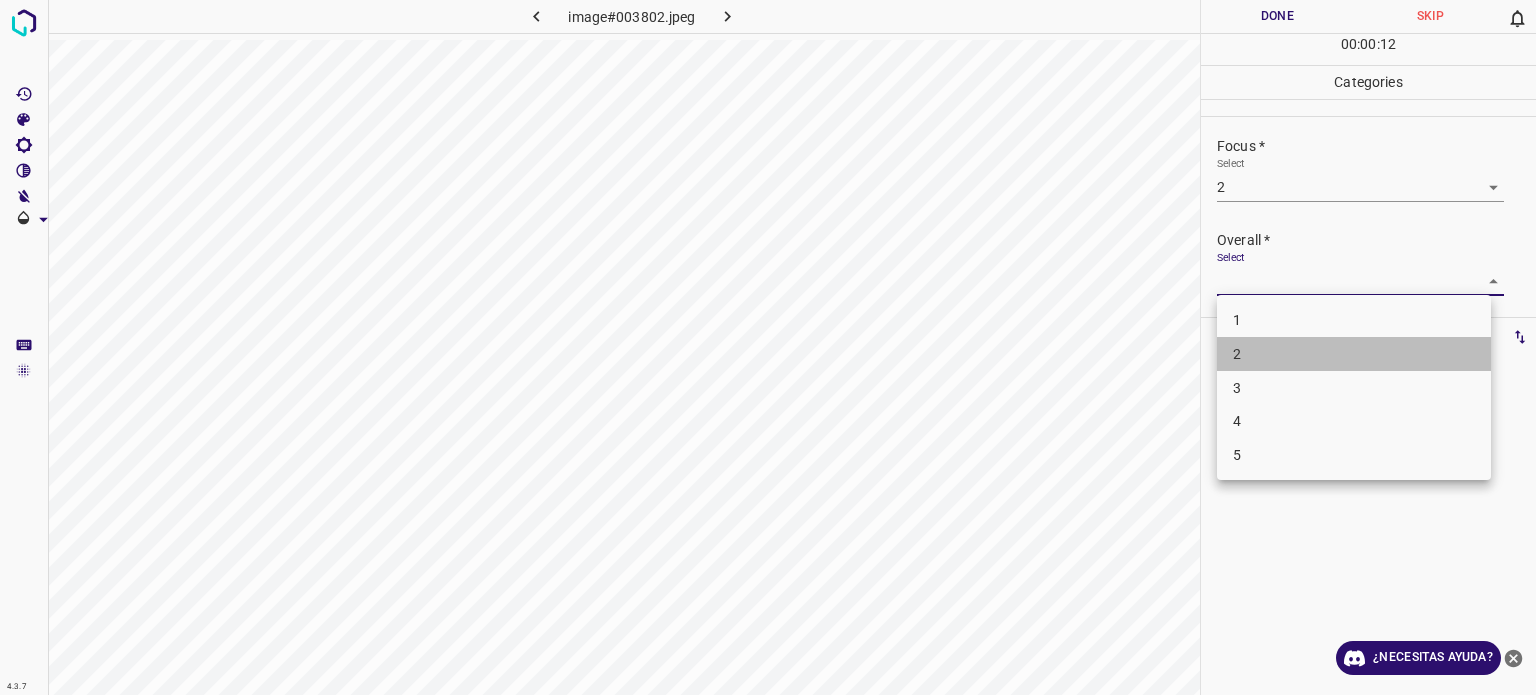 click on "2" at bounding box center [1237, 354] 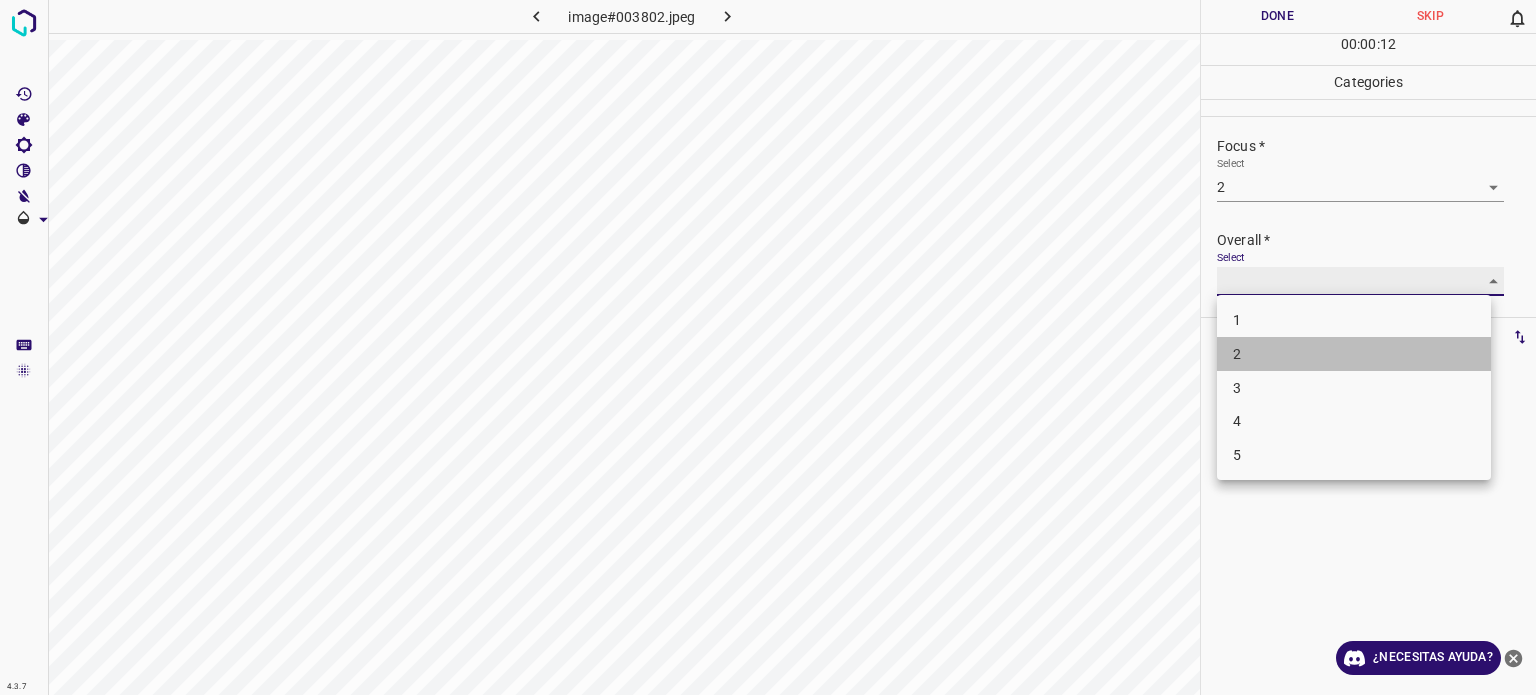 type on "2" 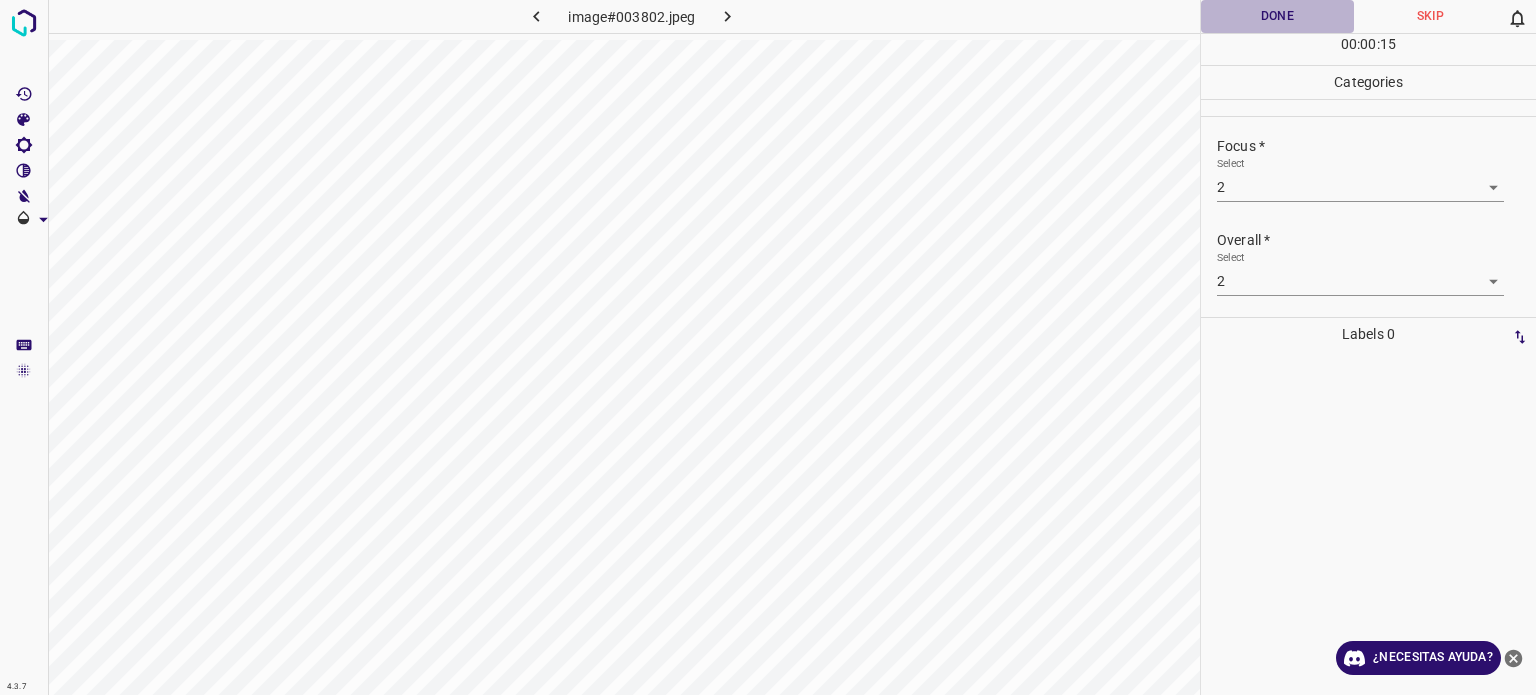 click on "Done" at bounding box center [1277, 16] 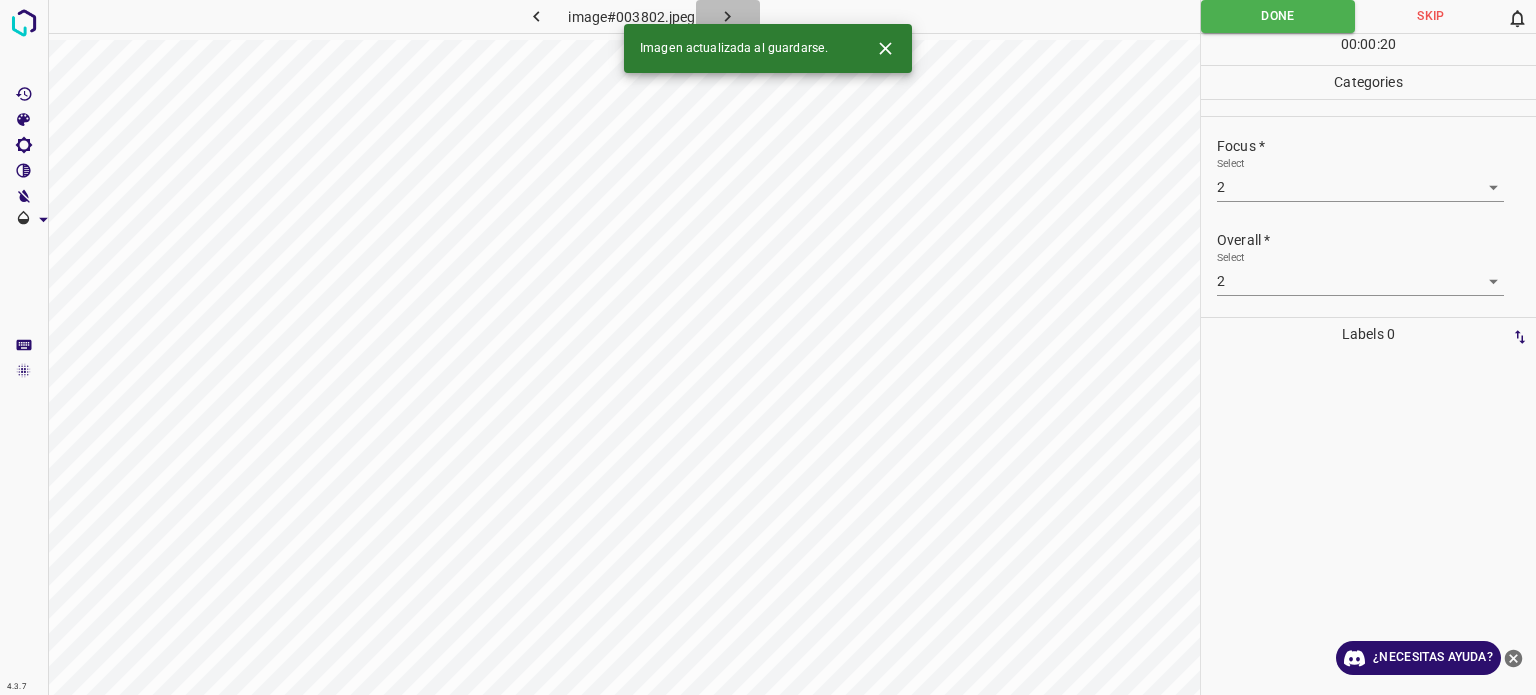 click 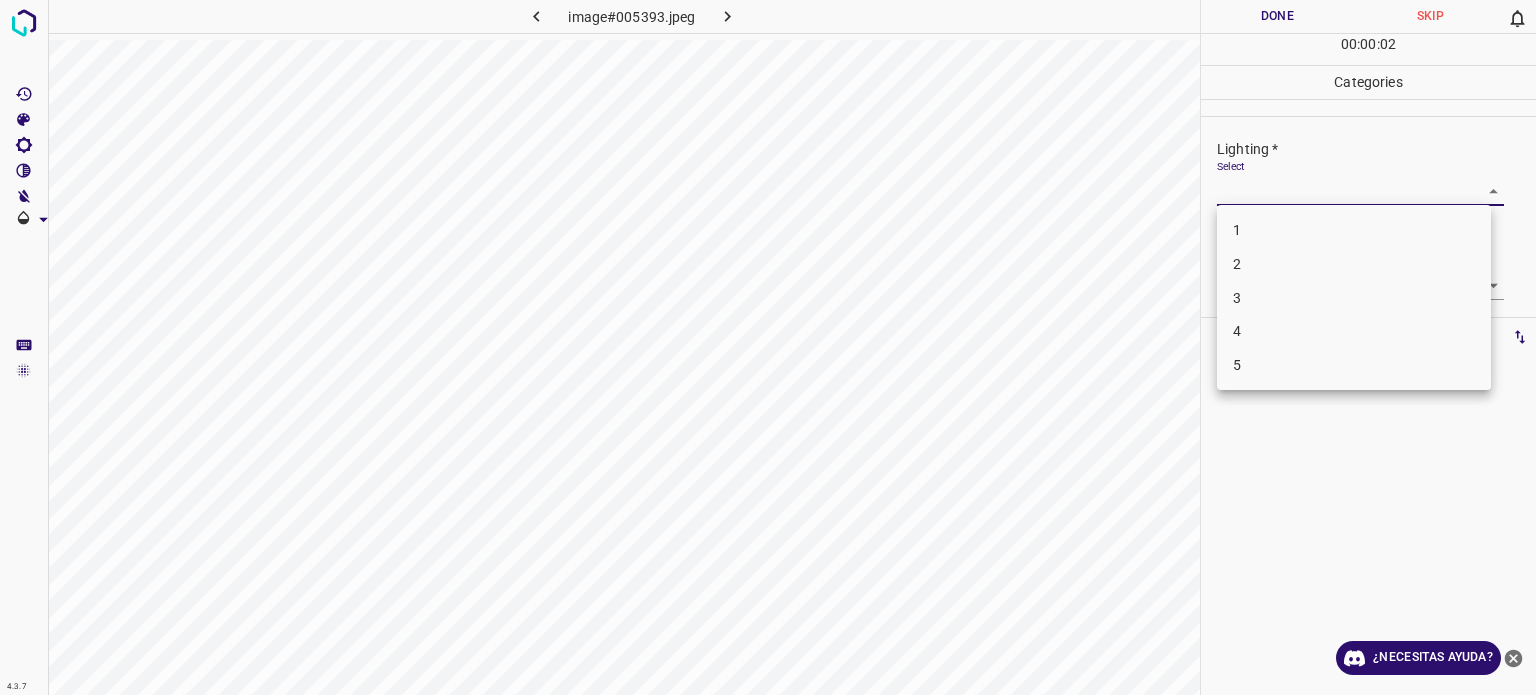 click on "4.3.7 image#005393.jpeg Done Skip 0 00   : 00   : 02   Categories Lighting *  Select ​ Focus *  Select ​ Overall *  Select ​ Labels   0 Categories 1 Lighting 2 Focus 3 Overall Tools Space Change between modes (Draw & Edit) I Auto labeling R Restore zoom M Zoom in N Zoom out Delete Delete selecte label Filters Z Restore filters X Saturation filter C Brightness filter V Contrast filter B Gray scale filter General O Download ¿Necesitas ayuda? Texto original Valora esta traducción Tu opinión servirá para ayudar a mejorar el Traductor de Google - Texto - Esconder - Borrar 1 2 3 4 5" at bounding box center [768, 347] 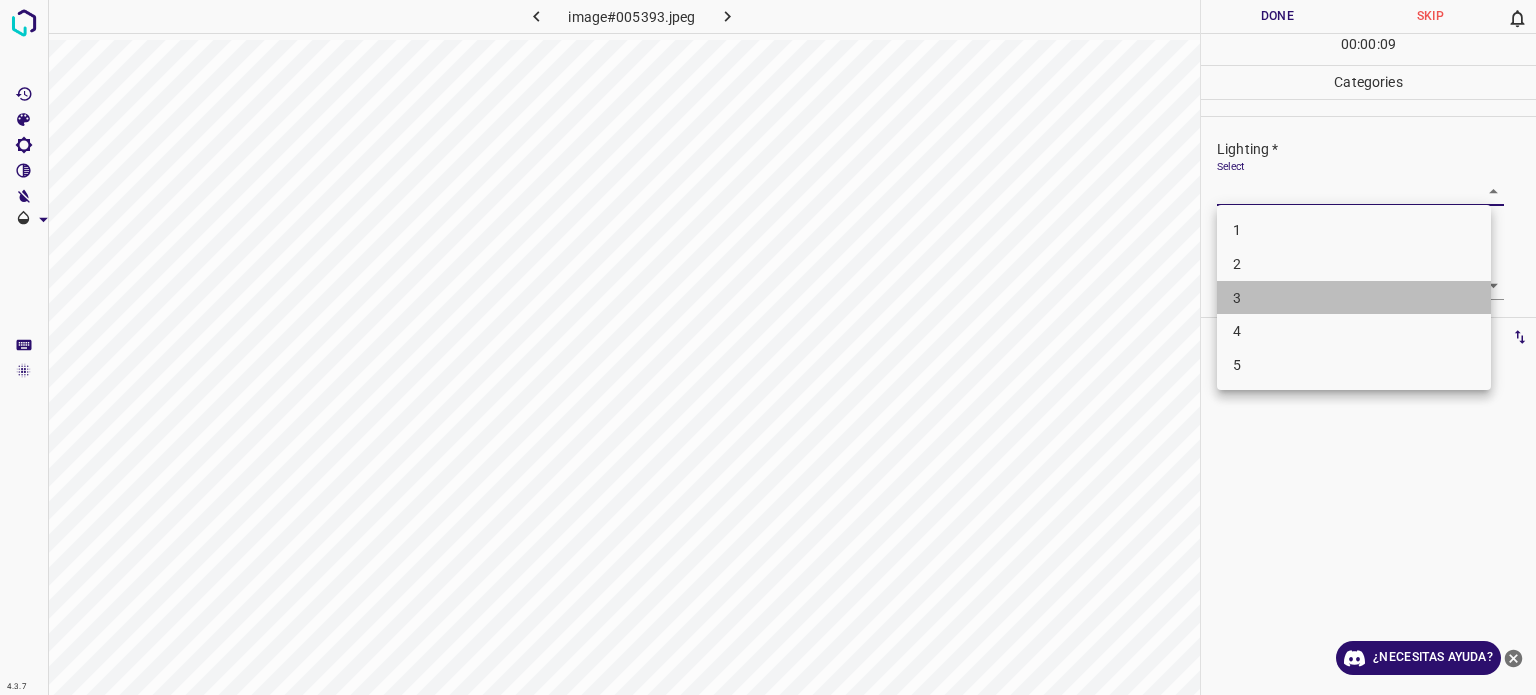 click on "3" at bounding box center [1237, 297] 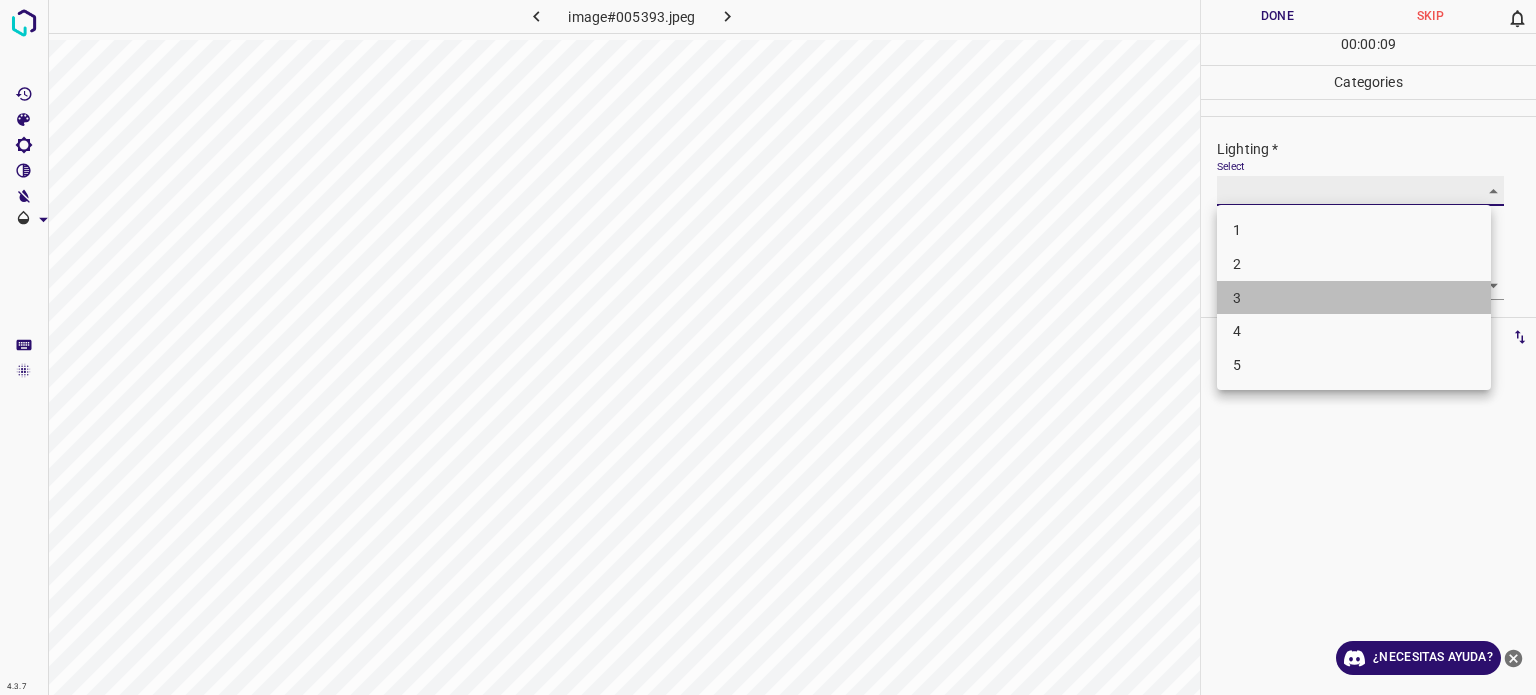 type on "3" 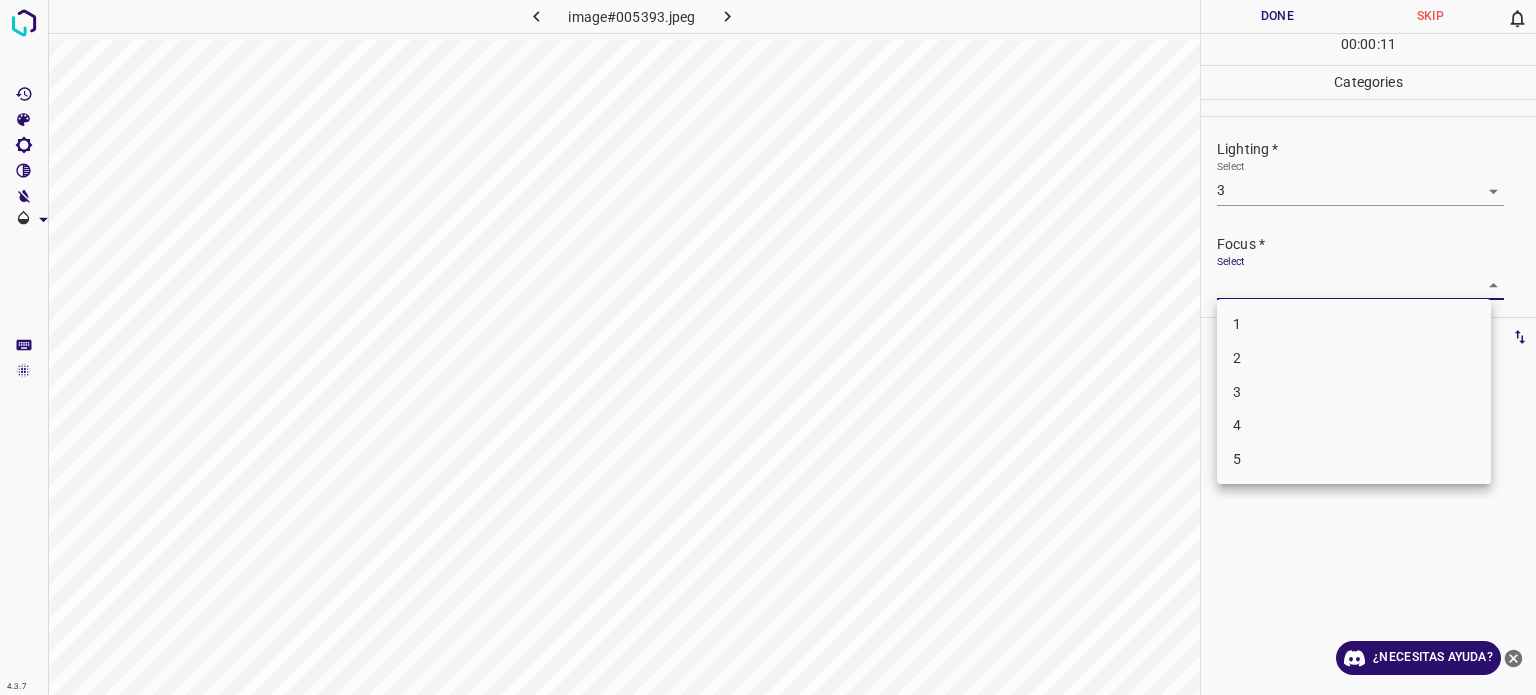 click on "4.3.7 image#005393.jpeg Done Skip 0 00   : 00   : 11   Categories Lighting *  Select 3 3 Focus *  Select ​ Overall *  Select ​ Labels   0 Categories 1 Lighting 2 Focus 3 Overall Tools Space Change between modes (Draw & Edit) I Auto labeling R Restore zoom M Zoom in N Zoom out Delete Delete selecte label Filters Z Restore filters X Saturation filter C Brightness filter V Contrast filter B Gray scale filter General O Download ¿Necesitas ayuda? Texto original Valora esta traducción Tu opinión servirá para ayudar a mejorar el Traductor de Google - Texto - Esconder - Borrar 1 2 3 4 5" at bounding box center (768, 347) 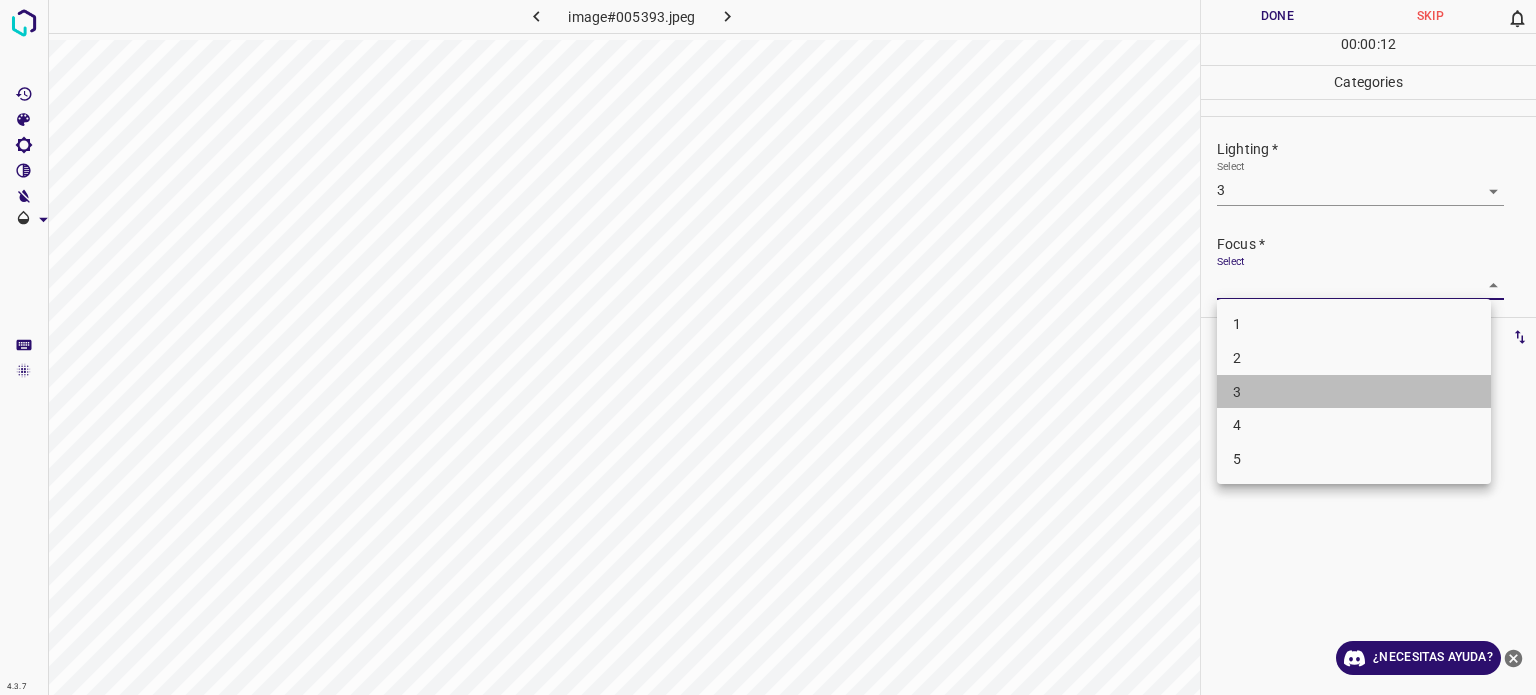 click on "3" at bounding box center (1354, 392) 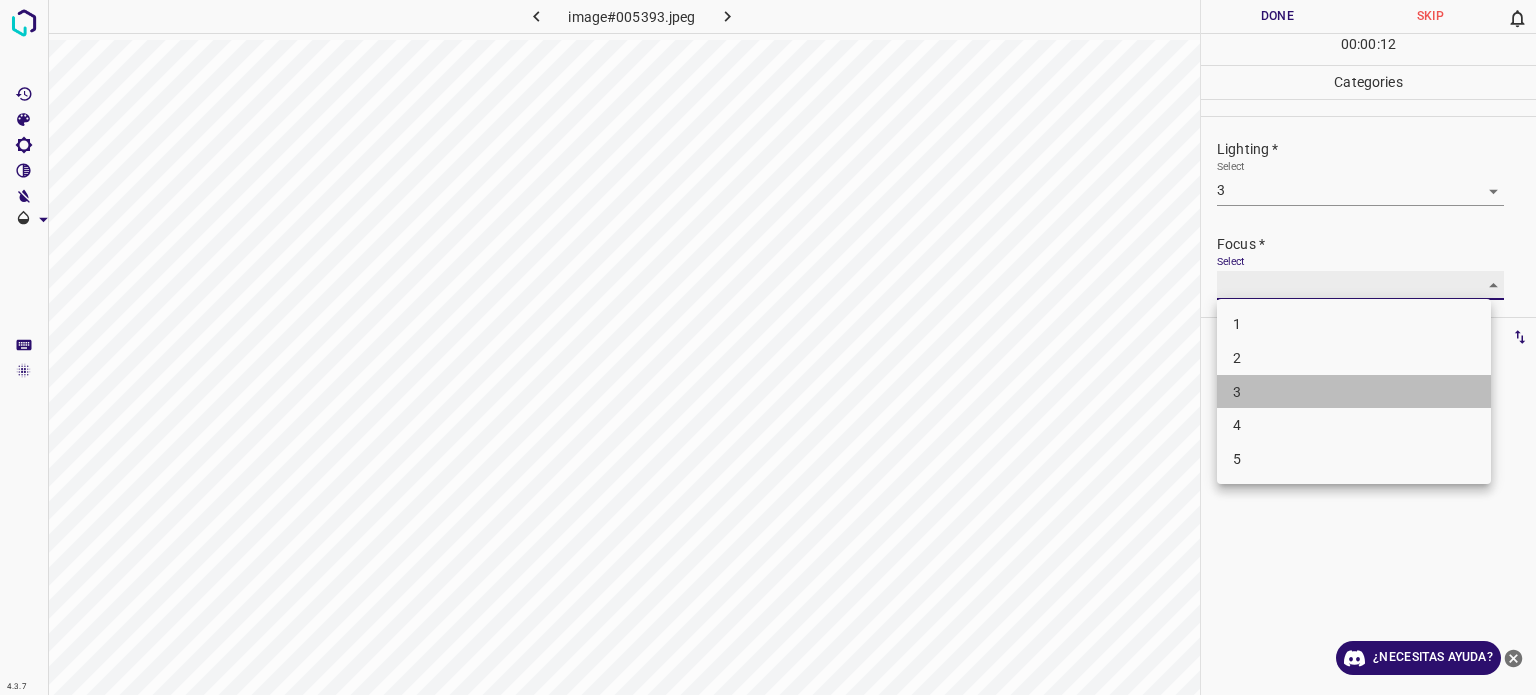 type on "3" 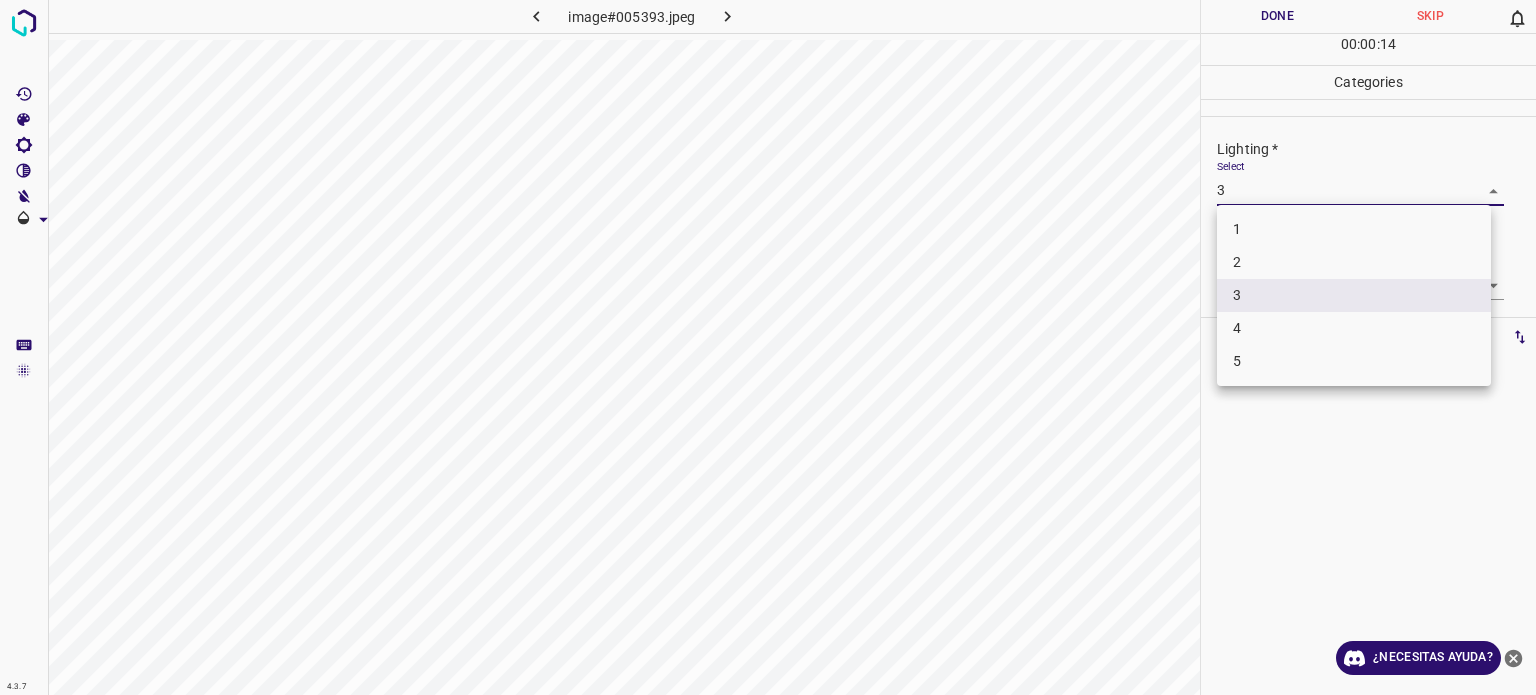 click on "4.3.7 image#005393.jpeg Done Skip 0 00   : 00   : 14   Categories Lighting *  Select 3 3 Focus *  Select 3 3 Overall *  Select ​ Labels   0 Categories 1 Lighting 2 Focus 3 Overall Tools Space Change between modes (Draw & Edit) I Auto labeling R Restore zoom M Zoom in N Zoom out Delete Delete selecte label Filters Z Restore filters X Saturation filter C Brightness filter V Contrast filter B Gray scale filter General O Download ¿Necesitas ayuda? Texto original Valora esta traducción Tu opinión servirá para ayudar a mejorar el Traductor de Google - Texto - Esconder - Borrar 1 2 3 4 5" at bounding box center [768, 347] 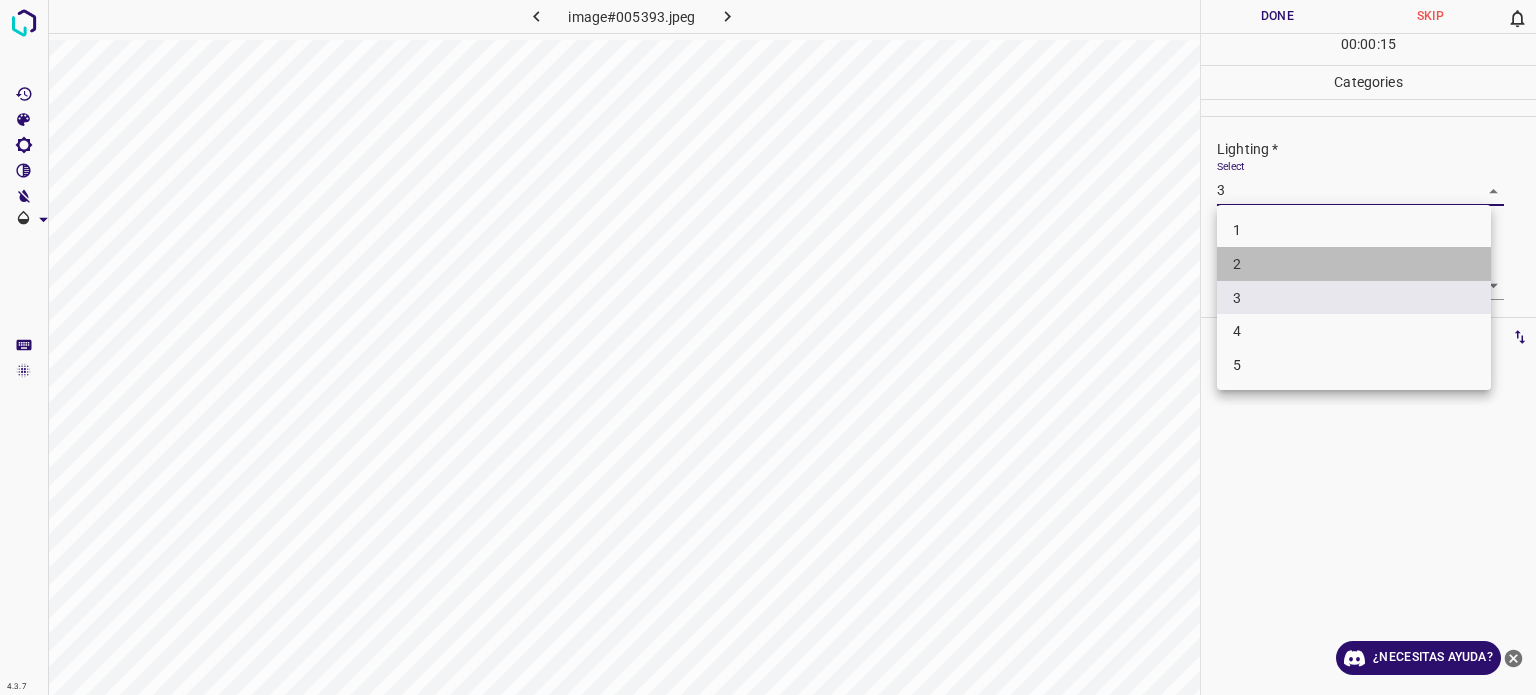 click on "2" at bounding box center (1237, 264) 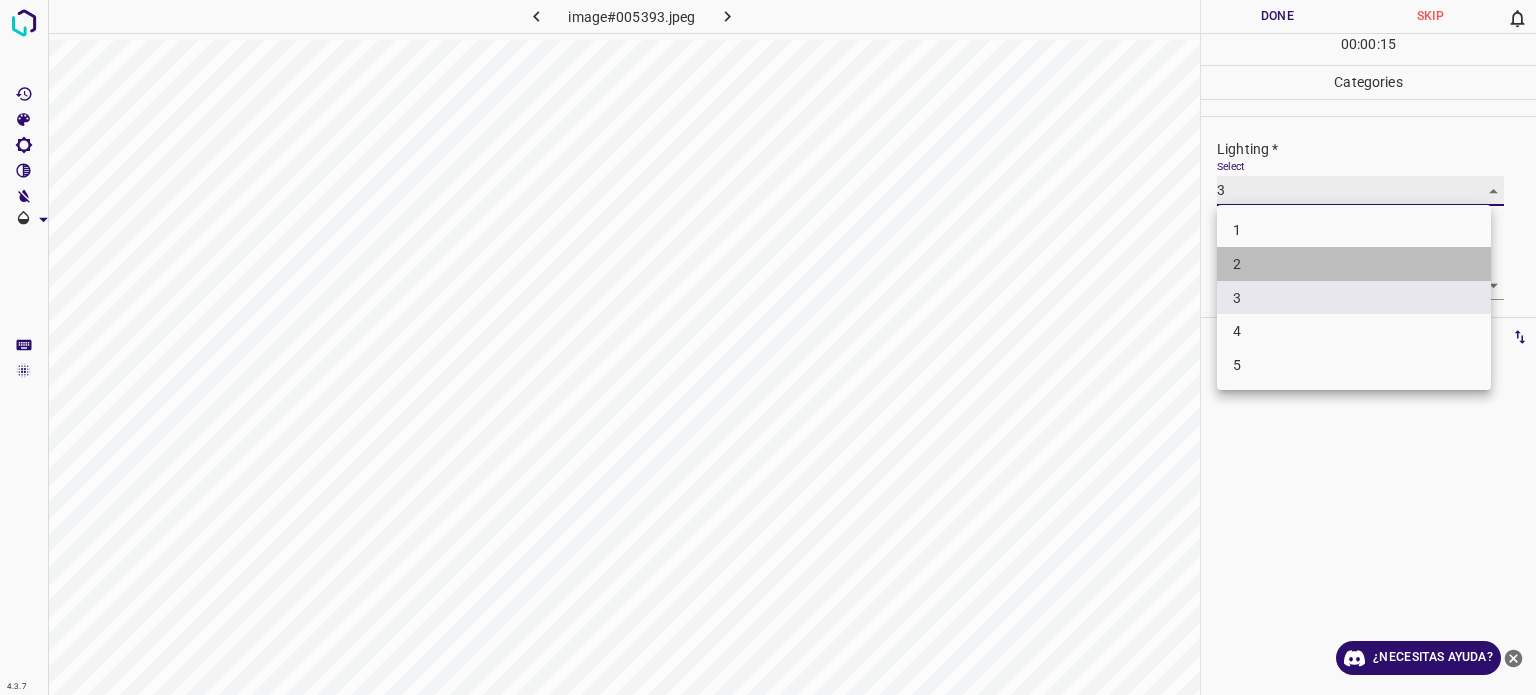 type on "2" 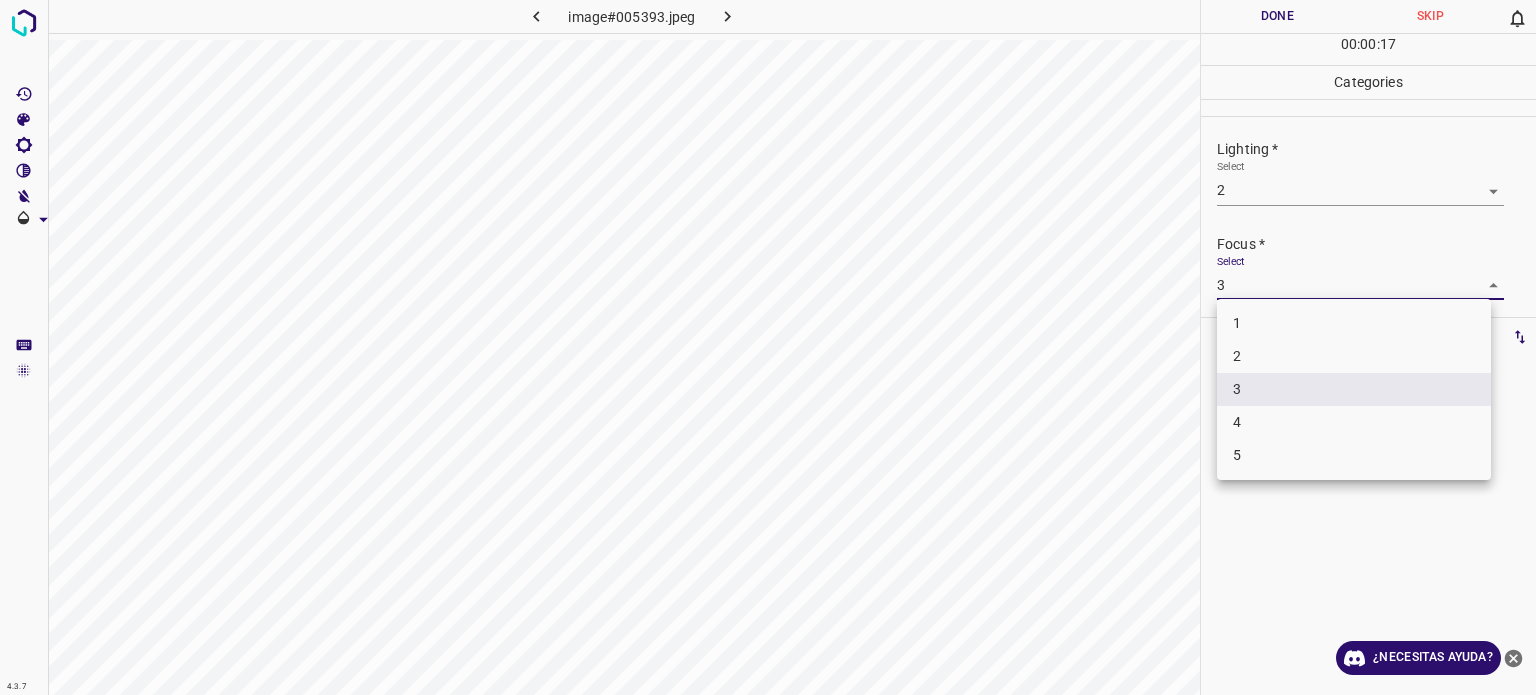 click on "4.3.7 image#005393.jpeg Done Skip 0 00   : 00   : 17   Categories Lighting *  Select 2 2 Focus *  Select 3 3 Overall *  Select ​ Labels   0 Categories 1 Lighting 2 Focus 3 Overall Tools Space Change between modes (Draw & Edit) I Auto labeling R Restore zoom M Zoom in N Zoom out Delete Delete selecte label Filters Z Restore filters X Saturation filter C Brightness filter V Contrast filter B Gray scale filter General O Download ¿Necesitas ayuda? Texto original Valora esta traducción Tu opinión servirá para ayudar a mejorar el Traductor de Google - Texto - Esconder - Borrar 1 2 3 4 5" at bounding box center [768, 347] 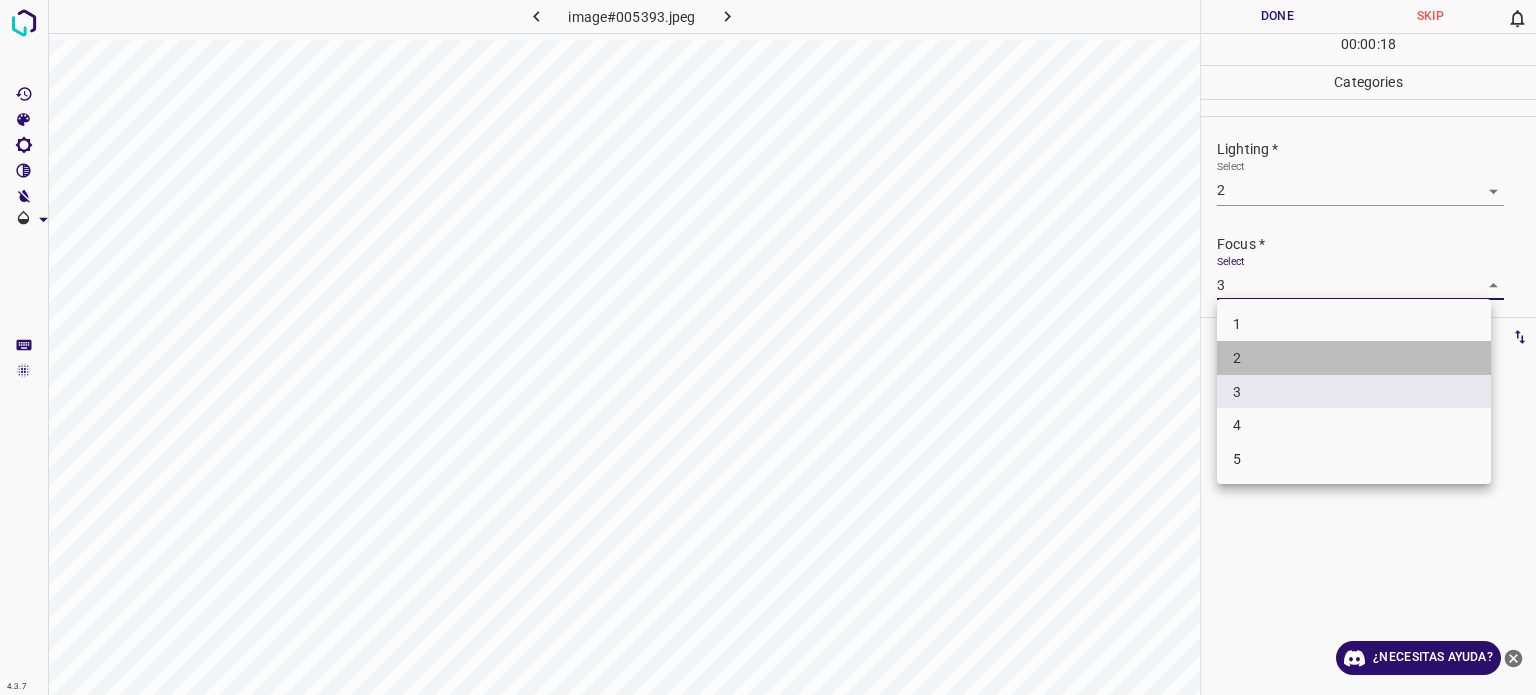 click on "2" at bounding box center (1237, 358) 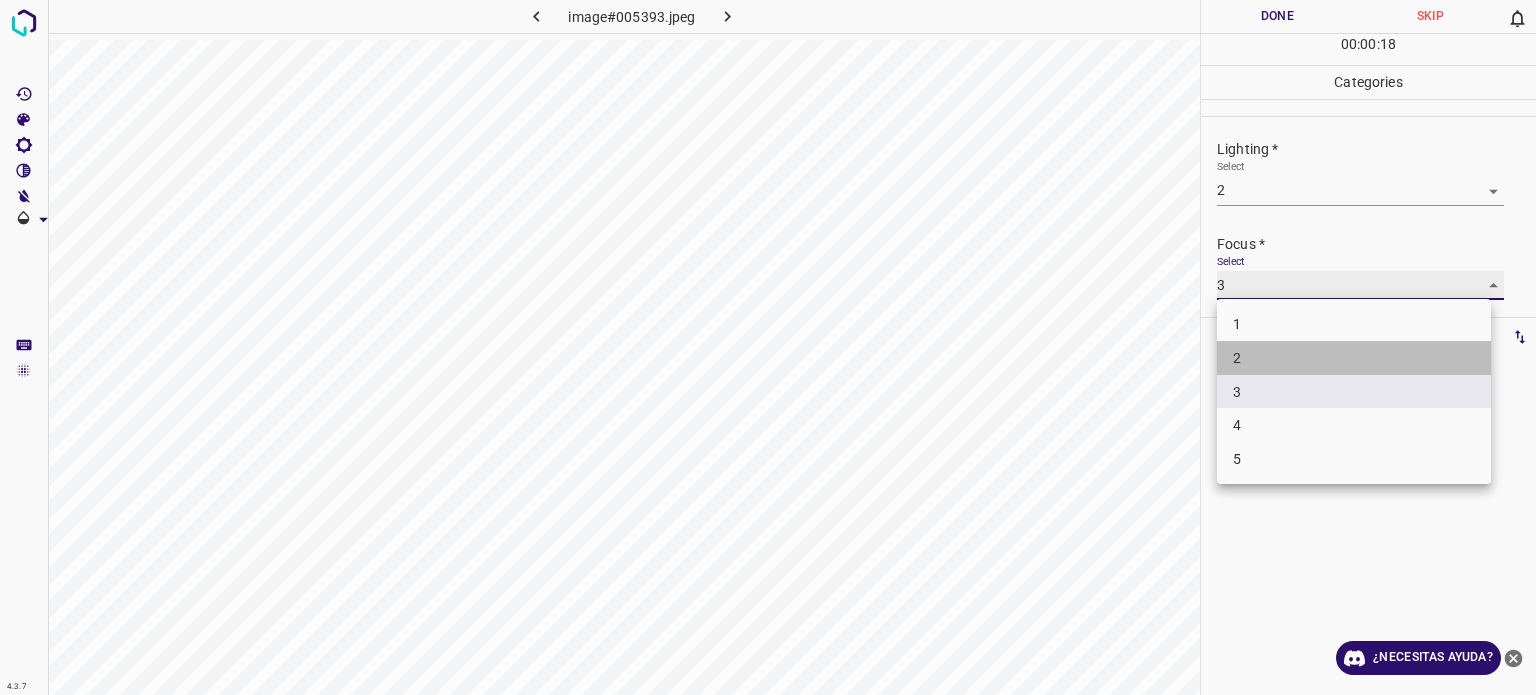 type on "2" 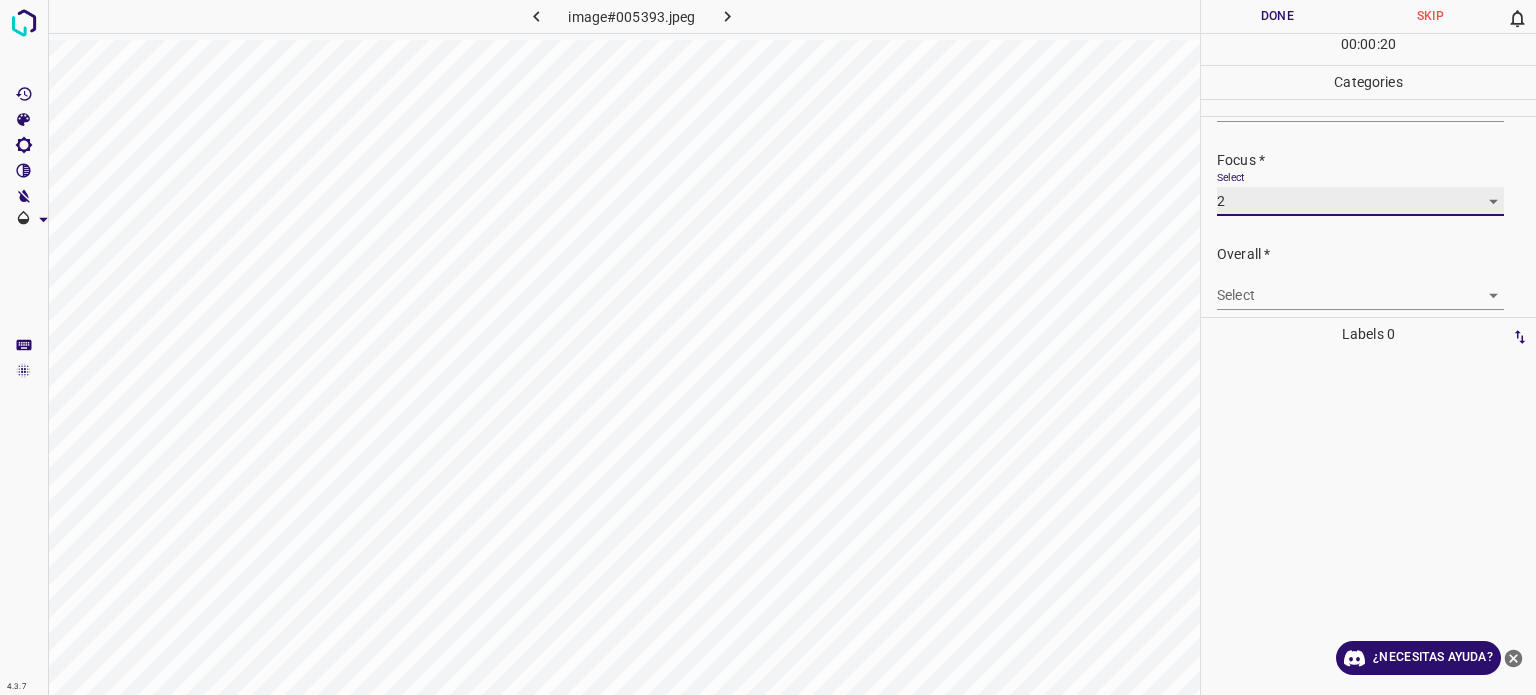 scroll, scrollTop: 98, scrollLeft: 0, axis: vertical 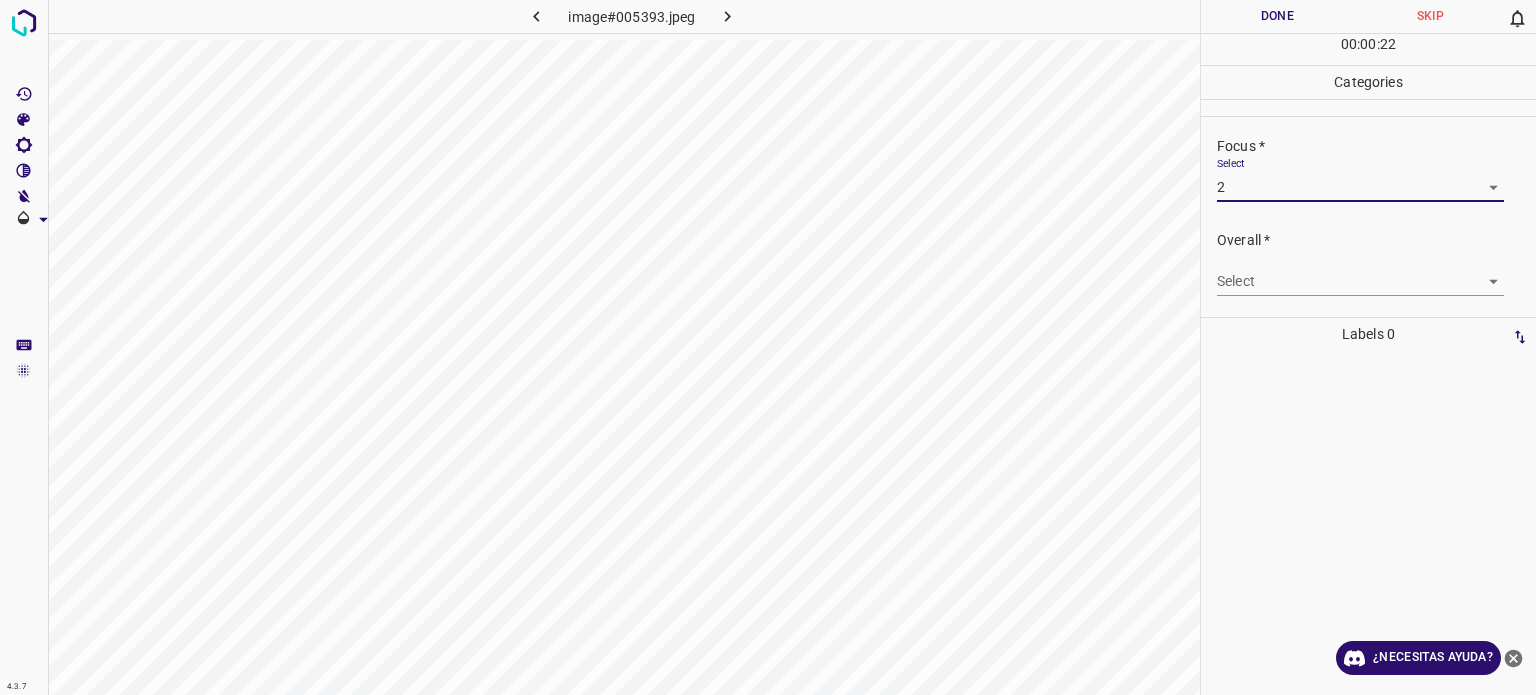 click on "4.3.7 image#005393.jpeg Done Skip 0 00   : 00   : 22   Categories Lighting *  Select 2 2 Focus *  Select 2 2 Overall *  Select ​ Labels   0 Categories 1 Lighting 2 Focus 3 Overall Tools Space Change between modes (Draw & Edit) I Auto labeling R Restore zoom M Zoom in N Zoom out Delete Delete selecte label Filters Z Restore filters X Saturation filter C Brightness filter V Contrast filter B Gray scale filter General O Download ¿Necesitas ayuda? Texto original Valora esta traducción Tu opinión servirá para ayudar a mejorar el Traductor de Google - Texto - Esconder - Borrar" at bounding box center (768, 347) 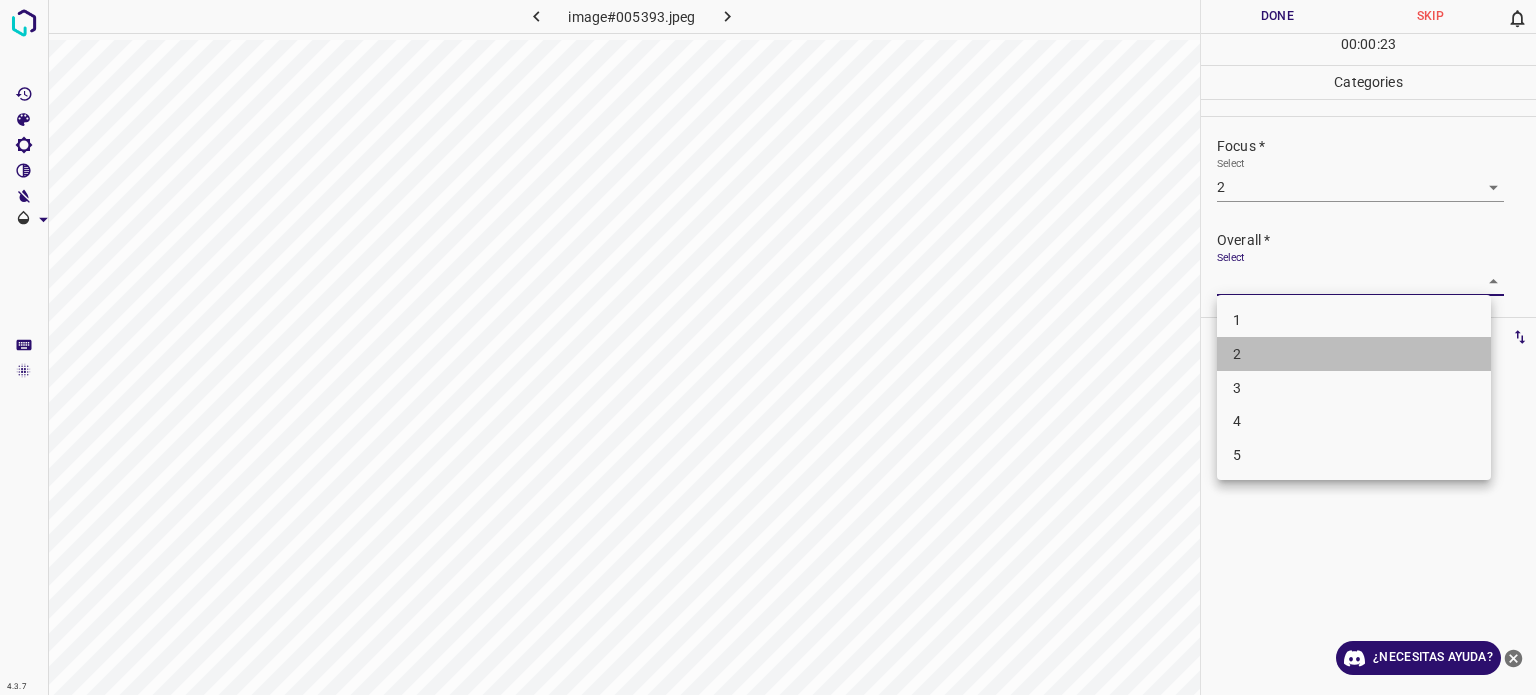 click on "2" at bounding box center [1237, 354] 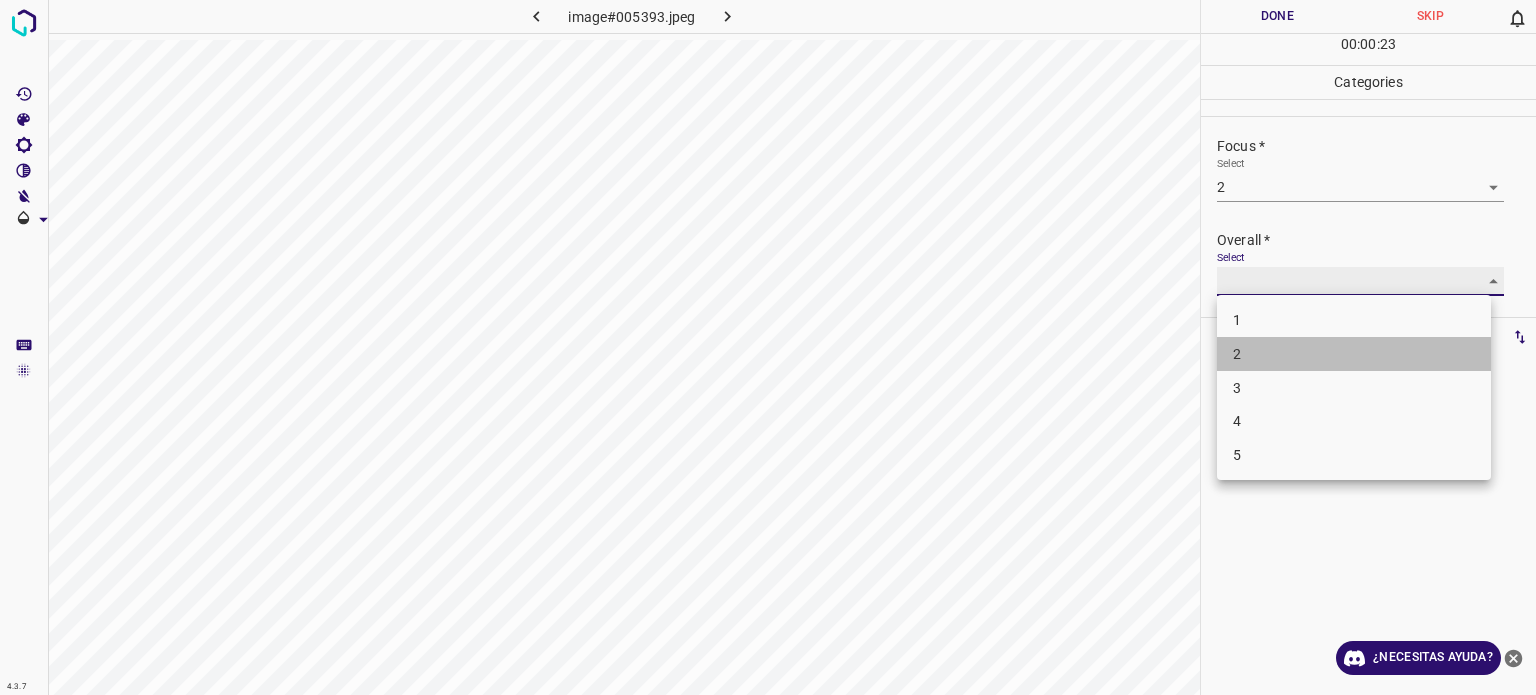 type on "2" 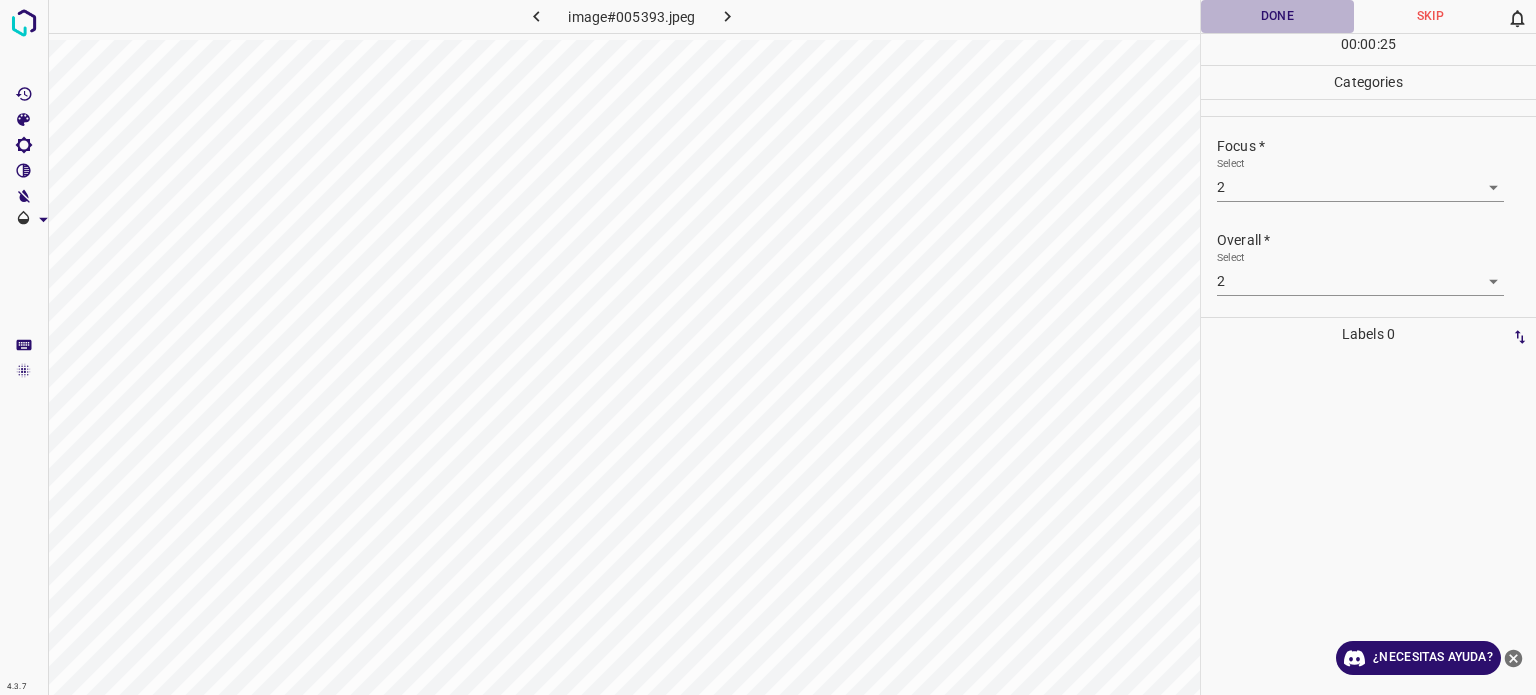 click on "Done" at bounding box center (1277, 16) 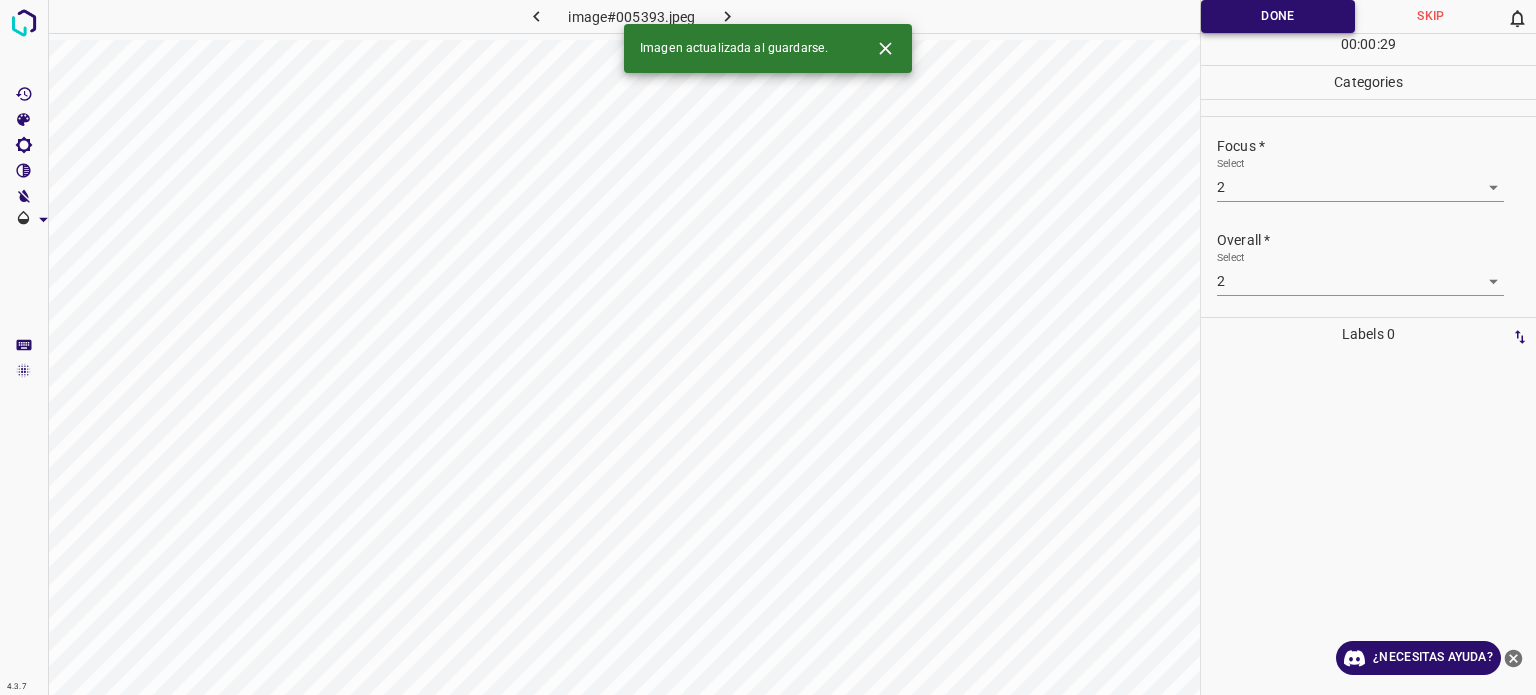 click on "Done" at bounding box center [1278, 16] 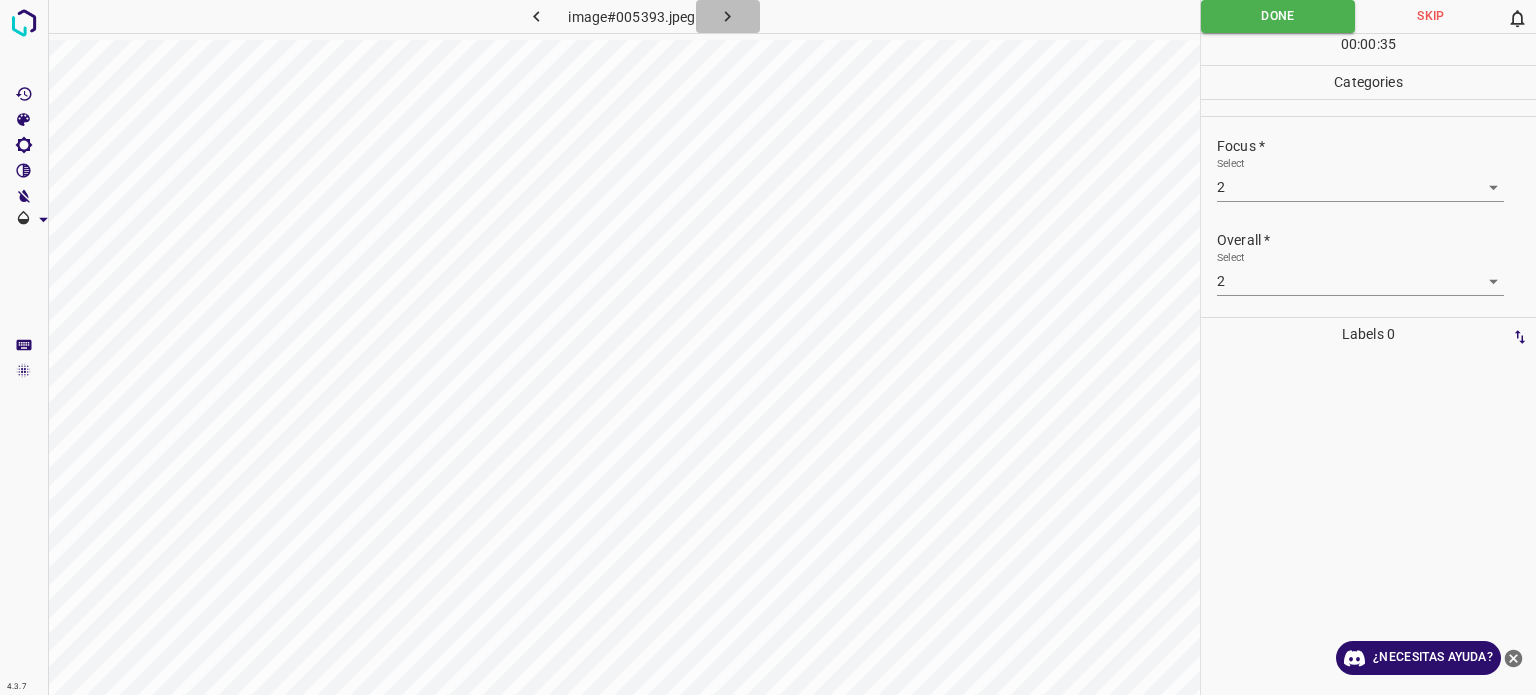 click 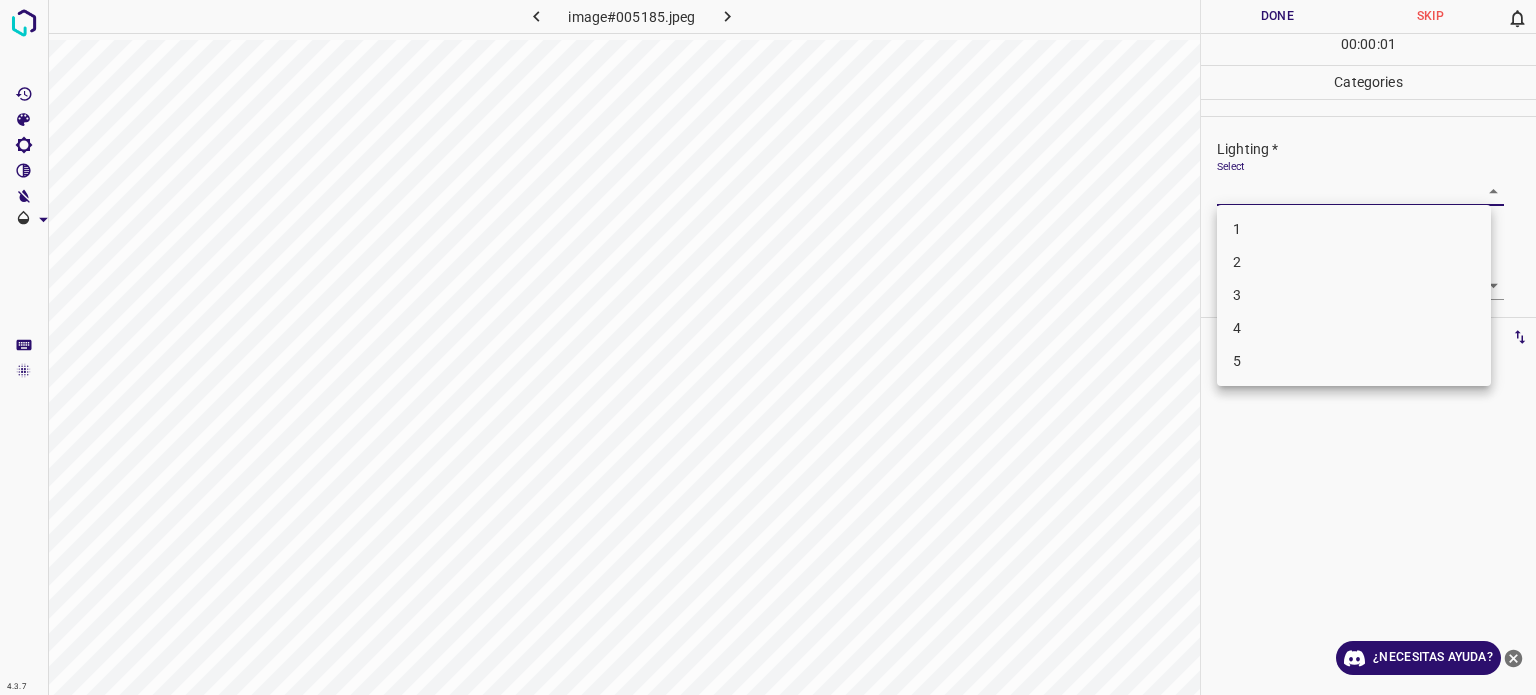 click on "4.3.7 image#005185.jpeg Done Skip 0 00   : 00   : 01   Categories Lighting *  Select ​ Focus *  Select ​ Overall *  Select ​ Labels   0 Categories 1 Lighting 2 Focus 3 Overall Tools Space Change between modes (Draw & Edit) I Auto labeling R Restore zoom M Zoom in N Zoom out Delete Delete selecte label Filters Z Restore filters X Saturation filter C Brightness filter V Contrast filter B Gray scale filter General O Download ¿Necesitas ayuda? Texto original Valora esta traducción Tu opinión servirá para ayudar a mejorar el Traductor de Google - Texto - Esconder - Borrar 1 2 3 4 5" at bounding box center [768, 347] 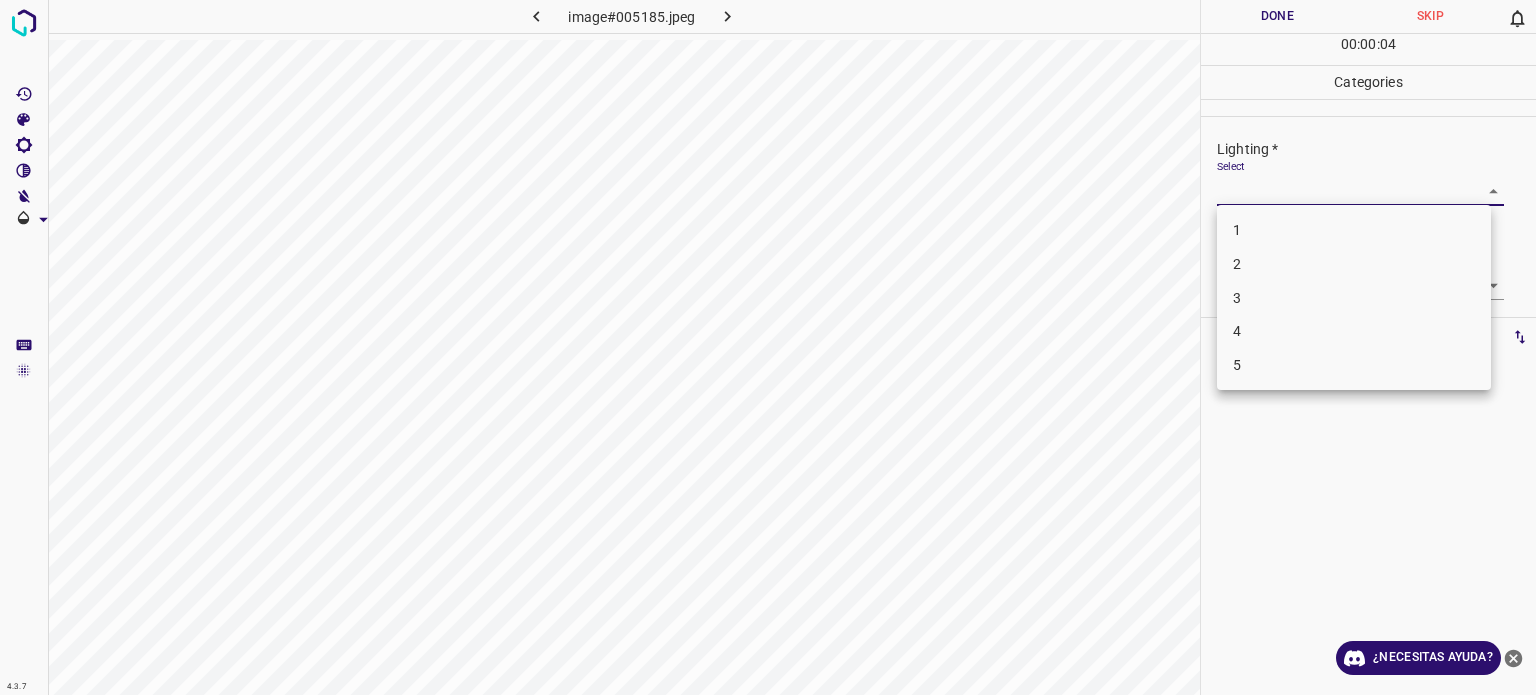 click on "3" at bounding box center [1354, 298] 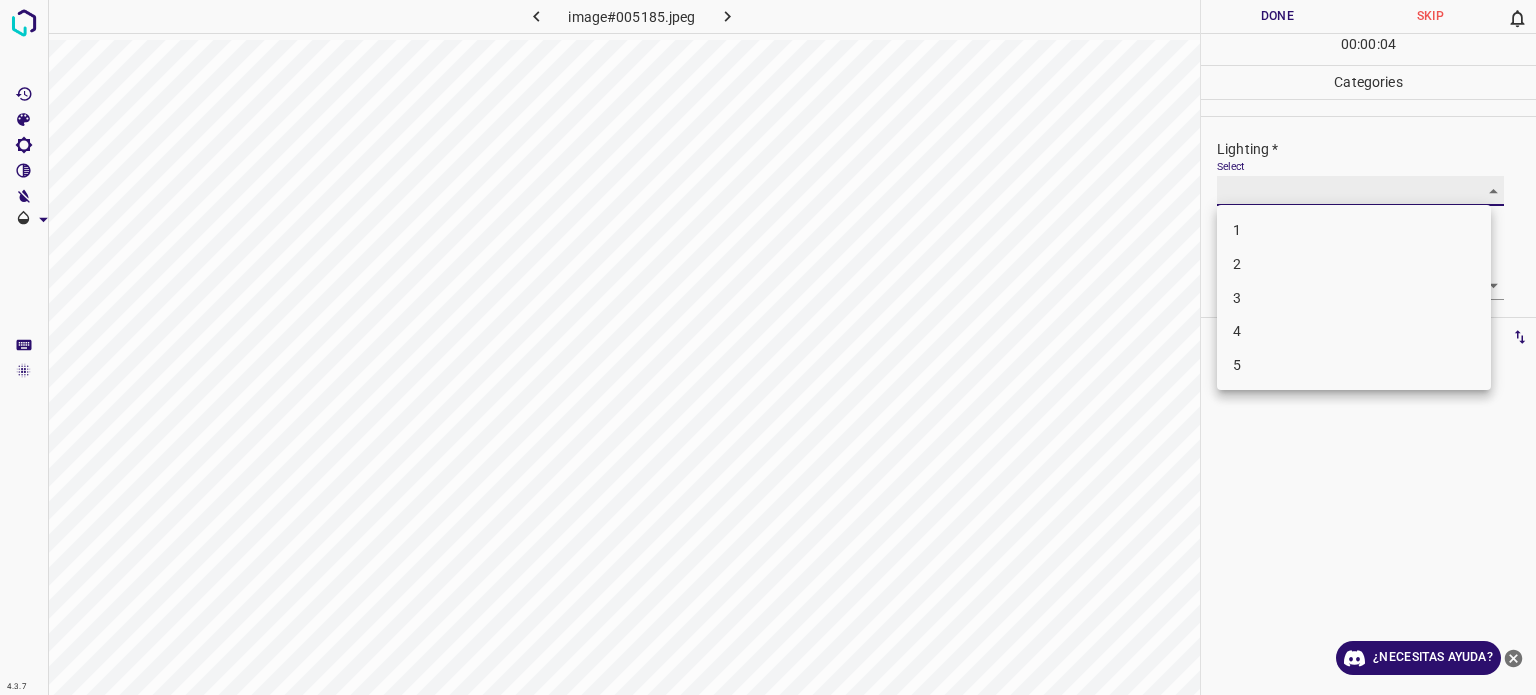 type on "3" 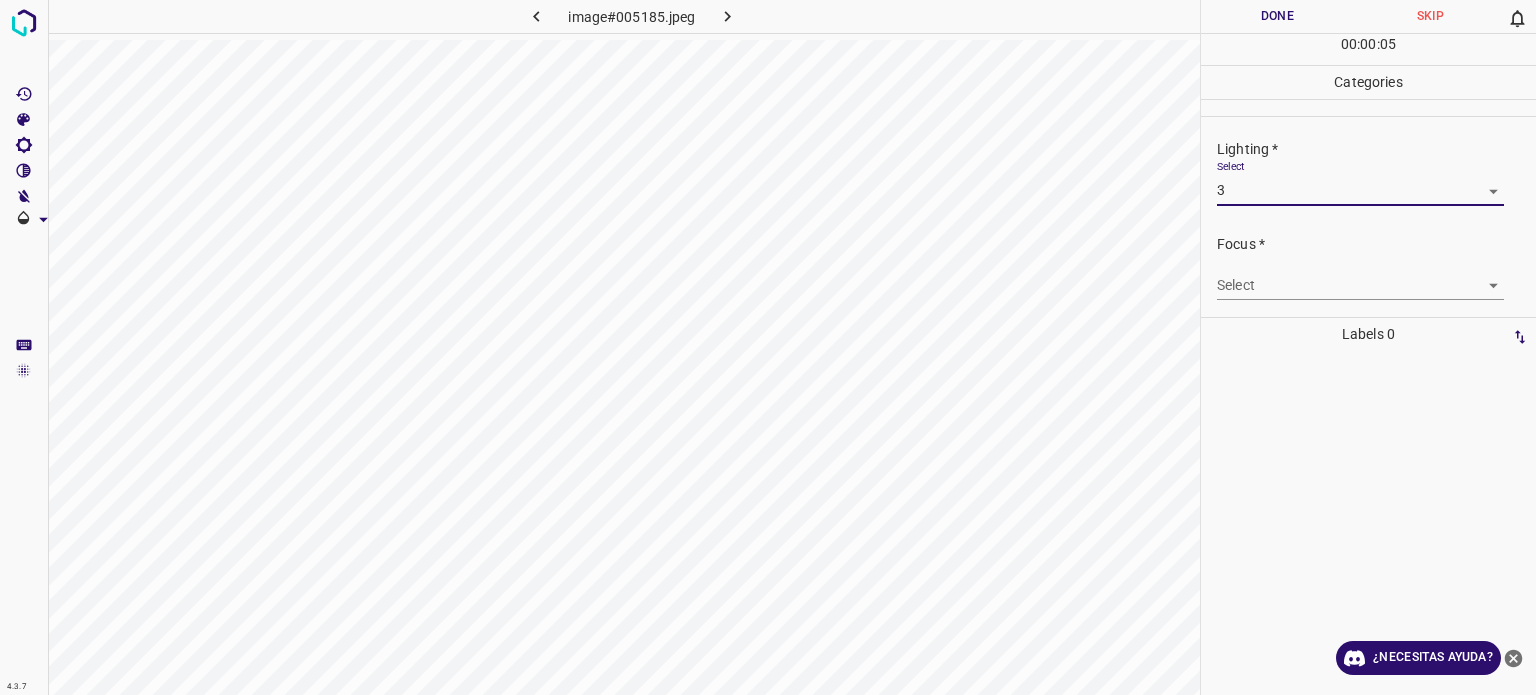 click on "4.3.7 image#005185.jpeg Done Skip 0 00   : 00   : 05   Categories Lighting *  Select 3 3 Focus *  Select ​ Overall *  Select ​ Labels   0 Categories 1 Lighting 2 Focus 3 Overall Tools Space Change between modes (Draw & Edit) I Auto labeling R Restore zoom M Zoom in N Zoom out Delete Delete selecte label Filters Z Restore filters X Saturation filter C Brightness filter V Contrast filter B Gray scale filter General O Download ¿Necesitas ayuda? Texto original Valora esta traducción Tu opinión servirá para ayudar a mejorar el Traductor de Google - Texto - Esconder - Borrar" at bounding box center [768, 347] 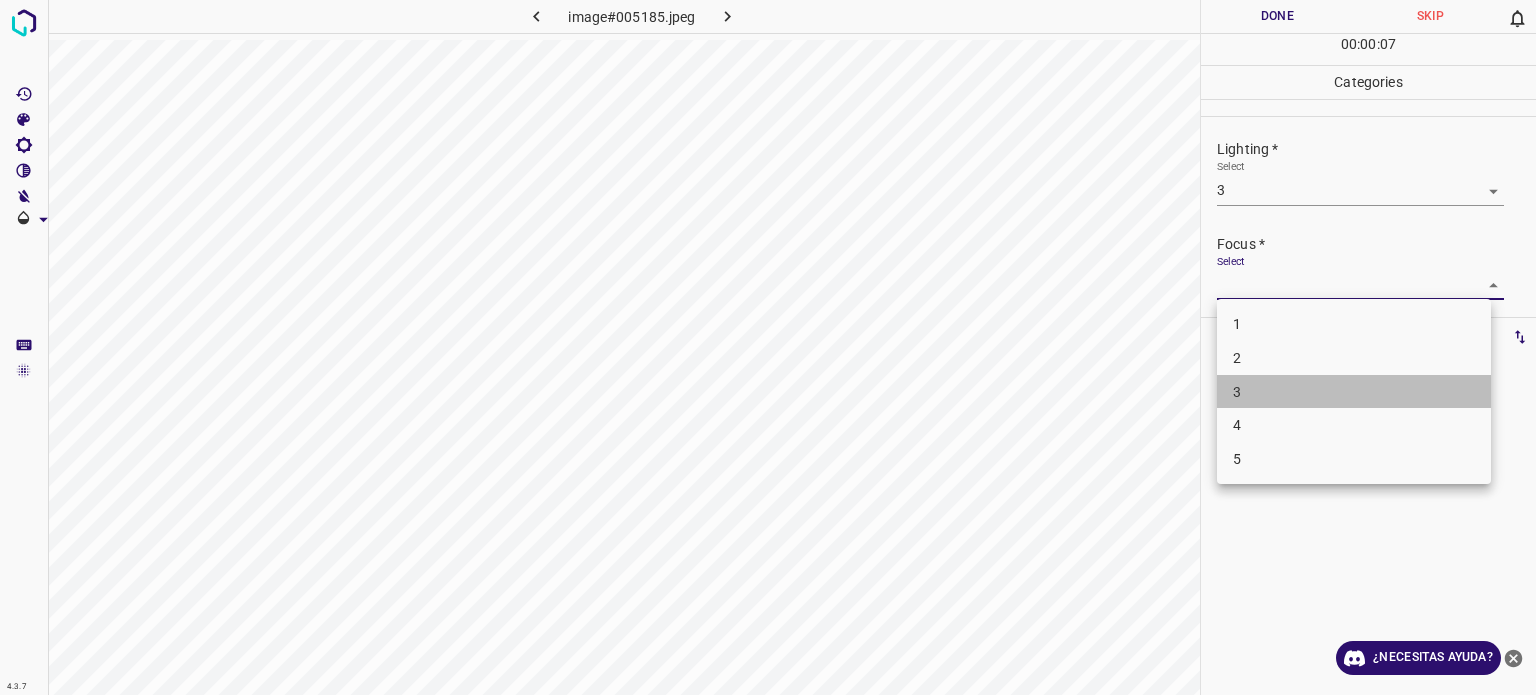 click on "3" at bounding box center [1237, 391] 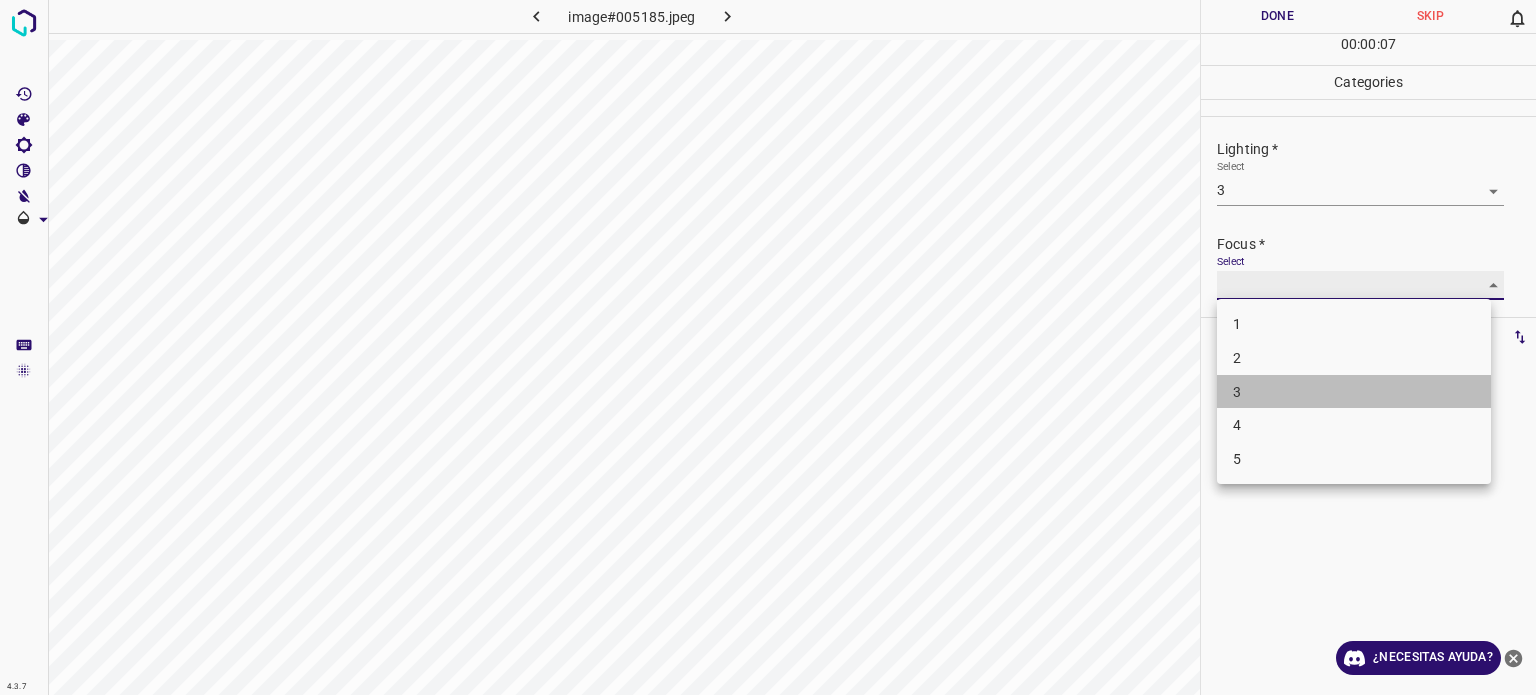 type on "3" 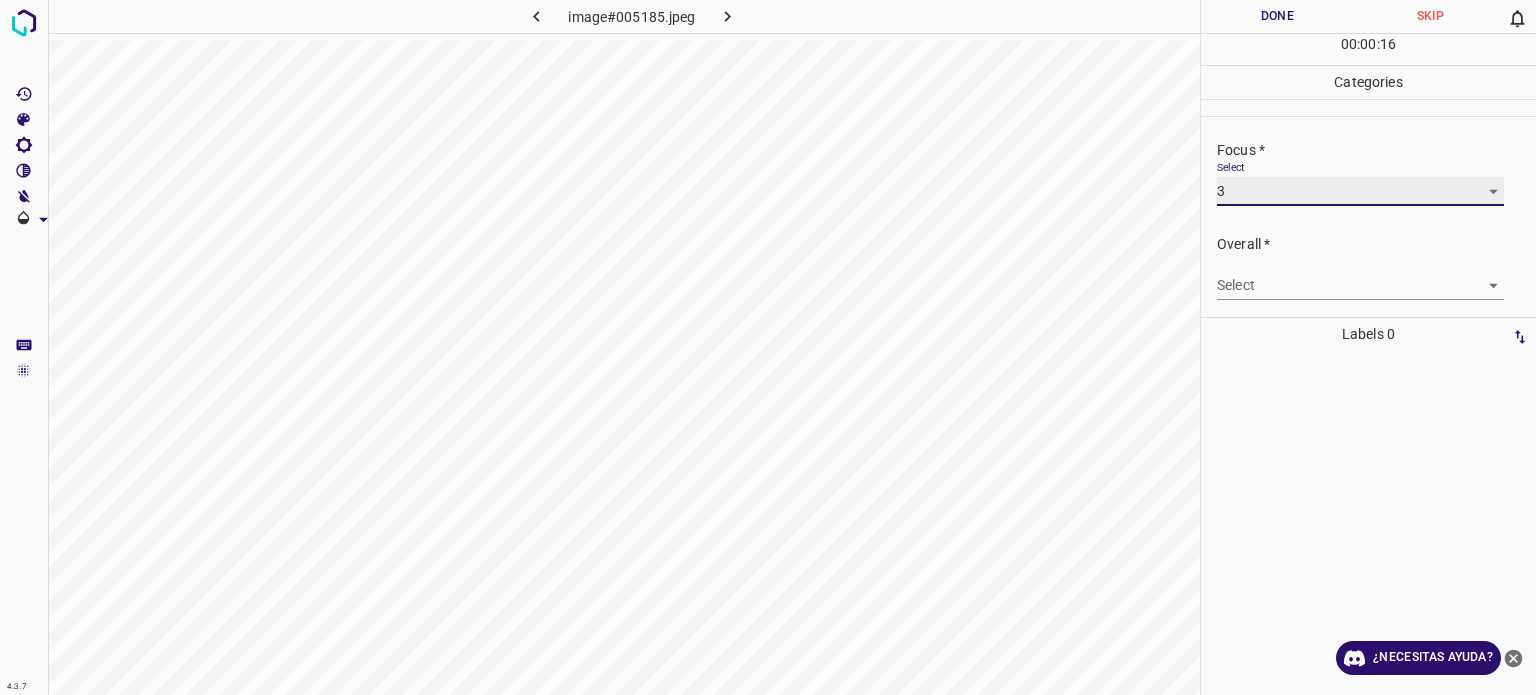 scroll, scrollTop: 98, scrollLeft: 0, axis: vertical 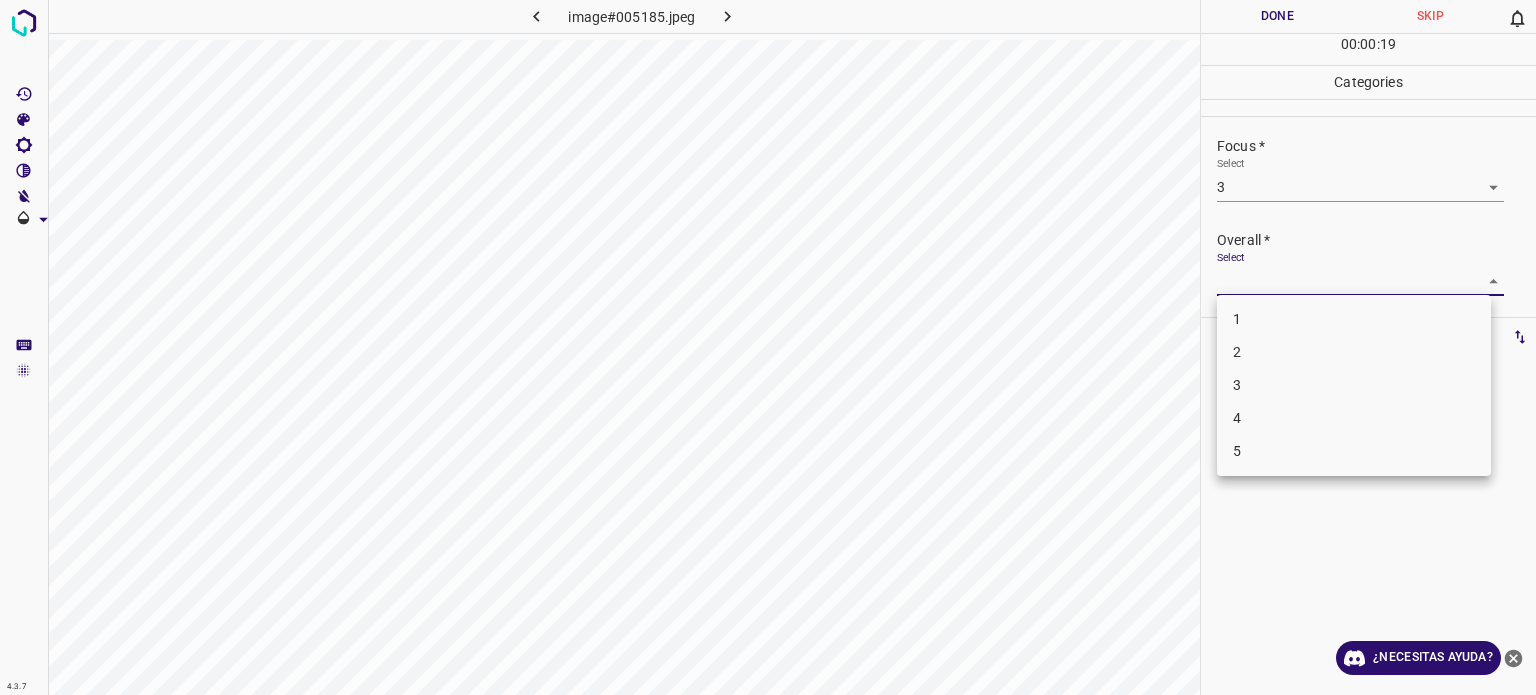 click on "4.3.7 image#005185.jpeg Done Skip 0 00   : 00   : 19   Categories Lighting *  Select 3 3 Focus *  Select 3 3 Overall *  Select ​ Labels   0 Categories 1 Lighting 2 Focus 3 Overall Tools Space Change between modes (Draw & Edit) I Auto labeling R Restore zoom M Zoom in N Zoom out Delete Delete selecte label Filters Z Restore filters X Saturation filter C Brightness filter V Contrast filter B Gray scale filter General O Download ¿Necesitas ayuda? Texto original Valora esta traducción Tu opinión servirá para ayudar a mejorar el Traductor de Google - Texto - Esconder - Borrar 1 2 3 4 5" at bounding box center (768, 347) 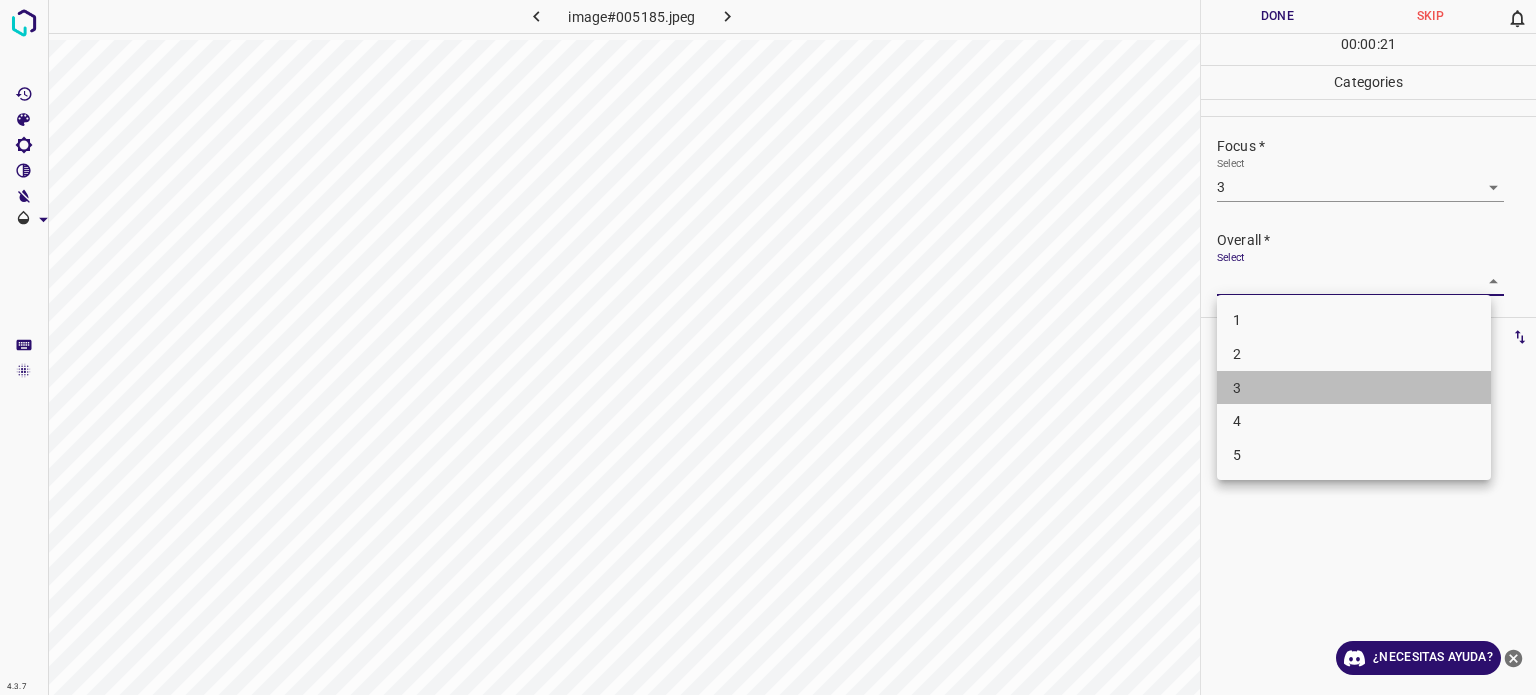 click on "3" at bounding box center (1354, 388) 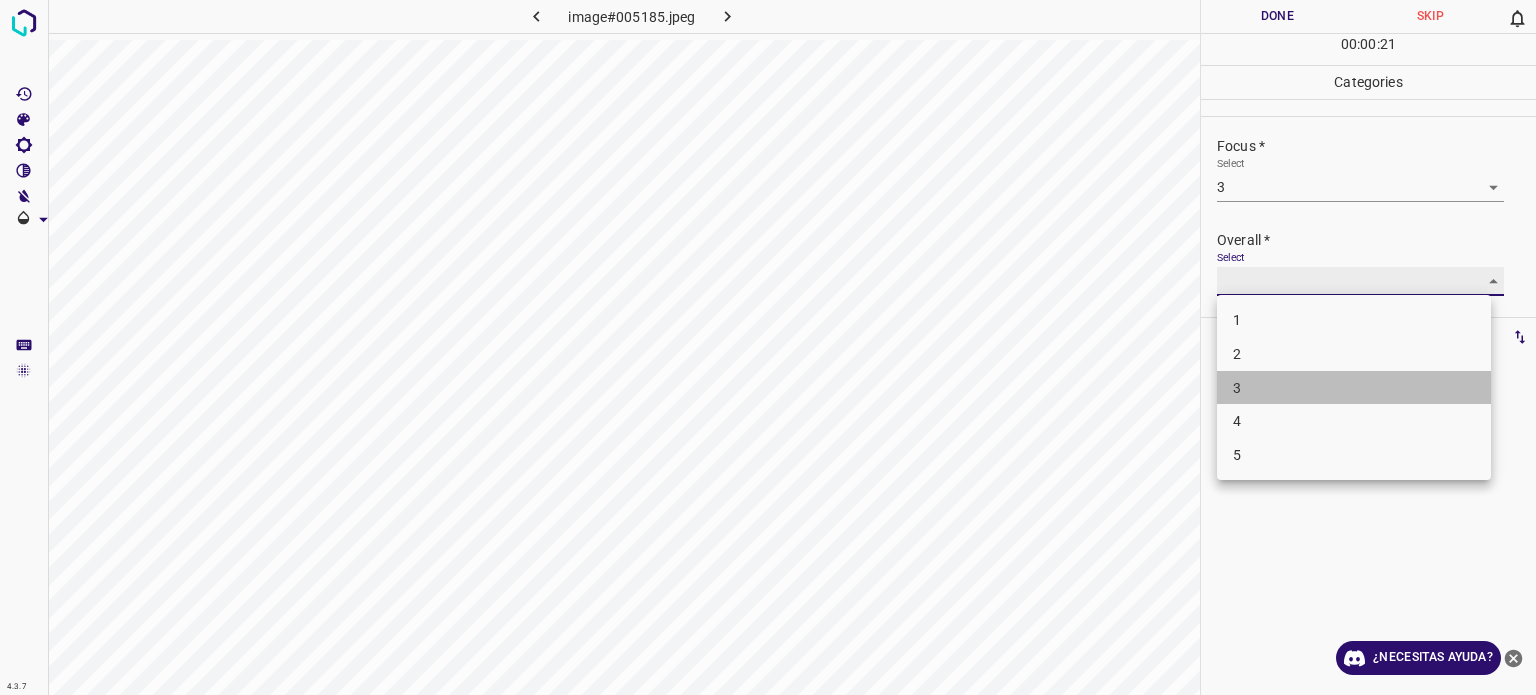 type on "3" 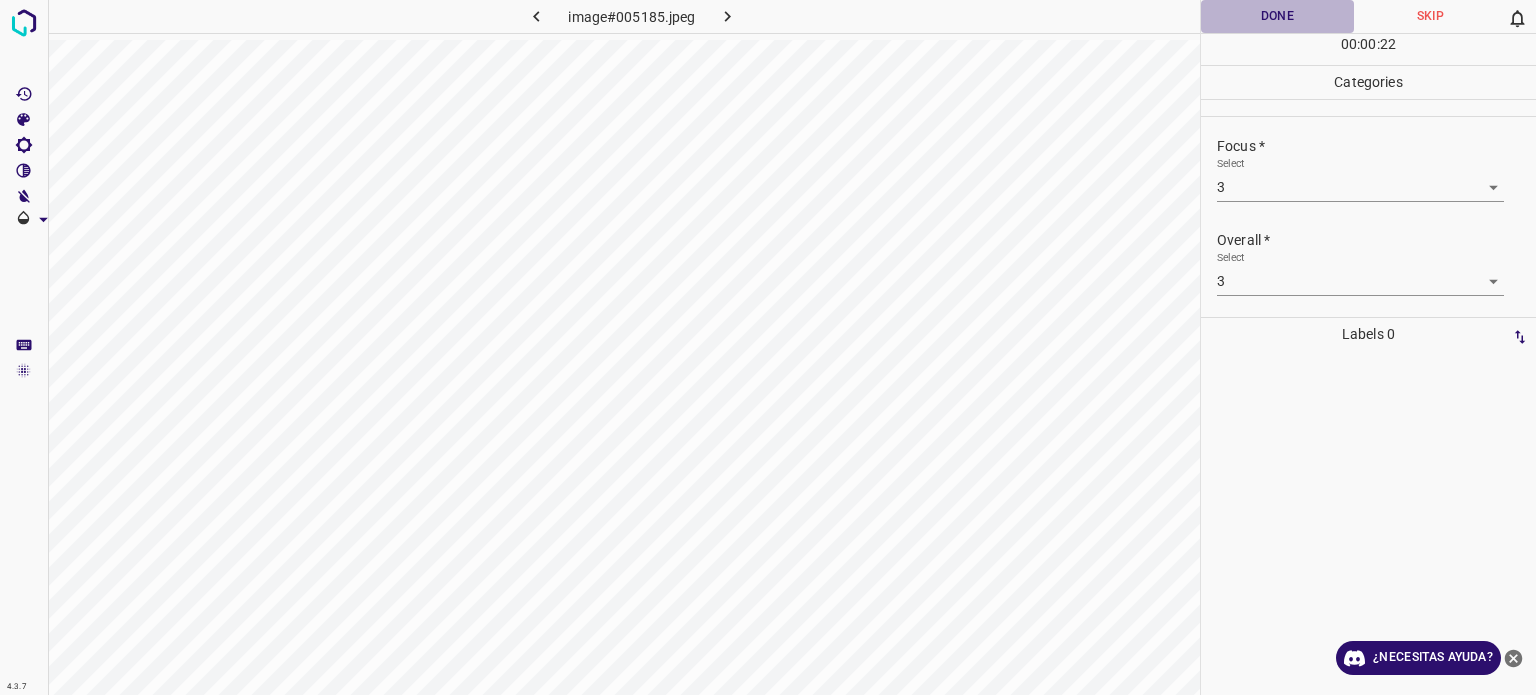 click on "Done" at bounding box center (1277, 16) 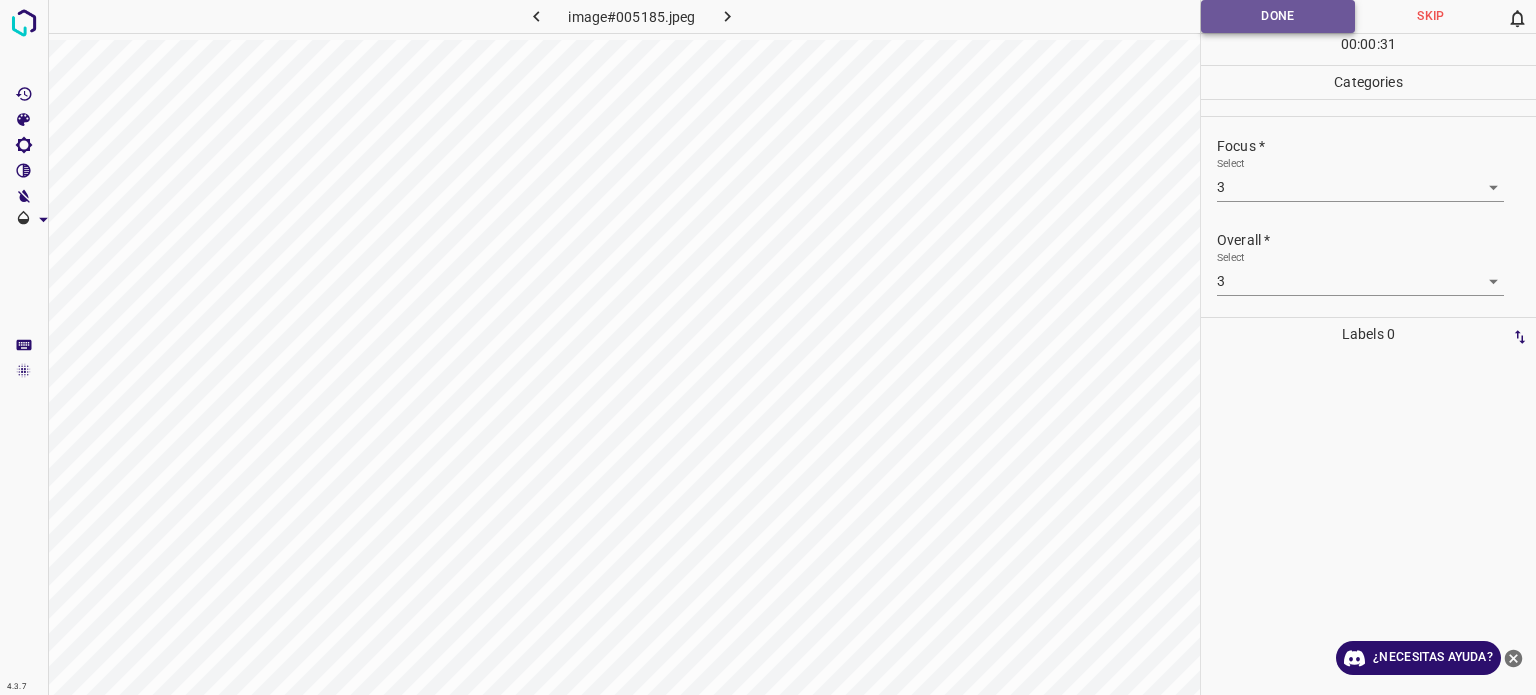 click on "Done" at bounding box center [1278, 16] 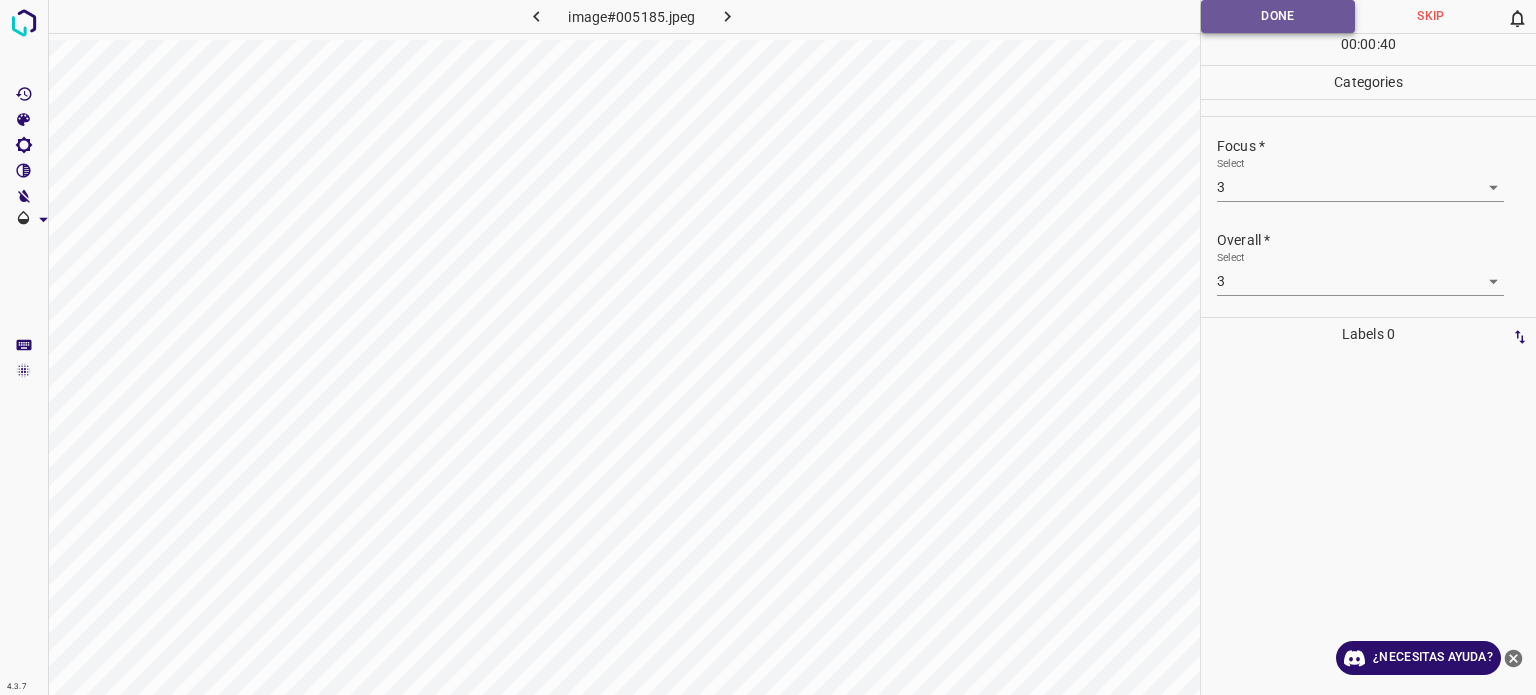 click on "Done" at bounding box center (1278, 16) 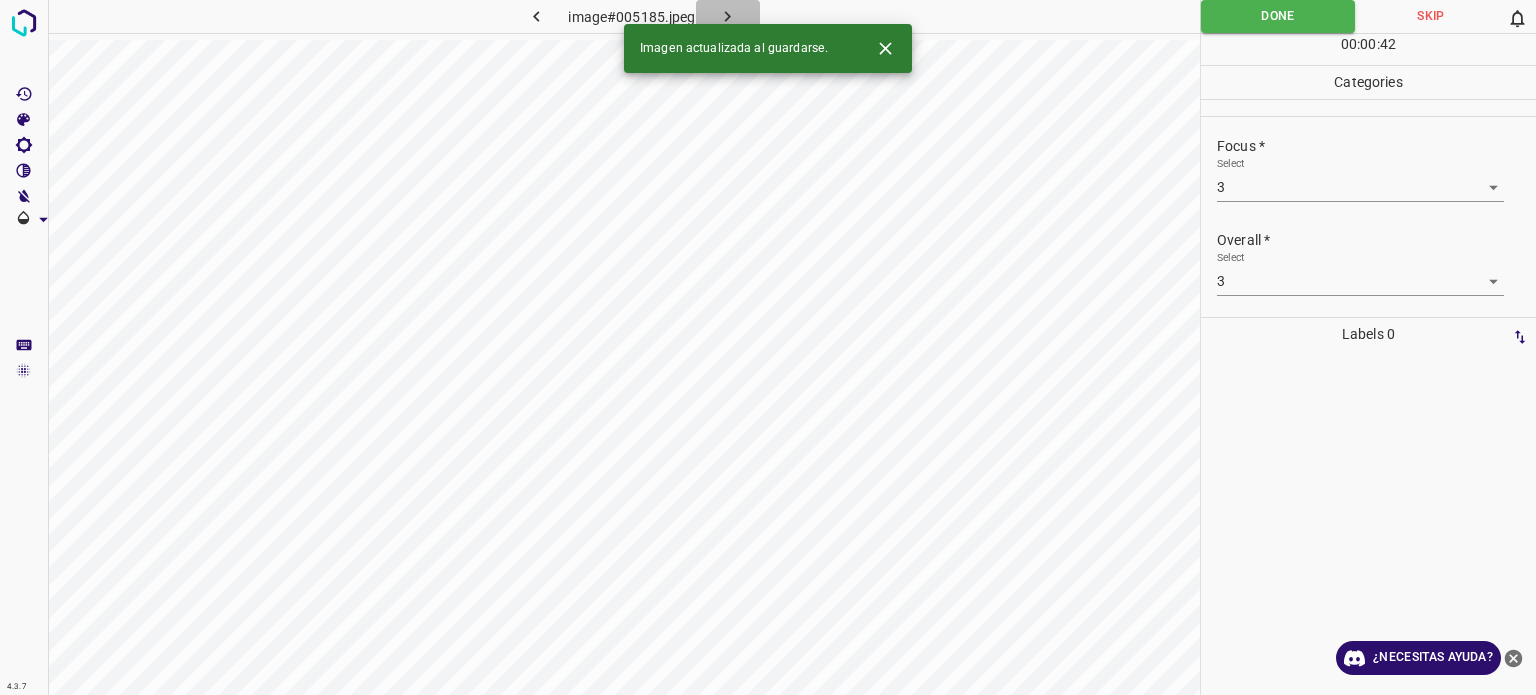 click 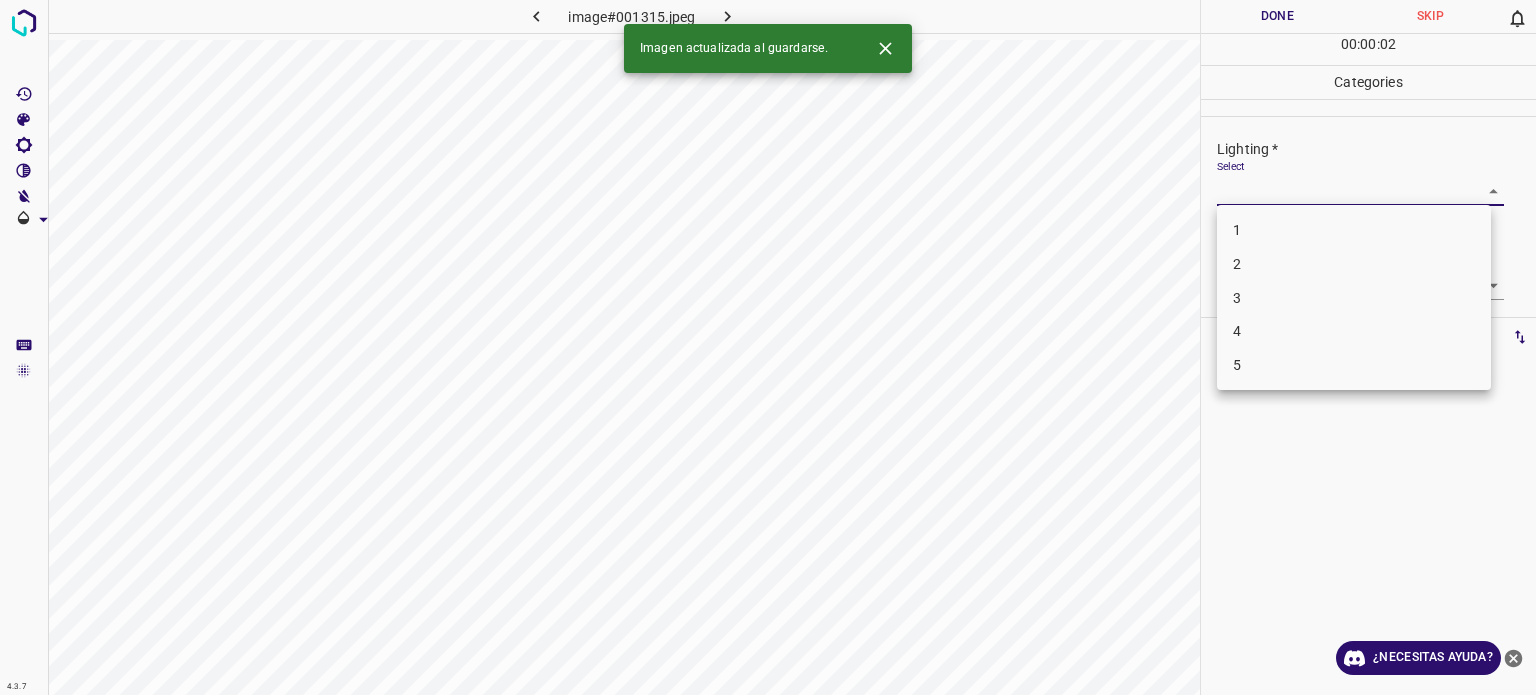 click on "4.3.7 image#001315.jpeg Done Skip 0 00   : 00   : 02   Categories Lighting *  Select ​ Focus *  Select ​ Overall *  Select ​ Labels   0 Categories 1 Lighting 2 Focus 3 Overall Tools Space Change between modes (Draw & Edit) I Auto labeling R Restore zoom M Zoom in N Zoom out Delete Delete selecte label Filters Z Restore filters X Saturation filter C Brightness filter V Contrast filter B Gray scale filter General O Download Imagen actualizada al guardarse. ¿Necesitas ayuda? Texto original Valora esta traducción Tu opinión servirá para ayudar a mejorar el Traductor de Google - Texto - Esconder - Borrar 1 2 3 4 5" at bounding box center (768, 347) 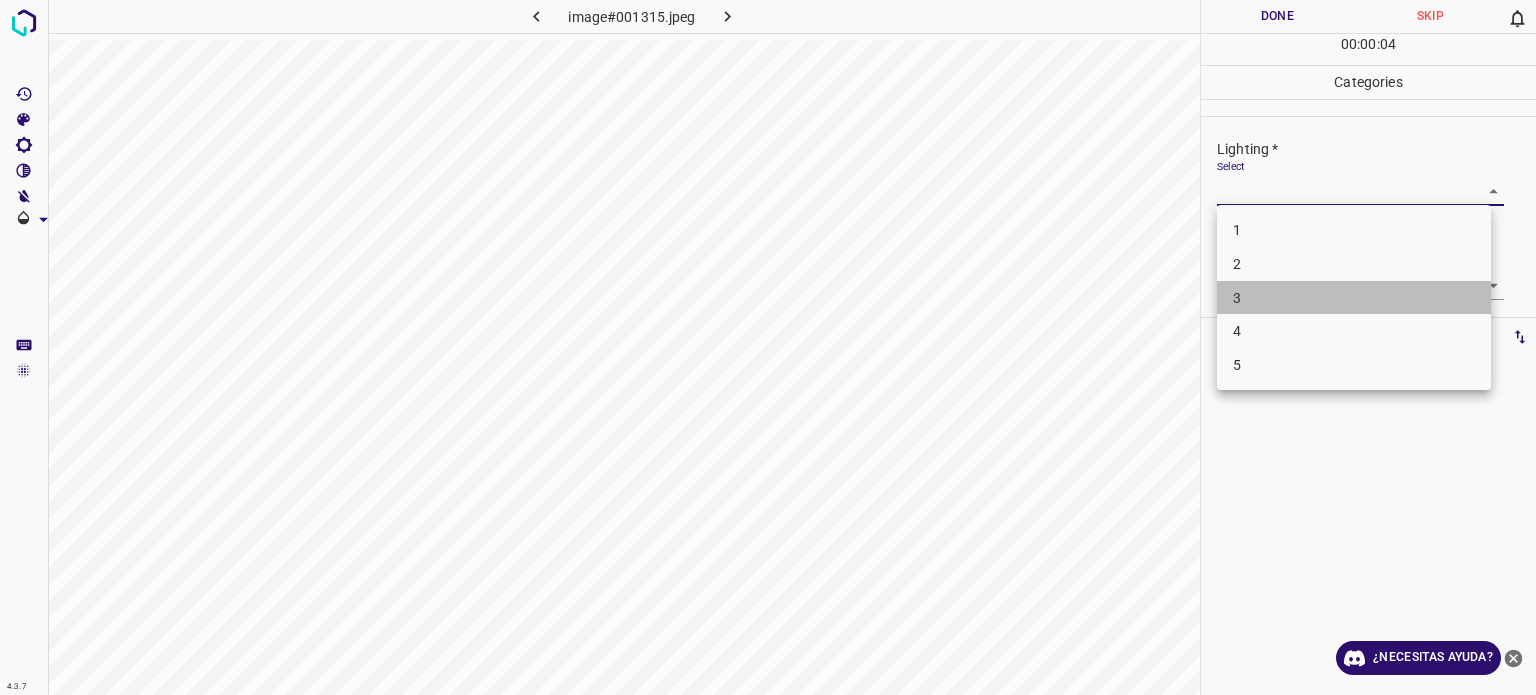 click on "3" at bounding box center [1354, 298] 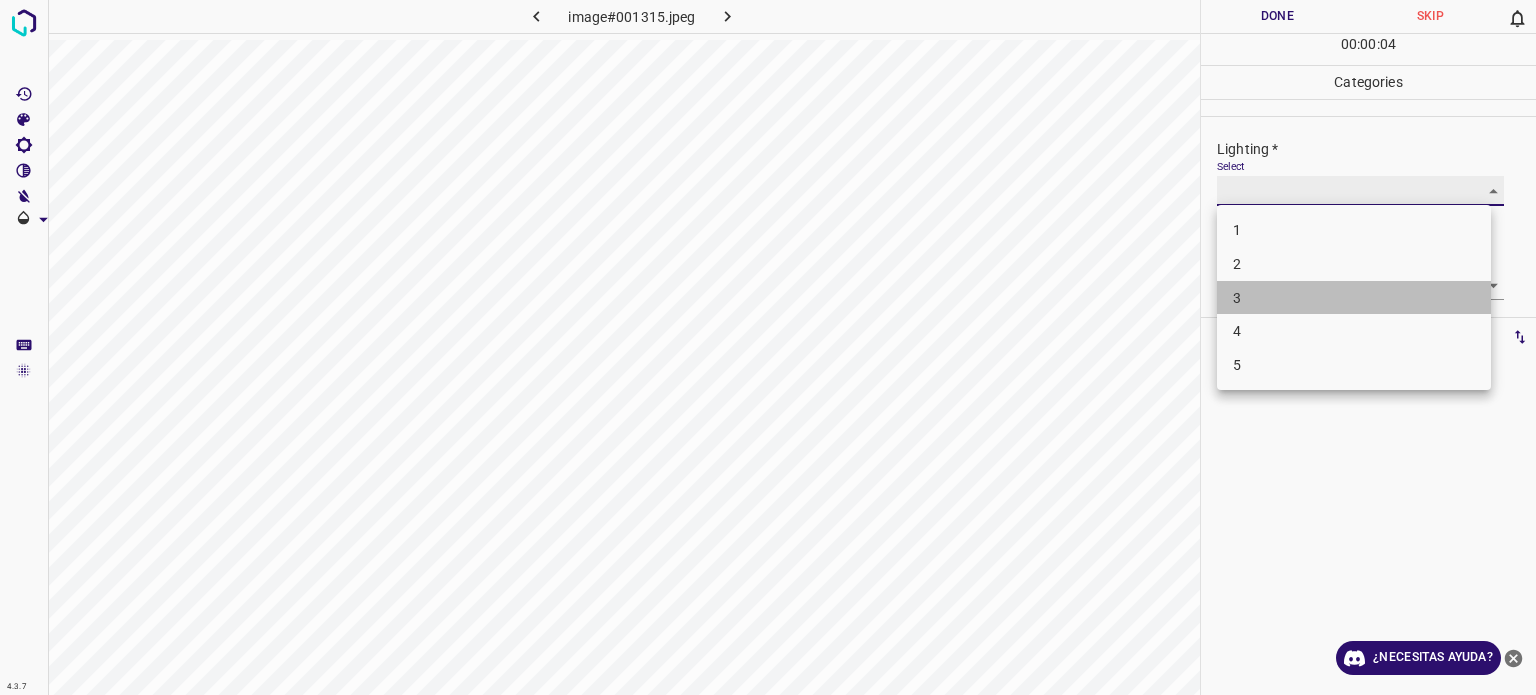 type on "3" 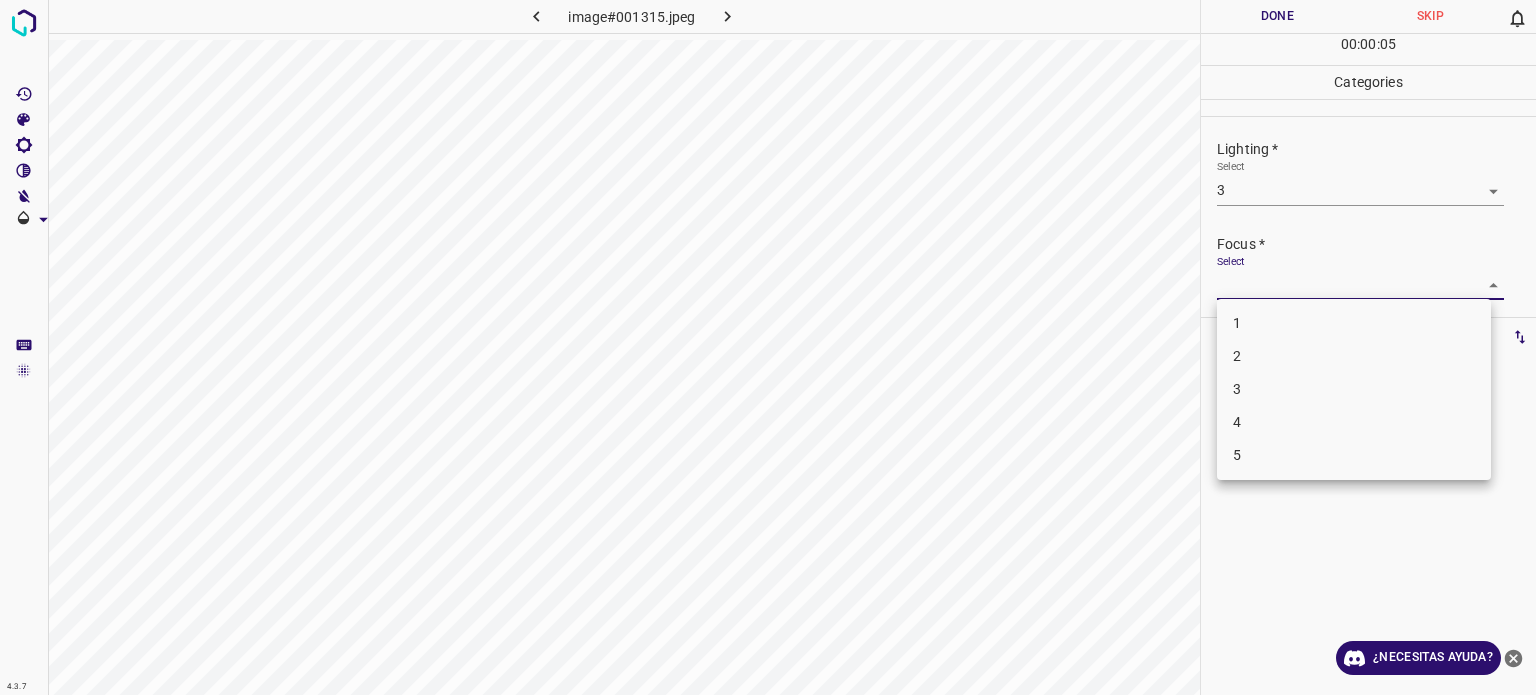 click on "4.3.7 image#001315.jpeg Done Skip 0 00   : 00   : 05   Categories Lighting *  Select 3 3 Focus *  Select ​ Overall *  Select ​ Labels   0 Categories 1 Lighting 2 Focus 3 Overall Tools Space Change between modes (Draw & Edit) I Auto labeling R Restore zoom M Zoom in N Zoom out Delete Delete selecte label Filters Z Restore filters X Saturation filter C Brightness filter V Contrast filter B Gray scale filter General O Download ¿Necesitas ayuda? Texto original Valora esta traducción Tu opinión servirá para ayudar a mejorar el Traductor de Google - Texto - Esconder - Borrar 1 2 3 4 5" at bounding box center [768, 347] 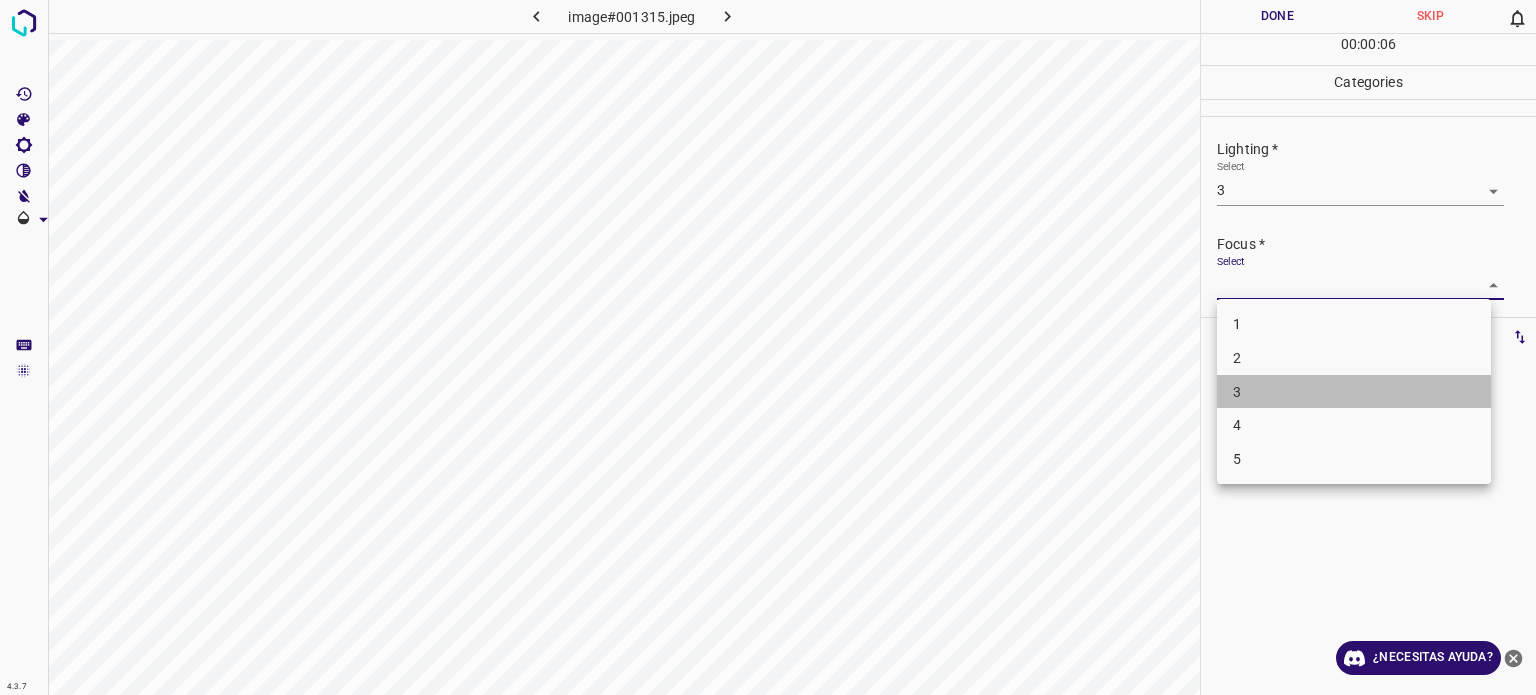 click on "3" at bounding box center [1237, 391] 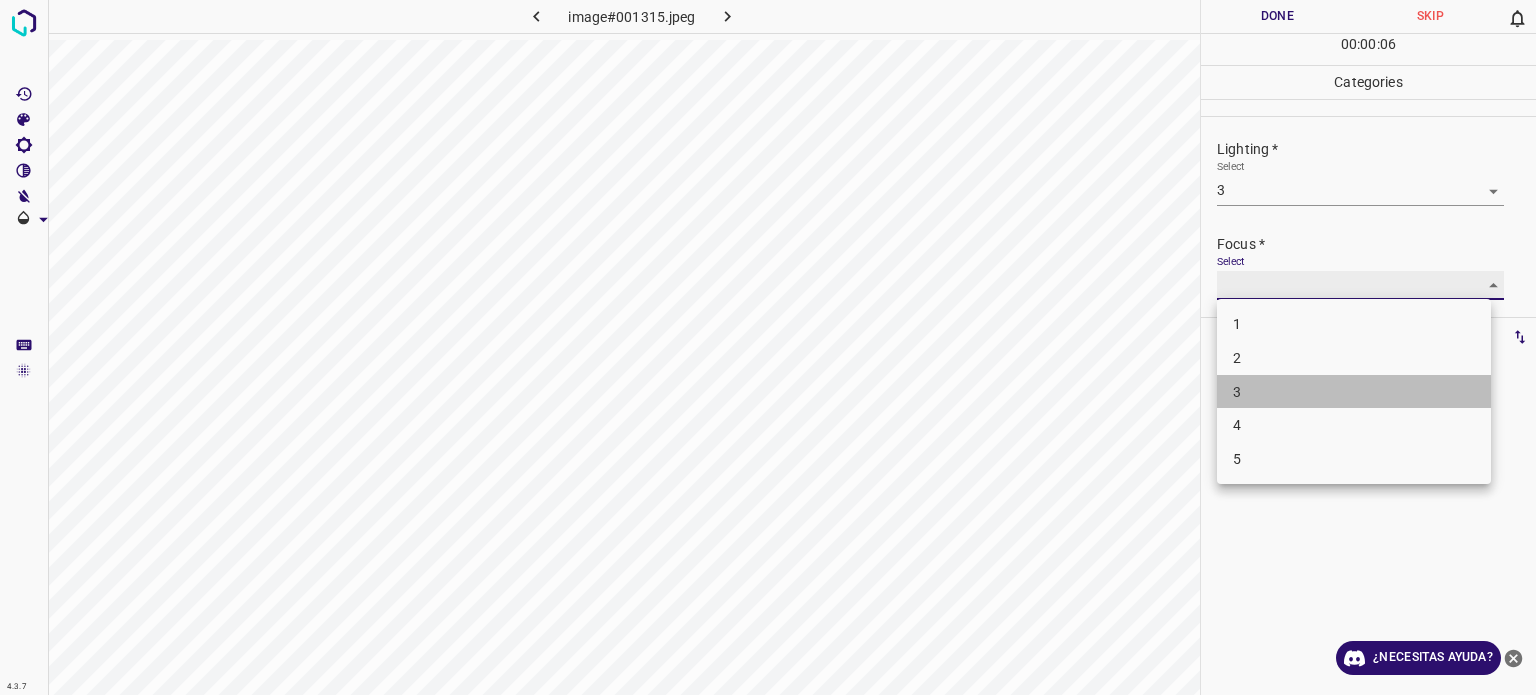 type on "3" 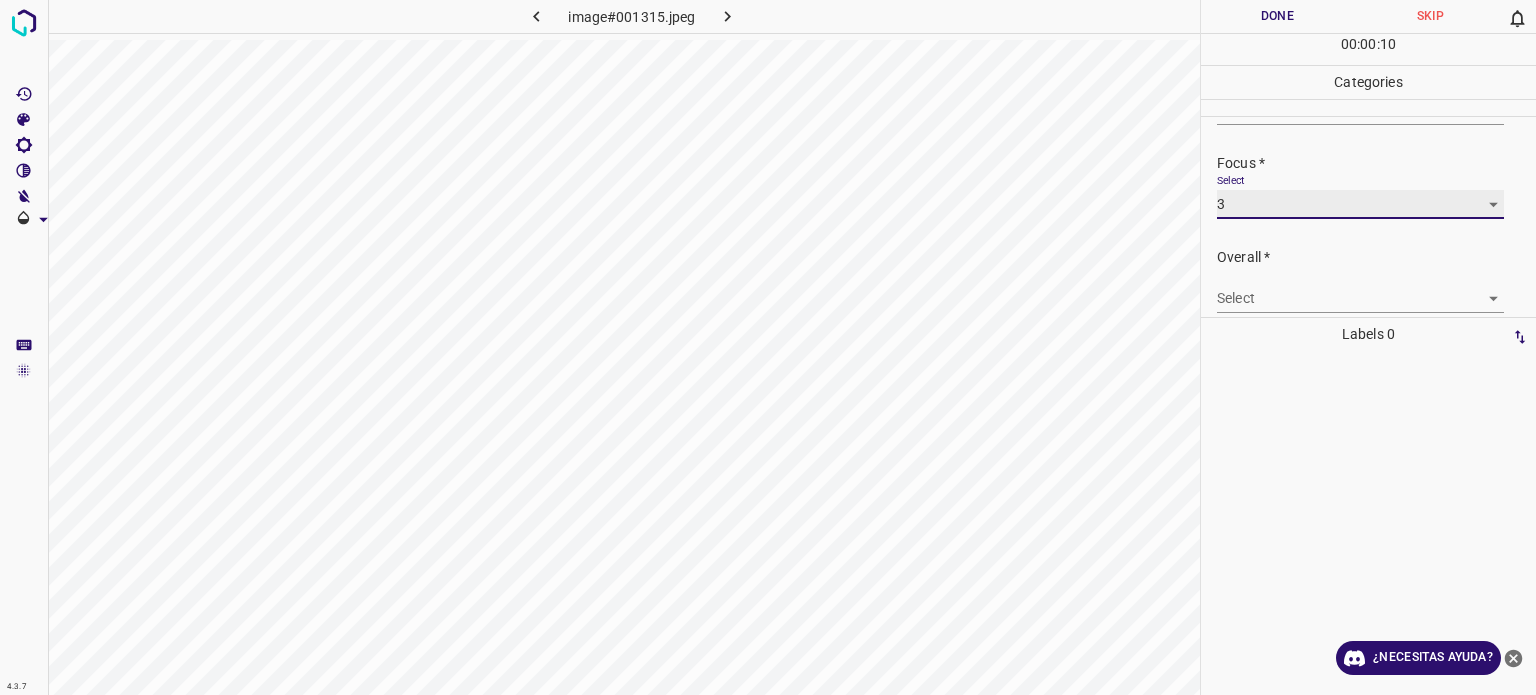 scroll, scrollTop: 98, scrollLeft: 0, axis: vertical 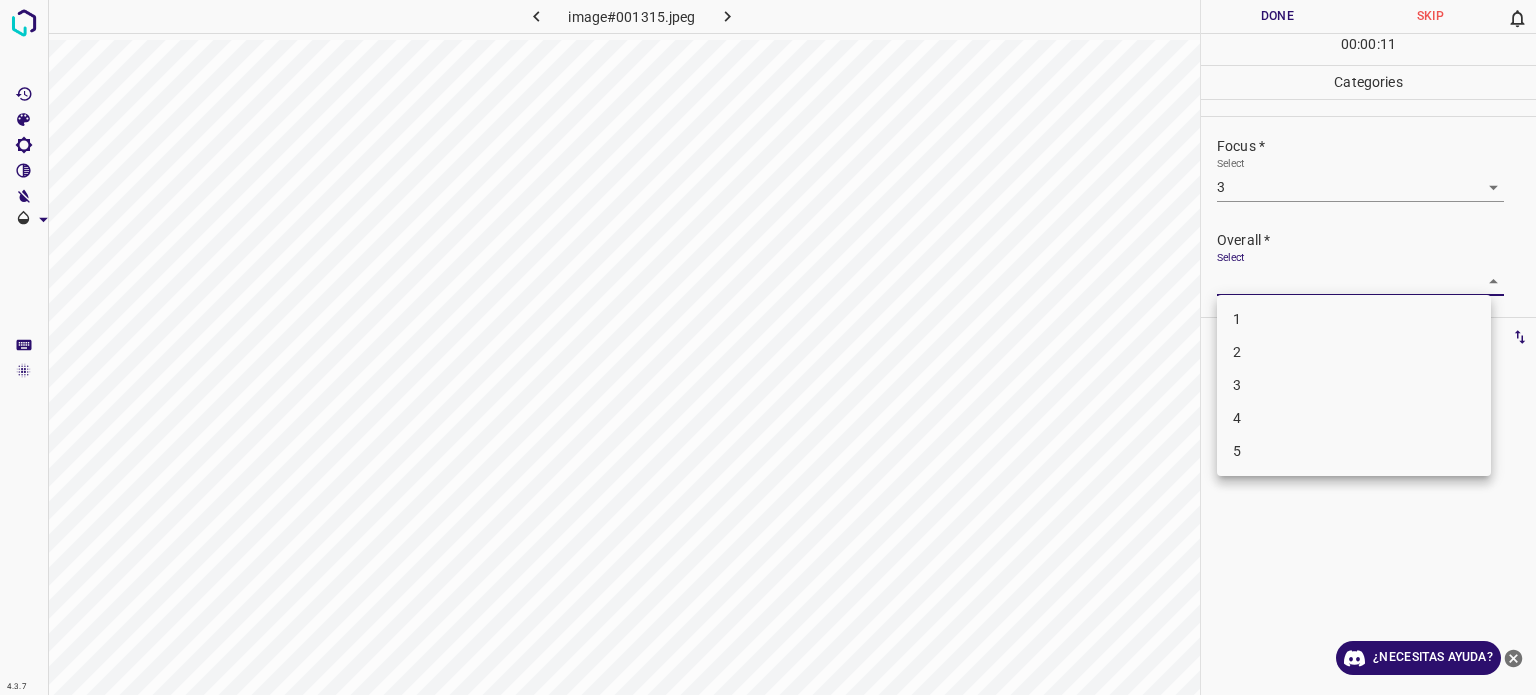 click on "4.3.7 image#001315.jpeg Done Skip 0 00   : 00   : 11   Categories Lighting *  Select 3 3 Focus *  Select 3 3 Overall *  Select ​ Labels   0 Categories 1 Lighting 2 Focus 3 Overall Tools Space Change between modes (Draw & Edit) I Auto labeling R Restore zoom M Zoom in N Zoom out Delete Delete selecte label Filters Z Restore filters X Saturation filter C Brightness filter V Contrast filter B Gray scale filter General O Download ¿Necesitas ayuda? Texto original Valora esta traducción Tu opinión servirá para ayudar a mejorar el Traductor de Google - Texto - Esconder - Borrar 1 2 3 4 5" at bounding box center (768, 347) 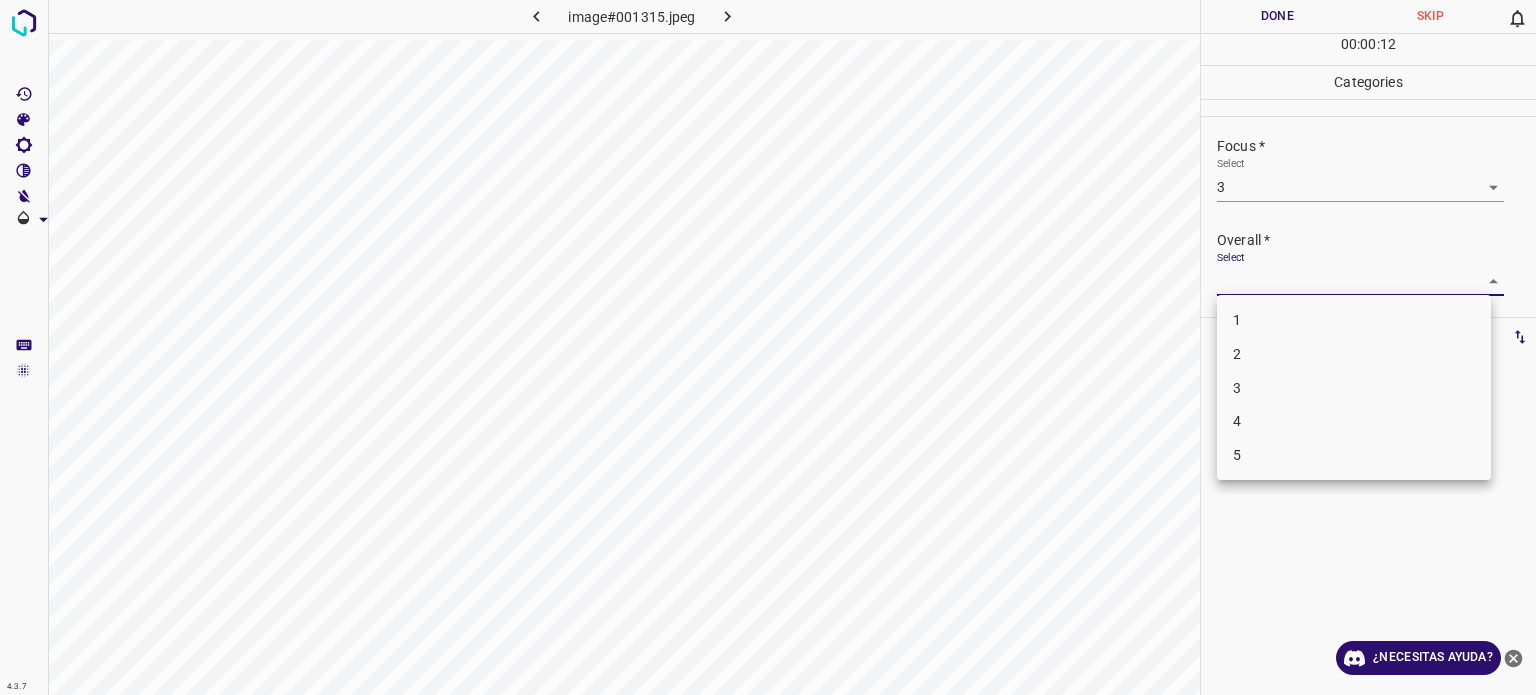 click on "3" at bounding box center [1237, 387] 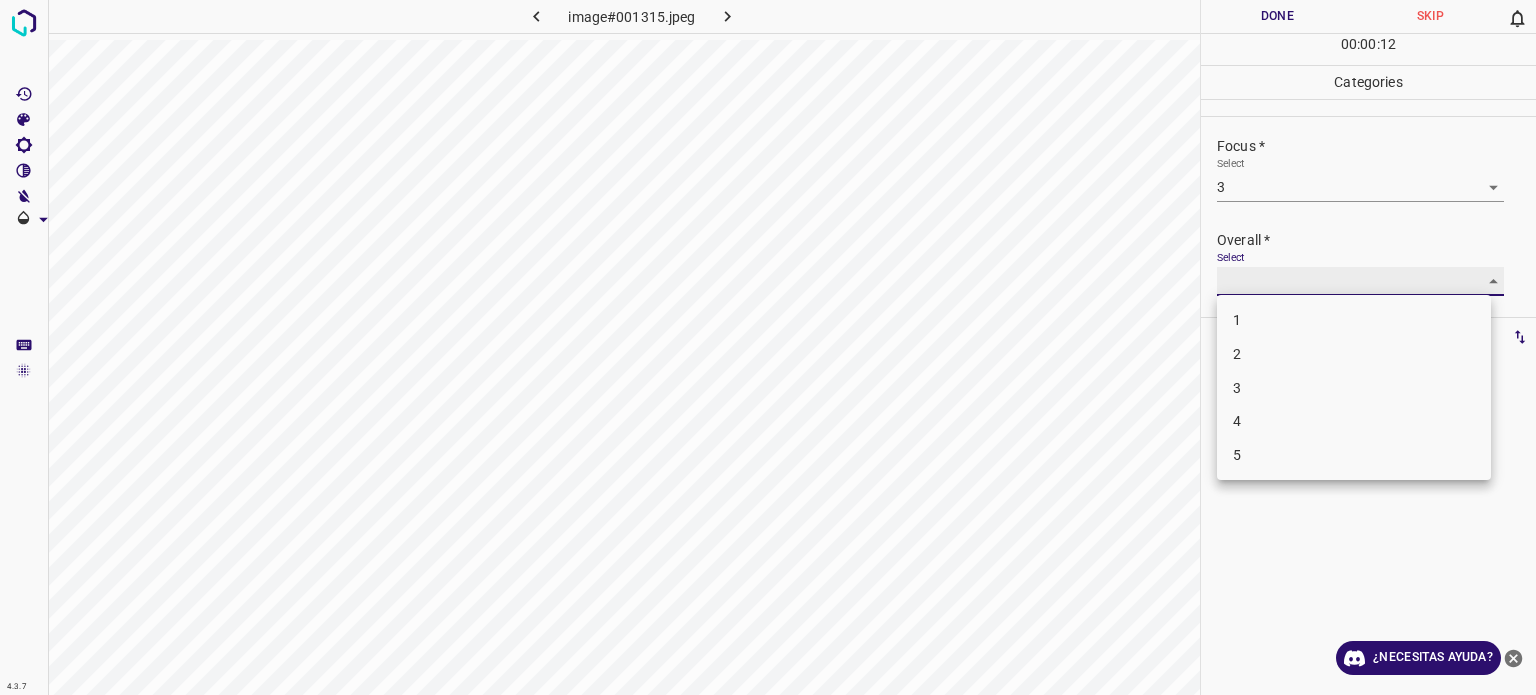 type on "3" 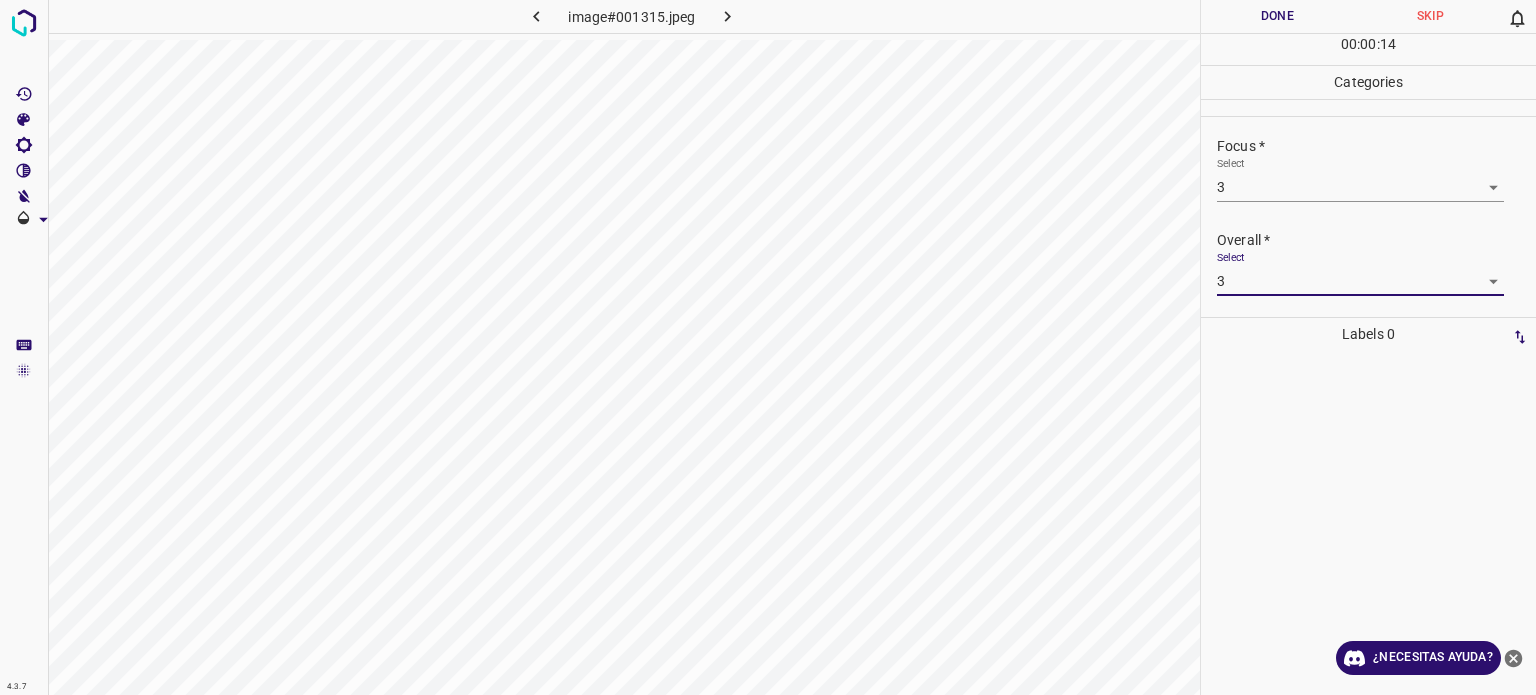 click on "Done" at bounding box center [1277, 16] 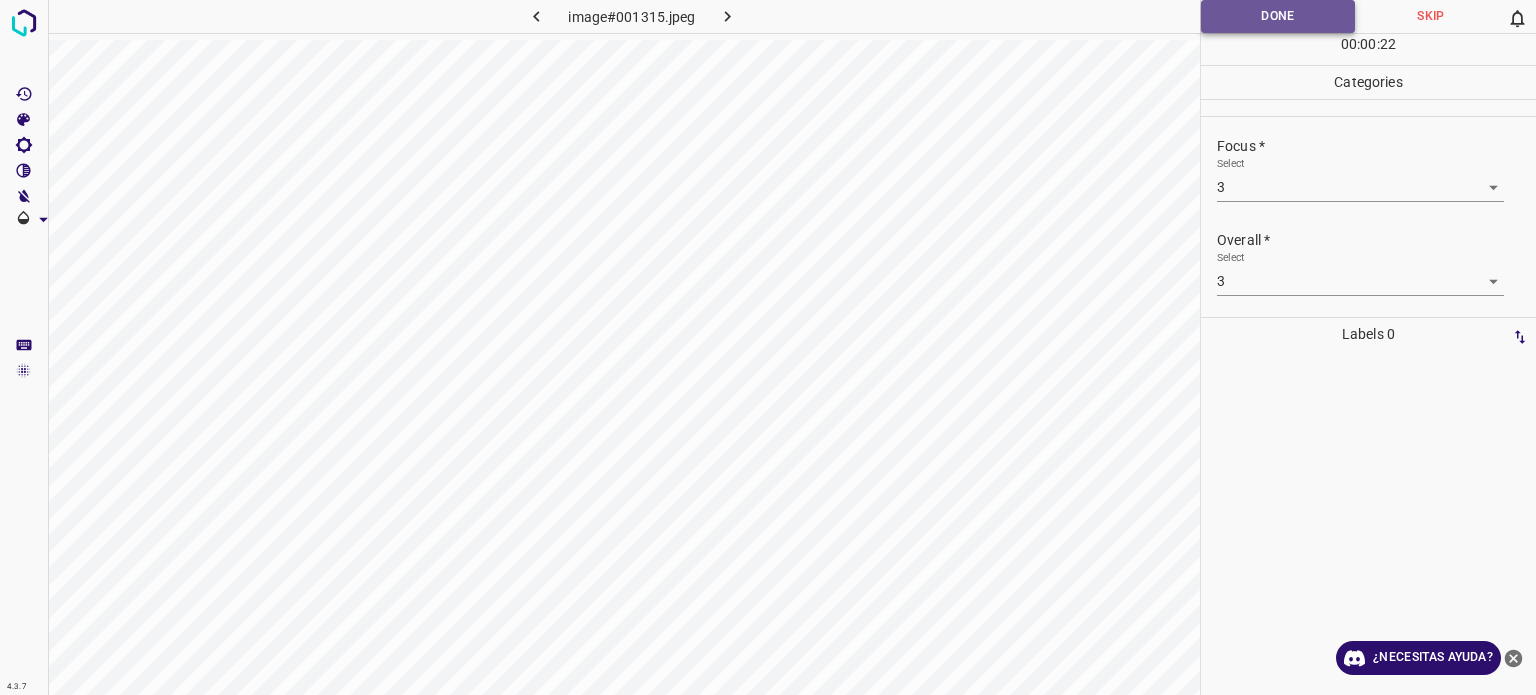 click on "Done" at bounding box center (1278, 16) 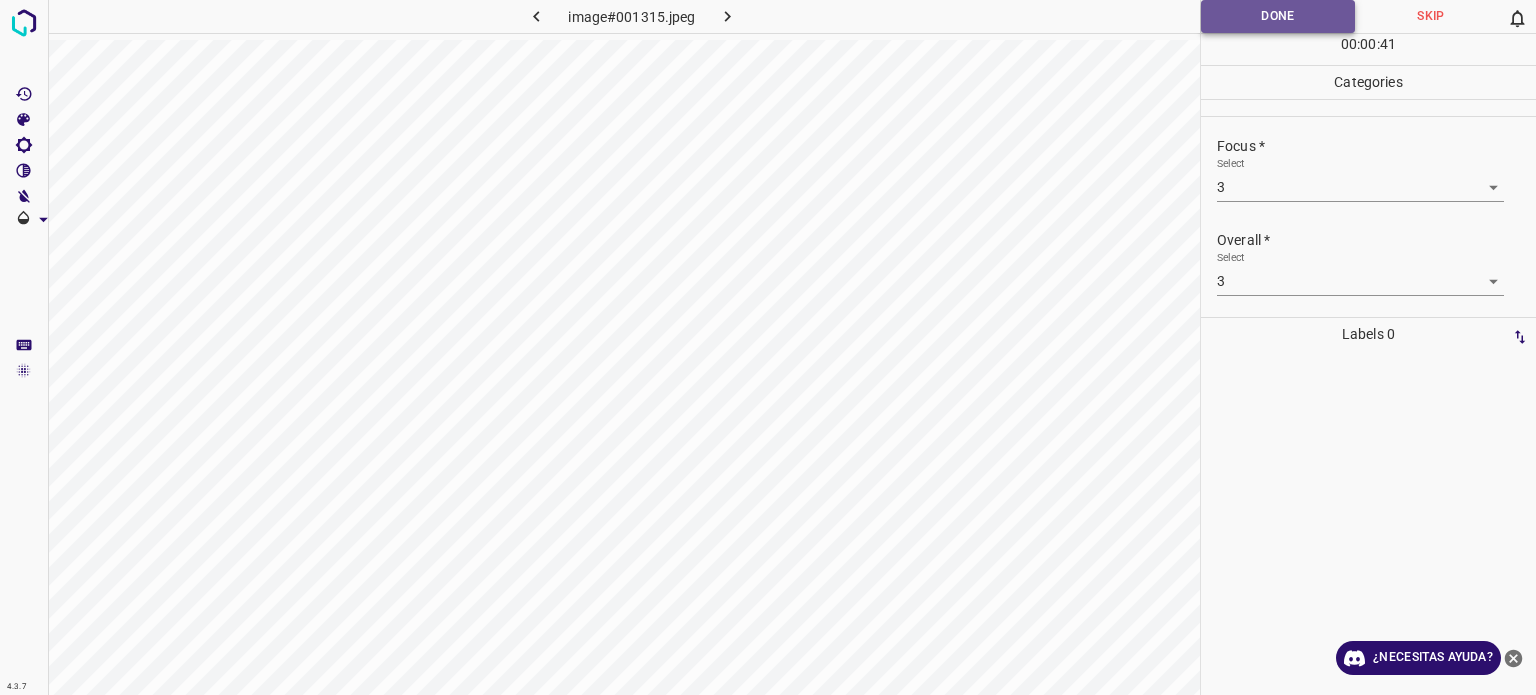 click on "Done" at bounding box center [1278, 16] 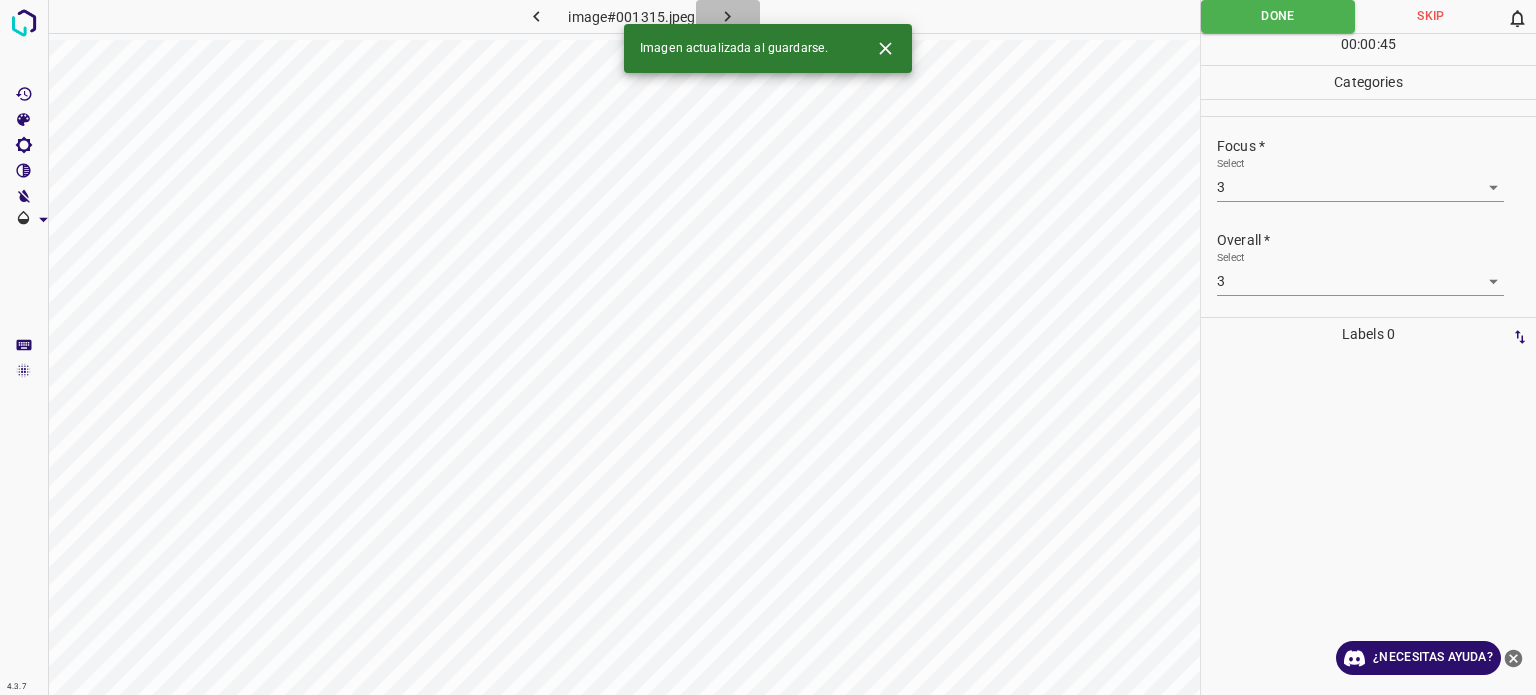 click 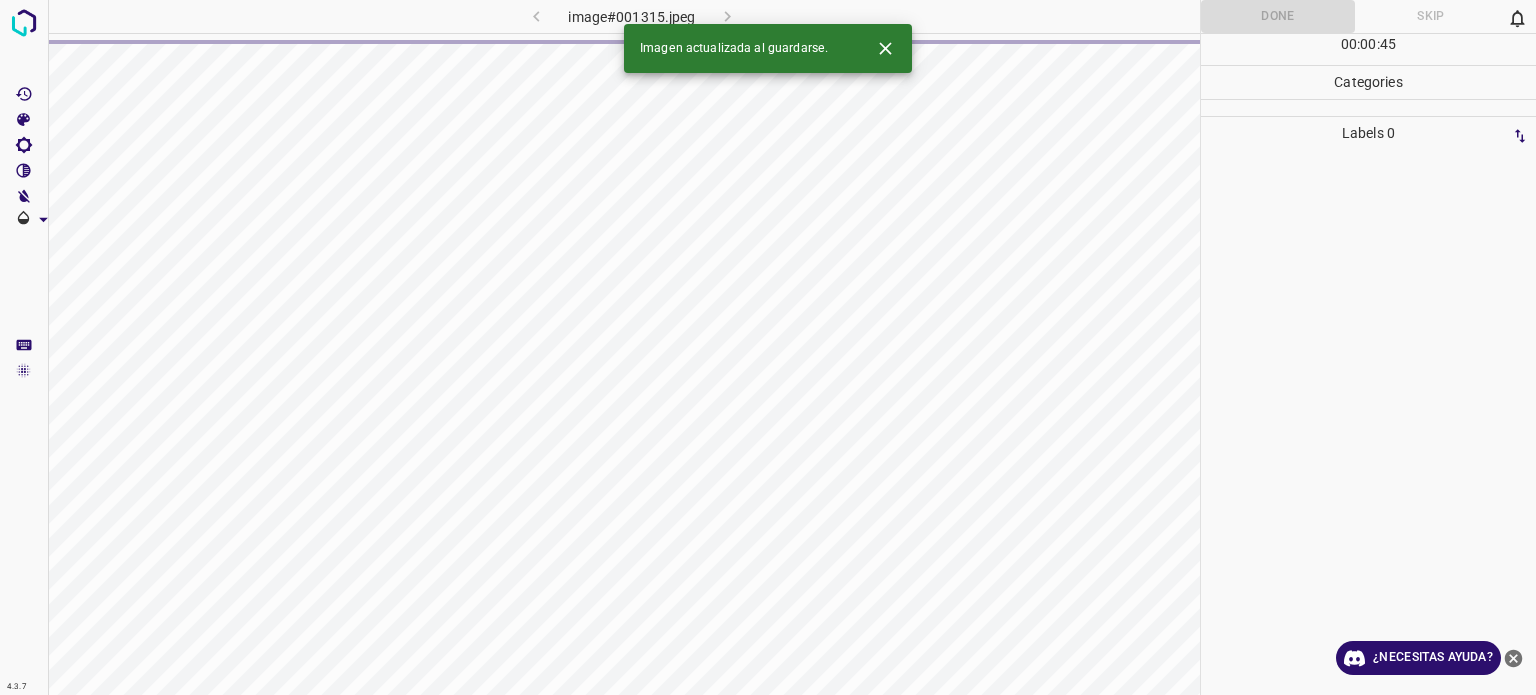 click on "image#001315.jpeg" at bounding box center [632, 16] 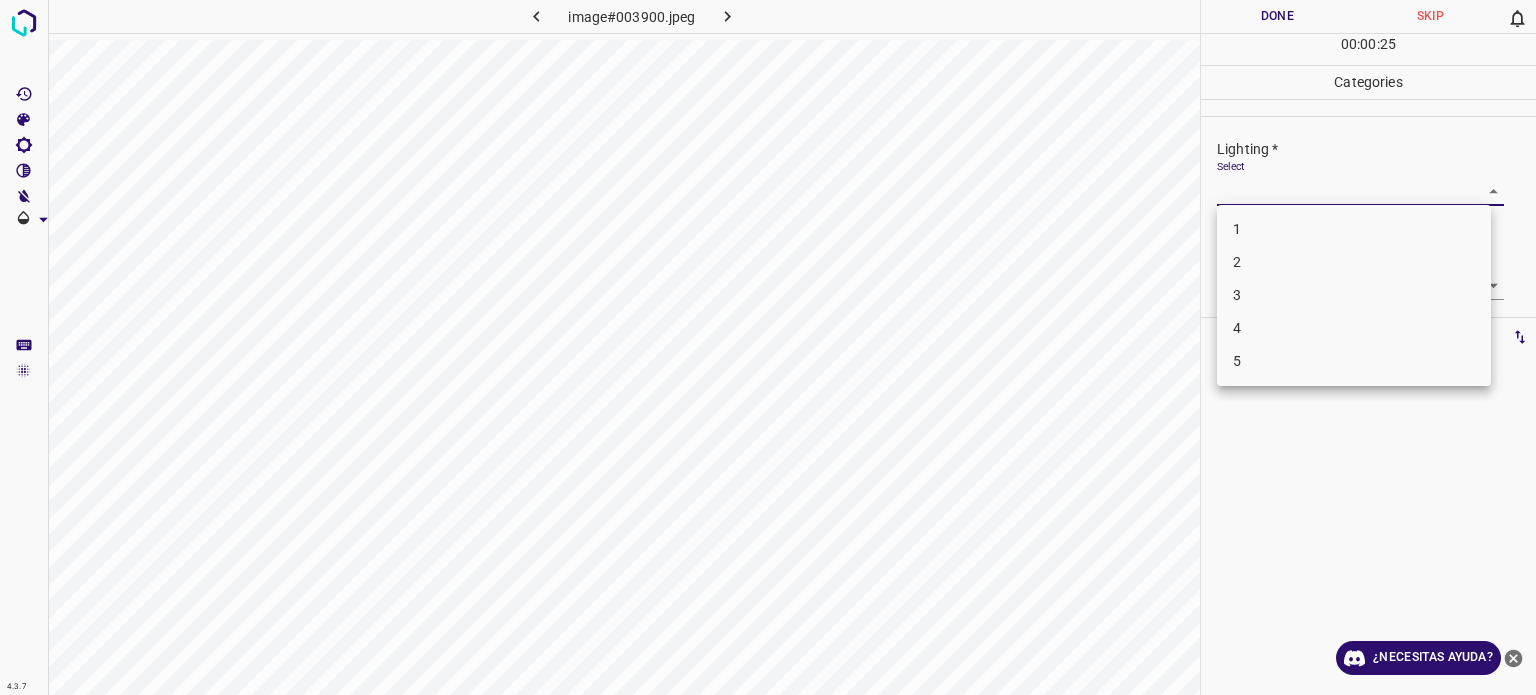 click on "4.3.7 image#003900.jpeg Done Skip 0 00   : 00   : 25   Categories Lighting *  Select ​ Focus *  Select ​ Overall *  Select ​ Labels   0 Categories 1 Lighting 2 Focus 3 Overall Tools Space Change between modes (Draw & Edit) I Auto labeling R Restore zoom M Zoom in N Zoom out Delete Delete selecte label Filters Z Restore filters X Saturation filter C Brightness filter V Contrast filter B Gray scale filter General O Download ¿Necesitas ayuda? Texto original Valora esta traducción Tu opinión servirá para ayudar a mejorar el Traductor de Google - Texto - Esconder - Borrar 1 2 3 4 5" at bounding box center [768, 347] 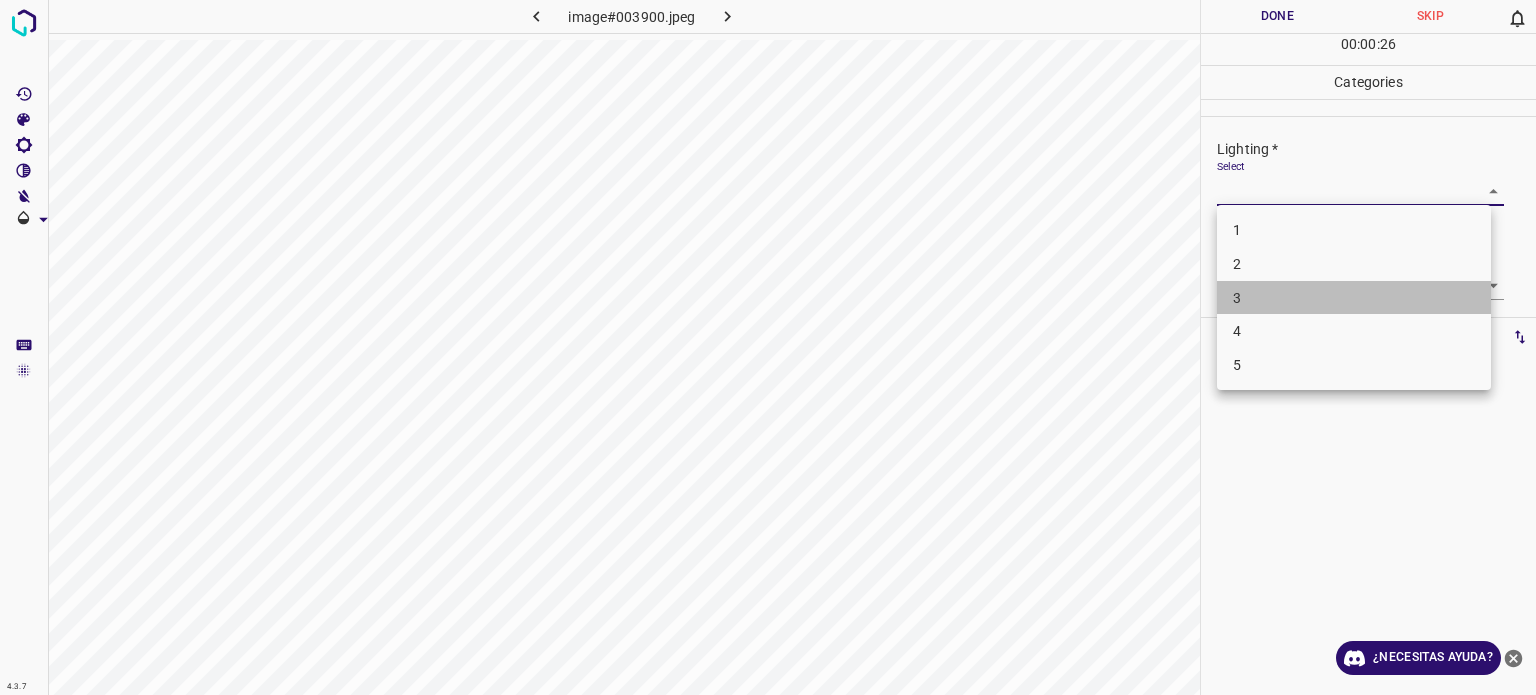 click on "3" at bounding box center (1354, 298) 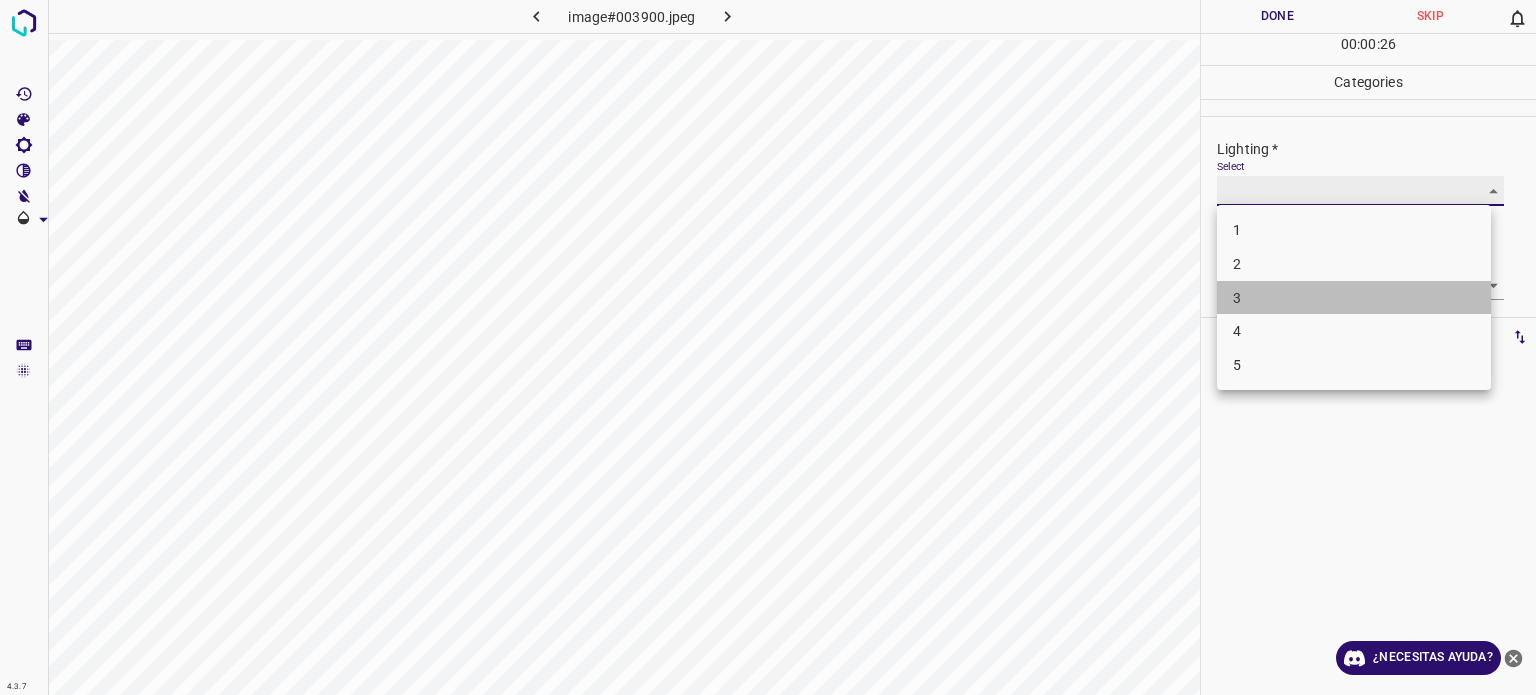 type on "3" 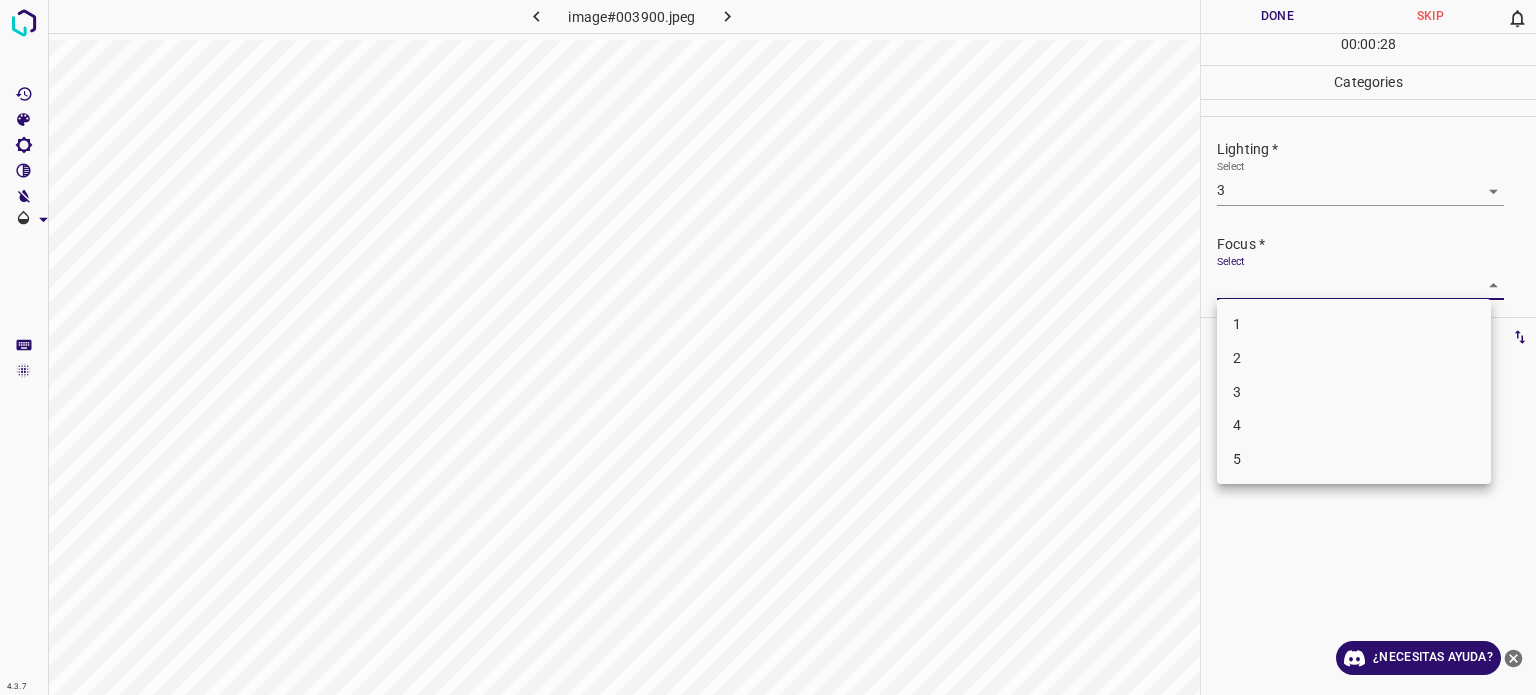 click on "4.3.7 image#003900.jpeg Done Skip 0 00   : 00   : 28   Categories Lighting *  Select 3 3 Focus *  Select ​ Overall *  Select ​ Labels   0 Categories 1 Lighting 2 Focus 3 Overall Tools Space Change between modes (Draw & Edit) I Auto labeling R Restore zoom M Zoom in N Zoom out Delete Delete selecte label Filters Z Restore filters X Saturation filter C Brightness filter V Contrast filter B Gray scale filter General O Download ¿Necesitas ayuda? Texto original Valora esta traducción Tu opinión servirá para ayudar a mejorar el Traductor de Google - Texto - Esconder - Borrar 1 2 3 4 5" at bounding box center [768, 347] 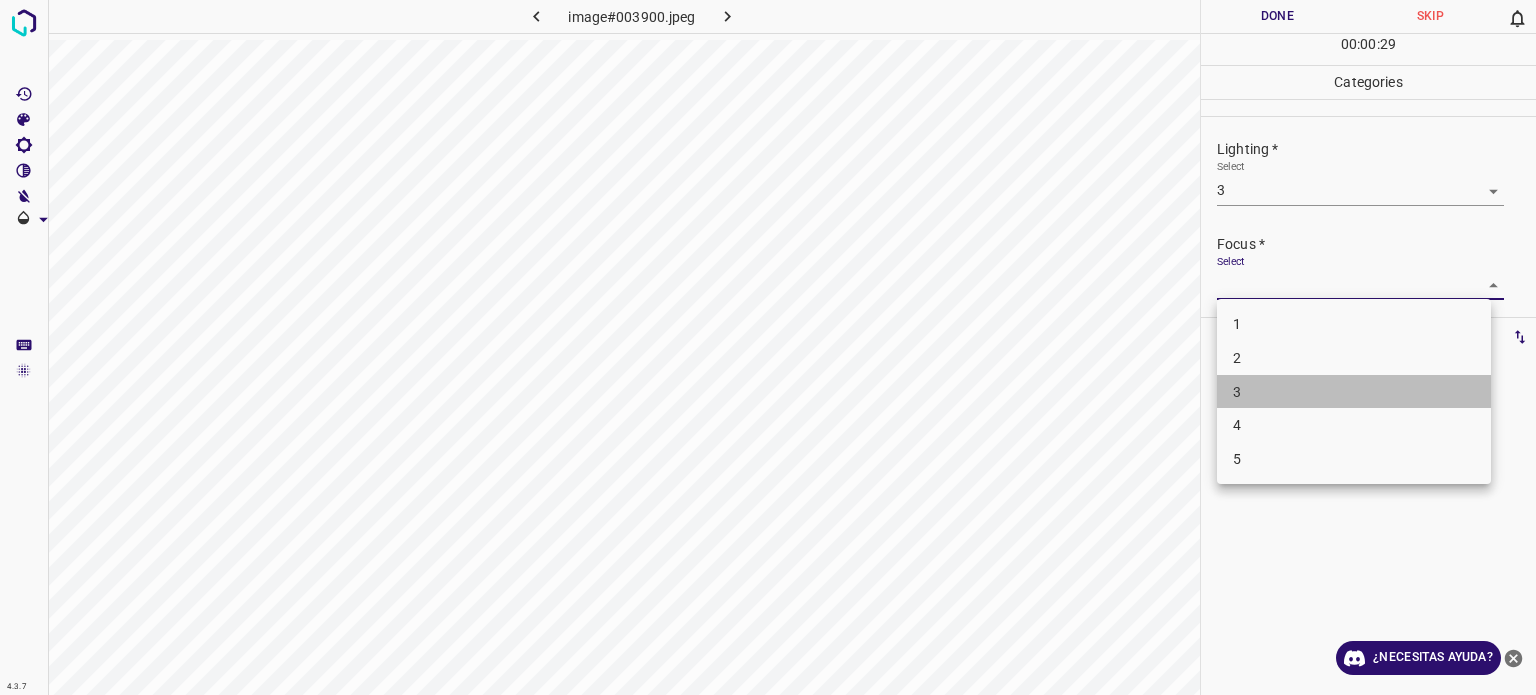 click on "3" at bounding box center (1354, 392) 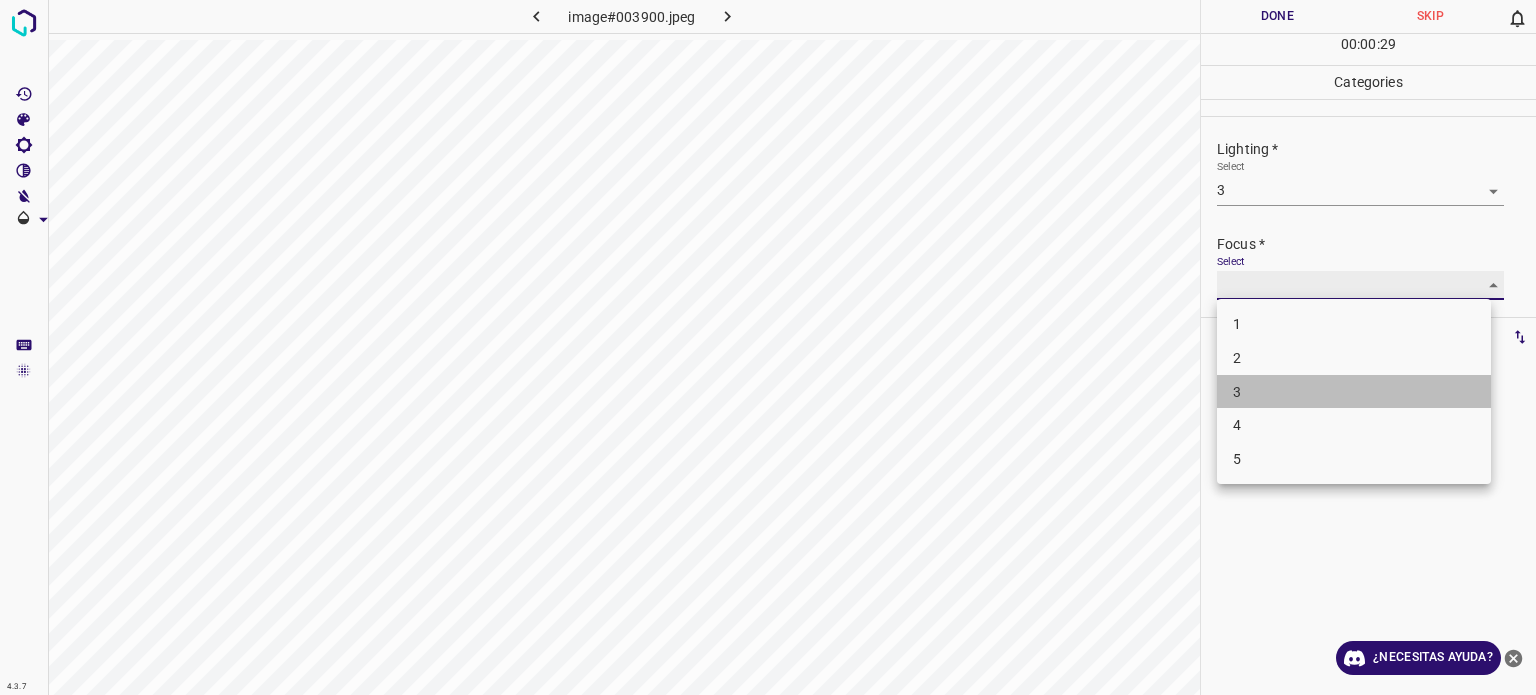 type on "3" 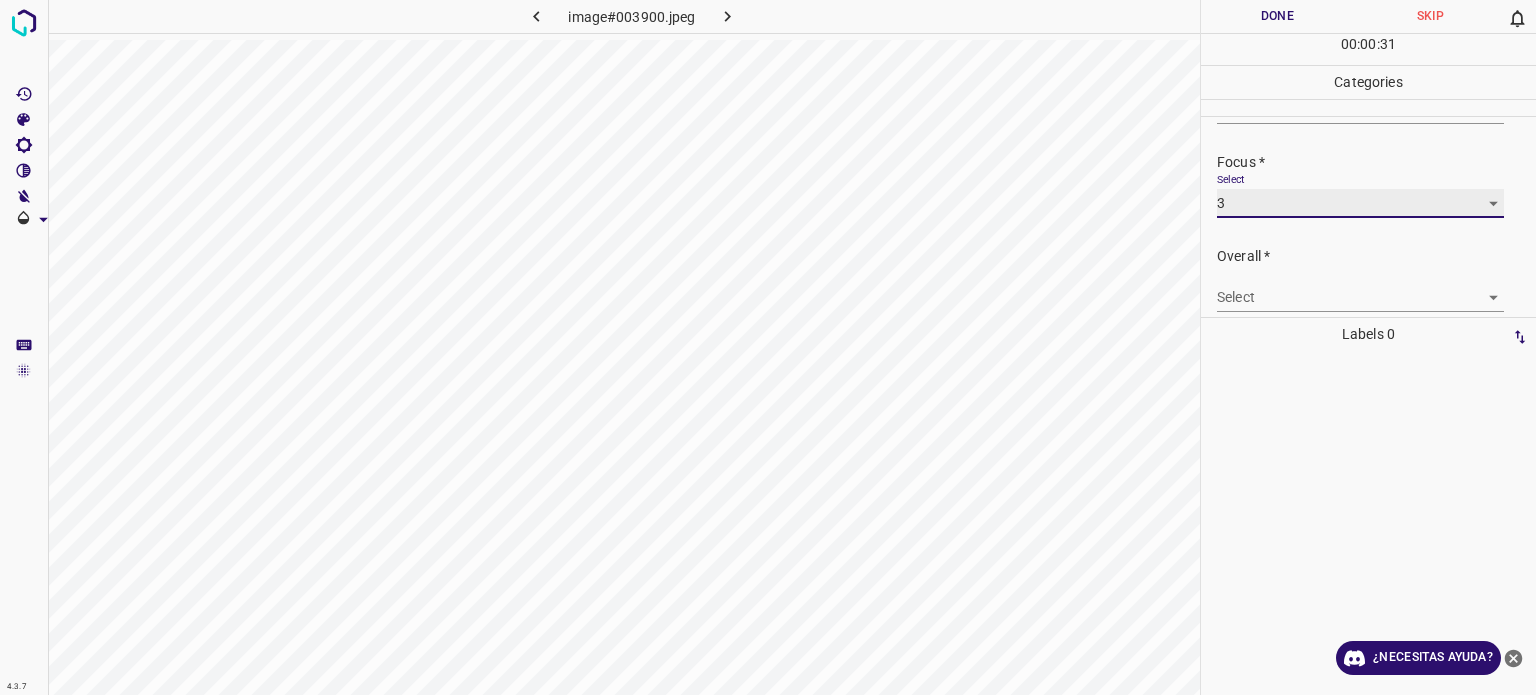 scroll, scrollTop: 98, scrollLeft: 0, axis: vertical 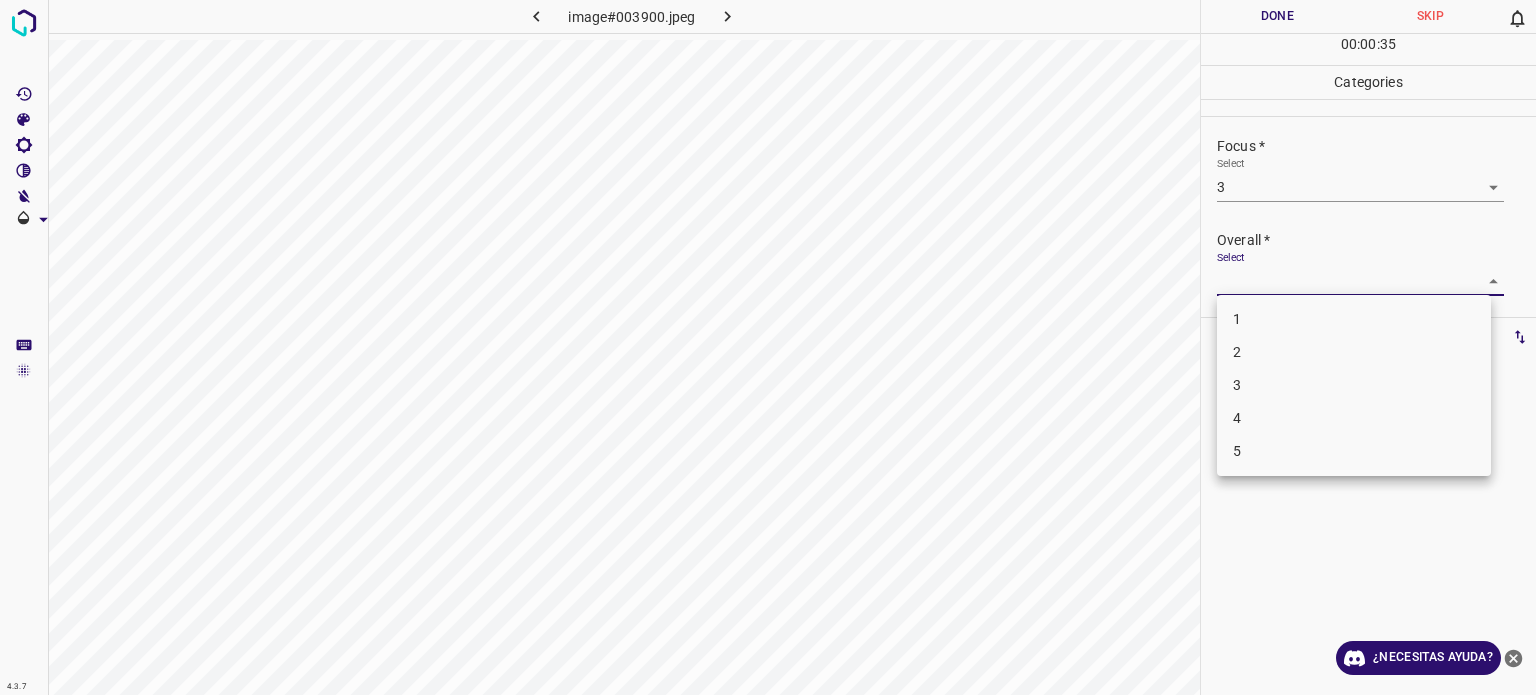 click on "4.3.7 image#003900.jpeg Done Skip 0 00   : 00   : 35   Categories Lighting *  Select 3 3 Focus *  Select 3 3 Overall *  Select ​ Labels   0 Categories 1 Lighting 2 Focus 3 Overall Tools Space Change between modes (Draw & Edit) I Auto labeling R Restore zoom M Zoom in N Zoom out Delete Delete selecte label Filters Z Restore filters X Saturation filter C Brightness filter V Contrast filter B Gray scale filter General O Download ¿Necesitas ayuda? Texto original Valora esta traducción Tu opinión servirá para ayudar a mejorar el Traductor de Google - Texto - Esconder - Borrar 1 2 3 4 5" at bounding box center [768, 347] 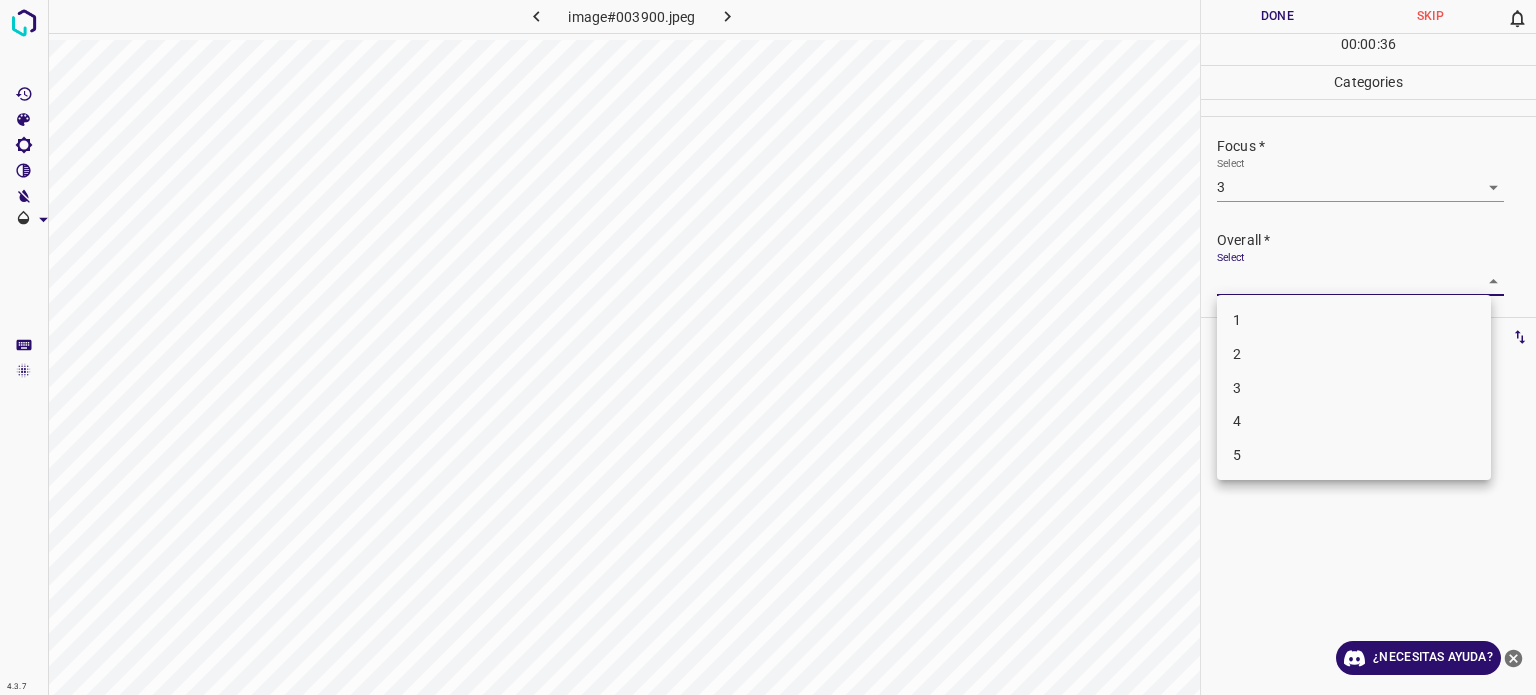 click on "3" at bounding box center (1354, 388) 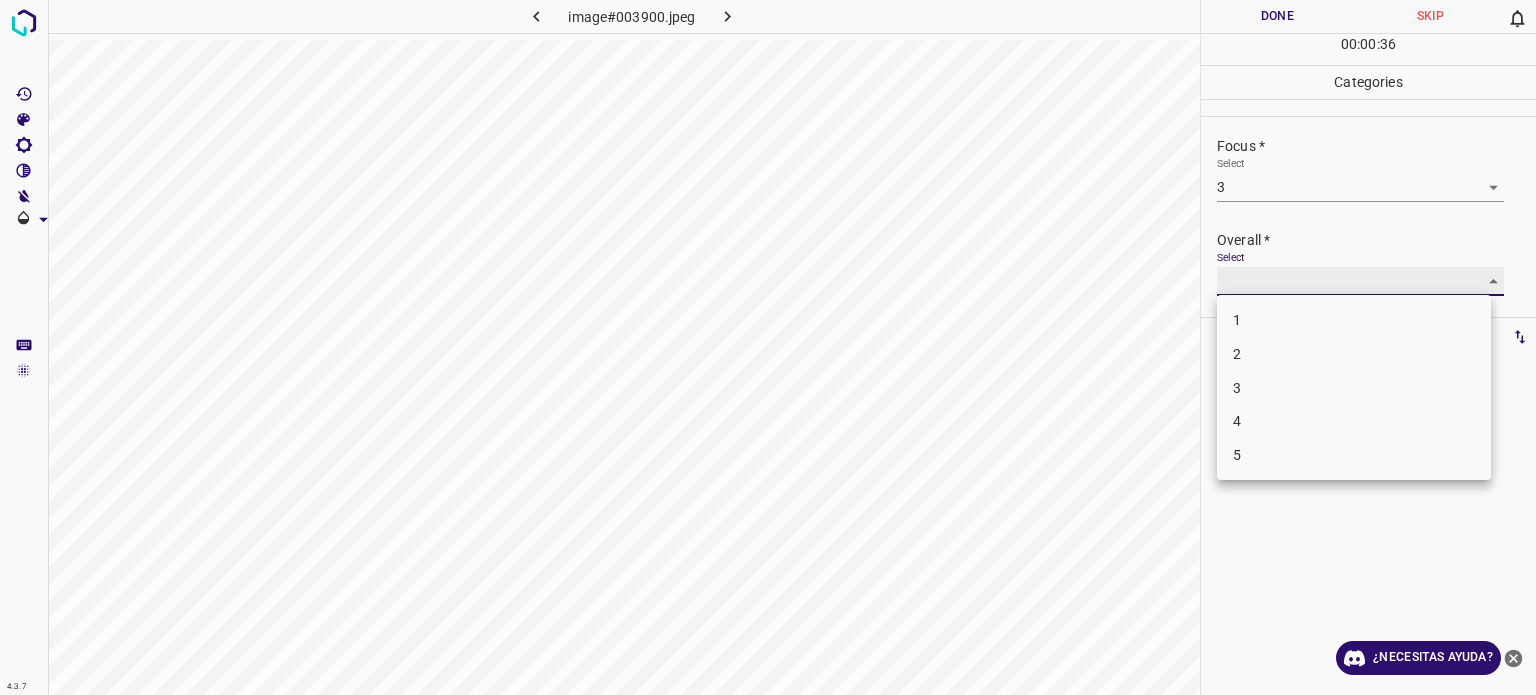 type on "3" 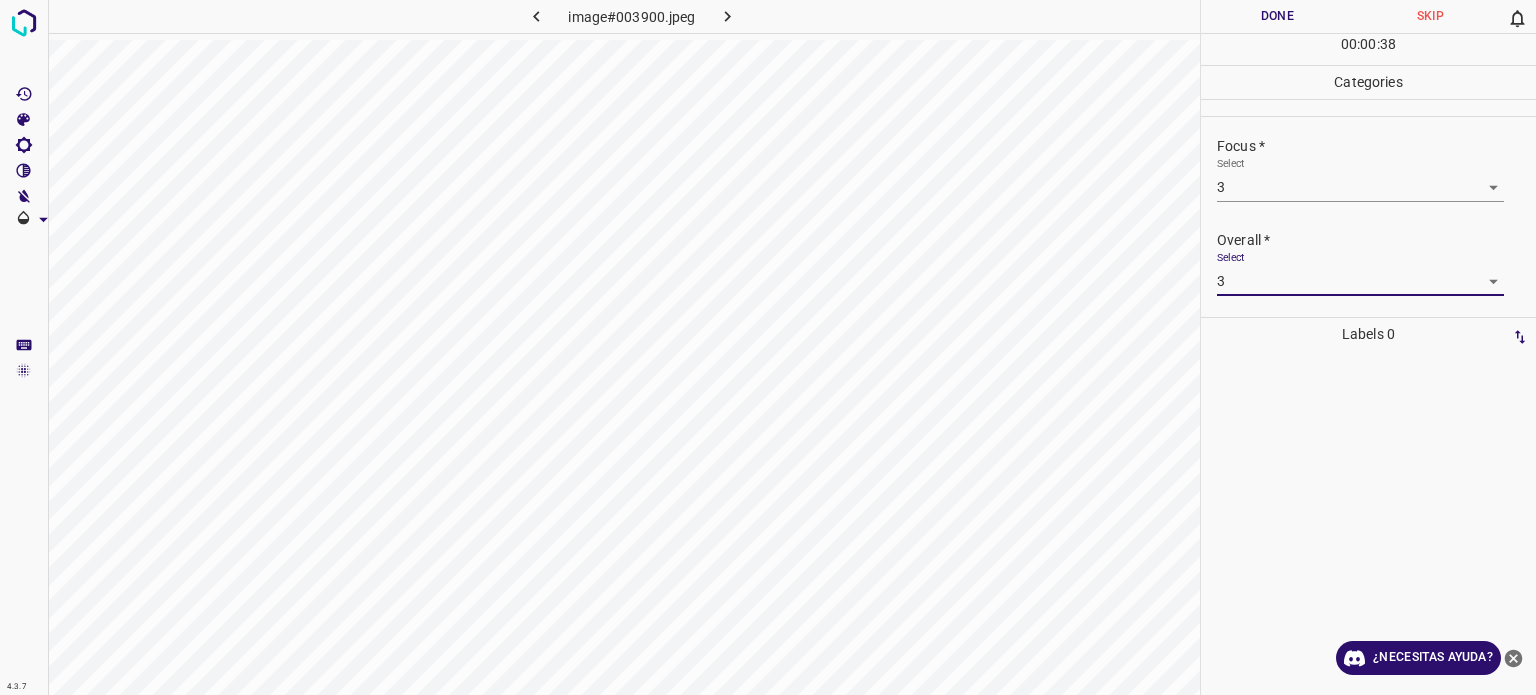 click on "Done" at bounding box center [1277, 16] 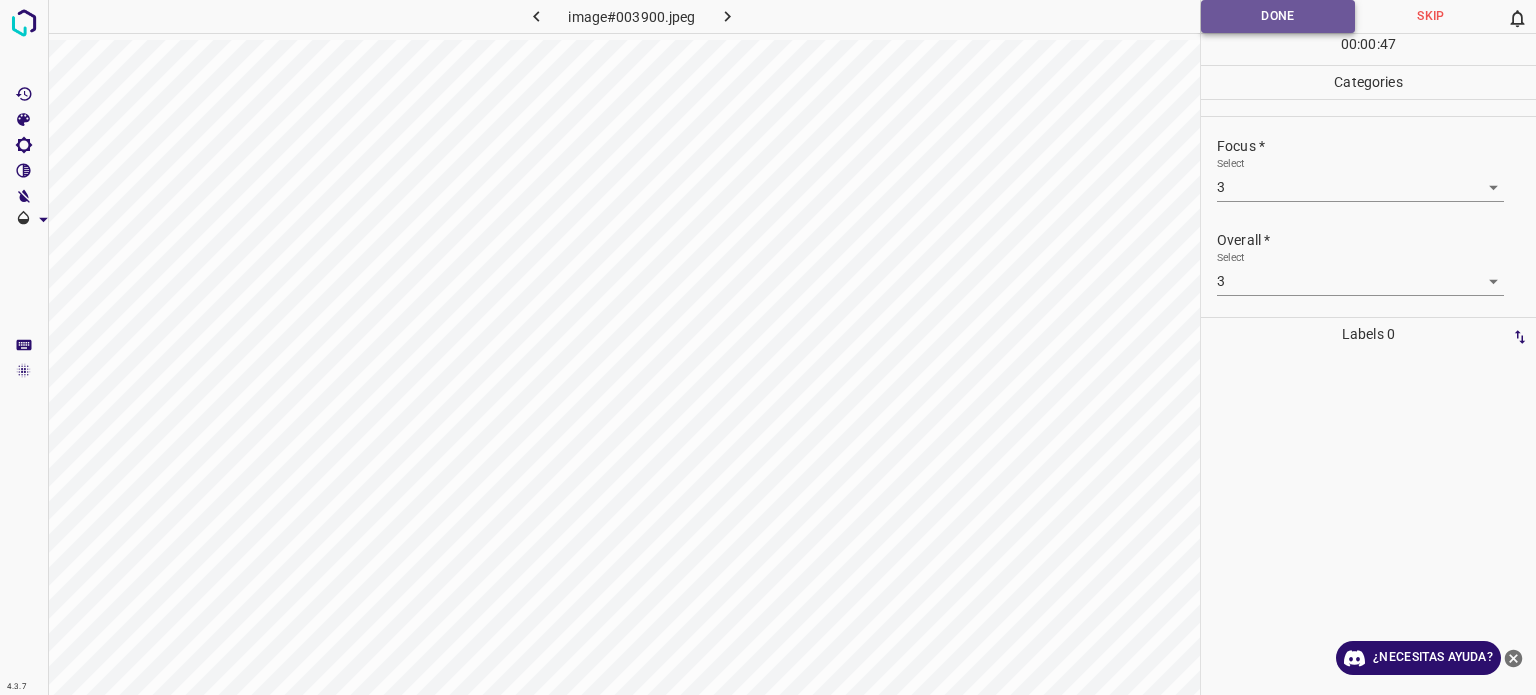 click on "Done" at bounding box center [1278, 16] 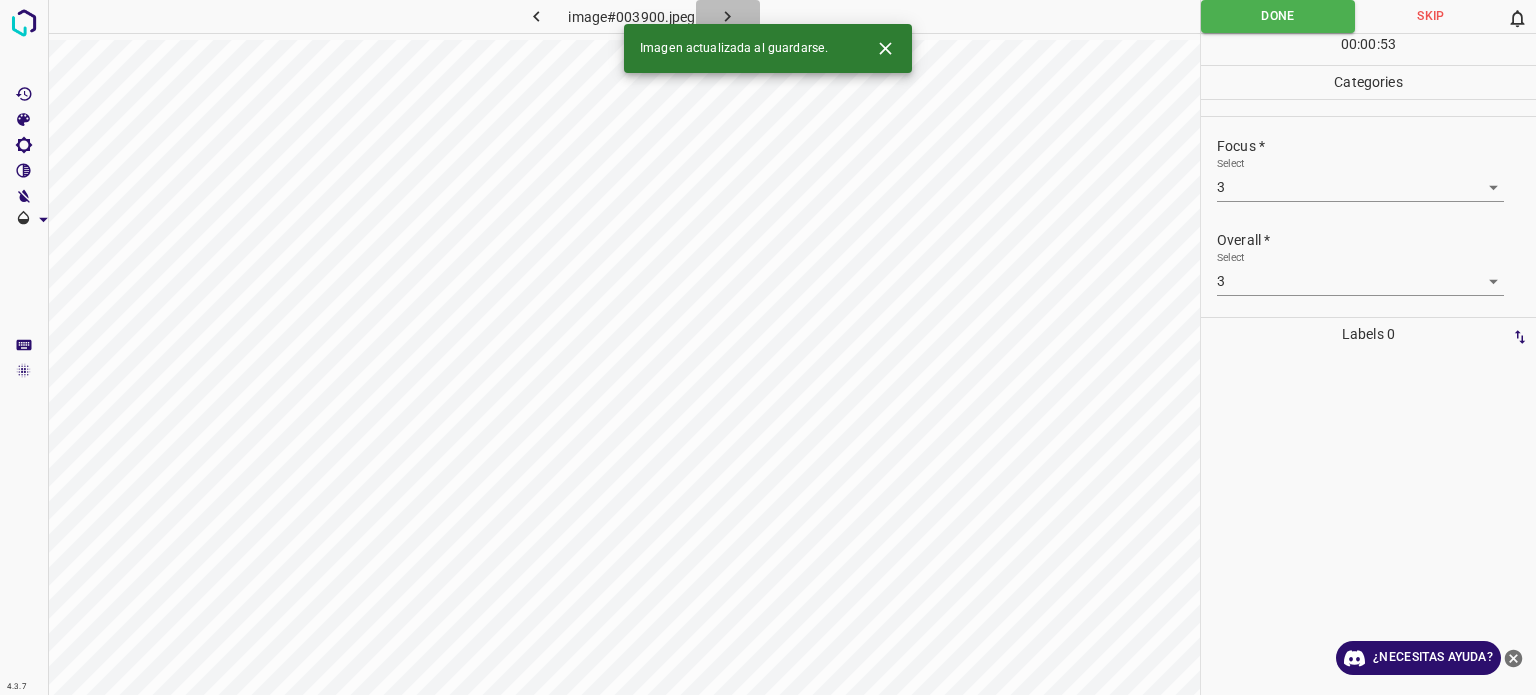 click 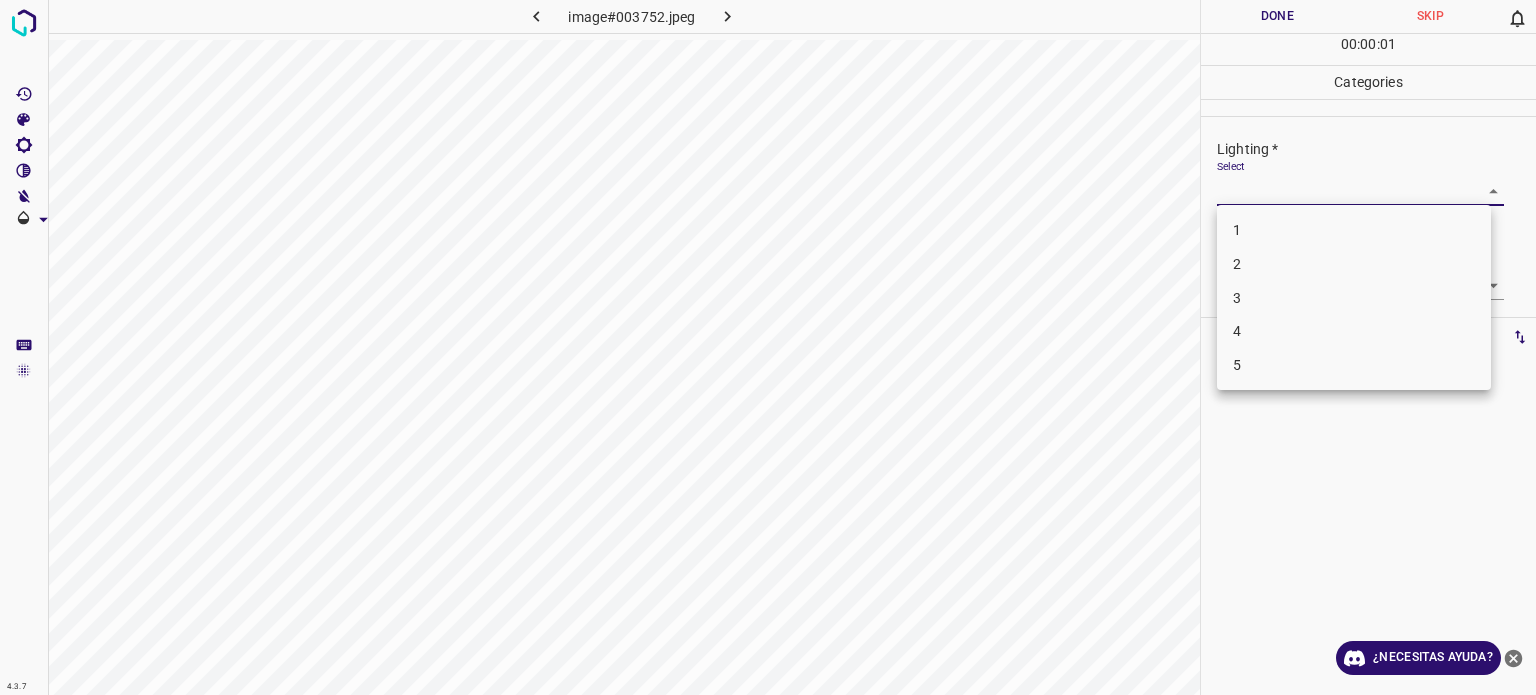 click on "4.3.7 image#003752.jpeg Done Skip 0 00   : 00   : 01   Categories Lighting *  Select ​ Focus *  Select ​ Overall *  Select ​ Labels   0 Categories 1 Lighting 2 Focus 3 Overall Tools Space Change between modes (Draw & Edit) I Auto labeling R Restore zoom M Zoom in N Zoom out Delete Delete selecte label Filters Z Restore filters X Saturation filter C Brightness filter V Contrast filter B Gray scale filter General O Download ¿Necesitas ayuda? Texto original Valora esta traducción Tu opinión servirá para ayudar a mejorar el Traductor de Google - Texto - Esconder - Borrar 1 2 3 4 5" at bounding box center (768, 347) 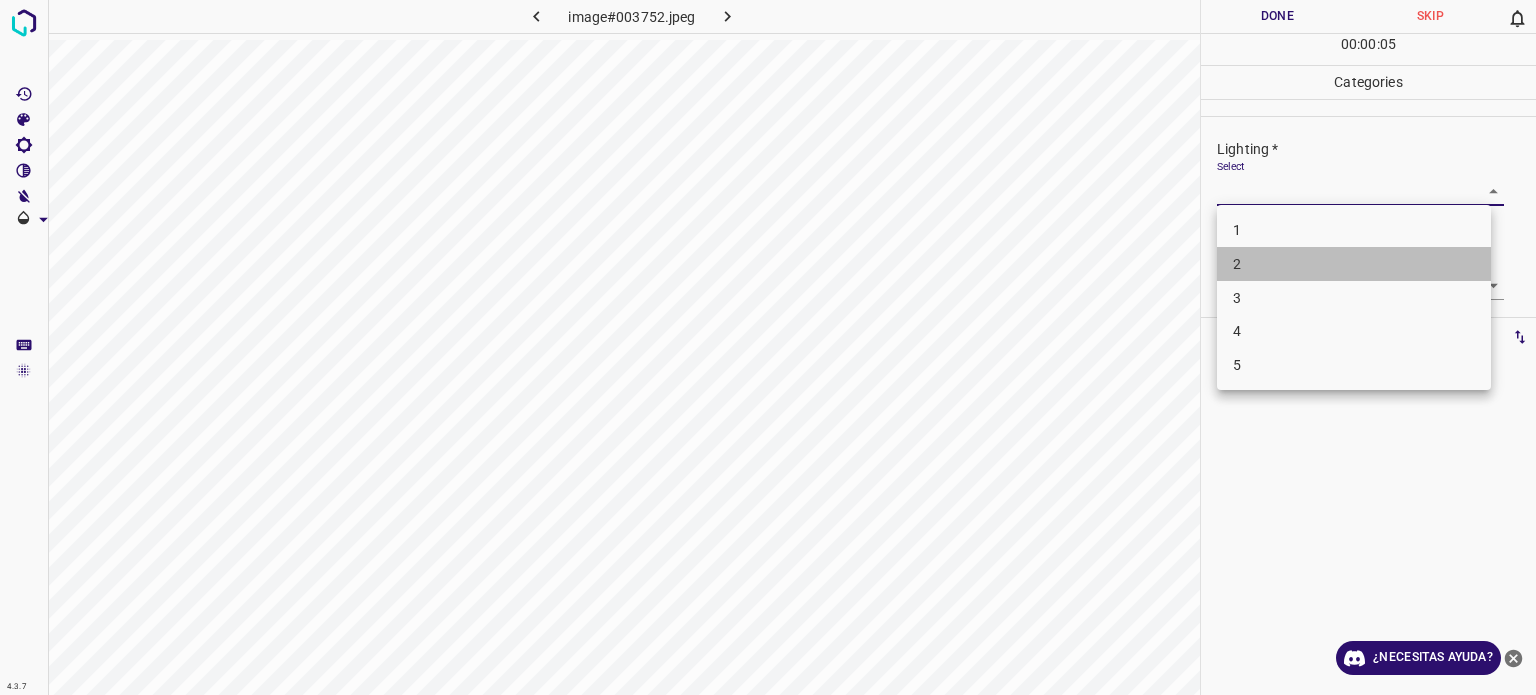 click on "2" at bounding box center (1354, 264) 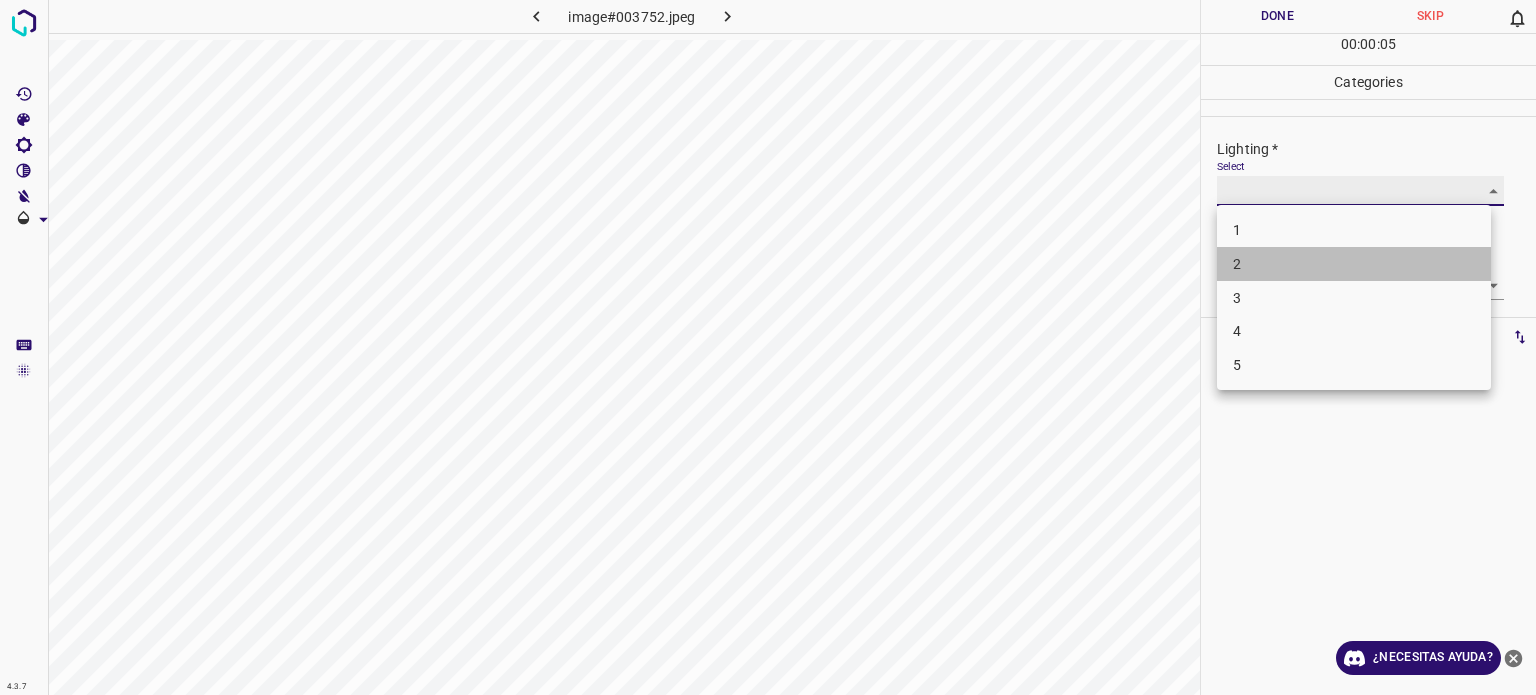 type on "2" 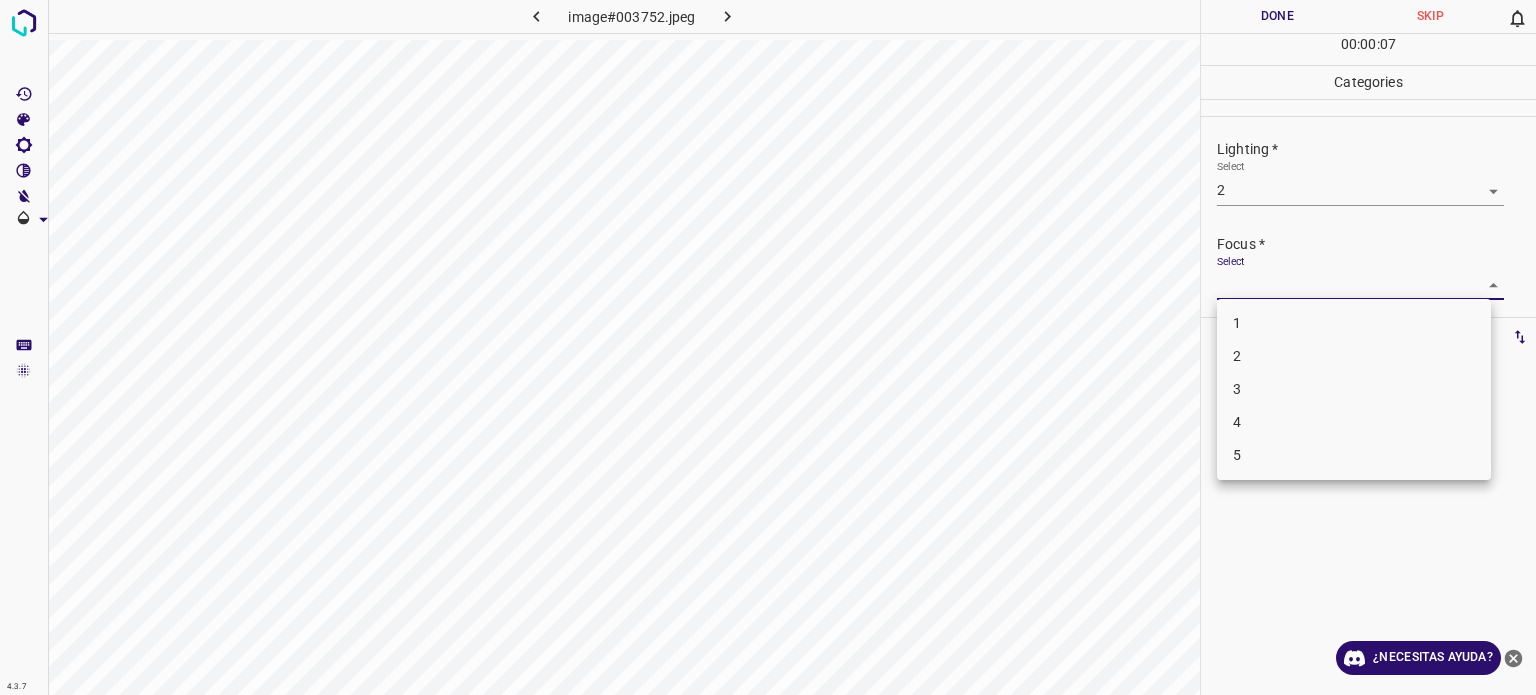 click on "4.3.7 image#003752.jpeg Done Skip 0 00   : 00   : 07   Categories Lighting *  Select 2 2 Focus *  Select ​ Overall *  Select ​ Labels   0 Categories 1 Lighting 2 Focus 3 Overall Tools Space Change between modes (Draw & Edit) I Auto labeling R Restore zoom M Zoom in N Zoom out Delete Delete selecte label Filters Z Restore filters X Saturation filter C Brightness filter V Contrast filter B Gray scale filter General O Download ¿Necesitas ayuda? Texto original Valora esta traducción Tu opinión servirá para ayudar a mejorar el Traductor de Google - Texto - Esconder - Borrar 1 2 3 4 5" at bounding box center (768, 347) 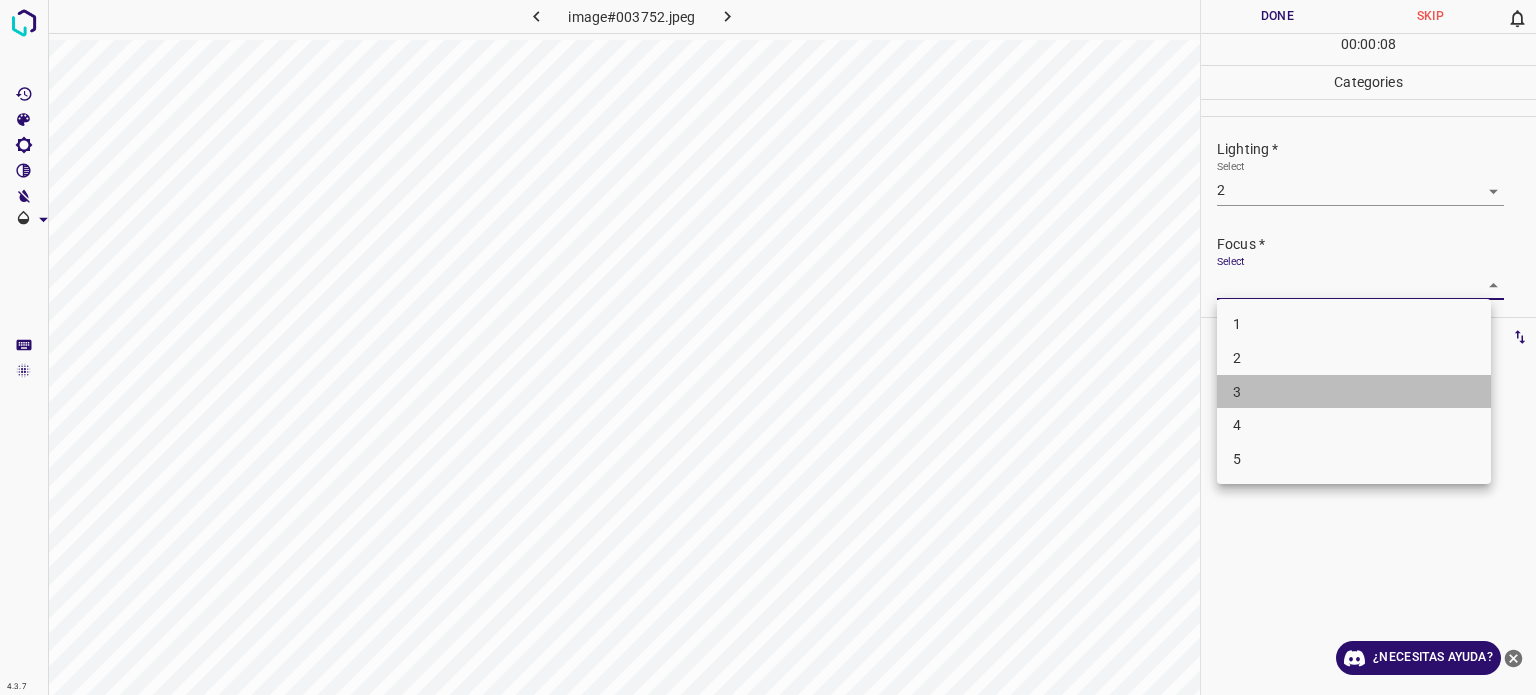 click on "3" at bounding box center (1354, 392) 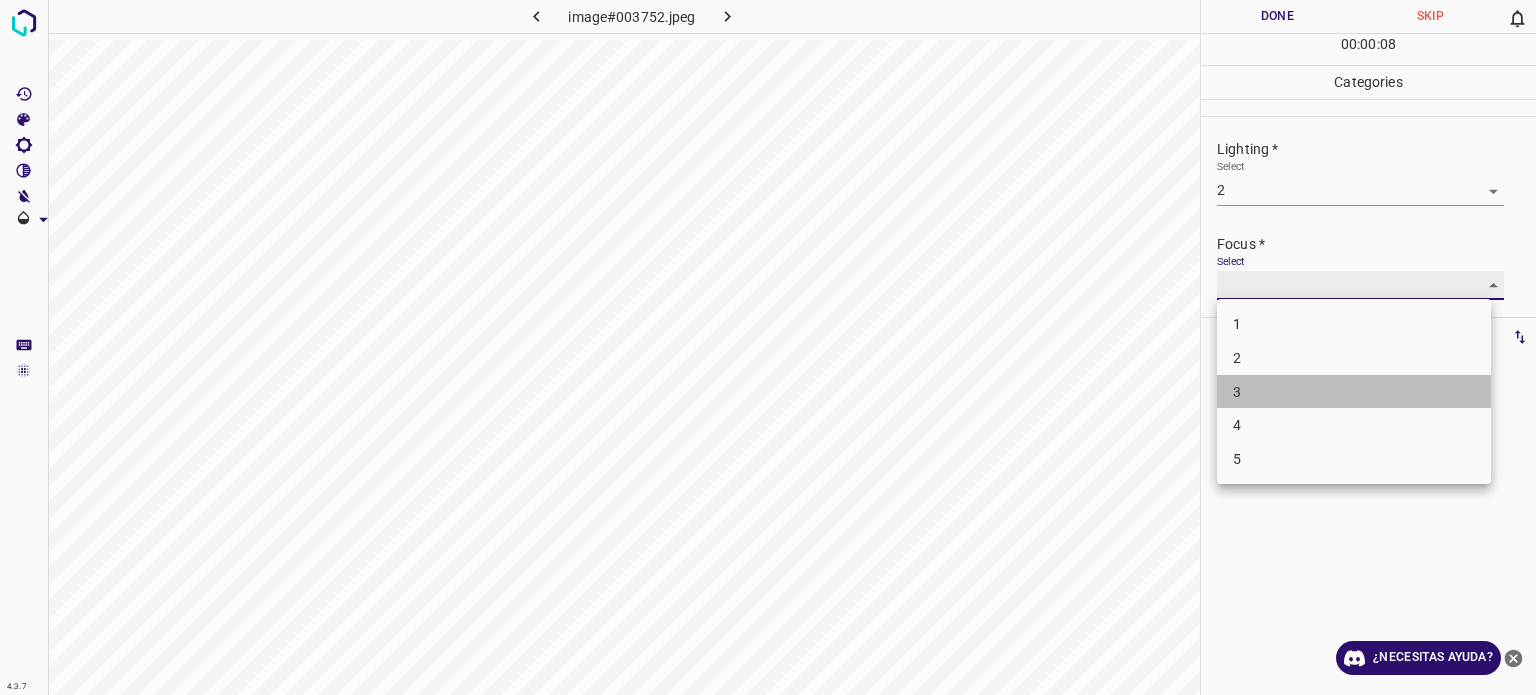 type on "3" 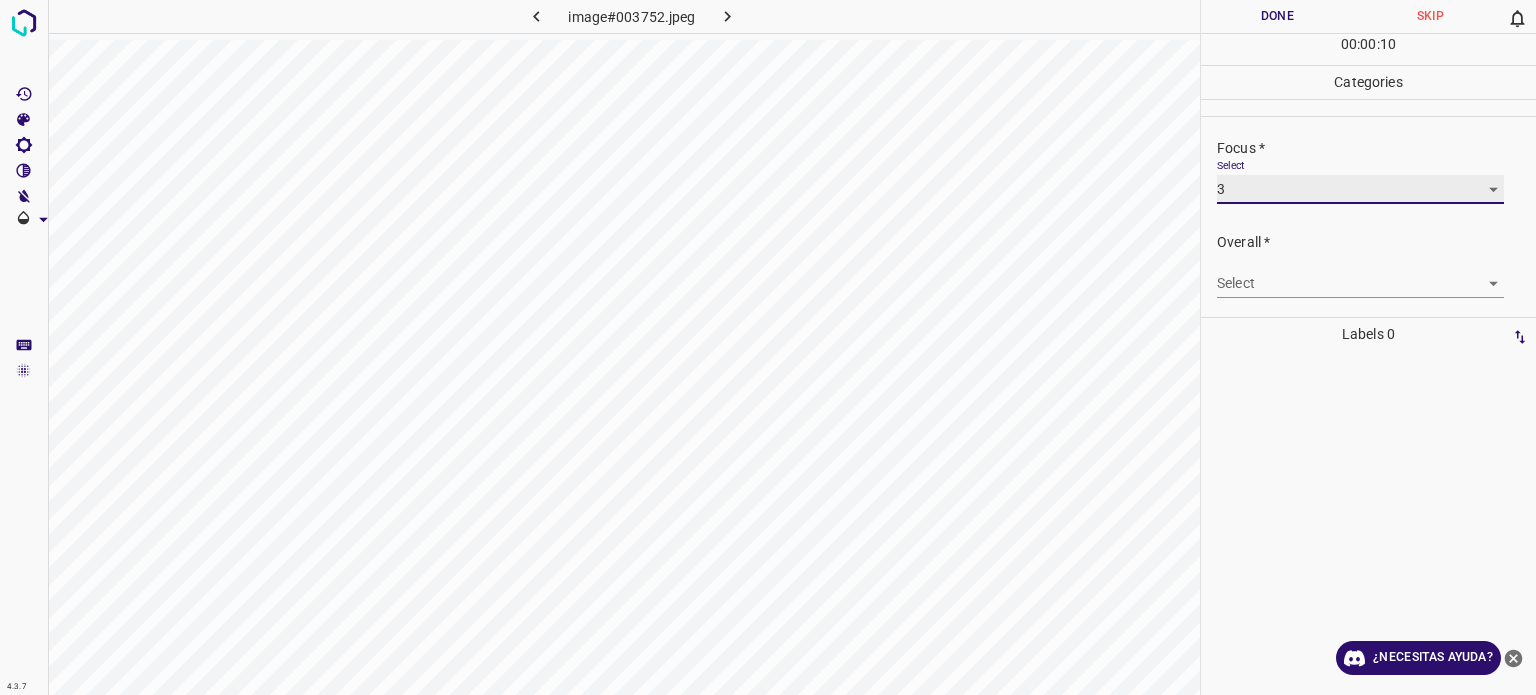 scroll, scrollTop: 98, scrollLeft: 0, axis: vertical 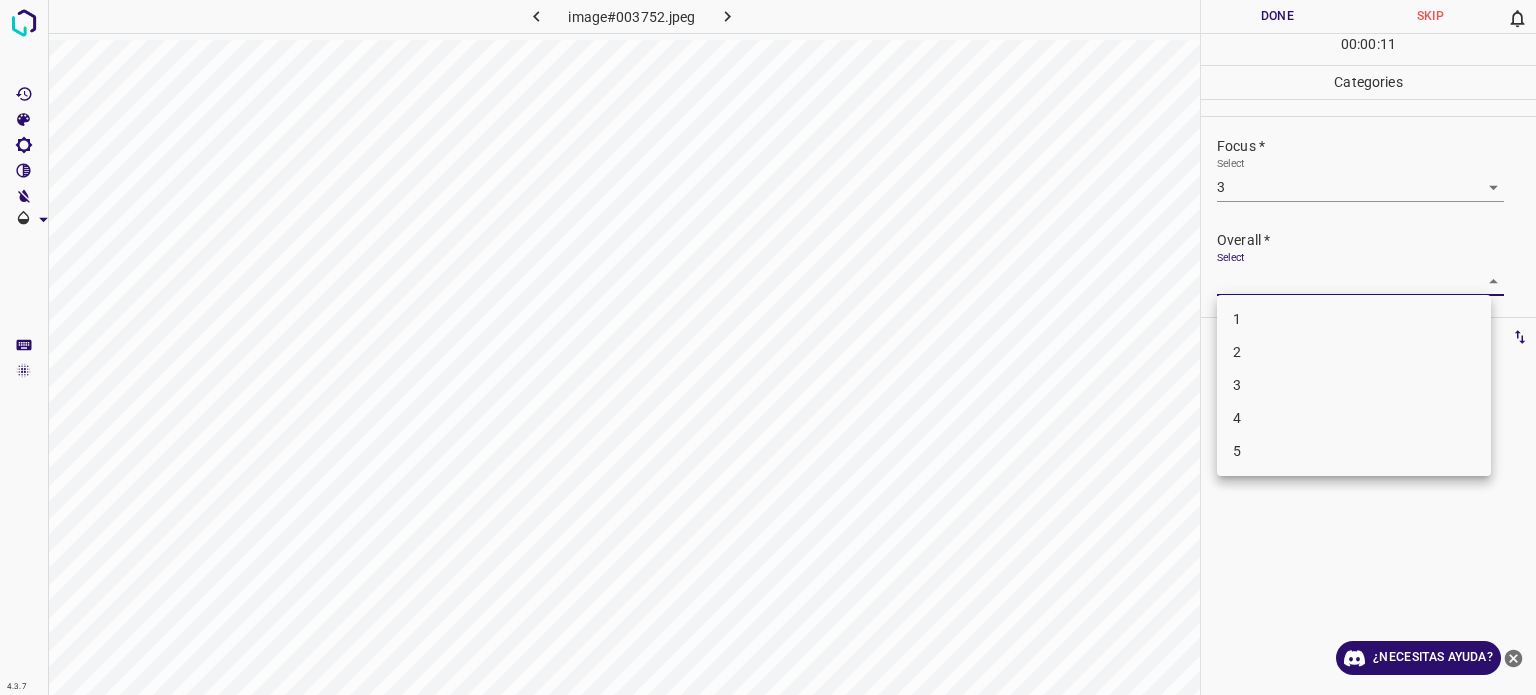 click on "4.3.7 image#003752.jpeg Done Skip 0 00   : 00   : 11   Categories Lighting *  Select 2 2 Focus *  Select 3 3 Overall *  Select ​ Labels   0 Categories 1 Lighting 2 Focus 3 Overall Tools Space Change between modes (Draw & Edit) I Auto labeling R Restore zoom M Zoom in N Zoom out Delete Delete selecte label Filters Z Restore filters X Saturation filter C Brightness filter V Contrast filter B Gray scale filter General O Download ¿Necesitas ayuda? Texto original Valora esta traducción Tu opinión servirá para ayudar a mejorar el Traductor de Google - Texto - Esconder - Borrar 1 2 3 4 5" at bounding box center (768, 347) 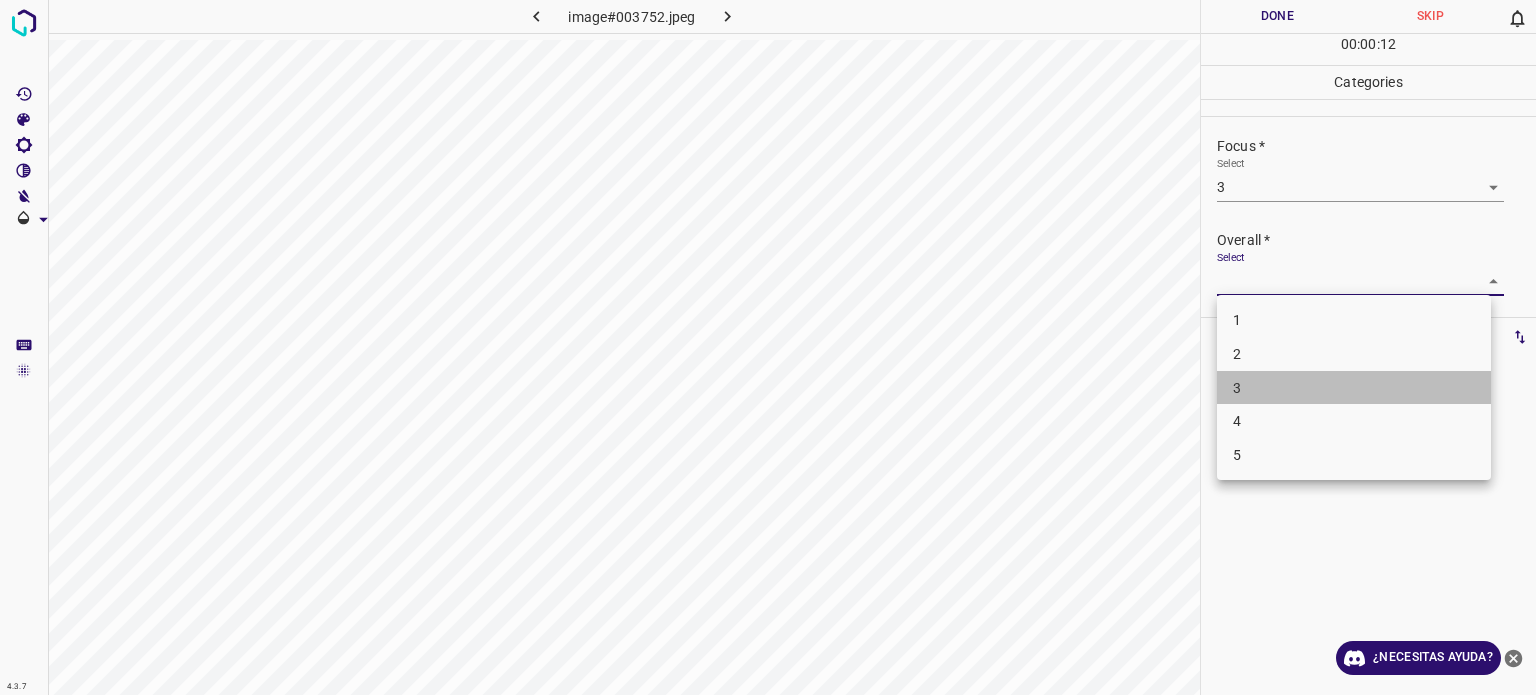 click on "3" at bounding box center [1354, 388] 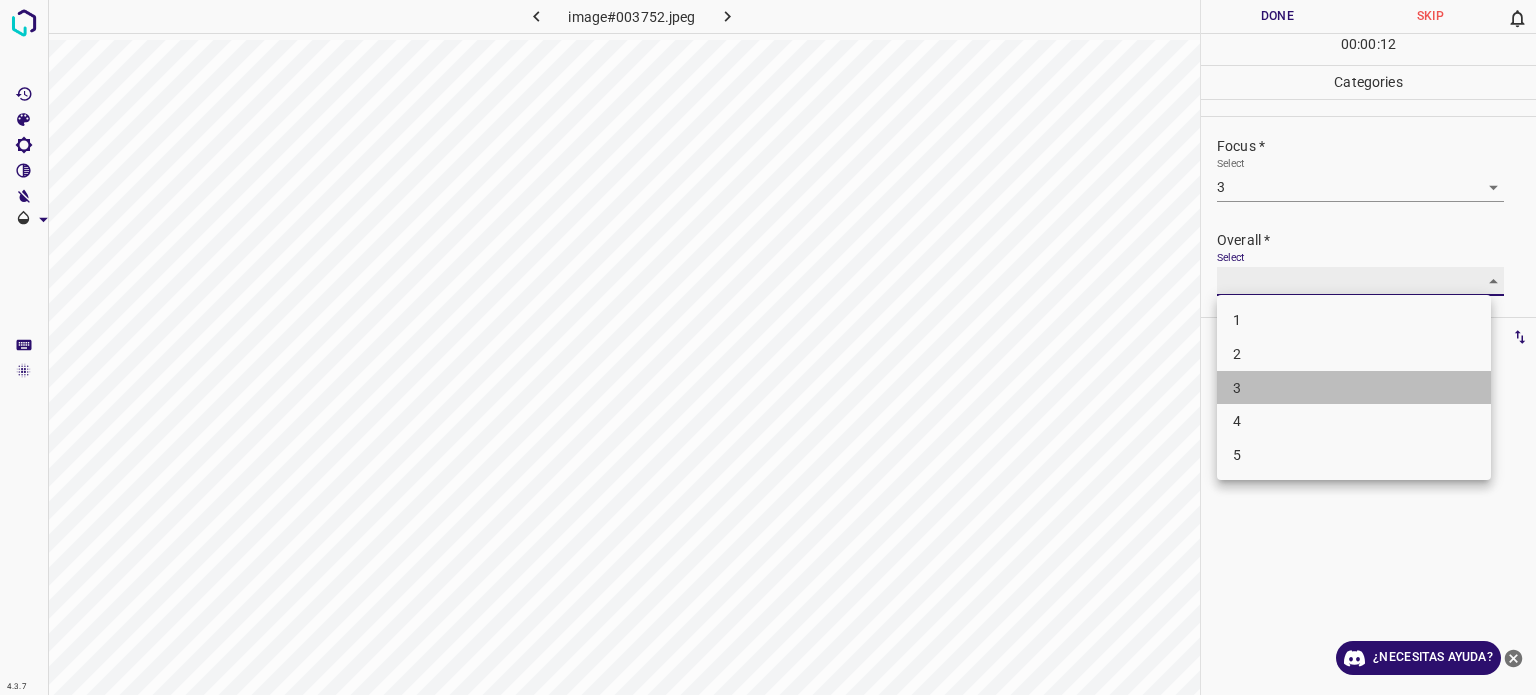 type 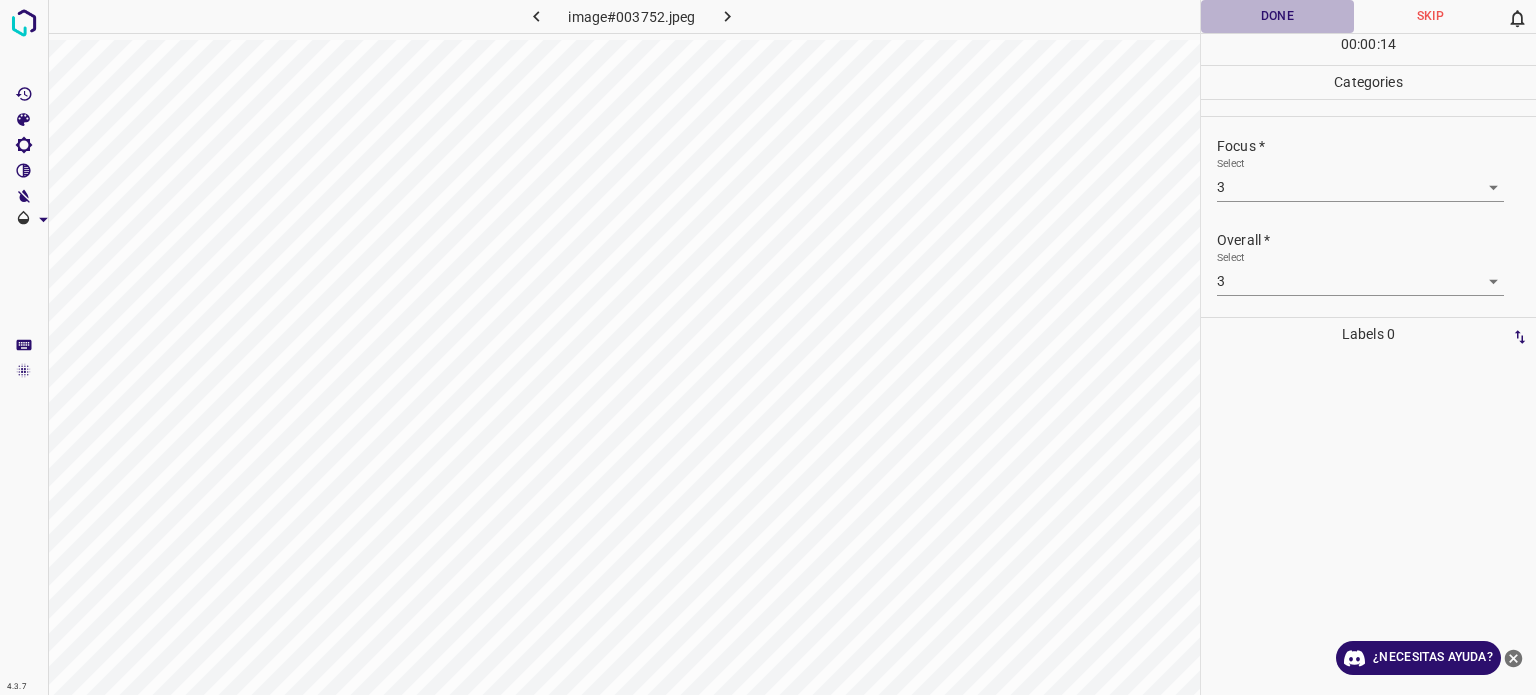 click on "Done" at bounding box center (1277, 16) 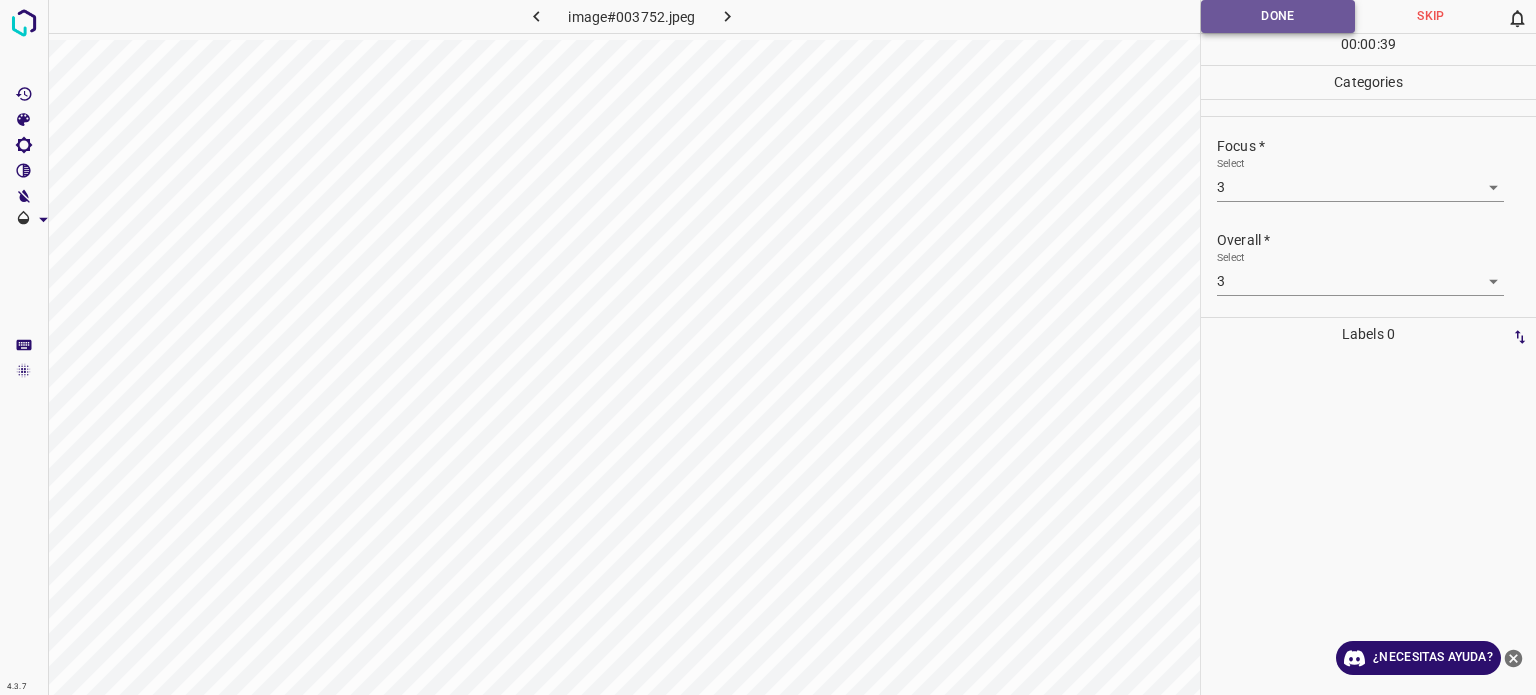 click on "Done" at bounding box center [1278, 16] 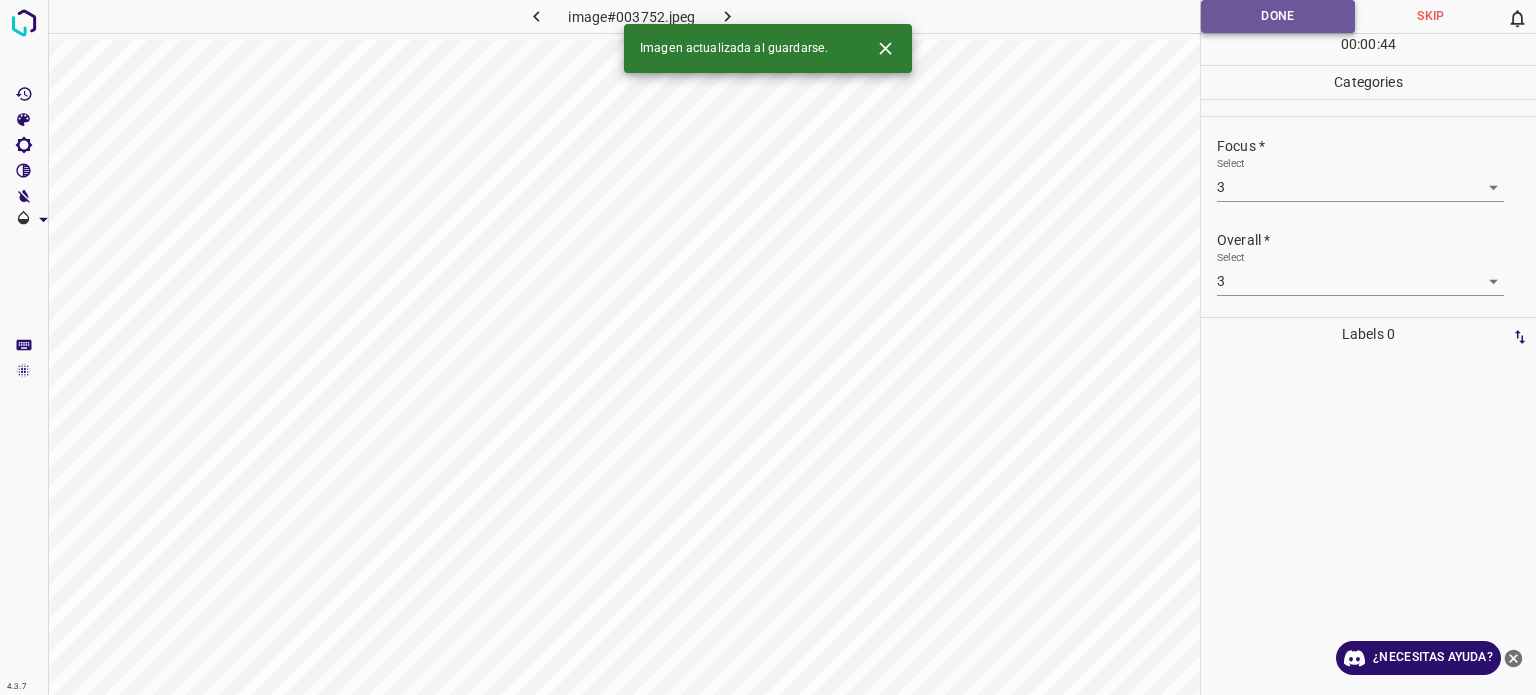 click on "Done" at bounding box center [1278, 16] 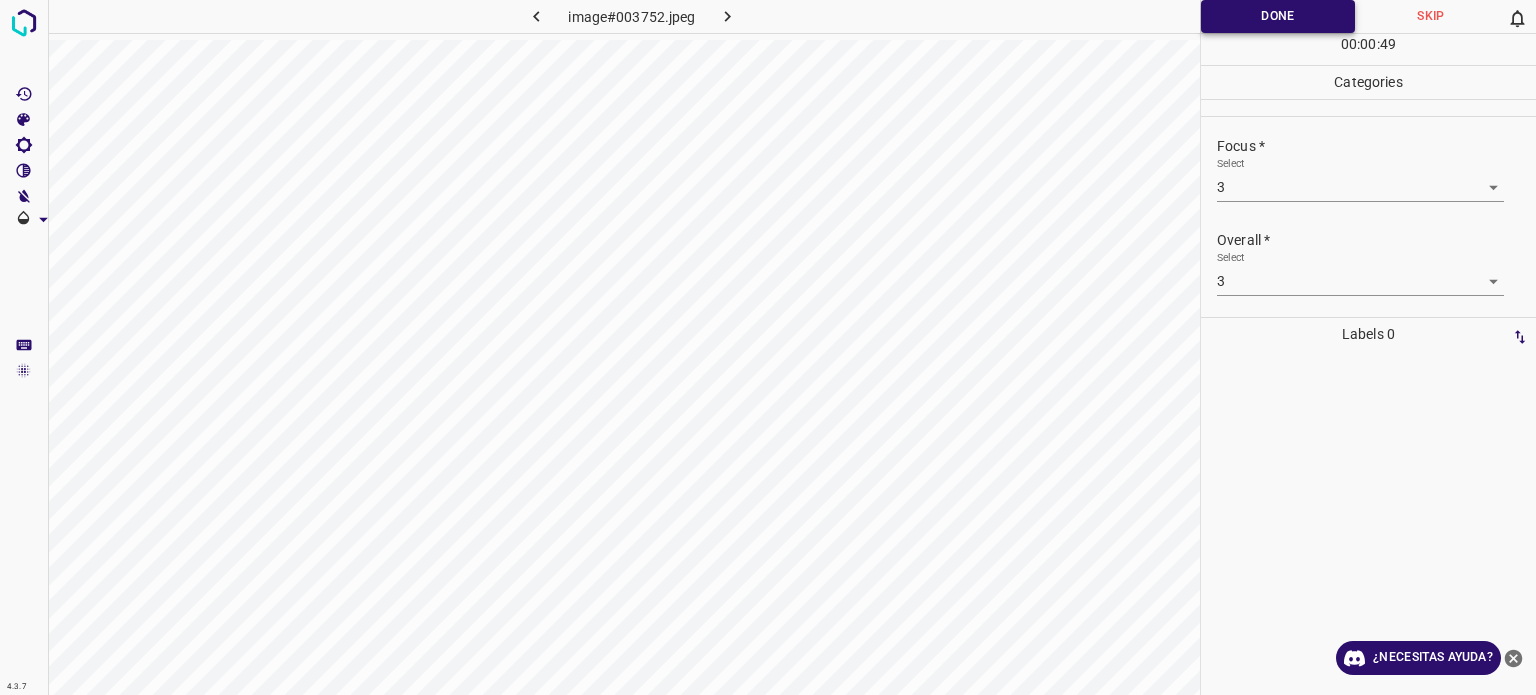 click on "Done" at bounding box center [1278, 16] 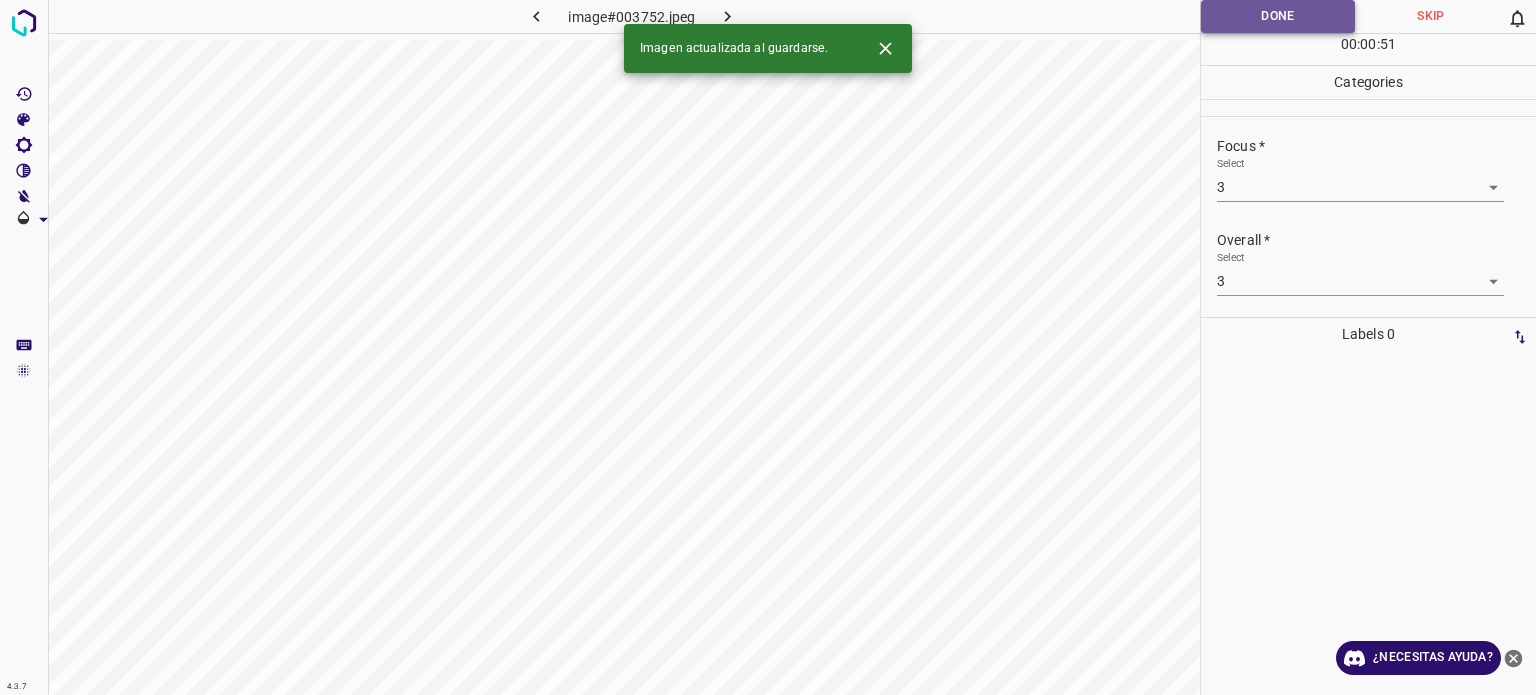 click on "Done" at bounding box center (1278, 16) 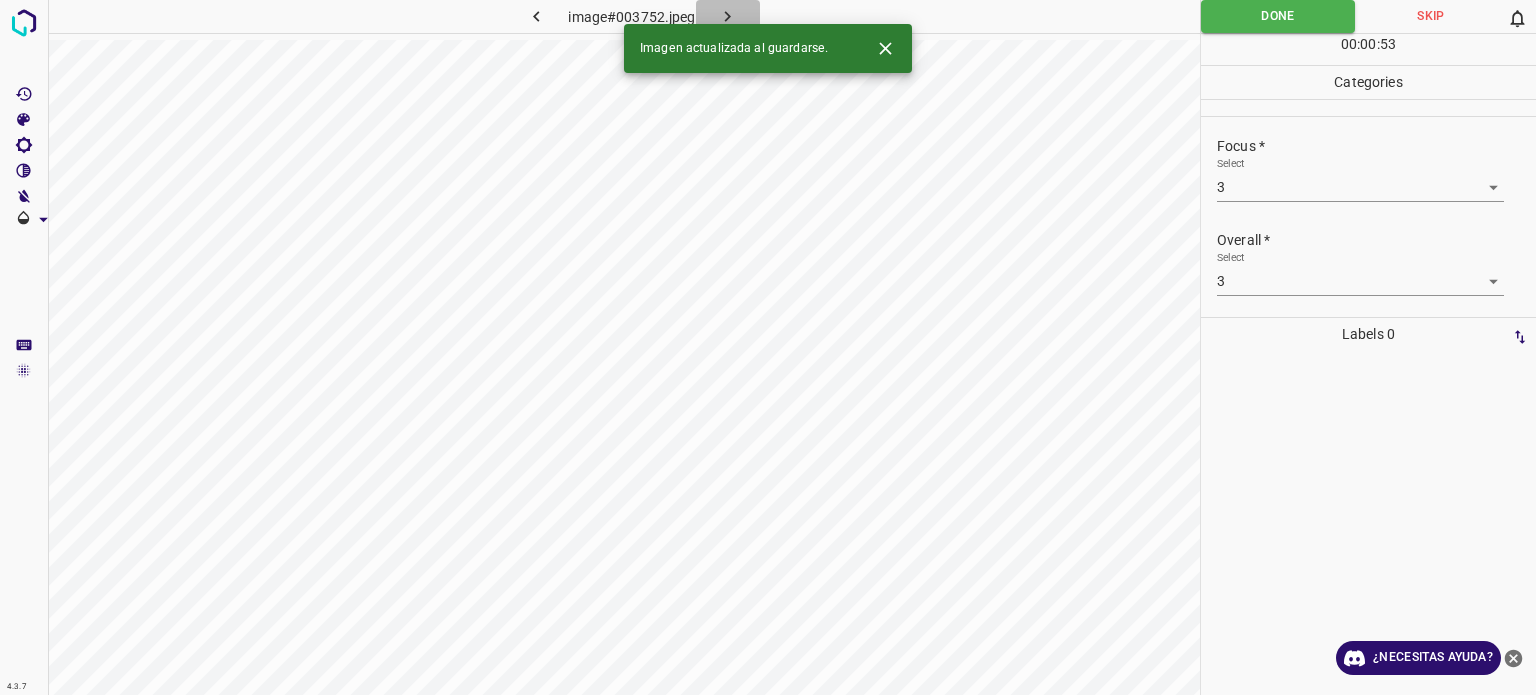 click 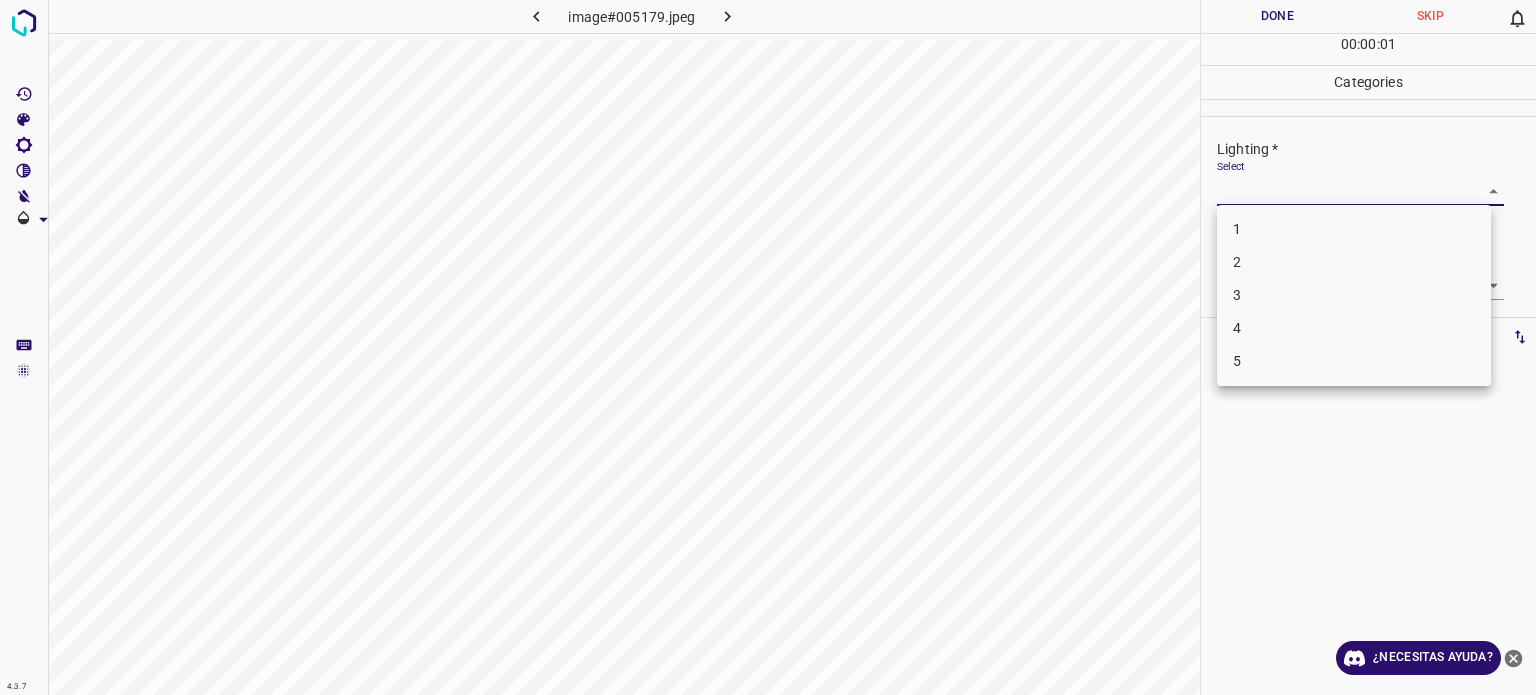 click on "4.3.7 image#005179.jpeg Done Skip 0 00   : 00   : 01   Categories Lighting *  Select ​ Focus *  Select ​ Overall *  Select ​ Labels   0 Categories 1 Lighting 2 Focus 3 Overall Tools Space Change between modes (Draw & Edit) I Auto labeling R Restore zoom M Zoom in N Zoom out Delete Delete selecte label Filters Z Restore filters X Saturation filter C Brightness filter V Contrast filter B Gray scale filter General O Download ¿Necesitas ayuda? Texto original Valora esta traducción Tu opinión servirá para ayudar a mejorar el Traductor de Google - Texto - Esconder - Borrar 1 2 3 4 5" at bounding box center (768, 347) 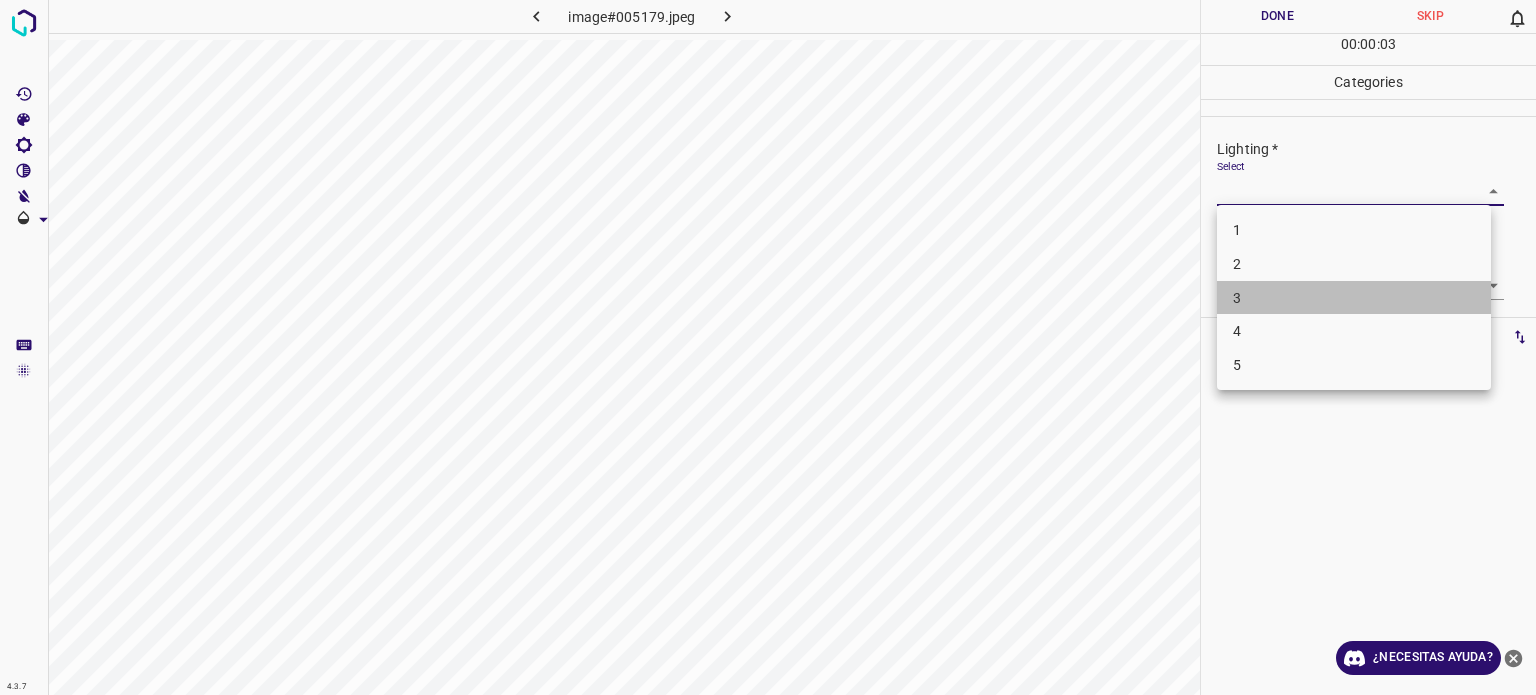 click on "3" at bounding box center [1354, 298] 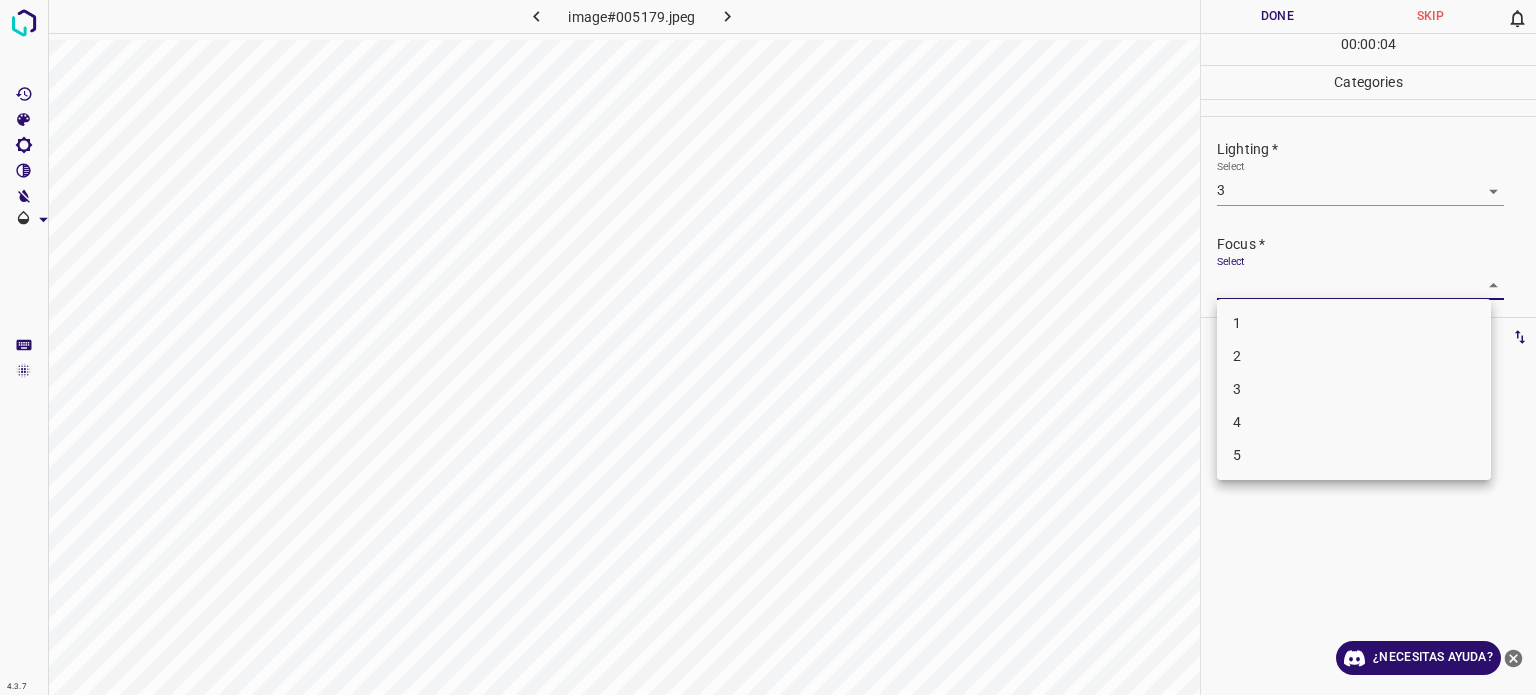 click on "4.3.7 image#005179.jpeg Done Skip 0 00   : 00   : 04   Categories Lighting *  Select 3 3 Focus *  Select ​ Overall *  Select ​ Labels   0 Categories 1 Lighting 2 Focus 3 Overall Tools Space Change between modes (Draw & Edit) I Auto labeling R Restore zoom M Zoom in N Zoom out Delete Delete selecte label Filters Z Restore filters X Saturation filter C Brightness filter V Contrast filter B Gray scale filter General O Download ¿Necesitas ayuda? Texto original Valora esta traducción Tu opinión servirá para ayudar a mejorar el Traductor de Google - Texto - Esconder - Borrar 1 2 3 4 5" at bounding box center [768, 347] 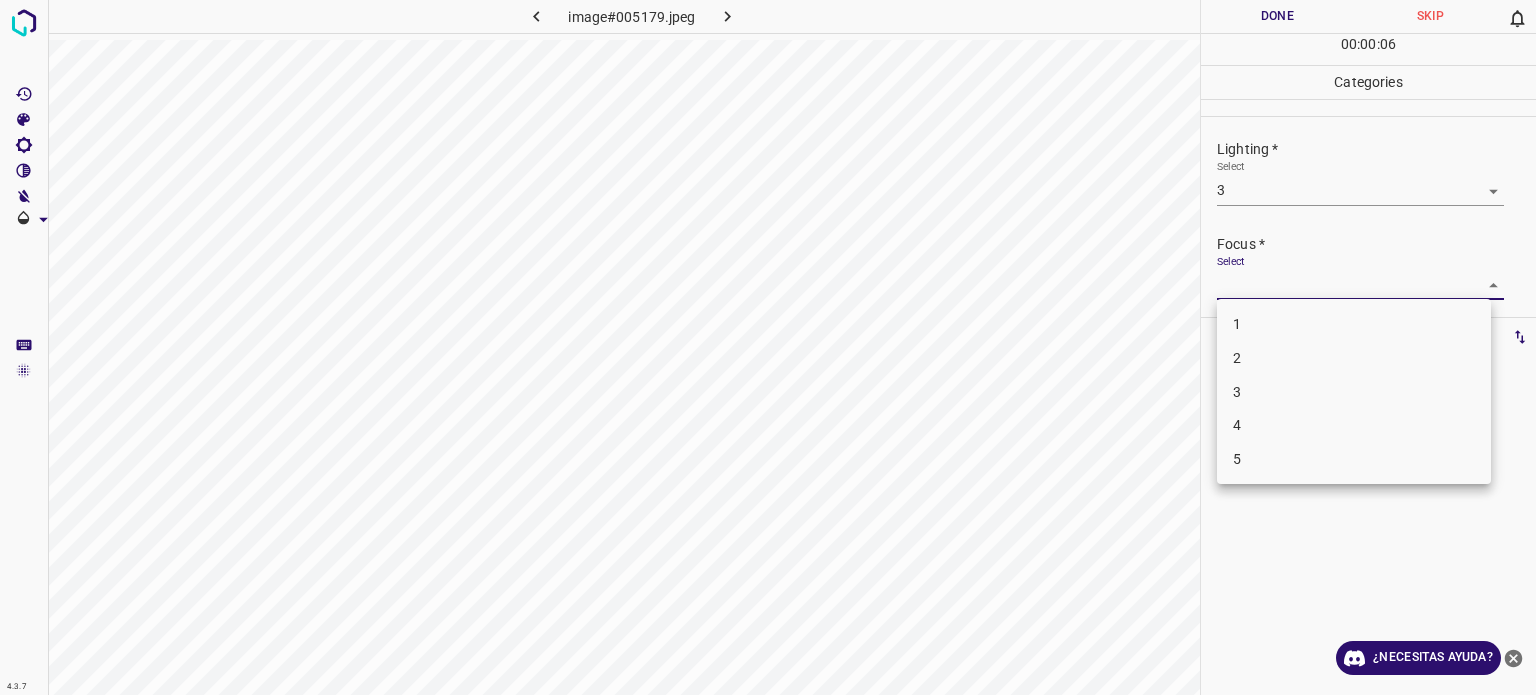 click on "3" at bounding box center (1354, 392) 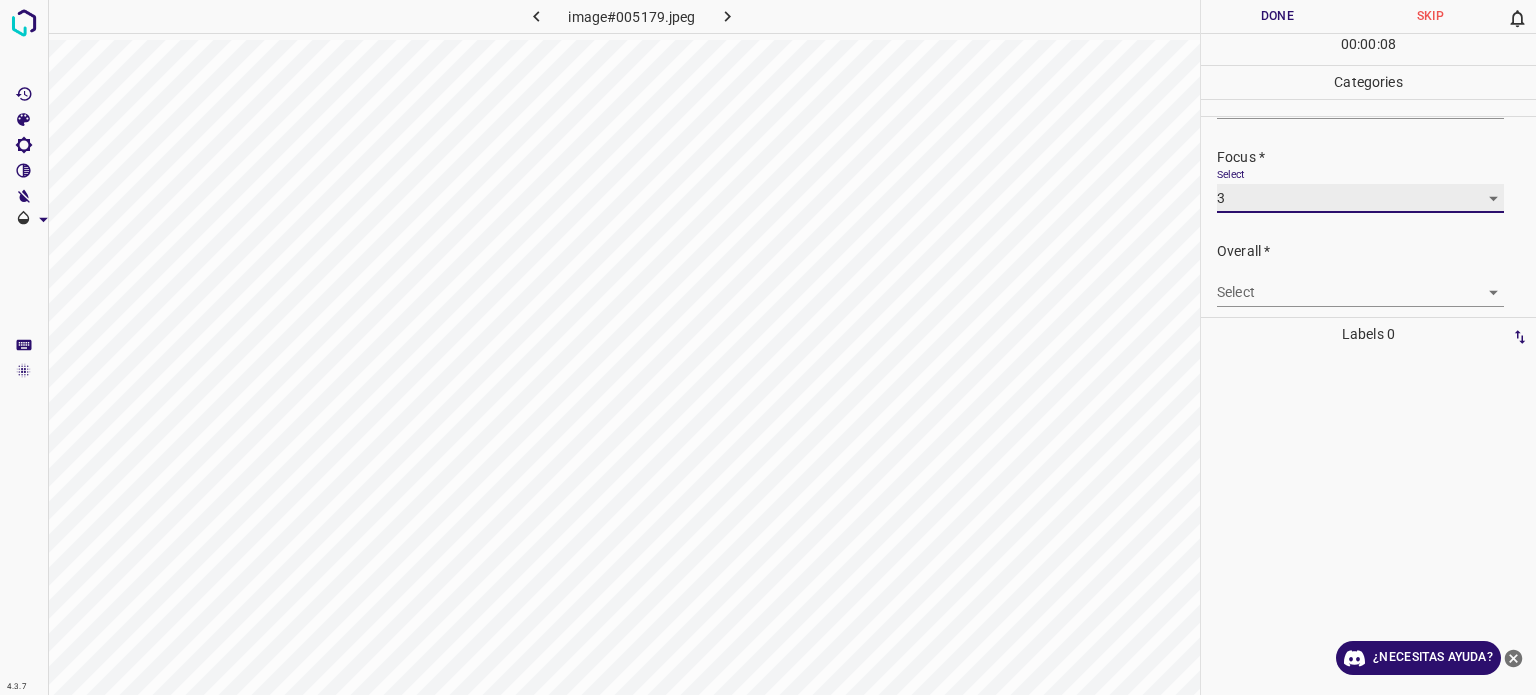 scroll, scrollTop: 98, scrollLeft: 0, axis: vertical 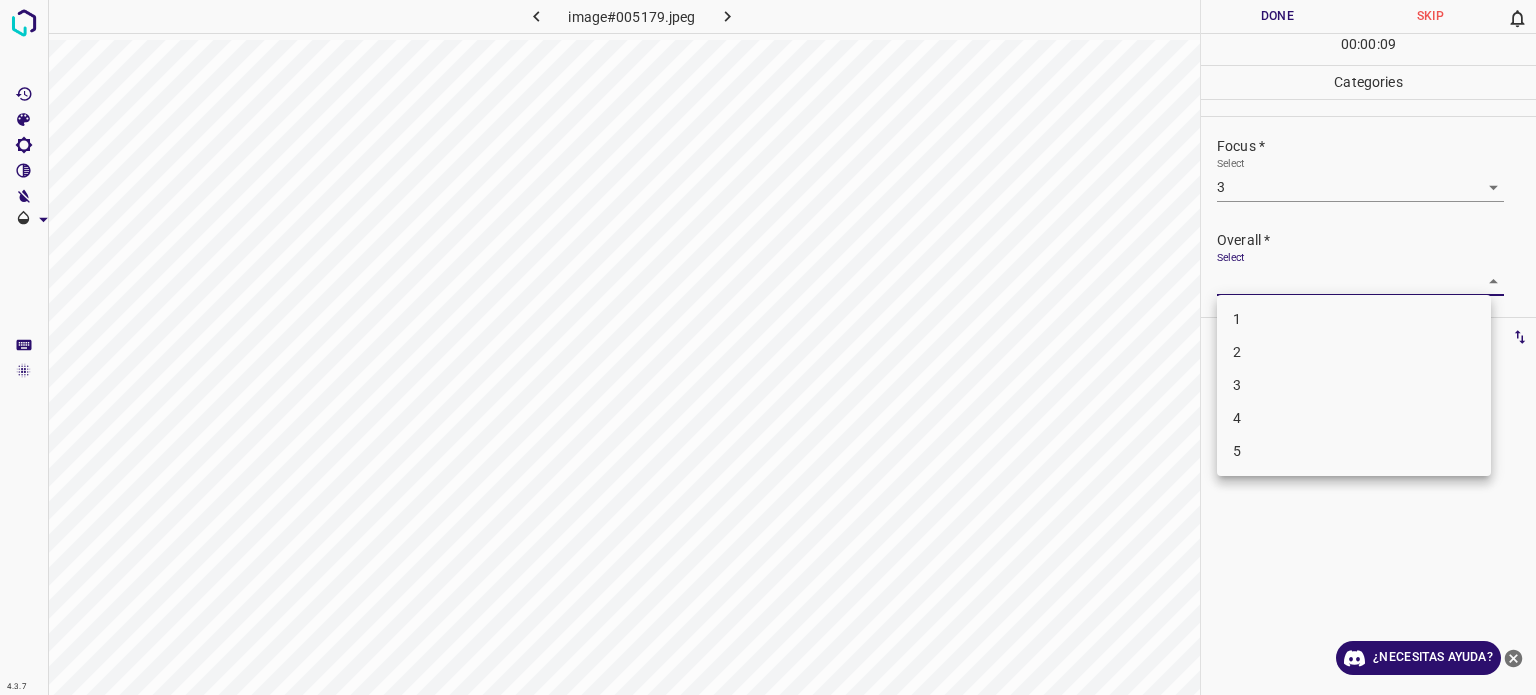 click on "4.3.7 image#005179.jpeg Done Skip 0 00   : 00   : 09   Categories Lighting *  Select 3 3 Focus *  Select 3 3 Overall *  Select ​ Labels   0 Categories 1 Lighting 2 Focus 3 Overall Tools Space Change between modes (Draw & Edit) I Auto labeling R Restore zoom M Zoom in N Zoom out Delete Delete selecte label Filters Z Restore filters X Saturation filter C Brightness filter V Contrast filter B Gray scale filter General O Download ¿Necesitas ayuda? Texto original Valora esta traducción Tu opinión servirá para ayudar a mejorar el Traductor de Google - Texto - Esconder - Borrar 1 2 3 4 5" at bounding box center (768, 347) 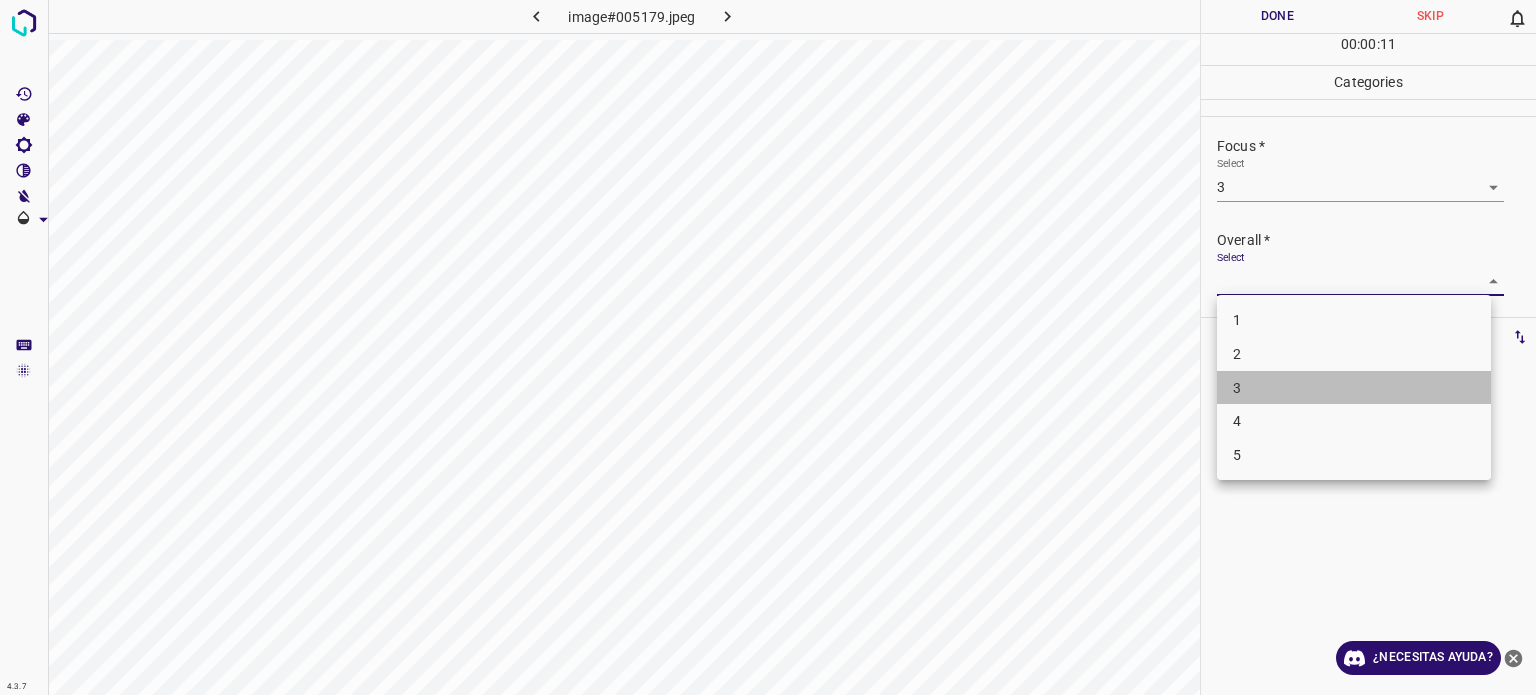 click on "3" at bounding box center (1354, 388) 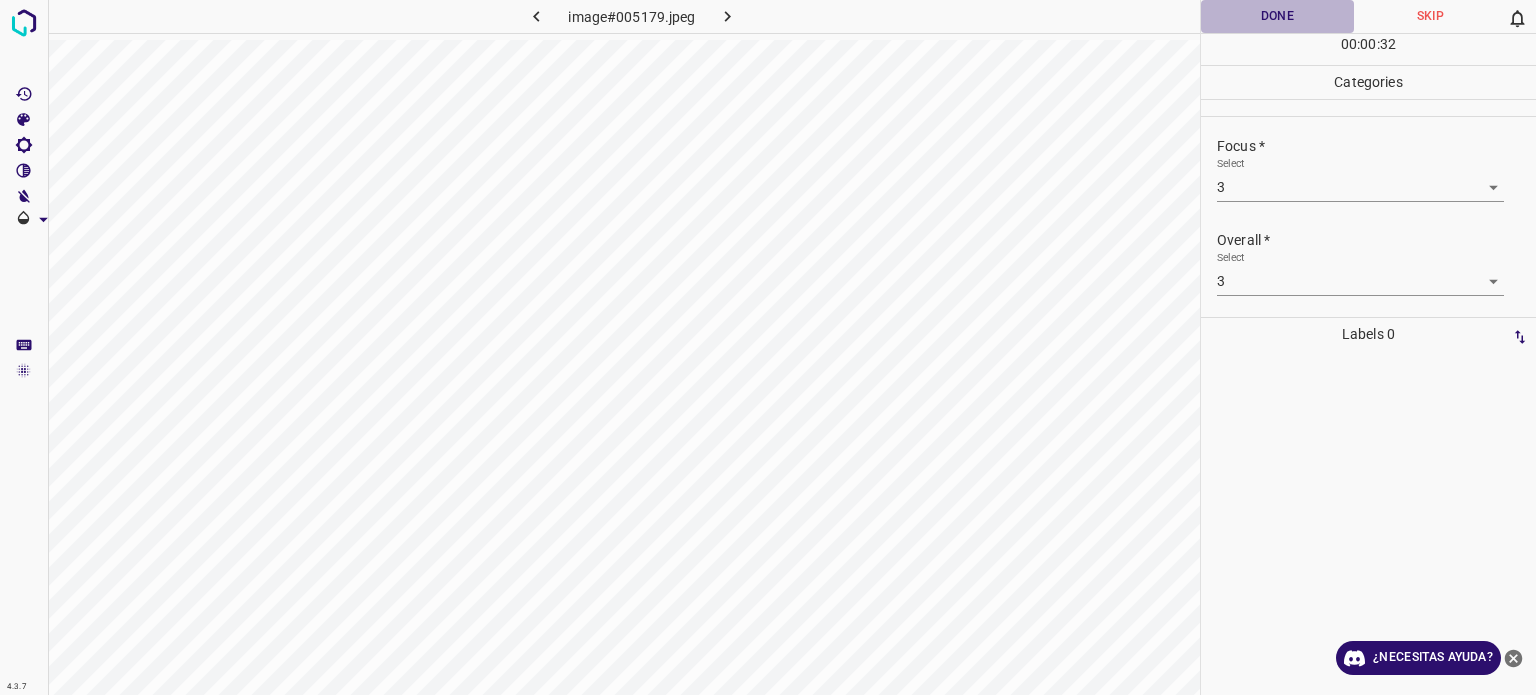 click on "Done" at bounding box center [1277, 16] 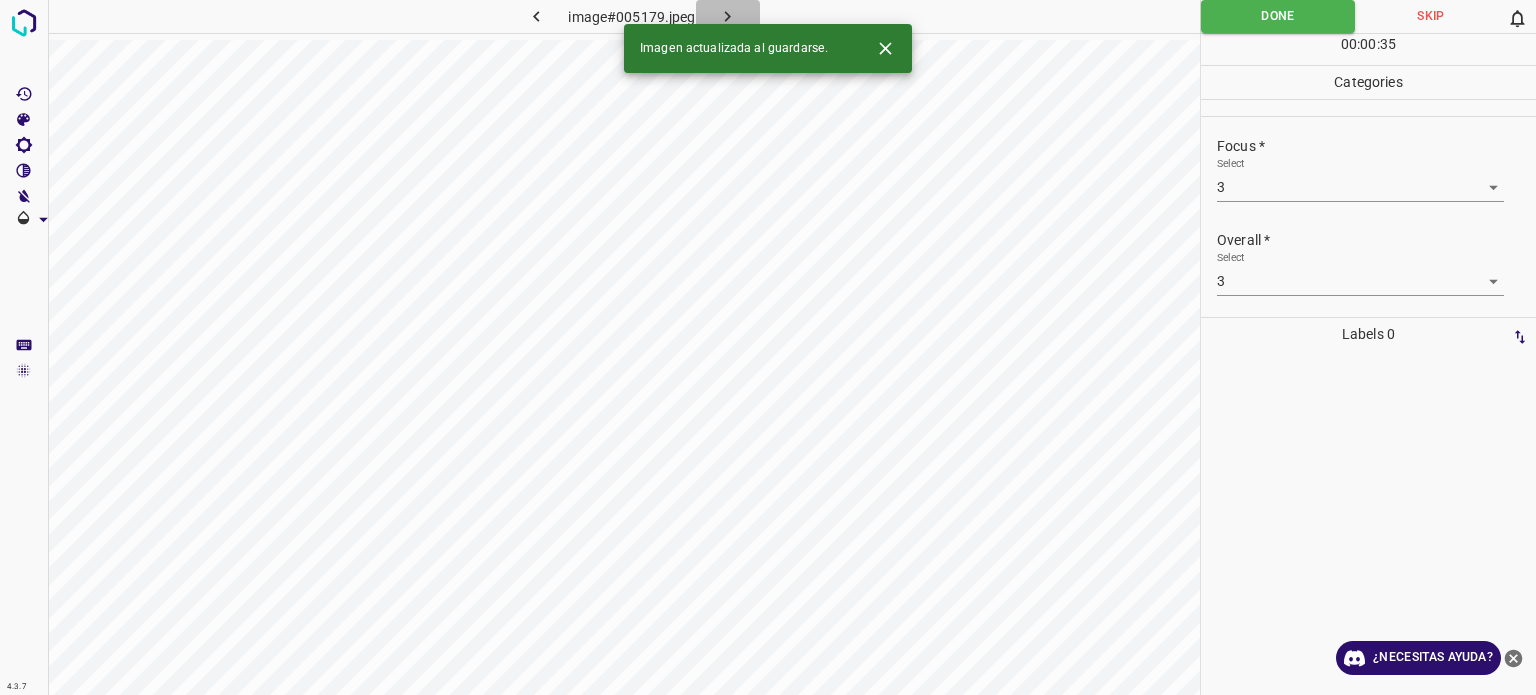 click 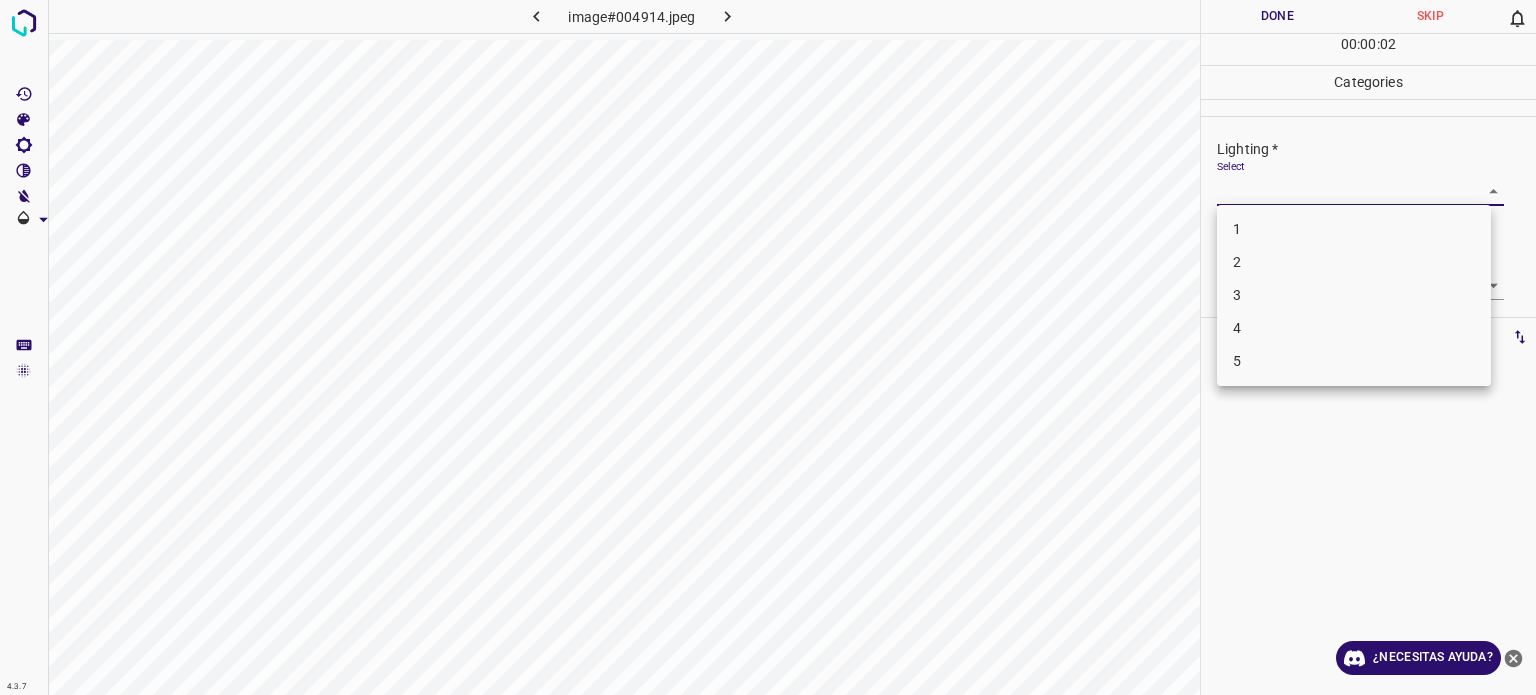 click on "4.3.7 image#004914.jpeg Done Skip 0 00   : 00   : 02   Categories Lighting *  Select ​ Focus *  Select ​ Overall *  Select ​ Labels   0 Categories 1 Lighting 2 Focus 3 Overall Tools Space Change between modes (Draw & Edit) I Auto labeling R Restore zoom M Zoom in N Zoom out Delete Delete selecte label Filters Z Restore filters X Saturation filter C Brightness filter V Contrast filter B Gray scale filter General O Download ¿Necesitas ayuda? Texto original Valora esta traducción Tu opinión servirá para ayudar a mejorar el Traductor de Google - Texto - Esconder - Borrar 1 2 3 4 5" at bounding box center [768, 347] 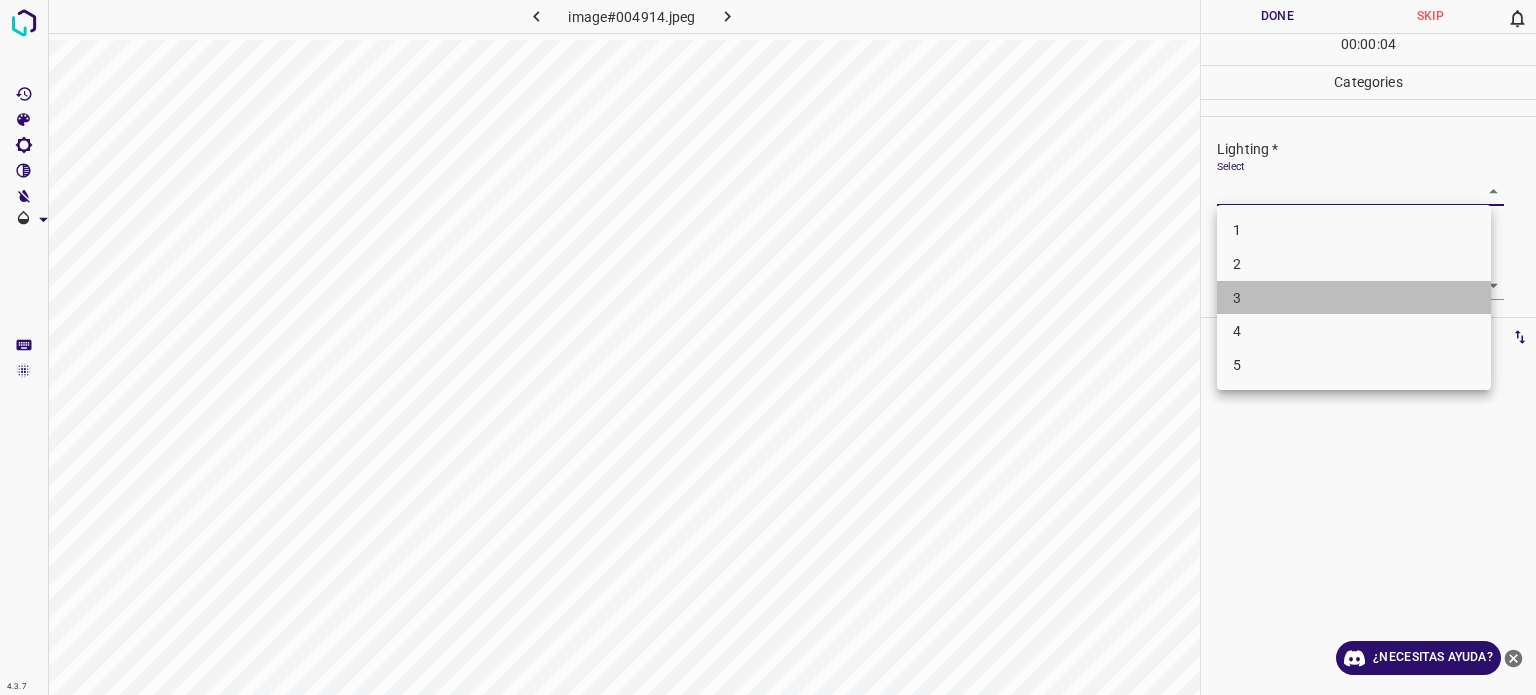 click on "3" at bounding box center [1354, 298] 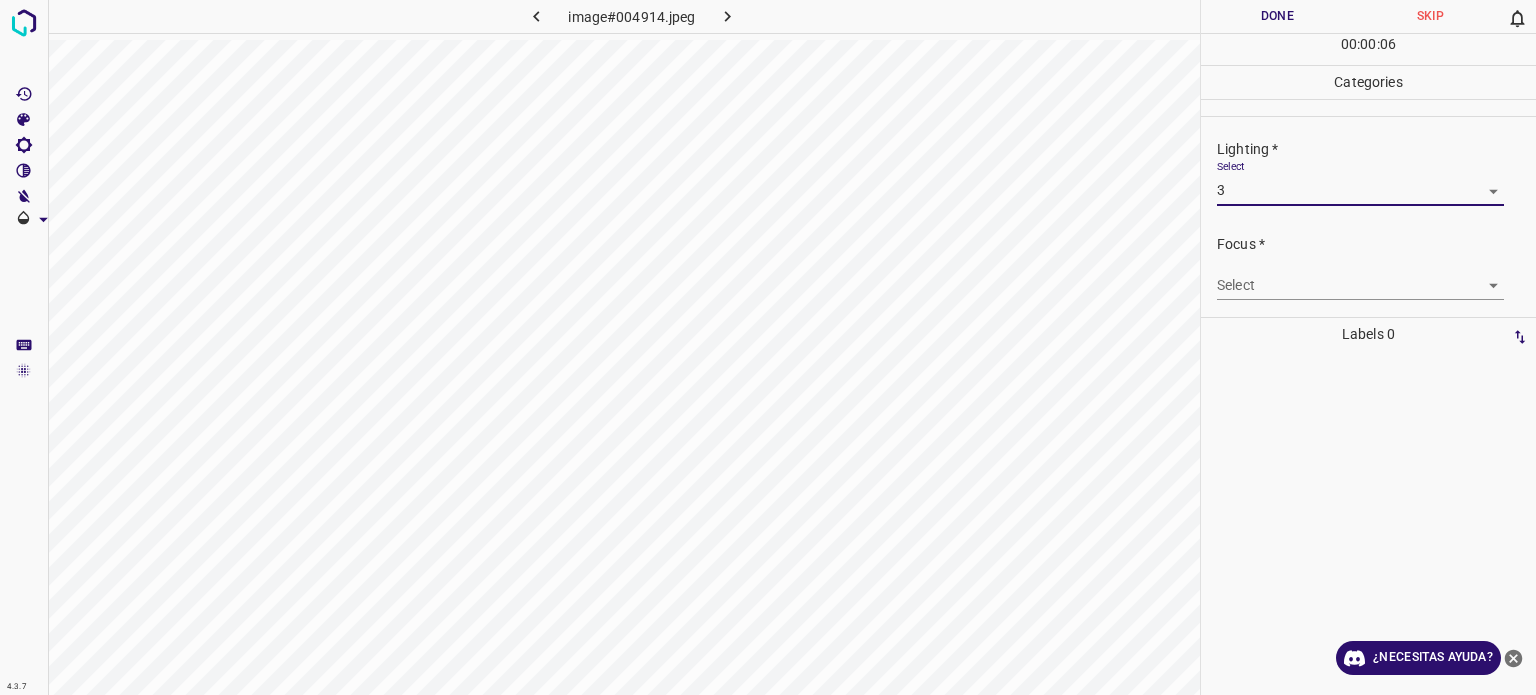 click on "4.3.7 image#004914.jpeg Done Skip 0 00   : 00   : 06   Categories Lighting *  Select 3 3 Focus *  Select ​ Overall *  Select ​ Labels   0 Categories 1 Lighting 2 Focus 3 Overall Tools Space Change between modes (Draw & Edit) I Auto labeling R Restore zoom M Zoom in N Zoom out Delete Delete selecte label Filters Z Restore filters X Saturation filter C Brightness filter V Contrast filter B Gray scale filter General O Download ¿Necesitas ayuda? Texto original Valora esta traducción Tu opinión servirá para ayudar a mejorar el Traductor de Google - Texto - Esconder - Borrar" at bounding box center [768, 347] 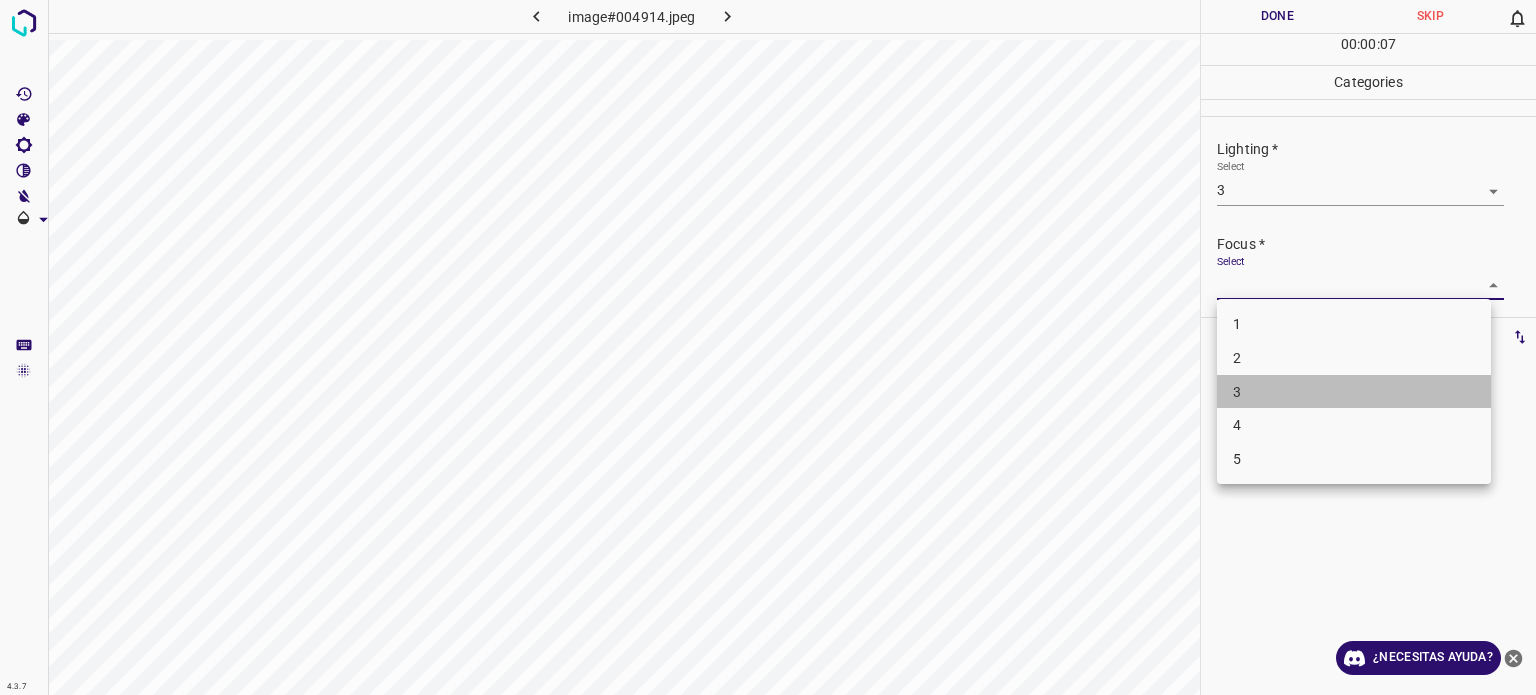 click on "3" at bounding box center (1354, 392) 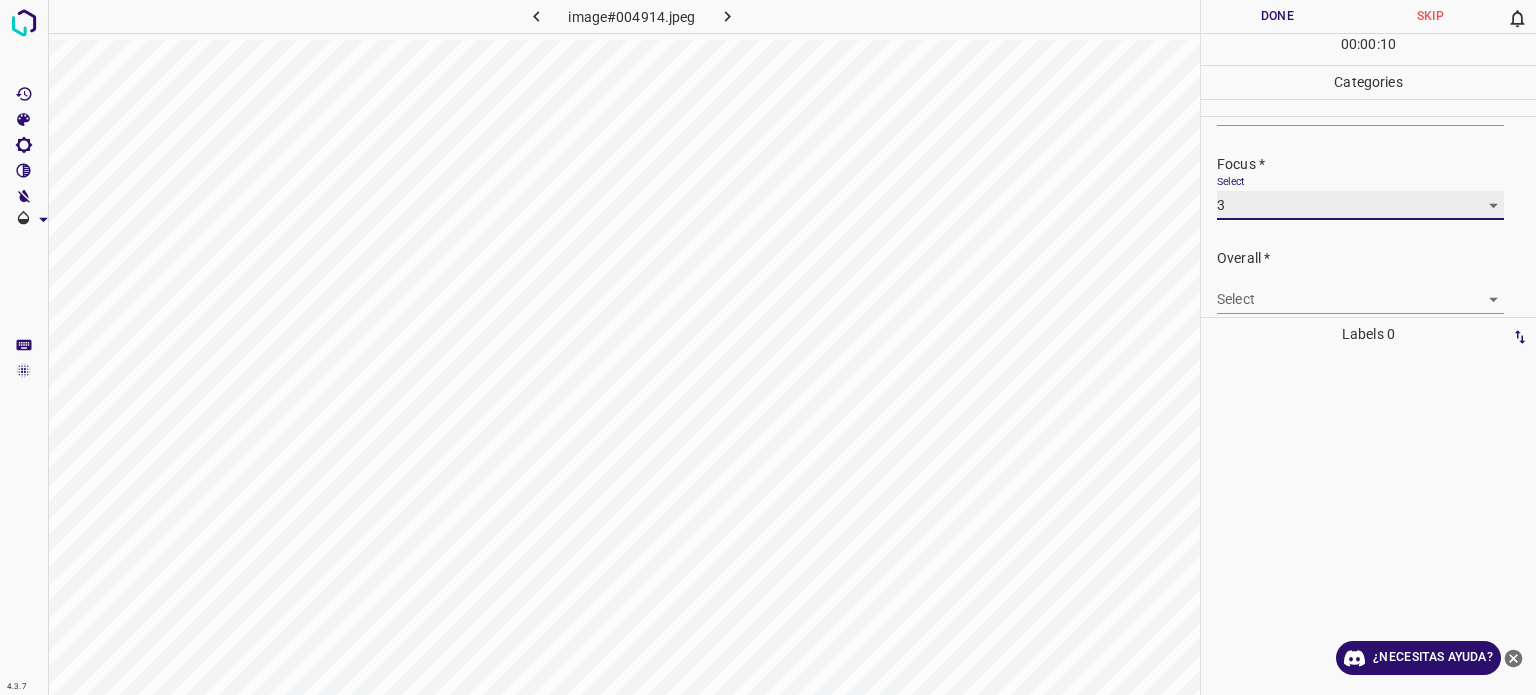 scroll, scrollTop: 98, scrollLeft: 0, axis: vertical 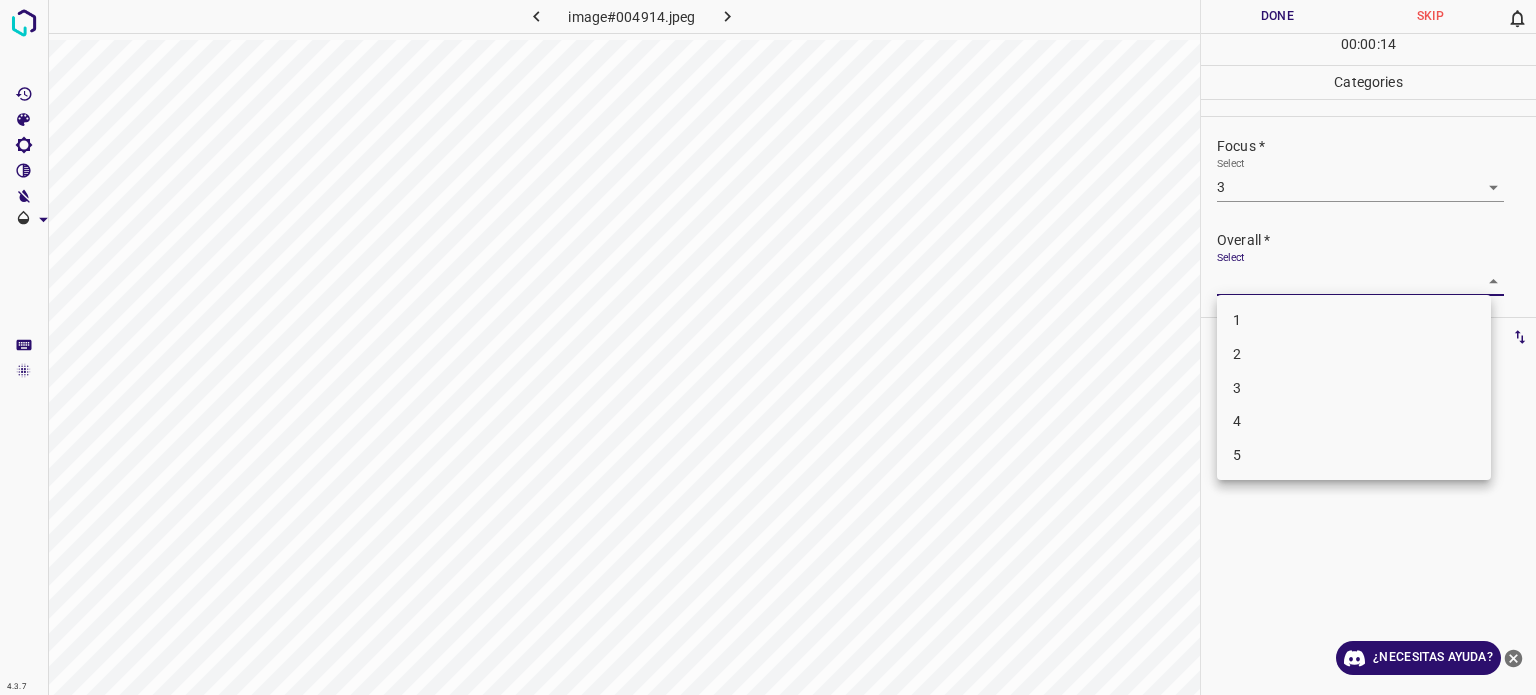 click on "4.3.7 image#004914.jpeg Done Skip 0 00   : 00   : 14   Categories Lighting *  Select 3 3 Focus *  Select 3 3 Overall *  Select ​ Labels   0 Categories 1 Lighting 2 Focus 3 Overall Tools Space Change between modes (Draw & Edit) I Auto labeling R Restore zoom M Zoom in N Zoom out Delete Delete selecte label Filters Z Restore filters X Saturation filter C Brightness filter V Contrast filter B Gray scale filter General O Download ¿Necesitas ayuda? Texto original Valora esta traducción Tu opinión servirá para ayudar a mejorar el Traductor de Google - Texto - Esconder - Borrar 1 2 3 4 5" at bounding box center (768, 347) 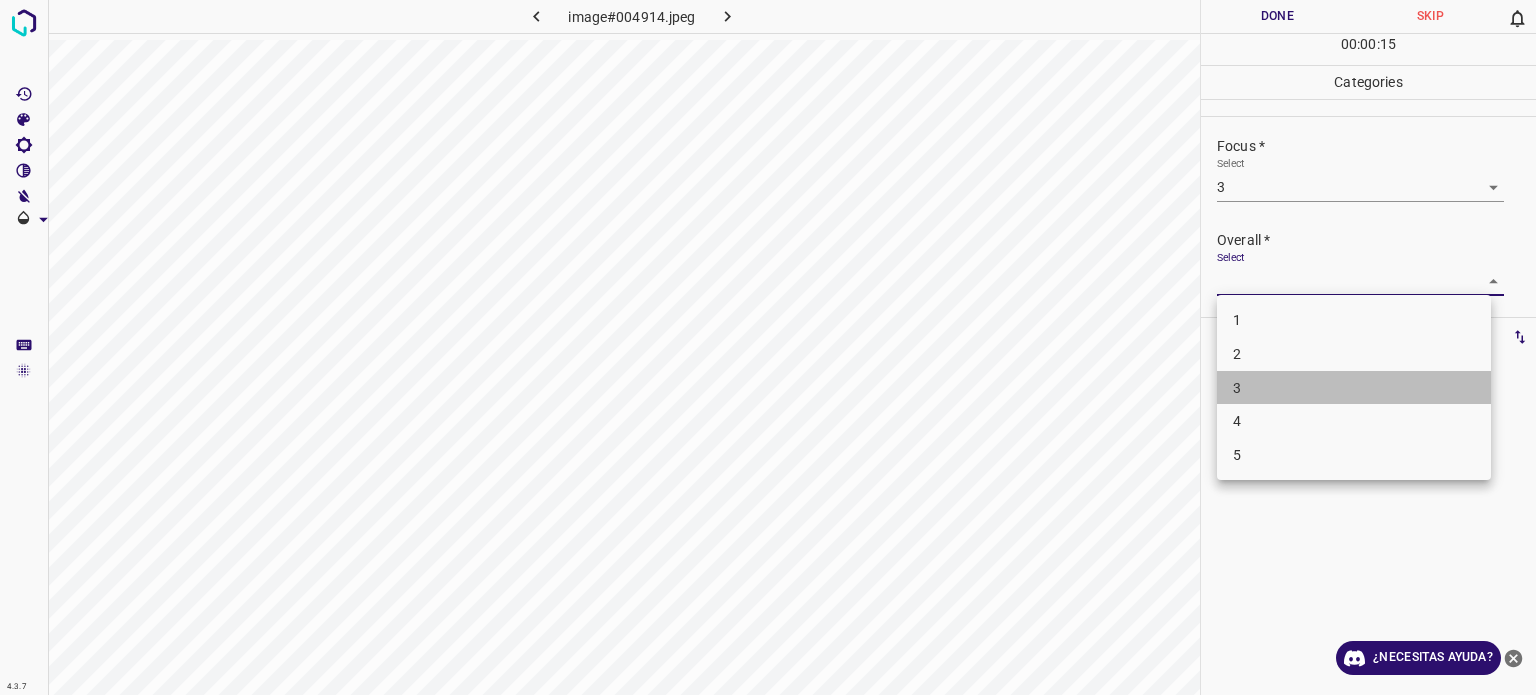 click on "3" at bounding box center (1237, 387) 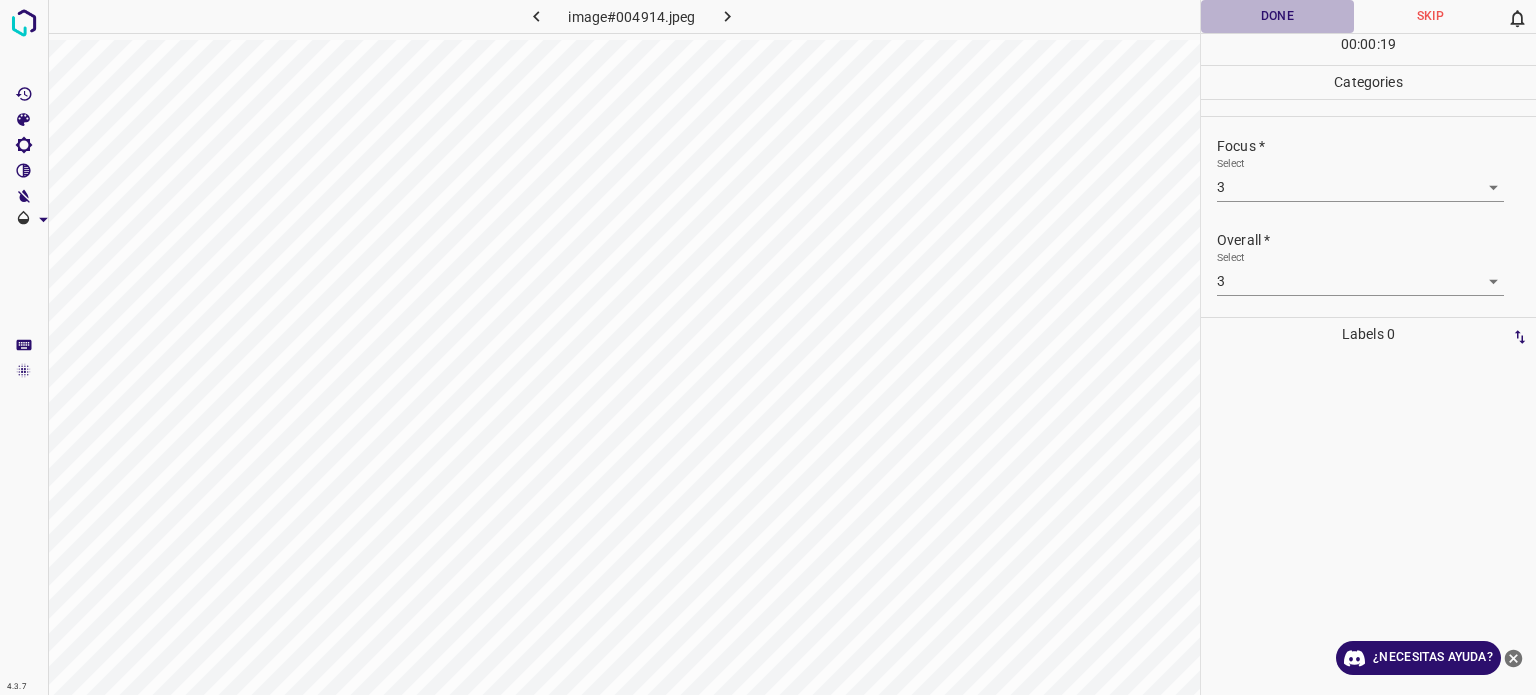 click on "Done" at bounding box center [1277, 16] 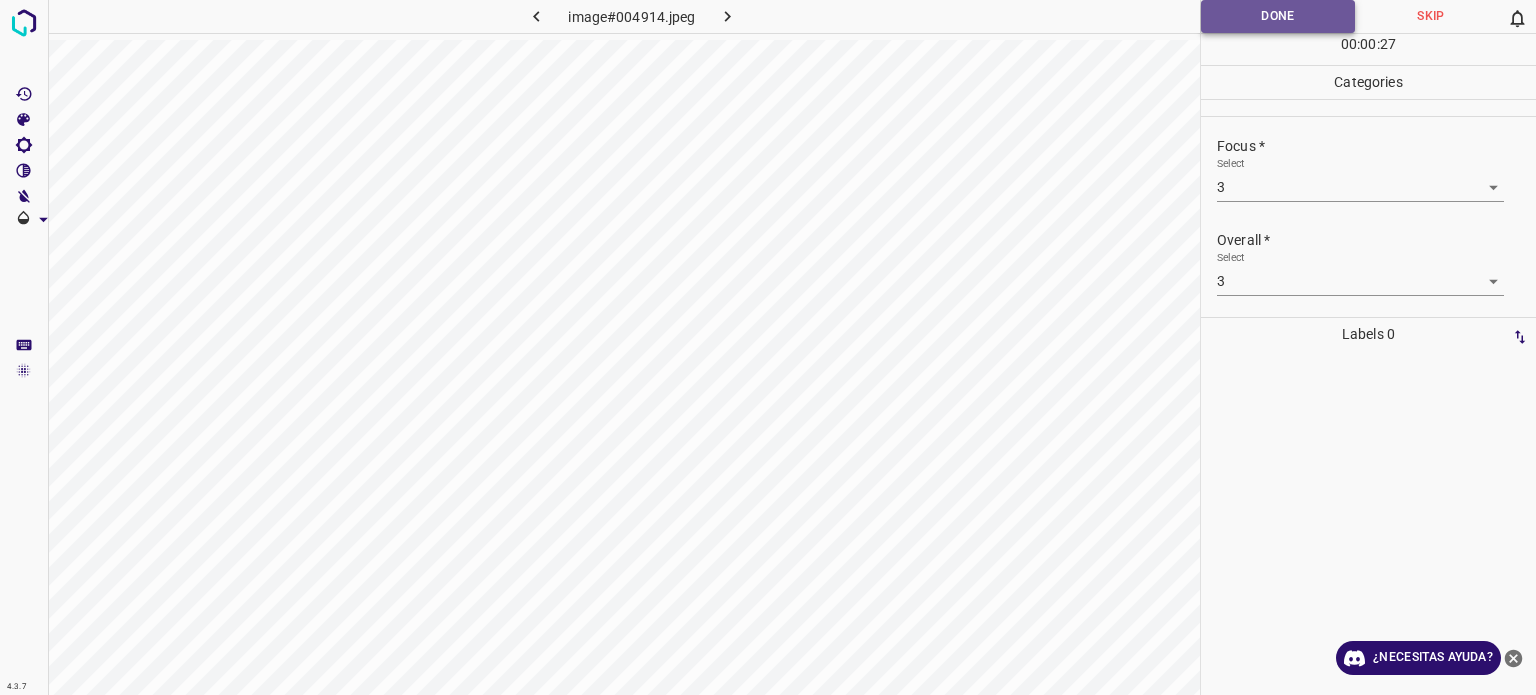 click on "Done" at bounding box center (1278, 16) 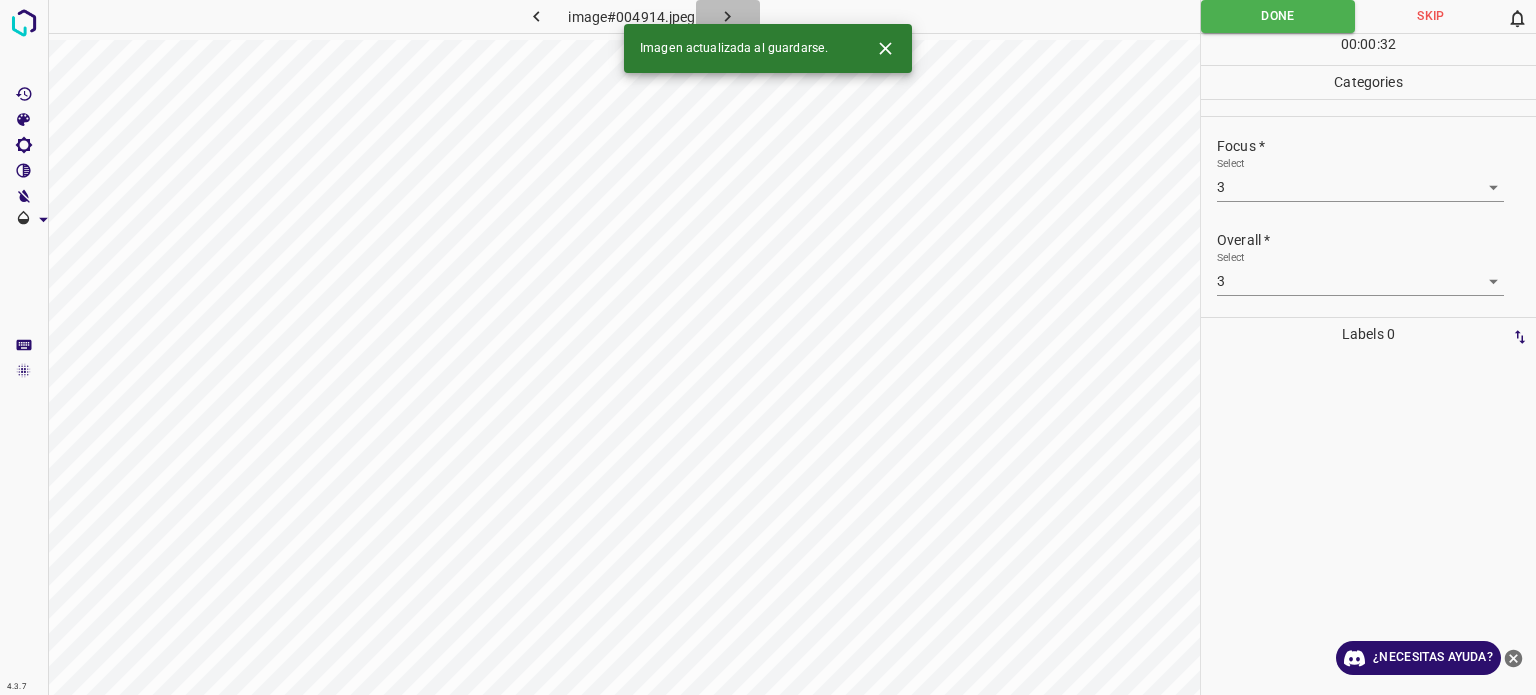 click 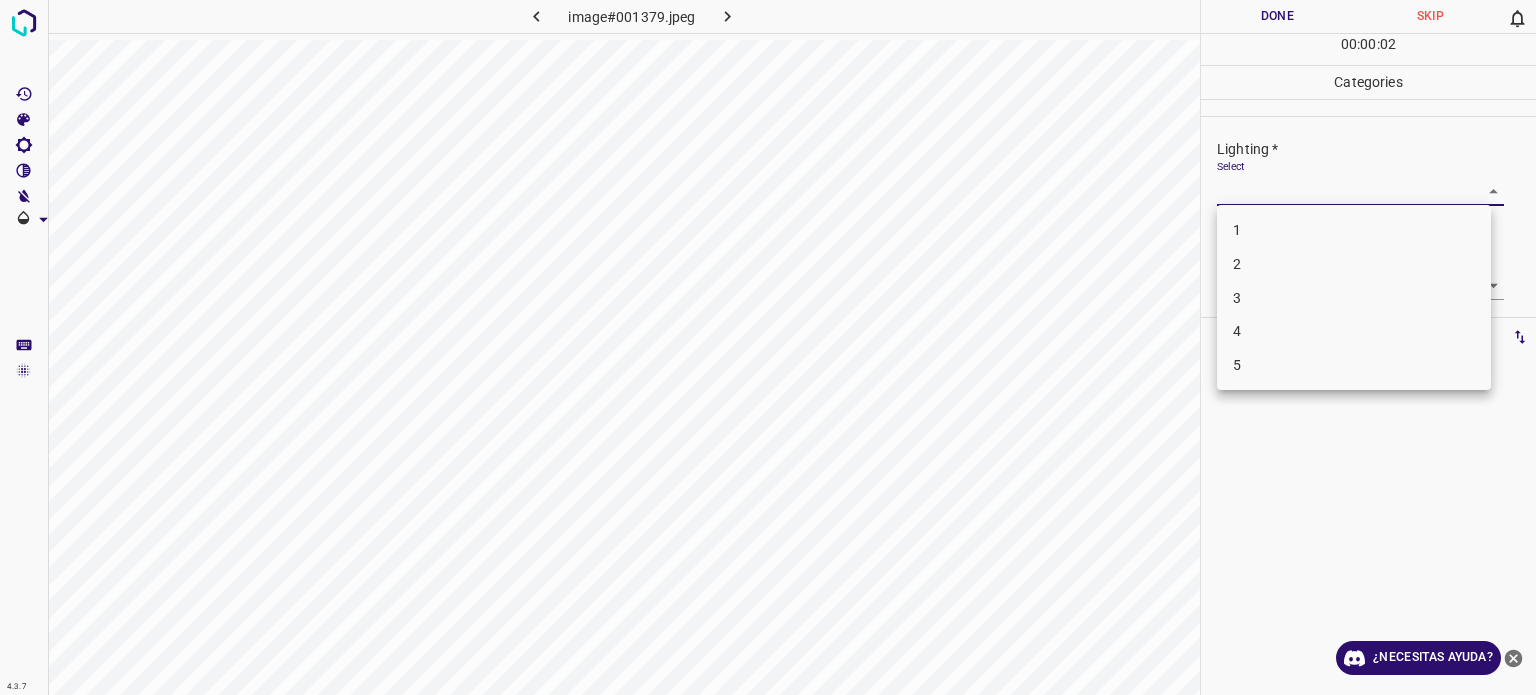 drag, startPoint x: 1268, startPoint y: 196, endPoint x: 1245, endPoint y: 262, distance: 69.89278 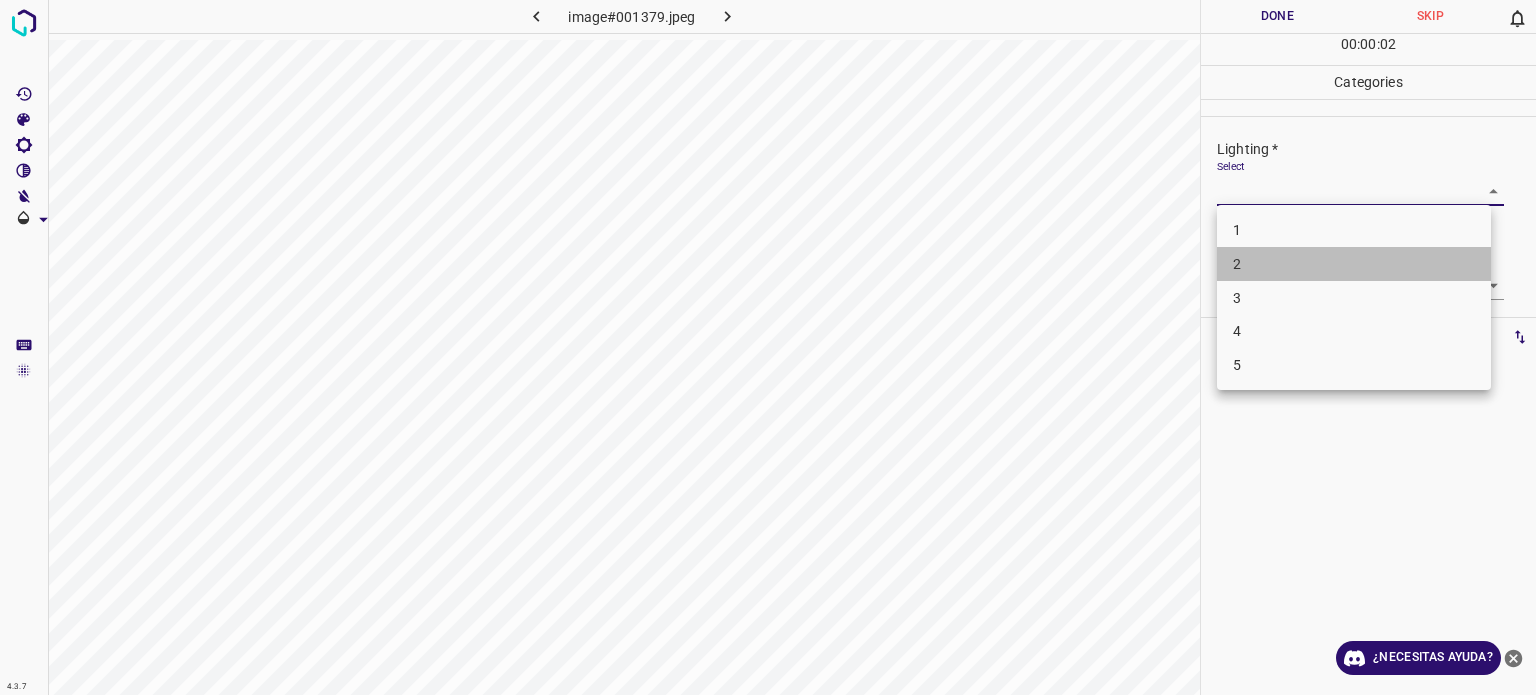 click on "2" at bounding box center (1354, 264) 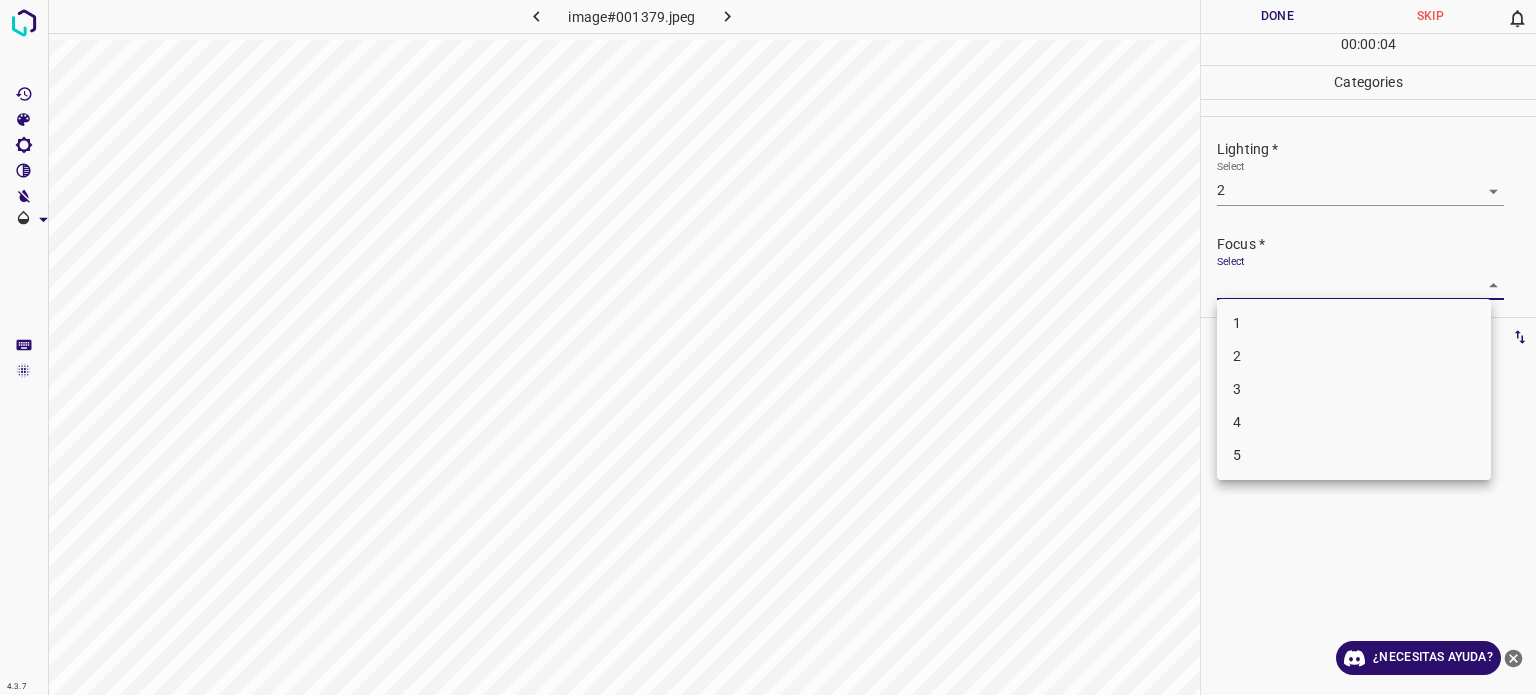 click on "4.3.7 image#001379.jpeg Done Skip 0 00   : 00   : 04   Categories Lighting *  Select 2 2 Focus *  Select ​ Overall *  Select ​ Labels   0 Categories 1 Lighting 2 Focus 3 Overall Tools Space Change between modes (Draw & Edit) I Auto labeling R Restore zoom M Zoom in N Zoom out Delete Delete selecte label Filters Z Restore filters X Saturation filter C Brightness filter V Contrast filter B Gray scale filter General O Download ¿Necesitas ayuda? Texto original Valora esta traducción Tu opinión servirá para ayudar a mejorar el Traductor de Google - Texto - Esconder - Borrar 1 2 3 4 5" at bounding box center [768, 347] 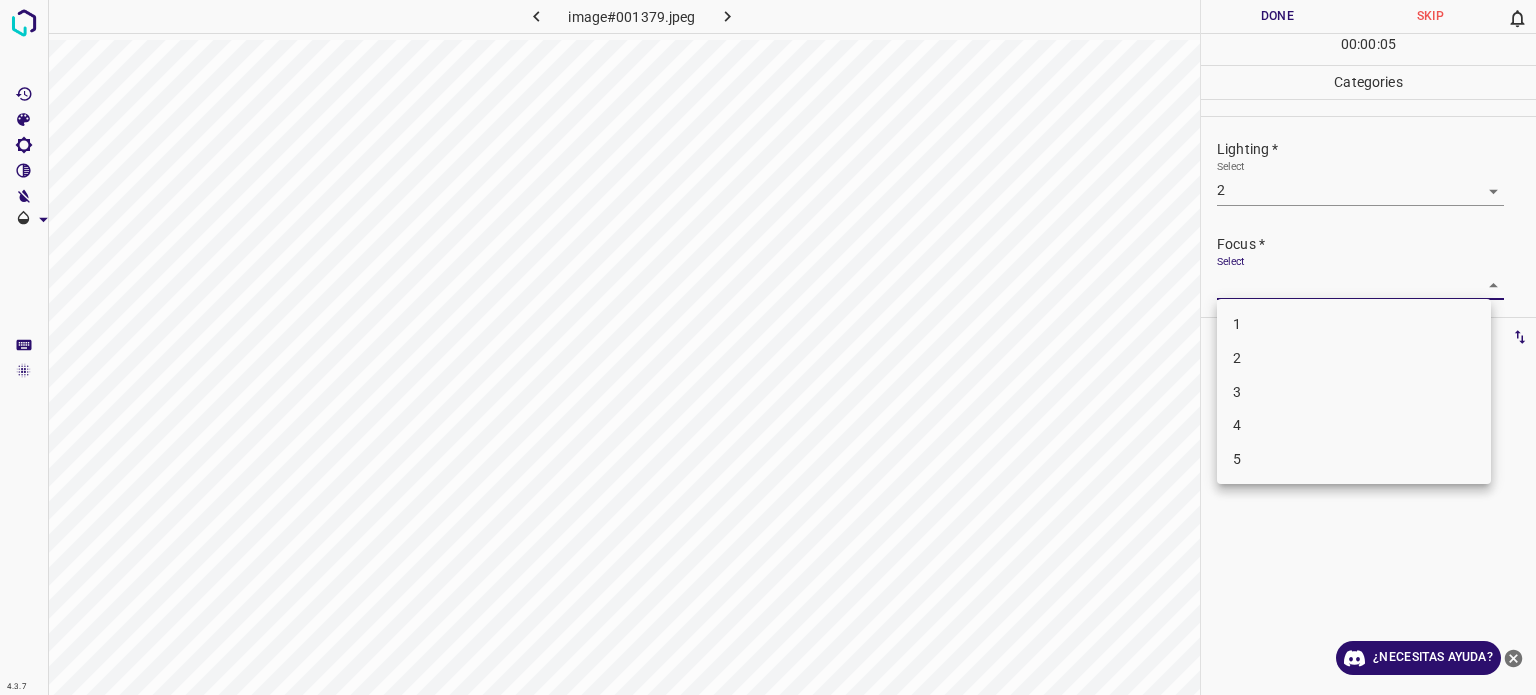 click on "2" at bounding box center (1354, 358) 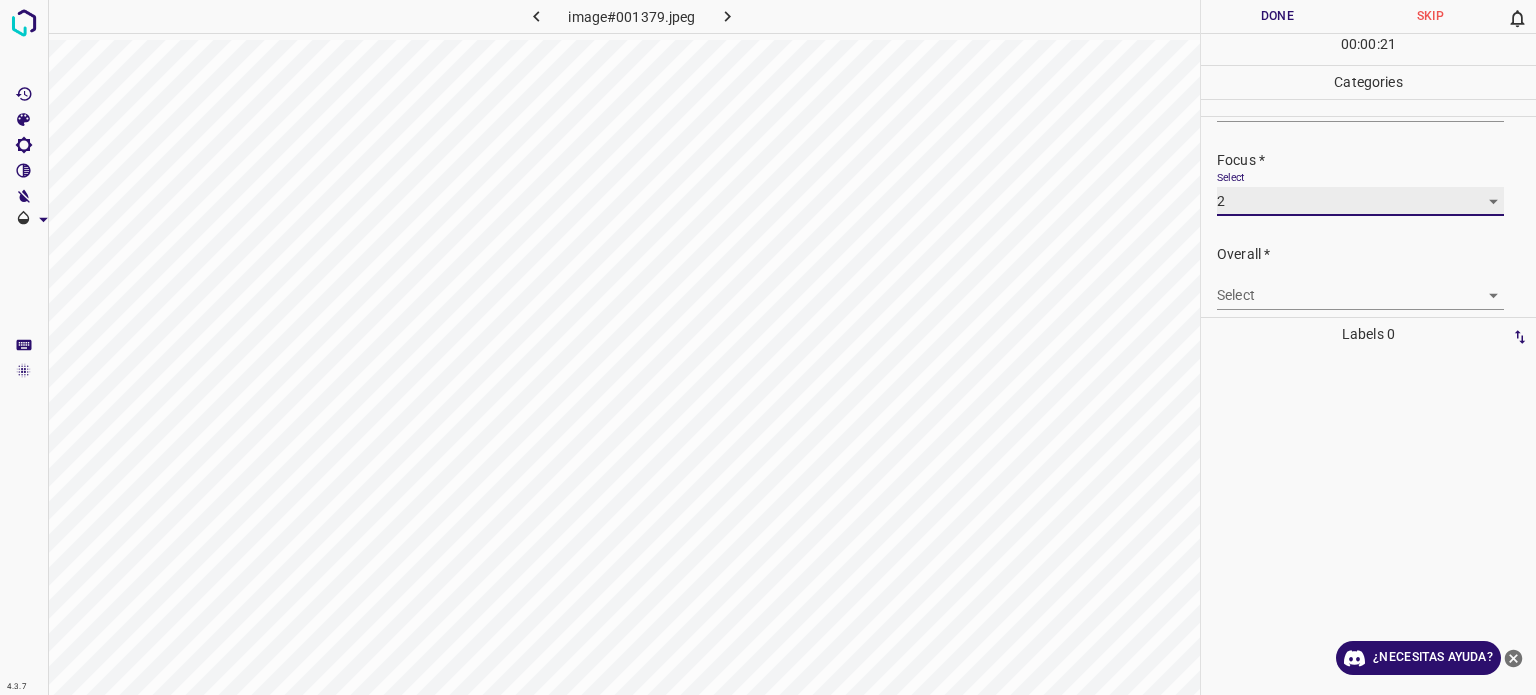 scroll, scrollTop: 98, scrollLeft: 0, axis: vertical 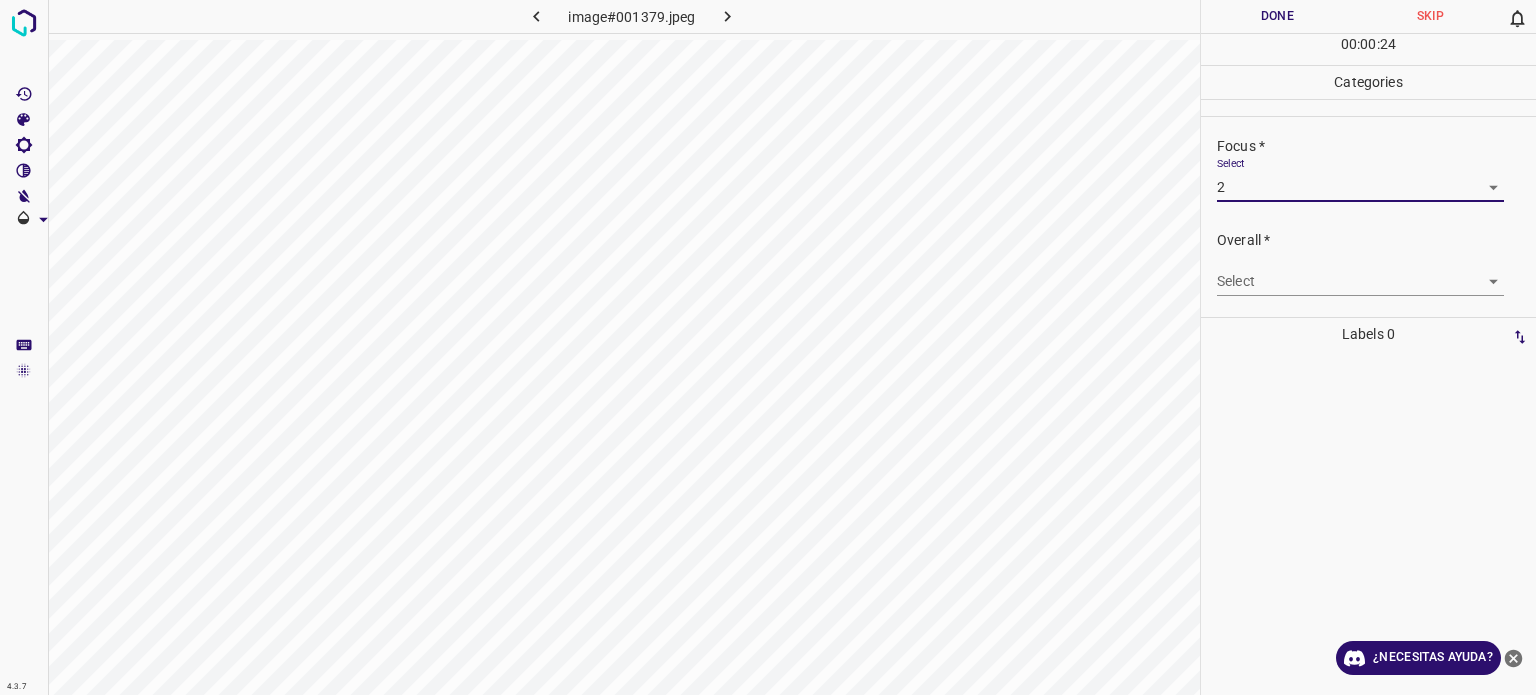 click on "4.3.7 image#001379.jpeg Done Skip 0 00   : 00   : 24   Categories Lighting *  Select 2 2 Focus *  Select 2 2 Overall *  Select ​ Labels   0 Categories 1 Lighting 2 Focus 3 Overall Tools Space Change between modes (Draw & Edit) I Auto labeling R Restore zoom M Zoom in N Zoom out Delete Delete selecte label Filters Z Restore filters X Saturation filter C Brightness filter V Contrast filter B Gray scale filter General O Download ¿Necesitas ayuda? Texto original Valora esta traducción Tu opinión servirá para ayudar a mejorar el Traductor de Google - Texto - Esconder - Borrar" at bounding box center [768, 347] 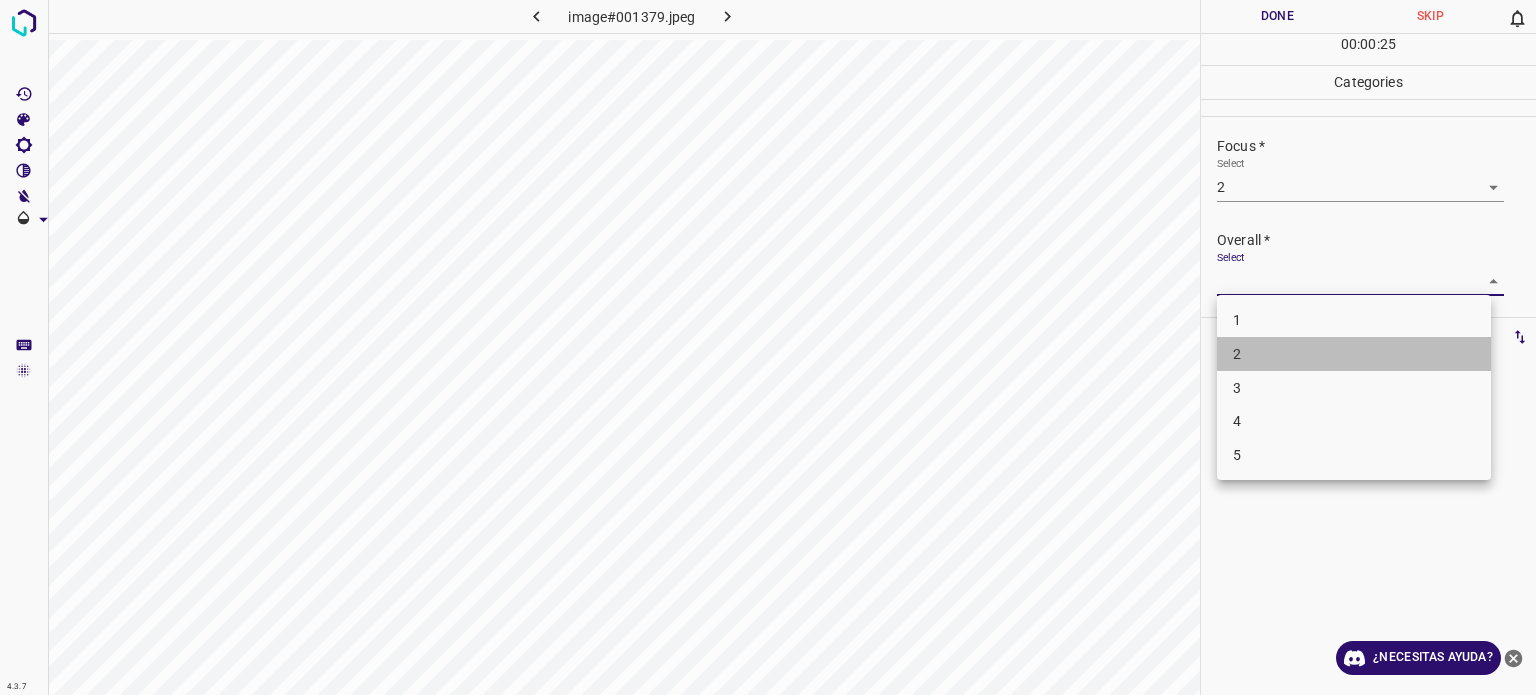 click on "2" at bounding box center [1354, 354] 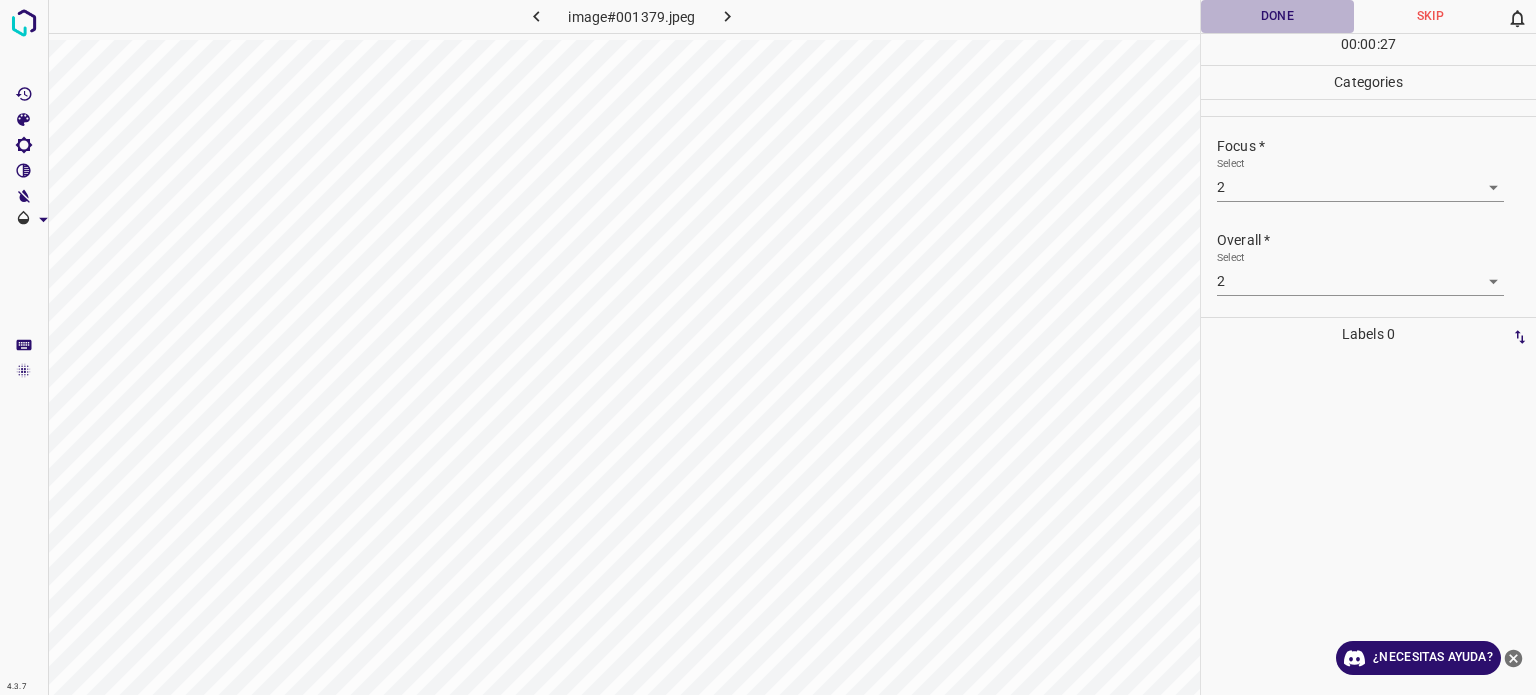 click on "Done" at bounding box center (1277, 16) 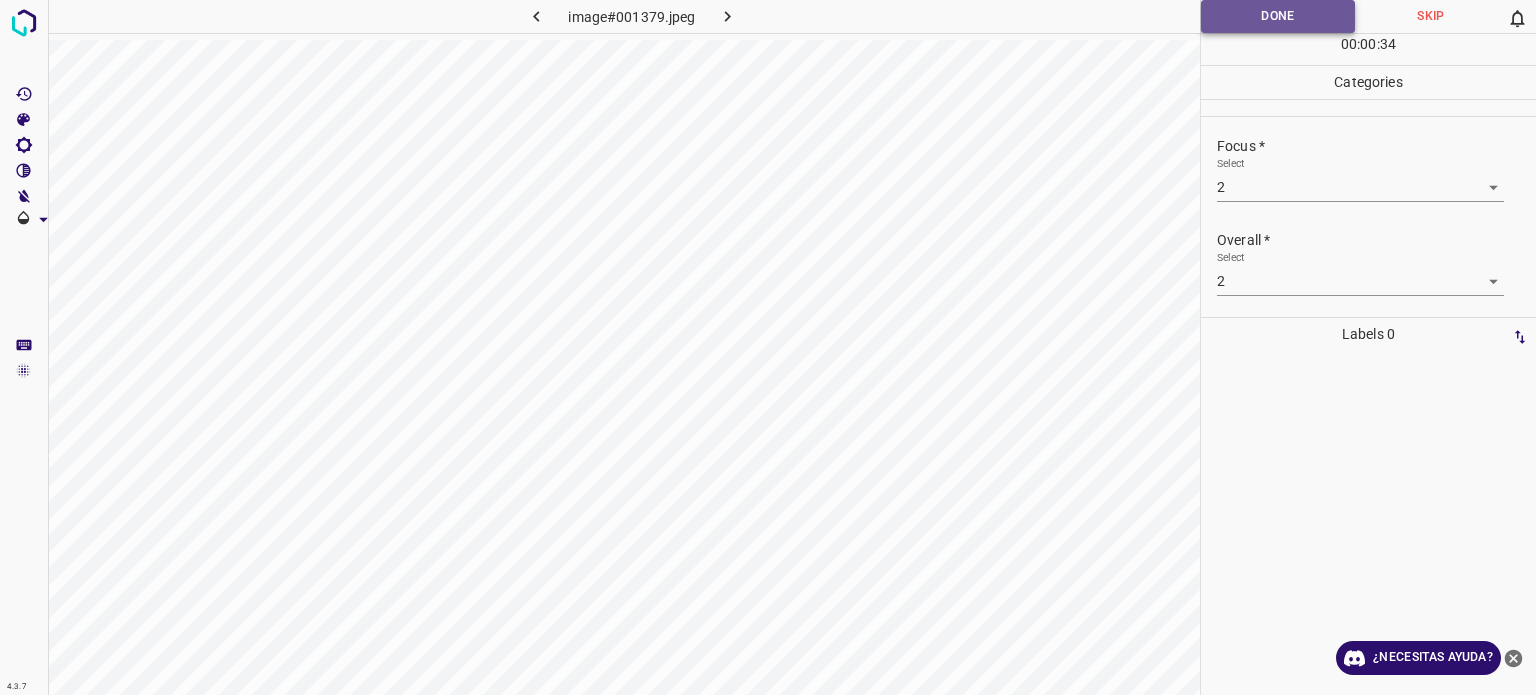 click on "Done" at bounding box center [1278, 16] 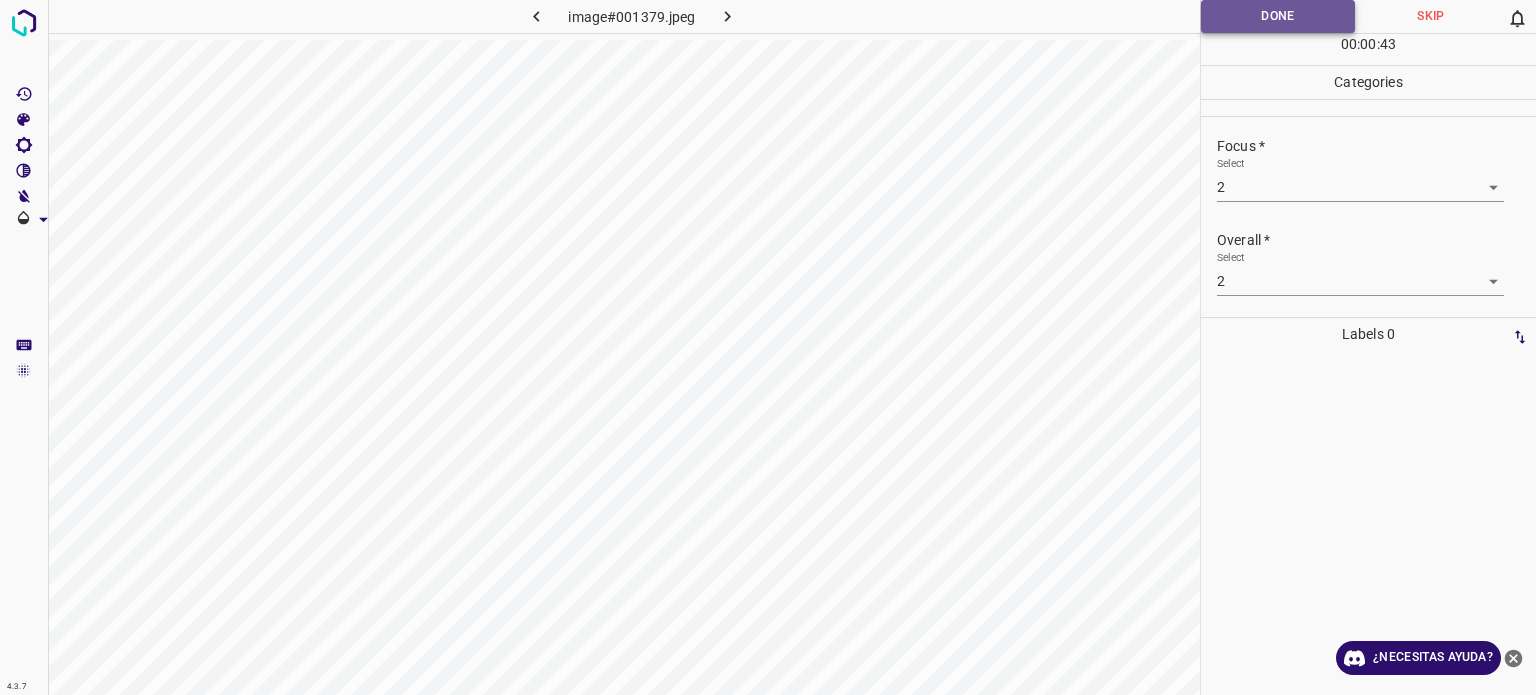 click on "Done" at bounding box center (1278, 16) 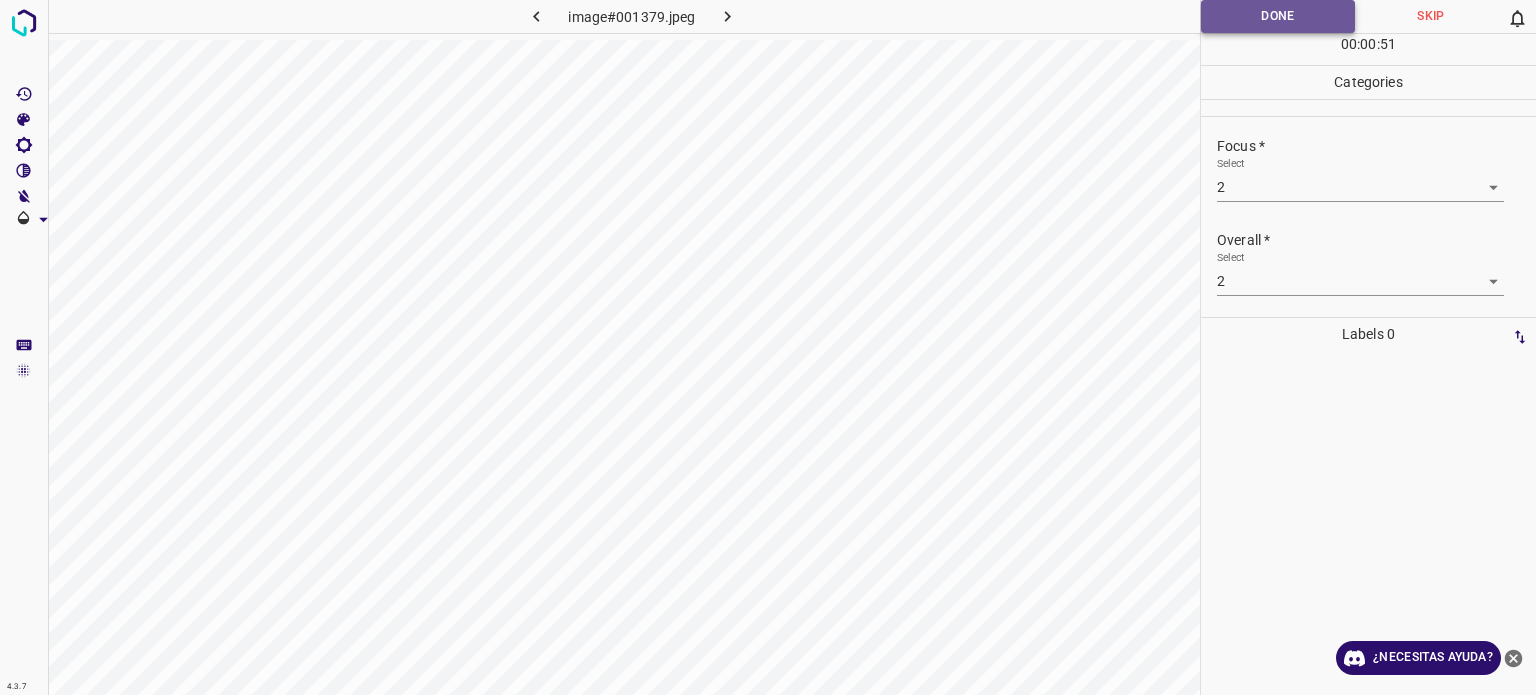 click on "Done" at bounding box center (1278, 16) 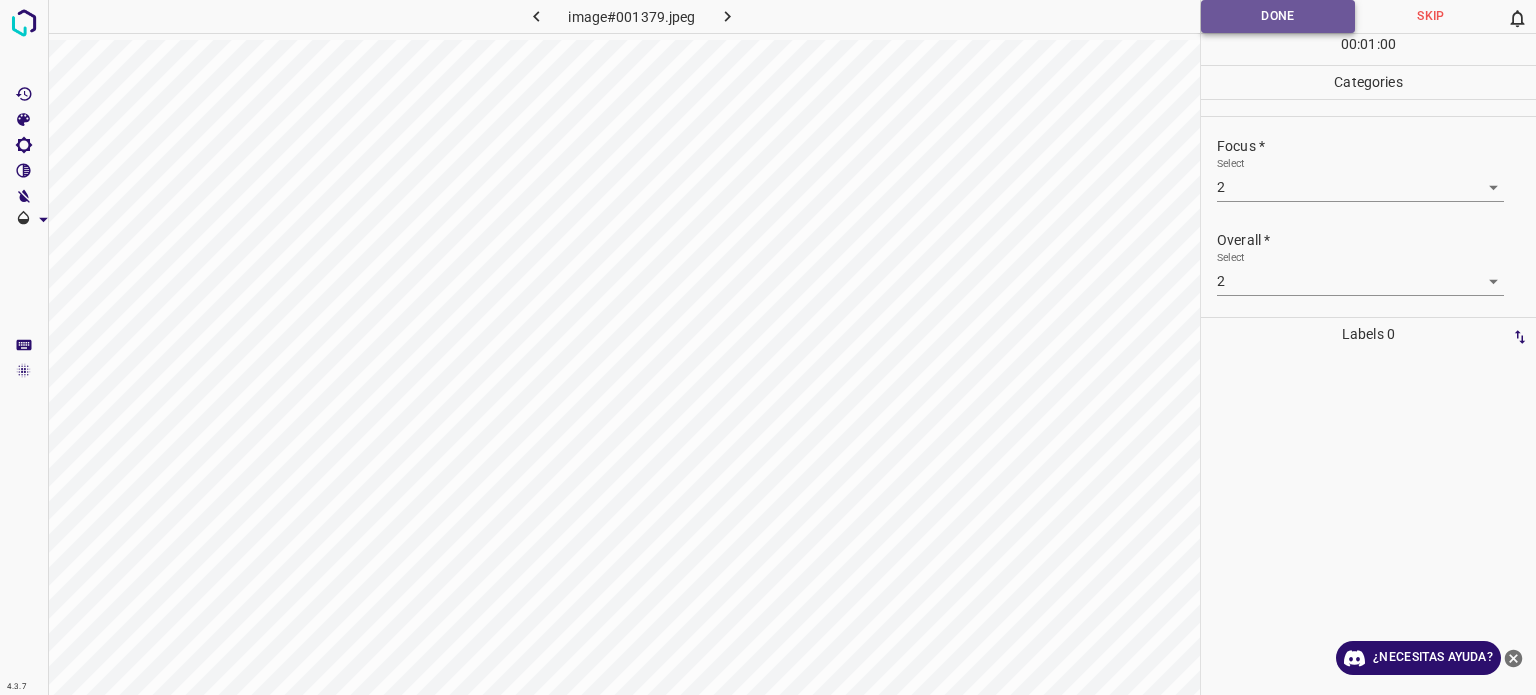click on "Done" at bounding box center (1278, 16) 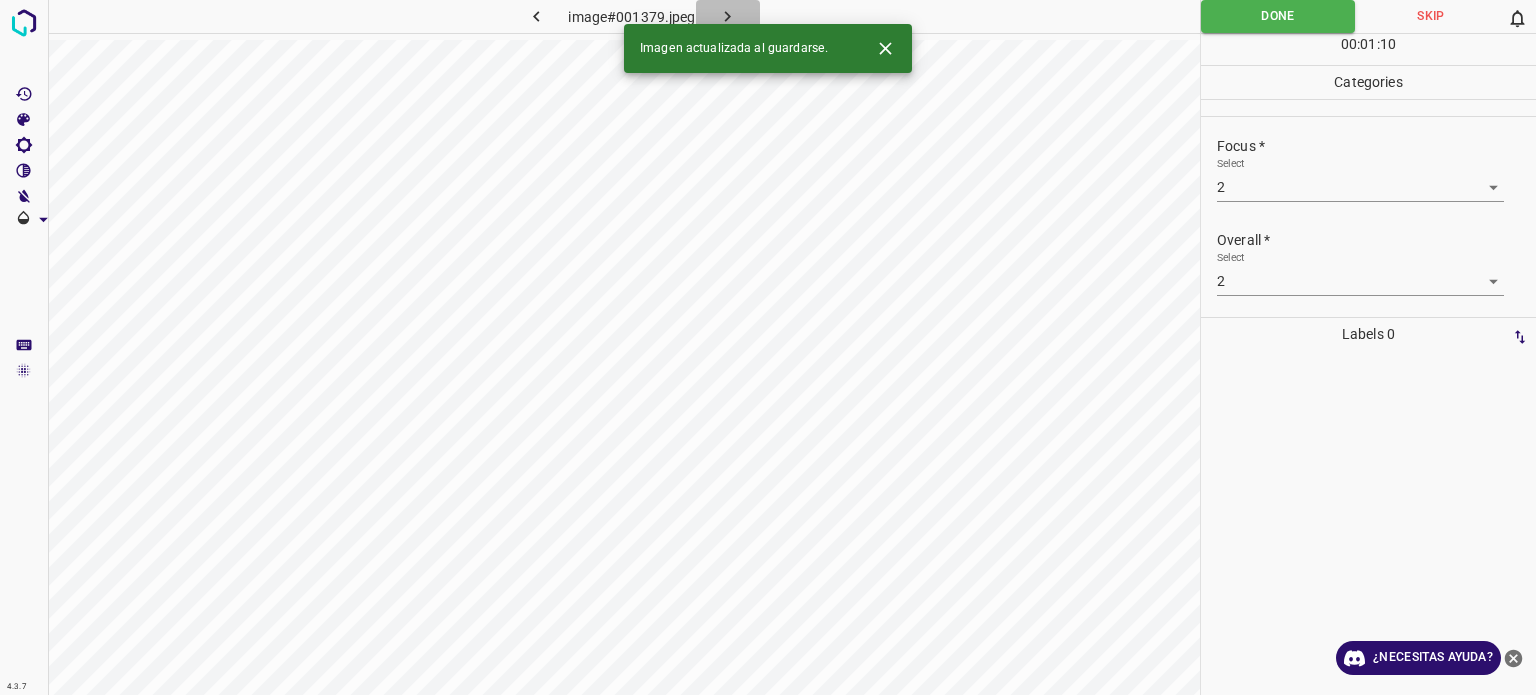 click 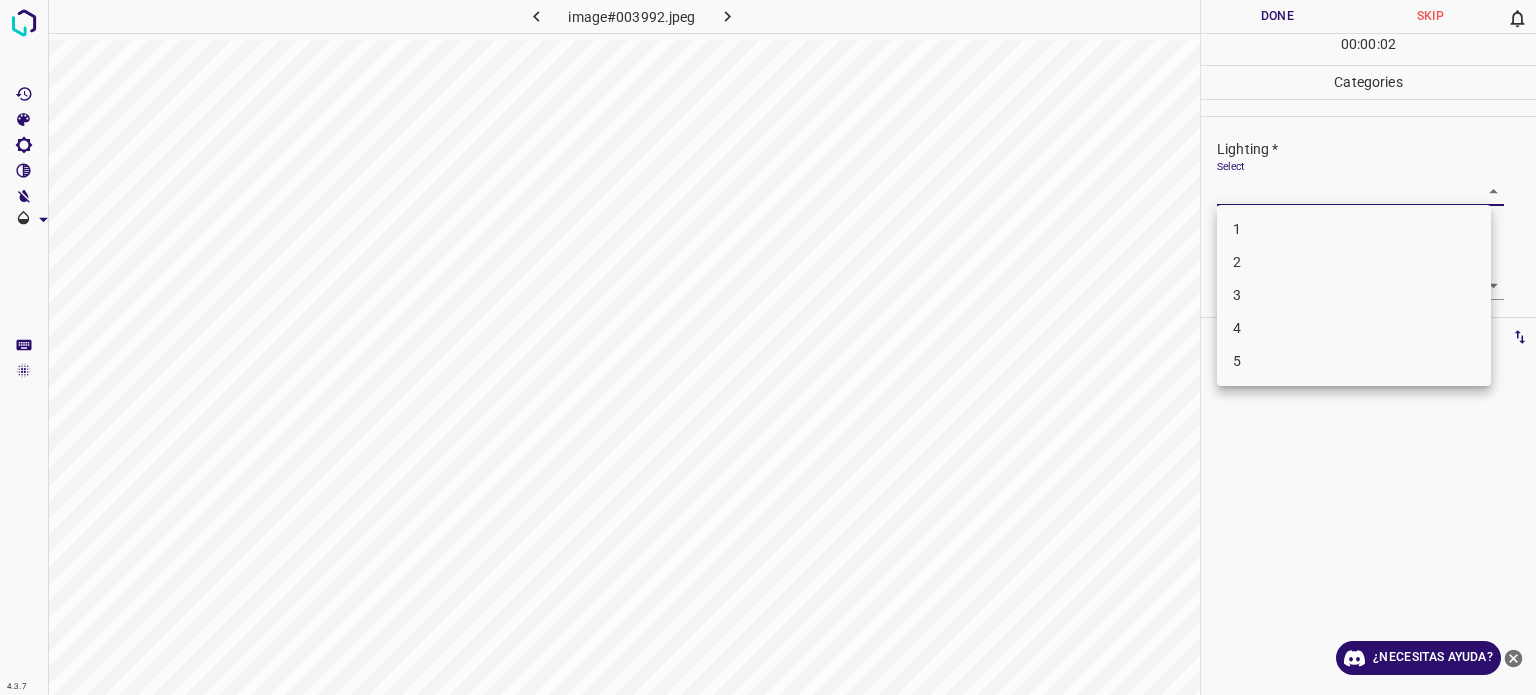 click on "4.3.7 image#003992.jpeg Done Skip 0 00   : 00   : 02   Categories Lighting *  Select ​ Focus *  Select ​ Overall *  Select ​ Labels   0 Categories 1 Lighting 2 Focus 3 Overall Tools Space Change between modes (Draw & Edit) I Auto labeling R Restore zoom M Zoom in N Zoom out Delete Delete selecte label Filters Z Restore filters X Saturation filter C Brightness filter V Contrast filter B Gray scale filter General O Download ¿Necesitas ayuda? Texto original Valora esta traducción Tu opinión servirá para ayudar a mejorar el Traductor de Google - Texto - Esconder - Borrar 1 2 3 4 5" at bounding box center [768, 347] 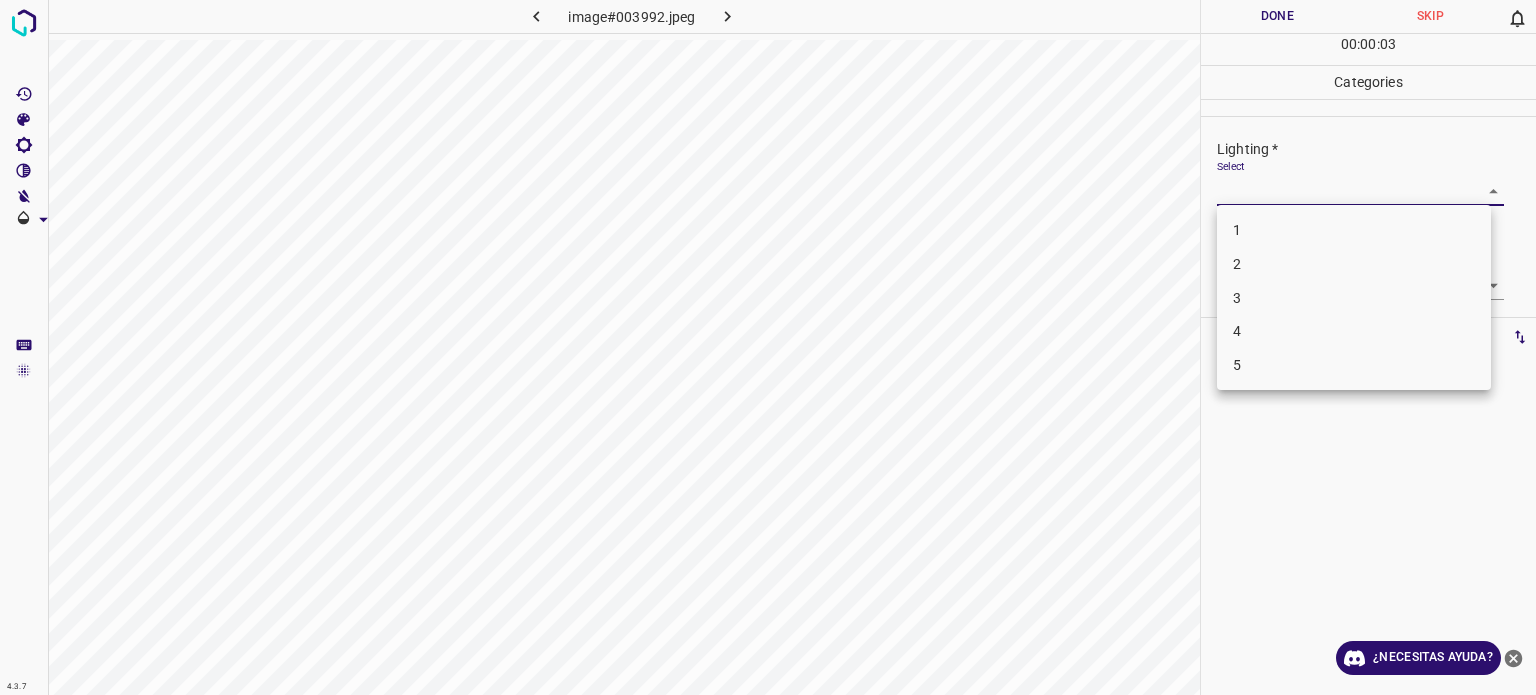 click on "3" at bounding box center [1354, 298] 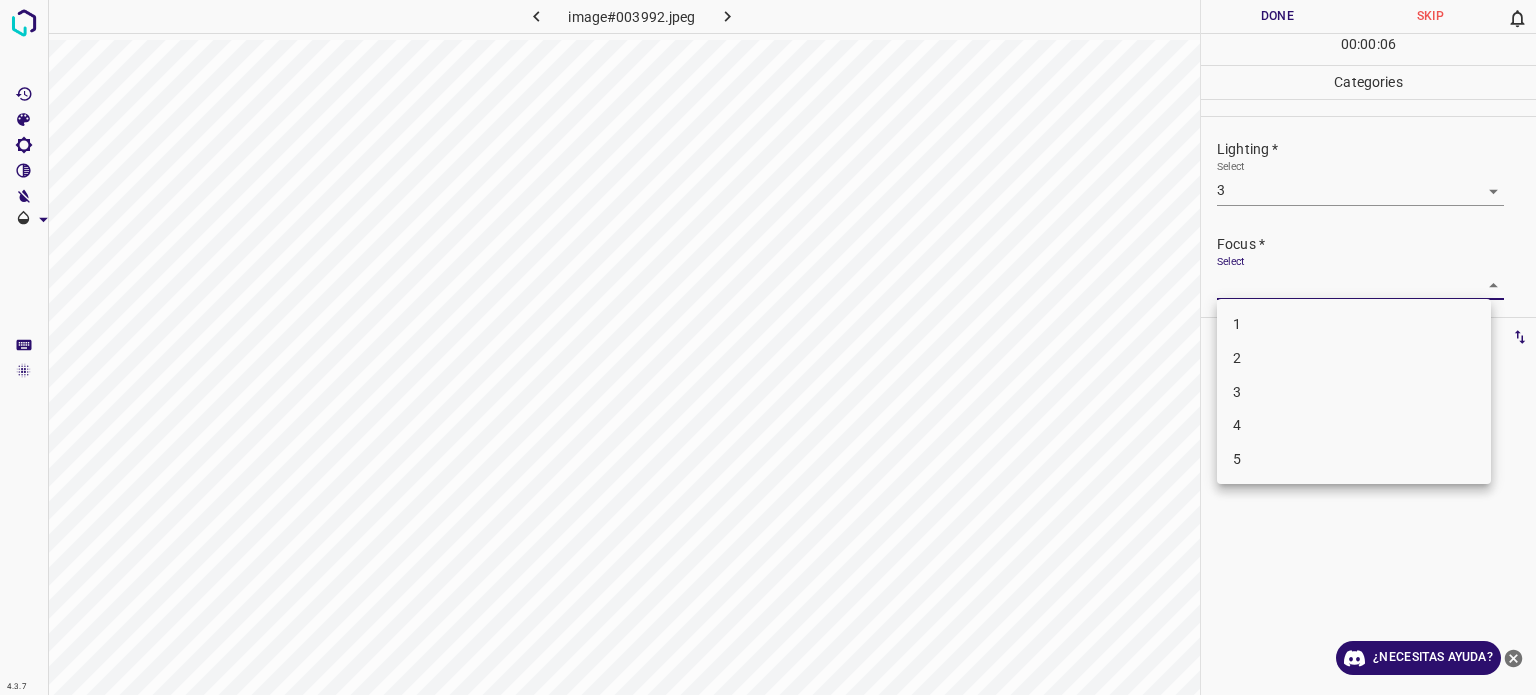 drag, startPoint x: 1239, startPoint y: 286, endPoint x: 1243, endPoint y: 394, distance: 108.07405 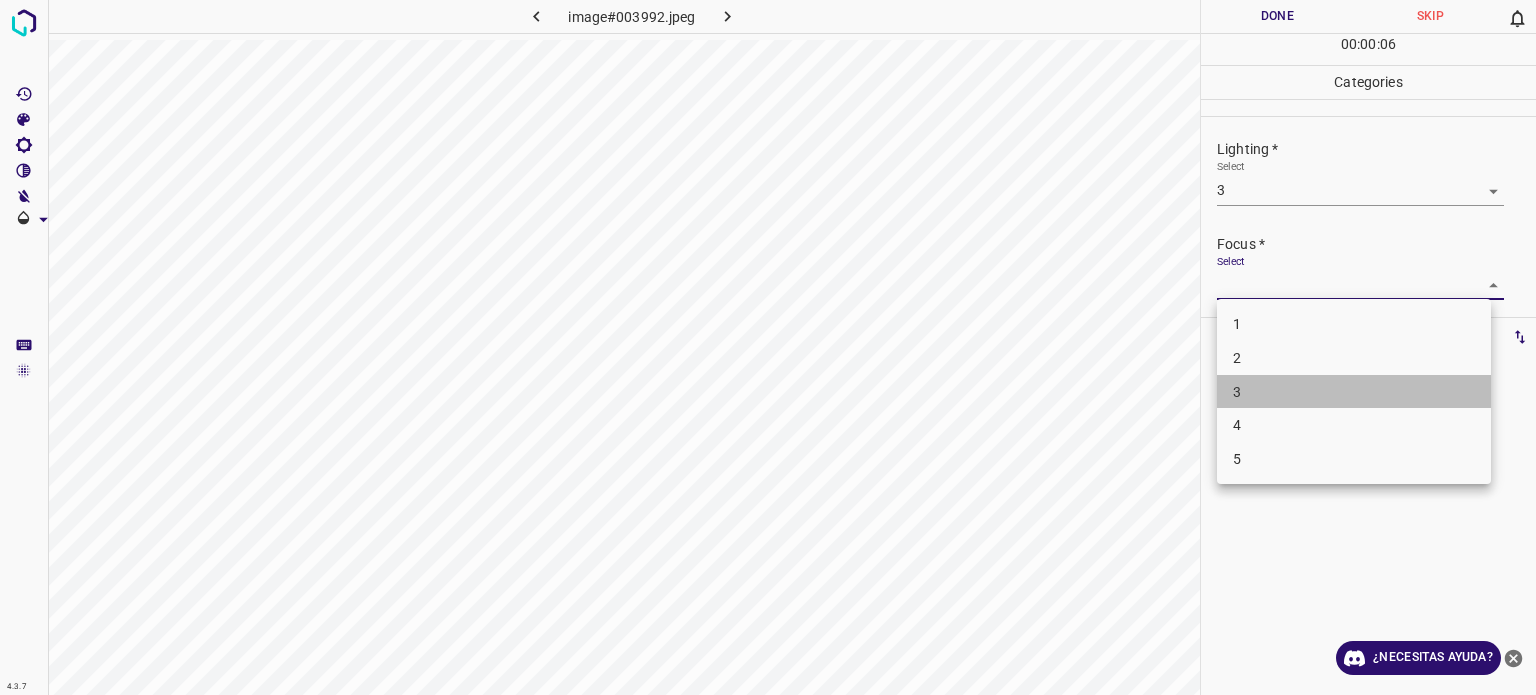 click on "3" at bounding box center (1354, 392) 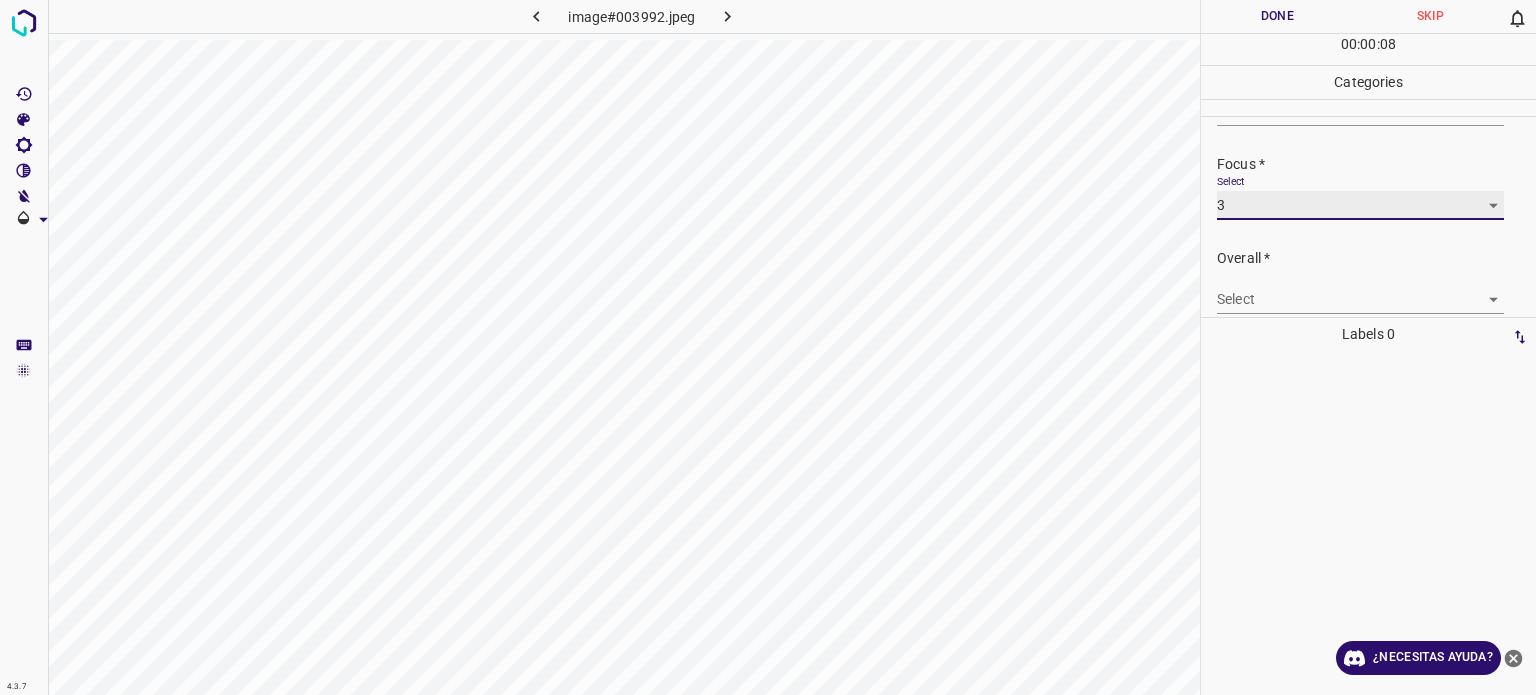 scroll, scrollTop: 98, scrollLeft: 0, axis: vertical 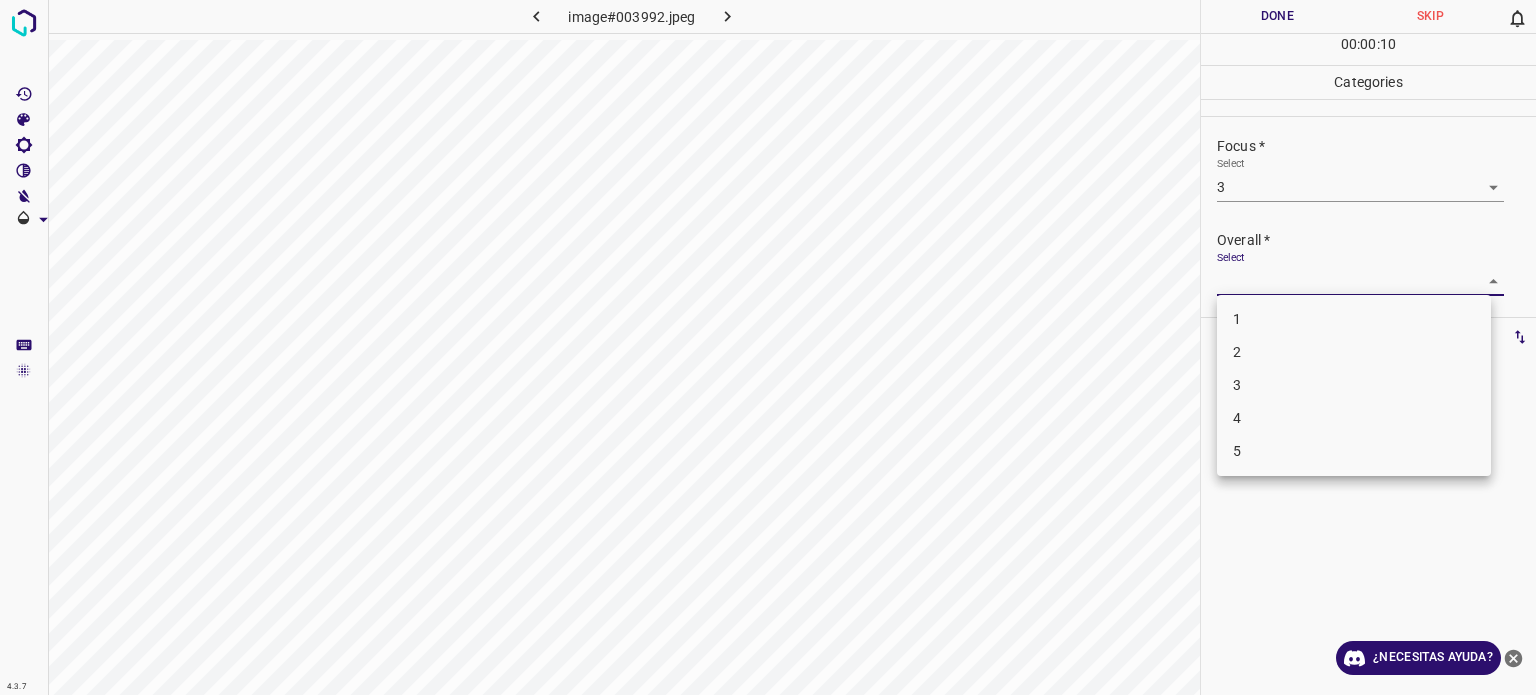click on "4.3.7 image#003992.jpeg Done Skip 0 00   : 00   : 10   Categories Lighting *  Select 3 3 Focus *  Select 3 3 Overall *  Select ​ Labels   0 Categories 1 Lighting 2 Focus 3 Overall Tools Space Change between modes (Draw & Edit) I Auto labeling R Restore zoom M Zoom in N Zoom out Delete Delete selecte label Filters Z Restore filters X Saturation filter C Brightness filter V Contrast filter B Gray scale filter General O Download ¿Necesitas ayuda? Texto original Valora esta traducción Tu opinión servirá para ayudar a mejorar el Traductor de Google - Texto - Esconder - Borrar 1 2 3 4 5" at bounding box center [768, 347] 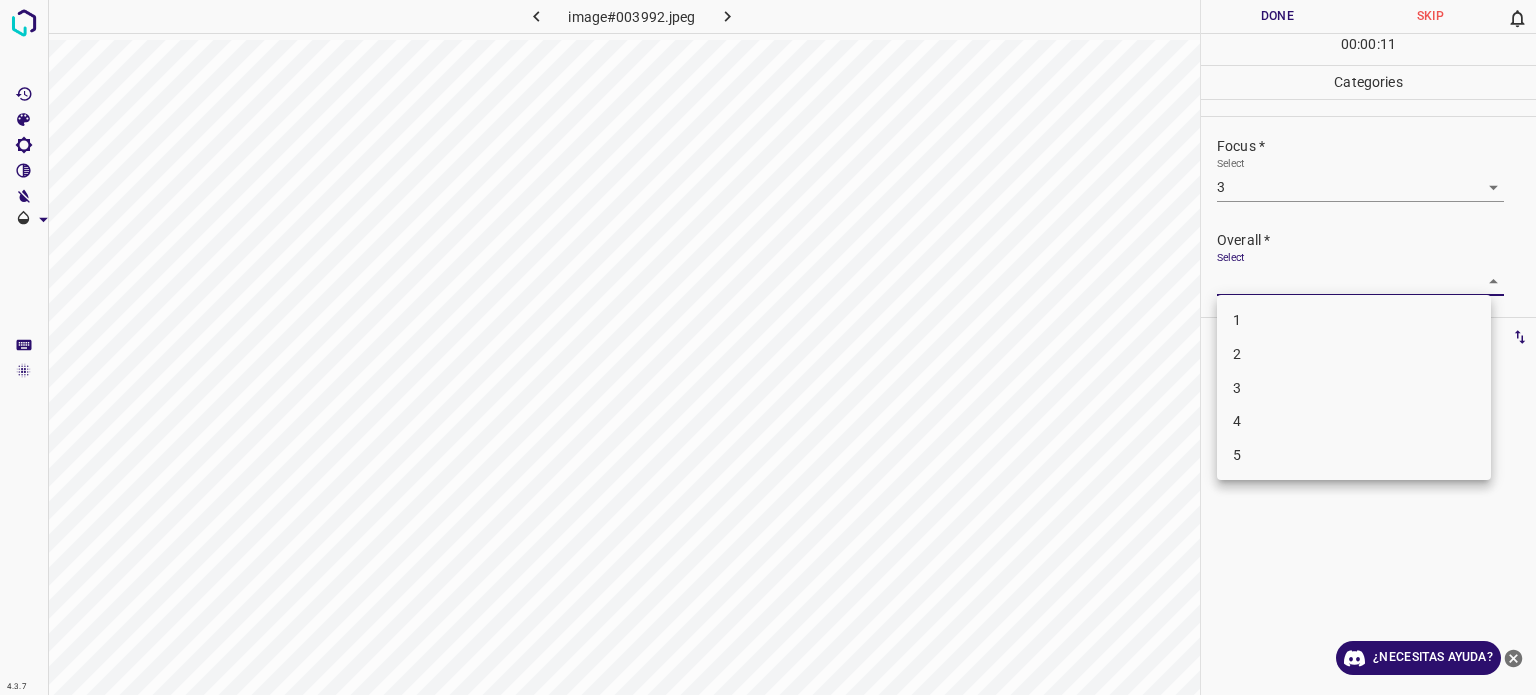 click on "3" at bounding box center (1354, 388) 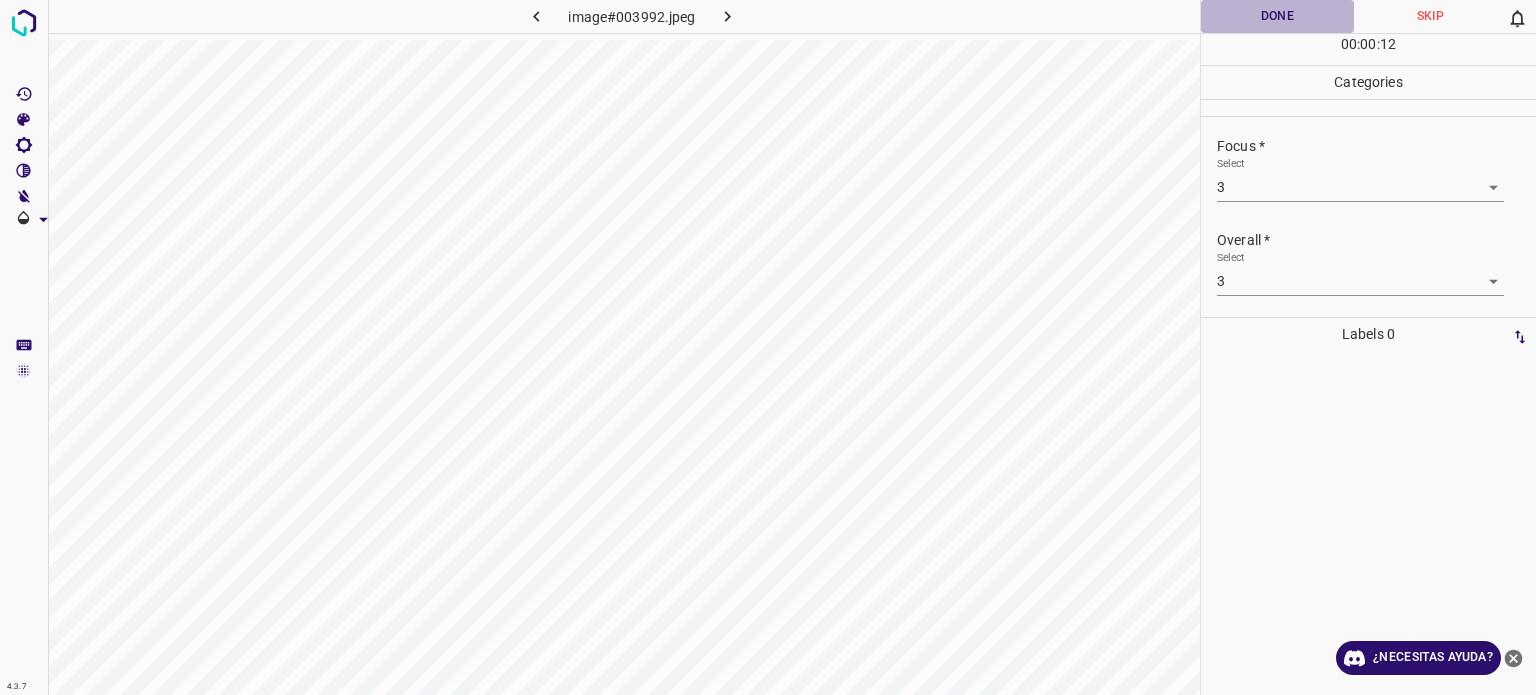 click on "Done" at bounding box center [1277, 16] 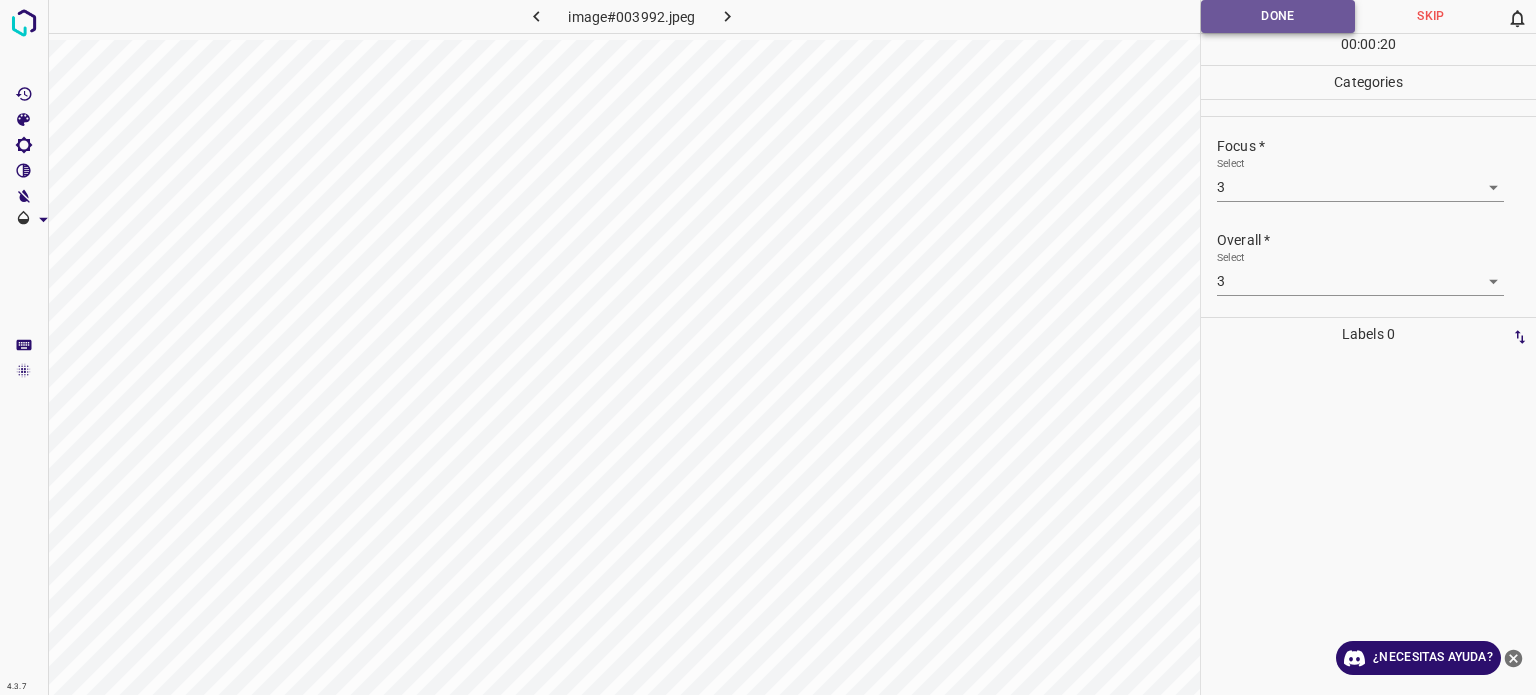 click on "Done" at bounding box center (1278, 16) 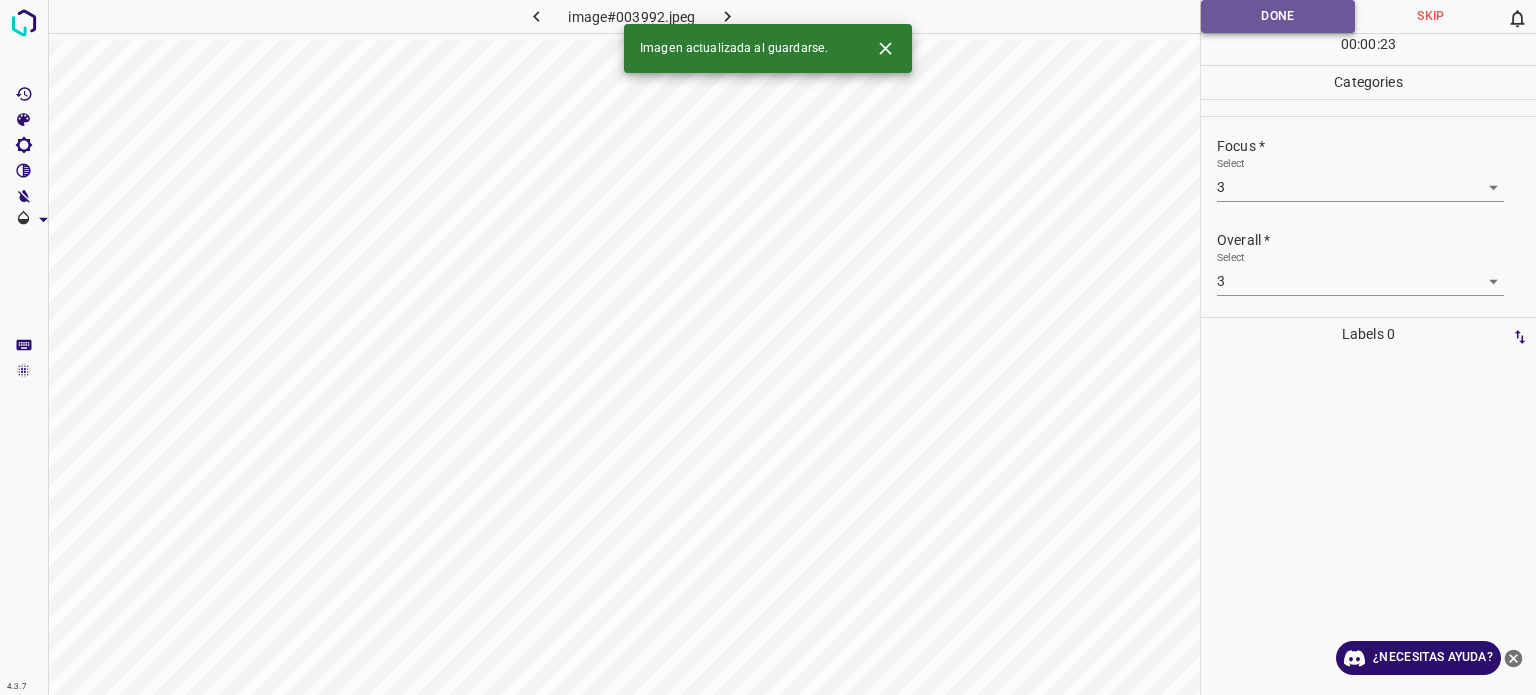 click on "Done" at bounding box center (1278, 16) 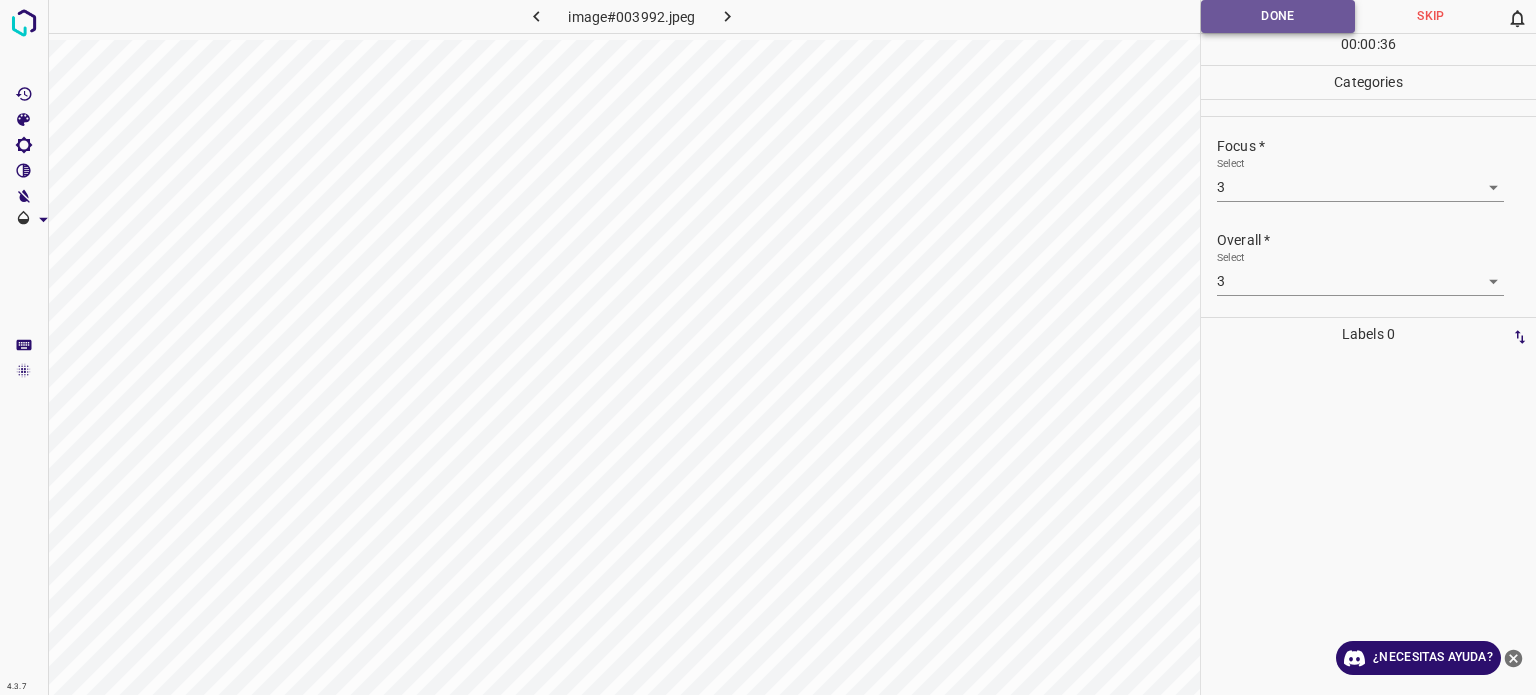 click on "Done" at bounding box center (1278, 16) 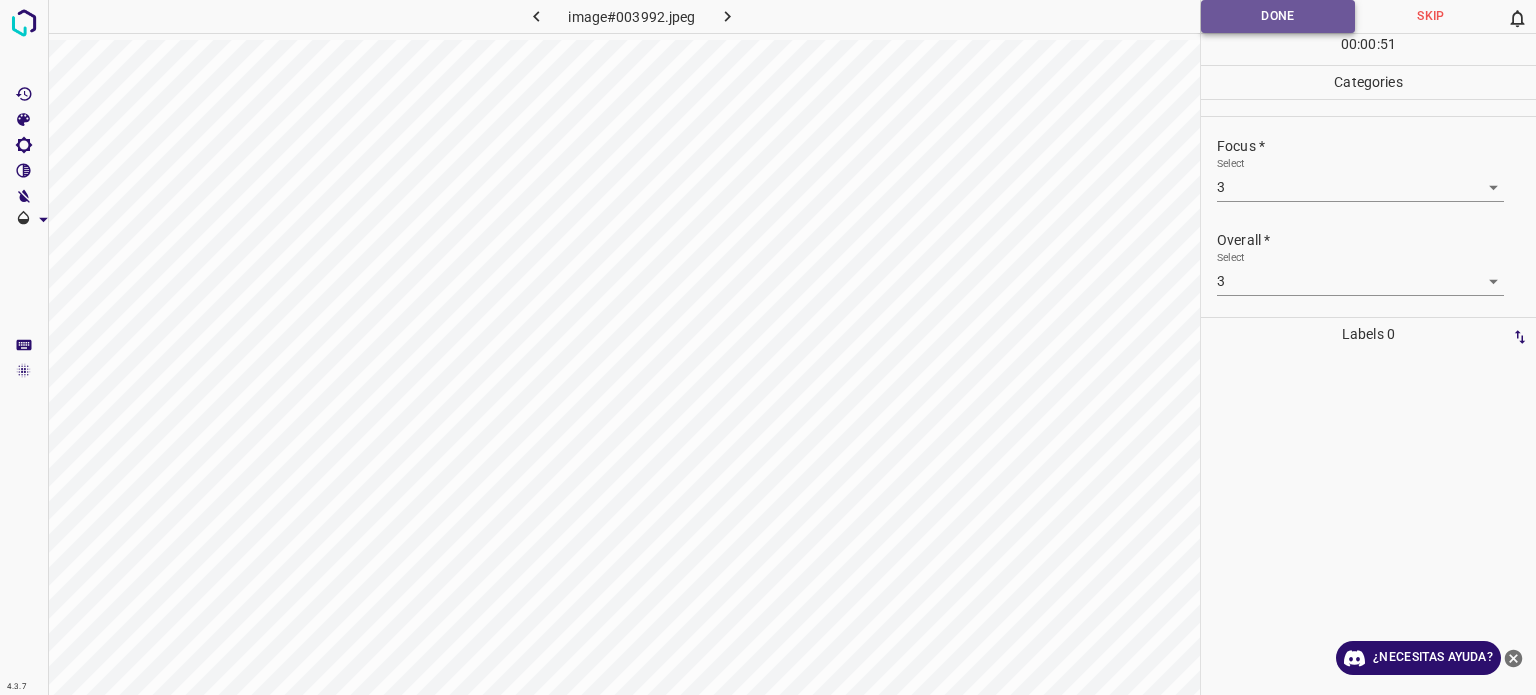 click on "Done" at bounding box center (1278, 16) 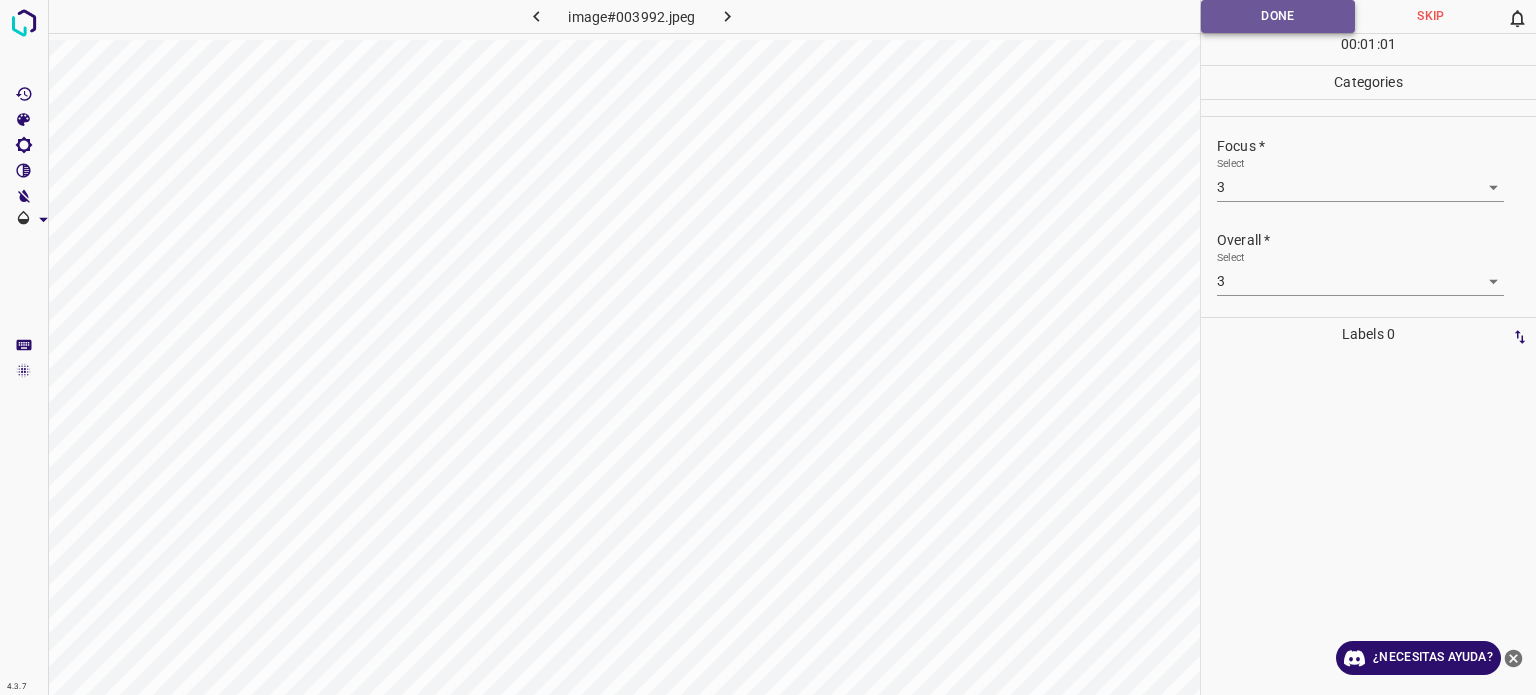 click on "Done" at bounding box center [1278, 16] 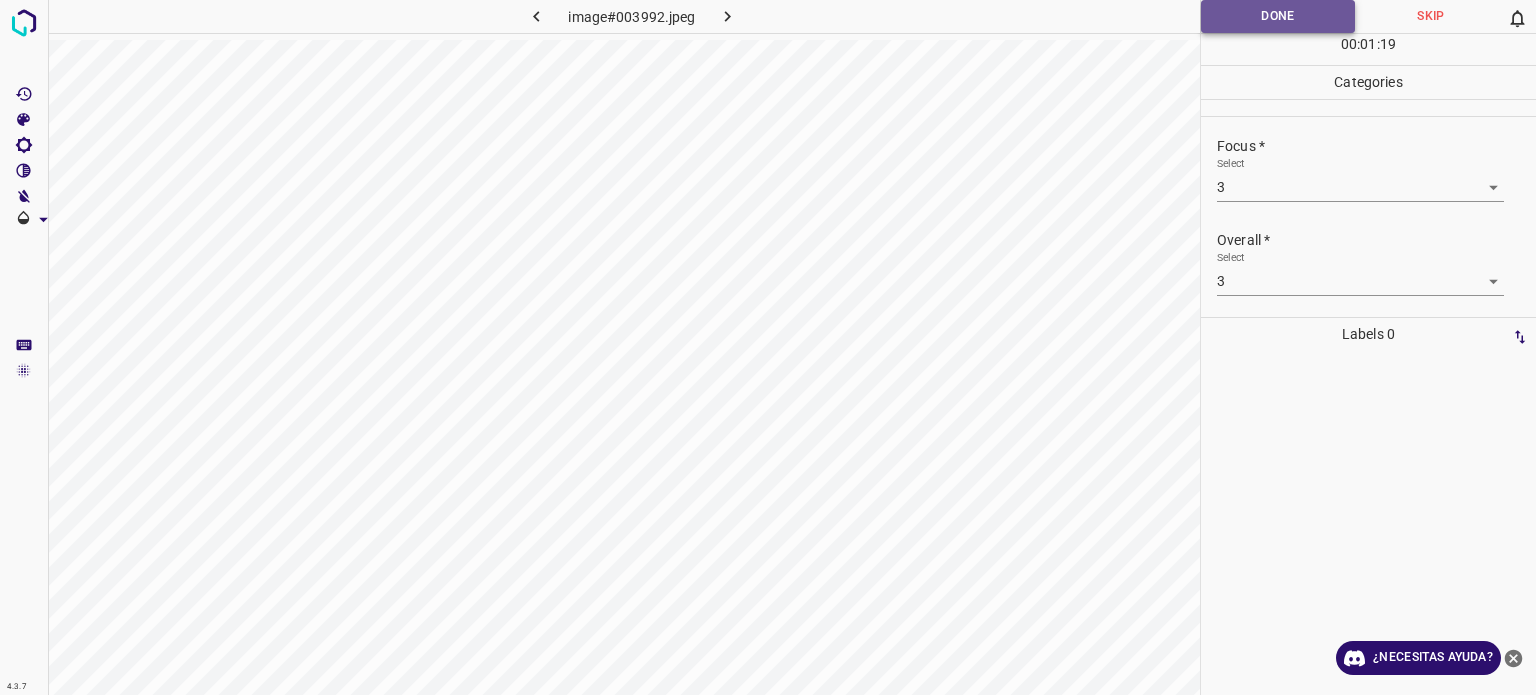 click on "Done" at bounding box center (1278, 16) 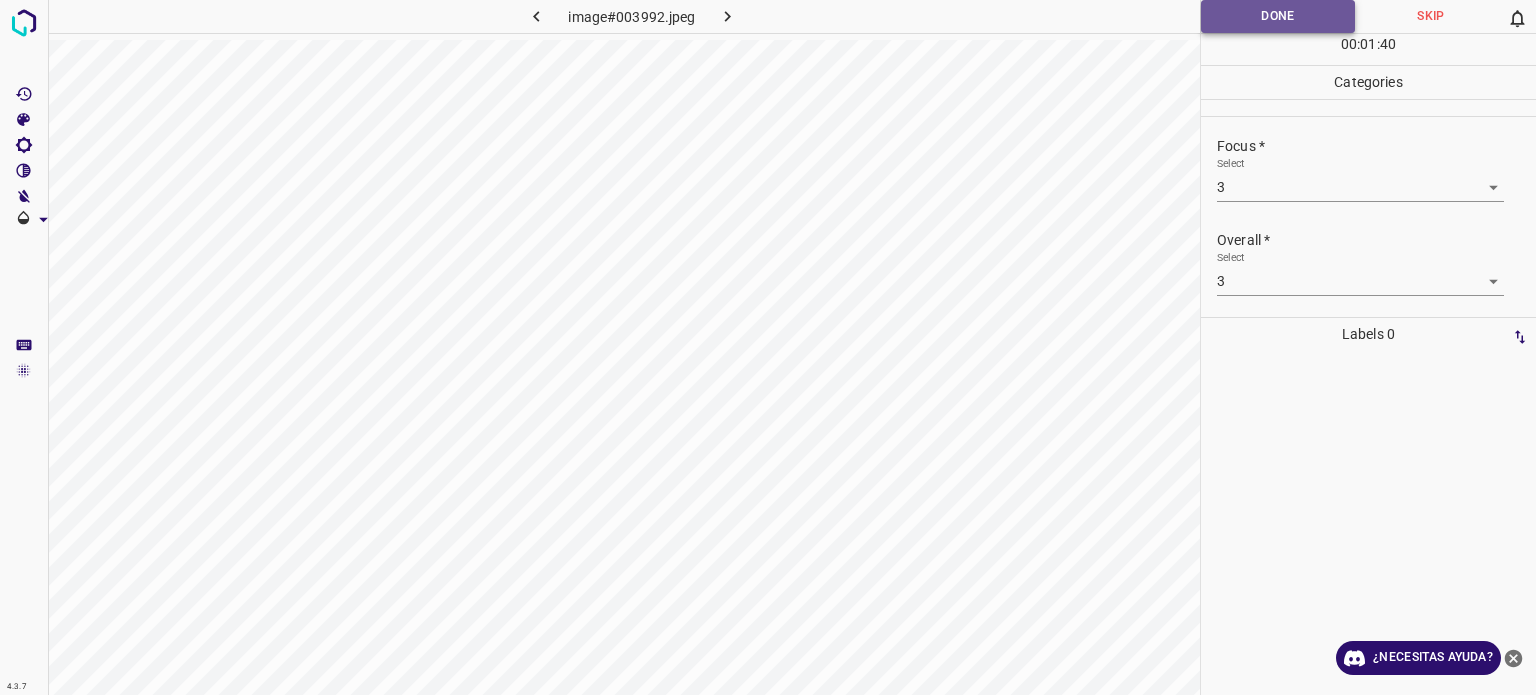 click on "Done" at bounding box center [1278, 16] 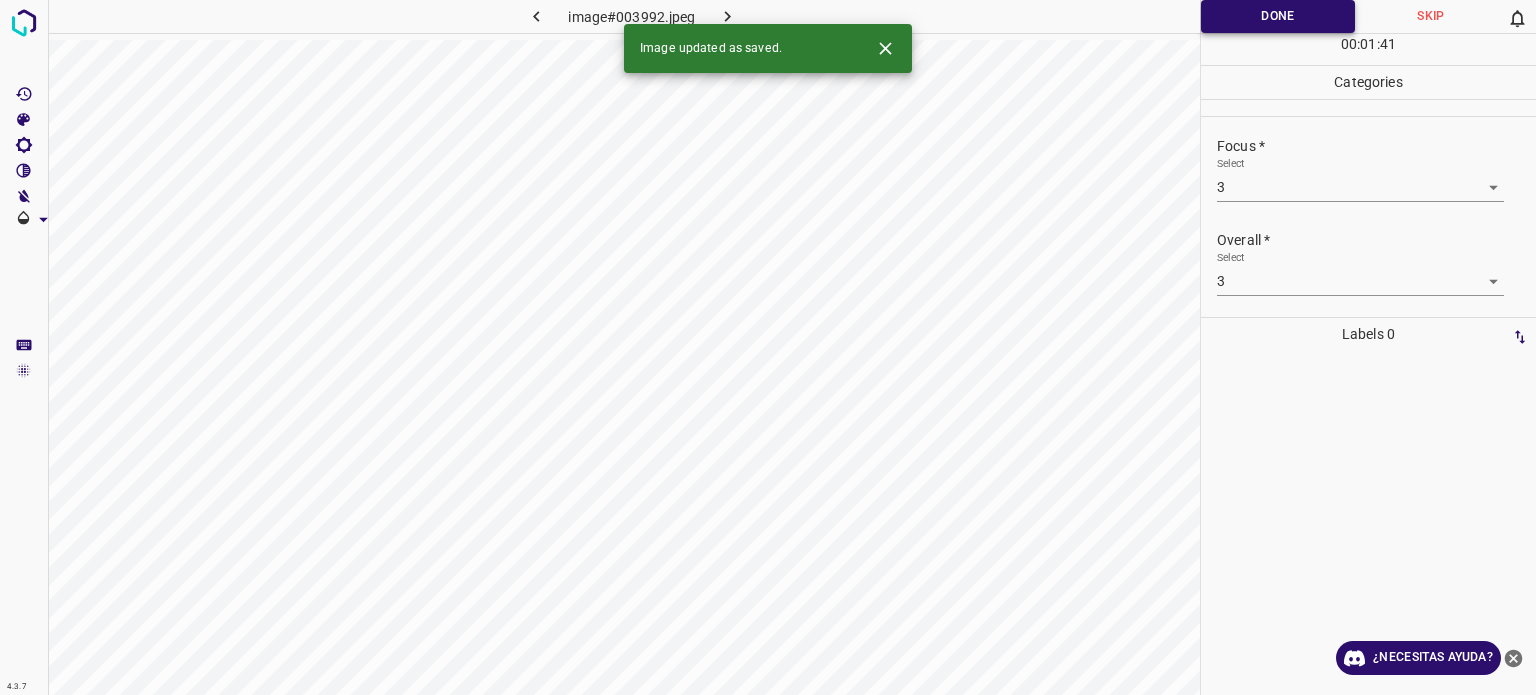 click on "Done" at bounding box center (1278, 16) 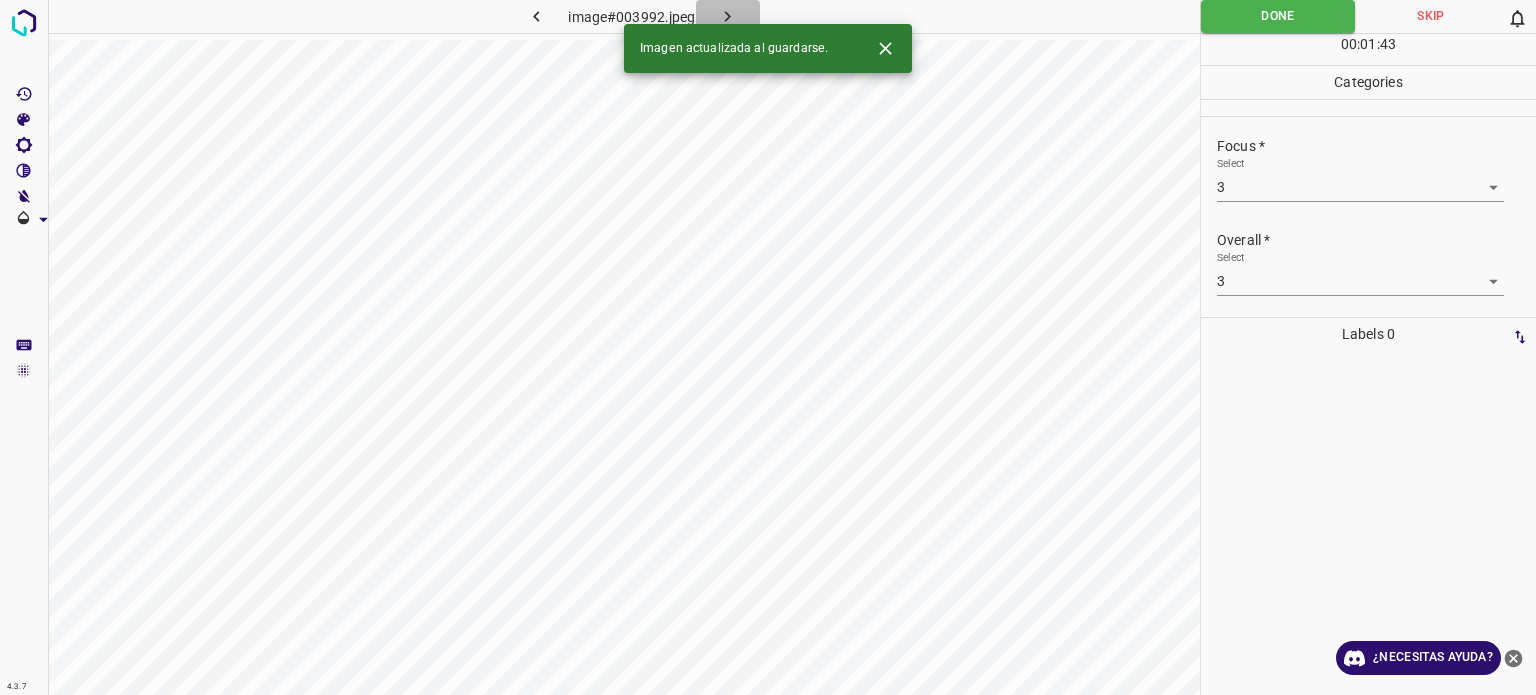 click 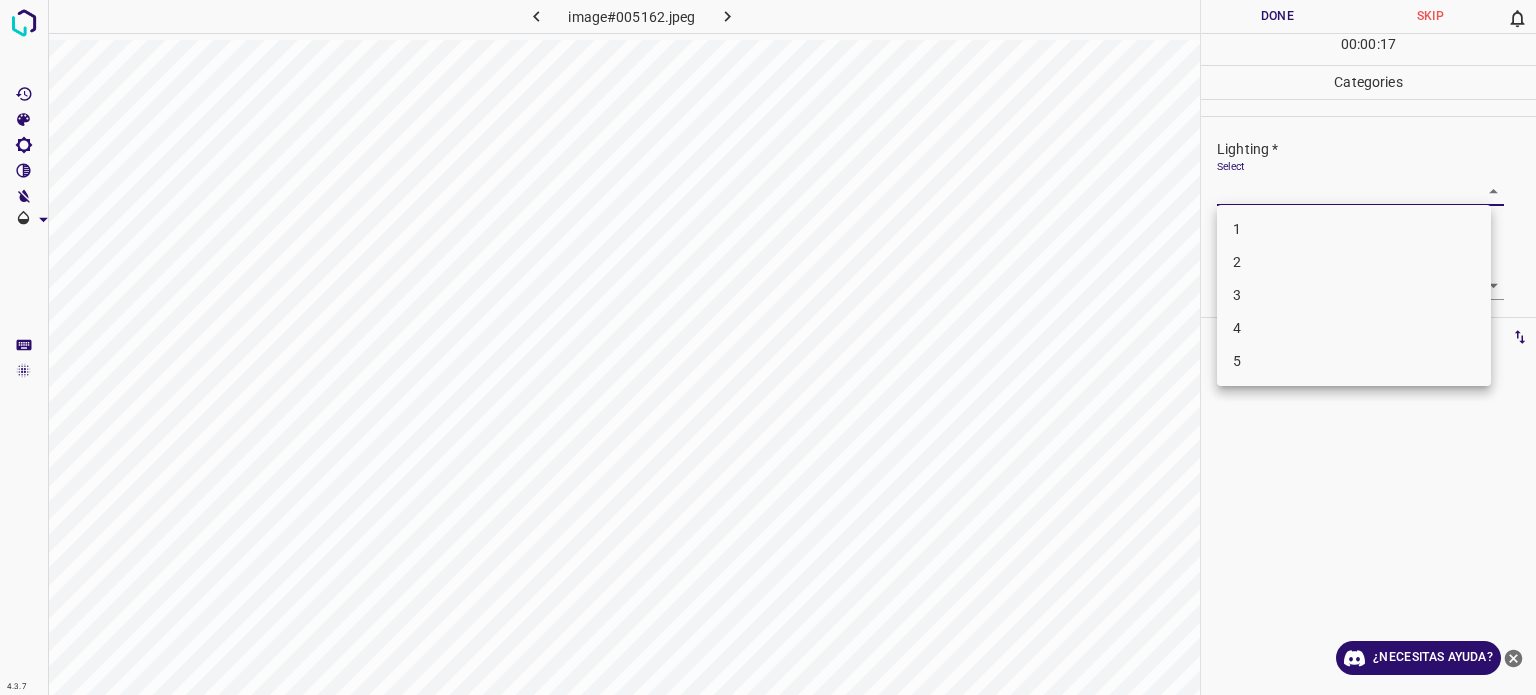 click on "4.3.7 image#005162.jpeg Done Skip 0 00   : 00   : 17   Categories Lighting *  Select ​ Focus *  Select ​ Overall *  Select ​ Labels   0 Categories 1 Lighting 2 Focus 3 Overall Tools Space Change between modes (Draw & Edit) I Auto labeling R Restore zoom M Zoom in N Zoom out Delete Delete selecte label Filters Z Restore filters X Saturation filter C Brightness filter V Contrast filter B Gray scale filter General O Download ¿Necesitas ayuda? Texto original Valora esta traducción Tu opinión servirá para ayudar a mejorar el Traductor de Google - Texto - Esconder - Borrar 1 2 3 4 5" at bounding box center (768, 347) 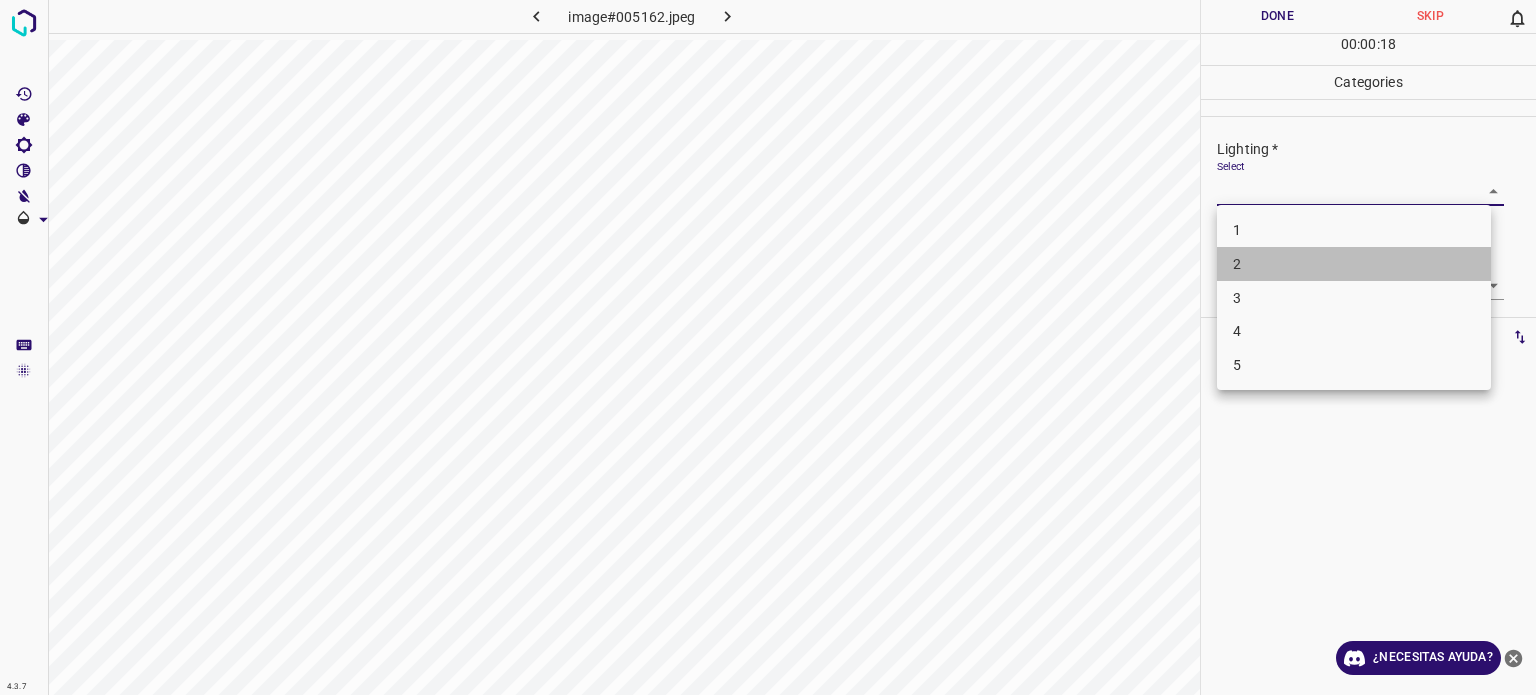 click on "2" at bounding box center (1354, 264) 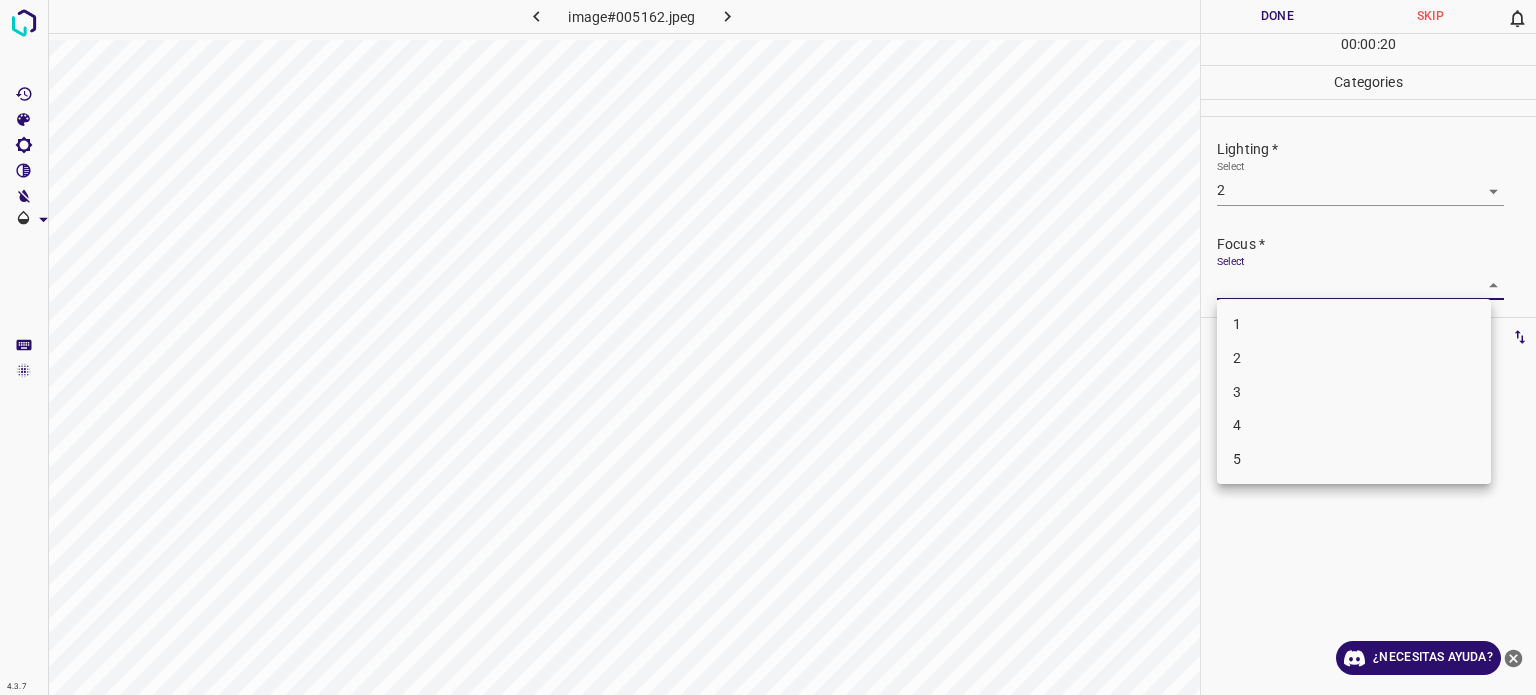 click on "4.3.7 image#005162.jpeg Done Skip 0 00   : 00   : 20   Categories Lighting *  Select 2 2 Focus *  Select ​ Overall *  Select ​ Labels   0 Categories 1 Lighting 2 Focus 3 Overall Tools Space Change between modes (Draw & Edit) I Auto labeling R Restore zoom M Zoom in N Zoom out Delete Delete selecte label Filters Z Restore filters X Saturation filter C Brightness filter V Contrast filter B Gray scale filter General O Download ¿Necesitas ayuda? Texto original Valora esta traducción Tu opinión servirá para ayudar a mejorar el Traductor de Google - Texto - Esconder - Borrar 1 2 3 4 5" at bounding box center (768, 347) 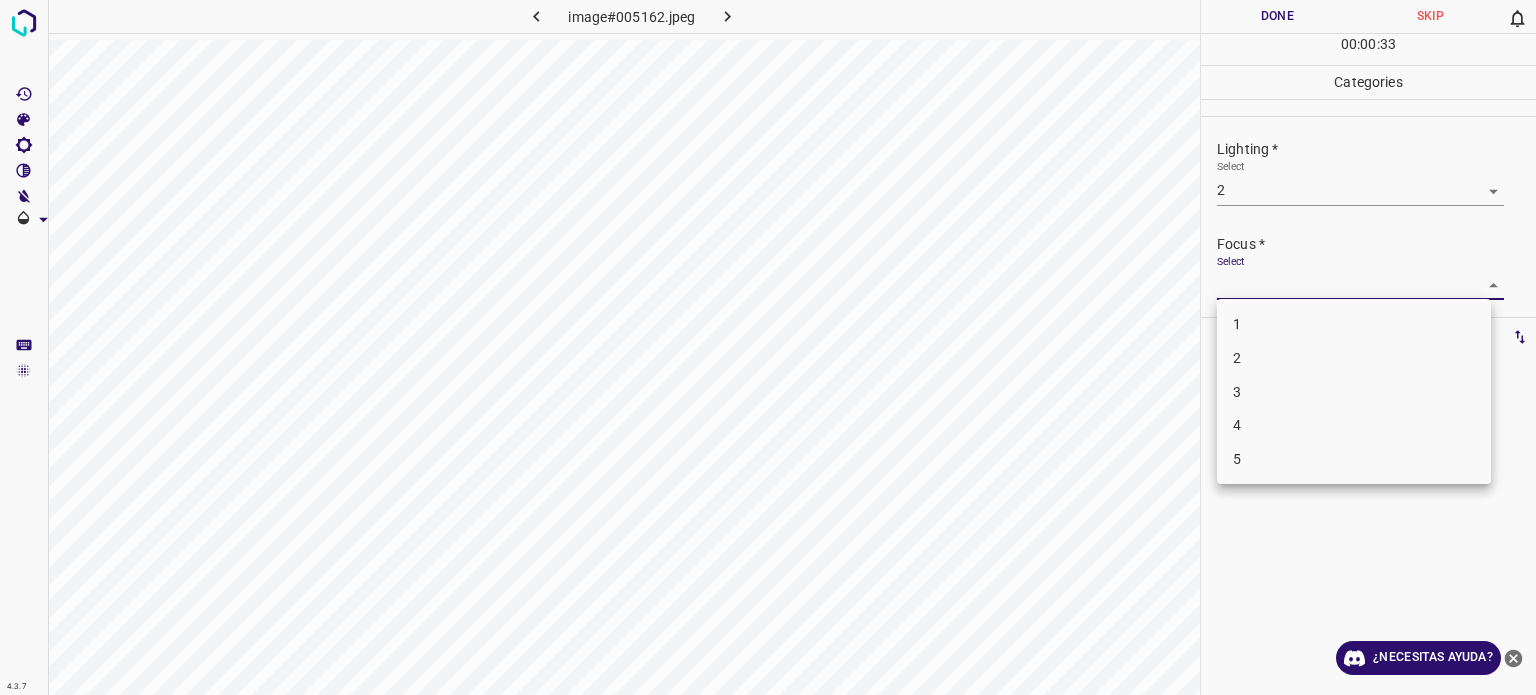 click at bounding box center [768, 347] 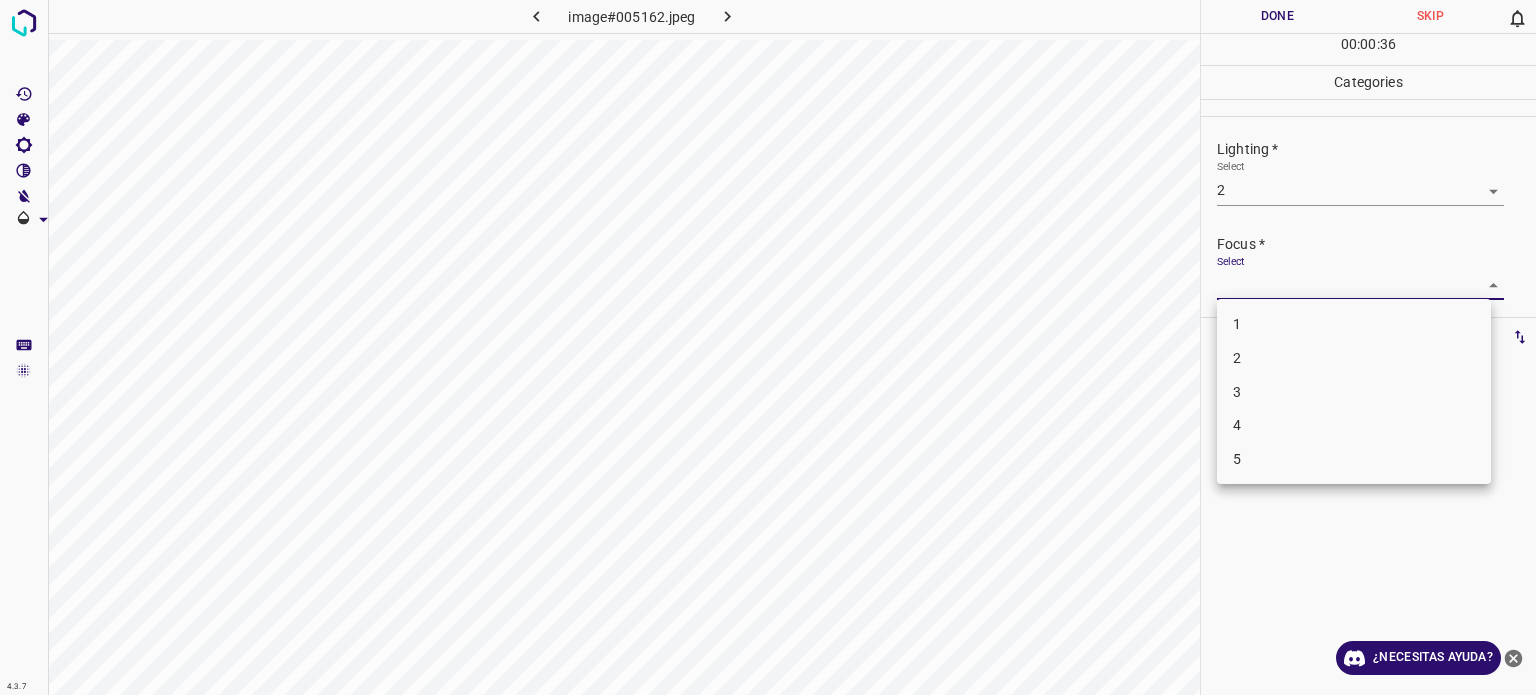 drag, startPoint x: 1236, startPoint y: 295, endPoint x: 1235, endPoint y: 378, distance: 83.00603 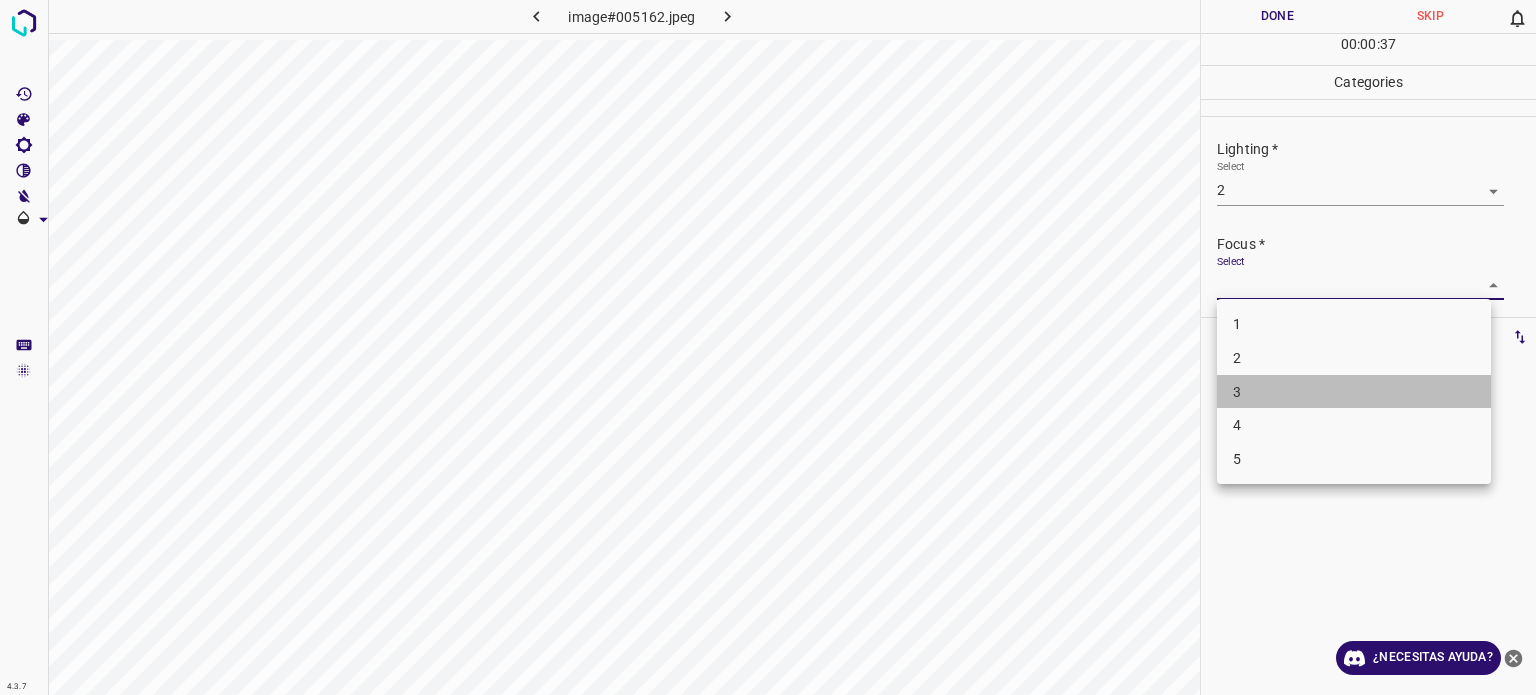 click on "3" at bounding box center (1354, 392) 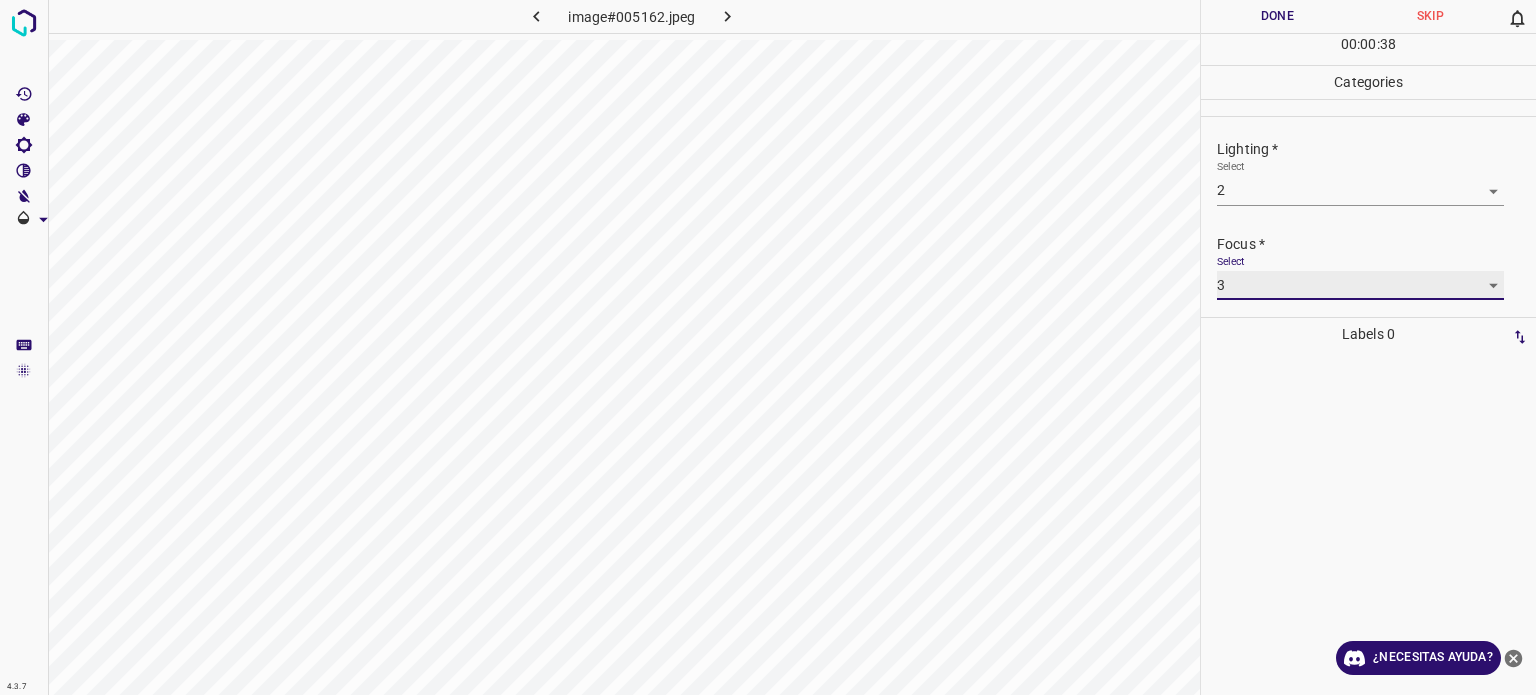 scroll, scrollTop: 98, scrollLeft: 0, axis: vertical 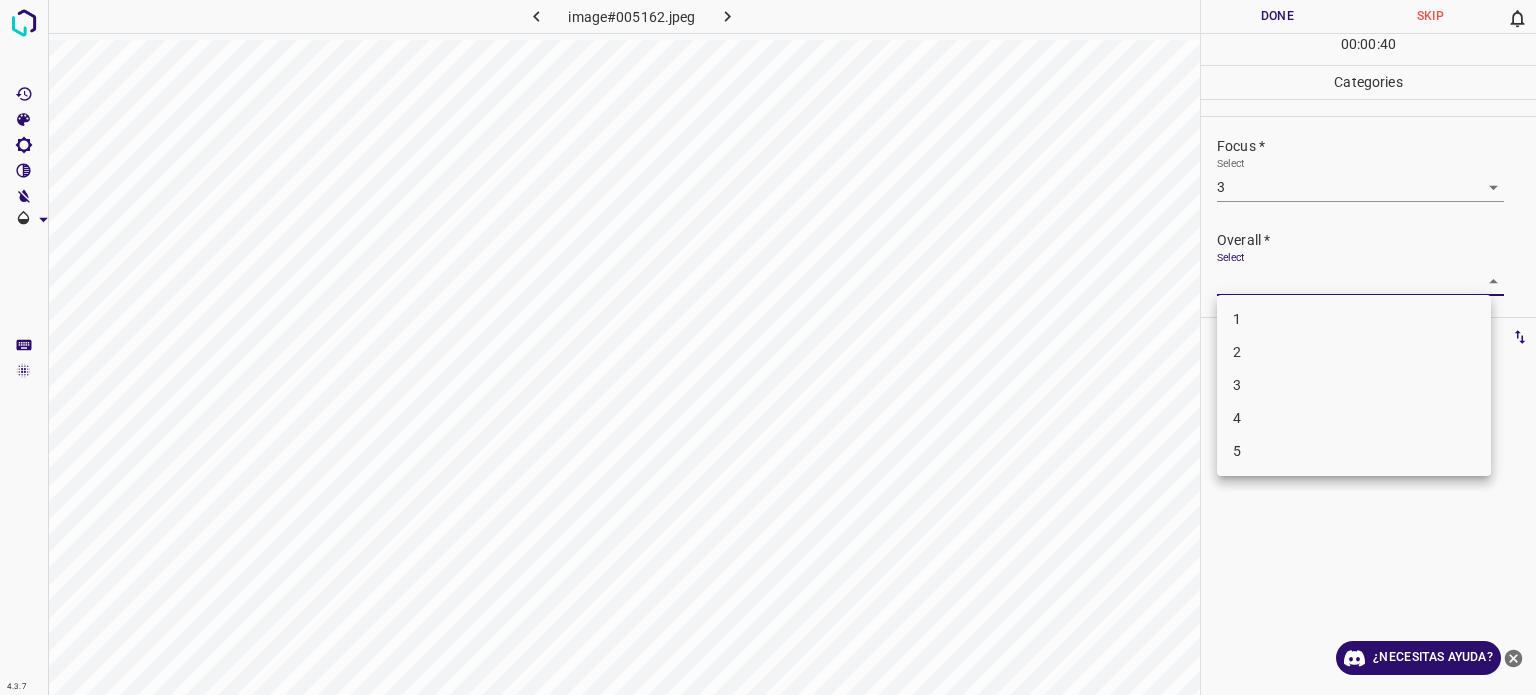 click on "4.3.7 image#005162.jpeg Done Skip 0 00   : 00   : 40   Categories Lighting *  Select 2 2 Focus *  Select 3 3 Overall *  Select ​ Labels   0 Categories 1 Lighting 2 Focus 3 Overall Tools Space Change between modes (Draw & Edit) I Auto labeling R Restore zoom M Zoom in N Zoom out Delete Delete selecte label Filters Z Restore filters X Saturation filter C Brightness filter V Contrast filter B Gray scale filter General O Download ¿Necesitas ayuda? Texto original Valora esta traducción Tu opinión servirá para ayudar a mejorar el Traductor de Google - Texto - Esconder - Borrar 1 2 3 4 5" at bounding box center [768, 347] 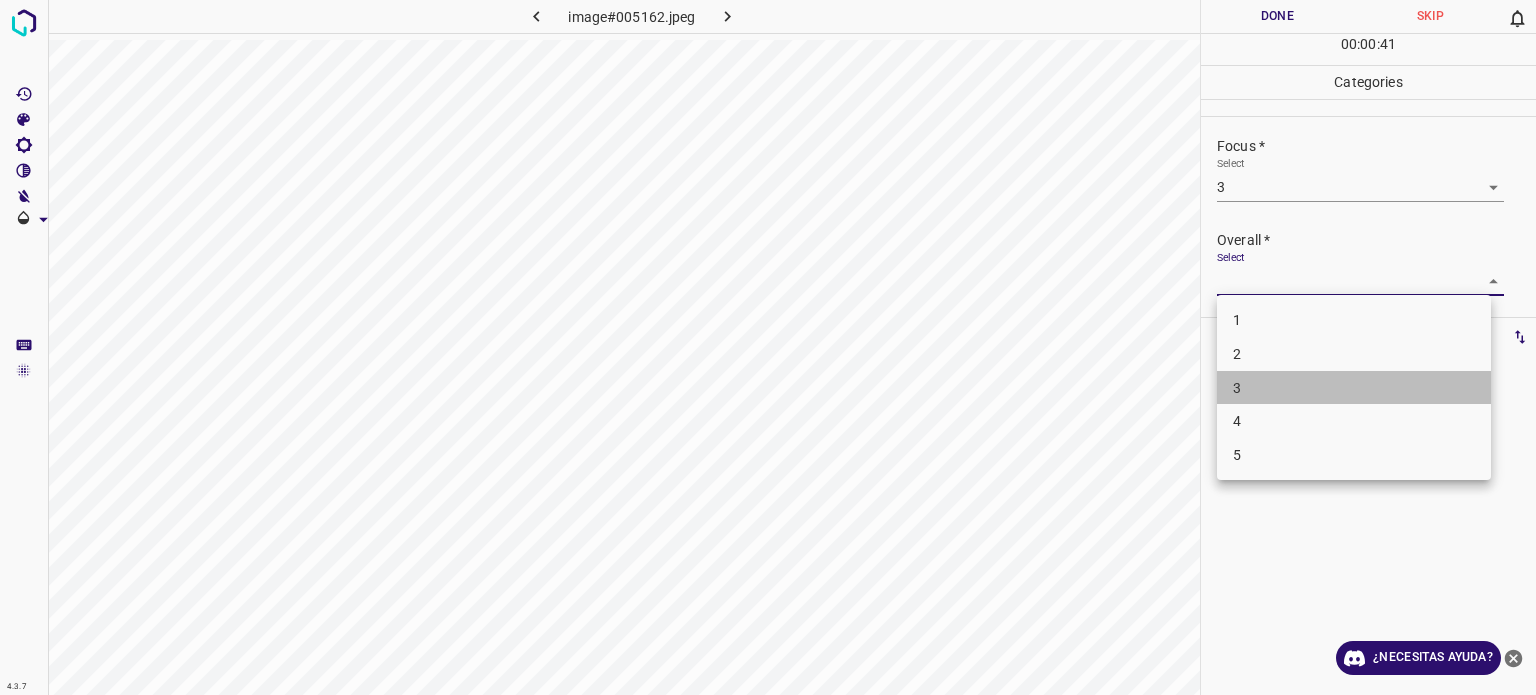 click on "3" at bounding box center (1237, 387) 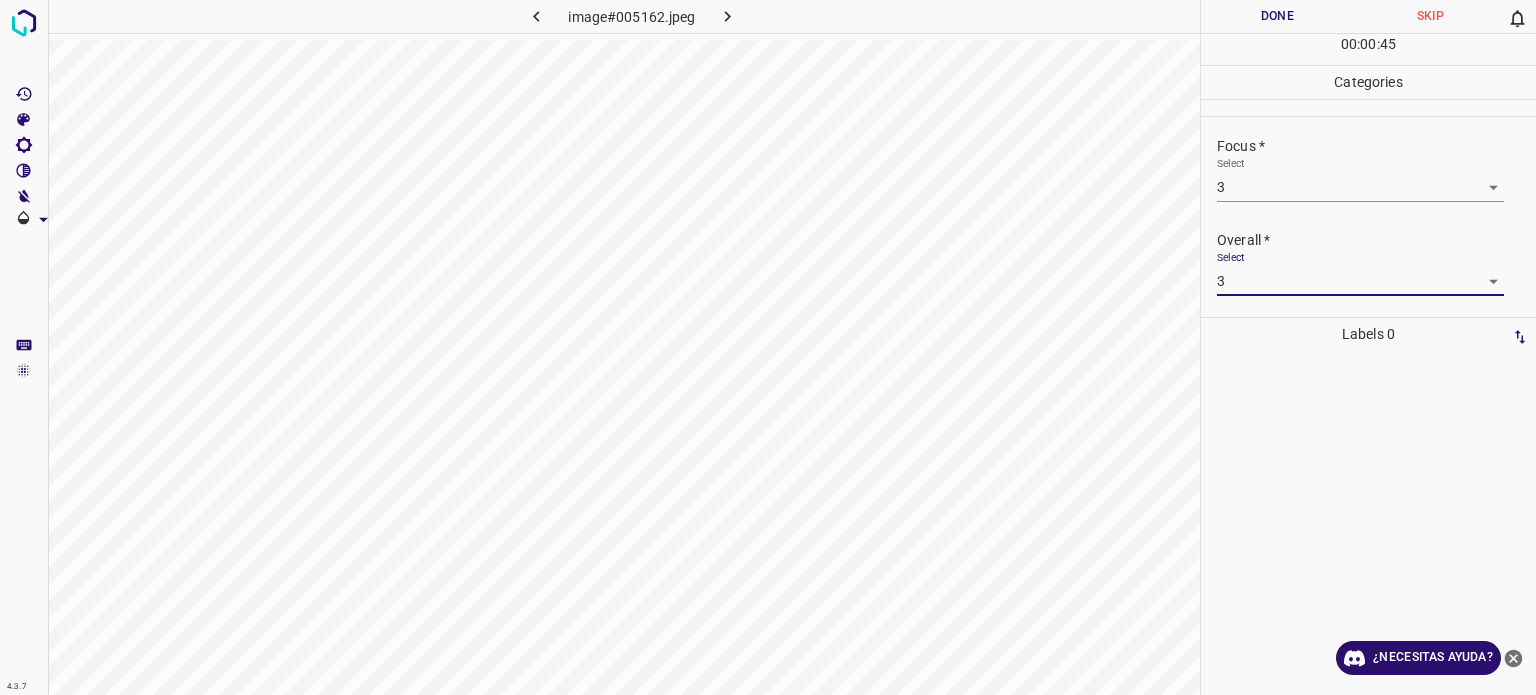 click on "Done" at bounding box center (1277, 16) 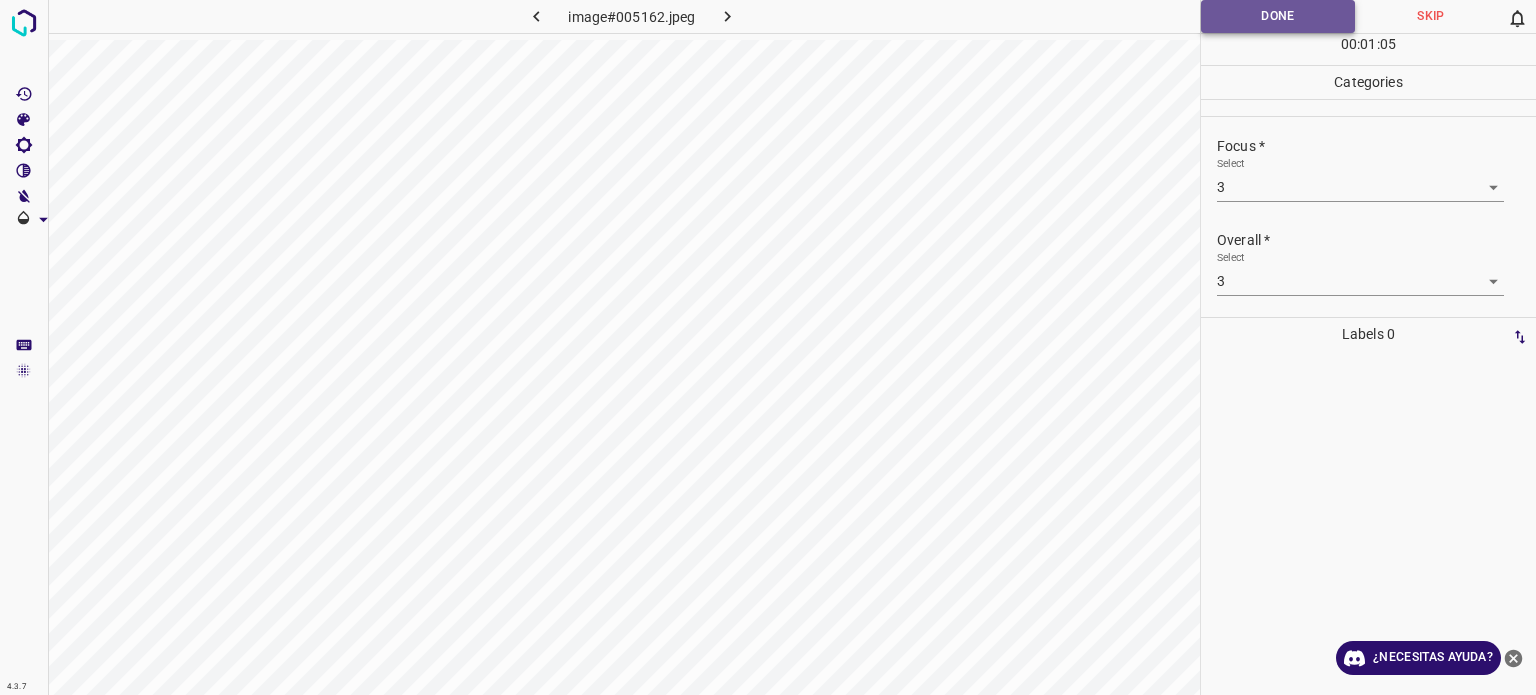 click on "Done" at bounding box center (1278, 16) 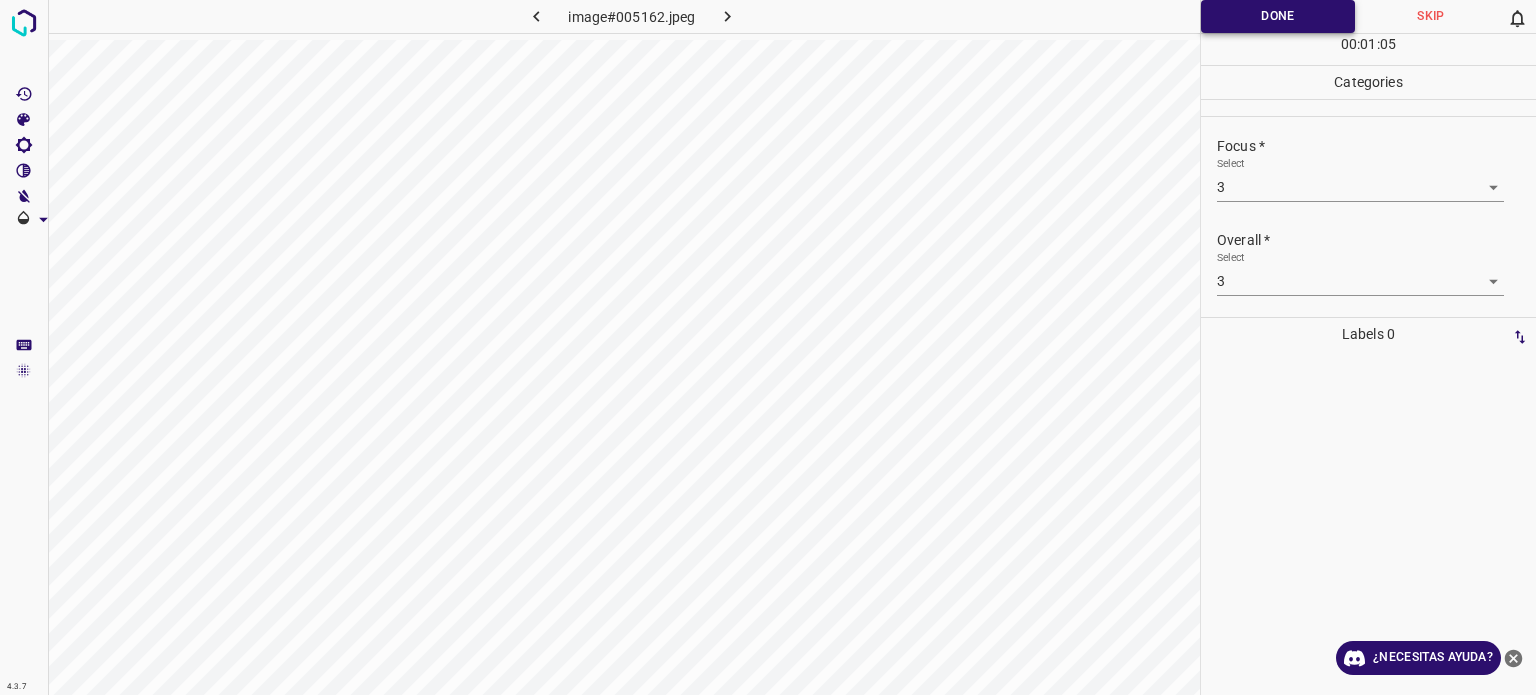click on "Done" at bounding box center (1278, 16) 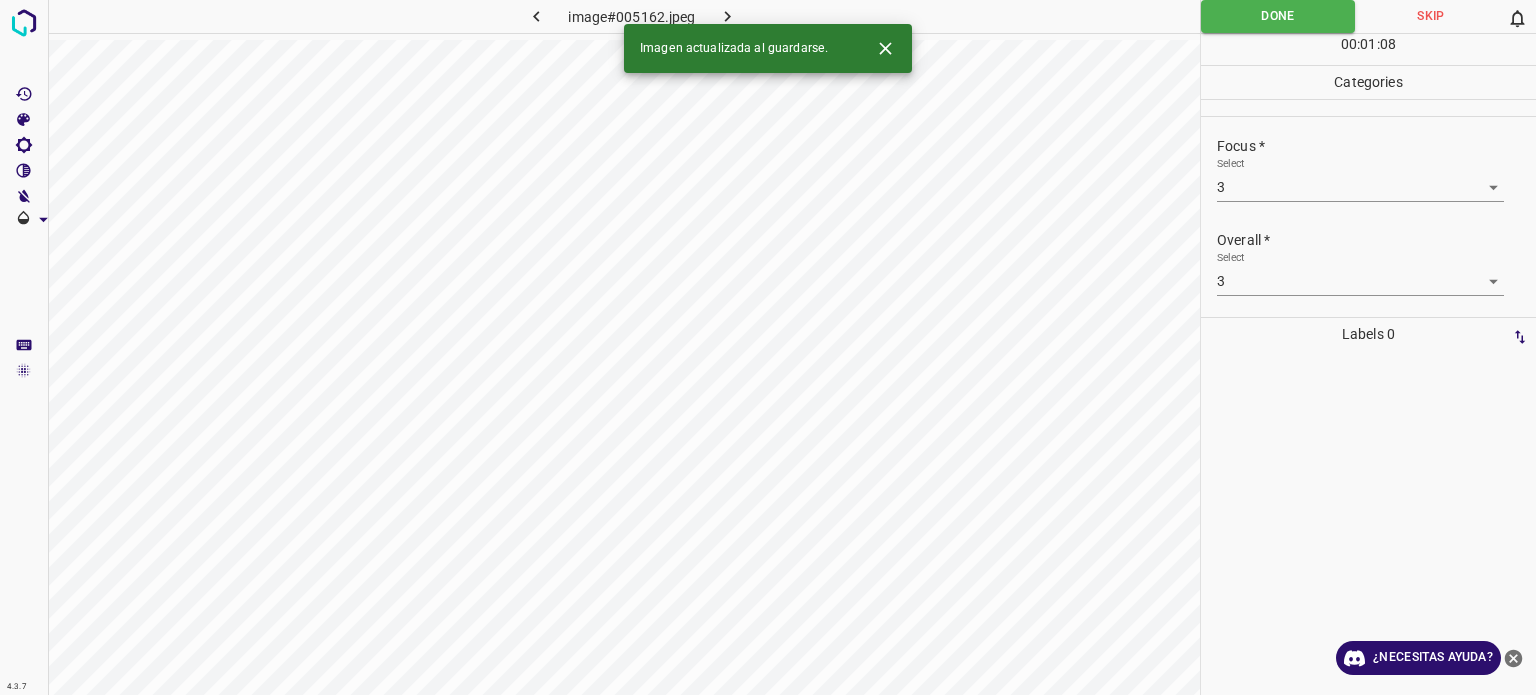 click 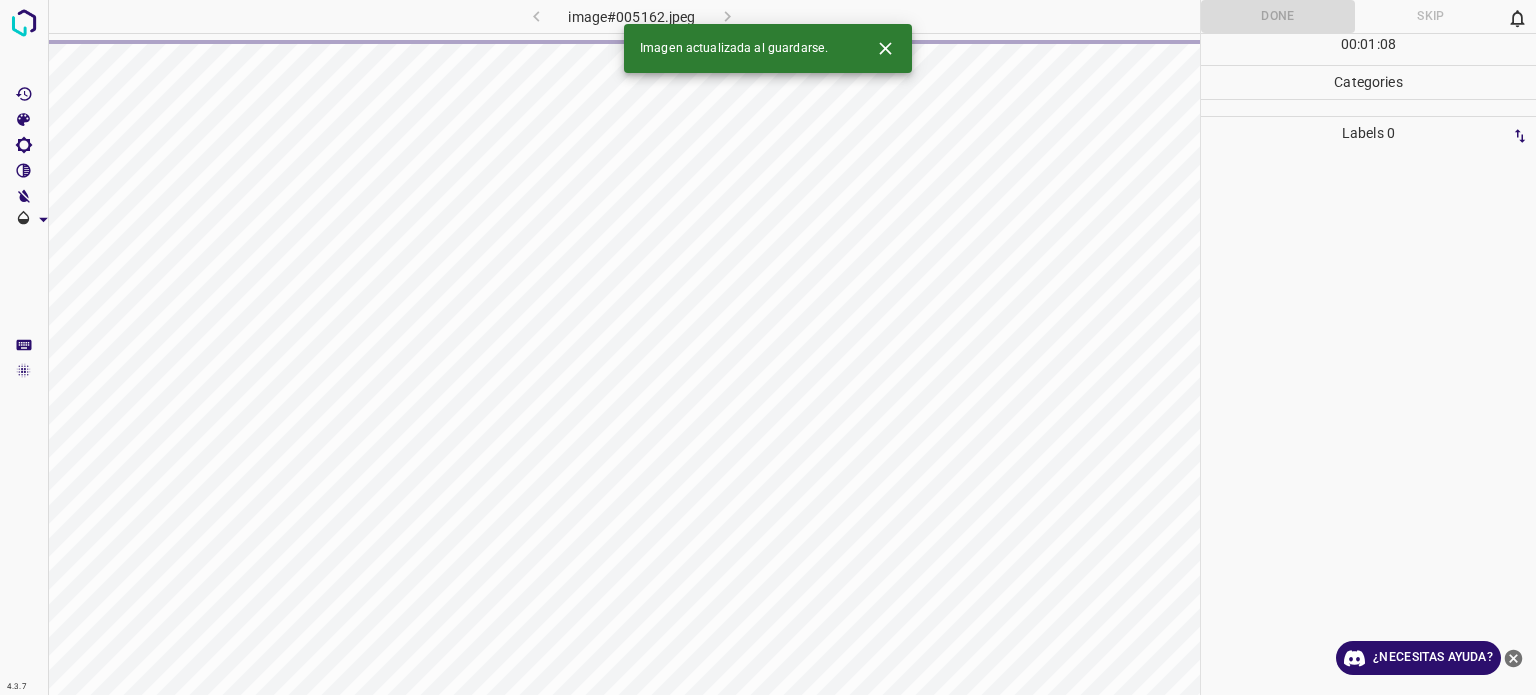 click on "image#005162.jpeg" at bounding box center [632, 16] 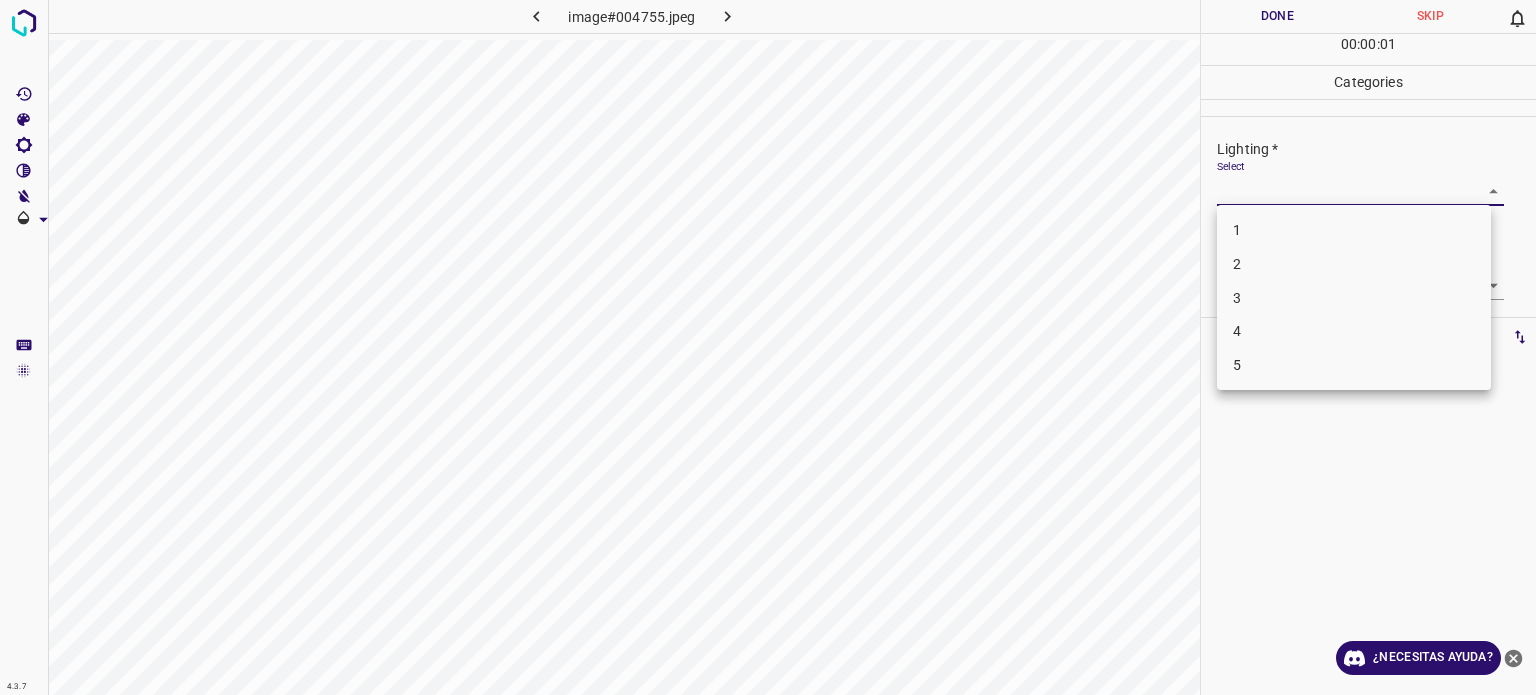 click on "4.3.7 image#004755.jpeg Done Skip 0 00   : 00   : 01   Categories Lighting *  Select ​ Focus *  Select ​ Overall *  Select ​ Labels   0 Categories 1 Lighting 2 Focus 3 Overall Tools Space Change between modes (Draw & Edit) I Auto labeling R Restore zoom M Zoom in N Zoom out Delete Delete selecte label Filters Z Restore filters X Saturation filter C Brightness filter V Contrast filter B Gray scale filter General O Download ¿Necesitas ayuda? Texto original Valora esta traducción Tu opinión servirá para ayudar a mejorar el Traductor de Google - Texto - Esconder - Borrar 1 2 3 4 5" at bounding box center (768, 347) 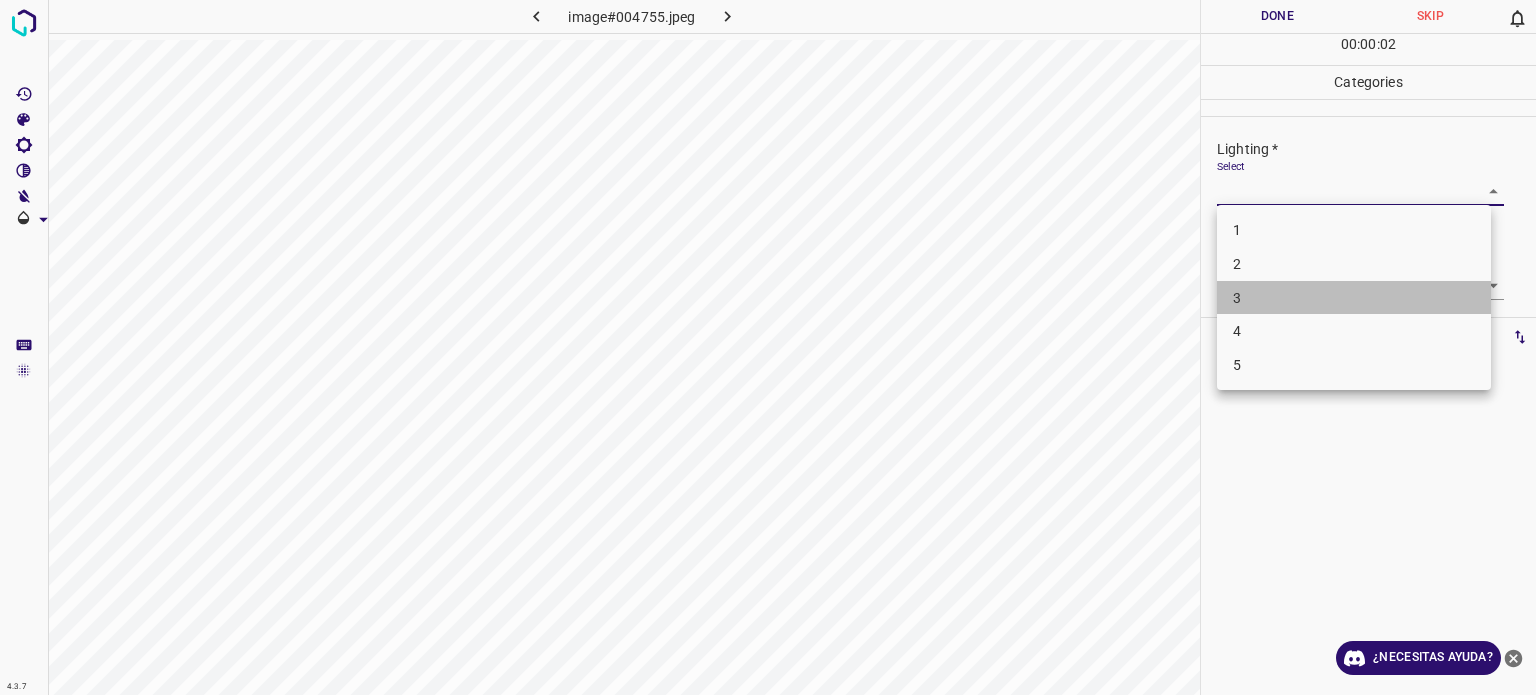 click on "3" at bounding box center (1354, 298) 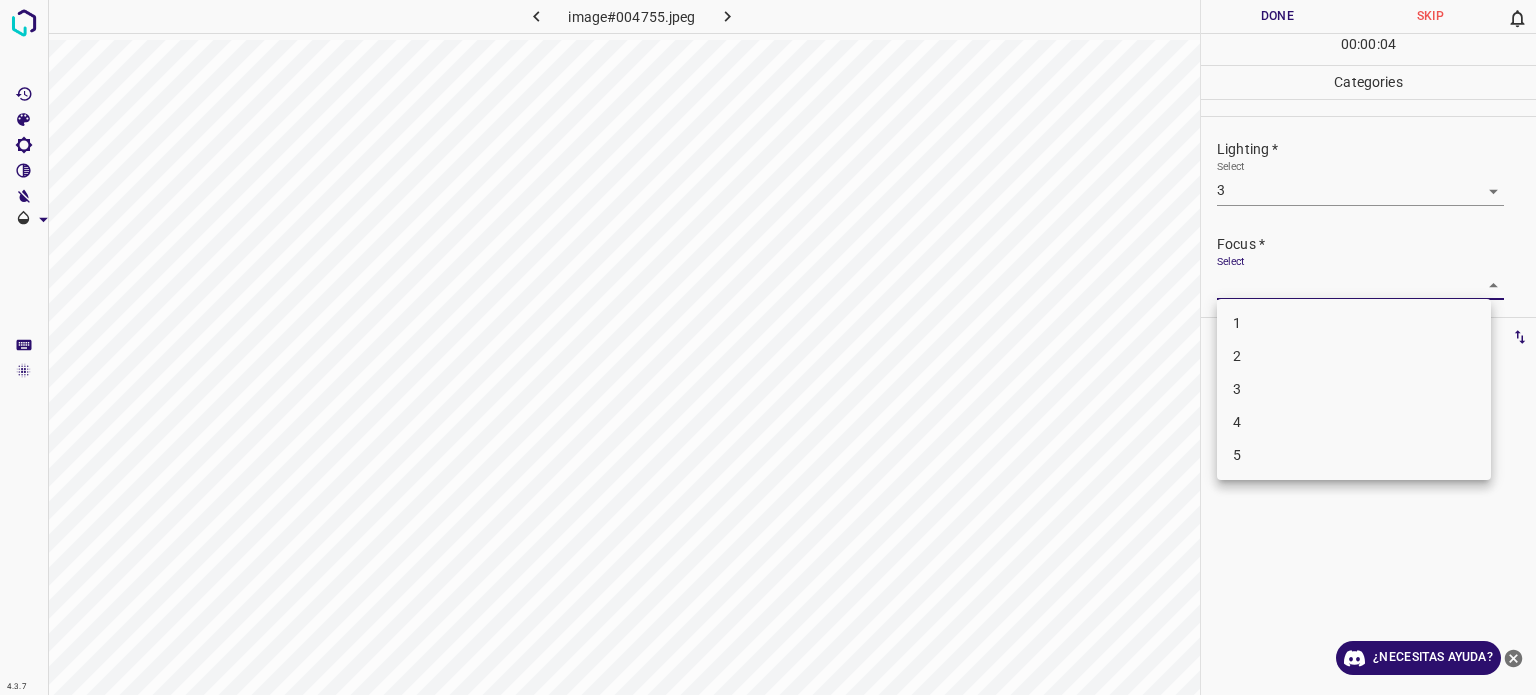 click on "4.3.7 image#004755.jpeg Done Skip 0 00   : 00   : 04   Categories Lighting *  Select 3 3 Focus *  Select ​ Overall *  Select ​ Labels   0 Categories 1 Lighting 2 Focus 3 Overall Tools Space Change between modes (Draw & Edit) I Auto labeling R Restore zoom M Zoom in N Zoom out Delete Delete selecte label Filters Z Restore filters X Saturation filter C Brightness filter V Contrast filter B Gray scale filter General O Download ¿Necesitas ayuda? Texto original Valora esta traducción Tu opinión servirá para ayudar a mejorar el Traductor de Google - Texto - Esconder - Borrar 1 2 3 4 5" at bounding box center [768, 347] 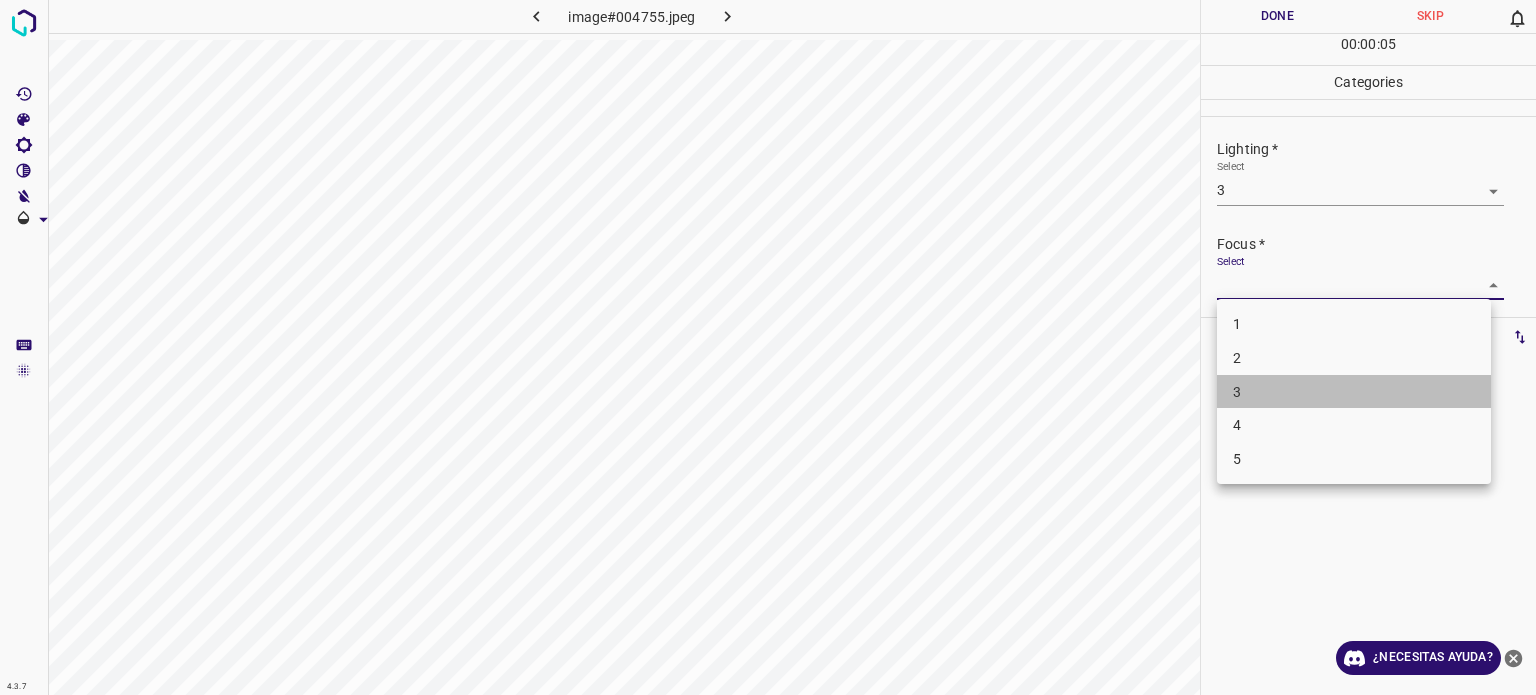 click on "3" at bounding box center (1354, 392) 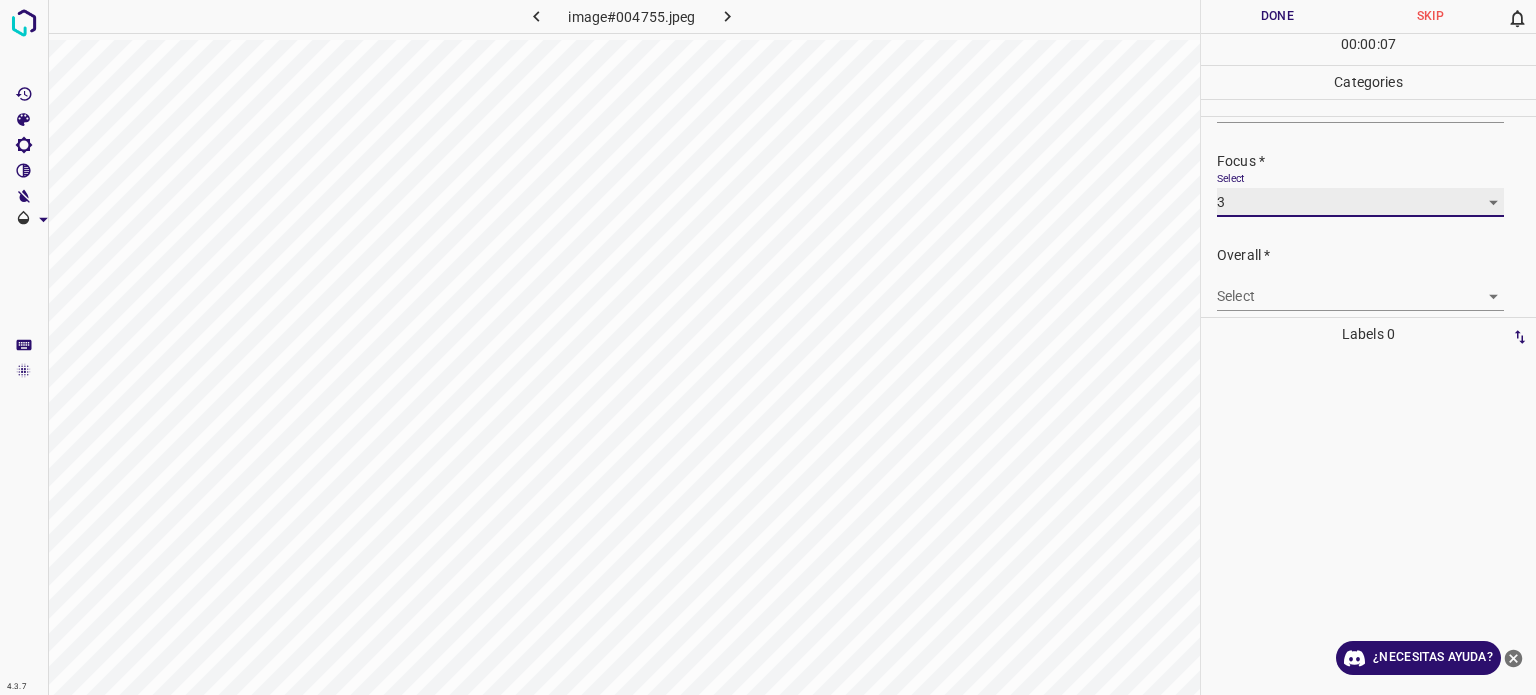 scroll, scrollTop: 98, scrollLeft: 0, axis: vertical 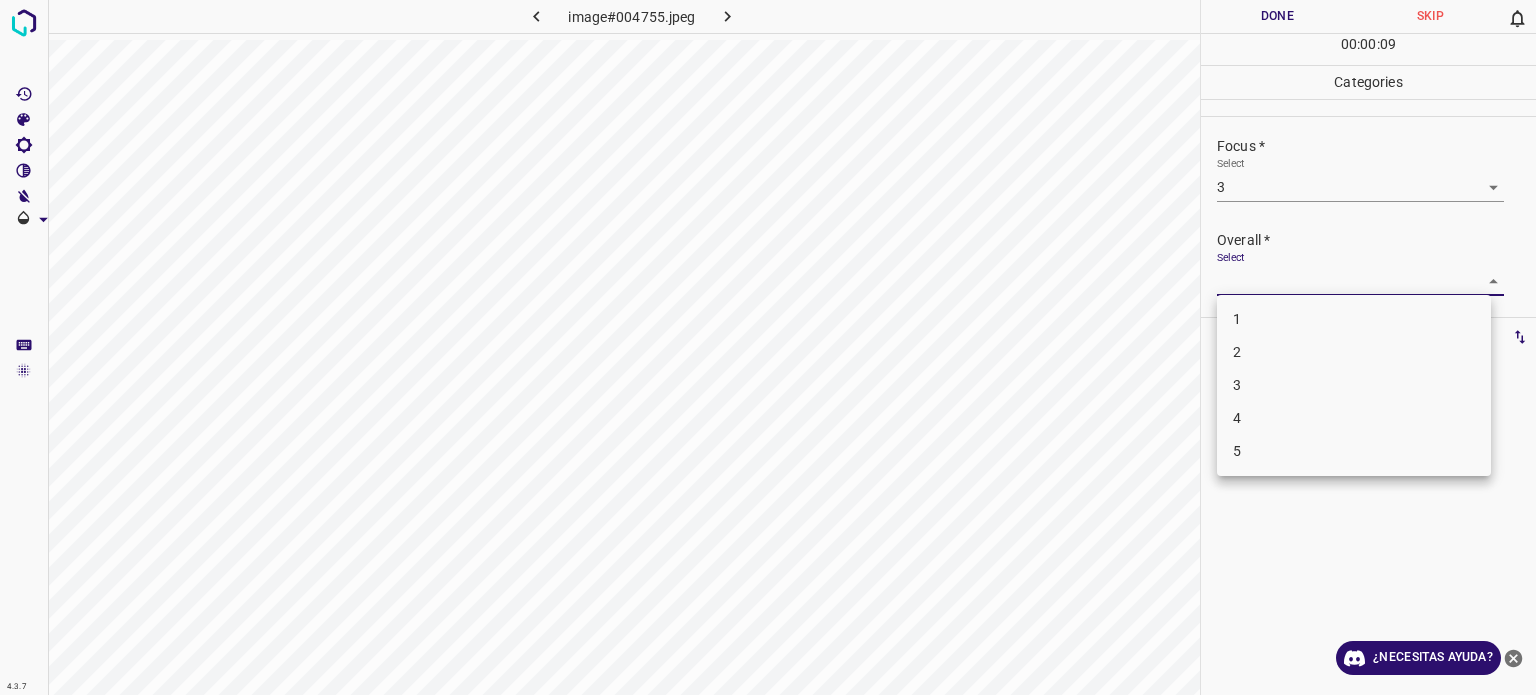 click on "4.3.7 image#004755.jpeg Done Skip 0 00   : 00   : 09   Categories Lighting *  Select 3 3 Focus *  Select 3 3 Overall *  Select ​ Labels   0 Categories 1 Lighting 2 Focus 3 Overall Tools Space Change between modes (Draw & Edit) I Auto labeling R Restore zoom M Zoom in N Zoom out Delete Delete selecte label Filters Z Restore filters X Saturation filter C Brightness filter V Contrast filter B Gray scale filter General O Download ¿Necesitas ayuda? Texto original Valora esta traducción Tu opinión servirá para ayudar a mejorar el Traductor de Google - Texto - Esconder - Borrar 1 2 3 4 5" at bounding box center [768, 347] 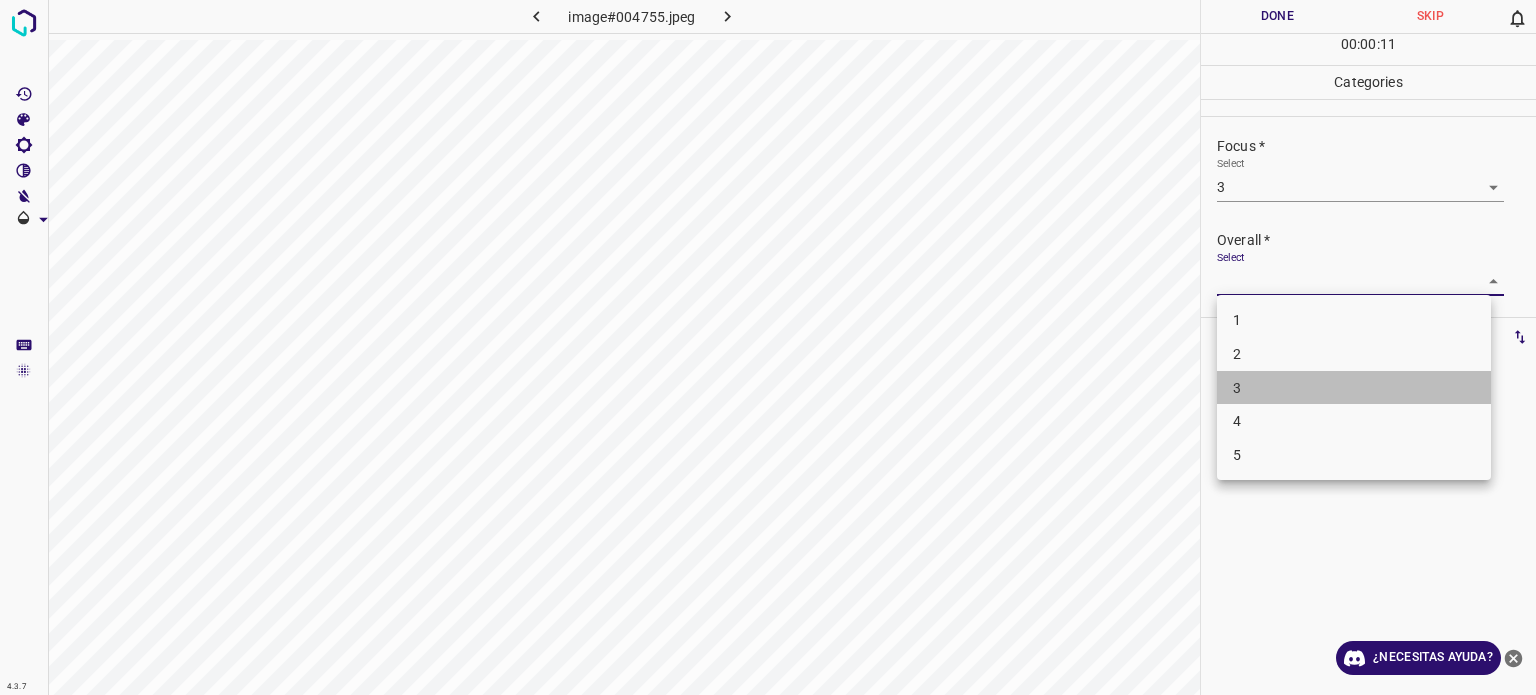 click on "3" at bounding box center (1354, 388) 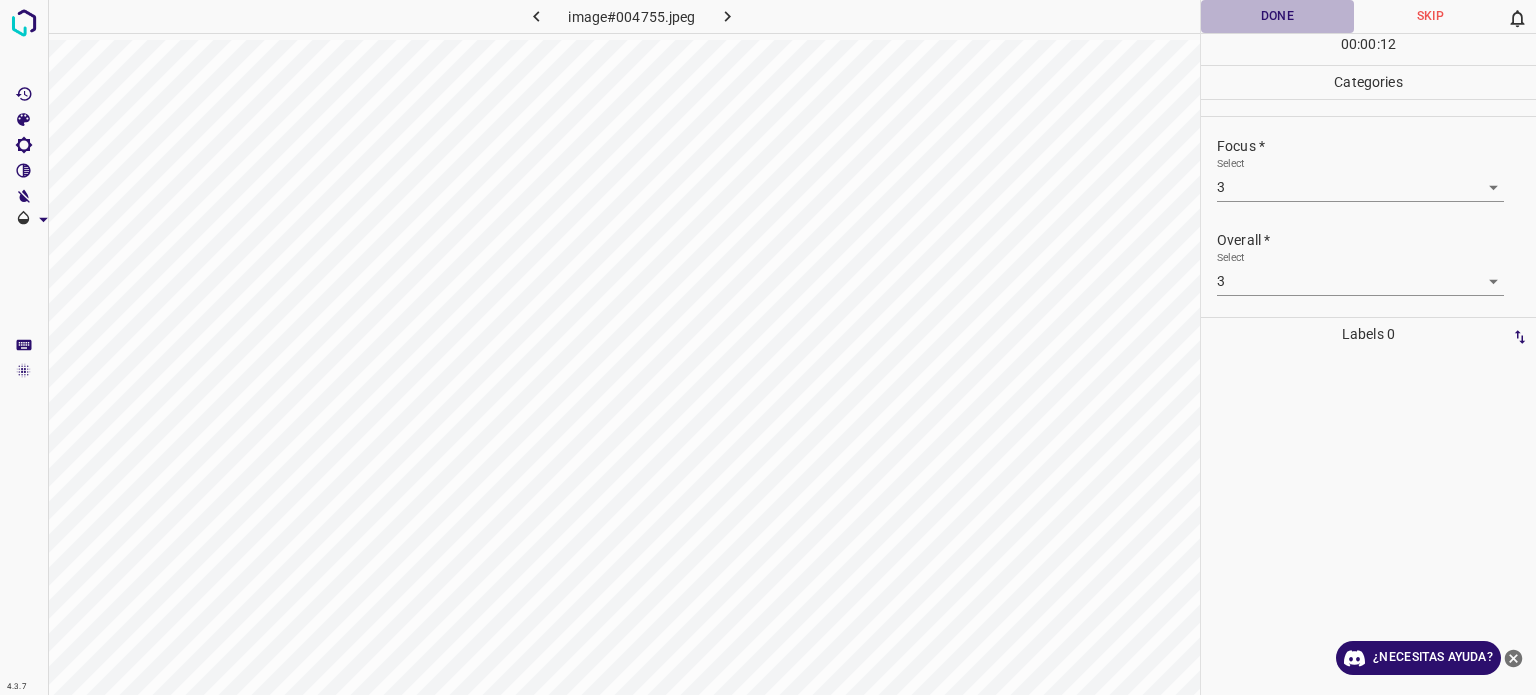 click on "Done" at bounding box center (1277, 16) 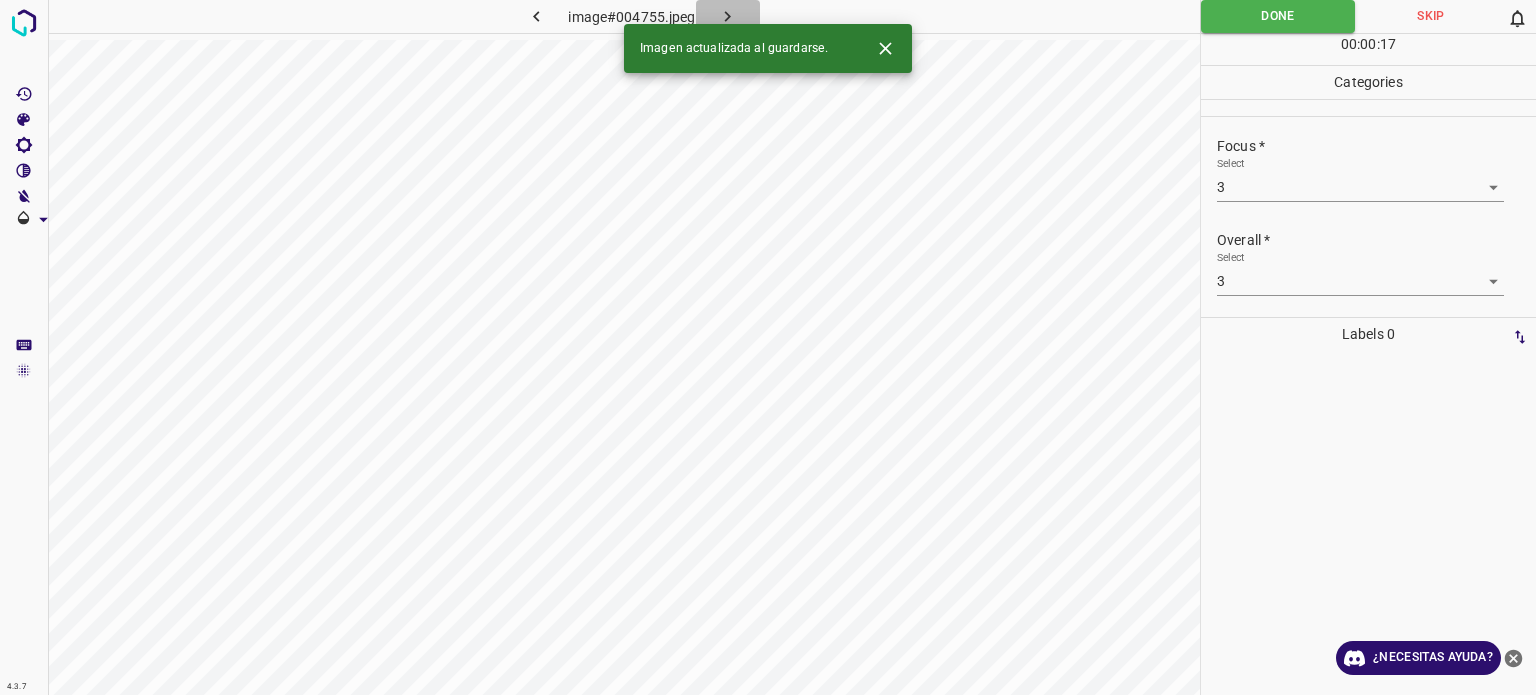 click 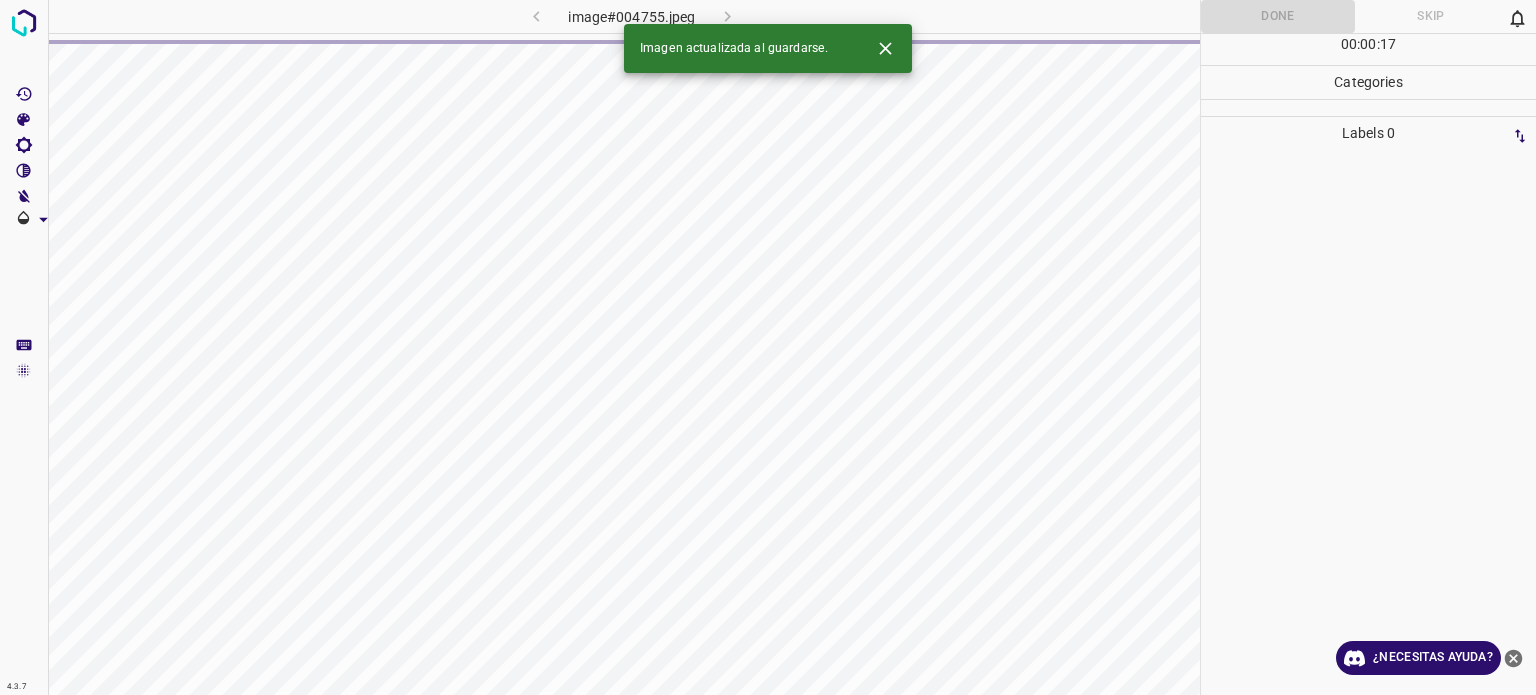 click on "image#004755.jpeg" at bounding box center [632, 16] 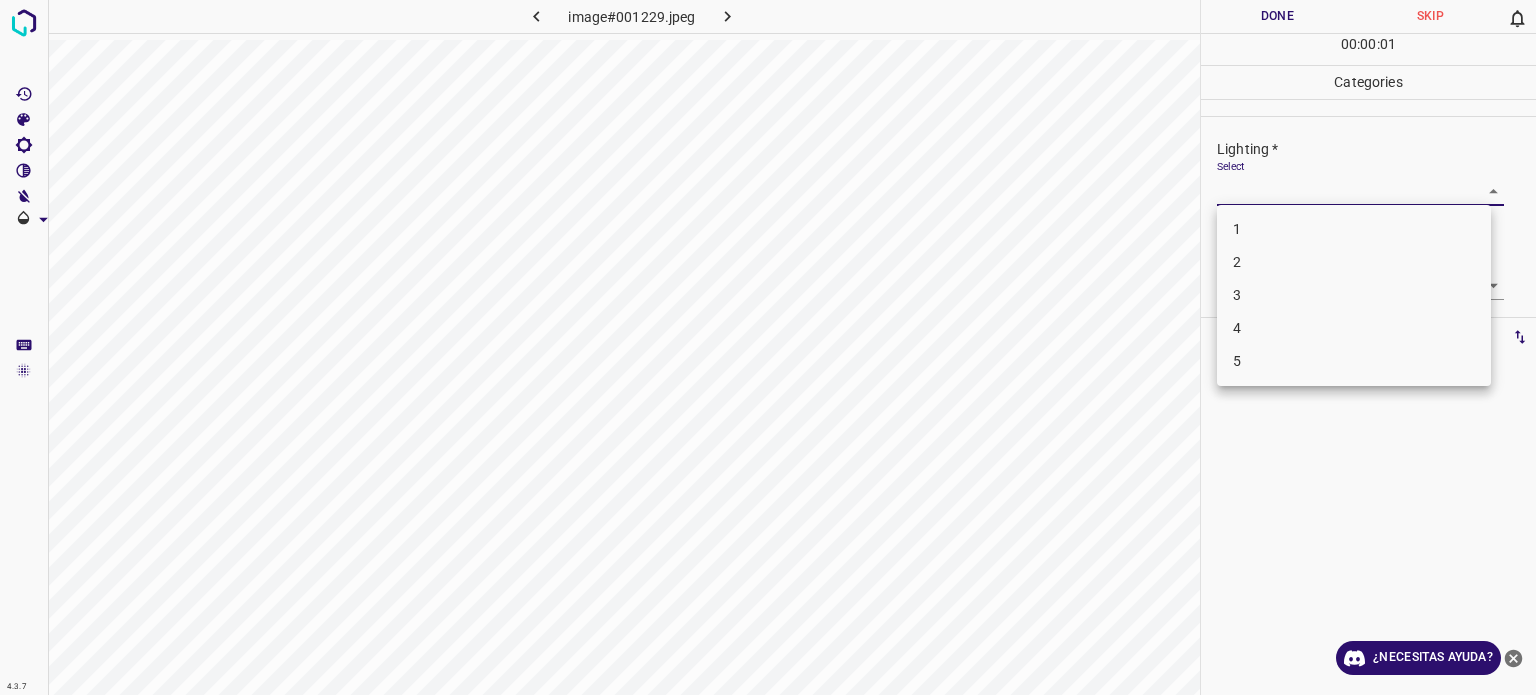 click on "4.3.7 image#001229.jpeg Done Skip 0 00   : 00   : 01   Categories Lighting *  Select ​ Focus *  Select ​ Overall *  Select ​ Labels   0 Categories 1 Lighting 2 Focus 3 Overall Tools Space Change between modes (Draw & Edit) I Auto labeling R Restore zoom M Zoom in N Zoom out Delete Delete selecte label Filters Z Restore filters X Saturation filter C Brightness filter V Contrast filter B Gray scale filter General O Download ¿Necesitas ayuda? Texto original Valora esta traducción Tu opinión servirá para ayudar a mejorar el Traductor de Google - Texto - Esconder - Borrar 1 2 3 4 5" at bounding box center (768, 347) 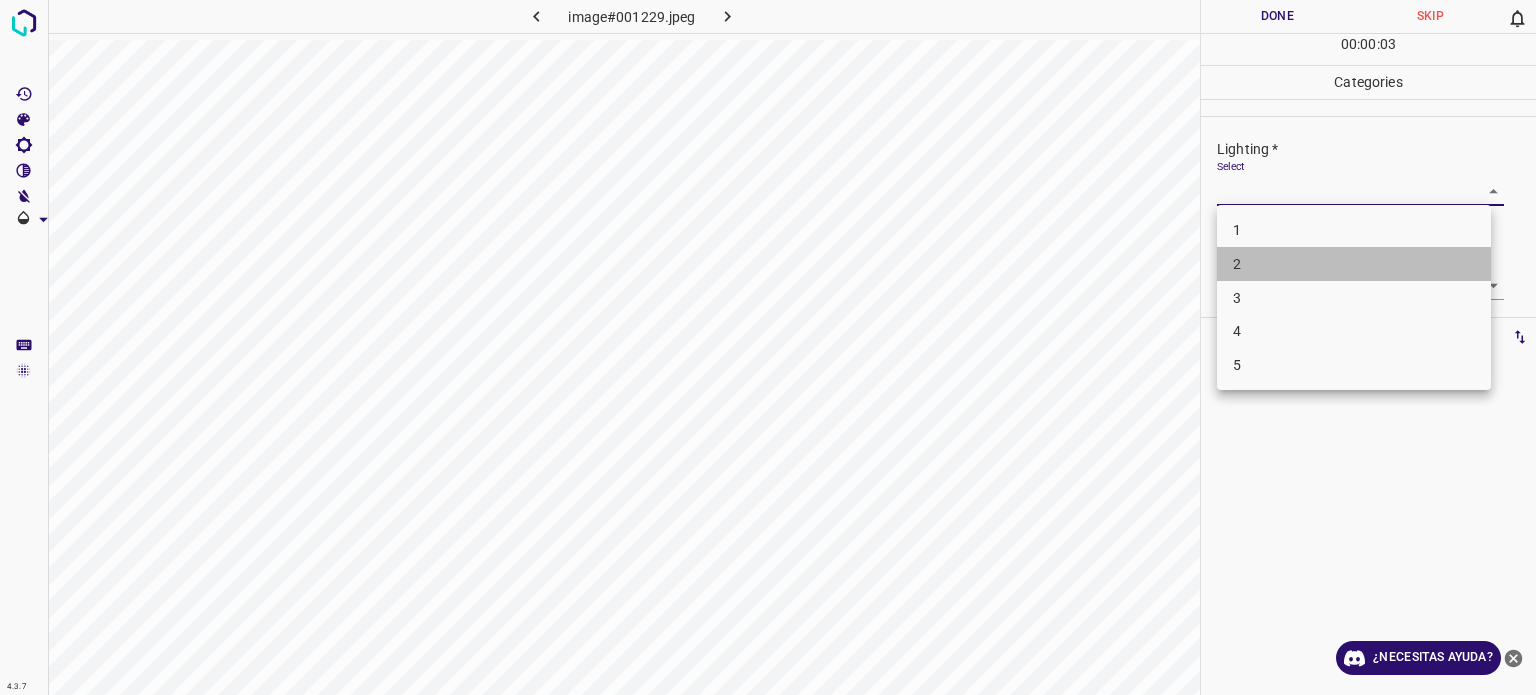 click on "2" at bounding box center (1237, 264) 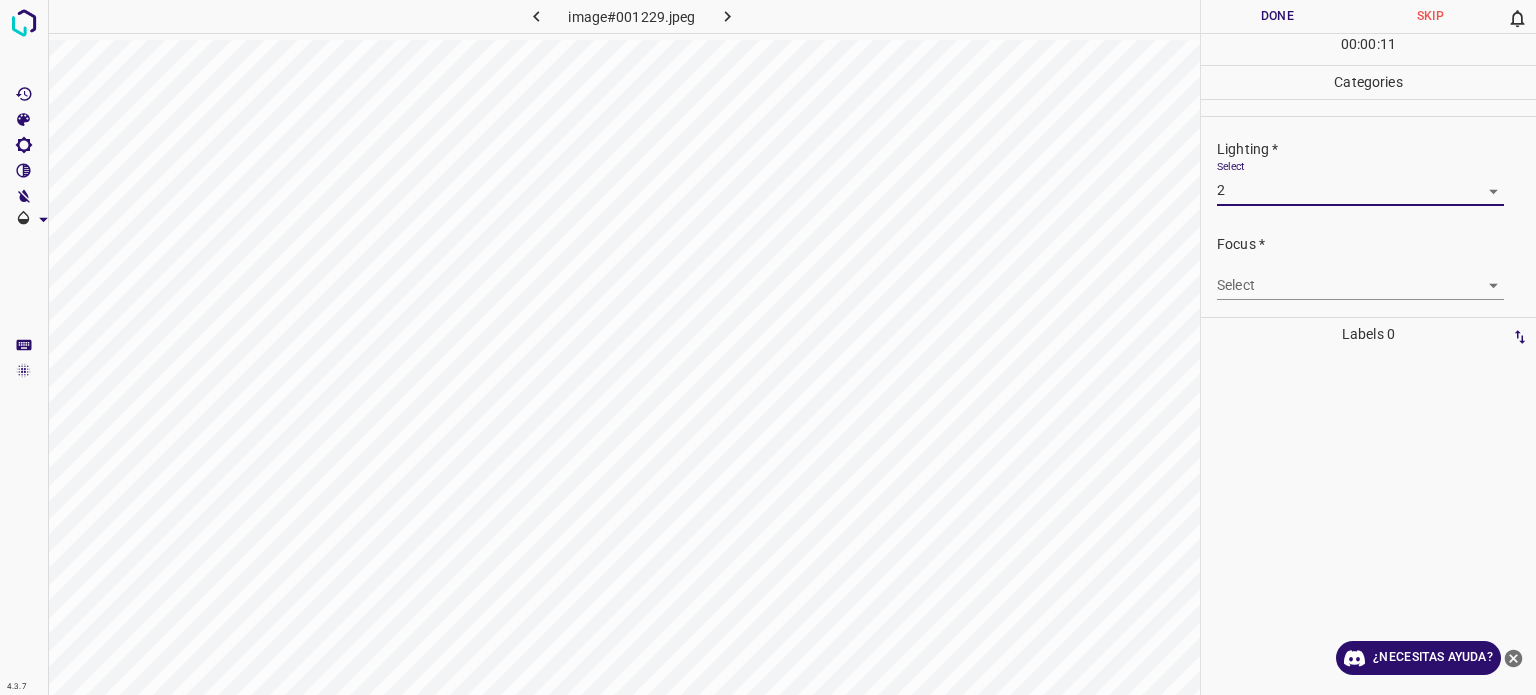 click on "4.3.7 image#001229.jpeg Done Skip 0 00   : 00   : 11   Categories Lighting *  Select 2 2 Focus *  Select ​ Overall *  Select ​ Labels   0 Categories 1 Lighting 2 Focus 3 Overall Tools Space Change between modes (Draw & Edit) I Auto labeling R Restore zoom M Zoom in N Zoom out Delete Delete selecte label Filters Z Restore filters X Saturation filter C Brightness filter V Contrast filter B Gray scale filter General O Download ¿Necesitas ayuda? Texto original Valora esta traducción Tu opinión servirá para ayudar a mejorar el Traductor de Google - Texto - Esconder - Borrar" at bounding box center (768, 347) 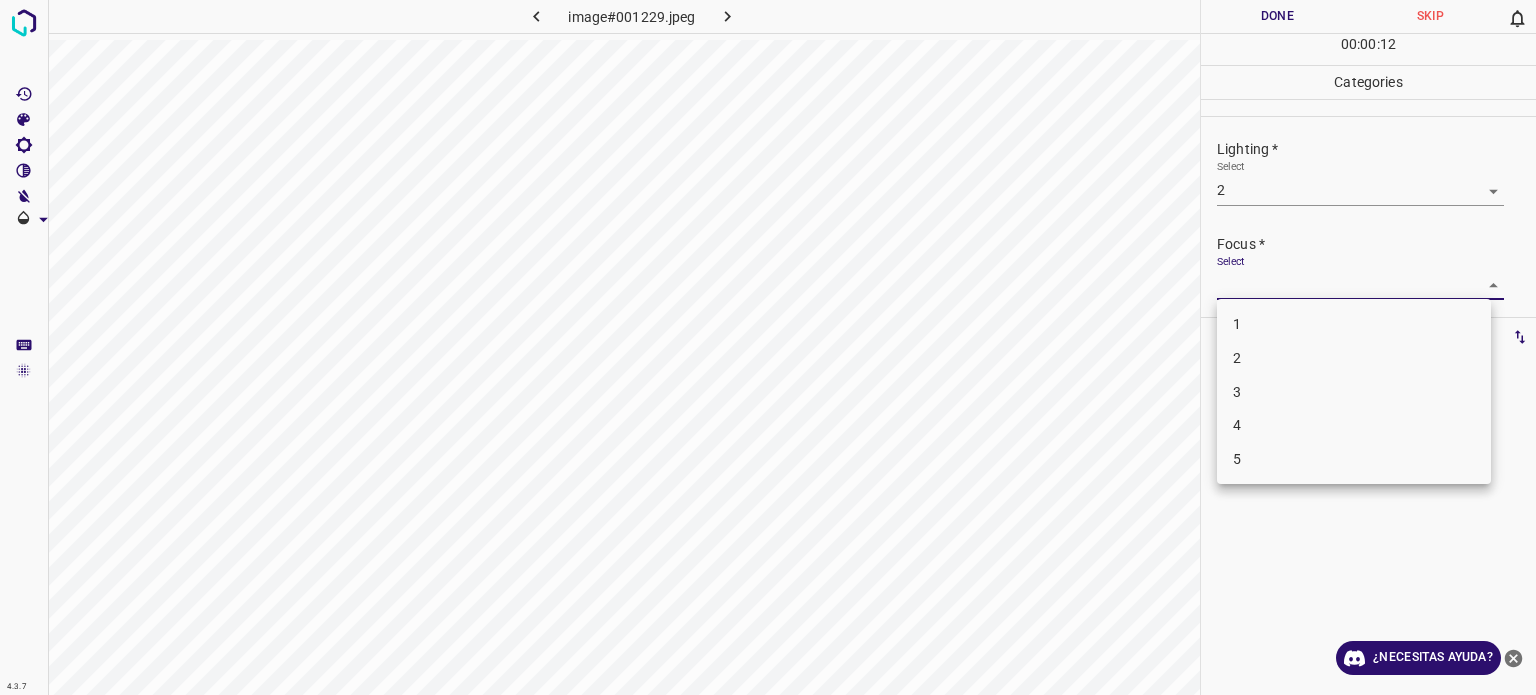 click on "2" at bounding box center (1237, 358) 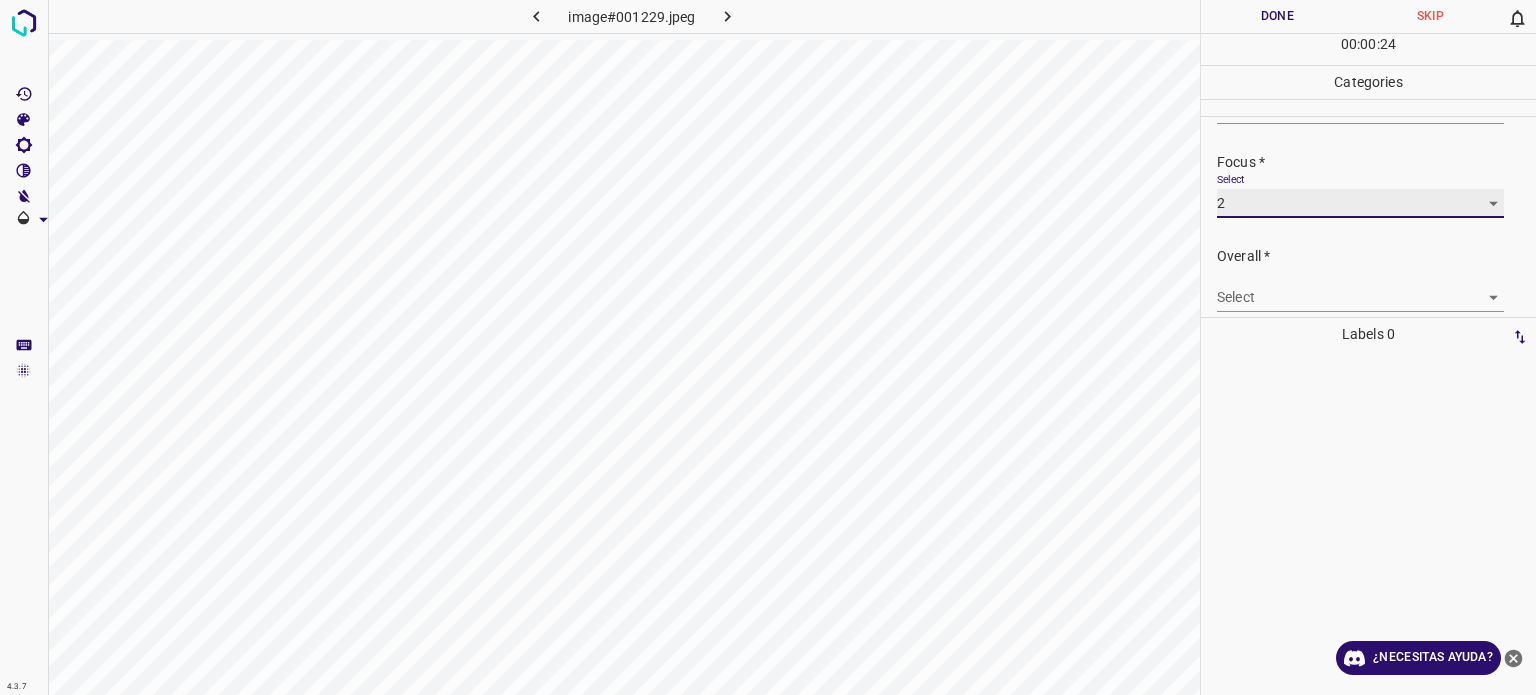 scroll, scrollTop: 98, scrollLeft: 0, axis: vertical 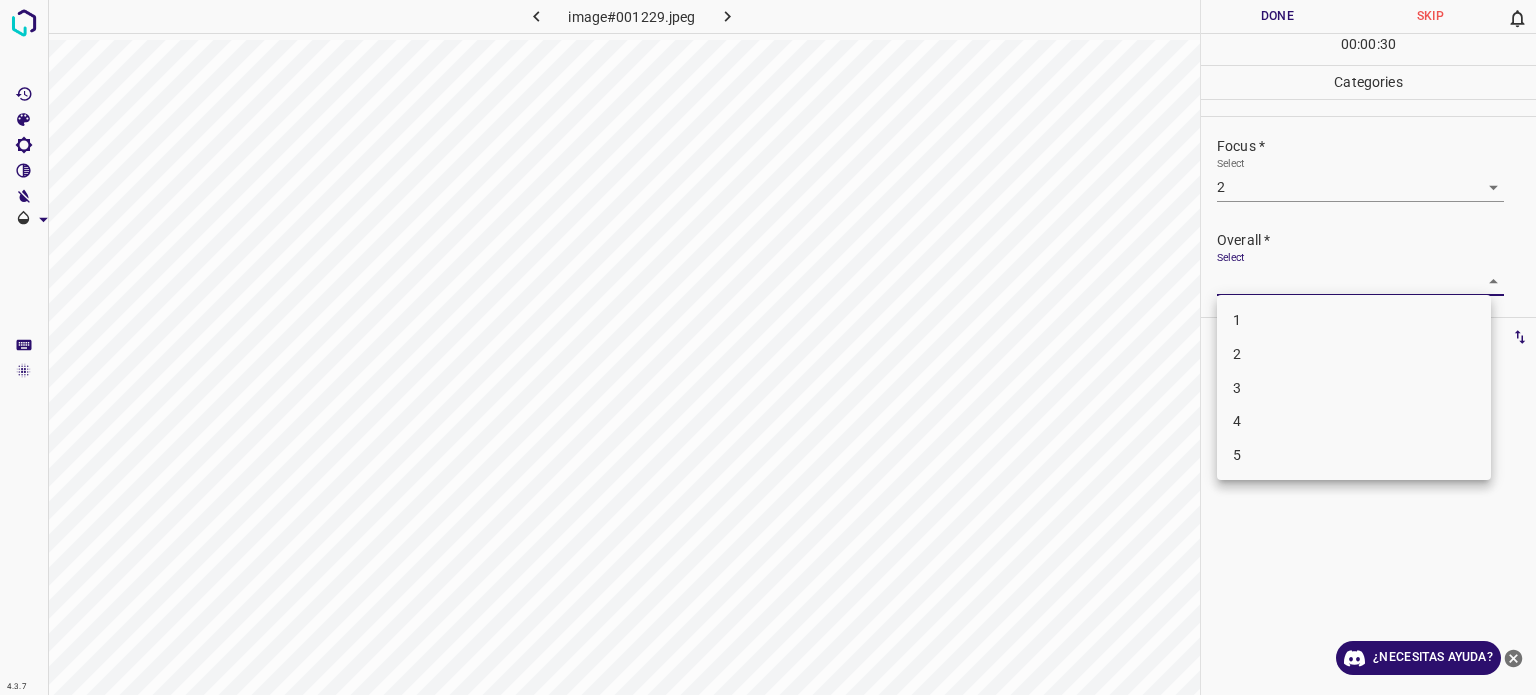 click on "4.3.7 image#001229.jpeg Done Skip 0 00   : 00   : 30   Categories Lighting *  Select 2 2 Focus *  Select 2 2 Overall *  Select ​ Labels   0 Categories 1 Lighting 2 Focus 3 Overall Tools Space Change between modes (Draw & Edit) I Auto labeling R Restore zoom M Zoom in N Zoom out Delete Delete selecte label Filters Z Restore filters X Saturation filter C Brightness filter V Contrast filter B Gray scale filter General O Download ¿Necesitas ayuda? Texto original Valora esta traducción Tu opinión servirá para ayudar a mejorar el Traductor de Google - Texto - Esconder - Borrar 1 2 3 4 5" at bounding box center (768, 347) 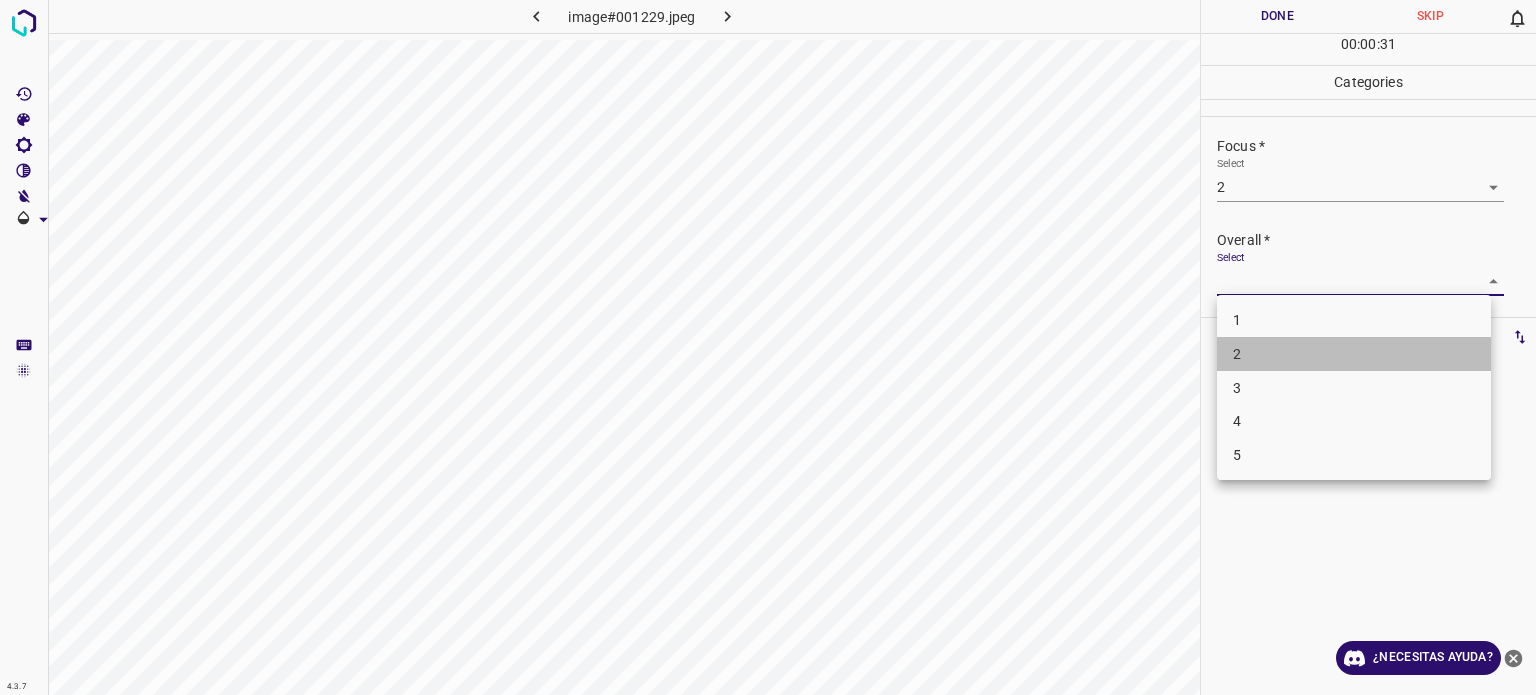 click on "2" at bounding box center (1237, 354) 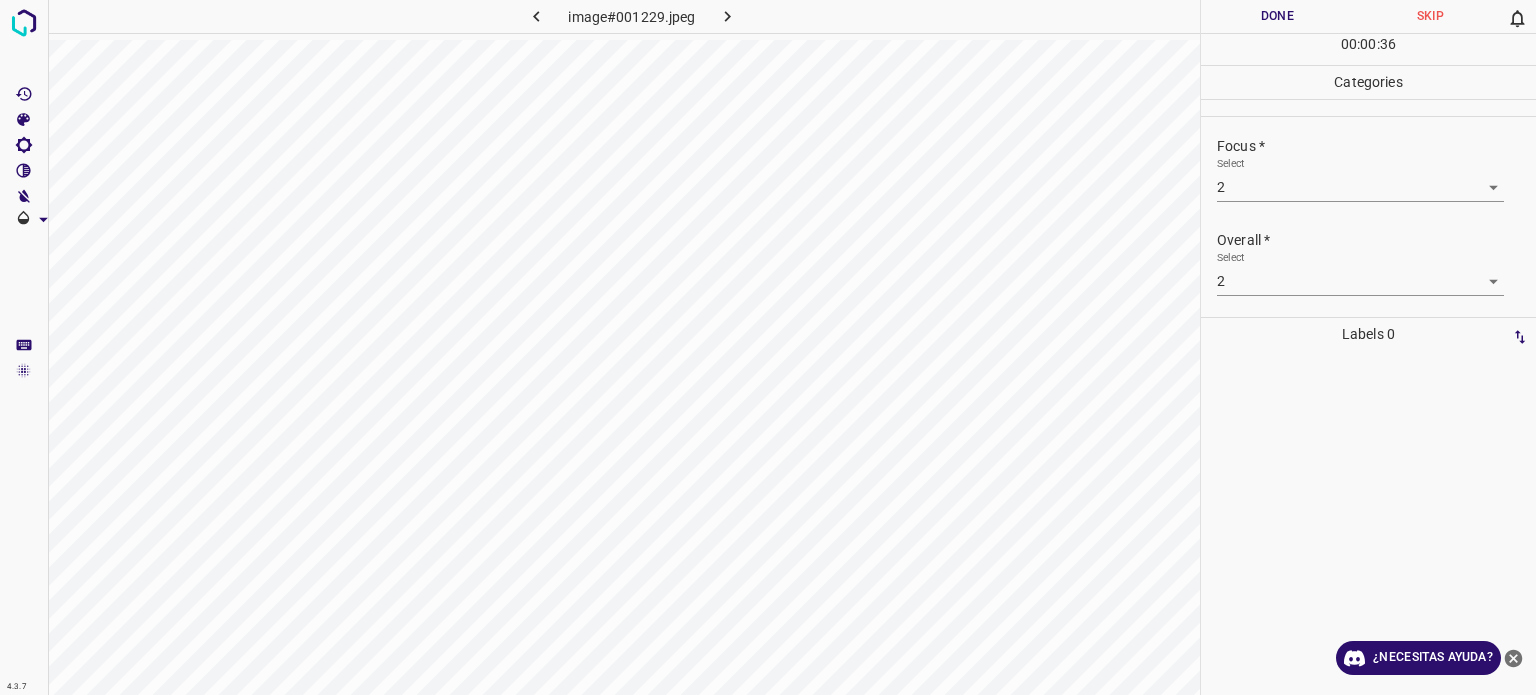 click on "Labels   0" at bounding box center (1368, 334) 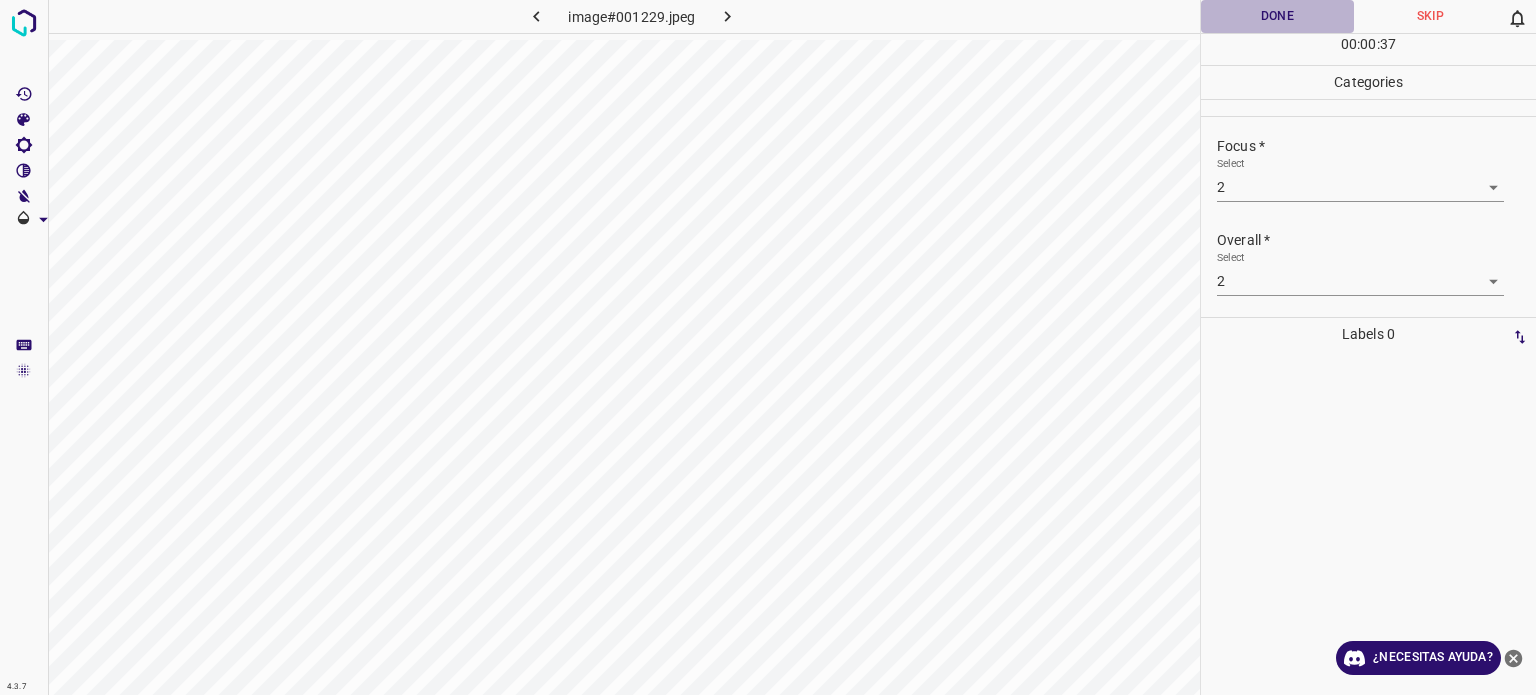 click on "Done" at bounding box center [1277, 16] 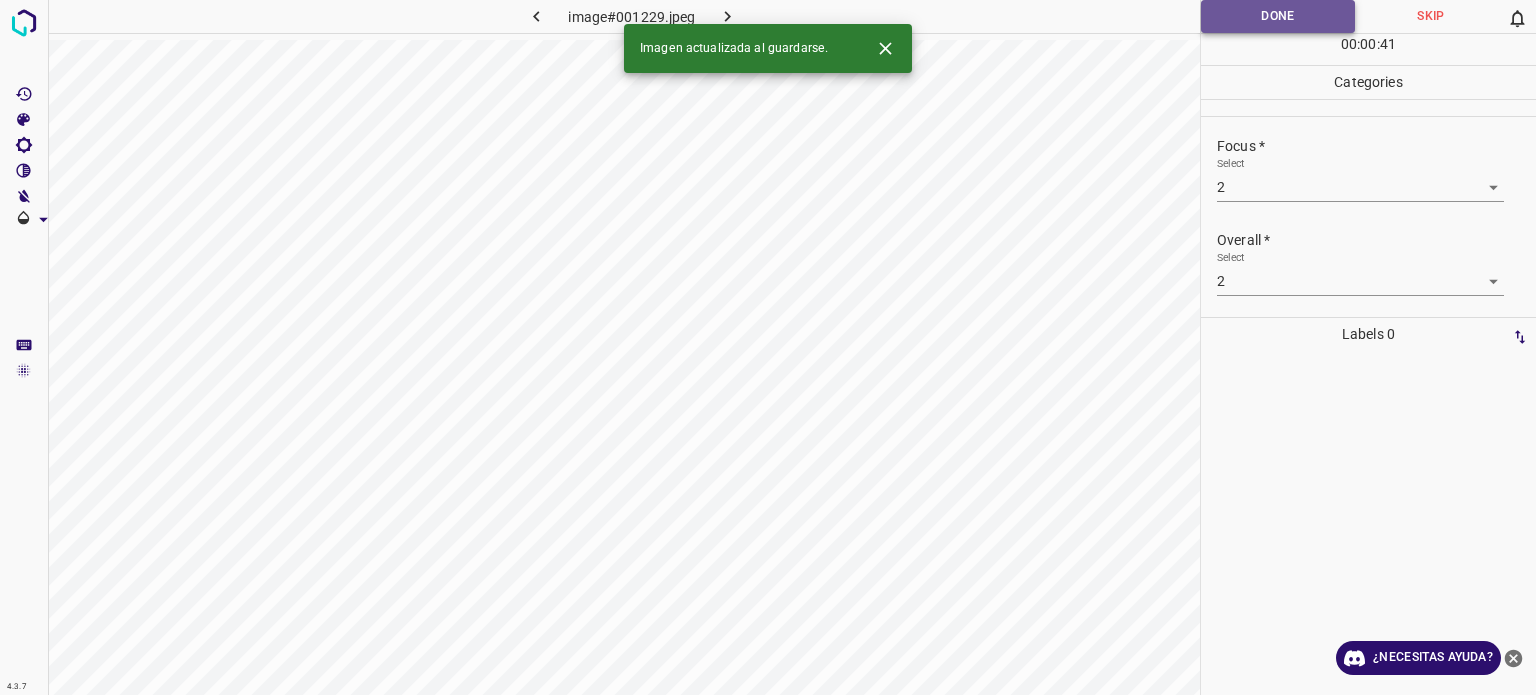 click on "Done" at bounding box center (1278, 16) 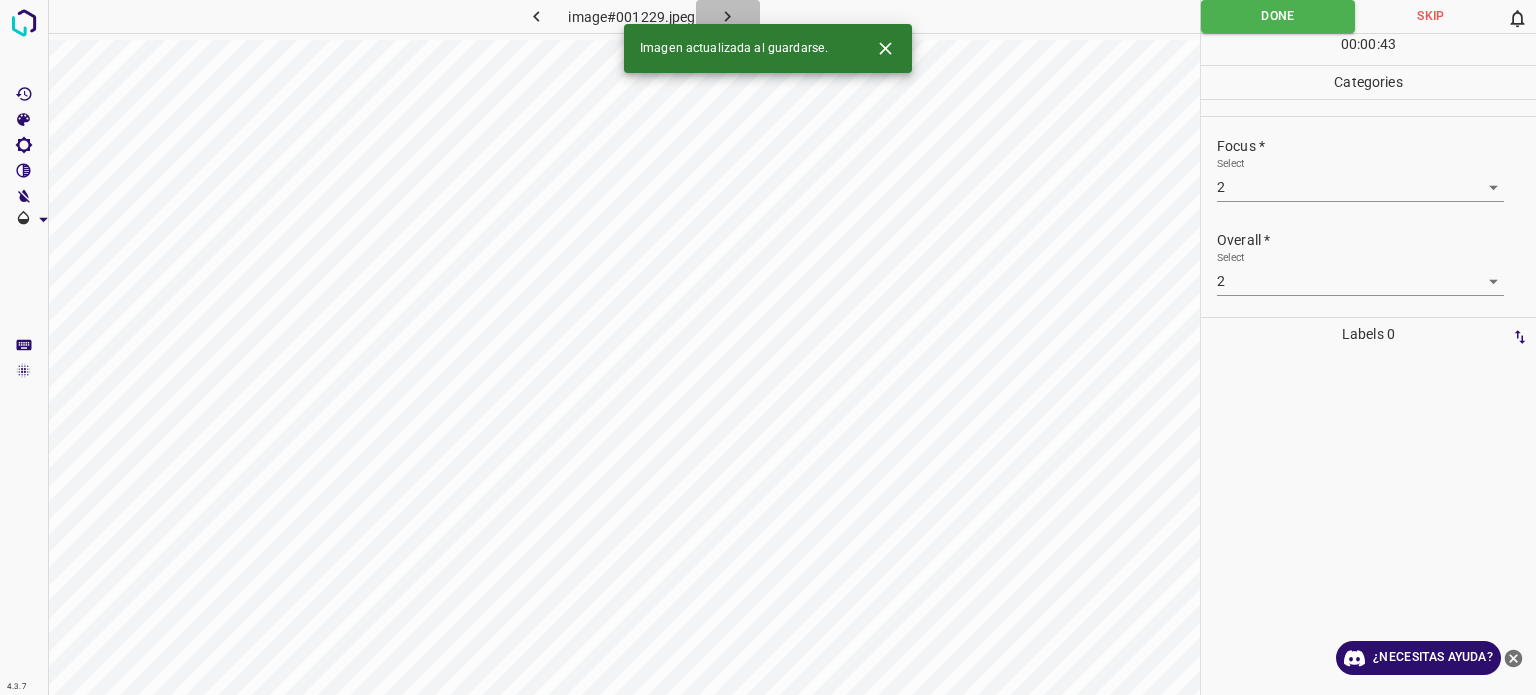 click 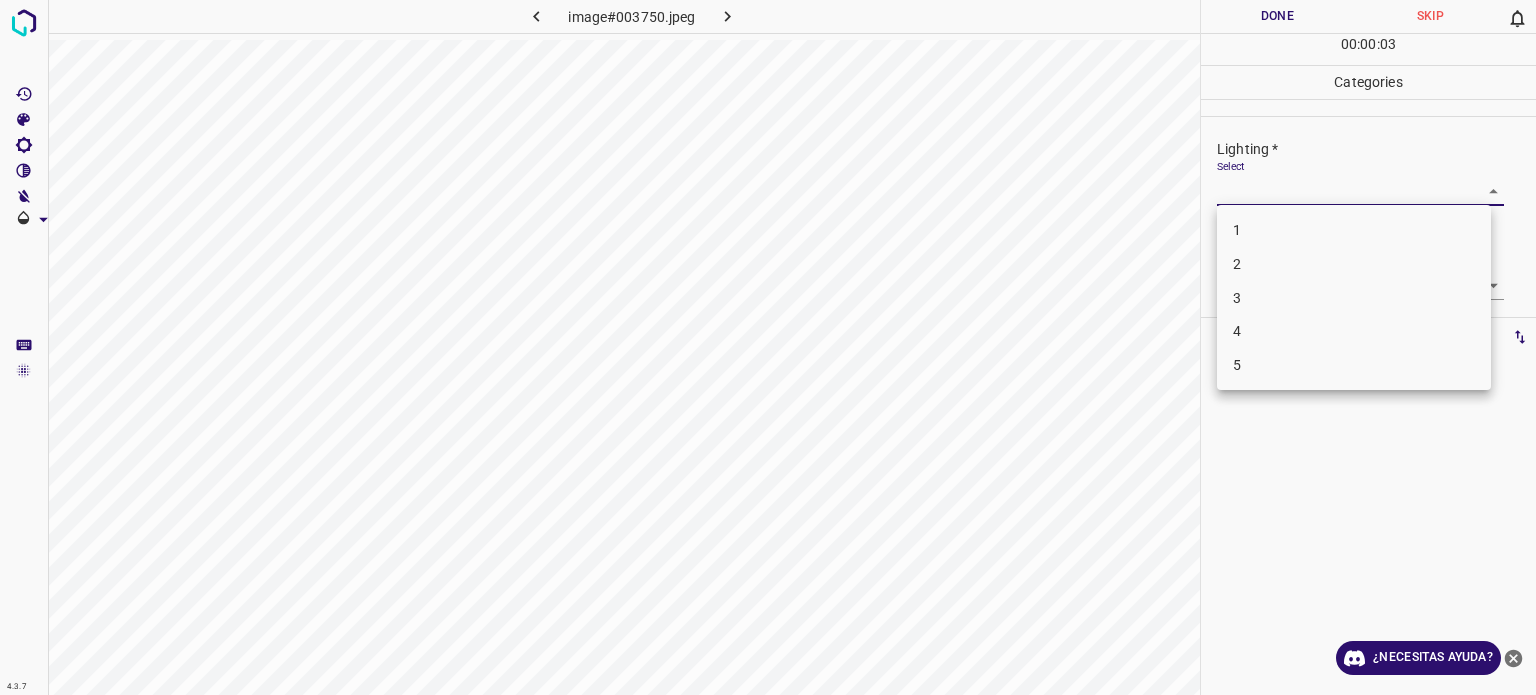 drag, startPoint x: 1250, startPoint y: 193, endPoint x: 1238, endPoint y: 264, distance: 72.00694 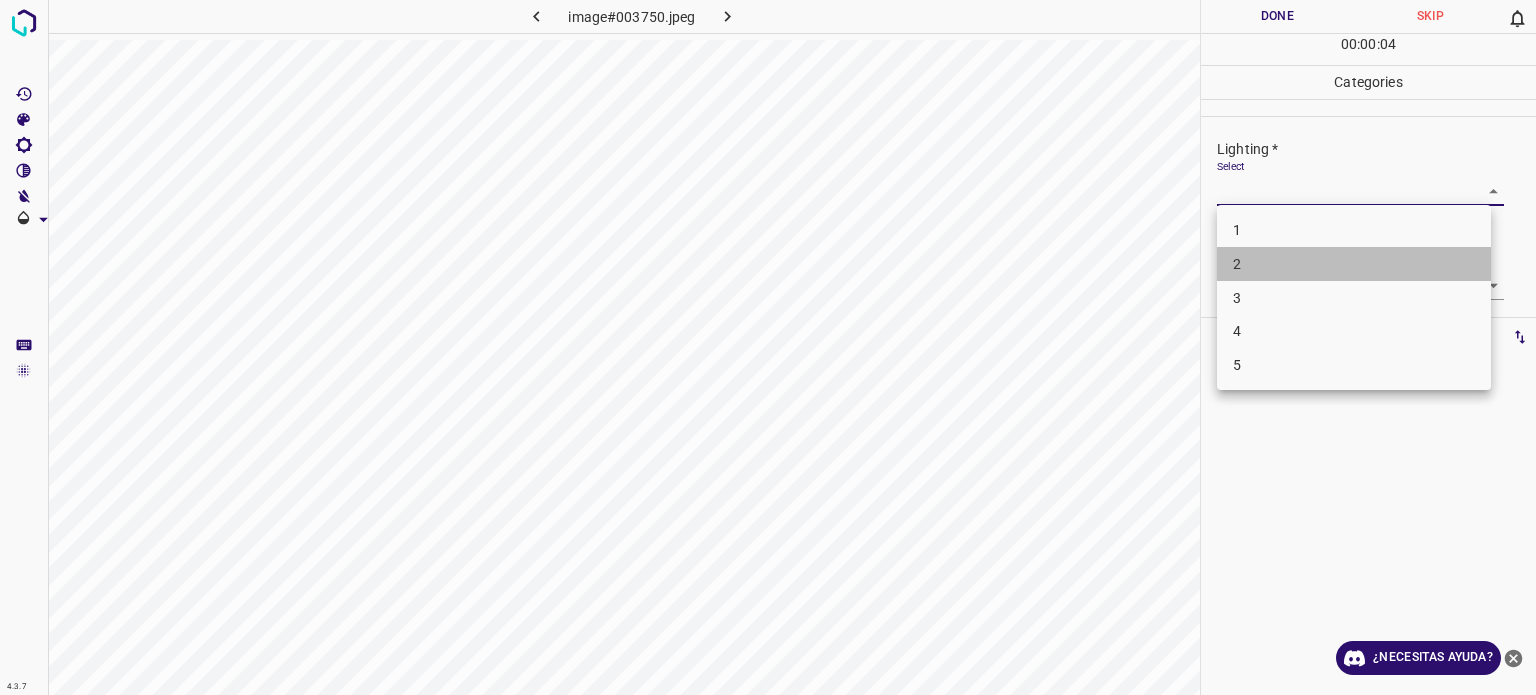 click on "2" at bounding box center [1237, 264] 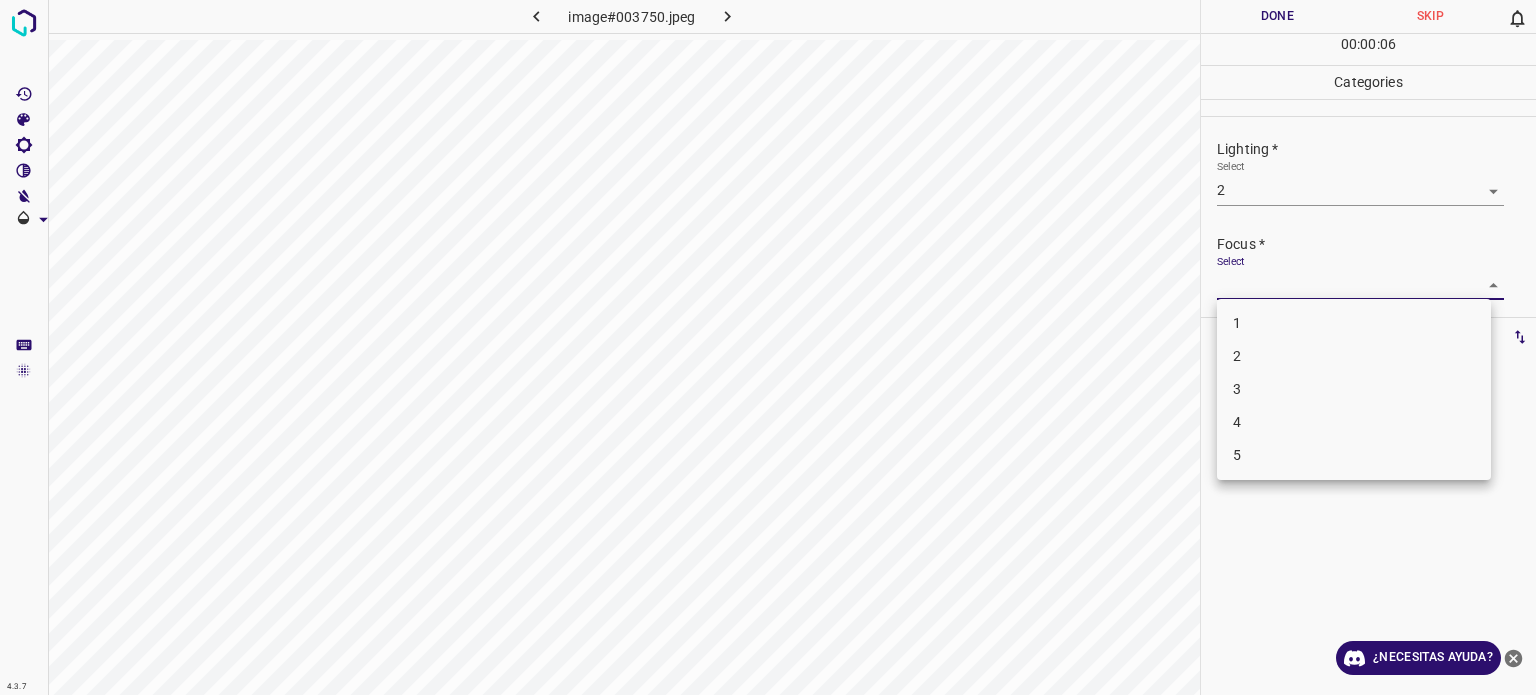 click on "4.3.7 image#003750.jpeg Done Skip 0 00   : 00   : 06   Categories Lighting *  Select 2 2 Focus *  Select ​ Overall *  Select ​ Labels   0 Categories 1 Lighting 2 Focus 3 Overall Tools Space Change between modes (Draw & Edit) I Auto labeling R Restore zoom M Zoom in N Zoom out Delete Delete selecte label Filters Z Restore filters X Saturation filter C Brightness filter V Contrast filter B Gray scale filter General O Download ¿Necesitas ayuda? Texto original Valora esta traducción Tu opinión servirá para ayudar a mejorar el Traductor de Google - Texto - Esconder - Borrar 1 2 3 4 5" at bounding box center [768, 347] 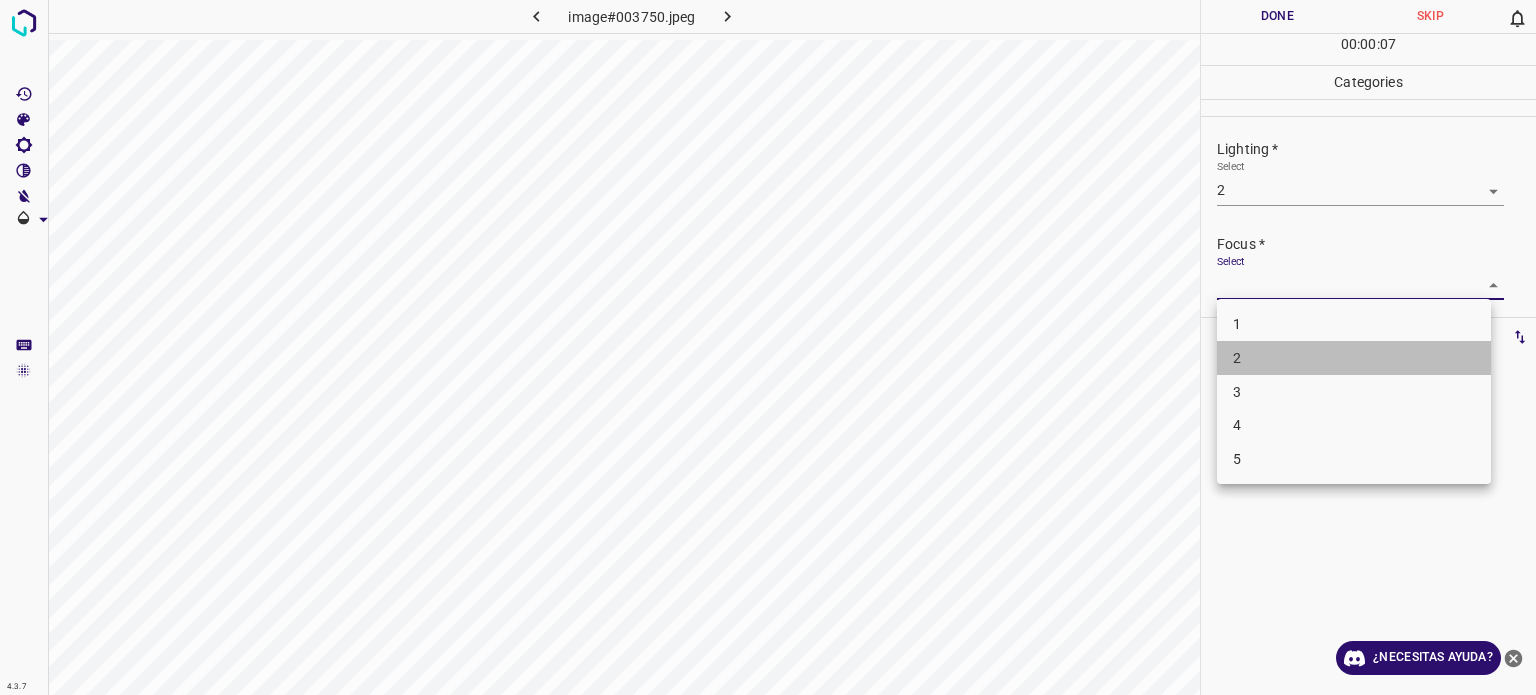 click on "2" at bounding box center (1354, 358) 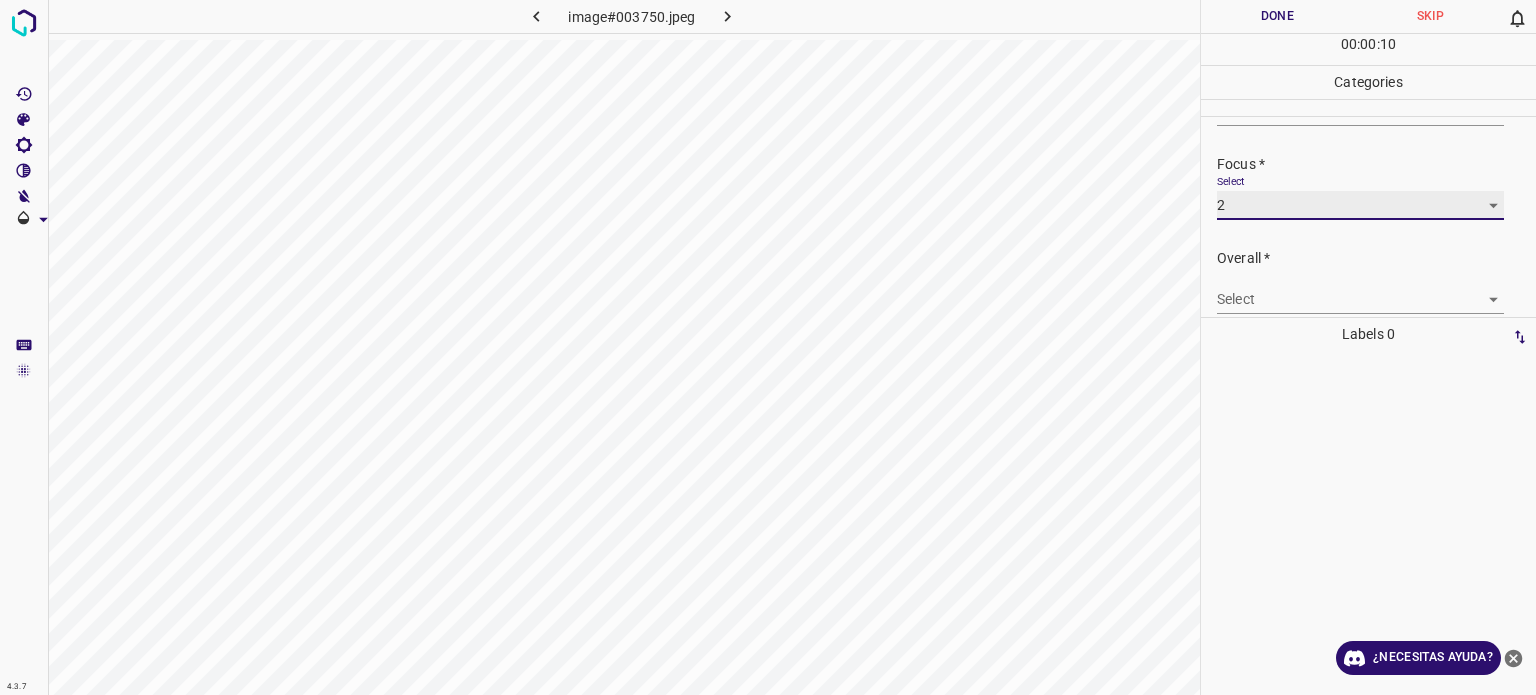 scroll, scrollTop: 98, scrollLeft: 0, axis: vertical 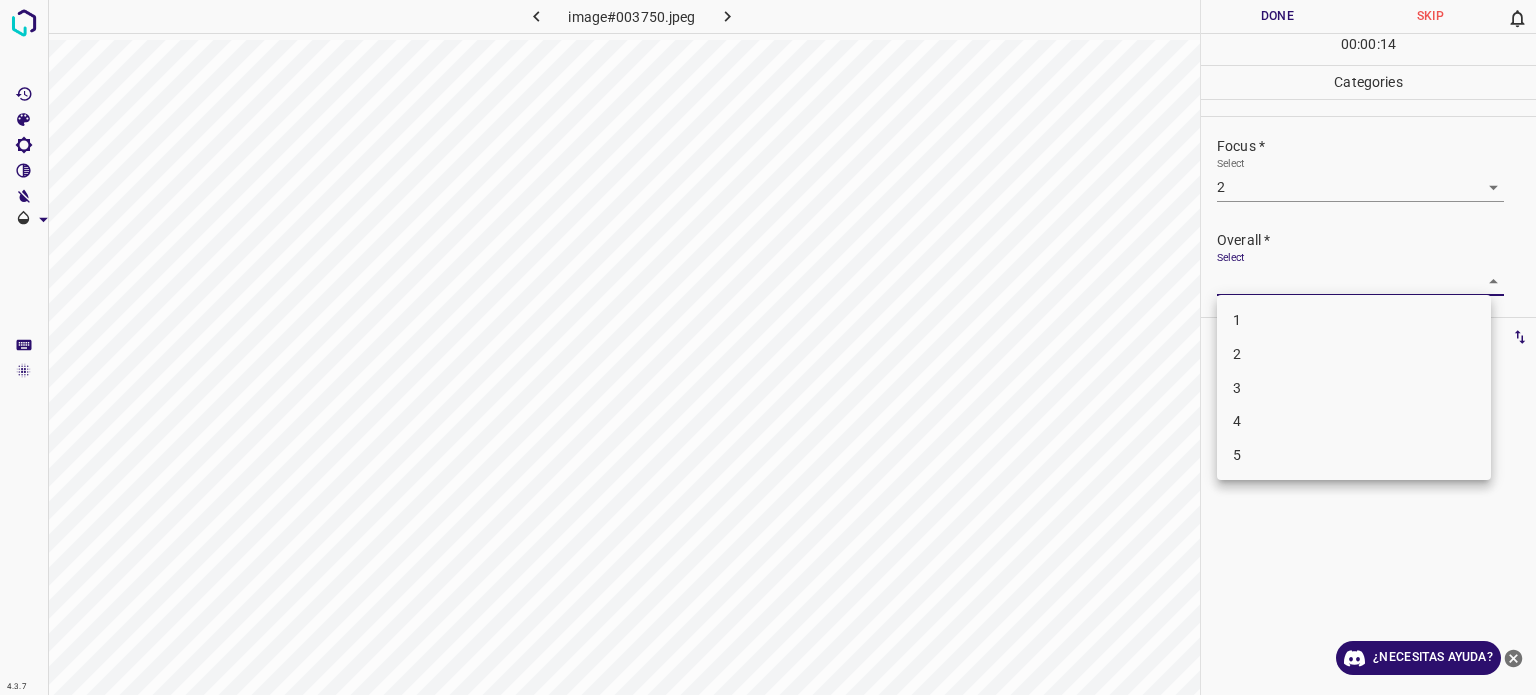 drag, startPoint x: 1240, startPoint y: 280, endPoint x: 1231, endPoint y: 354, distance: 74.54529 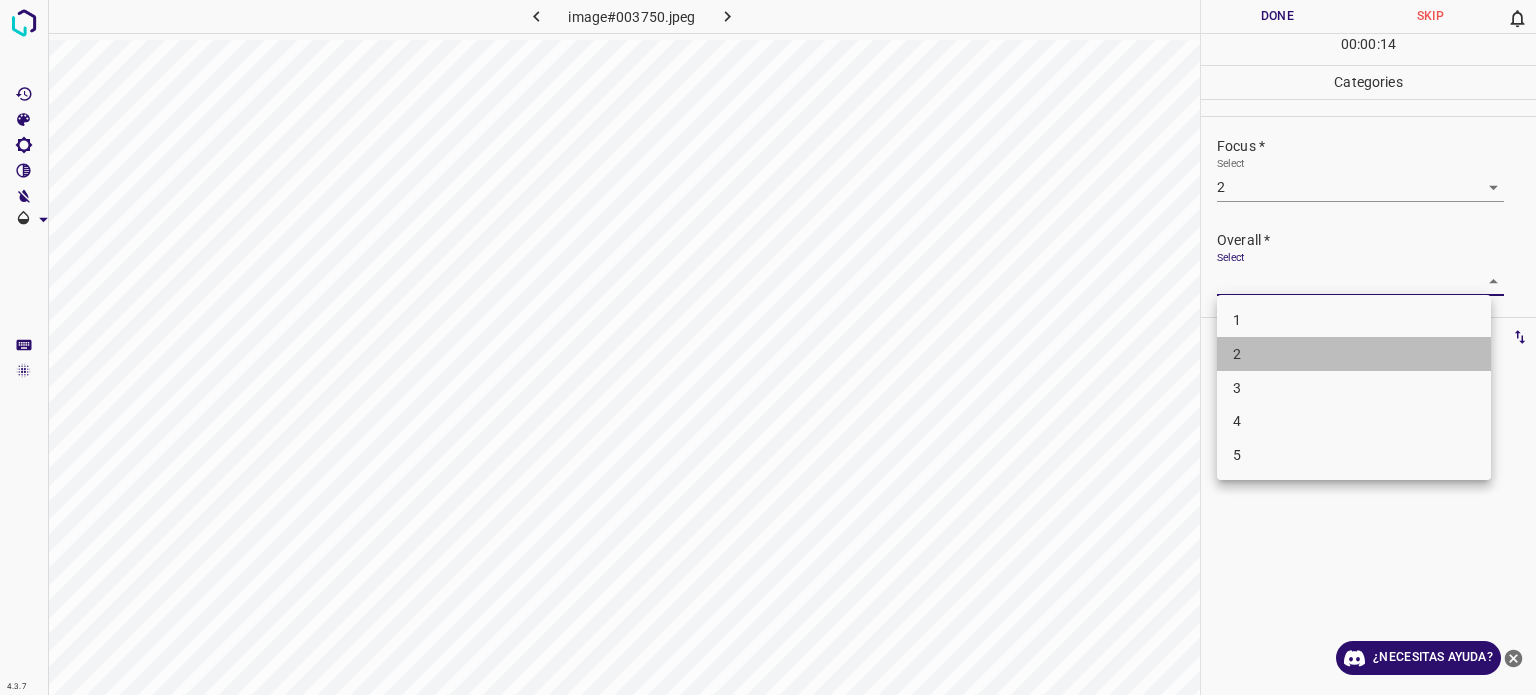 click on "2" at bounding box center [1354, 354] 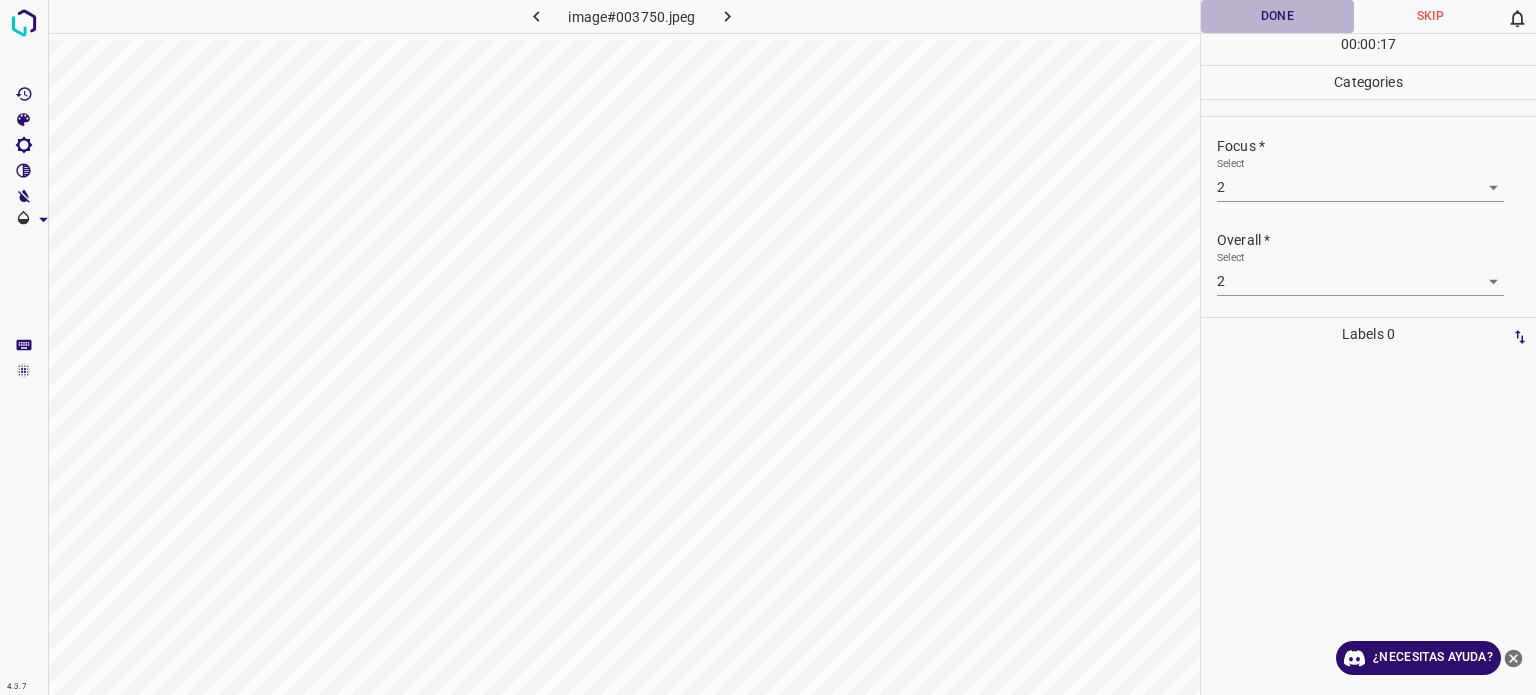 click on "Done" at bounding box center [1277, 16] 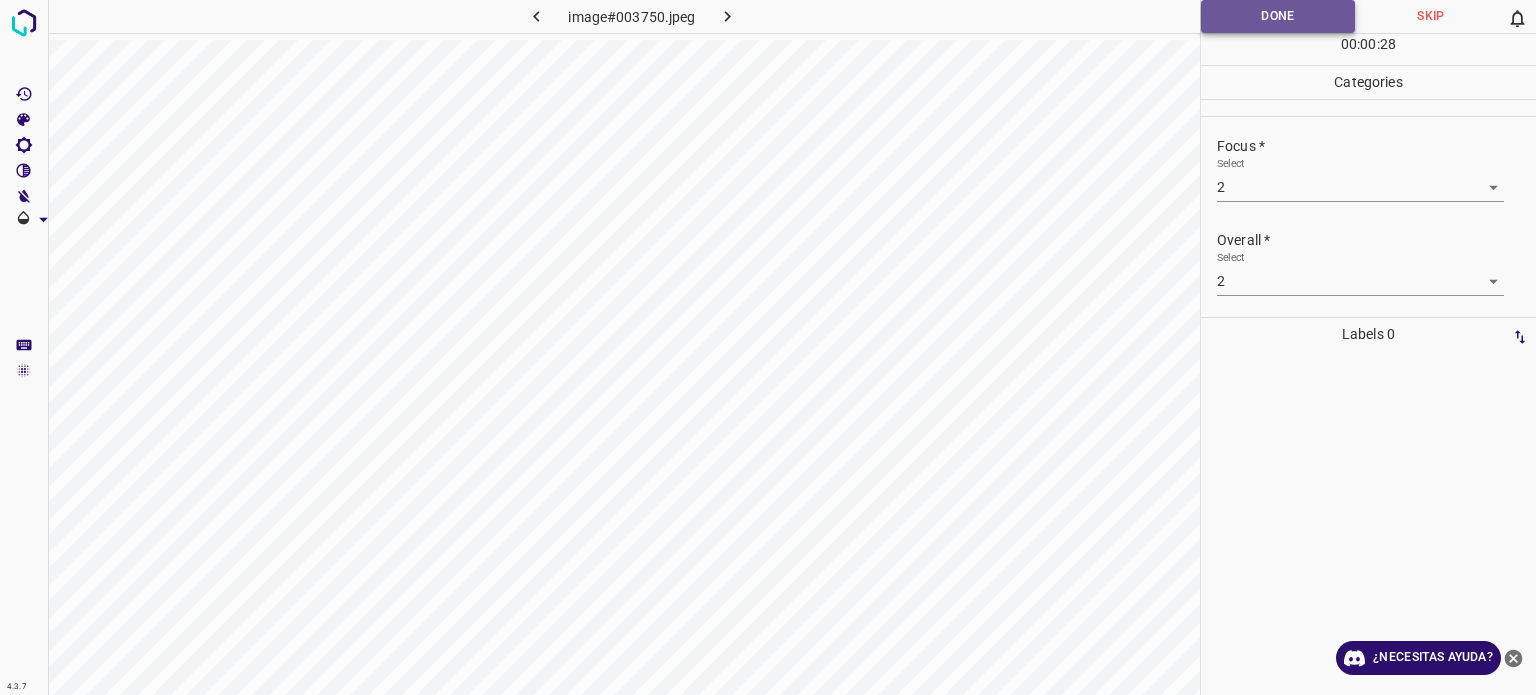 click on "Done" at bounding box center (1278, 16) 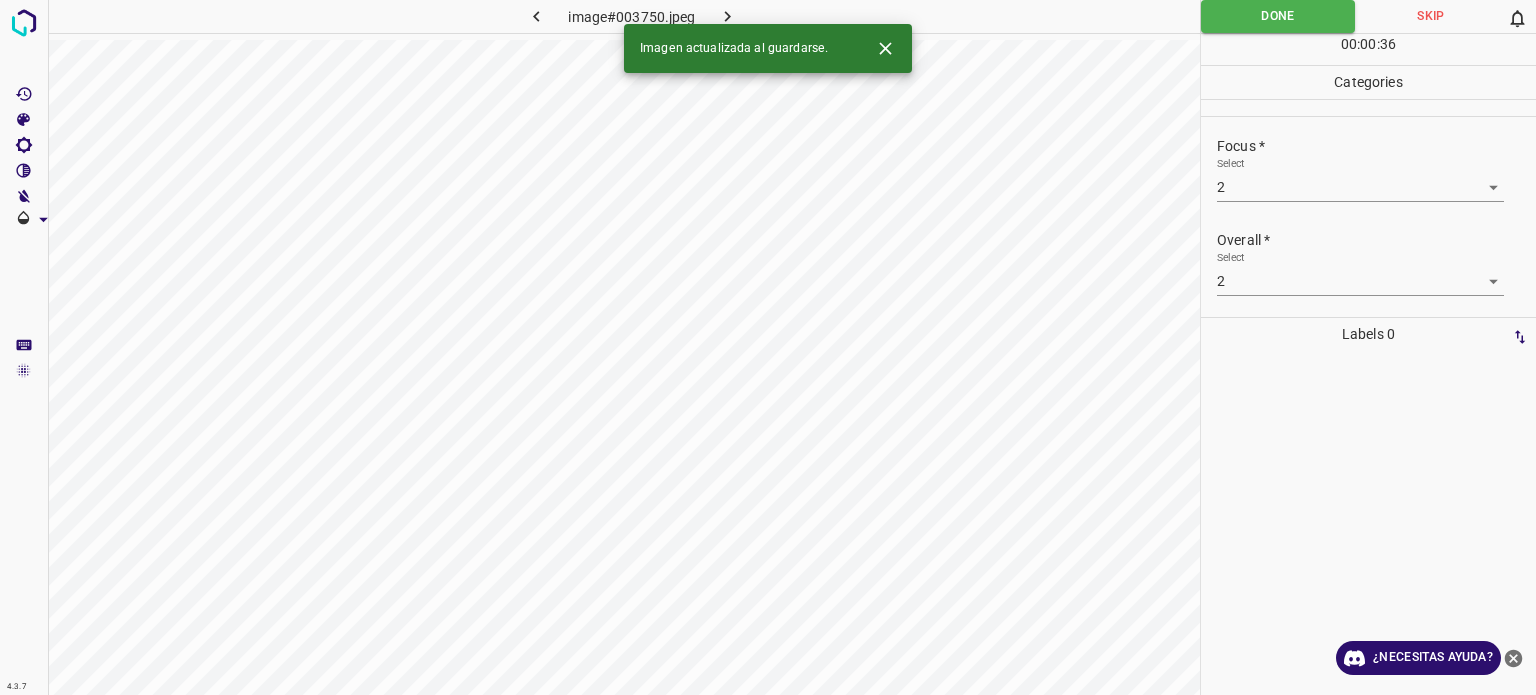 click 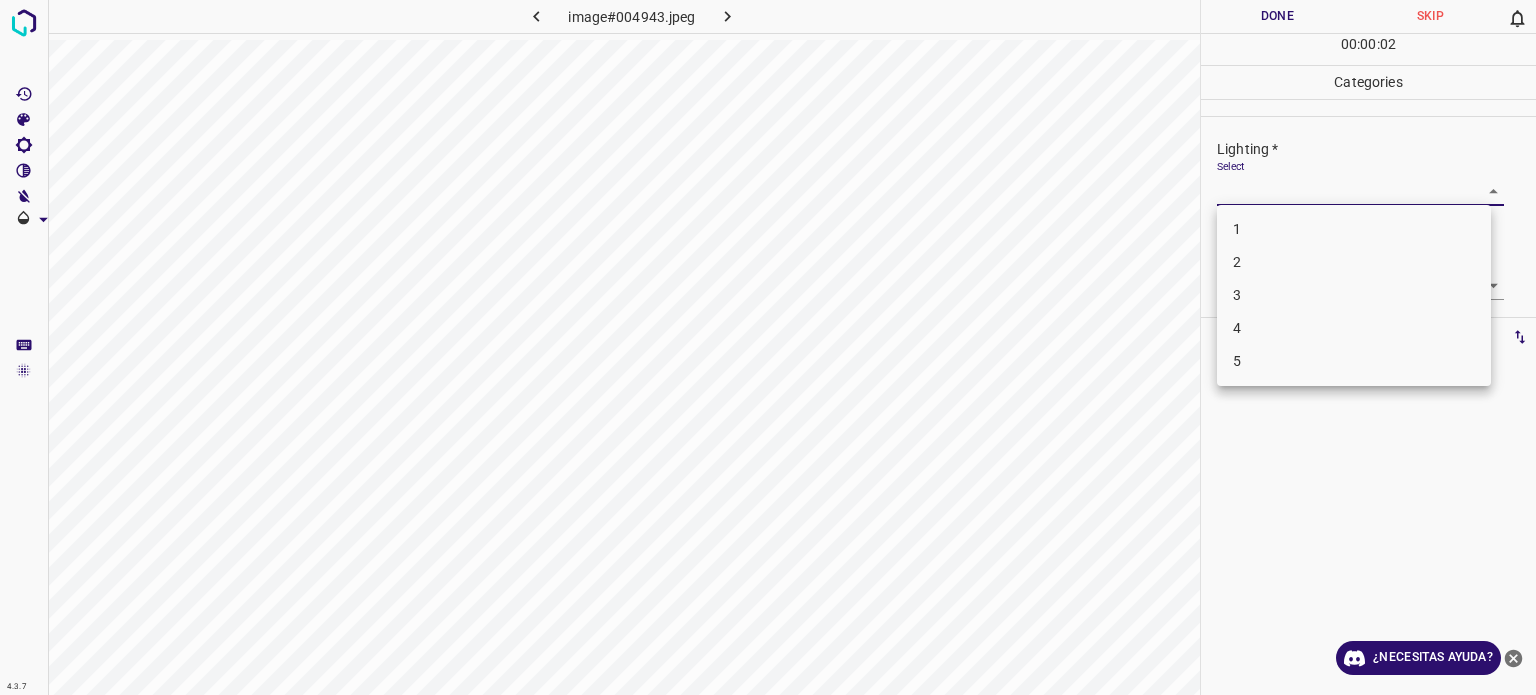 click on "4.3.7 image#004943.jpeg Done Skip 0 00   : 00   : 02   Categories Lighting *  Select ​ Focus *  Select ​ Overall *  Select ​ Labels   0 Categories 1 Lighting 2 Focus 3 Overall Tools Space Change between modes (Draw & Edit) I Auto labeling R Restore zoom M Zoom in N Zoom out Delete Delete selecte label Filters Z Restore filters X Saturation filter C Brightness filter V Contrast filter B Gray scale filter General O Download ¿Necesitas ayuda? Texto original Valora esta traducción Tu opinión servirá para ayudar a mejorar el Traductor de Google - Texto - Esconder - Borrar 1 2 3 4 5" at bounding box center (768, 347) 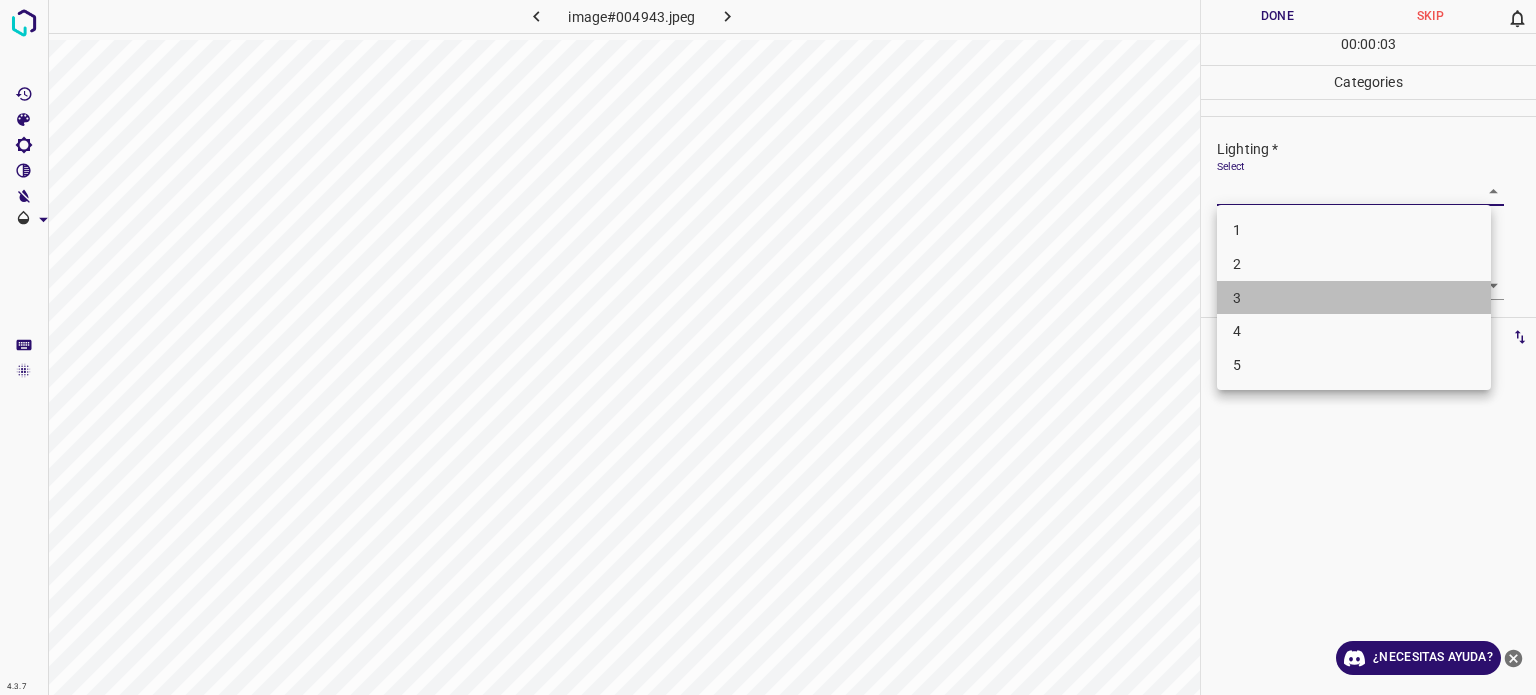click on "3" at bounding box center [1354, 298] 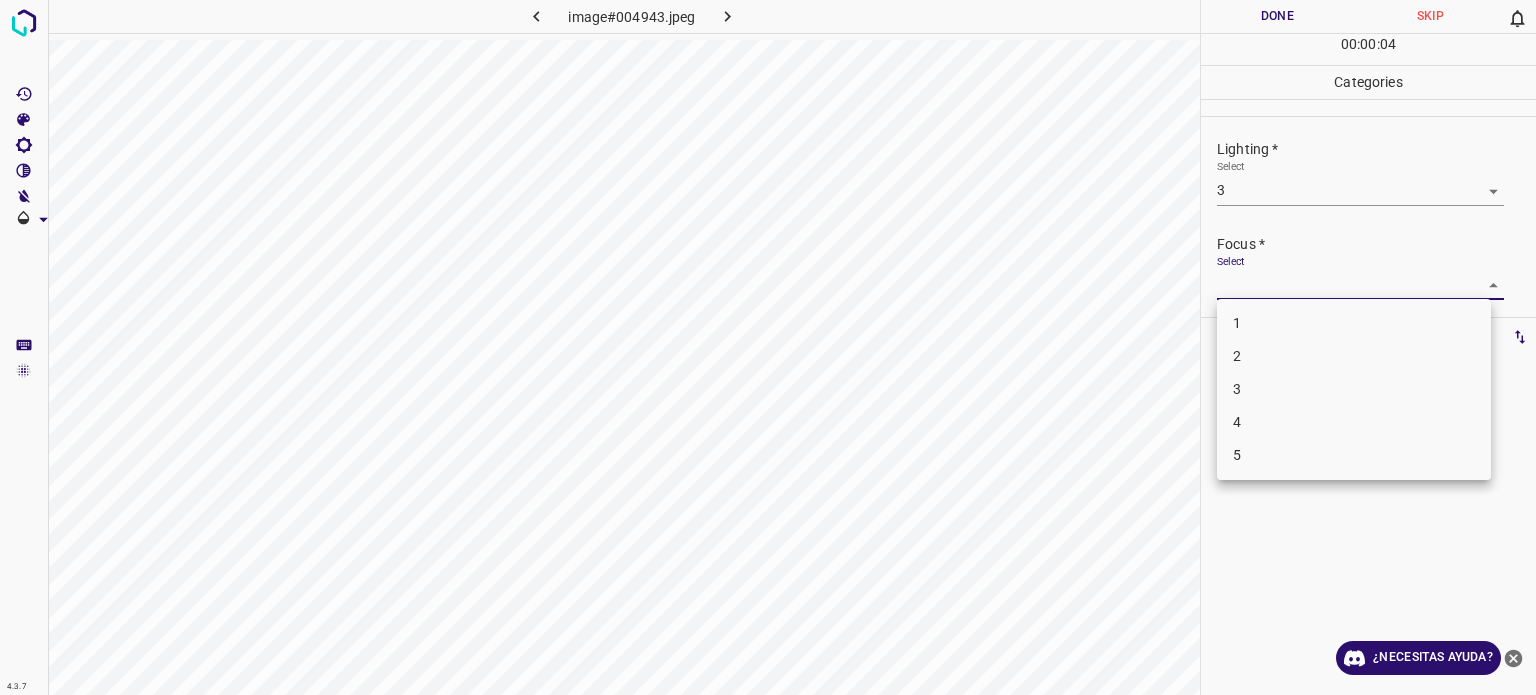 click on "4.3.7 image#004943.jpeg Done Skip 0 00   : 00   : 04   Categories Lighting *  Select 3 3 Focus *  Select ​ Overall *  Select ​ Labels   0 Categories 1 Lighting 2 Focus 3 Overall Tools Space Change between modes (Draw & Edit) I Auto labeling R Restore zoom M Zoom in N Zoom out Delete Delete selecte label Filters Z Restore filters X Saturation filter C Brightness filter V Contrast filter B Gray scale filter General O Download ¿Necesitas ayuda? Texto original Valora esta traducción Tu opinión servirá para ayudar a mejorar el Traductor de Google - Texto - Esconder - Borrar 1 2 3 4 5" at bounding box center [768, 347] 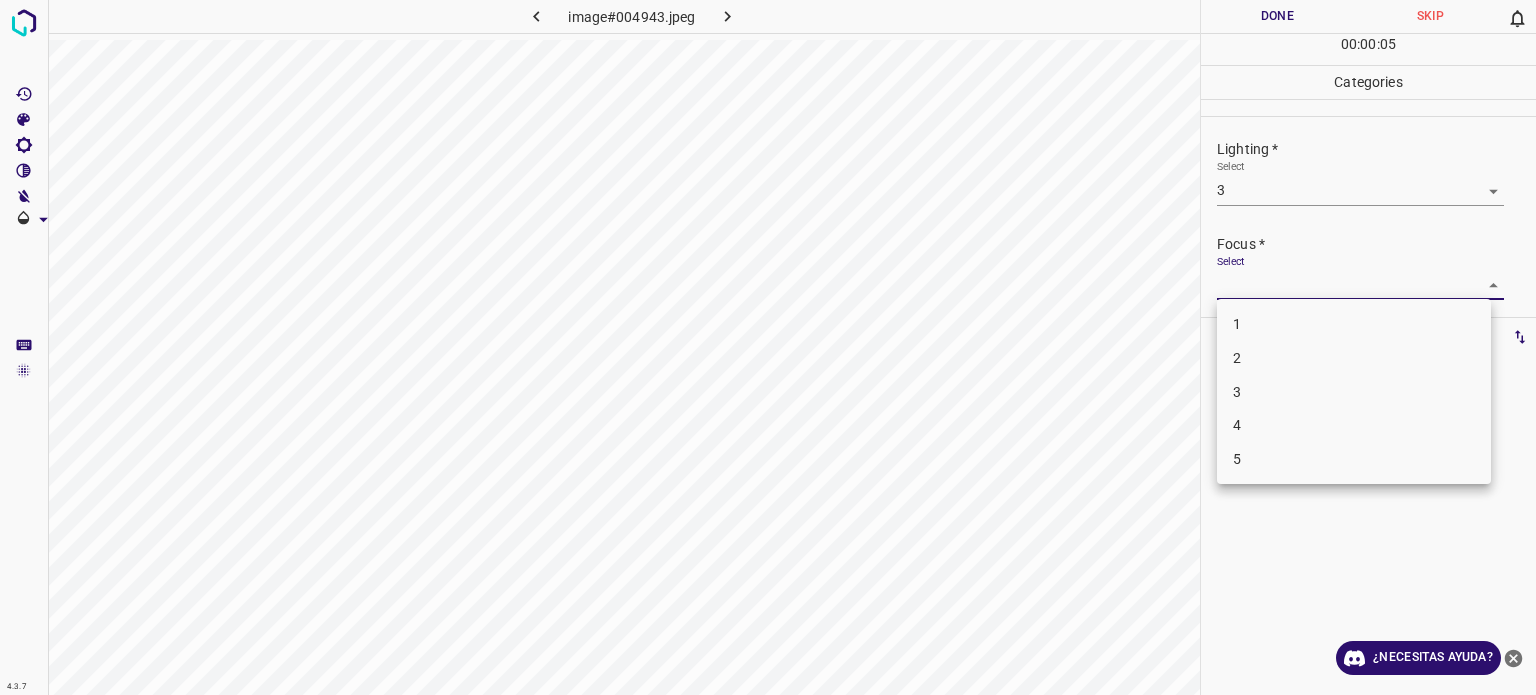 click on "3" at bounding box center [1237, 391] 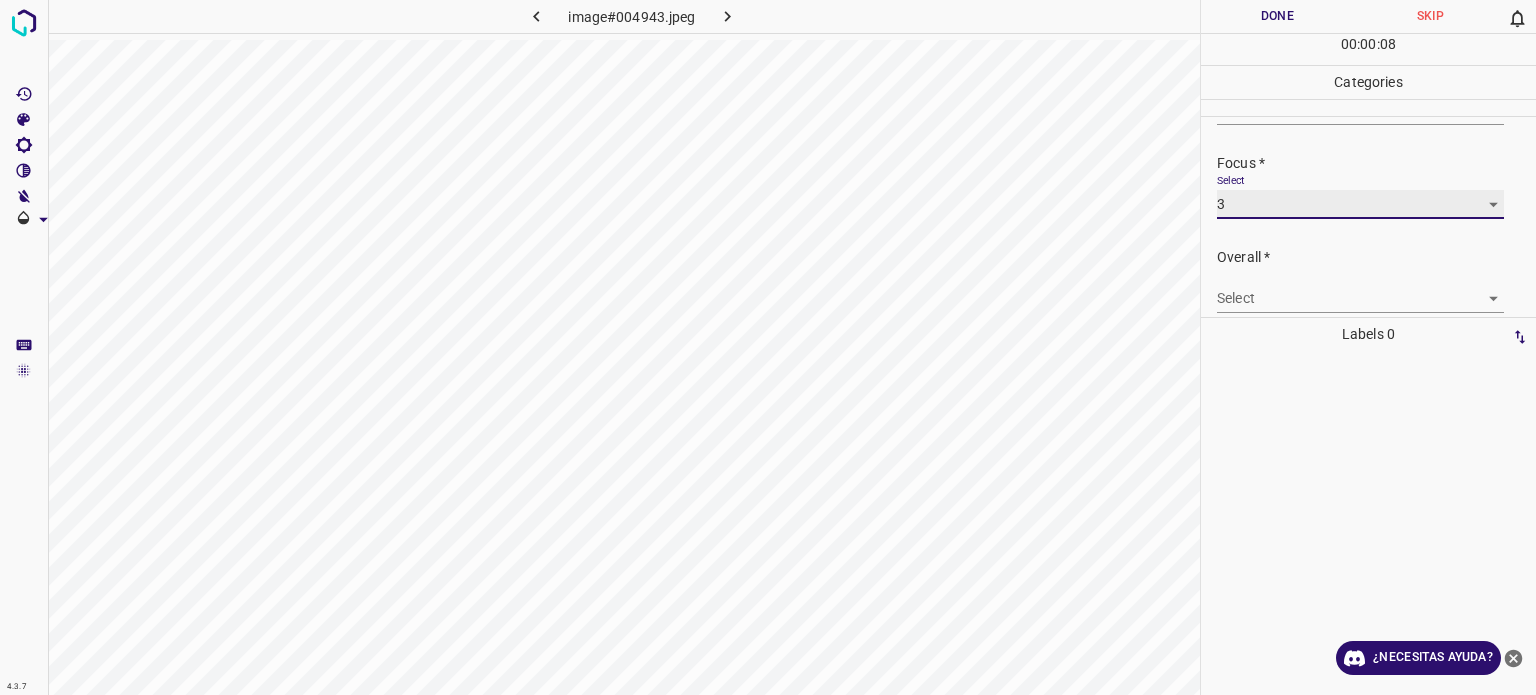 scroll, scrollTop: 98, scrollLeft: 0, axis: vertical 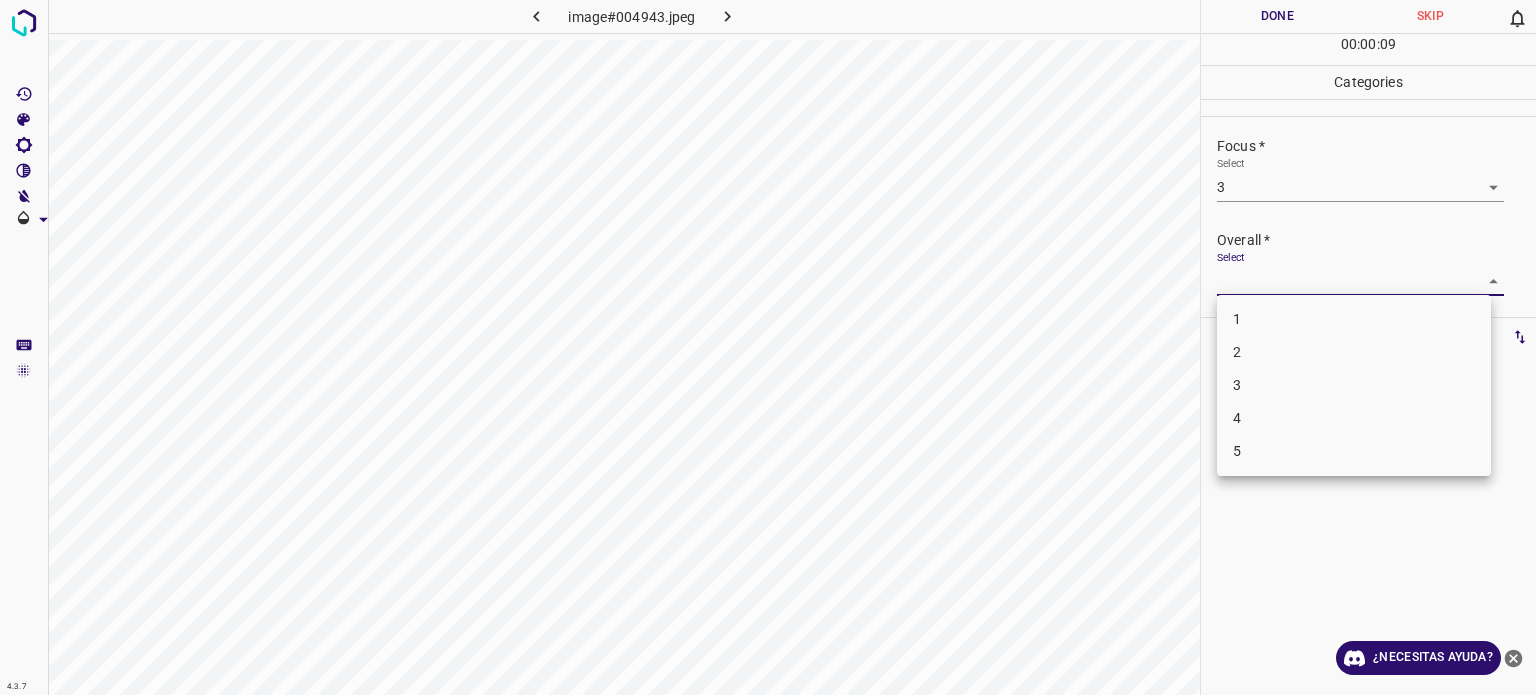 click on "4.3.7 image#004943.jpeg Done Skip 0 00   : 00   : 09   Categories Lighting *  Select 3 3 Focus *  Select 3 3 Overall *  Select ​ Labels   0 Categories 1 Lighting 2 Focus 3 Overall Tools Space Change between modes (Draw & Edit) I Auto labeling R Restore zoom M Zoom in N Zoom out Delete Delete selecte label Filters Z Restore filters X Saturation filter C Brightness filter V Contrast filter B Gray scale filter General O Download ¿Necesitas ayuda? Texto original Valora esta traducción Tu opinión servirá para ayudar a mejorar el Traductor de Google - Texto - Esconder - Borrar 1 2 3 4 5" at bounding box center (768, 347) 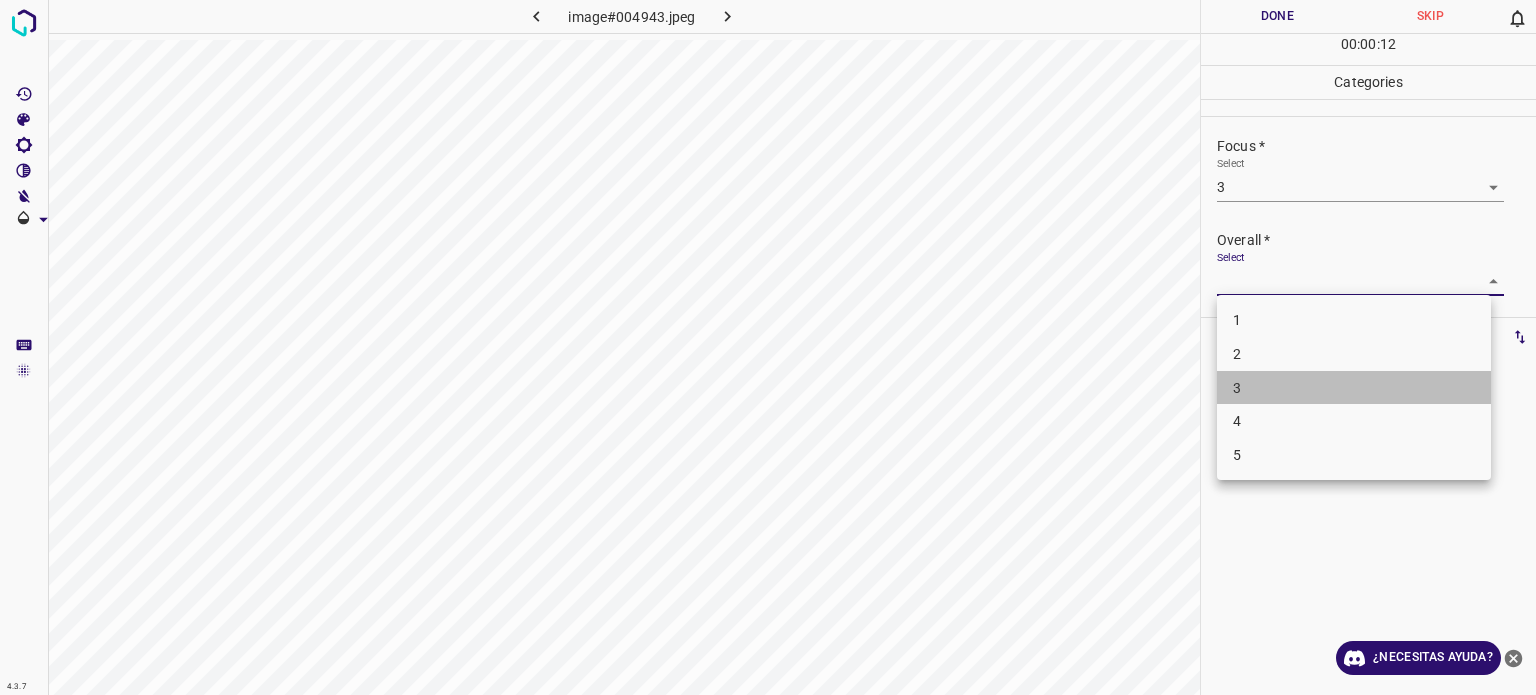 click on "3" at bounding box center [1237, 387] 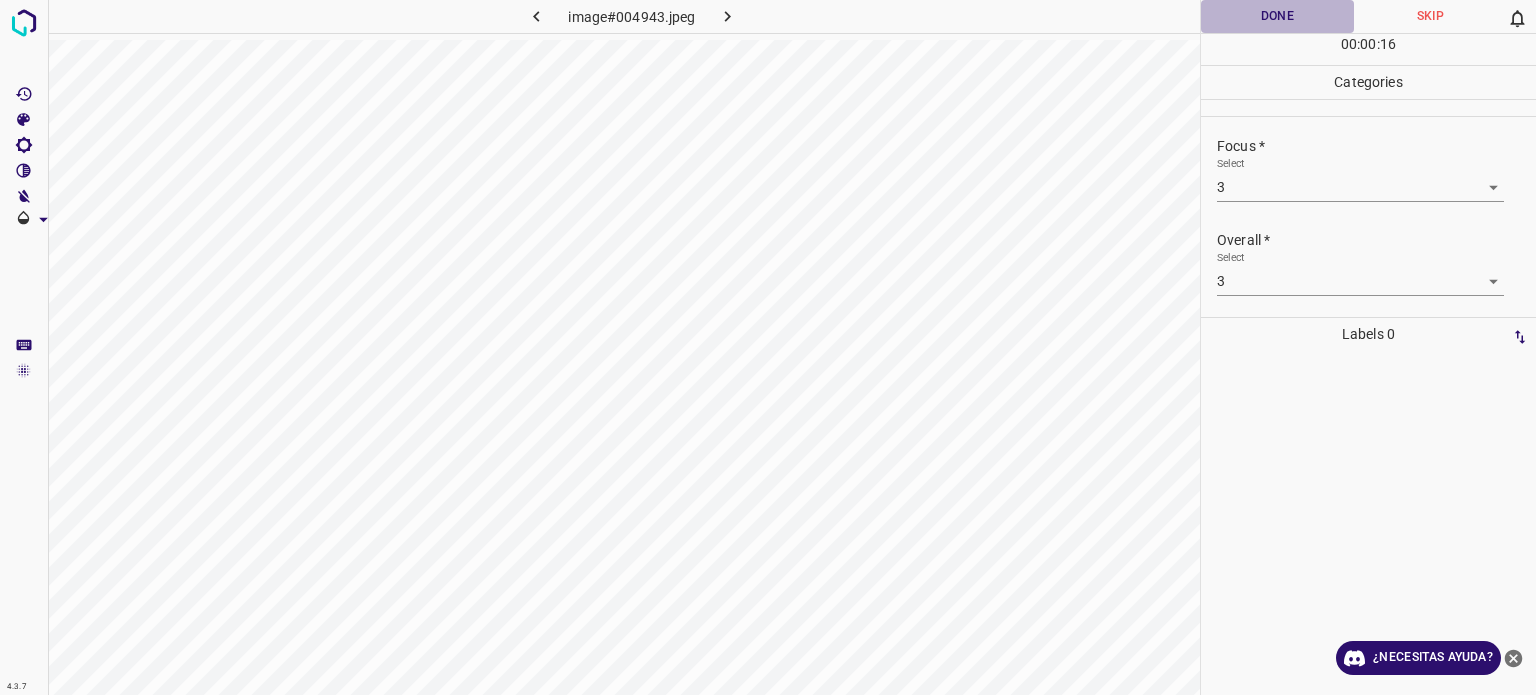 click on "Done" at bounding box center (1277, 16) 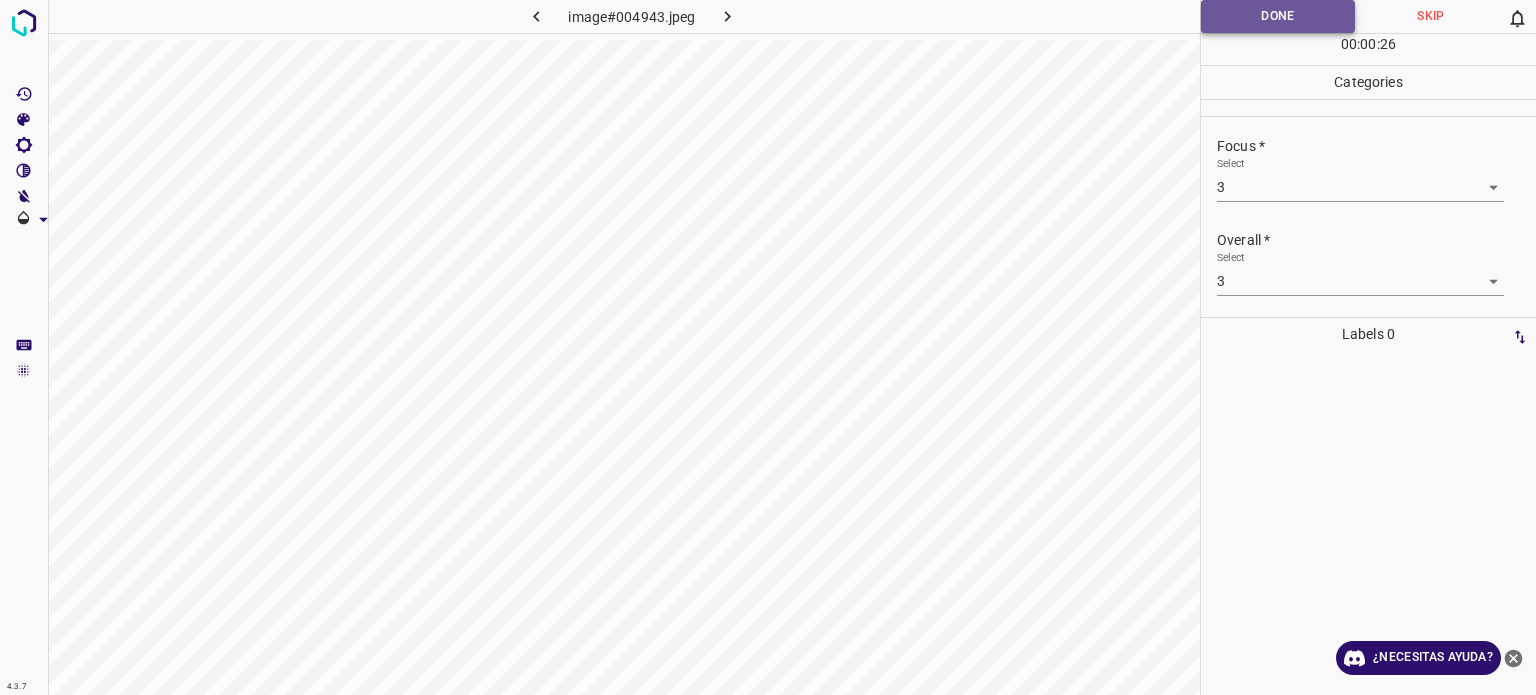 click on "Done" at bounding box center [1278, 16] 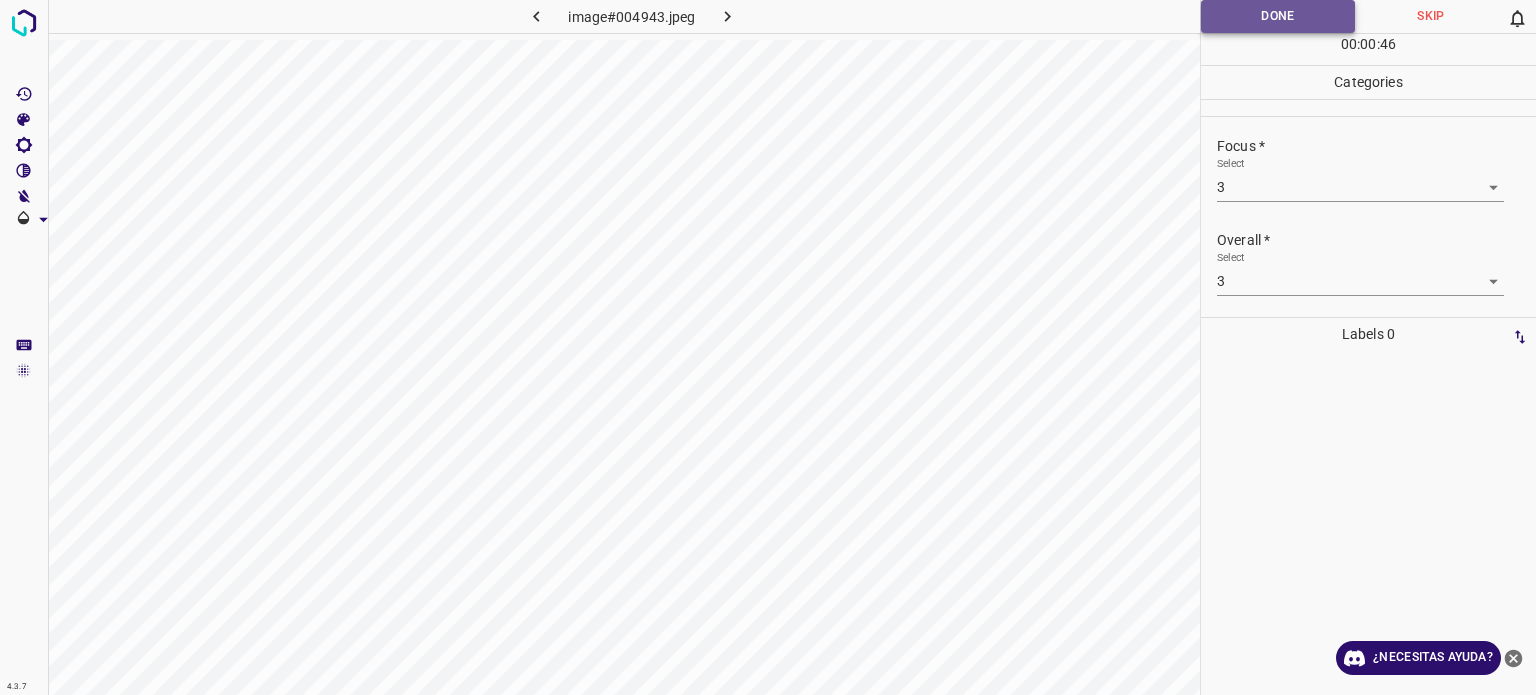 click on "Done" at bounding box center (1278, 16) 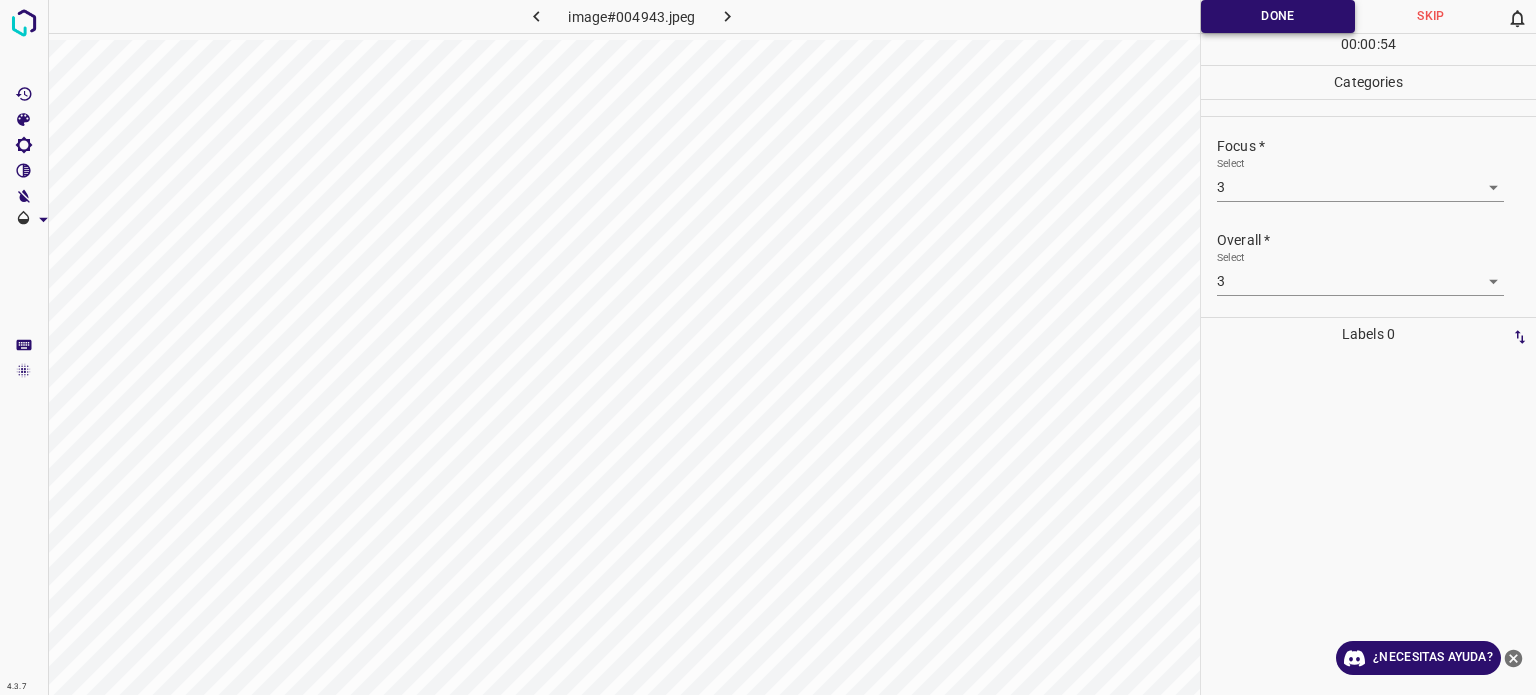 click on "Done" at bounding box center [1278, 16] 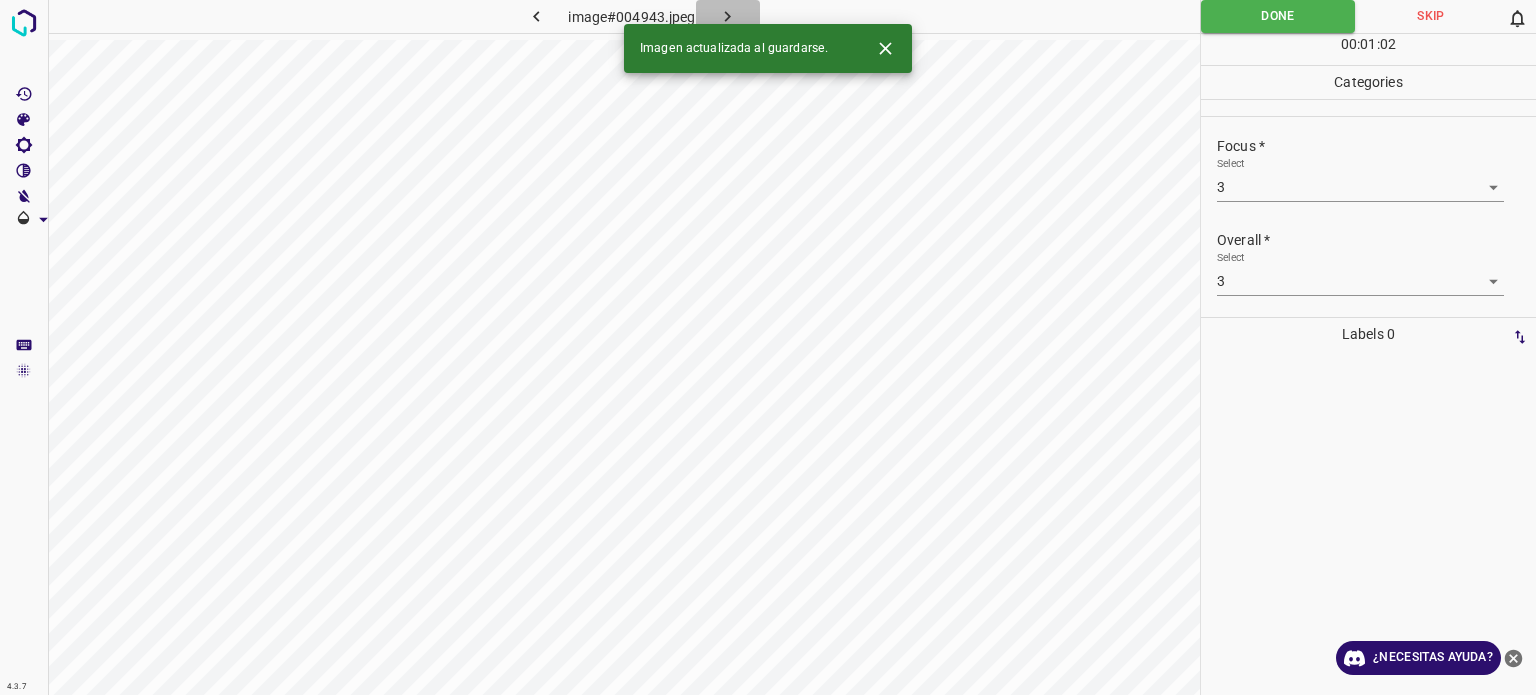 click at bounding box center (728, 16) 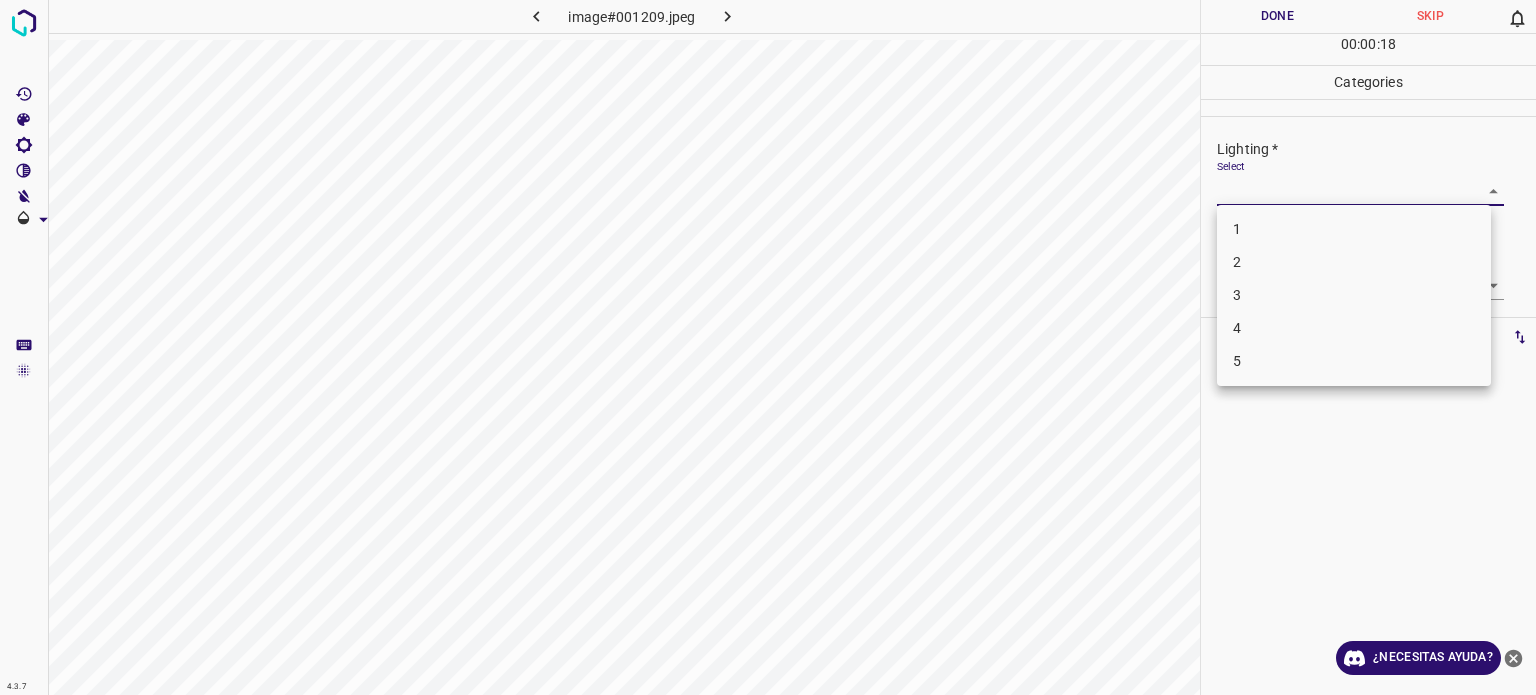 click on "4.3.7 image#001209.jpeg Done Skip 0 00   : 00   : 18   Categories Lighting *  Select ​ Focus *  Select ​ Overall *  Select ​ Labels   0 Categories 1 Lighting 2 Focus 3 Overall Tools Space Change between modes (Draw & Edit) I Auto labeling R Restore zoom M Zoom in N Zoom out Delete Delete selecte label Filters Z Restore filters X Saturation filter C Brightness filter V Contrast filter B Gray scale filter General O Download ¿Necesitas ayuda? Texto original Valora esta traducción Tu opinión servirá para ayudar a mejorar el Traductor de Google - Texto - Esconder - Borrar 1 2 3 4 5" at bounding box center [768, 347] 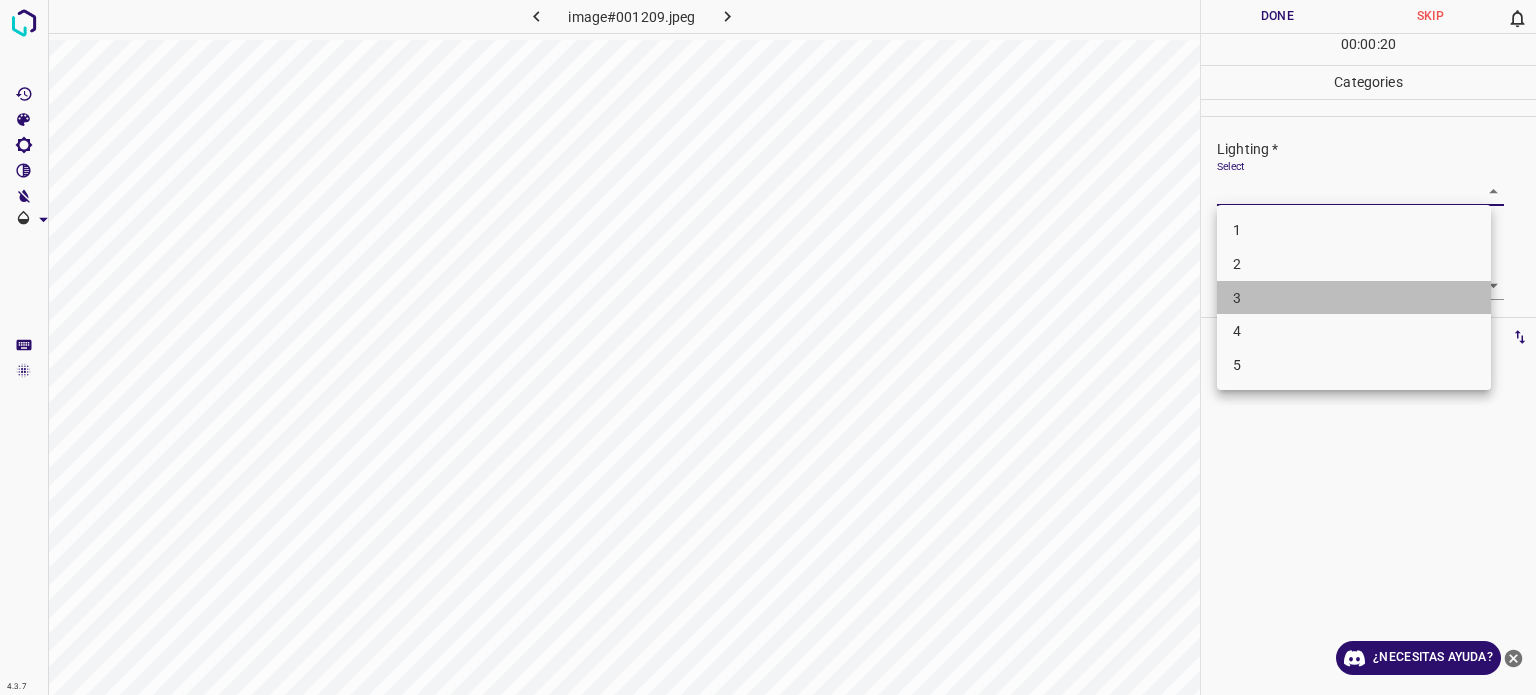 click on "3" at bounding box center [1354, 298] 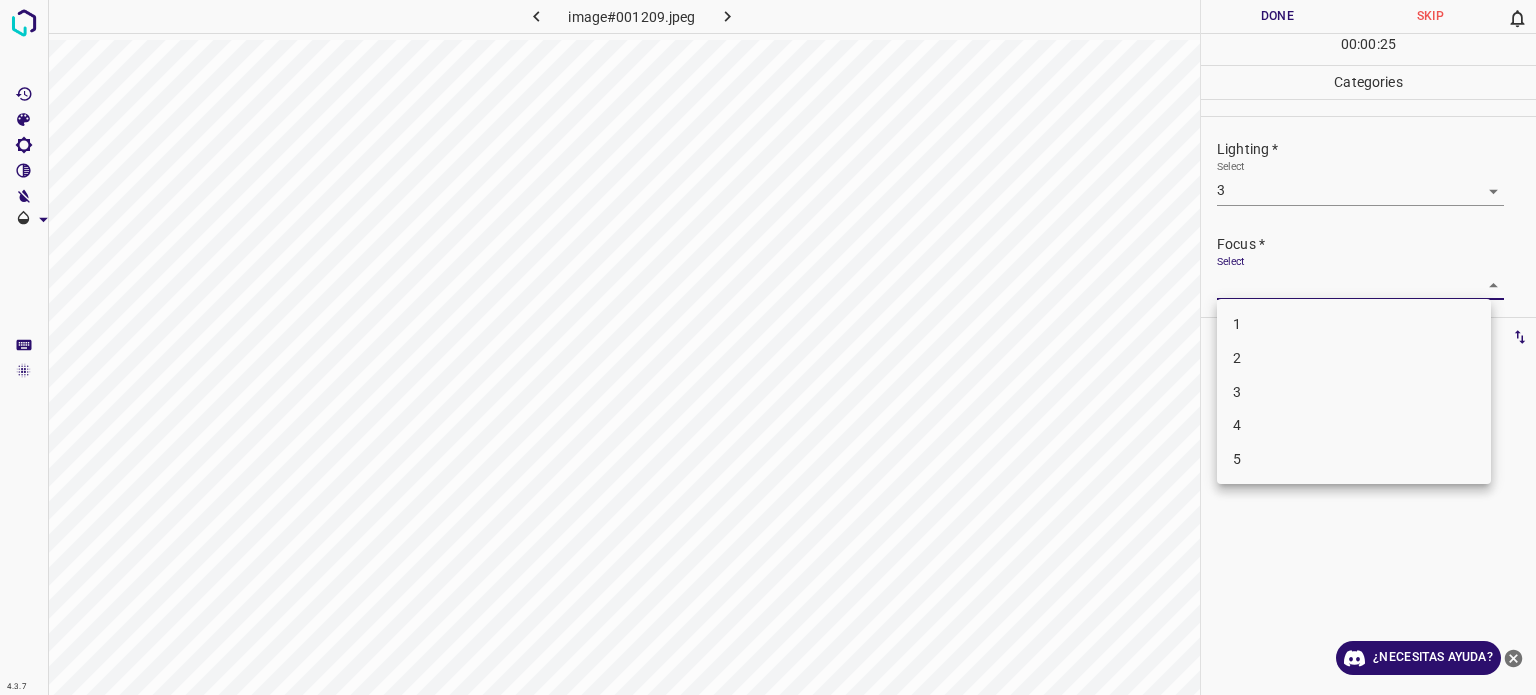 click on "4.3.7 image#001209.jpeg Done Skip 0 00   : 00   : 25   Categories Lighting *  Select 3 3 Focus *  Select ​ Overall *  Select ​ Labels   0 Categories 1 Lighting 2 Focus 3 Overall Tools Space Change between modes (Draw & Edit) I Auto labeling R Restore zoom M Zoom in N Zoom out Delete Delete selecte label Filters Z Restore filters X Saturation filter C Brightness filter V Contrast filter B Gray scale filter General O Download ¿Necesitas ayuda? Texto original Valora esta traducción Tu opinión servirá para ayudar a mejorar el Traductor de Google - Texto - Esconder - Borrar 1 2 3 4 5" at bounding box center [768, 347] 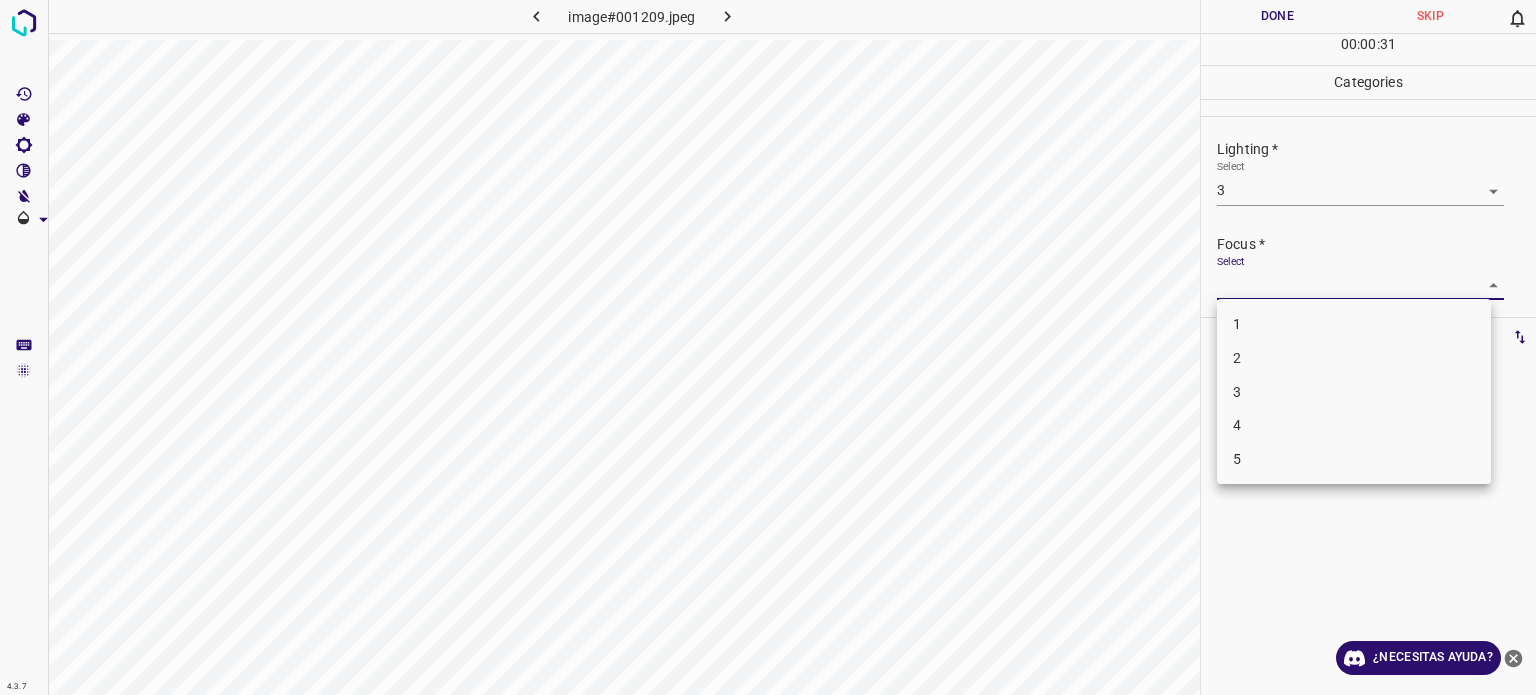 click on "3" at bounding box center [1237, 391] 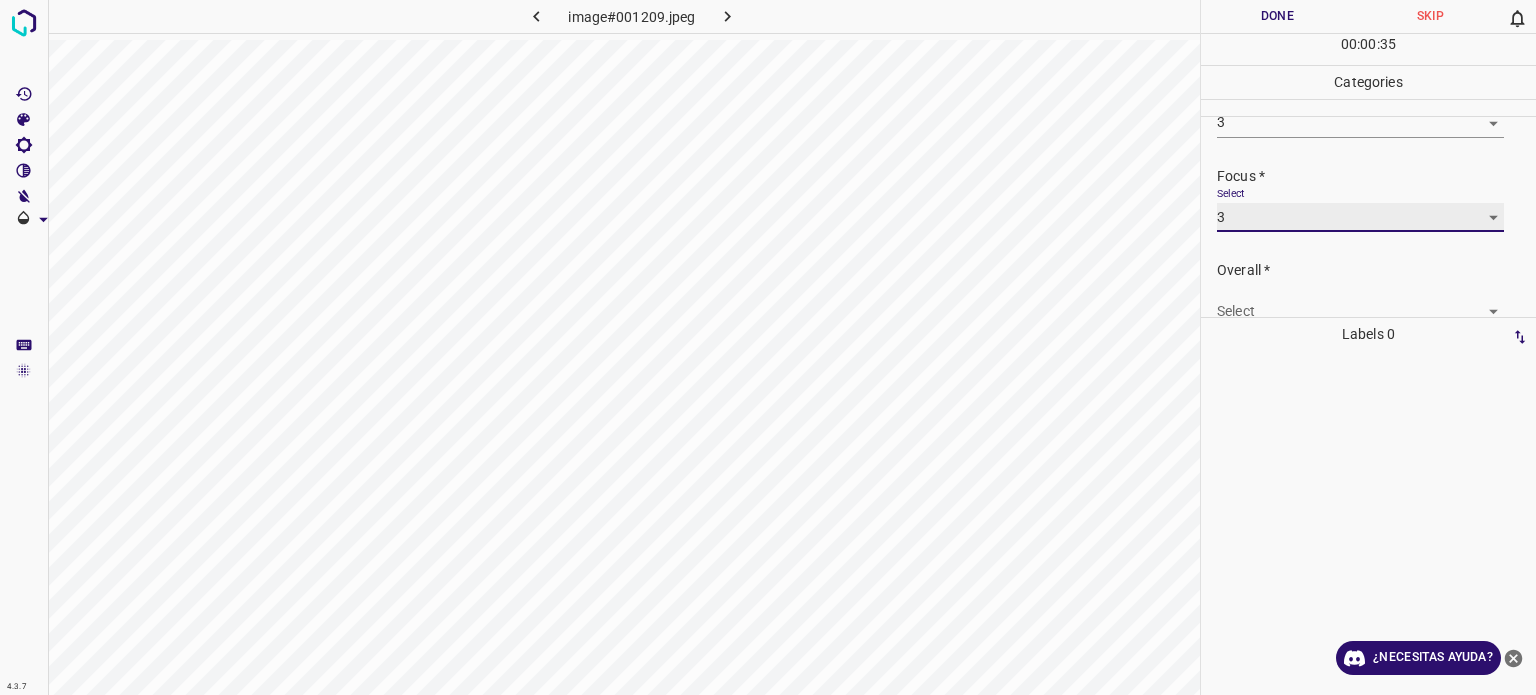 scroll, scrollTop: 98, scrollLeft: 0, axis: vertical 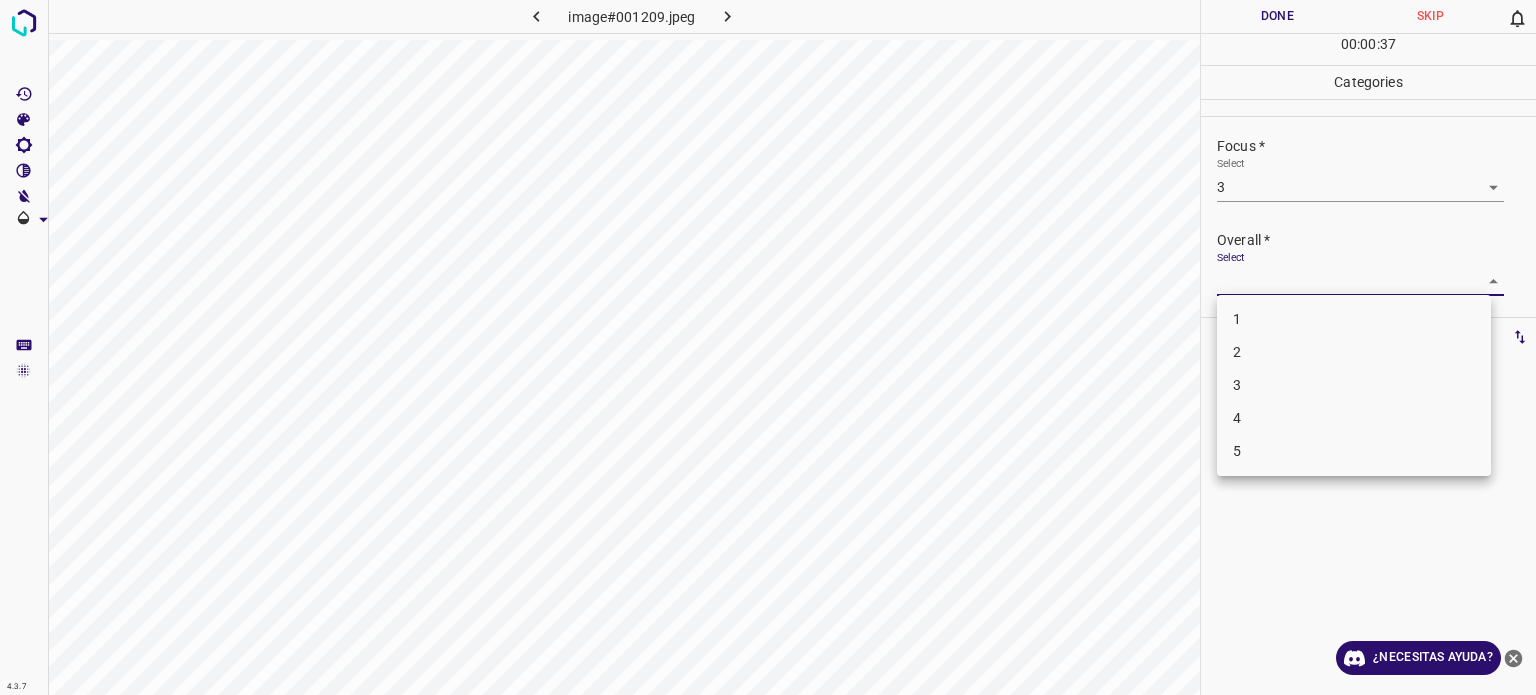 click on "4.3.7 image#001209.jpeg Done Skip 0 00   : 00   : 37   Categories Lighting *  Select 3 3 Focus *  Select 3 3 Overall *  Select ​ Labels   0 Categories 1 Lighting 2 Focus 3 Overall Tools Space Change between modes (Draw & Edit) I Auto labeling R Restore zoom M Zoom in N Zoom out Delete Delete selecte label Filters Z Restore filters X Saturation filter C Brightness filter V Contrast filter B Gray scale filter General O Download ¿Necesitas ayuda? Texto original Valora esta traducción Tu opinión servirá para ayudar a mejorar el Traductor de Google - Texto - Esconder - Borrar 1 2 3 4 5" at bounding box center (768, 347) 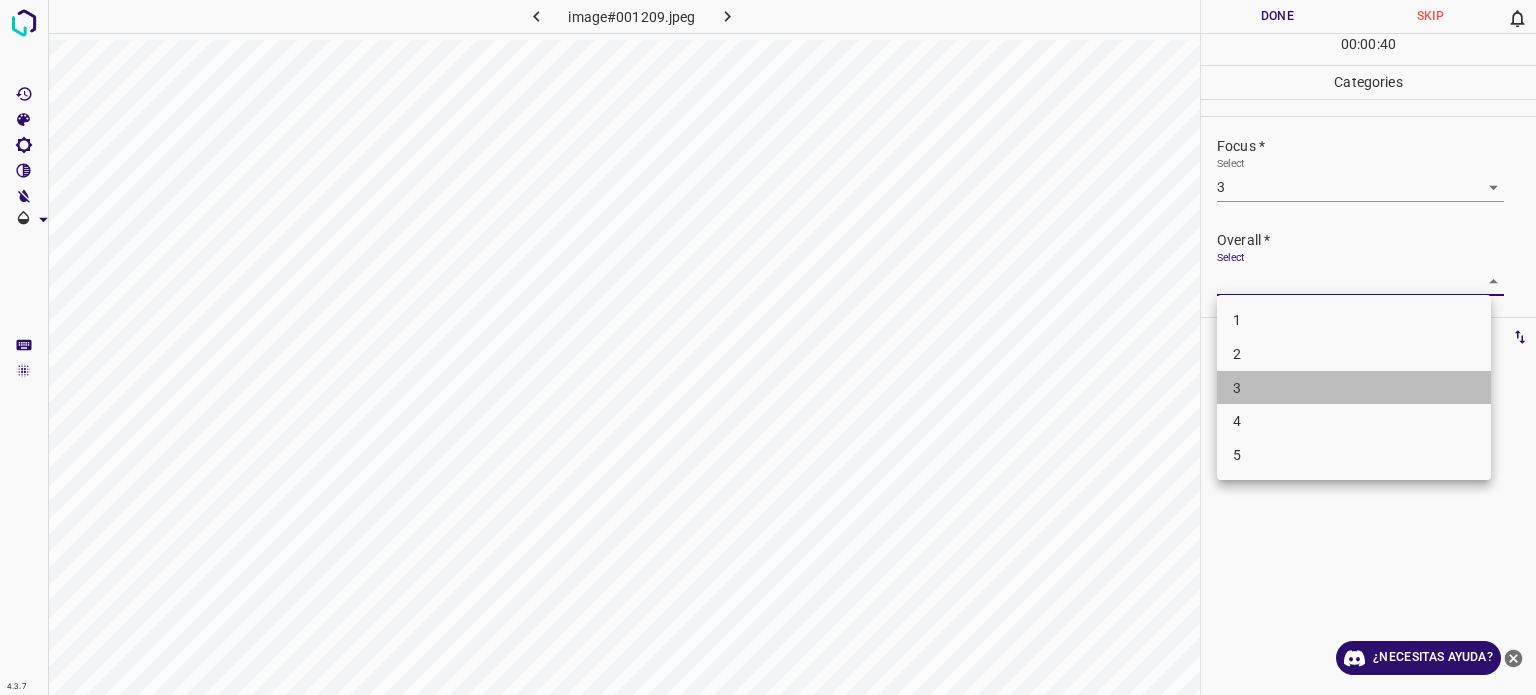 click on "3" at bounding box center [1237, 387] 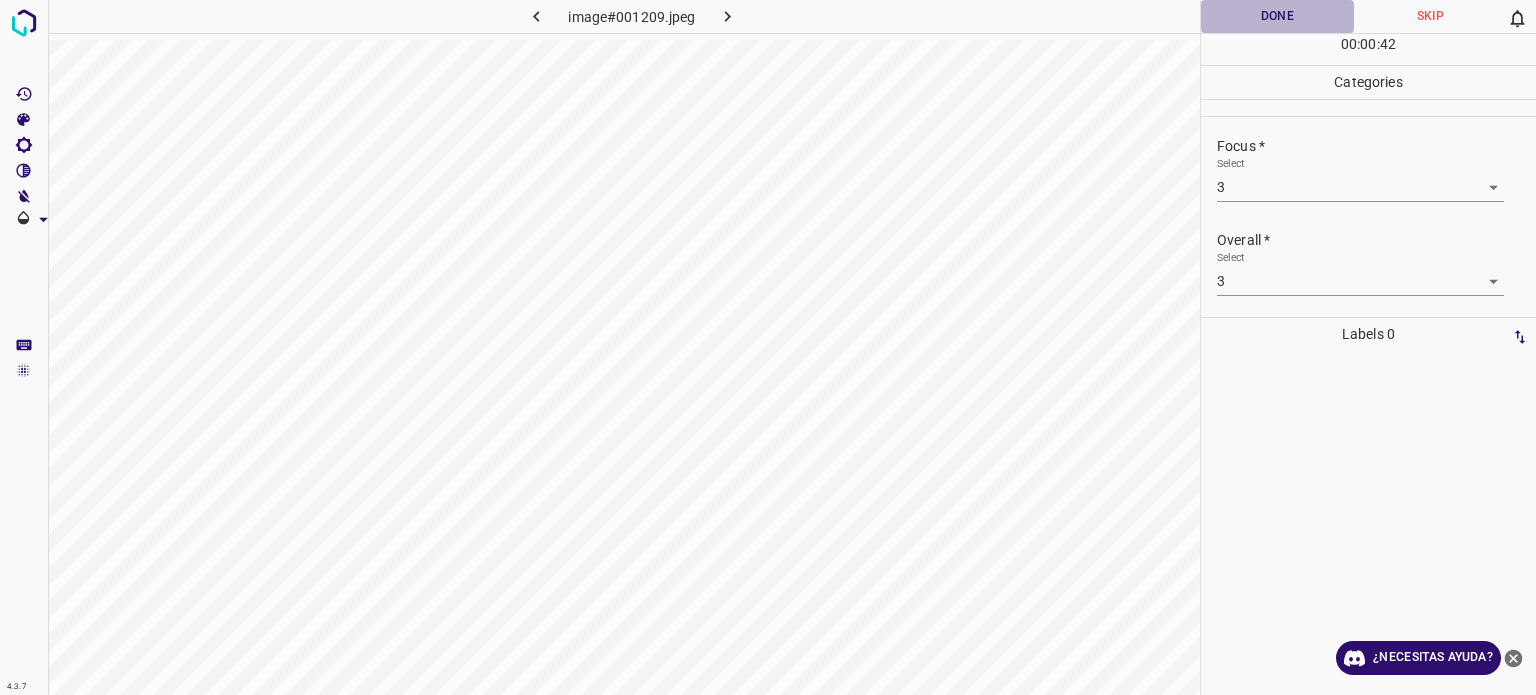click on "Done" at bounding box center (1277, 16) 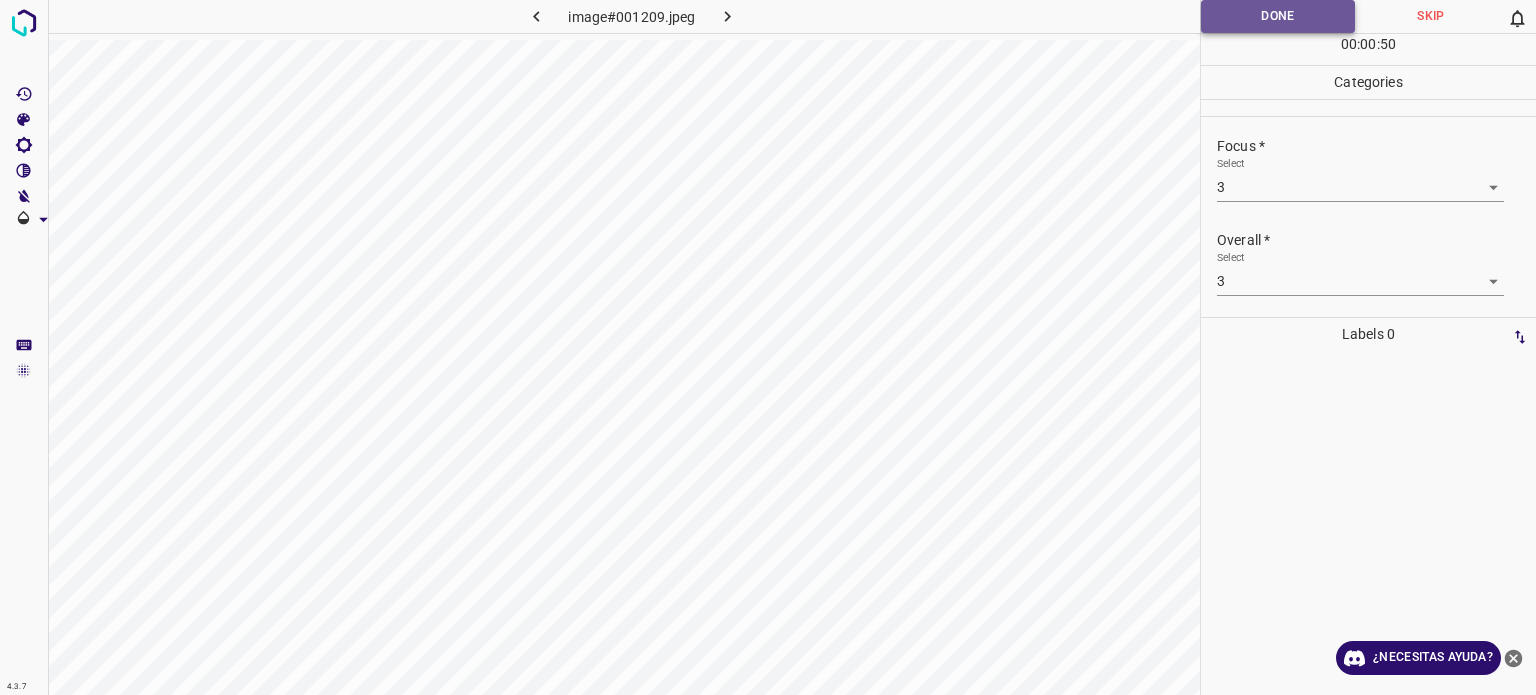 click on "Done" at bounding box center [1278, 16] 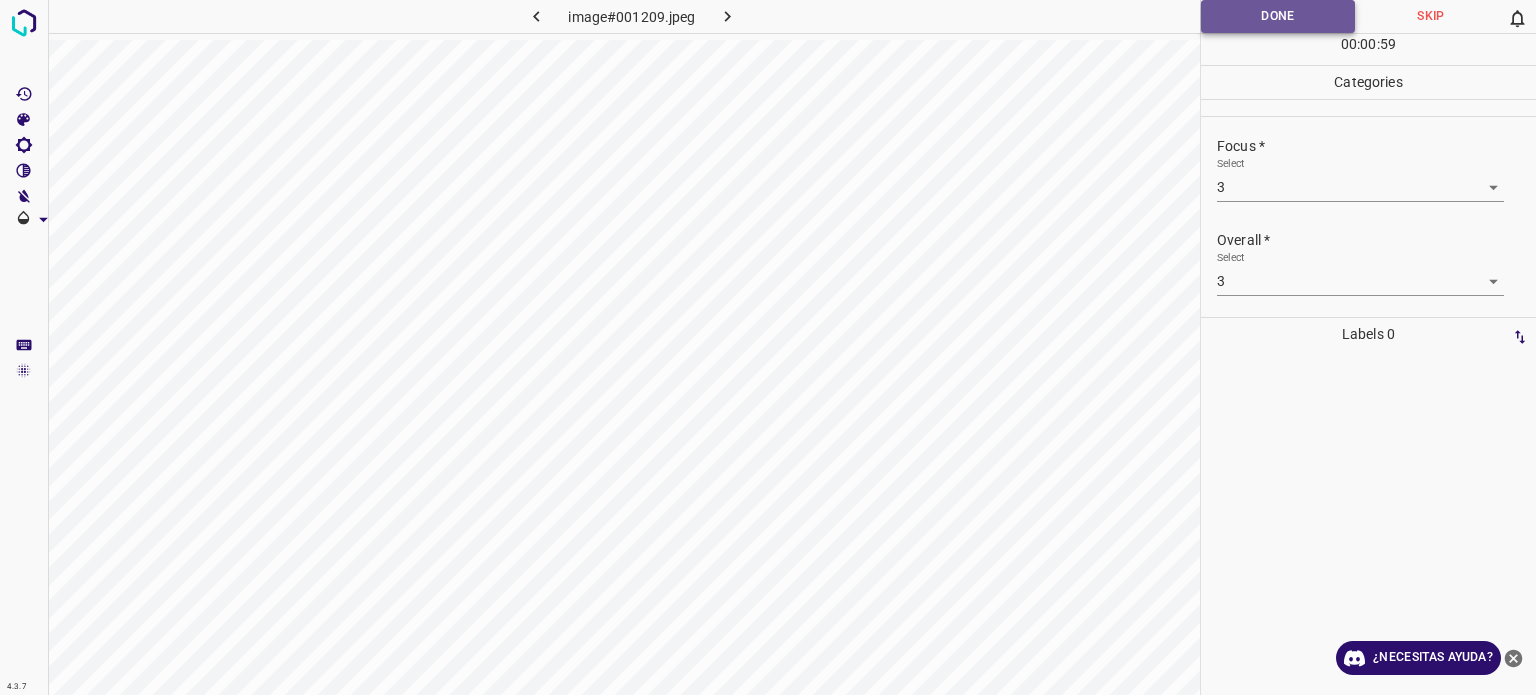 click on "Done" at bounding box center (1278, 16) 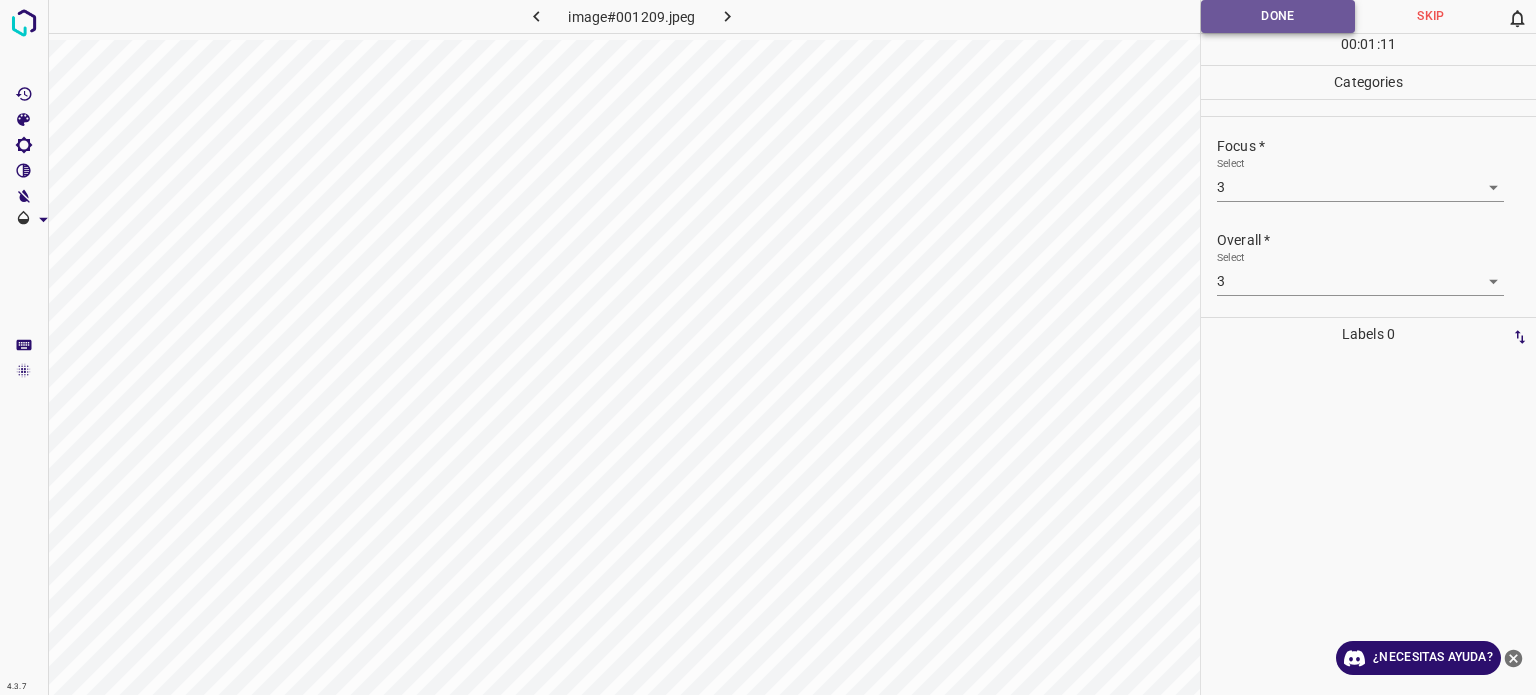 click on "Done" at bounding box center (1278, 16) 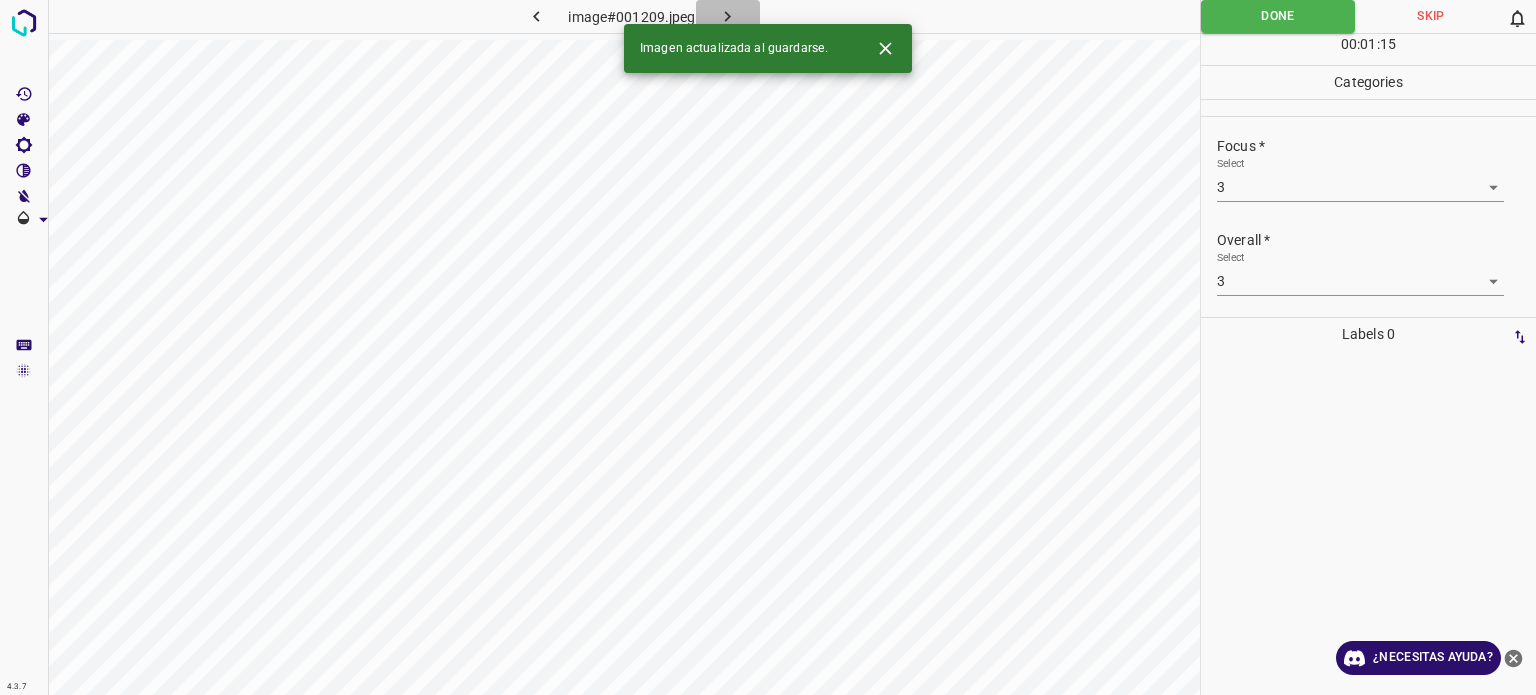 click 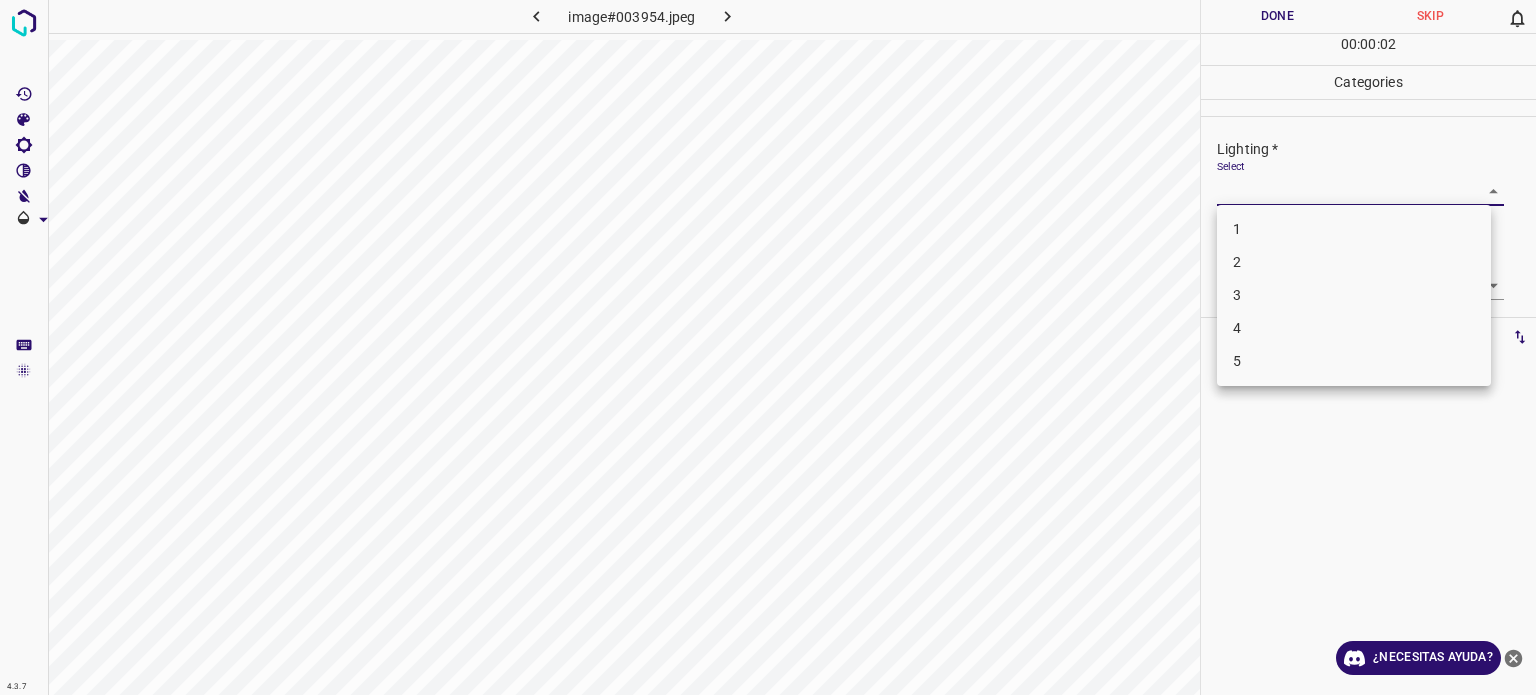 click on "4.3.7 image#003954.jpeg Done Skip 0 00   : 00   : 02   Categories Lighting *  Select ​ Focus *  Select ​ Overall *  Select ​ Labels   0 Categories 1 Lighting 2 Focus 3 Overall Tools Space Change between modes (Draw & Edit) I Auto labeling R Restore zoom M Zoom in N Zoom out Delete Delete selecte label Filters Z Restore filters X Saturation filter C Brightness filter V Contrast filter B Gray scale filter General O Download ¿Necesitas ayuda? Texto original Valora esta traducción Tu opinión servirá para ayudar a mejorar el Traductor de Google - Texto - Esconder - Borrar 1 2 3 4 5" at bounding box center [768, 347] 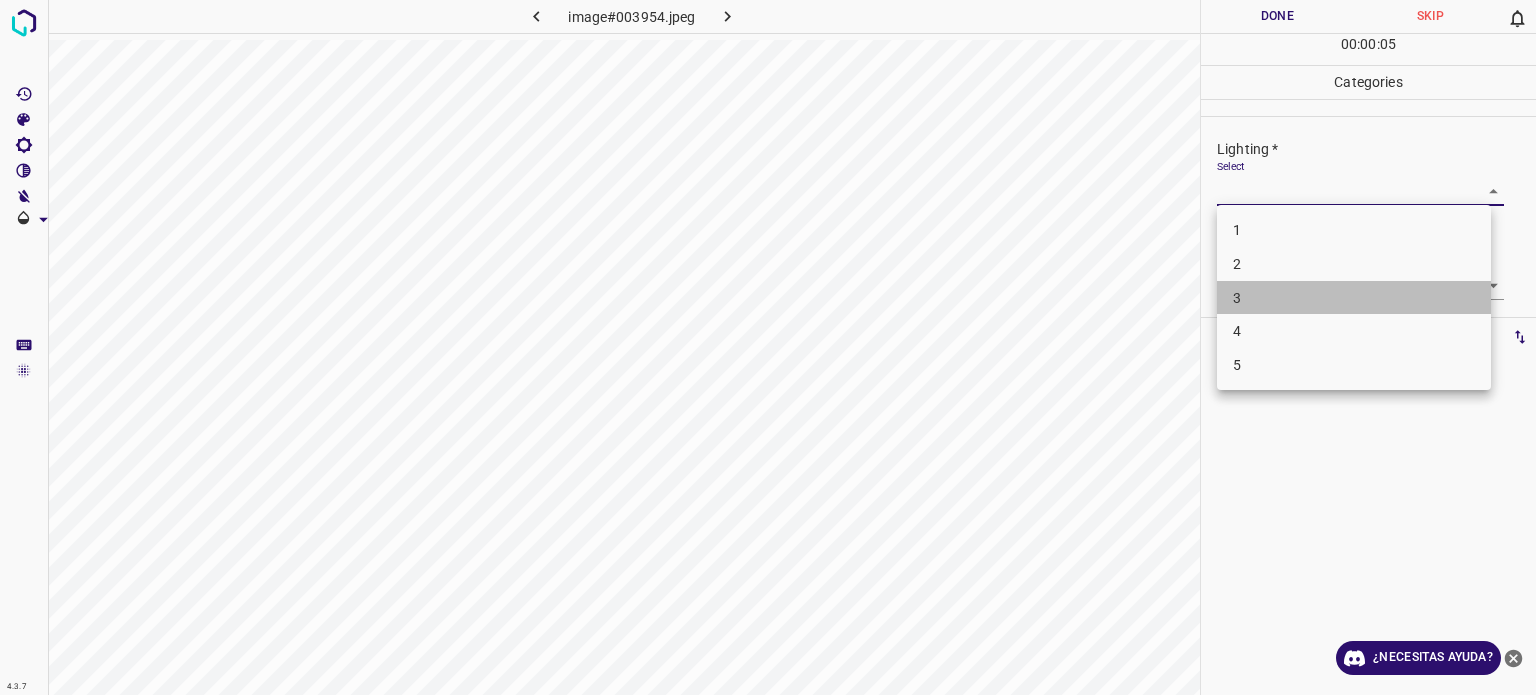 click on "3" at bounding box center [1237, 297] 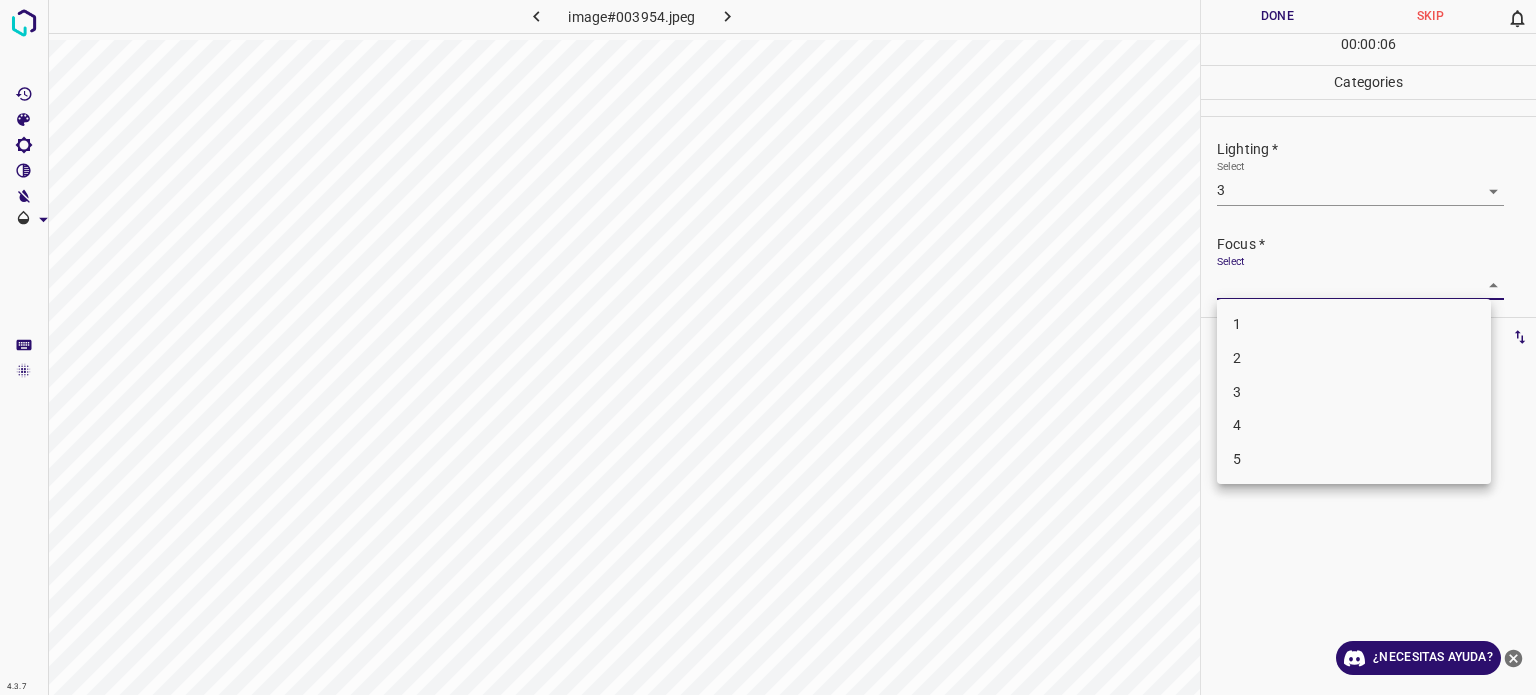 drag, startPoint x: 1236, startPoint y: 292, endPoint x: 1239, endPoint y: 379, distance: 87.05171 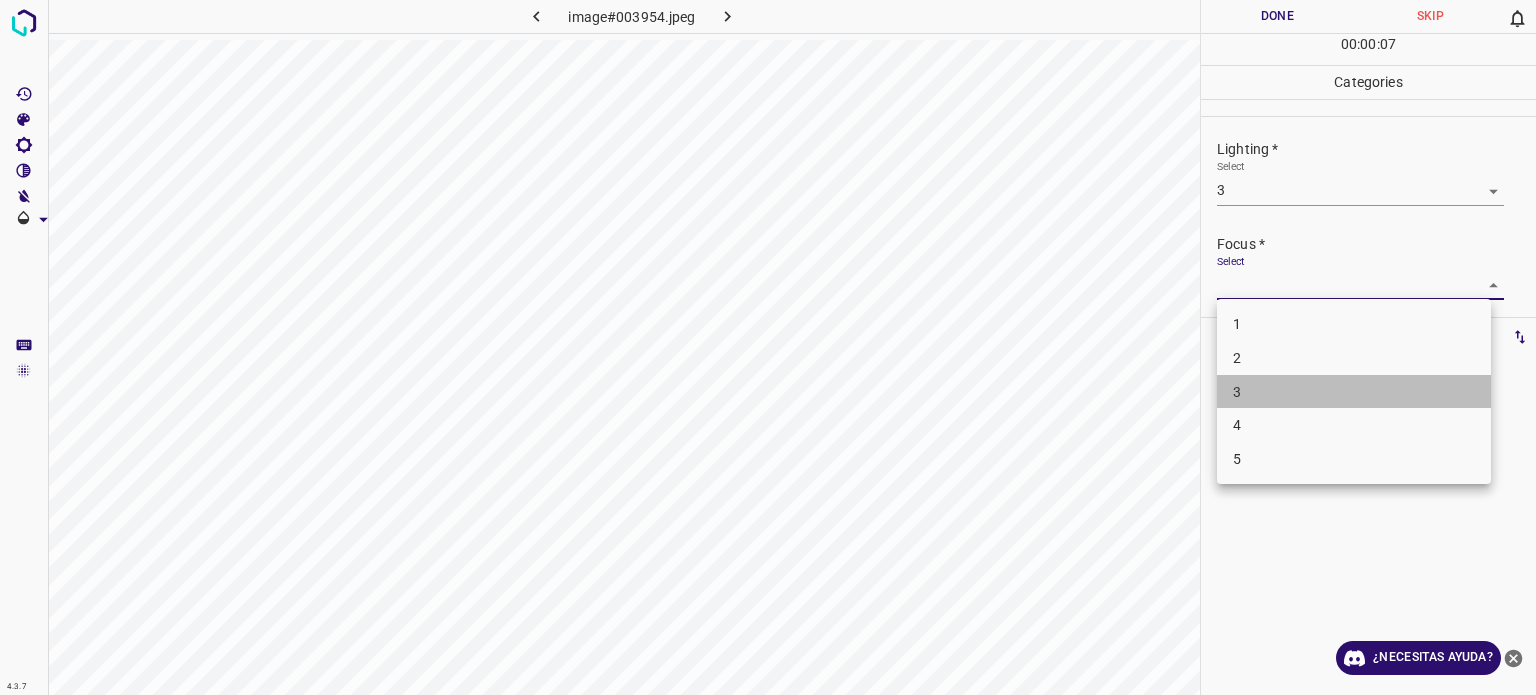 click on "3" at bounding box center [1354, 392] 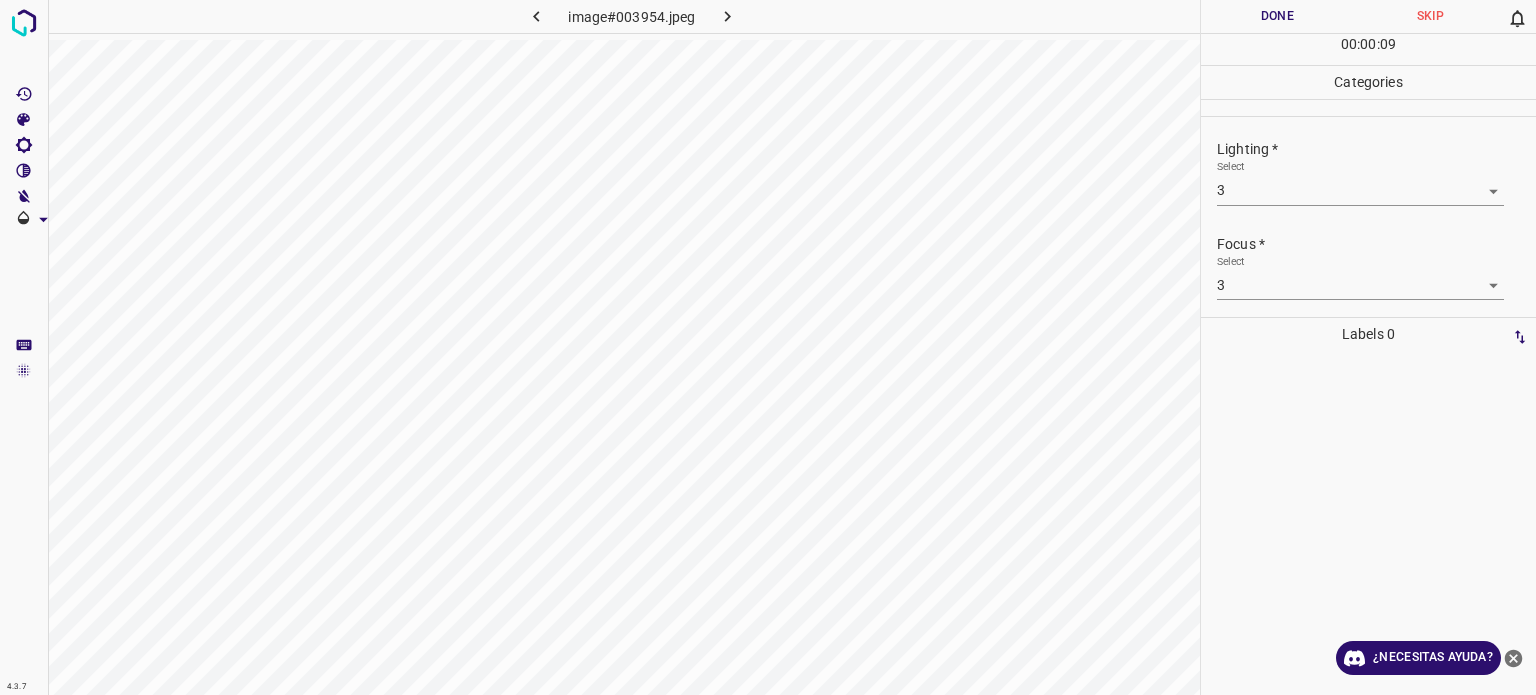 click on "Focus *  Select 3 3" at bounding box center [1368, 267] 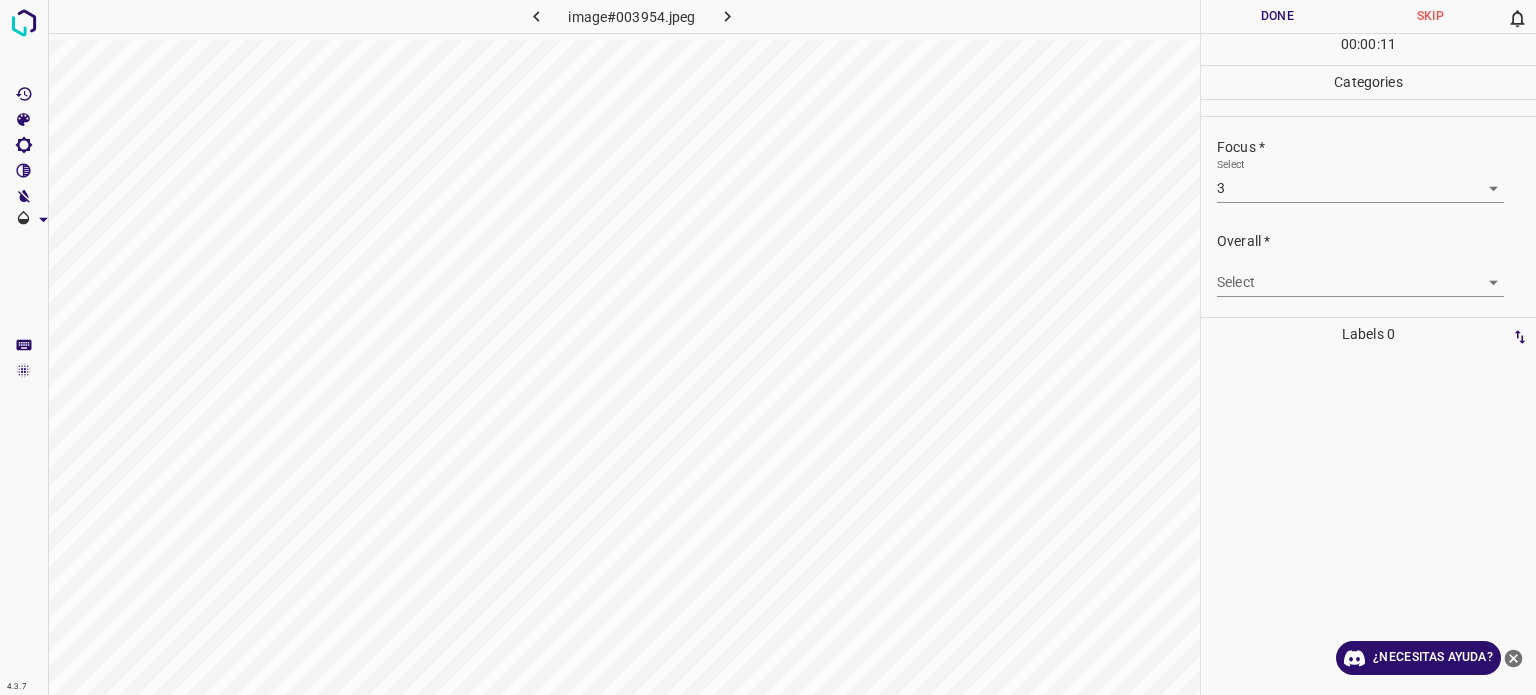 scroll, scrollTop: 98, scrollLeft: 0, axis: vertical 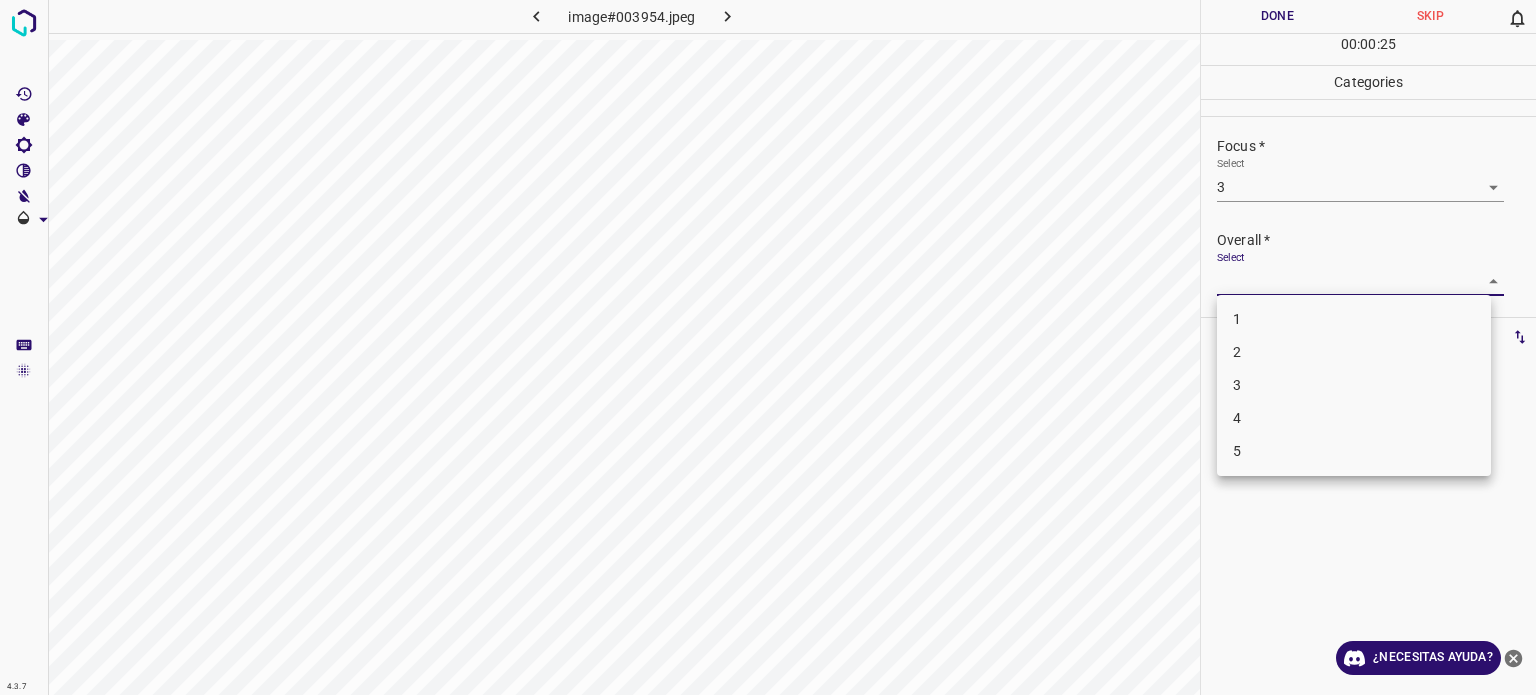 click on "4.3.7 image#003954.jpeg Done Skip 0 00   : 00   : 25   Categories Lighting *  Select 3 3 Focus *  Select 3 3 Overall *  Select ​ Labels   0 Categories 1 Lighting 2 Focus 3 Overall Tools Space Change between modes (Draw & Edit) I Auto labeling R Restore zoom M Zoom in N Zoom out Delete Delete selecte label Filters Z Restore filters X Saturation filter C Brightness filter V Contrast filter B Gray scale filter General O Download ¿Necesitas ayuda? Texto original Valora esta traducción Tu opinión servirá para ayudar a mejorar el Traductor de Google - Texto - Esconder - Borrar 1 2 3 4 5" at bounding box center (768, 347) 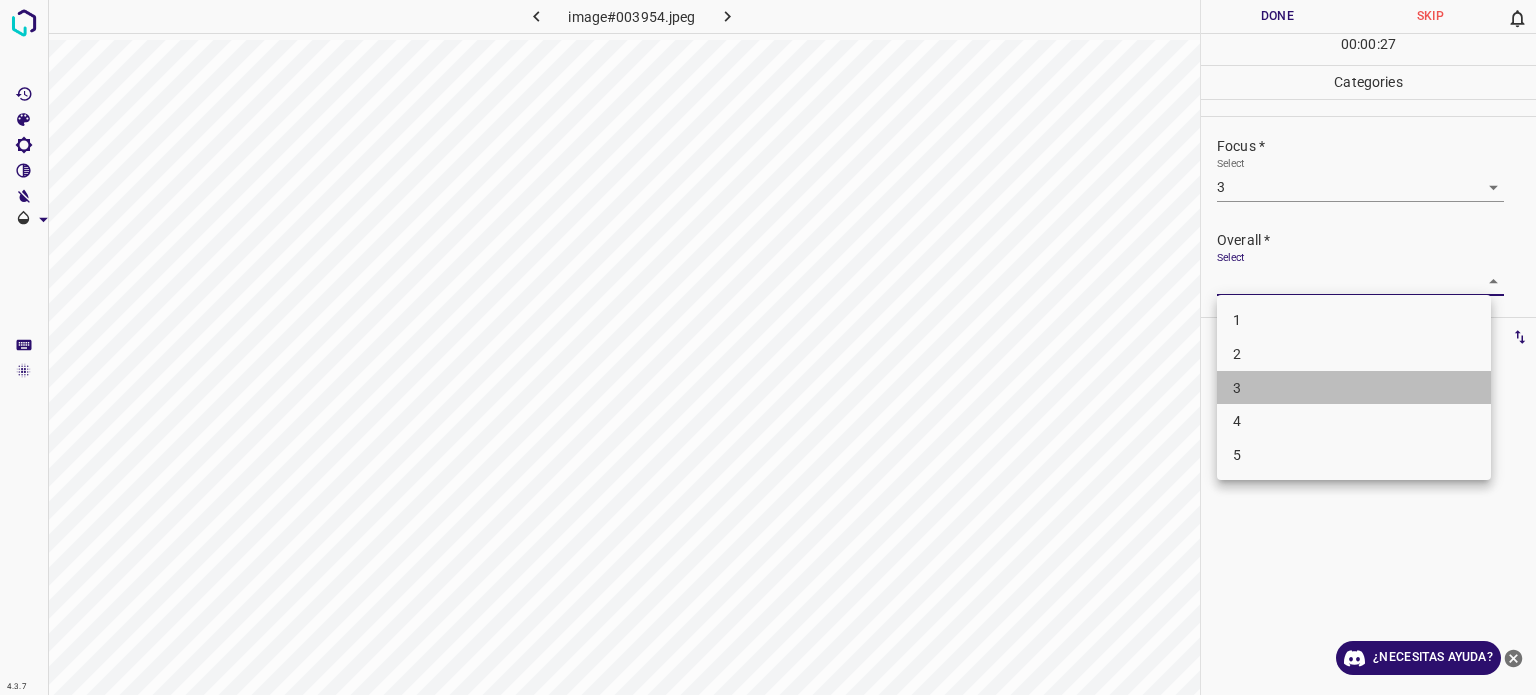 click on "3" at bounding box center (1237, 387) 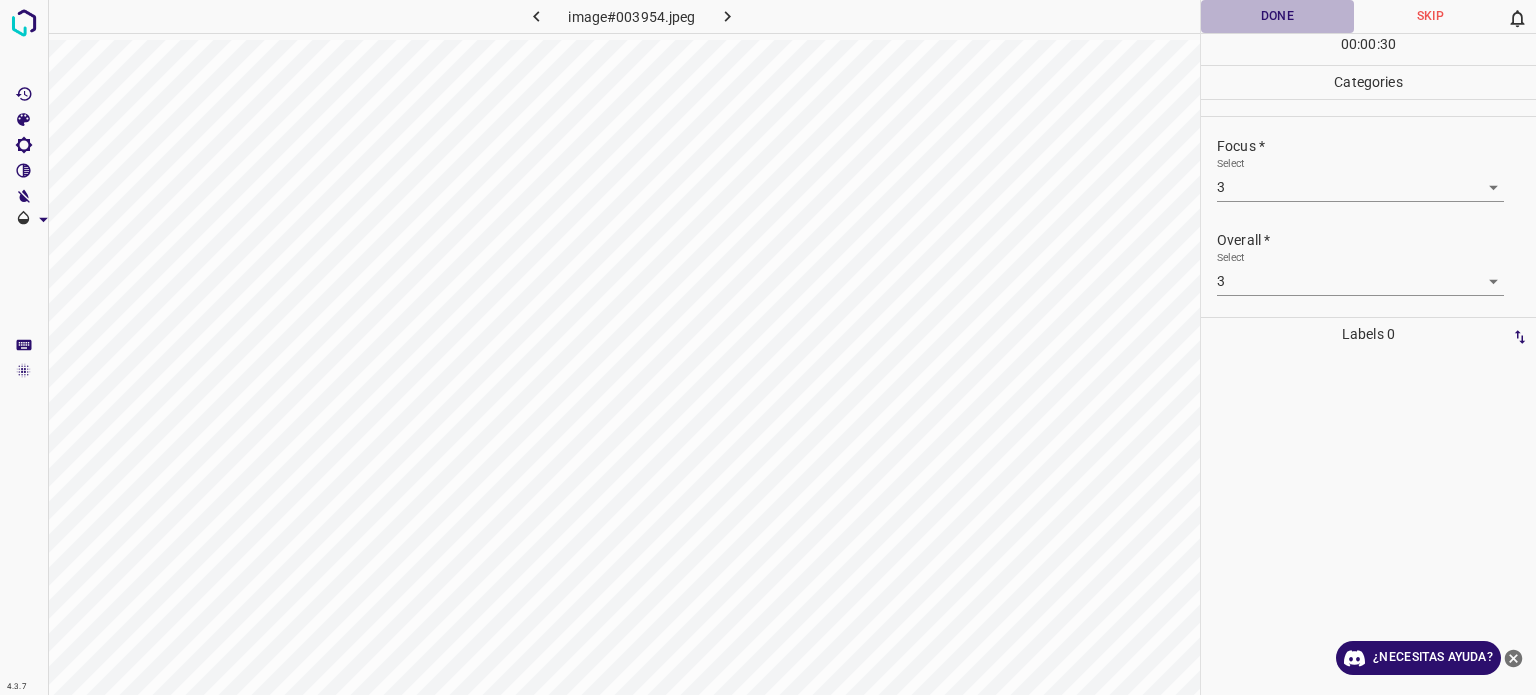 click on "Done" at bounding box center (1277, 16) 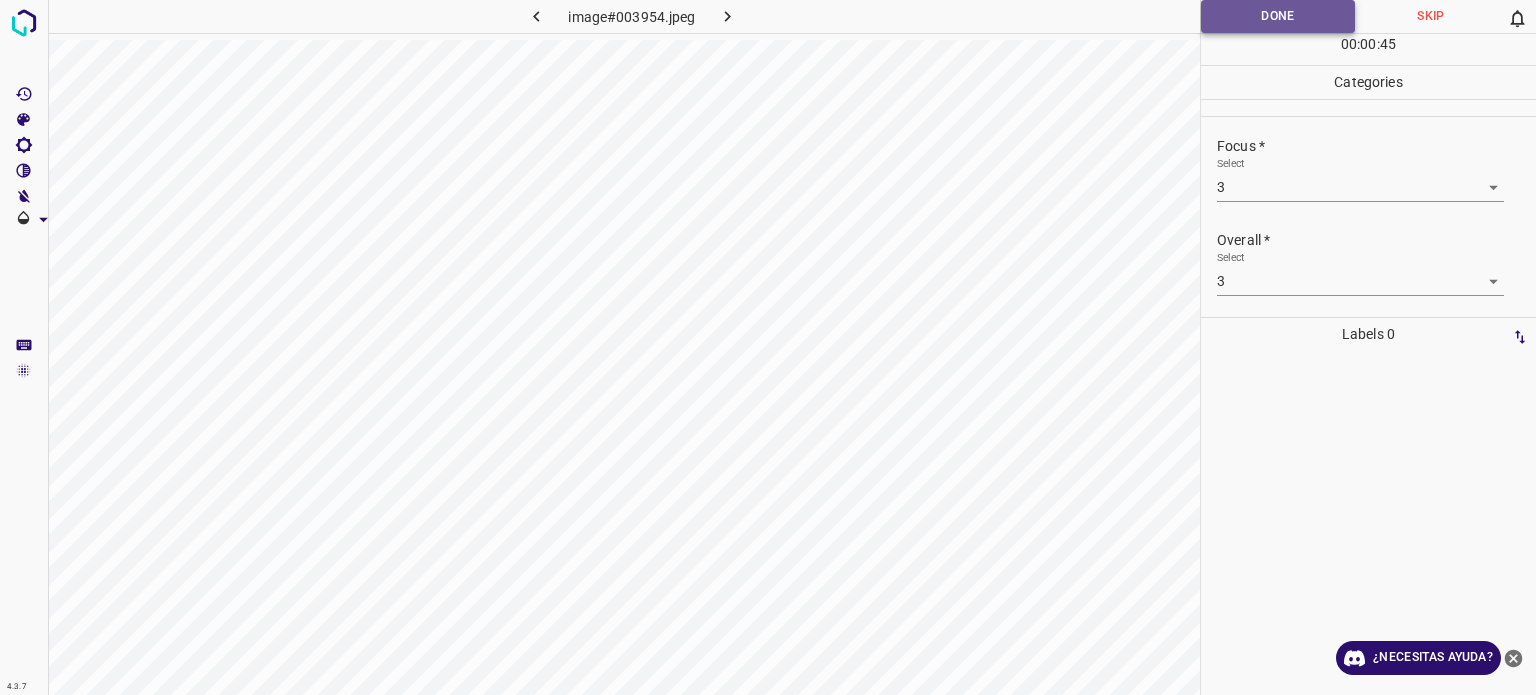 click on "Done" at bounding box center (1278, 16) 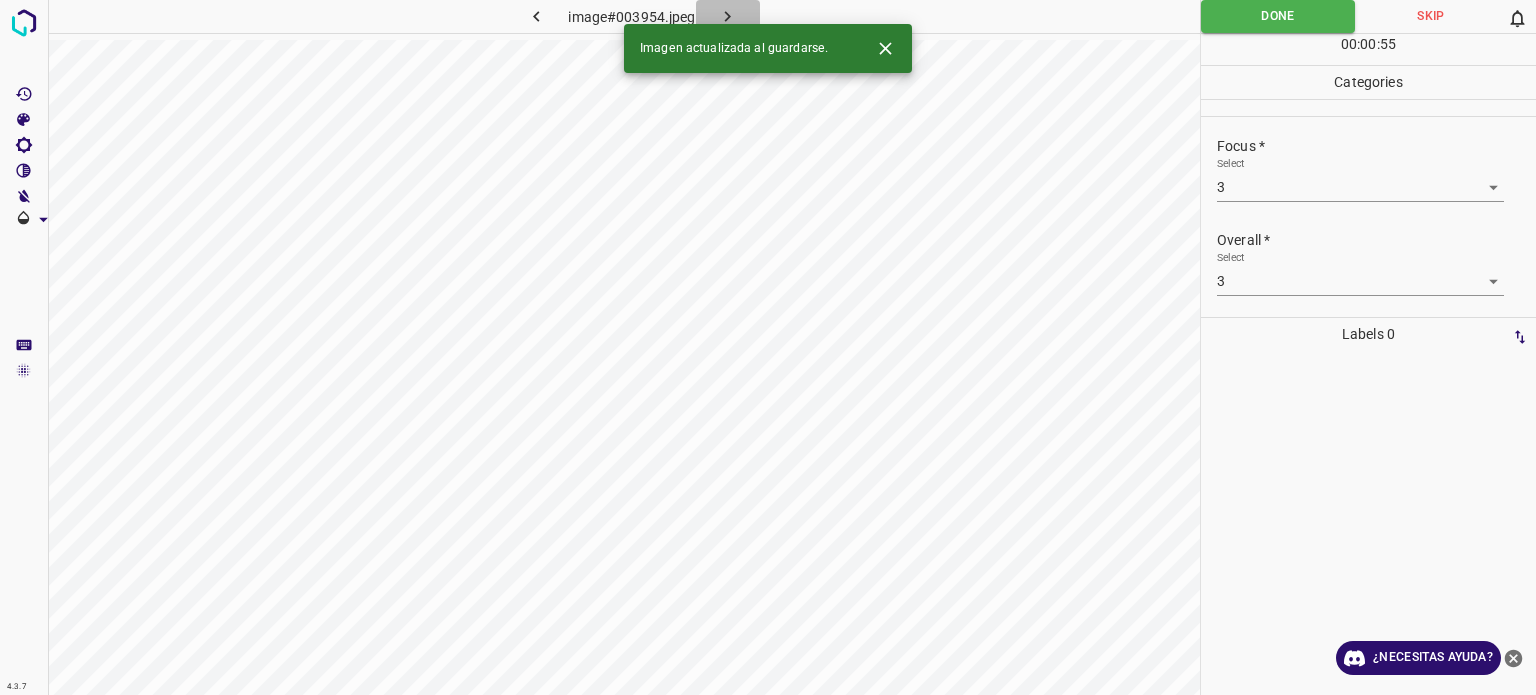 click 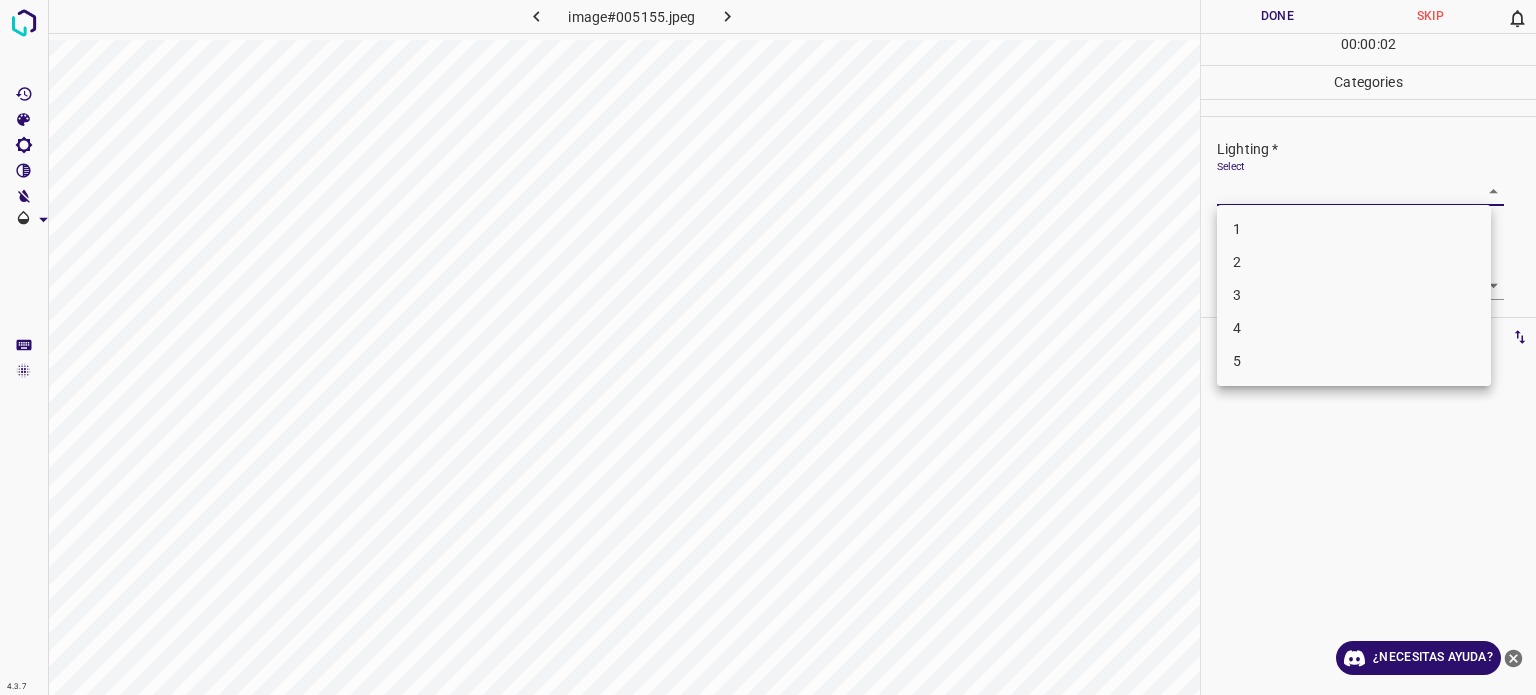 click on "4.3.7 image#005155.jpeg Done Skip 0 00   : 00   : 02   Categories Lighting *  Select ​ Focus *  Select ​ Overall *  Select ​ Labels   0 Categories 1 Lighting 2 Focus 3 Overall Tools Space Change between modes (Draw & Edit) I Auto labeling R Restore zoom M Zoom in N Zoom out Delete Delete selecte label Filters Z Restore filters X Saturation filter C Brightness filter V Contrast filter B Gray scale filter General O Download ¿Necesitas ayuda? Texto original Valora esta traducción Tu opinión servirá para ayudar a mejorar el Traductor de Google - Texto - Esconder - Borrar 1 2 3 4 5" at bounding box center [768, 347] 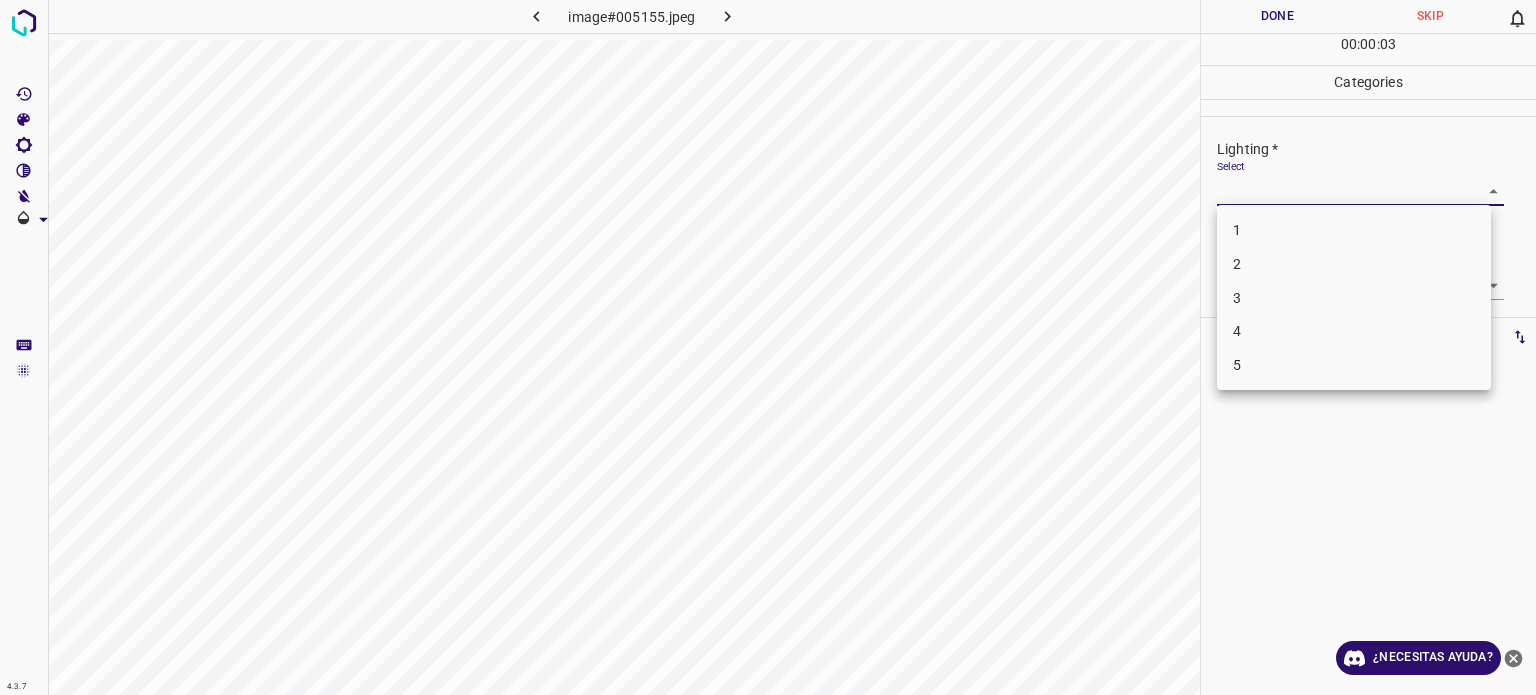 click on "3" at bounding box center (1354, 298) 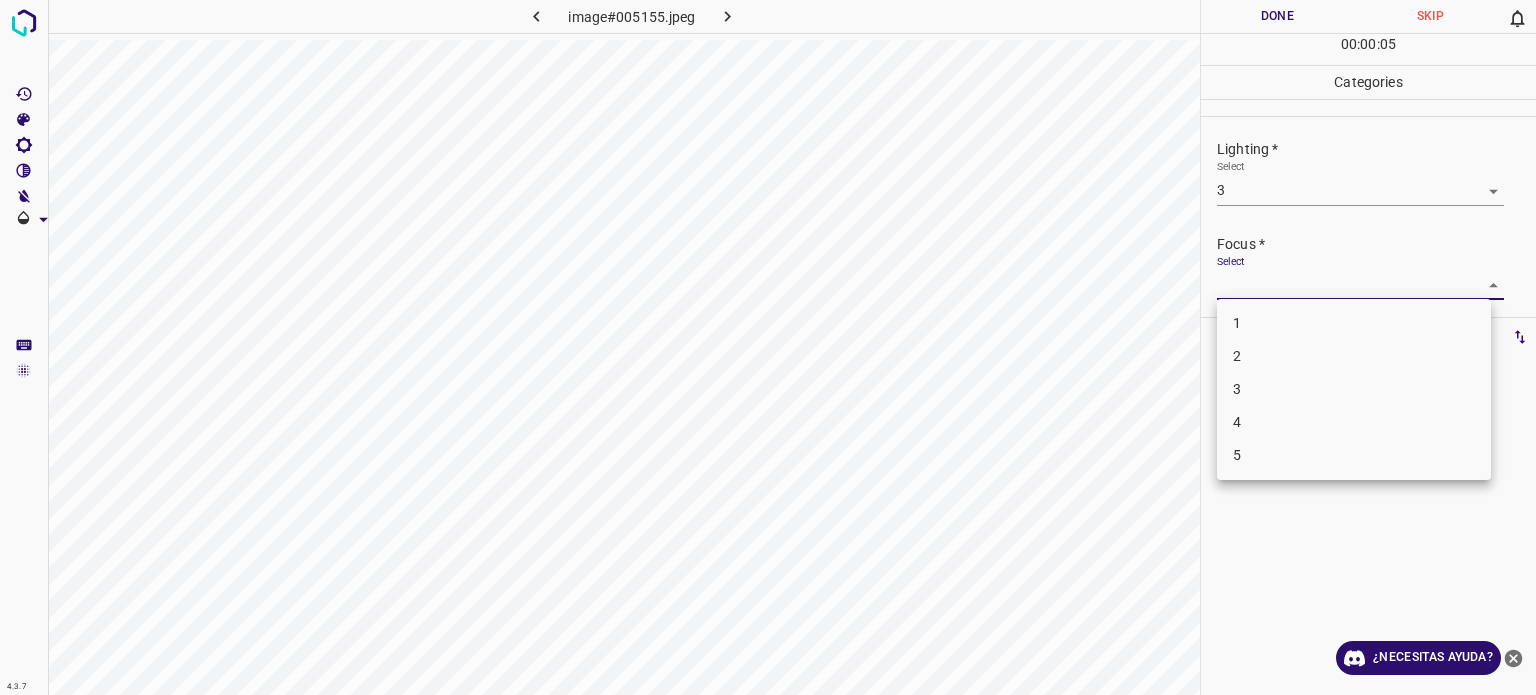 click on "4.3.7 image#005155.jpeg Done Skip 0 00   : 00   : 05   Categories Lighting *  Select 3 3 Focus *  Select ​ Overall *  Select ​ Labels   0 Categories 1 Lighting 2 Focus 3 Overall Tools Space Change between modes (Draw & Edit) I Auto labeling R Restore zoom M Zoom in N Zoom out Delete Delete selecte label Filters Z Restore filters X Saturation filter C Brightness filter V Contrast filter B Gray scale filter General O Download ¿Necesitas ayuda? Texto original Valora esta traducción Tu opinión servirá para ayudar a mejorar el Traductor de Google - Texto - Esconder - Borrar 1 2 3 4 5" at bounding box center [768, 347] 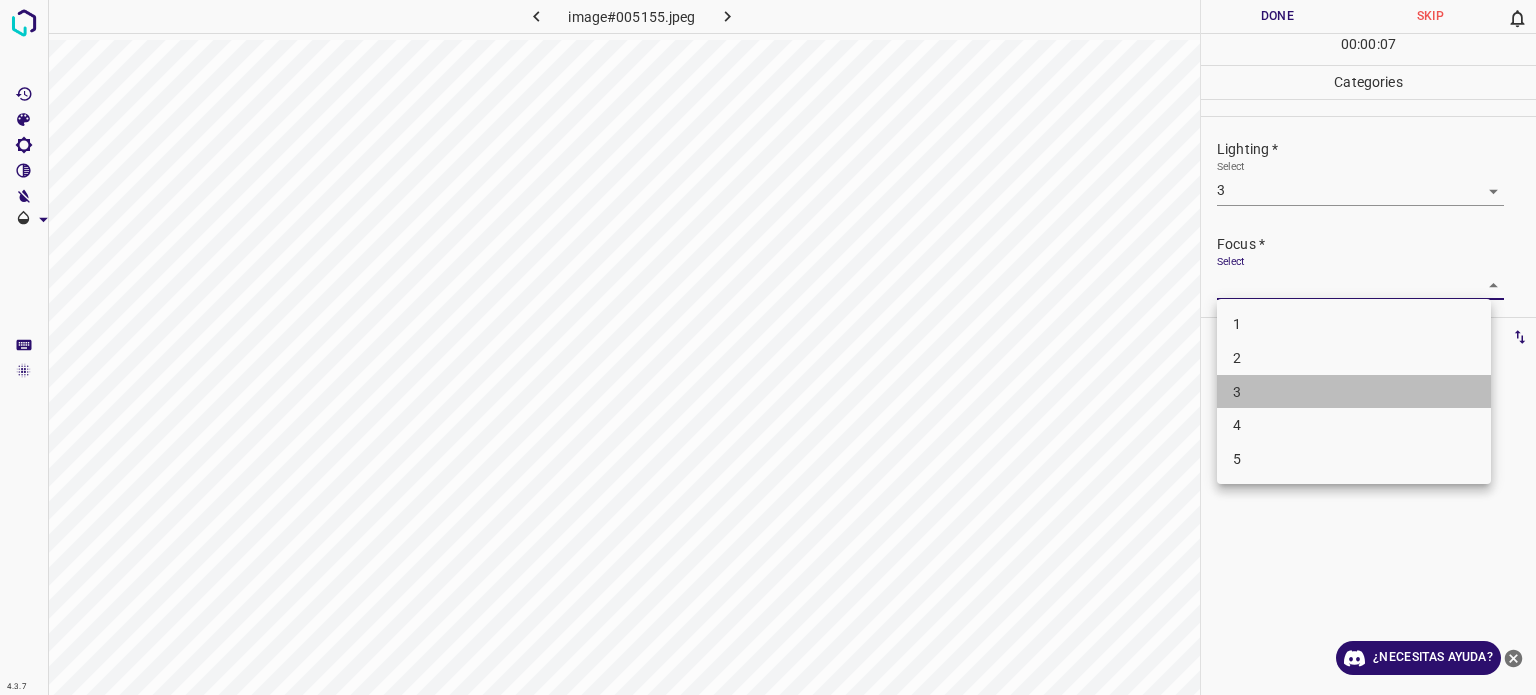 click on "3" at bounding box center (1237, 391) 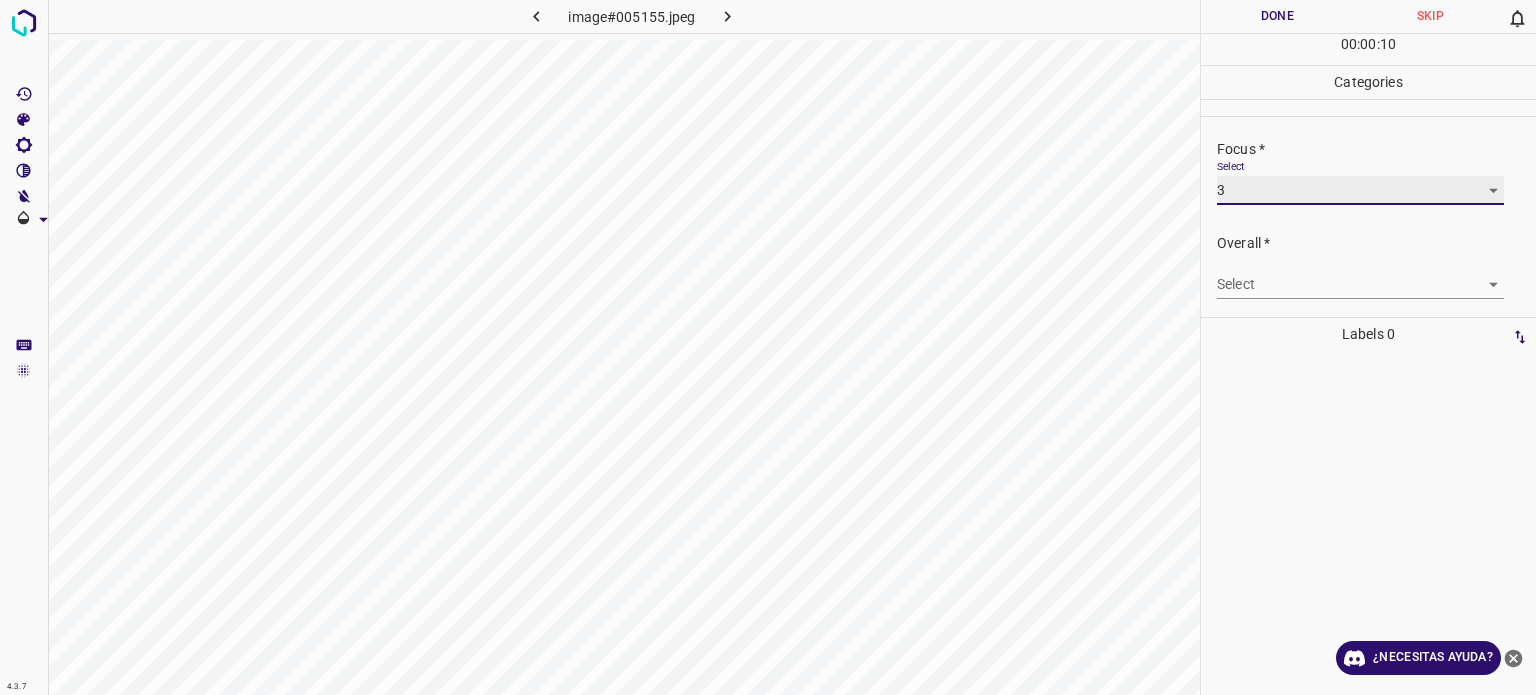 scroll, scrollTop: 98, scrollLeft: 0, axis: vertical 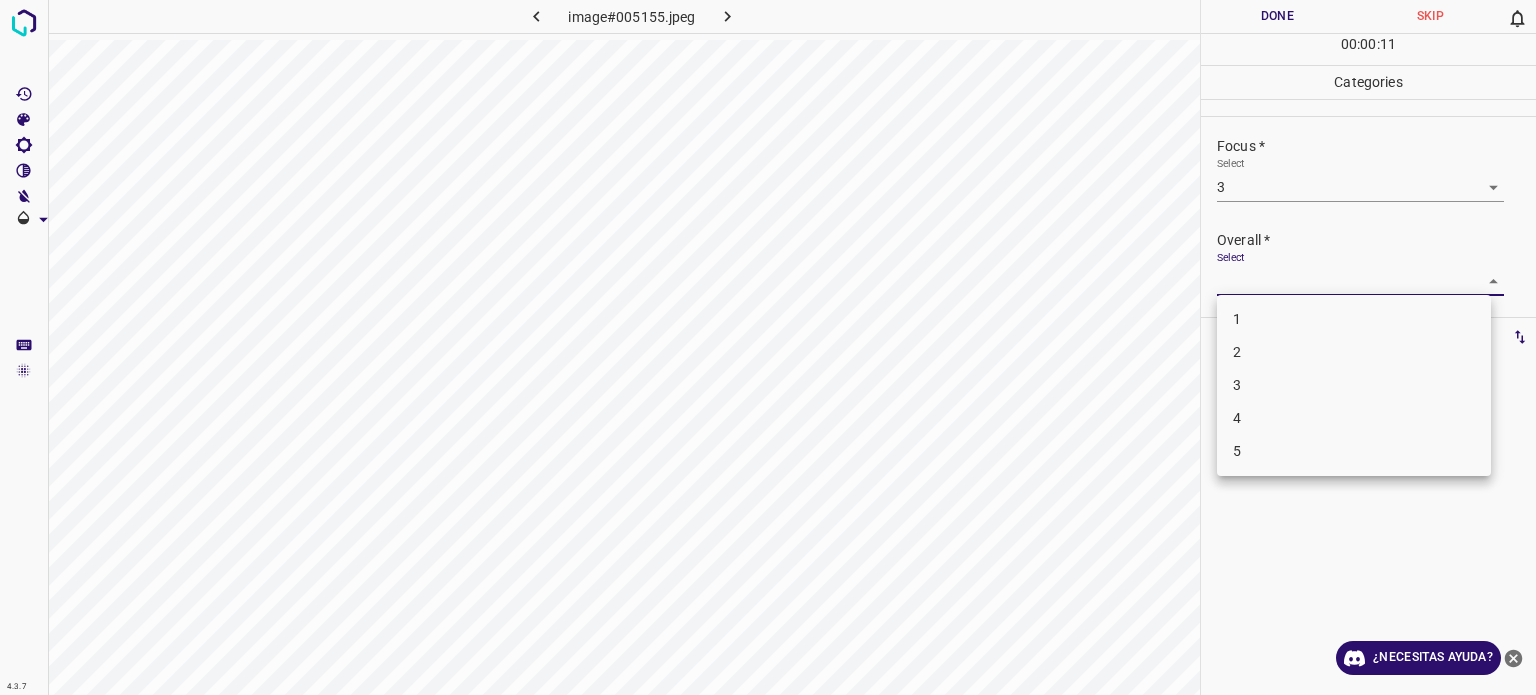 click on "4.3.7 image#005155.jpeg Done Skip 0 00   : 00   : 11   Categories Lighting *  Select 3 3 Focus *  Select 3 3 Overall *  Select ​ Labels   0 Categories 1 Lighting 2 Focus 3 Overall Tools Space Change between modes (Draw & Edit) I Auto labeling R Restore zoom M Zoom in N Zoom out Delete Delete selecte label Filters Z Restore filters X Saturation filter C Brightness filter V Contrast filter B Gray scale filter General O Download ¿Necesitas ayuda? Texto original Valora esta traducción Tu opinión servirá para ayudar a mejorar el Traductor de Google - Texto - Esconder - Borrar 1 2 3 4 5" at bounding box center [768, 347] 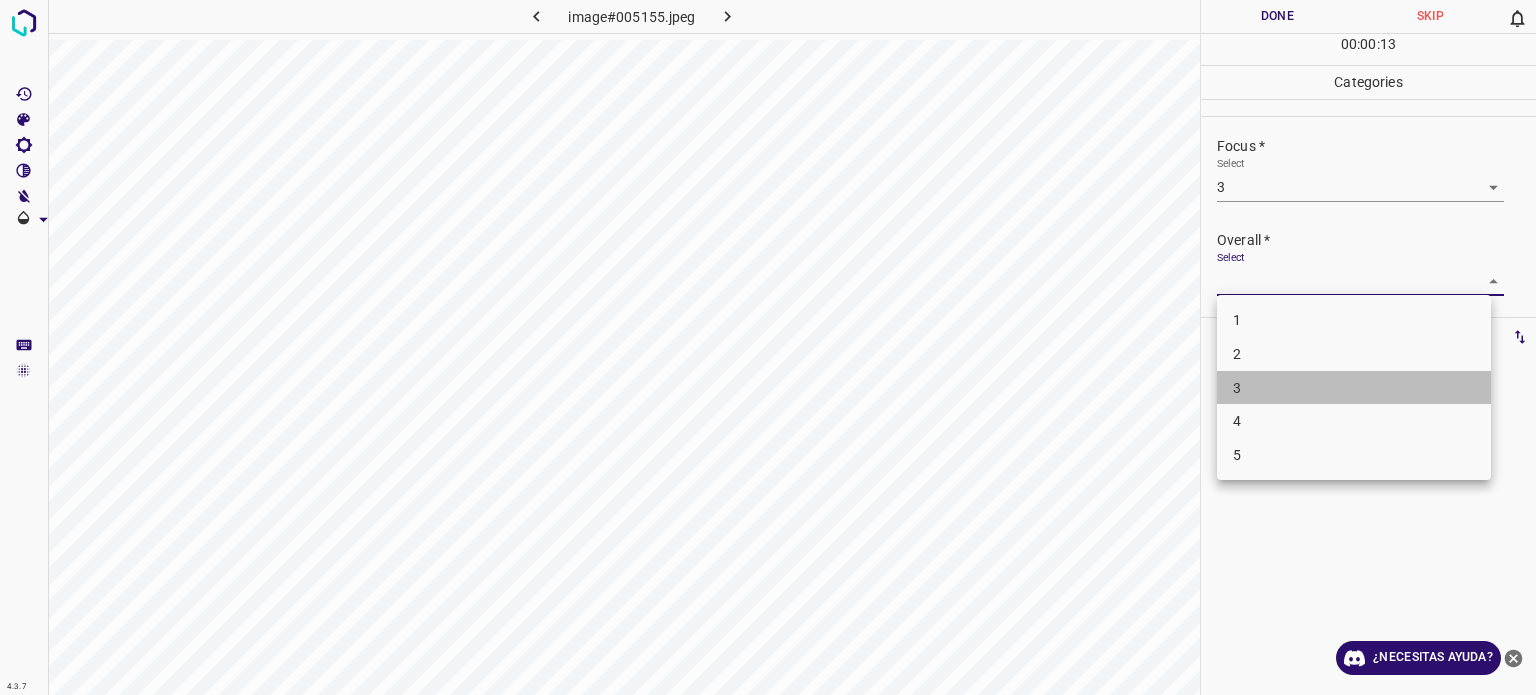 click on "3" at bounding box center (1354, 388) 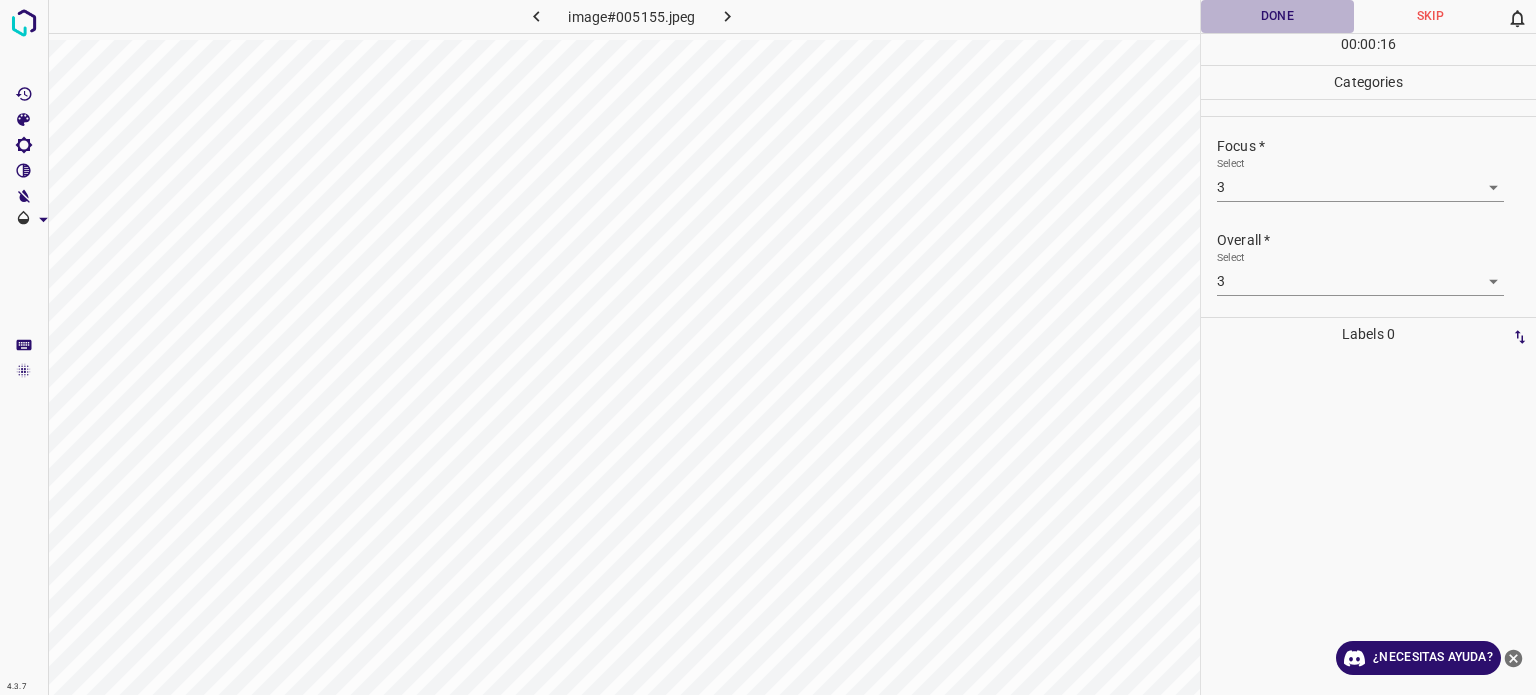 click on "Done" at bounding box center [1277, 16] 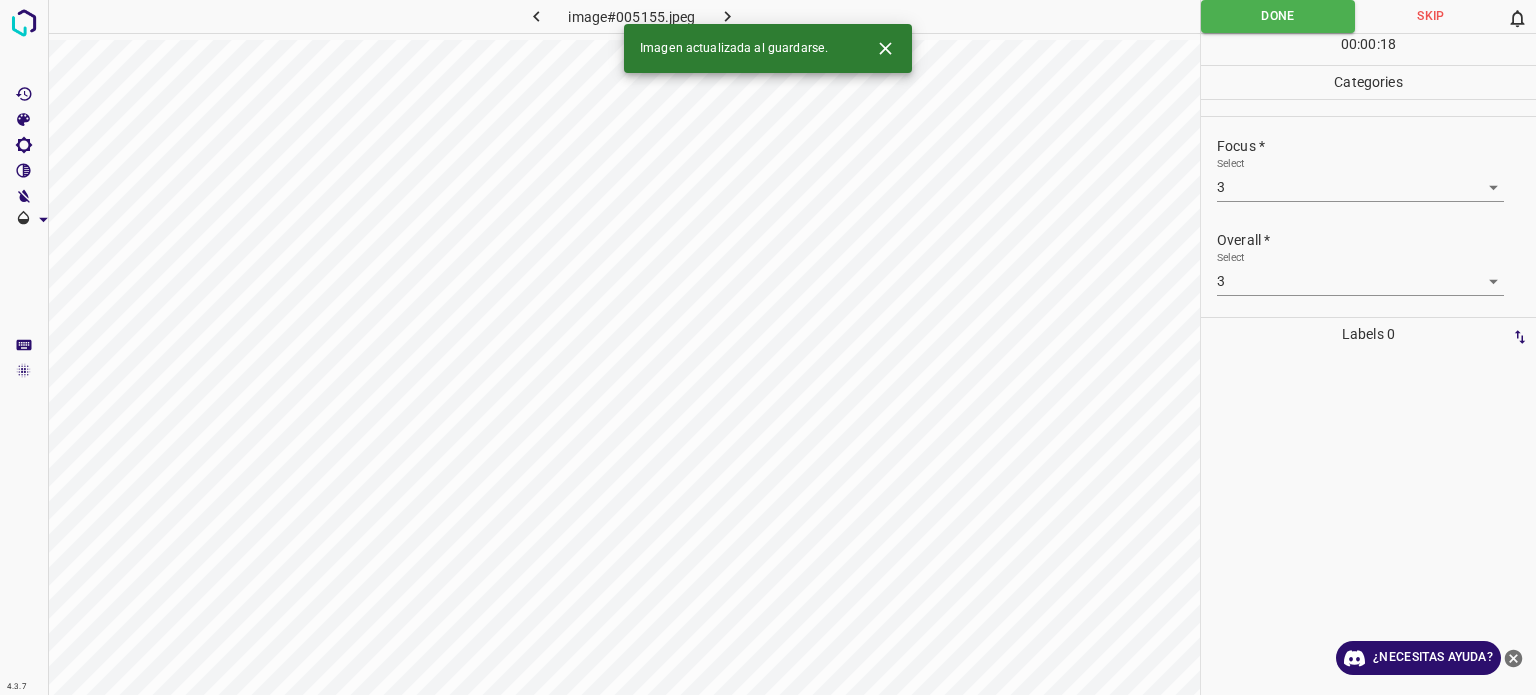 drag, startPoint x: 1278, startPoint y: 7, endPoint x: 952, endPoint y: -13, distance: 326.6129 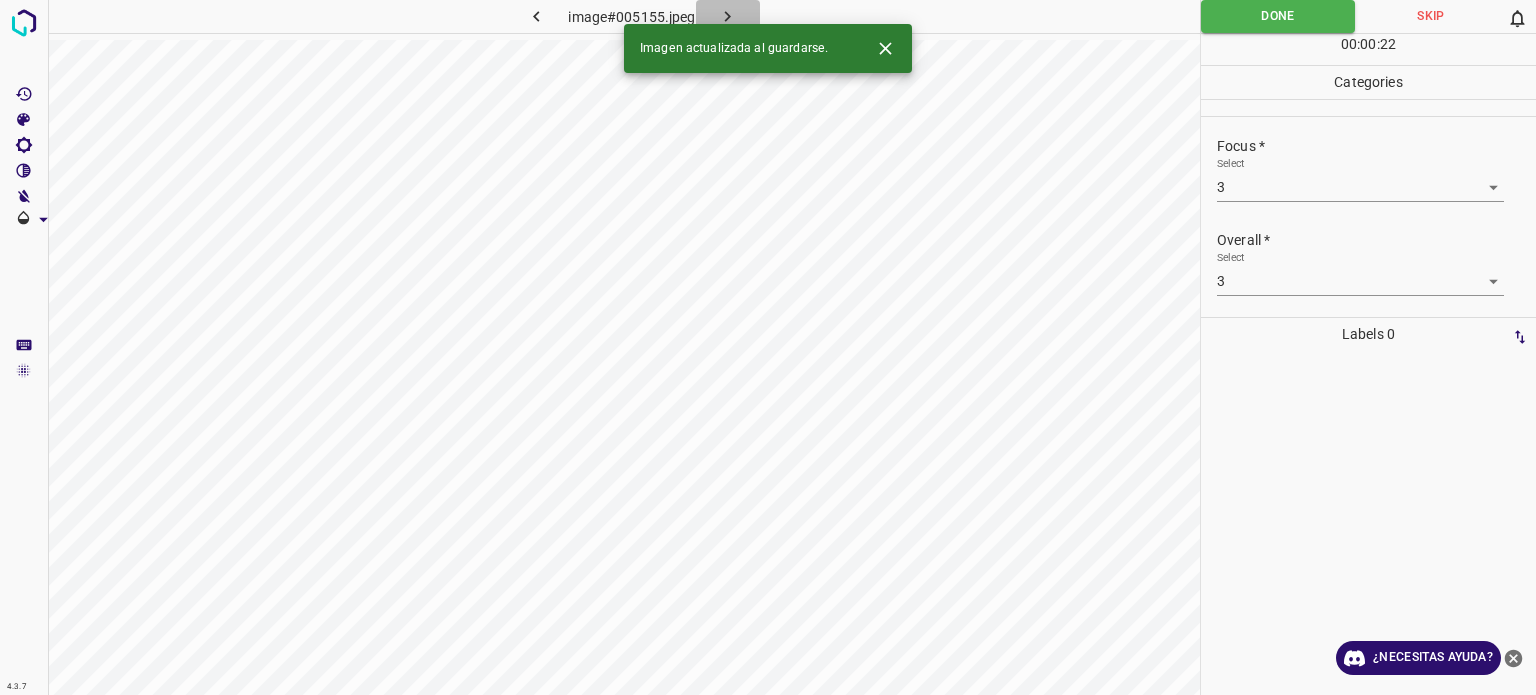 click 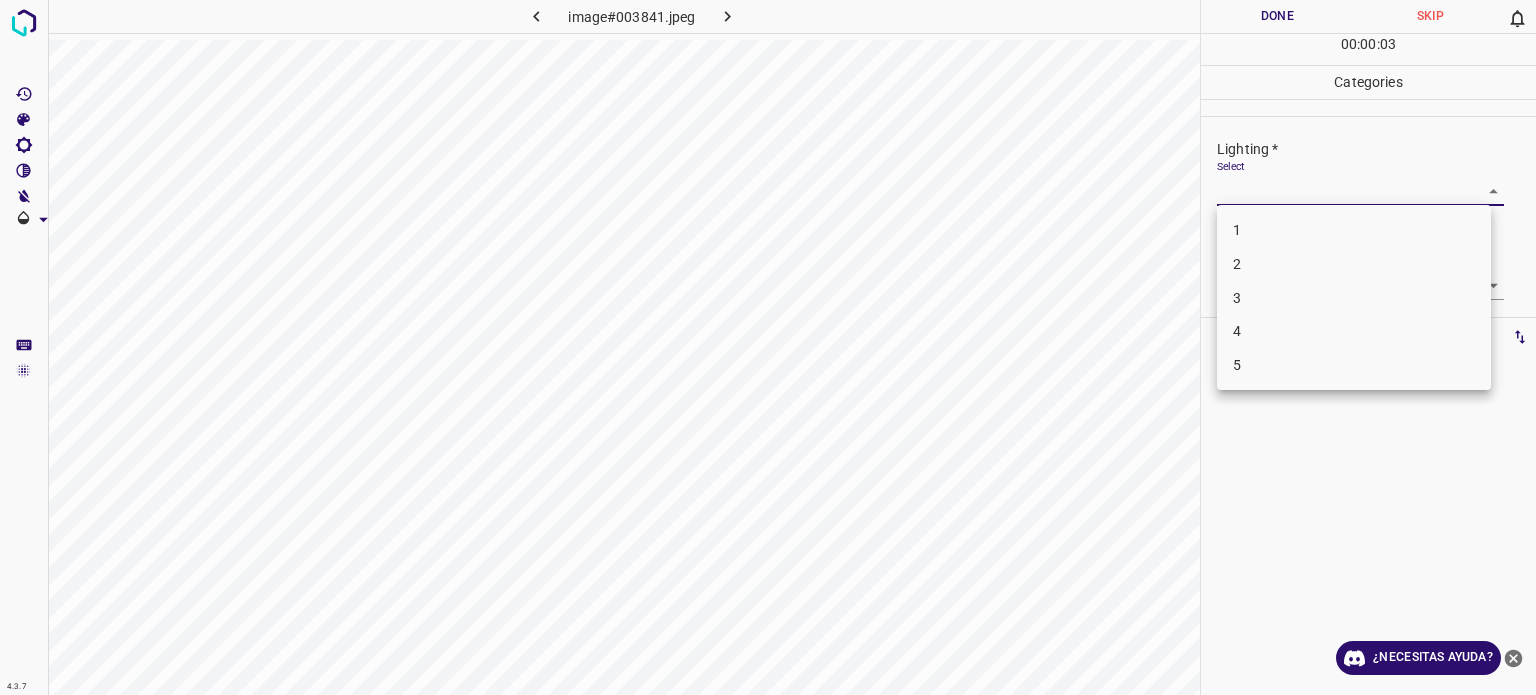 drag, startPoint x: 1260, startPoint y: 196, endPoint x: 1224, endPoint y: 299, distance: 109.11004 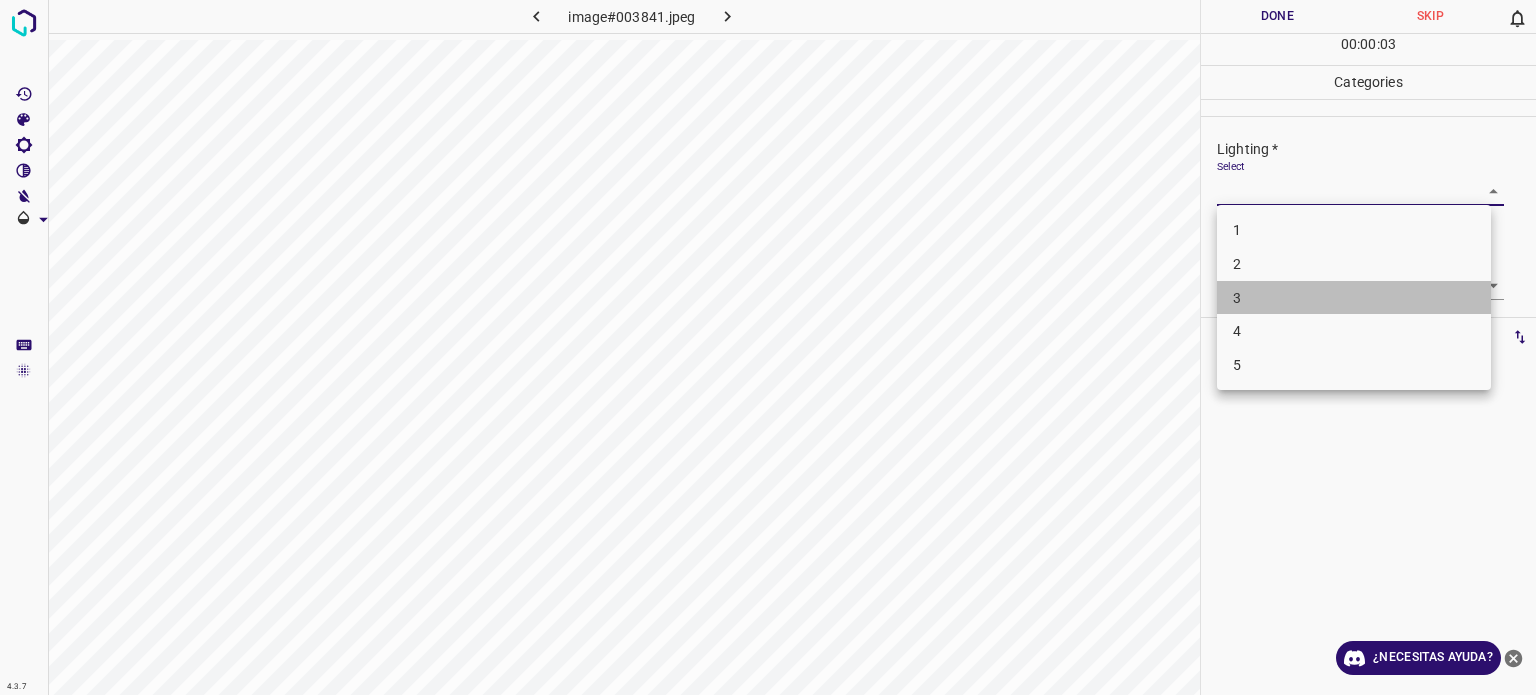 click on "3" at bounding box center [1354, 298] 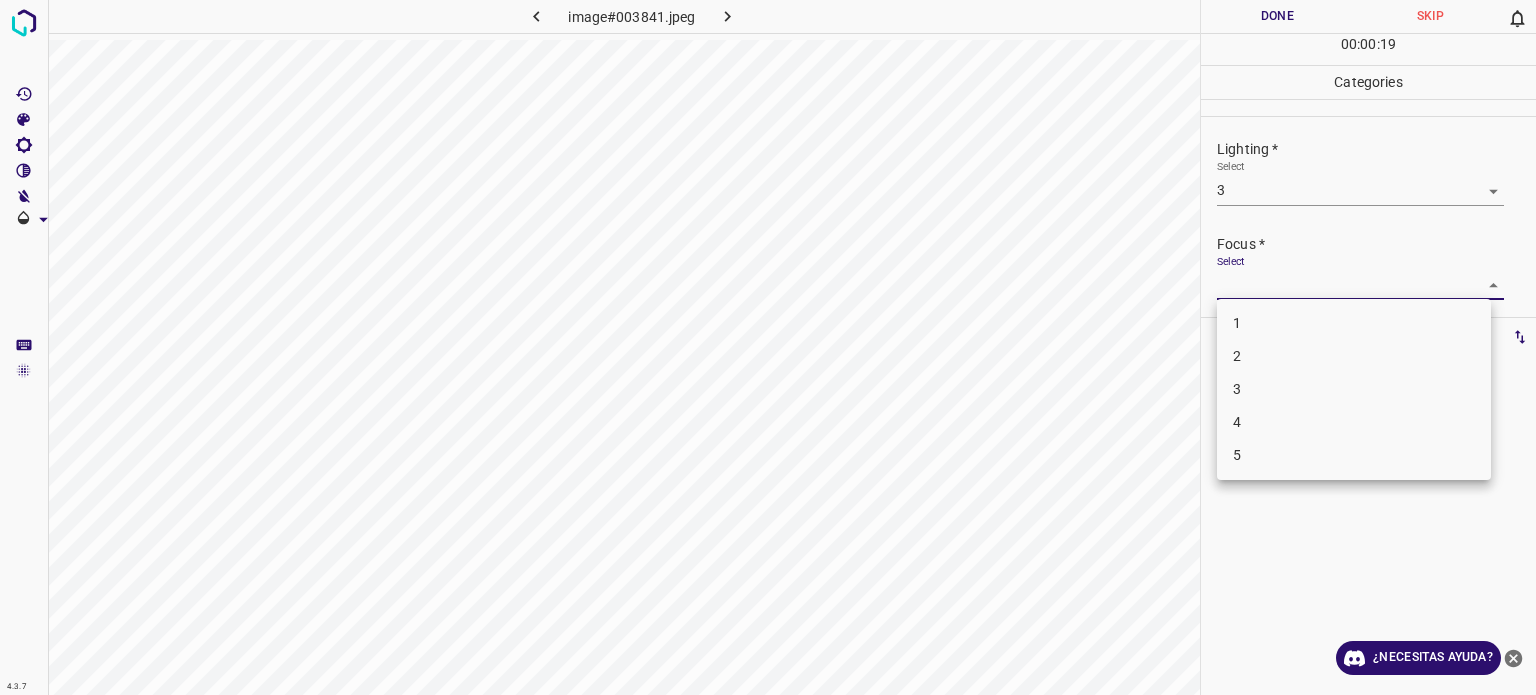 click on "4.3.7 image#003841.jpeg Done Skip 0 00   : 00   : 19   Categories Lighting *  Select 3 3 Focus *  Select ​ Overall *  Select ​ Labels   0 Categories 1 Lighting 2 Focus 3 Overall Tools Space Change between modes (Draw & Edit) I Auto labeling R Restore zoom M Zoom in N Zoom out Delete Delete selecte label Filters Z Restore filters X Saturation filter C Brightness filter V Contrast filter B Gray scale filter General O Download ¿Necesitas ayuda? Texto original Valora esta traducción Tu opinión servirá para ayudar a mejorar el Traductor de Google - Texto - Esconder - Borrar 1 2 3 4 5" at bounding box center (768, 347) 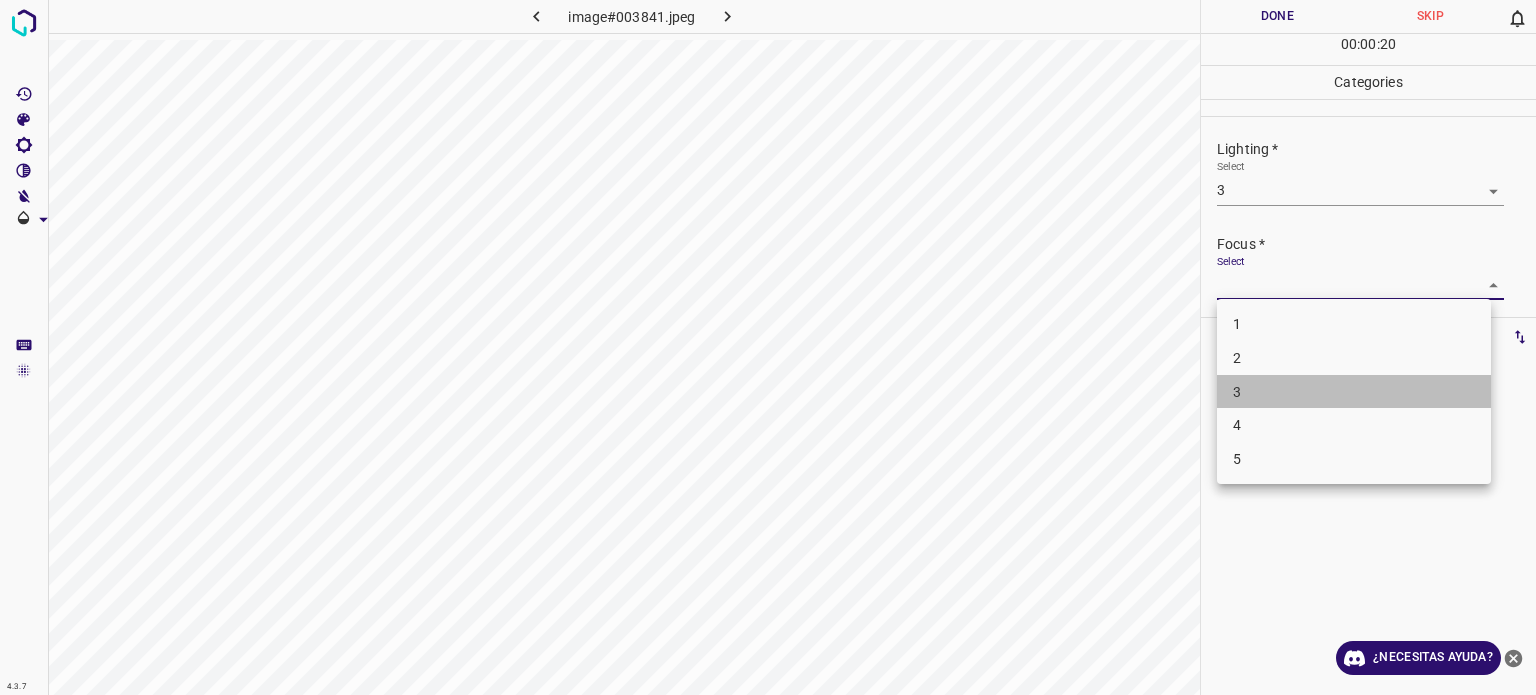 click on "3" at bounding box center [1354, 392] 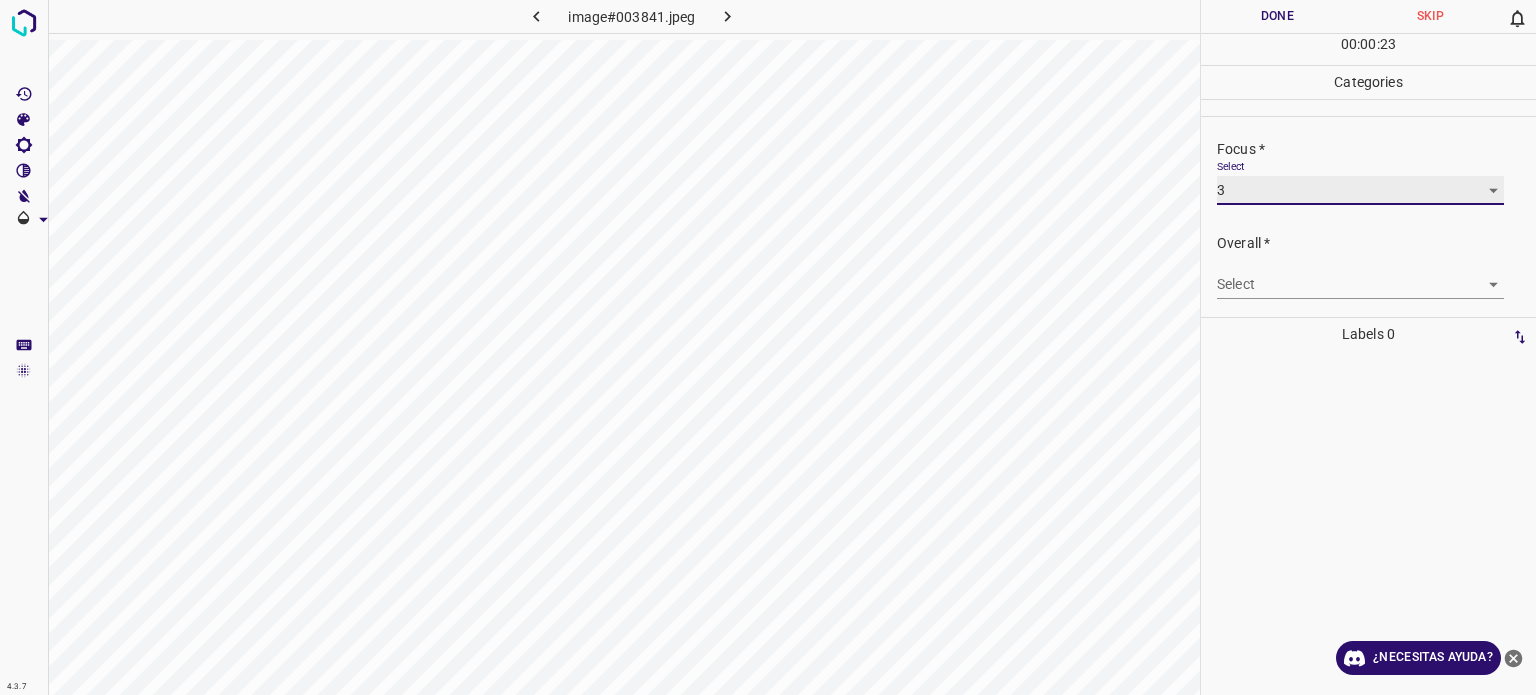 scroll, scrollTop: 98, scrollLeft: 0, axis: vertical 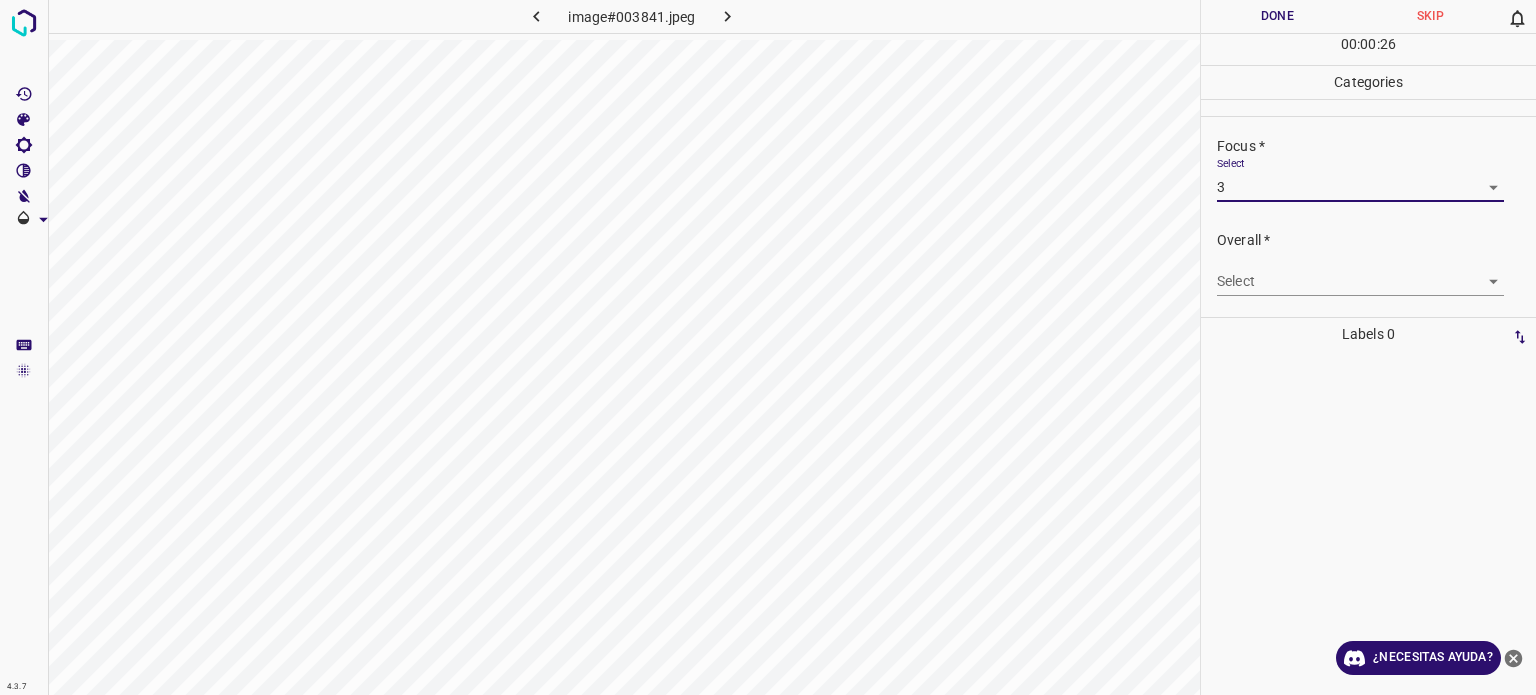 click on "4.3.7 image#003841.jpeg Done Skip 0 00   : 00   : 26   Categories Lighting *  Select 3 3 Focus *  Select 3 3 Overall *  Select ​ Labels   0 Categories 1 Lighting 2 Focus 3 Overall Tools Space Change between modes (Draw & Edit) I Auto labeling R Restore zoom M Zoom in N Zoom out Delete Delete selecte label Filters Z Restore filters X Saturation filter C Brightness filter V Contrast filter B Gray scale filter General O Download ¿Necesitas ayuda? Texto original Valora esta traducción Tu opinión servirá para ayudar a mejorar el Traductor de Google - Texto - Esconder - Borrar" at bounding box center [768, 347] 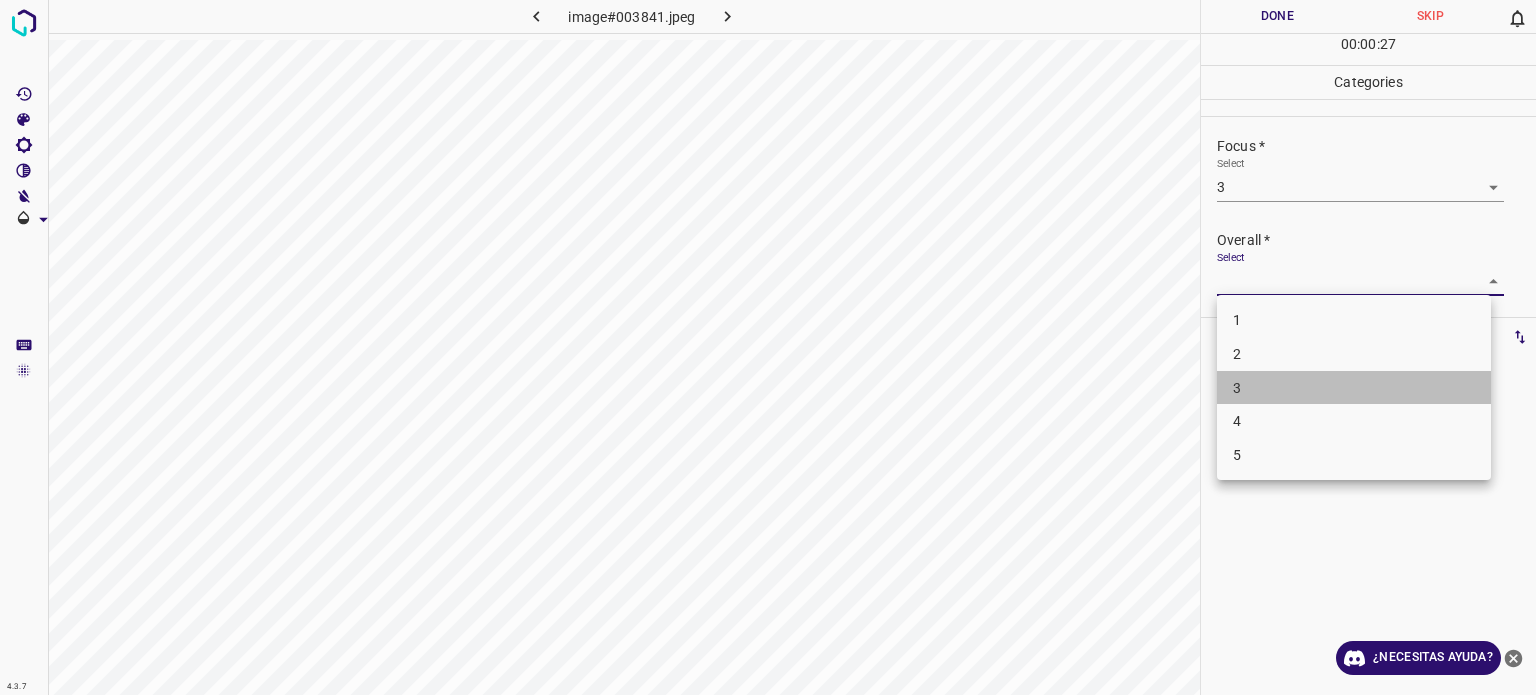click on "3" at bounding box center (1237, 387) 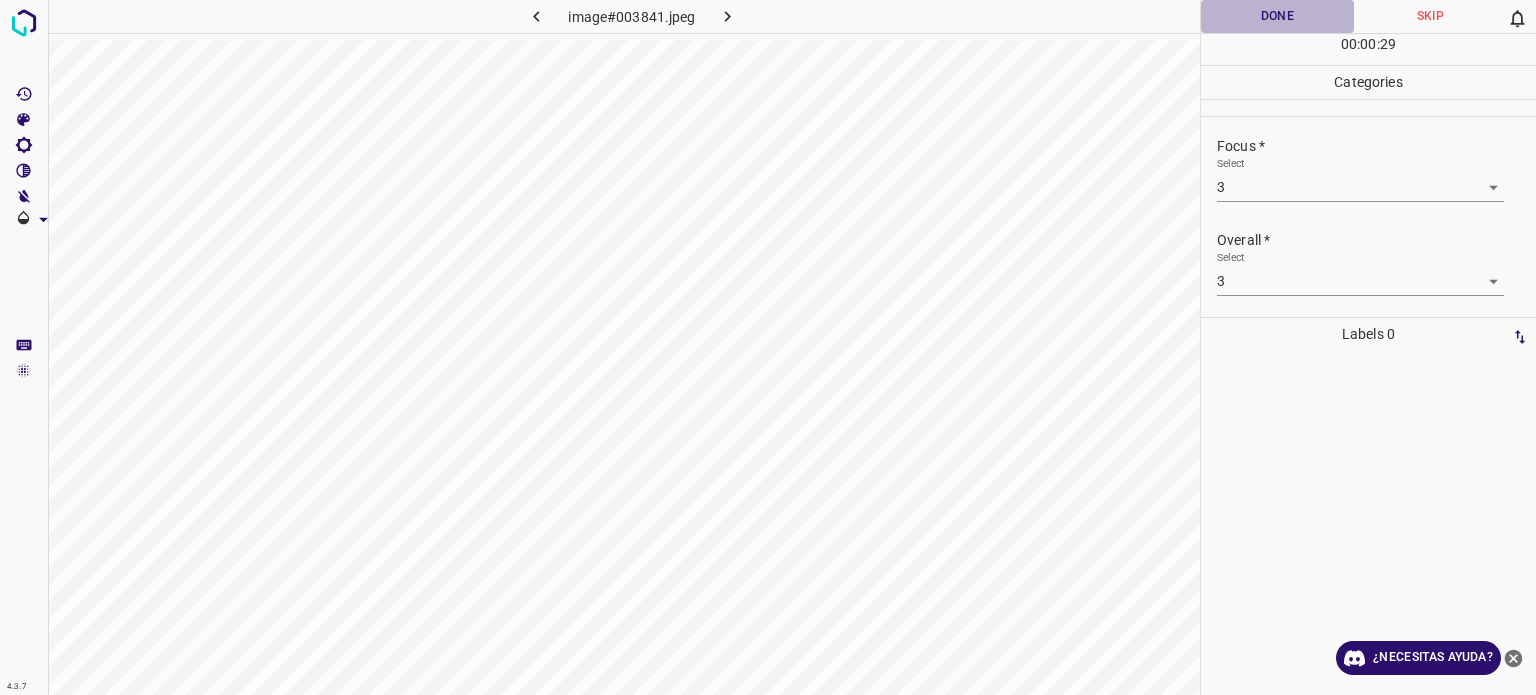 click on "Done" at bounding box center (1277, 16) 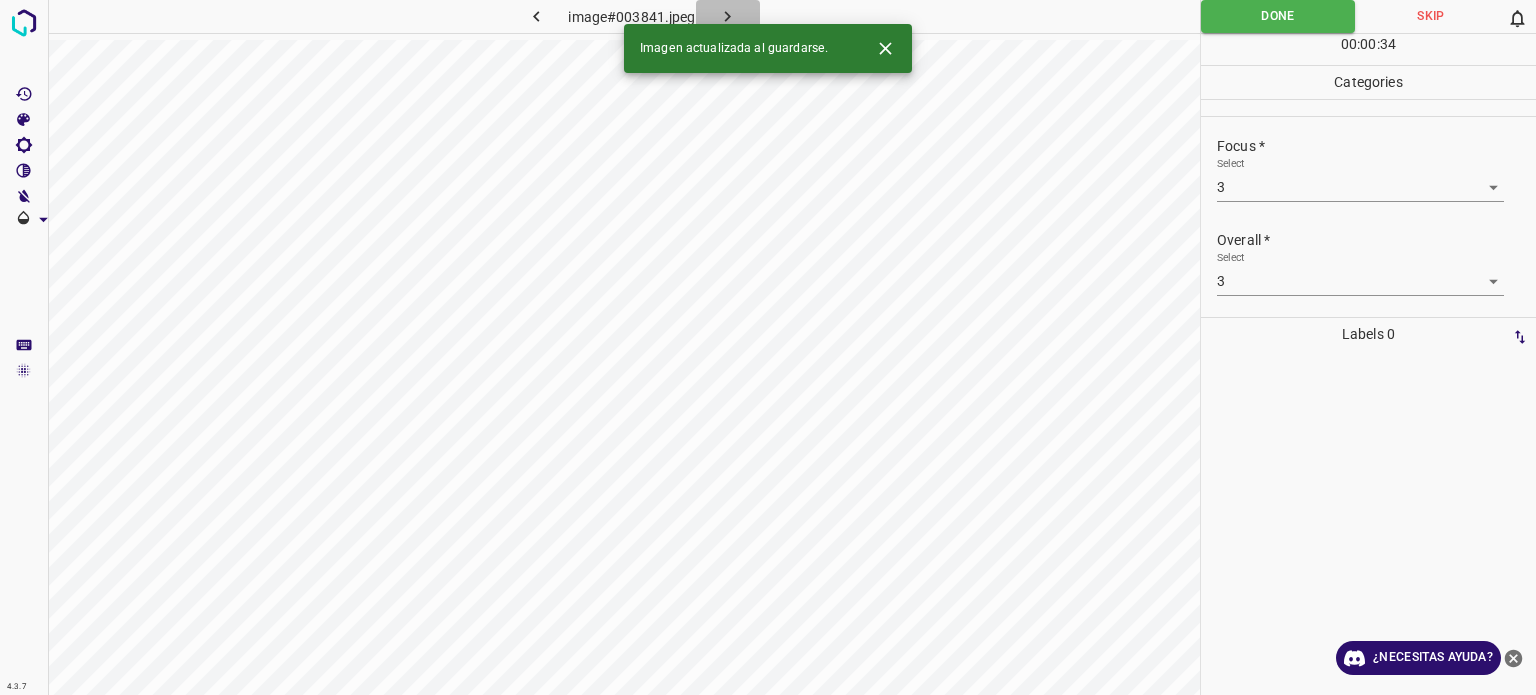 click 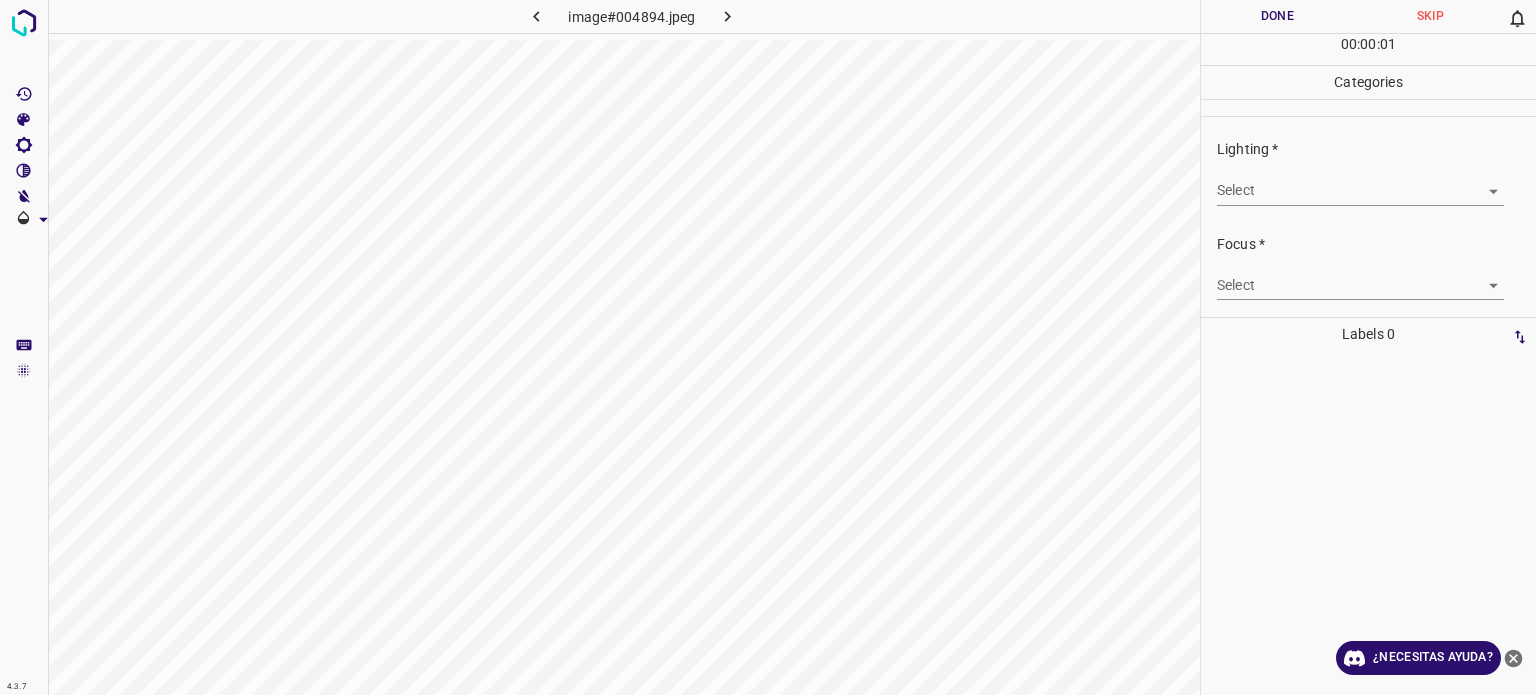click on "4.3.7 image#004894.jpeg Done Skip 0 00   : 00   : 01   Categories Lighting *  Select ​ Focus *  Select ​ Overall *  Select ​ Labels   0 Categories 1 Lighting 2 Focus 3 Overall Tools Space Change between modes (Draw & Edit) I Auto labeling R Restore zoom M Zoom in N Zoom out Delete Delete selecte label Filters Z Restore filters X Saturation filter C Brightness filter V Contrast filter B Gray scale filter General O Download ¿Necesitas ayuda? Texto original Valora esta traducción Tu opinión servirá para ayudar a mejorar el Traductor de Google - Texto - Esconder - Borrar" at bounding box center (768, 347) 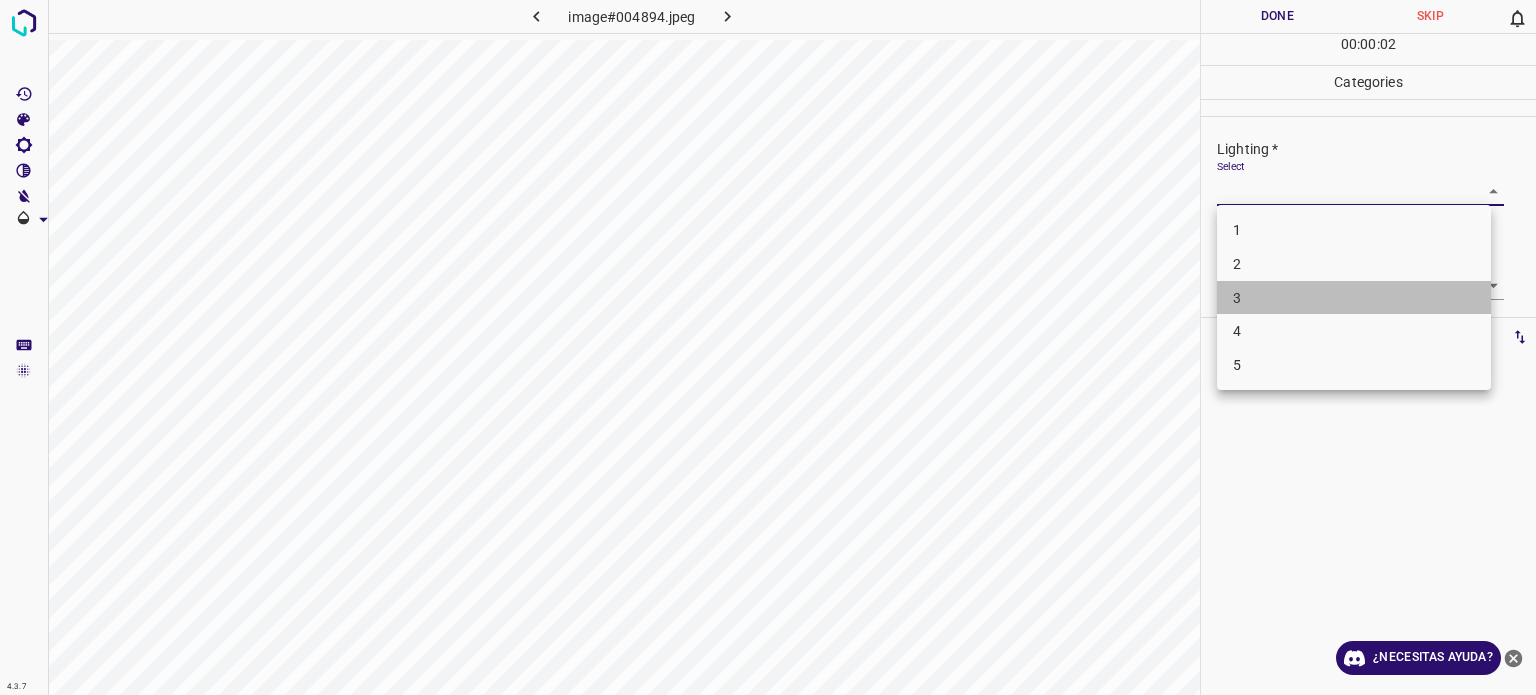 click on "3" at bounding box center [1354, 298] 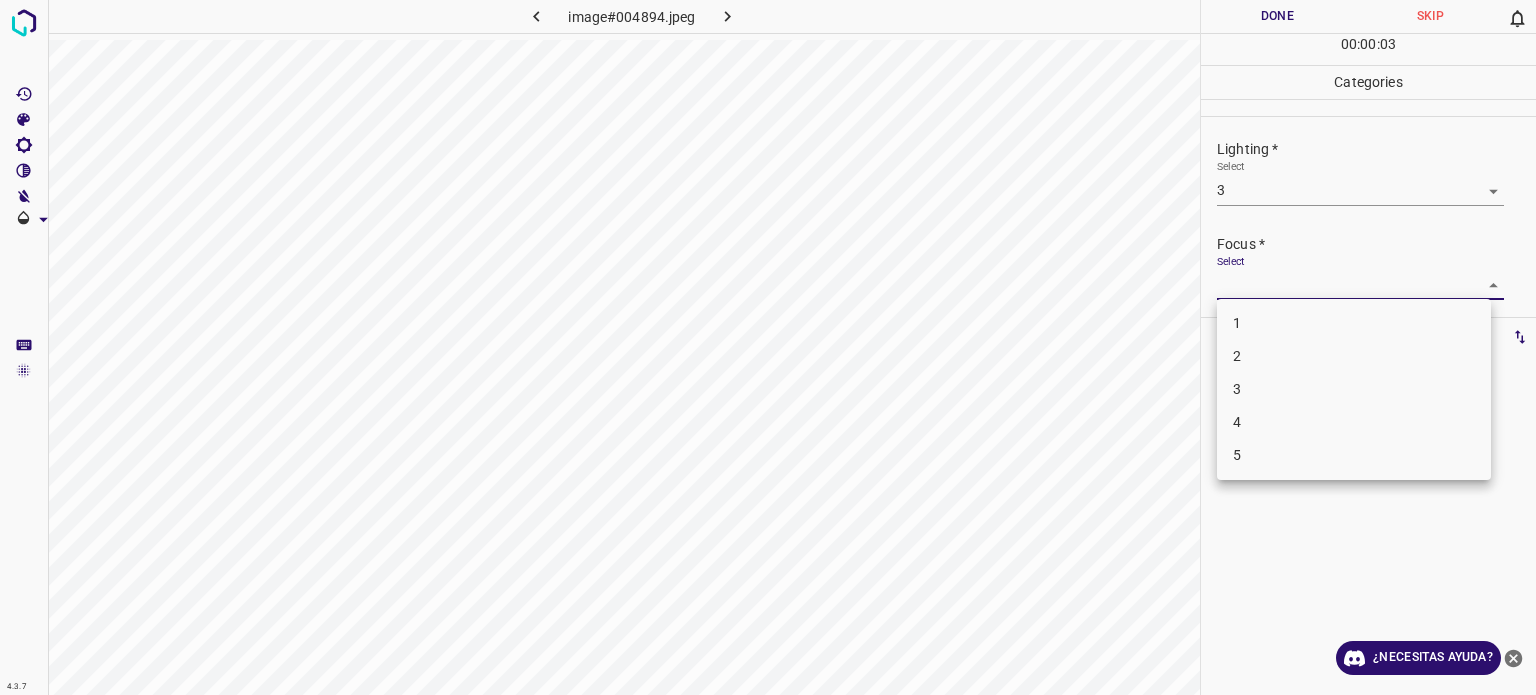 click on "4.3.7 image#004894.jpeg Done Skip 0 00   : 00   : 03   Categories Lighting *  Select 3 3 Focus *  Select ​ Overall *  Select ​ Labels   0 Categories 1 Lighting 2 Focus 3 Overall Tools Space Change between modes (Draw & Edit) I Auto labeling R Restore zoom M Zoom in N Zoom out Delete Delete selecte label Filters Z Restore filters X Saturation filter C Brightness filter V Contrast filter B Gray scale filter General O Download ¿Necesitas ayuda? Texto original Valora esta traducción Tu opinión servirá para ayudar a mejorar el Traductor de Google - Texto - Esconder - Borrar 1 2 3 4 5" at bounding box center (768, 347) 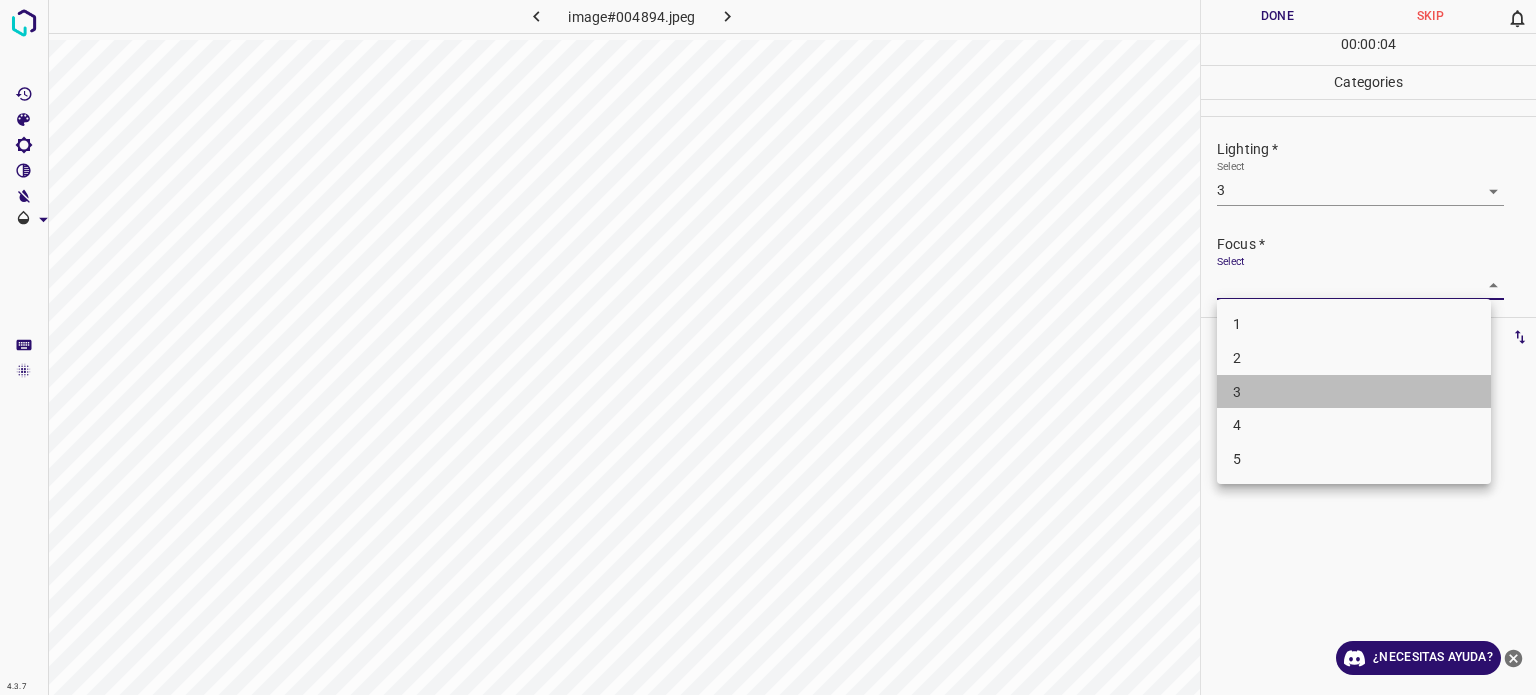 click on "3" at bounding box center [1237, 391] 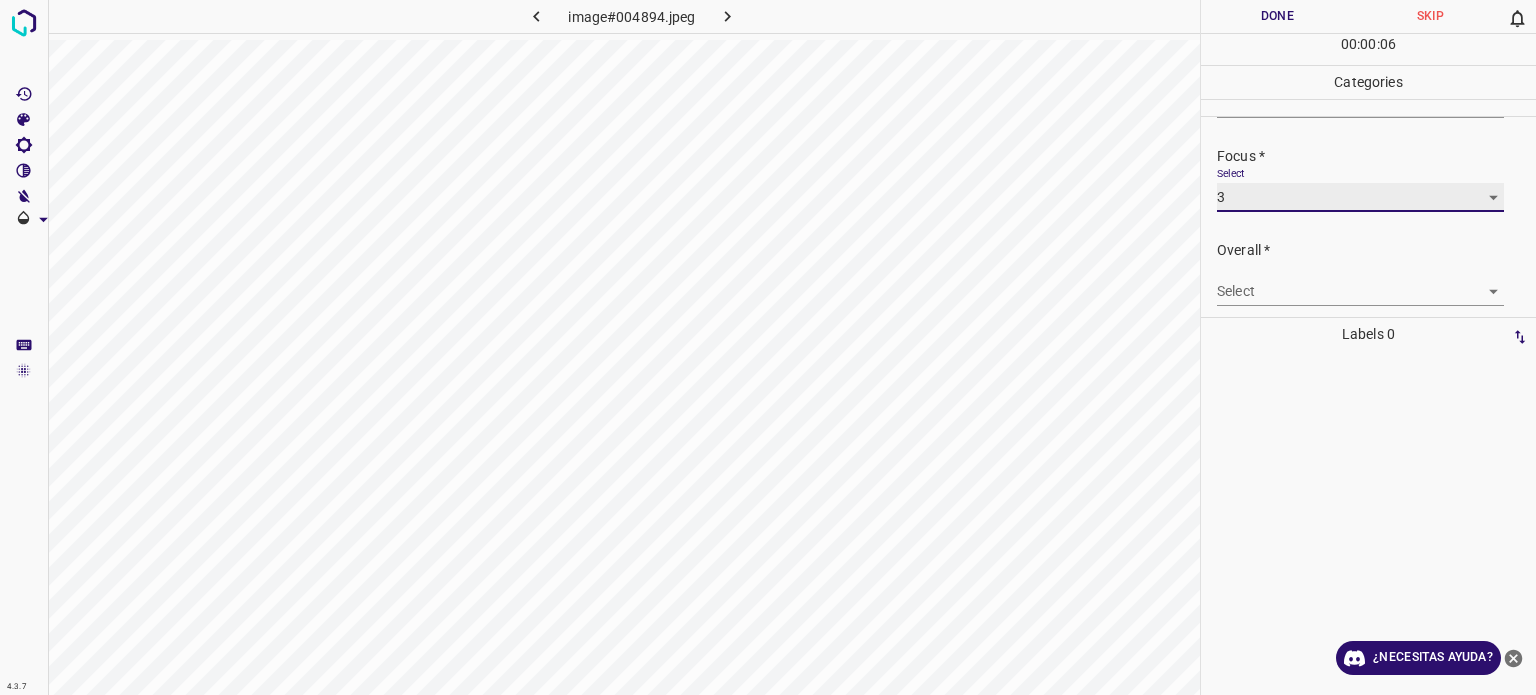 scroll, scrollTop: 98, scrollLeft: 0, axis: vertical 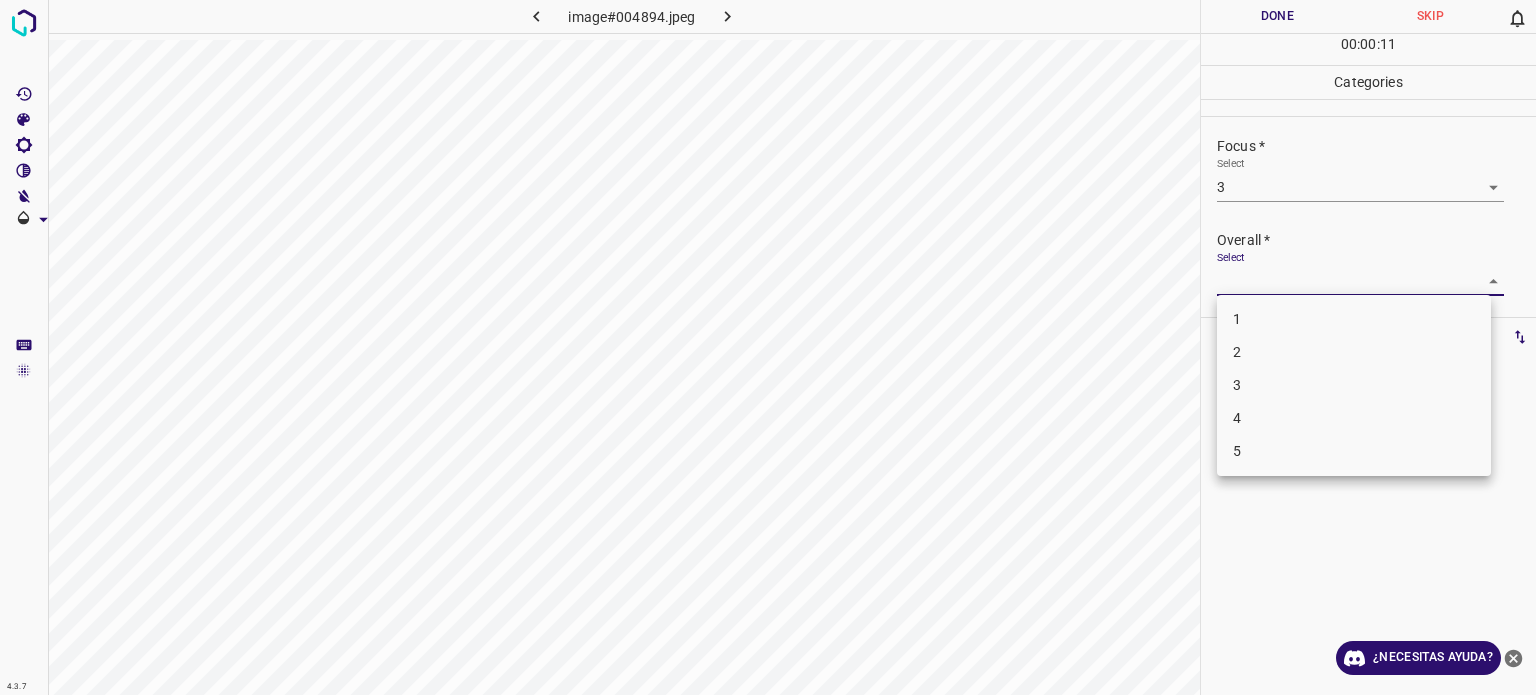 click on "4.3.7 image#004894.jpeg Done Skip 0 00   : 00   : 11   Categories Lighting *  Select 3 3 Focus *  Select 3 3 Overall *  Select ​ Labels   0 Categories 1 Lighting 2 Focus 3 Overall Tools Space Change between modes (Draw & Edit) I Auto labeling R Restore zoom M Zoom in N Zoom out Delete Delete selecte label Filters Z Restore filters X Saturation filter C Brightness filter V Contrast filter B Gray scale filter General O Download ¿Necesitas ayuda? Texto original Valora esta traducción Tu opinión servirá para ayudar a mejorar el Traductor de Google - Texto - Esconder - Borrar 1 2 3 4 5" at bounding box center (768, 347) 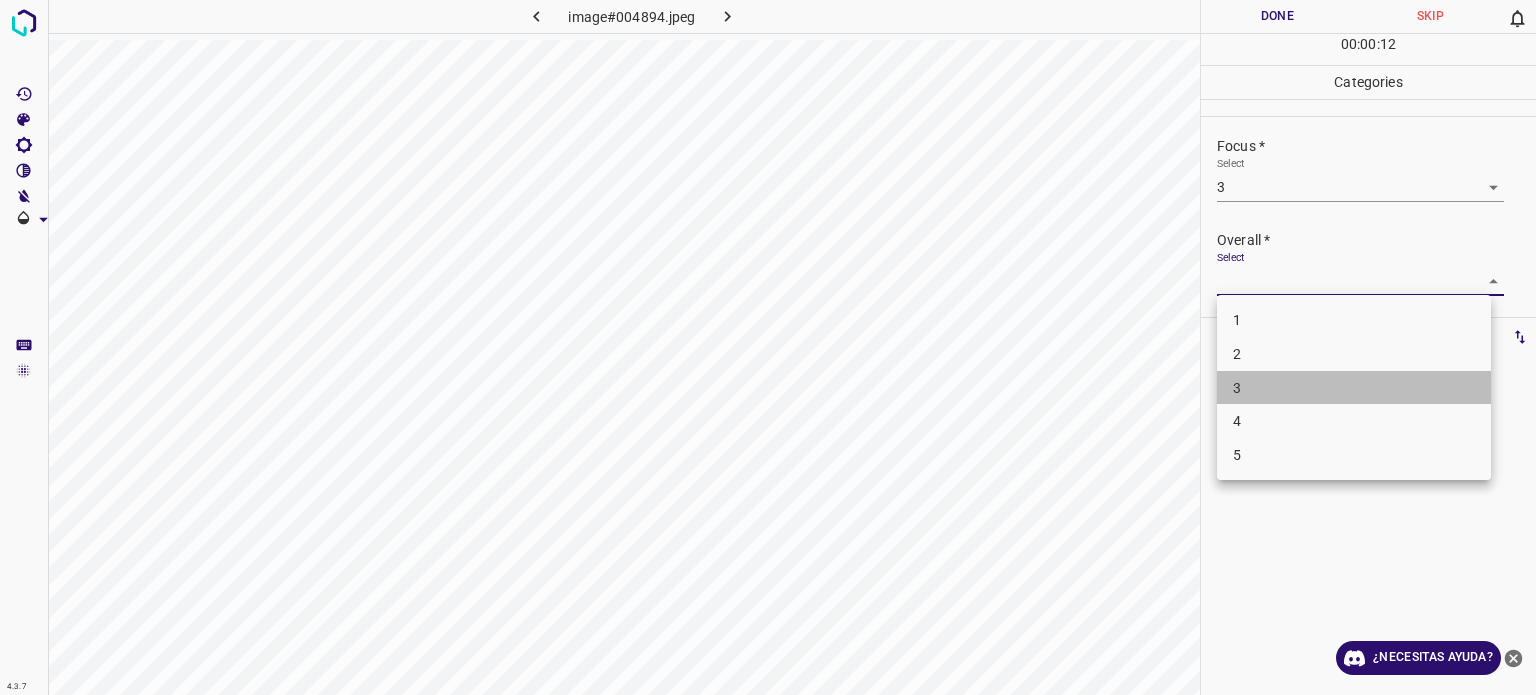 click on "3" at bounding box center (1237, 387) 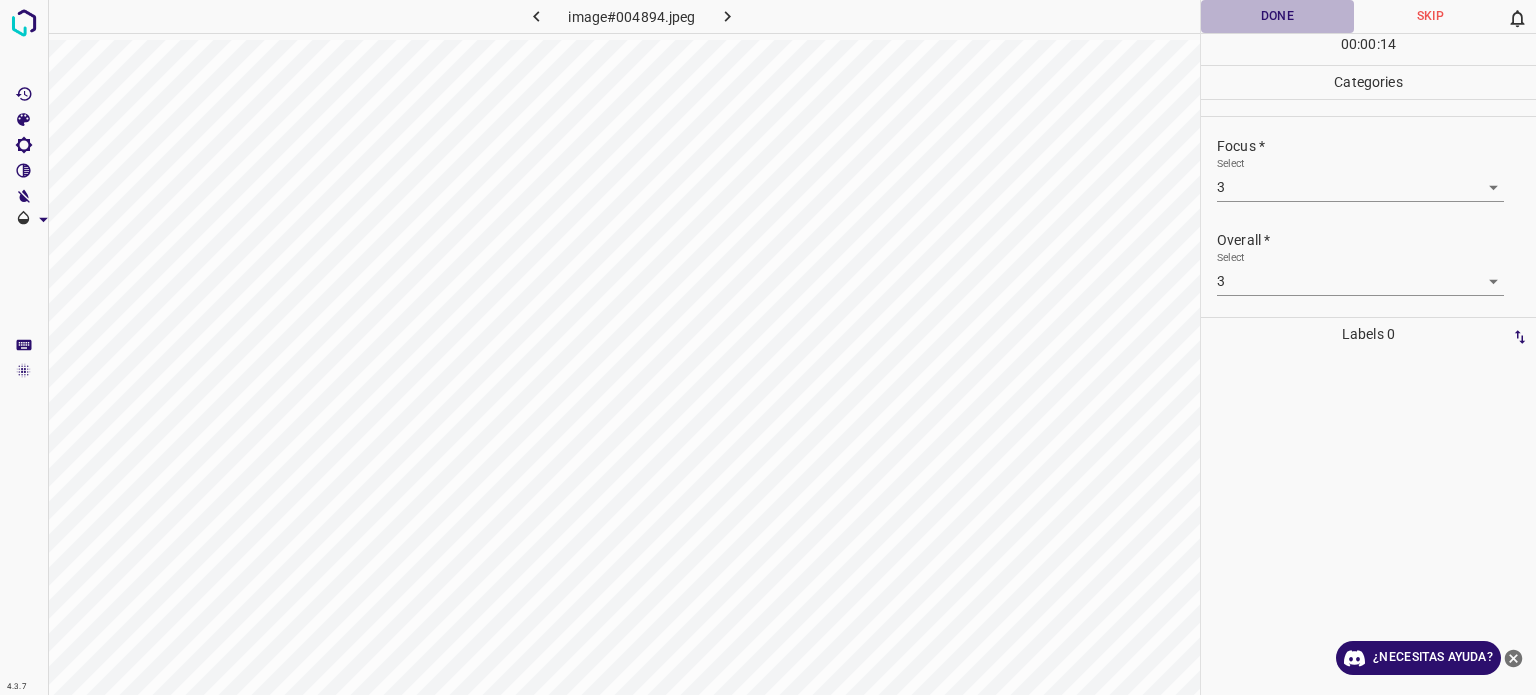 click on "Done" at bounding box center [1277, 16] 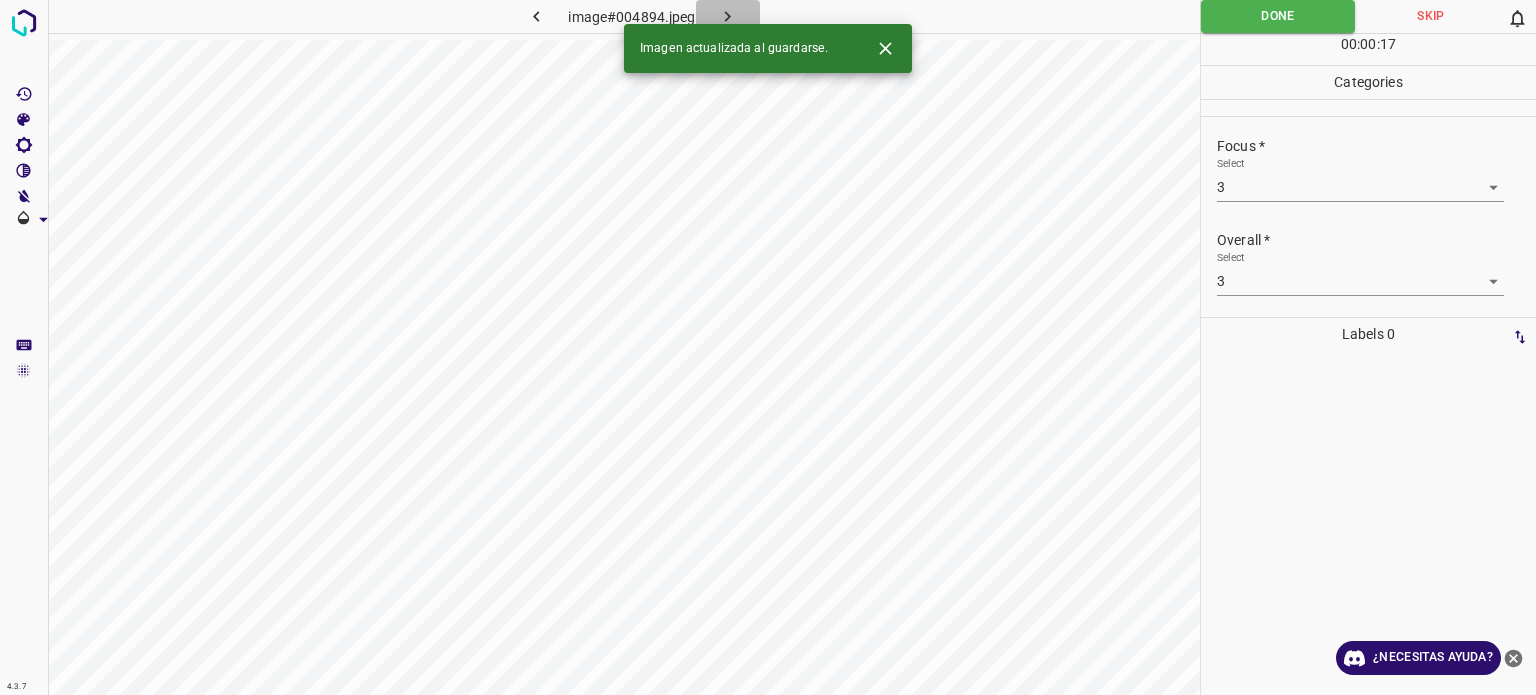 click 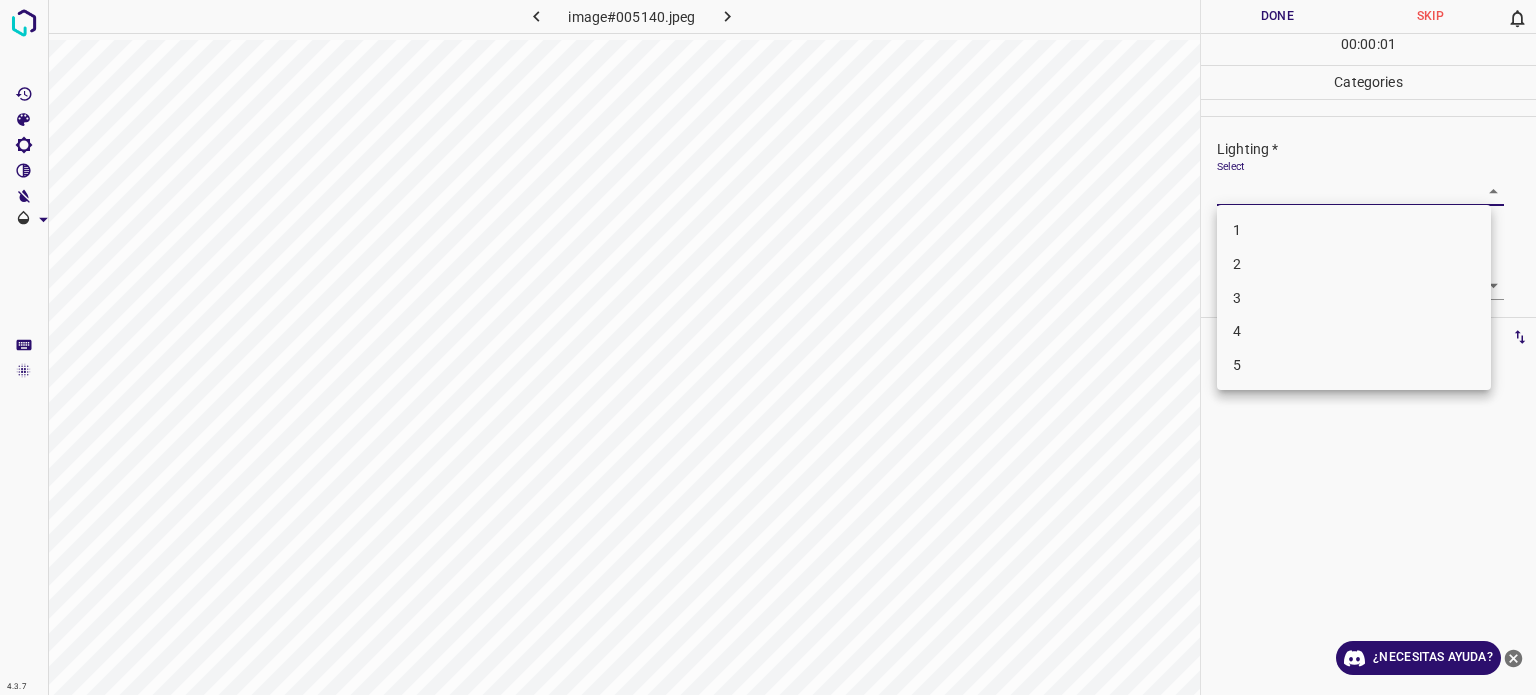 click on "4.3.7 image#005140.jpeg Done Skip 0 00   : 00   : 01   Categories Lighting *  Select ​ Focus *  Select ​ Overall *  Select ​ Labels   0 Categories 1 Lighting 2 Focus 3 Overall Tools Space Change between modes (Draw & Edit) I Auto labeling R Restore zoom M Zoom in N Zoom out Delete Delete selecte label Filters Z Restore filters X Saturation filter C Brightness filter V Contrast filter B Gray scale filter General O Download ¿Necesitas ayuda? Texto original Valora esta traducción Tu opinión servirá para ayudar a mejorar el Traductor de Google - Texto - Esconder - Borrar 1 2 3 4 5" at bounding box center (768, 347) 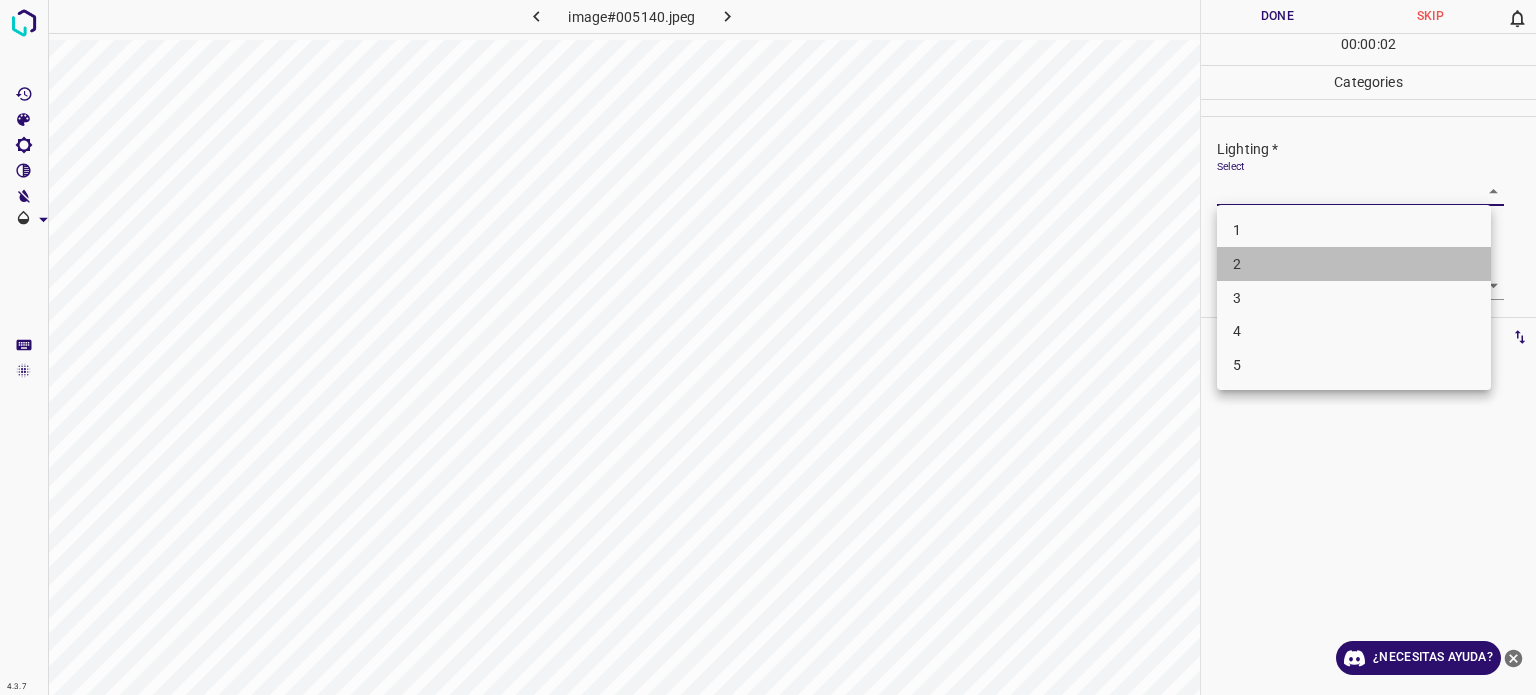 click on "2" at bounding box center [1354, 264] 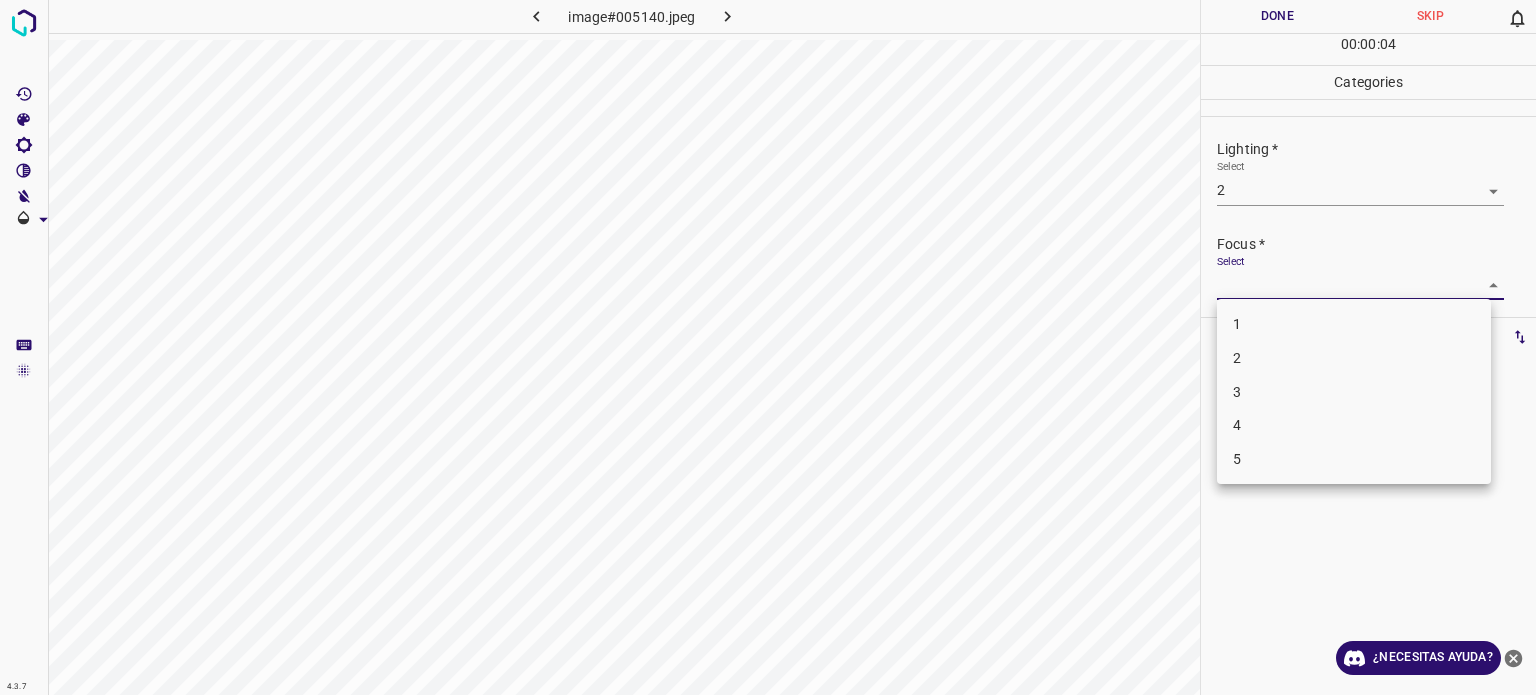 click on "4.3.7 image#005140.jpeg Done Skip 0 00   : 00   : 04   Categories Lighting *  Select 2 2 Focus *  Select ​ Overall *  Select ​ Labels   0 Categories 1 Lighting 2 Focus 3 Overall Tools Space Change between modes (Draw & Edit) I Auto labeling R Restore zoom M Zoom in N Zoom out Delete Delete selecte label Filters Z Restore filters X Saturation filter C Brightness filter V Contrast filter B Gray scale filter General O Download ¿Necesitas ayuda? Texto original Valora esta traducción Tu opinión servirá para ayudar a mejorar el Traductor de Google - Texto - Esconder - Borrar 1 2 3 4 5" at bounding box center (768, 347) 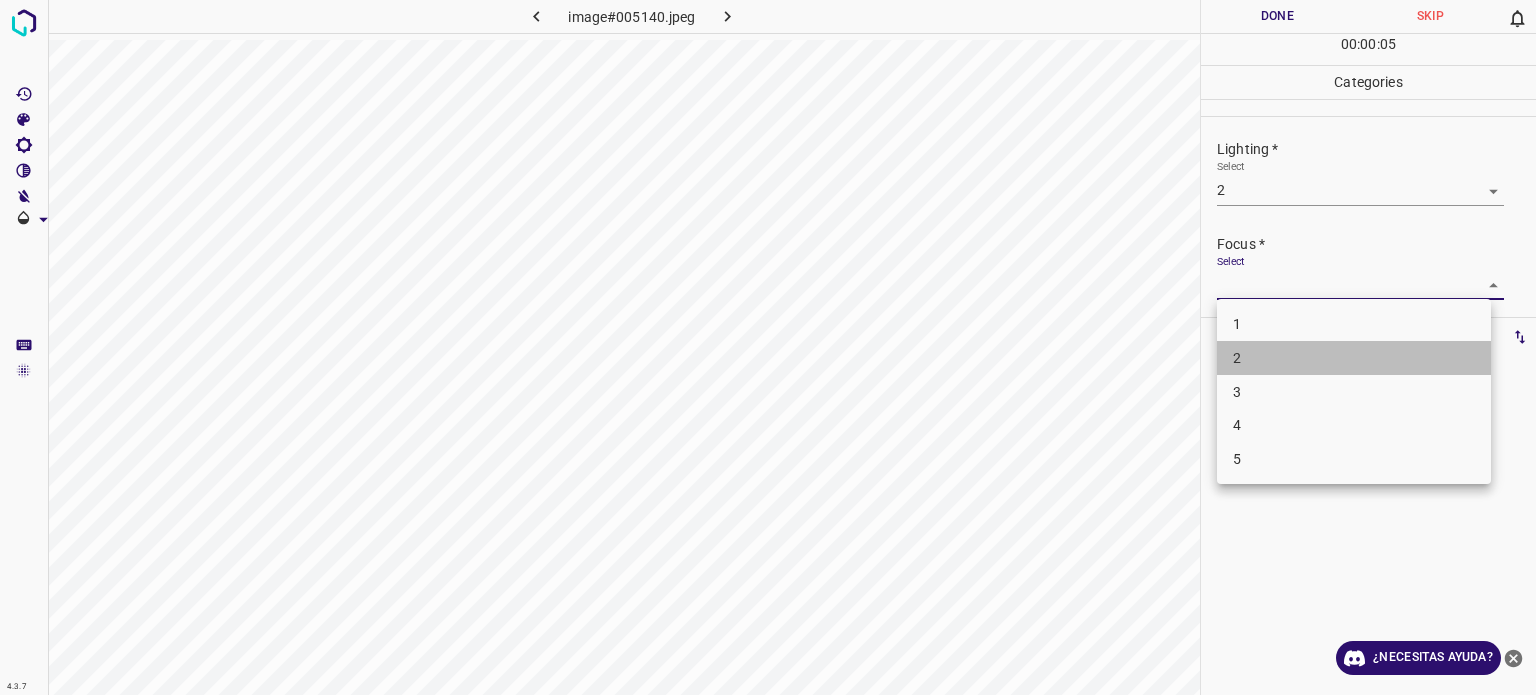 click on "2" at bounding box center (1237, 358) 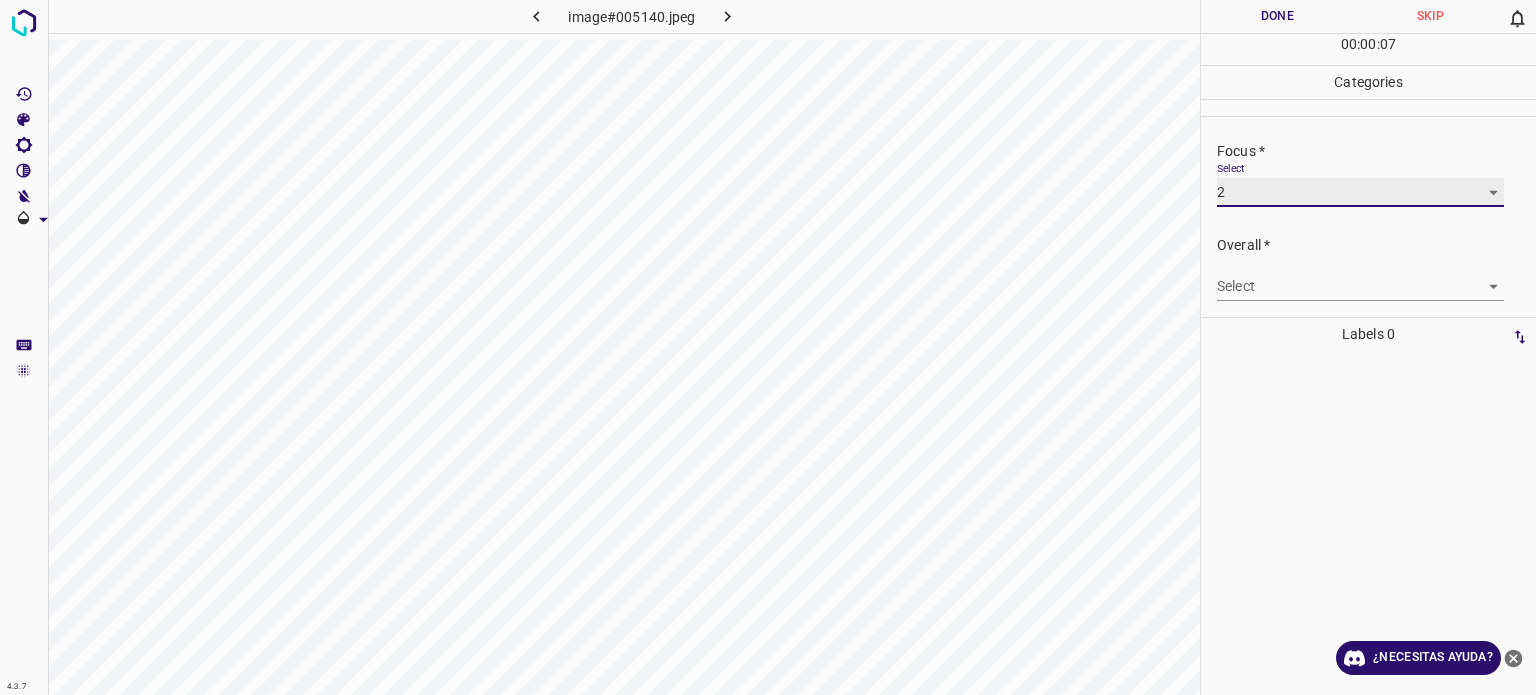 scroll, scrollTop: 98, scrollLeft: 0, axis: vertical 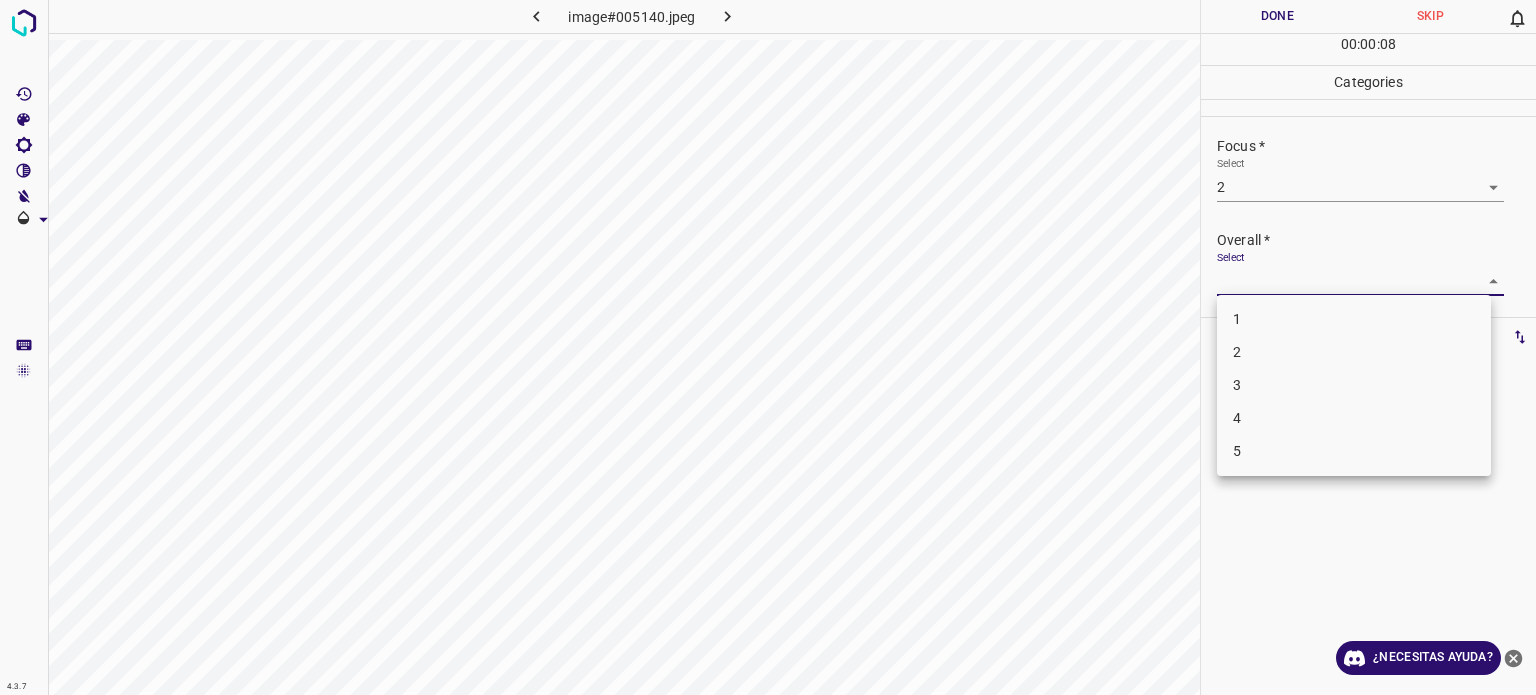 click on "4.3.7 image#005140.jpeg Done Skip 0 00   : 00   : 08   Categories Lighting *  Select 2 2 Focus *  Select 2 2 Overall *  Select ​ Labels   0 Categories 1 Lighting 2 Focus 3 Overall Tools Space Change between modes (Draw & Edit) I Auto labeling R Restore zoom M Zoom in N Zoom out Delete Delete selecte label Filters Z Restore filters X Saturation filter C Brightness filter V Contrast filter B Gray scale filter General O Download ¿Necesitas ayuda? Texto original Valora esta traducción Tu opinión servirá para ayudar a mejorar el Traductor de Google - Texto - Esconder - Borrar 1 2 3 4 5" at bounding box center [768, 347] 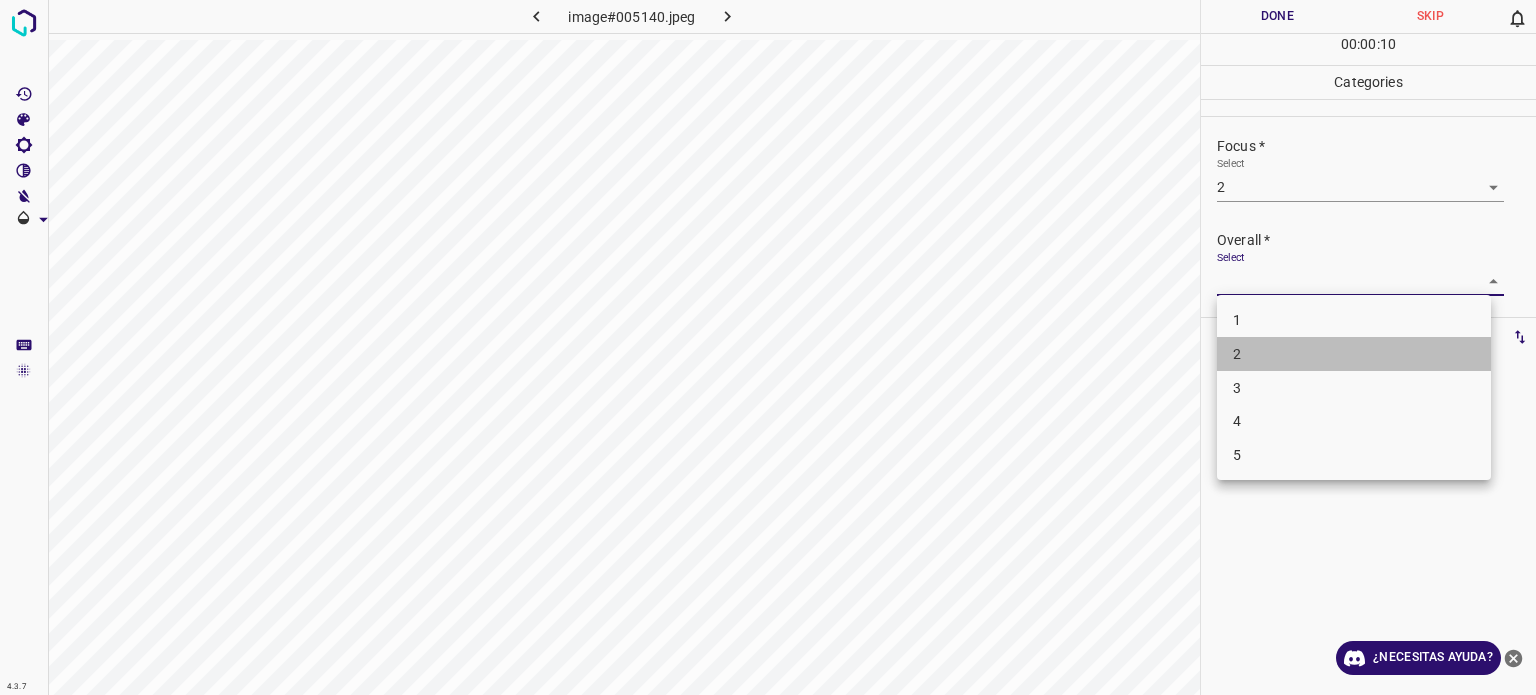 click on "2" at bounding box center [1354, 354] 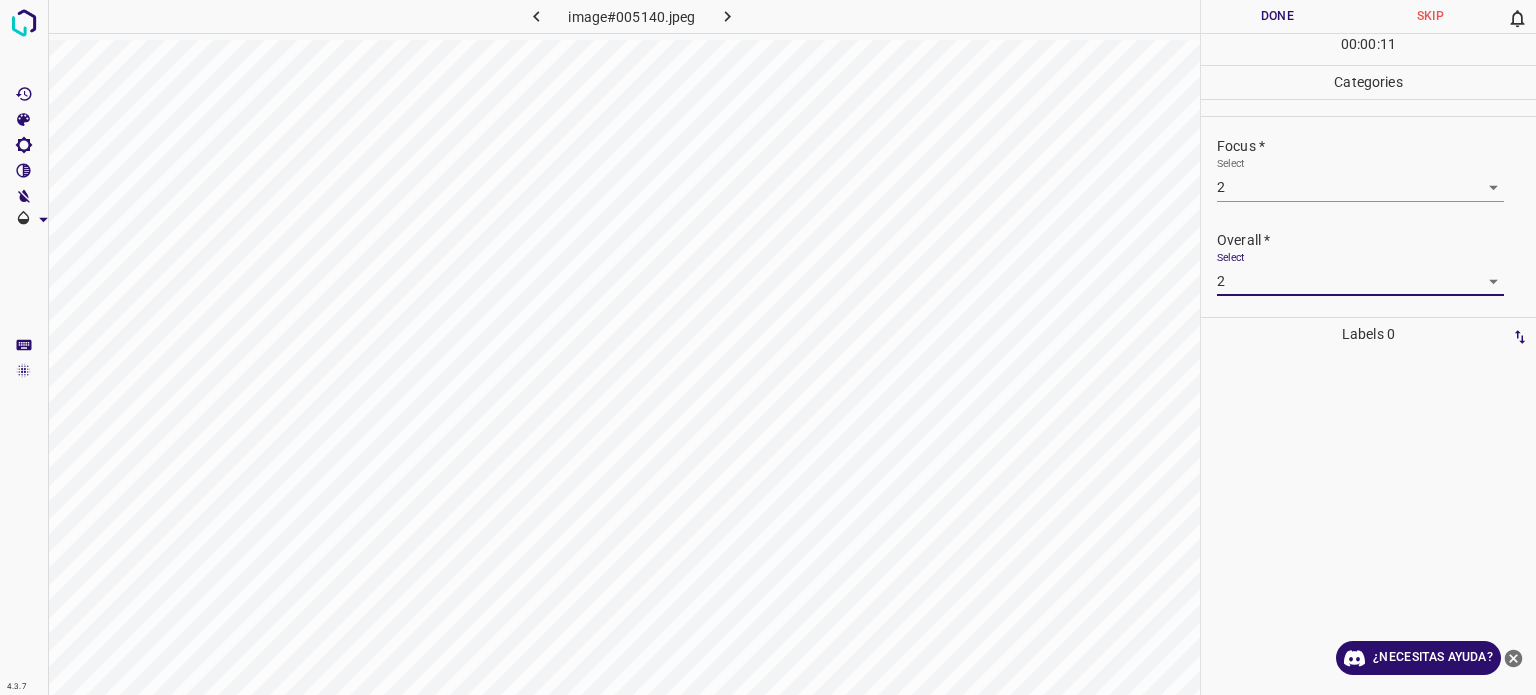 click on "Done" at bounding box center [1277, 16] 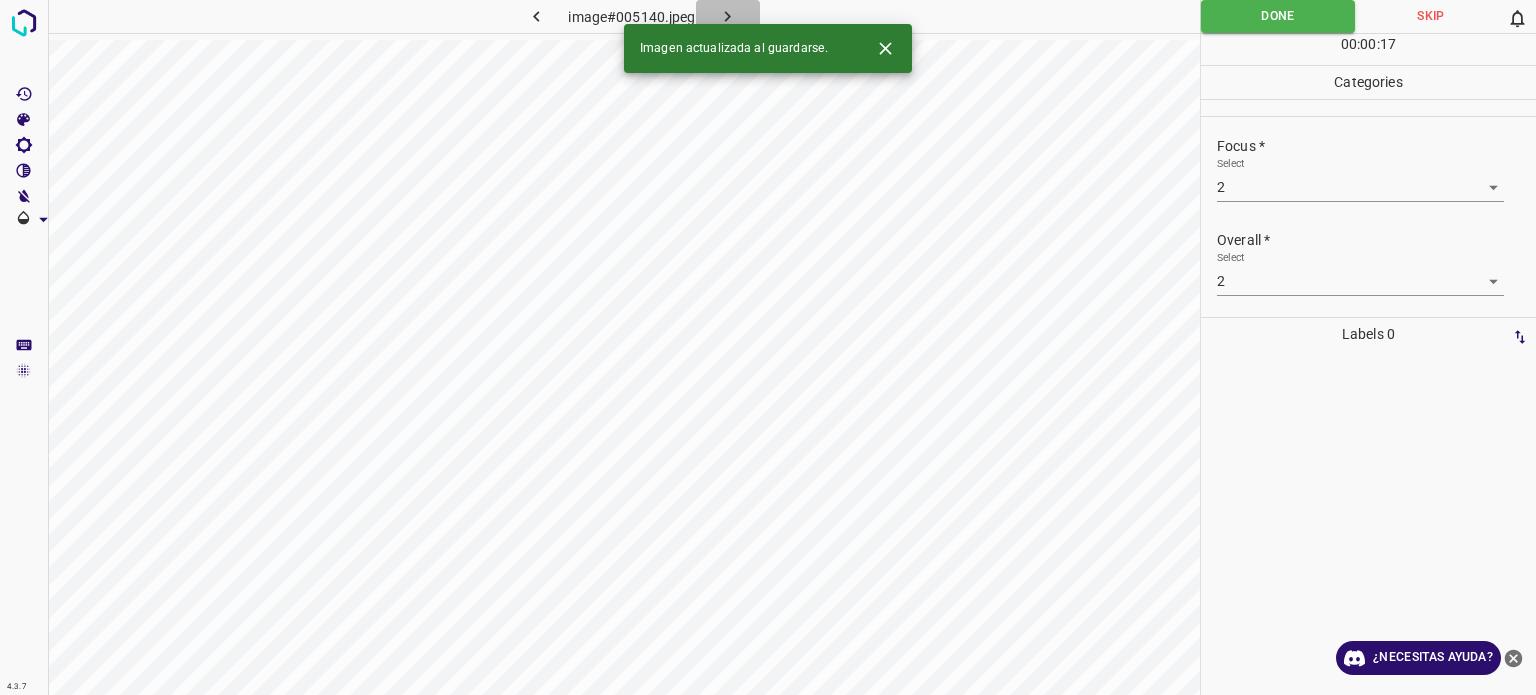 click 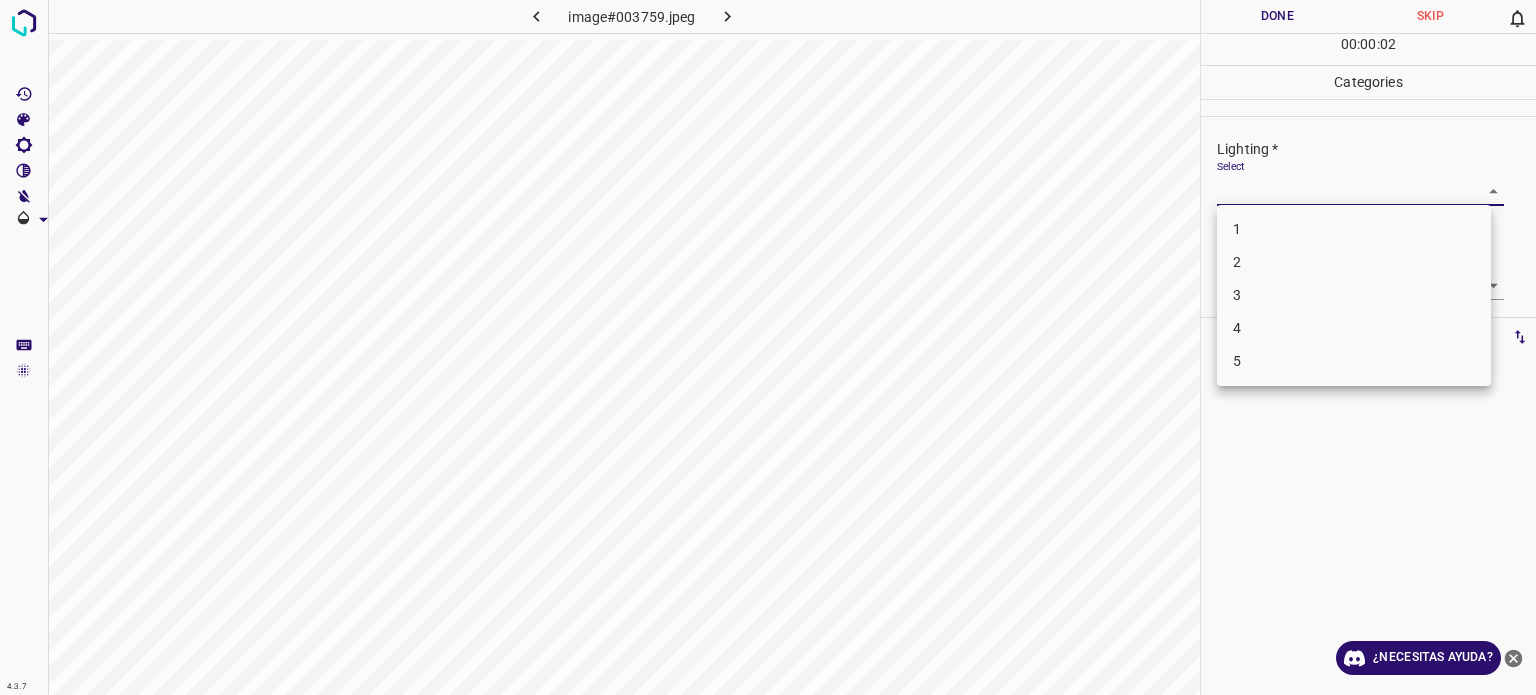 click on "4.3.7 image#003759.jpeg Done Skip 0 00   : 00   : 02   Categories Lighting *  Select ​ Focus *  Select ​ Overall *  Select ​ Labels   0 Categories 1 Lighting 2 Focus 3 Overall Tools Space Change between modes (Draw & Edit) I Auto labeling R Restore zoom M Zoom in N Zoom out Delete Delete selecte label Filters Z Restore filters X Saturation filter C Brightness filter V Contrast filter B Gray scale filter General O Download ¿Necesitas ayuda? Texto original Valora esta traducción Tu opinión servirá para ayudar a mejorar el Traductor de Google - Texto - Esconder - Borrar 1 2 3 4 5" at bounding box center [768, 347] 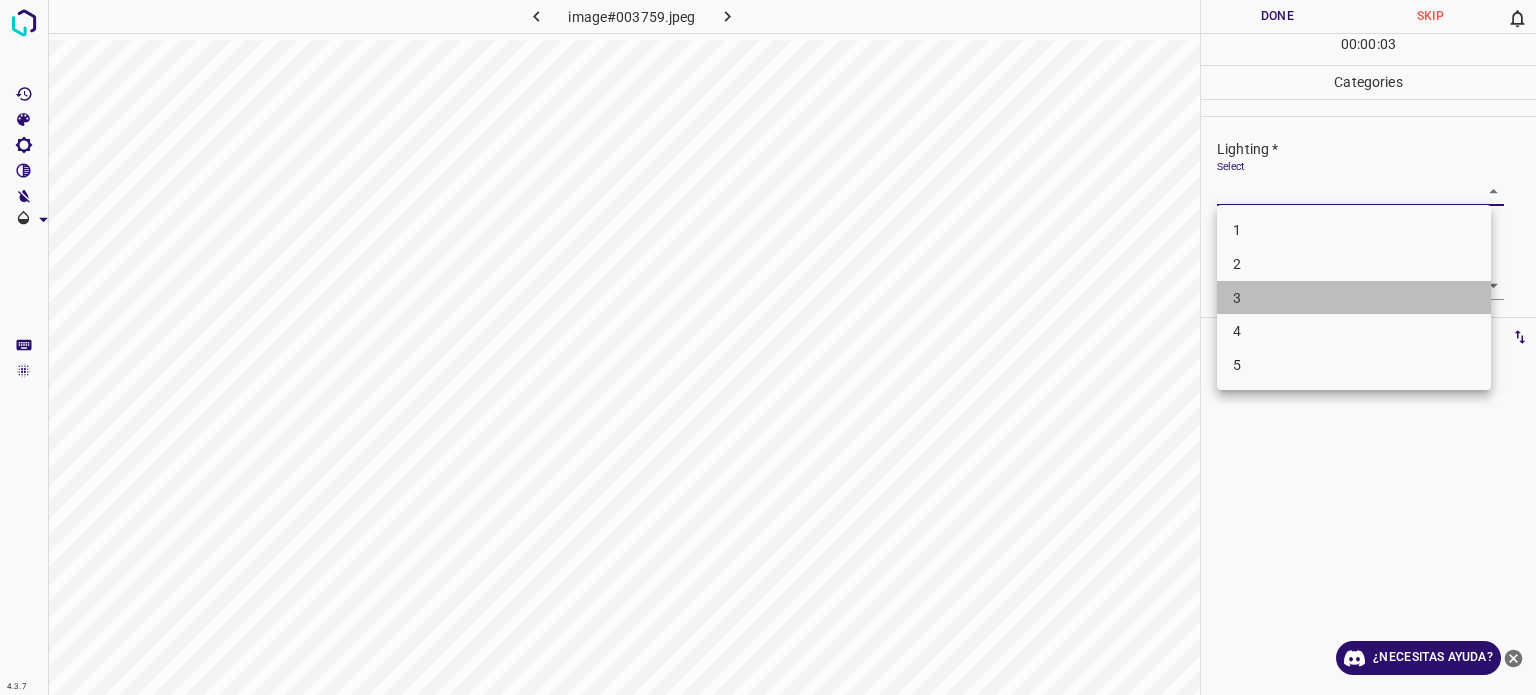 click on "3" at bounding box center (1354, 298) 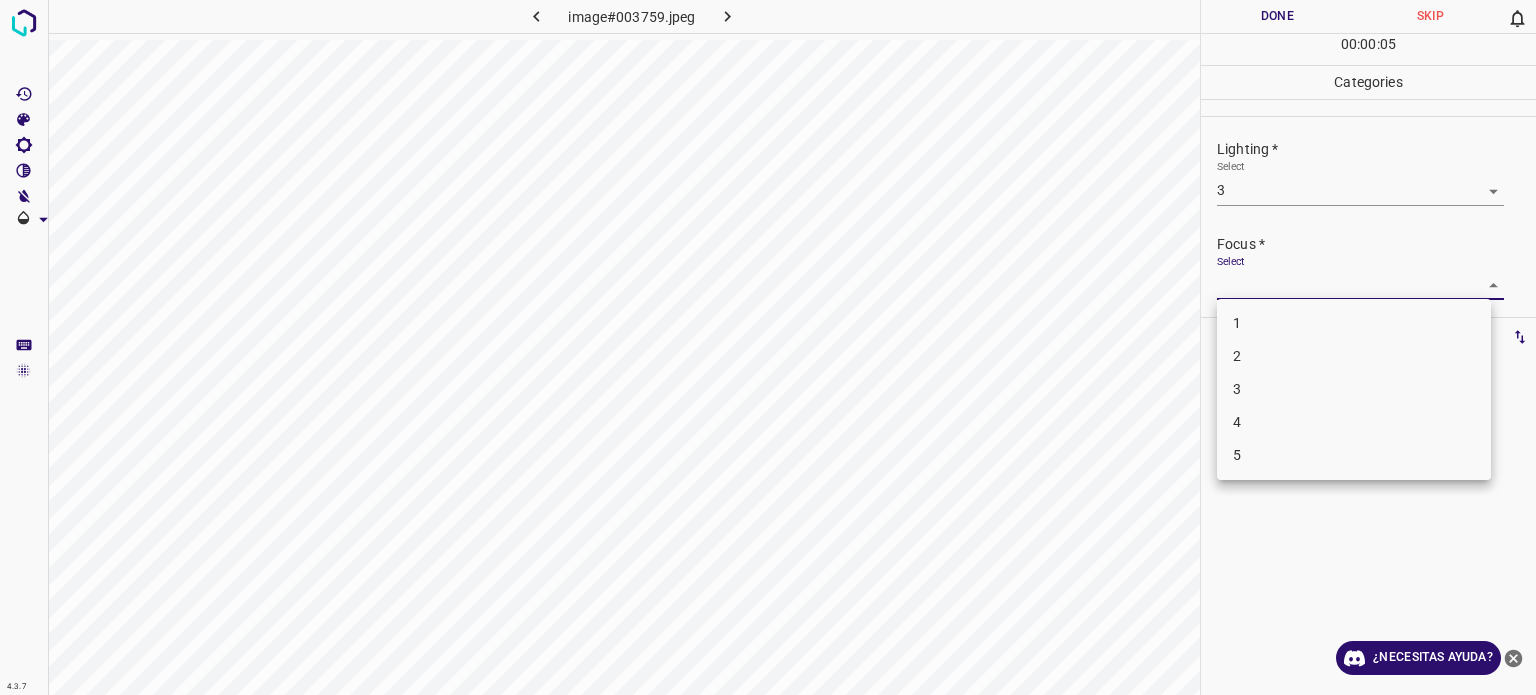 click on "4.3.7 image#003759.jpeg Done Skip 0 00   : 00   : 05   Categories Lighting *  Select 3 3 Focus *  Select ​ Overall *  Select ​ Labels   0 Categories 1 Lighting 2 Focus 3 Overall Tools Space Change between modes (Draw & Edit) I Auto labeling R Restore zoom M Zoom in N Zoom out Delete Delete selecte label Filters Z Restore filters X Saturation filter C Brightness filter V Contrast filter B Gray scale filter General O Download ¿Necesitas ayuda? Texto original Valora esta traducción Tu opinión servirá para ayudar a mejorar el Traductor de Google - Texto - Esconder - Borrar 1 2 3 4 5" at bounding box center [768, 347] 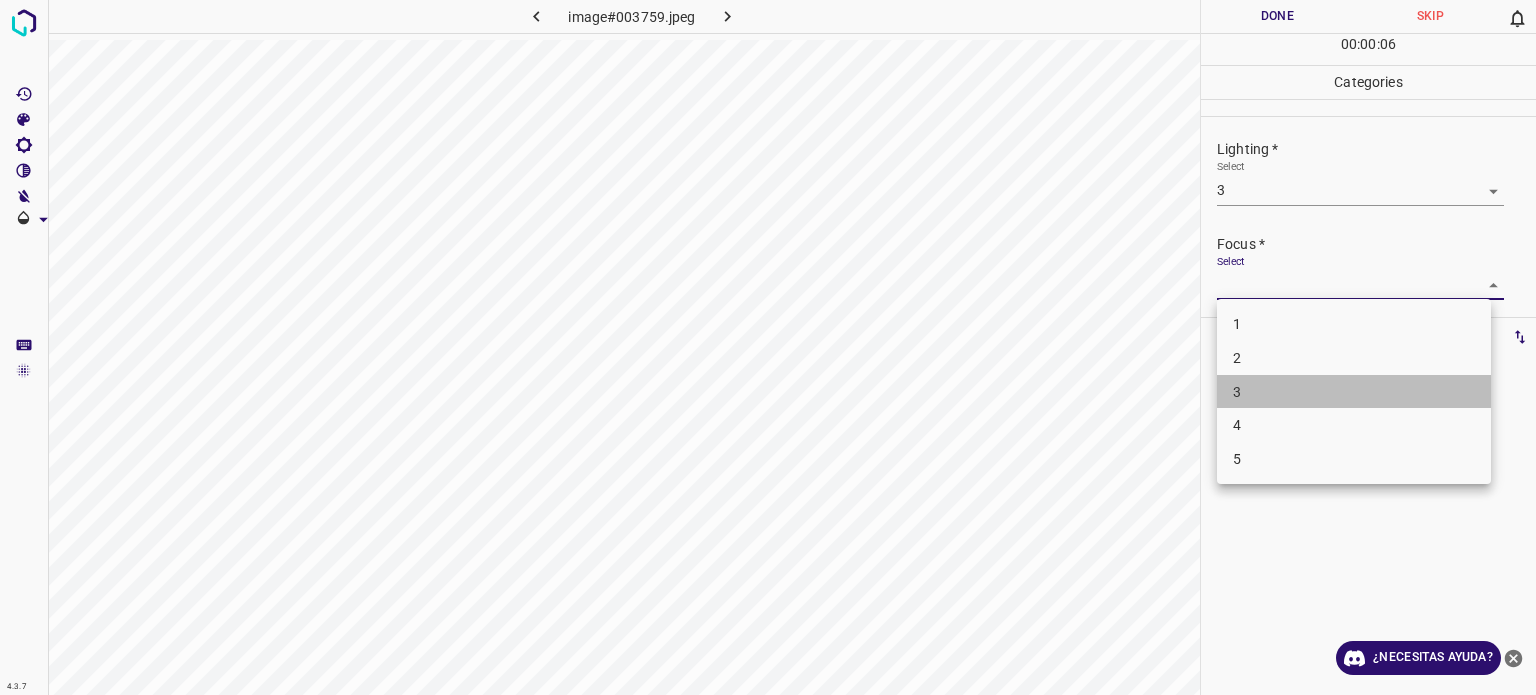 click on "3" at bounding box center (1237, 391) 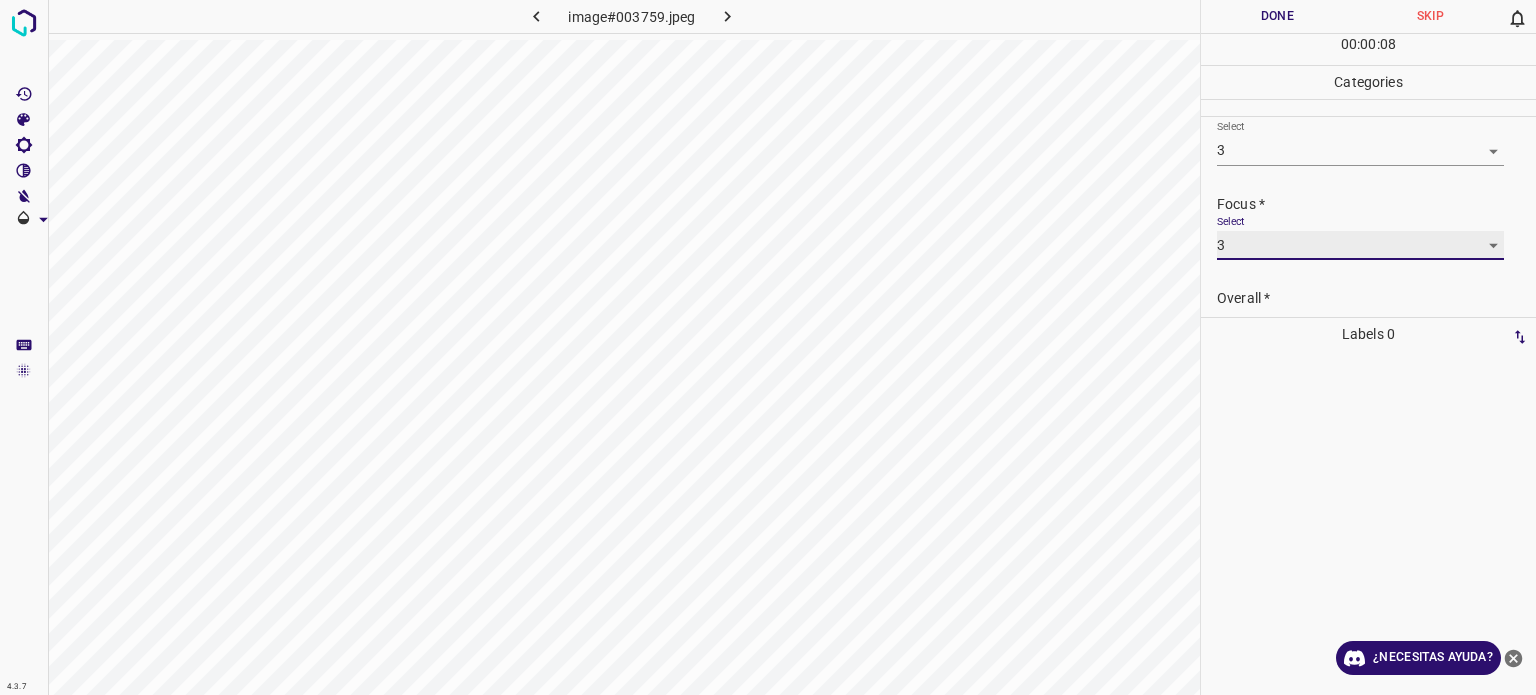 scroll, scrollTop: 80, scrollLeft: 0, axis: vertical 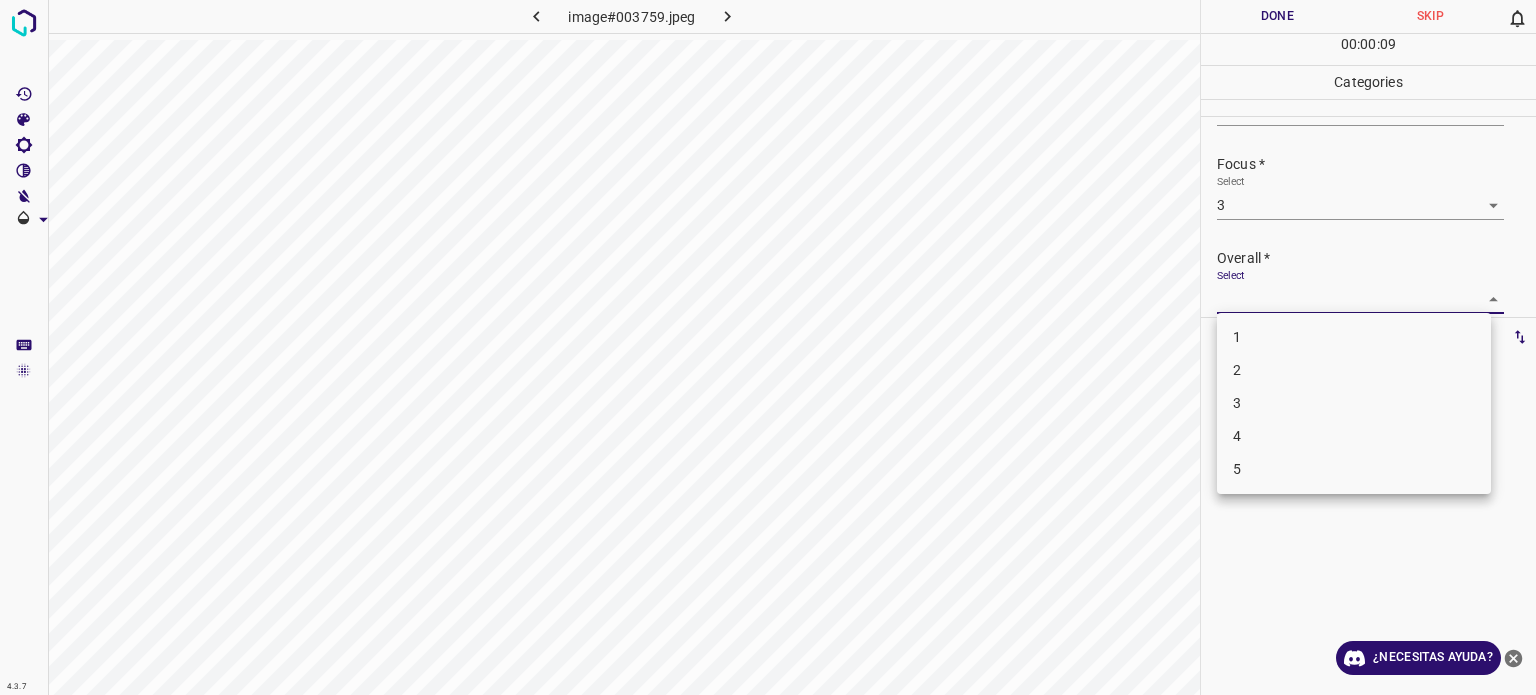 click on "4.3.7 image#003759.jpeg Done Skip 0 00   : 00   : 09   Categories Lighting *  Select 3 3 Focus *  Select 3 3 Overall *  Select ​ Labels   0 Categories 1 Lighting 2 Focus 3 Overall Tools Space Change between modes (Draw & Edit) I Auto labeling R Restore zoom M Zoom in N Zoom out Delete Delete selecte label Filters Z Restore filters X Saturation filter C Brightness filter V Contrast filter B Gray scale filter General O Download ¿Necesitas ayuda? Texto original Valora esta traducción Tu opinión servirá para ayudar a mejorar el Traductor de Google - Texto - Esconder - Borrar 1 2 3 4 5" at bounding box center (768, 347) 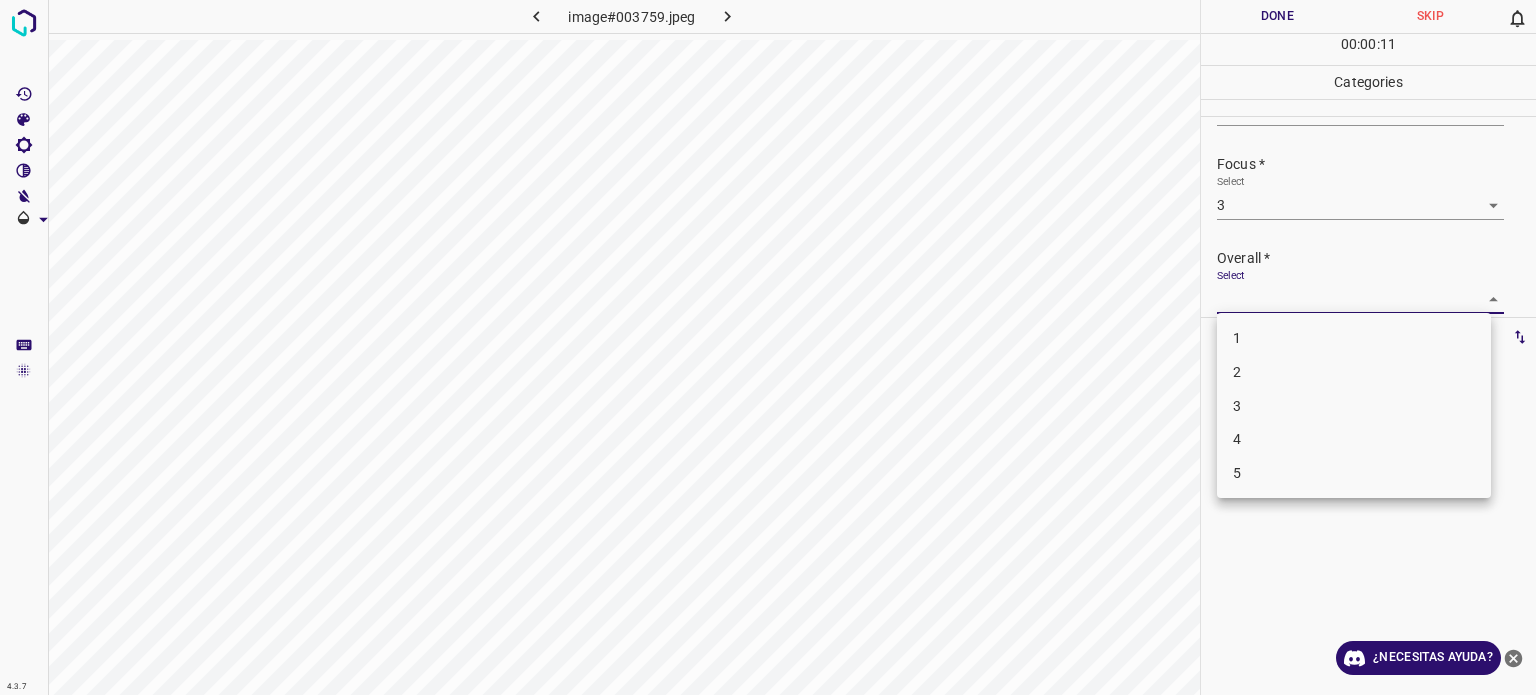 click on "3" at bounding box center (1354, 406) 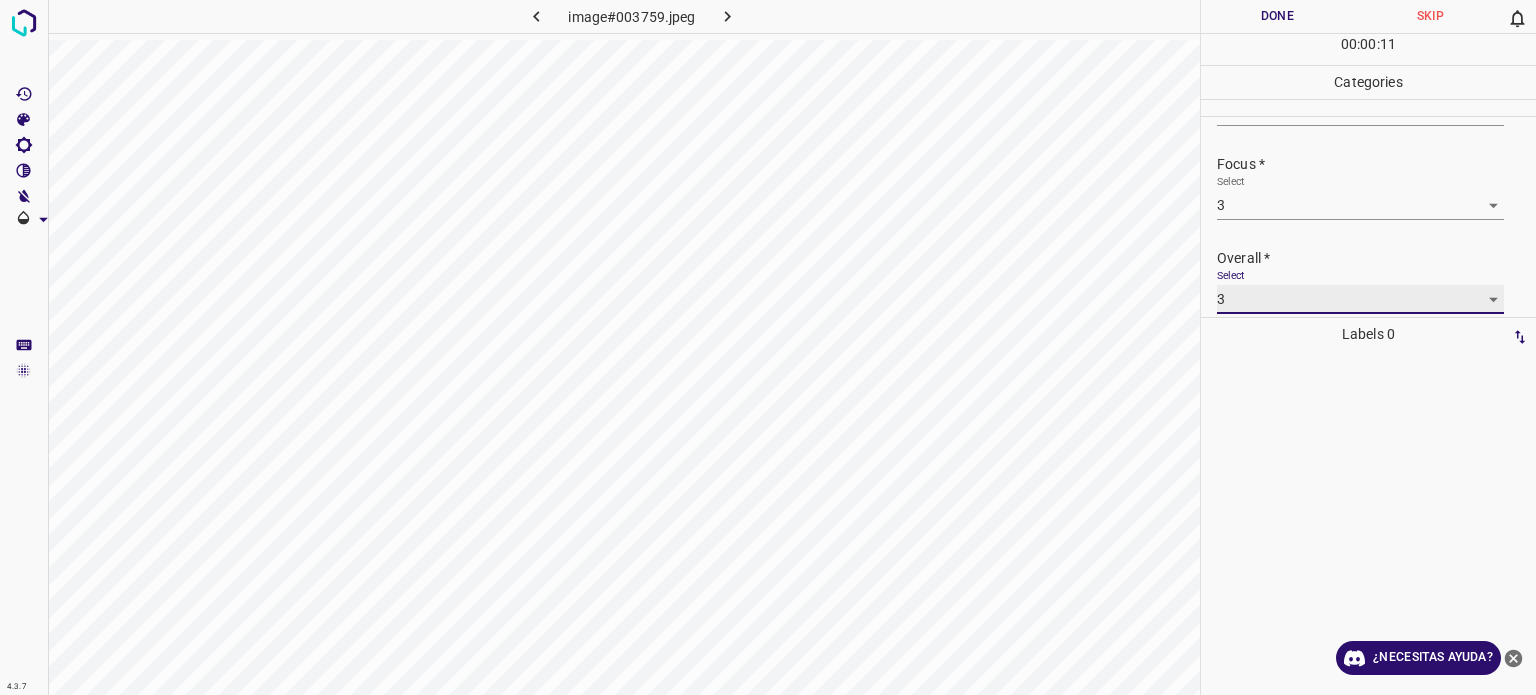 scroll, scrollTop: 80, scrollLeft: 0, axis: vertical 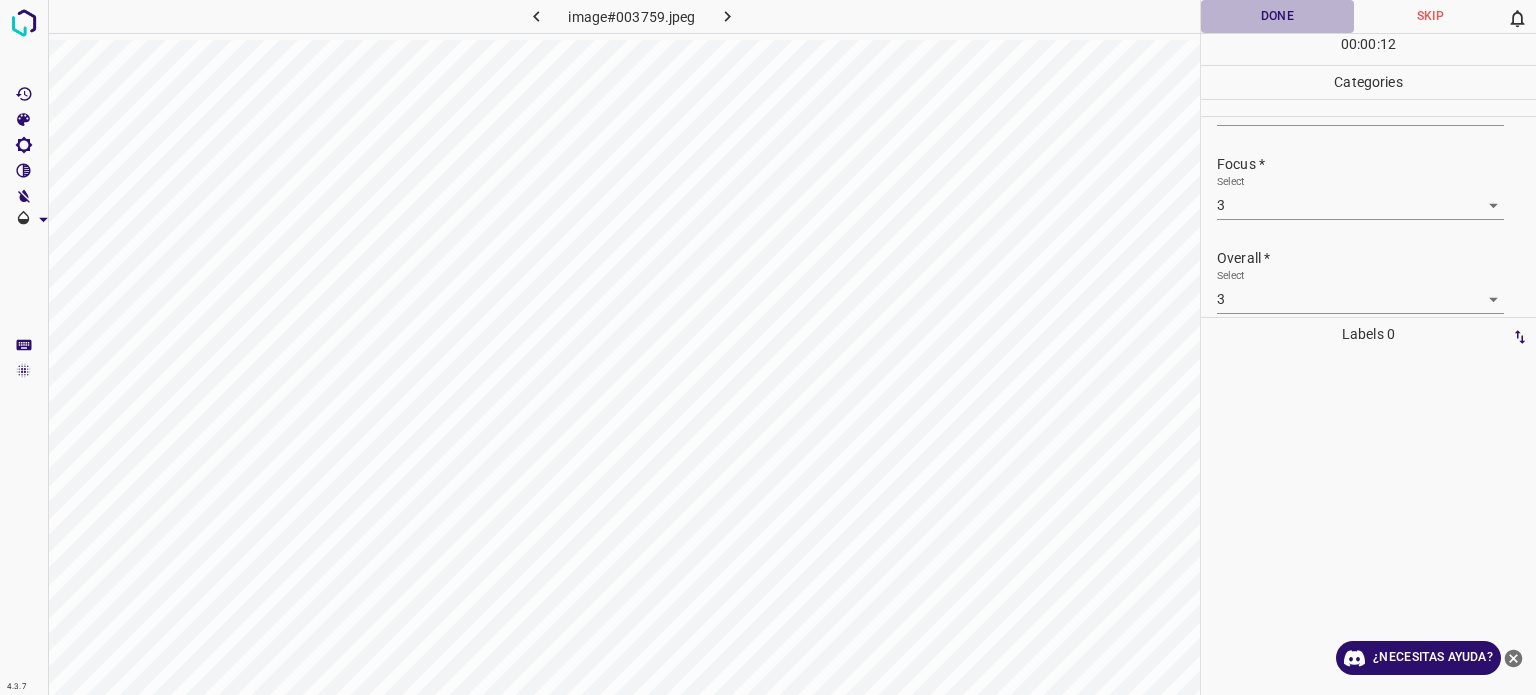 click on "Done" at bounding box center (1277, 16) 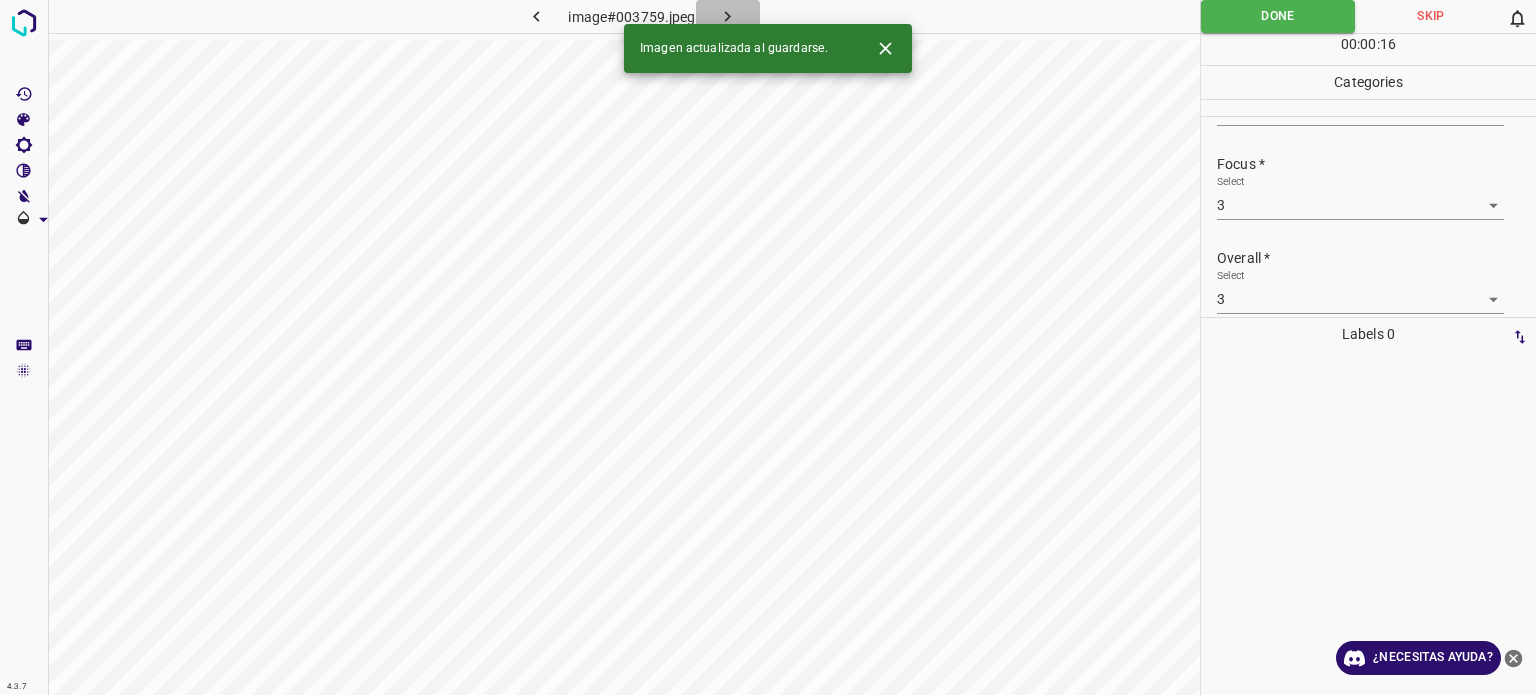 click 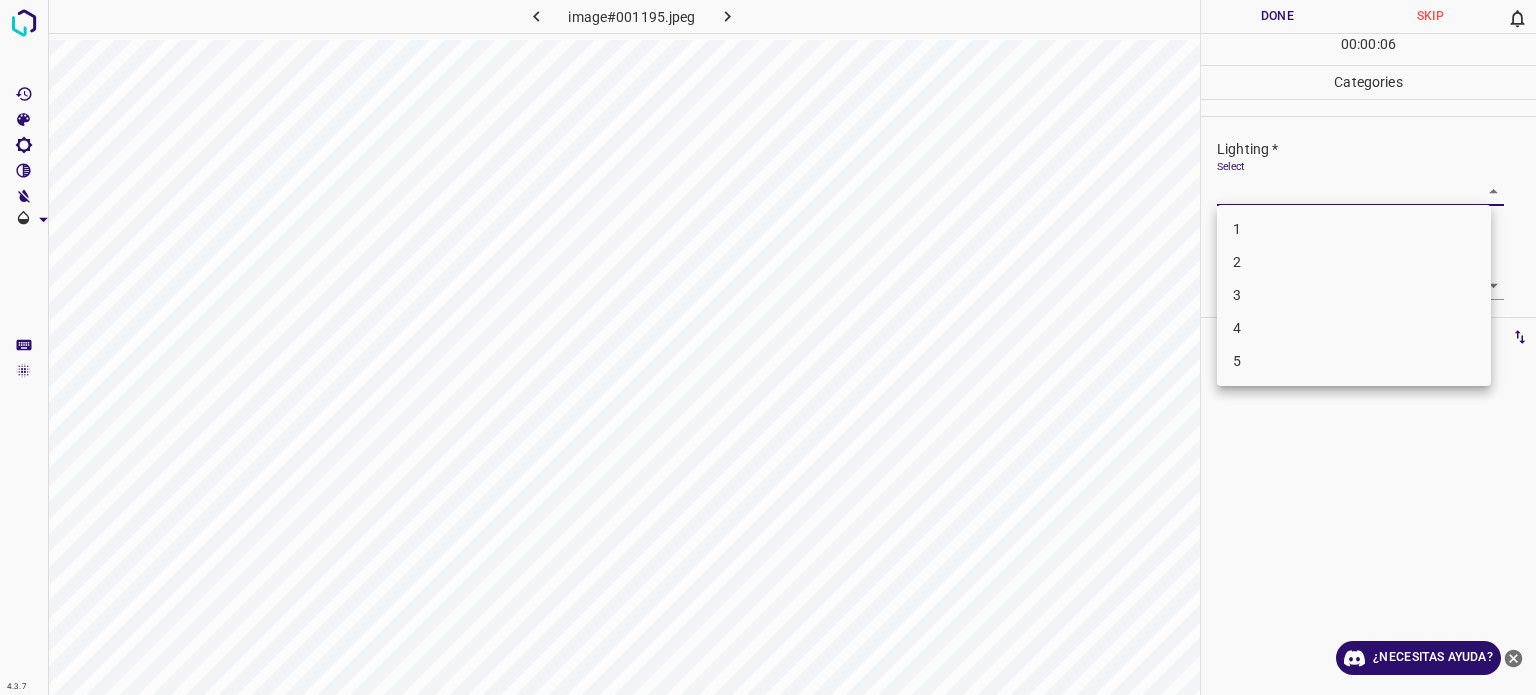 click on "4.3.7 image#001195.jpeg Done Skip 0 00   : 00   : 06   Categories Lighting *  Select ​ Focus *  Select ​ Overall *  Select ​ Labels   0 Categories 1 Lighting 2 Focus 3 Overall Tools Space Change between modes (Draw & Edit) I Auto labeling R Restore zoom M Zoom in N Zoom out Delete Delete selecte label Filters Z Restore filters X Saturation filter C Brightness filter V Contrast filter B Gray scale filter General O Download ¿Necesitas ayuda? Texto original Valora esta traducción Tu opinión servirá para ayudar a mejorar el Traductor de Google - Texto - Esconder - Borrar 1 2 3 4 5" at bounding box center (768, 347) 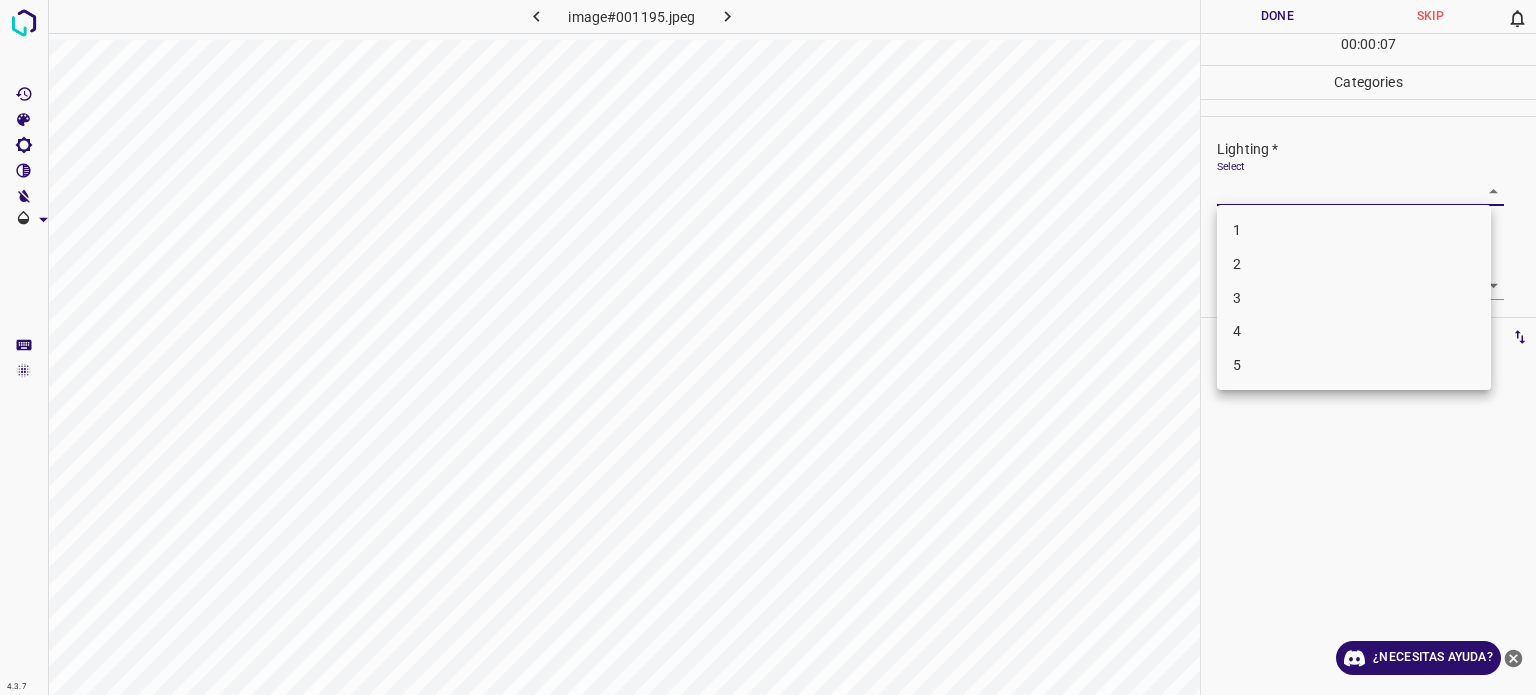 click on "3" at bounding box center (1354, 298) 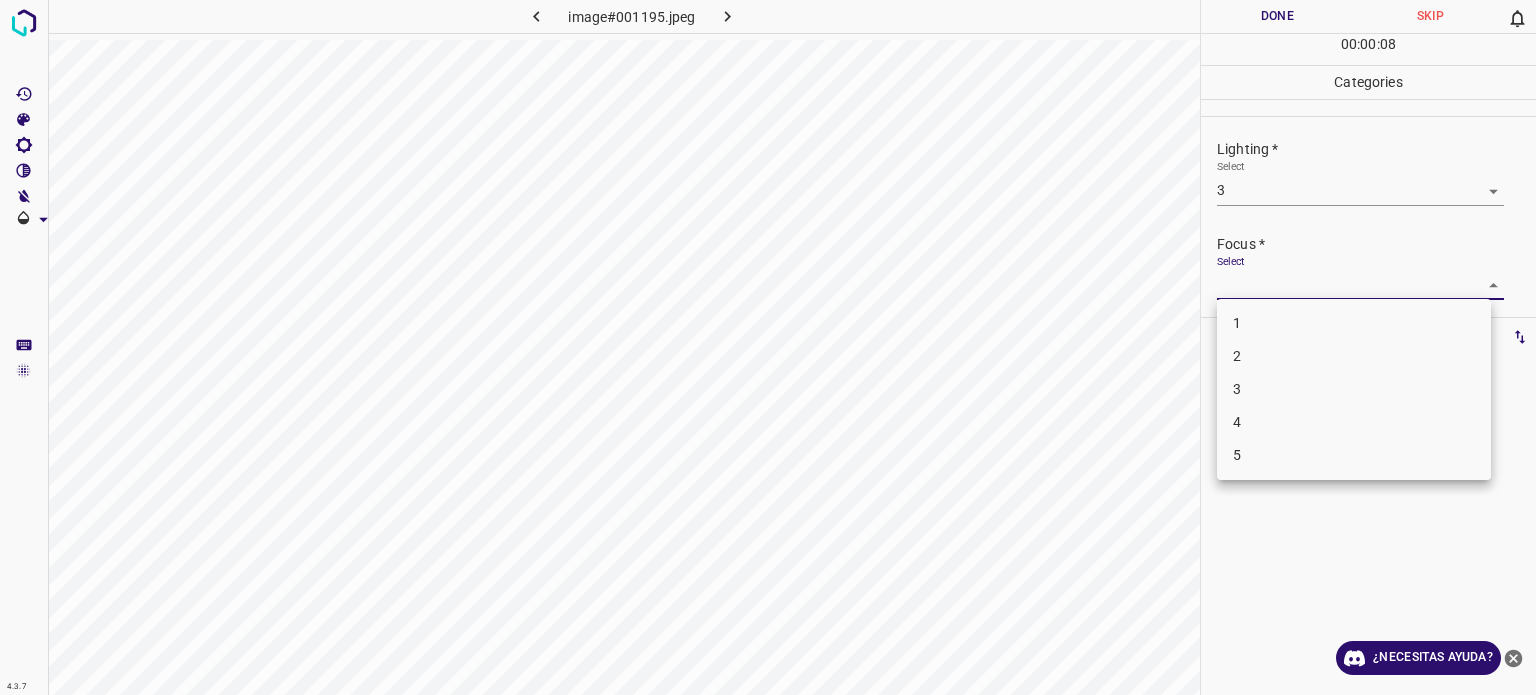 click on "4.3.7 image#001195.jpeg Done Skip 0 00   : 00   : 08   Categories Lighting *  Select 3 3 Focus *  Select ​ Overall *  Select ​ Labels   0 Categories 1 Lighting 2 Focus 3 Overall Tools Space Change between modes (Draw & Edit) I Auto labeling R Restore zoom M Zoom in N Zoom out Delete Delete selecte label Filters Z Restore filters X Saturation filter C Brightness filter V Contrast filter B Gray scale filter General O Download ¿Necesitas ayuda? Texto original Valora esta traducción Tu opinión servirá para ayudar a mejorar el Traductor de Google - Texto - Esconder - Borrar 1 2 3 4 5" at bounding box center (768, 347) 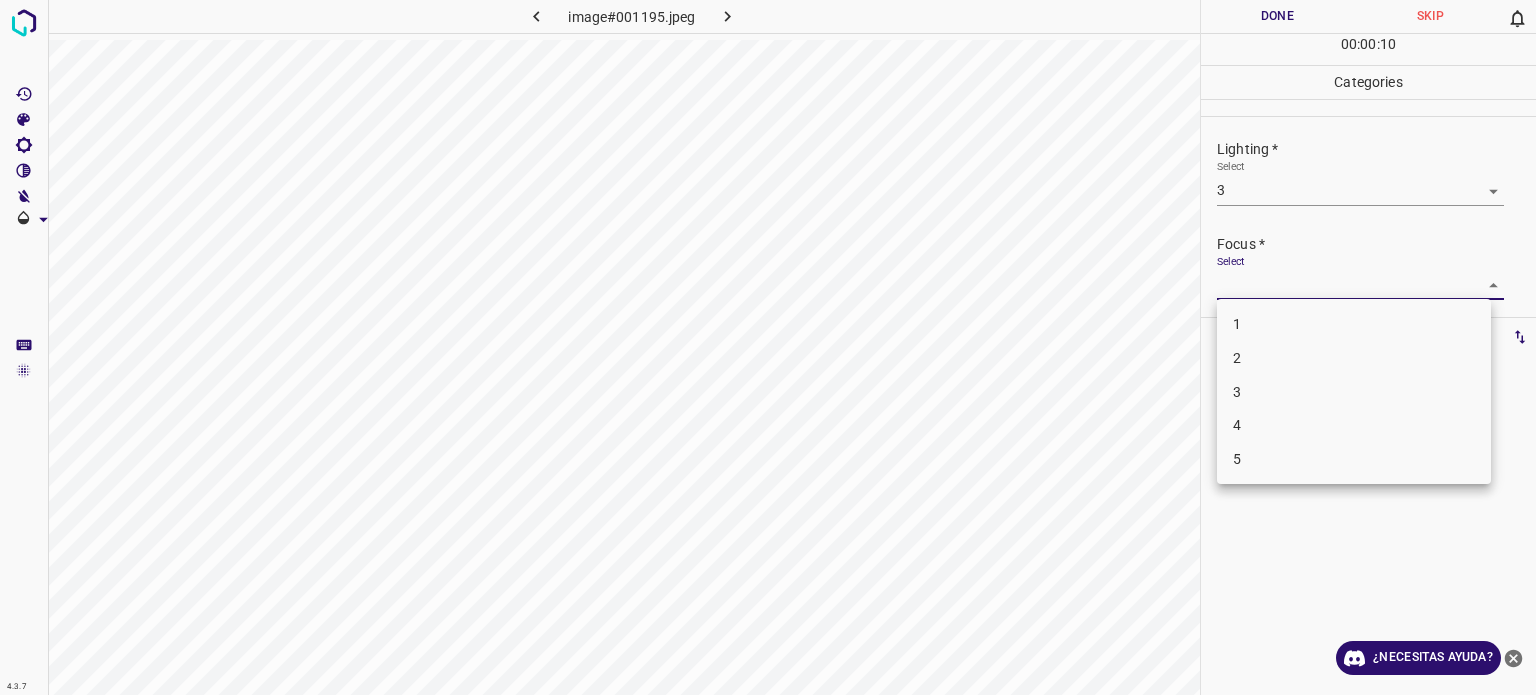 click on "3" at bounding box center (1237, 391) 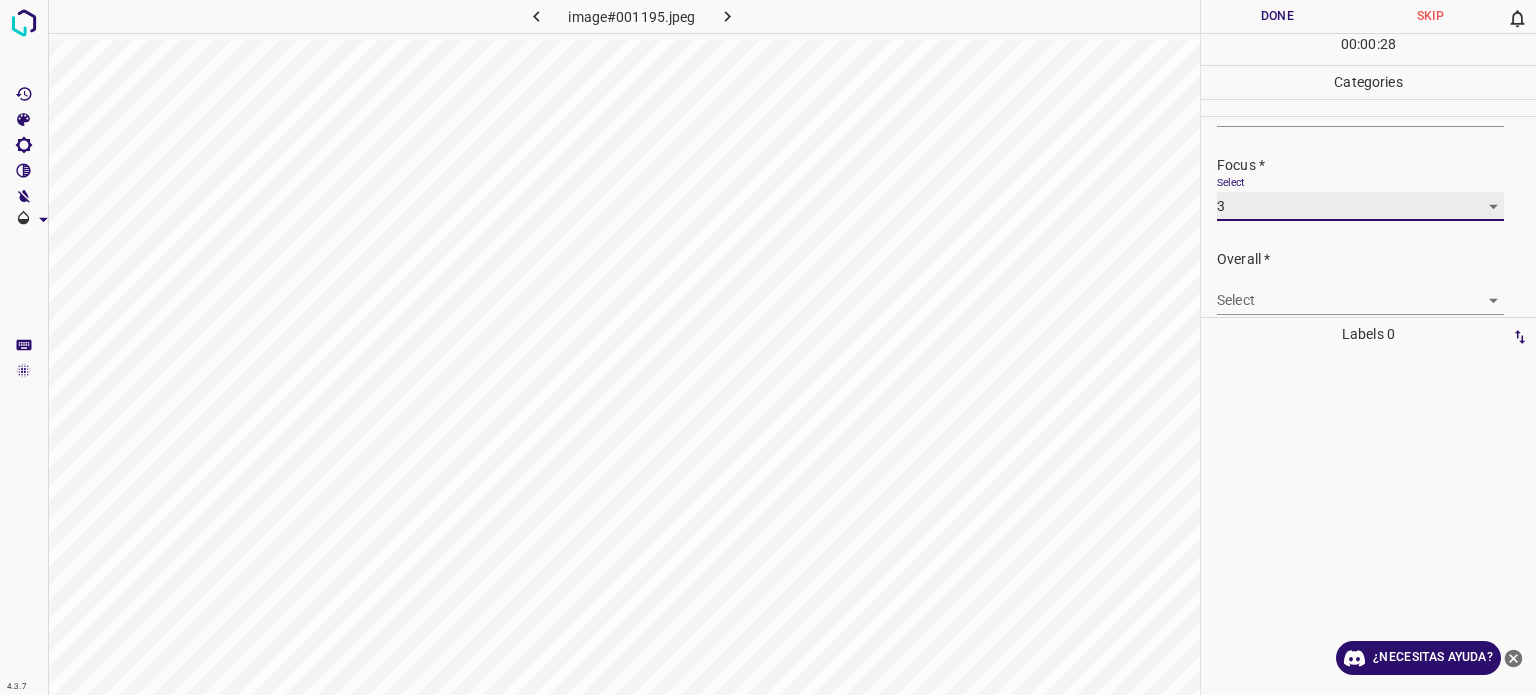 scroll, scrollTop: 98, scrollLeft: 0, axis: vertical 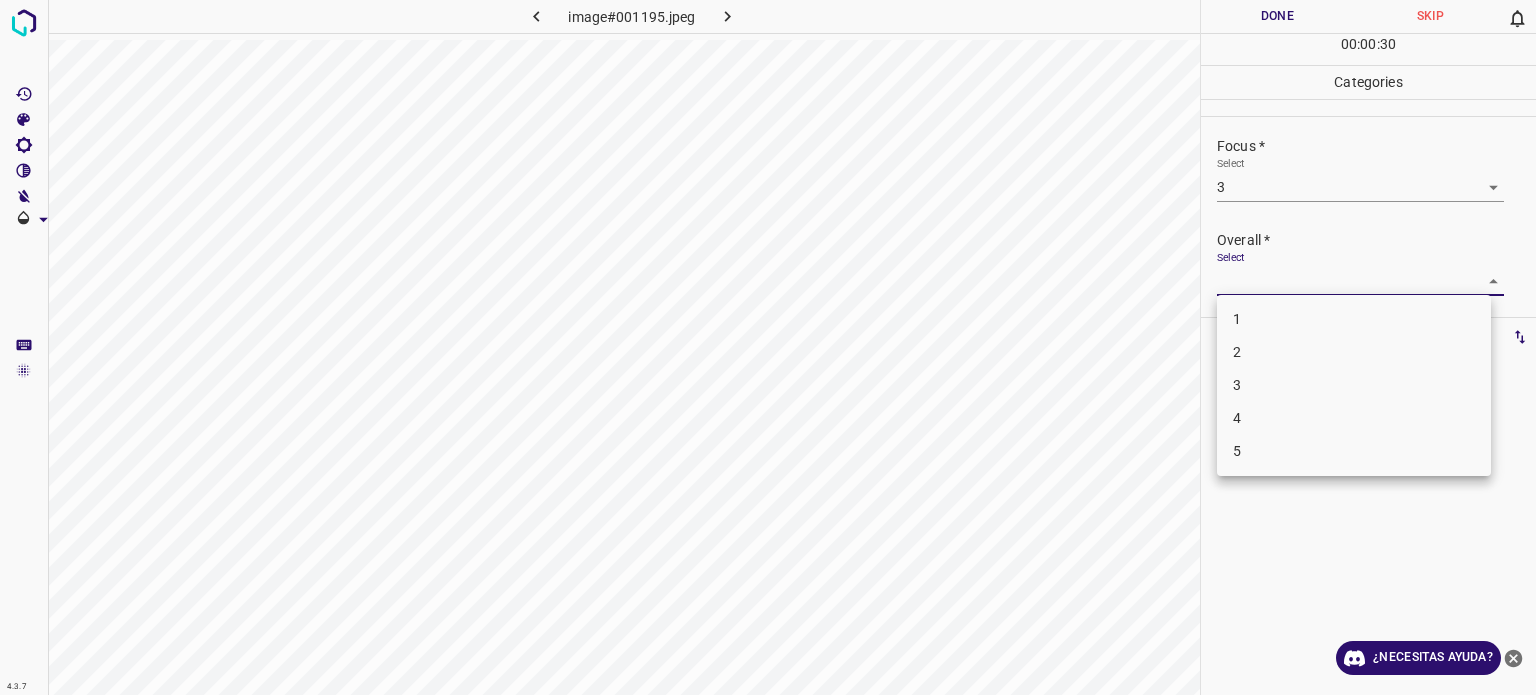 click on "4.3.7 image#001195.jpeg Done Skip 0 00   : 00   : 30   Categories Lighting *  Select 3 3 Focus *  Select 3 3 Overall *  Select ​ Labels   0 Categories 1 Lighting 2 Focus 3 Overall Tools Space Change between modes (Draw & Edit) I Auto labeling R Restore zoom M Zoom in N Zoom out Delete Delete selecte label Filters Z Restore filters X Saturation filter C Brightness filter V Contrast filter B Gray scale filter General O Download ¿Necesitas ayuda? Texto original Valora esta traducción Tu opinión servirá para ayudar a mejorar el Traductor de Google - Texto - Esconder - Borrar 1 2 3 4 5" at bounding box center (768, 347) 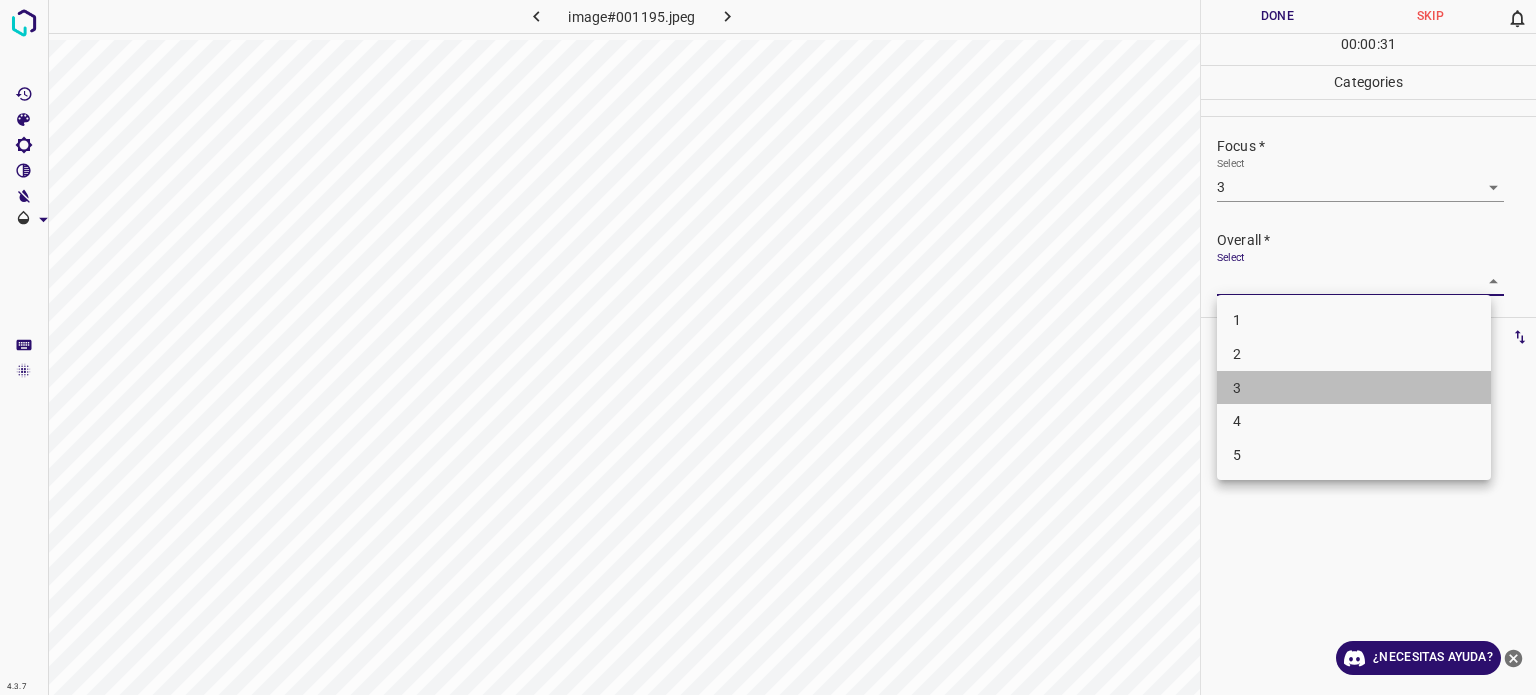 click on "3" at bounding box center [1354, 388] 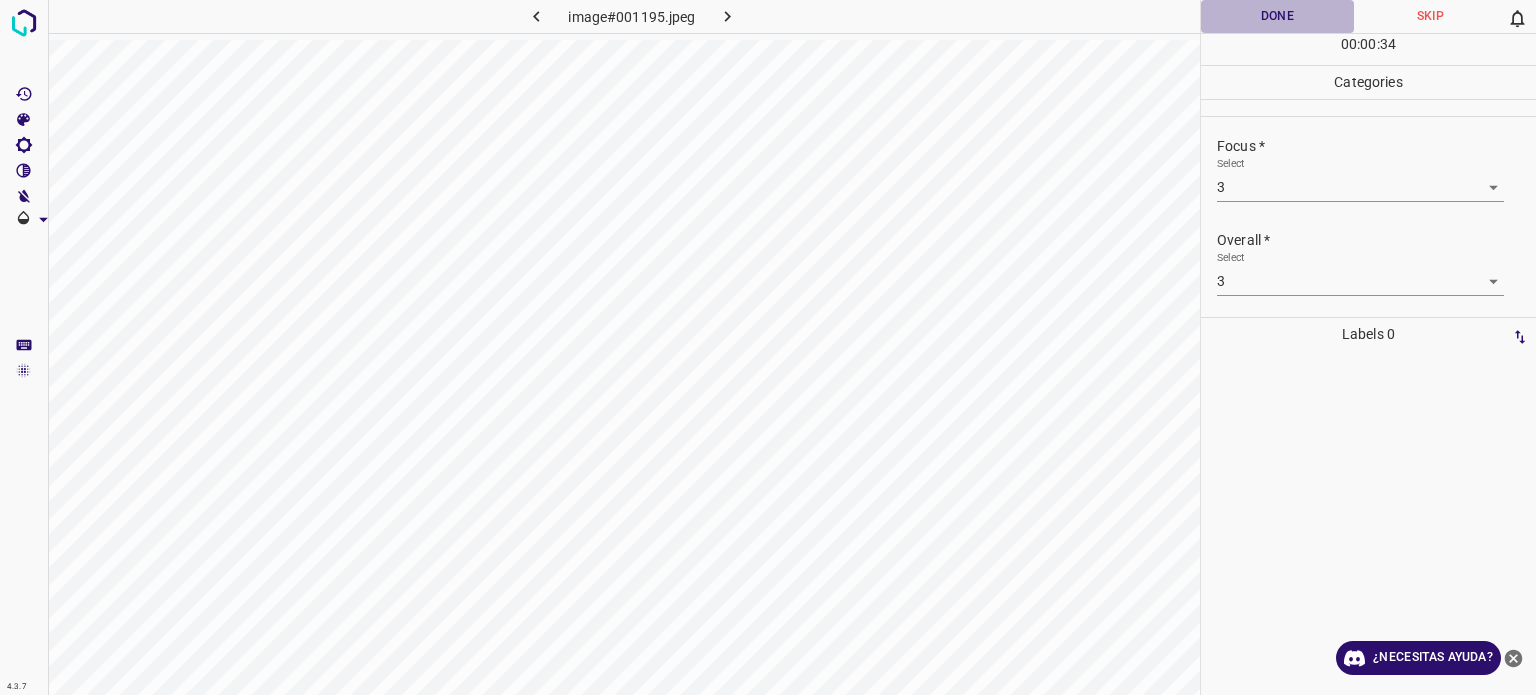 click on "Done" at bounding box center (1277, 16) 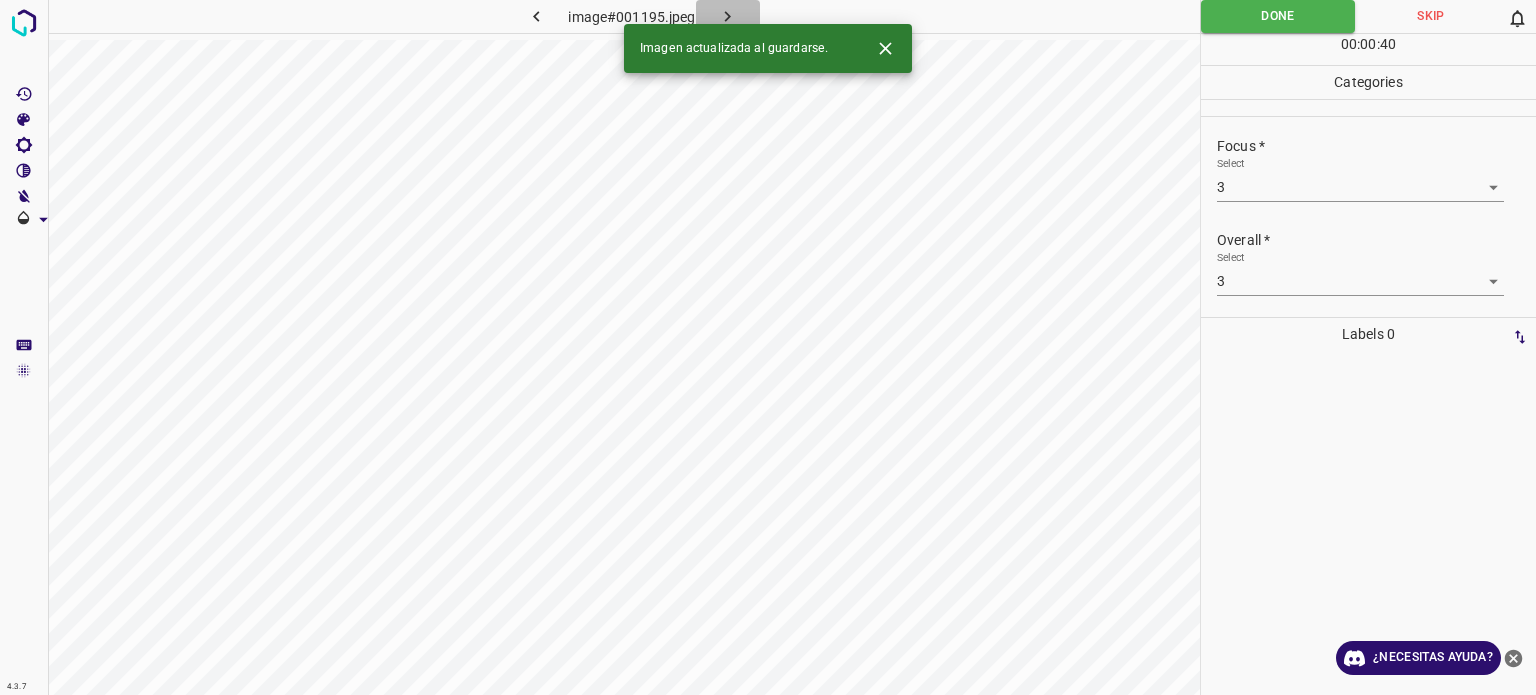 click 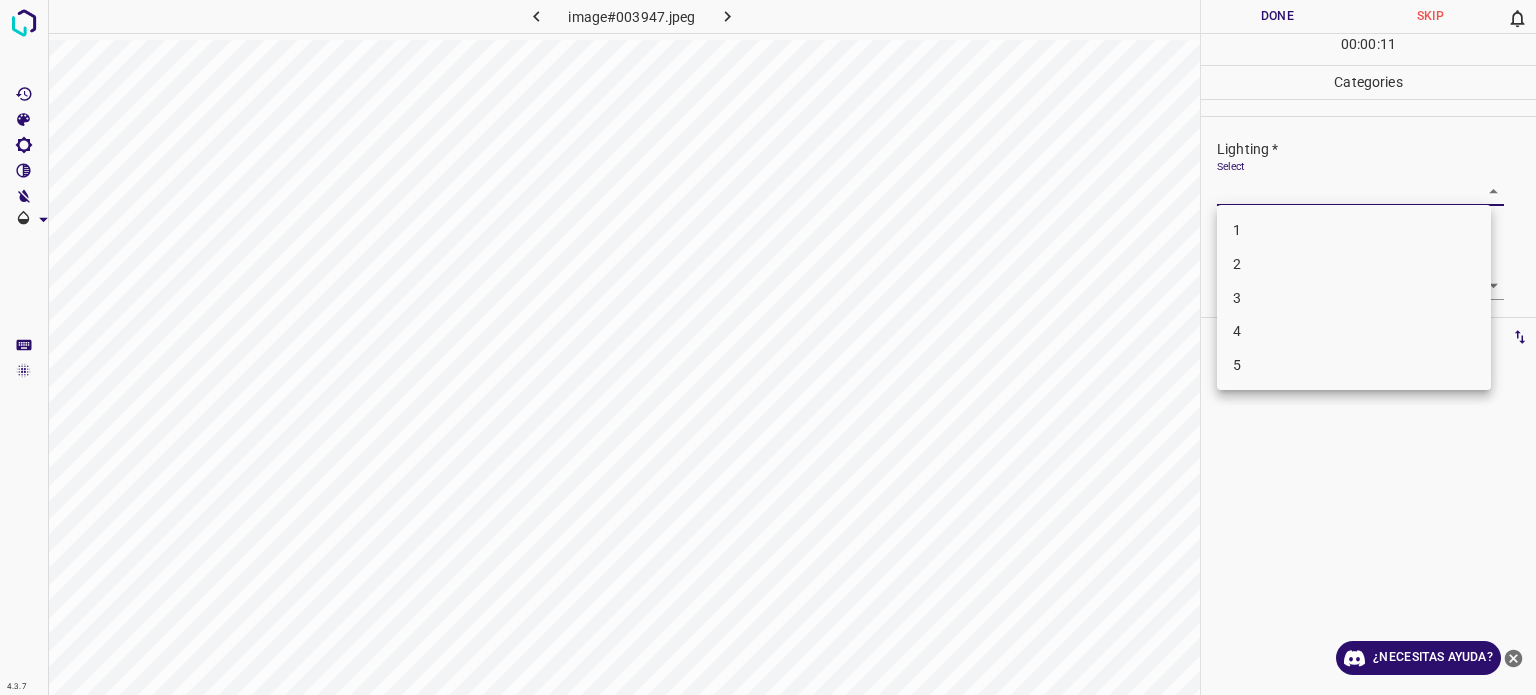 drag, startPoint x: 1244, startPoint y: 188, endPoint x: 1242, endPoint y: 298, distance: 110.01818 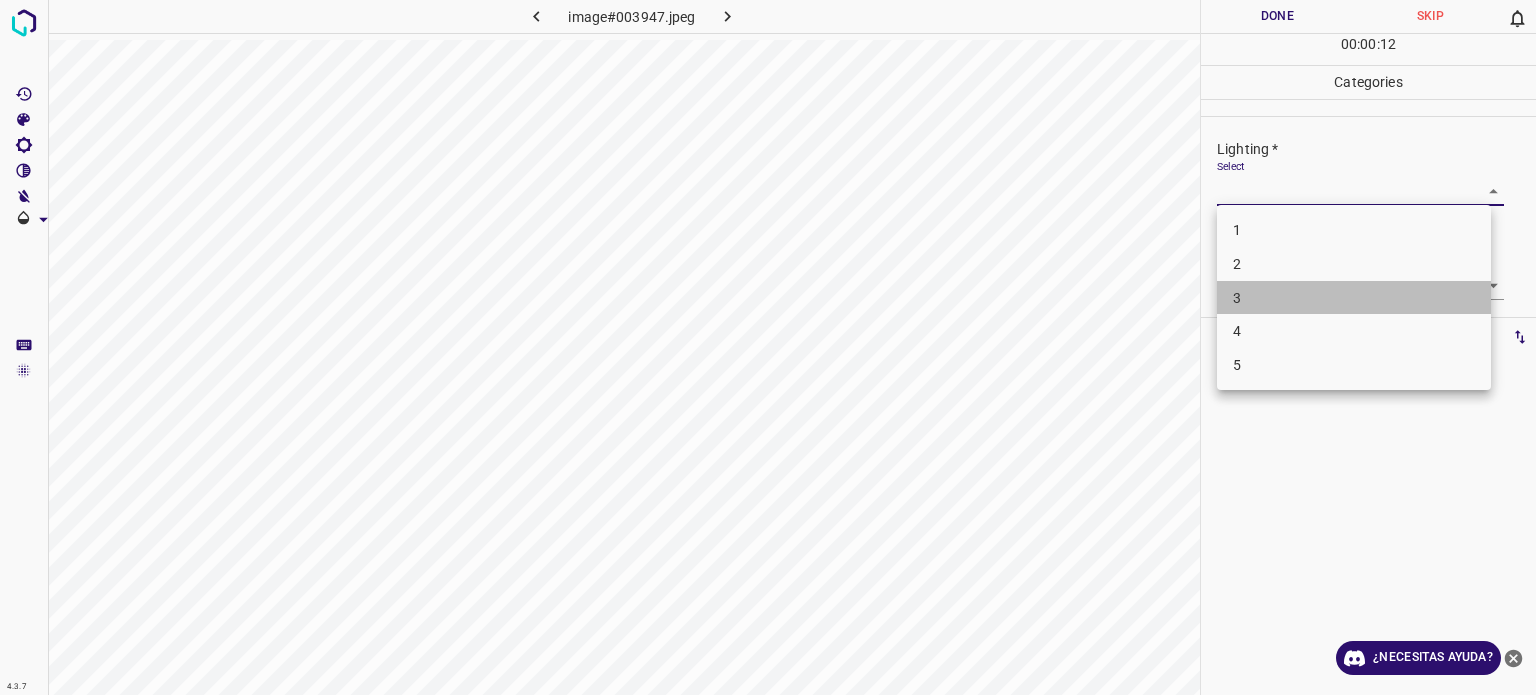 click on "3" at bounding box center [1354, 298] 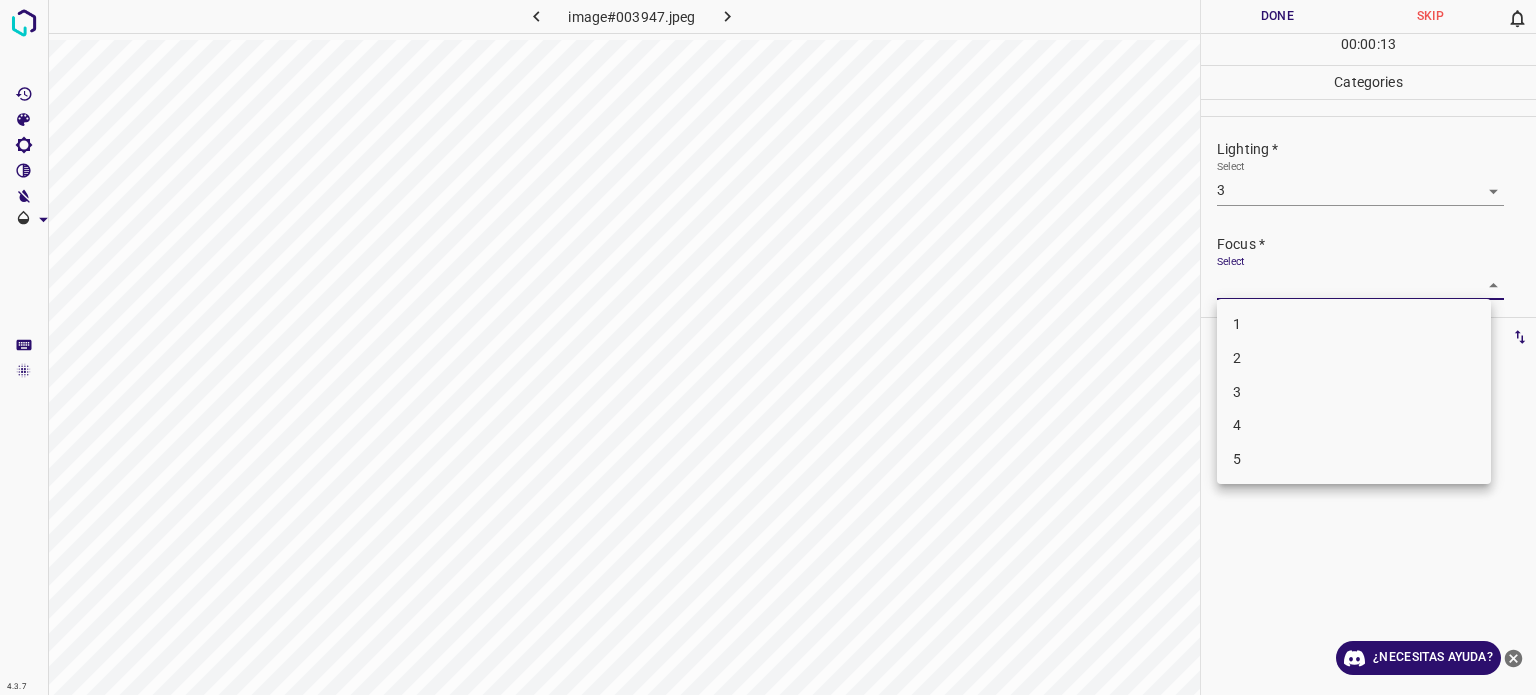 click on "4.3.7 image#003947.jpeg Done Skip 0 00   : 00   : 13   Categories Lighting *  Select 3 3 Focus *  Select ​ Overall *  Select ​ Labels   0 Categories 1 Lighting 2 Focus 3 Overall Tools Space Change between modes (Draw & Edit) I Auto labeling R Restore zoom M Zoom in N Zoom out Delete Delete selecte label Filters Z Restore filters X Saturation filter C Brightness filter V Contrast filter B Gray scale filter General O Download ¿Necesitas ayuda? Texto original Valora esta traducción Tu opinión servirá para ayudar a mejorar el Traductor de Google - Texto - Esconder - Borrar 1 2 3 4 5" at bounding box center [768, 347] 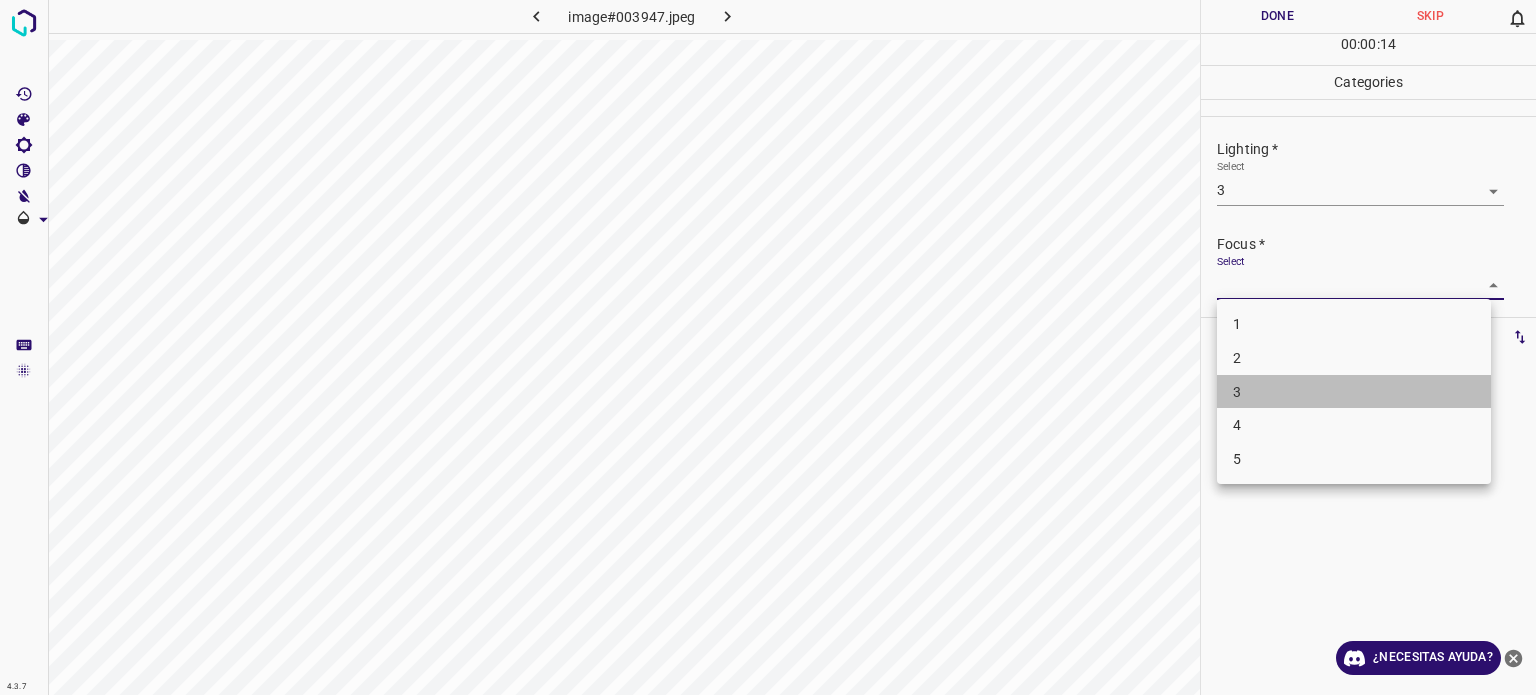 click on "3" at bounding box center [1237, 391] 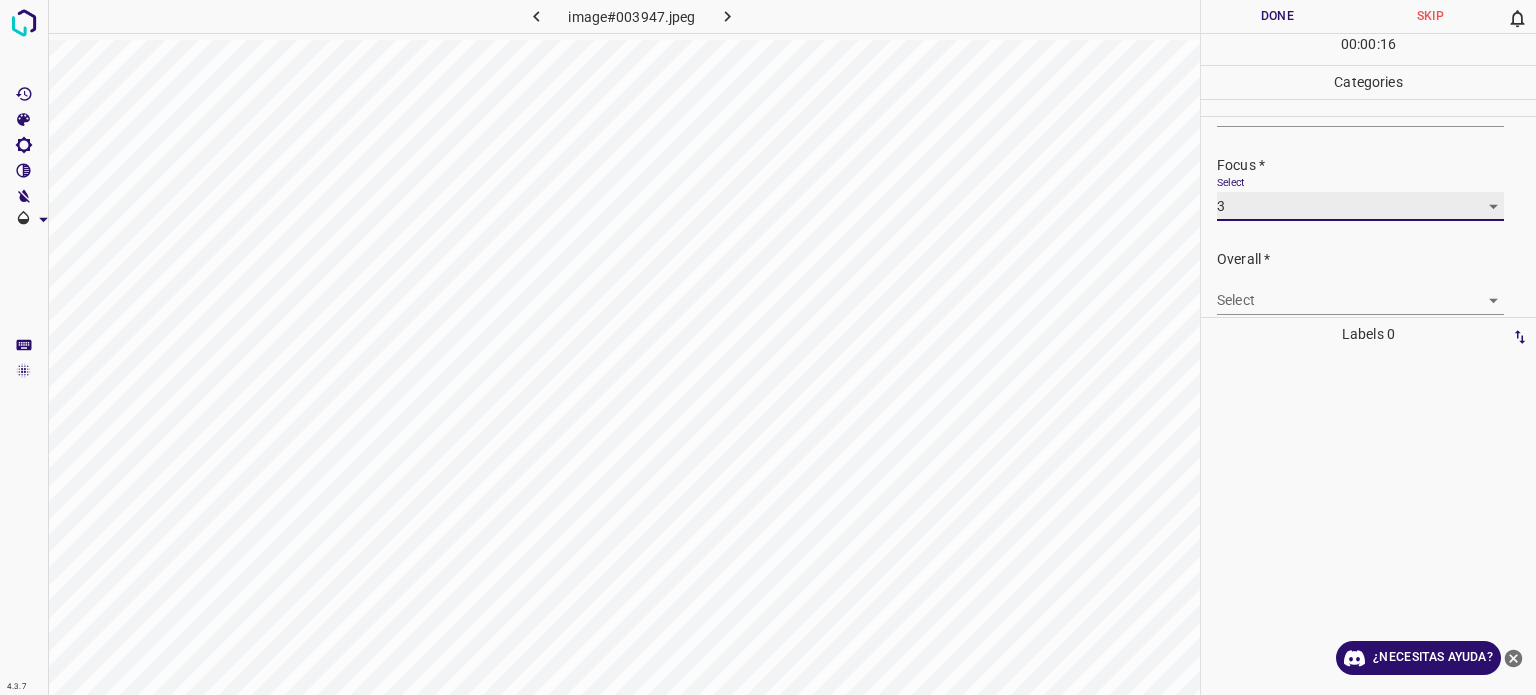 scroll, scrollTop: 98, scrollLeft: 0, axis: vertical 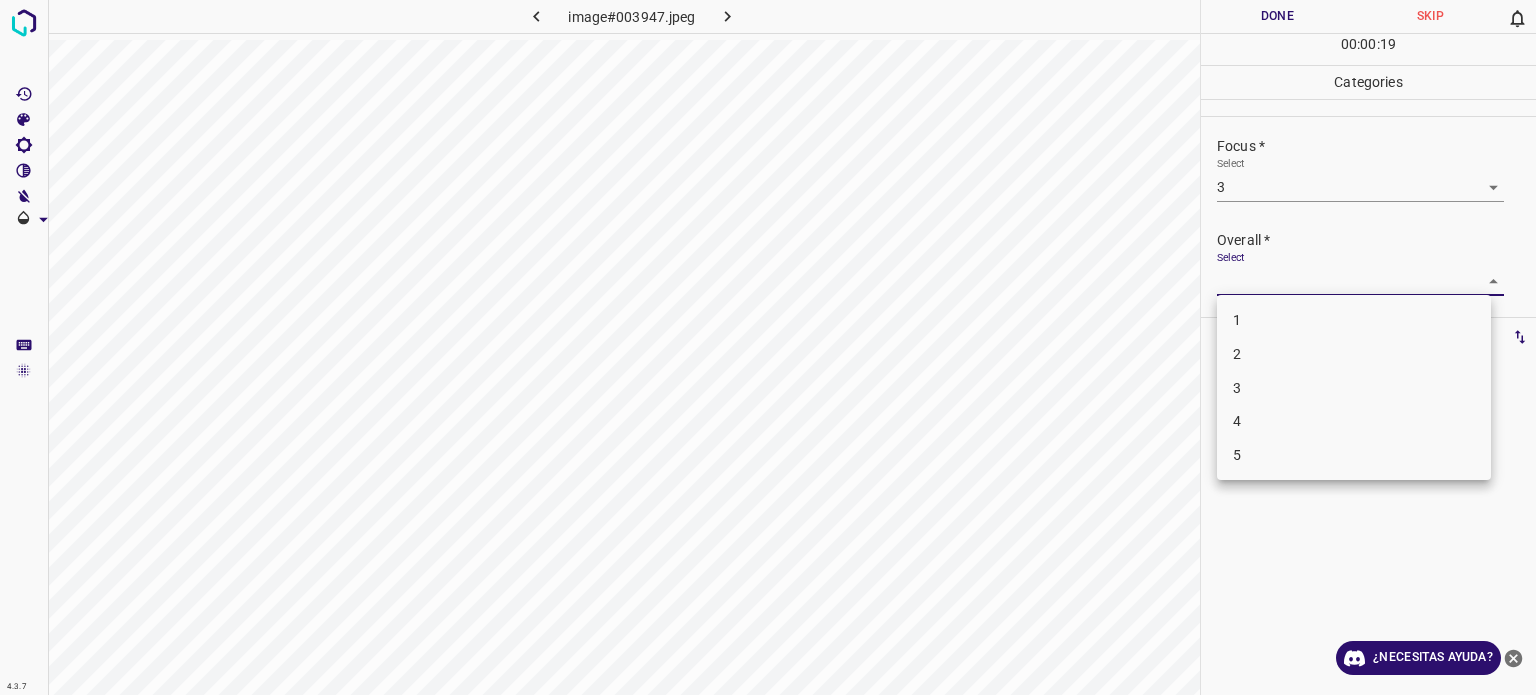 drag, startPoint x: 1232, startPoint y: 280, endPoint x: 1237, endPoint y: 393, distance: 113.110565 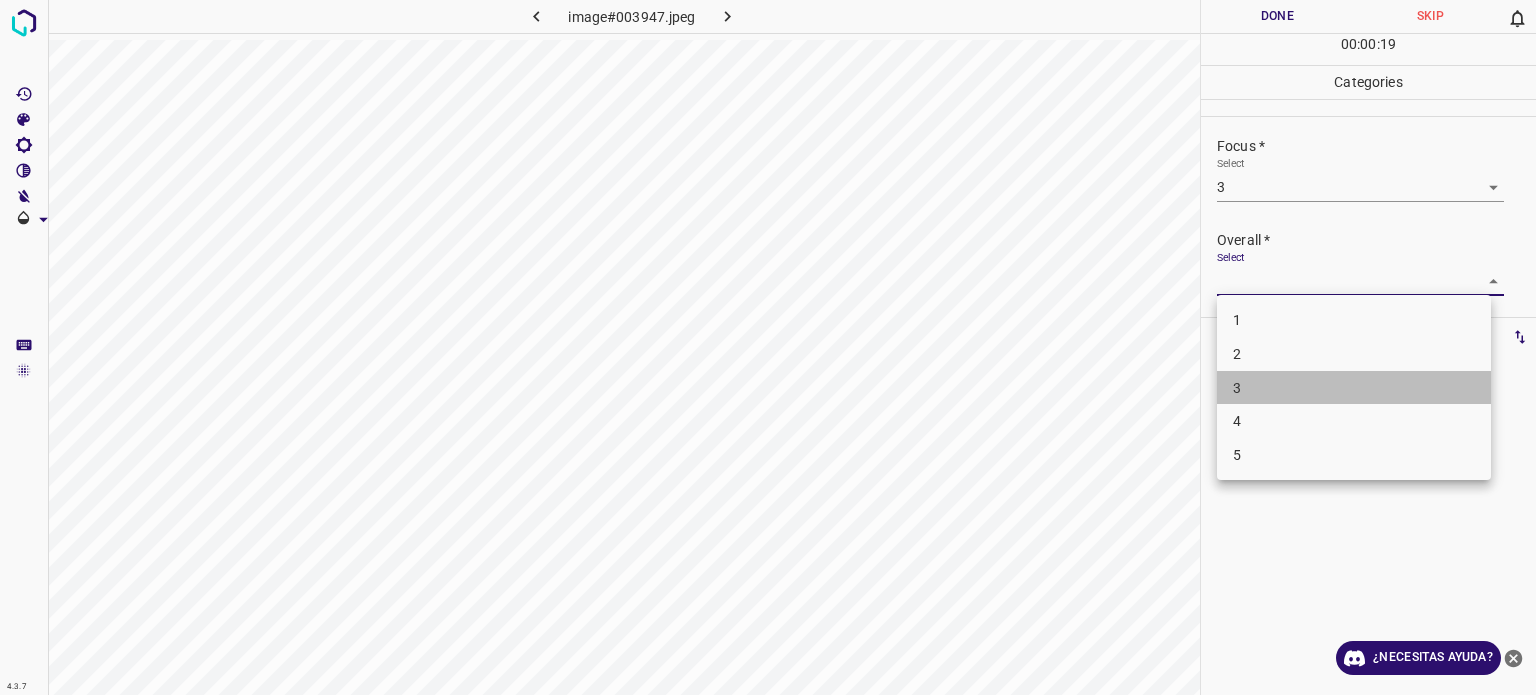 click on "3" at bounding box center (1237, 387) 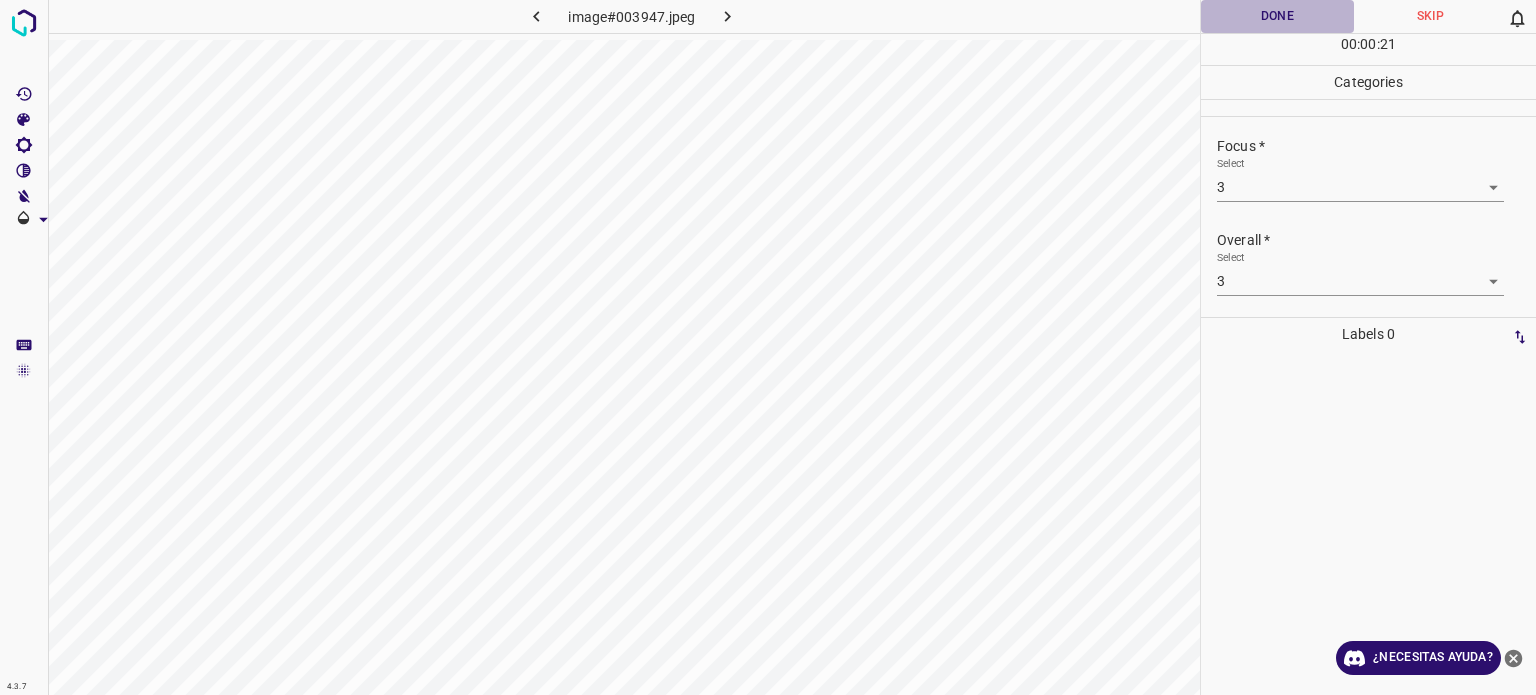click on "Done" at bounding box center [1277, 16] 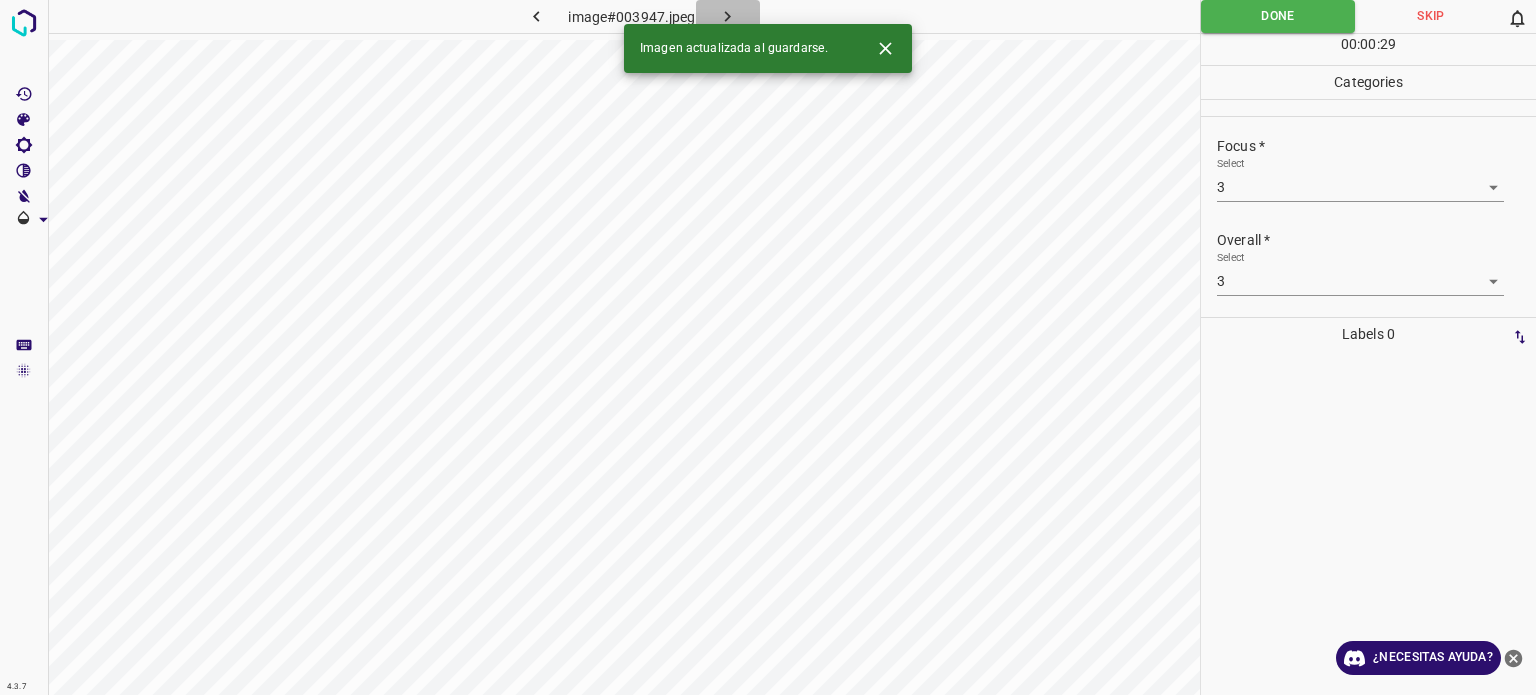 click 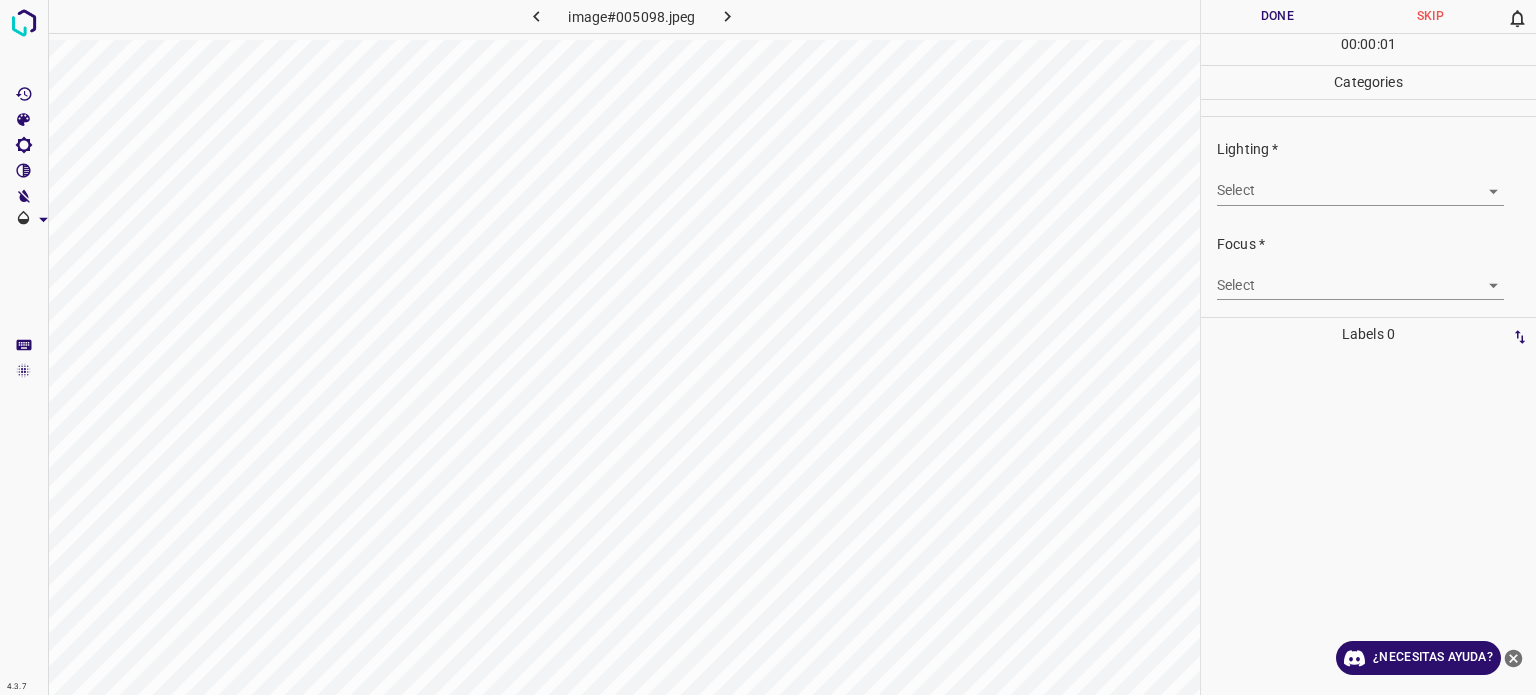 click on "4.3.7 image#005098.jpeg Done Skip 0 00   : 00   : 01   Categories Lighting *  Select ​ Focus *  Select ​ Overall *  Select ​ Labels   0 Categories 1 Lighting 2 Focus 3 Overall Tools Space Change between modes (Draw & Edit) I Auto labeling R Restore zoom M Zoom in N Zoom out Delete Delete selecte label Filters Z Restore filters X Saturation filter C Brightness filter V Contrast filter B Gray scale filter General O Download ¿Necesitas ayuda? Texto original Valora esta traducción Tu opinión servirá para ayudar a mejorar el Traductor de Google - Texto - Esconder - Borrar" at bounding box center (768, 347) 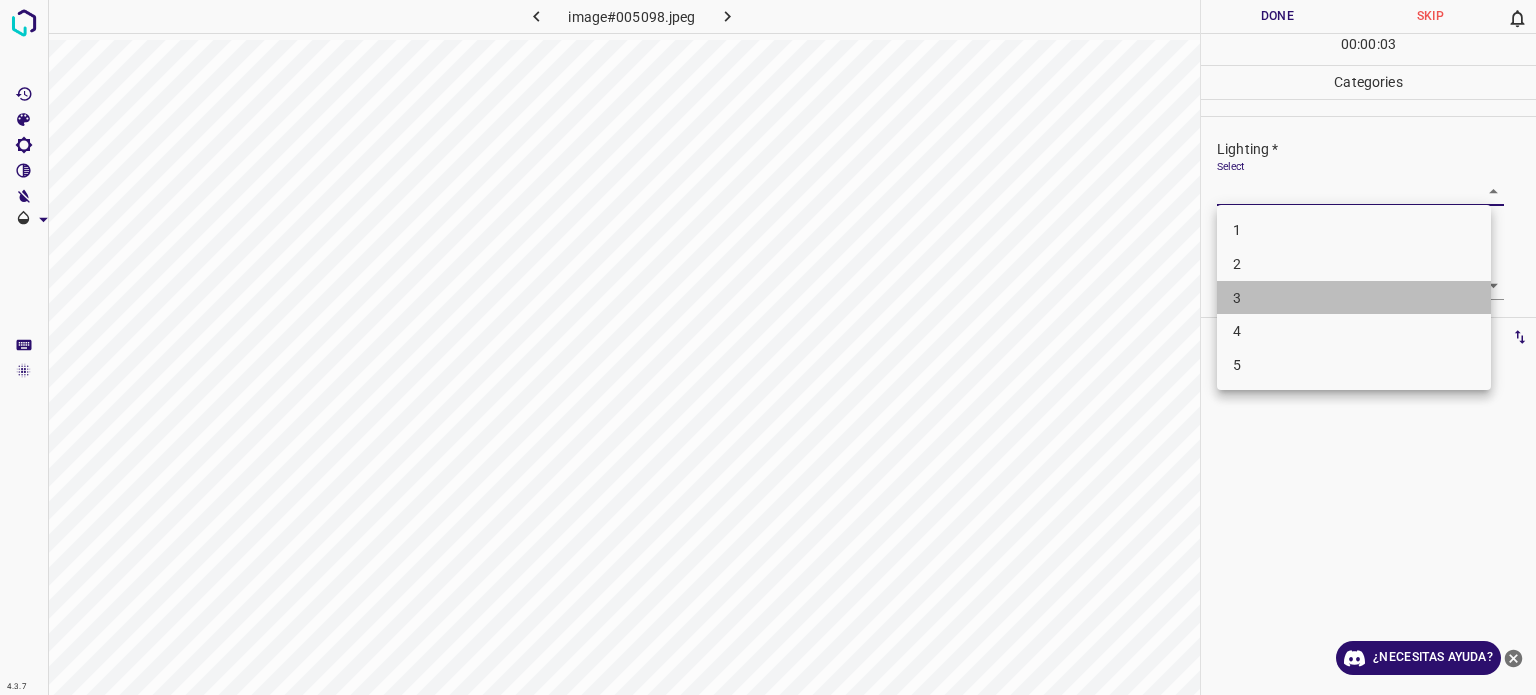 click on "3" at bounding box center [1354, 298] 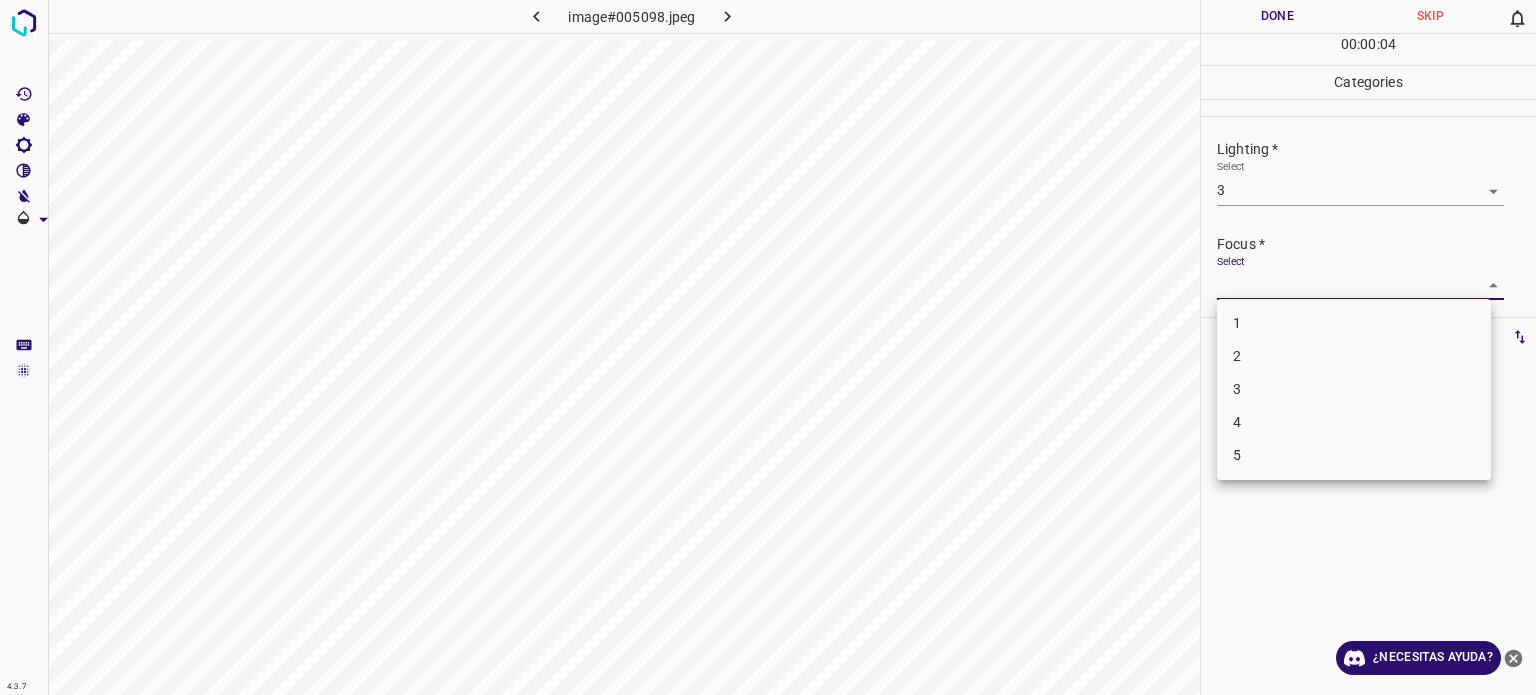 click on "4.3.7 image#005098.jpeg Done Skip 0 00   : 00   : 04   Categories Lighting *  Select 3 3 Focus *  Select ​ Overall *  Select ​ Labels   0 Categories 1 Lighting 2 Focus 3 Overall Tools Space Change between modes (Draw & Edit) I Auto labeling R Restore zoom M Zoom in N Zoom out Delete Delete selecte label Filters Z Restore filters X Saturation filter C Brightness filter V Contrast filter B Gray scale filter General O Download ¿Necesitas ayuda? Texto original Valora esta traducción Tu opinión servirá para ayudar a mejorar el Traductor de Google - Texto - Esconder - Borrar 1 2 3 4 5" at bounding box center [768, 347] 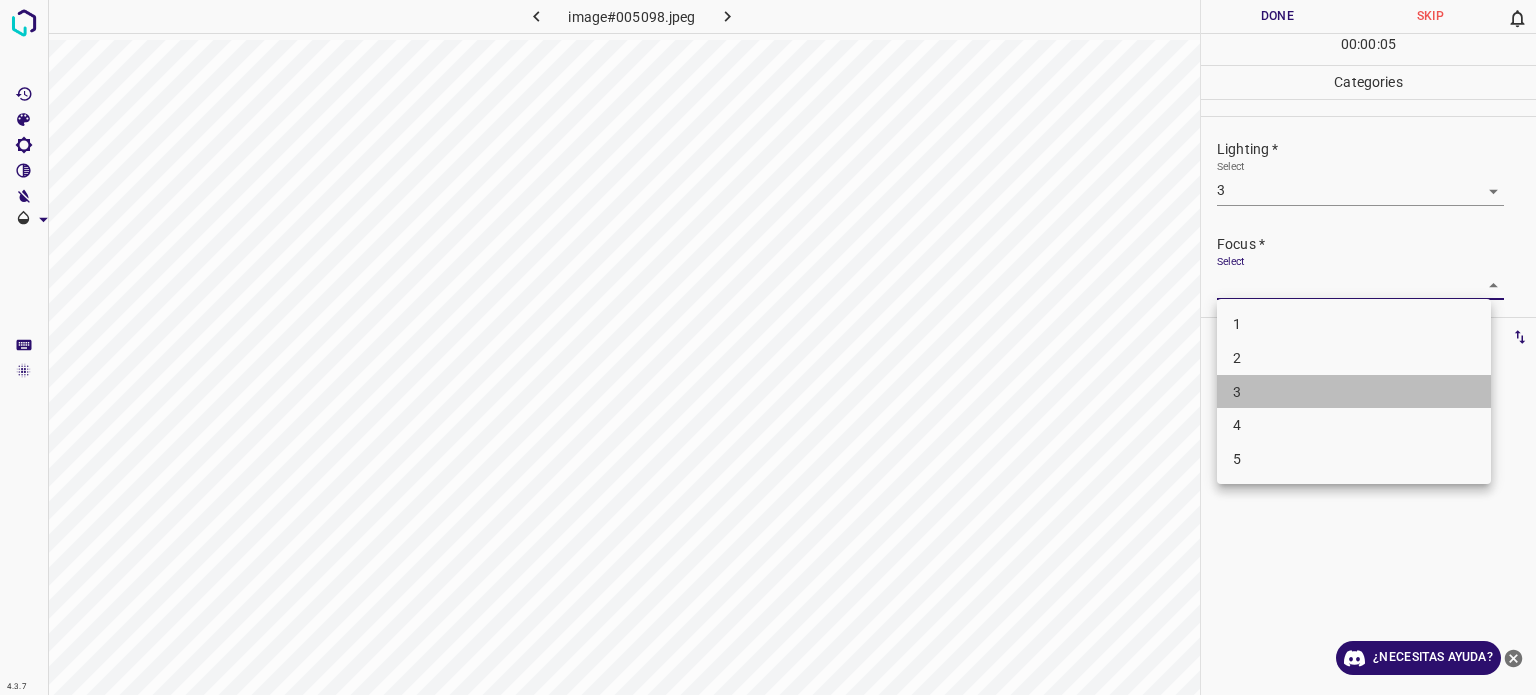 click on "3" at bounding box center (1354, 392) 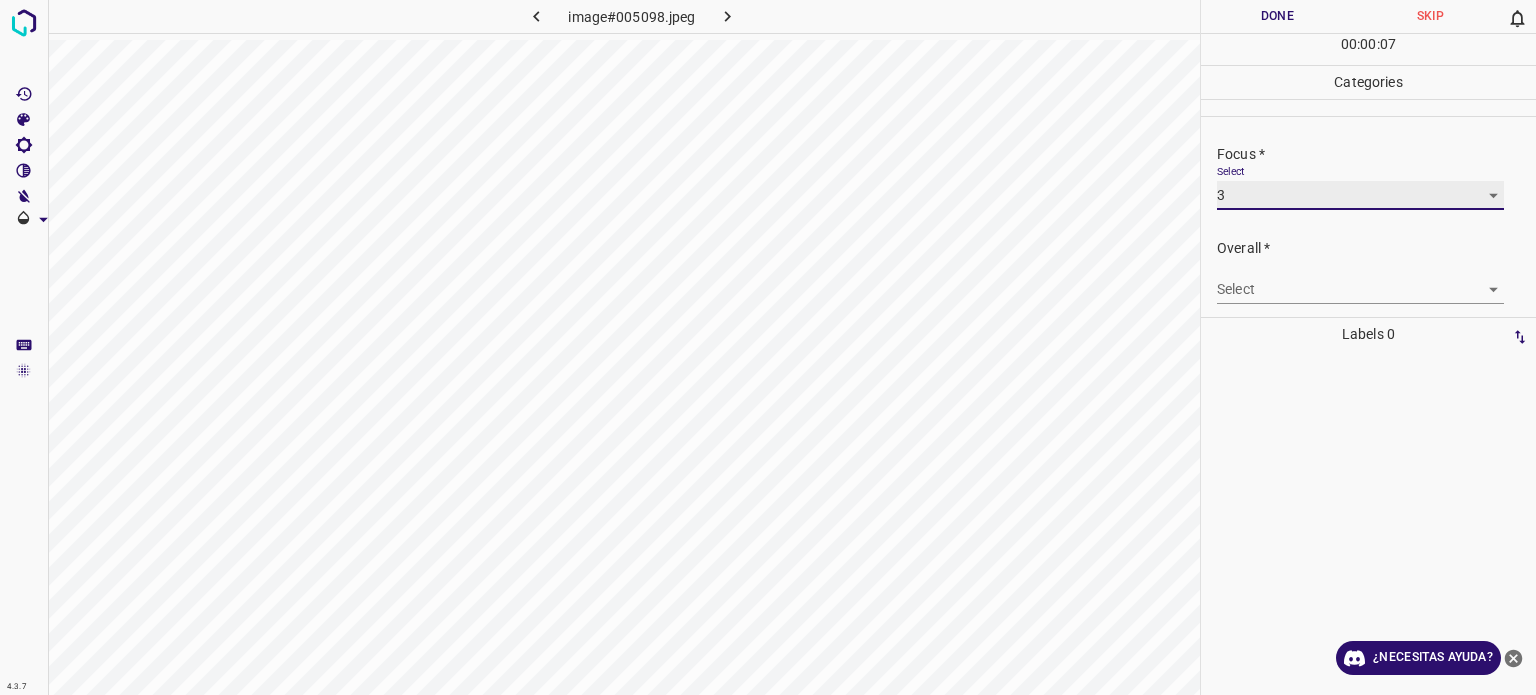 scroll, scrollTop: 98, scrollLeft: 0, axis: vertical 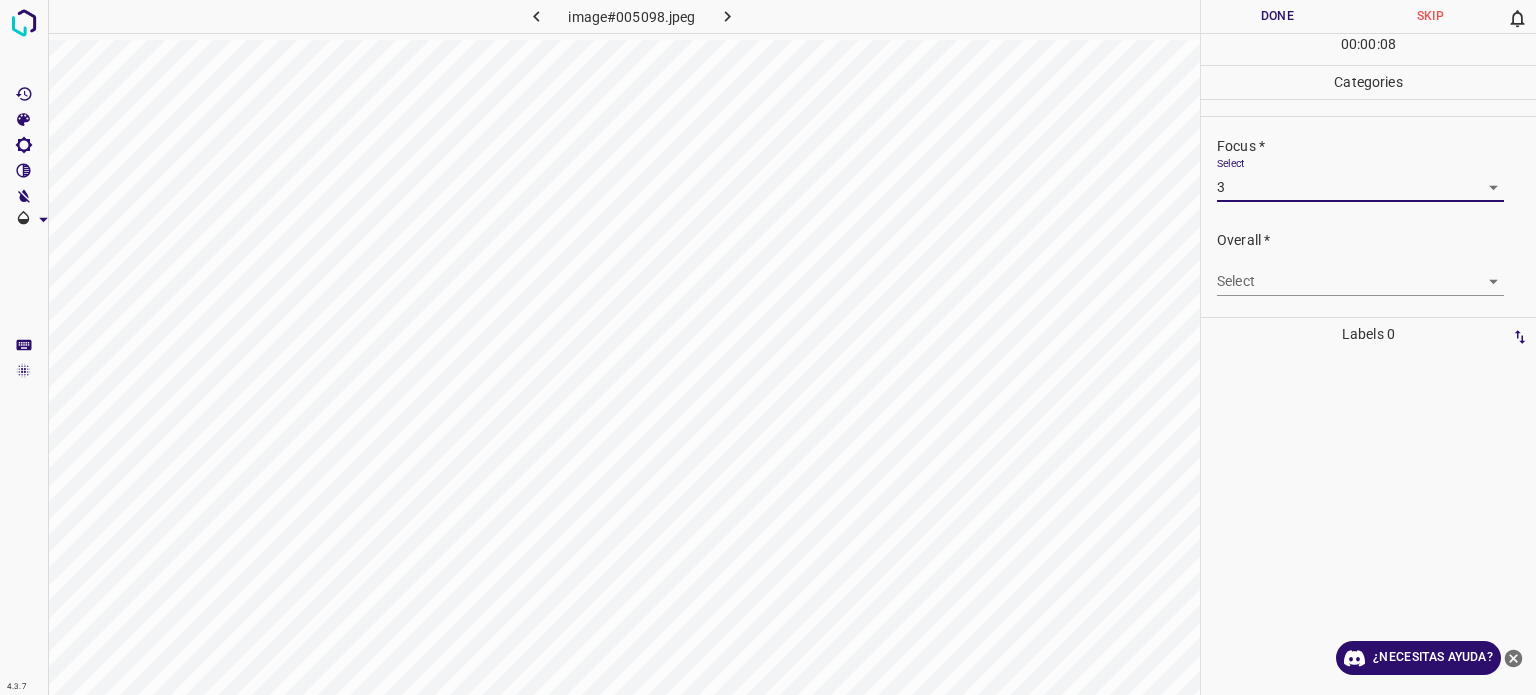 click on "4.3.7 image#005098.jpeg Done Skip 0 00   : 00   : 08   Categories Lighting *  Select 3 3 Focus *  Select 3 3 Overall *  Select ​ Labels   0 Categories 1 Lighting 2 Focus 3 Overall Tools Space Change between modes (Draw & Edit) I Auto labeling R Restore zoom M Zoom in N Zoom out Delete Delete selecte label Filters Z Restore filters X Saturation filter C Brightness filter V Contrast filter B Gray scale filter General O Download ¿Necesitas ayuda? Texto original Valora esta traducción Tu opinión servirá para ayudar a mejorar el Traductor de Google - Texto - Esconder - Borrar" at bounding box center [768, 347] 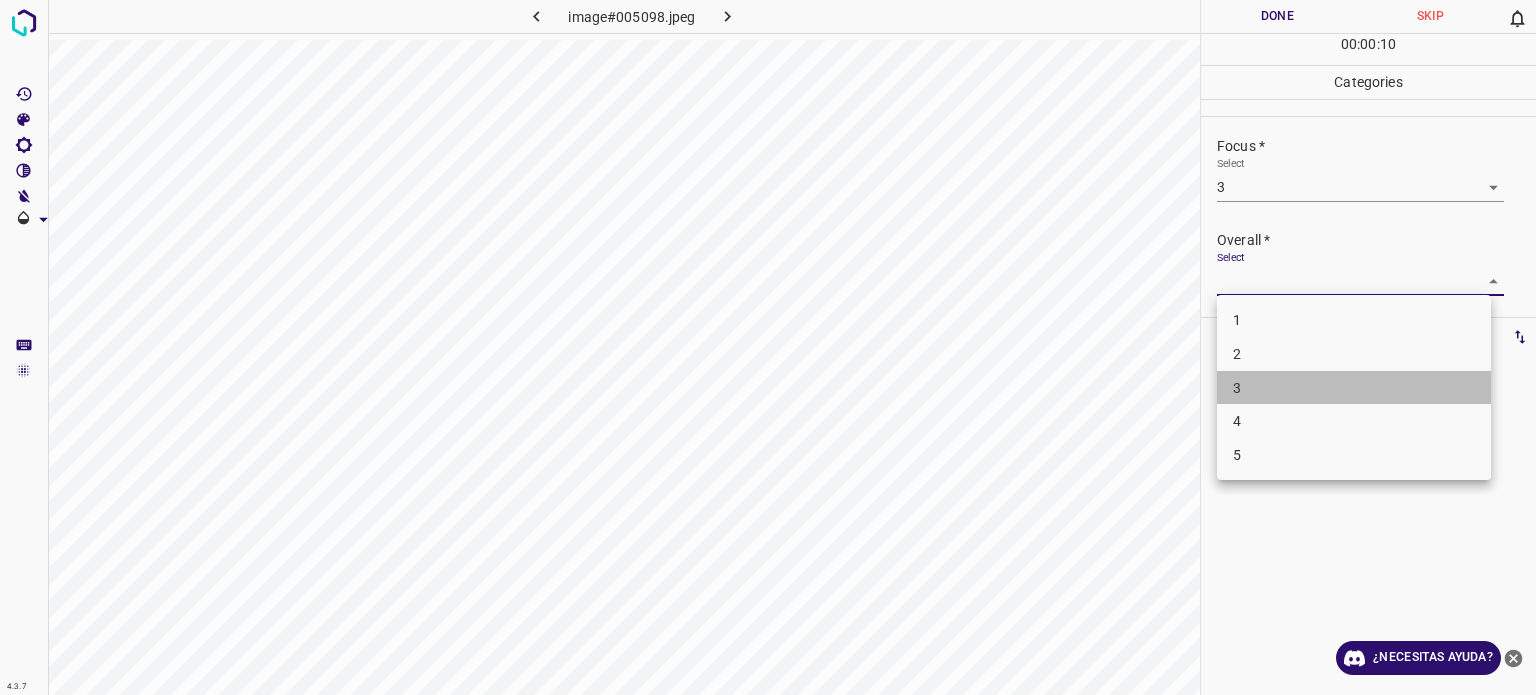 click on "3" at bounding box center (1237, 387) 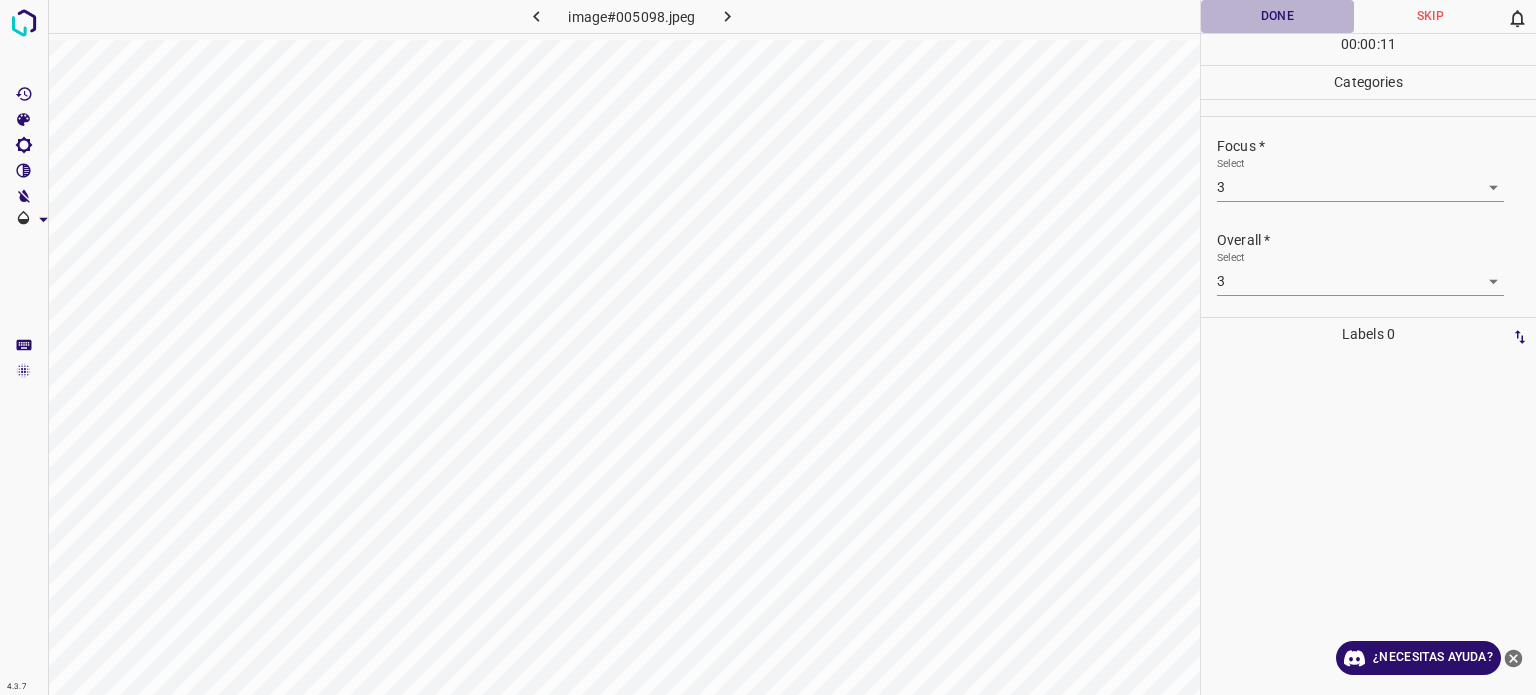 click on "Done" at bounding box center [1277, 16] 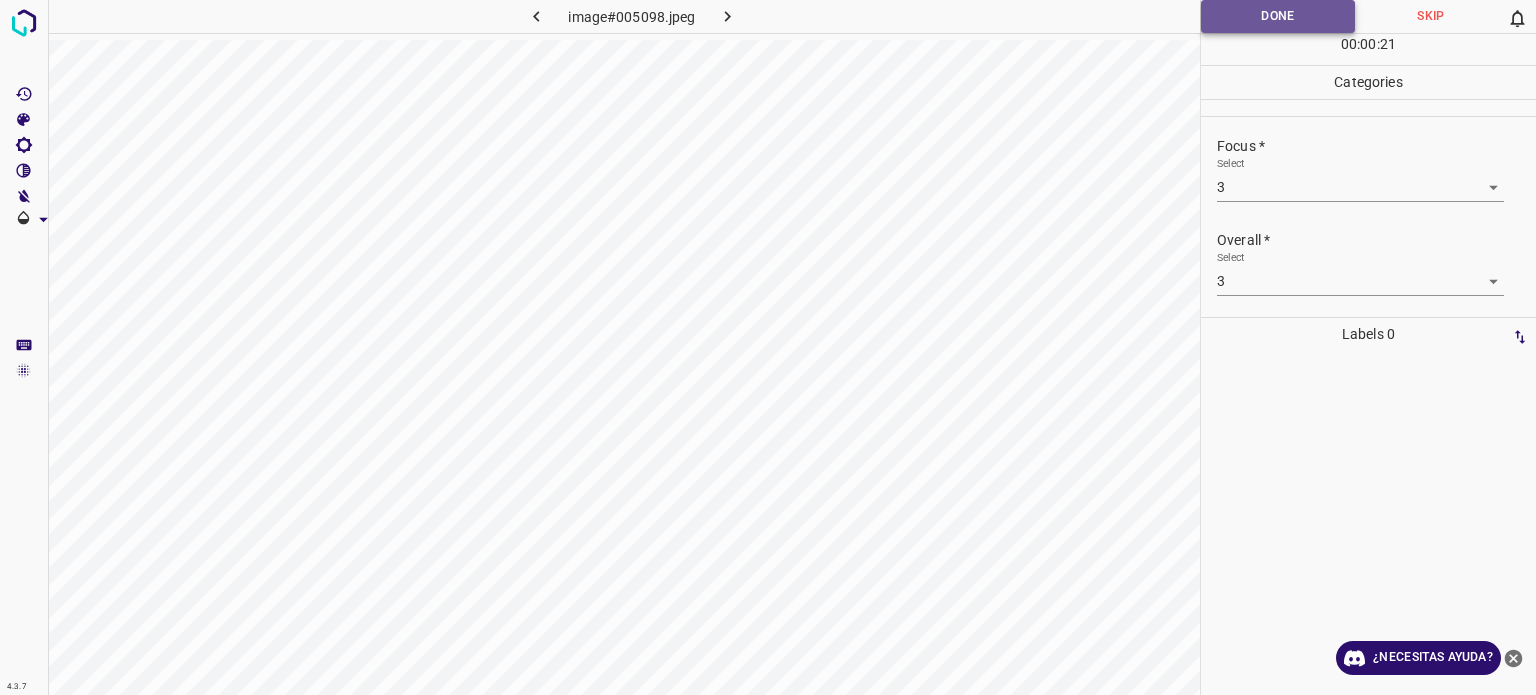 click on "Done" at bounding box center (1278, 16) 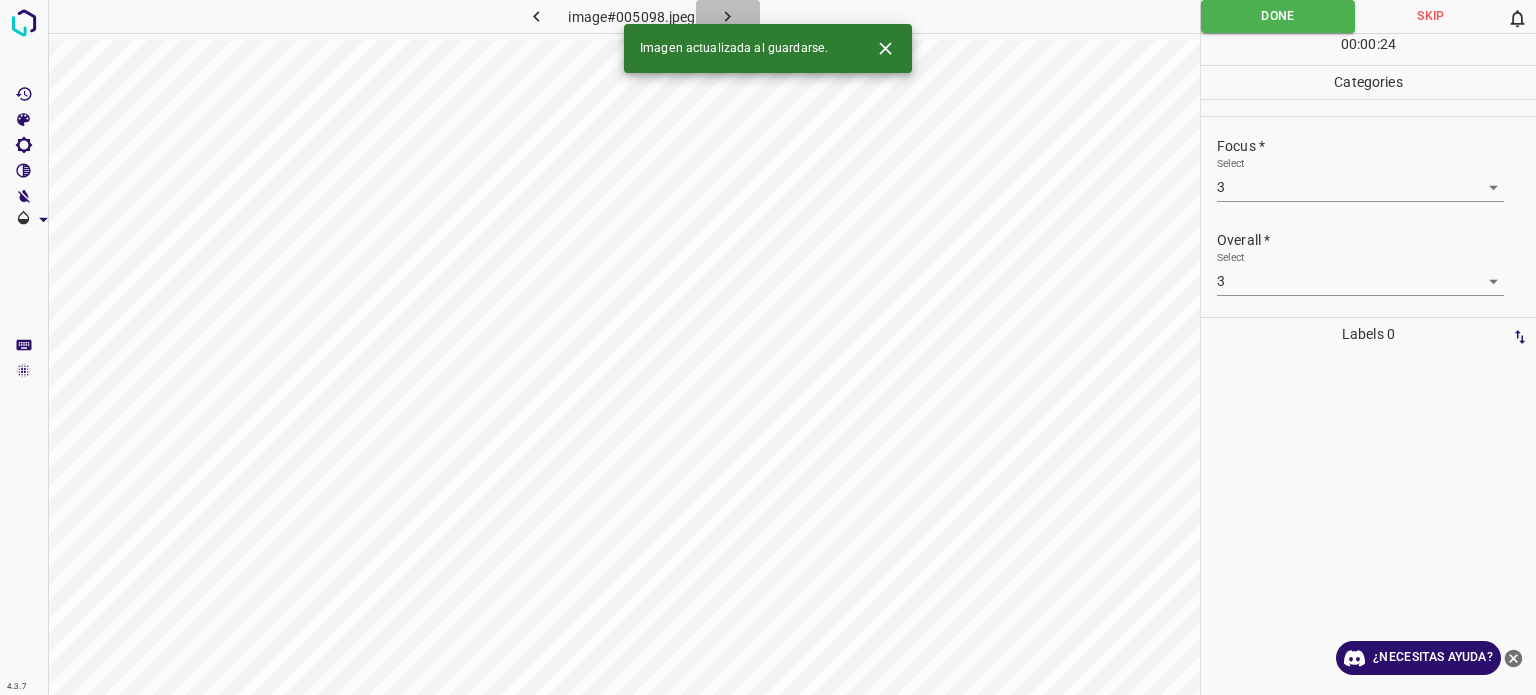 click 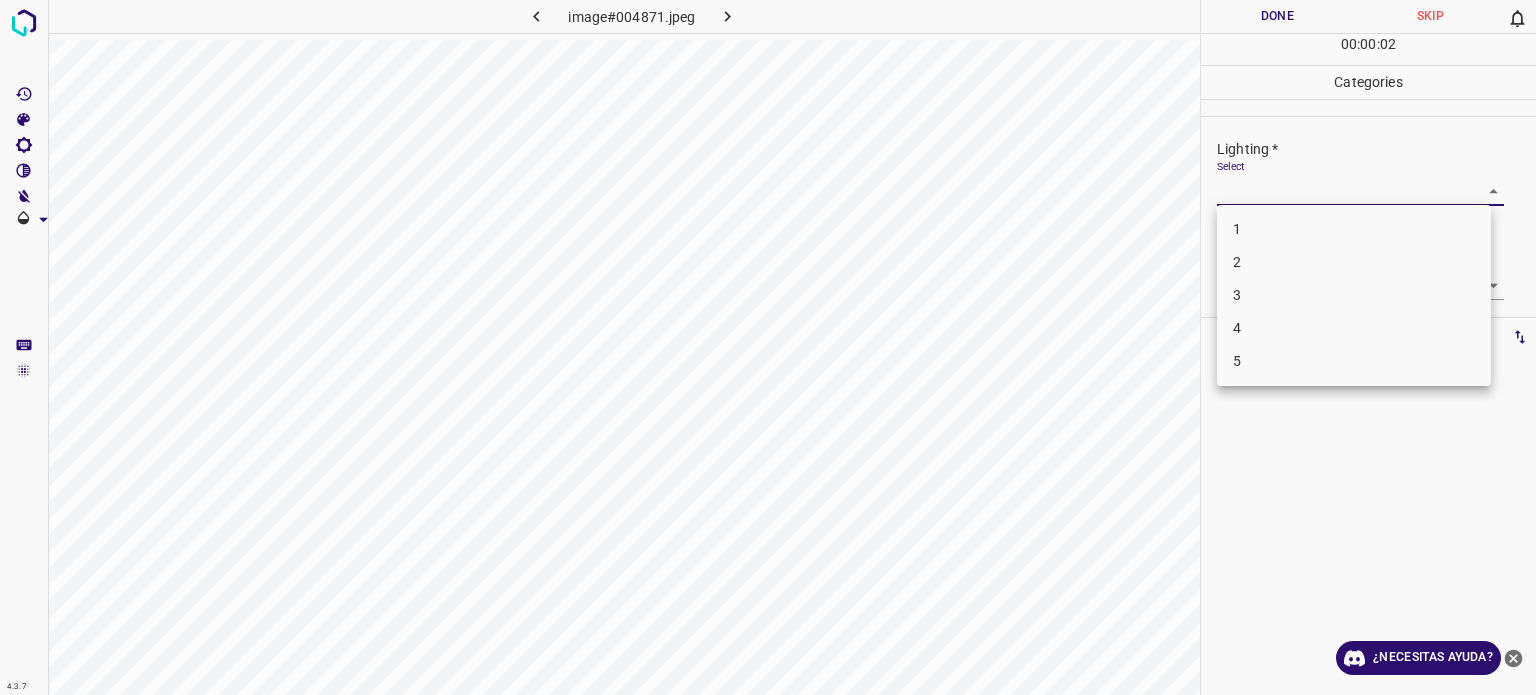 click on "4.3.7 image#004871.jpeg Done Skip 0 00   : 00   : 02   Categories Lighting *  Select ​ Focus *  Select ​ Overall *  Select ​ Labels   0 Categories 1 Lighting 2 Focus 3 Overall Tools Space Change between modes (Draw & Edit) I Auto labeling R Restore zoom M Zoom in N Zoom out Delete Delete selecte label Filters Z Restore filters X Saturation filter C Brightness filter V Contrast filter B Gray scale filter General O Download ¿Necesitas ayuda? Texto original Valora esta traducción Tu opinión servirá para ayudar a mejorar el Traductor de Google - Texto - Esconder - Borrar 1 2 3 4 5" at bounding box center [768, 347] 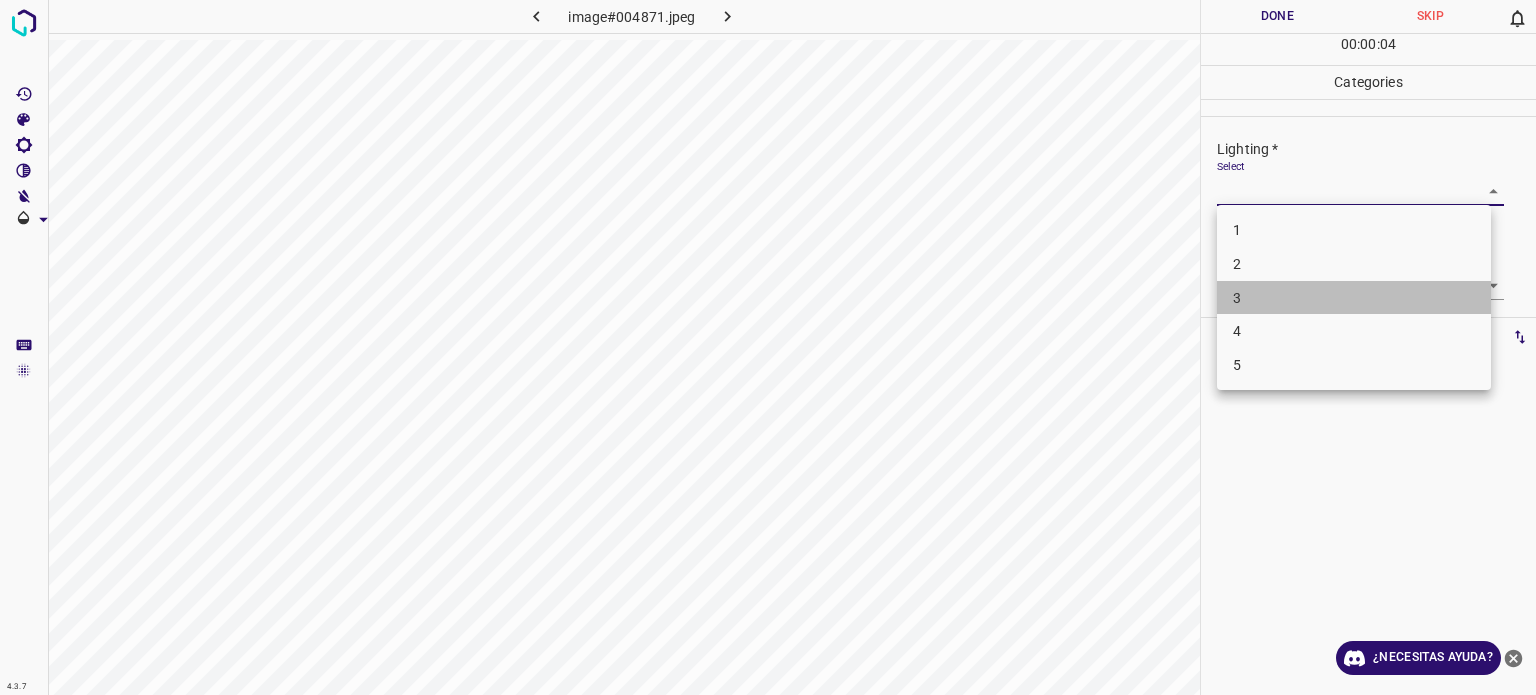 click on "3" at bounding box center [1237, 297] 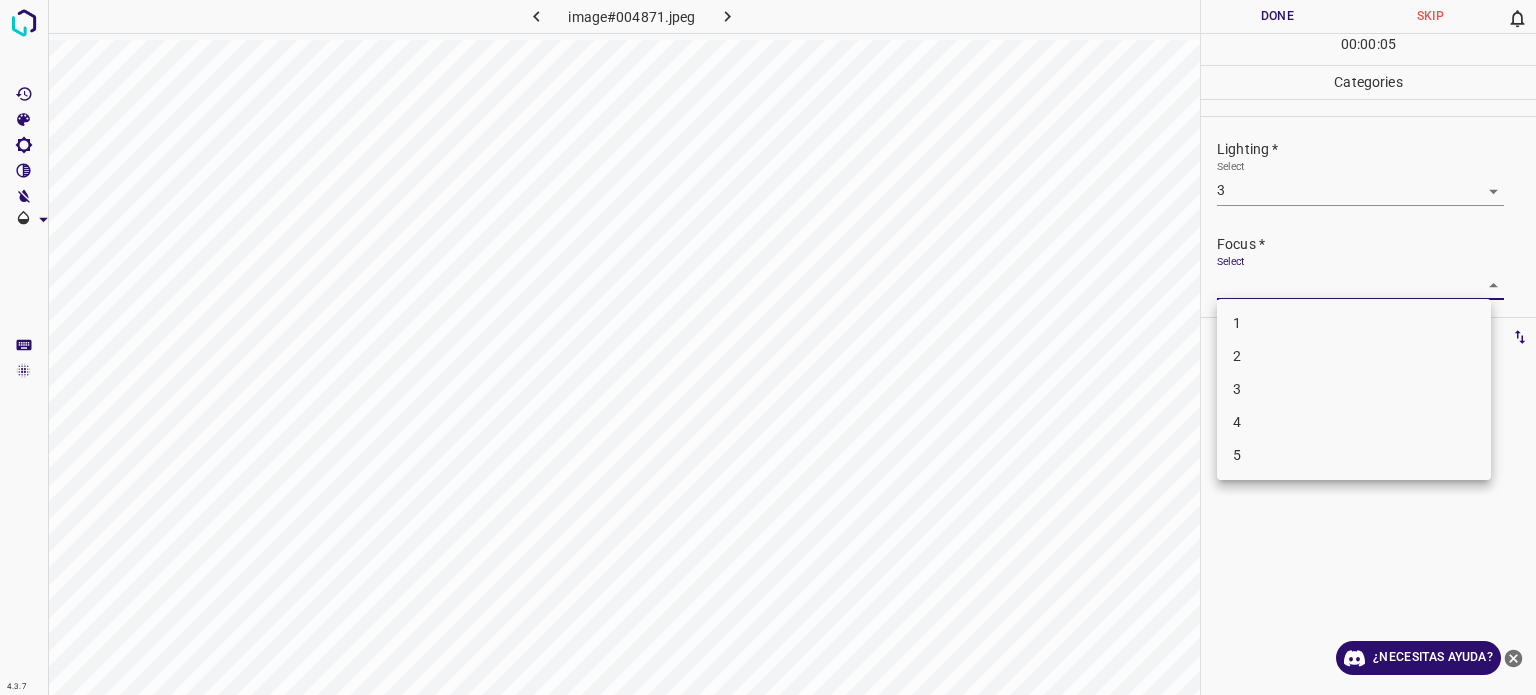 click on "4.3.7 image#004871.jpeg Done Skip 0 00   : 00   : 05   Categories Lighting *  Select 3 3 Focus *  Select ​ Overall *  Select ​ Labels   0 Categories 1 Lighting 2 Focus 3 Overall Tools Space Change between modes (Draw & Edit) I Auto labeling R Restore zoom M Zoom in N Zoom out Delete Delete selecte label Filters Z Restore filters X Saturation filter C Brightness filter V Contrast filter B Gray scale filter General O Download ¿Necesitas ayuda? Texto original Valora esta traducción Tu opinión servirá para ayudar a mejorar el Traductor de Google - Texto - Esconder - Borrar 1 2 3 4 5" at bounding box center (768, 347) 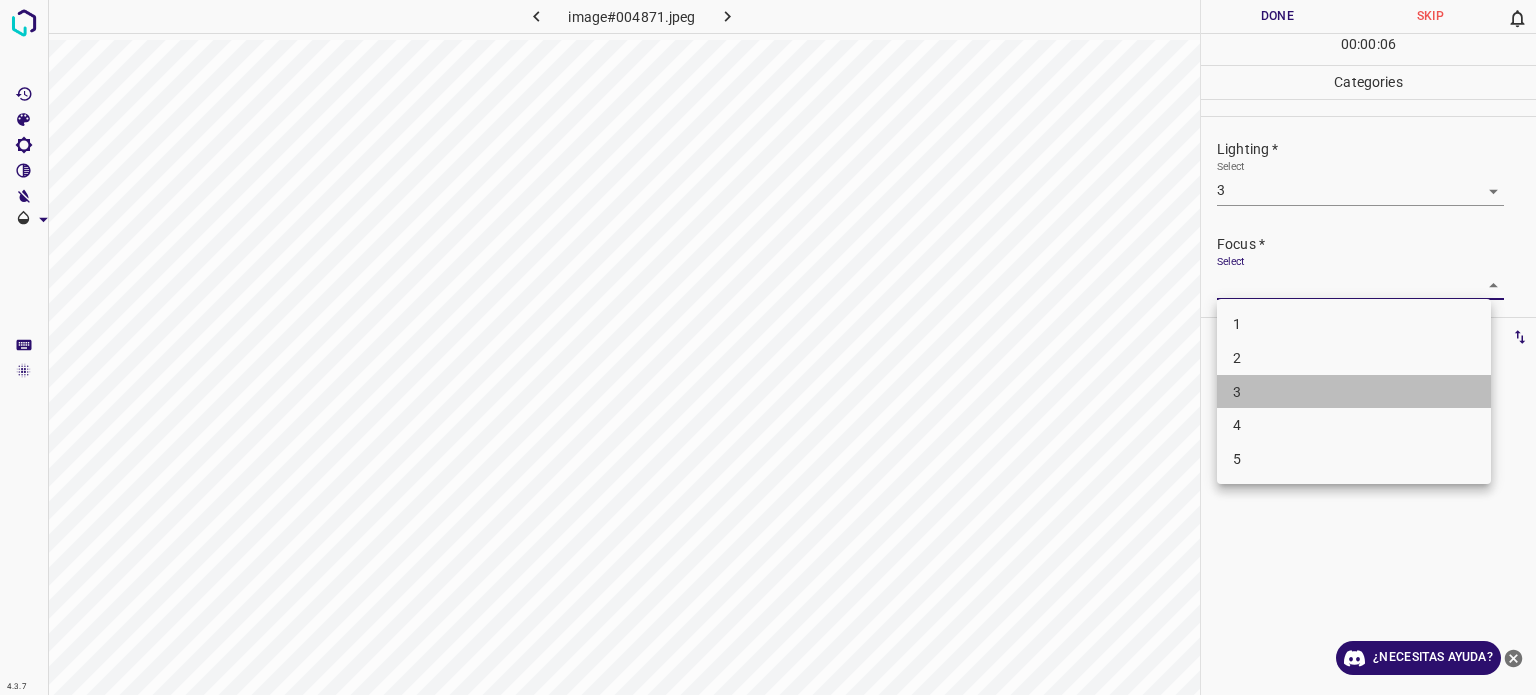 click on "3" at bounding box center (1237, 391) 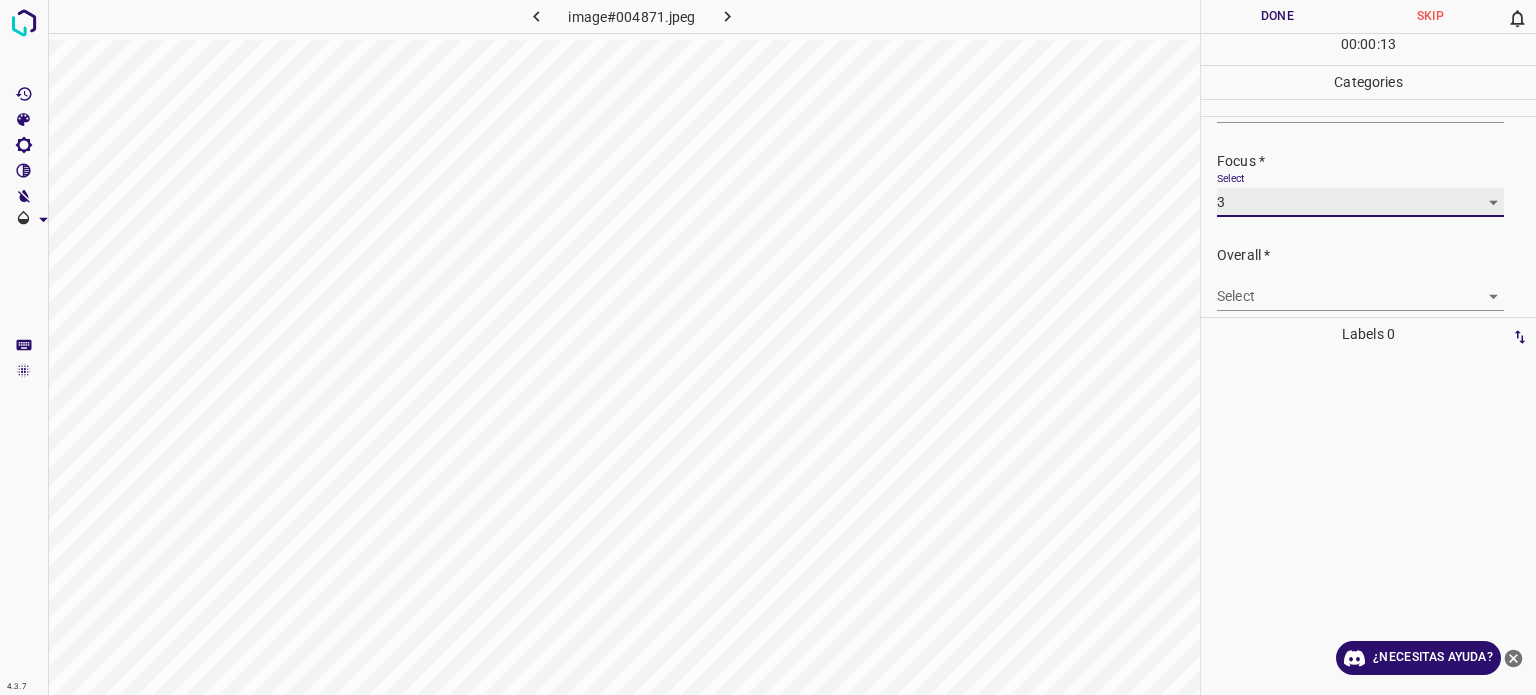 scroll, scrollTop: 98, scrollLeft: 0, axis: vertical 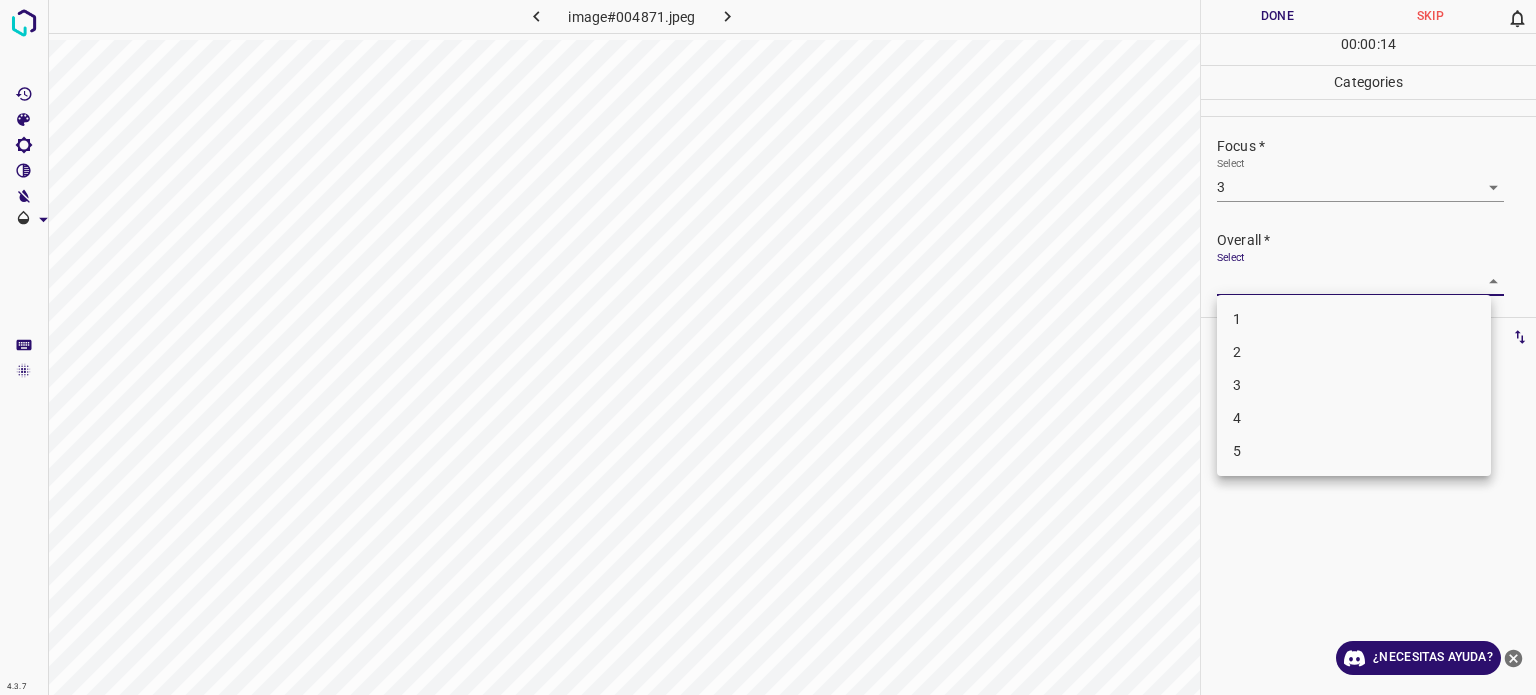 click on "4.3.7 image#004871.jpeg Done Skip 0 00   : 00   : 14   Categories Lighting *  Select 3 3 Focus *  Select 3 3 Overall *  Select ​ Labels   0 Categories 1 Lighting 2 Focus 3 Overall Tools Space Change between modes (Draw & Edit) I Auto labeling R Restore zoom M Zoom in N Zoom out Delete Delete selecte label Filters Z Restore filters X Saturation filter C Brightness filter V Contrast filter B Gray scale filter General O Download ¿Necesitas ayuda? Texto original Valora esta traducción Tu opinión servirá para ayudar a mejorar el Traductor de Google - Texto - Esconder - Borrar 1 2 3 4 5" at bounding box center [768, 347] 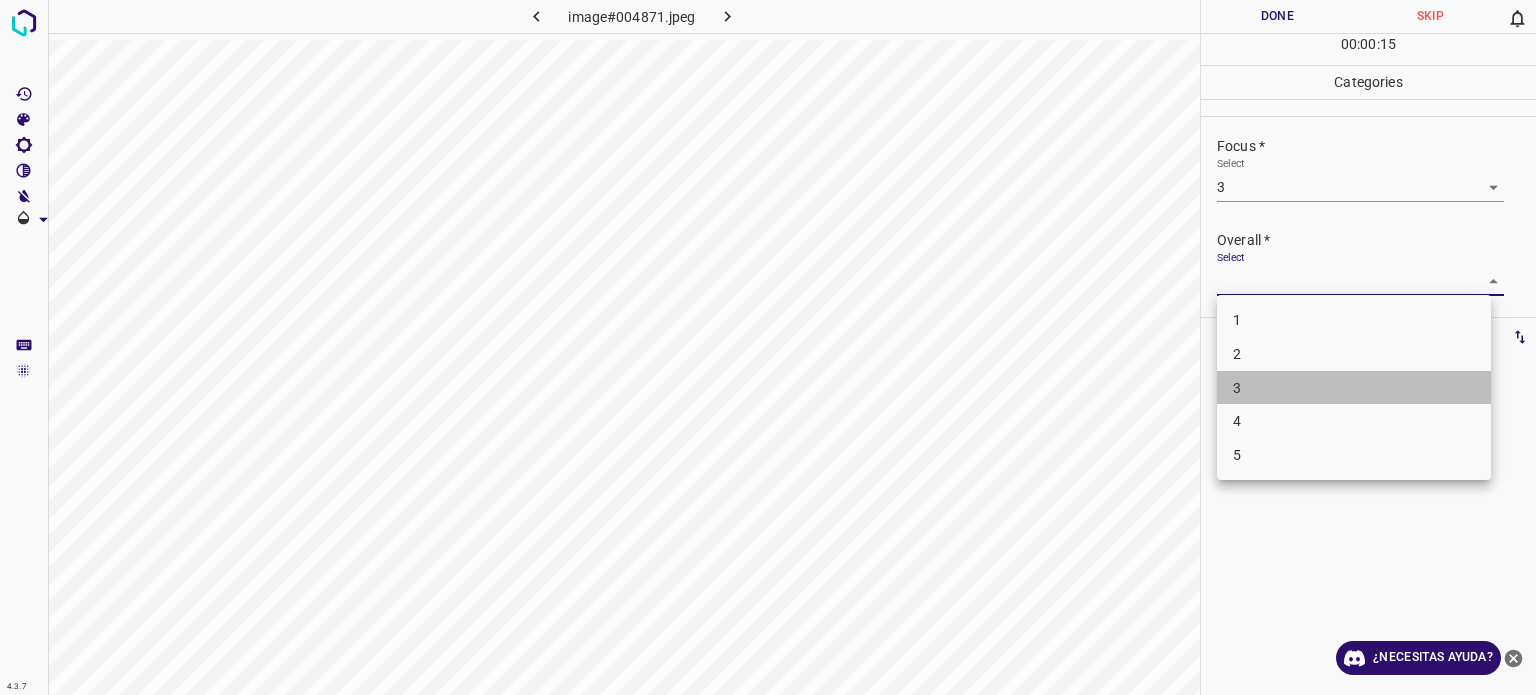 click on "3" at bounding box center [1354, 388] 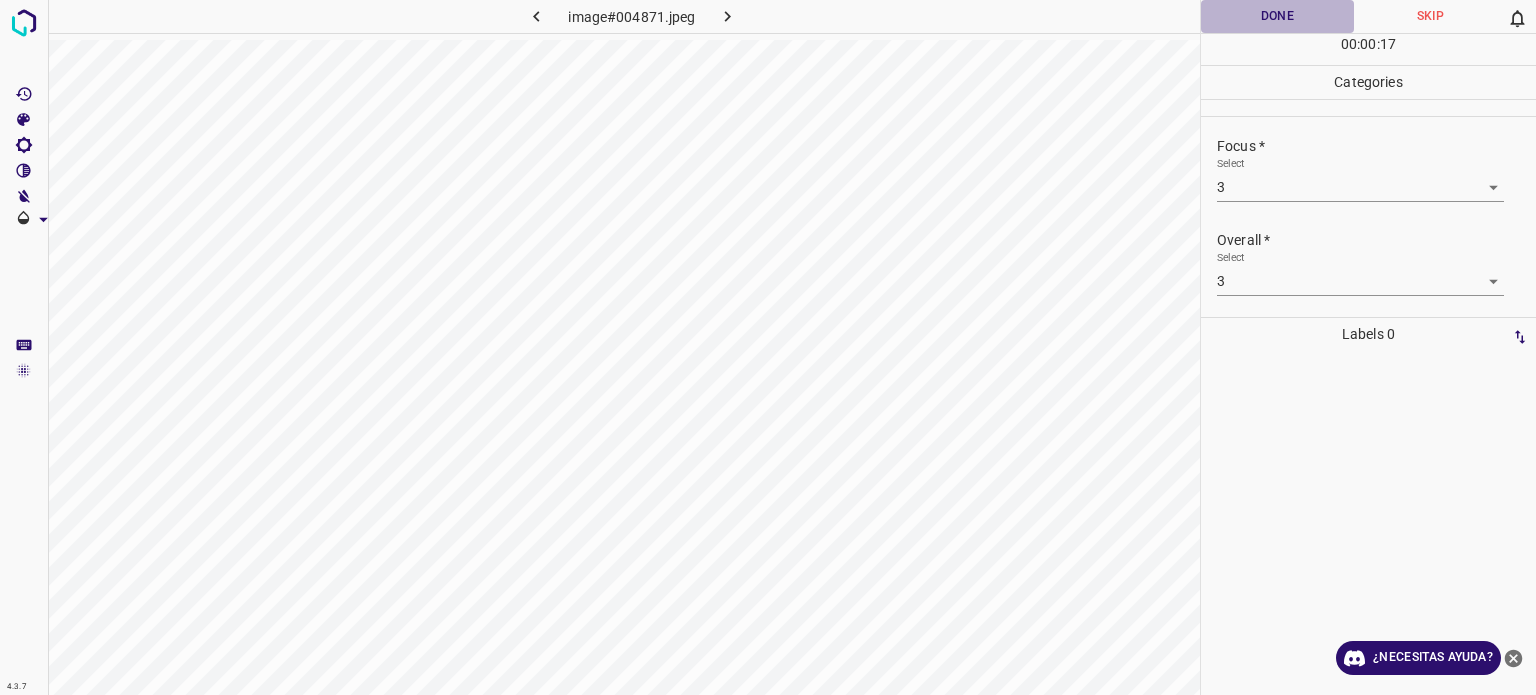 click on "Done" at bounding box center [1277, 16] 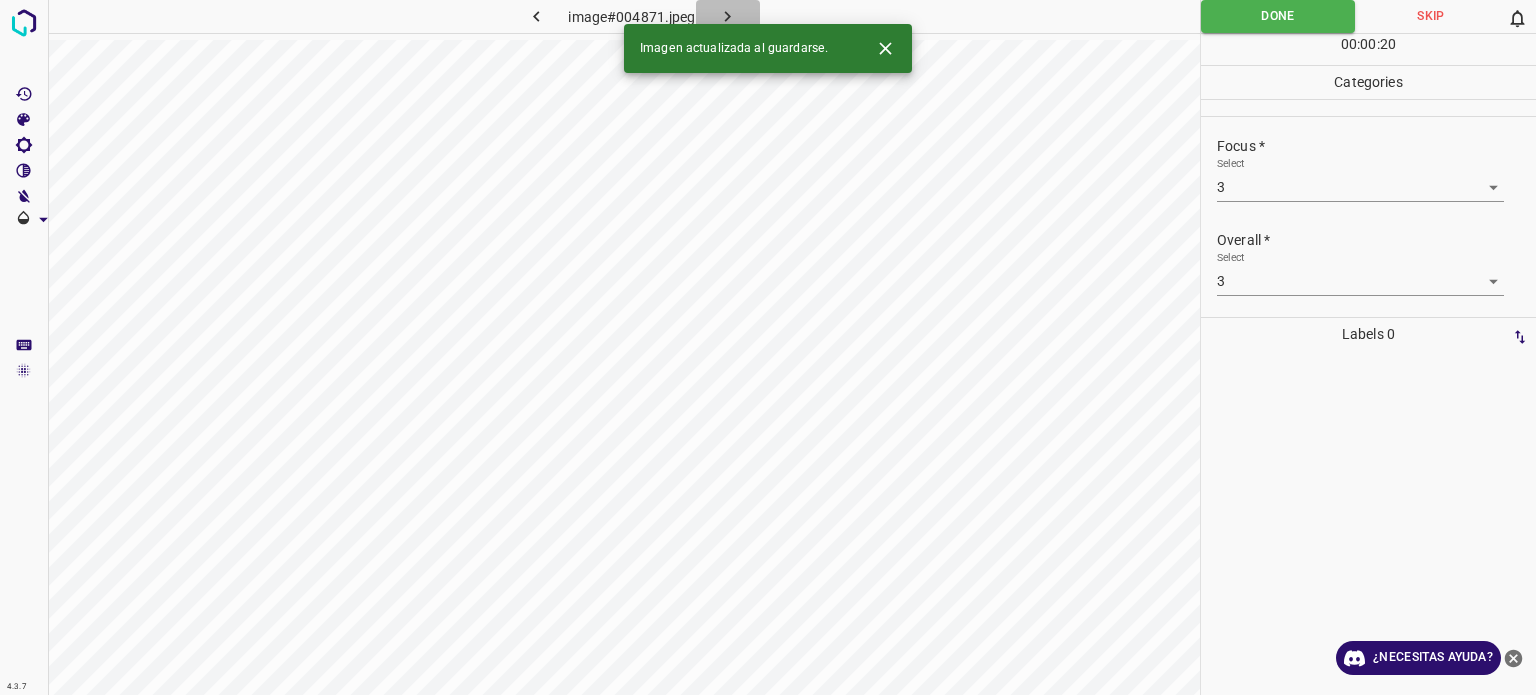 click 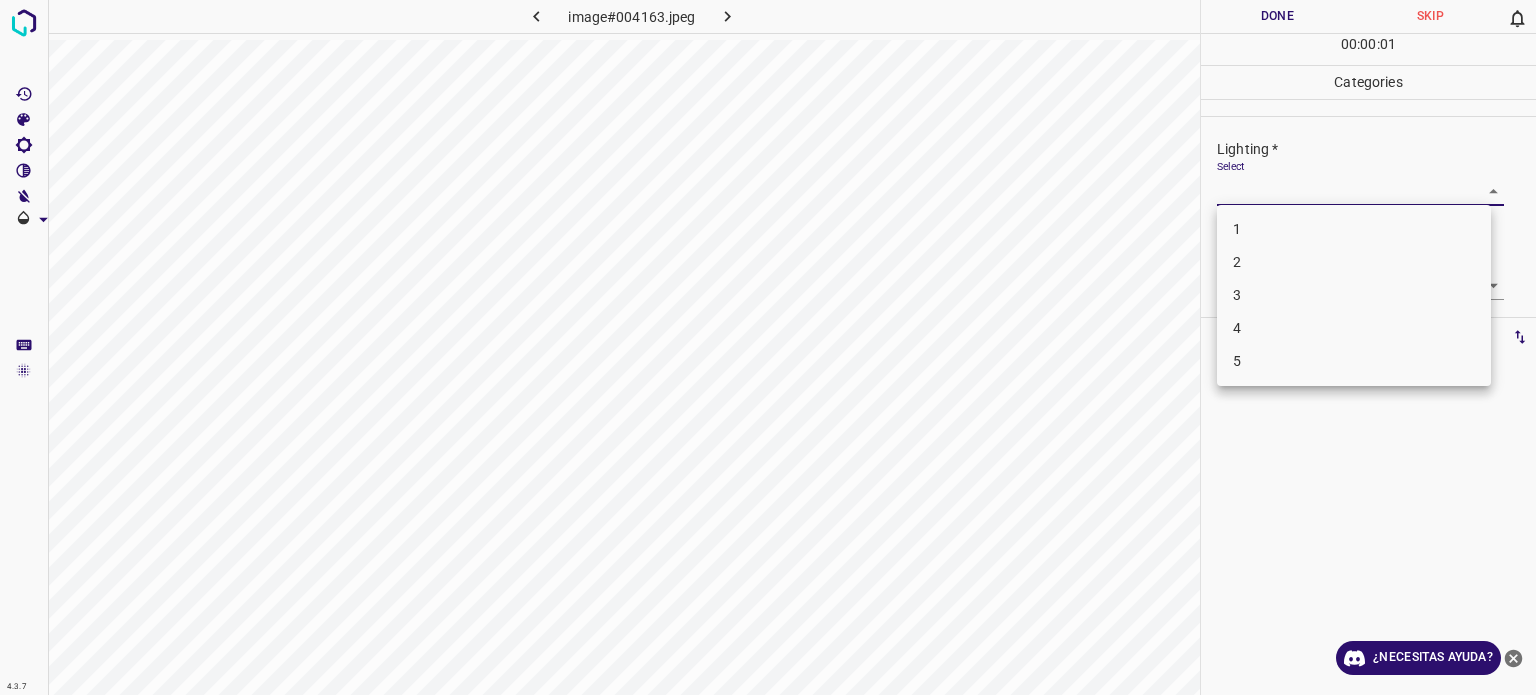 click on "4.3.7 image#004163.jpeg Done Skip 0 00   : 00   : 01   Categories Lighting *  Select ​ Focus *  Select ​ Overall *  Select ​ Labels   0 Categories 1 Lighting 2 Focus 3 Overall Tools Space Change between modes (Draw & Edit) I Auto labeling R Restore zoom M Zoom in N Zoom out Delete Delete selecte label Filters Z Restore filters X Saturation filter C Brightness filter V Contrast filter B Gray scale filter General O Download ¿Necesitas ayuda? Texto original Valora esta traducción Tu opinión servirá para ayudar a mejorar el Traductor de Google - Texto - Esconder - Borrar 1 2 3 4 5" at bounding box center [768, 347] 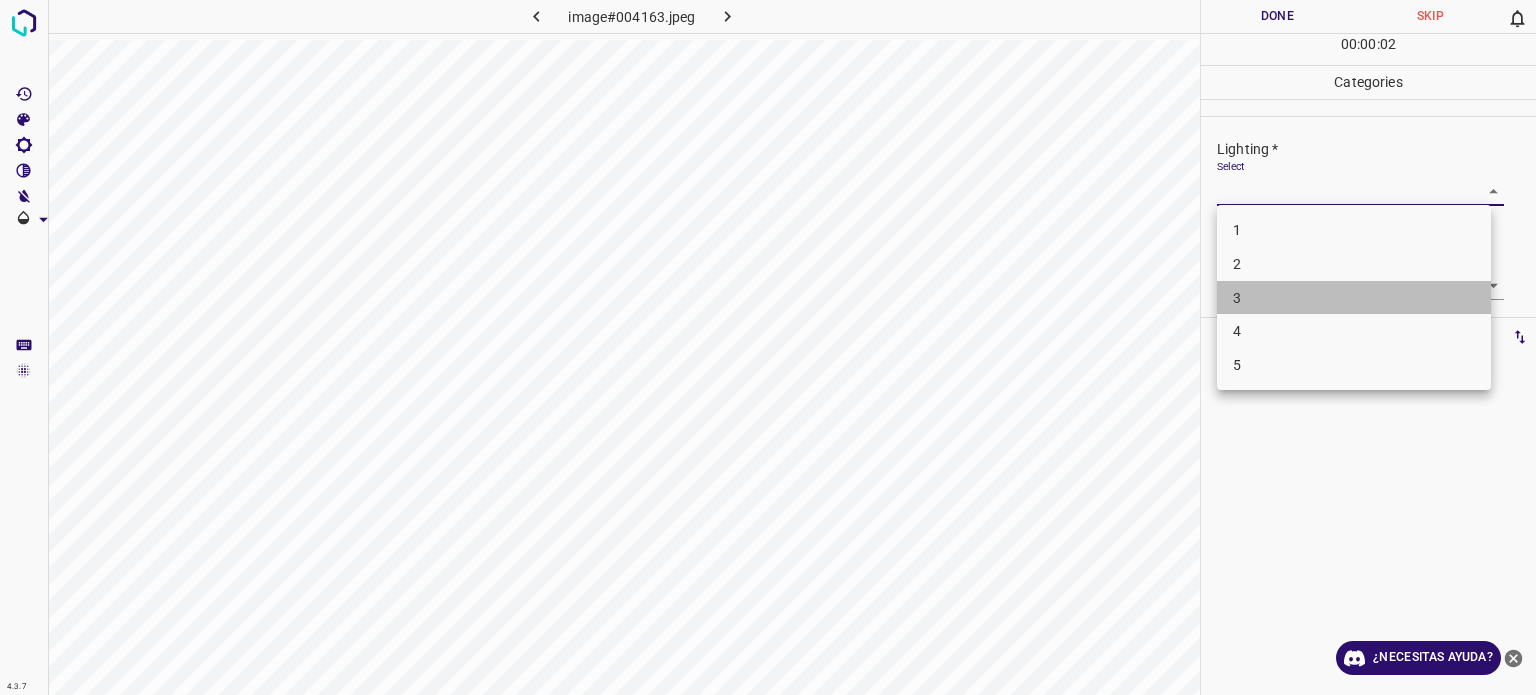 click on "3" at bounding box center [1354, 298] 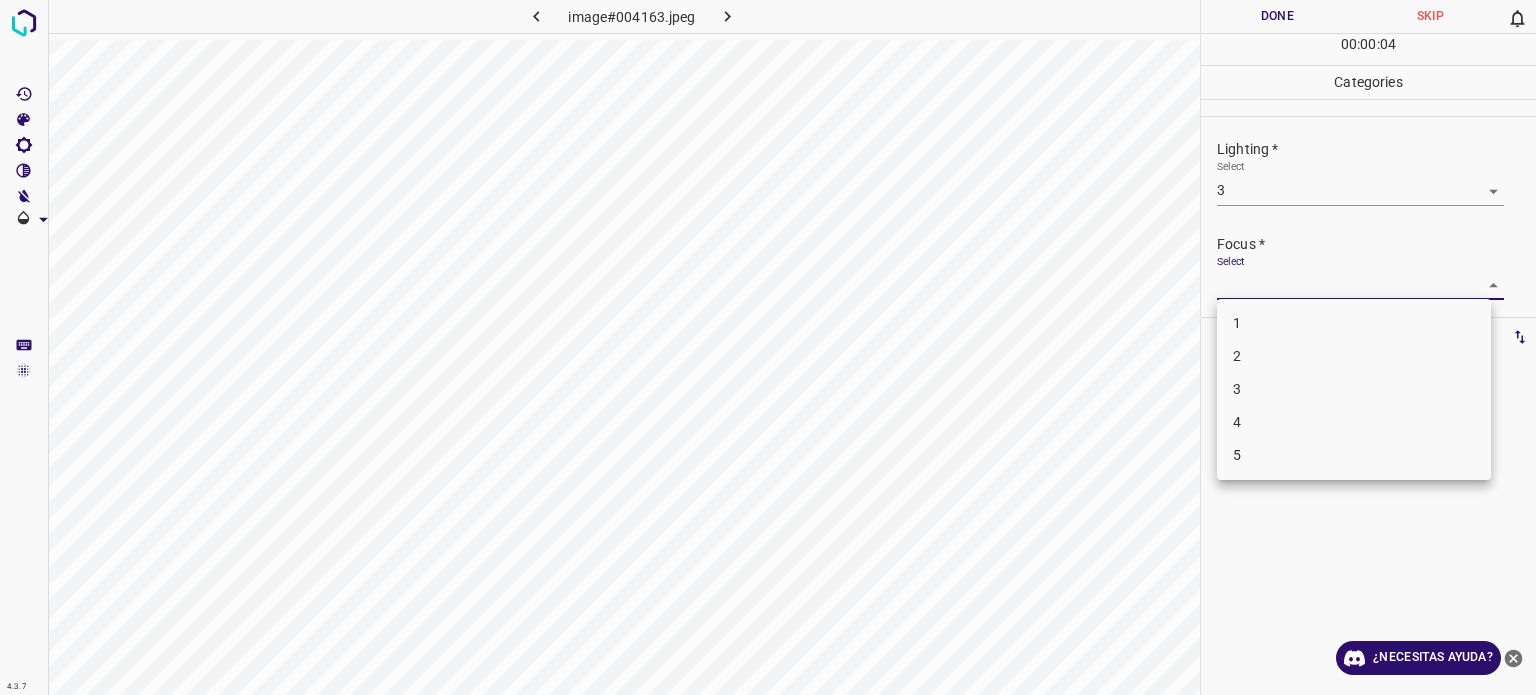 click on "4.3.7 image#004163.jpeg Done Skip 0 00   : 00   : 04   Categories Lighting *  Select 3 3 Focus *  Select ​ Overall *  Select ​ Labels   0 Categories 1 Lighting 2 Focus 3 Overall Tools Space Change between modes (Draw & Edit) I Auto labeling R Restore zoom M Zoom in N Zoom out Delete Delete selecte label Filters Z Restore filters X Saturation filter C Brightness filter V Contrast filter B Gray scale filter General O Download ¿Necesitas ayuda? Texto original Valora esta traducción Tu opinión servirá para ayudar a mejorar el Traductor de Google - Texto - Esconder - Borrar 1 2 3 4 5" at bounding box center (768, 347) 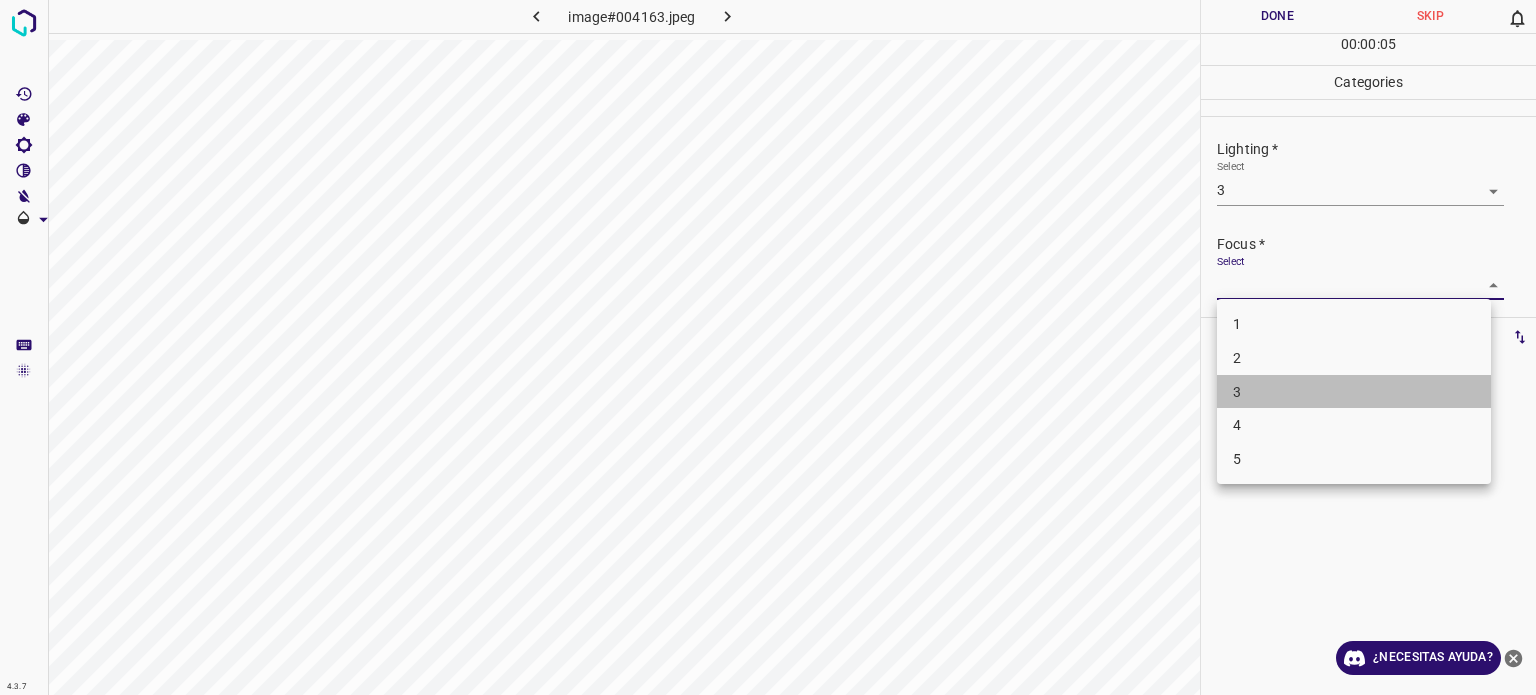 click on "3" at bounding box center (1237, 391) 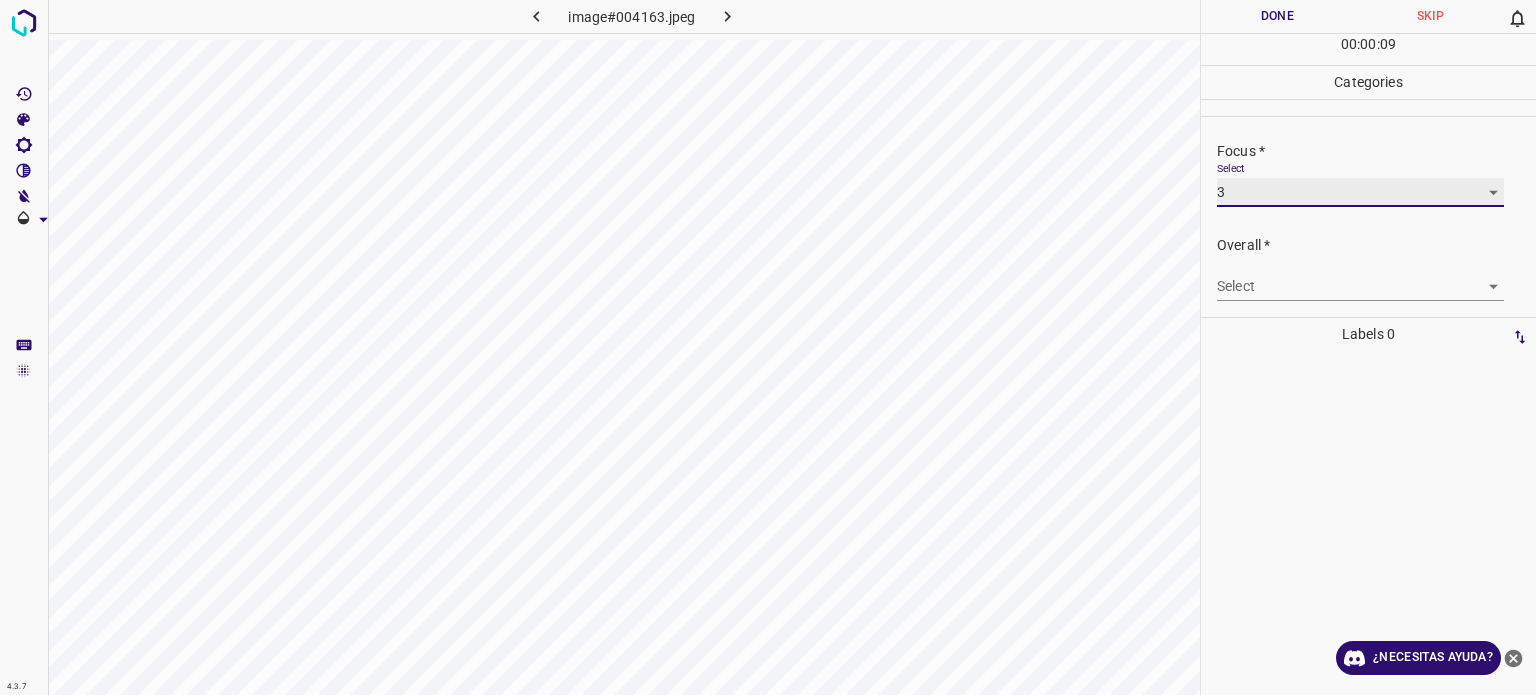 scroll, scrollTop: 98, scrollLeft: 0, axis: vertical 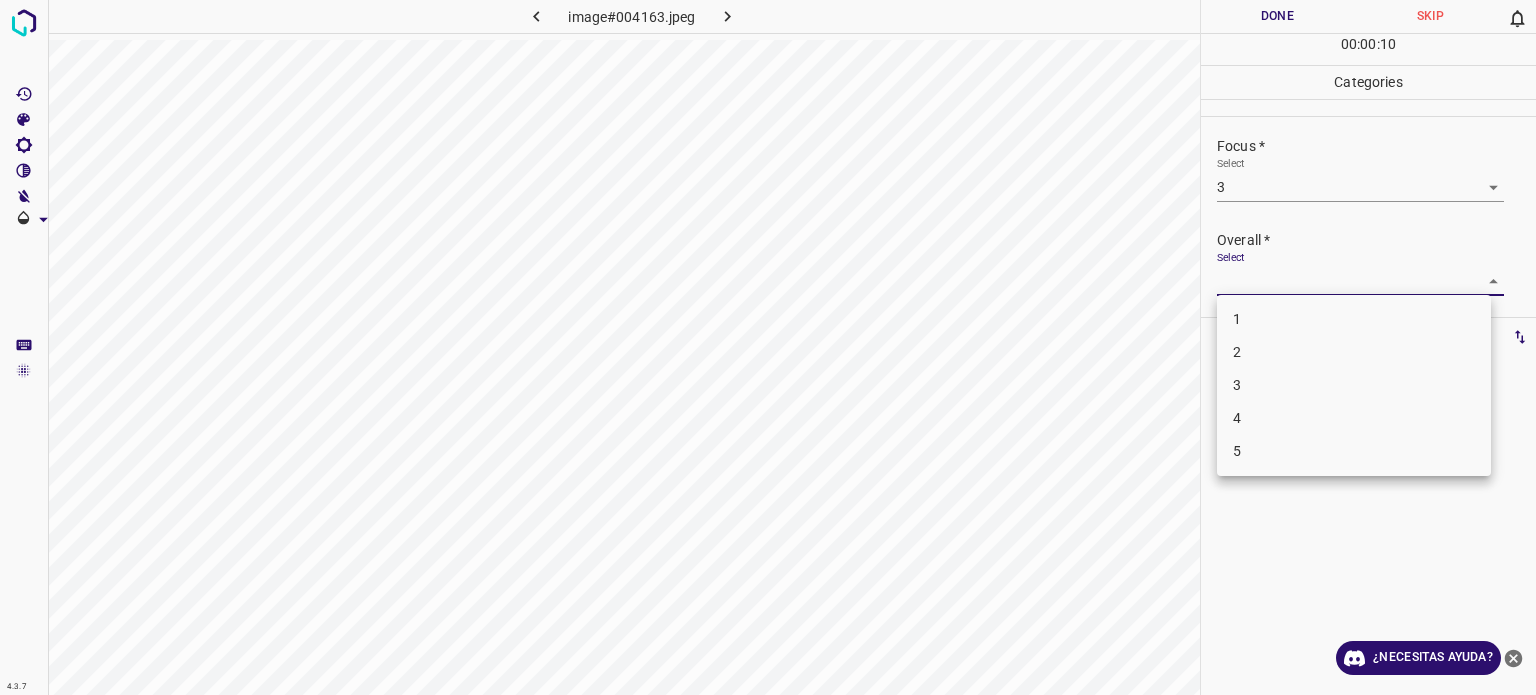 click on "4.3.7 image#004163.jpeg Done Skip 0 00   : 00   : 10   Categories Lighting *  Select 3 3 Focus *  Select 3 3 Overall *  Select ​ Labels   0 Categories 1 Lighting 2 Focus 3 Overall Tools Space Change between modes (Draw & Edit) I Auto labeling R Restore zoom M Zoom in N Zoom out Delete Delete selecte label Filters Z Restore filters X Saturation filter C Brightness filter V Contrast filter B Gray scale filter General O Download ¿Necesitas ayuda? Texto original Valora esta traducción Tu opinión servirá para ayudar a mejorar el Traductor de Google - Texto - Esconder - Borrar 1 2 3 4 5" at bounding box center (768, 347) 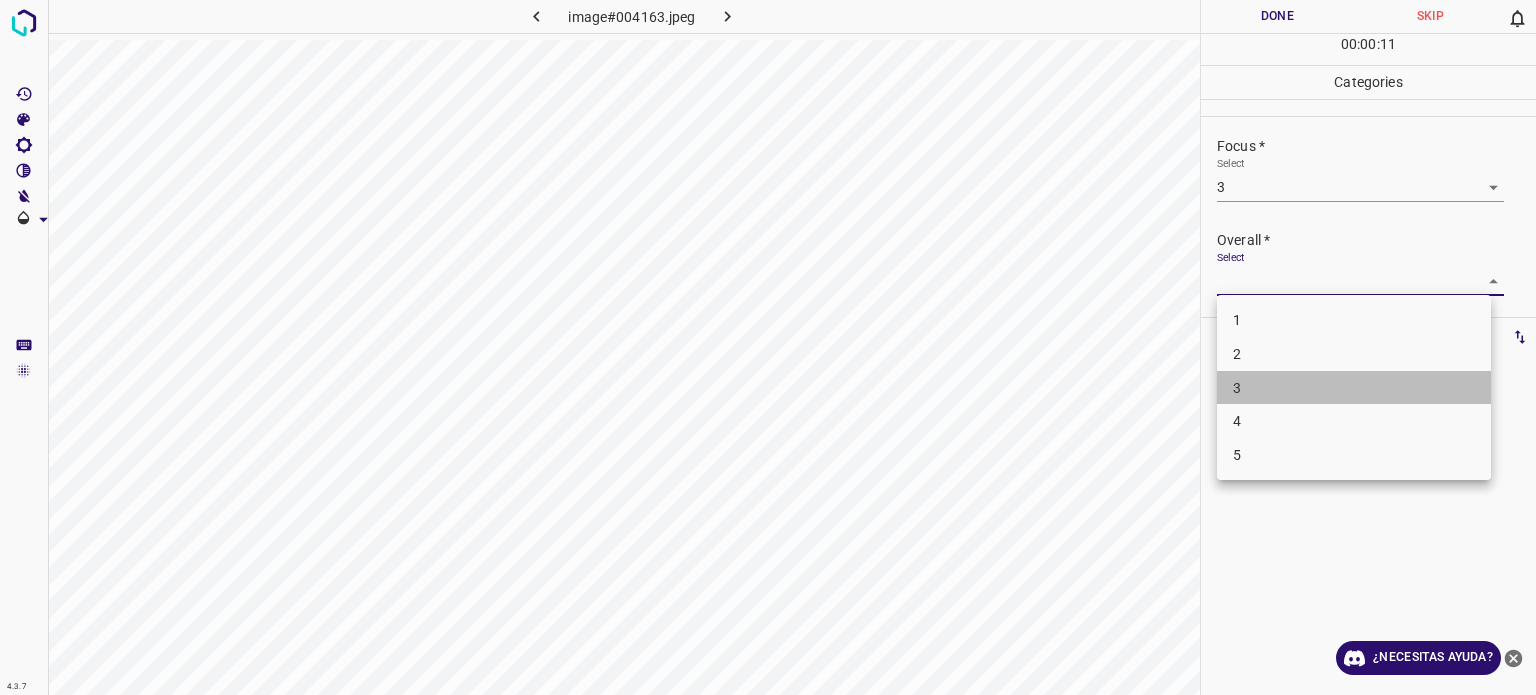 click on "3" at bounding box center [1354, 388] 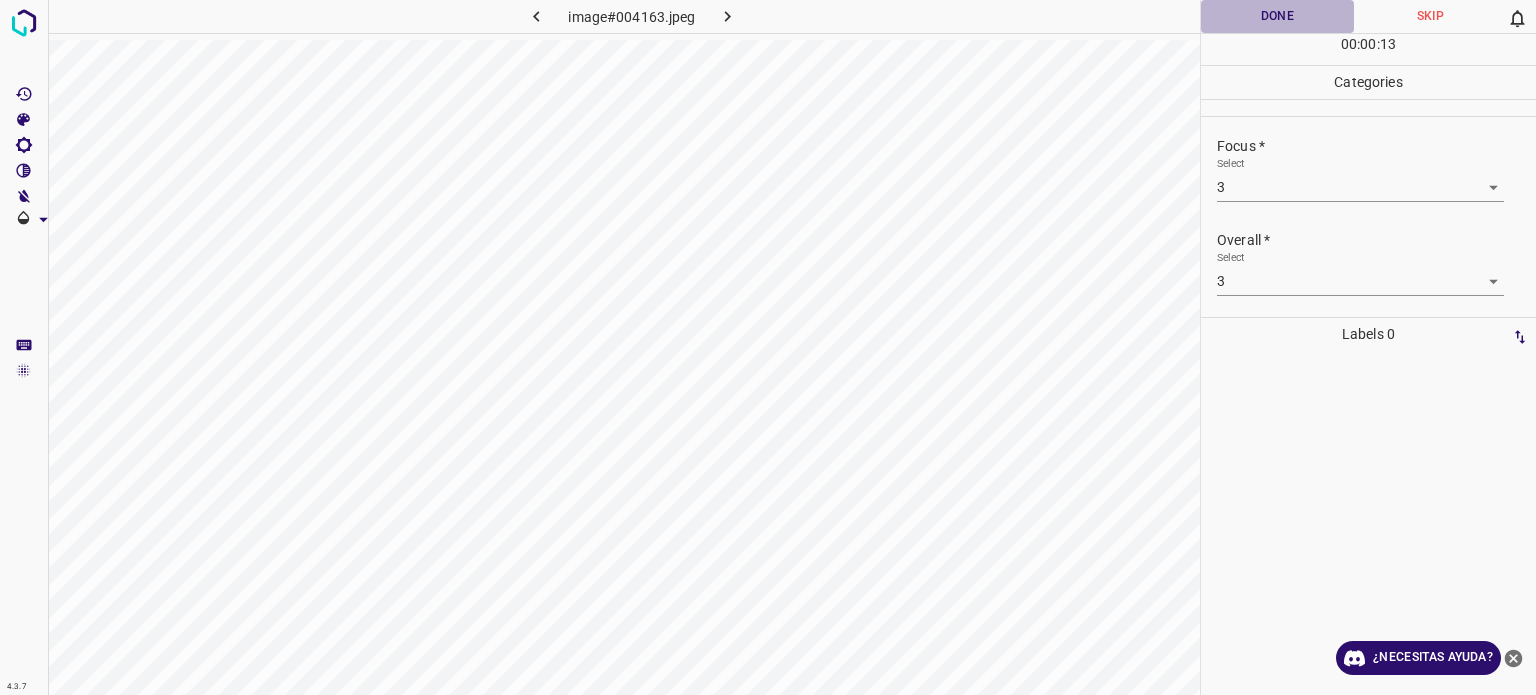 click on "Done" at bounding box center (1277, 16) 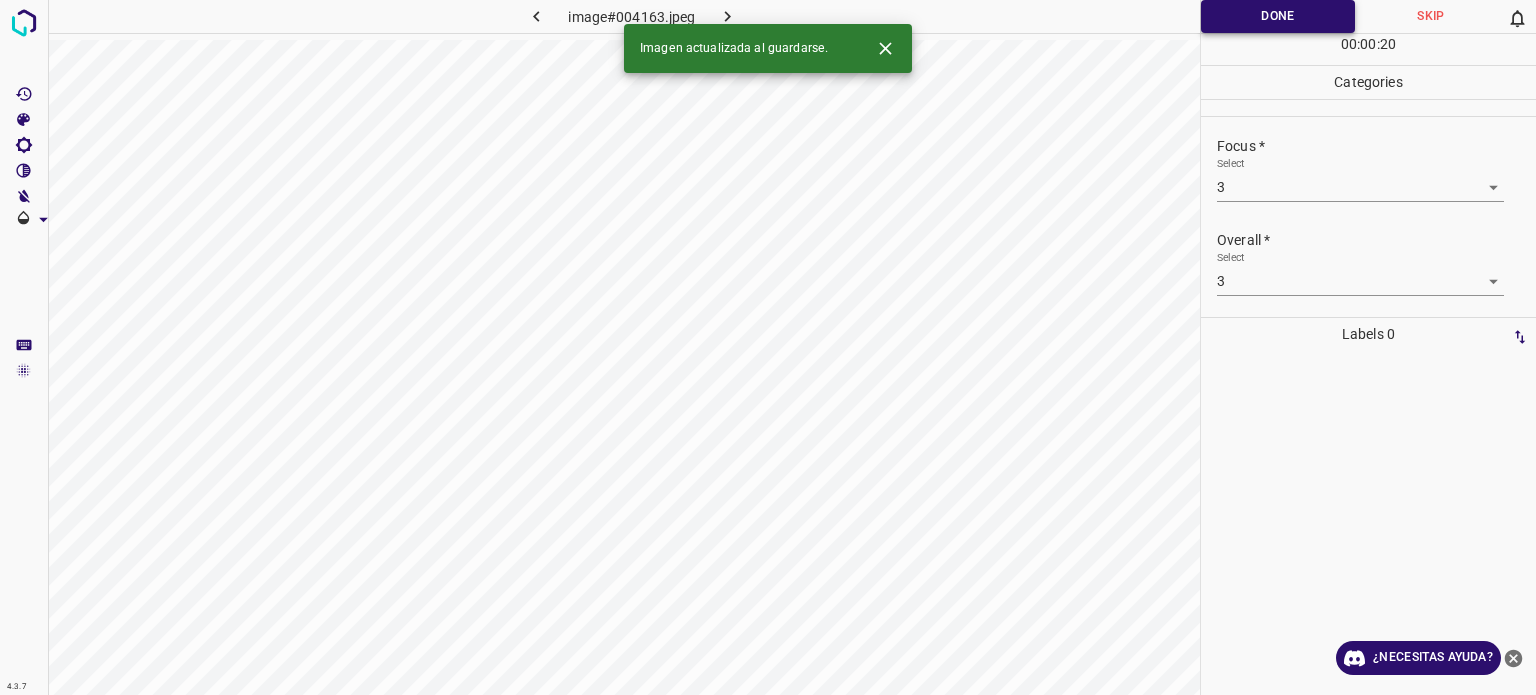 click on "Done" at bounding box center [1278, 16] 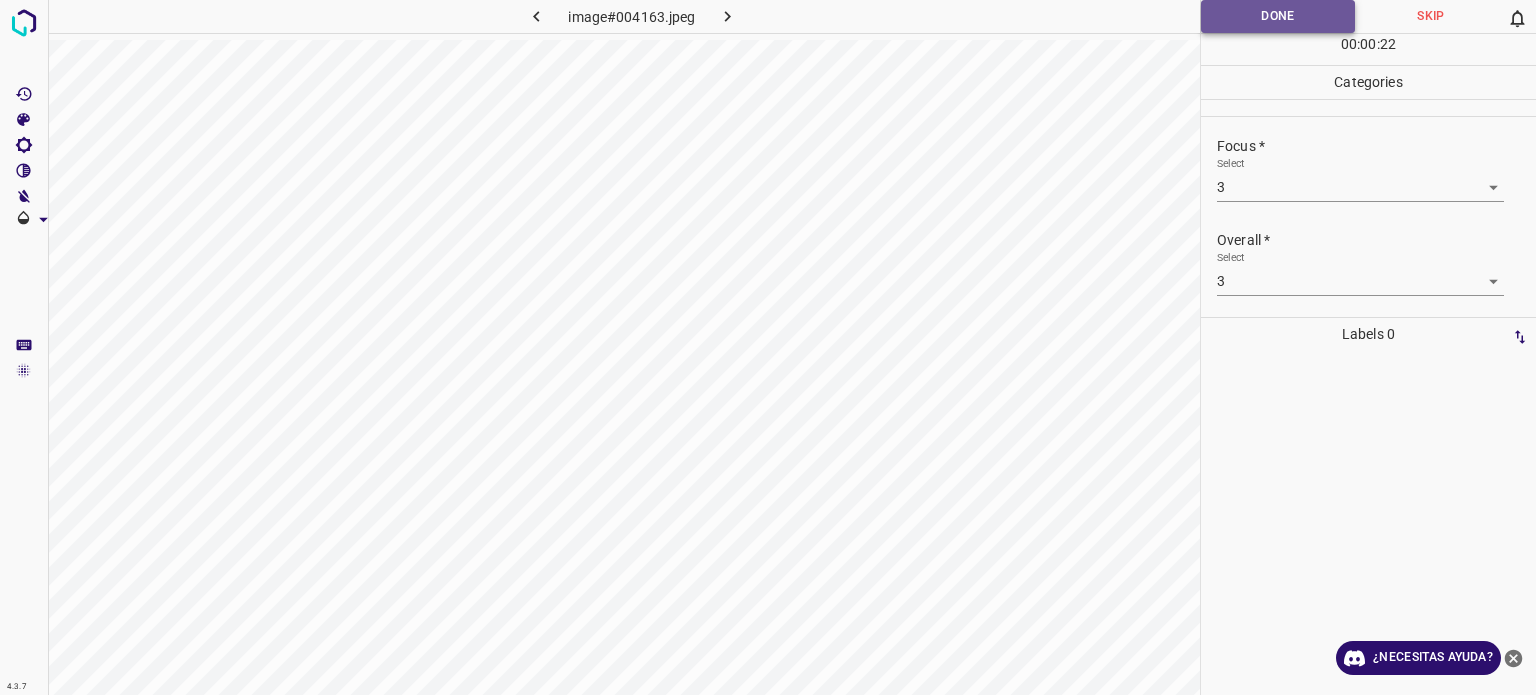 click on "Done" at bounding box center [1278, 16] 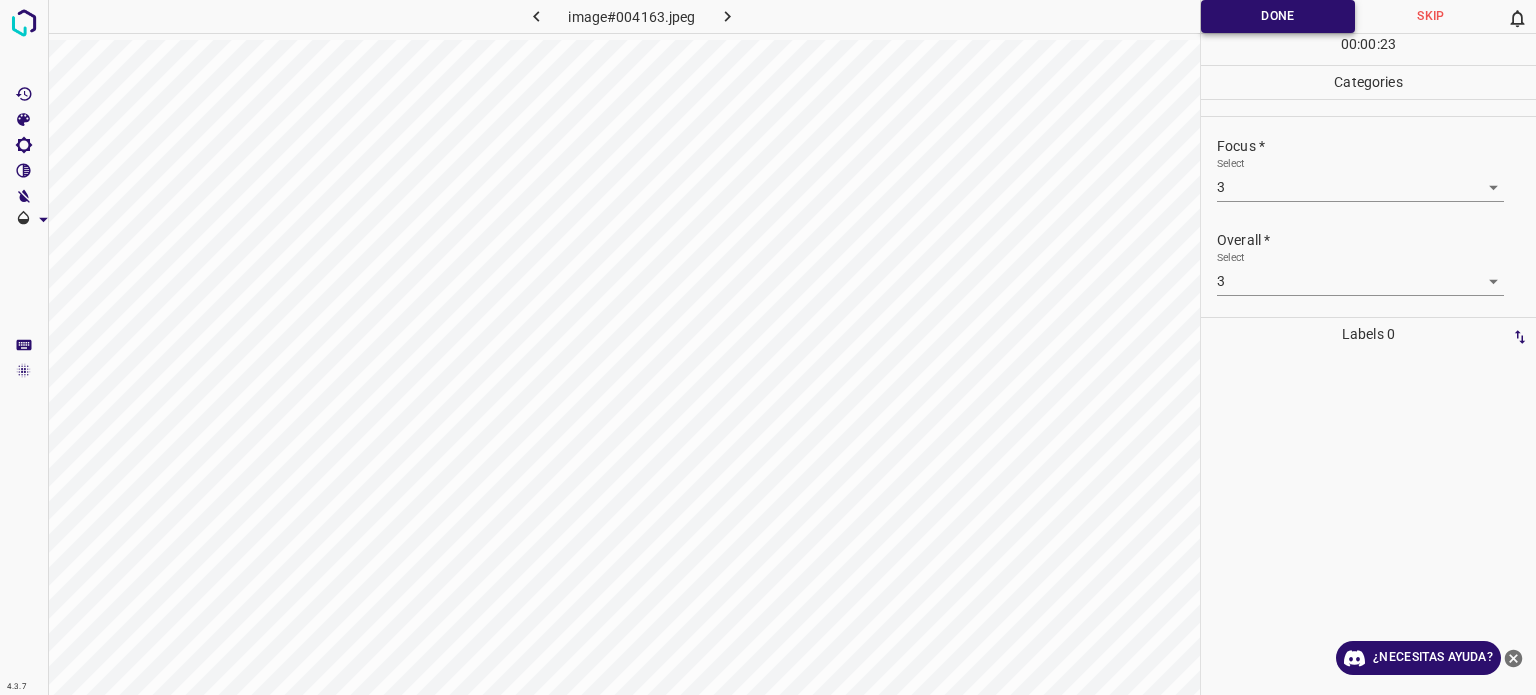 click on "Done" at bounding box center [1278, 16] 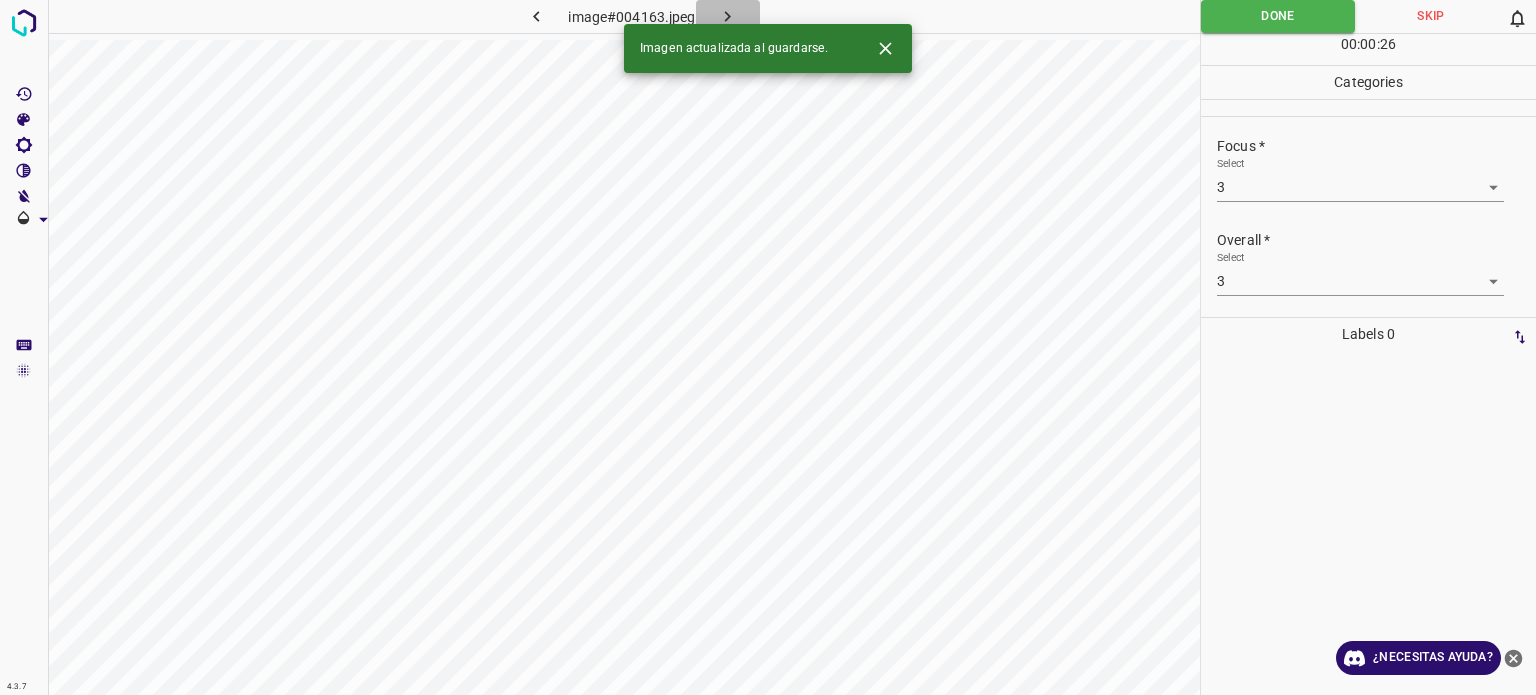 click 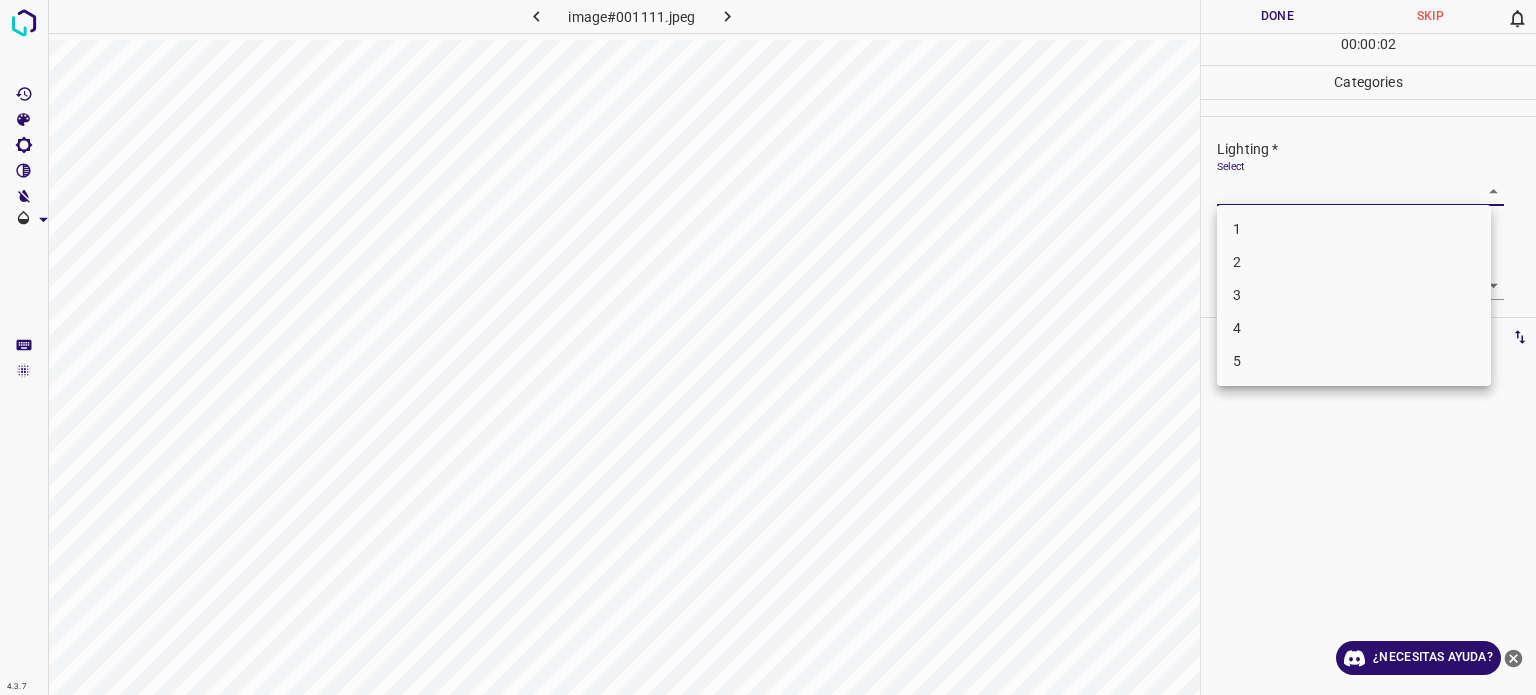 click on "4.3.7 image#001111.jpeg Done Skip 0 00   : 00   : 02   Categories Lighting *  Select ​ Focus *  Select ​ Overall *  Select ​ Labels   0 Categories 1 Lighting 2 Focus 3 Overall Tools Space Change between modes (Draw & Edit) I Auto labeling R Restore zoom M Zoom in N Zoom out Delete Delete selecte label Filters Z Restore filters X Saturation filter C Brightness filter V Contrast filter B Gray scale filter General O Download ¿Necesitas ayuda? Texto original Valora esta traducción Tu opinión servirá para ayudar a mejorar el Traductor de Google - Texto - Esconder - Borrar 1 2 3 4 5" at bounding box center [768, 347] 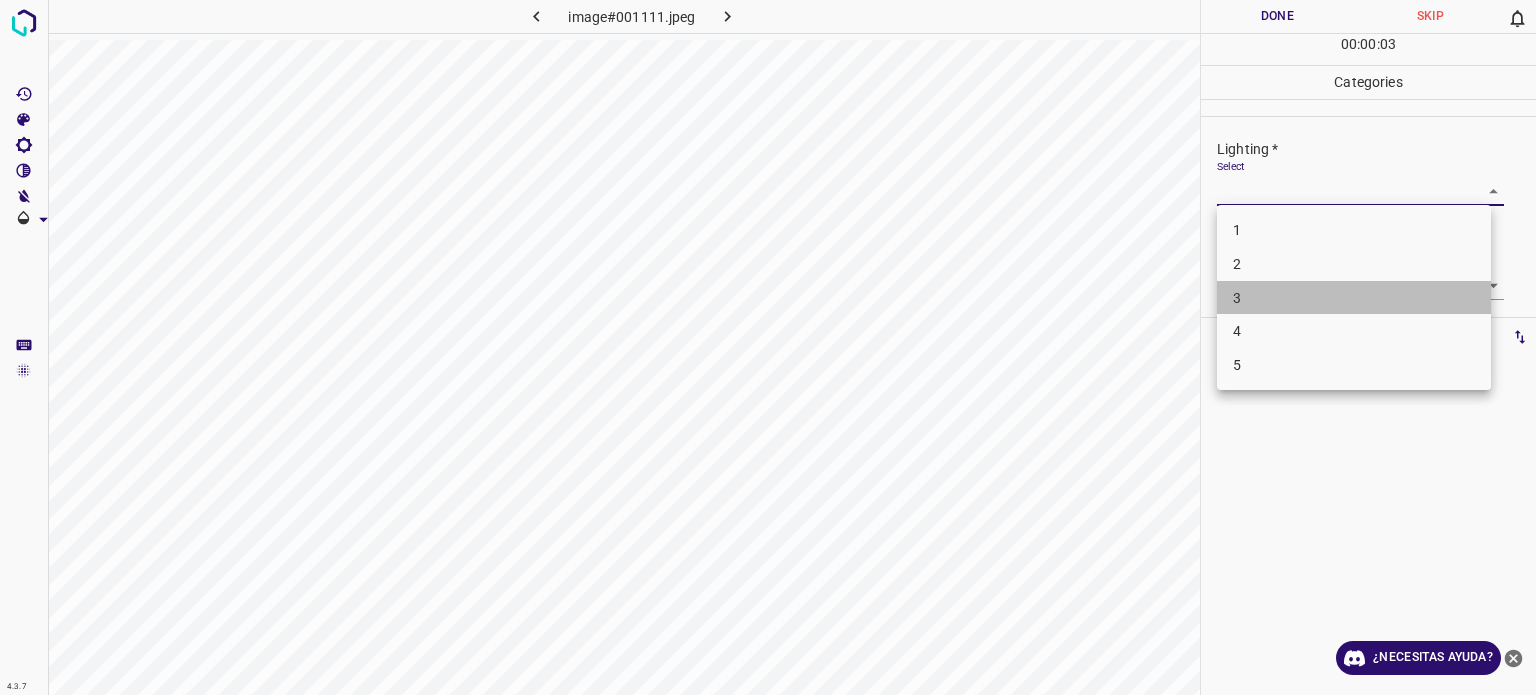 click on "3" at bounding box center (1354, 298) 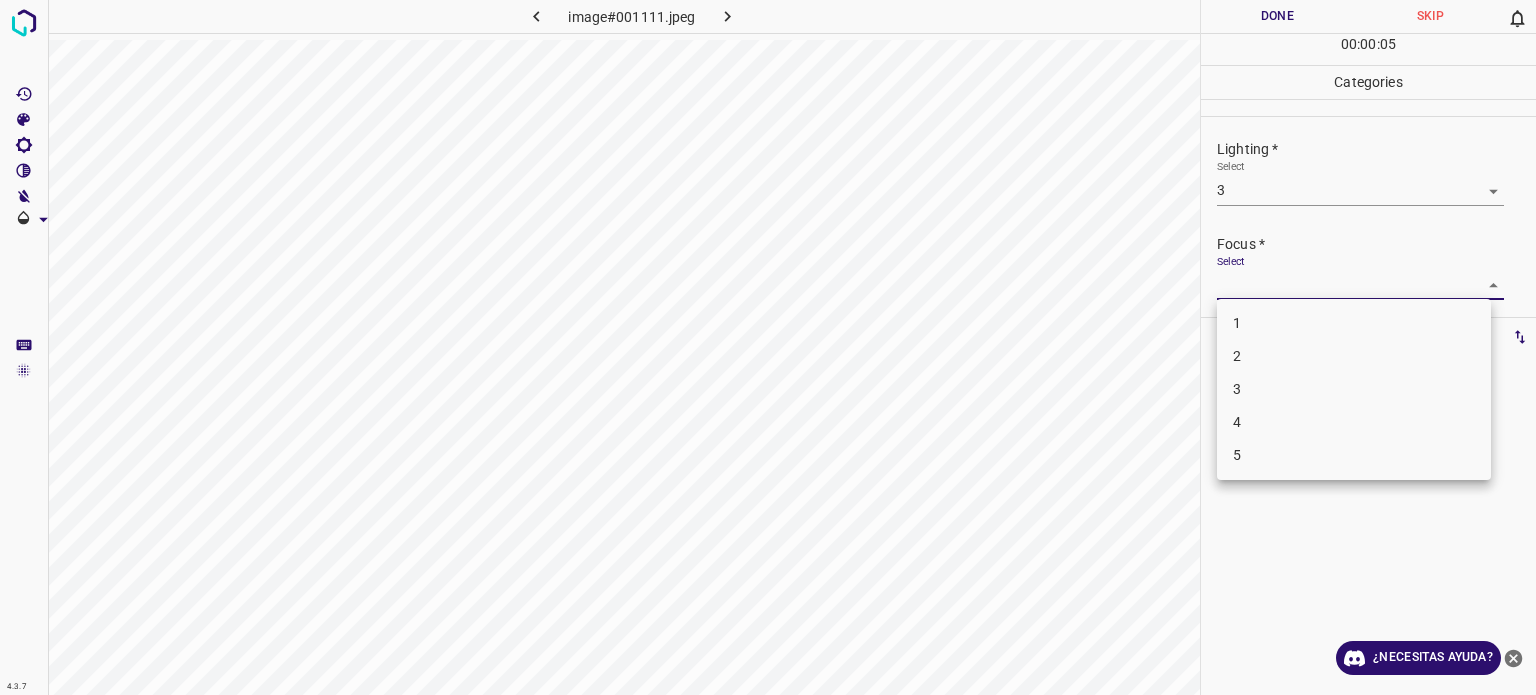 click on "4.3.7 image#001111.jpeg Done Skip 0 00   : 00   : 05   Categories Lighting *  Select 3 3 Focus *  Select ​ Overall *  Select ​ Labels   0 Categories 1 Lighting 2 Focus 3 Overall Tools Space Change between modes (Draw & Edit) I Auto labeling R Restore zoom M Zoom in N Zoom out Delete Delete selecte label Filters Z Restore filters X Saturation filter C Brightness filter V Contrast filter B Gray scale filter General O Download ¿Necesitas ayuda? Texto original Valora esta traducción Tu opinión servirá para ayudar a mejorar el Traductor de Google - Texto - Esconder - Borrar 1 2 3 4 5" at bounding box center [768, 347] 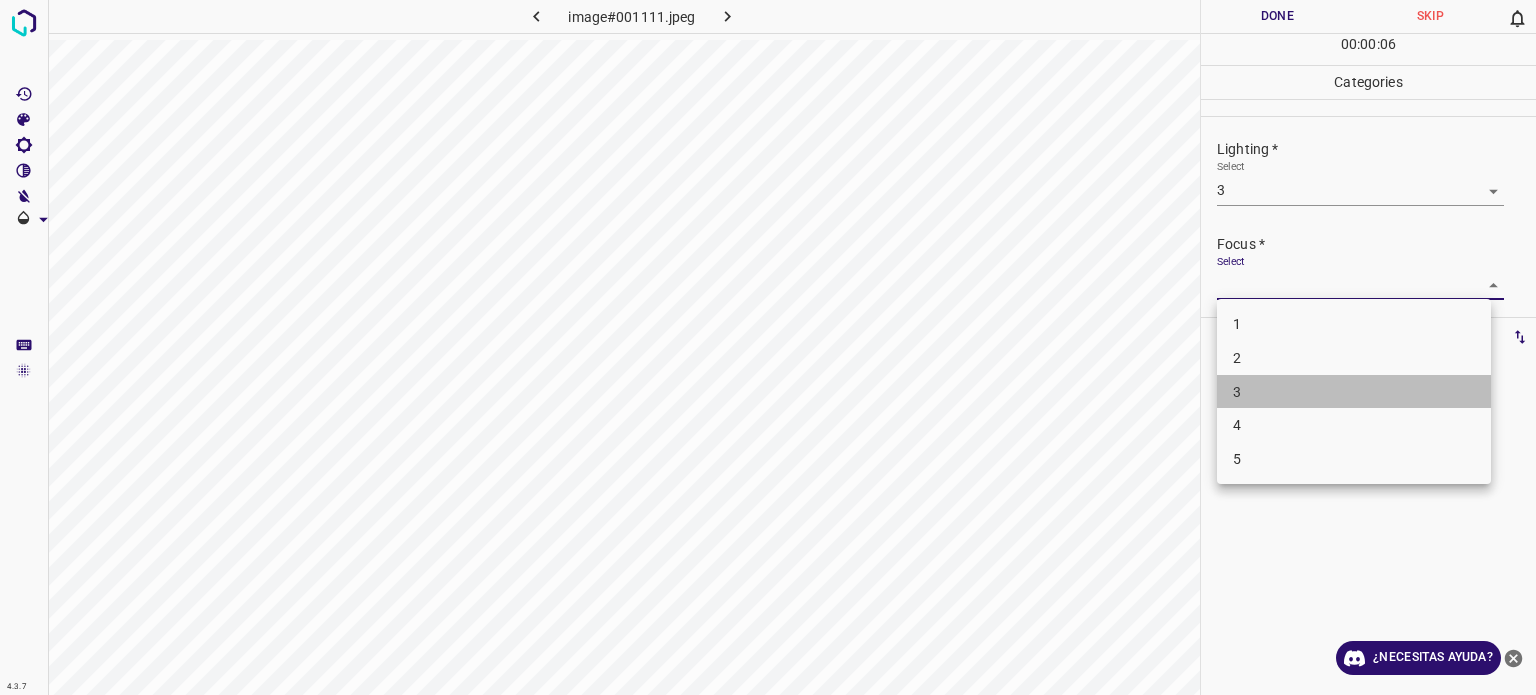 click on "3" at bounding box center (1354, 392) 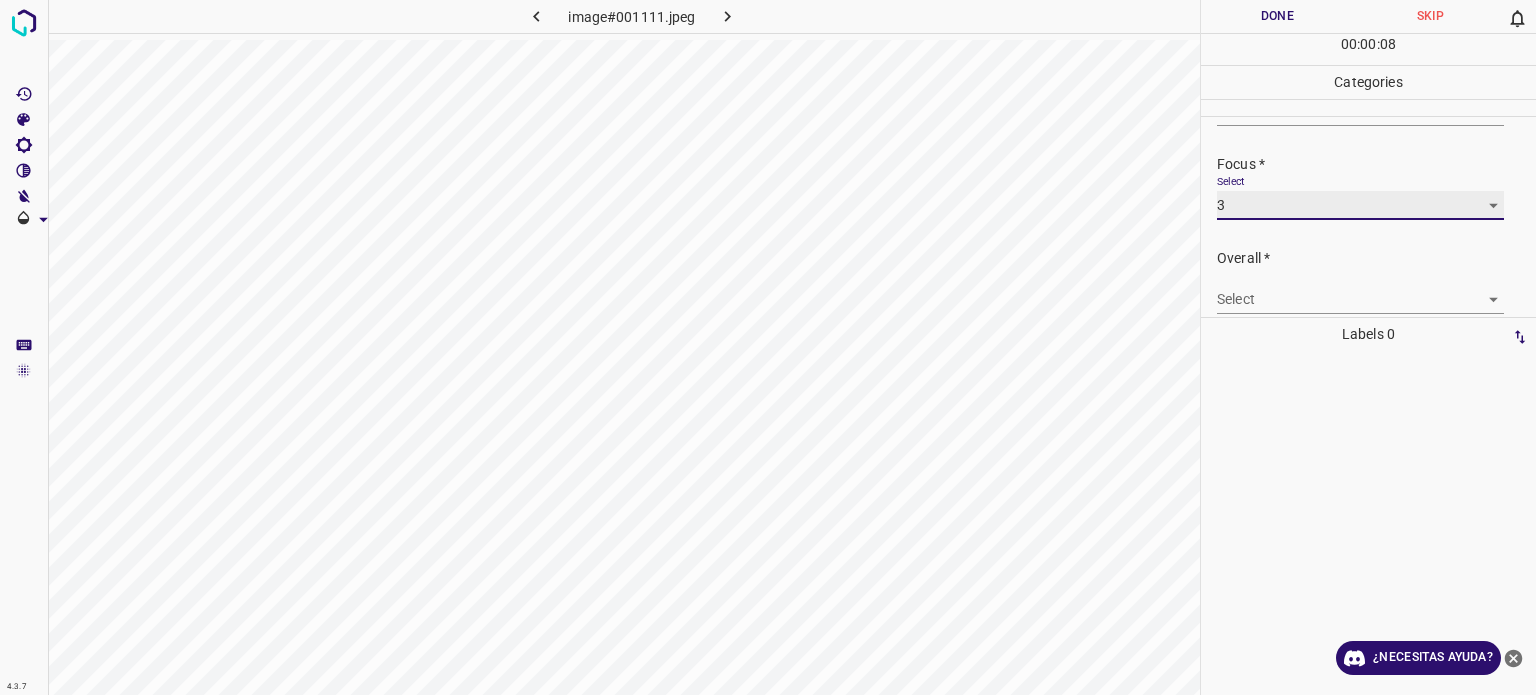 scroll, scrollTop: 98, scrollLeft: 0, axis: vertical 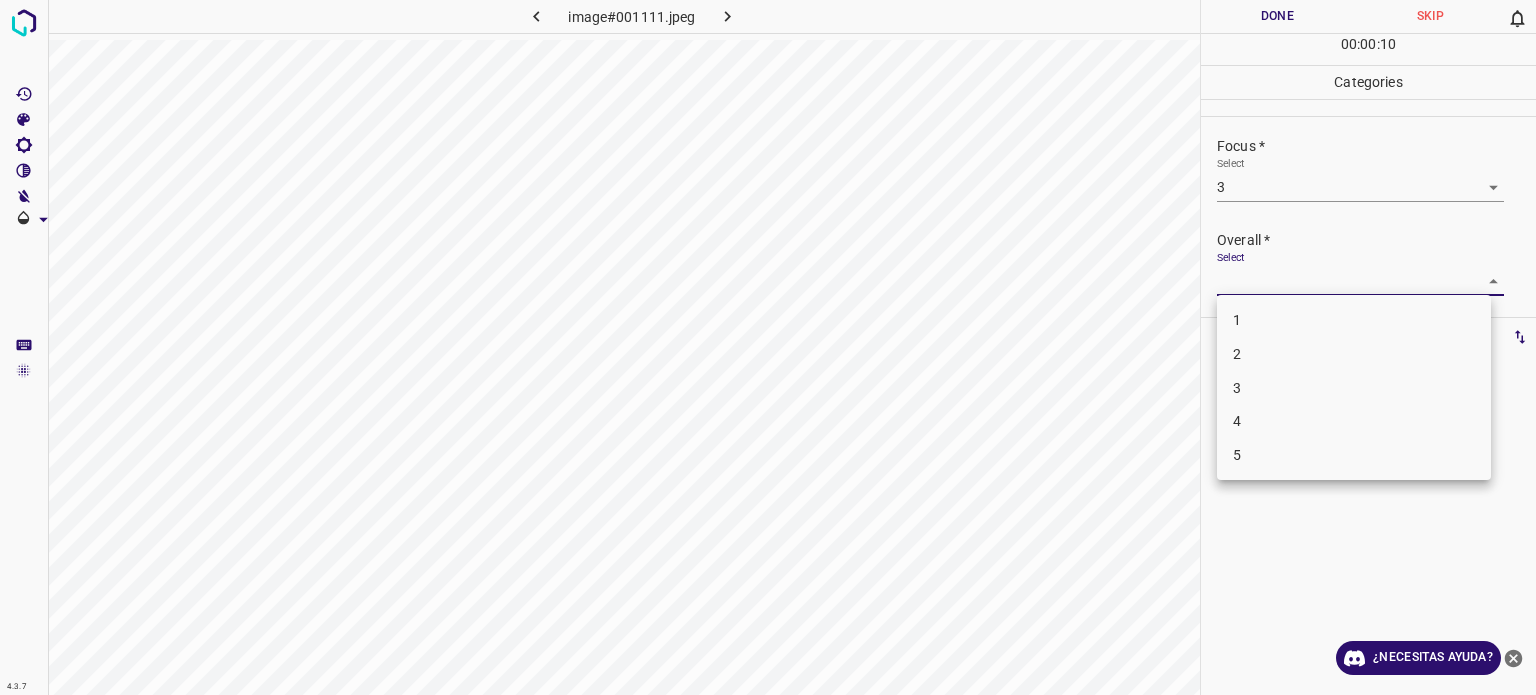 click on "4.3.7 image#001111.jpeg Done Skip 0 00   : 00   : 10   Categories Lighting *  Select 3 3 Focus *  Select 3 3 Overall *  Select ​ Labels   0 Categories 1 Lighting 2 Focus 3 Overall Tools Space Change between modes (Draw & Edit) I Auto labeling R Restore zoom M Zoom in N Zoom out Delete Delete selecte label Filters Z Restore filters X Saturation filter C Brightness filter V Contrast filter B Gray scale filter General O Download ¿Necesitas ayuda? Texto original Valora esta traducción Tu opinión servirá para ayudar a mejorar el Traductor de Google - Texto - Esconder - Borrar 1 2 3 4 5" at bounding box center (768, 347) 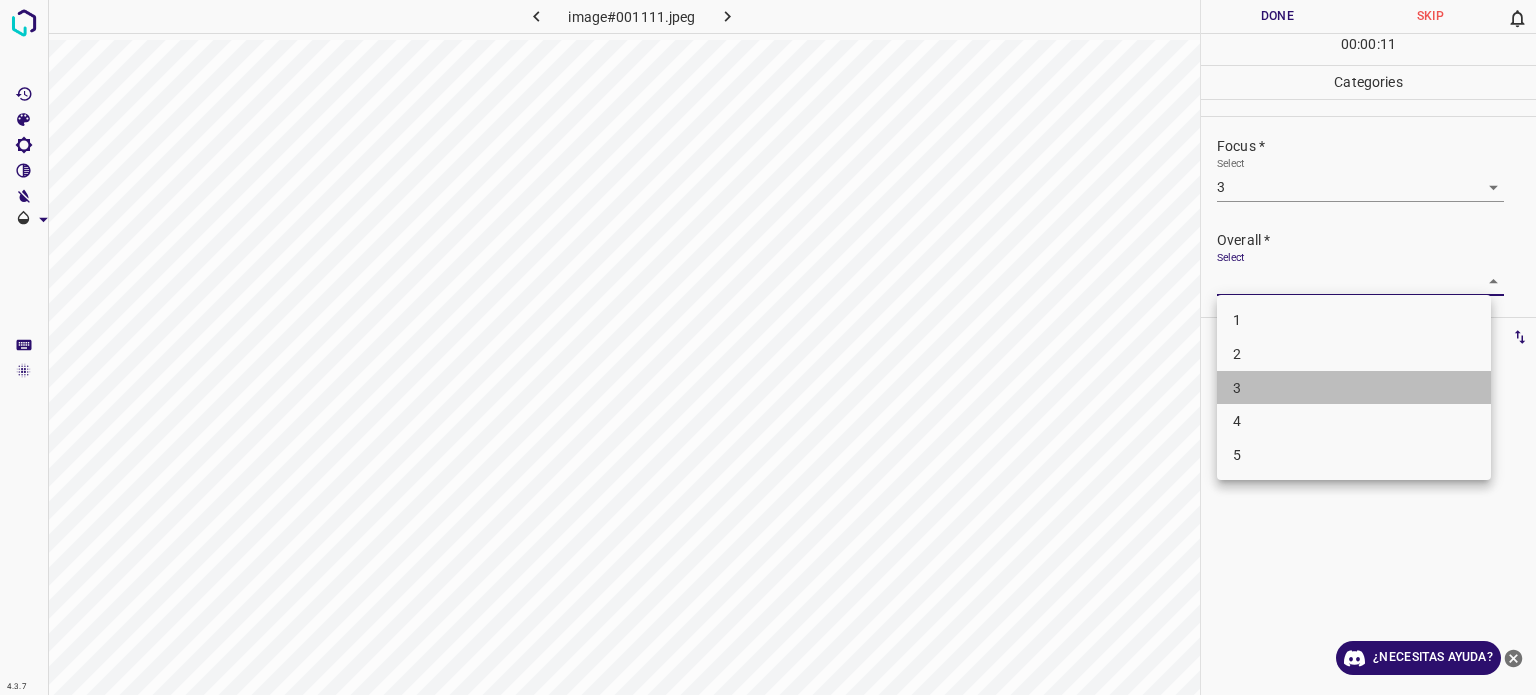 click on "3" at bounding box center [1354, 388] 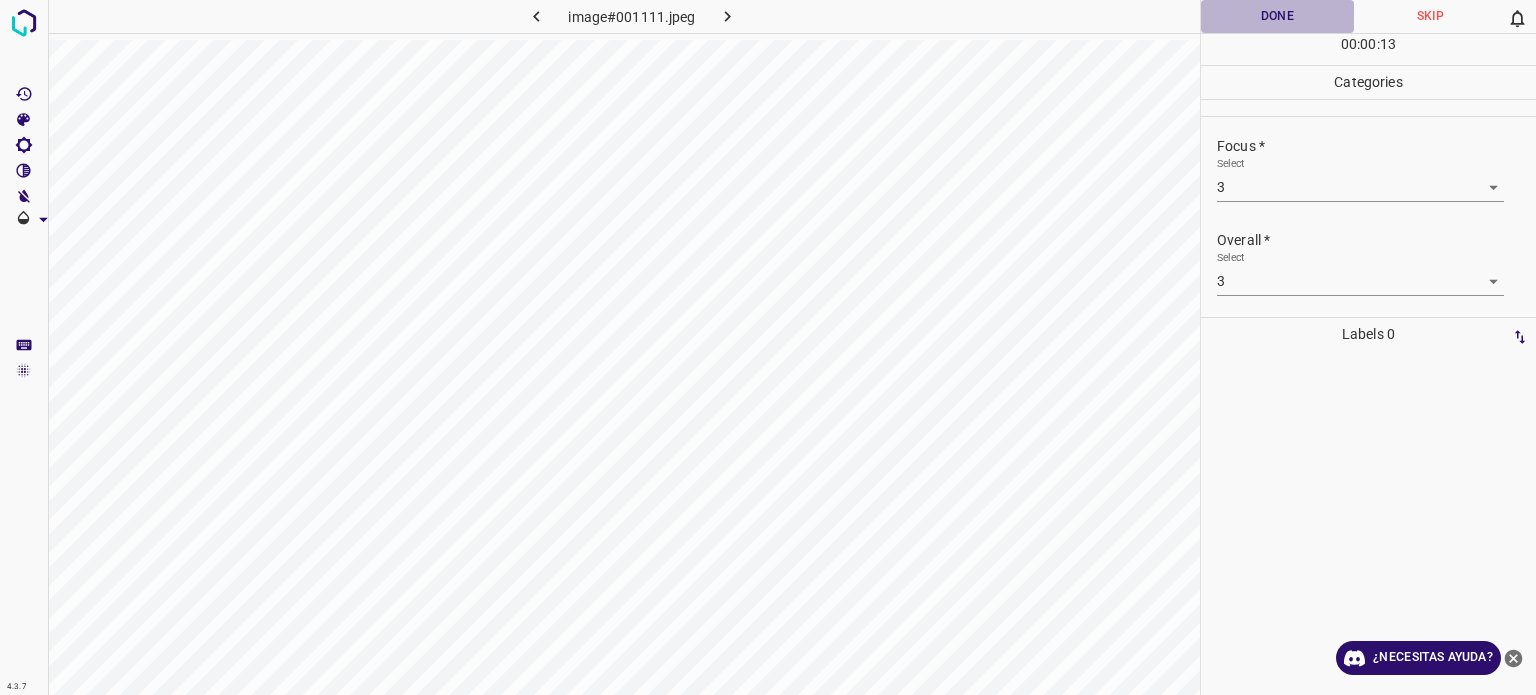 click on "Done" at bounding box center (1277, 16) 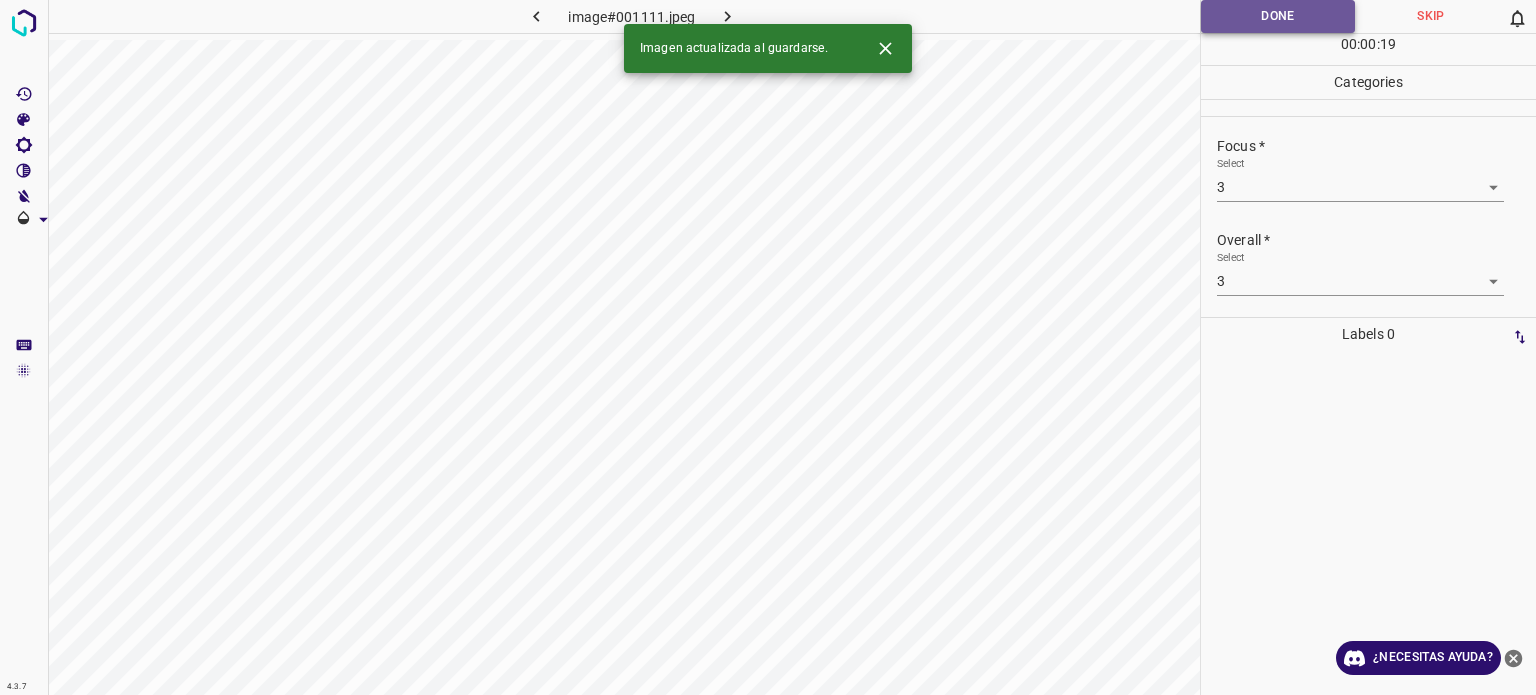 click on "Done" at bounding box center [1278, 16] 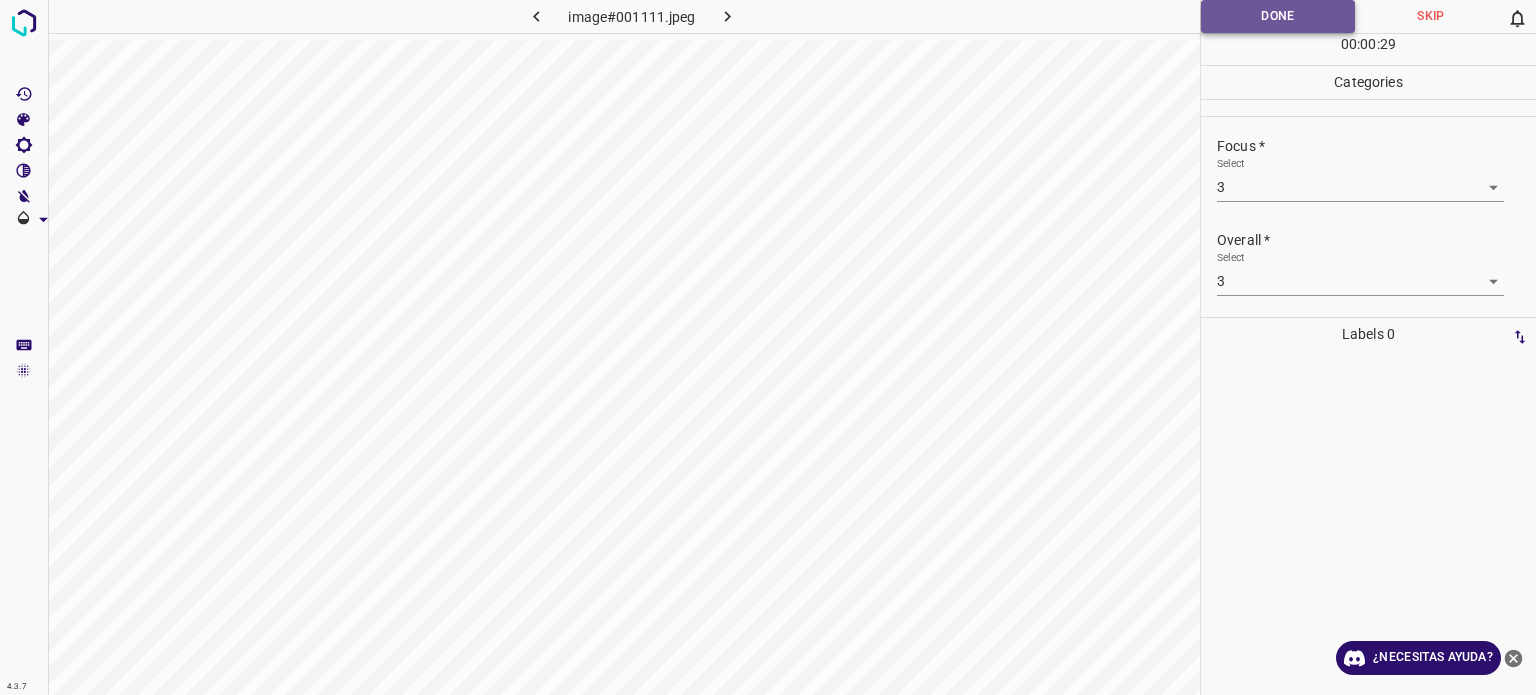 click on "Done" at bounding box center (1278, 16) 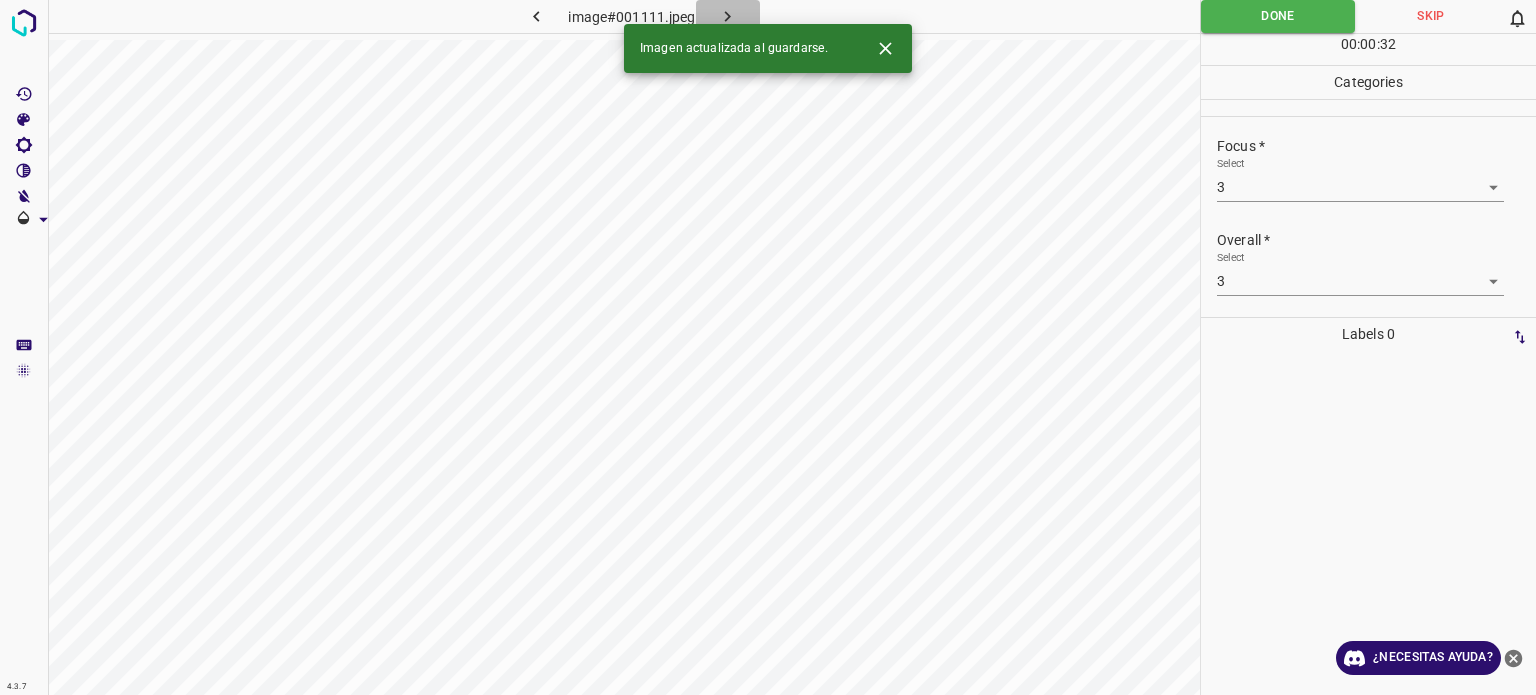 click 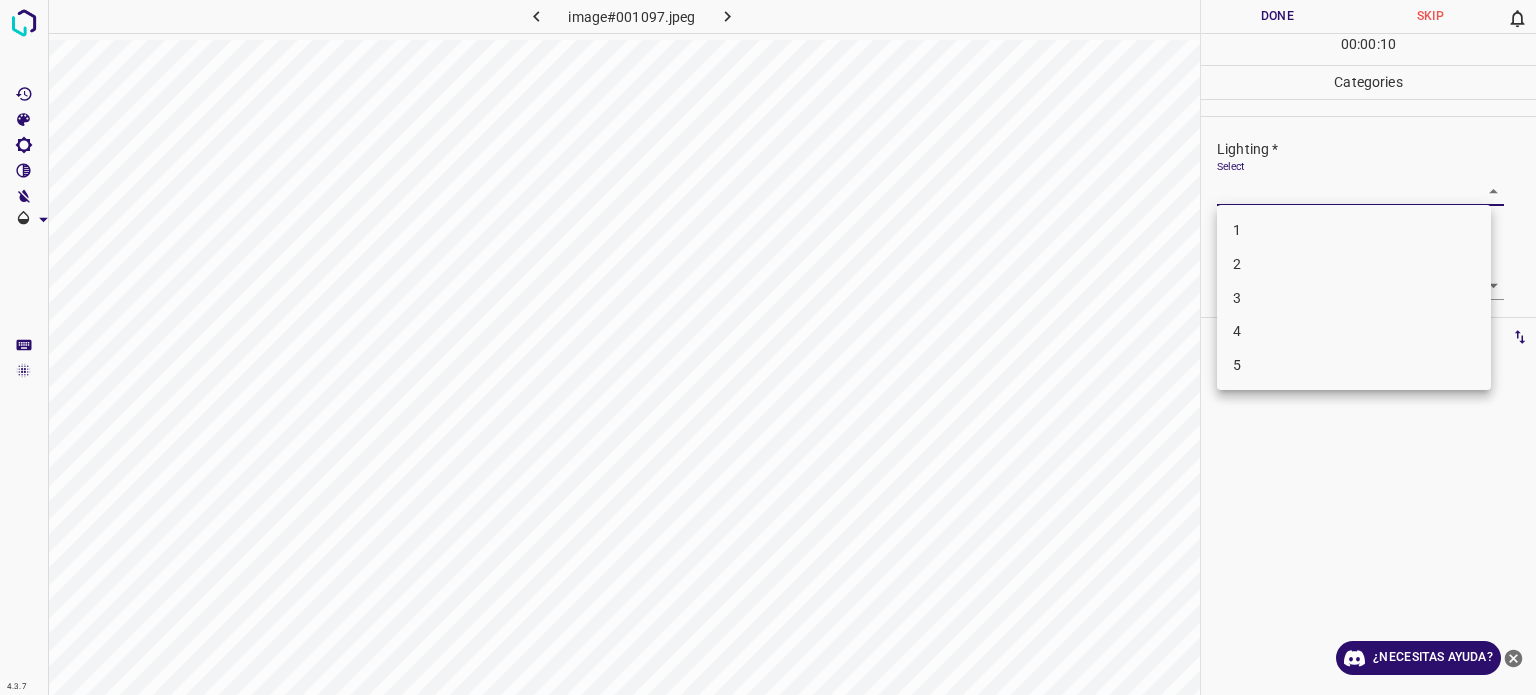 drag, startPoint x: 1274, startPoint y: 193, endPoint x: 1261, endPoint y: 322, distance: 129.65338 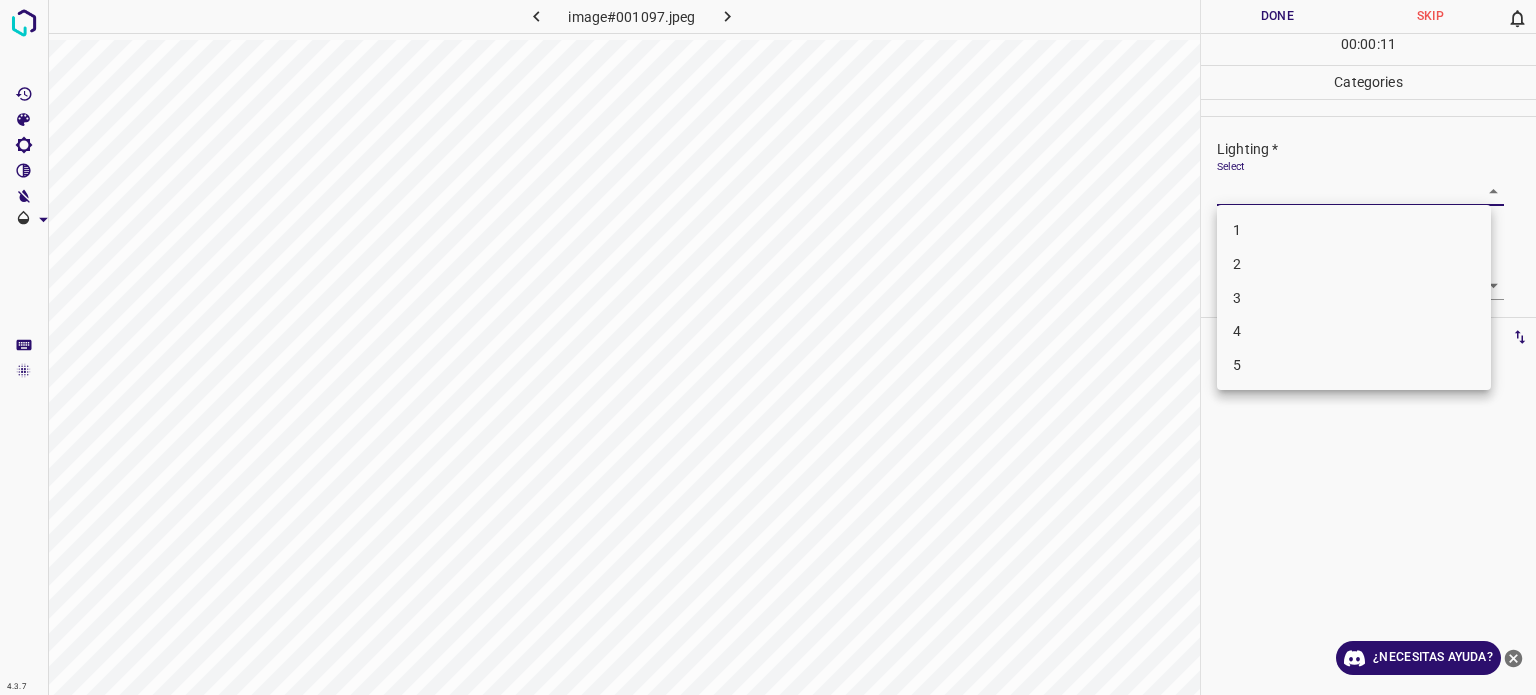 click on "4" at bounding box center [1354, 331] 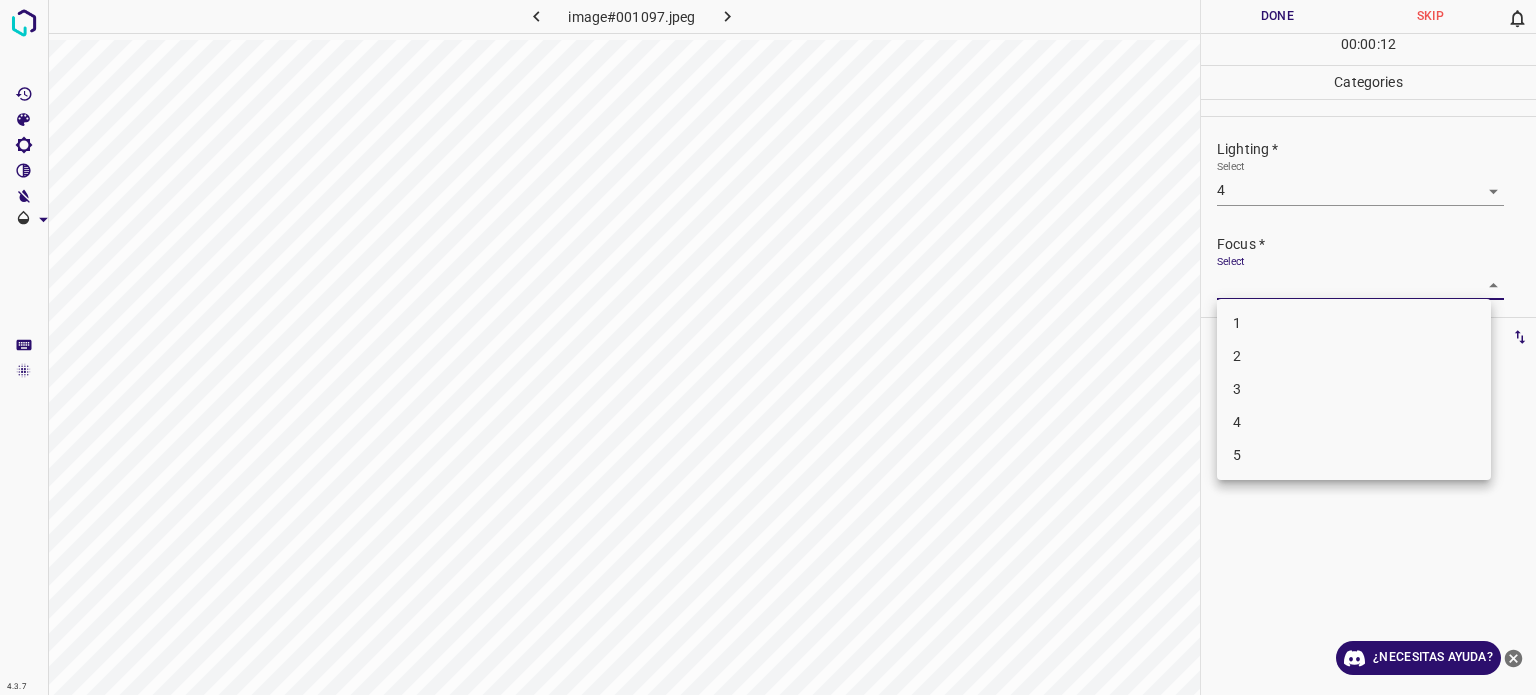 click on "4.3.7 image#001097.jpeg Done Skip 0 00   : 00   : 12   Categories Lighting *  Select 4 4 Focus *  Select ​ Overall *  Select ​ Labels   0 Categories 1 Lighting 2 Focus 3 Overall Tools Space Change between modes (Draw & Edit) I Auto labeling R Restore zoom M Zoom in N Zoom out Delete Delete selecte label Filters Z Restore filters X Saturation filter C Brightness filter V Contrast filter B Gray scale filter General O Download ¿Necesitas ayuda? Texto original Valora esta traducción Tu opinión servirá para ayudar a mejorar el Traductor de Google - Texto - Esconder - Borrar 1 2 3 4 5" at bounding box center (768, 347) 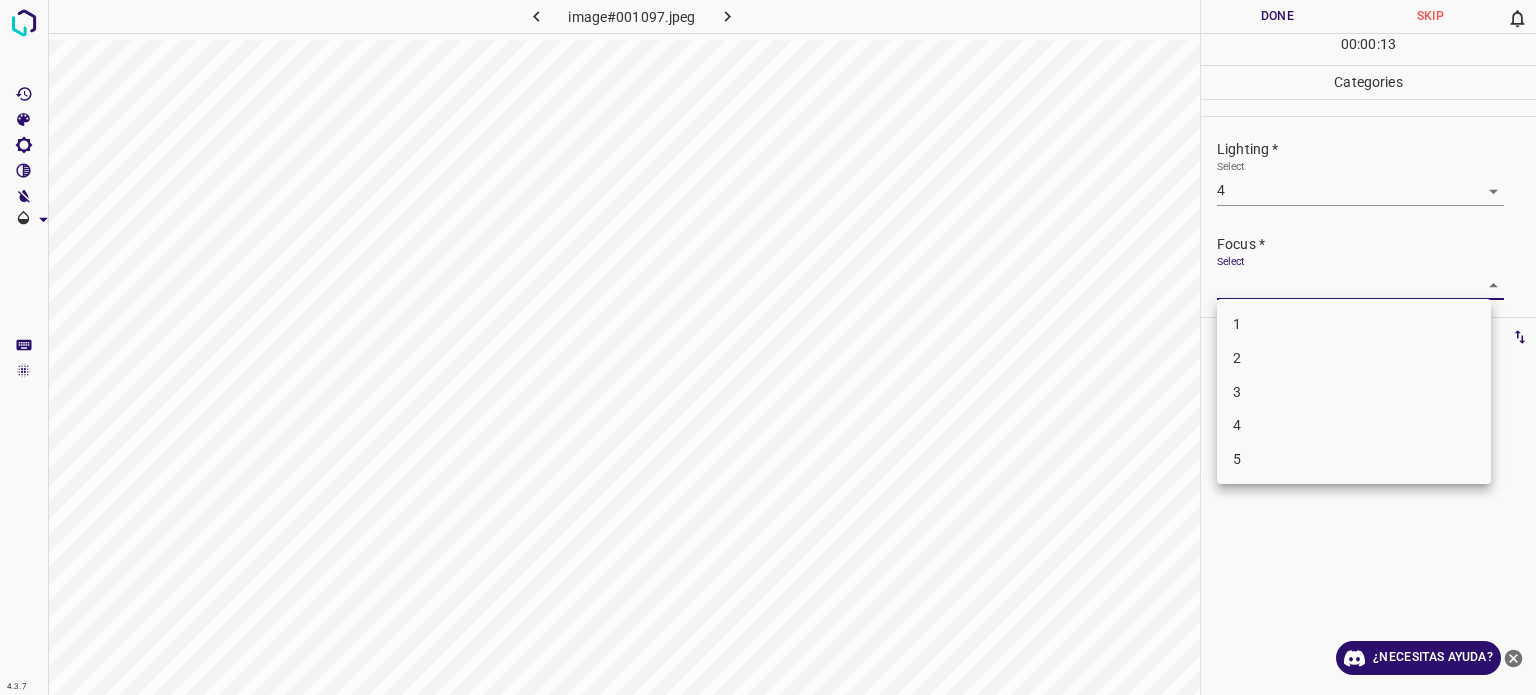 click on "4" at bounding box center (1354, 425) 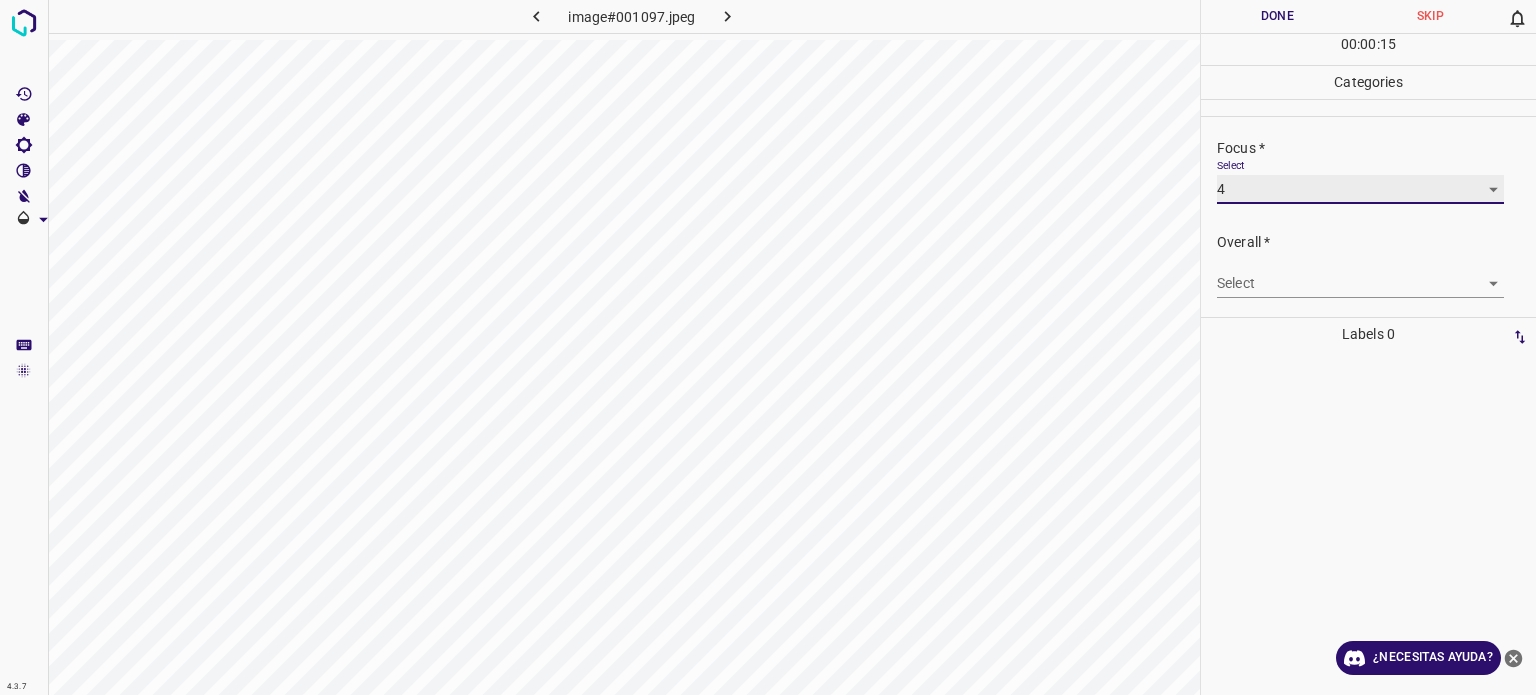 scroll, scrollTop: 98, scrollLeft: 0, axis: vertical 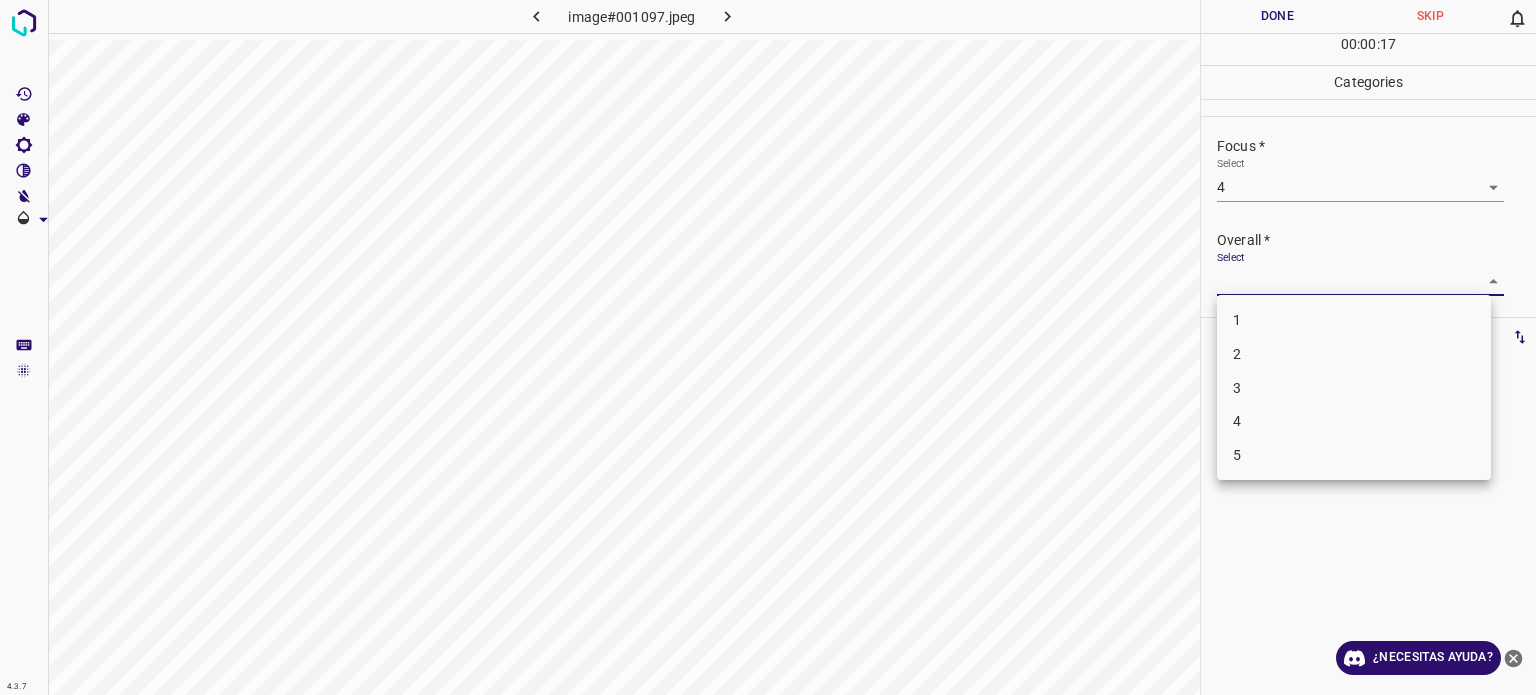 drag, startPoint x: 1425, startPoint y: 286, endPoint x: 1264, endPoint y: 419, distance: 208.83008 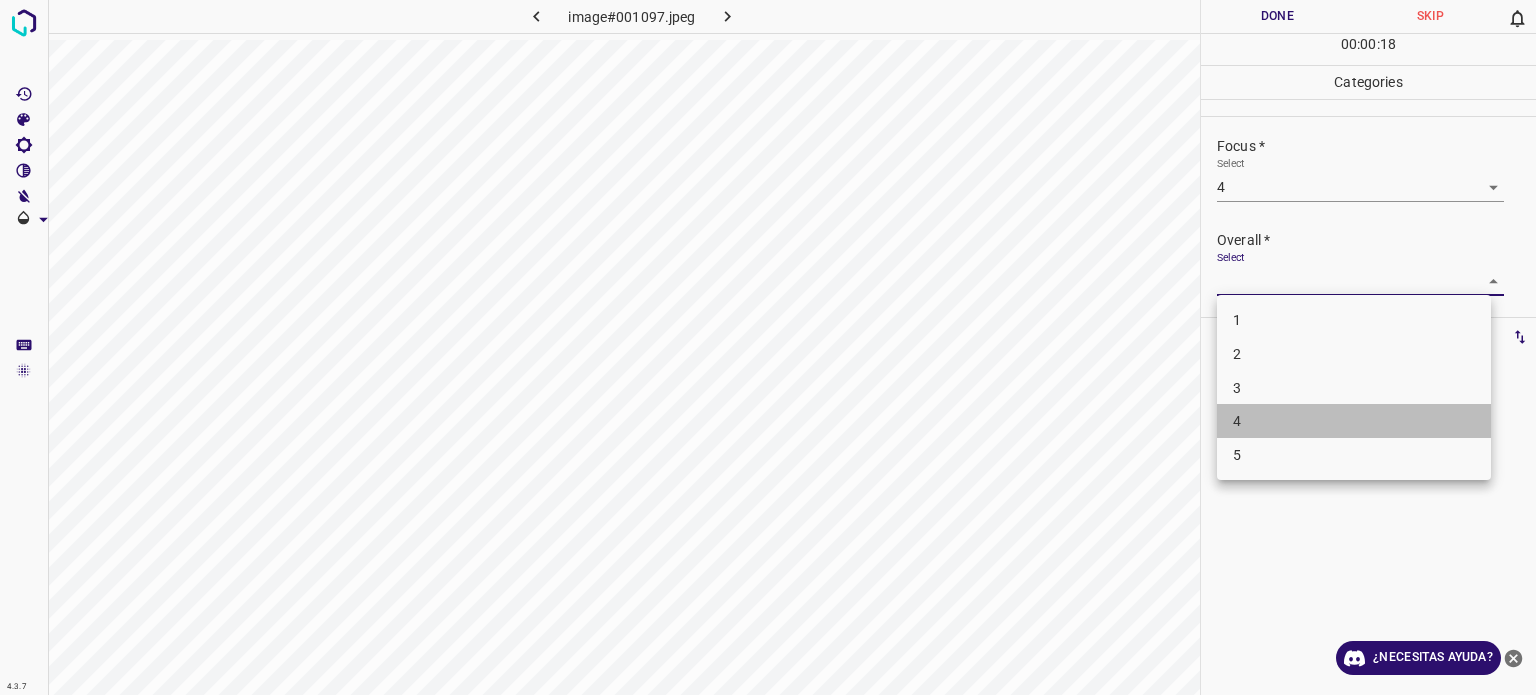 click on "4" at bounding box center [1354, 421] 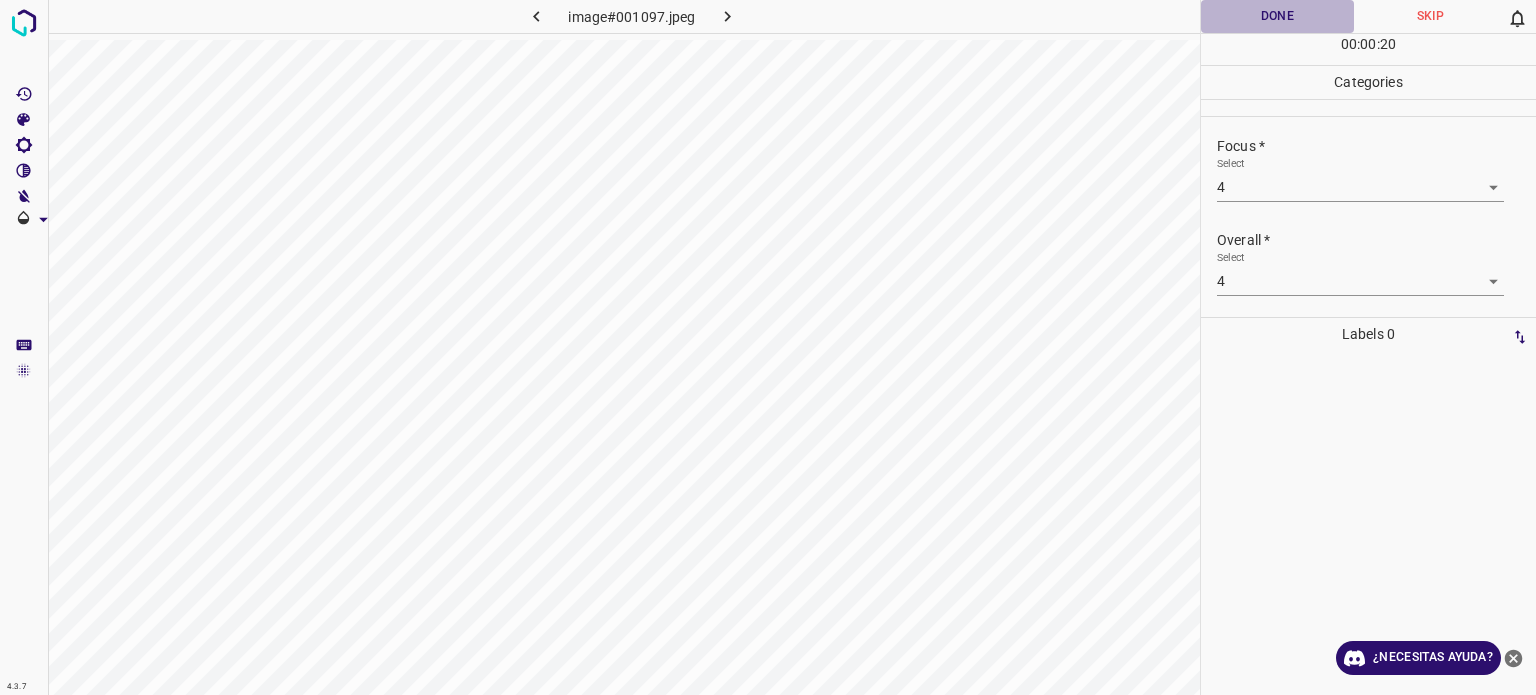 click on "Done" at bounding box center [1277, 16] 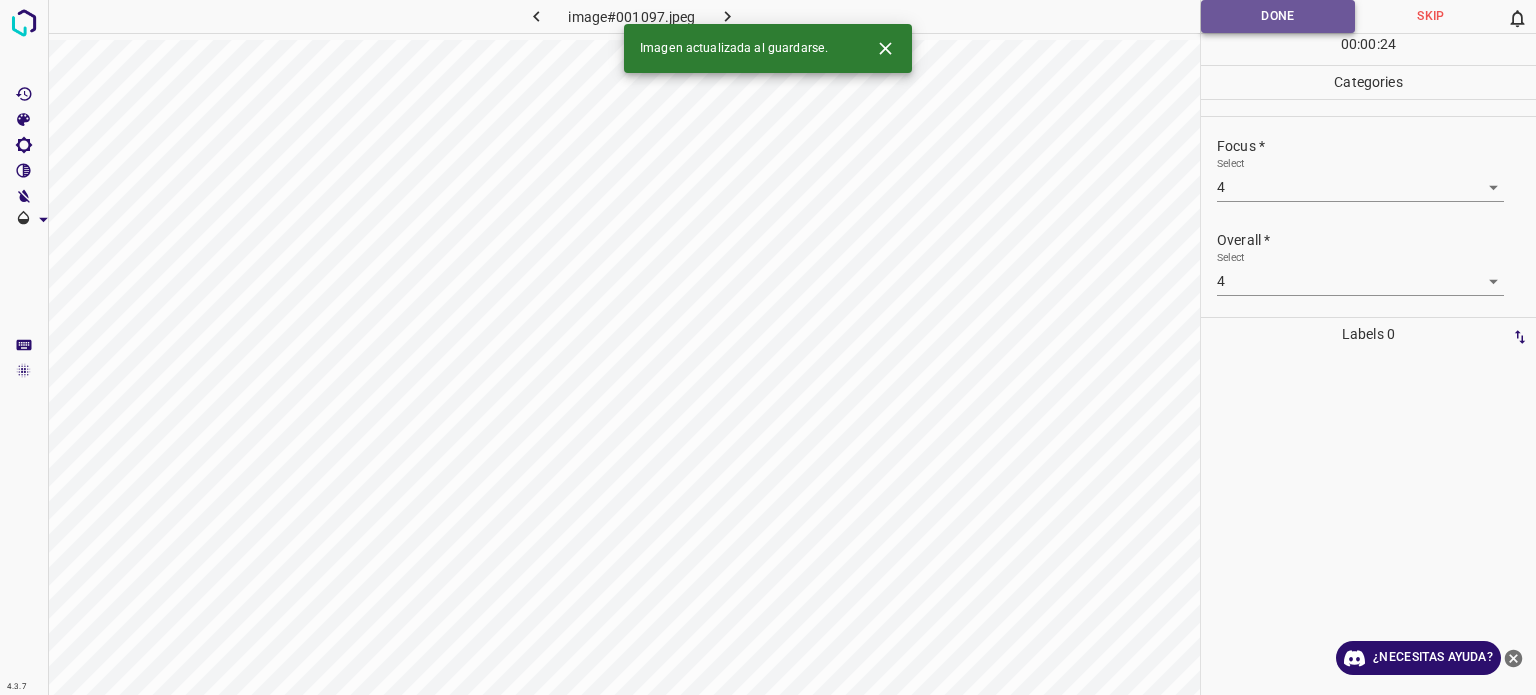 click on "Done" at bounding box center [1278, 16] 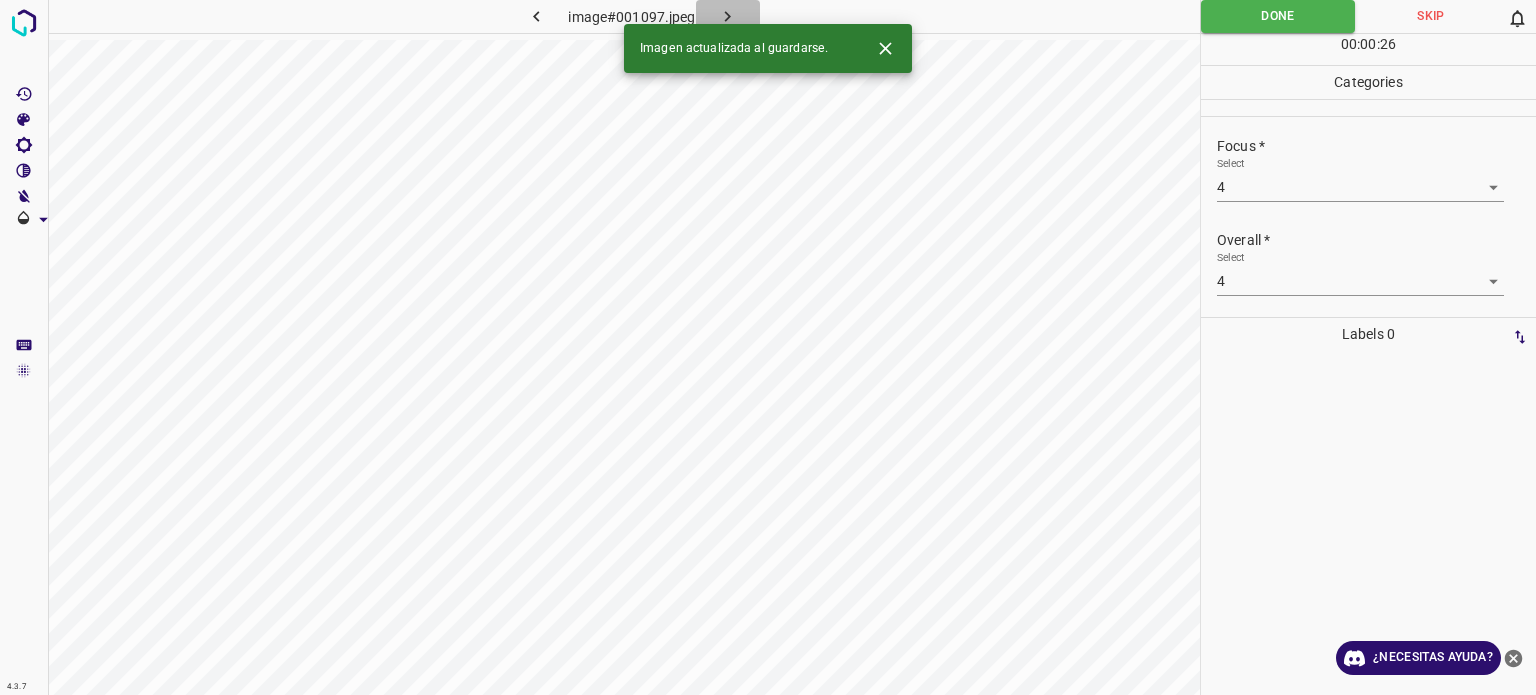 click 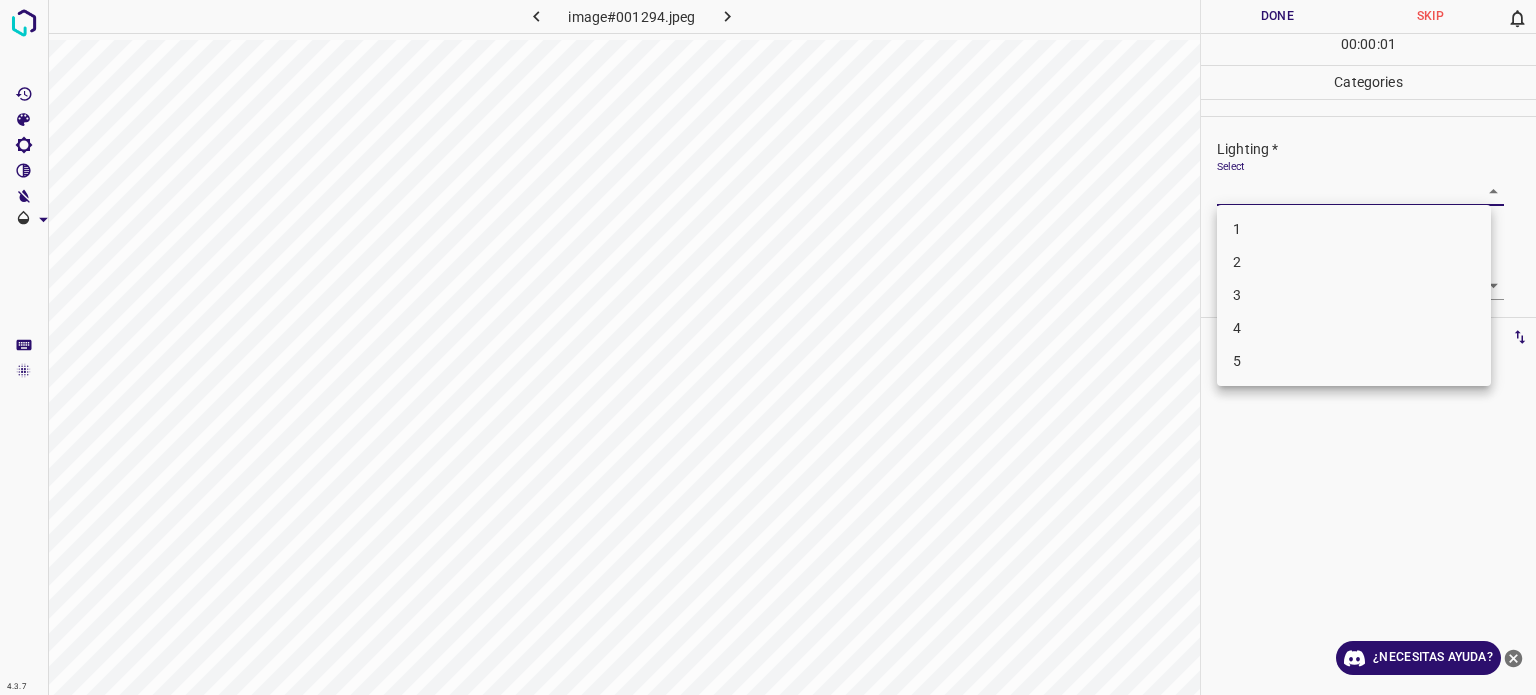 click on "4.3.7 image#001294.jpeg Done Skip 0 00   : 00   : 01   Categories Lighting *  Select ​ Focus *  Select ​ Overall *  Select ​ Labels   0 Categories 1 Lighting 2 Focus 3 Overall Tools Space Change between modes (Draw & Edit) I Auto labeling R Restore zoom M Zoom in N Zoom out Delete Delete selecte label Filters Z Restore filters X Saturation filter C Brightness filter V Contrast filter B Gray scale filter General O Download ¿Necesitas ayuda? Texto original Valora esta traducción Tu opinión servirá para ayudar a mejorar el Traductor de Google - Texto - Esconder - Borrar 1 2 3 4 5" at bounding box center (768, 347) 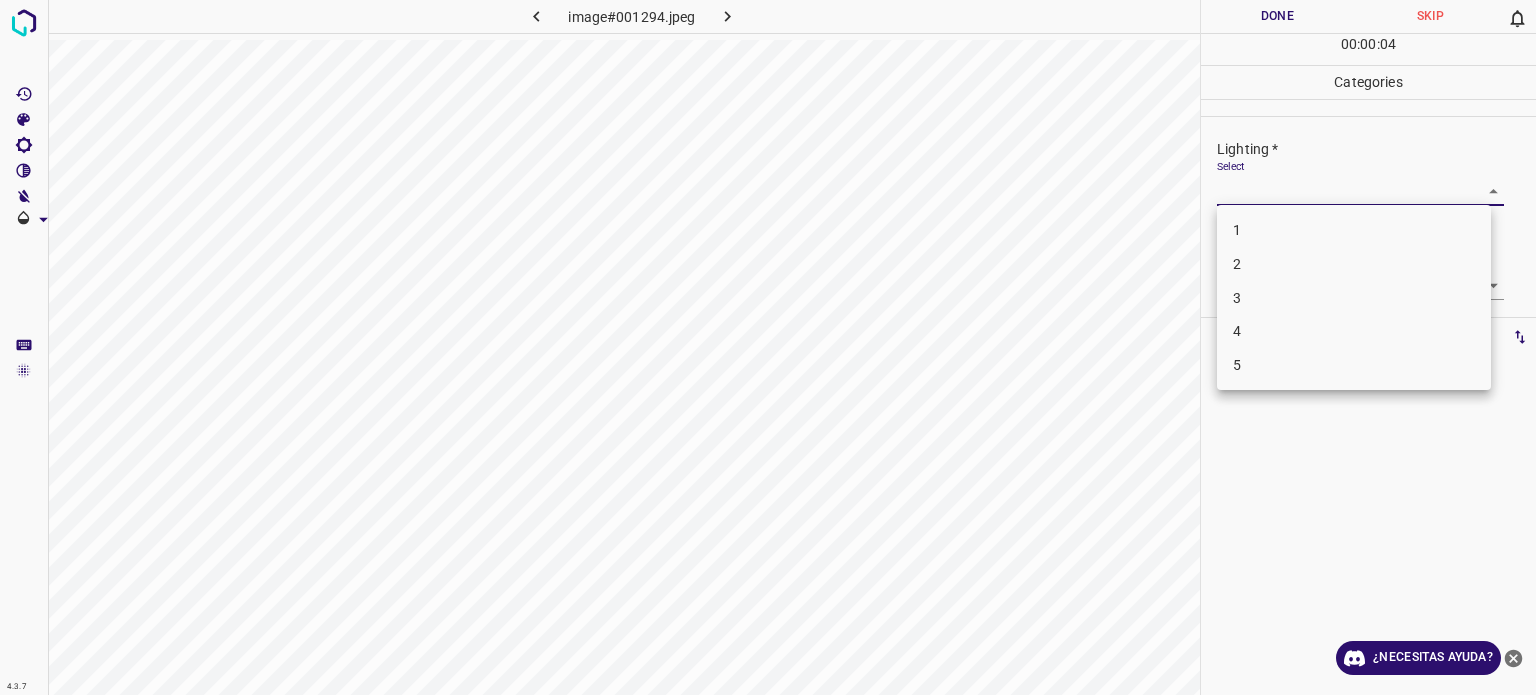 click on "3" at bounding box center [1237, 298] 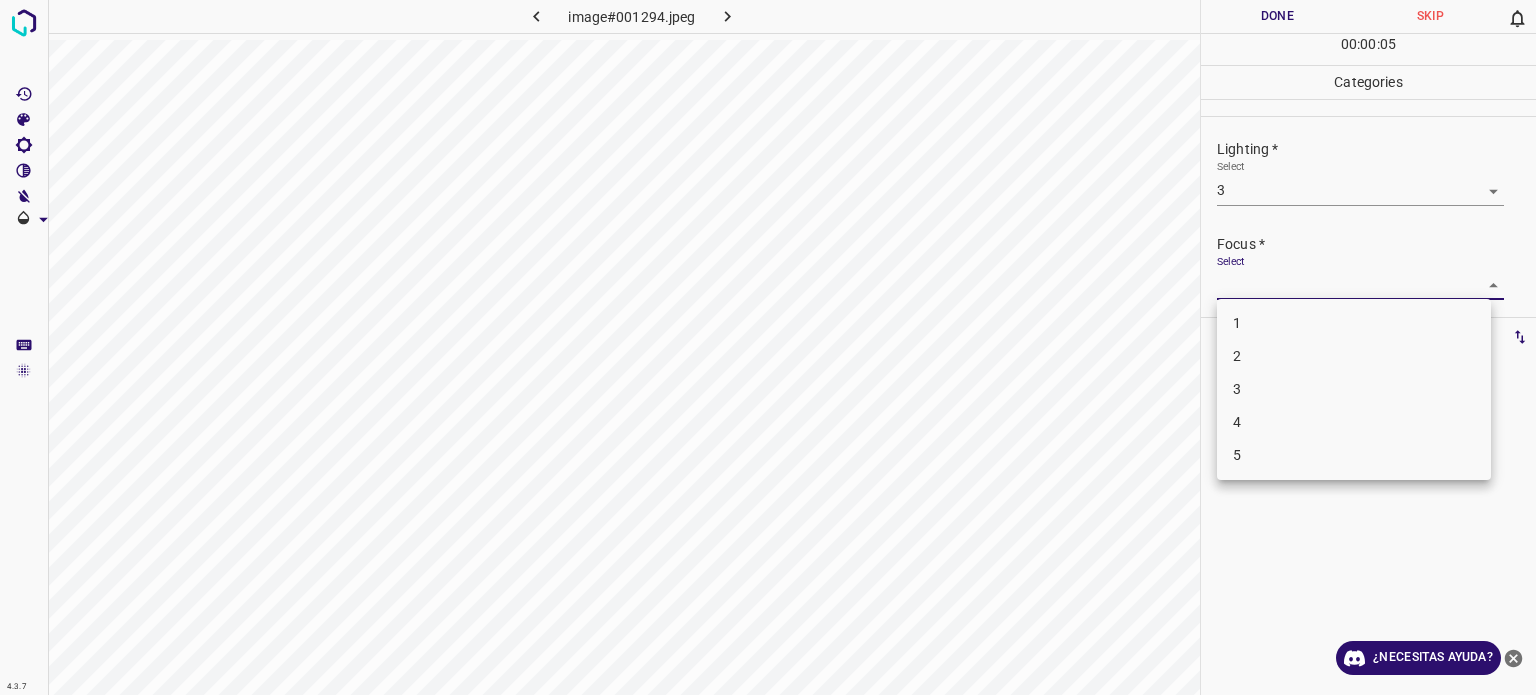 click on "4.3.7 image#001294.jpeg Done Skip 0 00   : 00   : 05   Categories Lighting *  Select 3 3 Focus *  Select ​ Overall *  Select ​ Labels   0 Categories 1 Lighting 2 Focus 3 Overall Tools Space Change between modes (Draw & Edit) I Auto labeling R Restore zoom M Zoom in N Zoom out Delete Delete selecte label Filters Z Restore filters X Saturation filter C Brightness filter V Contrast filter B Gray scale filter General O Download ¿Necesitas ayuda? Texto original Valora esta traducción Tu opinión servirá para ayudar a mejorar el Traductor de Google - Texto - Esconder - Borrar 1 2 3 4 5" at bounding box center (768, 347) 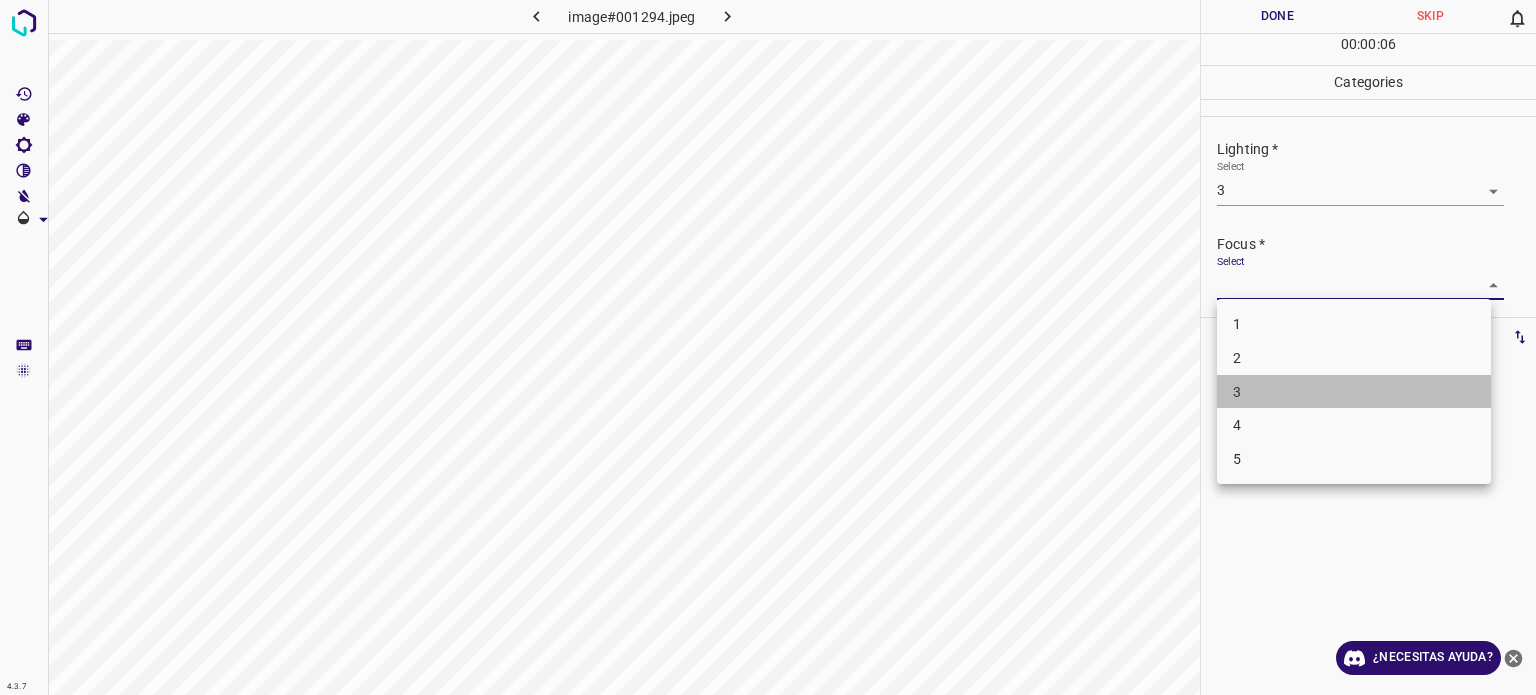 click on "3" at bounding box center [1237, 391] 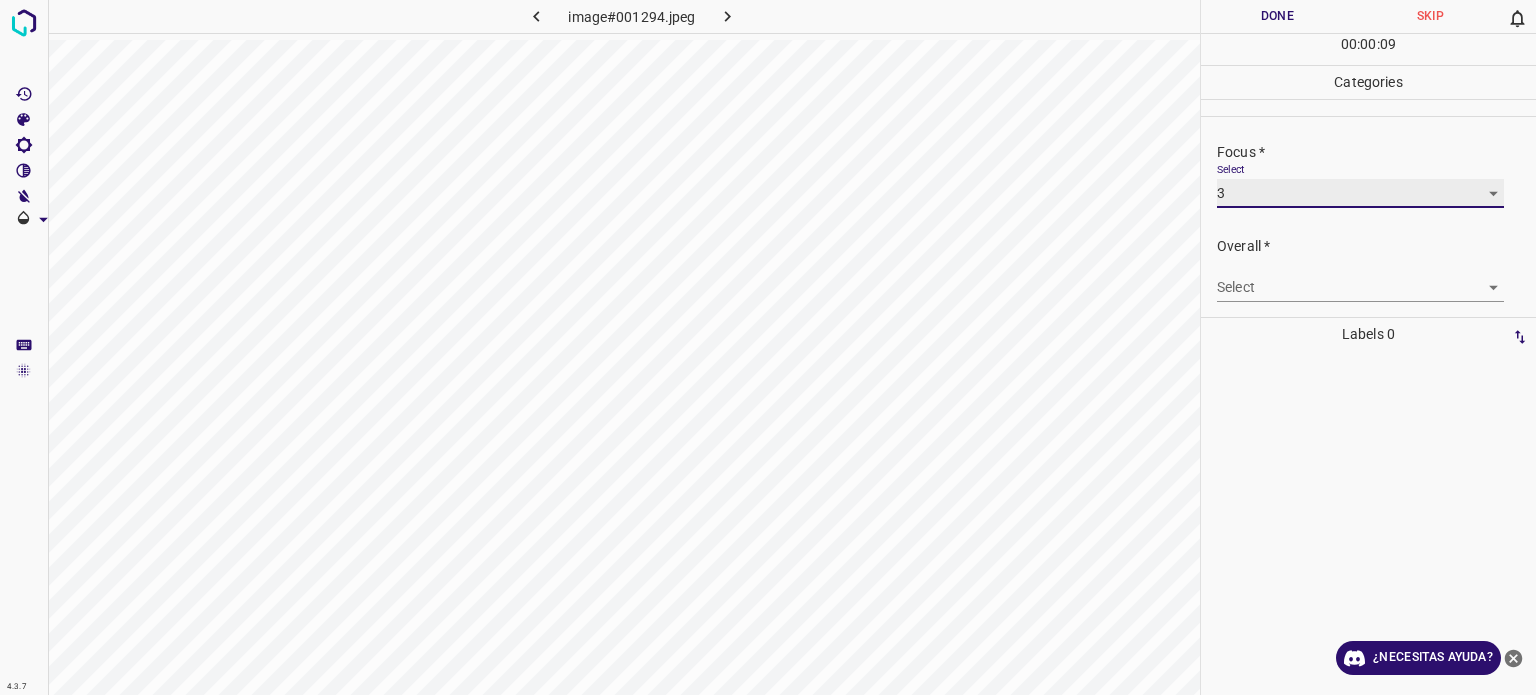 scroll, scrollTop: 98, scrollLeft: 0, axis: vertical 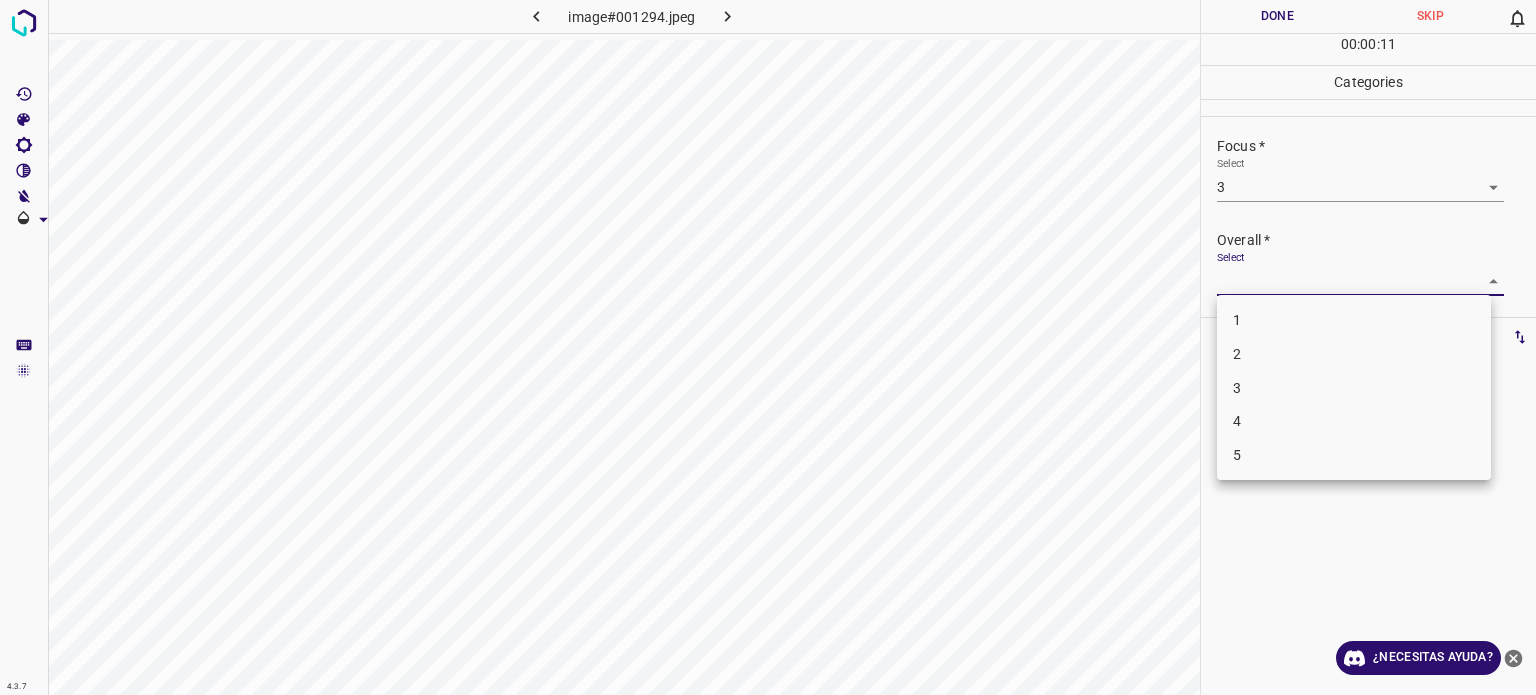 drag, startPoint x: 1253, startPoint y: 287, endPoint x: 1240, endPoint y: 387, distance: 100.84146 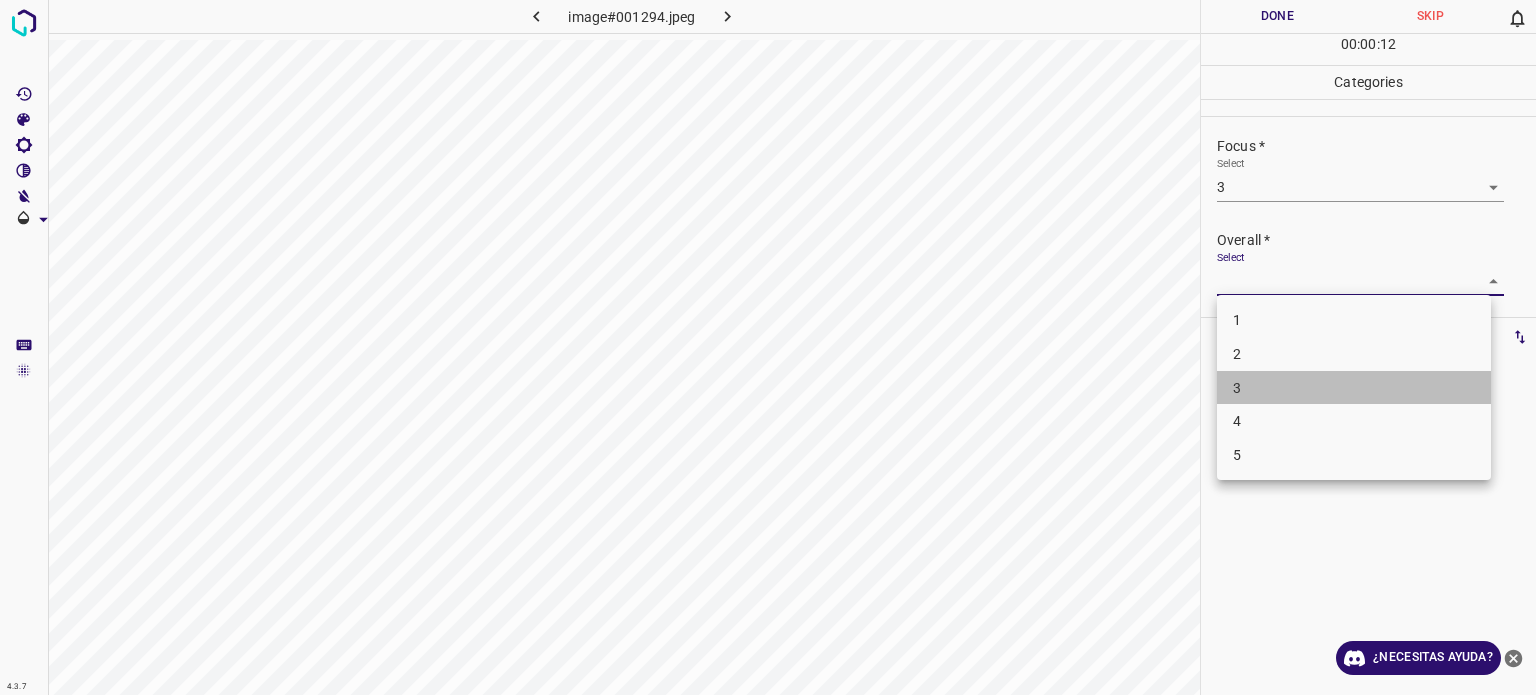 click on "3" at bounding box center [1237, 387] 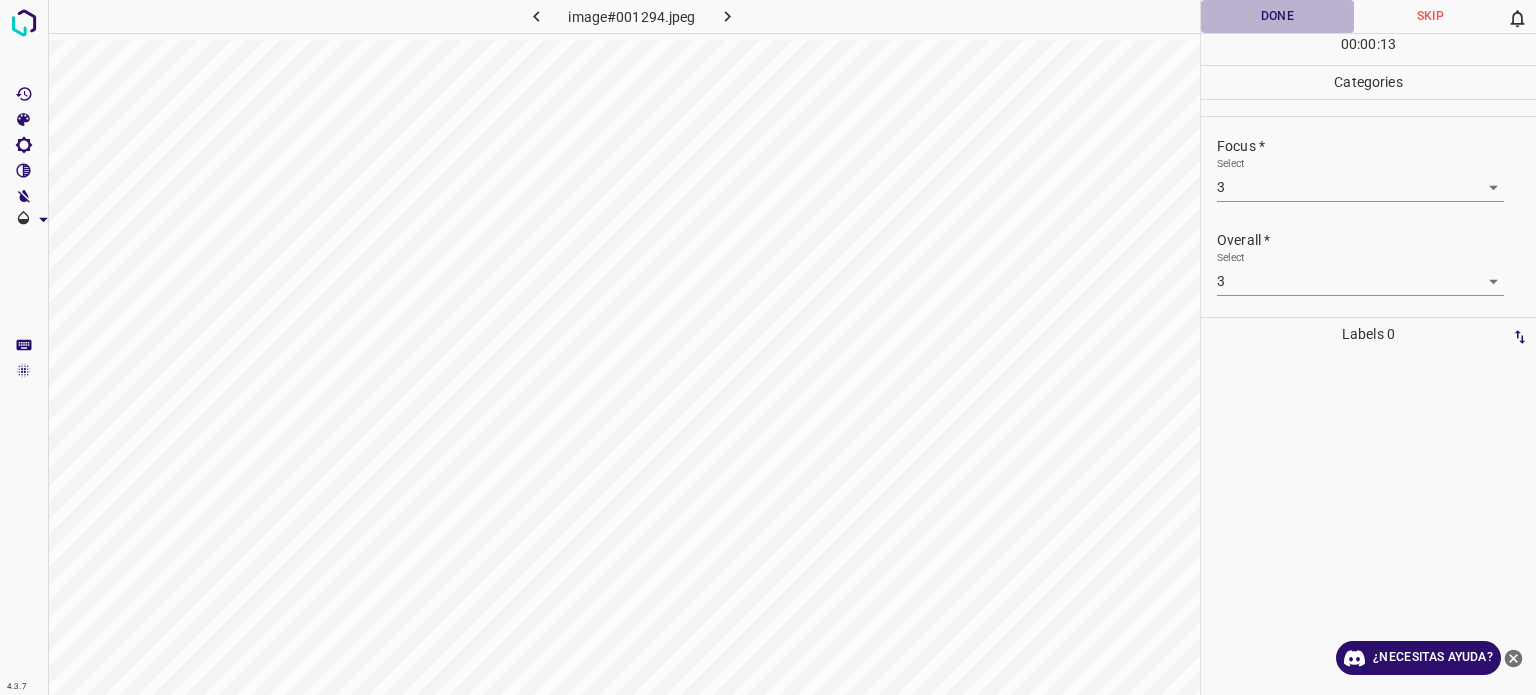click on "Done" at bounding box center (1277, 16) 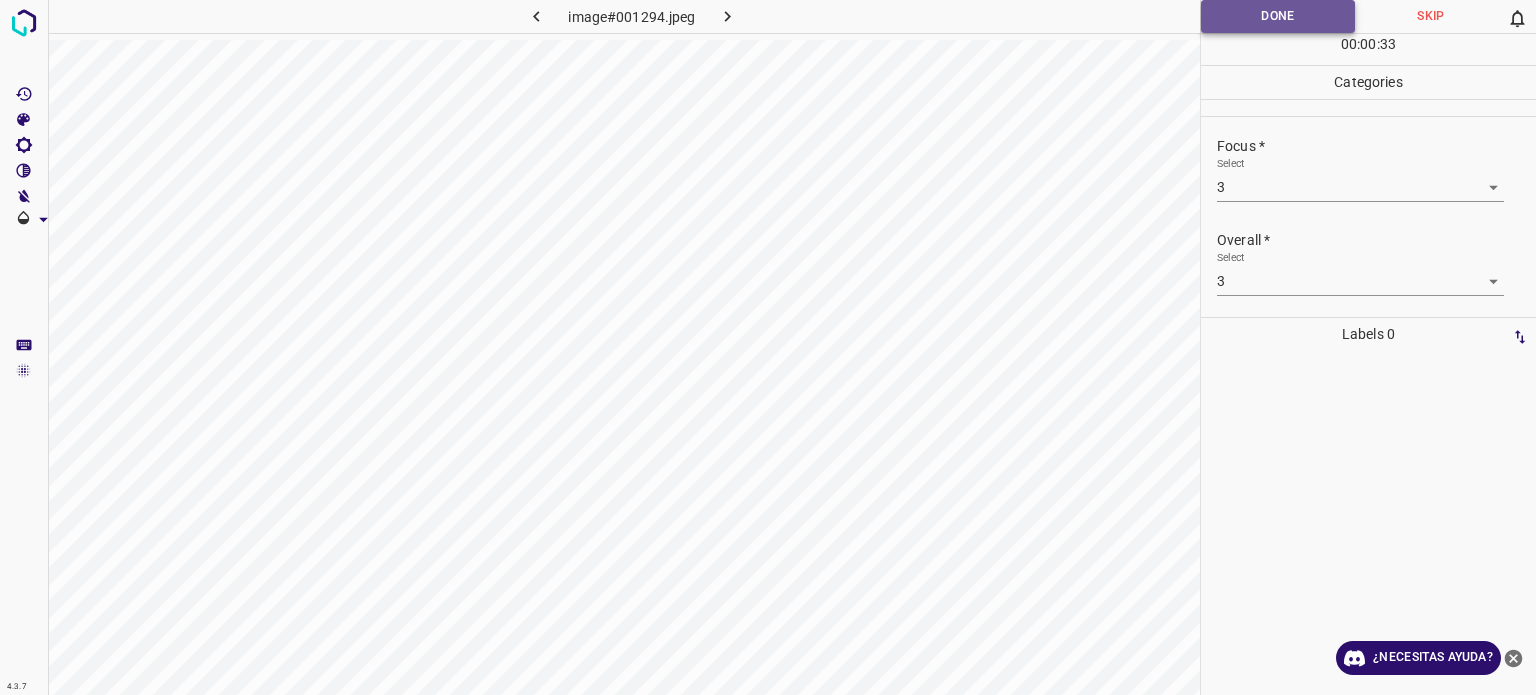click on "Done" at bounding box center (1278, 16) 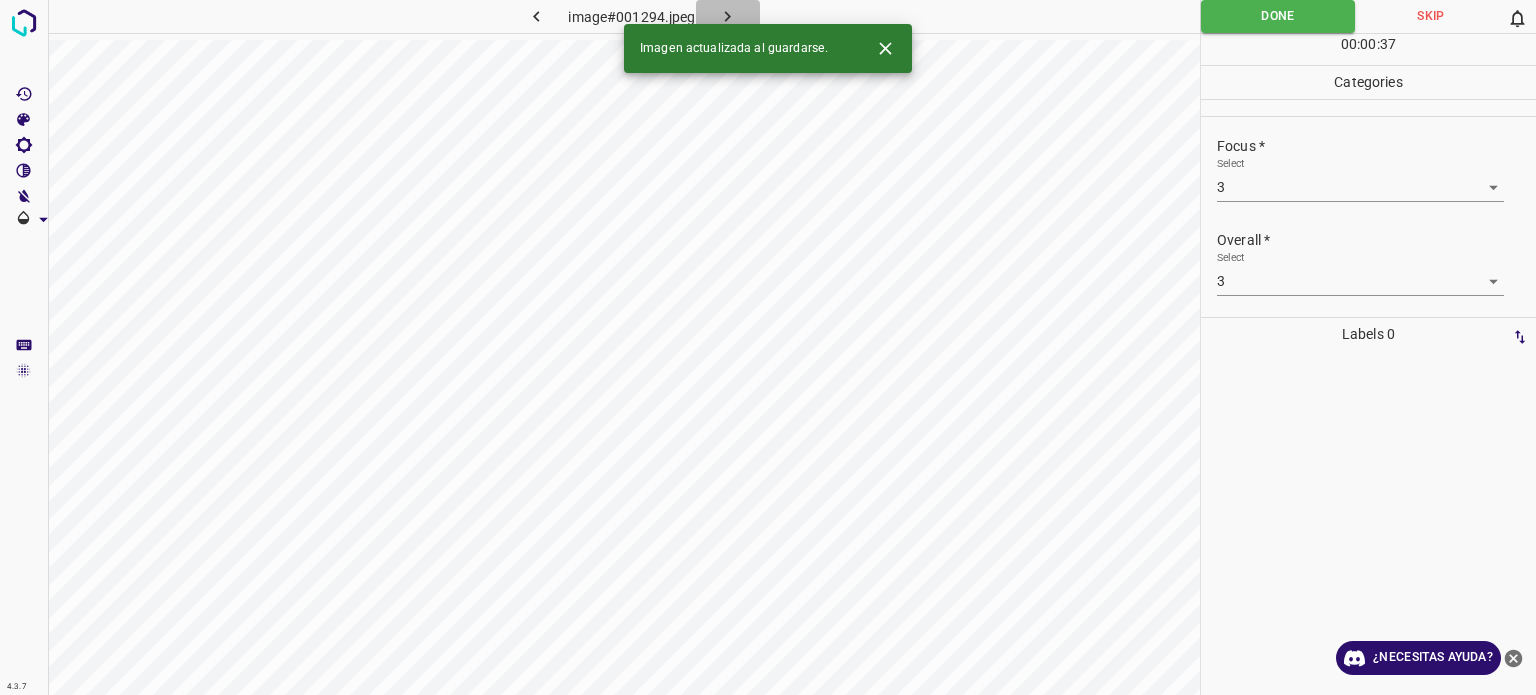 click at bounding box center (728, 16) 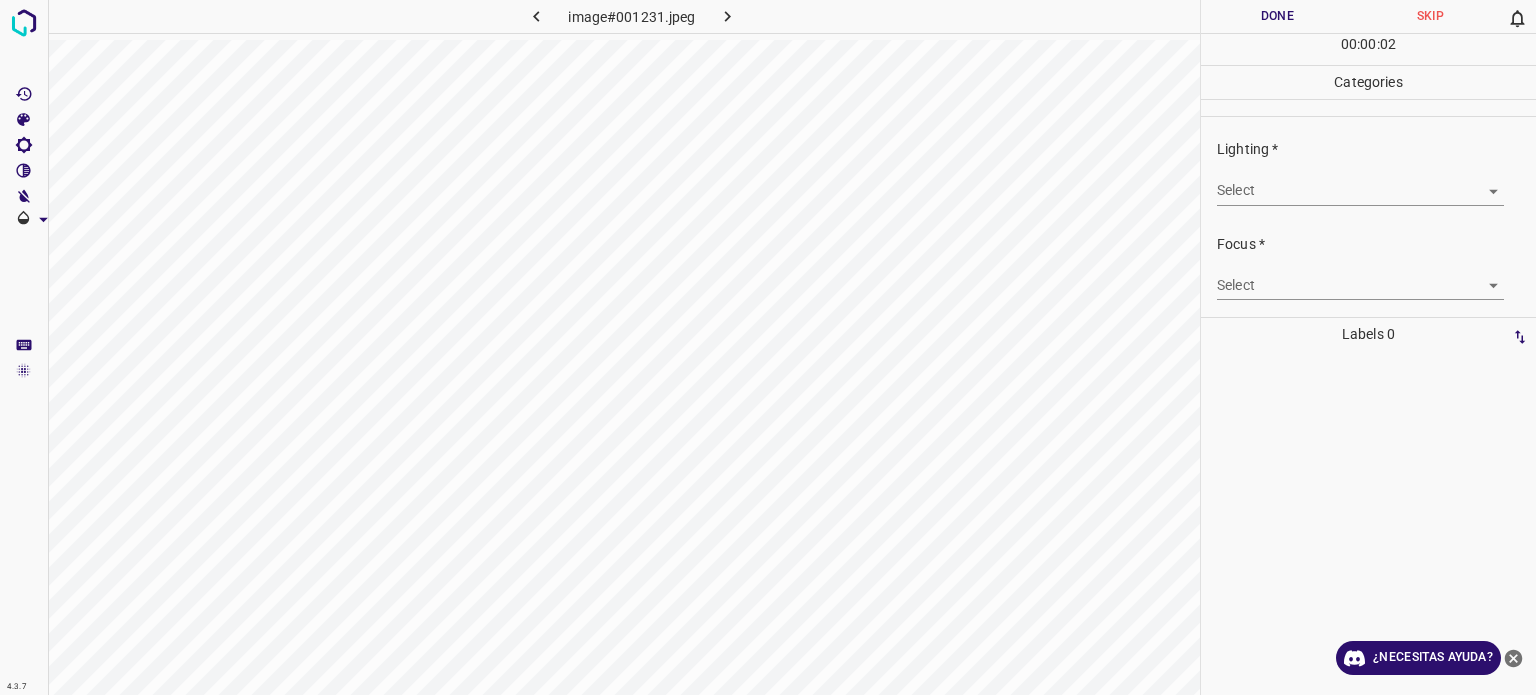 drag, startPoint x: 735, startPoint y: 4, endPoint x: 1244, endPoint y: 165, distance: 533.8558 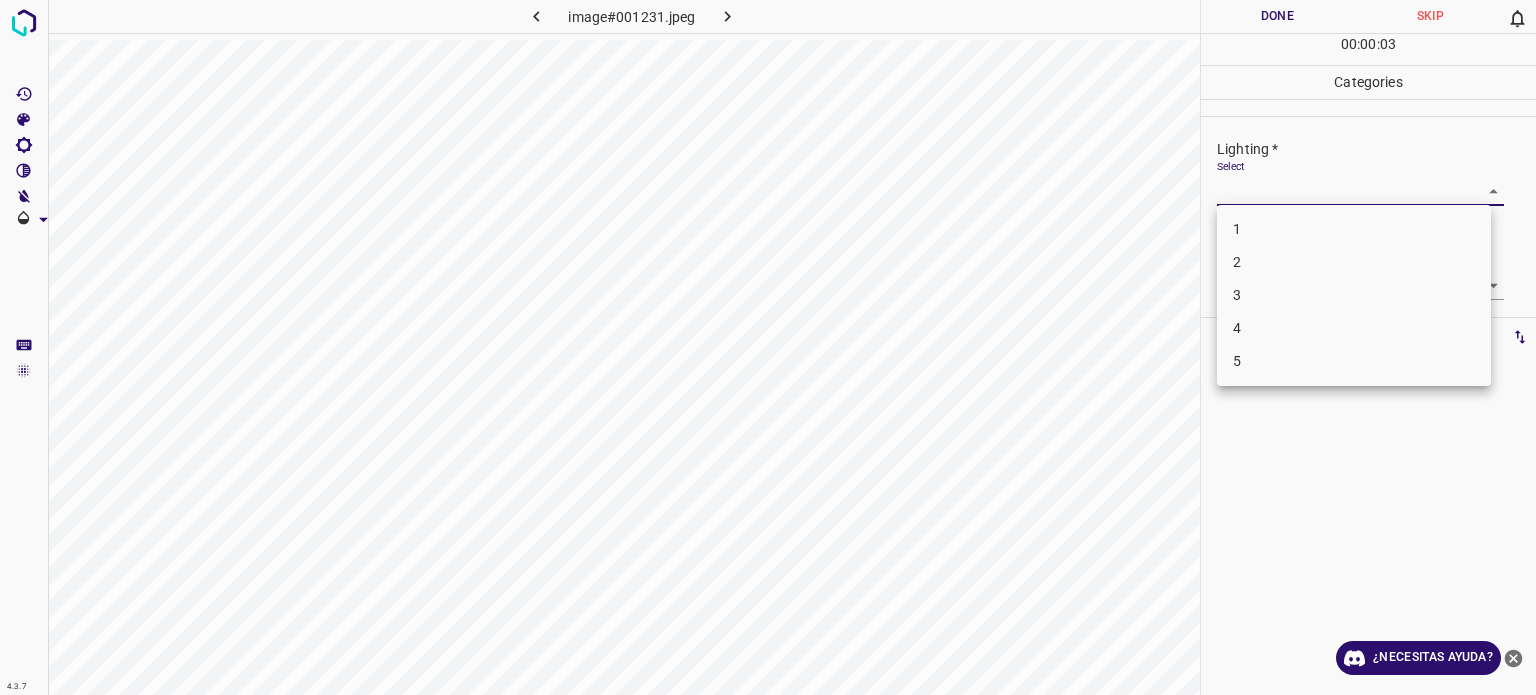 click on "4.3.7 image#001231.jpeg Done Skip 0 00   : 00   : 03   Categories Lighting *  Select ​ Focus *  Select ​ Overall *  Select ​ Labels   0 Categories 1 Lighting 2 Focus 3 Overall Tools Space Change between modes (Draw & Edit) I Auto labeling R Restore zoom M Zoom in N Zoom out Delete Delete selecte label Filters Z Restore filters X Saturation filter C Brightness filter V Contrast filter B Gray scale filter General O Download ¿Necesitas ayuda? Texto original Valora esta traducción Tu opinión servirá para ayudar a mejorar el Traductor de Google - Texto - Esconder - Borrar 1 2 3 4 5" at bounding box center [768, 347] 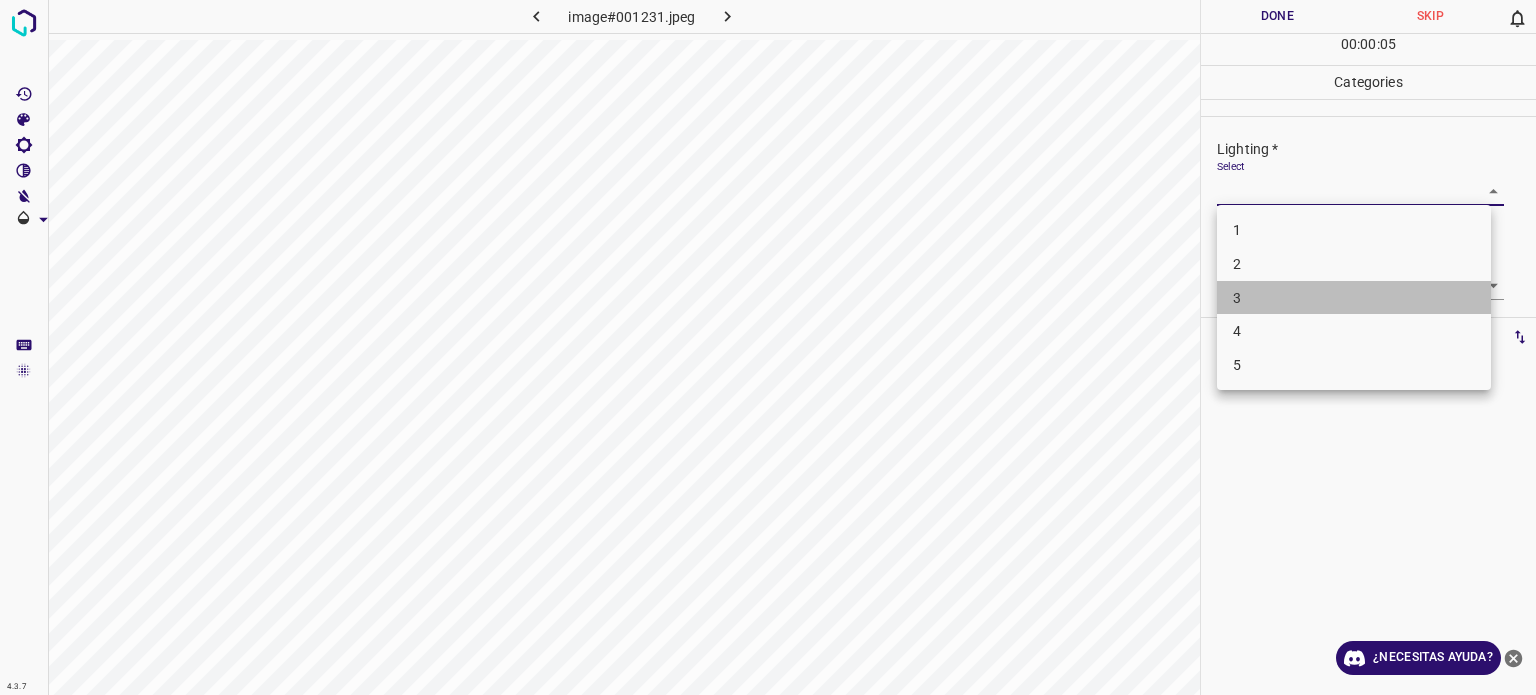 click on "3" at bounding box center (1354, 298) 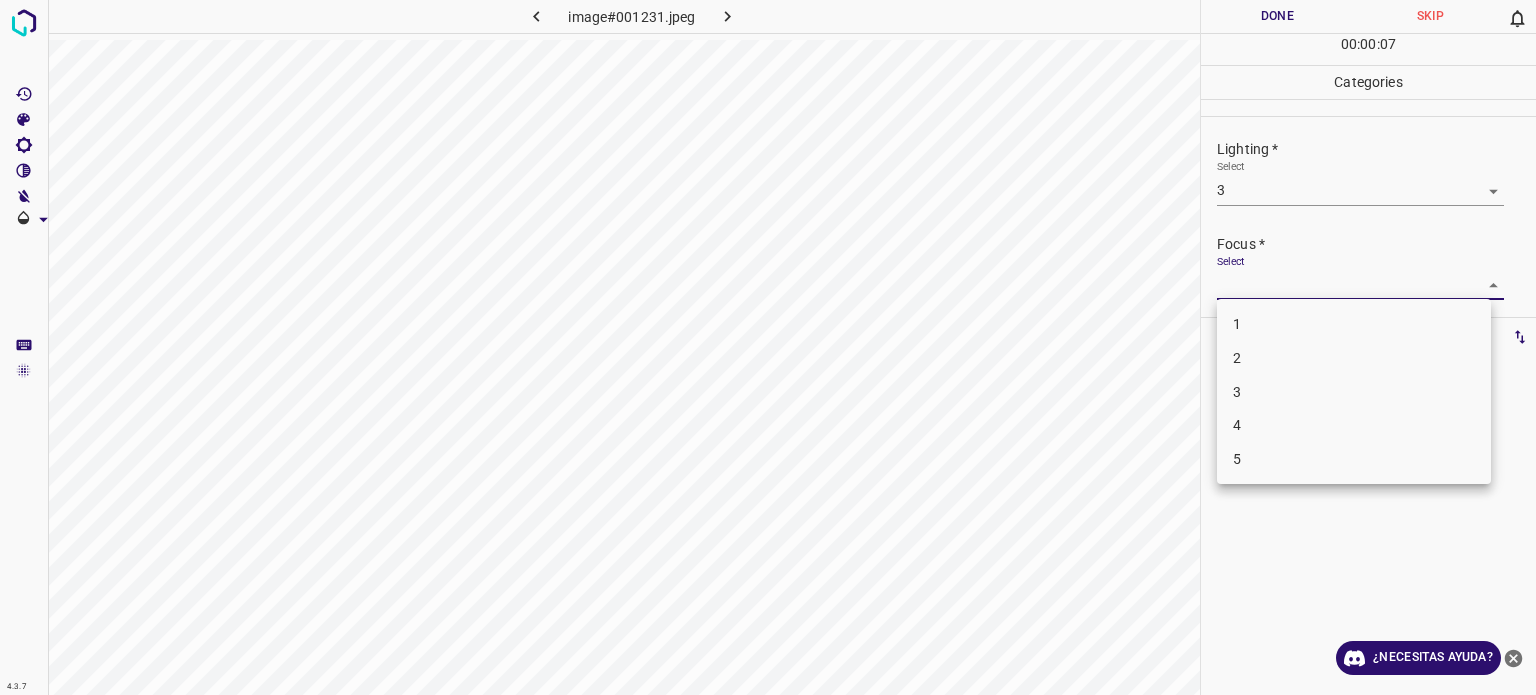 drag, startPoint x: 1240, startPoint y: 287, endPoint x: 1245, endPoint y: 401, distance: 114.1096 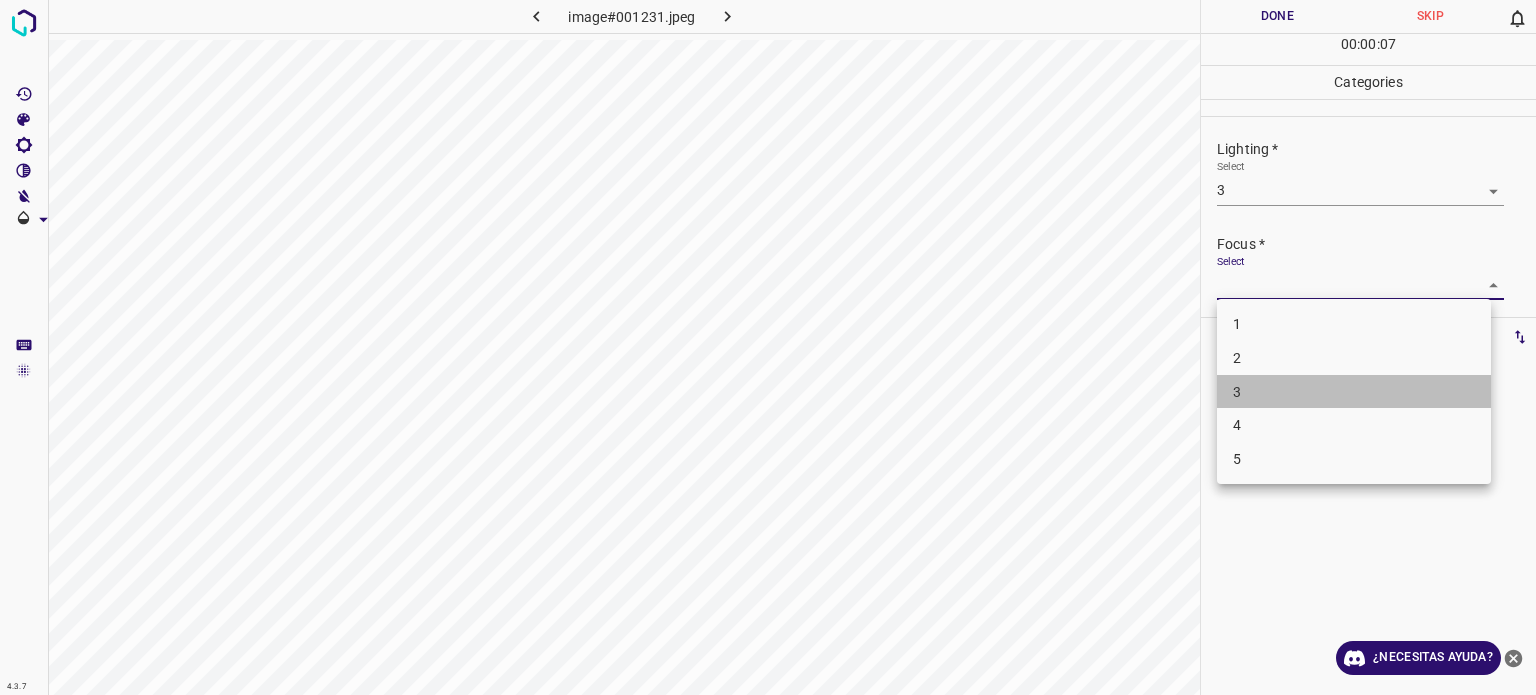 click on "3" at bounding box center [1354, 392] 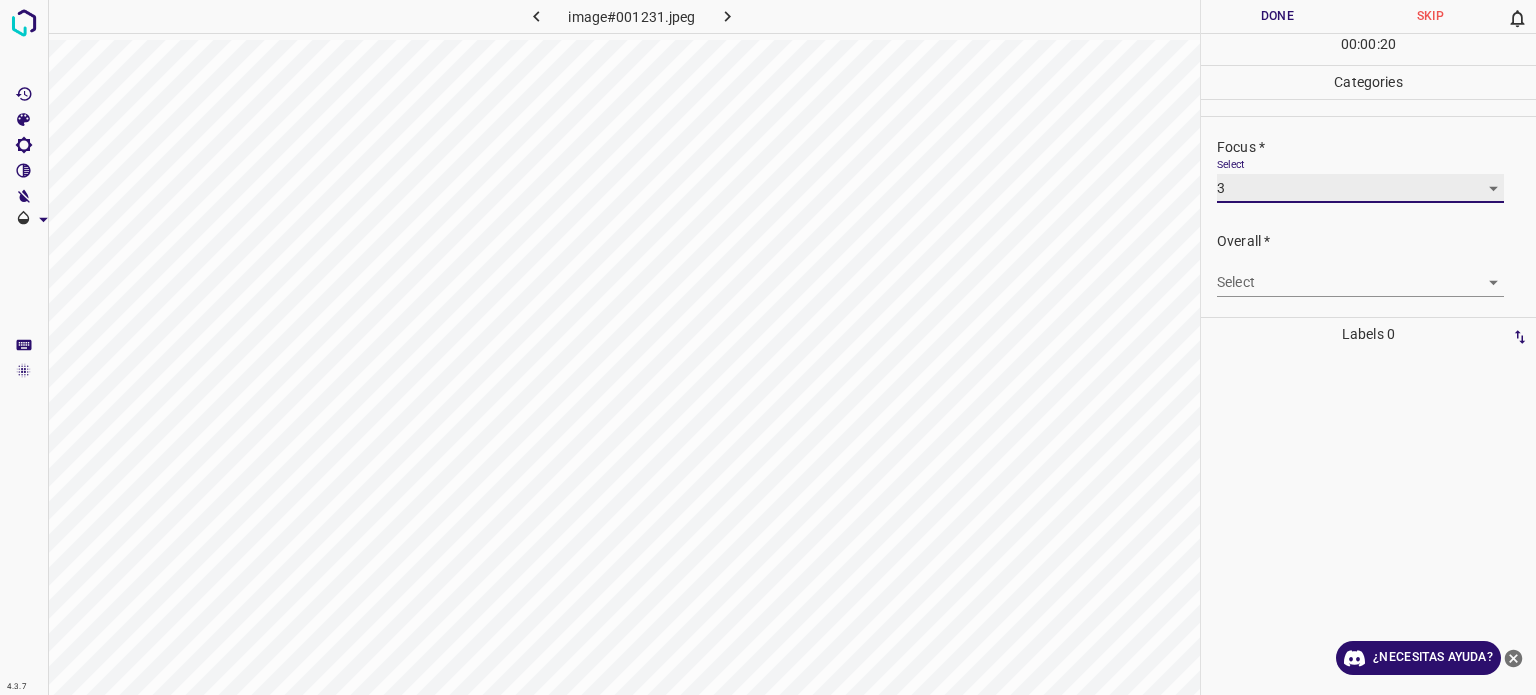 scroll, scrollTop: 98, scrollLeft: 0, axis: vertical 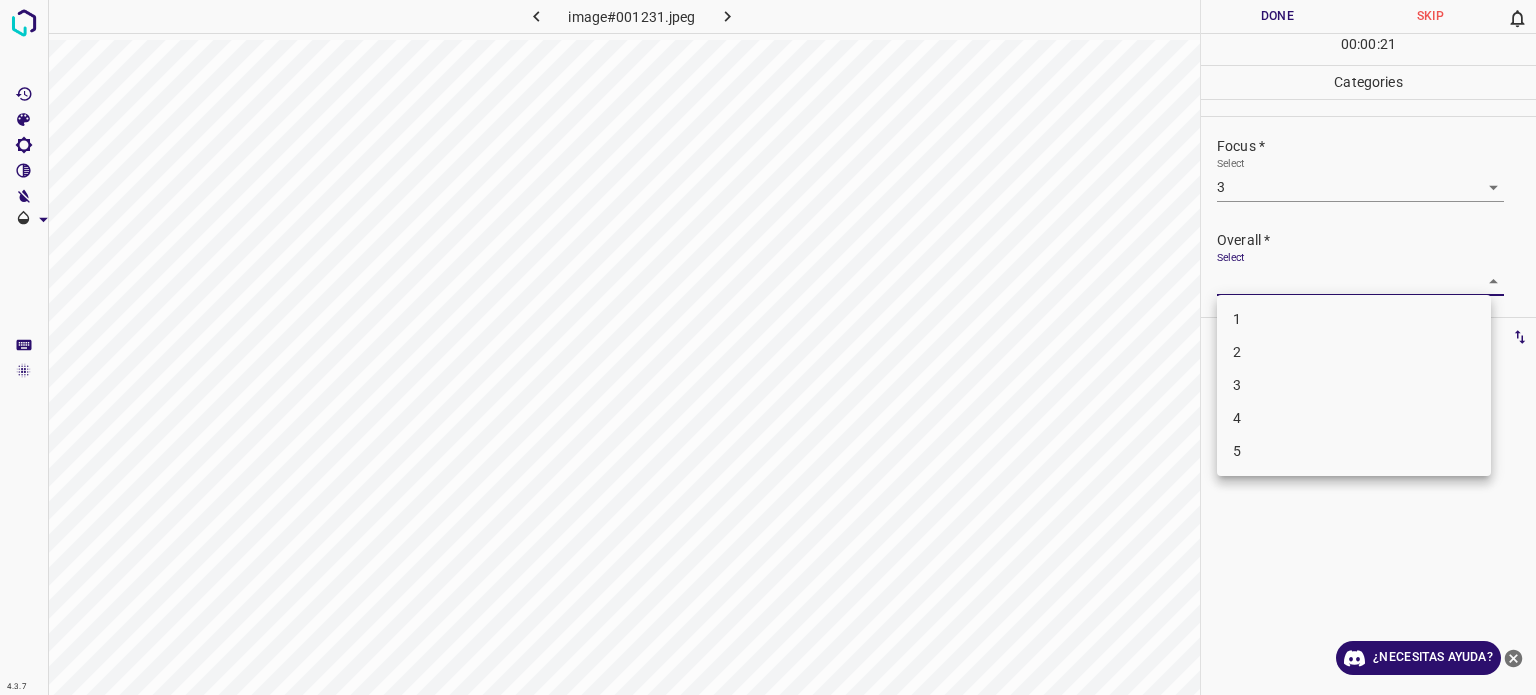 click on "4.3.7 image#001231.jpeg Done Skip 0 00   : 00   : 21   Categories Lighting *  Select 3 3 Focus *  Select 3 3 Overall *  Select ​ Labels   0 Categories 1 Lighting 2 Focus 3 Overall Tools Space Change between modes (Draw & Edit) I Auto labeling R Restore zoom M Zoom in N Zoom out Delete Delete selecte label Filters Z Restore filters X Saturation filter C Brightness filter V Contrast filter B Gray scale filter General O Download ¿Necesitas ayuda? Texto original Valora esta traducción Tu opinión servirá para ayudar a mejorar el Traductor de Google - Texto - Esconder - Borrar 1 2 3 4 5" at bounding box center [768, 347] 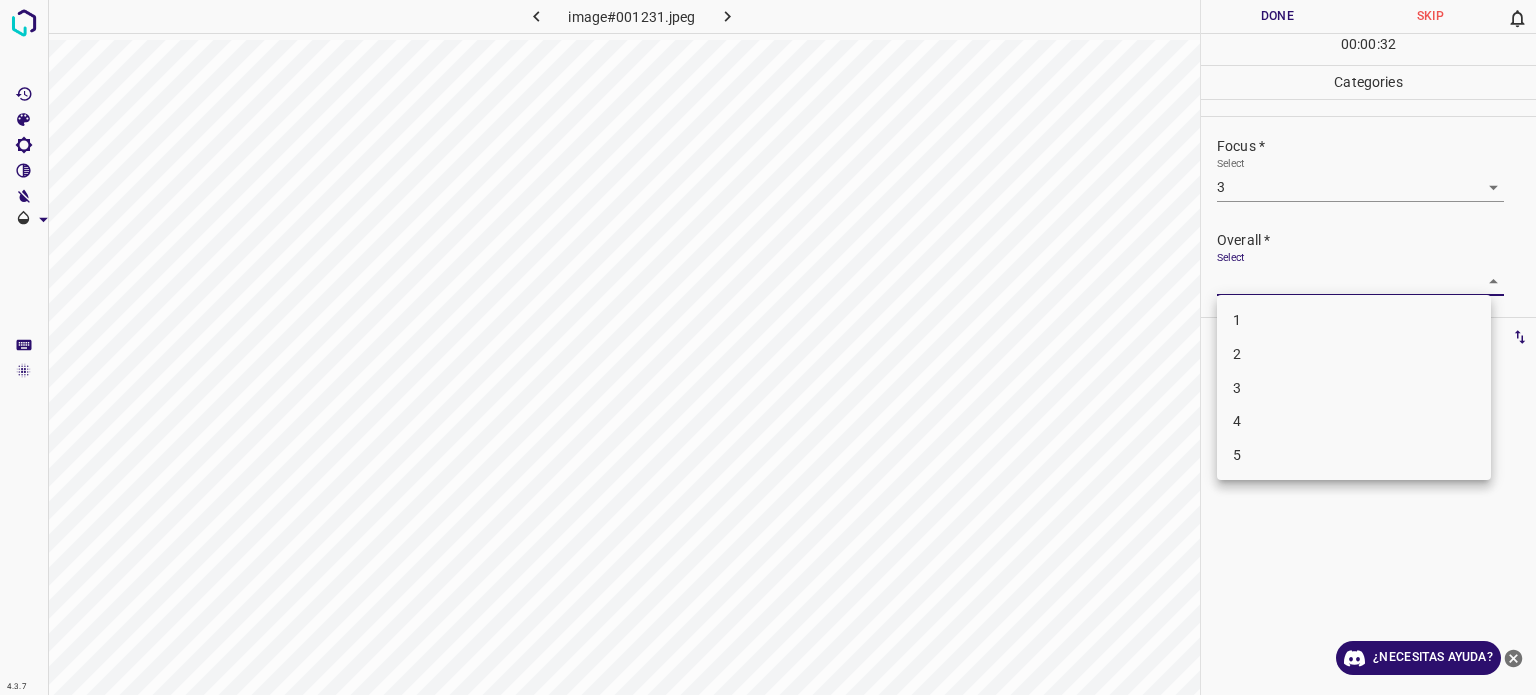 click on "3" at bounding box center (1354, 388) 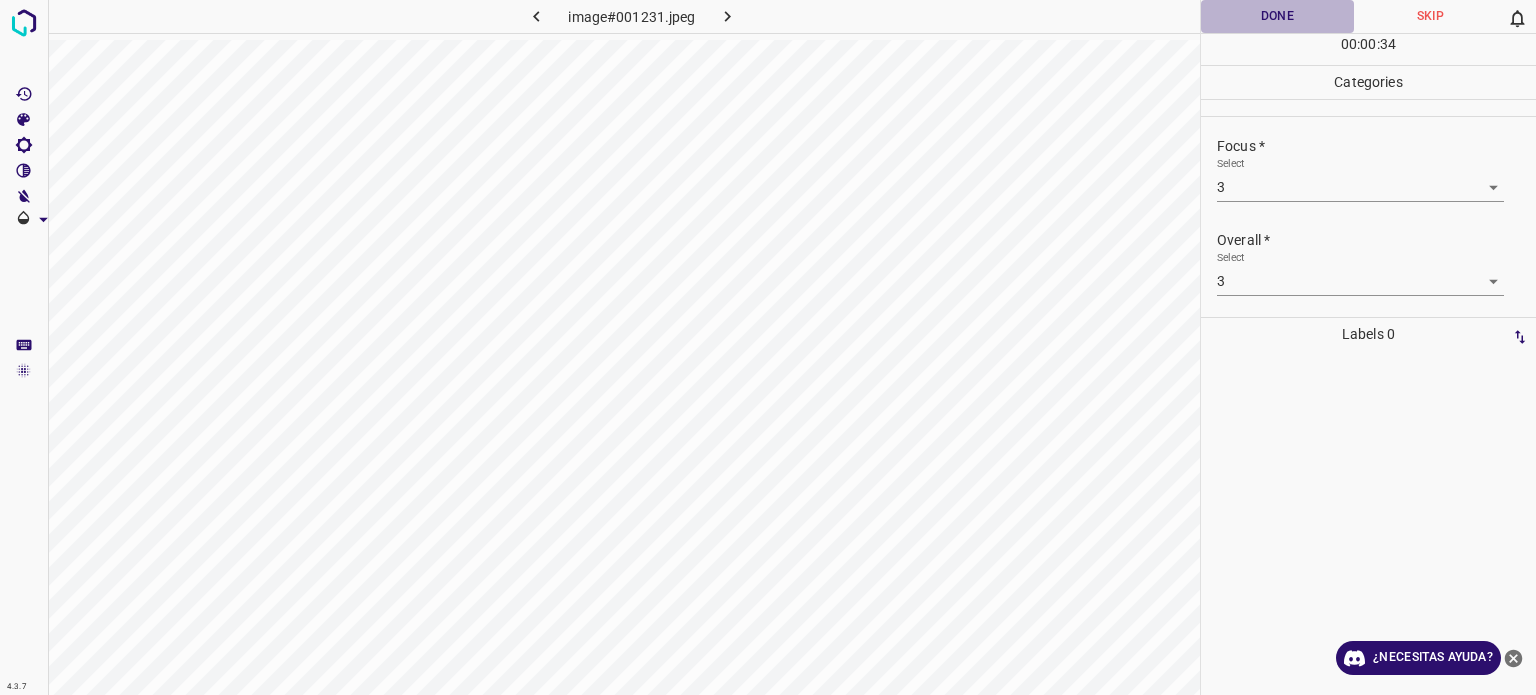 click on "Done" at bounding box center [1277, 16] 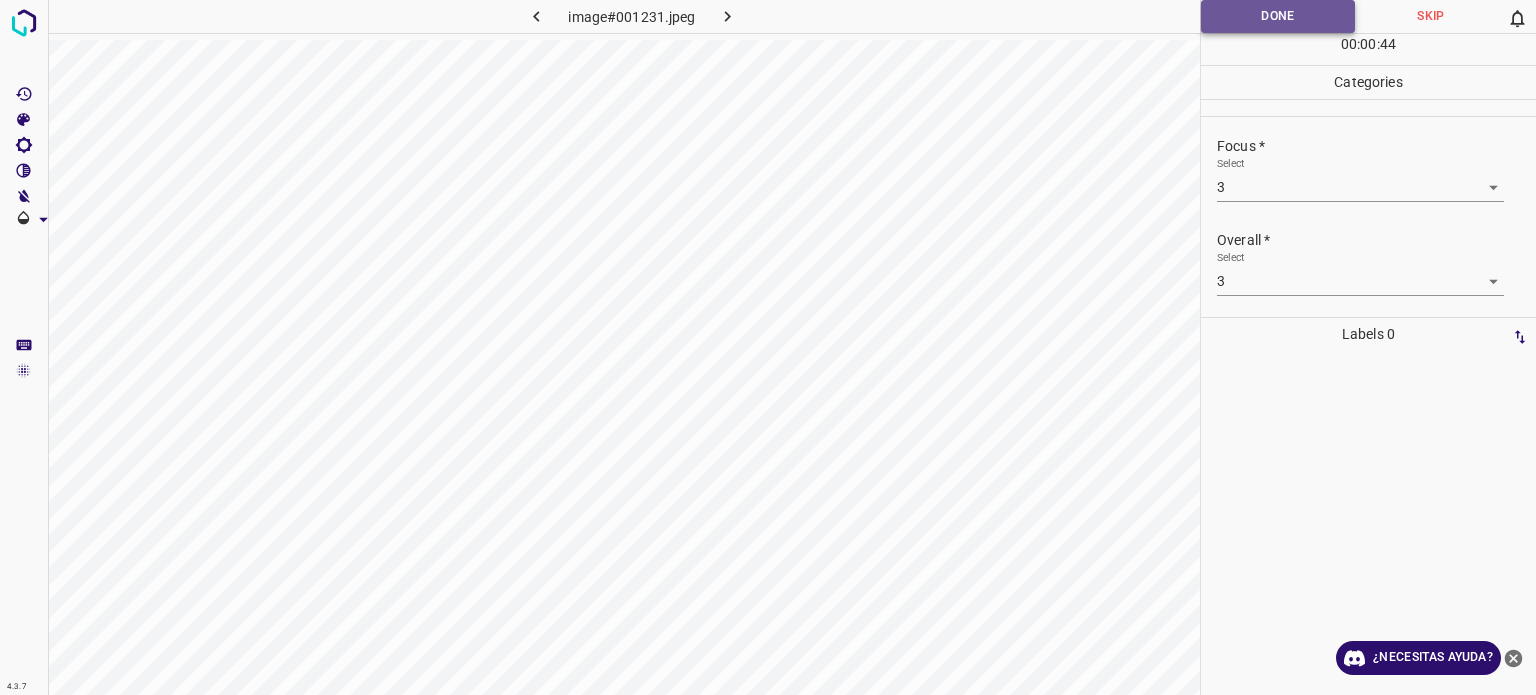 click on "Done" at bounding box center (1278, 16) 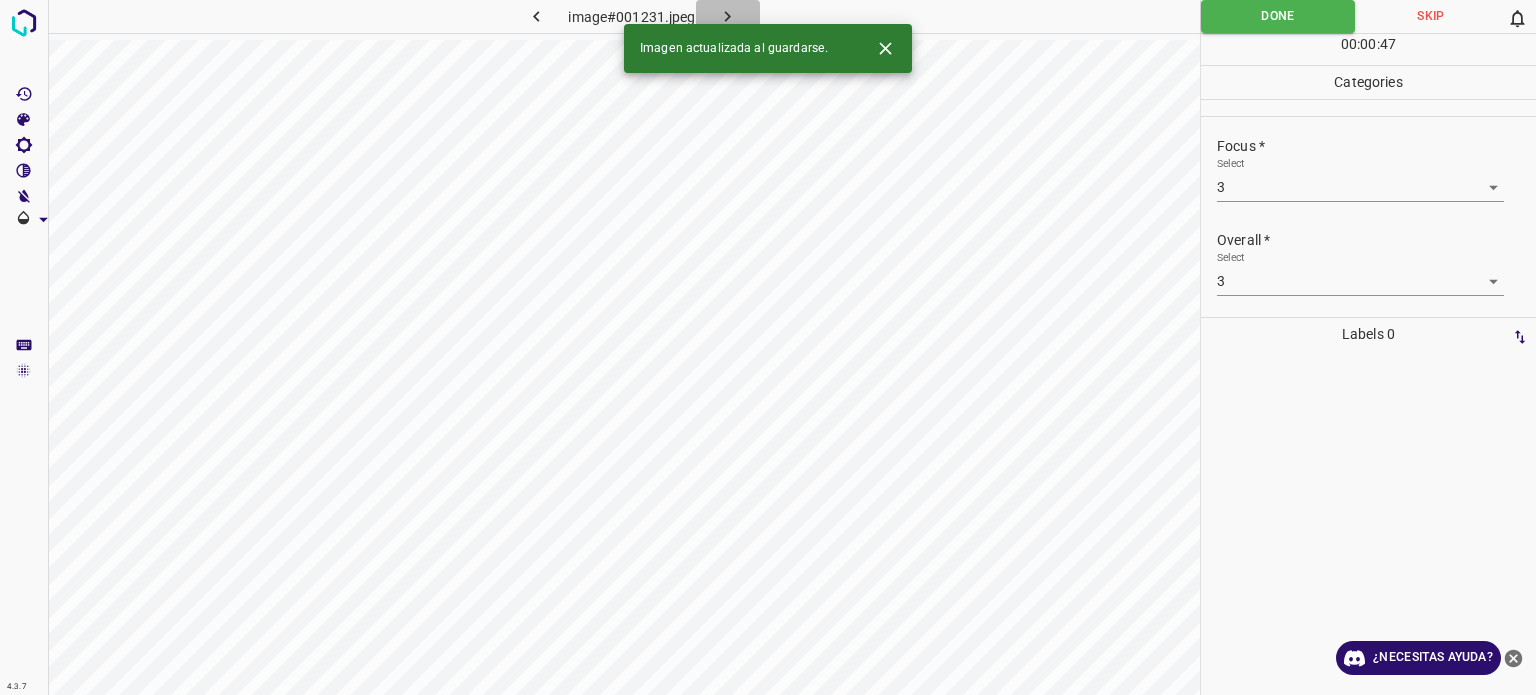 click 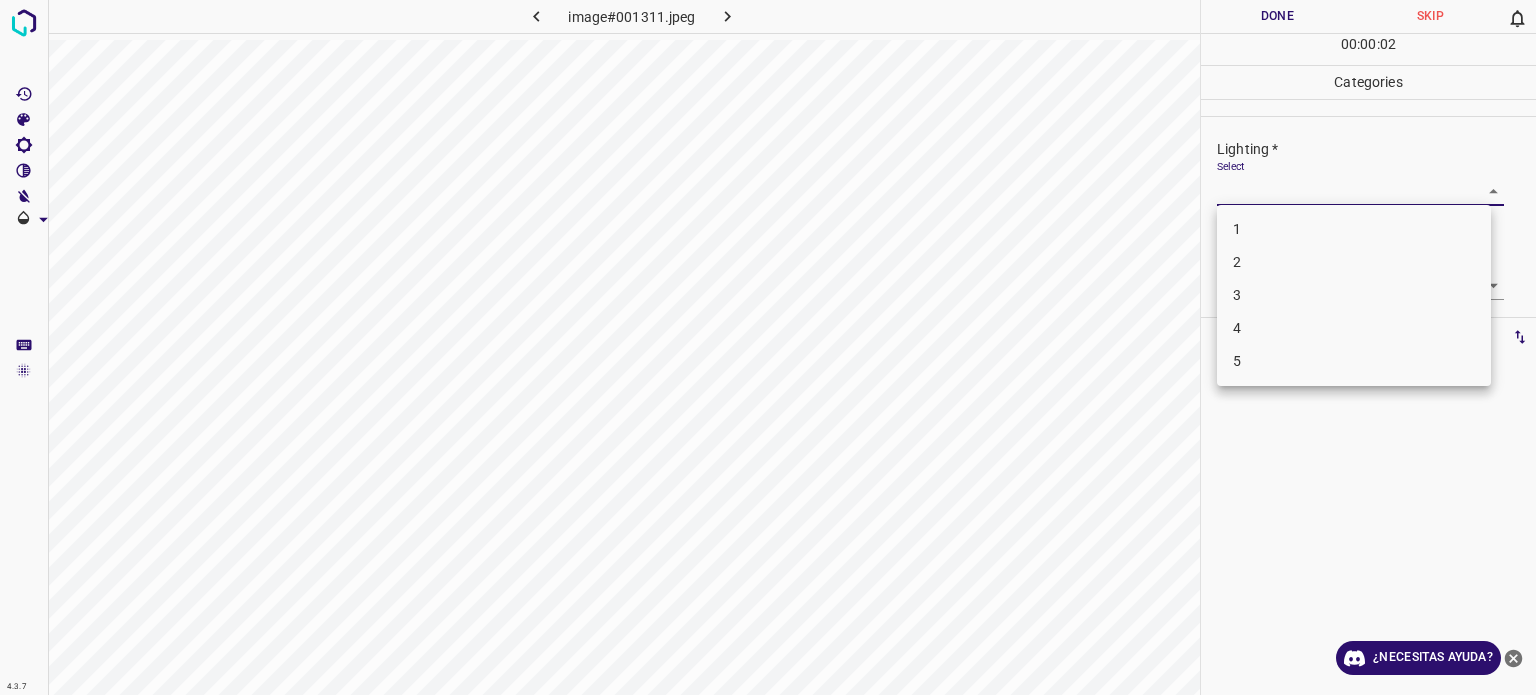 click on "4.3.7 image#001311.jpeg Done Skip 0 00   : 00   : 02   Categories Lighting *  Select ​ Focus *  Select ​ Overall *  Select ​ Labels   0 Categories 1 Lighting 2 Focus 3 Overall Tools Space Change between modes (Draw & Edit) I Auto labeling R Restore zoom M Zoom in N Zoom out Delete Delete selecte label Filters Z Restore filters X Saturation filter C Brightness filter V Contrast filter B Gray scale filter General O Download ¿Necesitas ayuda? Texto original Valora esta traducción Tu opinión servirá para ayudar a mejorar el Traductor de Google - Texto - Esconder - Borrar 1 2 3 4 5" at bounding box center [768, 347] 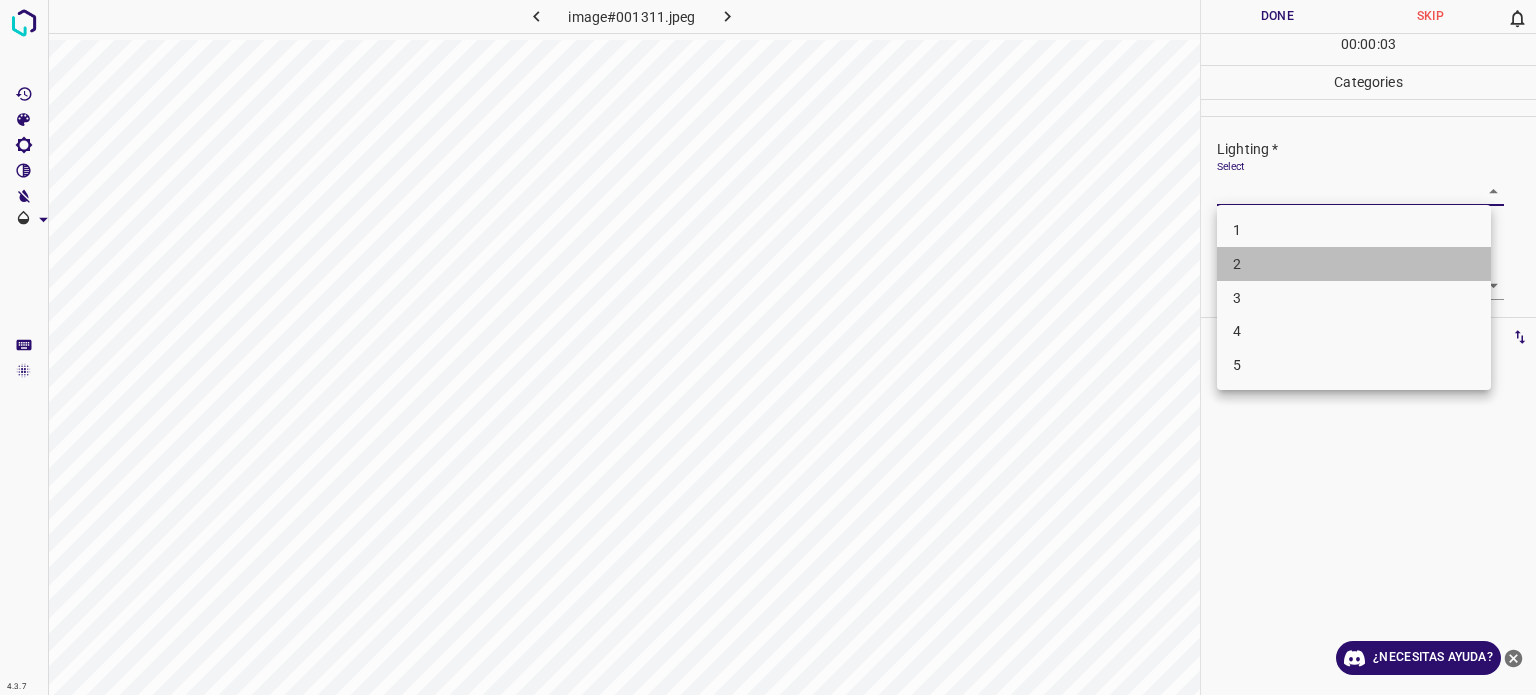 click on "2" at bounding box center [1354, 264] 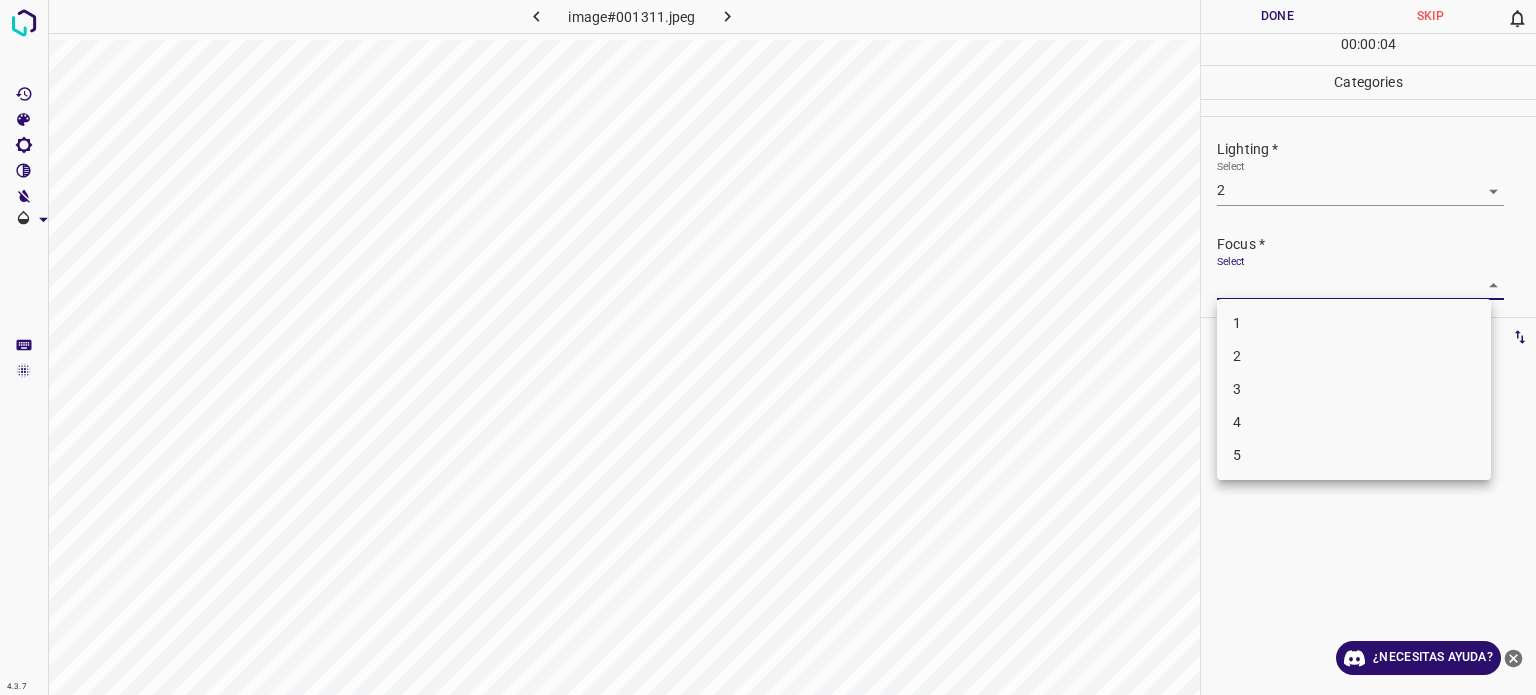 click on "4.3.7 image#001311.jpeg Done Skip 0 00   : 00   : 04   Categories Lighting *  Select 2 2 Focus *  Select ​ Overall *  Select ​ Labels   0 Categories 1 Lighting 2 Focus 3 Overall Tools Space Change between modes (Draw & Edit) I Auto labeling R Restore zoom M Zoom in N Zoom out Delete Delete selecte label Filters Z Restore filters X Saturation filter C Brightness filter V Contrast filter B Gray scale filter General O Download ¿Necesitas ayuda? Texto original Valora esta traducción Tu opinión servirá para ayudar a mejorar el Traductor de Google - Texto - Esconder - Borrar 1 2 3 4 5" at bounding box center [768, 347] 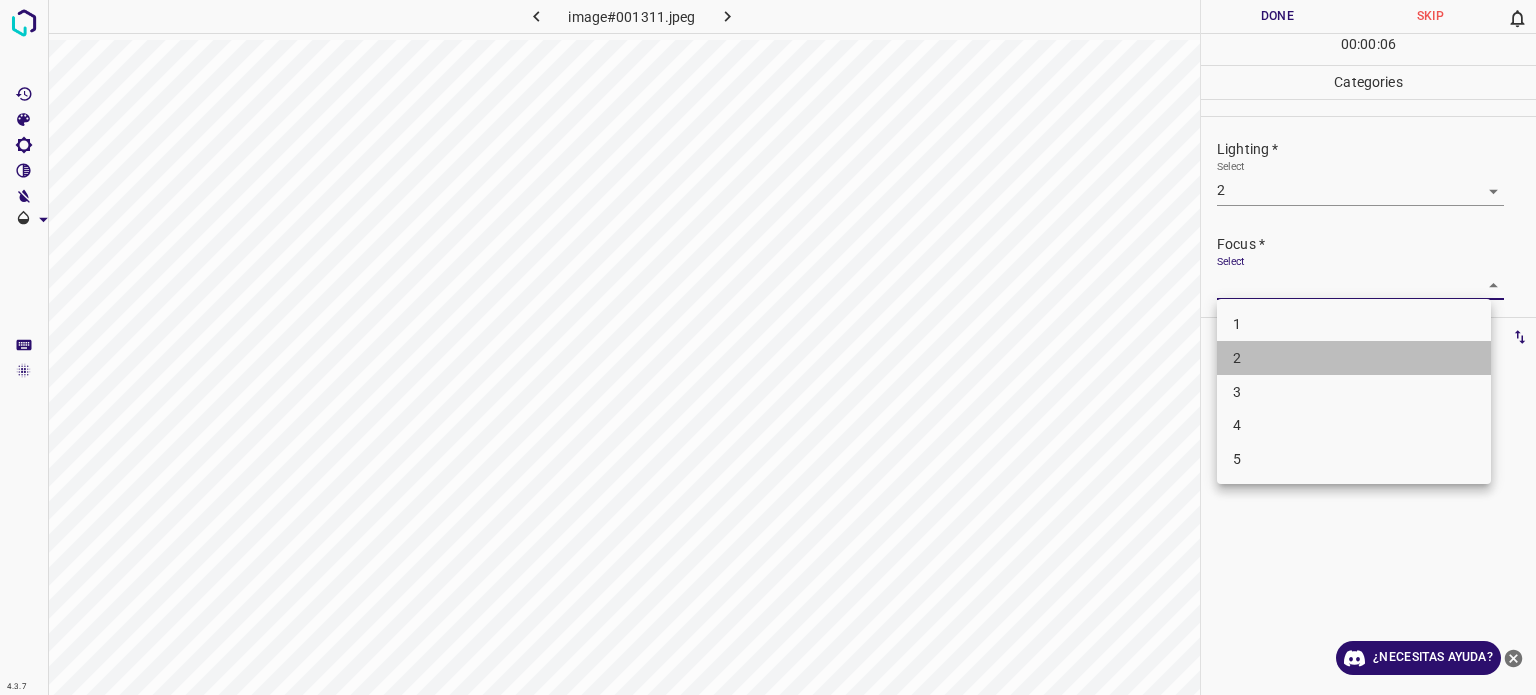 click on "2" at bounding box center [1237, 358] 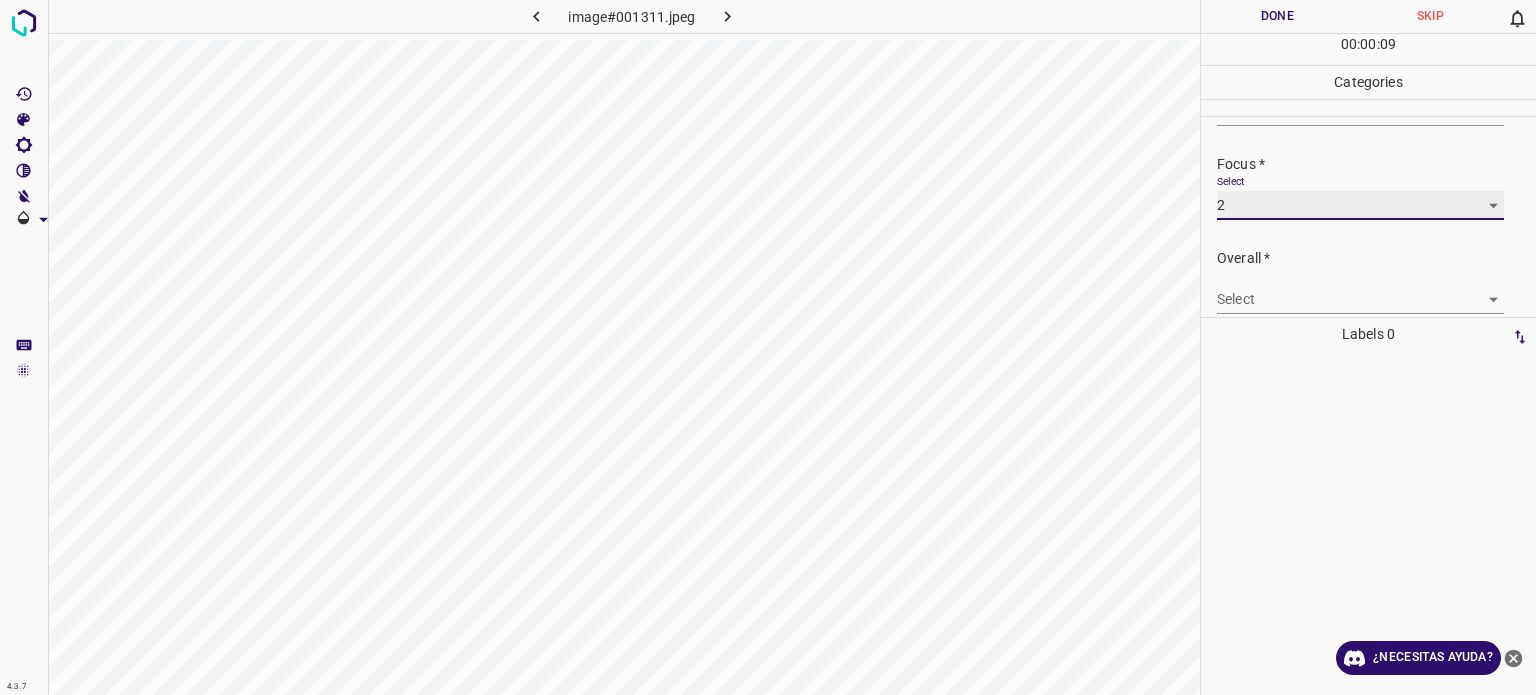 scroll, scrollTop: 98, scrollLeft: 0, axis: vertical 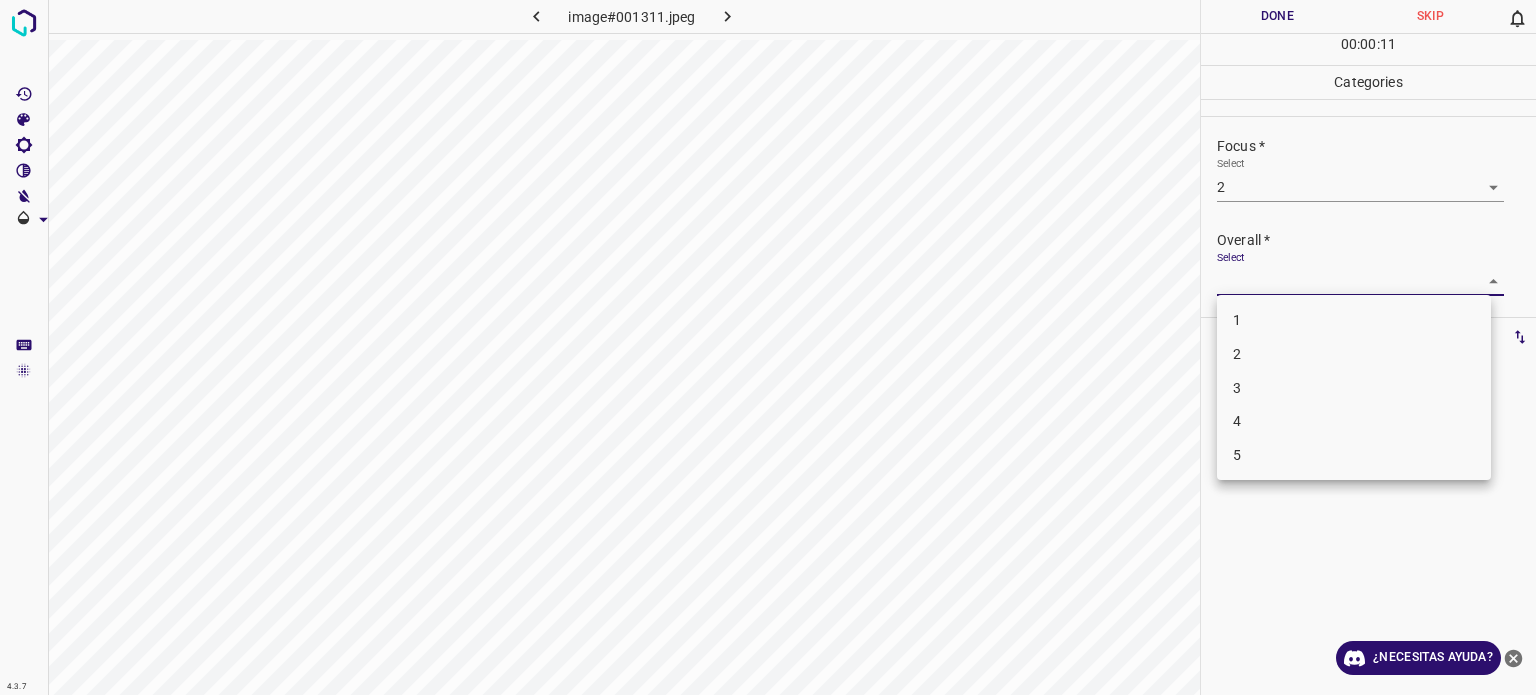 drag, startPoint x: 1272, startPoint y: 290, endPoint x: 1237, endPoint y: 347, distance: 66.88796 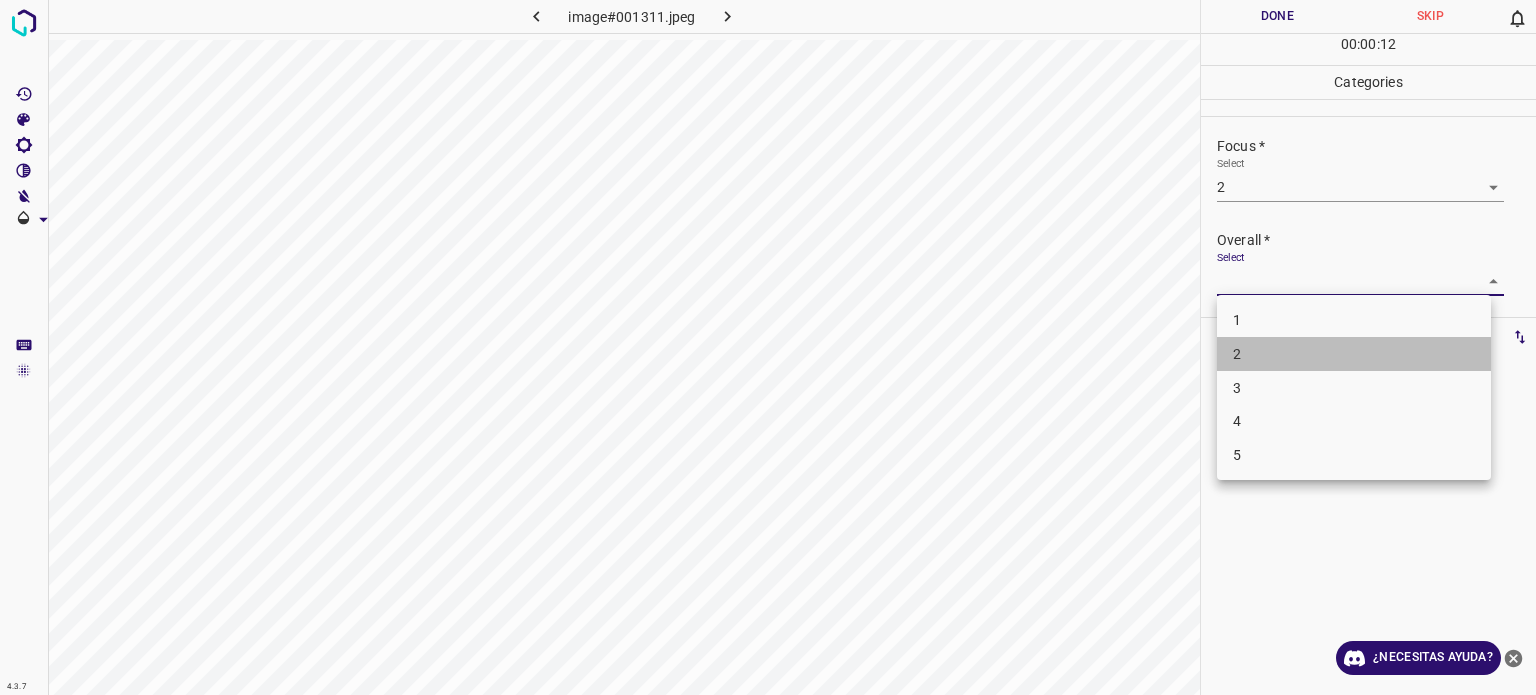 click on "2" at bounding box center [1237, 354] 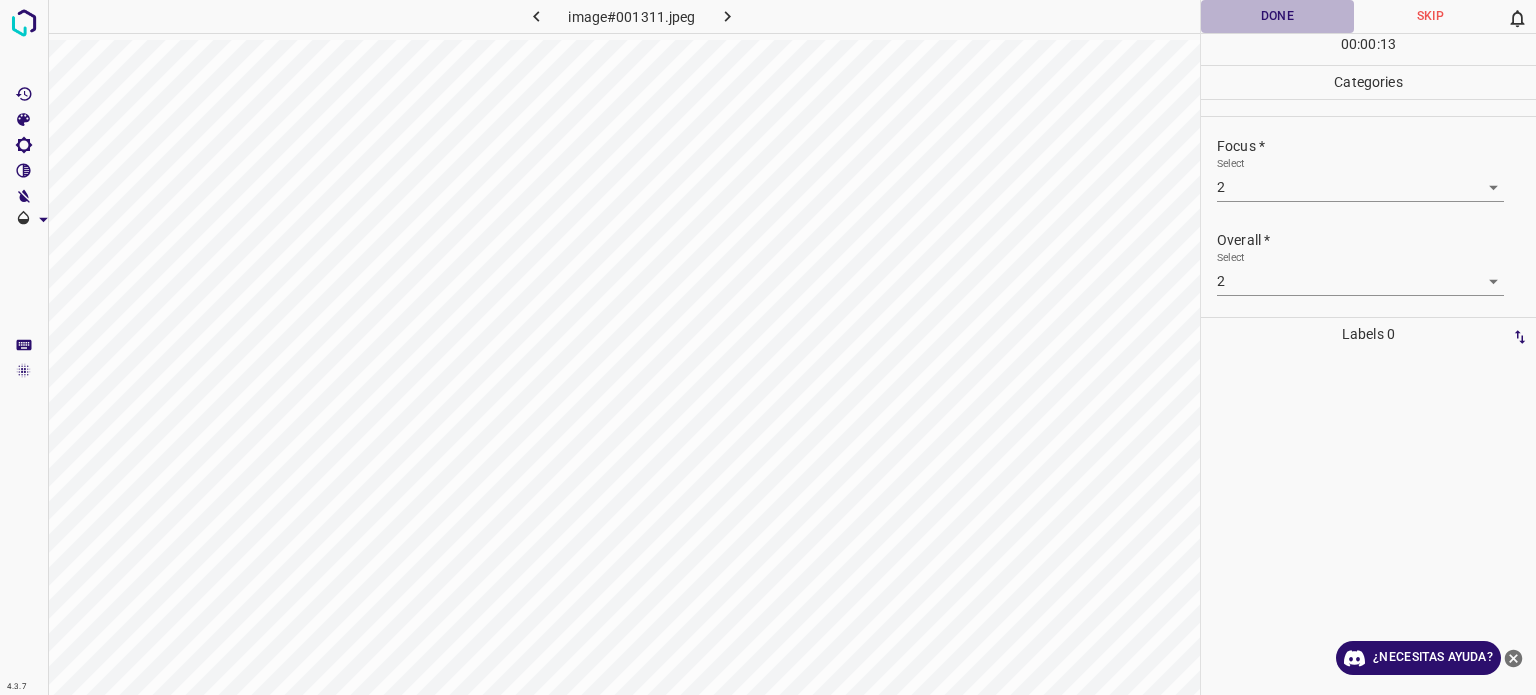 click on "Done" at bounding box center [1277, 16] 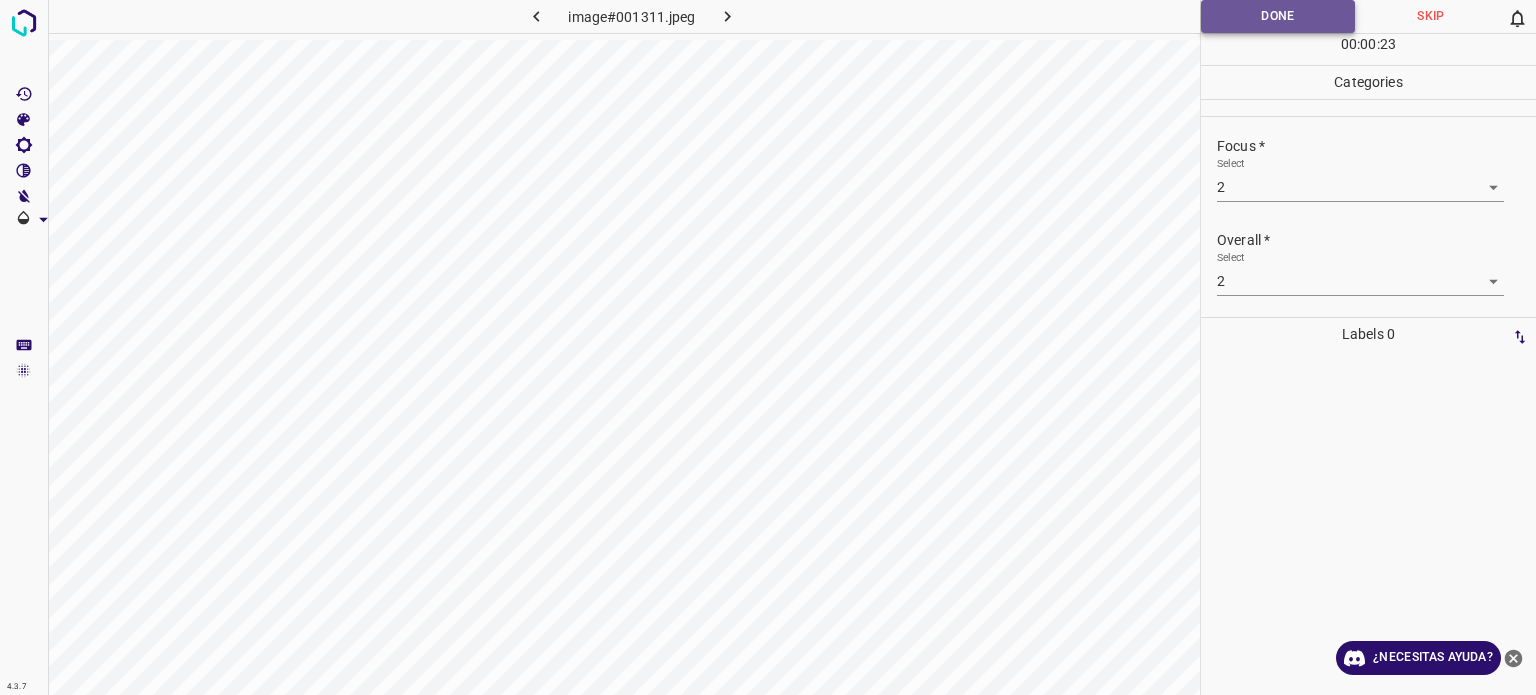 click on "Done" at bounding box center (1278, 16) 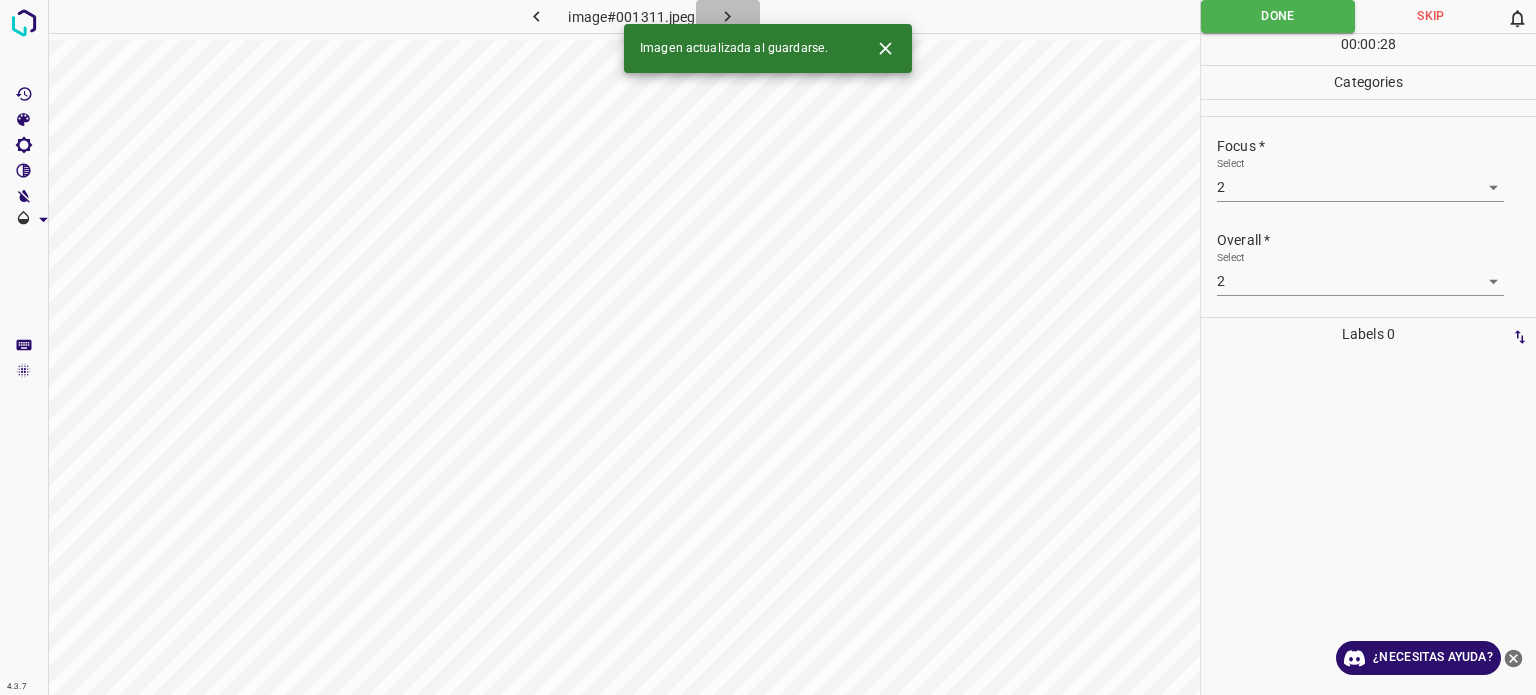 click 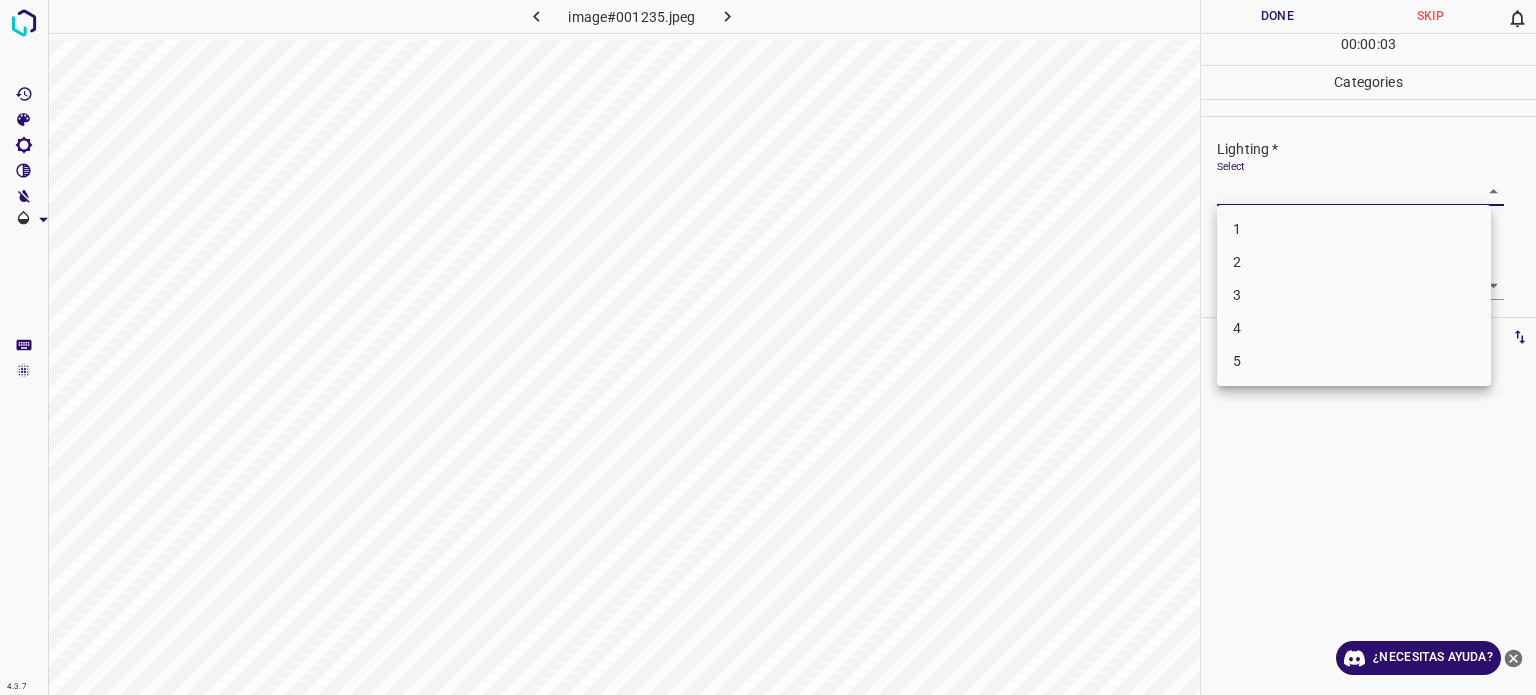 click on "4.3.7 image#001235.jpeg Done Skip 0 00   : 00   : 03   Categories Lighting *  Select ​ Focus *  Select ​ Overall *  Select ​ Labels   0 Categories 1 Lighting 2 Focus 3 Overall Tools Space Change between modes (Draw & Edit) I Auto labeling R Restore zoom M Zoom in N Zoom out Delete Delete selecte label Filters Z Restore filters X Saturation filter C Brightness filter V Contrast filter B Gray scale filter General O Download ¿Necesitas ayuda? Texto original Valora esta traducción Tu opinión servirá para ayudar a mejorar el Traductor de Google - Texto - Esconder - Borrar 1 2 3 4 5" at bounding box center (768, 347) 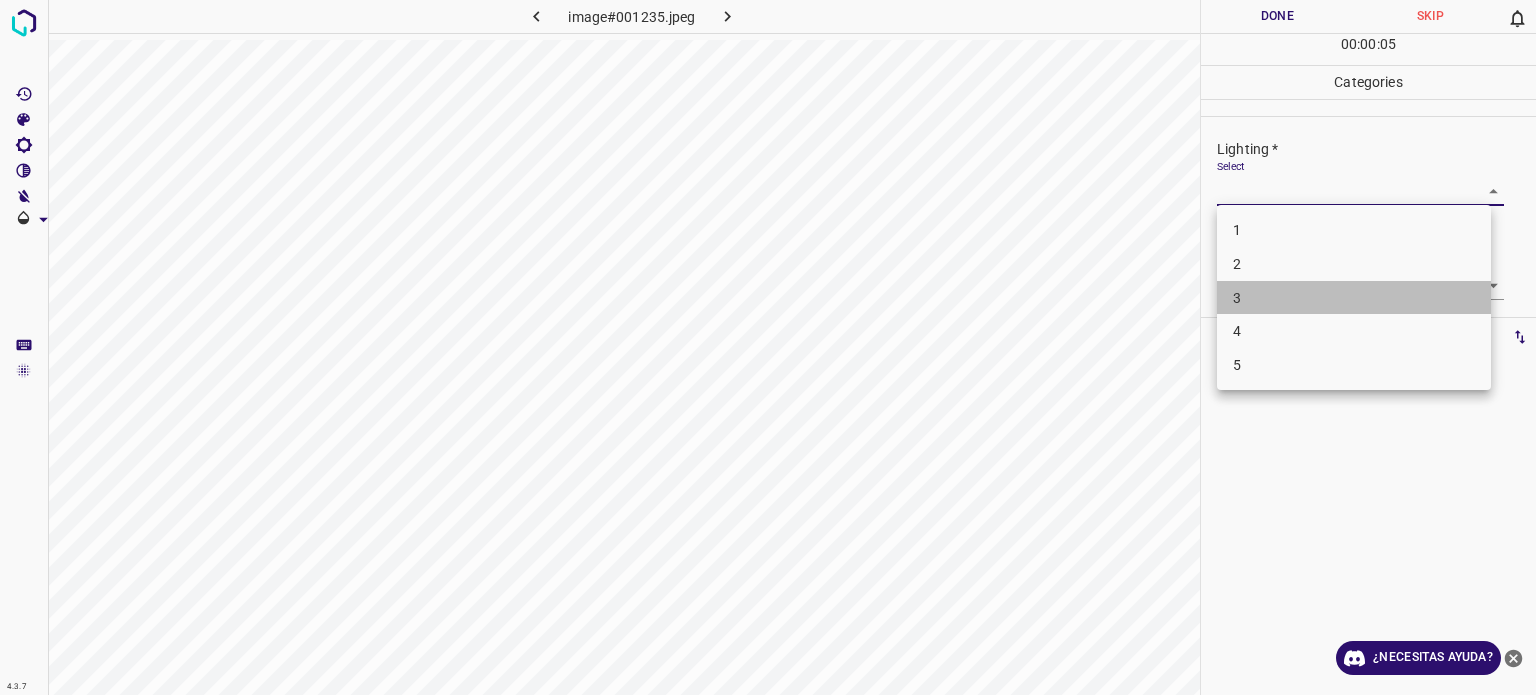 click on "3" at bounding box center [1237, 297] 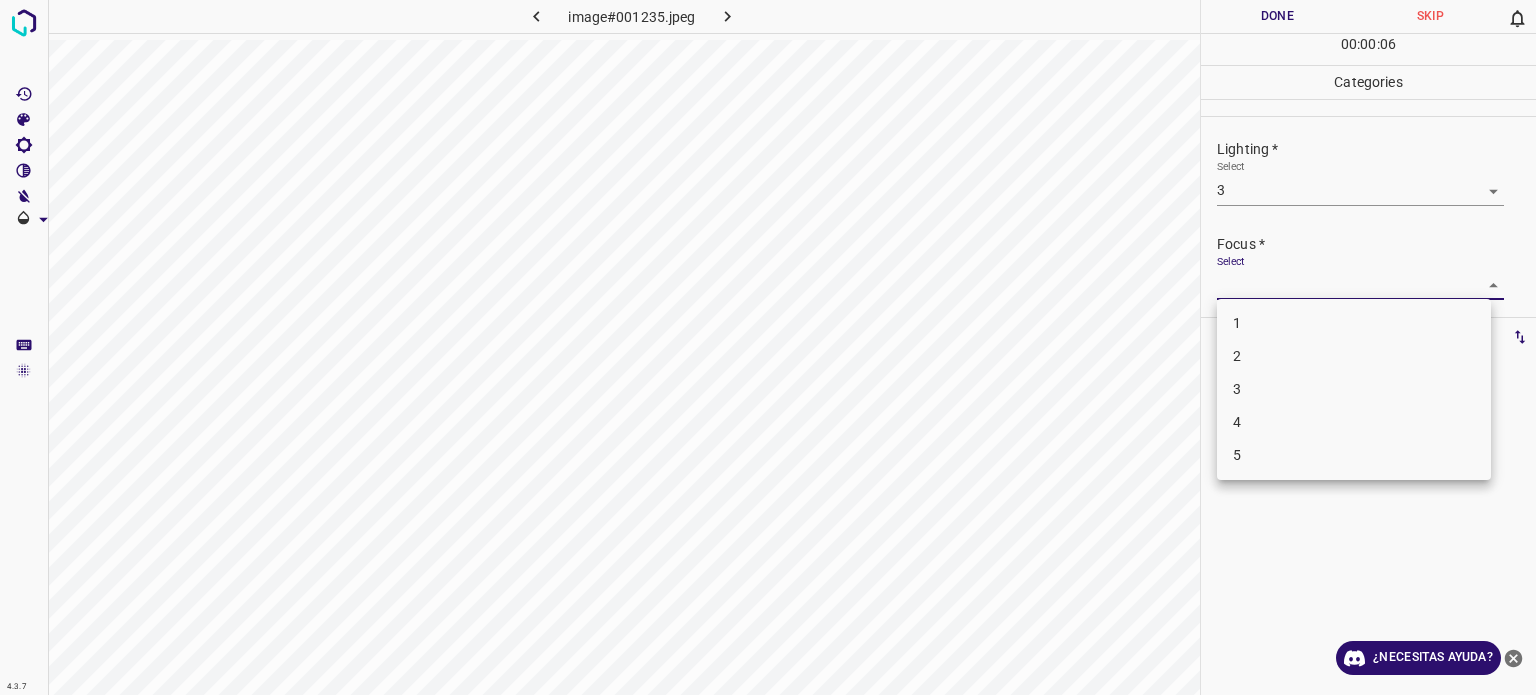click on "4.3.7 image#001235.jpeg Done Skip 0 00   : 00   : 06   Categories Lighting *  Select 3 3 Focus *  Select ​ Overall *  Select ​ Labels   0 Categories 1 Lighting 2 Focus 3 Overall Tools Space Change between modes (Draw & Edit) I Auto labeling R Restore zoom M Zoom in N Zoom out Delete Delete selecte label Filters Z Restore filters X Saturation filter C Brightness filter V Contrast filter B Gray scale filter General O Download ¿Necesitas ayuda? Texto original Valora esta traducción Tu opinión servirá para ayudar a mejorar el Traductor de Google - Texto - Esconder - Borrar 1 2 3 4 5" at bounding box center [768, 347] 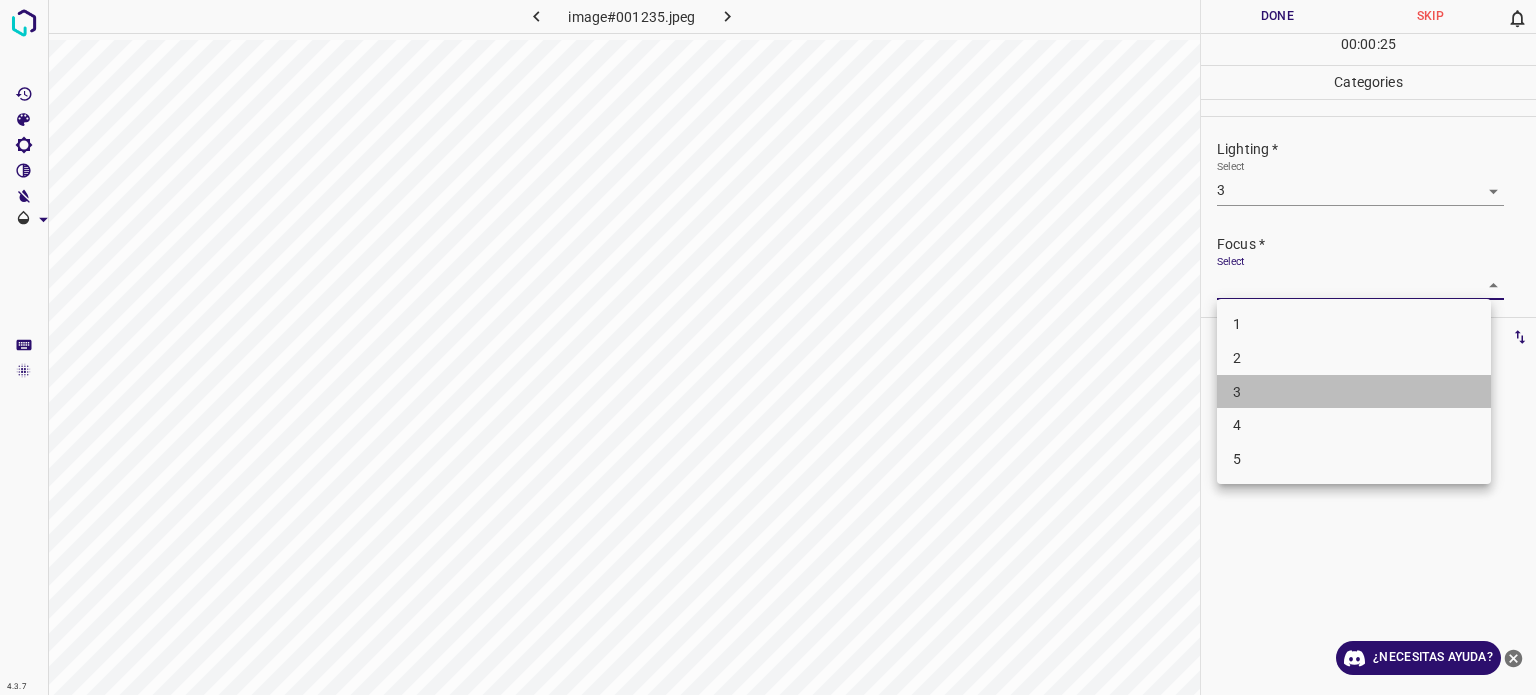 click on "3" at bounding box center [1354, 392] 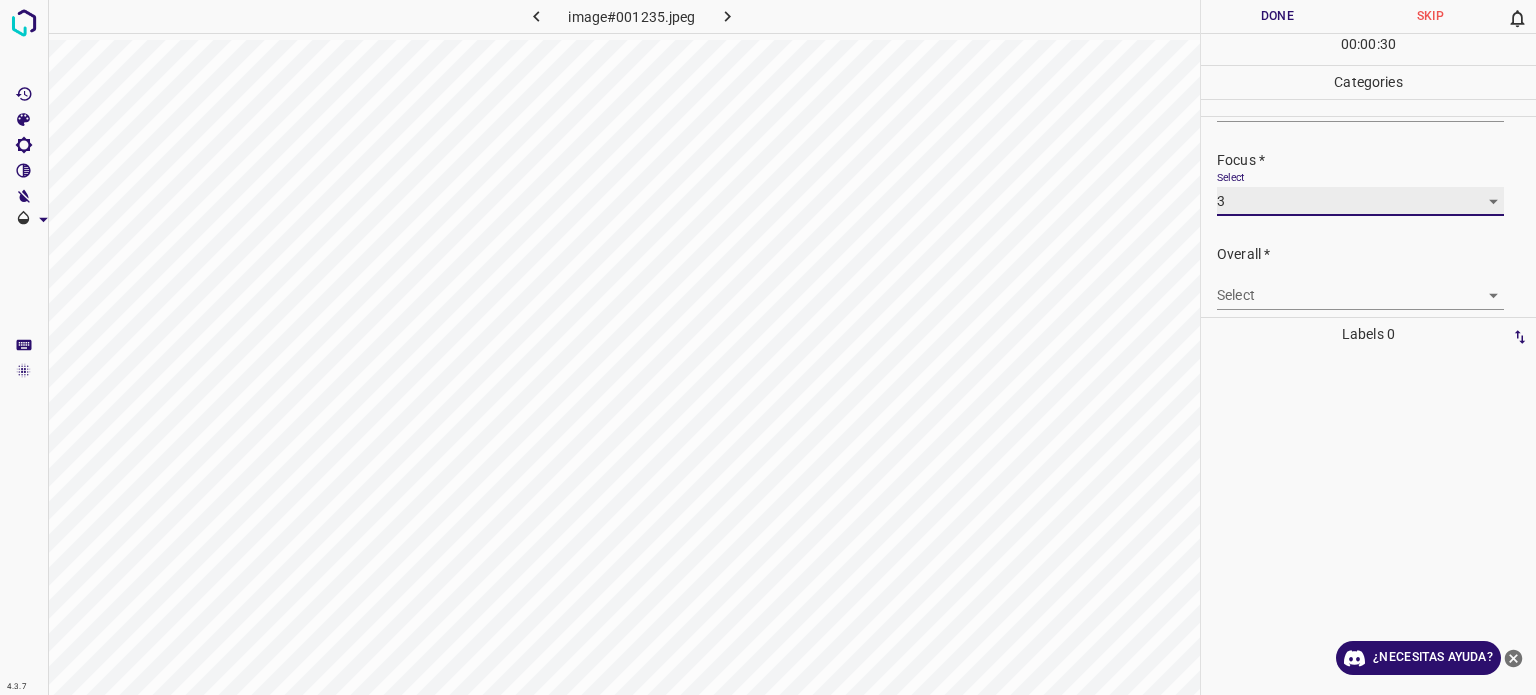scroll, scrollTop: 98, scrollLeft: 0, axis: vertical 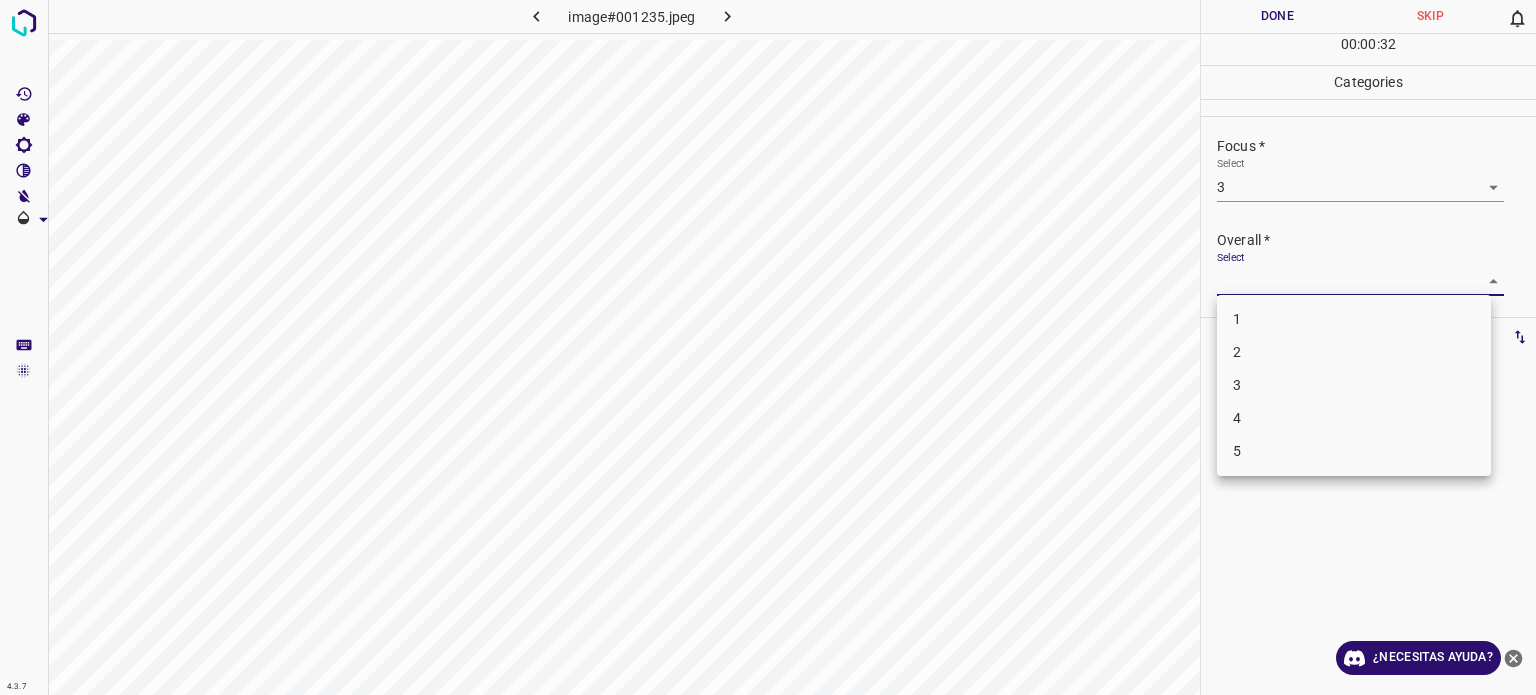click on "4.3.7 image#001235.jpeg Done Skip 0 00   : 00   : 32   Categories Lighting *  Select 3 3 Focus *  Select 3 3 Overall *  Select ​ Labels   0 Categories 1 Lighting 2 Focus 3 Overall Tools Space Change between modes (Draw & Edit) I Auto labeling R Restore zoom M Zoom in N Zoom out Delete Delete selecte label Filters Z Restore filters X Saturation filter C Brightness filter V Contrast filter B Gray scale filter General O Download ¿Necesitas ayuda? Texto original Valora esta traducción Tu opinión servirá para ayudar a mejorar el Traductor de Google - Texto - Esconder - Borrar 1 2 3 4 5" at bounding box center (768, 347) 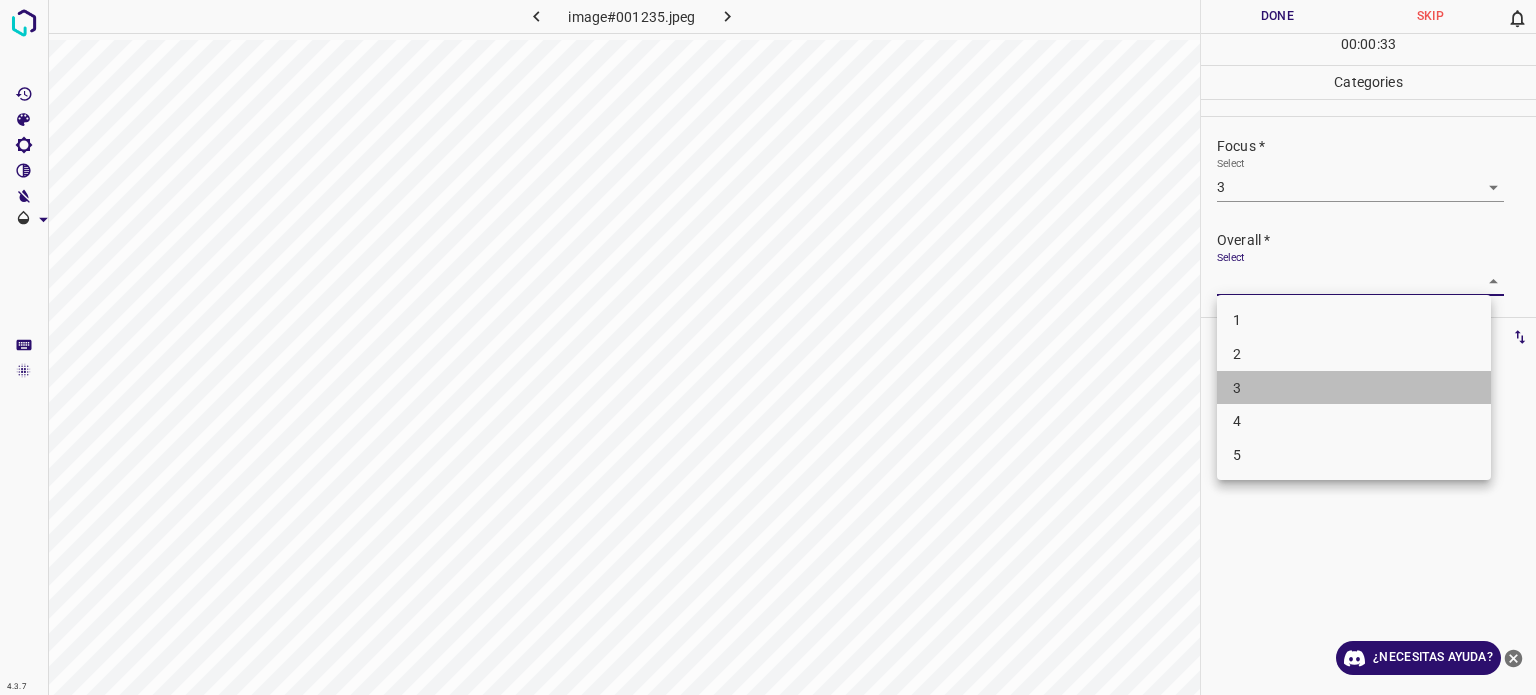click on "3" at bounding box center (1237, 388) 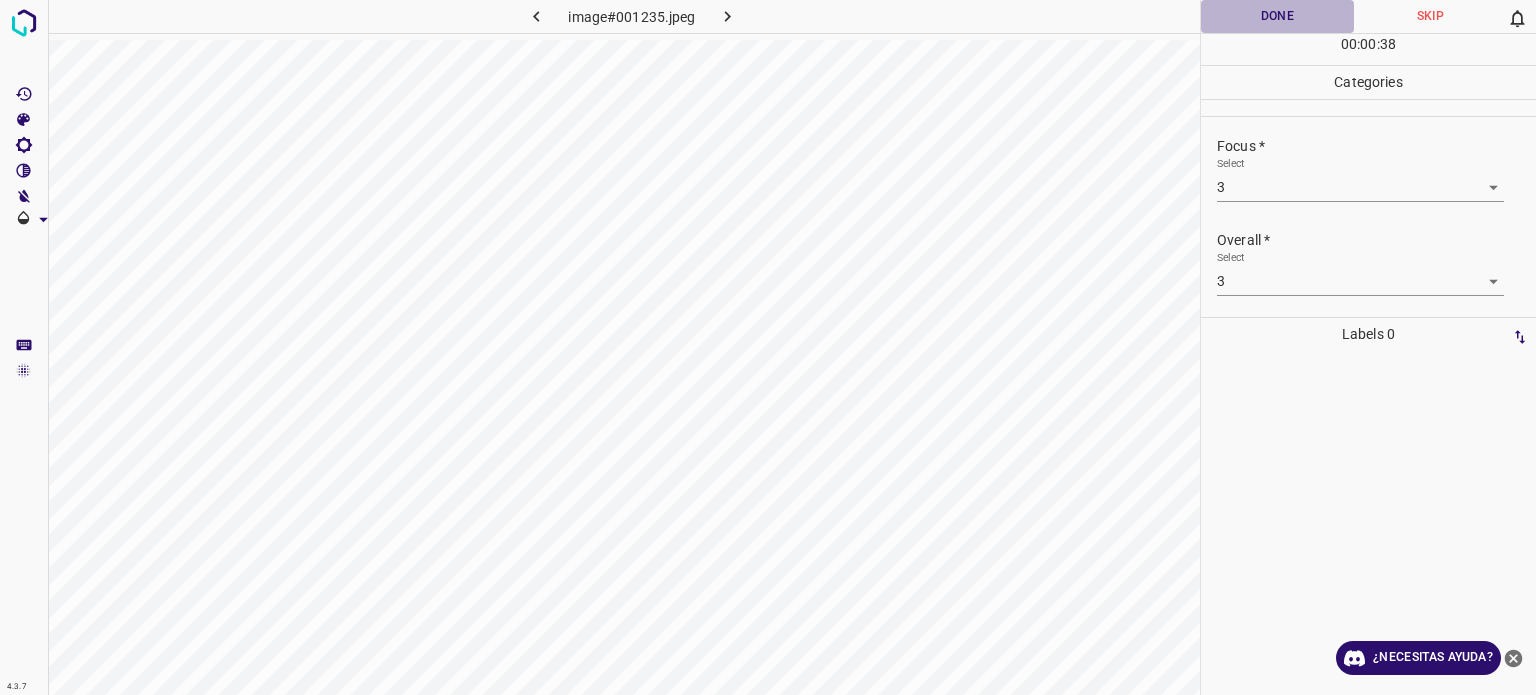 click on "Done" at bounding box center [1277, 16] 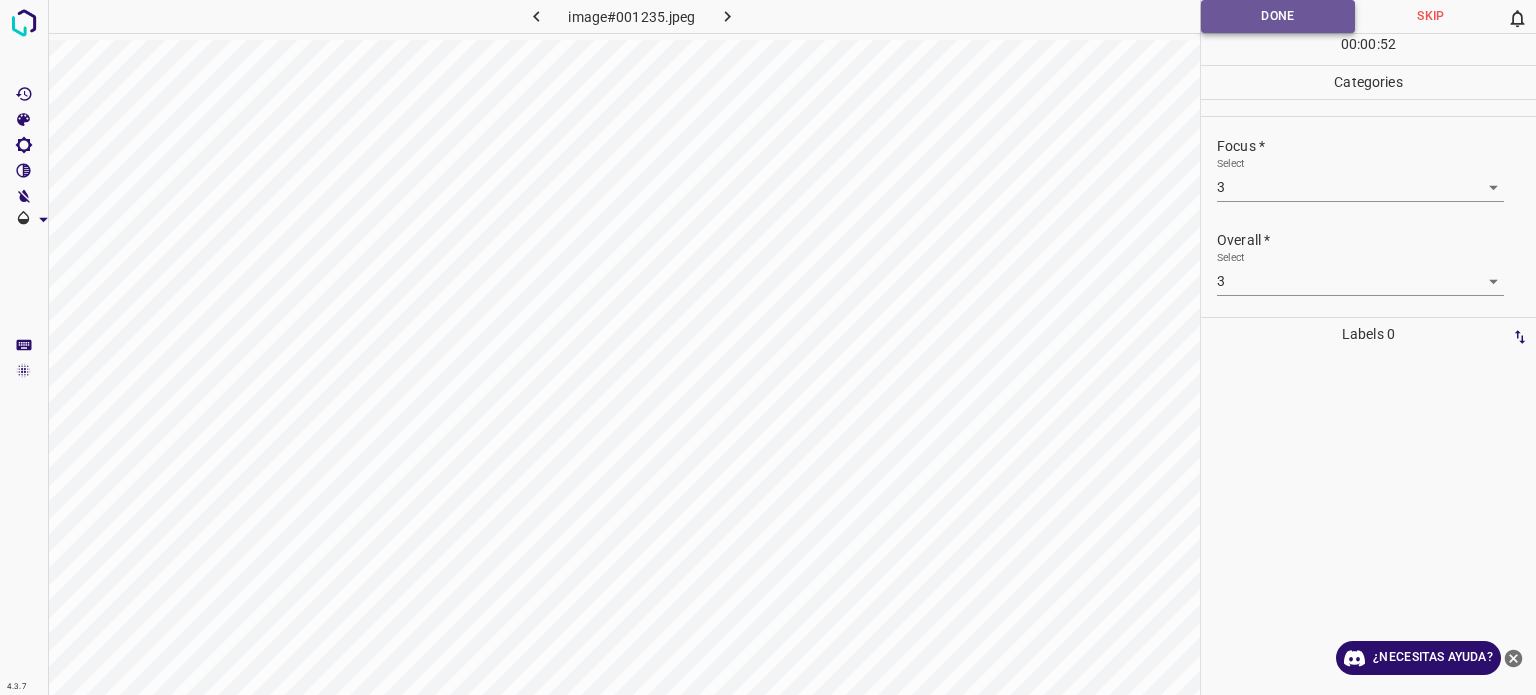 click on "Done" at bounding box center [1278, 16] 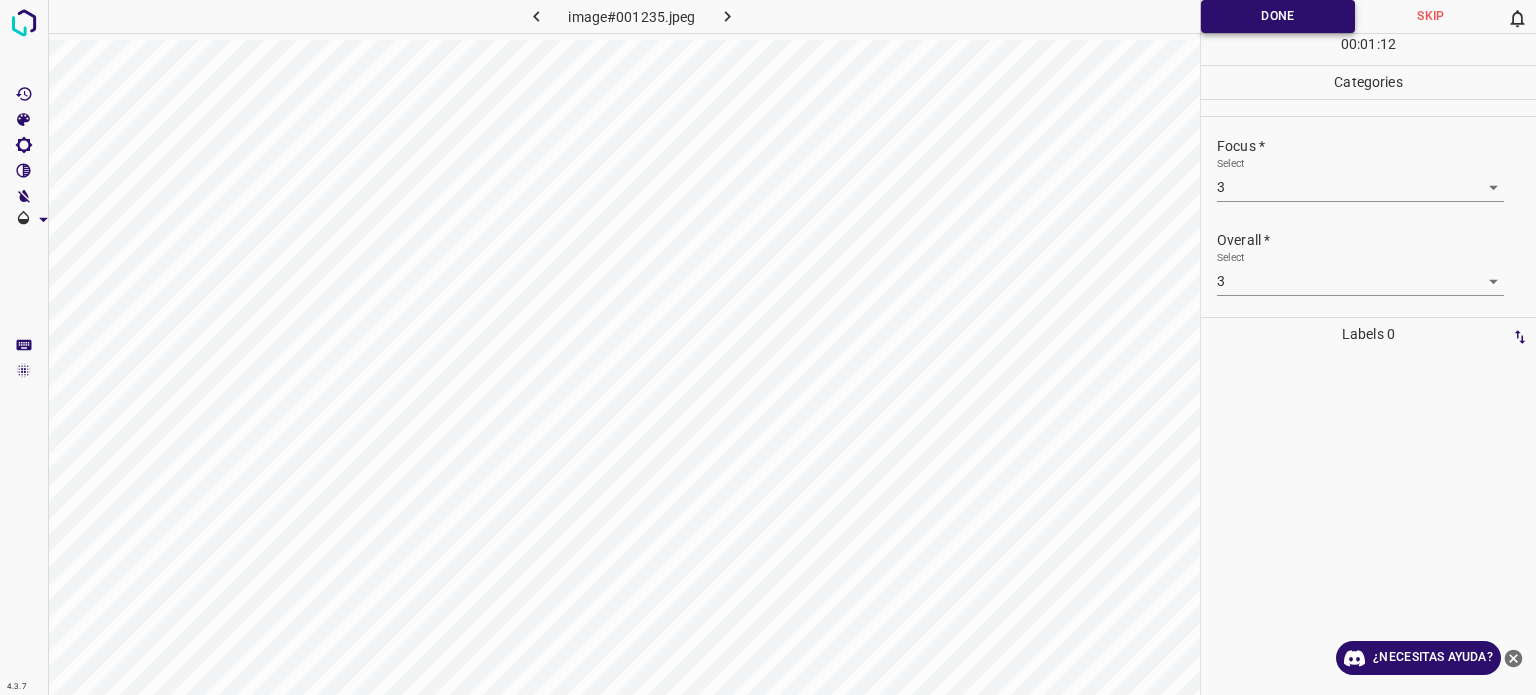 click on "Done" at bounding box center [1278, 16] 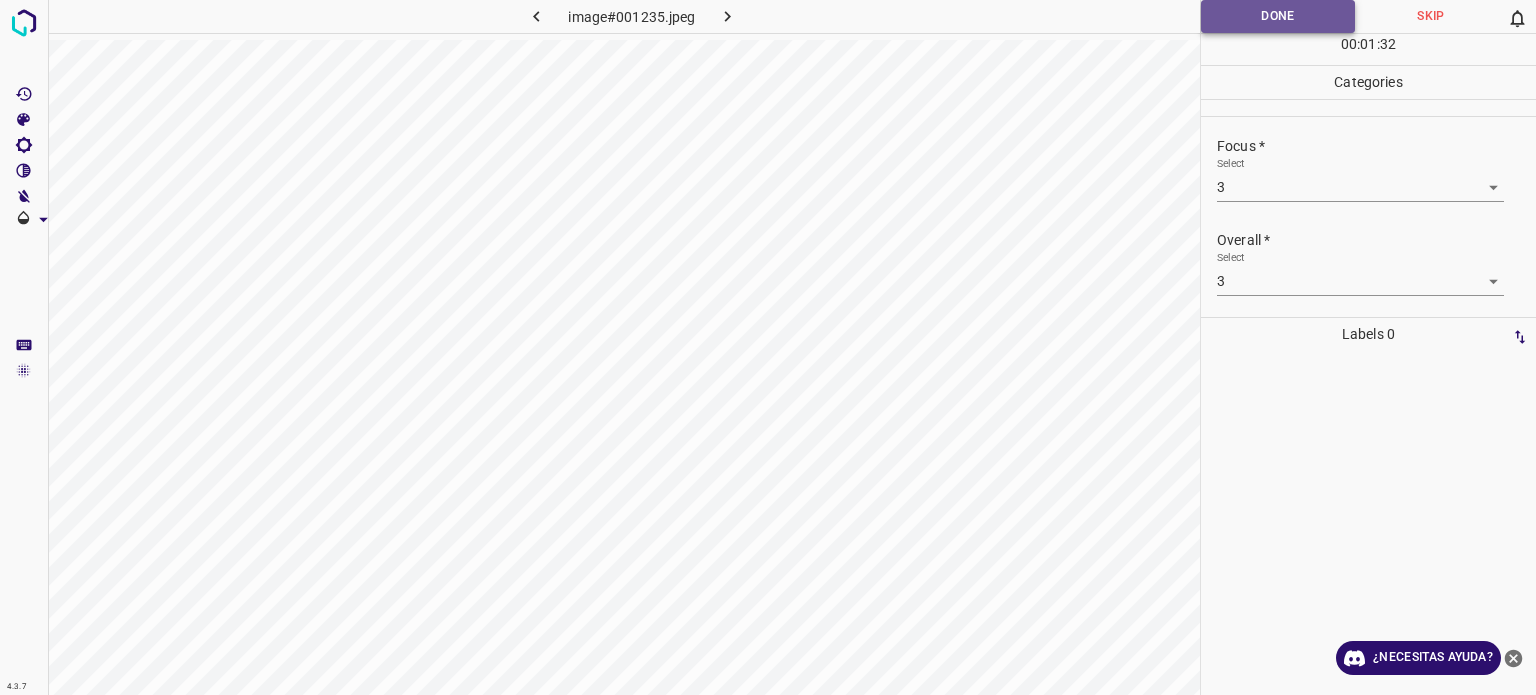 click on "Done" at bounding box center (1278, 16) 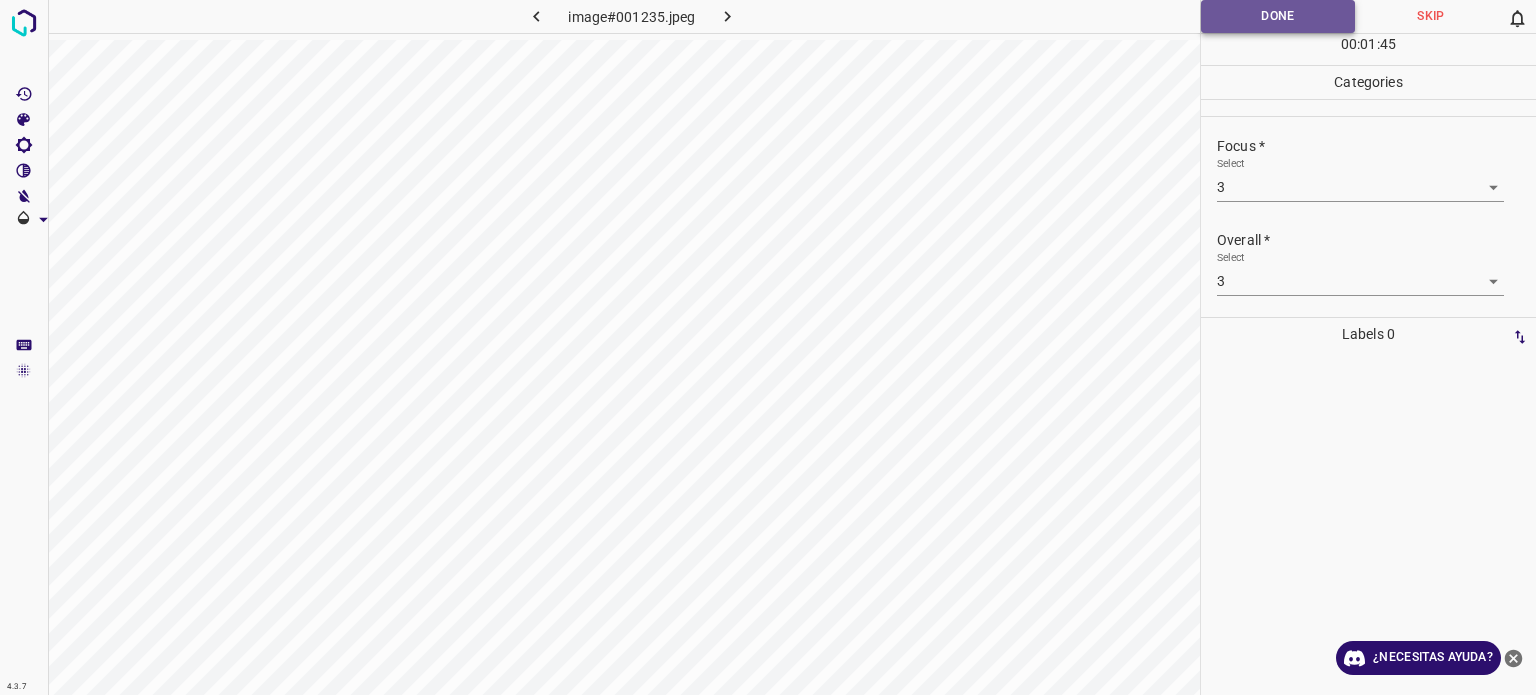 click on "Done" at bounding box center (1278, 16) 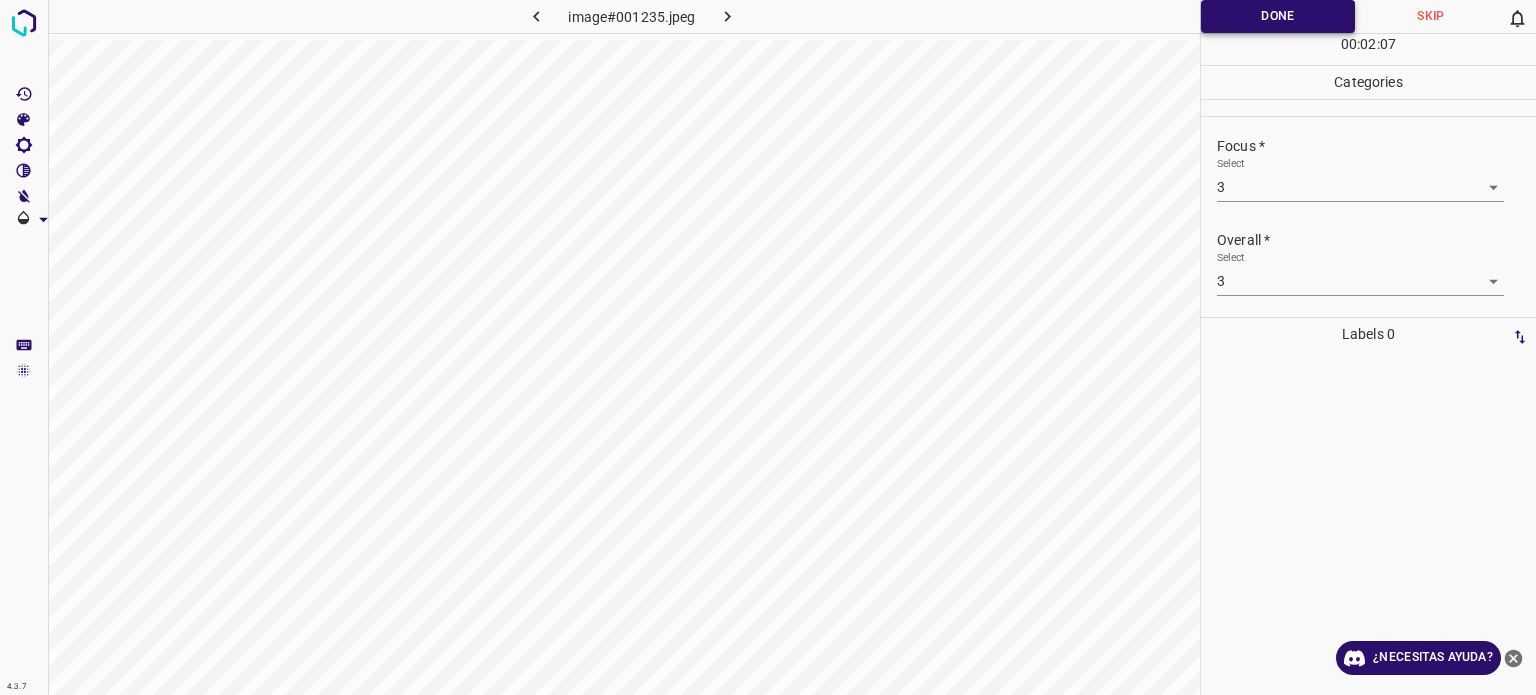 click on "Done" at bounding box center [1278, 16] 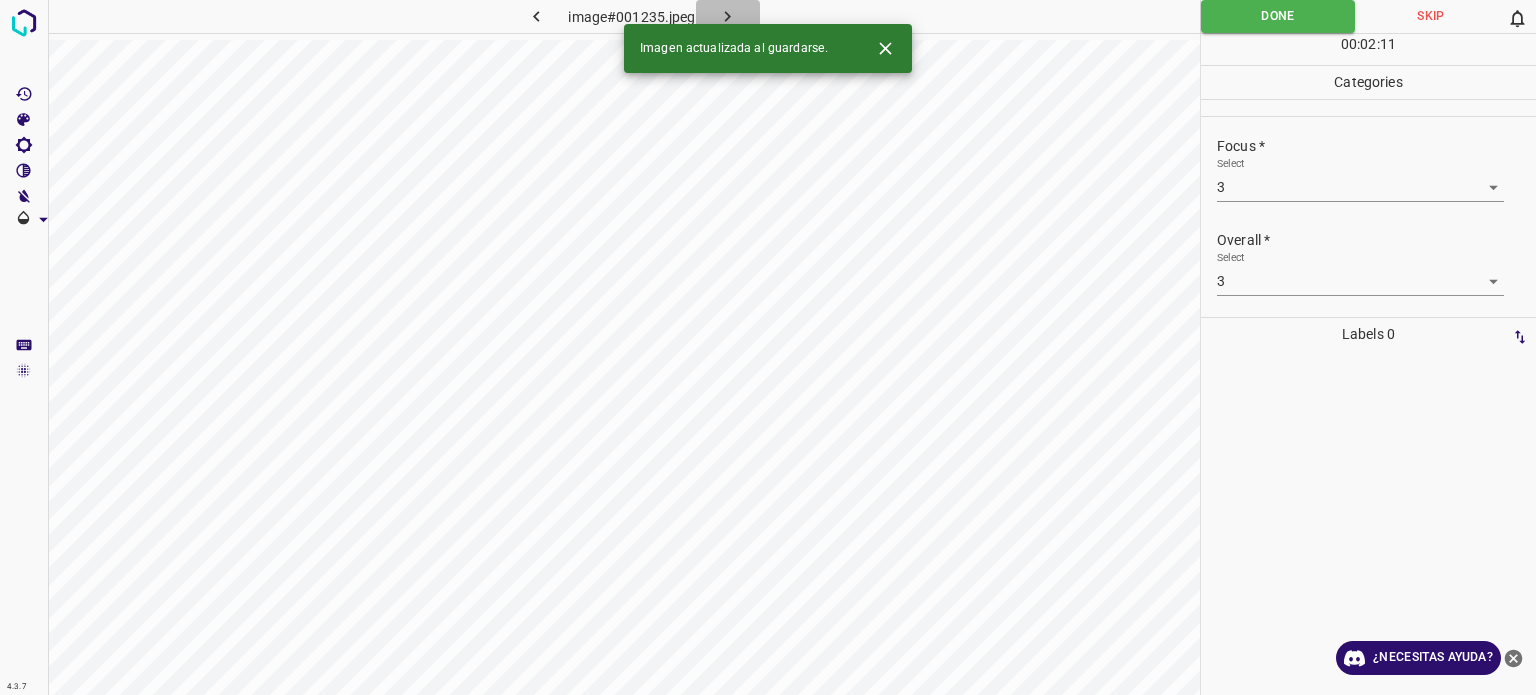 click 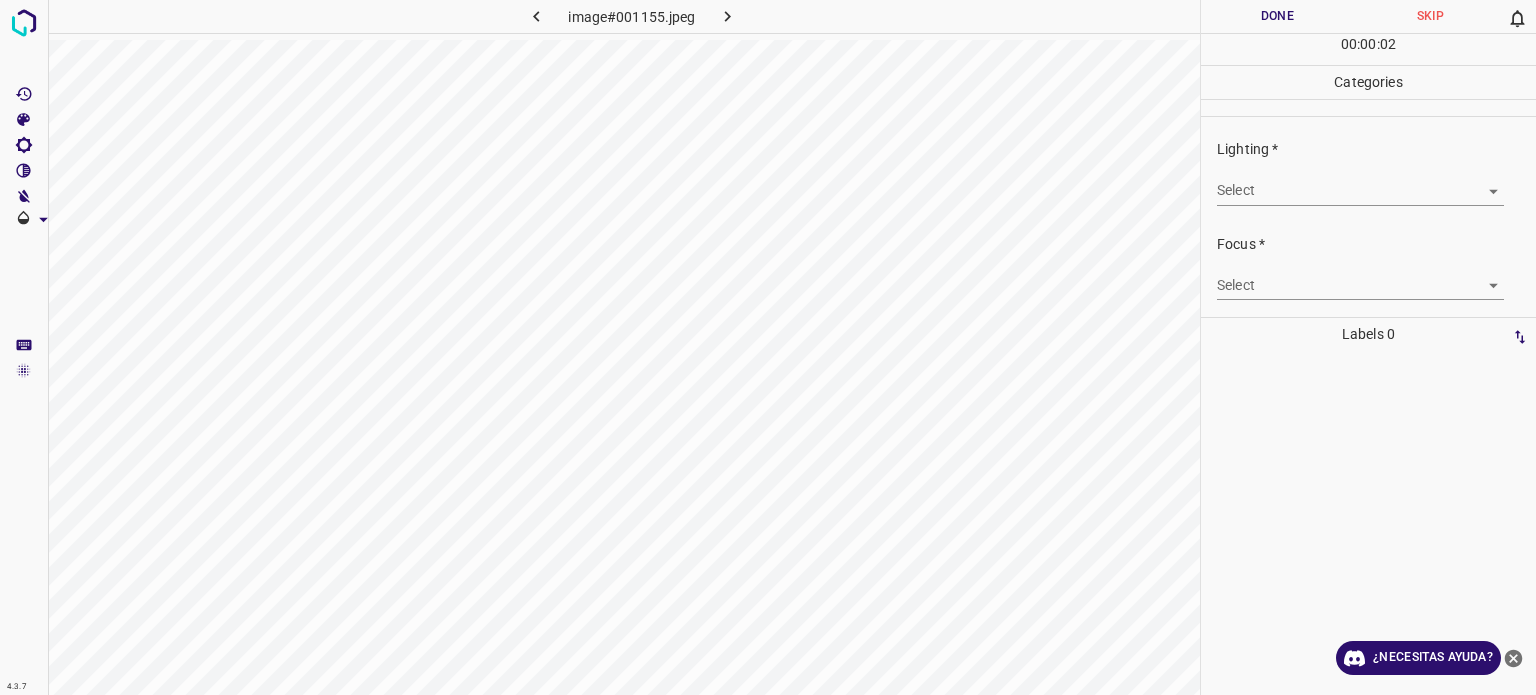 click on "4.3.7 image#001155.jpeg Done Skip 0 00   : 00   : 02   Categories Lighting *  Select ​ Focus *  Select ​ Overall *  Select ​ Labels   0 Categories 1 Lighting 2 Focus 3 Overall Tools Space Change between modes (Draw & Edit) I Auto labeling R Restore zoom M Zoom in N Zoom out Delete Delete selecte label Filters Z Restore filters X Saturation filter C Brightness filter V Contrast filter B Gray scale filter General O Download ¿Necesitas ayuda? Texto original Valora esta traducción Tu opinión servirá para ayudar a mejorar el Traductor de Google - Texto - Esconder - Borrar" at bounding box center (768, 347) 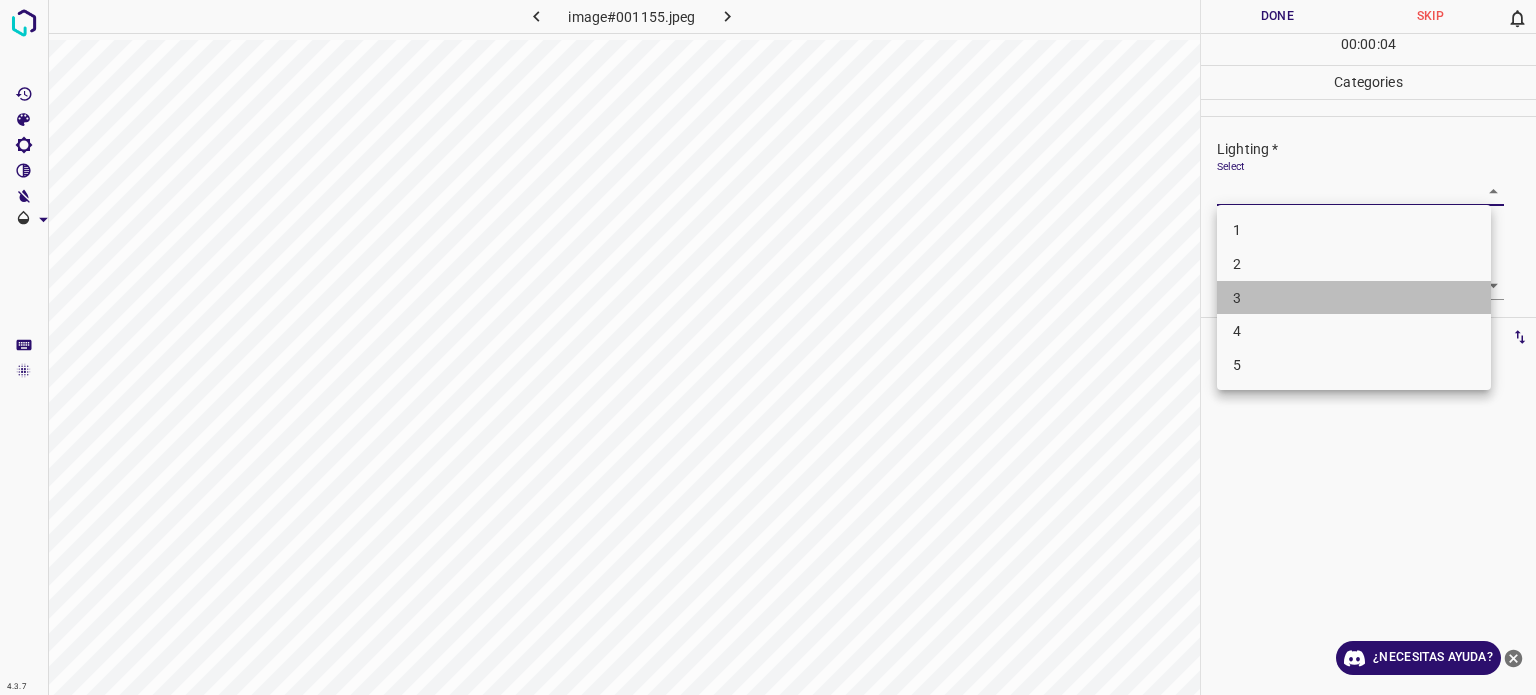 click on "3" at bounding box center [1354, 298] 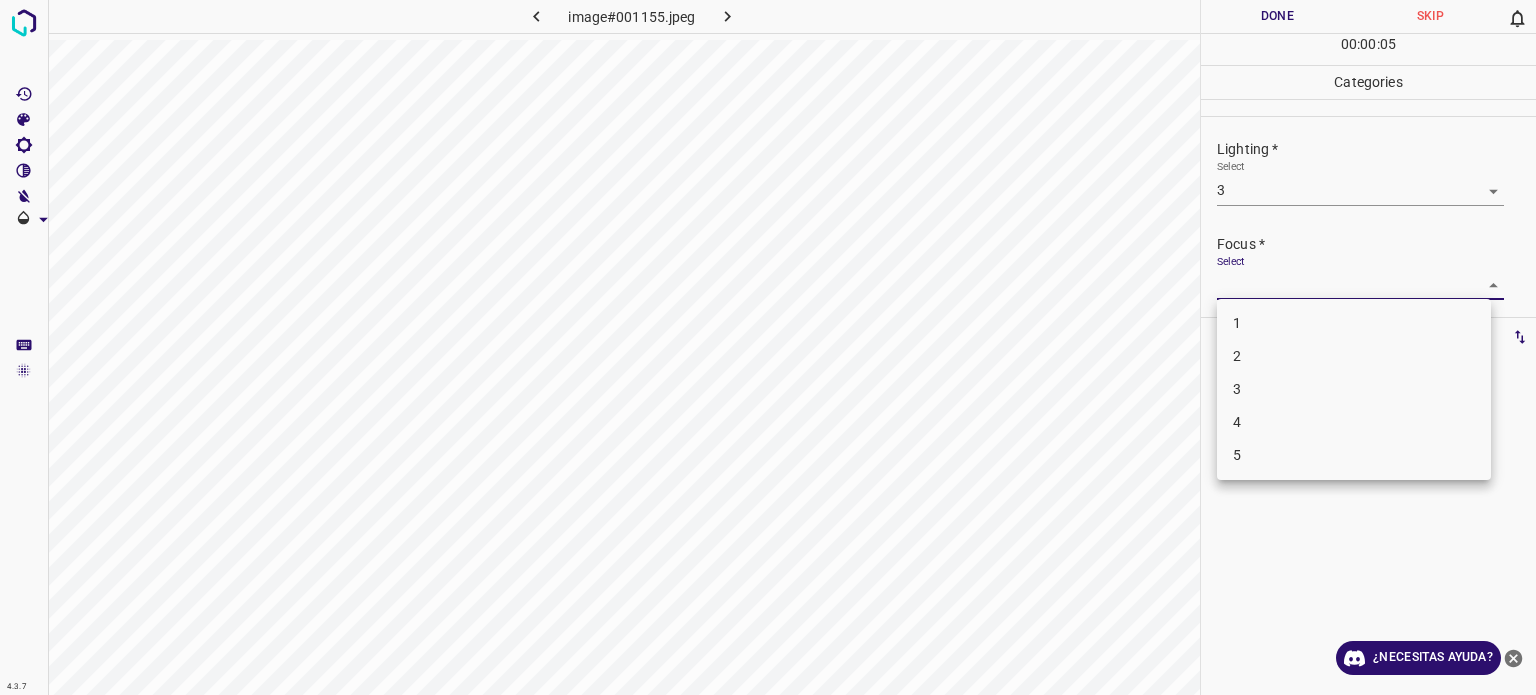 click on "4.3.7 image#001155.jpeg Done Skip 0 00   : 00   : 05   Categories Lighting *  Select 3 3 Focus *  Select ​ Overall *  Select ​ Labels   0 Categories 1 Lighting 2 Focus 3 Overall Tools Space Change between modes (Draw & Edit) I Auto labeling R Restore zoom M Zoom in N Zoom out Delete Delete selecte label Filters Z Restore filters X Saturation filter C Brightness filter V Contrast filter B Gray scale filter General O Download ¿Necesitas ayuda? Texto original Valora esta traducción Tu opinión servirá para ayudar a mejorar el Traductor de Google - Texto - Esconder - Borrar 1 2 3 4 5" at bounding box center [768, 347] 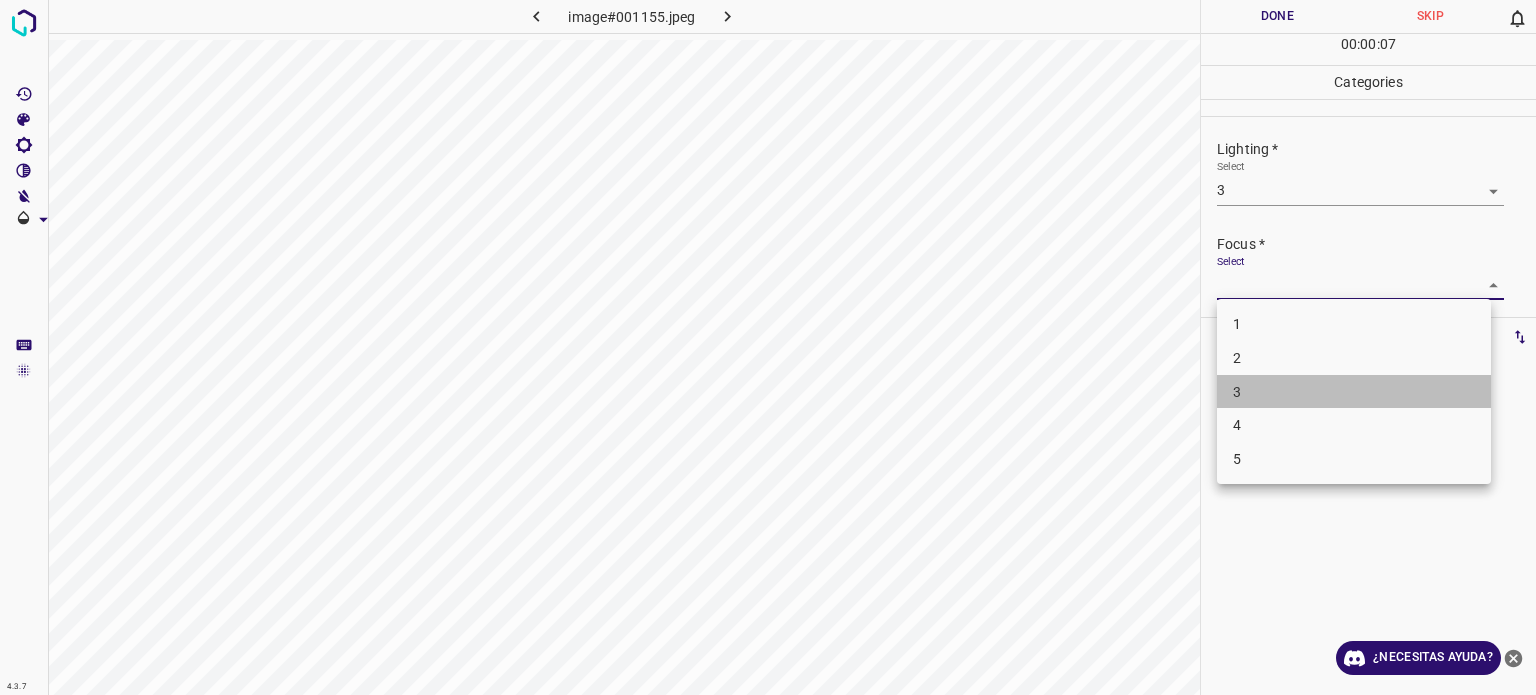click on "3" at bounding box center (1354, 392) 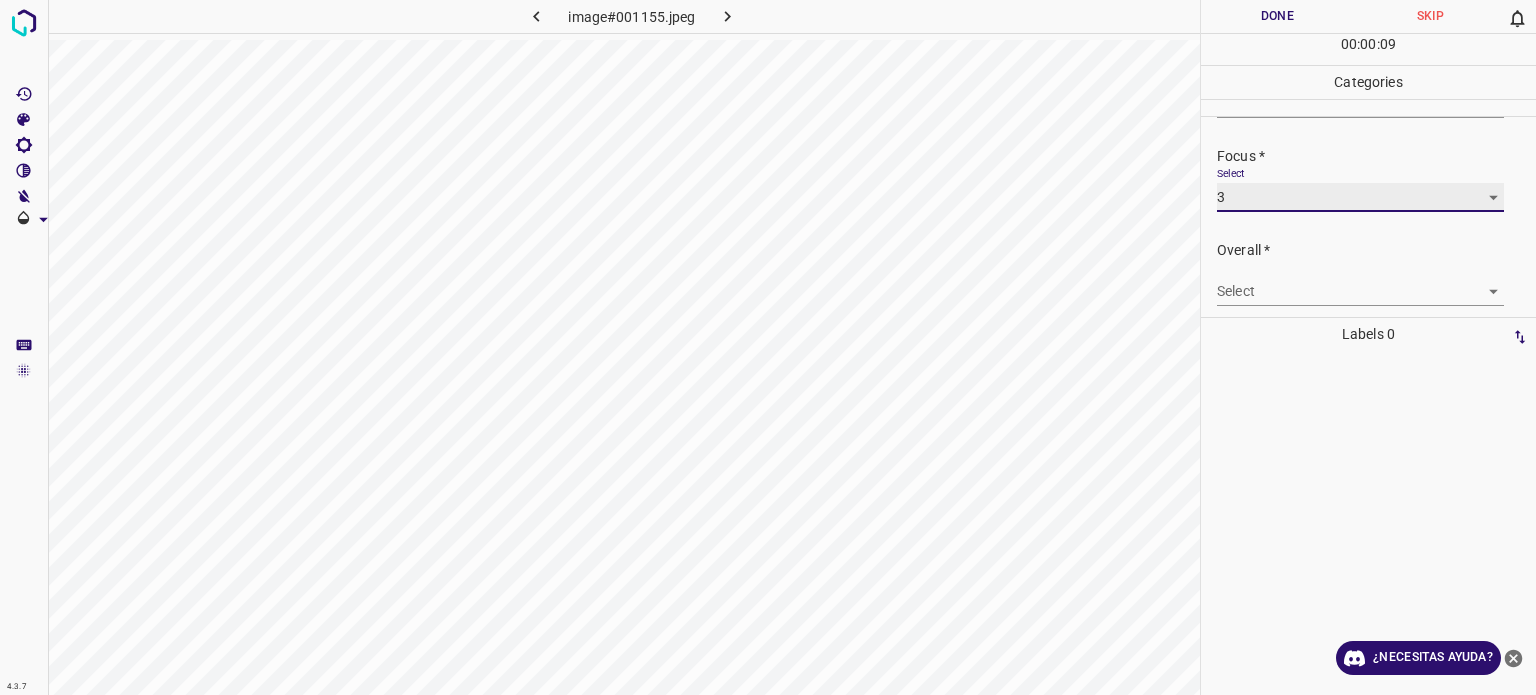 scroll, scrollTop: 98, scrollLeft: 0, axis: vertical 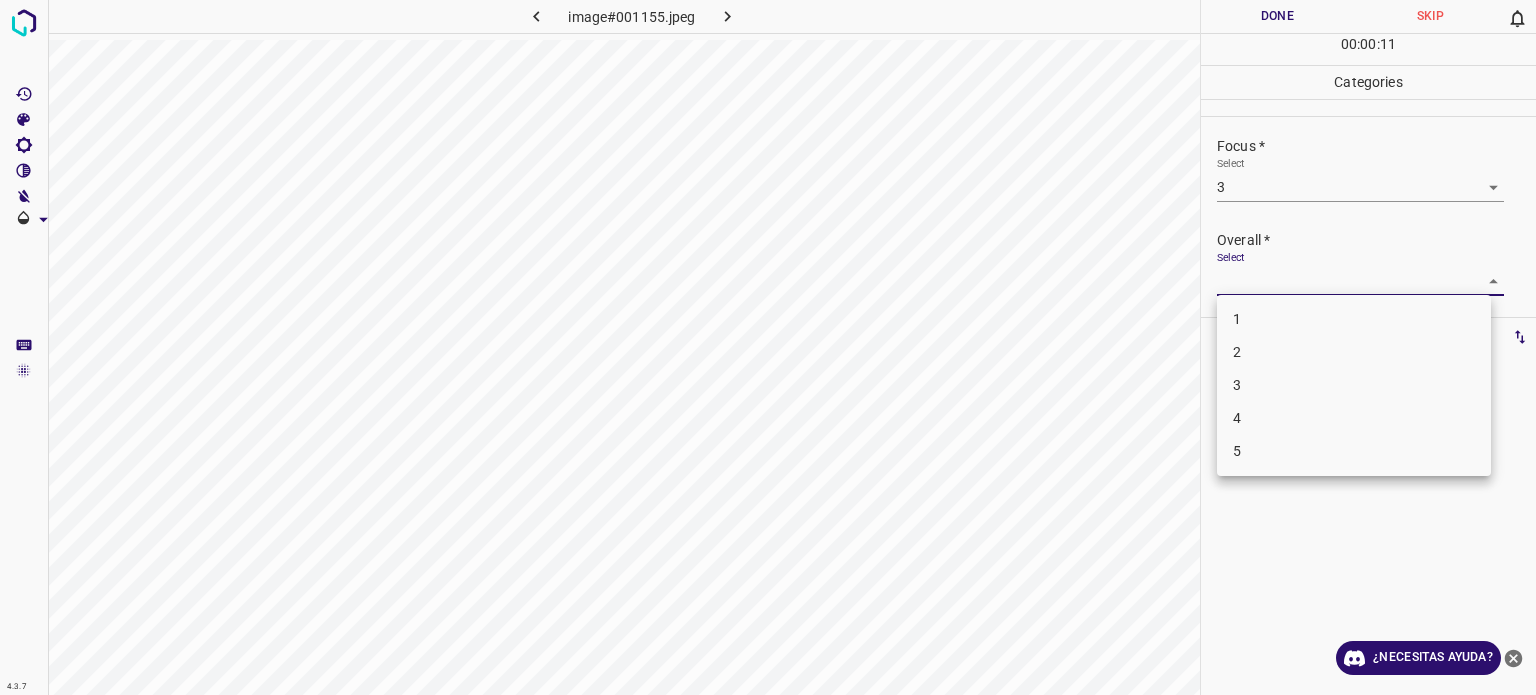 click on "4.3.7 image#001155.jpeg Done Skip 0 00   : 00   : 11   Categories Lighting *  Select 3 3 Focus *  Select 3 3 Overall *  Select ​ Labels   0 Categories 1 Lighting 2 Focus 3 Overall Tools Space Change between modes (Draw & Edit) I Auto labeling R Restore zoom M Zoom in N Zoom out Delete Delete selecte label Filters Z Restore filters X Saturation filter C Brightness filter V Contrast filter B Gray scale filter General O Download ¿Necesitas ayuda? Texto original Valora esta traducción Tu opinión servirá para ayudar a mejorar el Traductor de Google - Texto - Esconder - Borrar 1 2 3 4 5" at bounding box center (768, 347) 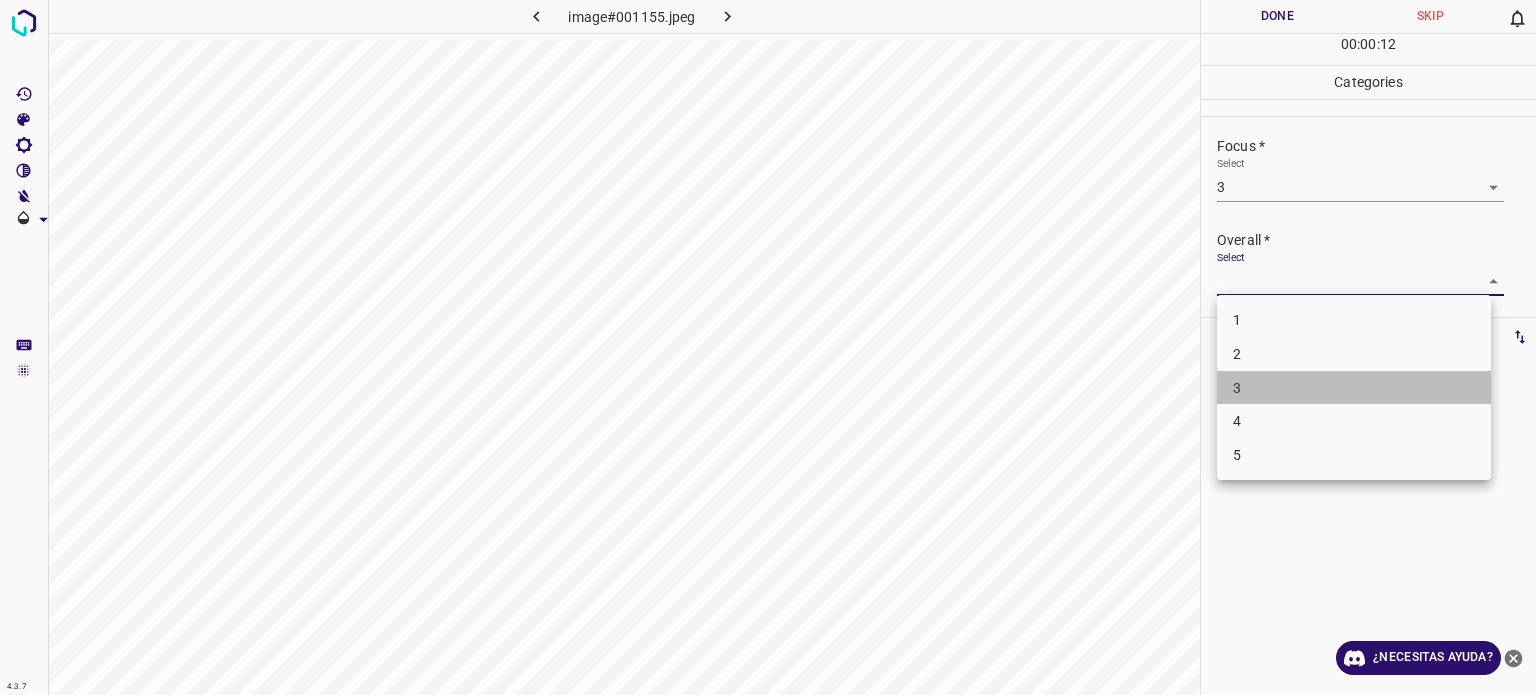 click on "3" at bounding box center [1237, 387] 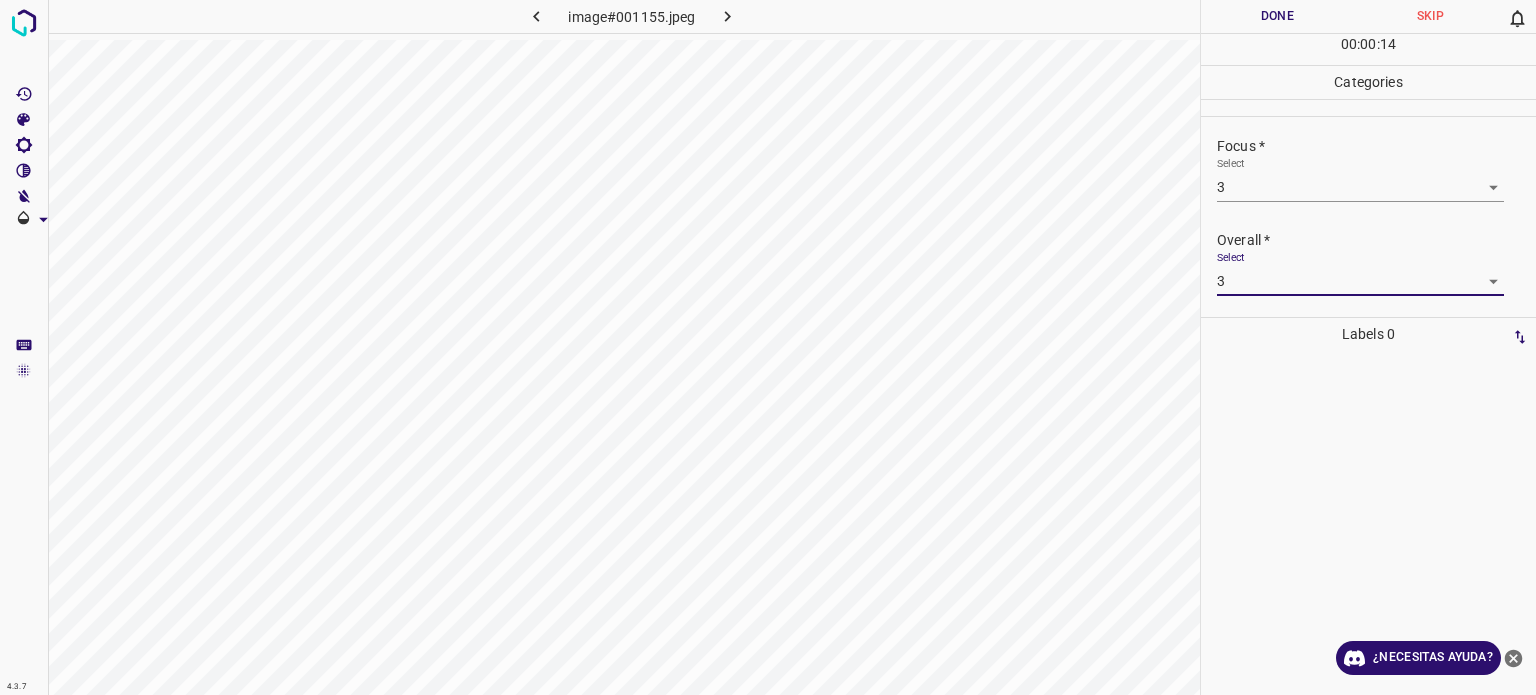 click on "Done" at bounding box center [1277, 16] 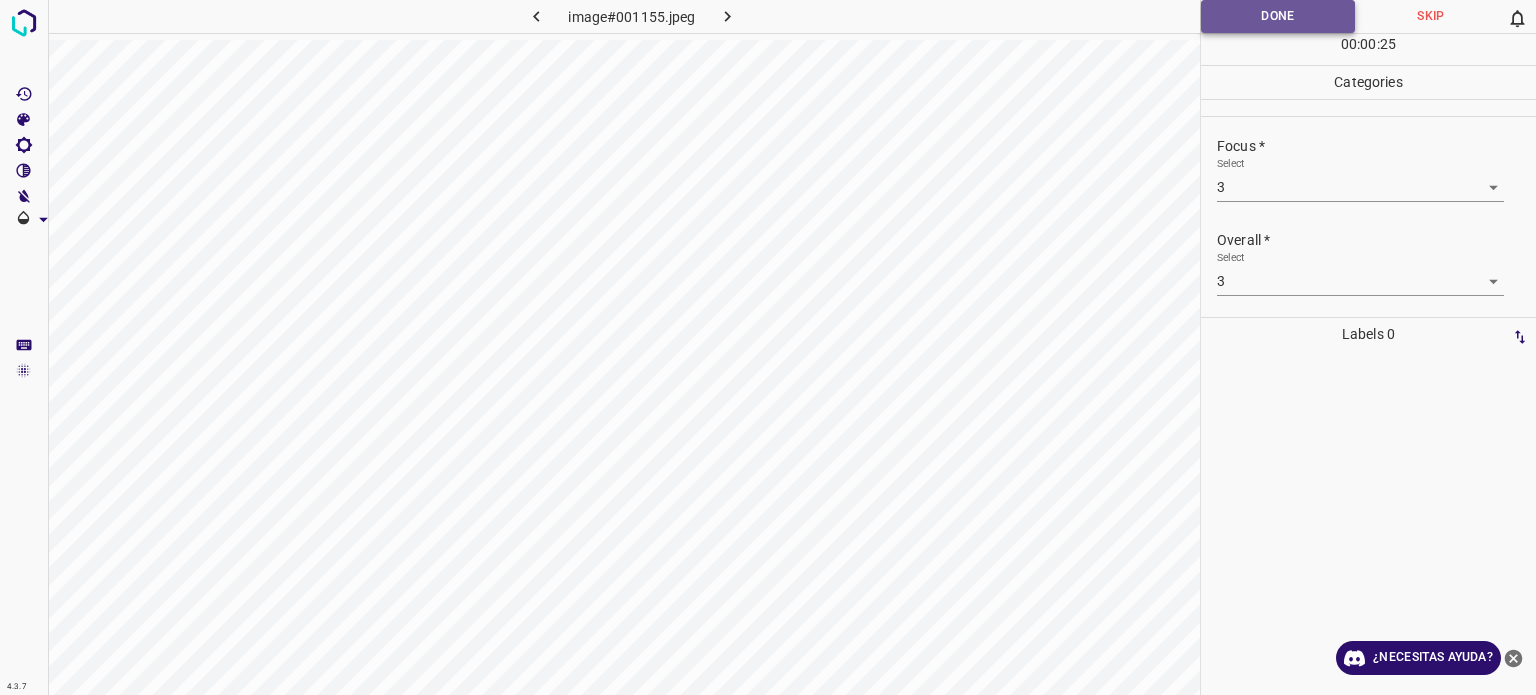 click on "Done" at bounding box center [1278, 16] 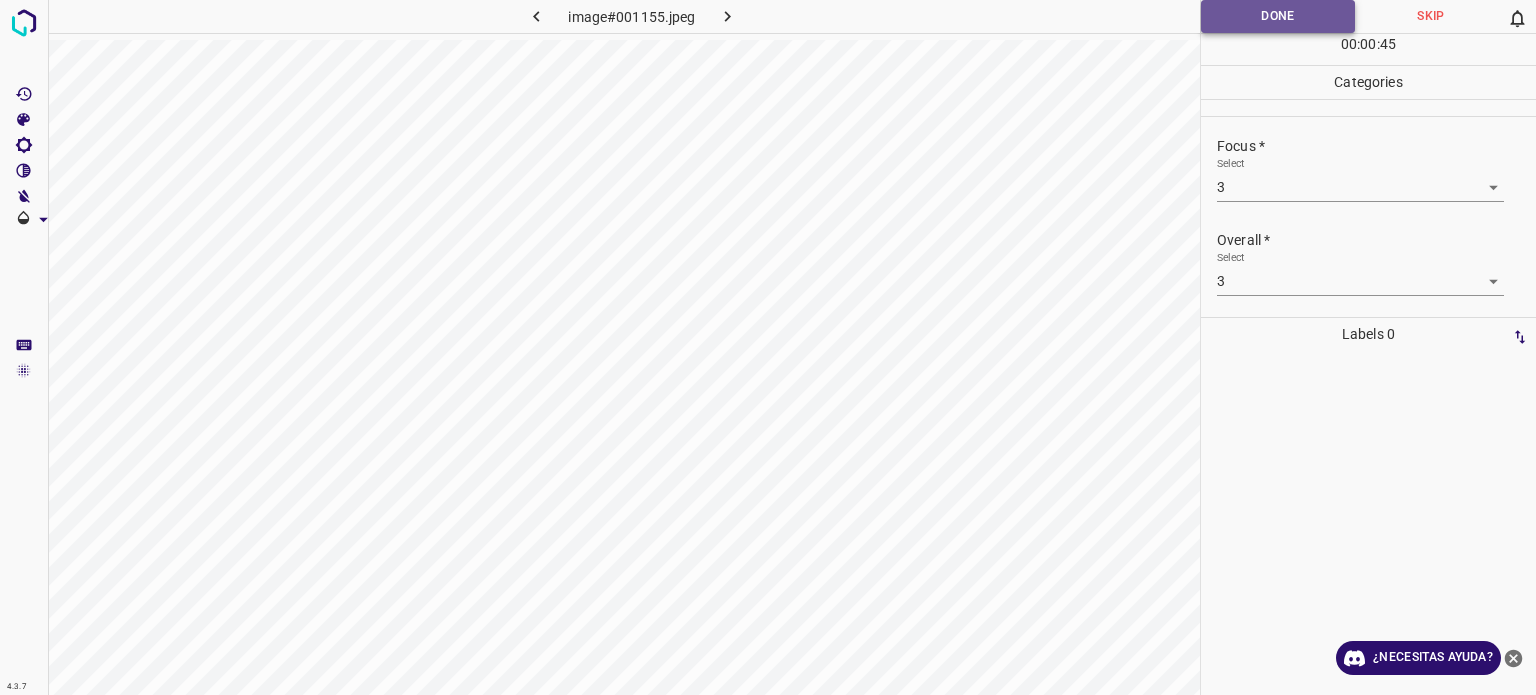 click on "Done" at bounding box center (1278, 16) 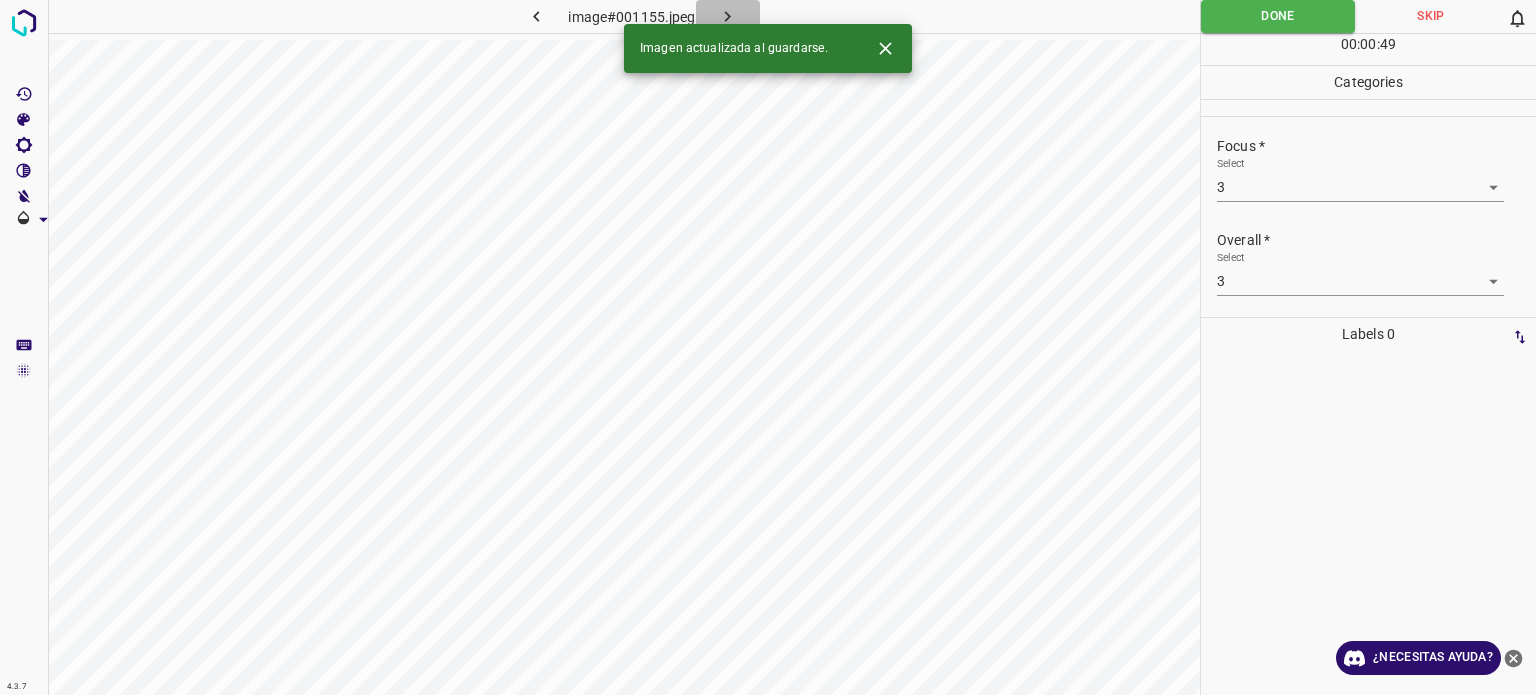 click 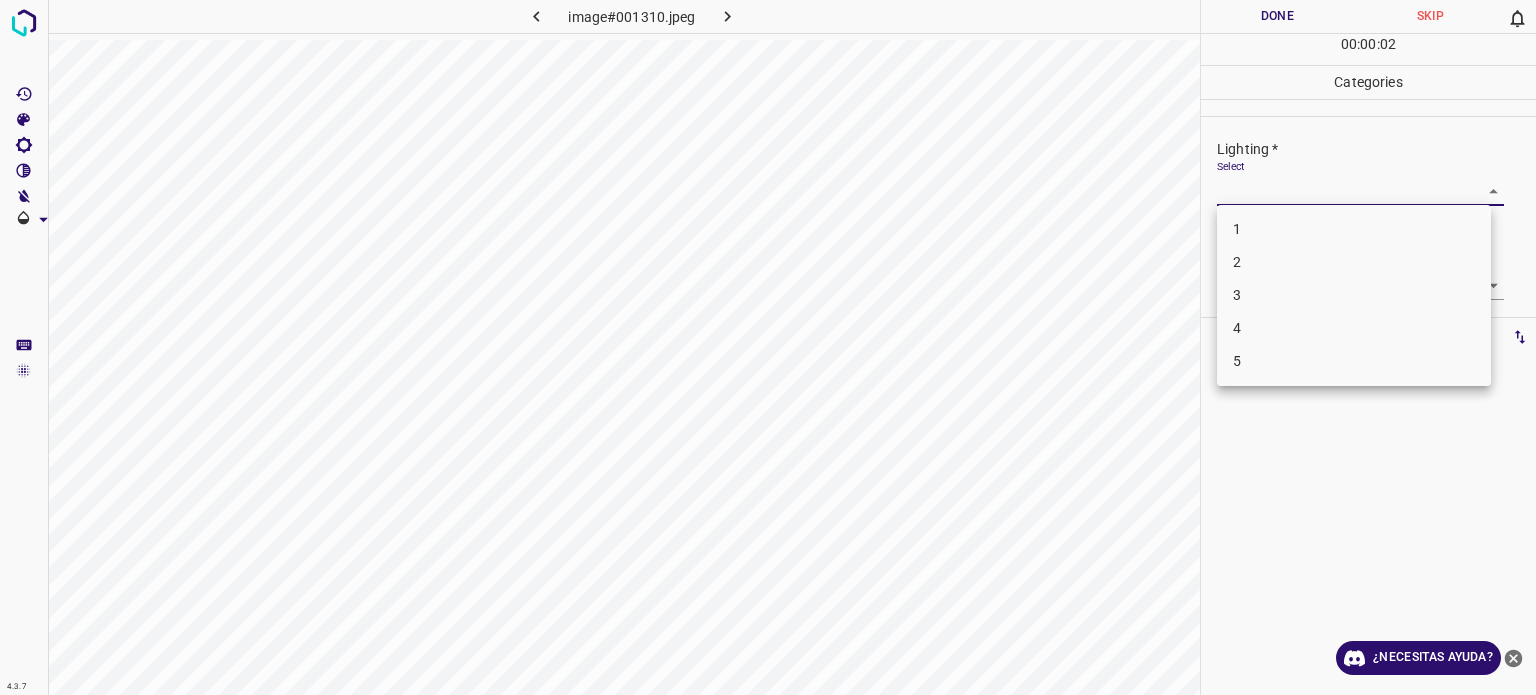 click on "4.3.7 image#001310.jpeg Done Skip 0 00   : 00   : 02   Categories Lighting *  Select ​ Focus *  Select ​ Overall *  Select ​ Labels   0 Categories 1 Lighting 2 Focus 3 Overall Tools Space Change between modes (Draw & Edit) I Auto labeling R Restore zoom M Zoom in N Zoom out Delete Delete selecte label Filters Z Restore filters X Saturation filter C Brightness filter V Contrast filter B Gray scale filter General O Download ¿Necesitas ayuda? Texto original Valora esta traducción Tu opinión servirá para ayudar a mejorar el Traductor de Google - Texto - Esconder - Borrar 1 2 3 4 5" at bounding box center [768, 347] 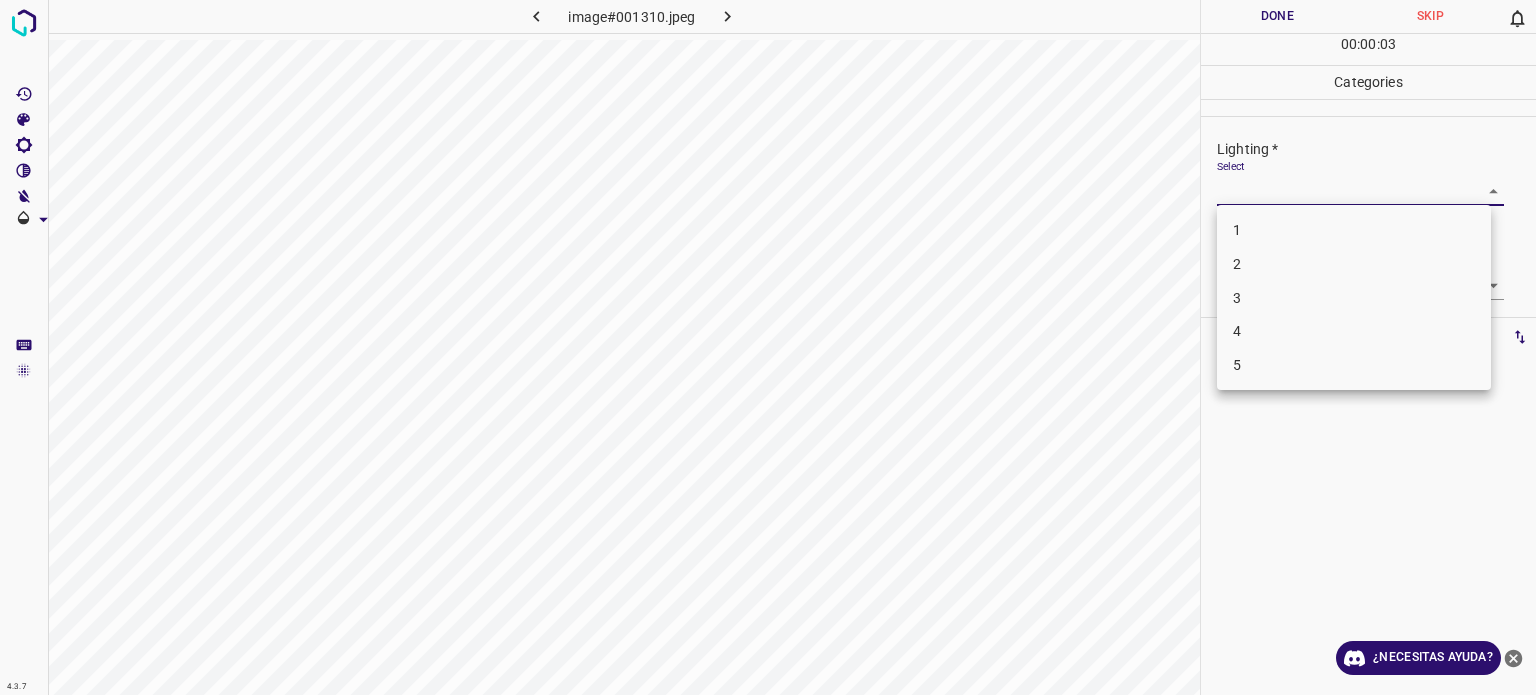 click on "1" at bounding box center (1237, 230) 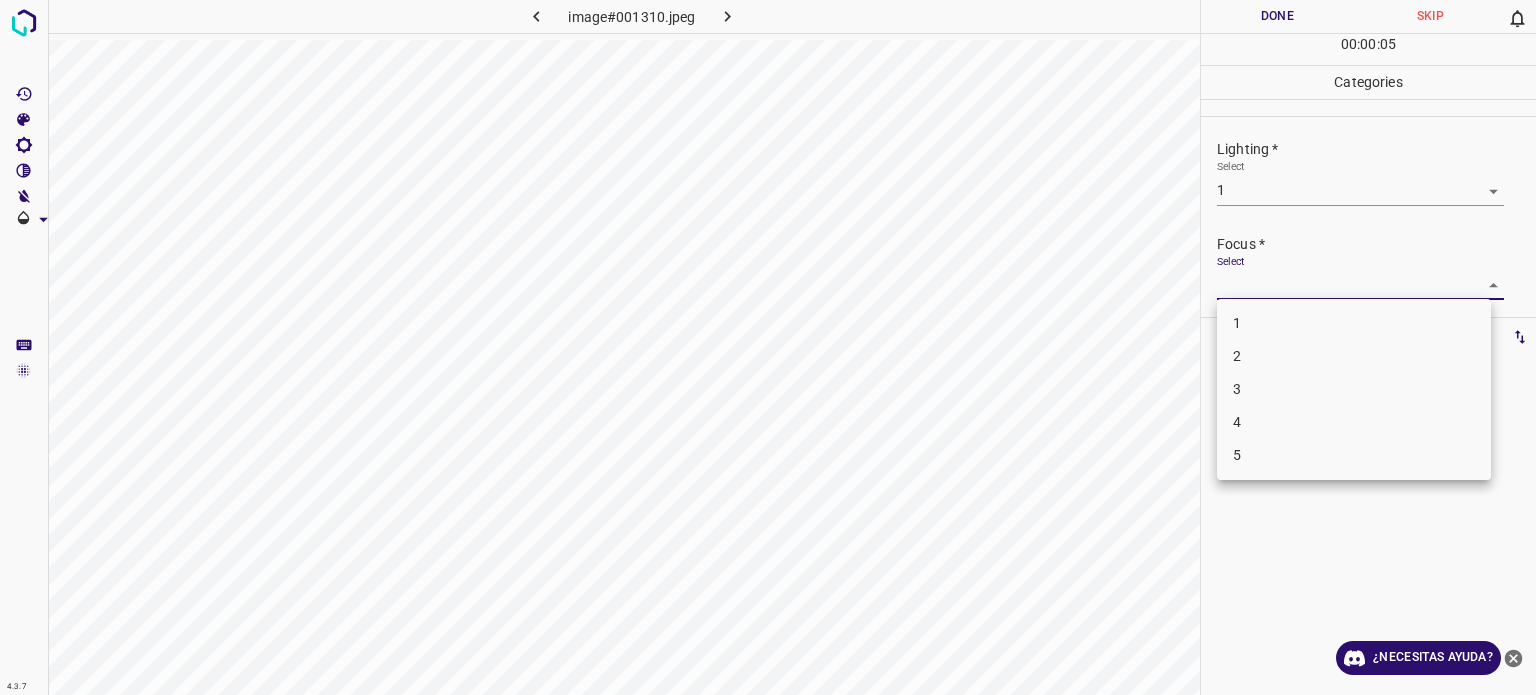 click on "4.3.7 image#001310.jpeg Done Skip 0 00   : 00   : 05   Categories Lighting *  Select 1 1 Focus *  Select ​ Overall *  Select ​ Labels   0 Categories 1 Lighting 2 Focus 3 Overall Tools Space Change between modes (Draw & Edit) I Auto labeling R Restore zoom M Zoom in N Zoom out Delete Delete selecte label Filters Z Restore filters X Saturation filter C Brightness filter V Contrast filter B Gray scale filter General O Download ¿Necesitas ayuda? Texto original Valora esta traducción Tu opinión servirá para ayudar a mejorar el Traductor de Google - Texto - Esconder - Borrar 1 2 3 4 5" at bounding box center [768, 347] 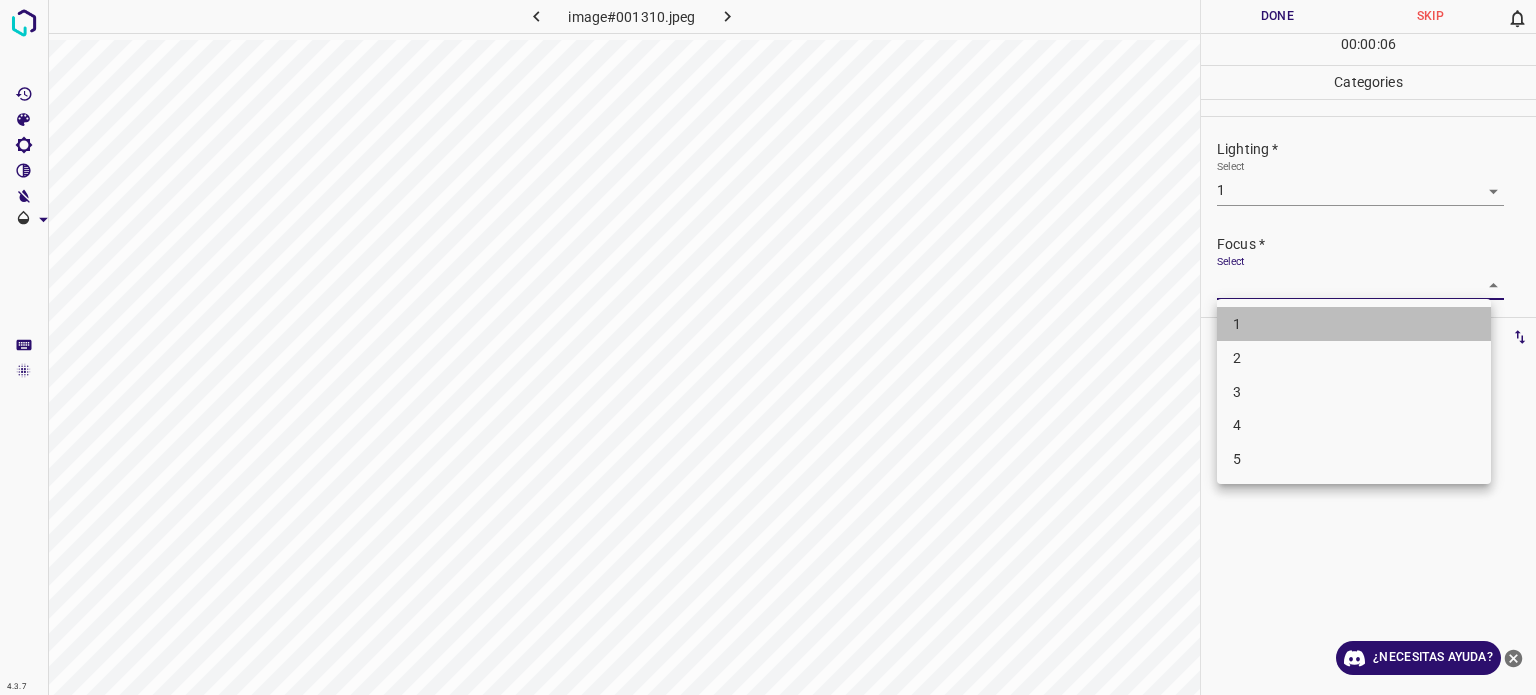 click on "1" at bounding box center (1237, 324) 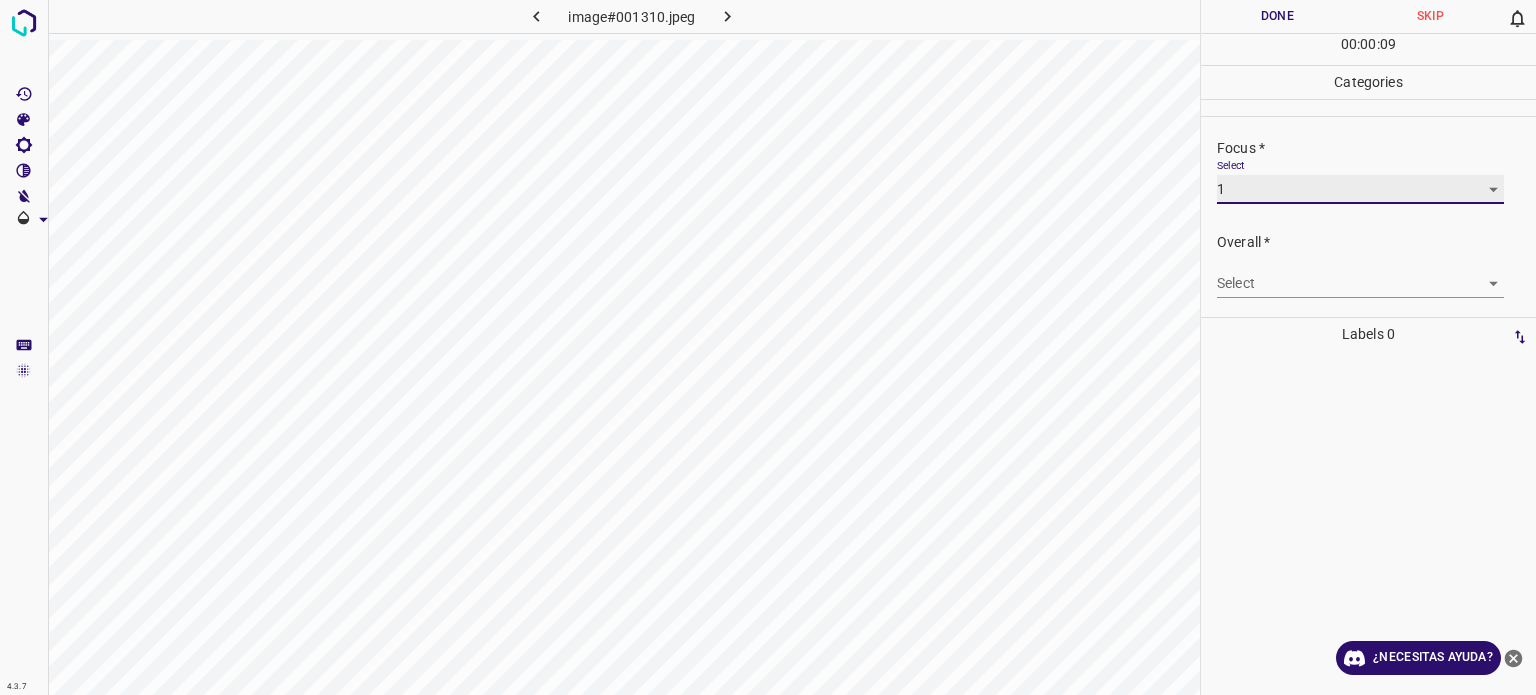scroll, scrollTop: 98, scrollLeft: 0, axis: vertical 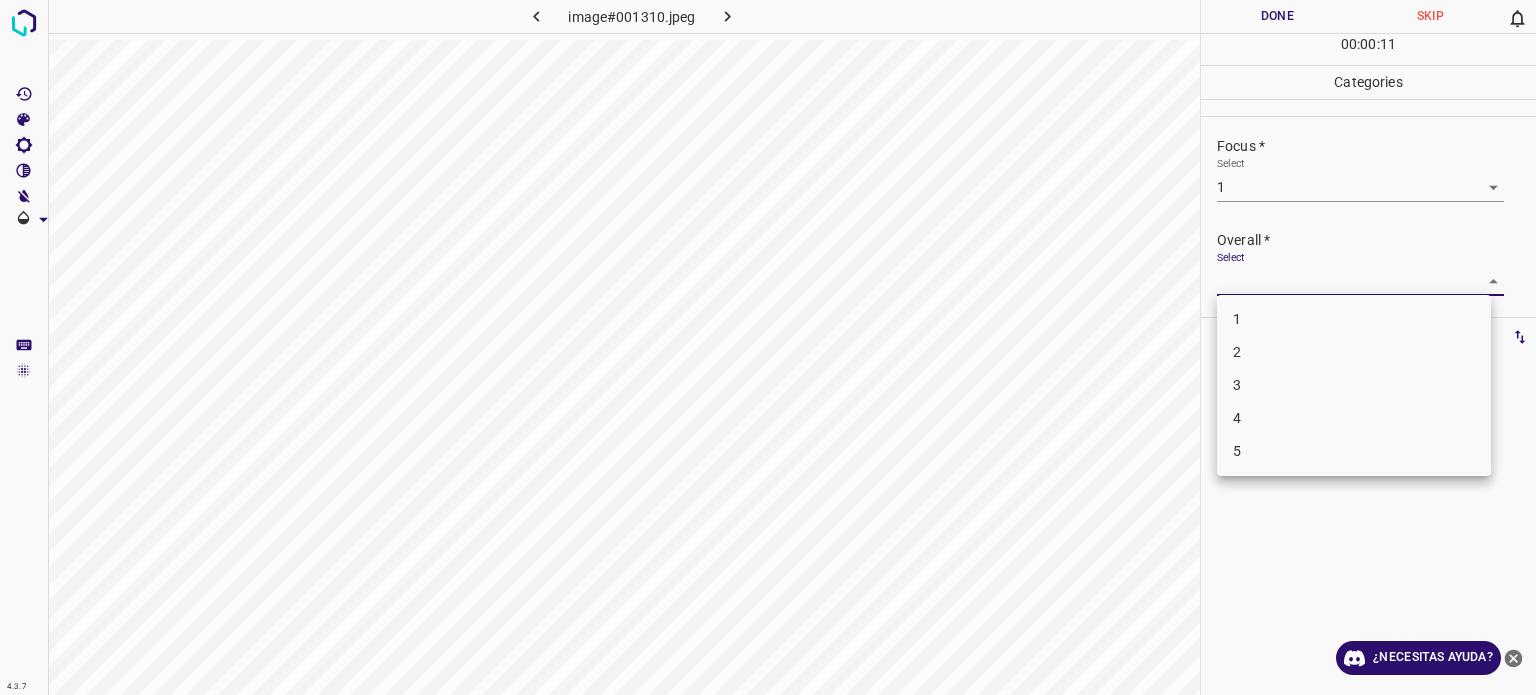 click on "4.3.7 image#001310.jpeg Done Skip 0 00   : 00   : 11   Categories Lighting *  Select 1 1 Focus *  Select 1 1 Overall *  Select ​ Labels   0 Categories 1 Lighting 2 Focus 3 Overall Tools Space Change between modes (Draw & Edit) I Auto labeling R Restore zoom M Zoom in N Zoom out Delete Delete selecte label Filters Z Restore filters X Saturation filter C Brightness filter V Contrast filter B Gray scale filter General O Download ¿Necesitas ayuda? Texto original Valora esta traducción Tu opinión servirá para ayudar a mejorar el Traductor de Google - Texto - Esconder - Borrar 1 2 3 4 5" at bounding box center (768, 347) 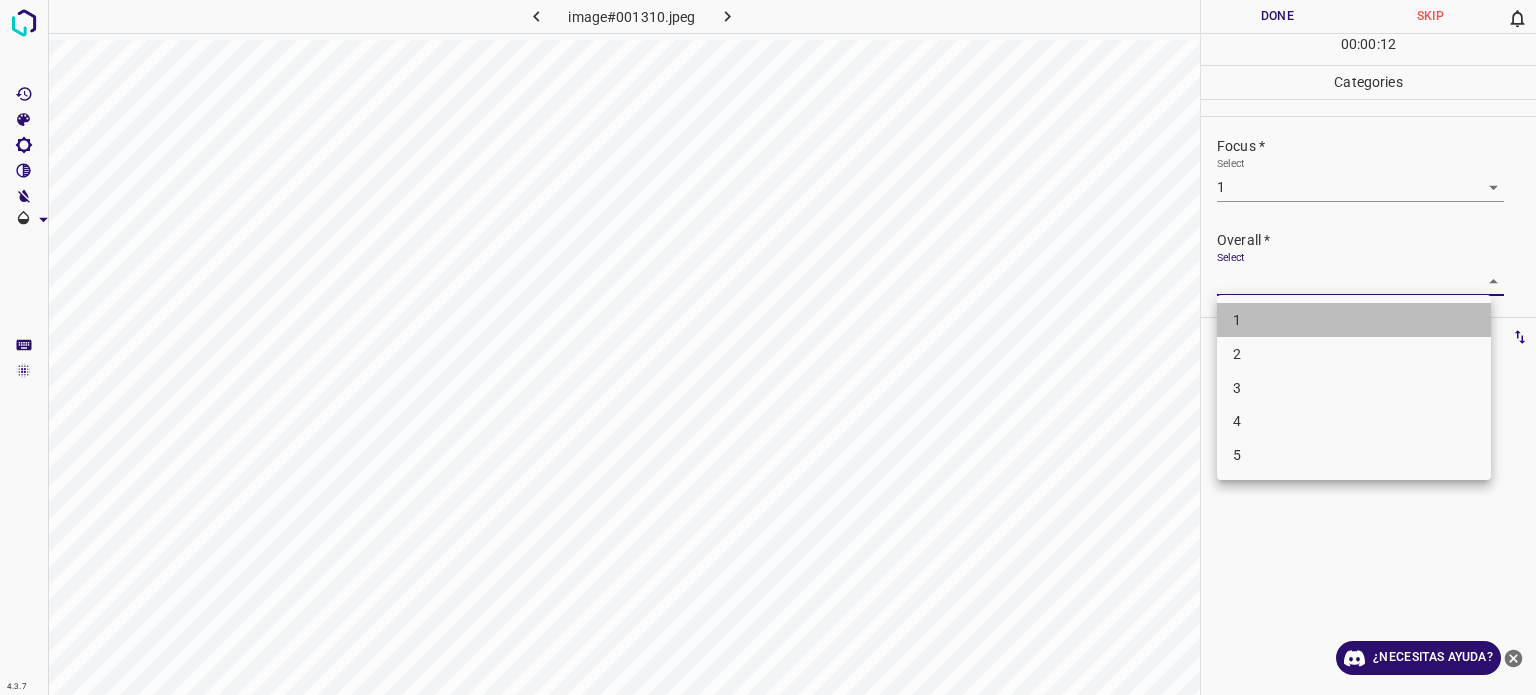 click on "1" at bounding box center (1354, 320) 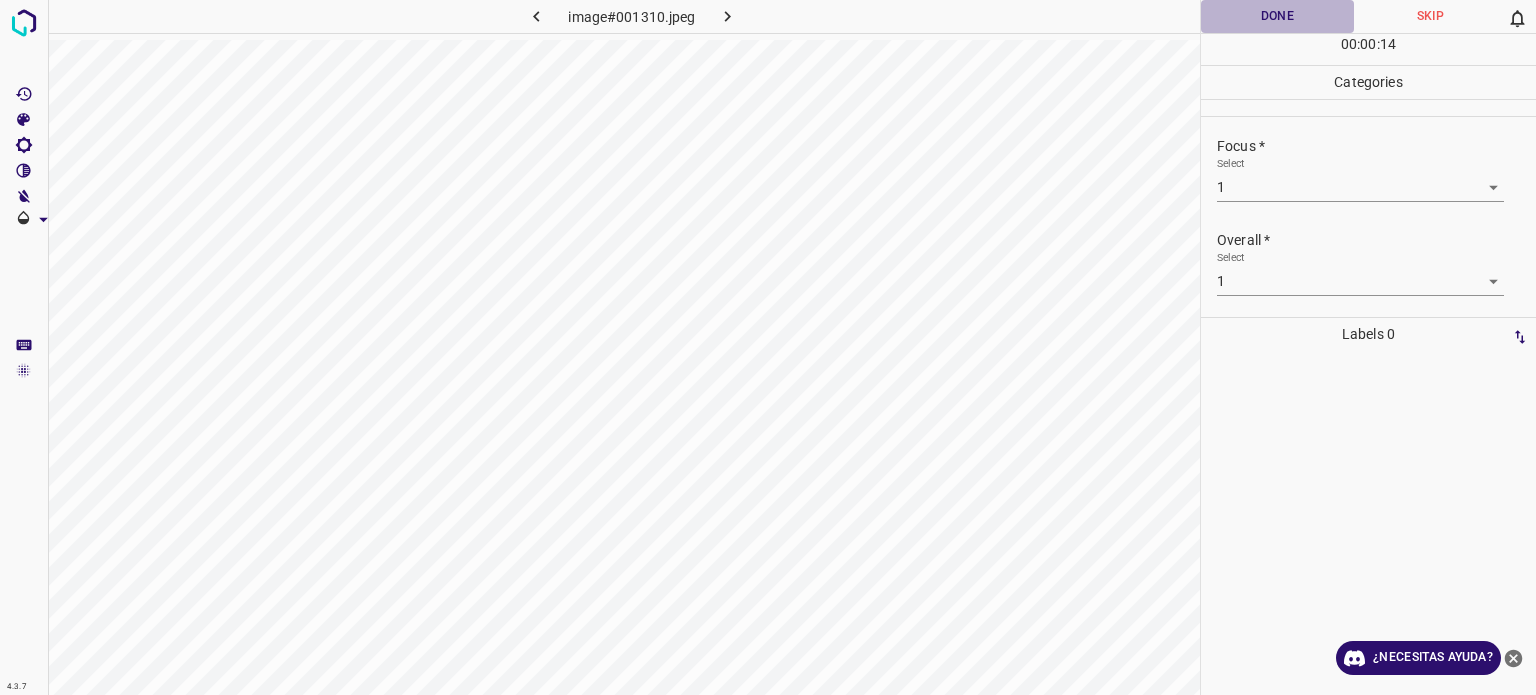 click on "Done" at bounding box center [1277, 16] 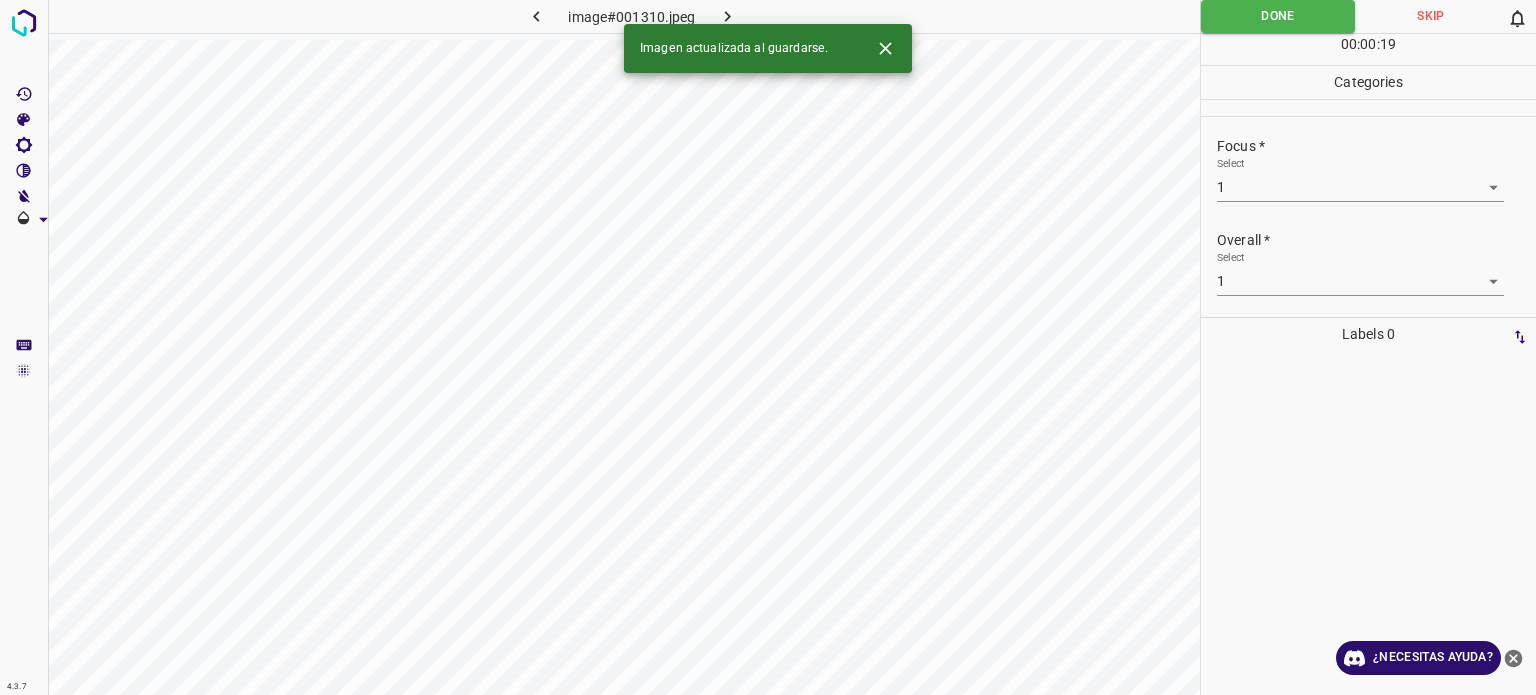 click 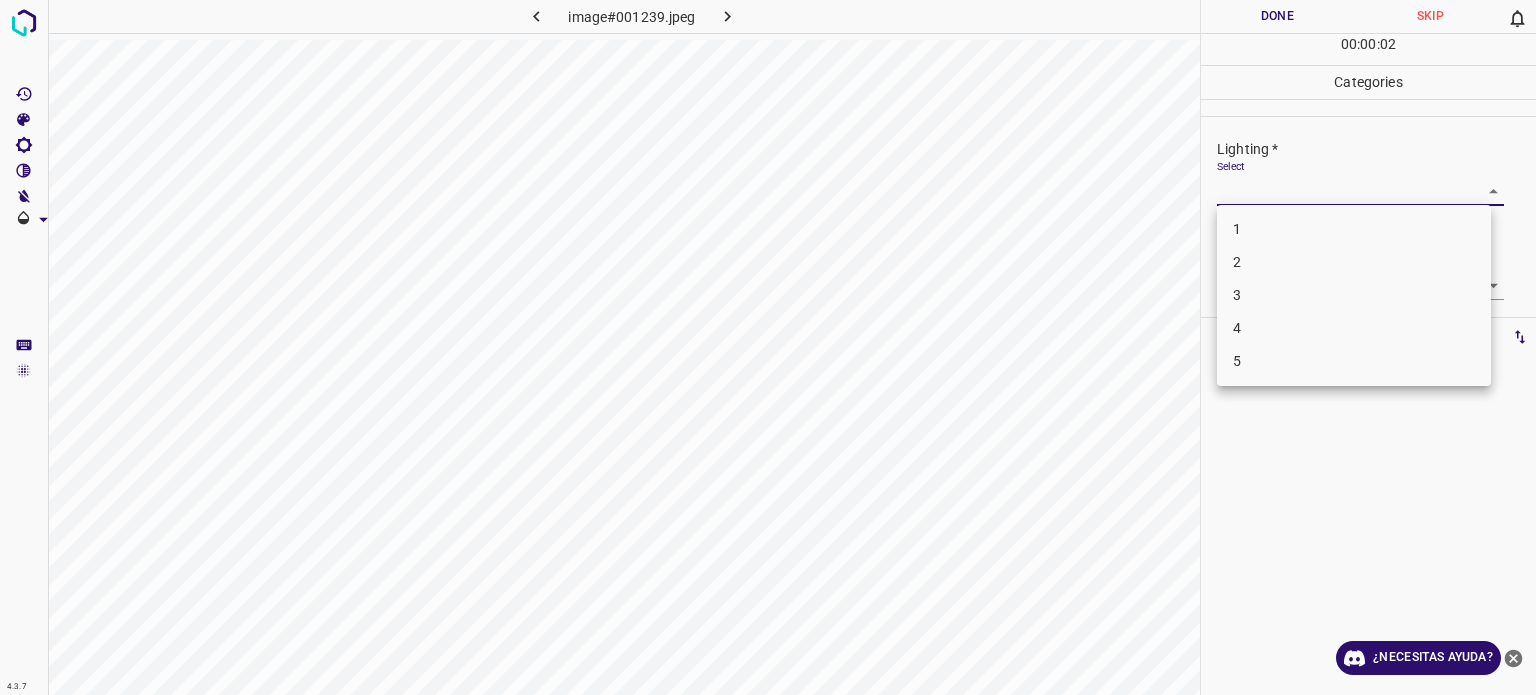 click on "4.3.7 image#001239.jpeg Done Skip 0 00   : 00   : 02   Categories Lighting *  Select ​ Focus *  Select ​ Overall *  Select ​ Labels   0 Categories 1 Lighting 2 Focus 3 Overall Tools Space Change between modes (Draw & Edit) I Auto labeling R Restore zoom M Zoom in N Zoom out Delete Delete selecte label Filters Z Restore filters X Saturation filter C Brightness filter V Contrast filter B Gray scale filter General O Download ¿Necesitas ayuda? Texto original Valora esta traducción Tu opinión servirá para ayudar a mejorar el Traductor de Google - Texto - Esconder - Borrar 1 2 3 4 5" at bounding box center [768, 347] 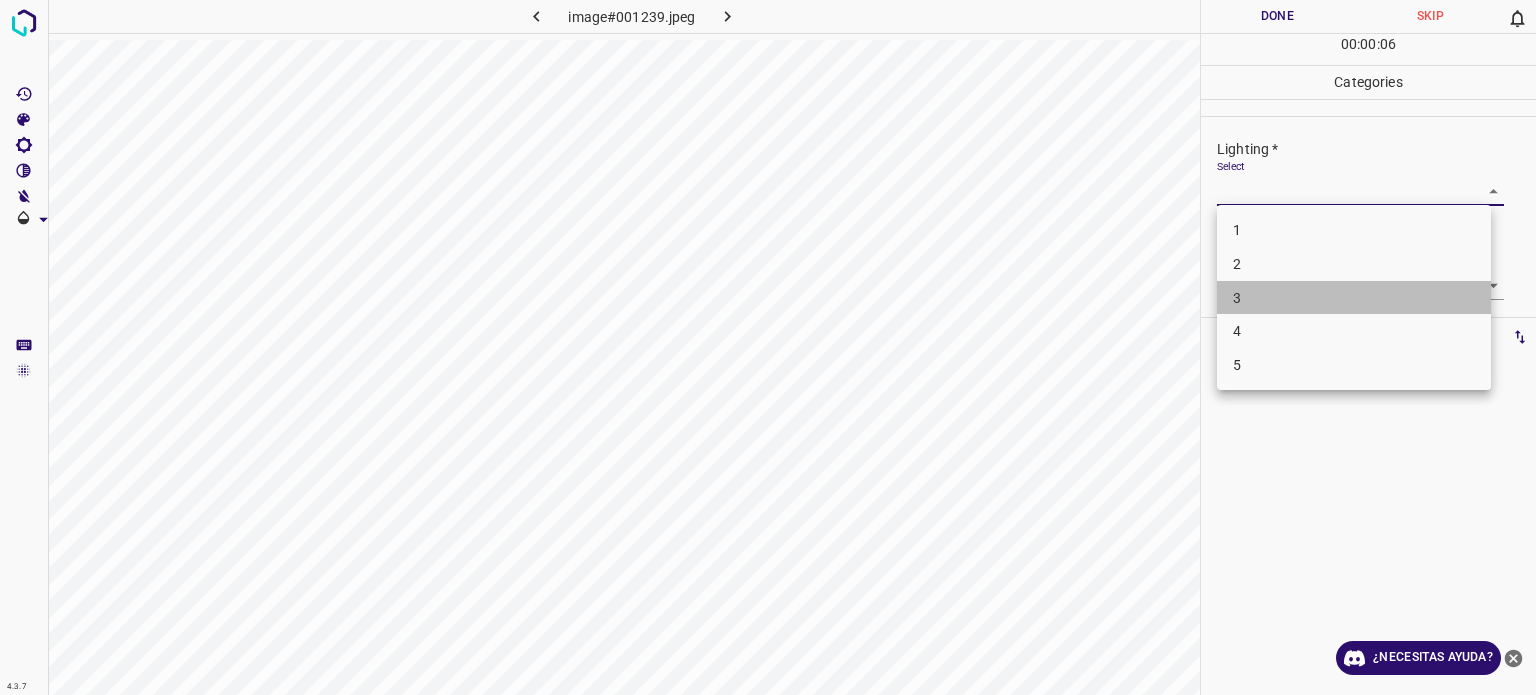 click on "3" at bounding box center [1237, 297] 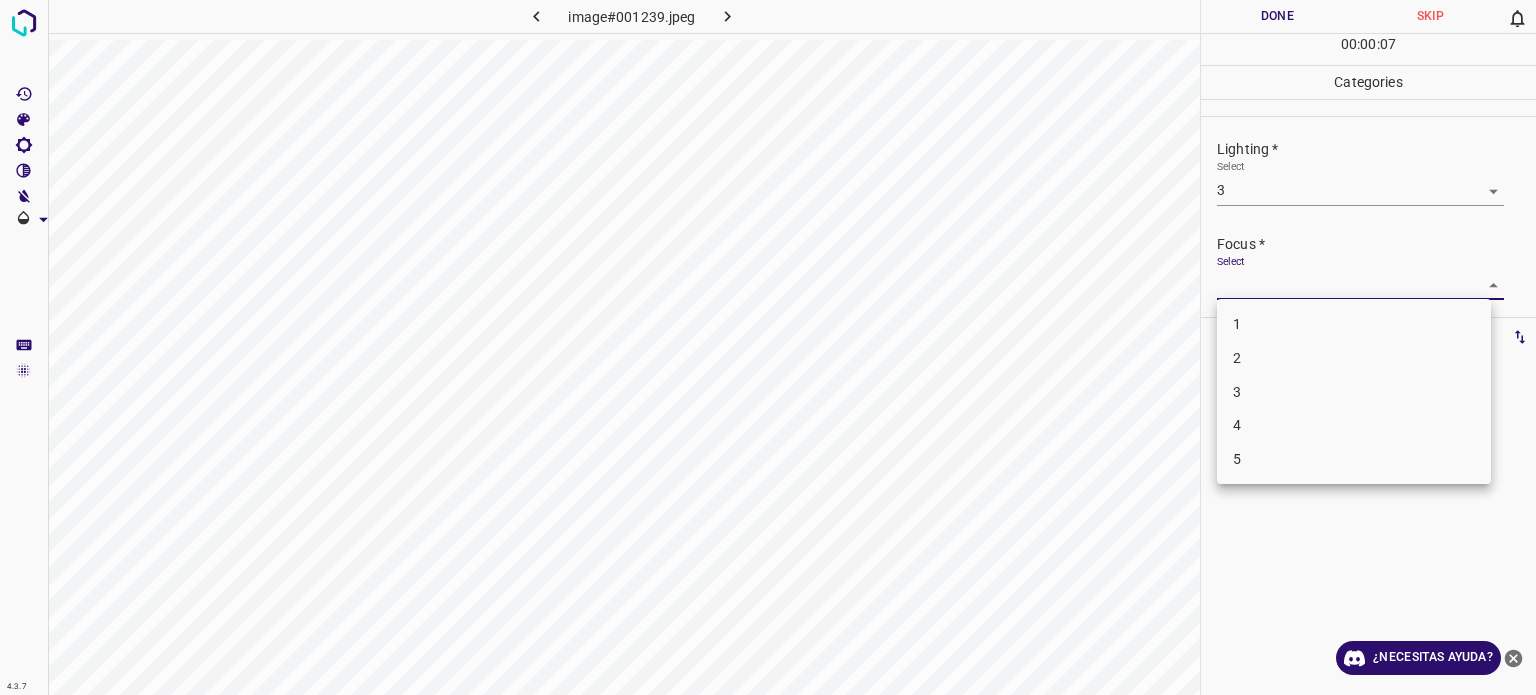 click on "4.3.7 image#001239.jpeg Done Skip 0 00   : 00   : 07   Categories Lighting *  Select 3 3 Focus *  Select ​ Overall *  Select ​ Labels   0 Categories 1 Lighting 2 Focus 3 Overall Tools Space Change between modes (Draw & Edit) I Auto labeling R Restore zoom M Zoom in N Zoom out Delete Delete selecte label Filters Z Restore filters X Saturation filter C Brightness filter V Contrast filter B Gray scale filter General O Download ¿Necesitas ayuda? Texto original Valora esta traducción Tu opinión servirá para ayudar a mejorar el Traductor de Google - Texto - Esconder - Borrar 1 2 3 4 5" at bounding box center [768, 347] 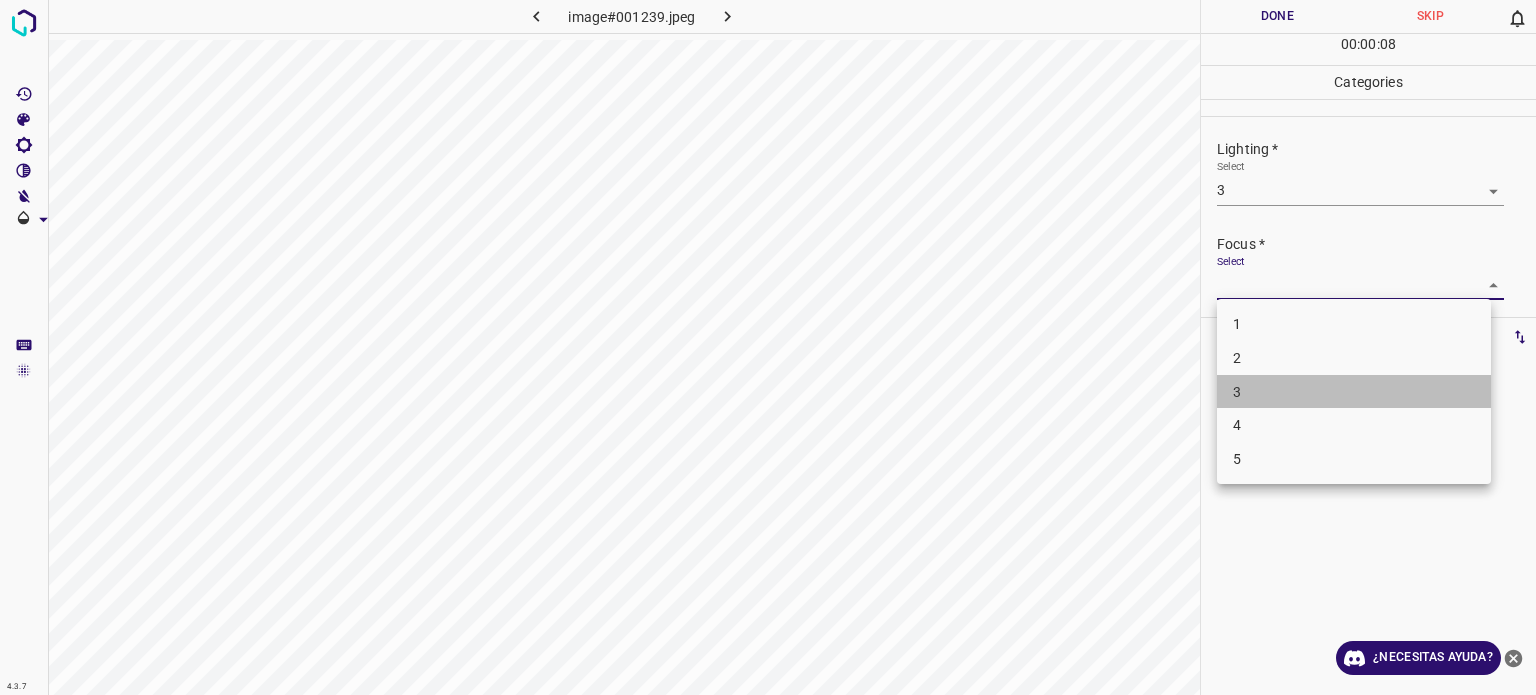 click on "3" at bounding box center (1237, 391) 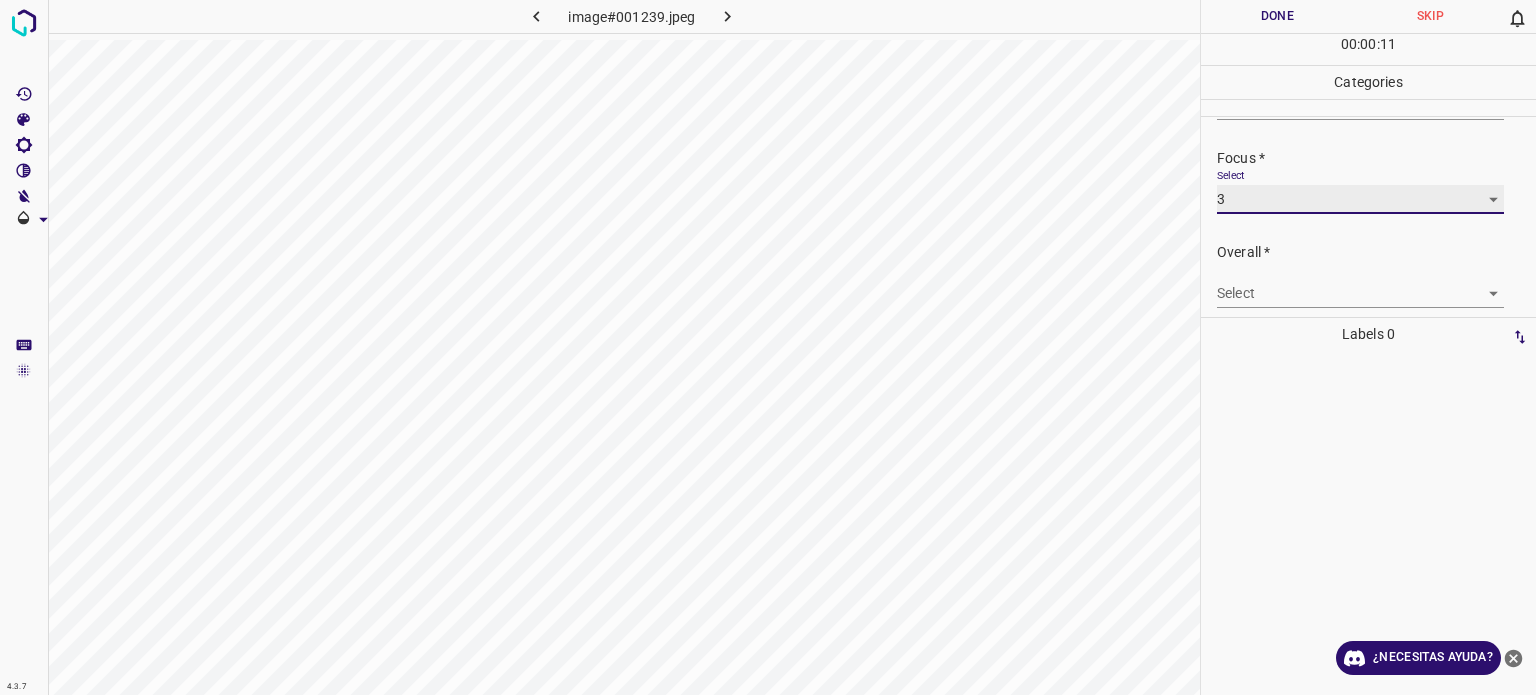 scroll, scrollTop: 98, scrollLeft: 0, axis: vertical 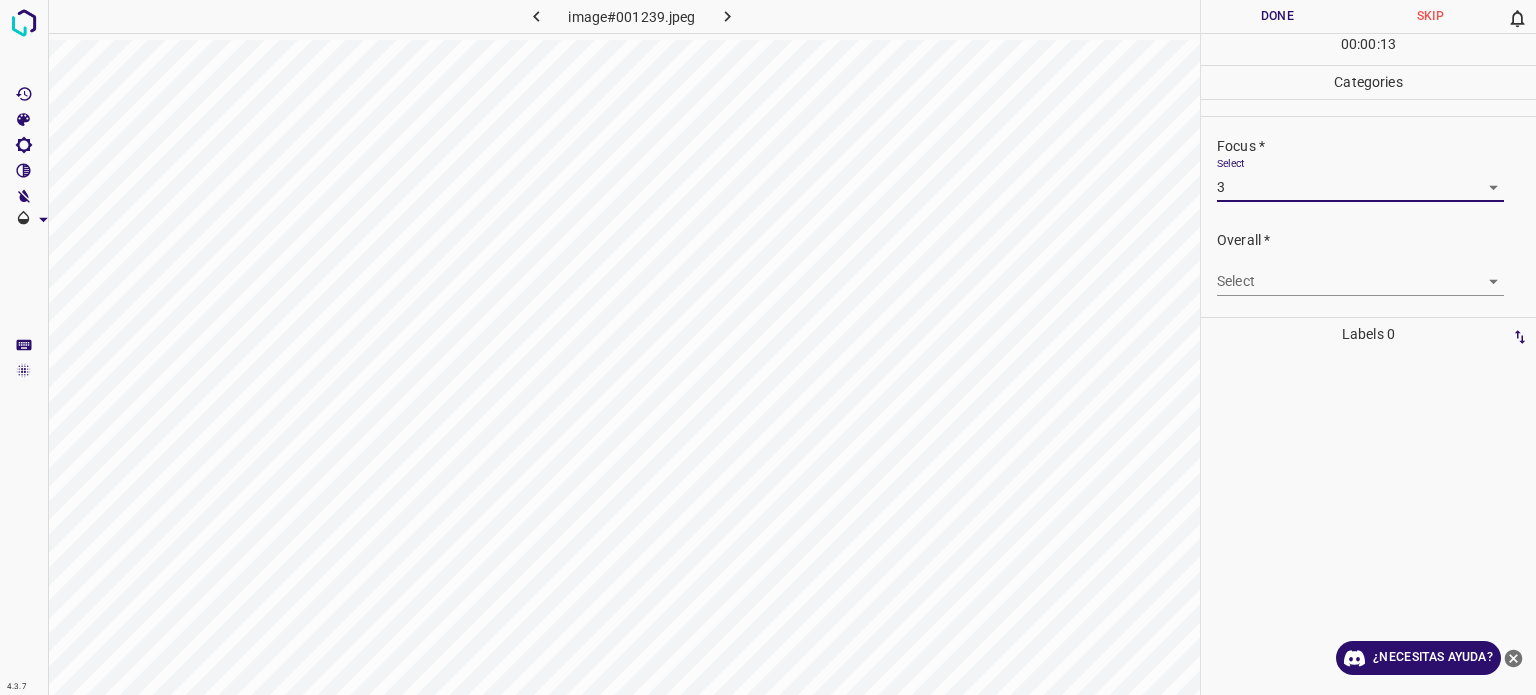 click on "4.3.7 image#001239.jpeg Done Skip 0 00   : 00   : 13   Categories Lighting *  Select 3 3 Focus *  Select 3 3 Overall *  Select ​ Labels   0 Categories 1 Lighting 2 Focus 3 Overall Tools Space Change between modes (Draw & Edit) I Auto labeling R Restore zoom M Zoom in N Zoom out Delete Delete selecte label Filters Z Restore filters X Saturation filter C Brightness filter V Contrast filter B Gray scale filter General O Download ¿Necesitas ayuda? Texto original Valora esta traducción Tu opinión servirá para ayudar a mejorar el Traductor de Google - Texto - Esconder - Borrar" at bounding box center (768, 347) 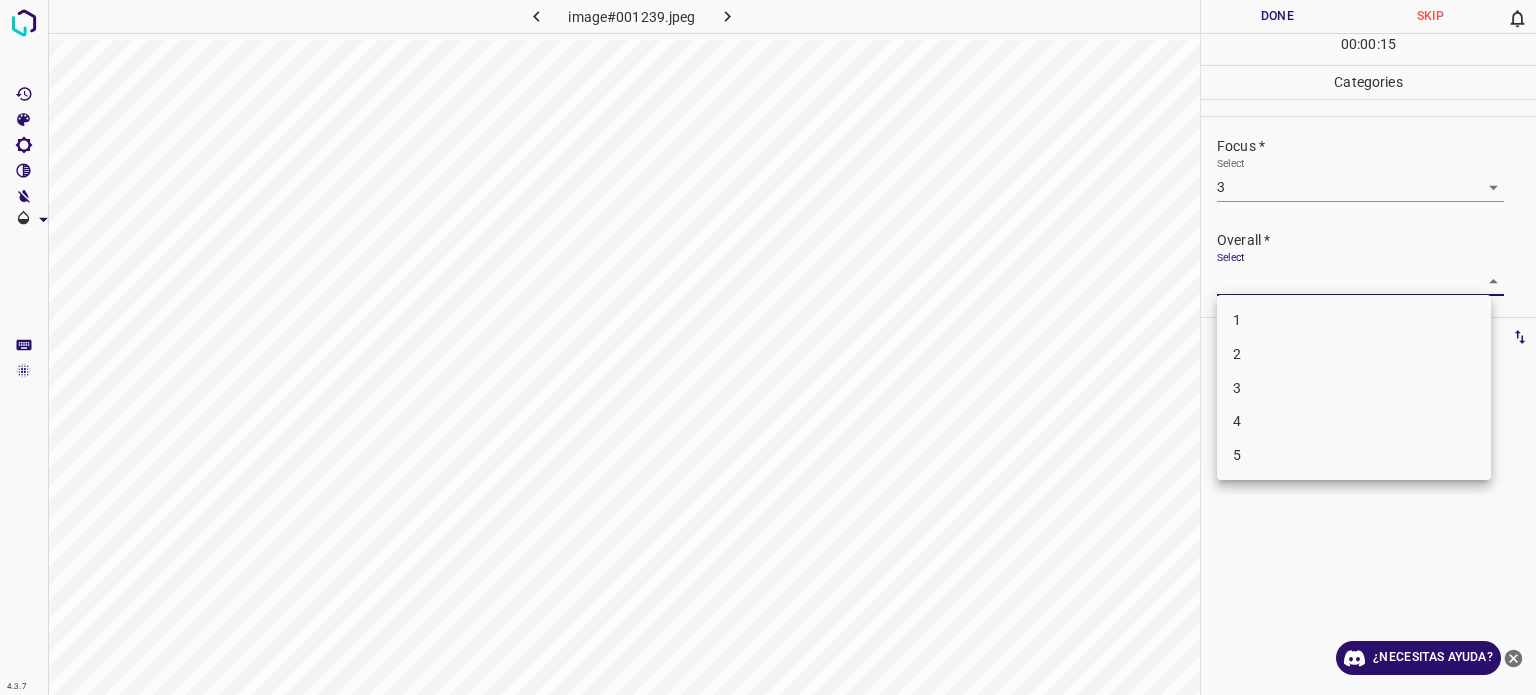 click on "3" at bounding box center (1354, 388) 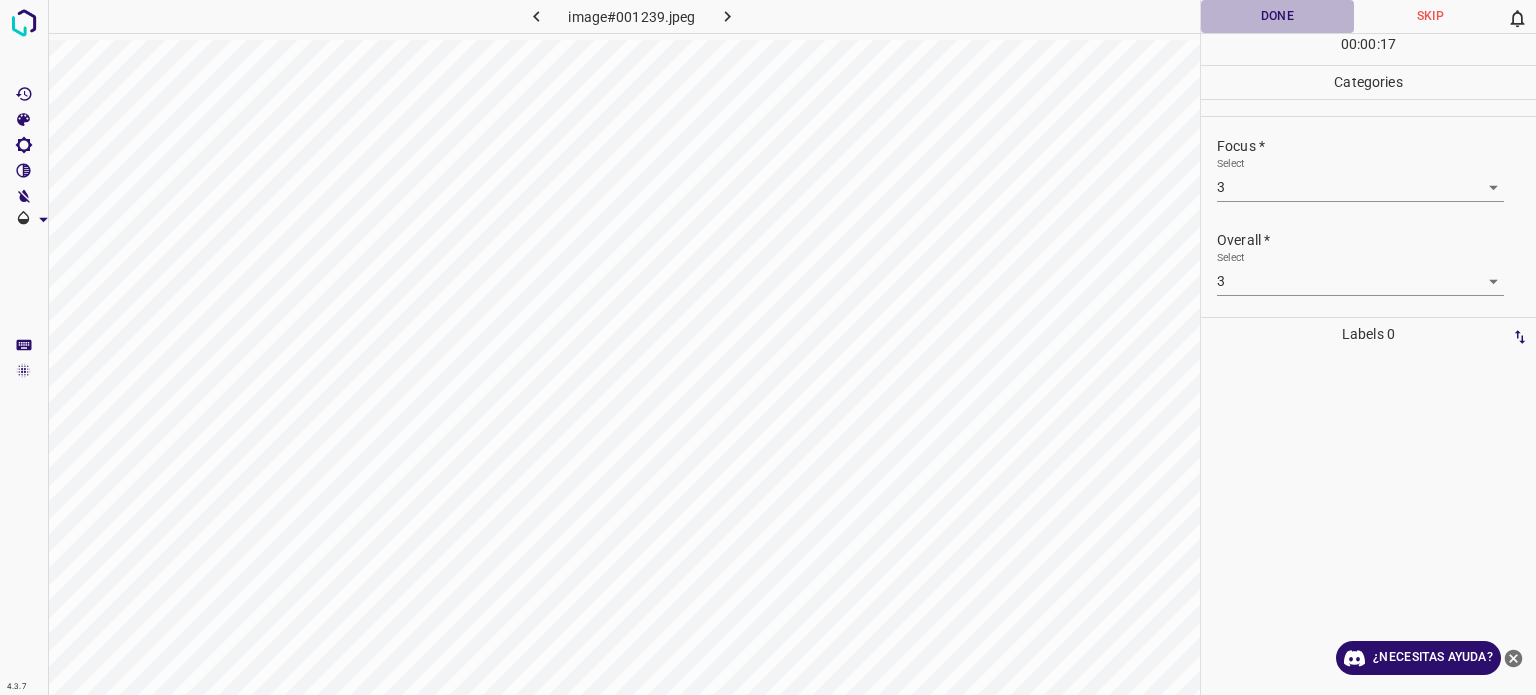 click on "Done" at bounding box center [1277, 16] 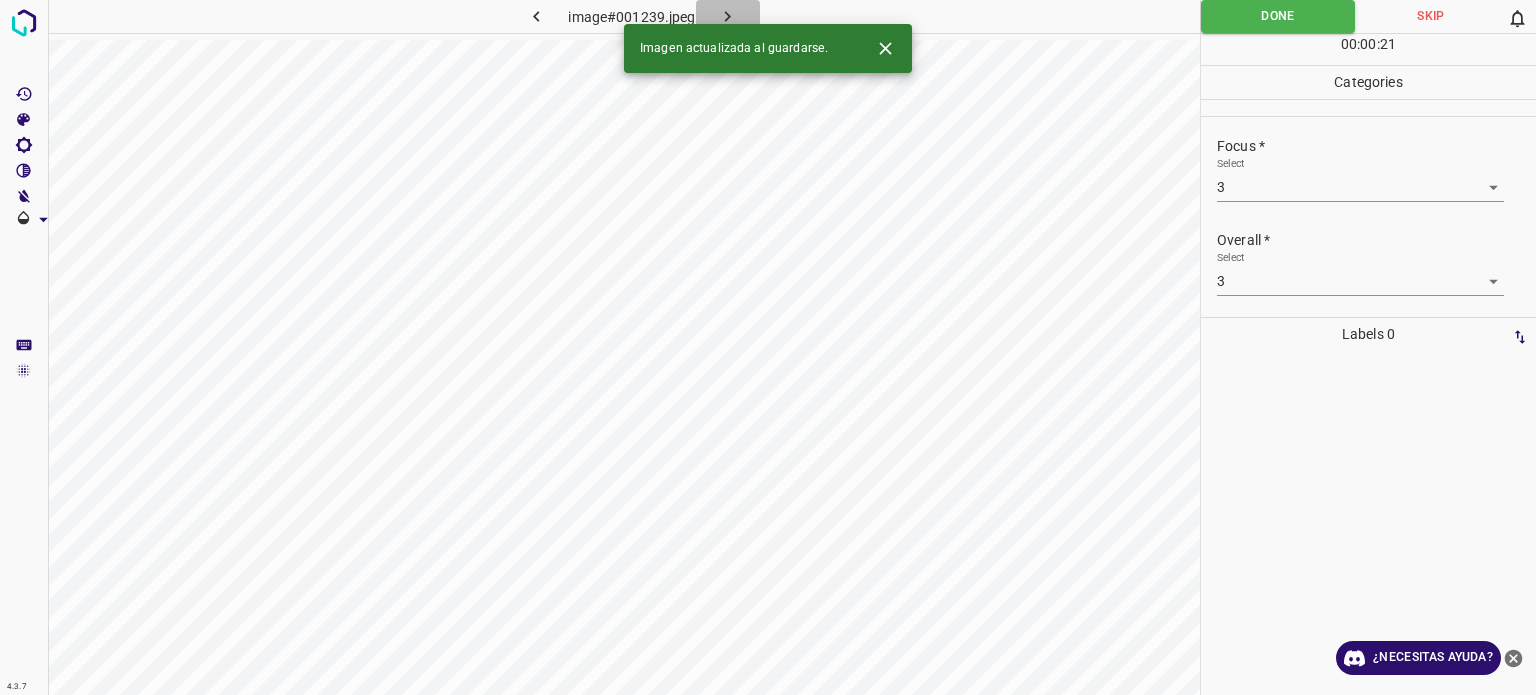 click 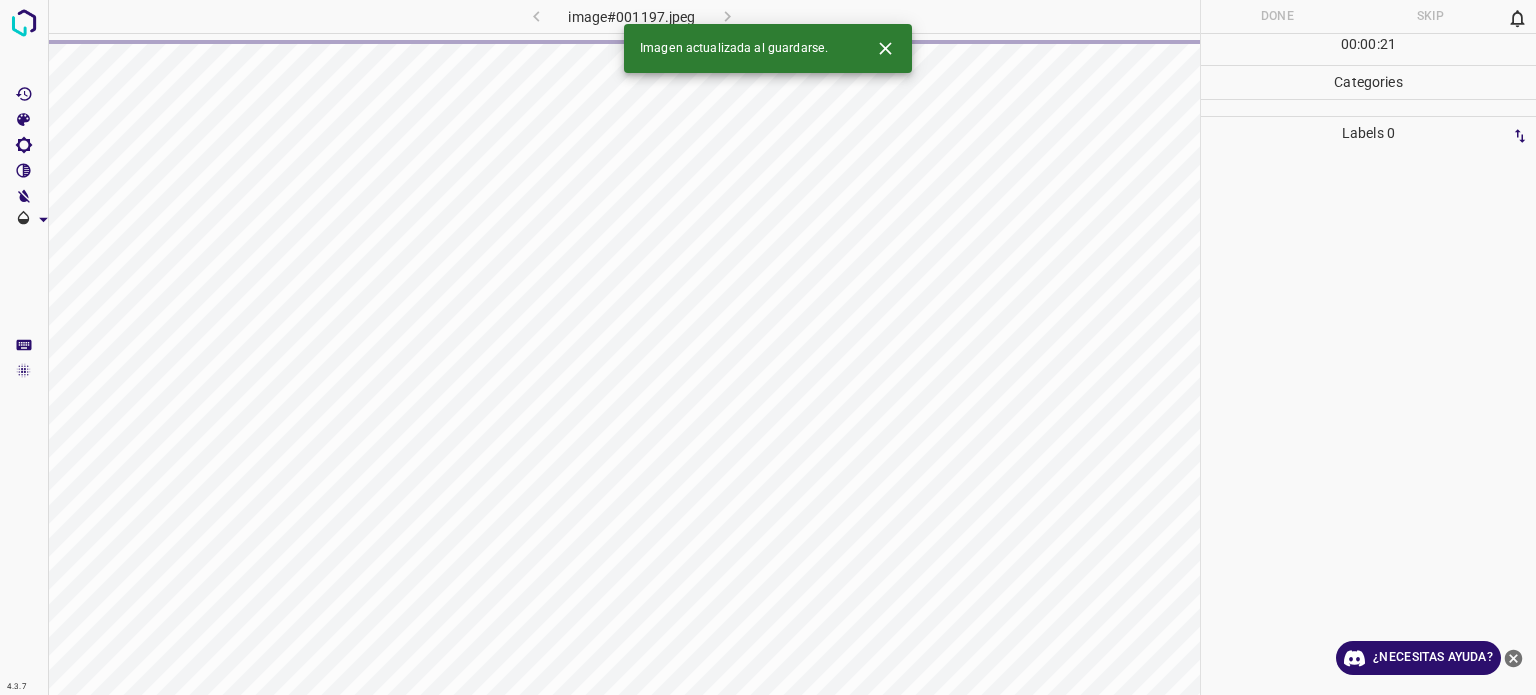 click on "image#001197.jpeg" at bounding box center (632, 16) 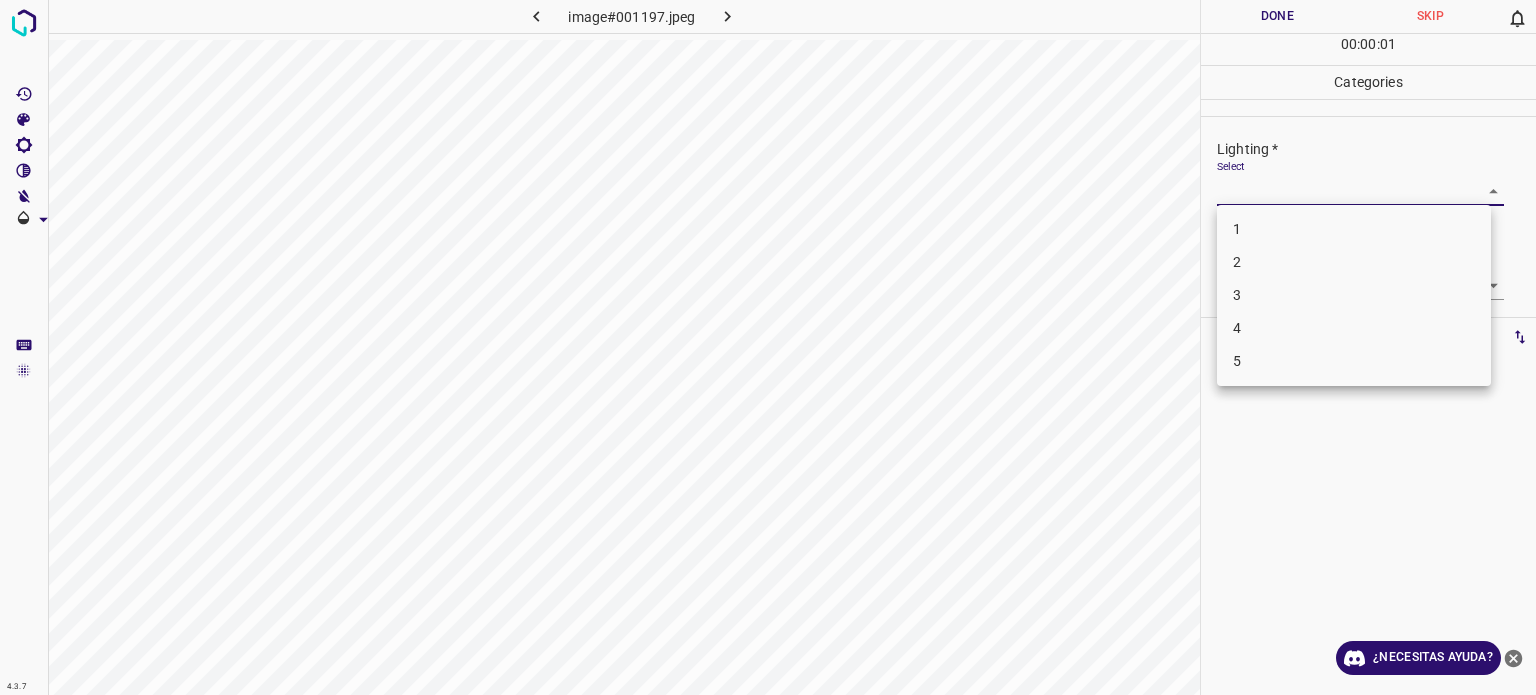 click on "4.3.7 image#001197.jpeg Done Skip 0 00   : 00   : 01   Categories Lighting *  Select ​ Focus *  Select ​ Overall *  Select ​ Labels   0 Categories 1 Lighting 2 Focus 3 Overall Tools Space Change between modes (Draw & Edit) I Auto labeling R Restore zoom M Zoom in N Zoom out Delete Delete selecte label Filters Z Restore filters X Saturation filter C Brightness filter V Contrast filter B Gray scale filter General O Download ¿Necesitas ayuda? Texto original Valora esta traducción Tu opinión servirá para ayudar a mejorar el Traductor de Google - Texto - Esconder - Borrar 1 2 3 4 5" at bounding box center (768, 347) 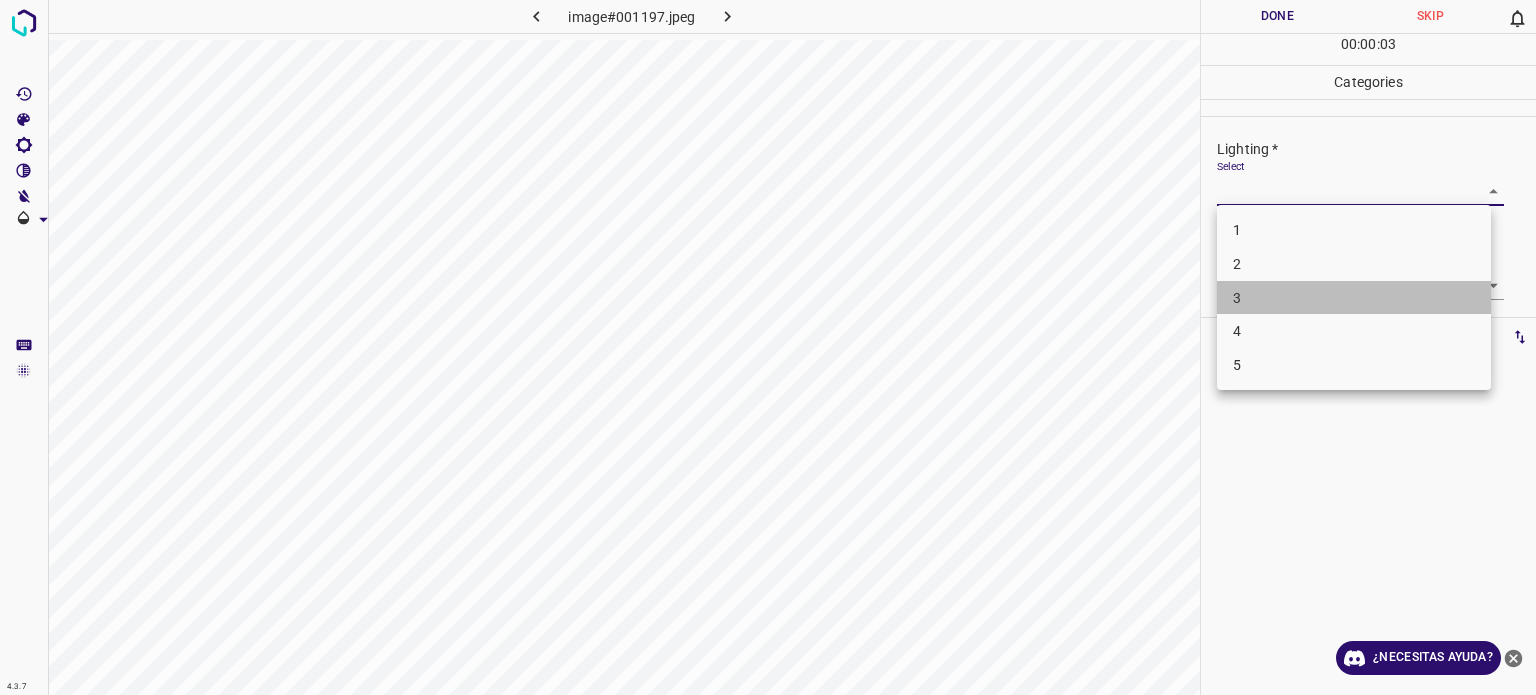 click on "3" at bounding box center [1354, 298] 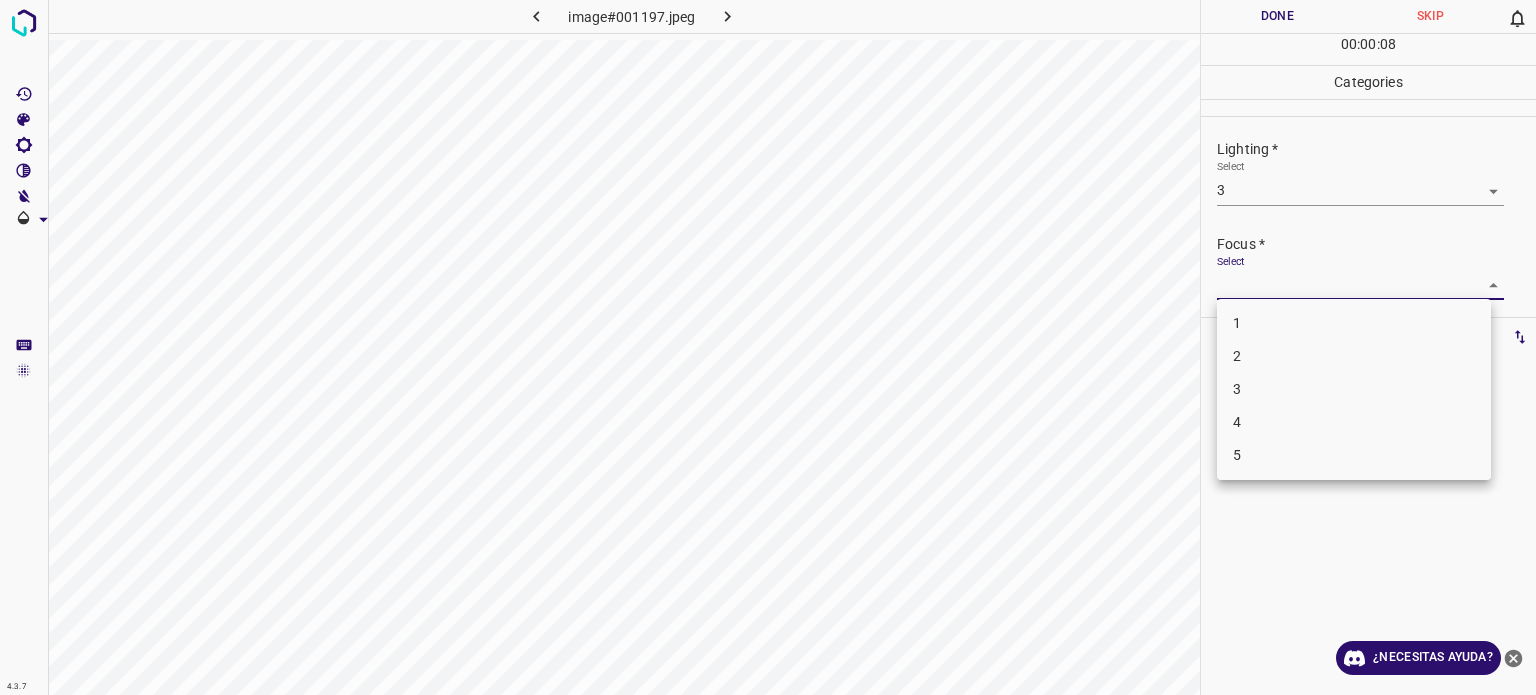 click on "4.3.7 image#001197.jpeg Done Skip 0 00   : 00   : 08   Categories Lighting *  Select 3 3 Focus *  Select ​ Overall *  Select ​ Labels   0 Categories 1 Lighting 2 Focus 3 Overall Tools Space Change between modes (Draw & Edit) I Auto labeling R Restore zoom M Zoom in N Zoom out Delete Delete selecte label Filters Z Restore filters X Saturation filter C Brightness filter V Contrast filter B Gray scale filter General O Download ¿Necesitas ayuda? Texto original Valora esta traducción Tu opinión servirá para ayudar a mejorar el Traductor de Google - Texto - Esconder - Borrar 1 2 3 4 5" at bounding box center [768, 347] 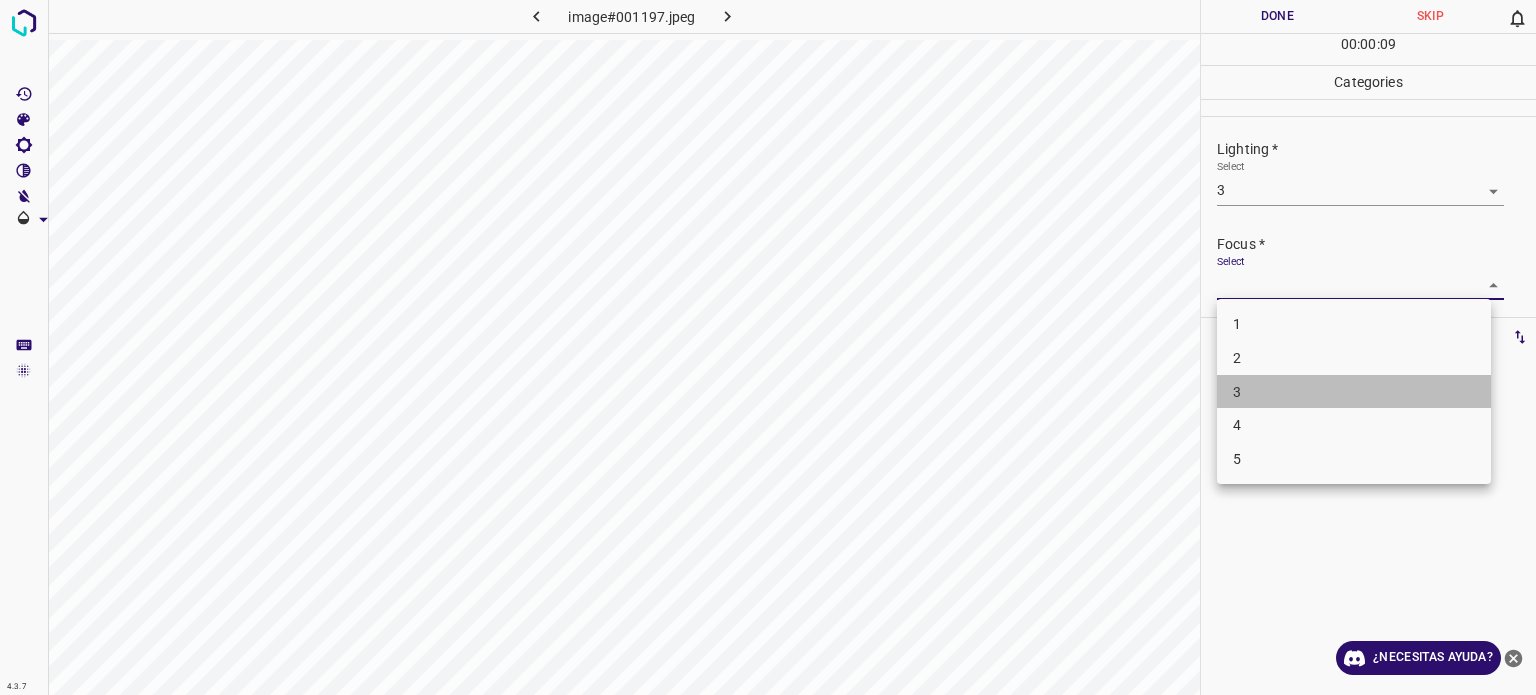 click on "3" at bounding box center [1354, 392] 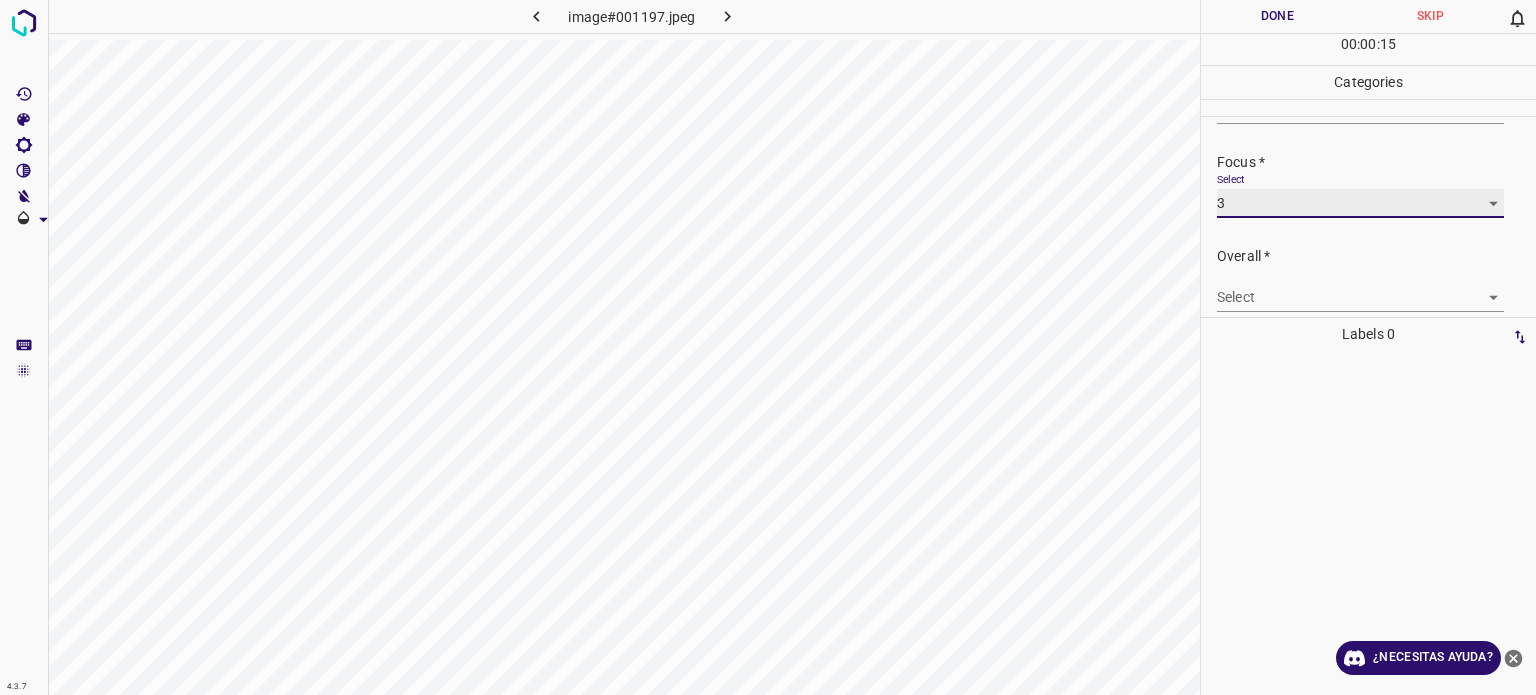 scroll, scrollTop: 98, scrollLeft: 0, axis: vertical 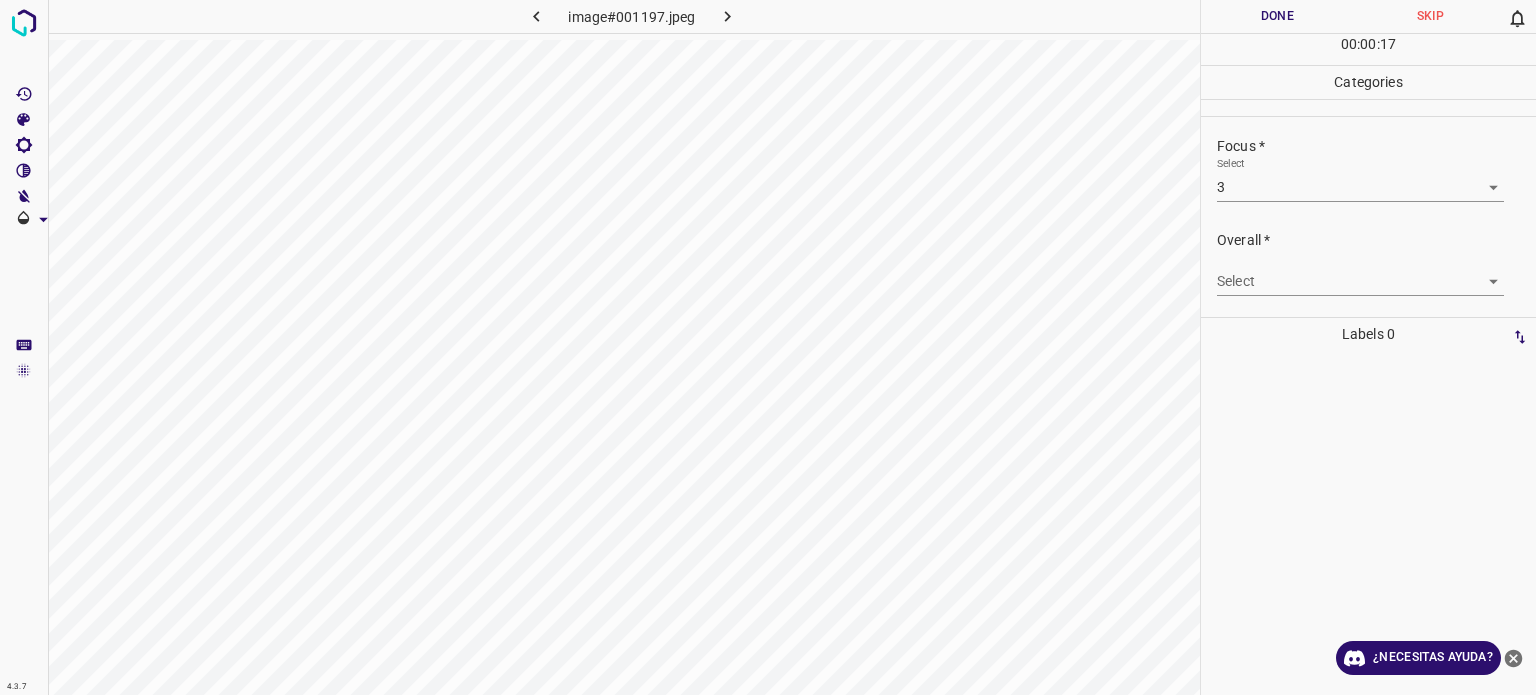 click on "Overall *  Select ​" at bounding box center (1368, 263) 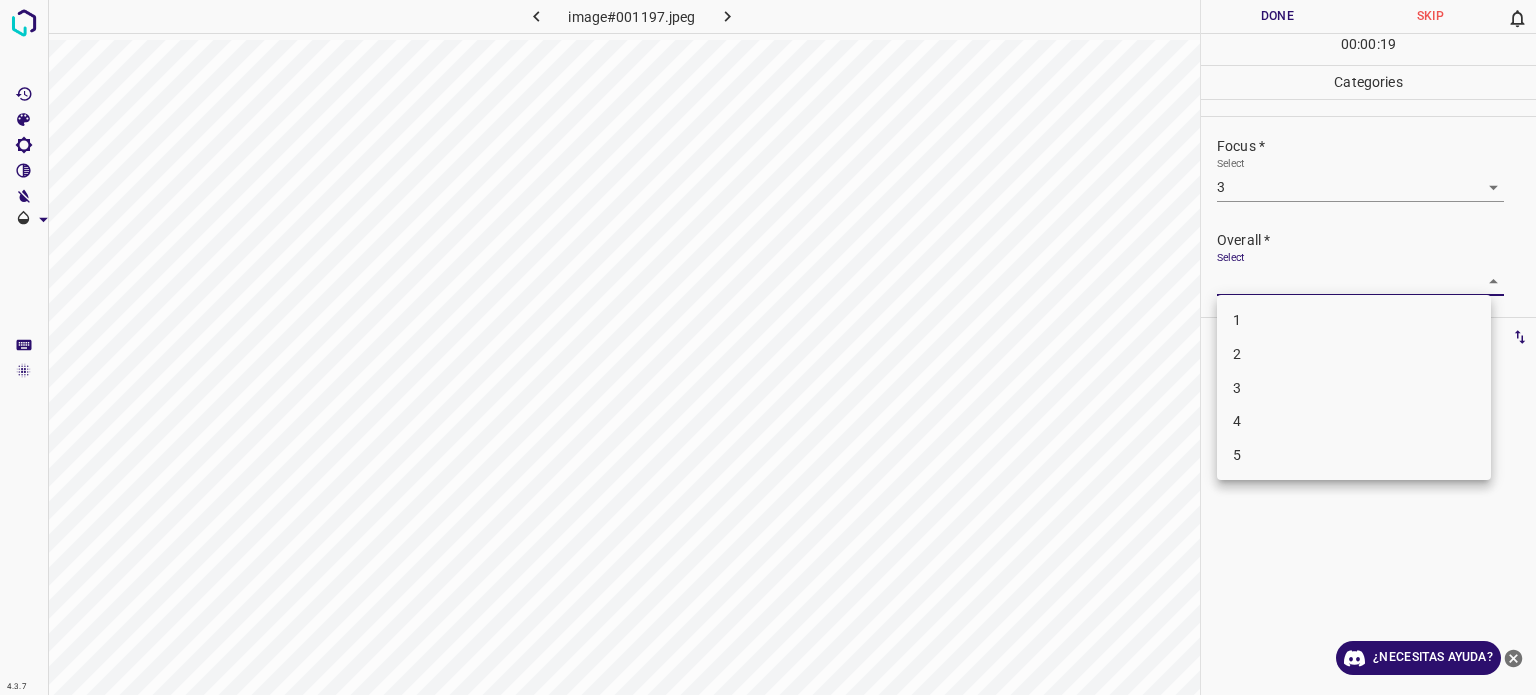 drag, startPoint x: 1229, startPoint y: 279, endPoint x: 1245, endPoint y: 384, distance: 106.21205 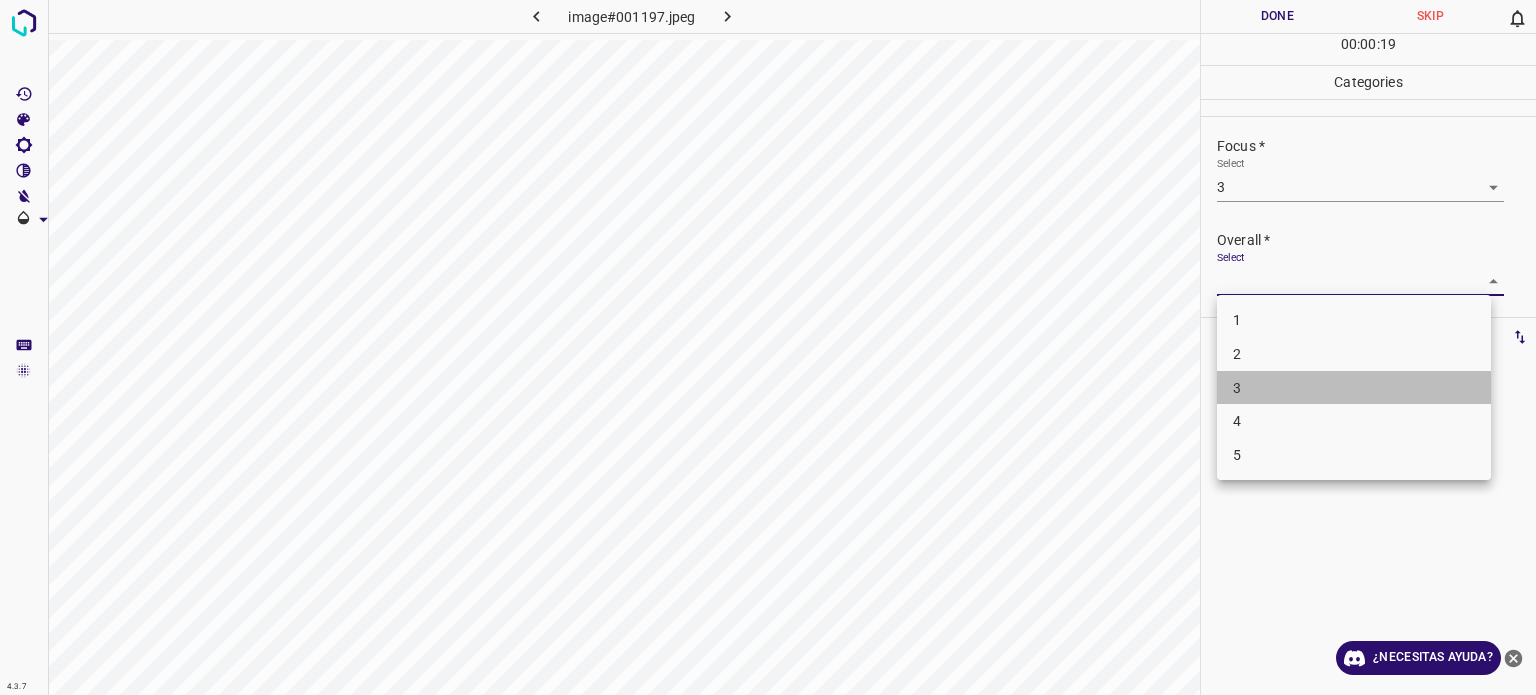 click on "3" at bounding box center [1354, 388] 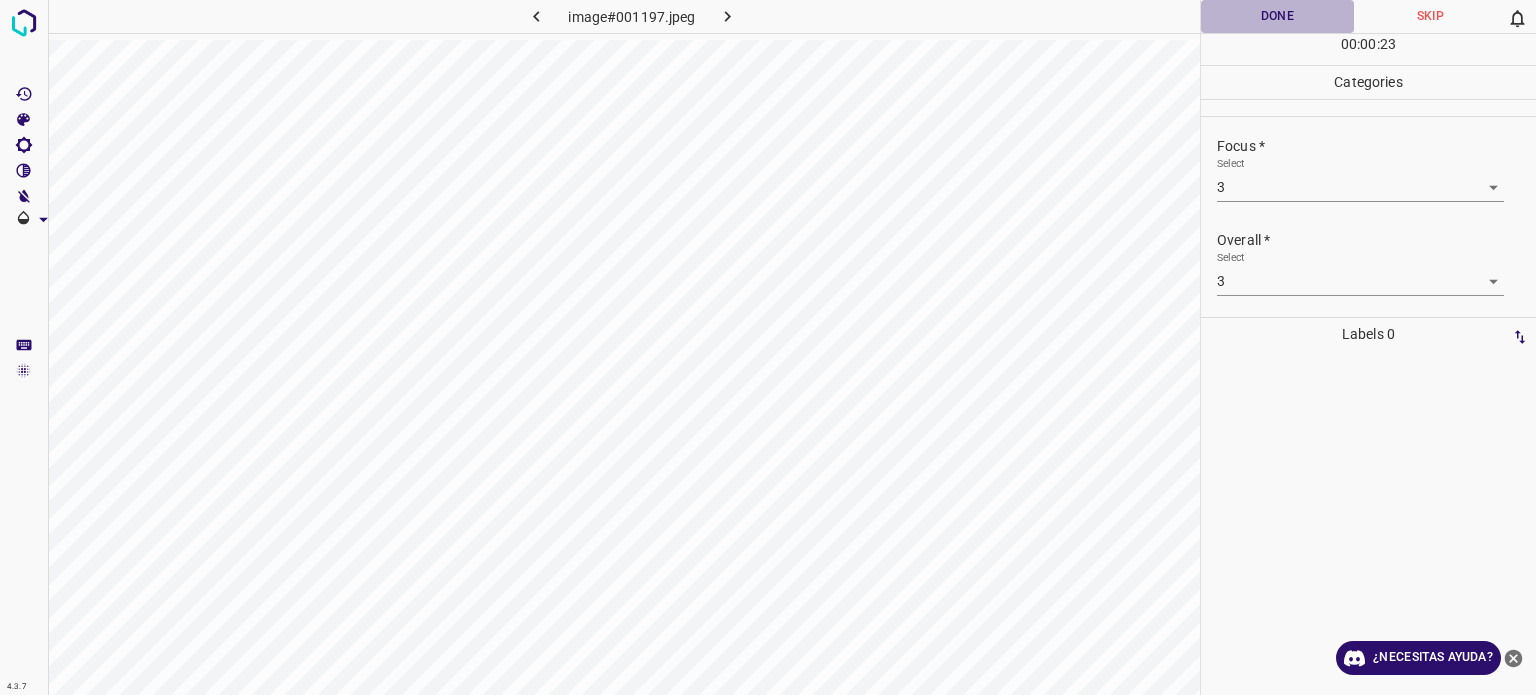 click on "Done" at bounding box center (1277, 16) 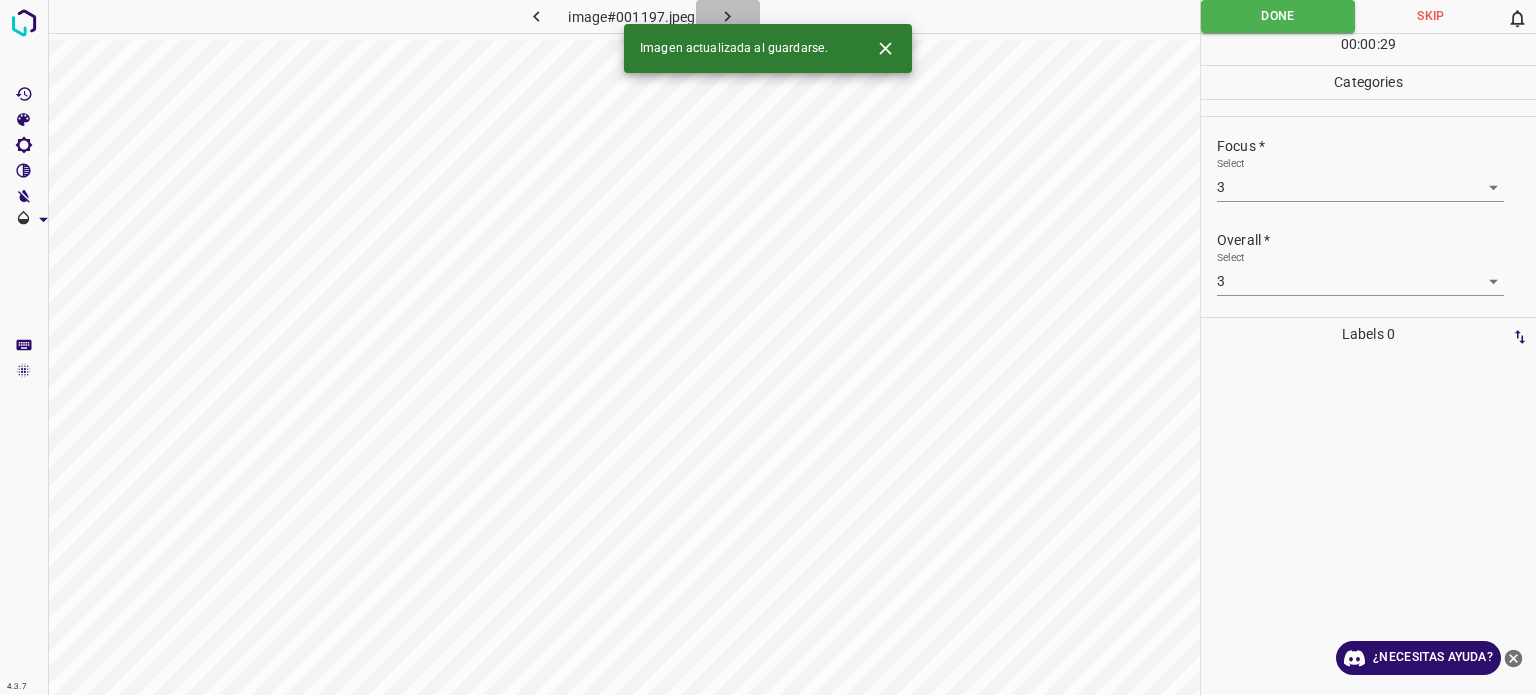 click 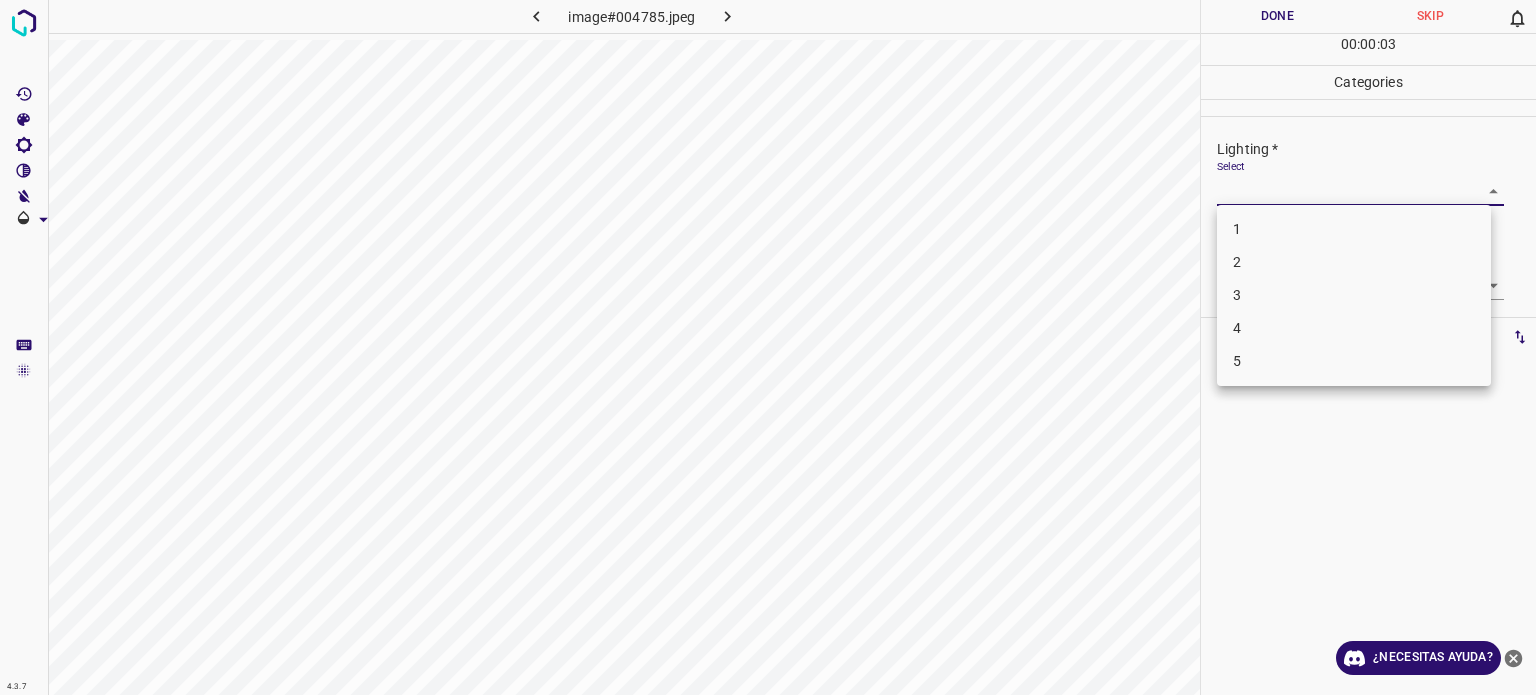 click on "4.3.7 image#004785.jpeg Done Skip 0 00   : 00   : 03   Categories Lighting *  Select ​ Focus *  Select ​ Overall *  Select ​ Labels   0 Categories 1 Lighting 2 Focus 3 Overall Tools Space Change between modes (Draw & Edit) I Auto labeling R Restore zoom M Zoom in N Zoom out Delete Delete selecte label Filters Z Restore filters X Saturation filter C Brightness filter V Contrast filter B Gray scale filter General O Download ¿Necesitas ayuda? Texto original Valora esta traducción Tu opinión servirá para ayudar a mejorar el Traductor de Google - Texto - Esconder - Borrar 1 2 3 4 5" at bounding box center (768, 347) 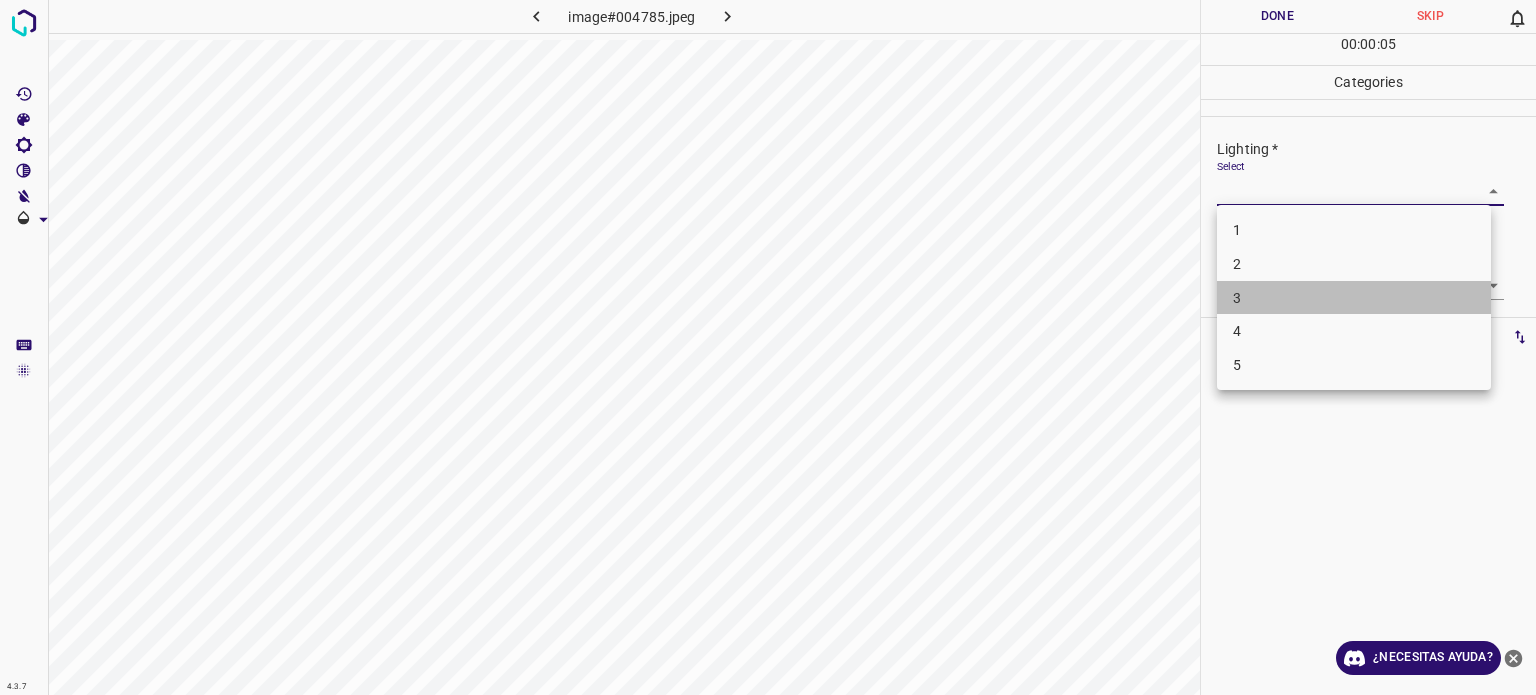 click on "3" at bounding box center (1354, 298) 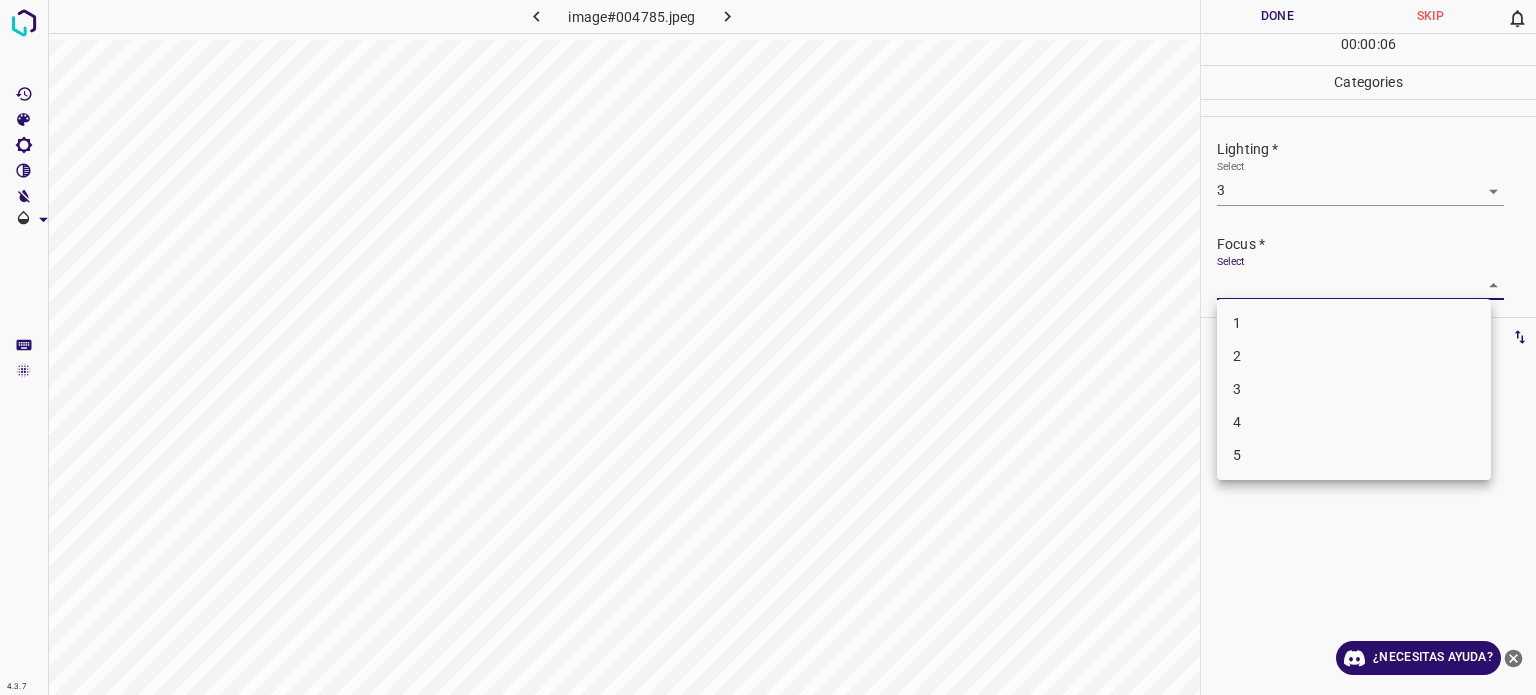 click on "4.3.7 image#004785.jpeg Done Skip 0 00   : 00   : 06   Categories Lighting *  Select 3 3 Focus *  Select ​ Overall *  Select ​ Labels   0 Categories 1 Lighting 2 Focus 3 Overall Tools Space Change between modes (Draw & Edit) I Auto labeling R Restore zoom M Zoom in N Zoom out Delete Delete selecte label Filters Z Restore filters X Saturation filter C Brightness filter V Contrast filter B Gray scale filter General O Download ¿Necesitas ayuda? Texto original Valora esta traducción Tu opinión servirá para ayudar a mejorar el Traductor de Google - Texto - Esconder - Borrar 1 2 3 4 5" at bounding box center (768, 347) 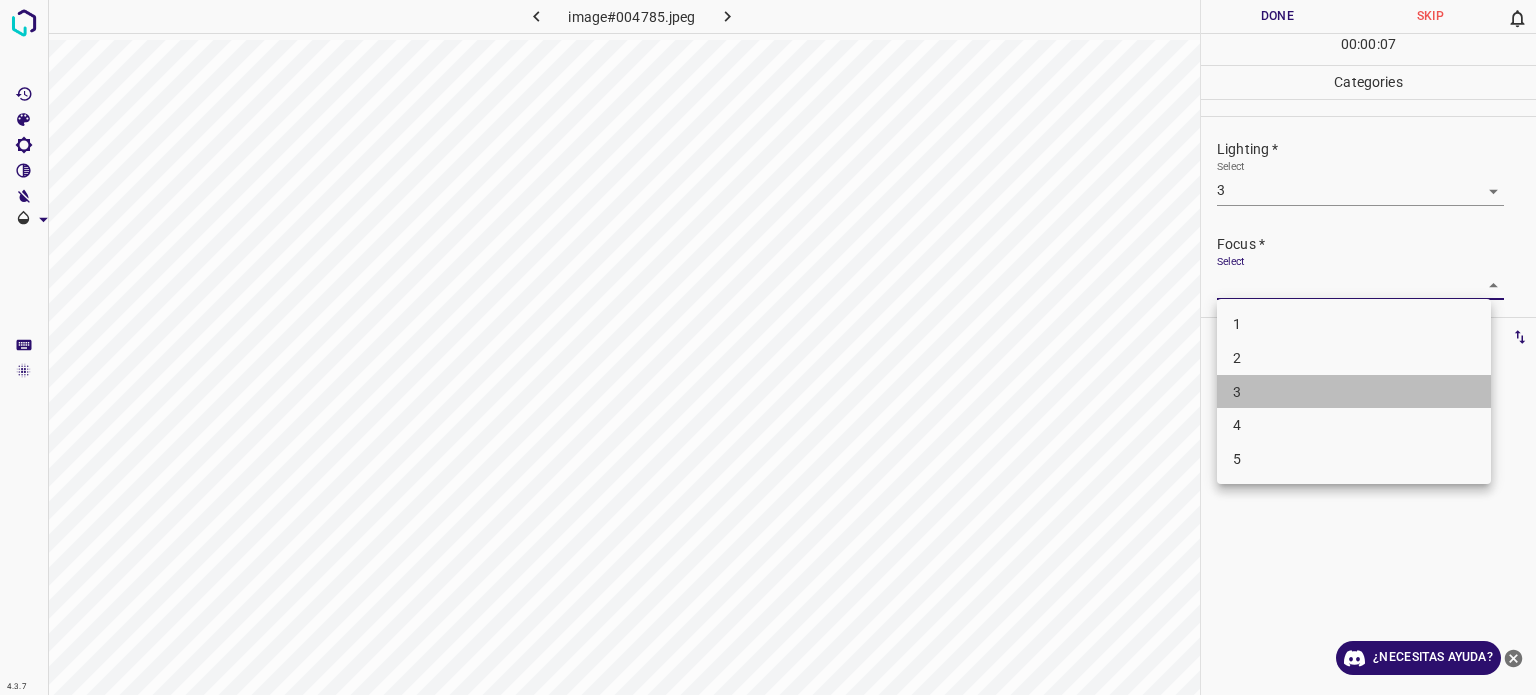 click on "3" at bounding box center (1354, 392) 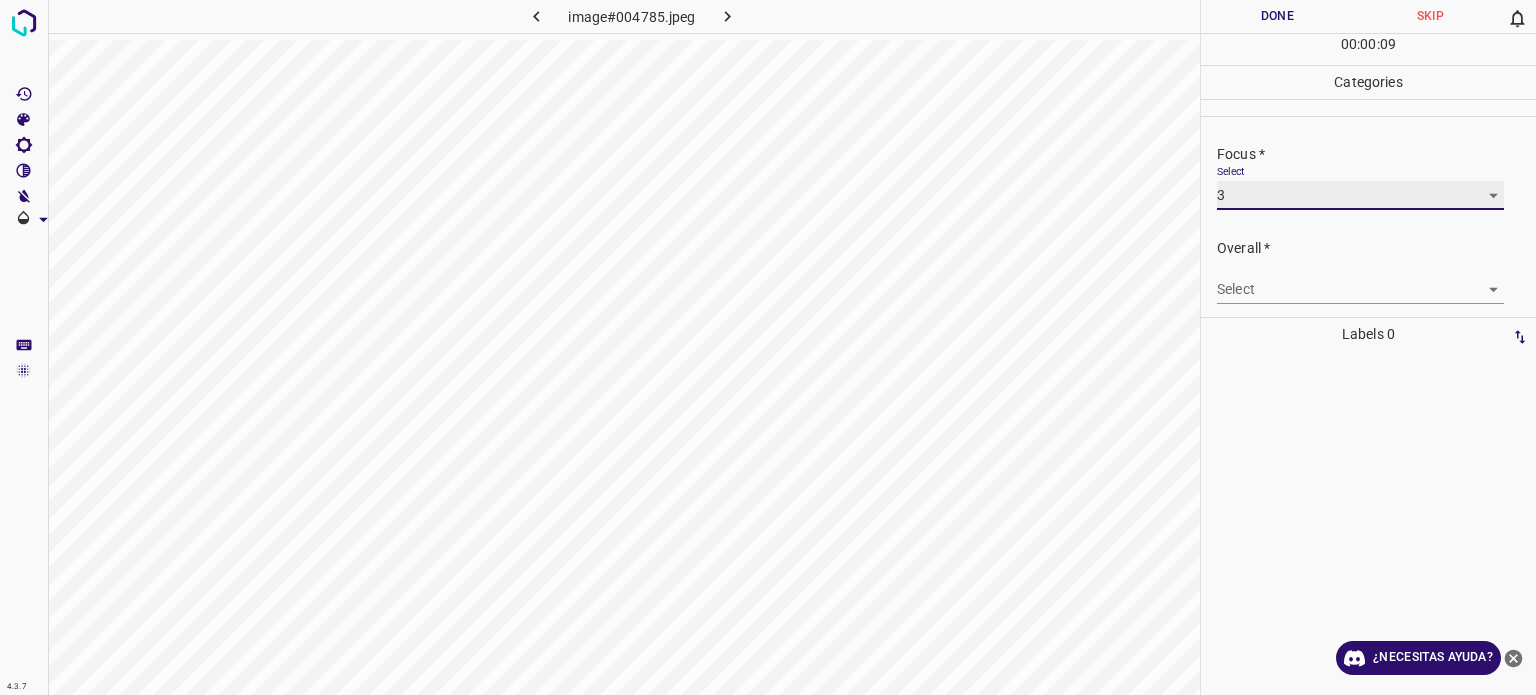 scroll, scrollTop: 98, scrollLeft: 0, axis: vertical 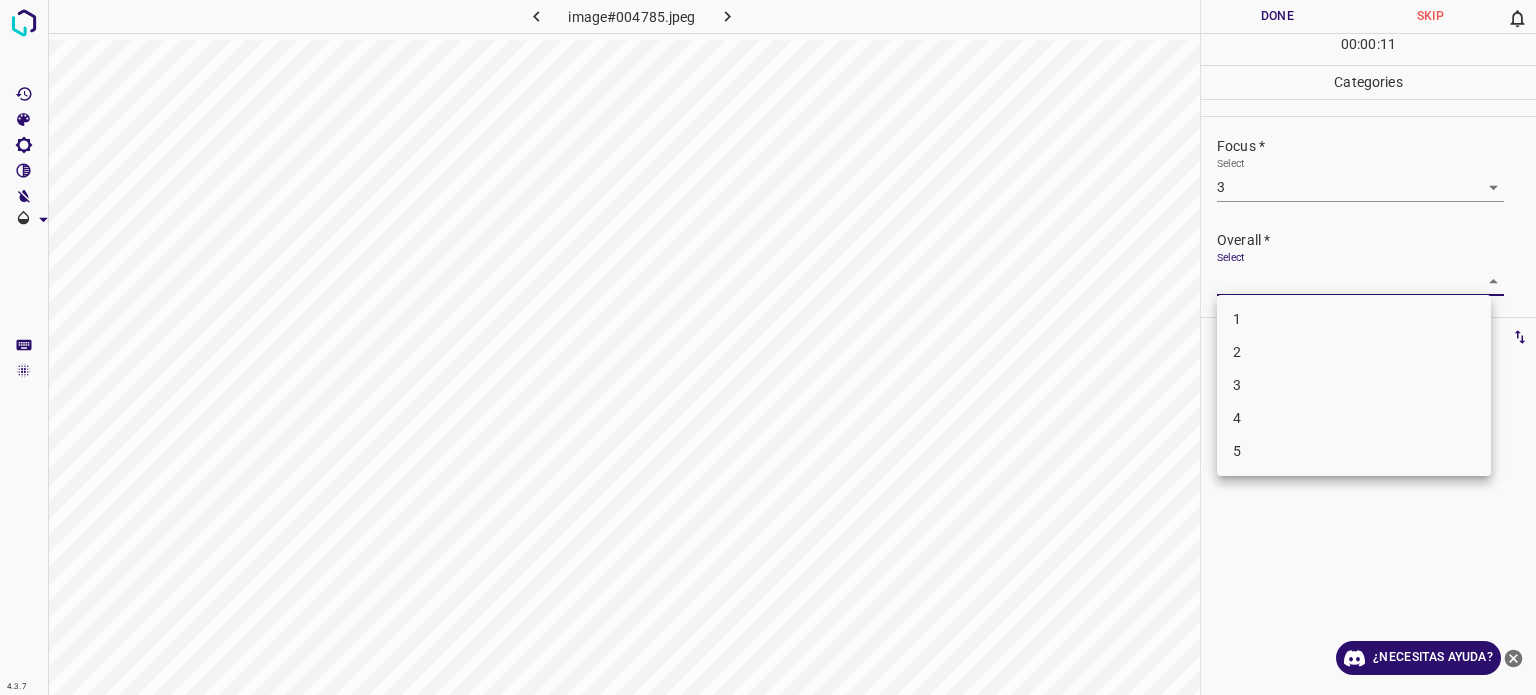 click on "4.3.7 image#004785.jpeg Done Skip 0 00   : 00   : 11   Categories Lighting *  Select 3 3 Focus *  Select 3 3 Overall *  Select ​ Labels   0 Categories 1 Lighting 2 Focus 3 Overall Tools Space Change between modes (Draw & Edit) I Auto labeling R Restore zoom M Zoom in N Zoom out Delete Delete selecte label Filters Z Restore filters X Saturation filter C Brightness filter V Contrast filter B Gray scale filter General O Download ¿Necesitas ayuda? Texto original Valora esta traducción Tu opinión servirá para ayudar a mejorar el Traductor de Google - Texto - Esconder - Borrar 1 2 3 4 5" at bounding box center [768, 347] 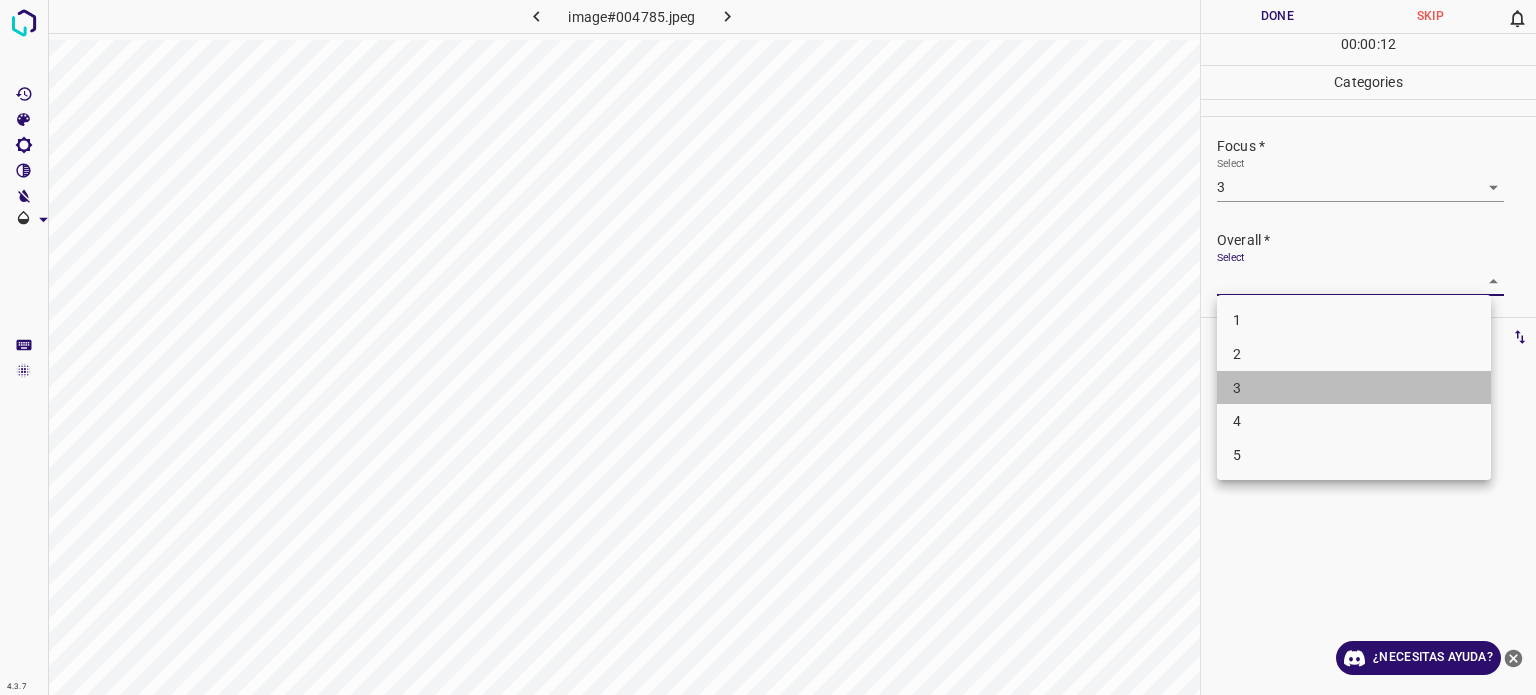 click on "3" at bounding box center [1354, 388] 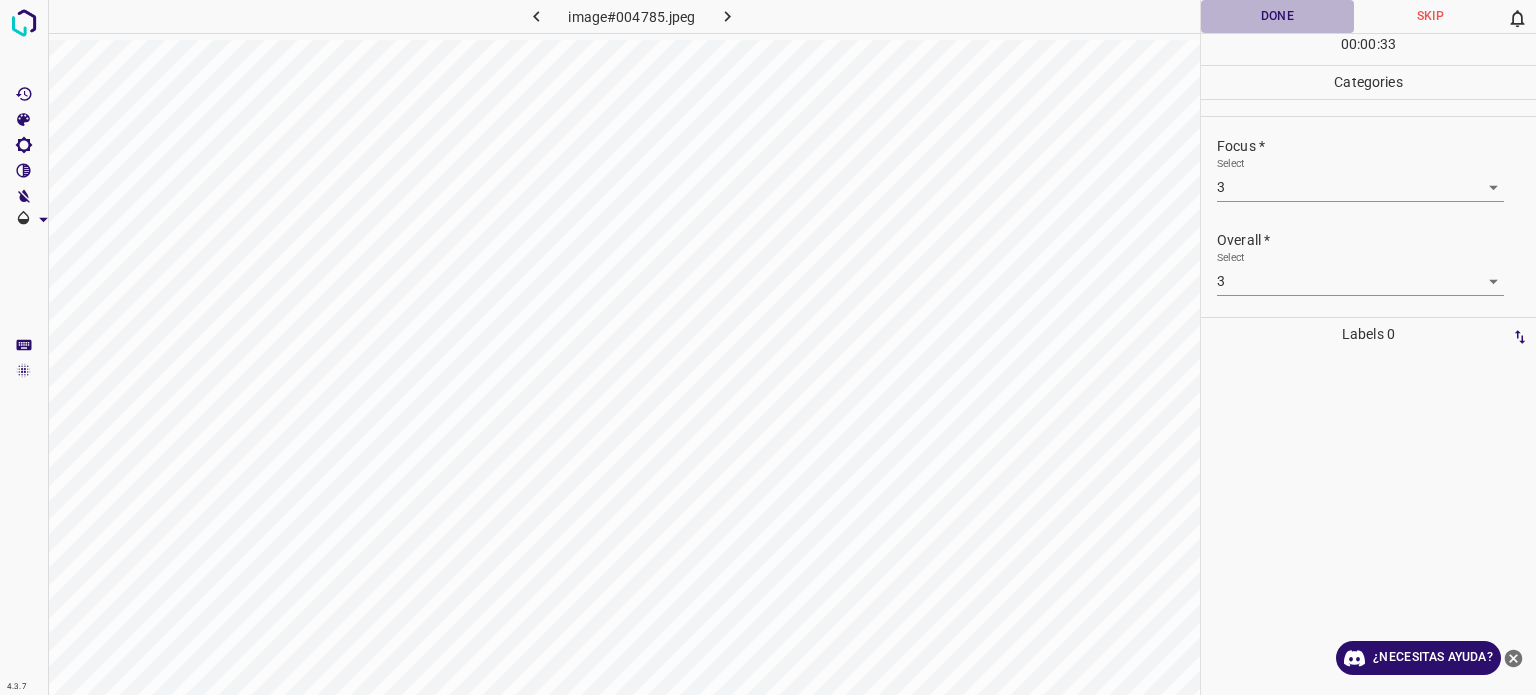 click on "Done" at bounding box center [1277, 16] 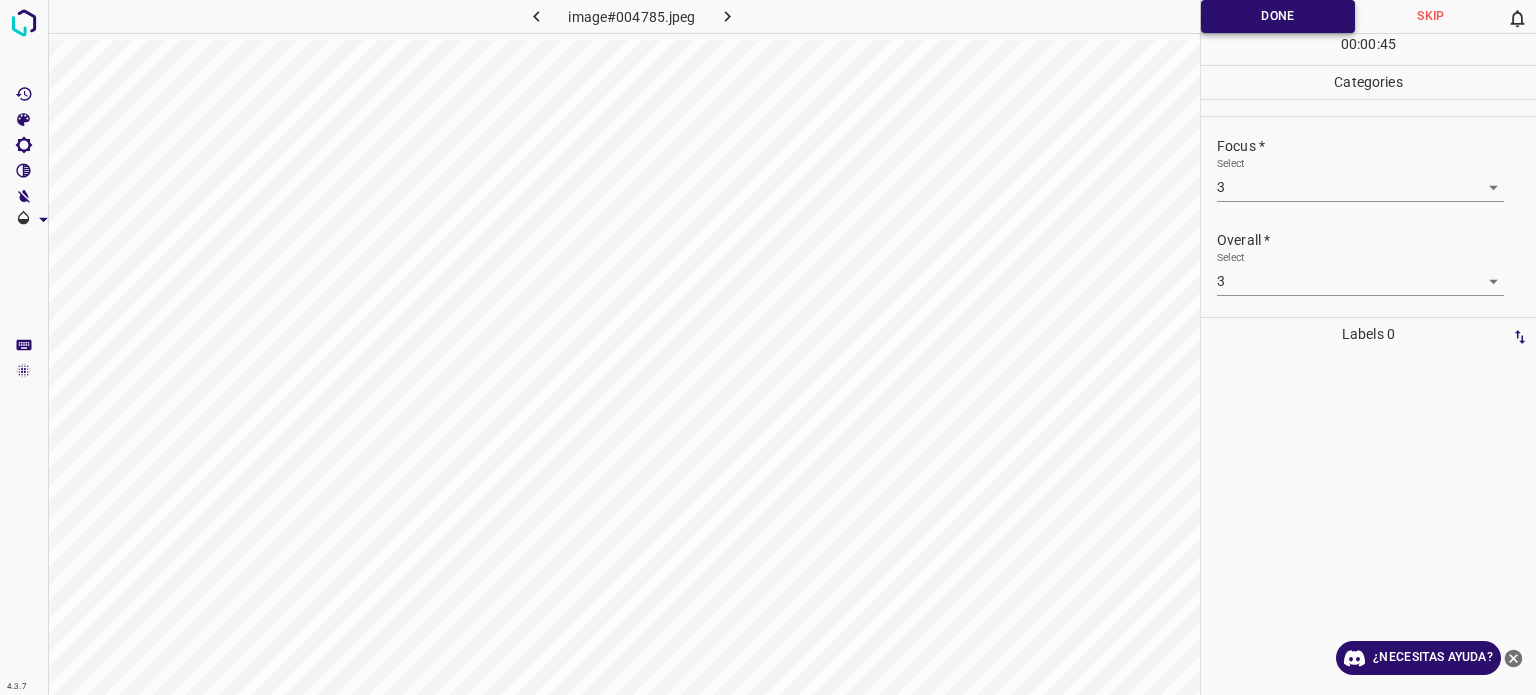 click on "Done" at bounding box center (1278, 16) 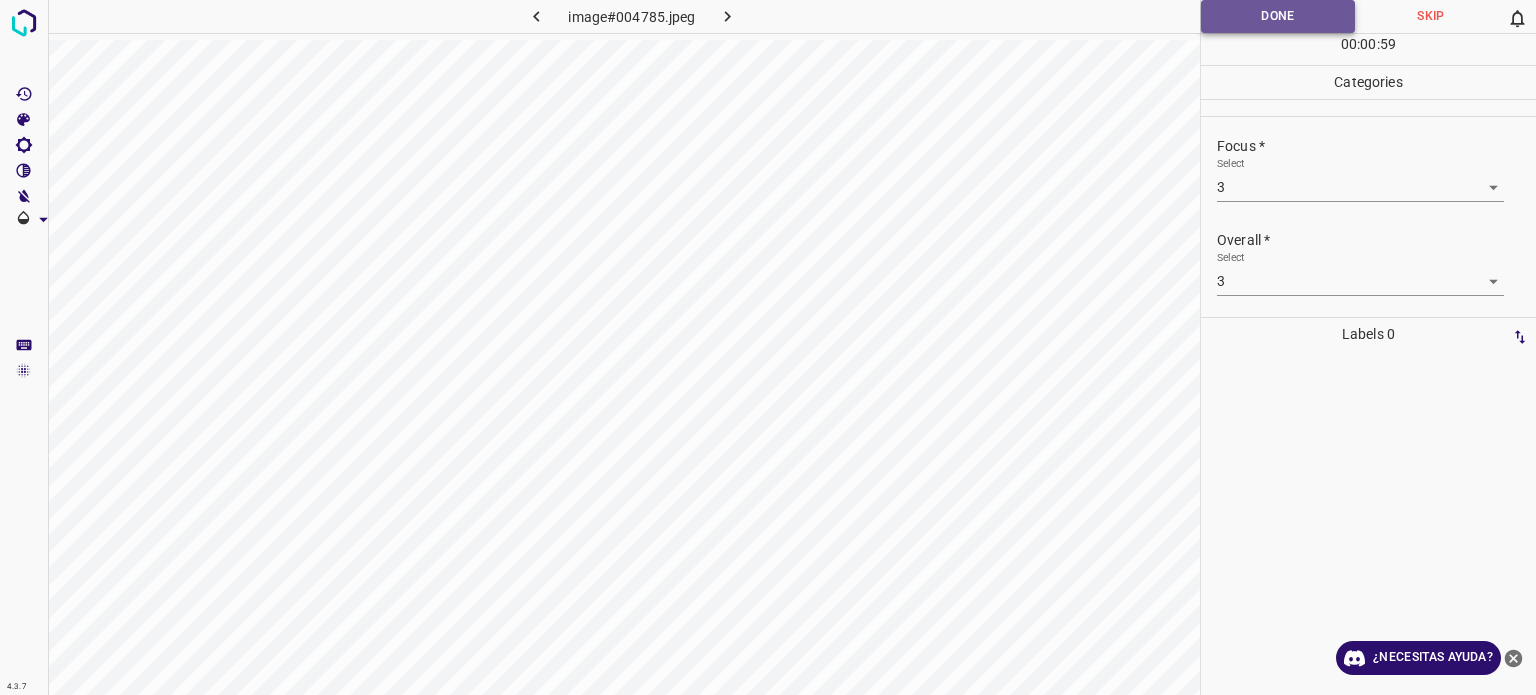 click on "Done" at bounding box center (1278, 16) 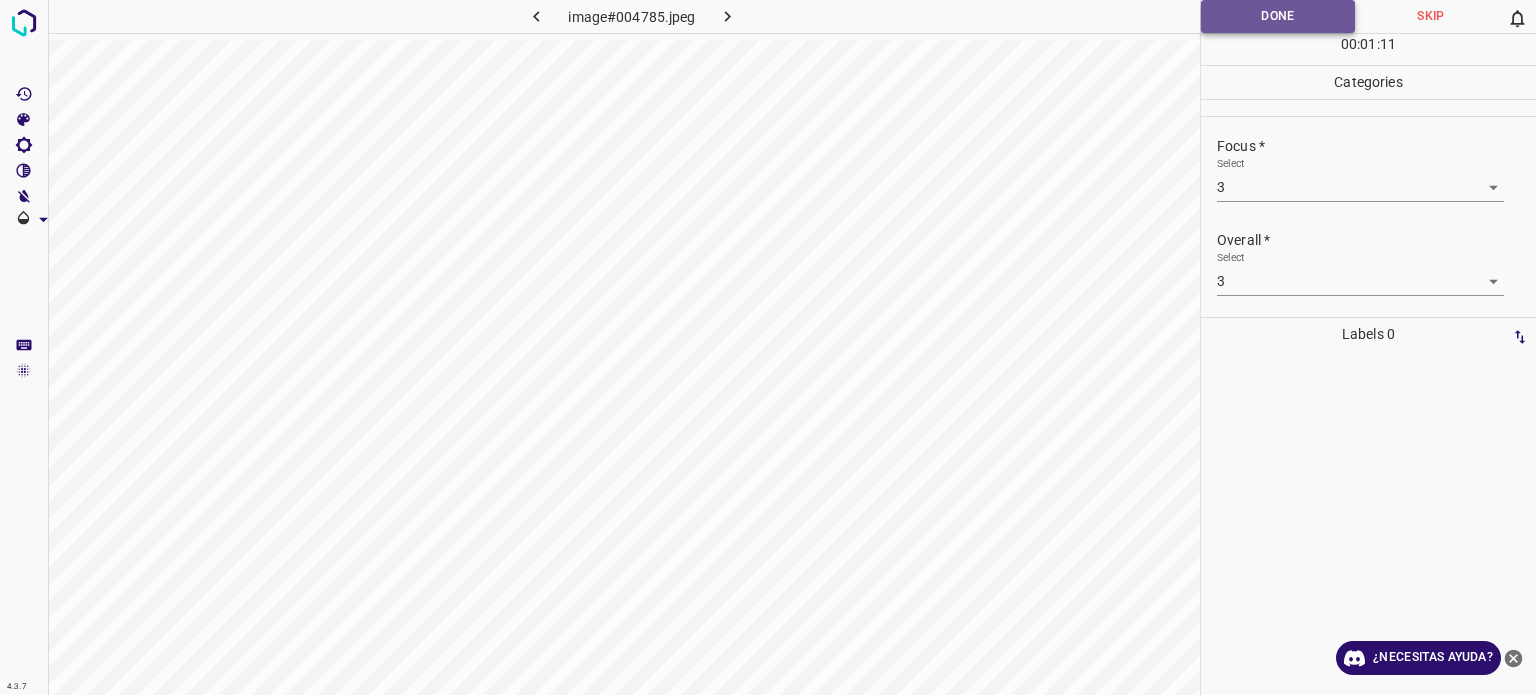 click on "Done" at bounding box center [1278, 16] 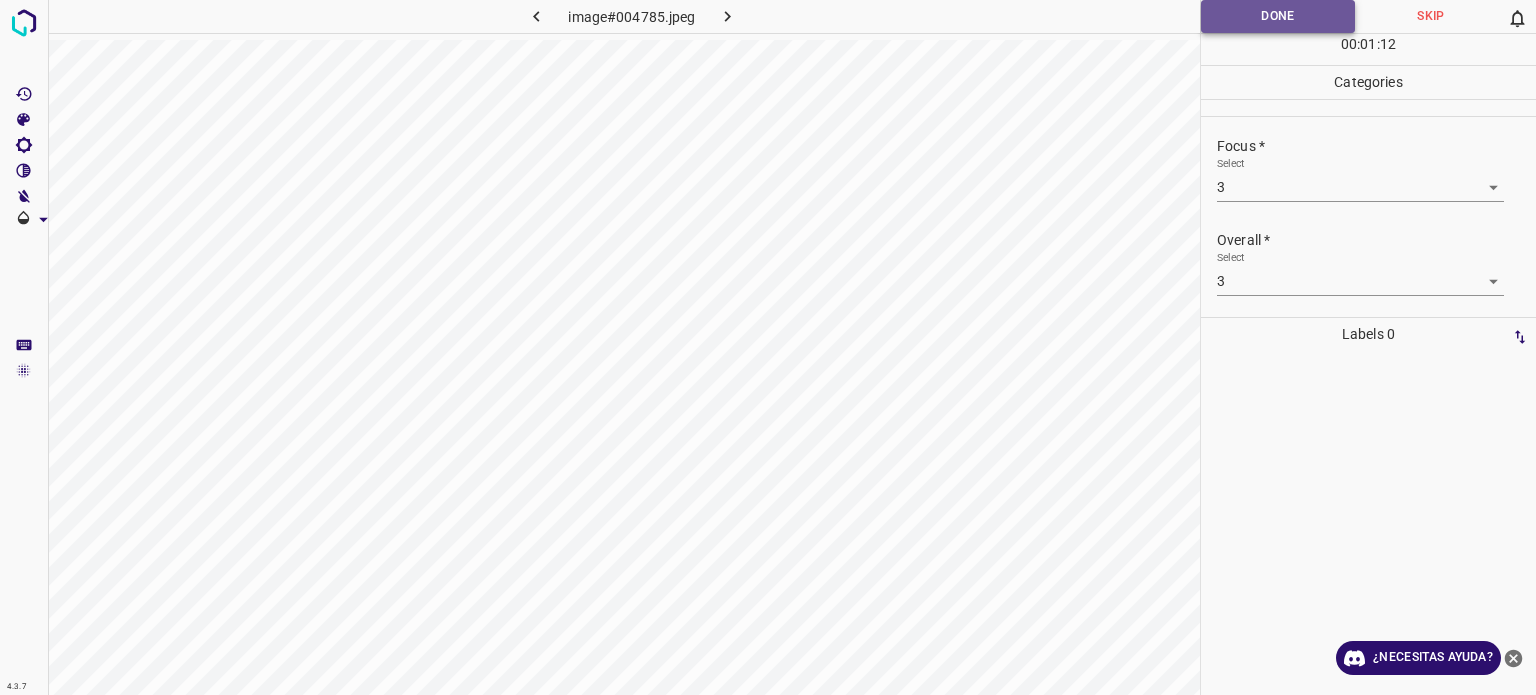 click on "Done" at bounding box center [1278, 16] 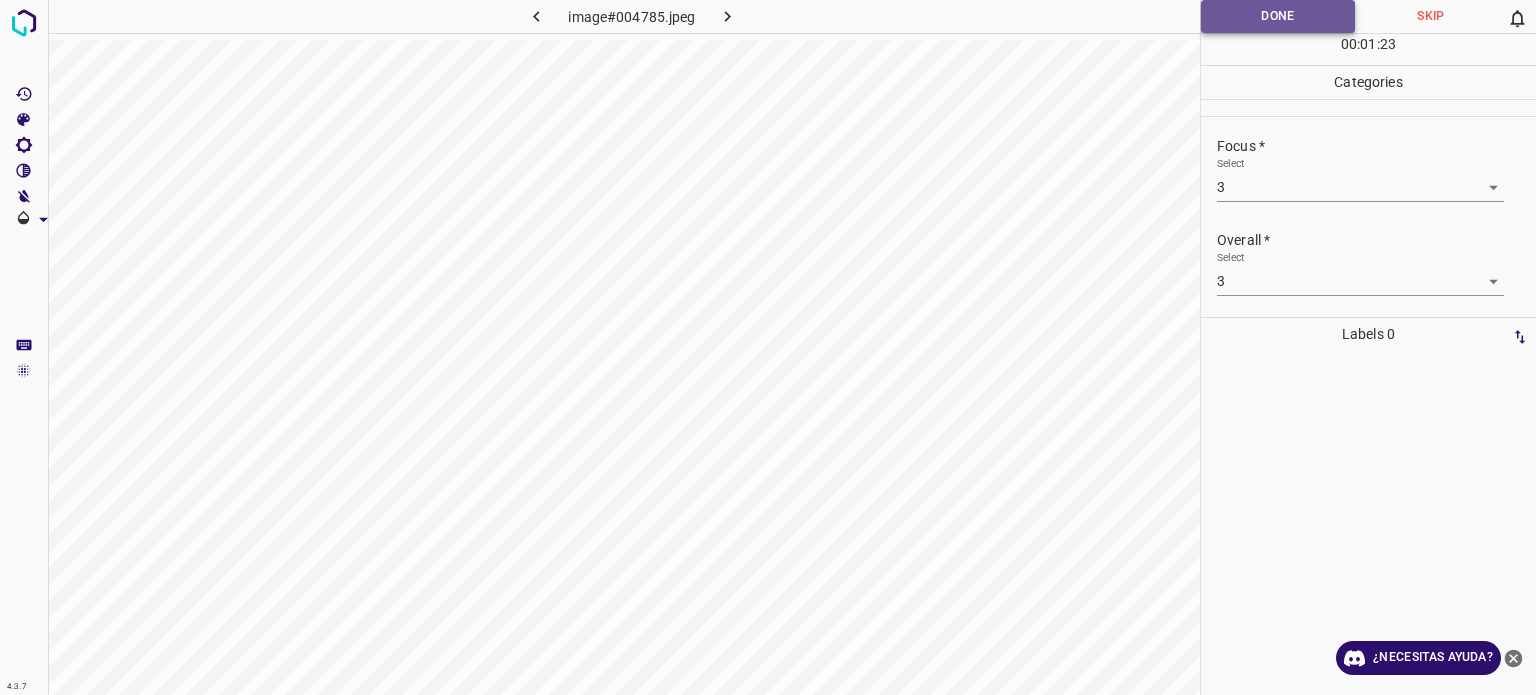 click on "Done" at bounding box center (1278, 16) 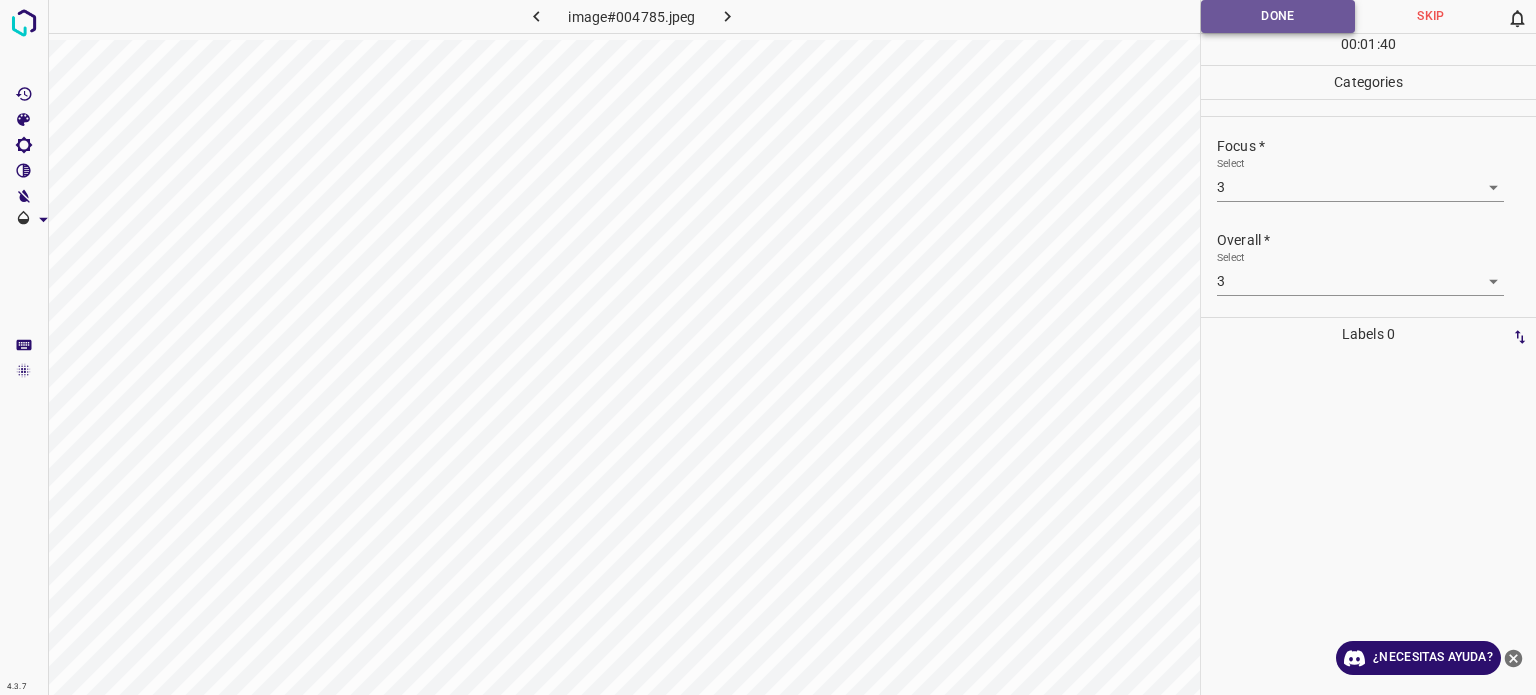 click on "Done" at bounding box center (1278, 16) 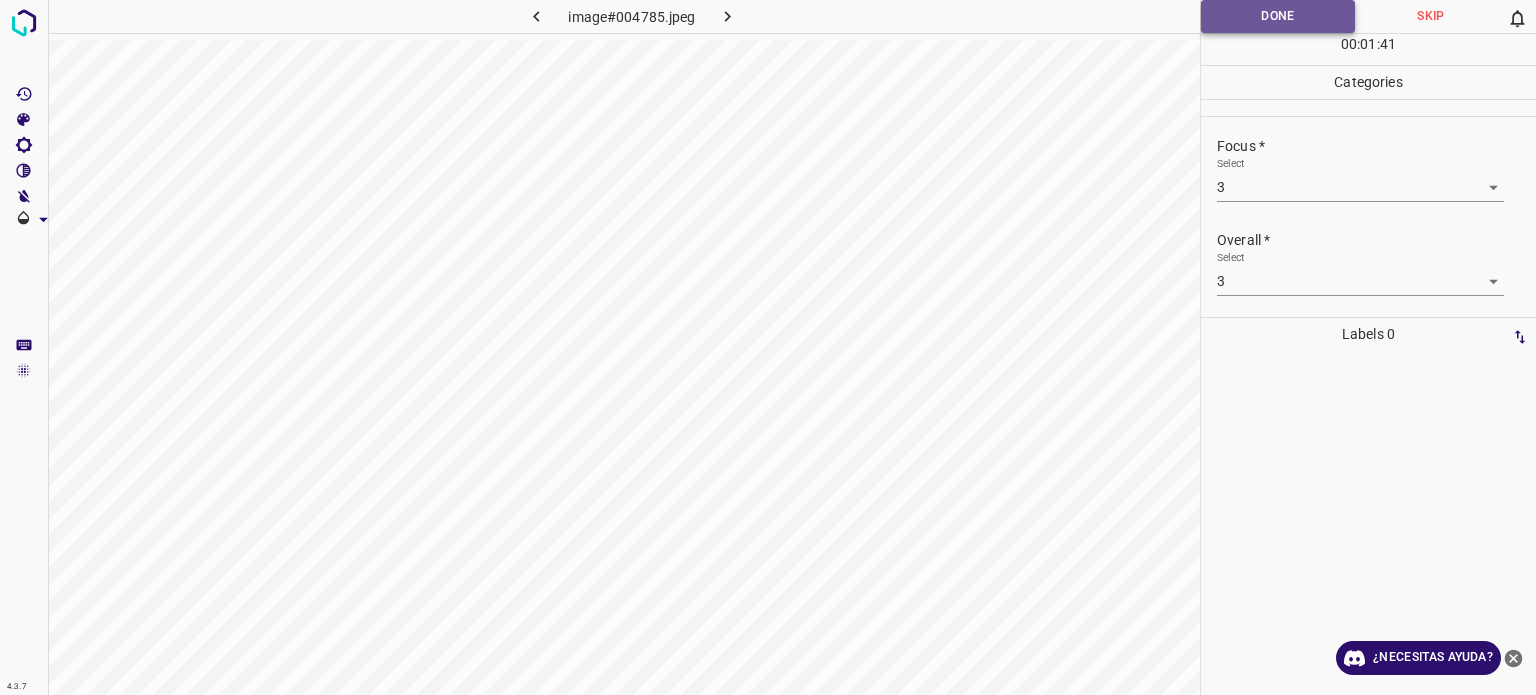 click on "Done" at bounding box center (1278, 16) 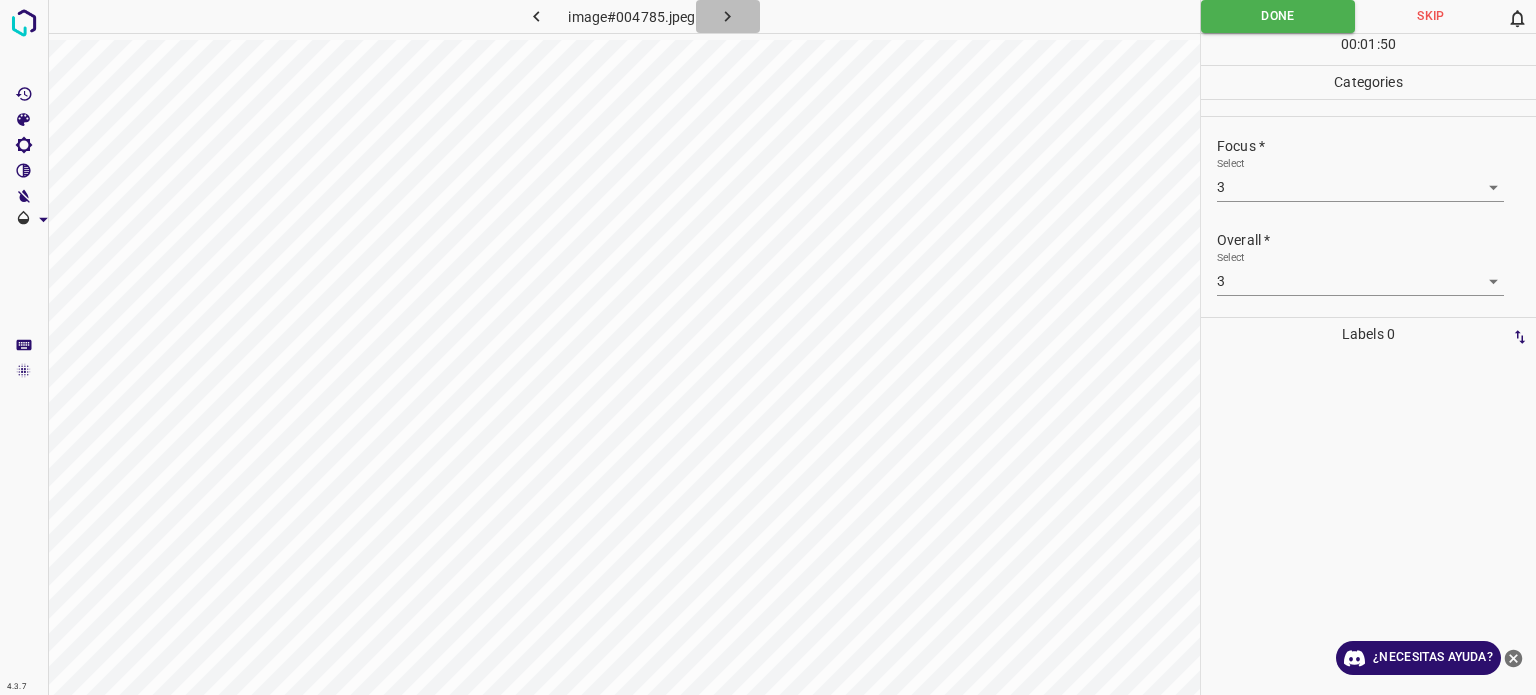 click 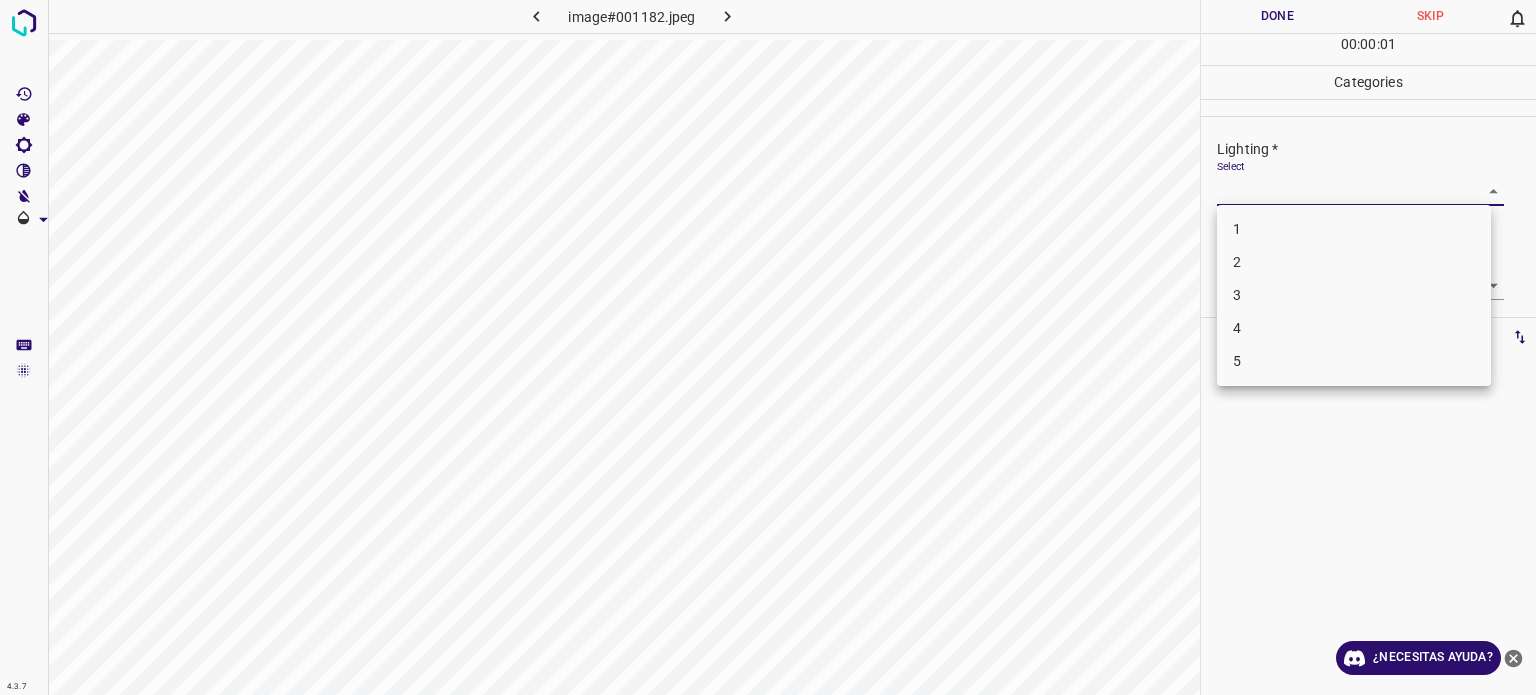 click on "4.3.7 image#001182.jpeg Done Skip 0 00   : 00   : 01   Categories Lighting *  Select ​ Focus *  Select ​ Overall *  Select ​ Labels   0 Categories 1 Lighting 2 Focus 3 Overall Tools Space Change between modes (Draw & Edit) I Auto labeling R Restore zoom M Zoom in N Zoom out Delete Delete selecte label Filters Z Restore filters X Saturation filter C Brightness filter V Contrast filter B Gray scale filter General O Download ¿Necesitas ayuda? Texto original Valora esta traducción Tu opinión servirá para ayudar a mejorar el Traductor de Google - Texto - Esconder - Borrar 1 2 3 4 5" at bounding box center [768, 347] 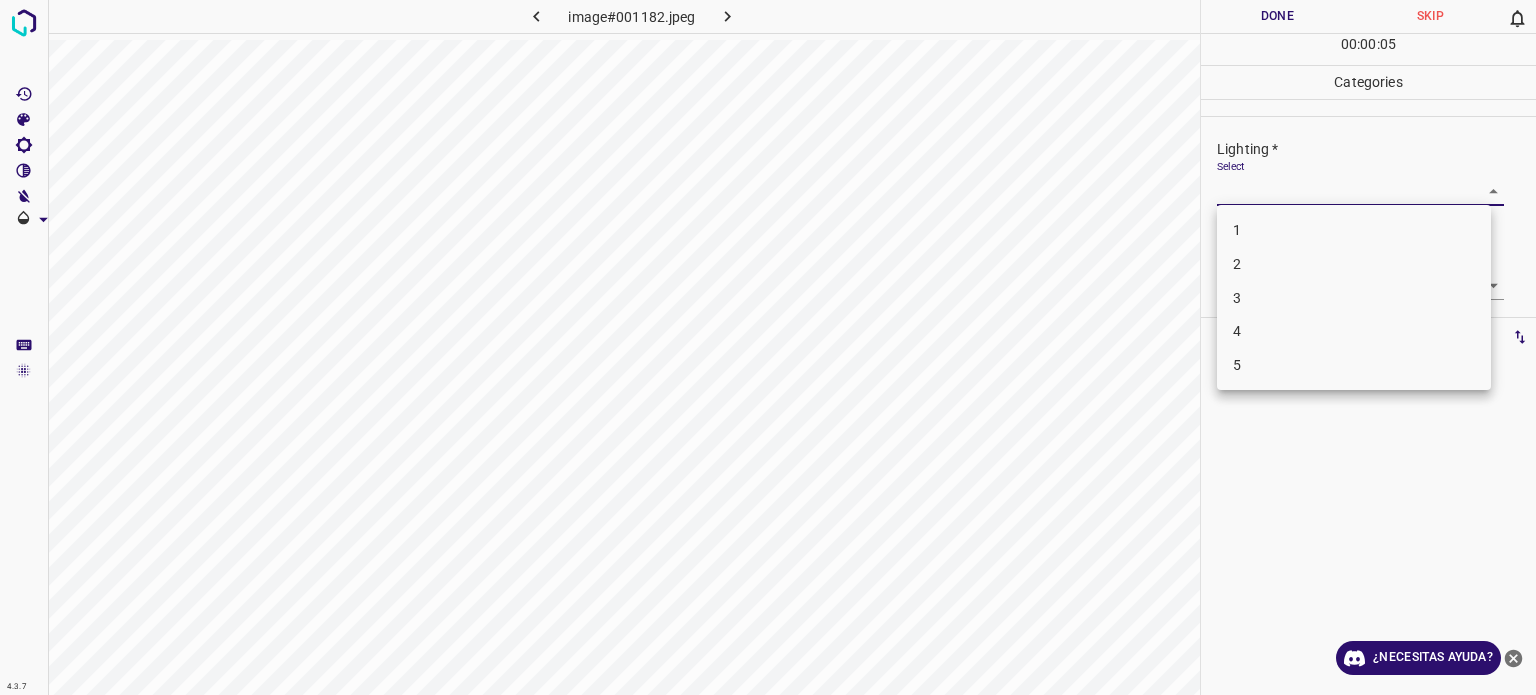 drag, startPoint x: 1246, startPoint y: 296, endPoint x: 1235, endPoint y: 295, distance: 11.045361 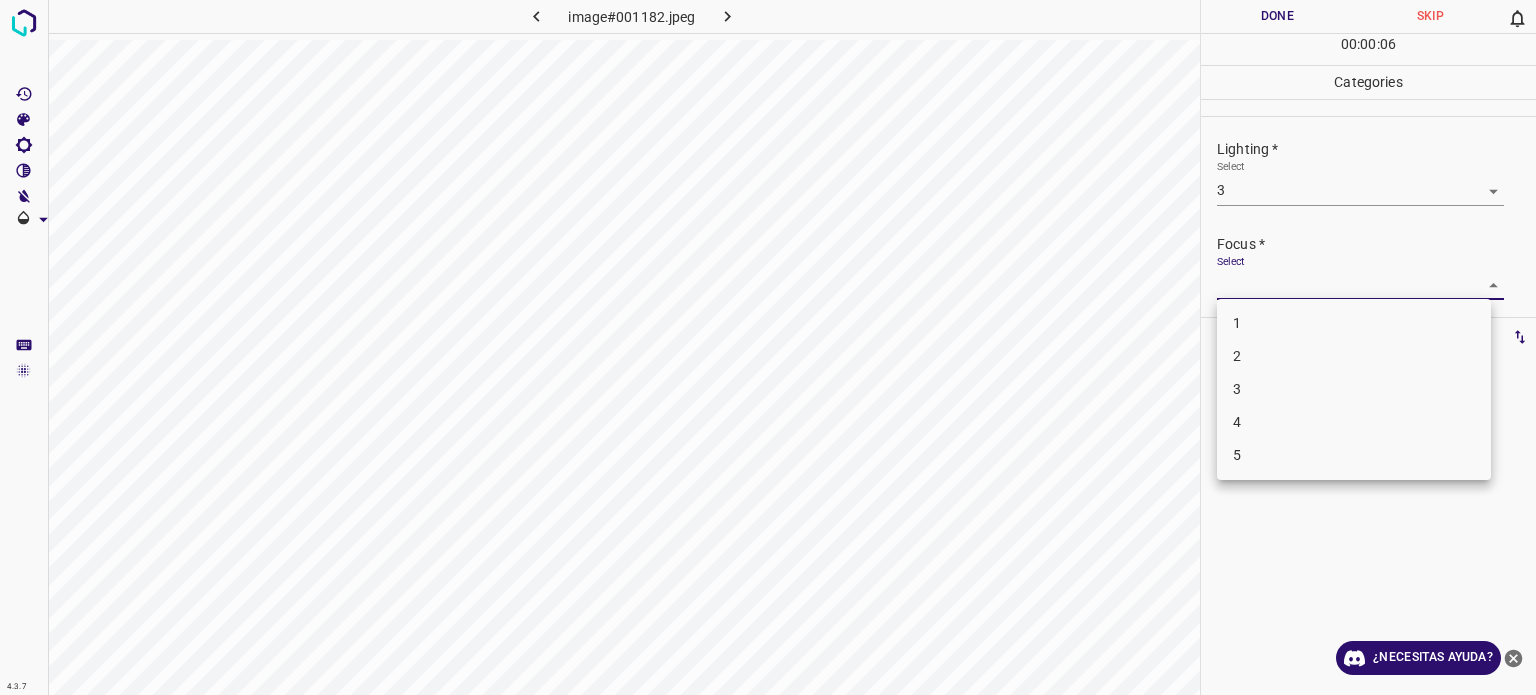 click on "4.3.7 image#001182.jpeg Done Skip 0 00   : 00   : 06   Categories Lighting *  Select 3 3 Focus *  Select ​ Overall *  Select ​ Labels   0 Categories 1 Lighting 2 Focus 3 Overall Tools Space Change between modes (Draw & Edit) I Auto labeling R Restore zoom M Zoom in N Zoom out Delete Delete selecte label Filters Z Restore filters X Saturation filter C Brightness filter V Contrast filter B Gray scale filter General O Download ¿Necesitas ayuda? Texto original Valora esta traducción Tu opinión servirá para ayudar a mejorar el Traductor de Google - Texto - Esconder - Borrar 1 2 3 4 5" at bounding box center (768, 347) 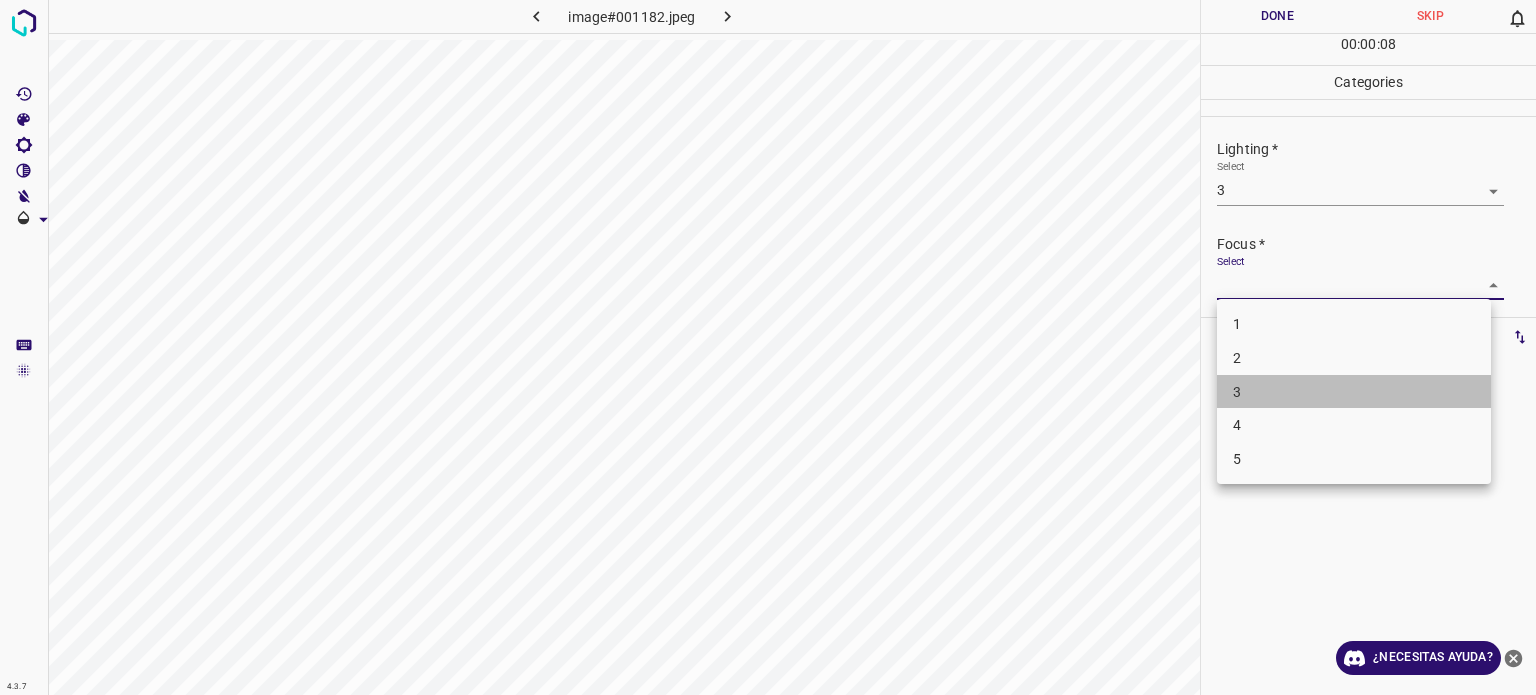 click on "3" at bounding box center (1354, 392) 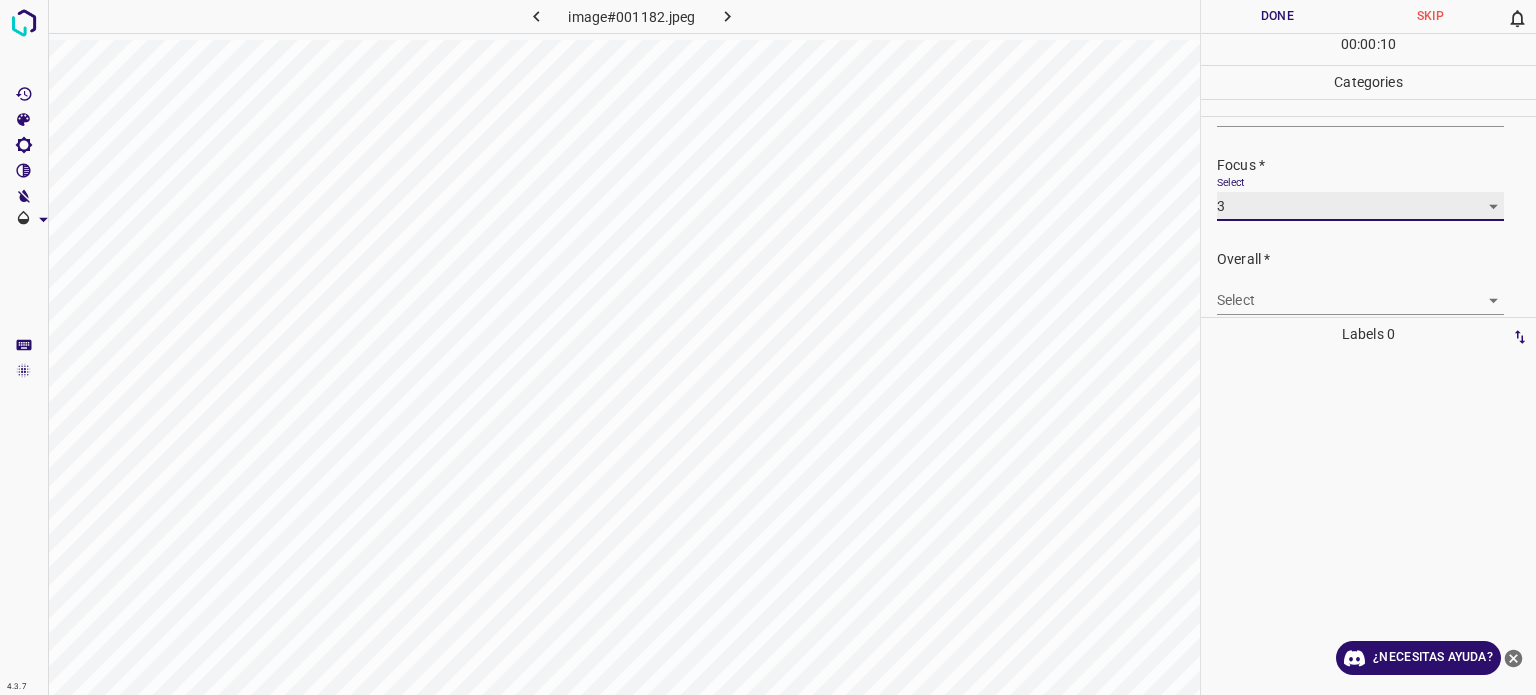 scroll, scrollTop: 98, scrollLeft: 0, axis: vertical 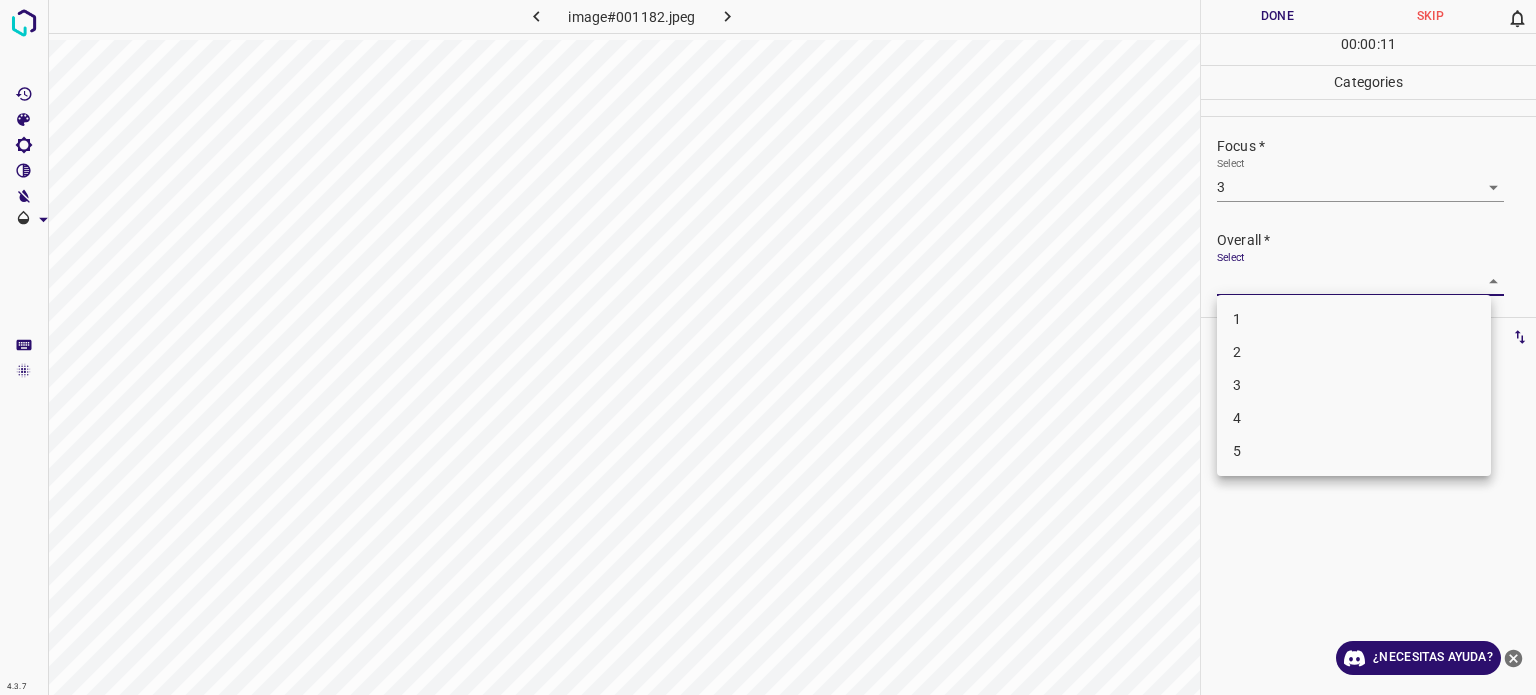 click on "4.3.7 image#001182.jpeg Done Skip 0 00   : 00   : 11   Categories Lighting *  Select 3 3 Focus *  Select 3 3 Overall *  Select ​ Labels   0 Categories 1 Lighting 2 Focus 3 Overall Tools Space Change between modes (Draw & Edit) I Auto labeling R Restore zoom M Zoom in N Zoom out Delete Delete selecte label Filters Z Restore filters X Saturation filter C Brightness filter V Contrast filter B Gray scale filter General O Download ¿Necesitas ayuda? Texto original Valora esta traducción Tu opinión servirá para ayudar a mejorar el Traductor de Google - Texto - Esconder - Borrar 1 2 3 4 5" at bounding box center [768, 347] 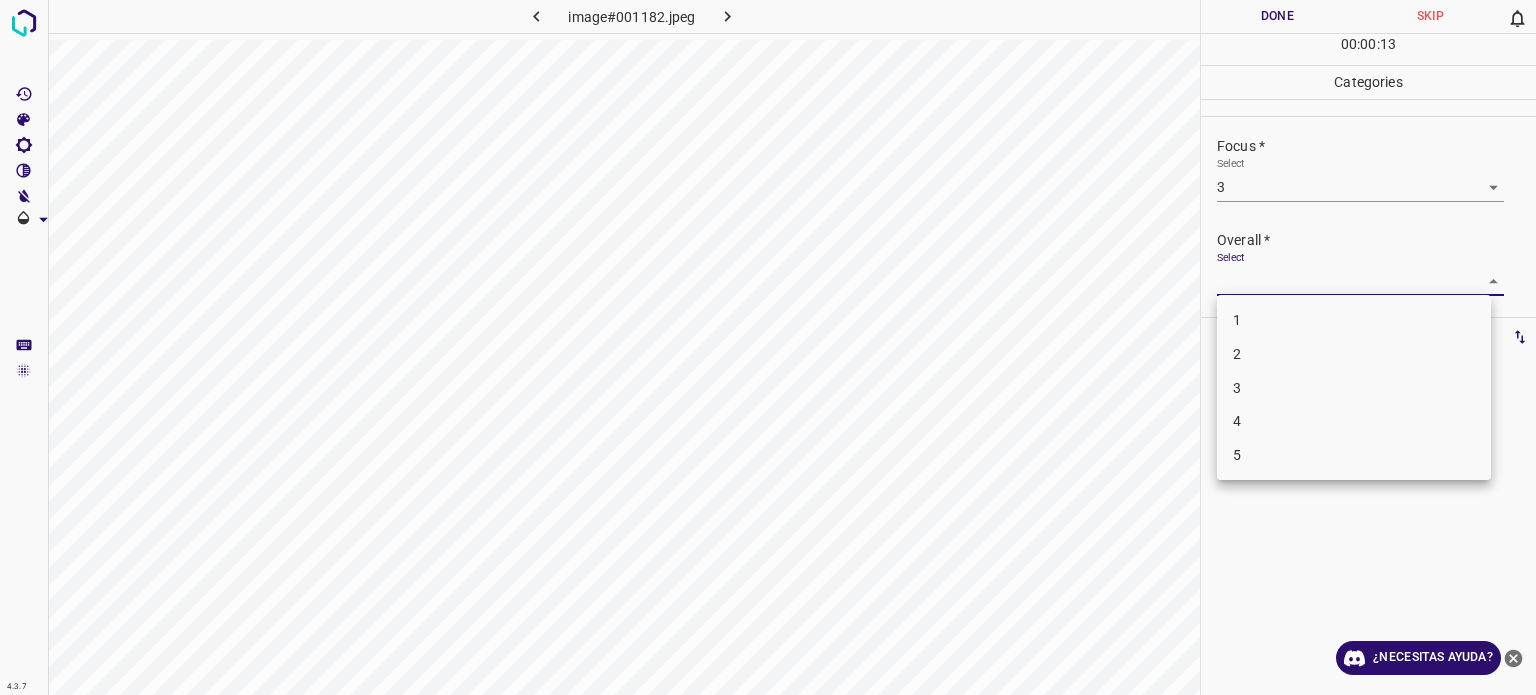 click on "3" at bounding box center (1354, 388) 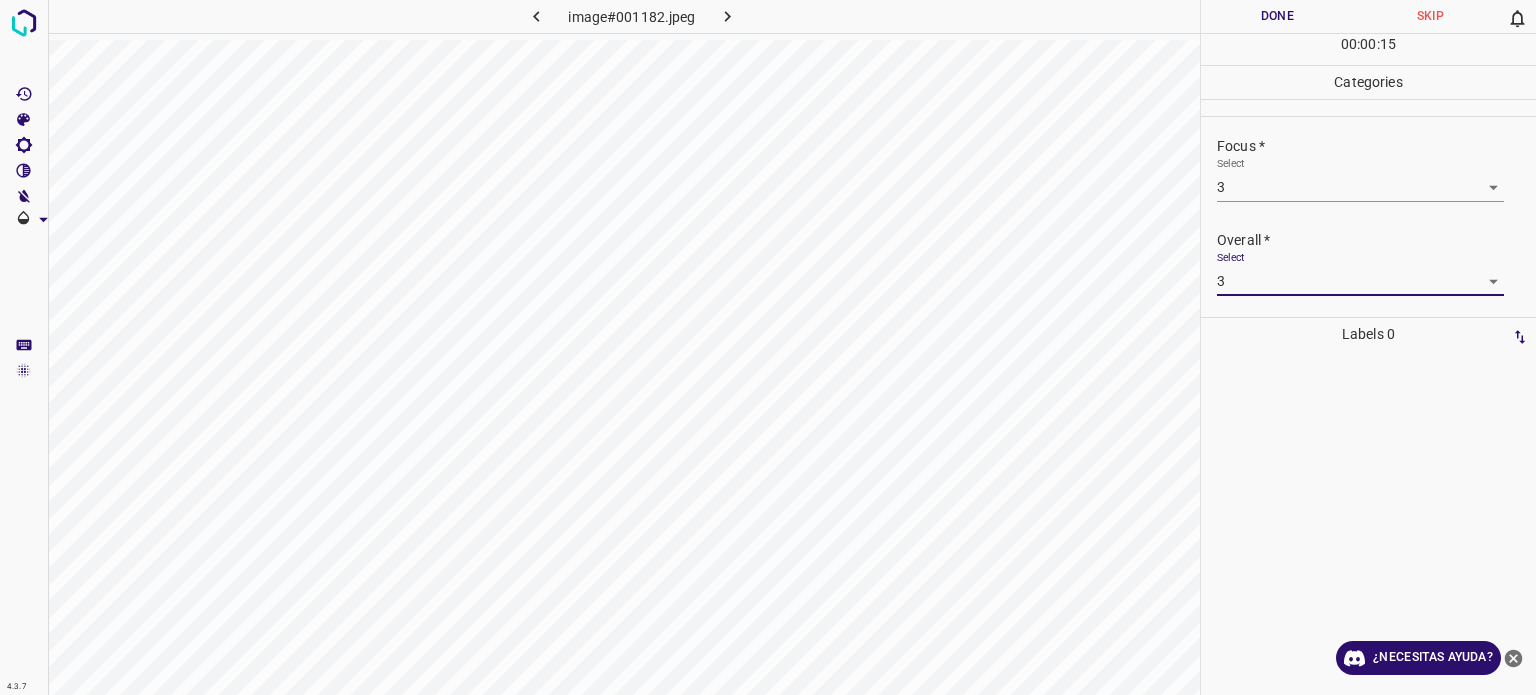 click on "Done" at bounding box center (1277, 16) 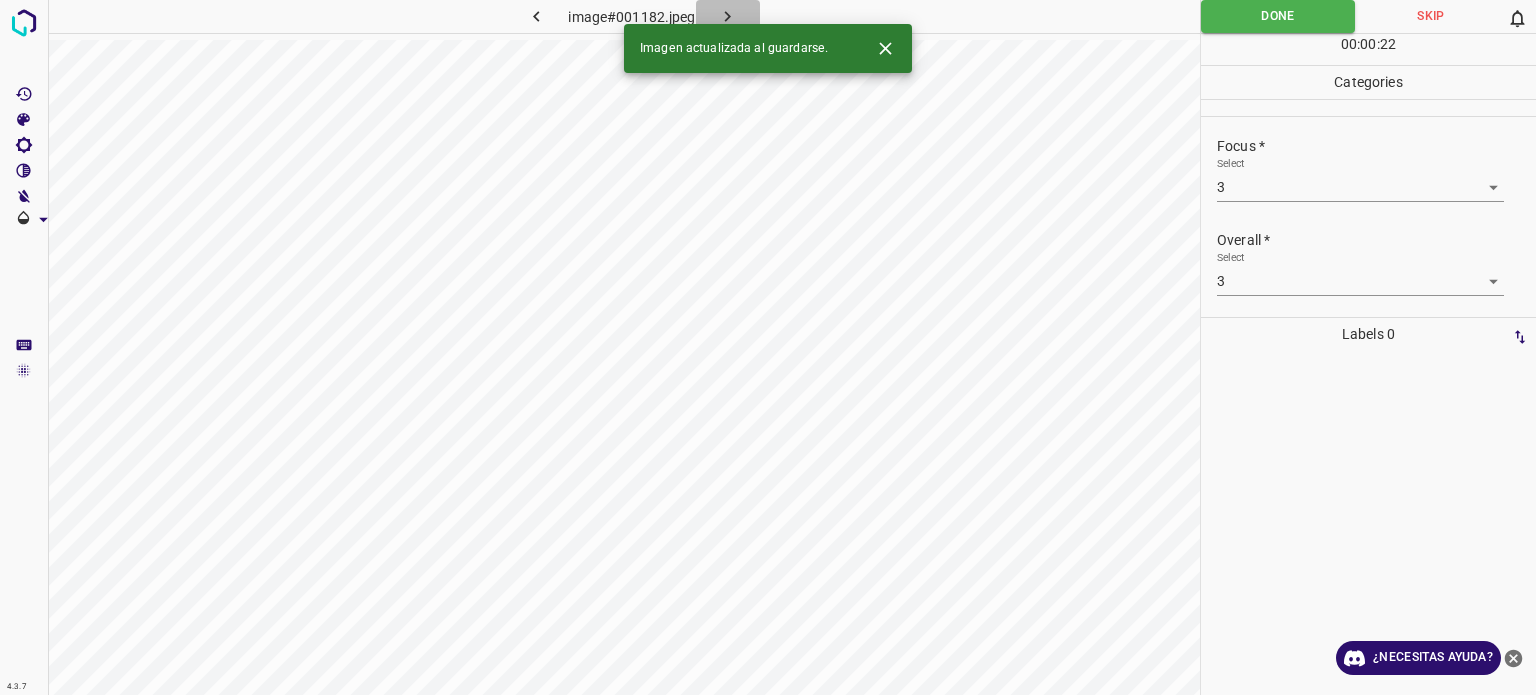 click 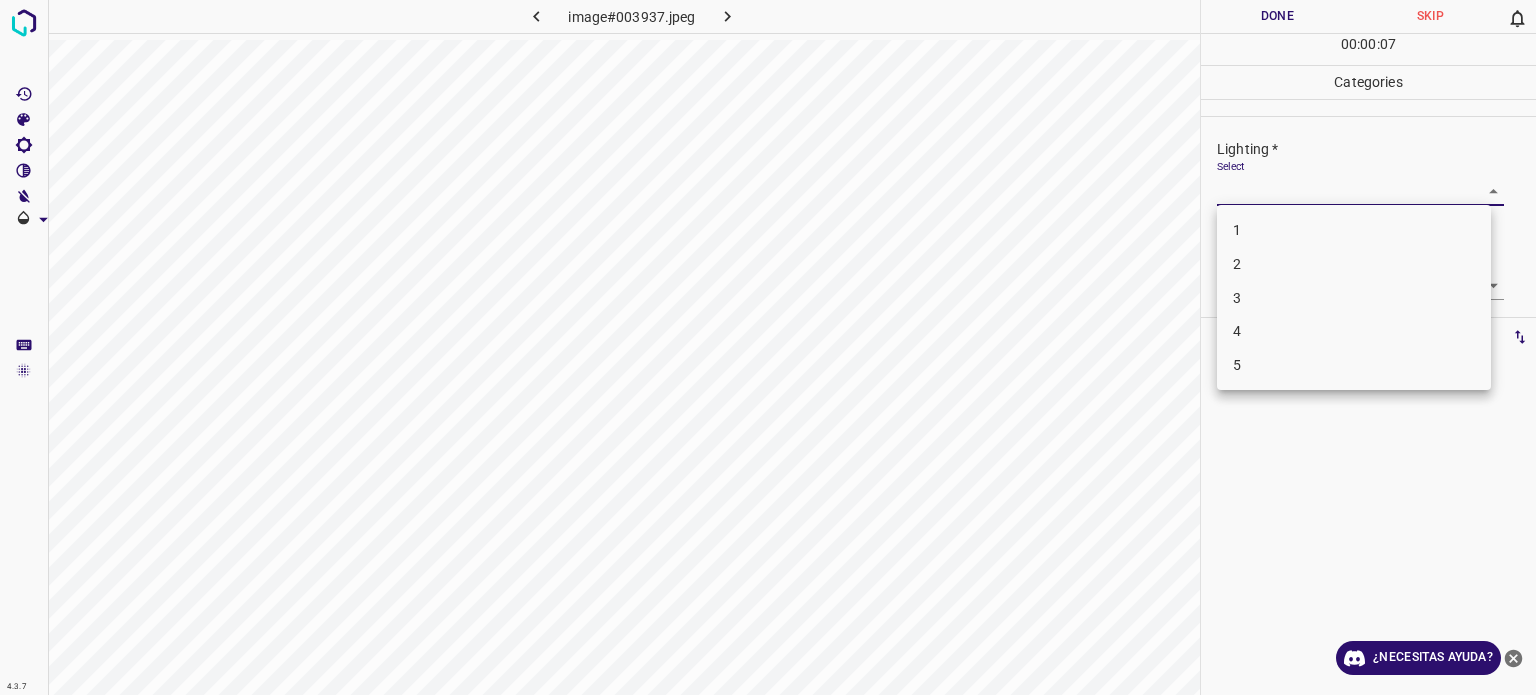 drag, startPoint x: 1234, startPoint y: 198, endPoint x: 1243, endPoint y: 300, distance: 102.396286 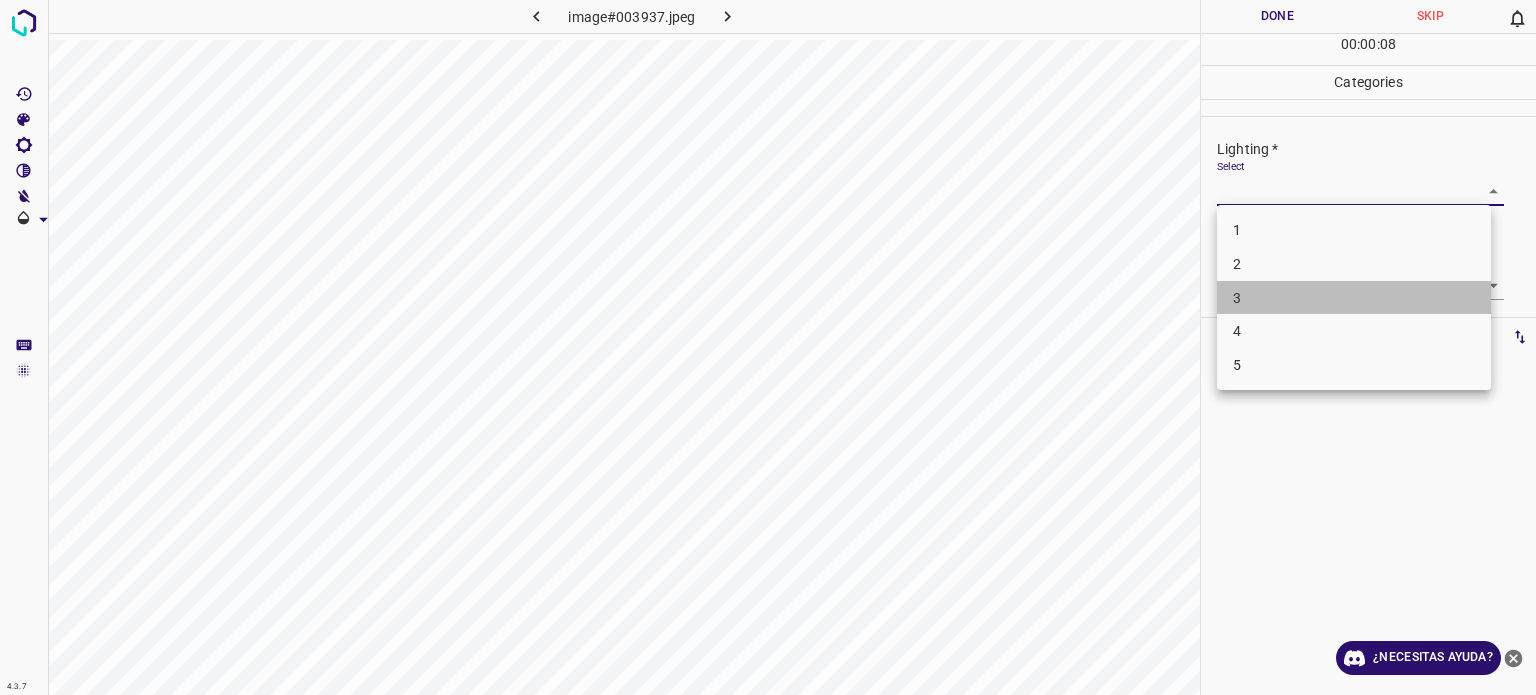 click on "3" at bounding box center [1354, 298] 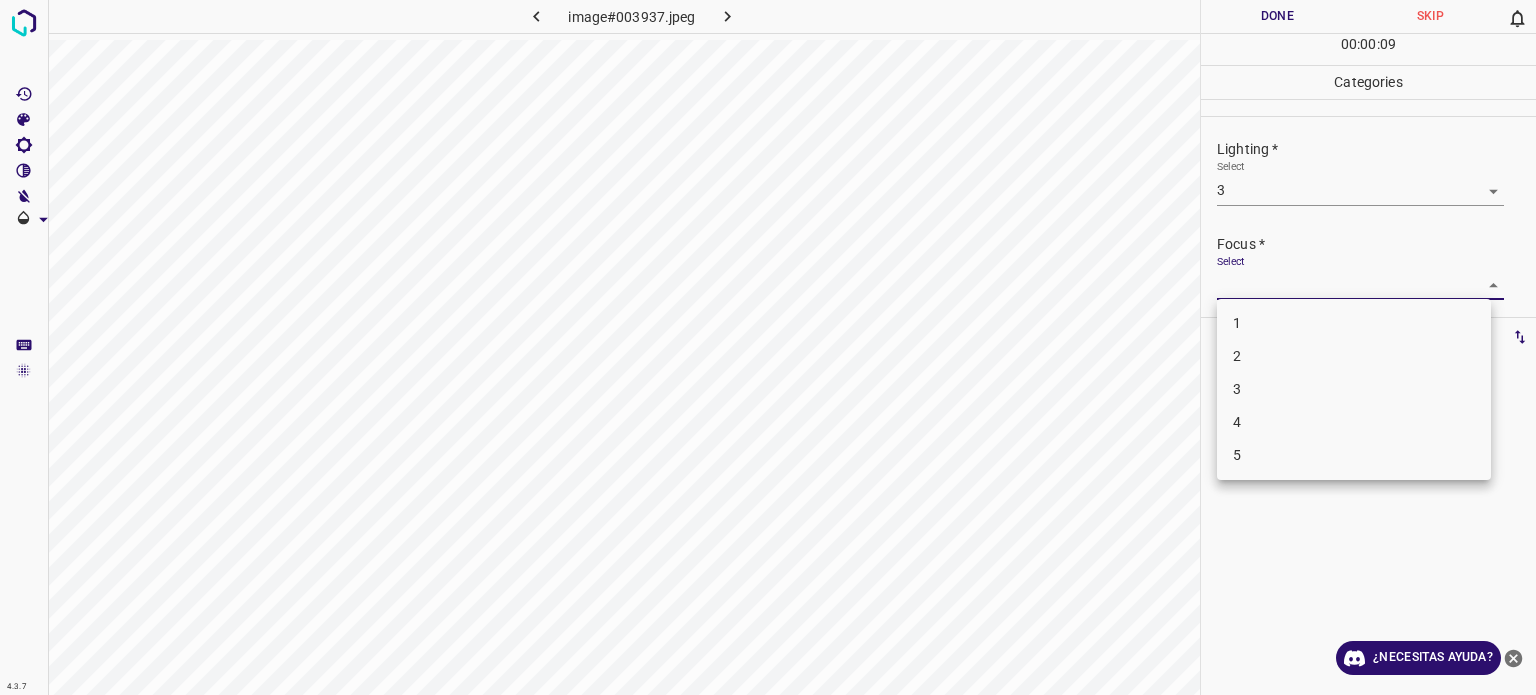 click on "4.3.7 image#003937.jpeg Done Skip 0 00   : 00   : 09   Categories Lighting *  Select 3 3 Focus *  Select ​ Overall *  Select ​ Labels   0 Categories 1 Lighting 2 Focus 3 Overall Tools Space Change between modes (Draw & Edit) I Auto labeling R Restore zoom M Zoom in N Zoom out Delete Delete selecte label Filters Z Restore filters X Saturation filter C Brightness filter V Contrast filter B Gray scale filter General O Download ¿Necesitas ayuda? Texto original Valora esta traducción Tu opinión servirá para ayudar a mejorar el Traductor de Google - Texto - Esconder - Borrar 1 2 3 4 5" at bounding box center [768, 347] 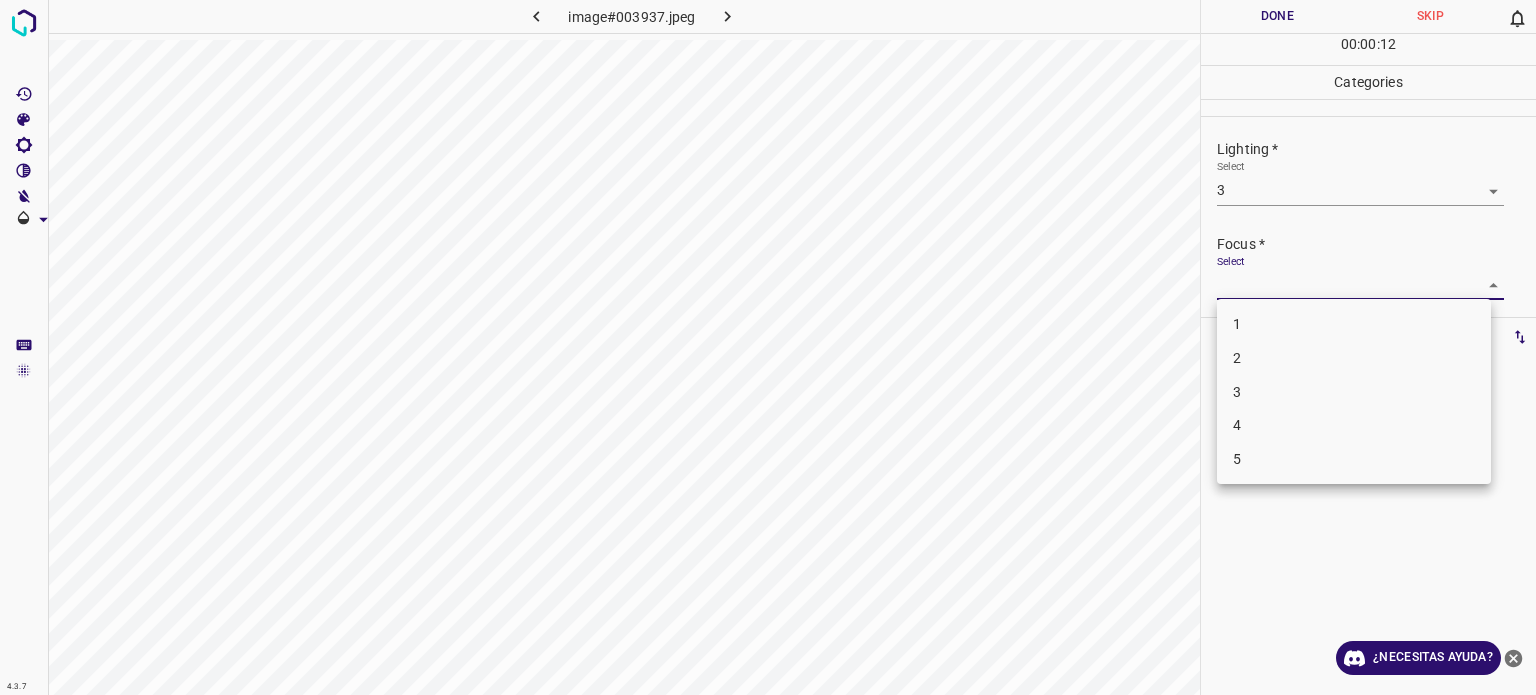click on "3" at bounding box center [1237, 391] 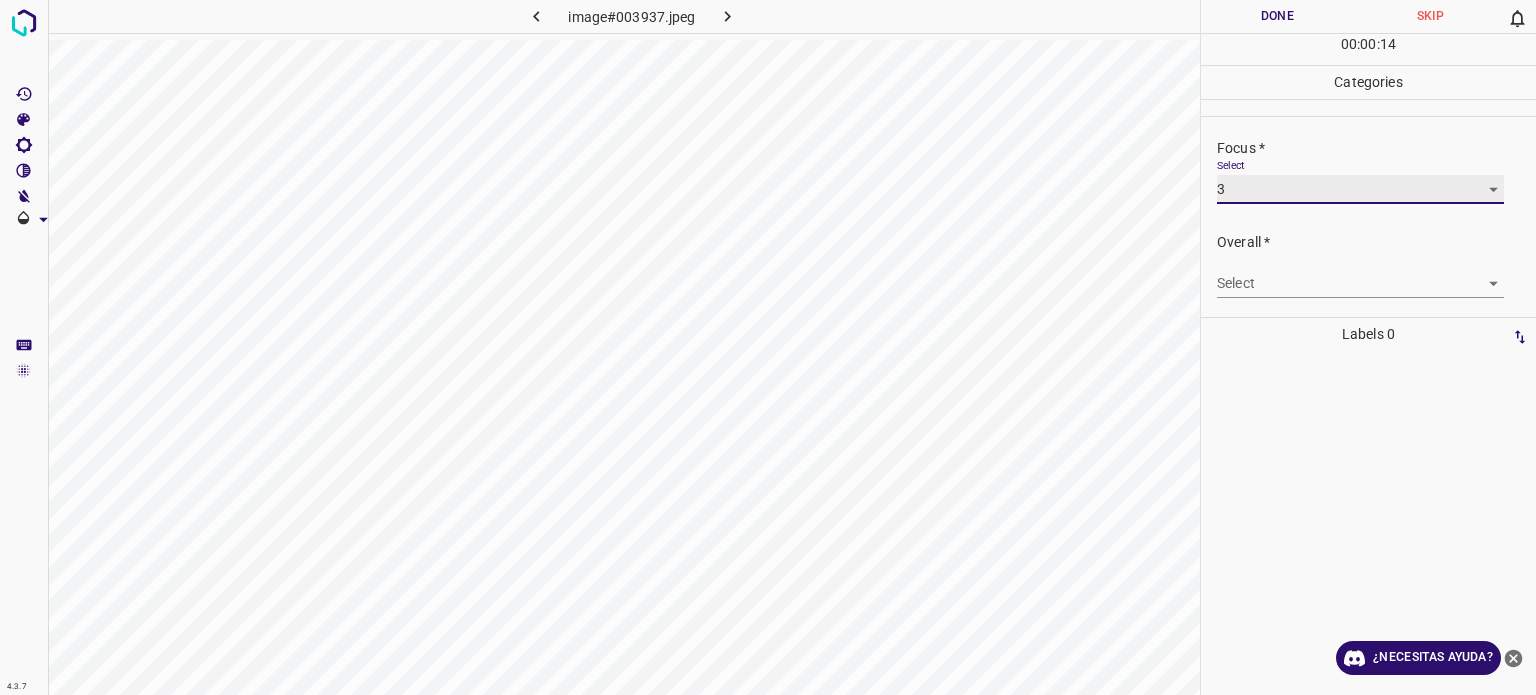 scroll, scrollTop: 98, scrollLeft: 0, axis: vertical 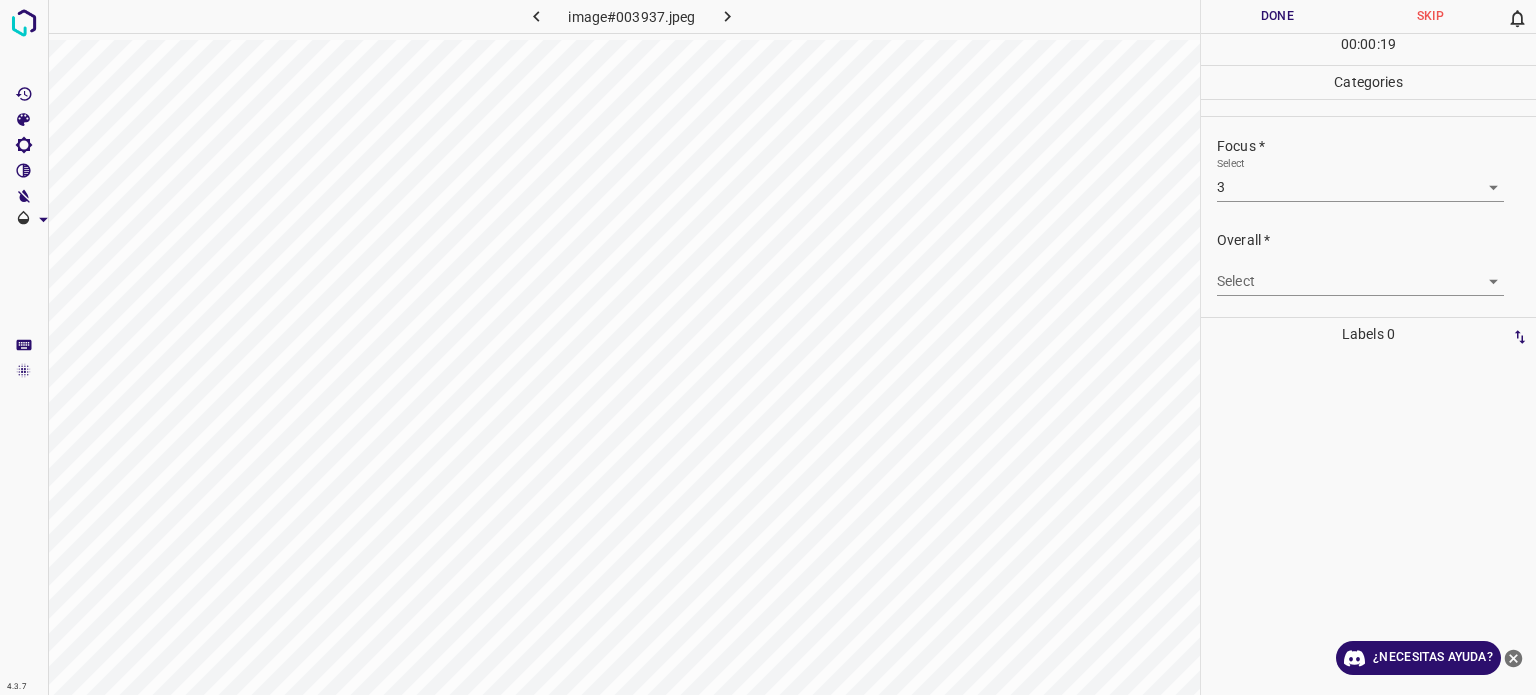 click on "Overall *  Select ​" at bounding box center [1368, 263] 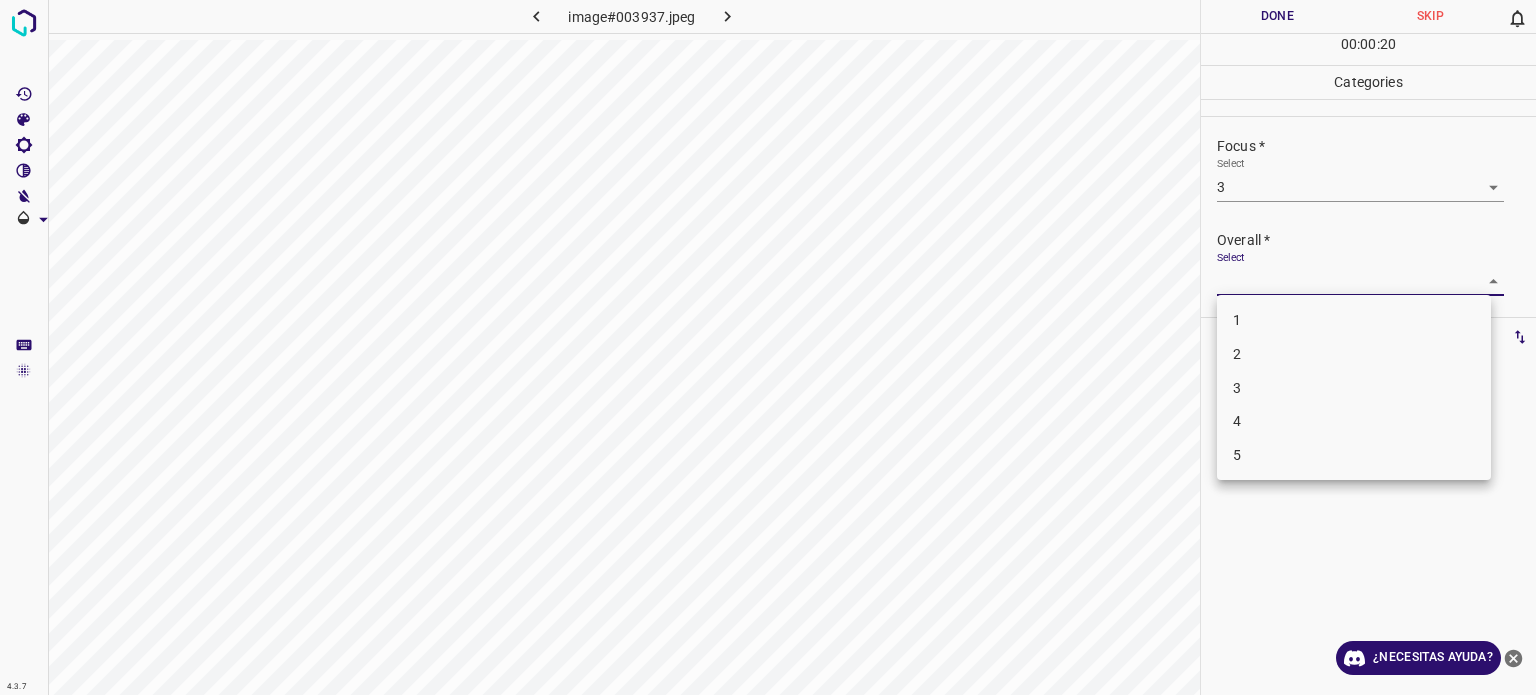 click on "4.3.7 image#003937.jpeg Done Skip 0 00   : 00   : 20   Categories Lighting *  Select 3 3 Focus *  Select 3 3 Overall *  Select ​ Labels   0 Categories 1 Lighting 2 Focus 3 Overall Tools Space Change between modes (Draw & Edit) I Auto labeling R Restore zoom M Zoom in N Zoom out Delete Delete selecte label Filters Z Restore filters X Saturation filter C Brightness filter V Contrast filter B Gray scale filter General O Download ¿Necesitas ayuda? Texto original Valora esta traducción Tu opinión servirá para ayudar a mejorar el Traductor de Google - Texto - Esconder - Borrar 1 2 3 4 5" at bounding box center [768, 347] 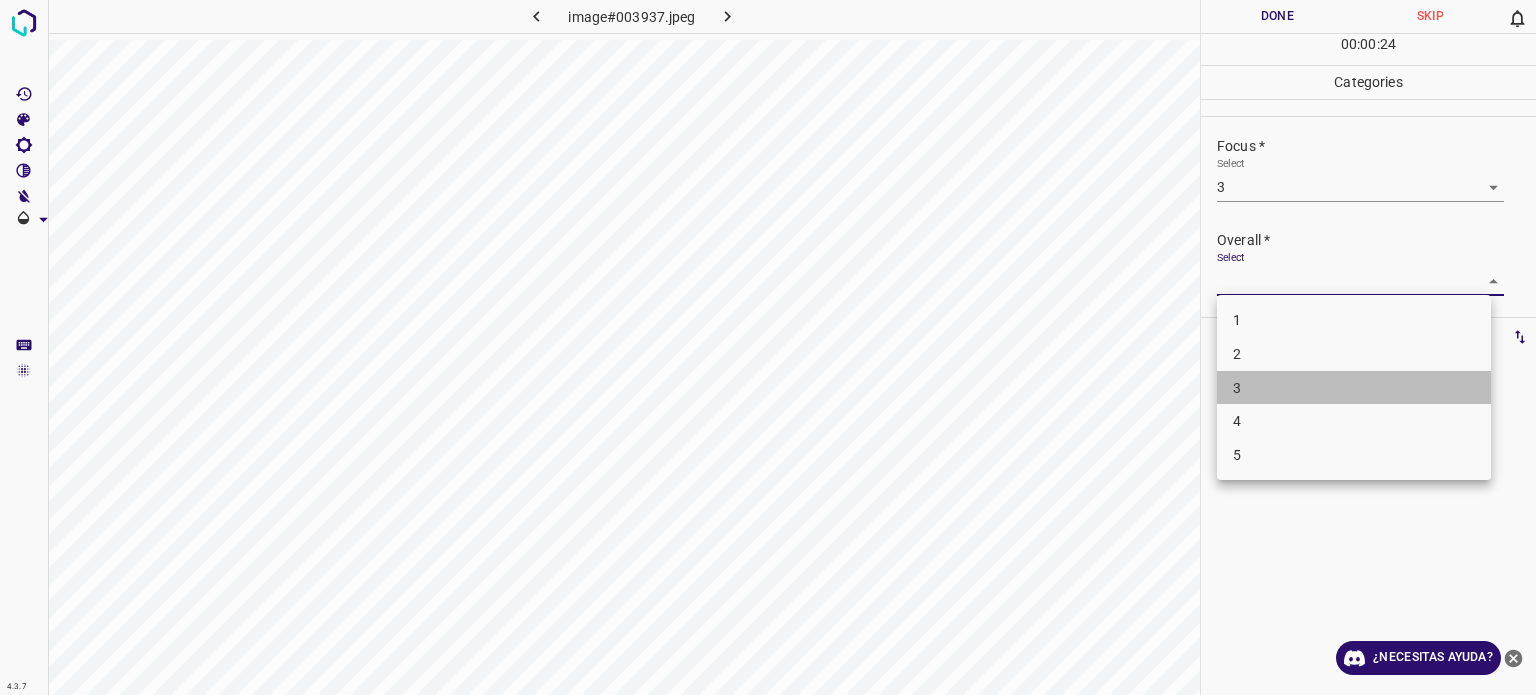 click on "3" at bounding box center [1237, 387] 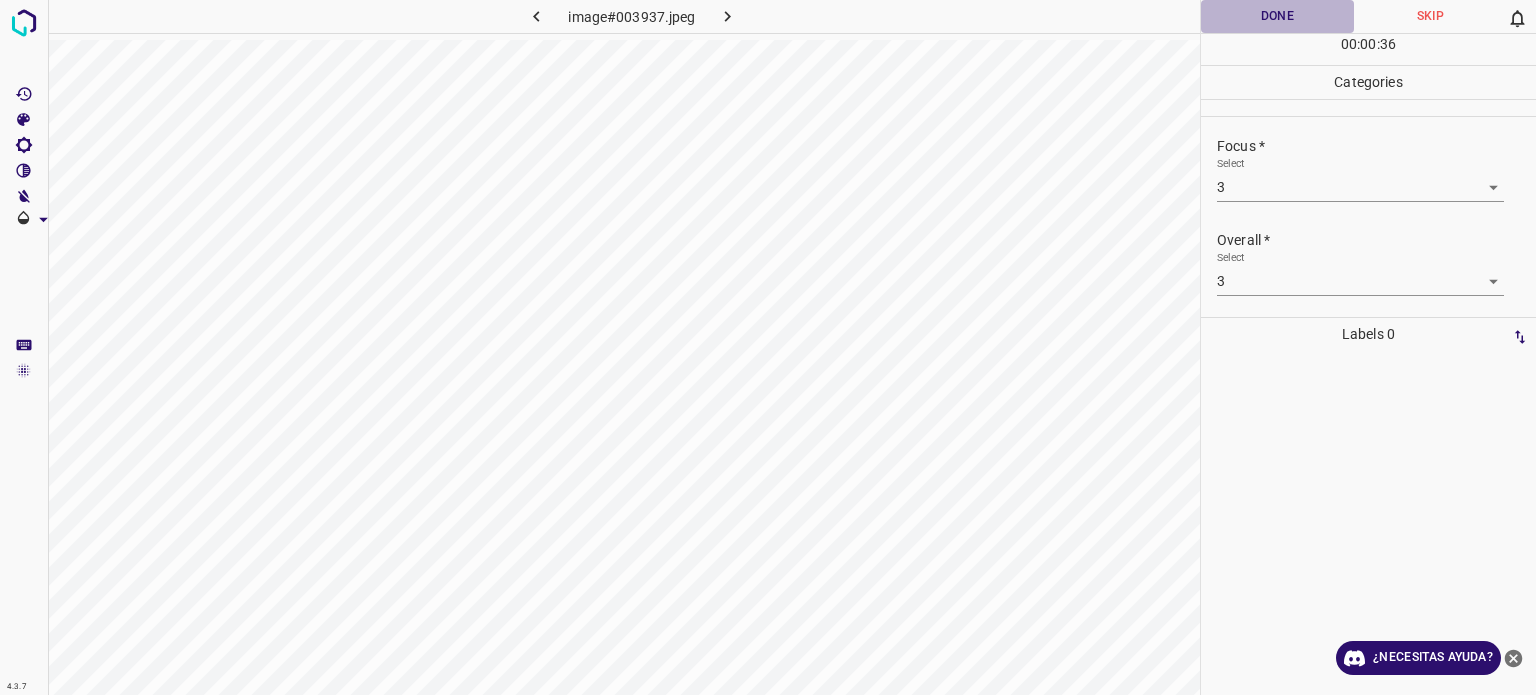 click on "Done" at bounding box center (1277, 16) 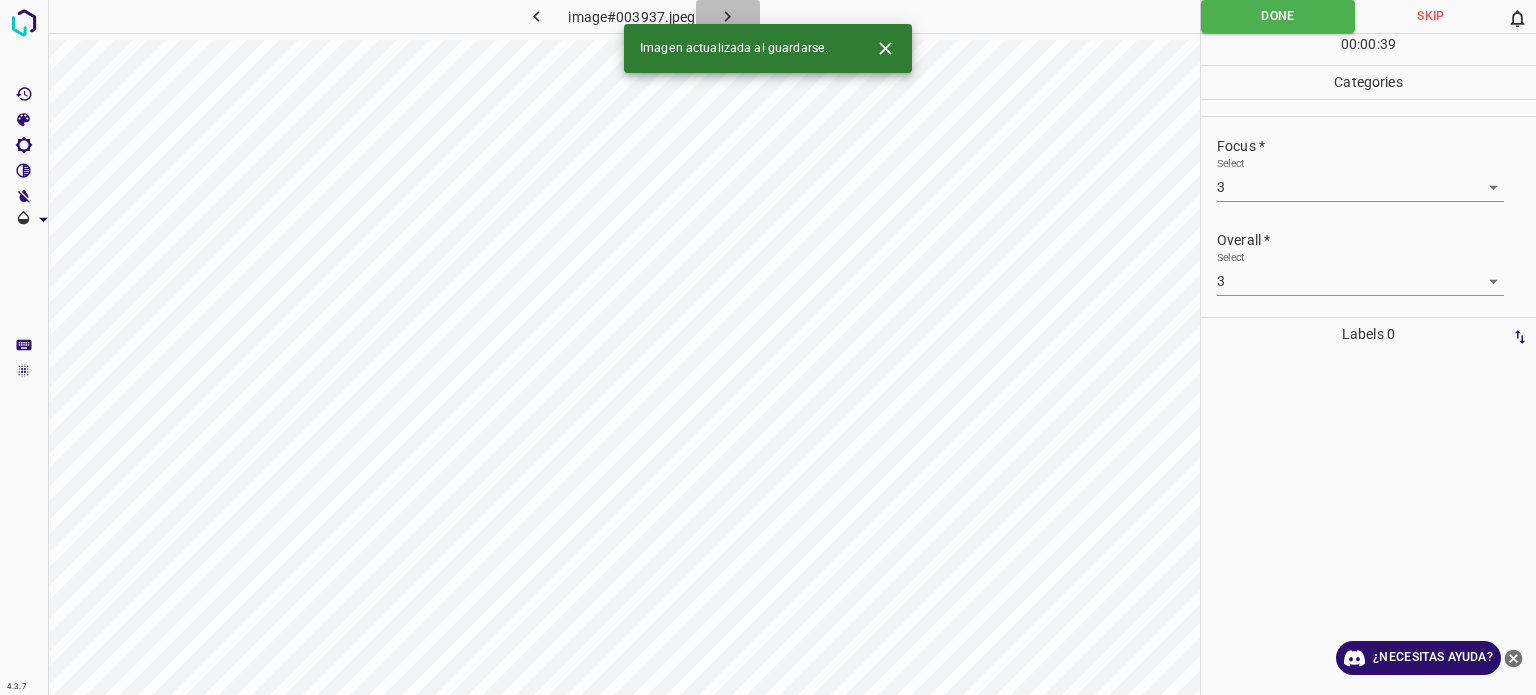 click 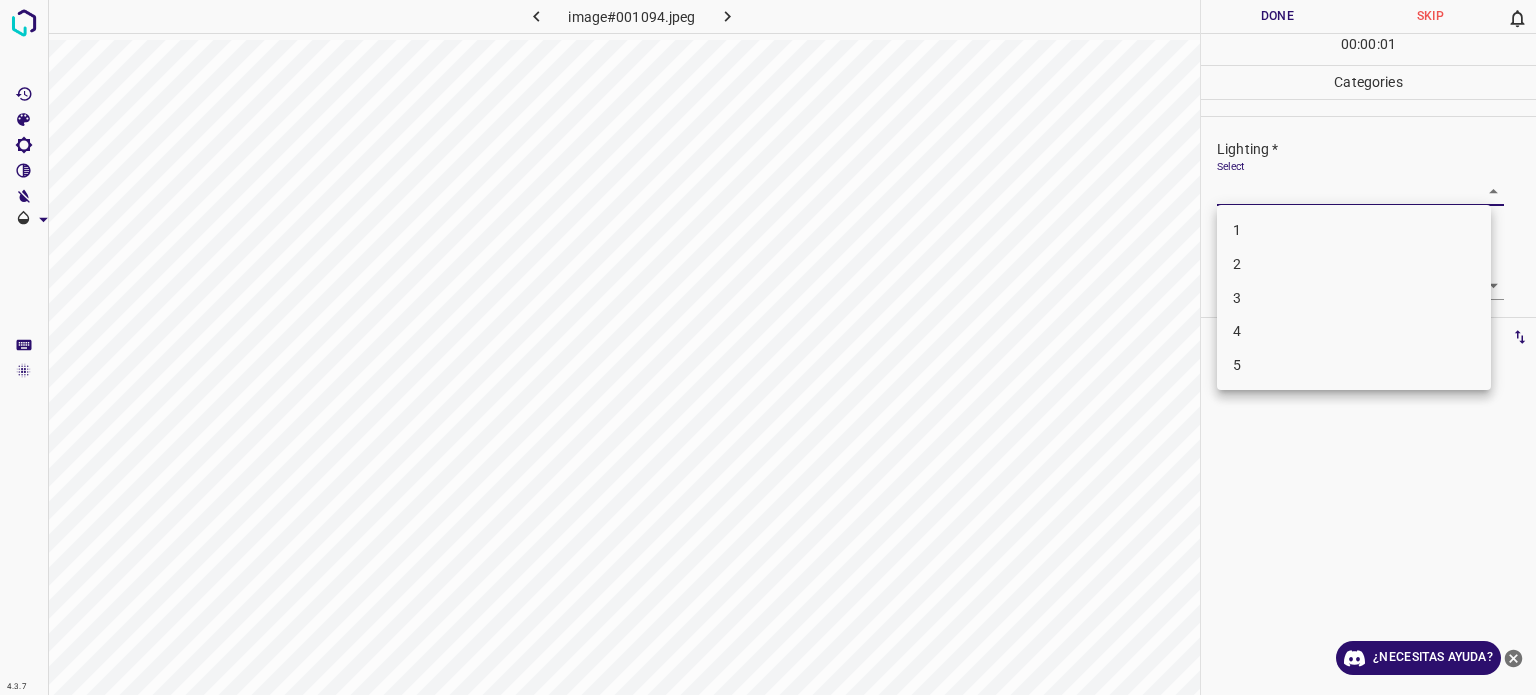 click on "4.3.7 image#001094.jpeg Done Skip 0 00   : 00   : 01   Categories Lighting *  Select ​ Focus *  Select ​ Overall *  Select ​ Labels   0 Categories 1 Lighting 2 Focus 3 Overall Tools Space Change between modes (Draw & Edit) I Auto labeling R Restore zoom M Zoom in N Zoom out Delete Delete selecte label Filters Z Restore filters X Saturation filter C Brightness filter V Contrast filter B Gray scale filter General O Download ¿Necesitas ayuda? Texto original Valora esta traducción Tu opinión servirá para ayudar a mejorar el Traductor de Google - Texto - Esconder - Borrar 1 2 3 4 5" at bounding box center (768, 347) 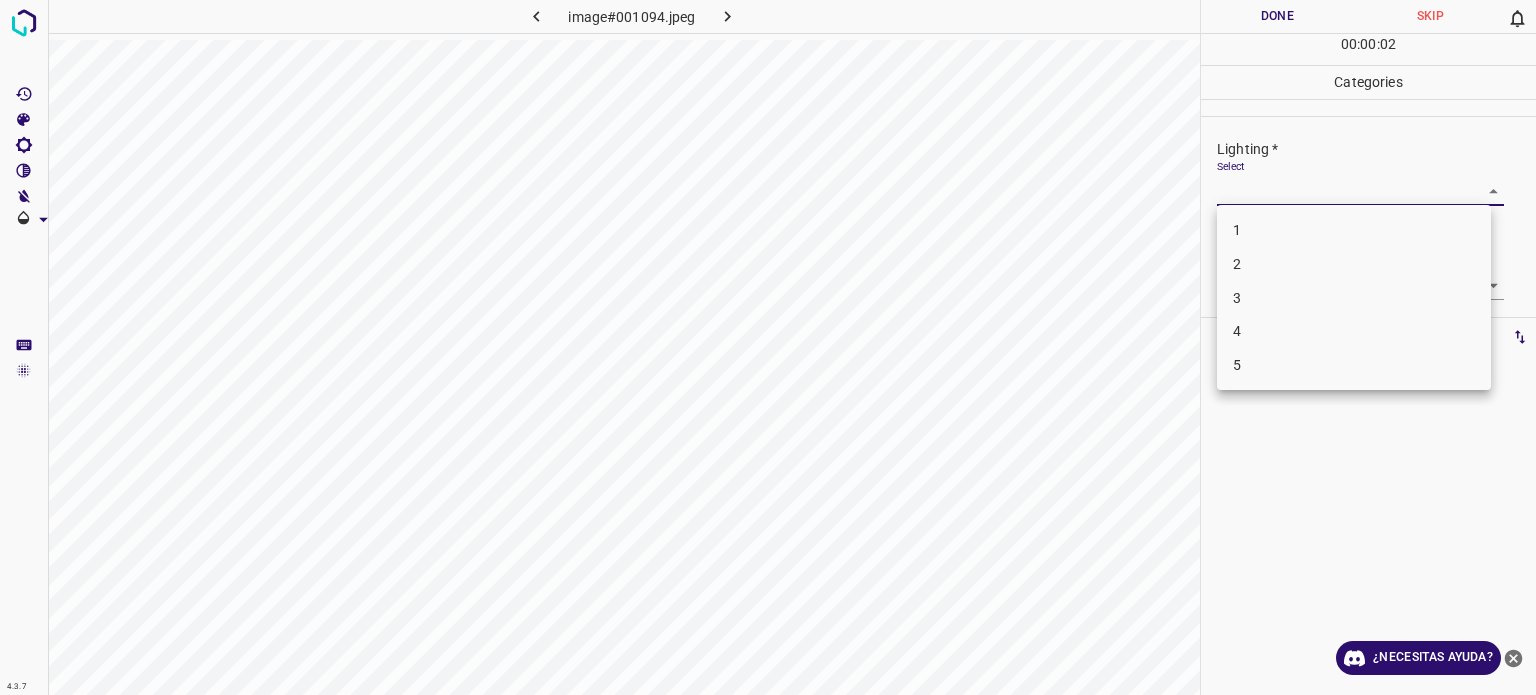 drag, startPoint x: 1296, startPoint y: 187, endPoint x: 1254, endPoint y: 299, distance: 119.61605 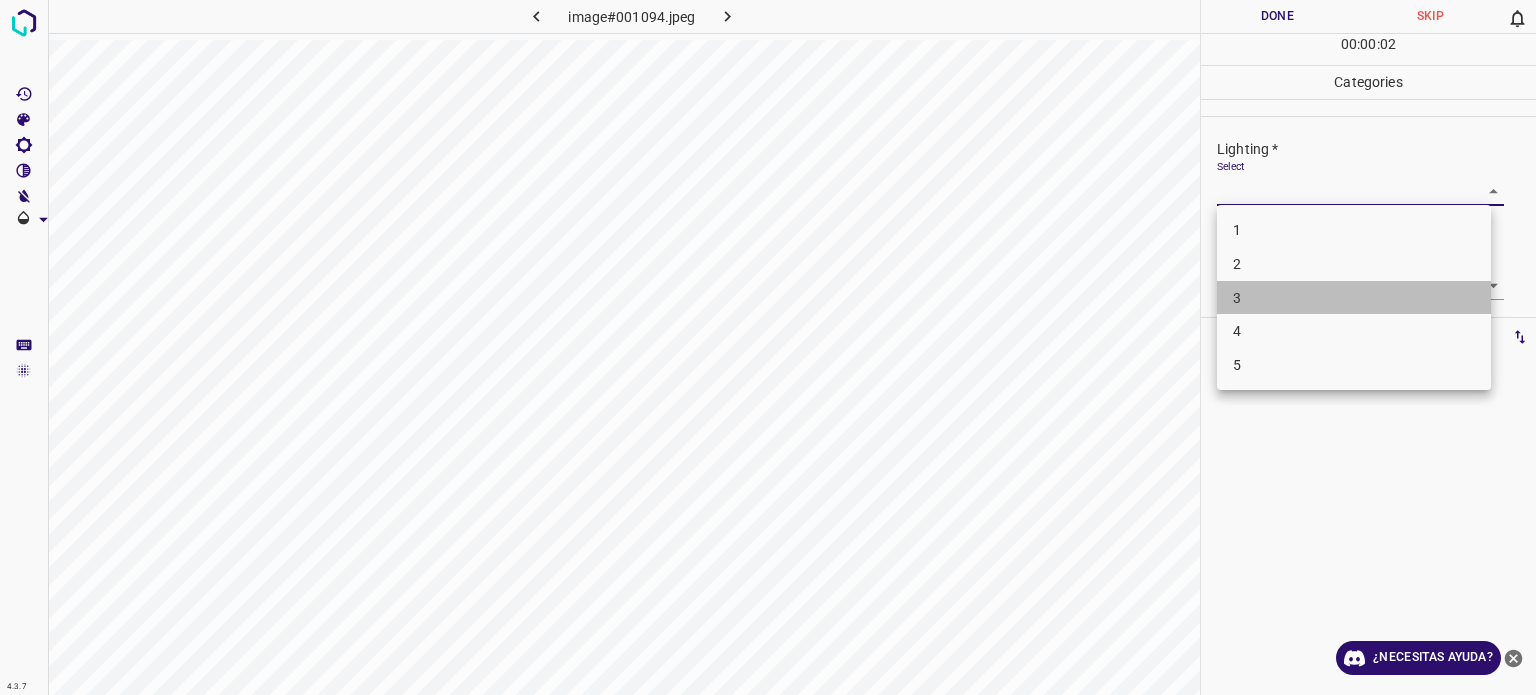 click on "3" at bounding box center (1354, 298) 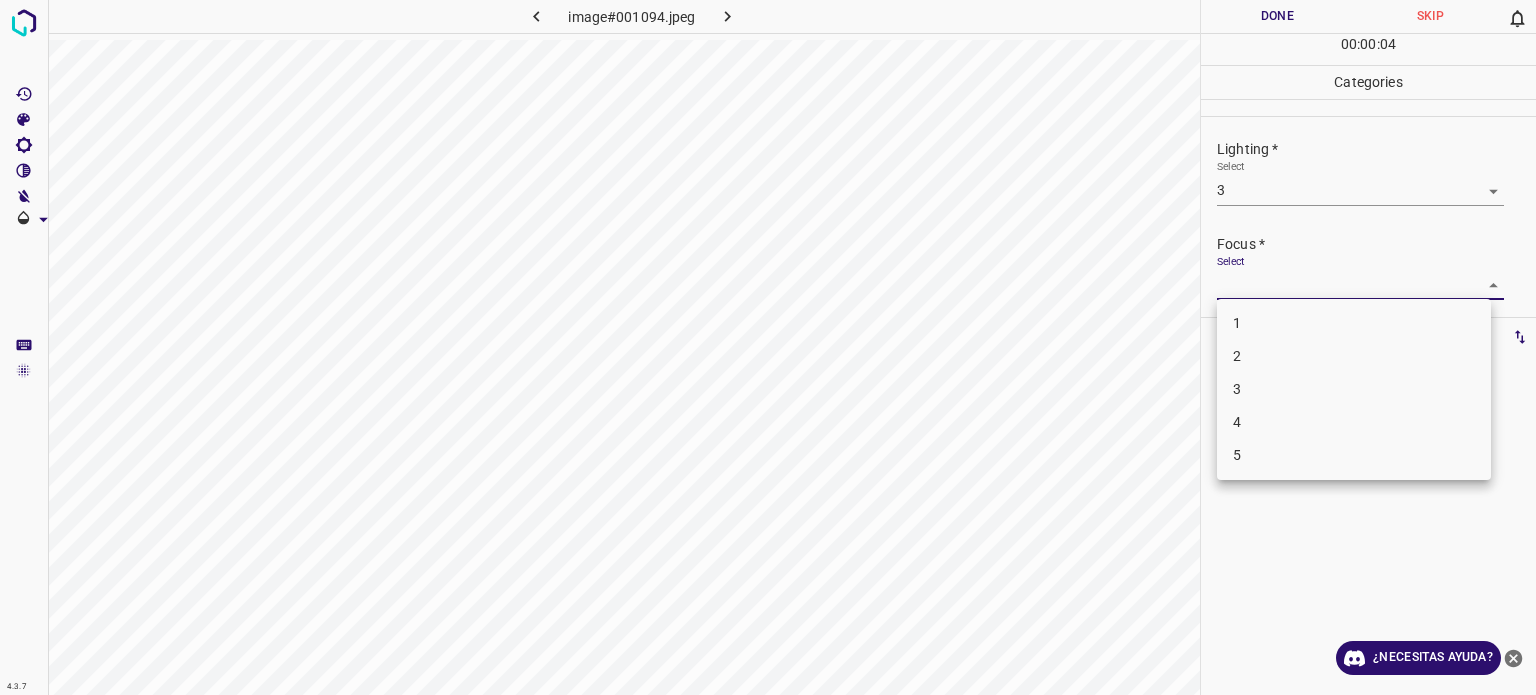 click on "4.3.7 image#001094.jpeg Done Skip 0 00   : 00   : 04   Categories Lighting *  Select 3 3 Focus *  Select ​ Overall *  Select ​ Labels   0 Categories 1 Lighting 2 Focus 3 Overall Tools Space Change between modes (Draw & Edit) I Auto labeling R Restore zoom M Zoom in N Zoom out Delete Delete selecte label Filters Z Restore filters X Saturation filter C Brightness filter V Contrast filter B Gray scale filter General O Download ¿Necesitas ayuda? Texto original Valora esta traducción Tu opinión servirá para ayudar a mejorar el Traductor de Google - Texto - Esconder - Borrar 1 2 3 4 5" at bounding box center (768, 347) 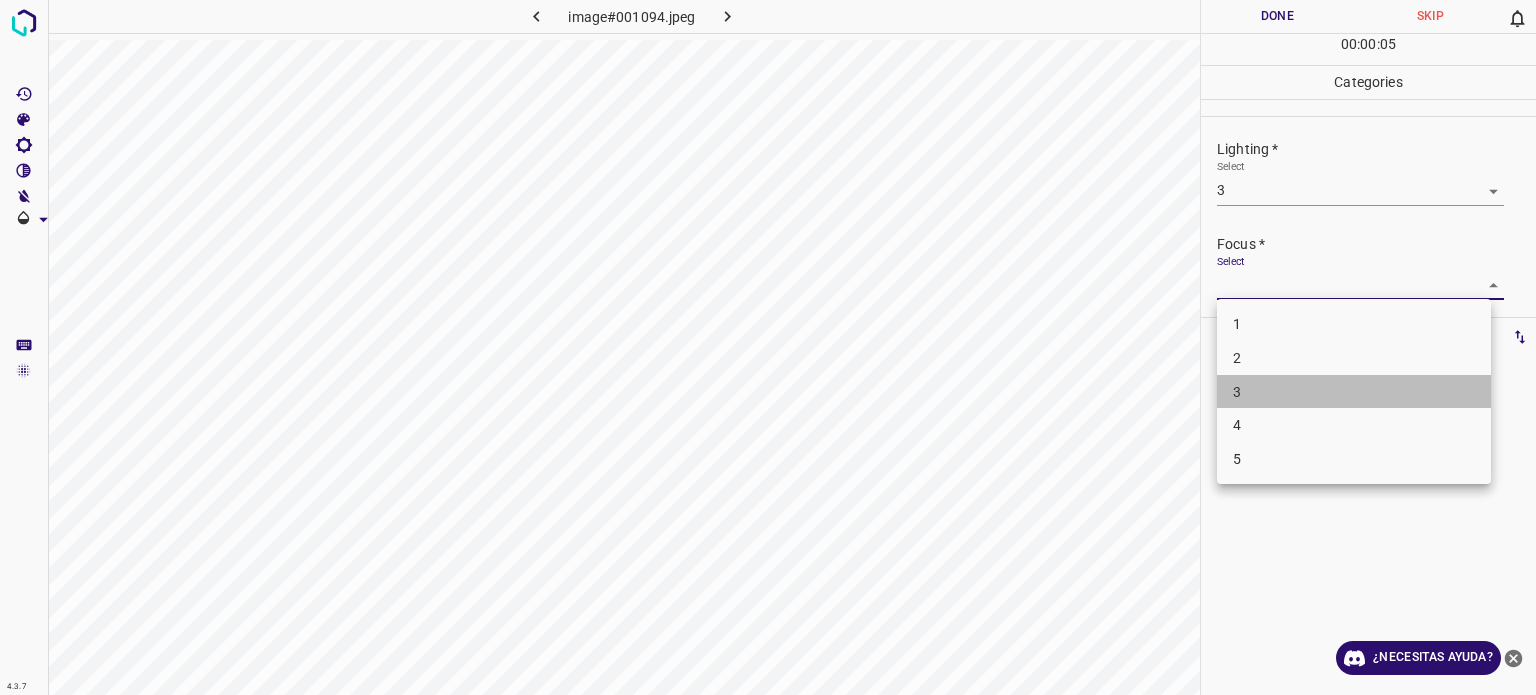 click on "3" at bounding box center (1354, 392) 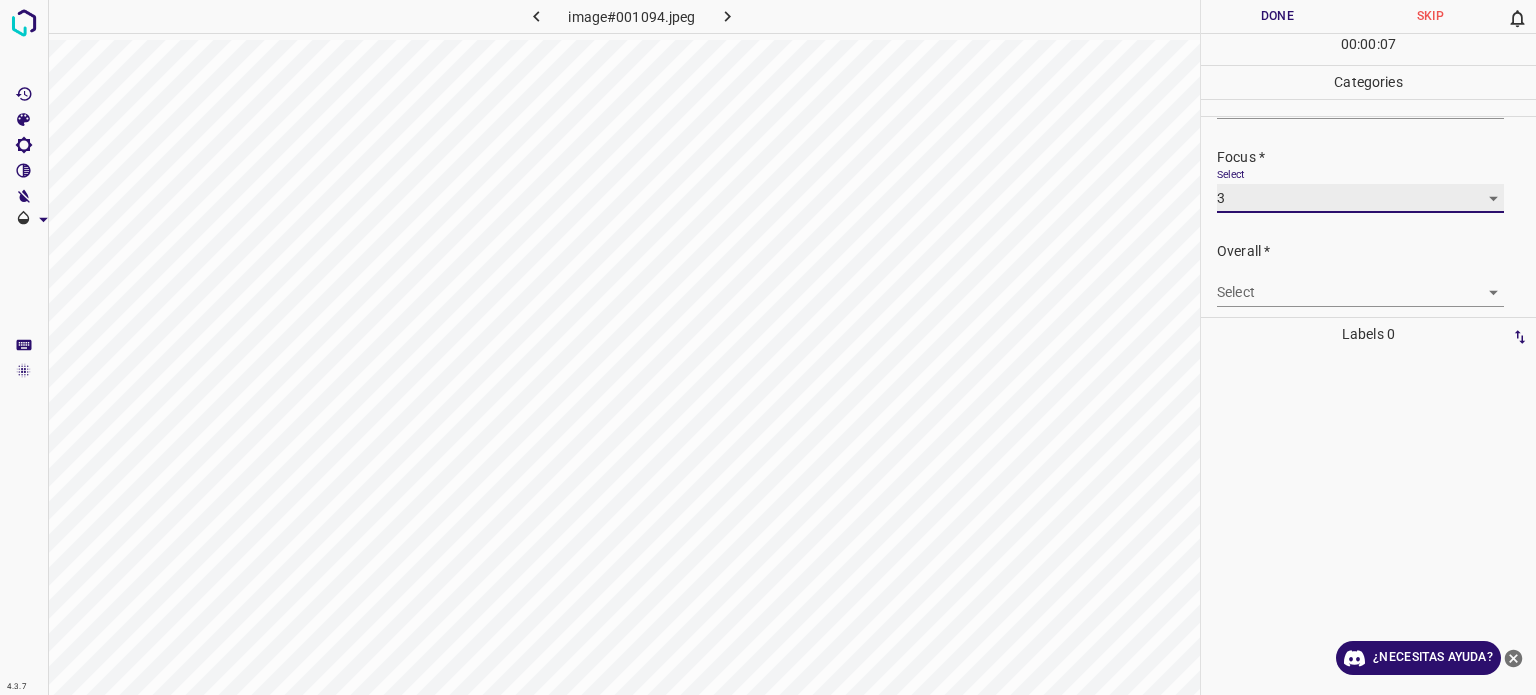 scroll, scrollTop: 98, scrollLeft: 0, axis: vertical 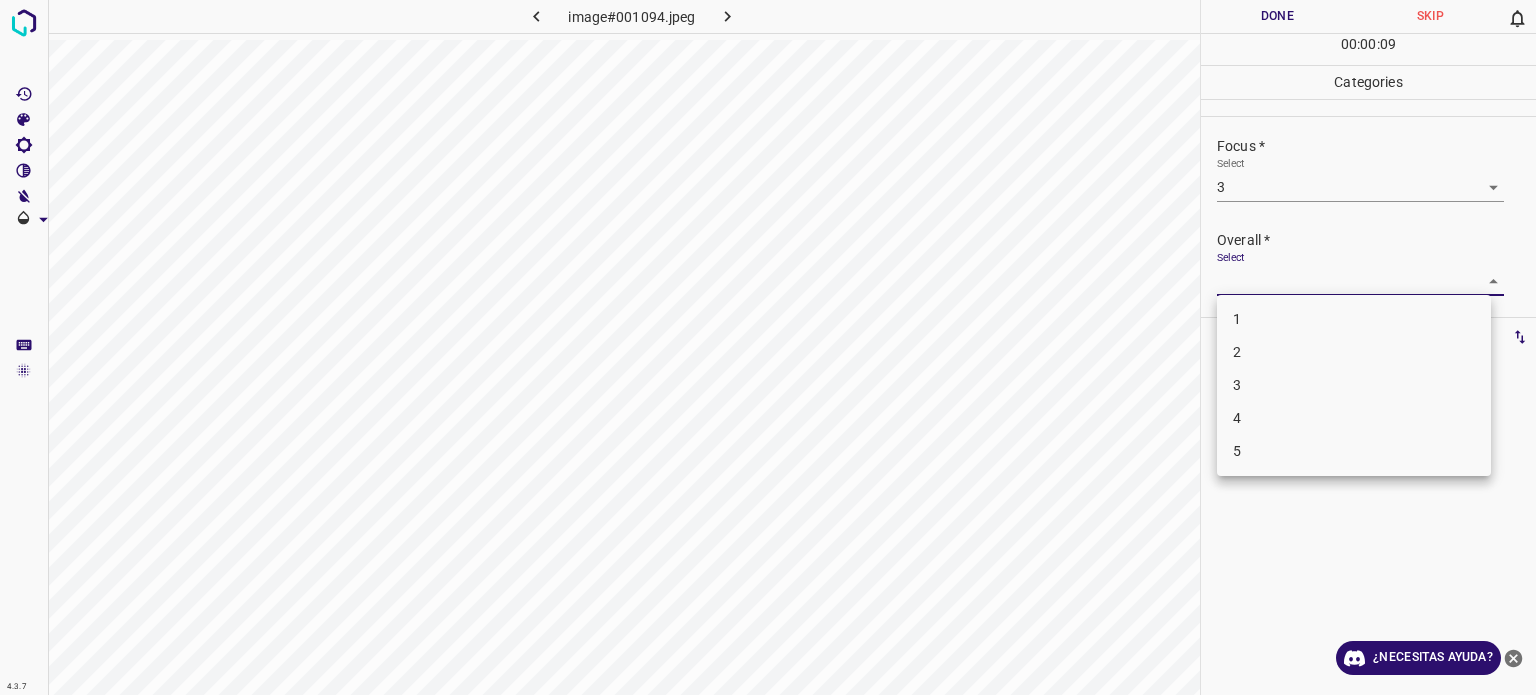 click on "4.3.7 image#001094.jpeg Done Skip 0 00   : 00   : 09   Categories Lighting *  Select 3 3 Focus *  Select 3 3 Overall *  Select ​ Labels   0 Categories 1 Lighting 2 Focus 3 Overall Tools Space Change between modes (Draw & Edit) I Auto labeling R Restore zoom M Zoom in N Zoom out Delete Delete selecte label Filters Z Restore filters X Saturation filter C Brightness filter V Contrast filter B Gray scale filter General O Download ¿Necesitas ayuda? Texto original Valora esta traducción Tu opinión servirá para ayudar a mejorar el Traductor de Google - Texto - Esconder - Borrar 1 2 3 4 5" at bounding box center (768, 347) 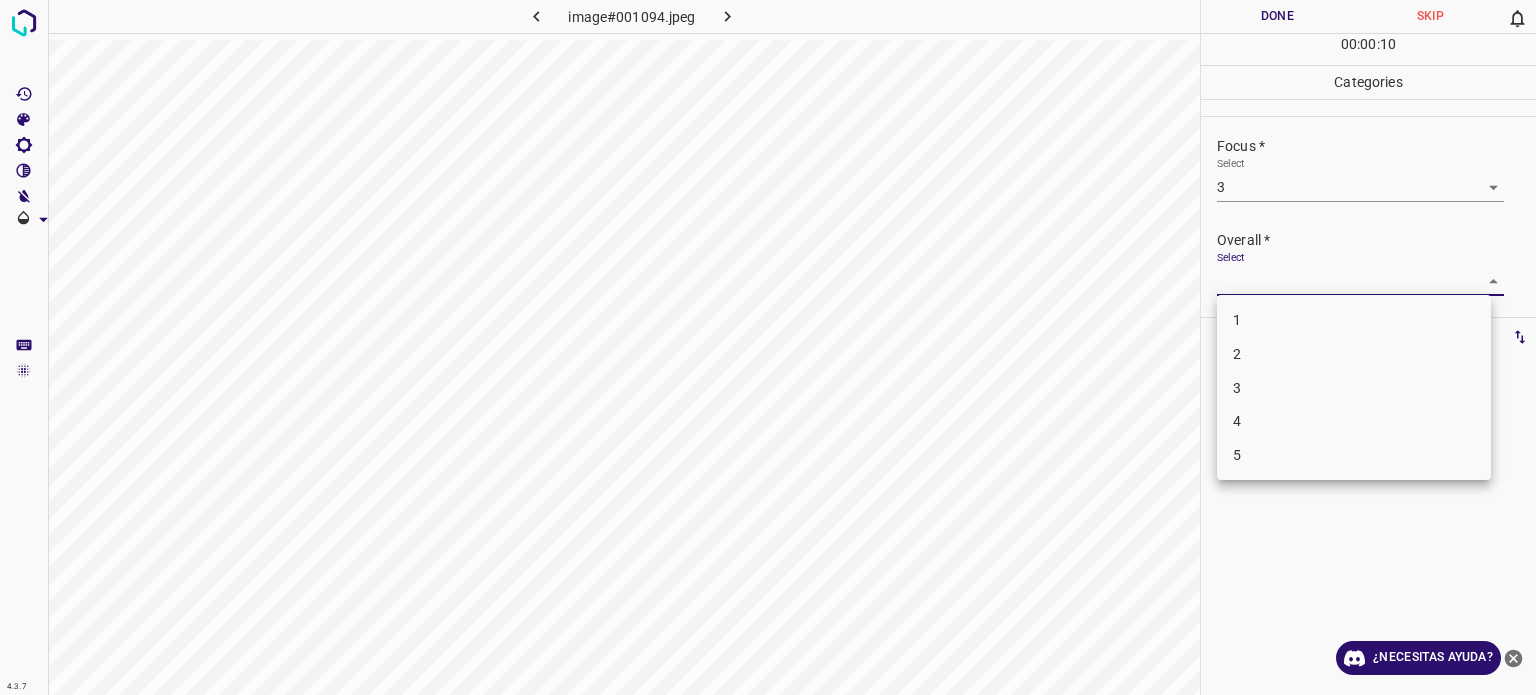 click on "3" at bounding box center [1354, 388] 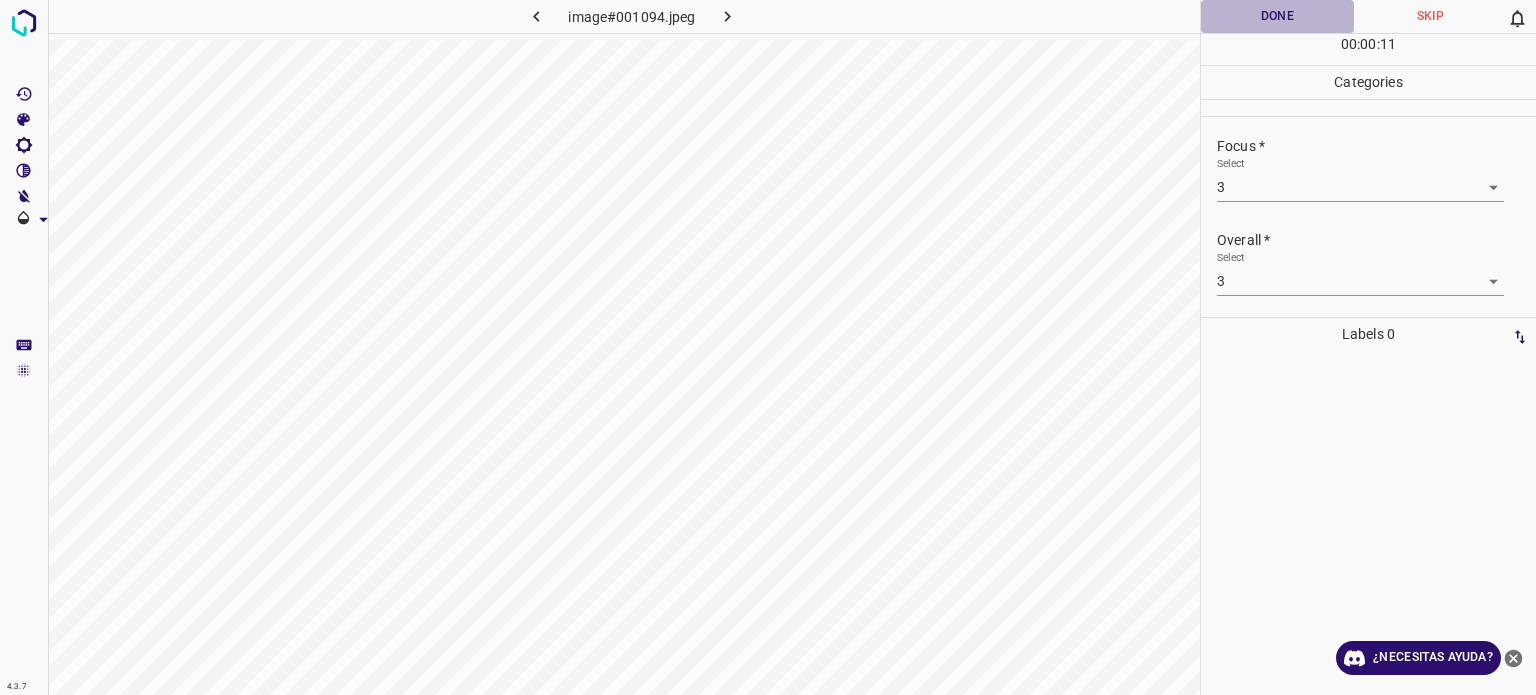click on "Done" at bounding box center (1277, 16) 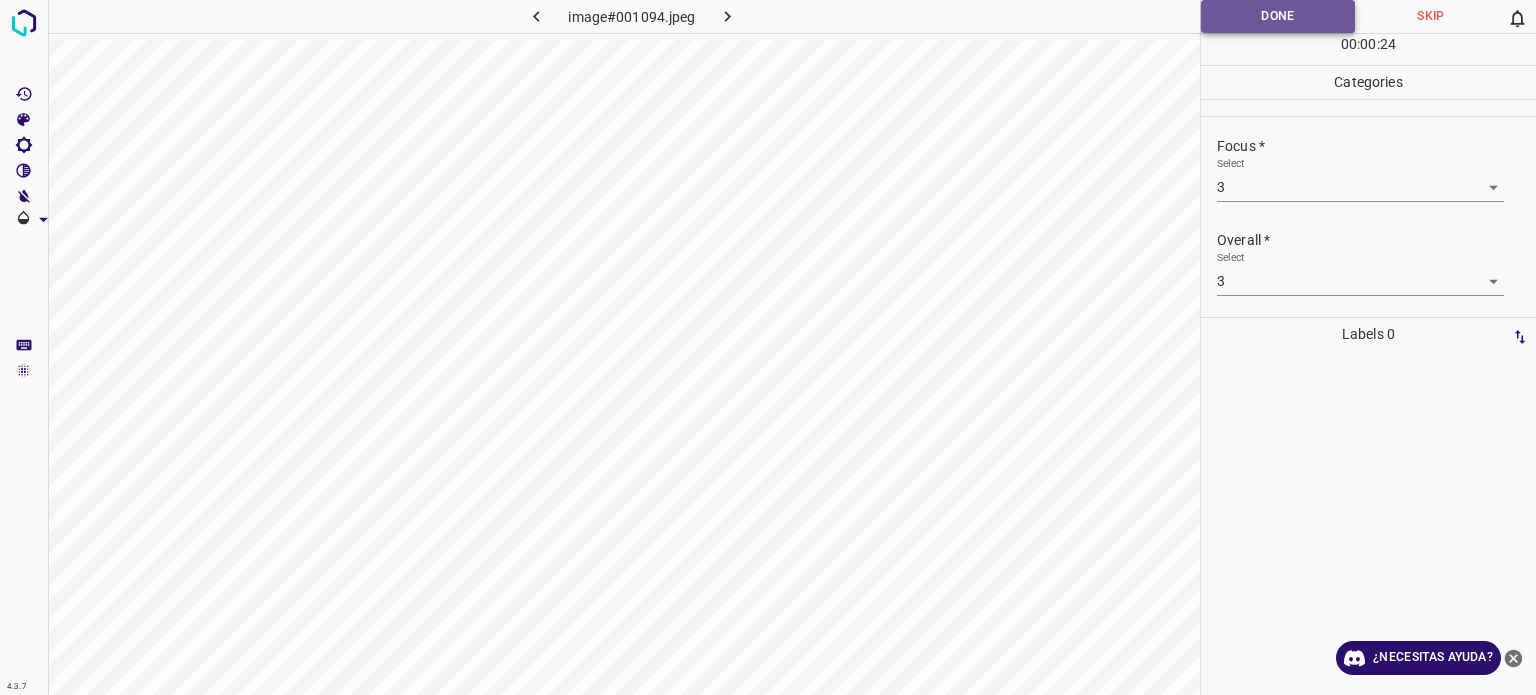 click on "Done" at bounding box center [1278, 16] 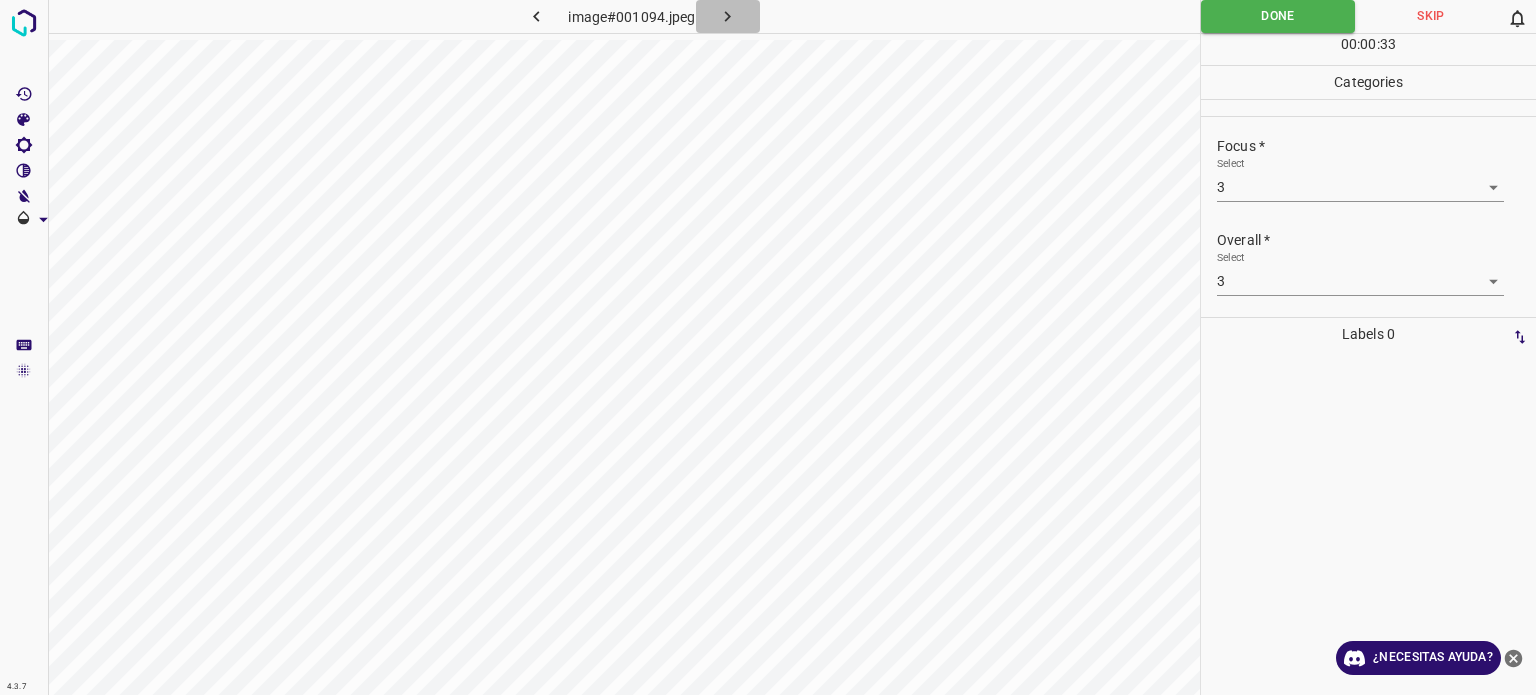 click 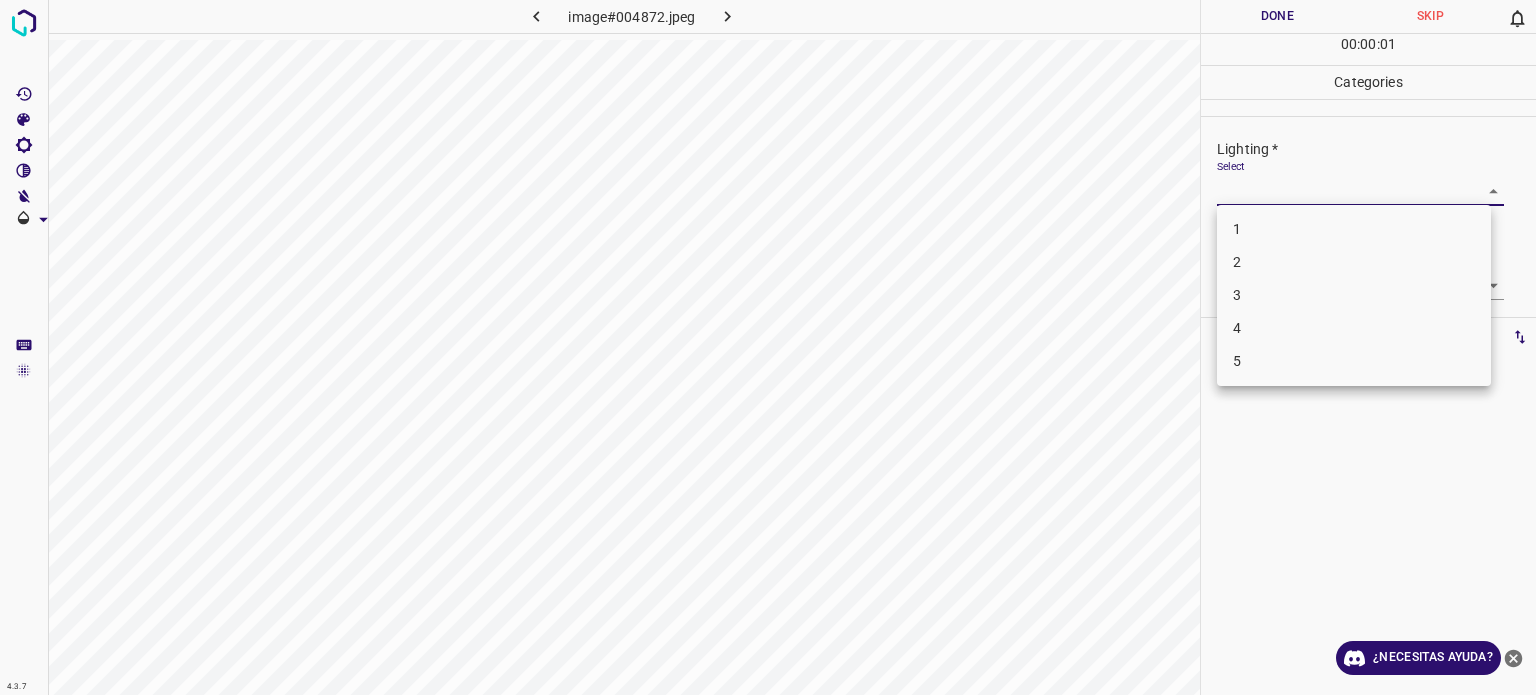 click on "4.3.7 image#004872.jpeg Done Skip 0 00   : 00   : 01   Categories Lighting *  Select ​ Focus *  Select ​ Overall *  Select ​ Labels   0 Categories 1 Lighting 2 Focus 3 Overall Tools Space Change between modes (Draw & Edit) I Auto labeling R Restore zoom M Zoom in N Zoom out Delete Delete selecte label Filters Z Restore filters X Saturation filter C Brightness filter V Contrast filter B Gray scale filter General O Download ¿Necesitas ayuda? Texto original Valora esta traducción Tu opinión servirá para ayudar a mejorar el Traductor de Google - Texto - Esconder - Borrar 1 2 3 4 5" at bounding box center (768, 347) 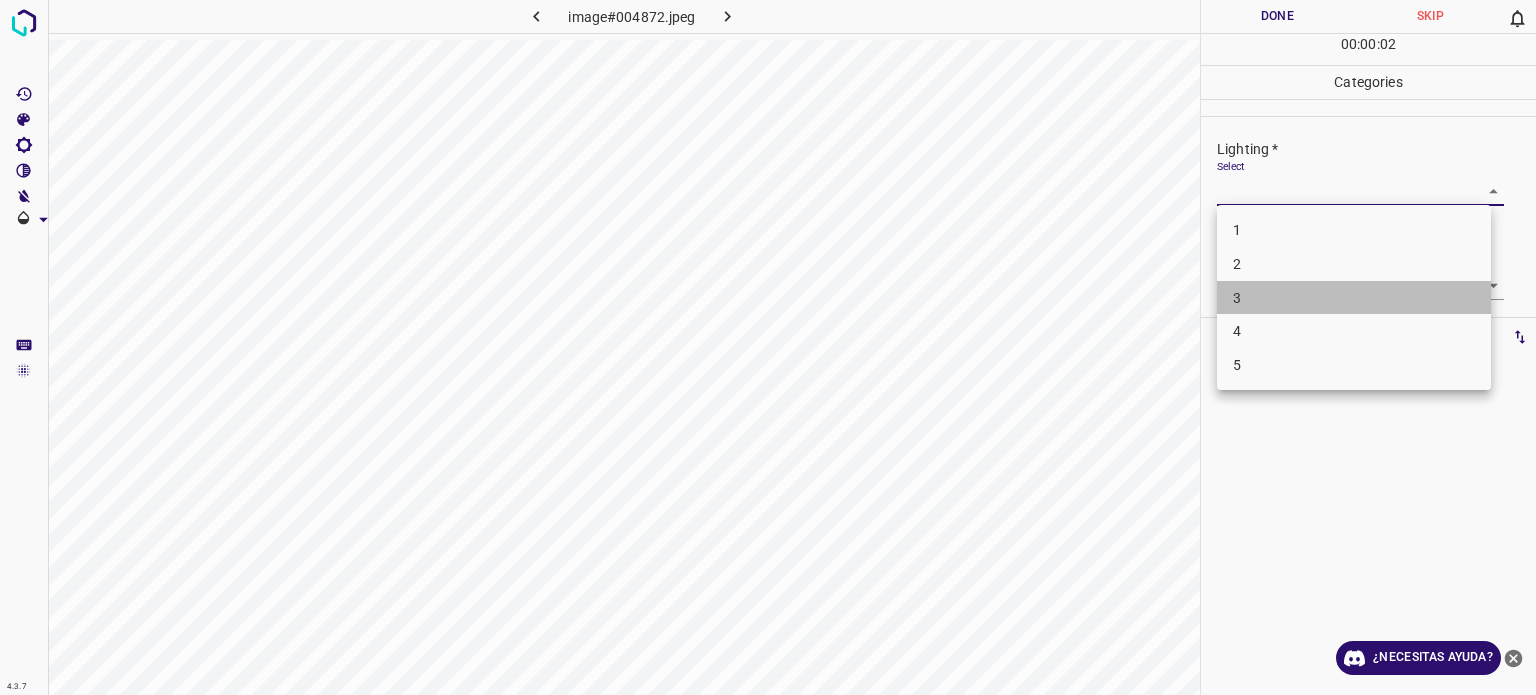 click on "3" at bounding box center (1354, 298) 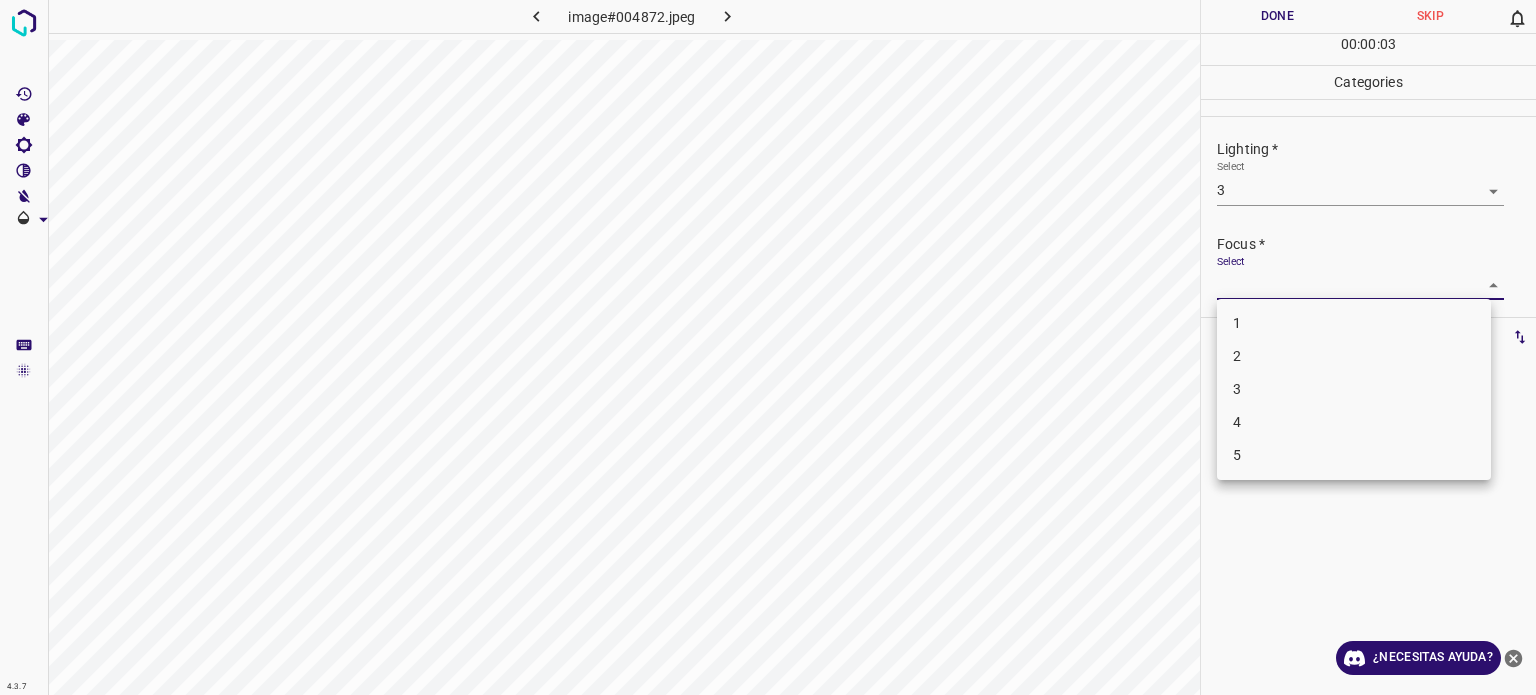 click on "4.3.7 image#004872.jpeg Done Skip 0 00   : 00   : 03   Categories Lighting *  Select 3 3 Focus *  Select ​ Overall *  Select ​ Labels   0 Categories 1 Lighting 2 Focus 3 Overall Tools Space Change between modes (Draw & Edit) I Auto labeling R Restore zoom M Zoom in N Zoom out Delete Delete selecte label Filters Z Restore filters X Saturation filter C Brightness filter V Contrast filter B Gray scale filter General O Download ¿Necesitas ayuda? Texto original Valora esta traducción Tu opinión servirá para ayudar a mejorar el Traductor de Google - Texto - Esconder - Borrar 1 2 3 4 5" at bounding box center (768, 347) 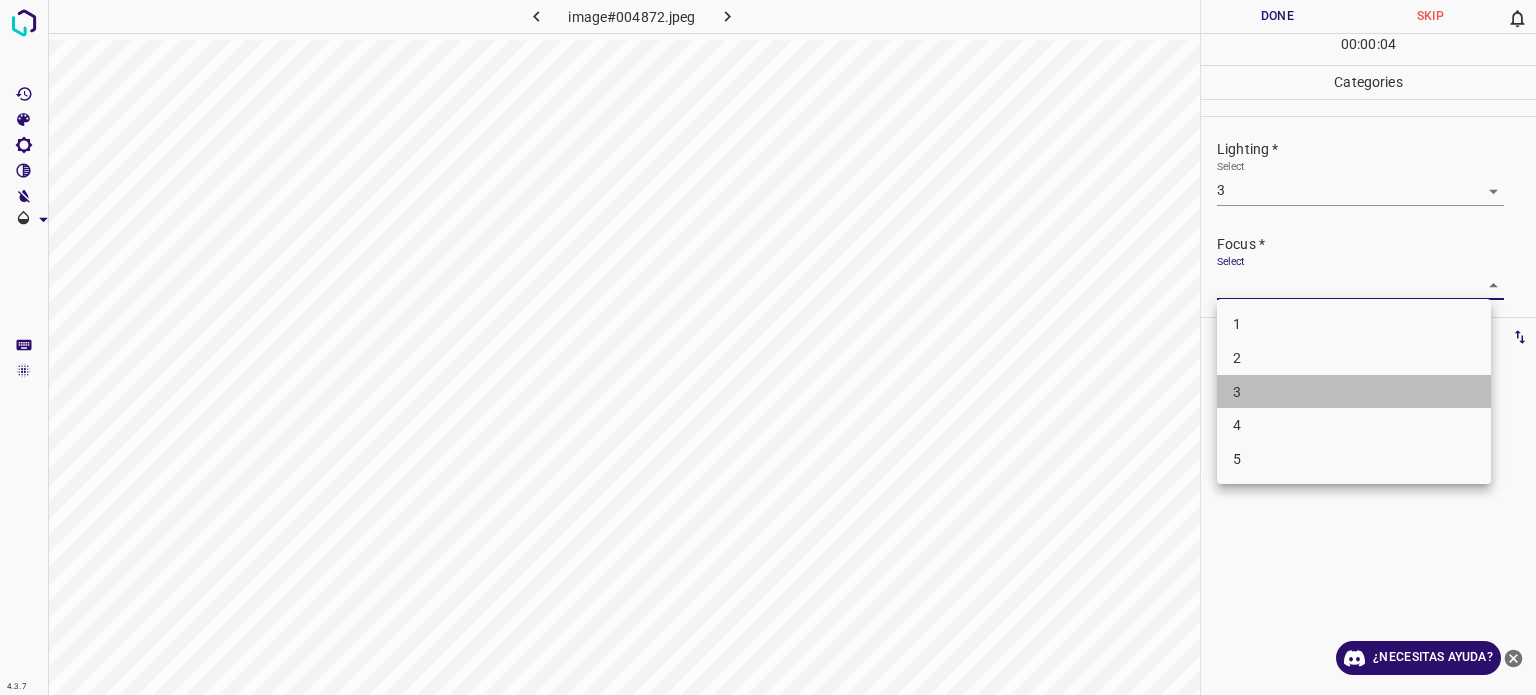 click on "3" at bounding box center (1354, 392) 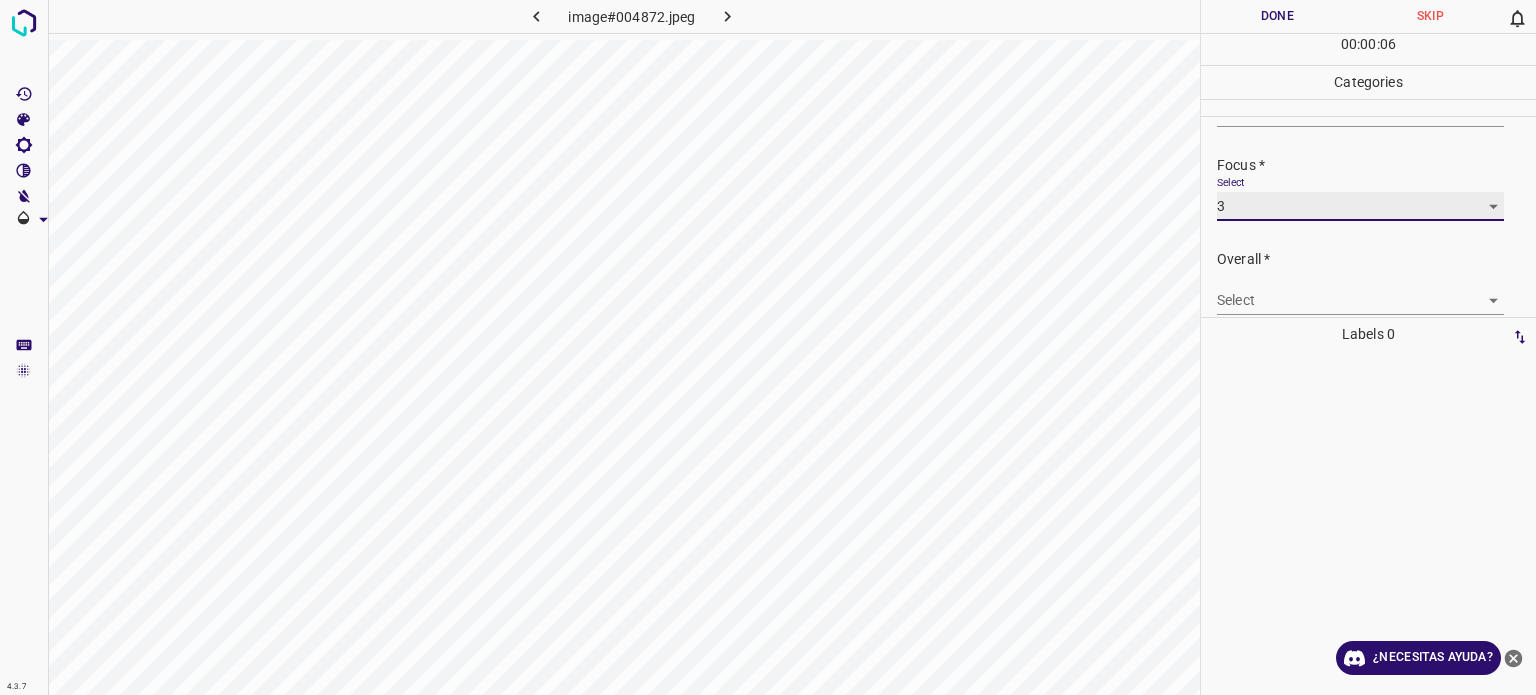scroll, scrollTop: 98, scrollLeft: 0, axis: vertical 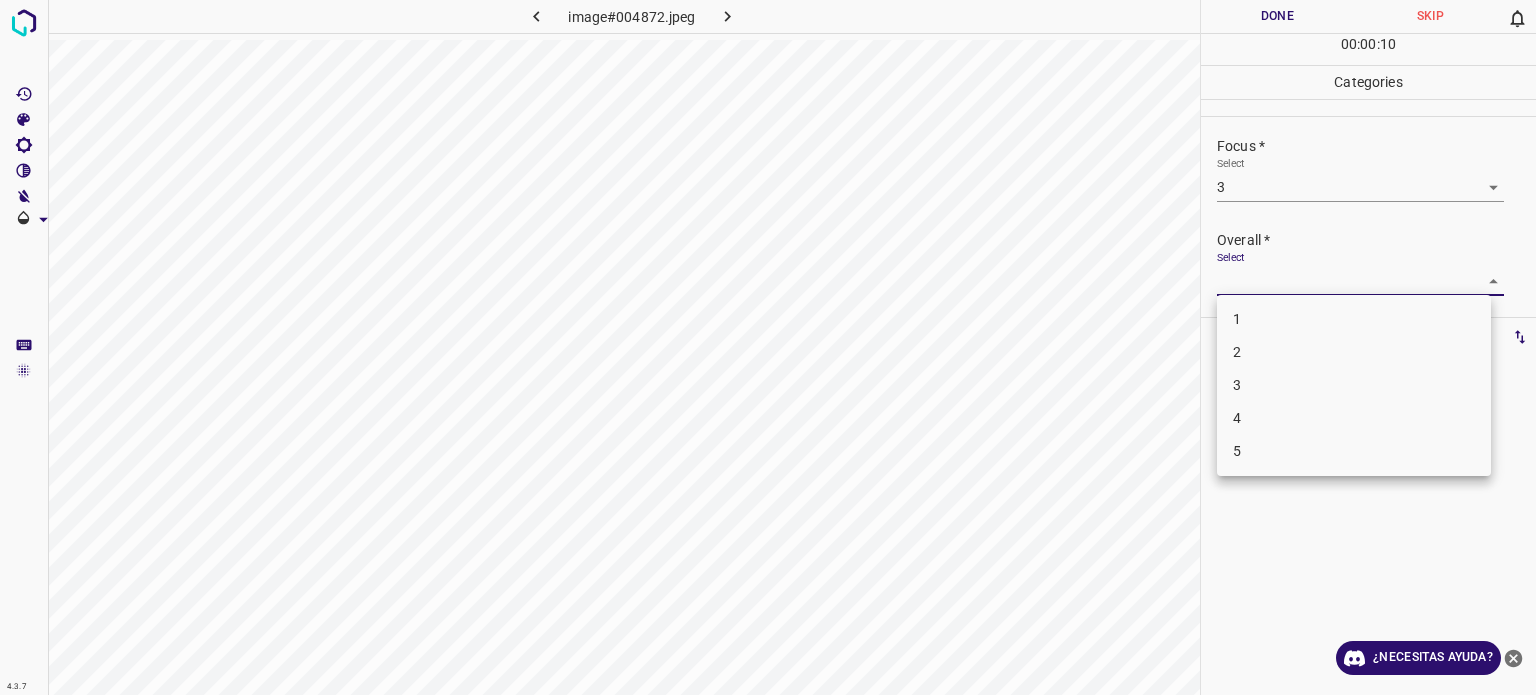 click on "4.3.7 image#004872.jpeg Done Skip 0 00   : 00   : 10   Categories Lighting *  Select 3 3 Focus *  Select 3 3 Overall *  Select ​ Labels   0 Categories 1 Lighting 2 Focus 3 Overall Tools Space Change between modes (Draw & Edit) I Auto labeling R Restore zoom M Zoom in N Zoom out Delete Delete selecte label Filters Z Restore filters X Saturation filter C Brightness filter V Contrast filter B Gray scale filter General O Download ¿Necesitas ayuda? Texto original Valora esta traducción Tu opinión servirá para ayudar a mejorar el Traductor de Google - Texto - Esconder - Borrar 1 2 3 4 5" at bounding box center (768, 347) 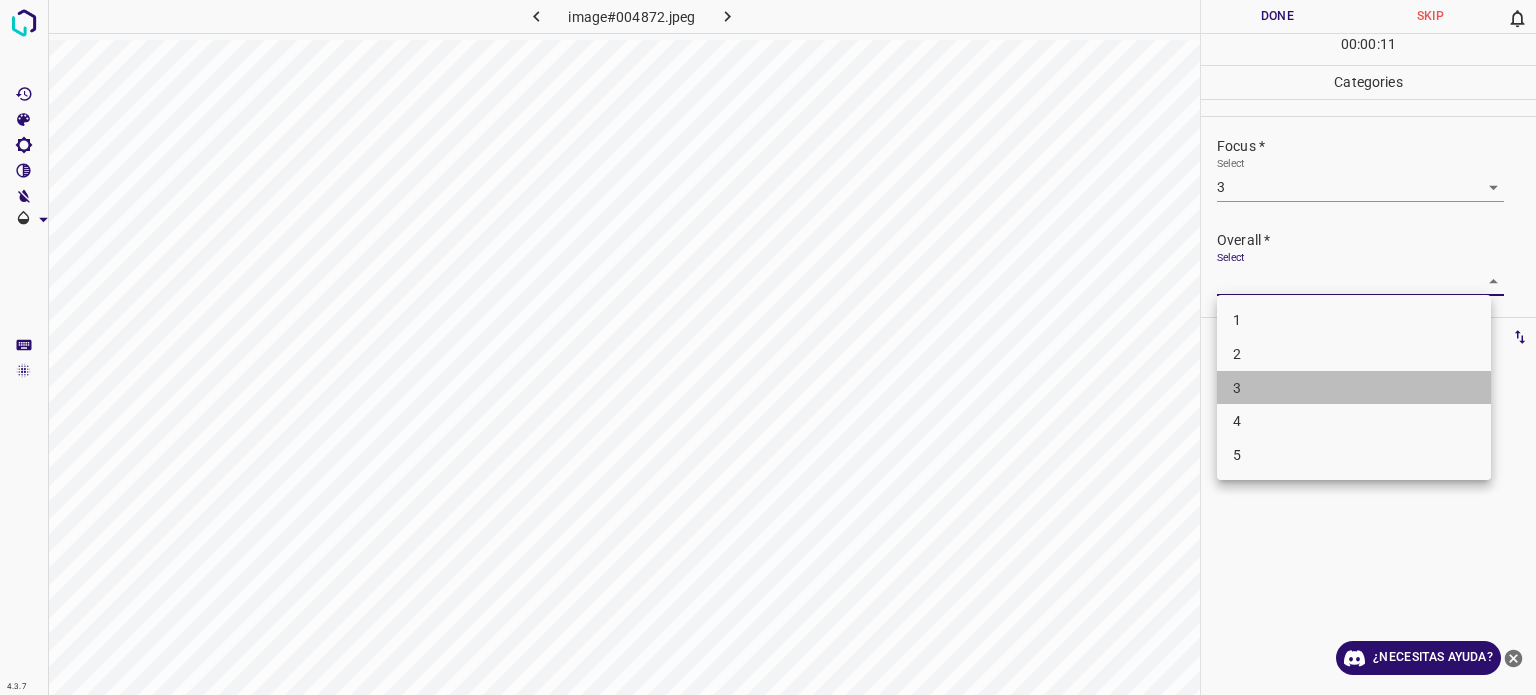 click on "3" at bounding box center (1237, 387) 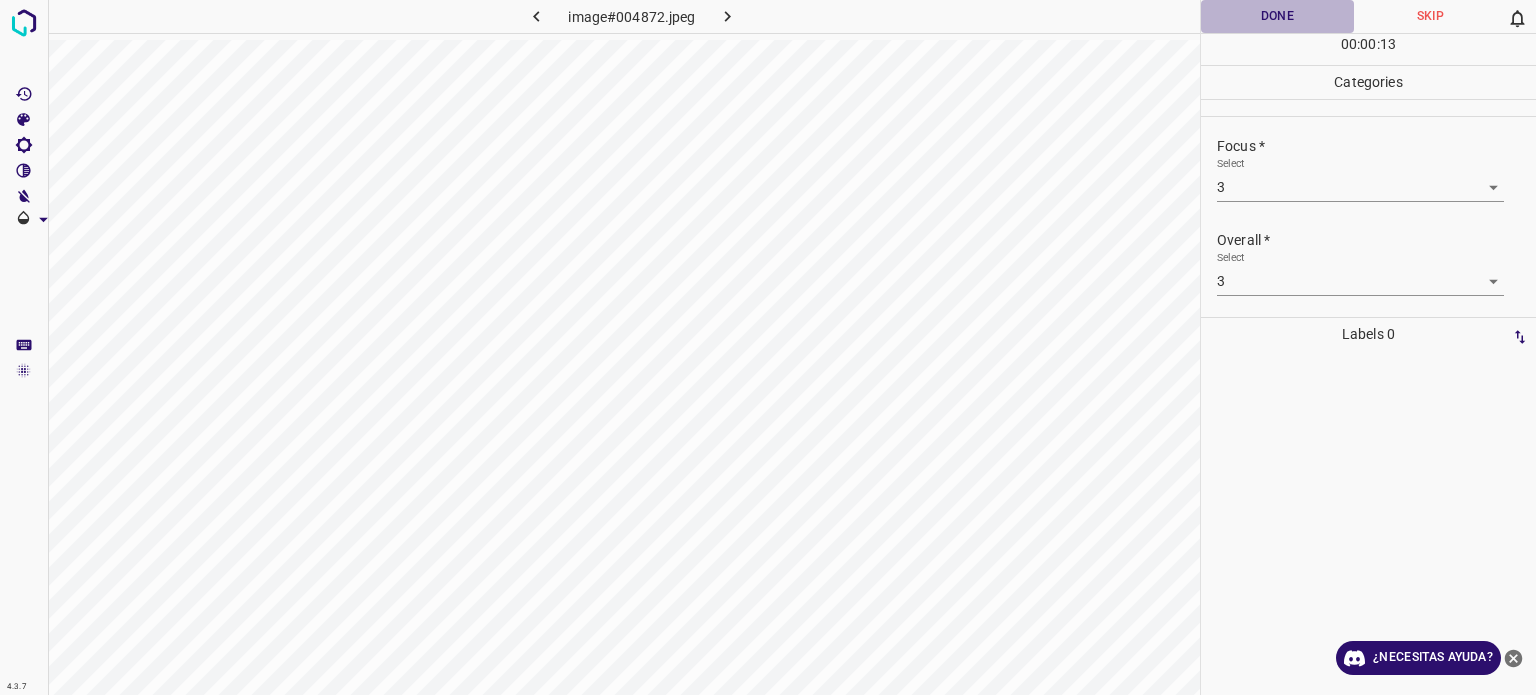 click on "Done" at bounding box center (1277, 16) 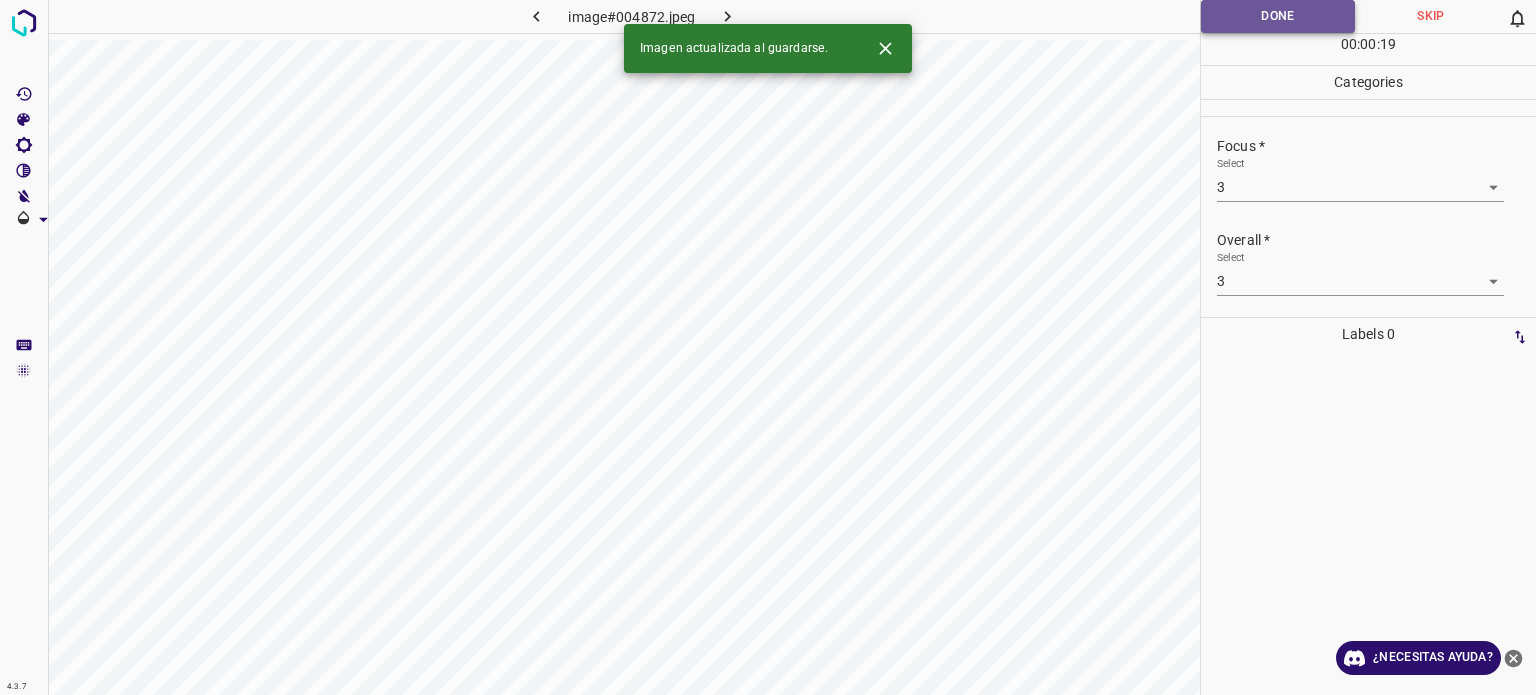 click on "Done" at bounding box center [1278, 16] 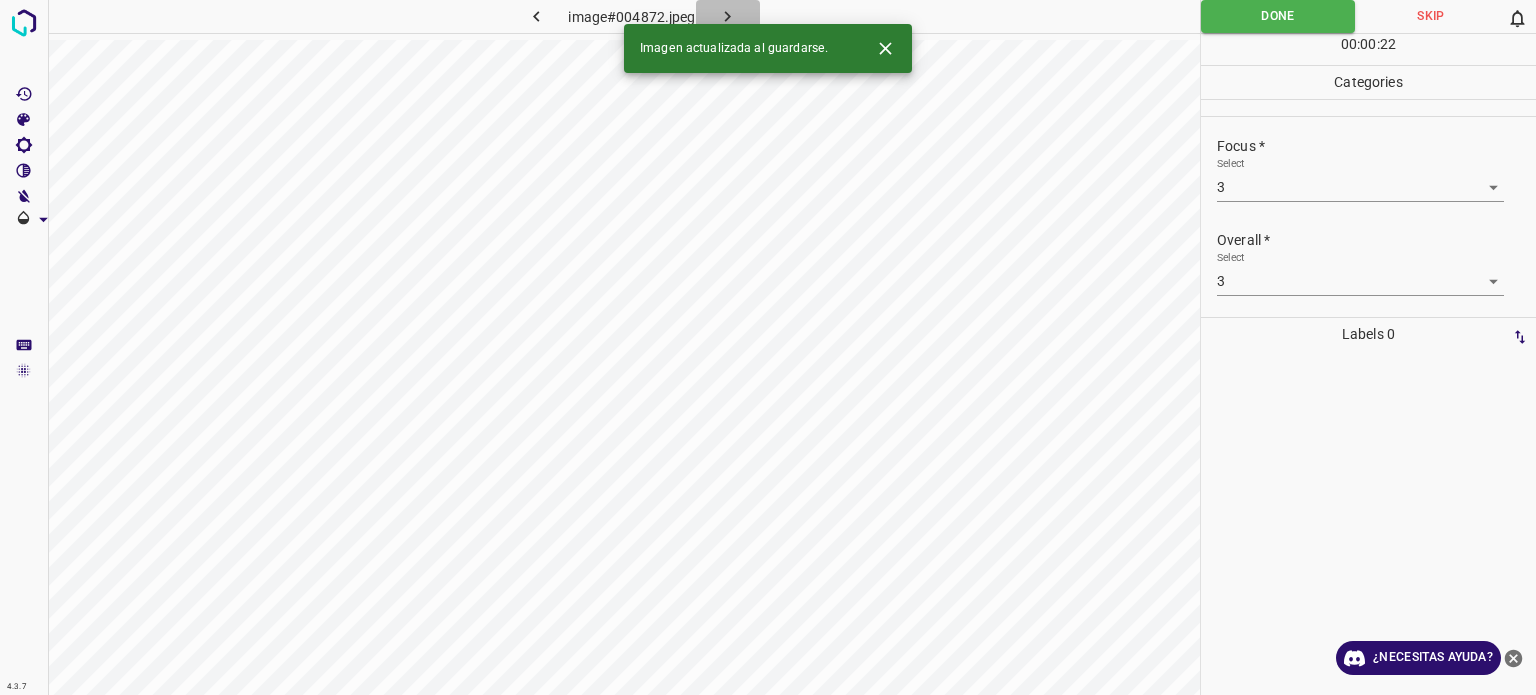 click 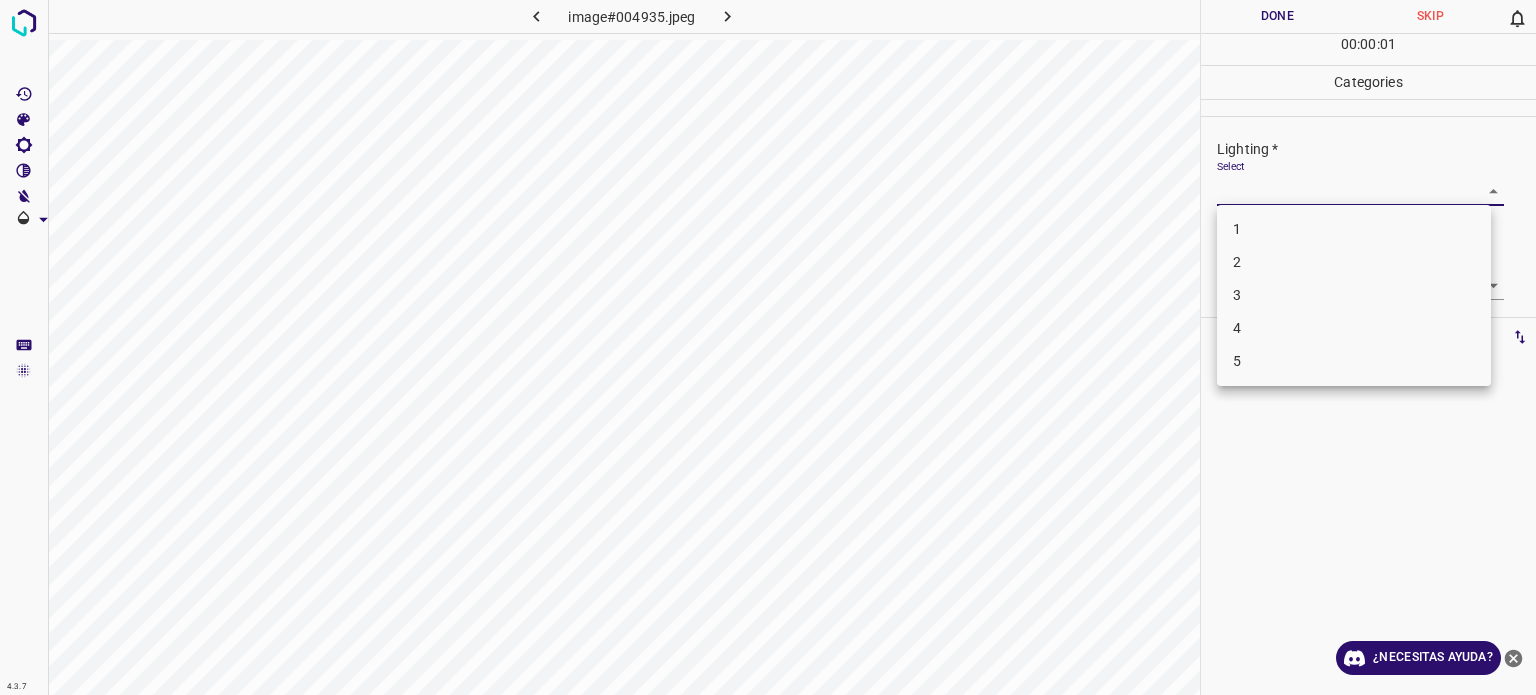 click on "4.3.7 image#004935.jpeg Done Skip 0 00   : 00   : 01   Categories Lighting *  Select ​ Focus *  Select ​ Overall *  Select ​ Labels   0 Categories 1 Lighting 2 Focus 3 Overall Tools Space Change between modes (Draw & Edit) I Auto labeling R Restore zoom M Zoom in N Zoom out Delete Delete selecte label Filters Z Restore filters X Saturation filter C Brightness filter V Contrast filter B Gray scale filter General O Download ¿Necesitas ayuda? Texto original Valora esta traducción Tu opinión servirá para ayudar a mejorar el Traductor de Google - Texto - Esconder - Borrar 1 2 3 4 5" at bounding box center (768, 347) 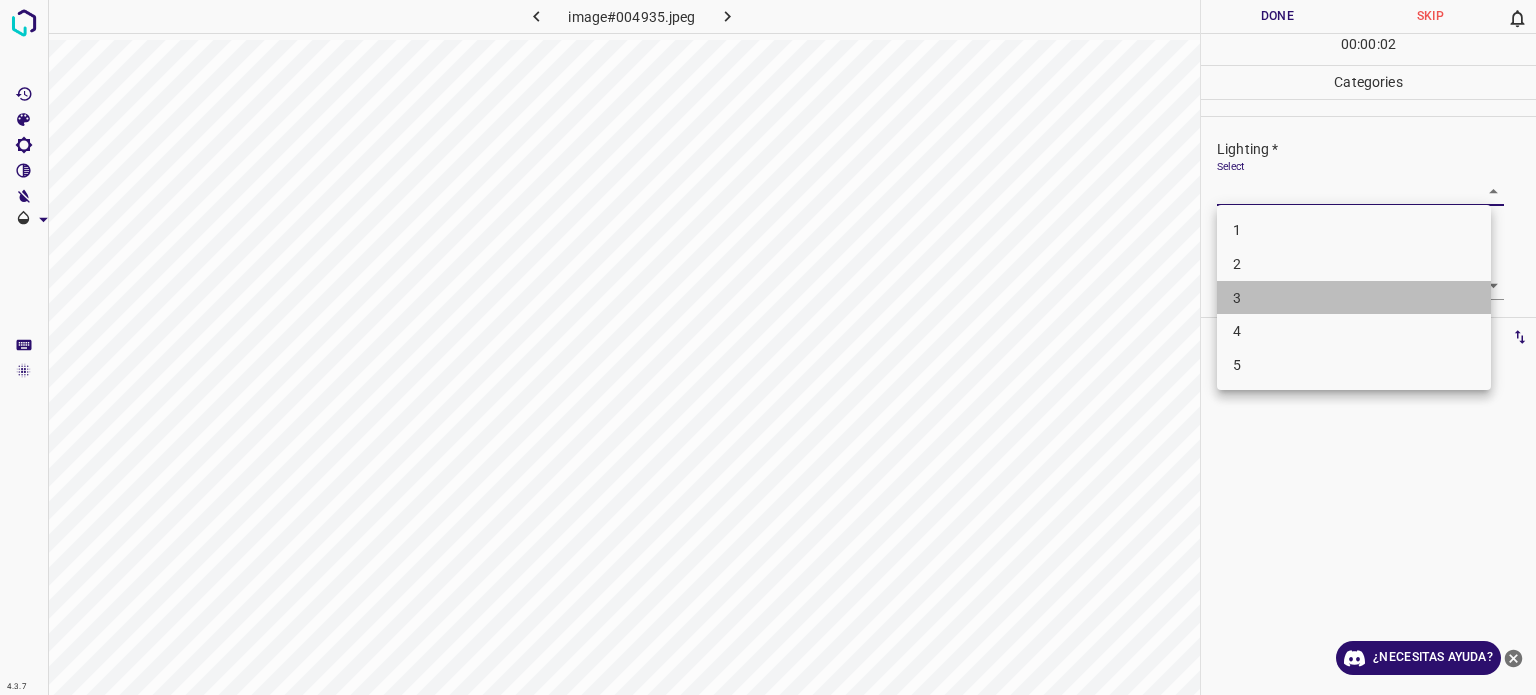 click on "3" at bounding box center [1354, 298] 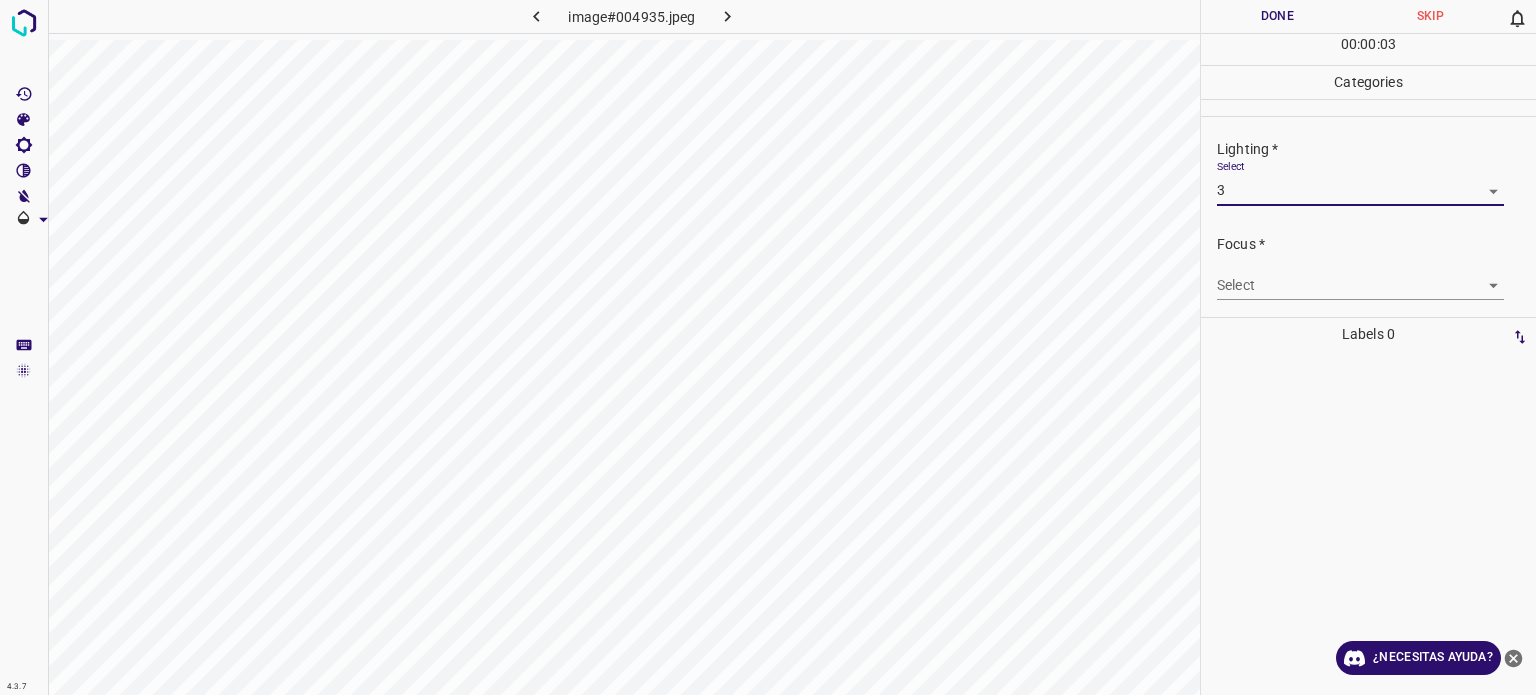 click on "4.3.7 image#004935.jpeg Done Skip 0 00   : 00   : 03   Categories Lighting *  Select 3 3 Focus *  Select ​ Overall *  Select ​ Labels   0 Categories 1 Lighting 2 Focus 3 Overall Tools Space Change between modes (Draw & Edit) I Auto labeling R Restore zoom M Zoom in N Zoom out Delete Delete selecte label Filters Z Restore filters X Saturation filter C Brightness filter V Contrast filter B Gray scale filter General O Download ¿Necesitas ayuda? Texto original Valora esta traducción Tu opinión servirá para ayudar a mejorar el Traductor de Google - Texto - Esconder - Borrar" at bounding box center [768, 347] 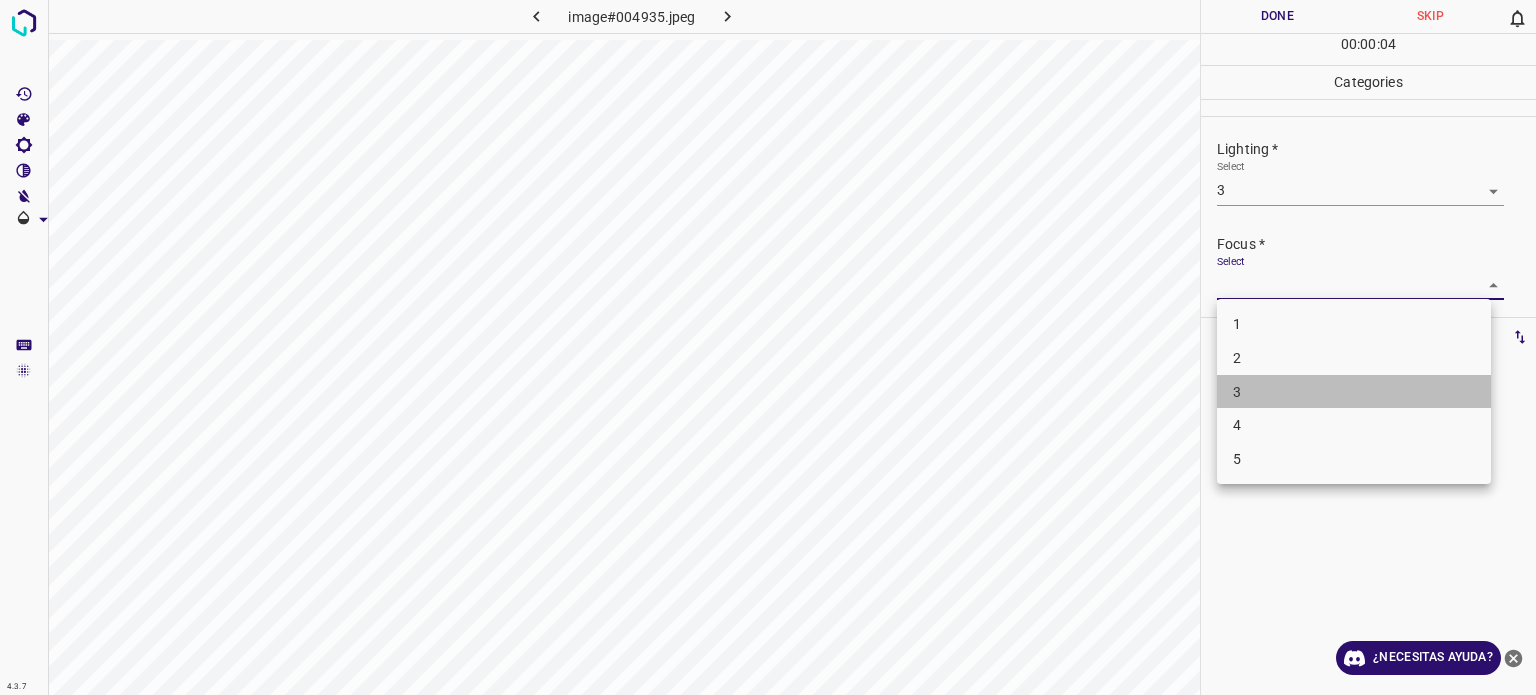 click on "3" at bounding box center (1354, 392) 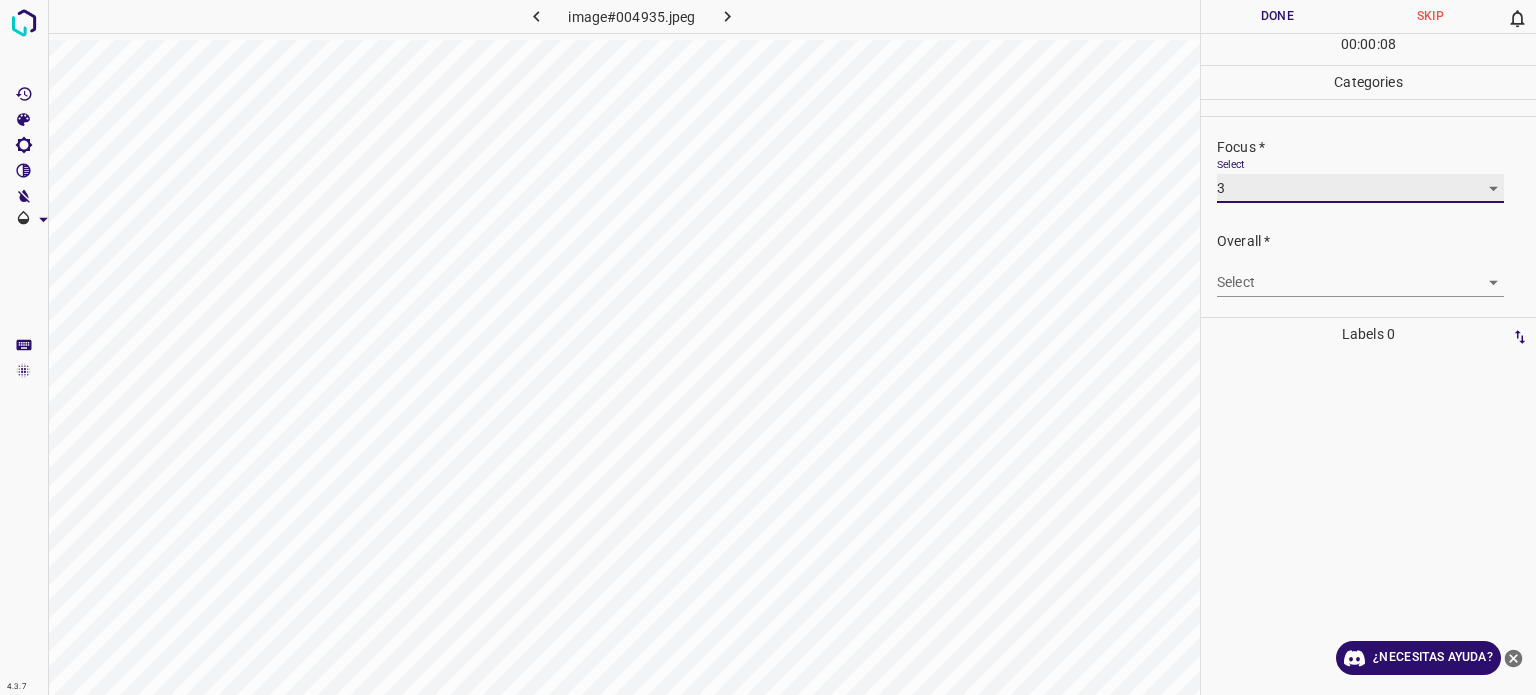 scroll, scrollTop: 98, scrollLeft: 0, axis: vertical 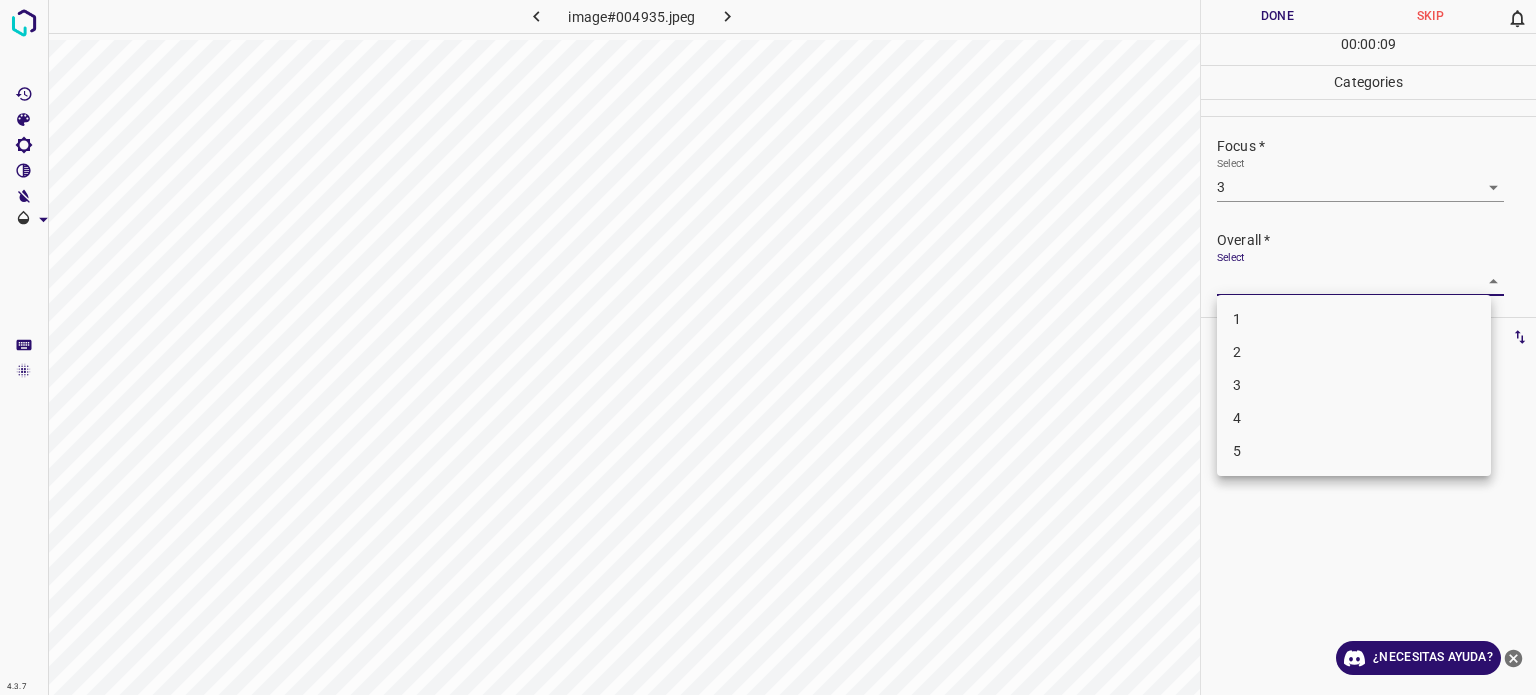 click on "4.3.7 image#004935.jpeg Done Skip 0 00   : 00   : 09   Categories Lighting *  Select 3 3 Focus *  Select 3 3 Overall *  Select ​ Labels   0 Categories 1 Lighting 2 Focus 3 Overall Tools Space Change between modes (Draw & Edit) I Auto labeling R Restore zoom M Zoom in N Zoom out Delete Delete selecte label Filters Z Restore filters X Saturation filter C Brightness filter V Contrast filter B Gray scale filter General O Download ¿Necesitas ayuda? Texto original Valora esta traducción Tu opinión servirá para ayudar a mejorar el Traductor de Google - Texto - Esconder - Borrar 1 2 3 4 5" at bounding box center (768, 347) 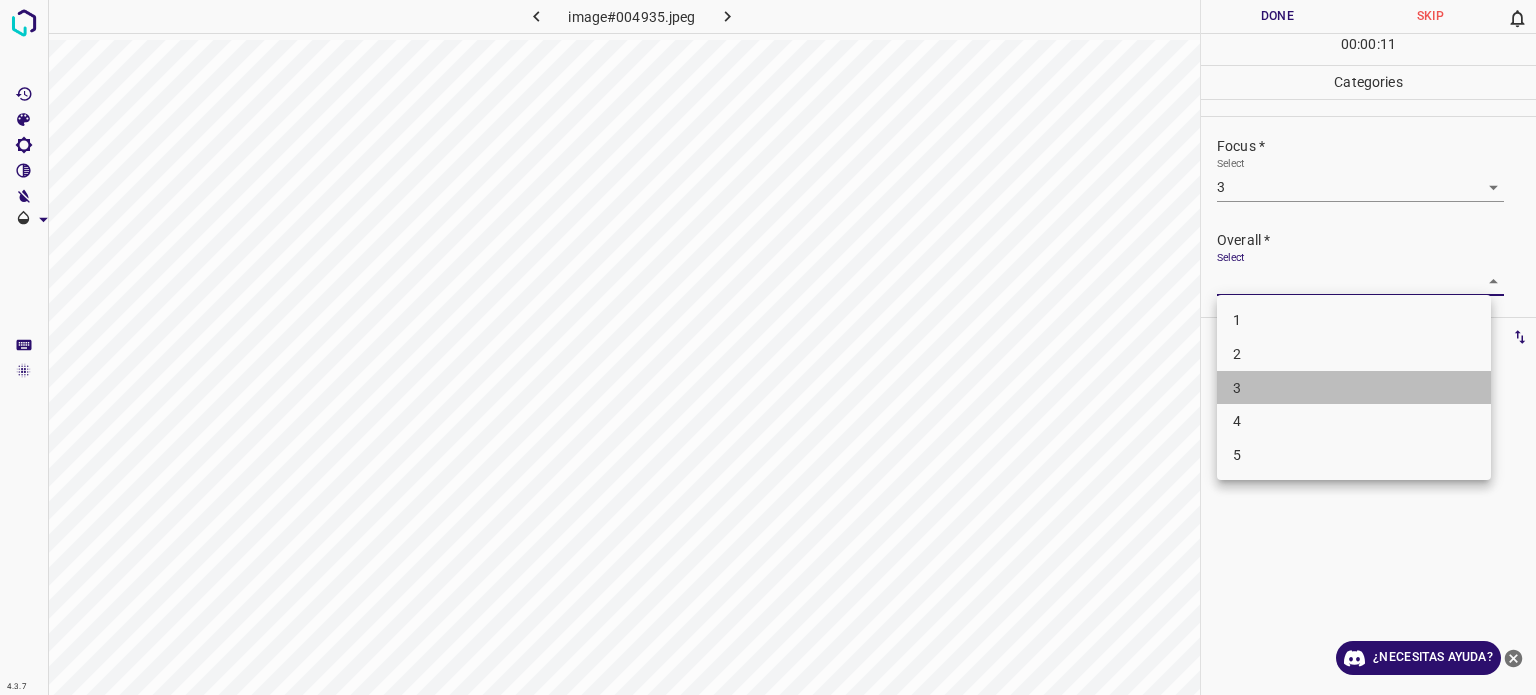 click on "3" at bounding box center (1354, 388) 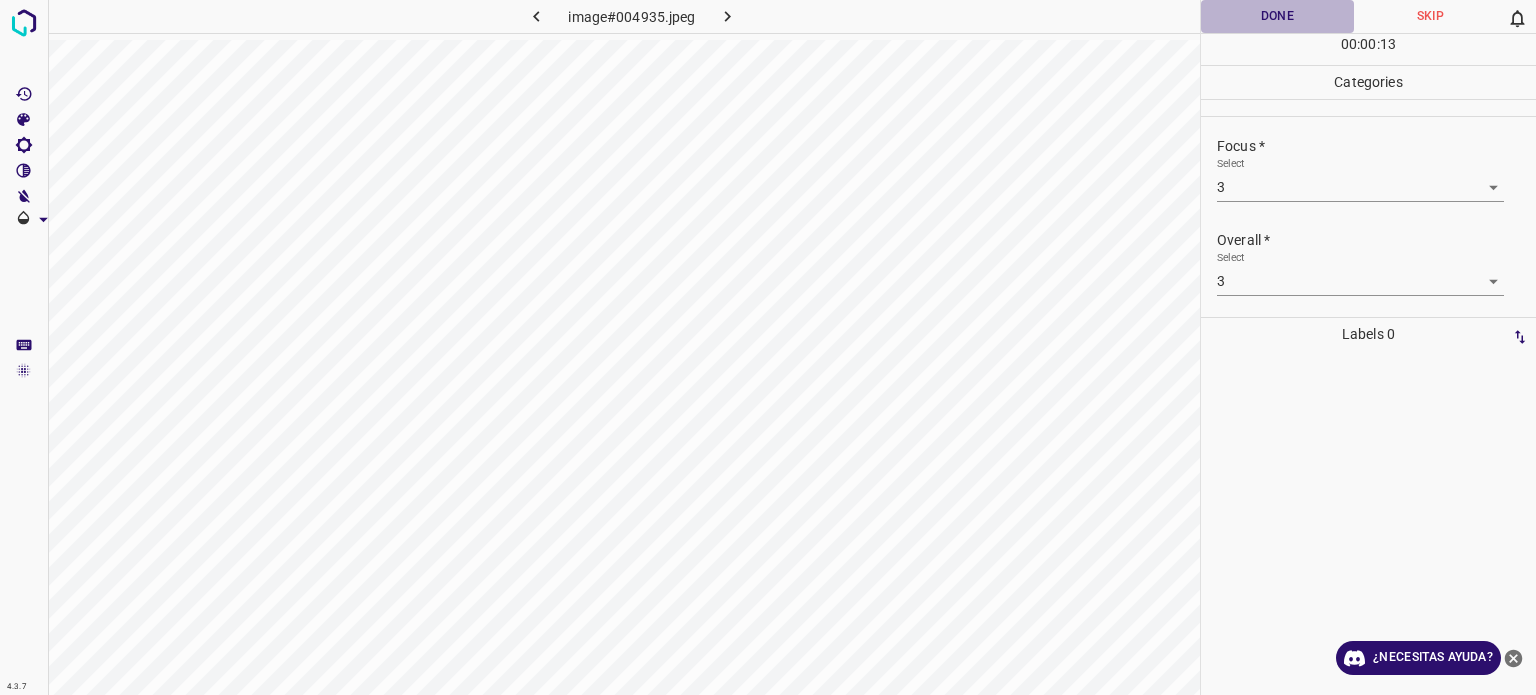 click on "Done" at bounding box center [1277, 16] 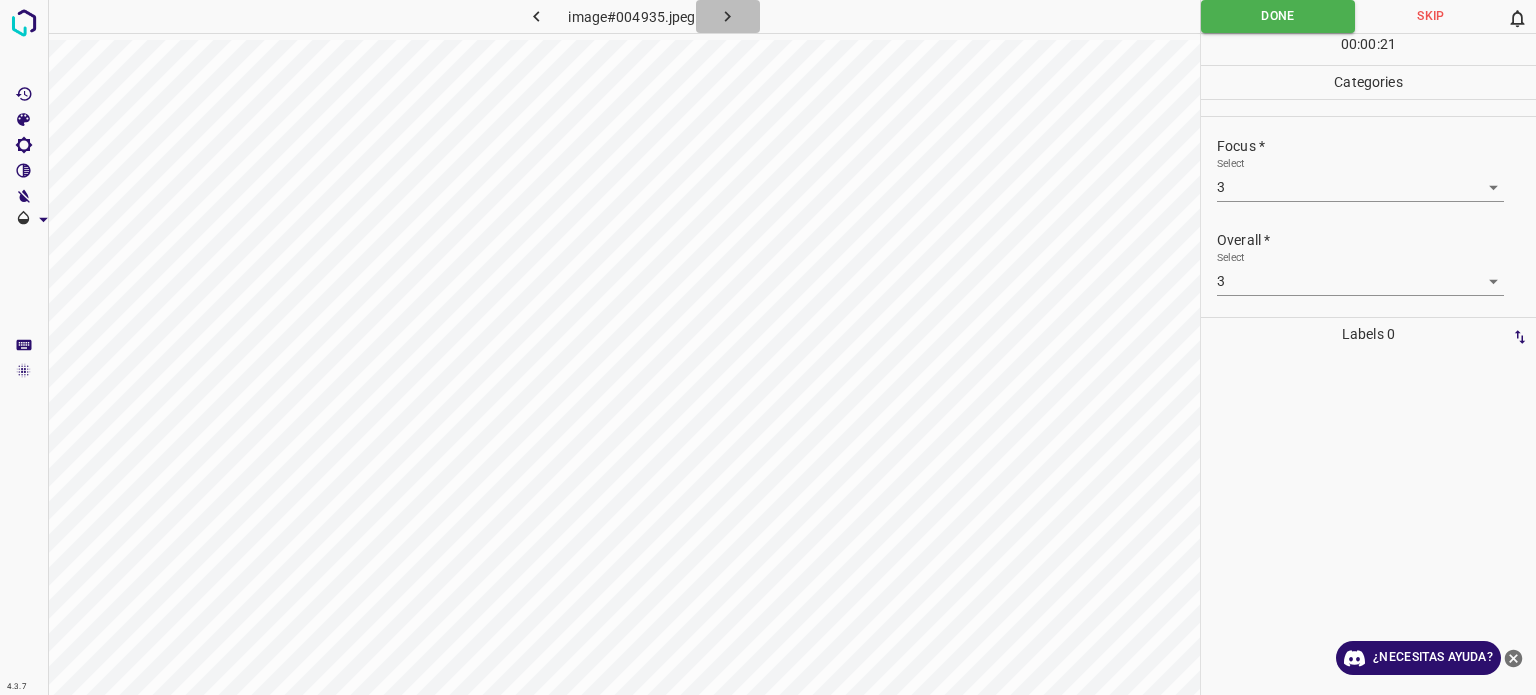 click 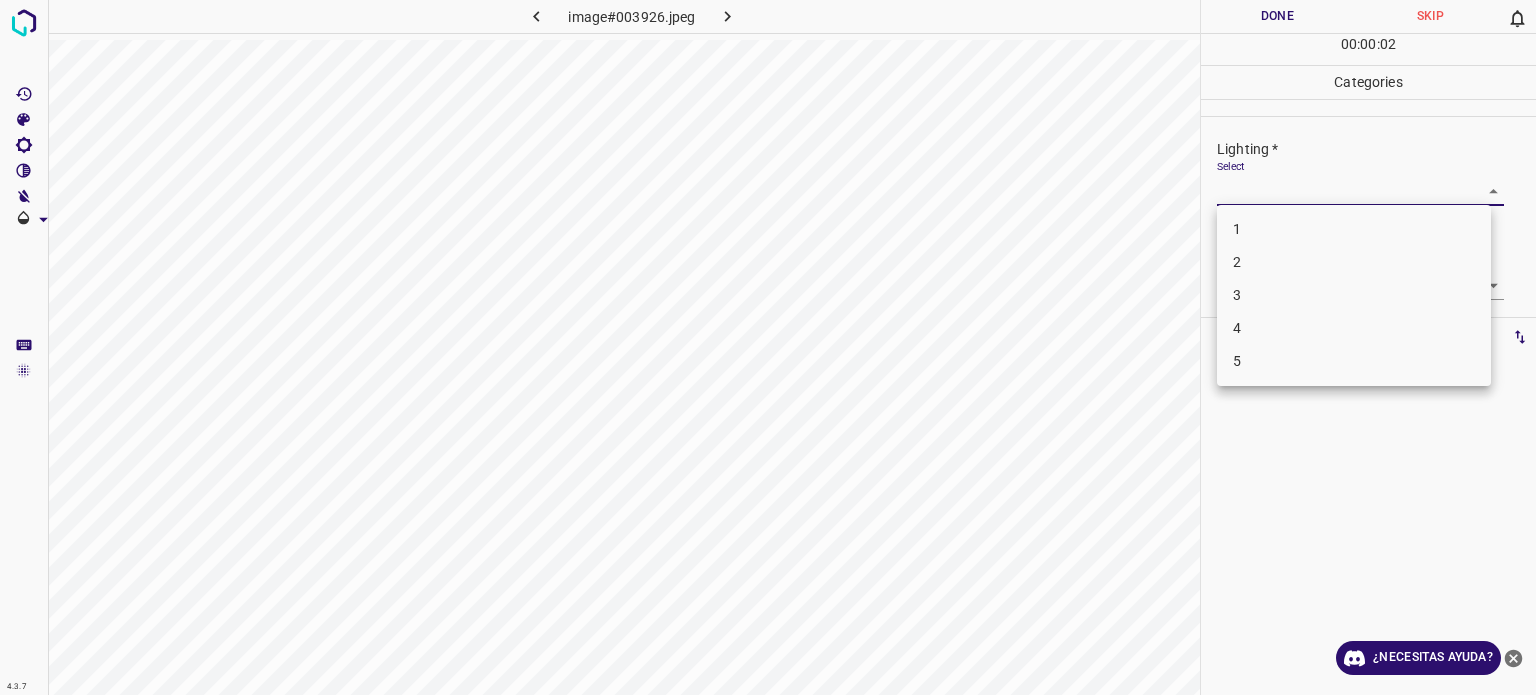 click on "4.3.7 image#003926.jpeg Done Skip 0 00   : 00   : 02   Categories Lighting *  Select ​ Focus *  Select ​ Overall *  Select ​ Labels   0 Categories 1 Lighting 2 Focus 3 Overall Tools Space Change between modes (Draw & Edit) I Auto labeling R Restore zoom M Zoom in N Zoom out Delete Delete selecte label Filters Z Restore filters X Saturation filter C Brightness filter V Contrast filter B Gray scale filter General O Download ¿Necesitas ayuda? Texto original Valora esta traducción Tu opinión servirá para ayudar a mejorar el Traductor de Google - Texto - Esconder - Borrar 1 2 3 4 5" at bounding box center (768, 347) 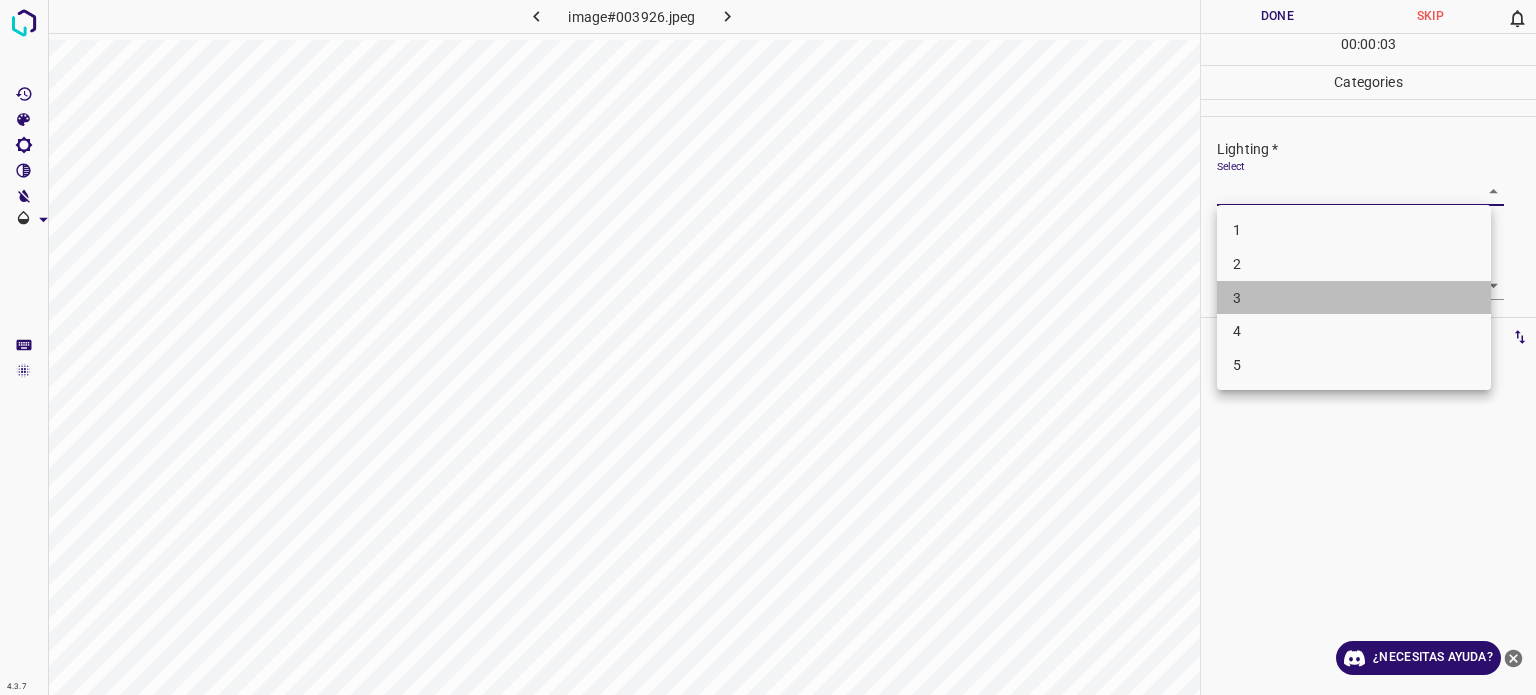click on "3" at bounding box center (1354, 298) 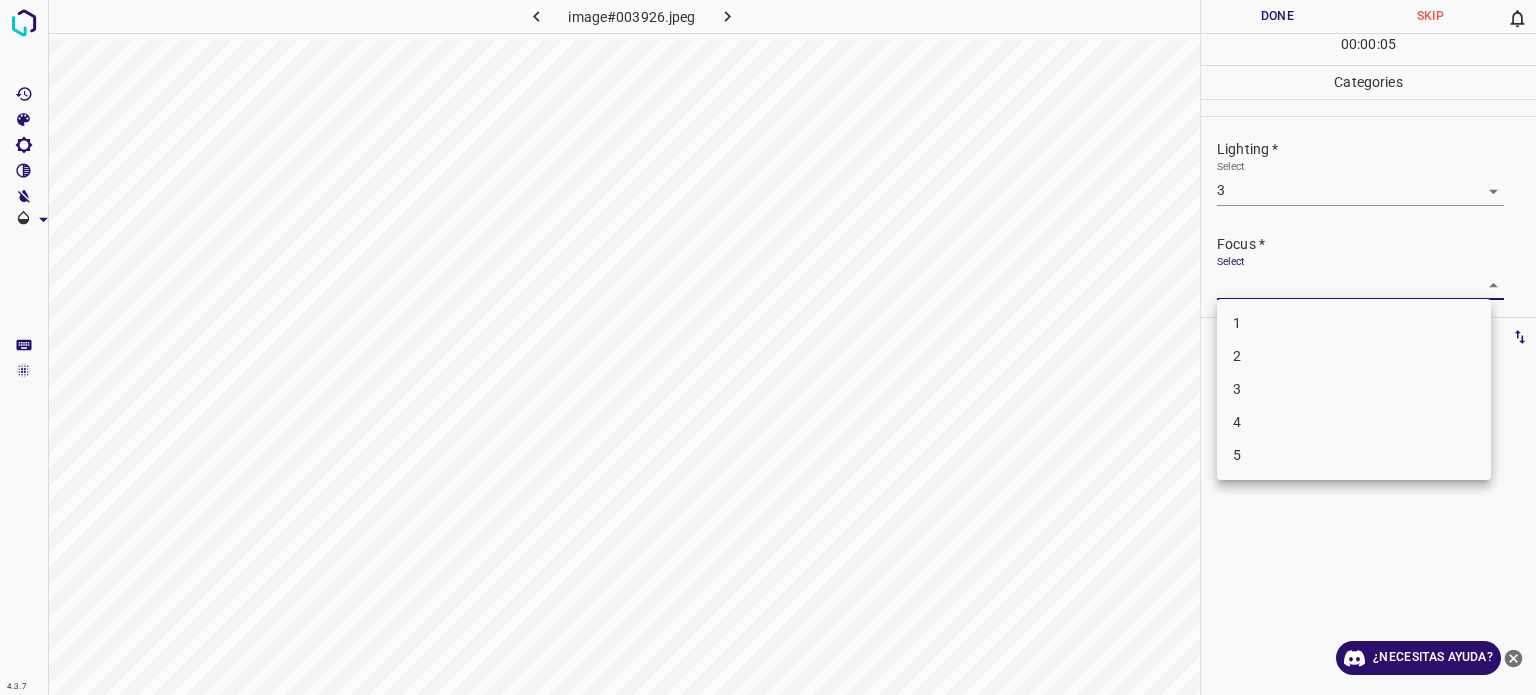 click on "4.3.7 image#003926.jpeg Done Skip 0 00   : 00   : 05   Categories Lighting *  Select 3 3 Focus *  Select ​ Overall *  Select ​ Labels   0 Categories 1 Lighting 2 Focus 3 Overall Tools Space Change between modes (Draw & Edit) I Auto labeling R Restore zoom M Zoom in N Zoom out Delete Delete selecte label Filters Z Restore filters X Saturation filter C Brightness filter V Contrast filter B Gray scale filter General O Download ¿Necesitas ayuda? Texto original Valora esta traducción Tu opinión servirá para ayudar a mejorar el Traductor de Google - Texto - Esconder - Borrar 1 2 3 4 5" at bounding box center [768, 347] 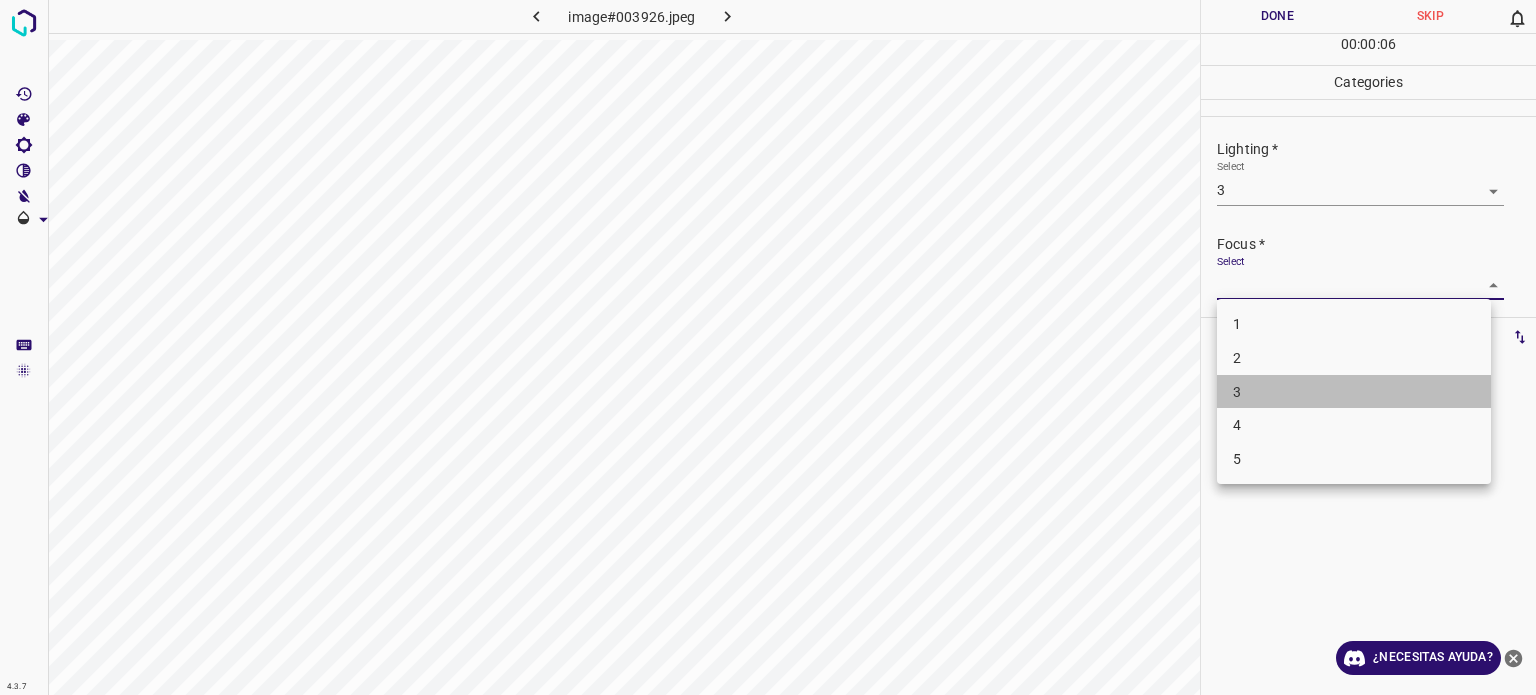 click on "3" at bounding box center [1354, 392] 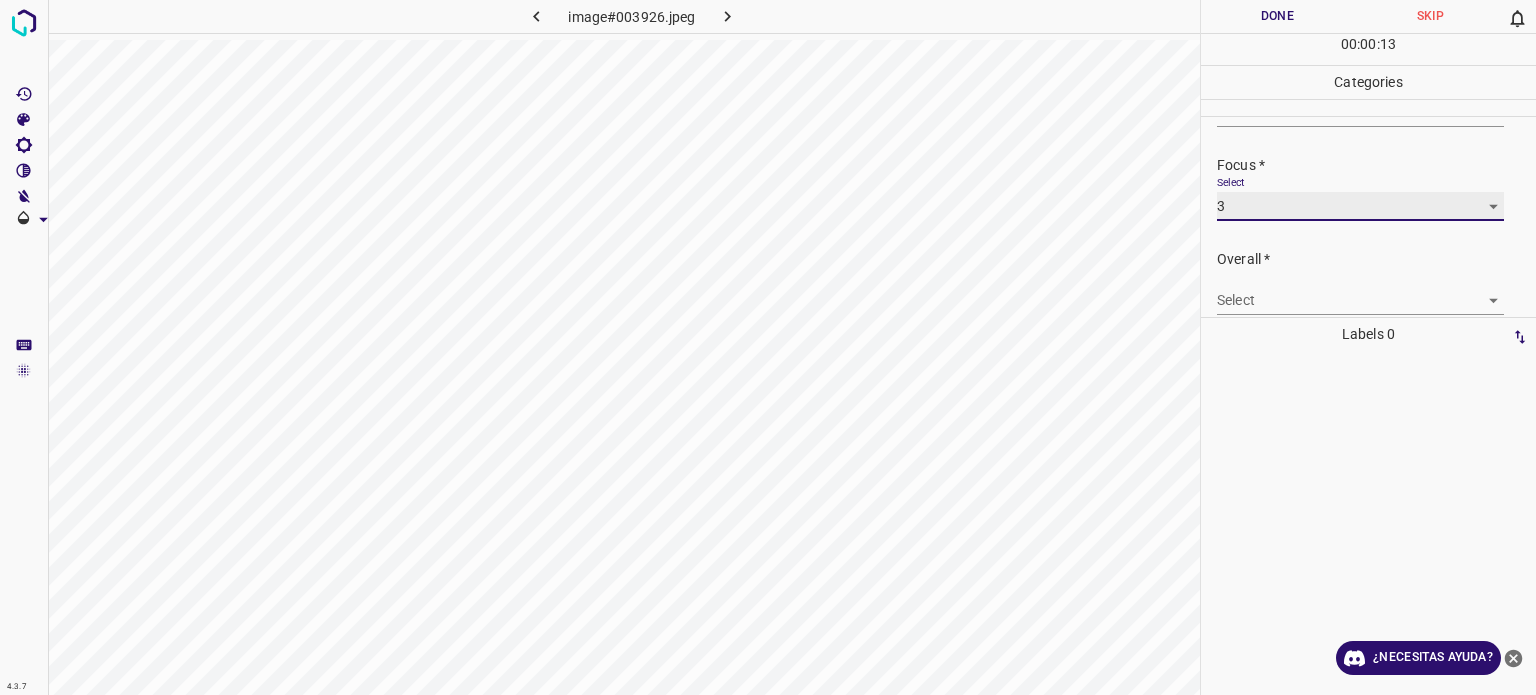 scroll, scrollTop: 98, scrollLeft: 0, axis: vertical 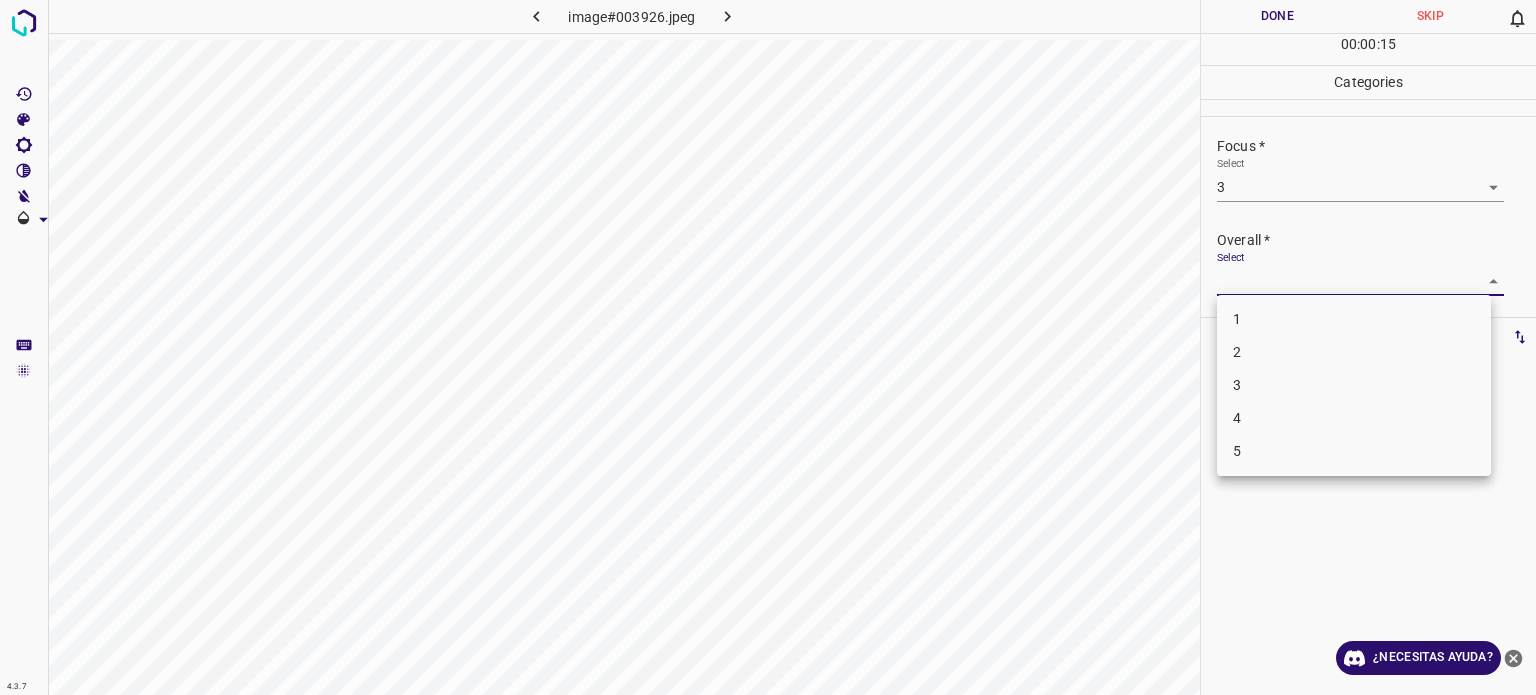 click on "4.3.7 image#003926.jpeg Done Skip 0 00   : 00   : 15   Categories Lighting *  Select 3 3 Focus *  Select 3 3 Overall *  Select ​ Labels   0 Categories 1 Lighting 2 Focus 3 Overall Tools Space Change between modes (Draw & Edit) I Auto labeling R Restore zoom M Zoom in N Zoom out Delete Delete selecte label Filters Z Restore filters X Saturation filter C Brightness filter V Contrast filter B Gray scale filter General O Download ¿Necesitas ayuda? Texto original Valora esta traducción Tu opinión servirá para ayudar a mejorar el Traductor de Google - Texto - Esconder - Borrar 1 2 3 4 5" at bounding box center [768, 347] 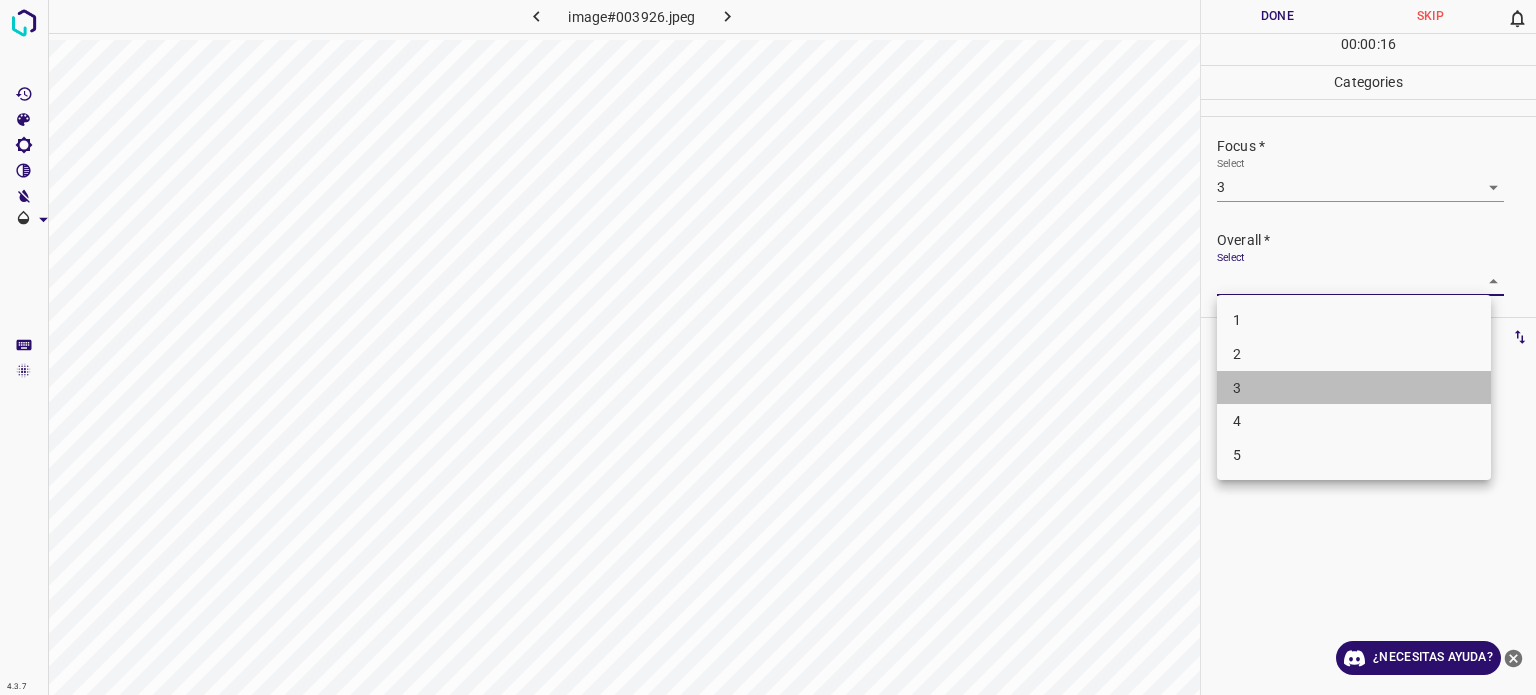 click on "3" at bounding box center [1354, 388] 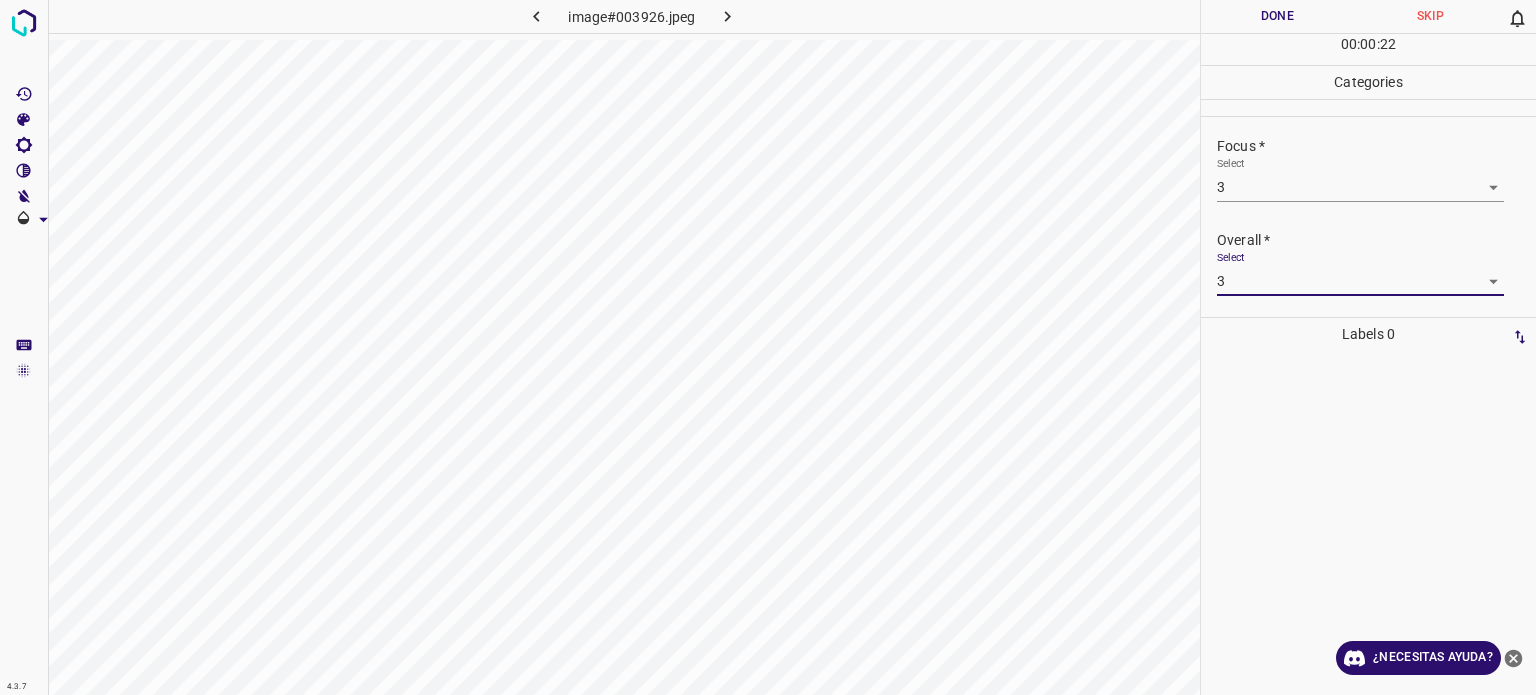 click on "Done" at bounding box center (1277, 16) 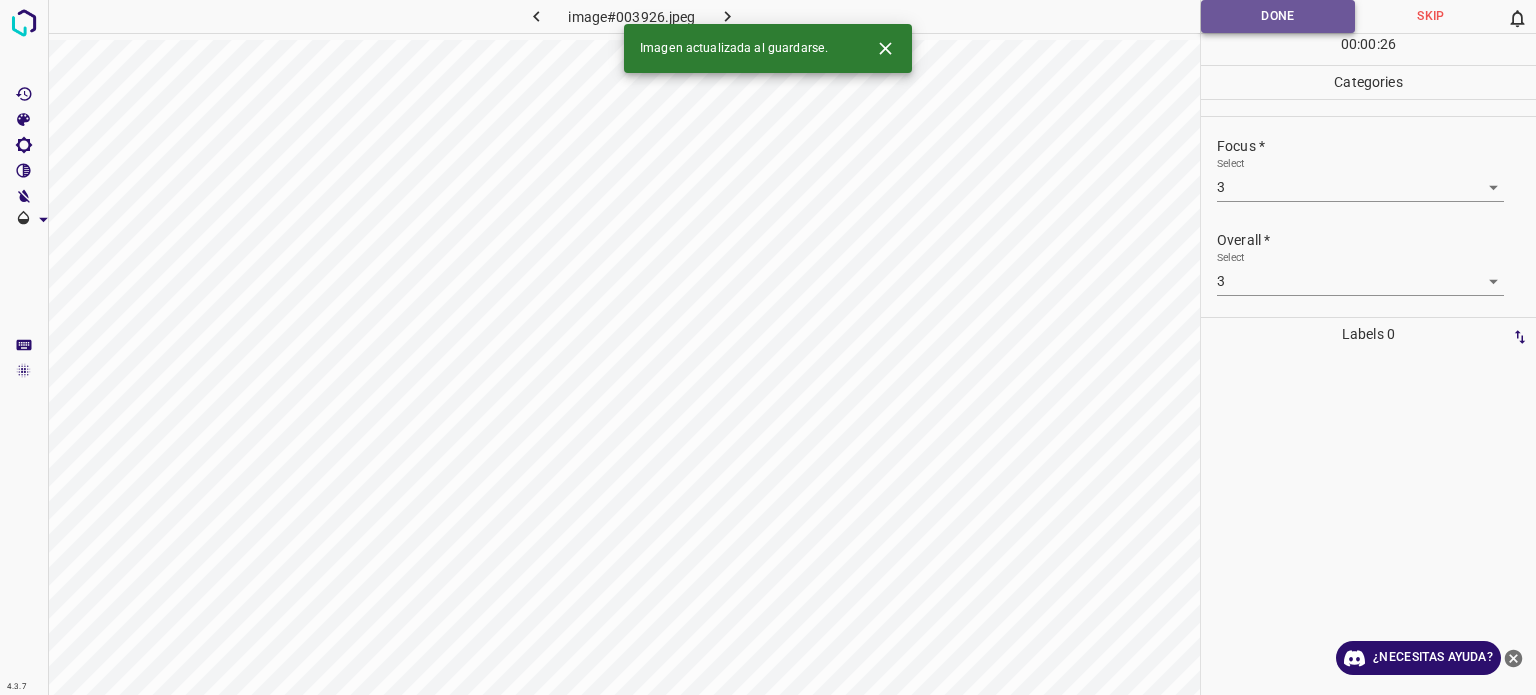 click on "Done" at bounding box center [1278, 16] 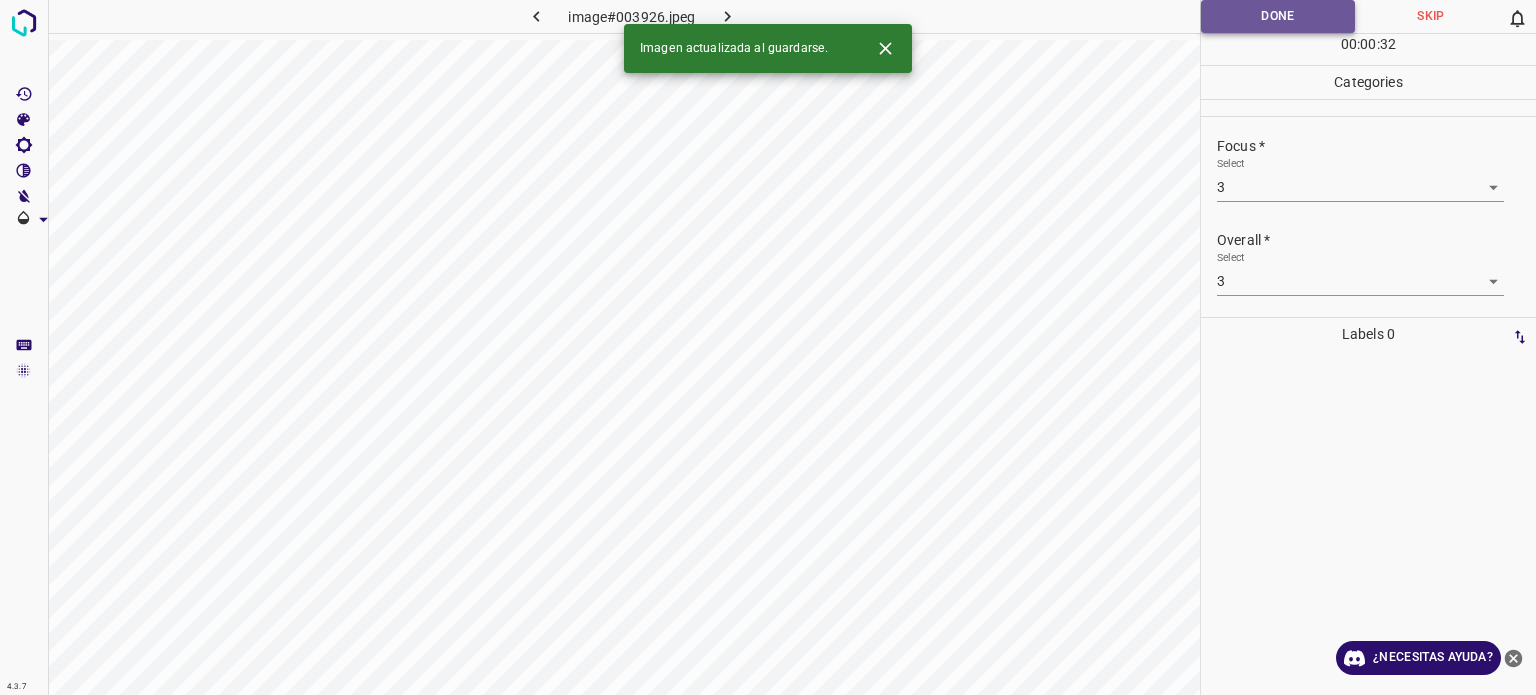 click on "Done" at bounding box center [1278, 16] 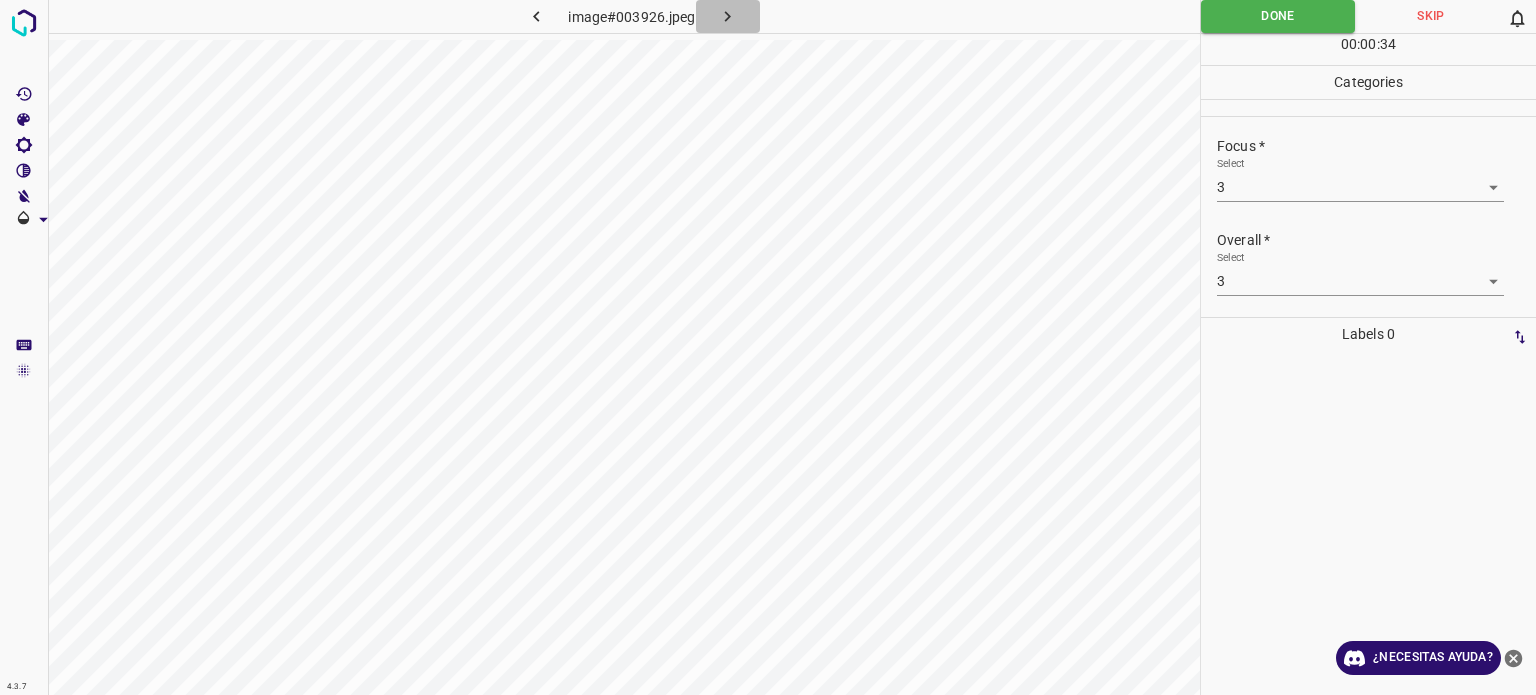 click 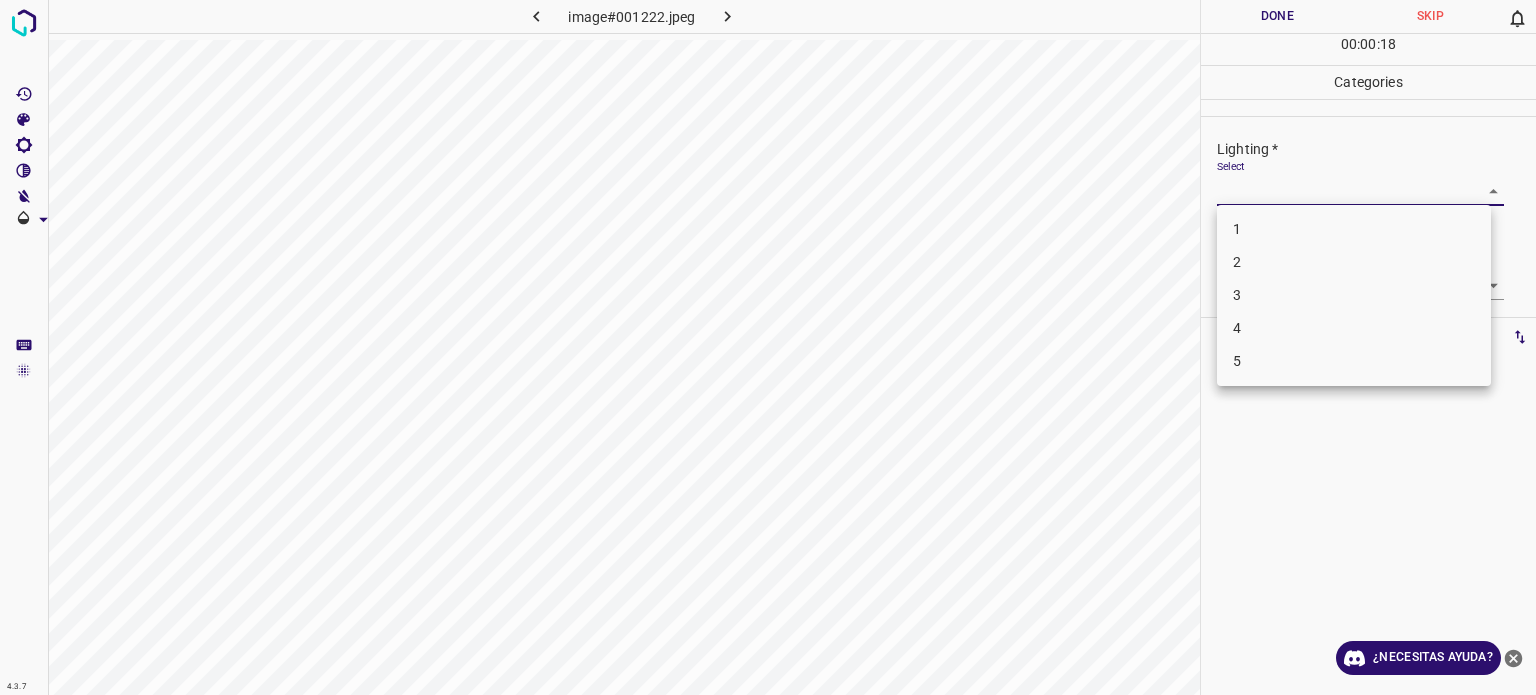click on "4.3.7 image#001222.jpeg Done Skip 0 00   : 00   : 18   Categories Lighting *  Select ​ Focus *  Select ​ Overall *  Select ​ Labels   0 Categories 1 Lighting 2 Focus 3 Overall Tools Space Change between modes (Draw & Edit) I Auto labeling R Restore zoom M Zoom in N Zoom out Delete Delete selecte label Filters Z Restore filters X Saturation filter C Brightness filter V Contrast filter B Gray scale filter General O Download ¿Necesitas ayuda? Texto original Valora esta traducción Tu opinión servirá para ayudar a mejorar el Traductor de Google - Texto - Esconder - Borrar 1 2 3 4 5" at bounding box center (768, 347) 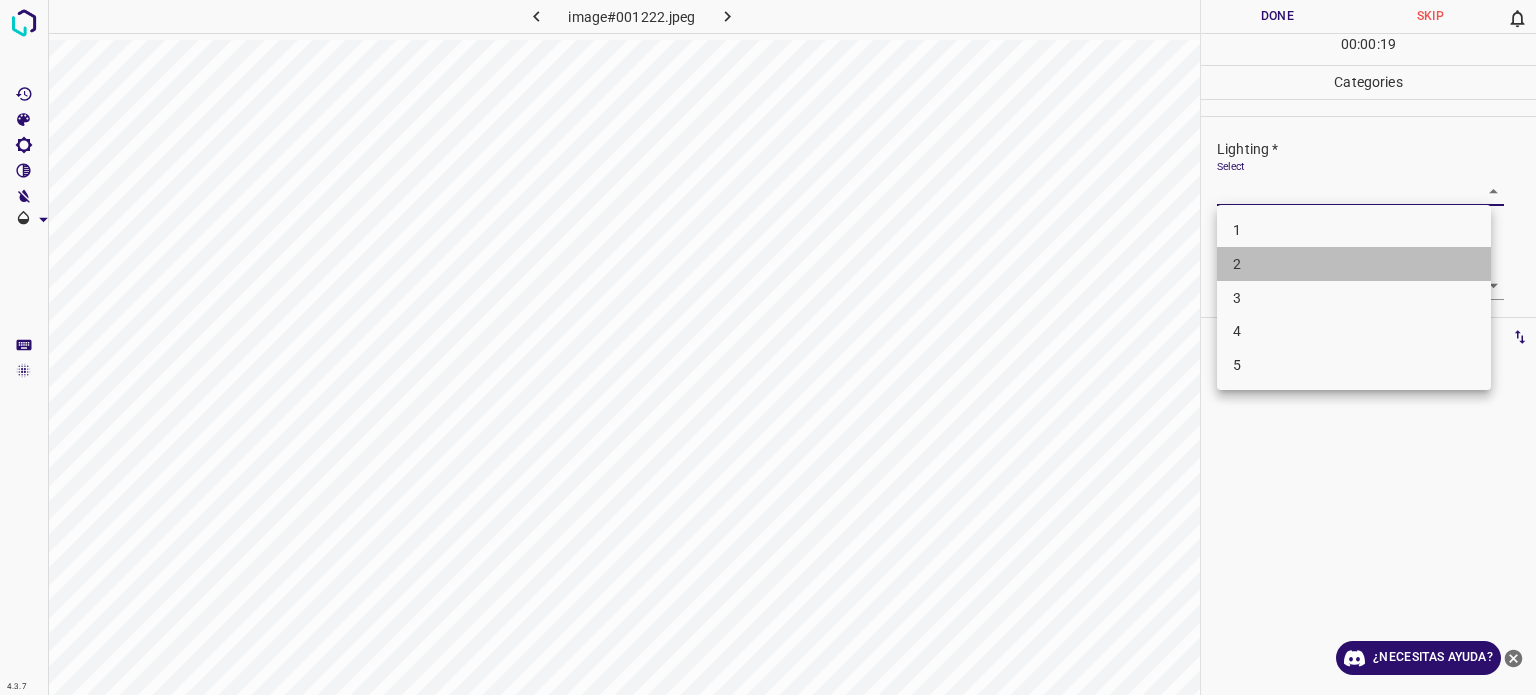click on "2" at bounding box center [1354, 264] 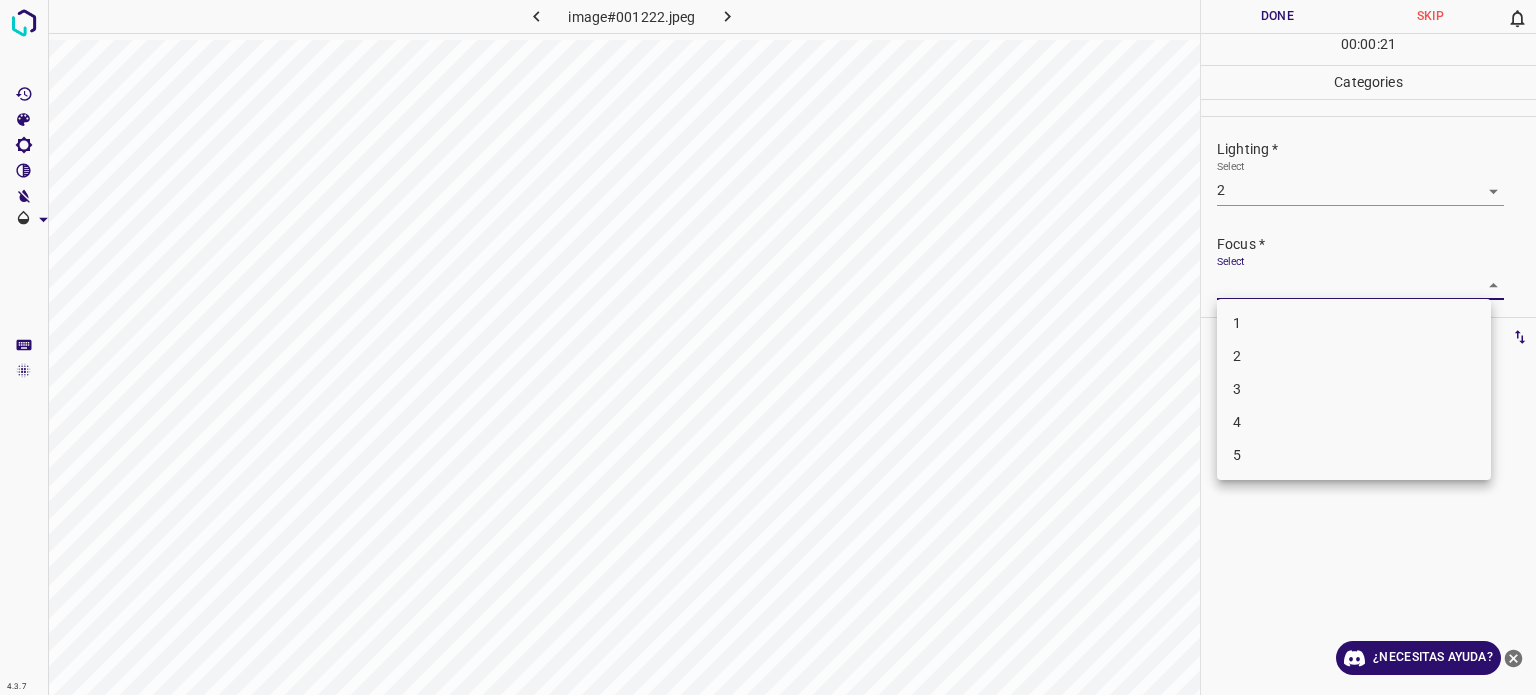 click on "4.3.7 image#001222.jpeg Done Skip 0 00   : 00   : 21   Categories Lighting *  Select 2 2 Focus *  Select ​ Overall *  Select ​ Labels   0 Categories 1 Lighting 2 Focus 3 Overall Tools Space Change between modes (Draw & Edit) I Auto labeling R Restore zoom M Zoom in N Zoom out Delete Delete selecte label Filters Z Restore filters X Saturation filter C Brightness filter V Contrast filter B Gray scale filter General O Download ¿Necesitas ayuda? Texto original Valora esta traducción Tu opinión servirá para ayudar a mejorar el Traductor de Google - Texto - Esconder - Borrar 1 2 3 4 5" at bounding box center [768, 347] 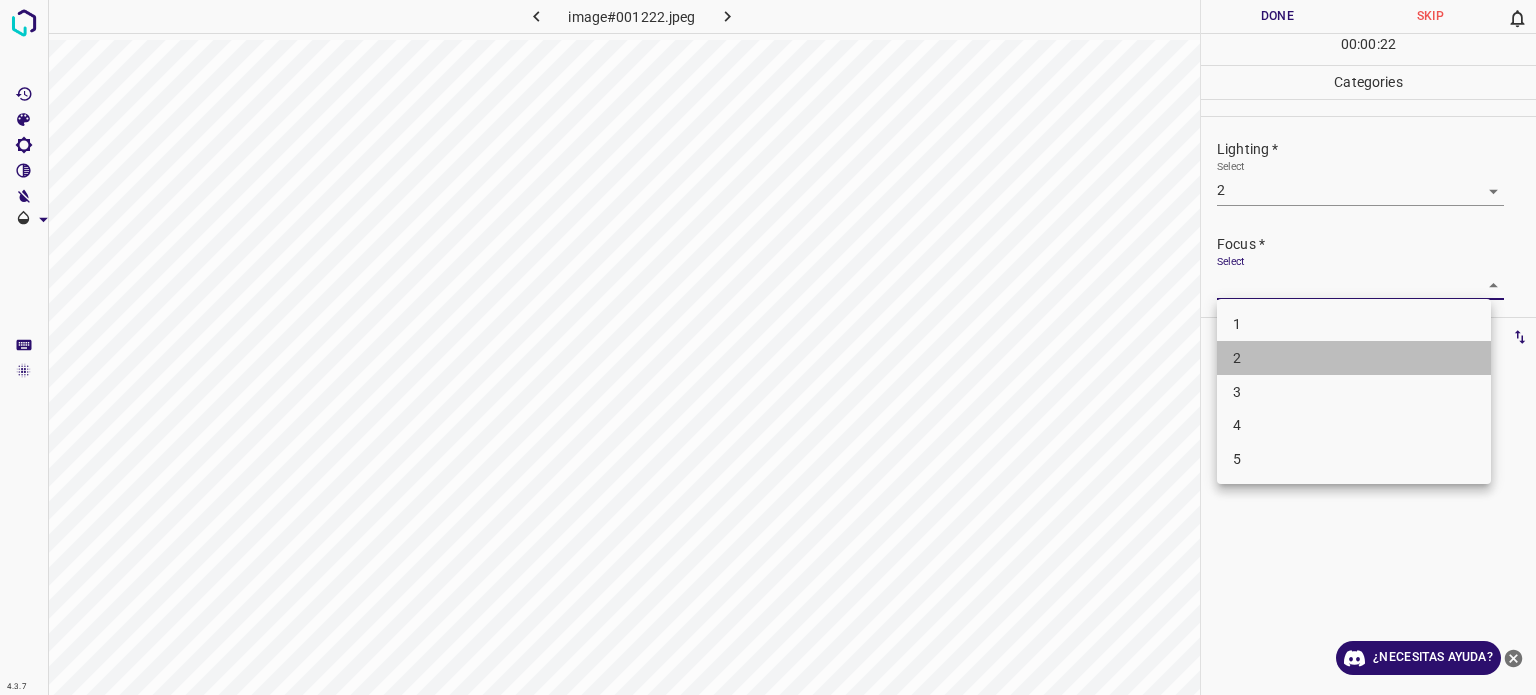 click on "2" at bounding box center (1237, 358) 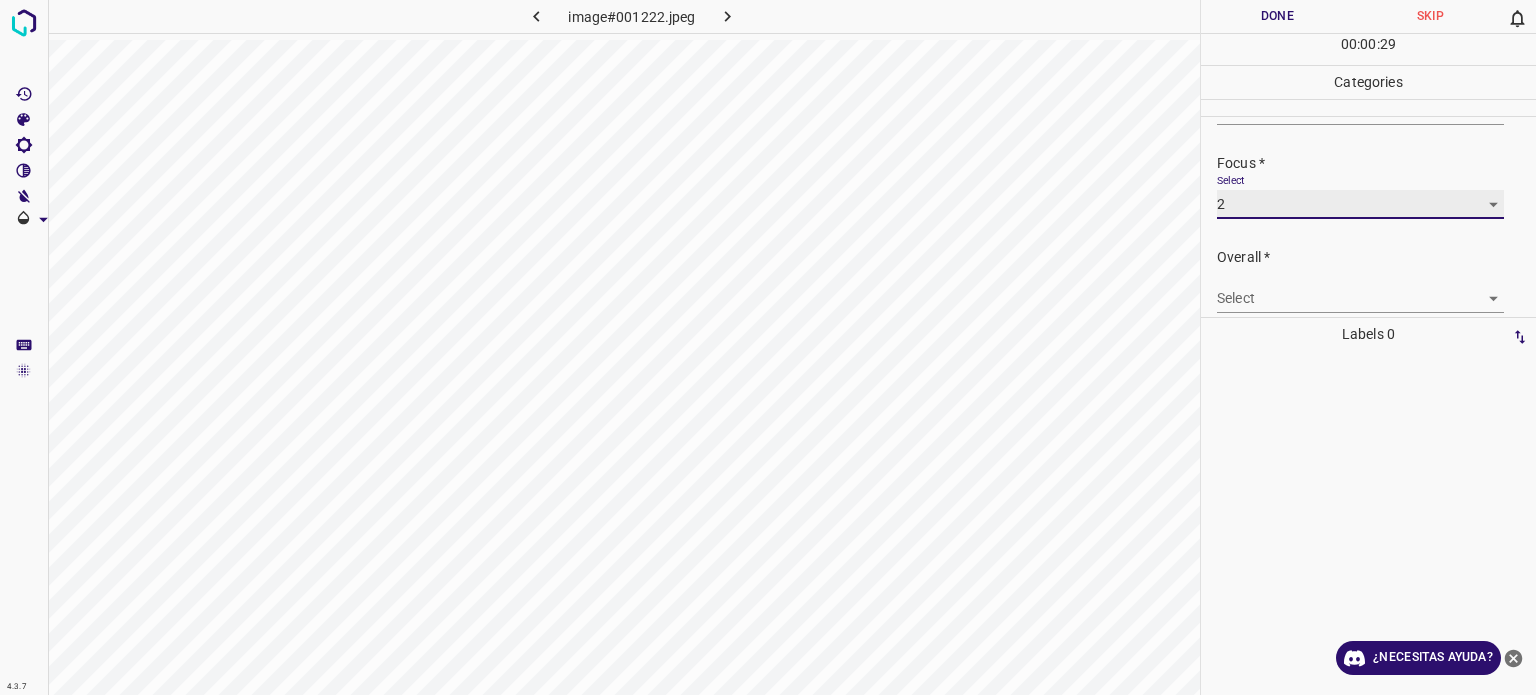 scroll, scrollTop: 98, scrollLeft: 0, axis: vertical 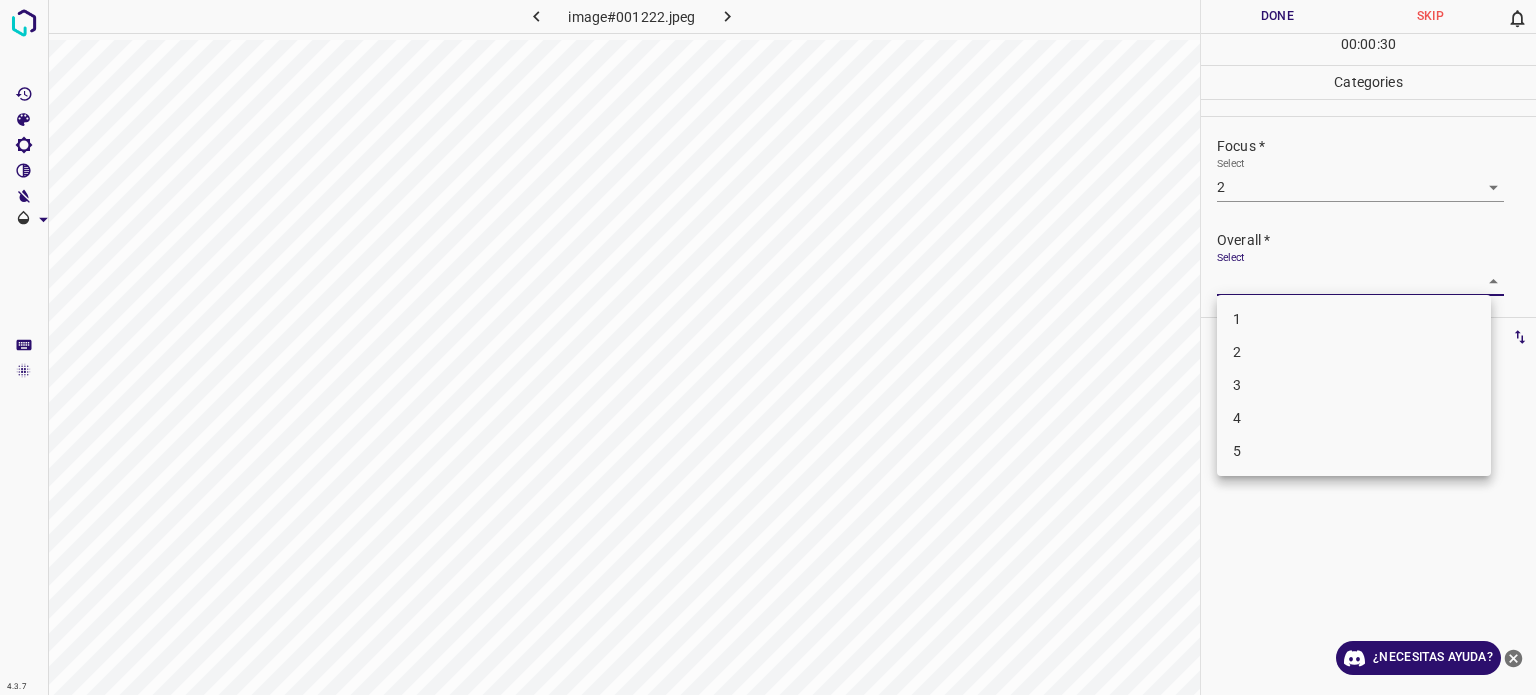 click on "4.3.7 image#001222.jpeg Done Skip 0 00   : 00   : 30   Categories Lighting *  Select 2 2 Focus *  Select 2 2 Overall *  Select ​ Labels   0 Categories 1 Lighting 2 Focus 3 Overall Tools Space Change between modes (Draw & Edit) I Auto labeling R Restore zoom M Zoom in N Zoom out Delete Delete selecte label Filters Z Restore filters X Saturation filter C Brightness filter V Contrast filter B Gray scale filter General O Download ¿Necesitas ayuda? Texto original Valora esta traducción Tu opinión servirá para ayudar a mejorar el Traductor de Google - Texto - Esconder - Borrar 1 2 3 4 5" at bounding box center (768, 347) 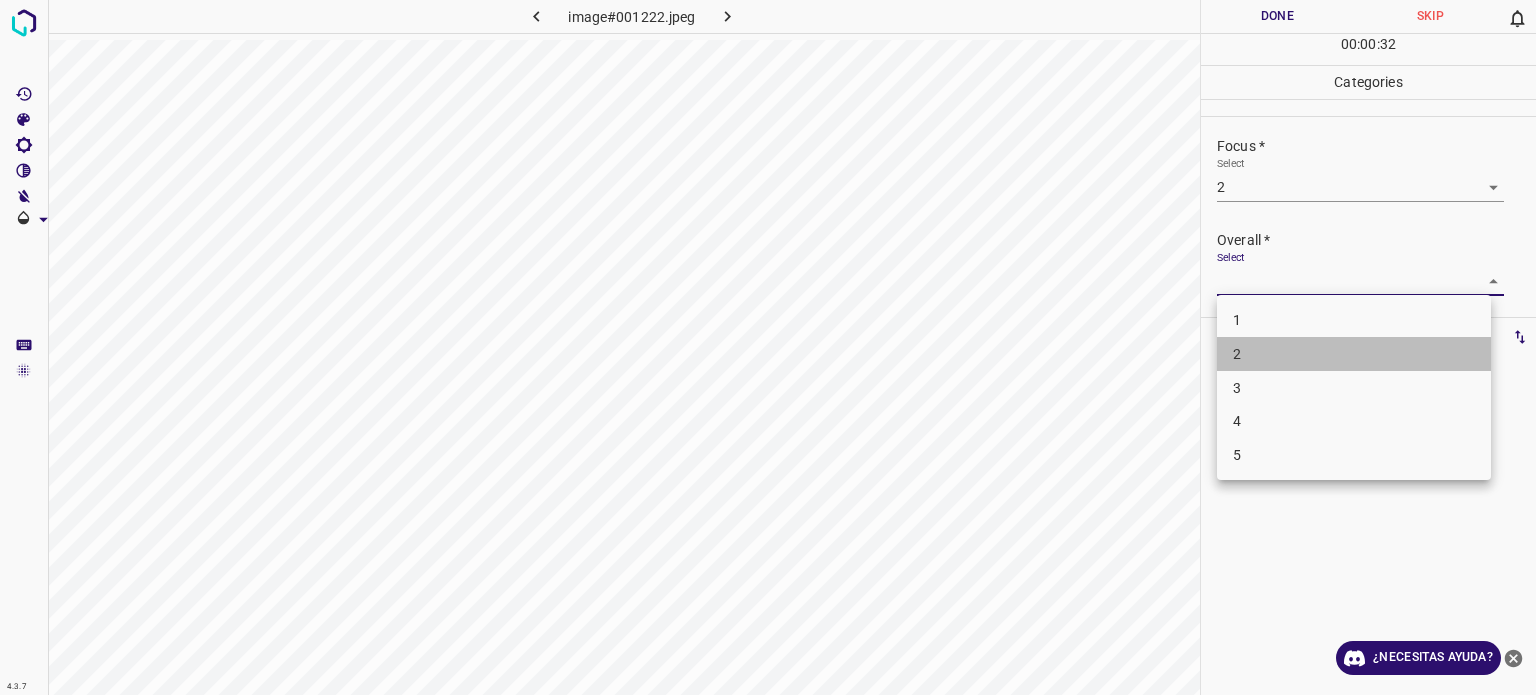 click on "2" at bounding box center (1354, 354) 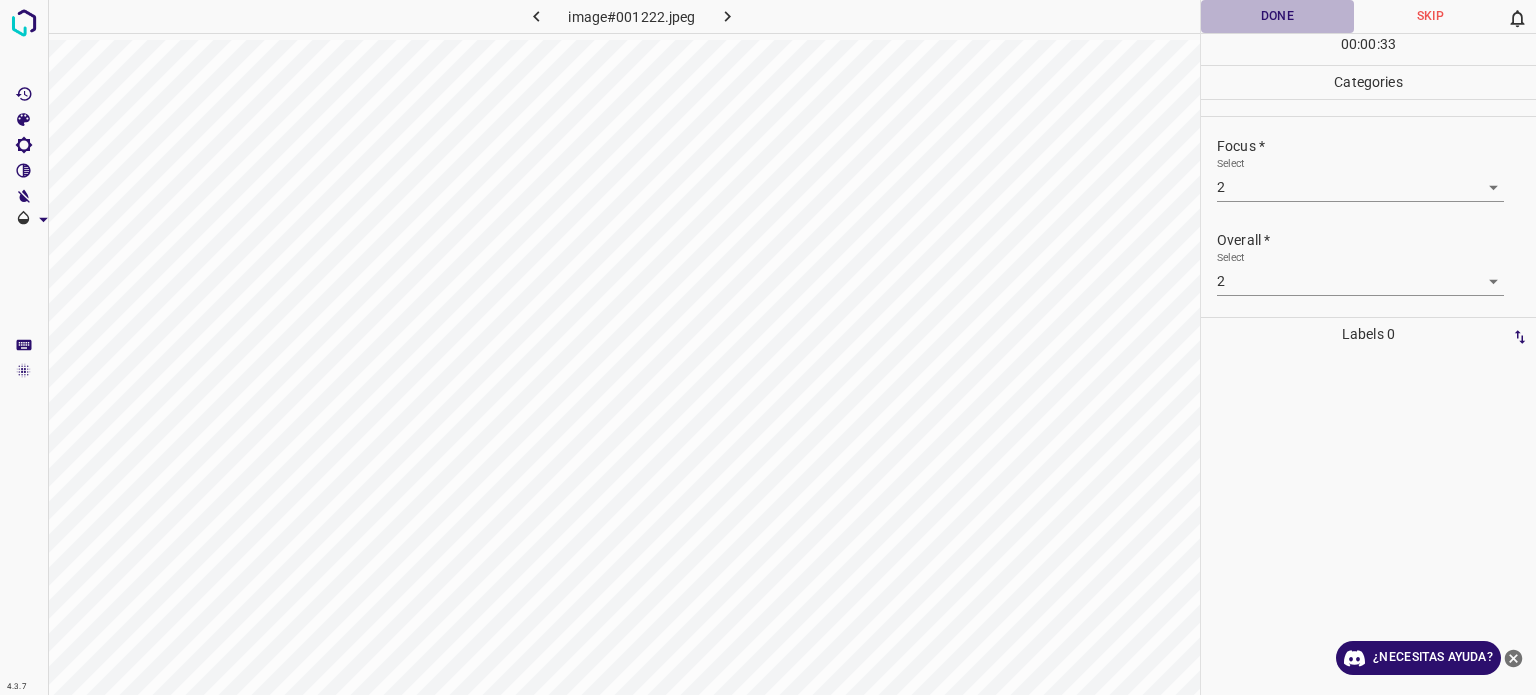 click on "Done" at bounding box center [1277, 16] 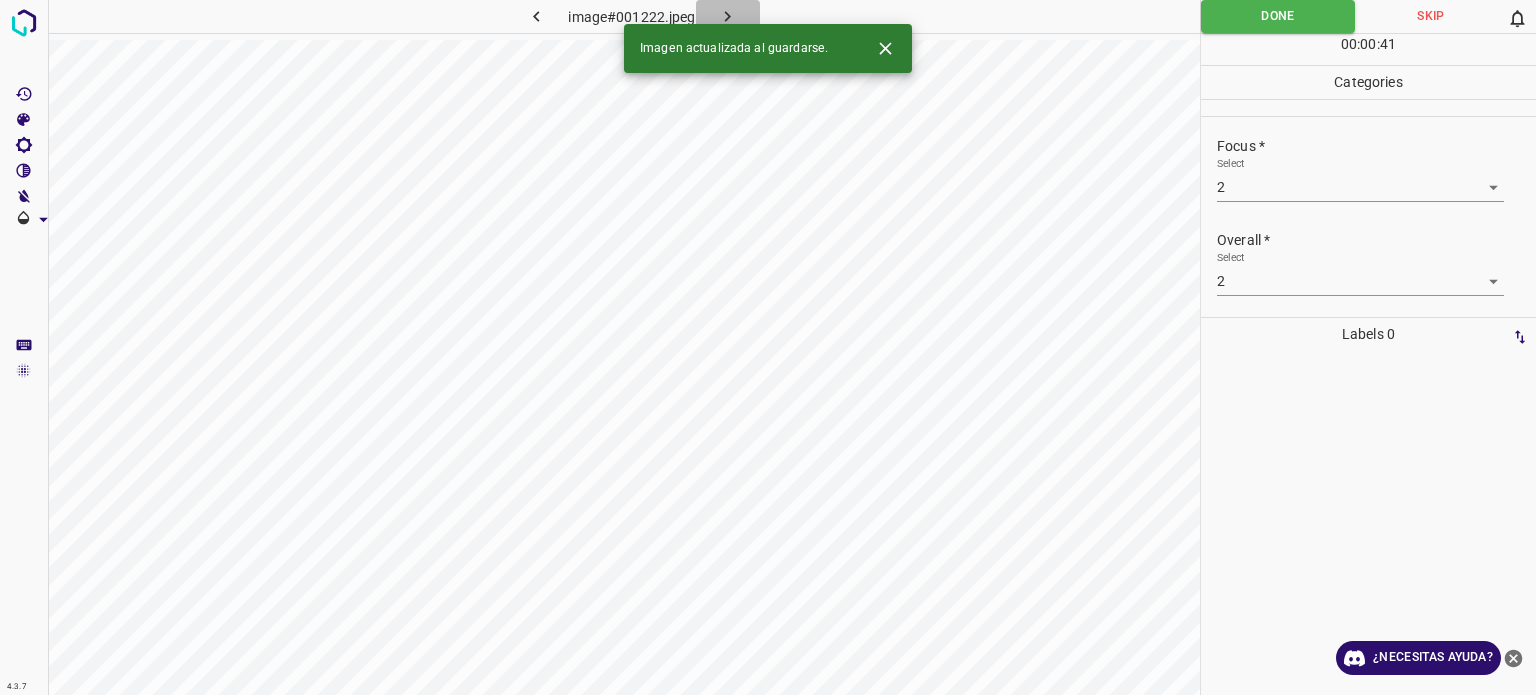 click 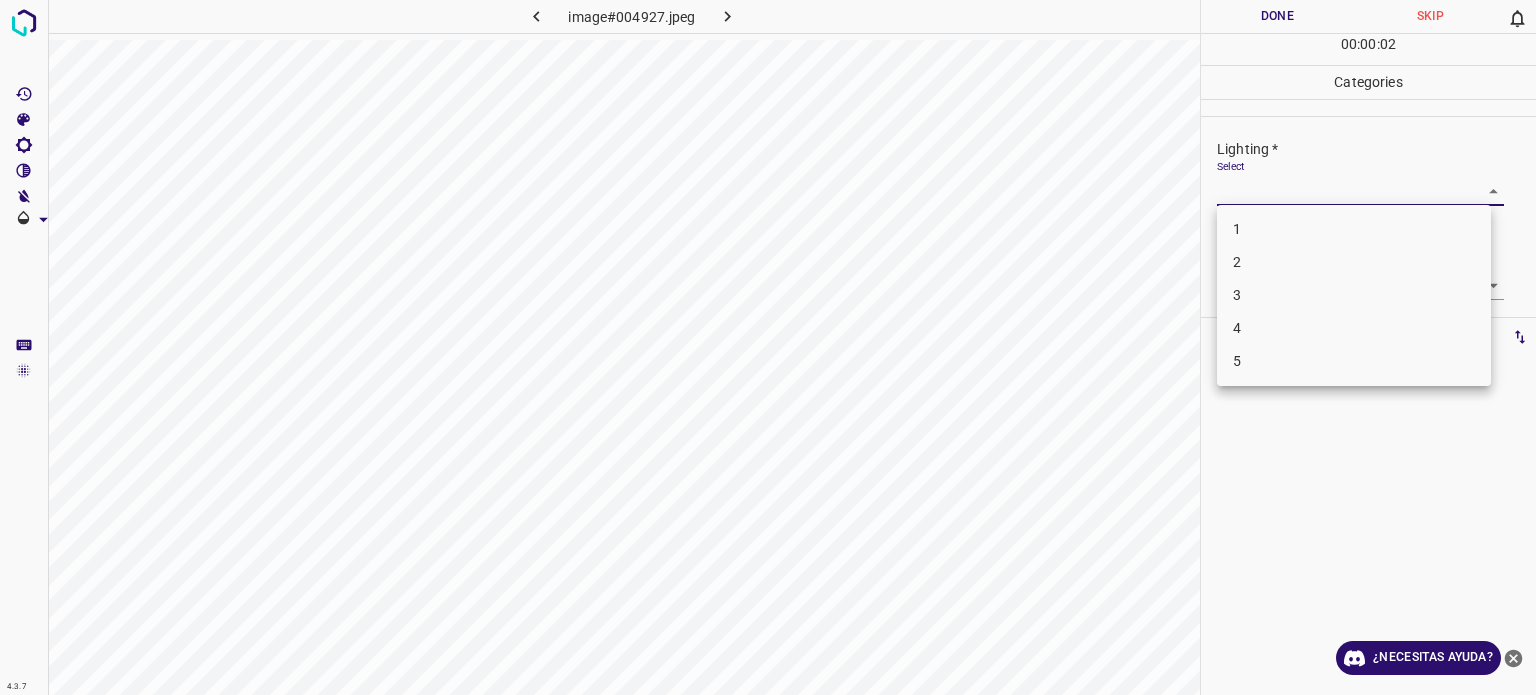 click on "4.3.7 image#004927.jpeg Done Skip 0 00   : 00   : 02   Categories Lighting *  Select ​ Focus *  Select ​ Overall *  Select ​ Labels   0 Categories 1 Lighting 2 Focus 3 Overall Tools Space Change between modes (Draw & Edit) I Auto labeling R Restore zoom M Zoom in N Zoom out Delete Delete selecte label Filters Z Restore filters X Saturation filter C Brightness filter V Contrast filter B Gray scale filter General O Download ¿Necesitas ayuda? Texto original Valora esta traducción Tu opinión servirá para ayudar a mejorar el Traductor de Google - Texto - Esconder - Borrar 1 2 3 4 5" at bounding box center (768, 347) 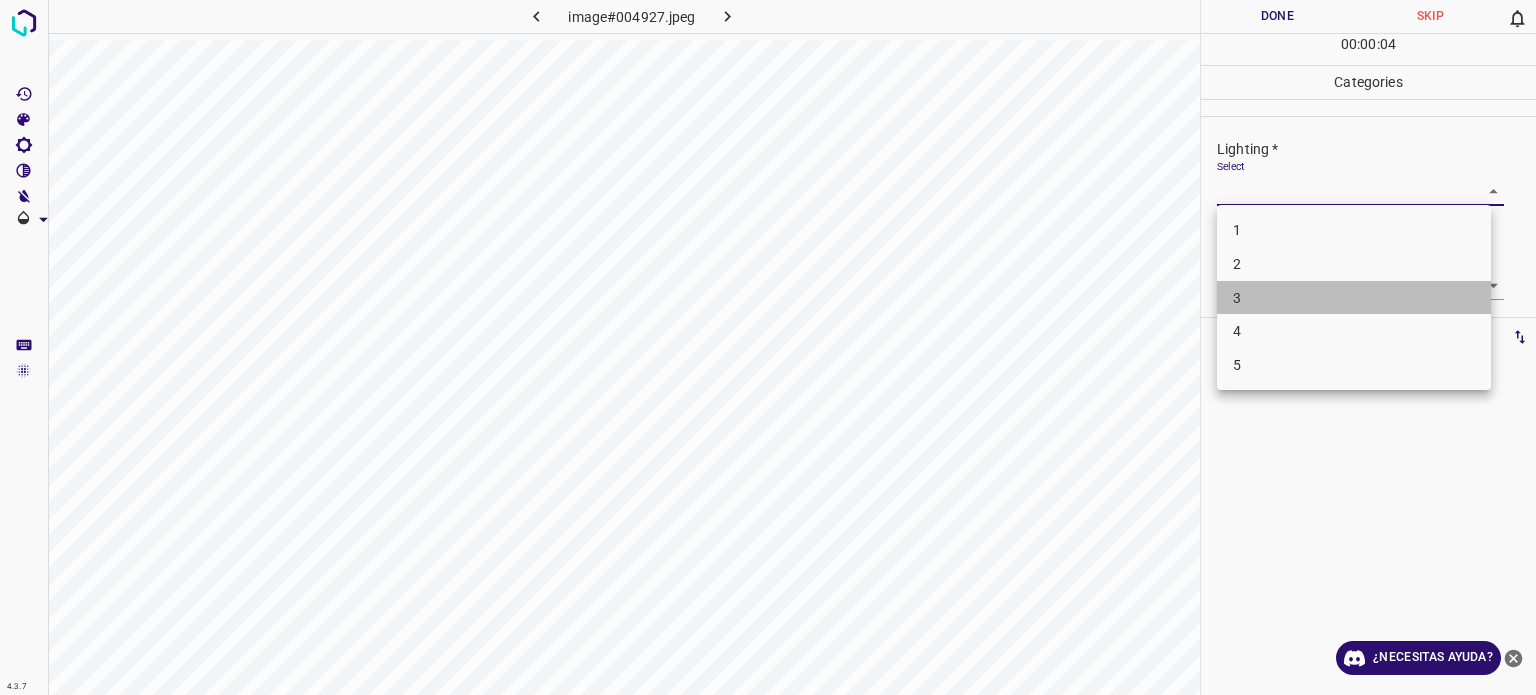 click on "3" at bounding box center (1354, 298) 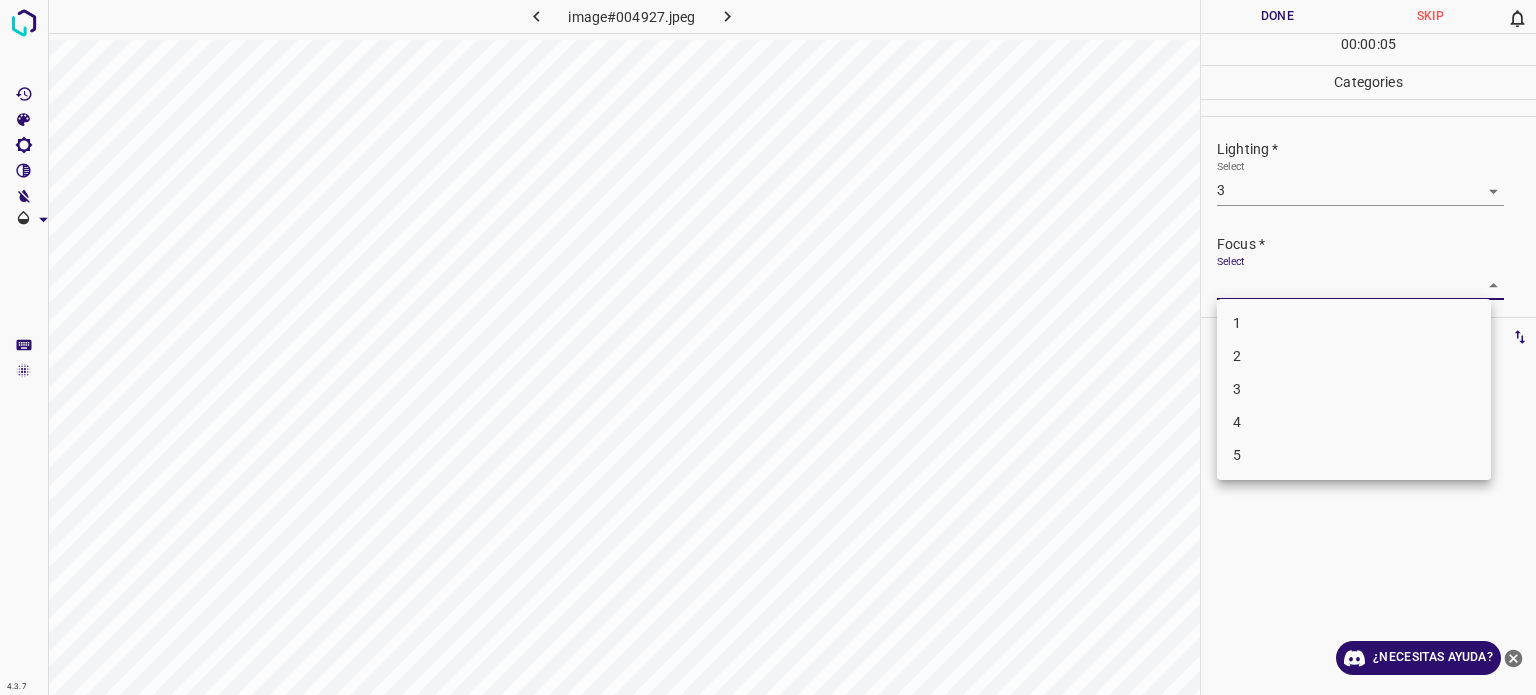 click on "4.3.7 image#004927.jpeg Done Skip 0 00   : 00   : 05   Categories Lighting *  Select 3 3 Focus *  Select ​ Overall *  Select ​ Labels   0 Categories 1 Lighting 2 Focus 3 Overall Tools Space Change between modes (Draw & Edit) I Auto labeling R Restore zoom M Zoom in N Zoom out Delete Delete selecte label Filters Z Restore filters X Saturation filter C Brightness filter V Contrast filter B Gray scale filter General O Download ¿Necesitas ayuda? Texto original Valora esta traducción Tu opinión servirá para ayudar a mejorar el Traductor de Google - Texto - Esconder - Borrar 1 2 3 4 5" at bounding box center (768, 347) 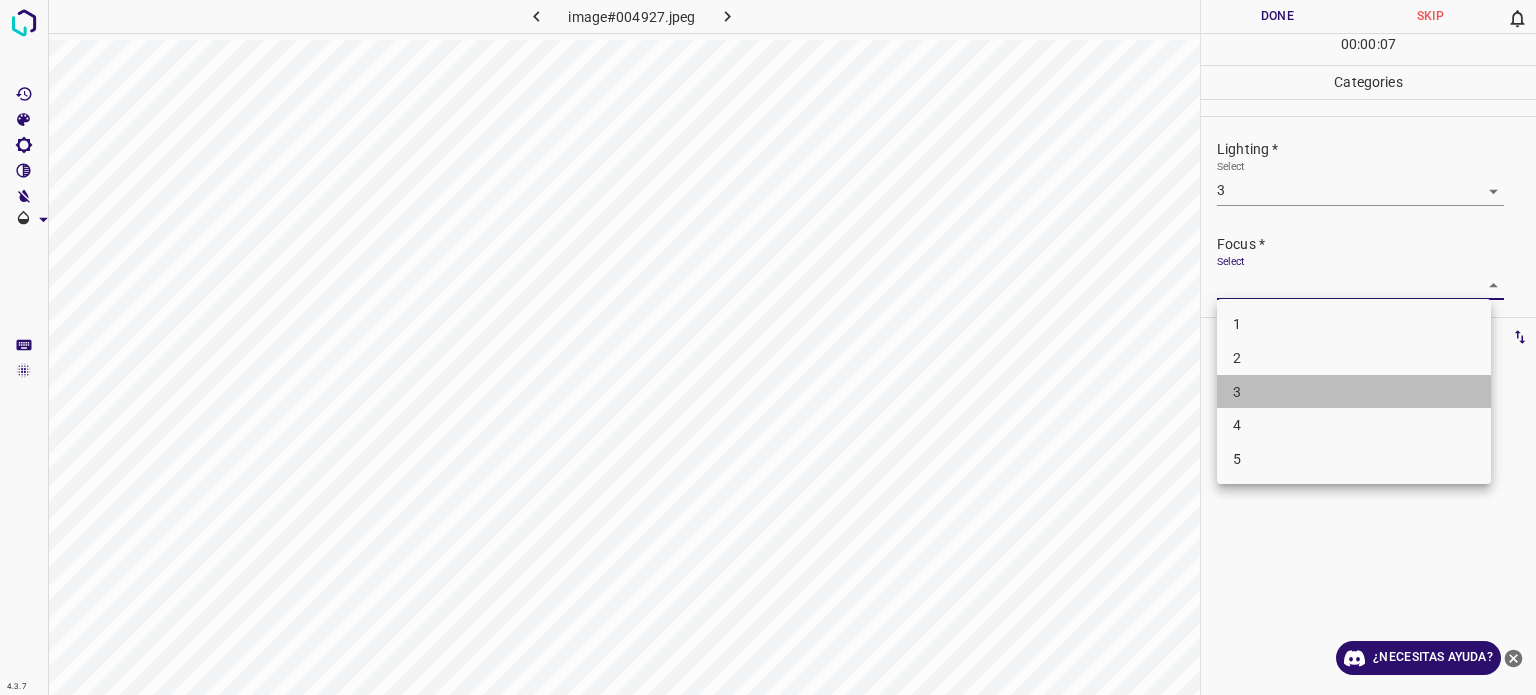 click on "3" at bounding box center (1354, 392) 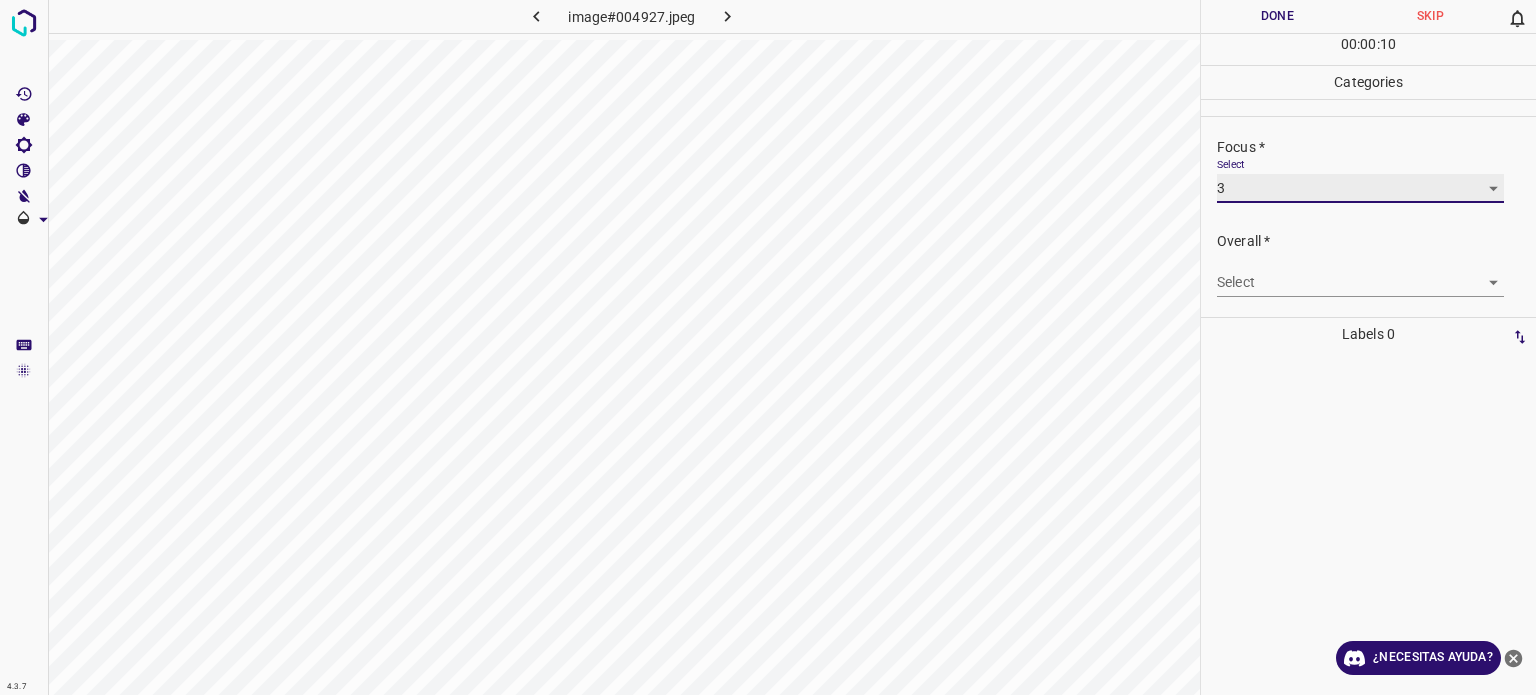 scroll, scrollTop: 98, scrollLeft: 0, axis: vertical 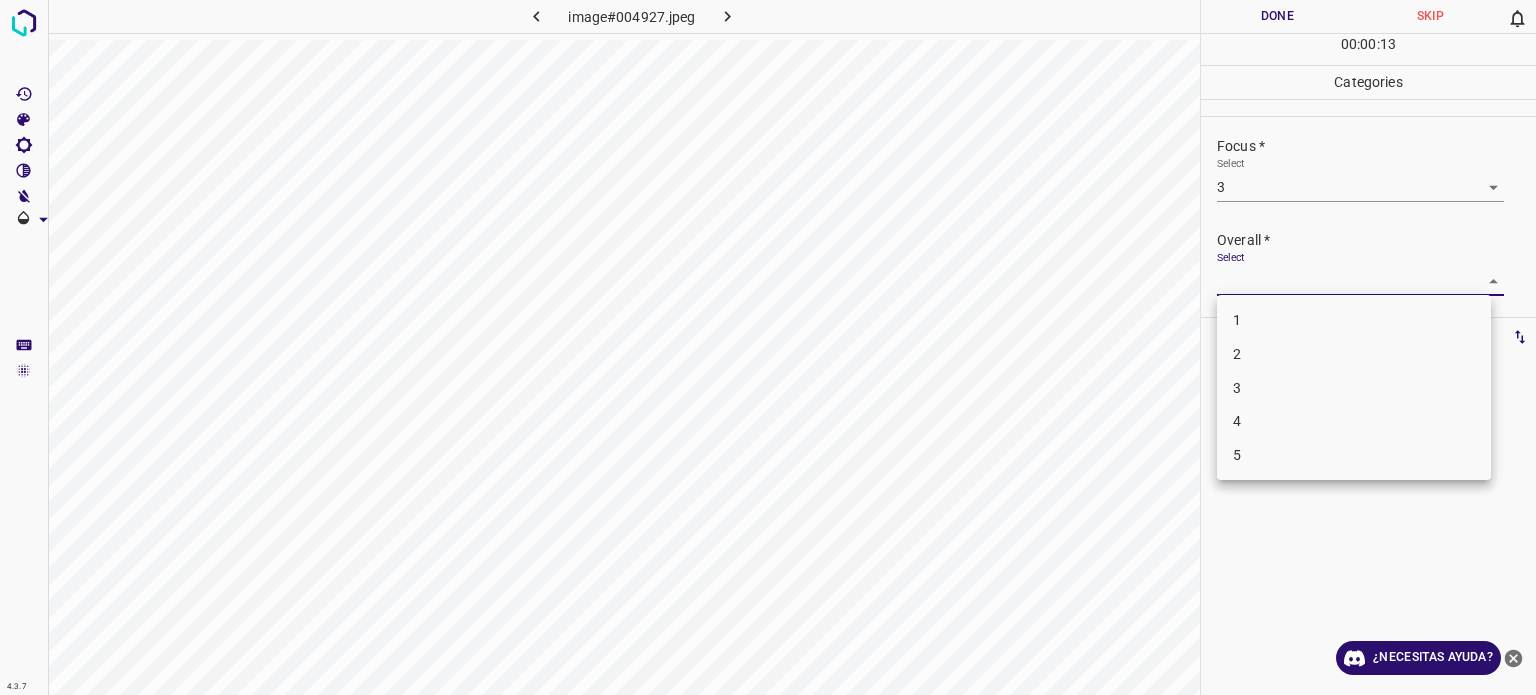 drag, startPoint x: 1307, startPoint y: 279, endPoint x: 1250, endPoint y: 393, distance: 127.45587 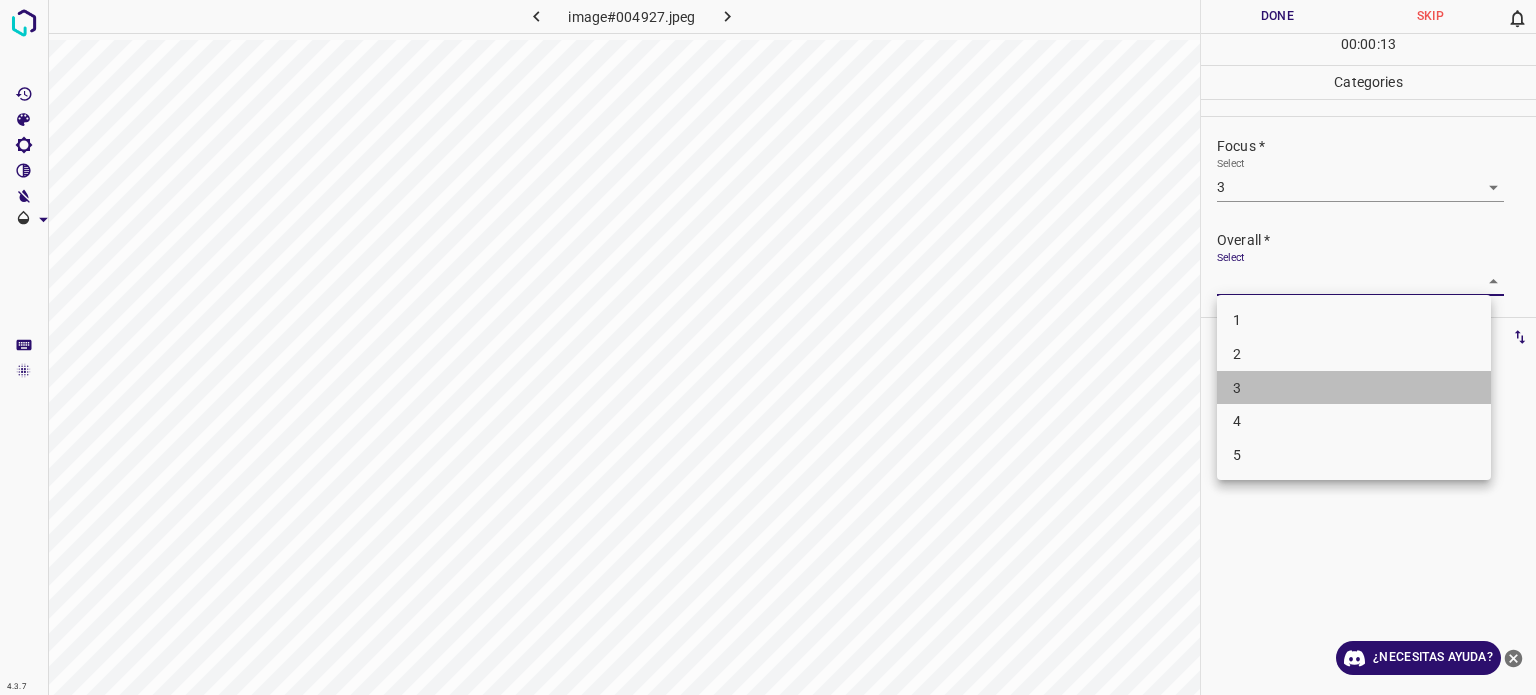click on "3" at bounding box center (1354, 388) 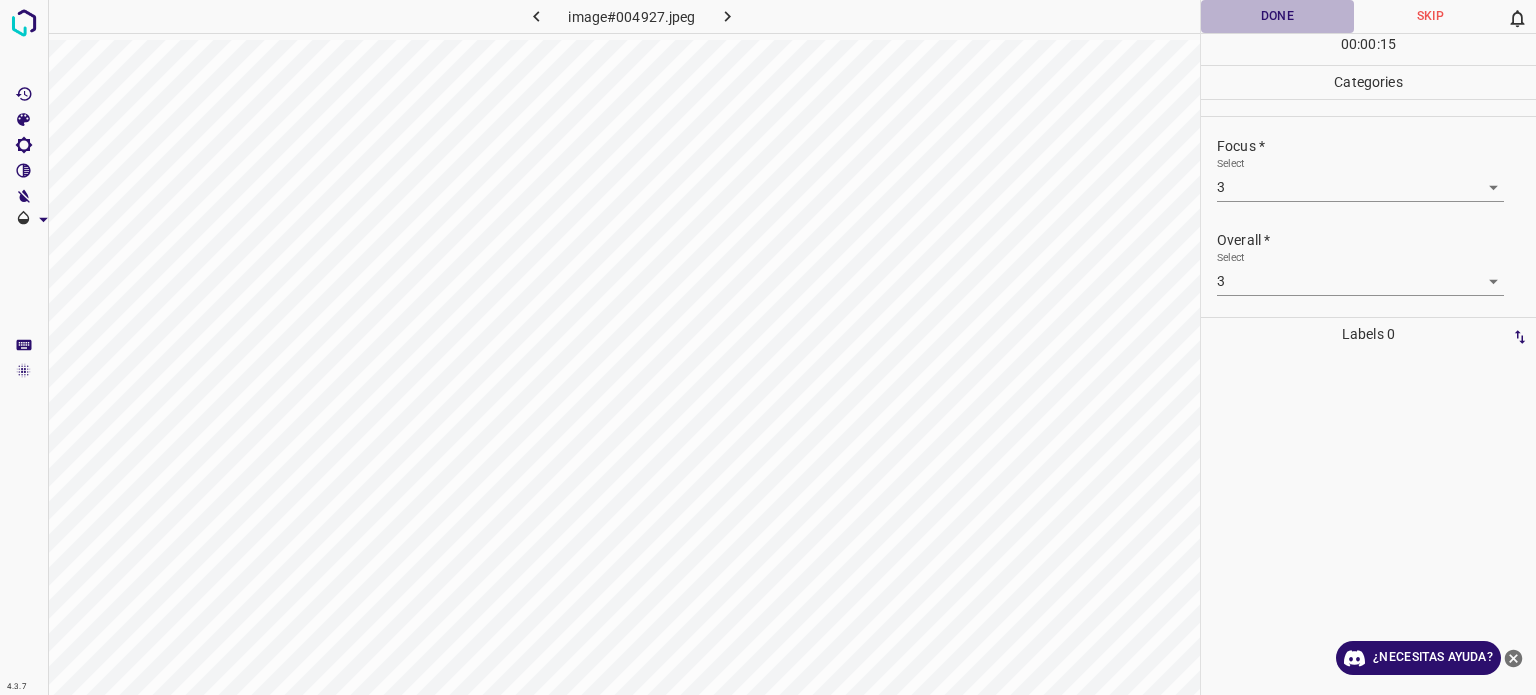 click on "Done" at bounding box center [1277, 16] 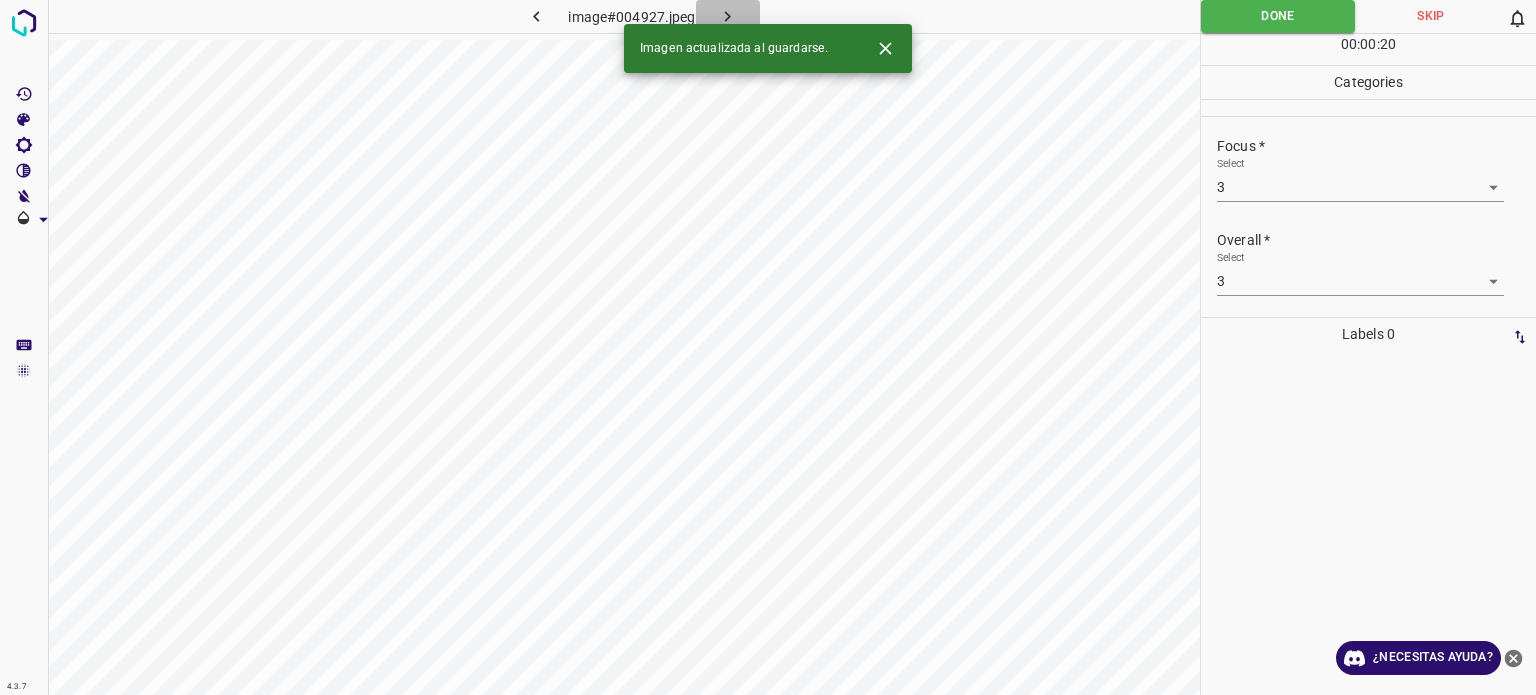 click 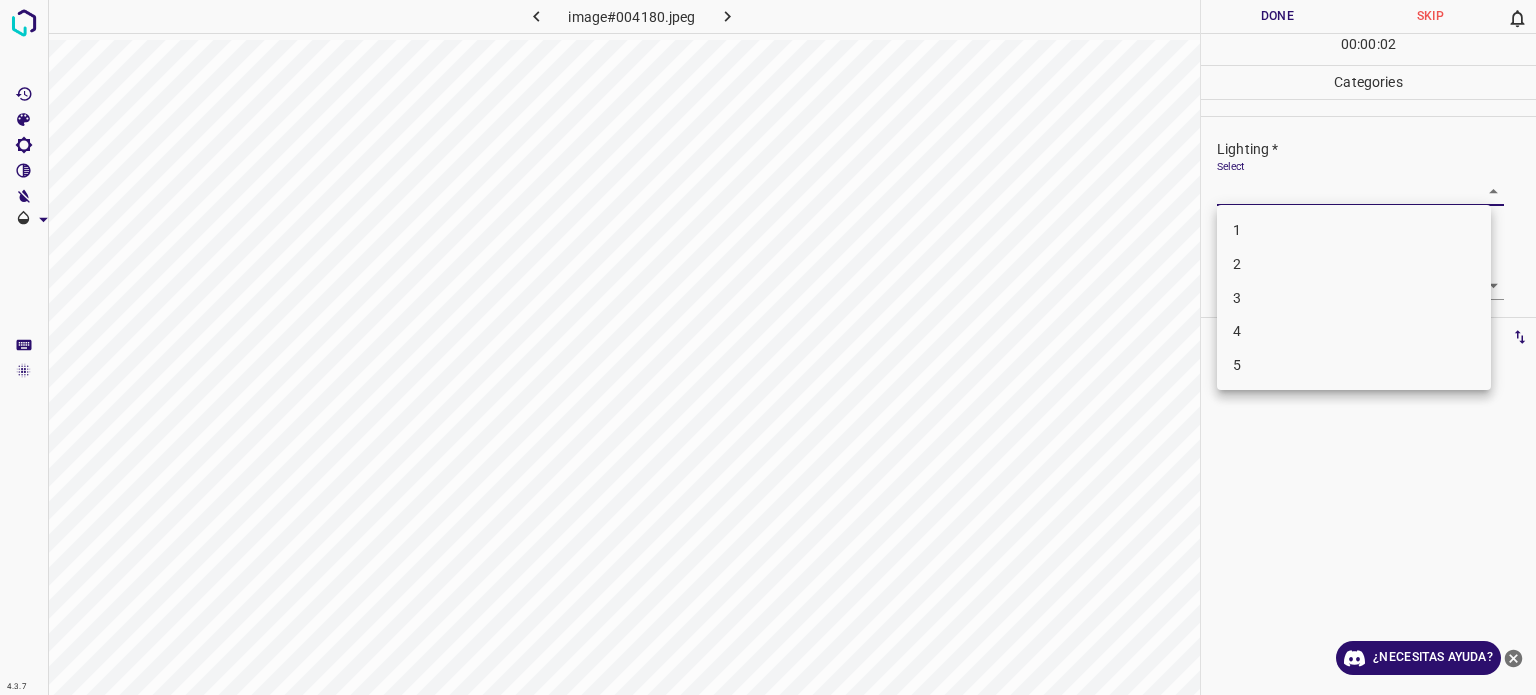 drag, startPoint x: 1260, startPoint y: 190, endPoint x: 1247, endPoint y: 288, distance: 98.85848 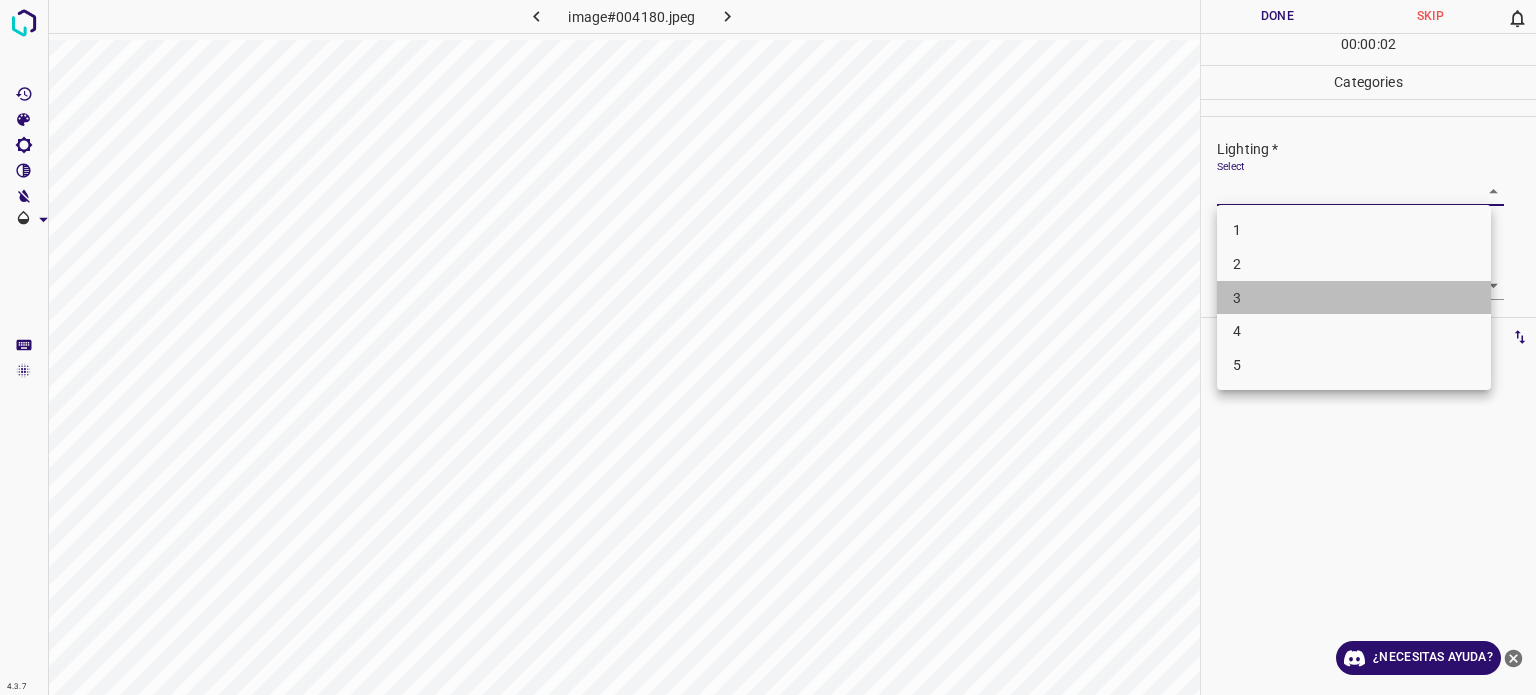 click on "3" at bounding box center (1354, 298) 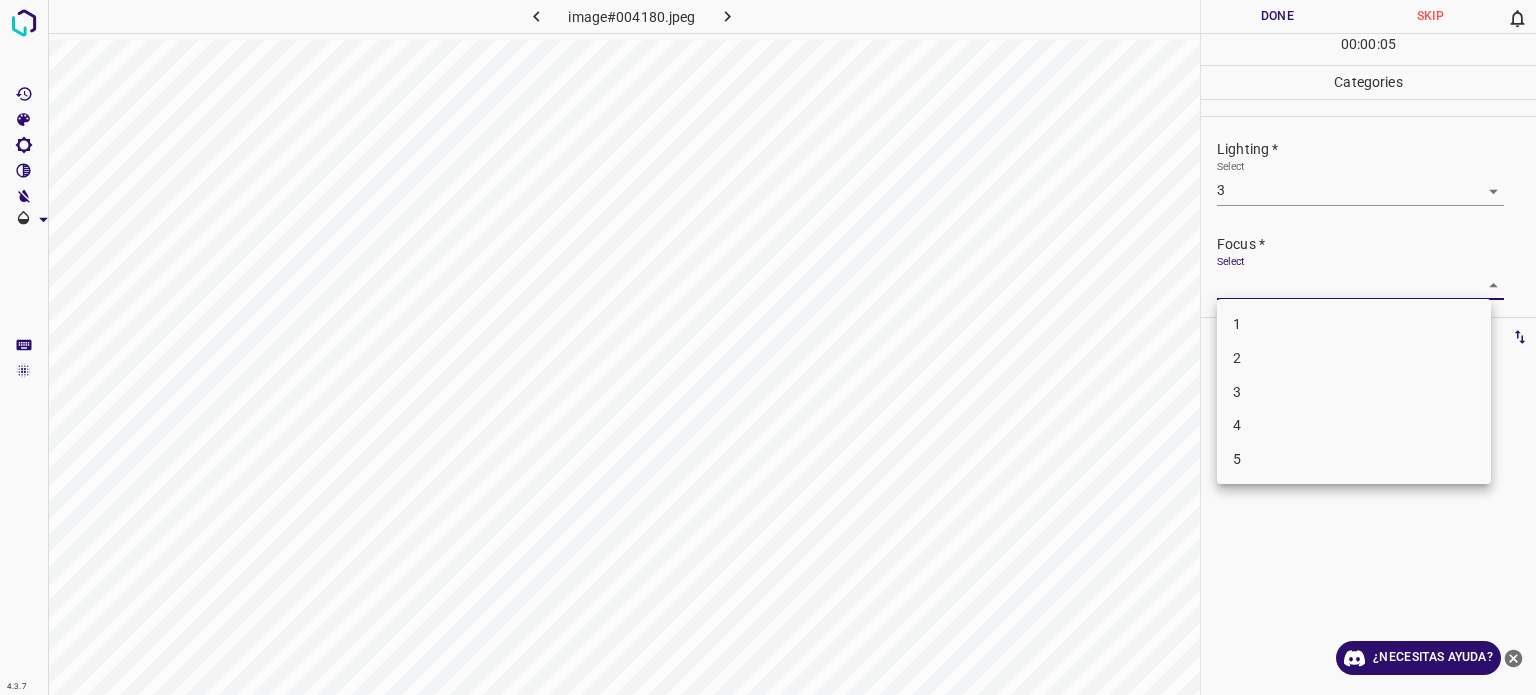 drag, startPoint x: 1241, startPoint y: 290, endPoint x: 1240, endPoint y: 396, distance: 106.004715 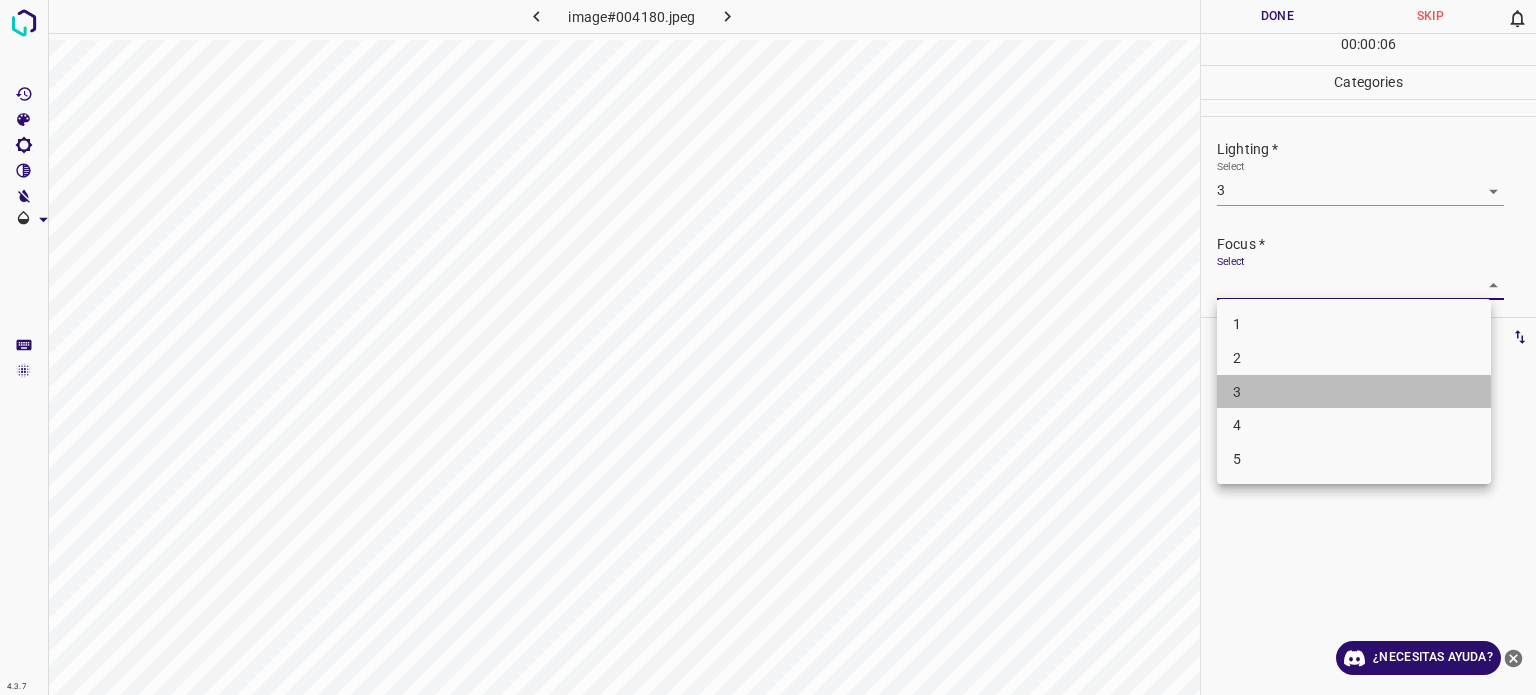click on "3" at bounding box center (1237, 391) 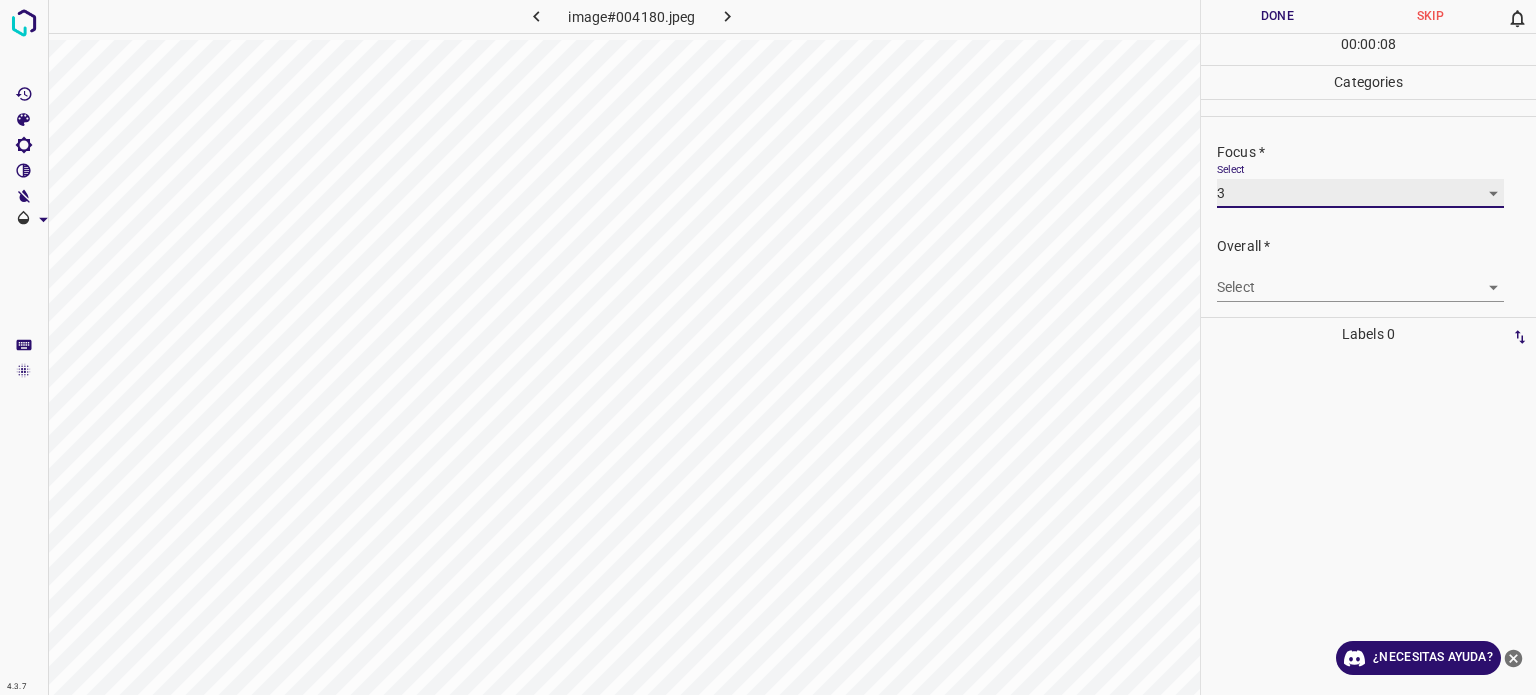 scroll, scrollTop: 98, scrollLeft: 0, axis: vertical 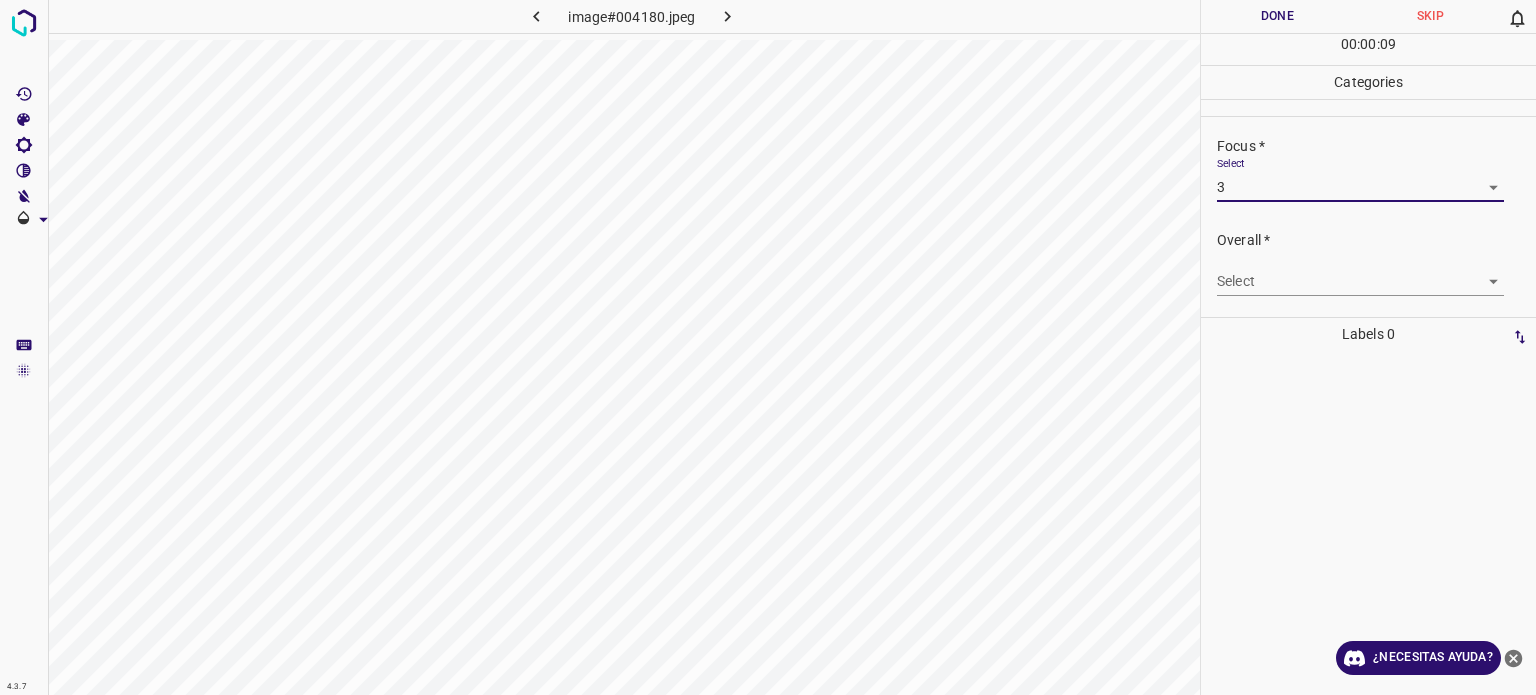 click on "4.3.7 image#004180.jpeg Done Skip 0 00   : 00   : 09   Categories Lighting *  Select 3 3 Focus *  Select 3 3 Overall *  Select ​ Labels   0 Categories 1 Lighting 2 Focus 3 Overall Tools Space Change between modes (Draw & Edit) I Auto labeling R Restore zoom M Zoom in N Zoom out Delete Delete selecte label Filters Z Restore filters X Saturation filter C Brightness filter V Contrast filter B Gray scale filter General O Download ¿Necesitas ayuda? Texto original Valora esta traducción Tu opinión servirá para ayudar a mejorar el Traductor de Google - Texto - Esconder - Borrar" at bounding box center (768, 347) 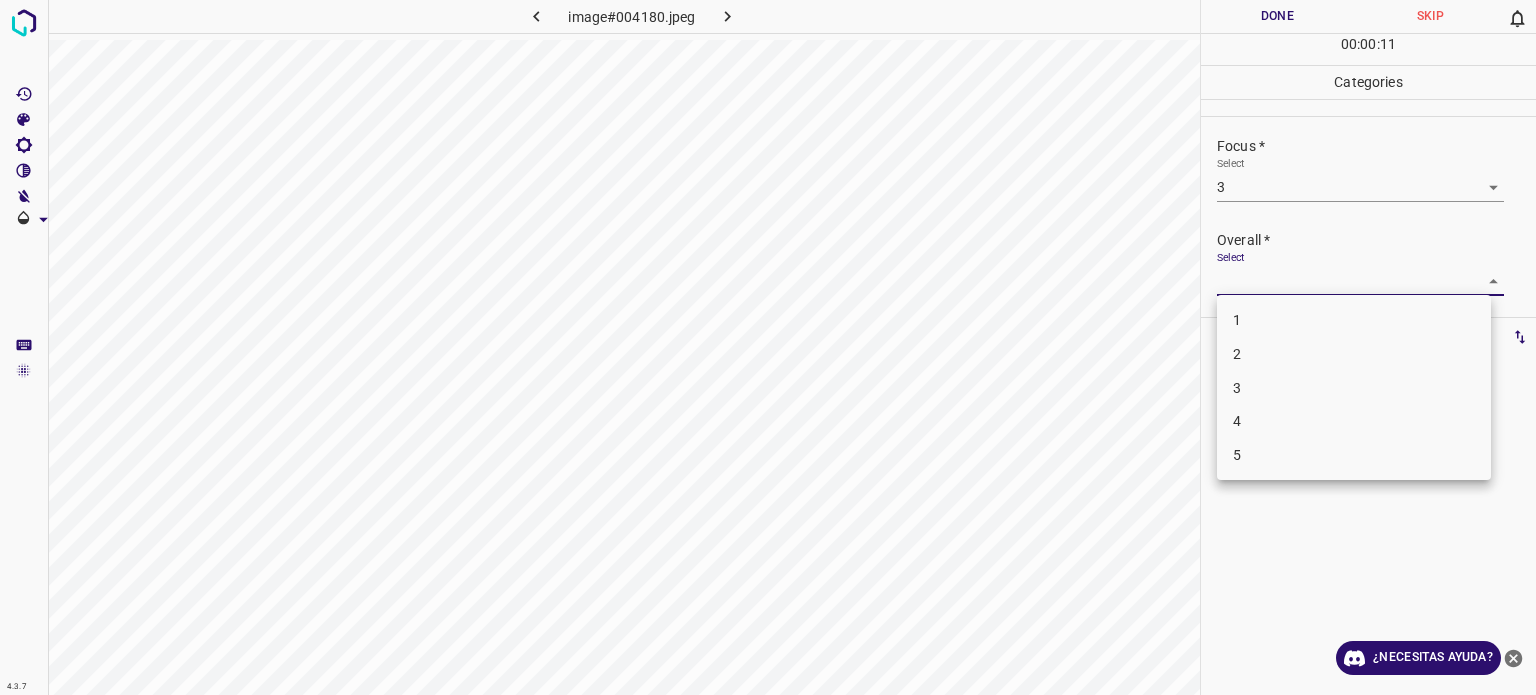 click on "3" at bounding box center (1237, 387) 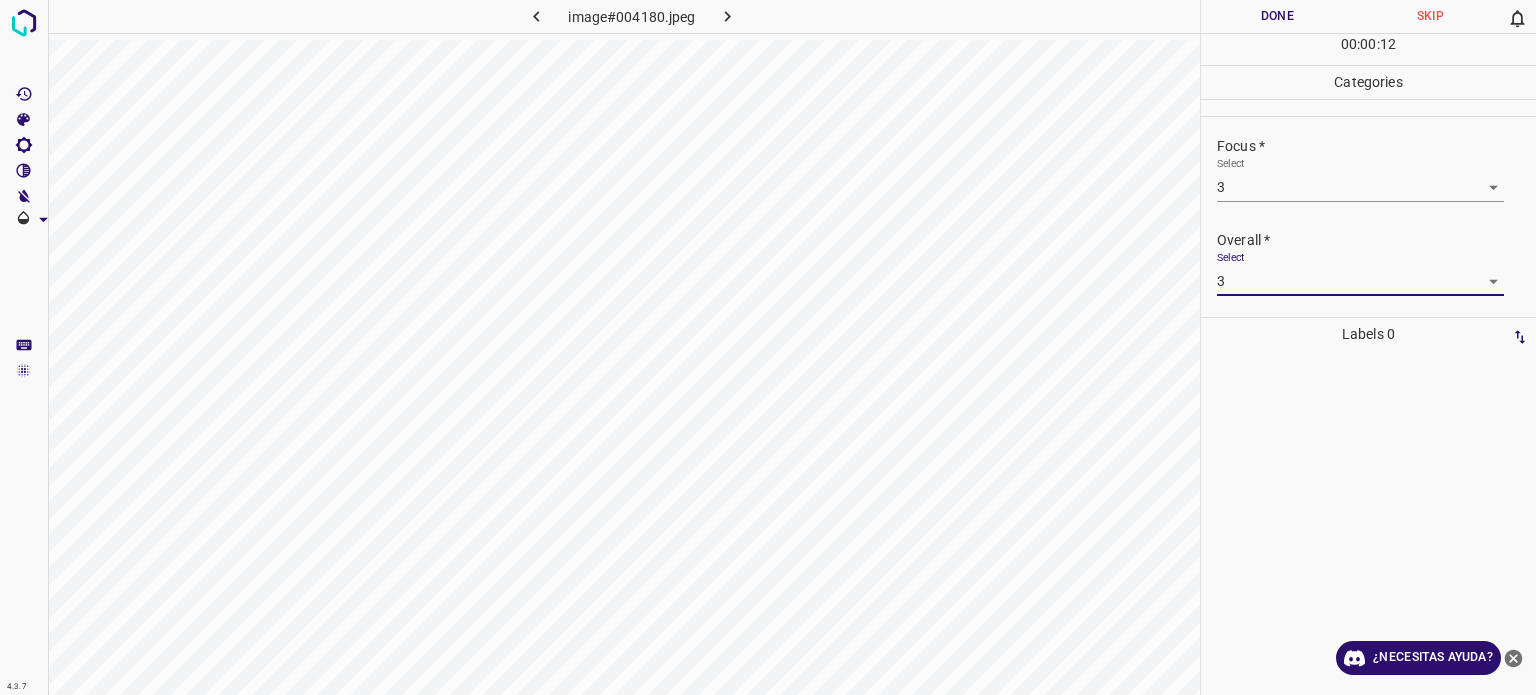 click on "Done" at bounding box center (1277, 16) 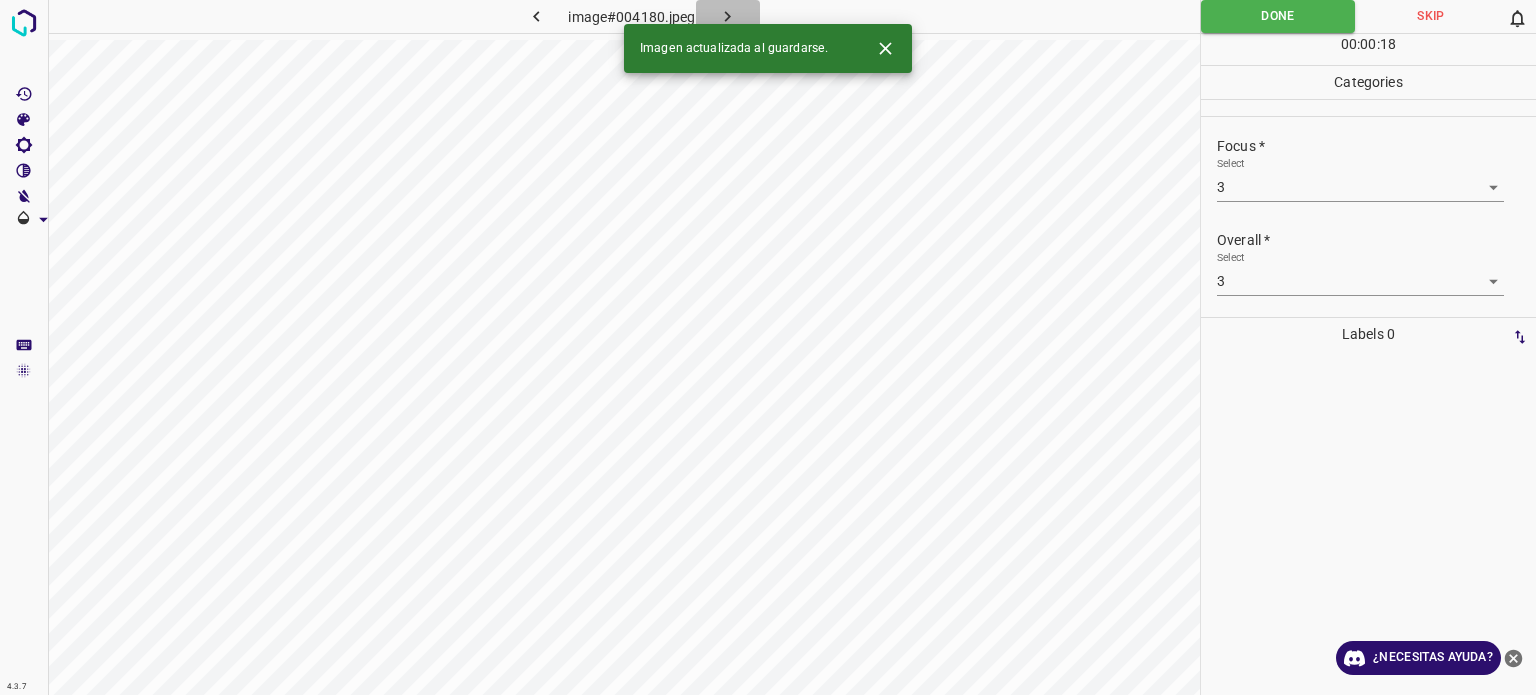 click 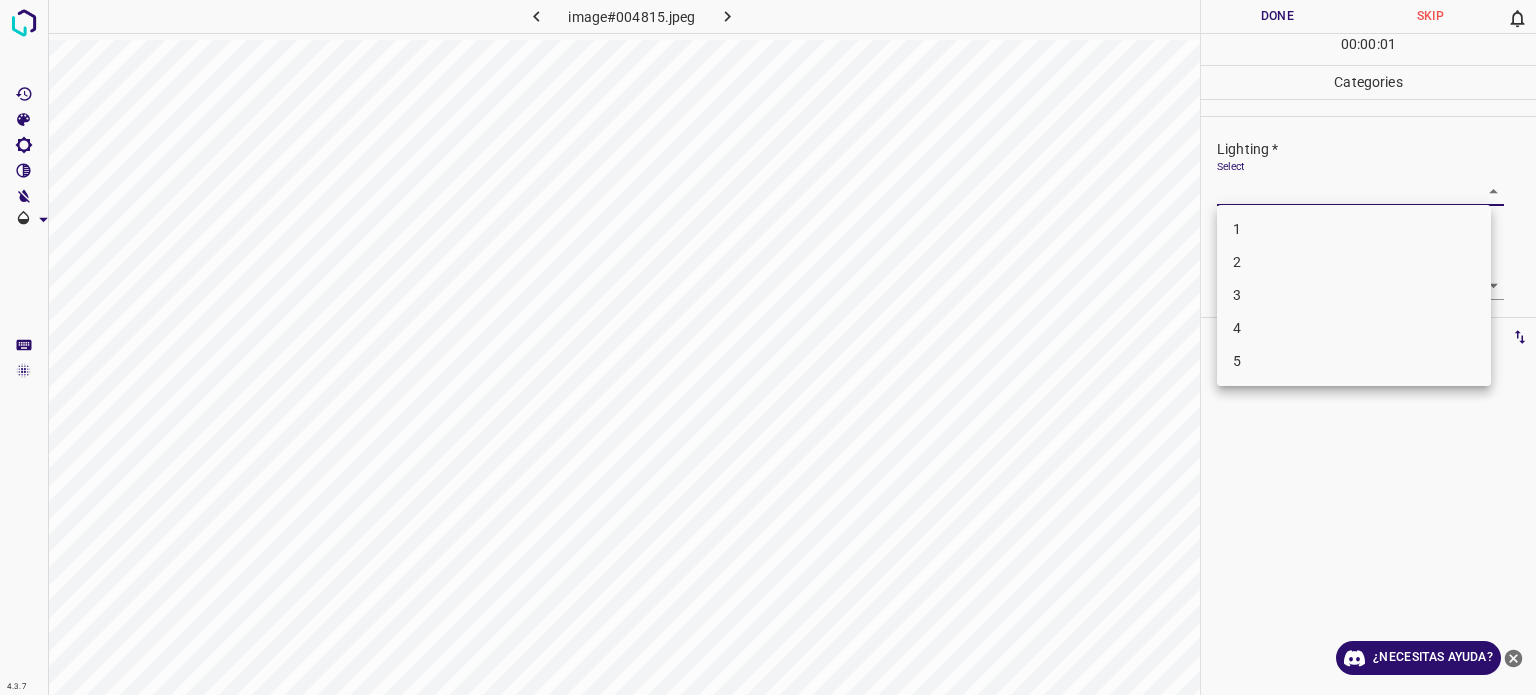 click on "4.3.7 image#004815.jpeg Done Skip 0 00   : 00   : 01   Categories Lighting *  Select ​ Focus *  Select ​ Overall *  Select ​ Labels   0 Categories 1 Lighting 2 Focus 3 Overall Tools Space Change between modes (Draw & Edit) I Auto labeling R Restore zoom M Zoom in N Zoom out Delete Delete selecte label Filters Z Restore filters X Saturation filter C Brightness filter V Contrast filter B Gray scale filter General O Download ¿Necesitas ayuda? Texto original Valora esta traducción Tu opinión servirá para ayudar a mejorar el Traductor de Google - Texto - Esconder - Borrar 1 2 3 4 5" at bounding box center [768, 347] 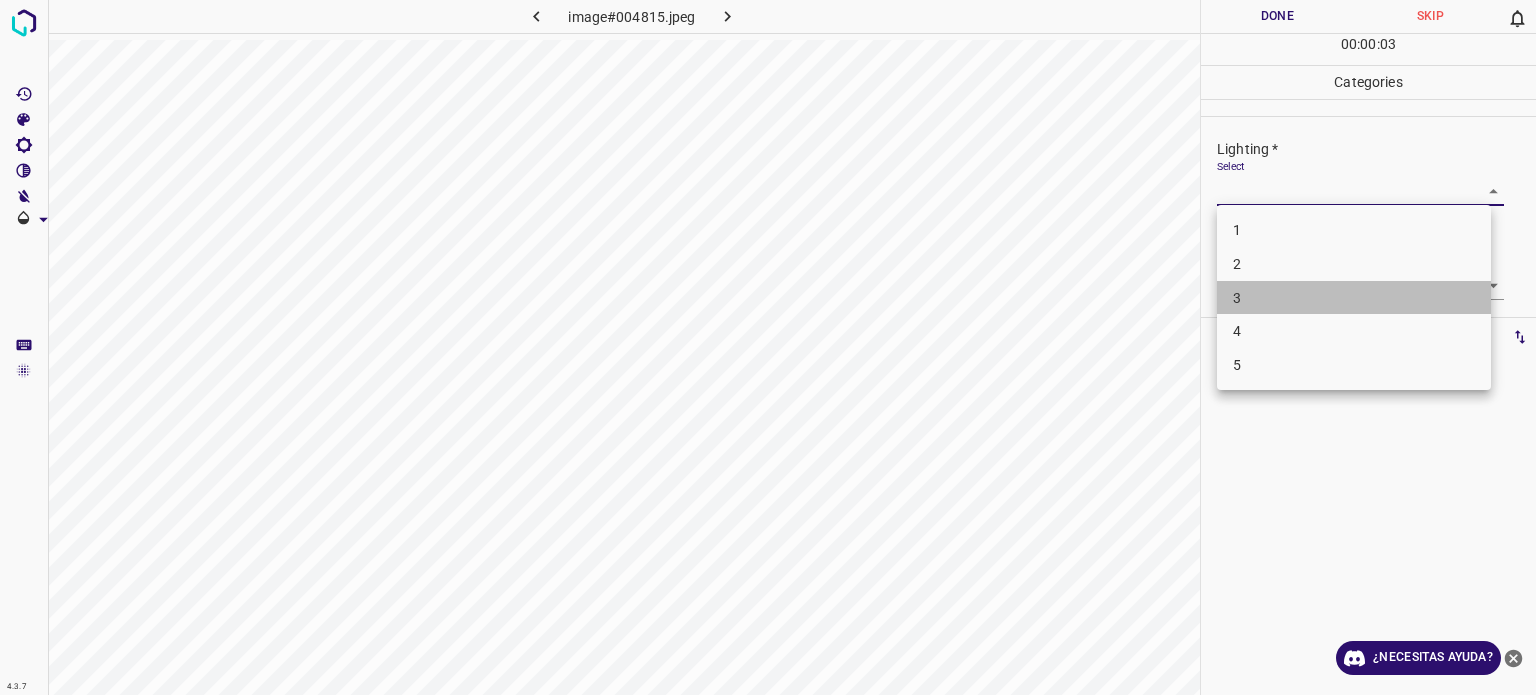 click on "3" at bounding box center [1237, 297] 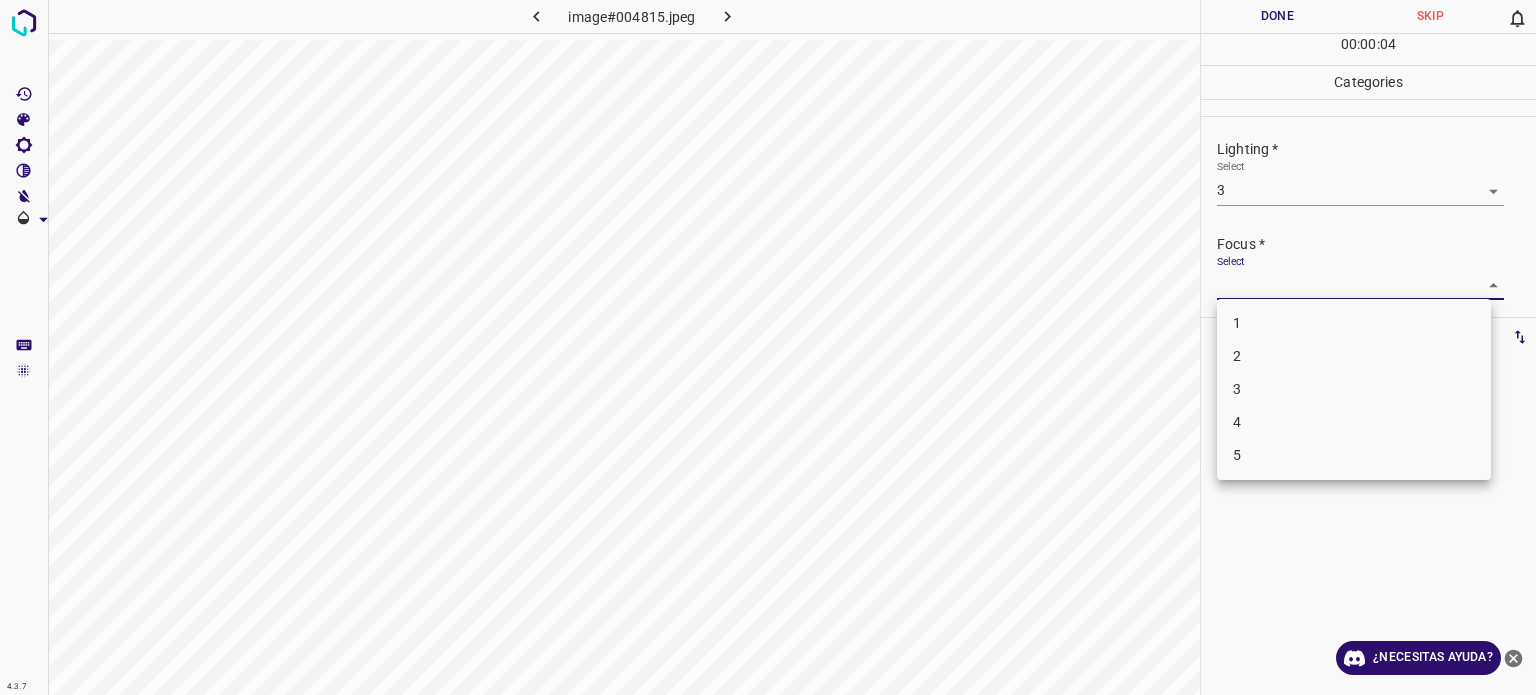 click on "4.3.7 image#004815.jpeg Done Skip 0 00   : 00   : 04   Categories Lighting *  Select 3 3 Focus *  Select ​ Overall *  Select ​ Labels   0 Categories 1 Lighting 2 Focus 3 Overall Tools Space Change between modes (Draw & Edit) I Auto labeling R Restore zoom M Zoom in N Zoom out Delete Delete selecte label Filters Z Restore filters X Saturation filter C Brightness filter V Contrast filter B Gray scale filter General O Download ¿Necesitas ayuda? Texto original Valora esta traducción Tu opinión servirá para ayudar a mejorar el Traductor de Google - Texto - Esconder - Borrar 1 2 3 4 5" at bounding box center [768, 347] 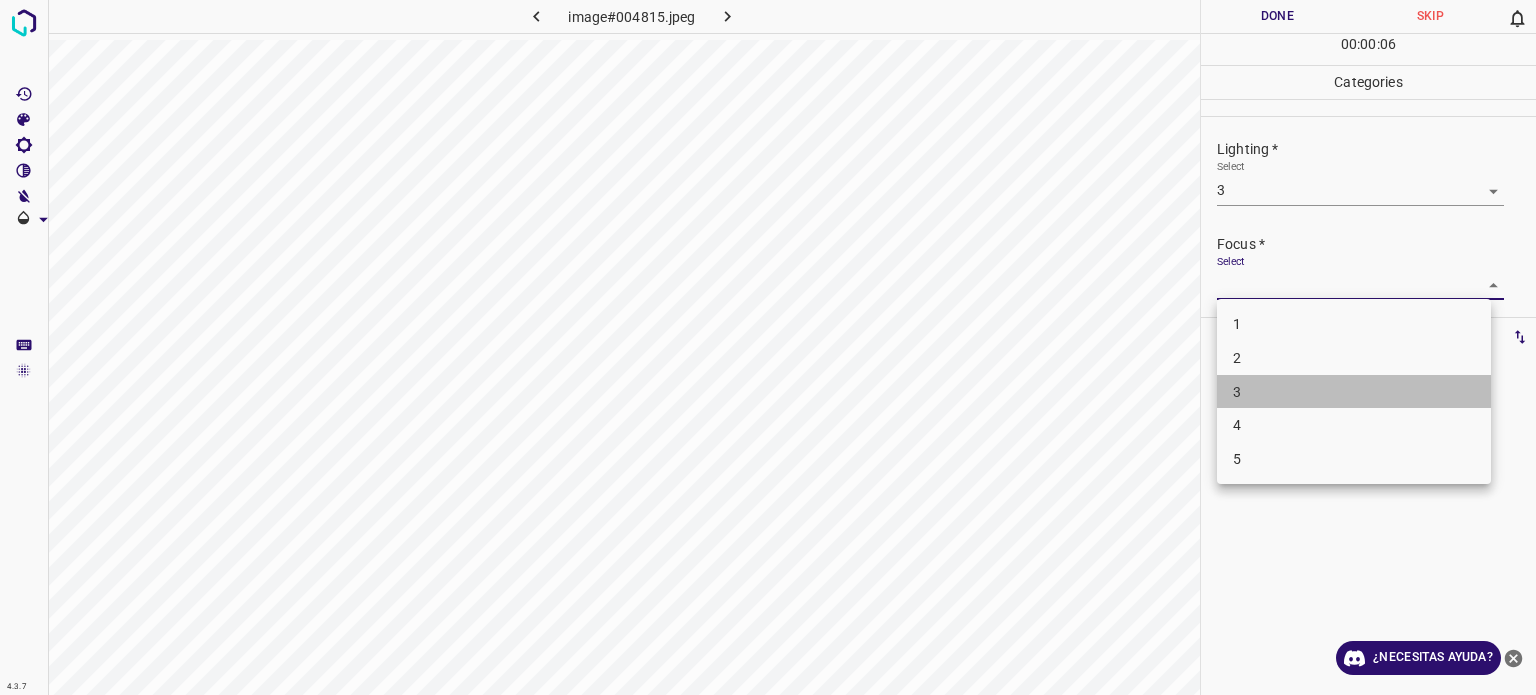 click on "3" at bounding box center [1354, 392] 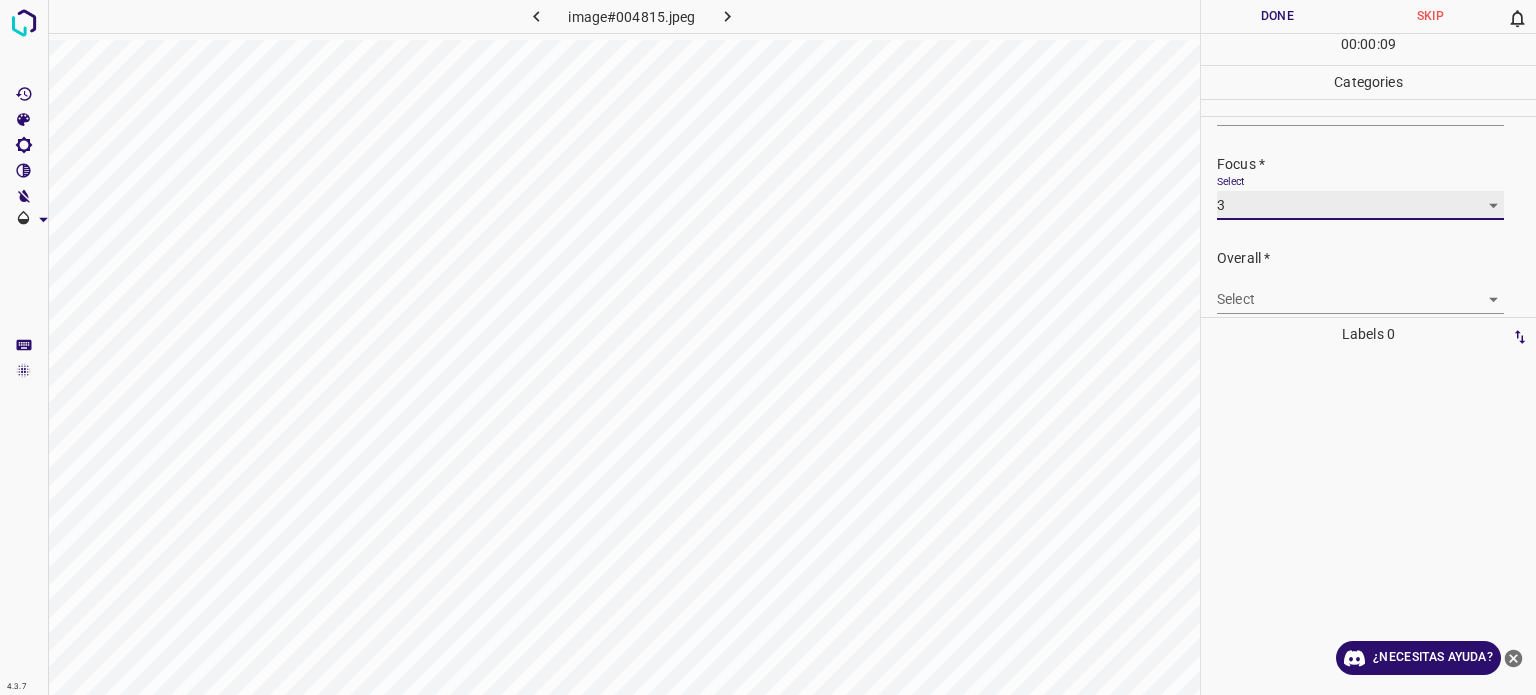 scroll, scrollTop: 98, scrollLeft: 0, axis: vertical 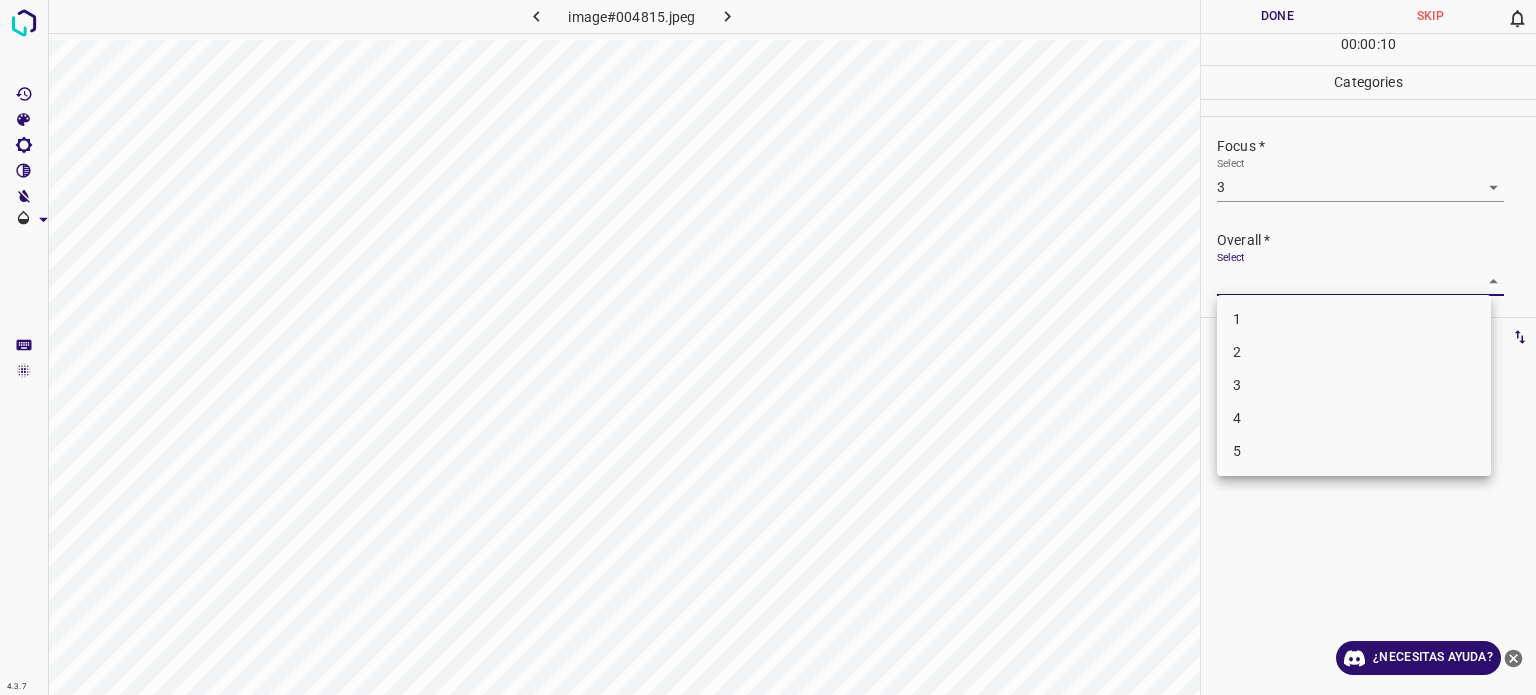 click on "4.3.7 image#004815.jpeg Done Skip 0 00   : 00   : 10   Categories Lighting *  Select 3 3 Focus *  Select 3 3 Overall *  Select ​ Labels   0 Categories 1 Lighting 2 Focus 3 Overall Tools Space Change between modes (Draw & Edit) I Auto labeling R Restore zoom M Zoom in N Zoom out Delete Delete selecte label Filters Z Restore filters X Saturation filter C Brightness filter V Contrast filter B Gray scale filter General O Download ¿Necesitas ayuda? Texto original Valora esta traducción Tu opinión servirá para ayudar a mejorar el Traductor de Google - Texto - Esconder - Borrar 1 2 3 4 5" at bounding box center (768, 347) 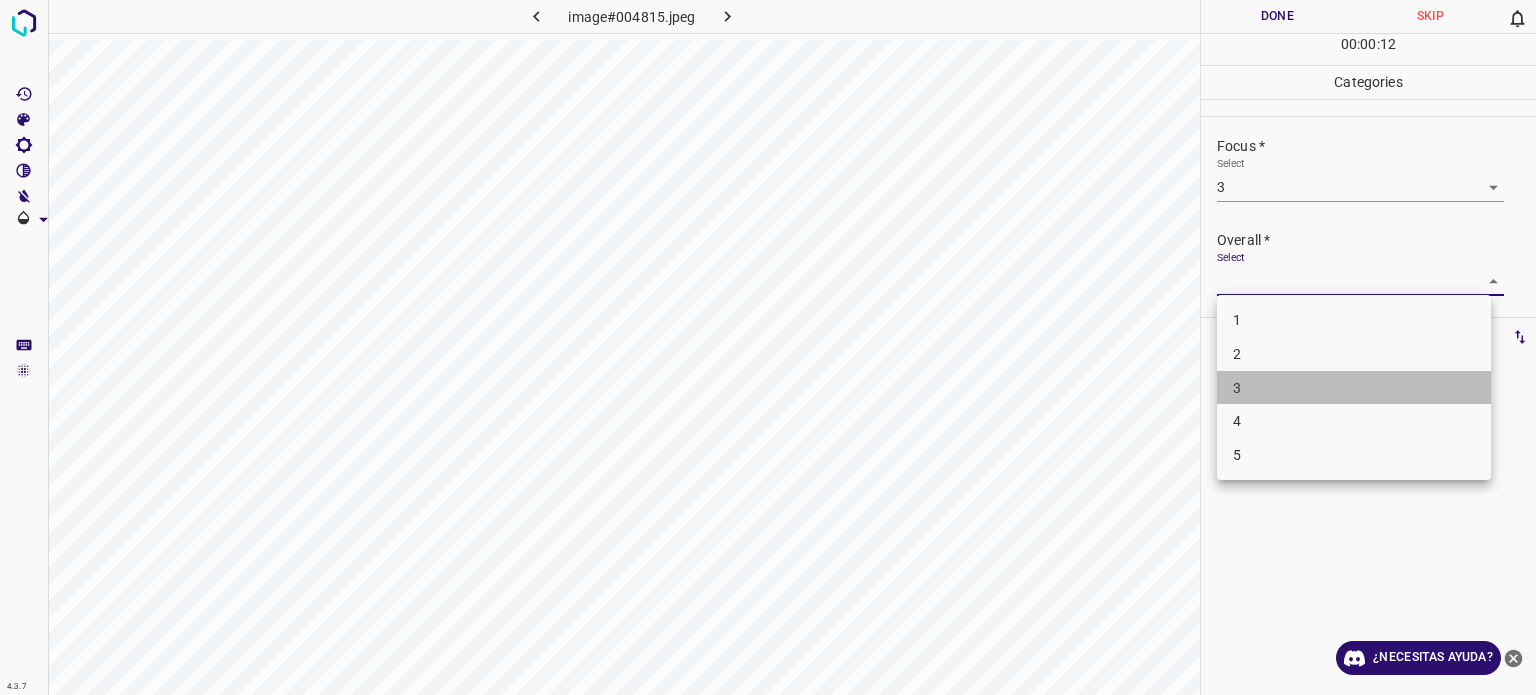 click on "3" at bounding box center (1237, 387) 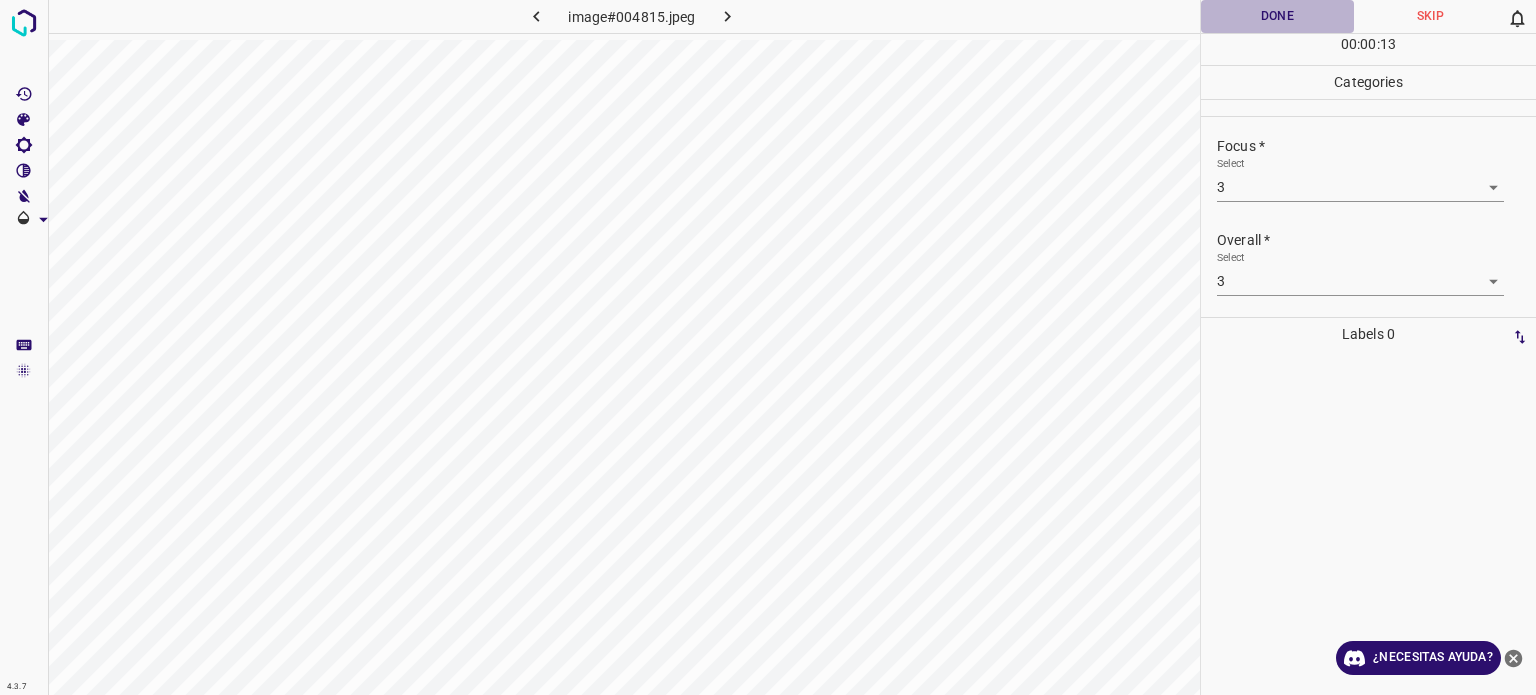 click on "Done" at bounding box center (1277, 16) 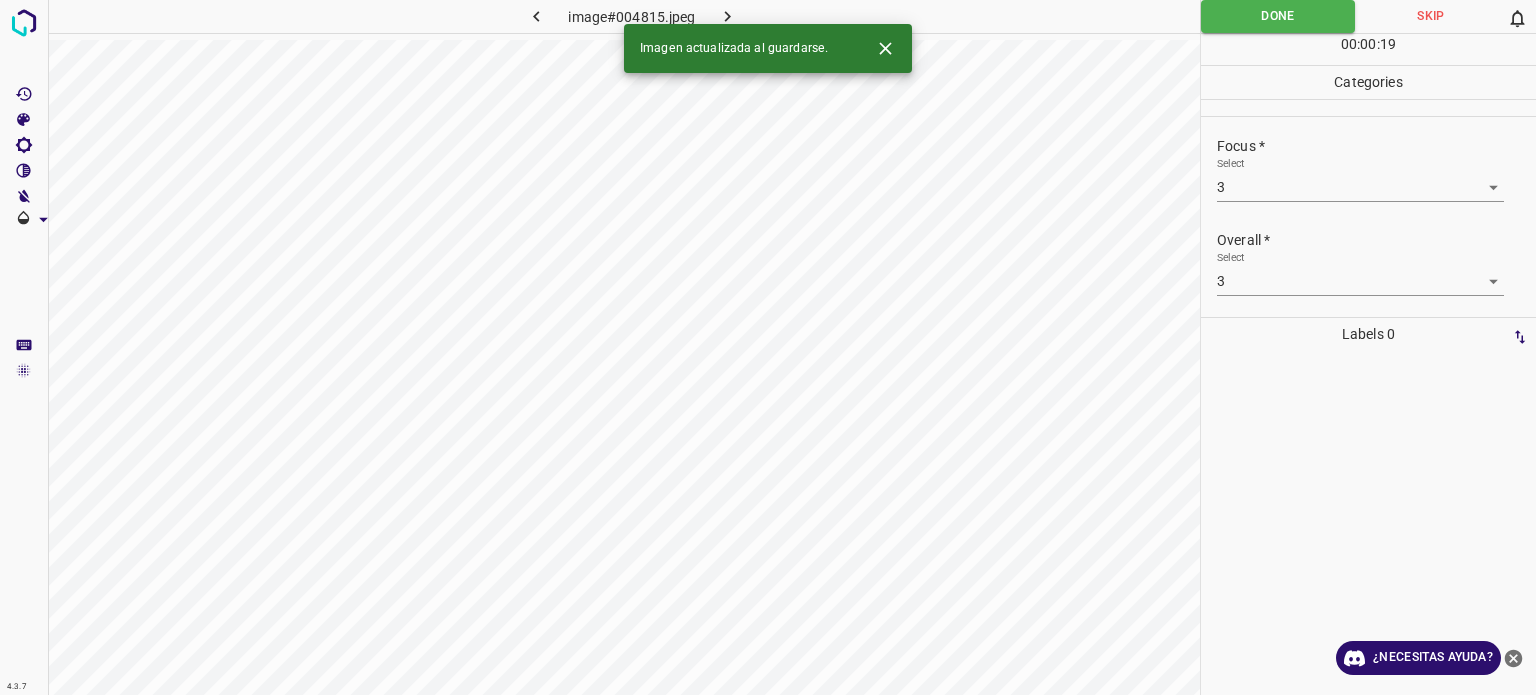 click 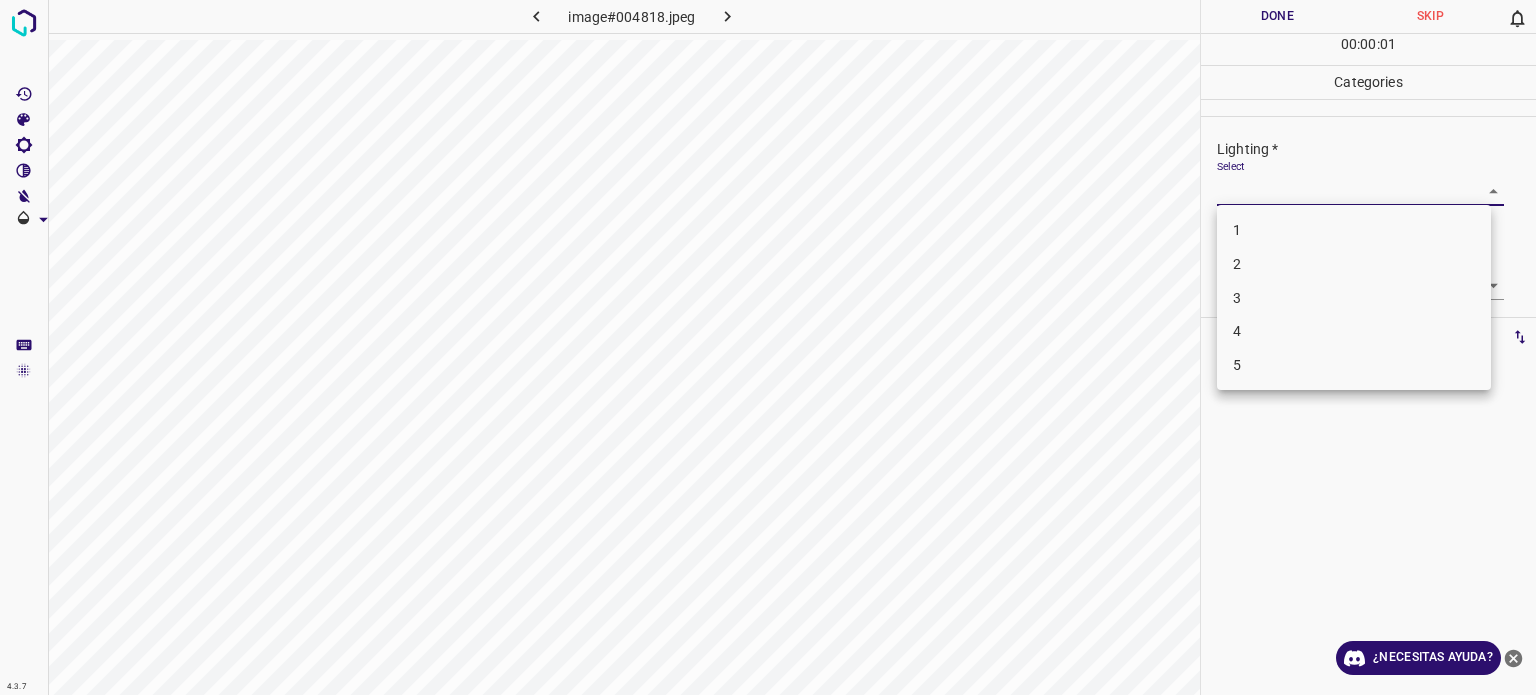 click on "4.3.7 image#004818.jpeg Done Skip 0 00   : 00   : 01   Categories Lighting *  Select ​ Focus *  Select ​ Overall *  Select ​ Labels   0 Categories 1 Lighting 2 Focus 3 Overall Tools Space Change between modes (Draw & Edit) I Auto labeling R Restore zoom M Zoom in N Zoom out Delete Delete selecte label Filters Z Restore filters X Saturation filter C Brightness filter V Contrast filter B Gray scale filter General O Download ¿Necesitas ayuda? Texto original Valora esta traducción Tu opinión servirá para ayudar a mejorar el Traductor de Google - Texto - Esconder - Borrar 1 2 3 4 5" at bounding box center (768, 347) 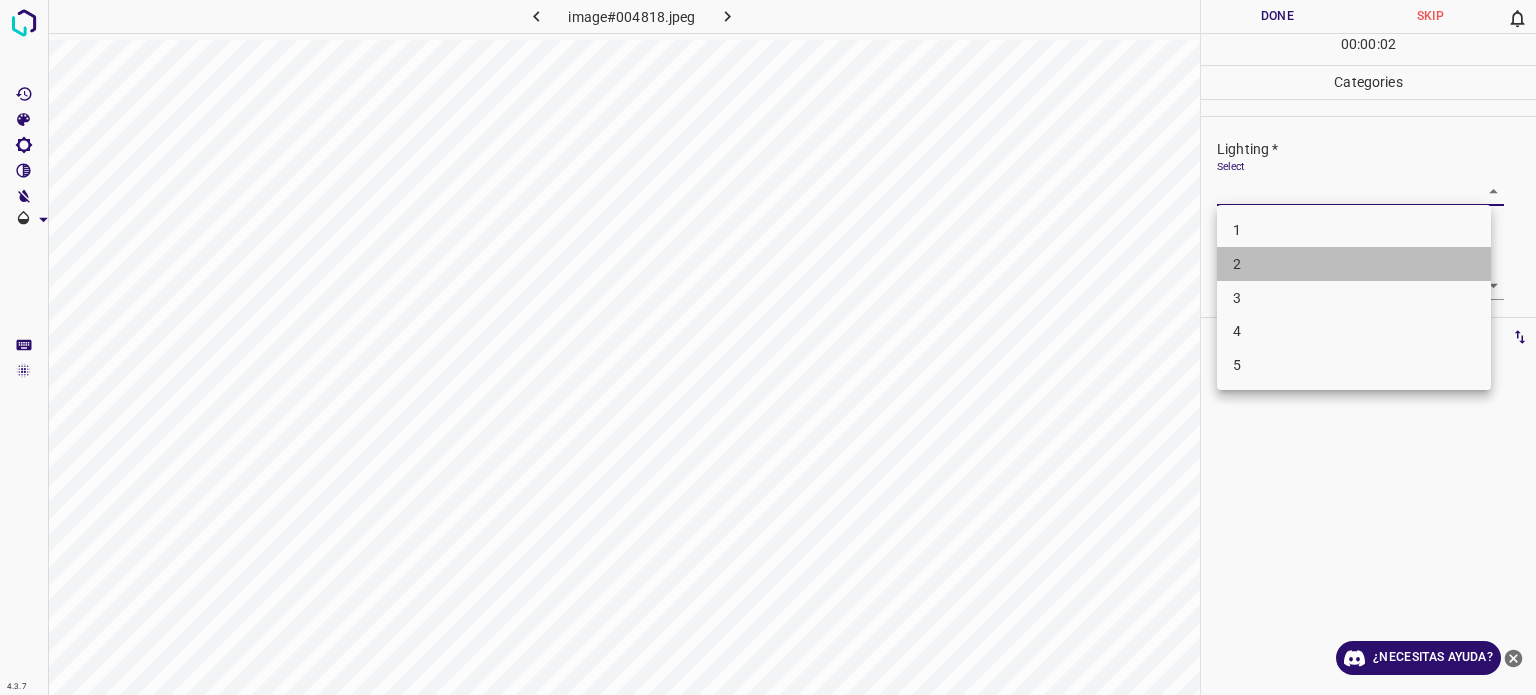 click on "2" at bounding box center (1237, 264) 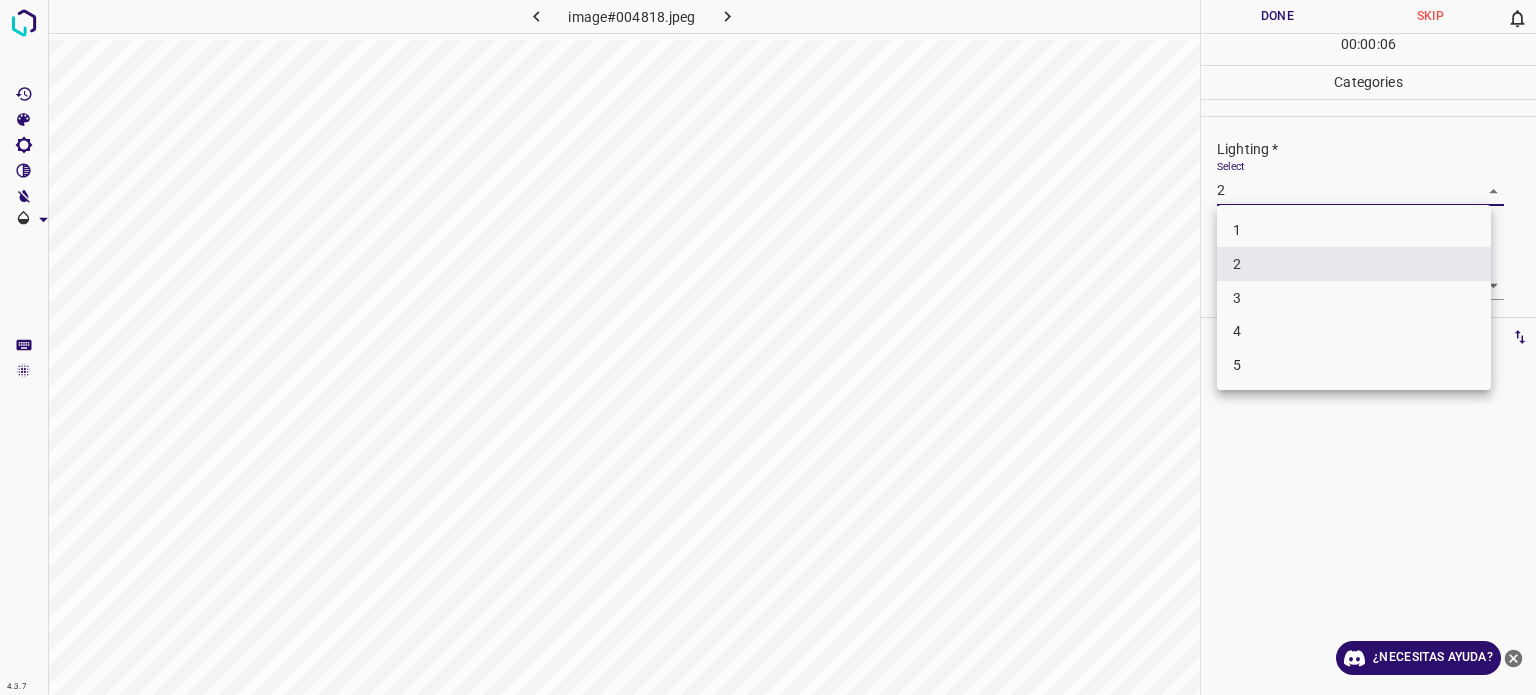 click on "4.3.7 image#004818.jpeg Done Skip 0 00   : 00   : 06   Categories Lighting *  Select 2 2 Focus *  Select ​ Overall *  Select ​ Labels   0 Categories 1 Lighting 2 Focus 3 Overall Tools Space Change between modes (Draw & Edit) I Auto labeling R Restore zoom M Zoom in N Zoom out Delete Delete selecte label Filters Z Restore filters X Saturation filter C Brightness filter V Contrast filter B Gray scale filter General O Download ¿Necesitas ayuda? Texto original Valora esta traducción Tu opinión servirá para ayudar a mejorar el Traductor de Google - Texto - Esconder - Borrar 1 2 3 4 5" at bounding box center [768, 347] 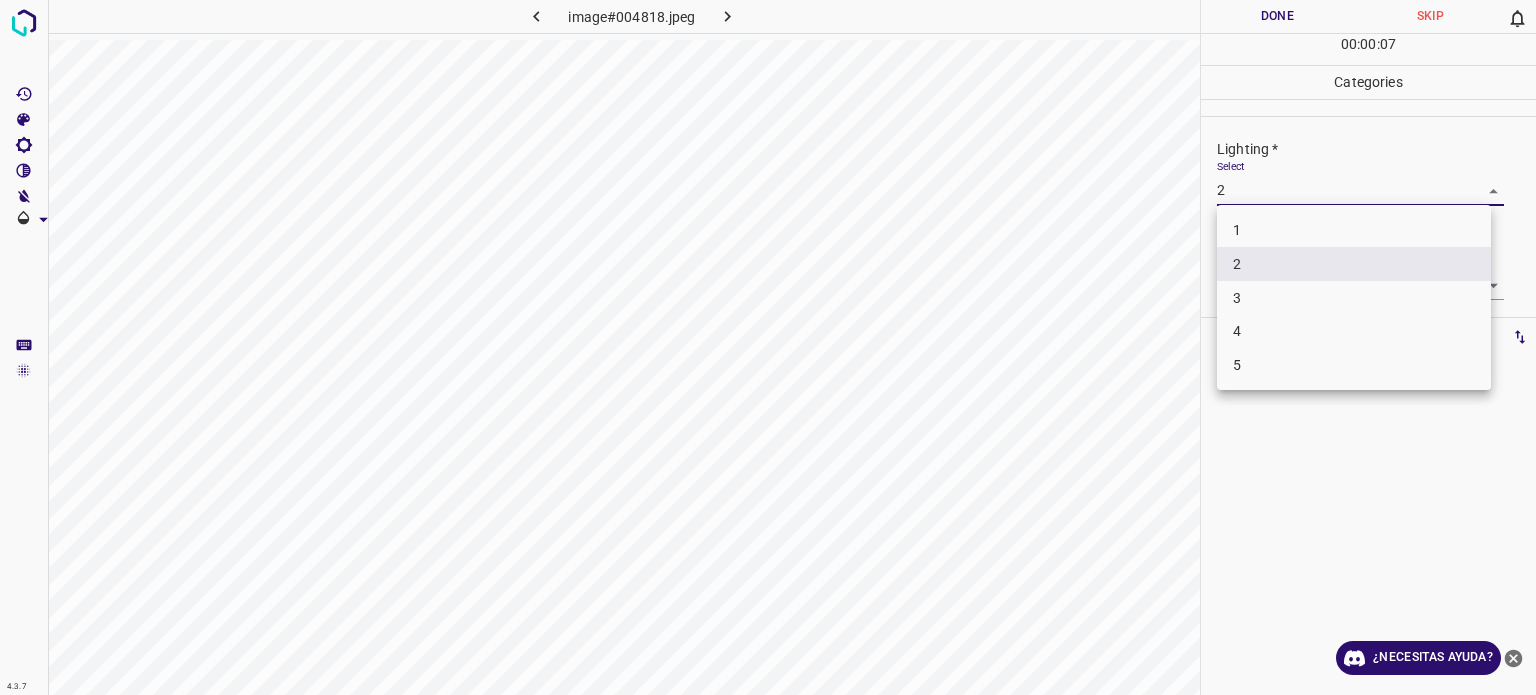 click on "3" at bounding box center [1354, 298] 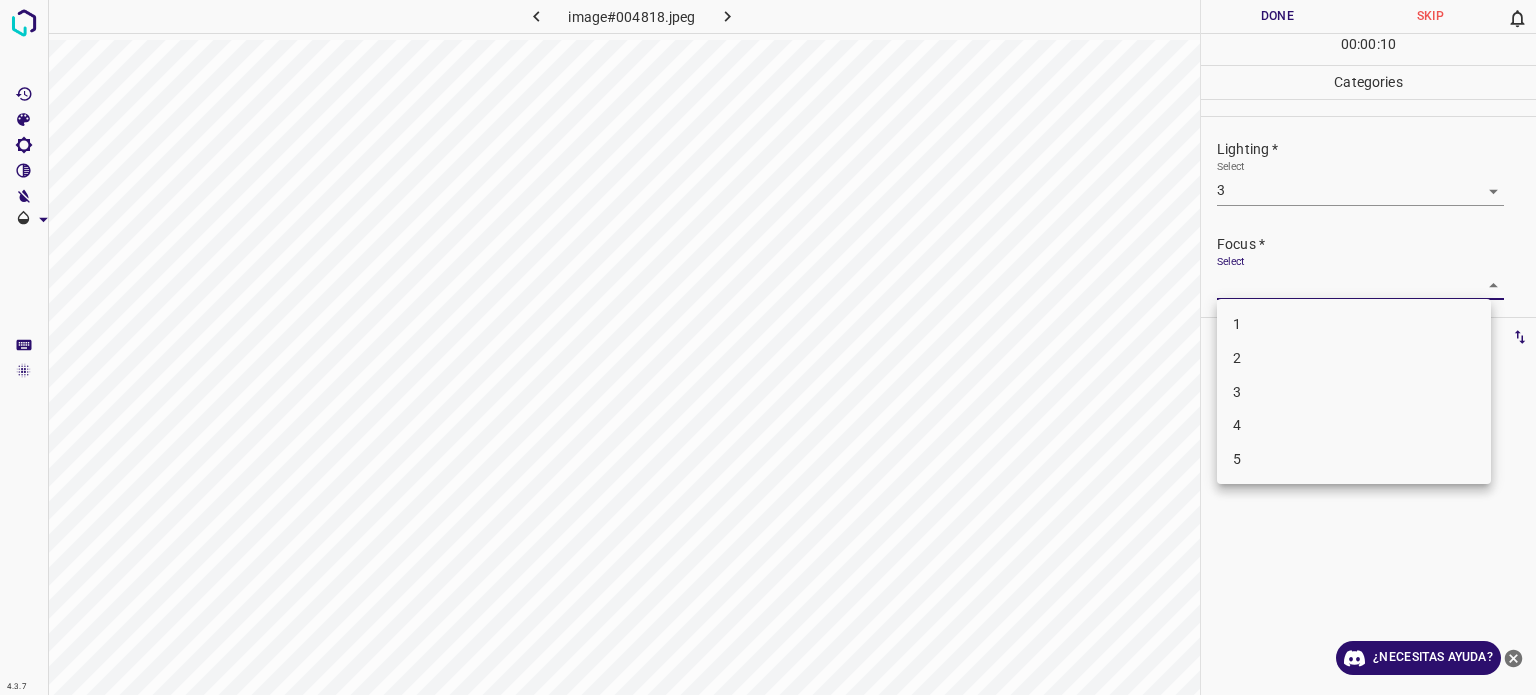 drag, startPoint x: 1232, startPoint y: 288, endPoint x: 1240, endPoint y: 388, distance: 100.31949 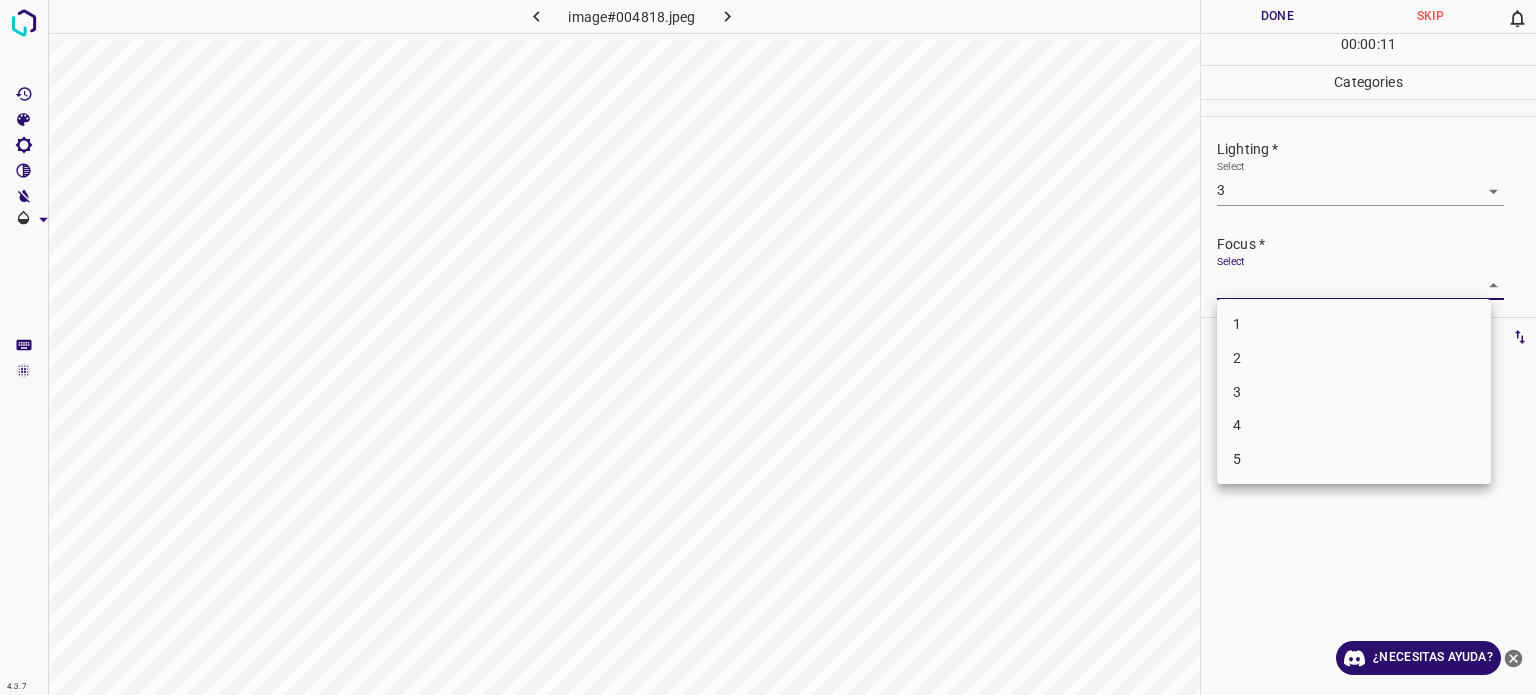 click on "3" at bounding box center [1237, 391] 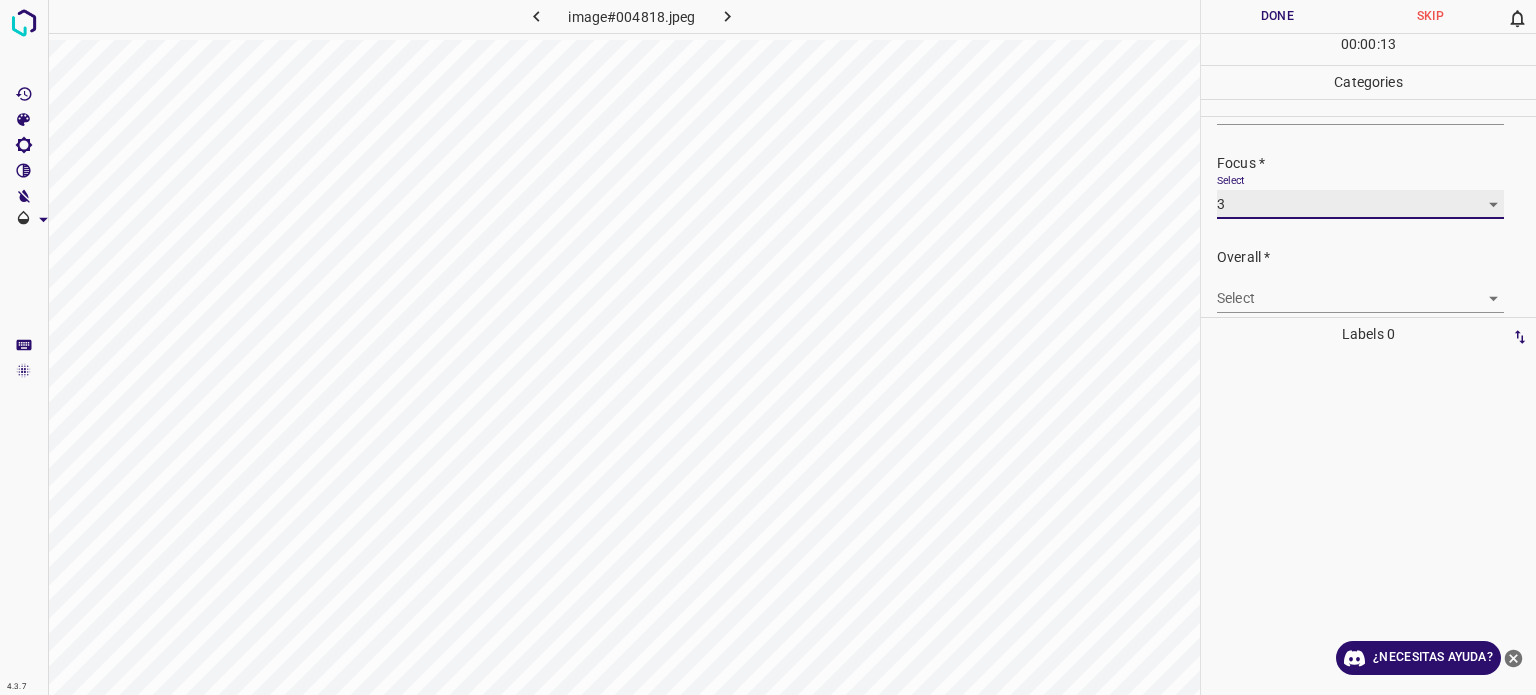 scroll, scrollTop: 98, scrollLeft: 0, axis: vertical 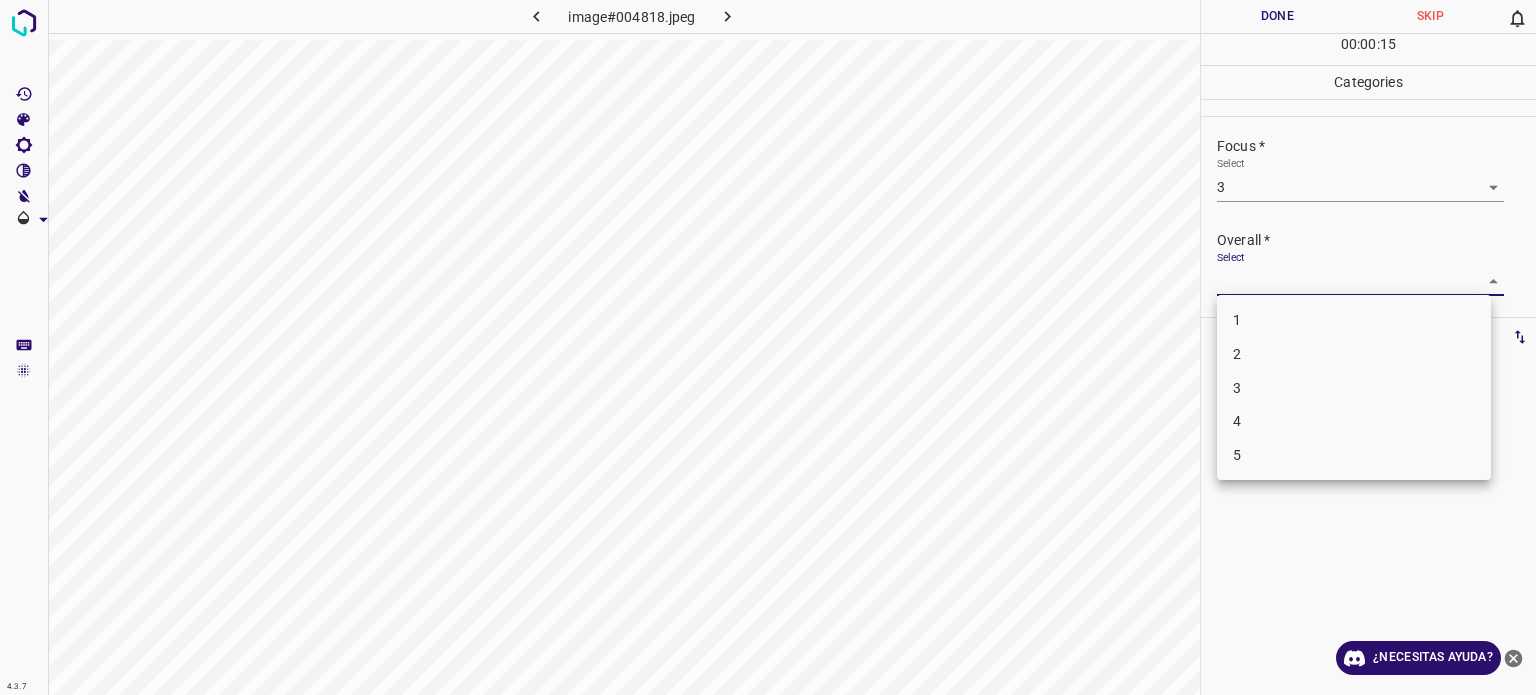 drag, startPoint x: 1250, startPoint y: 279, endPoint x: 1245, endPoint y: 392, distance: 113.110565 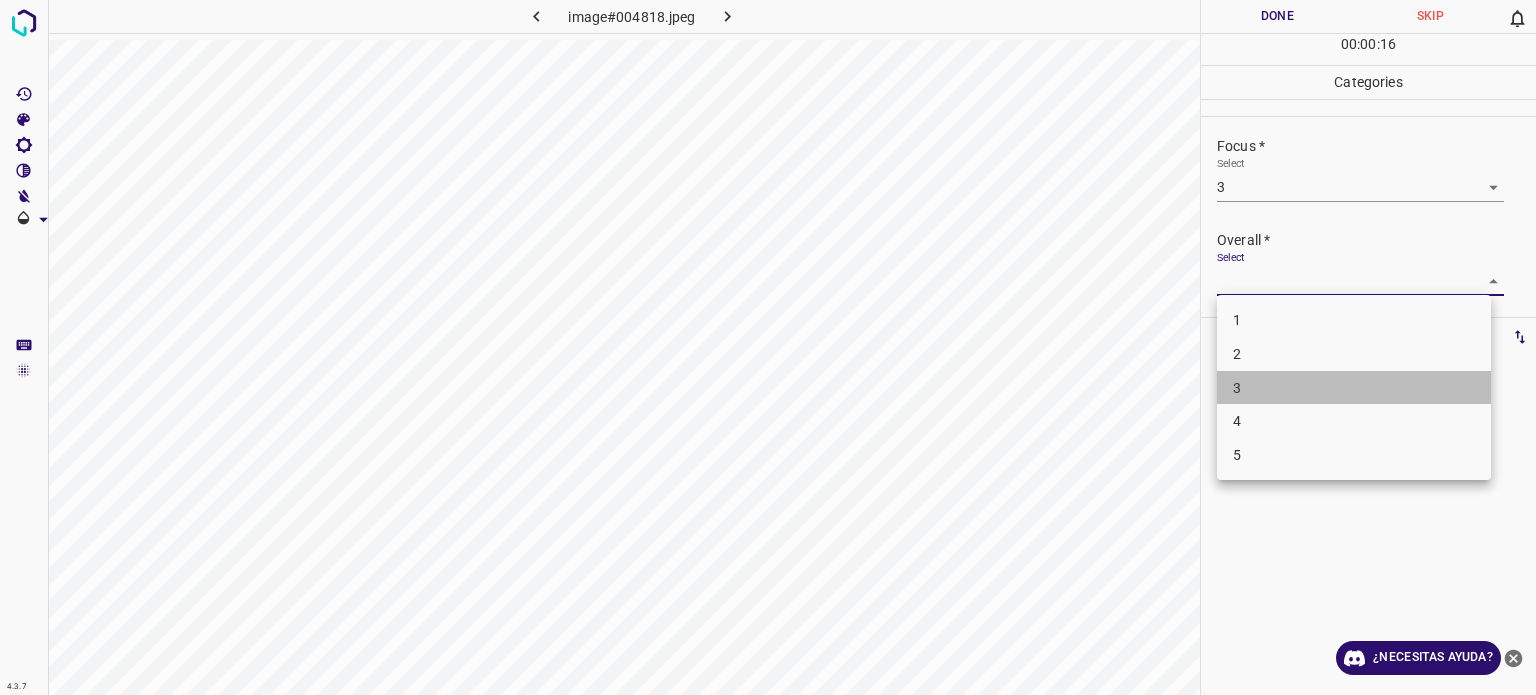 click on "3" at bounding box center (1354, 388) 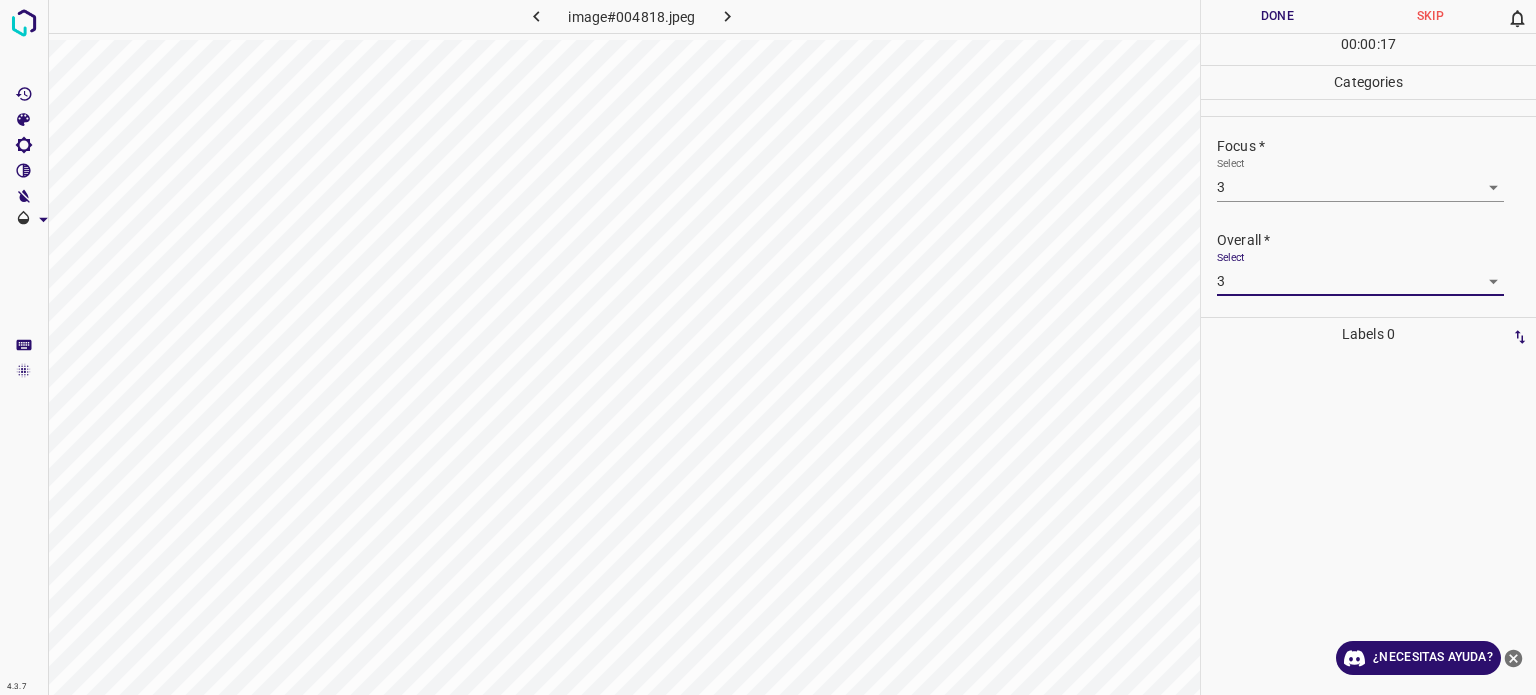 click on "Done" at bounding box center (1277, 16) 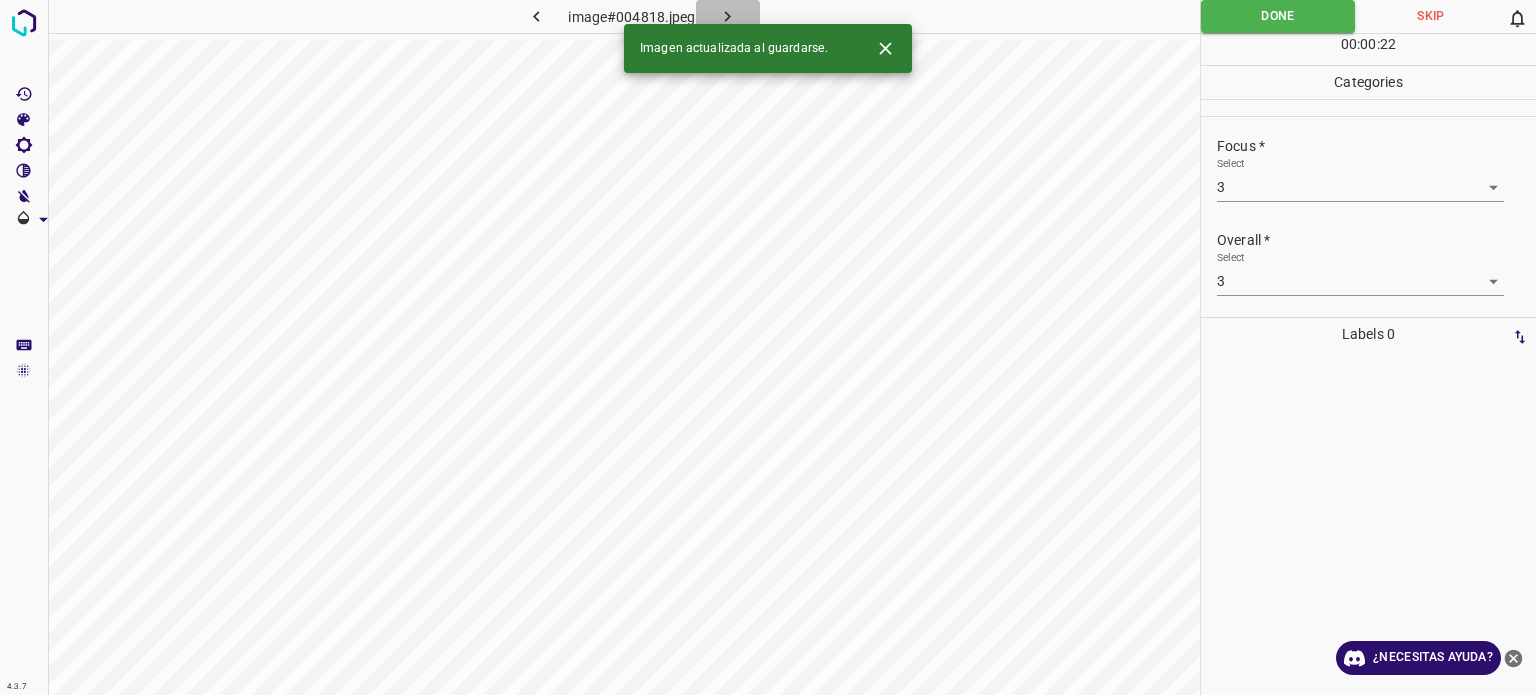 click 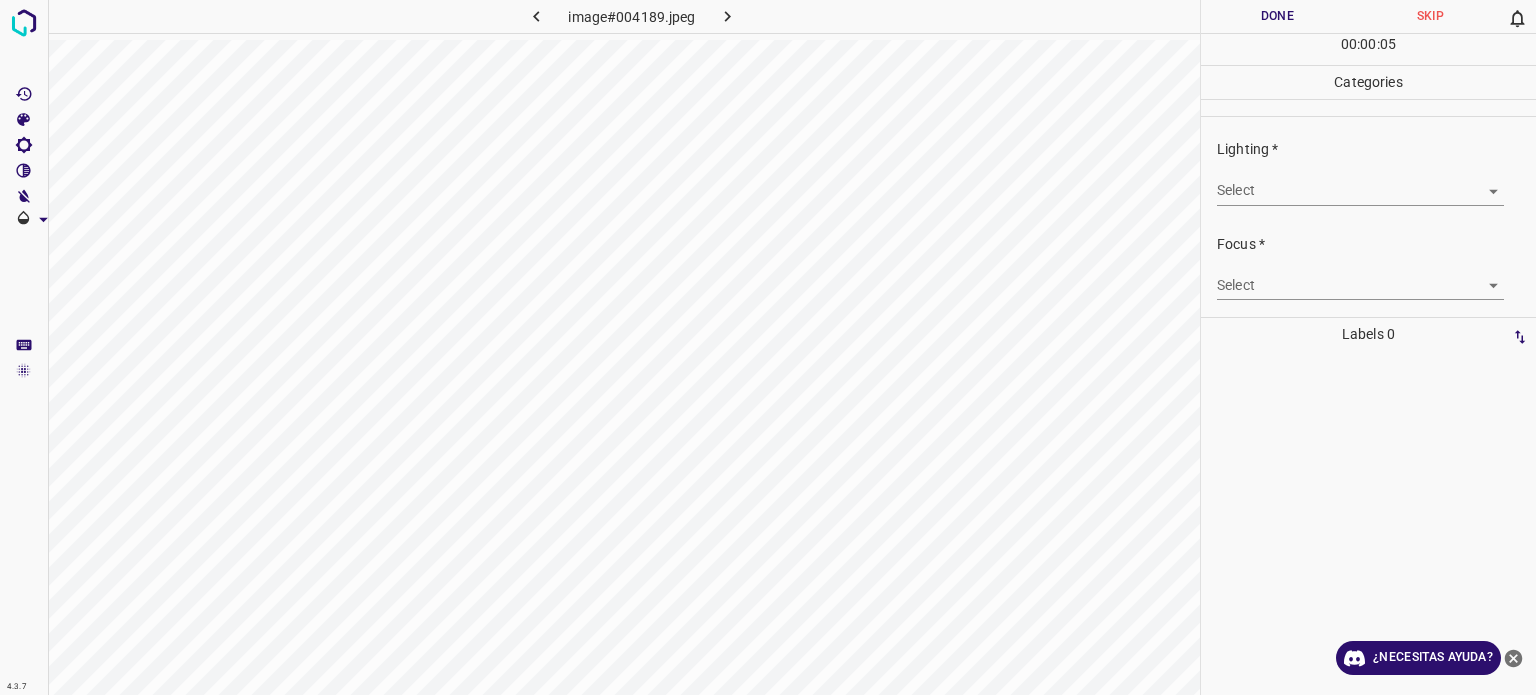 click on "4.3.7 image#004189.jpeg Done Skip 0 00   : 00   : 05   Categories Lighting *  Select ​ Focus *  Select ​ Overall *  Select ​ Labels   0 Categories 1 Lighting 2 Focus 3 Overall Tools Space Change between modes (Draw & Edit) I Auto labeling R Restore zoom M Zoom in N Zoom out Delete Delete selecte label Filters Z Restore filters X Saturation filter C Brightness filter V Contrast filter B Gray scale filter General O Download ¿Necesitas ayuda? Texto original Valora esta traducción Tu opinión servirá para ayudar a mejorar el Traductor de Google - Texto - Esconder - Borrar" at bounding box center [768, 347] 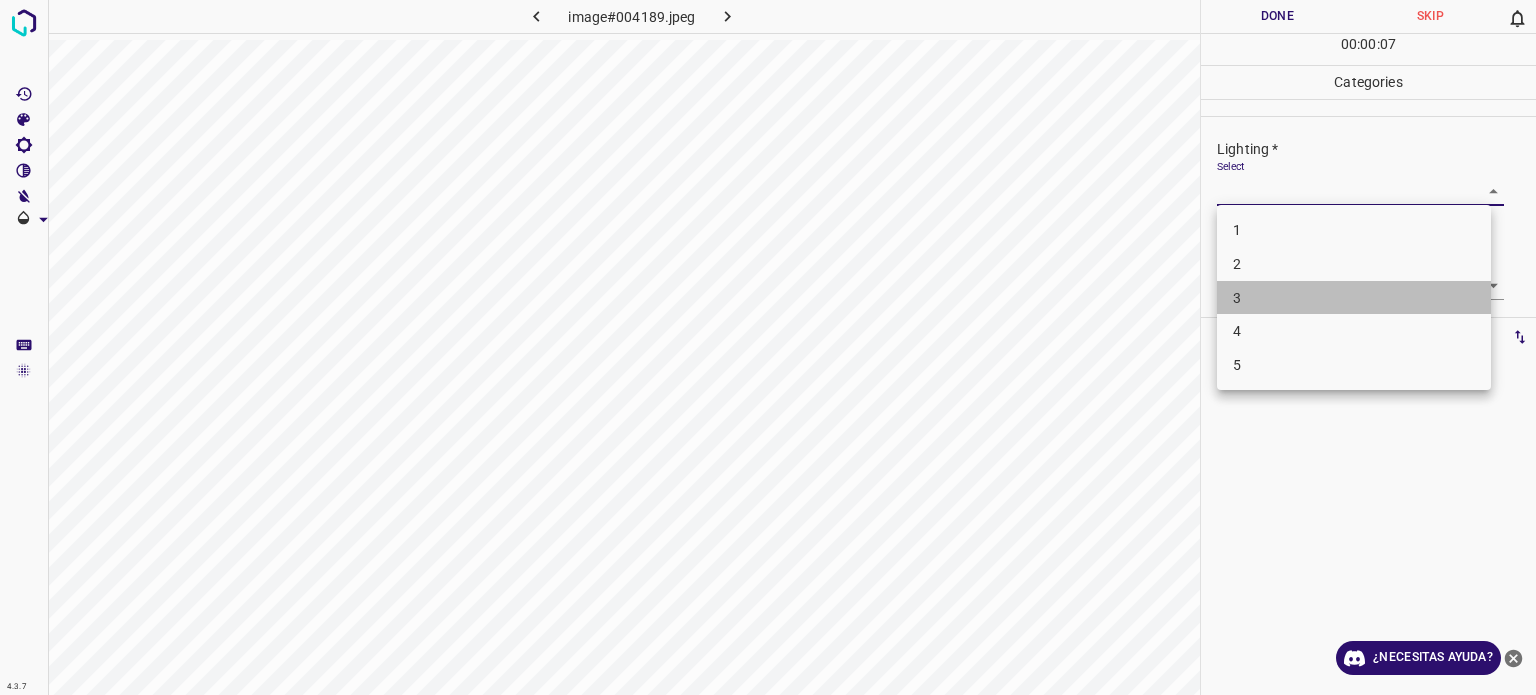 click on "3" at bounding box center [1354, 298] 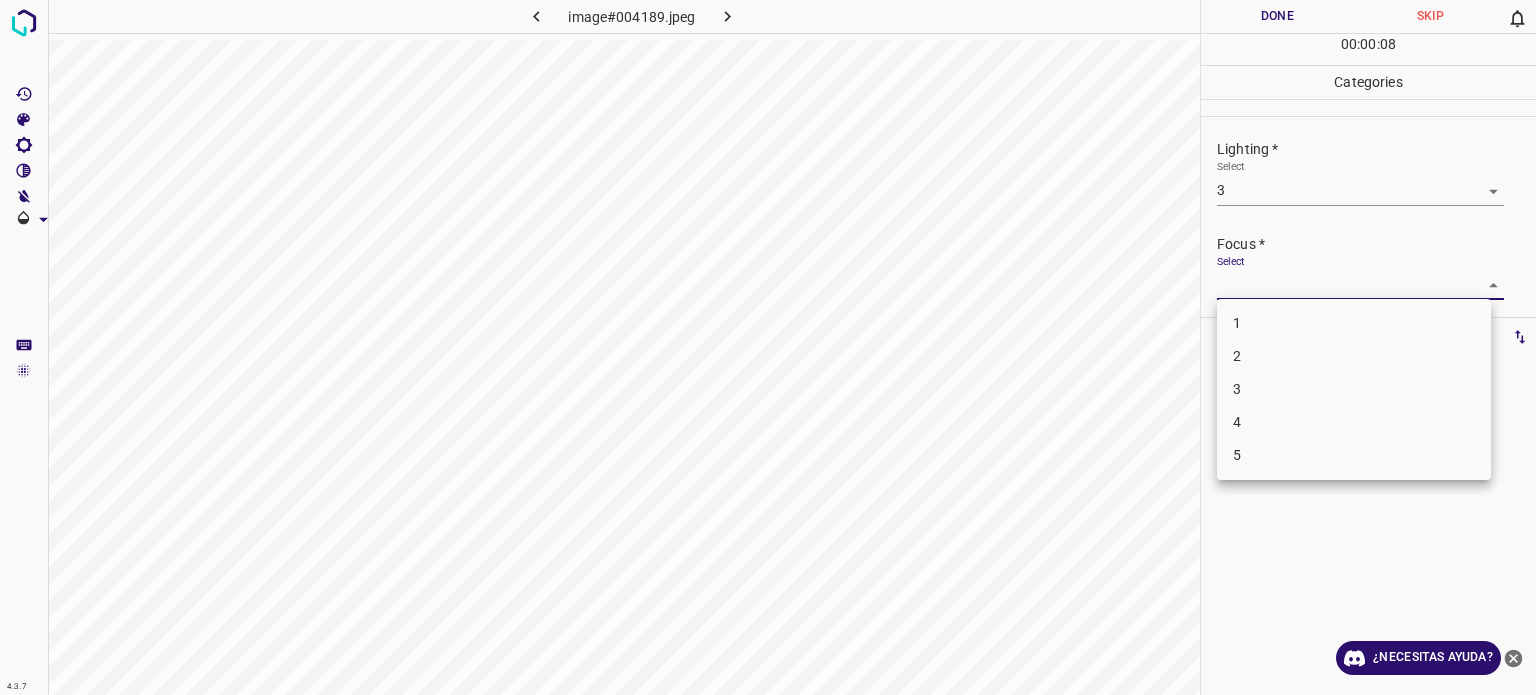 click on "4.3.7 image#004189.jpeg Done Skip 0 00   : 00   : 08   Categories Lighting *  Select 3 3 Focus *  Select ​ Overall *  Select ​ Labels   0 Categories 1 Lighting 2 Focus 3 Overall Tools Space Change between modes (Draw & Edit) I Auto labeling R Restore zoom M Zoom in N Zoom out Delete Delete selecte label Filters Z Restore filters X Saturation filter C Brightness filter V Contrast filter B Gray scale filter General O Download ¿Necesitas ayuda? Texto original Valora esta traducción Tu opinión servirá para ayudar a mejorar el Traductor de Google - Texto - Esconder - Borrar 1 2 3 4 5" at bounding box center [768, 347] 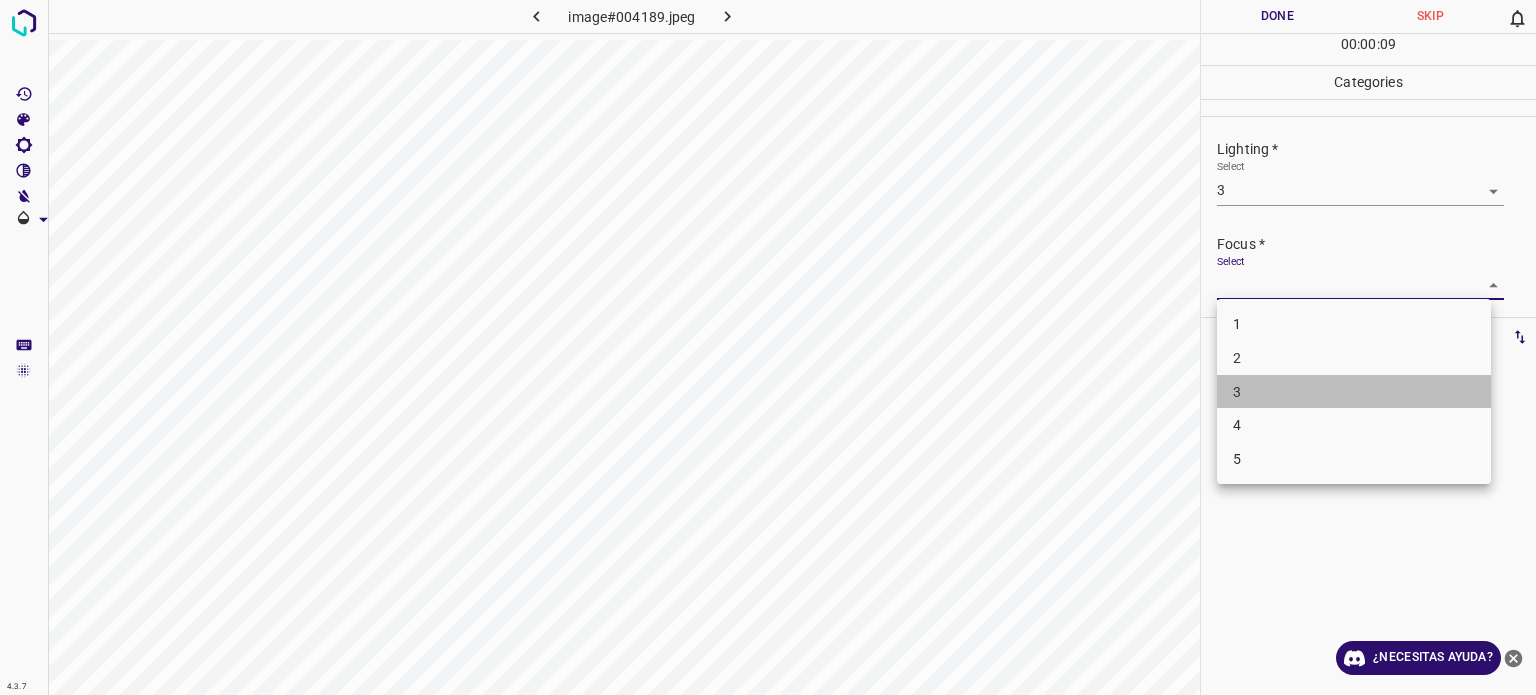 click on "3" at bounding box center [1354, 392] 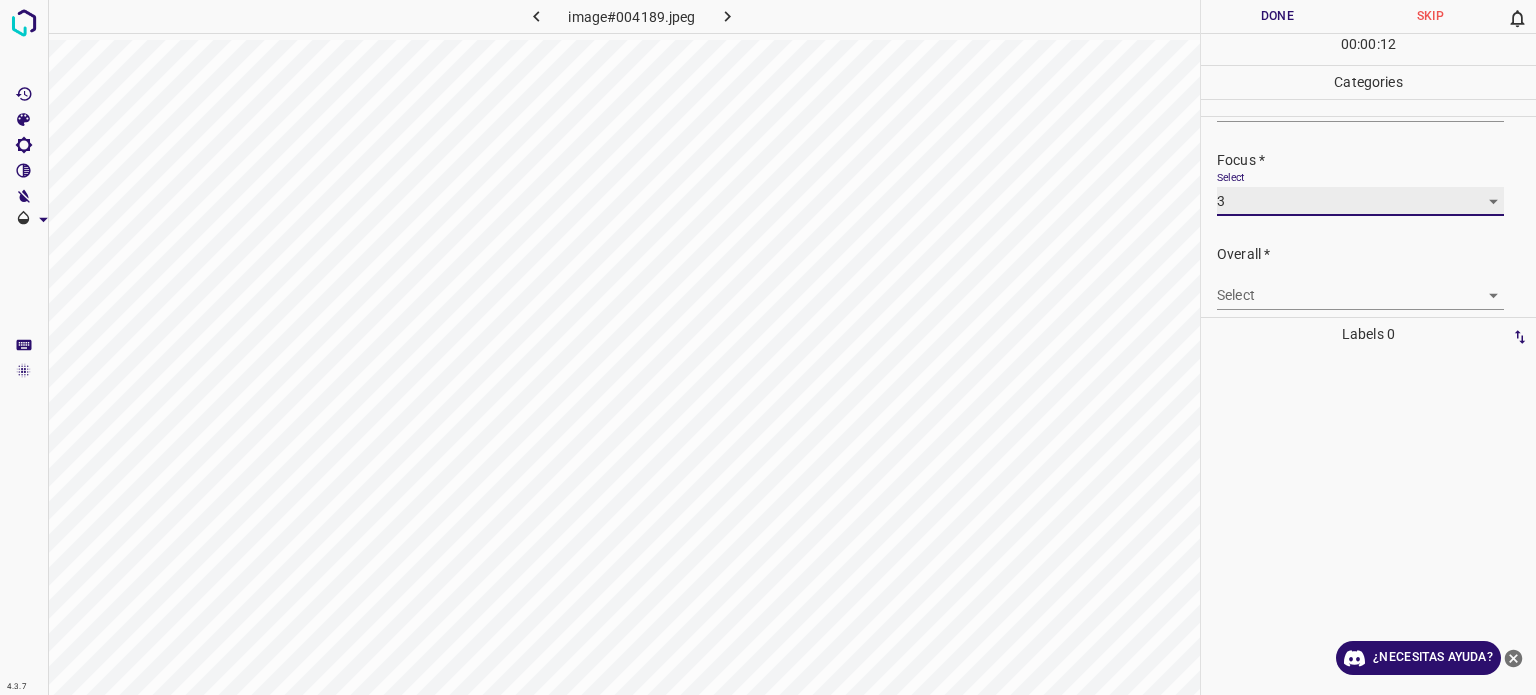 scroll, scrollTop: 98, scrollLeft: 0, axis: vertical 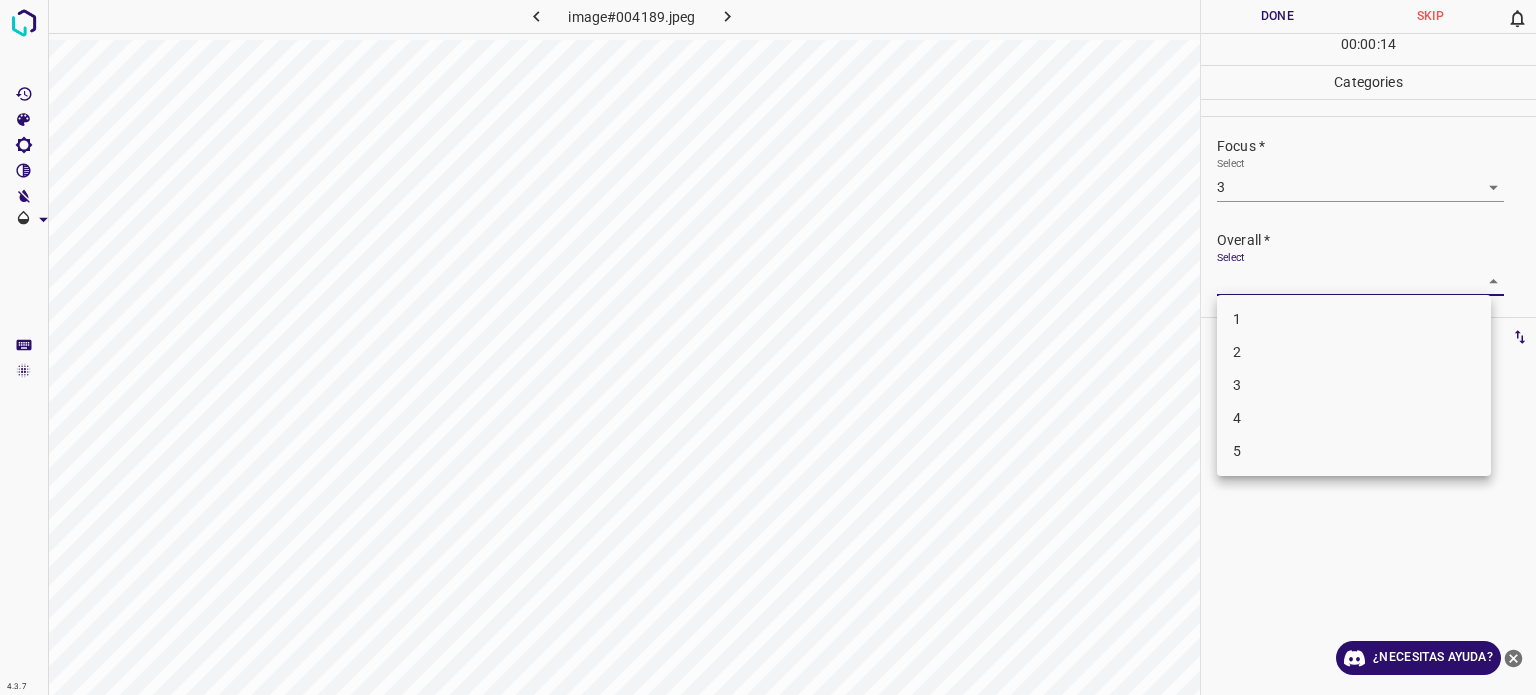click on "4.3.7 image#004189.jpeg Done Skip 0 00   : 00   : 14   Categories Lighting *  Select 3 3 Focus *  Select 3 3 Overall *  Select ​ Labels   0 Categories 1 Lighting 2 Focus 3 Overall Tools Space Change between modes (Draw & Edit) I Auto labeling R Restore zoom M Zoom in N Zoom out Delete Delete selecte label Filters Z Restore filters X Saturation filter C Brightness filter V Contrast filter B Gray scale filter General O Download ¿Necesitas ayuda? Texto original Valora esta traducción Tu opinión servirá para ayudar a mejorar el Traductor de Google - Texto - Esconder - Borrar 1 2 3 4 5" at bounding box center (768, 347) 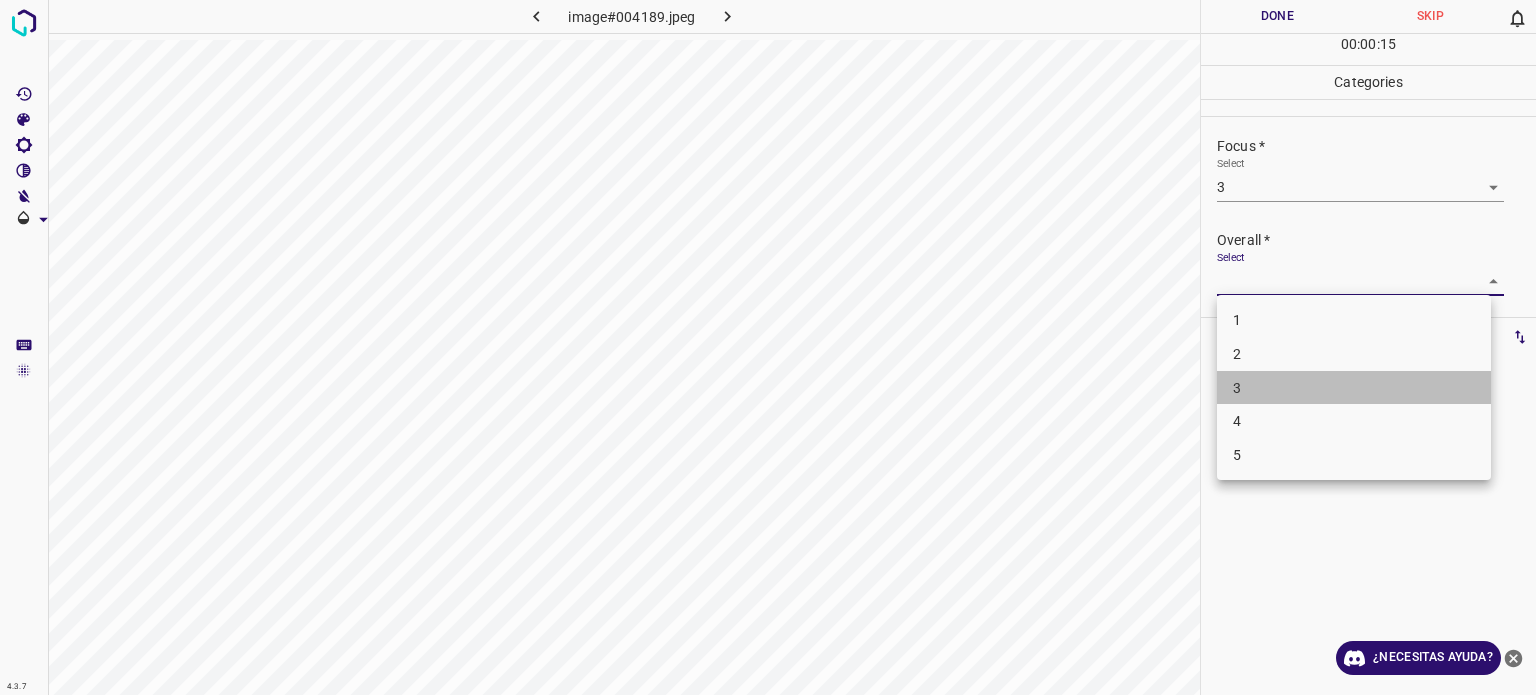 click on "3" at bounding box center (1354, 388) 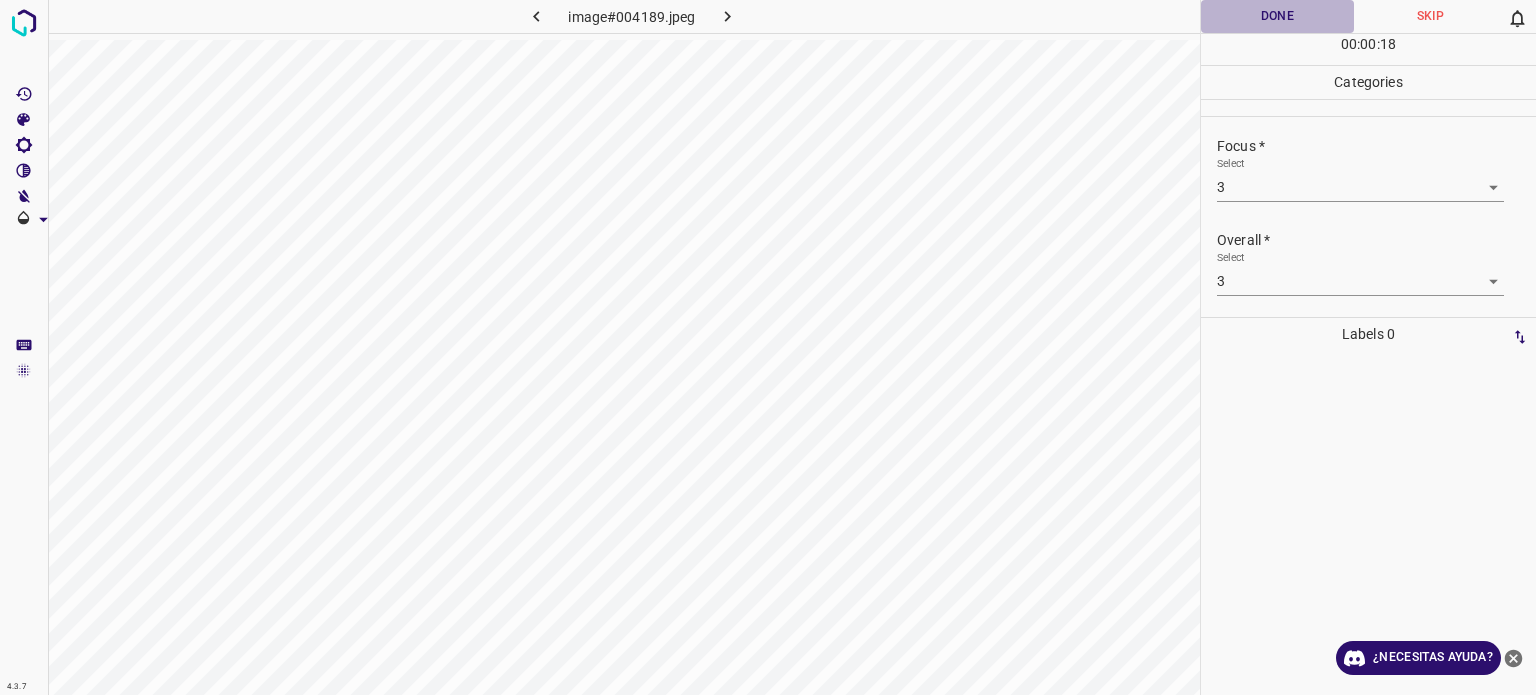 click on "Done" at bounding box center [1277, 16] 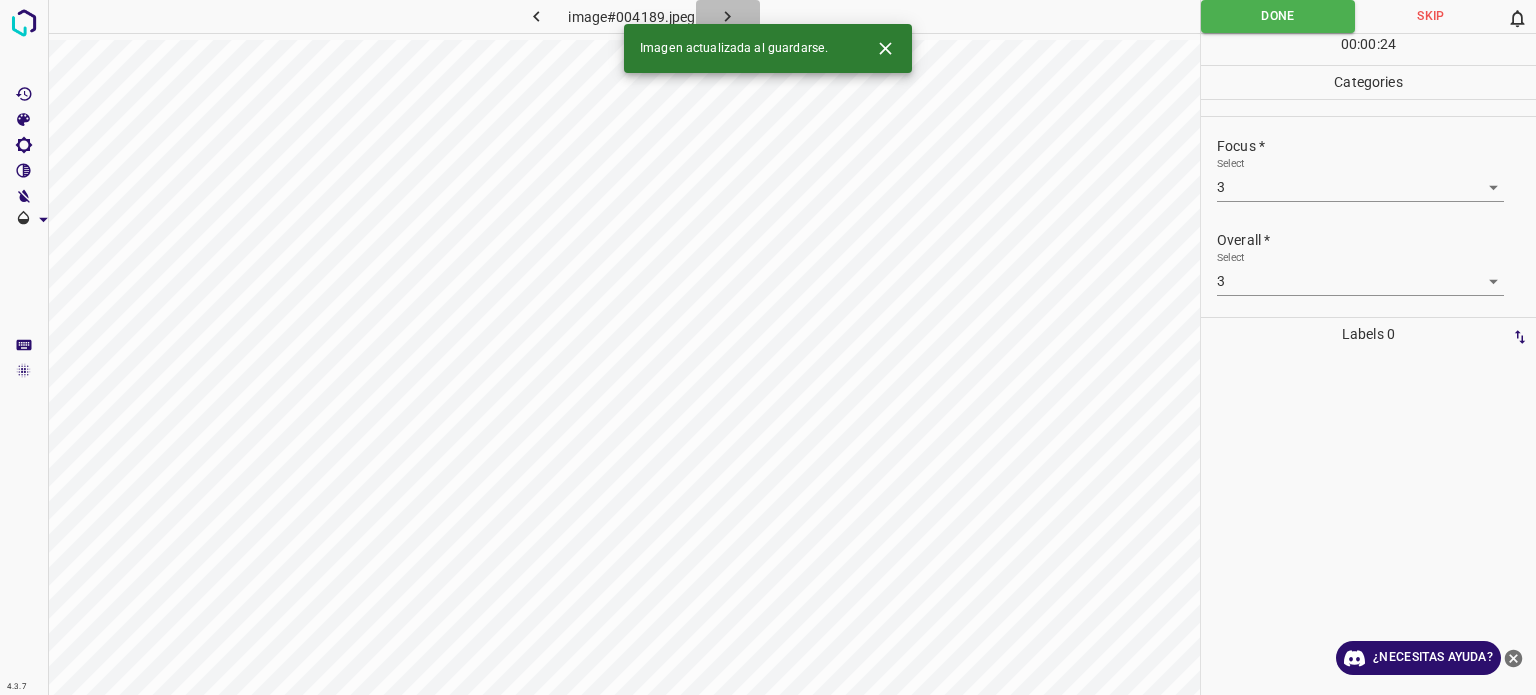 click 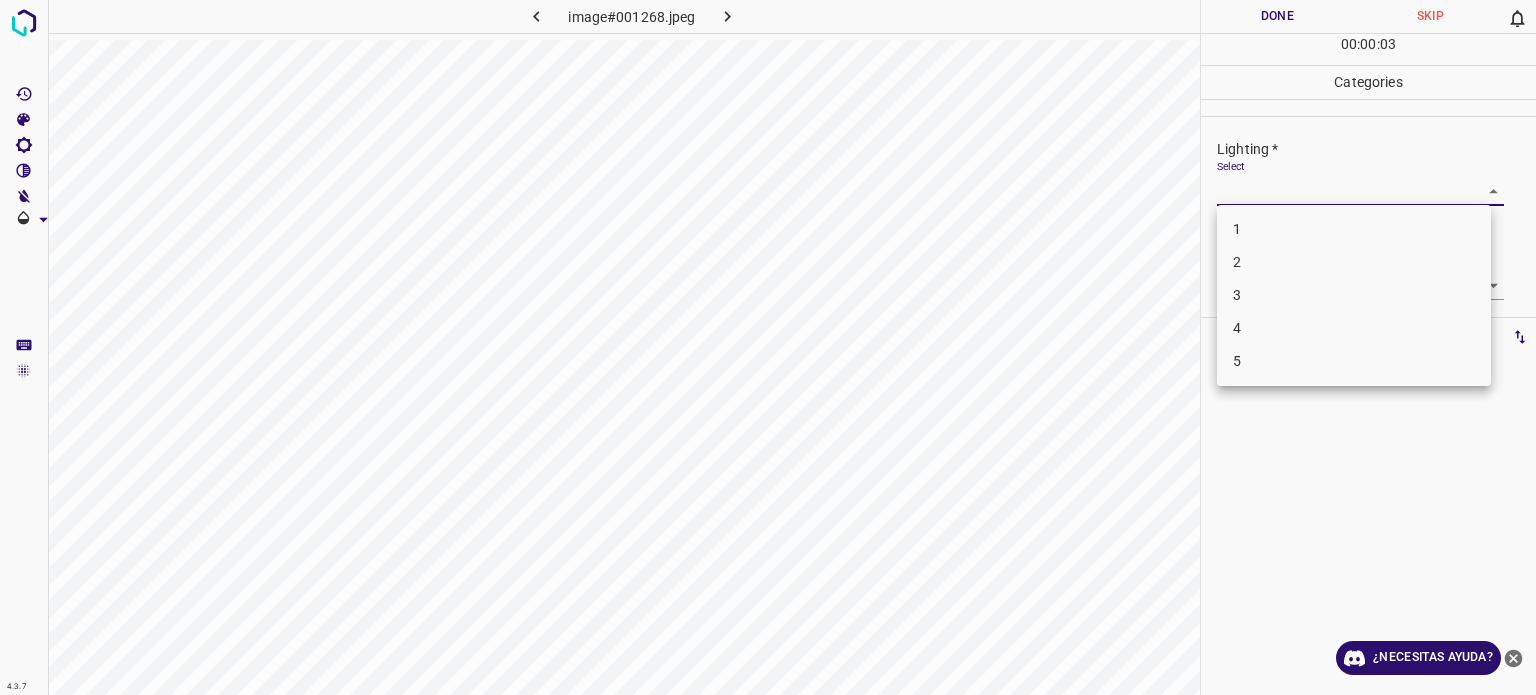 click on "4.3.7 image#001268.jpeg Done Skip 0 00   : 00   : 03   Categories Lighting *  Select ​ Focus *  Select ​ Overall *  Select ​ Labels   0 Categories 1 Lighting 2 Focus 3 Overall Tools Space Change between modes (Draw & Edit) I Auto labeling R Restore zoom M Zoom in N Zoom out Delete Delete selecte label Filters Z Restore filters X Saturation filter C Brightness filter V Contrast filter B Gray scale filter General O Download ¿Necesitas ayuda? Texto original Valora esta traducción Tu opinión servirá para ayudar a mejorar el Traductor de Google - Texto - Esconder - Borrar 1 2 3 4 5" at bounding box center (768, 347) 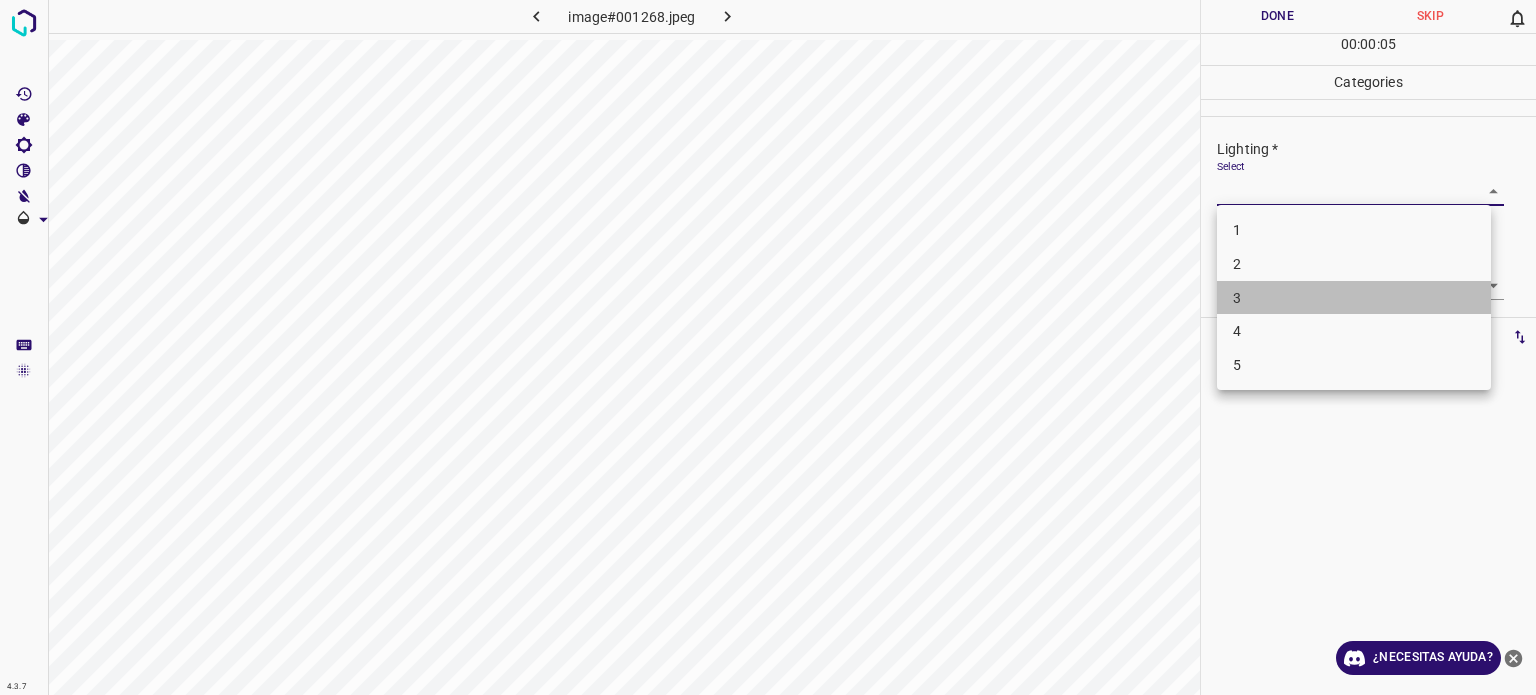 click on "3" at bounding box center [1354, 298] 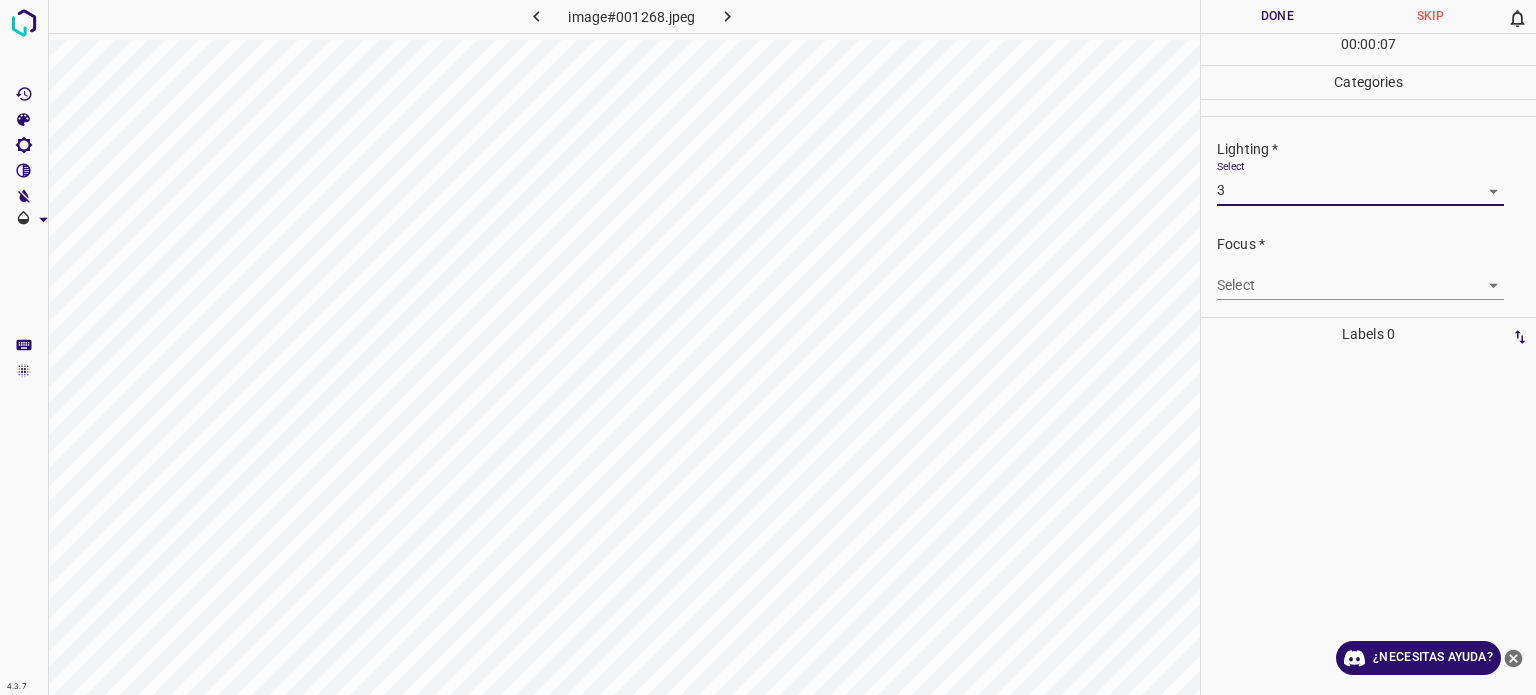 click on "4.3.7 image#001268.jpeg Done Skip 0 00   : 00   : 07   Categories Lighting *  Select 3 3 Focus *  Select ​ Overall *  Select ​ Labels   0 Categories 1 Lighting 2 Focus 3 Overall Tools Space Change between modes (Draw & Edit) I Auto labeling R Restore zoom M Zoom in N Zoom out Delete Delete selecte label Filters Z Restore filters X Saturation filter C Brightness filter V Contrast filter B Gray scale filter General O Download ¿Necesitas ayuda? Texto original Valora esta traducción Tu opinión servirá para ayudar a mejorar el Traductor de Google - Texto - Esconder - Borrar" at bounding box center (768, 347) 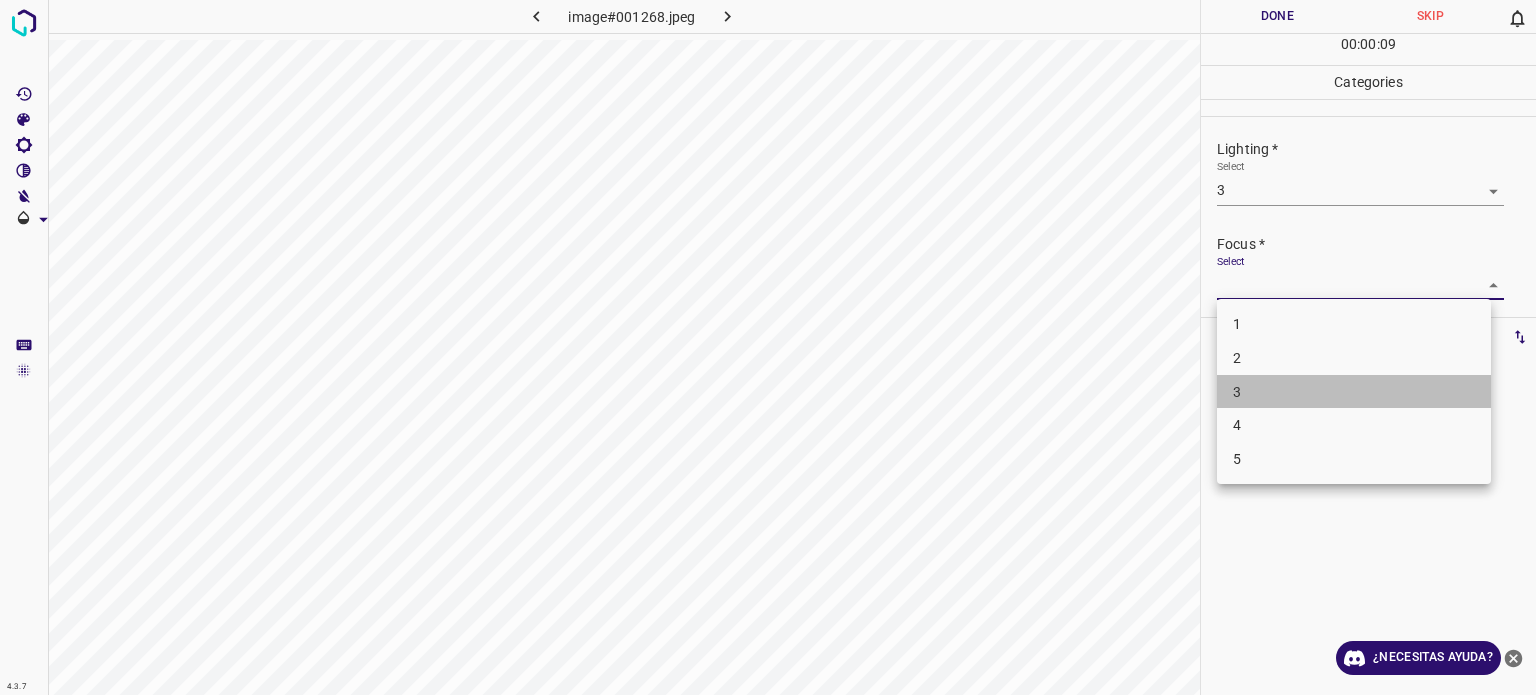 click on "3" at bounding box center (1354, 392) 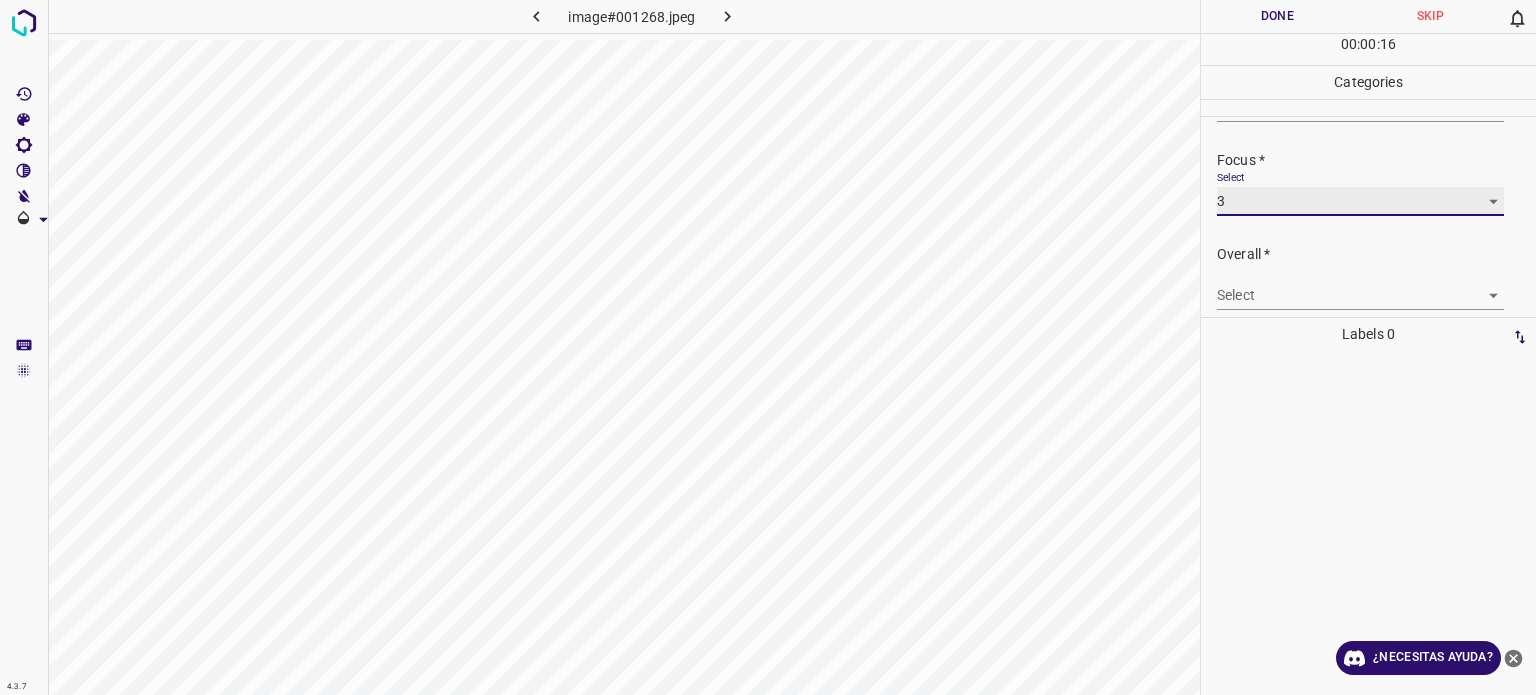 scroll, scrollTop: 98, scrollLeft: 0, axis: vertical 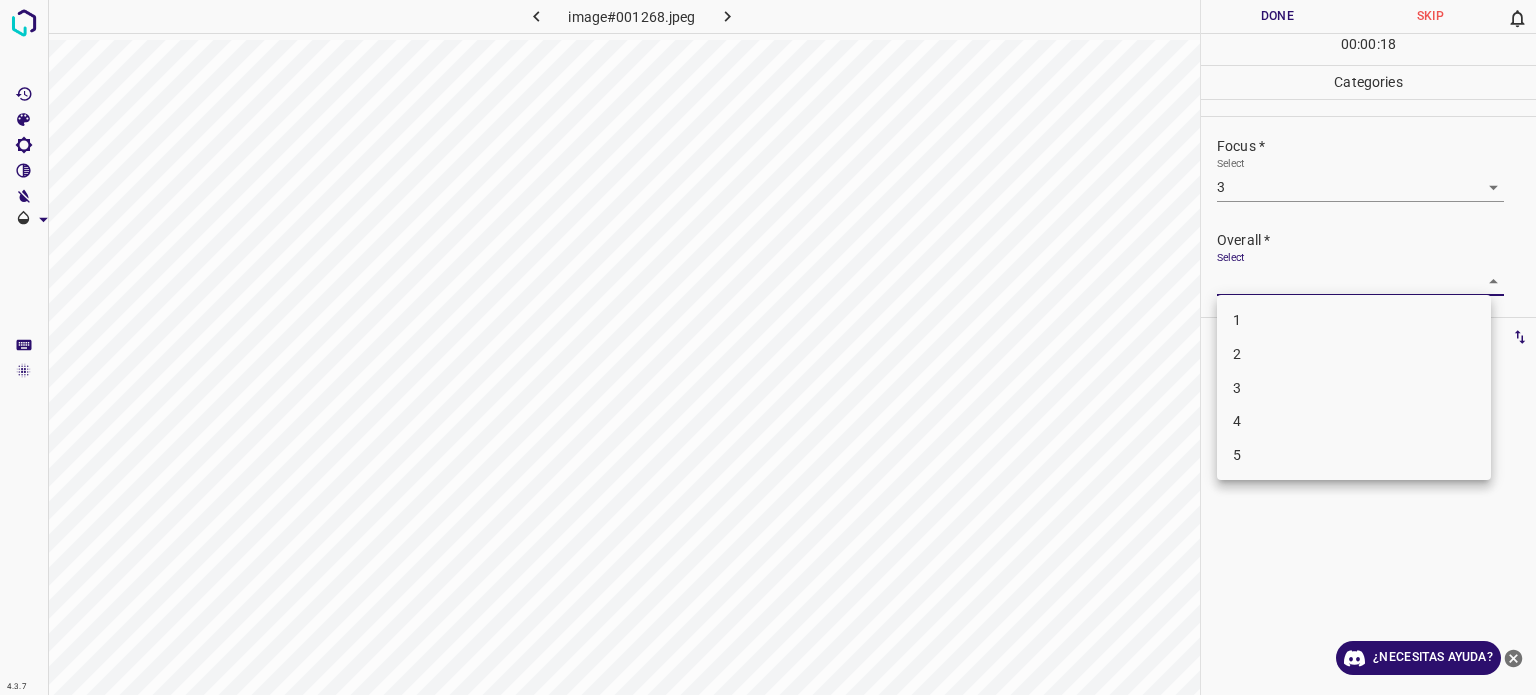 drag, startPoint x: 1255, startPoint y: 283, endPoint x: 1243, endPoint y: 378, distance: 95.7549 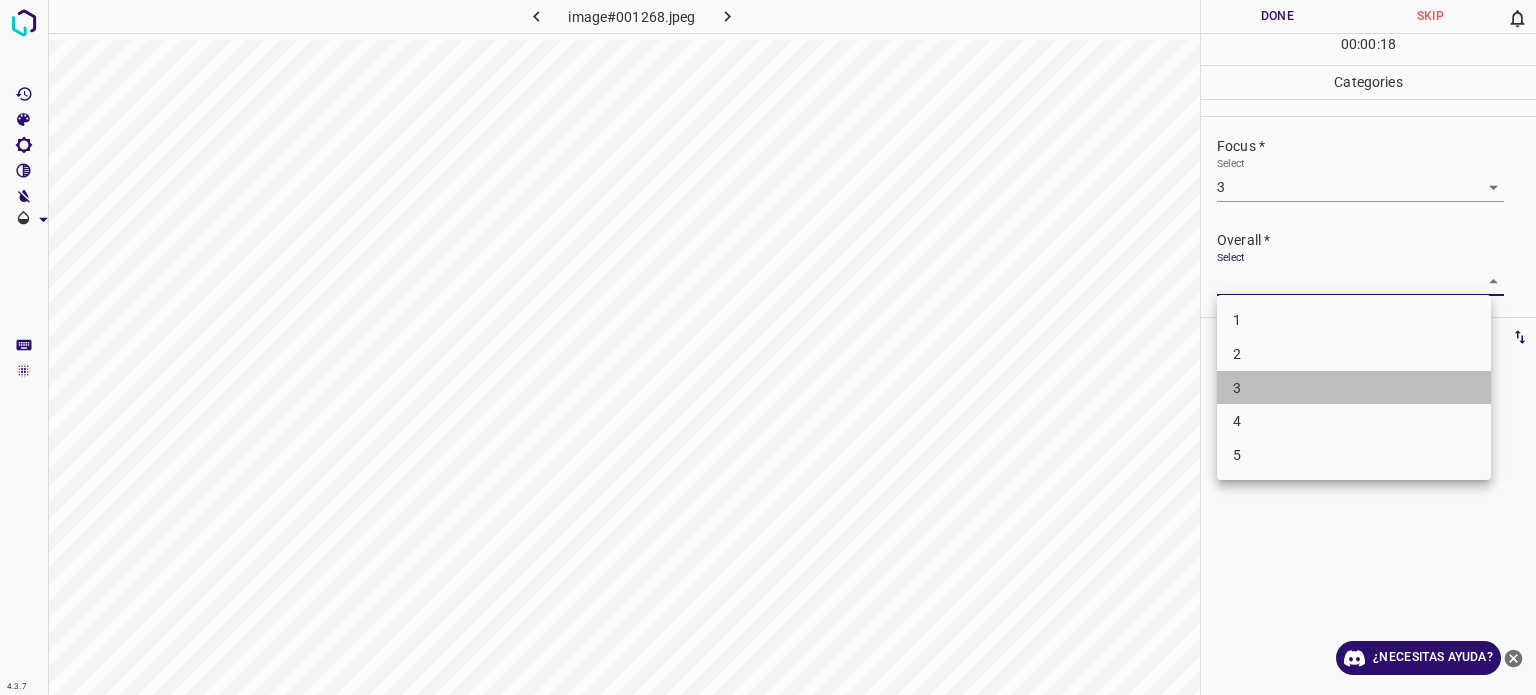click on "3" at bounding box center [1354, 388] 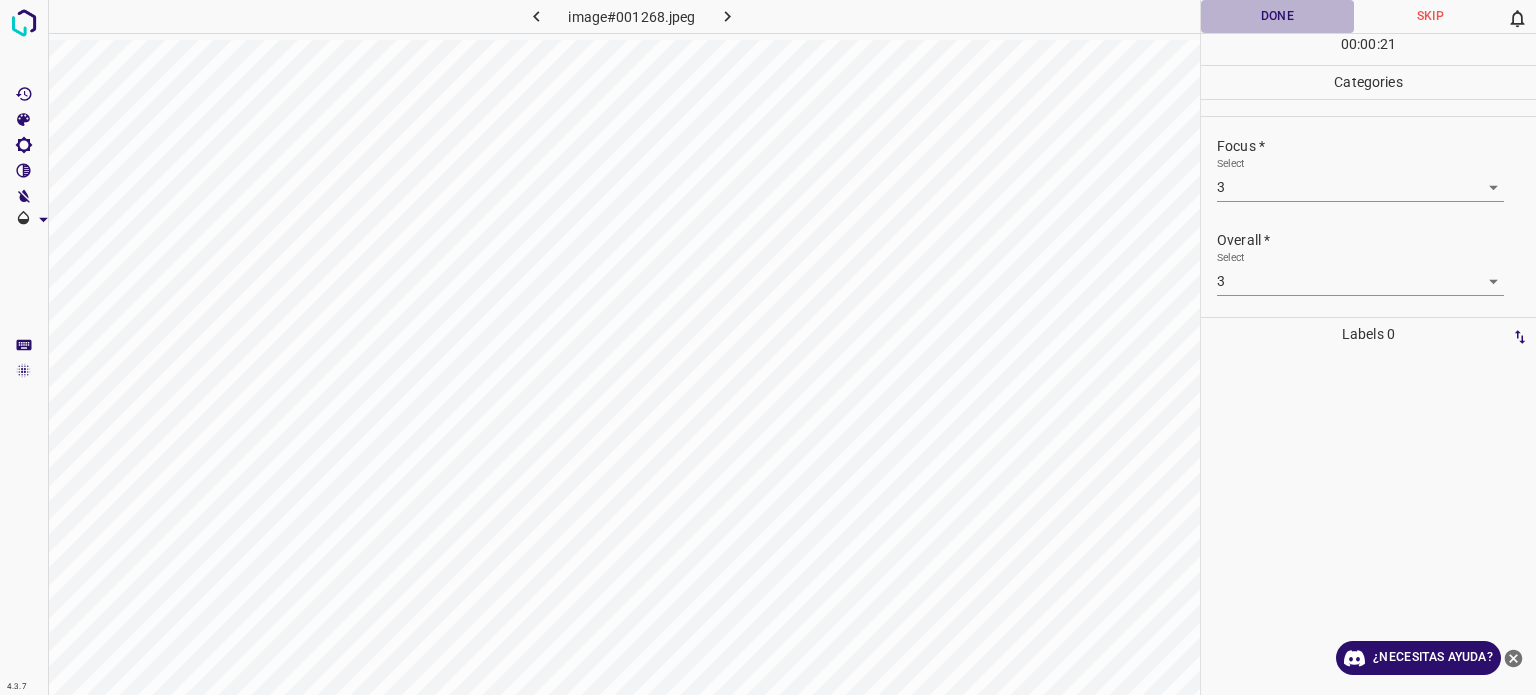click on "Done" at bounding box center (1277, 16) 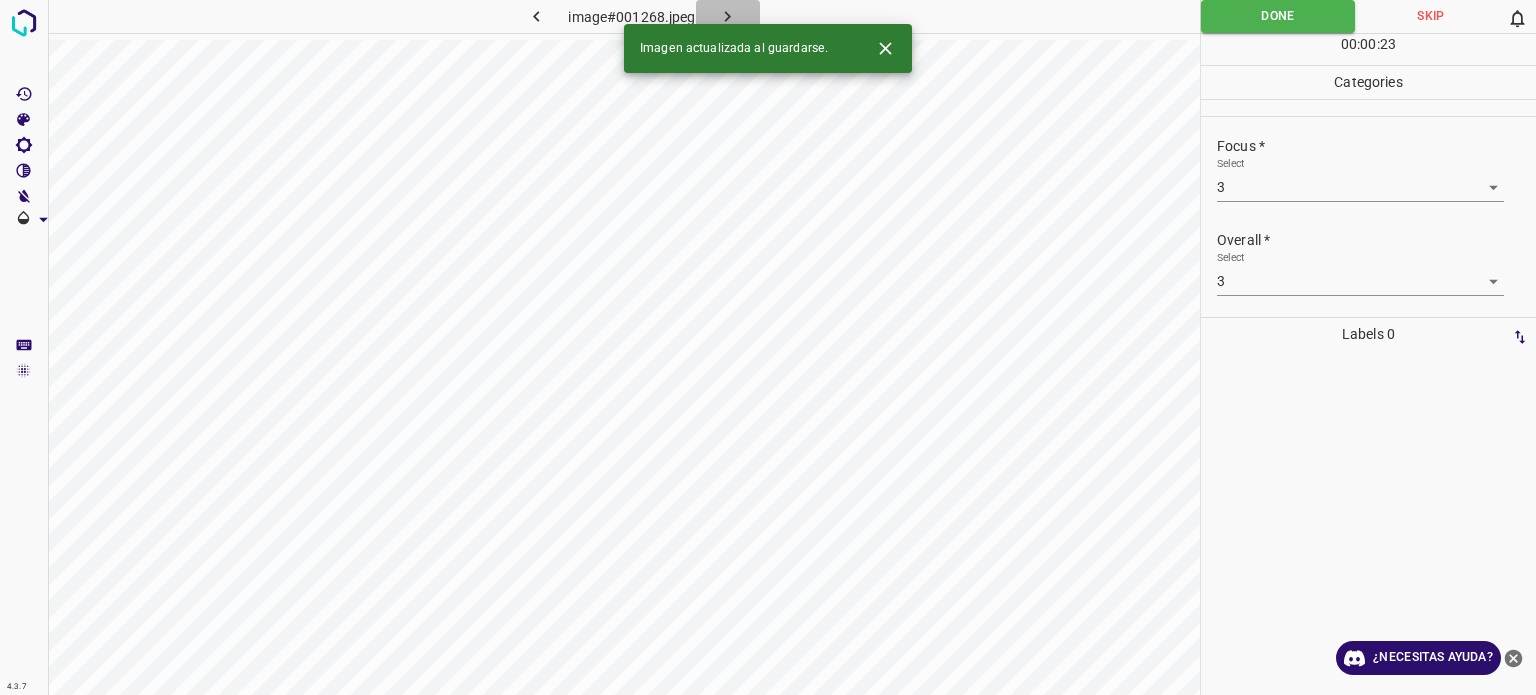 click 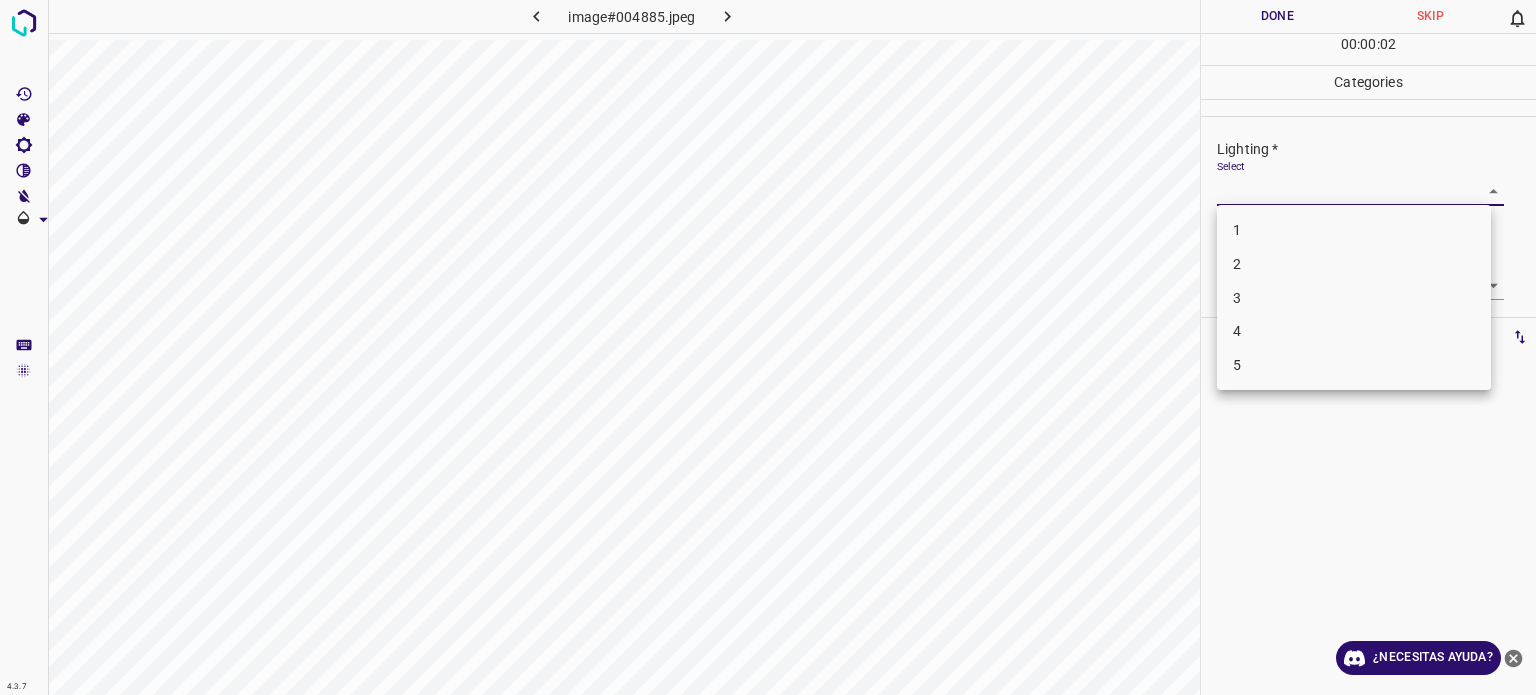 drag, startPoint x: 1289, startPoint y: 193, endPoint x: 1246, endPoint y: 302, distance: 117.17508 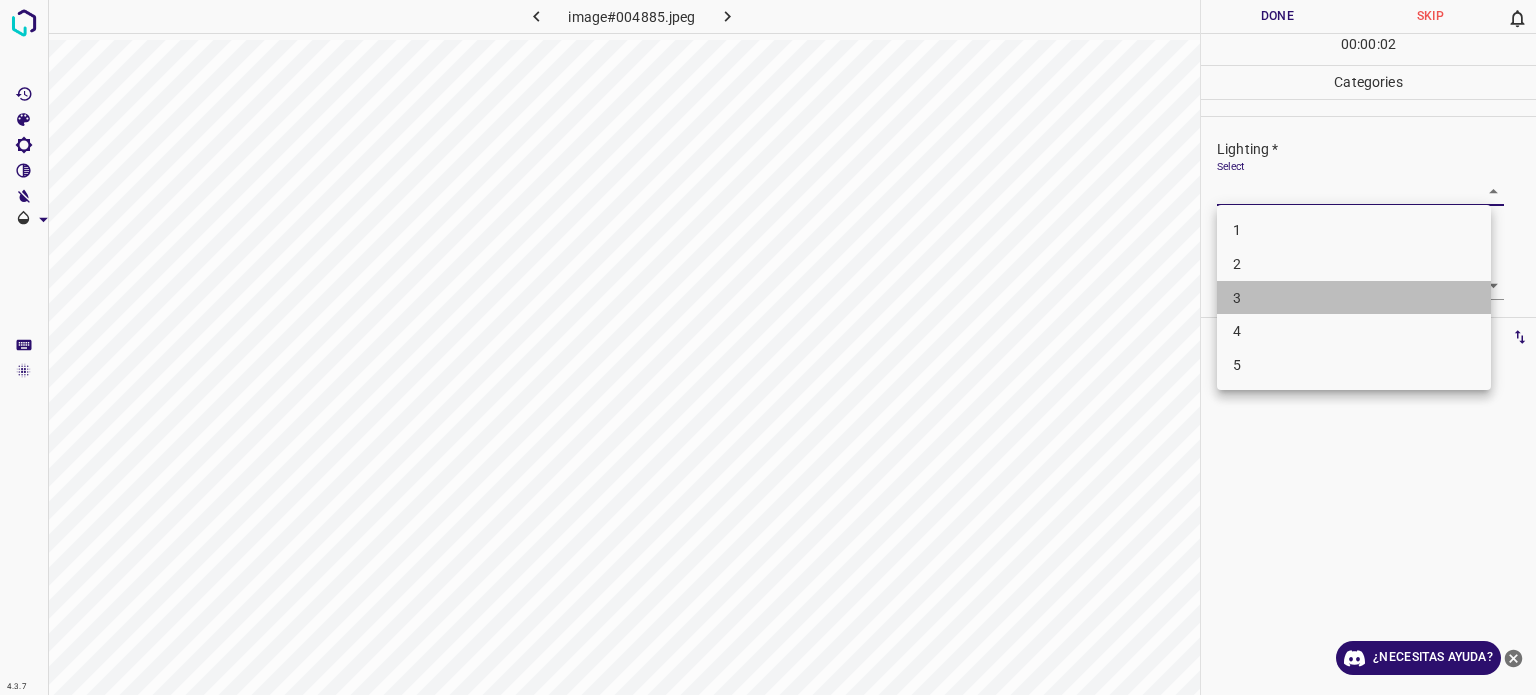 click on "3" at bounding box center [1354, 298] 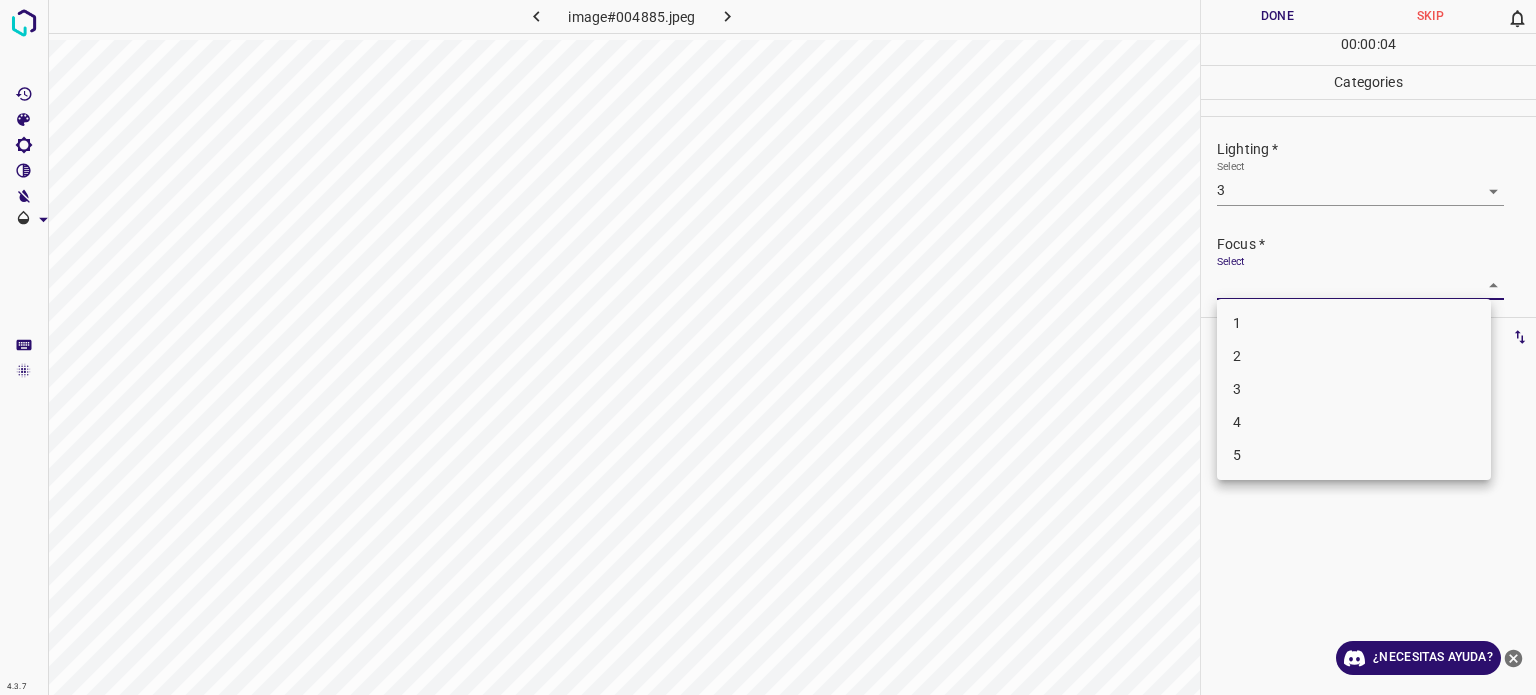 click on "4.3.7 image#004885.jpeg Done Skip 0 00   : 00   : 04   Categories Lighting *  Select 3 3 Focus *  Select ​ Overall *  Select ​ Labels   0 Categories 1 Lighting 2 Focus 3 Overall Tools Space Change between modes (Draw & Edit) I Auto labeling R Restore zoom M Zoom in N Zoom out Delete Delete selecte label Filters Z Restore filters X Saturation filter C Brightness filter V Contrast filter B Gray scale filter General O Download ¿Necesitas ayuda? Texto original Valora esta traducción Tu opinión servirá para ayudar a mejorar el Traductor de Google - Texto - Esconder - Borrar 1 2 3 4 5" at bounding box center (768, 347) 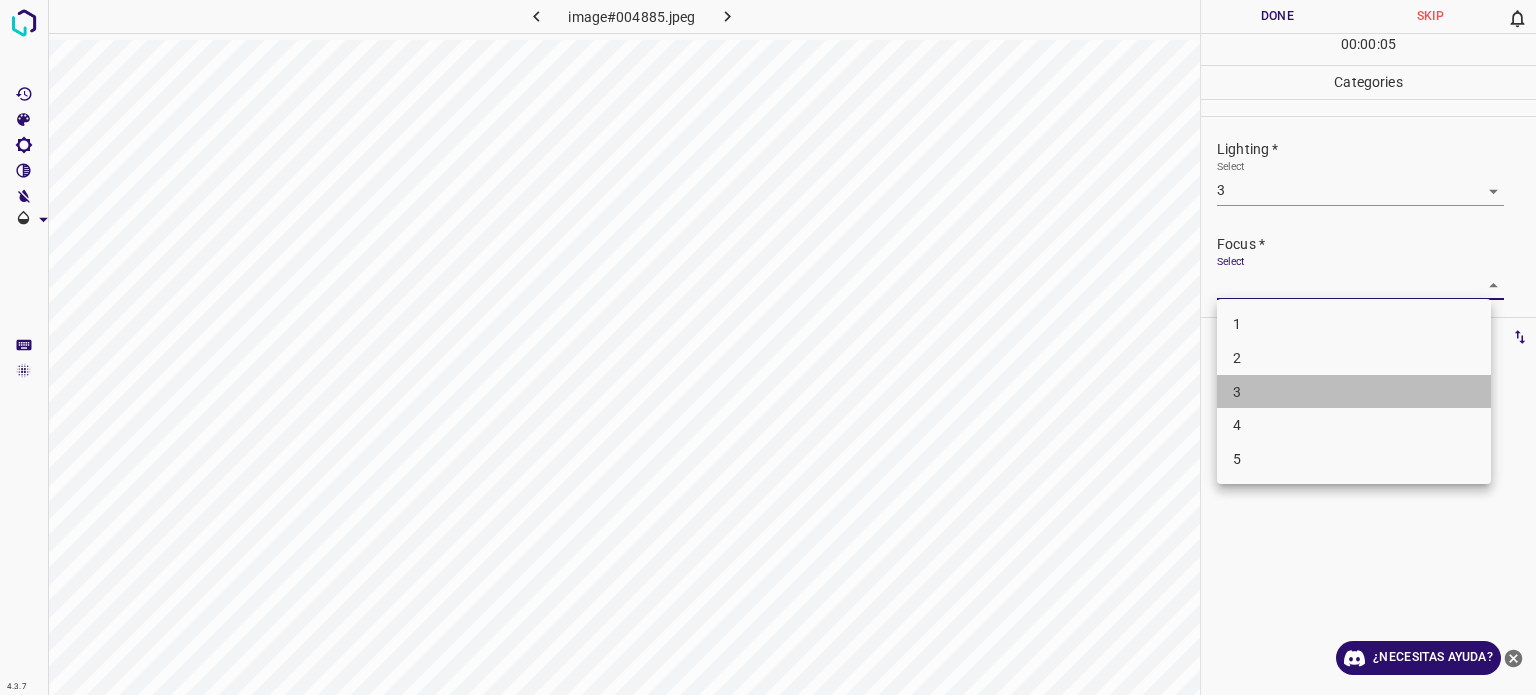 click on "3" at bounding box center (1354, 392) 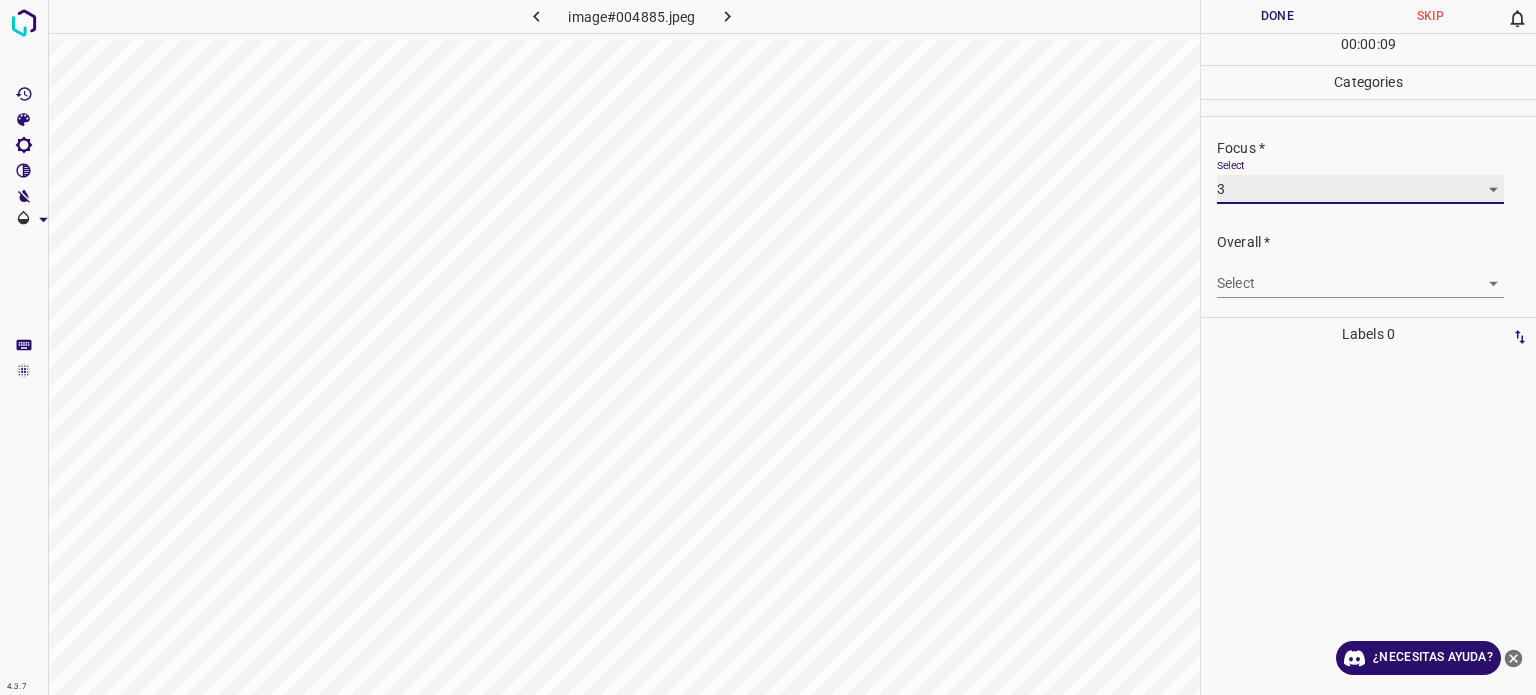 scroll, scrollTop: 98, scrollLeft: 0, axis: vertical 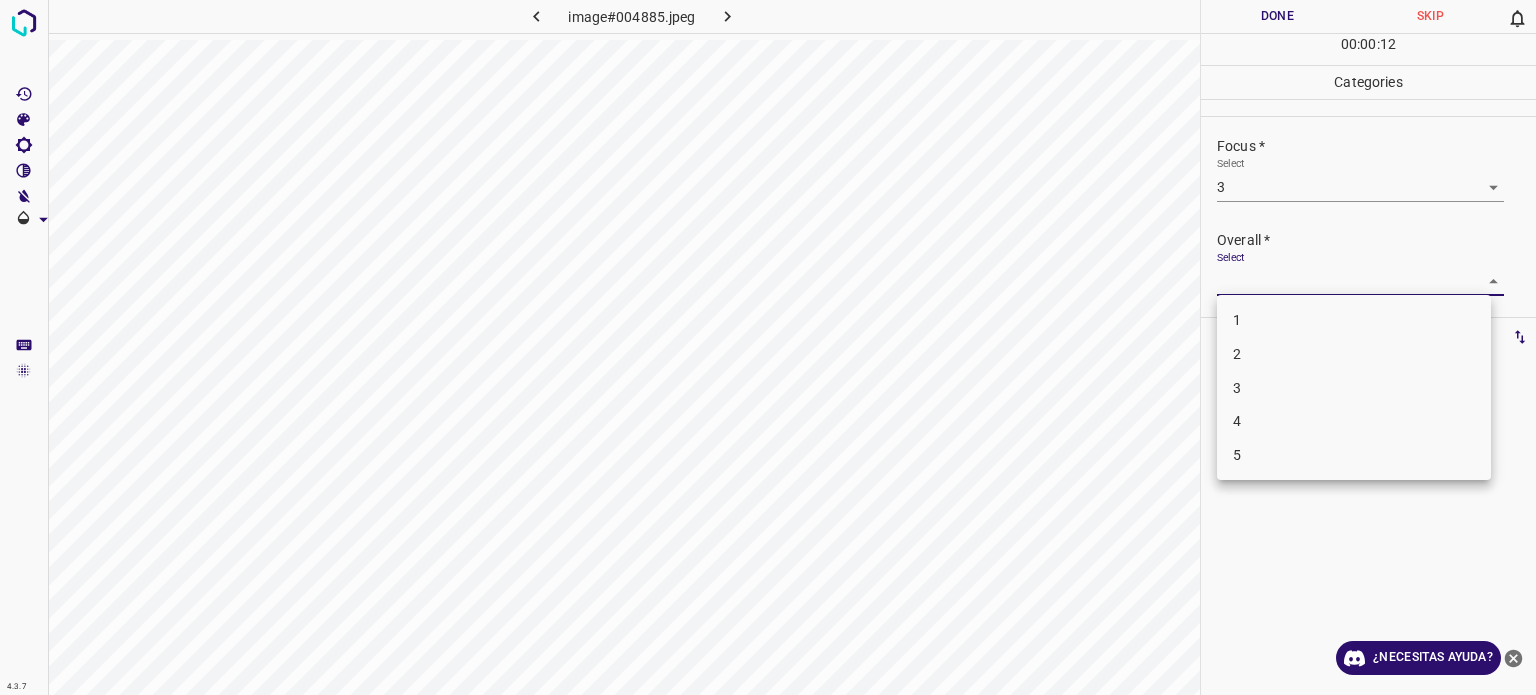 drag, startPoint x: 1249, startPoint y: 279, endPoint x: 1231, endPoint y: 383, distance: 105.546196 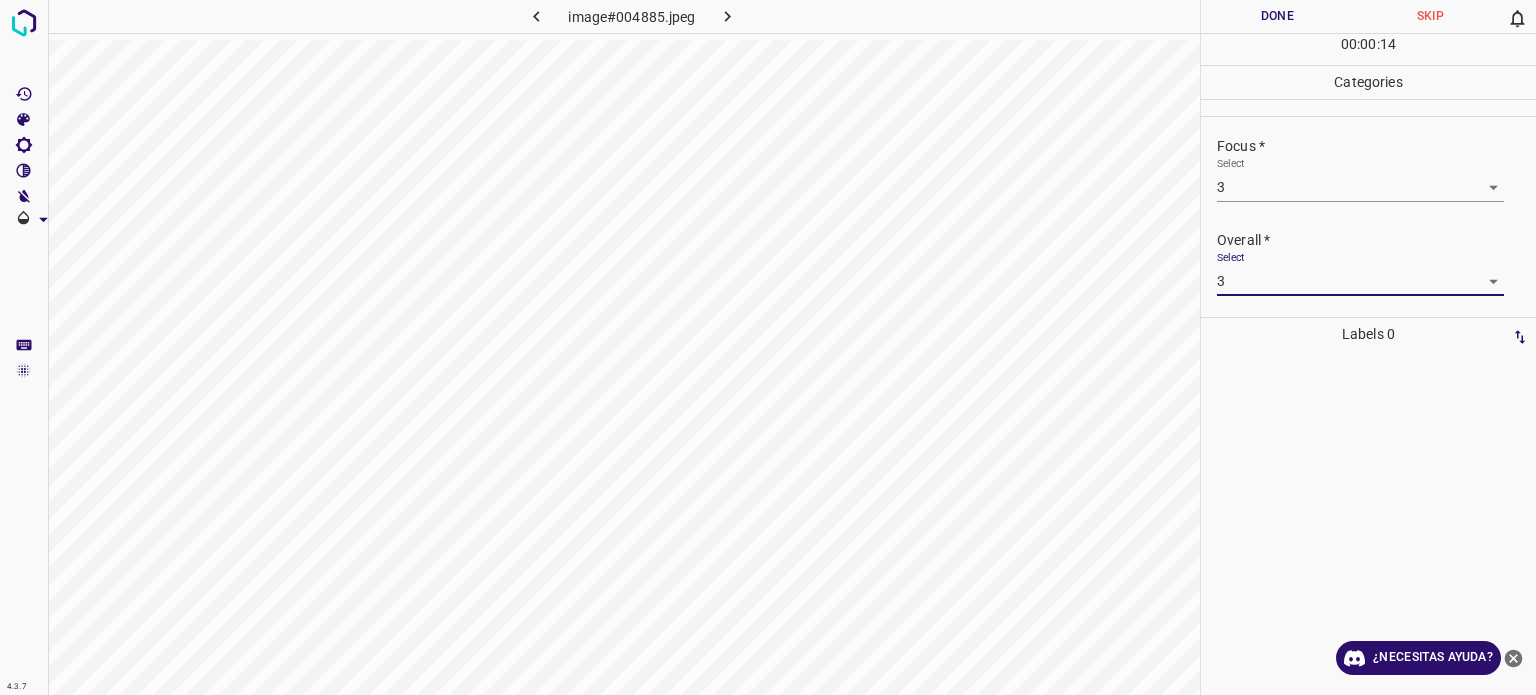 click on "Done" at bounding box center [1277, 16] 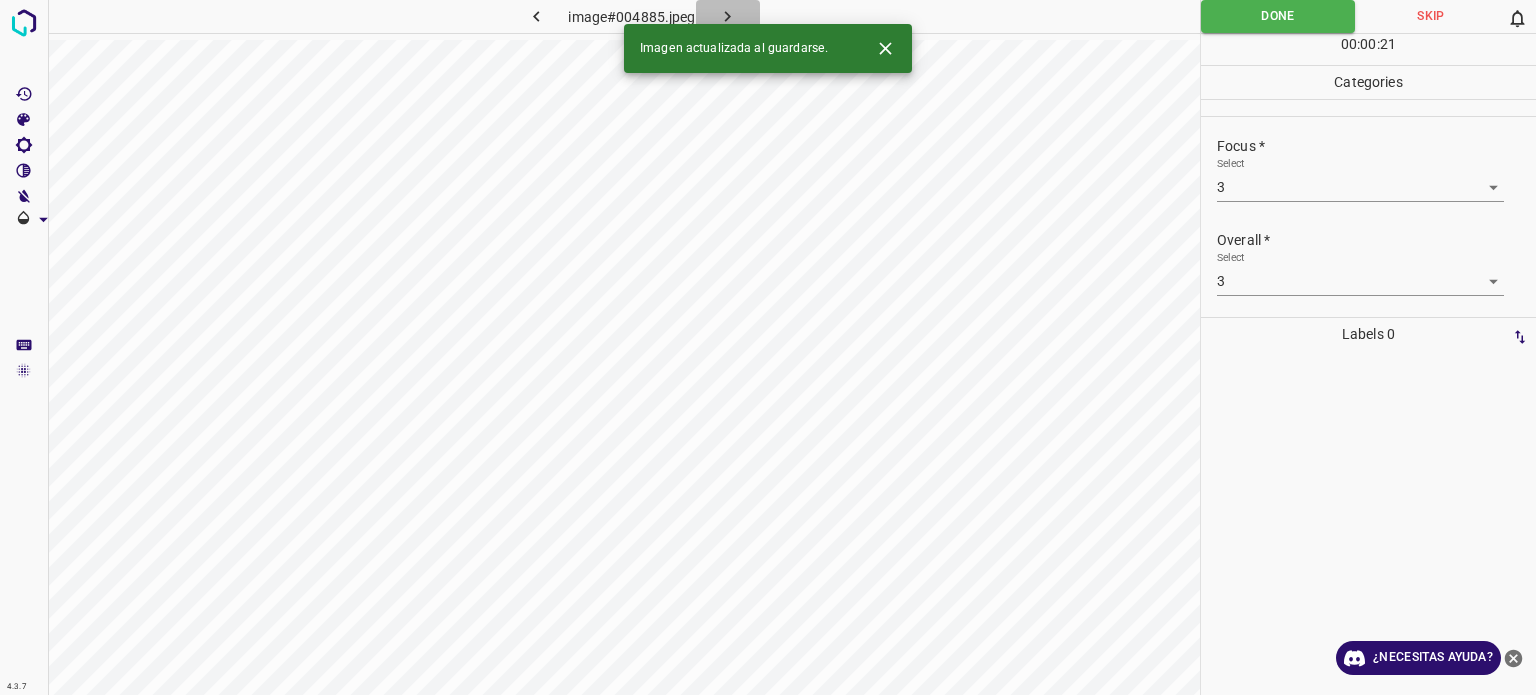 click 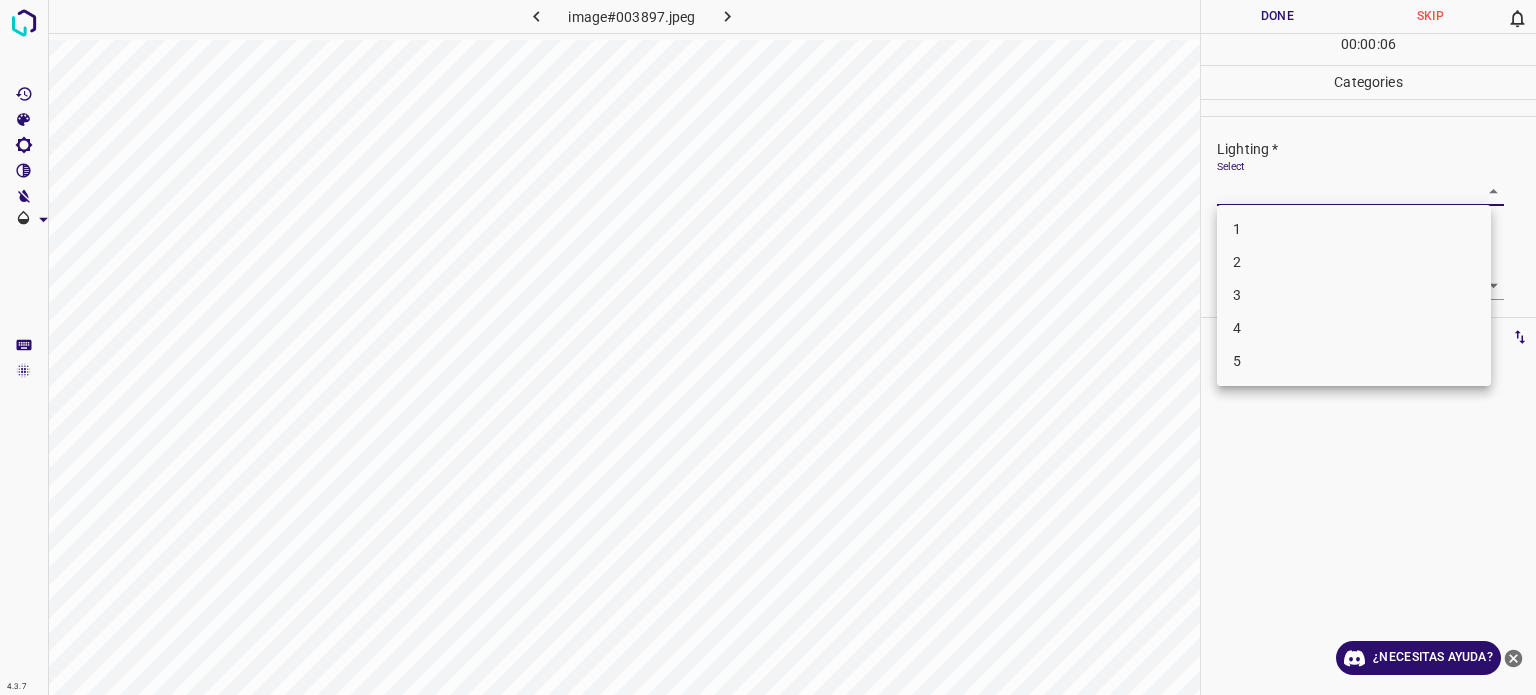 click on "4.3.7 image#003897.jpeg Done Skip 0 00   : 00   : 06   Categories Lighting *  Select ​ Focus *  Select ​ Overall *  Select ​ Labels   0 Categories 1 Lighting 2 Focus 3 Overall Tools Space Change between modes (Draw & Edit) I Auto labeling R Restore zoom M Zoom in N Zoom out Delete Delete selecte label Filters Z Restore filters X Saturation filter C Brightness filter V Contrast filter B Gray scale filter General O Download ¿Necesitas ayuda? Texto original Valora esta traducción Tu opinión servirá para ayudar a mejorar el Traductor de Google - Texto - Esconder - Borrar 1 2 3 4 5" at bounding box center (768, 347) 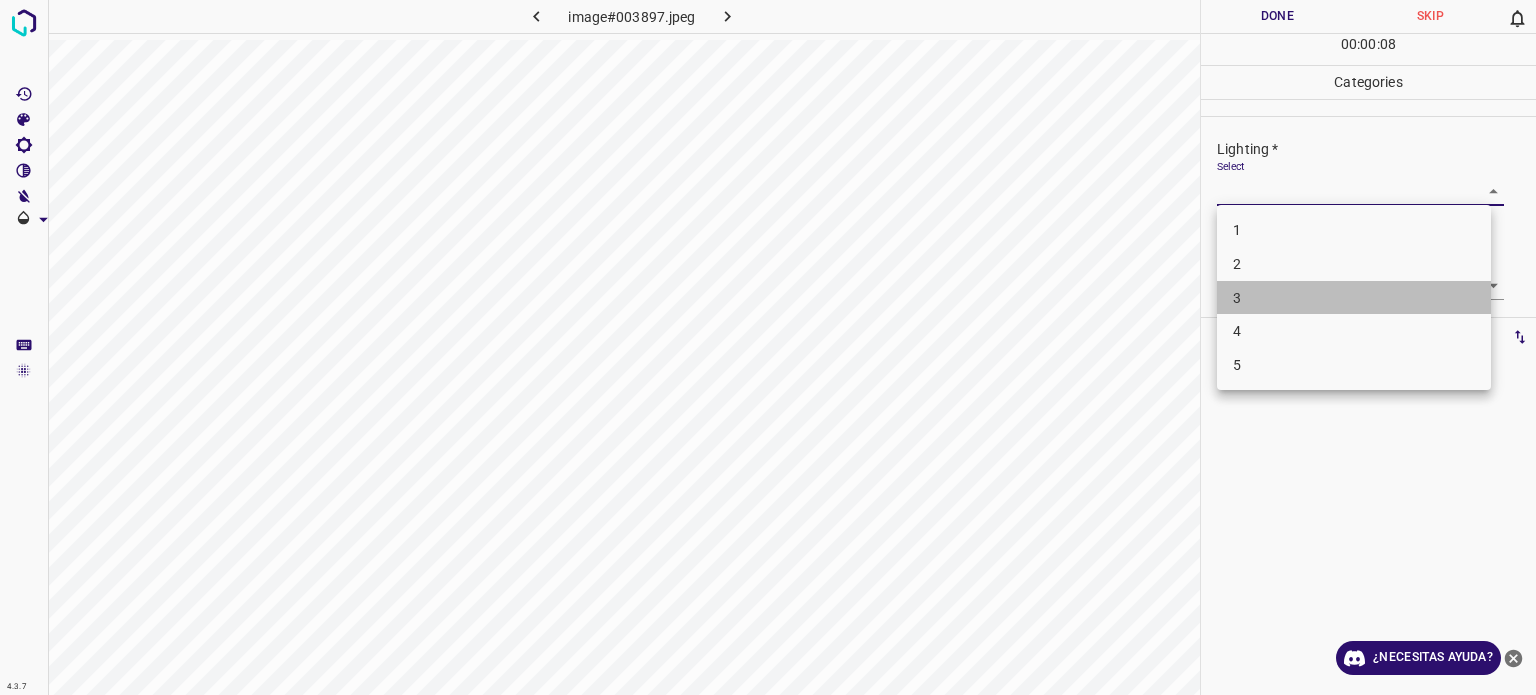 click on "3" at bounding box center [1354, 298] 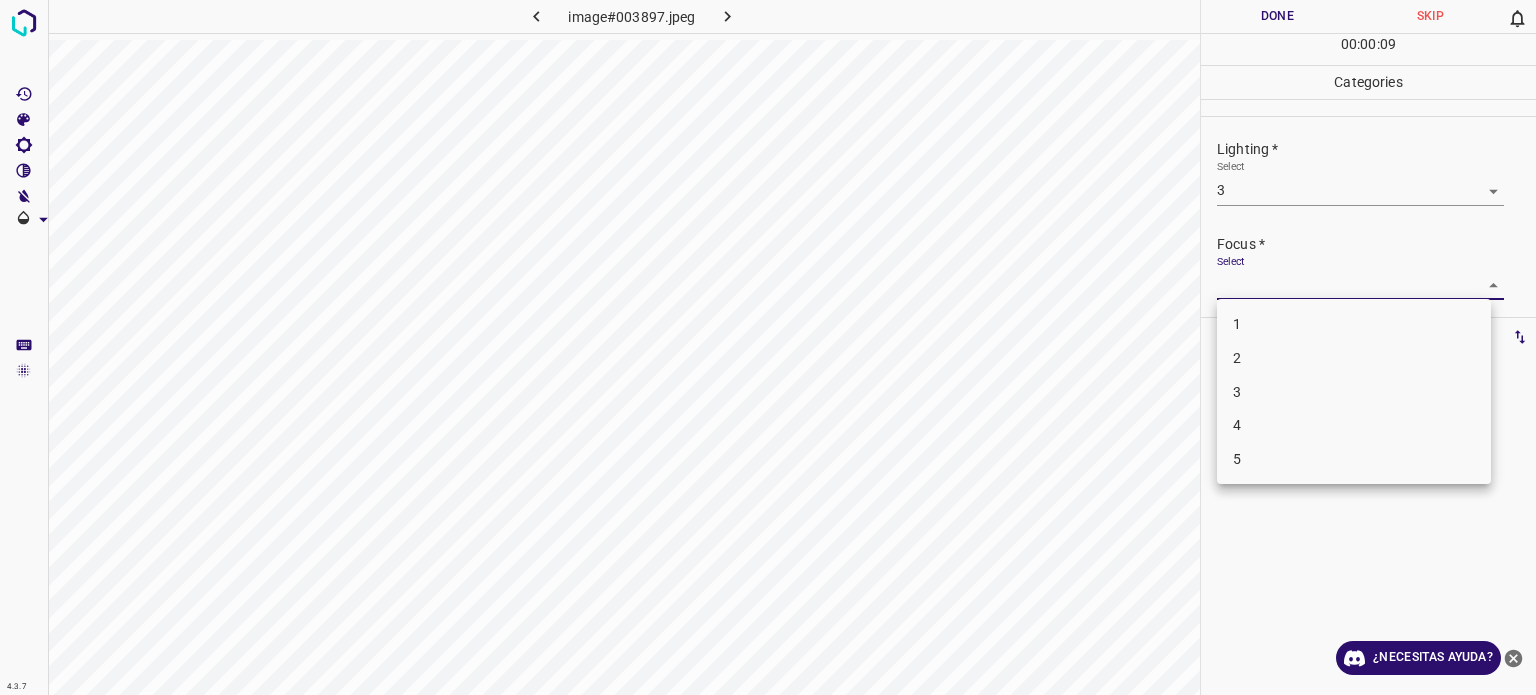 drag, startPoint x: 1236, startPoint y: 288, endPoint x: 1233, endPoint y: 389, distance: 101.04455 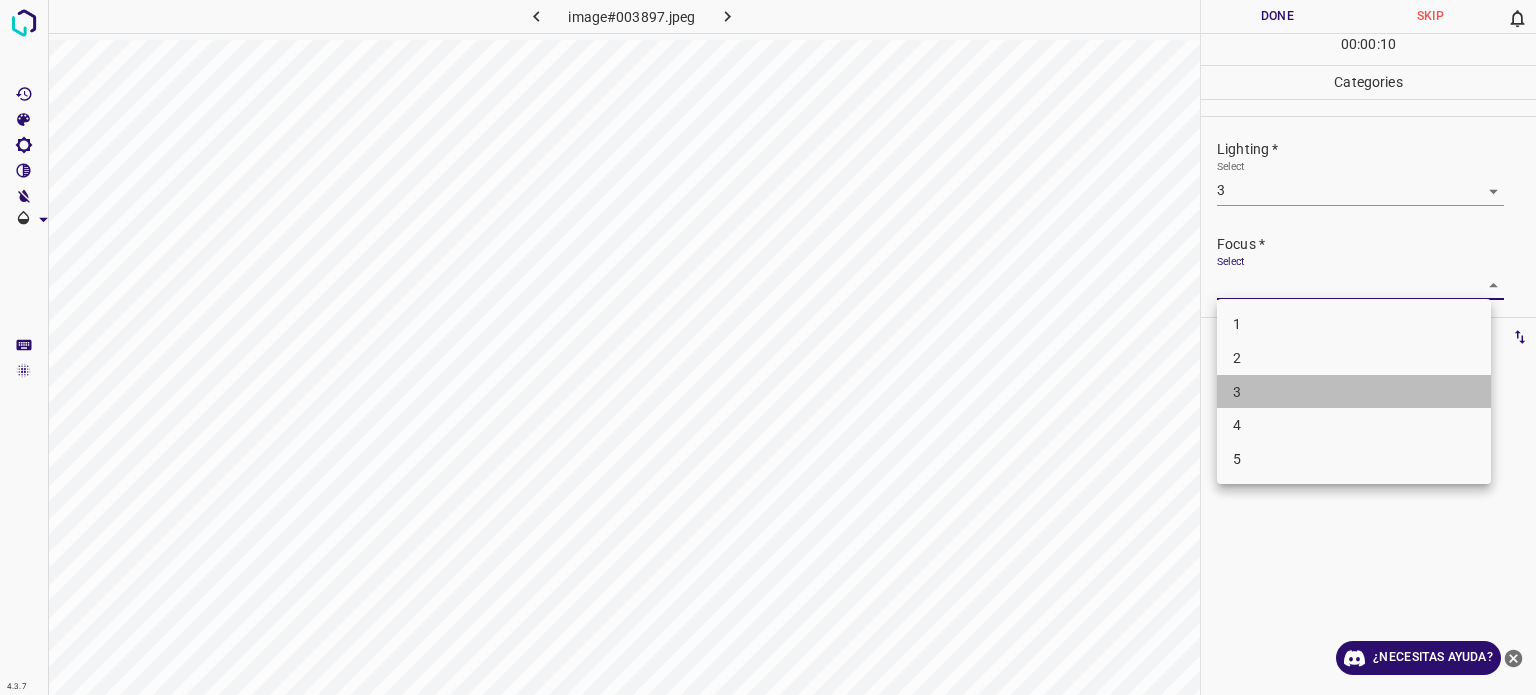click on "3" at bounding box center (1237, 391) 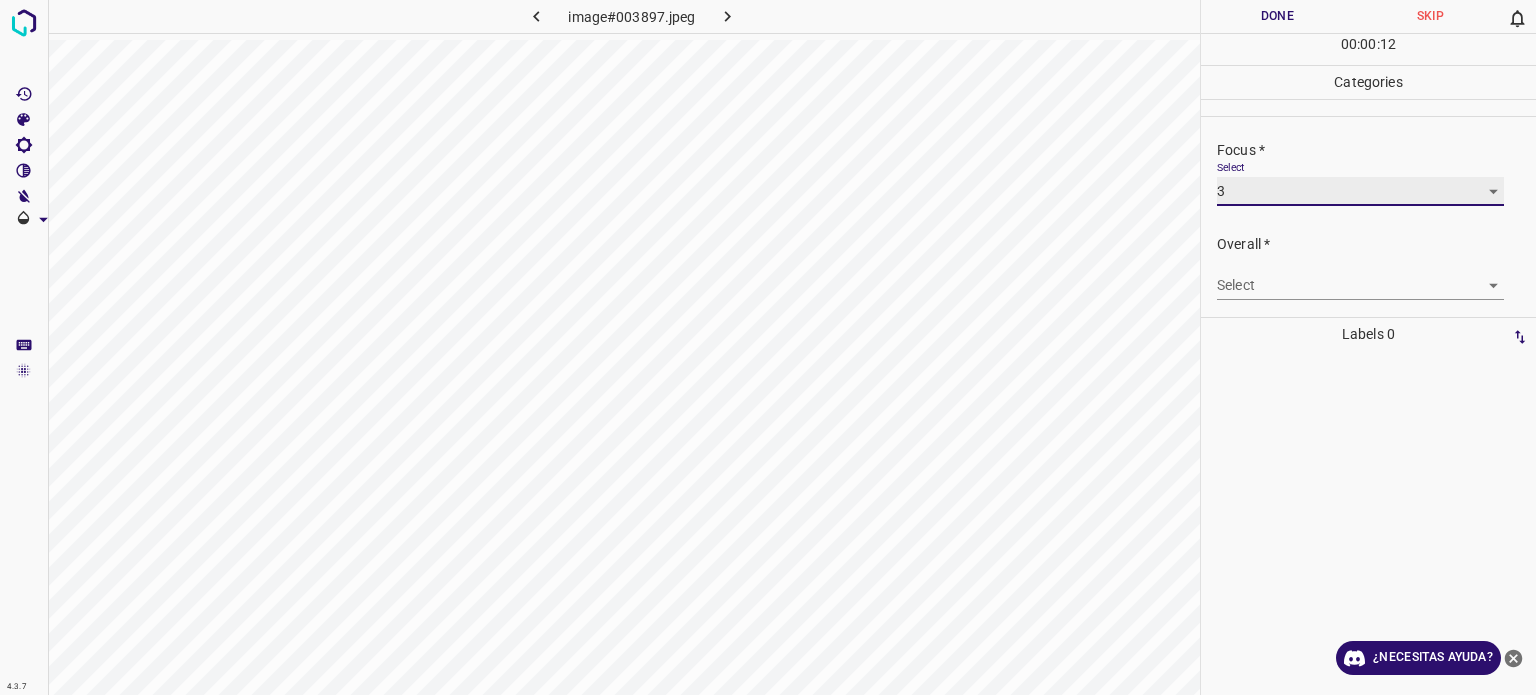 scroll, scrollTop: 98, scrollLeft: 0, axis: vertical 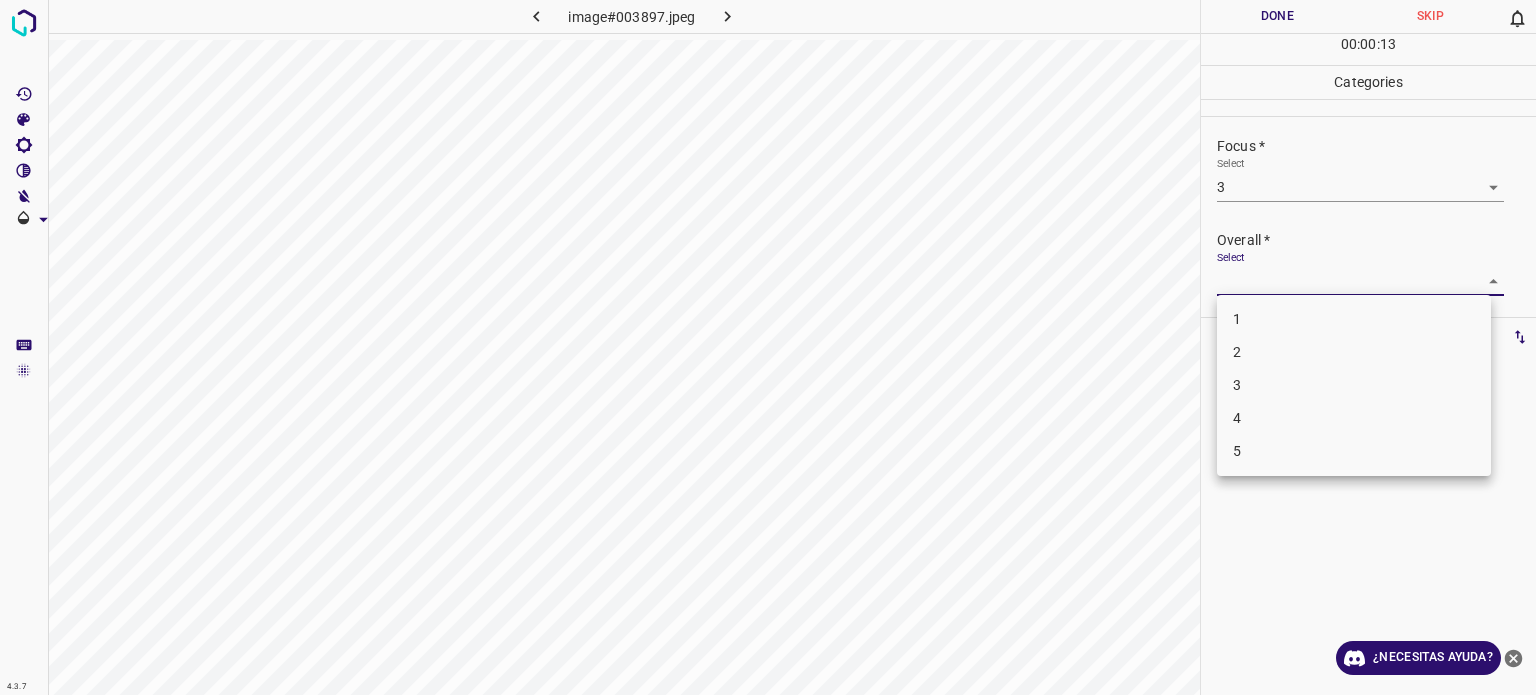 click on "4.3.7 image#003897.jpeg Done Skip 0 00   : 00   : 13   Categories Lighting *  Select 3 3 Focus *  Select 3 3 Overall *  Select ​ Labels   0 Categories 1 Lighting 2 Focus 3 Overall Tools Space Change between modes (Draw & Edit) I Auto labeling R Restore zoom M Zoom in N Zoom out Delete Delete selecte label Filters Z Restore filters X Saturation filter C Brightness filter V Contrast filter B Gray scale filter General O Download ¿Necesitas ayuda? Texto original Valora esta traducción Tu opinión servirá para ayudar a mejorar el Traductor de Google - Texto - Esconder - Borrar 1 2 3 4 5" at bounding box center (768, 347) 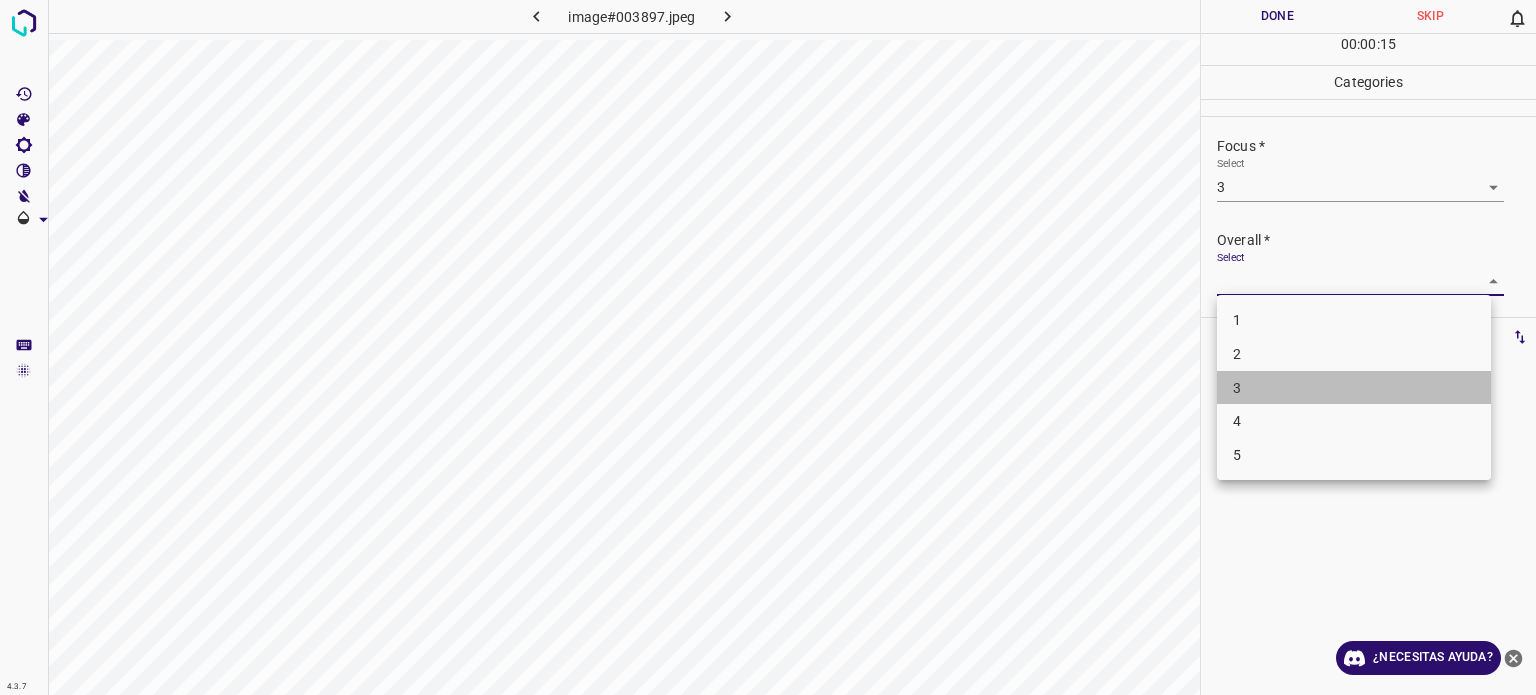 click on "3" at bounding box center [1237, 387] 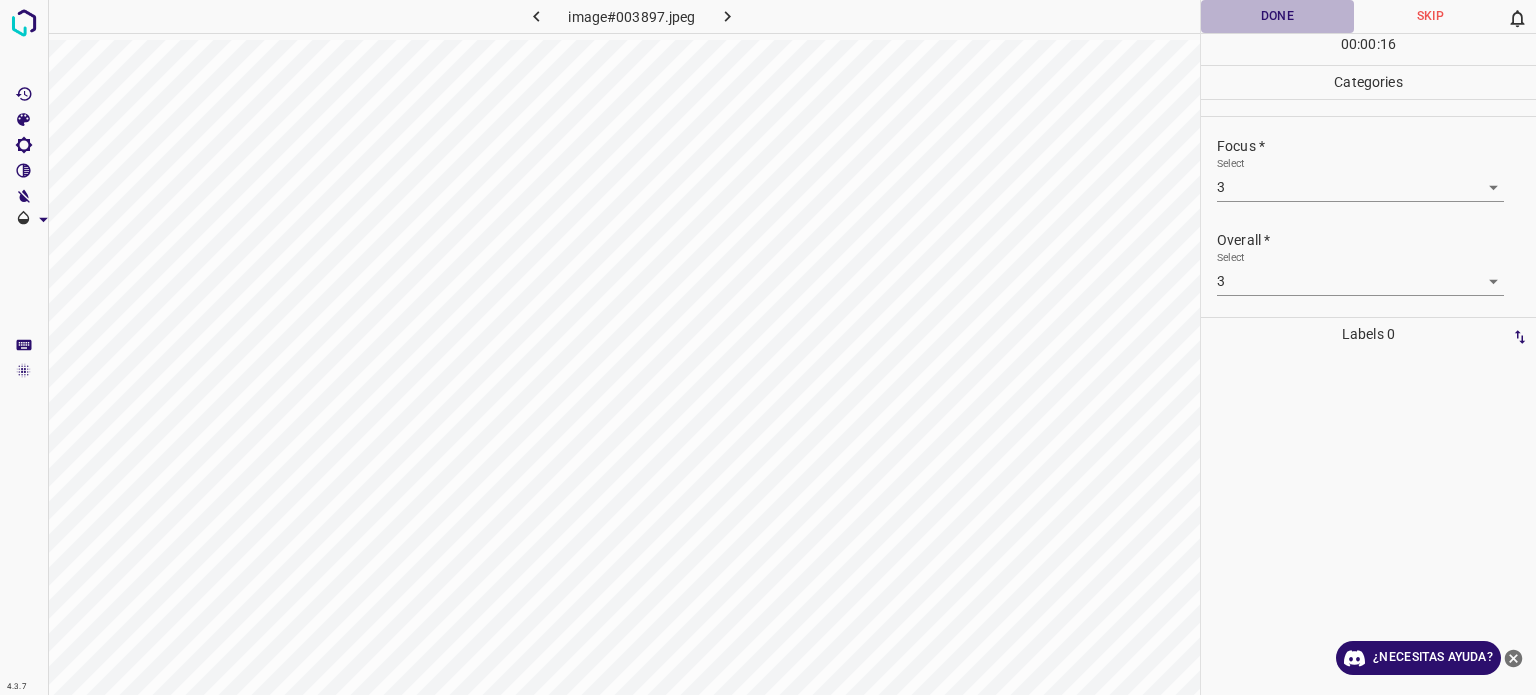click on "Done" at bounding box center [1277, 16] 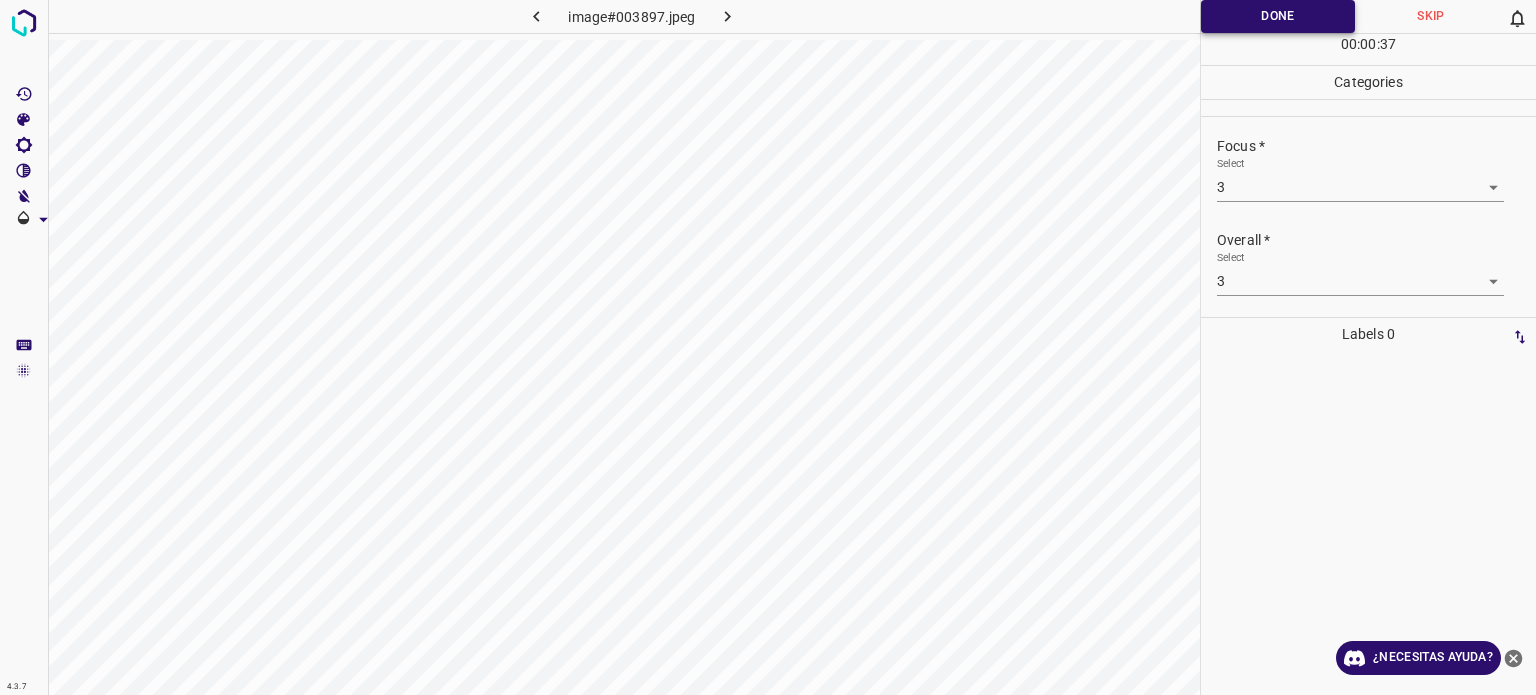 click on "Done" at bounding box center (1278, 16) 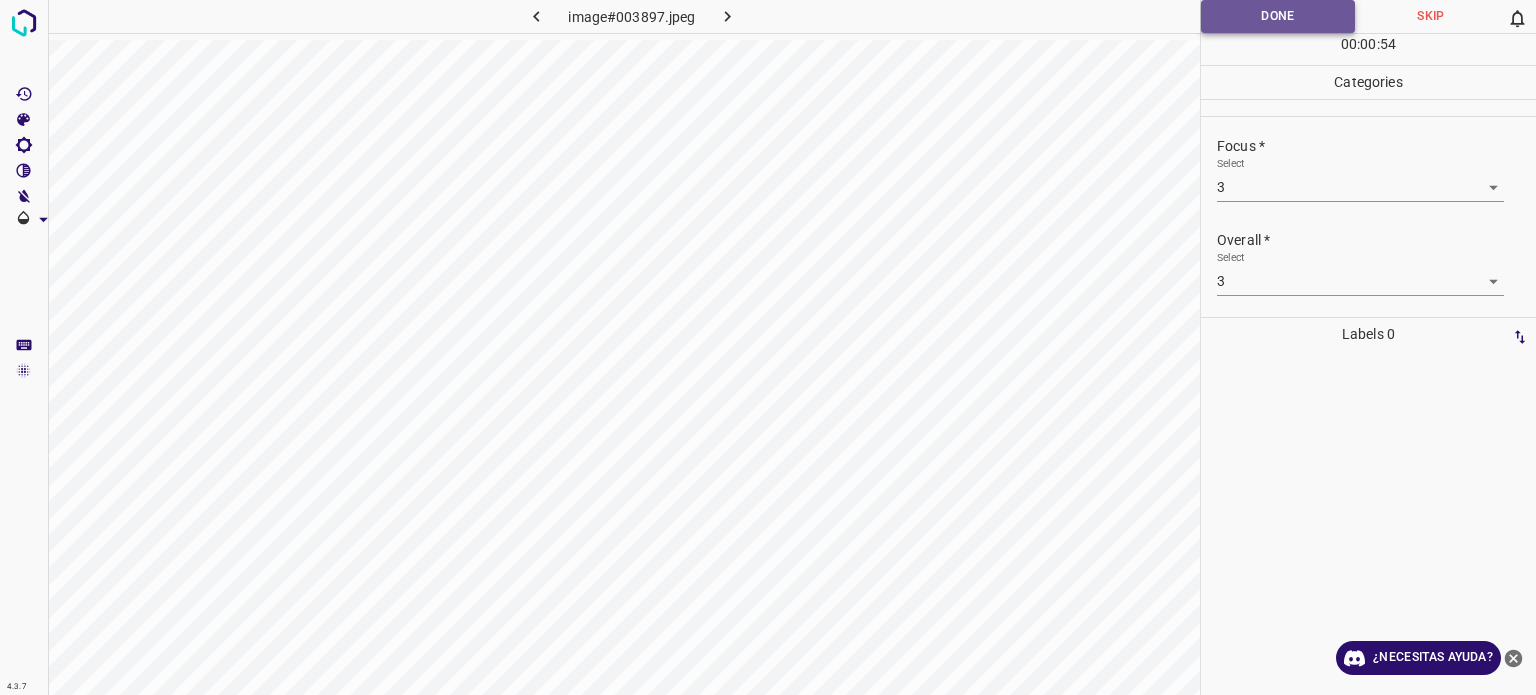 click on "Done" at bounding box center [1278, 16] 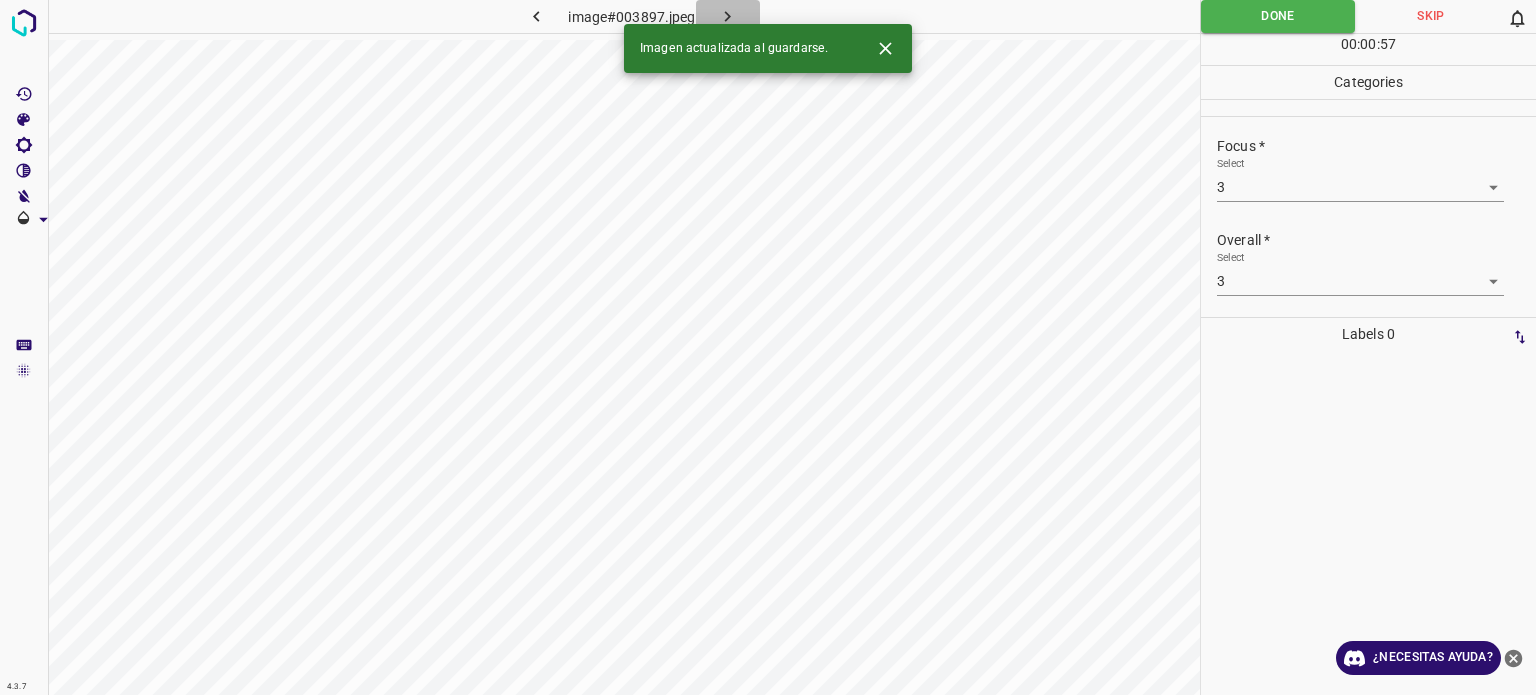 click 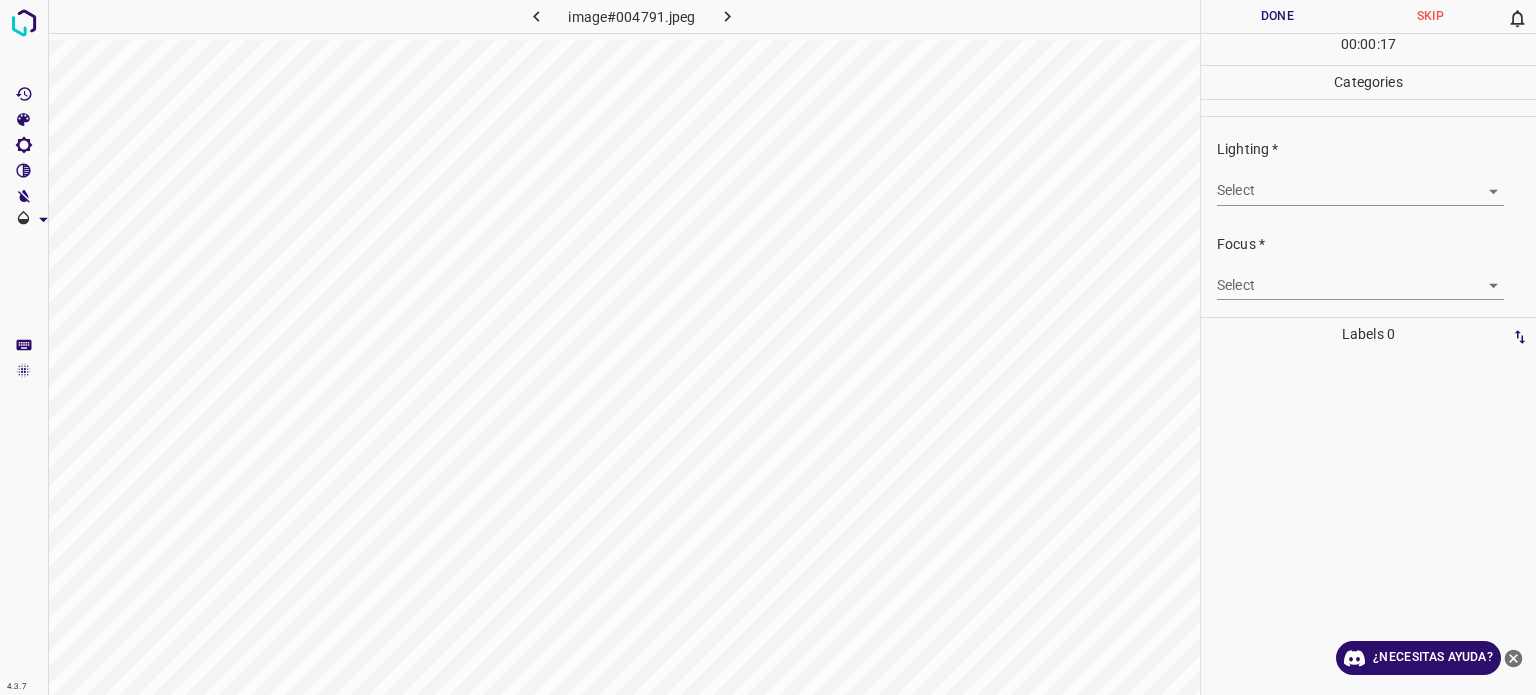 drag, startPoint x: 720, startPoint y: 11, endPoint x: 1321, endPoint y: 83, distance: 605.2974 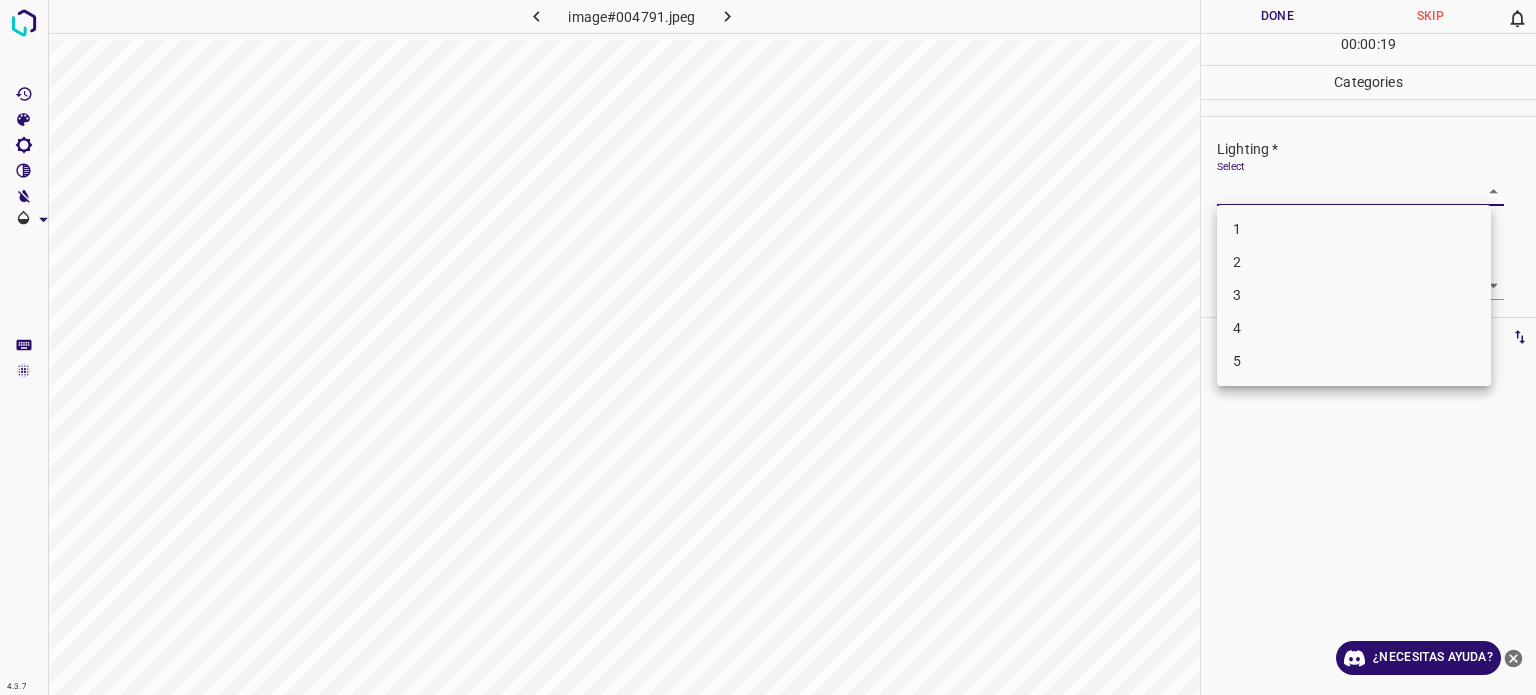 click on "4.3.7 image#004791.jpeg Done Skip 0 00   : 00   : 19   Categories Lighting *  Select ​ Focus *  Select ​ Overall *  Select ​ Labels   0 Categories 1 Lighting 2 Focus 3 Overall Tools Space Change between modes (Draw & Edit) I Auto labeling R Restore zoom M Zoom in N Zoom out Delete Delete selecte label Filters Z Restore filters X Saturation filter C Brightness filter V Contrast filter B Gray scale filter General O Download ¿Necesitas ayuda? Texto original Valora esta traducción Tu opinión servirá para ayudar a mejorar el Traductor de Google - Texto - Esconder - Borrar 1 2 3 4 5" at bounding box center [768, 347] 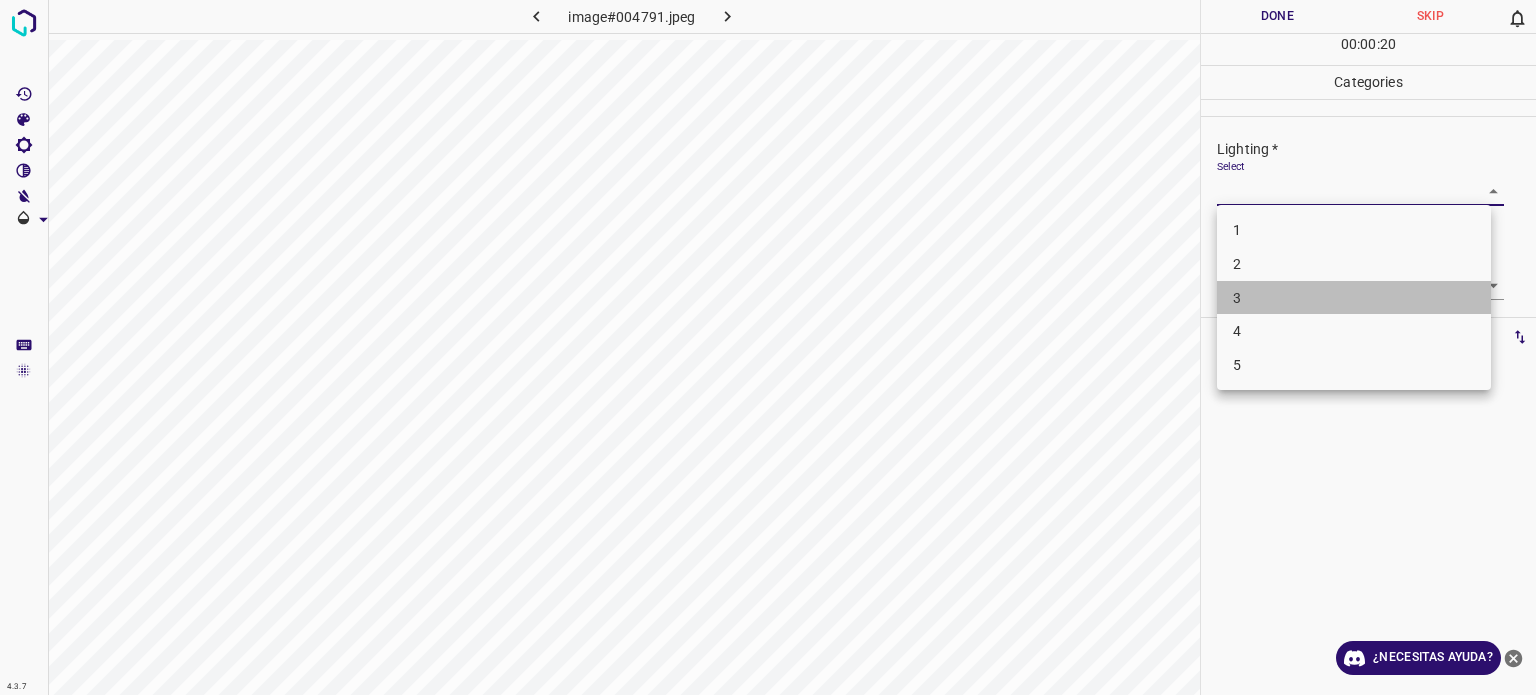 click on "3" at bounding box center [1237, 298] 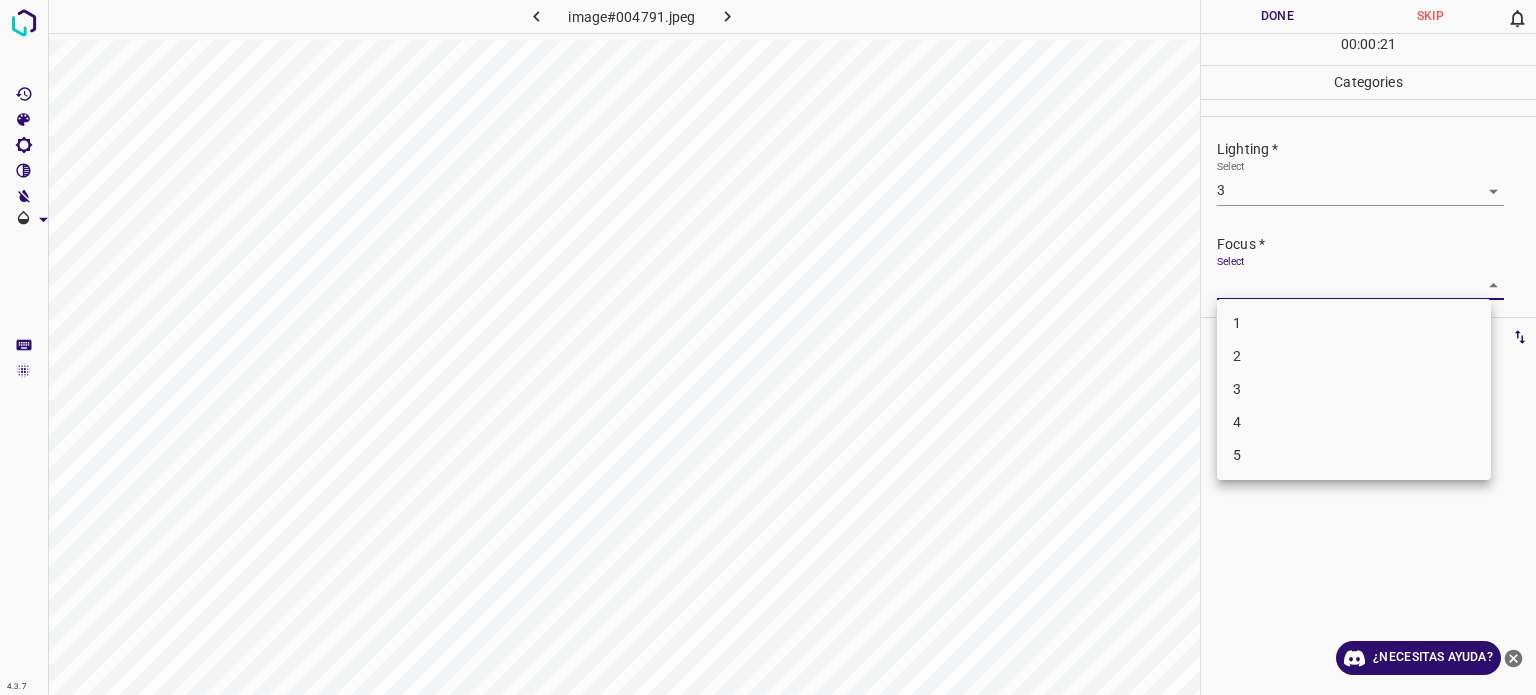 click on "4.3.7 image#004791.jpeg Done Skip 0 00   : 00   : 21   Categories Lighting *  Select 3 3 Focus *  Select ​ Overall *  Select ​ Labels   0 Categories 1 Lighting 2 Focus 3 Overall Tools Space Change between modes (Draw & Edit) I Auto labeling R Restore zoom M Zoom in N Zoom out Delete Delete selecte label Filters Z Restore filters X Saturation filter C Brightness filter V Contrast filter B Gray scale filter General O Download ¿Necesitas ayuda? Texto original Valora esta traducción Tu opinión servirá para ayudar a mejorar el Traductor de Google - Texto - Esconder - Borrar 1 2 3 4 5" at bounding box center (768, 347) 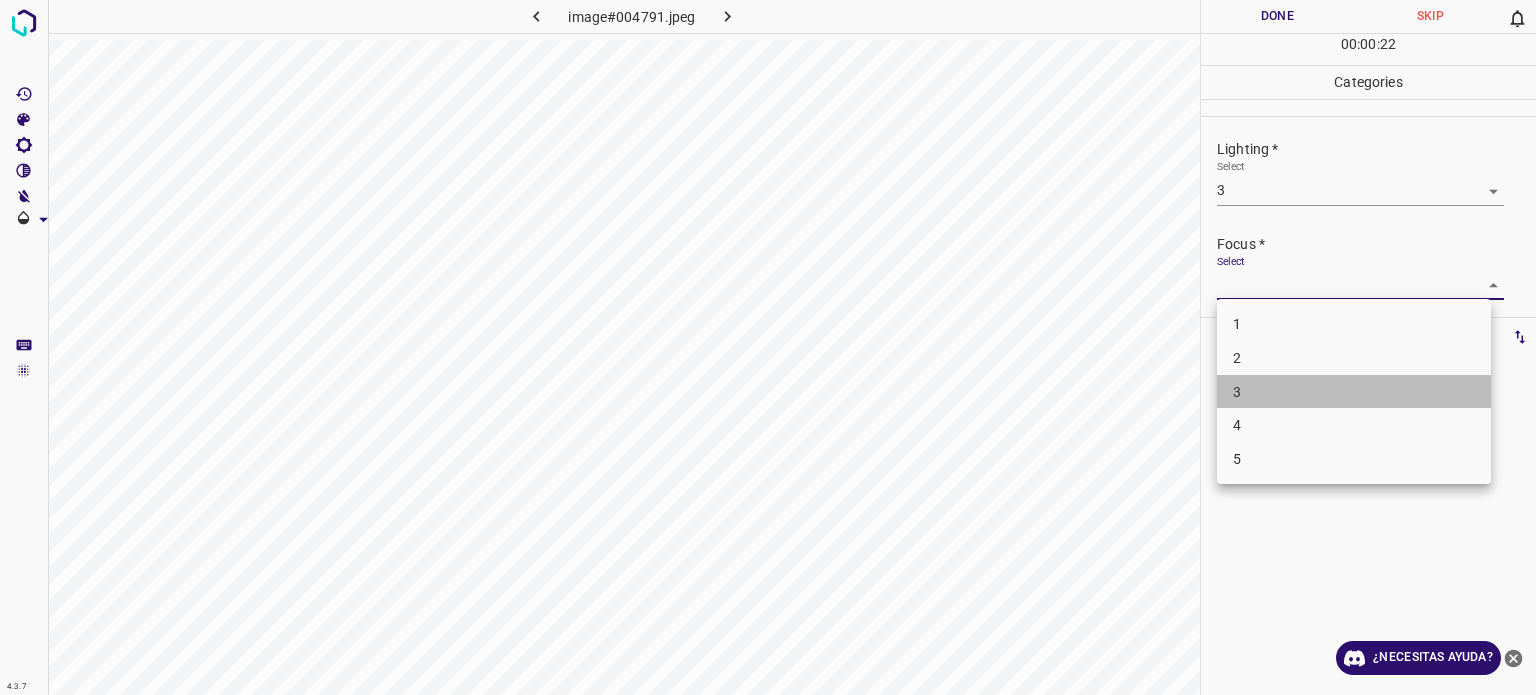 click on "3" at bounding box center [1354, 392] 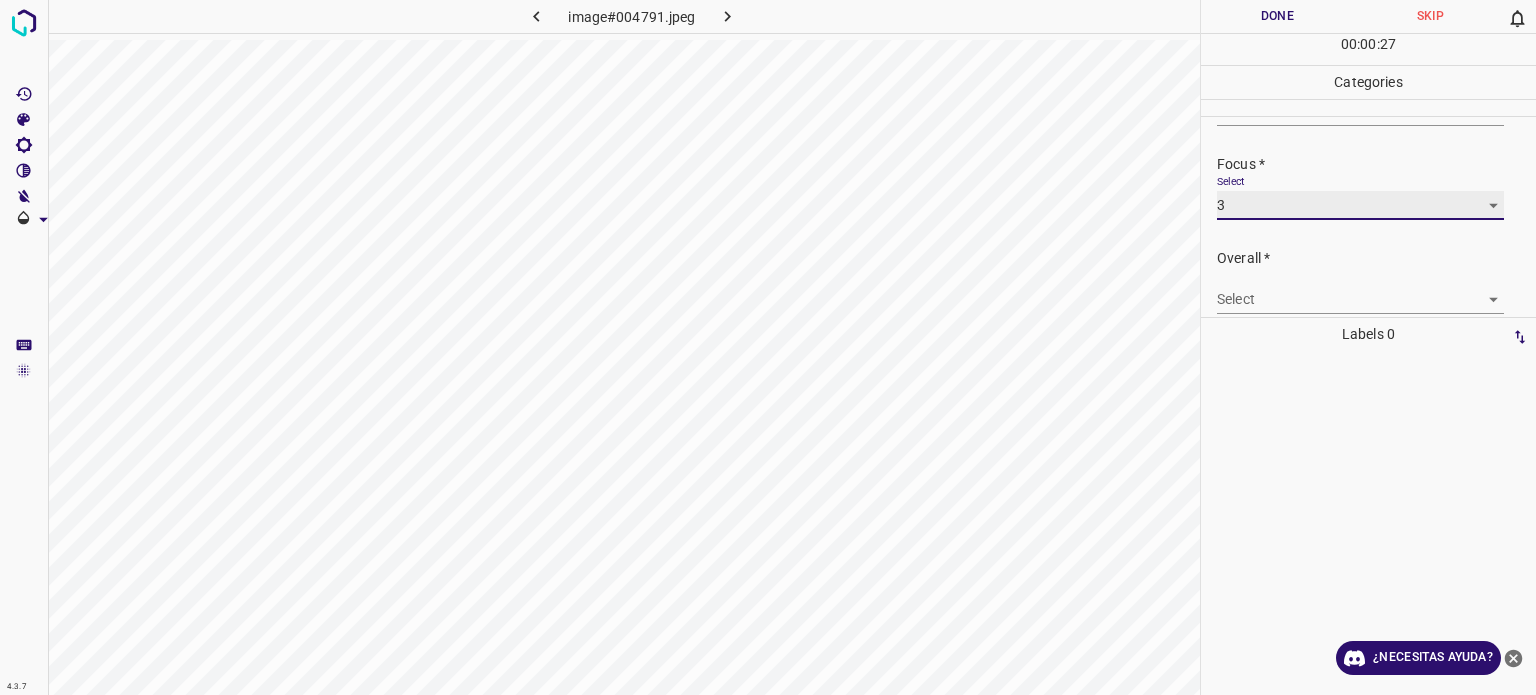 scroll, scrollTop: 98, scrollLeft: 0, axis: vertical 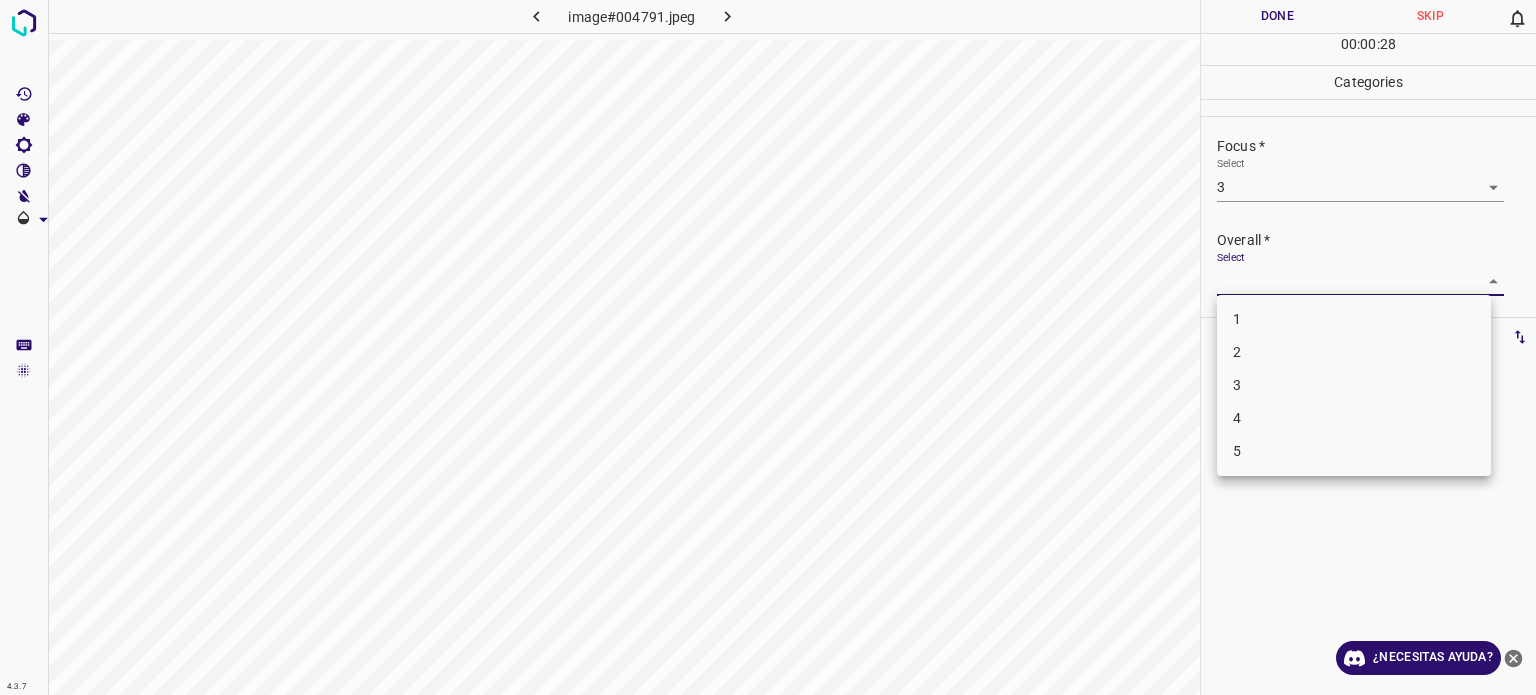 click on "4.3.7 image#004791.jpeg Done Skip 0 00   : 00   : 28   Categories Lighting *  Select 3 3 Focus *  Select 3 3 Overall *  Select ​ Labels   0 Categories 1 Lighting 2 Focus 3 Overall Tools Space Change between modes (Draw & Edit) I Auto labeling R Restore zoom M Zoom in N Zoom out Delete Delete selecte label Filters Z Restore filters X Saturation filter C Brightness filter V Contrast filter B Gray scale filter General O Download ¿Necesitas ayuda? Texto original Valora esta traducción Tu opinión servirá para ayudar a mejorar el Traductor de Google - Texto - Esconder - Borrar 1 2 3 4 5" at bounding box center [768, 347] 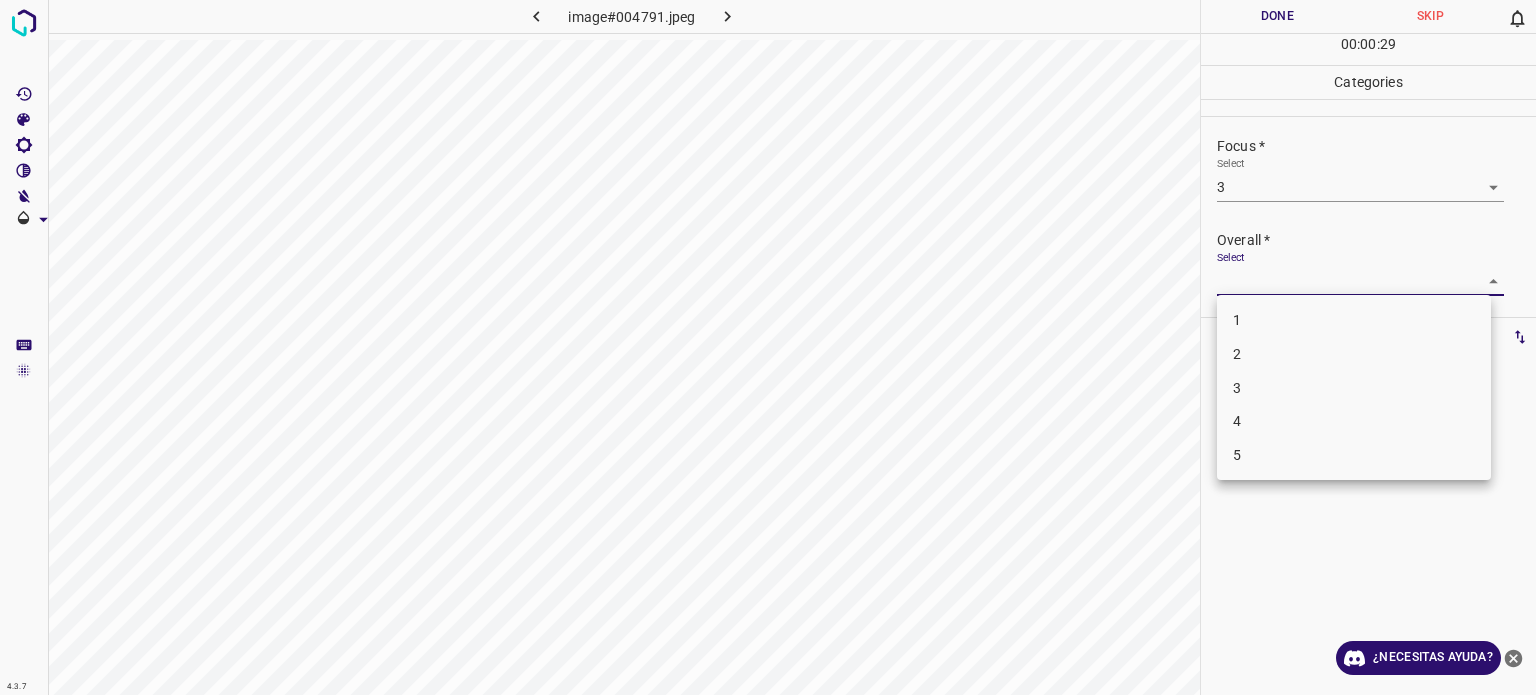 click on "3" at bounding box center (1354, 388) 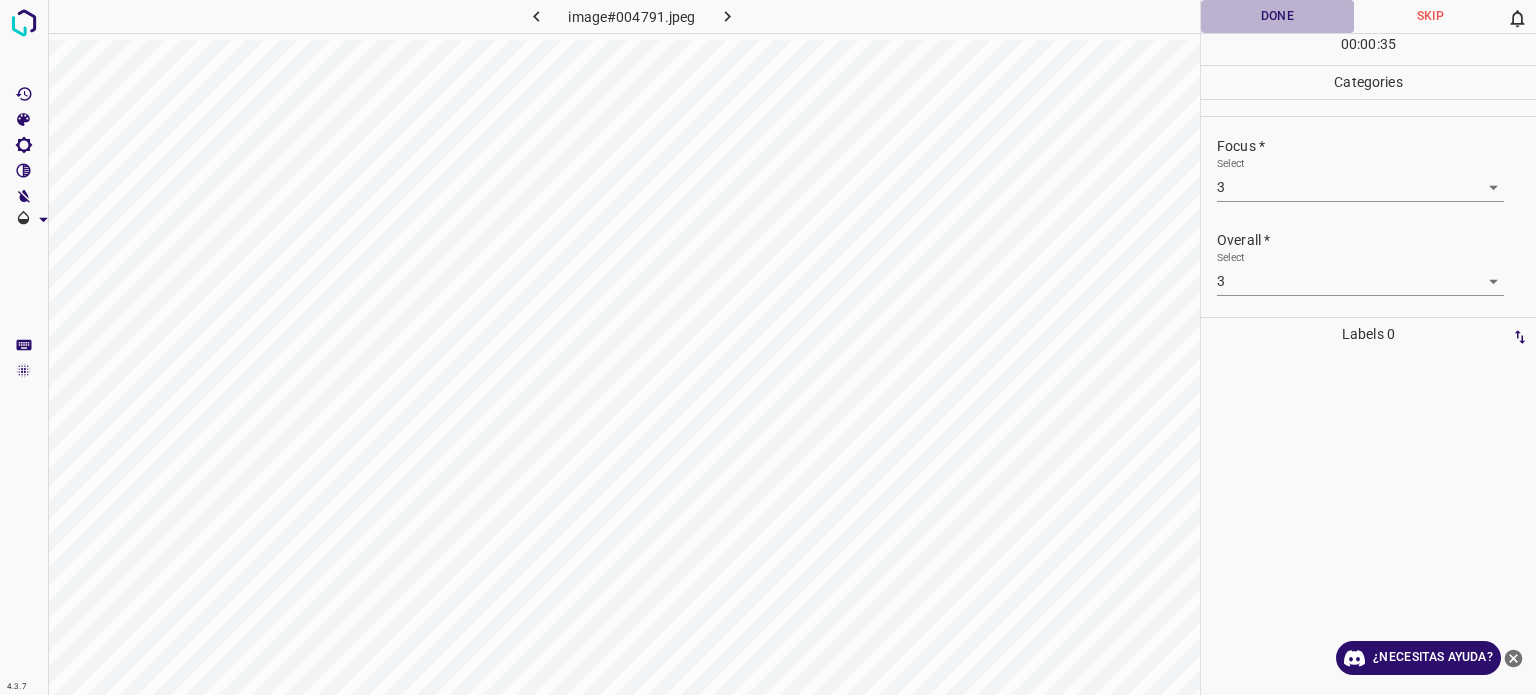 click on "Done" at bounding box center [1277, 16] 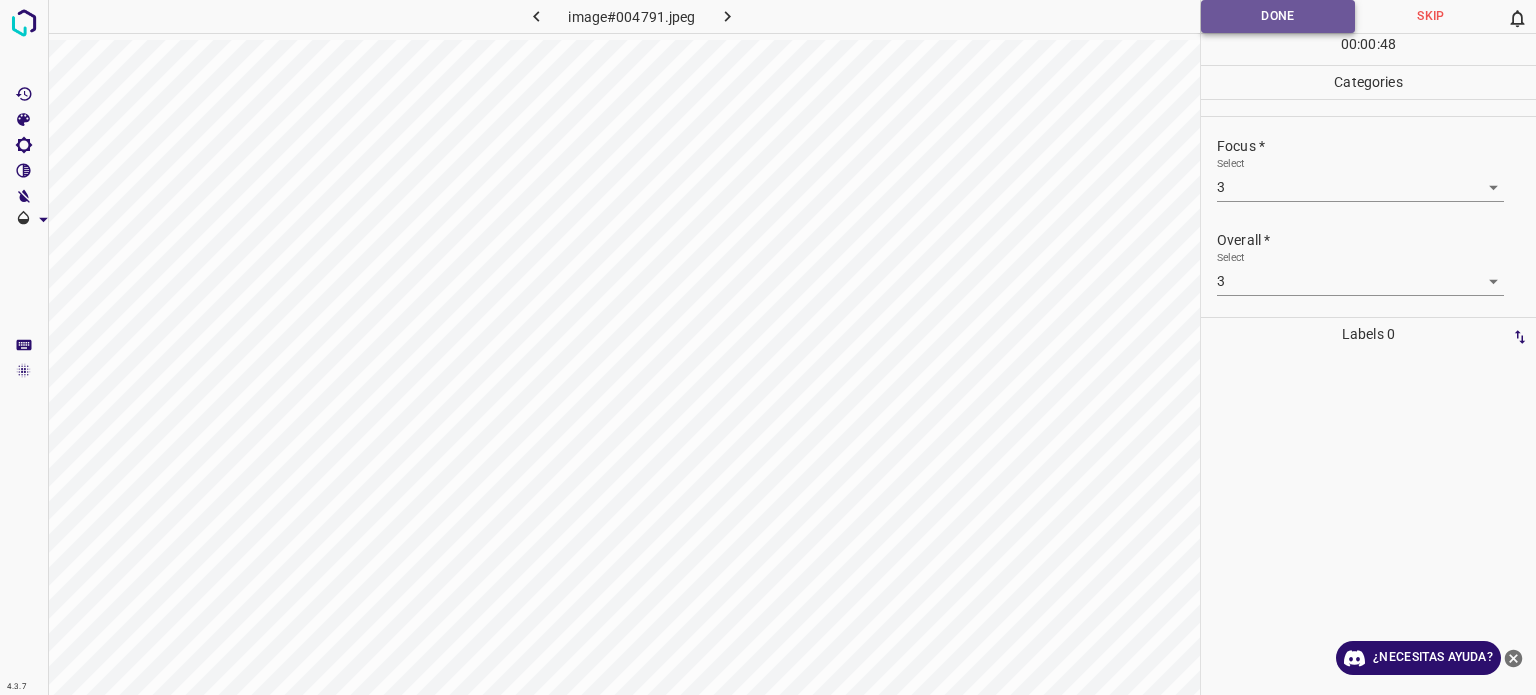 click on "Done" at bounding box center [1278, 16] 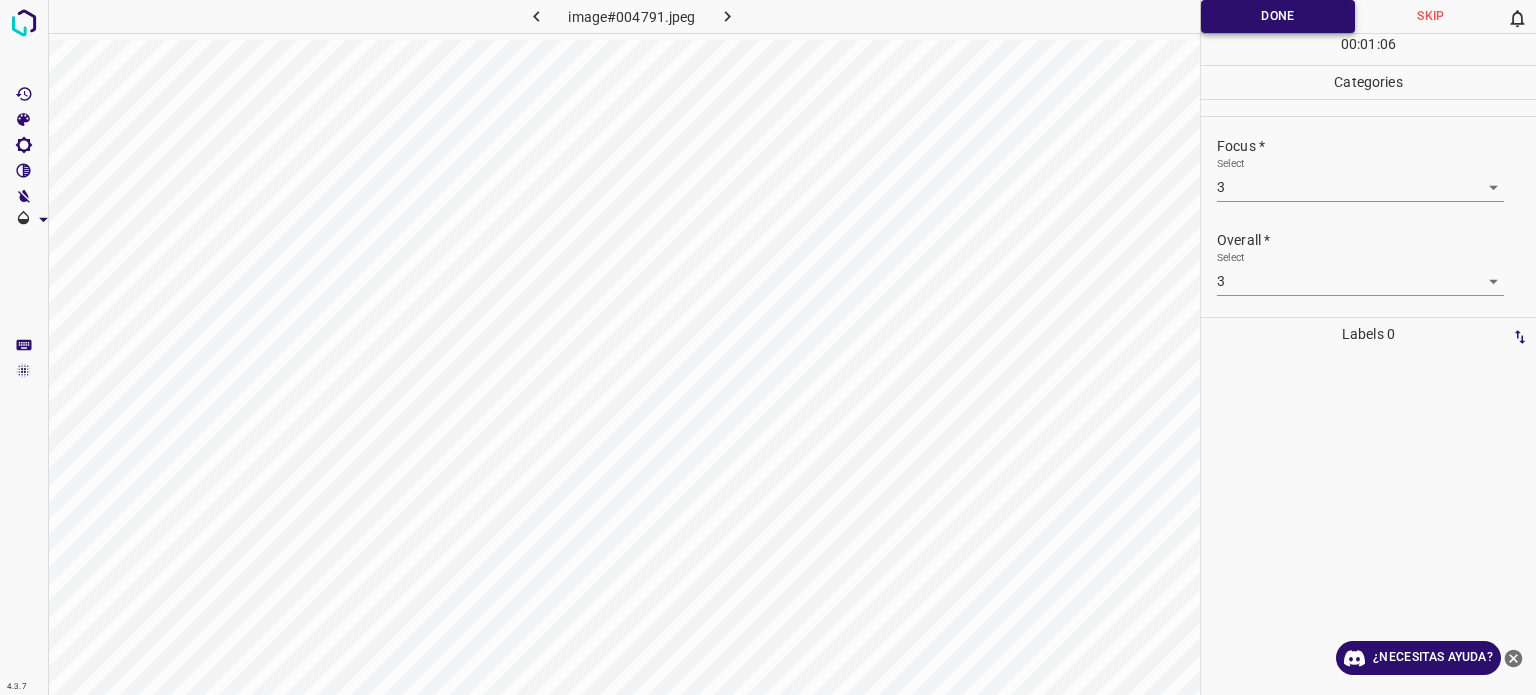 click on "Done" at bounding box center (1278, 16) 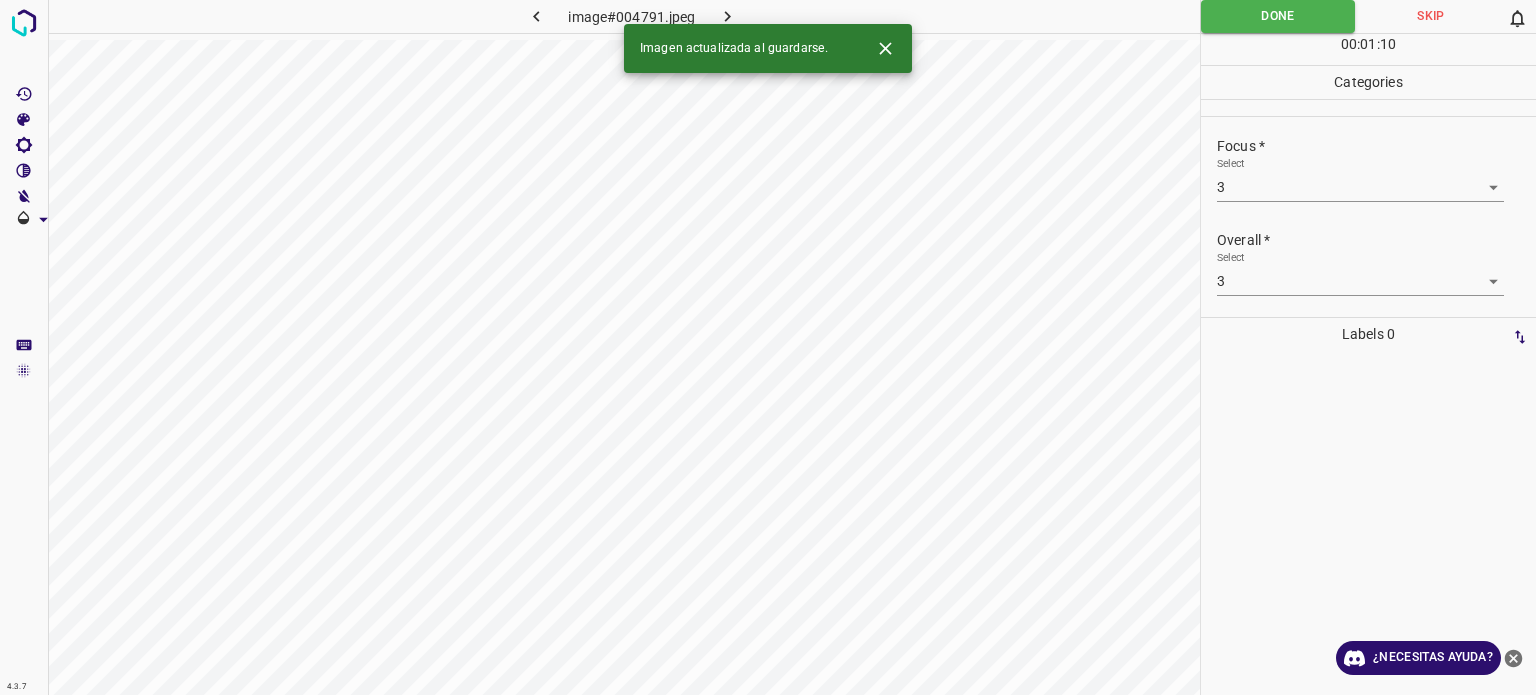 click 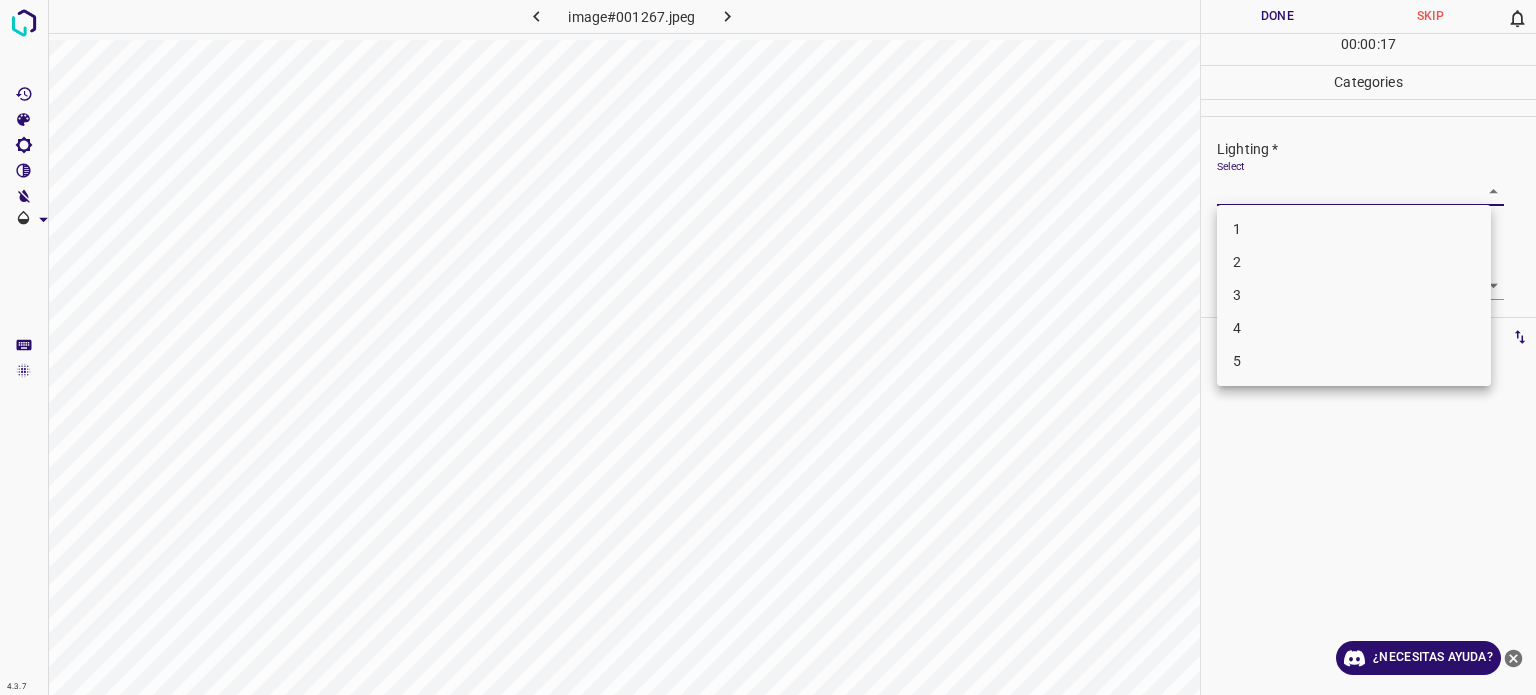 click on "4.3.7 image#001267.jpeg Done Skip 0 00   : 00   : 17   Categories Lighting *  Select ​ Focus *  Select ​ Overall *  Select ​ Labels   0 Categories 1 Lighting 2 Focus 3 Overall Tools Space Change between modes (Draw & Edit) I Auto labeling R Restore zoom M Zoom in N Zoom out Delete Delete selecte label Filters Z Restore filters X Saturation filter C Brightness filter V Contrast filter B Gray scale filter General O Download ¿Necesitas ayuda? Texto original Valora esta traducción Tu opinión servirá para ayudar a mejorar el Traductor de Google - Texto - Esconder - Borrar 1 2 3 4 5" at bounding box center (768, 347) 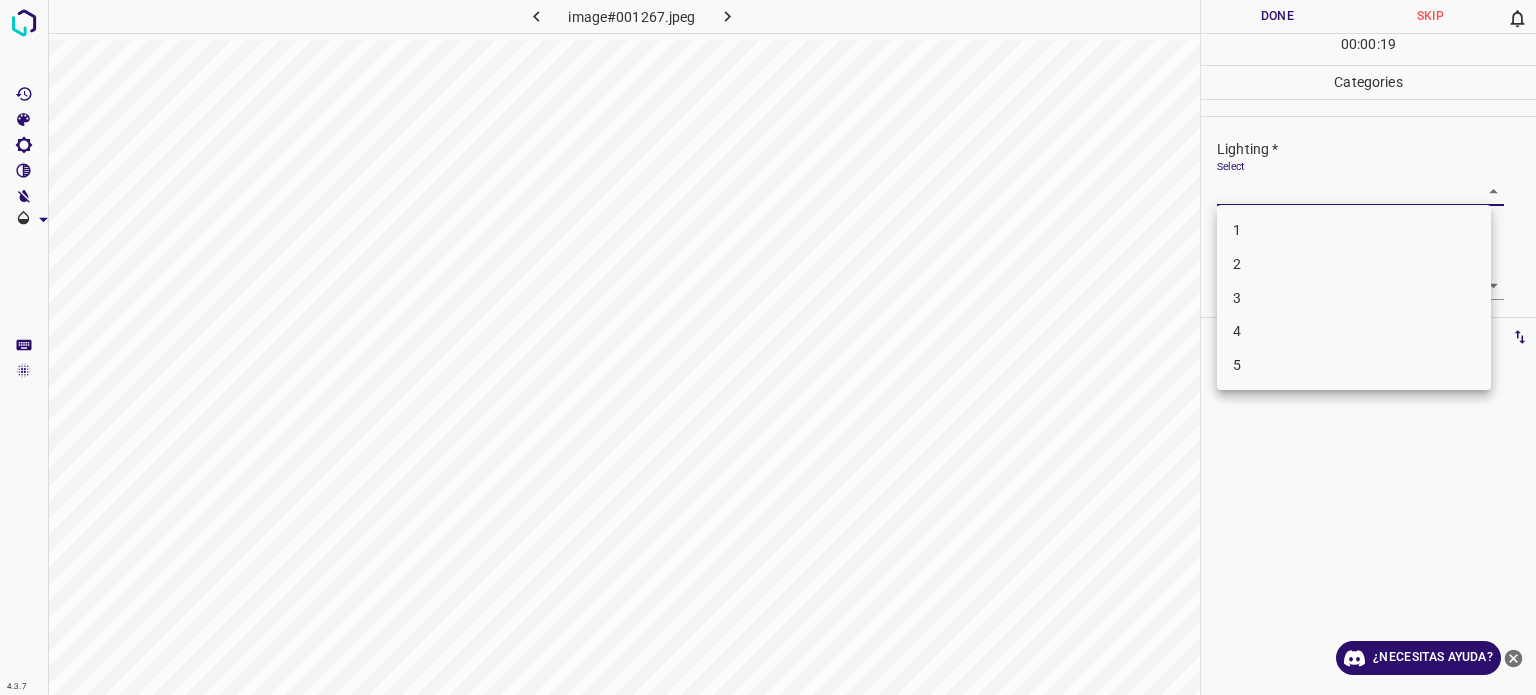 click on "3" at bounding box center [1354, 298] 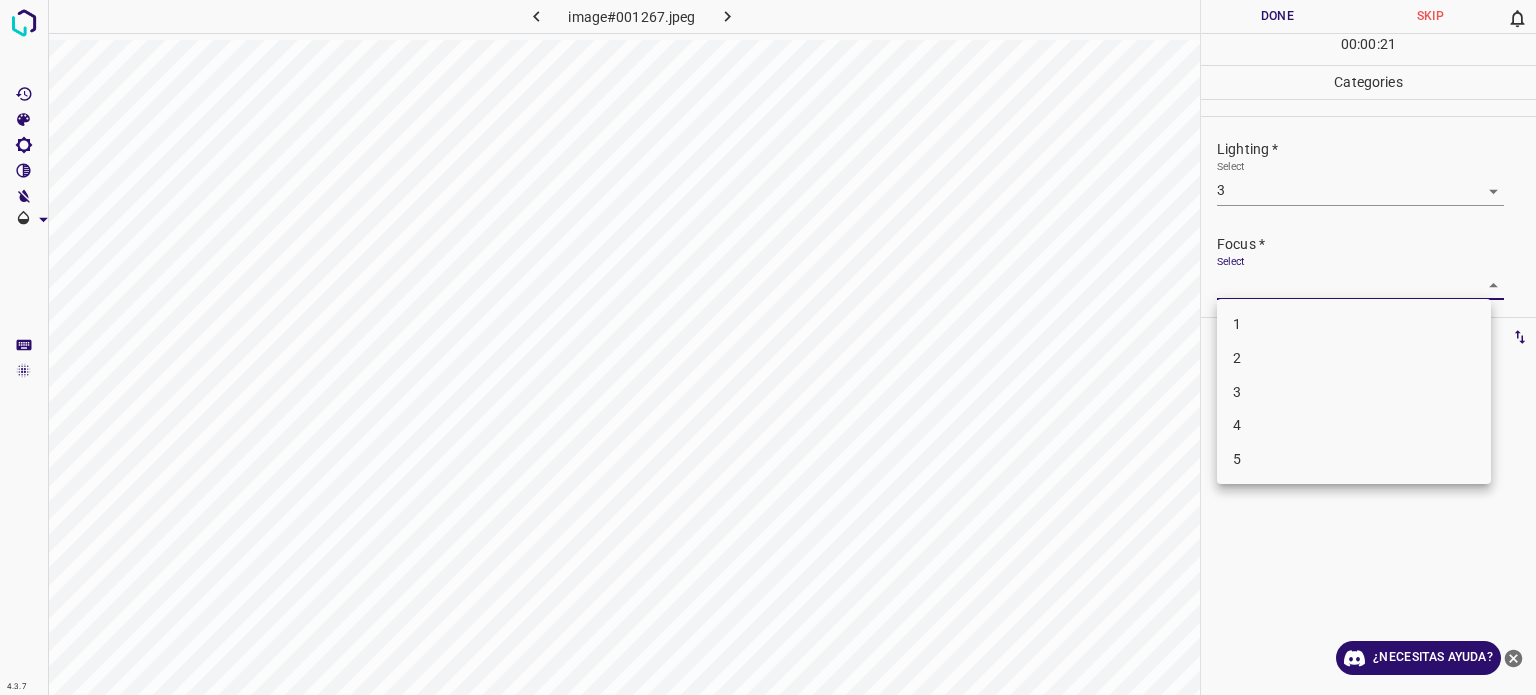 drag, startPoint x: 1237, startPoint y: 292, endPoint x: 1234, endPoint y: 387, distance: 95.047356 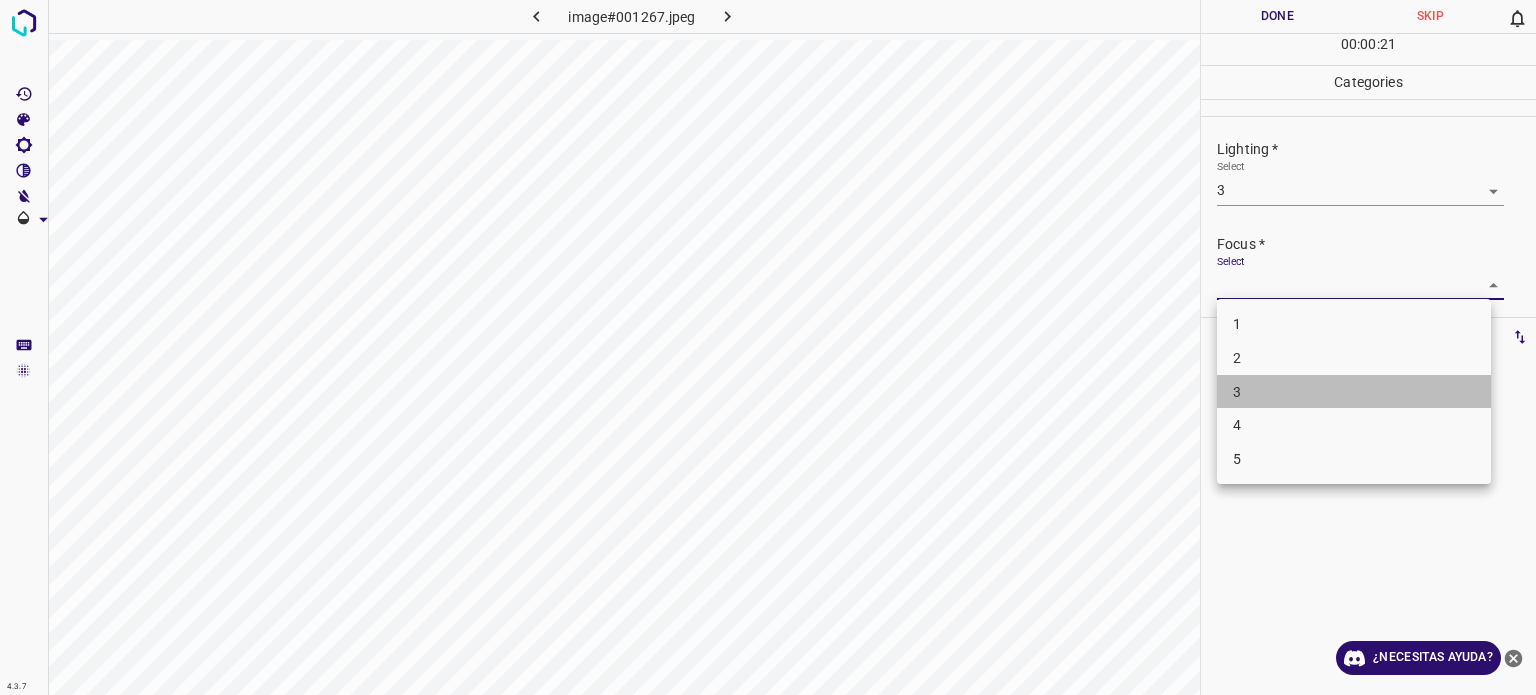 click on "3" at bounding box center (1237, 391) 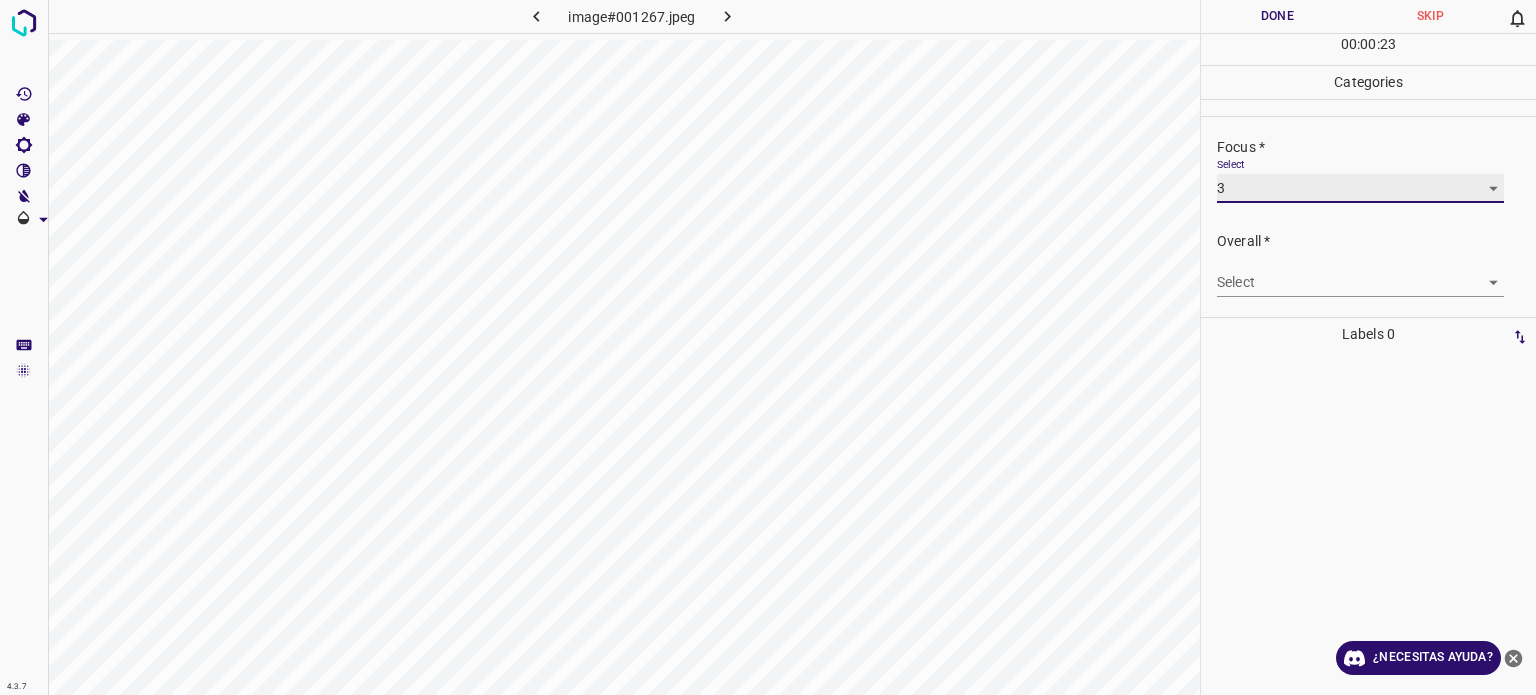 scroll, scrollTop: 98, scrollLeft: 0, axis: vertical 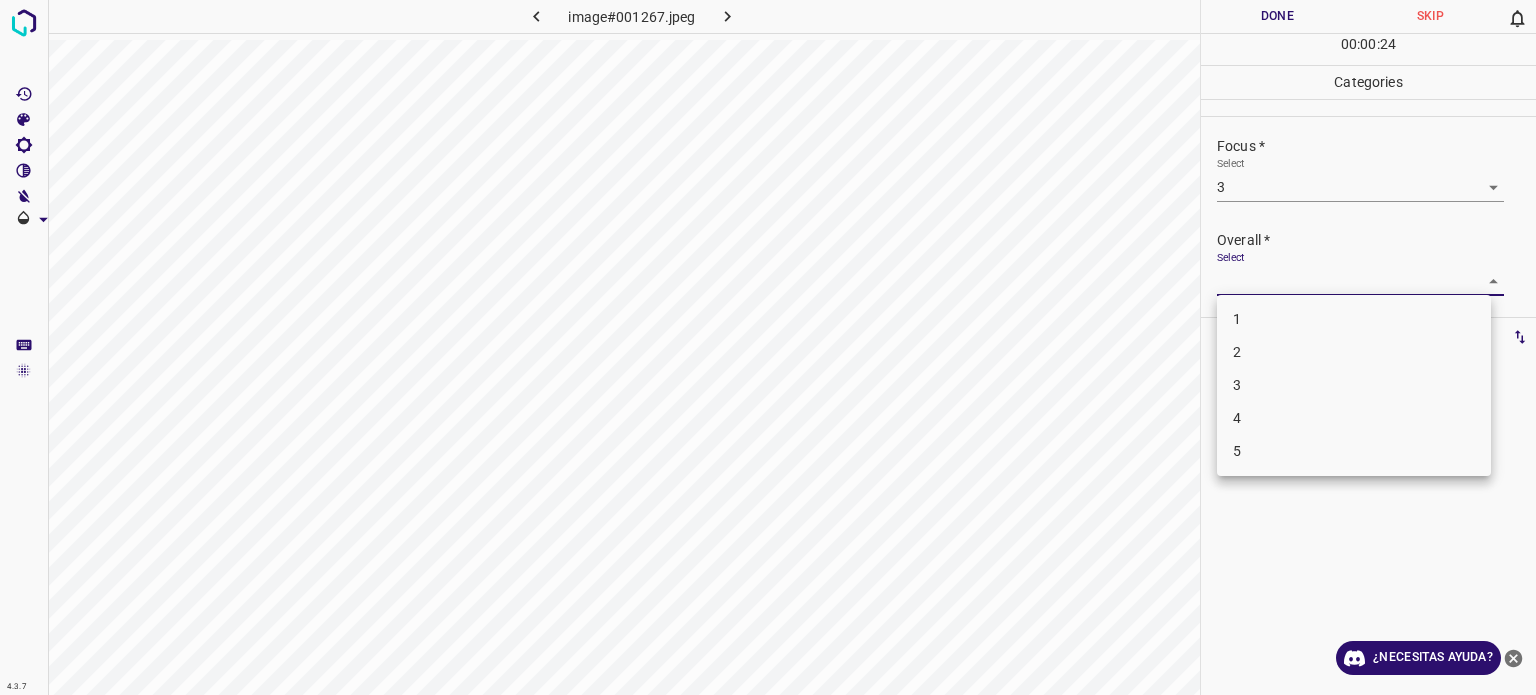 click on "4.3.7 image#001267.jpeg Done Skip 0 00   : 00   : 24   Categories Lighting *  Select 3 3 Focus *  Select 3 3 Overall *  Select ​ Labels   0 Categories 1 Lighting 2 Focus 3 Overall Tools Space Change between modes (Draw & Edit) I Auto labeling R Restore zoom M Zoom in N Zoom out Delete Delete selecte label Filters Z Restore filters X Saturation filter C Brightness filter V Contrast filter B Gray scale filter General O Download ¿Necesitas ayuda? Texto original Valora esta traducción Tu opinión servirá para ayudar a mejorar el Traductor de Google - Texto - Esconder - Borrar 1 2 3 4 5" at bounding box center [768, 347] 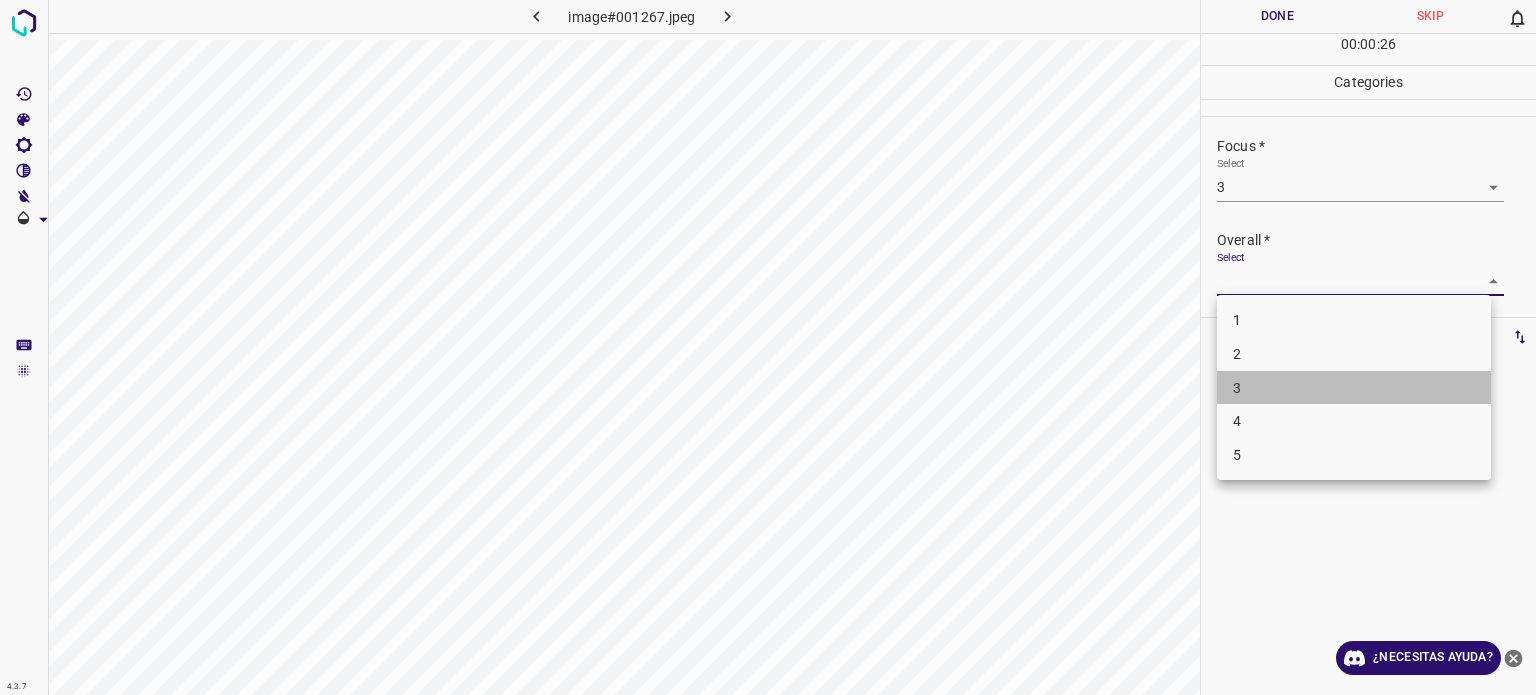 click on "3" at bounding box center [1354, 388] 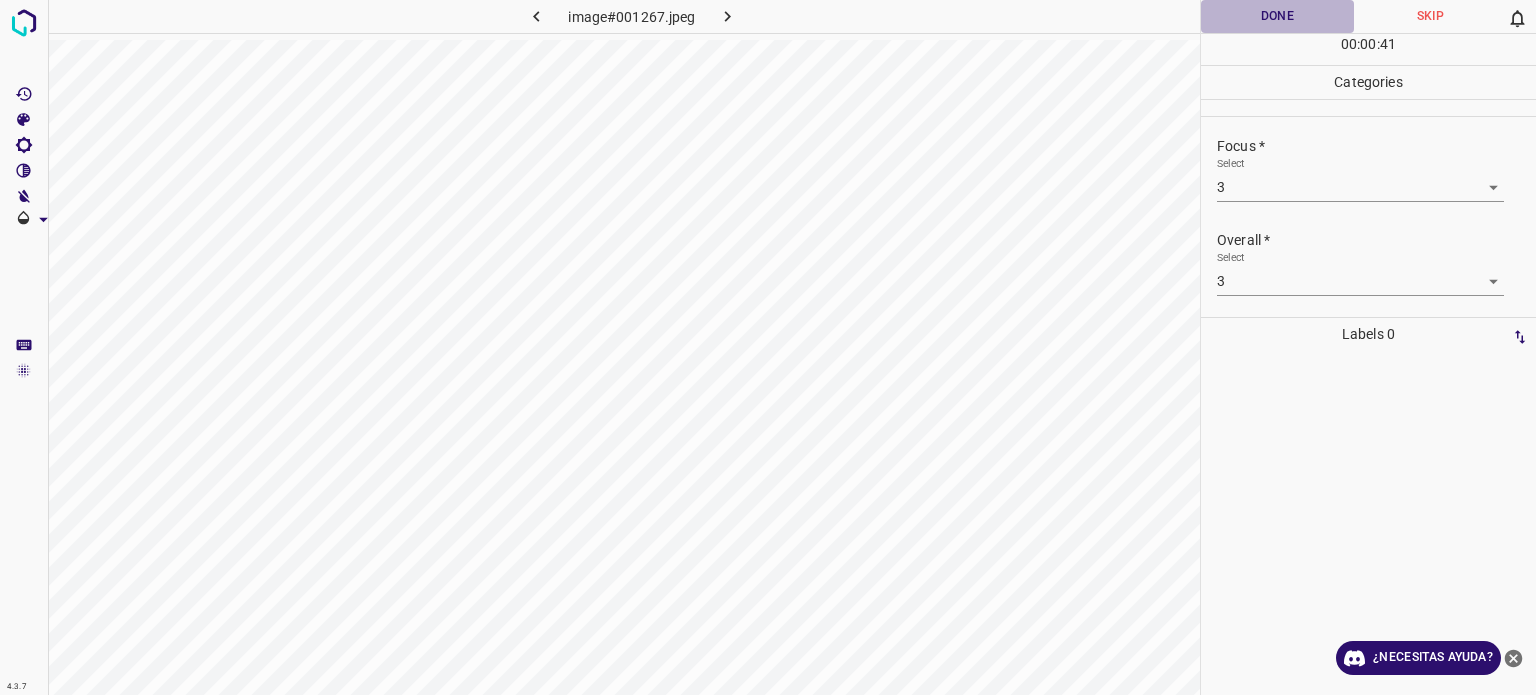 click on "Done" at bounding box center [1277, 16] 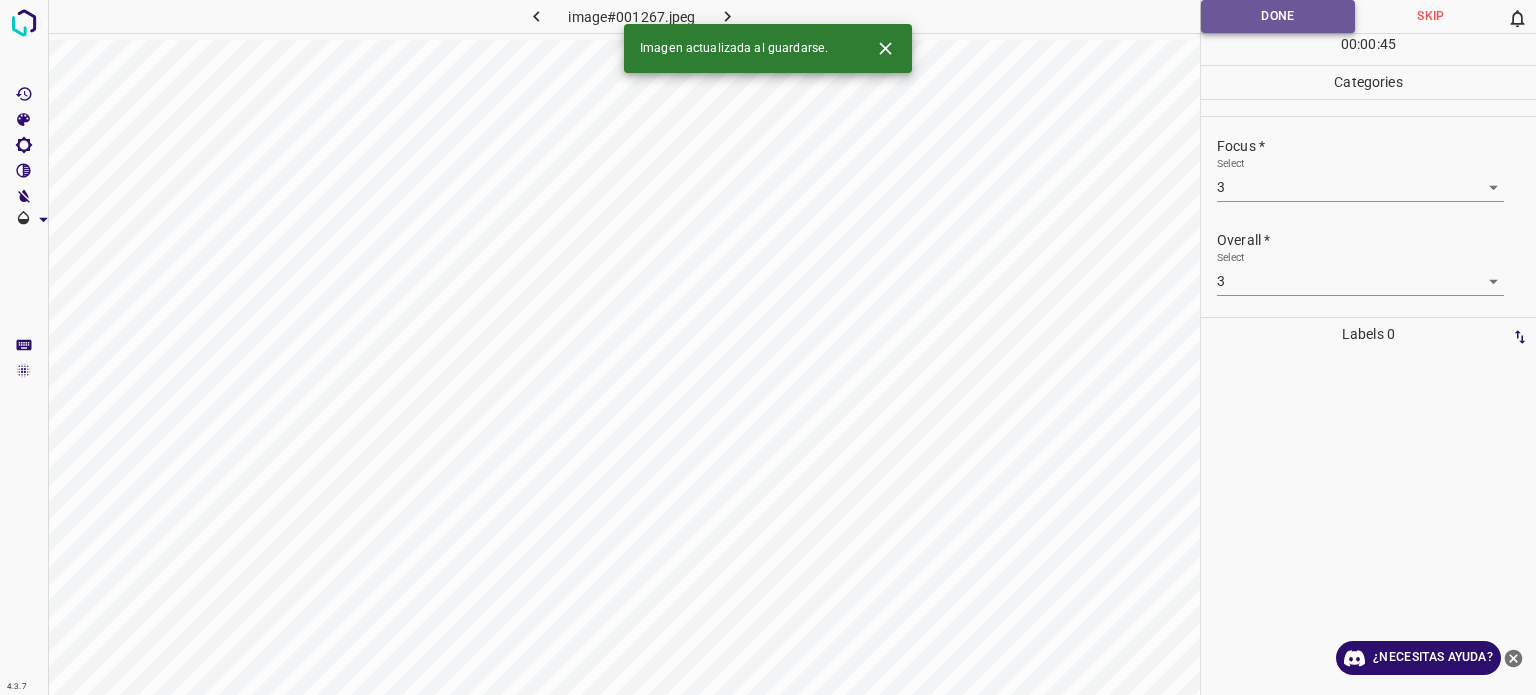 click on "Done" at bounding box center [1278, 16] 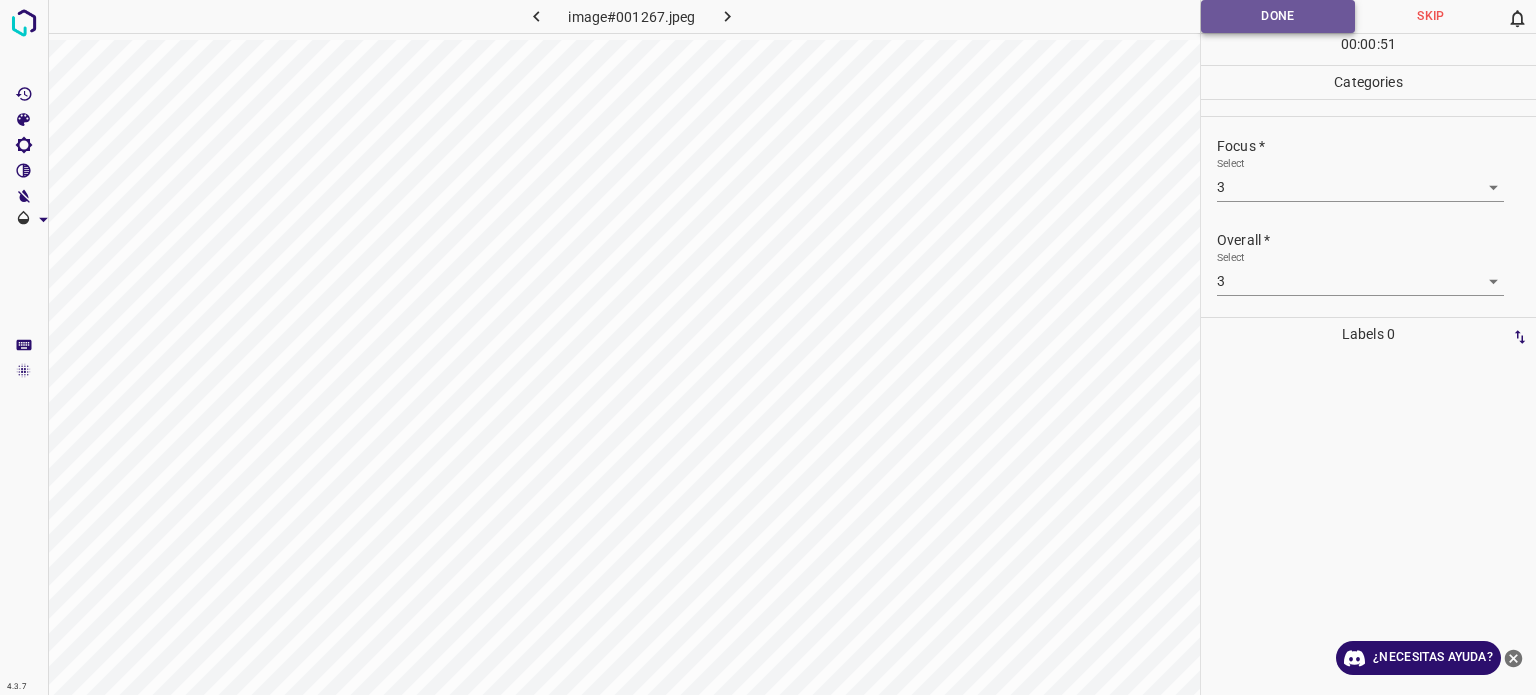 click on "Done" at bounding box center (1278, 16) 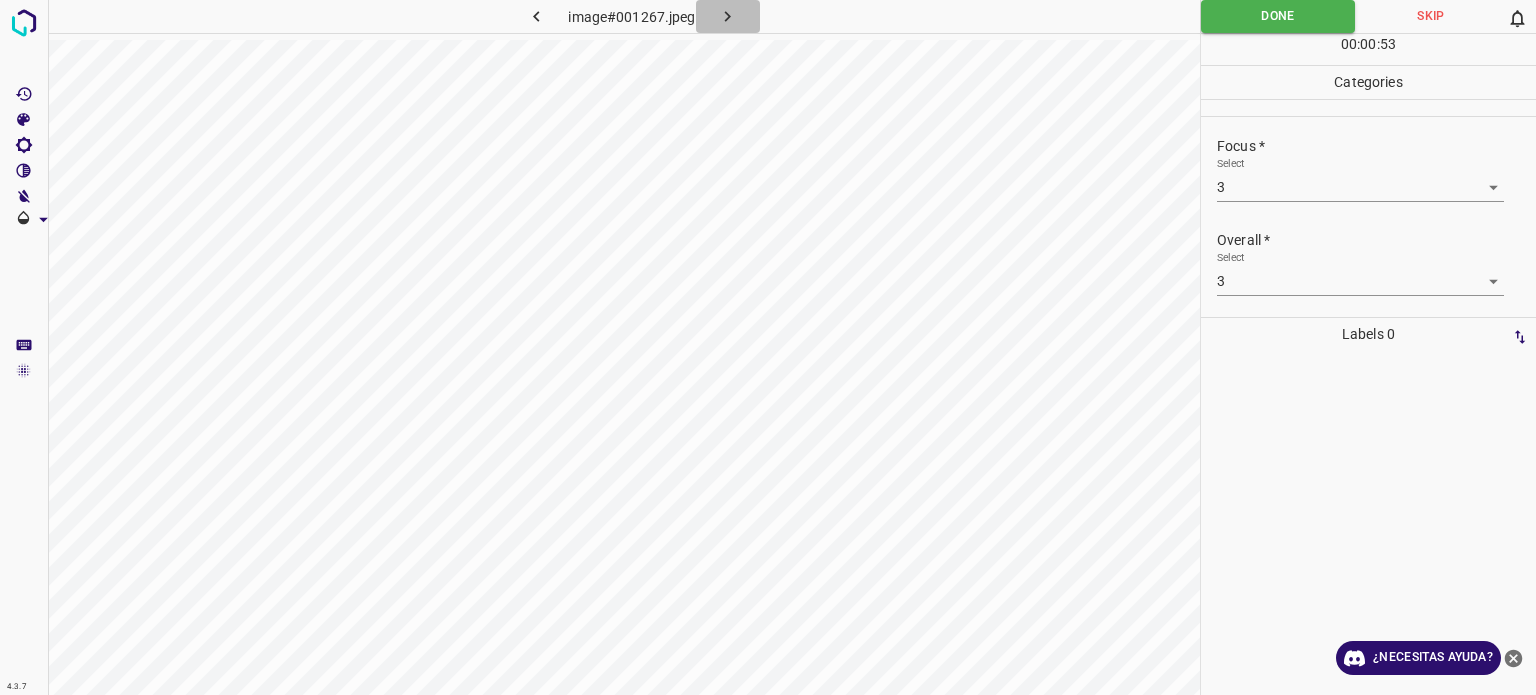 click 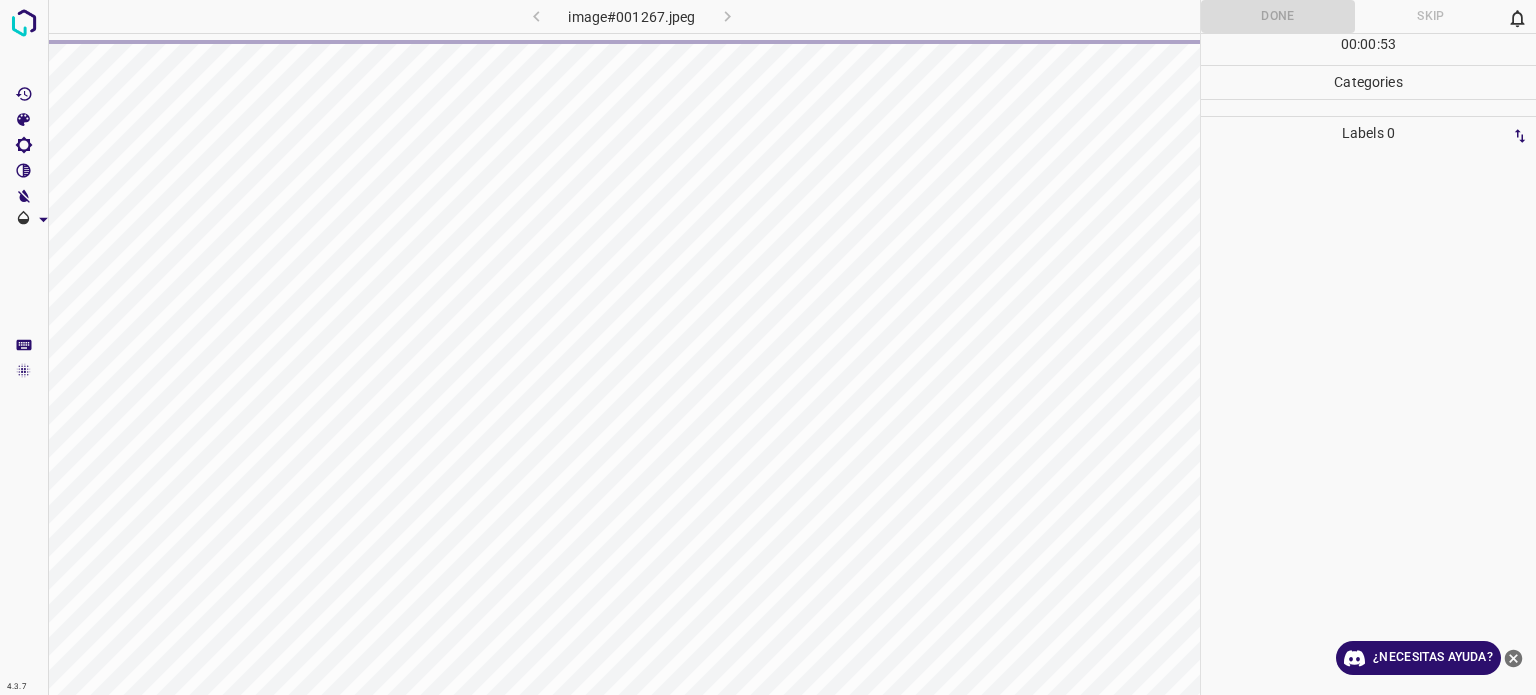 click on "Done Skip 0" at bounding box center (1368, 16) 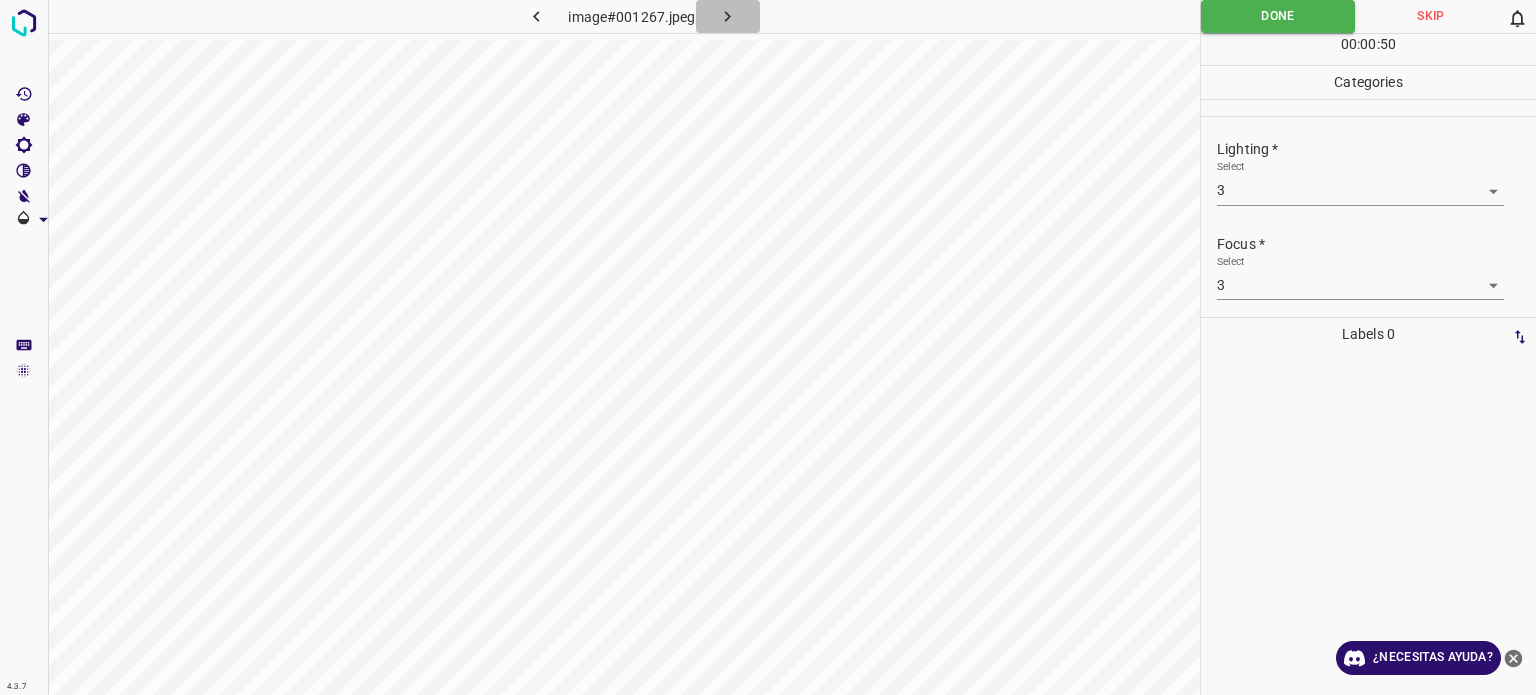 click 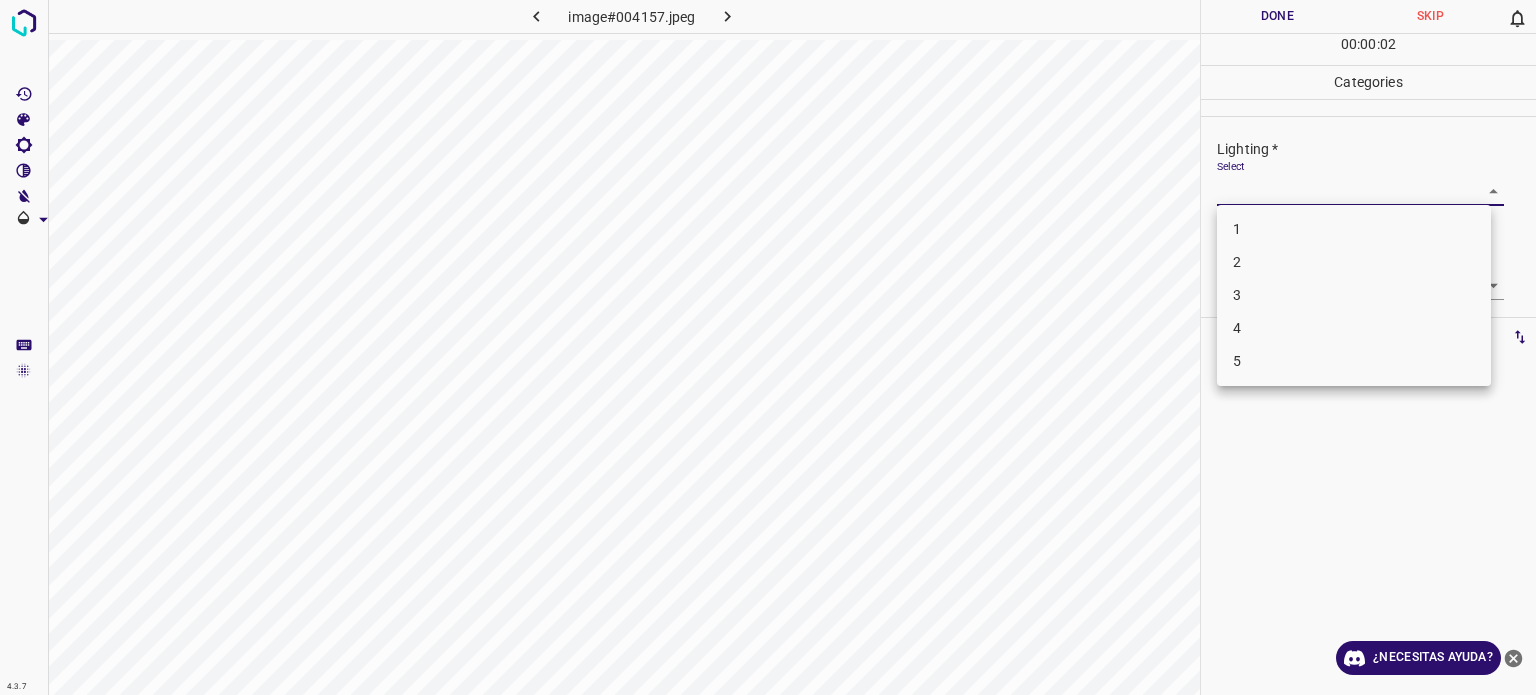 click on "4.3.7 image#004157.jpeg Done Skip 0 00   : 00   : 02   Categories Lighting *  Select ​ Focus *  Select ​ Overall *  Select ​ Labels   0 Categories 1 Lighting 2 Focus 3 Overall Tools Space Change between modes (Draw & Edit) I Auto labeling R Restore zoom M Zoom in N Zoom out Delete Delete selecte label Filters Z Restore filters X Saturation filter C Brightness filter V Contrast filter B Gray scale filter General O Download ¿Necesitas ayuda? Texto original Valora esta traducción Tu opinión servirá para ayudar a mejorar el Traductor de Google - Texto - Esconder - Borrar 1 2 3 4 5" at bounding box center [768, 347] 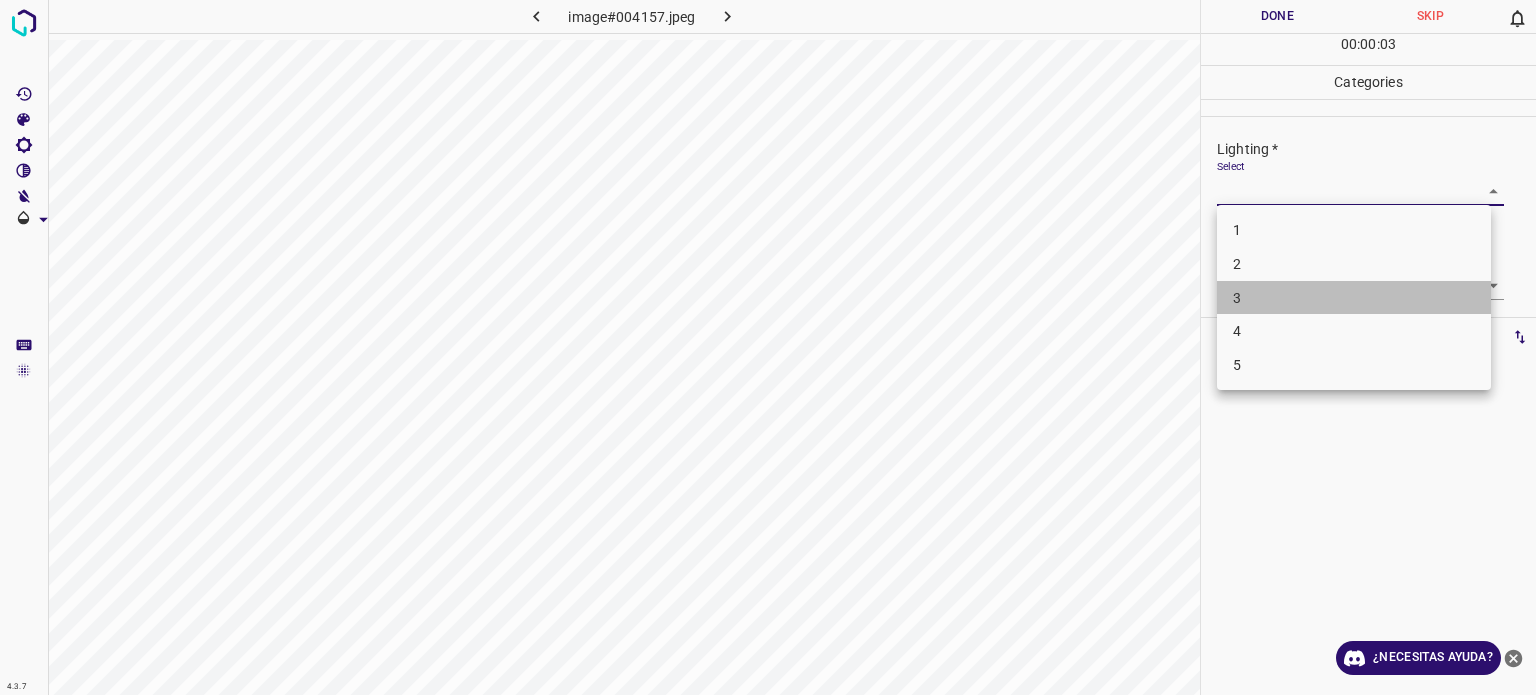 click on "3" at bounding box center [1237, 297] 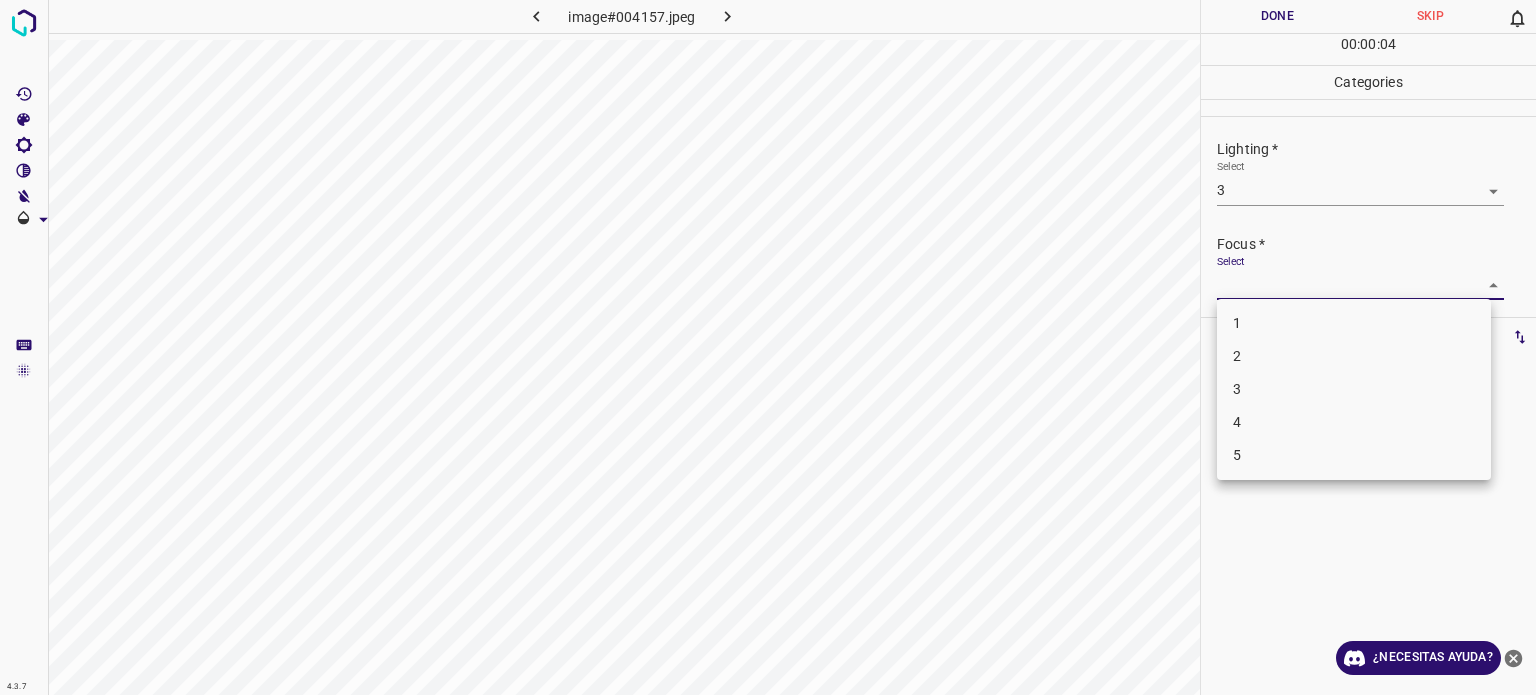 click on "4.3.7 image#004157.jpeg Done Skip 0 00   : 00   : 04   Categories Lighting *  Select 3 3 Focus *  Select ​ Overall *  Select ​ Labels   0 Categories 1 Lighting 2 Focus 3 Overall Tools Space Change between modes (Draw & Edit) I Auto labeling R Restore zoom M Zoom in N Zoom out Delete Delete selecte label Filters Z Restore filters X Saturation filter C Brightness filter V Contrast filter B Gray scale filter General O Download ¿Necesitas ayuda? Texto original Valora esta traducción Tu opinión servirá para ayudar a mejorar el Traductor de Google - Texto - Esconder - Borrar 1 2 3 4 5" at bounding box center (768, 347) 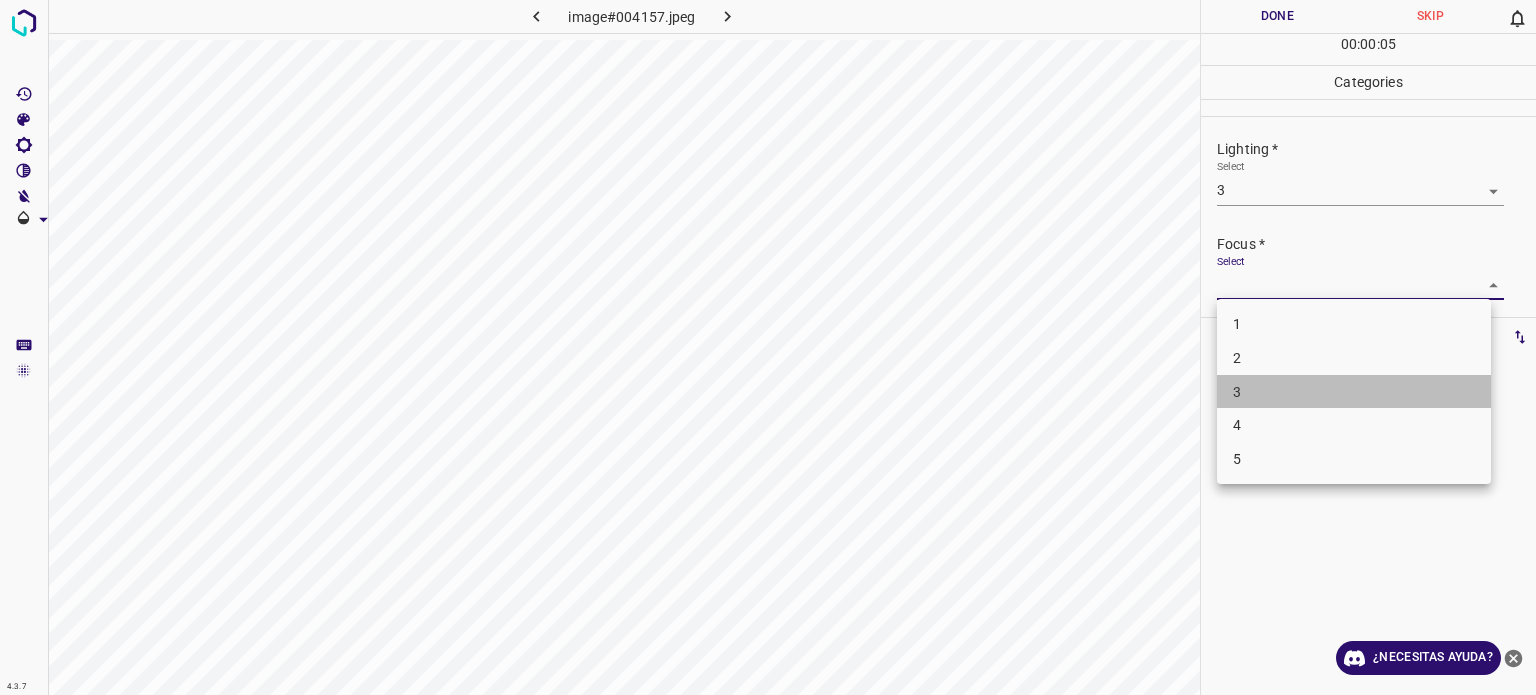 click on "3" at bounding box center (1354, 392) 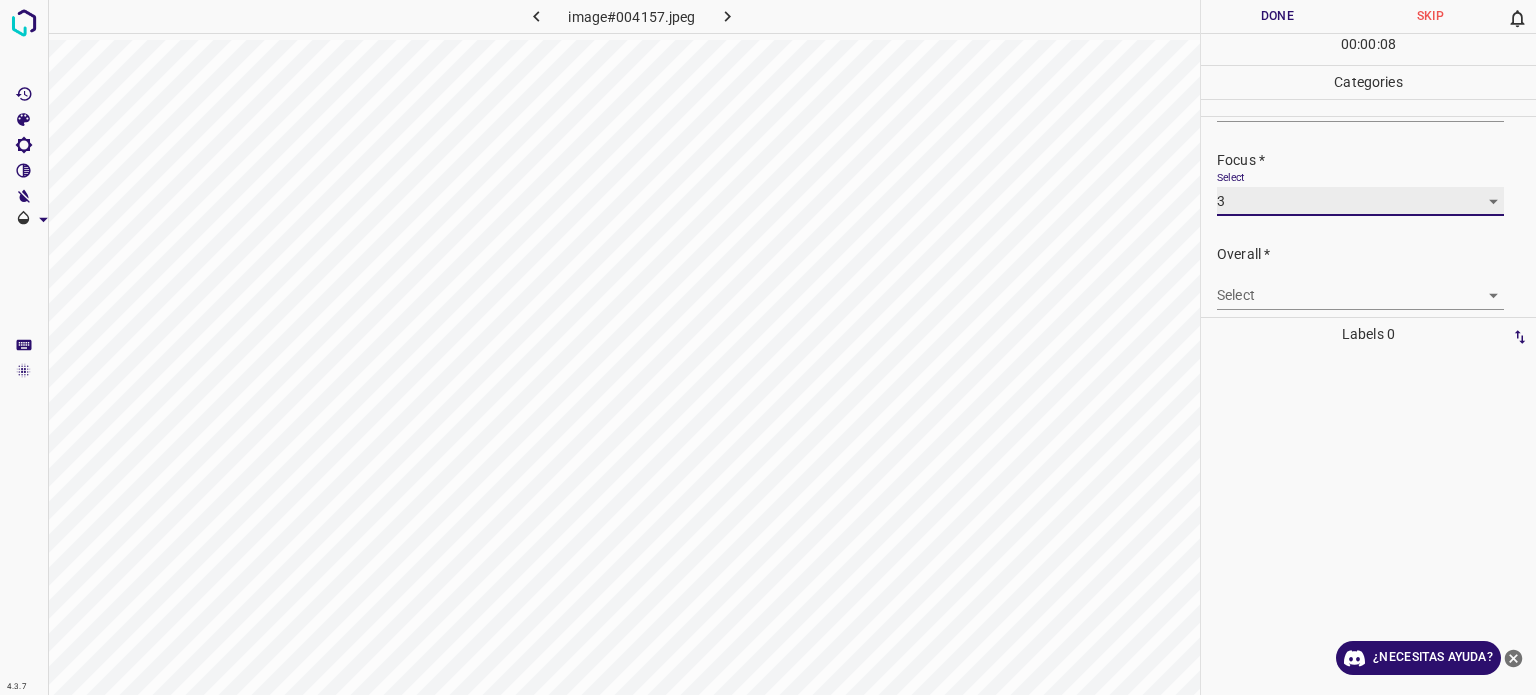 scroll, scrollTop: 98, scrollLeft: 0, axis: vertical 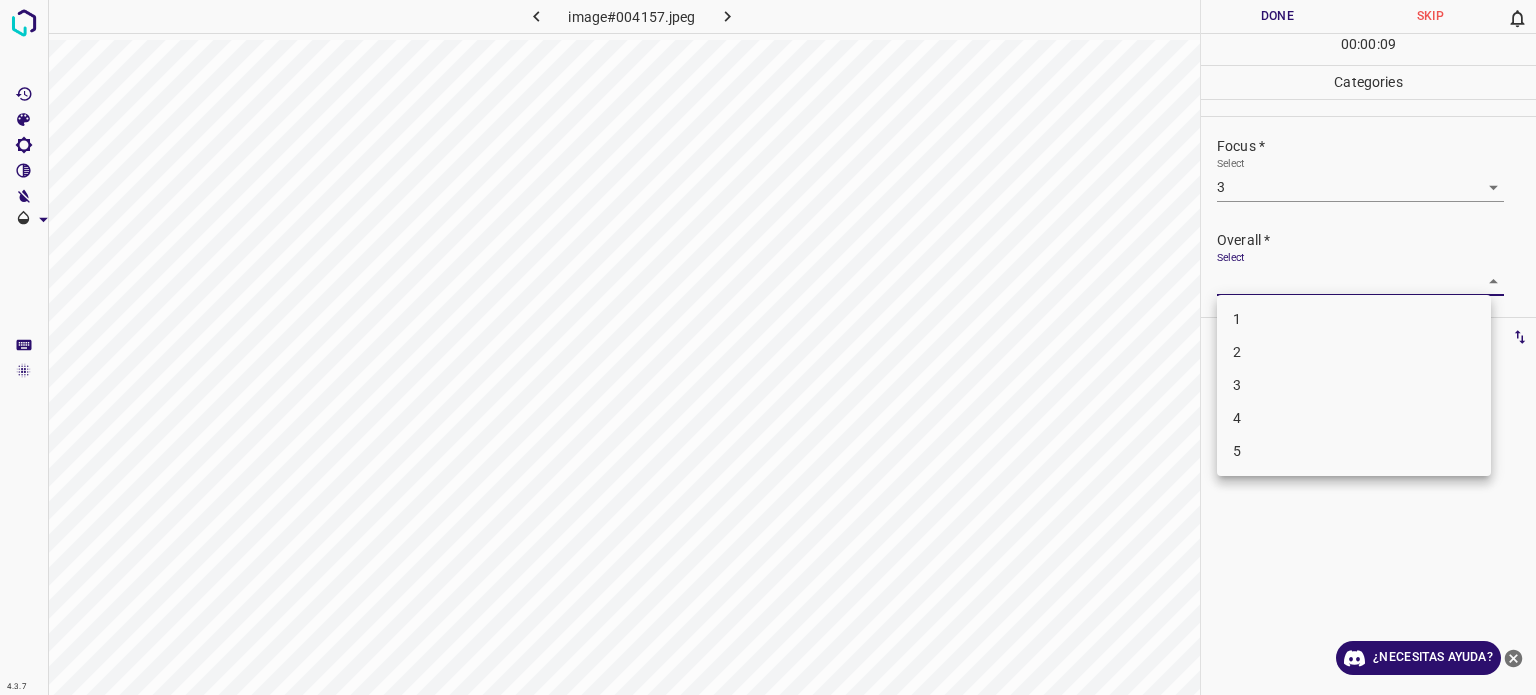 click on "4.3.7 image#004157.jpeg Done Skip 0 00   : 00   : 09   Categories Lighting *  Select 3 3 Focus *  Select 3 3 Overall *  Select ​ Labels   0 Categories 1 Lighting 2 Focus 3 Overall Tools Space Change between modes (Draw & Edit) I Auto labeling R Restore zoom M Zoom in N Zoom out Delete Delete selecte label Filters Z Restore filters X Saturation filter C Brightness filter V Contrast filter B Gray scale filter General O Download ¿Necesitas ayuda? Texto original Valora esta traducción Tu opinión servirá para ayudar a mejorar el Traductor de Google - Texto - Esconder - Borrar 1 2 3 4 5" at bounding box center [768, 347] 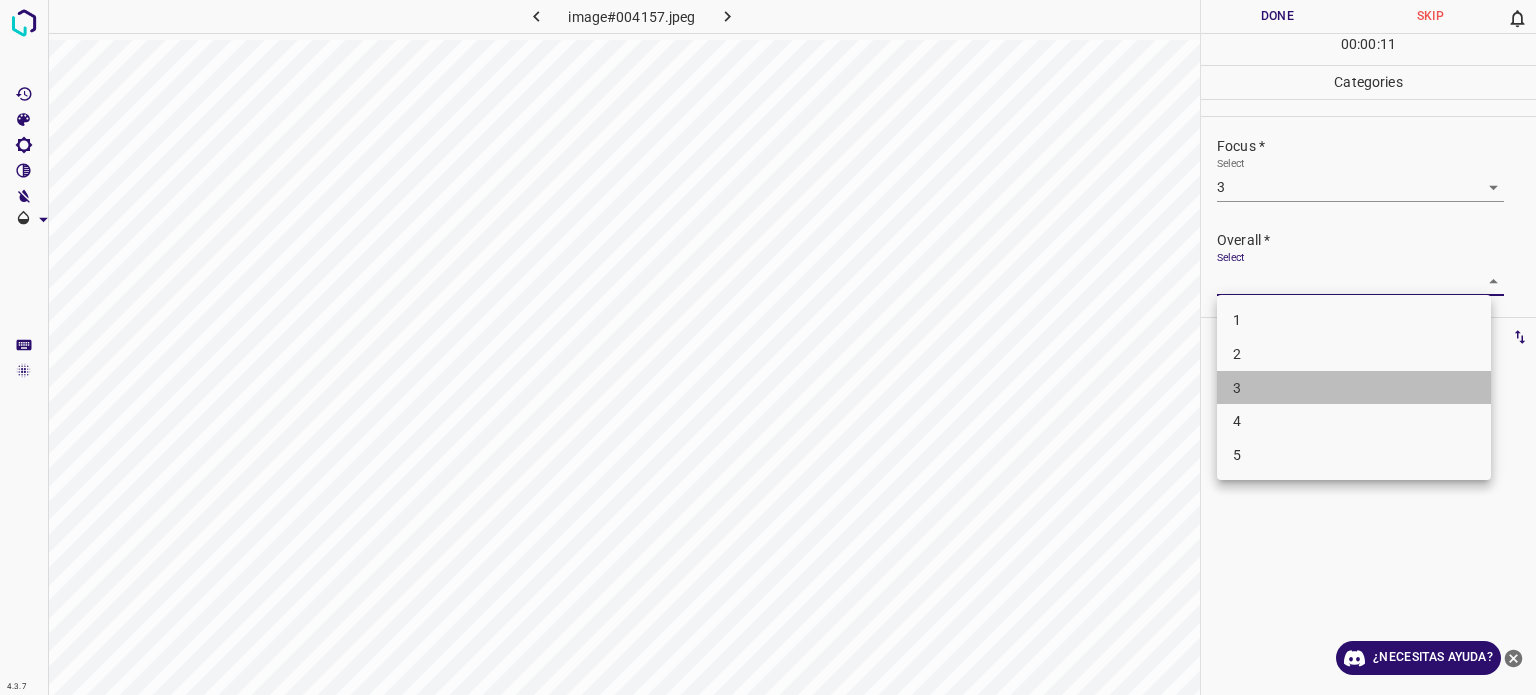 click on "3" at bounding box center [1237, 387] 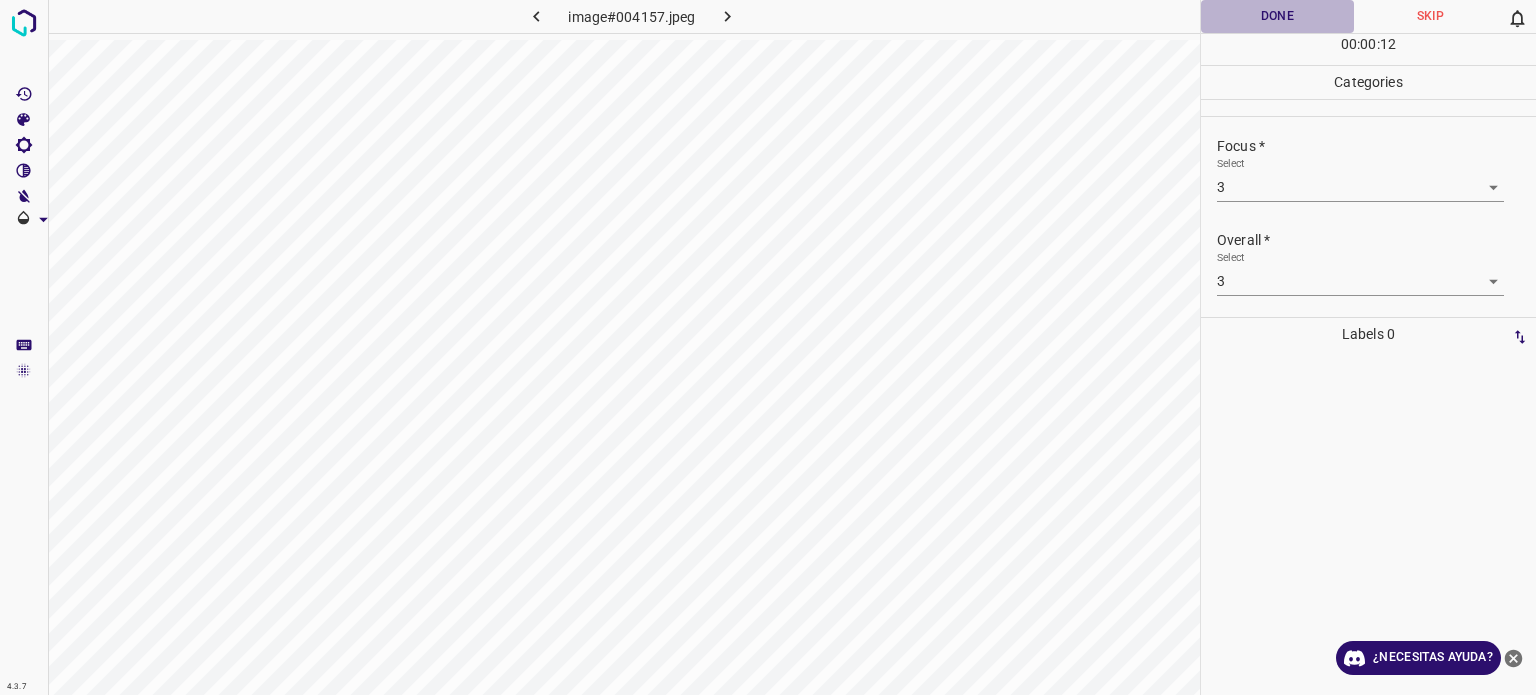 click on "Done" at bounding box center [1277, 16] 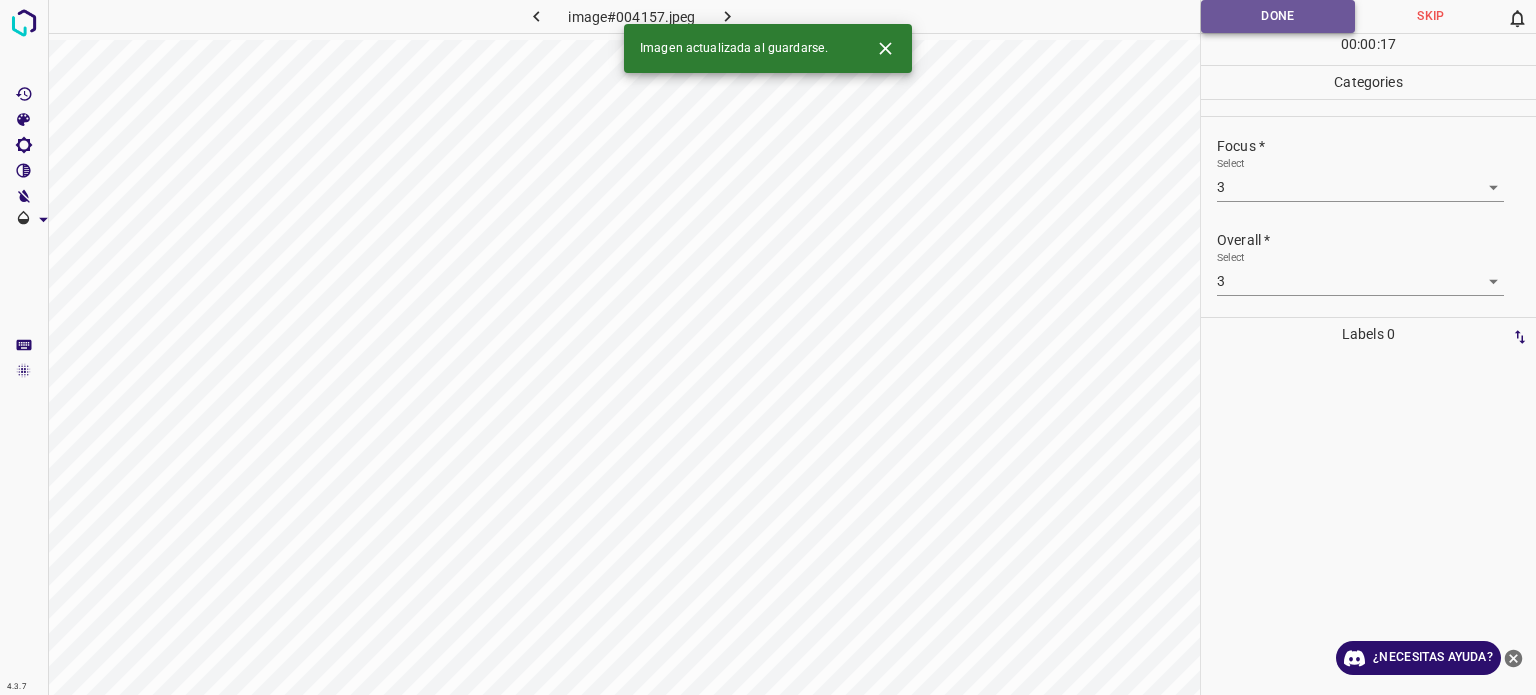 click on "Done" at bounding box center (1278, 16) 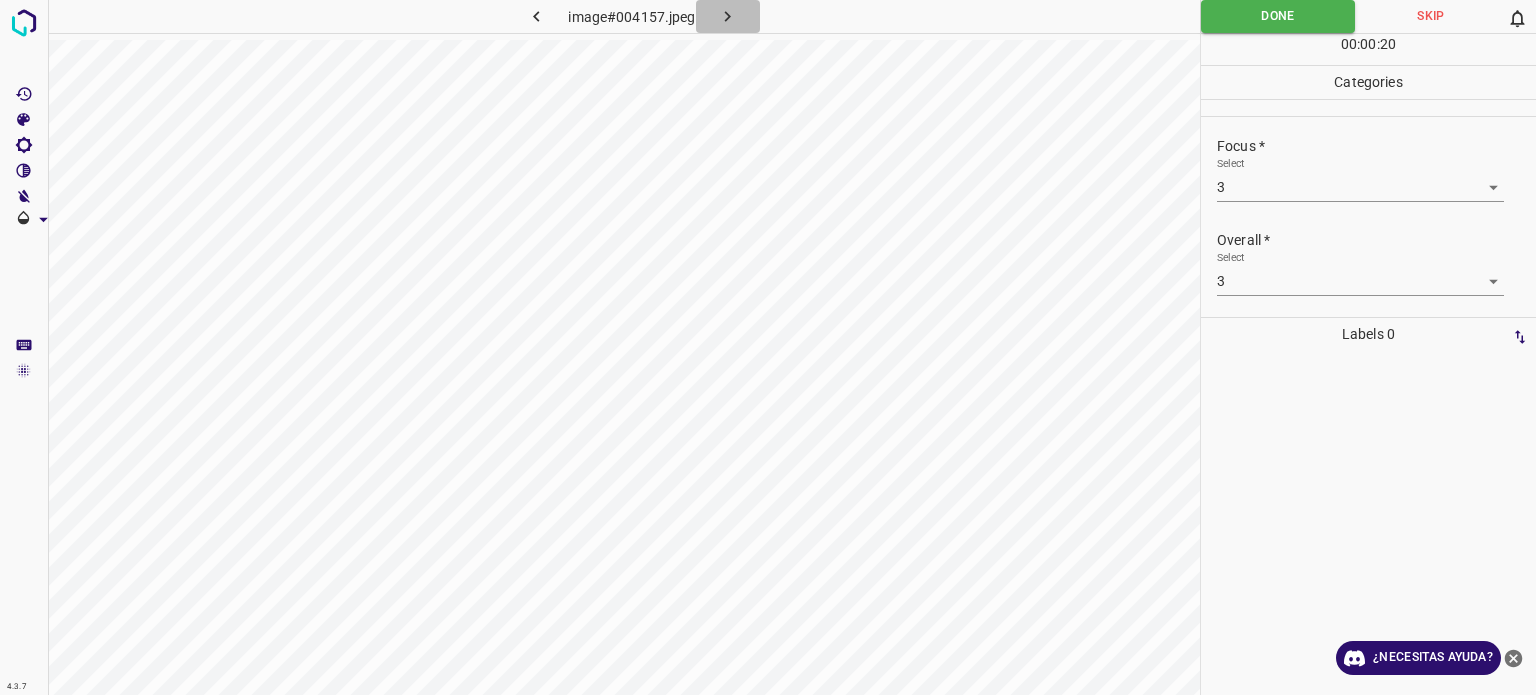 click 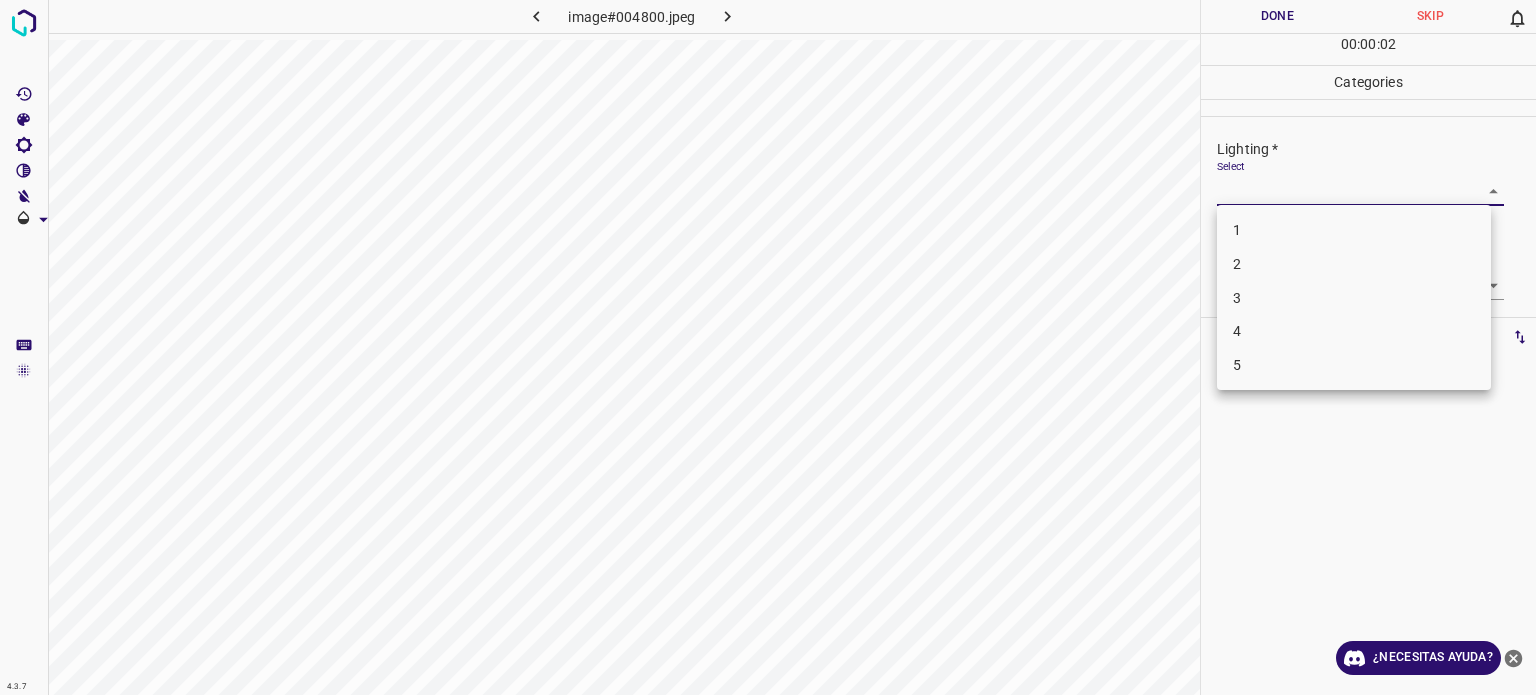 click on "4.3.7 image#004800.jpeg Done Skip 0 00   : 00   : 02   Categories Lighting *  Select ​ Focus *  Select ​ Overall *  Select ​ Labels   0 Categories 1 Lighting 2 Focus 3 Overall Tools Space Change between modes (Draw & Edit) I Auto labeling R Restore zoom M Zoom in N Zoom out Delete Delete selecte label Filters Z Restore filters X Saturation filter C Brightness filter V Contrast filter B Gray scale filter General O Download ¿Necesitas ayuda? Texto original Valora esta traducción Tu opinión servirá para ayudar a mejorar el Traductor de Google - Texto - Esconder - Borrar 1 2 3 4 5" at bounding box center (768, 347) 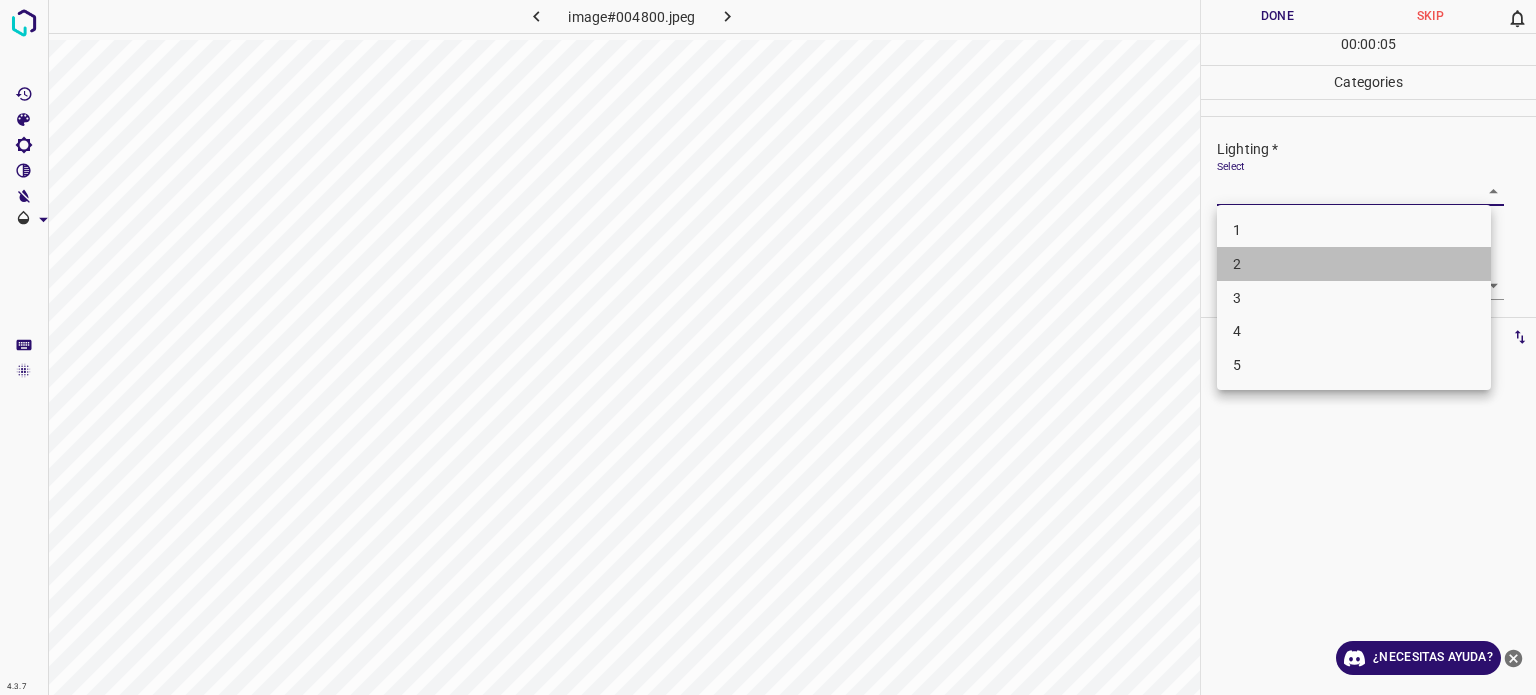 click on "2" at bounding box center (1354, 264) 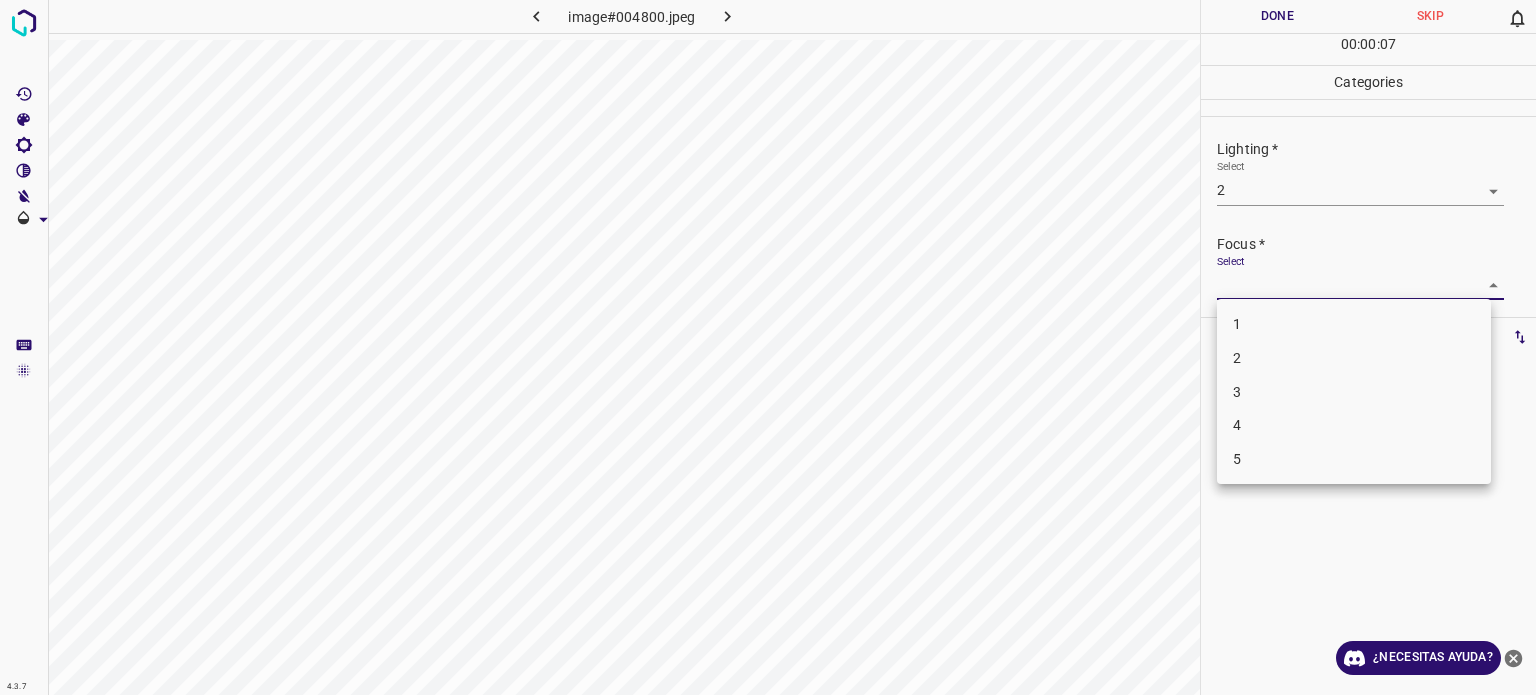 drag, startPoint x: 1238, startPoint y: 292, endPoint x: 1240, endPoint y: 379, distance: 87.02299 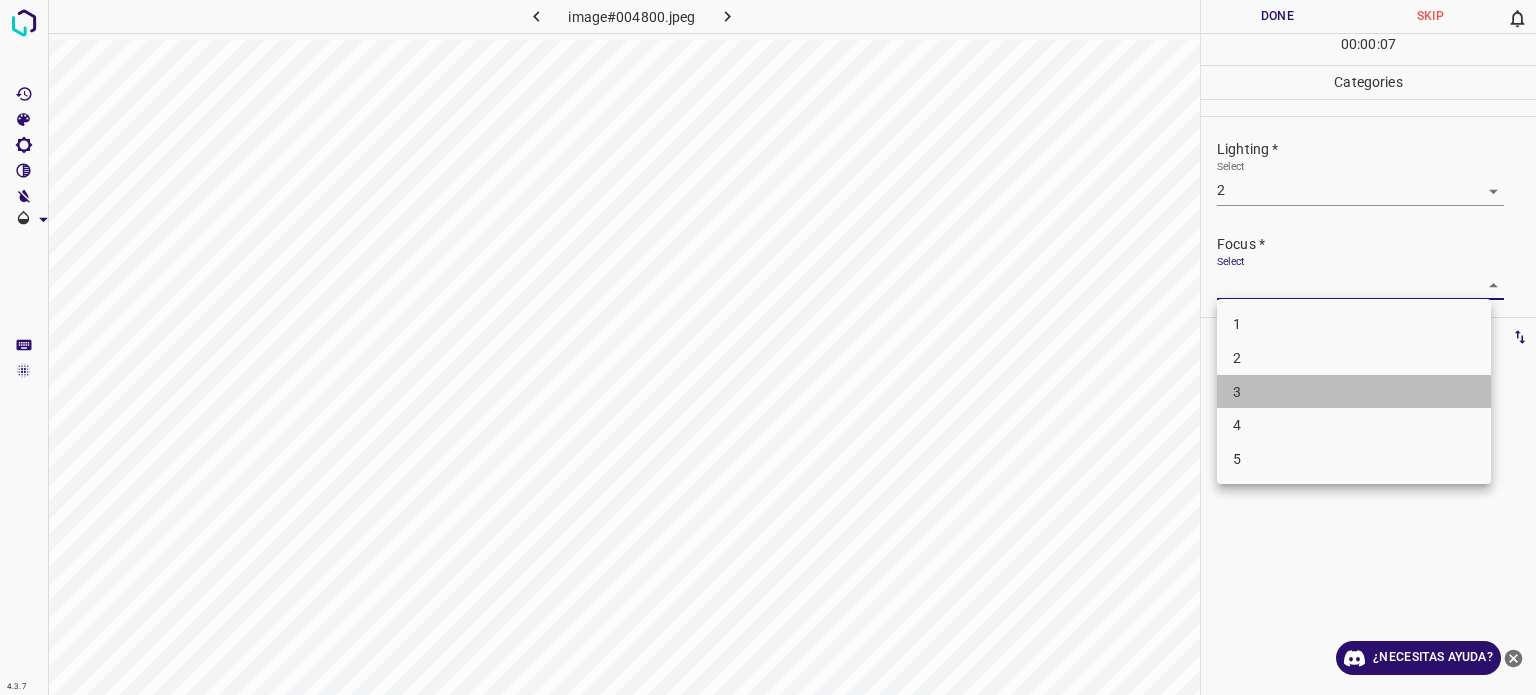 click on "3" at bounding box center (1354, 392) 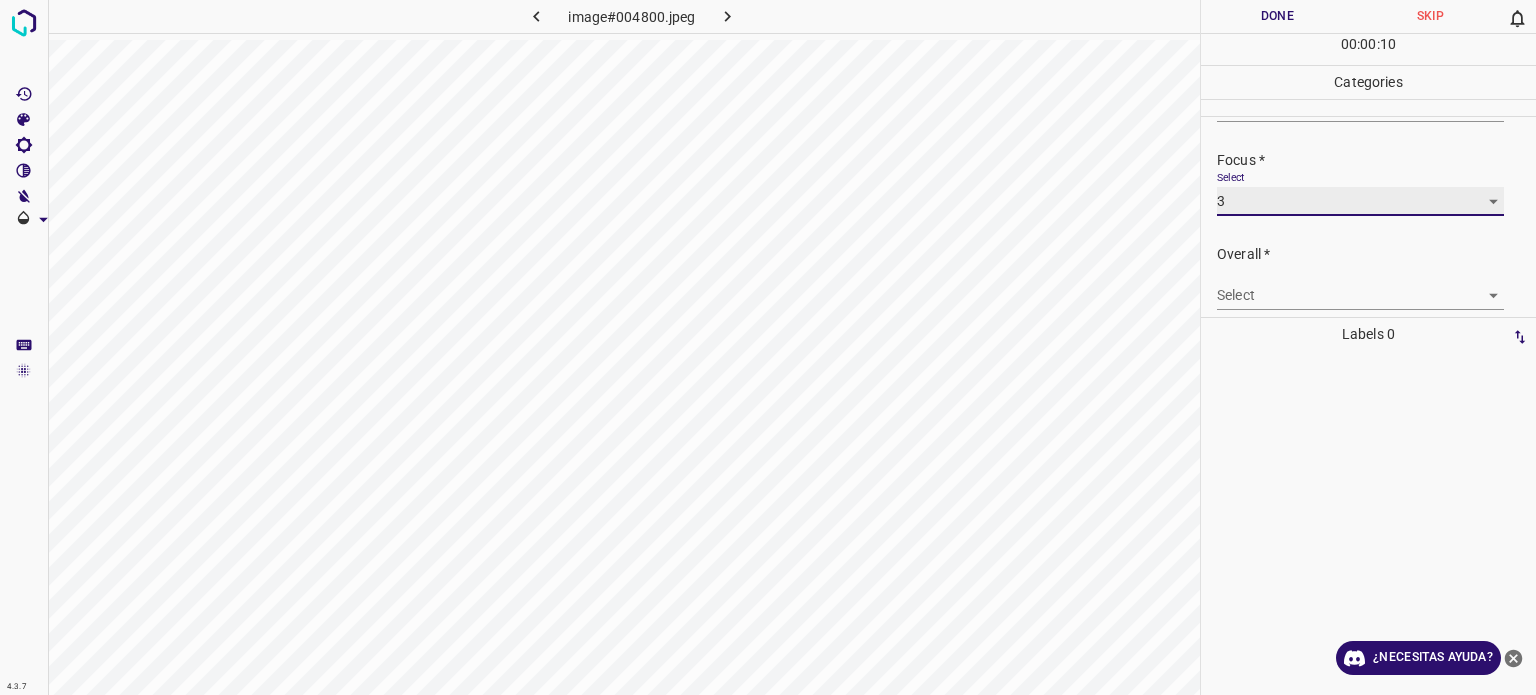 scroll, scrollTop: 98, scrollLeft: 0, axis: vertical 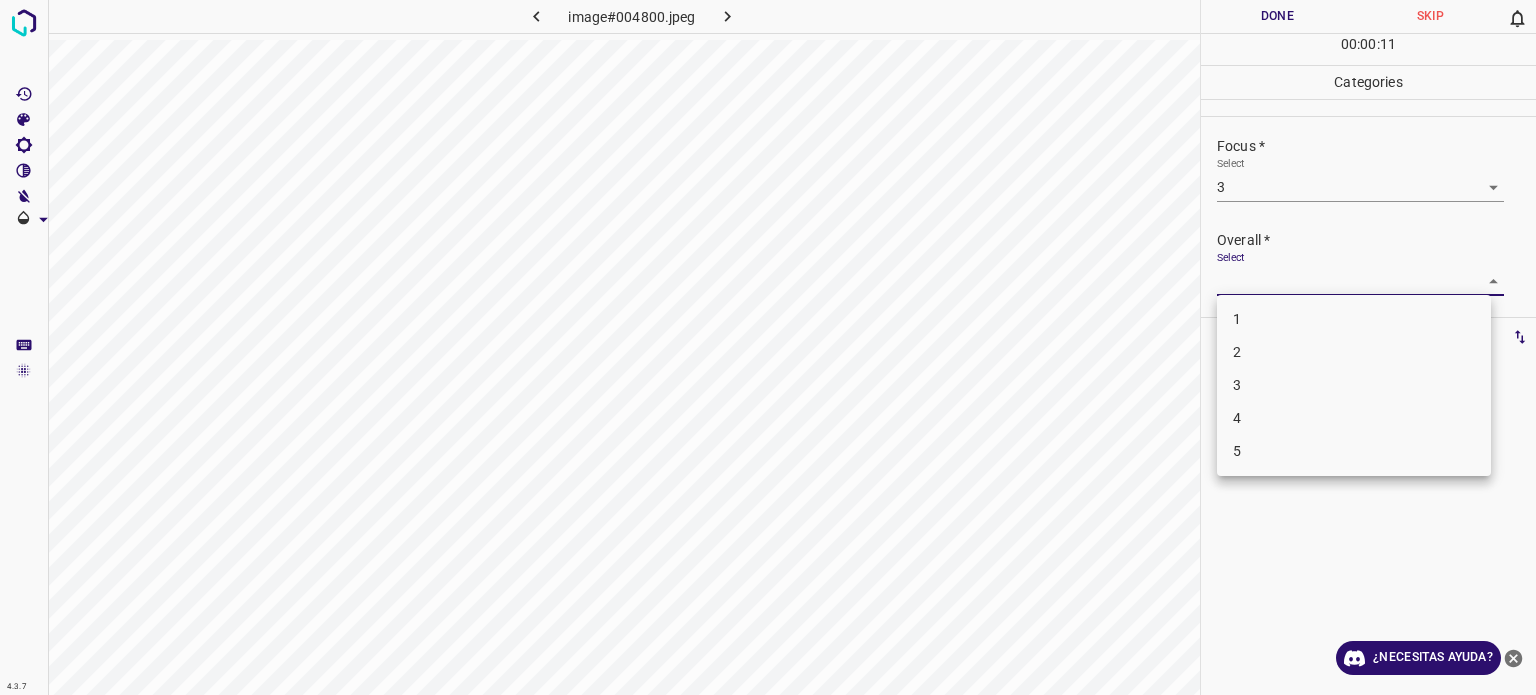 click on "4.3.7 image#004800.jpeg Done Skip 0 00   : 00   : 11   Categories Lighting *  Select 2 2 Focus *  Select 3 3 Overall *  Select ​ Labels   0 Categories 1 Lighting 2 Focus 3 Overall Tools Space Change between modes (Draw & Edit) I Auto labeling R Restore zoom M Zoom in N Zoom out Delete Delete selecte label Filters Z Restore filters X Saturation filter C Brightness filter V Contrast filter B Gray scale filter General O Download ¿Necesitas ayuda? Texto original Valora esta traducción Tu opinión servirá para ayudar a mejorar el Traductor de Google - Texto - Esconder - Borrar 1 2 3 4 5" at bounding box center (768, 347) 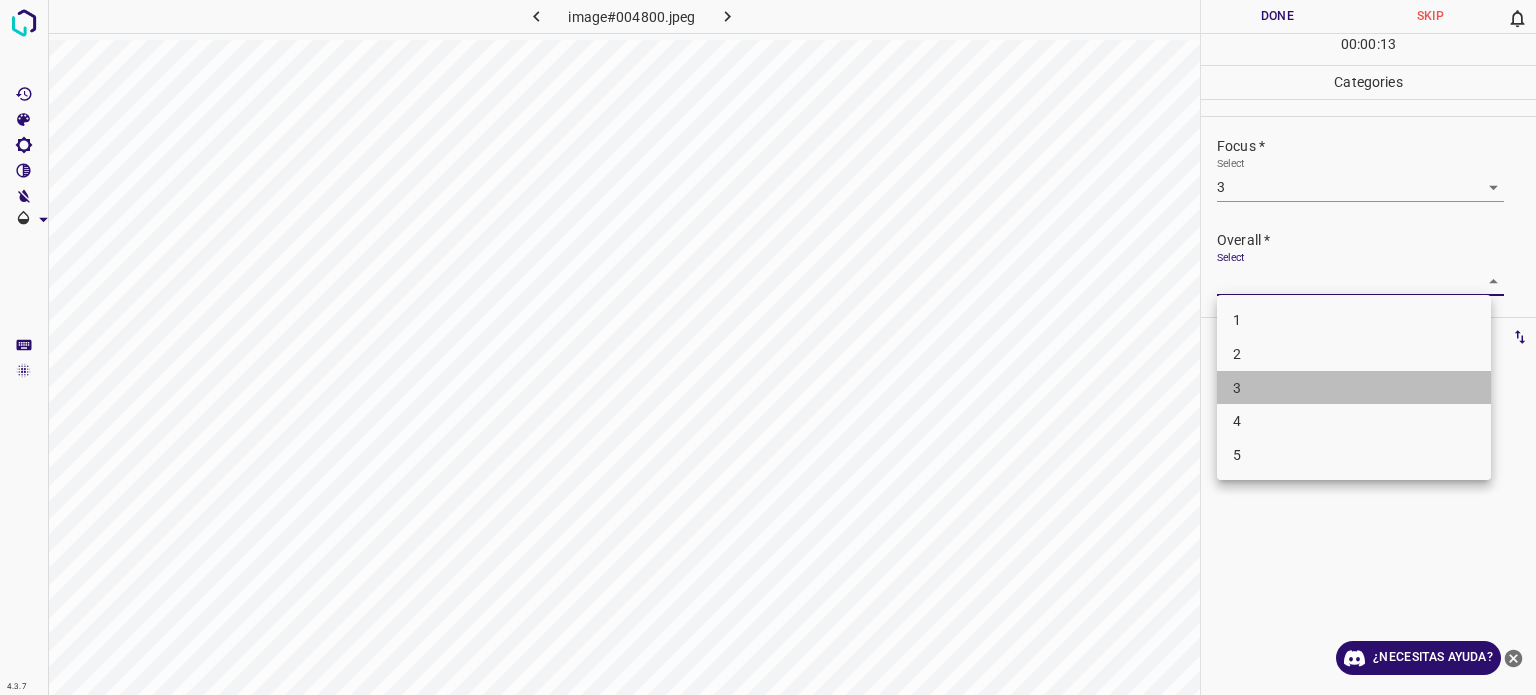 click on "3" at bounding box center [1237, 387] 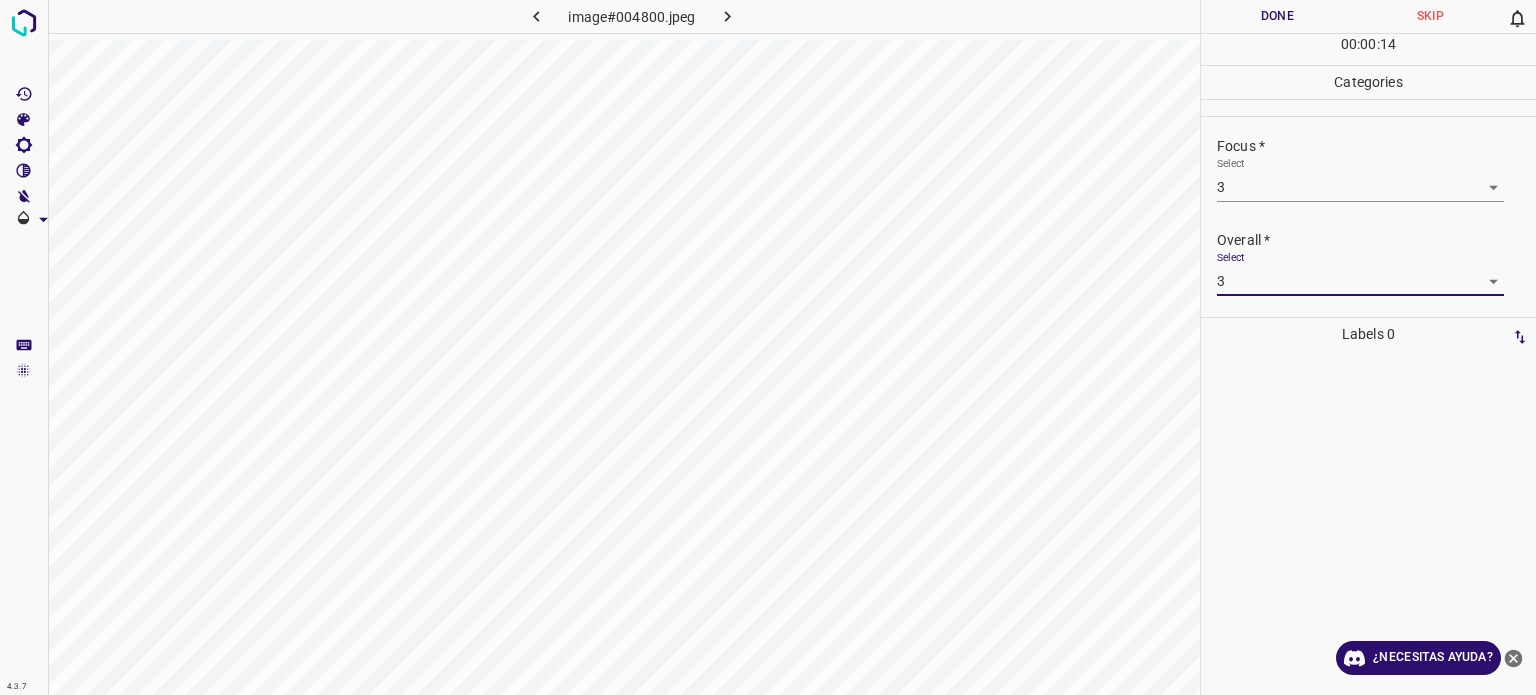 click on "Done" at bounding box center [1277, 16] 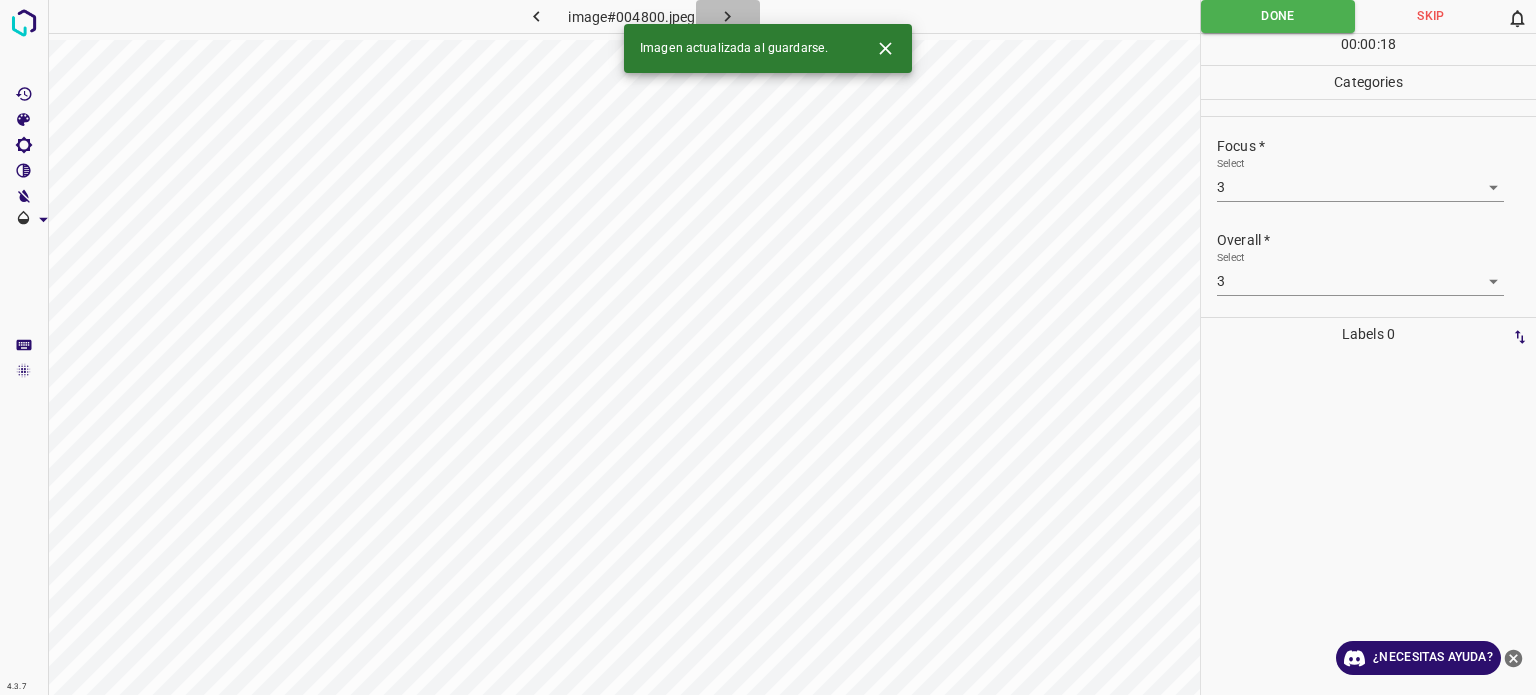 click at bounding box center (728, 16) 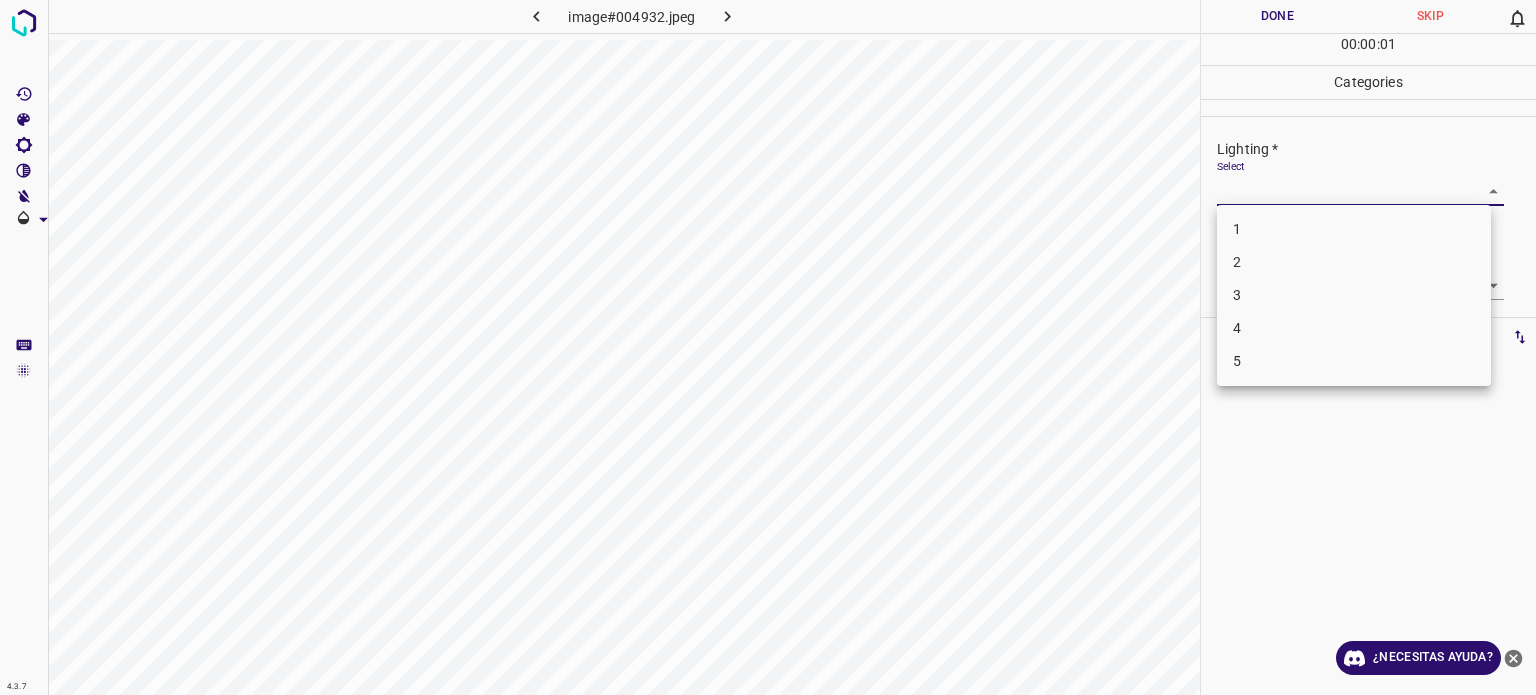 click on "4.3.7 image#004932.jpeg Done Skip 0 00   : 00   : 01   Categories Lighting *  Select ​ Focus *  Select ​ Overall *  Select ​ Labels   0 Categories 1 Lighting 2 Focus 3 Overall Tools Space Change between modes (Draw & Edit) I Auto labeling R Restore zoom M Zoom in N Zoom out Delete Delete selecte label Filters Z Restore filters X Saturation filter C Brightness filter V Contrast filter B Gray scale filter General O Download ¿Necesitas ayuda? Texto original Valora esta traducción Tu opinión servirá para ayudar a mejorar el Traductor de Google - Texto - Esconder - Borrar 1 2 3 4 5" at bounding box center (768, 347) 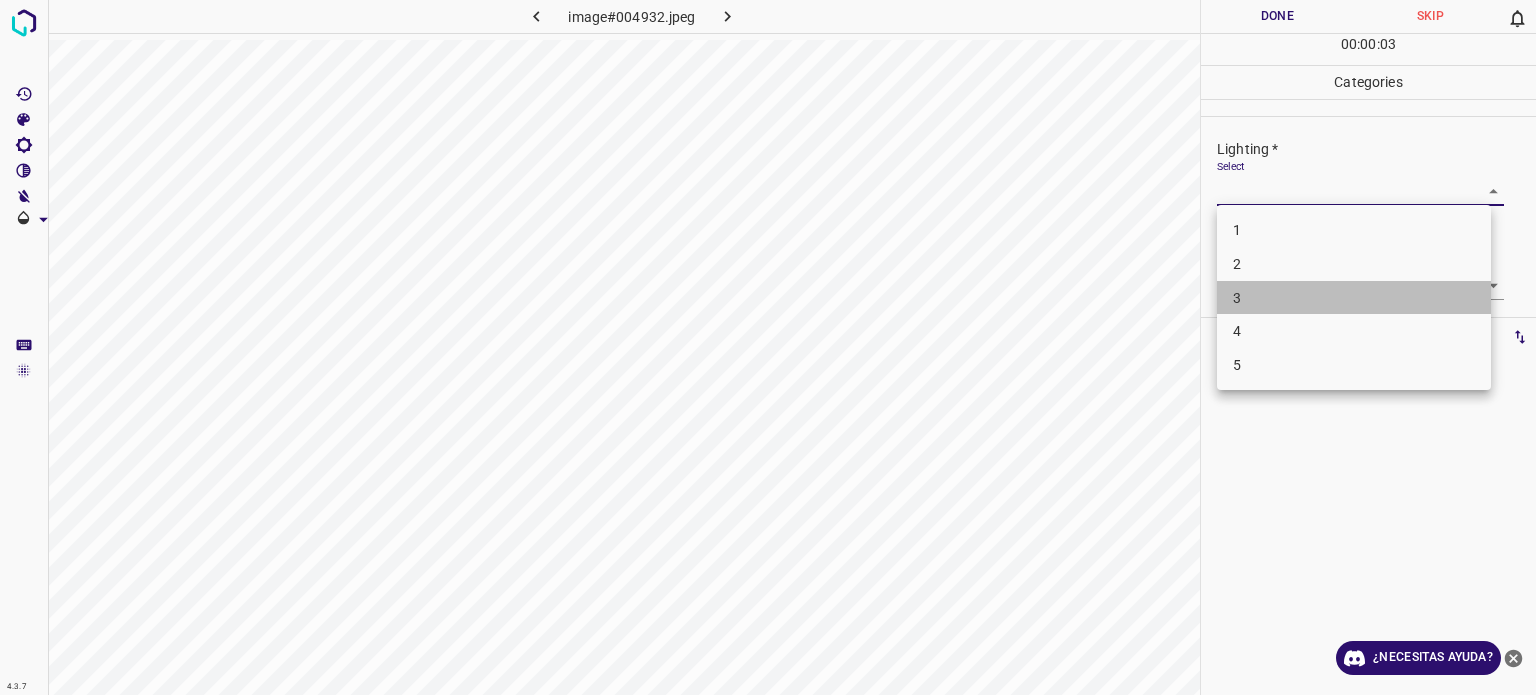 click on "3" at bounding box center [1237, 297] 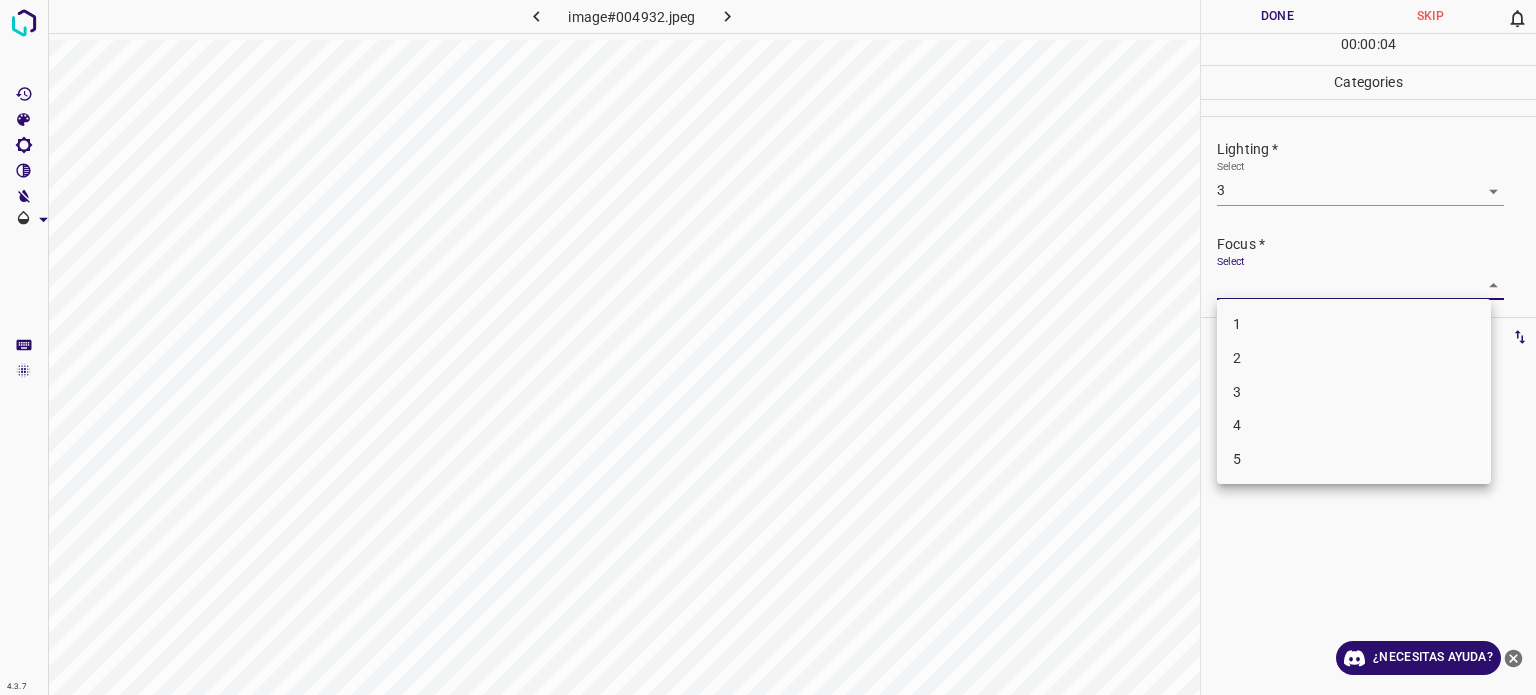 click on "4.3.7 image#004932.jpeg Done Skip 0 00   : 00   : 04   Categories Lighting *  Select 3 3 Focus *  Select ​ Overall *  Select ​ Labels   0 Categories 1 Lighting 2 Focus 3 Overall Tools Space Change between modes (Draw & Edit) I Auto labeling R Restore zoom M Zoom in N Zoom out Delete Delete selecte label Filters Z Restore filters X Saturation filter C Brightness filter V Contrast filter B Gray scale filter General O Download ¿Necesitas ayuda? Texto original Valora esta traducción Tu opinión servirá para ayudar a mejorar el Traductor de Google - Texto - Esconder - Borrar 1 2 3 4 5" at bounding box center [768, 347] 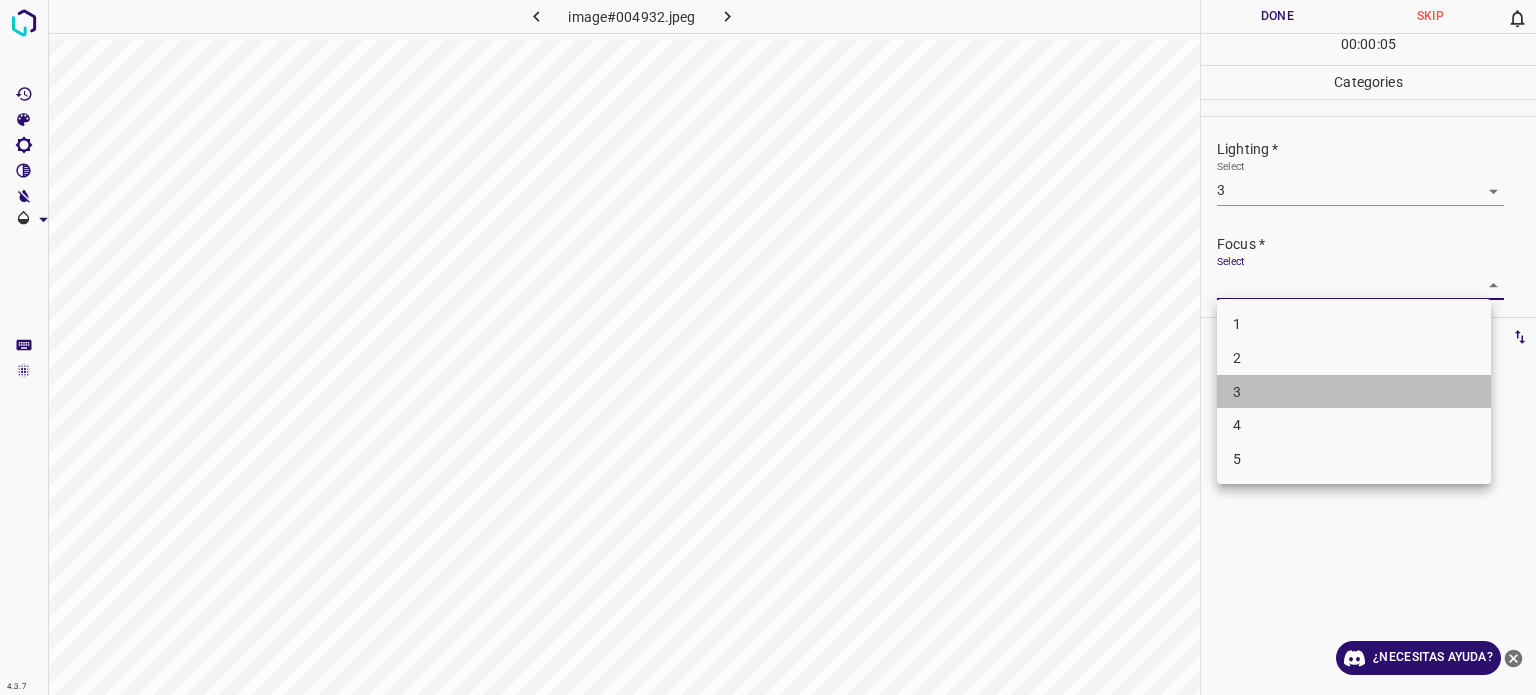 click on "3" at bounding box center [1354, 392] 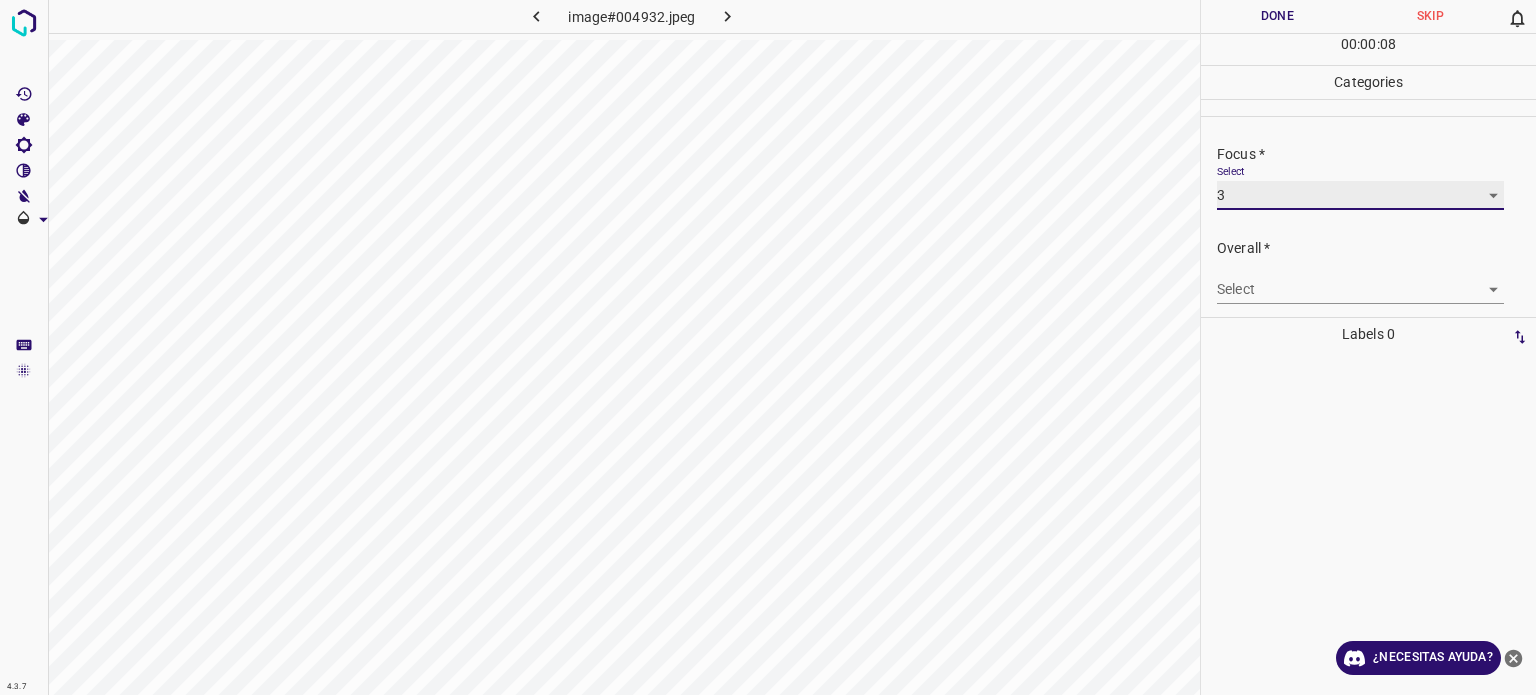 scroll, scrollTop: 98, scrollLeft: 0, axis: vertical 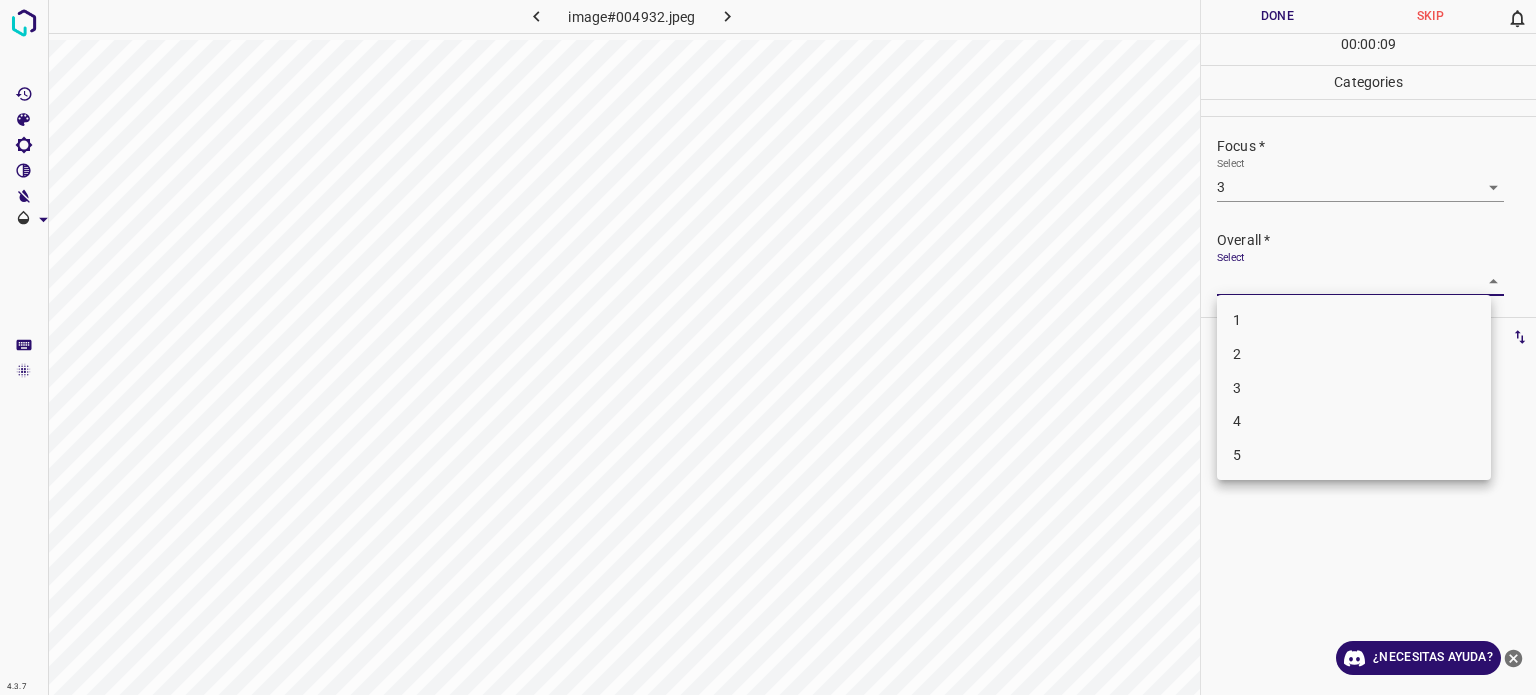 drag, startPoint x: 1274, startPoint y: 281, endPoint x: 1238, endPoint y: 397, distance: 121.45781 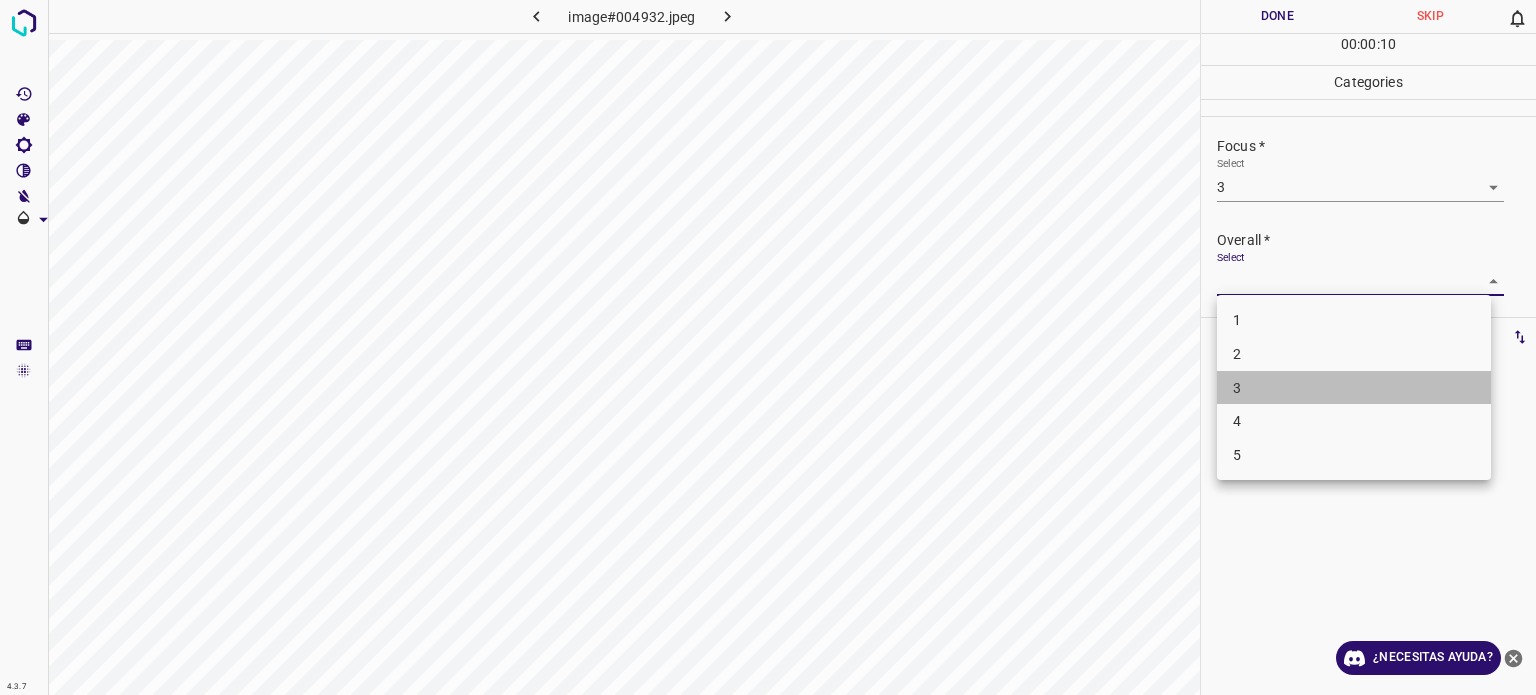click on "3" at bounding box center (1237, 388) 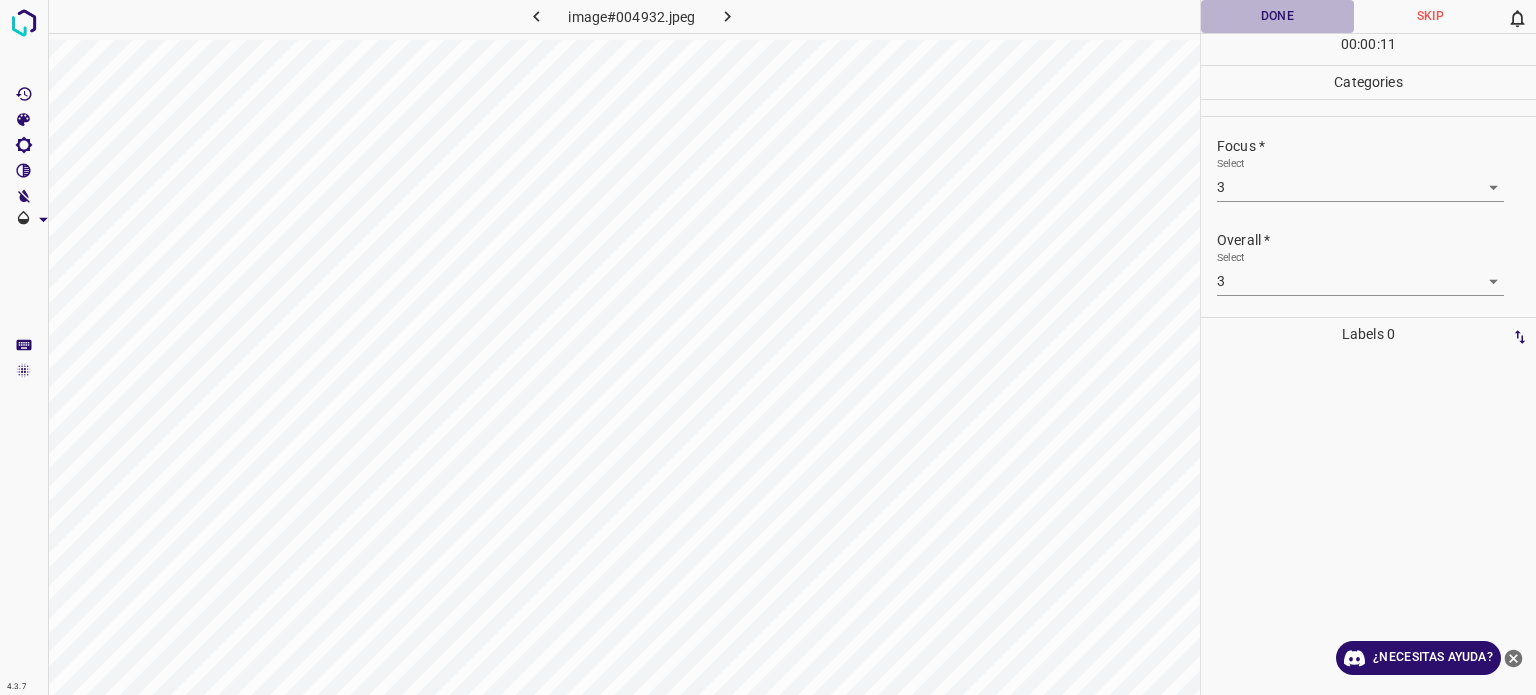 click on "Done" at bounding box center (1277, 16) 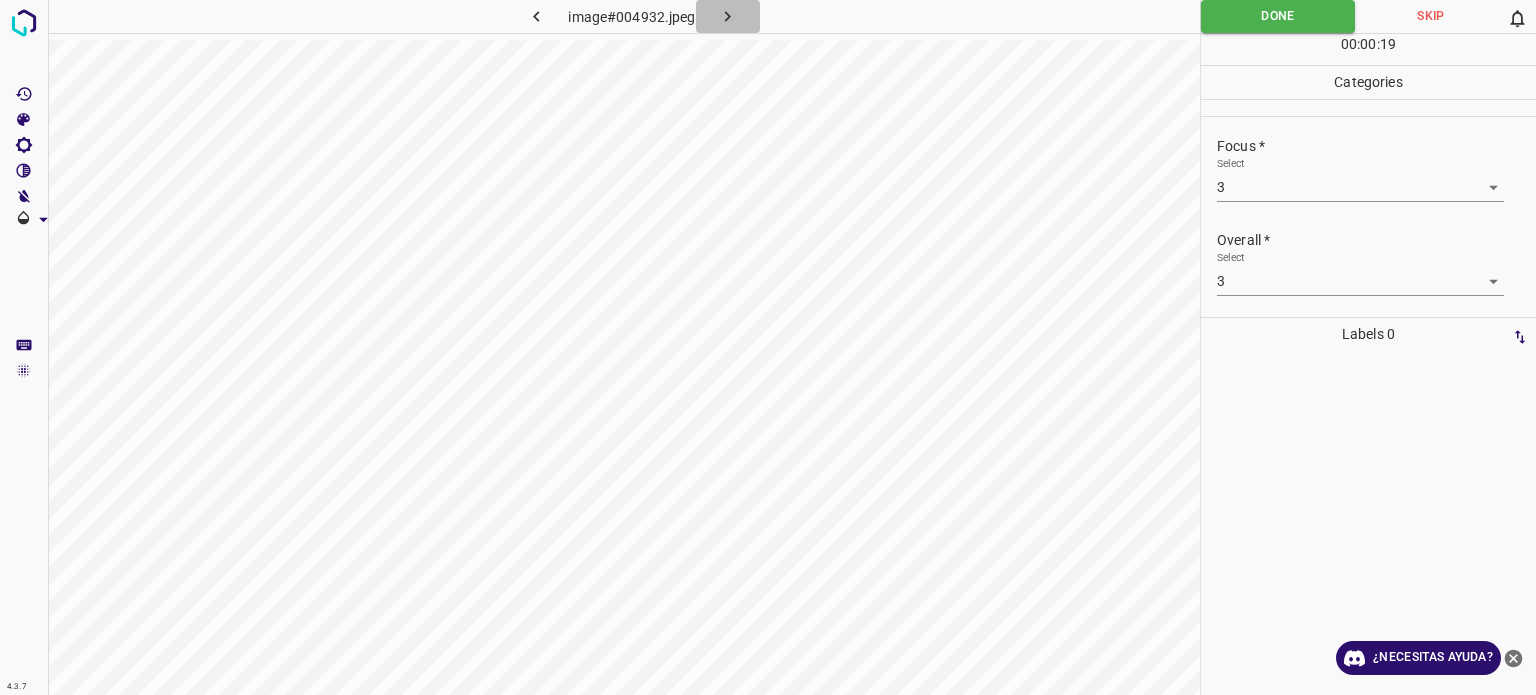click 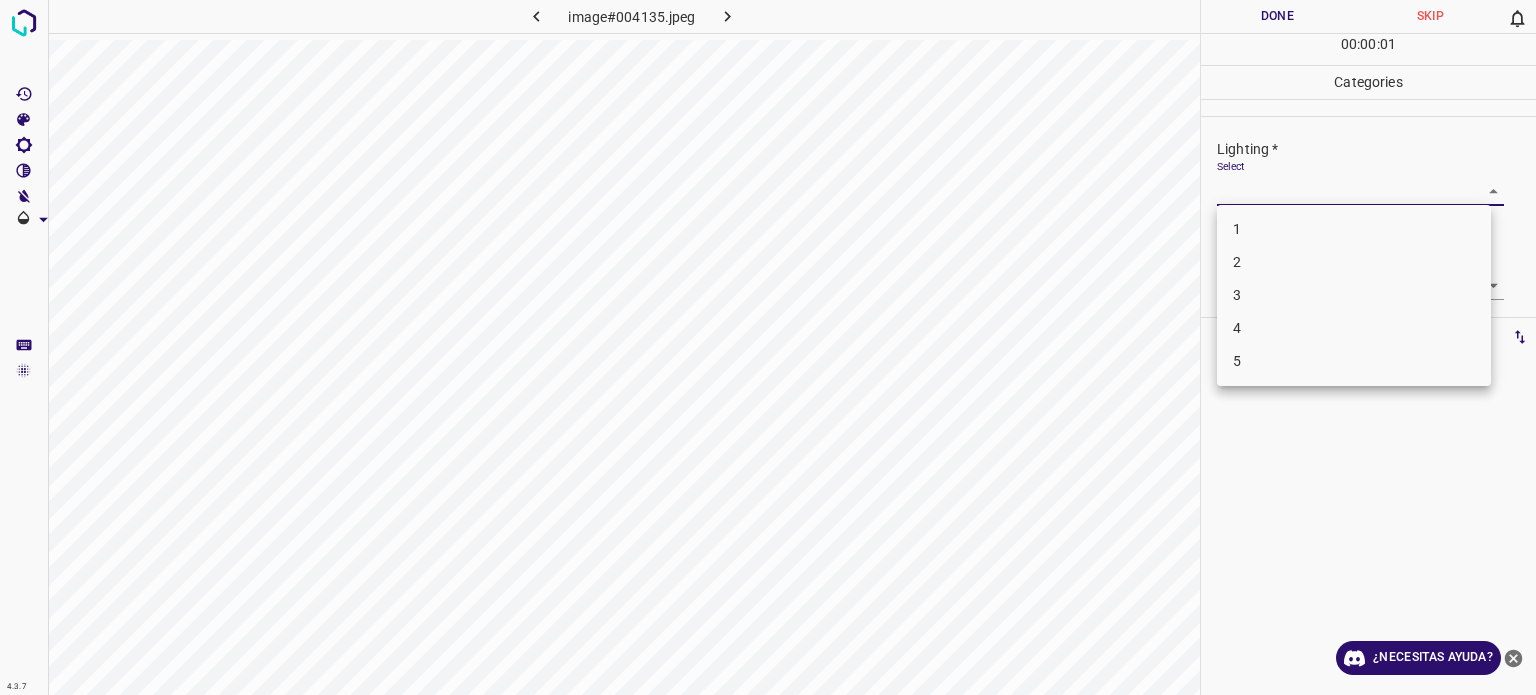 click on "4.3.7 image#004135.jpeg Done Skip 0 00   : 00   : 01   Categories Lighting *  Select ​ Focus *  Select ​ Overall *  Select ​ Labels   0 Categories 1 Lighting 2 Focus 3 Overall Tools Space Change between modes (Draw & Edit) I Auto labeling R Restore zoom M Zoom in N Zoom out Delete Delete selecte label Filters Z Restore filters X Saturation filter C Brightness filter V Contrast filter B Gray scale filter General O Download ¿Necesitas ayuda? Texto original Valora esta traducción Tu opinión servirá para ayudar a mejorar el Traductor de Google - Texto - Esconder - Borrar 1 2 3 4 5" at bounding box center (768, 347) 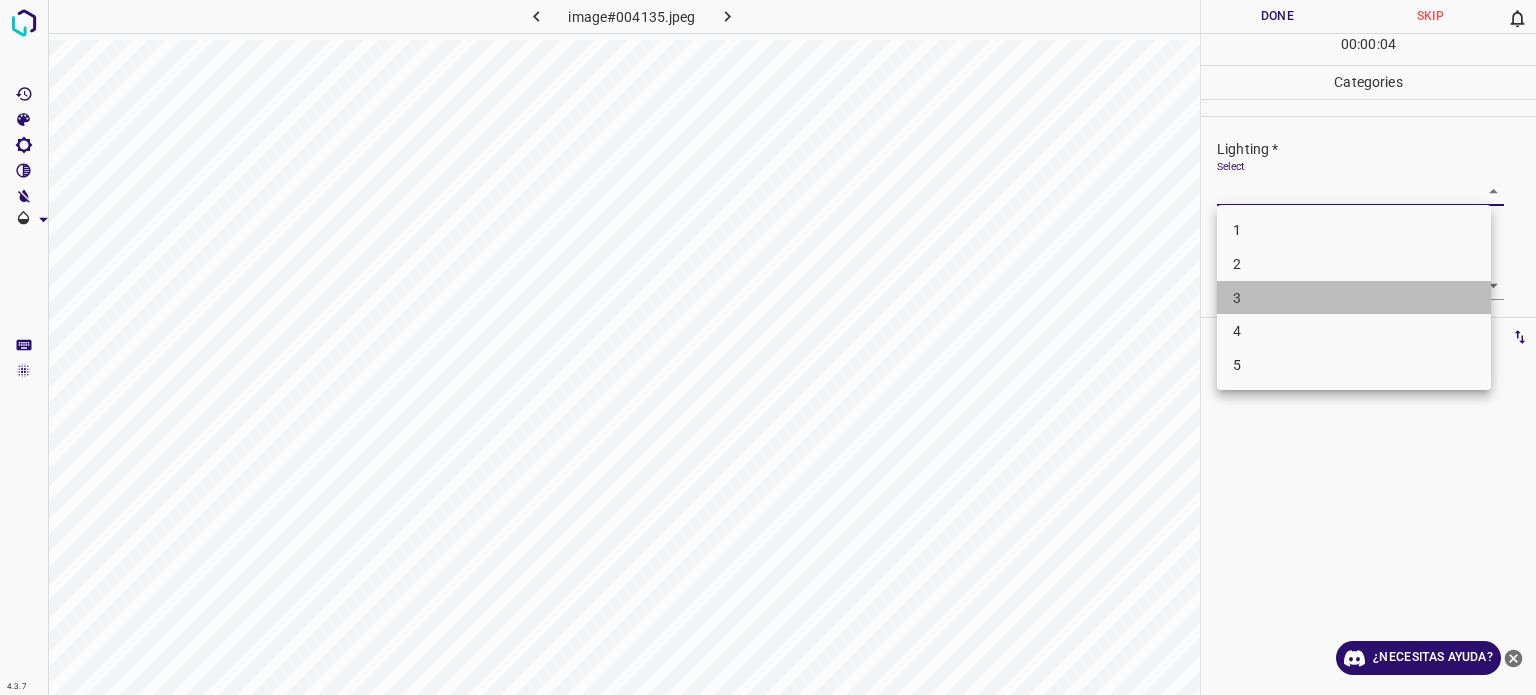 drag, startPoint x: 1239, startPoint y: 287, endPoint x: 1248, endPoint y: 307, distance: 21.931713 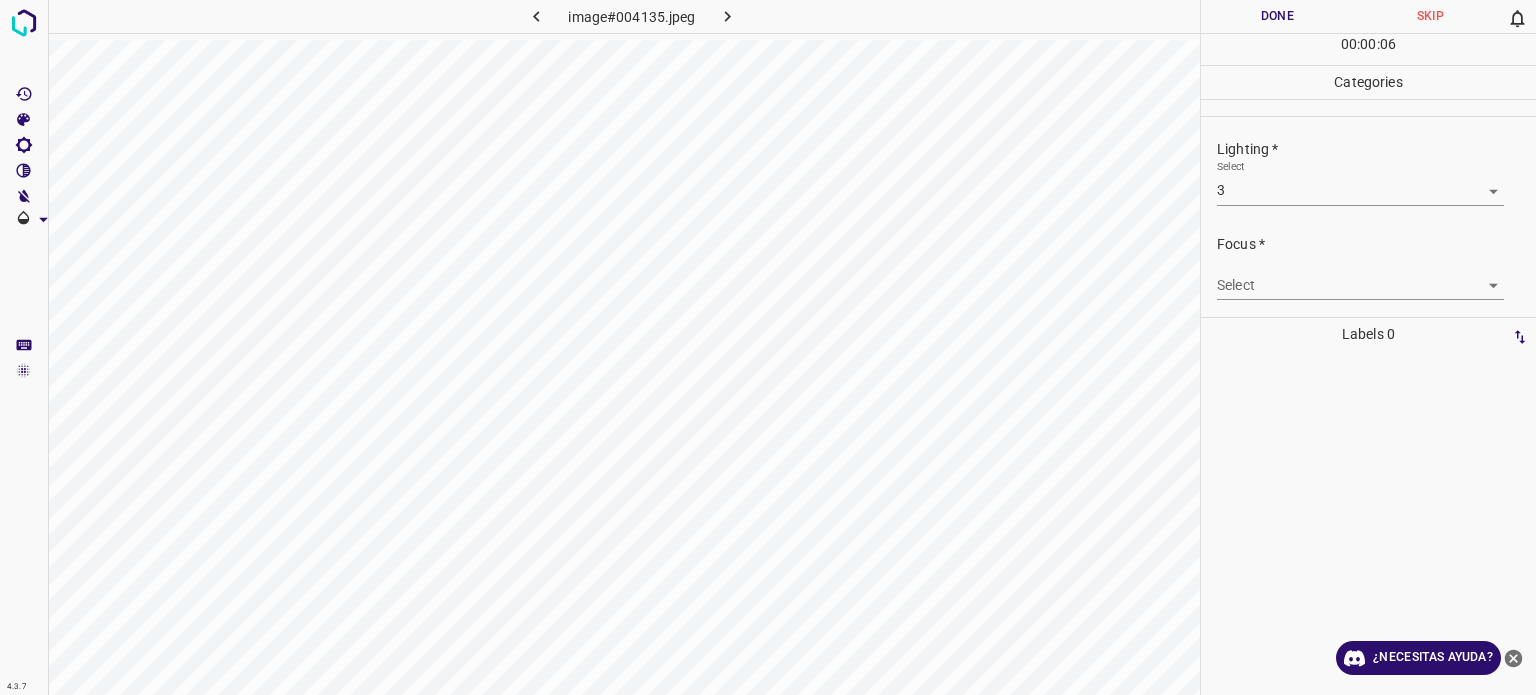 click on "4.3.7 image#004135.jpeg Done Skip 0 00   : 00   : 06   Categories Lighting *  Select 3 3 Focus *  Select ​ Overall *  Select ​ Labels   0 Categories 1 Lighting 2 Focus 3 Overall Tools Space Change between modes (Draw & Edit) I Auto labeling R Restore zoom M Zoom in N Zoom out Delete Delete selecte label Filters Z Restore filters X Saturation filter C Brightness filter V Contrast filter B Gray scale filter General O Download ¿Necesitas ayuda? Texto original Valora esta traducción Tu opinión servirá para ayudar a mejorar el Traductor de Google - Texto - Esconder - Borrar" at bounding box center [768, 347] 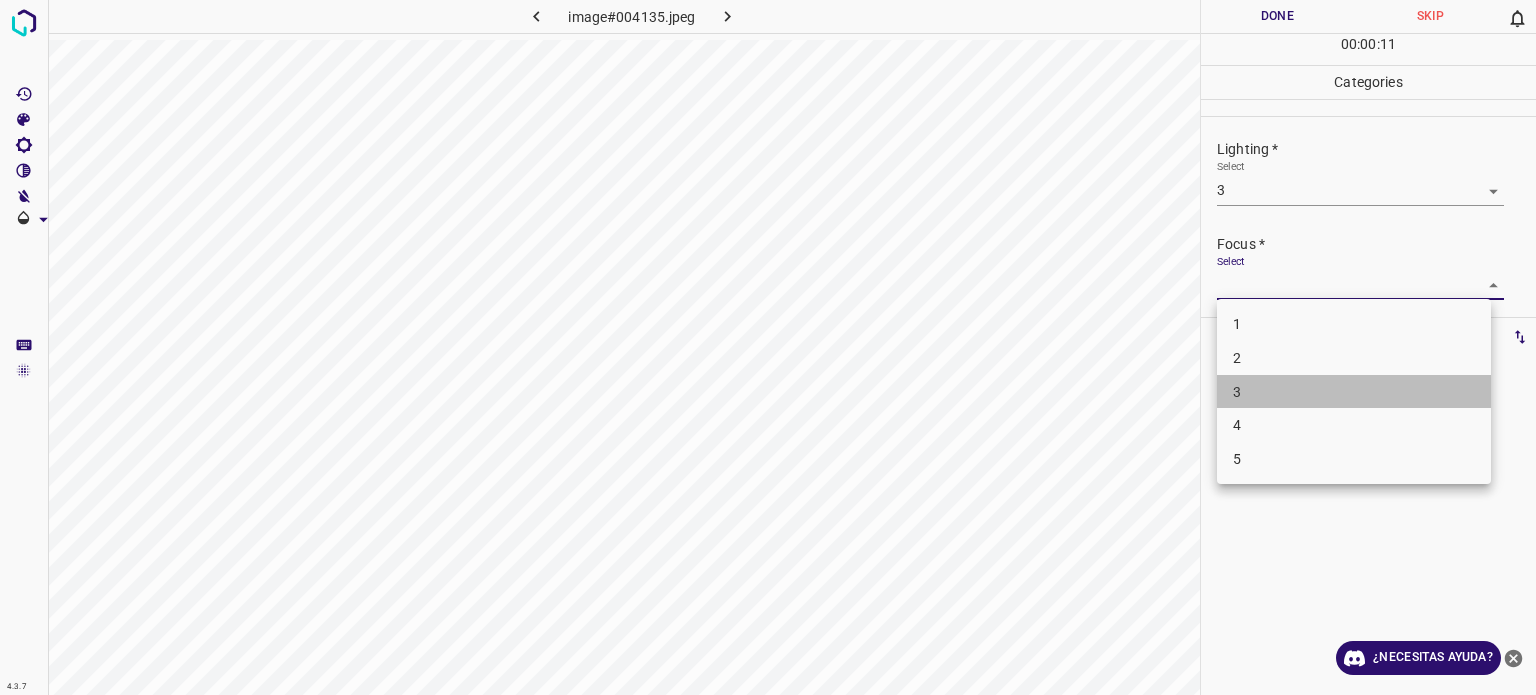 click on "3" at bounding box center (1354, 392) 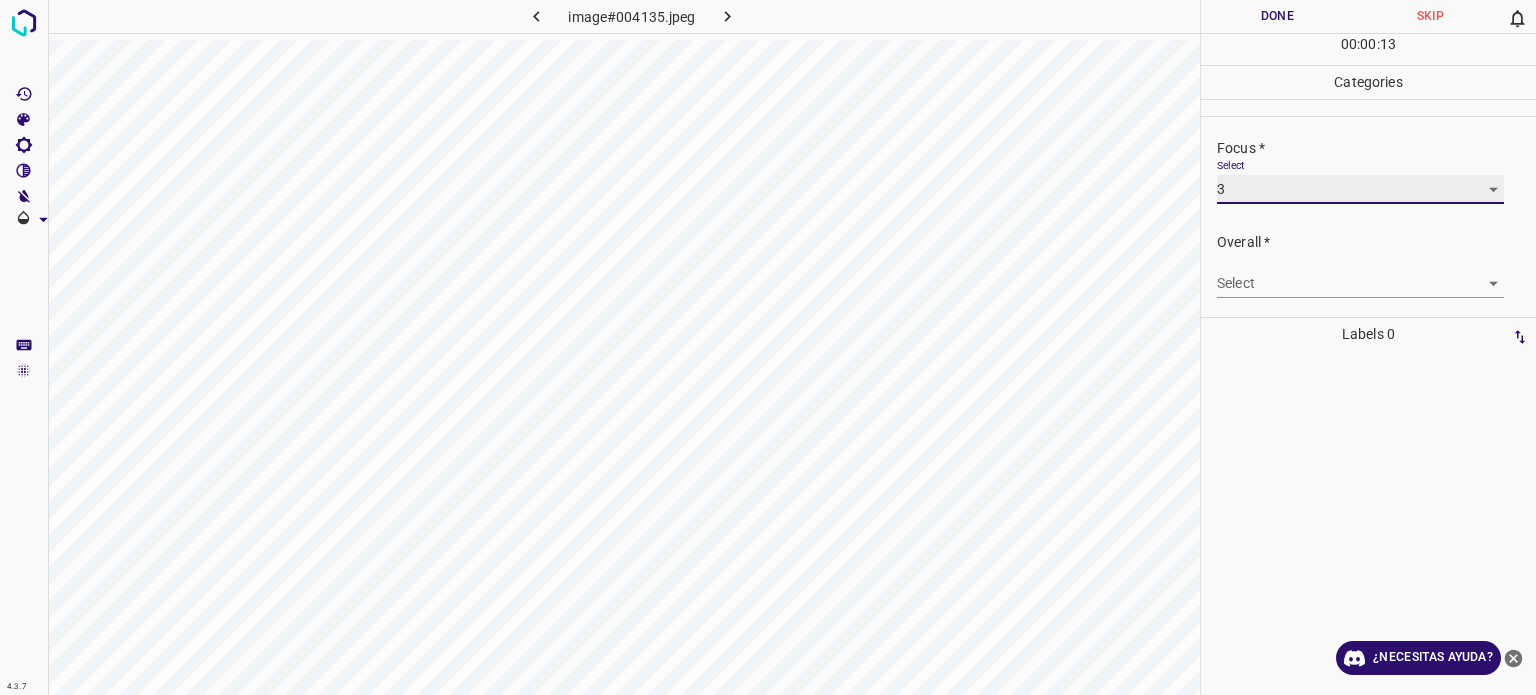 scroll, scrollTop: 98, scrollLeft: 0, axis: vertical 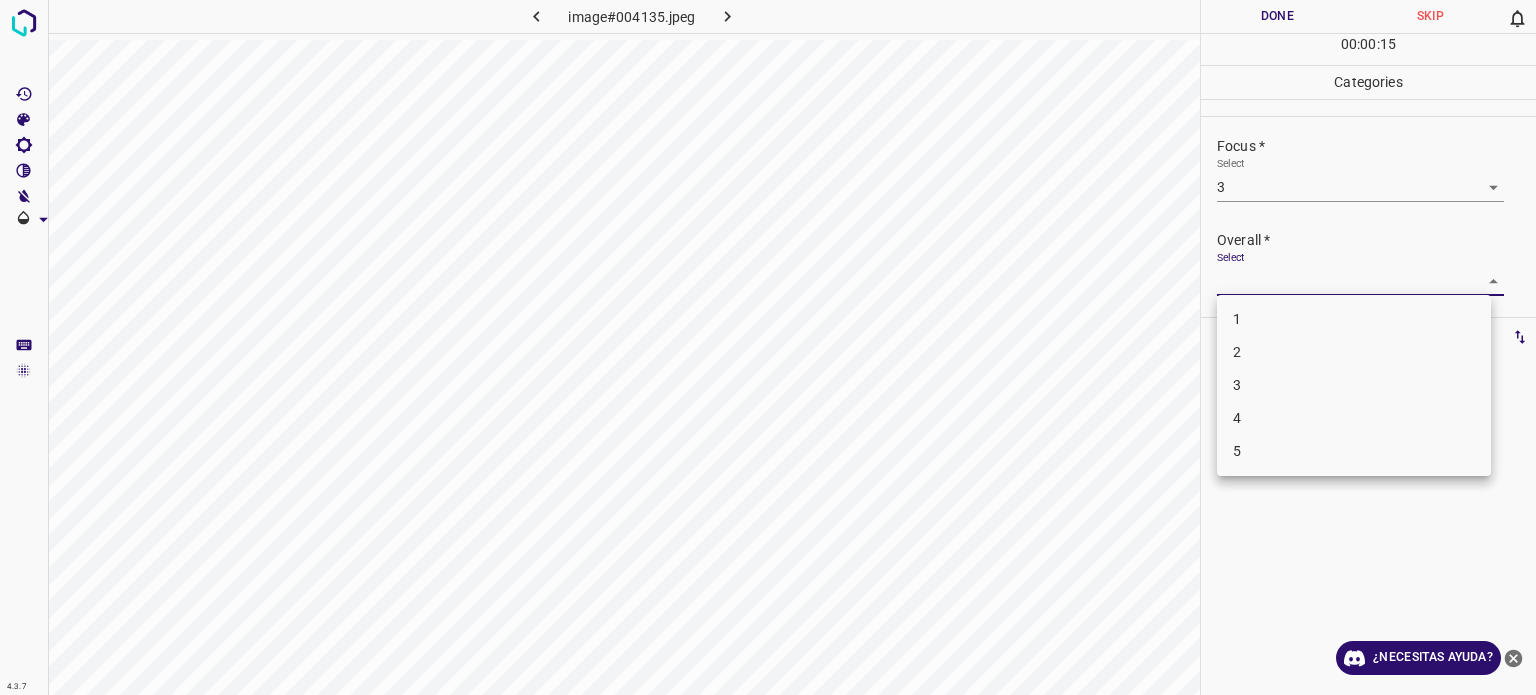 click on "4.3.7 image#004135.jpeg Done Skip 0 00   : 00   : 15   Categories Lighting *  Select 3 3 Focus *  Select 3 3 Overall *  Select ​ Labels   0 Categories 1 Lighting 2 Focus 3 Overall Tools Space Change between modes (Draw & Edit) I Auto labeling R Restore zoom M Zoom in N Zoom out Delete Delete selecte label Filters Z Restore filters X Saturation filter C Brightness filter V Contrast filter B Gray scale filter General O Download ¿Necesitas ayuda? Texto original Valora esta traducción Tu opinión servirá para ayudar a mejorar el Traductor de Google - Texto - Esconder - Borrar 1 2 3 4 5" at bounding box center (768, 347) 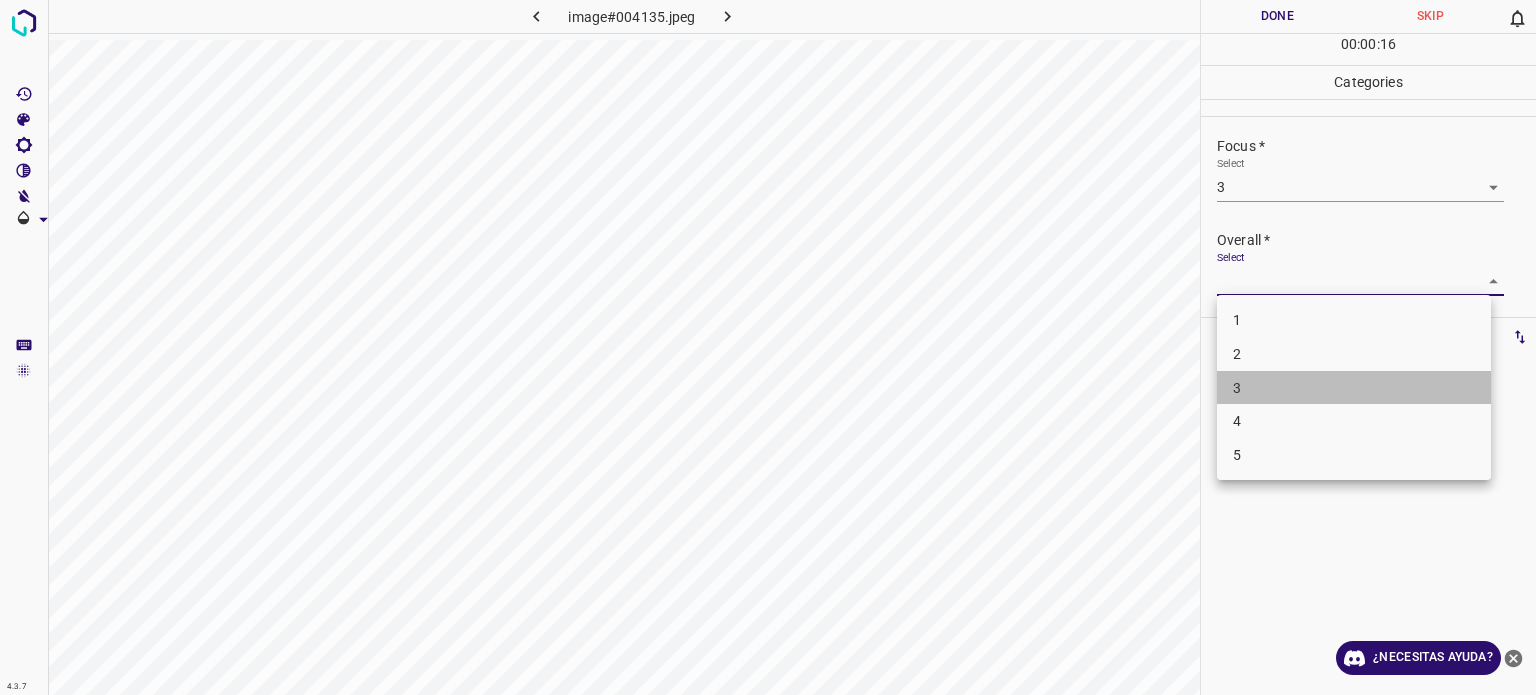click on "3" at bounding box center [1354, 388] 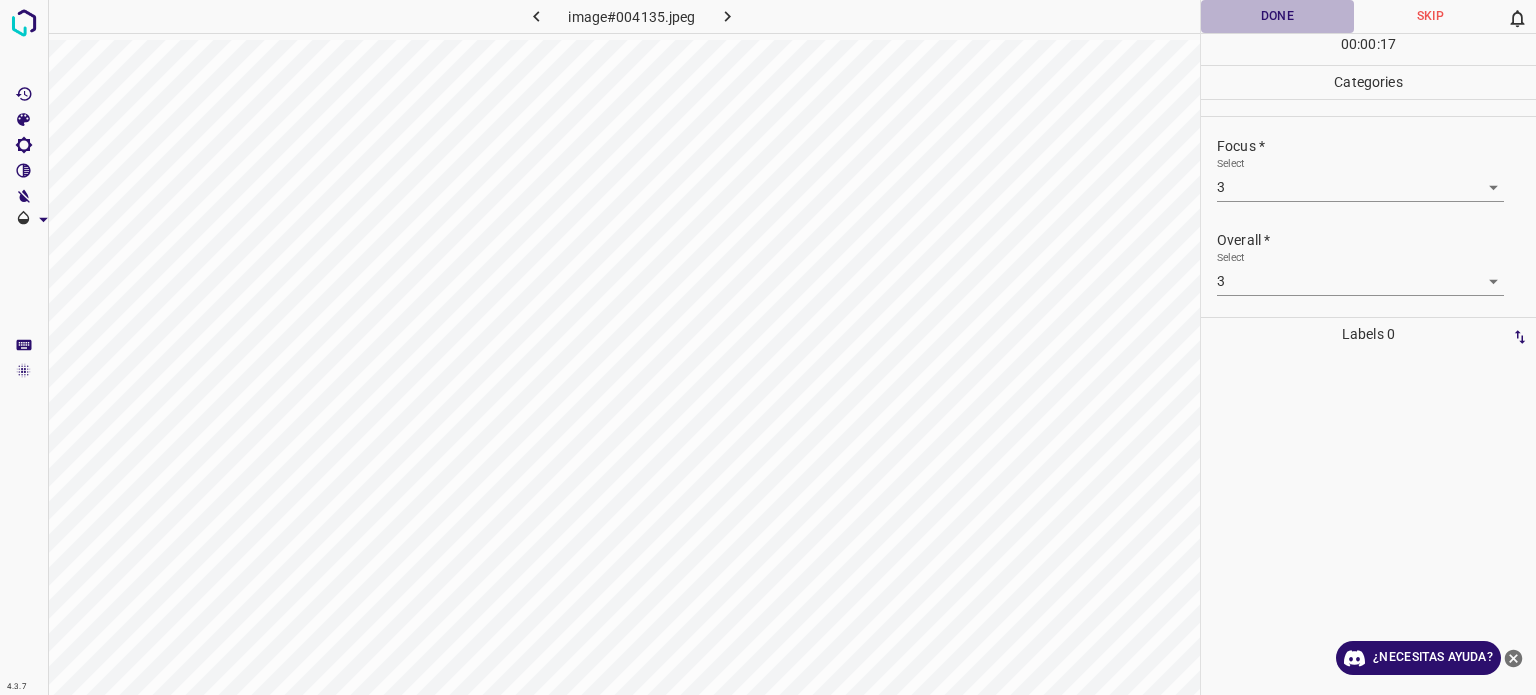 click on "Done" at bounding box center (1277, 16) 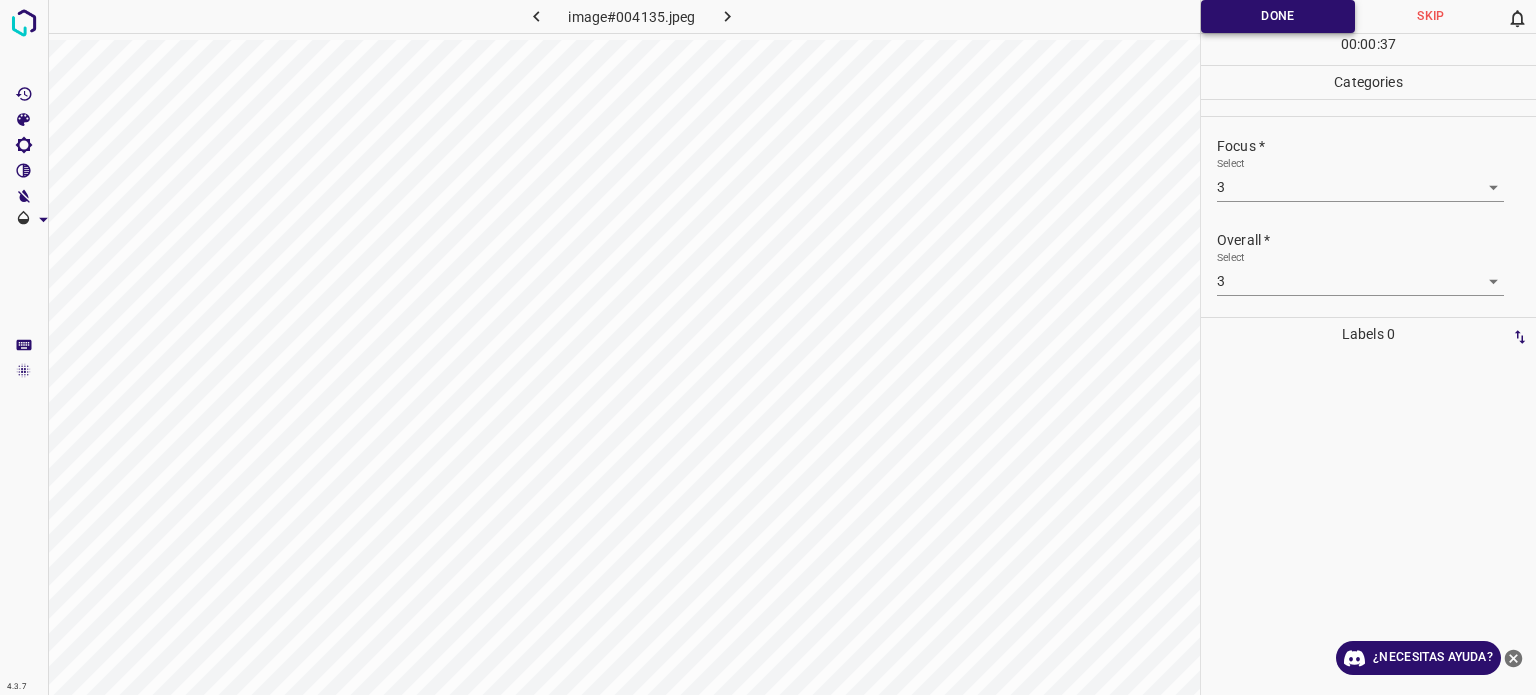 click on "Done" at bounding box center [1278, 16] 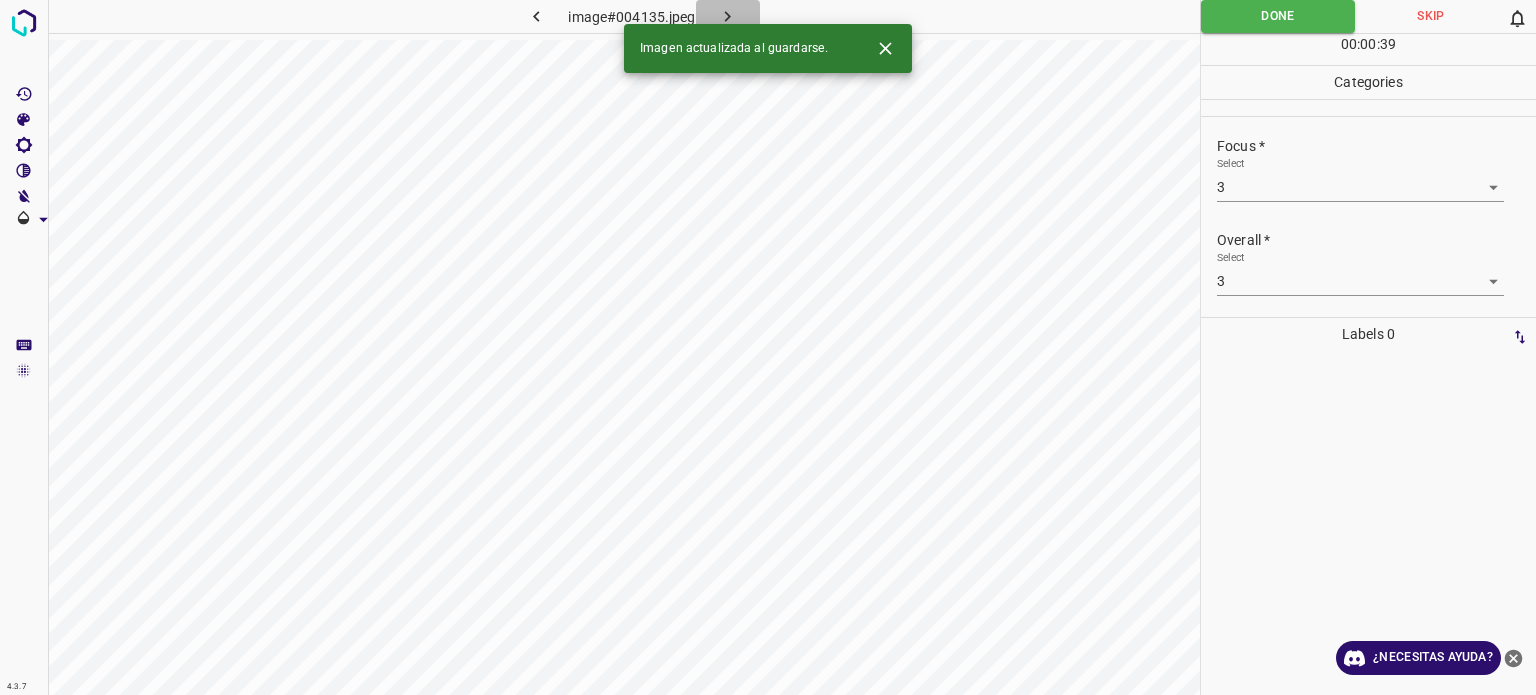 click 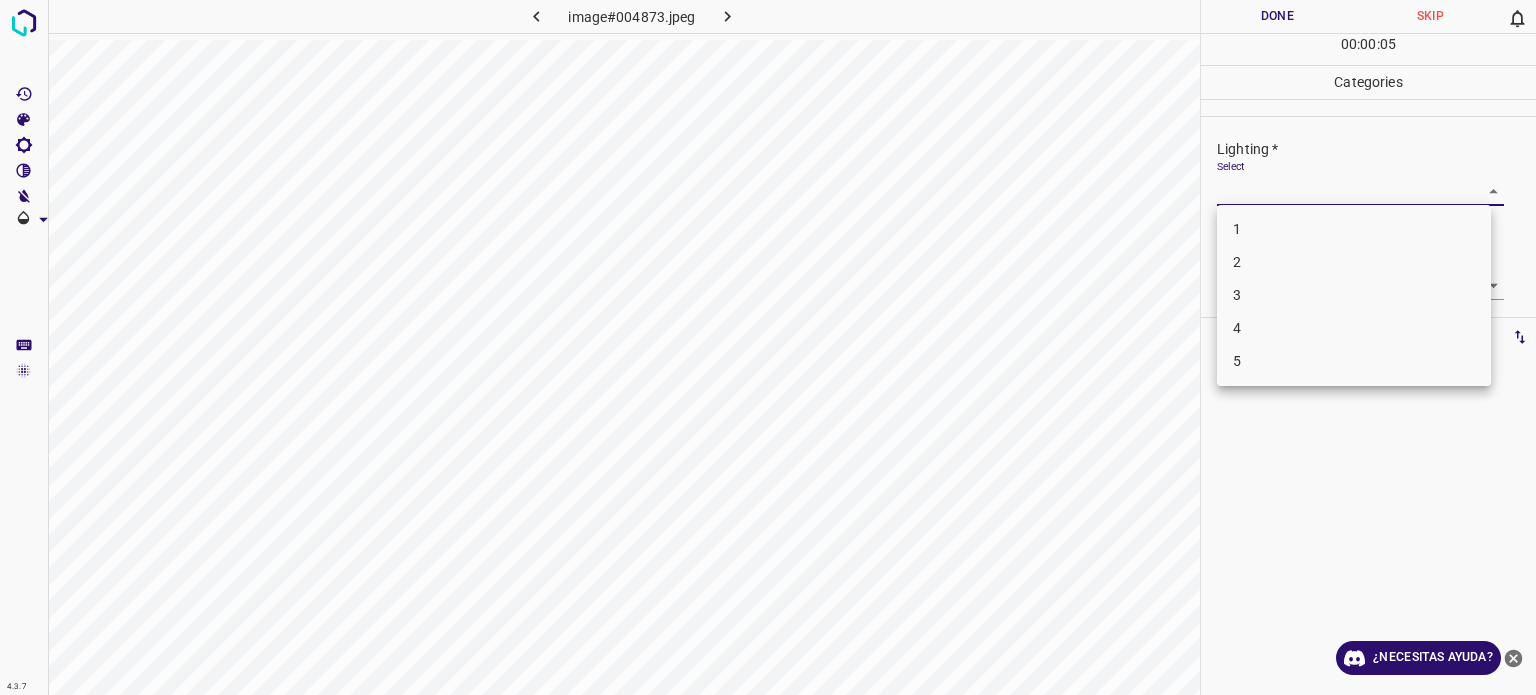 click on "4.3.7 image#004873.jpeg Done Skip 0 00   : 00   : 05   Categories Lighting *  Select ​ Focus *  Select ​ Overall *  Select ​ Labels   0 Categories 1 Lighting 2 Focus 3 Overall Tools Space Change between modes (Draw & Edit) I Auto labeling R Restore zoom M Zoom in N Zoom out Delete Delete selecte label Filters Z Restore filters X Saturation filter C Brightness filter V Contrast filter B Gray scale filter General O Download ¿Necesitas ayuda? Texto original Valora esta traducción Tu opinión servirá para ayudar a mejorar el Traductor de Google - Texto - Esconder - Borrar 1 2 3 4 5" at bounding box center [768, 347] 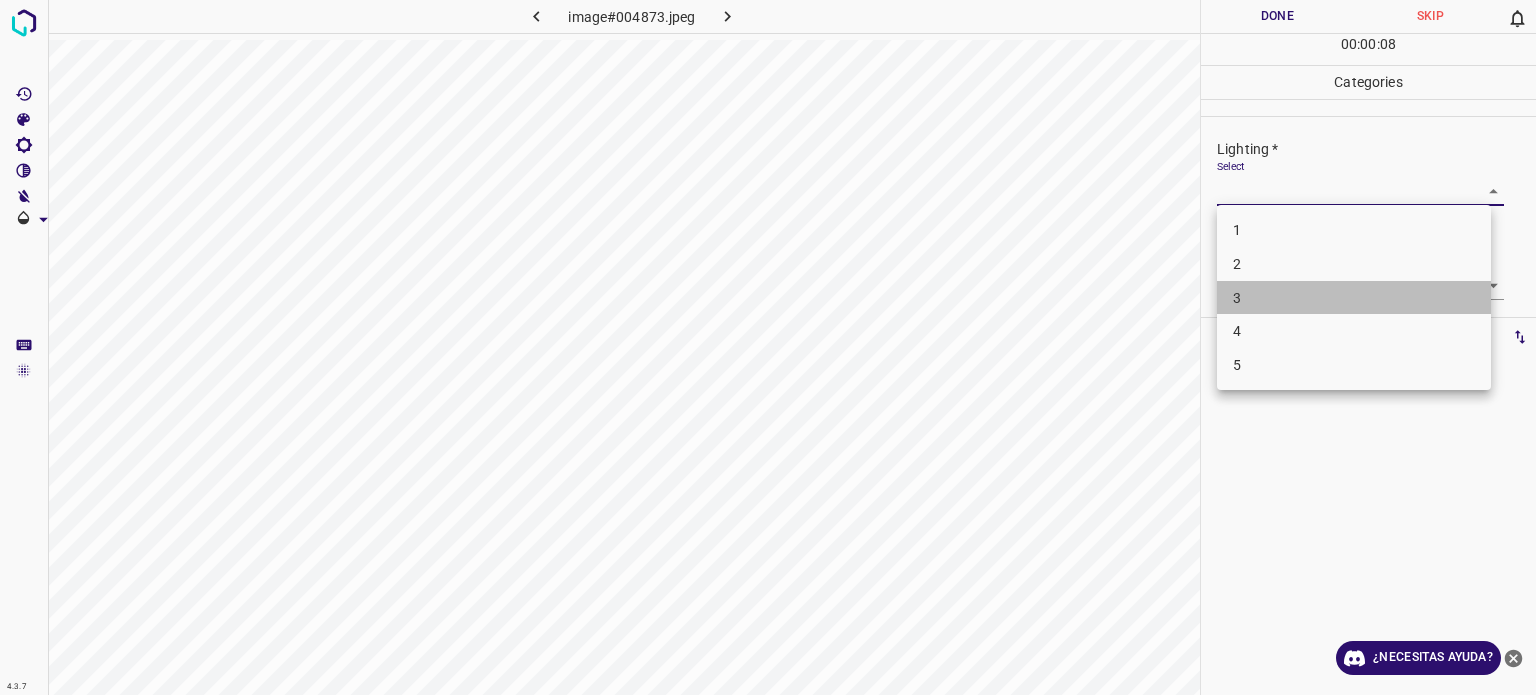 click on "3" at bounding box center [1354, 298] 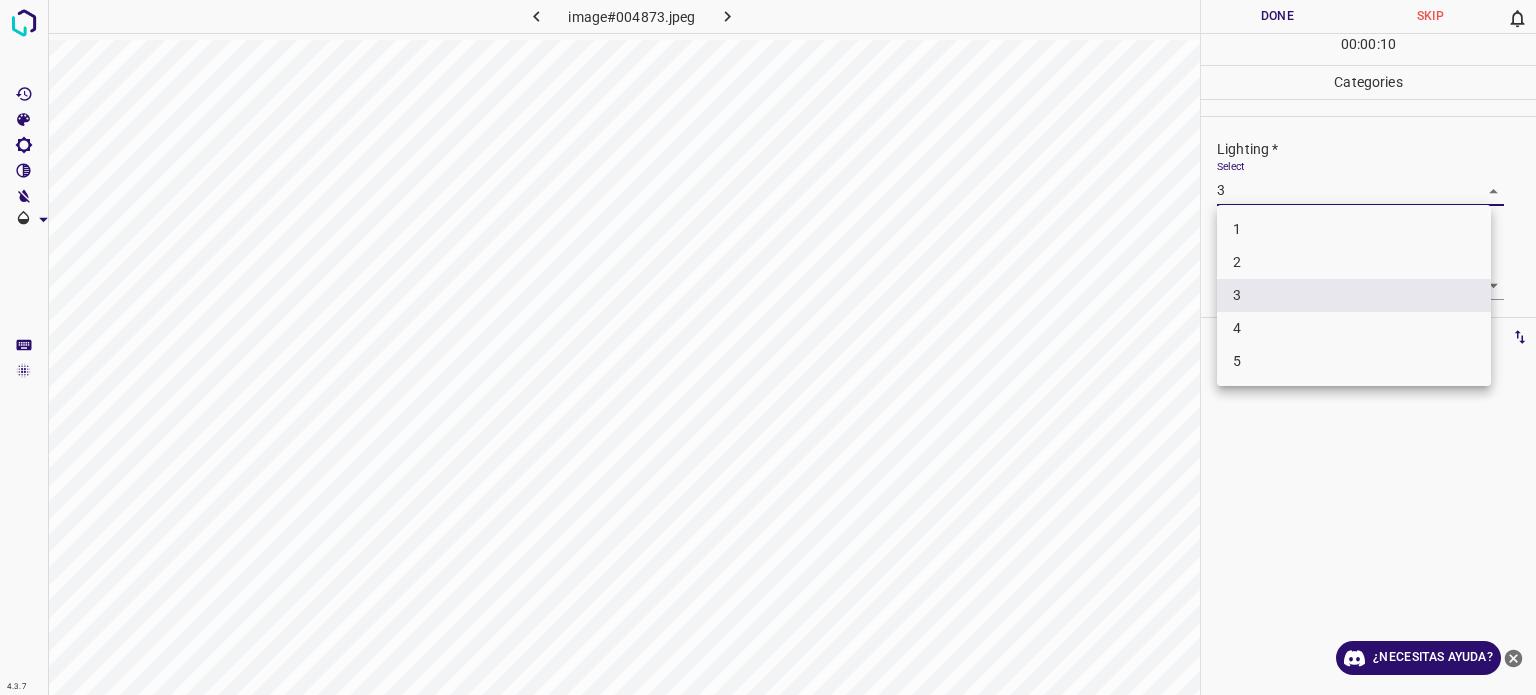 click on "4.3.7 image#004873.jpeg Done Skip 0 00   : 00   : 10   Categories Lighting *  Select 3 3 Focus *  Select ​ Overall *  Select ​ Labels   0 Categories 1 Lighting 2 Focus 3 Overall Tools Space Change between modes (Draw & Edit) I Auto labeling R Restore zoom M Zoom in N Zoom out Delete Delete selecte label Filters Z Restore filters X Saturation filter C Brightness filter V Contrast filter B Gray scale filter General O Download ¿Necesitas ayuda? Texto original Valora esta traducción Tu opinión servirá para ayudar a mejorar el Traductor de Google - Texto - Esconder - Borrar 1 2 3 4 5" at bounding box center [768, 347] 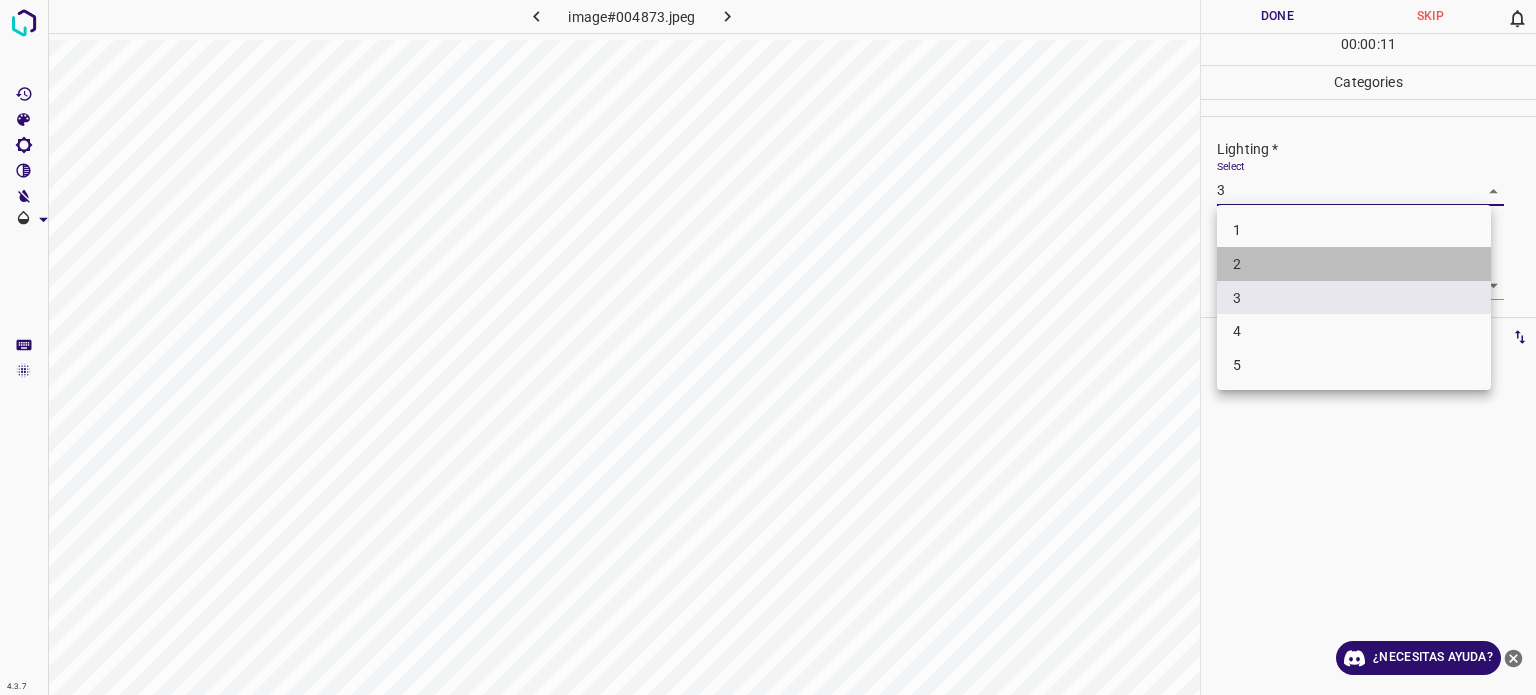 click on "2" at bounding box center (1354, 264) 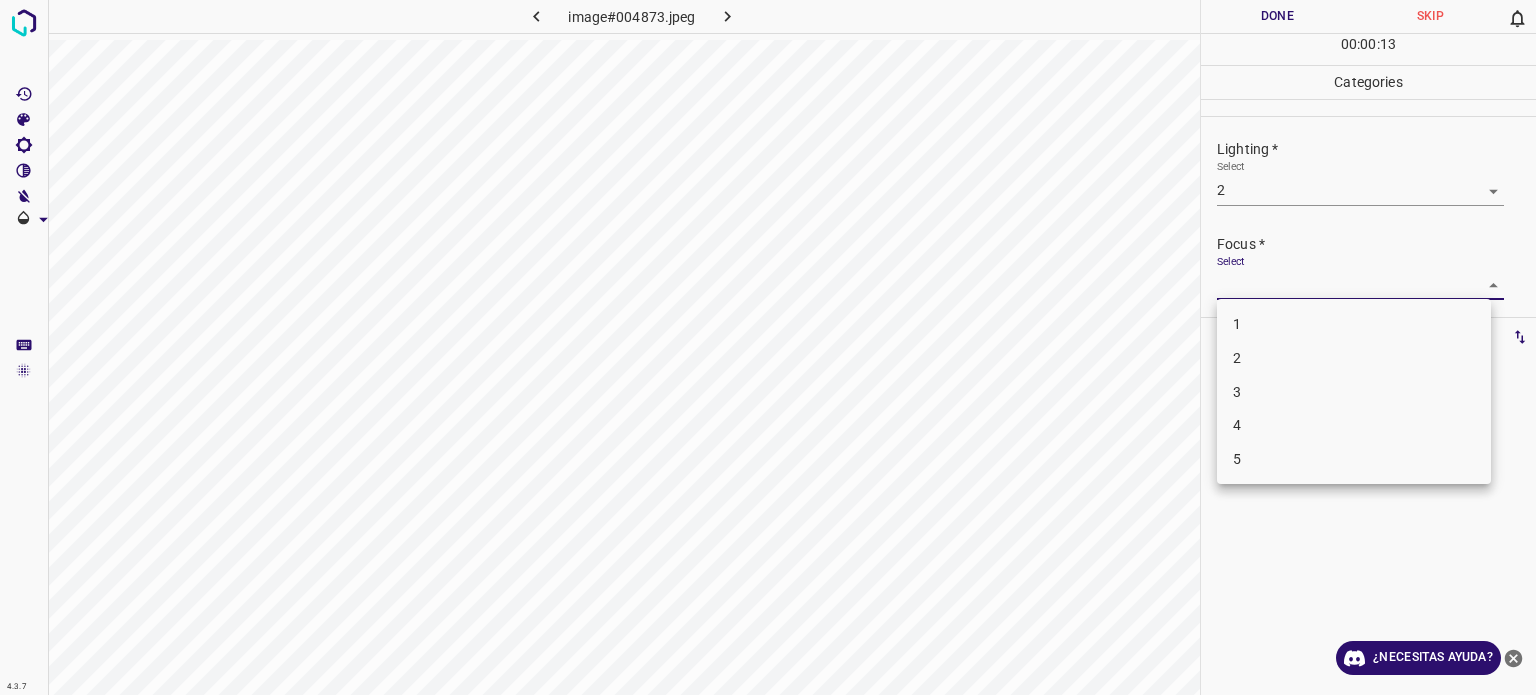 drag, startPoint x: 1234, startPoint y: 281, endPoint x: 1235, endPoint y: 380, distance: 99.00505 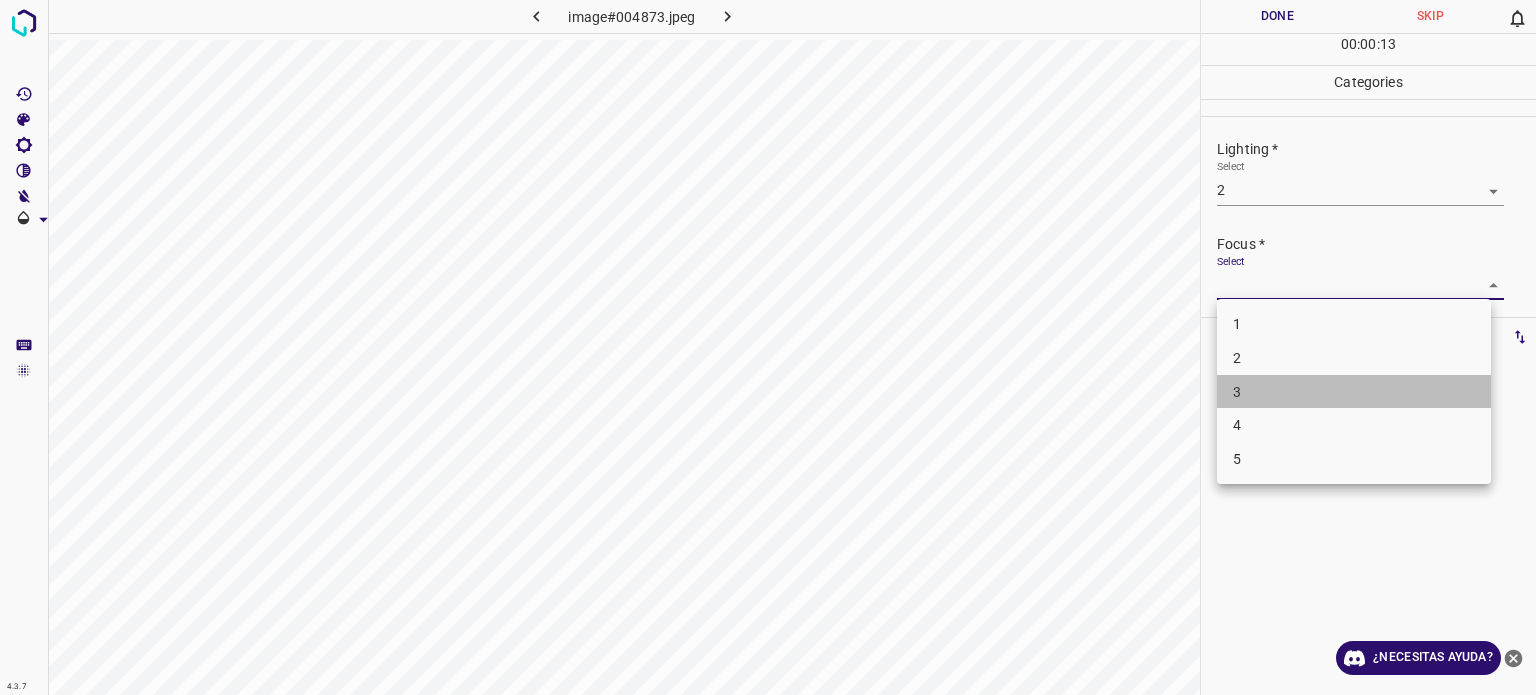 click on "3" at bounding box center [1237, 392] 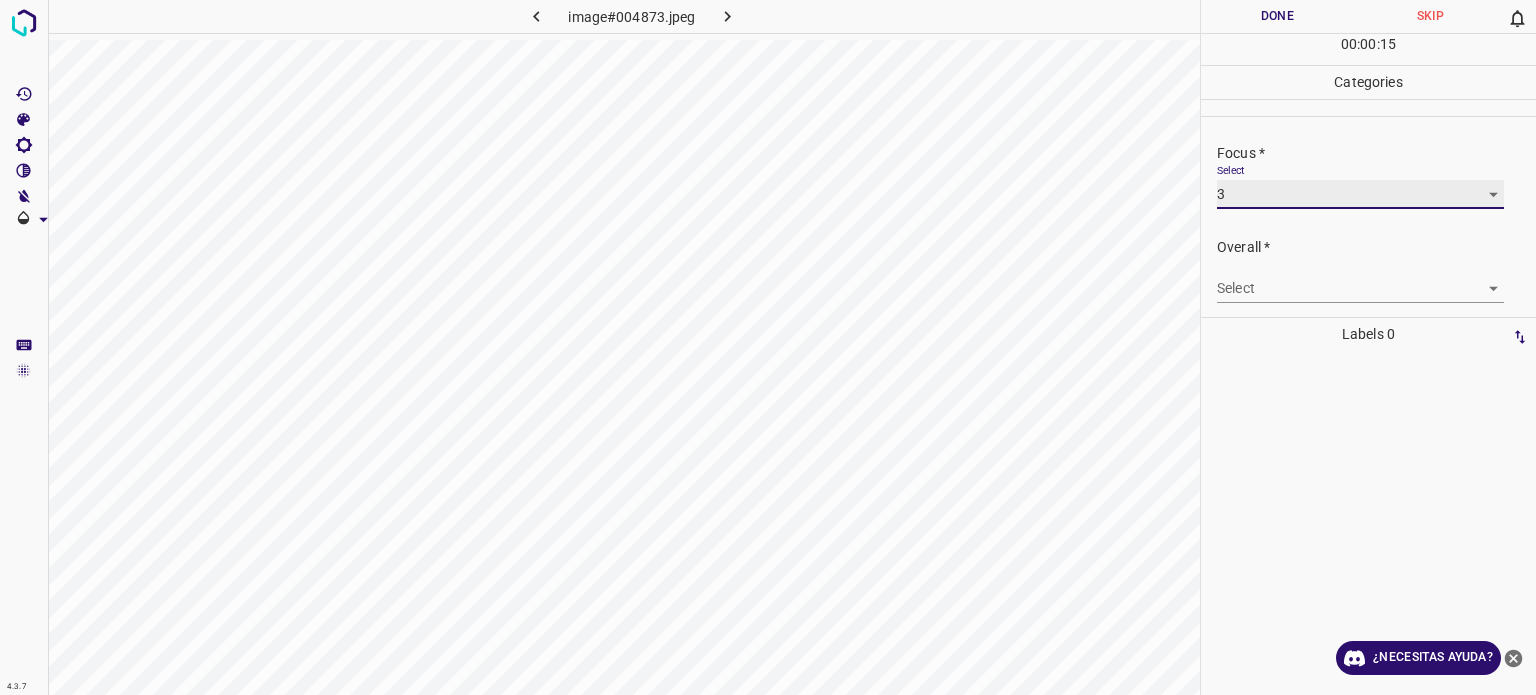 scroll, scrollTop: 98, scrollLeft: 0, axis: vertical 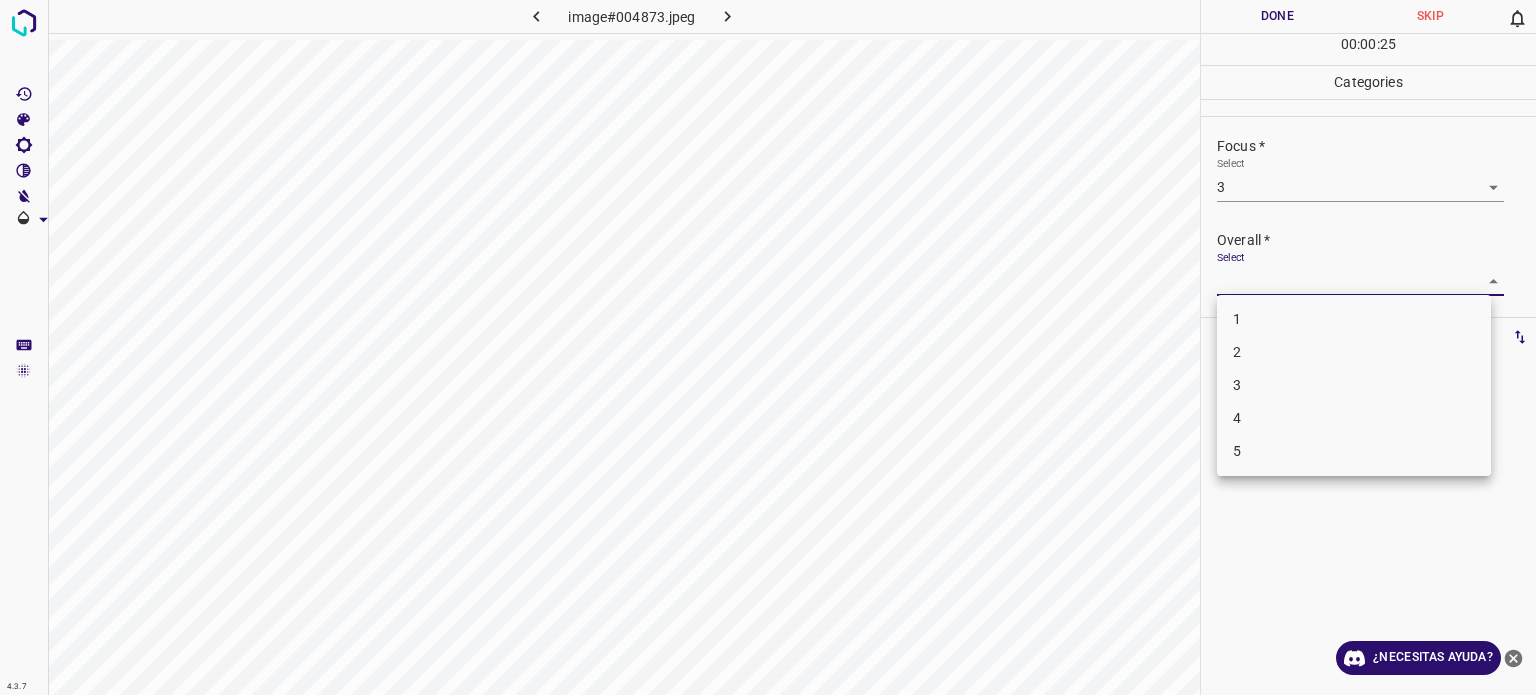 click on "4.3.7 image#004873.jpeg Done Skip 0 00   : 00   : 25   Categories Lighting *  Select 2 2 Focus *  Select 3 3 Overall *  Select ​ Labels   0 Categories 1 Lighting 2 Focus 3 Overall Tools Space Change between modes (Draw & Edit) I Auto labeling R Restore zoom M Zoom in N Zoom out Delete Delete selecte label Filters Z Restore filters X Saturation filter C Brightness filter V Contrast filter B Gray scale filter General O Download ¿Necesitas ayuda? Texto original Valora esta traducción Tu opinión servirá para ayudar a mejorar el Traductor de Google - Texto - Esconder - Borrar 1 2 3 4 5" at bounding box center (768, 347) 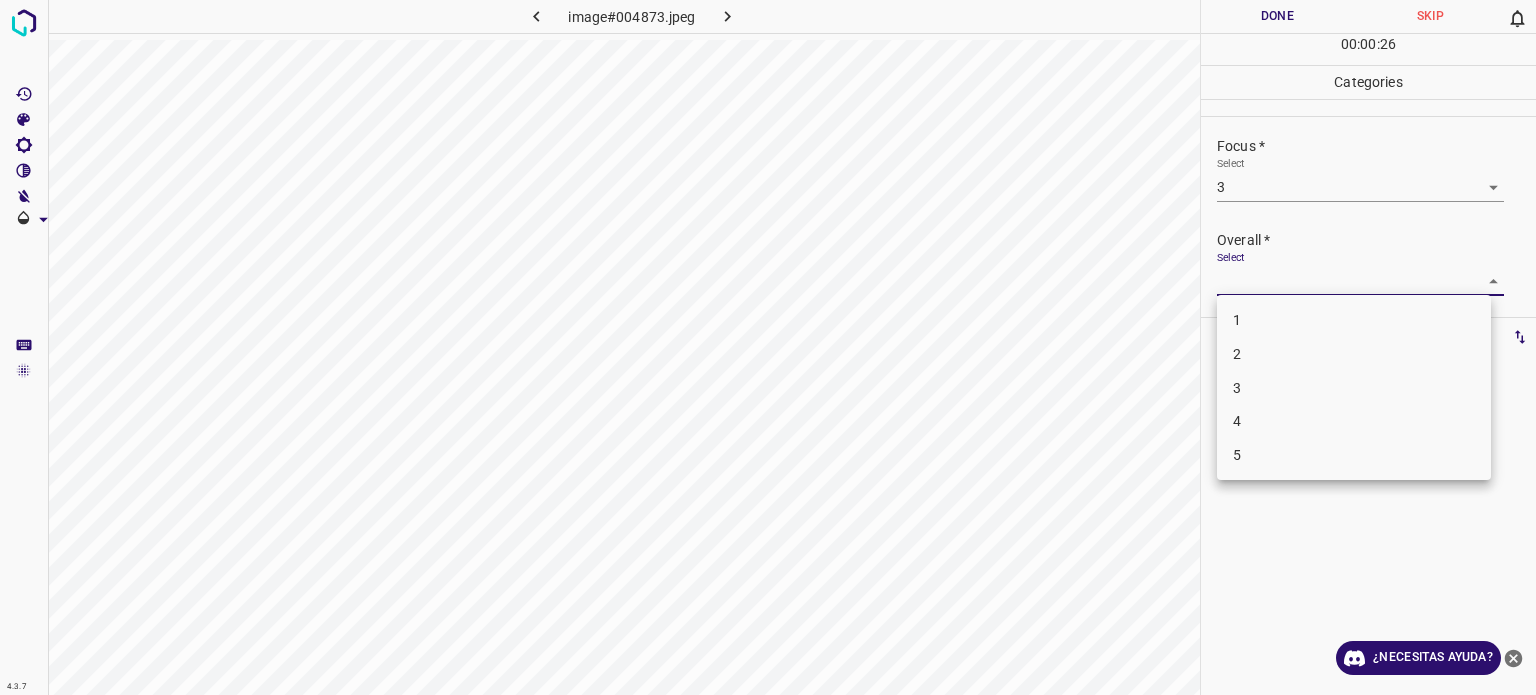 click on "3" at bounding box center (1237, 387) 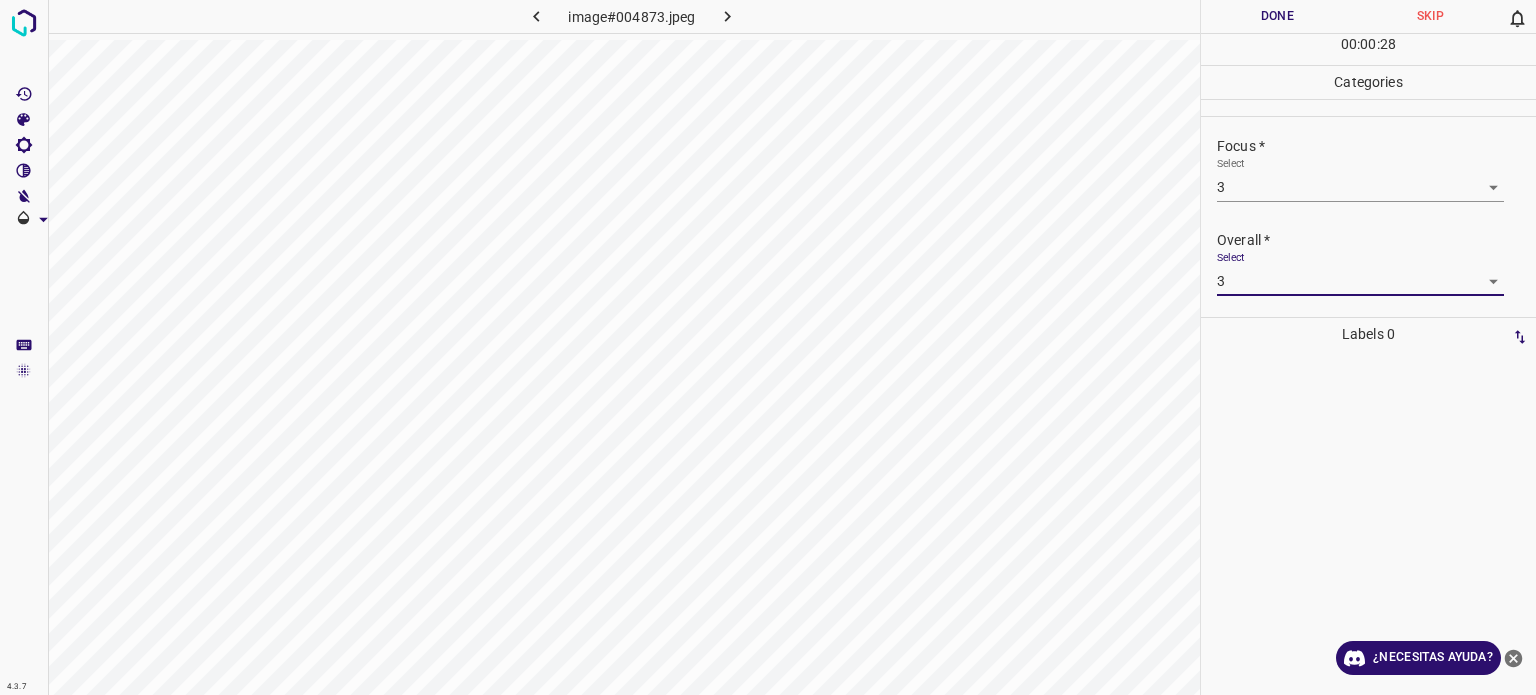 click on "Done" at bounding box center [1277, 16] 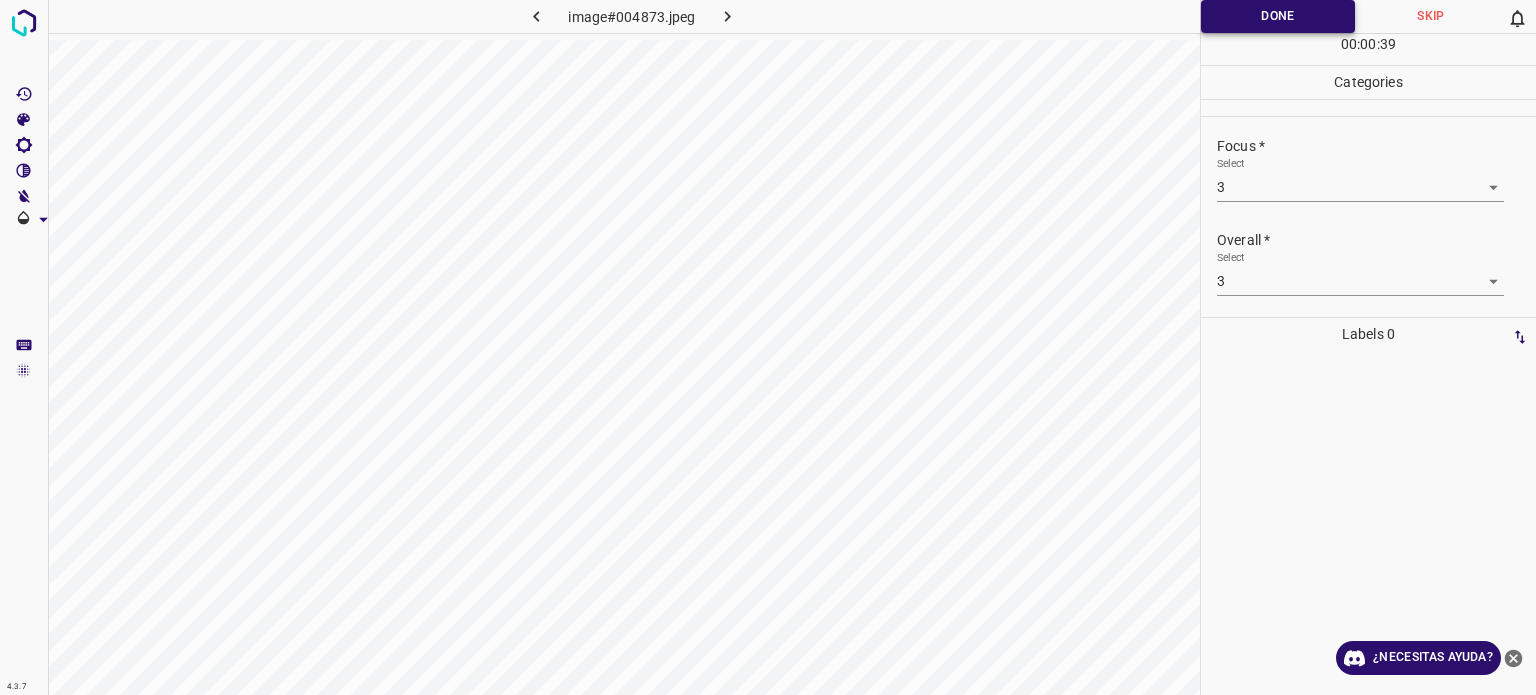 click on "Done" at bounding box center [1278, 16] 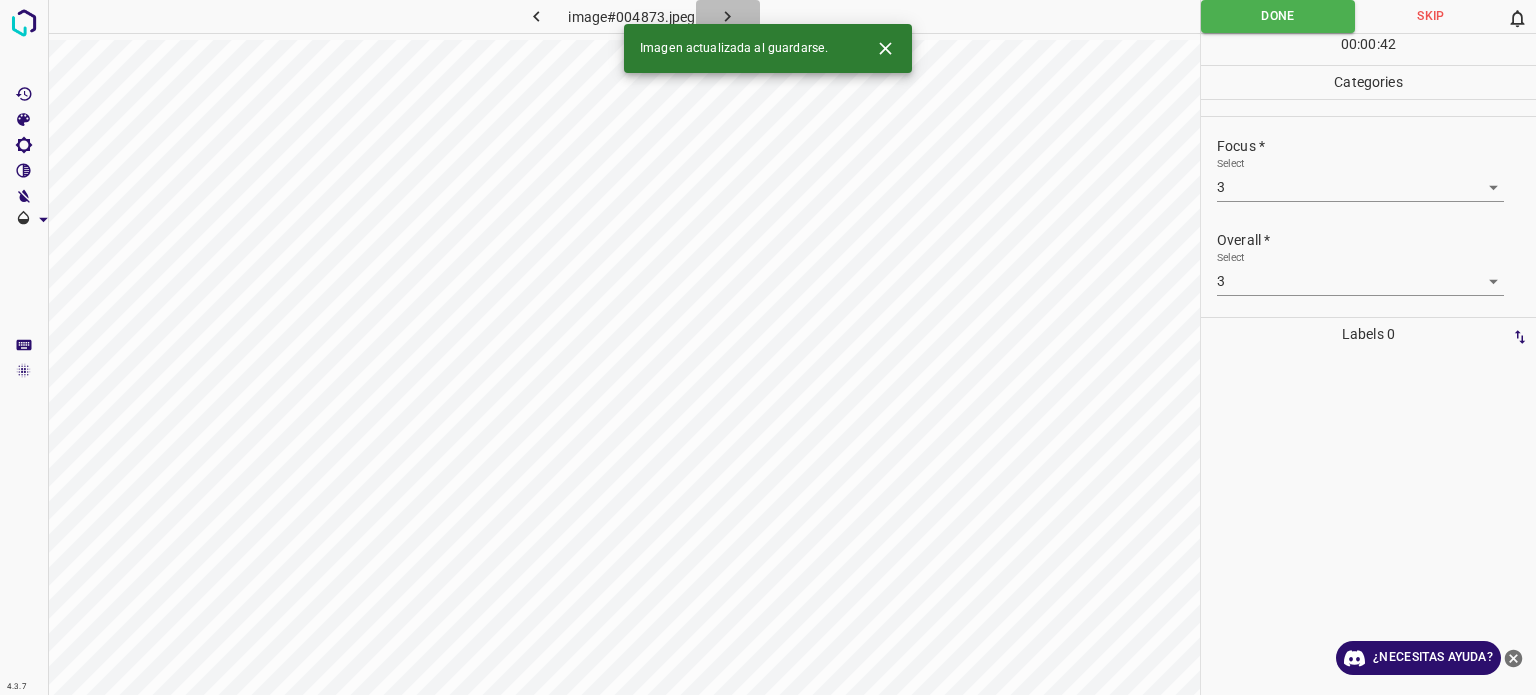 click 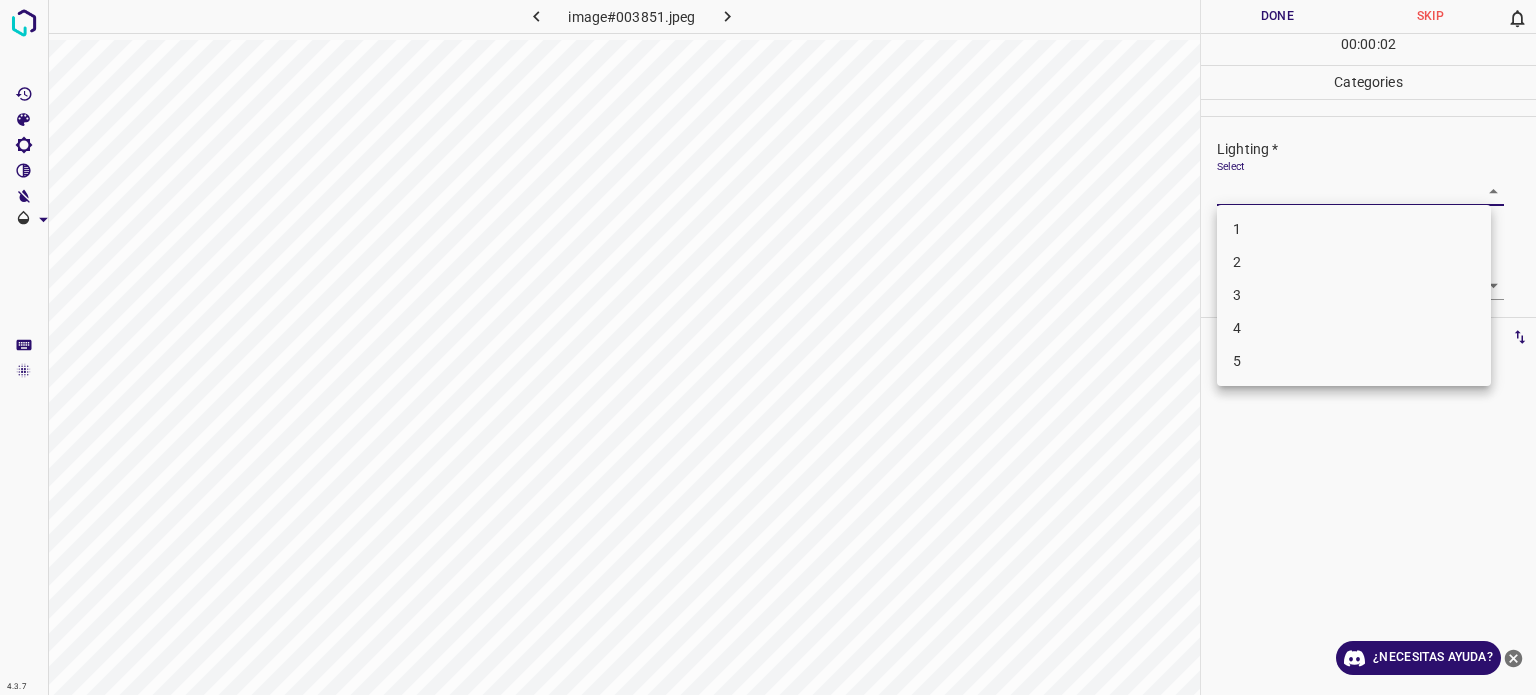 click on "4.3.7 image#003851.jpeg Done Skip 0 00   : 00   : 02   Categories Lighting *  Select ​ Focus *  Select ​ Overall *  Select ​ Labels   0 Categories 1 Lighting 2 Focus 3 Overall Tools Space Change between modes (Draw & Edit) I Auto labeling R Restore zoom M Zoom in N Zoom out Delete Delete selecte label Filters Z Restore filters X Saturation filter C Brightness filter V Contrast filter B Gray scale filter General O Download ¿Necesitas ayuda? Texto original Valora esta traducción Tu opinión servirá para ayudar a mejorar el Traductor de Google - Texto - Esconder - Borrar 1 2 3 4 5" at bounding box center (768, 347) 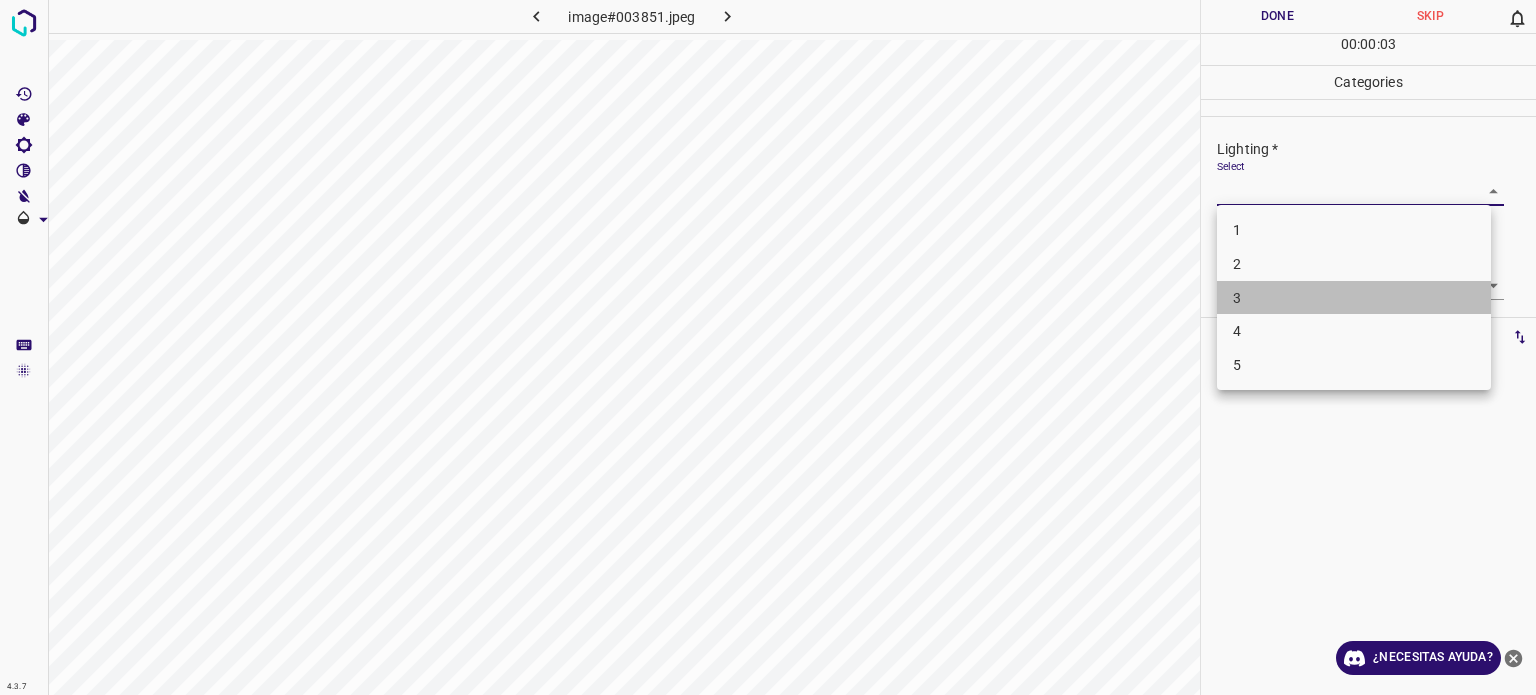 click on "3" at bounding box center [1237, 297] 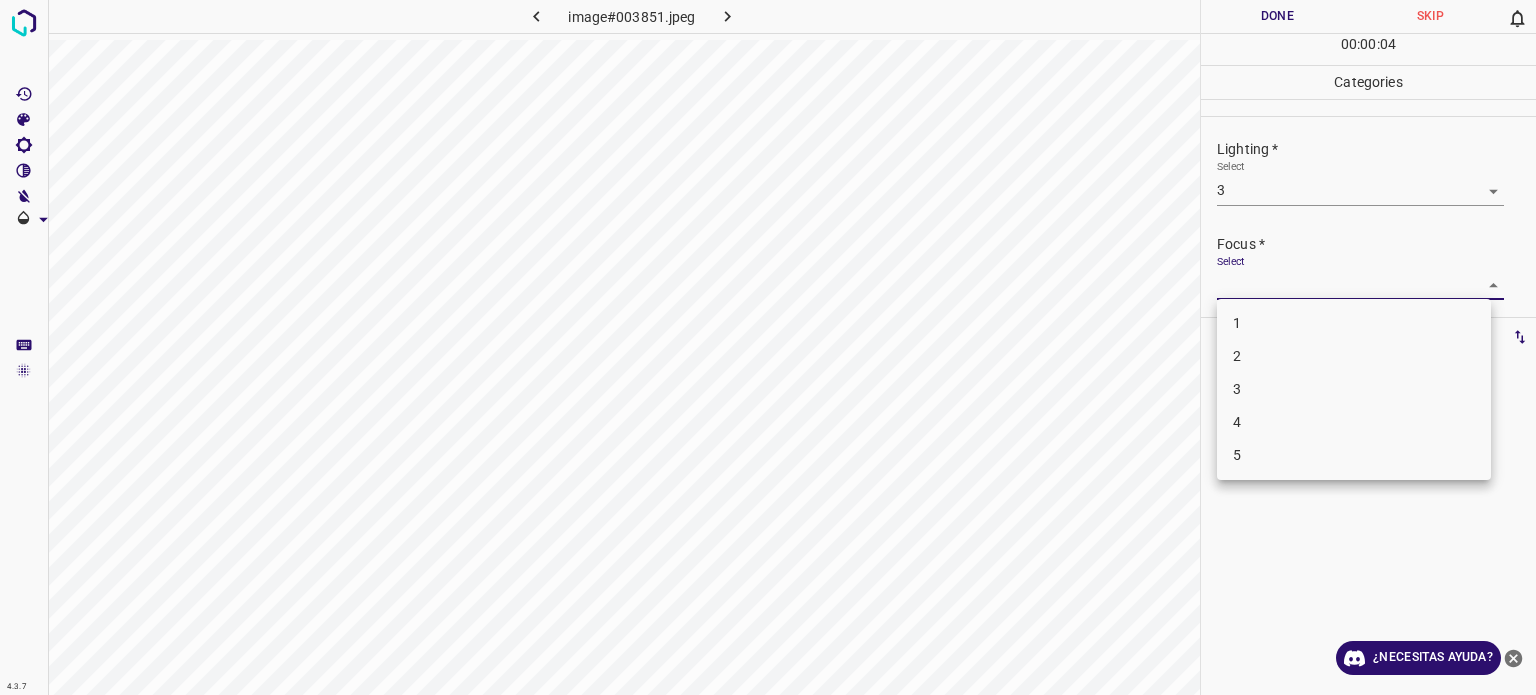 click on "4.3.7 image#003851.jpeg Done Skip 0 00   : 00   : 04   Categories Lighting *  Select 3 3 Focus *  Select ​ Overall *  Select ​ Labels   0 Categories 1 Lighting 2 Focus 3 Overall Tools Space Change between modes (Draw & Edit) I Auto labeling R Restore zoom M Zoom in N Zoom out Delete Delete selecte label Filters Z Restore filters X Saturation filter C Brightness filter V Contrast filter B Gray scale filter General O Download ¿Necesitas ayuda? Texto original Valora esta traducción Tu opinión servirá para ayudar a mejorar el Traductor de Google - Texto - Esconder - Borrar 1 2 3 4 5" at bounding box center [768, 347] 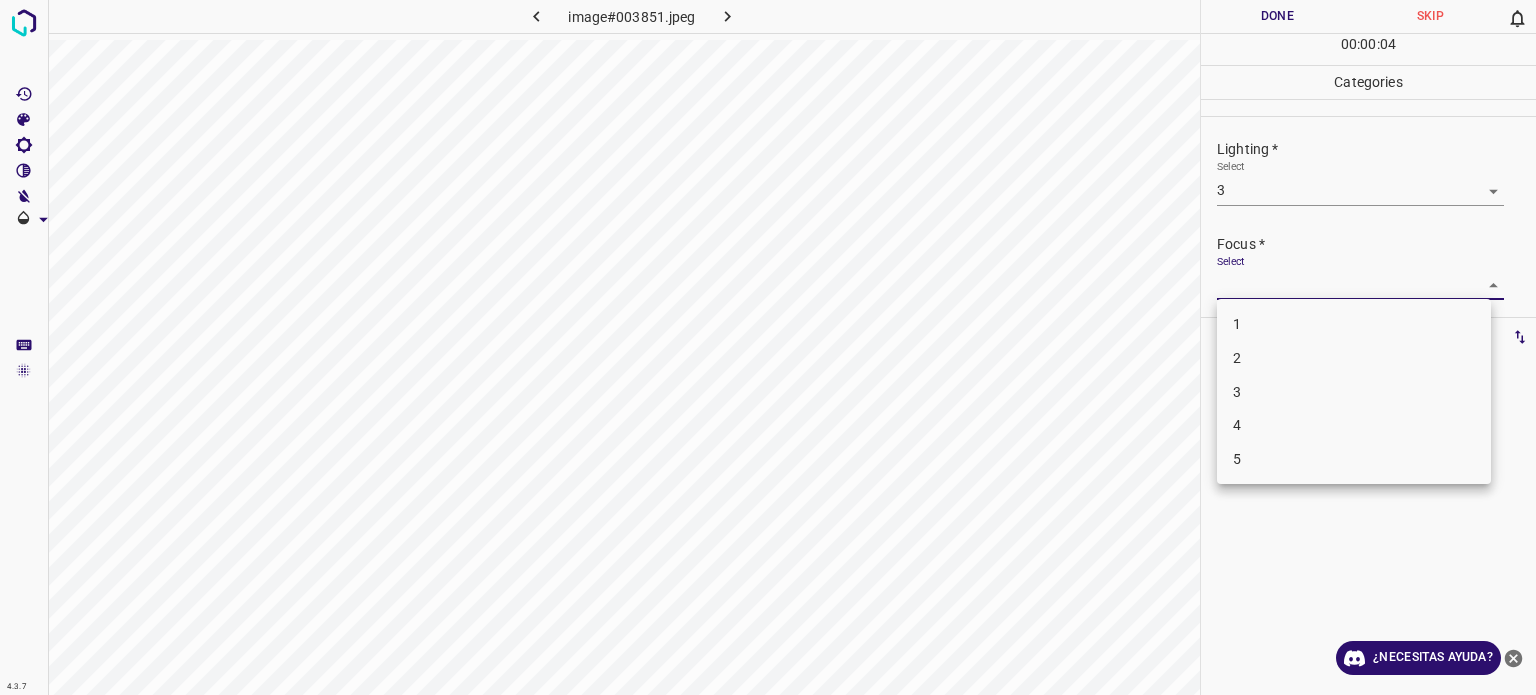click at bounding box center (768, 347) 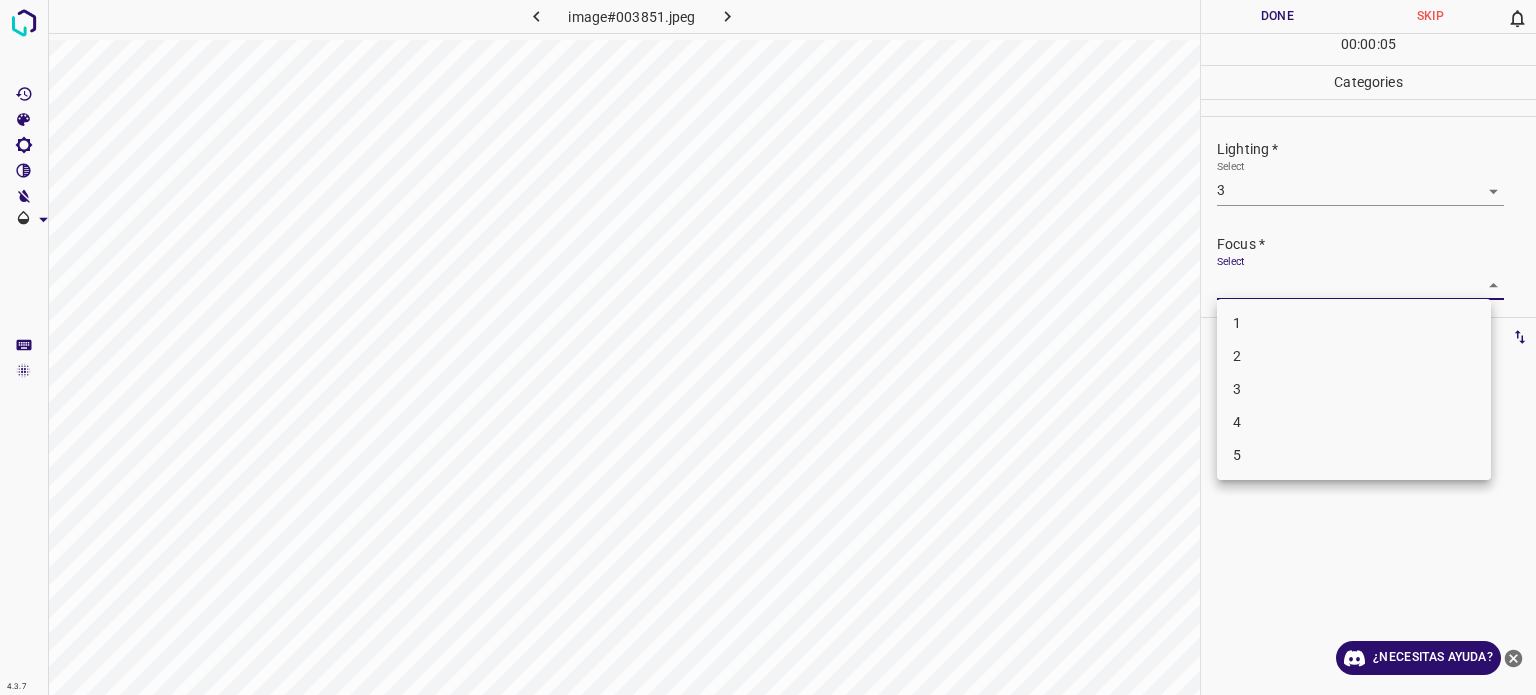 click on "4.3.7 image#003851.jpeg Done Skip 0 00   : 00   : 05   Categories Lighting *  Select 3 3 Focus *  Select ​ Overall *  Select ​ Labels   0 Categories 1 Lighting 2 Focus 3 Overall Tools Space Change between modes (Draw & Edit) I Auto labeling R Restore zoom M Zoom in N Zoom out Delete Delete selecte label Filters Z Restore filters X Saturation filter C Brightness filter V Contrast filter B Gray scale filter General O Download ¿Necesitas ayuda? Texto original Valora esta traducción Tu opinión servirá para ayudar a mejorar el Traductor de Google - Texto - Esconder - Borrar 1 2 3 4 5" at bounding box center (768, 347) 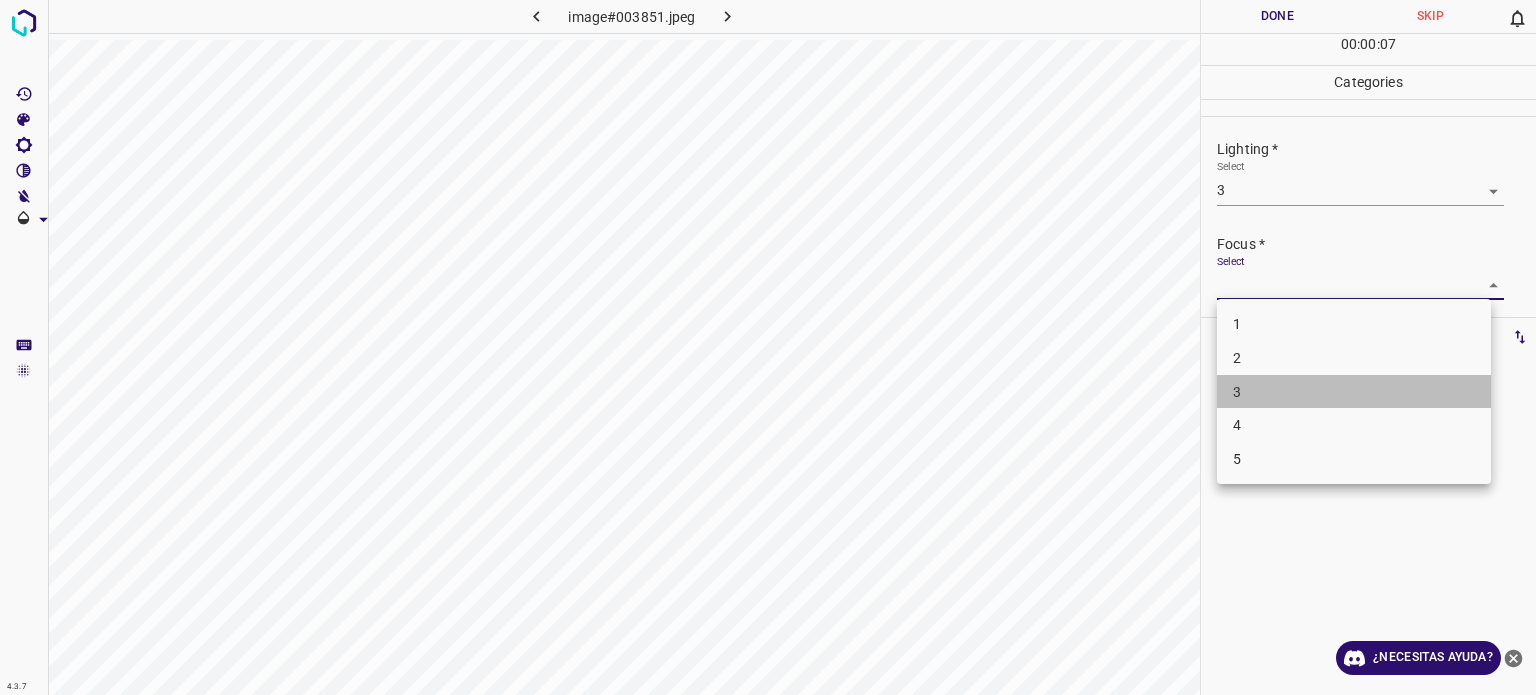 click on "3" at bounding box center [1354, 392] 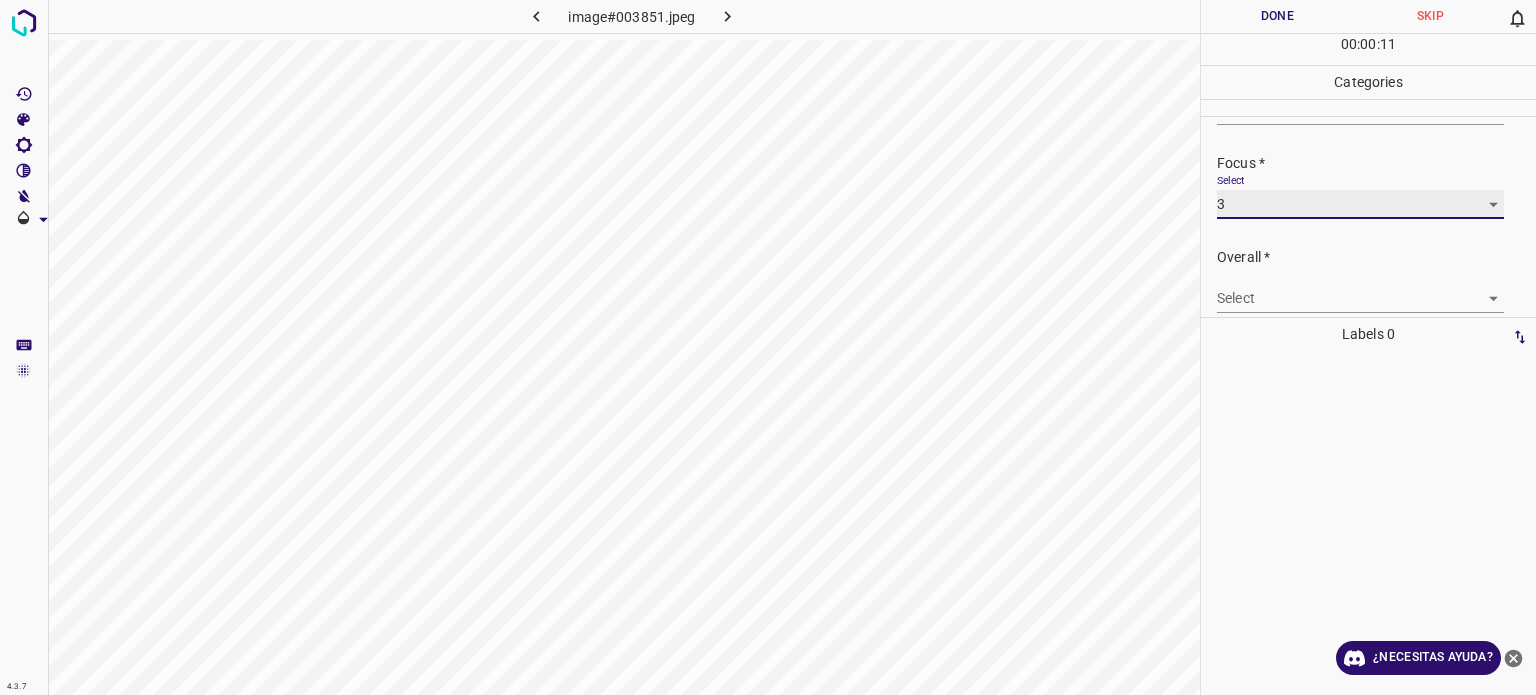 scroll, scrollTop: 98, scrollLeft: 0, axis: vertical 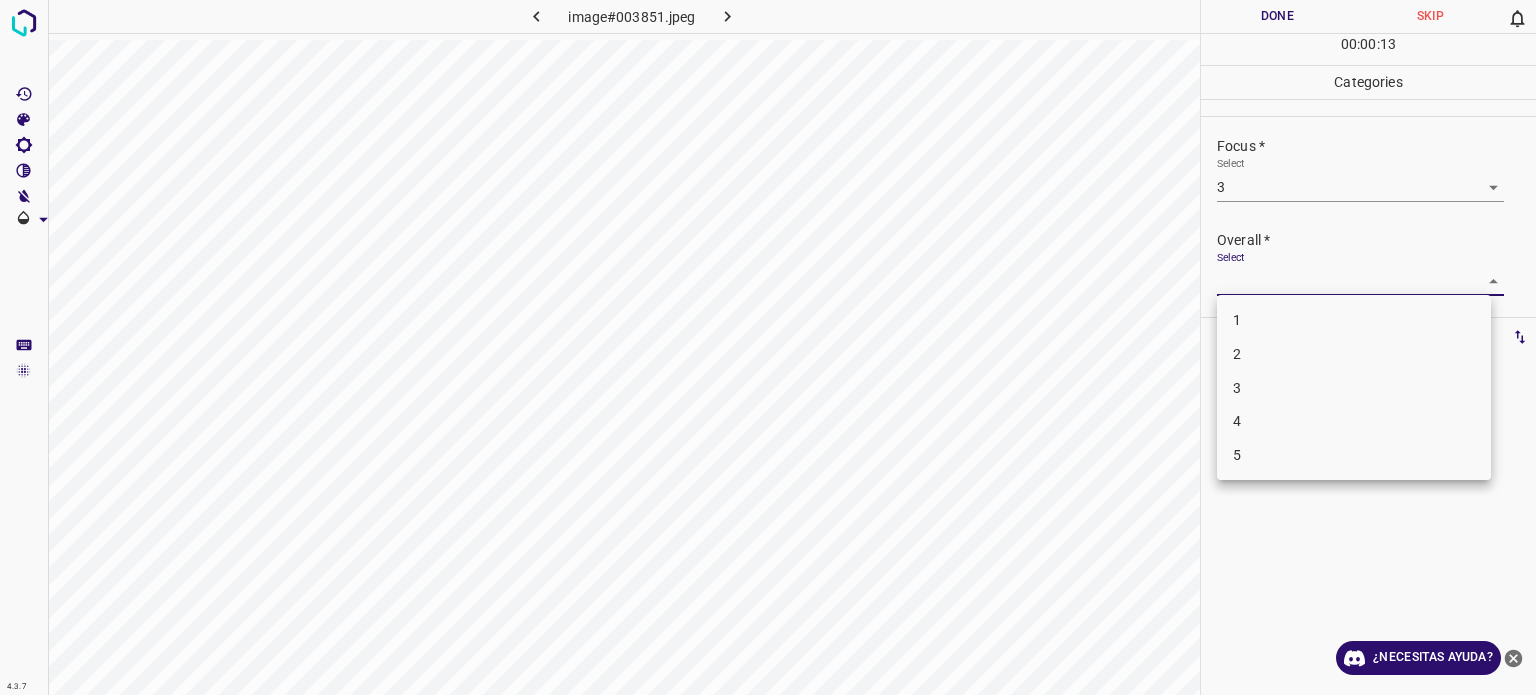 click on "4.3.7 image#003851.jpeg Done Skip 0 00   : 00   : 13   Categories Lighting *  Select 3 3 Focus *  Select 3 3 Overall *  Select ​ Labels   0 Categories 1 Lighting 2 Focus 3 Overall Tools Space Change between modes (Draw & Edit) I Auto labeling R Restore zoom M Zoom in N Zoom out Delete Delete selecte label Filters Z Restore filters X Saturation filter C Brightness filter V Contrast filter B Gray scale filter General O Download ¿Necesitas ayuda? Texto original Valora esta traducción Tu opinión servirá para ayudar a mejorar el Traductor de Google - Texto - Esconder - Borrar 1 2 3 4 5" at bounding box center (768, 347) 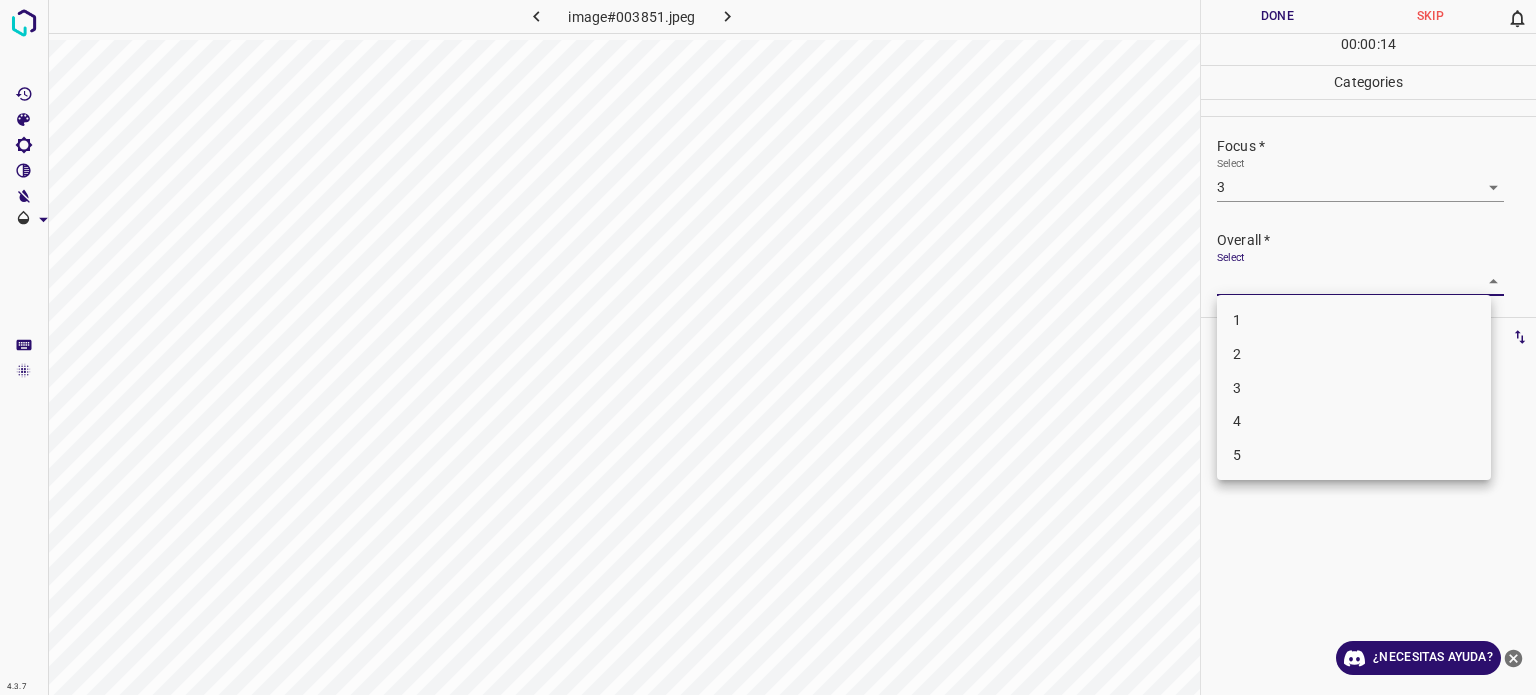 click on "3" at bounding box center [1354, 388] 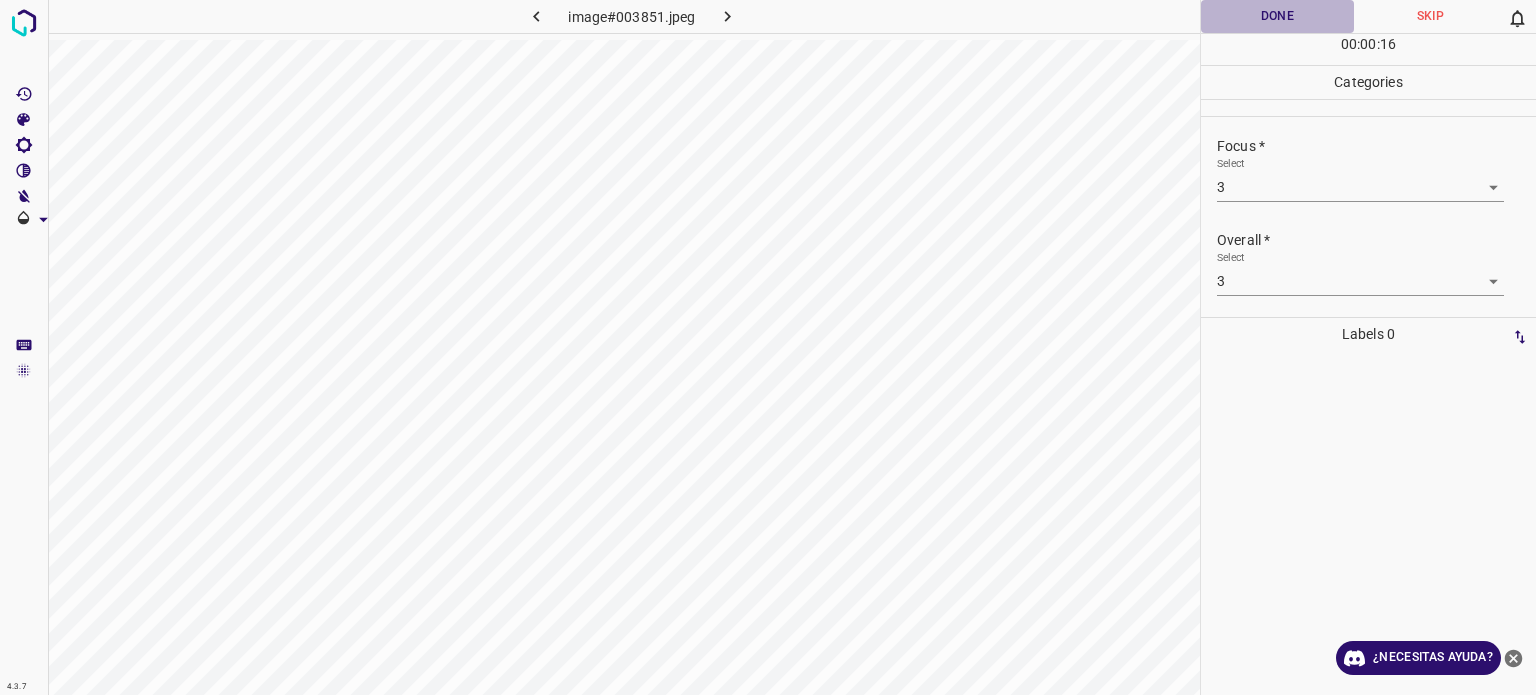 click on "Done" at bounding box center (1277, 16) 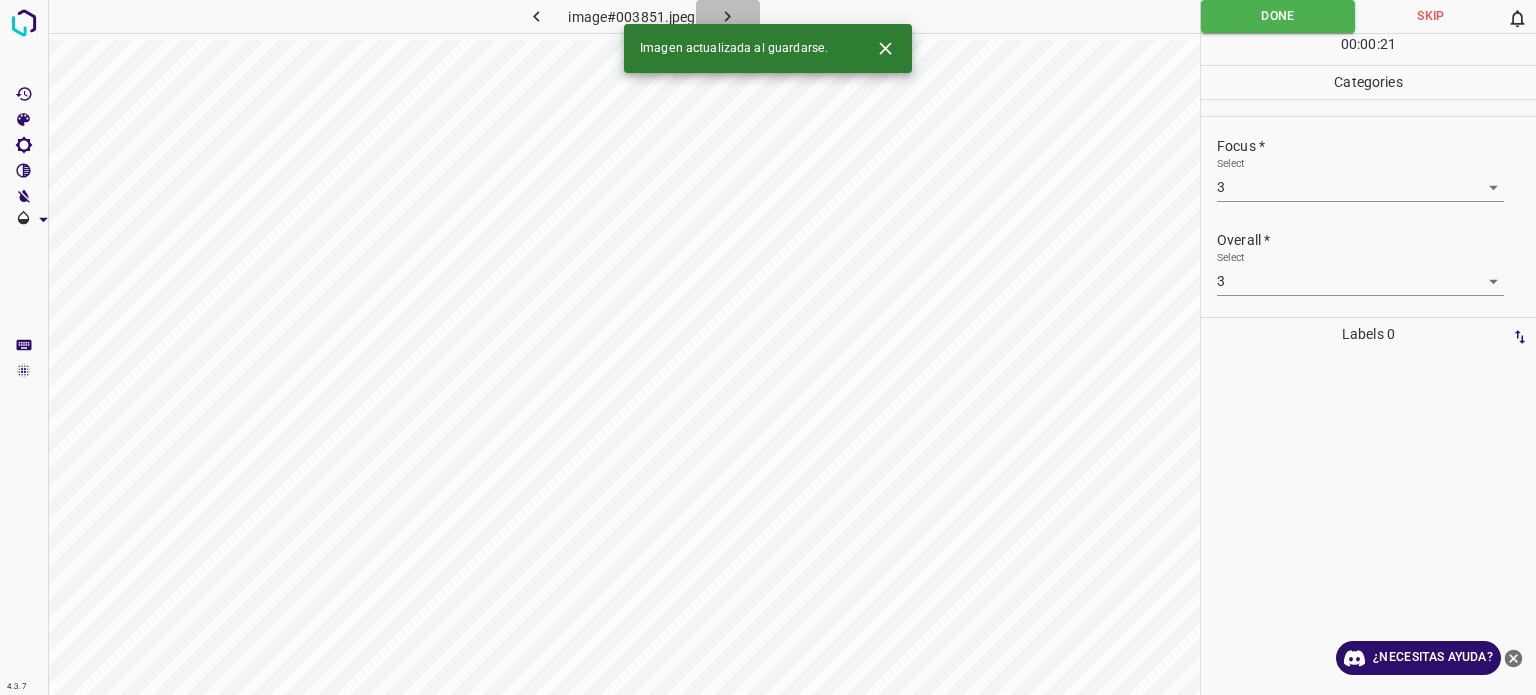 click 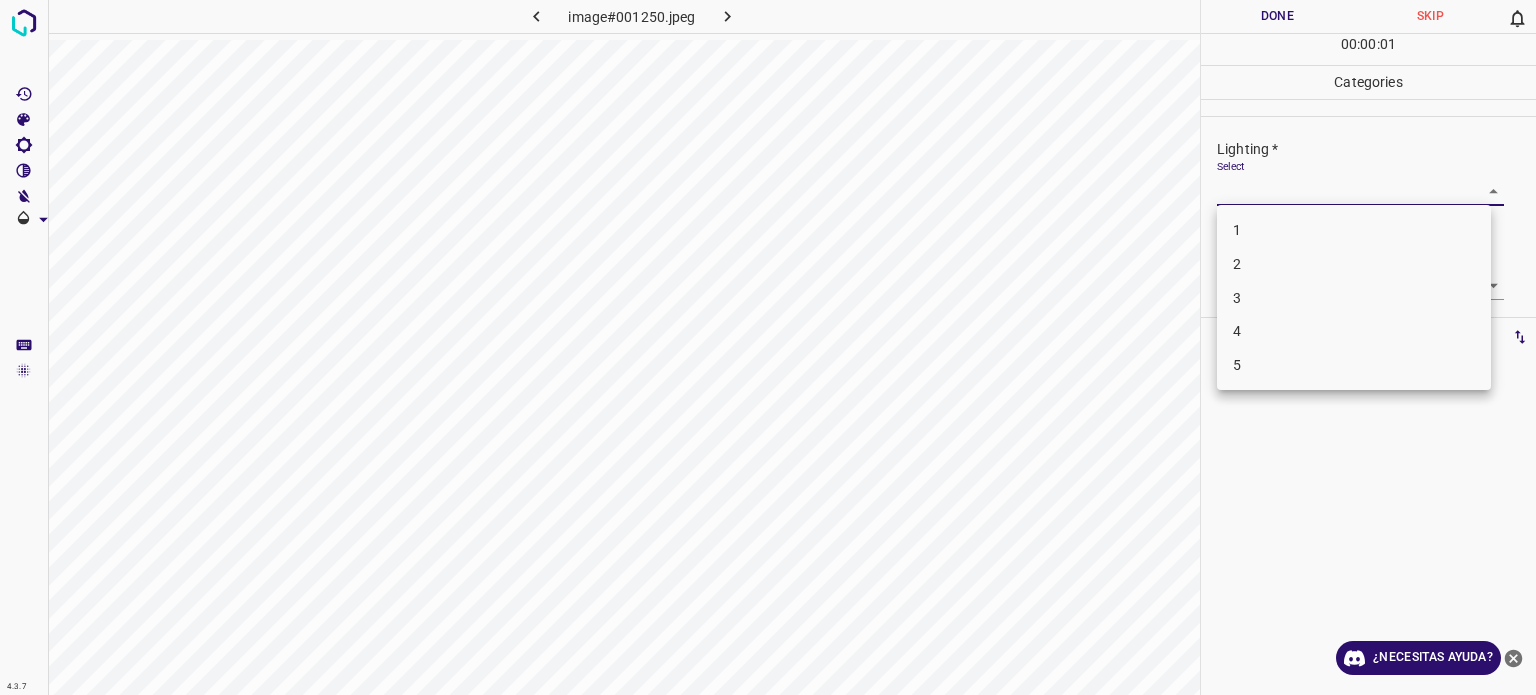 click on "4.3.7 image#001250.jpeg Done Skip 0 00   : 00   : 01   Categories Lighting *  Select ​ Focus *  Select ​ Overall *  Select ​ Labels   0 Categories 1 Lighting 2 Focus 3 Overall Tools Space Change between modes (Draw & Edit) I Auto labeling R Restore zoom M Zoom in N Zoom out Delete Delete selecte label Filters Z Restore filters X Saturation filter C Brightness filter V Contrast filter B Gray scale filter General O Download ¿Necesitas ayuda? Texto original Valora esta traducción Tu opinión servirá para ayudar a mejorar el Traductor de Google - Texto - Esconder - Borrar 1 2 3 4 5" at bounding box center (768, 347) 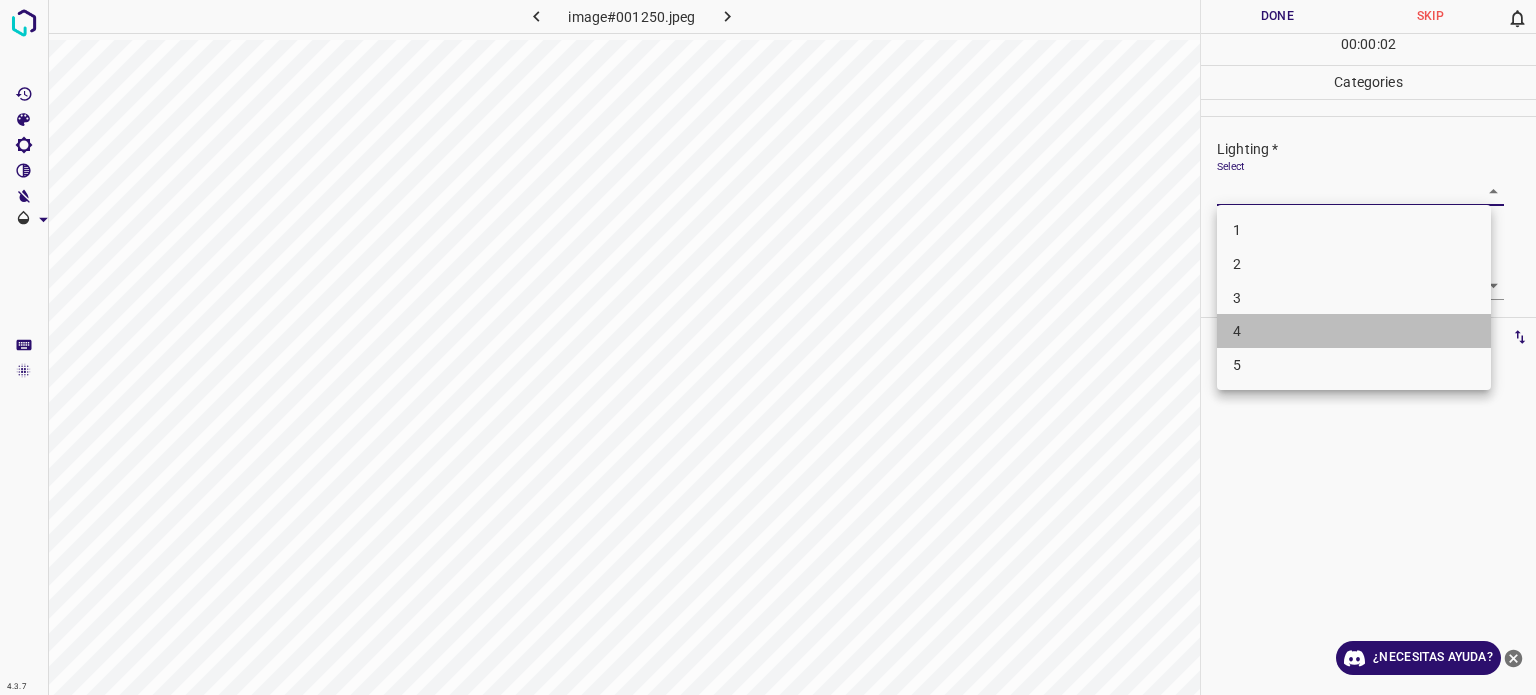 click on "4" at bounding box center [1237, 331] 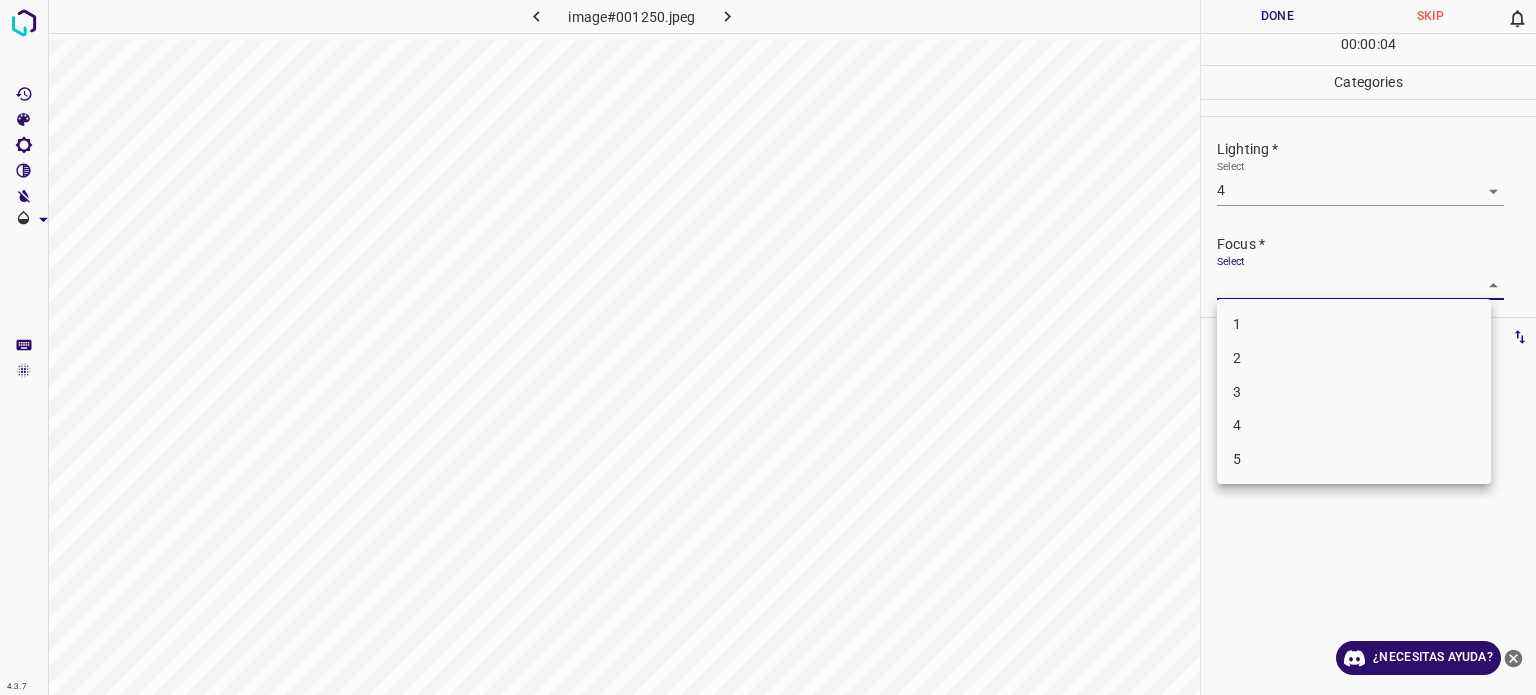 click on "4.3.7 image#001250.jpeg Done Skip 0 00   : 00   : 04   Categories Lighting *  Select 4 4 Focus *  Select ​ Overall *  Select ​ Labels   0 Categories 1 Lighting 2 Focus 3 Overall Tools Space Change between modes (Draw & Edit) I Auto labeling R Restore zoom M Zoom in N Zoom out Delete Delete selecte label Filters Z Restore filters X Saturation filter C Brightness filter V Contrast filter B Gray scale filter General O Download ¿Necesitas ayuda? Texto original Valora esta traducción Tu opinión servirá para ayudar a mejorar el Traductor de Google - Texto - Esconder - Borrar 1 2 3 4 5" at bounding box center (768, 347) 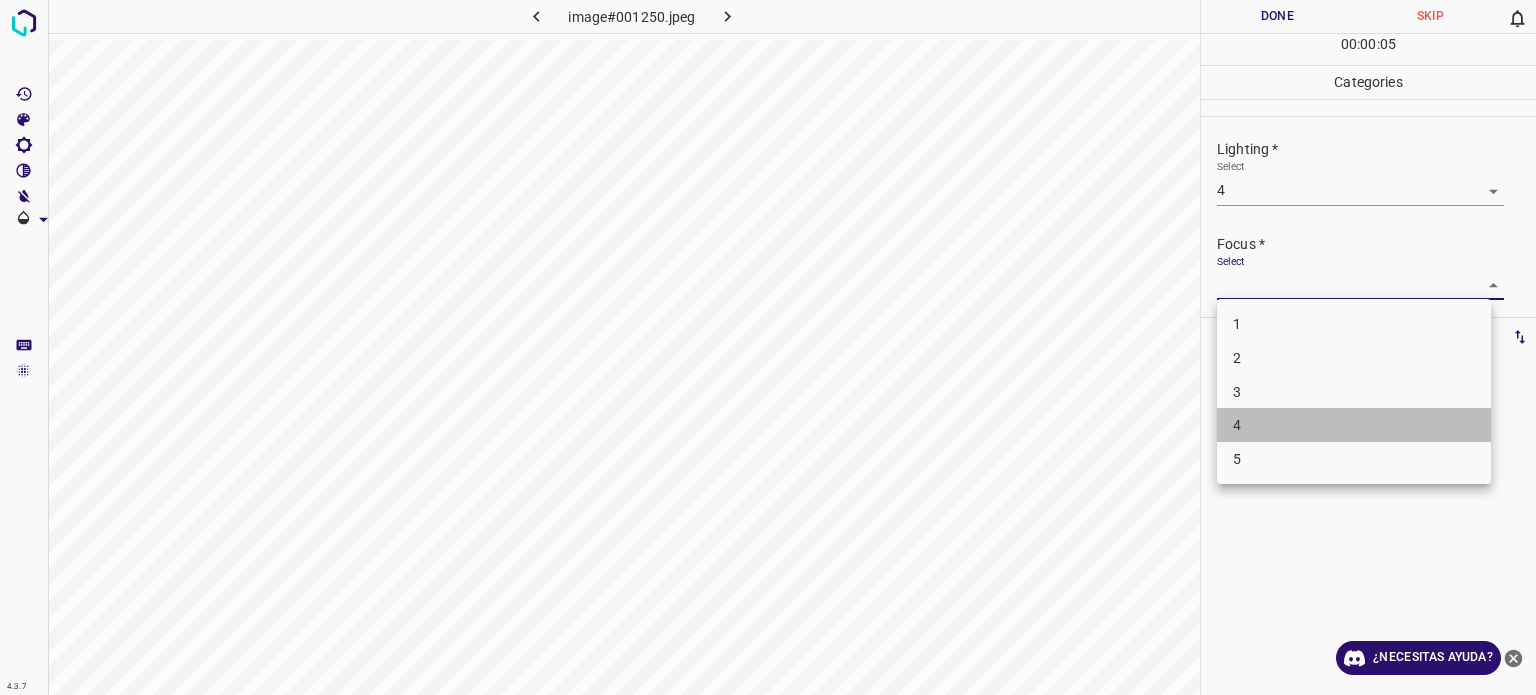 click on "4" at bounding box center [1237, 425] 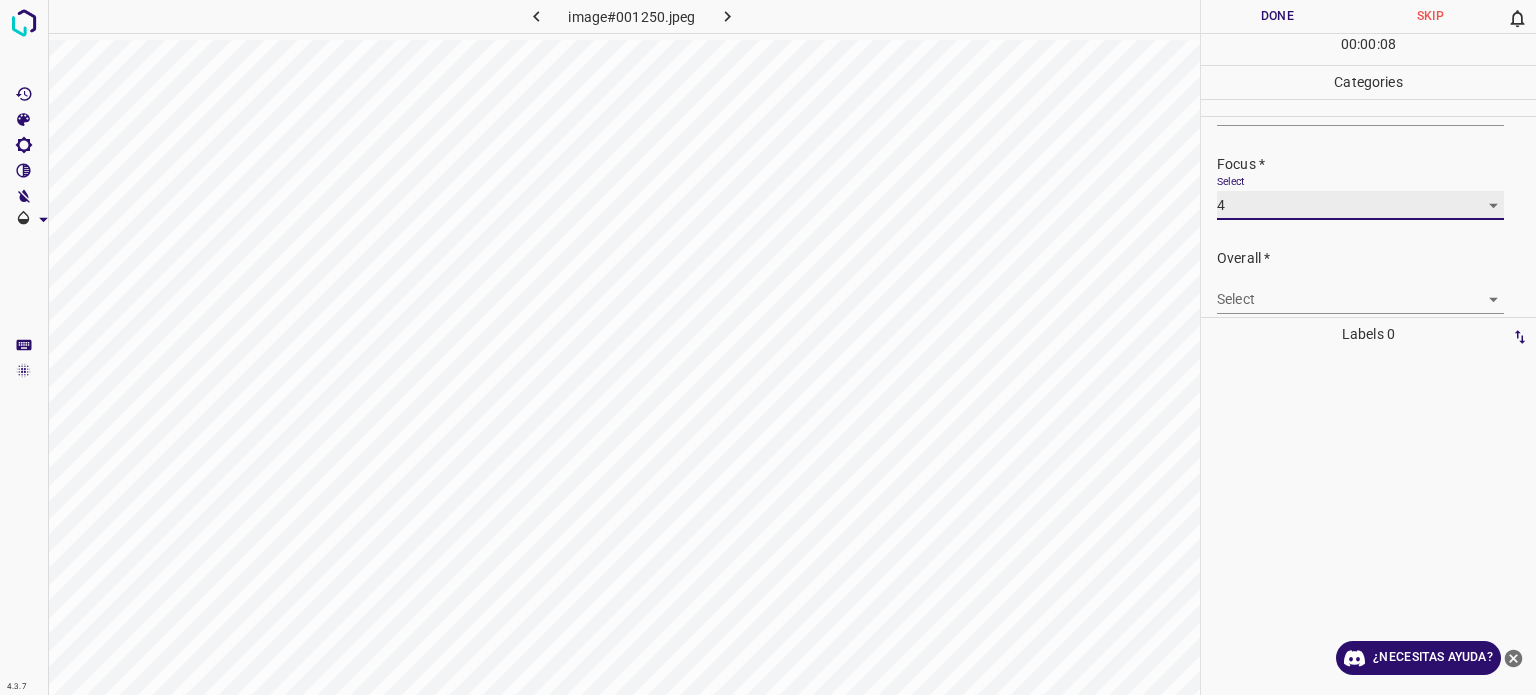 scroll, scrollTop: 98, scrollLeft: 0, axis: vertical 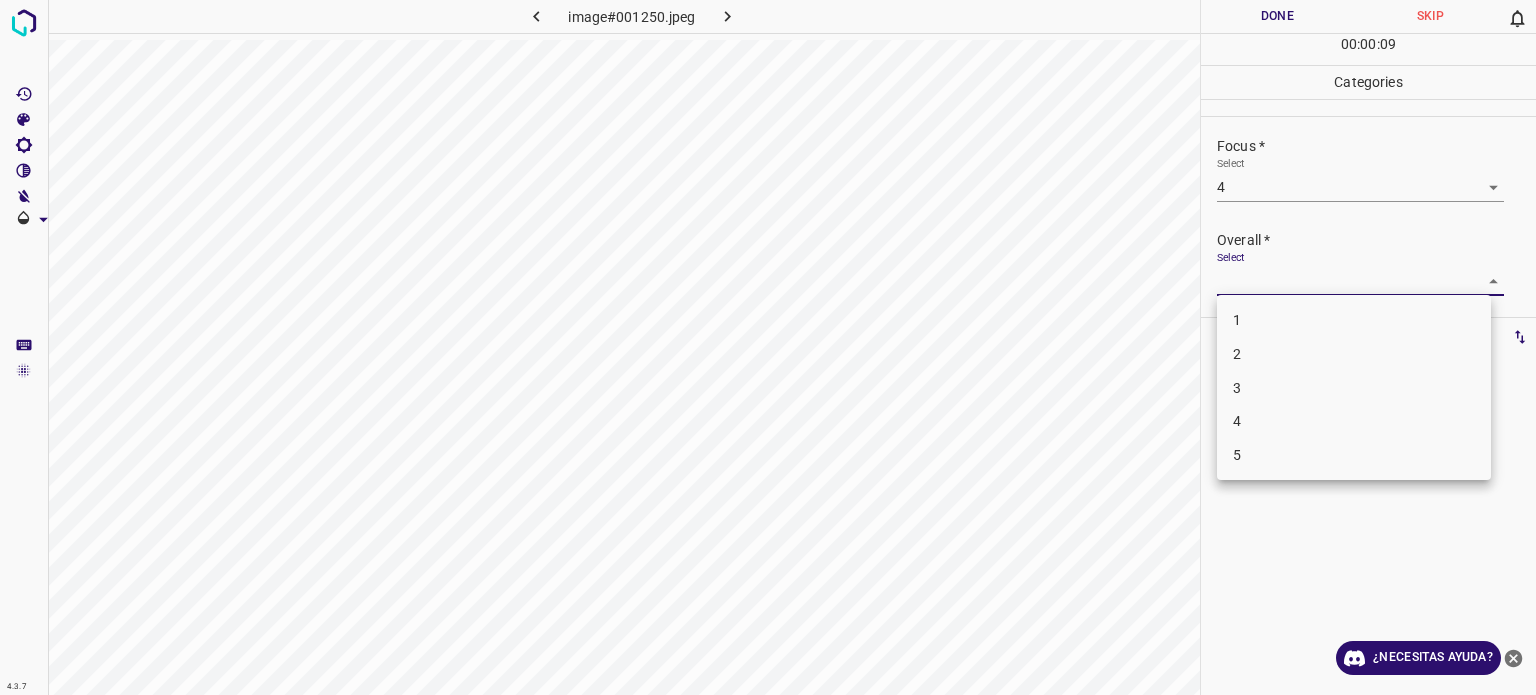 click on "4.3.7 image#001250.jpeg Done Skip 0 00   : 00   : 09   Categories Lighting *  Select 4 4 Focus *  Select 4 4 Overall *  Select ​ Labels   0 Categories 1 Lighting 2 Focus 3 Overall Tools Space Change between modes (Draw & Edit) I Auto labeling R Restore zoom M Zoom in N Zoom out Delete Delete selecte label Filters Z Restore filters X Saturation filter C Brightness filter V Contrast filter B Gray scale filter General O Download ¿Necesitas ayuda? Texto original Valora esta traducción Tu opinión servirá para ayudar a mejorar el Traductor de Google - Texto - Esconder - Borrar 1 2 3 4 5" at bounding box center (768, 347) 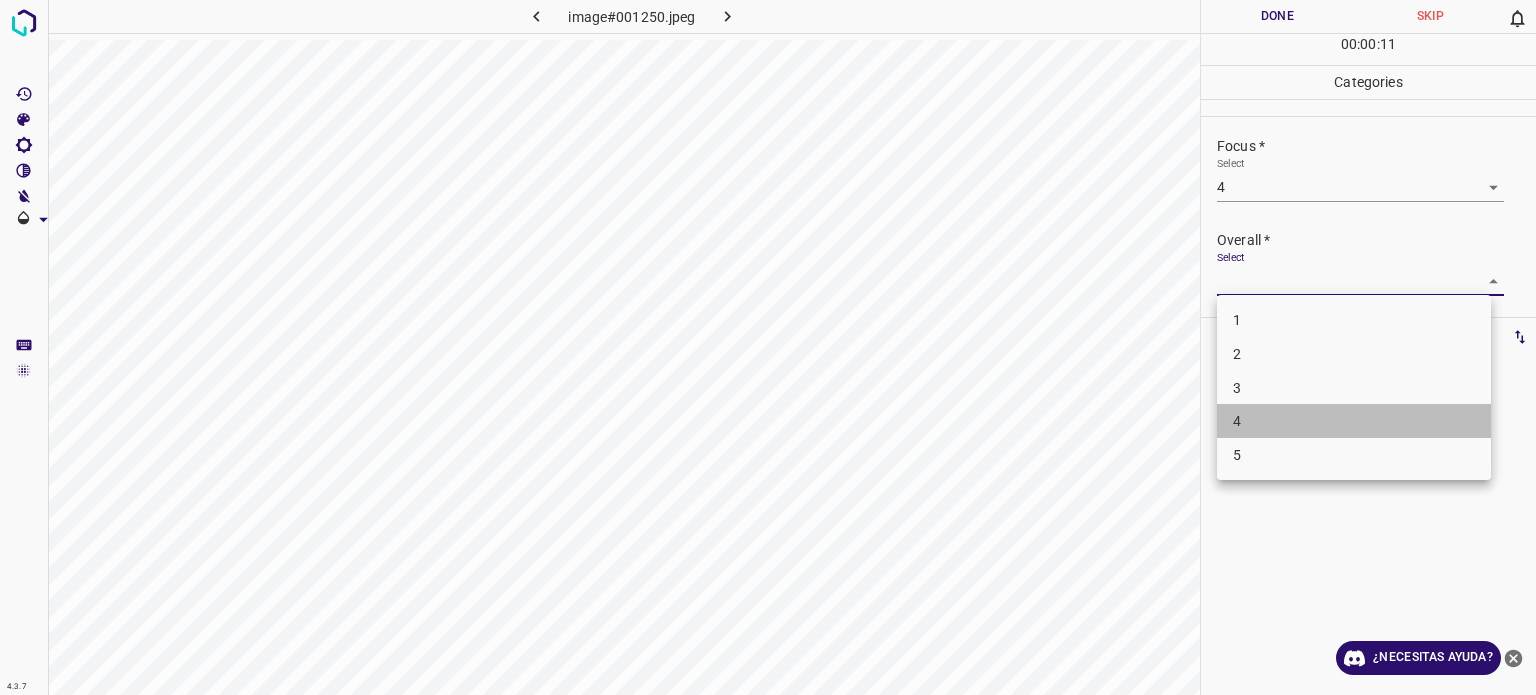 click on "4" at bounding box center [1354, 421] 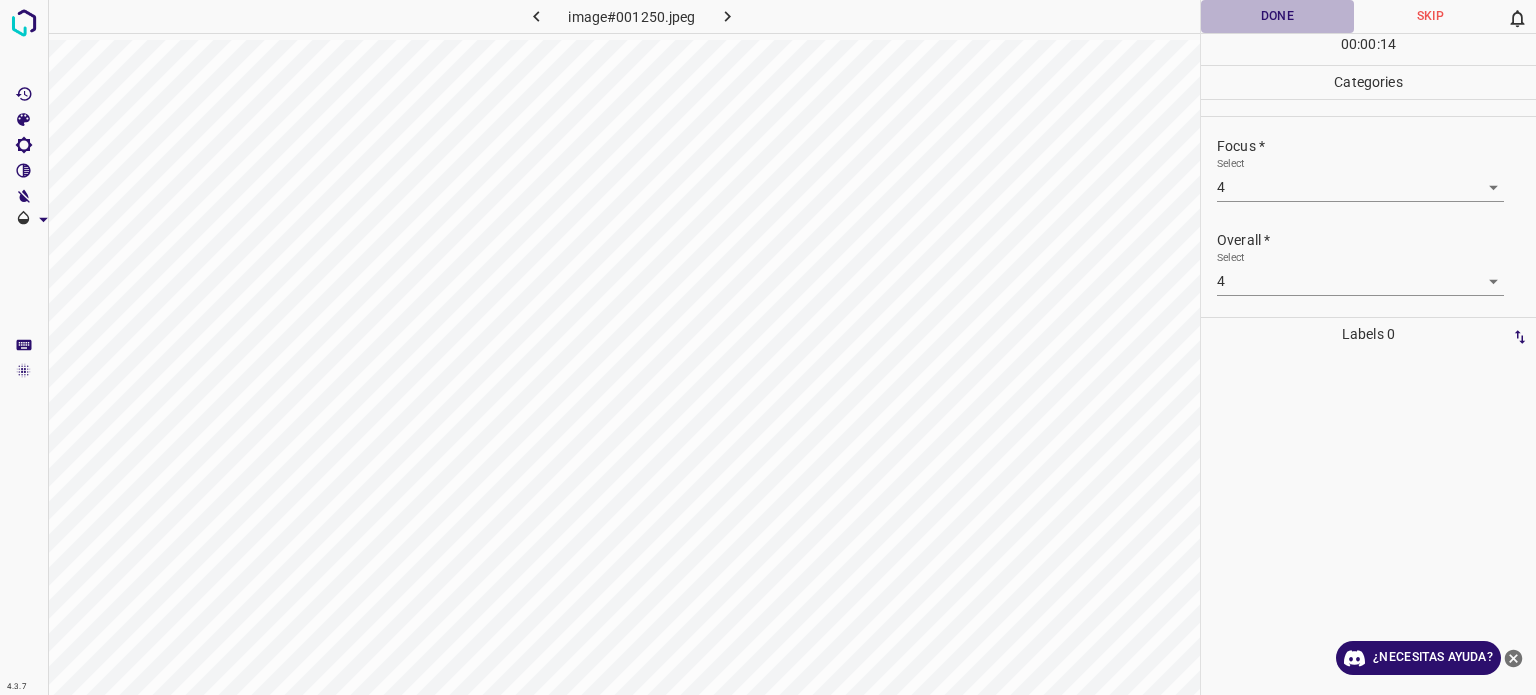 click on "Done" at bounding box center (1277, 16) 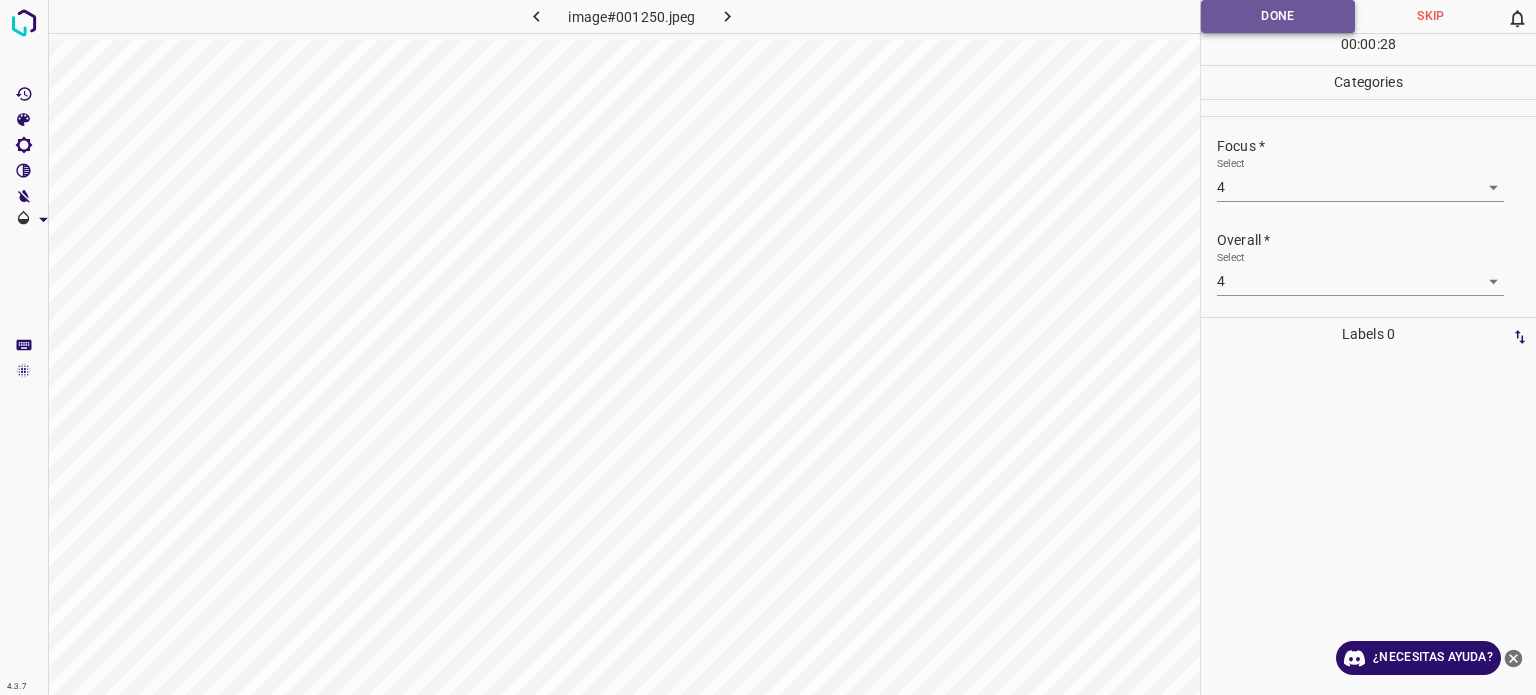click on "Done" at bounding box center [1278, 16] 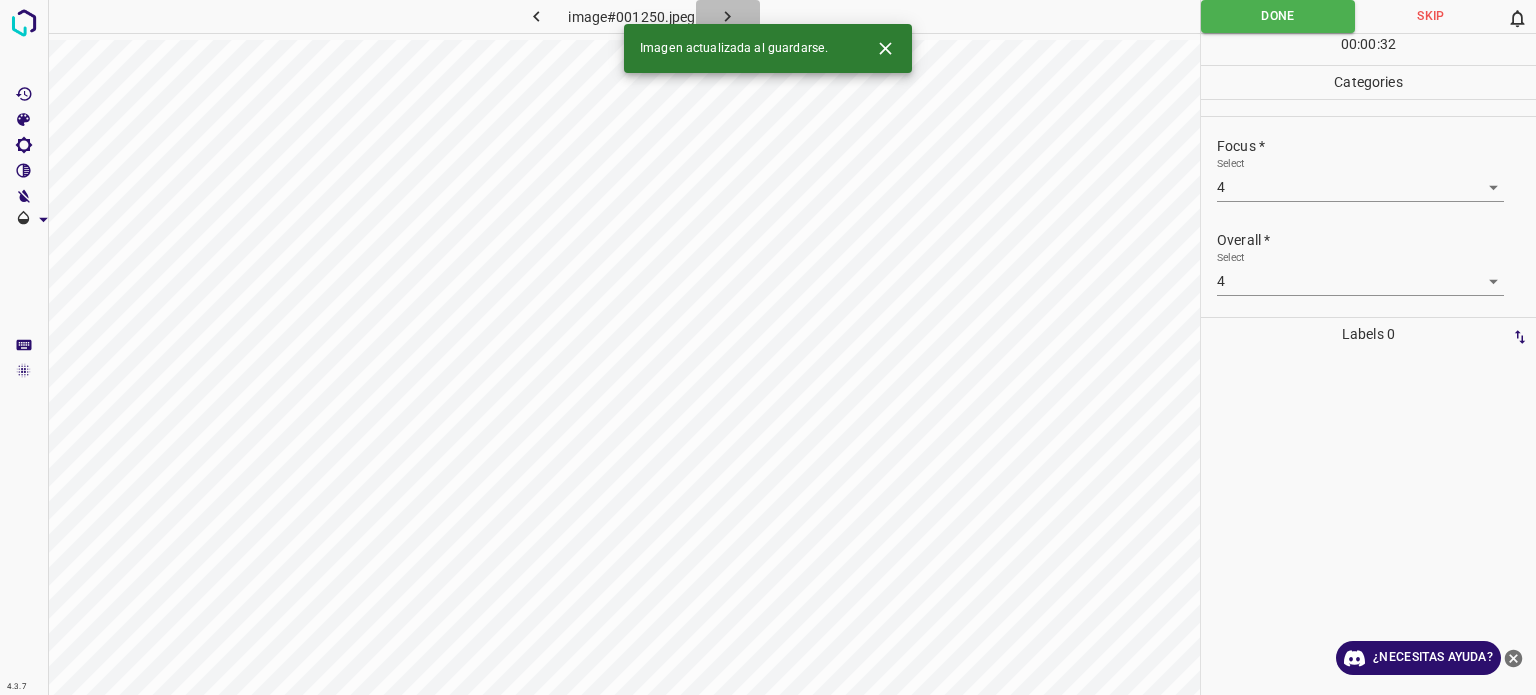 click at bounding box center (728, 16) 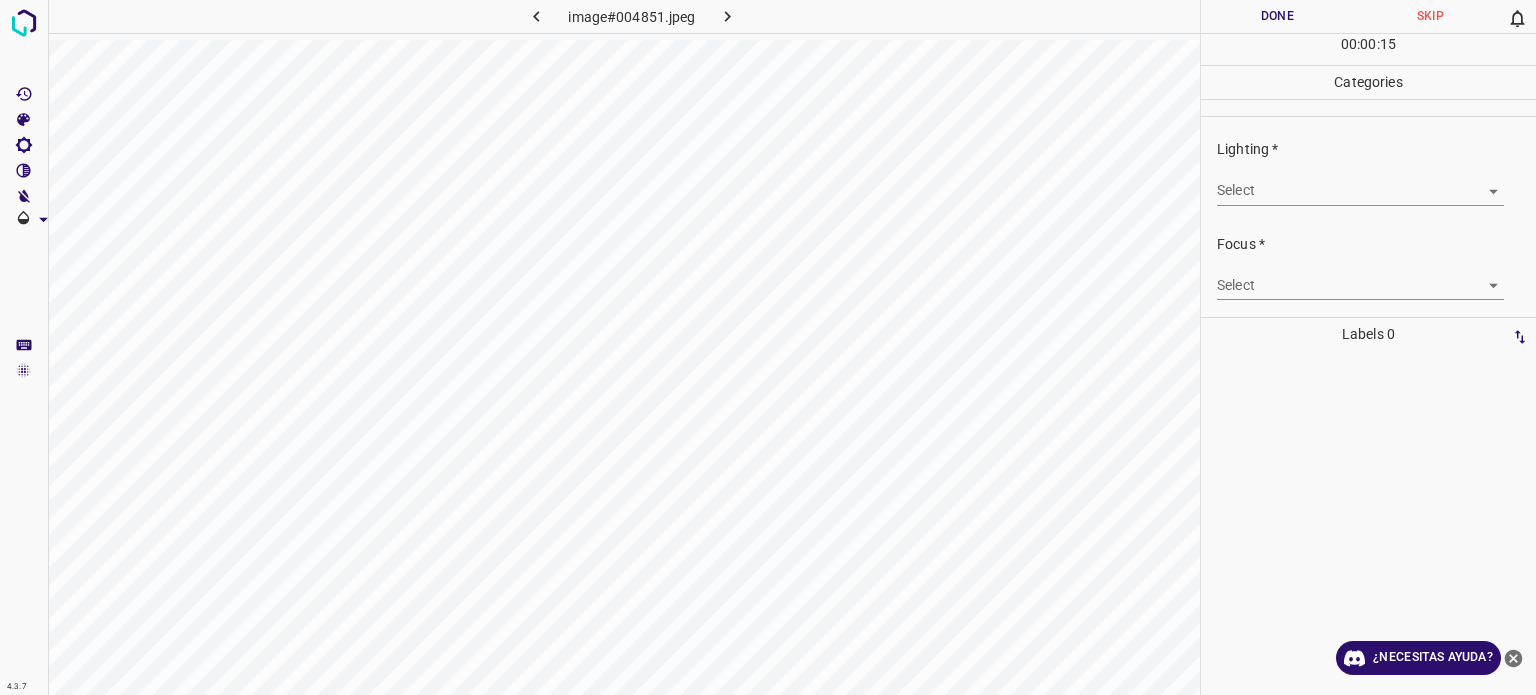 drag, startPoint x: 727, startPoint y: 3, endPoint x: 1303, endPoint y: 371, distance: 683.5203 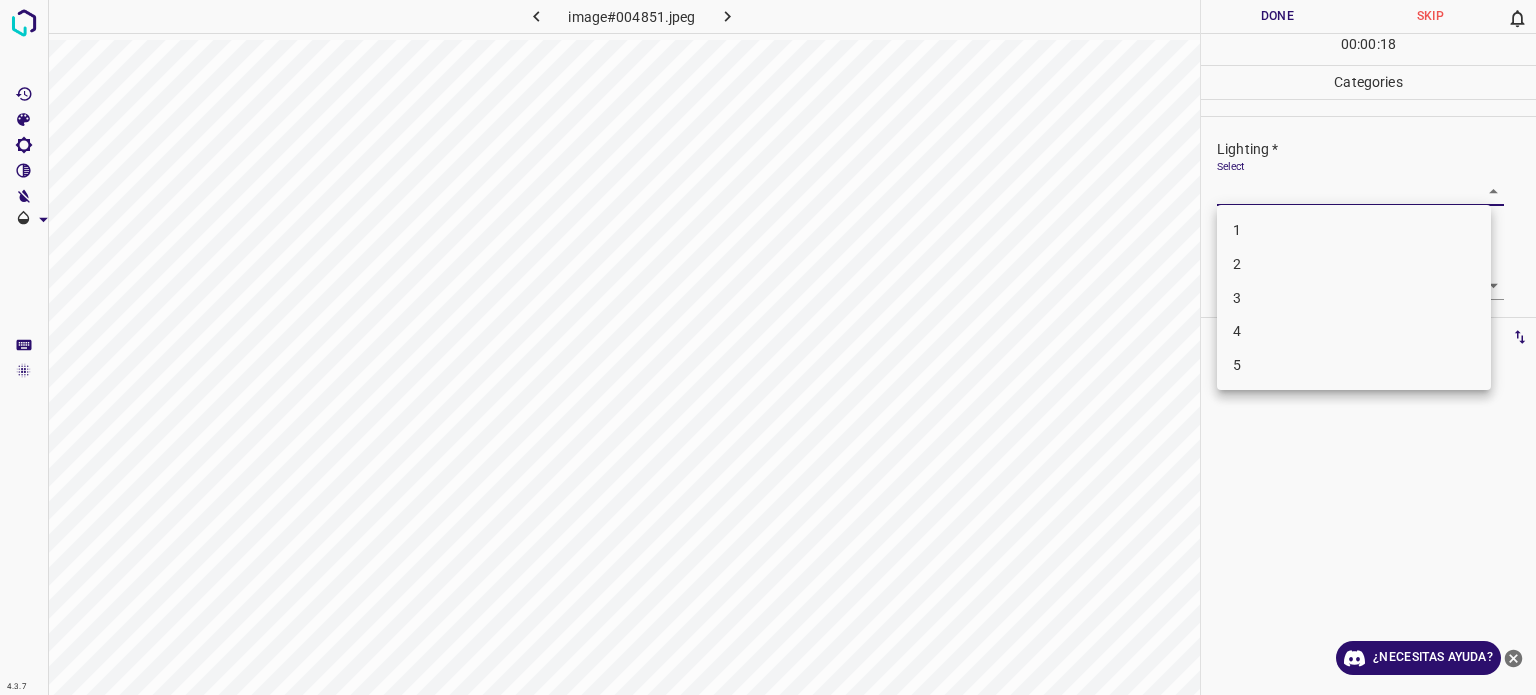 drag, startPoint x: 1240, startPoint y: 203, endPoint x: 1240, endPoint y: 261, distance: 58 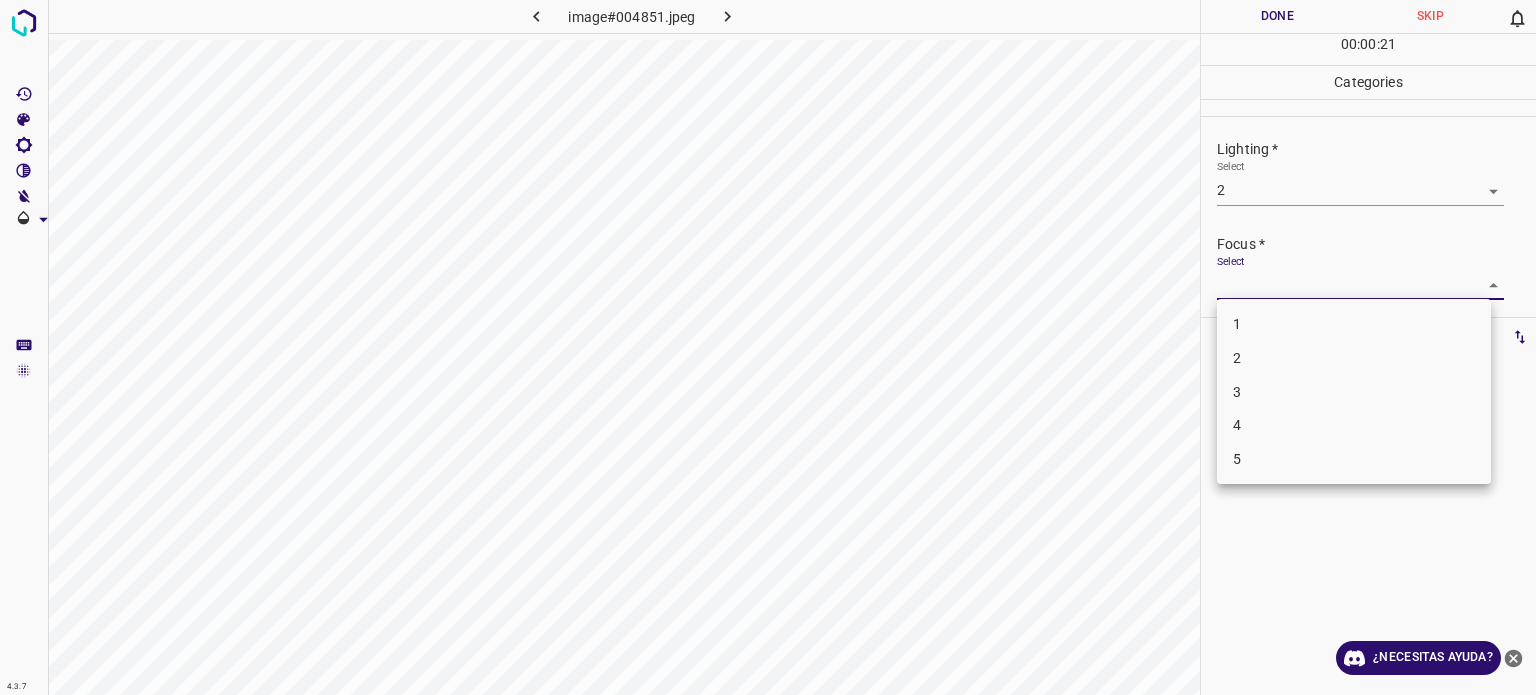 click on "4.3.7 image#004851.jpeg Done Skip 0 00   : 00   : 21   Categories Lighting *  Select 2 2 Focus *  Select ​ Overall *  Select ​ Labels   0 Categories 1 Lighting 2 Focus 3 Overall Tools Space Change between modes (Draw & Edit) I Auto labeling R Restore zoom M Zoom in N Zoom out Delete Delete selecte label Filters Z Restore filters X Saturation filter C Brightness filter V Contrast filter B Gray scale filter General O Download ¿Necesitas ayuda? Texto original Valora esta traducción Tu opinión servirá para ayudar a mejorar el Traductor de Google - Texto - Esconder - Borrar 1 2 3 4 5" at bounding box center (768, 347) 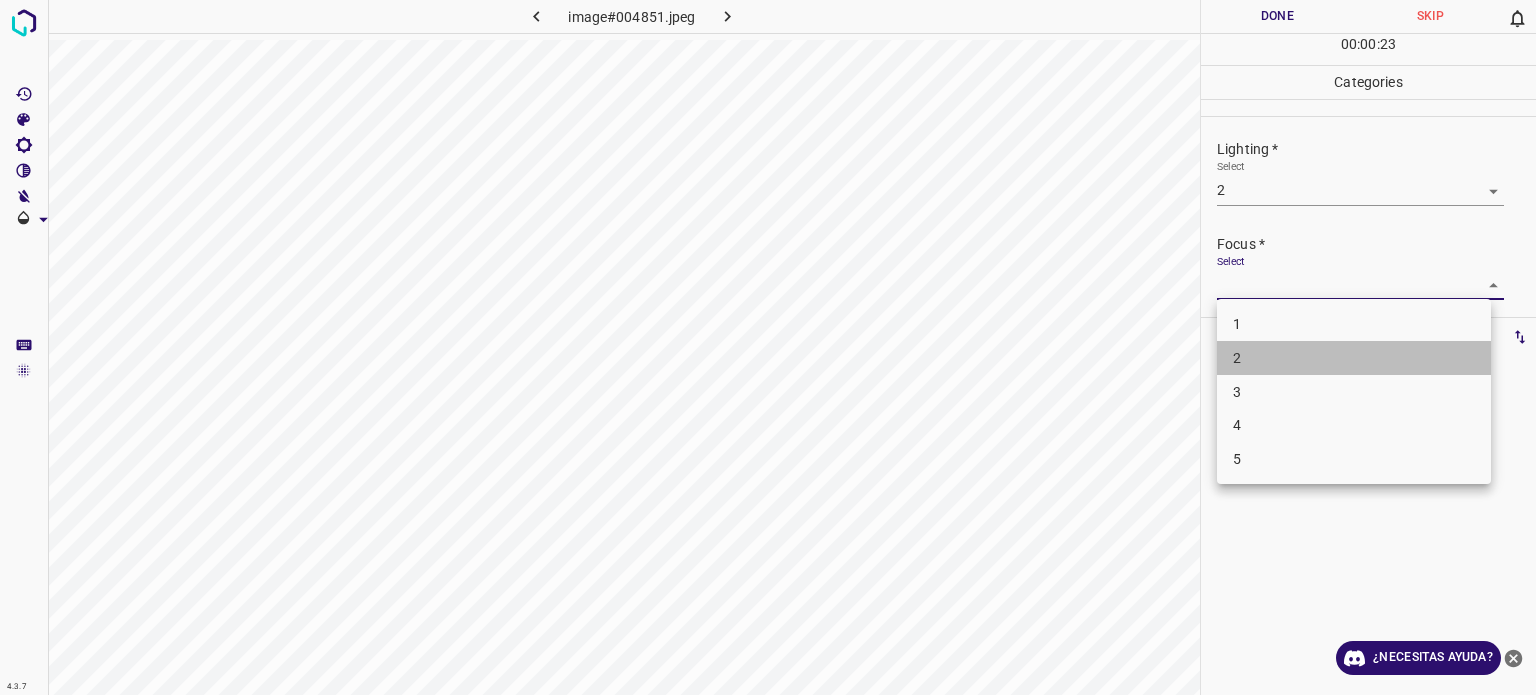 click on "2" at bounding box center [1237, 358] 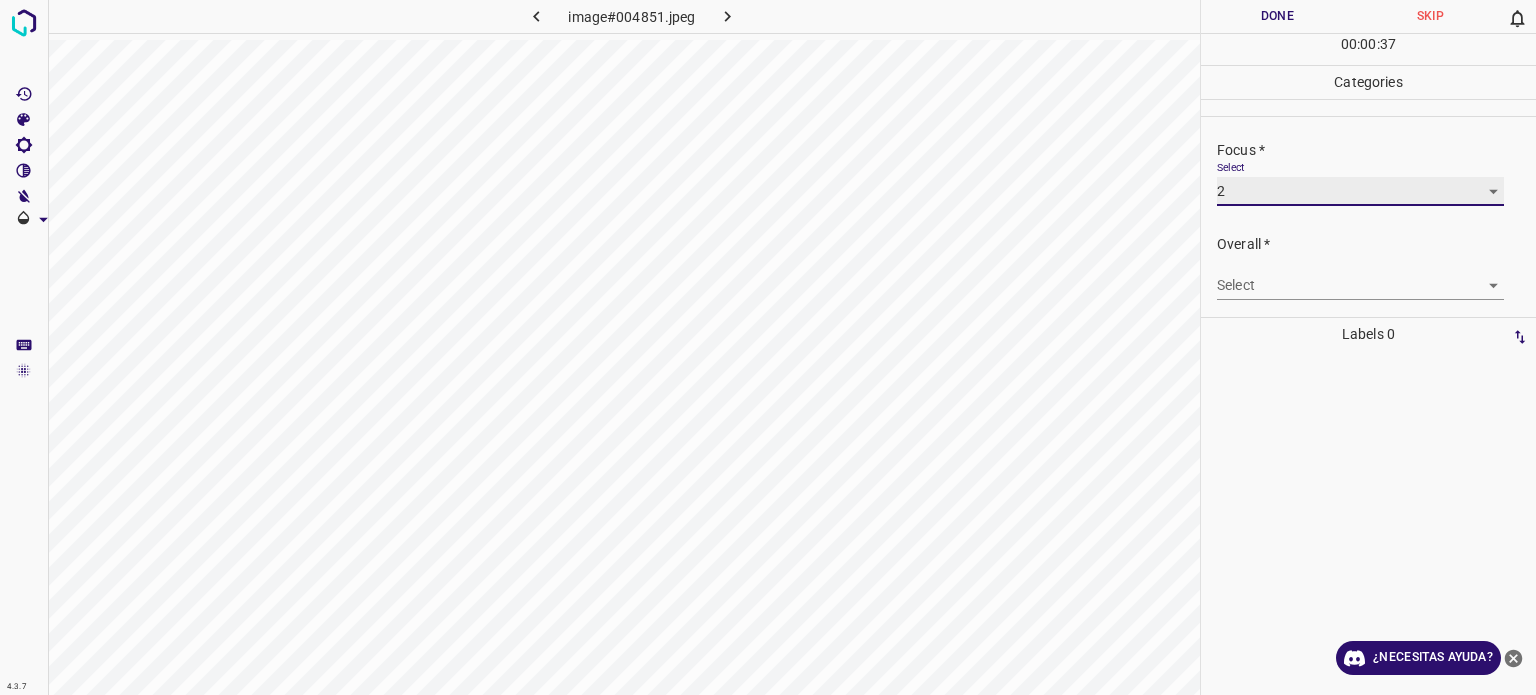 scroll, scrollTop: 98, scrollLeft: 0, axis: vertical 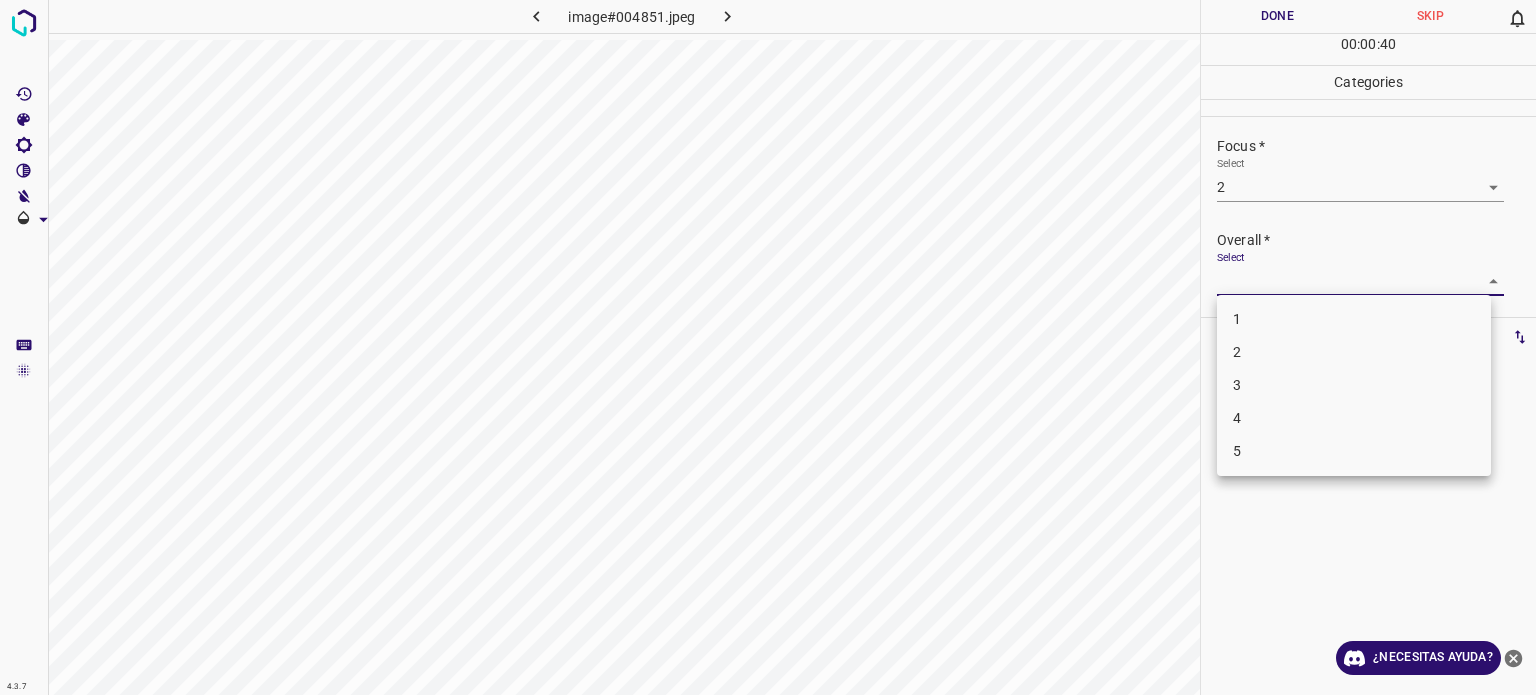 click on "4.3.7 image#004851.jpeg Done Skip 0 00   : 00   : 40   Categories Lighting *  Select 2 2 Focus *  Select 2 2 Overall *  Select ​ Labels   0 Categories 1 Lighting 2 Focus 3 Overall Tools Space Change between modes (Draw & Edit) I Auto labeling R Restore zoom M Zoom in N Zoom out Delete Delete selecte label Filters Z Restore filters X Saturation filter C Brightness filter V Contrast filter B Gray scale filter General O Download ¿Necesitas ayuda? Texto original Valora esta traducción Tu opinión servirá para ayudar a mejorar el Traductor de Google - Texto - Esconder - Borrar 1 2 3 4 5" at bounding box center (768, 347) 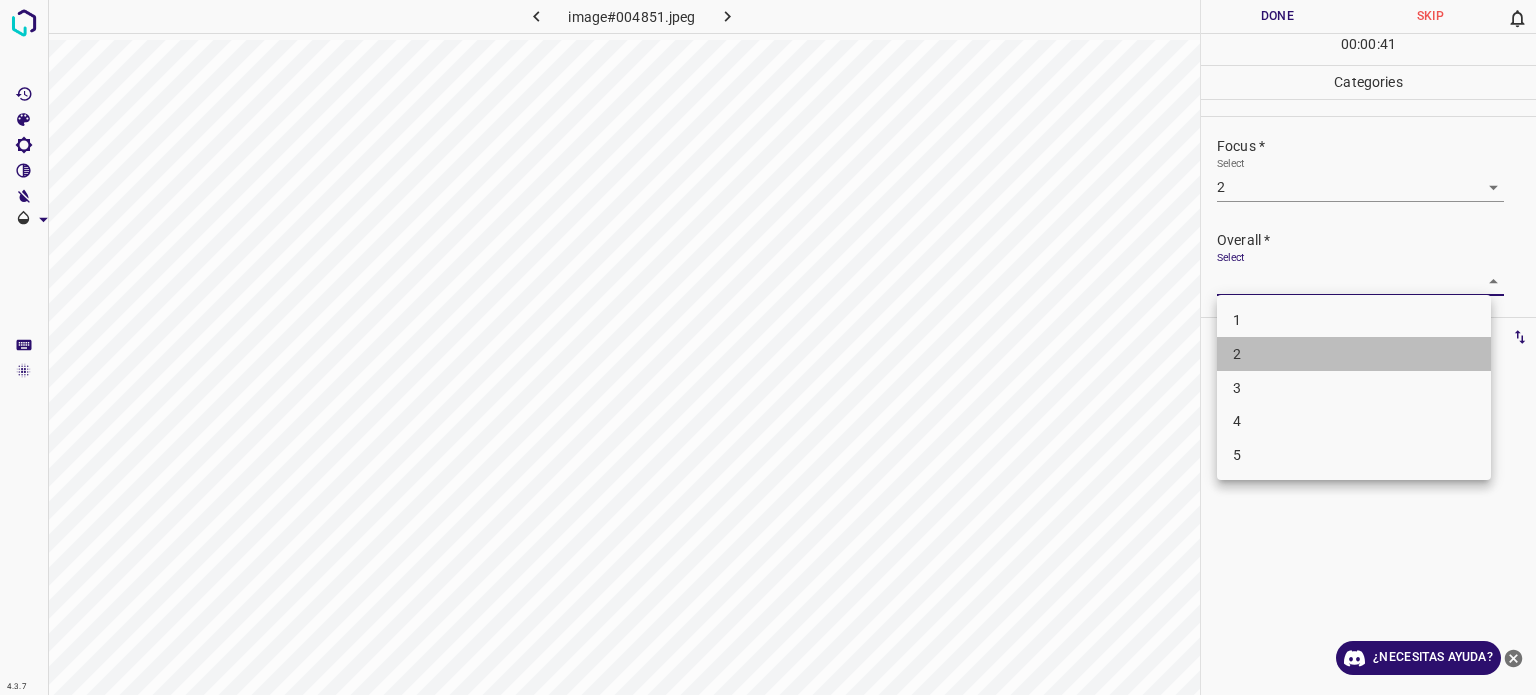 click on "2" at bounding box center [1354, 354] 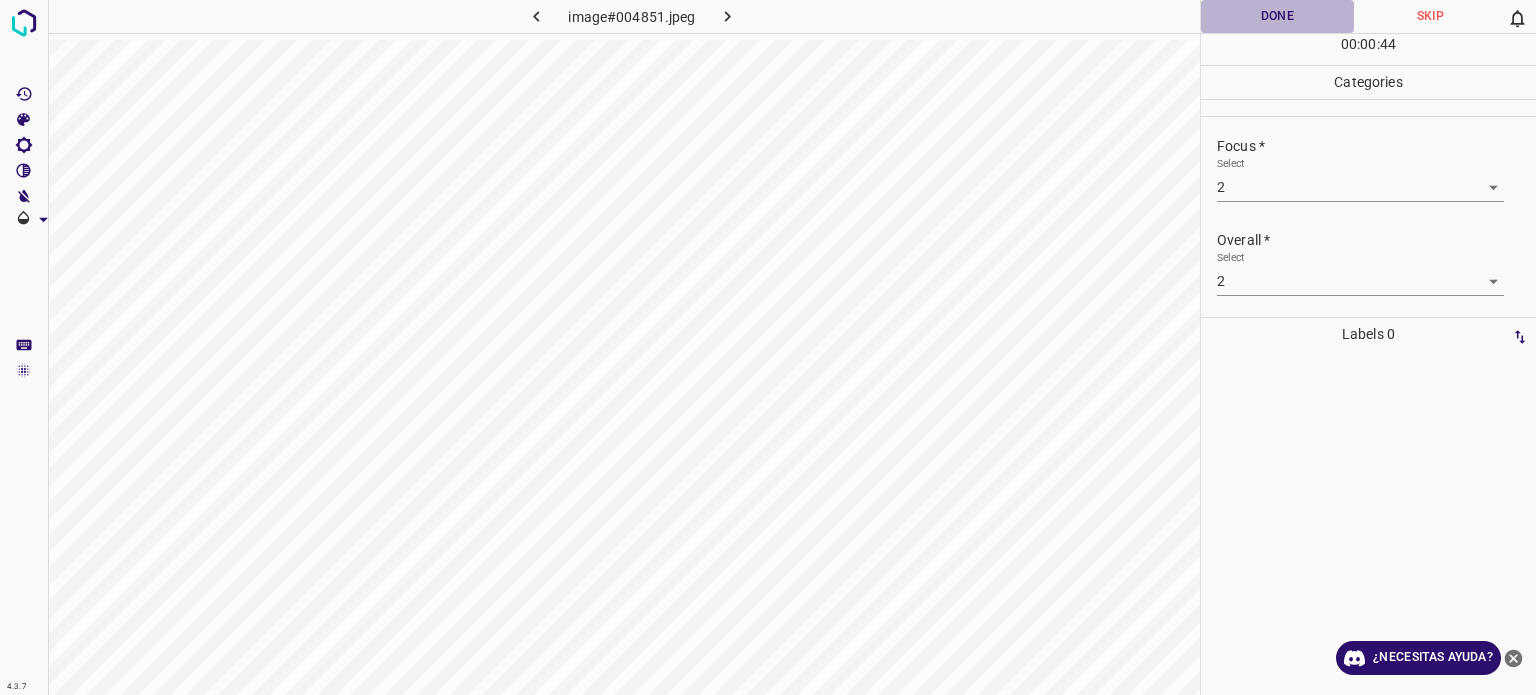 click on "Done" at bounding box center (1277, 16) 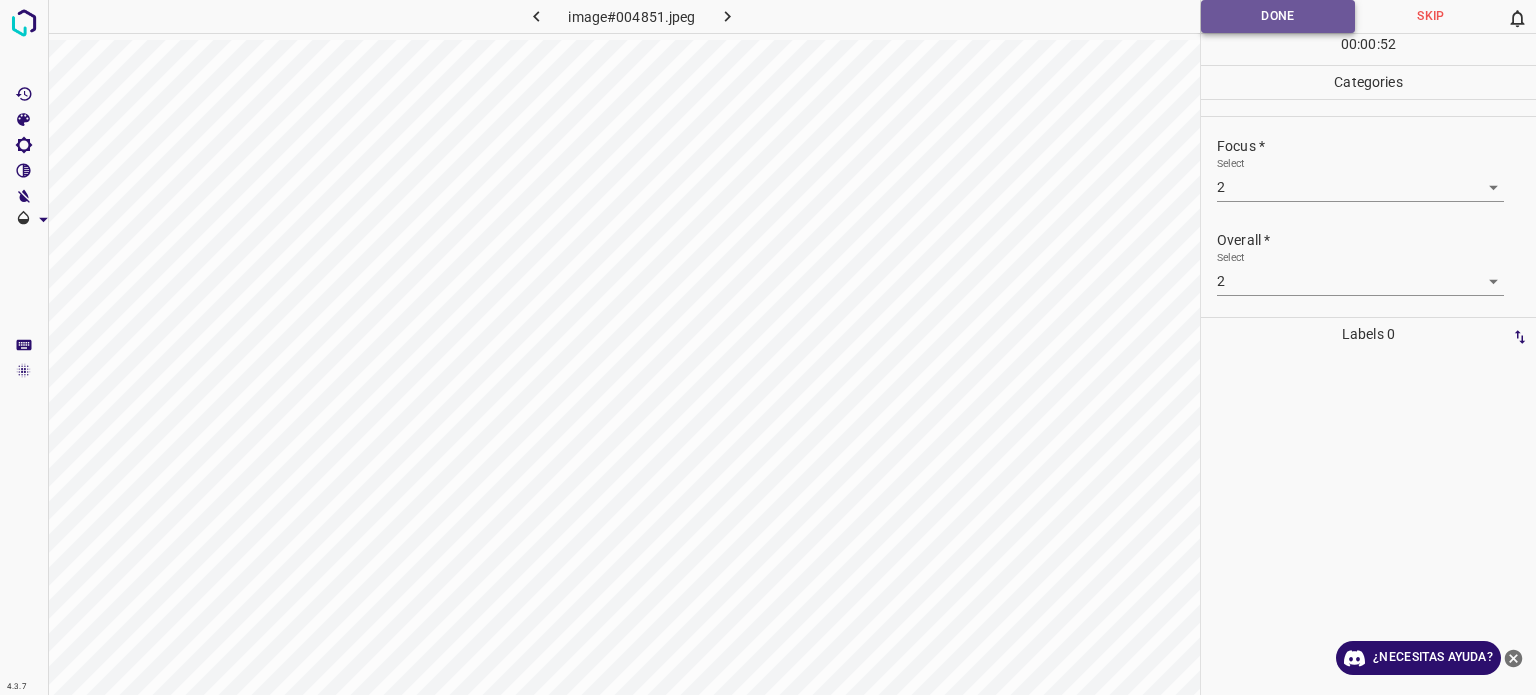 click on "Done" at bounding box center [1278, 16] 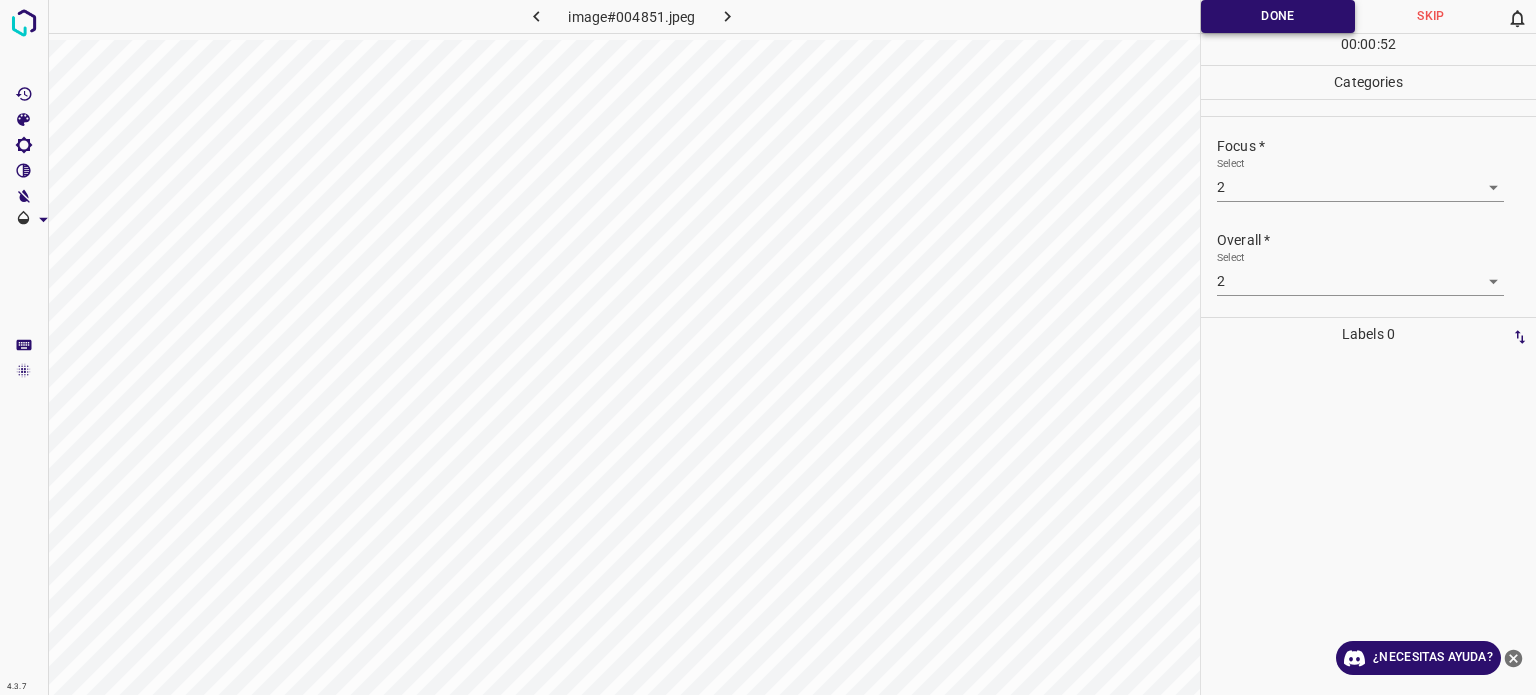 click on "Done" at bounding box center (1278, 16) 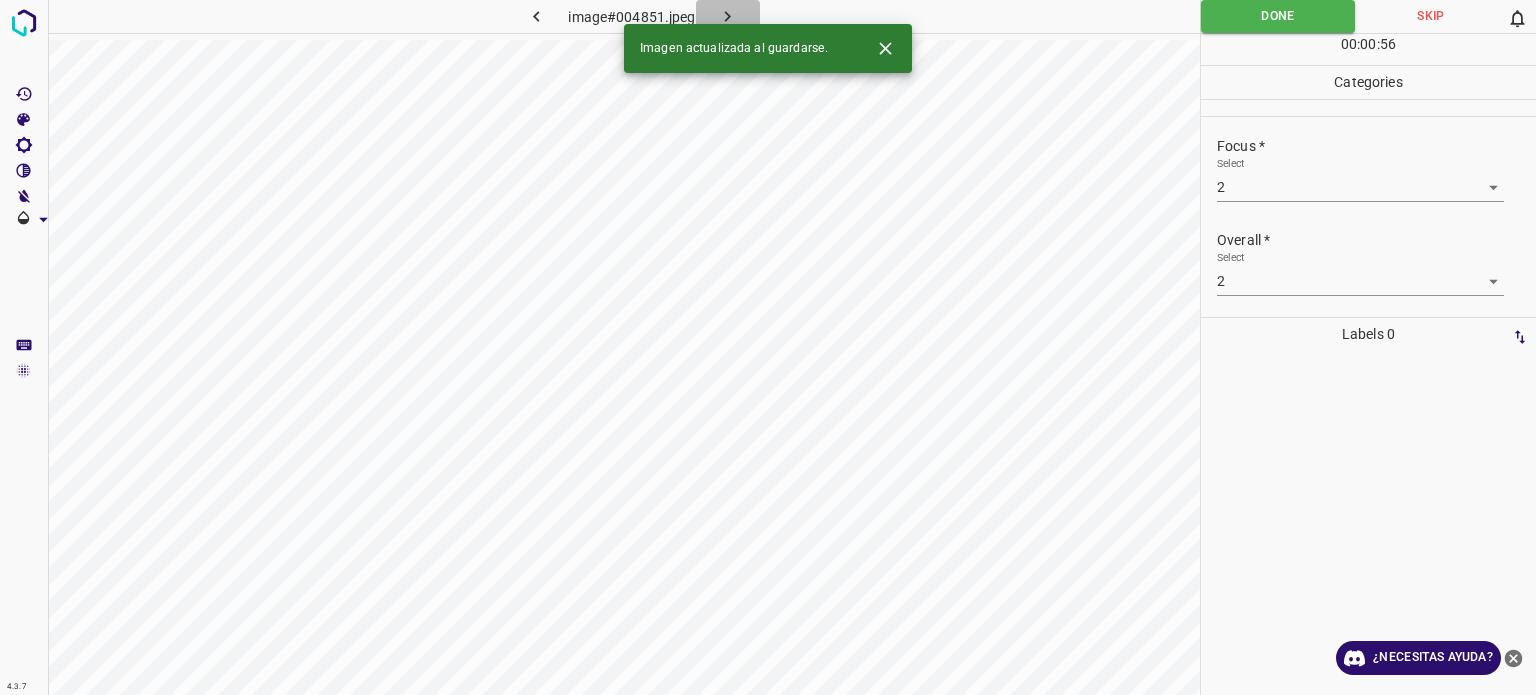 click 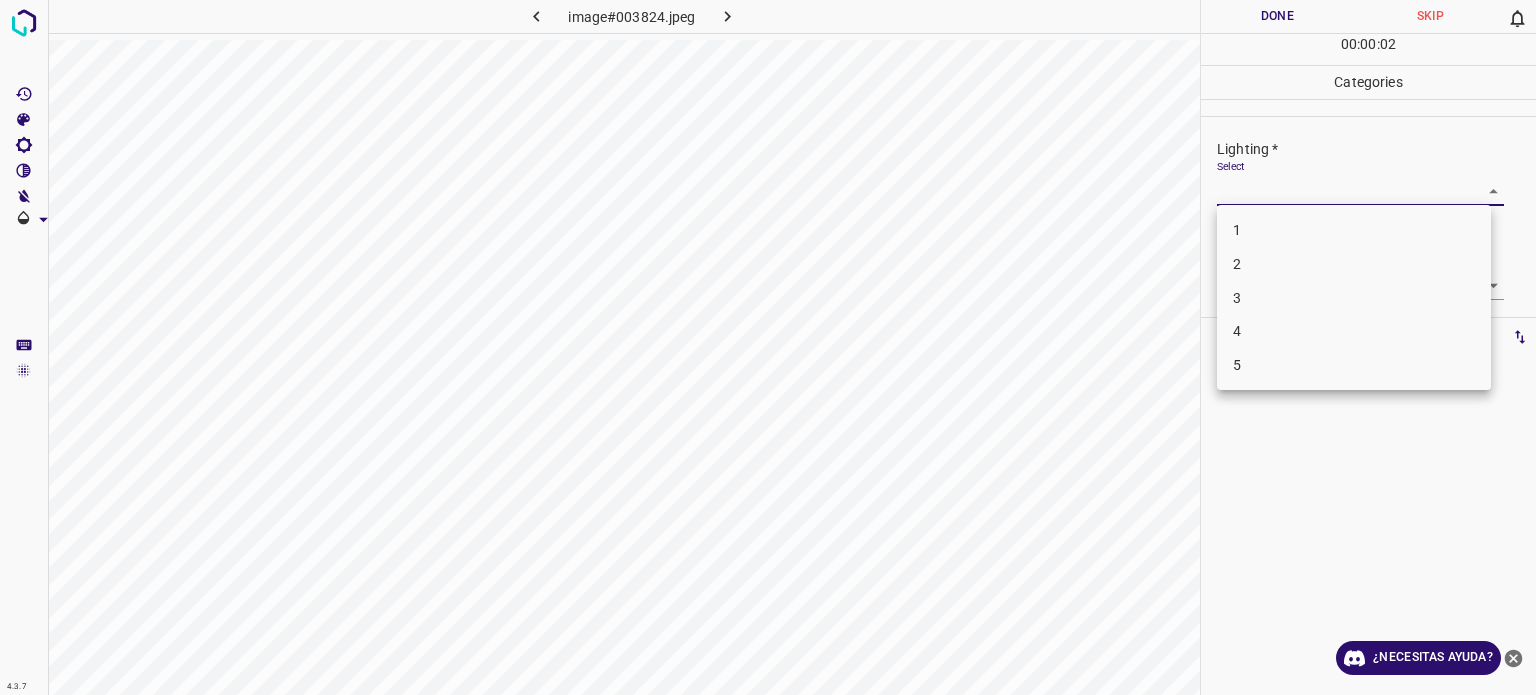 click on "4.3.7 image#003824.jpeg Done Skip 0 00   : 00   : 02   Categories Lighting *  Select ​ Focus *  Select ​ Overall *  Select ​ Labels   0 Categories 1 Lighting 2 Focus 3 Overall Tools Space Change between modes (Draw & Edit) I Auto labeling R Restore zoom M Zoom in N Zoom out Delete Delete selecte label Filters Z Restore filters X Saturation filter C Brightness filter V Contrast filter B Gray scale filter General O Download ¿Necesitas ayuda? Texto original Valora esta traducción Tu opinión servirá para ayudar a mejorar el Traductor de Google - Texto - Esconder - Borrar 1 2 3 4 5" at bounding box center (768, 347) 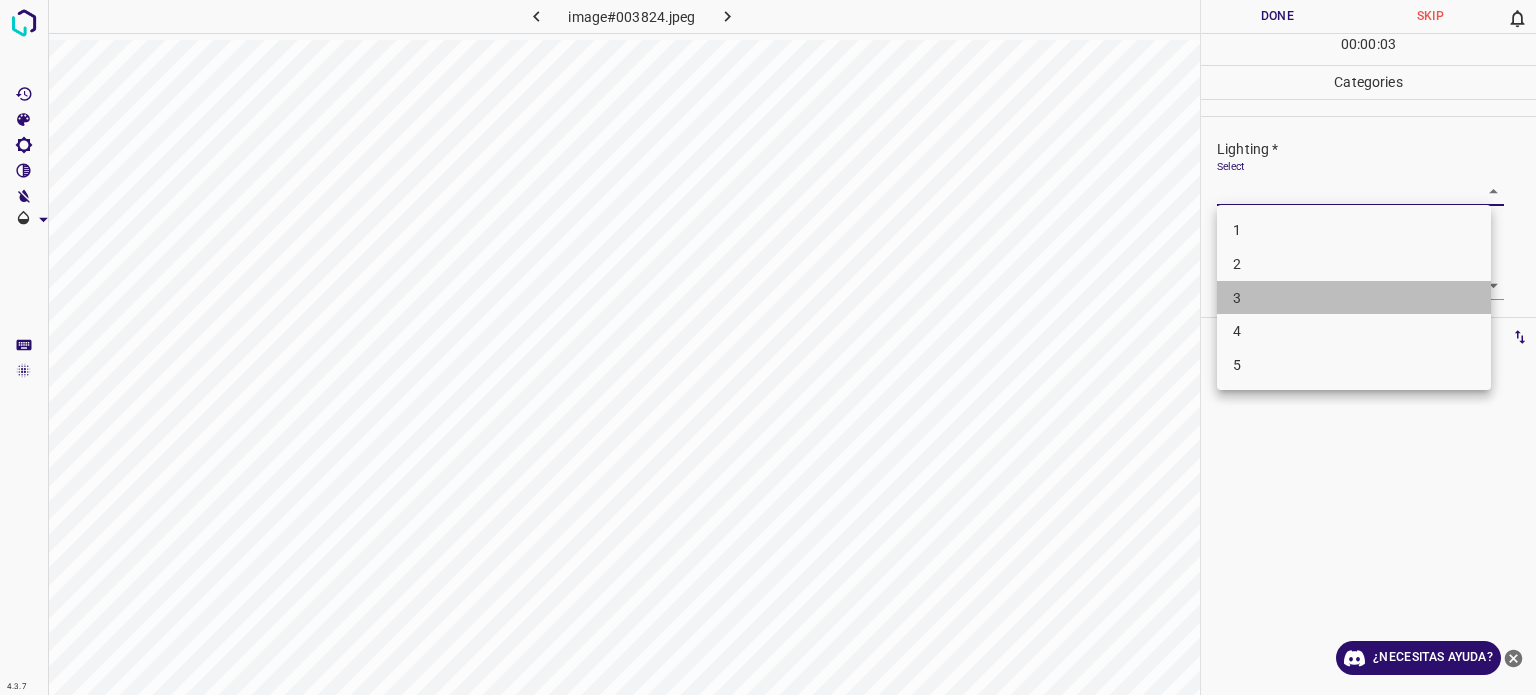 click on "3" at bounding box center (1237, 298) 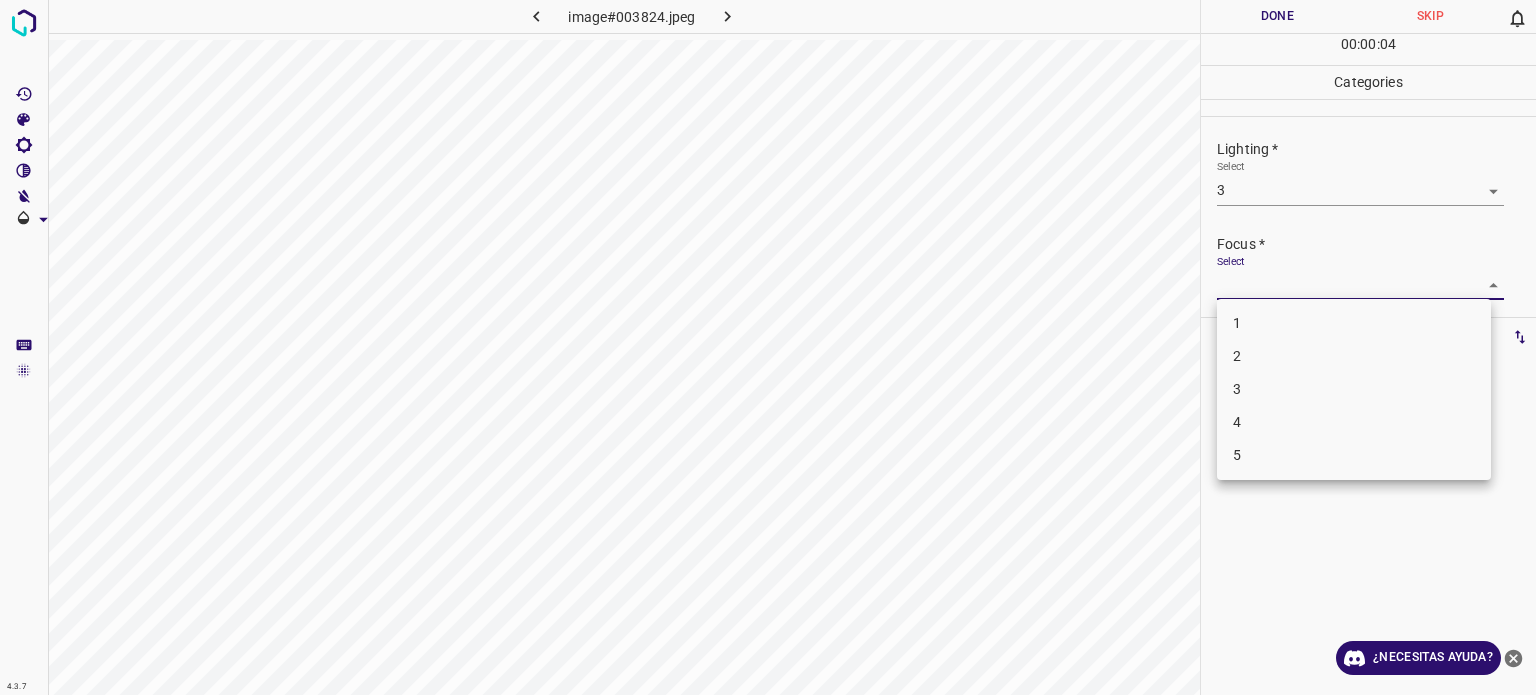 click on "4.3.7 image#003824.jpeg Done Skip 0 00   : 00   : 04   Categories Lighting *  Select 3 3 Focus *  Select ​ Overall *  Select ​ Labels   0 Categories 1 Lighting 2 Focus 3 Overall Tools Space Change between modes (Draw & Edit) I Auto labeling R Restore zoom M Zoom in N Zoom out Delete Delete selecte label Filters Z Restore filters X Saturation filter C Brightness filter V Contrast filter B Gray scale filter General O Download ¿Necesitas ayuda? Texto original Valora esta traducción Tu opinión servirá para ayudar a mejorar el Traductor de Google - Texto - Esconder - Borrar 1 2 3 4 5" at bounding box center [768, 347] 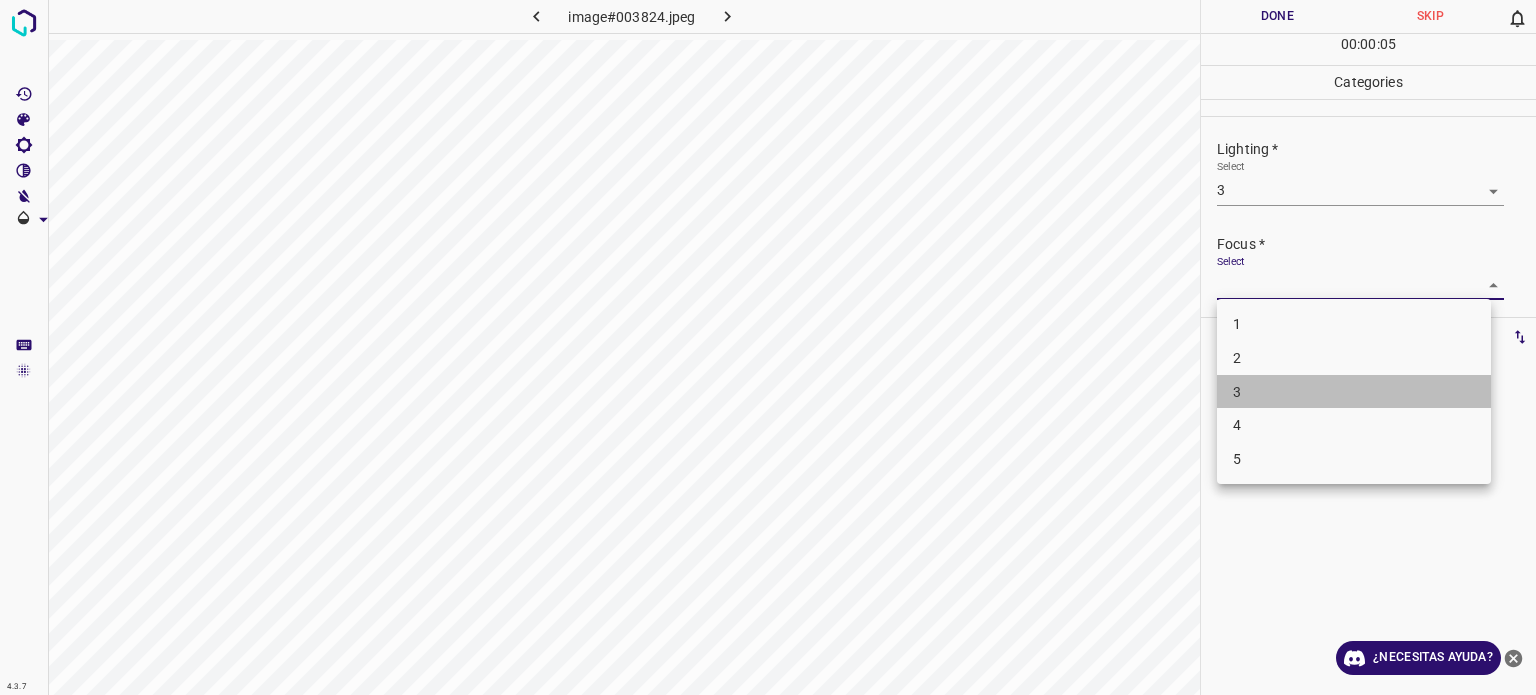 click on "3" at bounding box center [1237, 391] 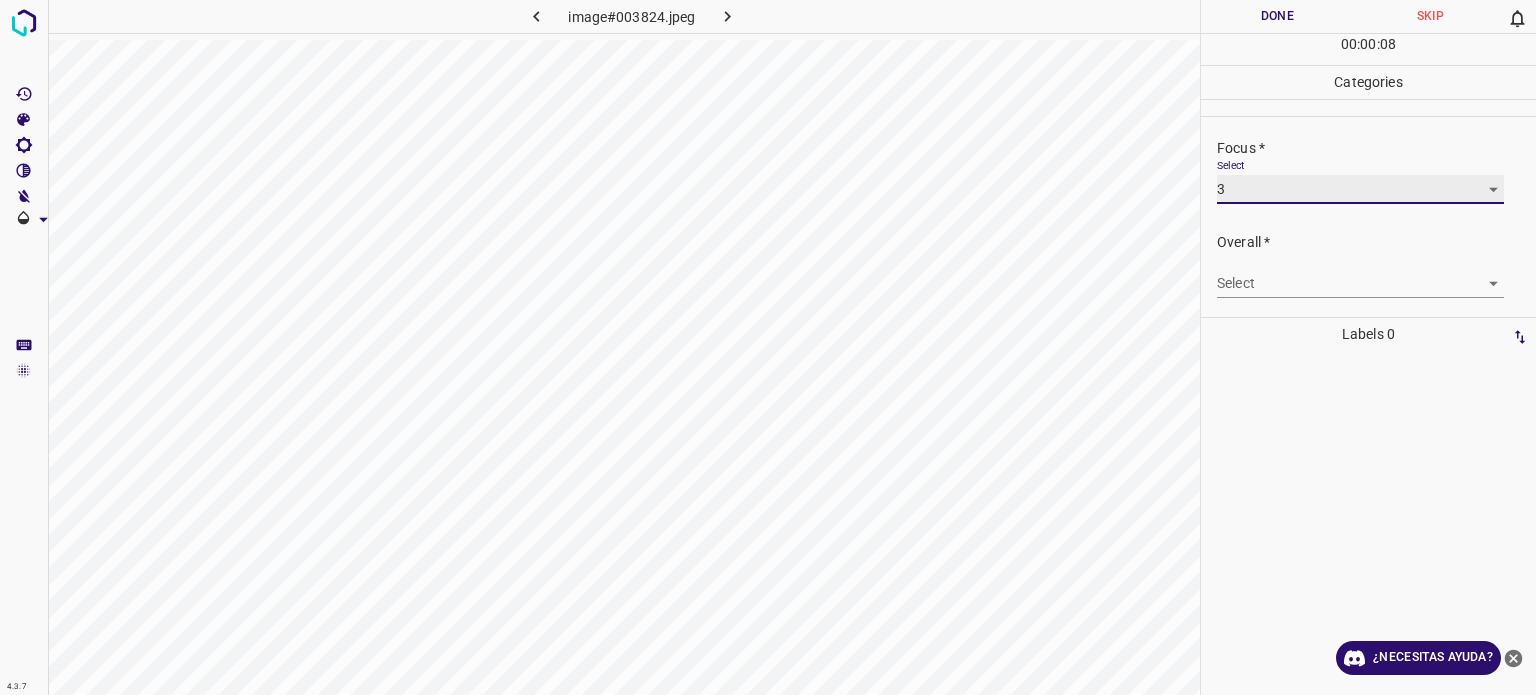 scroll, scrollTop: 98, scrollLeft: 0, axis: vertical 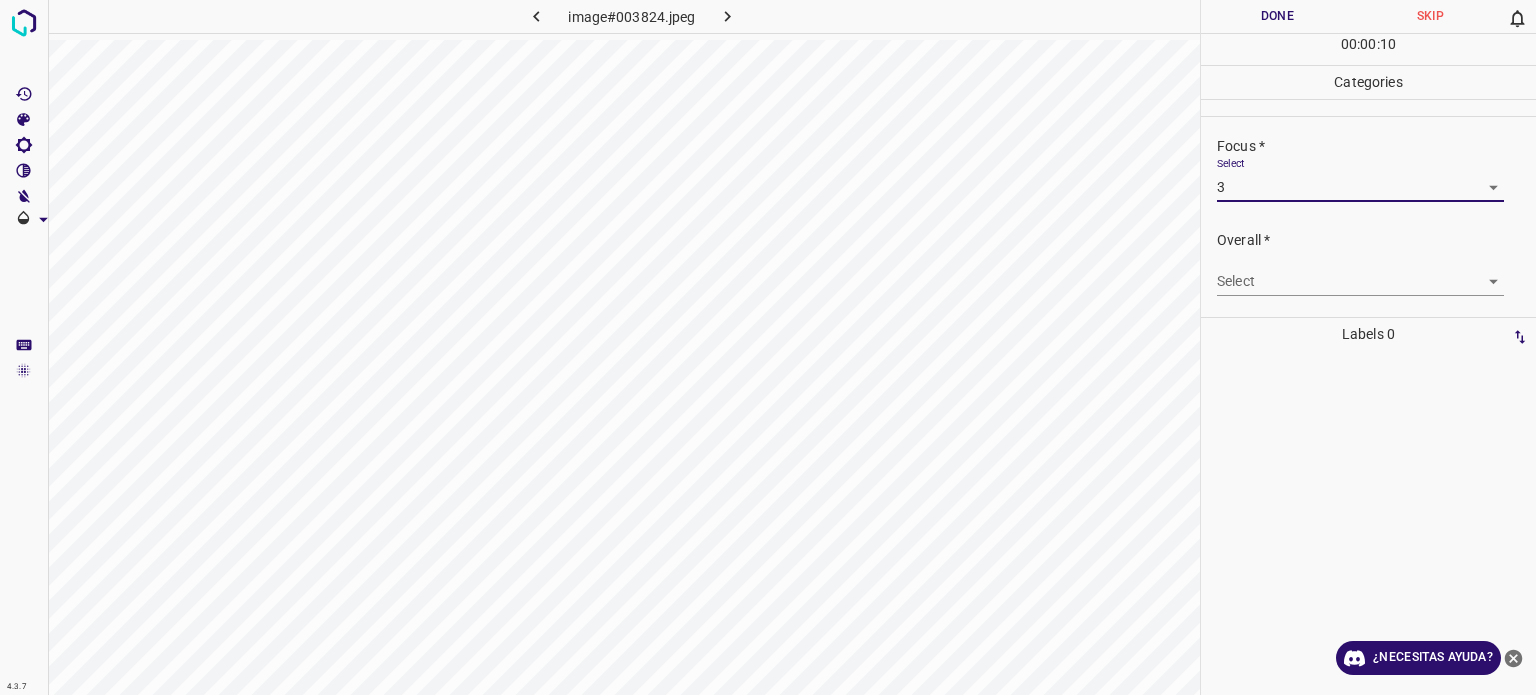 click on "4.3.7 image#003824.jpeg Done Skip 0 00   : 00   : 10   Categories Lighting *  Select 3 3 Focus *  Select 3 3 Overall *  Select ​ Labels   0 Categories 1 Lighting 2 Focus 3 Overall Tools Space Change between modes (Draw & Edit) I Auto labeling R Restore zoom M Zoom in N Zoom out Delete Delete selecte label Filters Z Restore filters X Saturation filter C Brightness filter V Contrast filter B Gray scale filter General O Download ¿Necesitas ayuda? Texto original Valora esta traducción Tu opinión servirá para ayudar a mejorar el Traductor de Google - Texto - Esconder - Borrar" at bounding box center [768, 347] 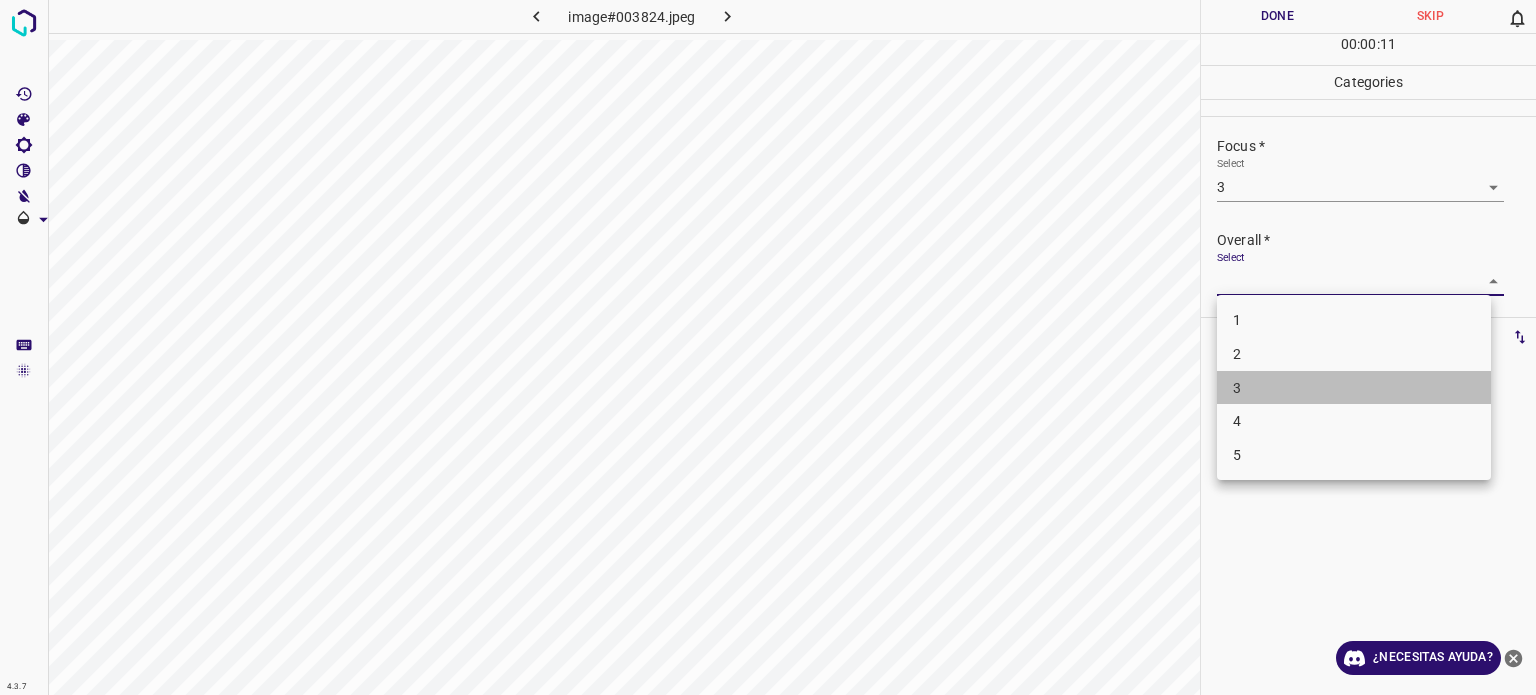 click on "3" at bounding box center [1237, 388] 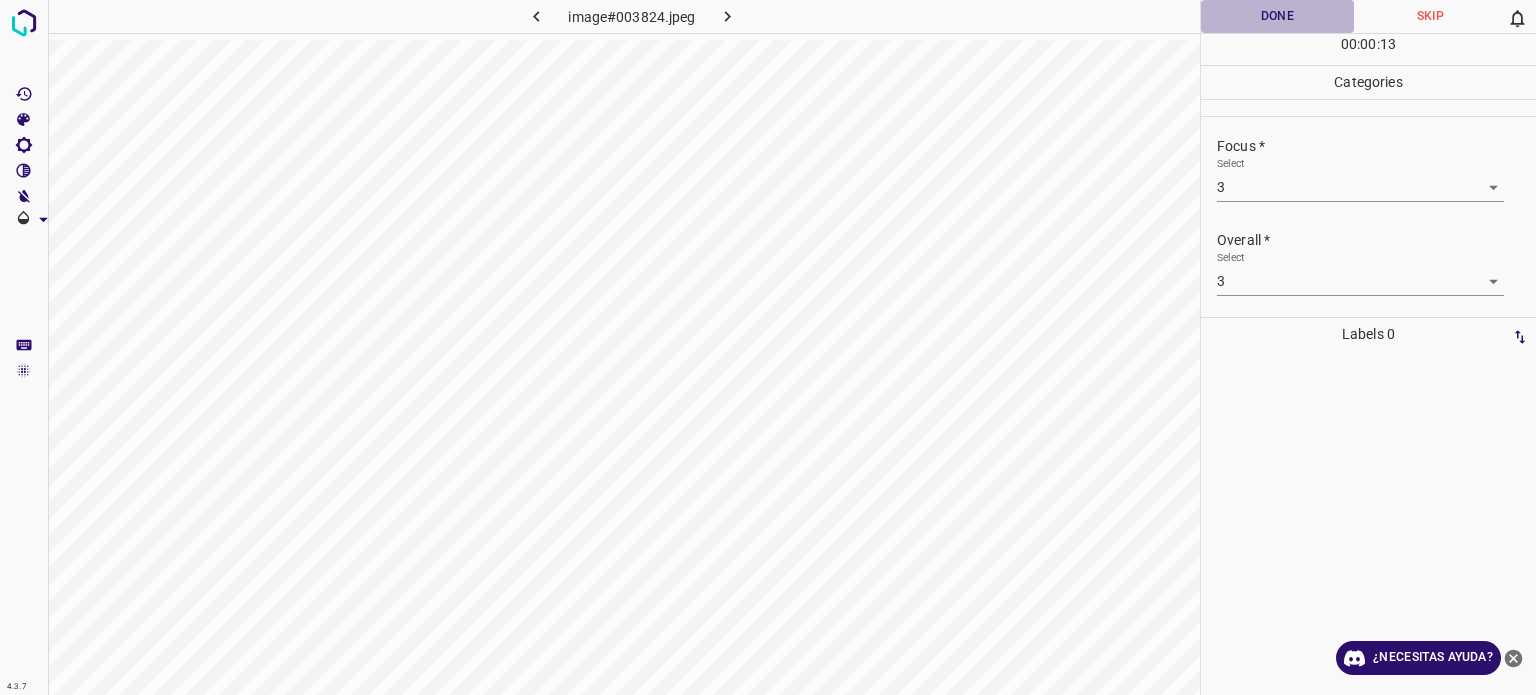click on "Done" at bounding box center [1277, 16] 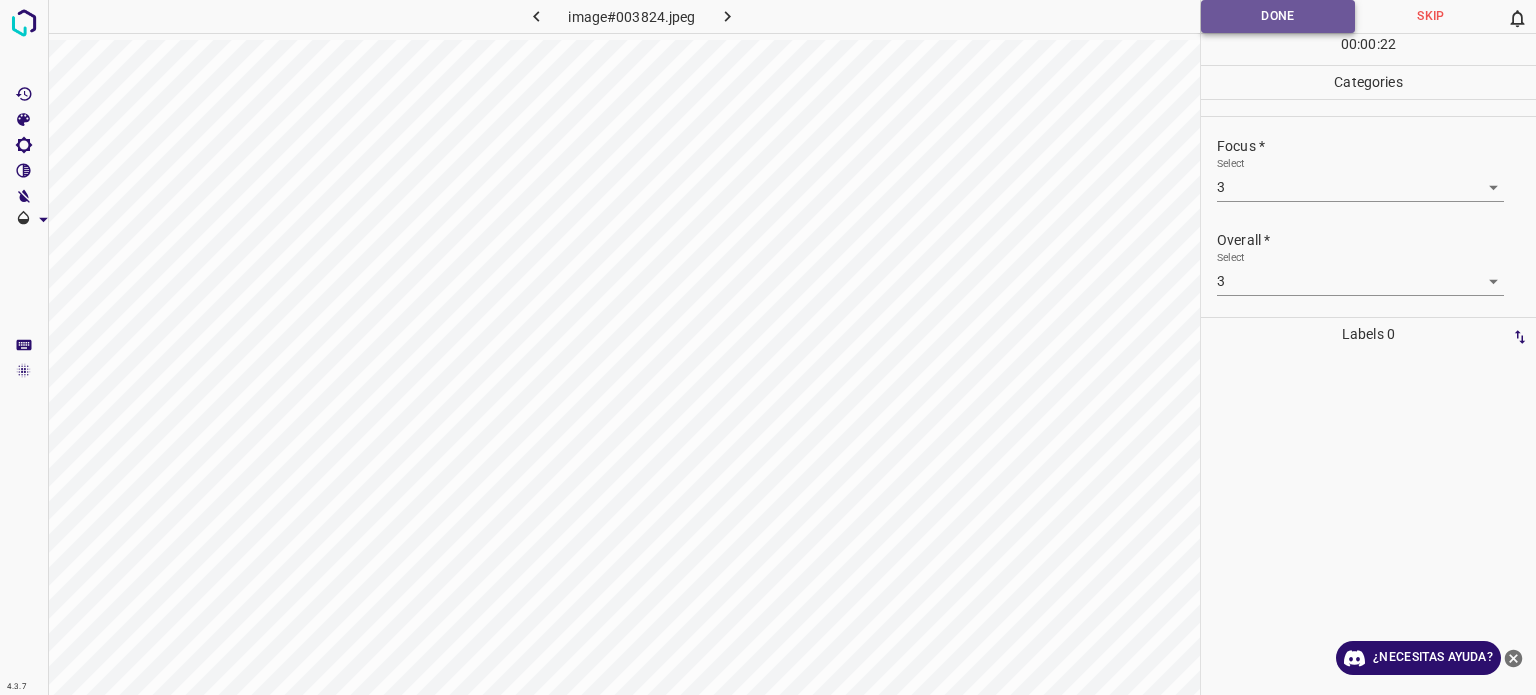 click on "Done" at bounding box center [1278, 16] 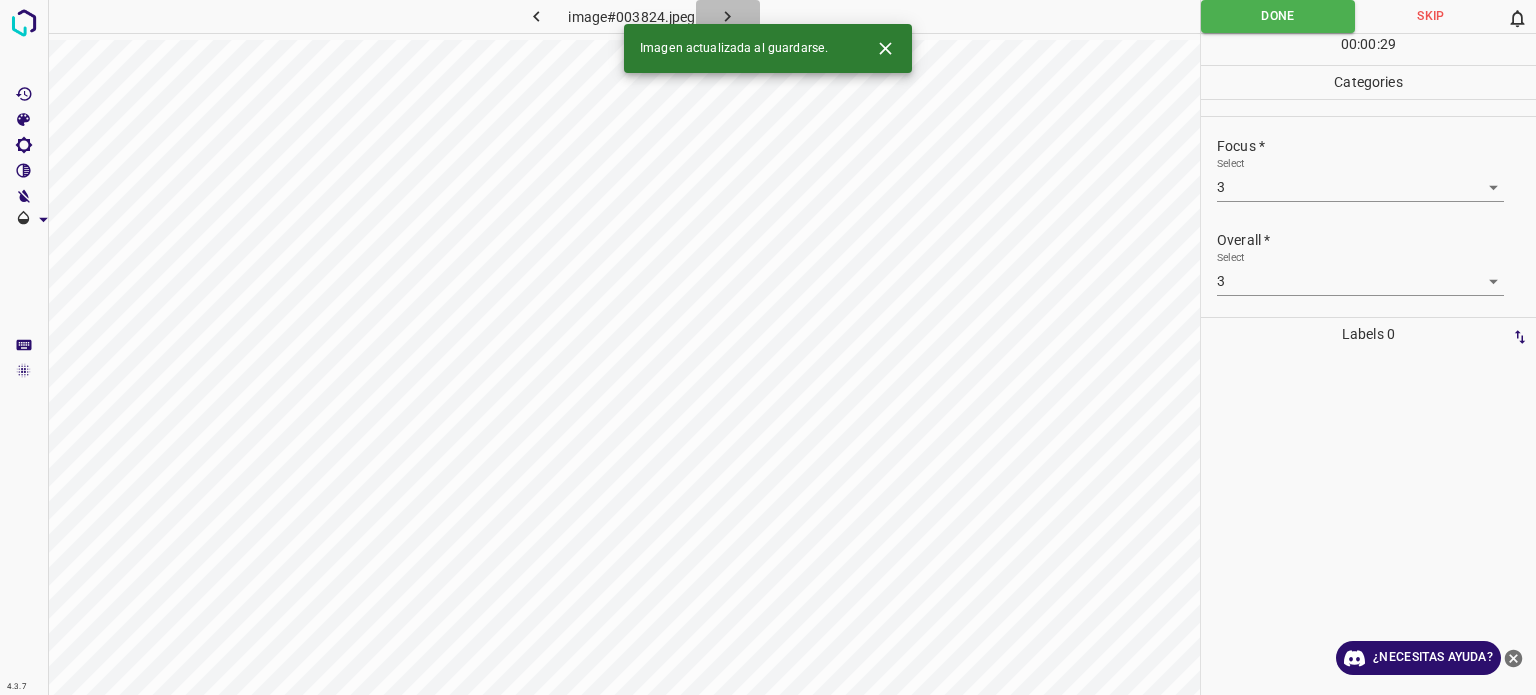 click 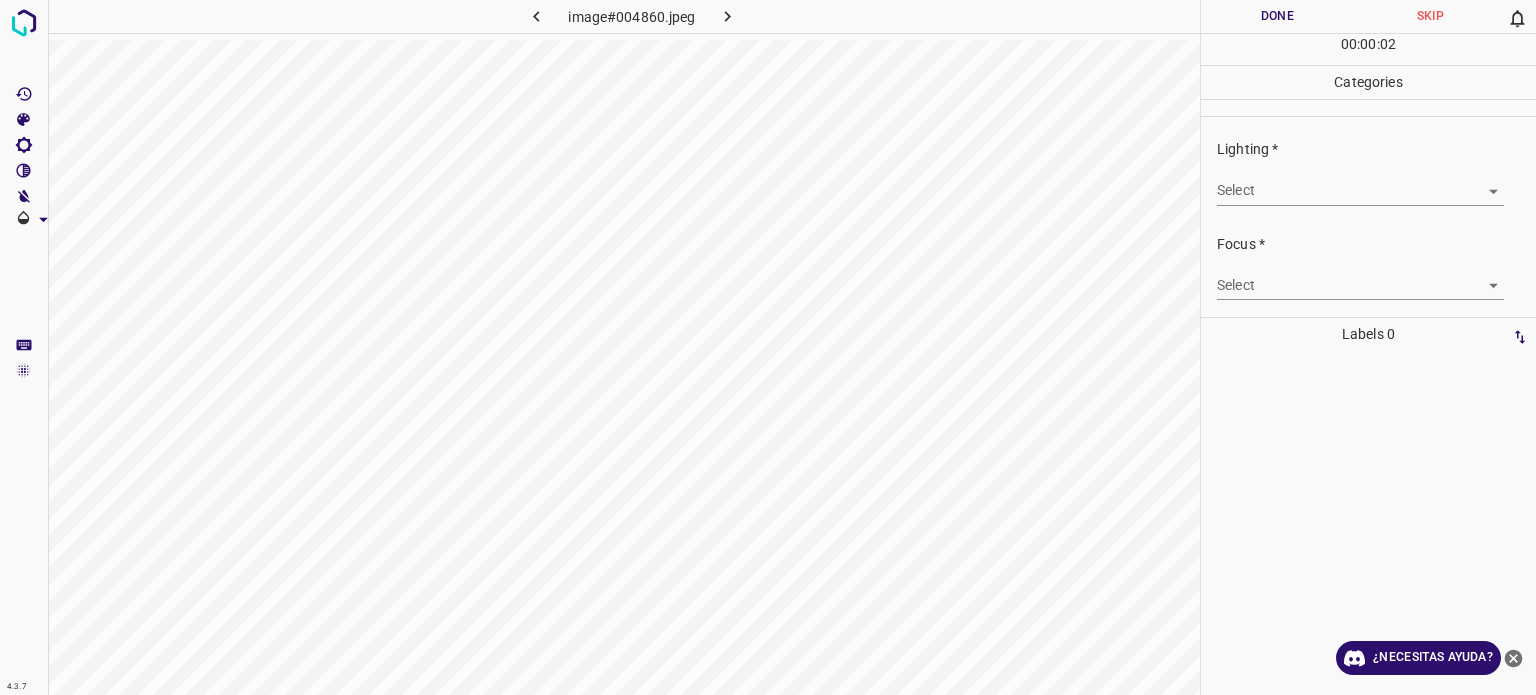 drag, startPoint x: 724, startPoint y: 11, endPoint x: 1342, endPoint y: 191, distance: 643.68005 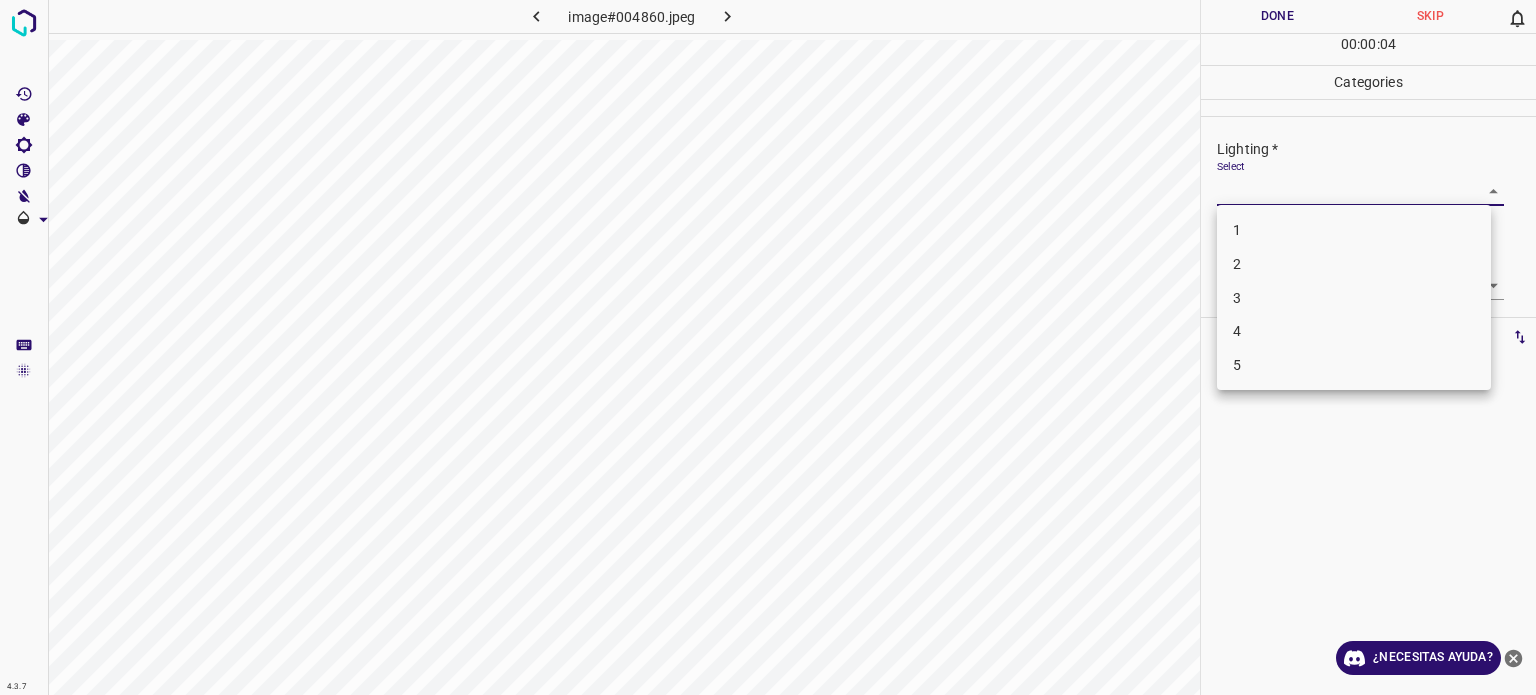 click on "4.3.7 image#004860.jpeg Done Skip 0 00   : 00   : 04   Categories Lighting *  Select ​ Focus *  Select ​ Overall *  Select ​ Labels   0 Categories 1 Lighting 2 Focus 3 Overall Tools Space Change between modes (Draw & Edit) I Auto labeling R Restore zoom M Zoom in N Zoom out Delete Delete selecte label Filters Z Restore filters X Saturation filter C Brightness filter V Contrast filter B Gray scale filter General O Download ¿Necesitas ayuda? Texto original Valora esta traducción Tu opinión servirá para ayudar a mejorar el Traductor de Google - Texto - Esconder - Borrar 1 2 3 4 5" at bounding box center (768, 347) 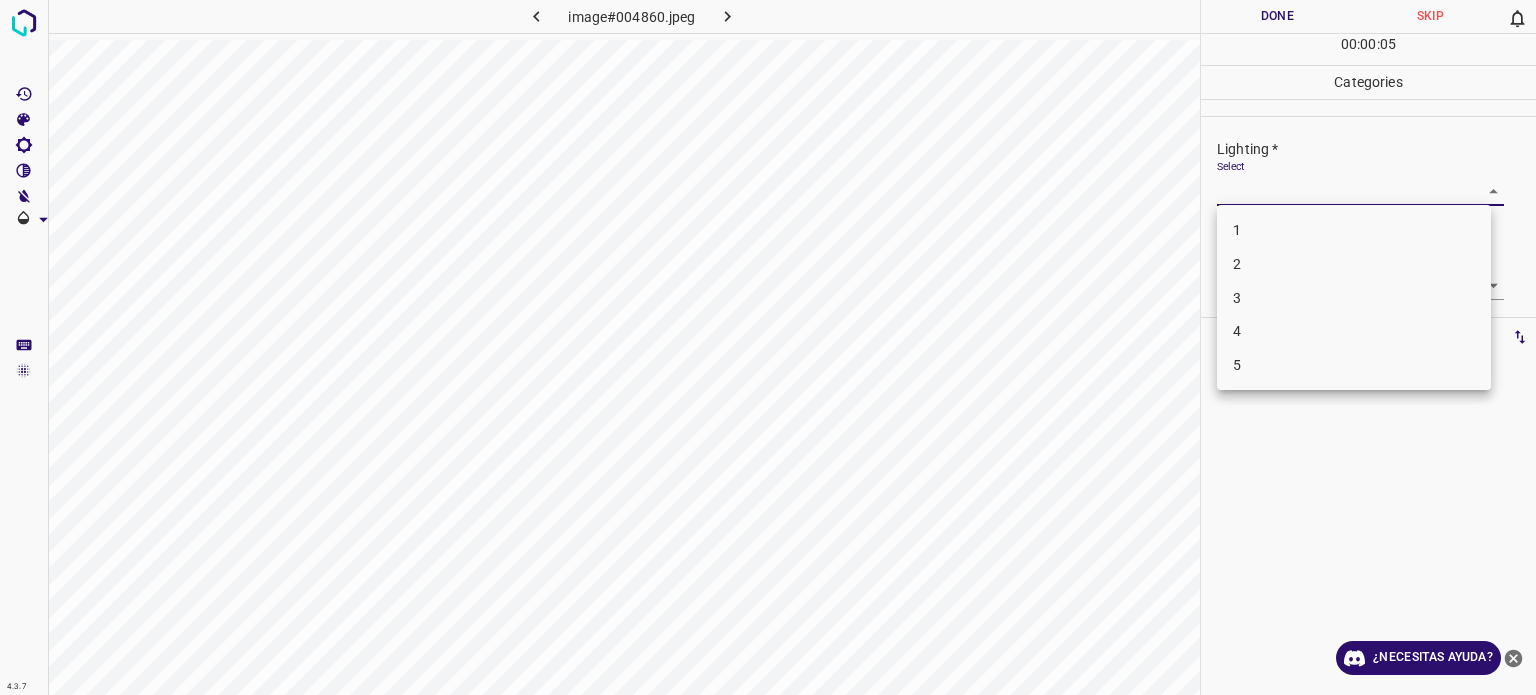click on "3" at bounding box center (1354, 298) 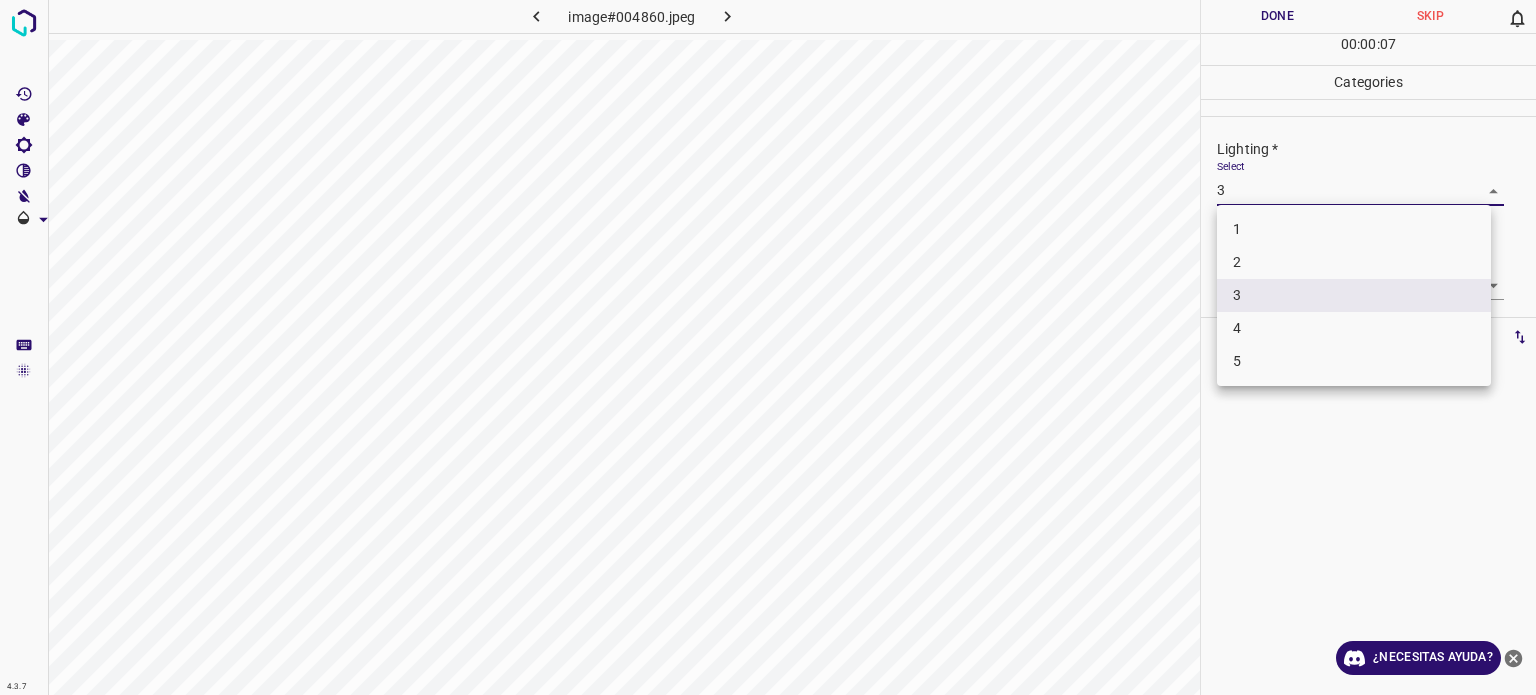 click on "4.3.7 image#004860.jpeg Done Skip 0 00   : 00   : 07   Categories Lighting *  Select 3 3 Focus *  Select ​ Overall *  Select ​ Labels   0 Categories 1 Lighting 2 Focus 3 Overall Tools Space Change between modes (Draw & Edit) I Auto labeling R Restore zoom M Zoom in N Zoom out Delete Delete selecte label Filters Z Restore filters X Saturation filter C Brightness filter V Contrast filter B Gray scale filter General O Download ¿Necesitas ayuda? Texto original Valora esta traducción Tu opinión servirá para ayudar a mejorar el Traductor de Google - Texto - Esconder - Borrar 1 2 3 4 5" at bounding box center [768, 347] 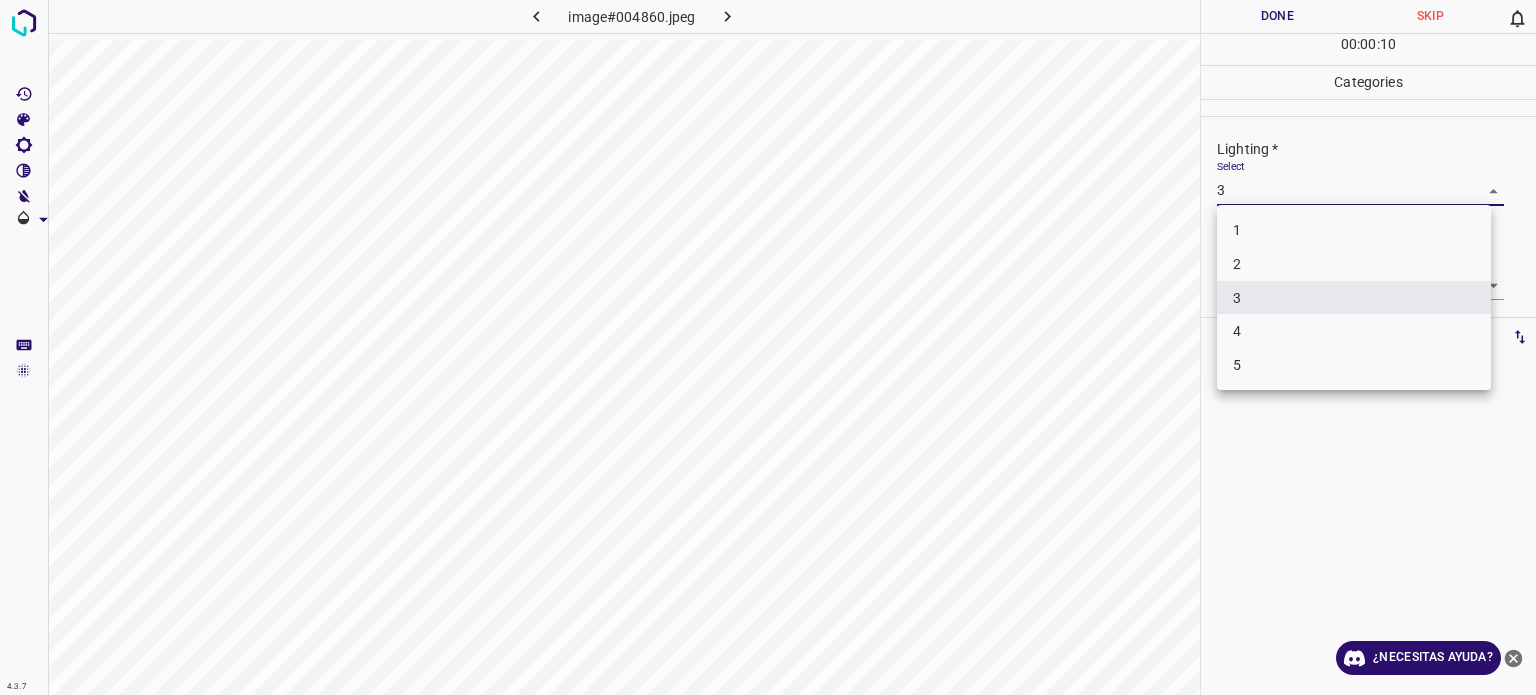drag, startPoint x: 1235, startPoint y: 267, endPoint x: 1236, endPoint y: 256, distance: 11.045361 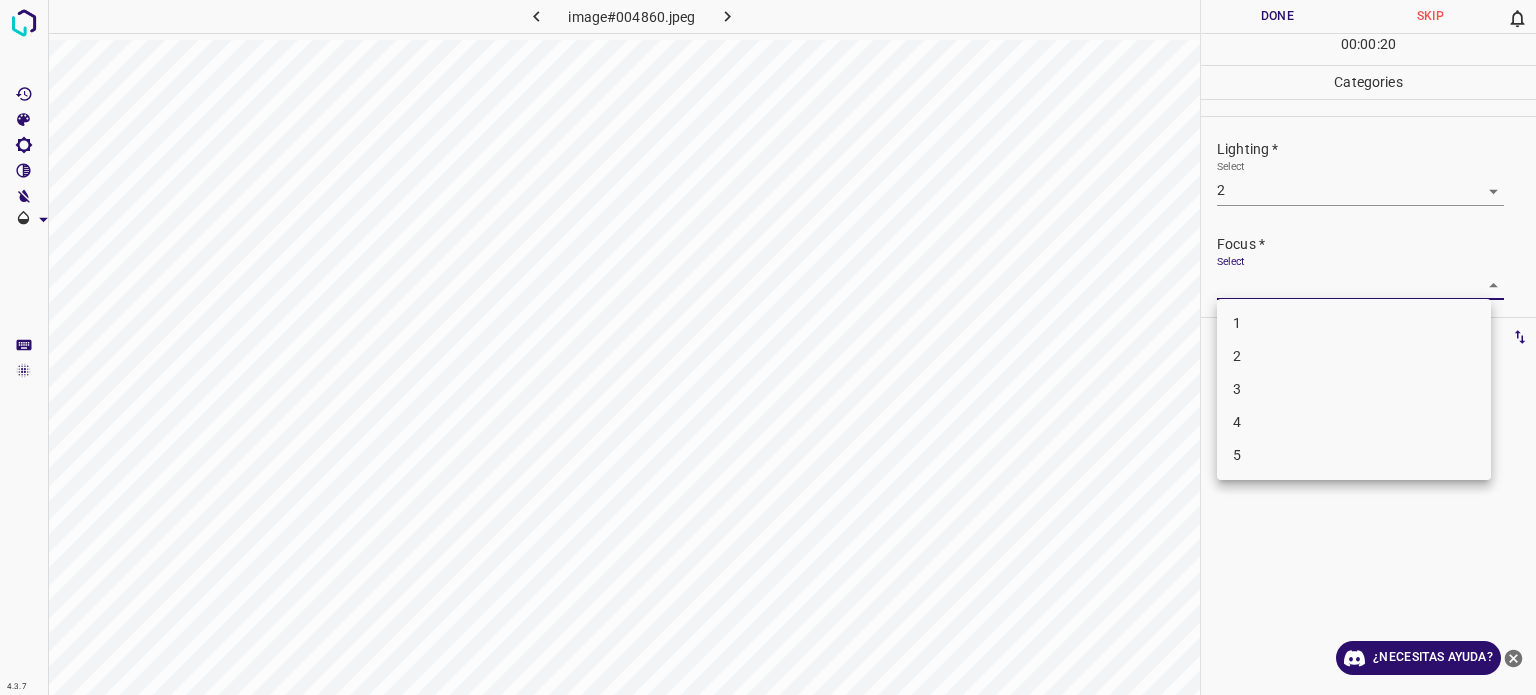 click on "4.3.7 image#004860.jpeg Done Skip 0 00   : 00   : 20   Categories Lighting *  Select 2 2 Focus *  Select ​ Overall *  Select ​ Labels   0 Categories 1 Lighting 2 Focus 3 Overall Tools Space Change between modes (Draw & Edit) I Auto labeling R Restore zoom M Zoom in N Zoom out Delete Delete selecte label Filters Z Restore filters X Saturation filter C Brightness filter V Contrast filter B Gray scale filter General O Download ¿Necesitas ayuda? Texto original Valora esta traducción Tu opinión servirá para ayudar a mejorar el Traductor de Google - Texto - Esconder - Borrar 1 2 3 4 5" at bounding box center (768, 347) 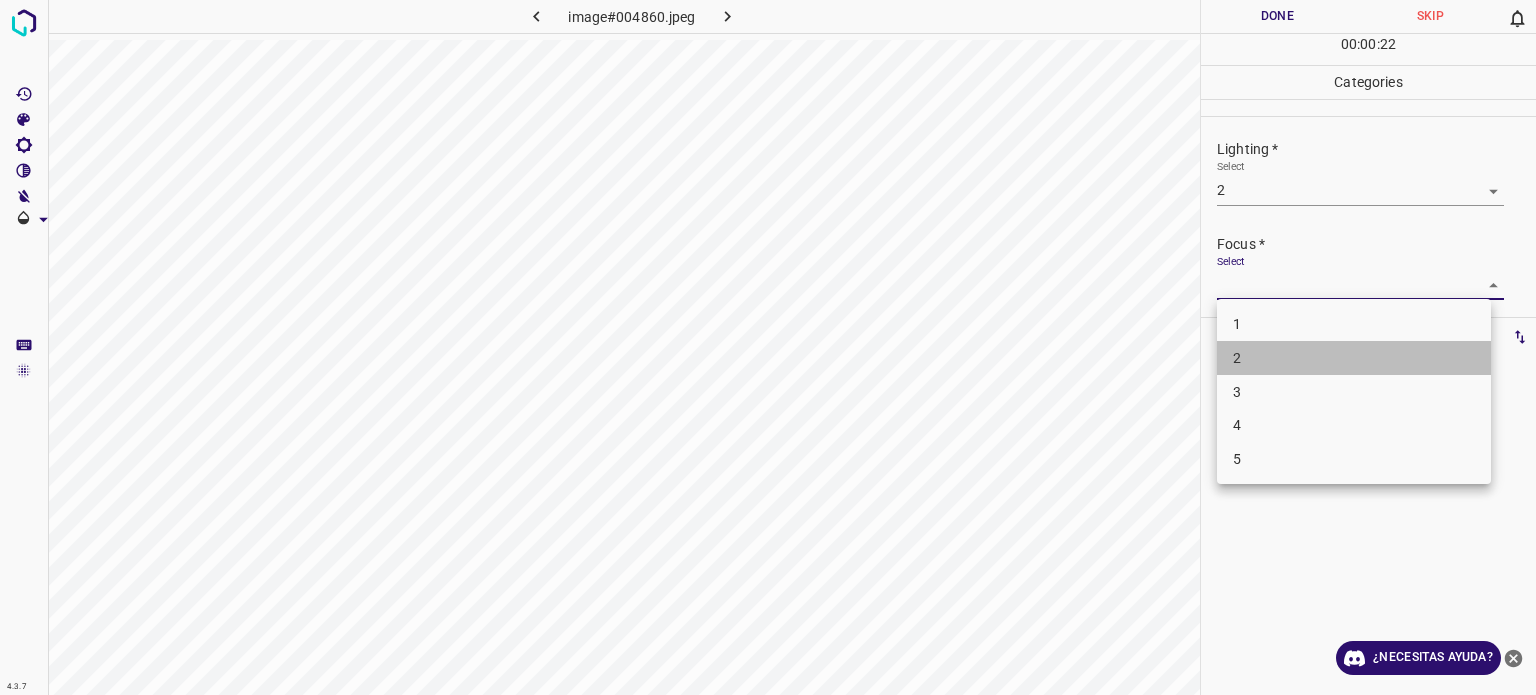 click on "2" at bounding box center [1237, 358] 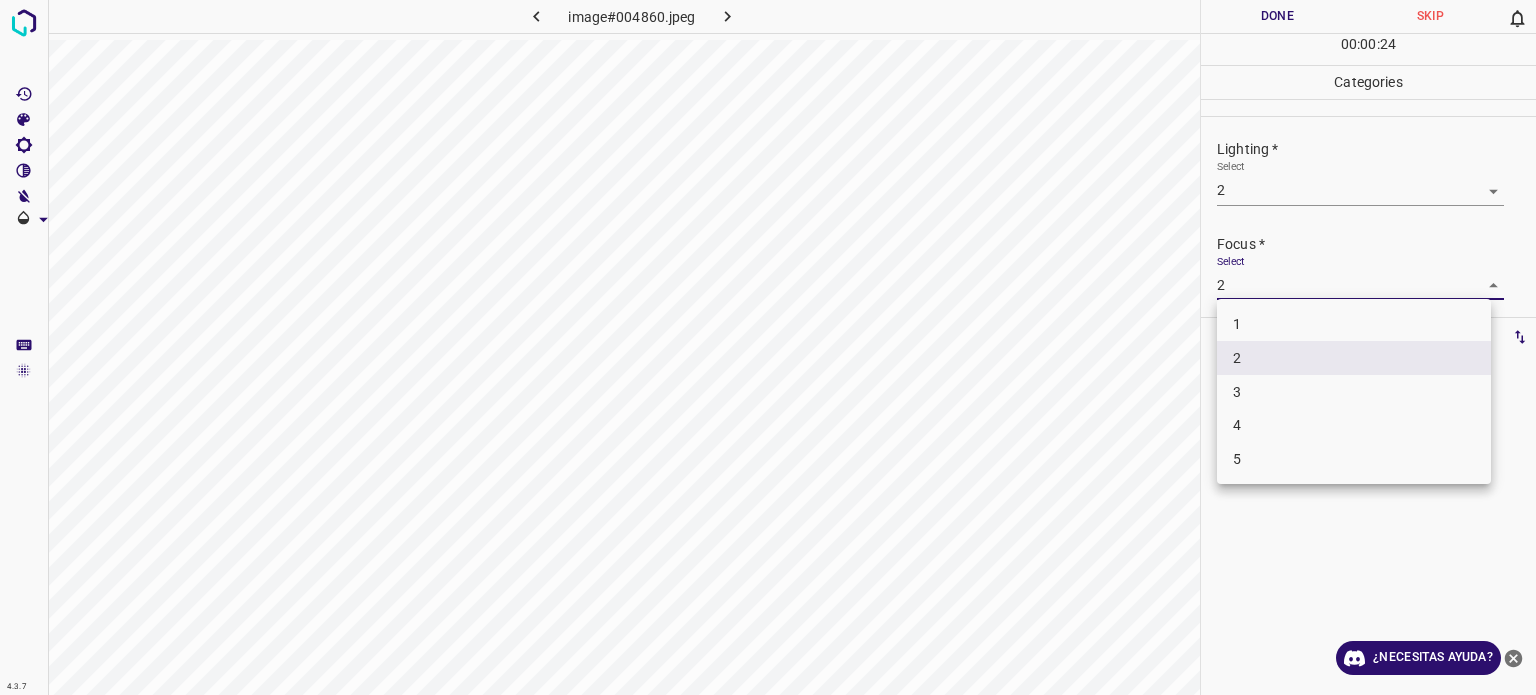 drag, startPoint x: 1252, startPoint y: 286, endPoint x: 1241, endPoint y: 387, distance: 101.597244 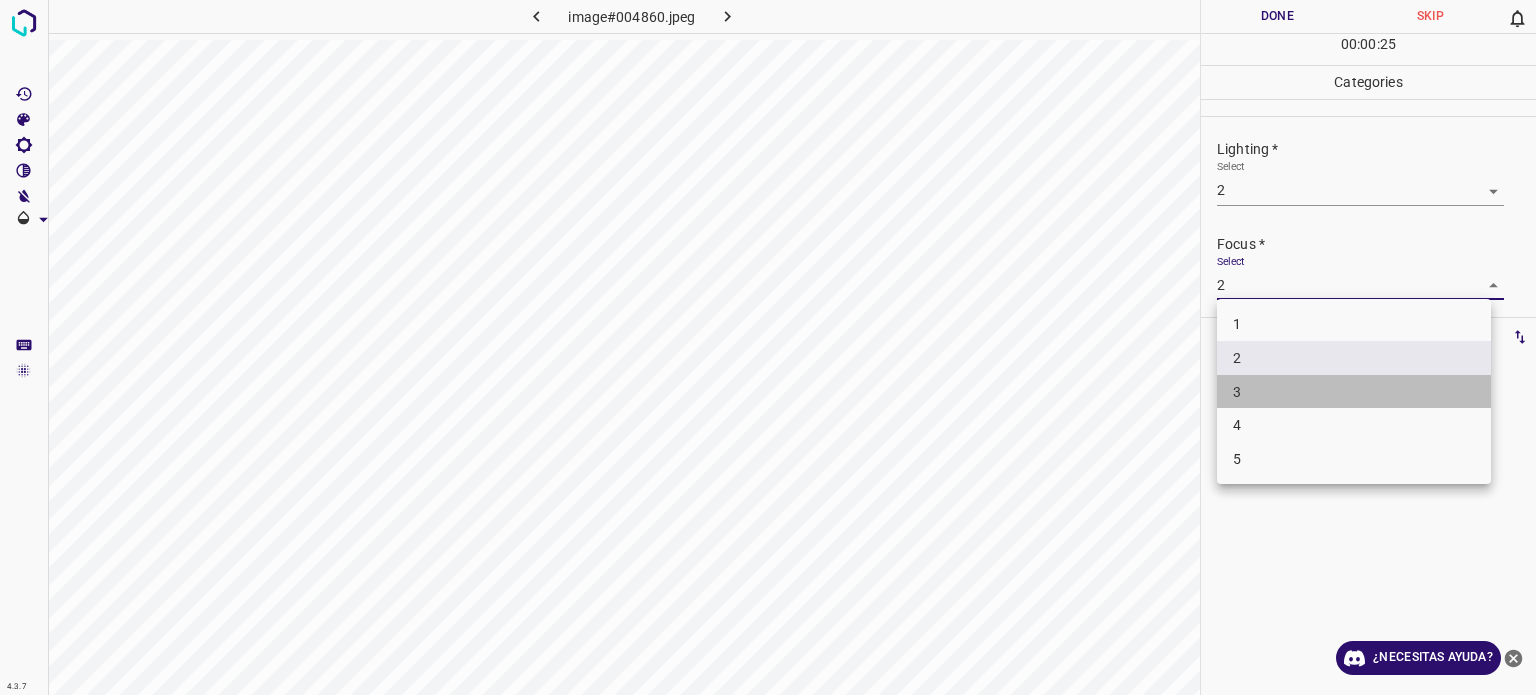 click on "3" at bounding box center (1354, 392) 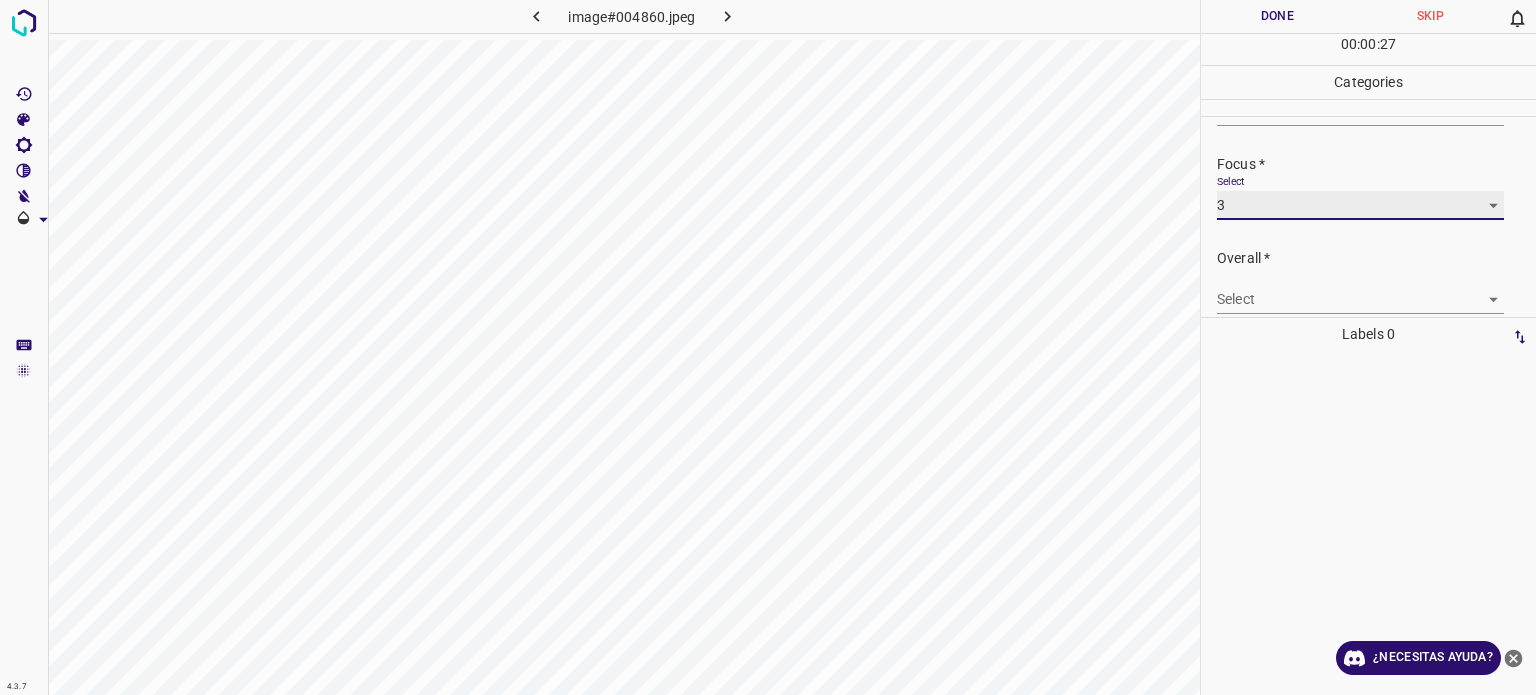 scroll, scrollTop: 98, scrollLeft: 0, axis: vertical 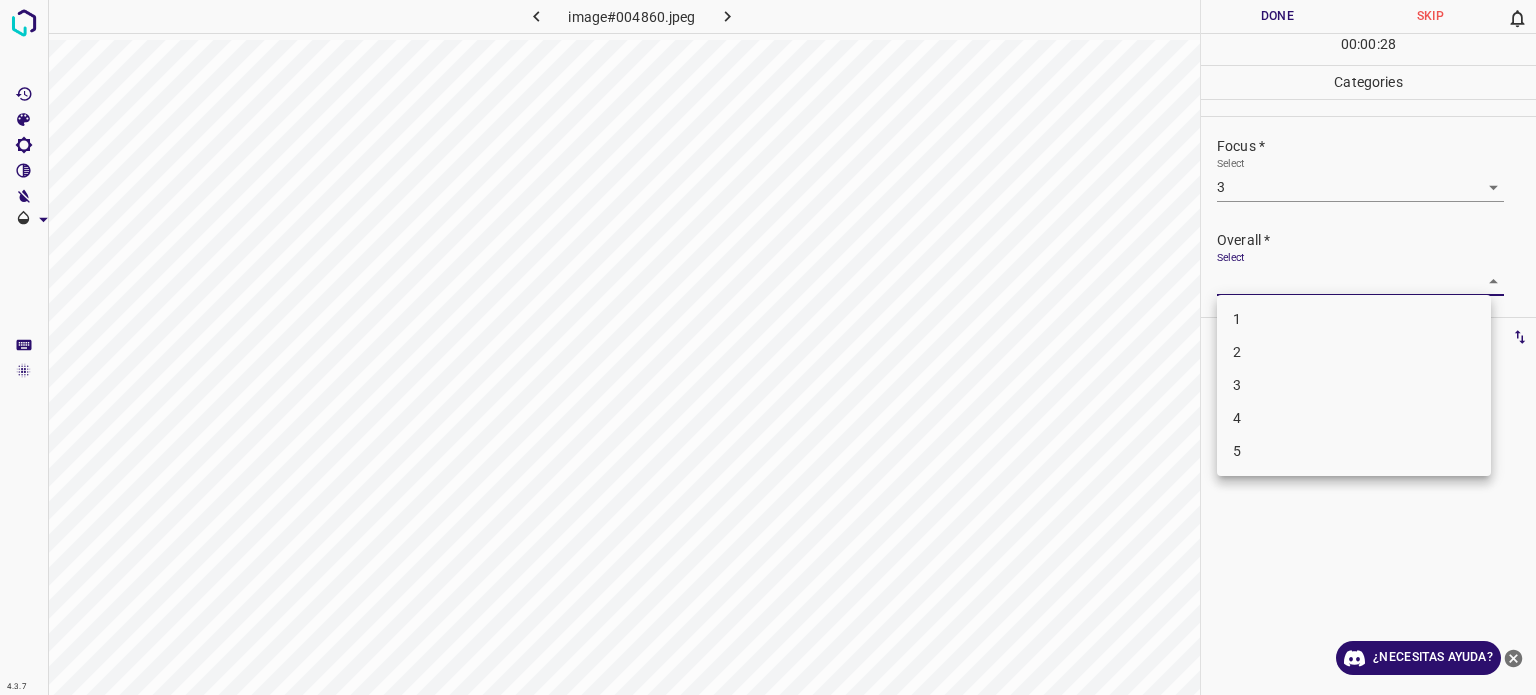 click on "4.3.7 image#004860.jpeg Done Skip 0 00   : 00   : 28   Categories Lighting *  Select 2 2 Focus *  Select 3 3 Overall *  Select ​ Labels   0 Categories 1 Lighting 2 Focus 3 Overall Tools Space Change between modes (Draw & Edit) I Auto labeling R Restore zoom M Zoom in N Zoom out Delete Delete selecte label Filters Z Restore filters X Saturation filter C Brightness filter V Contrast filter B Gray scale filter General O Download ¿Necesitas ayuda? Texto original Valora esta traducción Tu opinión servirá para ayudar a mejorar el Traductor de Google - Texto - Esconder - Borrar 1 2 3 4 5" at bounding box center (768, 347) 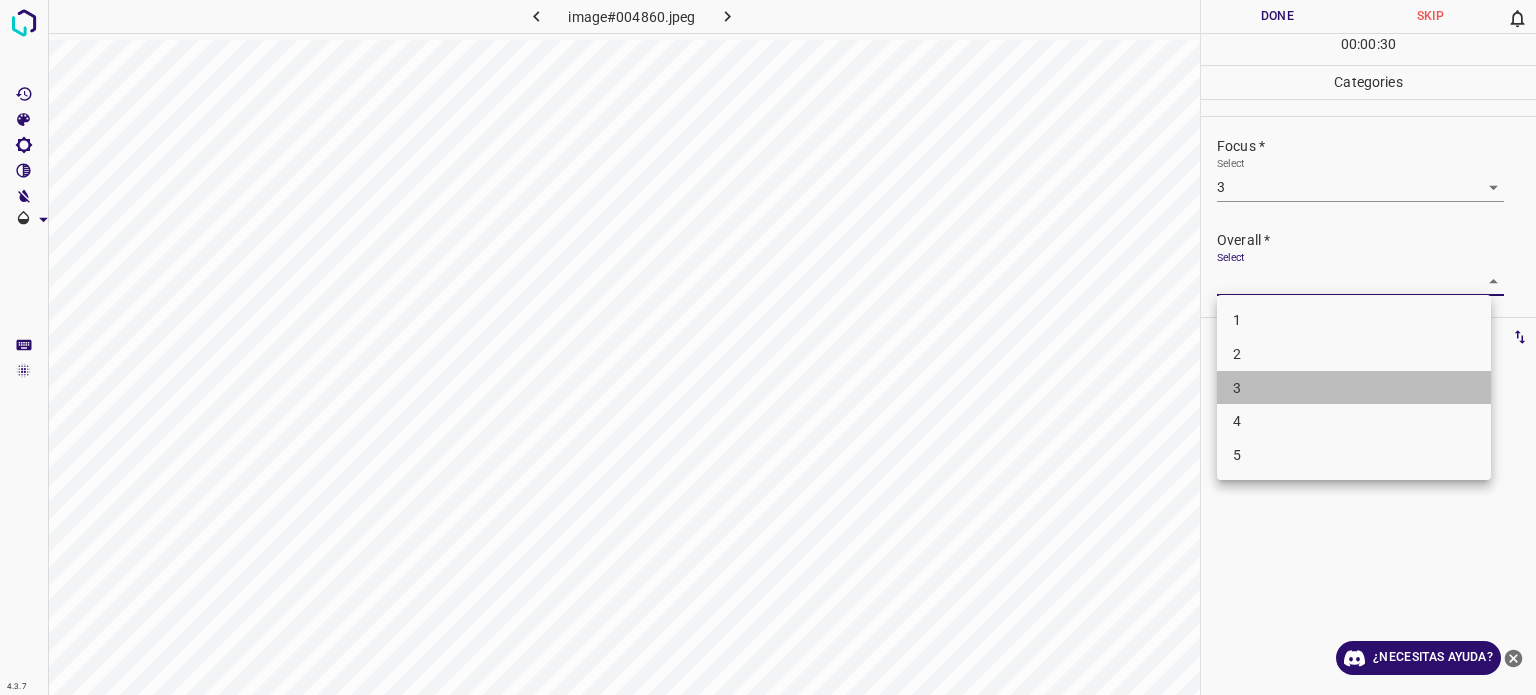 click on "3" at bounding box center (1354, 388) 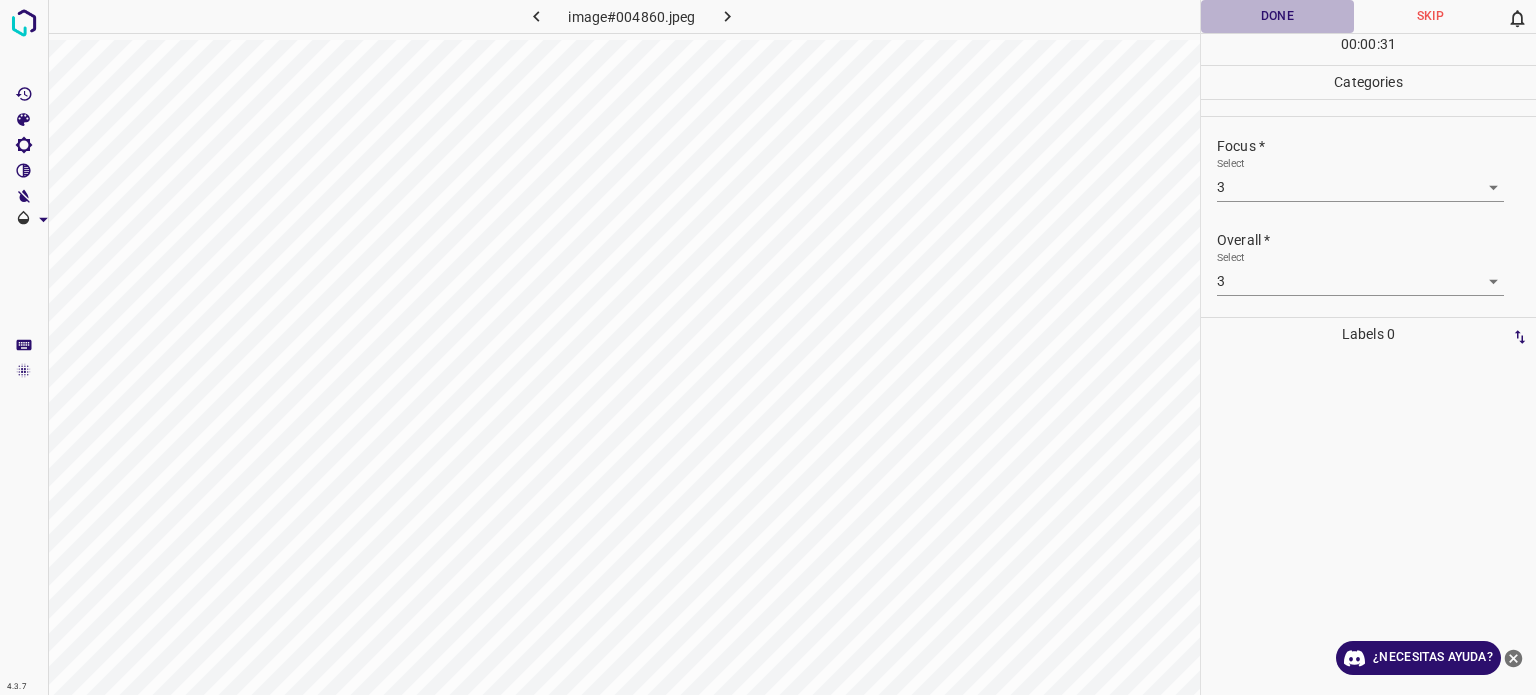 click on "Done" at bounding box center [1277, 16] 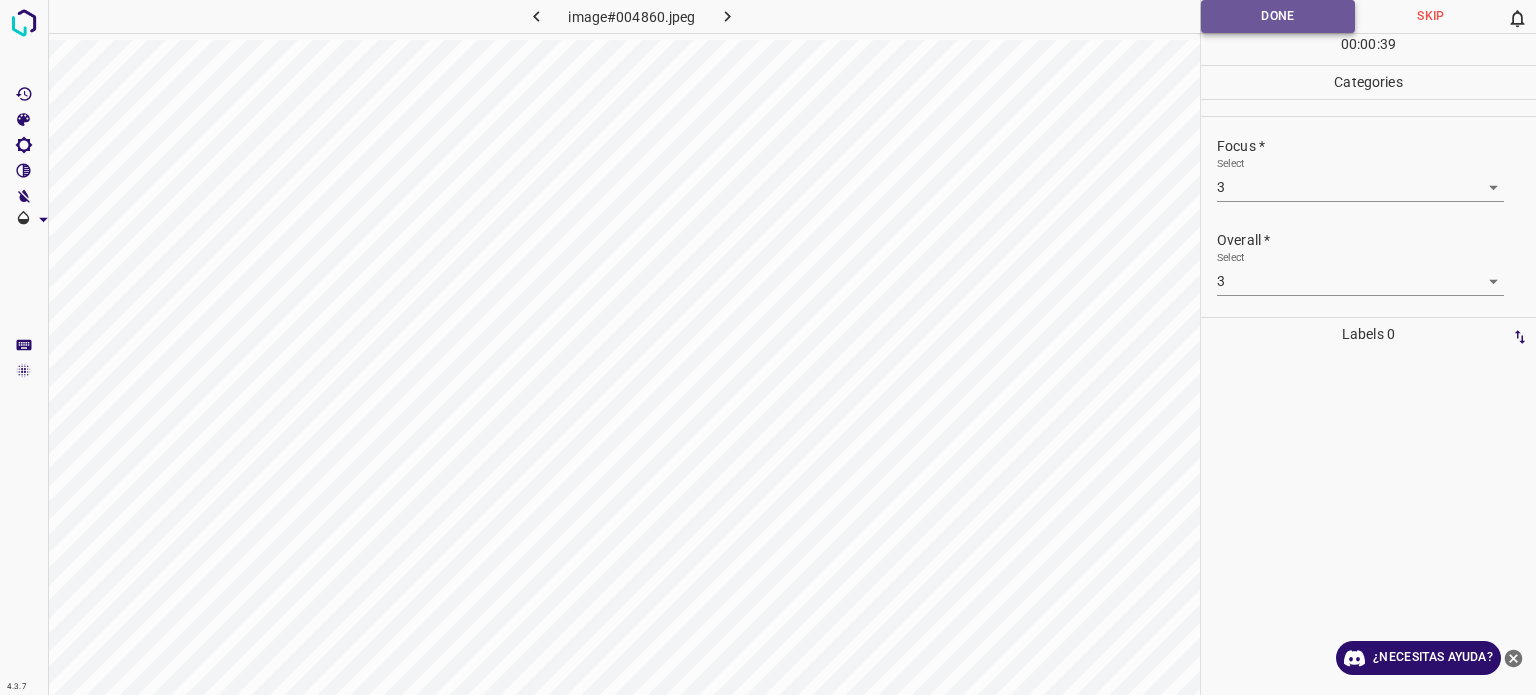 click on "Done" at bounding box center [1278, 16] 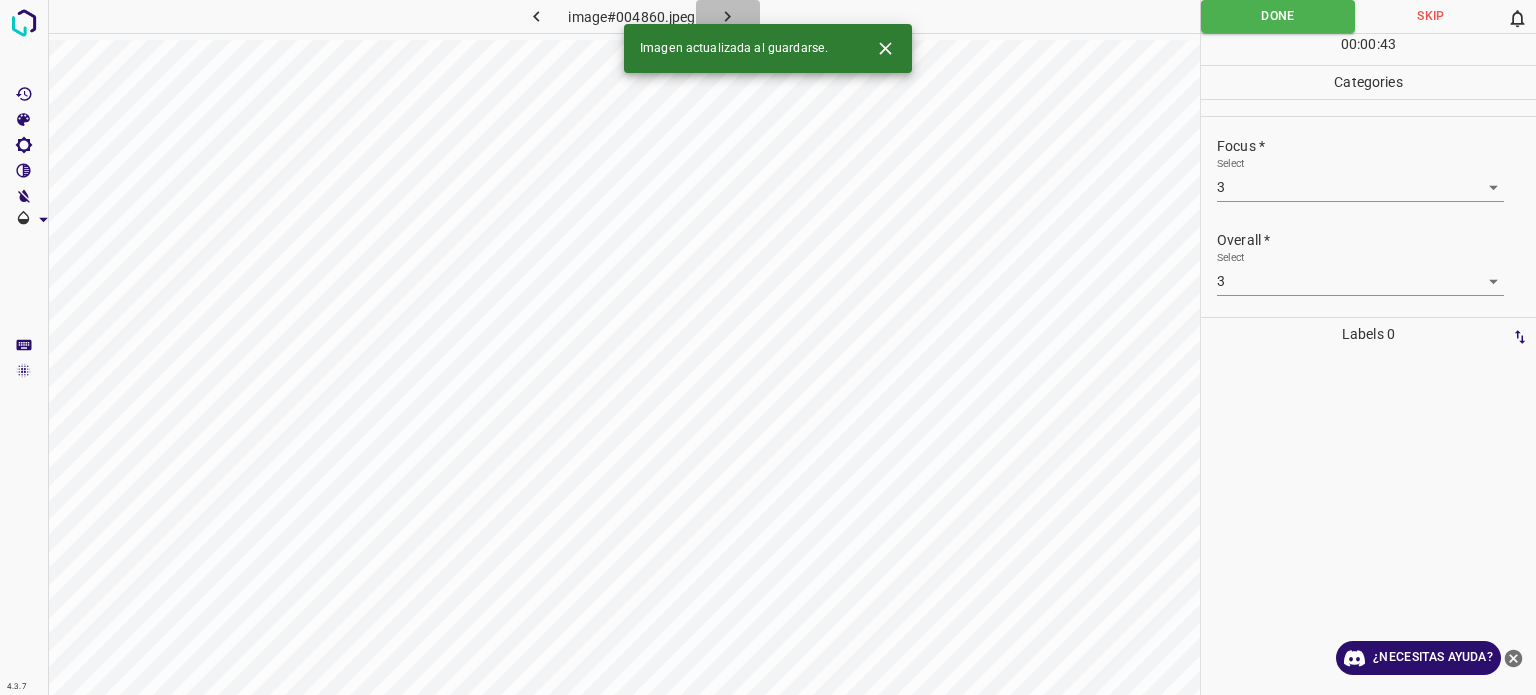 click 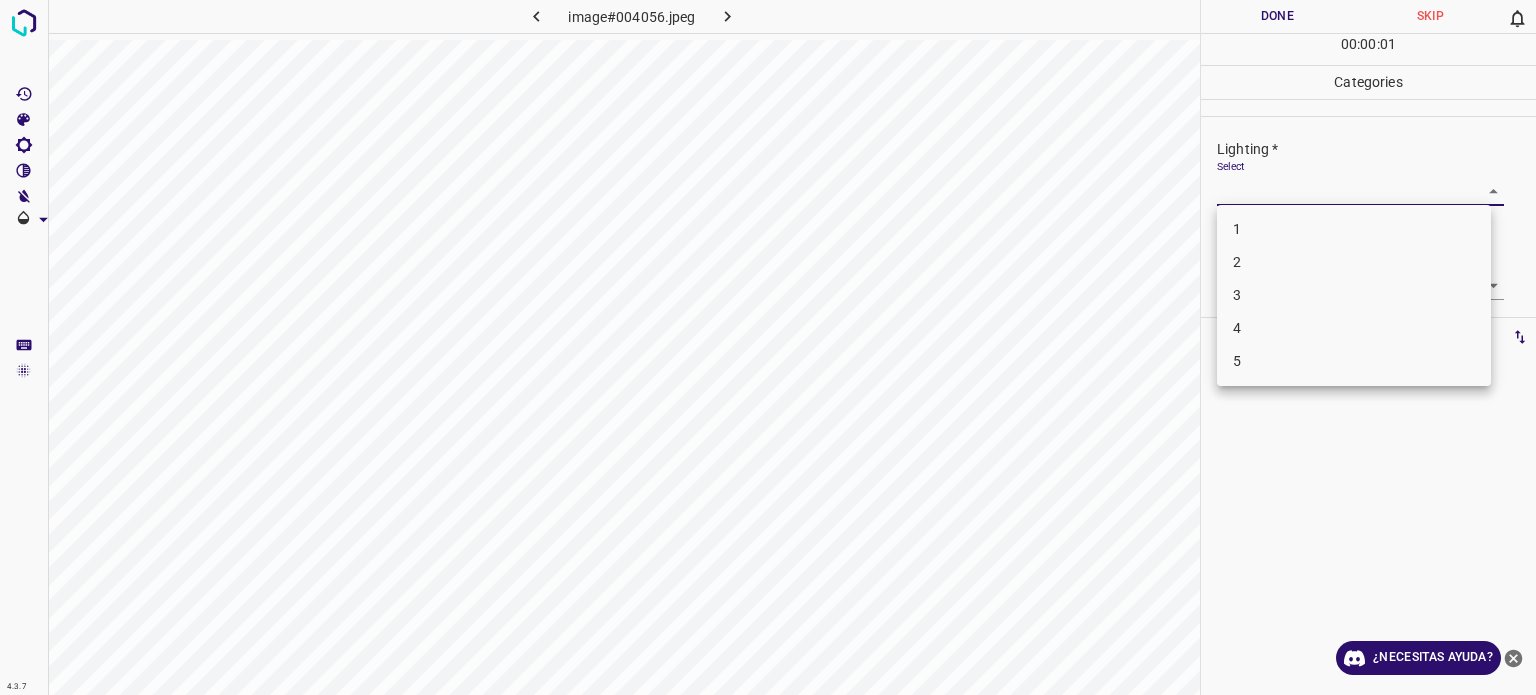 click on "4.3.7 image#004056.jpeg Done Skip 0 00   : 00   : 01   Categories Lighting *  Select ​ Focus *  Select ​ Overall *  Select ​ Labels   0 Categories 1 Lighting 2 Focus 3 Overall Tools Space Change between modes (Draw & Edit) I Auto labeling R Restore zoom M Zoom in N Zoom out Delete Delete selecte label Filters Z Restore filters X Saturation filter C Brightness filter V Contrast filter B Gray scale filter General O Download ¿Necesitas ayuda? Texto original Valora esta traducción Tu opinión servirá para ayudar a mejorar el Traductor de Google - Texto - Esconder - Borrar 1 2 3 4 5" at bounding box center (768, 347) 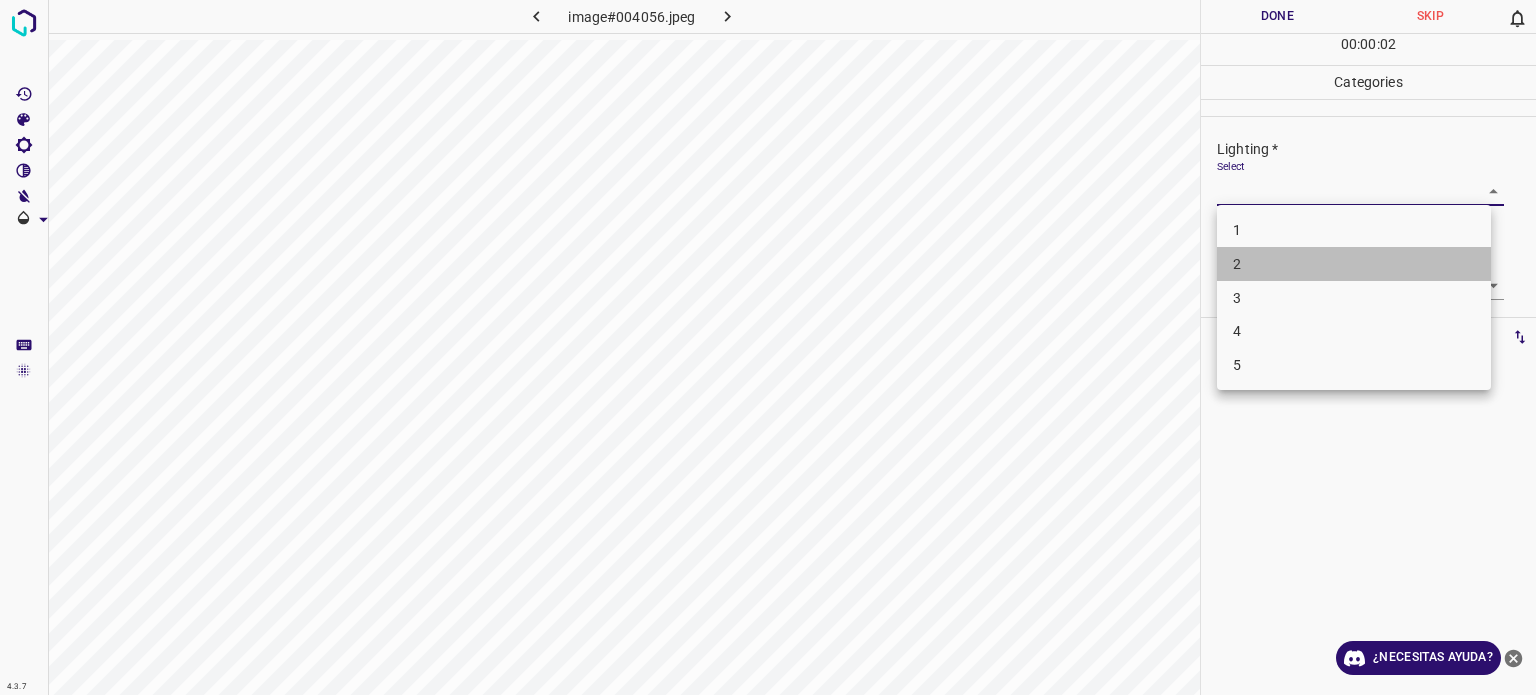 click on "2" at bounding box center [1237, 264] 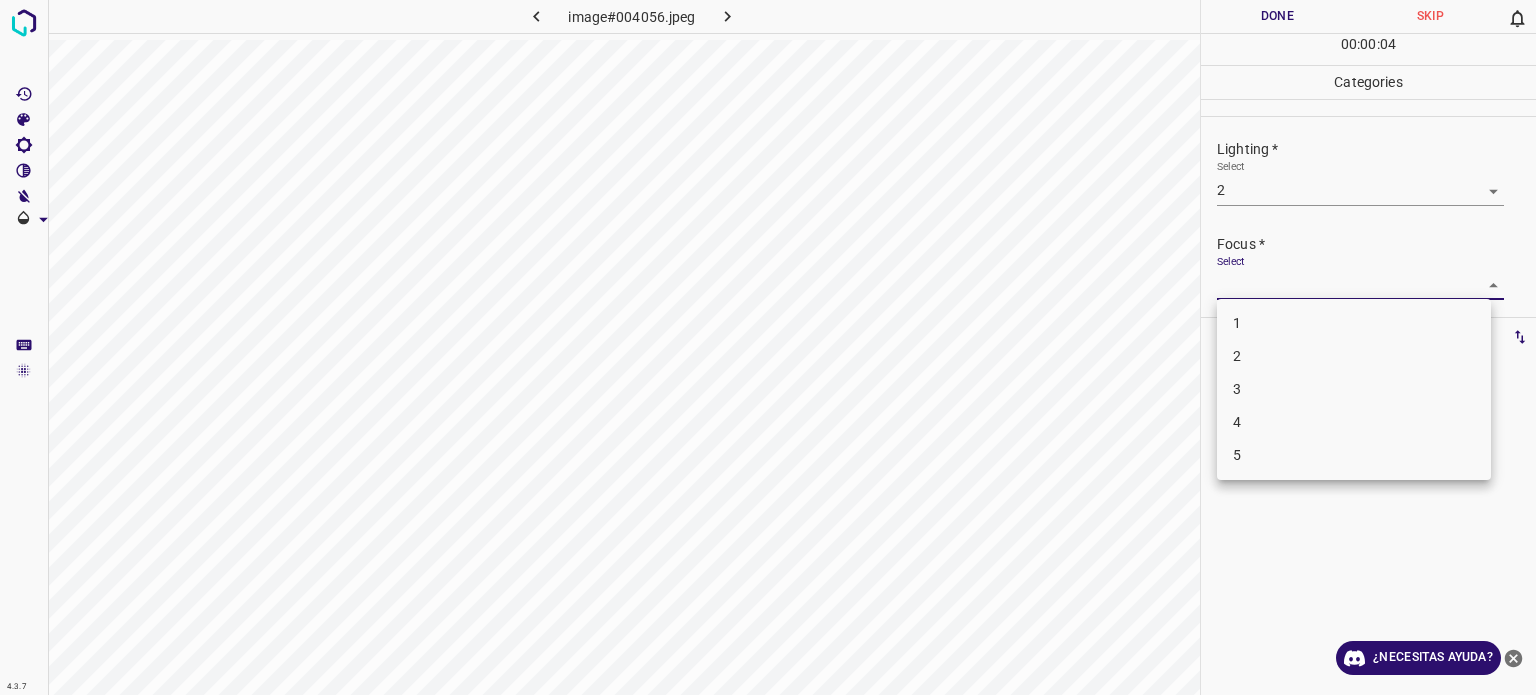 click on "4.3.7 image#004056.jpeg Done Skip 0 00   : 00   : 04   Categories Lighting *  Select 2 2 Focus *  Select ​ Overall *  Select ​ Labels   0 Categories 1 Lighting 2 Focus 3 Overall Tools Space Change between modes (Draw & Edit) I Auto labeling R Restore zoom M Zoom in N Zoom out Delete Delete selecte label Filters Z Restore filters X Saturation filter C Brightness filter V Contrast filter B Gray scale filter General O Download ¿Necesitas ayuda? Texto original Valora esta traducción Tu opinión servirá para ayudar a mejorar el Traductor de Google - Texto - Esconder - Borrar 1 2 3 4 5" at bounding box center [768, 347] 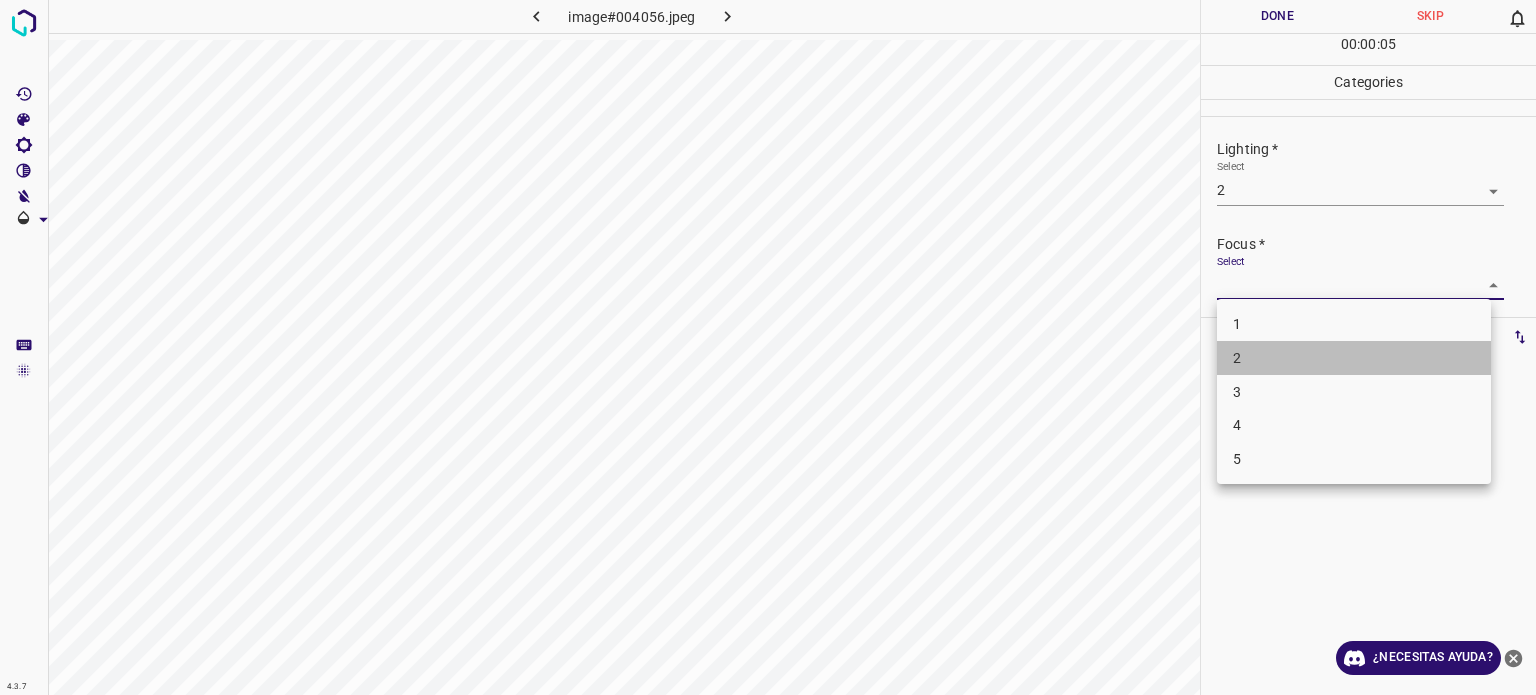 click on "2" at bounding box center (1354, 358) 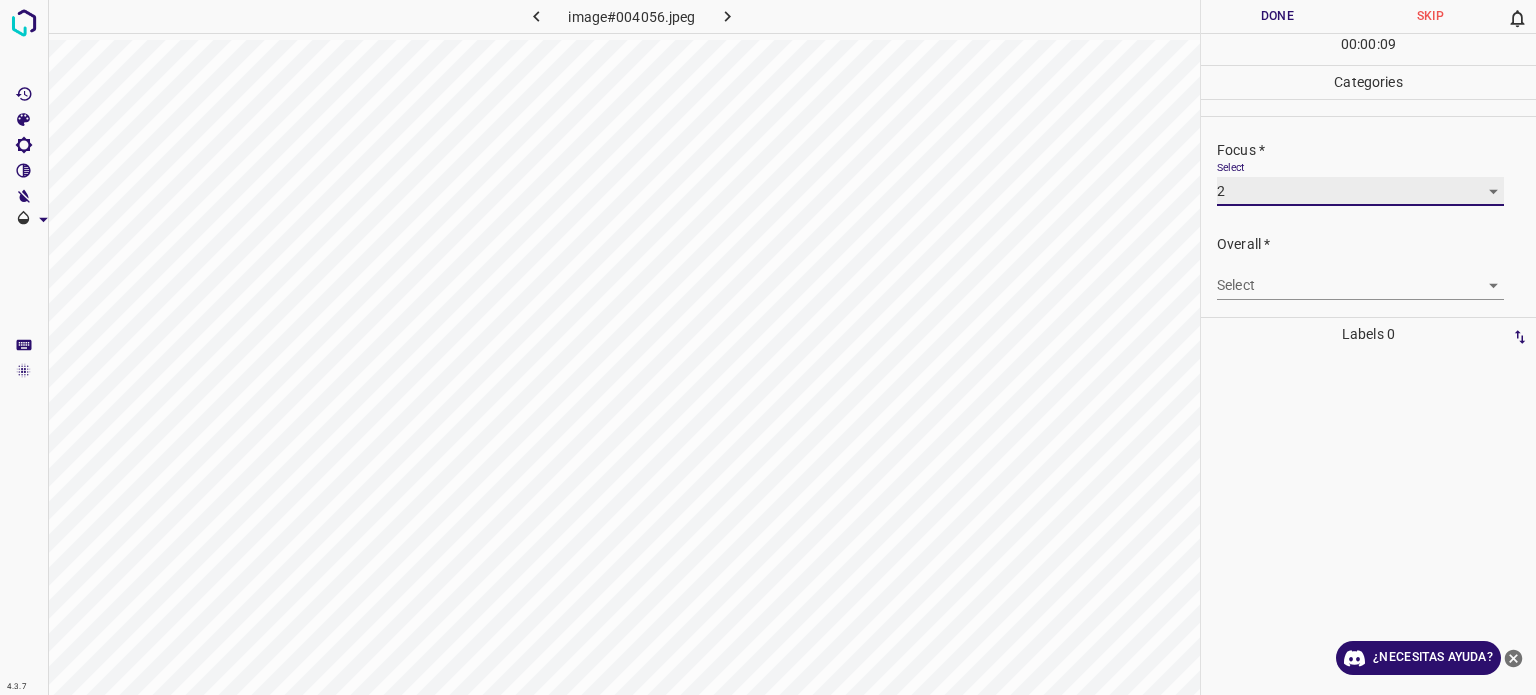 scroll, scrollTop: 98, scrollLeft: 0, axis: vertical 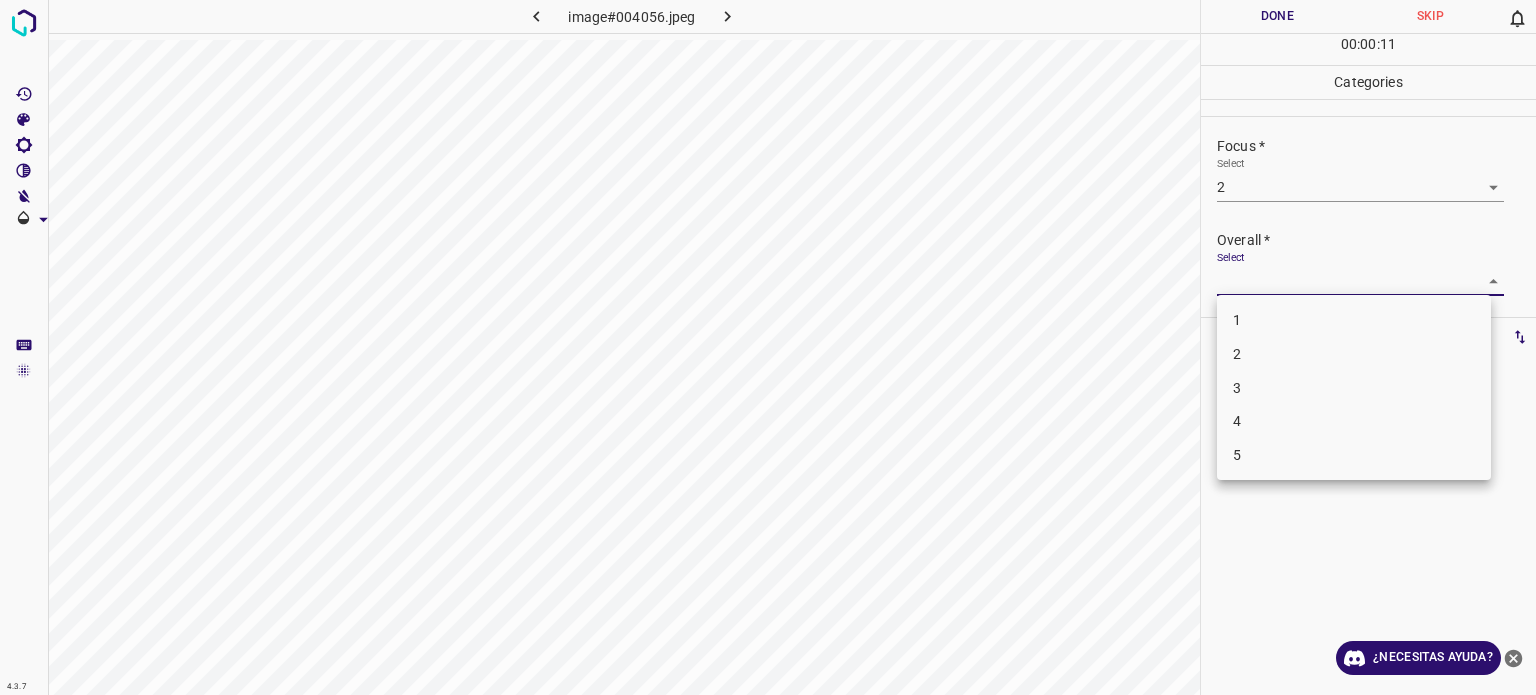 click on "4.3.7 image#004056.jpeg Done Skip 0 00   : 00   : 11   Categories Lighting *  Select 2 2 Focus *  Select 2 2 Overall *  Select ​ Labels   0 Categories 1 Lighting 2 Focus 3 Overall Tools Space Change between modes (Draw & Edit) I Auto labeling R Restore zoom M Zoom in N Zoom out Delete Delete selecte label Filters Z Restore filters X Saturation filter C Brightness filter V Contrast filter B Gray scale filter General O Download ¿Necesitas ayuda? Texto original Valora esta traducción Tu opinión servirá para ayudar a mejorar el Traductor de Google - Texto - Esconder - Borrar 1 2 3 4 5" at bounding box center [768, 347] 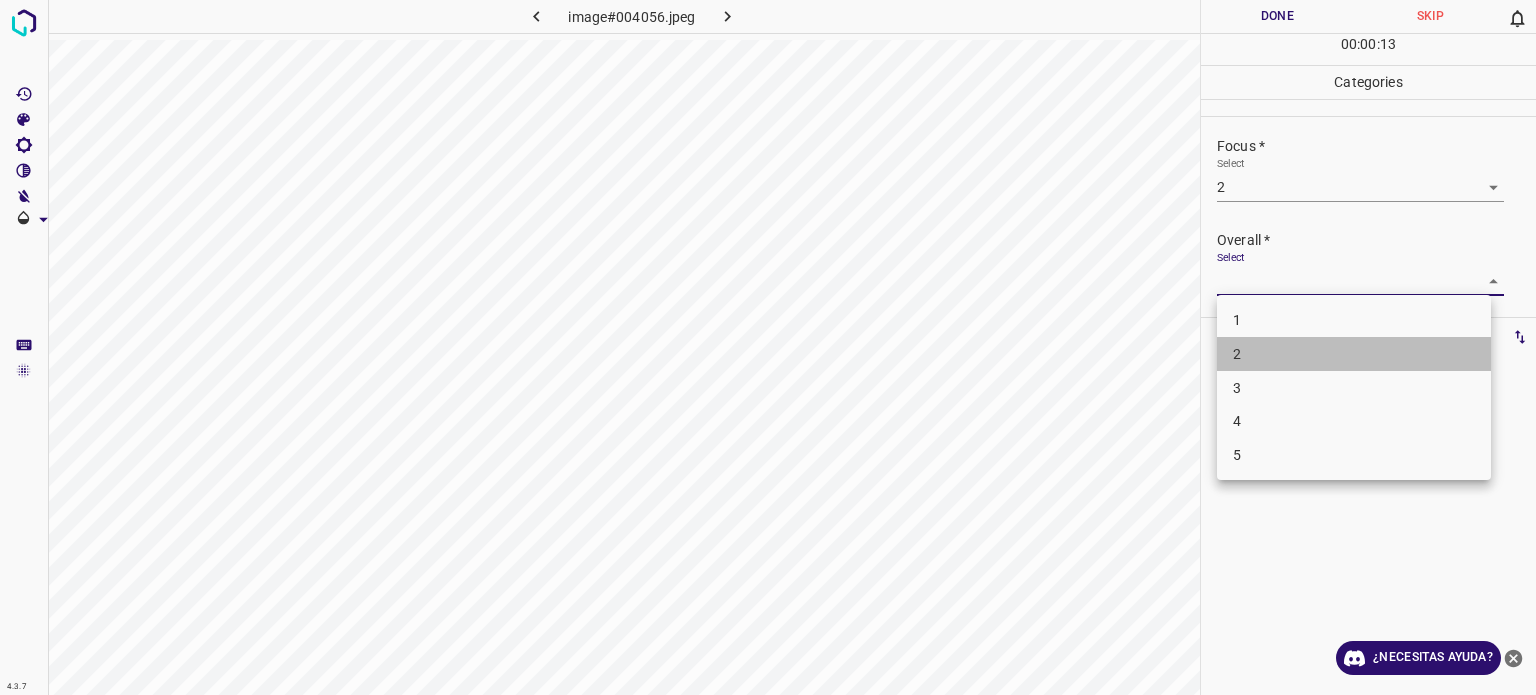 click on "2" at bounding box center (1237, 354) 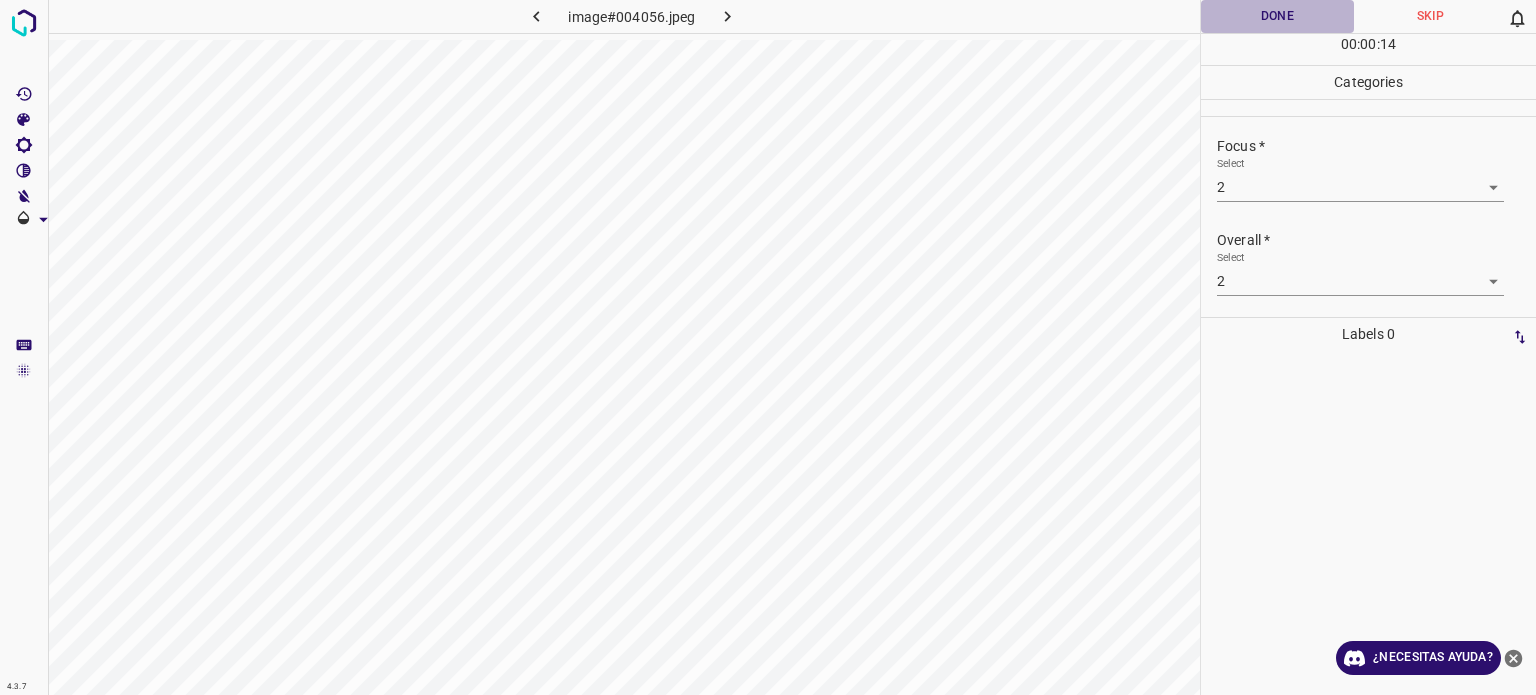 click on "Done" at bounding box center [1277, 16] 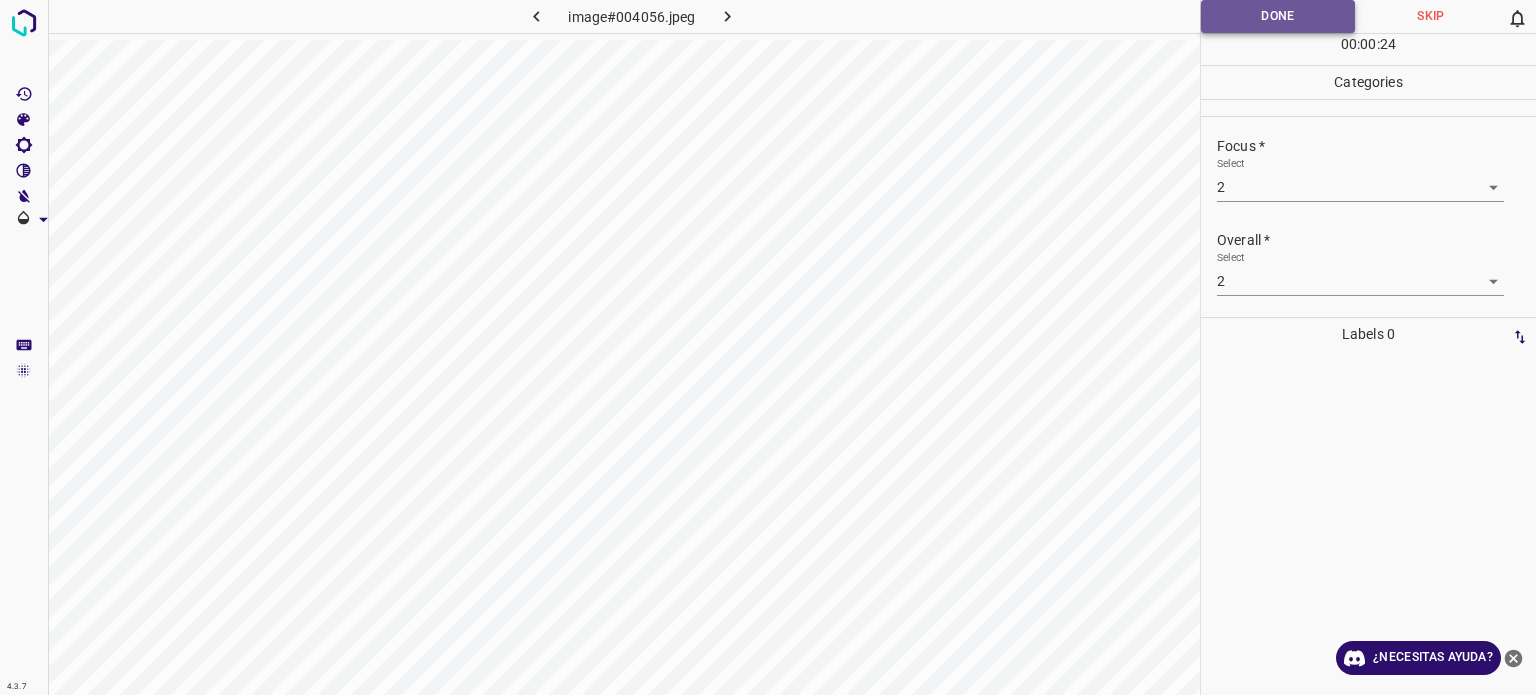 click on "Done" at bounding box center [1278, 16] 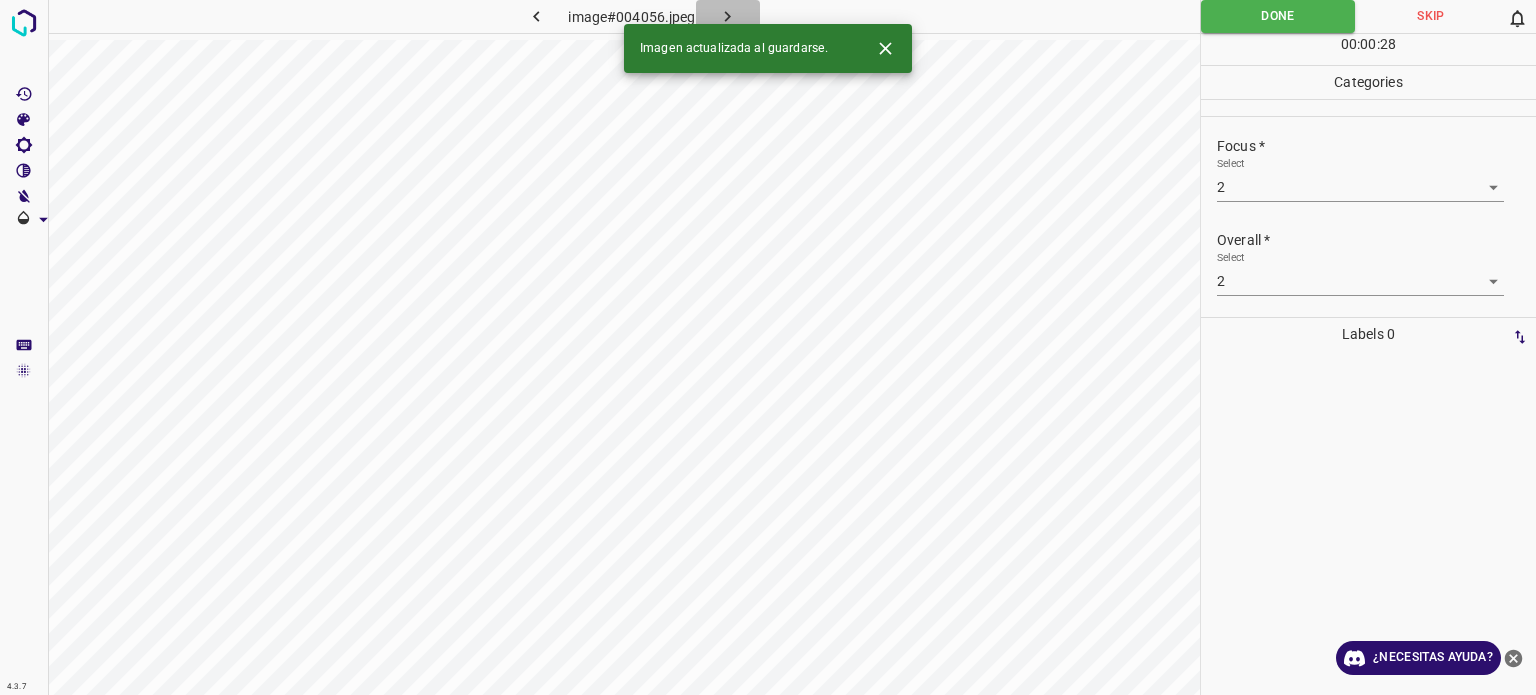 click 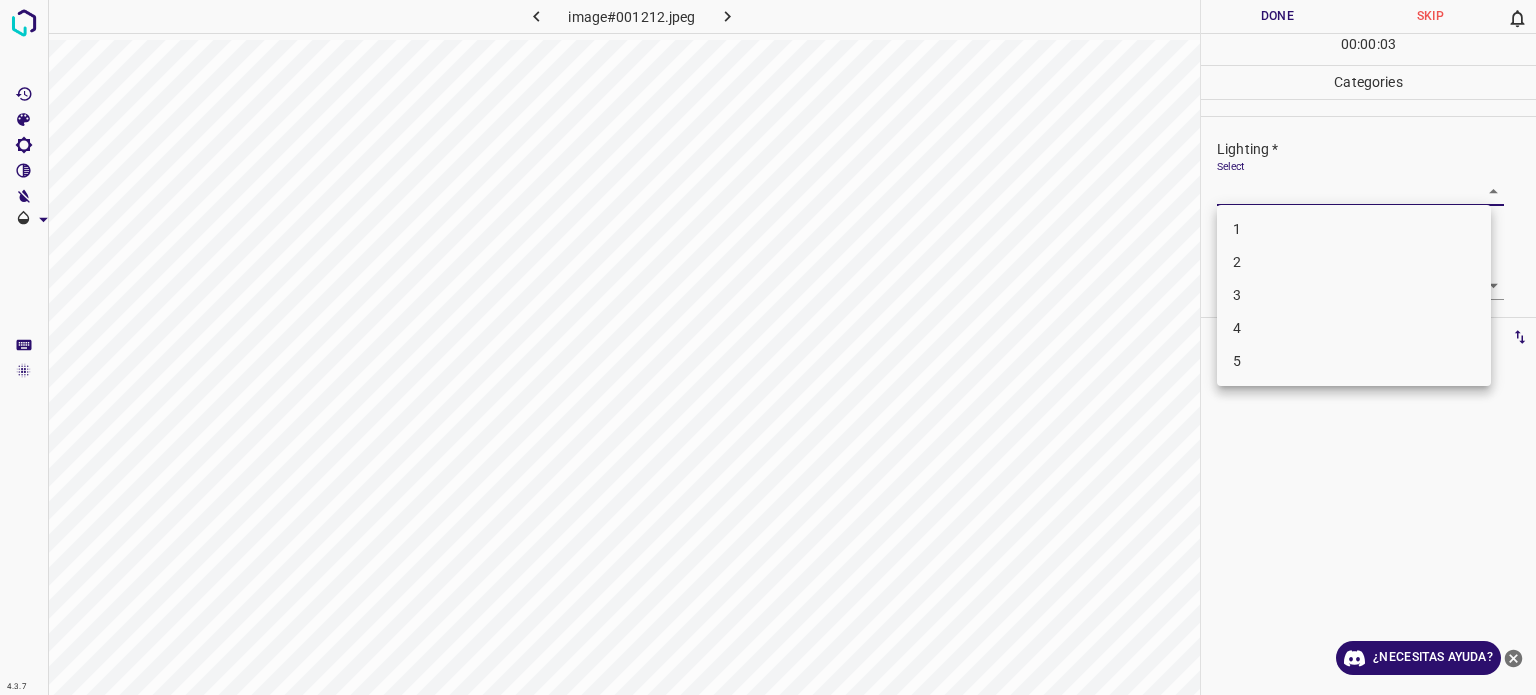 click on "4.3.7 image#001212.jpeg Done Skip 0 00   : 00   : 03   Categories Lighting *  Select ​ Focus *  Select ​ Overall *  Select ​ Labels   0 Categories 1 Lighting 2 Focus 3 Overall Tools Space Change between modes (Draw & Edit) I Auto labeling R Restore zoom M Zoom in N Zoom out Delete Delete selecte label Filters Z Restore filters X Saturation filter C Brightness filter V Contrast filter B Gray scale filter General O Download ¿Necesitas ayuda? Texto original Valora esta traducción Tu opinión servirá para ayudar a mejorar el Traductor de Google - Texto - Esconder - Borrar 1 2 3 4 5" at bounding box center [768, 347] 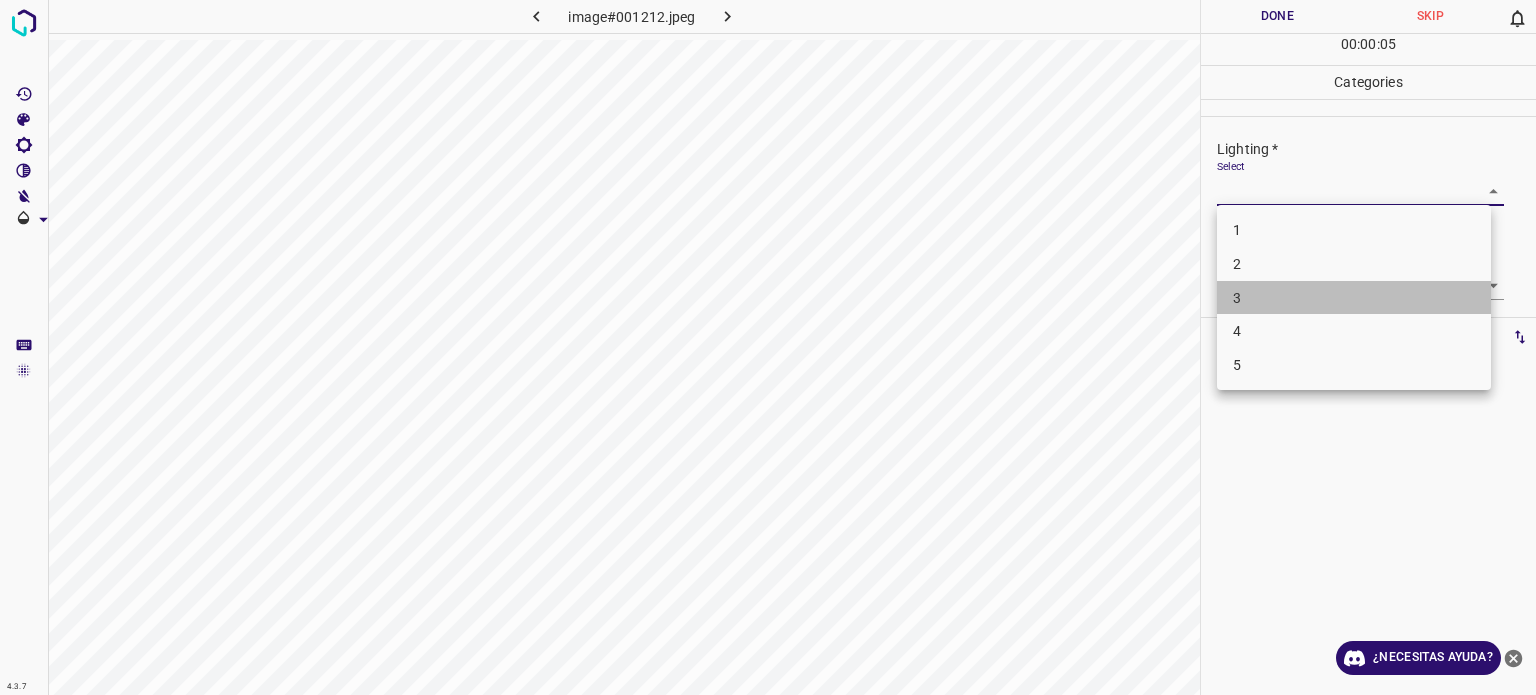 click on "3" at bounding box center (1354, 298) 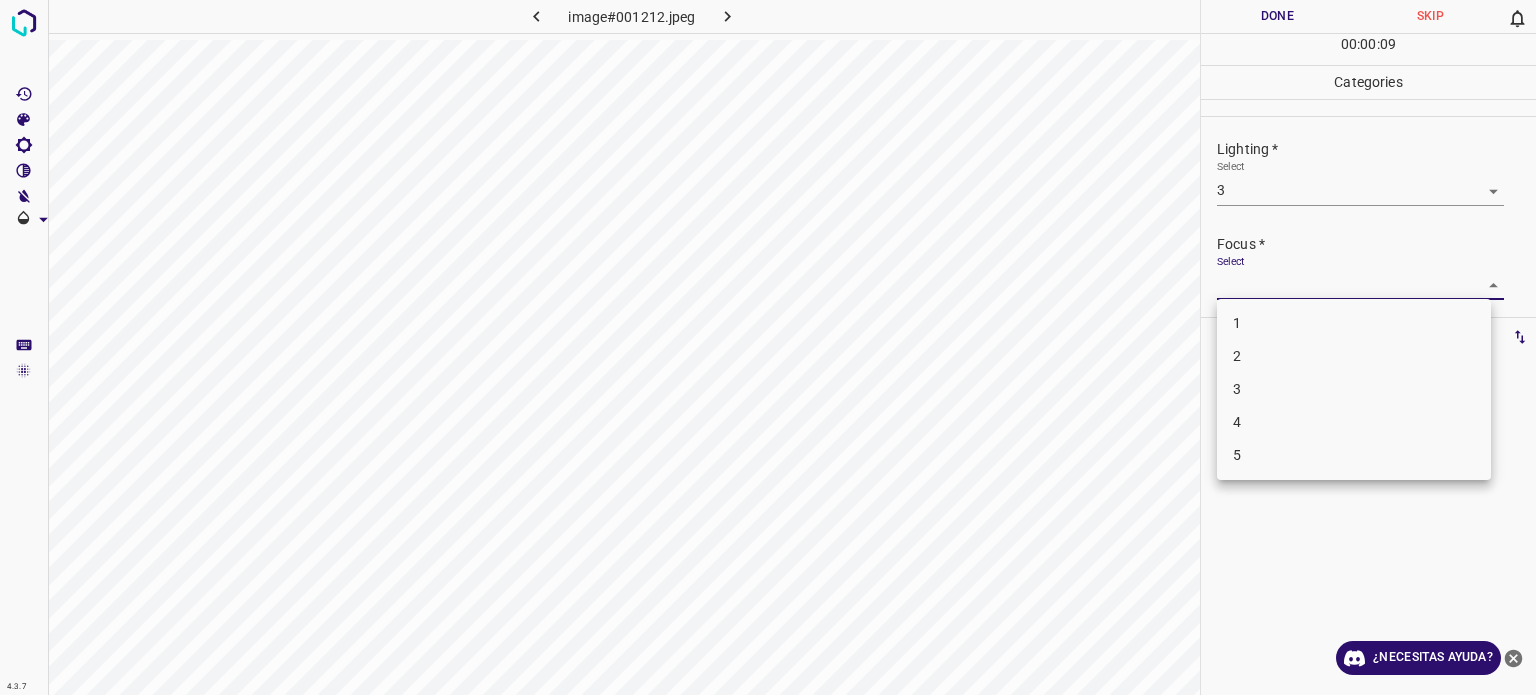 click on "4.3.7 image#001212.jpeg Done Skip 0 00   : 00   : 09   Categories Lighting *  Select 3 3 Focus *  Select ​ Overall *  Select ​ Labels   0 Categories 1 Lighting 2 Focus 3 Overall Tools Space Change between modes (Draw & Edit) I Auto labeling R Restore zoom M Zoom in N Zoom out Delete Delete selecte label Filters Z Restore filters X Saturation filter C Brightness filter V Contrast filter B Gray scale filter General O Download ¿Necesitas ayuda? Texto original Valora esta traducción Tu opinión servirá para ayudar a mejorar el Traductor de Google - Texto - Esconder - Borrar 1 2 3 4 5" at bounding box center [768, 347] 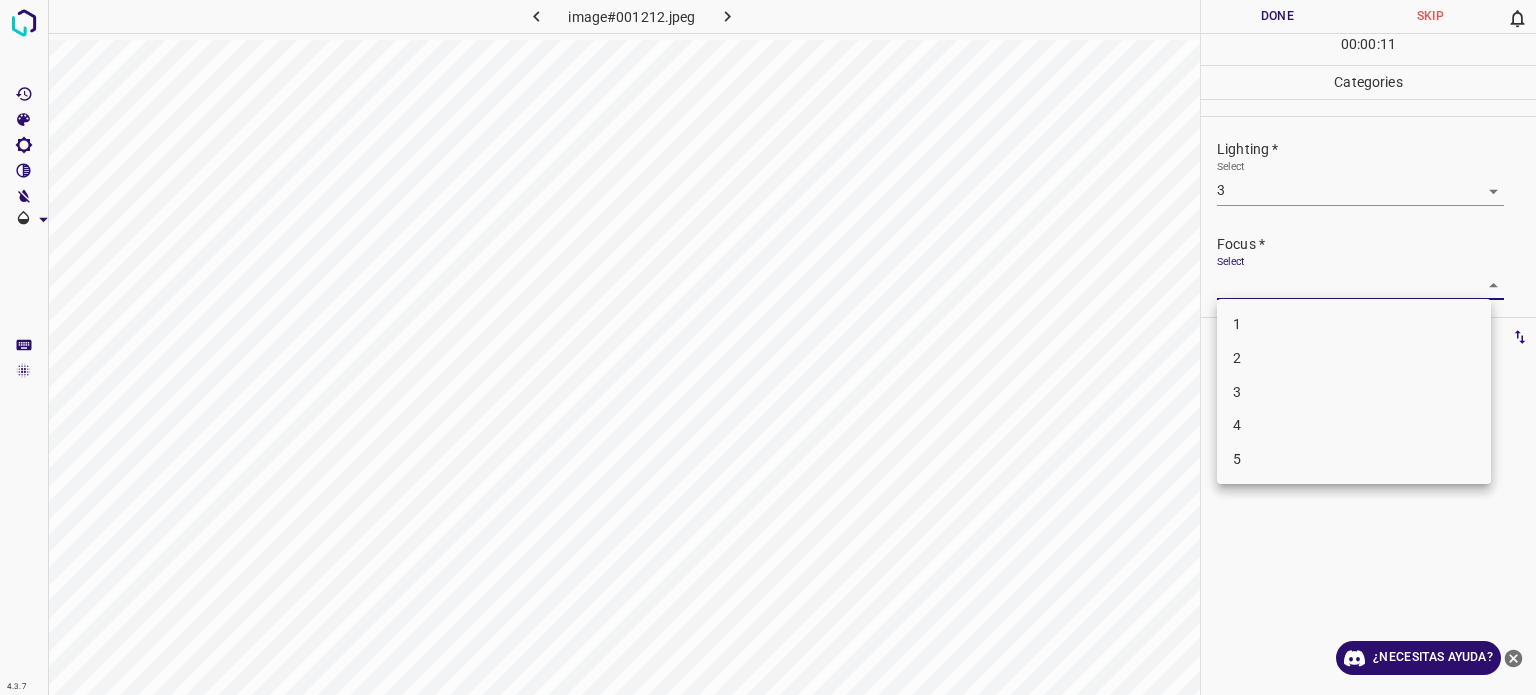 click on "3" at bounding box center (1354, 392) 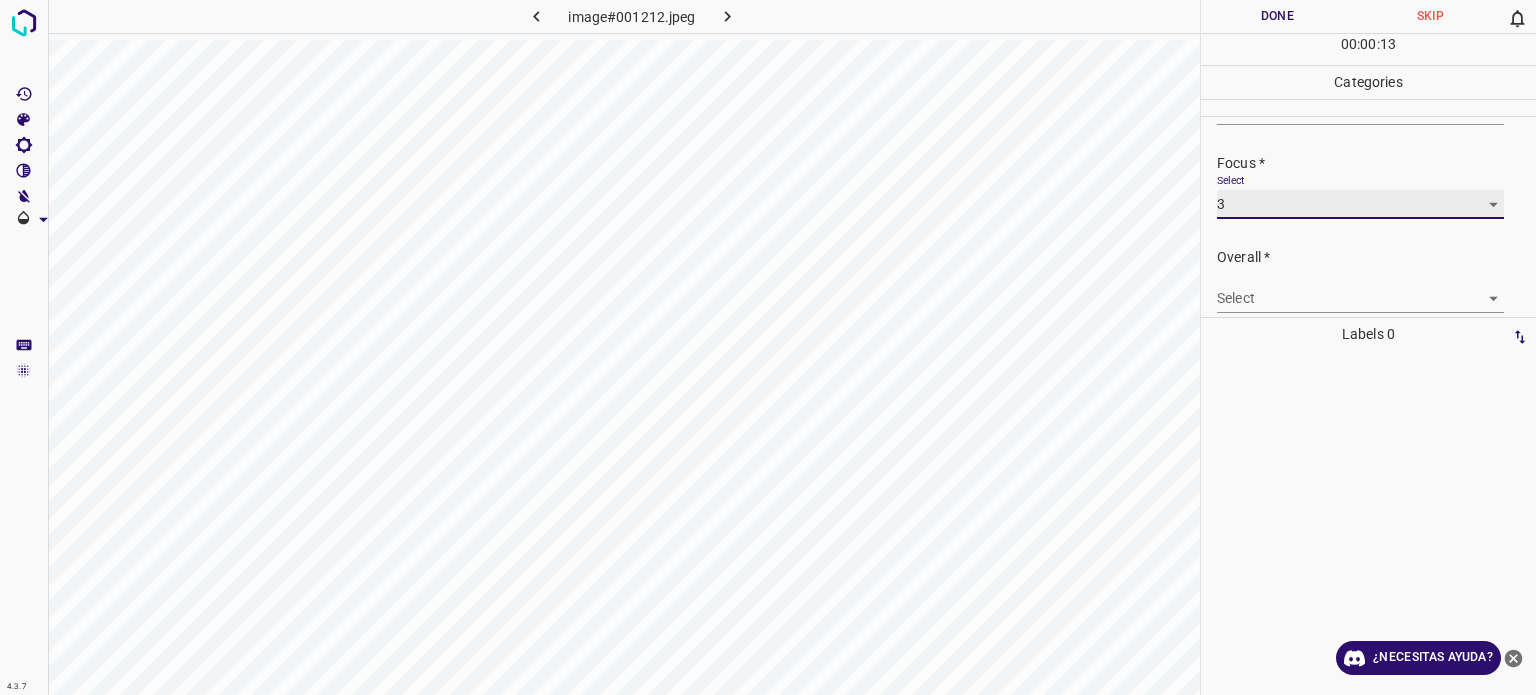 scroll, scrollTop: 98, scrollLeft: 0, axis: vertical 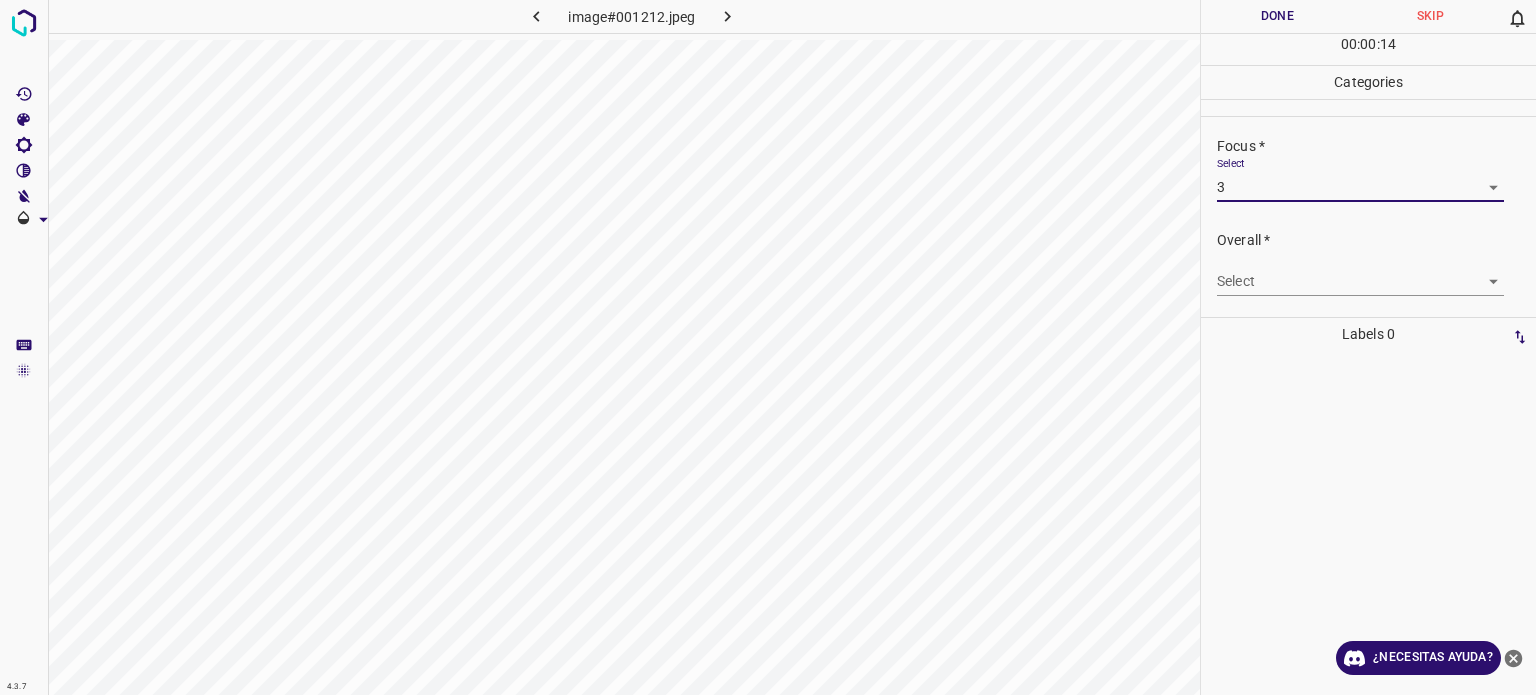 click on "4.3.7 image#001212.jpeg Done Skip 0 00   : 00   : 14   Categories Lighting *  Select 3 3 Focus *  Select 3 3 Overall *  Select ​ Labels   0 Categories 1 Lighting 2 Focus 3 Overall Tools Space Change between modes (Draw & Edit) I Auto labeling R Restore zoom M Zoom in N Zoom out Delete Delete selecte label Filters Z Restore filters X Saturation filter C Brightness filter V Contrast filter B Gray scale filter General O Download ¿Necesitas ayuda? Texto original Valora esta traducción Tu opinión servirá para ayudar a mejorar el Traductor de Google - Texto - Esconder - Borrar" at bounding box center [768, 347] 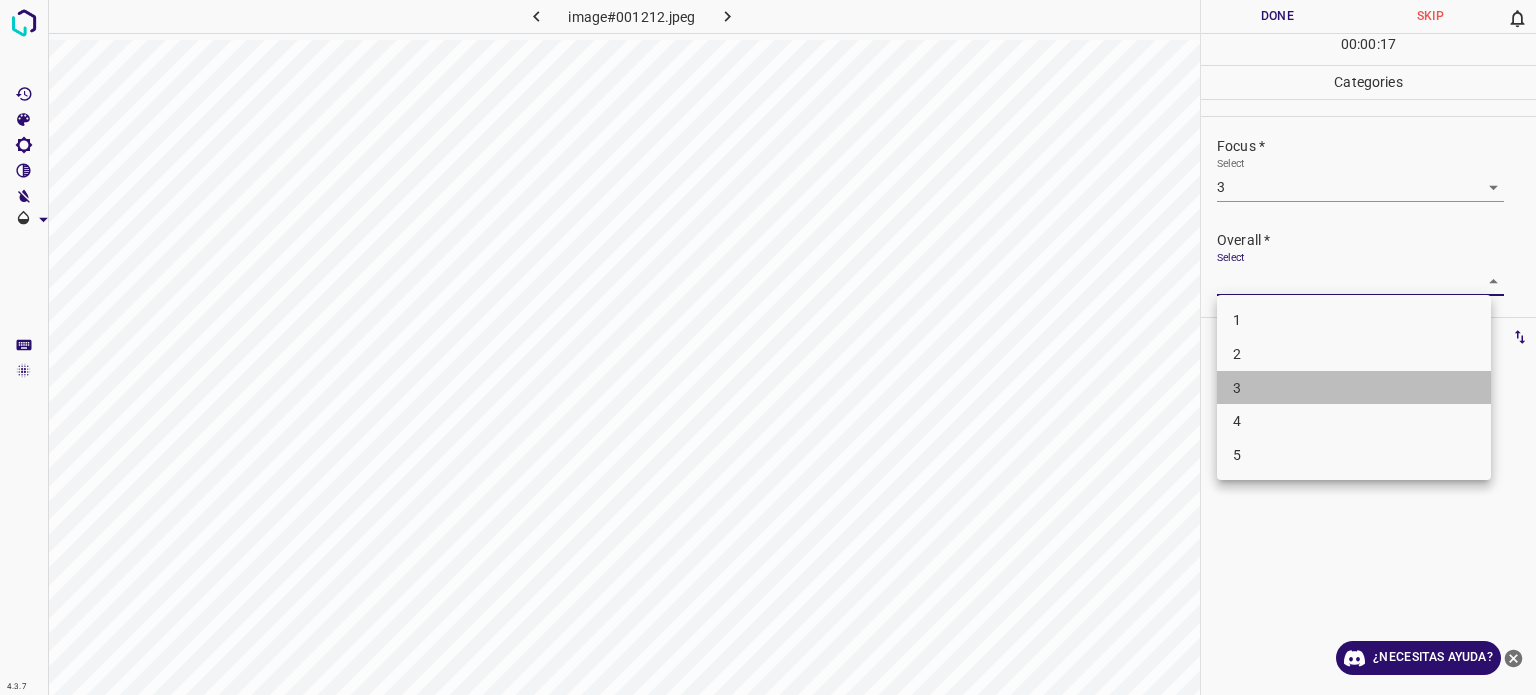 click on "3" at bounding box center [1237, 387] 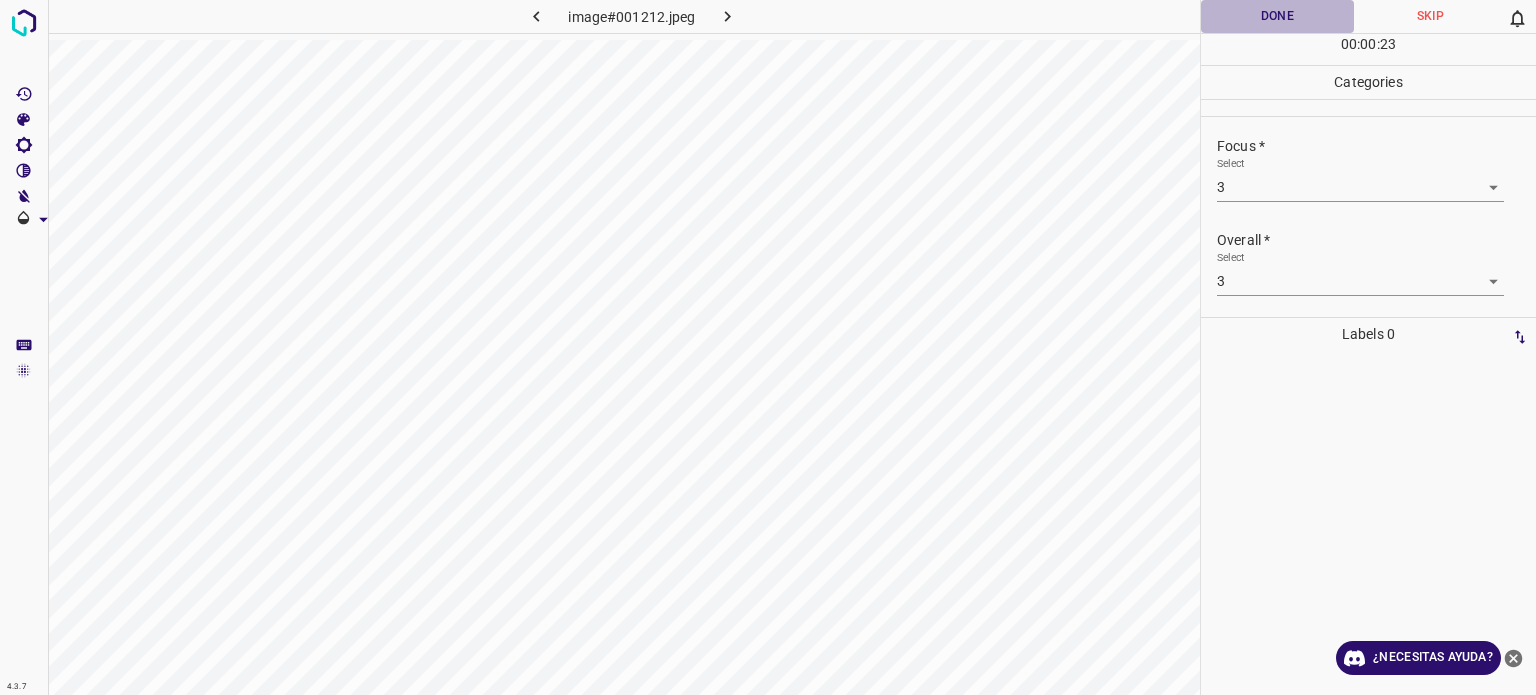 click on "Done" at bounding box center (1277, 16) 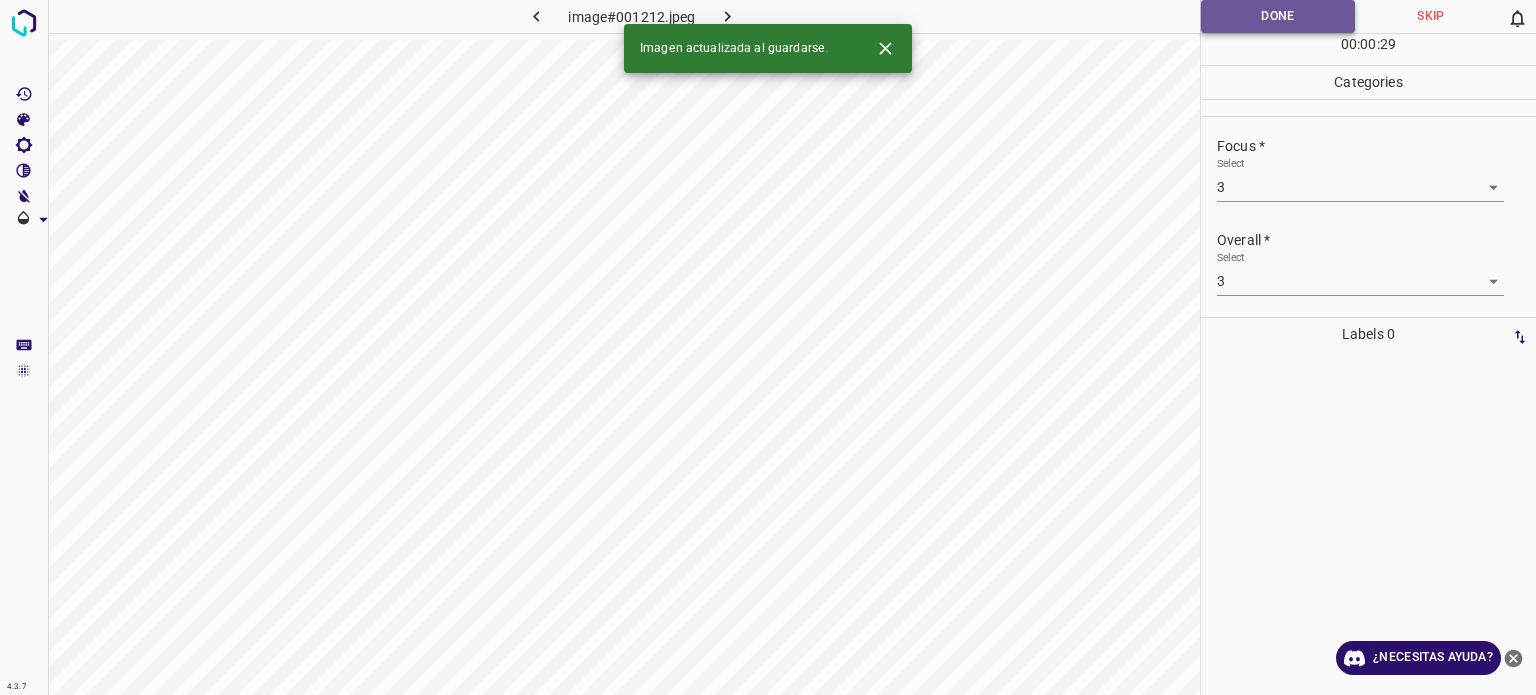 click on "Done" at bounding box center (1278, 16) 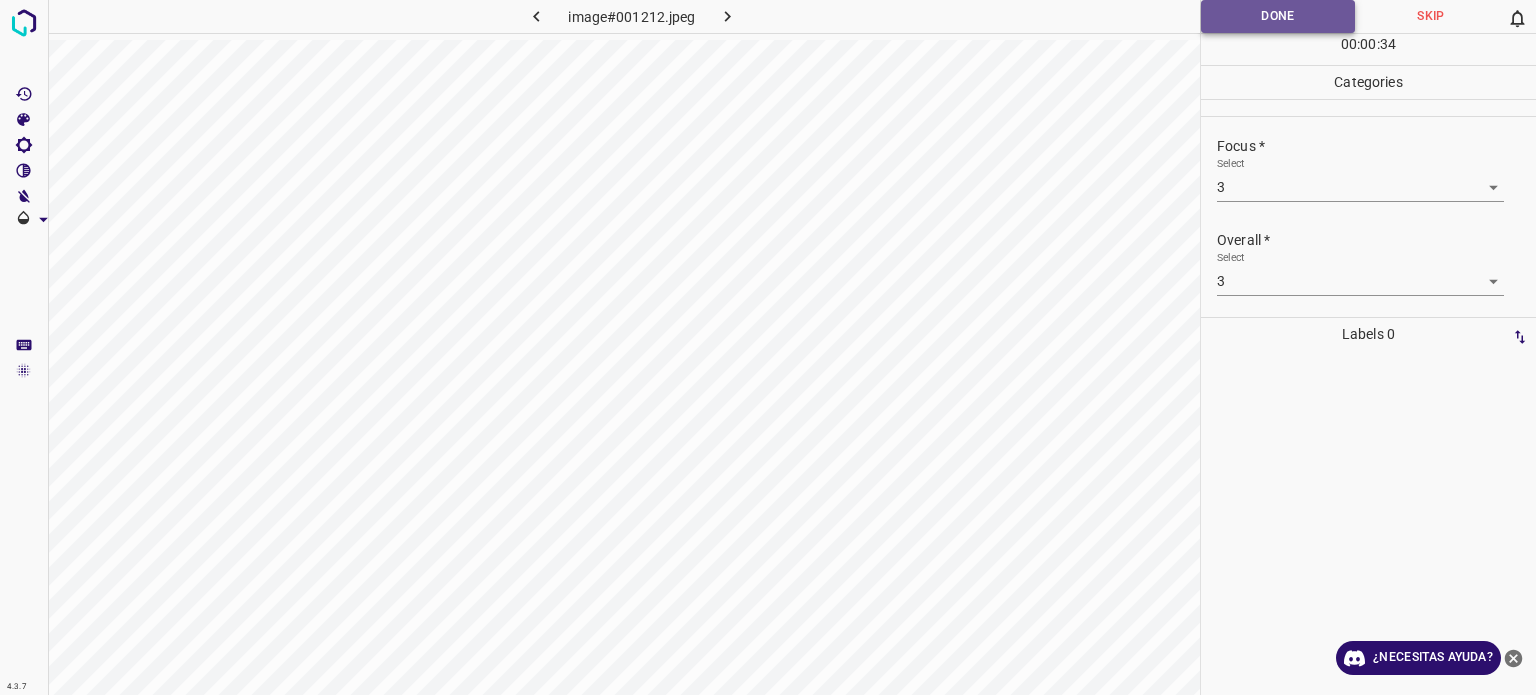 click on "Done" at bounding box center (1278, 16) 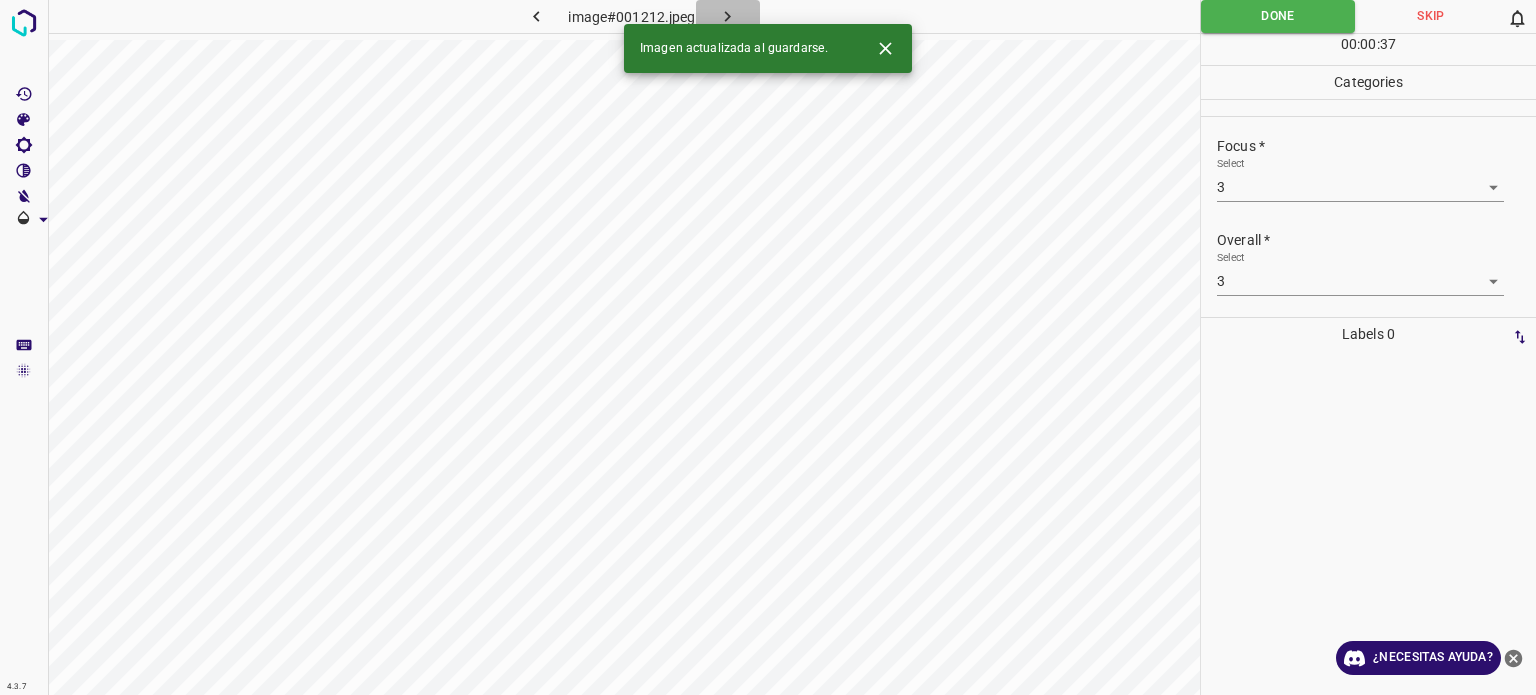click at bounding box center (728, 16) 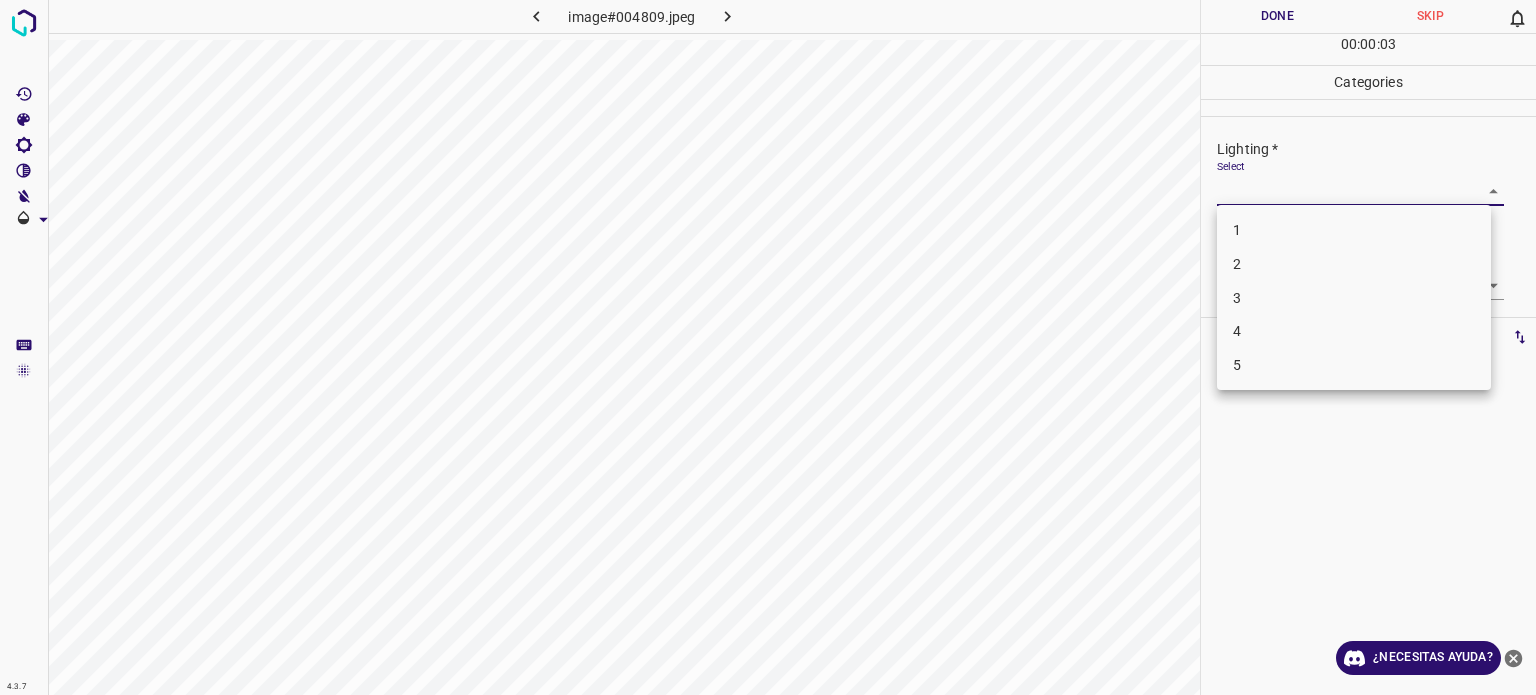 click on "4.3.7 image#004809.jpeg Done Skip 0 00   : 00   : 03   Categories Lighting *  Select ​ Focus *  Select ​ Overall *  Select ​ Labels   0 Categories 1 Lighting 2 Focus 3 Overall Tools Space Change between modes (Draw & Edit) I Auto labeling R Restore zoom M Zoom in N Zoom out Delete Delete selecte label Filters Z Restore filters X Saturation filter C Brightness filter V Contrast filter B Gray scale filter General O Download ¿Necesitas ayuda? Texto original Valora esta traducción Tu opinión servirá para ayudar a mejorar el Traductor de Google - Texto - Esconder - Borrar 1 2 3 4 5" at bounding box center (768, 347) 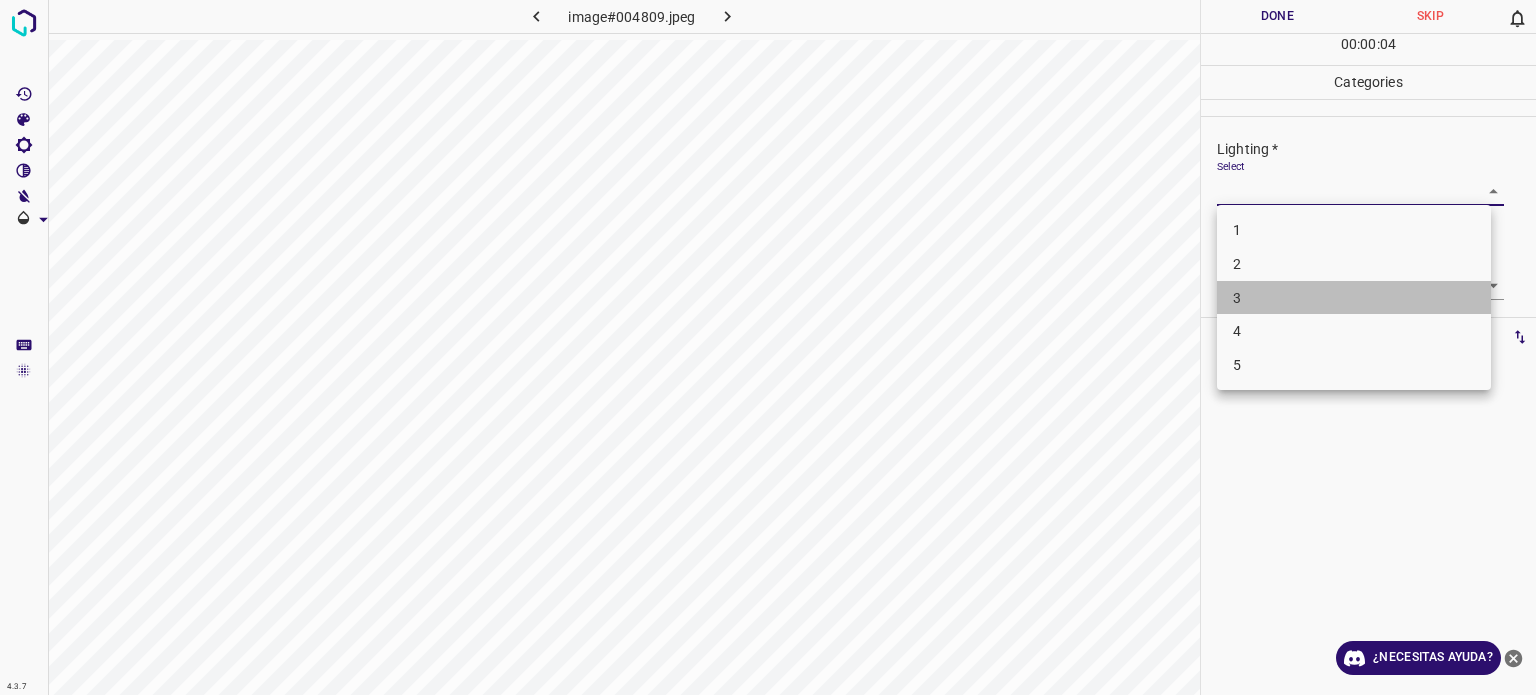 click on "3" at bounding box center [1354, 298] 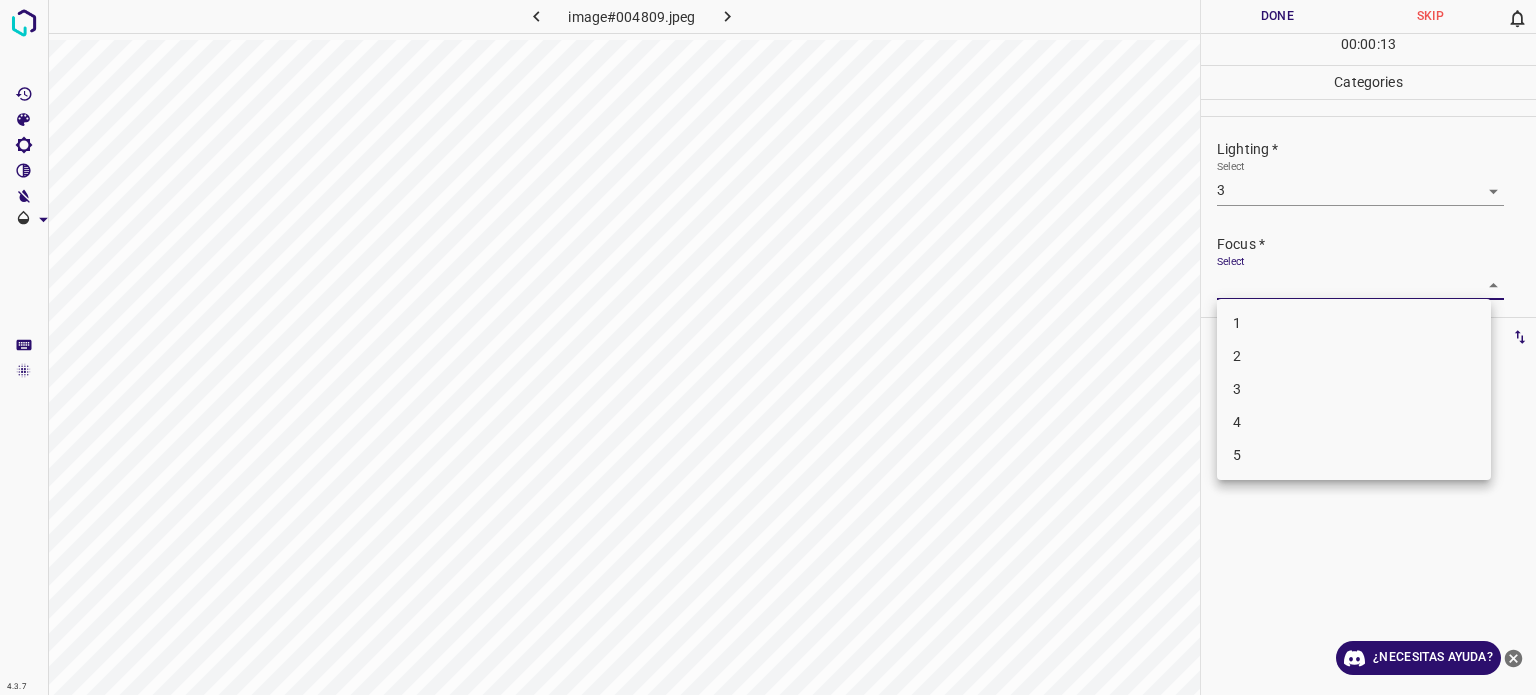 click on "4.3.7 image#004809.jpeg Done Skip 0 00   : 00   : 13   Categories Lighting *  Select 3 3 Focus *  Select ​ Overall *  Select ​ Labels   0 Categories 1 Lighting 2 Focus 3 Overall Tools Space Change between modes (Draw & Edit) I Auto labeling R Restore zoom M Zoom in N Zoom out Delete Delete selecte label Filters Z Restore filters X Saturation filter C Brightness filter V Contrast filter B Gray scale filter General O Download ¿Necesitas ayuda? Texto original Valora esta traducción Tu opinión servirá para ayudar a mejorar el Traductor de Google - Texto - Esconder - Borrar 1 2 3 4 5" at bounding box center (768, 347) 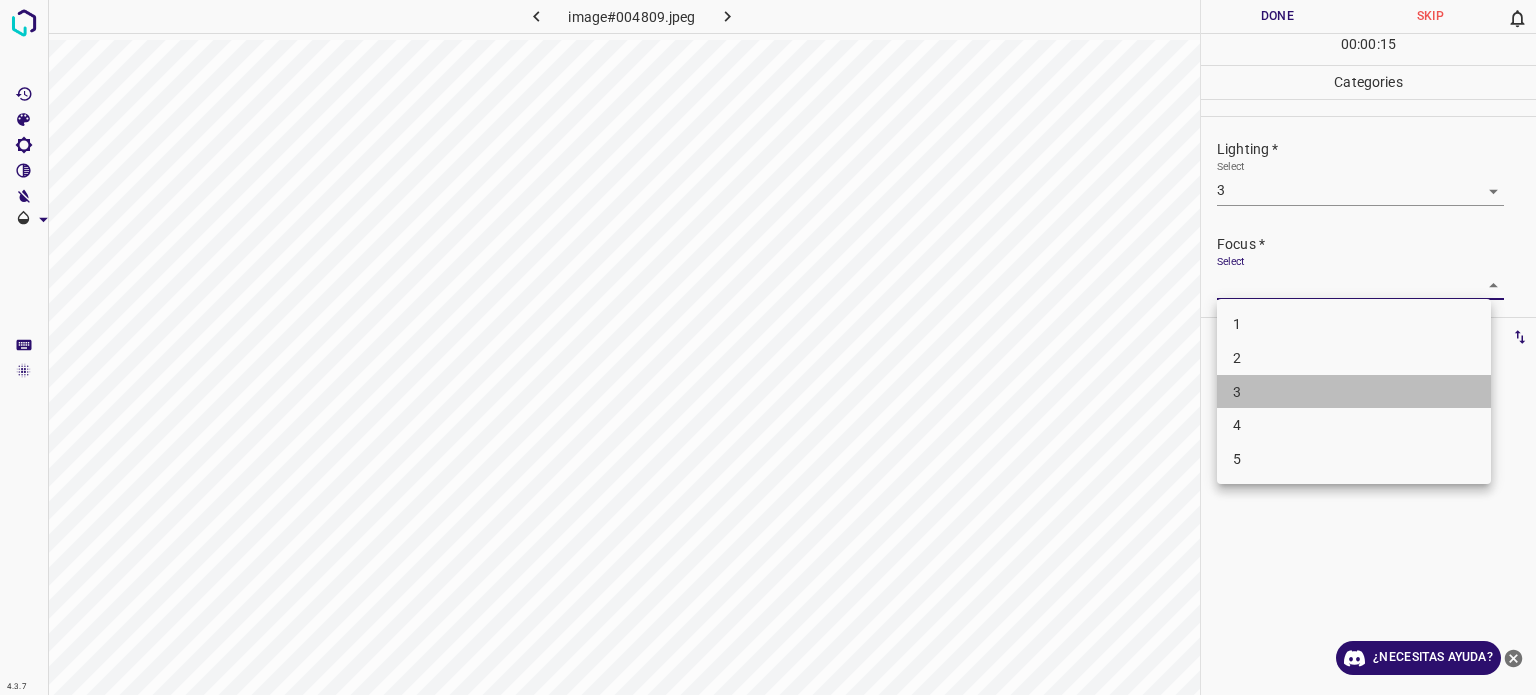 click on "3" at bounding box center [1237, 391] 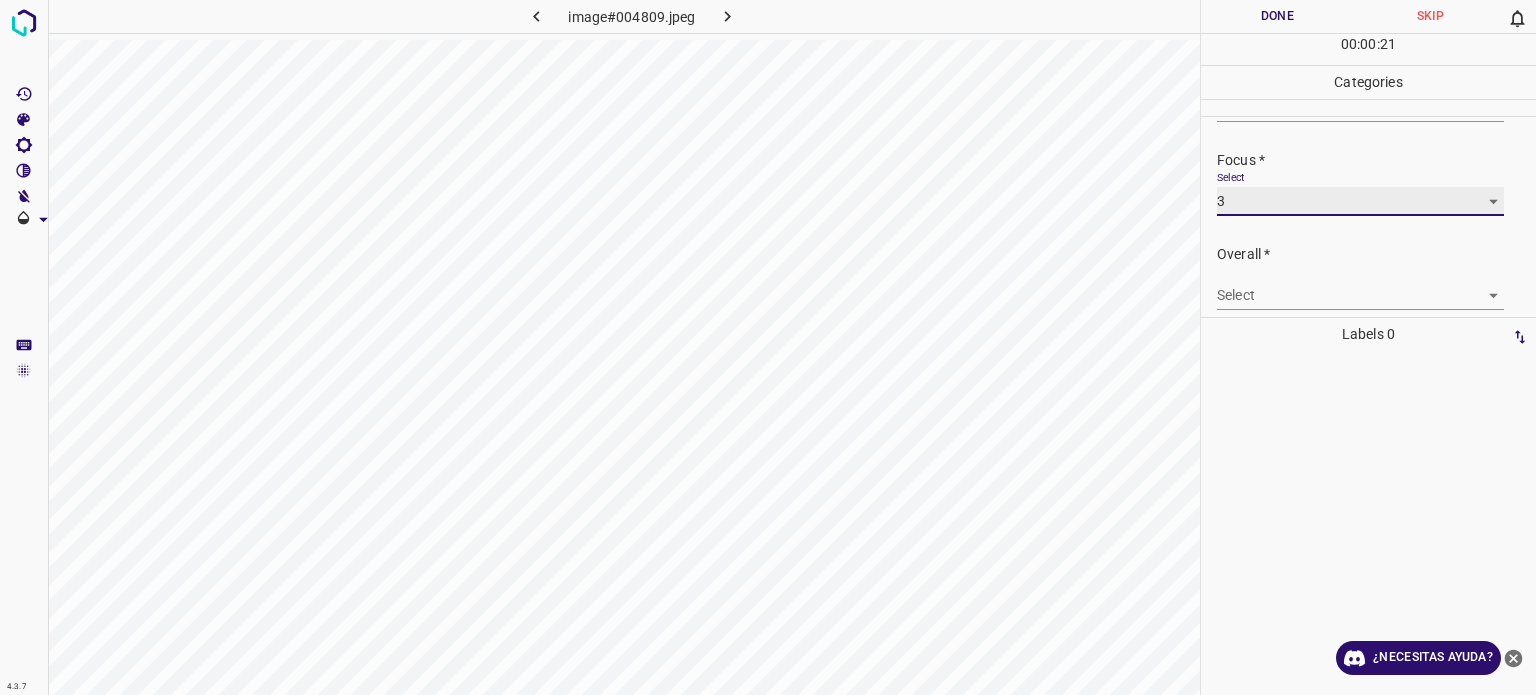 scroll, scrollTop: 98, scrollLeft: 0, axis: vertical 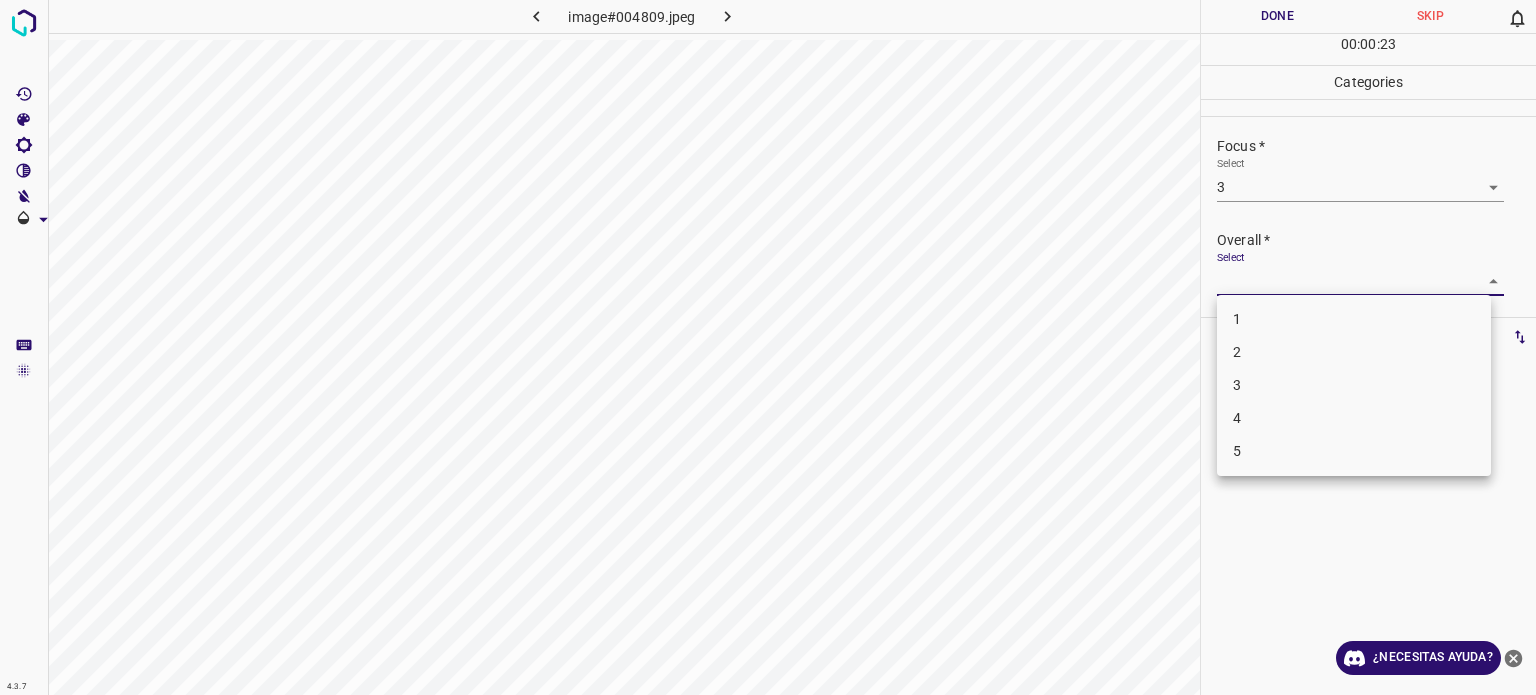 click on "4.3.7 image#004809.jpeg Done Skip 0 00   : 00   : 23   Categories Lighting *  Select 3 3 Focus *  Select 3 3 Overall *  Select ​ Labels   0 Categories 1 Lighting 2 Focus 3 Overall Tools Space Change between modes (Draw & Edit) I Auto labeling R Restore zoom M Zoom in N Zoom out Delete Delete selecte label Filters Z Restore filters X Saturation filter C Brightness filter V Contrast filter B Gray scale filter General O Download ¿Necesitas ayuda? Texto original Valora esta traducción Tu opinión servirá para ayudar a mejorar el Traductor de Google - Texto - Esconder - Borrar 1 2 3 4 5" at bounding box center (768, 347) 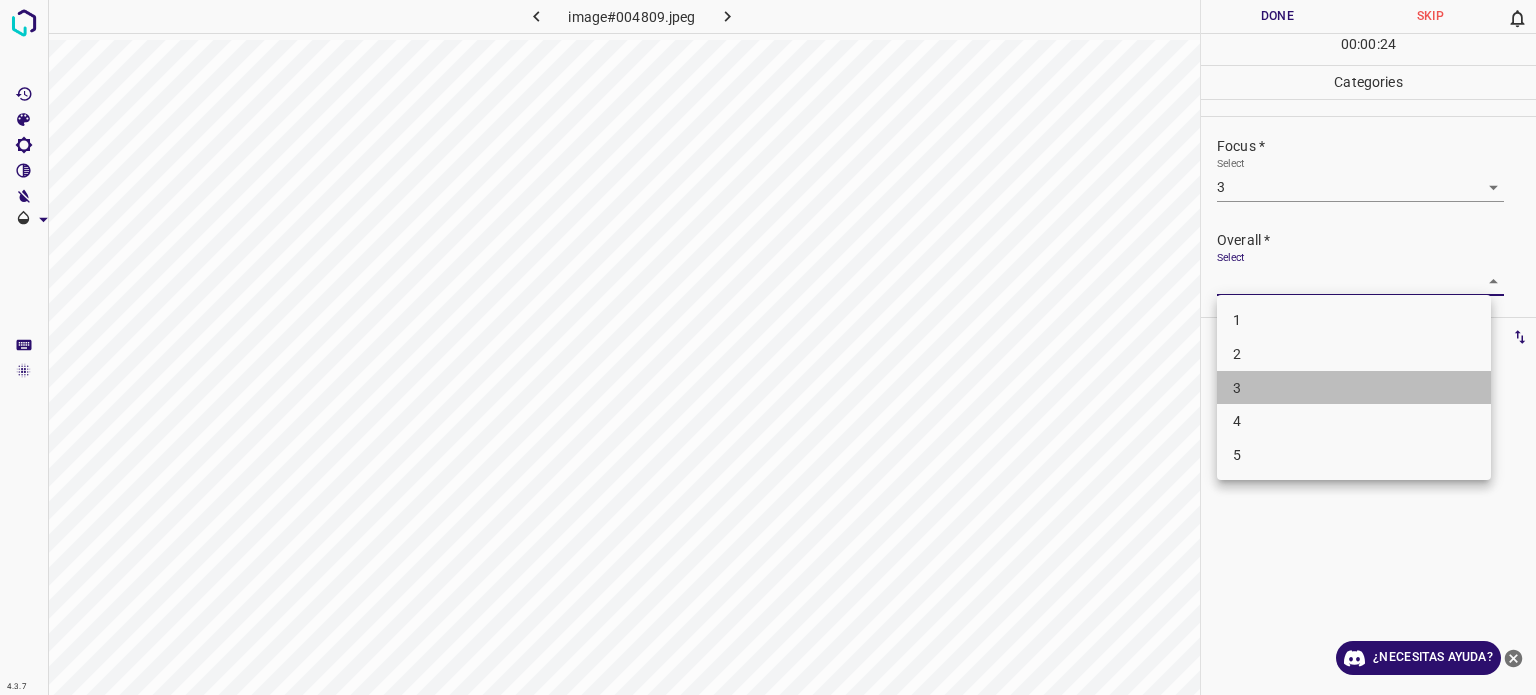 click on "3" at bounding box center (1237, 387) 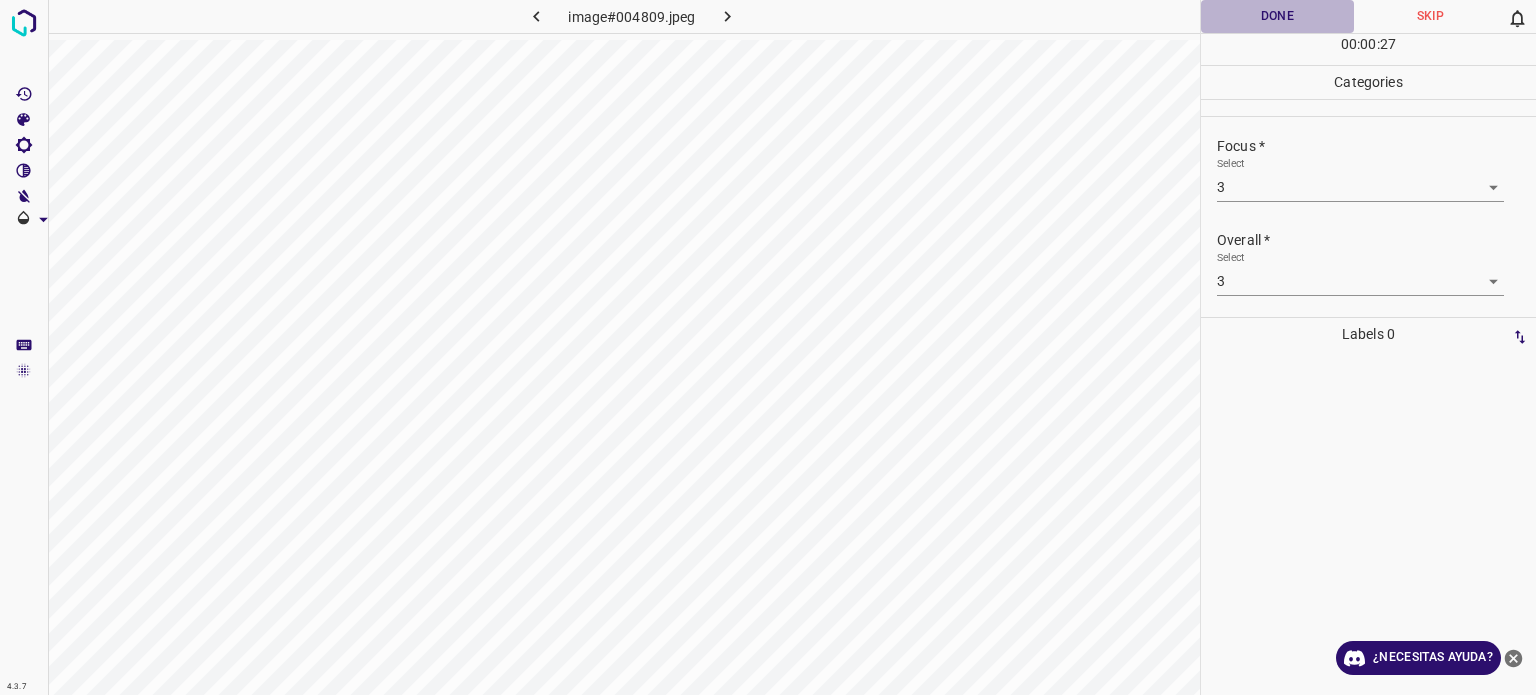 click on "Done" at bounding box center (1277, 16) 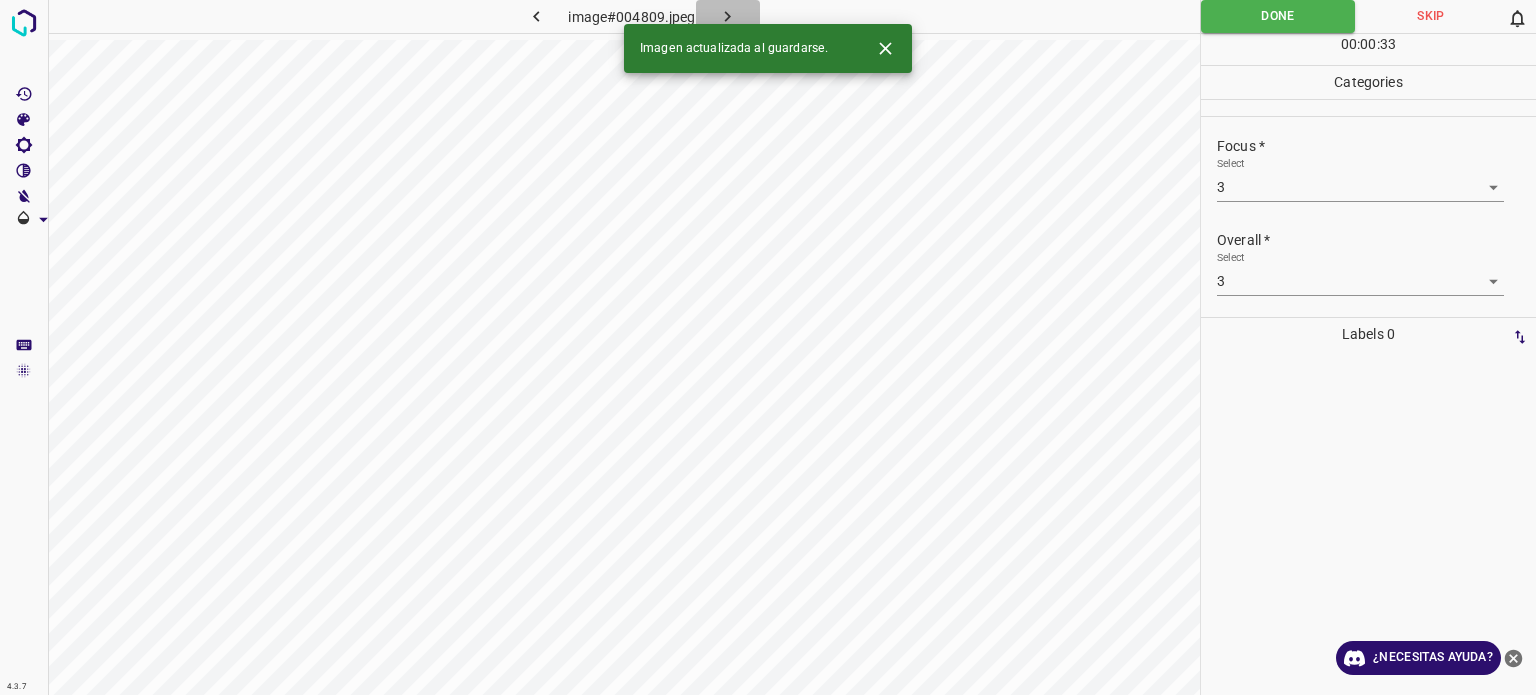 click 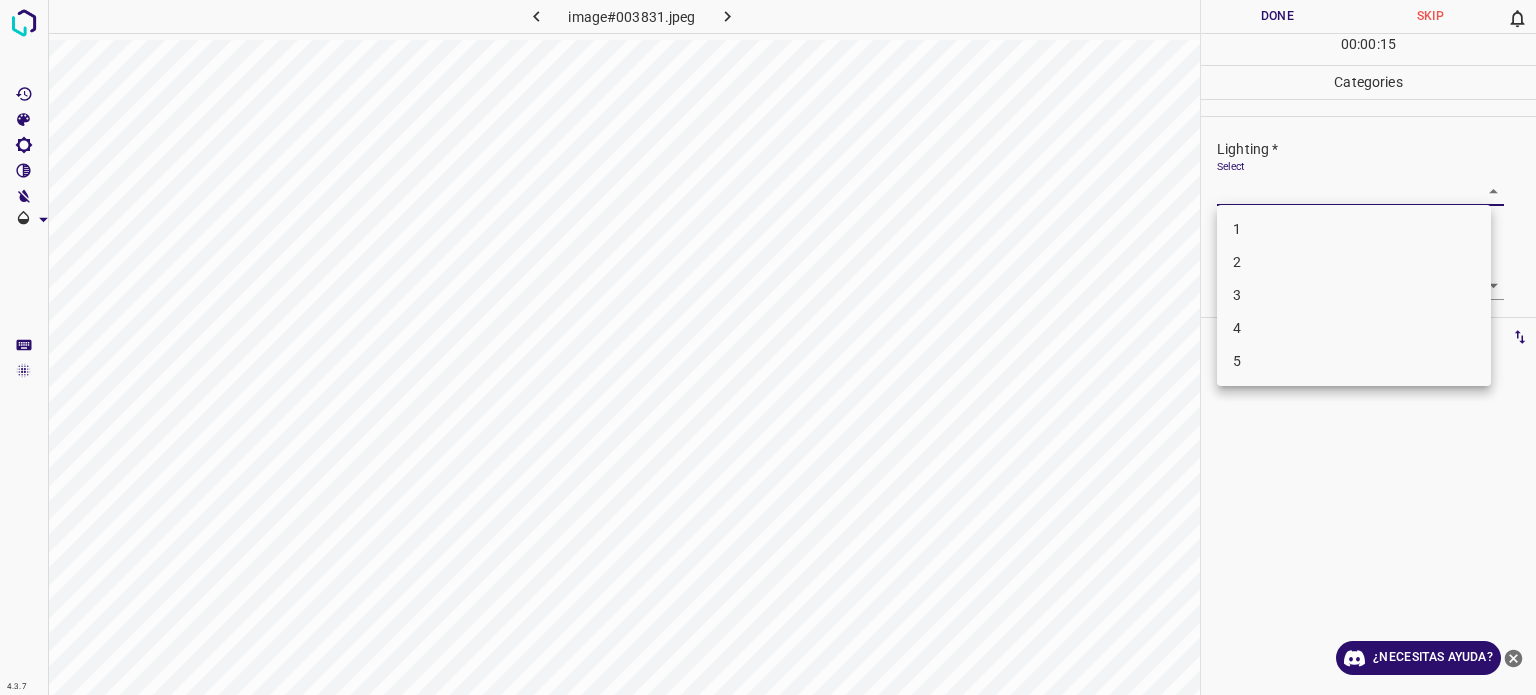 click on "4.3.7 image#003831.jpeg Done Skip 0 00   : 00   : 15   Categories Lighting *  Select ​ Focus *  Select ​ Overall *  Select ​ Labels   0 Categories 1 Lighting 2 Focus 3 Overall Tools Space Change between modes (Draw & Edit) I Auto labeling R Restore zoom M Zoom in N Zoom out Delete Delete selecte label Filters Z Restore filters X Saturation filter C Brightness filter V Contrast filter B Gray scale filter General O Download ¿Necesitas ayuda? Texto original Valora esta traducción Tu opinión servirá para ayudar a mejorar el Traductor de Google - Texto - Esconder - Borrar 1 2 3 4 5" at bounding box center [768, 347] 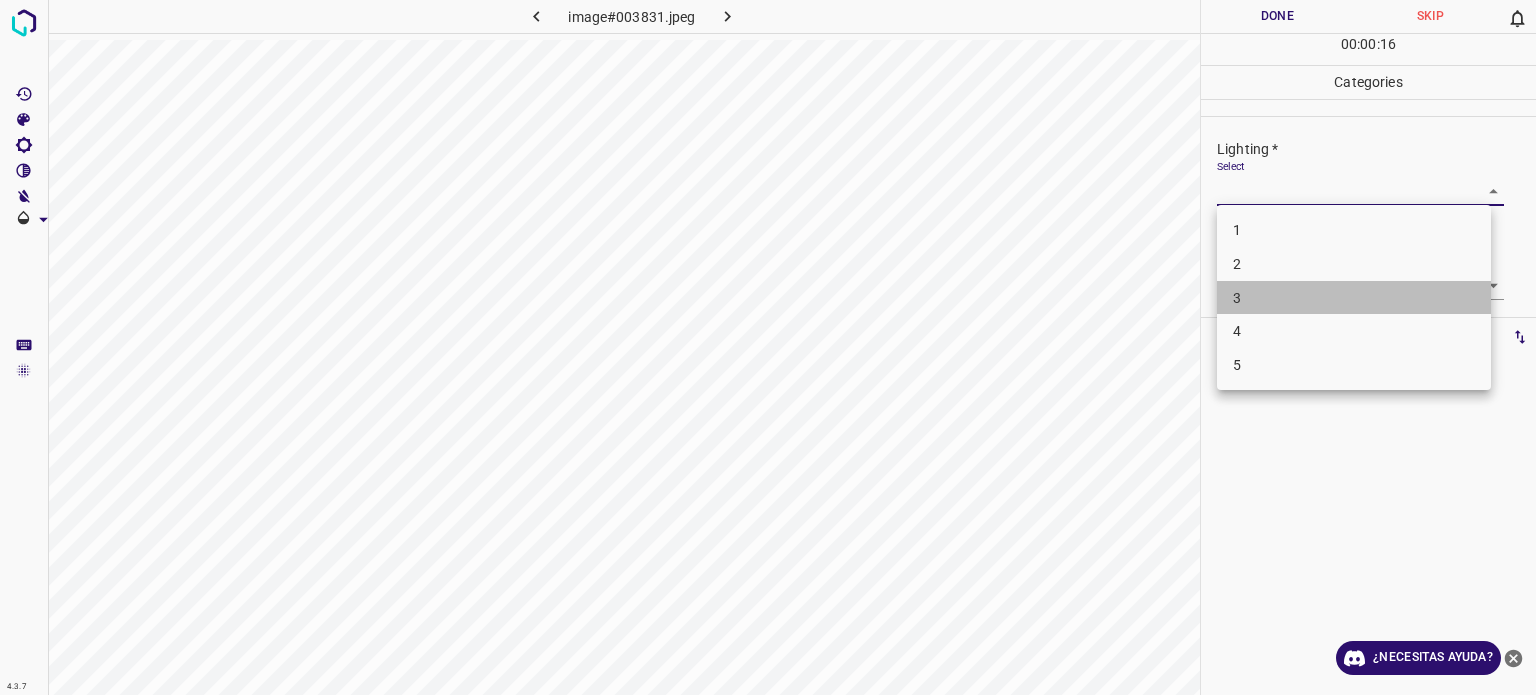 click on "3" at bounding box center [1354, 298] 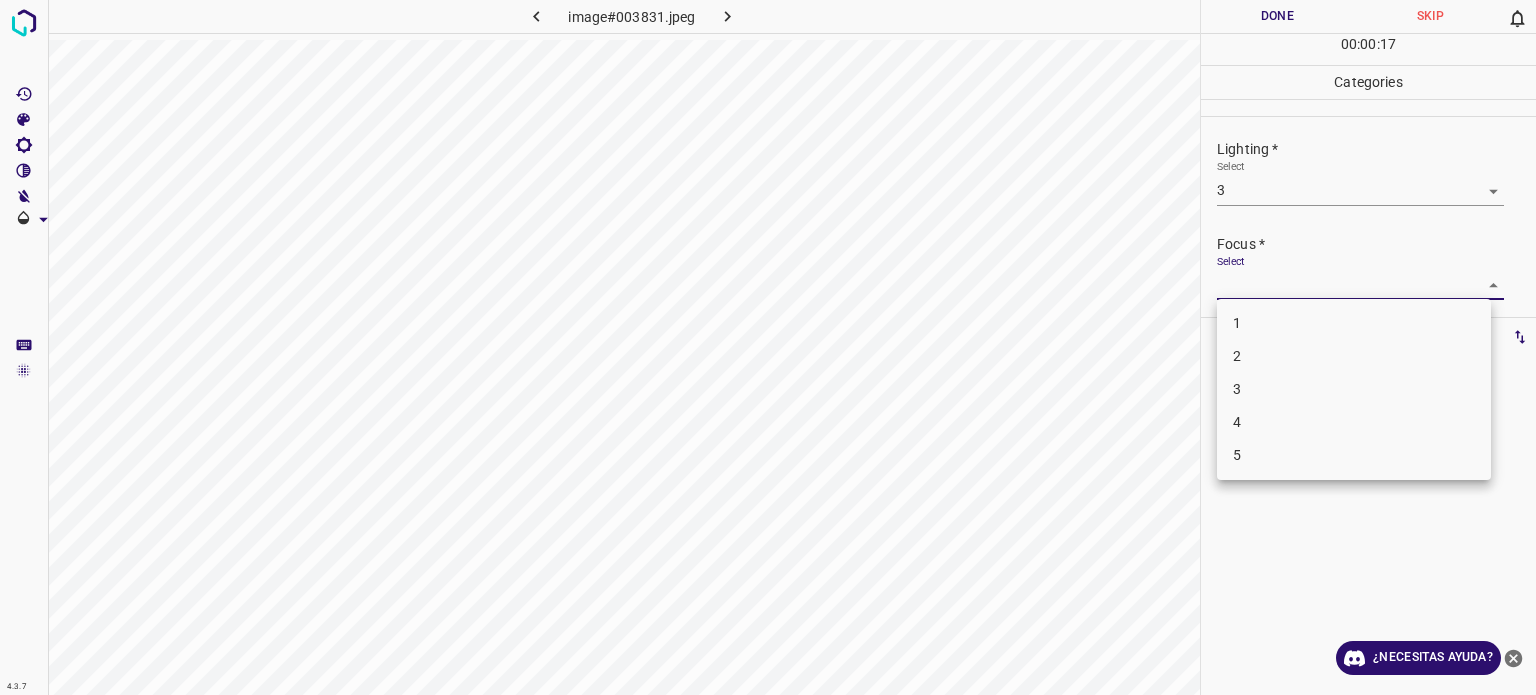 click on "4.3.7 image#003831.jpeg Done Skip 0 00   : 00   : 17   Categories Lighting *  Select 3 3 Focus *  Select ​ Overall *  Select ​ Labels   0 Categories 1 Lighting 2 Focus 3 Overall Tools Space Change between modes (Draw & Edit) I Auto labeling R Restore zoom M Zoom in N Zoom out Delete Delete selecte label Filters Z Restore filters X Saturation filter C Brightness filter V Contrast filter B Gray scale filter General O Download ¿Necesitas ayuda? Texto original Valora esta traducción Tu opinión servirá para ayudar a mejorar el Traductor de Google - Texto - Esconder - Borrar 1 2 3 4 5" at bounding box center [768, 347] 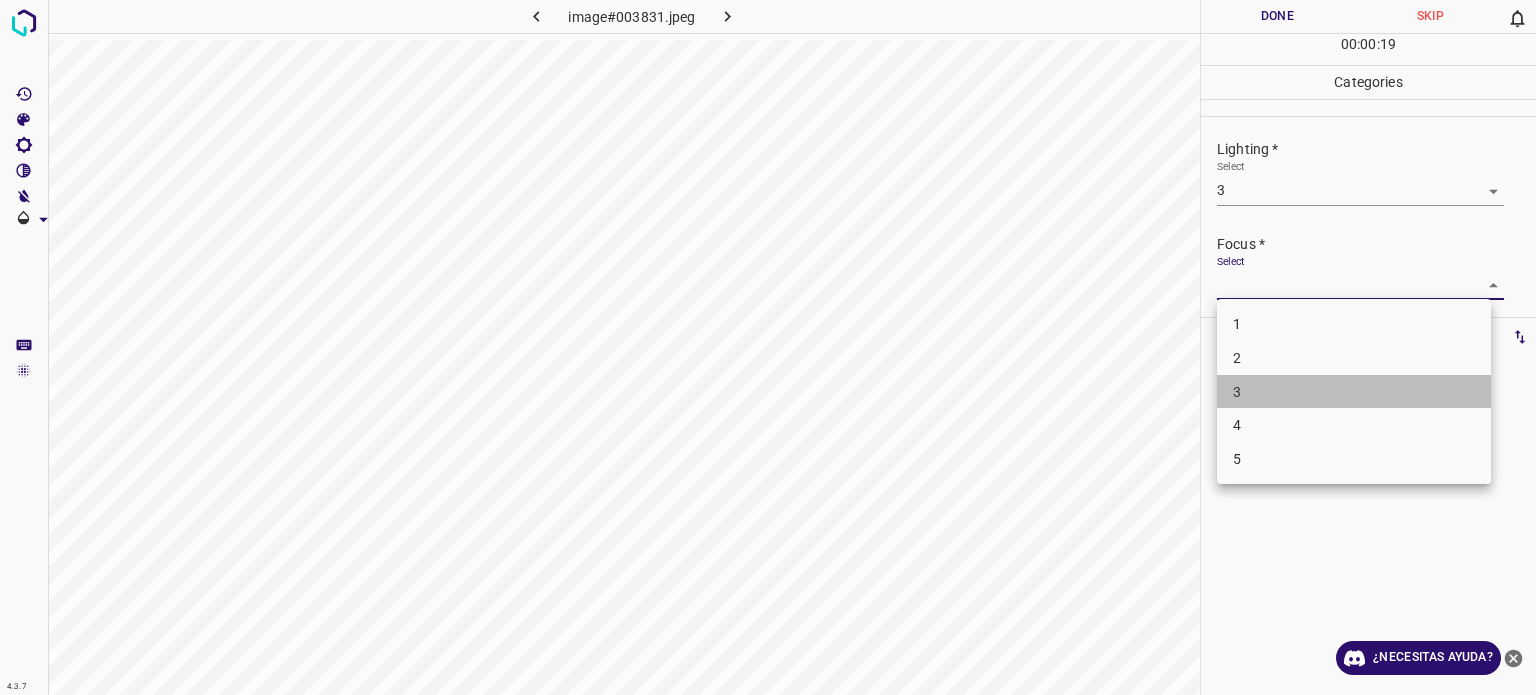 click on "3" at bounding box center [1237, 391] 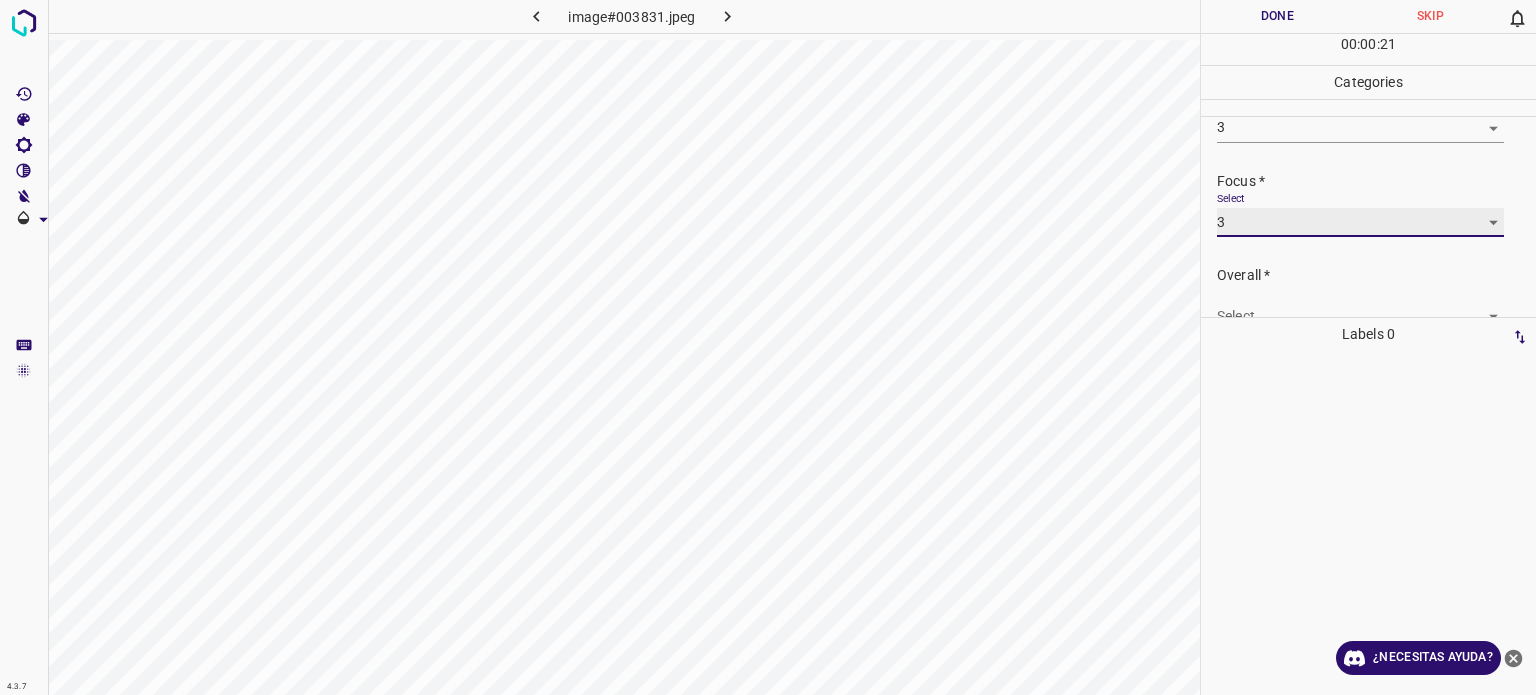 scroll, scrollTop: 80, scrollLeft: 0, axis: vertical 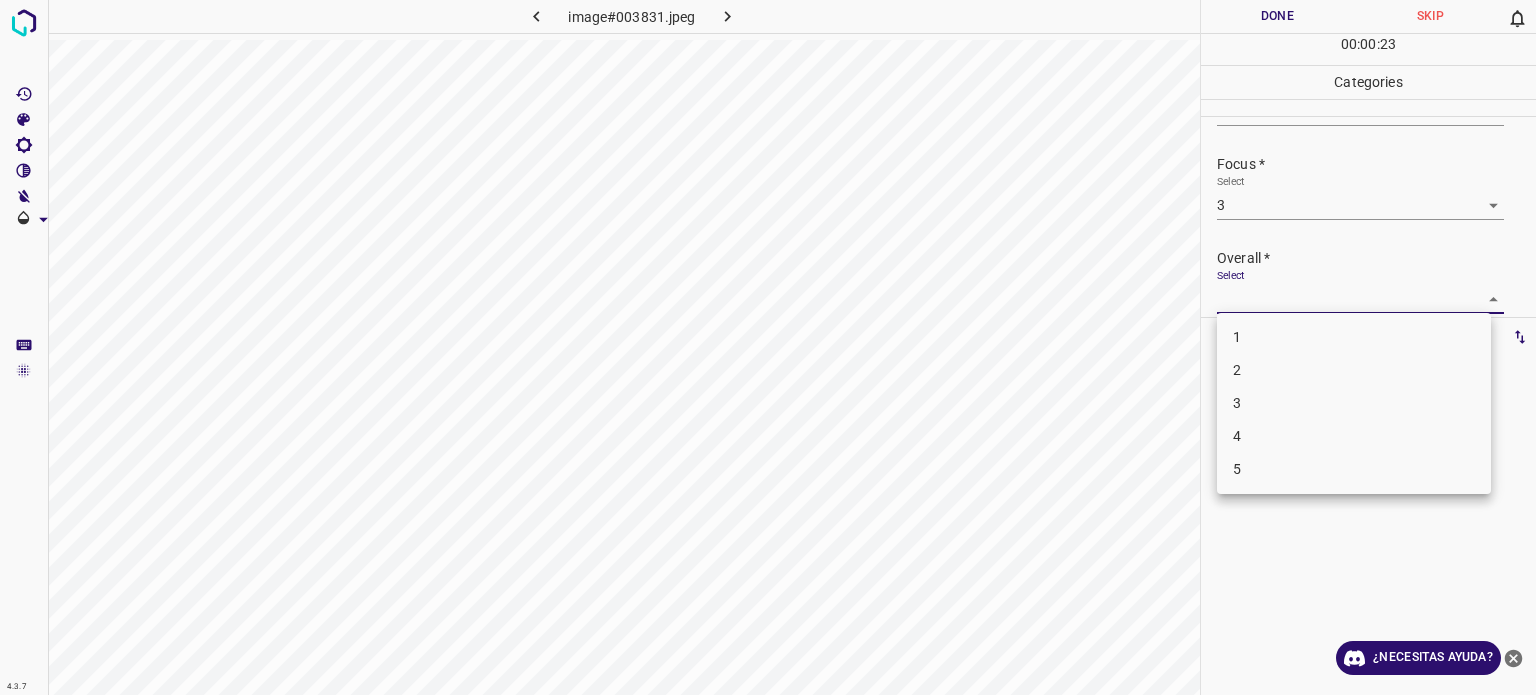click on "4.3.7 image#003831.jpeg Done Skip 0 00   : 00   : 23   Categories Lighting *  Select 3 3 Focus *  Select 3 3 Overall *  Select ​ Labels   0 Categories 1 Lighting 2 Focus 3 Overall Tools Space Change between modes (Draw & Edit) I Auto labeling R Restore zoom M Zoom in N Zoom out Delete Delete selecte label Filters Z Restore filters X Saturation filter C Brightness filter V Contrast filter B Gray scale filter General O Download ¿Necesitas ayuda? Texto original Valora esta traducción Tu opinión servirá para ayudar a mejorar el Traductor de Google - Texto - Esconder - Borrar 1 2 3 4 5" at bounding box center [768, 347] 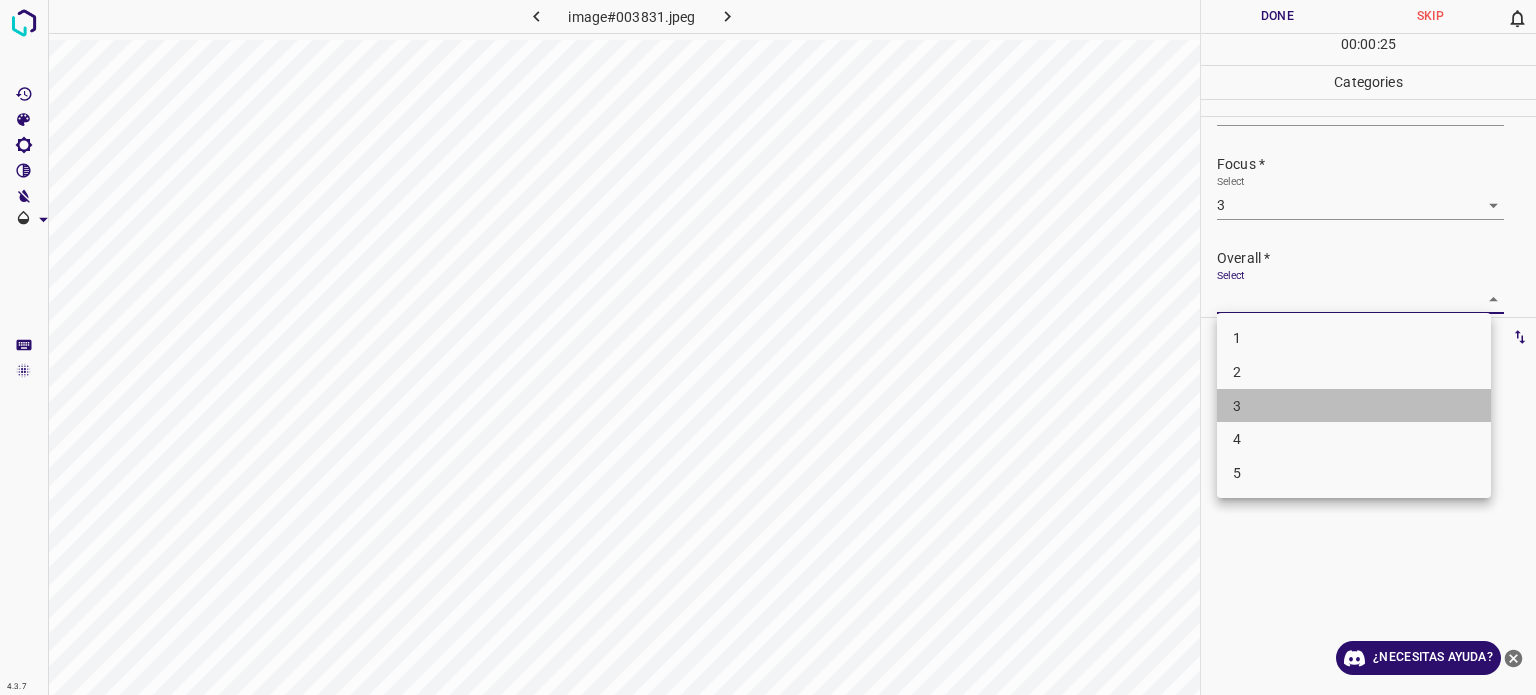 click on "3" at bounding box center [1237, 405] 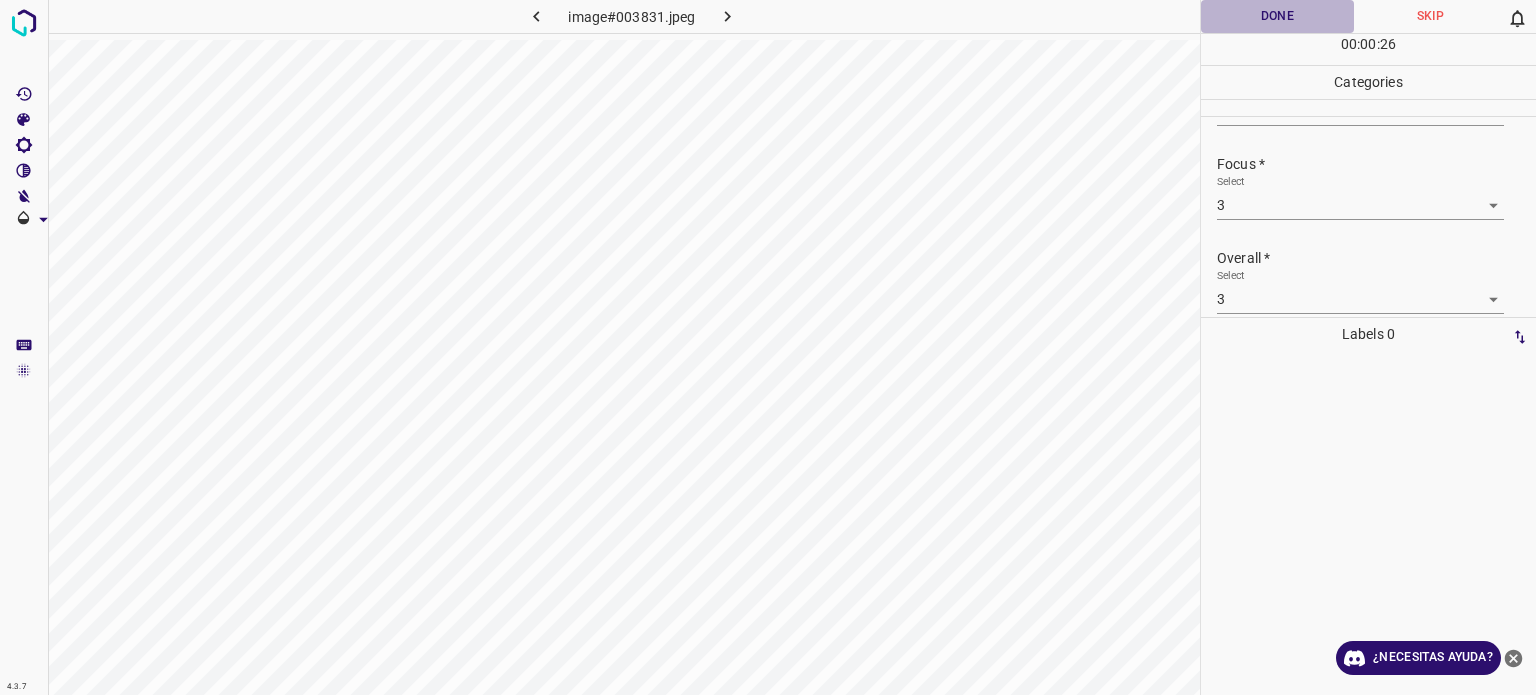 click on "Done" at bounding box center (1277, 16) 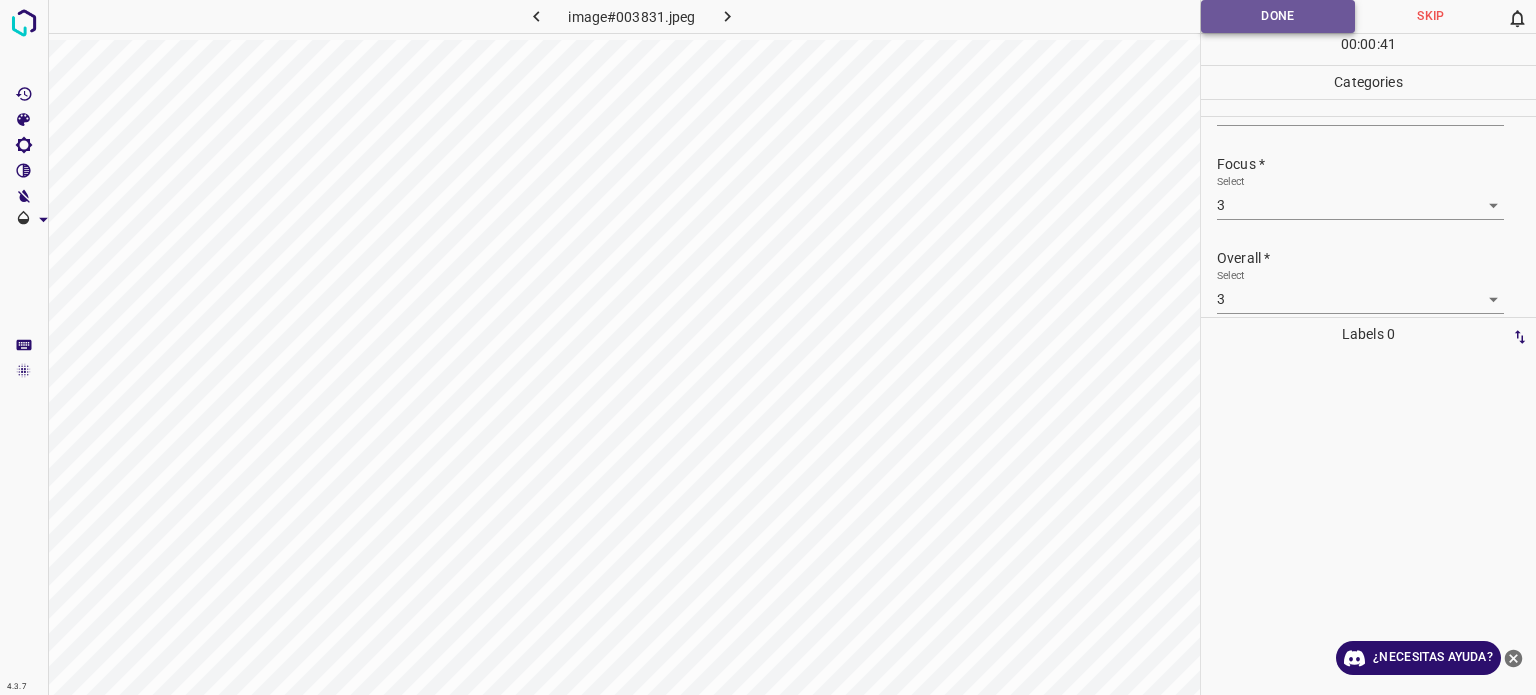 click on "Done" at bounding box center [1278, 16] 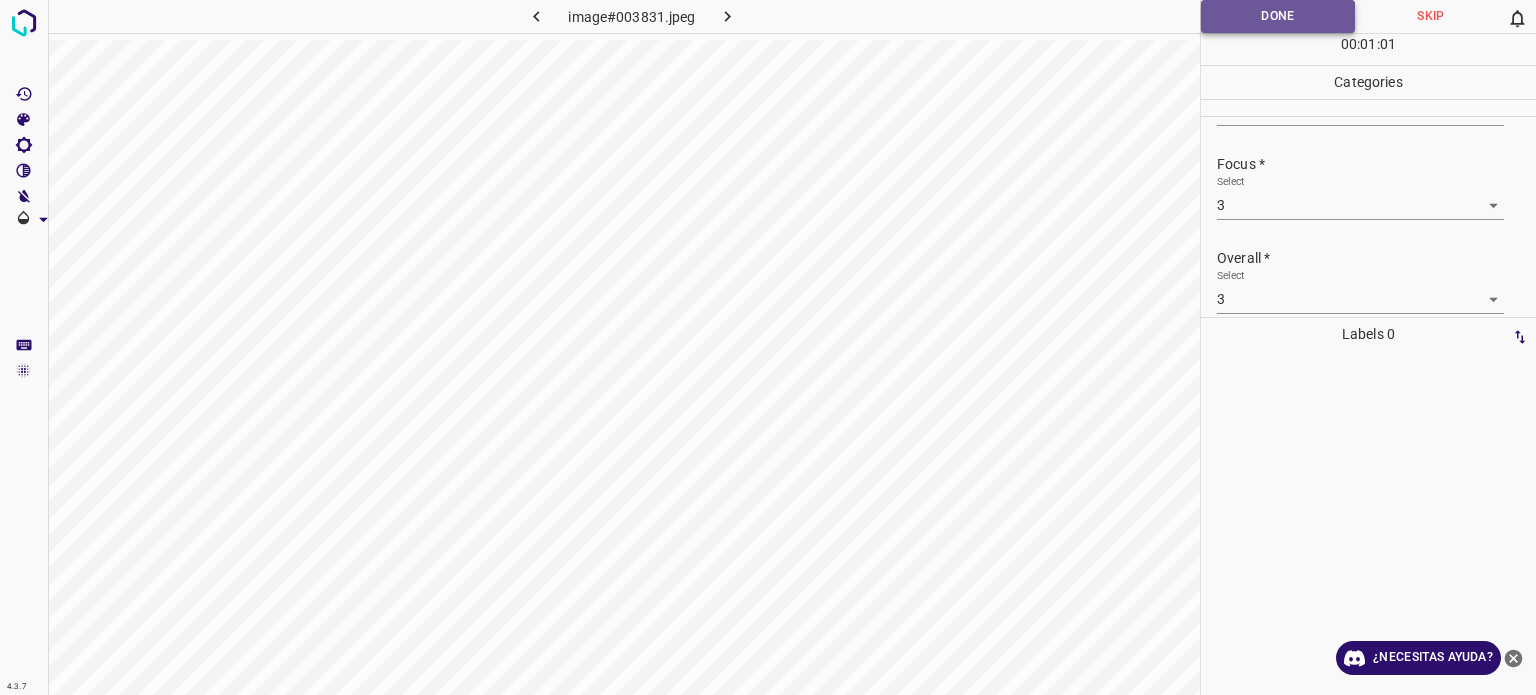 click on "Done" at bounding box center [1278, 16] 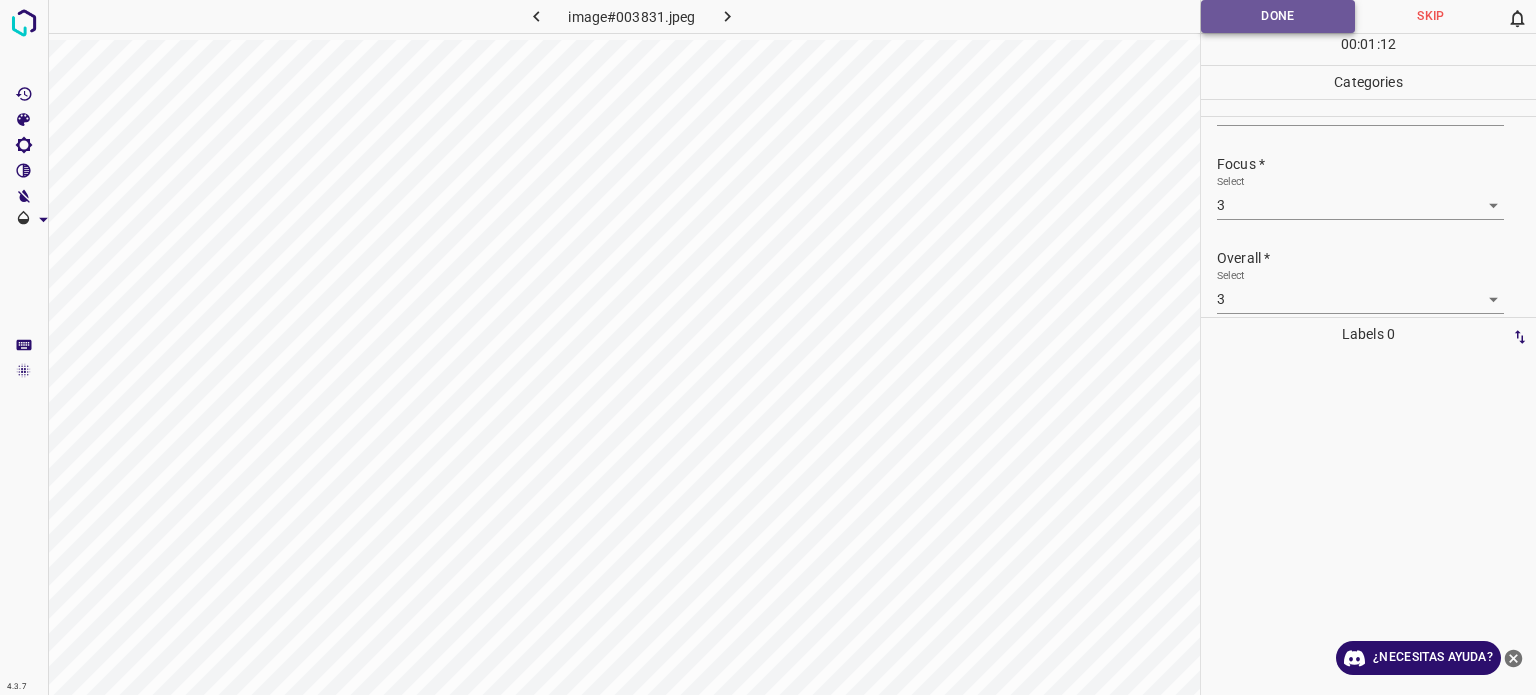 click on "Done" at bounding box center [1278, 16] 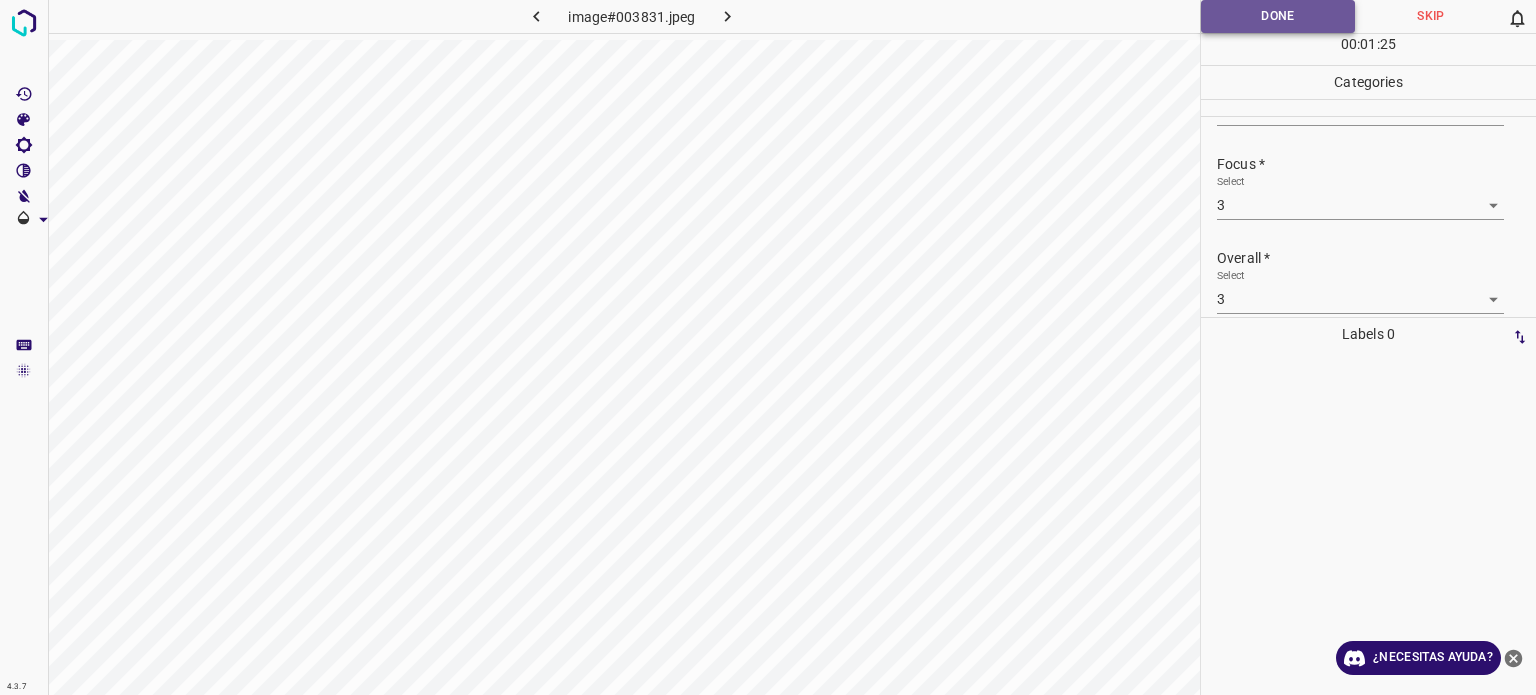 click on "Done" at bounding box center (1278, 16) 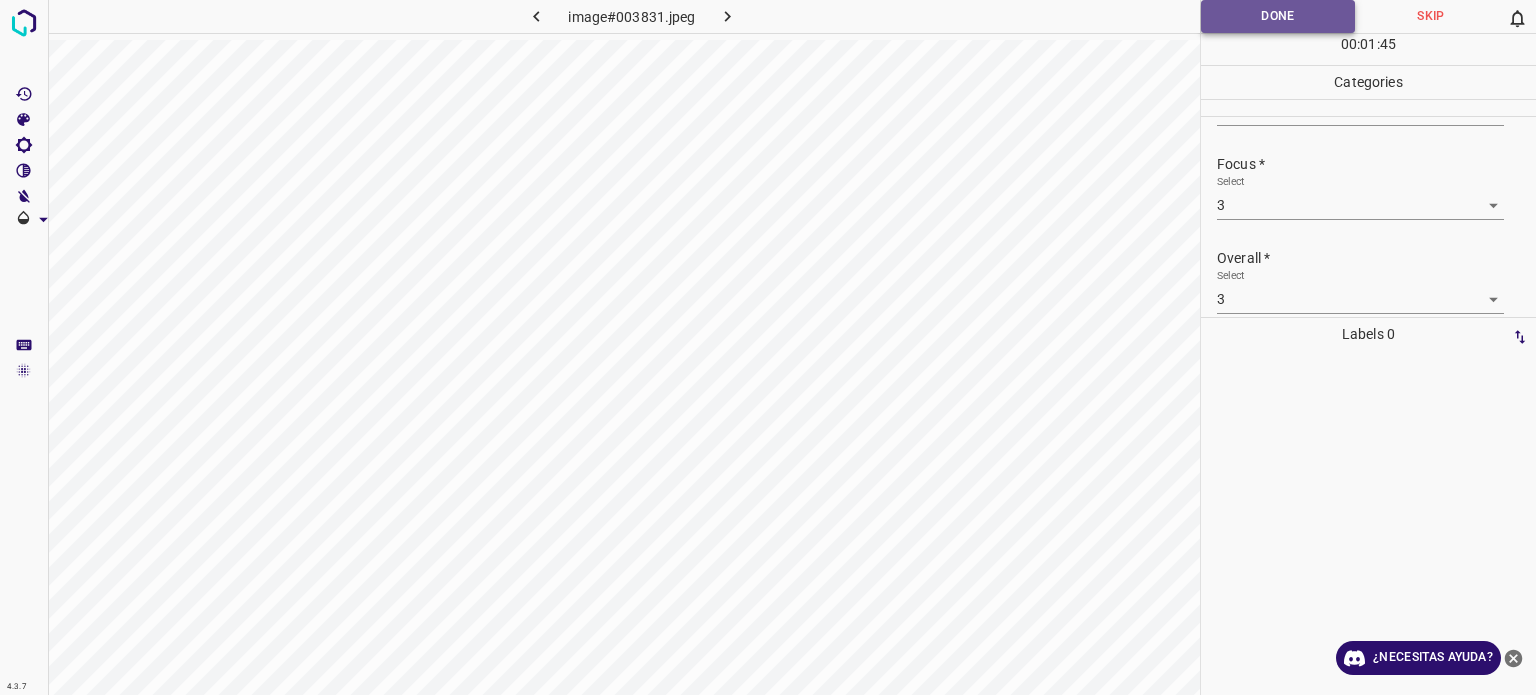 click on "Done" at bounding box center [1278, 16] 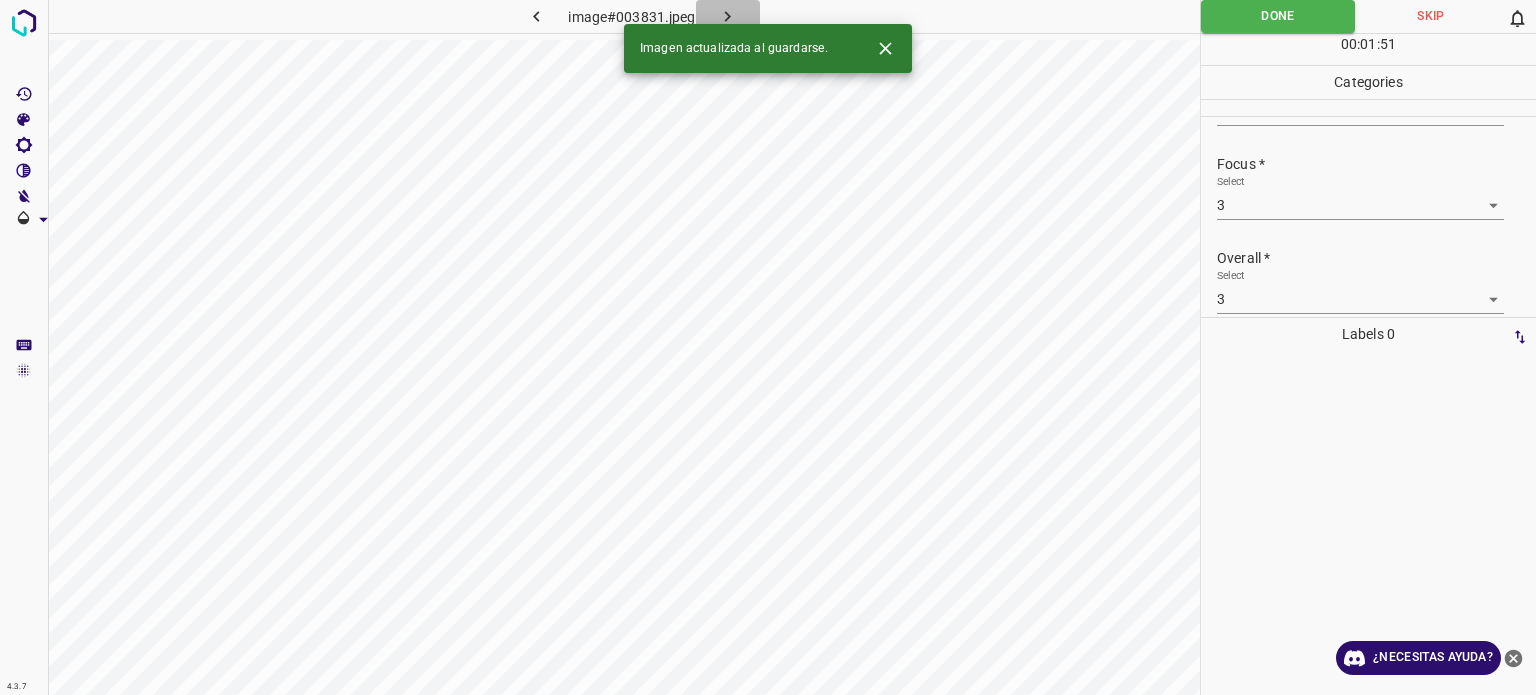 click 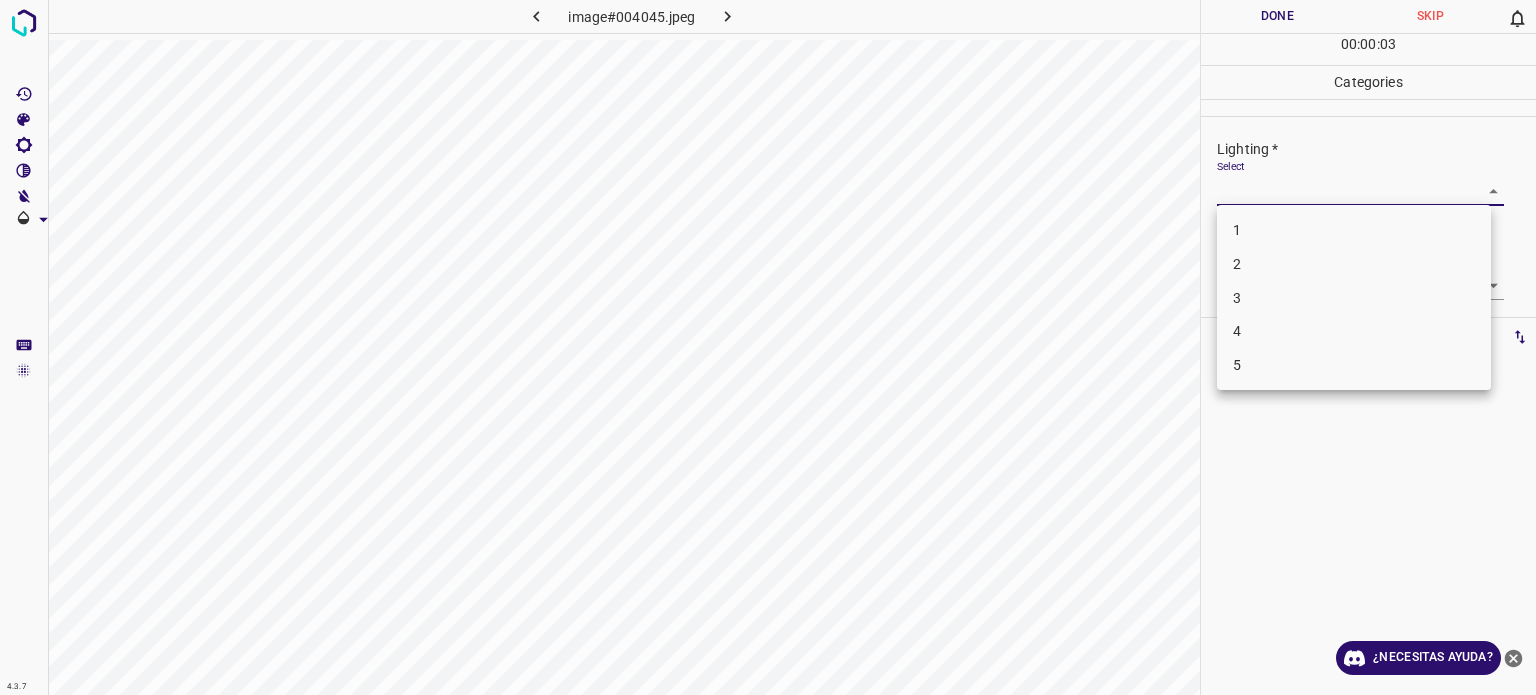 drag, startPoint x: 1289, startPoint y: 194, endPoint x: 1271, endPoint y: 308, distance: 115.41231 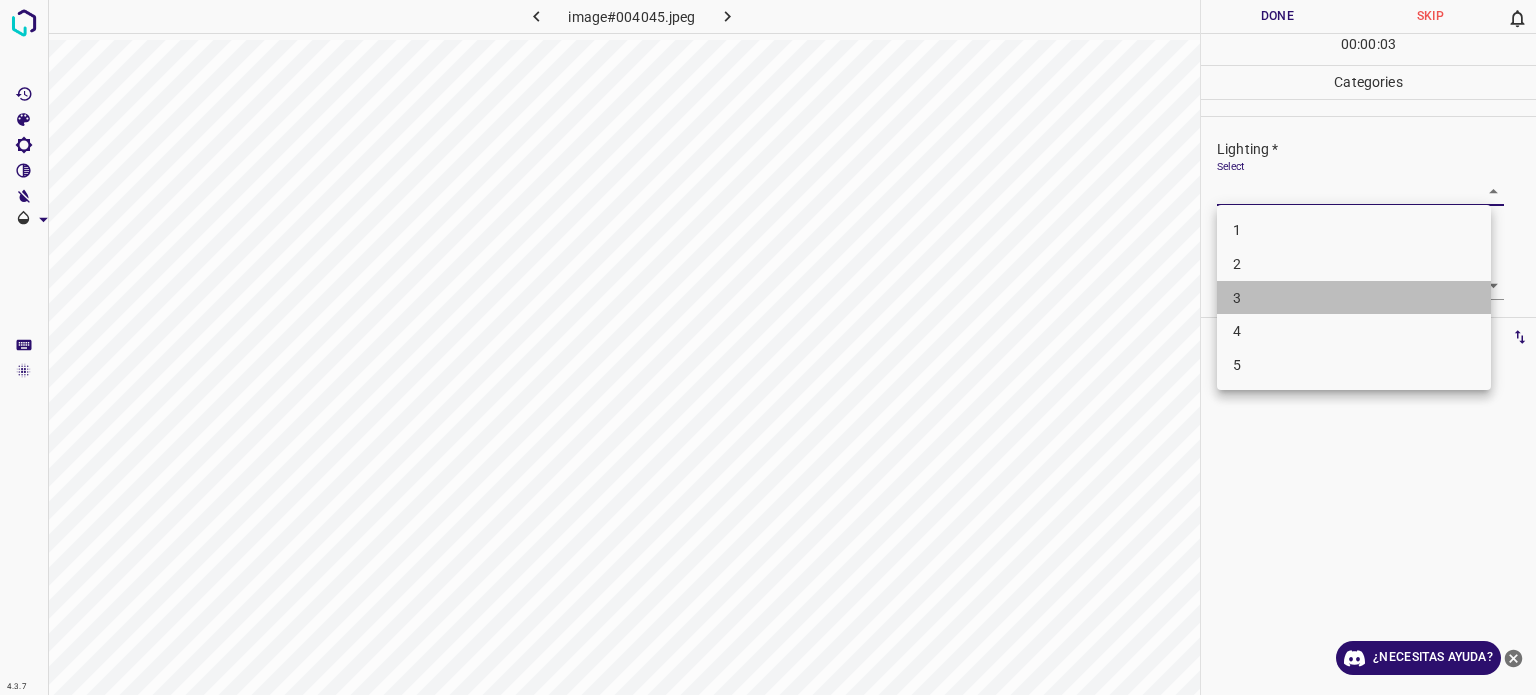 click on "3" at bounding box center (1354, 298) 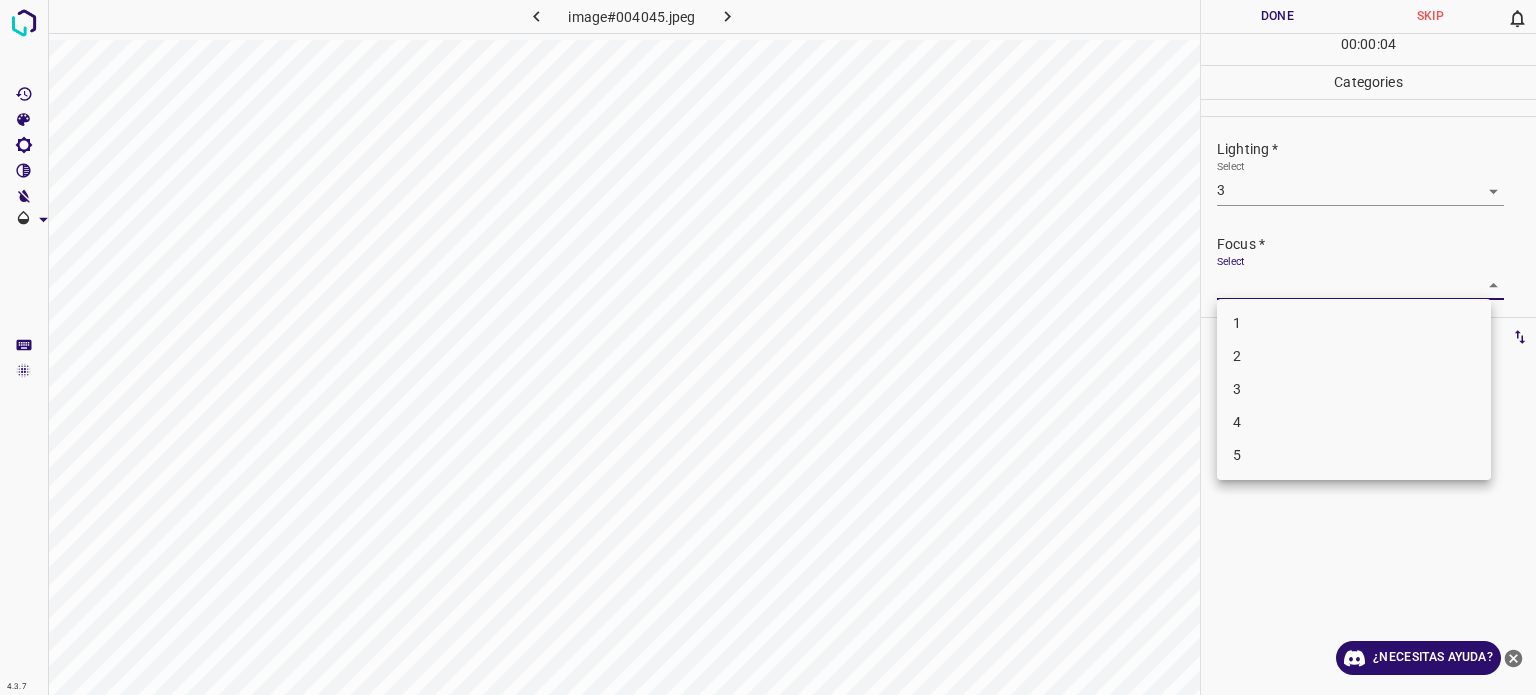 click on "4.3.7 image#004045.jpeg Done Skip 0 00   : 00   : 04   Categories Lighting *  Select 3 3 Focus *  Select ​ Overall *  Select ​ Labels   0 Categories 1 Lighting 2 Focus 3 Overall Tools Space Change between modes (Draw & Edit) I Auto labeling R Restore zoom M Zoom in N Zoom out Delete Delete selecte label Filters Z Restore filters X Saturation filter C Brightness filter V Contrast filter B Gray scale filter General O Download ¿Necesitas ayuda? Texto original Valora esta traducción Tu opinión servirá para ayudar a mejorar el Traductor de Google - Texto - Esconder - Borrar 1 2 3 4 5" at bounding box center [768, 347] 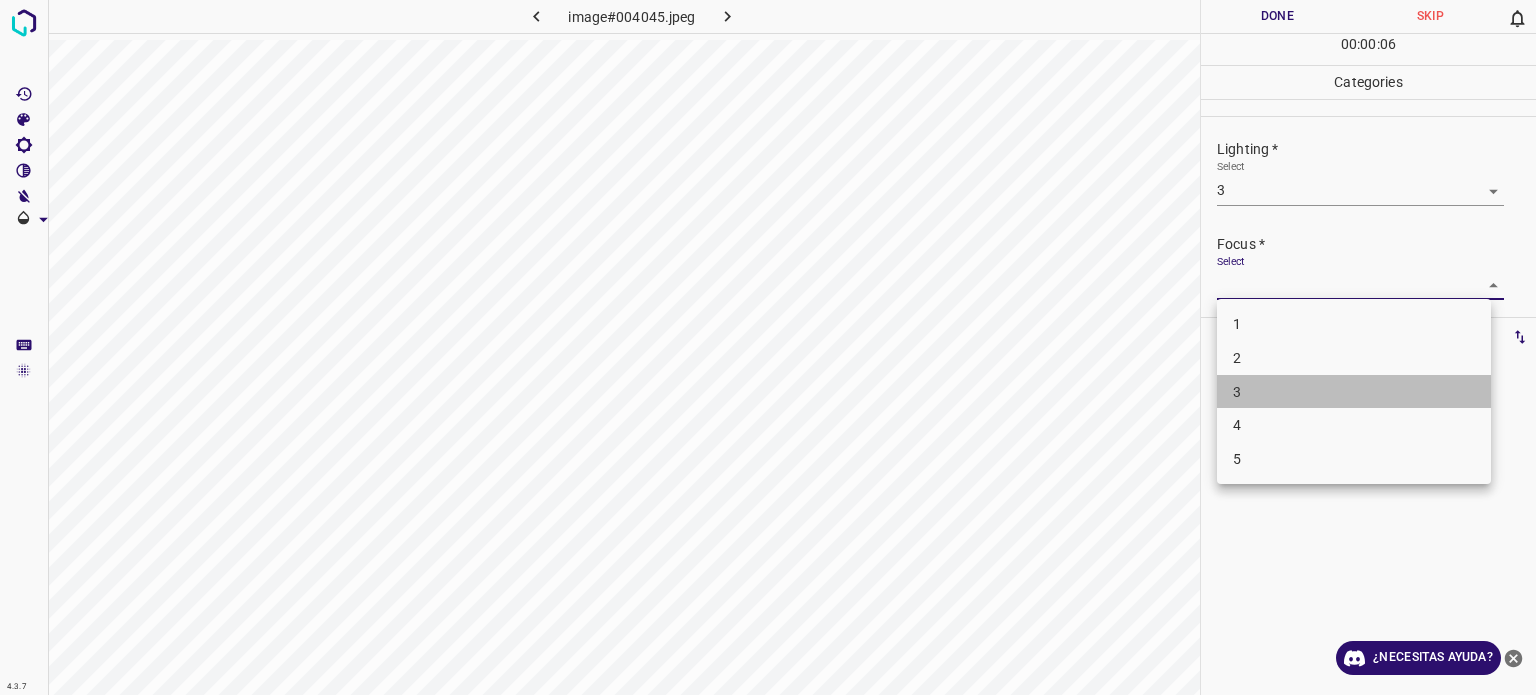 click on "3" at bounding box center [1354, 392] 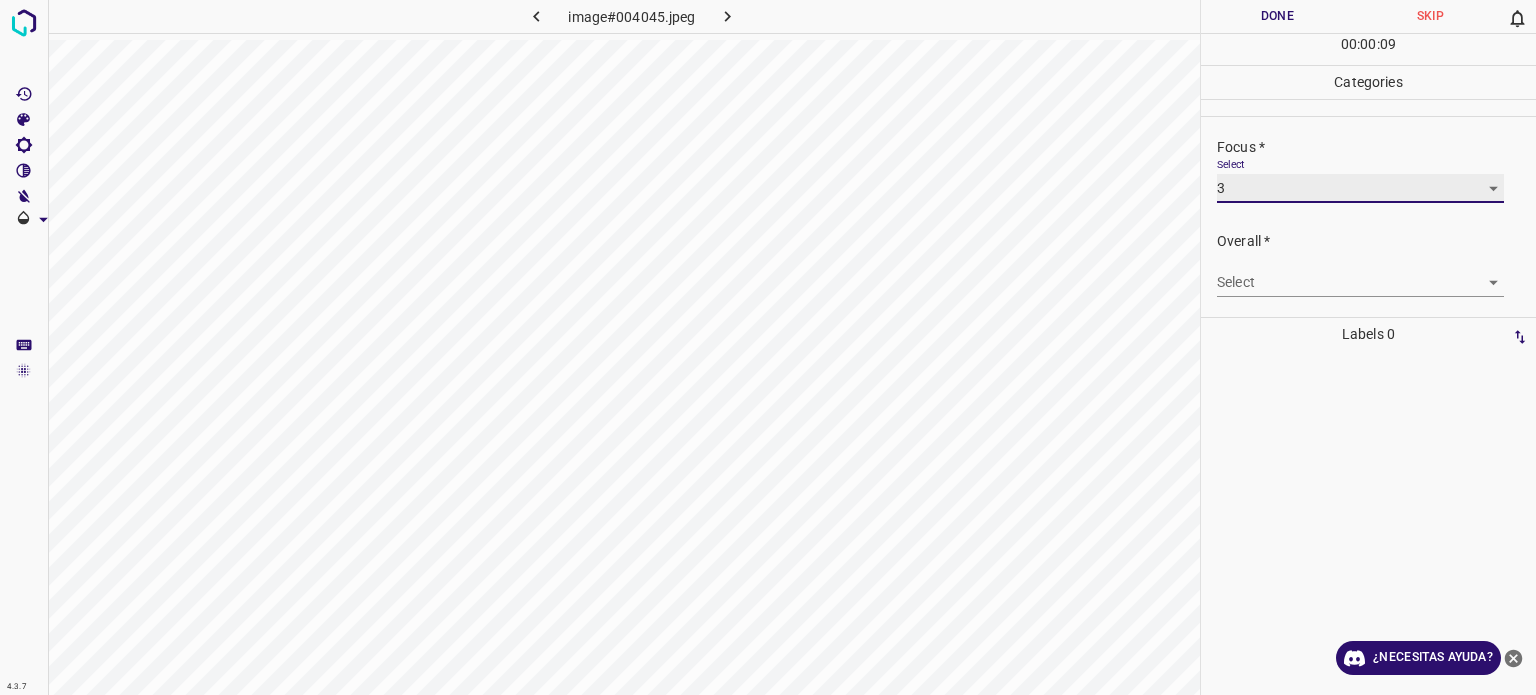 scroll, scrollTop: 98, scrollLeft: 0, axis: vertical 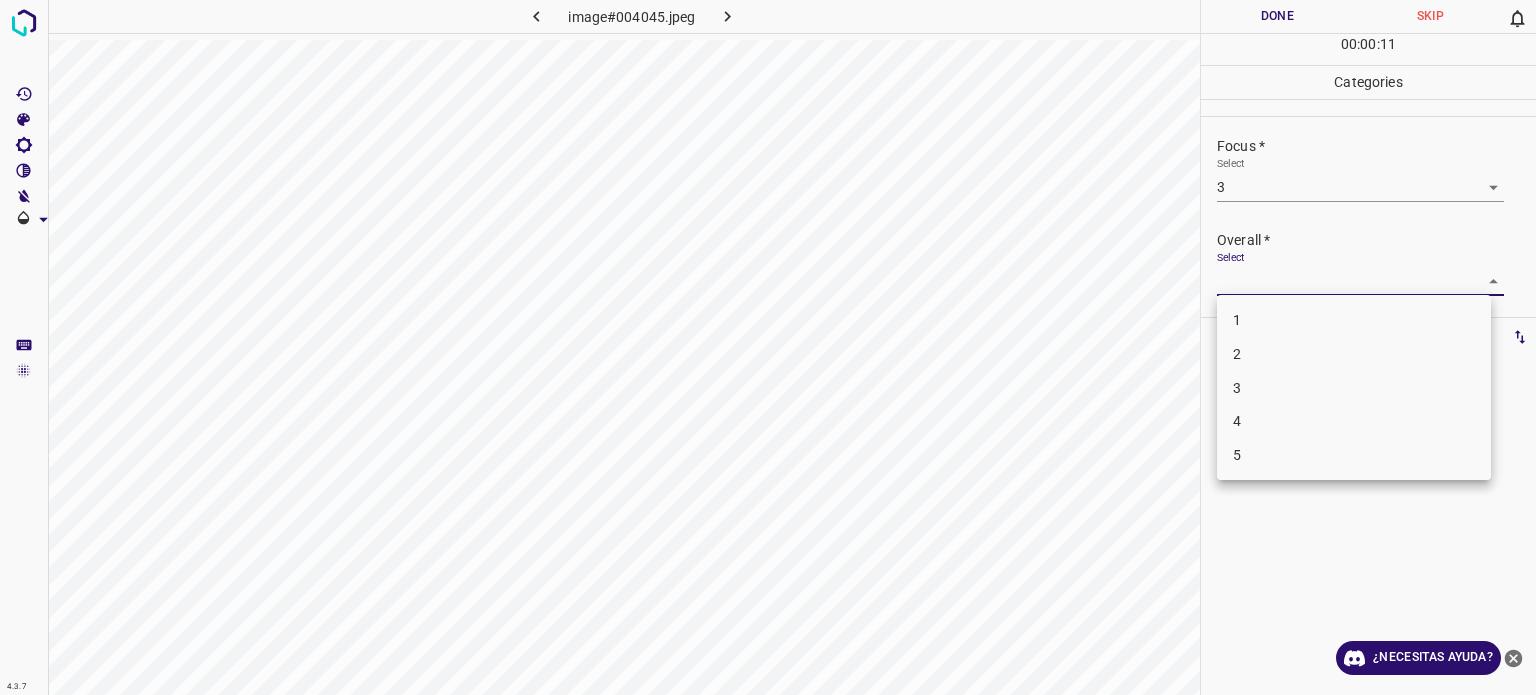 drag, startPoint x: 1275, startPoint y: 281, endPoint x: 1244, endPoint y: 388, distance: 111.40018 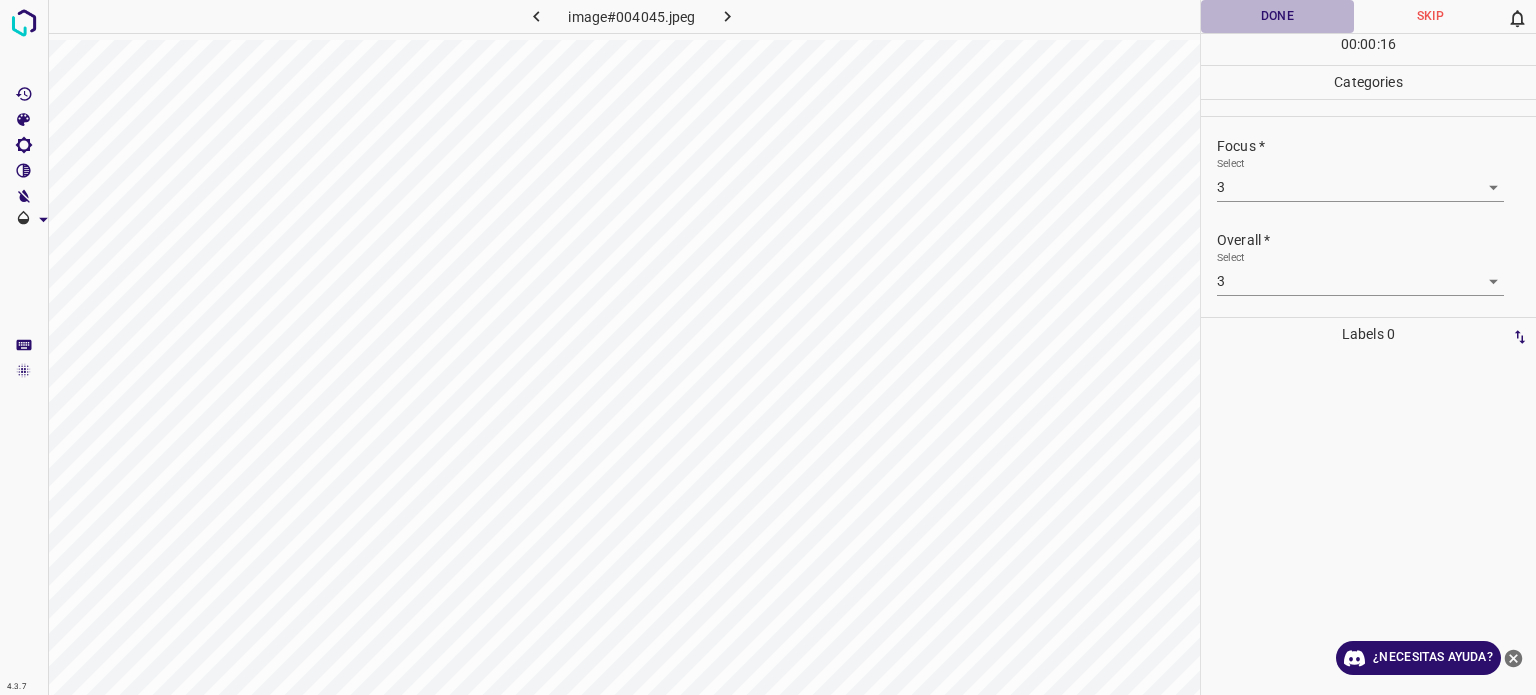 click on "Done" at bounding box center (1277, 16) 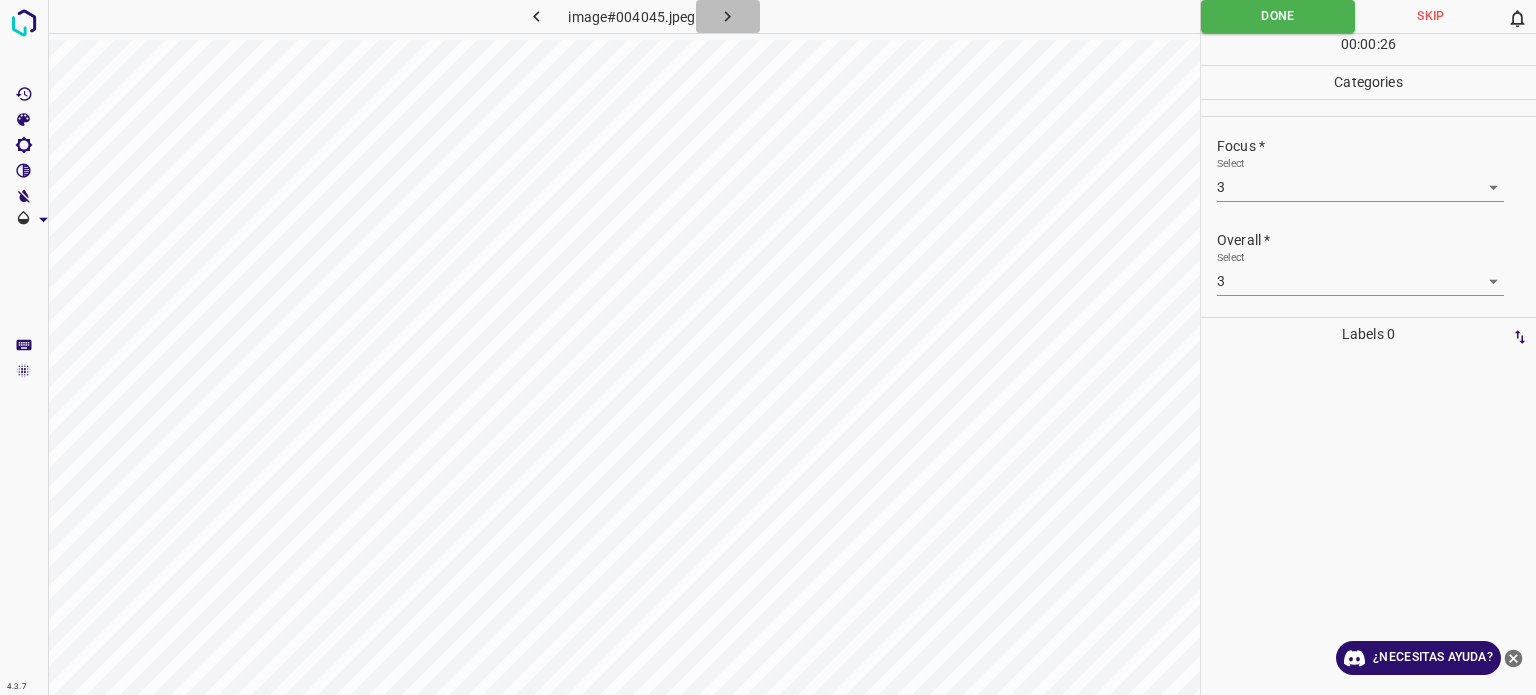 click 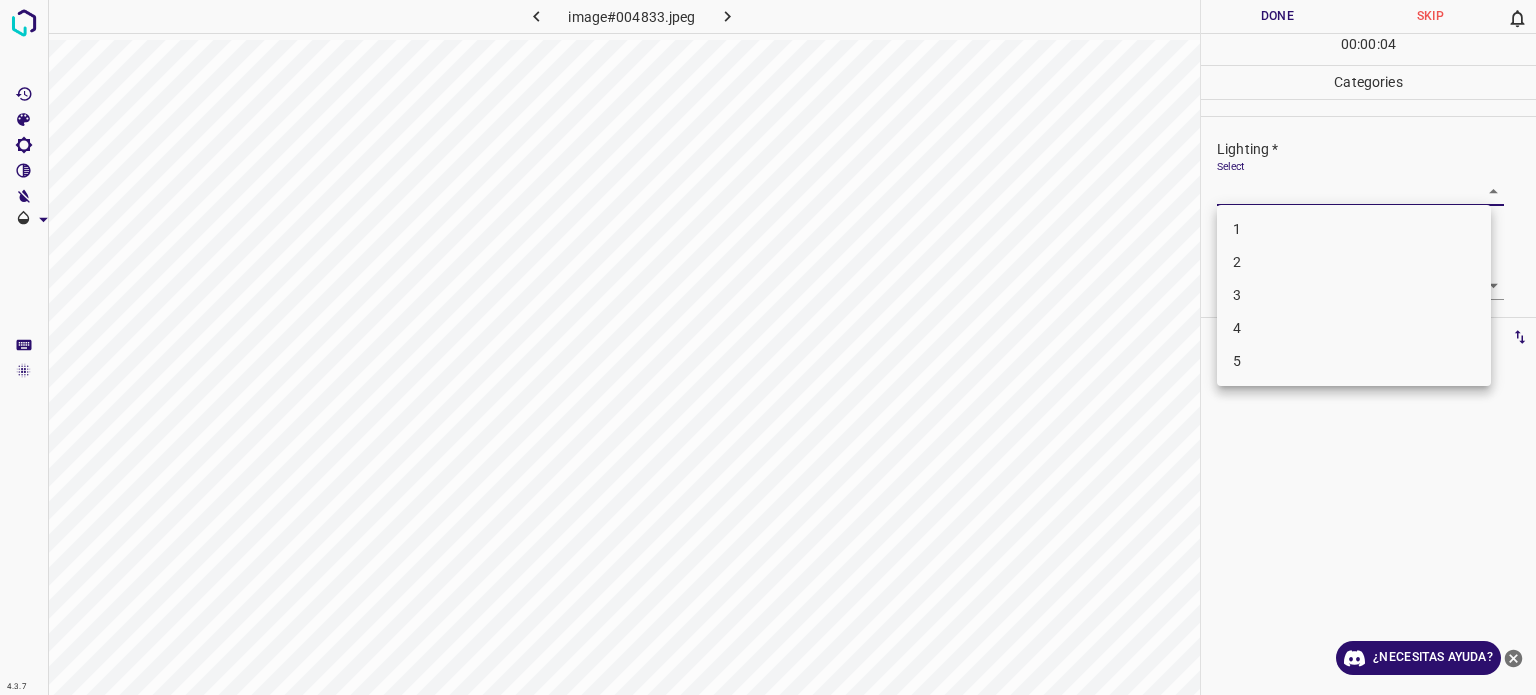 click on "4.3.7 image#004833.jpeg Done Skip 0 00   : 00   : 04   Categories Lighting *  Select ​ Focus *  Select ​ Overall *  Select ​ Labels   0 Categories 1 Lighting 2 Focus 3 Overall Tools Space Change between modes (Draw & Edit) I Auto labeling R Restore zoom M Zoom in N Zoom out Delete Delete selecte label Filters Z Restore filters X Saturation filter C Brightness filter V Contrast filter B Gray scale filter General O Download ¿Necesitas ayuda? Texto original Valora esta traducción Tu opinión servirá para ayudar a mejorar el Traductor de Google - Texto - Esconder - Borrar 1 2 3 4 5" at bounding box center (768, 347) 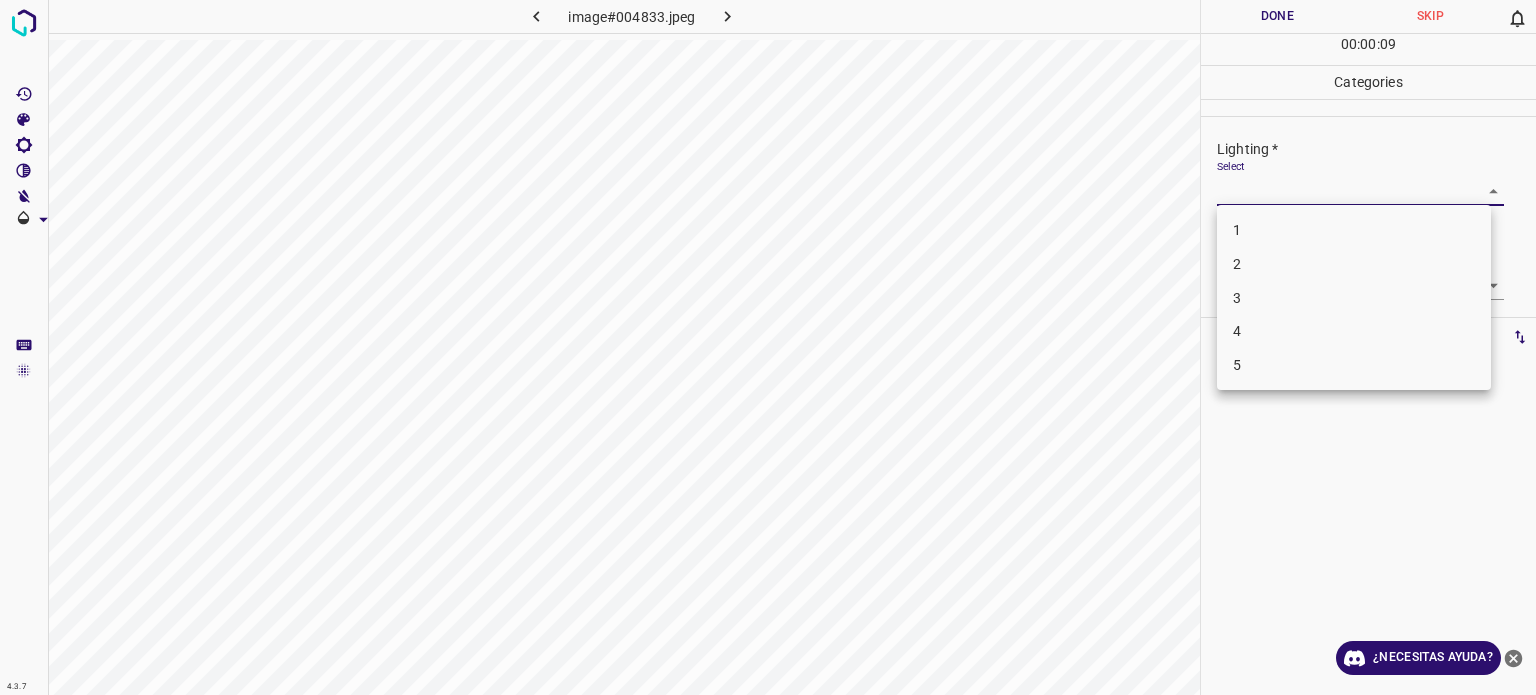 click on "2" at bounding box center (1354, 264) 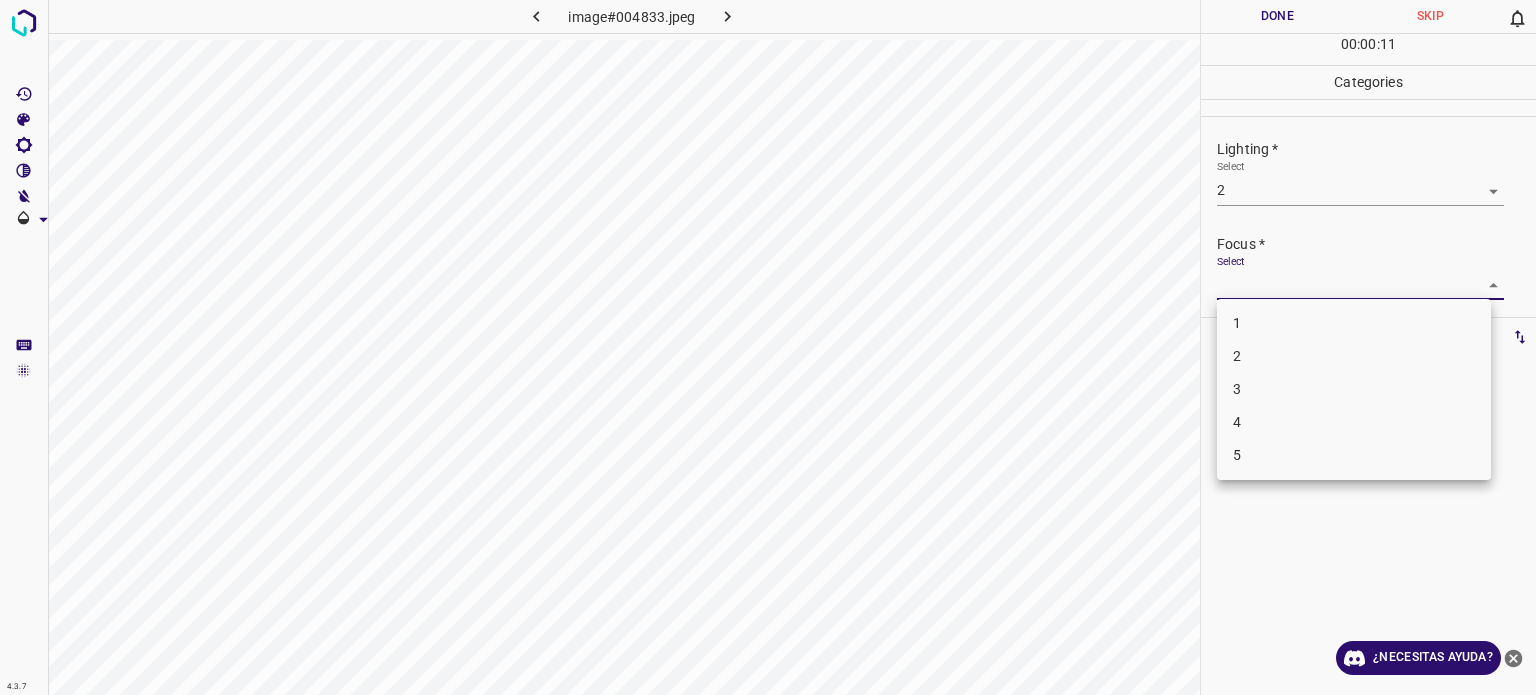 click on "4.3.7 image#004833.jpeg Done Skip 0 00   : 00   : 11   Categories Lighting *  Select 2 2 Focus *  Select ​ Overall *  Select ​ Labels   0 Categories 1 Lighting 2 Focus 3 Overall Tools Space Change between modes (Draw & Edit) I Auto labeling R Restore zoom M Zoom in N Zoom out Delete Delete selecte label Filters Z Restore filters X Saturation filter C Brightness filter V Contrast filter B Gray scale filter General O Download ¿Necesitas ayuda? Texto original Valora esta traducción Tu opinión servirá para ayudar a mejorar el Traductor de Google - Texto - Esconder - Borrar 1 2 3 4 5" at bounding box center (768, 347) 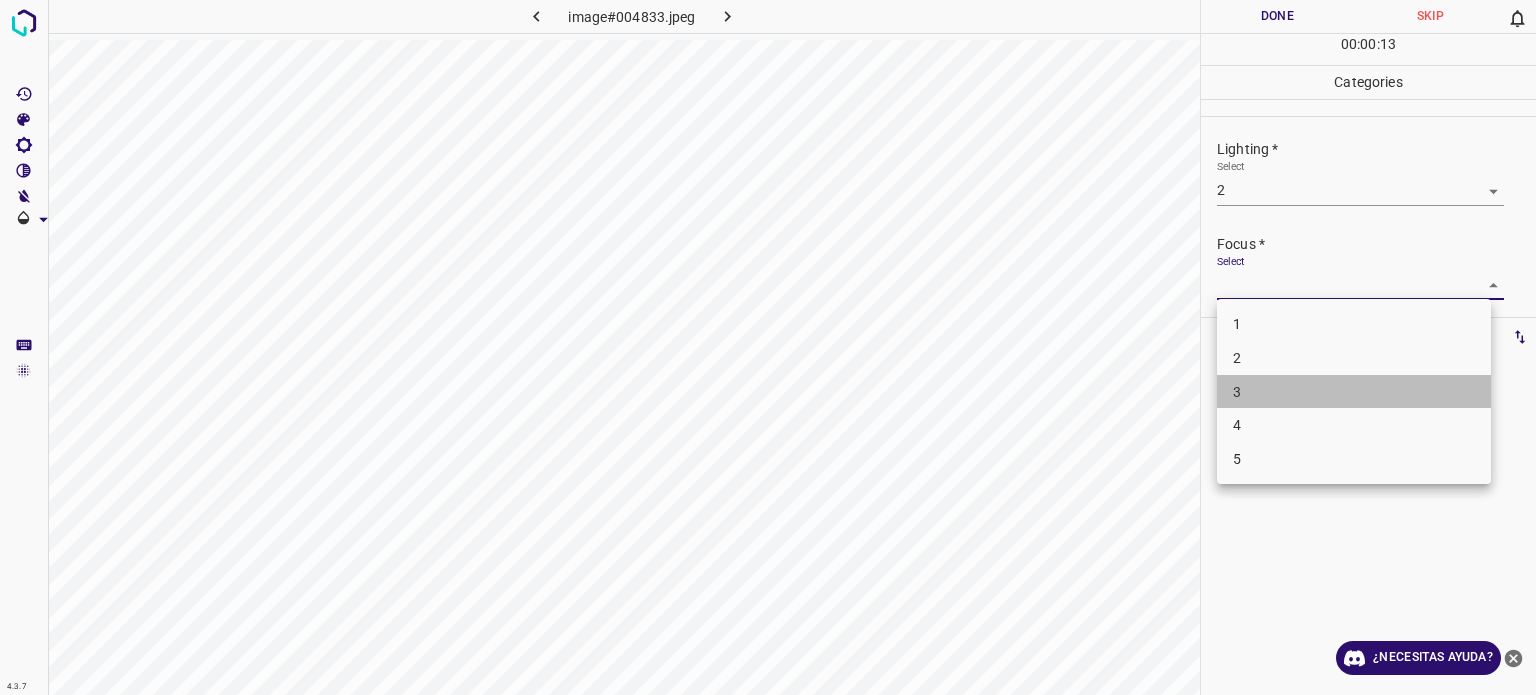 click on "3" at bounding box center [1354, 392] 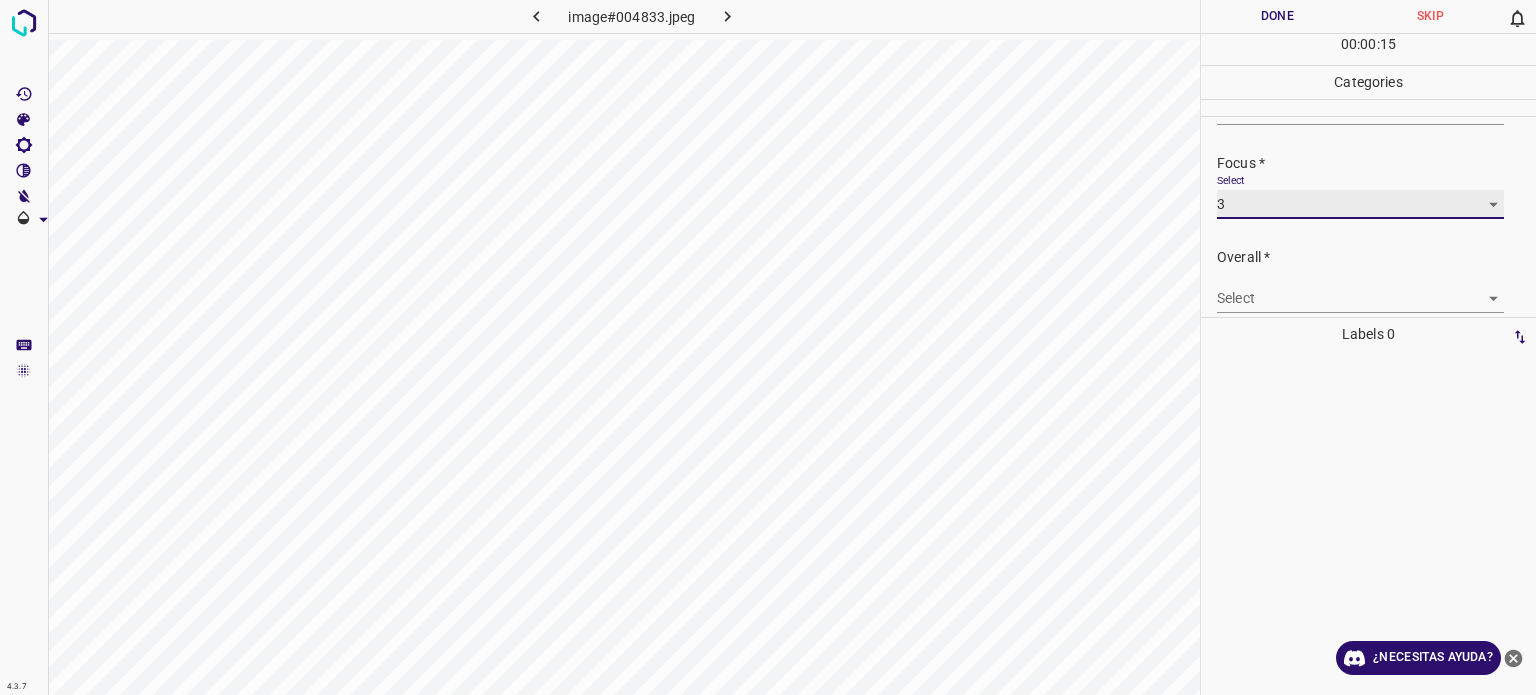 scroll, scrollTop: 98, scrollLeft: 0, axis: vertical 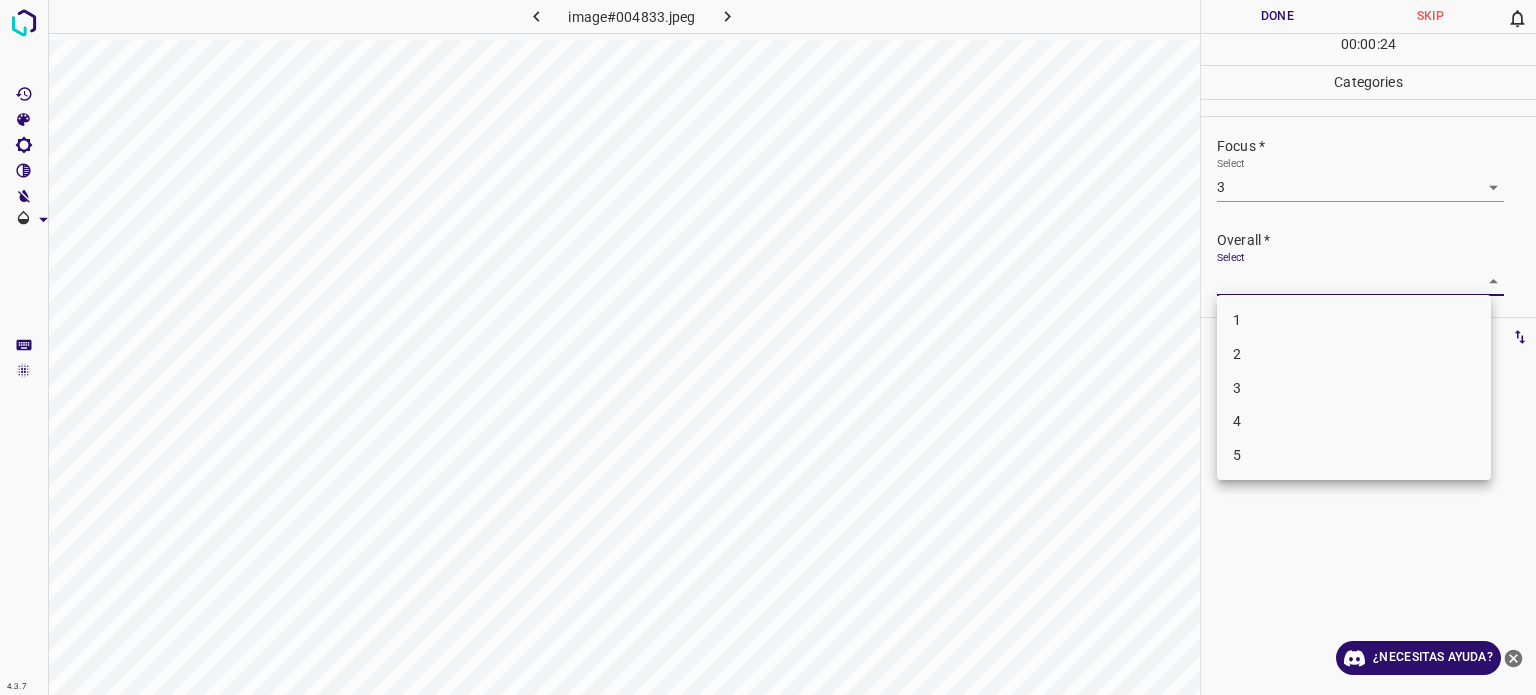 click on "4.3.7 image#004833.jpeg Done Skip 0 00   : 00   : 24   Categories Lighting *  Select 2 2 Focus *  Select 3 3 Overall *  Select ​ Labels   0 Categories 1 Lighting 2 Focus 3 Overall Tools Space Change between modes (Draw & Edit) I Auto labeling R Restore zoom M Zoom in N Zoom out Delete Delete selecte label Filters Z Restore filters X Saturation filter C Brightness filter V Contrast filter B Gray scale filter General O Download ¿Necesitas ayuda? Texto original Valora esta traducción Tu opinión servirá para ayudar a mejorar el Traductor de Google - Texto - Esconder - Borrar 1 2 3 4 5" at bounding box center (768, 347) 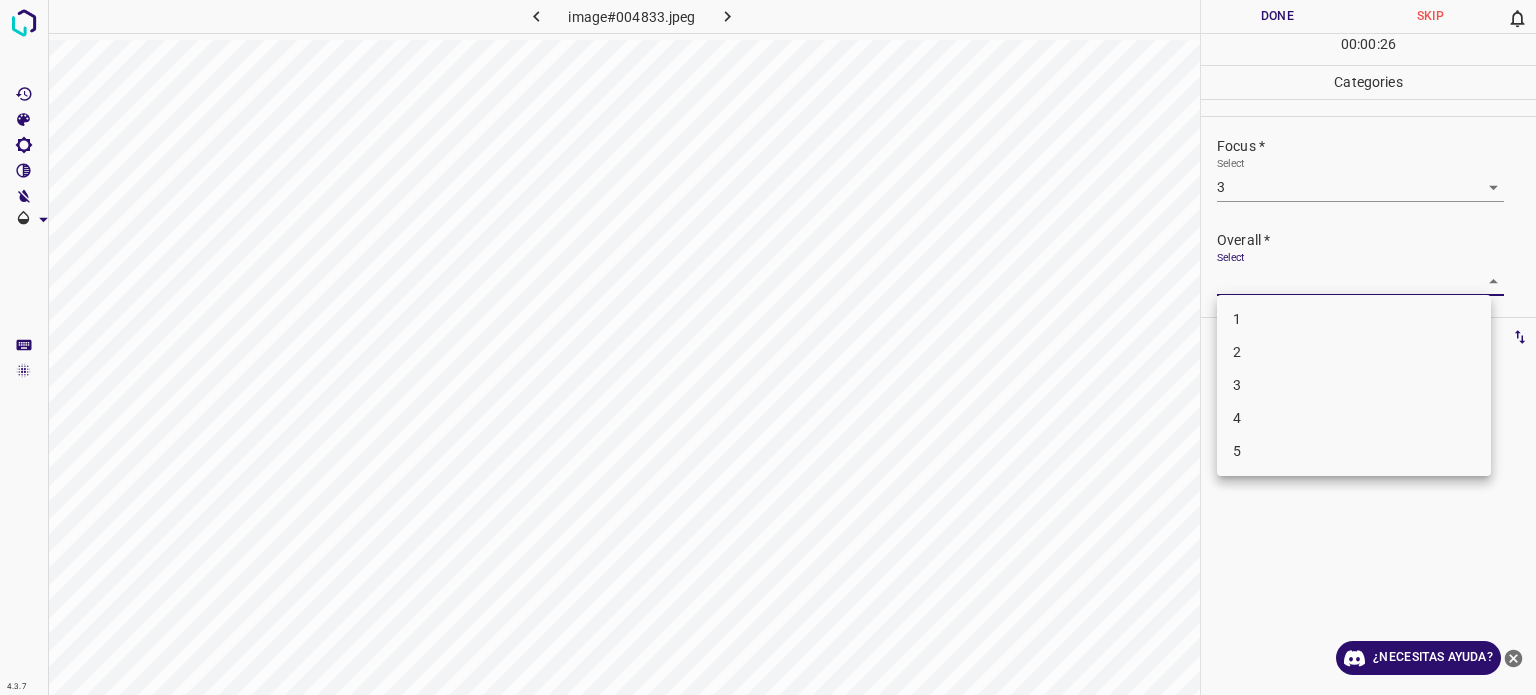 click on "4.3.7 image#004833.jpeg Done Skip 0 00   : 00   : 26   Categories Lighting *  Select 2 2 Focus *  Select 3 3 Overall *  Select ​ Labels   0 Categories 1 Lighting 2 Focus 3 Overall Tools Space Change between modes (Draw & Edit) I Auto labeling R Restore zoom M Zoom in N Zoom out Delete Delete selecte label Filters Z Restore filters X Saturation filter C Brightness filter V Contrast filter B Gray scale filter General O Download ¿Necesitas ayuda? Texto original Valora esta traducción Tu opinión servirá para ayudar a mejorar el Traductor de Google - Texto - Esconder - Borrar 1 2 3 4 5" at bounding box center [768, 347] 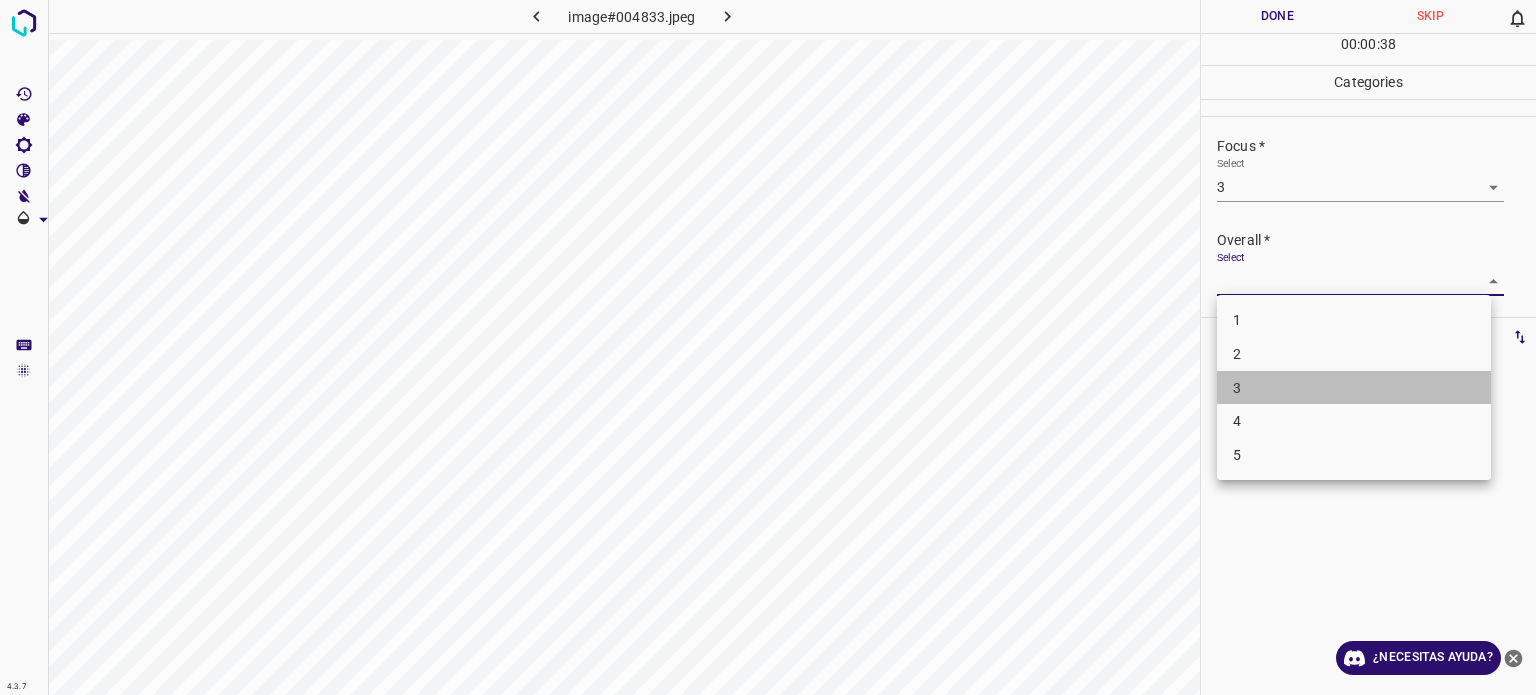 click on "3" at bounding box center (1354, 388) 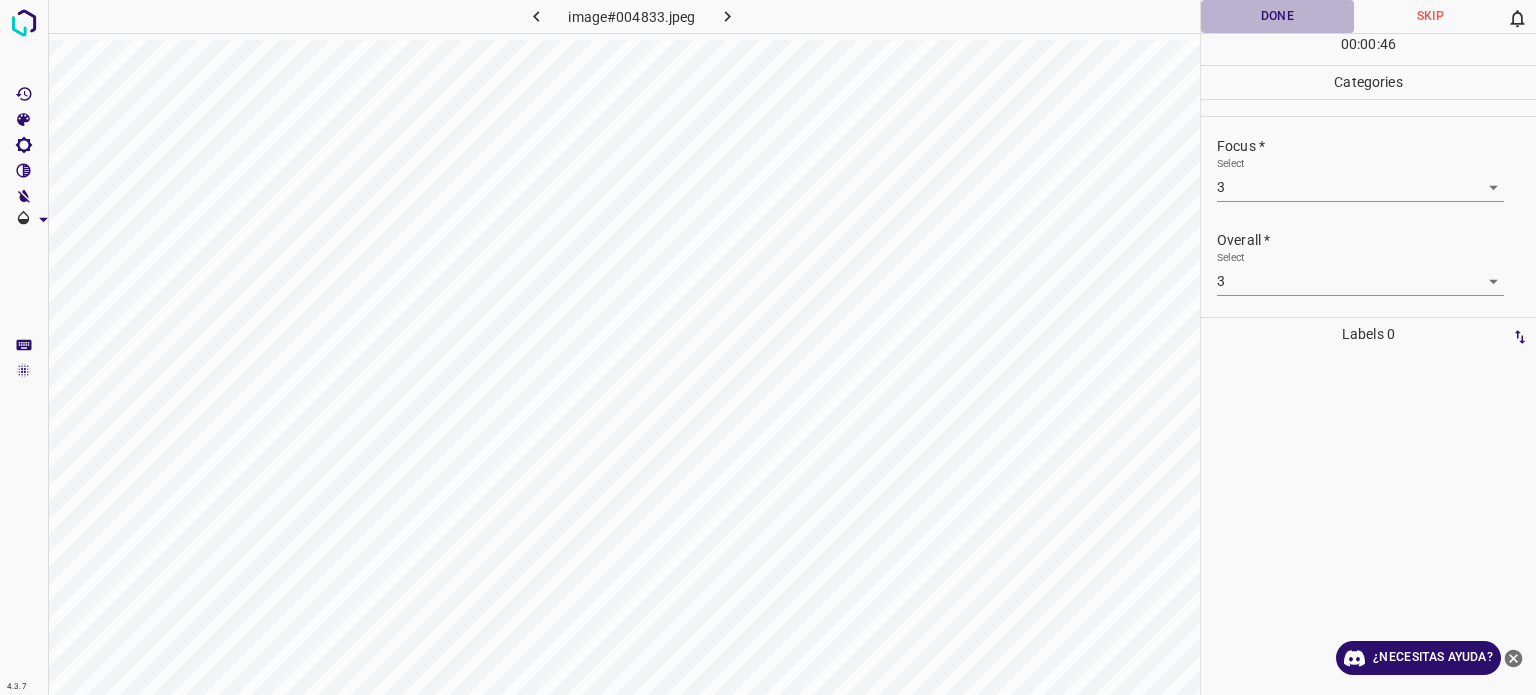 click on "Done" at bounding box center (1277, 16) 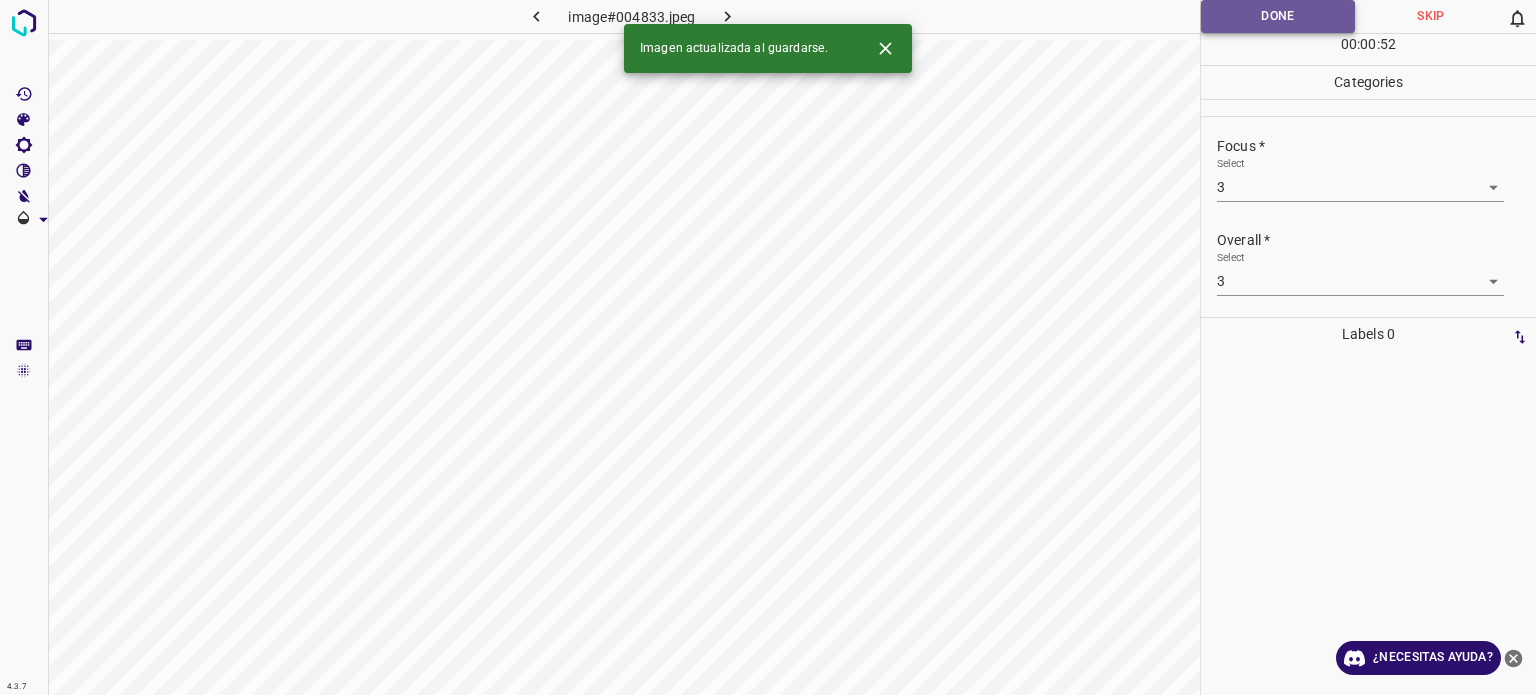 click on "Done" at bounding box center [1278, 16] 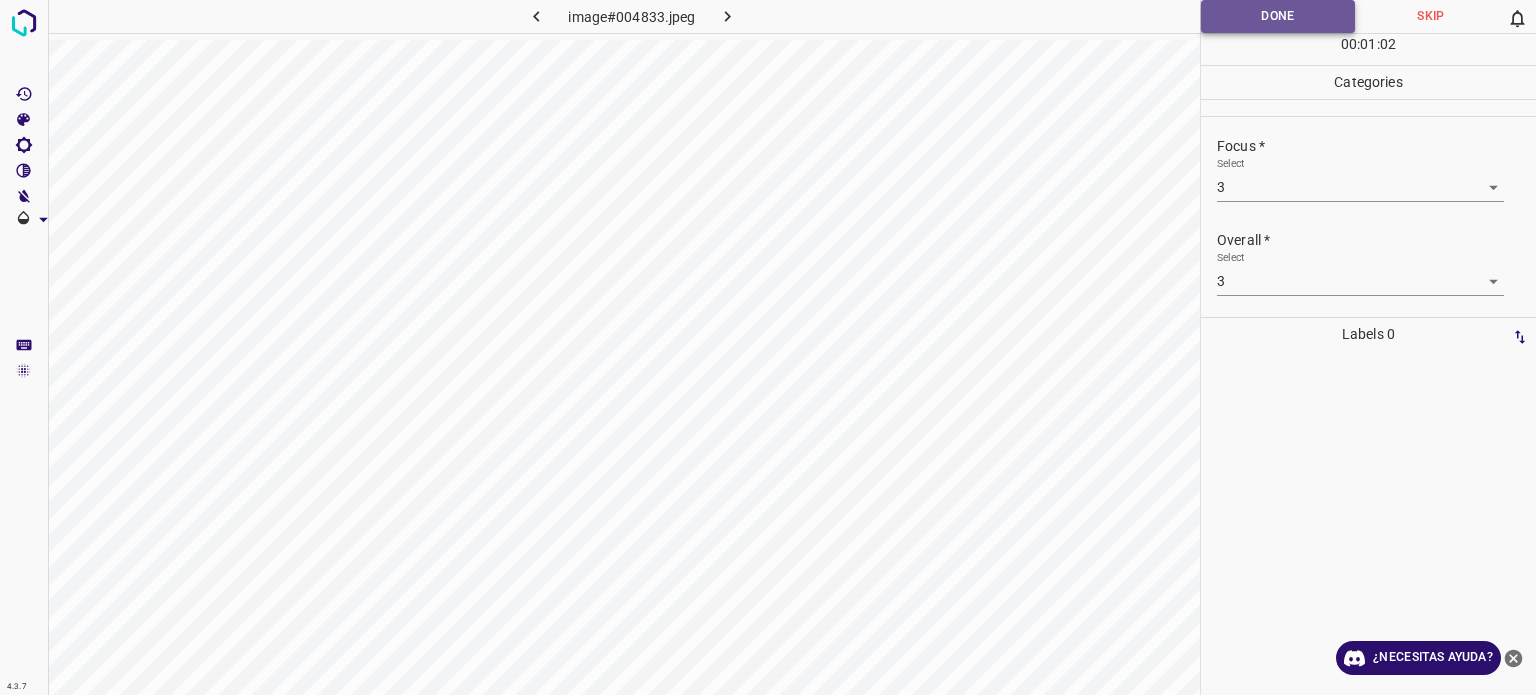 click on "Done" at bounding box center [1278, 16] 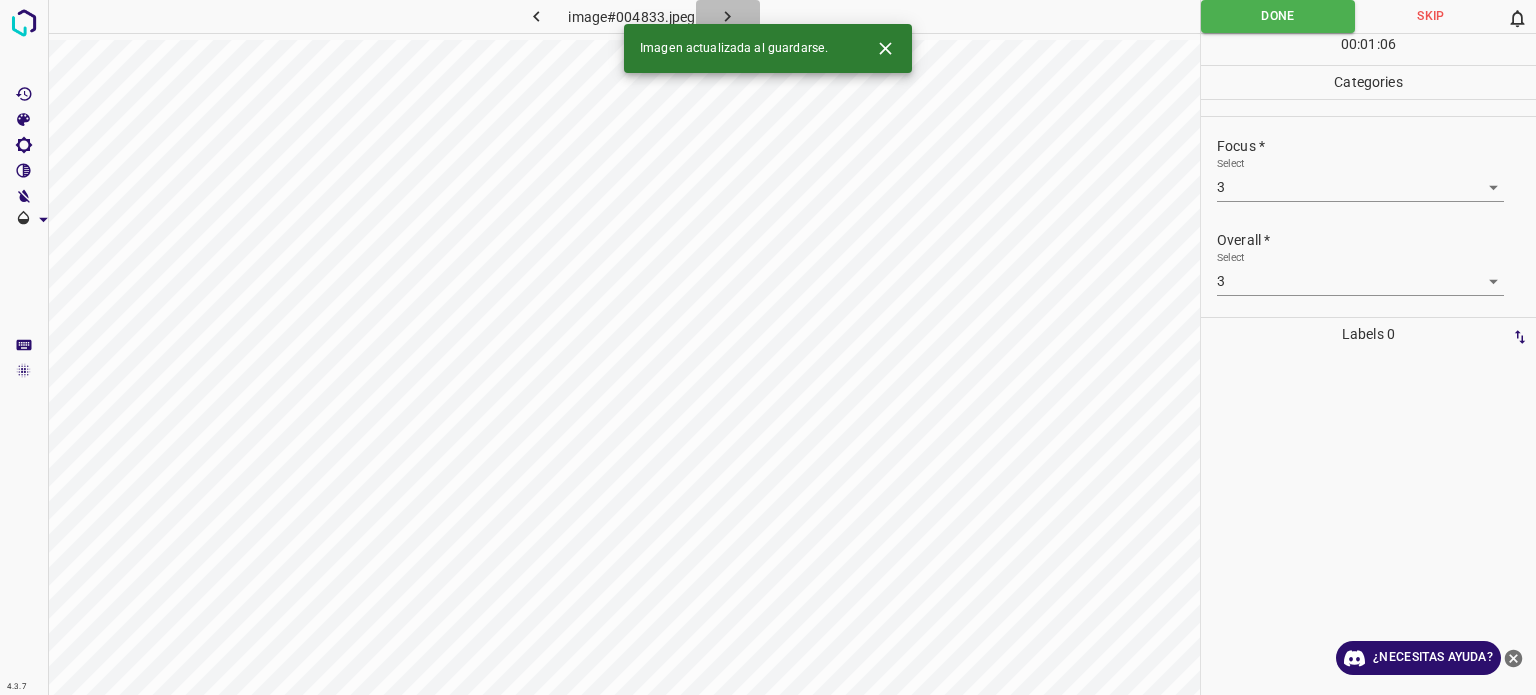 click 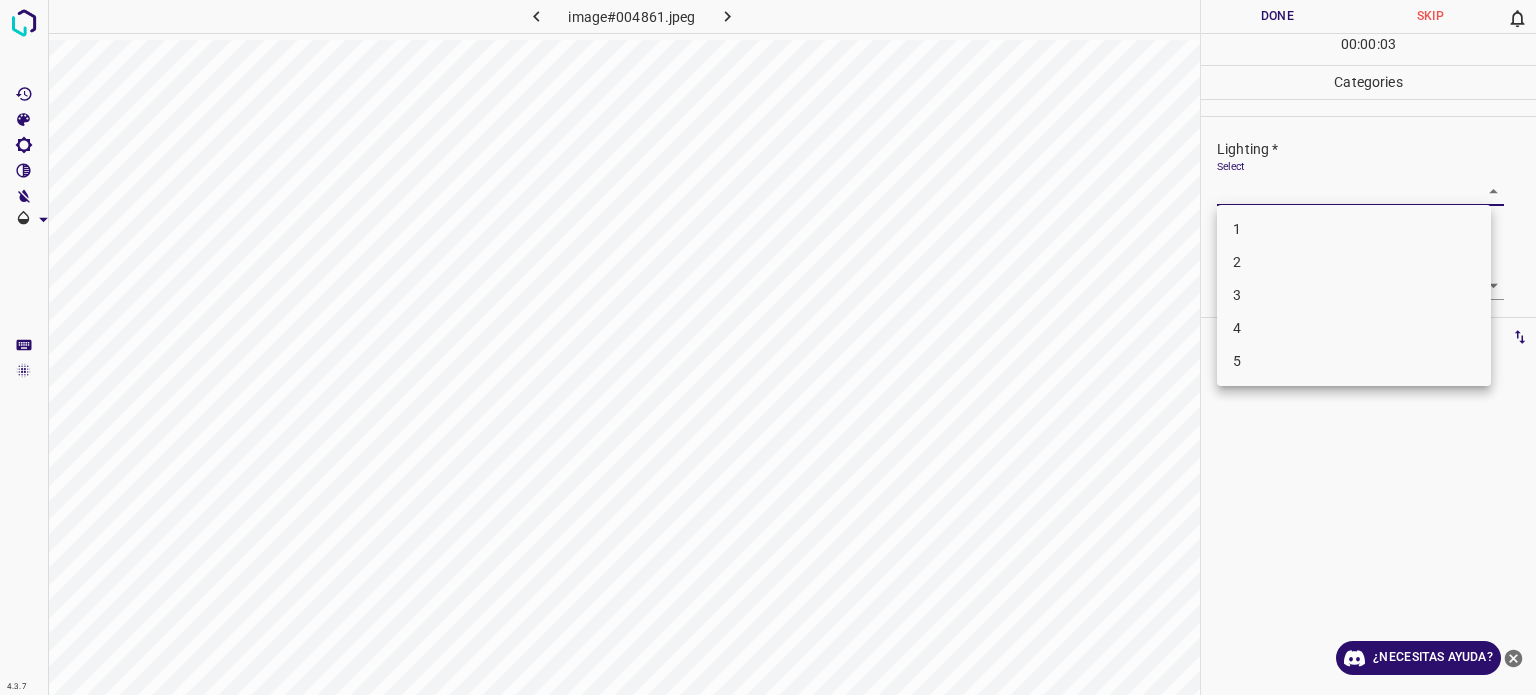 click on "4.3.7 image#004861.jpeg Done Skip 0 00   : 00   : 03   Categories Lighting *  Select ​ Focus *  Select ​ Overall *  Select ​ Labels   0 Categories 1 Lighting 2 Focus 3 Overall Tools Space Change between modes (Draw & Edit) I Auto labeling R Restore zoom M Zoom in N Zoom out Delete Delete selecte label Filters Z Restore filters X Saturation filter C Brightness filter V Contrast filter B Gray scale filter General O Download ¿Necesitas ayuda? Texto original Valora esta traducción Tu opinión servirá para ayudar a mejorar el Traductor de Google - Texto - Esconder - Borrar 1 2 3 4 5" at bounding box center (768, 347) 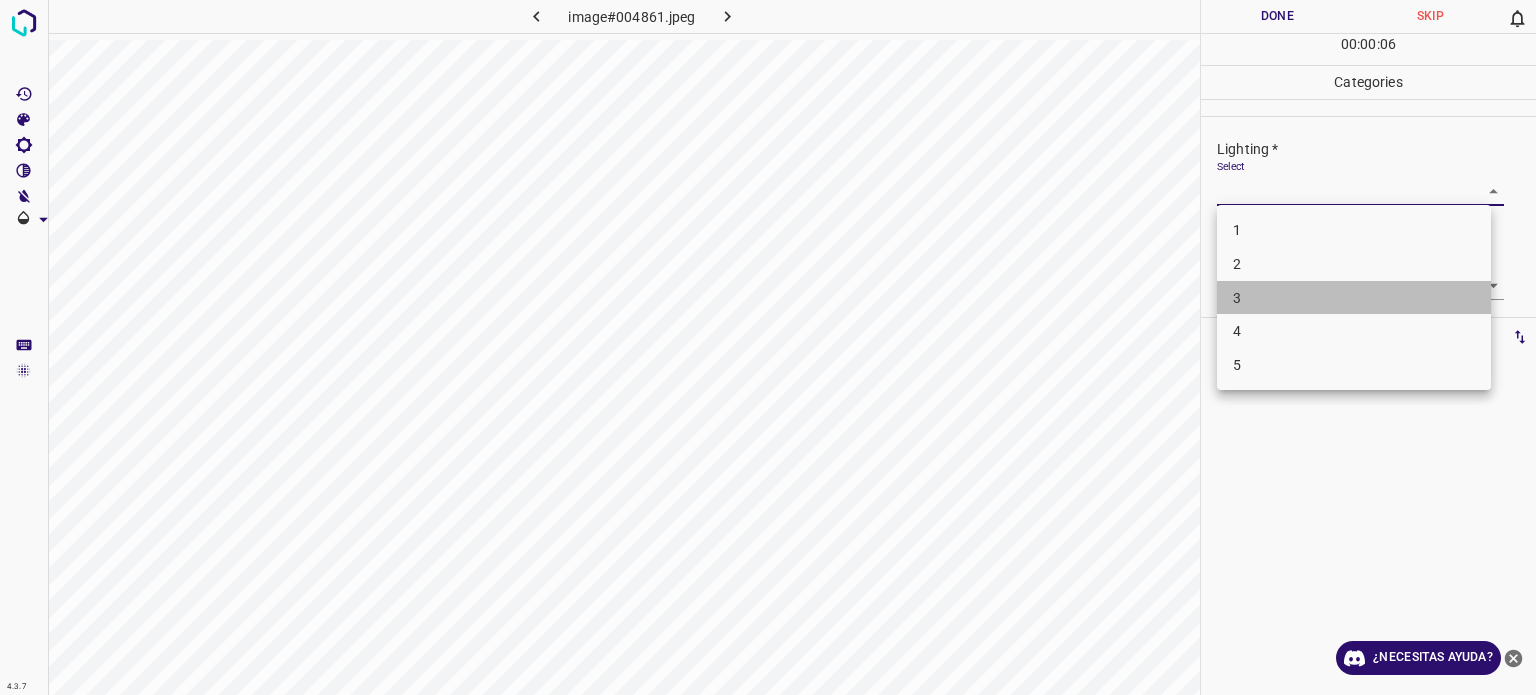 click on "3" at bounding box center (1237, 297) 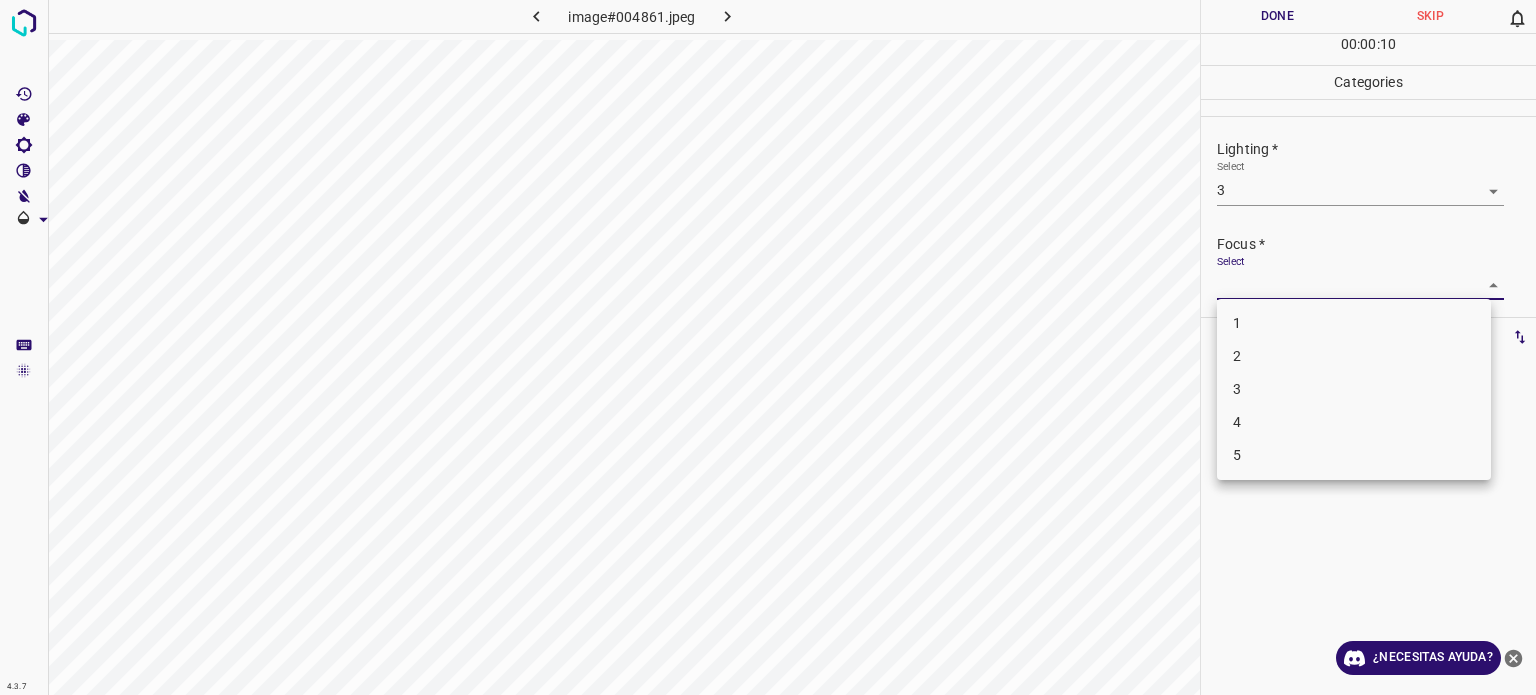 click on "4.3.7 image#004861.jpeg Done Skip 0 00   : 00   : 10   Categories Lighting *  Select 3 3 Focus *  Select ​ Overall *  Select ​ Labels   0 Categories 1 Lighting 2 Focus 3 Overall Tools Space Change between modes (Draw & Edit) I Auto labeling R Restore zoom M Zoom in N Zoom out Delete Delete selecte label Filters Z Restore filters X Saturation filter C Brightness filter V Contrast filter B Gray scale filter General O Download ¿Necesitas ayuda? Texto original Valora esta traducción Tu opinión servirá para ayudar a mejorar el Traductor de Google - Texto - Esconder - Borrar 1 2 3 4 5" at bounding box center [768, 347] 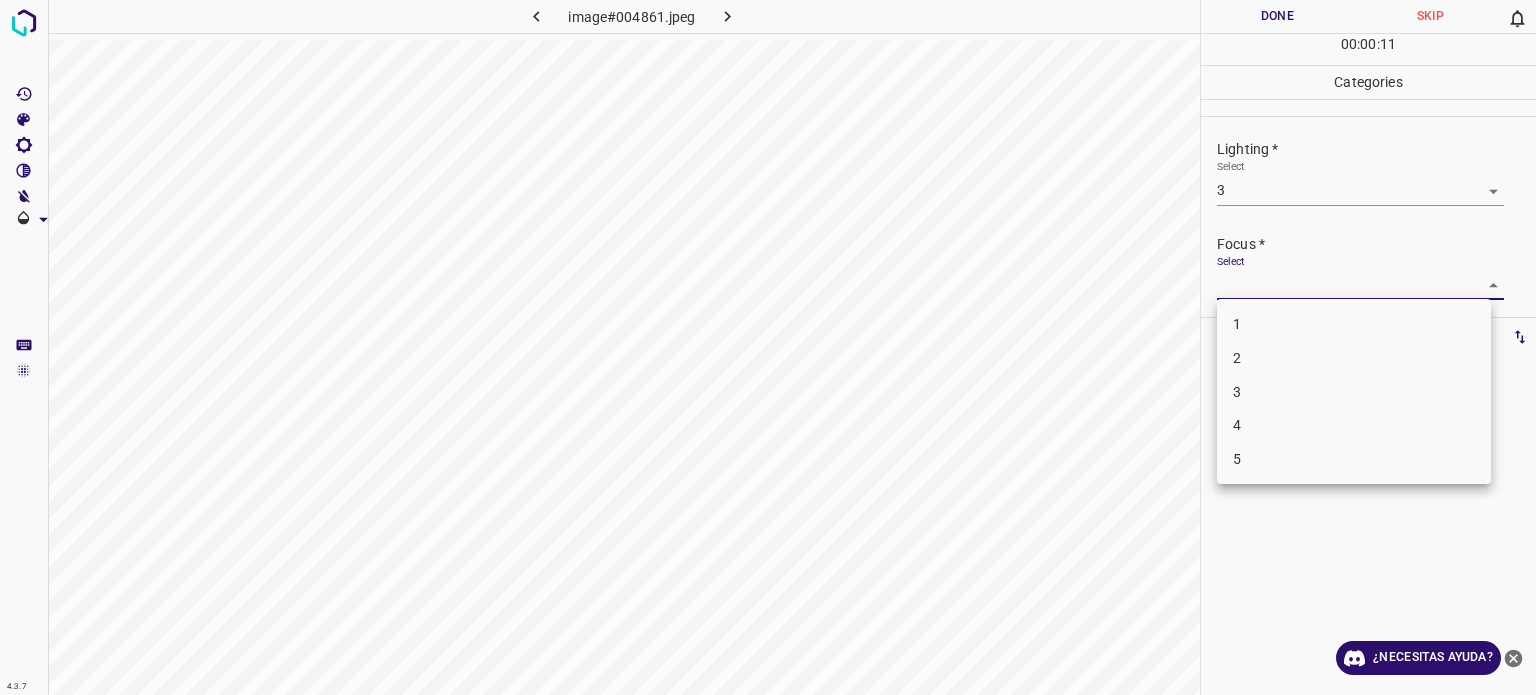 click on "3" at bounding box center (1237, 391) 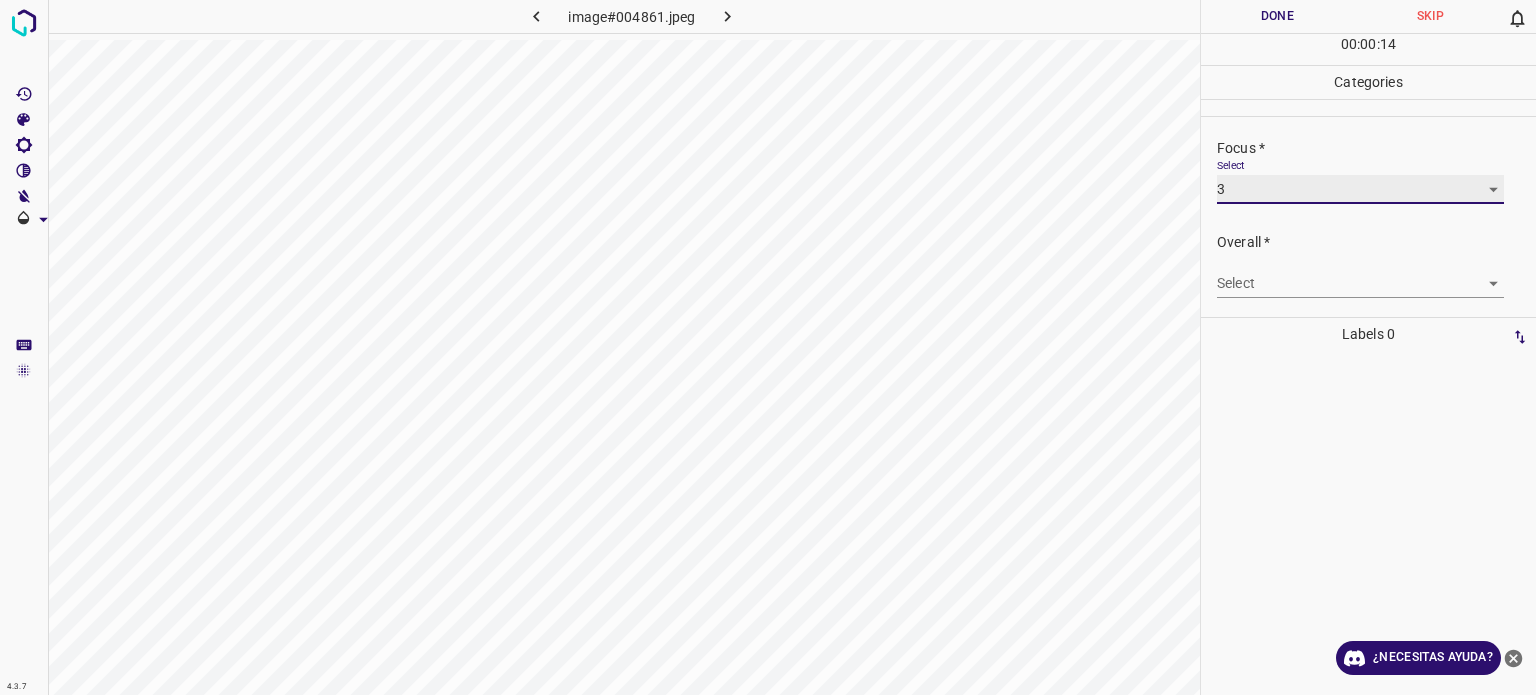 scroll, scrollTop: 98, scrollLeft: 0, axis: vertical 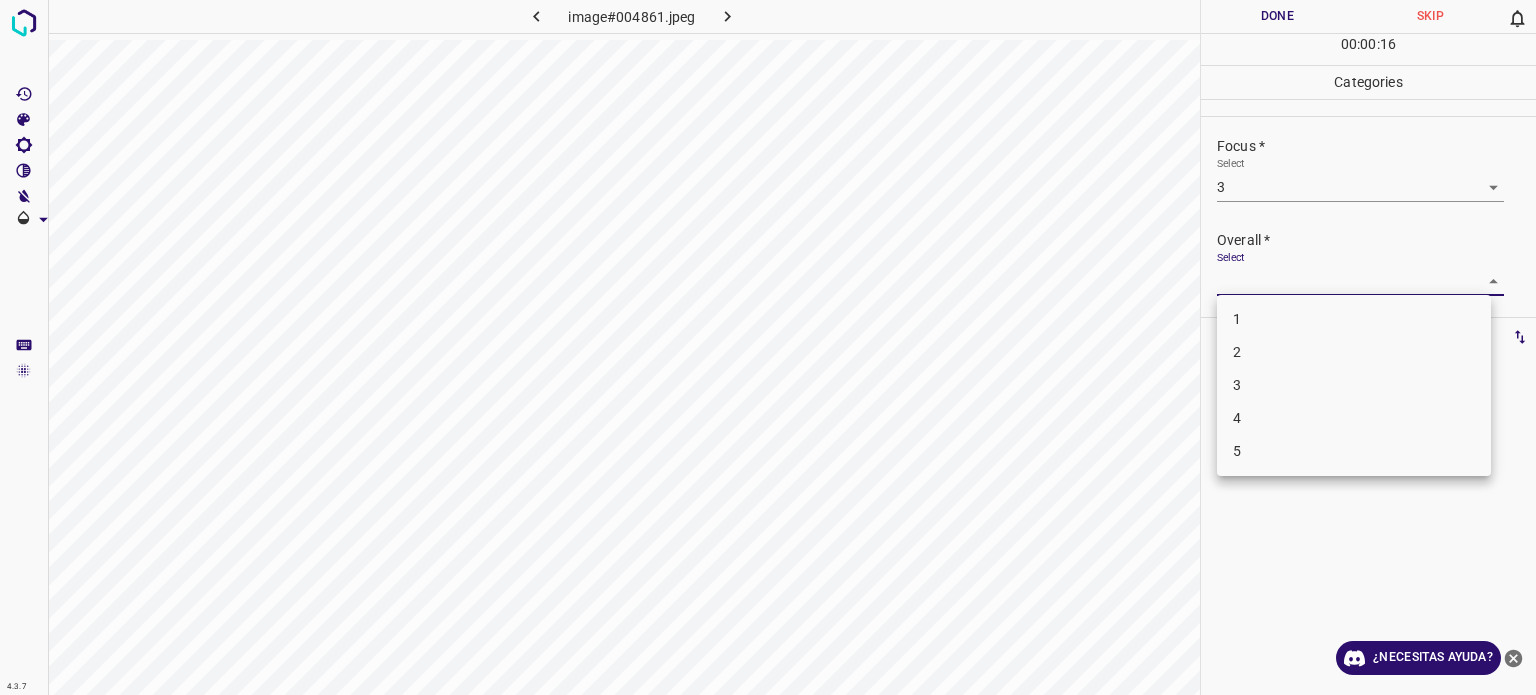 click on "4.3.7 image#004861.jpeg Done Skip 0 00   : 00   : 16   Categories Lighting *  Select 3 3 Focus *  Select 3 3 Overall *  Select ​ Labels   0 Categories 1 Lighting 2 Focus 3 Overall Tools Space Change between modes (Draw & Edit) I Auto labeling R Restore zoom M Zoom in N Zoom out Delete Delete selecte label Filters Z Restore filters X Saturation filter C Brightness filter V Contrast filter B Gray scale filter General O Download ¿Necesitas ayuda? Texto original Valora esta traducción Tu opinión servirá para ayudar a mejorar el Traductor de Google - Texto - Esconder - Borrar 1 2 3 4 5" at bounding box center [768, 347] 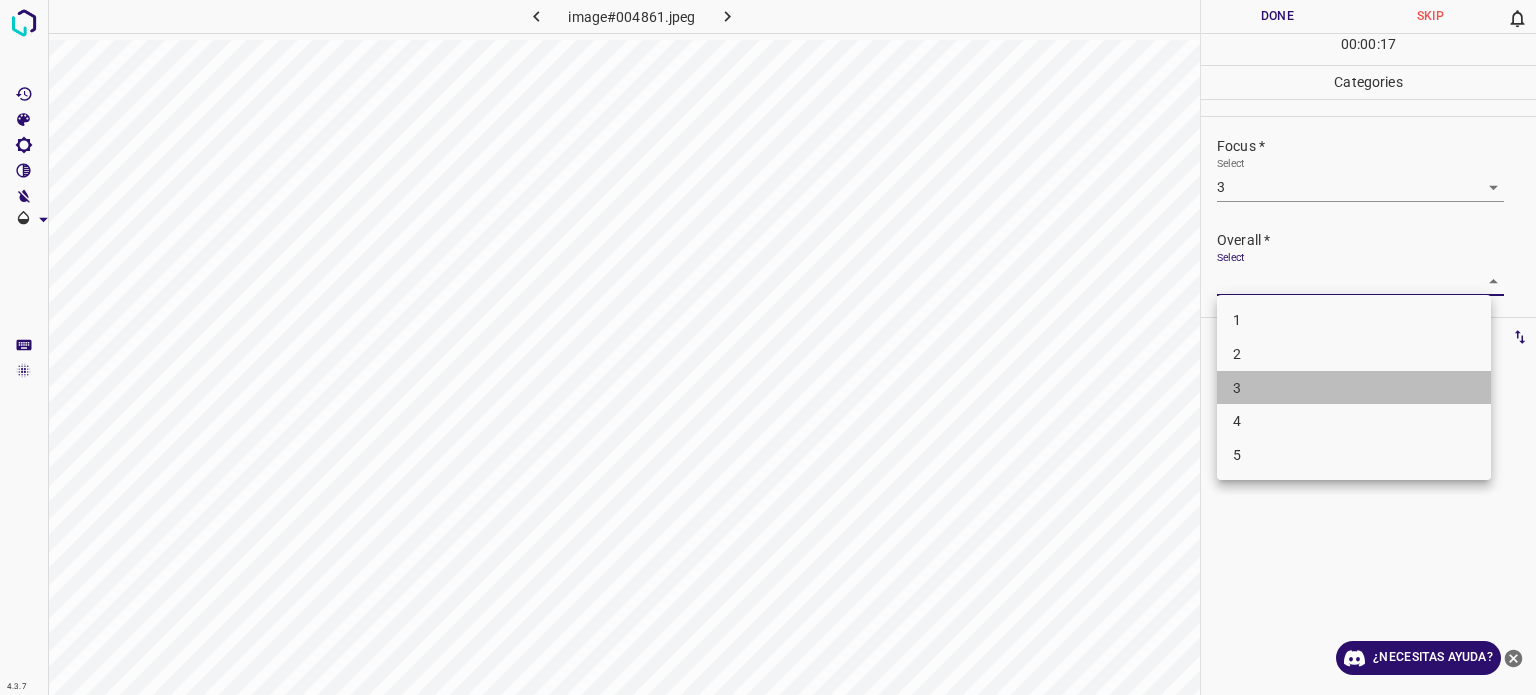 click on "3" at bounding box center [1237, 387] 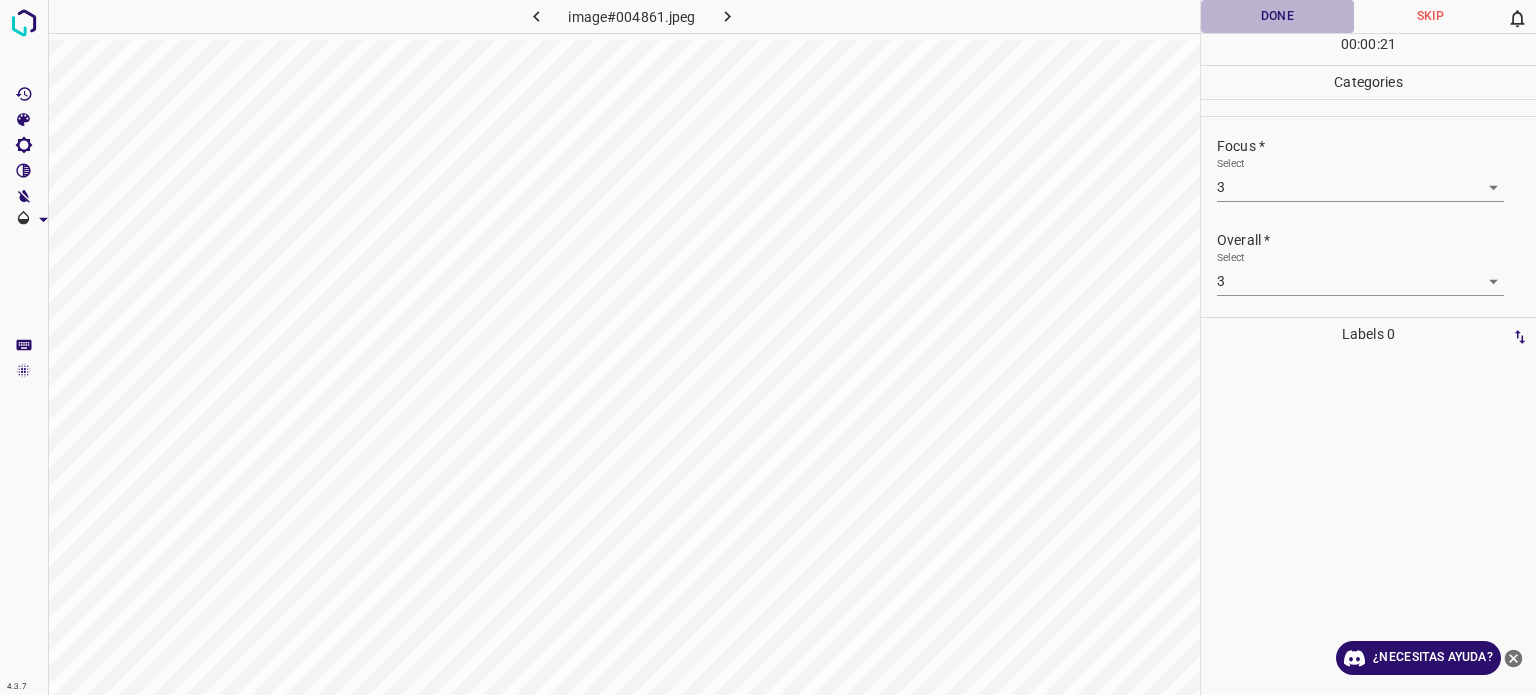 click on "Done" at bounding box center (1277, 16) 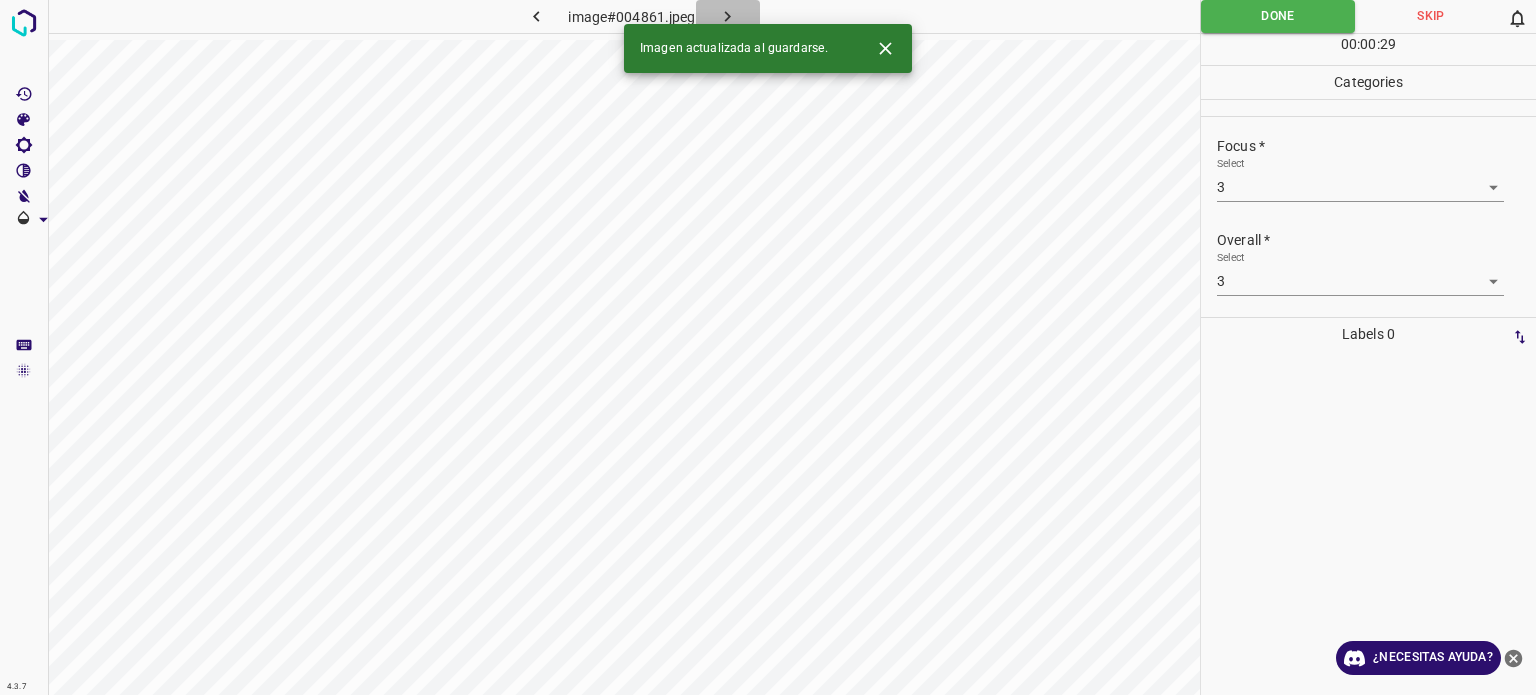 click 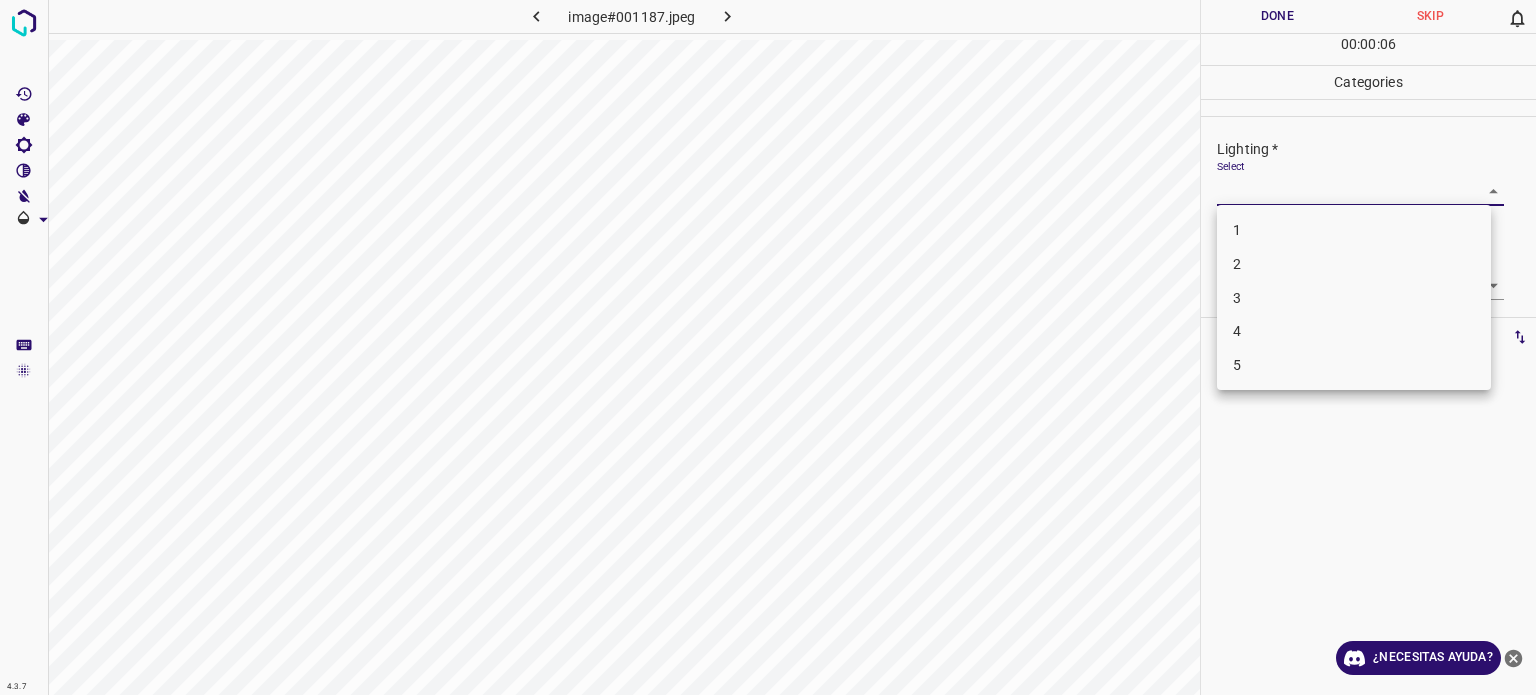 click on "4.3.7 image#001187.jpeg Done Skip 0 00   : 00   : 06   Categories Lighting *  Select ​ Focus *  Select ​ Overall *  Select ​ Labels   0 Categories 1 Lighting 2 Focus 3 Overall Tools Space Change between modes (Draw & Edit) I Auto labeling R Restore zoom M Zoom in N Zoom out Delete Delete selecte label Filters Z Restore filters X Saturation filter C Brightness filter V Contrast filter B Gray scale filter General O Download ¿Necesitas ayuda? Texto original Valora esta traducción Tu opinión servirá para ayudar a mejorar el Traductor de Google - Texto - Esconder - Borrar 1 2 3 4 5" at bounding box center [768, 347] 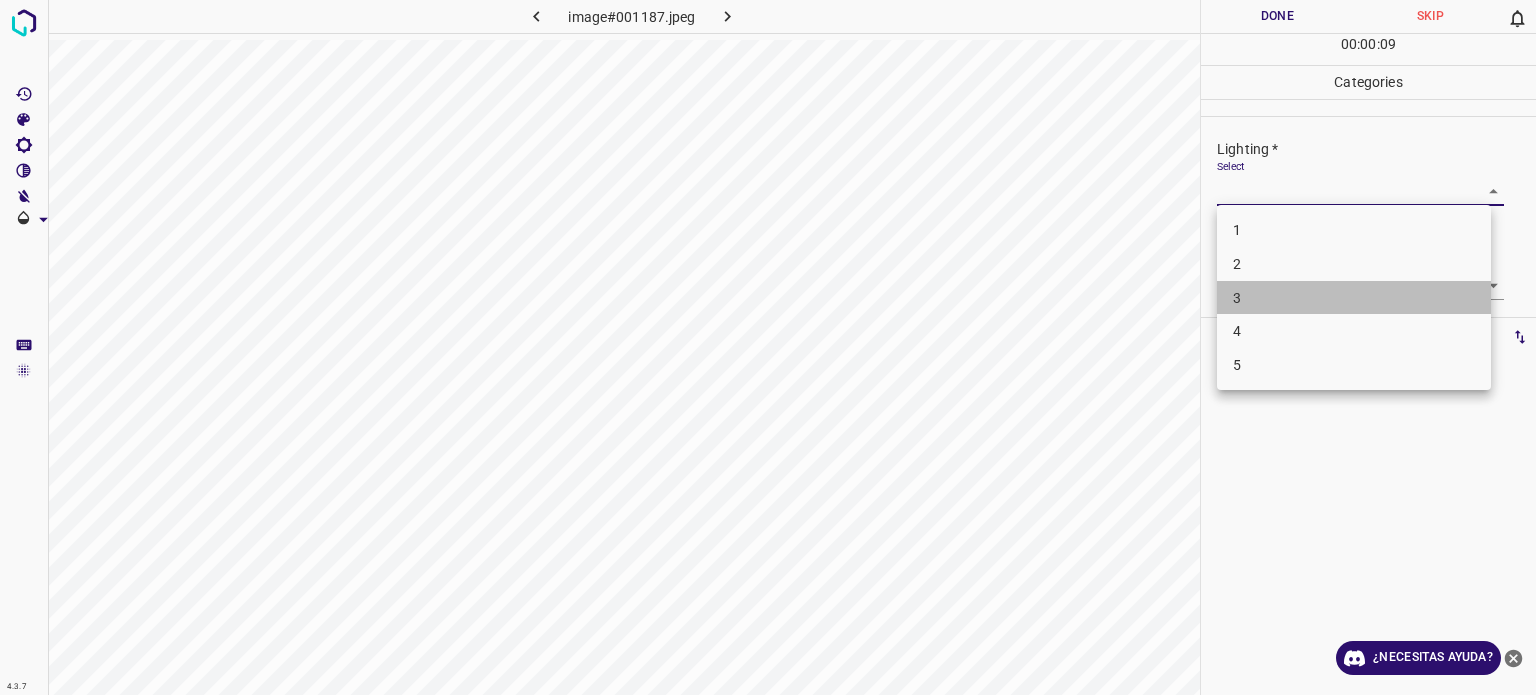 click on "3" at bounding box center (1237, 297) 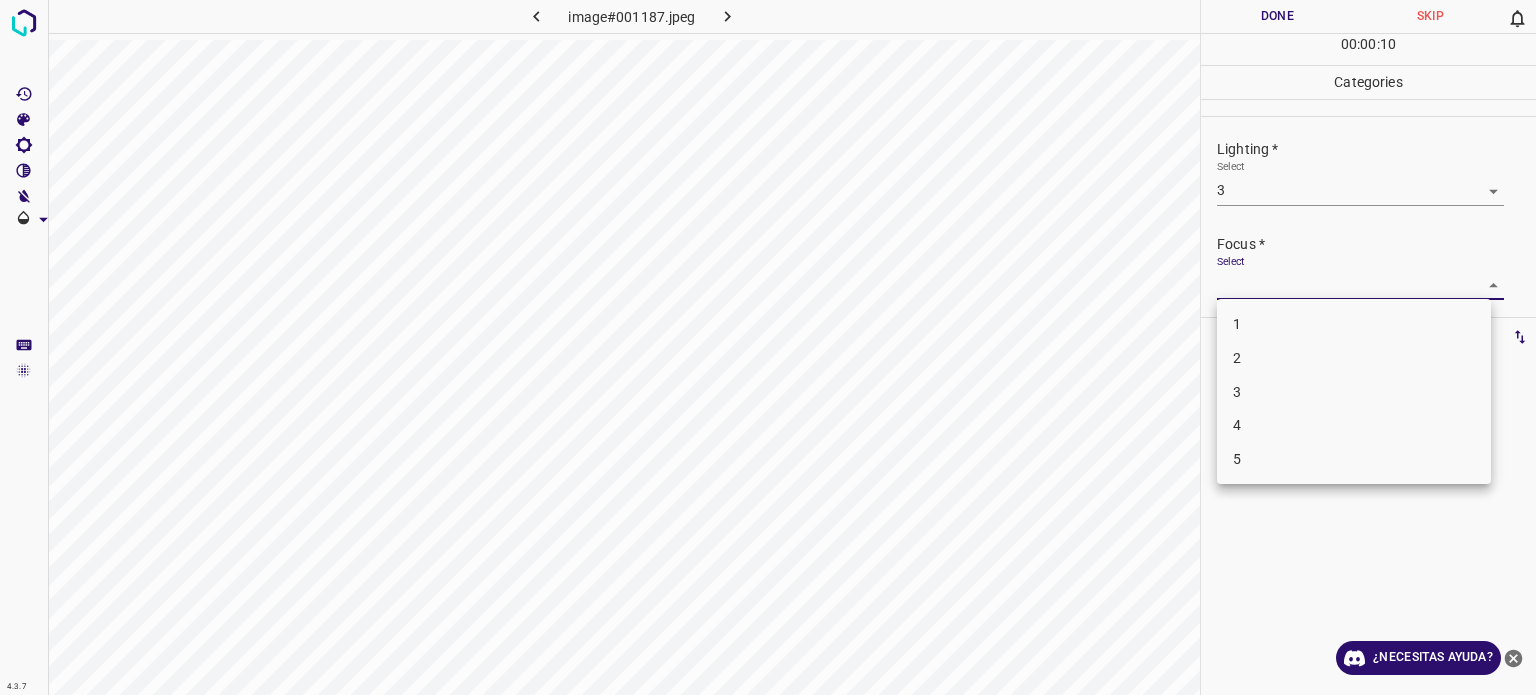 click on "4.3.7 image#001187.jpeg Done Skip 0 00   : 00   : 10   Categories Lighting *  Select 3 3 Focus *  Select ​ Overall *  Select ​ Labels   0 Categories 1 Lighting 2 Focus 3 Overall Tools Space Change between modes (Draw & Edit) I Auto labeling R Restore zoom M Zoom in N Zoom out Delete Delete selecte label Filters Z Restore filters X Saturation filter C Brightness filter V Contrast filter B Gray scale filter General O Download ¿Necesitas ayuda? Texto original Valora esta traducción Tu opinión servirá para ayudar a mejorar el Traductor de Google - Texto - Esconder - Borrar 1 2 3 4 5" at bounding box center (768, 347) 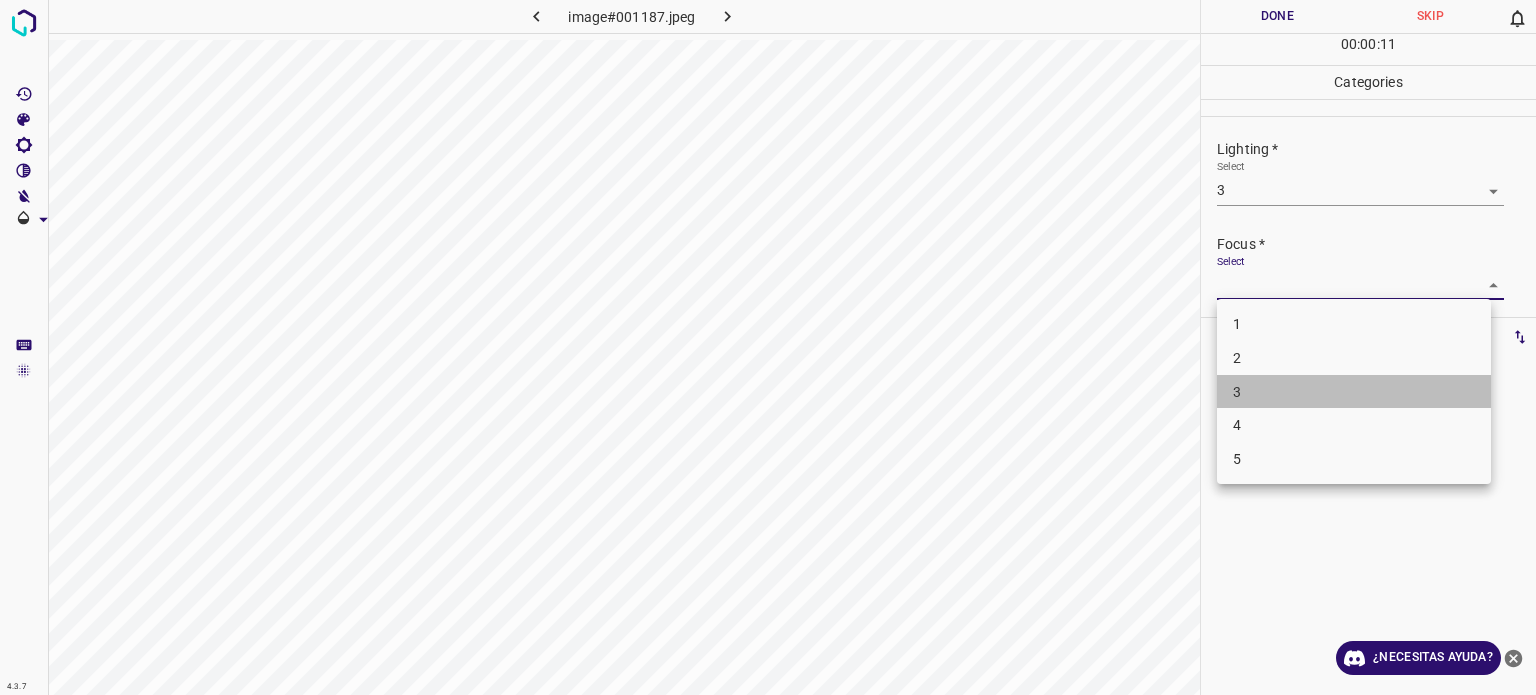 click on "3" at bounding box center (1237, 391) 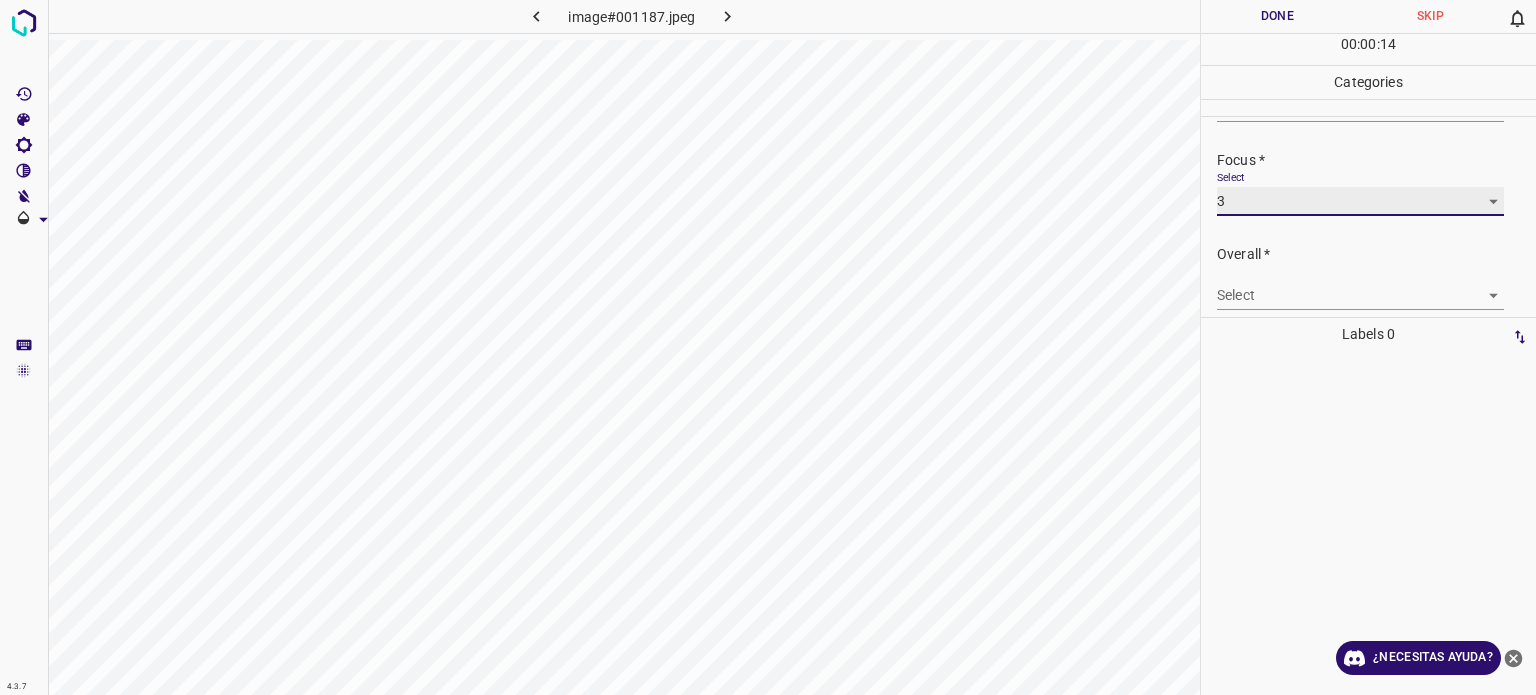scroll, scrollTop: 98, scrollLeft: 0, axis: vertical 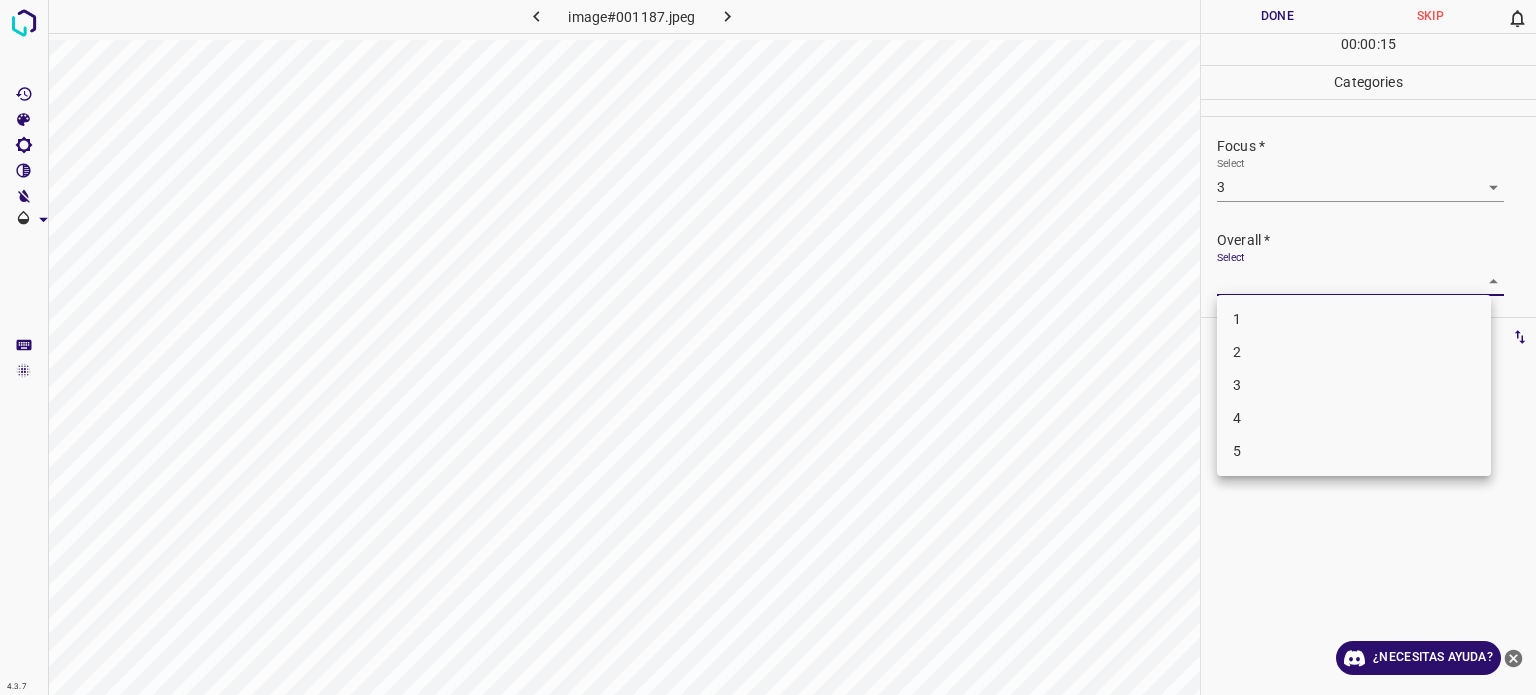 click on "4.3.7 image#001187.jpeg Done Skip 0 00   : 00   : 15   Categories Lighting *  Select 3 3 Focus *  Select 3 3 Overall *  Select ​ Labels   0 Categories 1 Lighting 2 Focus 3 Overall Tools Space Change between modes (Draw & Edit) I Auto labeling R Restore zoom M Zoom in N Zoom out Delete Delete selecte label Filters Z Restore filters X Saturation filter C Brightness filter V Contrast filter B Gray scale filter General O Download ¿Necesitas ayuda? Texto original Valora esta traducción Tu opinión servirá para ayudar a mejorar el Traductor de Google - Texto - Esconder - Borrar 1 2 3 4 5" at bounding box center (768, 347) 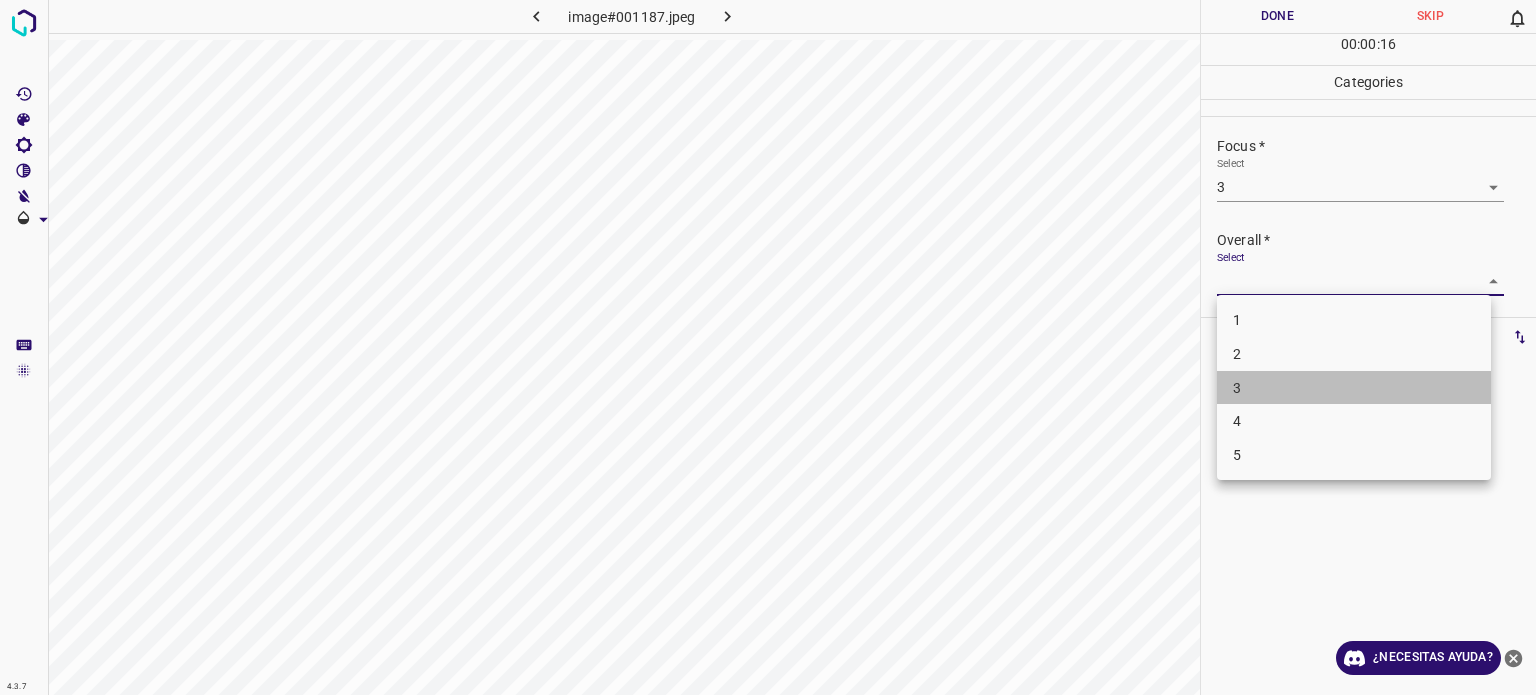click on "3" at bounding box center [1354, 388] 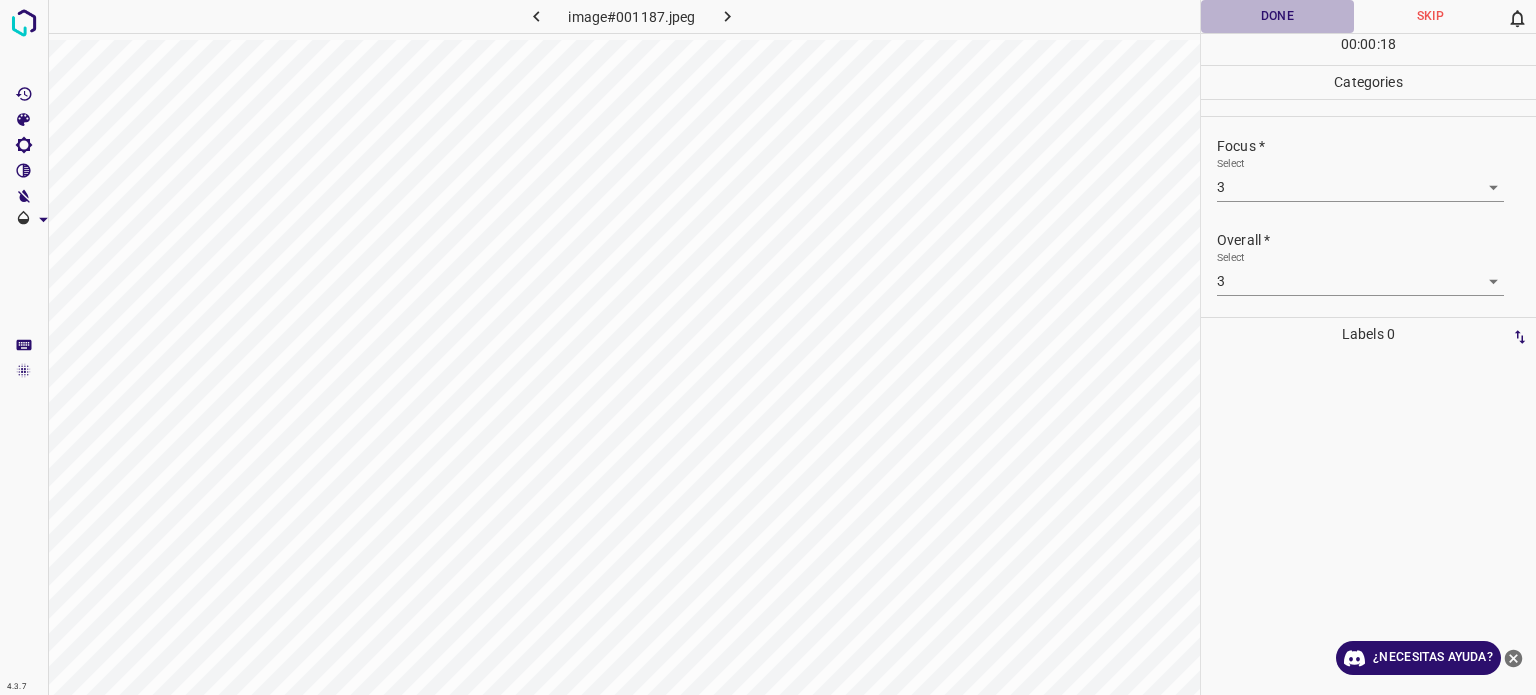 click on "Done" at bounding box center (1277, 16) 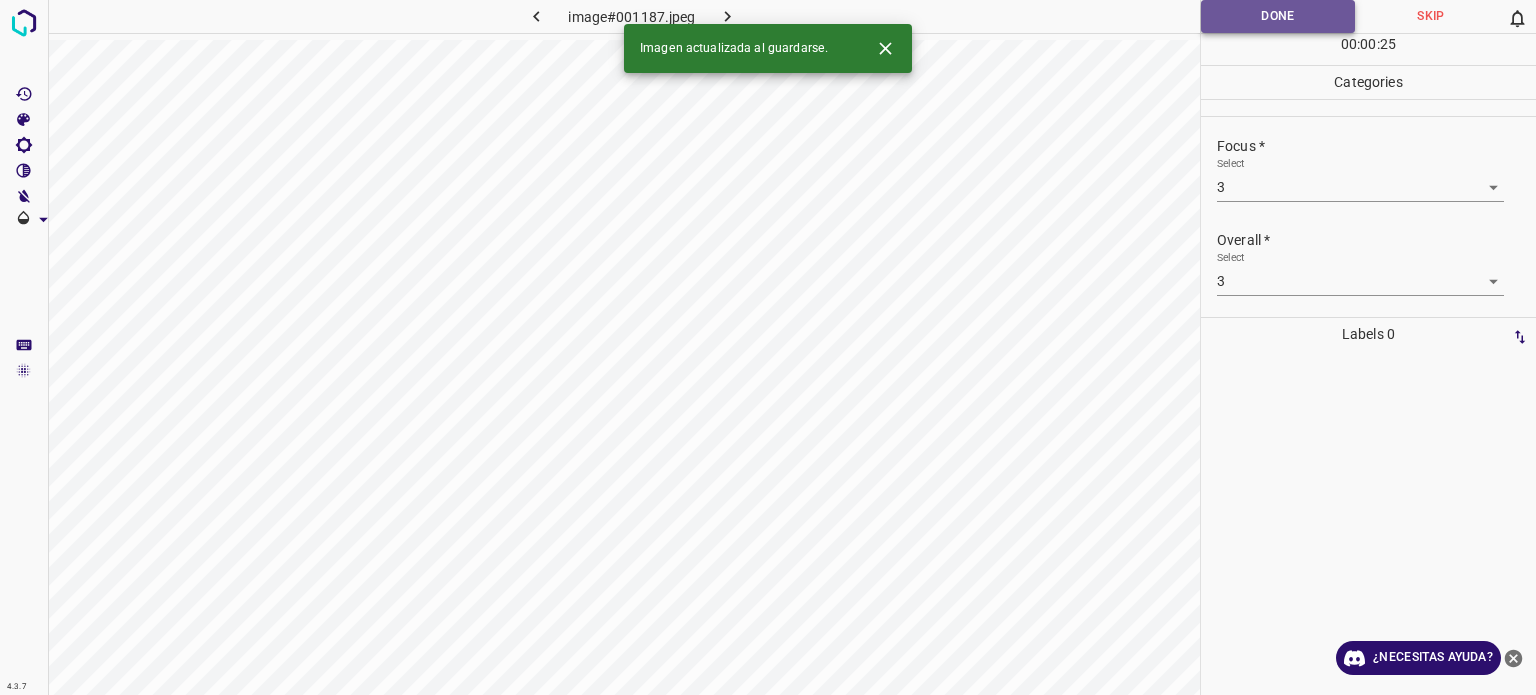 click on "Done" at bounding box center (1278, 16) 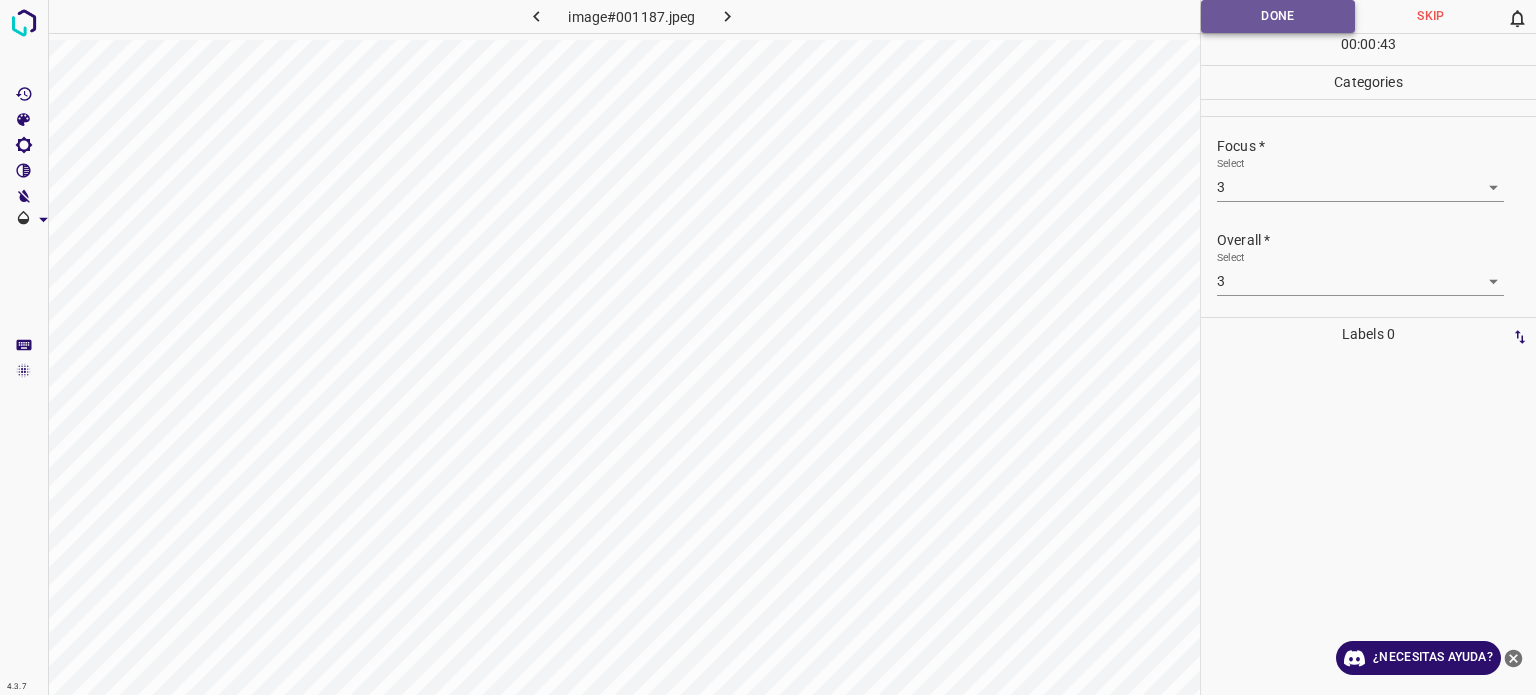 click on "Done" at bounding box center (1278, 16) 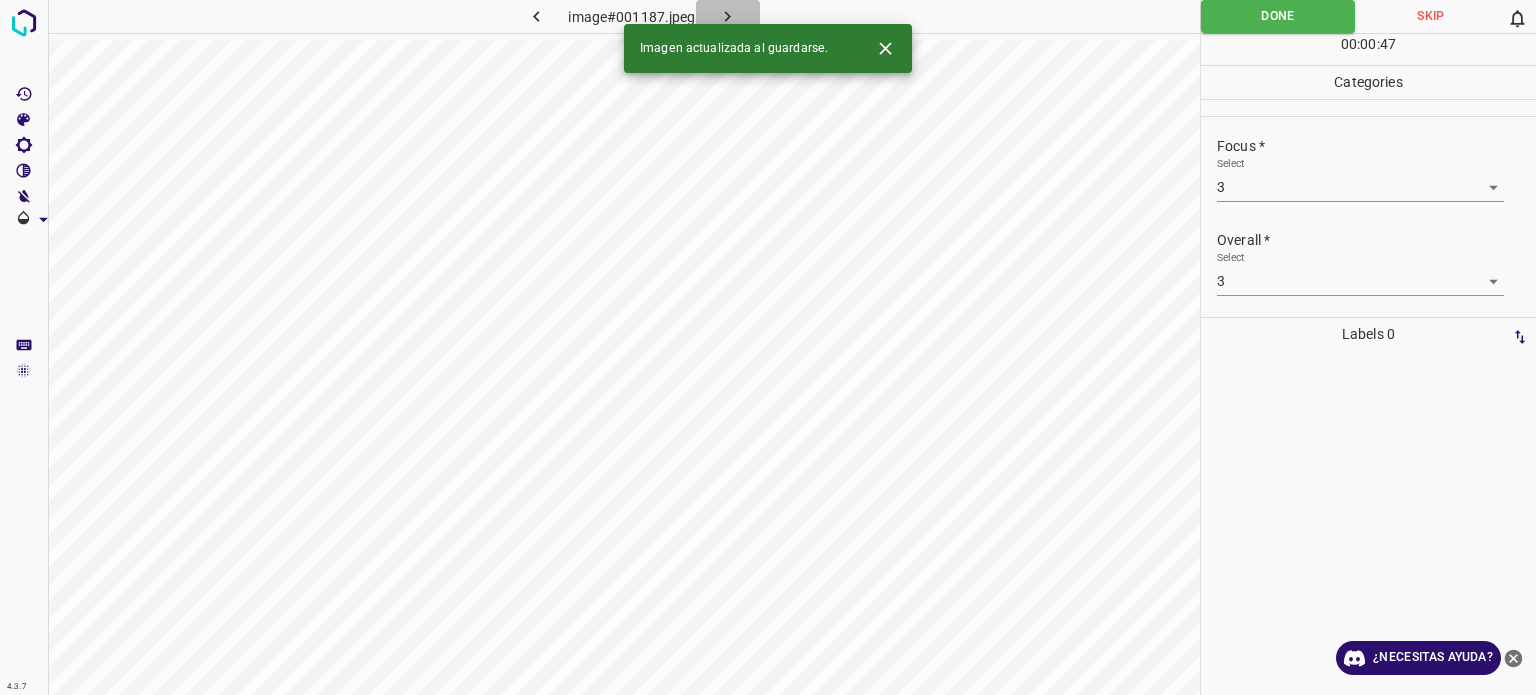 click 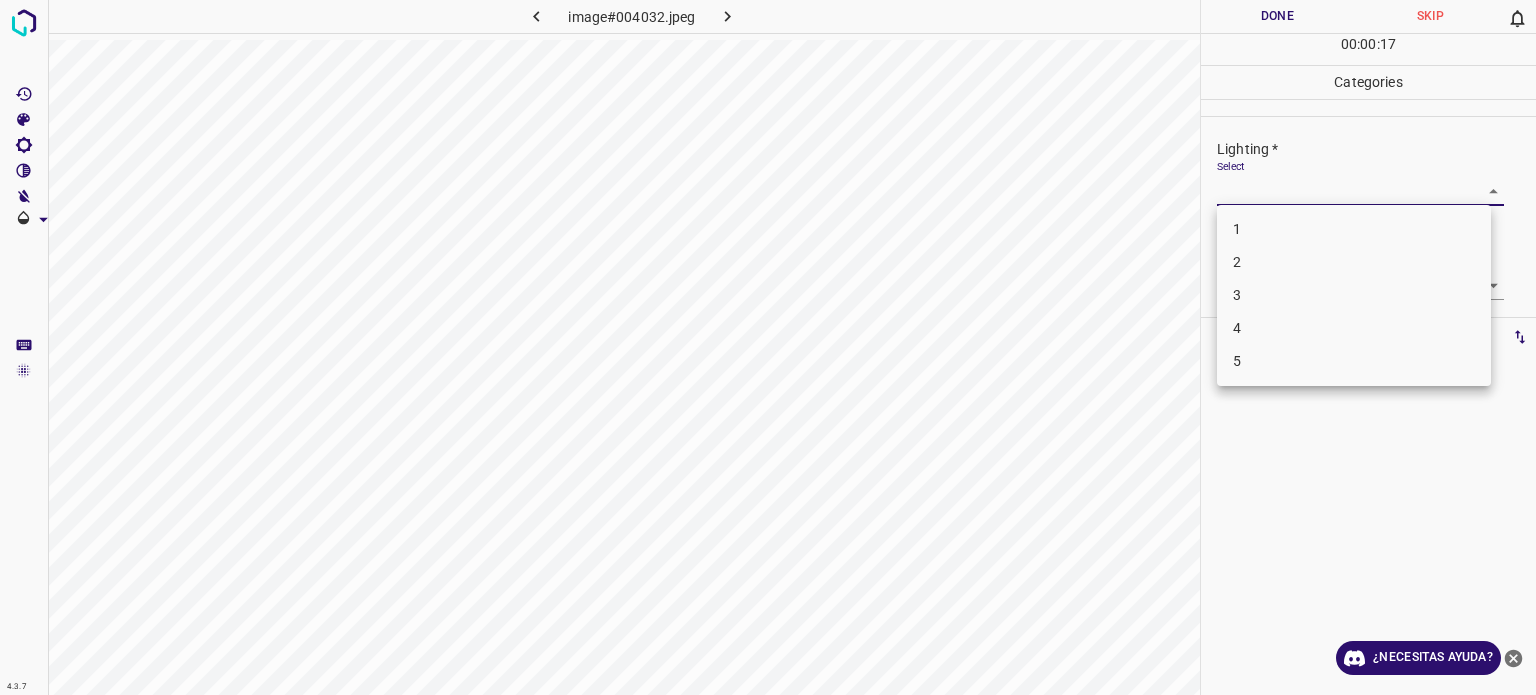 click on "4.3.7 image#004032.jpeg Done Skip 0 00   : 00   : 17   Categories Lighting *  Select ​ Focus *  Select ​ Overall *  Select ​ Labels   0 Categories 1 Lighting 2 Focus 3 Overall Tools Space Change between modes (Draw & Edit) I Auto labeling R Restore zoom M Zoom in N Zoom out Delete Delete selecte label Filters Z Restore filters X Saturation filter C Brightness filter V Contrast filter B Gray scale filter General O Download ¿Necesitas ayuda? Texto original Valora esta traducción Tu opinión servirá para ayudar a mejorar el Traductor de Google - Texto - Esconder - Borrar 1 2 3 4 5" at bounding box center (768, 347) 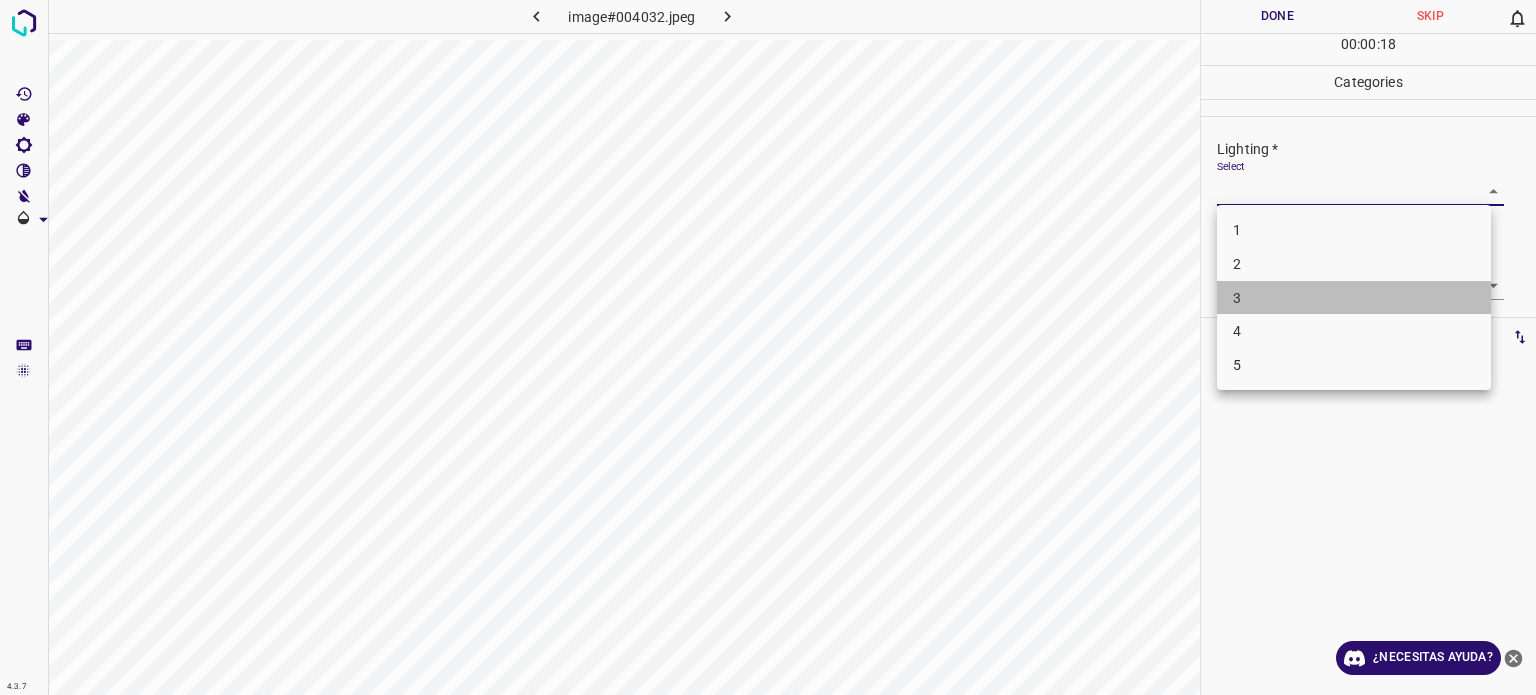 click on "3" at bounding box center [1237, 297] 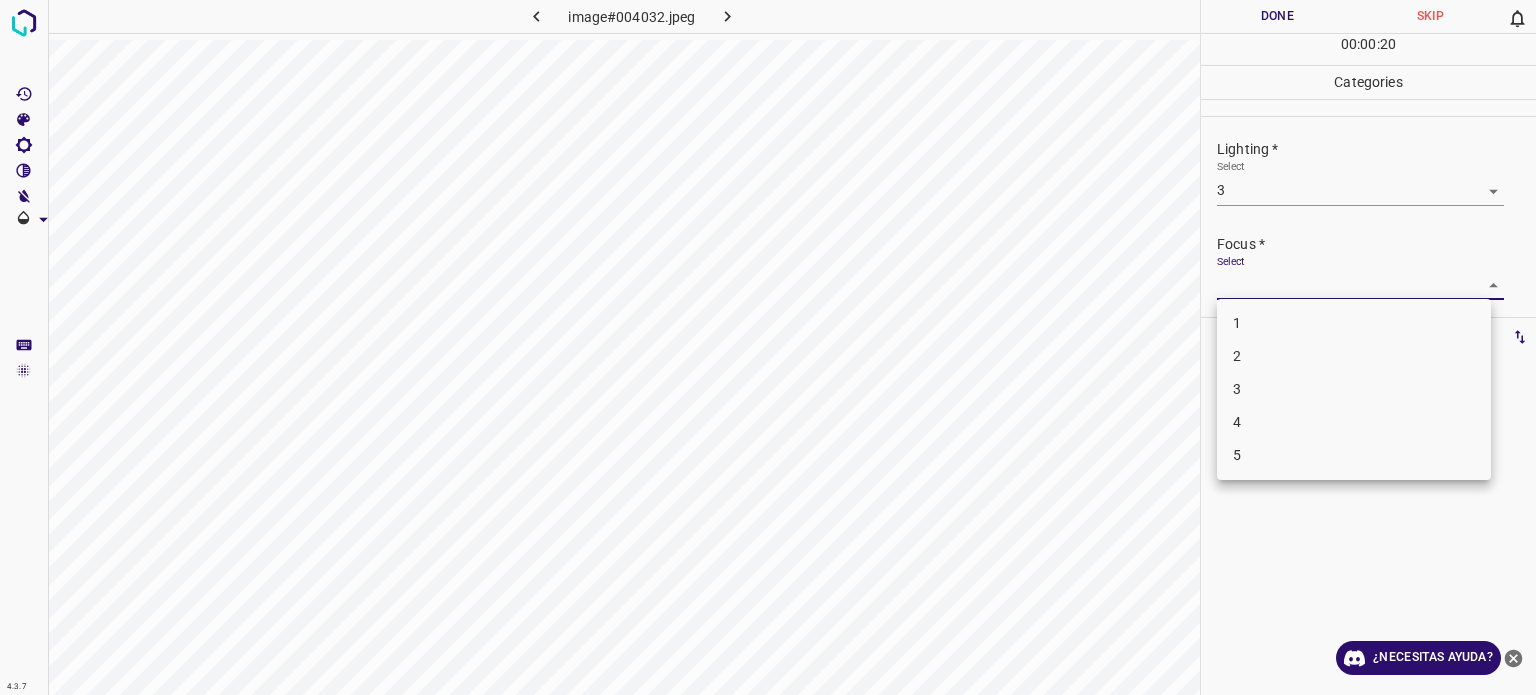 click on "4.3.7 image#004032.jpeg Done Skip 0 00   : 00   : 20   Categories Lighting *  Select 3 3 Focus *  Select ​ Overall *  Select ​ Labels   0 Categories 1 Lighting 2 Focus 3 Overall Tools Space Change between modes (Draw & Edit) I Auto labeling R Restore zoom M Zoom in N Zoom out Delete Delete selecte label Filters Z Restore filters X Saturation filter C Brightness filter V Contrast filter B Gray scale filter General O Download ¿Necesitas ayuda? Texto original Valora esta traducción Tu opinión servirá para ayudar a mejorar el Traductor de Google - Texto - Esconder - Borrar 1 2 3 4 5" at bounding box center (768, 347) 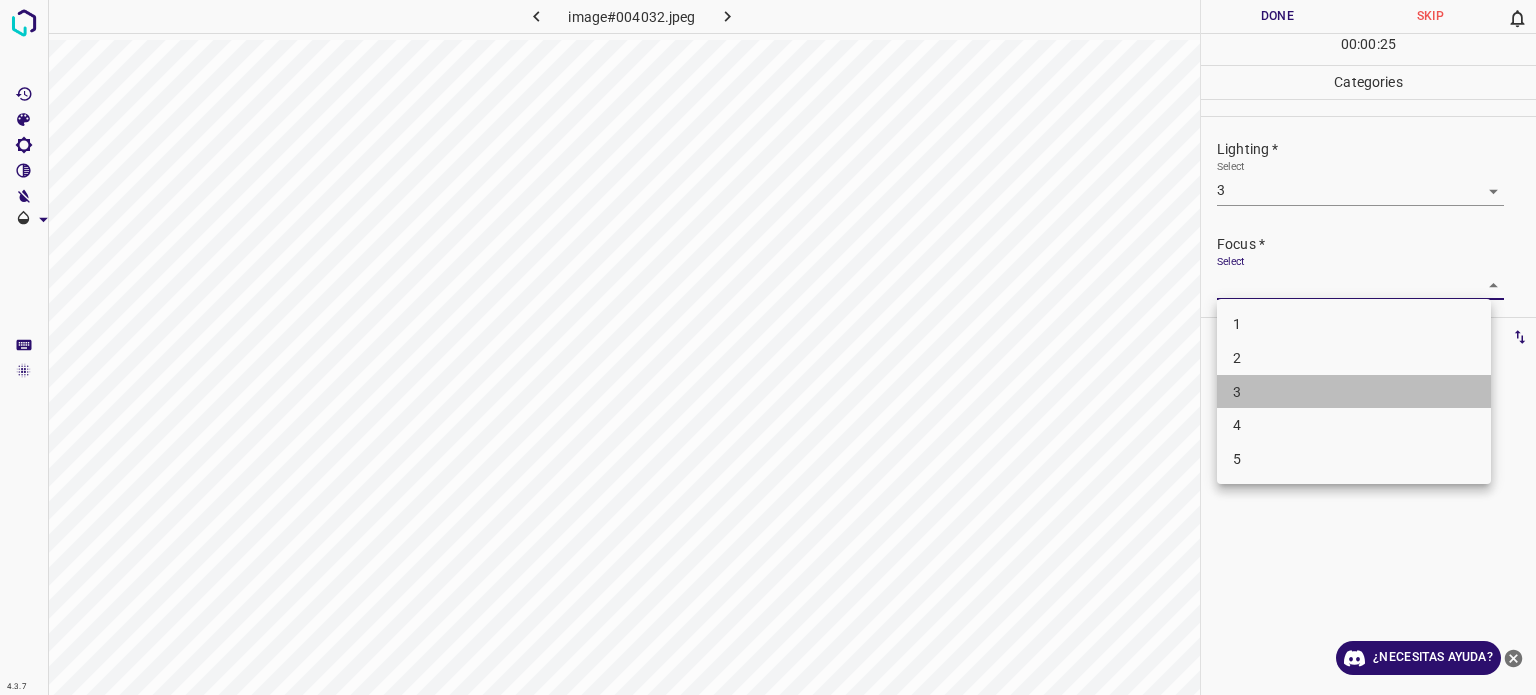 click on "3" at bounding box center [1237, 391] 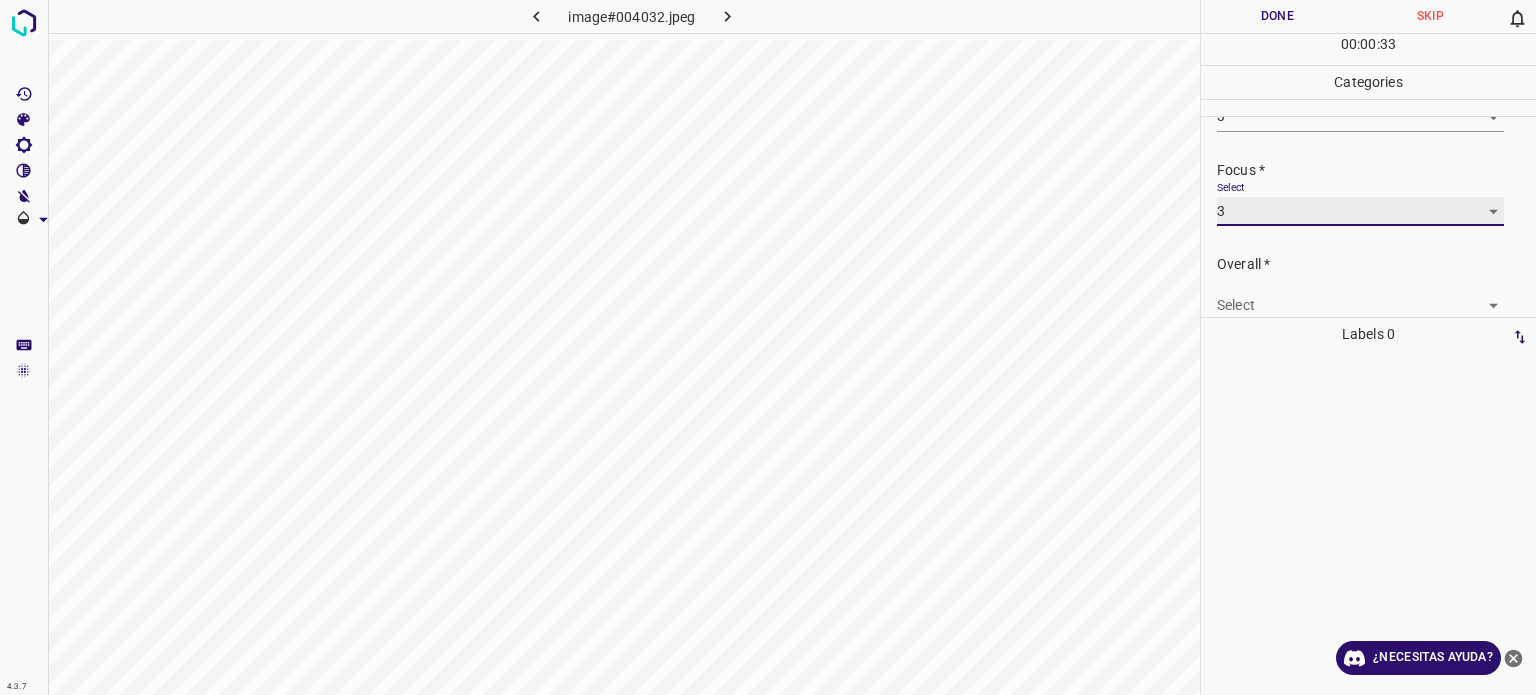 scroll, scrollTop: 98, scrollLeft: 0, axis: vertical 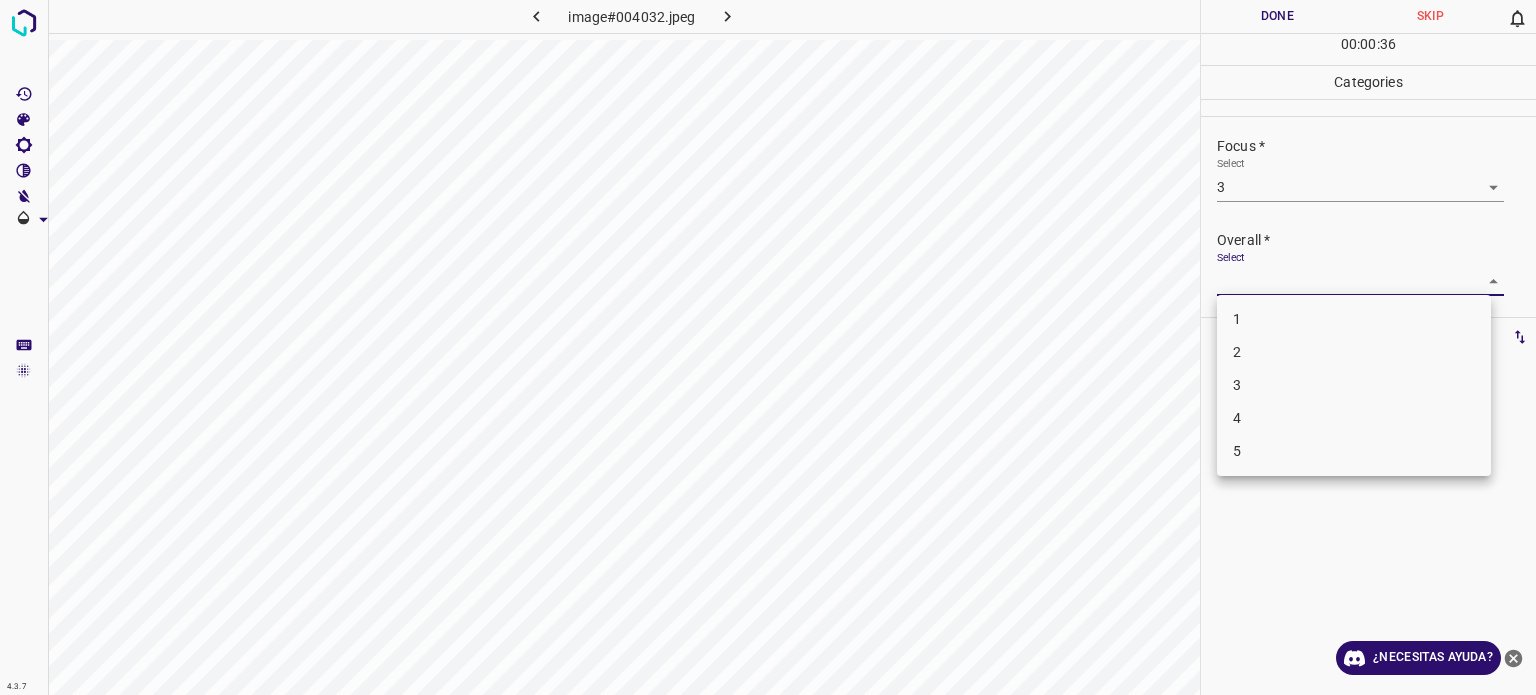 click on "4.3.7 image#004032.jpeg Done Skip 0 00   : 00   : 36   Categories Lighting *  Select 3 3 Focus *  Select 3 3 Overall *  Select ​ Labels   0 Categories 1 Lighting 2 Focus 3 Overall Tools Space Change between modes (Draw & Edit) I Auto labeling R Restore zoom M Zoom in N Zoom out Delete Delete selecte label Filters Z Restore filters X Saturation filter C Brightness filter V Contrast filter B Gray scale filter General O Download ¿Necesitas ayuda? Texto original Valora esta traducción Tu opinión servirá para ayudar a mejorar el Traductor de Google - Texto - Esconder - Borrar 1 2 3 4 5" at bounding box center (768, 347) 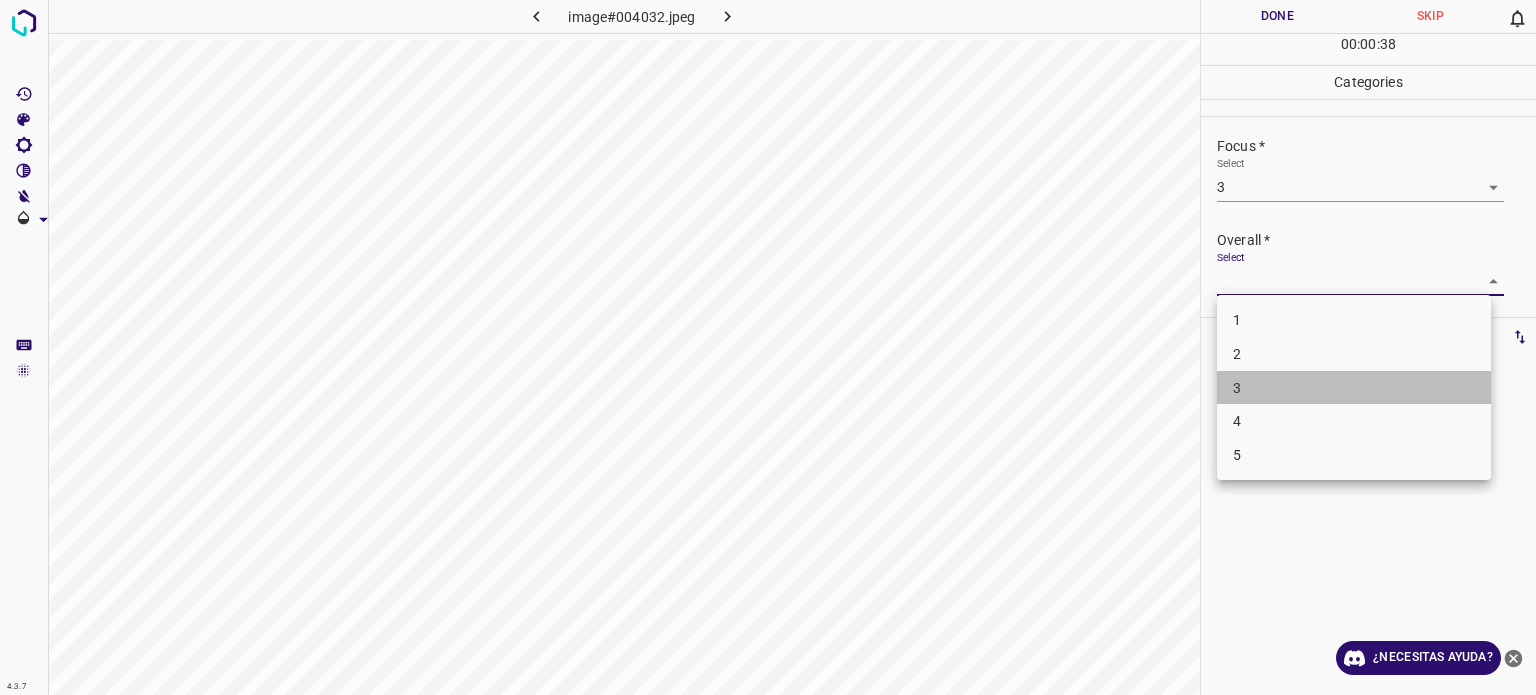 click on "3" at bounding box center [1354, 388] 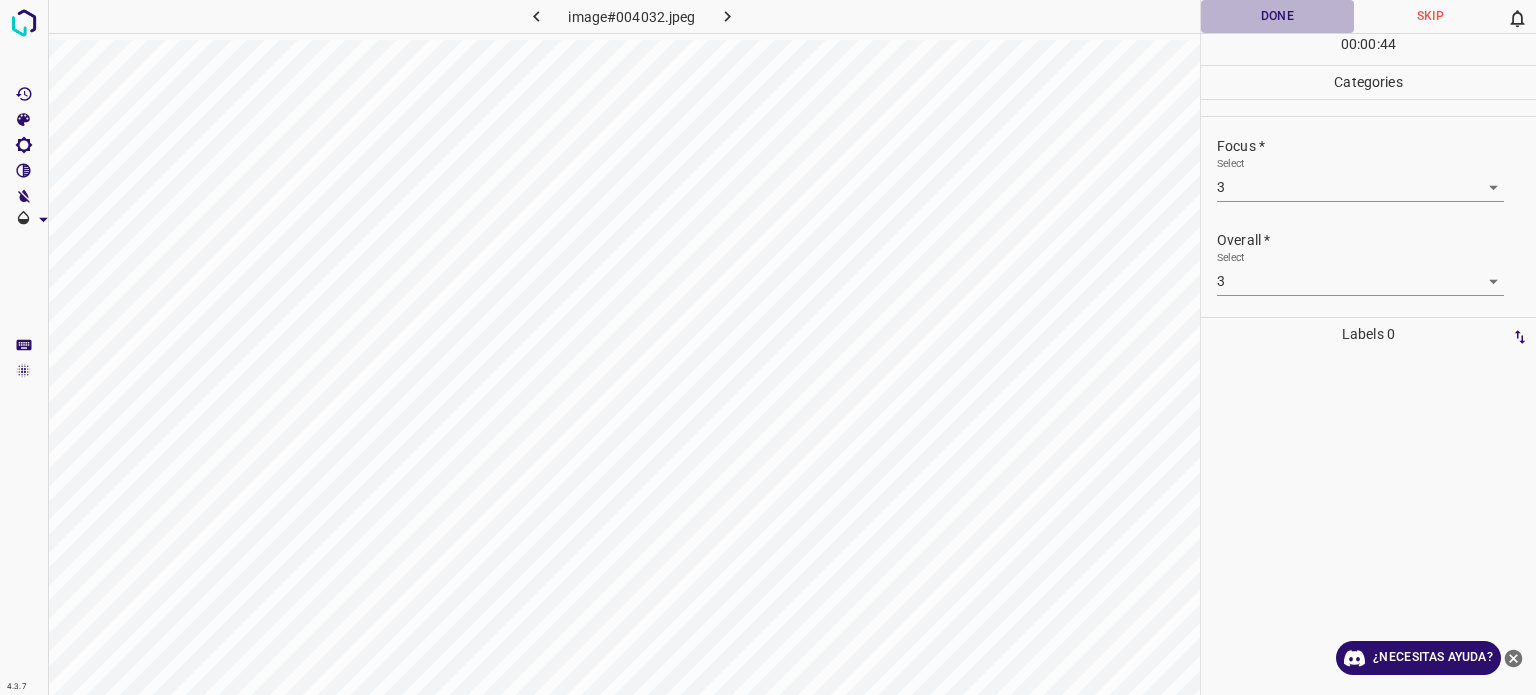 click on "Done" at bounding box center [1277, 16] 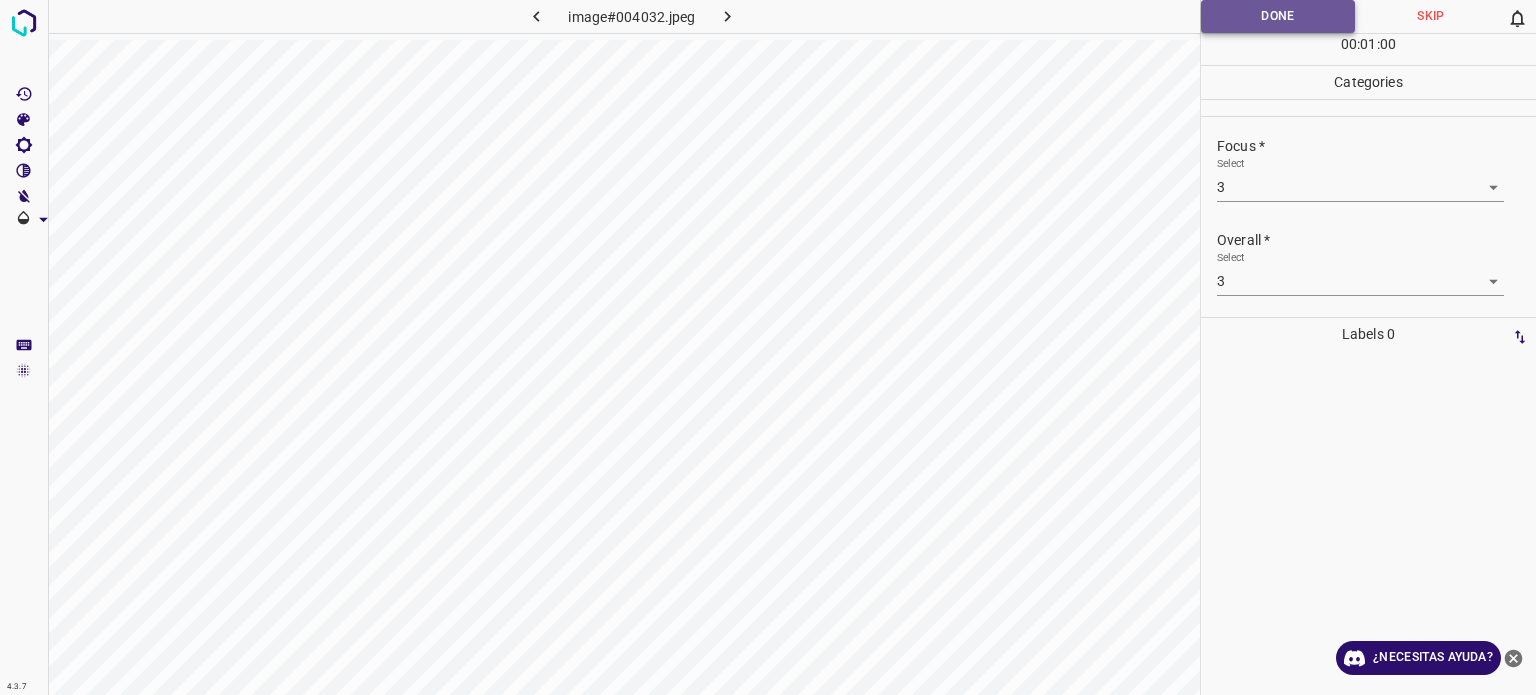 click on "Done" at bounding box center [1278, 16] 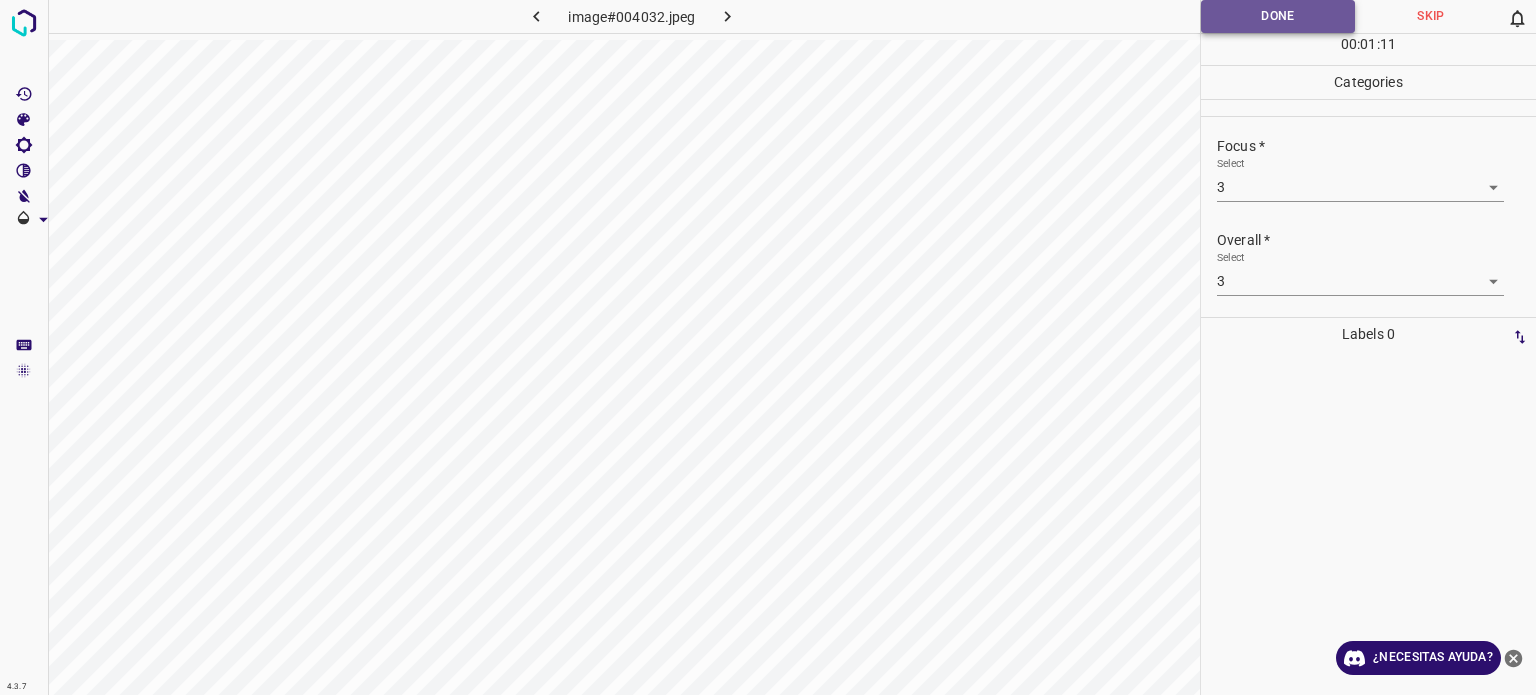 click on "Done" at bounding box center [1278, 16] 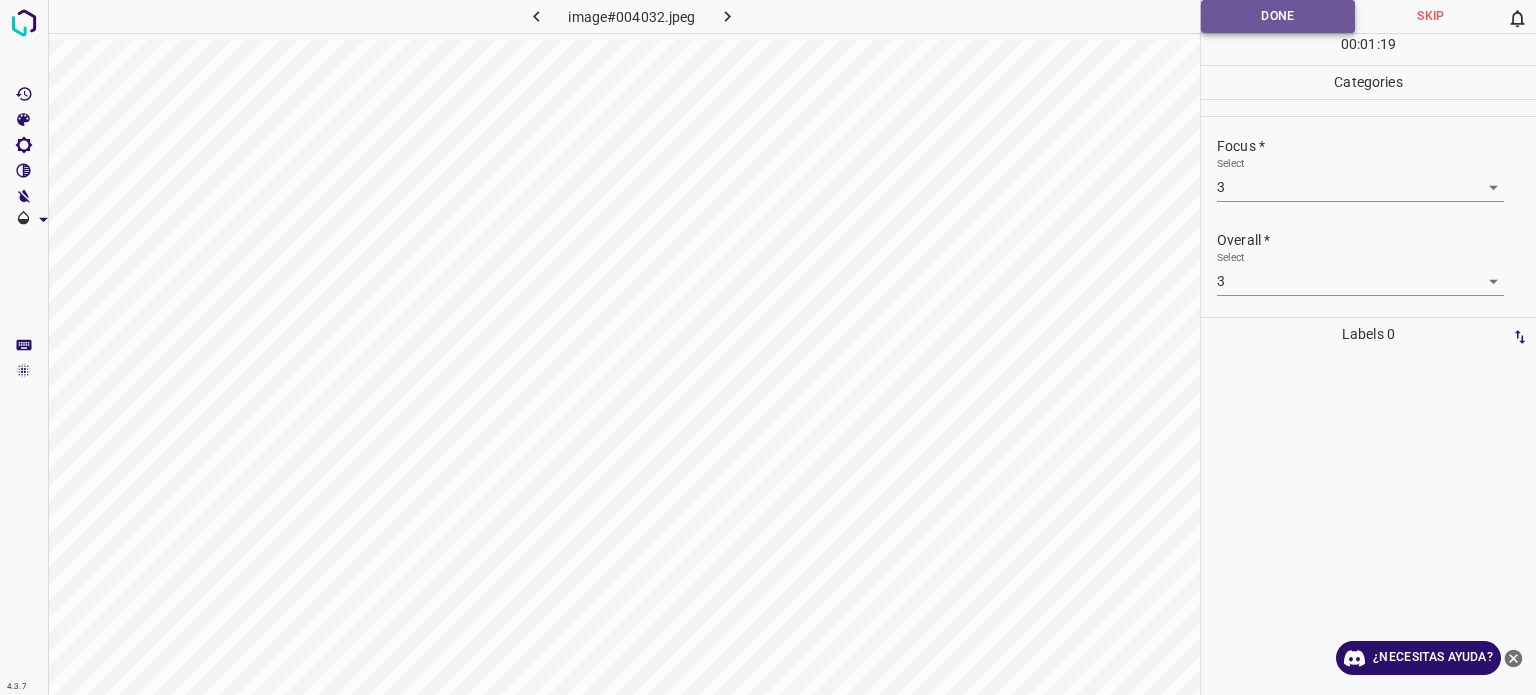 click on "Done" at bounding box center [1278, 16] 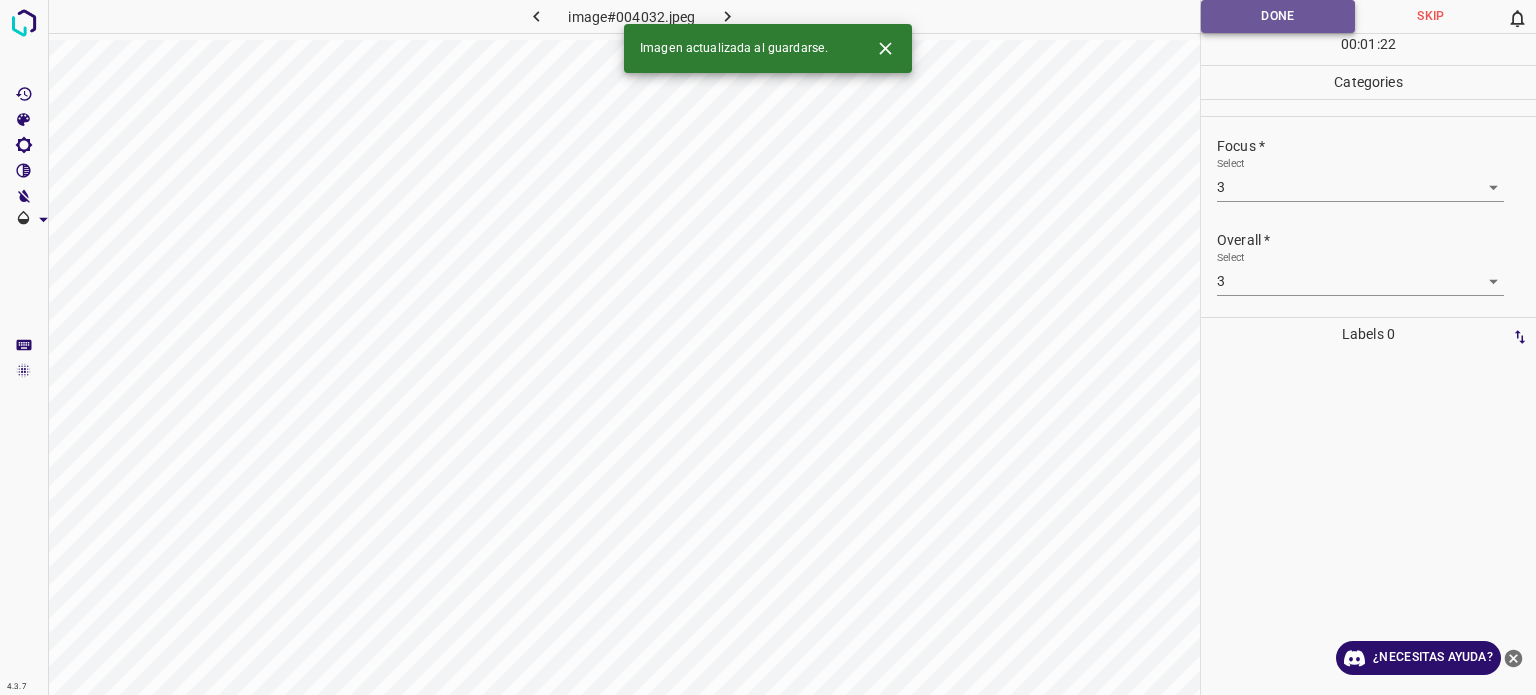 click on "Done" at bounding box center [1278, 16] 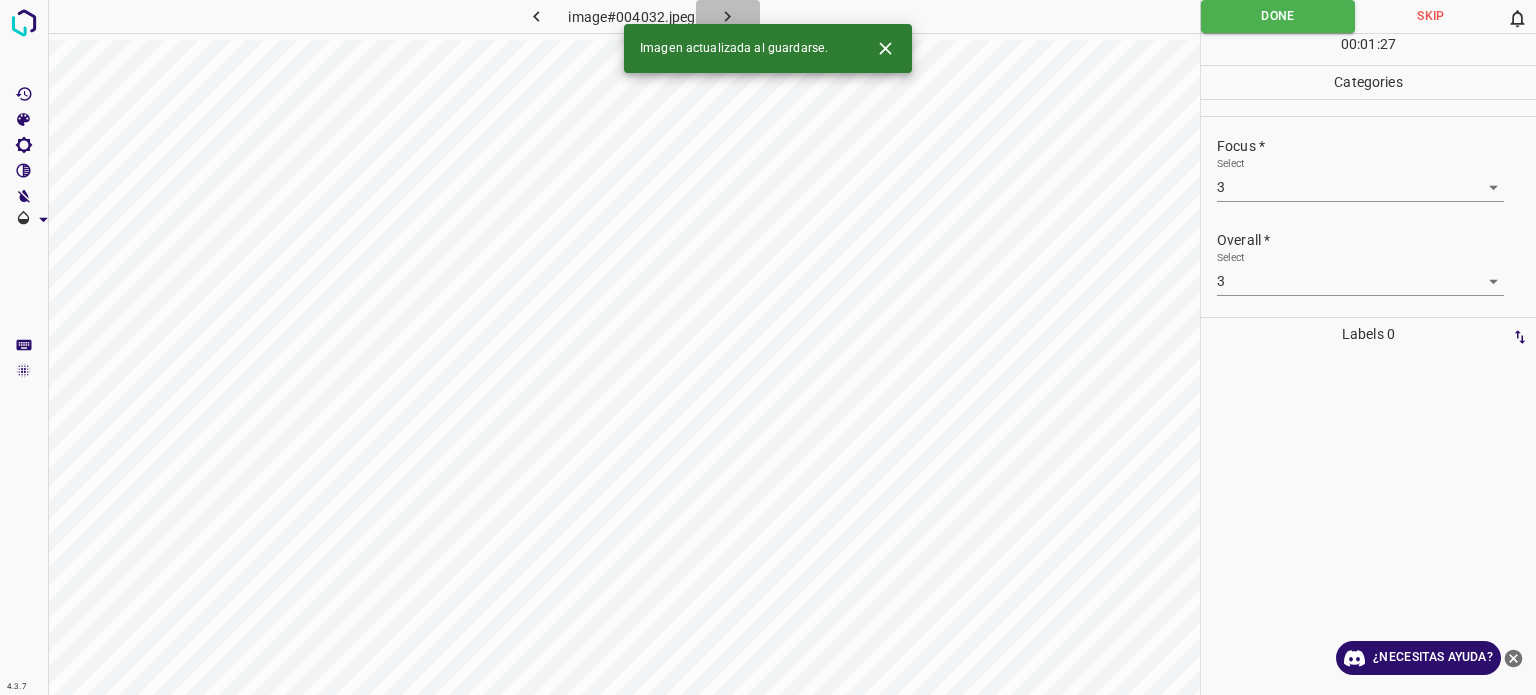click 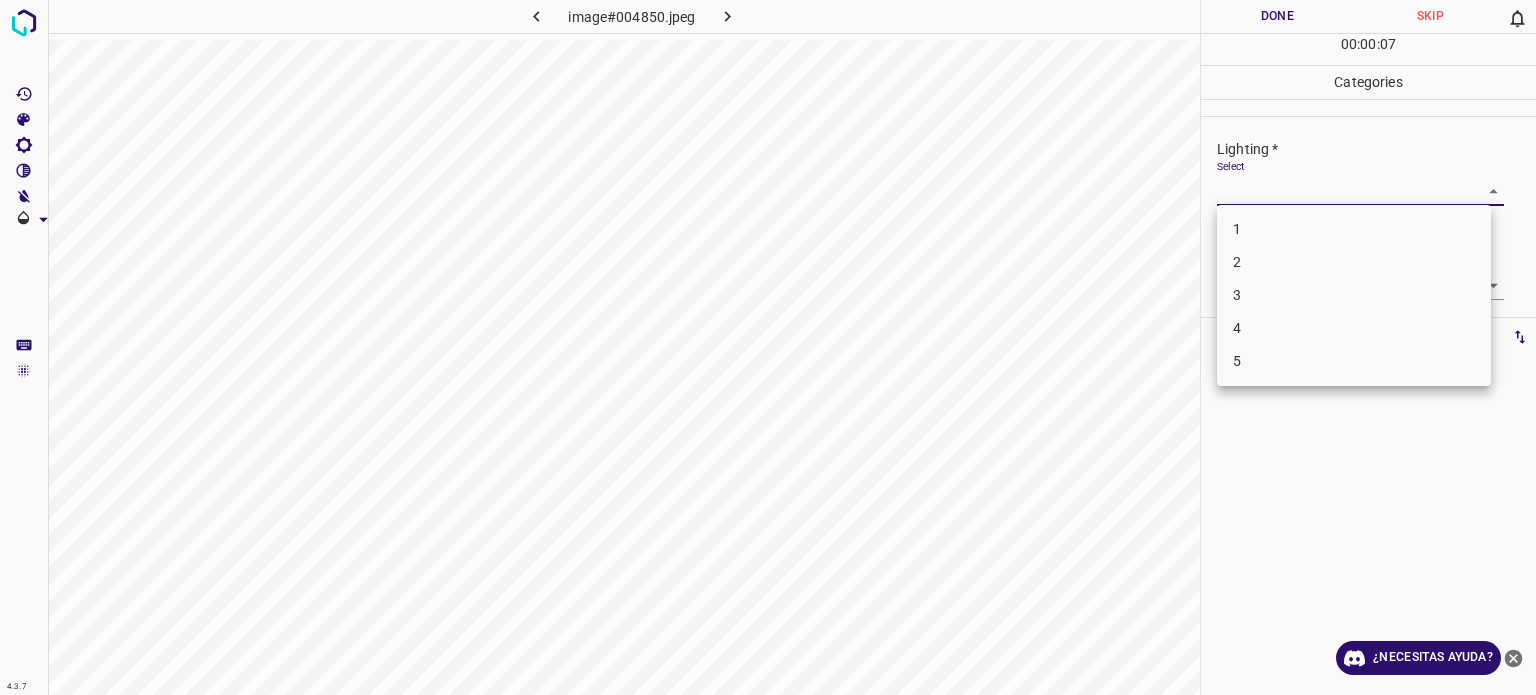click on "4.3.7 image#004850.jpeg Done Skip 0 00   : 00   : 07   Categories Lighting *  Select ​ Focus *  Select ​ Overall *  Select ​ Labels   0 Categories 1 Lighting 2 Focus 3 Overall Tools Space Change between modes (Draw & Edit) I Auto labeling R Restore zoom M Zoom in N Zoom out Delete Delete selecte label Filters Z Restore filters X Saturation filter C Brightness filter V Contrast filter B Gray scale filter General O Download ¿Necesitas ayuda? Texto original Valora esta traducción Tu opinión servirá para ayudar a mejorar el Traductor de Google - Texto - Esconder - Borrar 1 2 3 4 5" at bounding box center [768, 347] 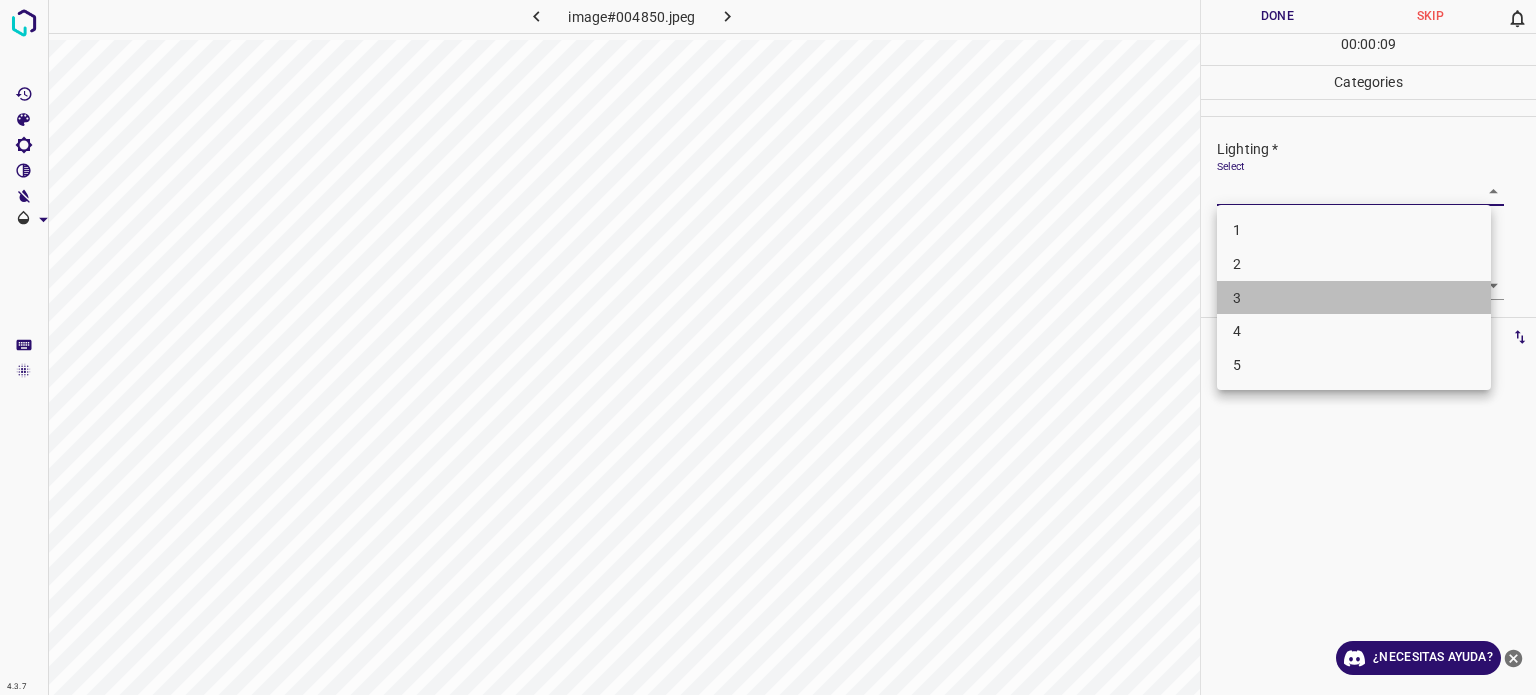 click on "3" at bounding box center (1354, 298) 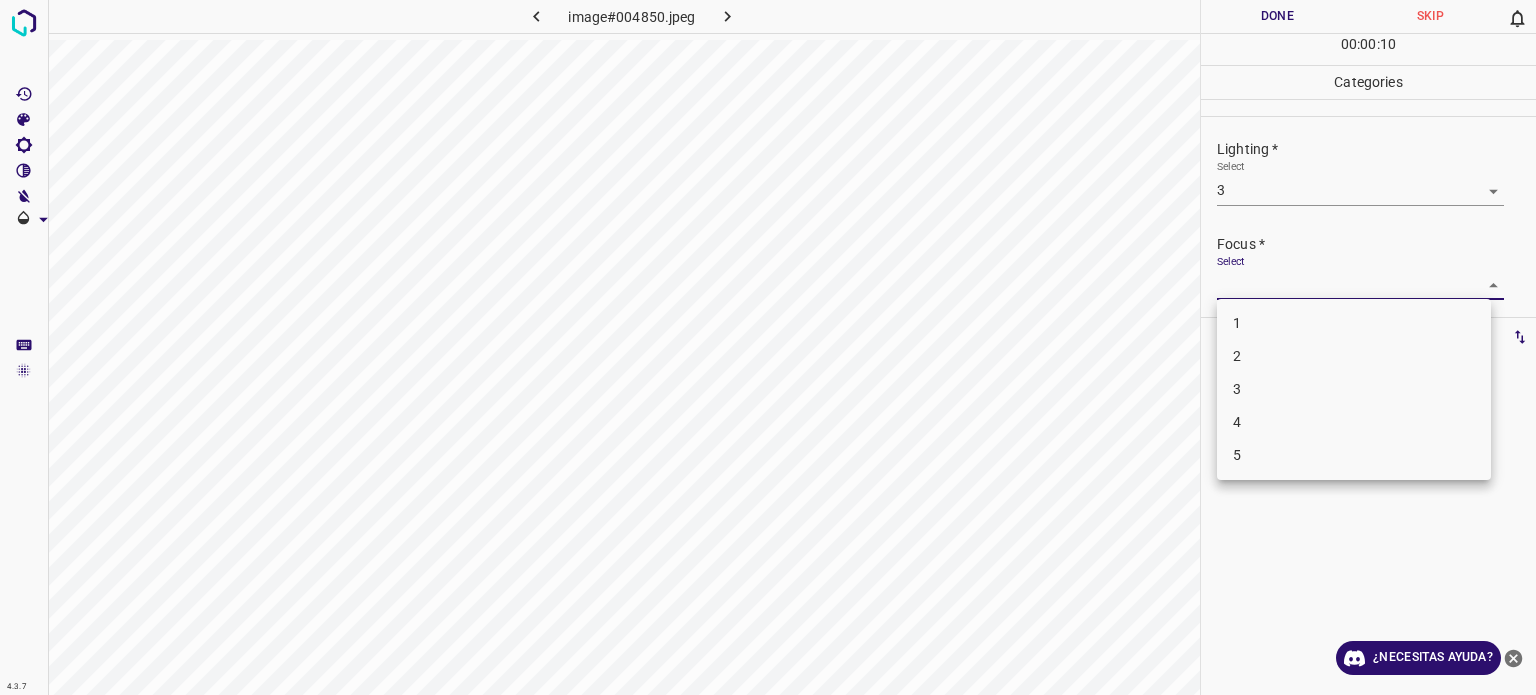 click on "4.3.7 image#004850.jpeg Done Skip 0 00   : 00   : 10   Categories Lighting *  Select 3 3 Focus *  Select ​ Overall *  Select ​ Labels   0 Categories 1 Lighting 2 Focus 3 Overall Tools Space Change between modes (Draw & Edit) I Auto labeling R Restore zoom M Zoom in N Zoom out Delete Delete selecte label Filters Z Restore filters X Saturation filter C Brightness filter V Contrast filter B Gray scale filter General O Download ¿Necesitas ayuda? Texto original Valora esta traducción Tu opinión servirá para ayudar a mejorar el Traductor de Google - Texto - Esconder - Borrar 1 2 3 4 5" at bounding box center [768, 347] 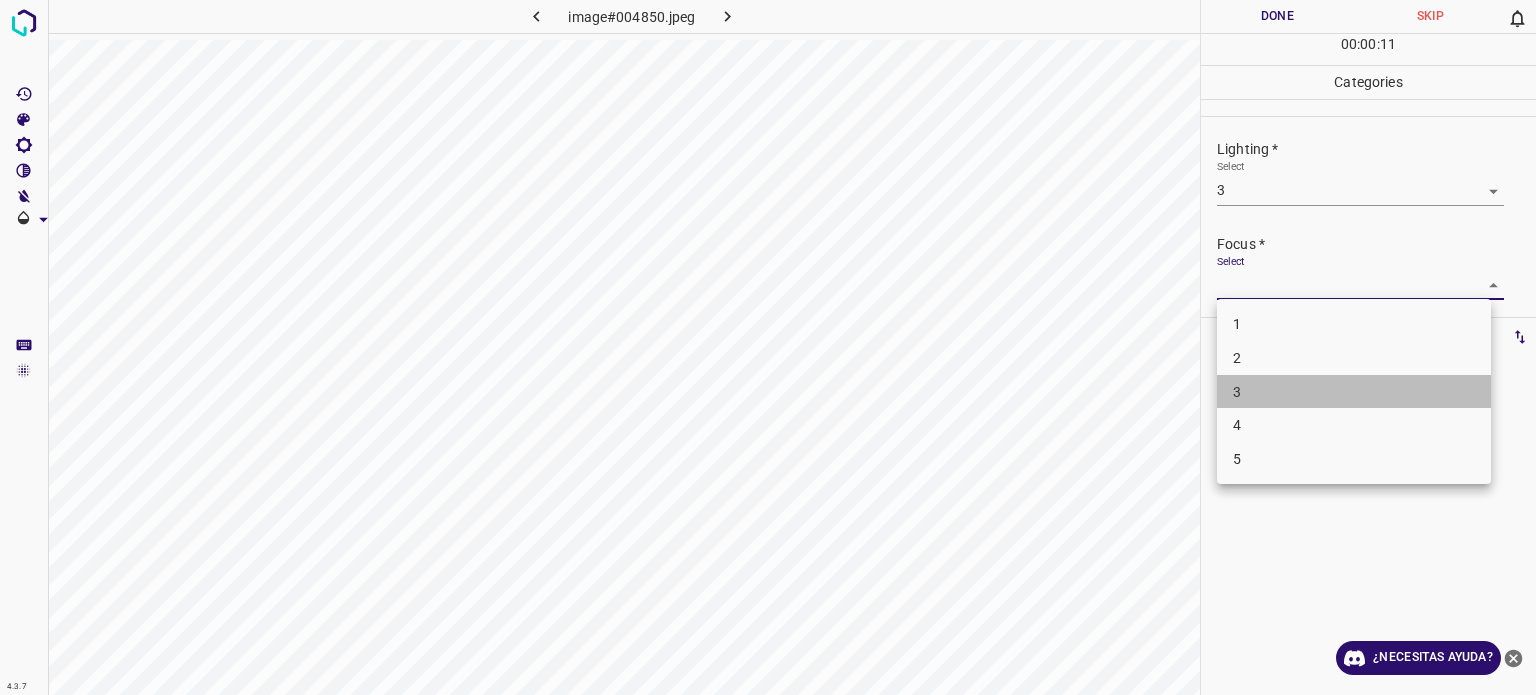 click on "3" at bounding box center (1354, 392) 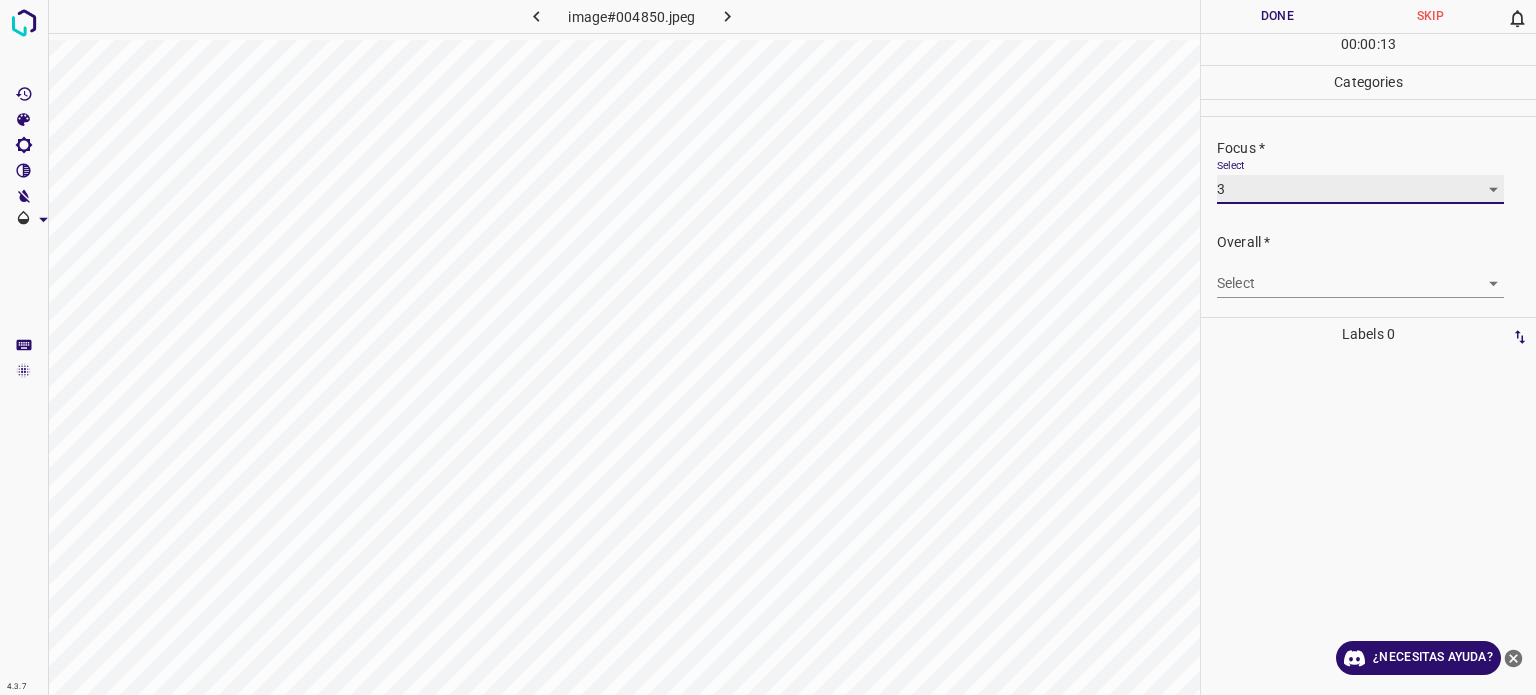 scroll, scrollTop: 98, scrollLeft: 0, axis: vertical 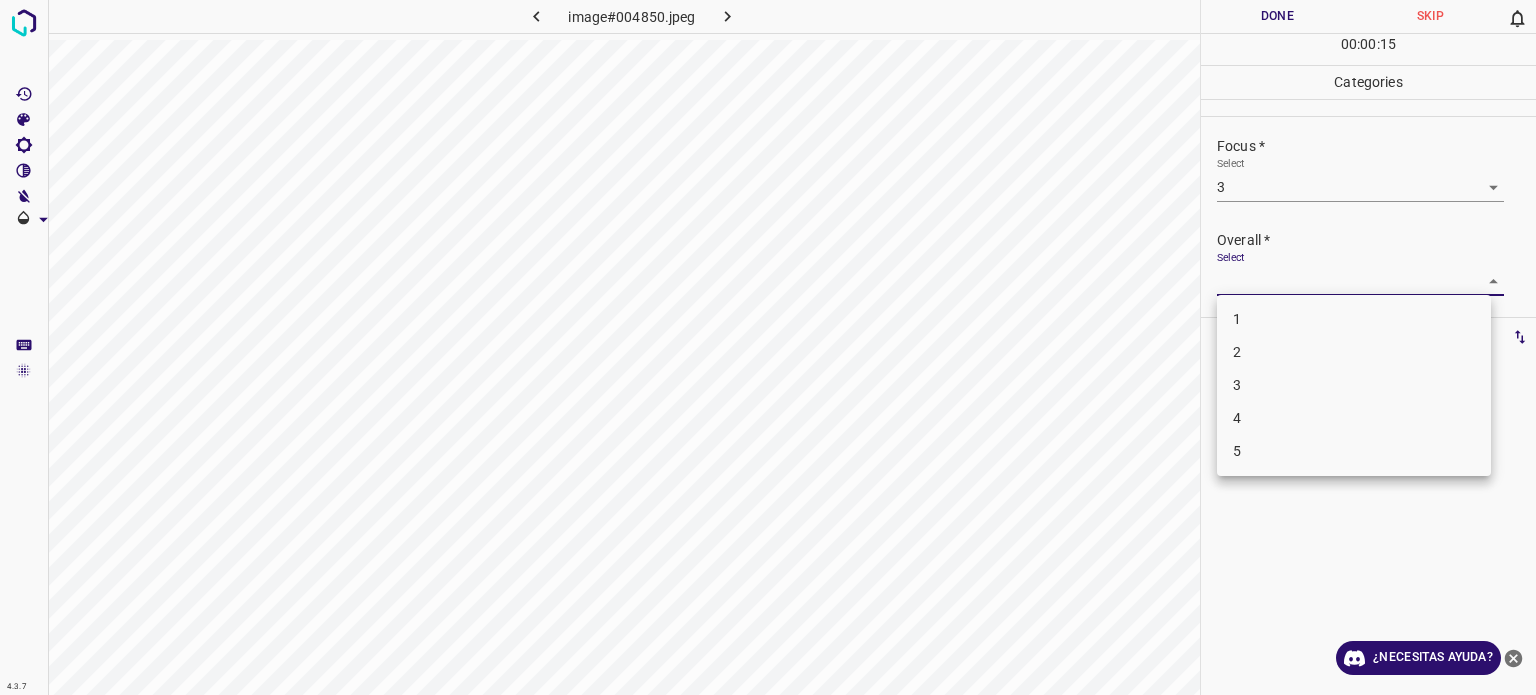 click on "4.3.7 image#004850.jpeg Done Skip 0 00   : 00   : 15   Categories Lighting *  Select 3 3 Focus *  Select 3 3 Overall *  Select ​ Labels   0 Categories 1 Lighting 2 Focus 3 Overall Tools Space Change between modes (Draw & Edit) I Auto labeling R Restore zoom M Zoom in N Zoom out Delete Delete selecte label Filters Z Restore filters X Saturation filter C Brightness filter V Contrast filter B Gray scale filter General O Download ¿Necesitas ayuda? Texto original Valora esta traducción Tu opinión servirá para ayudar a mejorar el Traductor de Google - Texto - Esconder - Borrar 1 2 3 4 5" at bounding box center [768, 347] 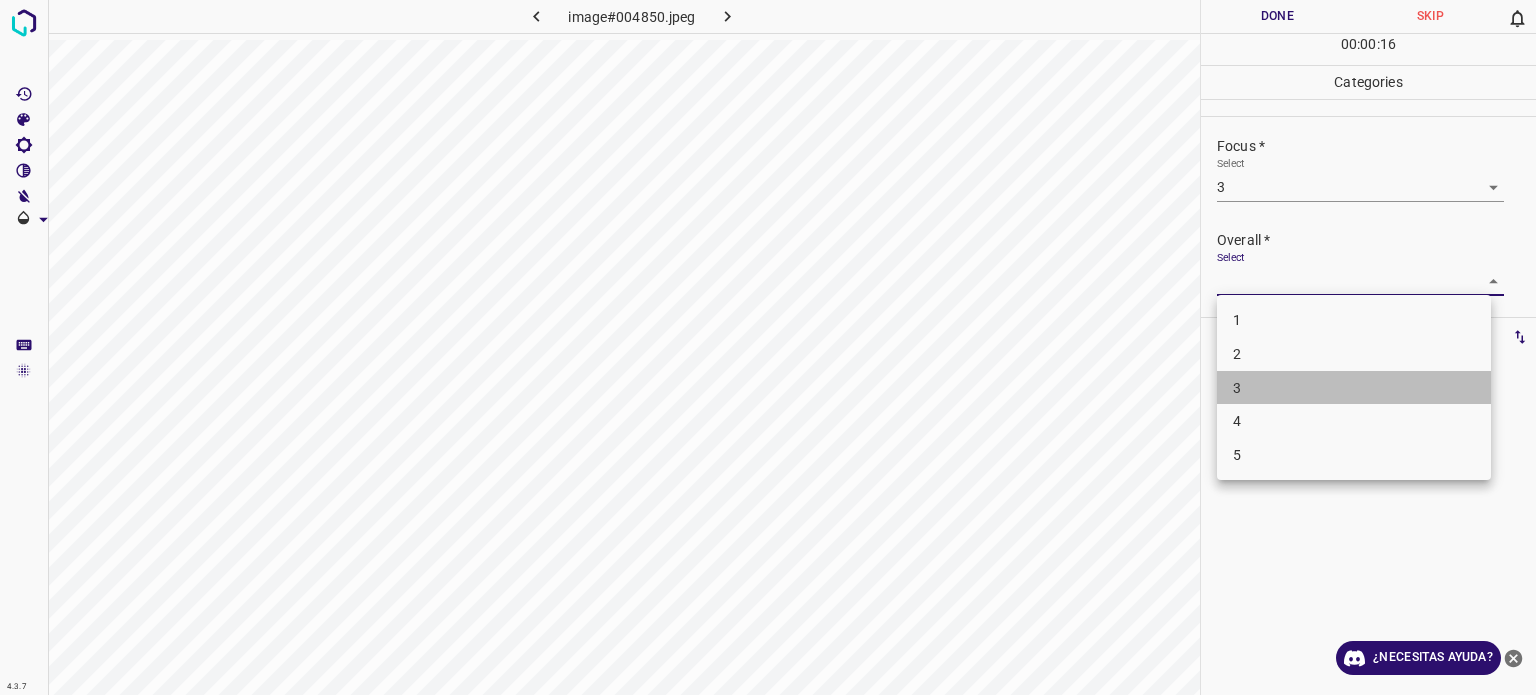 click on "3" at bounding box center [1354, 388] 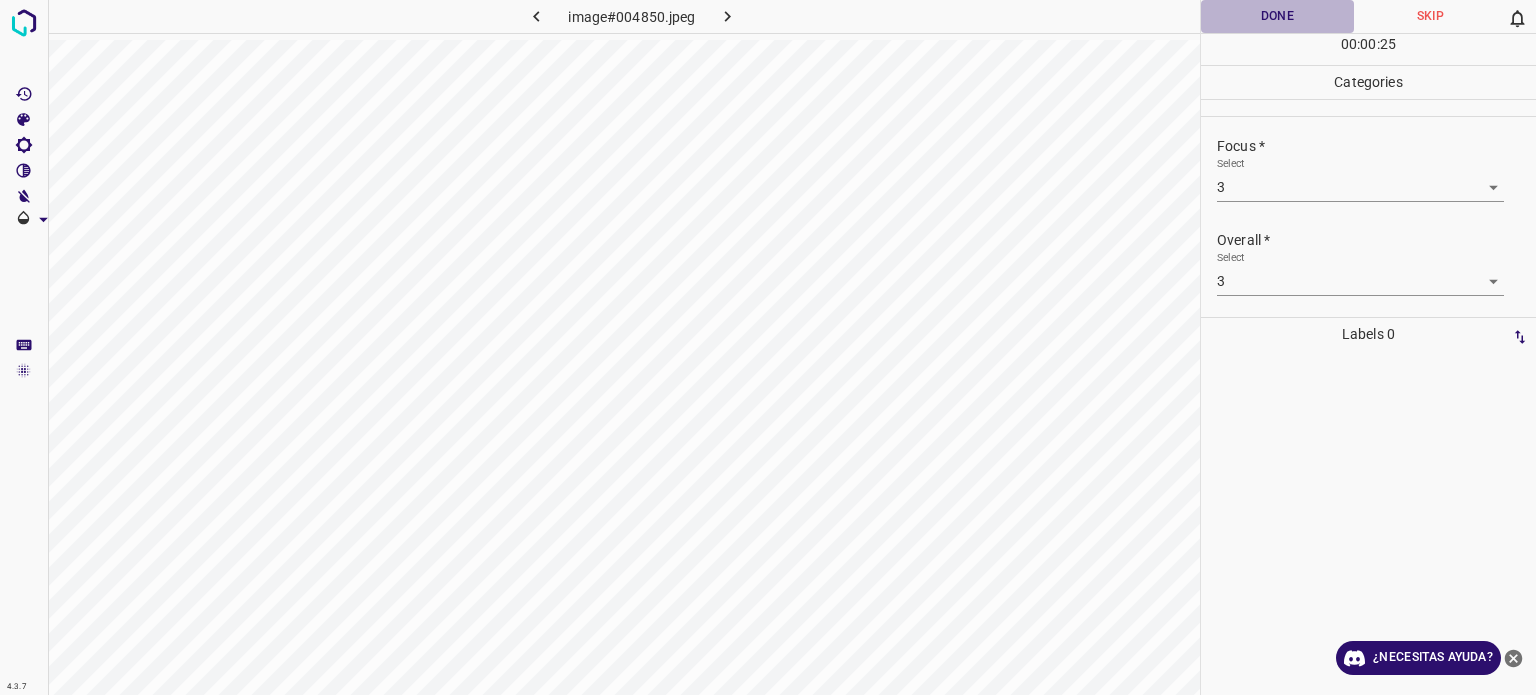 click on "Done" at bounding box center [1277, 16] 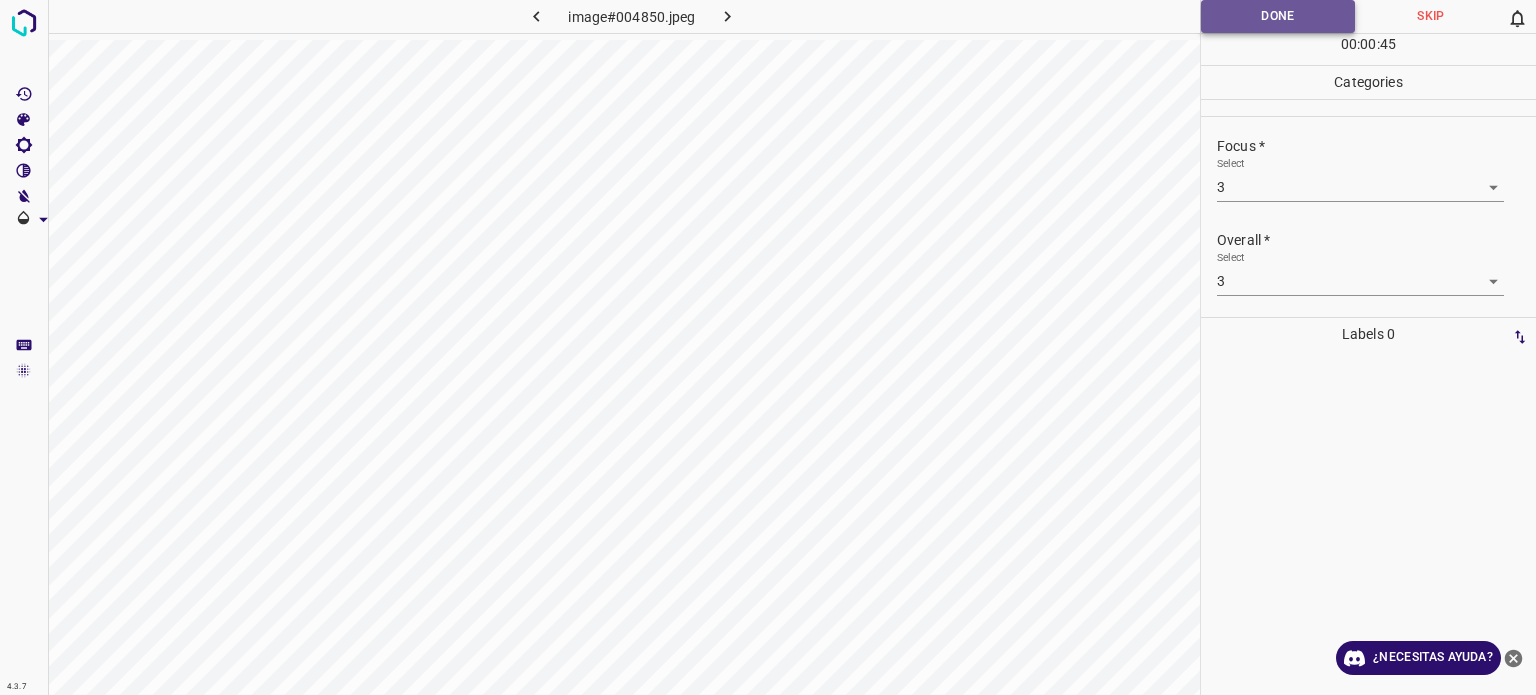click on "Done" at bounding box center (1278, 16) 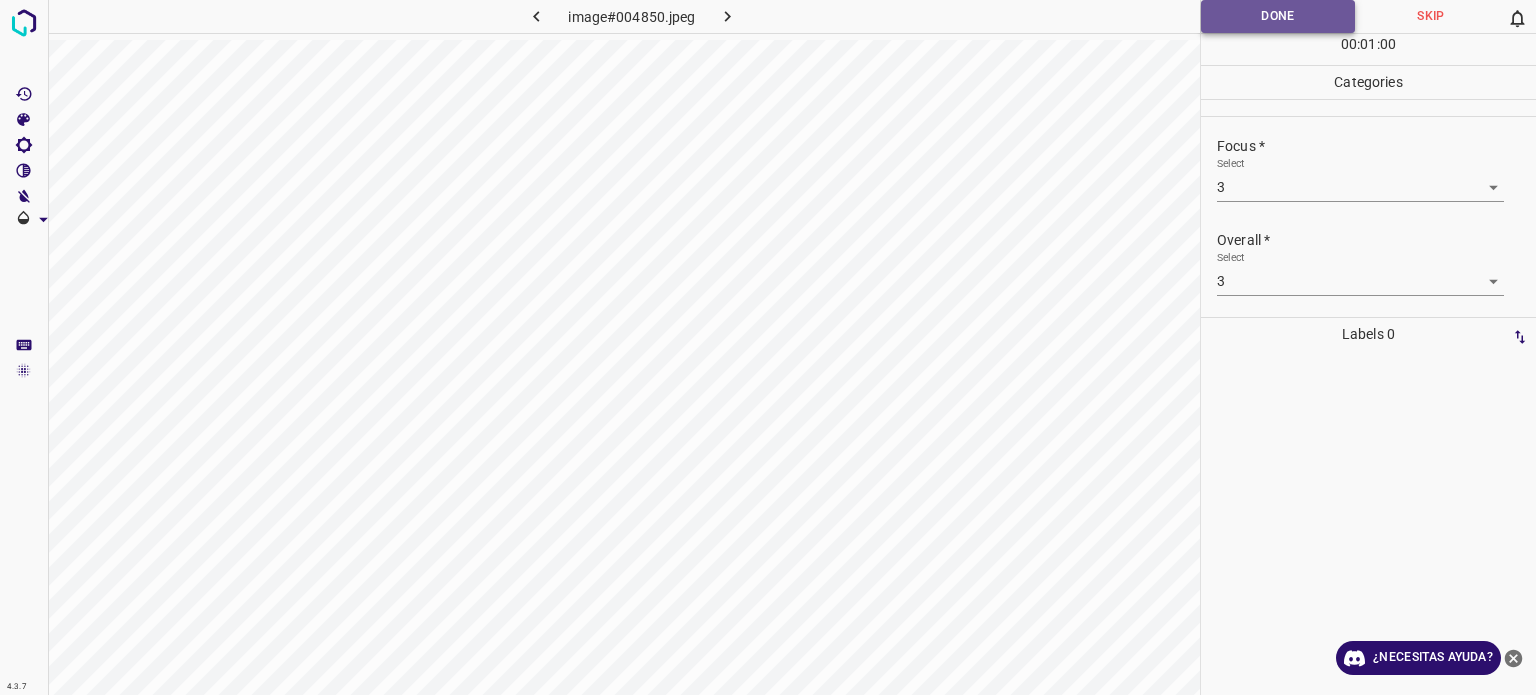 click on "Done" at bounding box center [1278, 16] 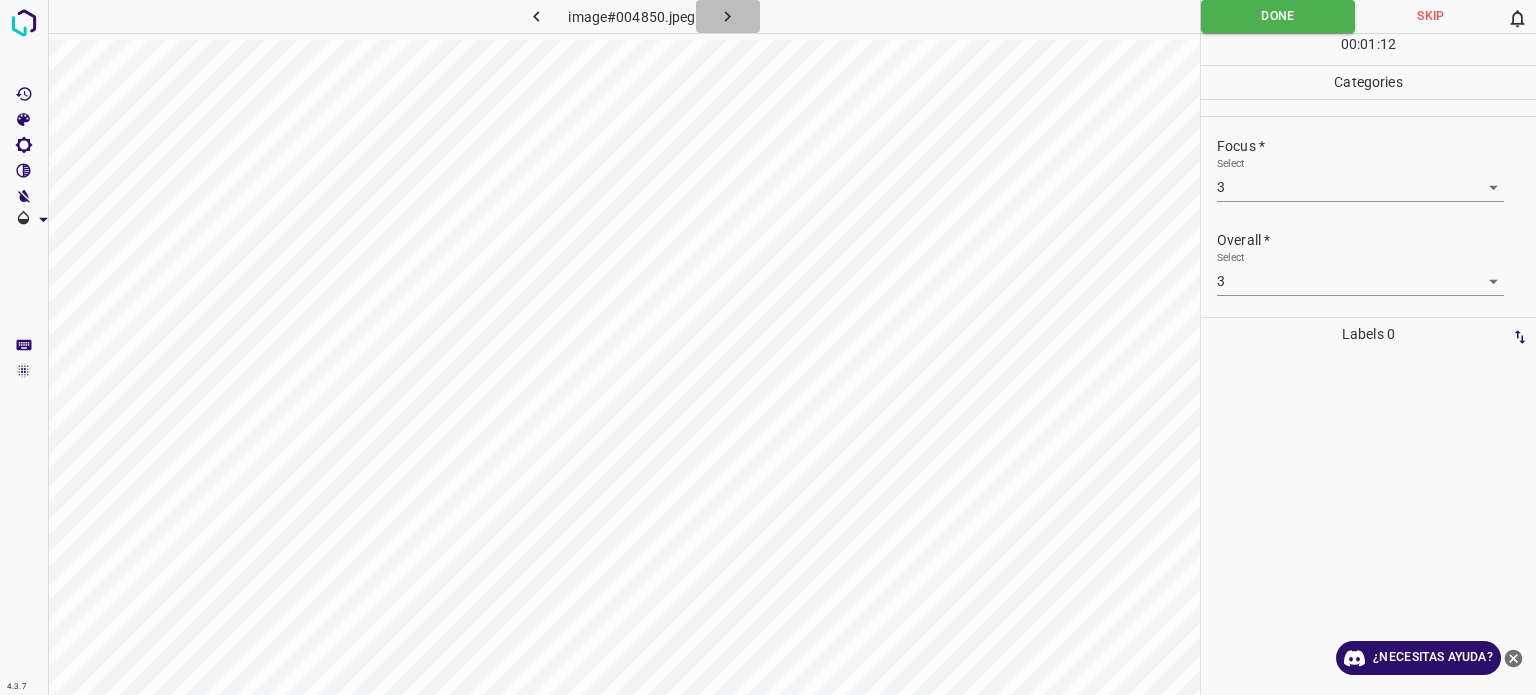 click 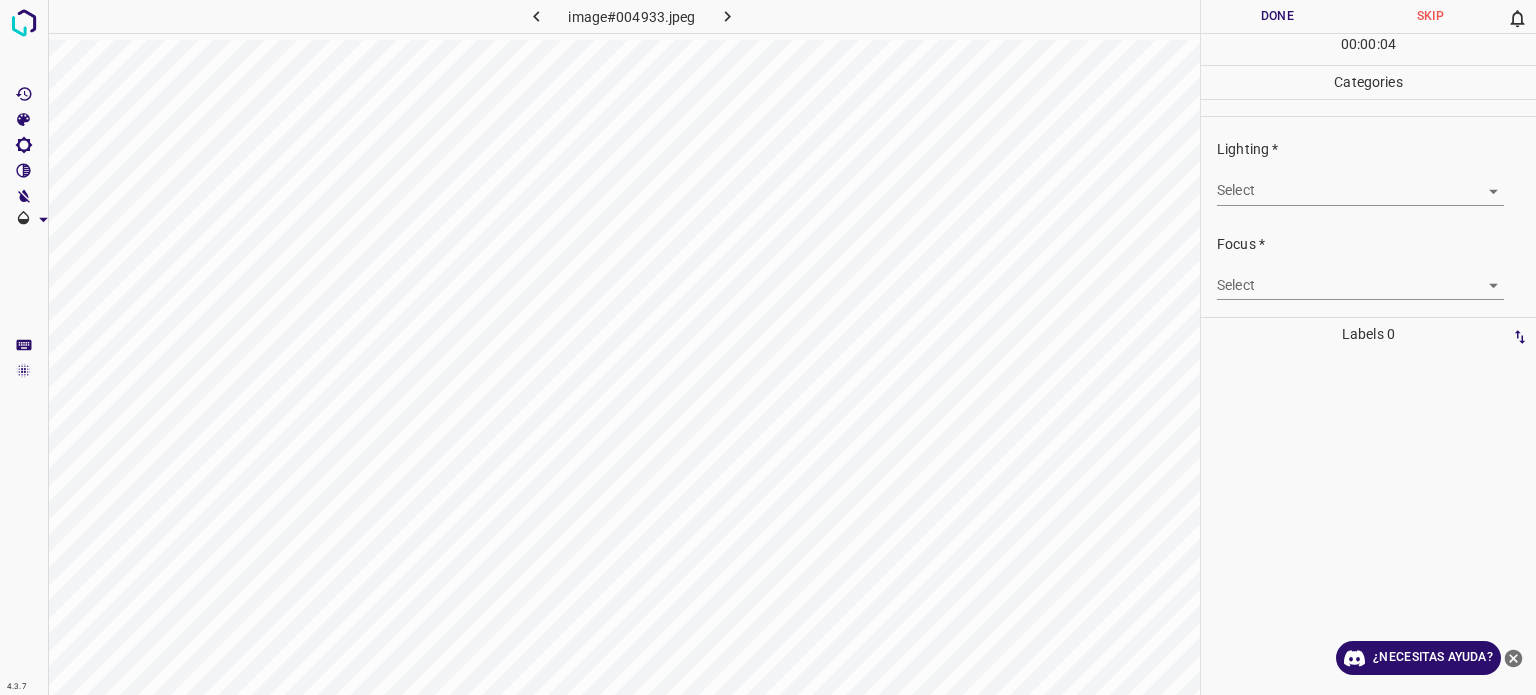 click on "4.3.7 image#004933.jpeg Done Skip 0 00   : 00   : 04   Categories Lighting *  Select ​ Focus *  Select ​ Overall *  Select ​ Labels   0 Categories 1 Lighting 2 Focus 3 Overall Tools Space Change between modes (Draw & Edit) I Auto labeling R Restore zoom M Zoom in N Zoom out Delete Delete selecte label Filters Z Restore filters X Saturation filter C Brightness filter V Contrast filter B Gray scale filter General O Download ¿Necesitas ayuda? Texto original Valora esta traducción Tu opinión servirá para ayudar a mejorar el Traductor de Google - Texto - Esconder - Borrar" at bounding box center (768, 347) 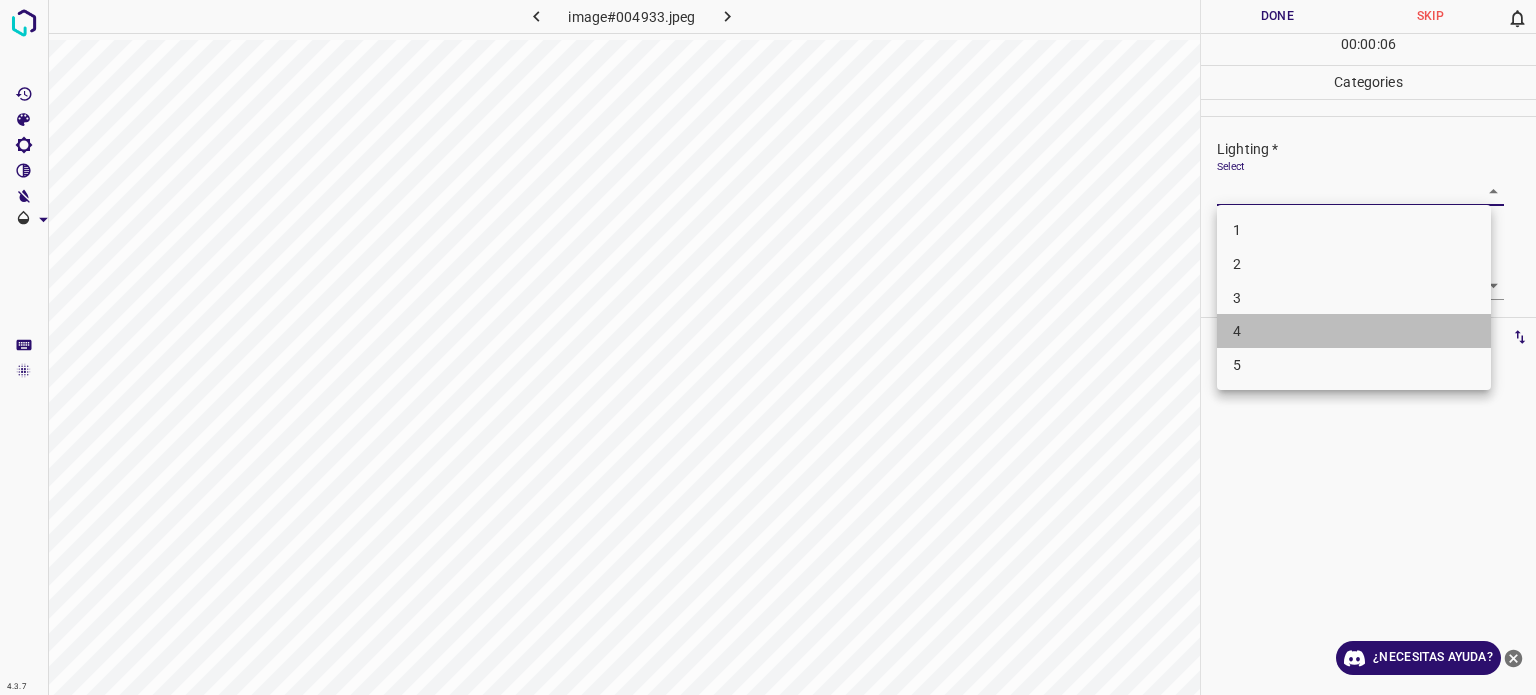 click on "4" at bounding box center [1354, 331] 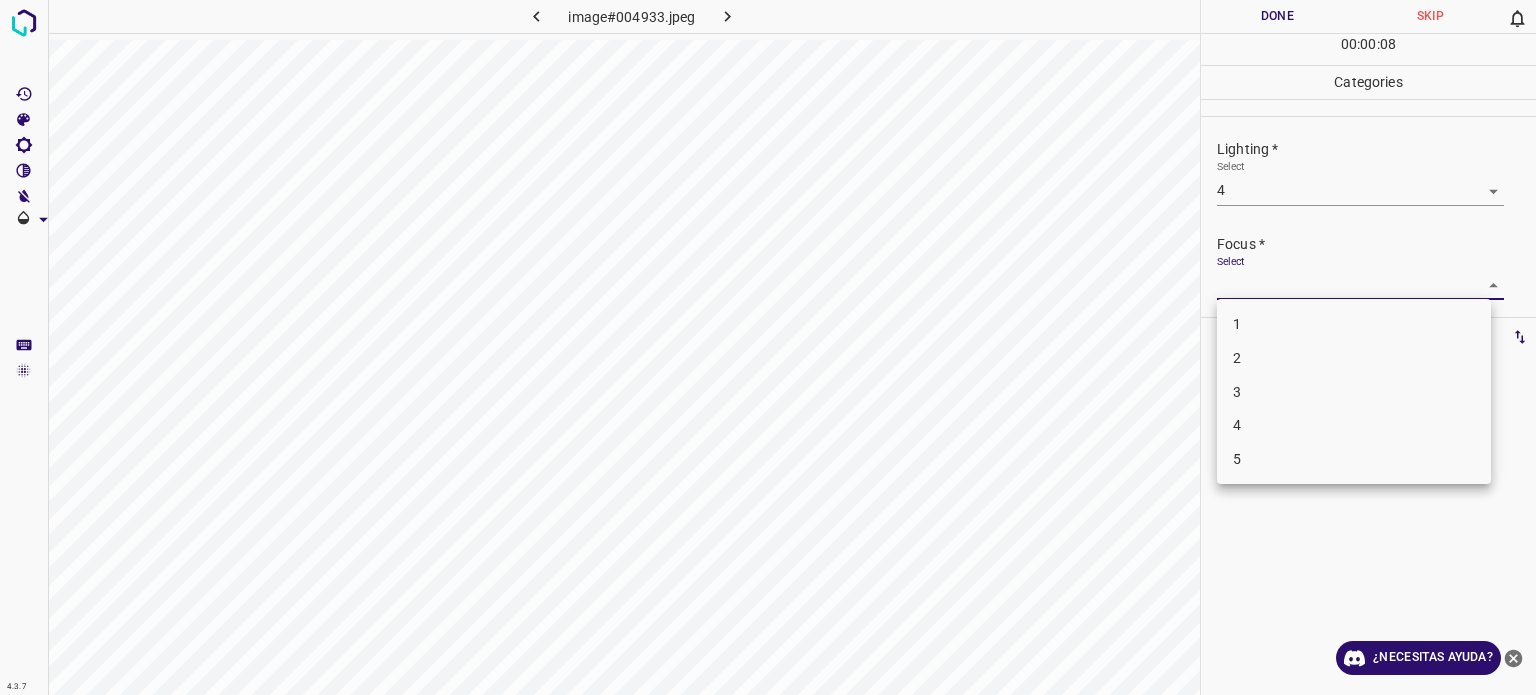 drag, startPoint x: 1233, startPoint y: 285, endPoint x: 1232, endPoint y: 417, distance: 132.00378 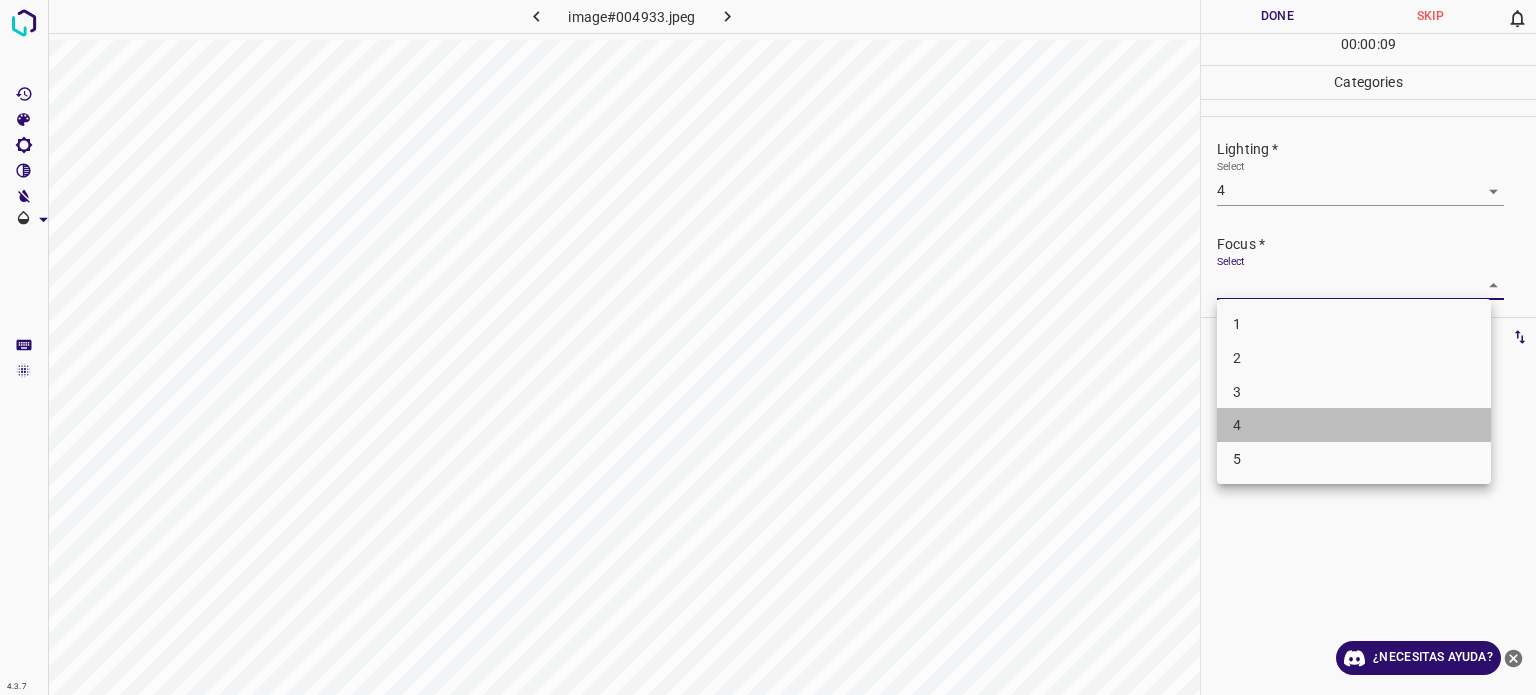 click on "4" at bounding box center (1237, 425) 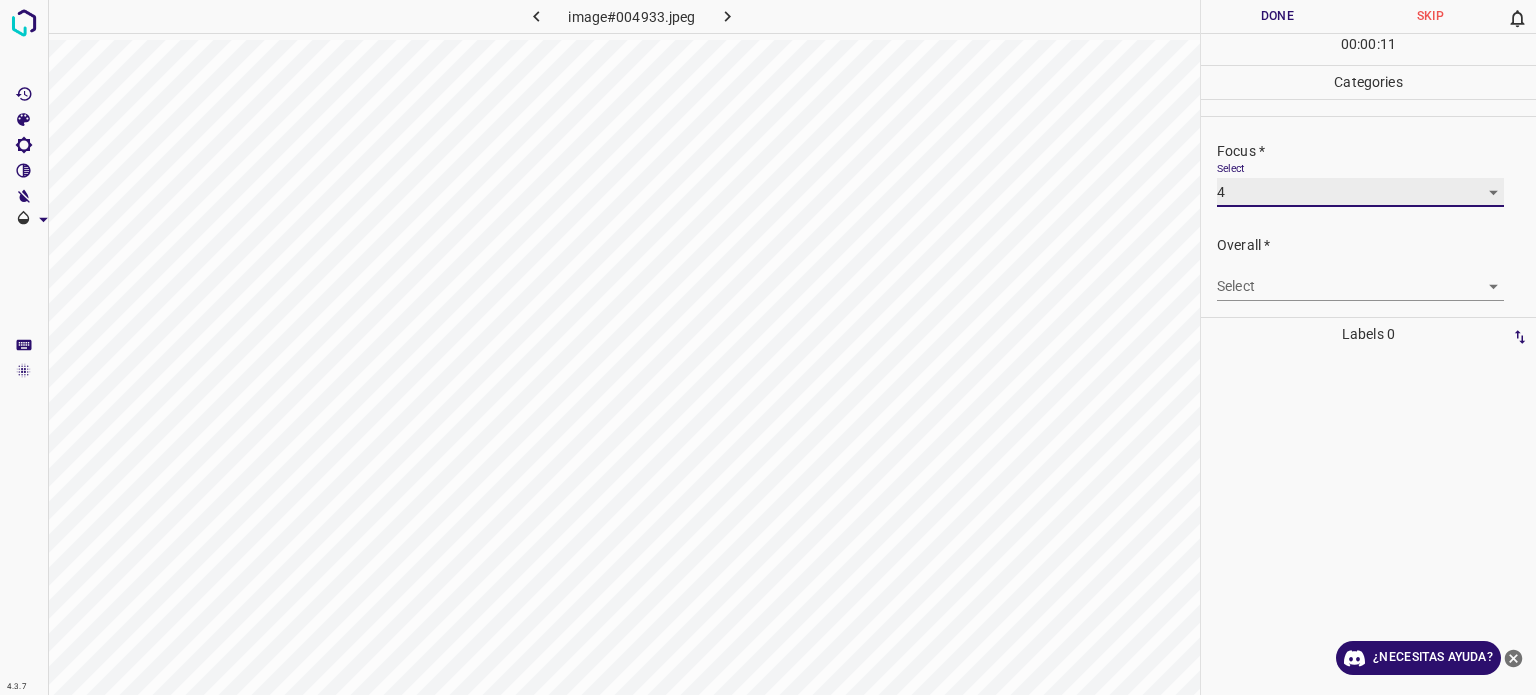scroll, scrollTop: 98, scrollLeft: 0, axis: vertical 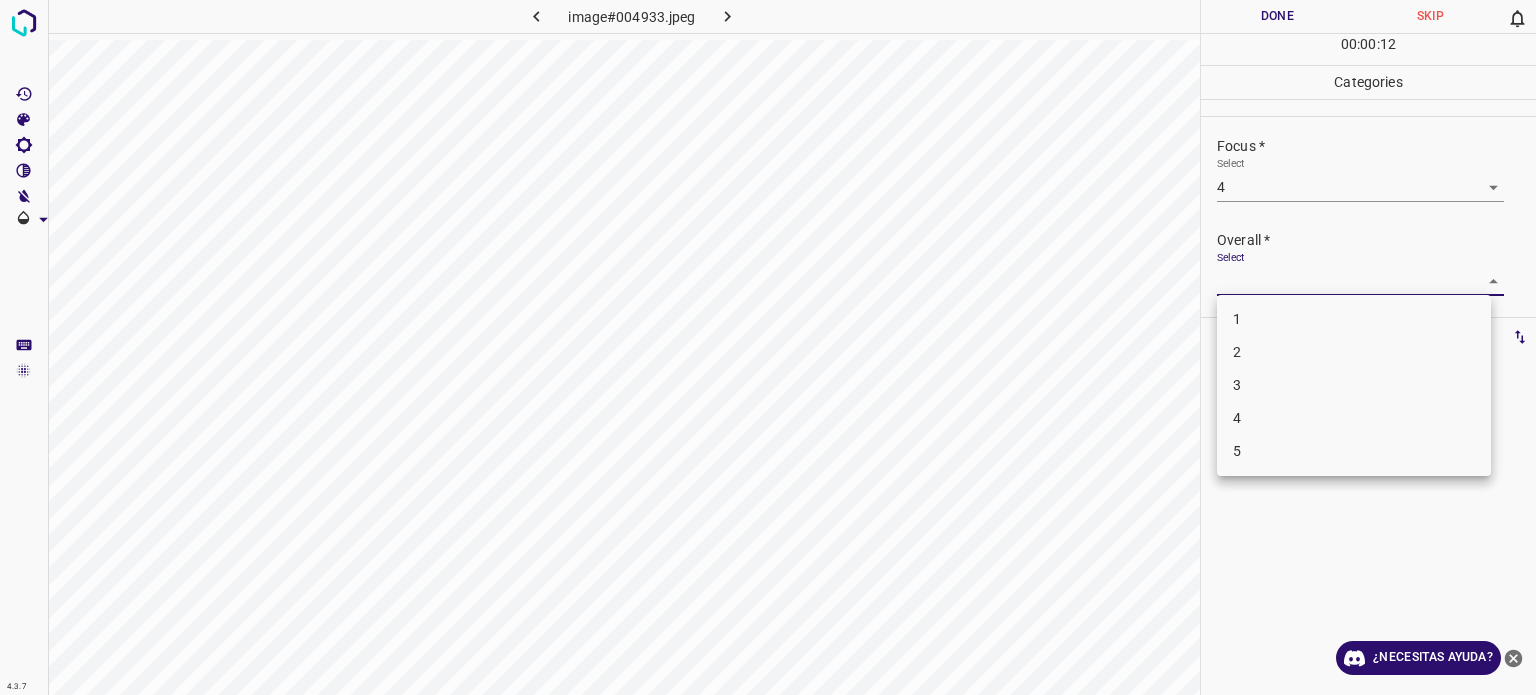 click on "4.3.7 image#004933.jpeg Done Skip 0 00   : 00   : 12   Categories Lighting *  Select 4 4 Focus *  Select 4 4 Overall *  Select ​ Labels   0 Categories 1 Lighting 2 Focus 3 Overall Tools Space Change between modes (Draw & Edit) I Auto labeling R Restore zoom M Zoom in N Zoom out Delete Delete selecte label Filters Z Restore filters X Saturation filter C Brightness filter V Contrast filter B Gray scale filter General O Download ¿Necesitas ayuda? Texto original Valora esta traducción Tu opinión servirá para ayudar a mejorar el Traductor de Google - Texto - Esconder - Borrar 1 2 3 4 5" at bounding box center [768, 347] 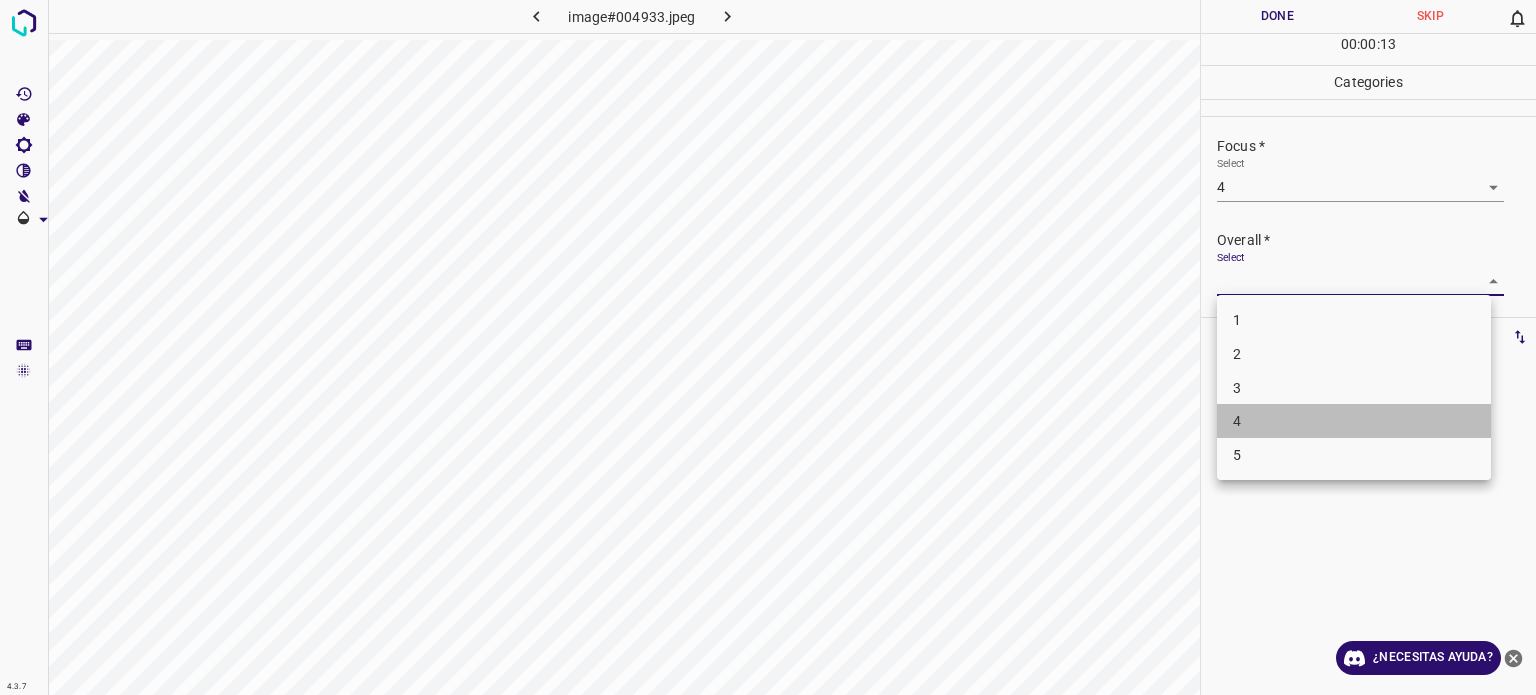 click on "4" at bounding box center (1354, 421) 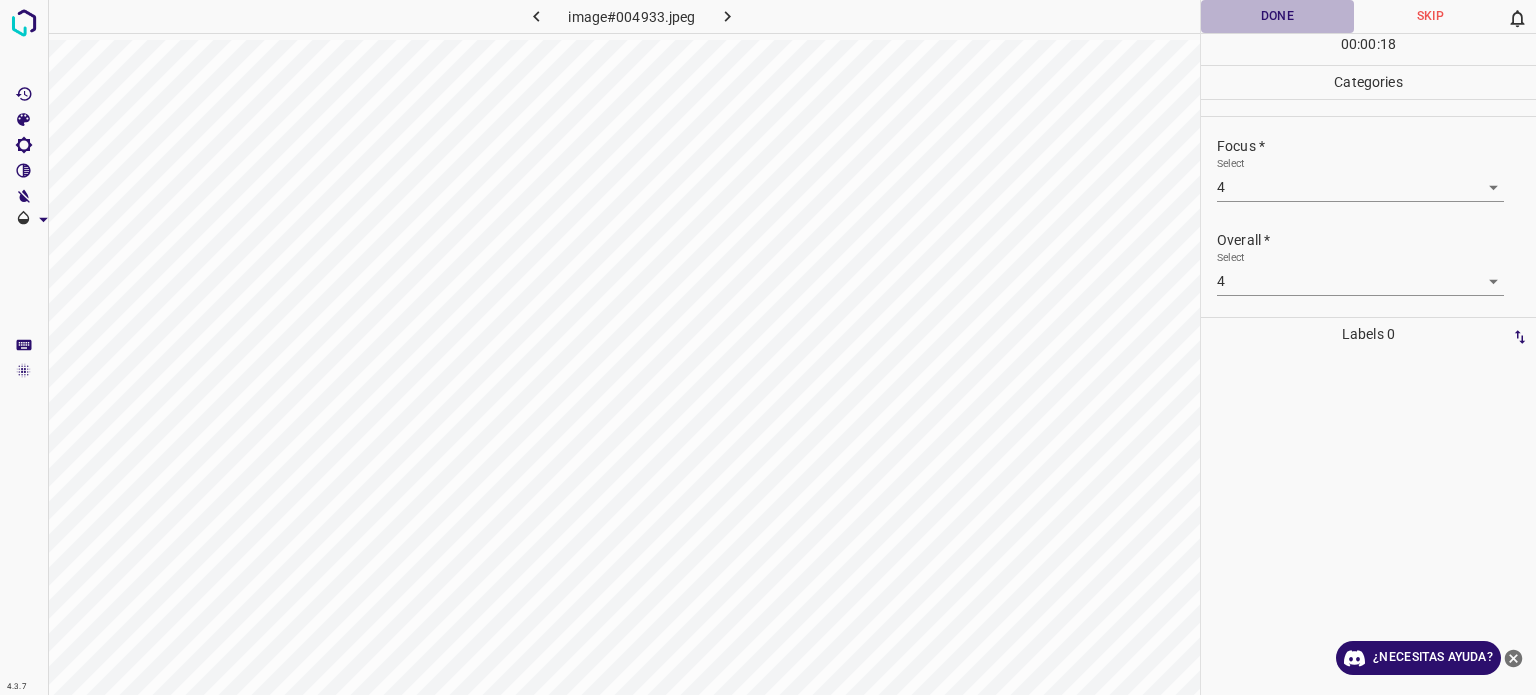 click on "Done" at bounding box center [1277, 16] 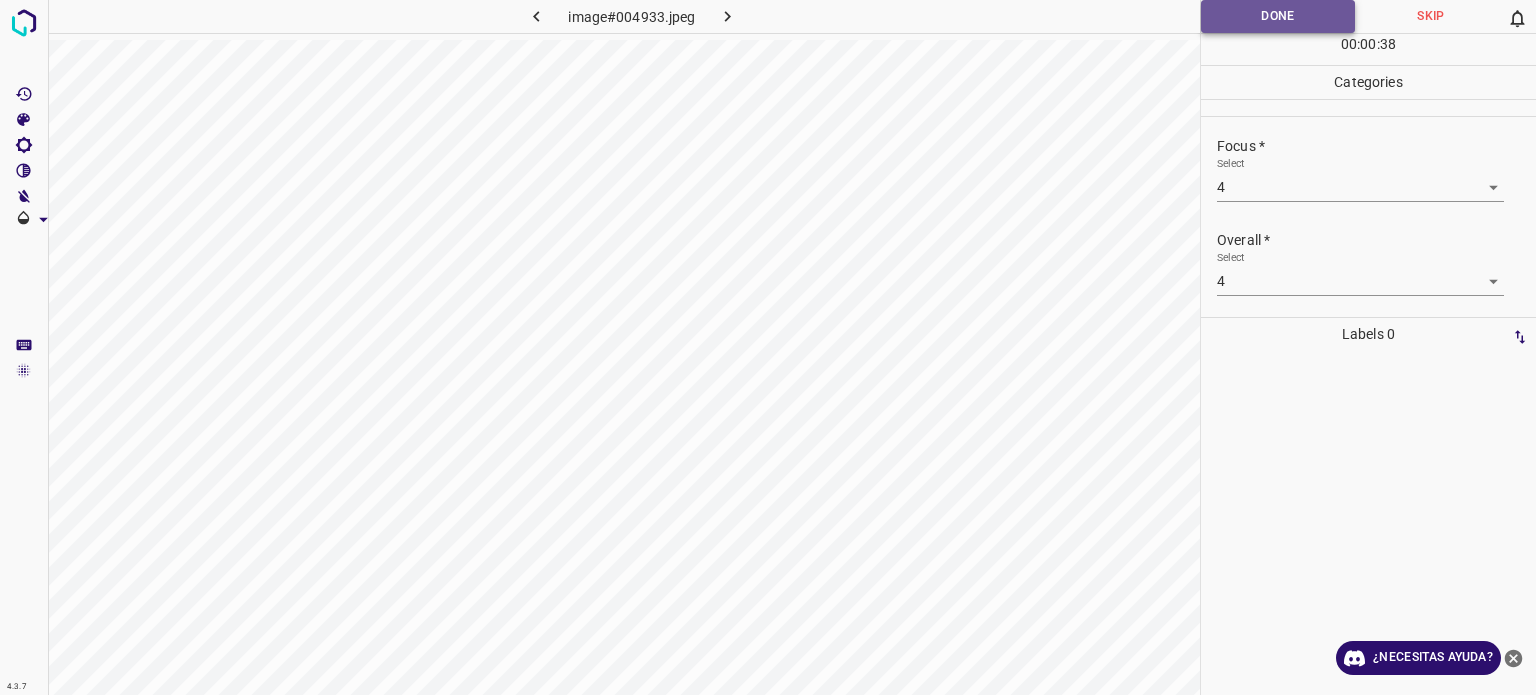 click on "Done" at bounding box center (1278, 16) 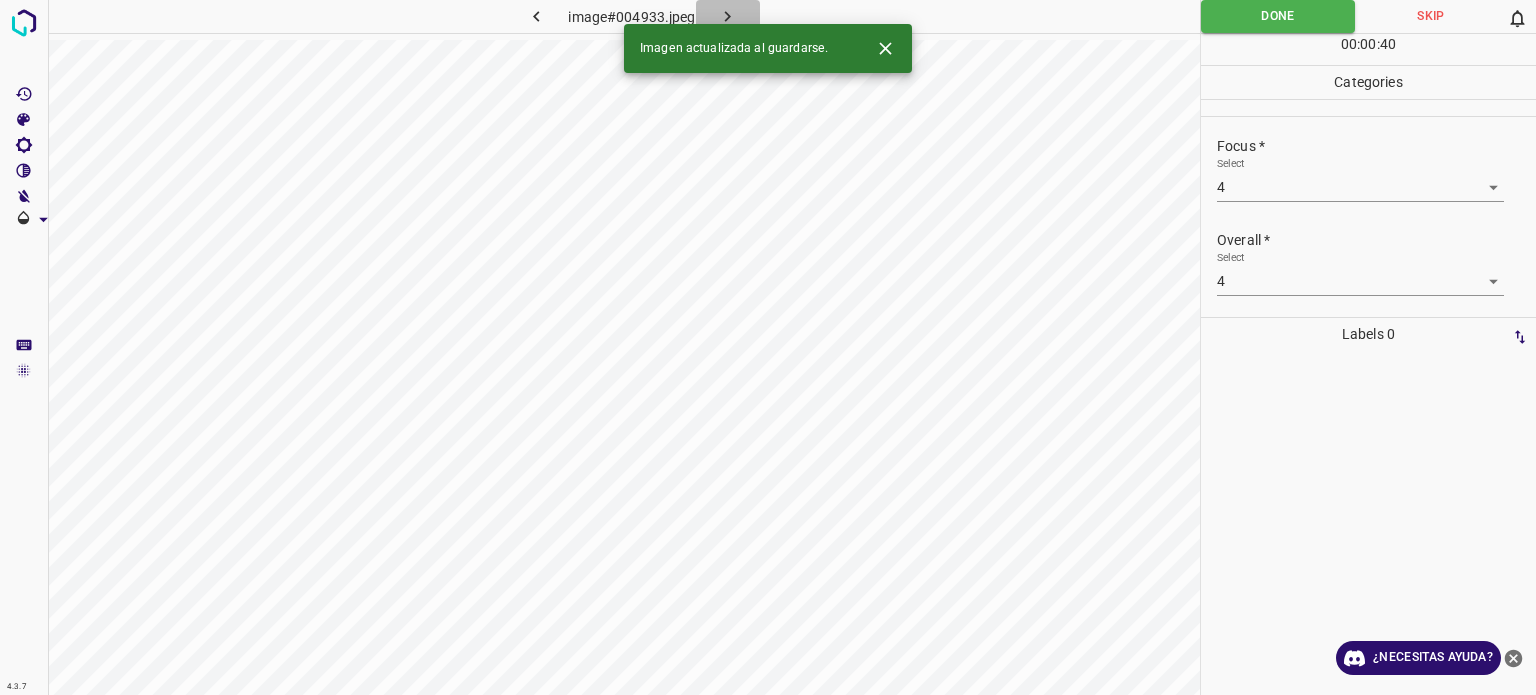 click 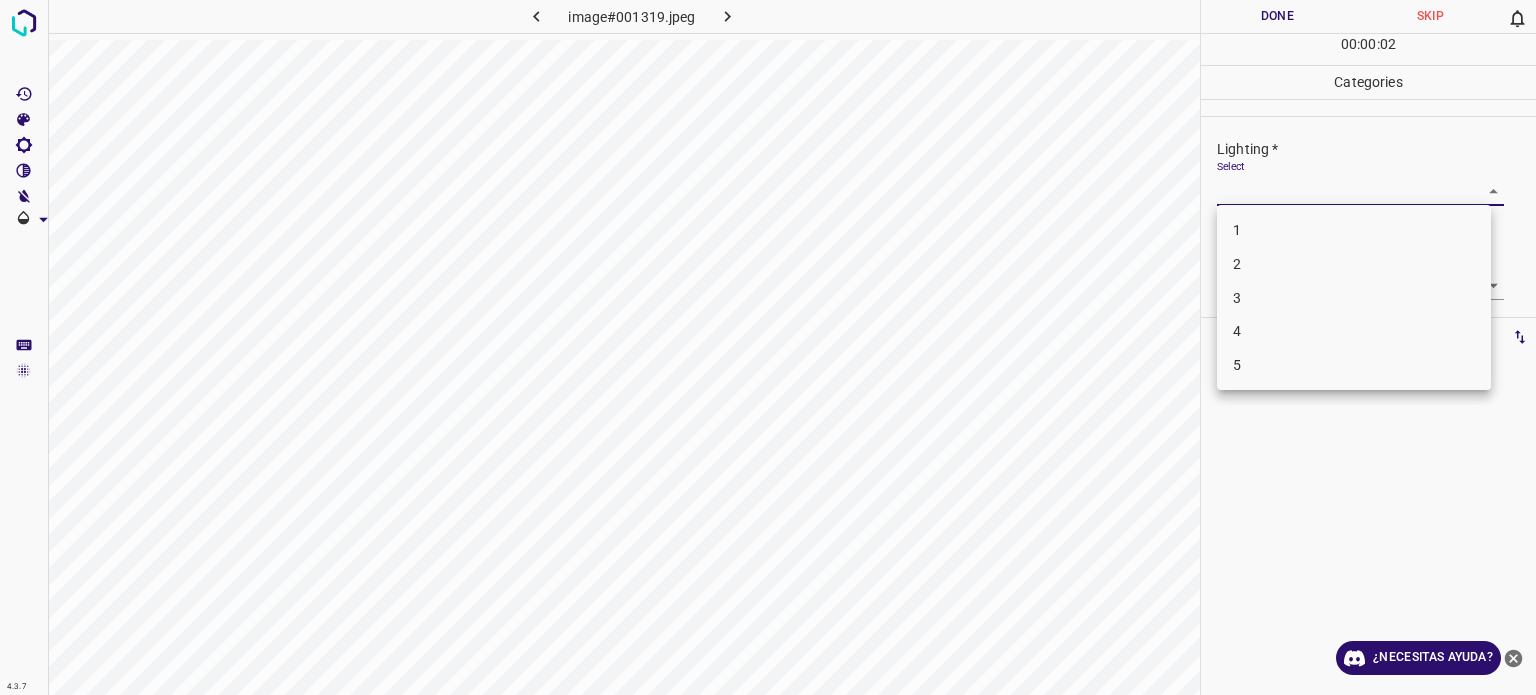 drag, startPoint x: 1233, startPoint y: 195, endPoint x: 1242, endPoint y: 303, distance: 108.37435 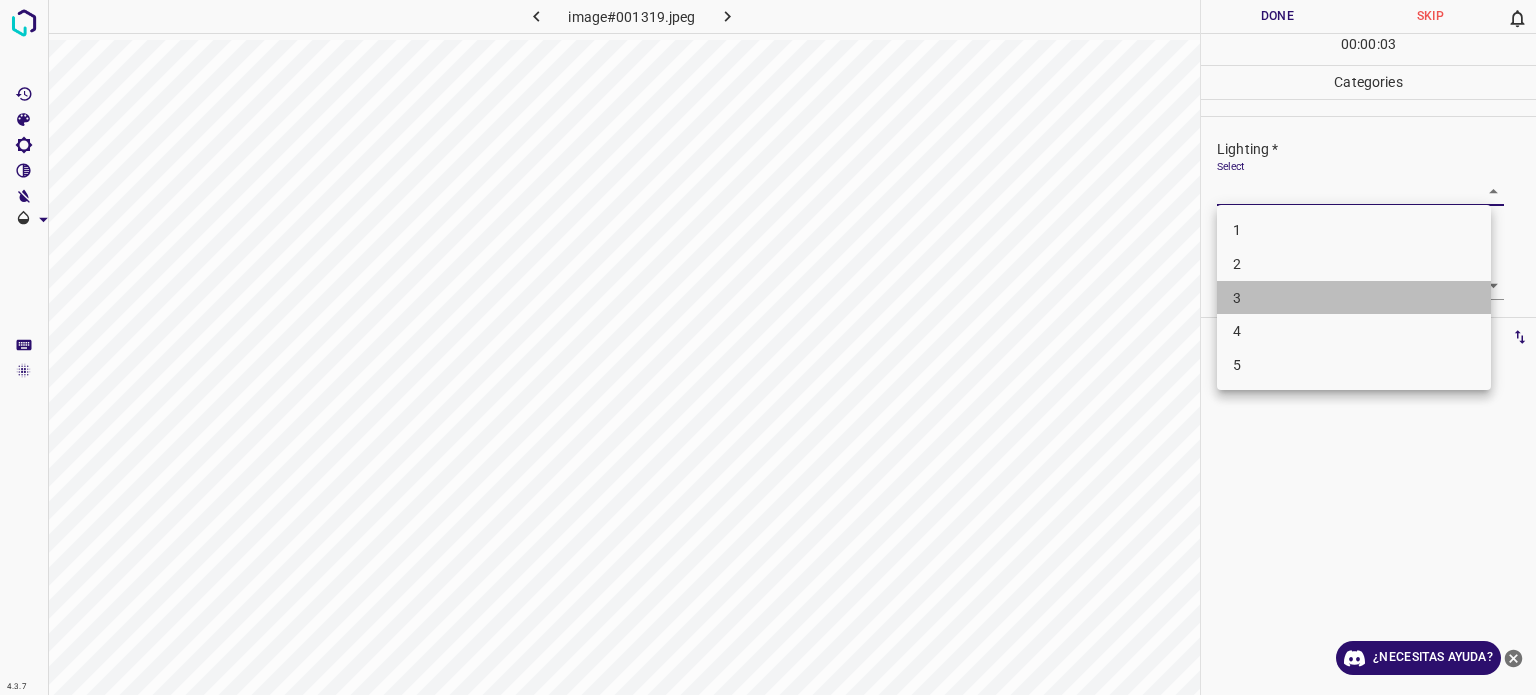 click on "3" at bounding box center [1354, 298] 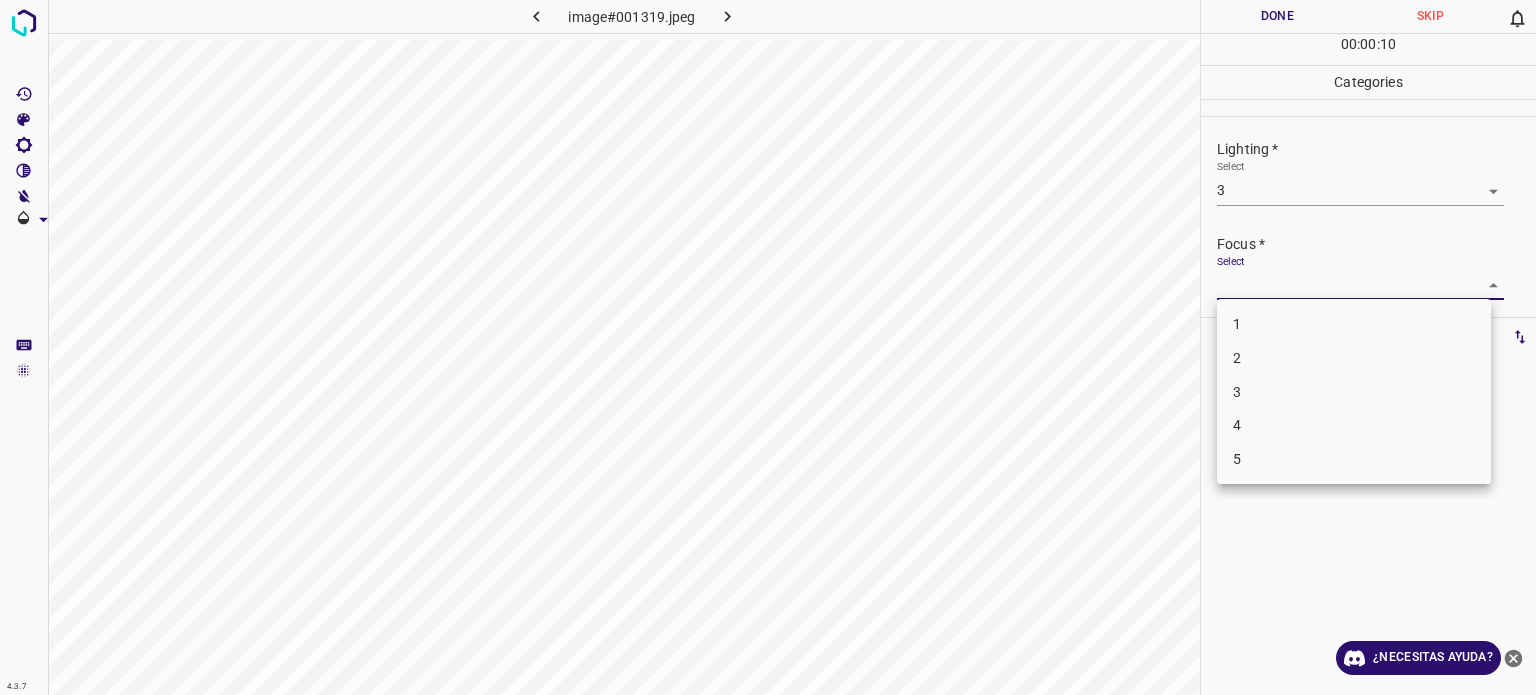 drag, startPoint x: 1231, startPoint y: 293, endPoint x: 1236, endPoint y: 382, distance: 89.140335 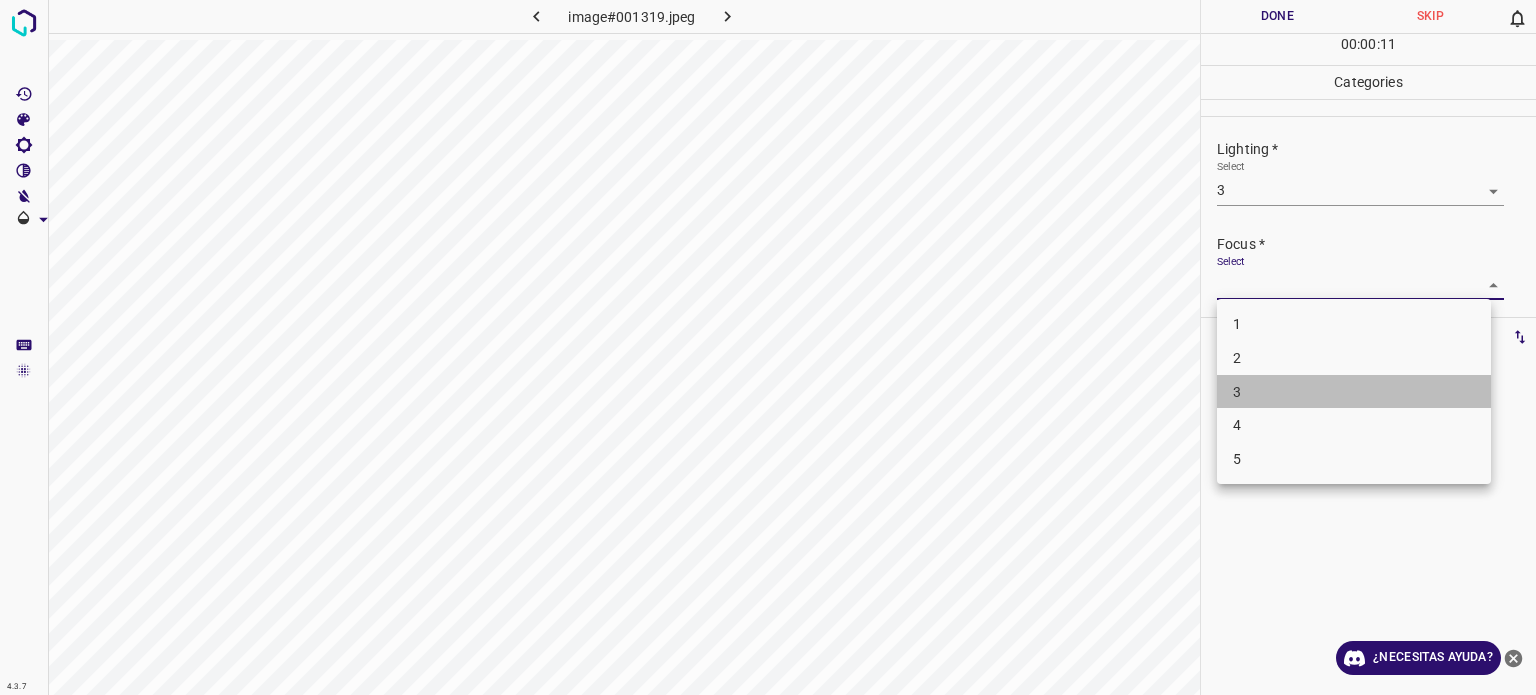 click on "3" at bounding box center [1237, 392] 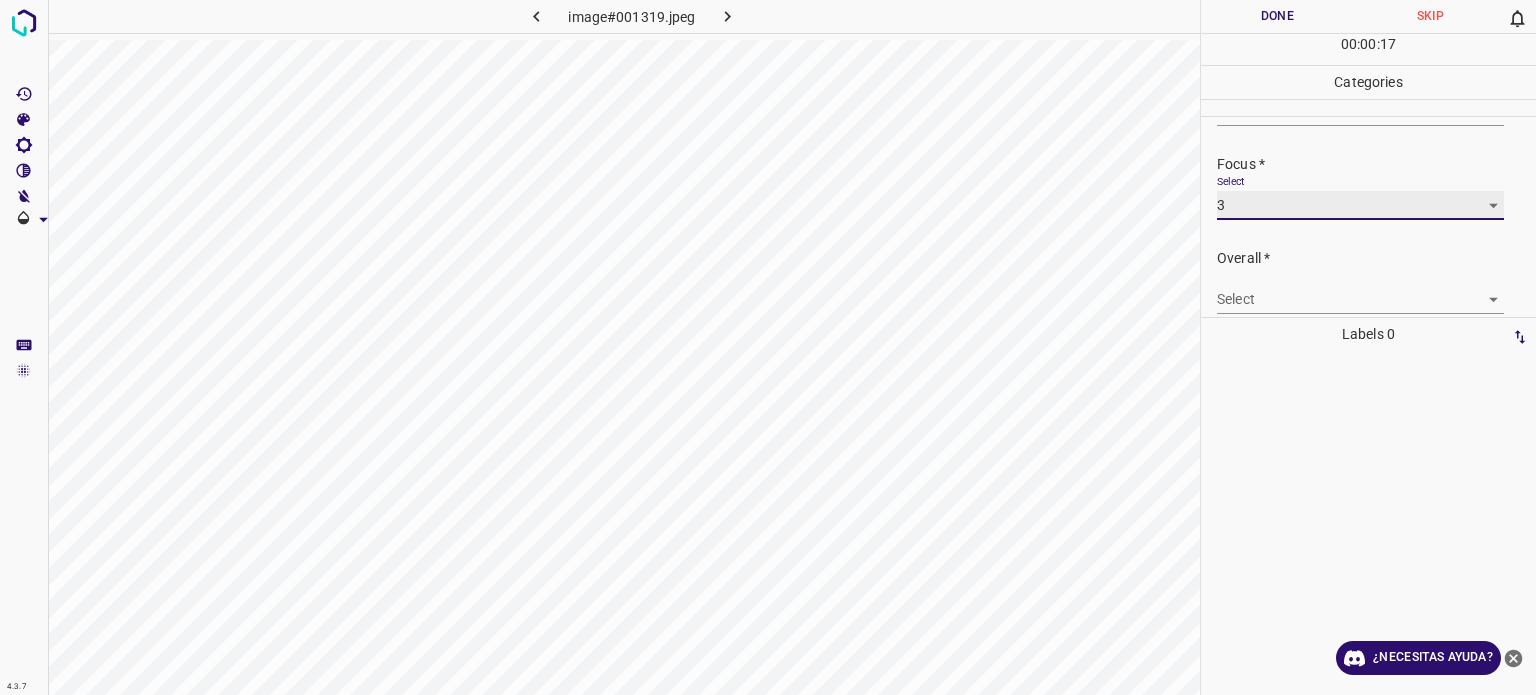 scroll, scrollTop: 98, scrollLeft: 0, axis: vertical 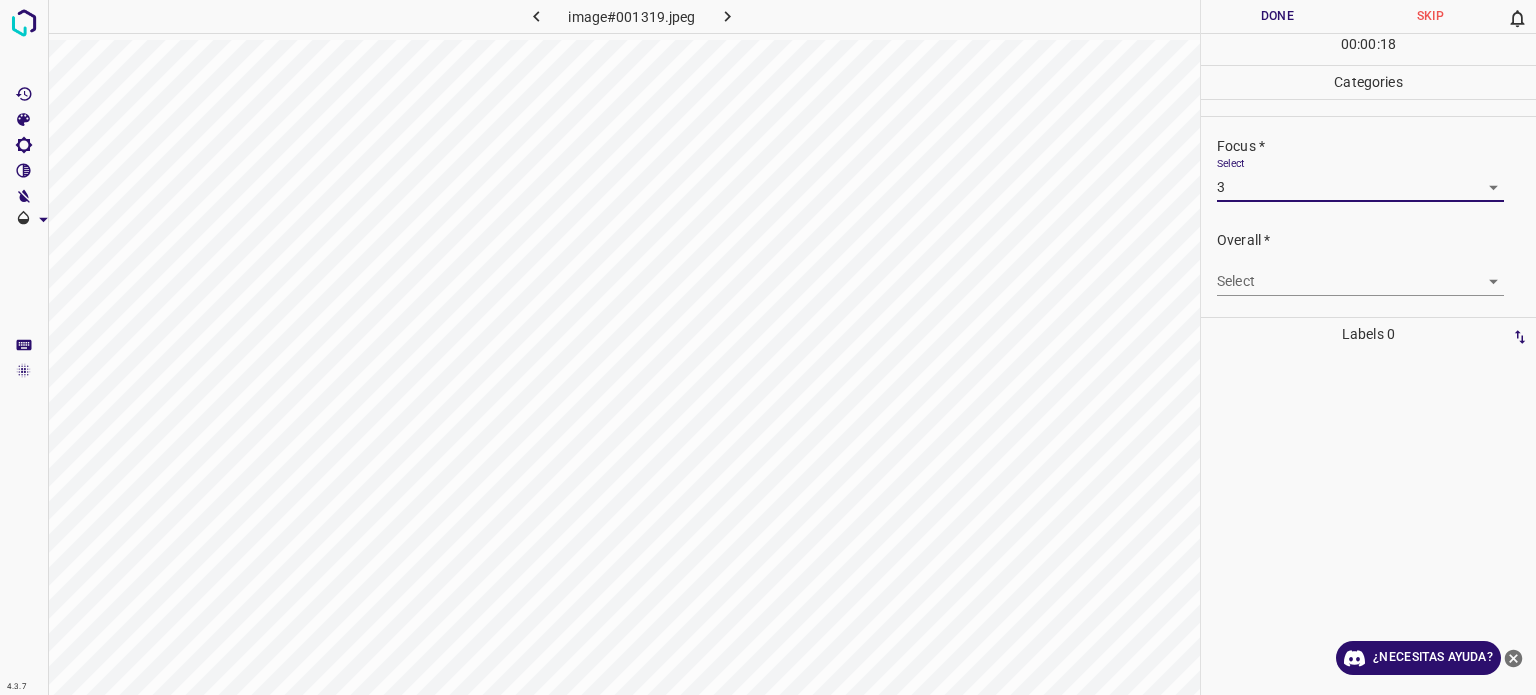 click on "4.3.7 image#001319.jpeg Done Skip 0 00   : 00   : 18   Categories Lighting *  Select 3 3 Focus *  Select 3 3 Overall *  Select ​ Labels   0 Categories 1 Lighting 2 Focus 3 Overall Tools Space Change between modes (Draw & Edit) I Auto labeling R Restore zoom M Zoom in N Zoom out Delete Delete selecte label Filters Z Restore filters X Saturation filter C Brightness filter V Contrast filter B Gray scale filter General O Download ¿Necesitas ayuda? Texto original Valora esta traducción Tu opinión servirá para ayudar a mejorar el Traductor de Google - Texto - Esconder - Borrar" at bounding box center (768, 347) 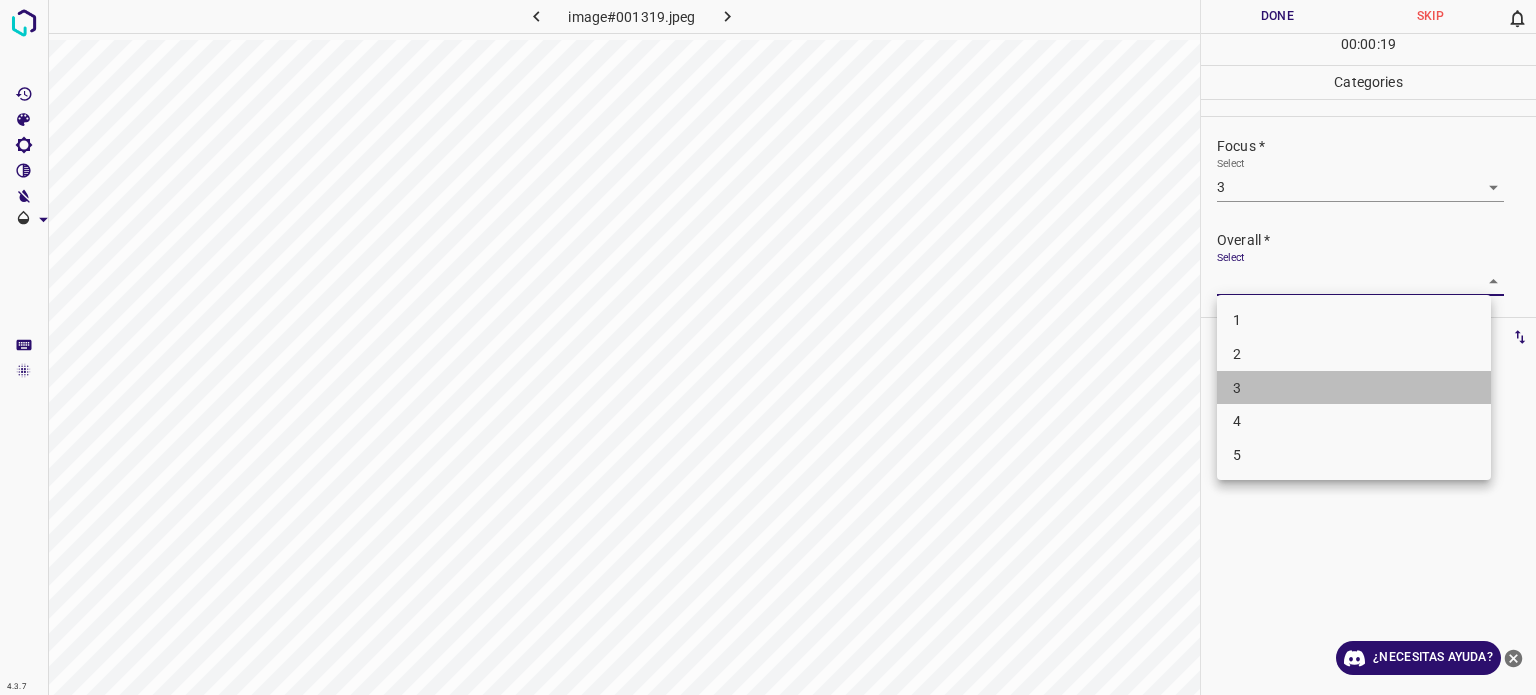 click on "3" at bounding box center [1354, 388] 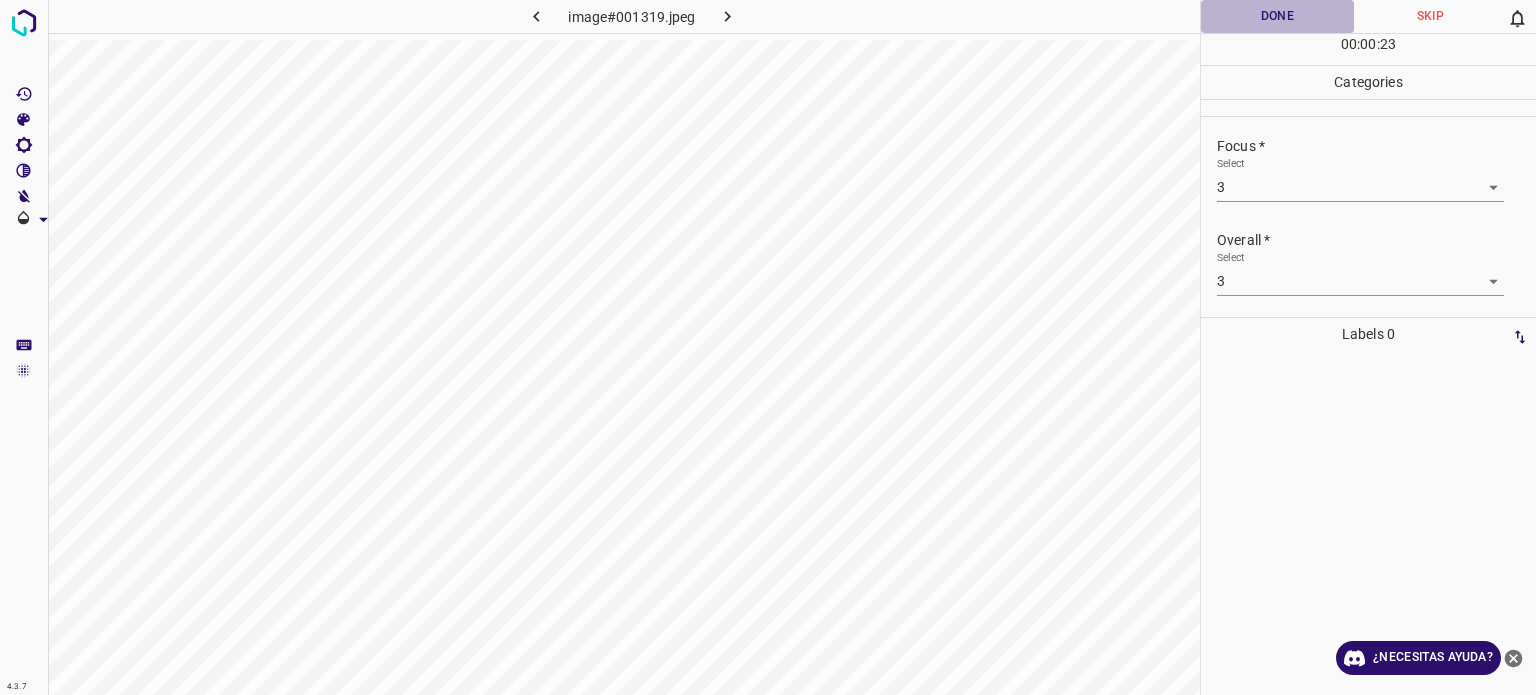 click on "Done" at bounding box center (1277, 16) 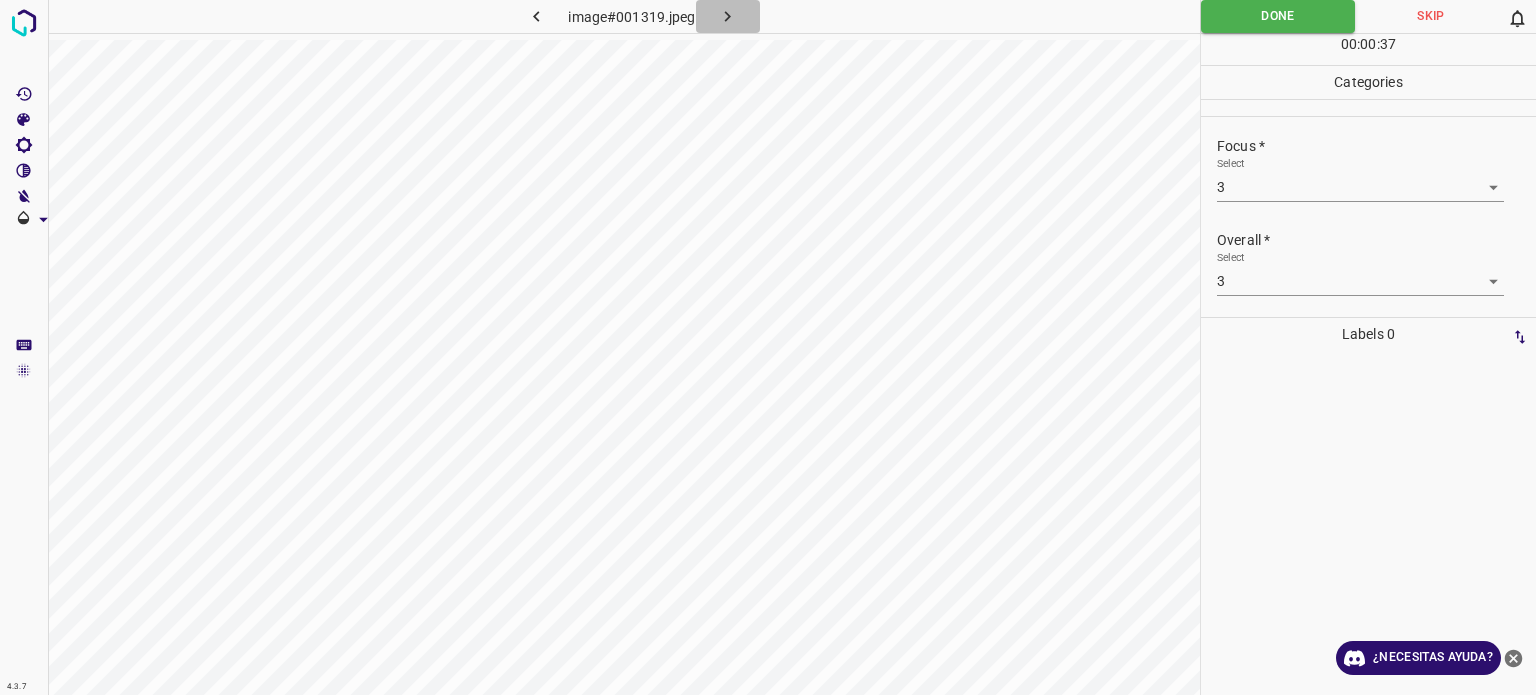 click 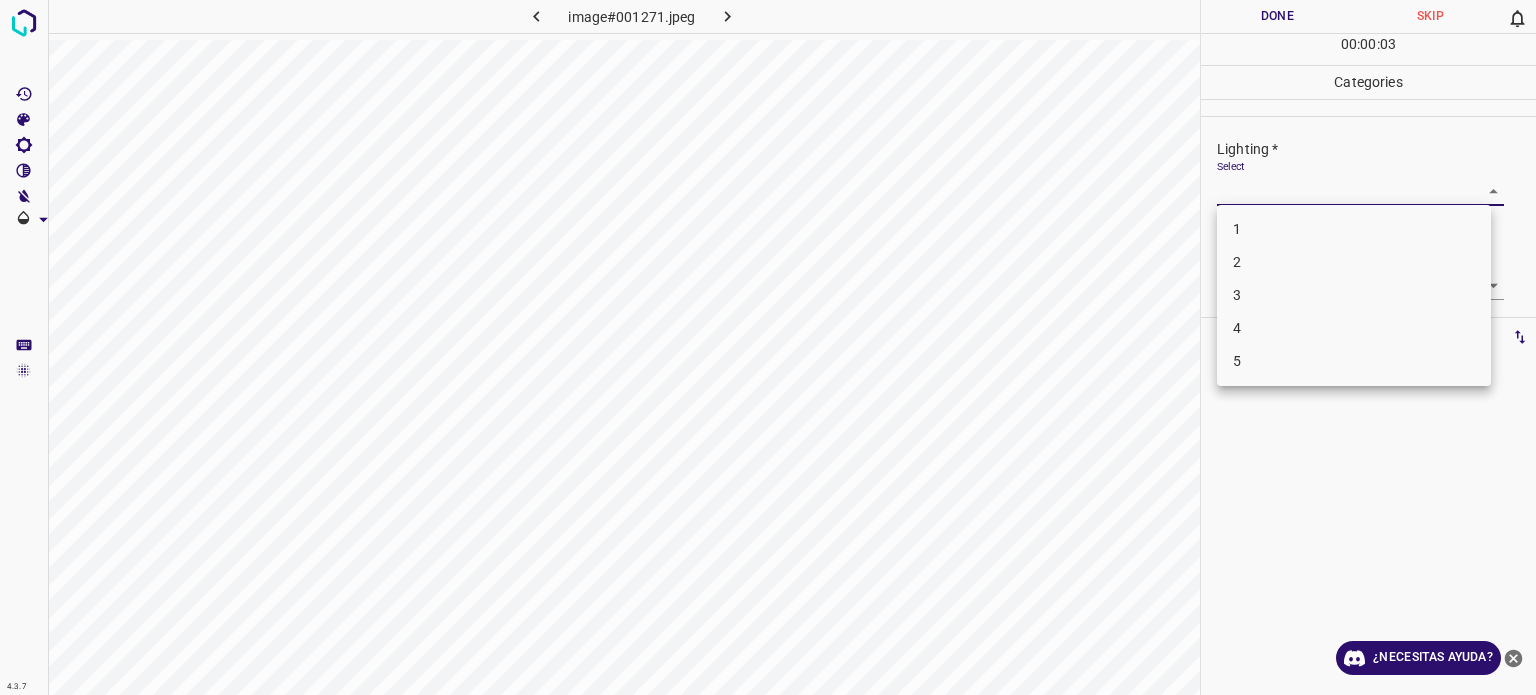 click on "4.3.7 image#001271.jpeg Done Skip 0 00   : 00   : 03   Categories Lighting *  Select ​ Focus *  Select ​ Overall *  Select ​ Labels   0 Categories 1 Lighting 2 Focus 3 Overall Tools Space Change between modes (Draw & Edit) I Auto labeling R Restore zoom M Zoom in N Zoom out Delete Delete selecte label Filters Z Restore filters X Saturation filter C Brightness filter V Contrast filter B Gray scale filter General O Download ¿Necesitas ayuda? Texto original Valora esta traducción Tu opinión servirá para ayudar a mejorar el Traductor de Google - Texto - Esconder - Borrar 1 2 3 4 5" at bounding box center (768, 347) 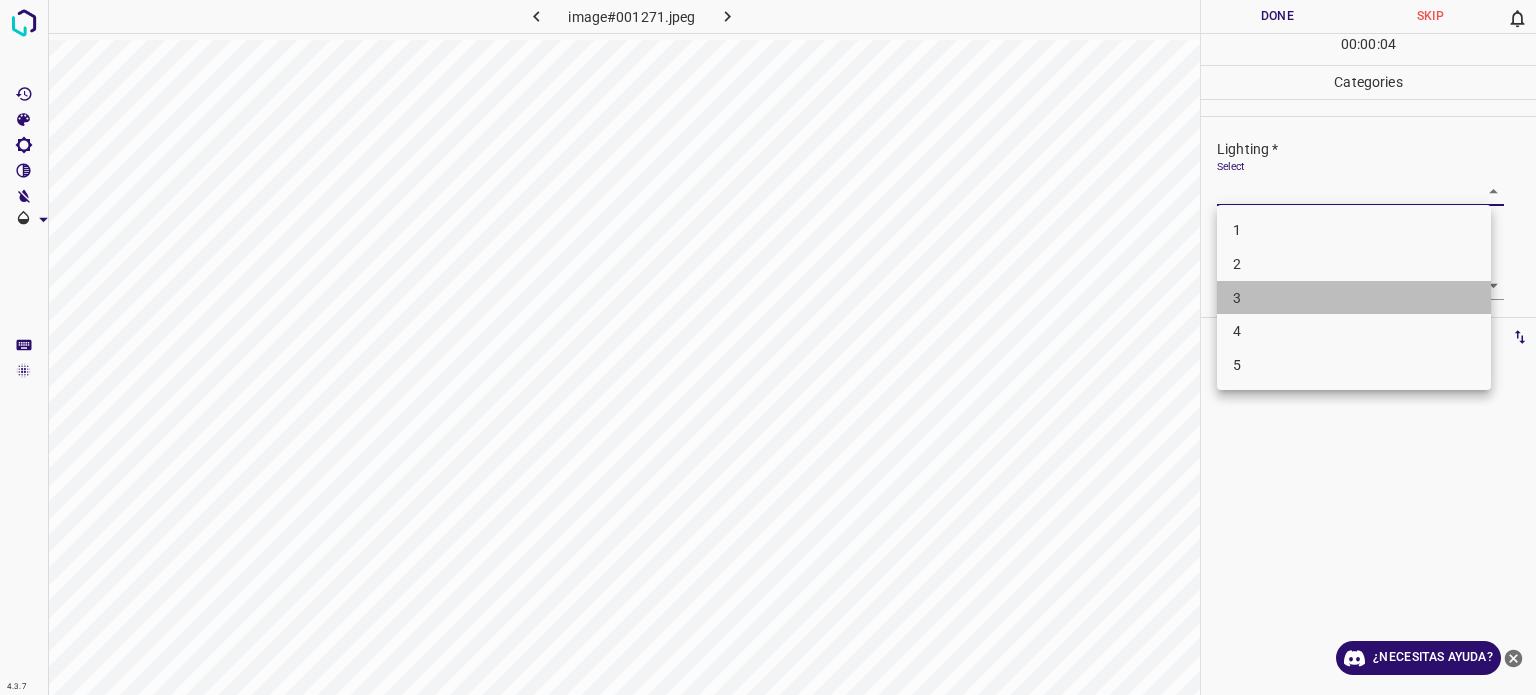click on "3" at bounding box center (1354, 298) 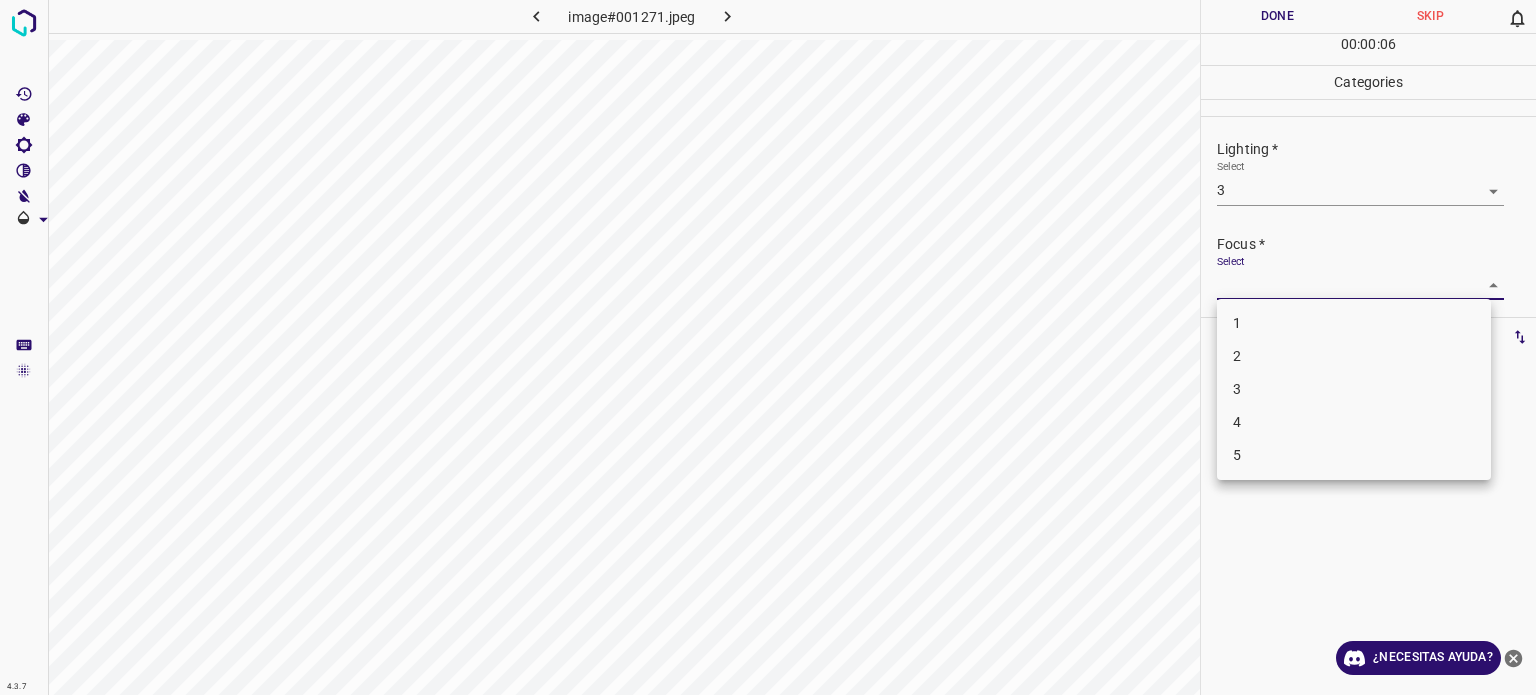 click on "4.3.7 image#001271.jpeg Done Skip 0 00   : 00   : 06   Categories Lighting *  Select 3 3 Focus *  Select ​ Overall *  Select ​ Labels   0 Categories 1 Lighting 2 Focus 3 Overall Tools Space Change between modes (Draw & Edit) I Auto labeling R Restore zoom M Zoom in N Zoom out Delete Delete selecte label Filters Z Restore filters X Saturation filter C Brightness filter V Contrast filter B Gray scale filter General O Download ¿Necesitas ayuda? Texto original Valora esta traducción Tu opinión servirá para ayudar a mejorar el Traductor de Google - Texto - Esconder - Borrar 1 2 3 4 5" at bounding box center [768, 347] 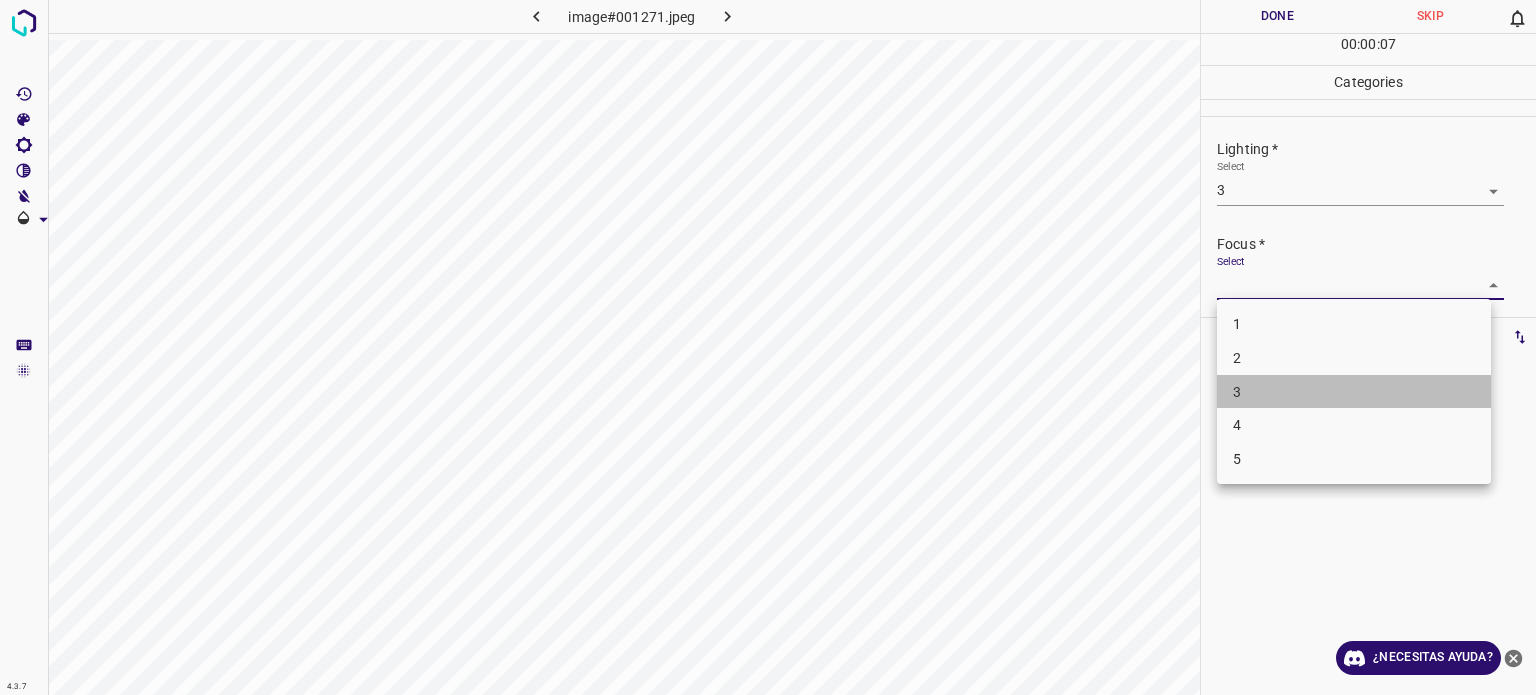 click on "3" at bounding box center (1354, 392) 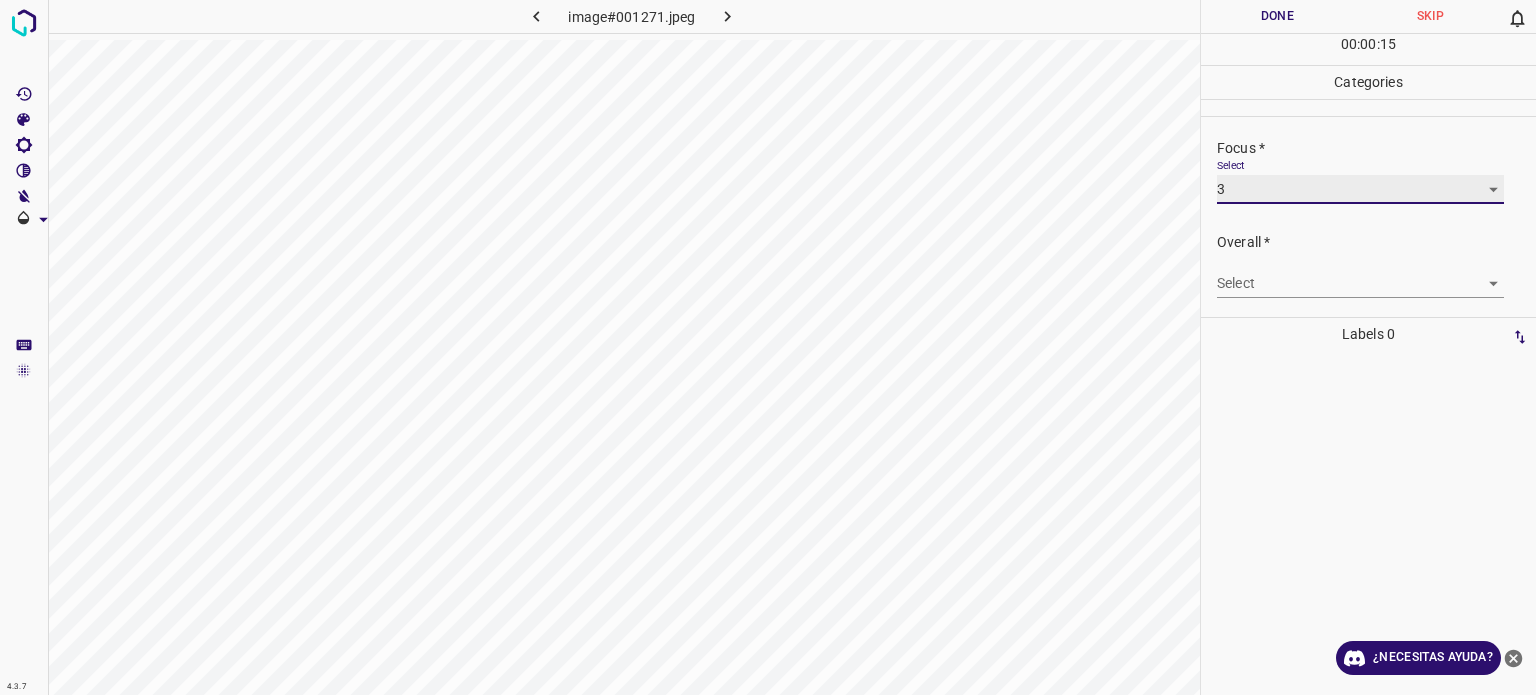scroll, scrollTop: 98, scrollLeft: 0, axis: vertical 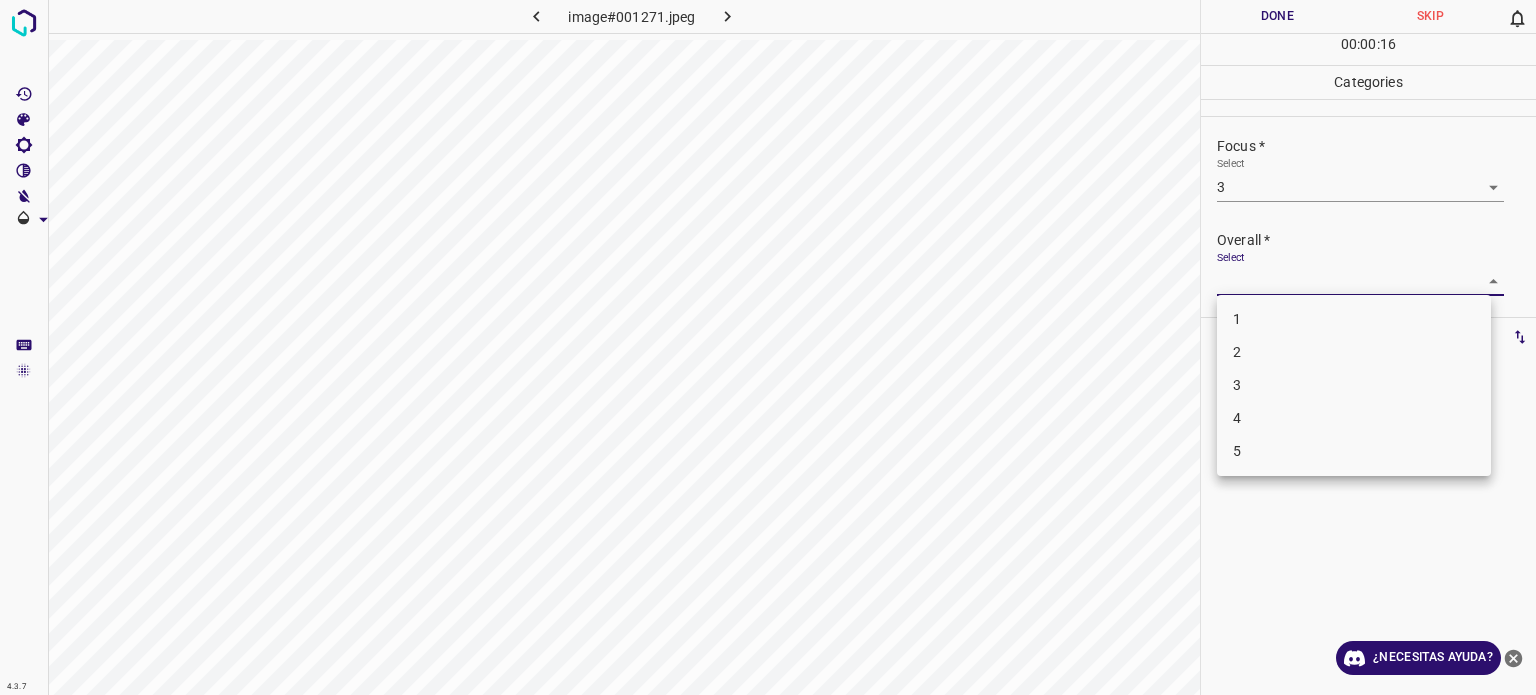 click on "4.3.7 image#001271.jpeg Done Skip 0 00   : 00   : 16   Categories Lighting *  Select 3 3 Focus *  Select 3 3 Overall *  Select ​ Labels   0 Categories 1 Lighting 2 Focus 3 Overall Tools Space Change between modes (Draw & Edit) I Auto labeling R Restore zoom M Zoom in N Zoom out Delete Delete selecte label Filters Z Restore filters X Saturation filter C Brightness filter V Contrast filter B Gray scale filter General O Download ¿Necesitas ayuda? Texto original Valora esta traducción Tu opinión servirá para ayudar a mejorar el Traductor de Google - Texto - Esconder - Borrar 1 2 3 4 5" at bounding box center (768, 347) 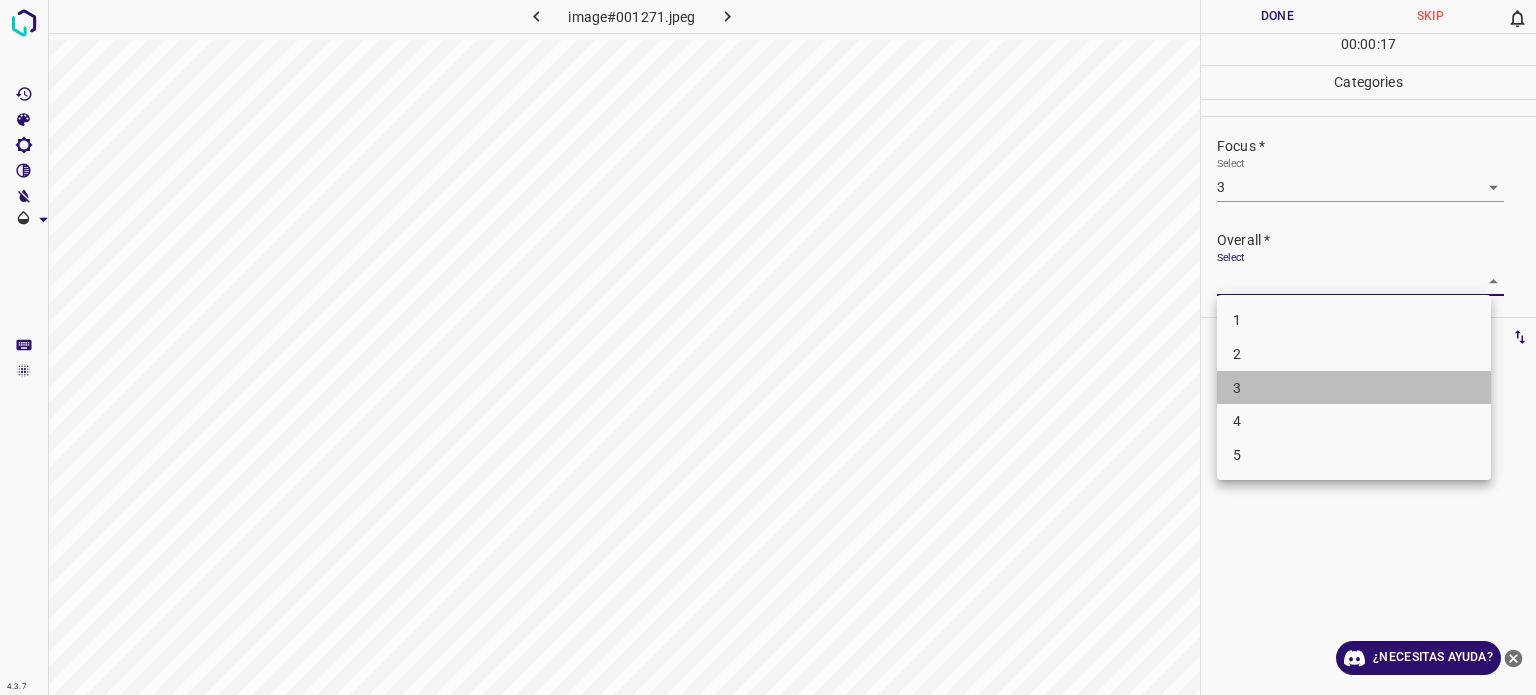 click on "3" at bounding box center [1237, 387] 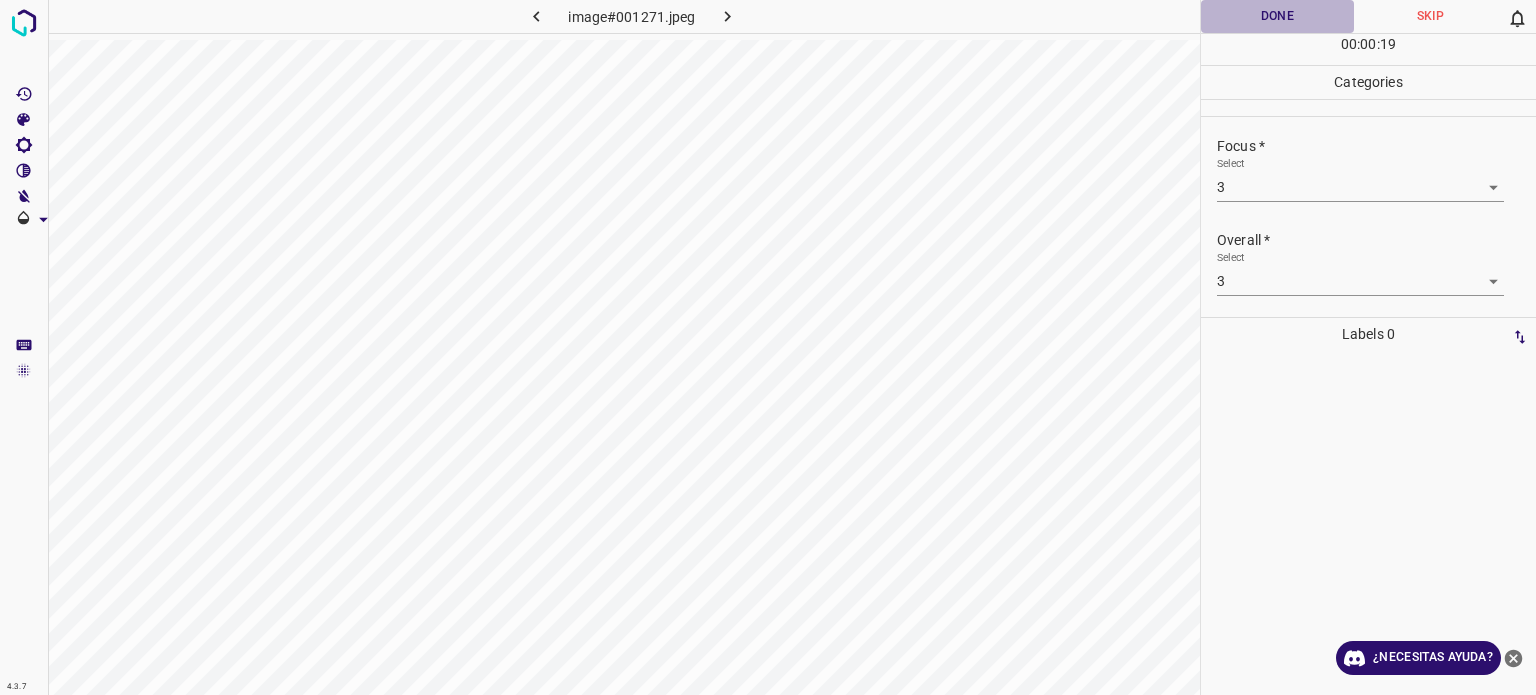 click on "Done" at bounding box center [1277, 16] 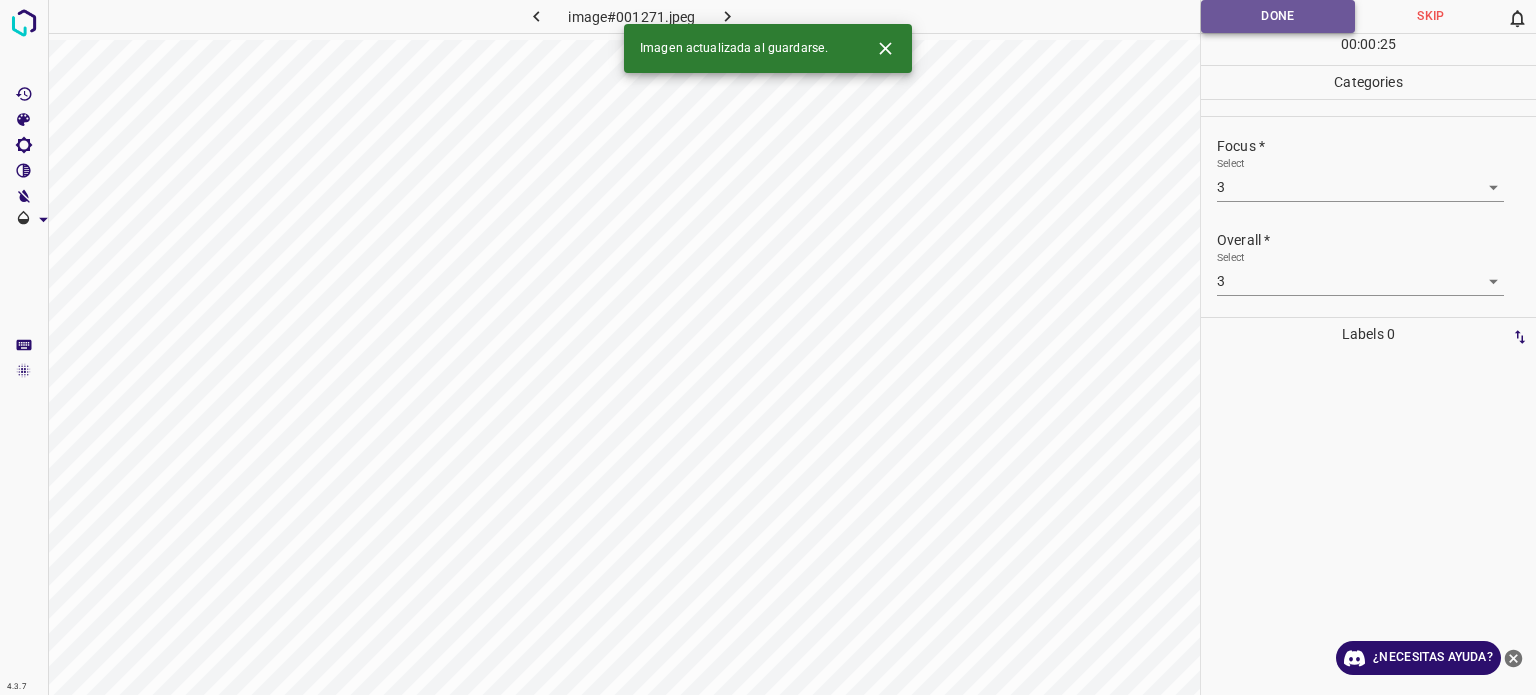 click on "Done" at bounding box center (1278, 16) 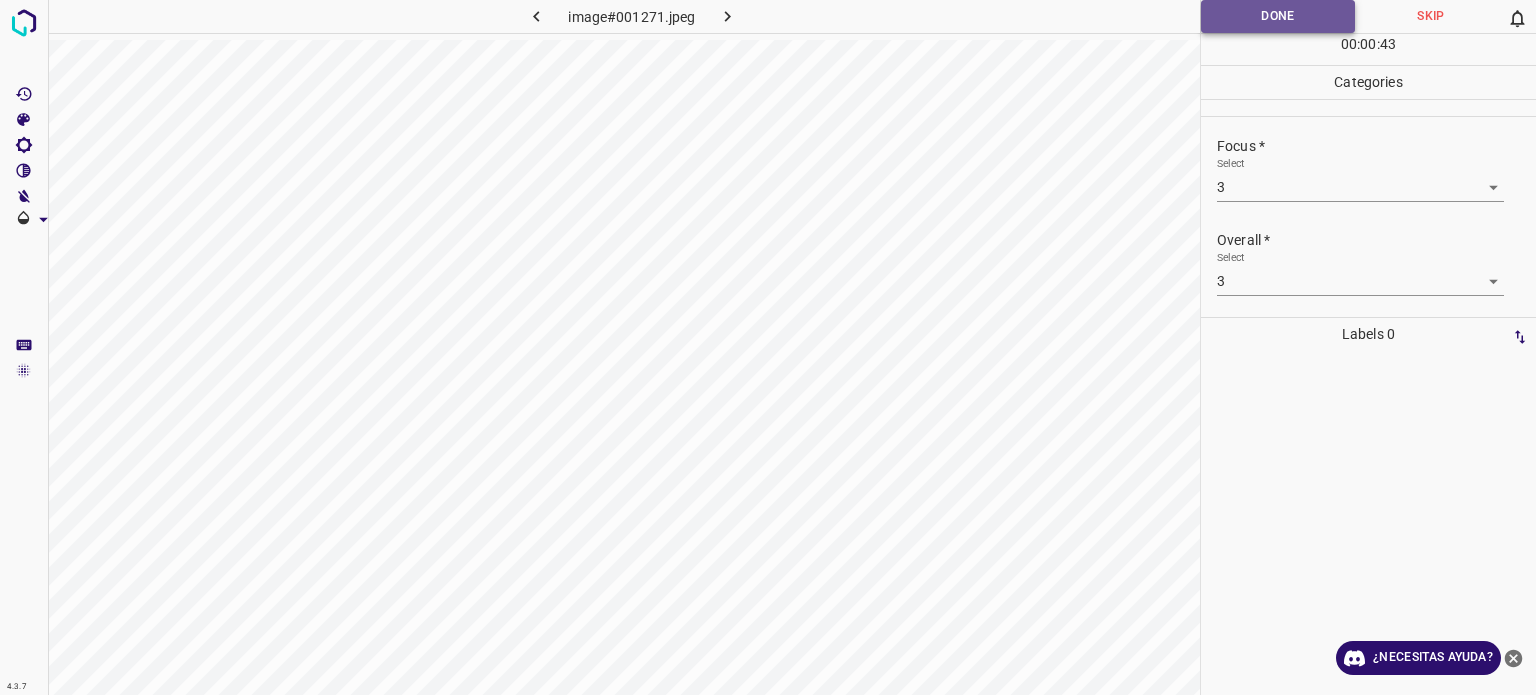 click on "Done" at bounding box center [1278, 16] 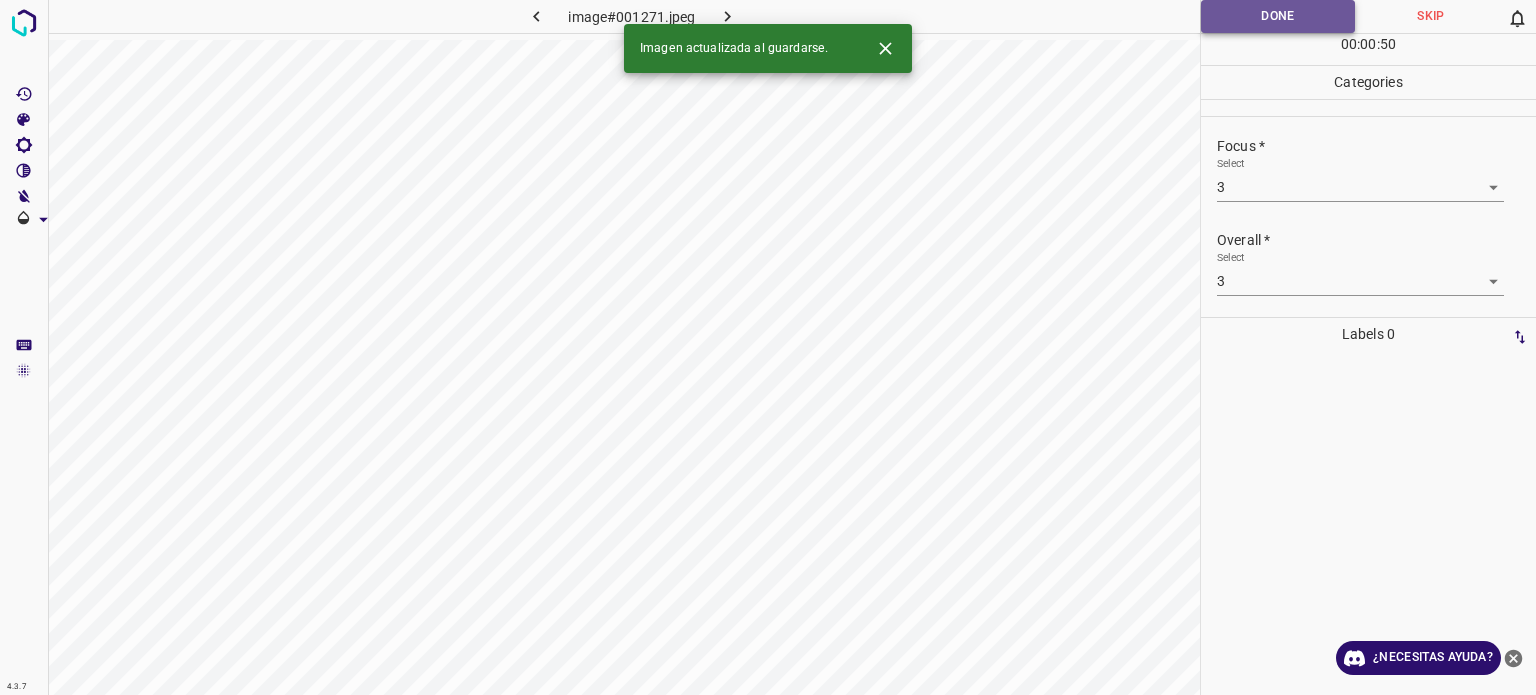 click on "Done" at bounding box center [1278, 16] 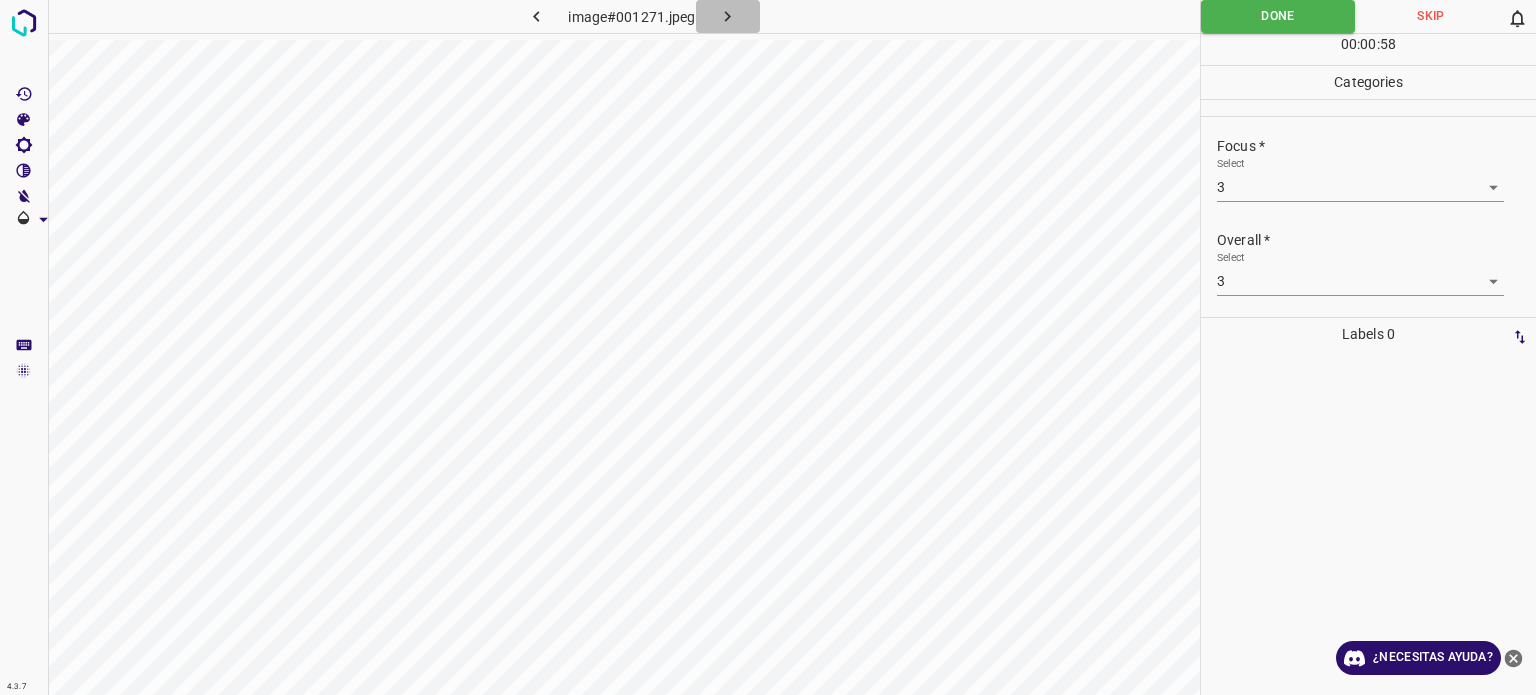 click 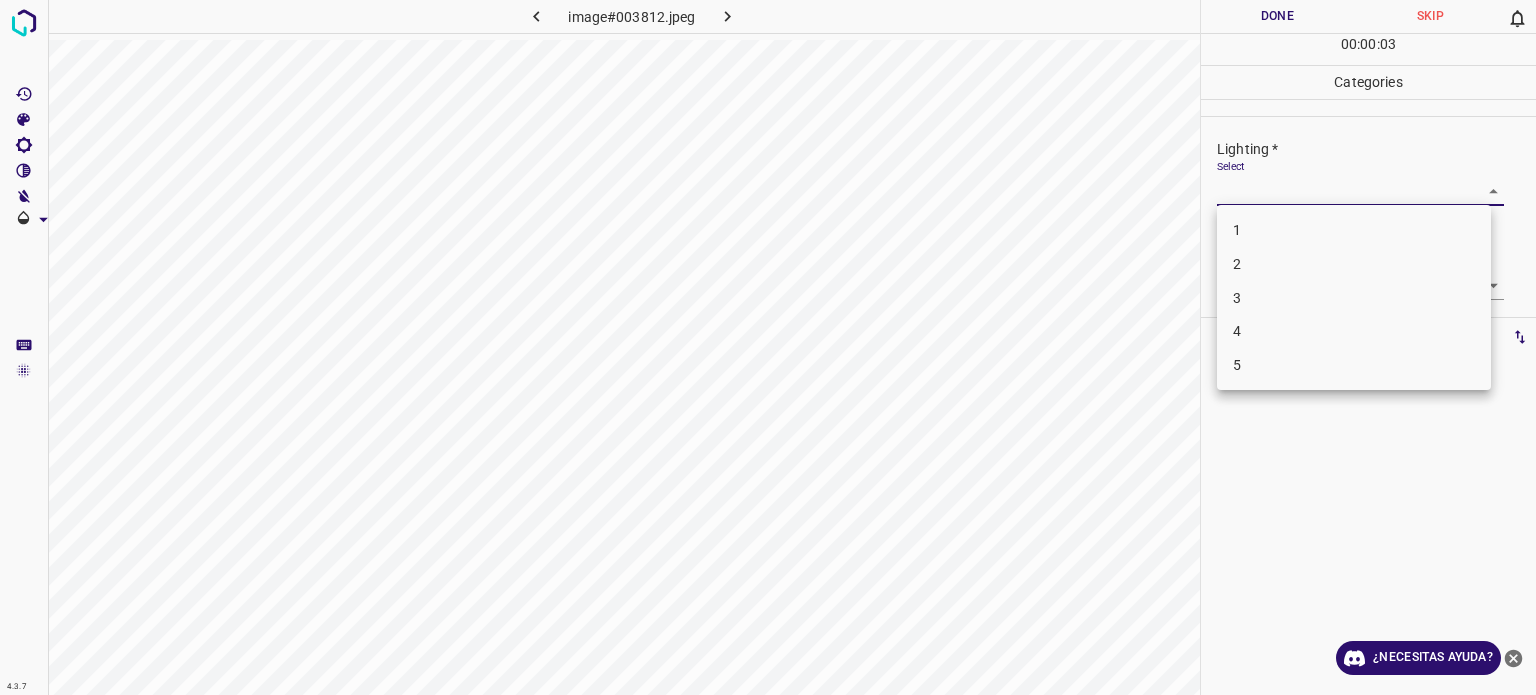 drag, startPoint x: 1268, startPoint y: 189, endPoint x: 1240, endPoint y: 300, distance: 114.47707 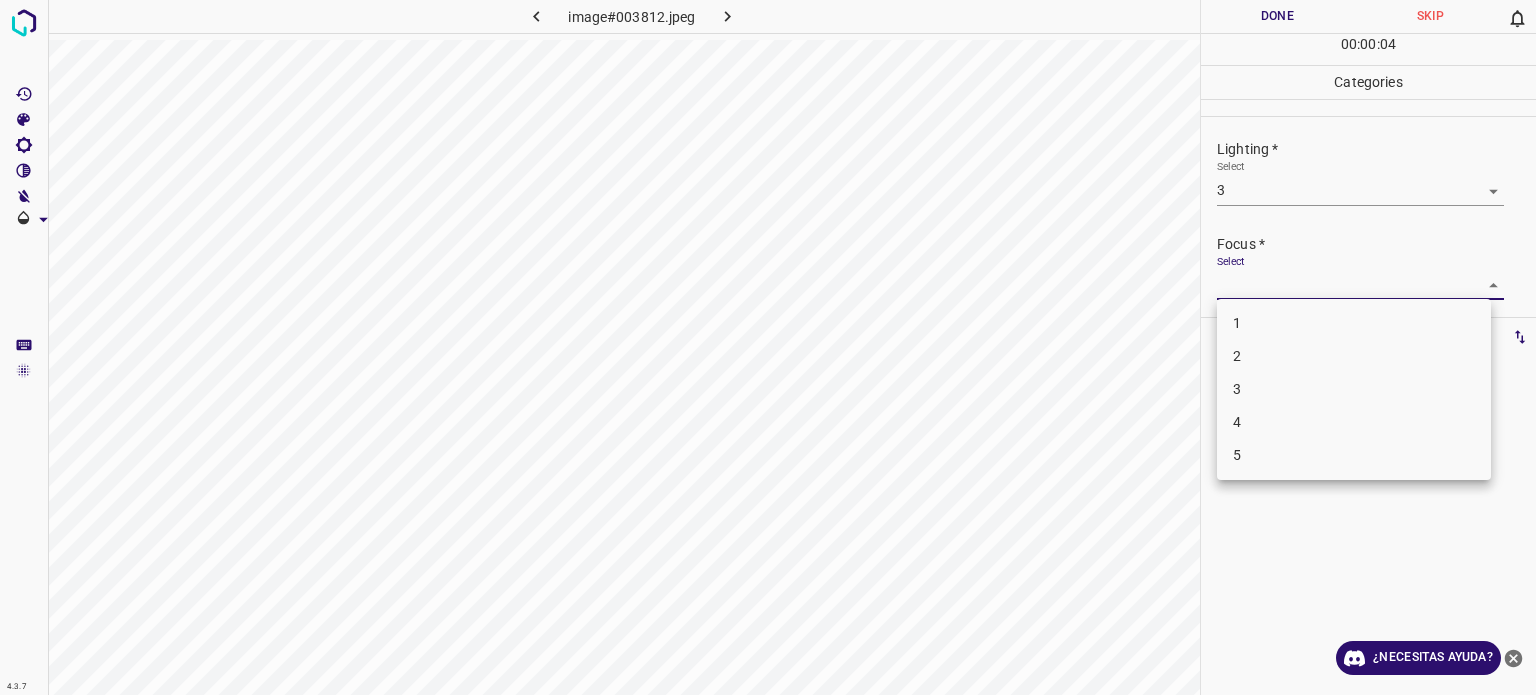 click on "4.3.7 image#003812.jpeg Done Skip 0 00   : 00   : 04   Categories Lighting *  Select 3 3 Focus *  Select ​ Overall *  Select ​ Labels   0 Categories 1 Lighting 2 Focus 3 Overall Tools Space Change between modes (Draw & Edit) I Auto labeling R Restore zoom M Zoom in N Zoom out Delete Delete selecte label Filters Z Restore filters X Saturation filter C Brightness filter V Contrast filter B Gray scale filter General O Download ¿Necesitas ayuda? Texto original Valora esta traducción Tu opinión servirá para ayudar a mejorar el Traductor de Google - Texto - Esconder - Borrar 1 2 3 4 5" at bounding box center [768, 347] 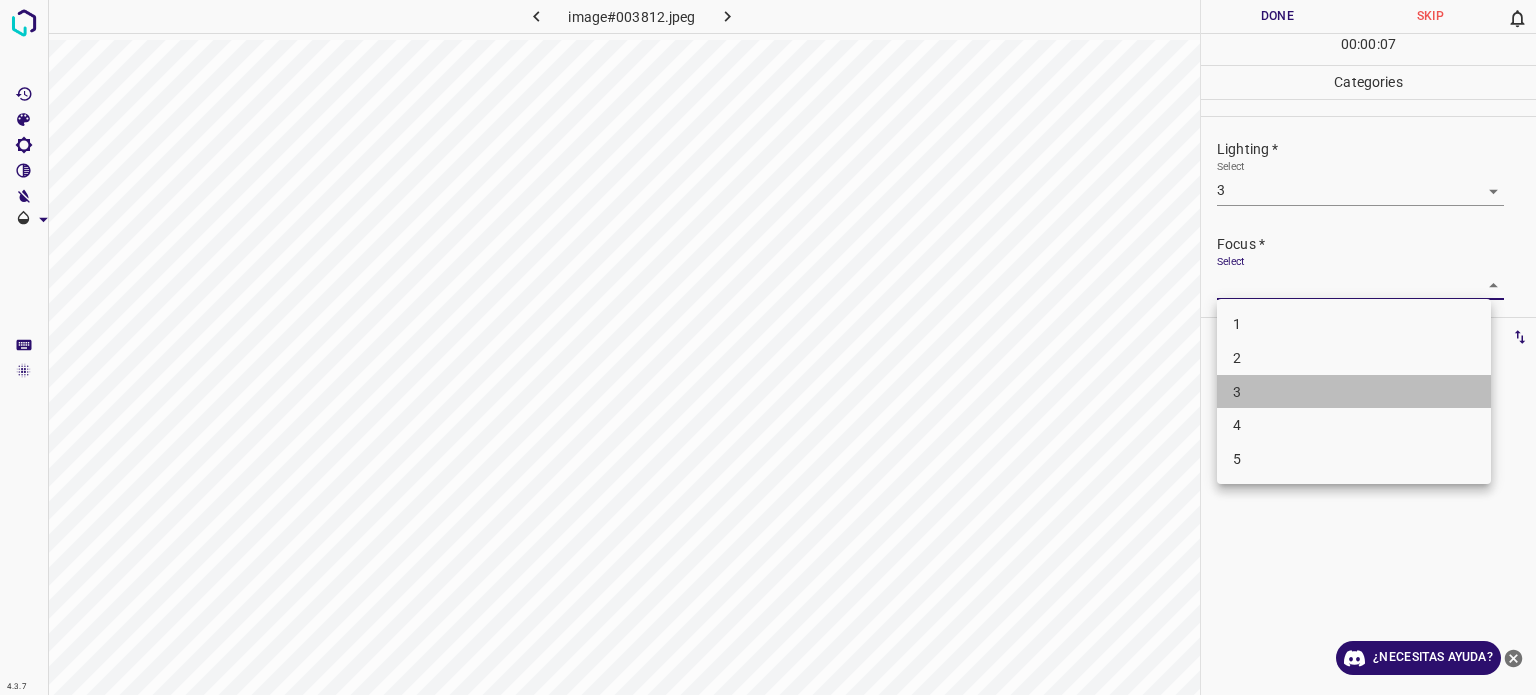 click on "3" at bounding box center [1237, 391] 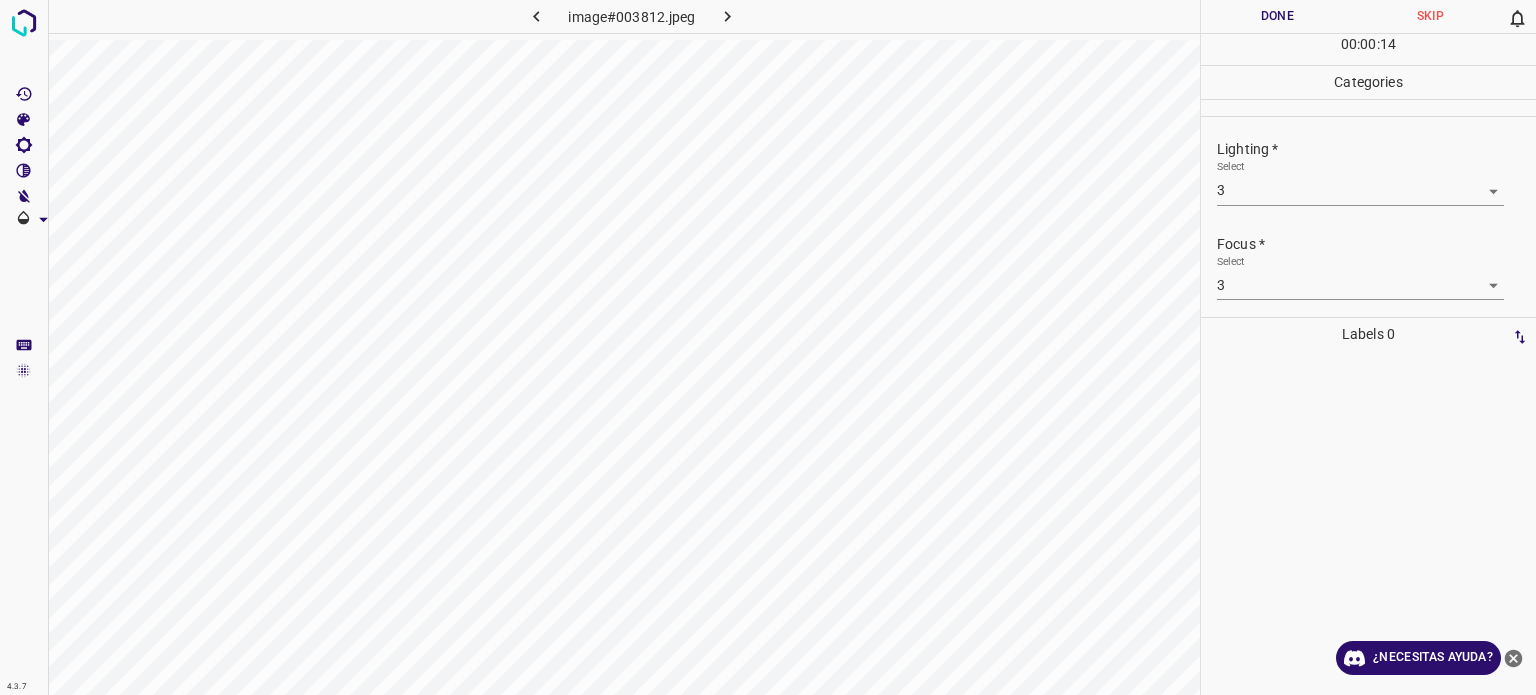 click on "Labels   0" at bounding box center (1368, 506) 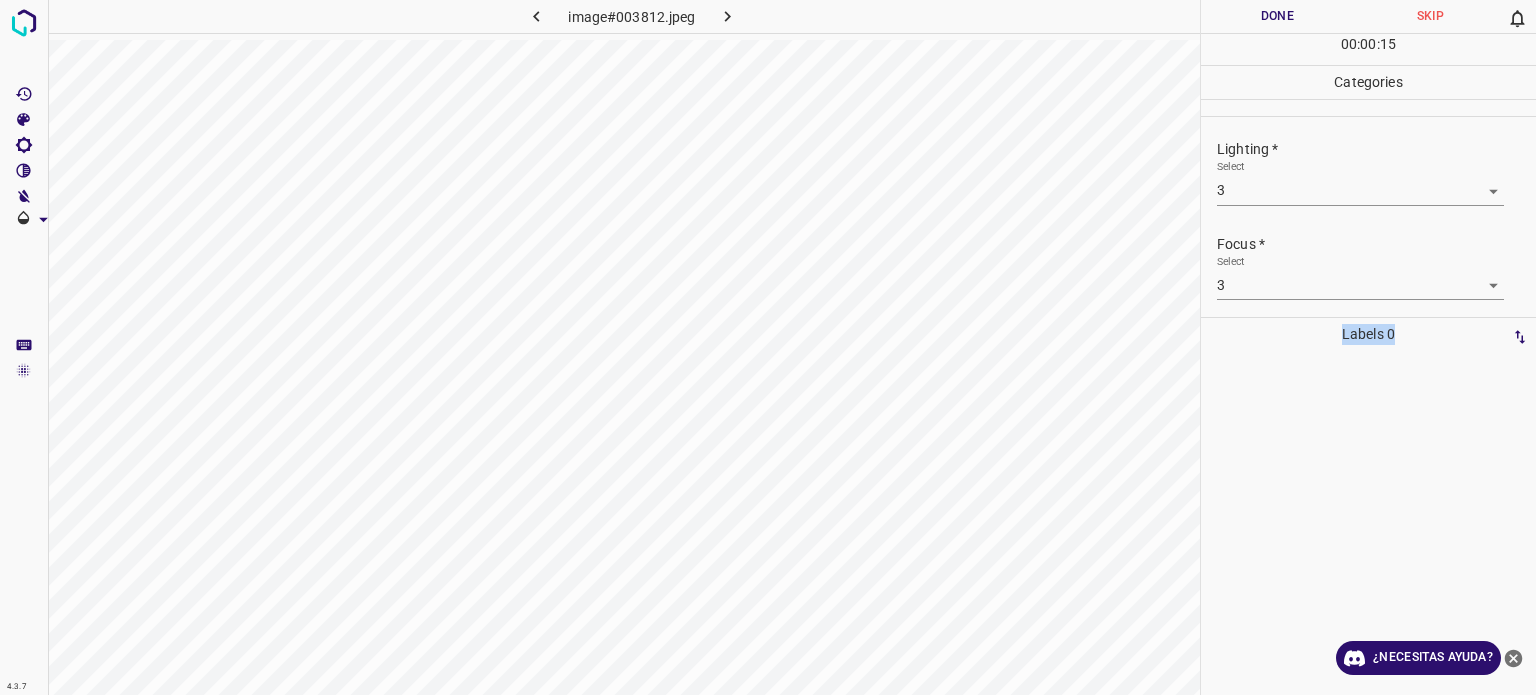 click on "Labels   0" at bounding box center [1368, 506] 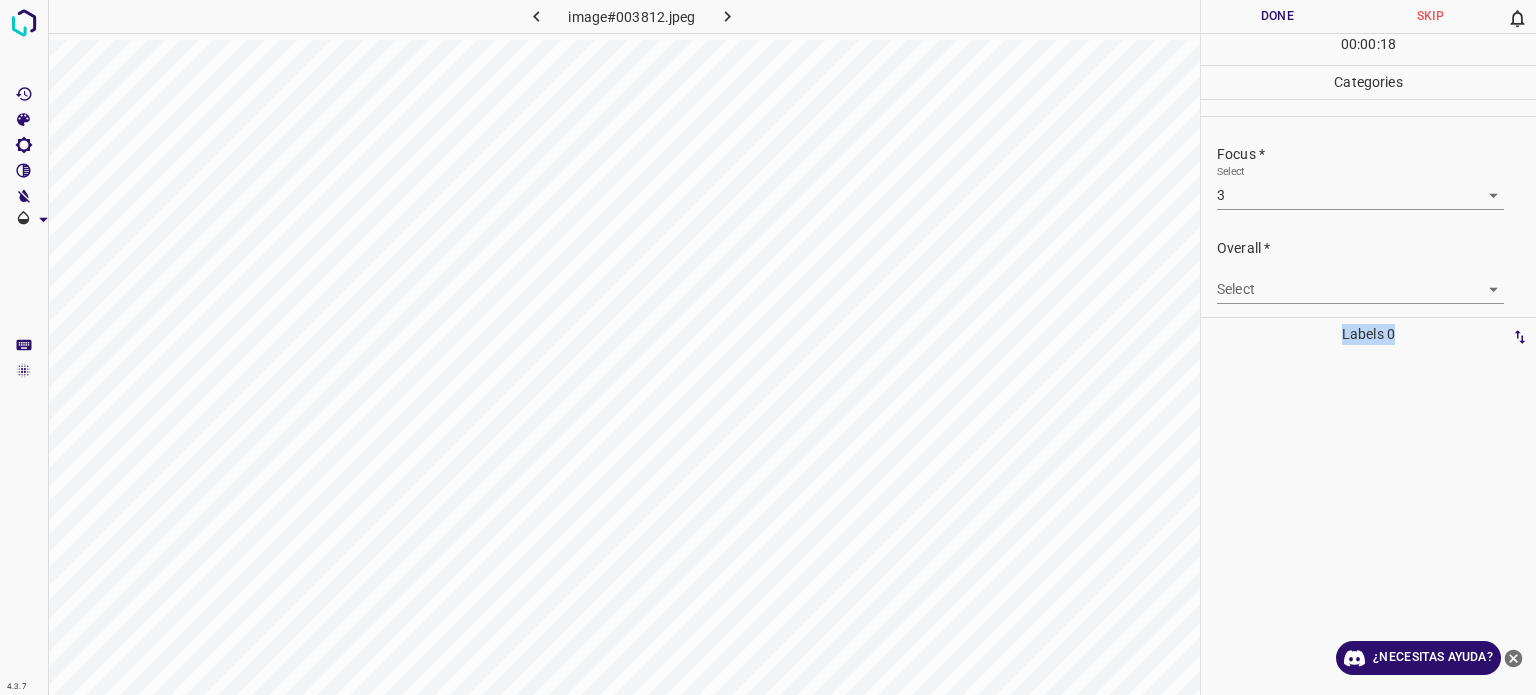 scroll, scrollTop: 98, scrollLeft: 0, axis: vertical 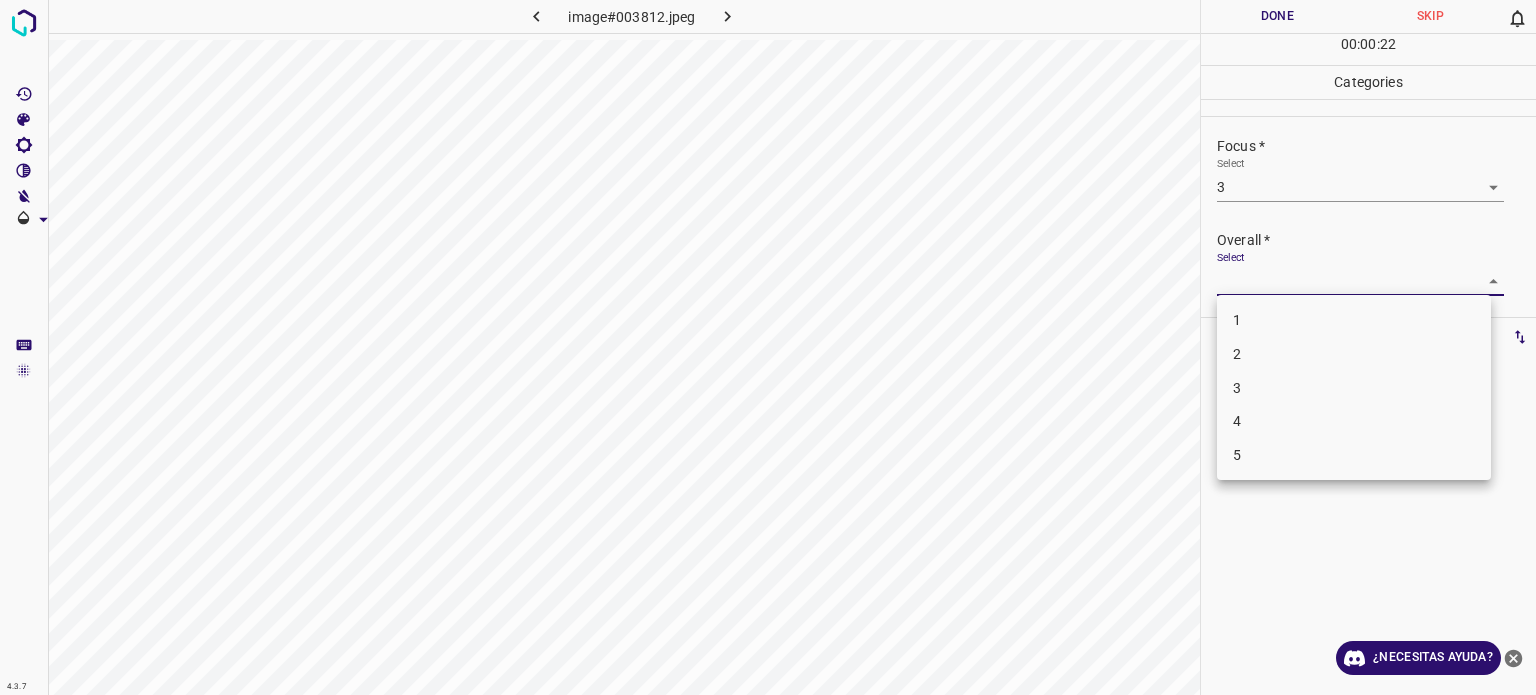 click on "4.3.7 image#003812.jpeg Done Skip 0 00   : 00   : 22   Categories Lighting *  Select 3 3 Focus *  Select 3 3 Overall *  Select ​ Labels   0 Categories 1 Lighting 2 Focus 3 Overall Tools Space Change between modes (Draw & Edit) I Auto labeling R Restore zoom M Zoom in N Zoom out Delete Delete selecte label Filters Z Restore filters X Saturation filter C Brightness filter V Contrast filter B Gray scale filter General O Download ¿Necesitas ayuda? Texto original Valora esta traducción Tu opinión servirá para ayudar a mejorar el Traductor de Google - Texto - Esconder - Borrar 1 2 3 4 5" at bounding box center [768, 347] 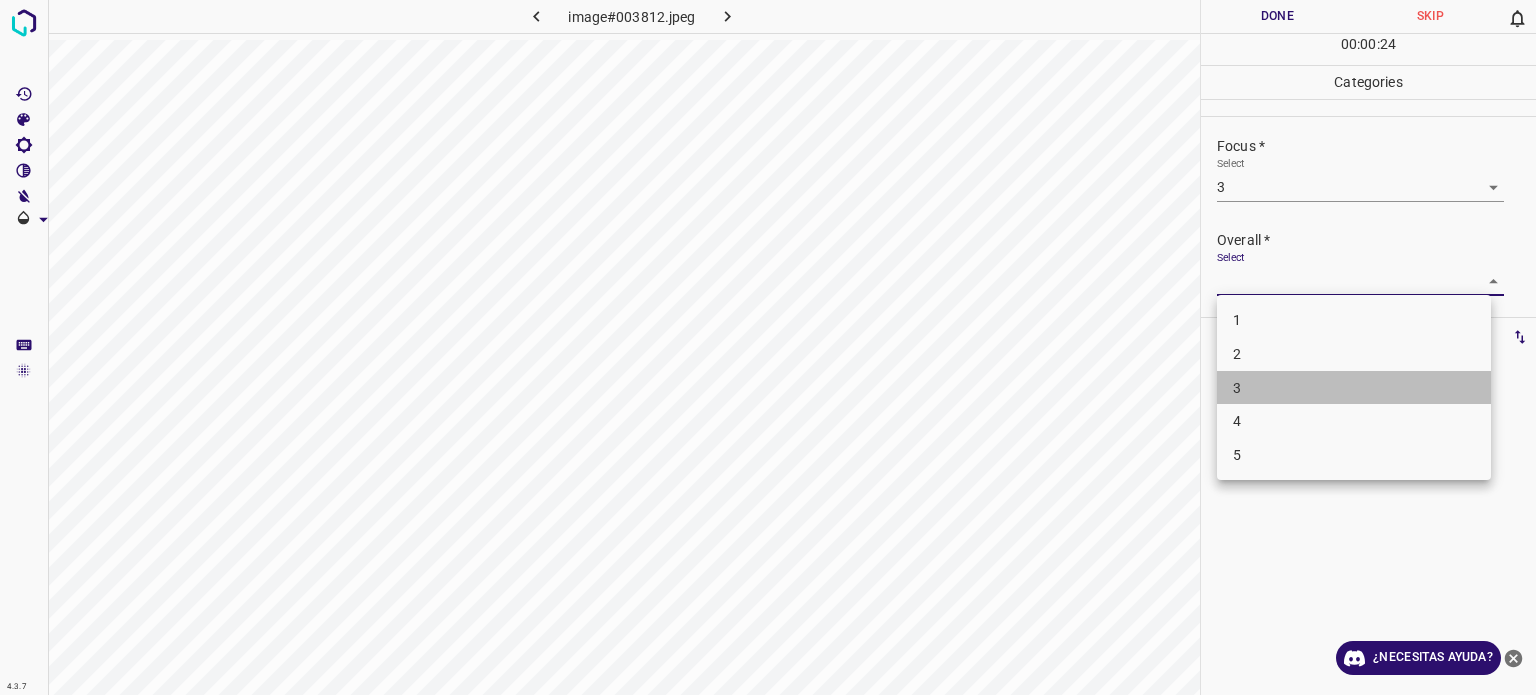 click on "3" at bounding box center [1237, 387] 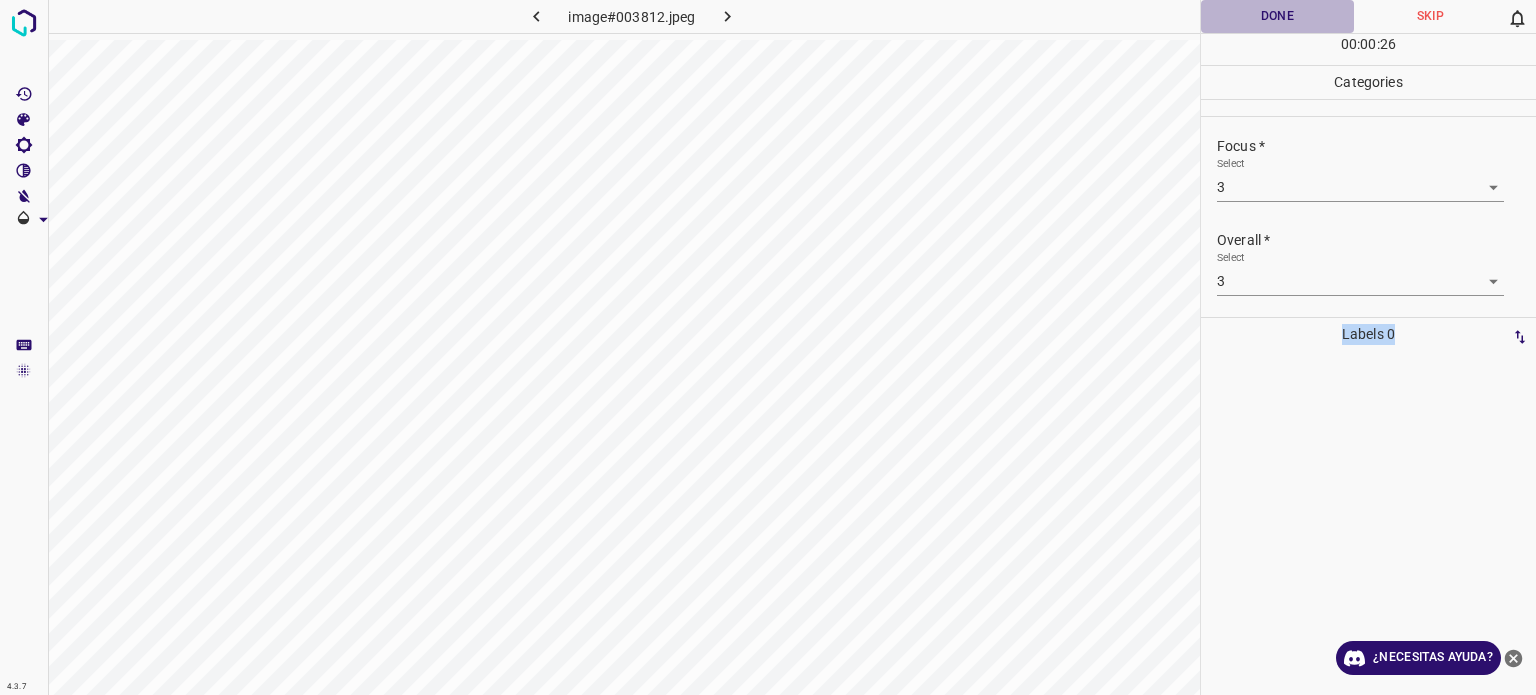 click on "Done" at bounding box center (1277, 16) 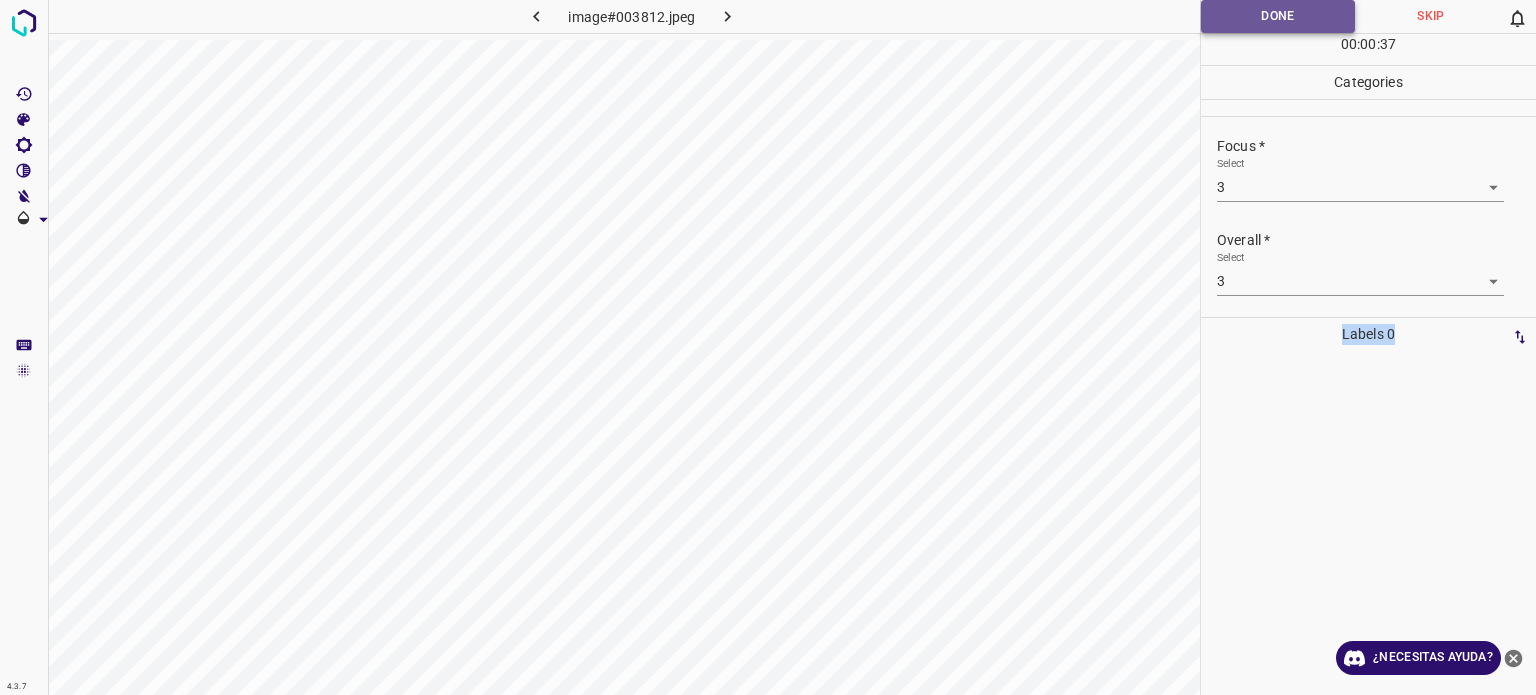 click on "Done" at bounding box center [1278, 16] 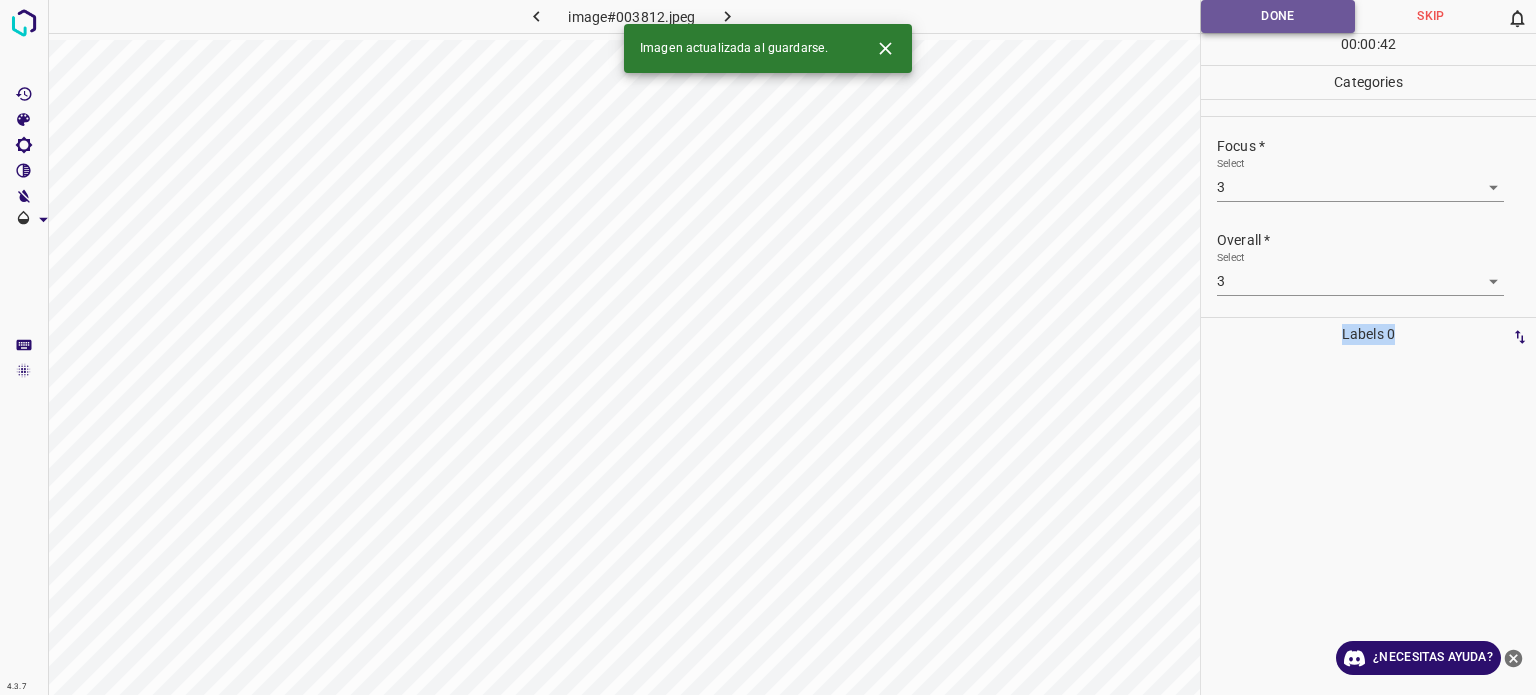 click on "Done" at bounding box center [1278, 16] 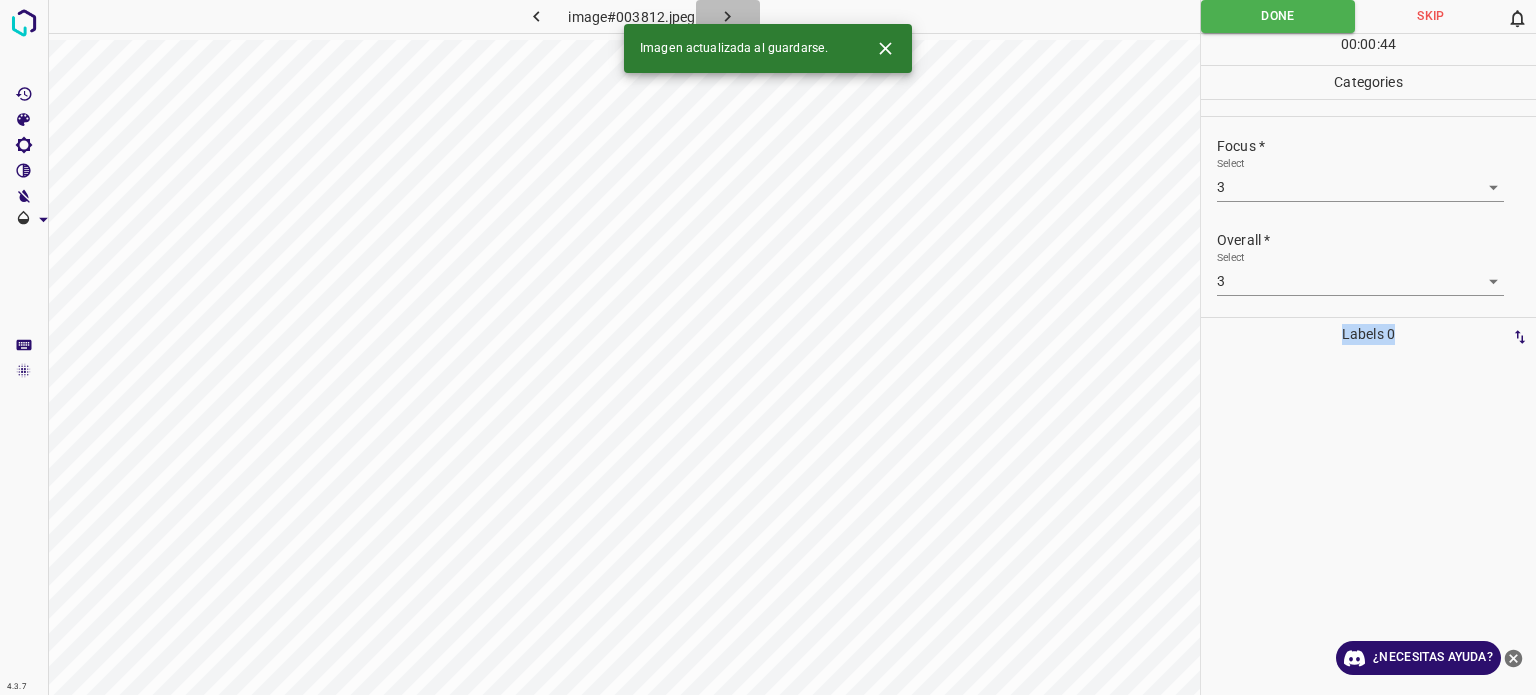 click at bounding box center (728, 16) 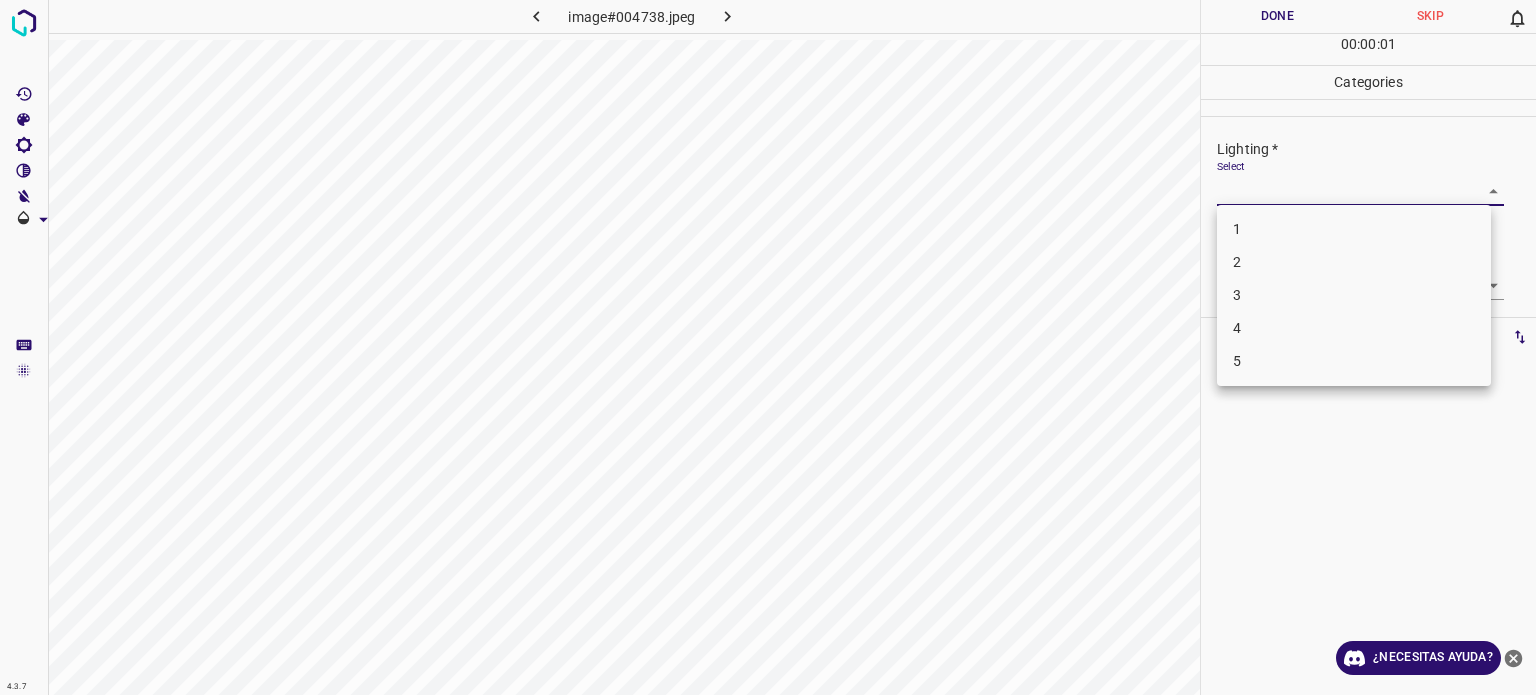 click on "4.3.7 image#004738.jpeg Done Skip 0 00   : 00   : 01   Categories Lighting *  Select ​ Focus *  Select ​ Overall *  Select ​ Labels   0 Categories 1 Lighting 2 Focus 3 Overall Tools Space Change between modes (Draw & Edit) I Auto labeling R Restore zoom M Zoom in N Zoom out Delete Delete selecte label Filters Z Restore filters X Saturation filter C Brightness filter V Contrast filter B Gray scale filter General O Download ¿Necesitas ayuda? Texto original Valora esta traducción Tu opinión servirá para ayudar a mejorar el Traductor de Google - Texto - Esconder - Borrar 1 2 3 4 5" at bounding box center (768, 347) 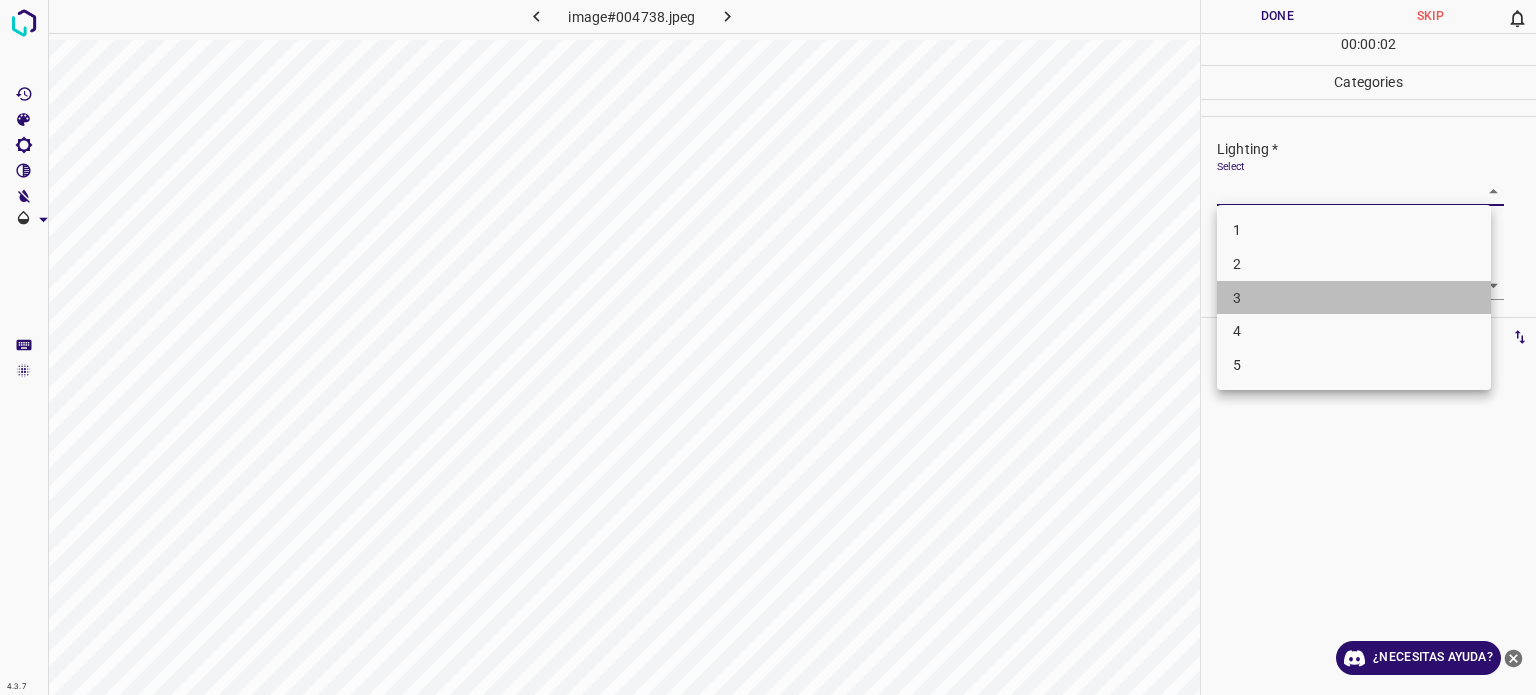 click on "3" at bounding box center [1354, 298] 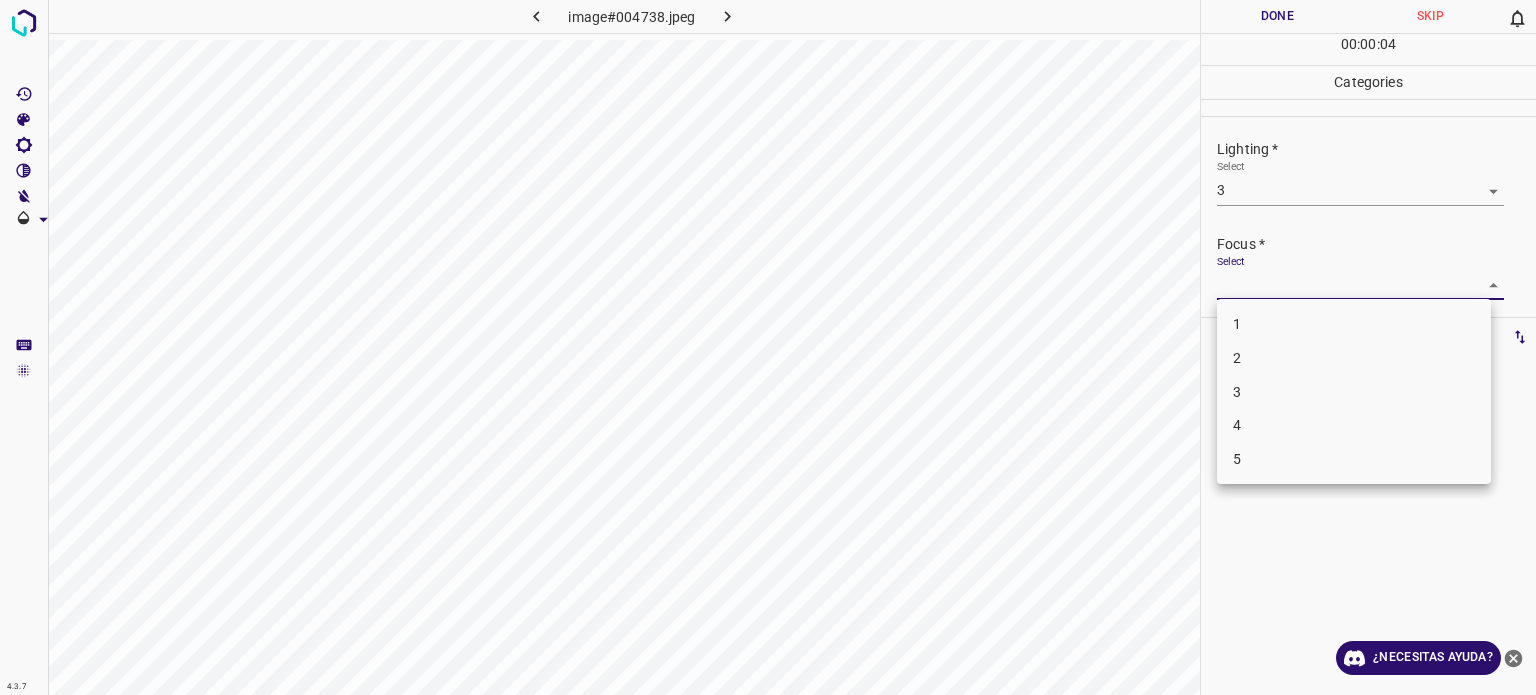 click on "4.3.7 image#004738.jpeg Done Skip 0 00   : 00   : 04   Categories Lighting *  Select 3 3 Focus *  Select ​ Overall *  Select ​ Labels   0 Categories 1 Lighting 2 Focus 3 Overall Tools Space Change between modes (Draw & Edit) I Auto labeling R Restore zoom M Zoom in N Zoom out Delete Delete selecte label Filters Z Restore filters X Saturation filter C Brightness filter V Contrast filter B Gray scale filter General O Download ¿Necesitas ayuda? Texto original Valora esta traducción Tu opinión servirá para ayudar a mejorar el Traductor de Google - Texto - Esconder - Borrar 1 2 3 4 5" at bounding box center (768, 347) 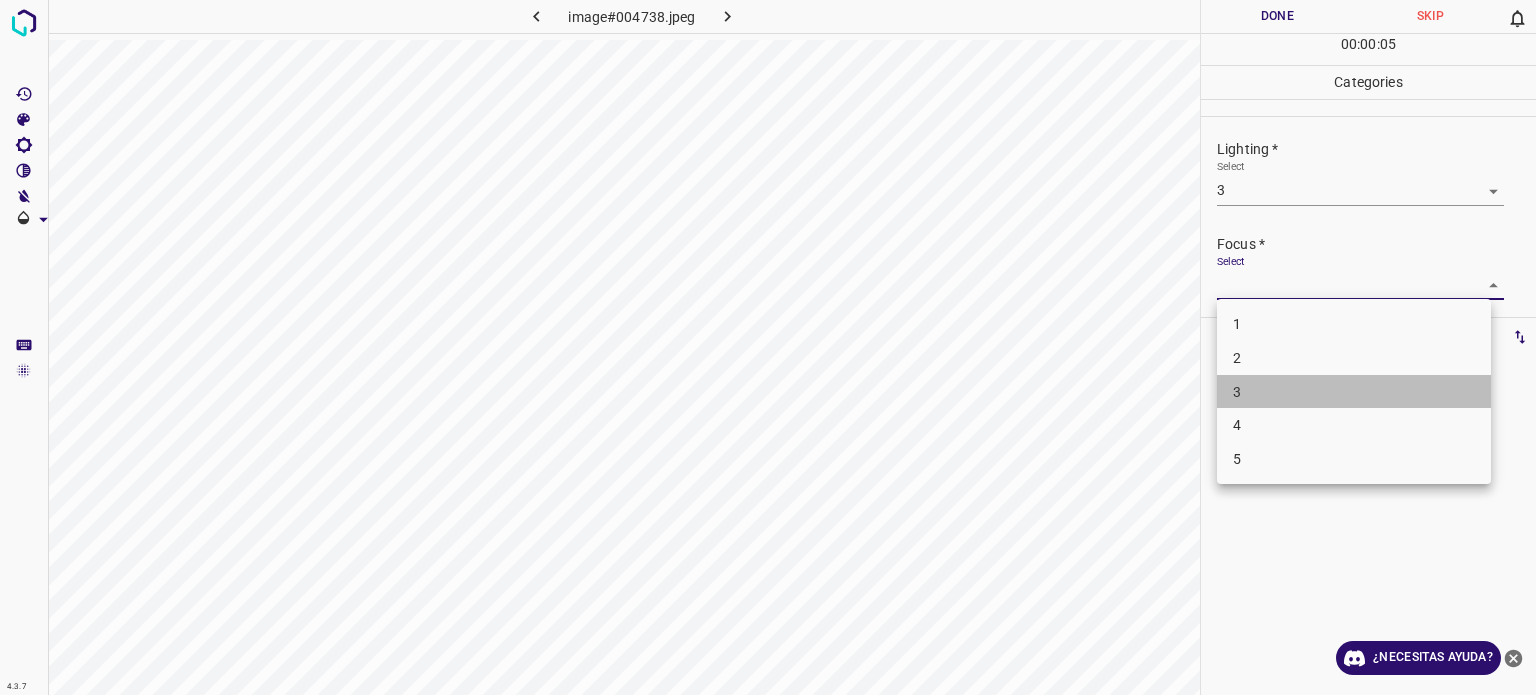 click on "3" at bounding box center (1354, 392) 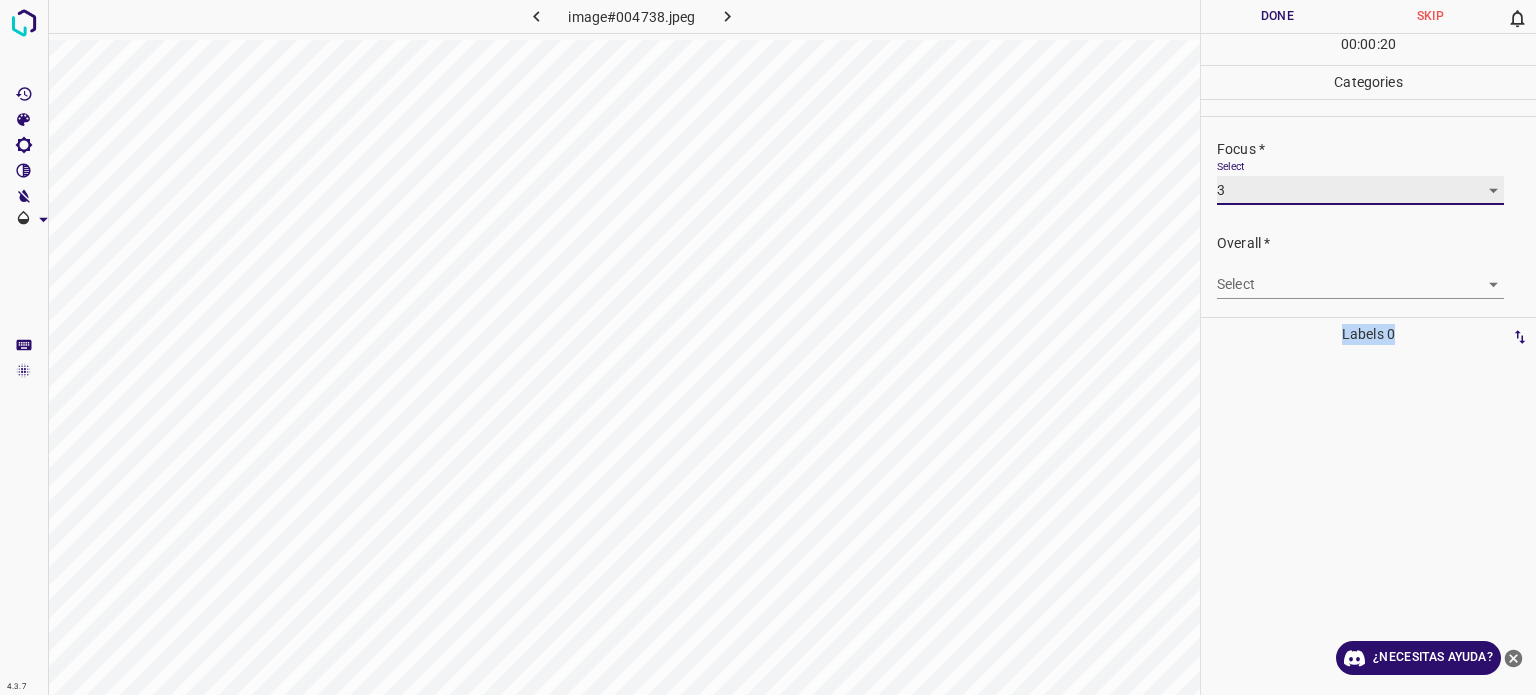 scroll, scrollTop: 98, scrollLeft: 0, axis: vertical 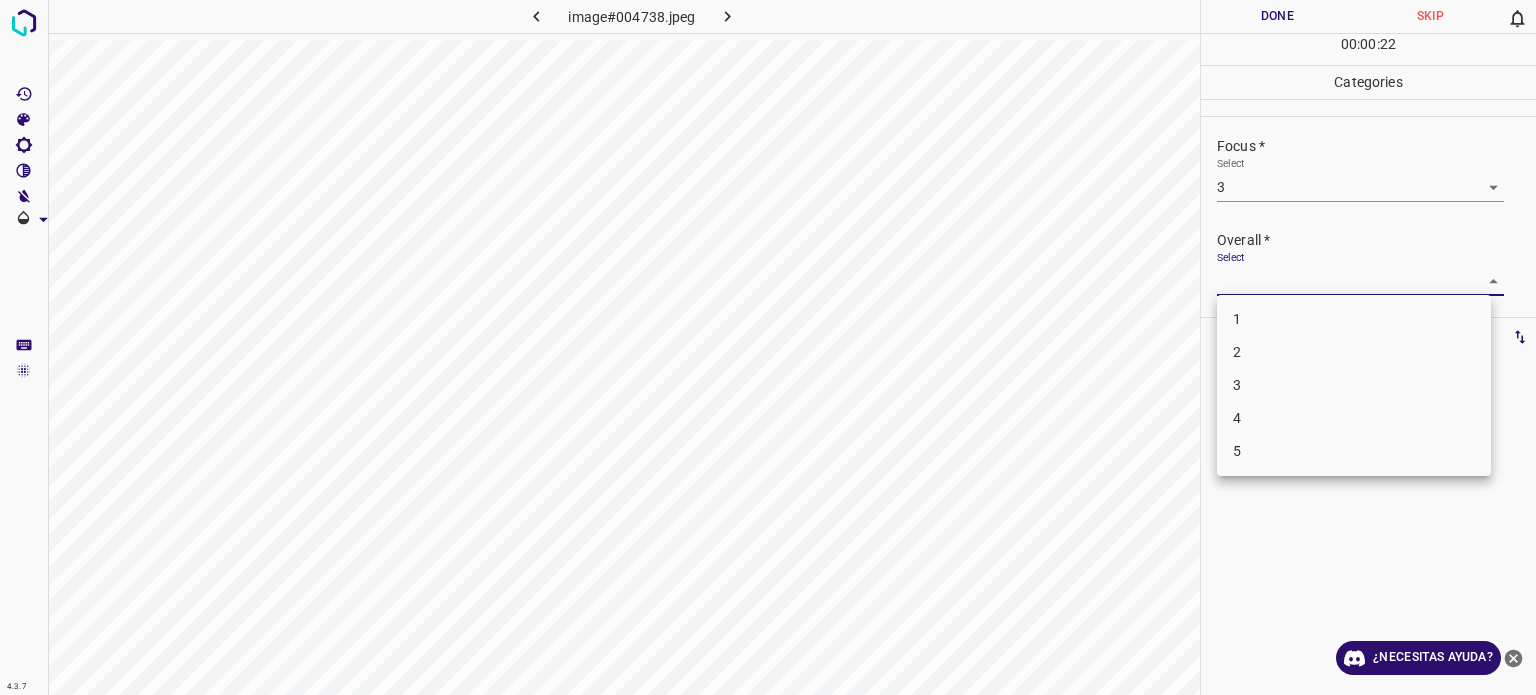 click on "4.3.7 image#004738.jpeg Done Skip 0 00   : 00   : 22   Categories Lighting *  Select 3 3 Focus *  Select 3 3 Overall *  Select ​ Labels   0 Categories 1 Lighting 2 Focus 3 Overall Tools Space Change between modes (Draw & Edit) I Auto labeling R Restore zoom M Zoom in N Zoom out Delete Delete selecte label Filters Z Restore filters X Saturation filter C Brightness filter V Contrast filter B Gray scale filter General O Download ¿Necesitas ayuda? Texto original Valora esta traducción Tu opinión servirá para ayudar a mejorar el Traductor de Google - Texto - Esconder - Borrar 1 2 3 4 5" at bounding box center [768, 347] 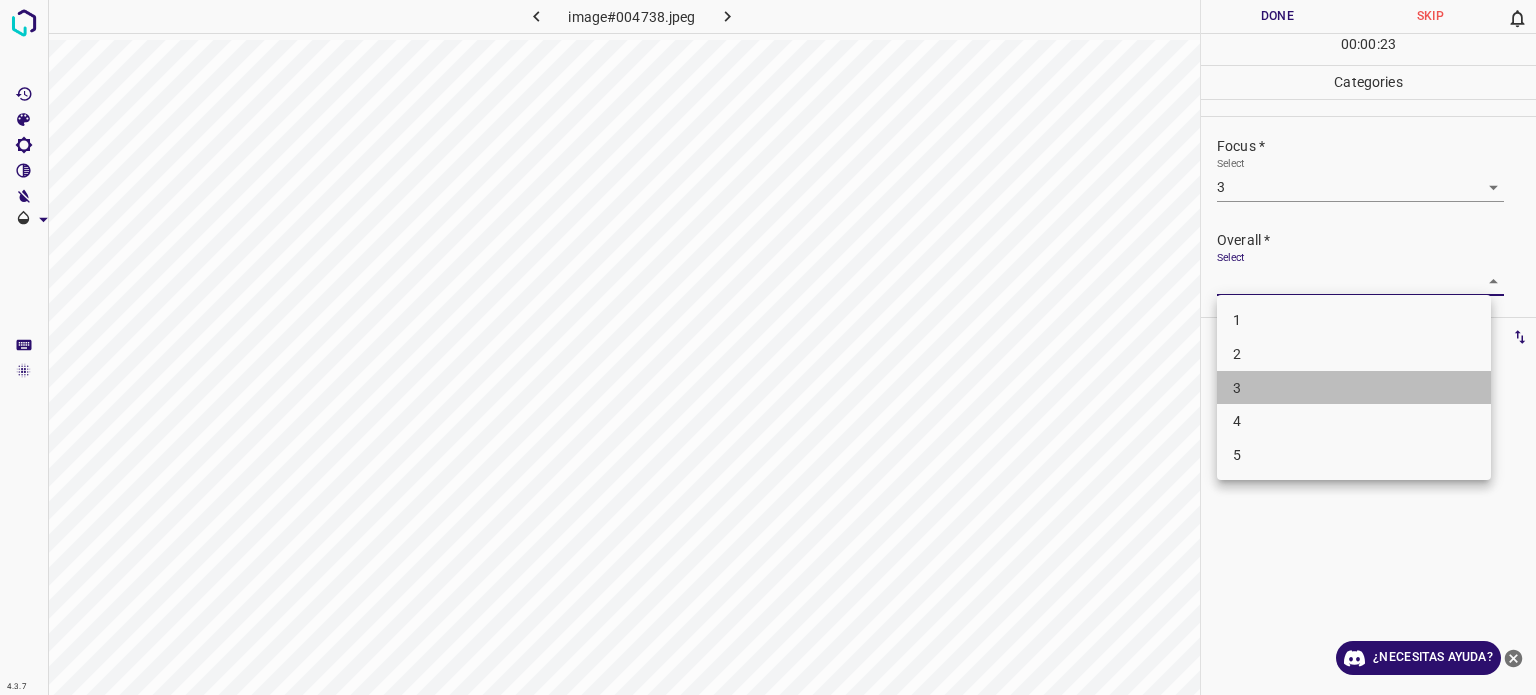 click on "3" at bounding box center [1354, 388] 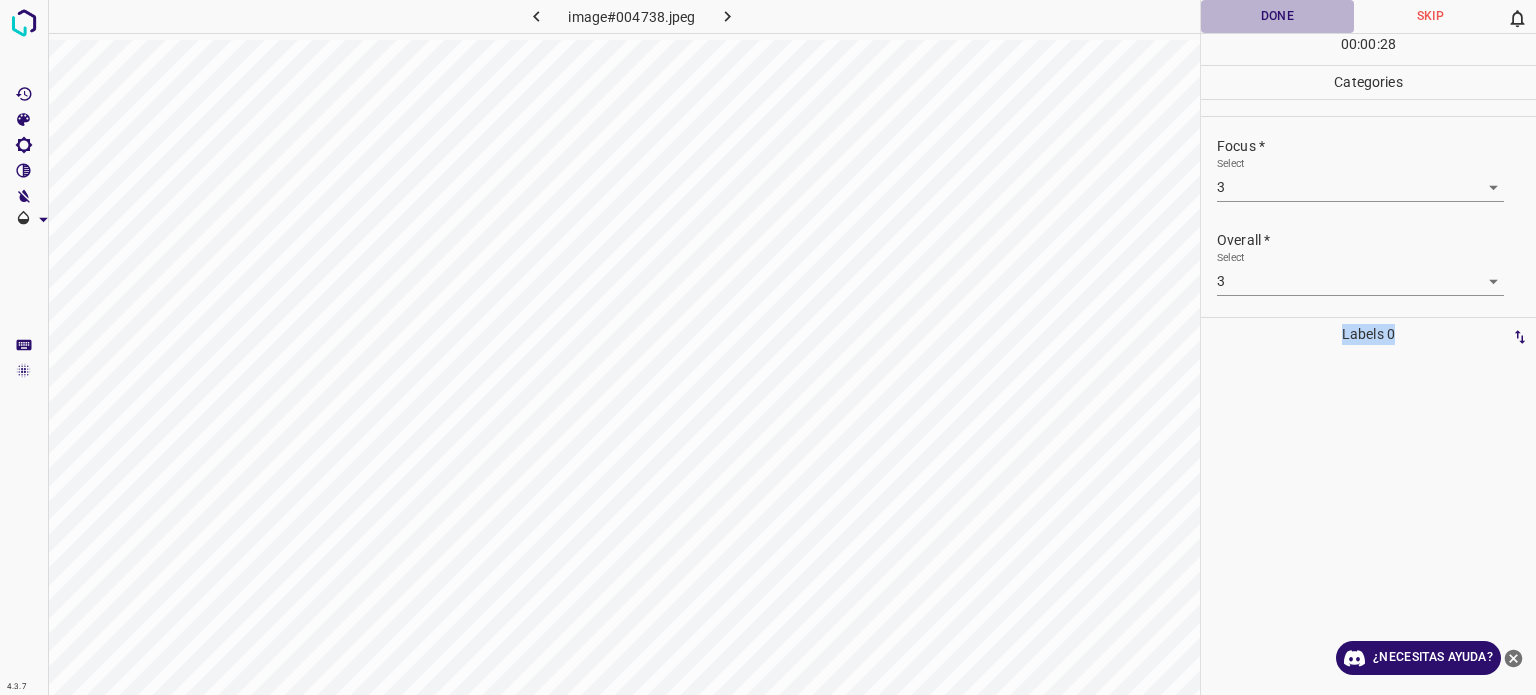 click on "Done" at bounding box center [1277, 16] 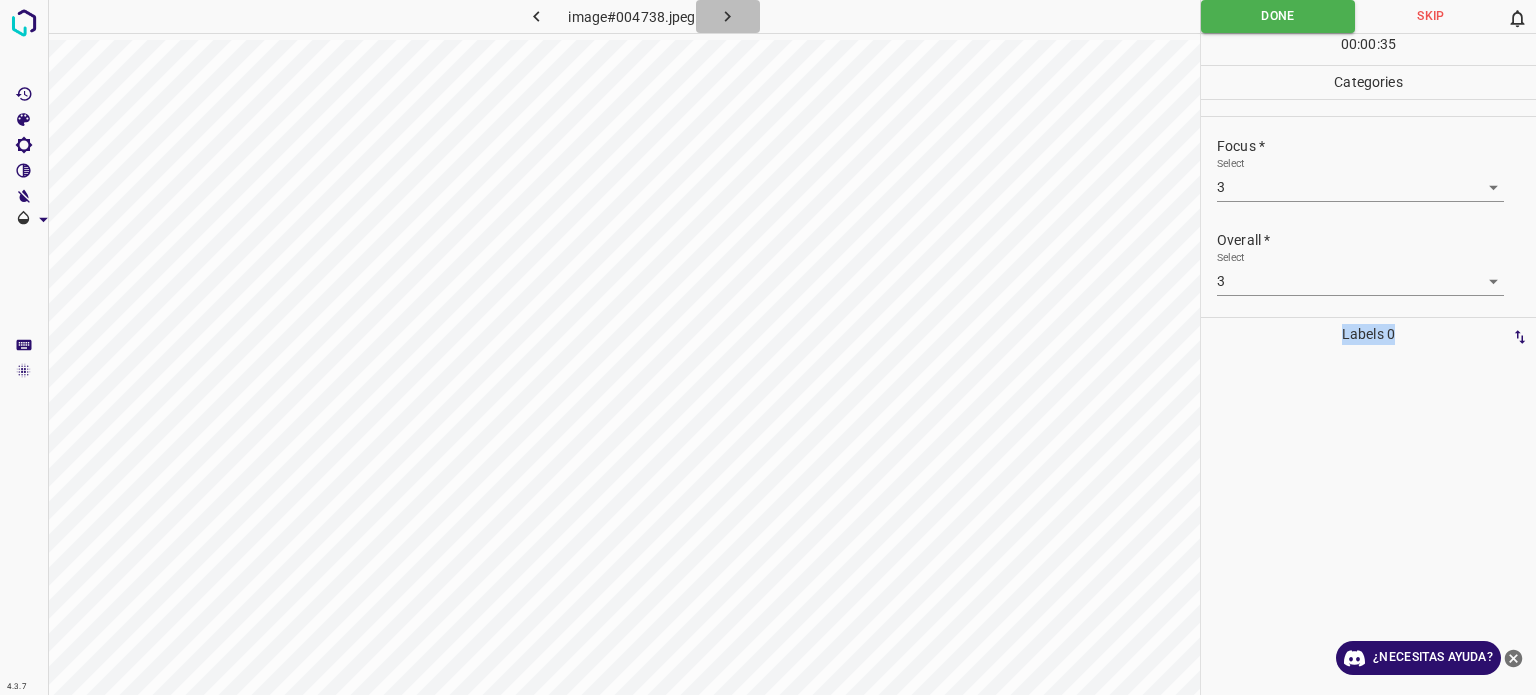 click 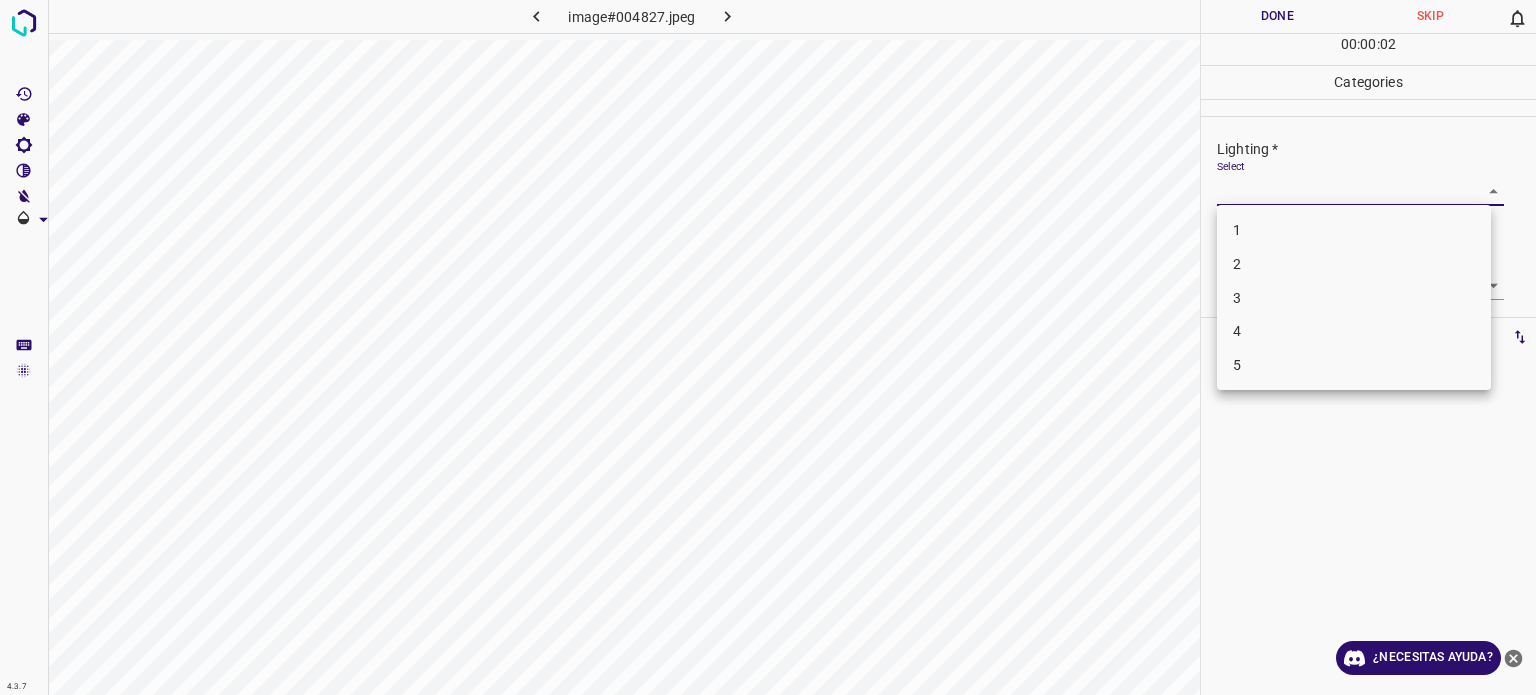 click on "4.3.7 image#004827.jpeg Done Skip 0 00   : 00   : 02   Categories Lighting *  Select ​ Focus *  Select ​ Overall *  Select ​ Labels   0 Categories 1 Lighting 2 Focus 3 Overall Tools Space Change between modes (Draw & Edit) I Auto labeling R Restore zoom M Zoom in N Zoom out Delete Delete selecte label Filters Z Restore filters X Saturation filter C Brightness filter V Contrast filter B Gray scale filter General O Download ¿Necesitas ayuda? Texto original Valora esta traducción Tu opinión servirá para ayudar a mejorar el Traductor de Google - Texto - Esconder - Borrar 1 2 3 4 5" at bounding box center [768, 347] 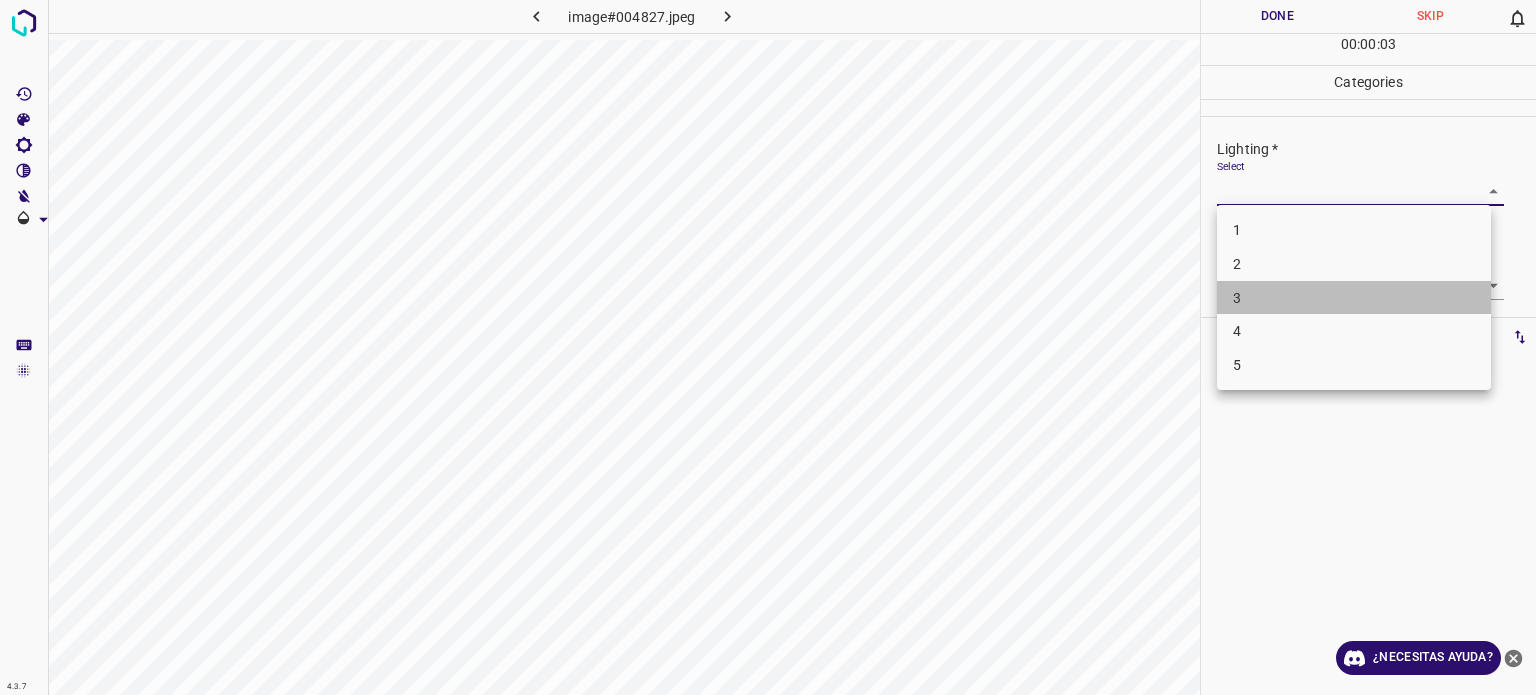 click on "3" at bounding box center (1237, 297) 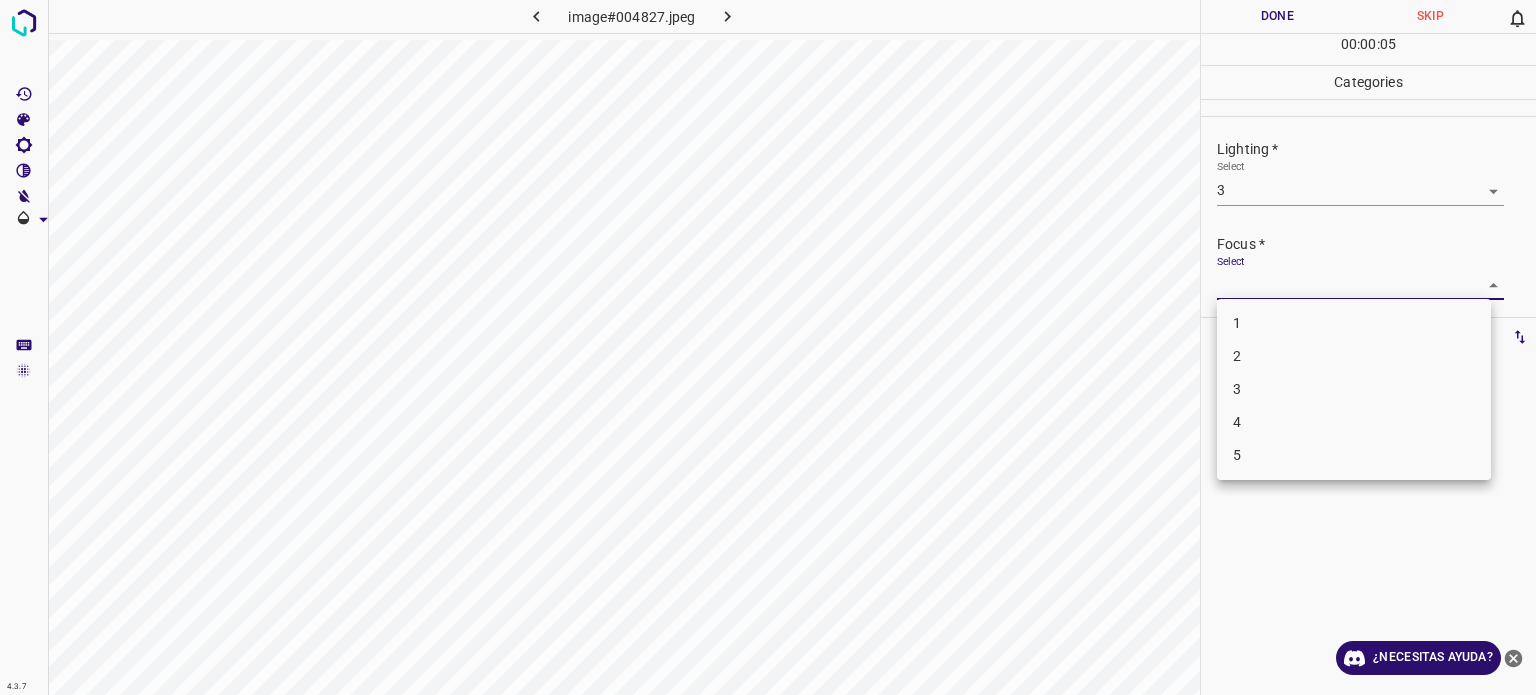 click on "4.3.7 image#004827.jpeg Done Skip 0 00   : 00   : 05   Categories Lighting *  Select 3 3 Focus *  Select ​ Overall *  Select ​ Labels   0 Categories 1 Lighting 2 Focus 3 Overall Tools Space Change between modes (Draw & Edit) I Auto labeling R Restore zoom M Zoom in N Zoom out Delete Delete selecte label Filters Z Restore filters X Saturation filter C Brightness filter V Contrast filter B Gray scale filter General O Download ¿Necesitas ayuda? Texto original Valora esta traducción Tu opinión servirá para ayudar a mejorar el Traductor de Google - Texto - Esconder - Borrar 1 2 3 4 5" at bounding box center (768, 347) 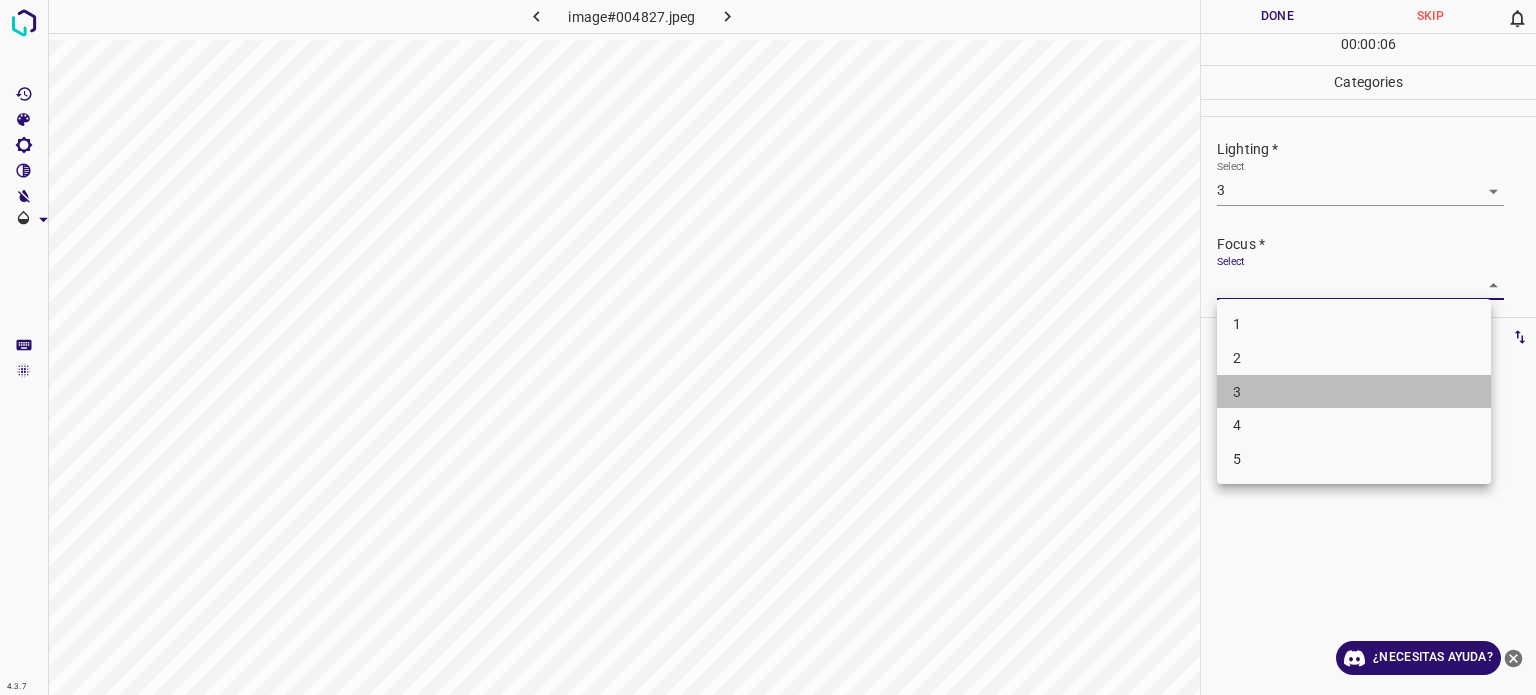 click on "3" at bounding box center (1237, 391) 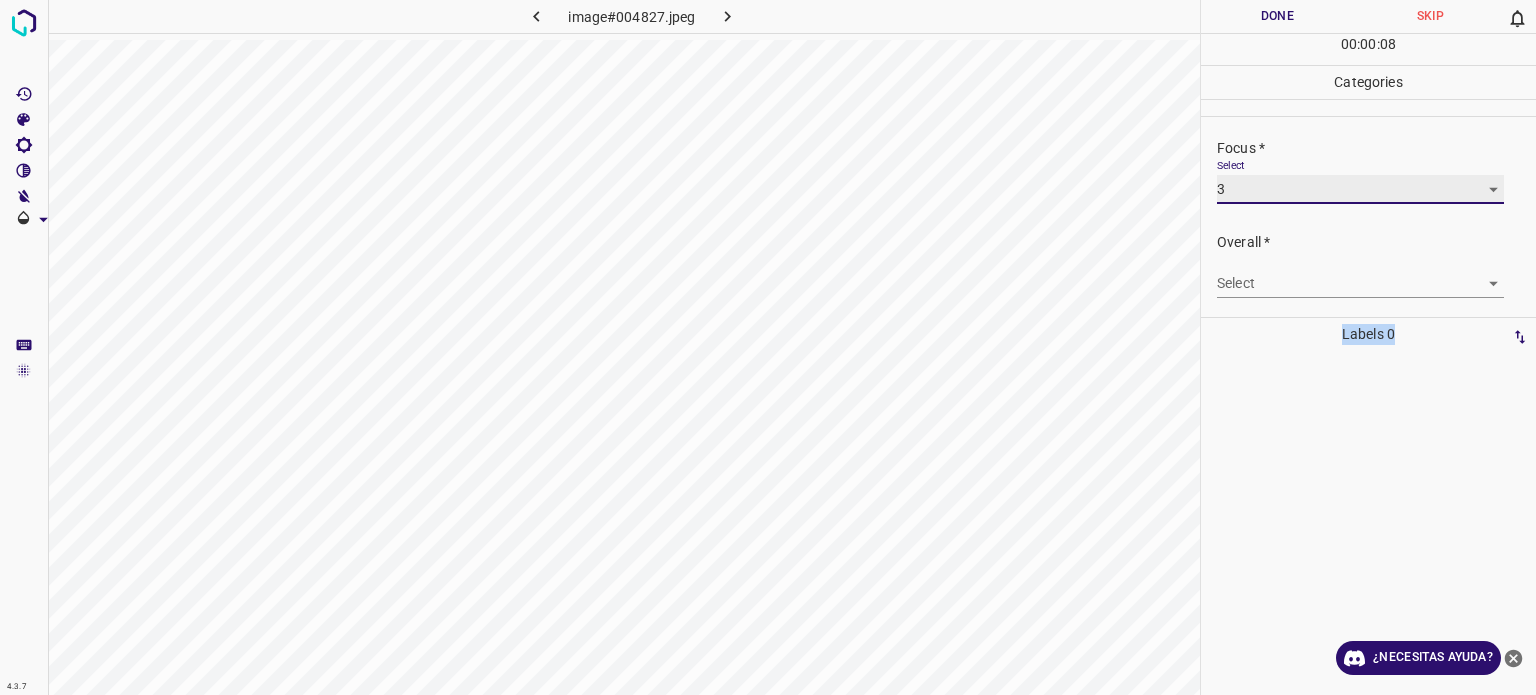 scroll, scrollTop: 98, scrollLeft: 0, axis: vertical 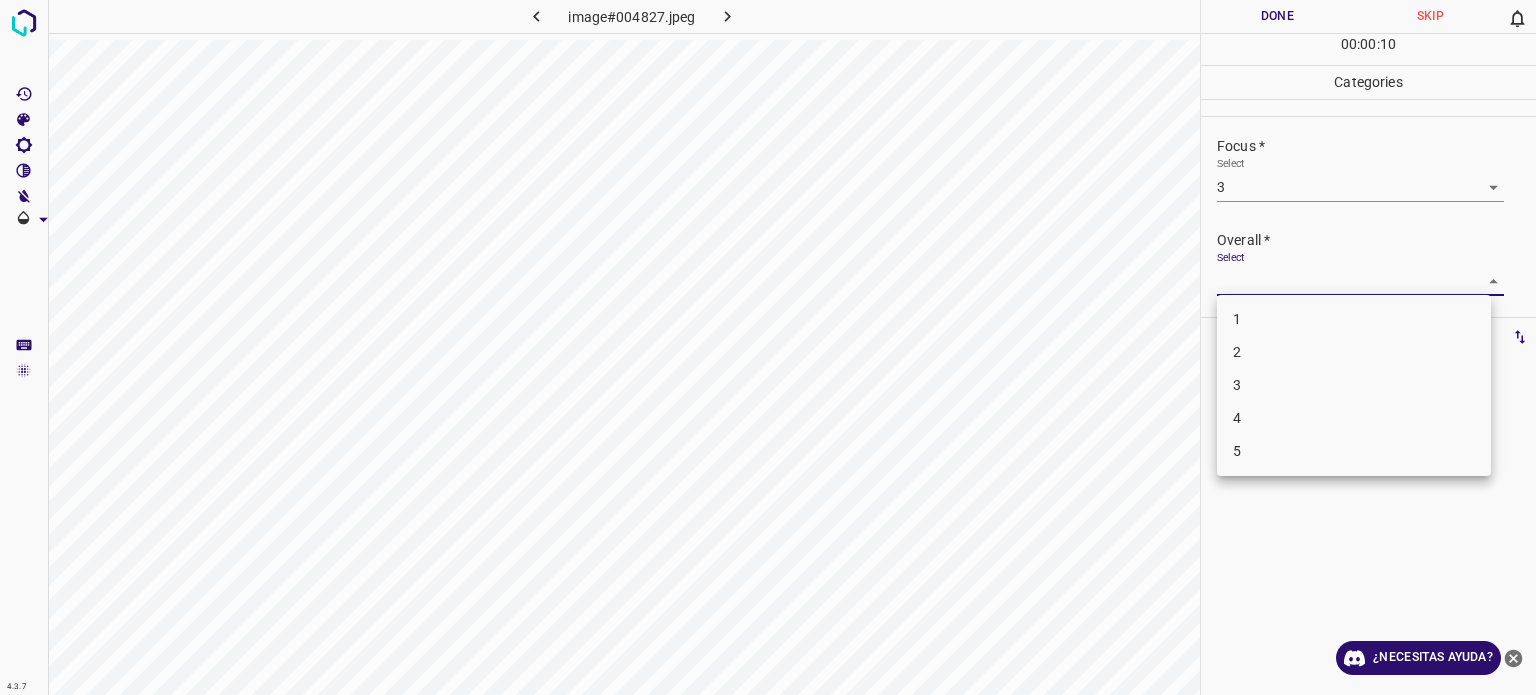click on "4.3.7 image#004827.jpeg Done Skip 0 00   : 00   : 10   Categories Lighting *  Select 3 3 Focus *  Select 3 3 Overall *  Select ​ Labels   0 Categories 1 Lighting 2 Focus 3 Overall Tools Space Change between modes (Draw & Edit) I Auto labeling R Restore zoom M Zoom in N Zoom out Delete Delete selecte label Filters Z Restore filters X Saturation filter C Brightness filter V Contrast filter B Gray scale filter General O Download ¿Necesitas ayuda? Texto original Valora esta traducción Tu opinión servirá para ayudar a mejorar el Traductor de Google - Texto - Esconder - Borrar 1 2 3 4 5" at bounding box center (768, 347) 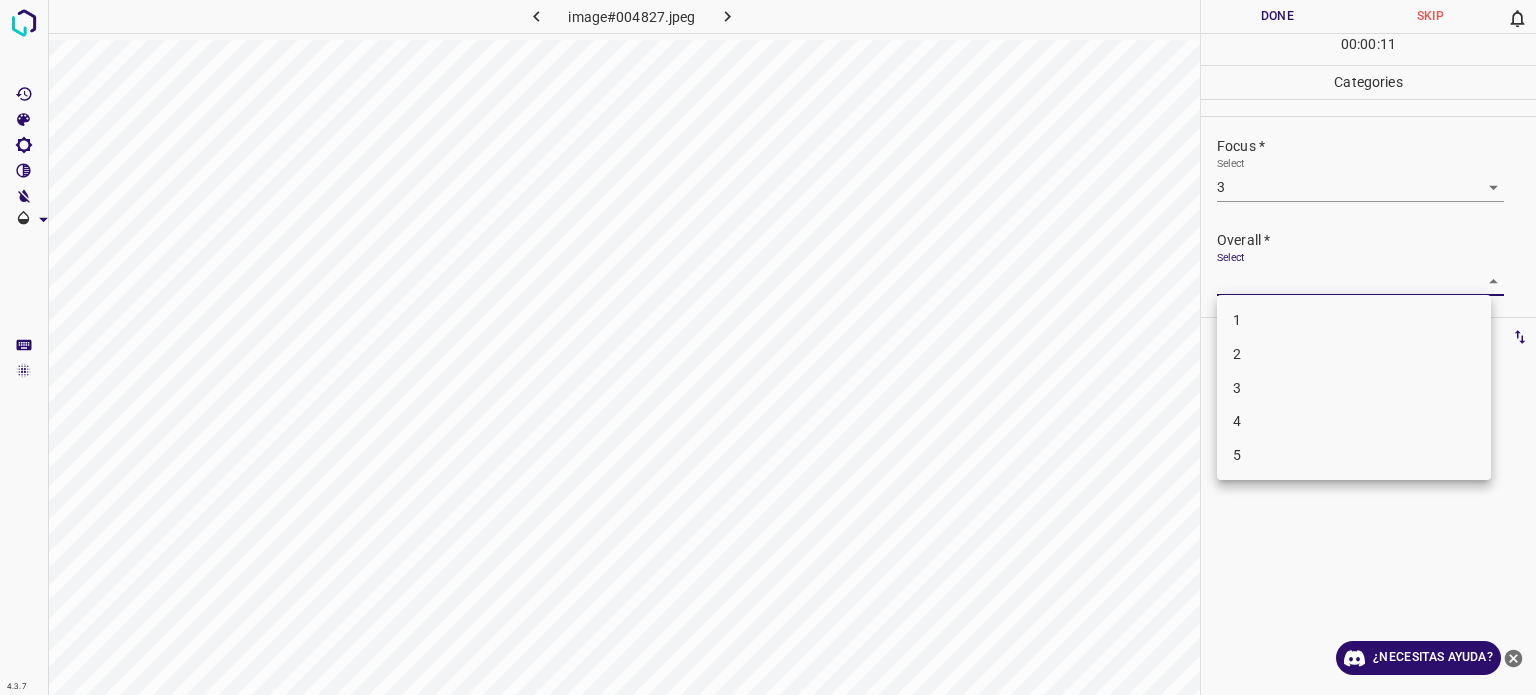 click on "3" at bounding box center (1354, 388) 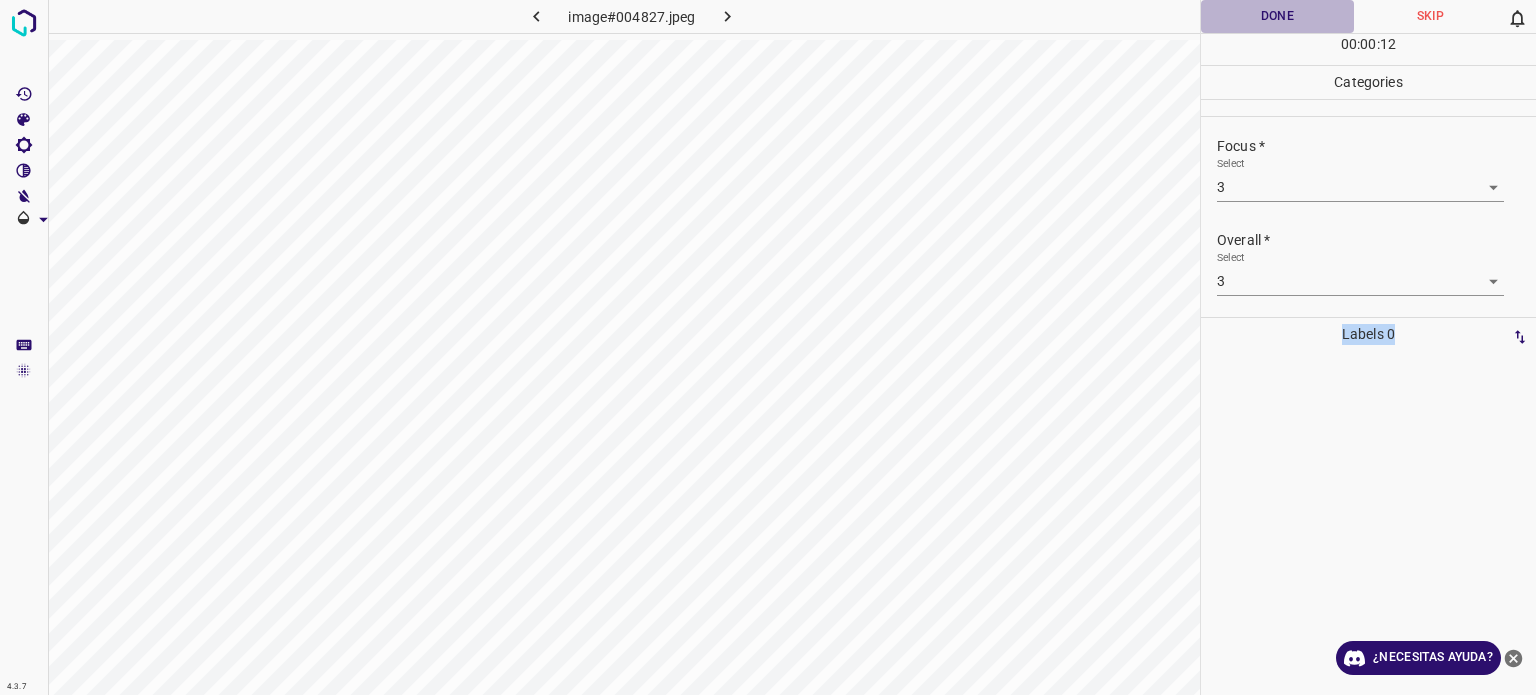 click on "Done" at bounding box center [1277, 16] 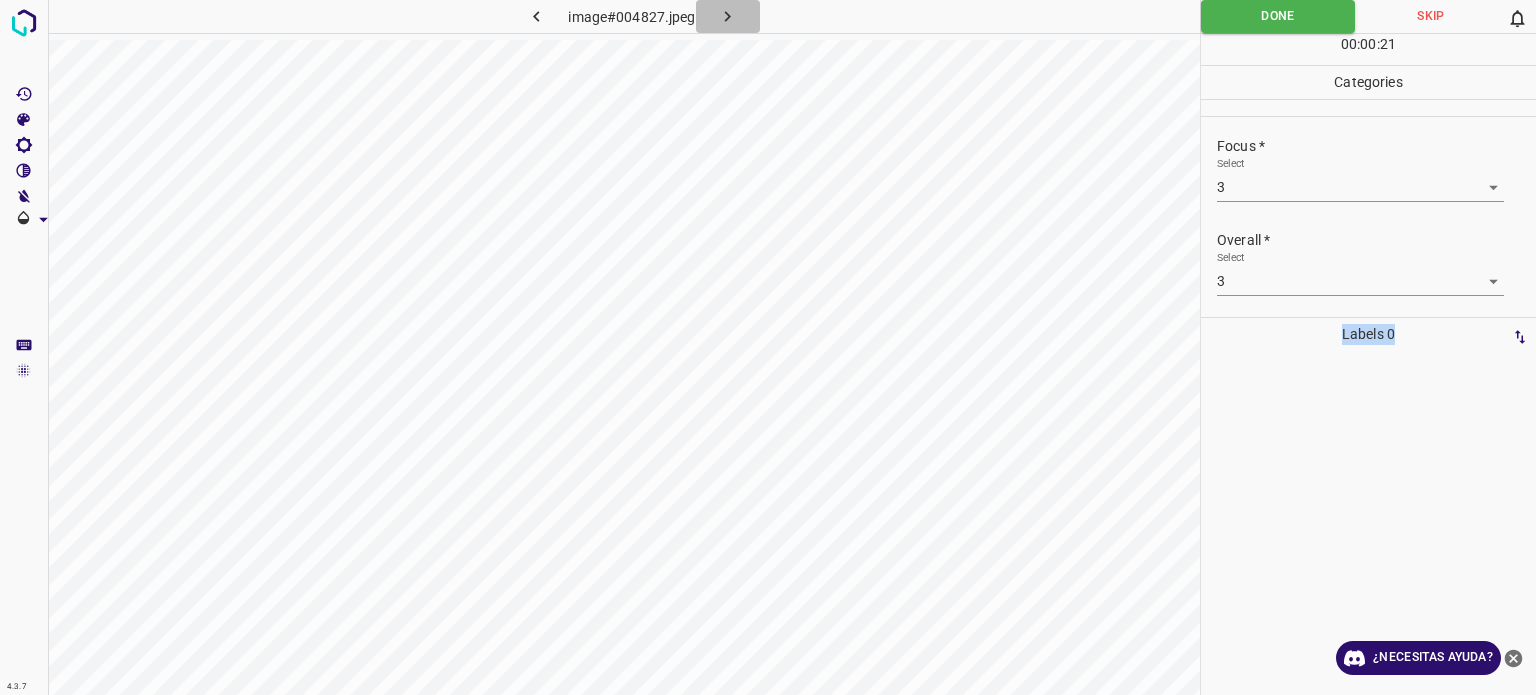 click 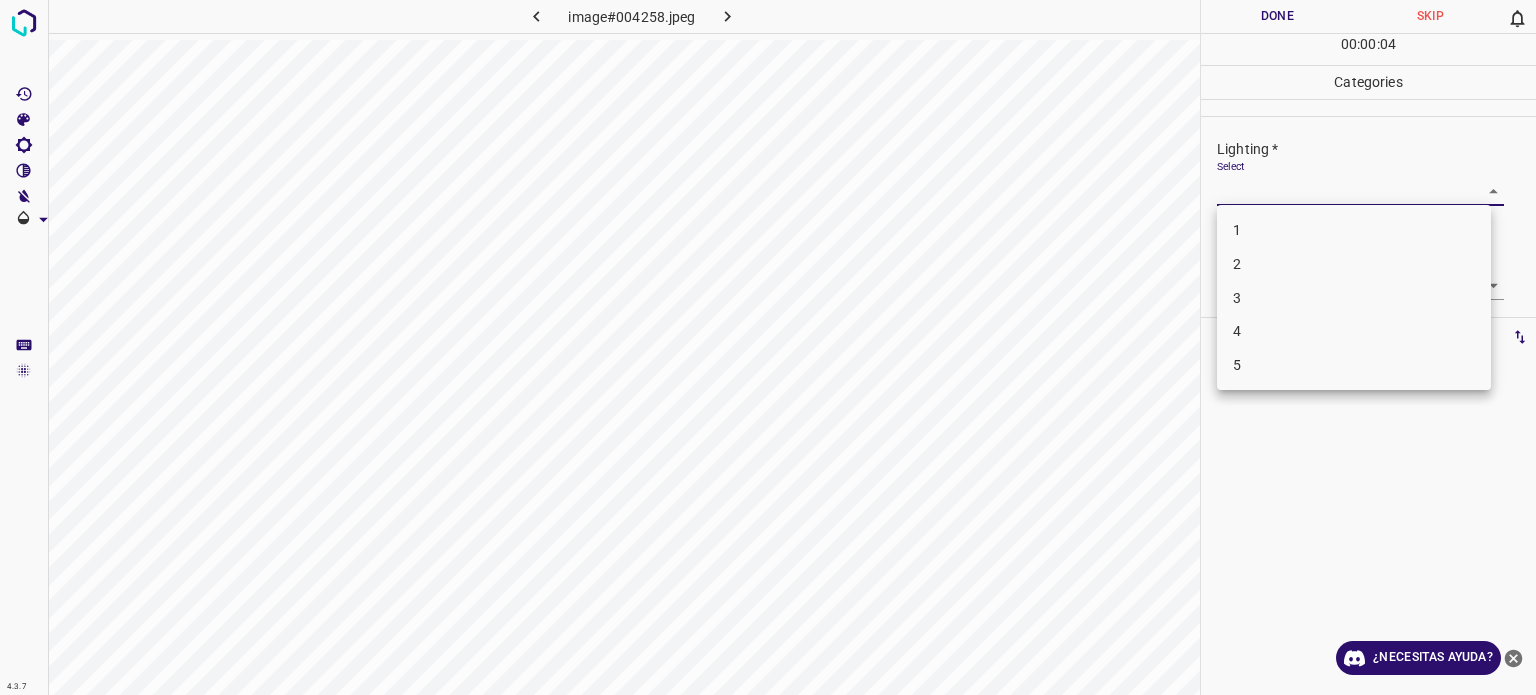 drag, startPoint x: 1260, startPoint y: 191, endPoint x: 1238, endPoint y: 307, distance: 118.06778 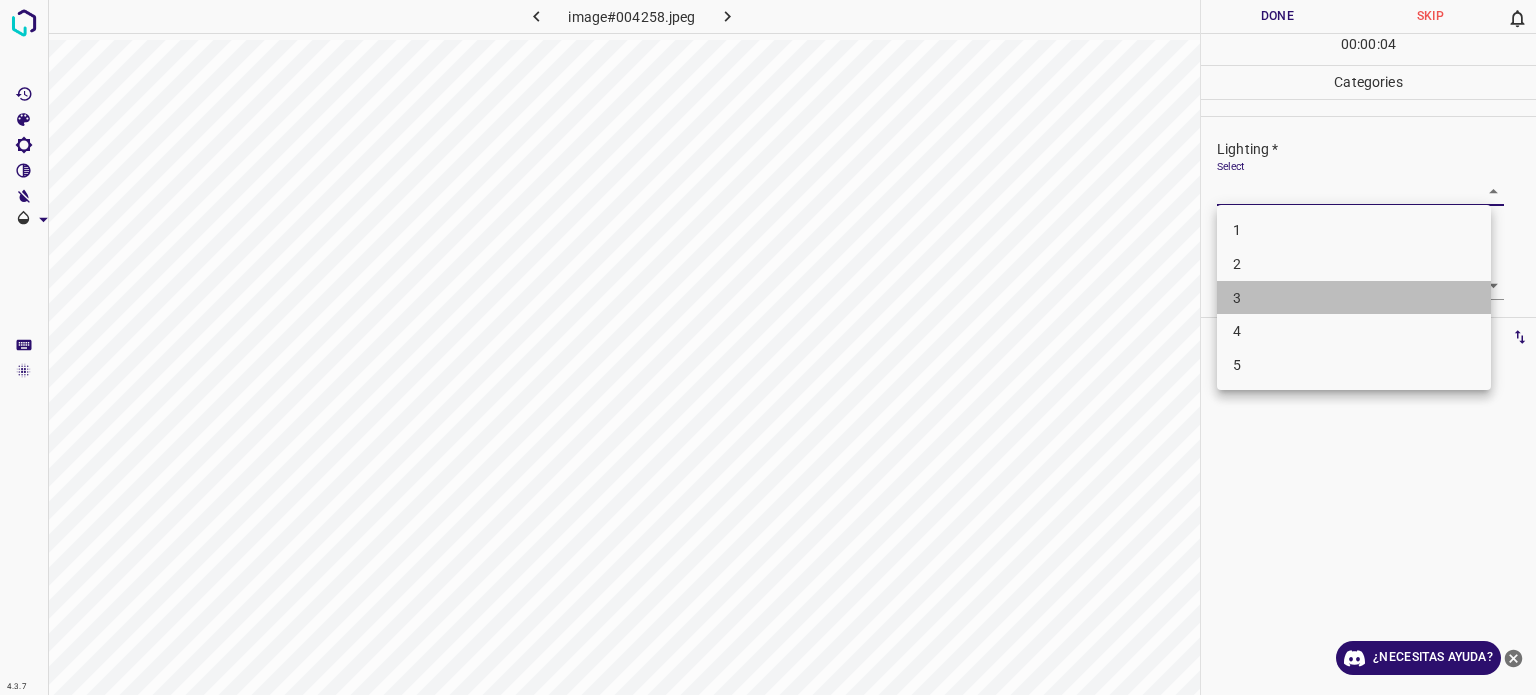 click on "3" at bounding box center (1237, 298) 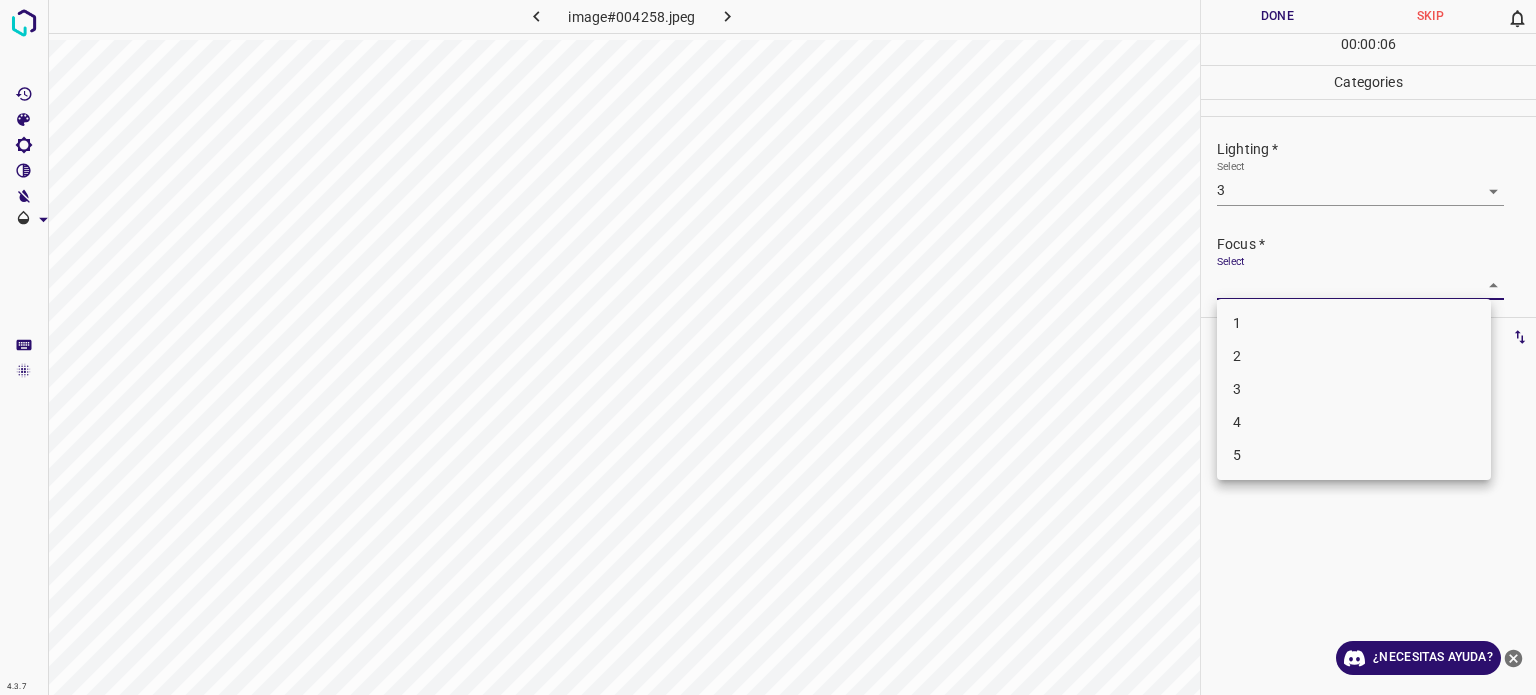 click on "4.3.7 image#004258.jpeg Done Skip 0 00   : 00   : 06   Categories Lighting *  Select 3 3 Focus *  Select ​ Overall *  Select ​ Labels   0 Categories 1 Lighting 2 Focus 3 Overall Tools Space Change between modes (Draw & Edit) I Auto labeling R Restore zoom M Zoom in N Zoom out Delete Delete selecte label Filters Z Restore filters X Saturation filter C Brightness filter V Contrast filter B Gray scale filter General O Download ¿Necesitas ayuda? Texto original Valora esta traducción Tu opinión servirá para ayudar a mejorar el Traductor de Google - Texto - Esconder - Borrar 1 2 3 4 5" at bounding box center [768, 347] 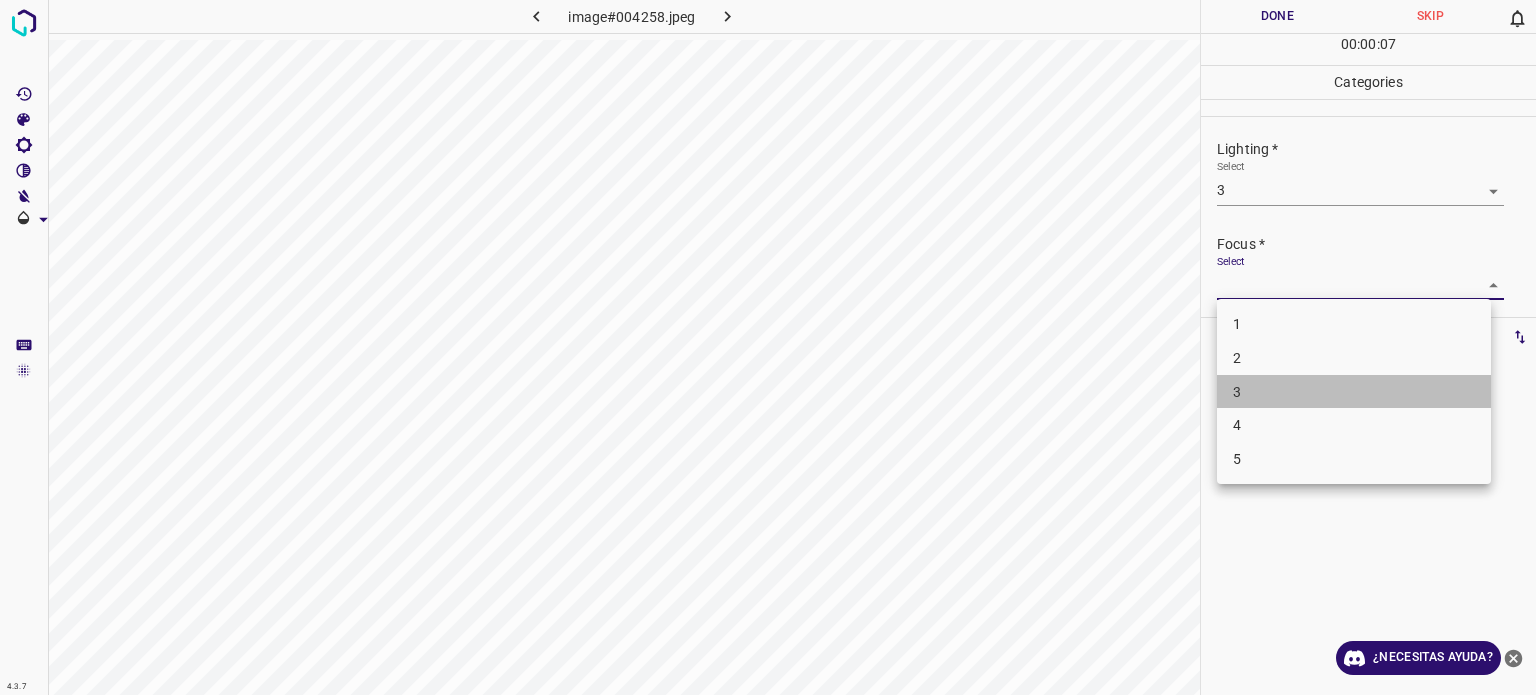 click on "3" at bounding box center (1237, 391) 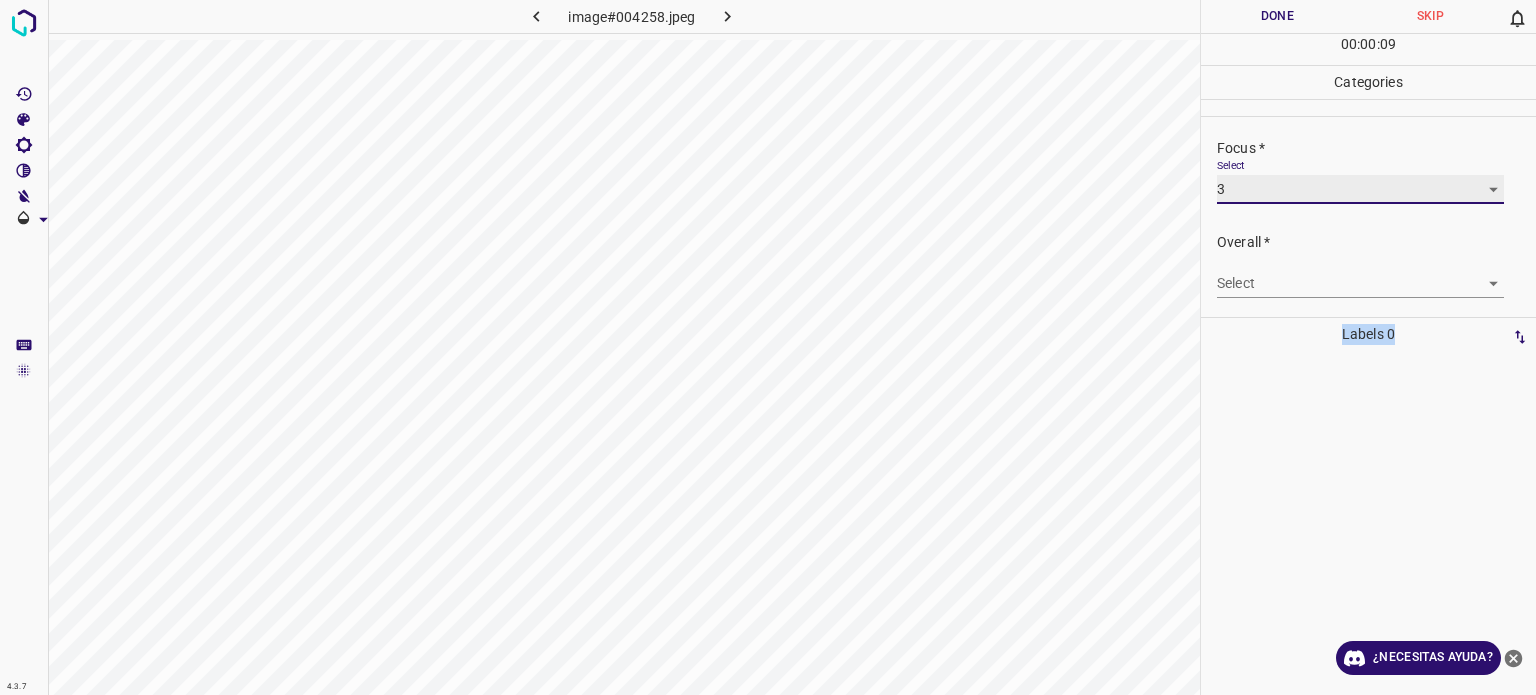 scroll, scrollTop: 98, scrollLeft: 0, axis: vertical 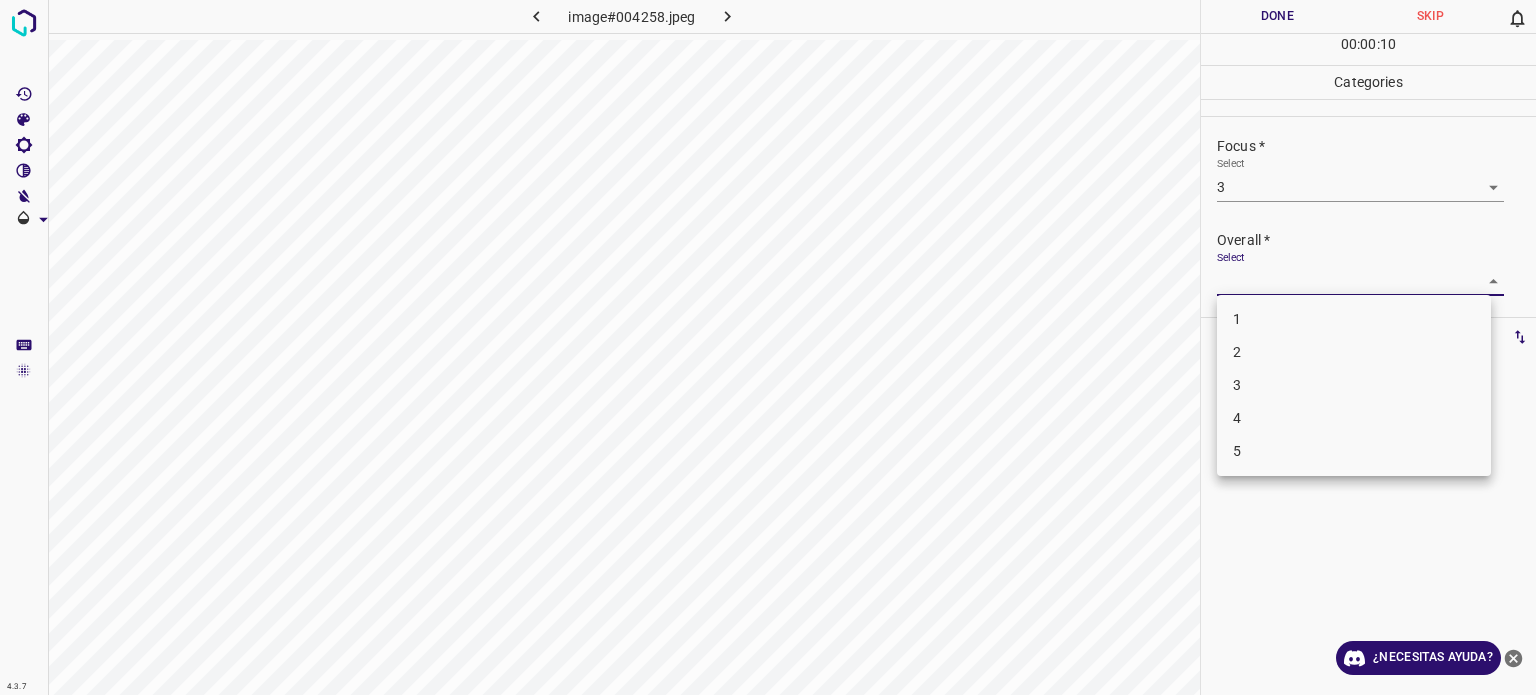 click on "4.3.7 image#004258.jpeg Done Skip 0 00   : 00   : 10   Categories Lighting *  Select 3 3 Focus *  Select 3 3 Overall *  Select ​ Labels   0 Categories 1 Lighting 2 Focus 3 Overall Tools Space Change between modes (Draw & Edit) I Auto labeling R Restore zoom M Zoom in N Zoom out Delete Delete selecte label Filters Z Restore filters X Saturation filter C Brightness filter V Contrast filter B Gray scale filter General O Download ¿Necesitas ayuda? Texto original Valora esta traducción Tu opinión servirá para ayudar a mejorar el Traductor de Google - Texto - Esconder - Borrar 1 2 3 4 5" at bounding box center [768, 347] 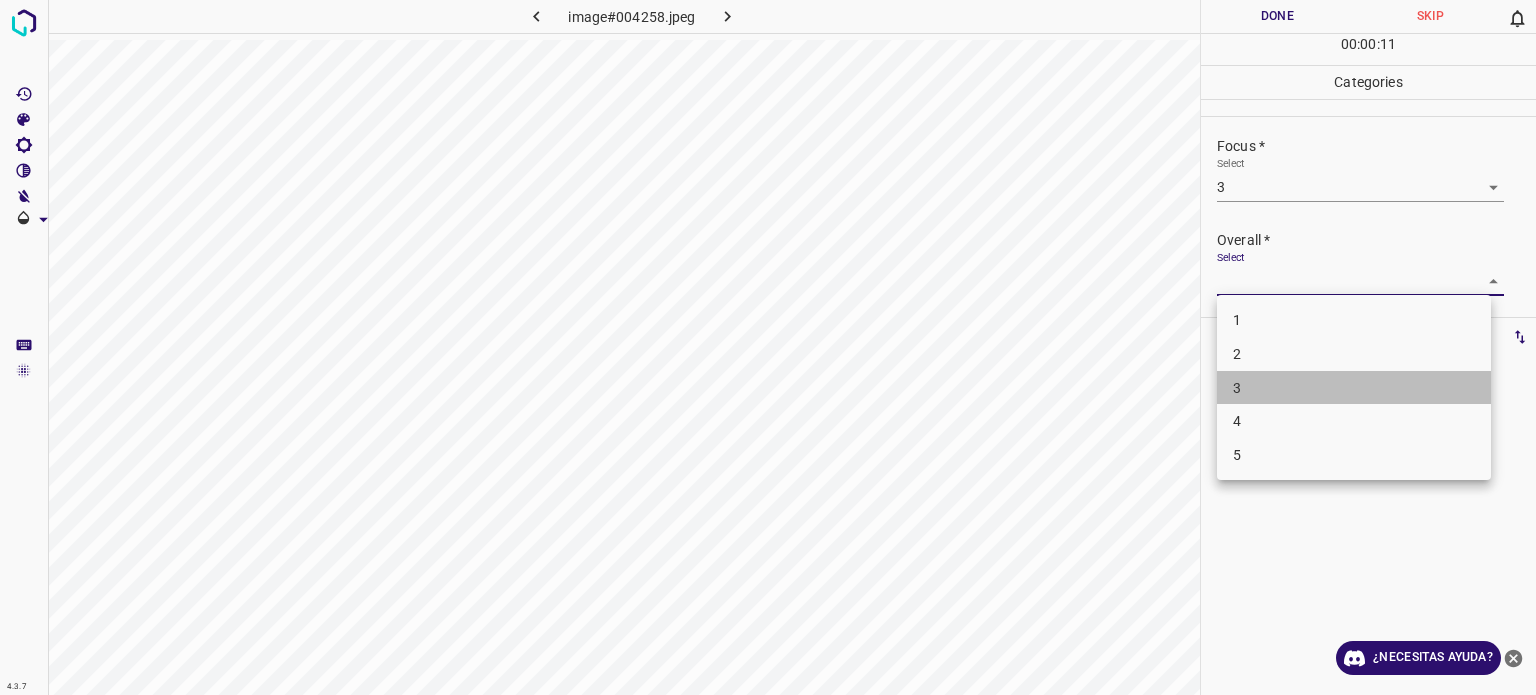 click on "3" at bounding box center [1237, 387] 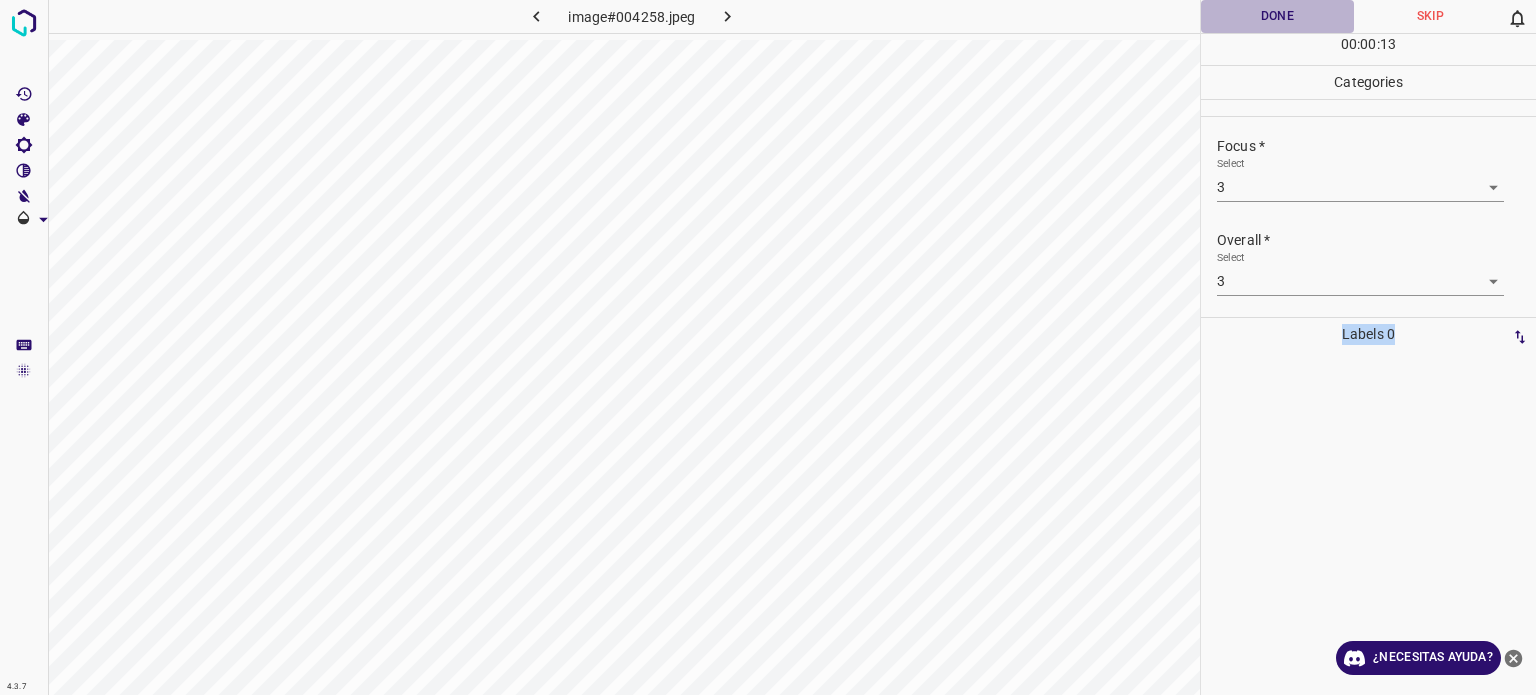 click on "Done" at bounding box center (1277, 16) 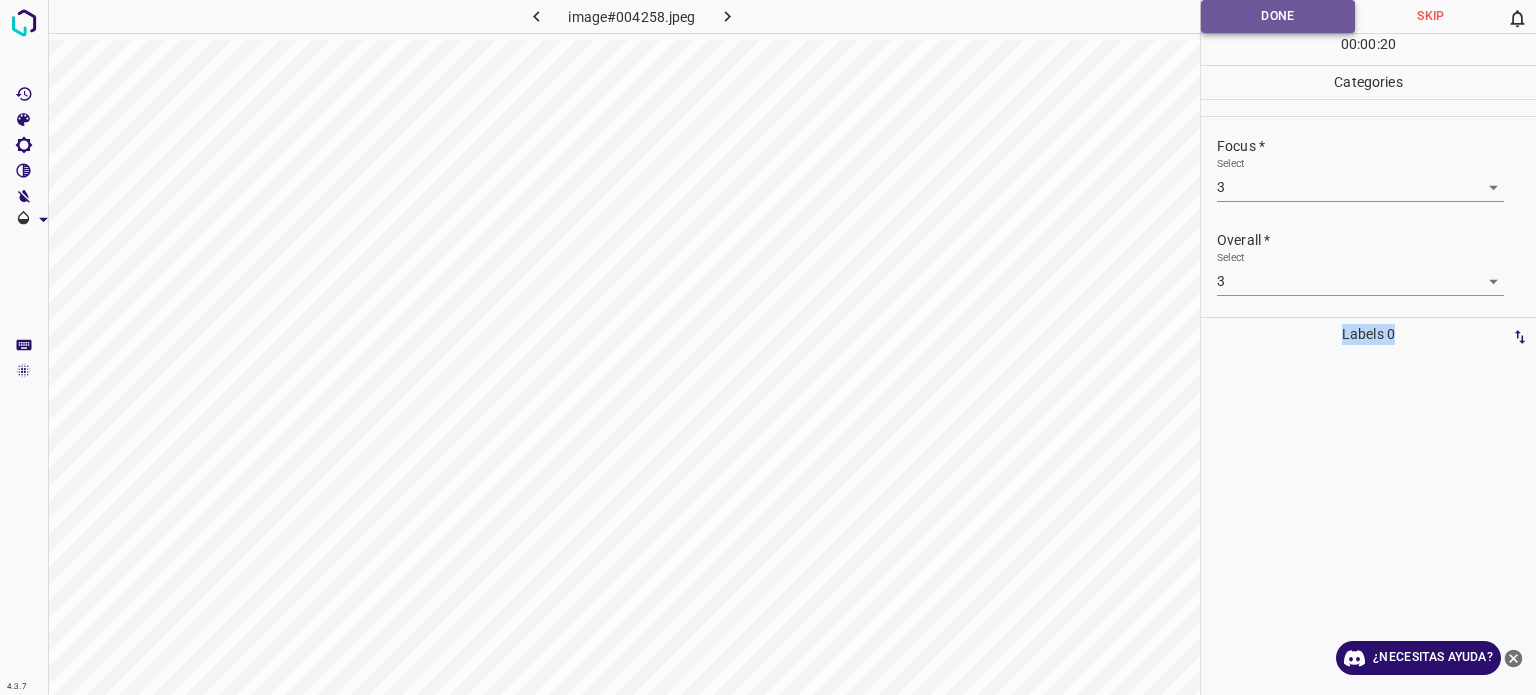 click on "Done" at bounding box center [1278, 16] 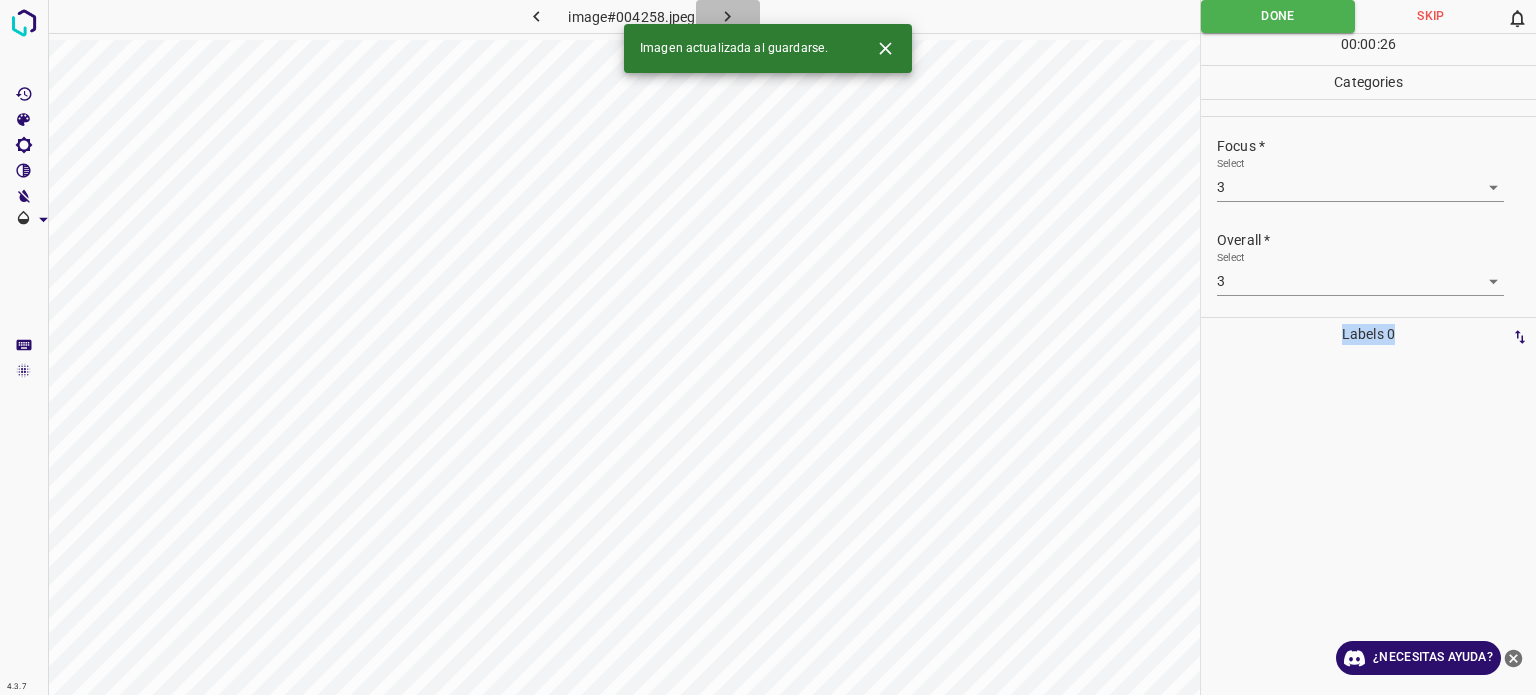 click at bounding box center (728, 16) 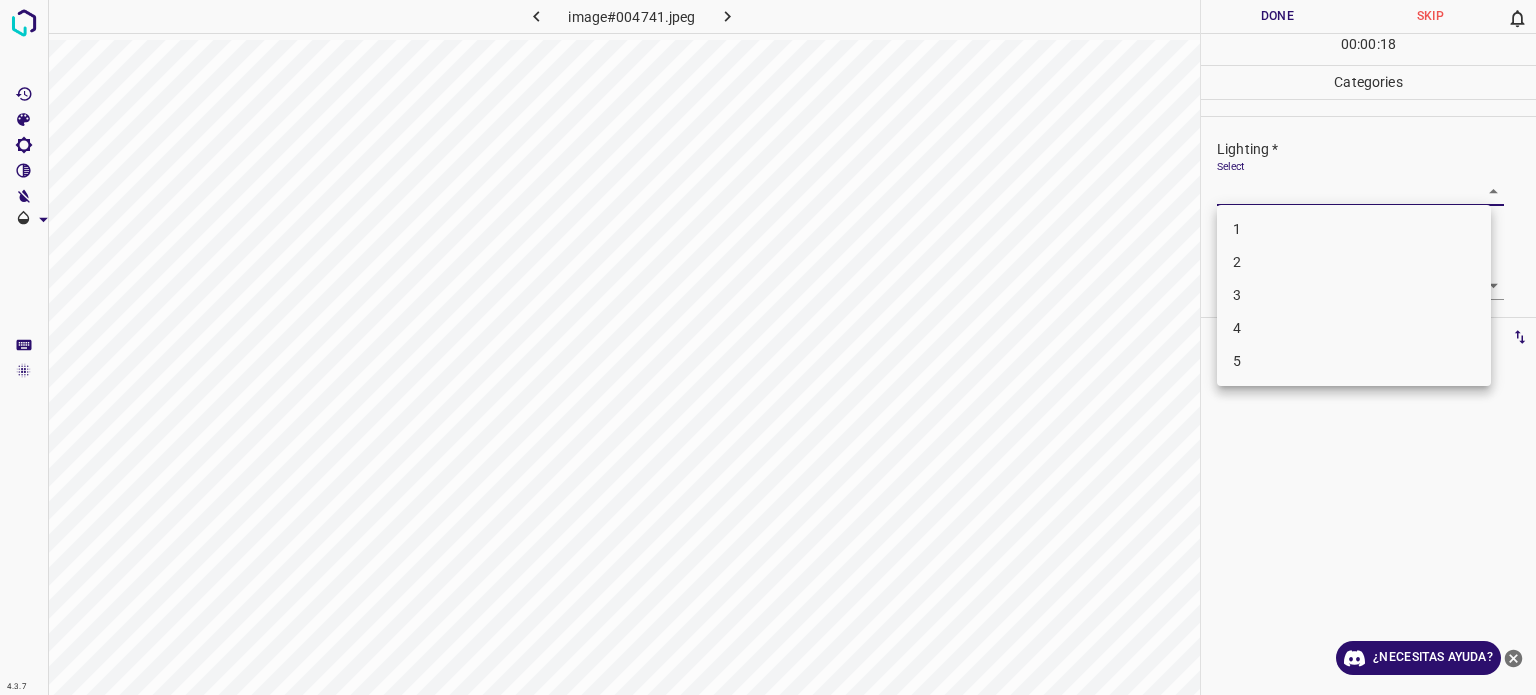 click on "4.3.7 image#004741.jpeg Done Skip 0 00   : 00   : 18   Categories Lighting *  Select ​ Focus *  Select ​ Overall *  Select ​ Labels   0 Categories 1 Lighting 2 Focus 3 Overall Tools Space Change between modes (Draw & Edit) I Auto labeling R Restore zoom M Zoom in N Zoom out Delete Delete selecte label Filters Z Restore filters X Saturation filter C Brightness filter V Contrast filter B Gray scale filter General O Download ¿Necesitas ayuda? Texto original Valora esta traducción Tu opinión servirá para ayudar a mejorar el Traductor de Google - Texto - Esconder - Borrar 1 2 3 4 5" at bounding box center (768, 347) 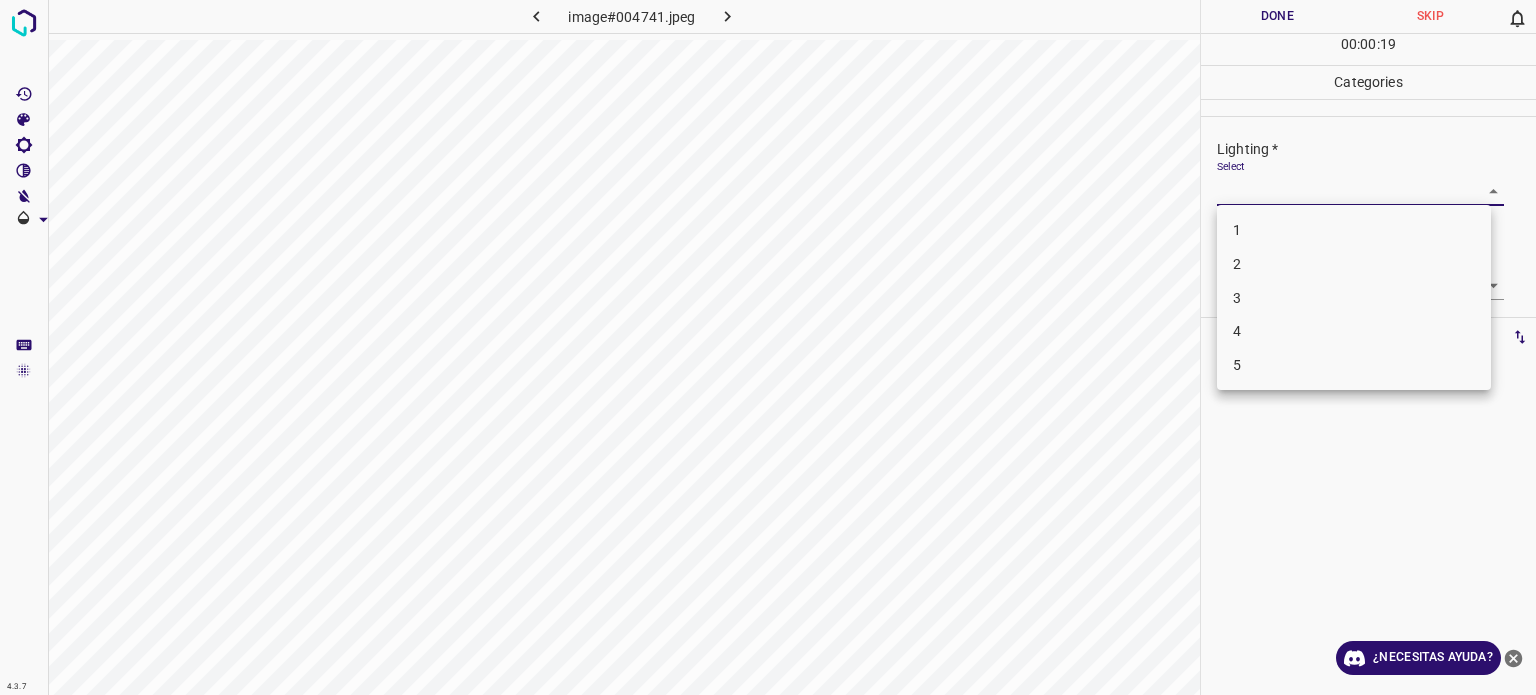 click on "3" at bounding box center (1237, 297) 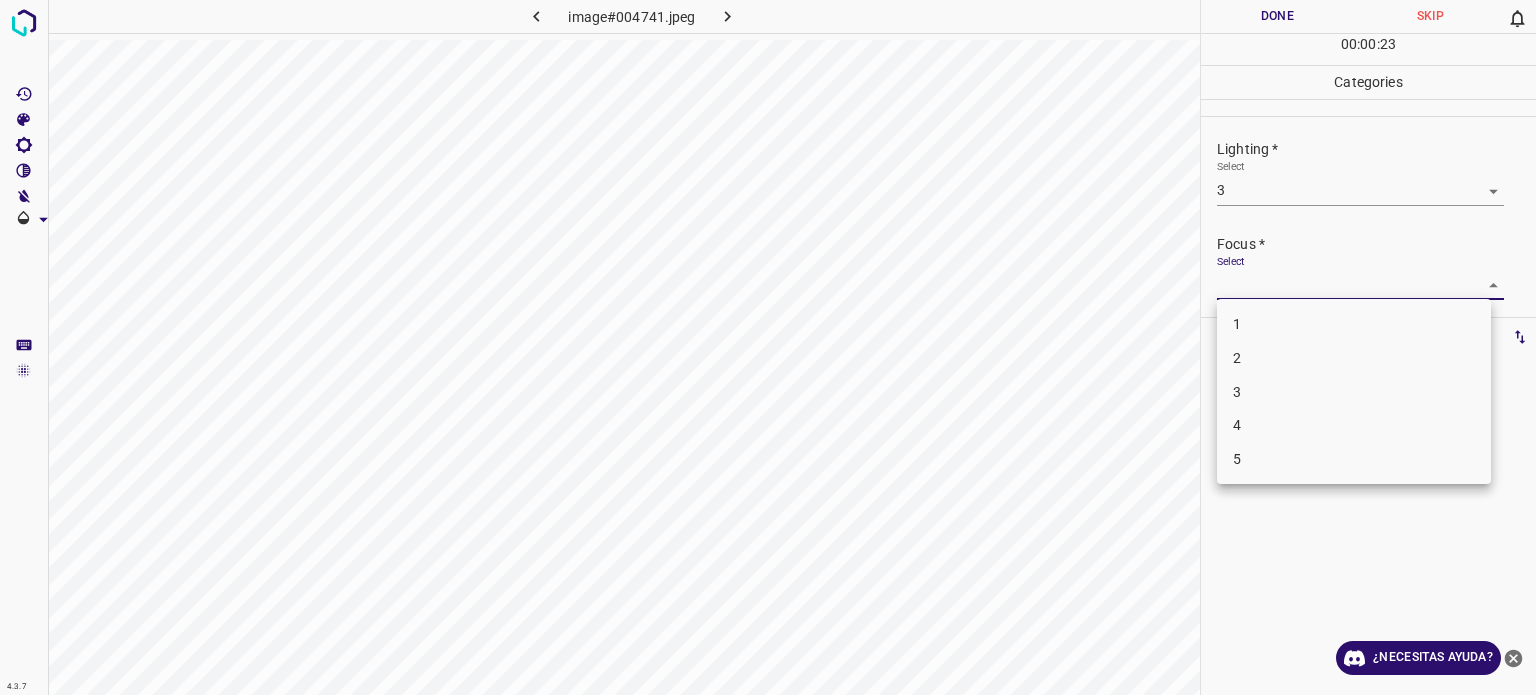 click on "4.3.7 image#004741.jpeg Done Skip 0 00   : 00   : 23   Categories Lighting *  Select 3 3 Focus *  Select ​ Overall *  Select ​ Labels   0 Categories 1 Lighting 2 Focus 3 Overall Tools Space Change between modes (Draw & Edit) I Auto labeling R Restore zoom M Zoom in N Zoom out Delete Delete selecte label Filters Z Restore filters X Saturation filter C Brightness filter V Contrast filter B Gray scale filter General O Download ¿Necesitas ayuda? Texto original Valora esta traducción Tu opinión servirá para ayudar a mejorar el Traductor de Google - Texto - Esconder - Borrar 1 2 3 4 5" at bounding box center (768, 347) 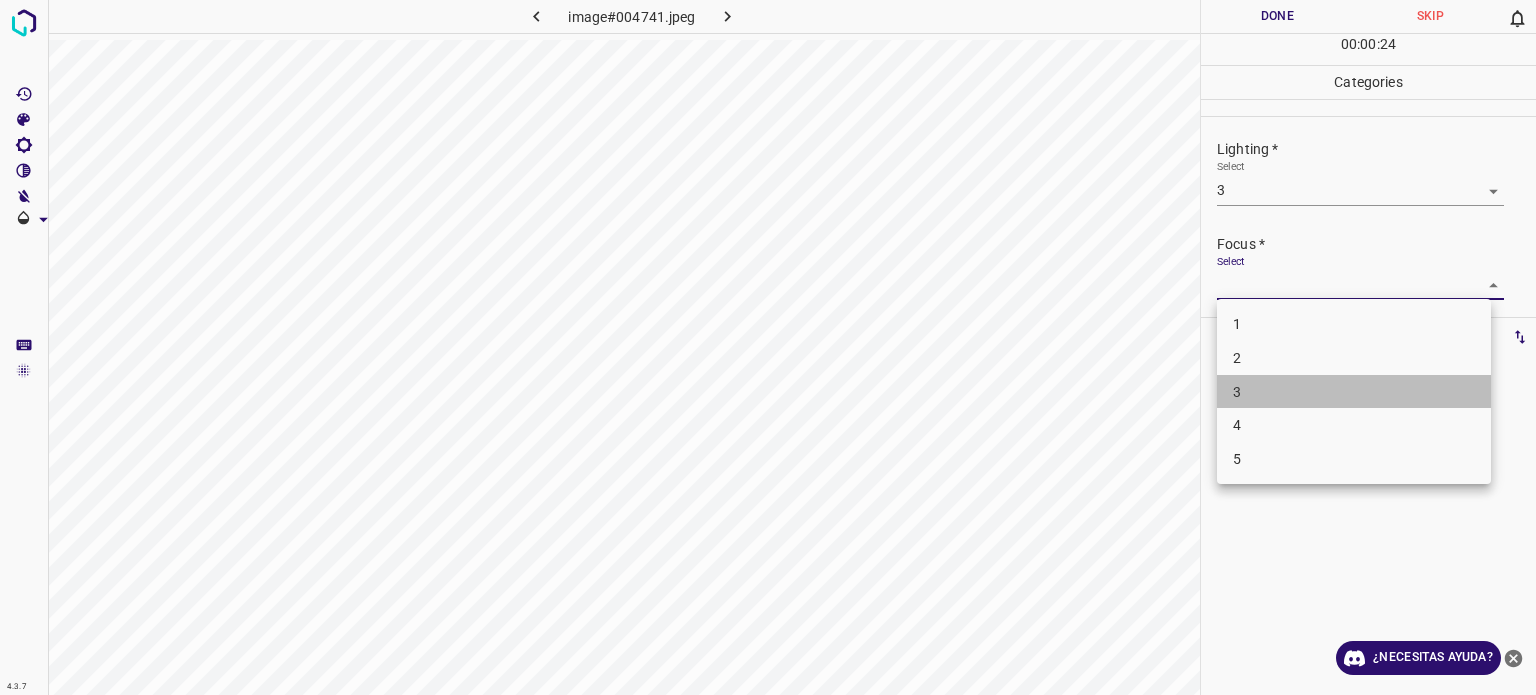 click on "3" at bounding box center (1237, 392) 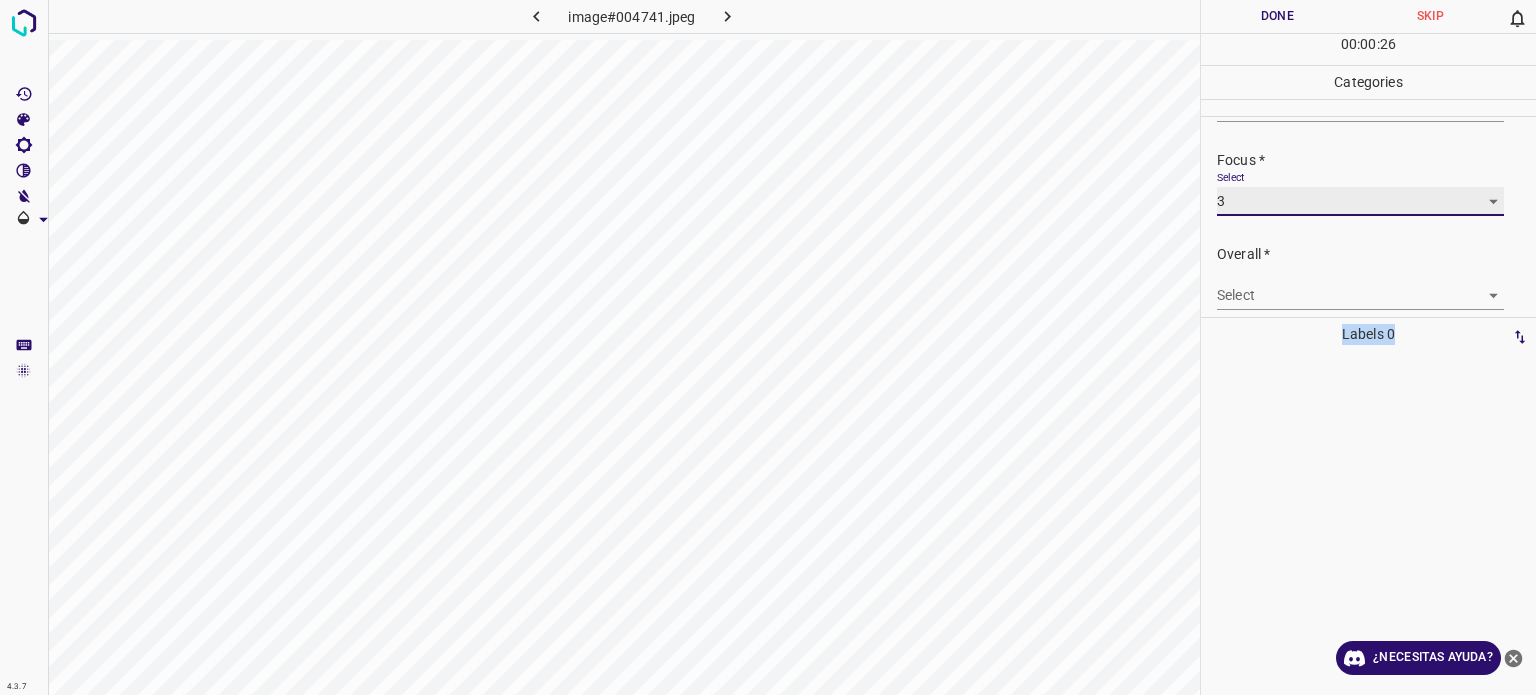 scroll, scrollTop: 98, scrollLeft: 0, axis: vertical 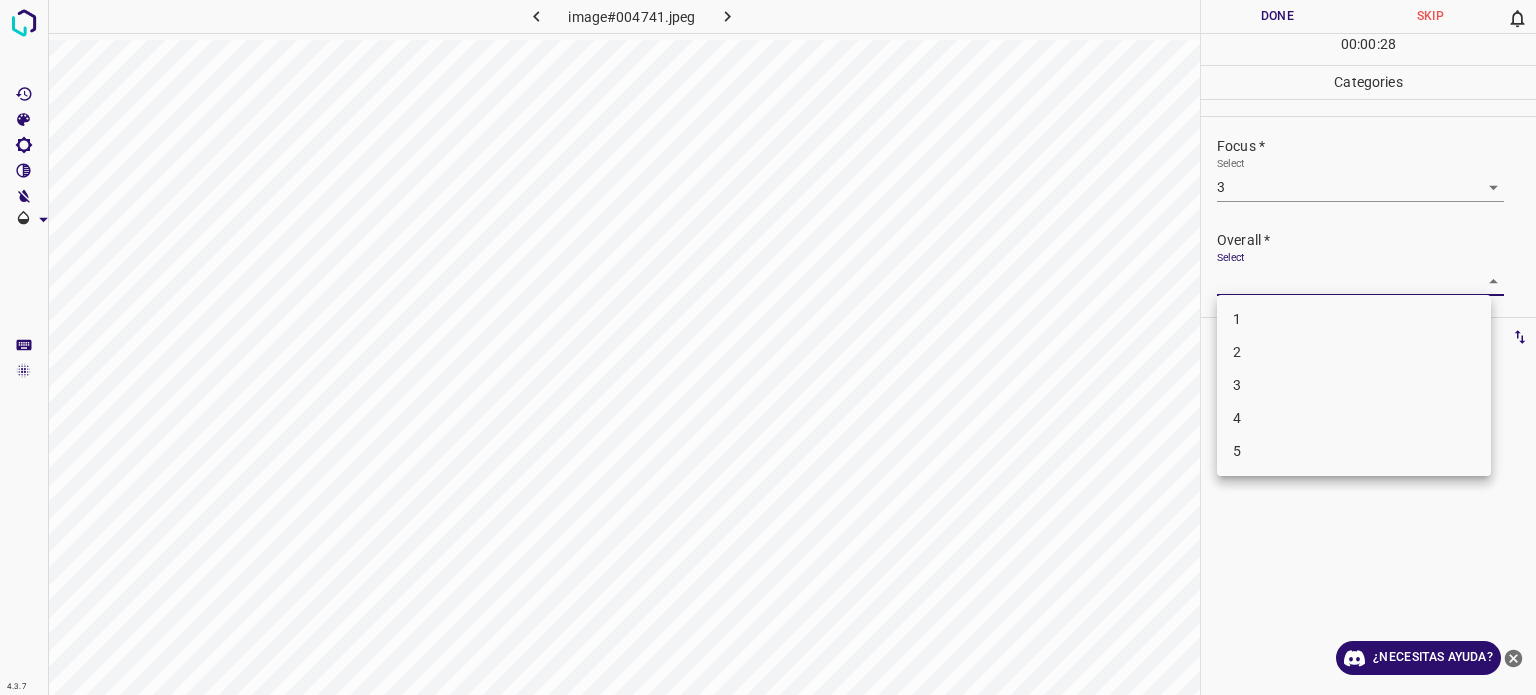 click on "4.3.7 image#004741.jpeg Done Skip 0 00   : 00   : 28   Categories Lighting *  Select 3 3 Focus *  Select 3 3 Overall *  Select ​ Labels   0 Categories 1 Lighting 2 Focus 3 Overall Tools Space Change between modes (Draw & Edit) I Auto labeling R Restore zoom M Zoom in N Zoom out Delete Delete selecte label Filters Z Restore filters X Saturation filter C Brightness filter V Contrast filter B Gray scale filter General O Download ¿Necesitas ayuda? Texto original Valora esta traducción Tu opinión servirá para ayudar a mejorar el Traductor de Google - Texto - Esconder - Borrar 1 2 3 4 5" at bounding box center (768, 347) 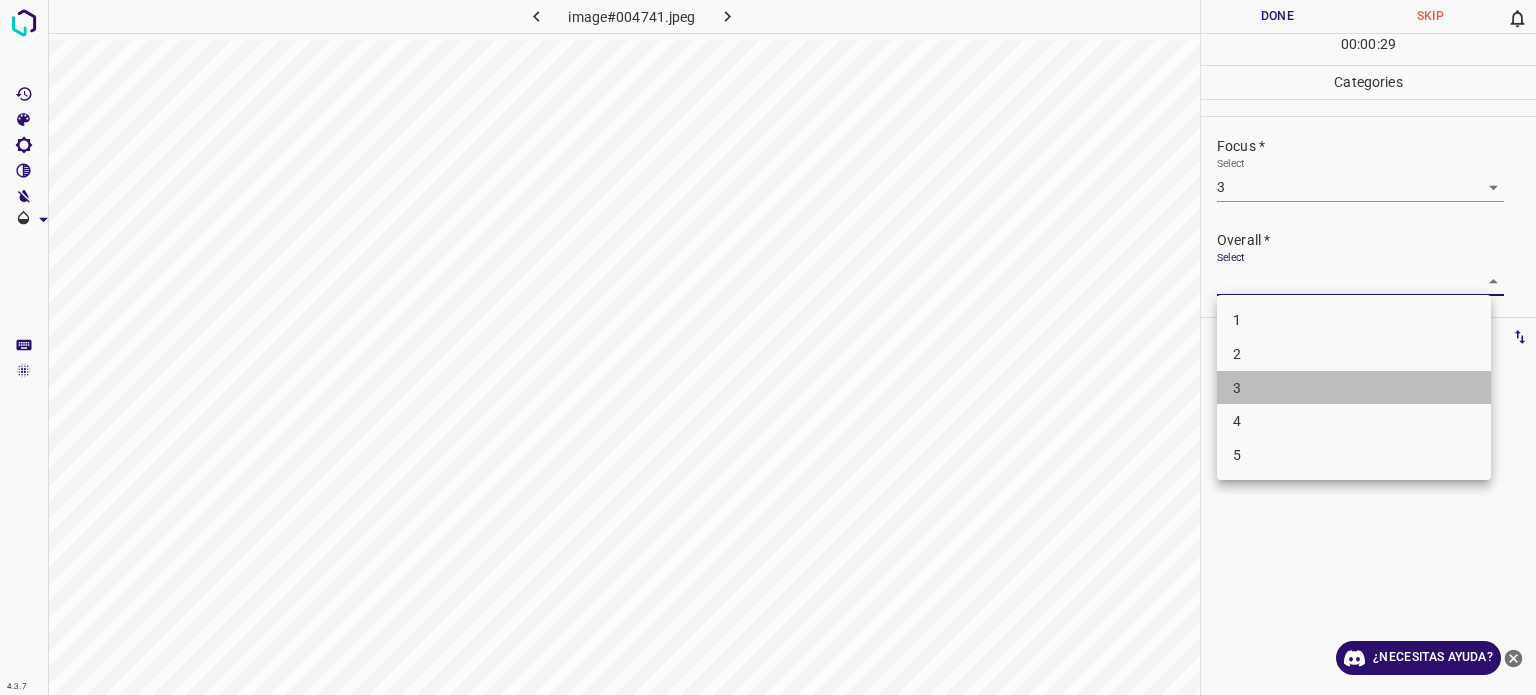 click on "3" at bounding box center (1237, 387) 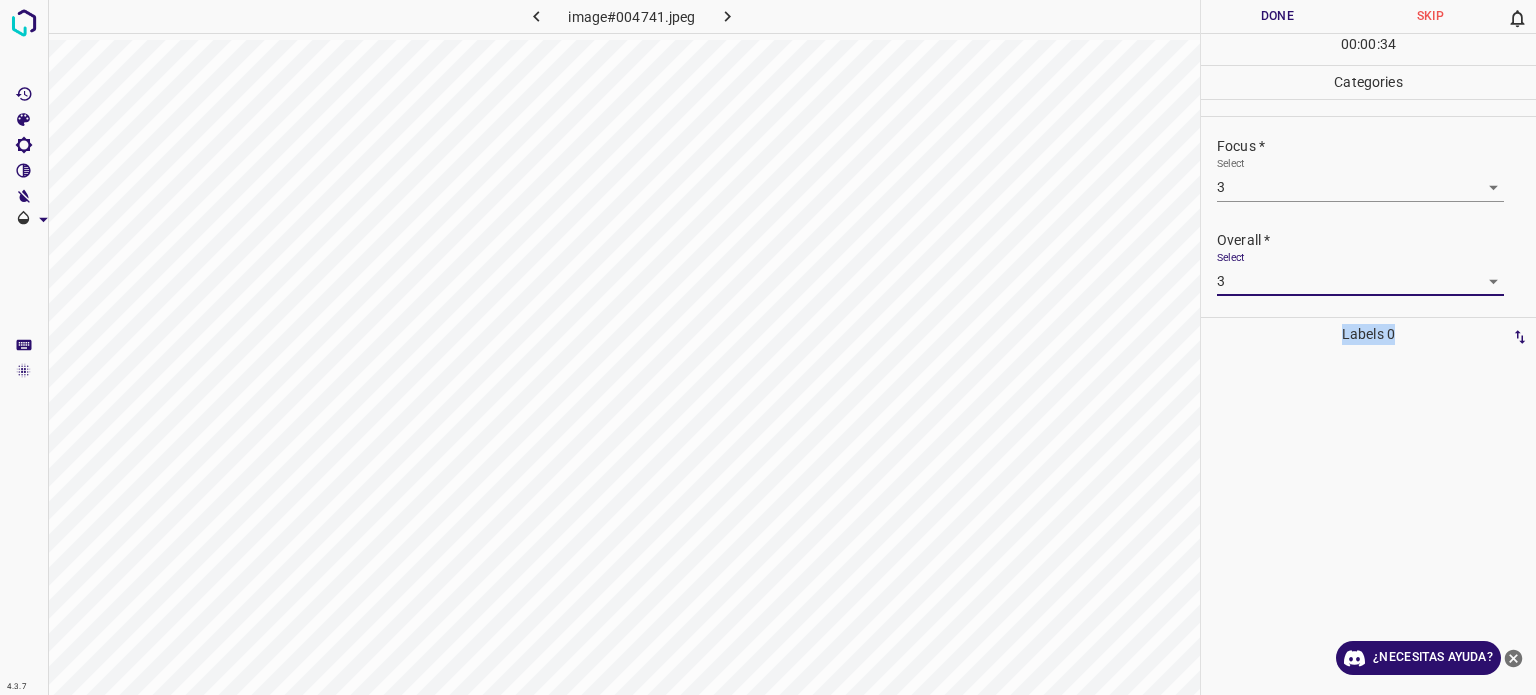 click on "Done" at bounding box center (1277, 16) 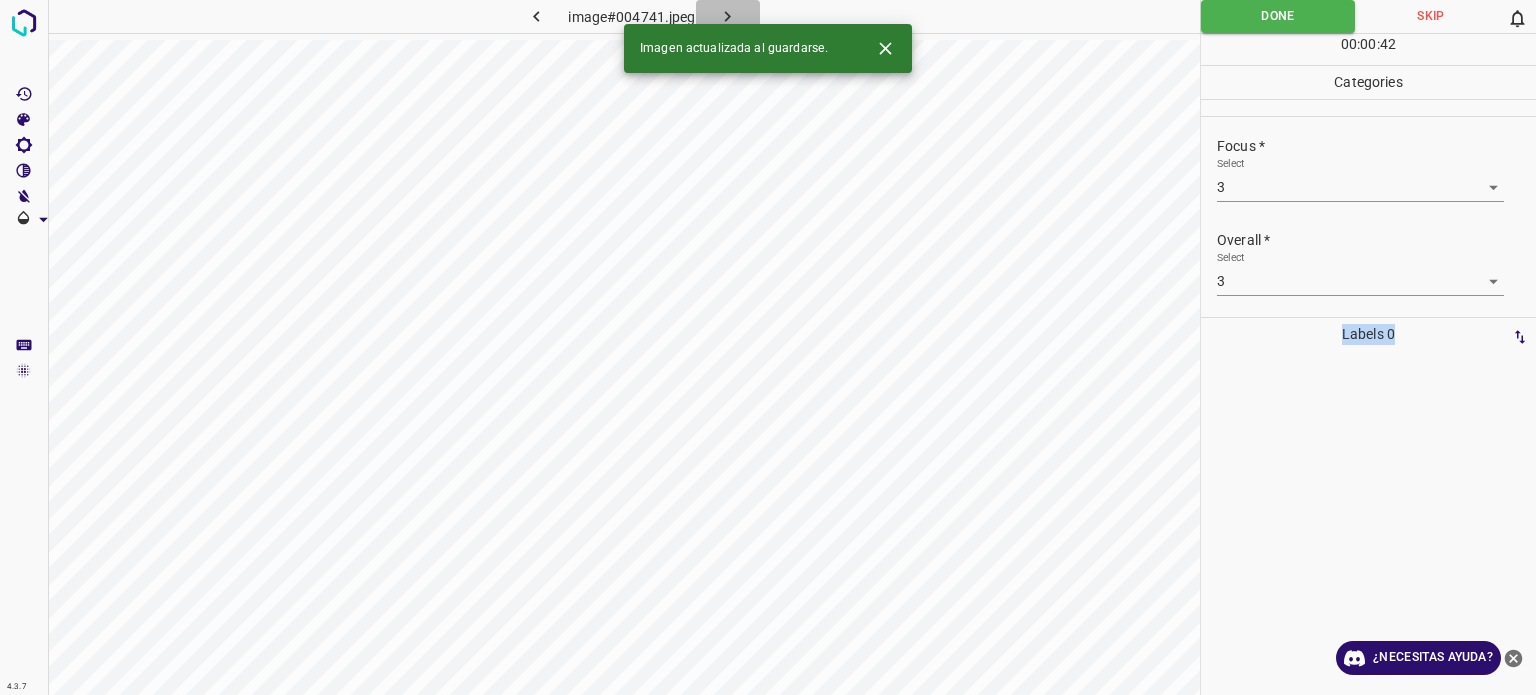 click 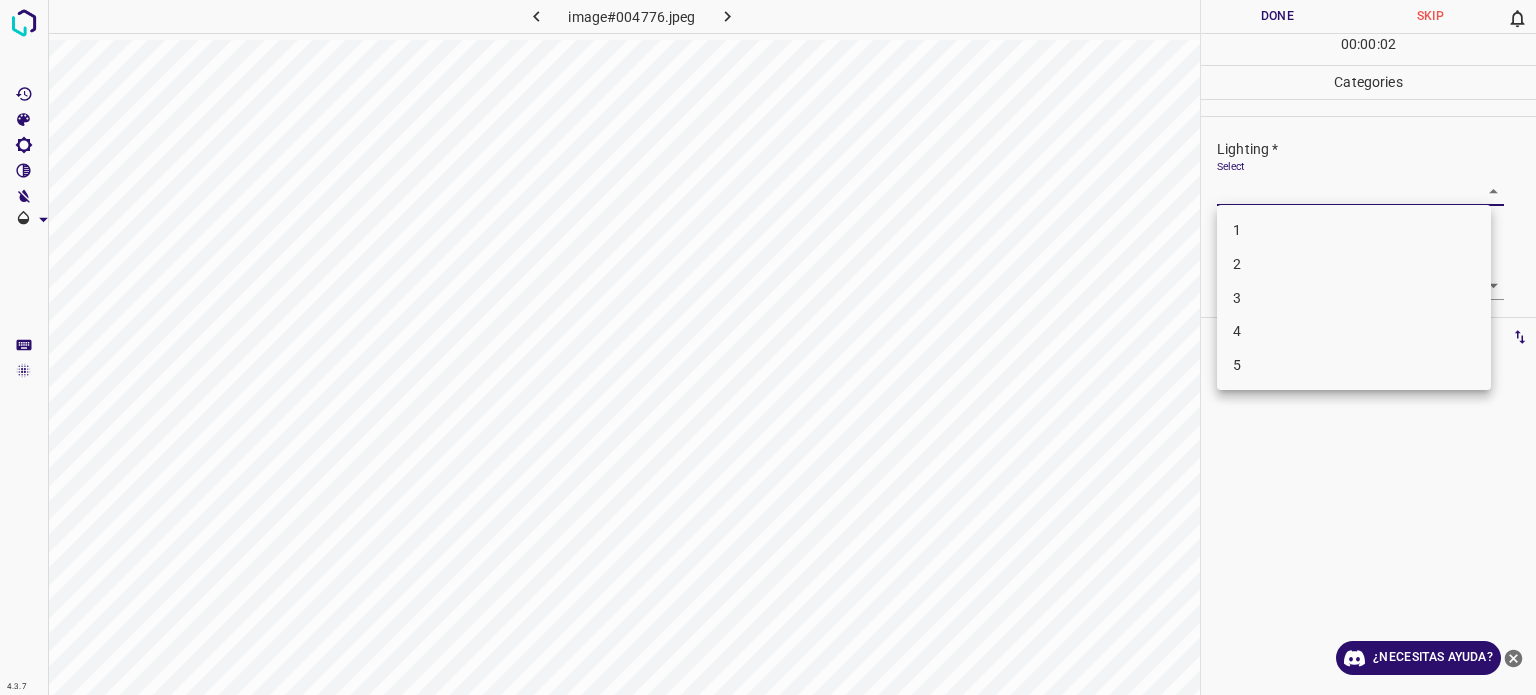 click on "4.3.7 image#004776.jpeg Done Skip 0 00   : 00   : 02   Categories Lighting *  Select ​ Focus *  Select ​ Overall *  Select ​ Labels   0 Categories 1 Lighting 2 Focus 3 Overall Tools Space Change between modes (Draw & Edit) I Auto labeling R Restore zoom M Zoom in N Zoom out Delete Delete selecte label Filters Z Restore filters X Saturation filter C Brightness filter V Contrast filter B Gray scale filter General O Download ¿Necesitas ayuda? Texto original Valora esta traducción Tu opinión servirá para ayudar a mejorar el Traductor de Google - Texto - Esconder - Borrar 1 2 3 4 5" at bounding box center (768, 347) 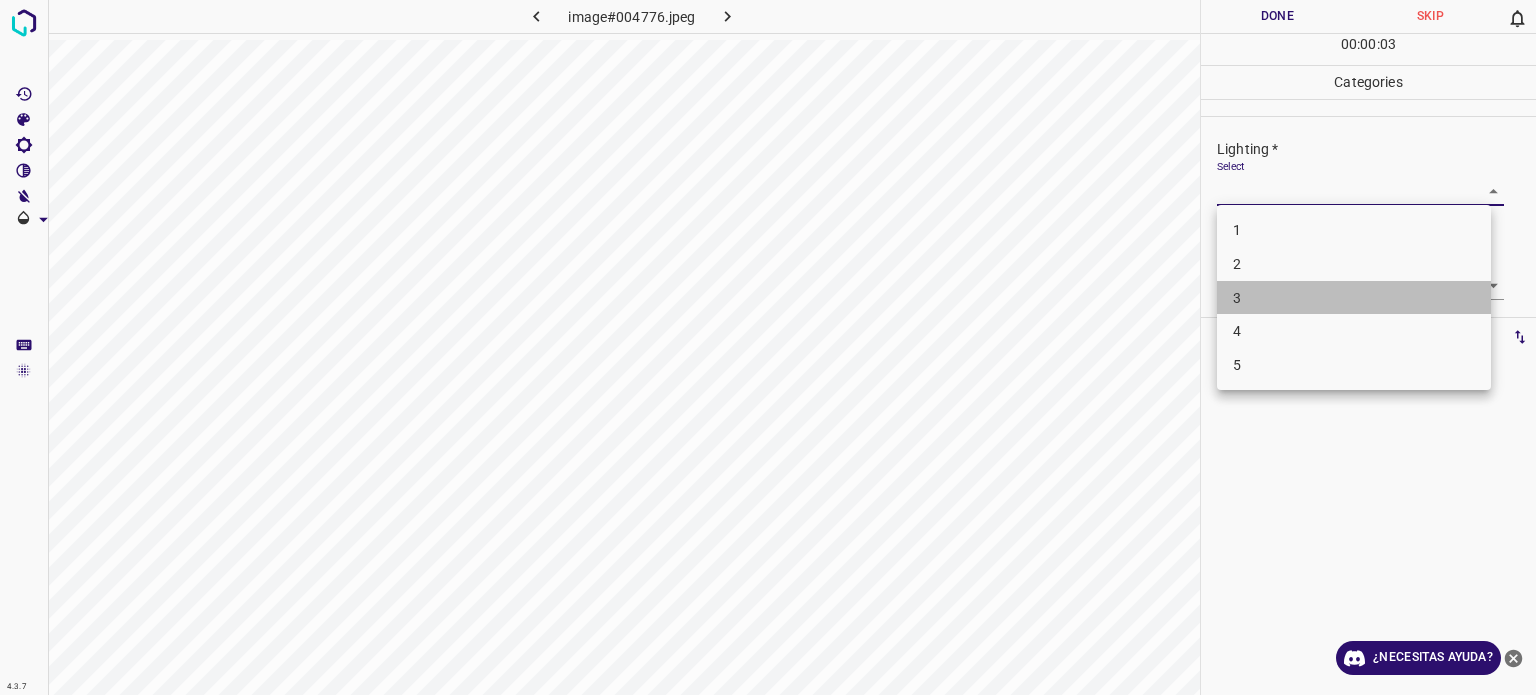 click on "3" at bounding box center (1354, 298) 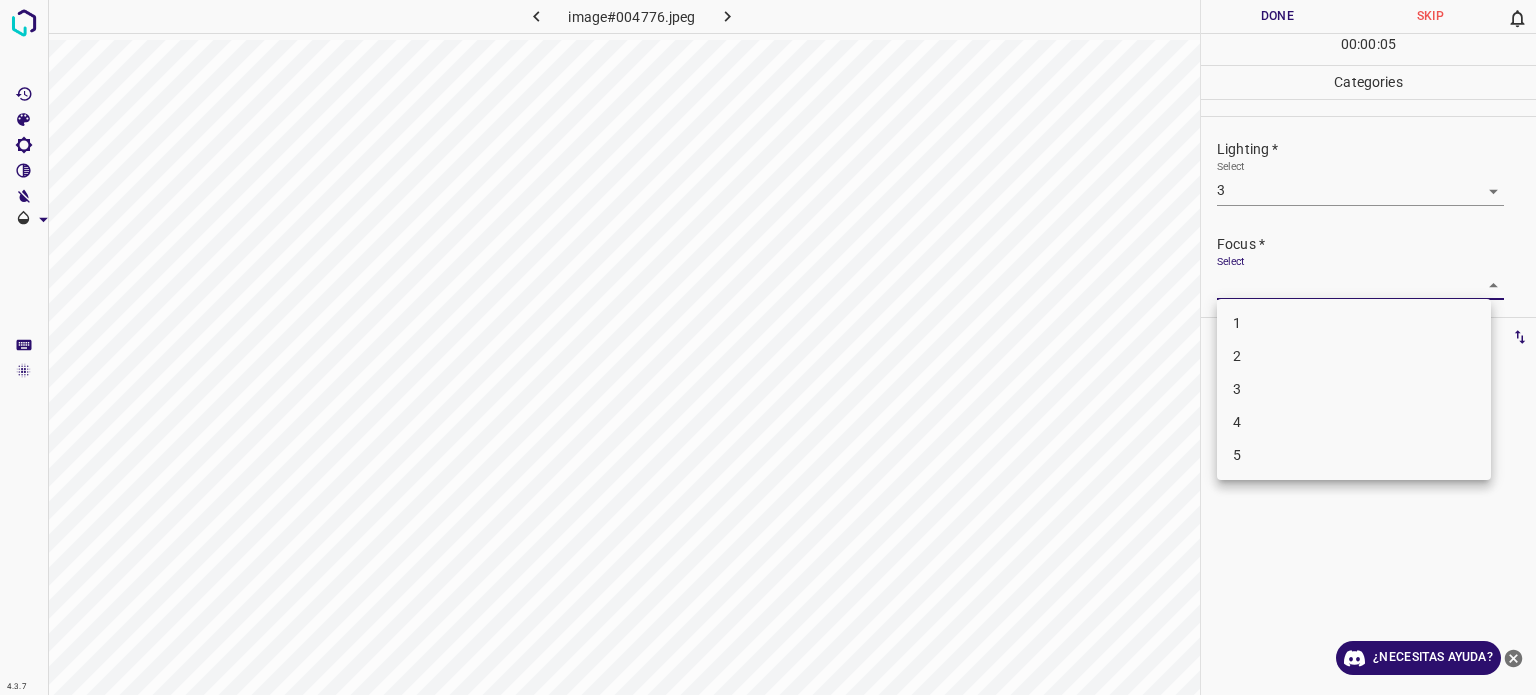 click on "4.3.7 image#004776.jpeg Done Skip 0 00   : 00   : 05   Categories Lighting *  Select 3 3 Focus *  Select ​ Overall *  Select ​ Labels   0 Categories 1 Lighting 2 Focus 3 Overall Tools Space Change between modes (Draw & Edit) I Auto labeling R Restore zoom M Zoom in N Zoom out Delete Delete selecte label Filters Z Restore filters X Saturation filter C Brightness filter V Contrast filter B Gray scale filter General O Download ¿Necesitas ayuda? Texto original Valora esta traducción Tu opinión servirá para ayudar a mejorar el Traductor de Google - Texto - Esconder - Borrar 1 2 3 4 5" at bounding box center (768, 347) 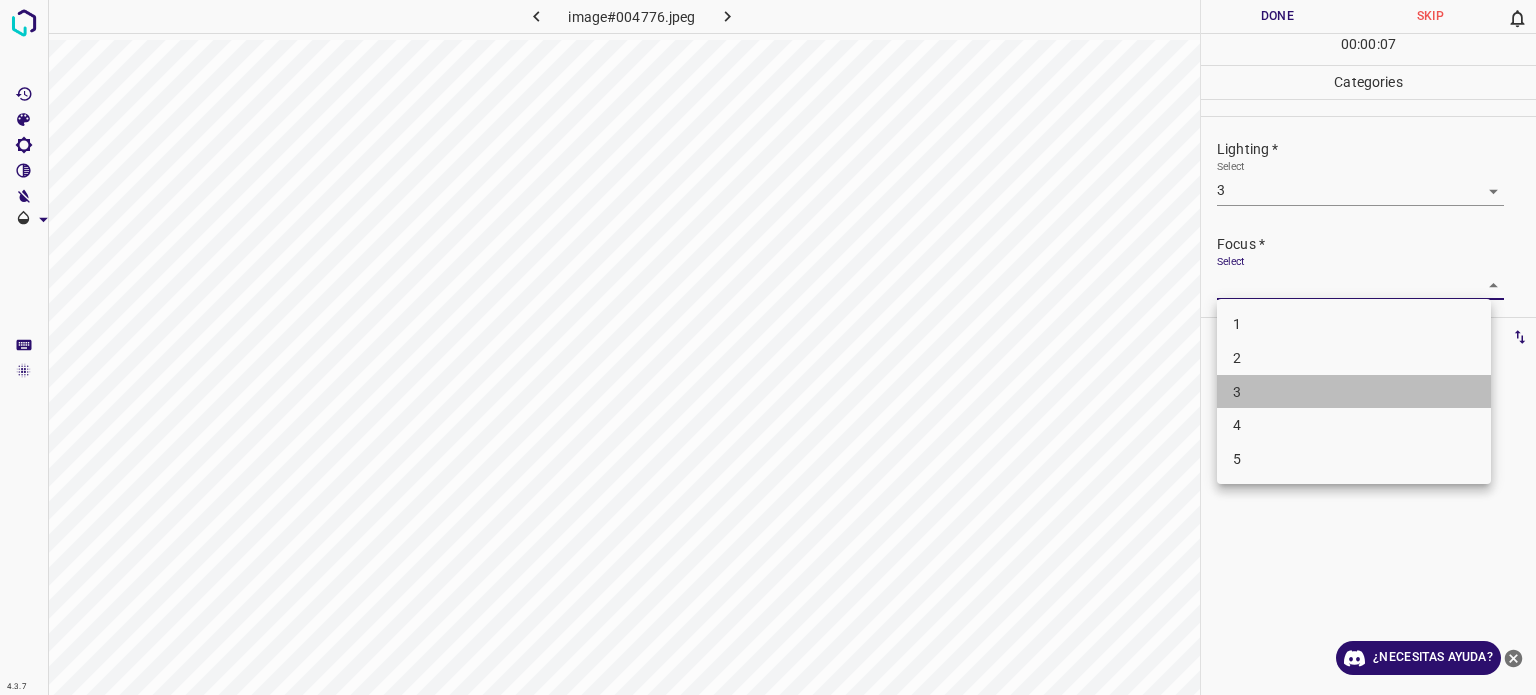 click on "3" at bounding box center (1354, 392) 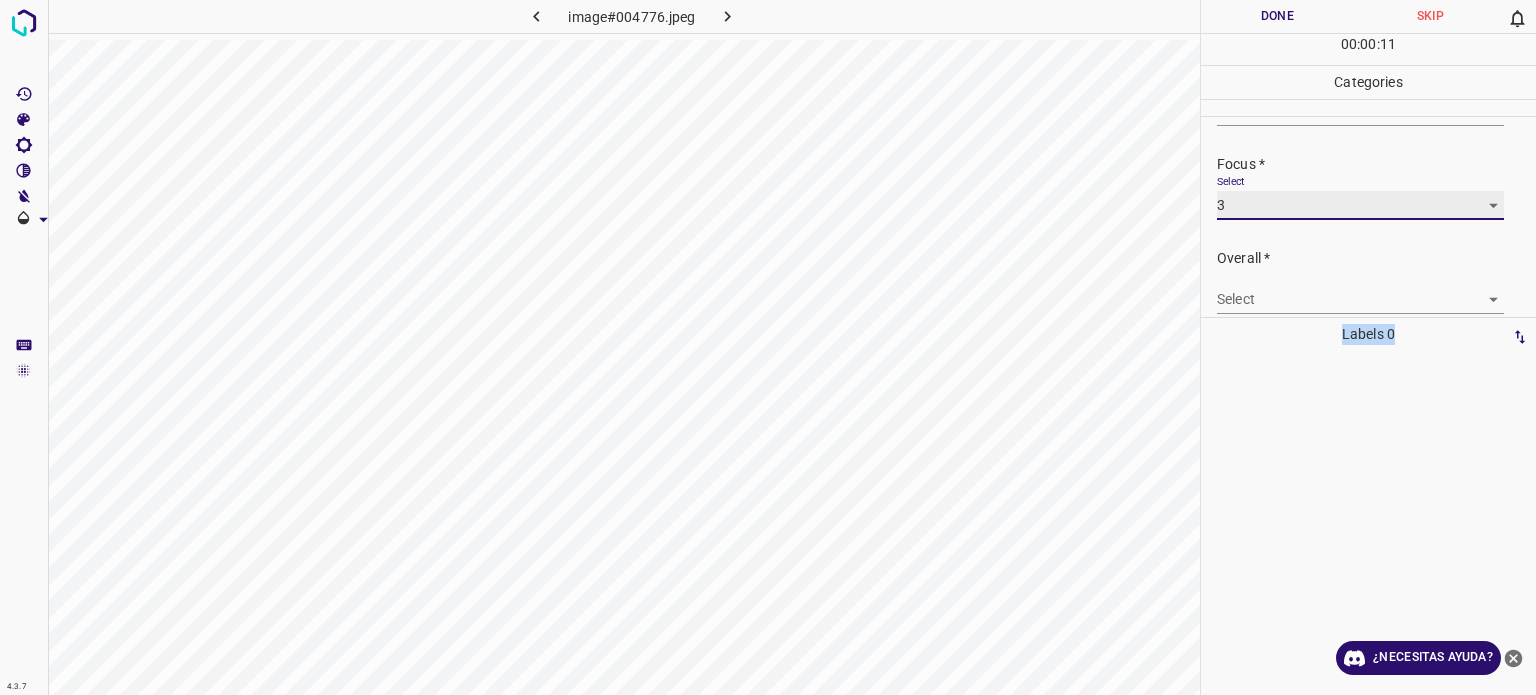 scroll, scrollTop: 98, scrollLeft: 0, axis: vertical 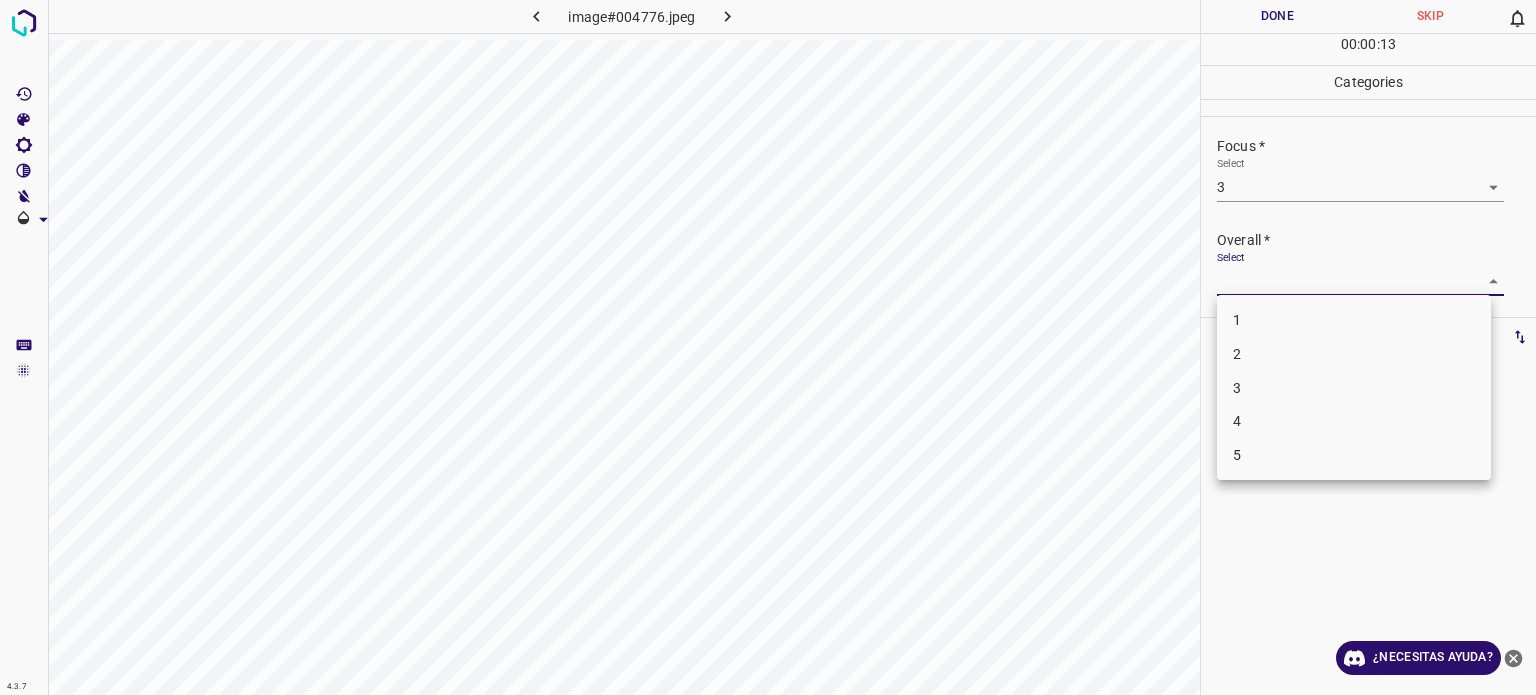 click on "4.3.7 image#004776.jpeg Done Skip 0 00   : 00   : 13   Categories Lighting *  Select 3 3 Focus *  Select 3 3 Overall *  Select ​ Labels   0 Categories 1 Lighting 2 Focus 3 Overall Tools Space Change between modes (Draw & Edit) I Auto labeling R Restore zoom M Zoom in N Zoom out Delete Delete selecte label Filters Z Restore filters X Saturation filter C Brightness filter V Contrast filter B Gray scale filter General O Download ¿Necesitas ayuda? Texto original Valora esta traducción Tu opinión servirá para ayudar a mejorar el Traductor de Google - Texto - Esconder - Borrar 1 2 3 4 5" at bounding box center (768, 347) 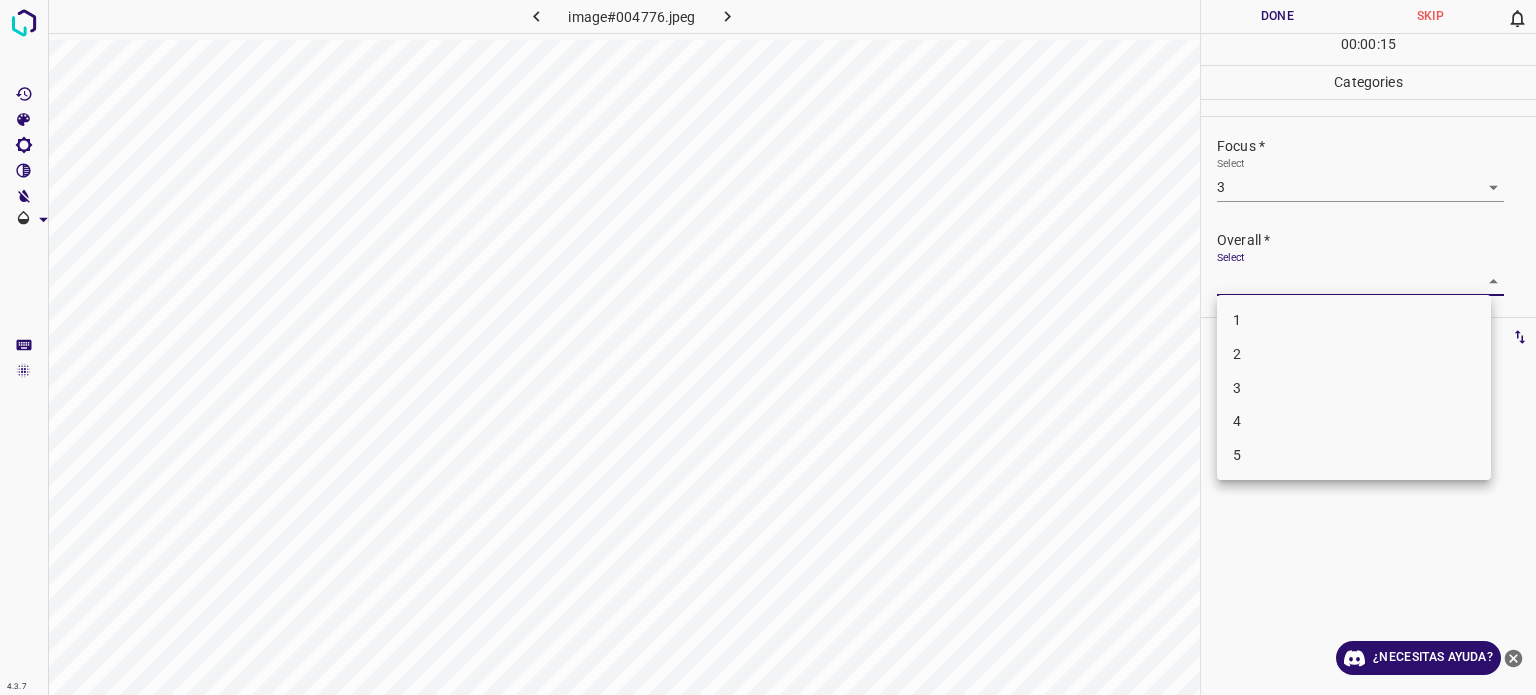 click on "3" at bounding box center [1237, 387] 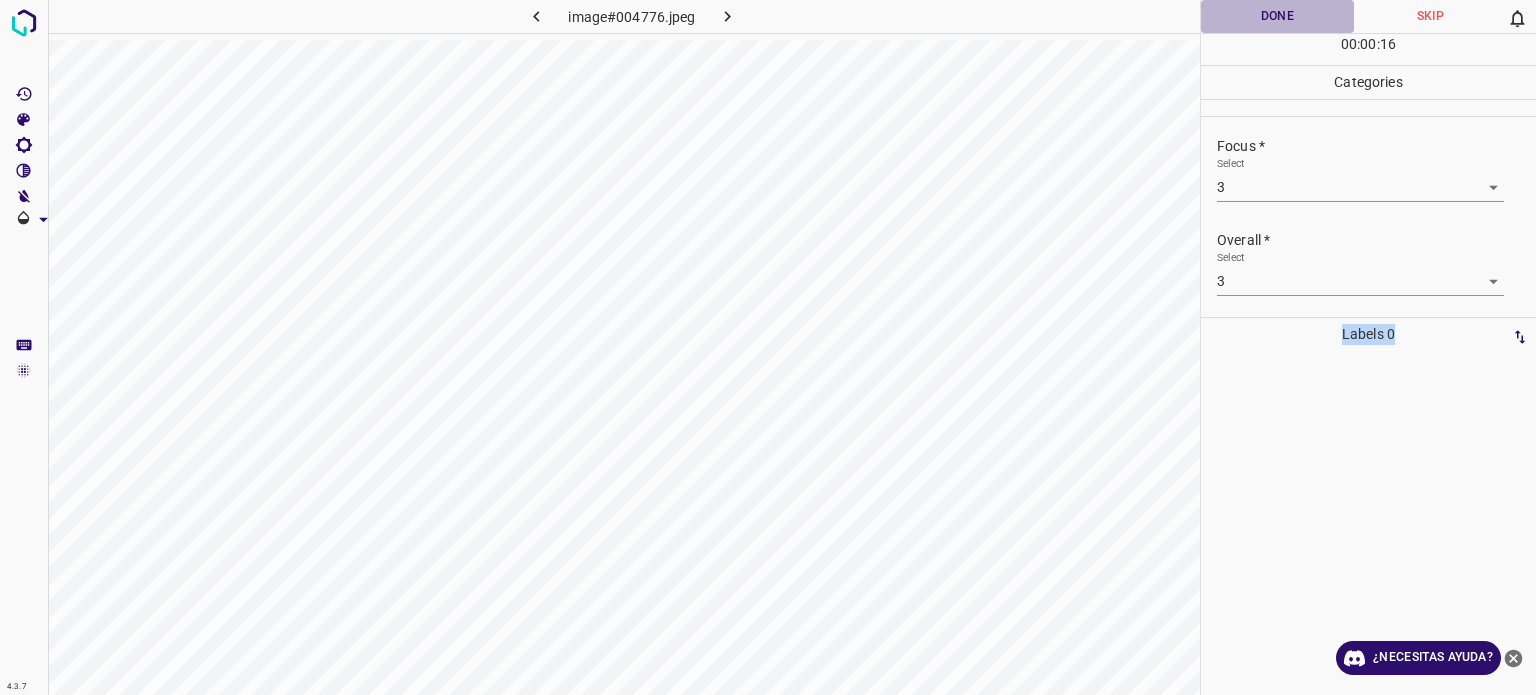 click on "Done" at bounding box center [1277, 16] 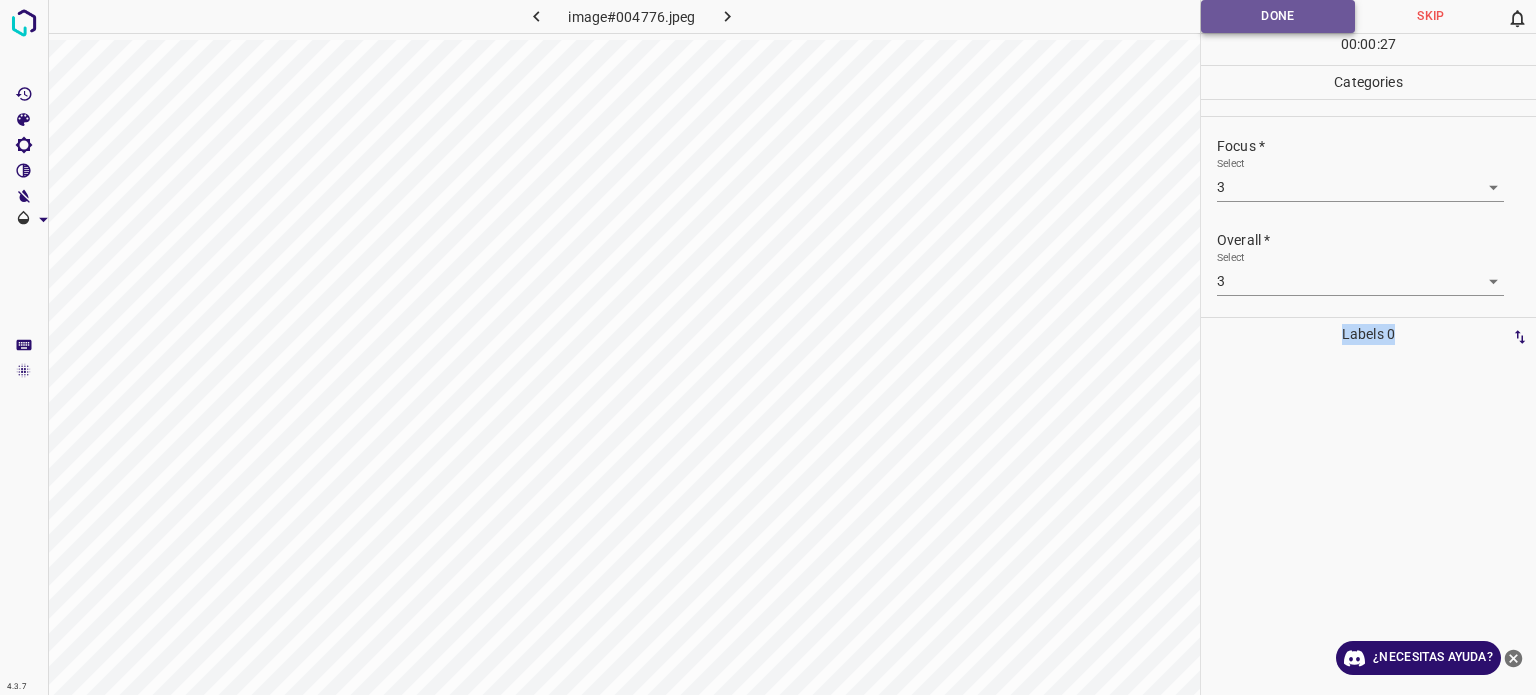 click on "Done" at bounding box center (1278, 16) 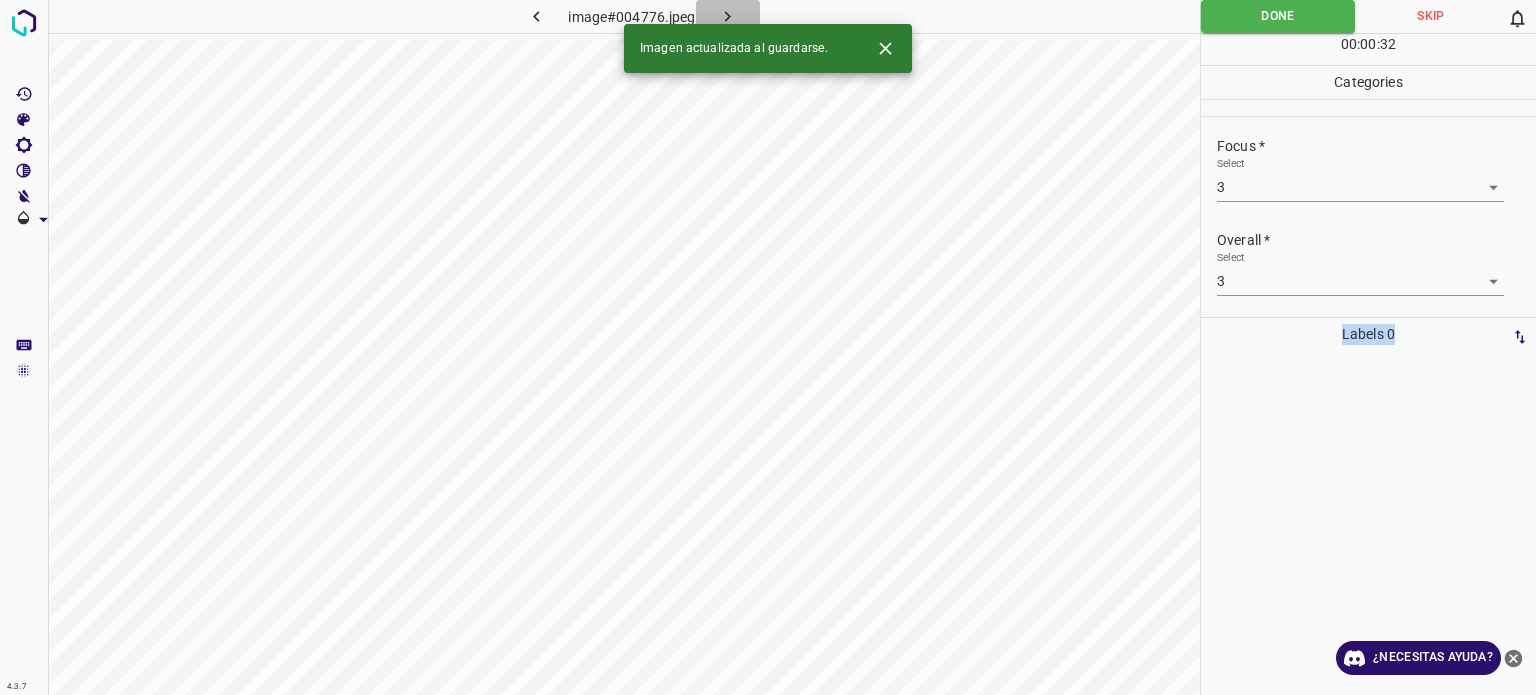 click 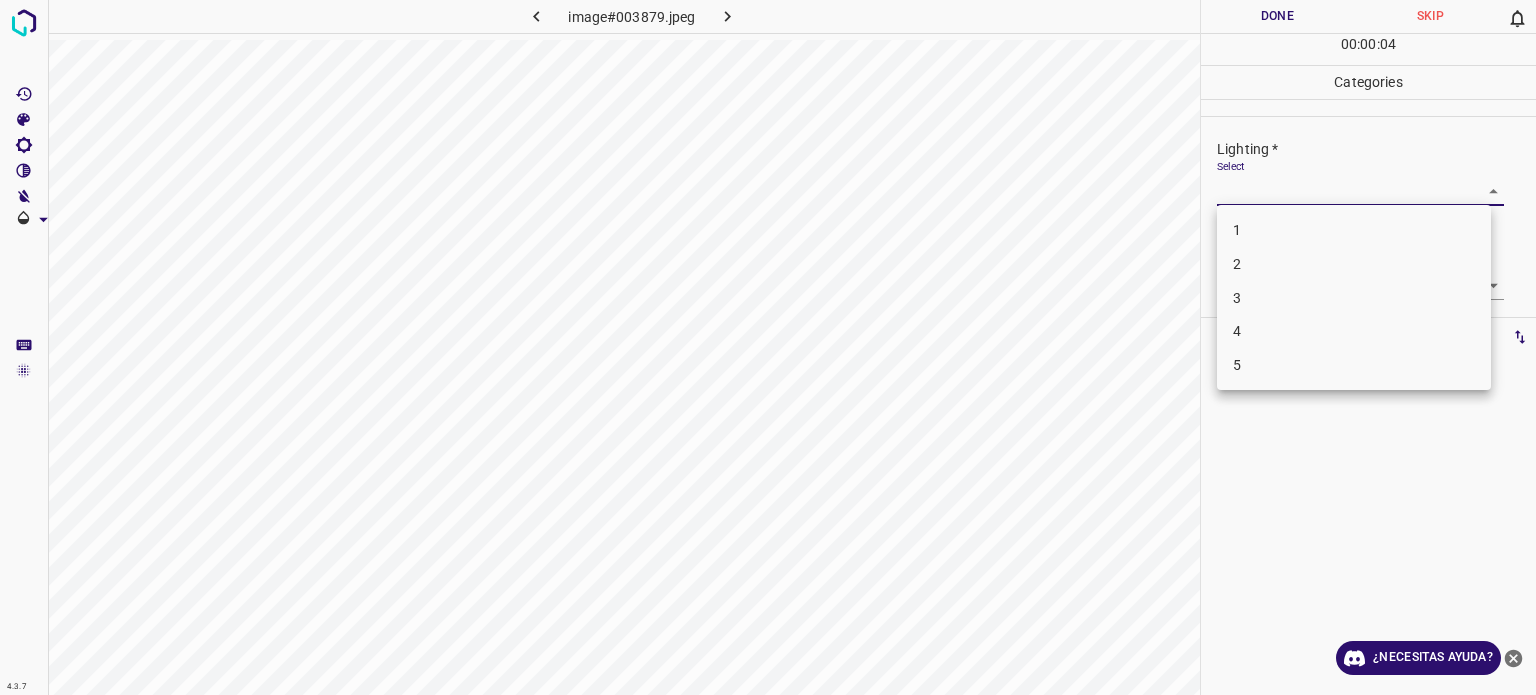 drag, startPoint x: 1242, startPoint y: 196, endPoint x: 1242, endPoint y: 261, distance: 65 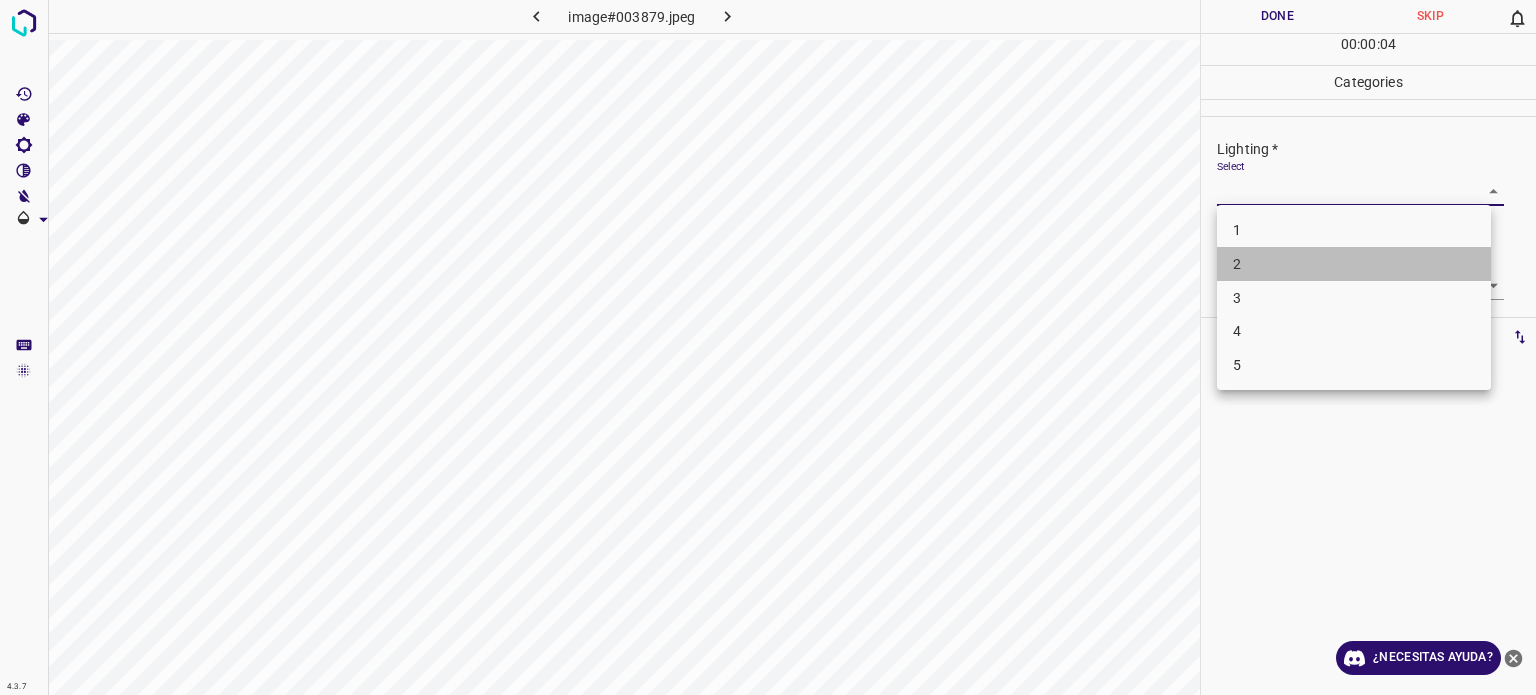 click on "2" at bounding box center [1354, 264] 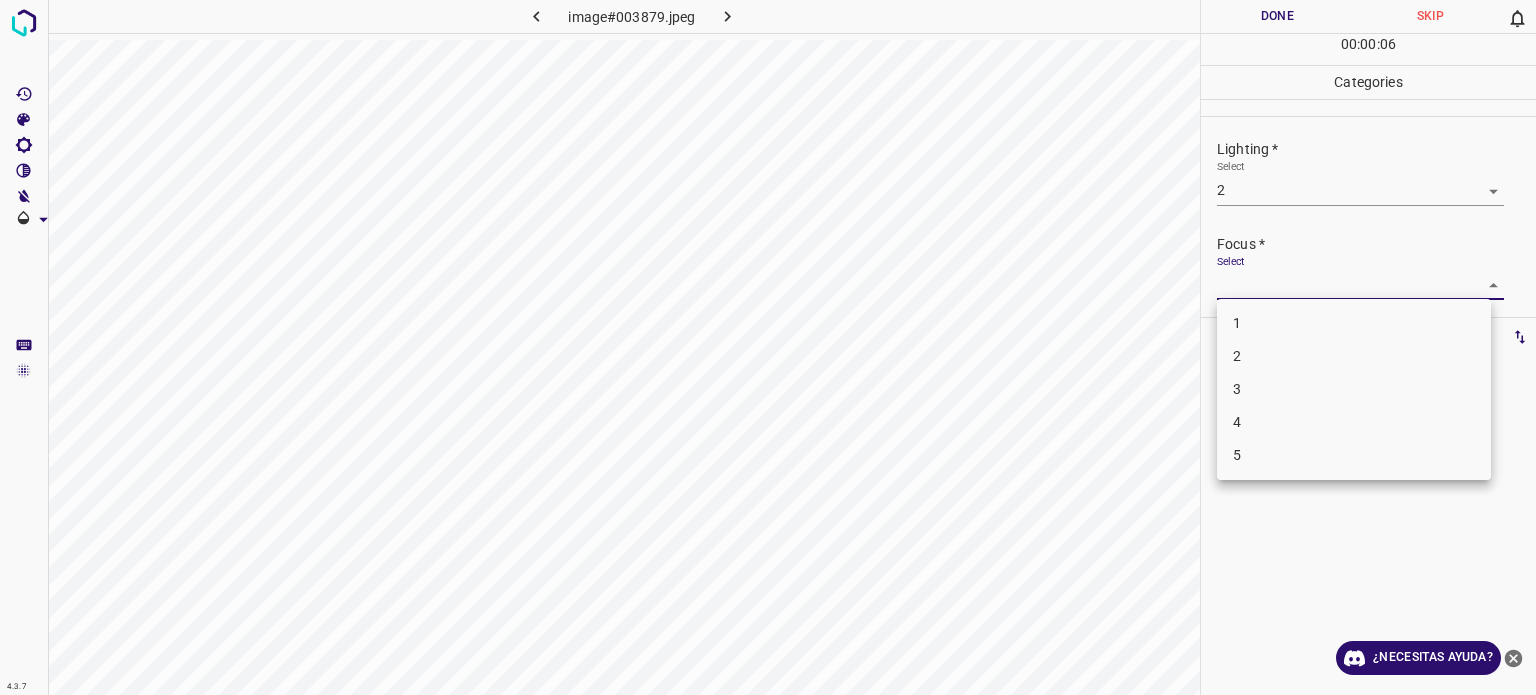 click on "4.3.7 image#003879.jpeg Done Skip 0 00   : 00   : 06   Categories Lighting *  Select 2 2 Focus *  Select ​ Overall *  Select ​ Labels   0 Categories 1 Lighting 2 Focus 3 Overall Tools Space Change between modes (Draw & Edit) I Auto labeling R Restore zoom M Zoom in N Zoom out Delete Delete selecte label Filters Z Restore filters X Saturation filter C Brightness filter V Contrast filter B Gray scale filter General O Download ¿Necesitas ayuda? Texto original Valora esta traducción Tu opinión servirá para ayudar a mejorar el Traductor de Google - Texto - Esconder - Borrar 1 2 3 4 5" at bounding box center [768, 347] 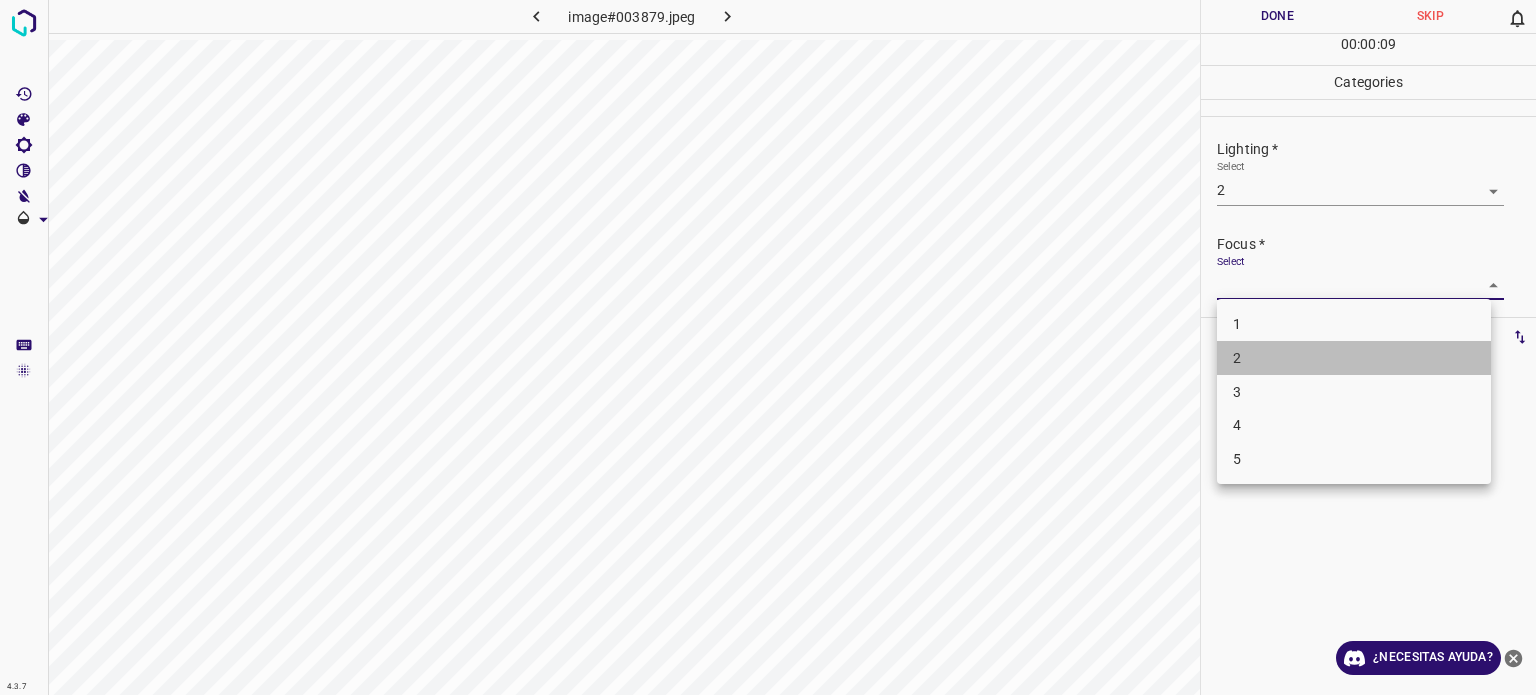 click on "2" at bounding box center (1237, 358) 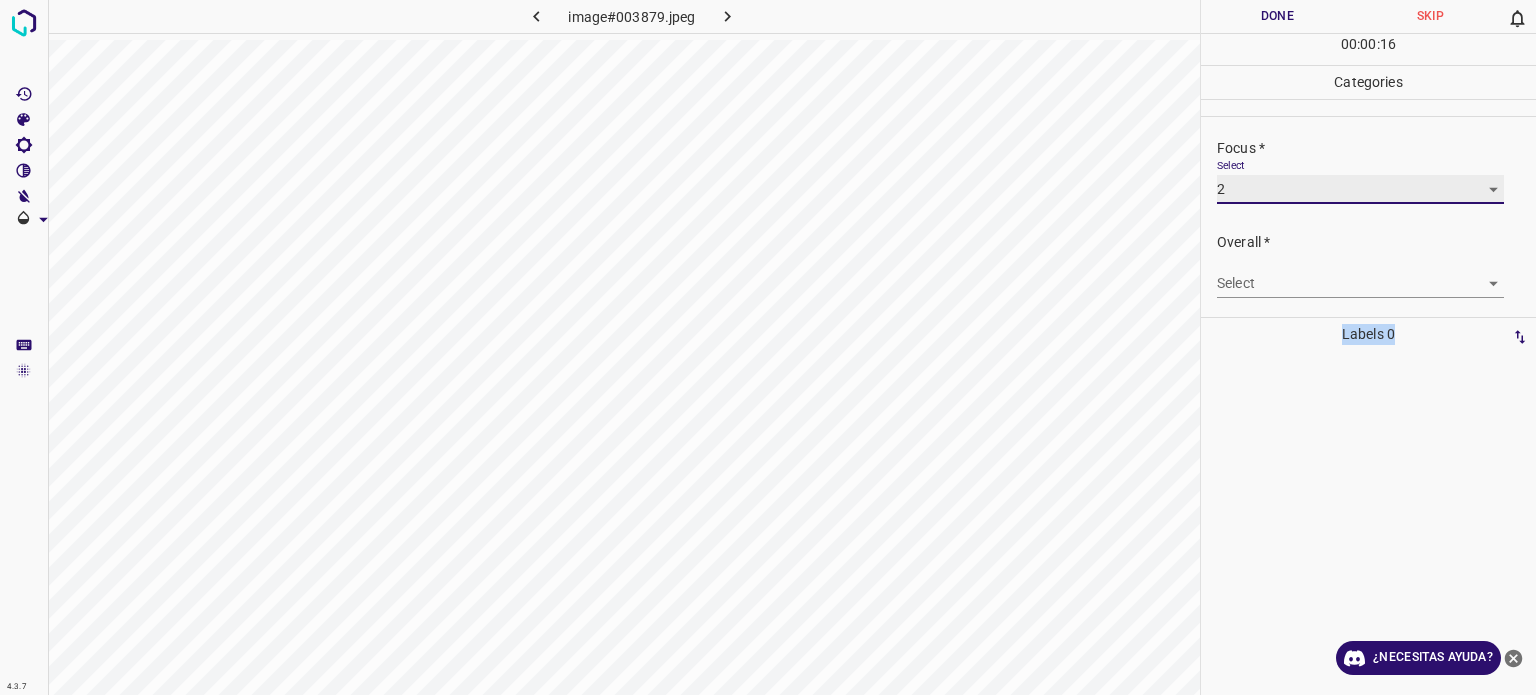 scroll, scrollTop: 98, scrollLeft: 0, axis: vertical 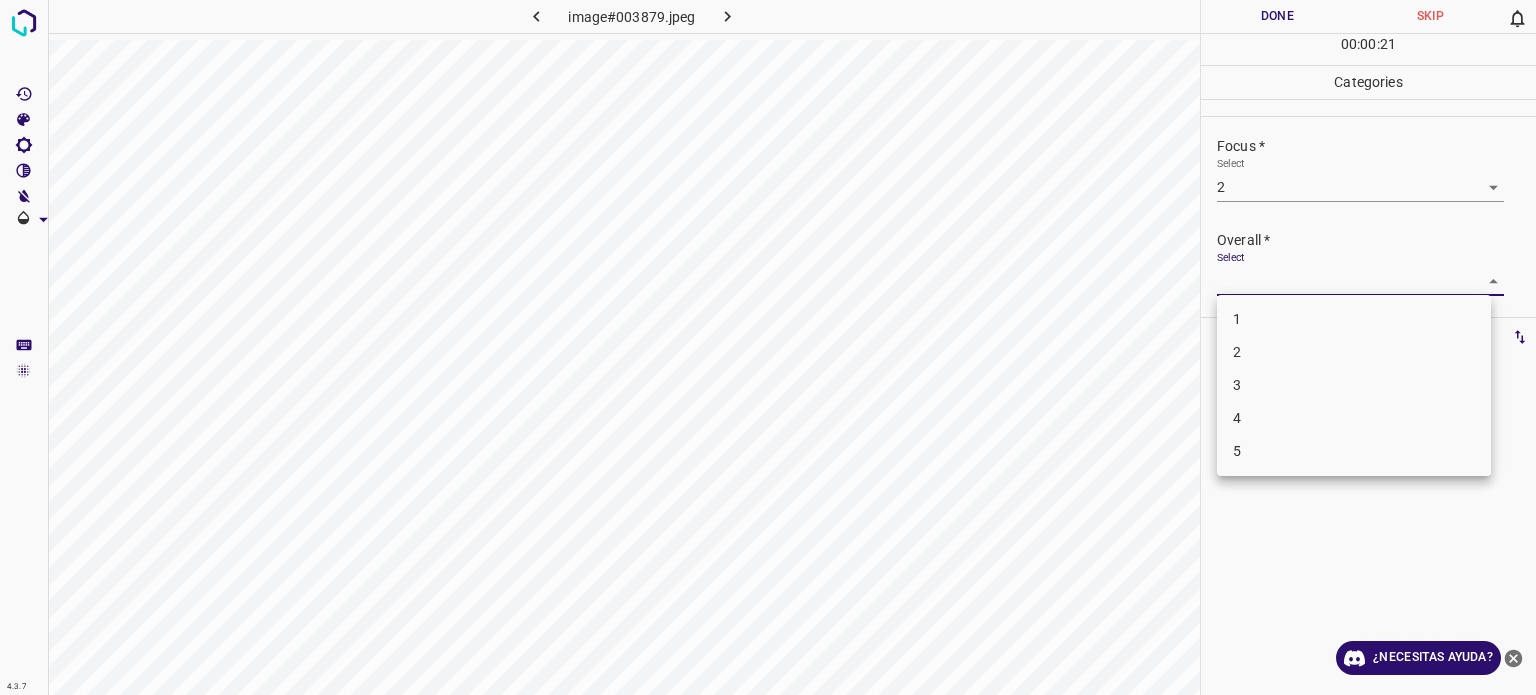 click on "4.3.7 image#003879.jpeg Done Skip 0 00   : 00   : 21   Categories Lighting *  Select 2 2 Focus *  Select 2 2 Overall *  Select ​ Labels   0 Categories 1 Lighting 2 Focus 3 Overall Tools Space Change between modes (Draw & Edit) I Auto labeling R Restore zoom M Zoom in N Zoom out Delete Delete selecte label Filters Z Restore filters X Saturation filter C Brightness filter V Contrast filter B Gray scale filter General O Download ¿Necesitas ayuda? Texto original Valora esta traducción Tu opinión servirá para ayudar a mejorar el Traductor de Google - Texto - Esconder - Borrar 1 2 3 4 5" at bounding box center (768, 347) 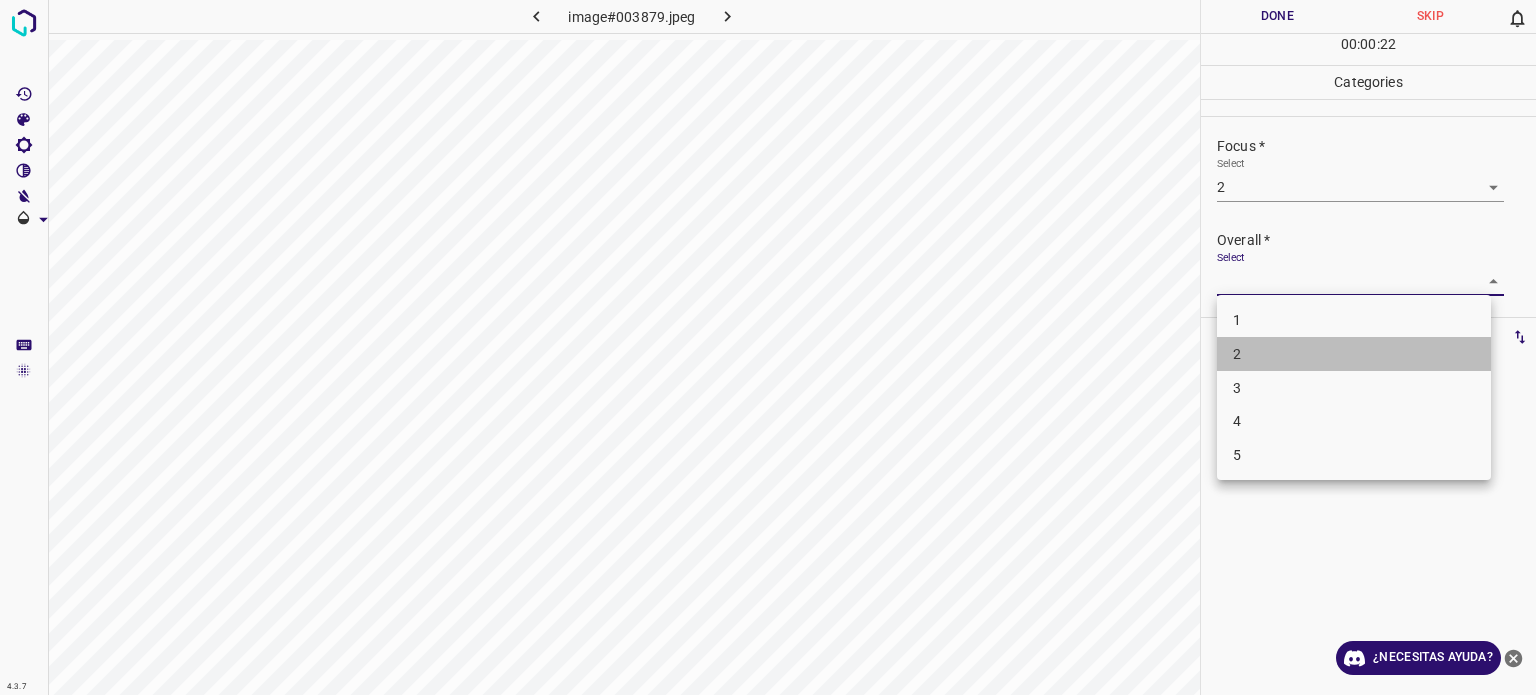 click on "2" at bounding box center (1354, 354) 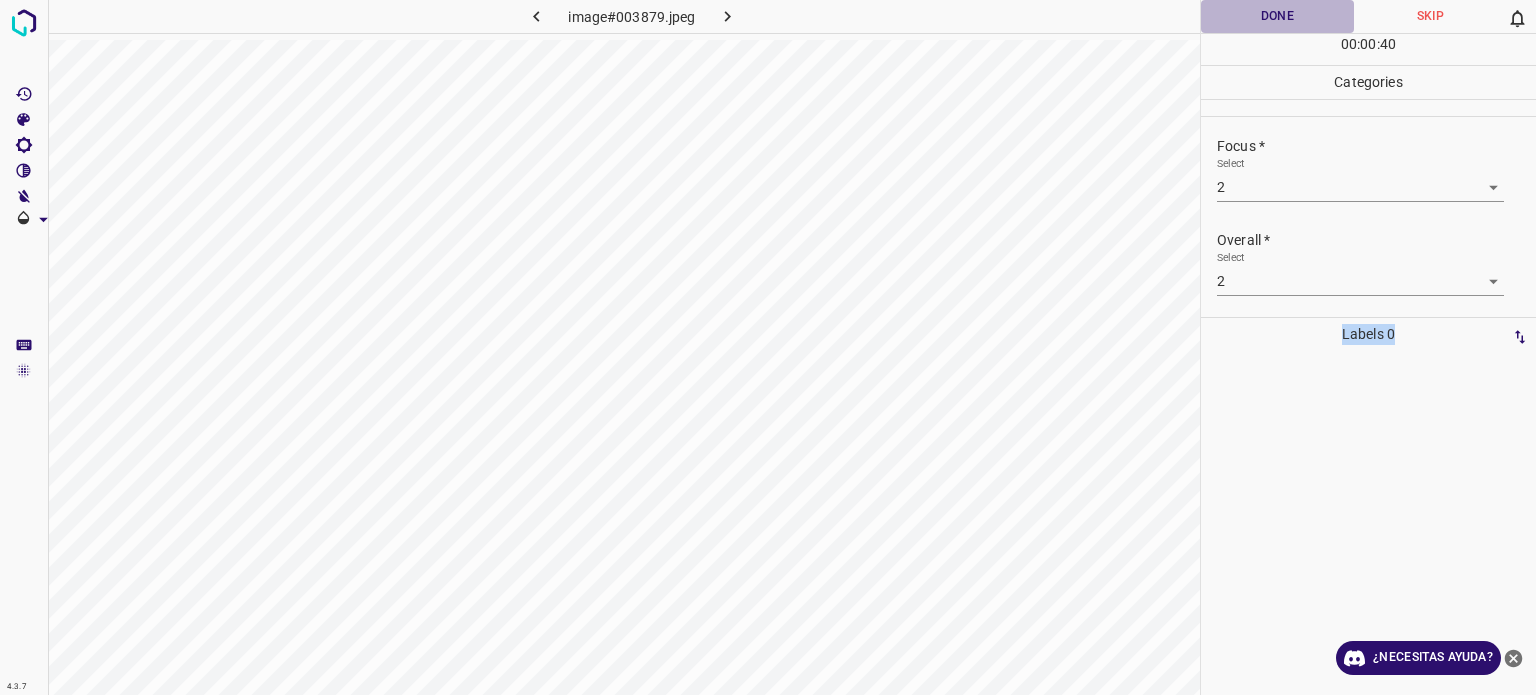 click on "Done" at bounding box center [1277, 16] 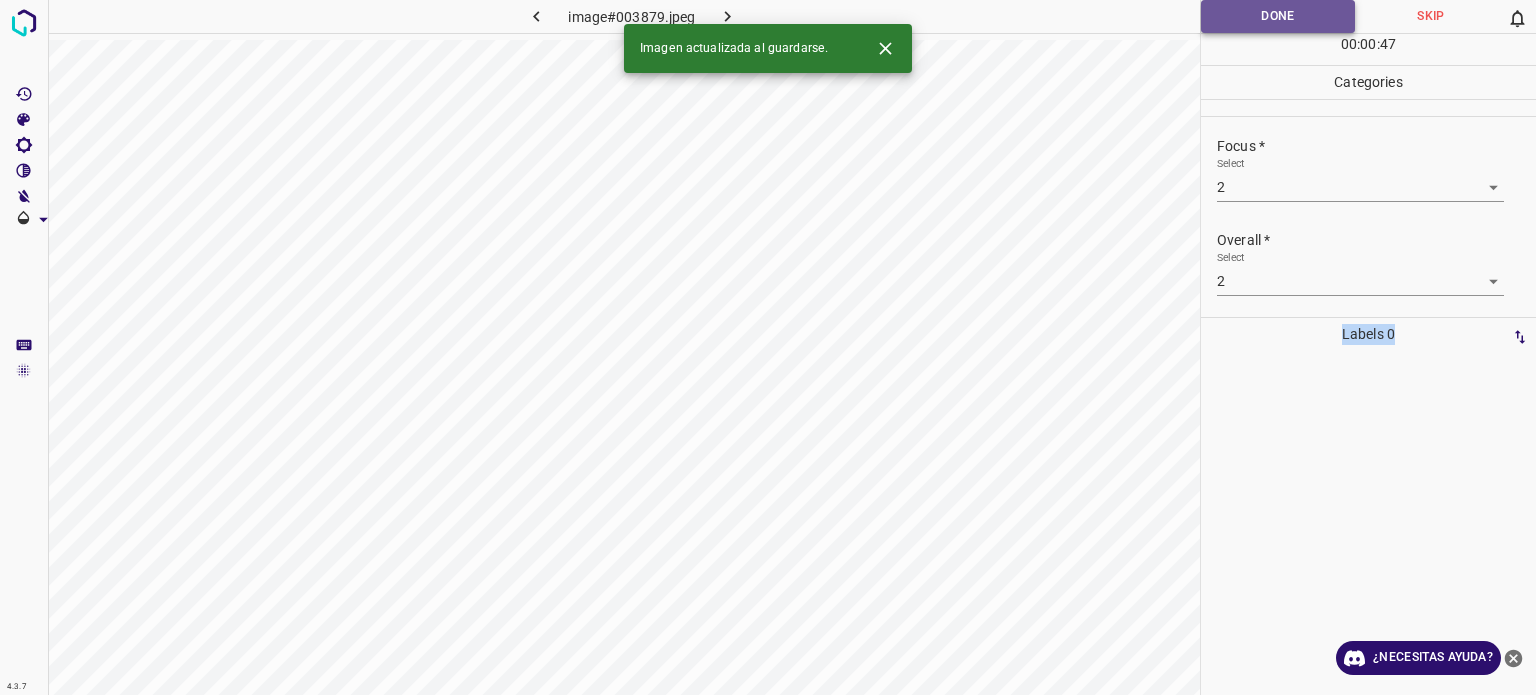 click on "Done" at bounding box center (1278, 16) 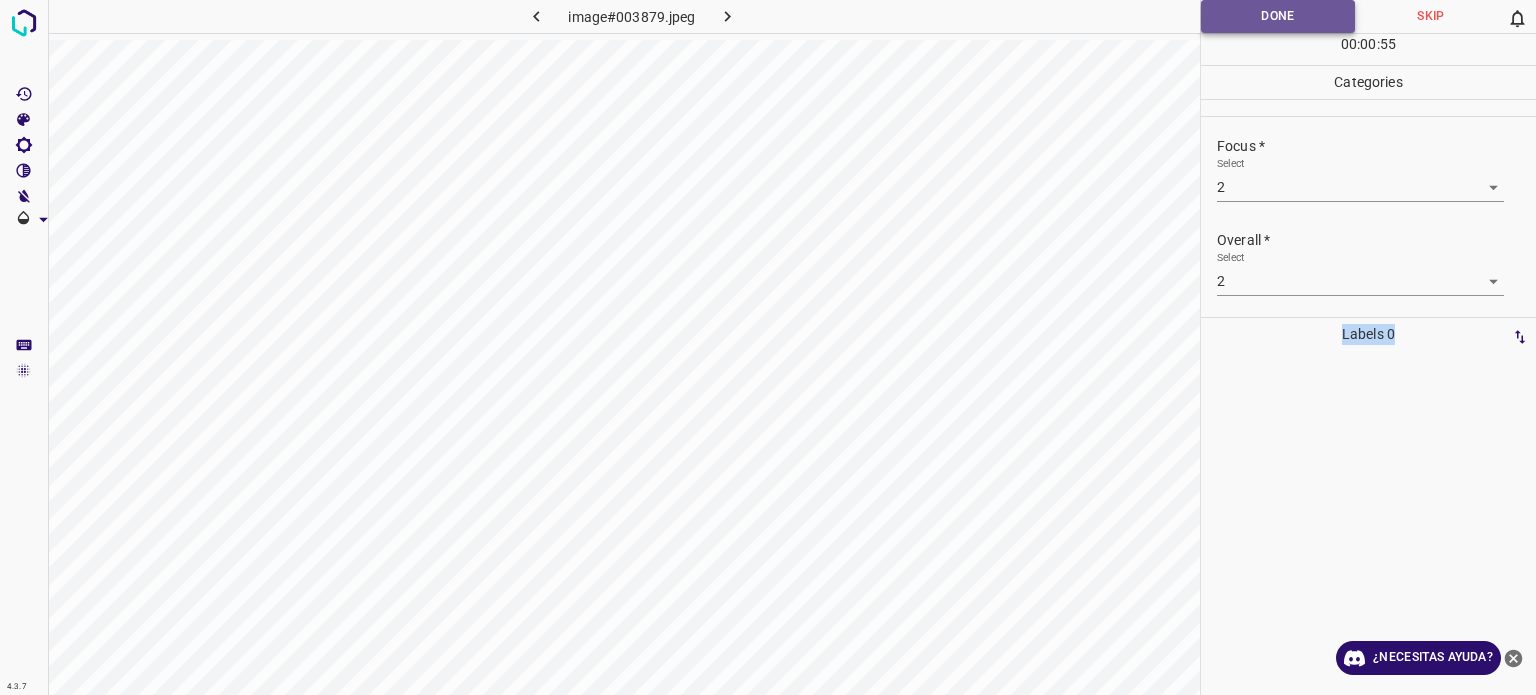 click on "Done" at bounding box center (1278, 16) 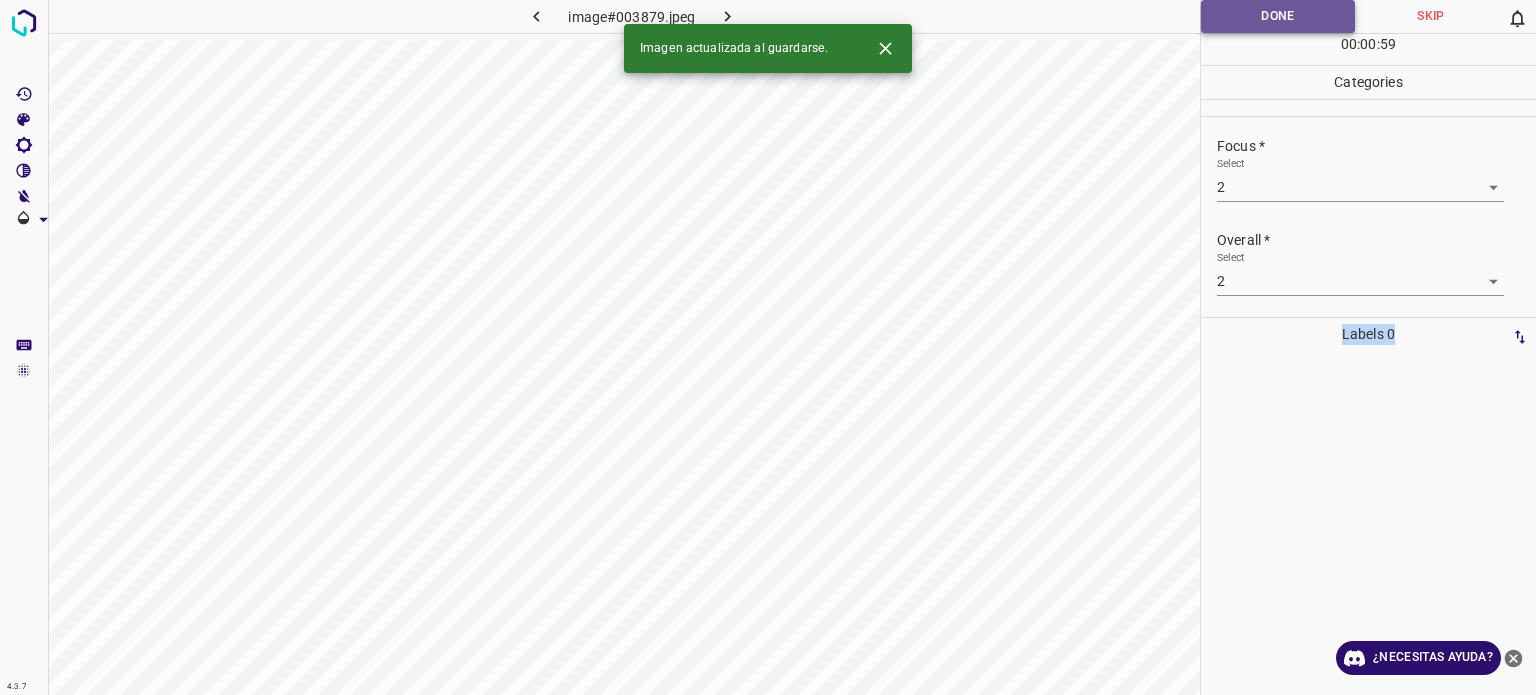 click on "Done" at bounding box center (1278, 16) 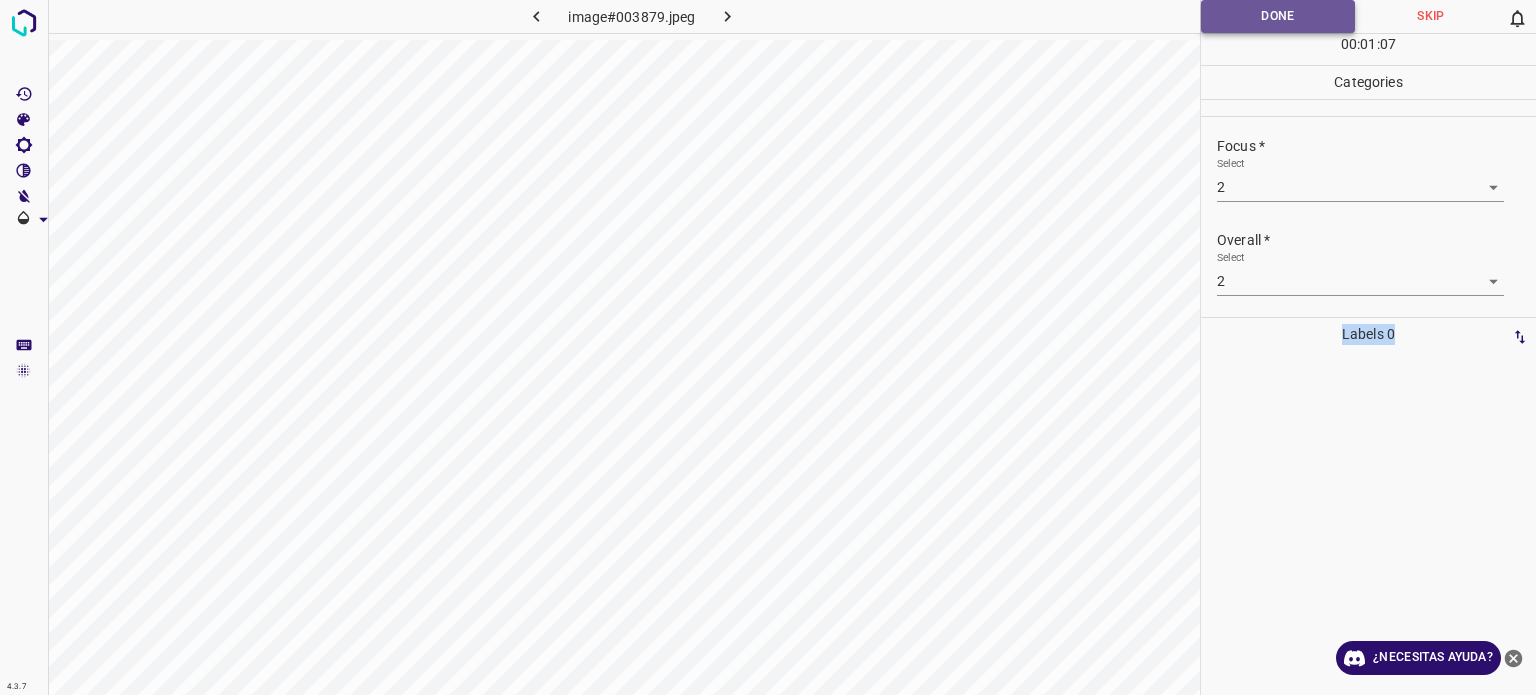 click on "Done" at bounding box center (1278, 16) 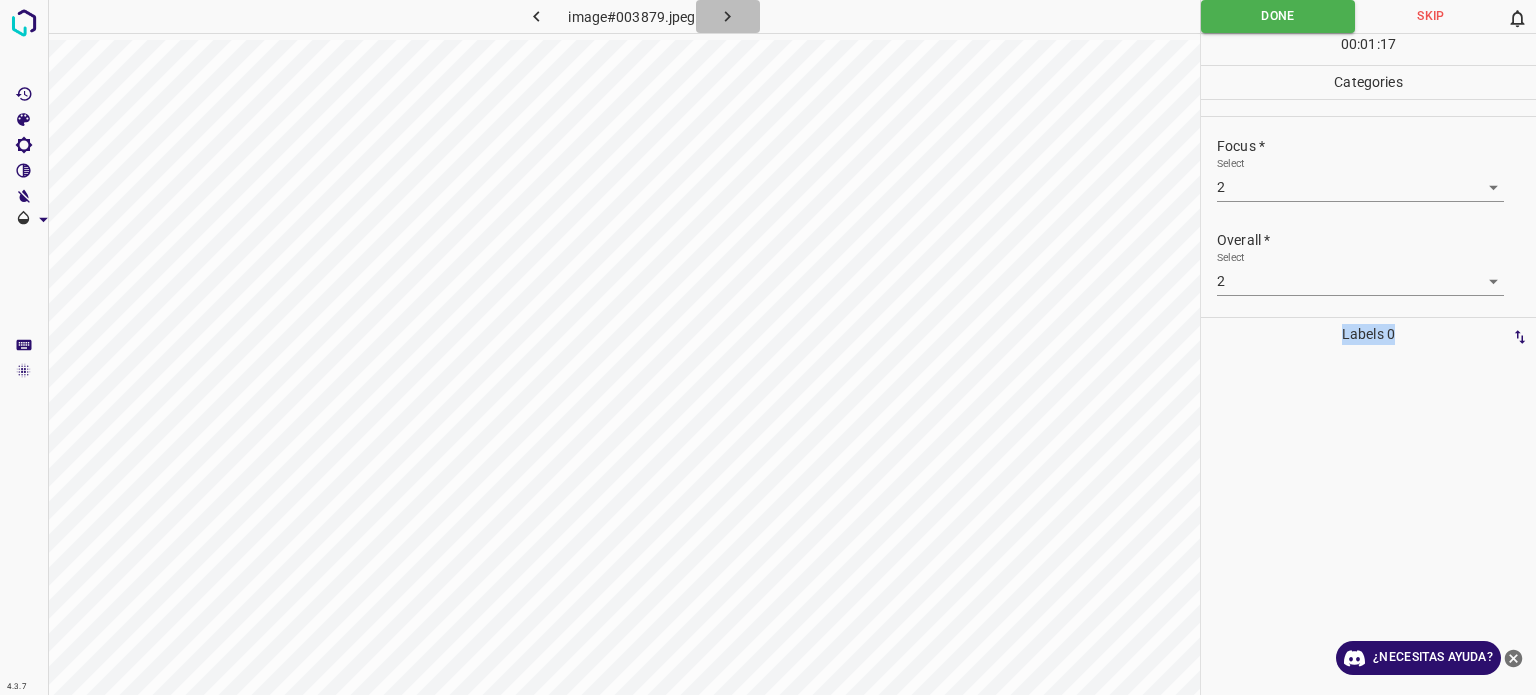 click 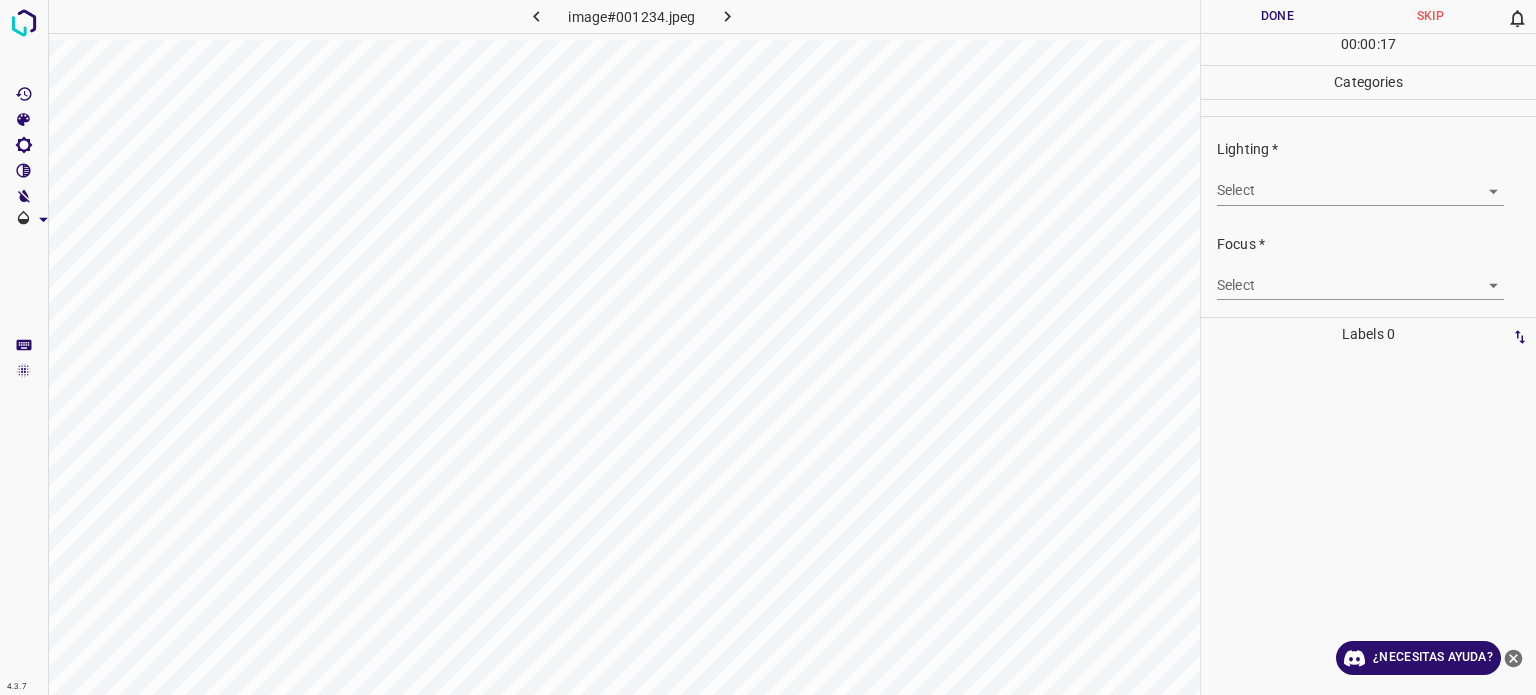 click on "Lighting *  Select ​" at bounding box center (1368, 172) 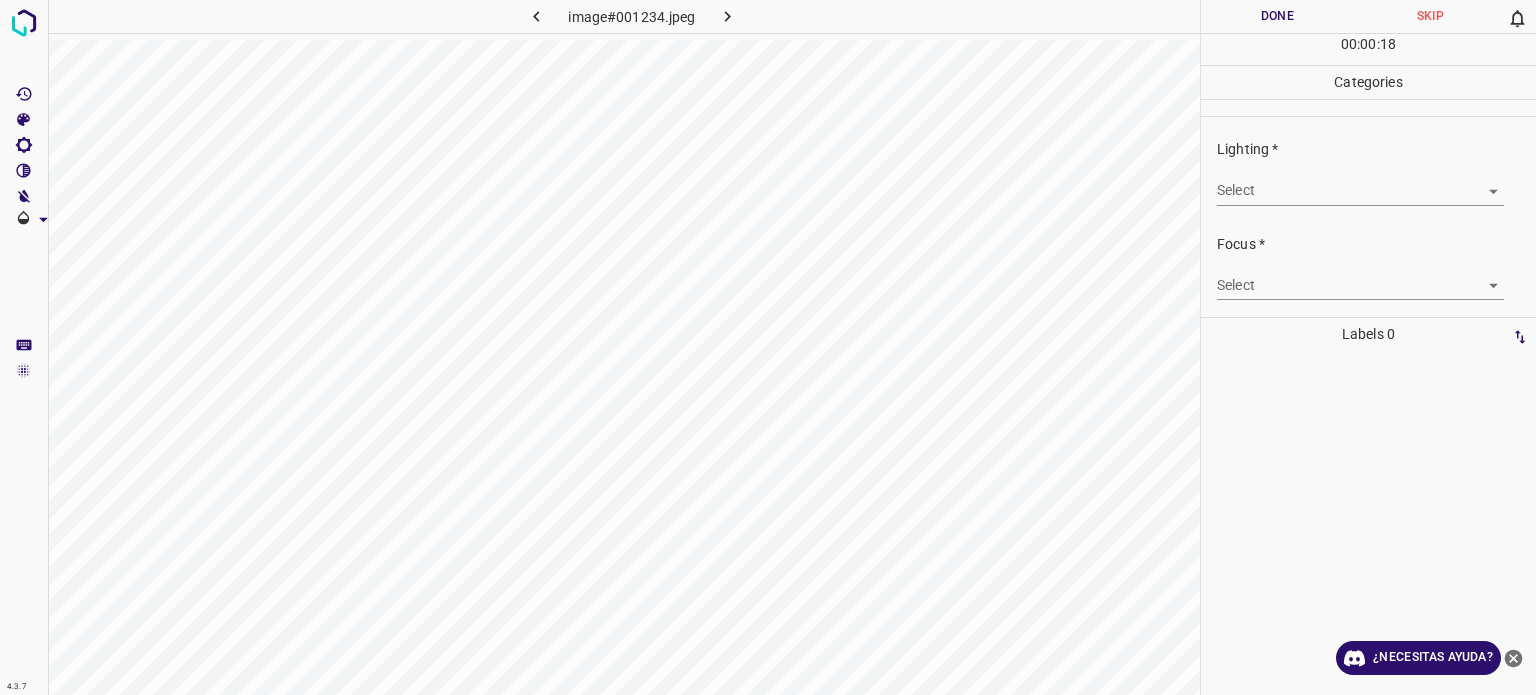 click on "4.3.7 image#001234.jpeg Done Skip 0 00   : 00   : 18   Categories Lighting *  Select ​ Focus *  Select ​ Overall *  Select ​ Labels   0 Categories 1 Lighting 2 Focus 3 Overall Tools Space Change between modes (Draw & Edit) I Auto labeling R Restore zoom M Zoom in N Zoom out Delete Delete selecte label Filters Z Restore filters X Saturation filter C Brightness filter V Contrast filter B Gray scale filter General O Download ¿Necesitas ayuda? Texto original Valora esta traducción Tu opinión servirá para ayudar a mejorar el Traductor de Google - Texto - Esconder - Borrar" at bounding box center (768, 347) 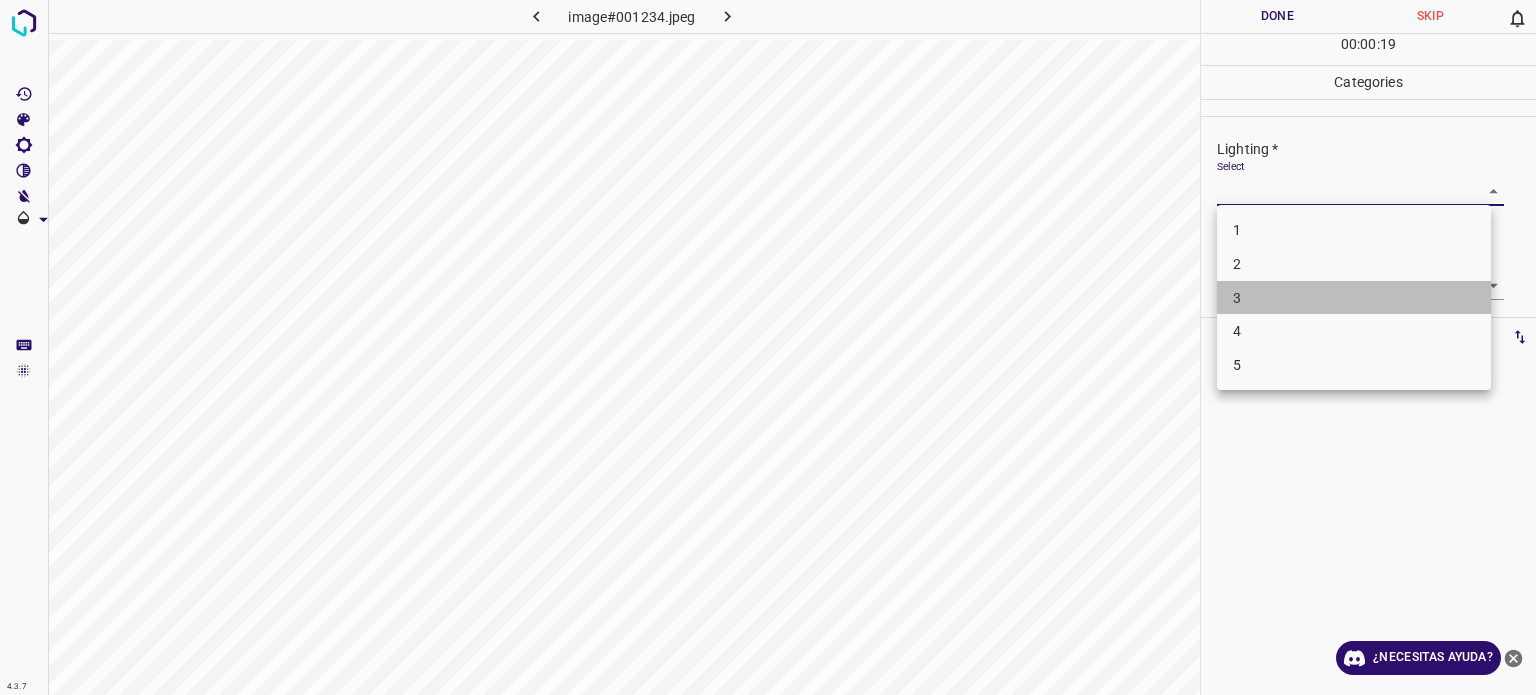 click on "3" at bounding box center [1354, 298] 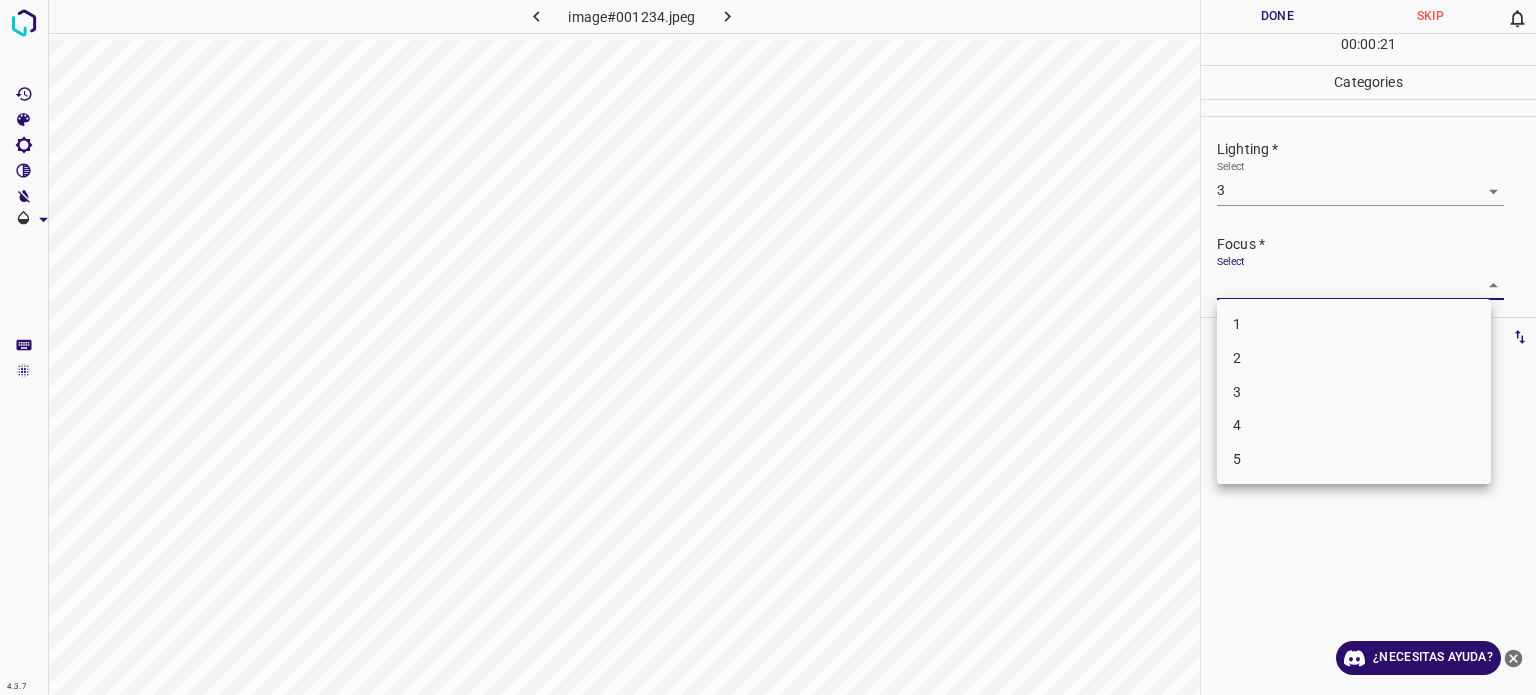 drag, startPoint x: 1251, startPoint y: 291, endPoint x: 1253, endPoint y: 398, distance: 107.01869 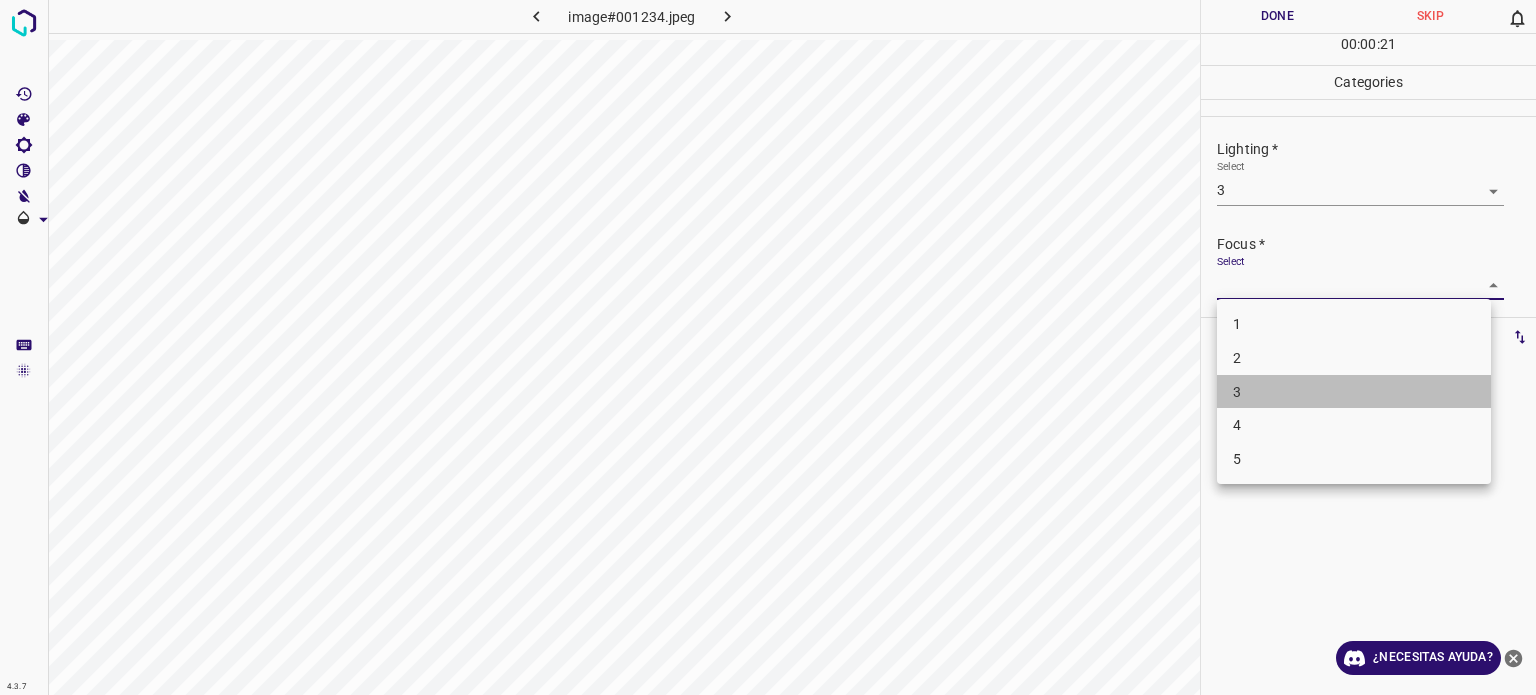 click on "3" at bounding box center [1354, 392] 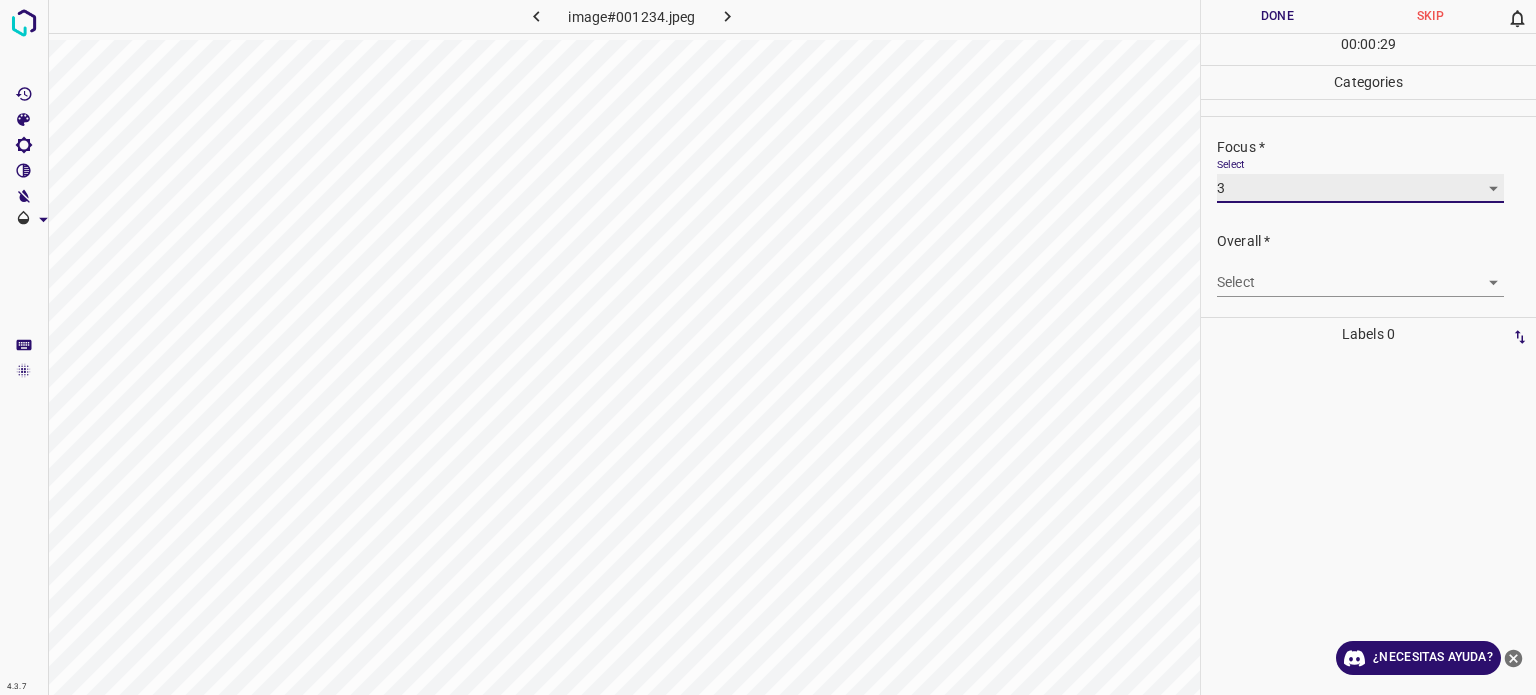 scroll, scrollTop: 98, scrollLeft: 0, axis: vertical 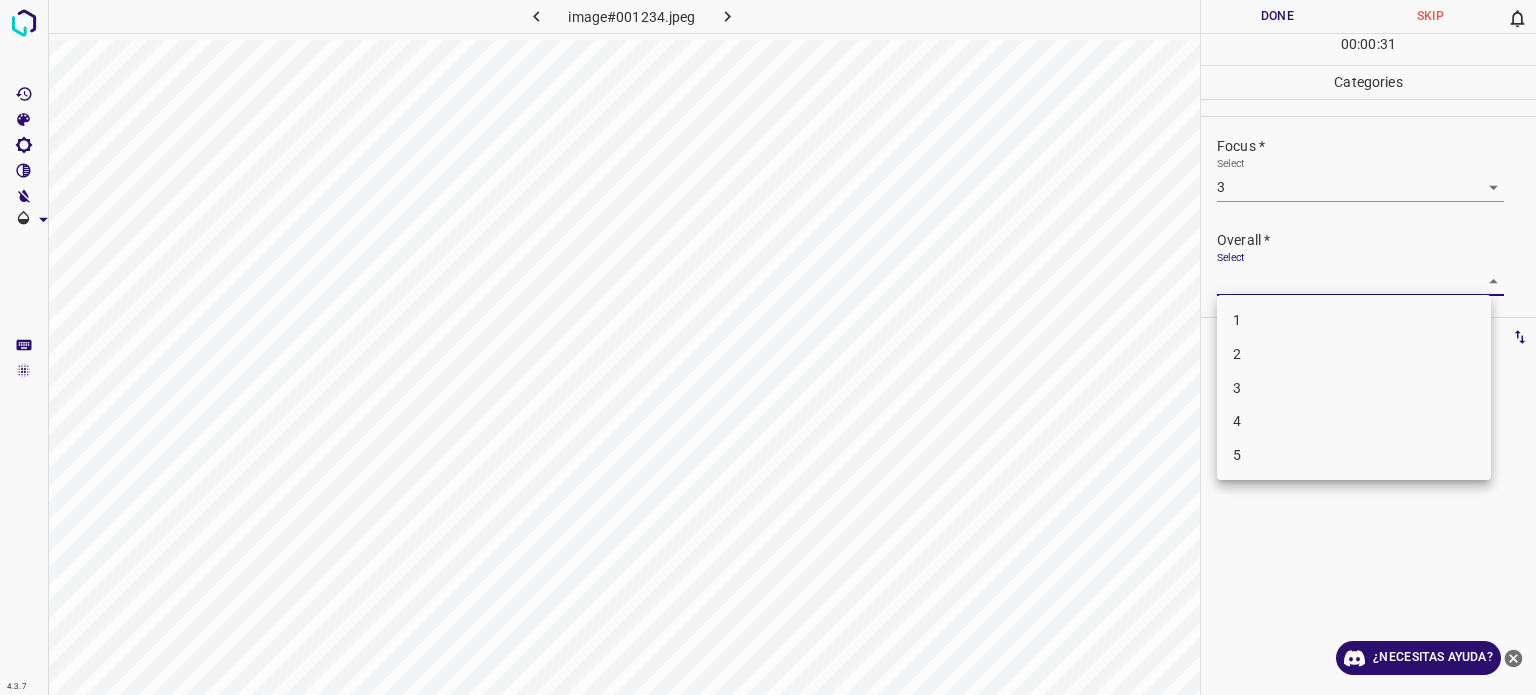 drag, startPoint x: 1256, startPoint y: 284, endPoint x: 1259, endPoint y: 395, distance: 111.040535 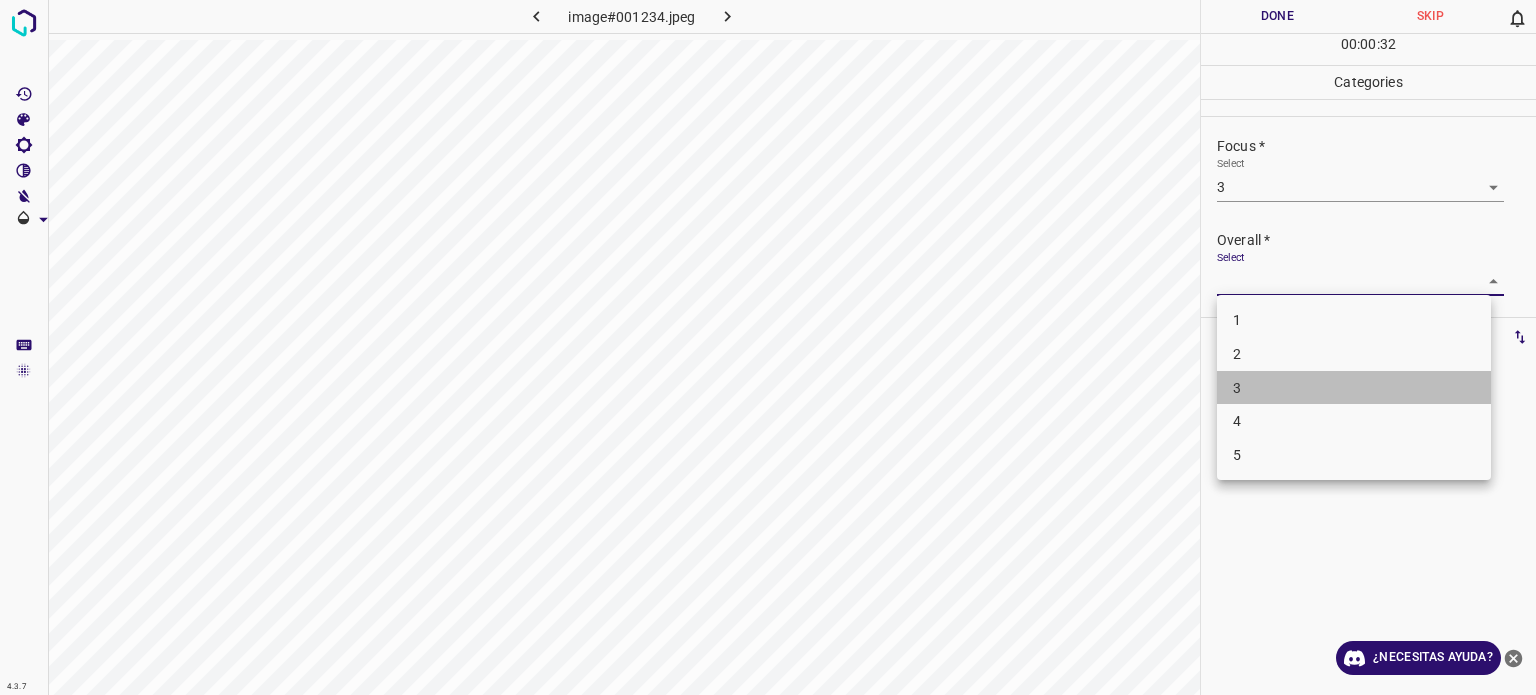 click on "3" at bounding box center (1354, 388) 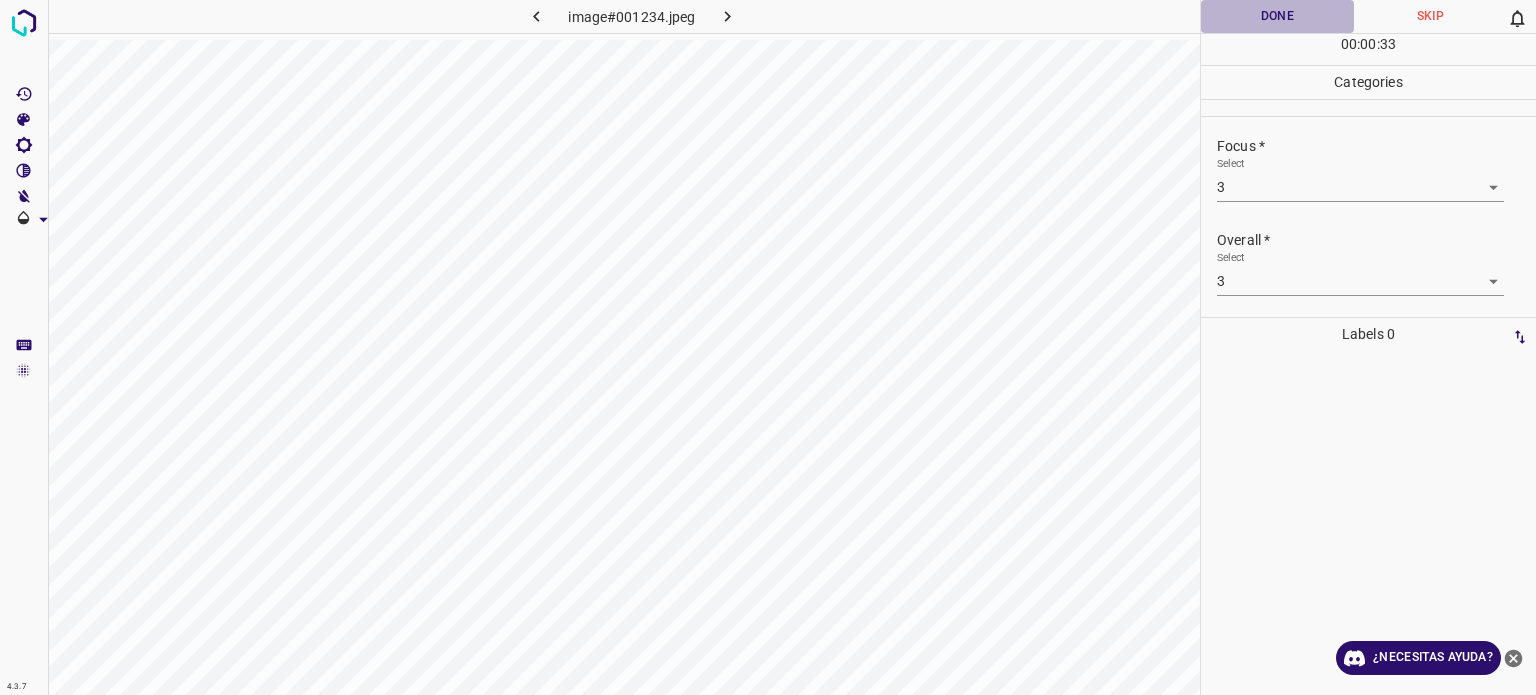 click on "Done" at bounding box center (1277, 16) 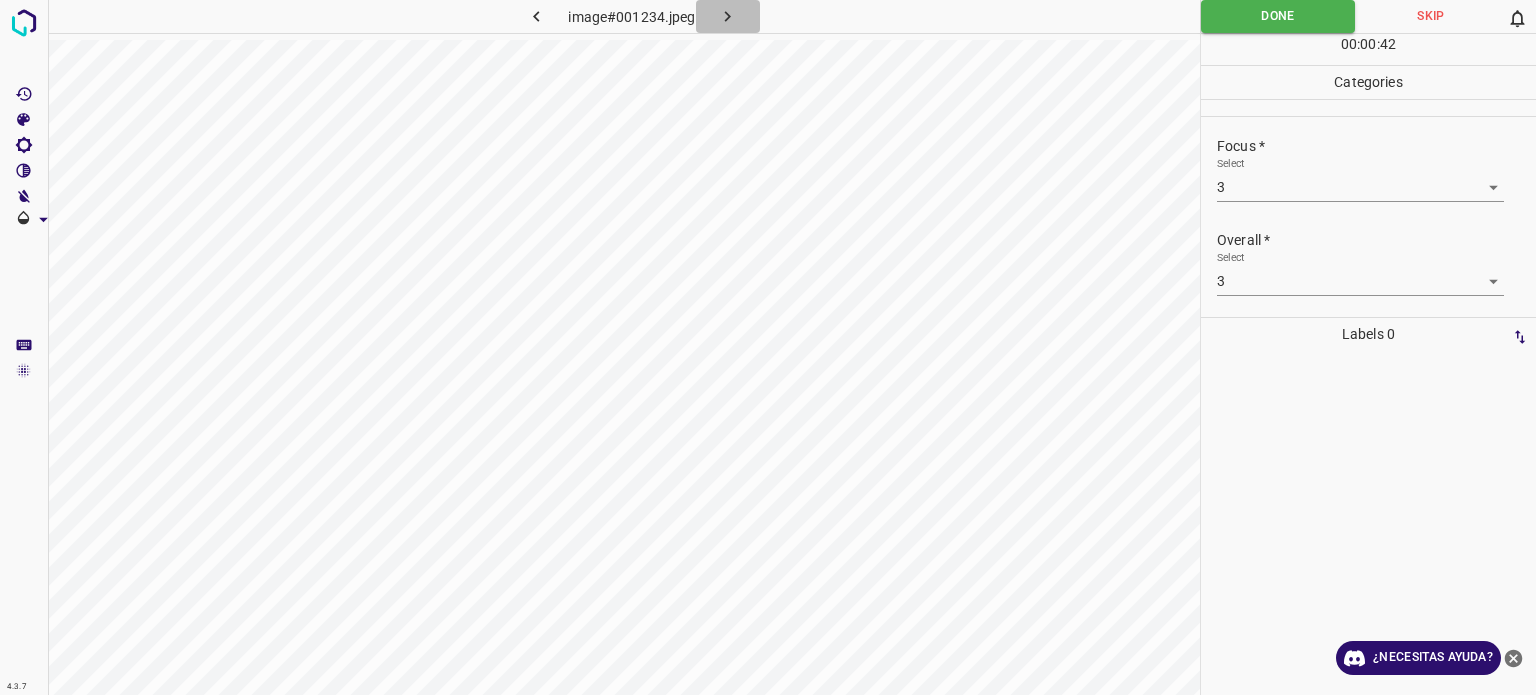 click 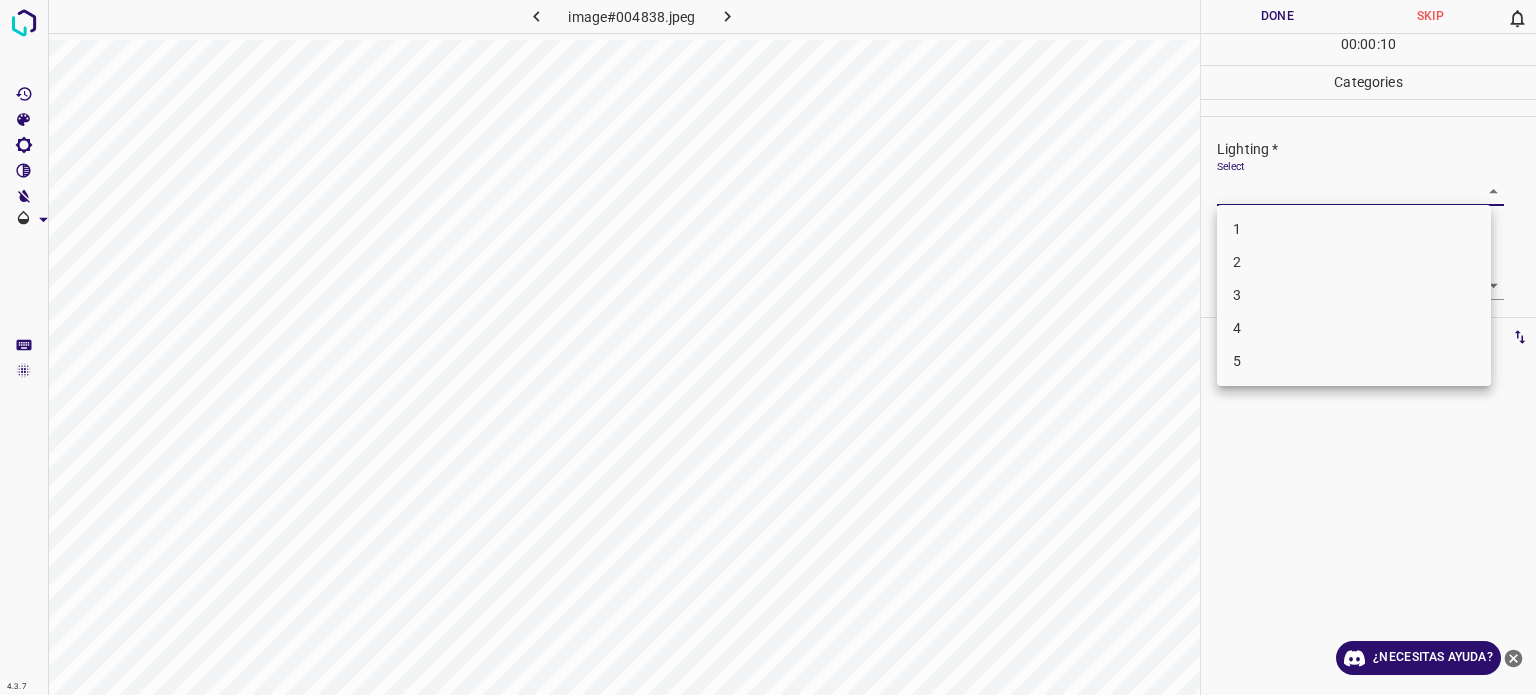 click on "4.3.7 image#004838.jpeg Done Skip 0 00   : 00   : 10   Categories Lighting *  Select ​ Focus *  Select ​ Overall *  Select ​ Labels   0 Categories 1 Lighting 2 Focus 3 Overall Tools Space Change between modes (Draw & Edit) I Auto labeling R Restore zoom M Zoom in N Zoom out Delete Delete selecte label Filters Z Restore filters X Saturation filter C Brightness filter V Contrast filter B Gray scale filter General O Download ¿Necesitas ayuda? Texto original Valora esta traducción Tu opinión servirá para ayudar a mejorar el Traductor de Google - Texto - Esconder - Borrar 1 2 3 4 5" at bounding box center [768, 347] 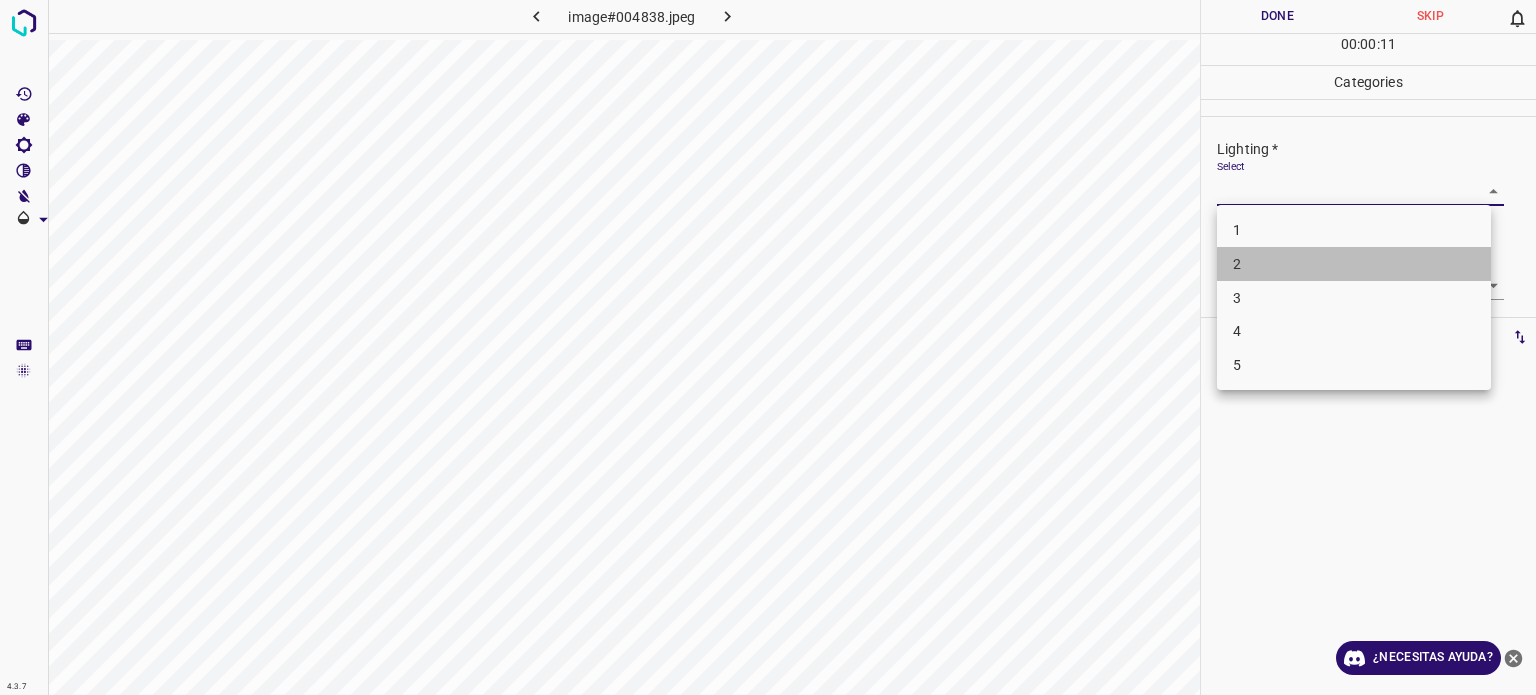 click on "2" at bounding box center [1354, 264] 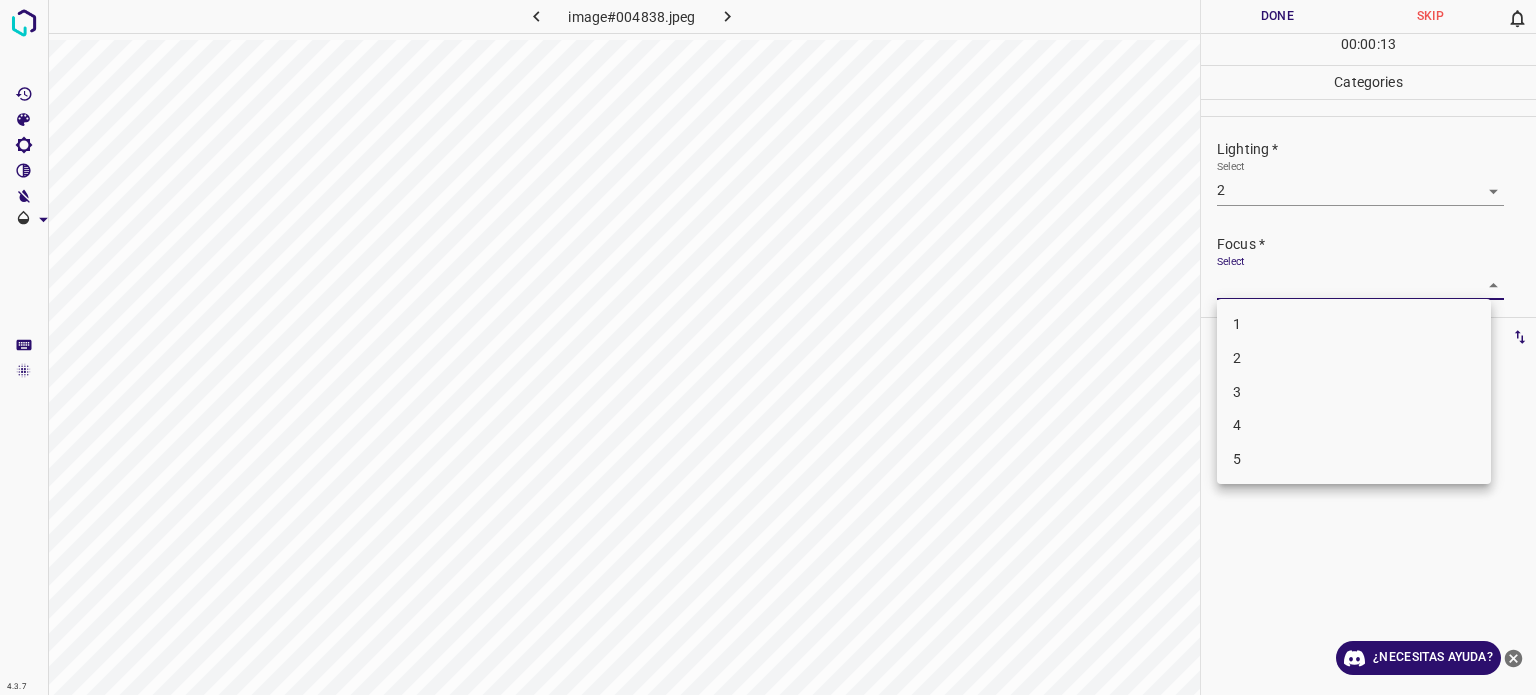 drag, startPoint x: 1244, startPoint y: 292, endPoint x: 1247, endPoint y: 364, distance: 72.06247 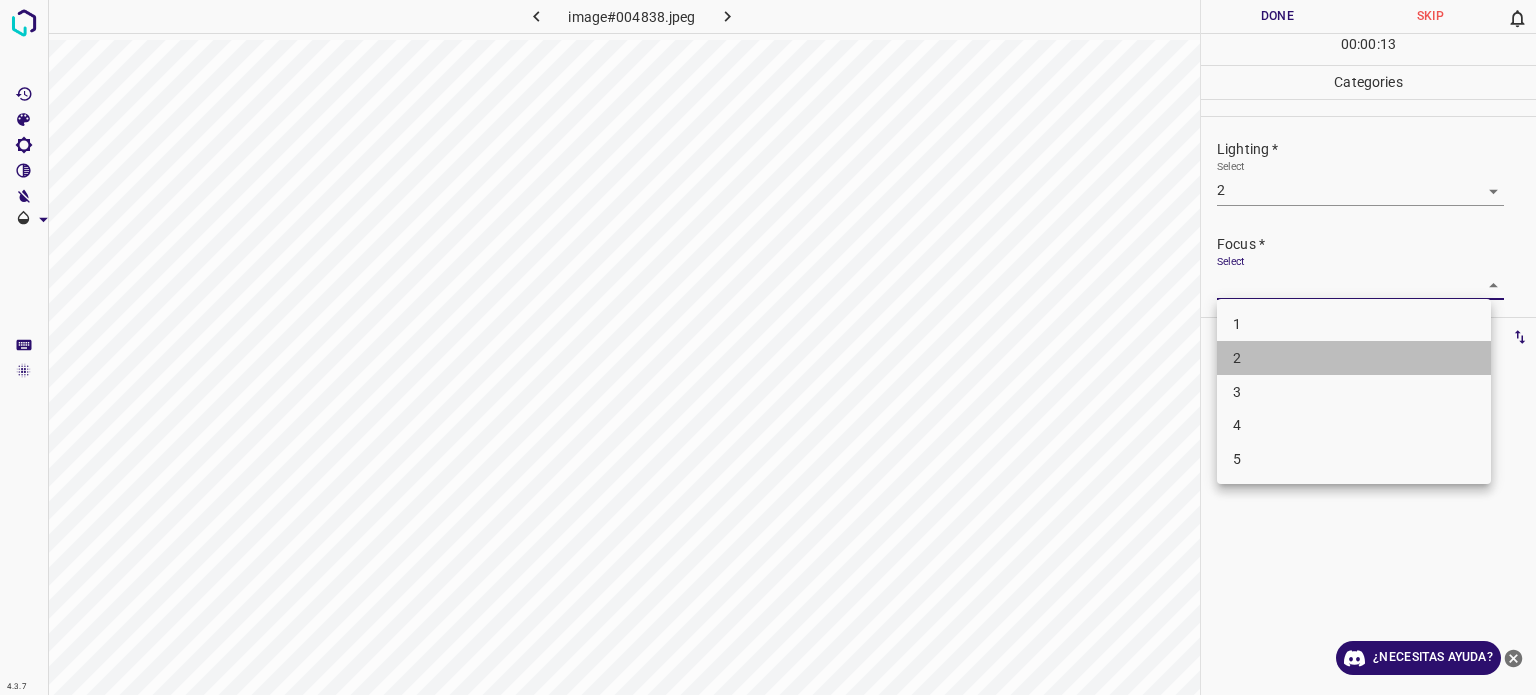 click on "2" at bounding box center [1354, 358] 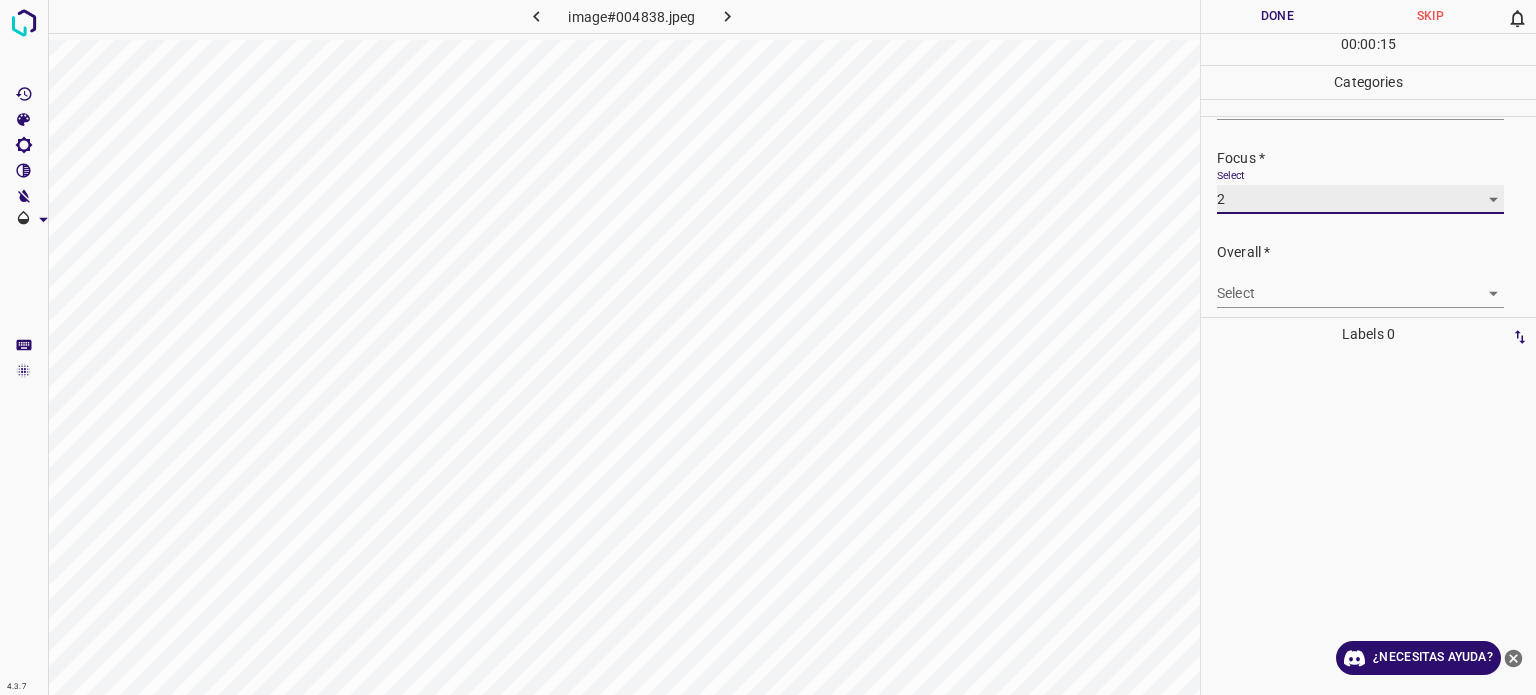 scroll, scrollTop: 98, scrollLeft: 0, axis: vertical 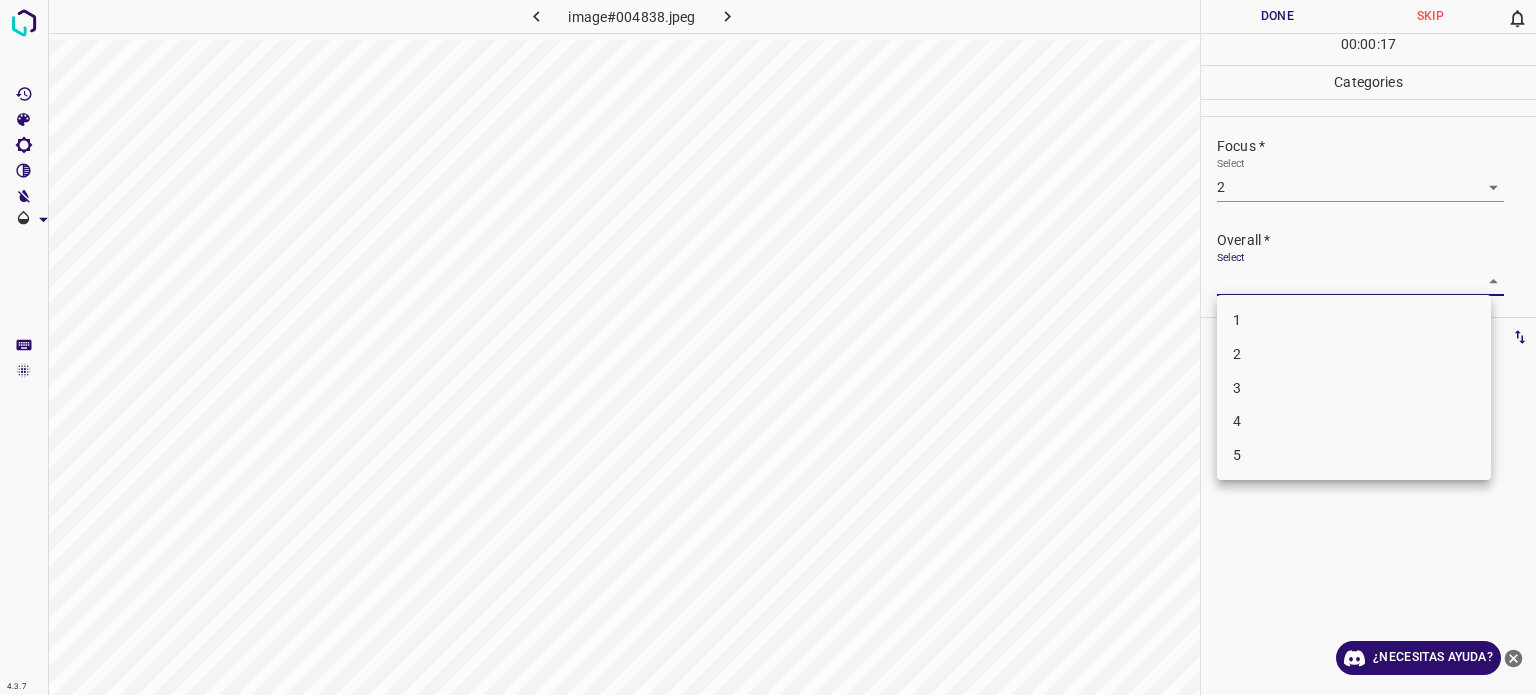 drag, startPoint x: 1264, startPoint y: 276, endPoint x: 1231, endPoint y: 357, distance: 87.46428 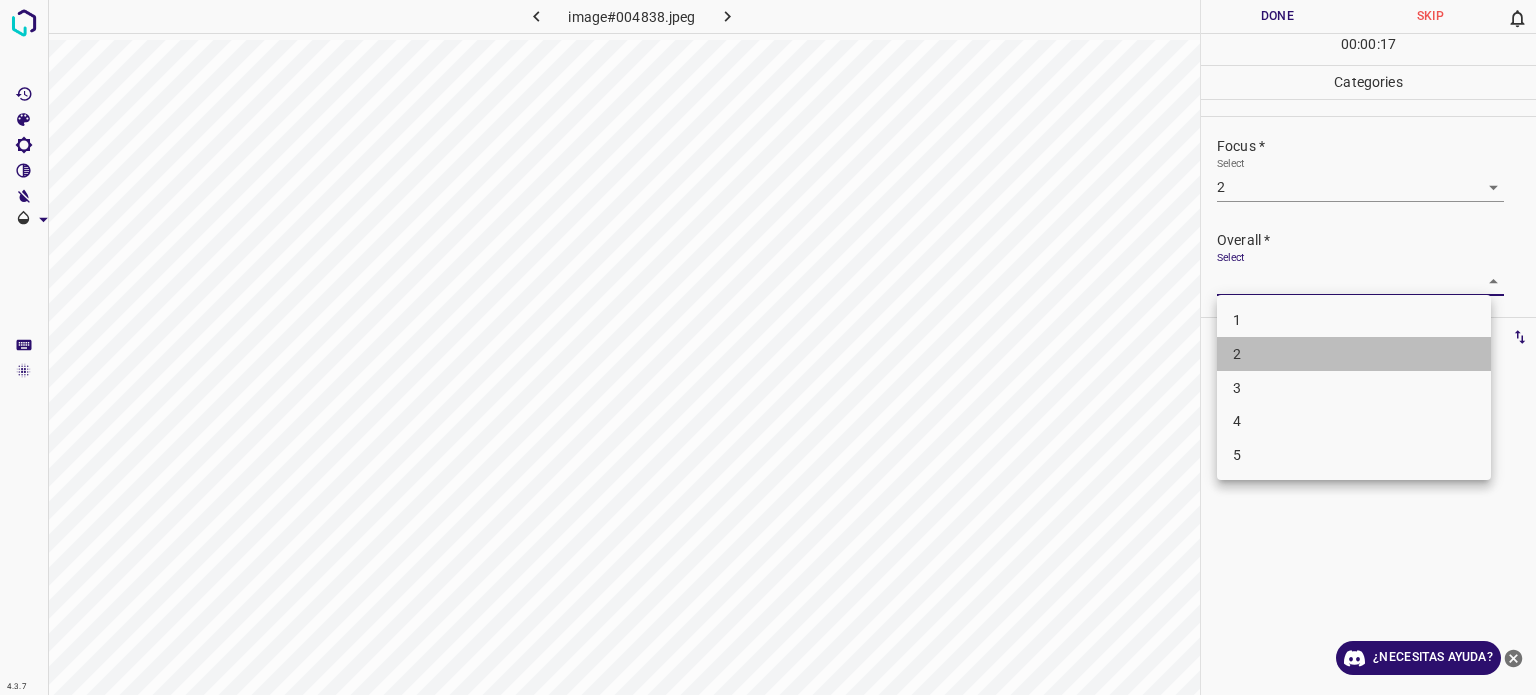 click on "2" at bounding box center [1354, 354] 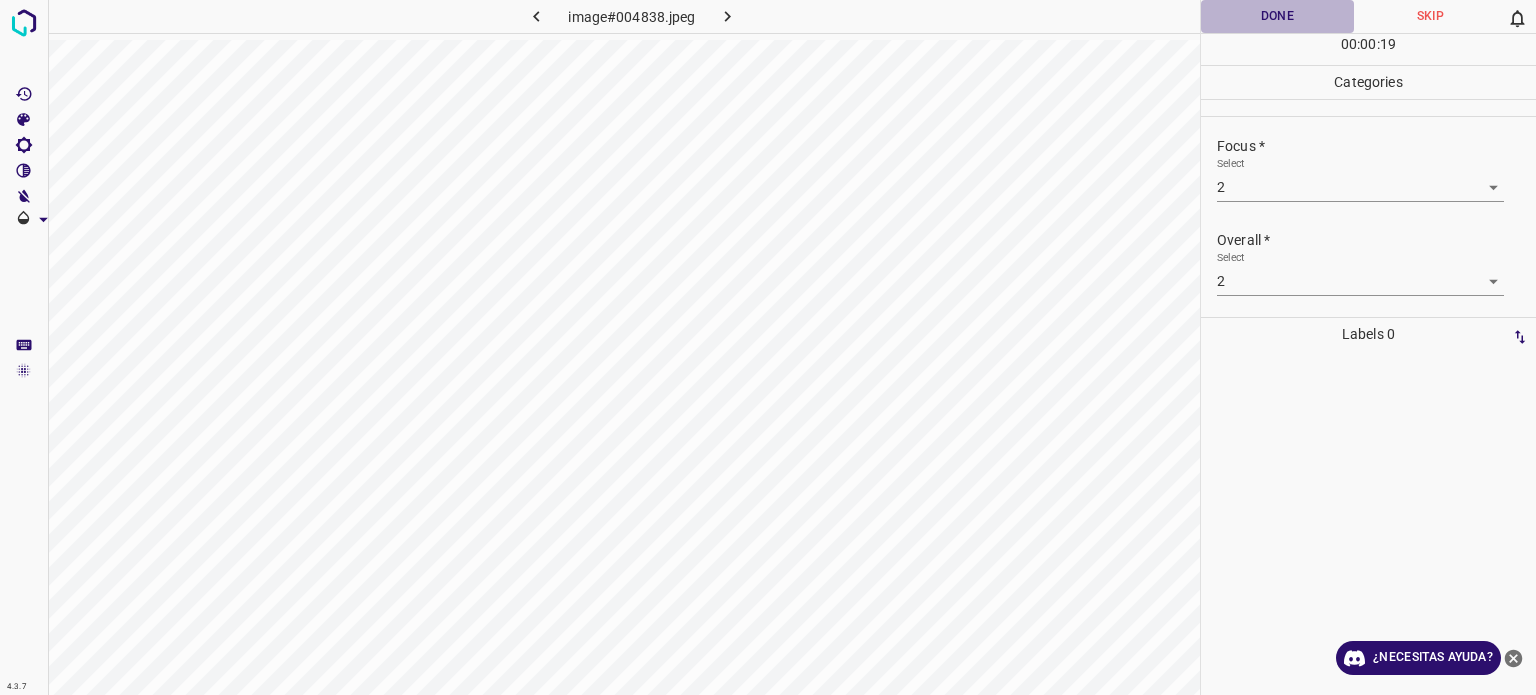 click on "Done" at bounding box center [1277, 16] 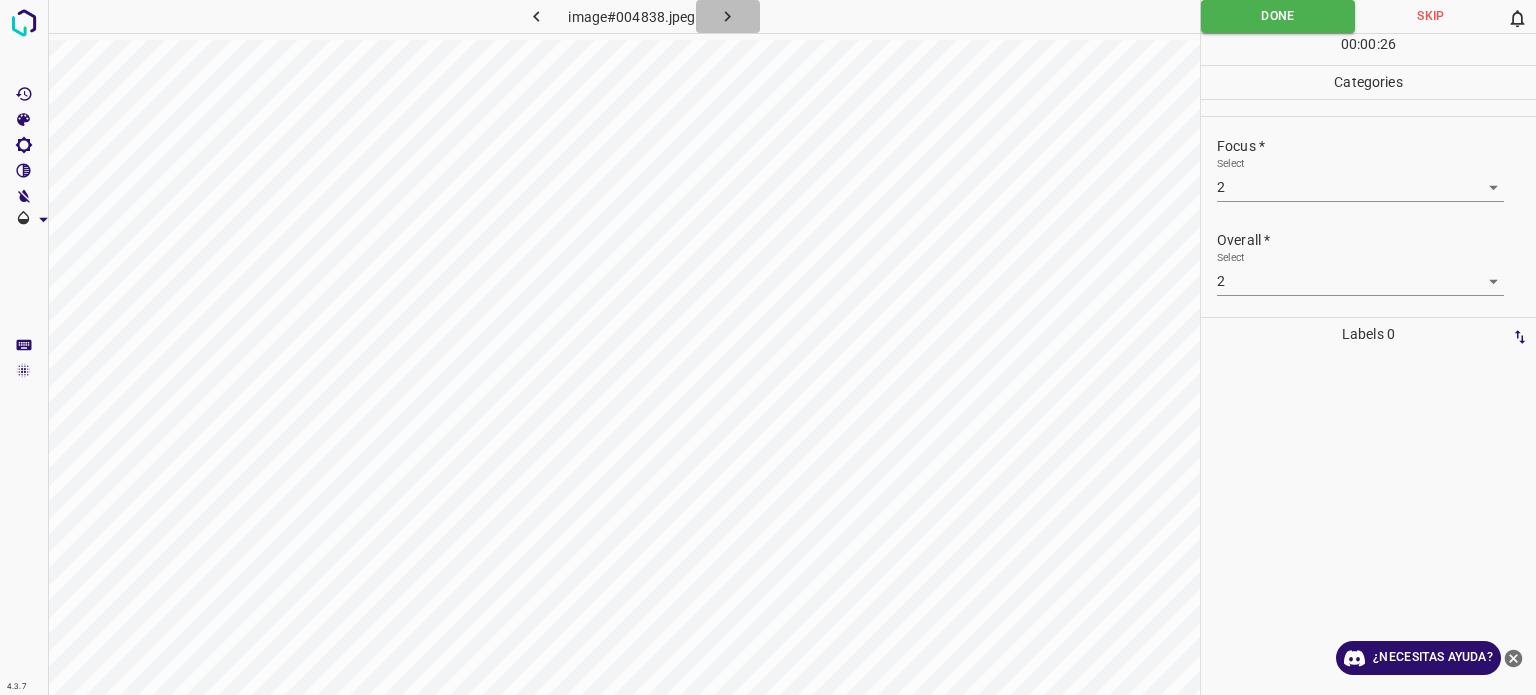 click 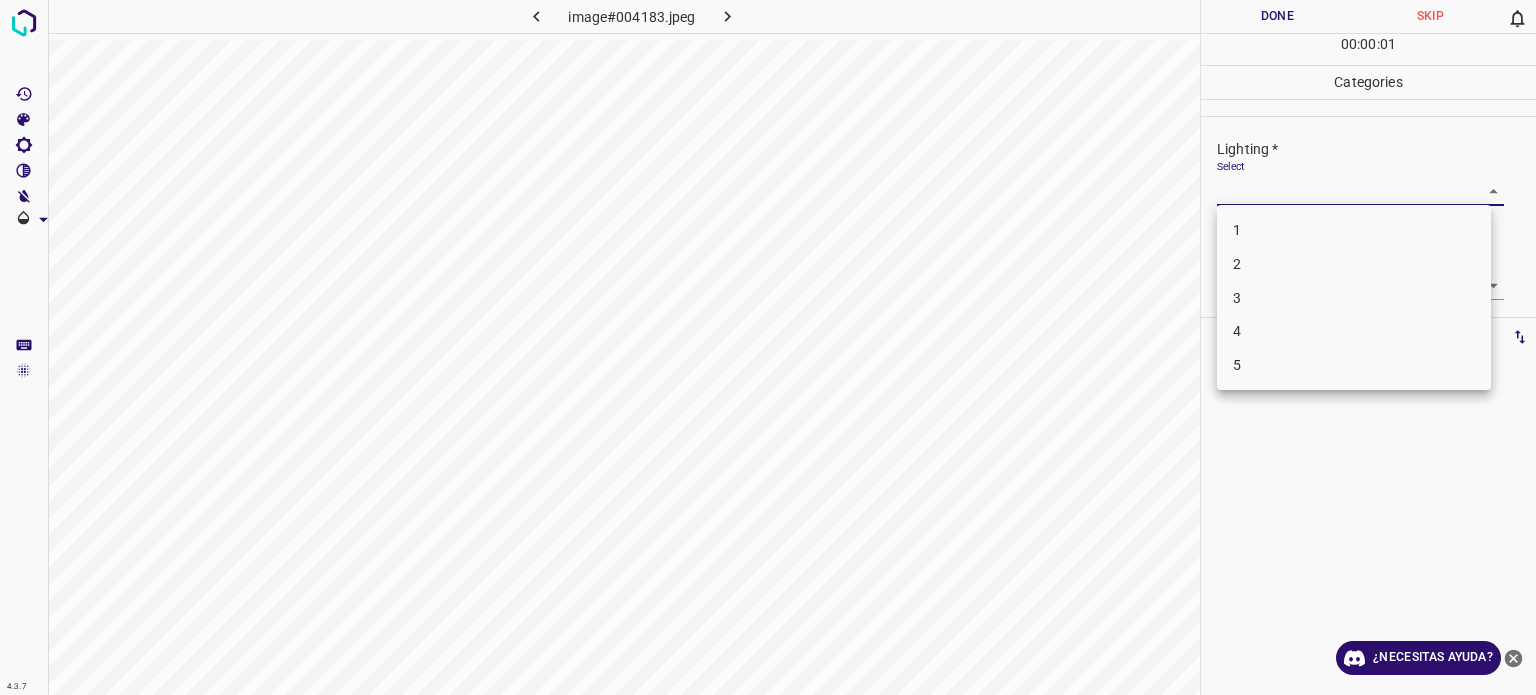 click on "4.3.7 image#004183.jpeg Done Skip 0 00   : 00   : 01   Categories Lighting *  Select ​ Focus *  Select ​ Overall *  Select ​ Labels   0 Categories 1 Lighting 2 Focus 3 Overall Tools Space Change between modes (Draw & Edit) I Auto labeling R Restore zoom M Zoom in N Zoom out Delete Delete selecte label Filters Z Restore filters X Saturation filter C Brightness filter V Contrast filter B Gray scale filter General O Download ¿Necesitas ayuda? Texto original Valora esta traducción Tu opinión servirá para ayudar a mejorar el Traductor de Google - Texto - Esconder - Borrar 1 2 3 4 5" at bounding box center (768, 347) 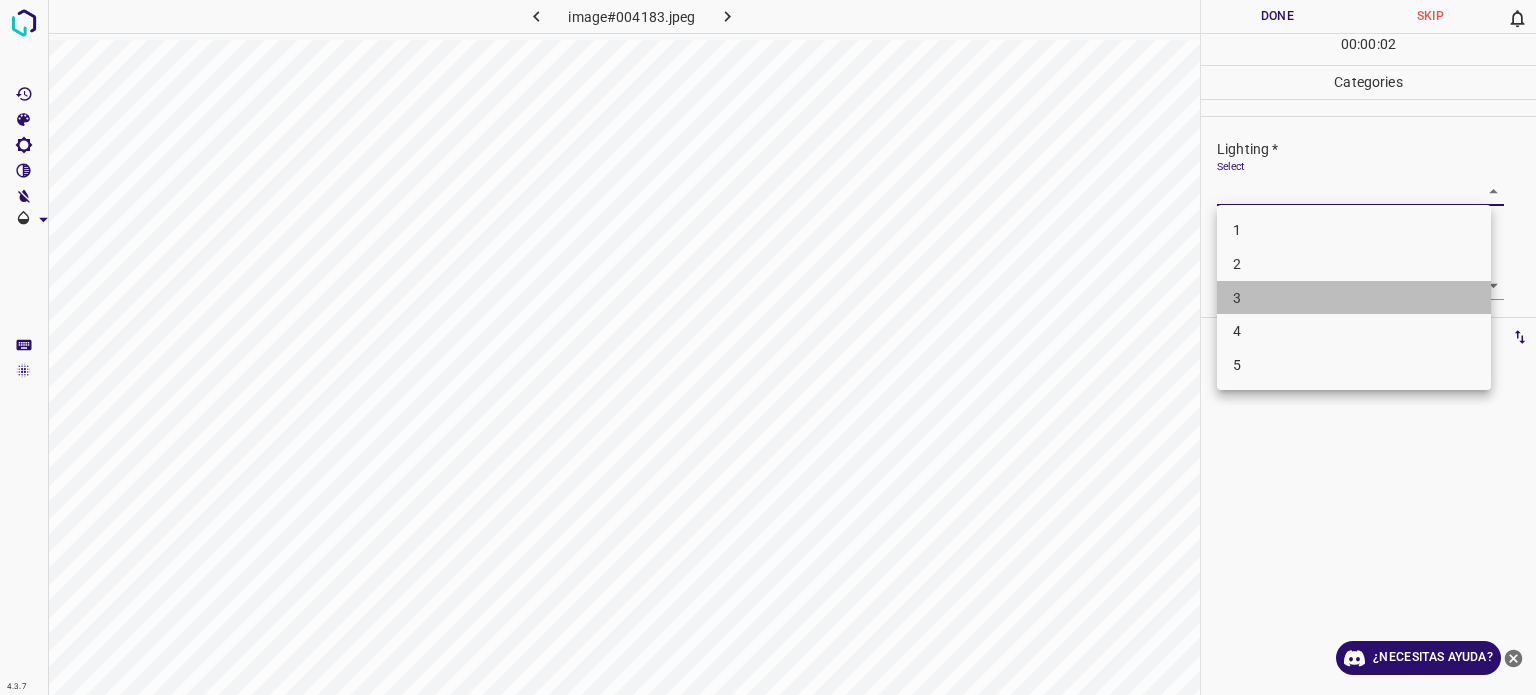 click on "3" at bounding box center [1354, 298] 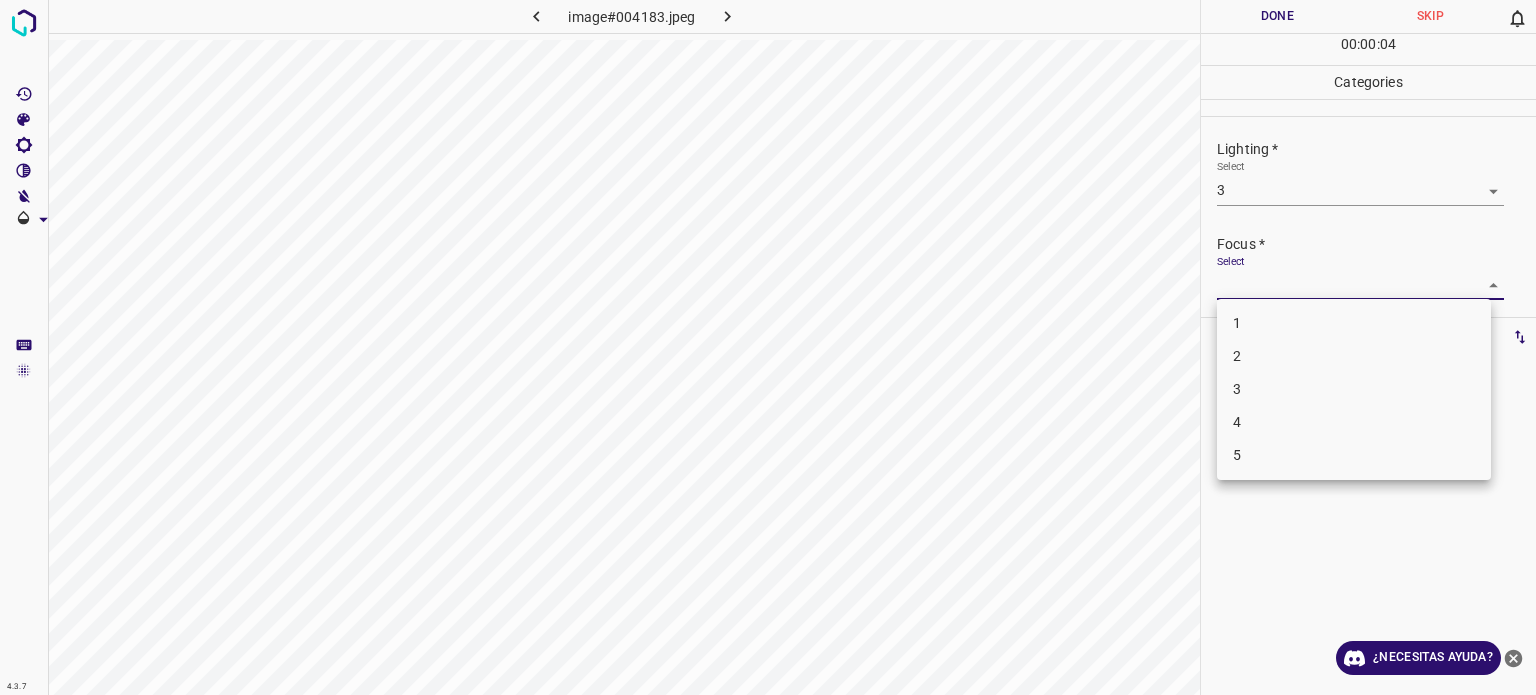 click on "4.3.7 image#004183.jpeg Done Skip 0 00   : 00   : 04   Categories Lighting *  Select 3 3 Focus *  Select ​ Overall *  Select ​ Labels   0 Categories 1 Lighting 2 Focus 3 Overall Tools Space Change between modes (Draw & Edit) I Auto labeling R Restore zoom M Zoom in N Zoom out Delete Delete selecte label Filters Z Restore filters X Saturation filter C Brightness filter V Contrast filter B Gray scale filter General O Download ¿Necesitas ayuda? Texto original Valora esta traducción Tu opinión servirá para ayudar a mejorar el Traductor de Google - Texto - Esconder - Borrar 1 2 3 4 5" at bounding box center (768, 347) 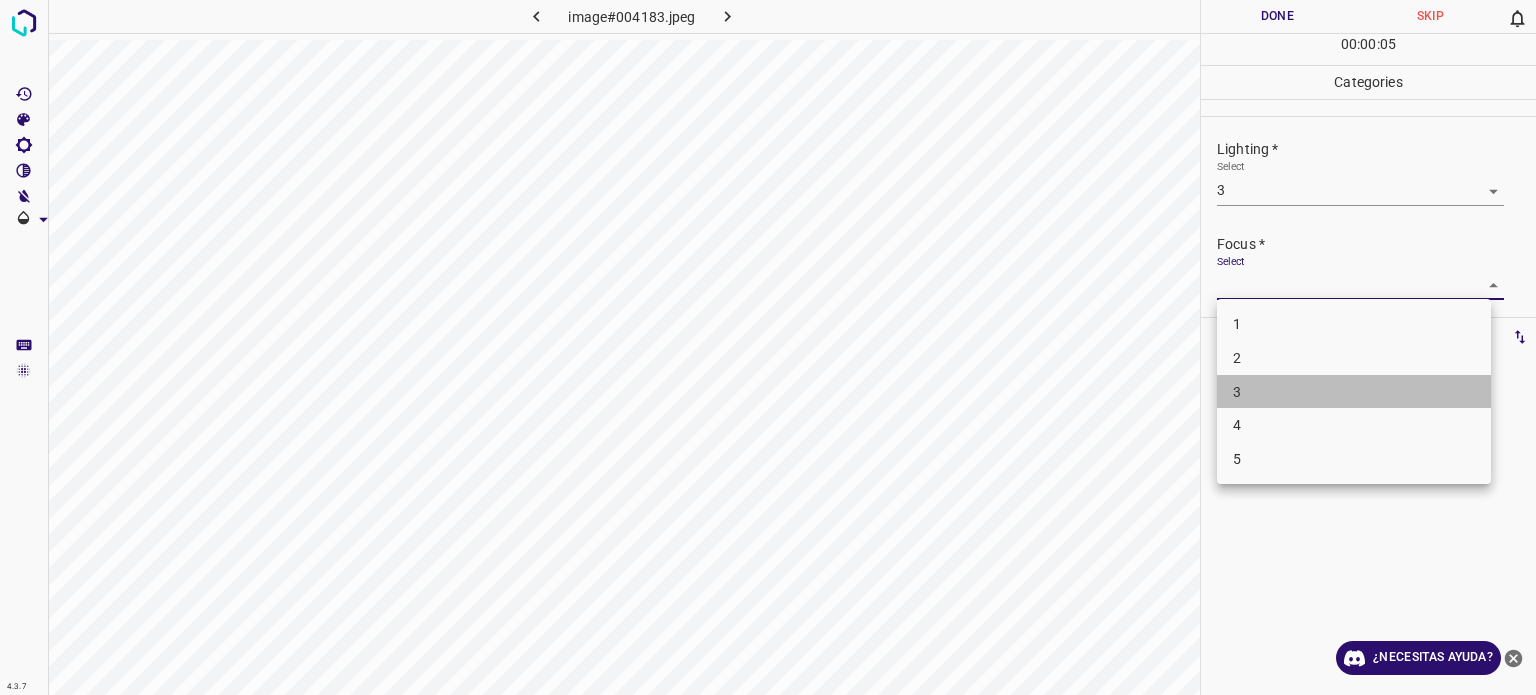 click on "3" at bounding box center (1354, 392) 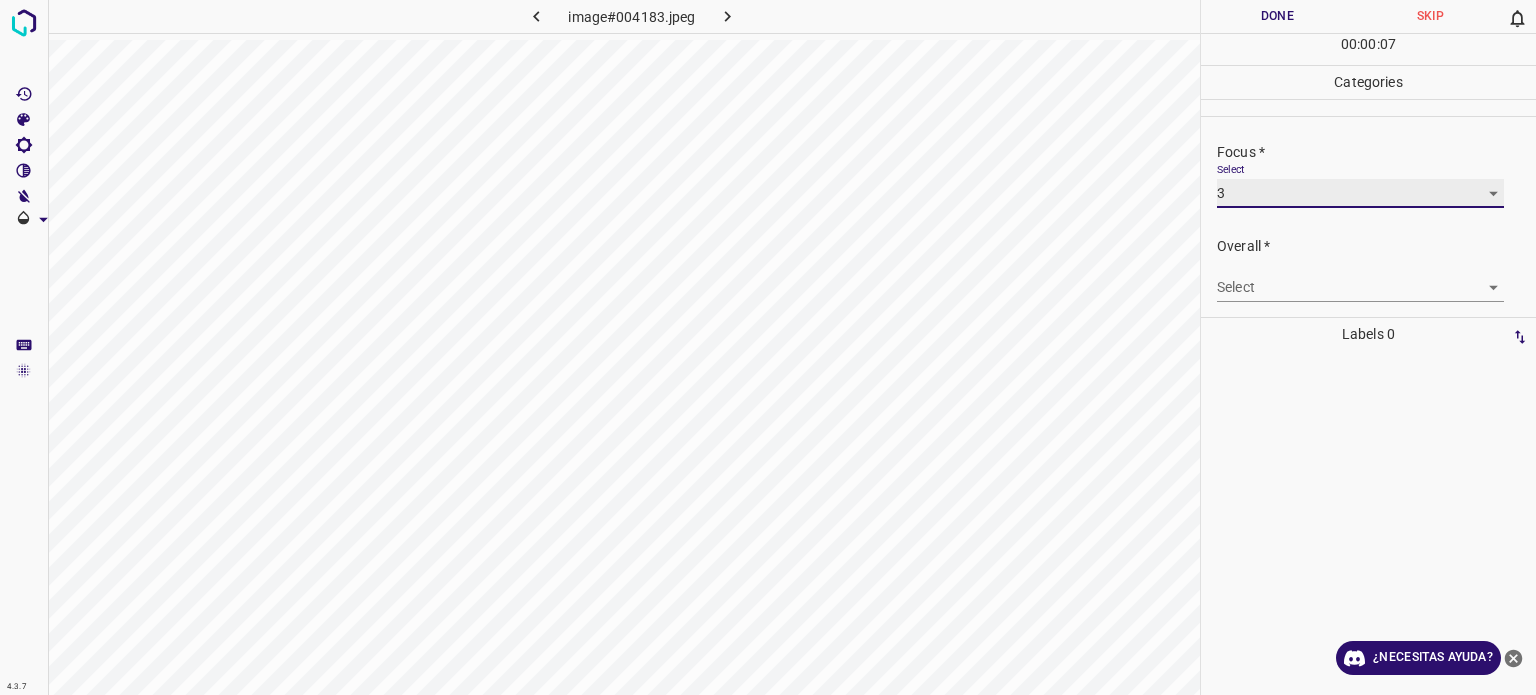 scroll, scrollTop: 98, scrollLeft: 0, axis: vertical 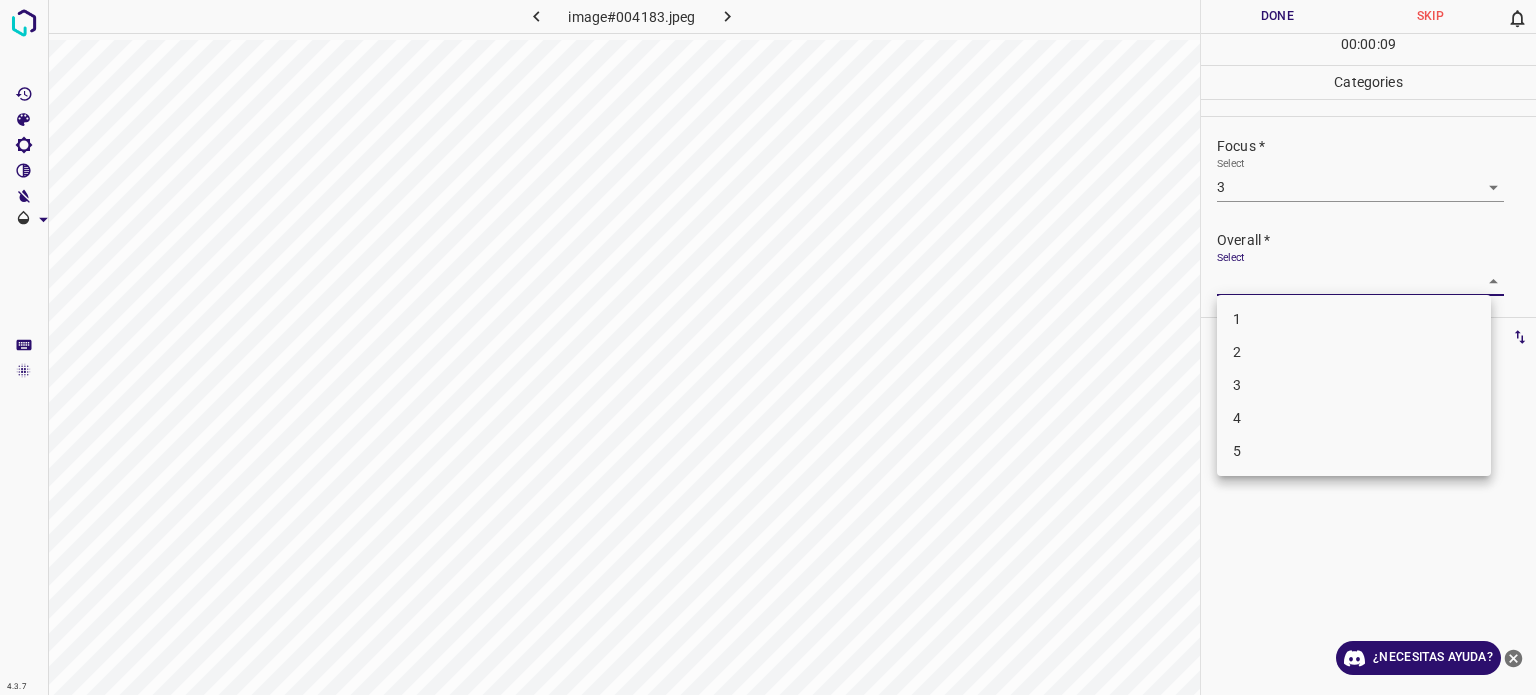 click on "4.3.7 image#004183.jpeg Done Skip 0 00   : 00   : 09   Categories Lighting *  Select 3 3 Focus *  Select 3 3 Overall *  Select ​ Labels   0 Categories 1 Lighting 2 Focus 3 Overall Tools Space Change between modes (Draw & Edit) I Auto labeling R Restore zoom M Zoom in N Zoom out Delete Delete selecte label Filters Z Restore filters X Saturation filter C Brightness filter V Contrast filter B Gray scale filter General O Download ¿Necesitas ayuda? Texto original Valora esta traducción Tu opinión servirá para ayudar a mejorar el Traductor de Google - Texto - Esconder - Borrar 1 2 3 4 5" at bounding box center [768, 347] 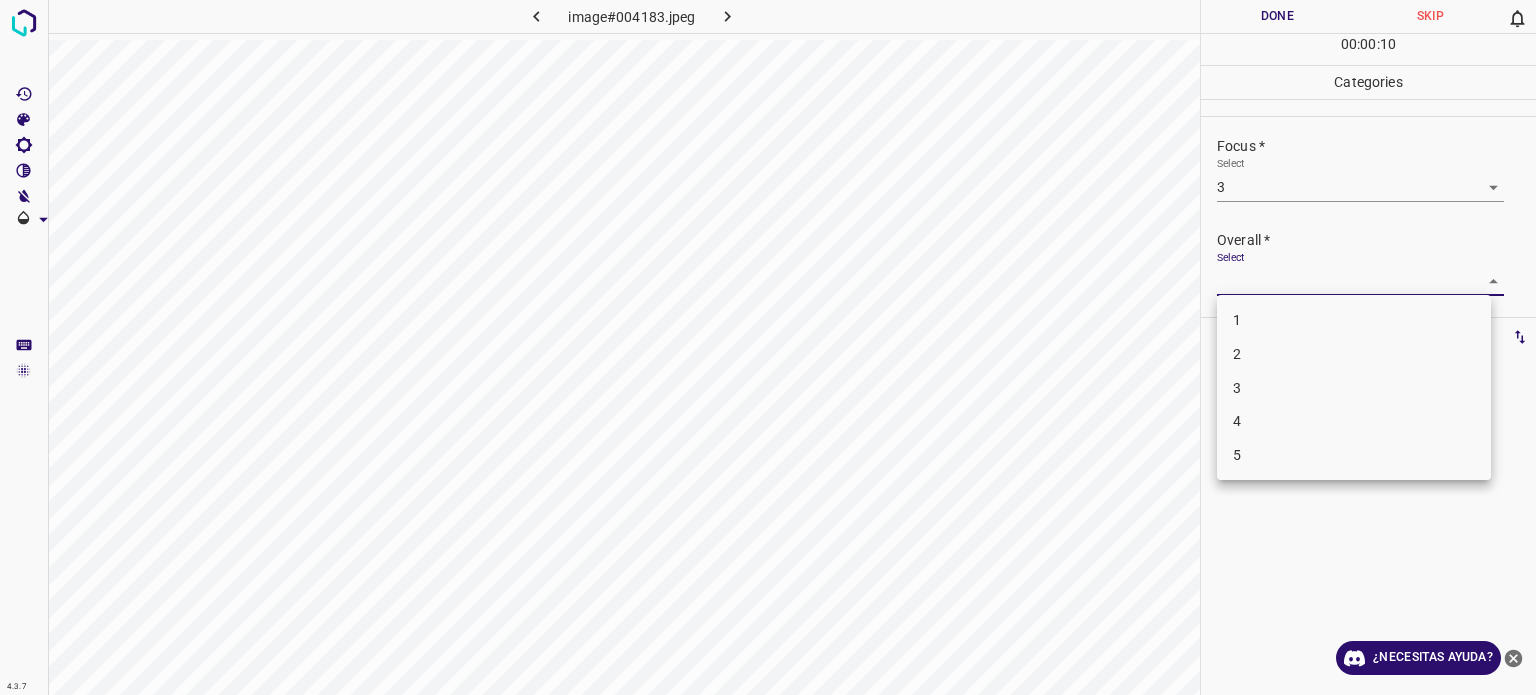 click on "3" at bounding box center (1237, 387) 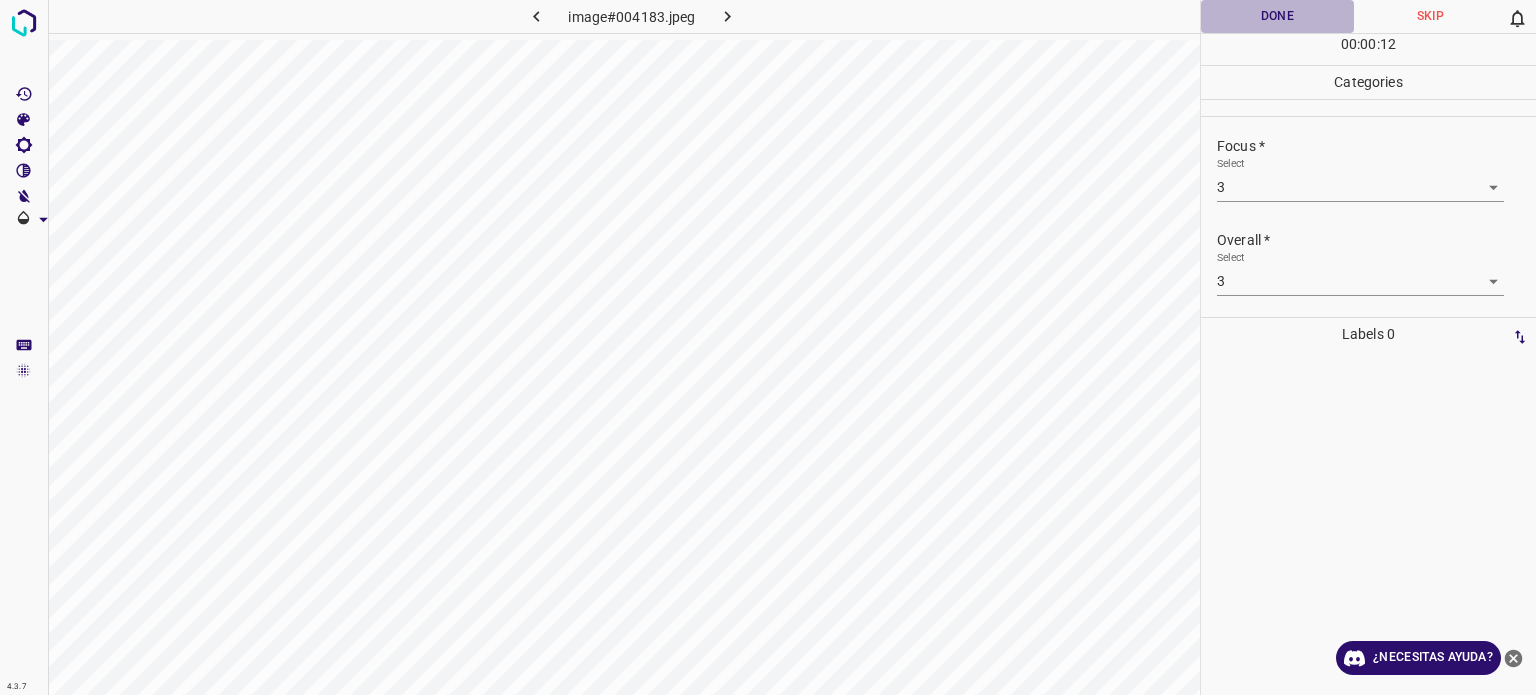 click on "Done" at bounding box center [1277, 16] 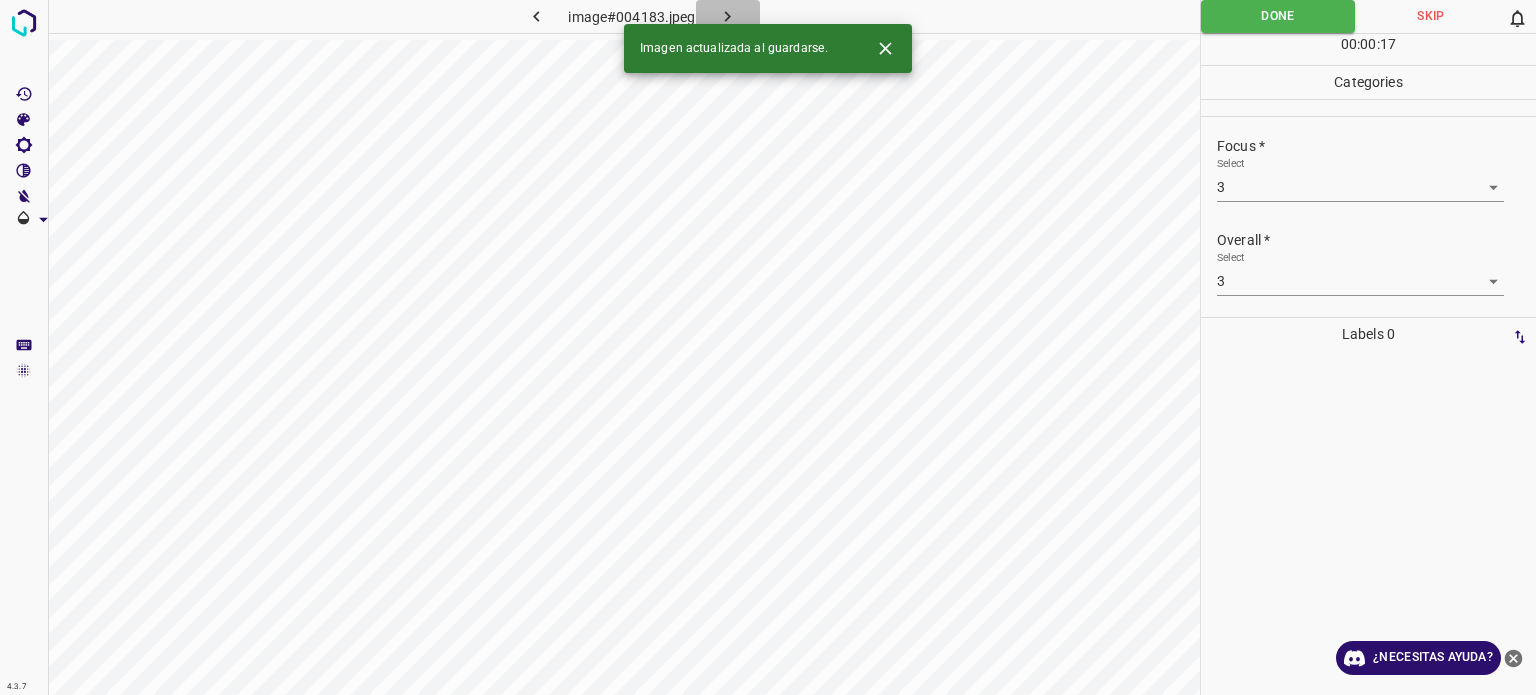 click 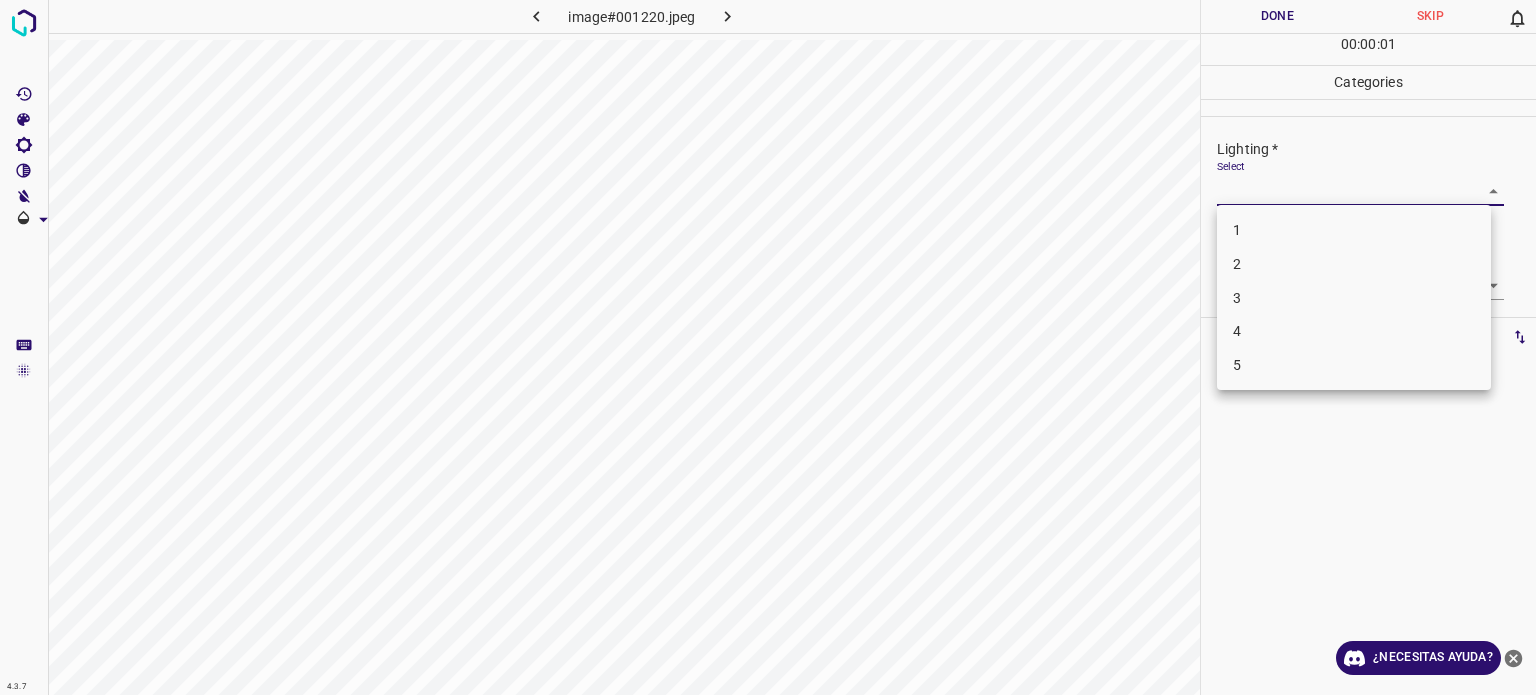 drag, startPoint x: 1264, startPoint y: 197, endPoint x: 1233, endPoint y: 288, distance: 96.13532 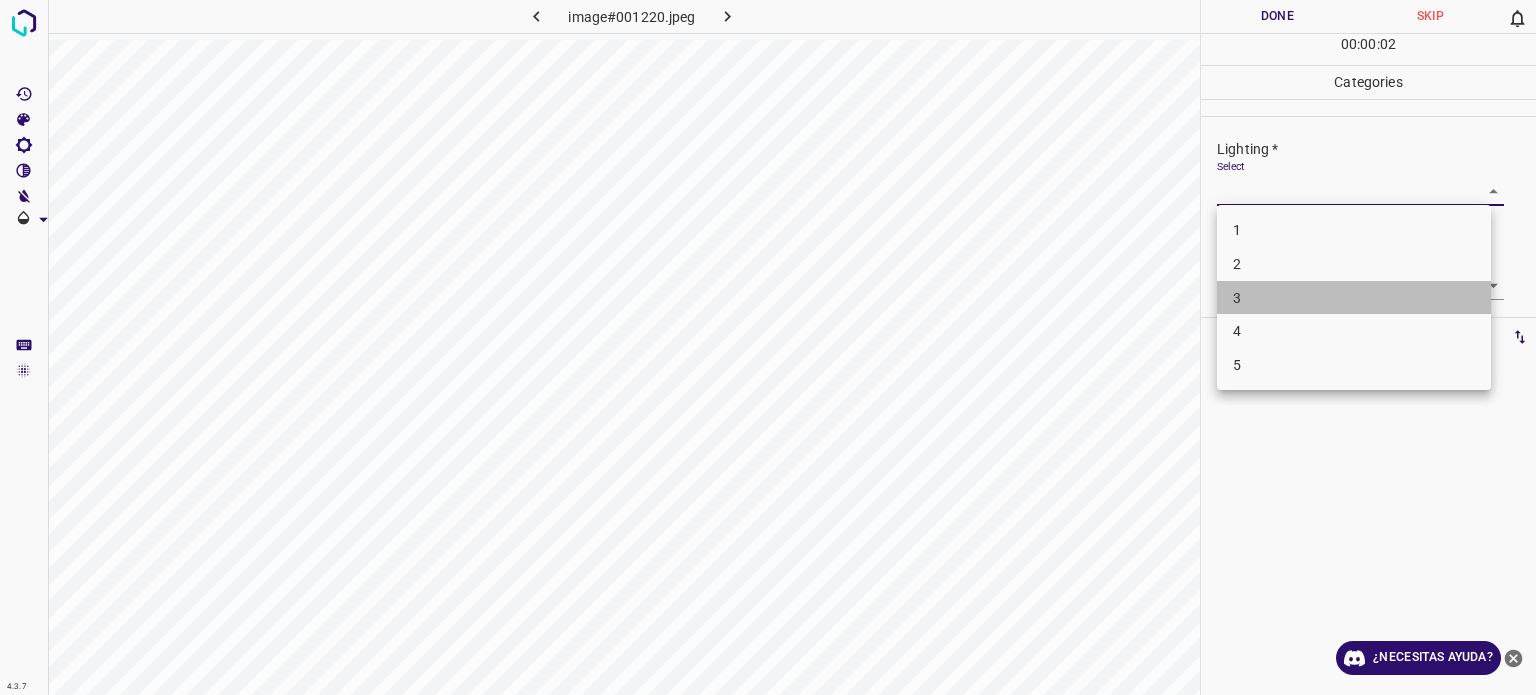 click on "3" at bounding box center (1237, 298) 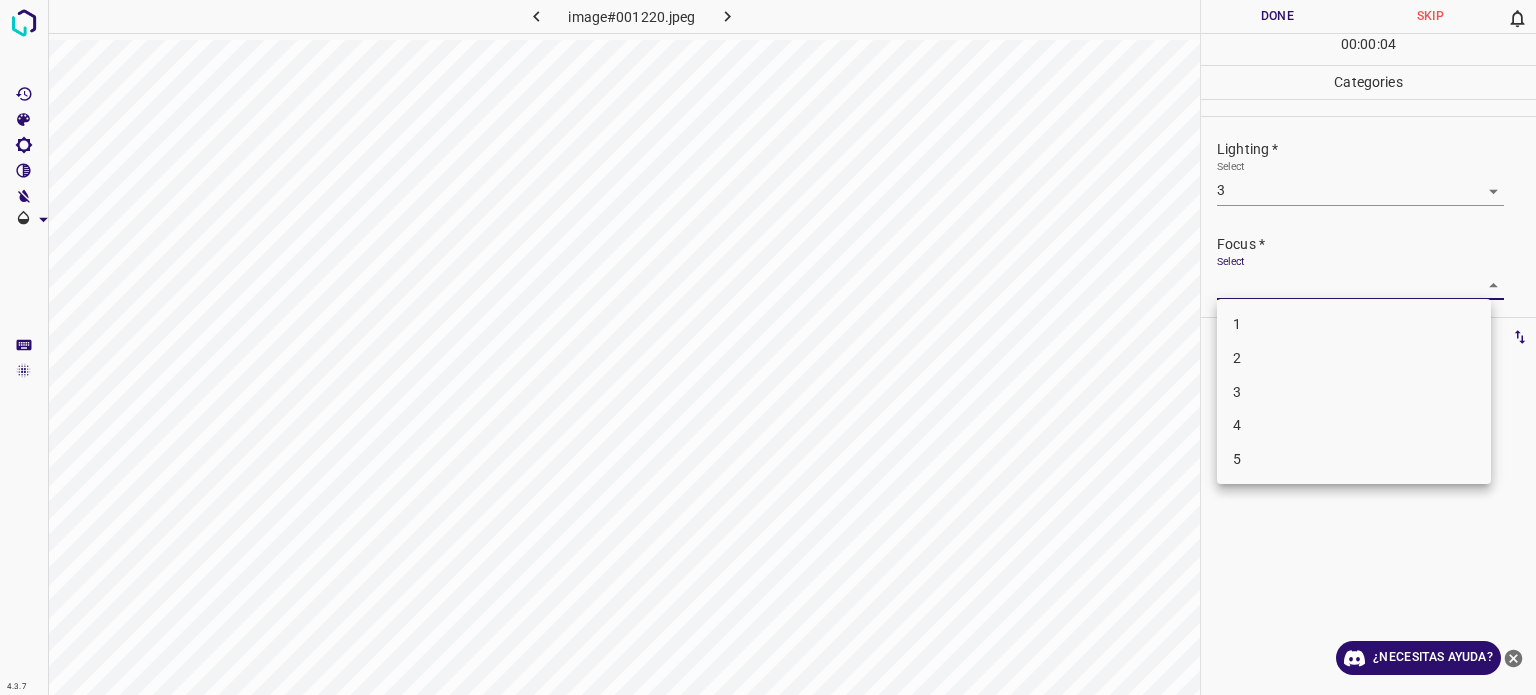 drag, startPoint x: 1234, startPoint y: 287, endPoint x: 1233, endPoint y: 383, distance: 96.00521 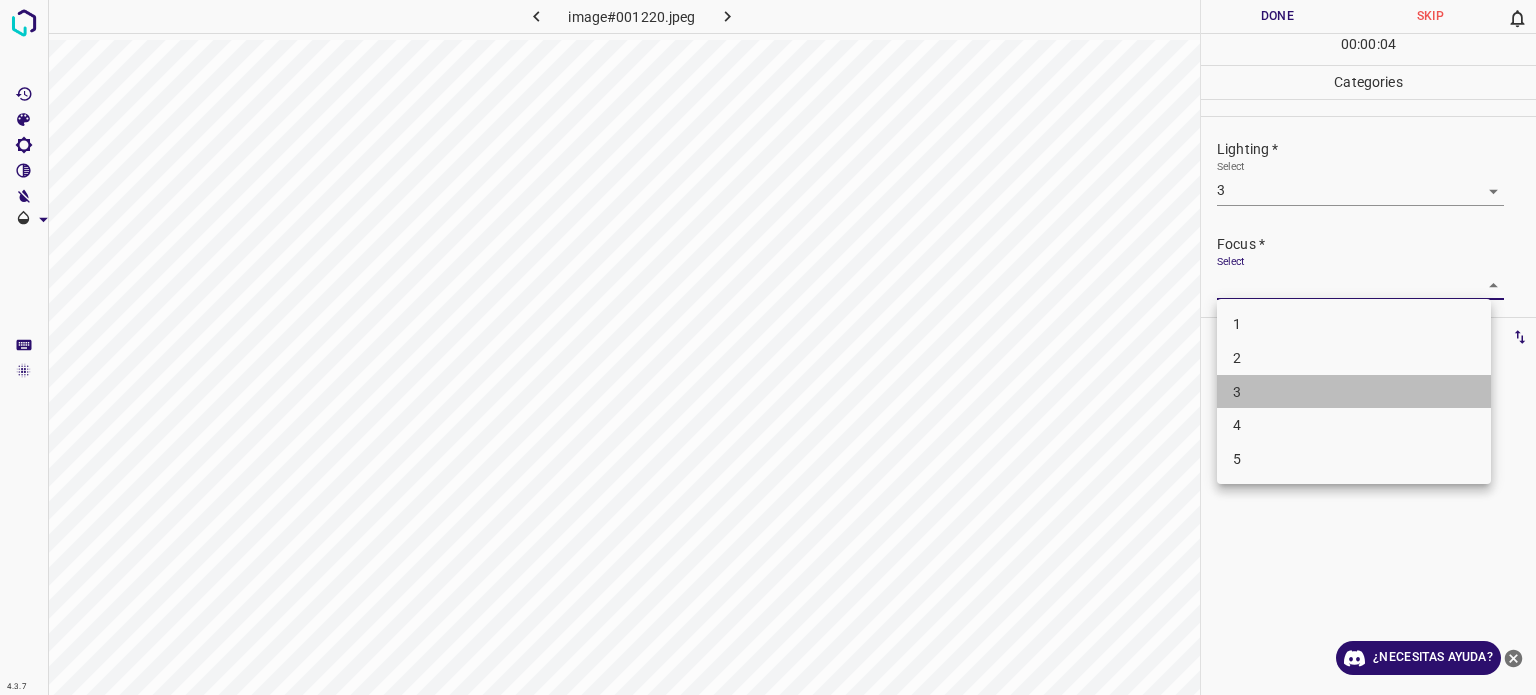 click on "3" at bounding box center [1237, 391] 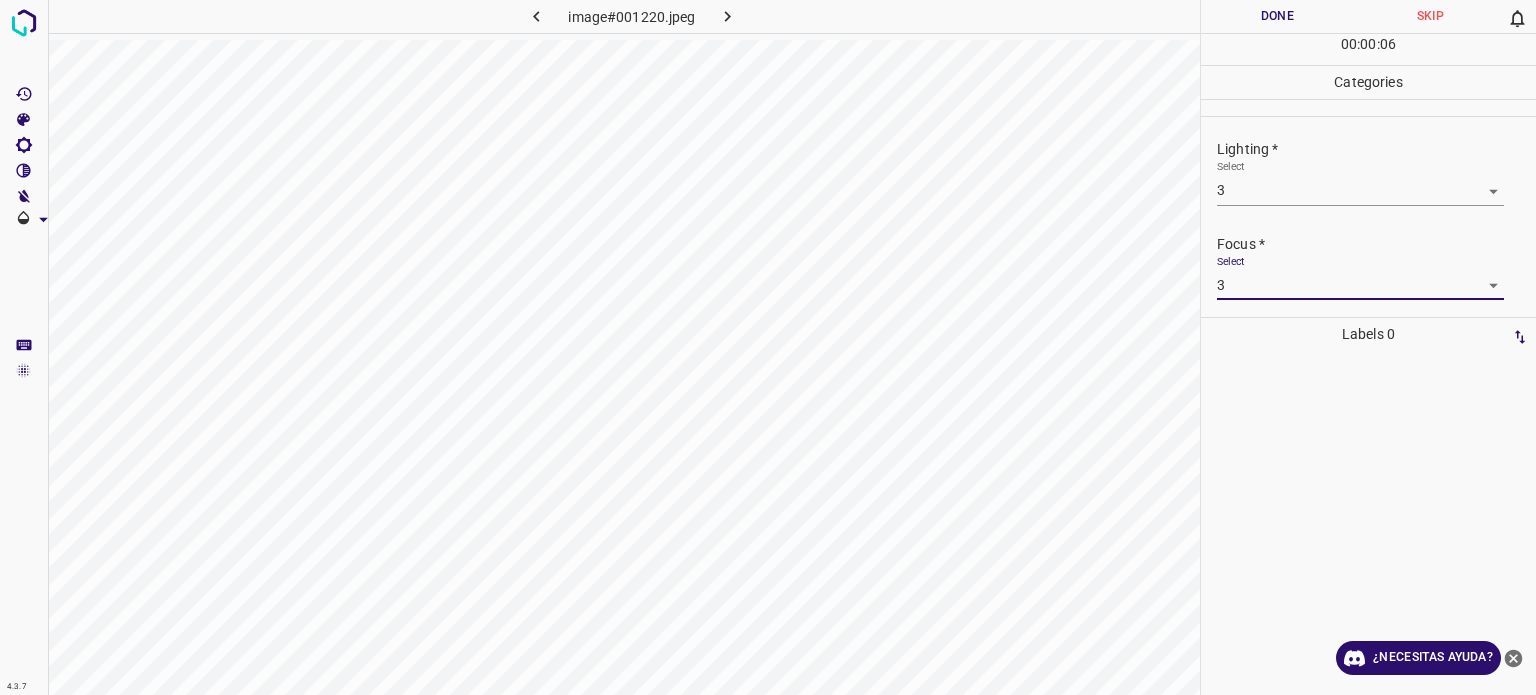 click on "4.3.7 image#001220.jpeg Done Skip 0 00   : 00   : 06   Categories Lighting *  Select 3 3 Focus *  Select 3 3 Overall *  Select ​ Labels   0 Categories 1 Lighting 2 Focus 3 Overall Tools Space Change between modes (Draw & Edit) I Auto labeling R Restore zoom M Zoom in N Zoom out Delete Delete selecte label Filters Z Restore filters X Saturation filter C Brightness filter V Contrast filter B Gray scale filter General O Download ¿Necesitas ayuda? Texto original Valora esta traducción Tu opinión servirá para ayudar a mejorar el Traductor de Google - Texto - Esconder - Borrar" at bounding box center [768, 347] 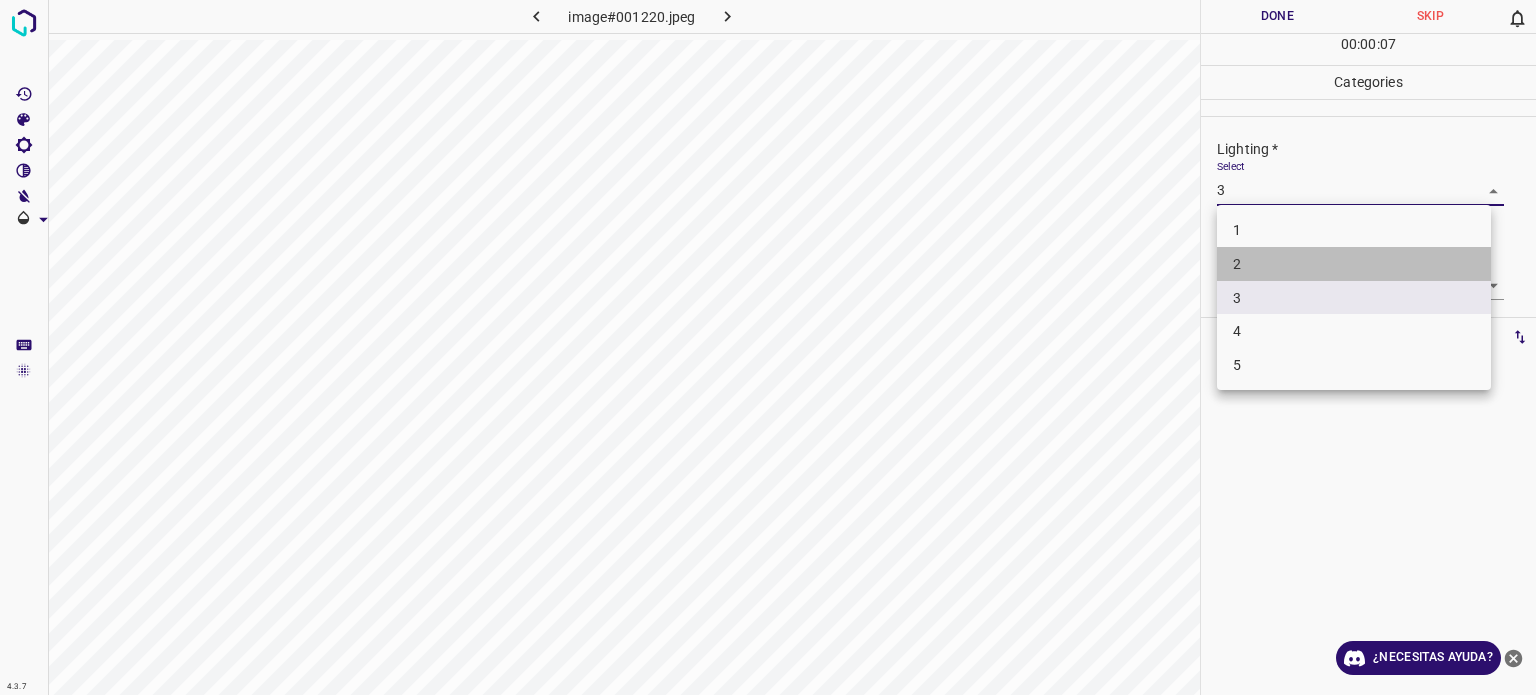 click on "2" at bounding box center (1354, 264) 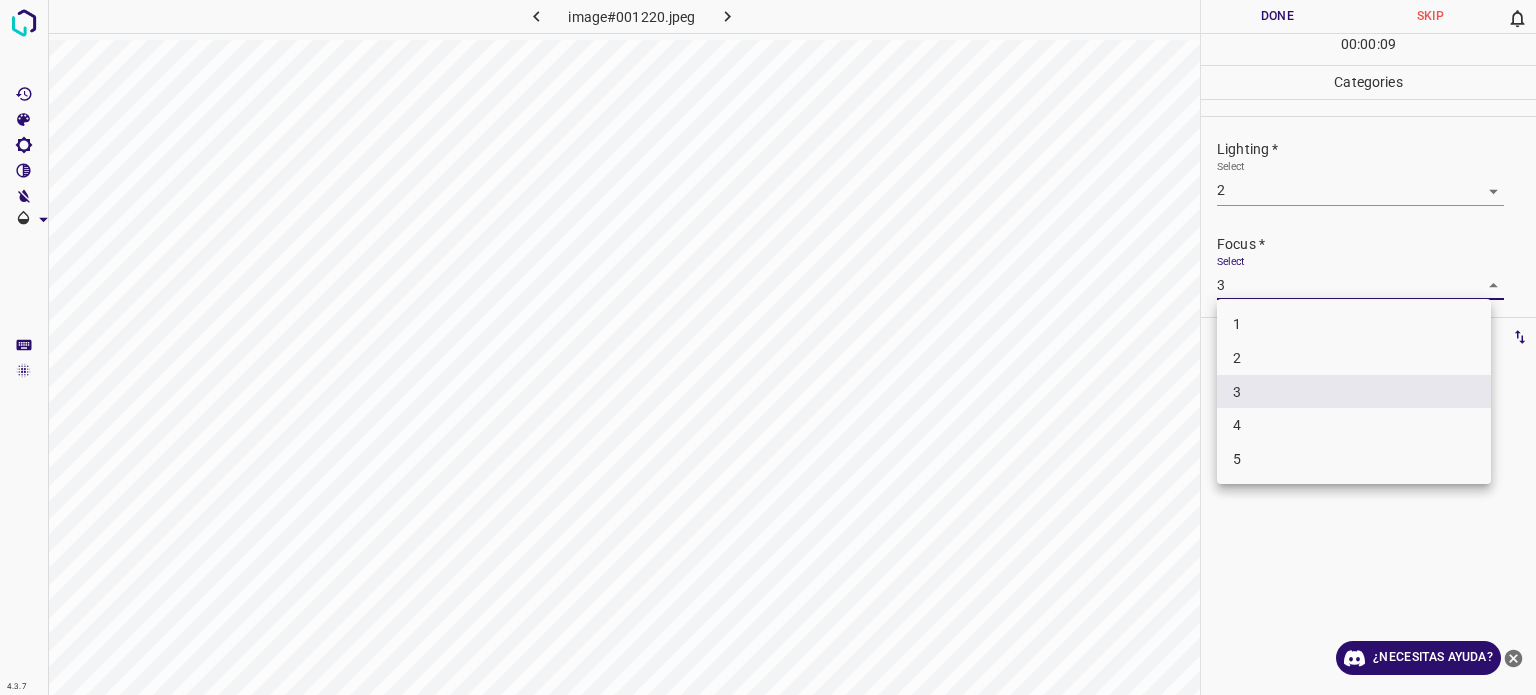click on "4.3.7 image#001220.jpeg Done Skip 0 00   : 00   : 09   Categories Lighting *  Select 2 2 Focus *  Select 3 3 Overall *  Select ​ Labels   0 Categories 1 Lighting 2 Focus 3 Overall Tools Space Change between modes (Draw & Edit) I Auto labeling R Restore zoom M Zoom in N Zoom out Delete Delete selecte label Filters Z Restore filters X Saturation filter C Brightness filter V Contrast filter B Gray scale filter General O Download ¿Necesitas ayuda? Texto original Valora esta traducción Tu opinión servirá para ayudar a mejorar el Traductor de Google - Texto - Esconder - Borrar 1 2 3 4 5" at bounding box center (768, 347) 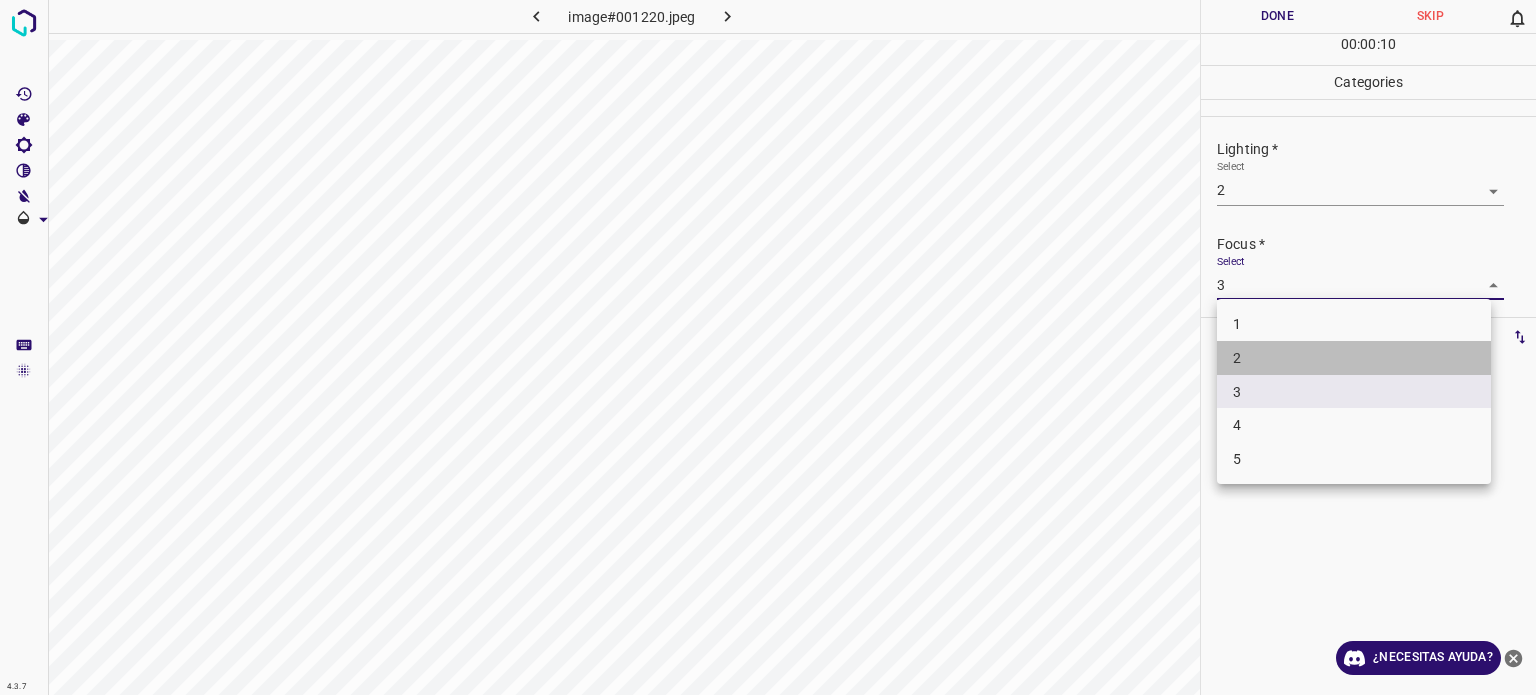 click on "2" at bounding box center (1237, 358) 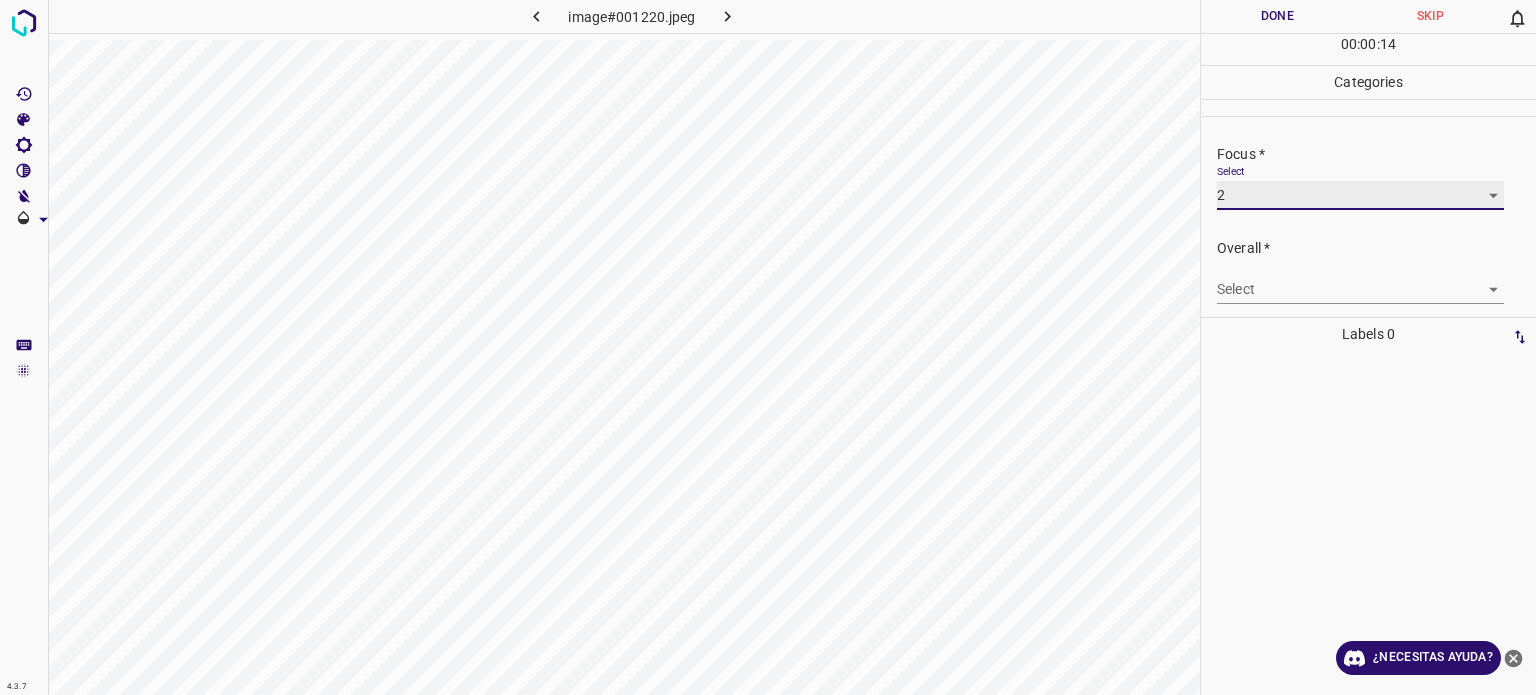 scroll, scrollTop: 98, scrollLeft: 0, axis: vertical 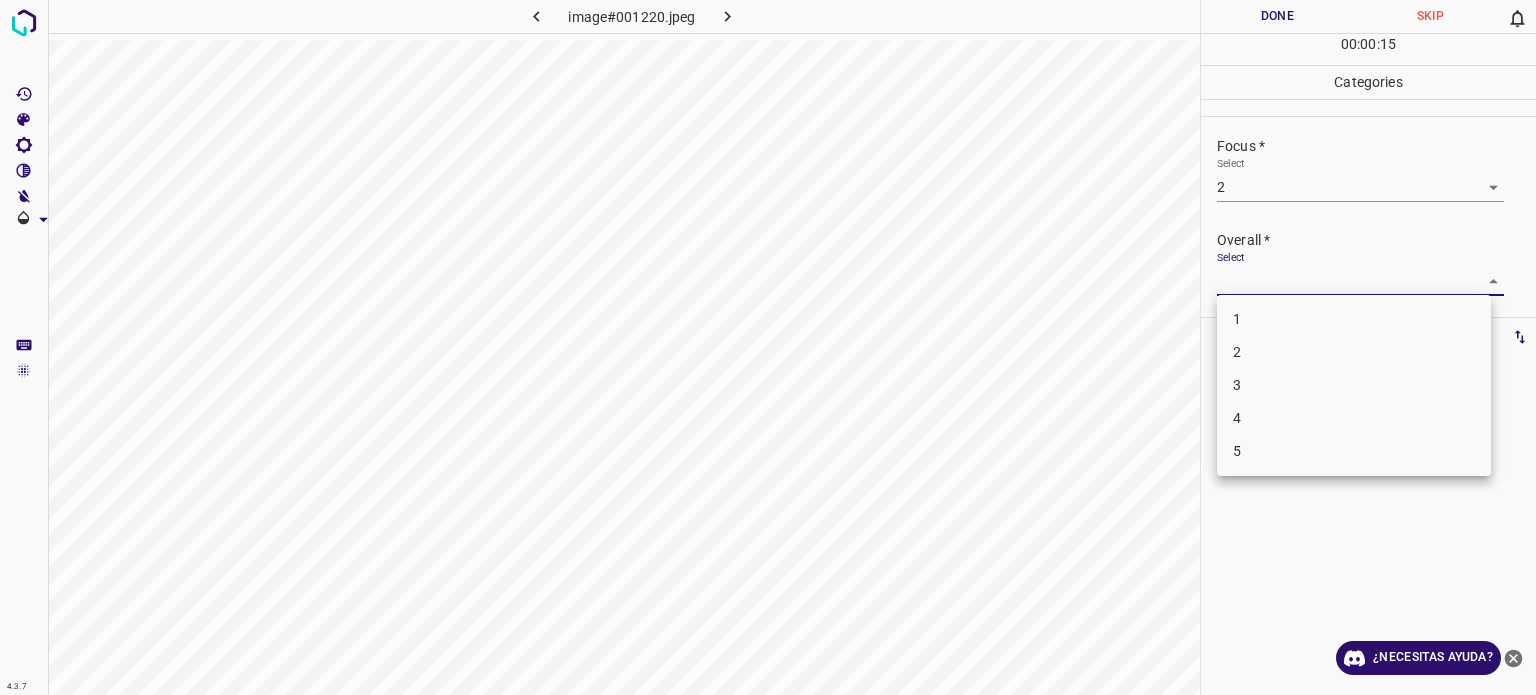 click on "4.3.7 image#001220.jpeg Done Skip 0 00   : 00   : 15   Categories Lighting *  Select 2 2 Focus *  Select 2 2 Overall *  Select ​ Labels   0 Categories 1 Lighting 2 Focus 3 Overall Tools Space Change between modes (Draw & Edit) I Auto labeling R Restore zoom M Zoom in N Zoom out Delete Delete selecte label Filters Z Restore filters X Saturation filter C Brightness filter V Contrast filter B Gray scale filter General O Download ¿Necesitas ayuda? Texto original Valora esta traducción Tu opinión servirá para ayudar a mejorar el Traductor de Google - Texto - Esconder - Borrar 1 2 3 4 5" at bounding box center (768, 347) 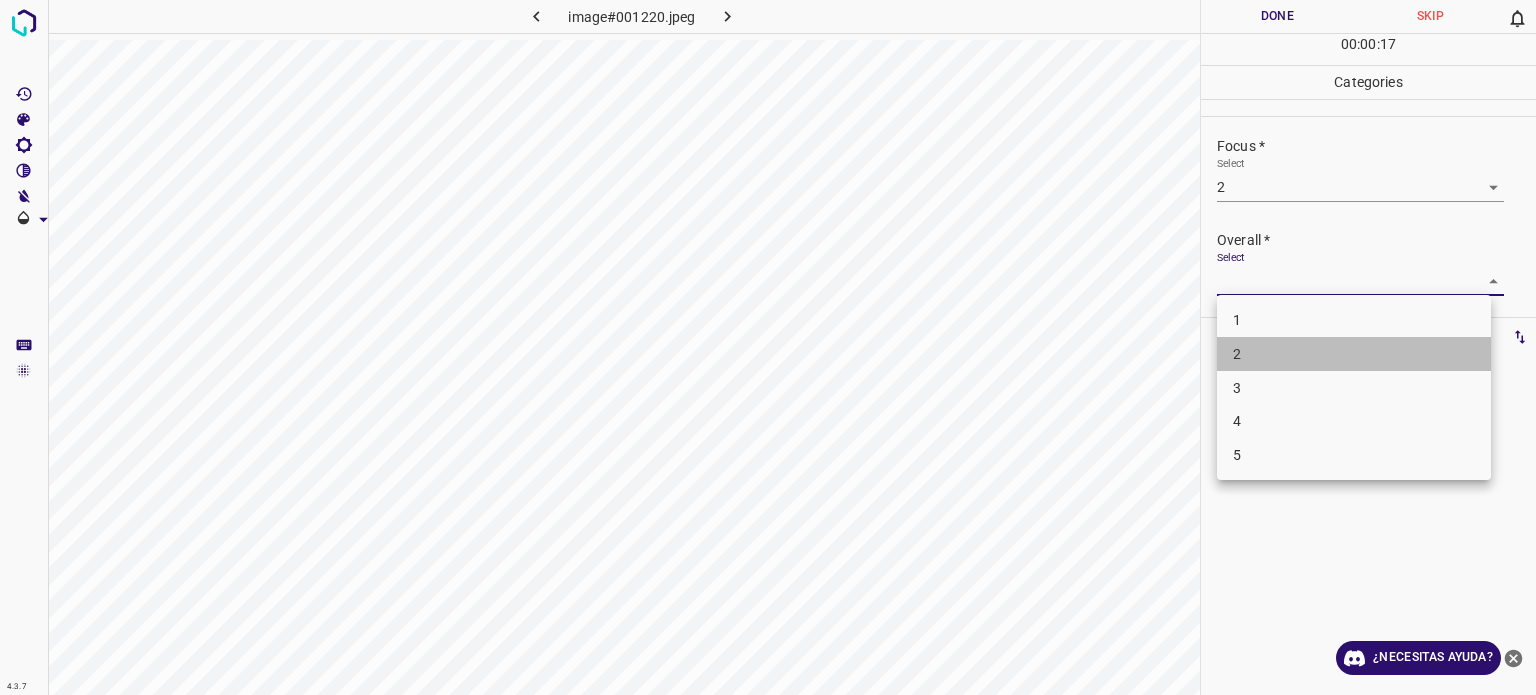 click on "2" at bounding box center (1237, 354) 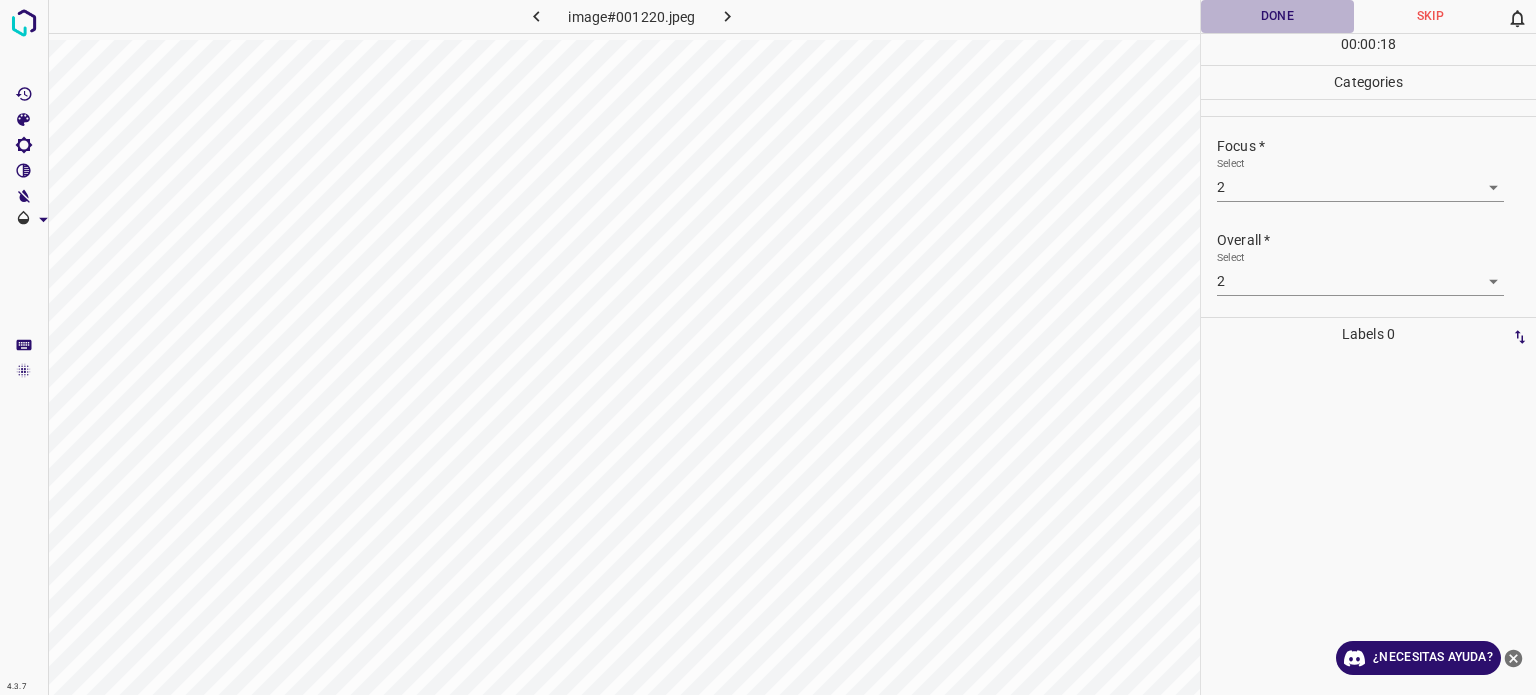 click on "Done" at bounding box center [1277, 16] 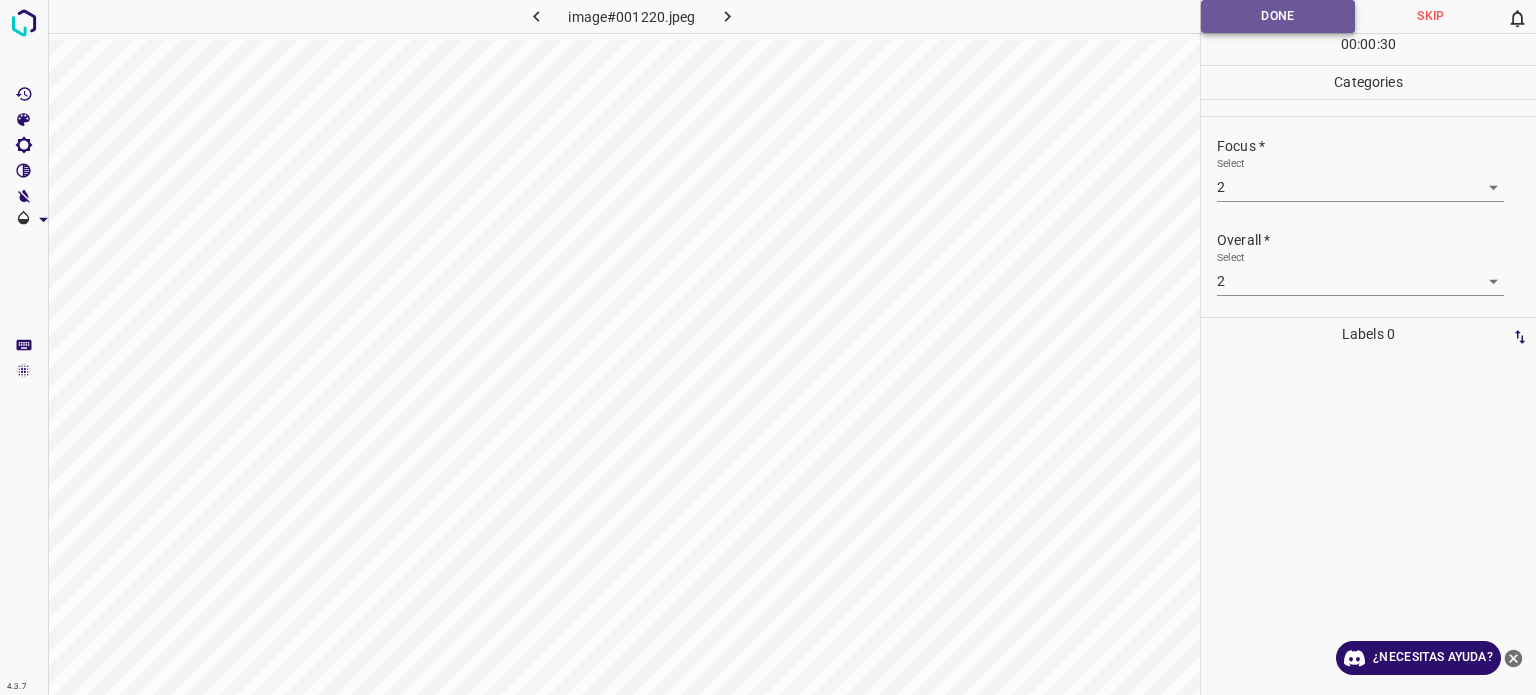 click on "Done" at bounding box center (1278, 16) 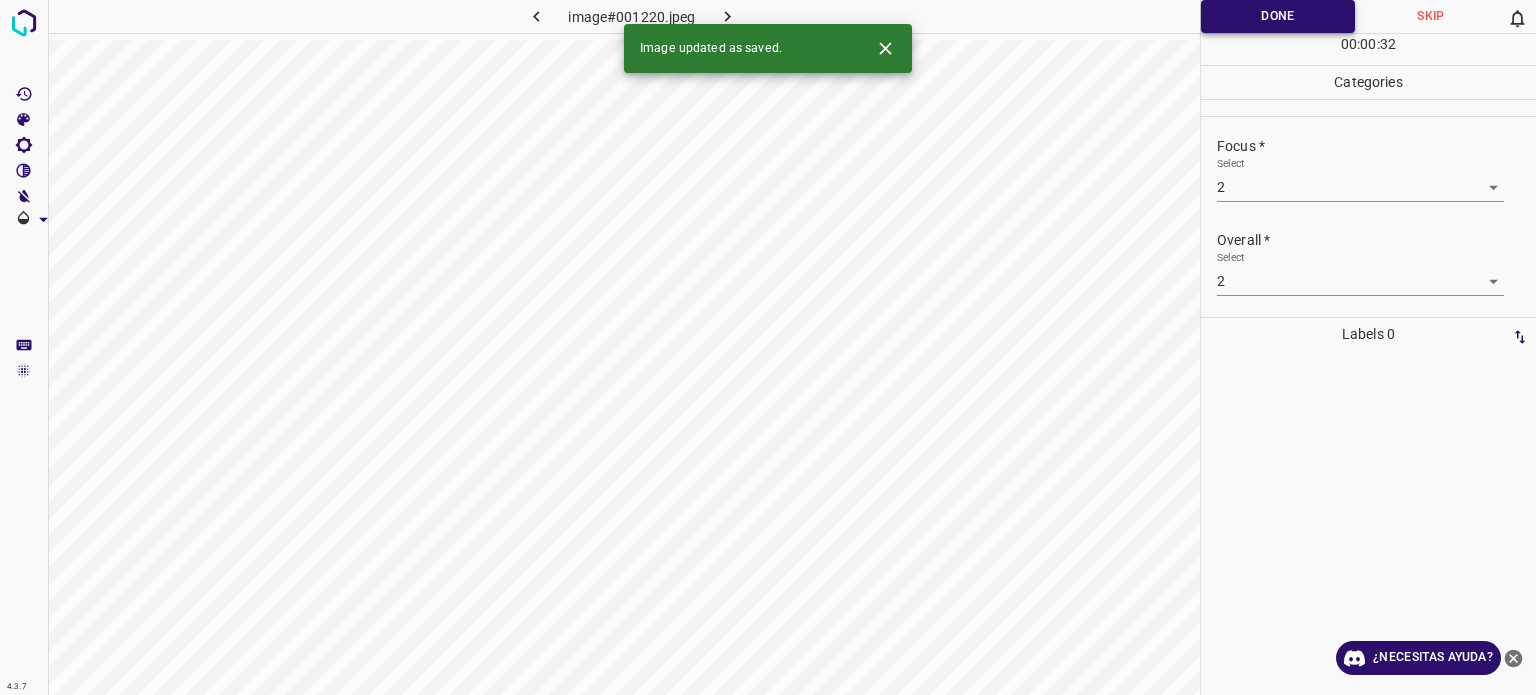 click on "Done" at bounding box center (1278, 16) 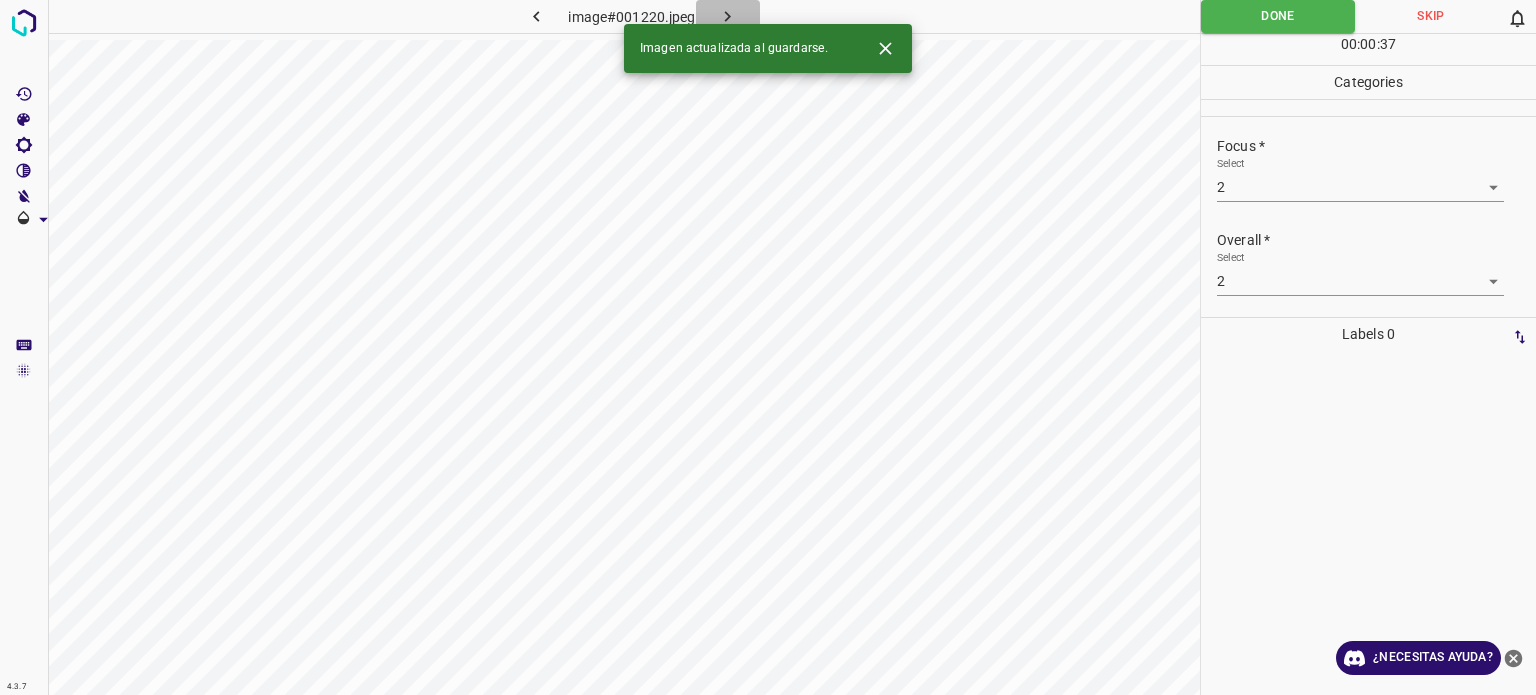 click 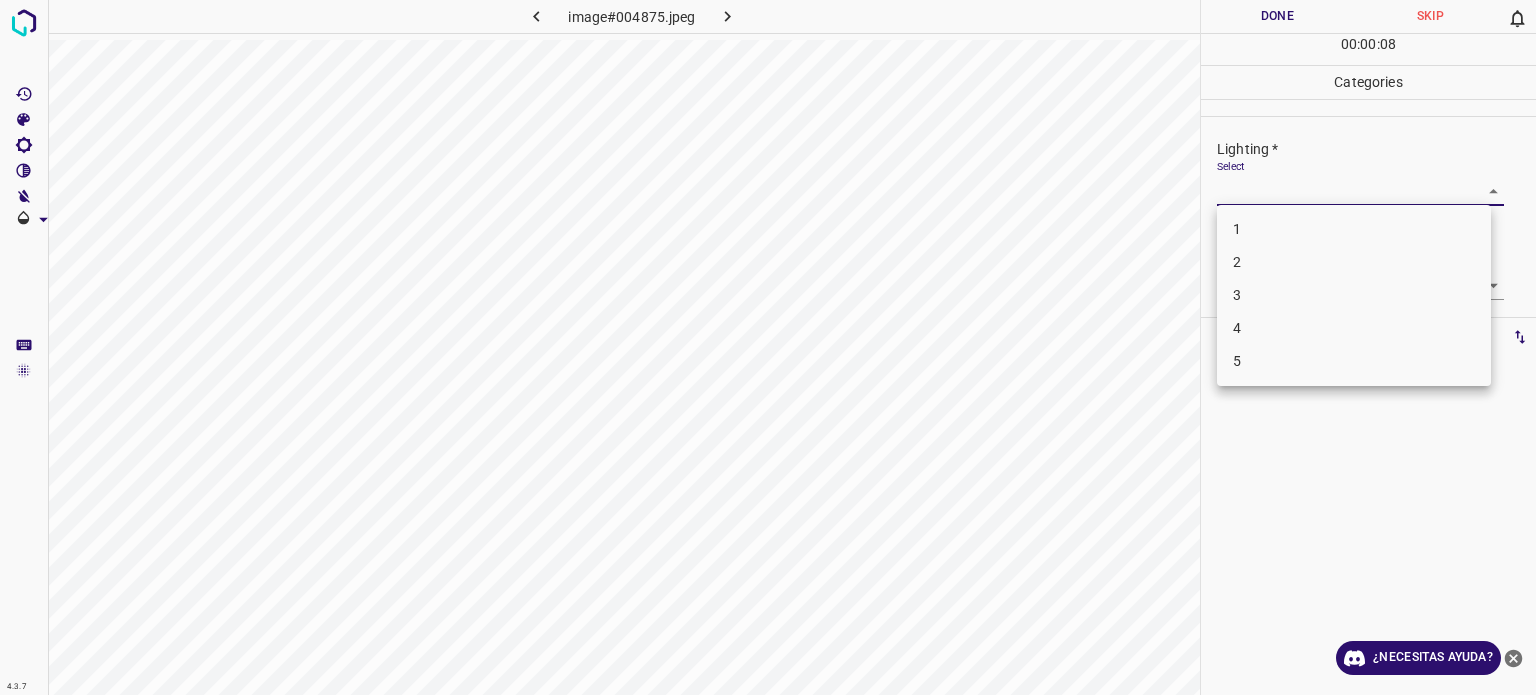 click on "4.3.7 image#004875.jpeg Done Skip 0 00   : 00   : 08   Categories Lighting *  Select ​ Focus *  Select ​ Overall *  Select ​ Labels   0 Categories 1 Lighting 2 Focus 3 Overall Tools Space Change between modes (Draw & Edit) I Auto labeling R Restore zoom M Zoom in N Zoom out Delete Delete selecte label Filters Z Restore filters X Saturation filter C Brightness filter V Contrast filter B Gray scale filter General O Download ¿Necesitas ayuda? Texto original Valora esta traducción Tu opinión servirá para ayudar a mejorar el Traductor de Google - Texto - Esconder - Borrar 1 2 3 4 5" at bounding box center (768, 347) 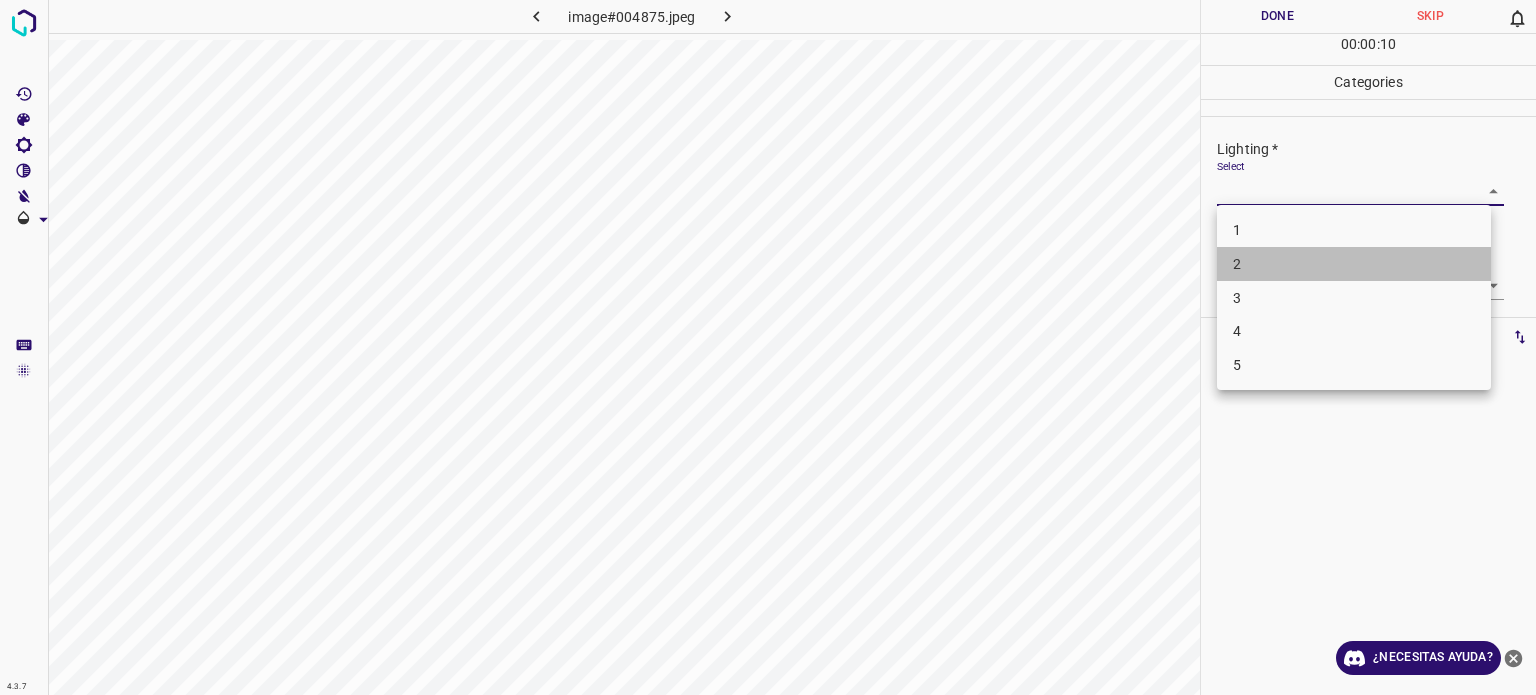 click on "2" at bounding box center [1237, 264] 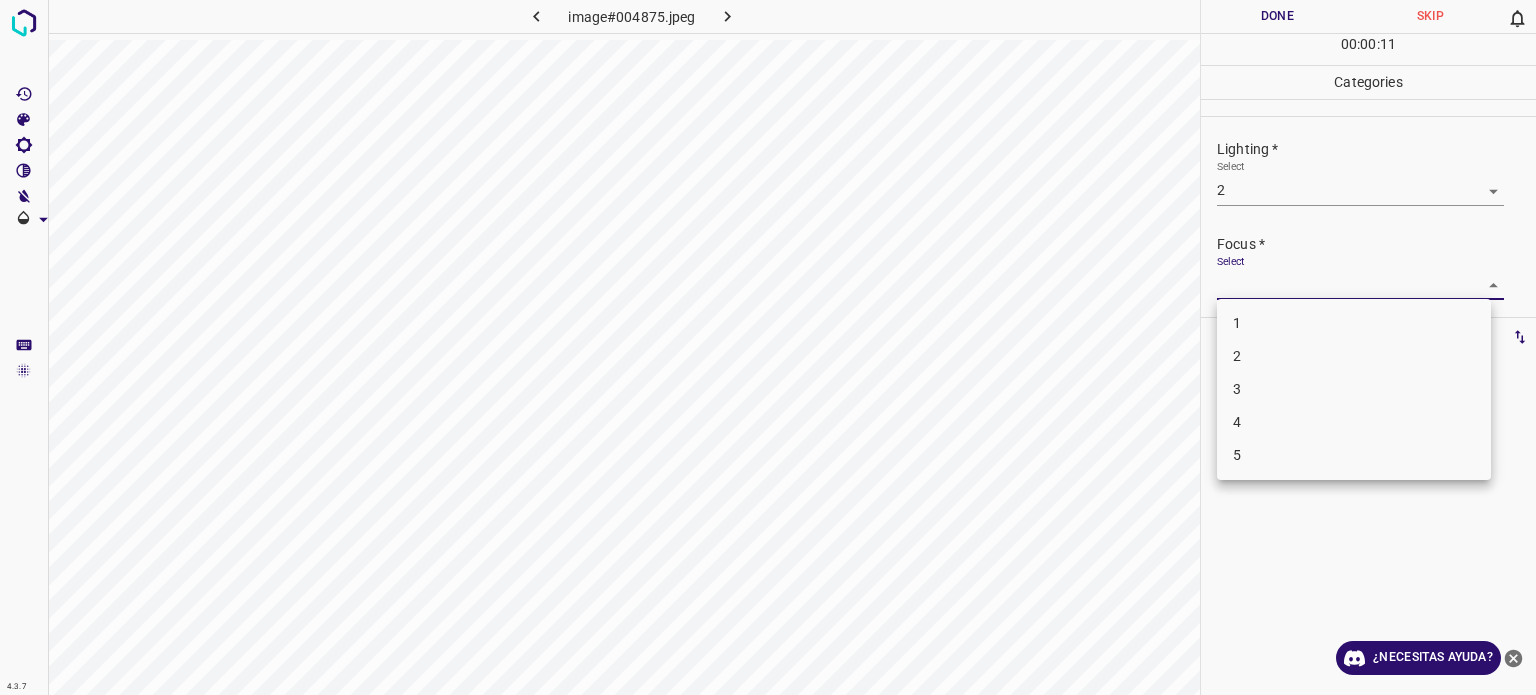 click on "4.3.7 image#004875.jpeg Done Skip 0 00   : 00   : 11   Categories Lighting *  Select 2 2 Focus *  Select ​ Overall *  Select ​ Labels   0 Categories 1 Lighting 2 Focus 3 Overall Tools Space Change between modes (Draw & Edit) I Auto labeling R Restore zoom M Zoom in N Zoom out Delete Delete selecte label Filters Z Restore filters X Saturation filter C Brightness filter V Contrast filter B Gray scale filter General O Download ¿Necesitas ayuda? Texto original Valora esta traducción Tu opinión servirá para ayudar a mejorar el Traductor de Google - Texto - Esconder - Borrar 1 2 3 4 5" at bounding box center (768, 347) 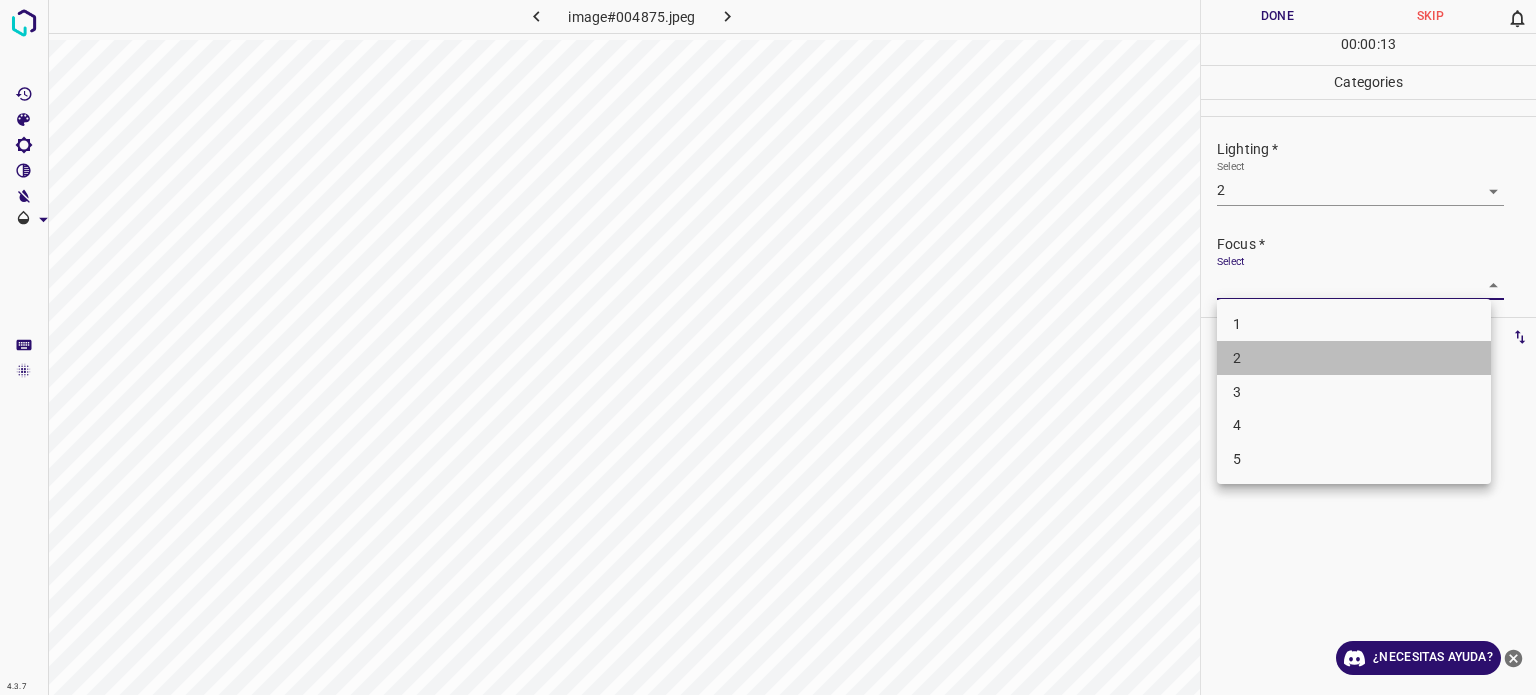 click on "2" at bounding box center [1237, 358] 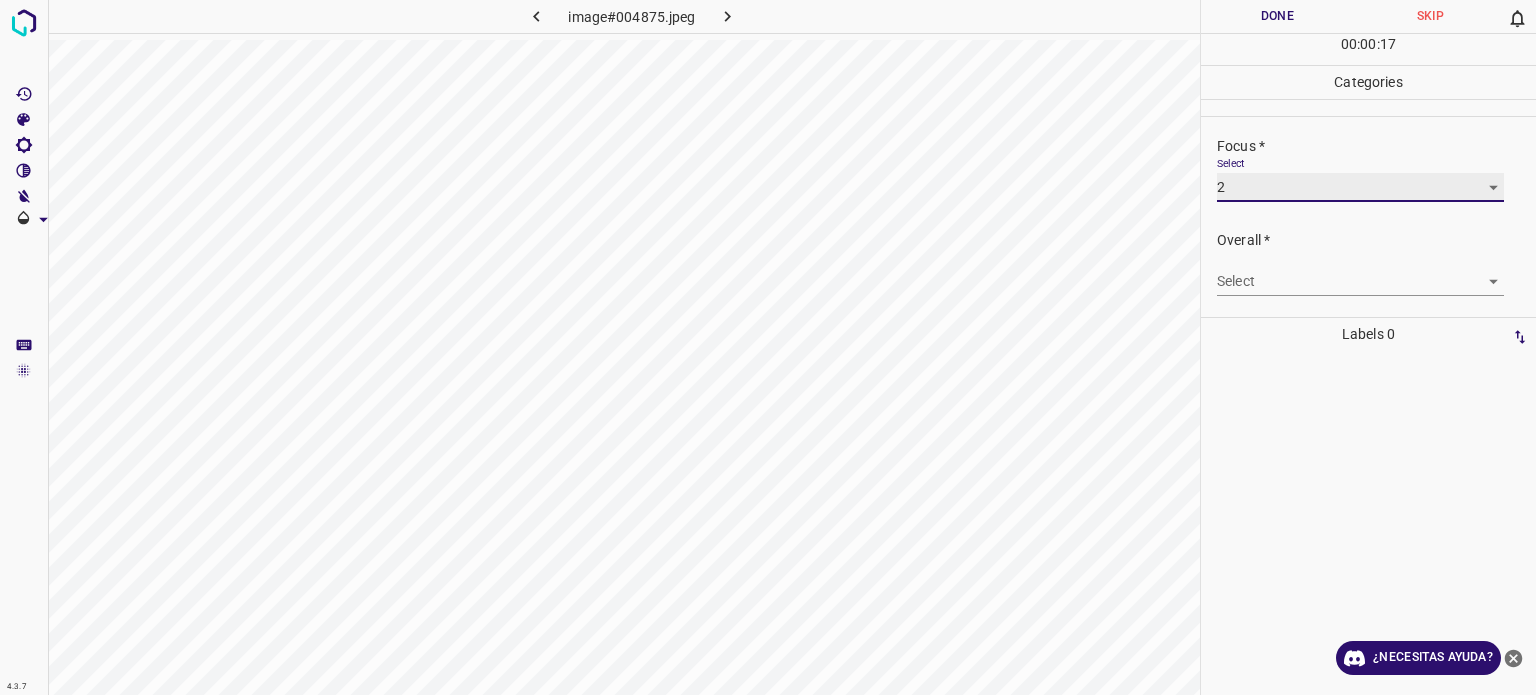 scroll, scrollTop: 98, scrollLeft: 0, axis: vertical 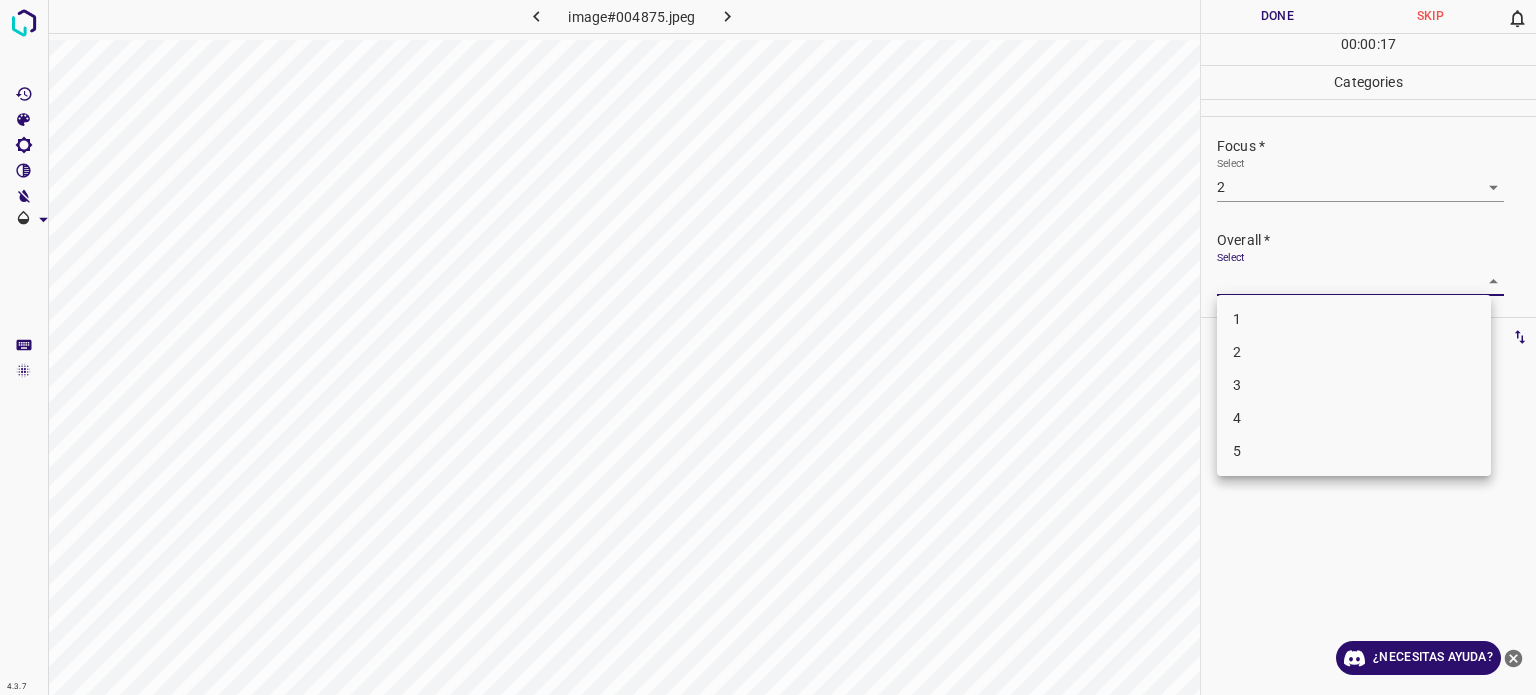 click on "4.3.7 image#004875.jpeg Done Skip 0 00   : 00   : 17   Categories Lighting *  Select 2 2 Focus *  Select 2 2 Overall *  Select ​ Labels   0 Categories 1 Lighting 2 Focus 3 Overall Tools Space Change between modes (Draw & Edit) I Auto labeling R Restore zoom M Zoom in N Zoom out Delete Delete selecte label Filters Z Restore filters X Saturation filter C Brightness filter V Contrast filter B Gray scale filter General O Download ¿Necesitas ayuda? Texto original Valora esta traducción Tu opinión servirá para ayudar a mejorar el Traductor de Google - Texto - Esconder - Borrar 1 2 3 4 5" at bounding box center (768, 347) 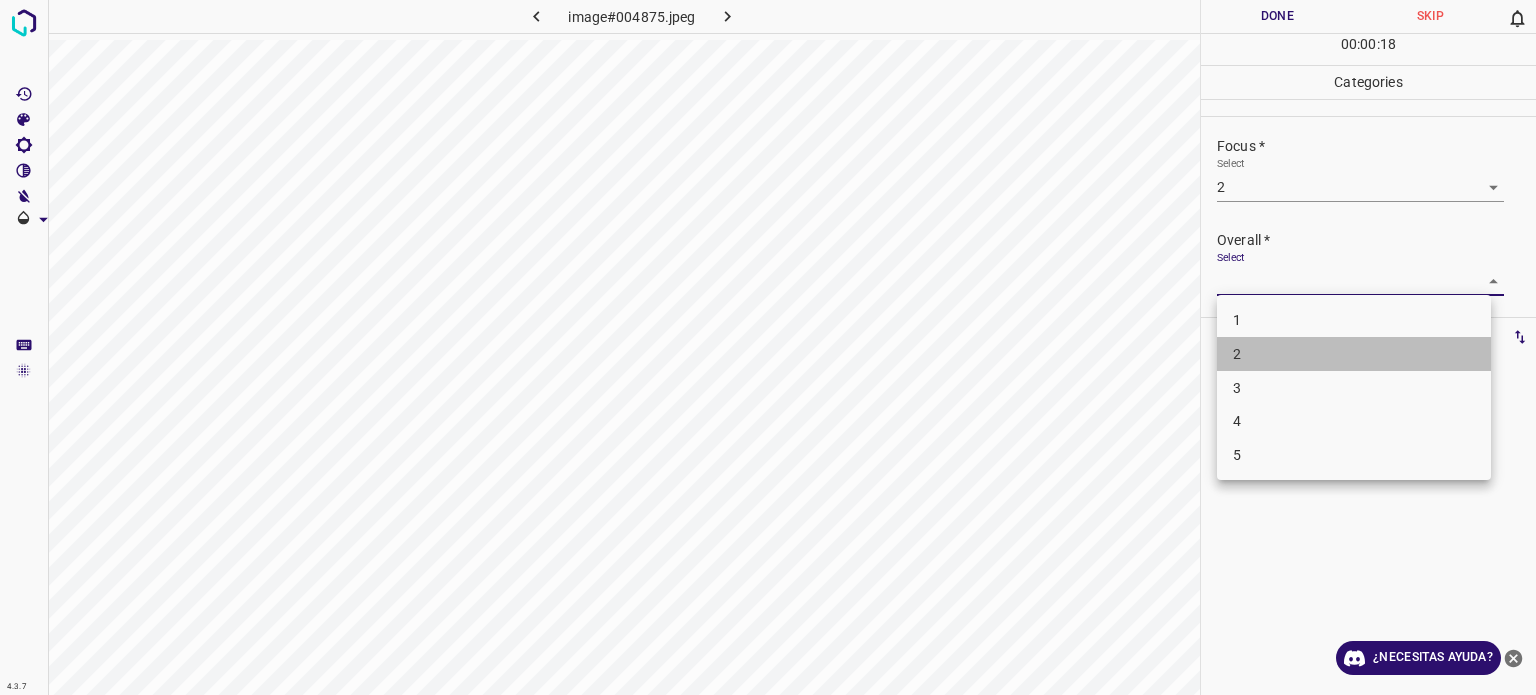 click on "2" at bounding box center (1237, 354) 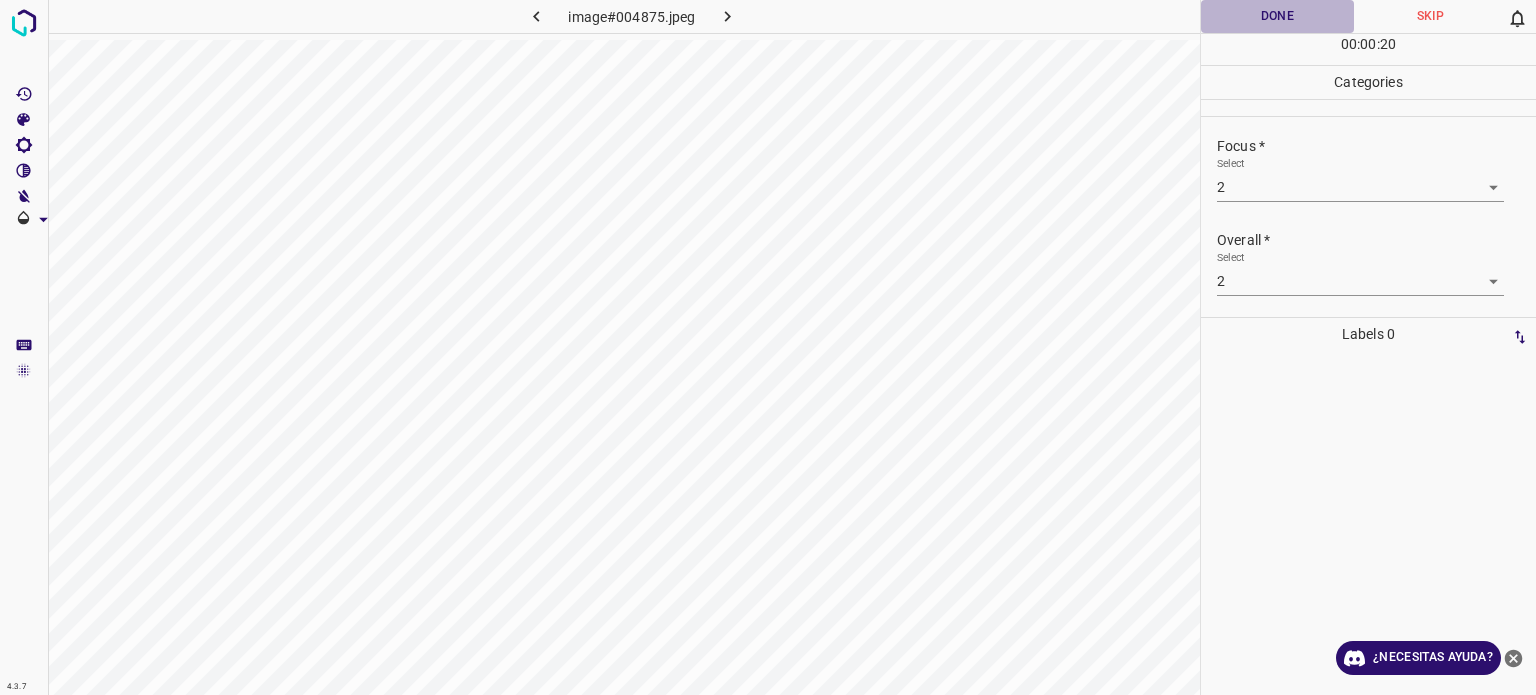 click on "Done" at bounding box center (1277, 16) 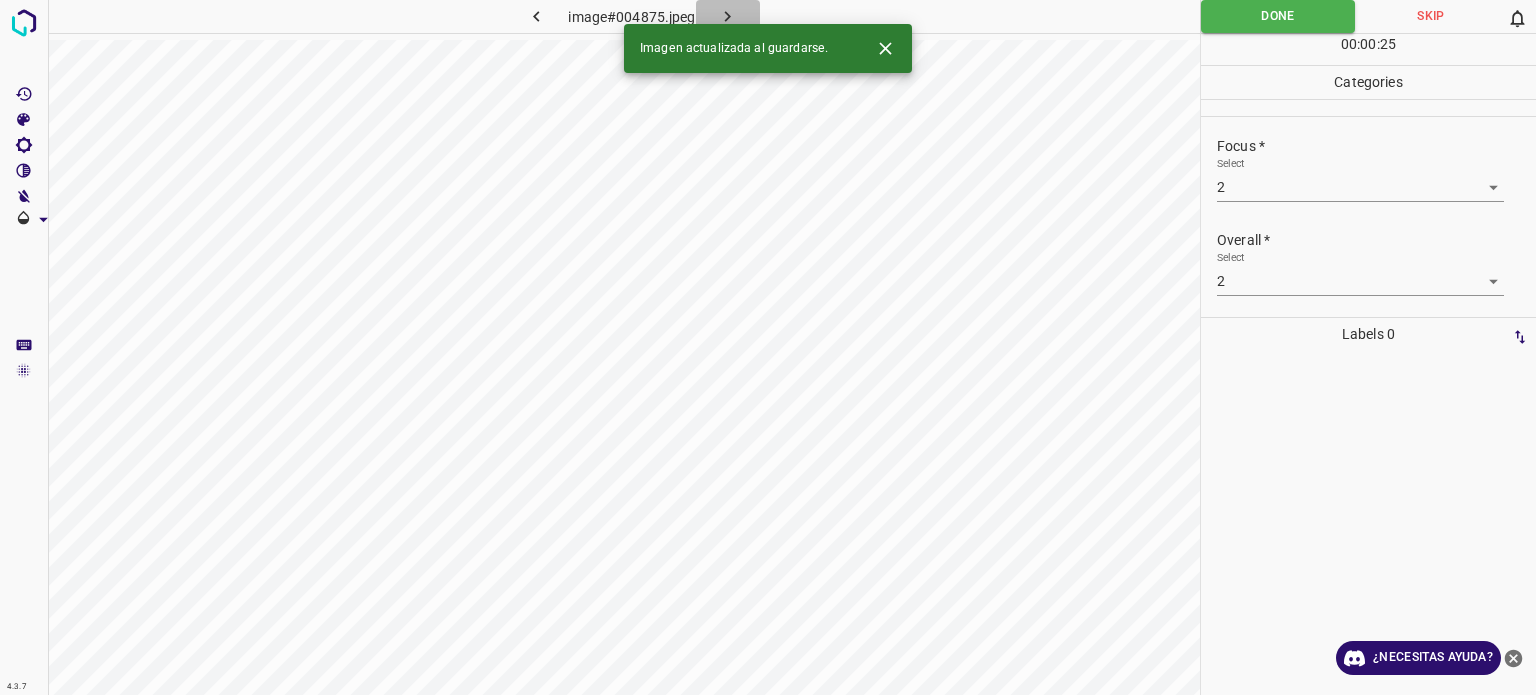 click 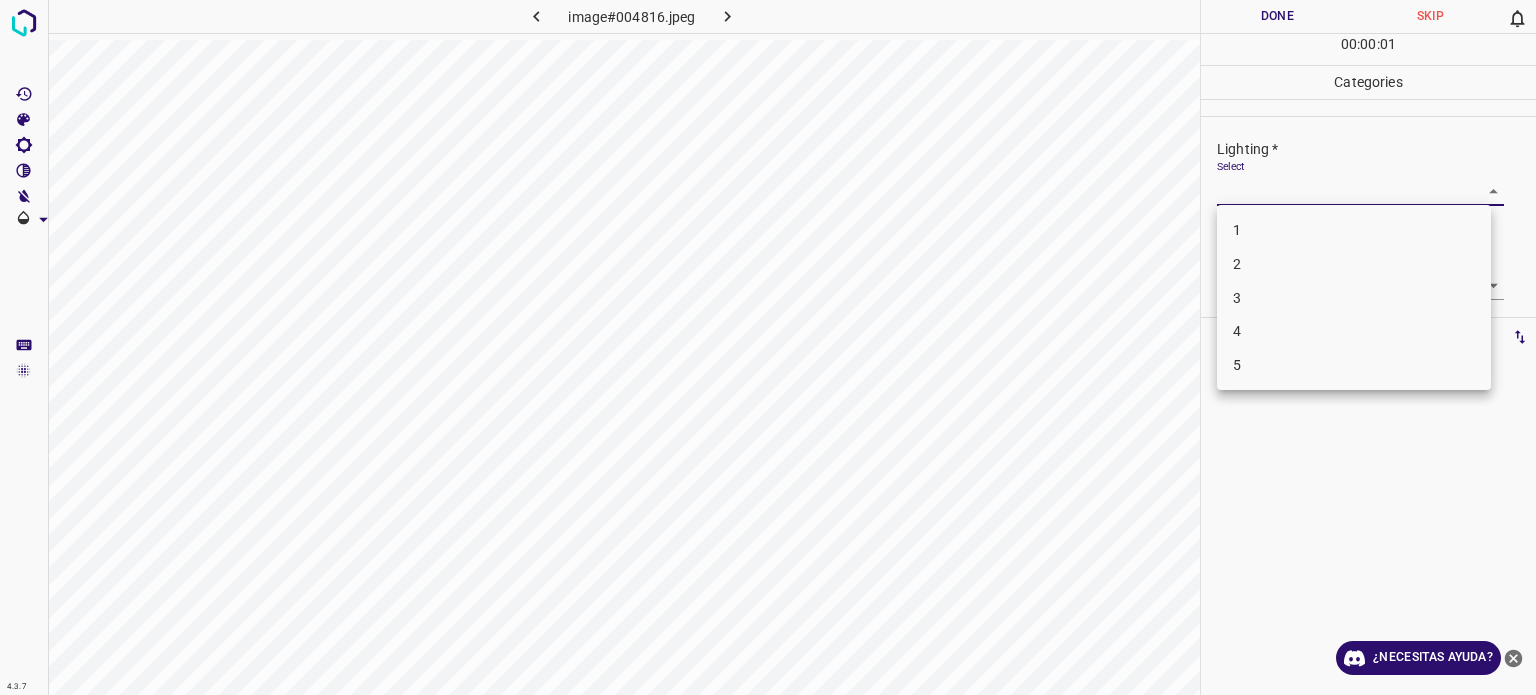 click on "4.3.7 image#004816.jpeg Done Skip 0 00   : 00   : 01   Categories Lighting *  Select ​ Focus *  Select ​ Overall *  Select ​ Labels   0 Categories 1 Lighting 2 Focus 3 Overall Tools Space Change between modes (Draw & Edit) I Auto labeling R Restore zoom M Zoom in N Zoom out Delete Delete selecte label Filters Z Restore filters X Saturation filter C Brightness filter V Contrast filter B Gray scale filter General O Download ¿Necesitas ayuda? Texto original Valora esta traducción Tu opinión servirá para ayudar a mejorar el Traductor de Google - Texto - Esconder - Borrar 1 2 3 4 5" at bounding box center [768, 347] 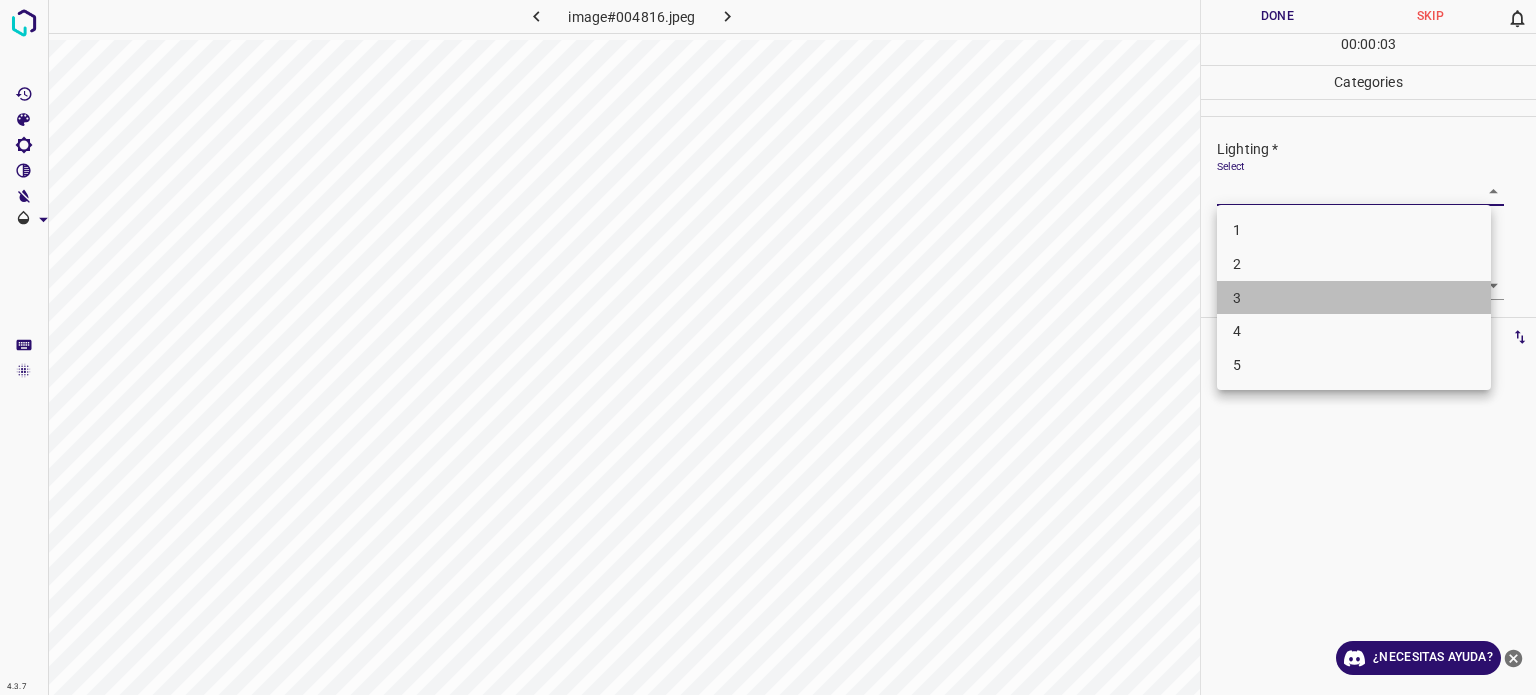 click on "3" at bounding box center (1237, 297) 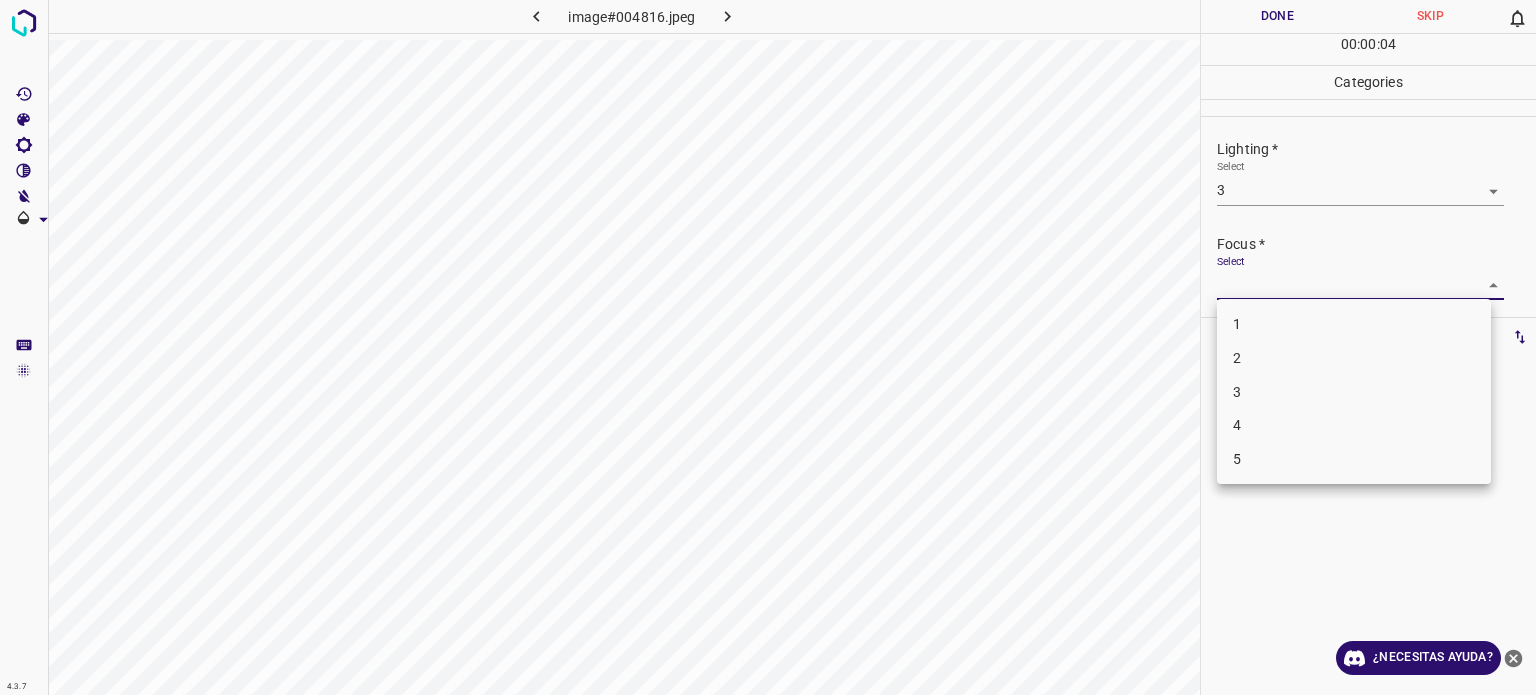 drag, startPoint x: 1236, startPoint y: 291, endPoint x: 1235, endPoint y: 383, distance: 92.00543 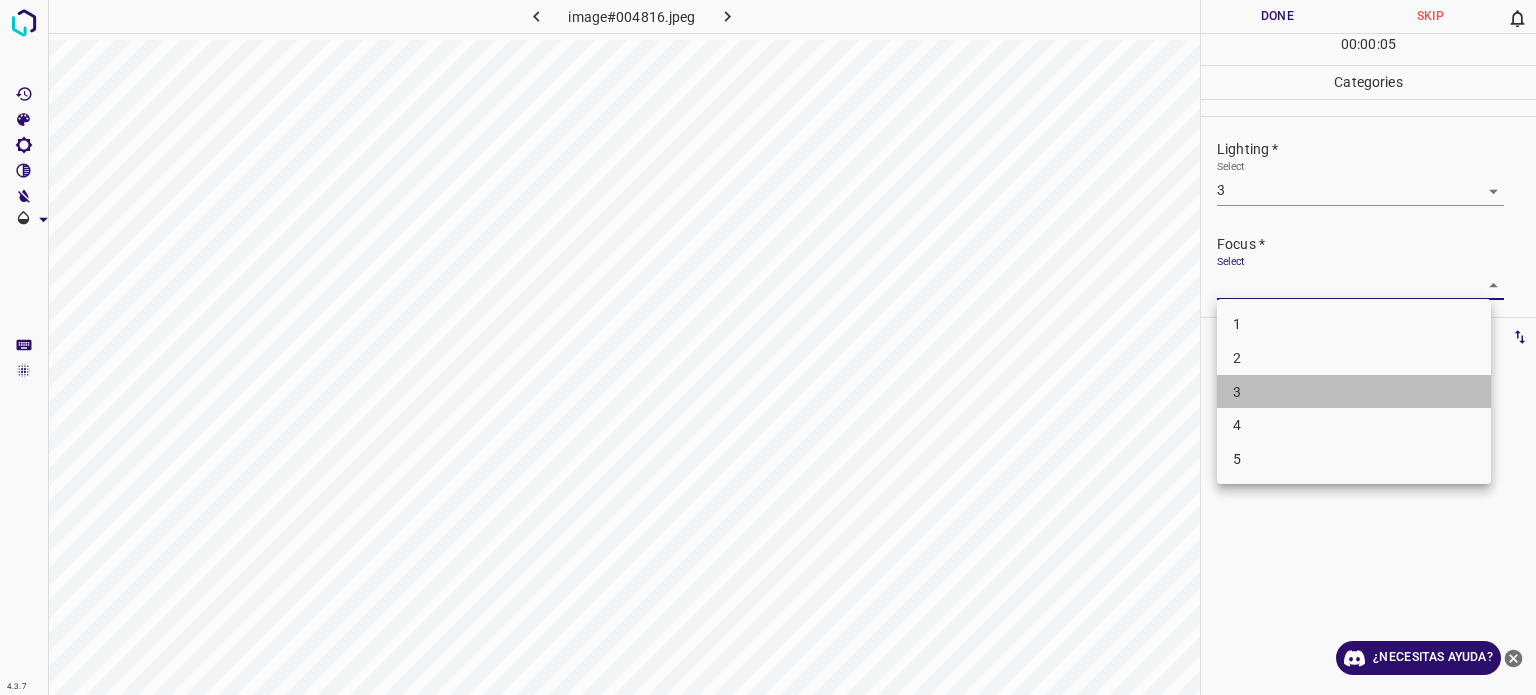 click on "3" at bounding box center (1237, 391) 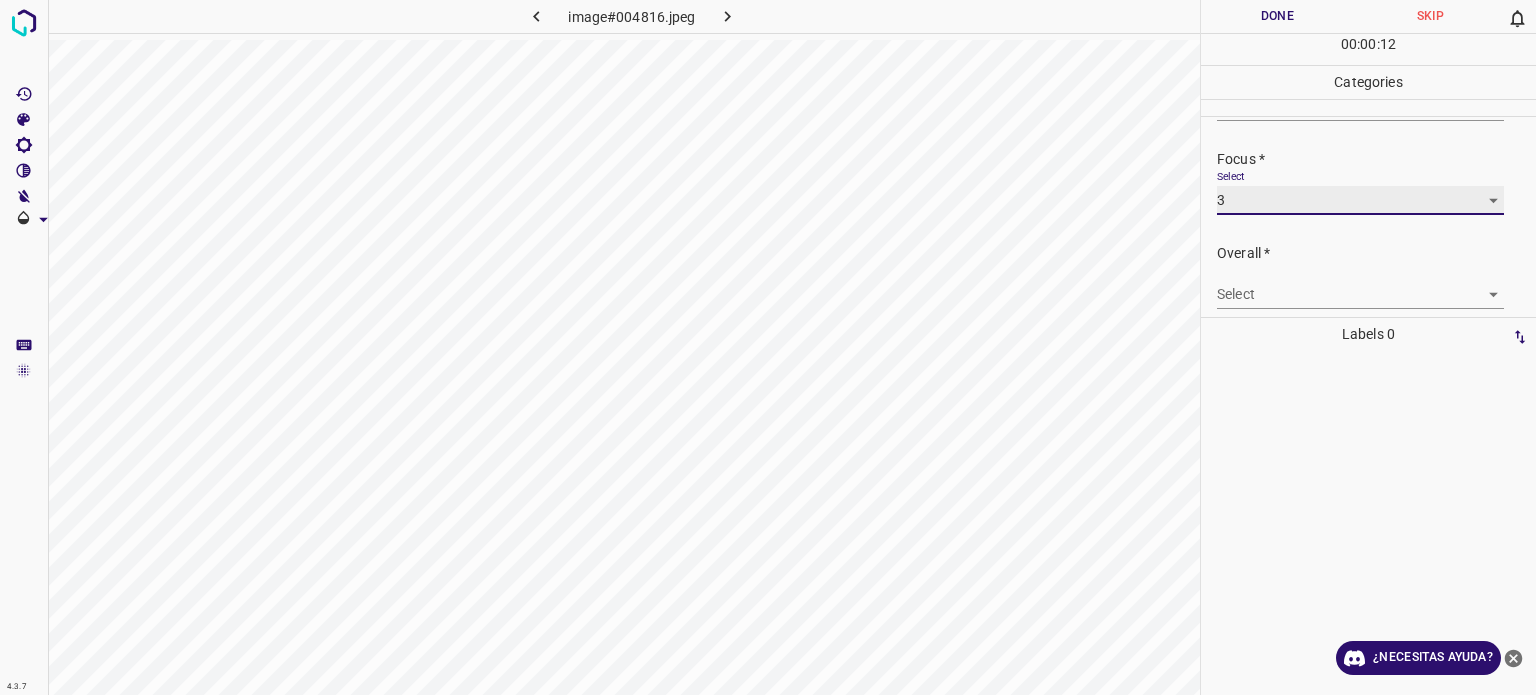 scroll, scrollTop: 98, scrollLeft: 0, axis: vertical 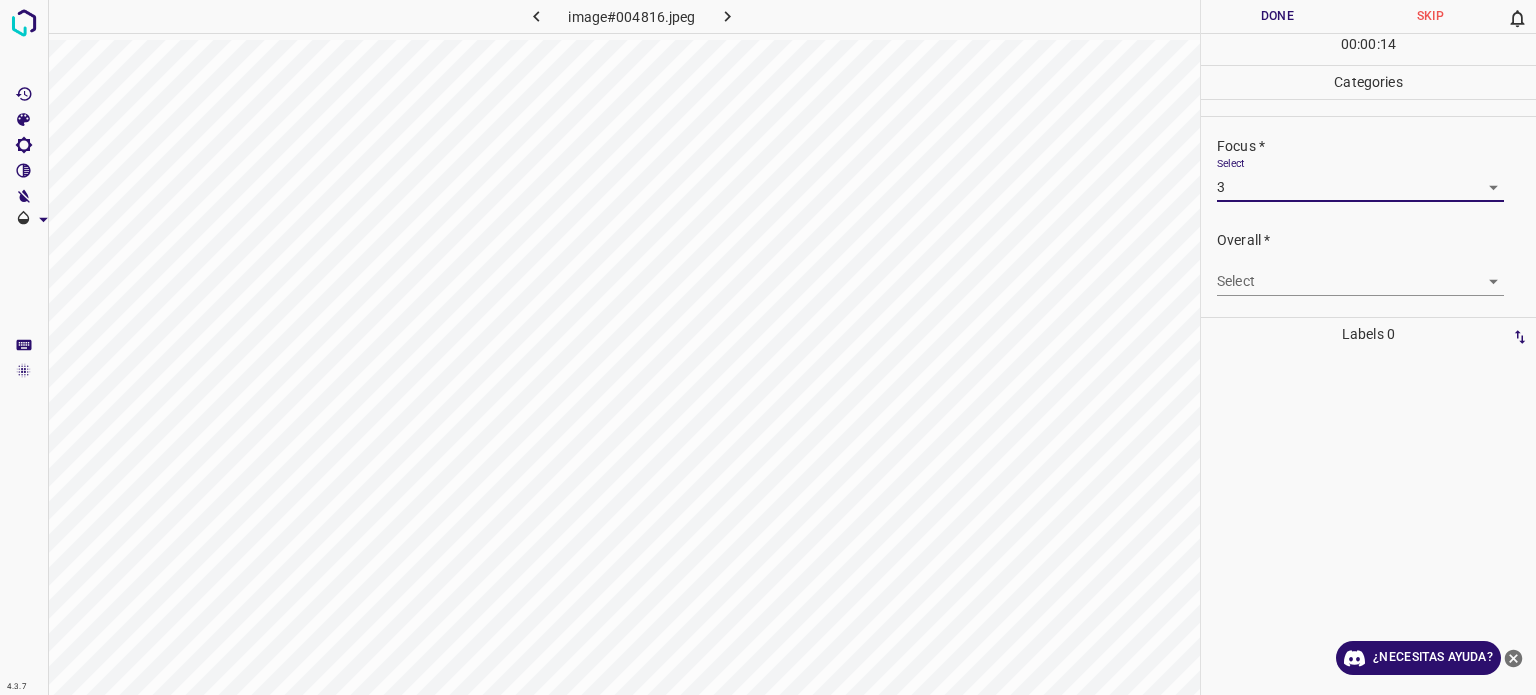click on "4.3.7 image#004816.jpeg Done Skip 0 00   : 00   : 14   Categories Lighting *  Select 3 3 Focus *  Select 3 3 Overall *  Select ​ Labels   0 Categories 1 Lighting 2 Focus 3 Overall Tools Space Change between modes (Draw & Edit) I Auto labeling R Restore zoom M Zoom in N Zoom out Delete Delete selecte label Filters Z Restore filters X Saturation filter C Brightness filter V Contrast filter B Gray scale filter General O Download ¿Necesitas ayuda? Texto original Valora esta traducción Tu opinión servirá para ayudar a mejorar el Traductor de Google - Texto - Esconder - Borrar" at bounding box center (768, 347) 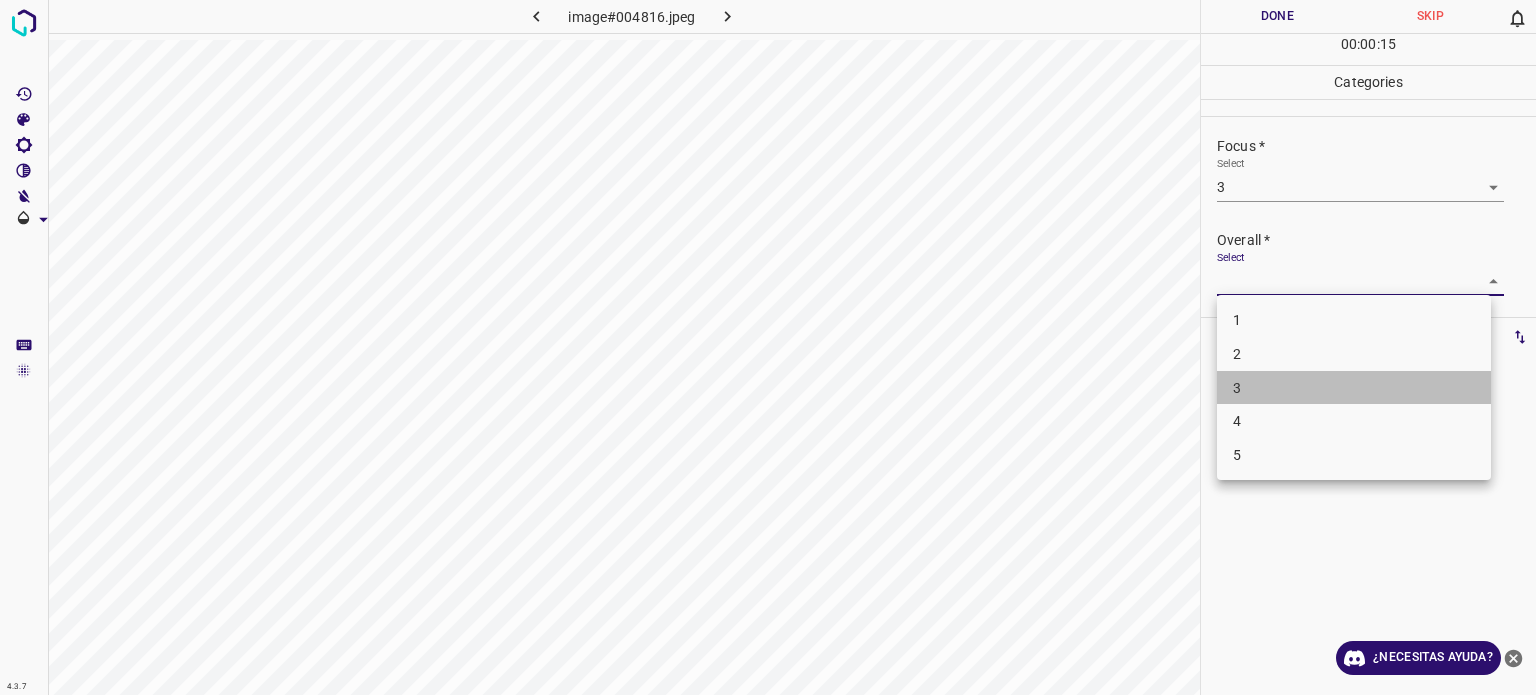 click on "3" at bounding box center [1354, 388] 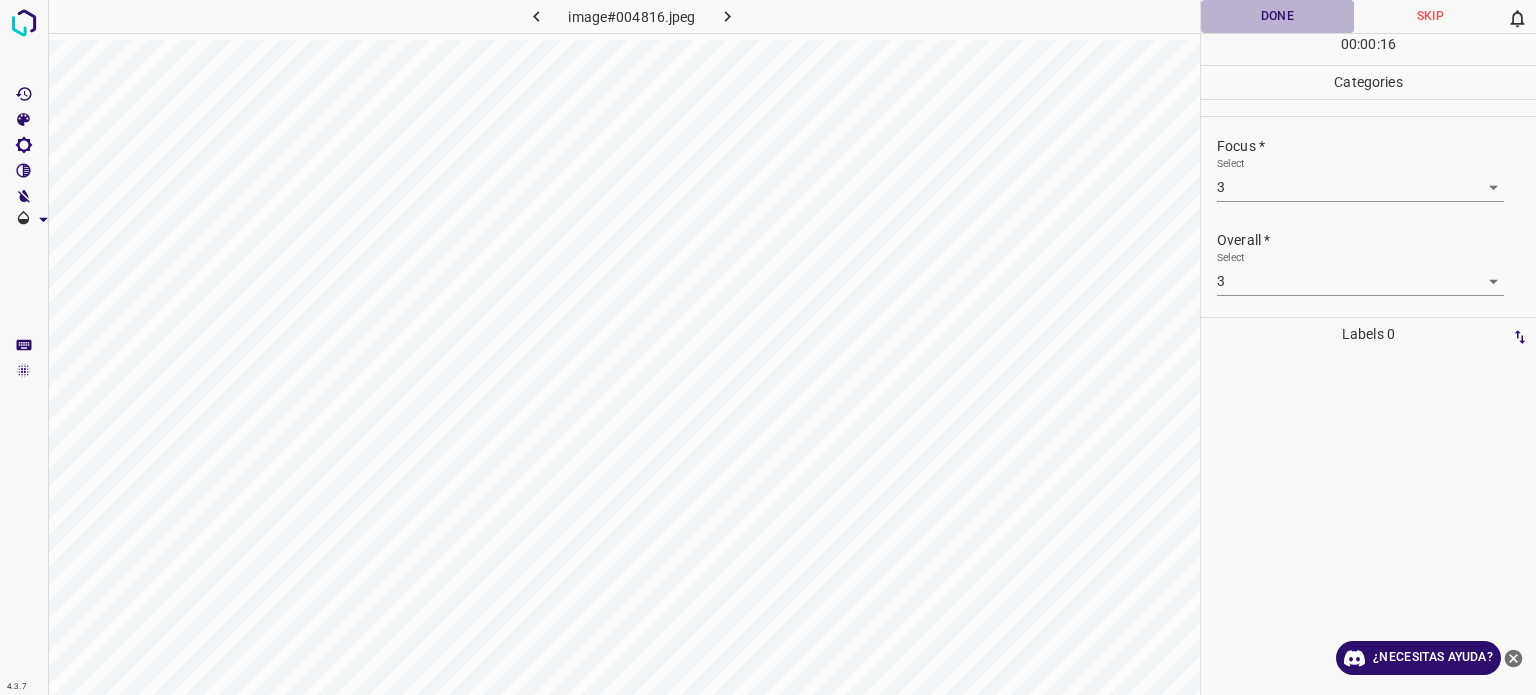 click on "Done" at bounding box center (1277, 16) 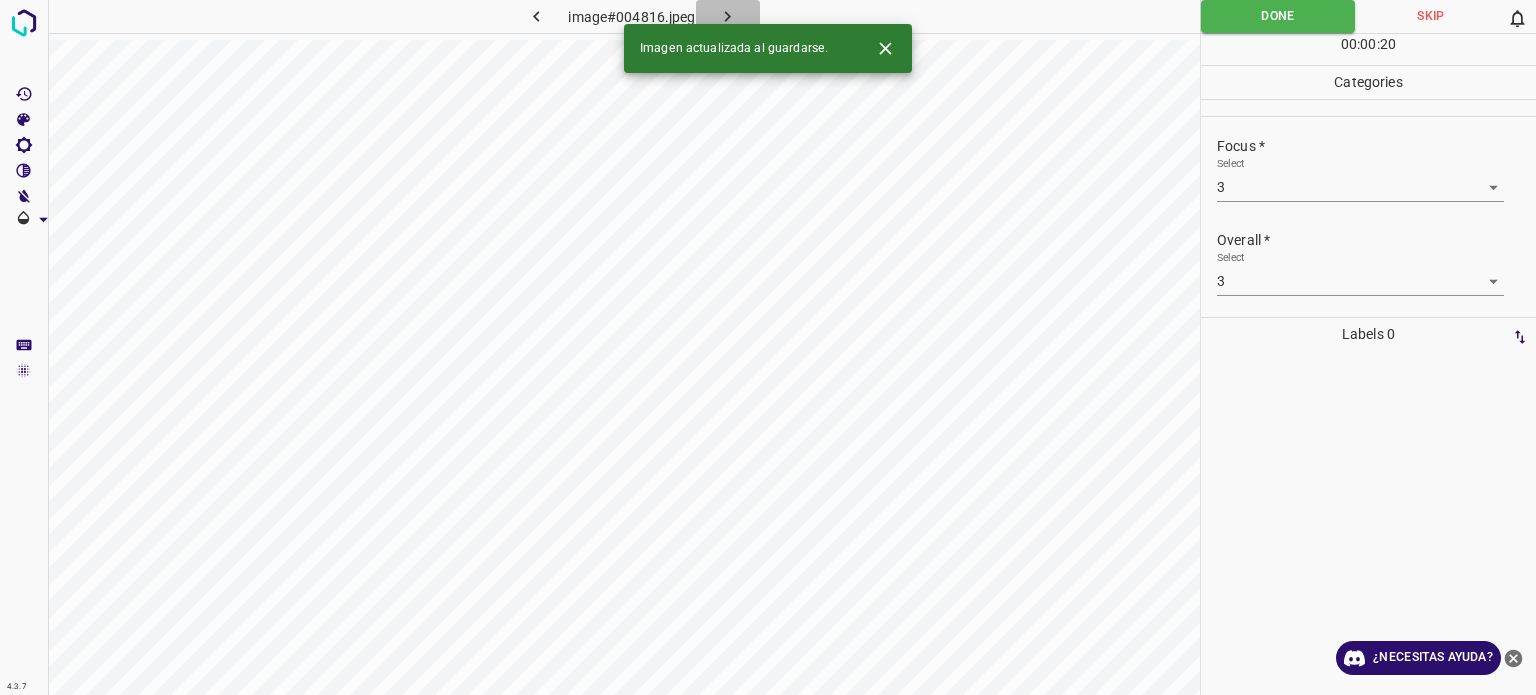 click 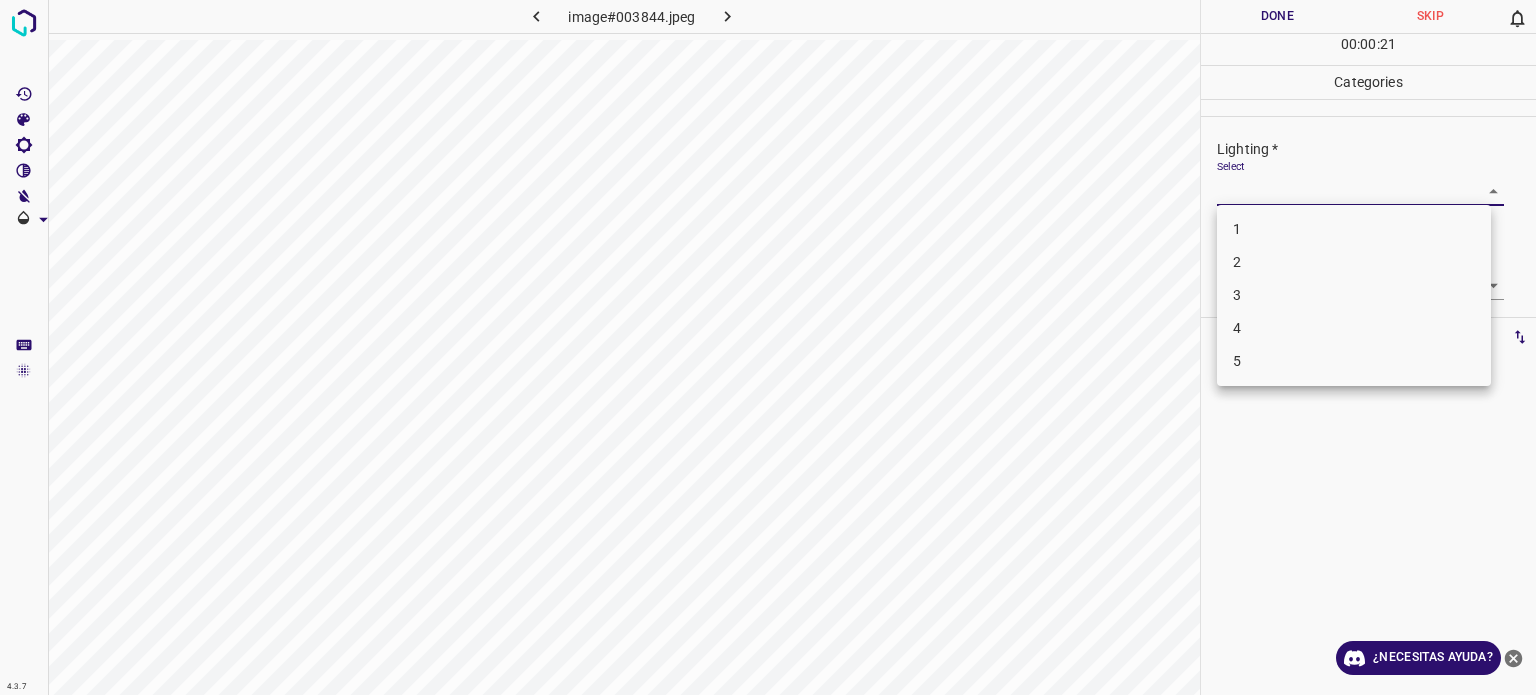 click on "4.3.7 image#003844.jpeg Done Skip 0 00   : 00   : 21   Categories Lighting *  Select ​ Focus *  Select ​ Overall *  Select ​ Labels   0 Categories 1 Lighting 2 Focus 3 Overall Tools Space Change between modes (Draw & Edit) I Auto labeling R Restore zoom M Zoom in N Zoom out Delete Delete selecte label Filters Z Restore filters X Saturation filter C Brightness filter V Contrast filter B Gray scale filter General O Download ¿Necesitas ayuda? Texto original Valora esta traducción Tu opinión servirá para ayudar a mejorar el Traductor de Google - Texto - Esconder - Borrar 1 2 3 4 5" at bounding box center (768, 347) 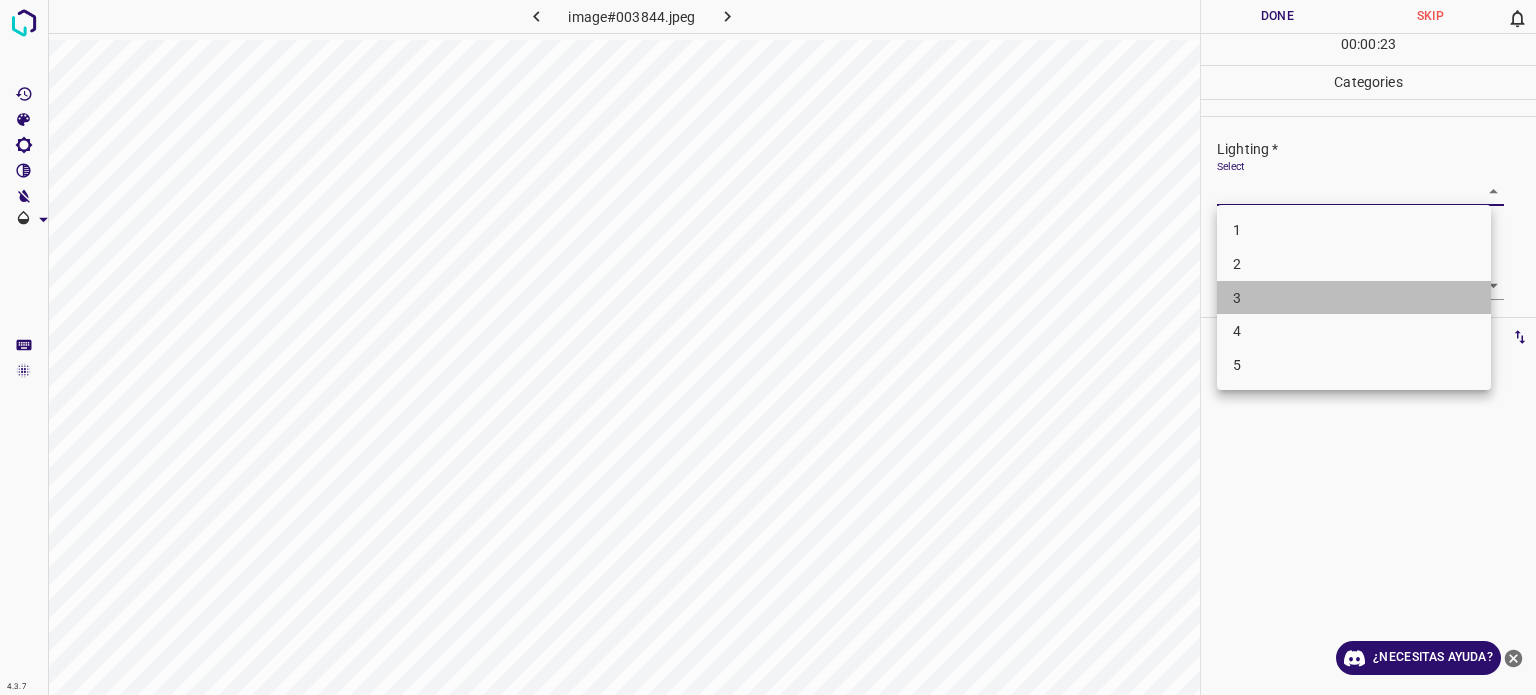 click on "3" at bounding box center [1354, 298] 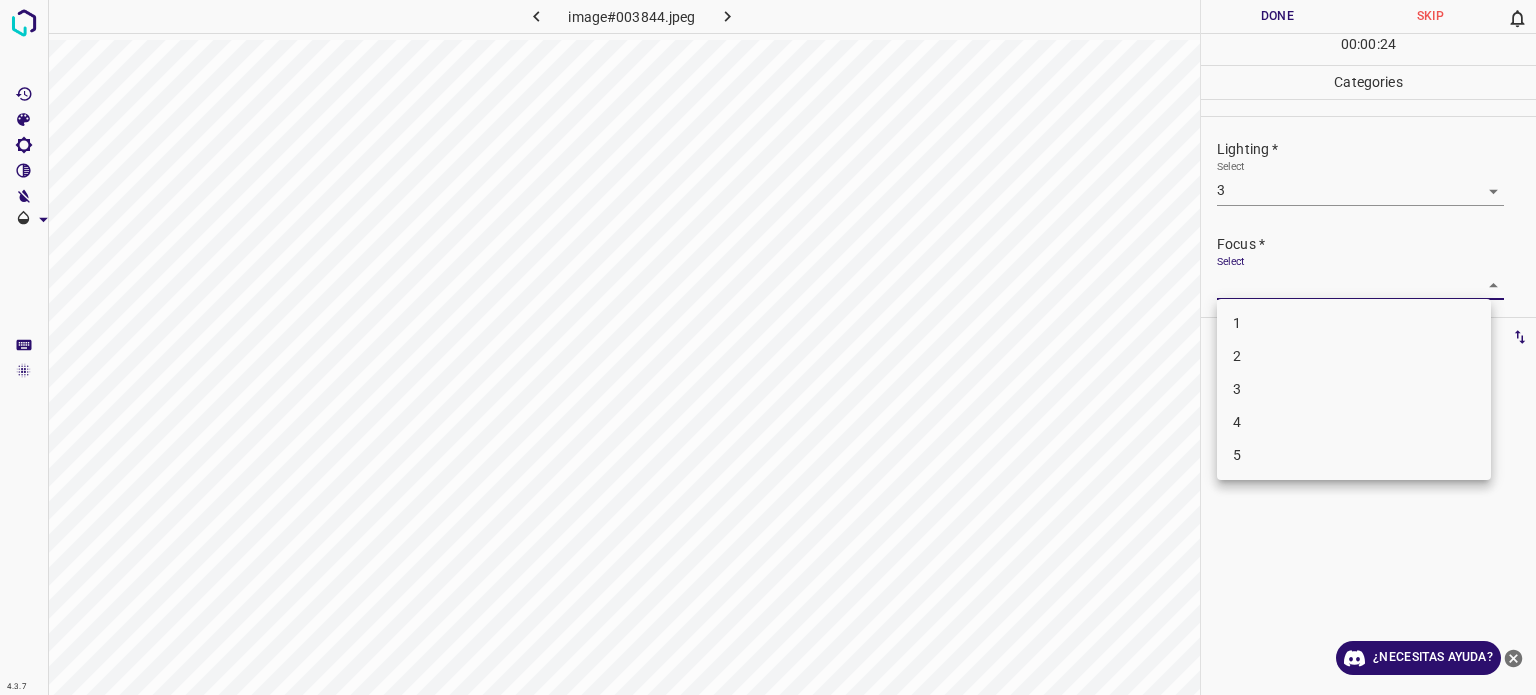click on "4.3.7 image#003844.jpeg Done Skip 0 00   : 00   : 24   Categories Lighting *  Select 3 3 Focus *  Select ​ Overall *  Select ​ Labels   0 Categories 1 Lighting 2 Focus 3 Overall Tools Space Change between modes (Draw & Edit) I Auto labeling R Restore zoom M Zoom in N Zoom out Delete Delete selecte label Filters Z Restore filters X Saturation filter C Brightness filter V Contrast filter B Gray scale filter General O Download ¿Necesitas ayuda? Texto original Valora esta traducción Tu opinión servirá para ayudar a mejorar el Traductor de Google - Texto - Esconder - Borrar 1 2 3 4 5" at bounding box center (768, 347) 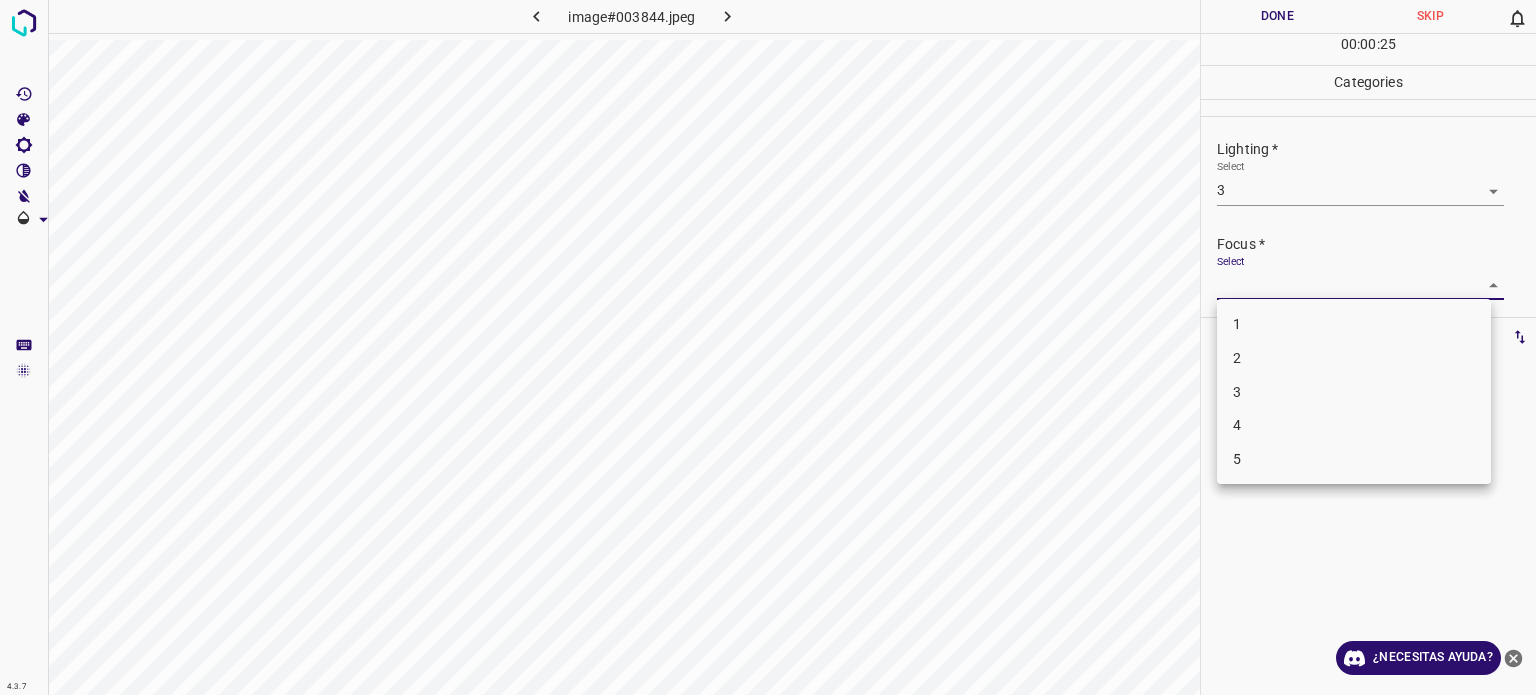 click on "3" at bounding box center [1354, 392] 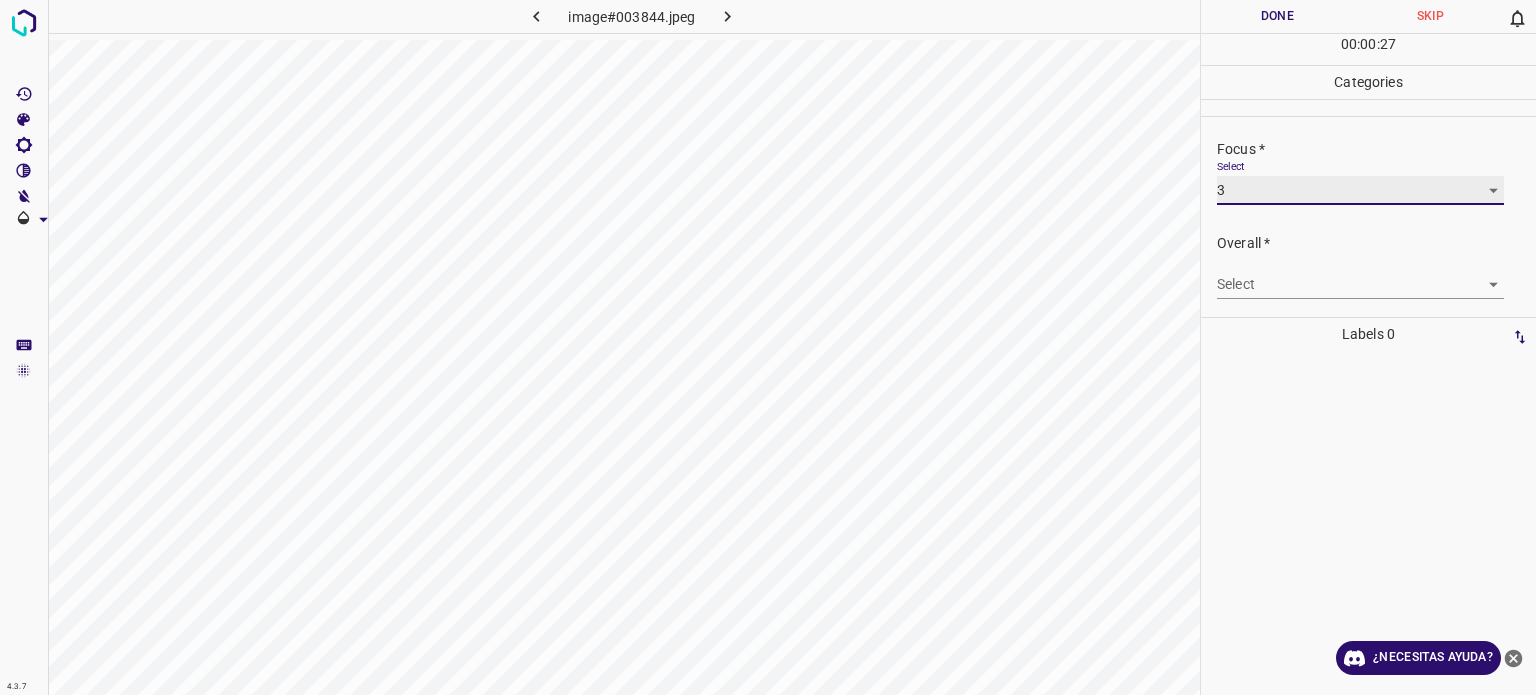 scroll, scrollTop: 98, scrollLeft: 0, axis: vertical 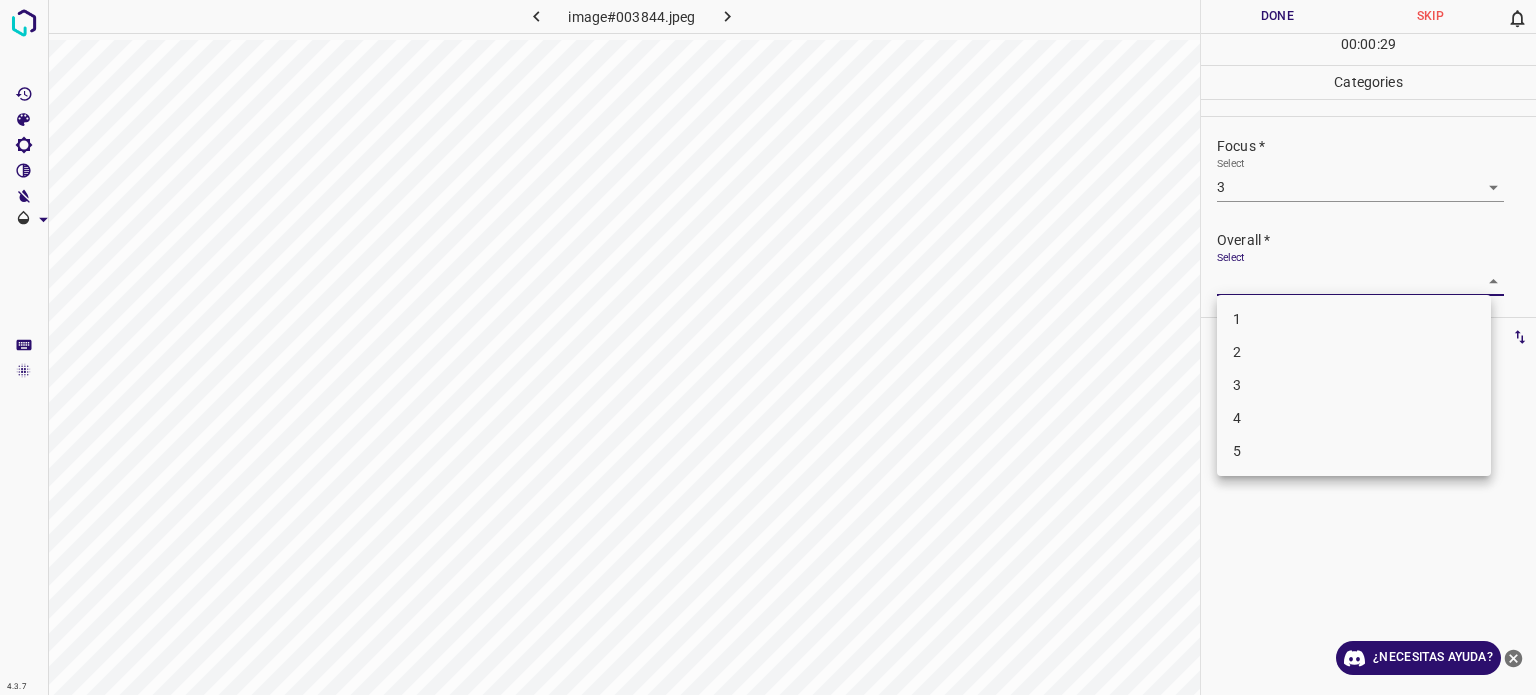 click on "4.3.7 image#003844.jpeg Done Skip 0 00   : 00   : 29   Categories Lighting *  Select 3 3 Focus *  Select 3 3 Overall *  Select ​ Labels   0 Categories 1 Lighting 2 Focus 3 Overall Tools Space Change between modes (Draw & Edit) I Auto labeling R Restore zoom M Zoom in N Zoom out Delete Delete selecte label Filters Z Restore filters X Saturation filter C Brightness filter V Contrast filter B Gray scale filter General O Download ¿Necesitas ayuda? Texto original Valora esta traducción Tu opinión servirá para ayudar a mejorar el Traductor de Google - Texto - Esconder - Borrar 1 2 3 4 5" at bounding box center [768, 347] 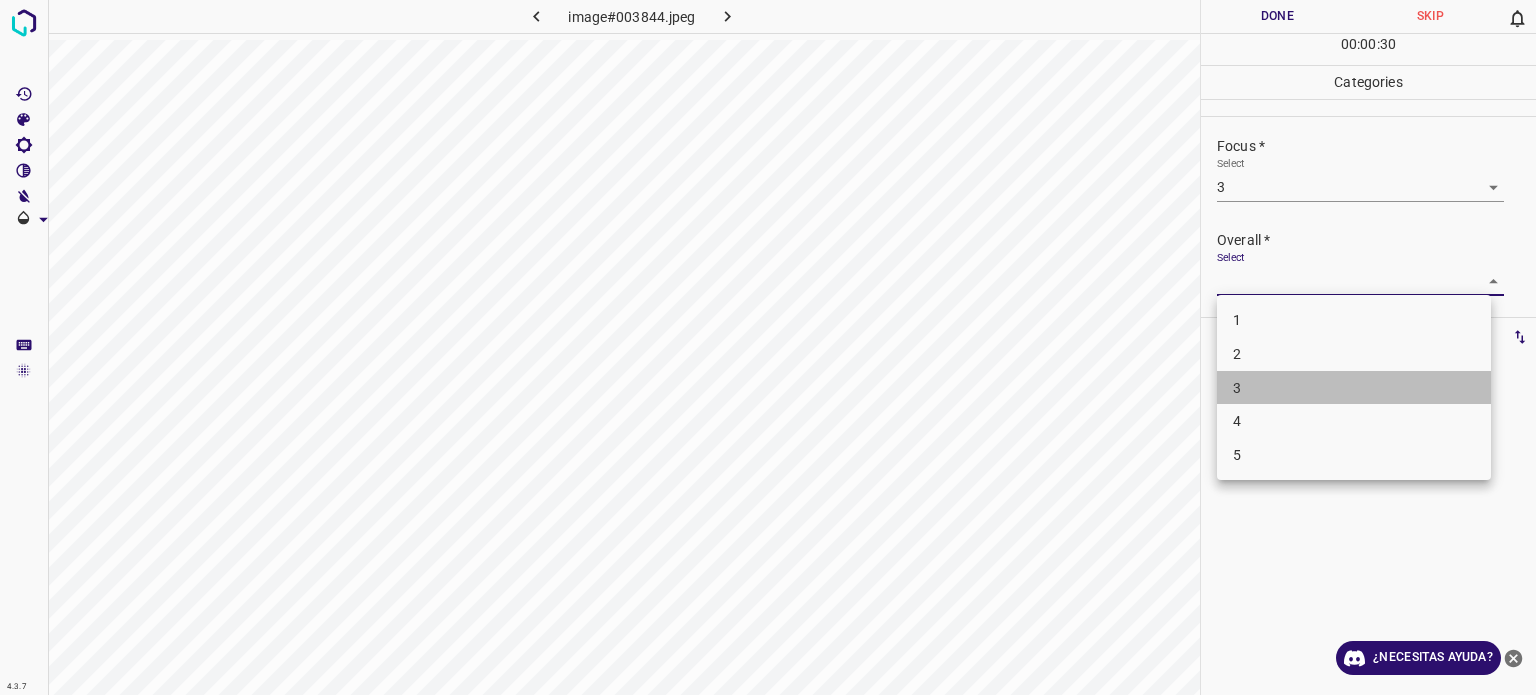 click on "3" at bounding box center [1354, 388] 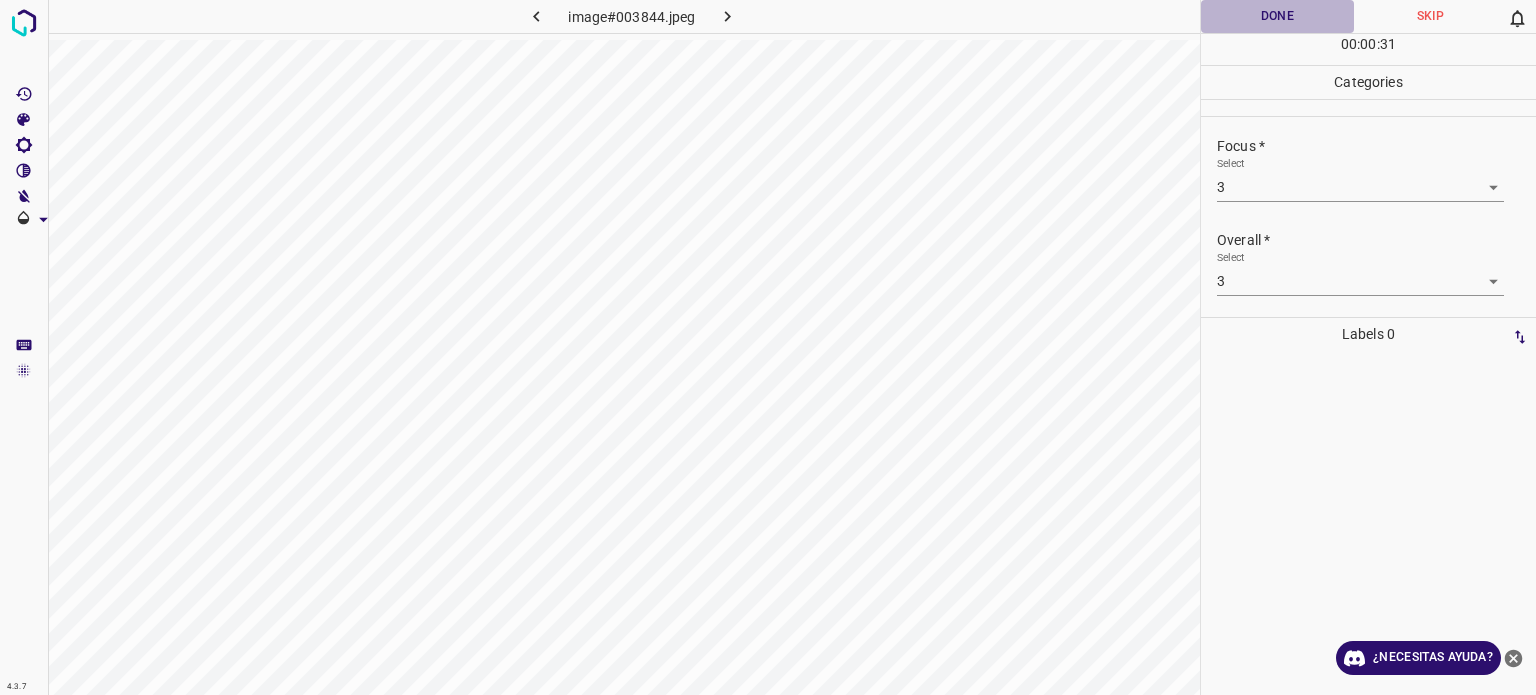 click on "Done" at bounding box center (1277, 16) 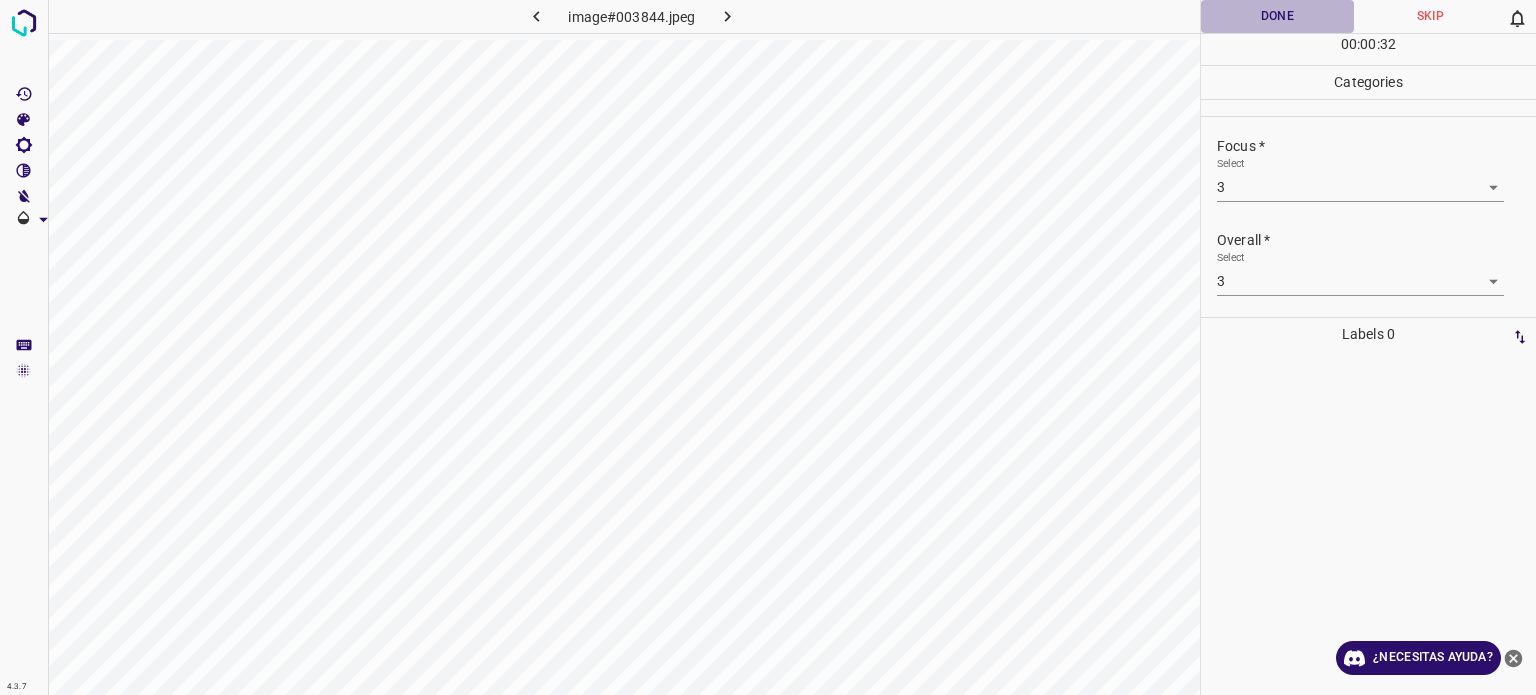 click on "Done" at bounding box center (1277, 16) 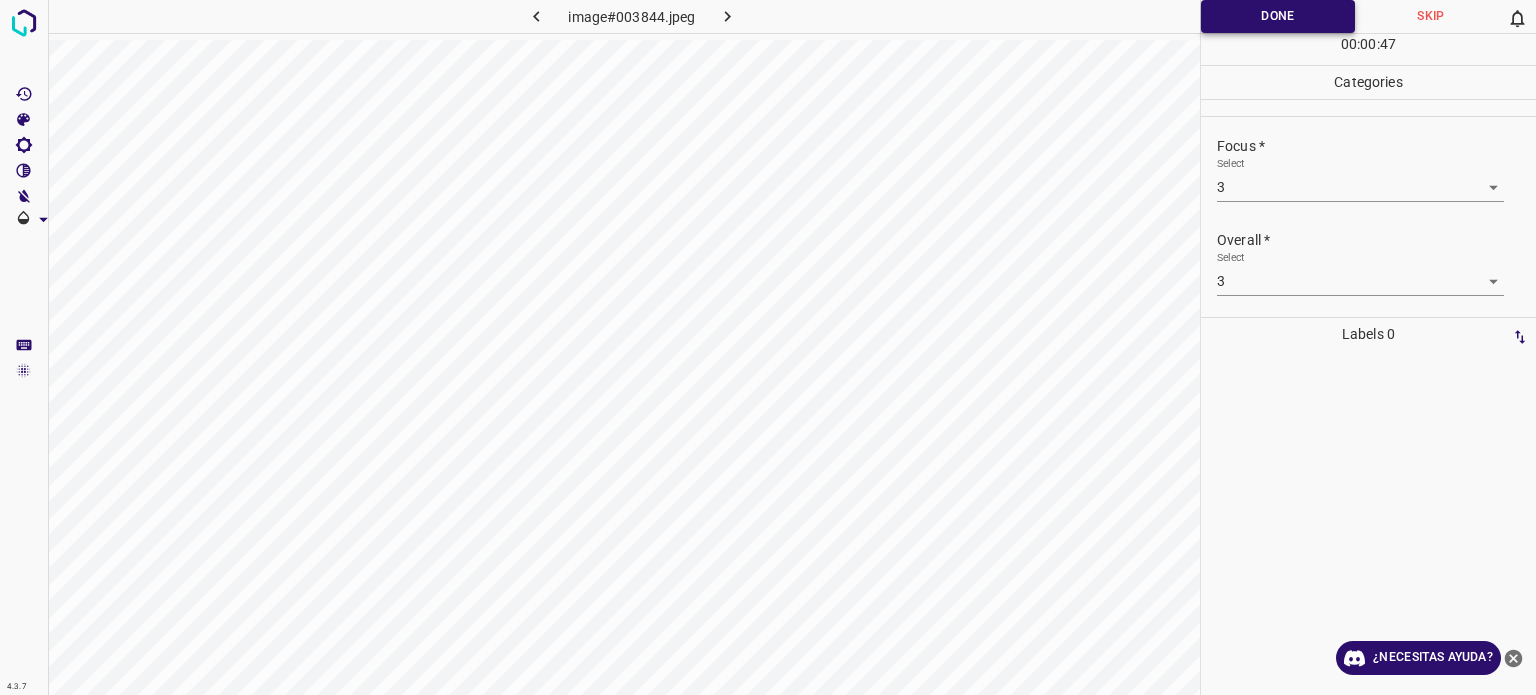 click on "Done" at bounding box center [1278, 16] 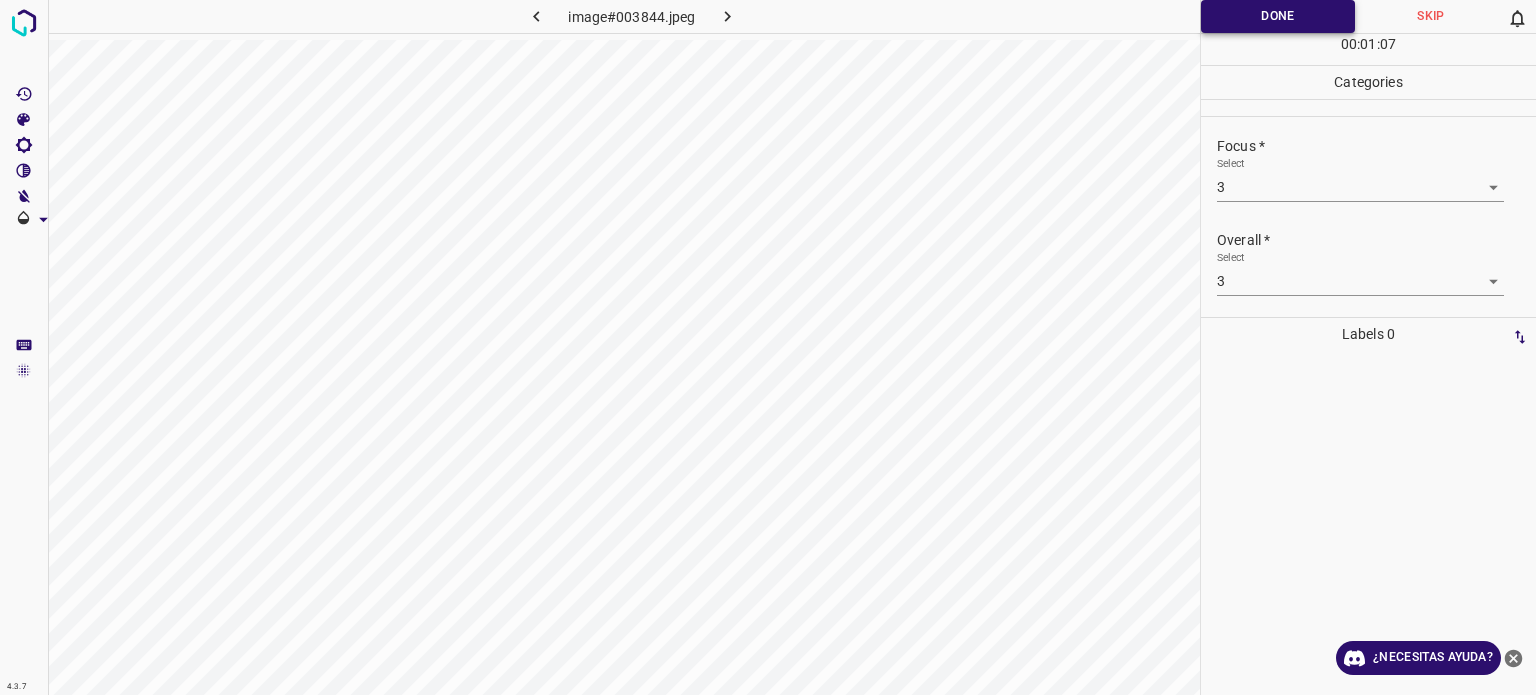 click on "Done" at bounding box center [1278, 16] 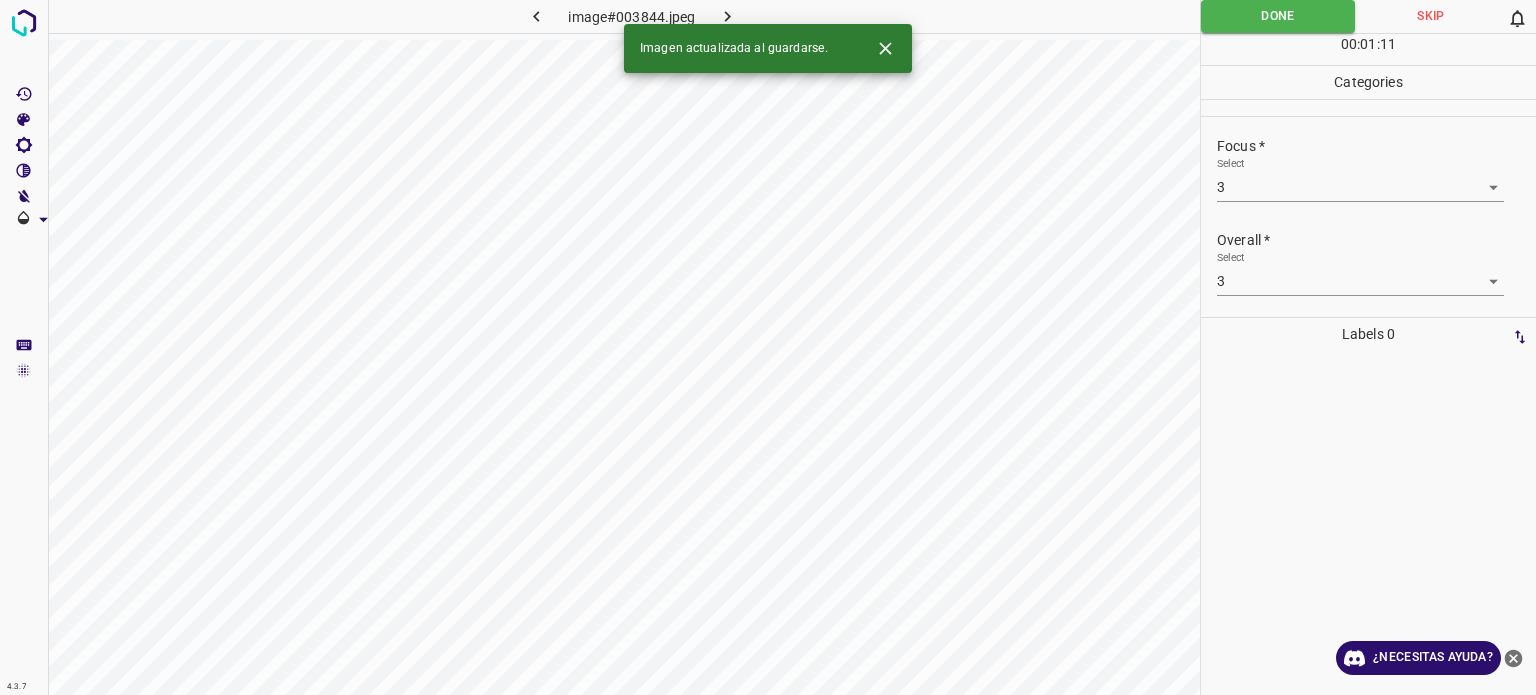 click 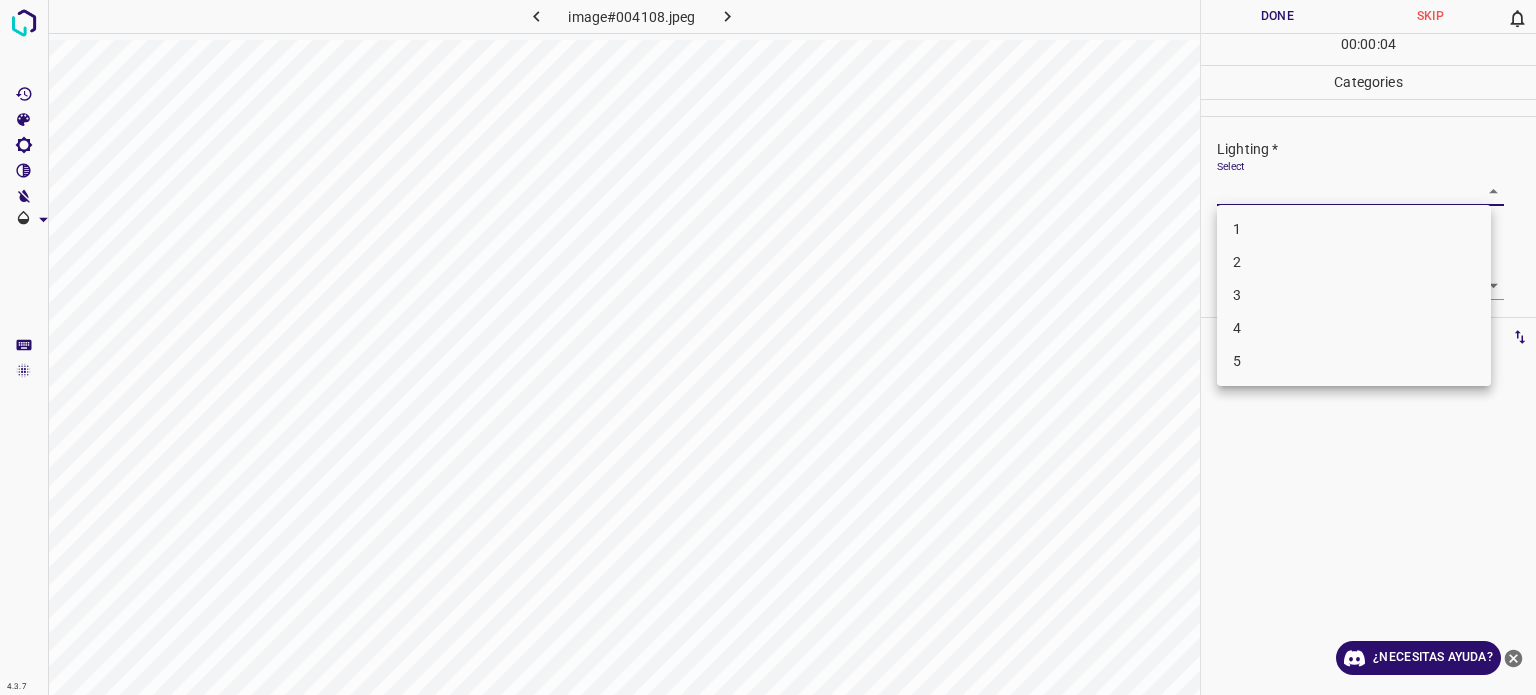 click on "4.3.7 image#004108.jpeg Done Skip 0 00   : 00   : 04   Categories Lighting *  Select ​ Focus *  Select ​ Overall *  Select ​ Labels   0 Categories 1 Lighting 2 Focus 3 Overall Tools Space Change between modes (Draw & Edit) I Auto labeling R Restore zoom M Zoom in N Zoom out Delete Delete selecte label Filters Z Restore filters X Saturation filter C Brightness filter V Contrast filter B Gray scale filter General O Download ¿Necesitas ayuda? Texto original Valora esta traducción Tu opinión servirá para ayudar a mejorar el Traductor de Google - Texto - Esconder - Borrar 1 2 3 4 5" at bounding box center [768, 347] 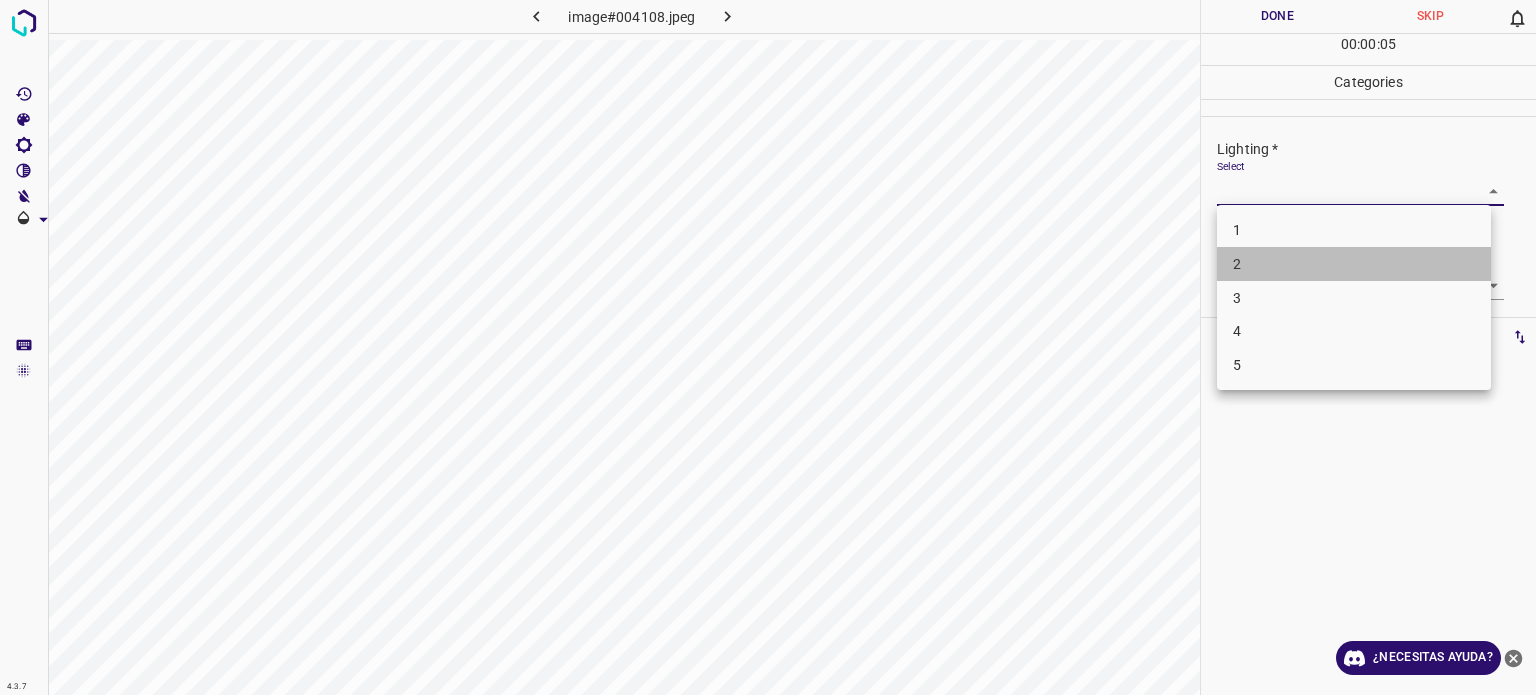 click on "2" at bounding box center (1354, 264) 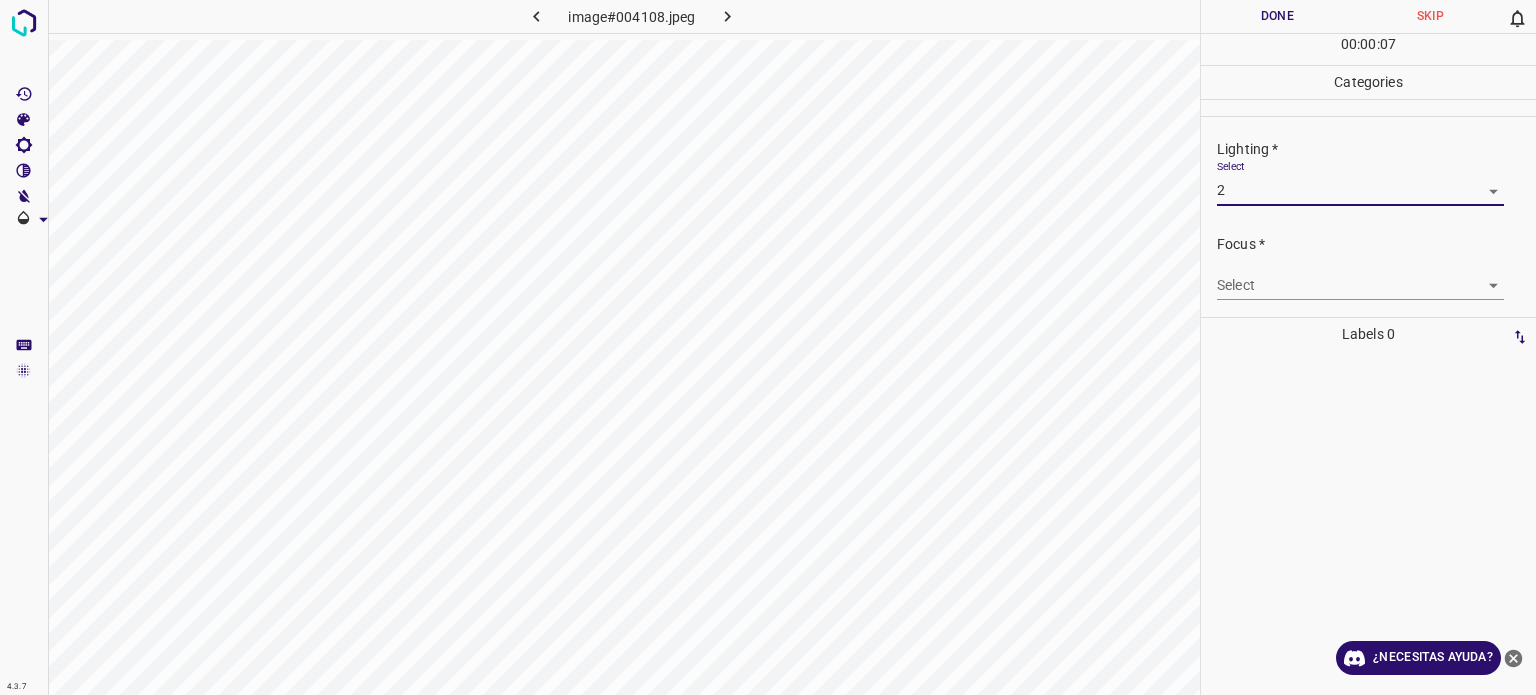 click on "4.3.7 image#004108.jpeg Done Skip 0 00   : 00   : 07   Categories Lighting *  Select 2 2 Focus *  Select ​ Overall *  Select ​ Labels   0 Categories 1 Lighting 2 Focus 3 Overall Tools Space Change between modes (Draw & Edit) I Auto labeling R Restore zoom M Zoom in N Zoom out Delete Delete selecte label Filters Z Restore filters X Saturation filter C Brightness filter V Contrast filter B Gray scale filter General O Download ¿Necesitas ayuda? Texto original Valora esta traducción Tu opinión servirá para ayudar a mejorar el Traductor de Google - Texto - Esconder - Borrar" at bounding box center [768, 347] 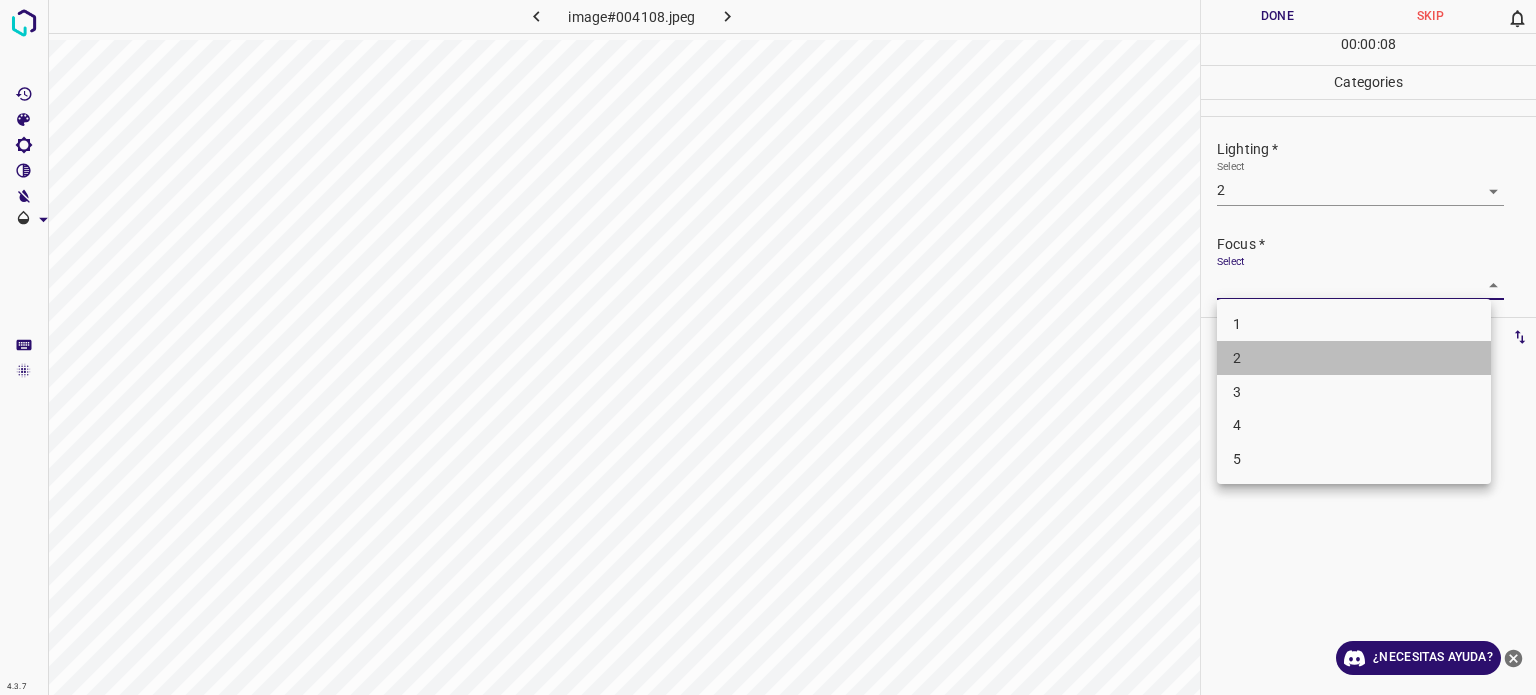 click on "2" at bounding box center (1237, 358) 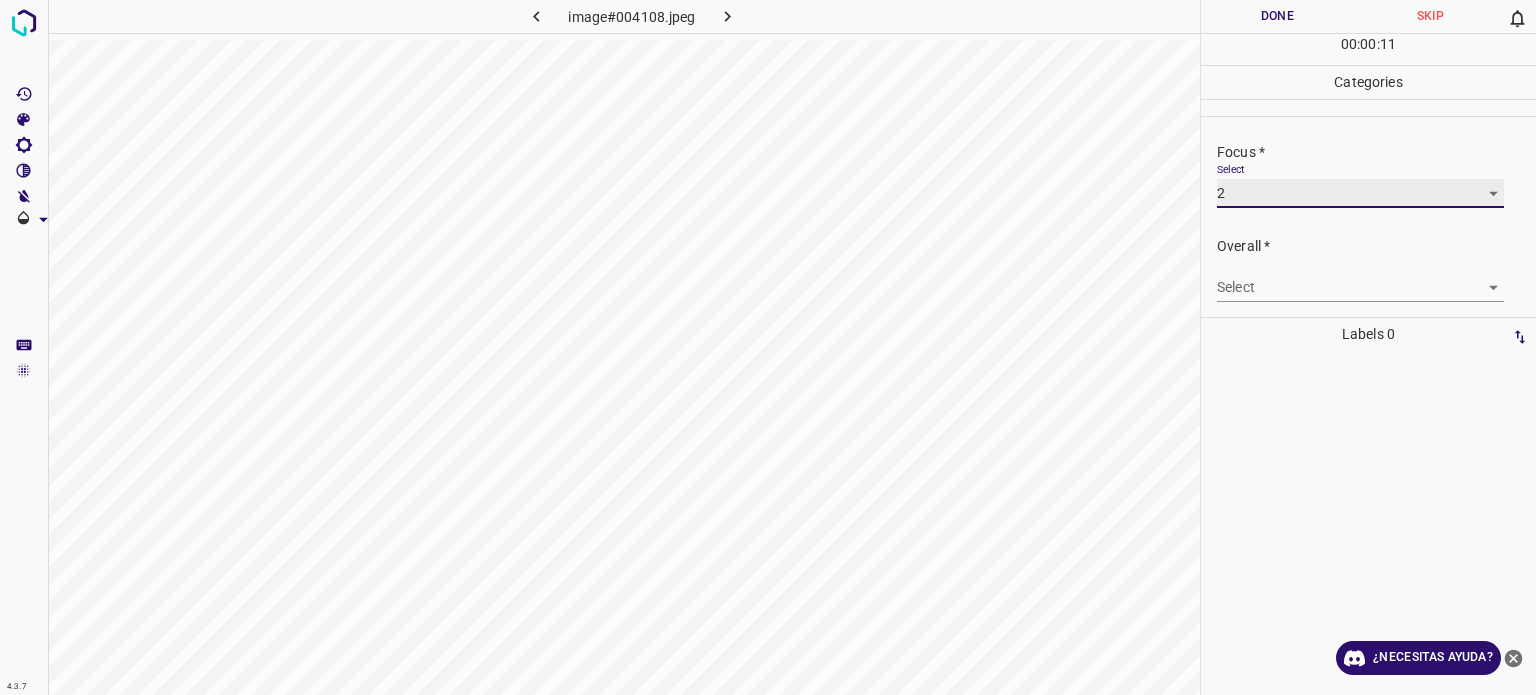 scroll, scrollTop: 98, scrollLeft: 0, axis: vertical 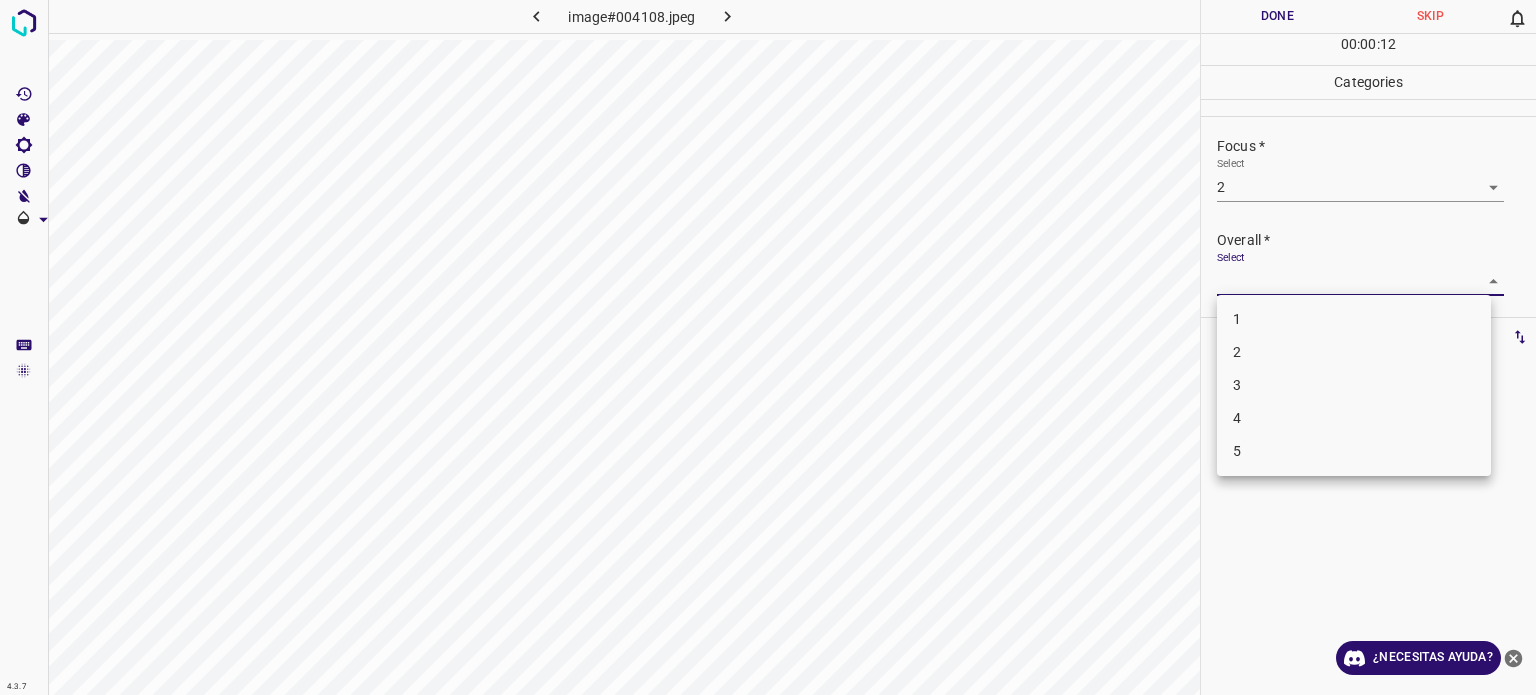 click on "4.3.7 image#004108.jpeg Done Skip 0 00   : 00   : 12   Categories Lighting *  Select 2 2 Focus *  Select 2 2 Overall *  Select ​ Labels   0 Categories 1 Lighting 2 Focus 3 Overall Tools Space Change between modes (Draw & Edit) I Auto labeling R Restore zoom M Zoom in N Zoom out Delete Delete selecte label Filters Z Restore filters X Saturation filter C Brightness filter V Contrast filter B Gray scale filter General O Download ¿Necesitas ayuda? Texto original Valora esta traducción Tu opinión servirá para ayudar a mejorar el Traductor de Google - Texto - Esconder - Borrar 1 2 3 4 5" at bounding box center (768, 347) 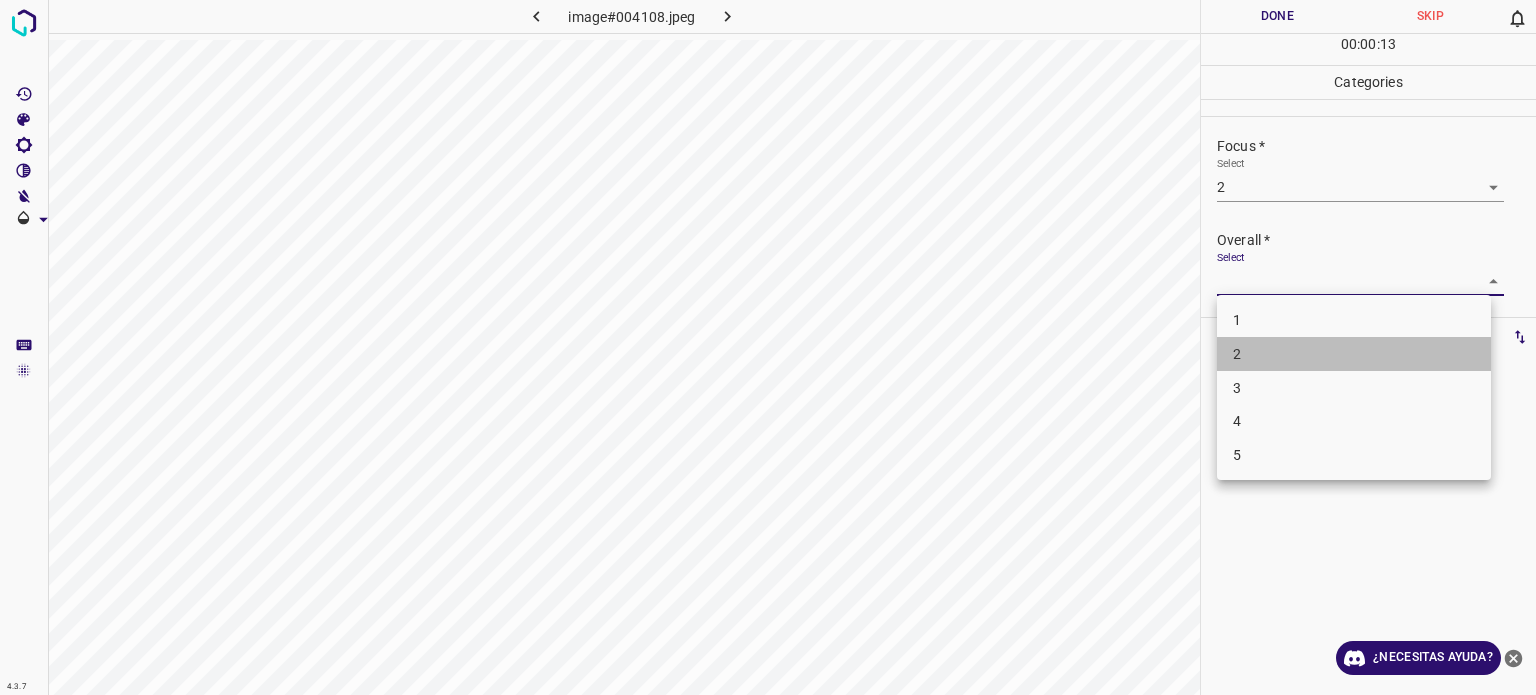 click on "2" at bounding box center (1354, 354) 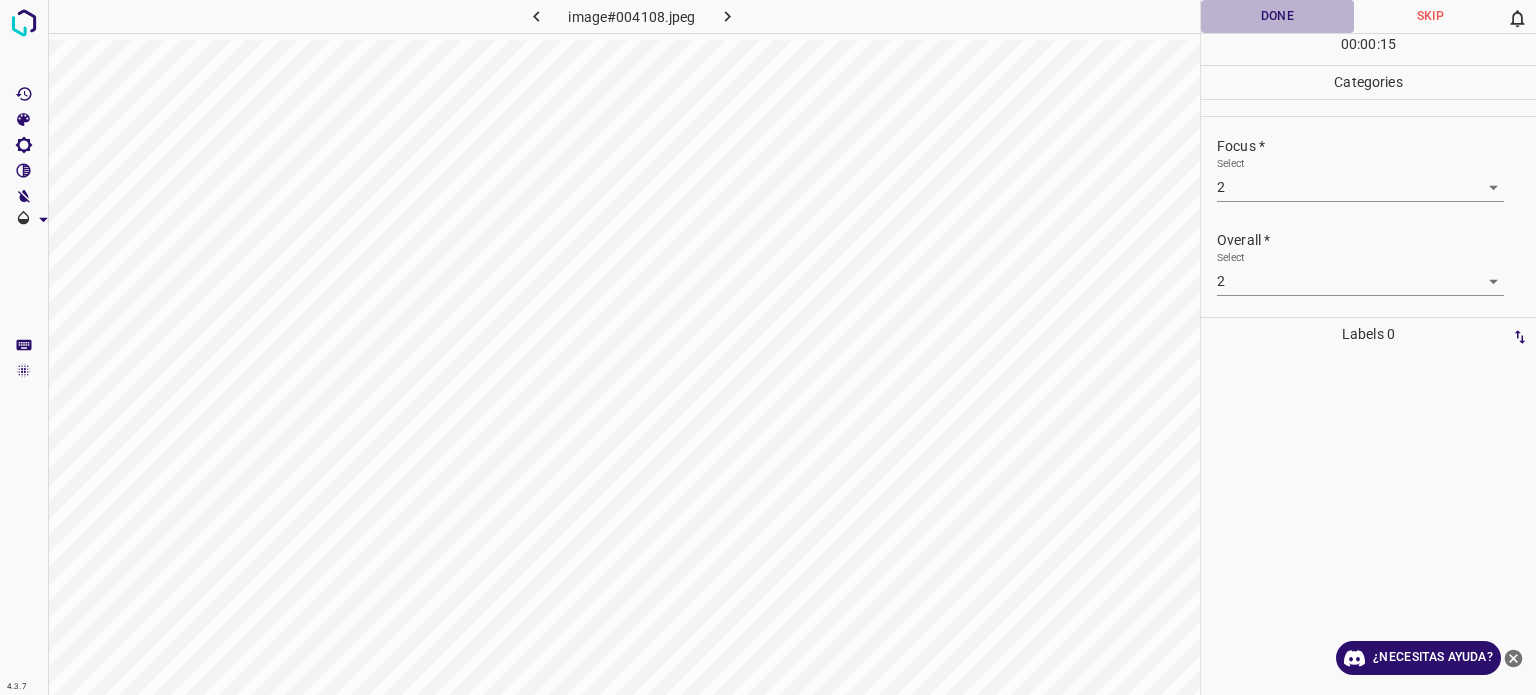 click on "Done" at bounding box center (1277, 16) 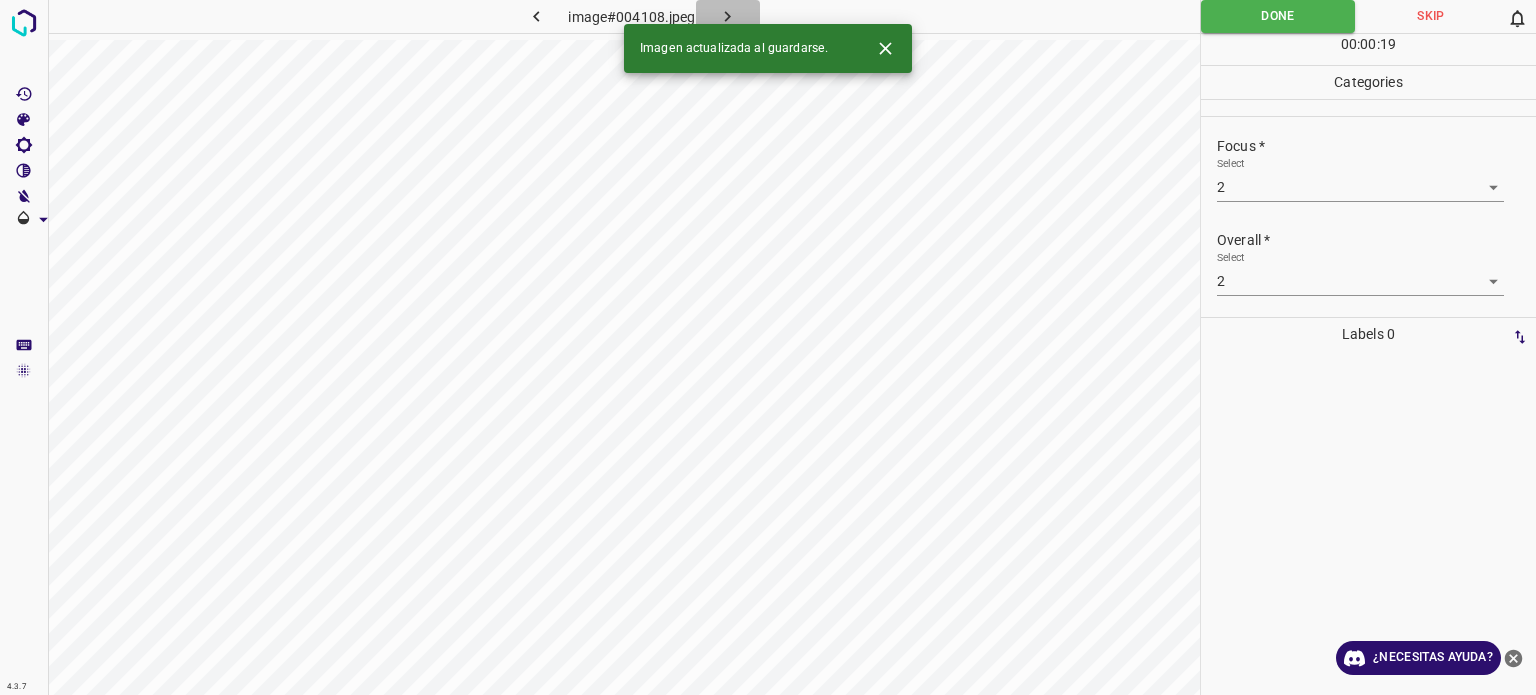 click 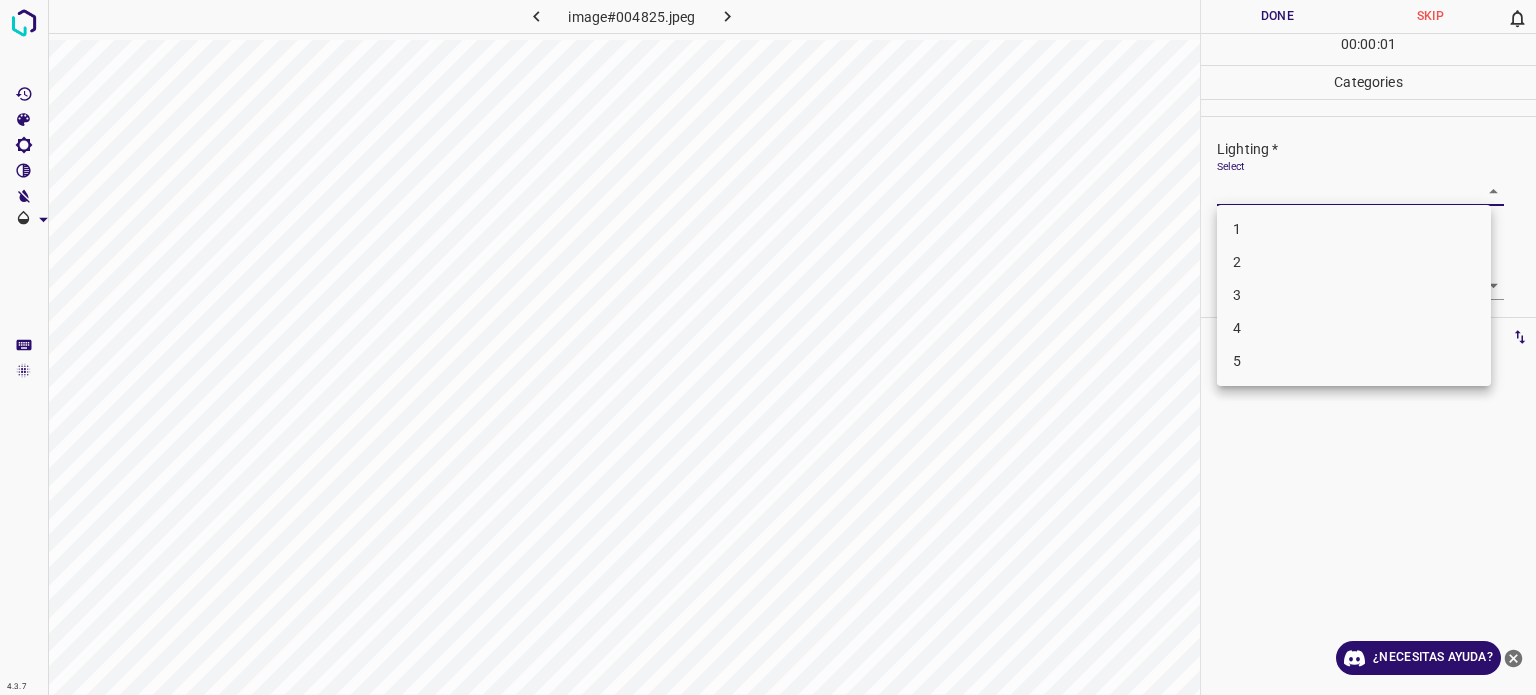 click on "4.3.7 image#004825.jpeg Done Skip 0 00   : 00   : 01   Categories Lighting *  Select ​ Focus *  Select ​ Overall *  Select ​ Labels   0 Categories 1 Lighting 2 Focus 3 Overall Tools Space Change between modes (Draw & Edit) I Auto labeling R Restore zoom M Zoom in N Zoom out Delete Delete selecte label Filters Z Restore filters X Saturation filter C Brightness filter V Contrast filter B Gray scale filter General O Download ¿Necesitas ayuda? Texto original Valora esta traducción Tu opinión servirá para ayudar a mejorar el Traductor de Google - Texto - Esconder - Borrar 1 2 3 4 5" at bounding box center (768, 347) 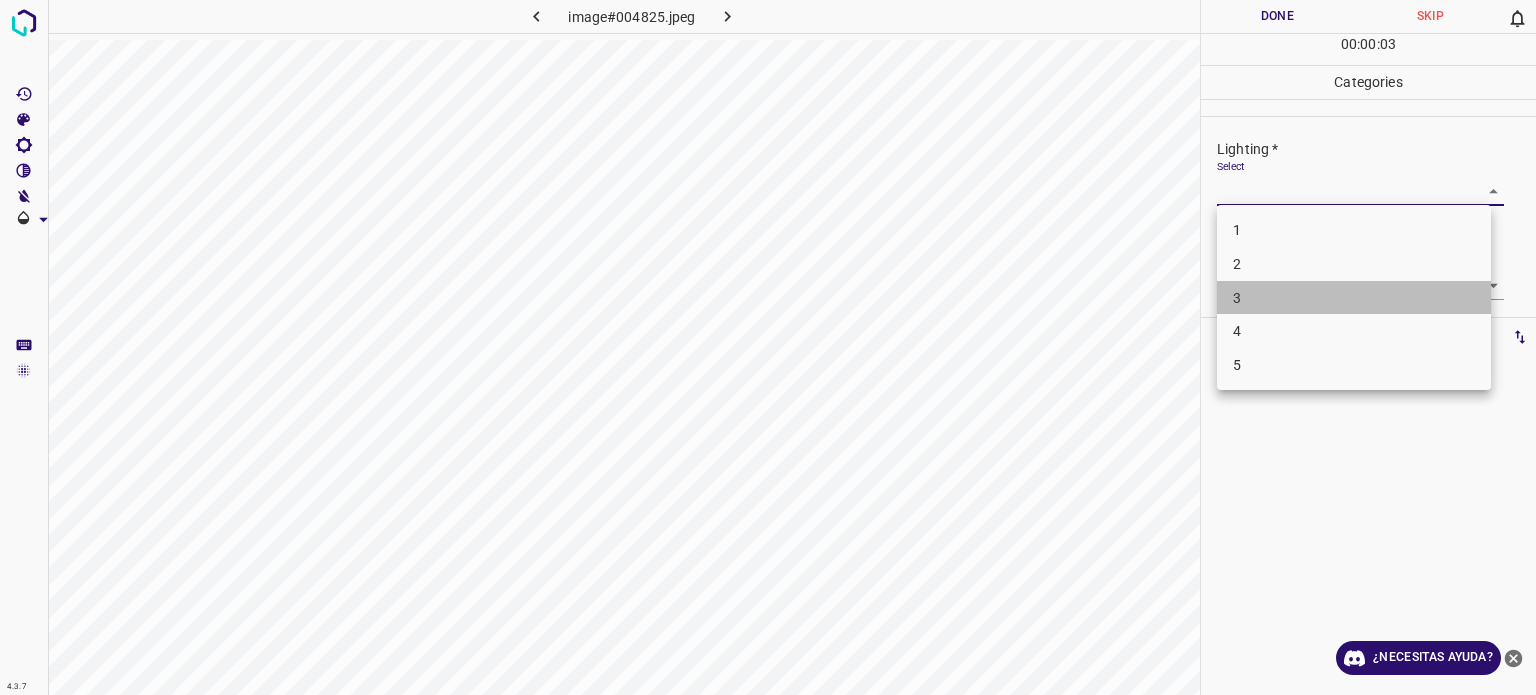 click on "3" at bounding box center (1354, 298) 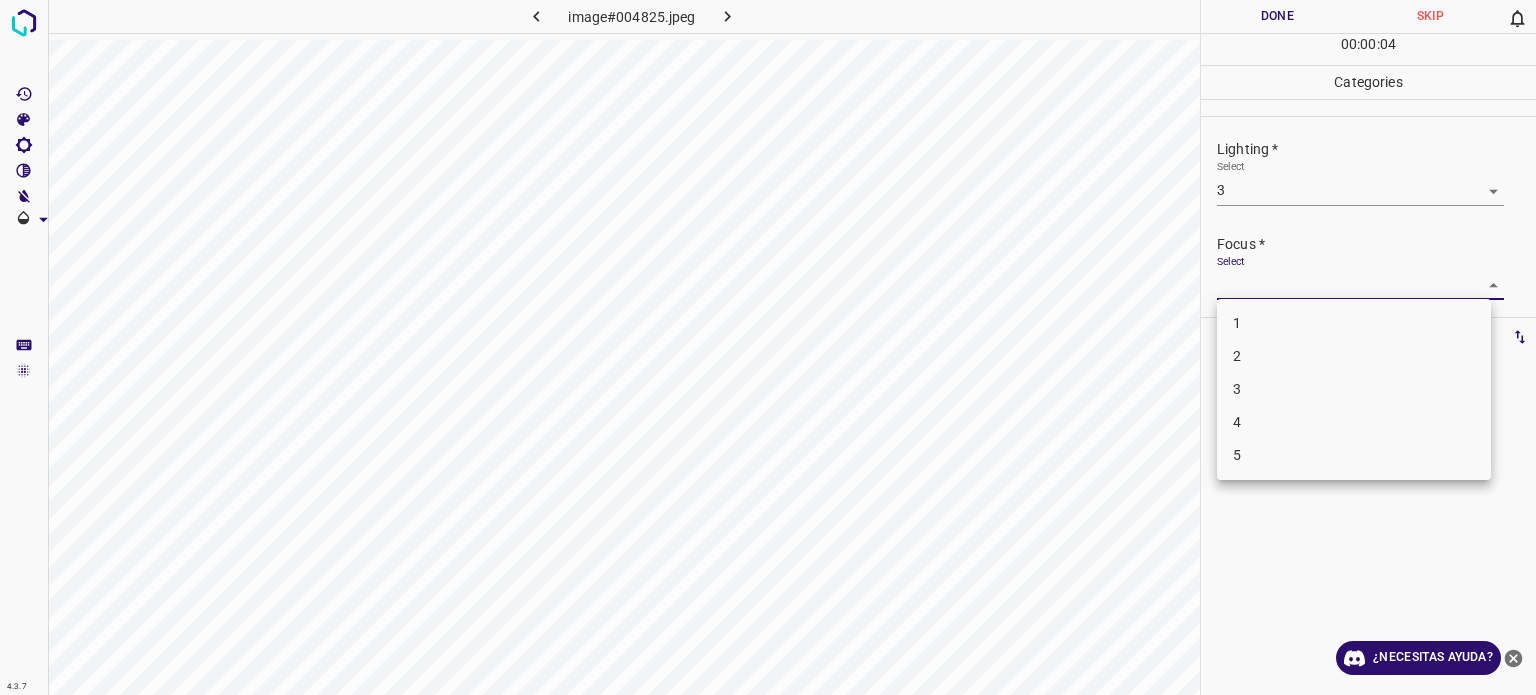 click on "4.3.7 image#004825.jpeg Done Skip 0 00   : 00   : 04   Categories Lighting *  Select 3 3 Focus *  Select ​ Overall *  Select ​ Labels   0 Categories 1 Lighting 2 Focus 3 Overall Tools Space Change between modes (Draw & Edit) I Auto labeling R Restore zoom M Zoom in N Zoom out Delete Delete selecte label Filters Z Restore filters X Saturation filter C Brightness filter V Contrast filter B Gray scale filter General O Download ¿Necesitas ayuda? Texto original Valora esta traducción Tu opinión servirá para ayudar a mejorar el Traductor de Google - Texto - Esconder - Borrar 1 2 3 4 5" at bounding box center (768, 347) 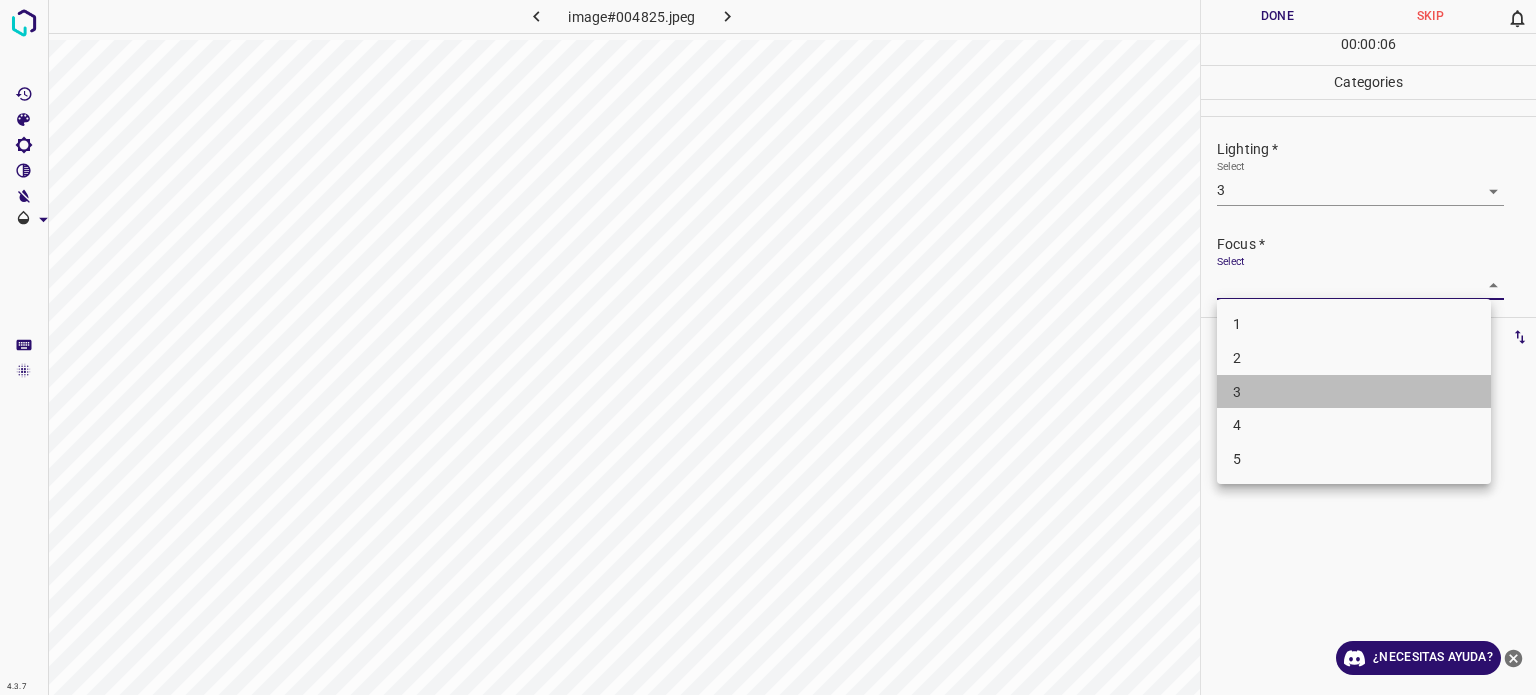 click on "3" at bounding box center [1354, 392] 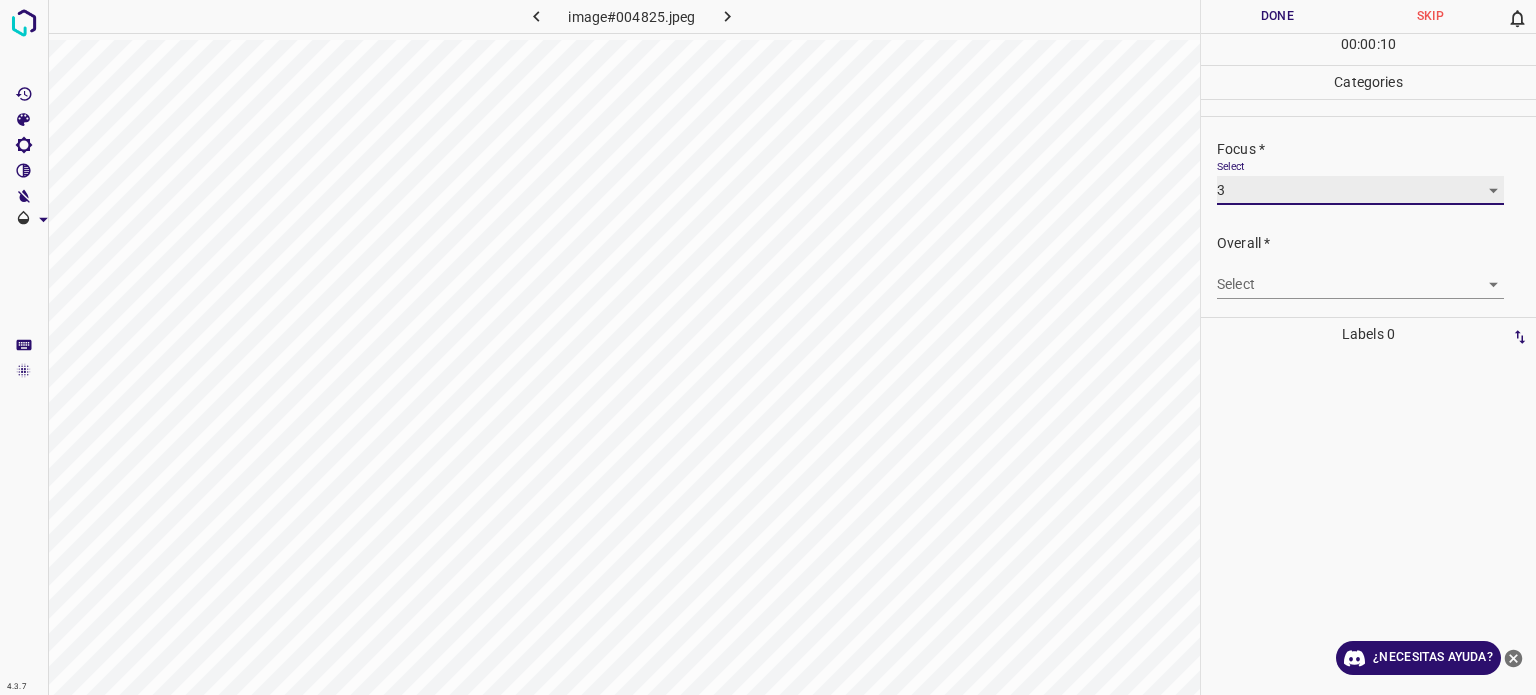 scroll, scrollTop: 98, scrollLeft: 0, axis: vertical 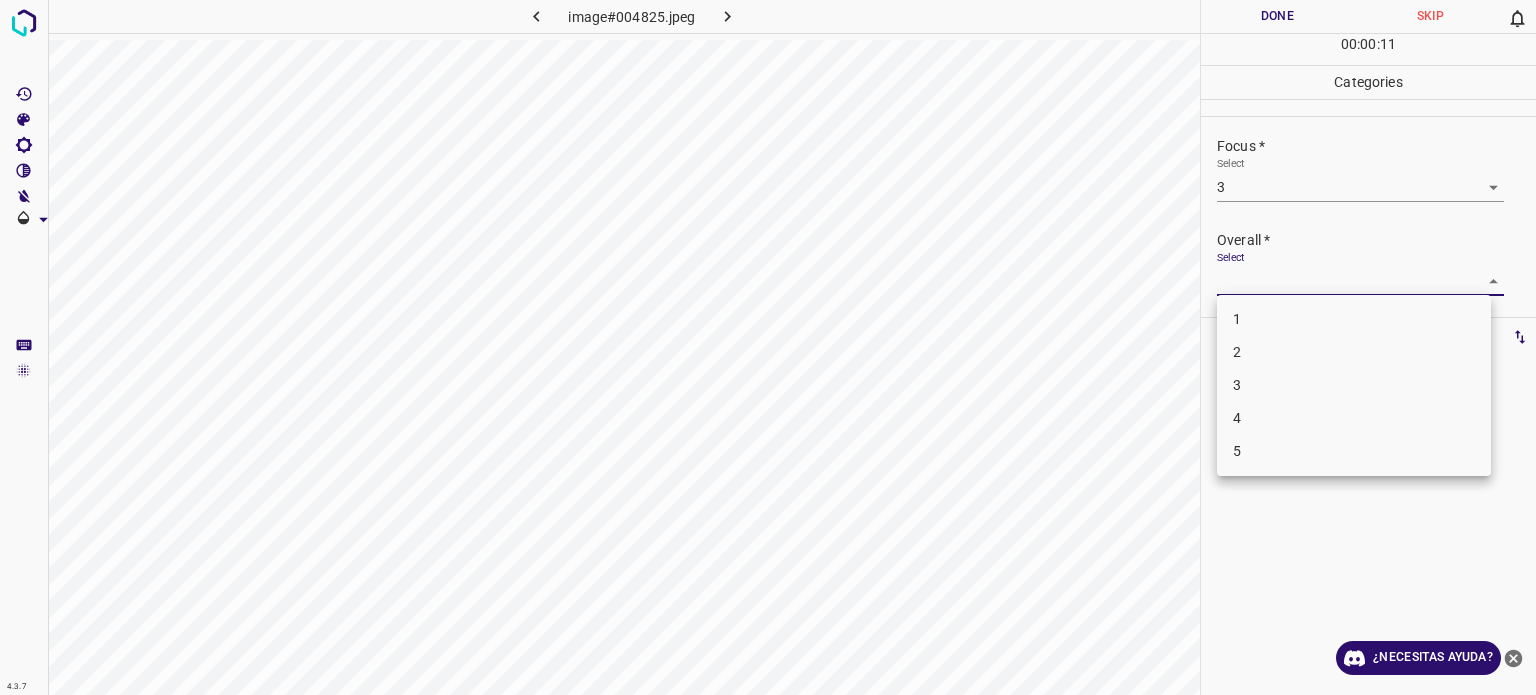 click on "4.3.7 image#004825.jpeg Done Skip 0 00   : 00   : 11   Categories Lighting *  Select 3 3 Focus *  Select 3 3 Overall *  Select ​ Labels   0 Categories 1 Lighting 2 Focus 3 Overall Tools Space Change between modes (Draw & Edit) I Auto labeling R Restore zoom M Zoom in N Zoom out Delete Delete selecte label Filters Z Restore filters X Saturation filter C Brightness filter V Contrast filter B Gray scale filter General O Download ¿Necesitas ayuda? Texto original Valora esta traducción Tu opinión servirá para ayudar a mejorar el Traductor de Google - Texto - Esconder - Borrar 1 2 3 4 5" at bounding box center (768, 347) 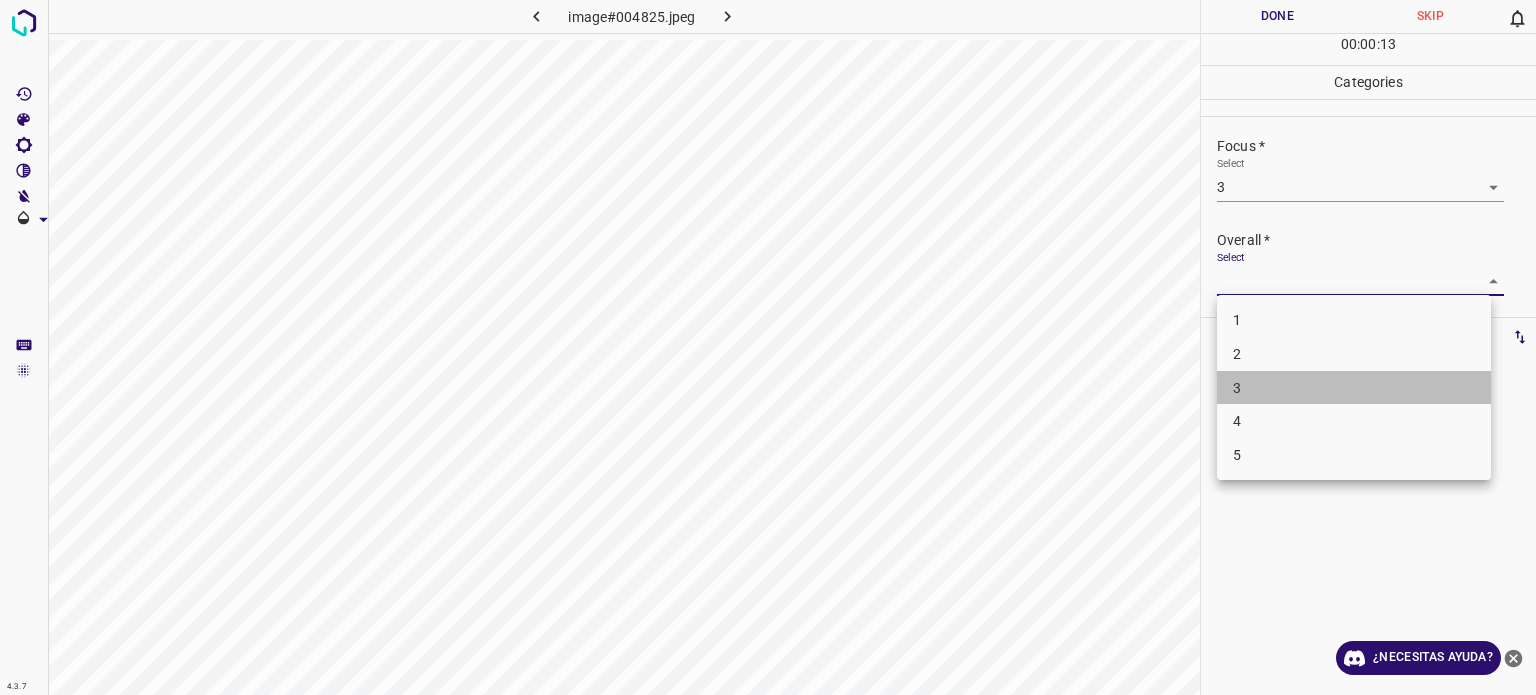 click on "3" at bounding box center [1237, 387] 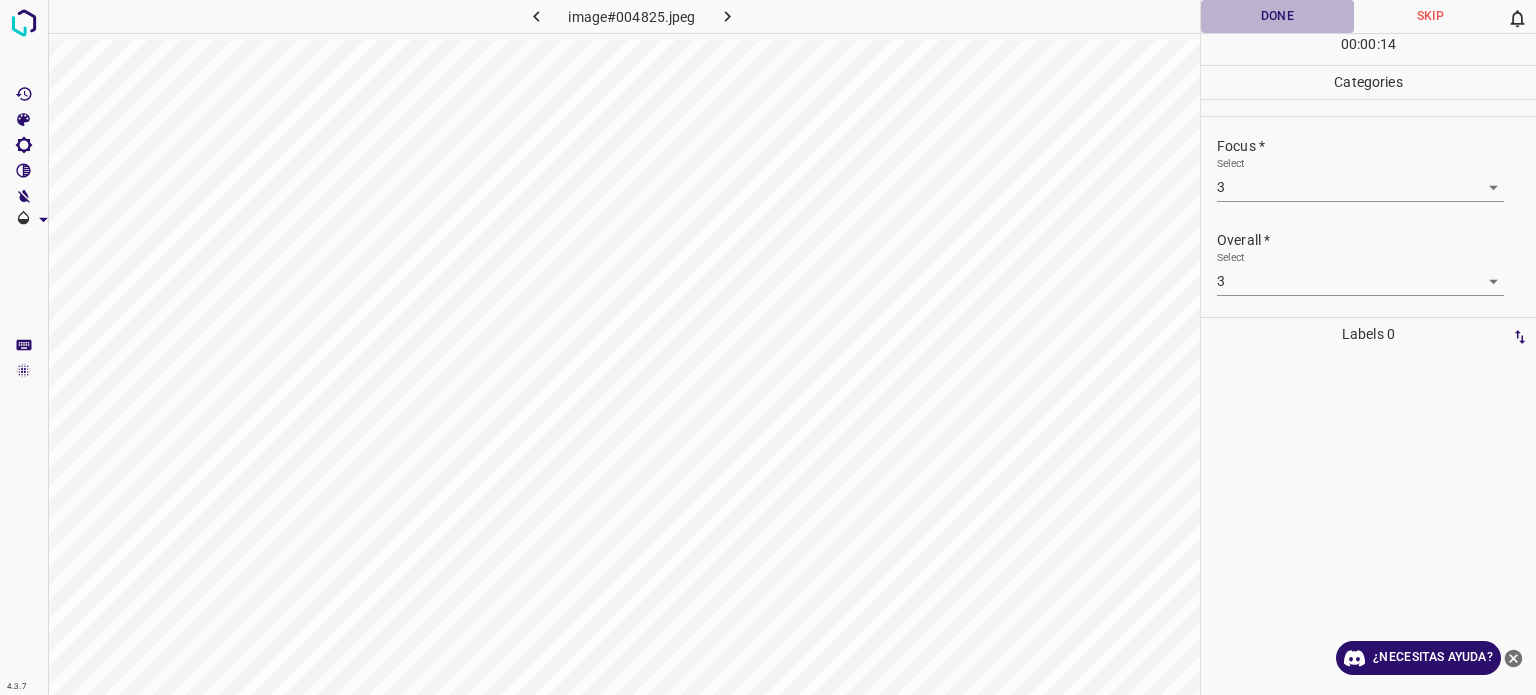 click on "Done" at bounding box center [1277, 16] 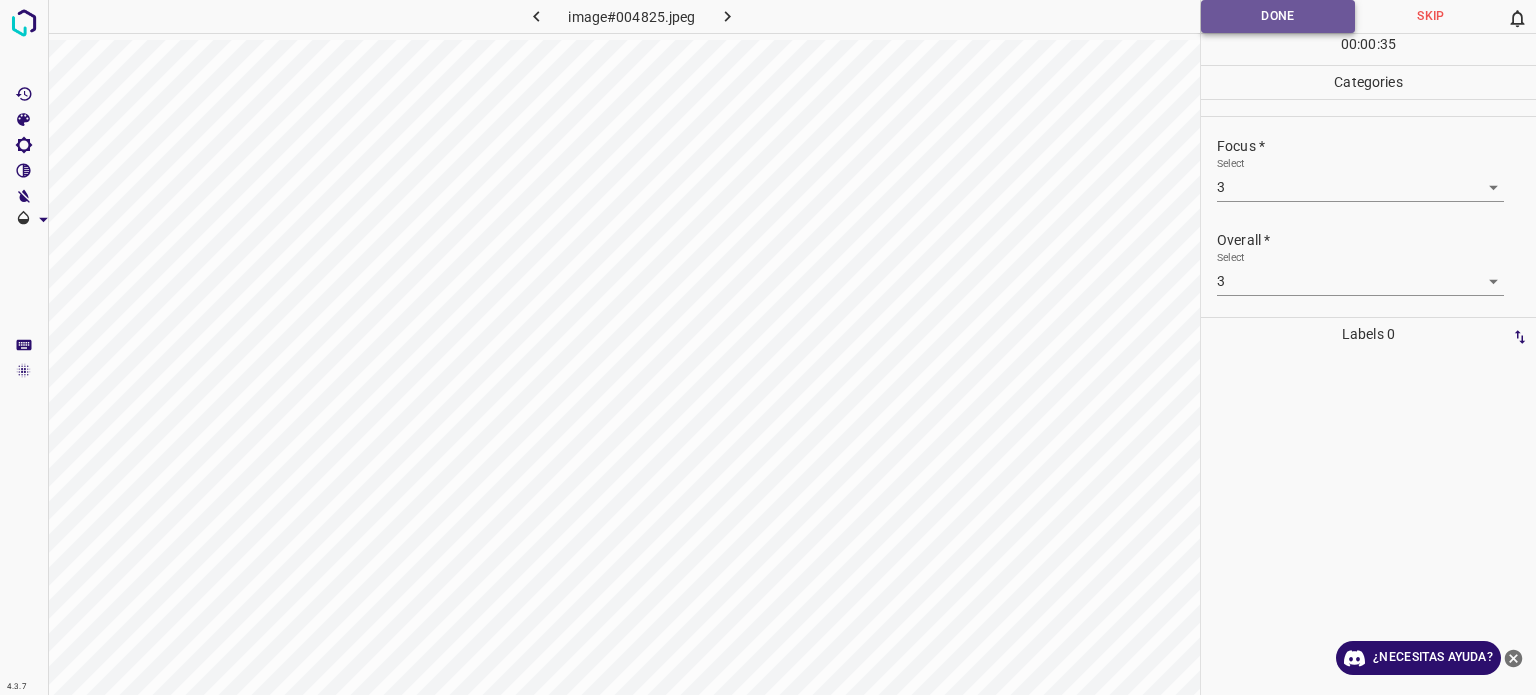 click on "Done" at bounding box center [1278, 16] 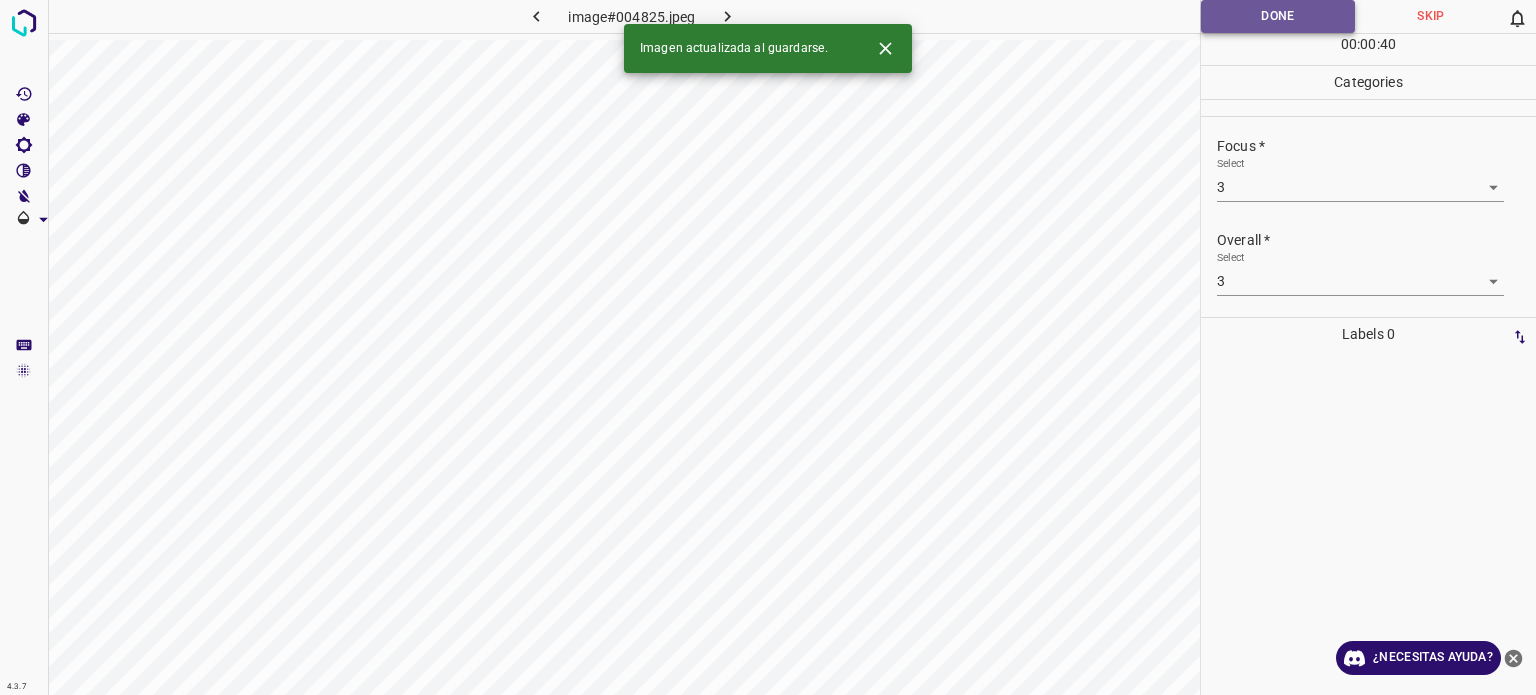 click on "Done" at bounding box center [1278, 16] 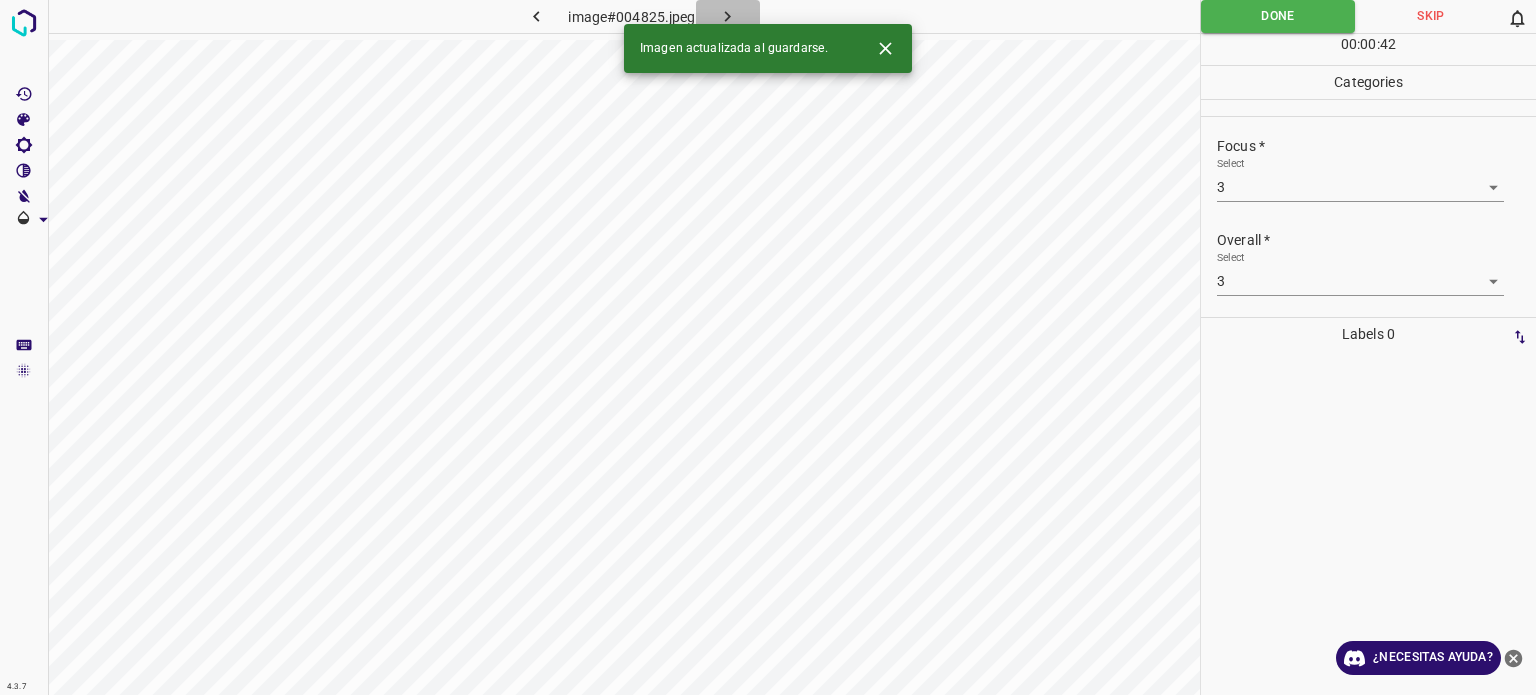 click 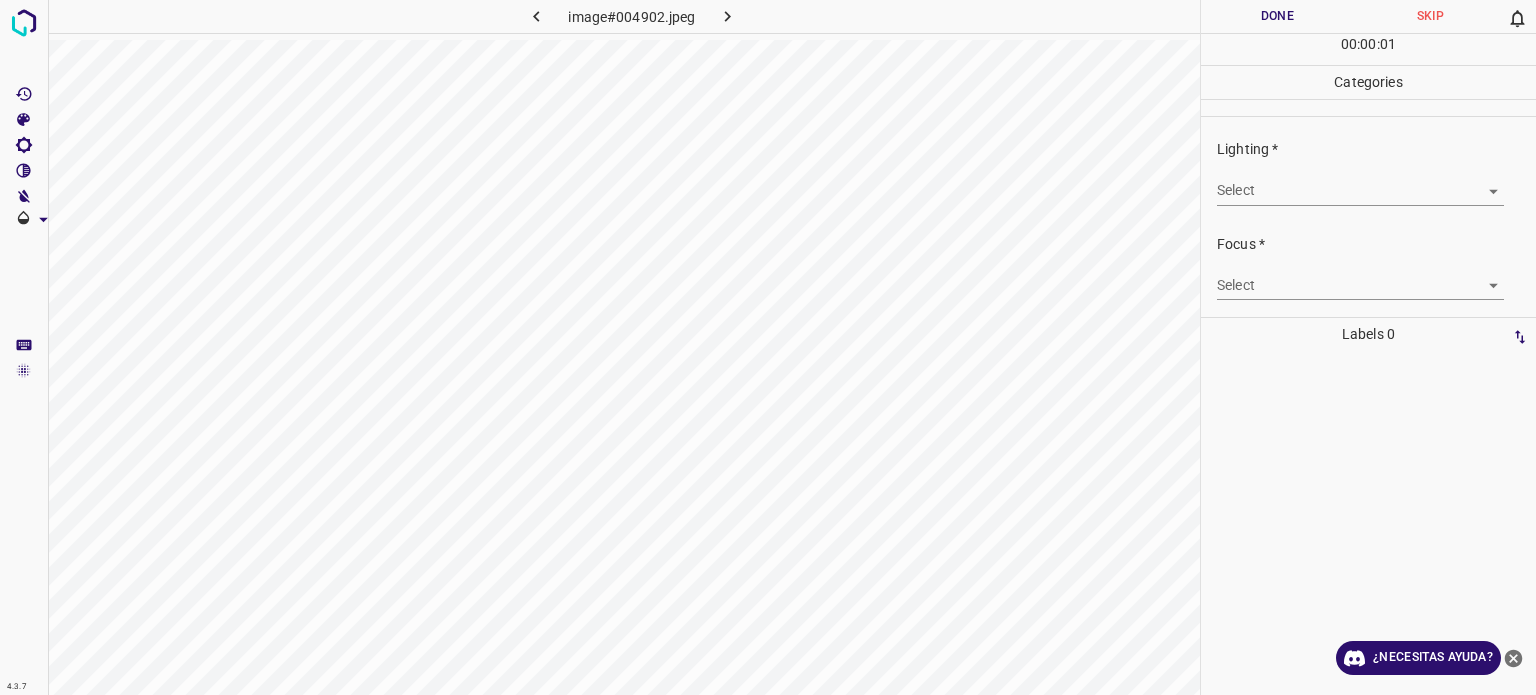 click on "4.3.7 image#004902.jpeg Done Skip 0 00   : 00   : 01   Categories Lighting *  Select ​ Focus *  Select ​ Overall *  Select ​ Labels   0 Categories 1 Lighting 2 Focus 3 Overall Tools Space Change between modes (Draw & Edit) I Auto labeling R Restore zoom M Zoom in N Zoom out Delete Delete selecte label Filters Z Restore filters X Saturation filter C Brightness filter V Contrast filter B Gray scale filter General O Download ¿Necesitas ayuda? Texto original Valora esta traducción Tu opinión servirá para ayudar a mejorar el Traductor de Google - Texto - Esconder - Borrar" at bounding box center (768, 347) 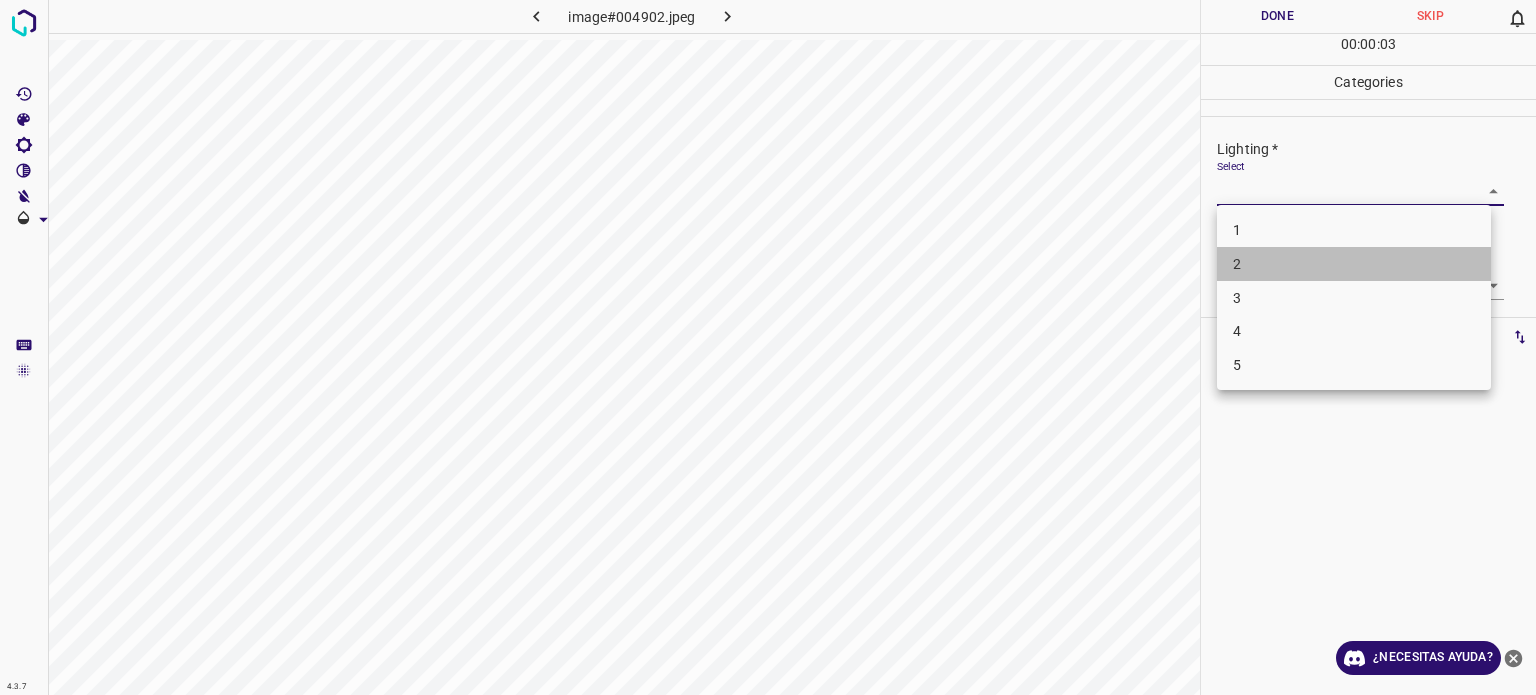click on "2" at bounding box center (1354, 264) 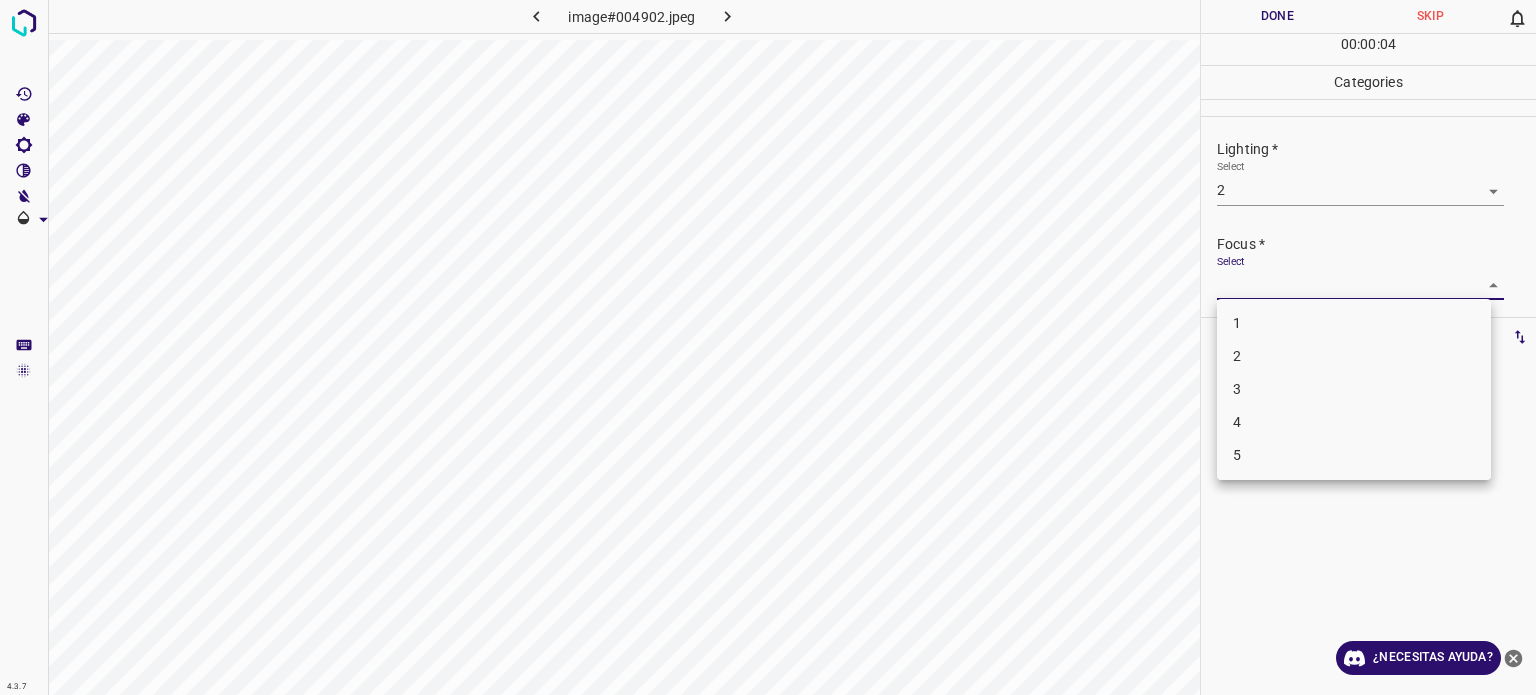 click on "4.3.7 image#004902.jpeg Done Skip 0 00   : 00   : 04   Categories Lighting *  Select 2 2 Focus *  Select ​ Overall *  Select ​ Labels   0 Categories 1 Lighting 2 Focus 3 Overall Tools Space Change between modes (Draw & Edit) I Auto labeling R Restore zoom M Zoom in N Zoom out Delete Delete selecte label Filters Z Restore filters X Saturation filter C Brightness filter V Contrast filter B Gray scale filter General O Download ¿Necesitas ayuda? Texto original Valora esta traducción Tu opinión servirá para ayudar a mejorar el Traductor de Google - Texto - Esconder - Borrar 1 2 3 4 5" at bounding box center [768, 347] 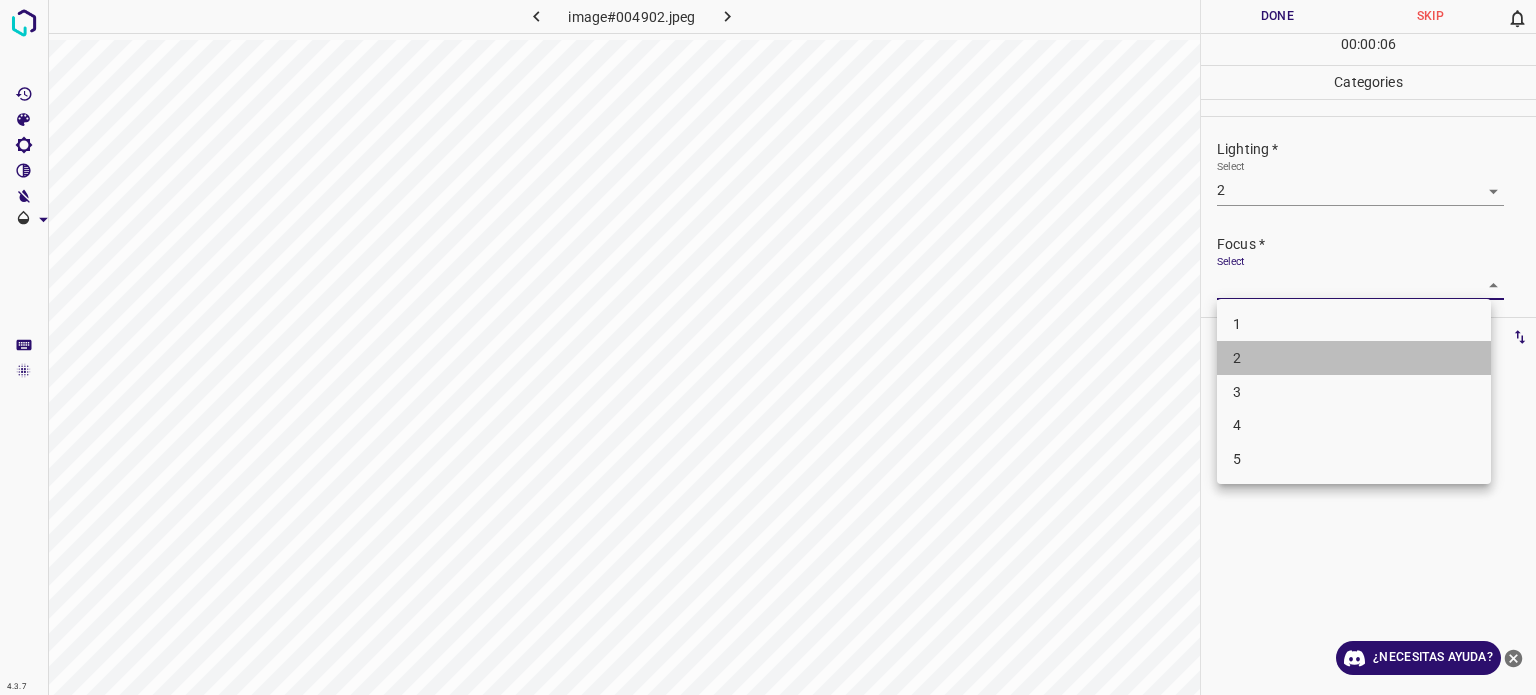 click on "2" at bounding box center (1237, 358) 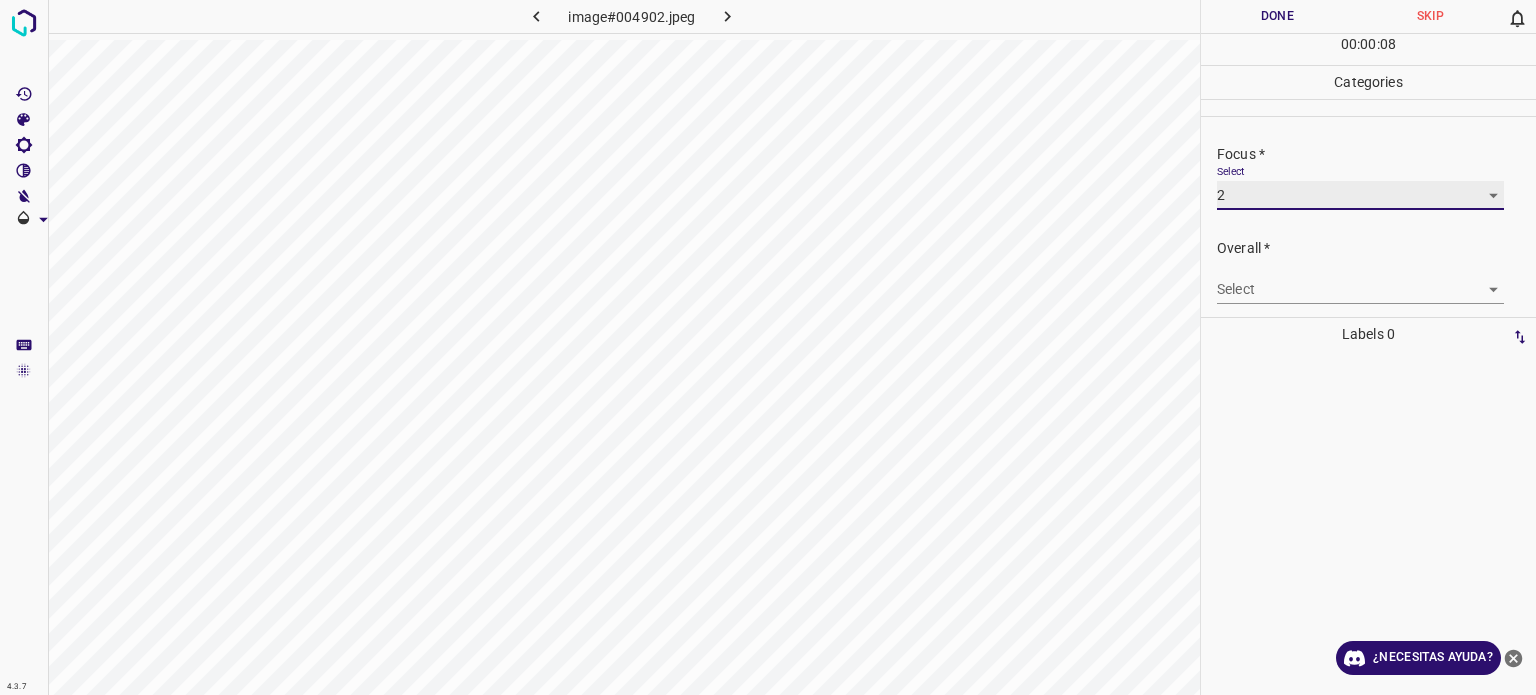 scroll, scrollTop: 98, scrollLeft: 0, axis: vertical 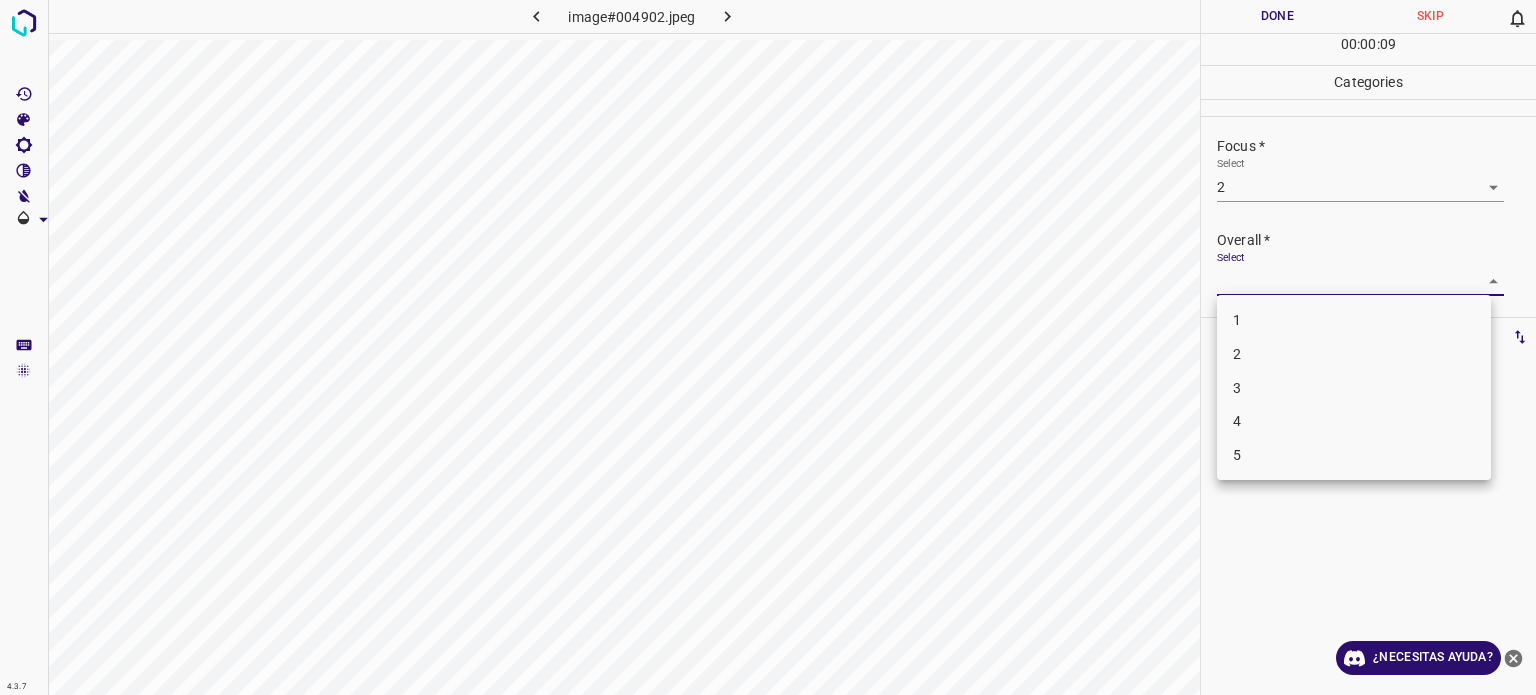 click on "4.3.7 image#004902.jpeg Done Skip 0 00   : 00   : 09   Categories Lighting *  Select 2 2 Focus *  Select 2 2 Overall *  Select ​ Labels   0 Categories 1 Lighting 2 Focus 3 Overall Tools Space Change between modes (Draw & Edit) I Auto labeling R Restore zoom M Zoom in N Zoom out Delete Delete selecte label Filters Z Restore filters X Saturation filter C Brightness filter V Contrast filter B Gray scale filter General O Download ¿Necesitas ayuda? Texto original Valora esta traducción Tu opinión servirá para ayudar a mejorar el Traductor de Google - Texto - Esconder - Borrar 1 2 3 4 5" at bounding box center [768, 347] 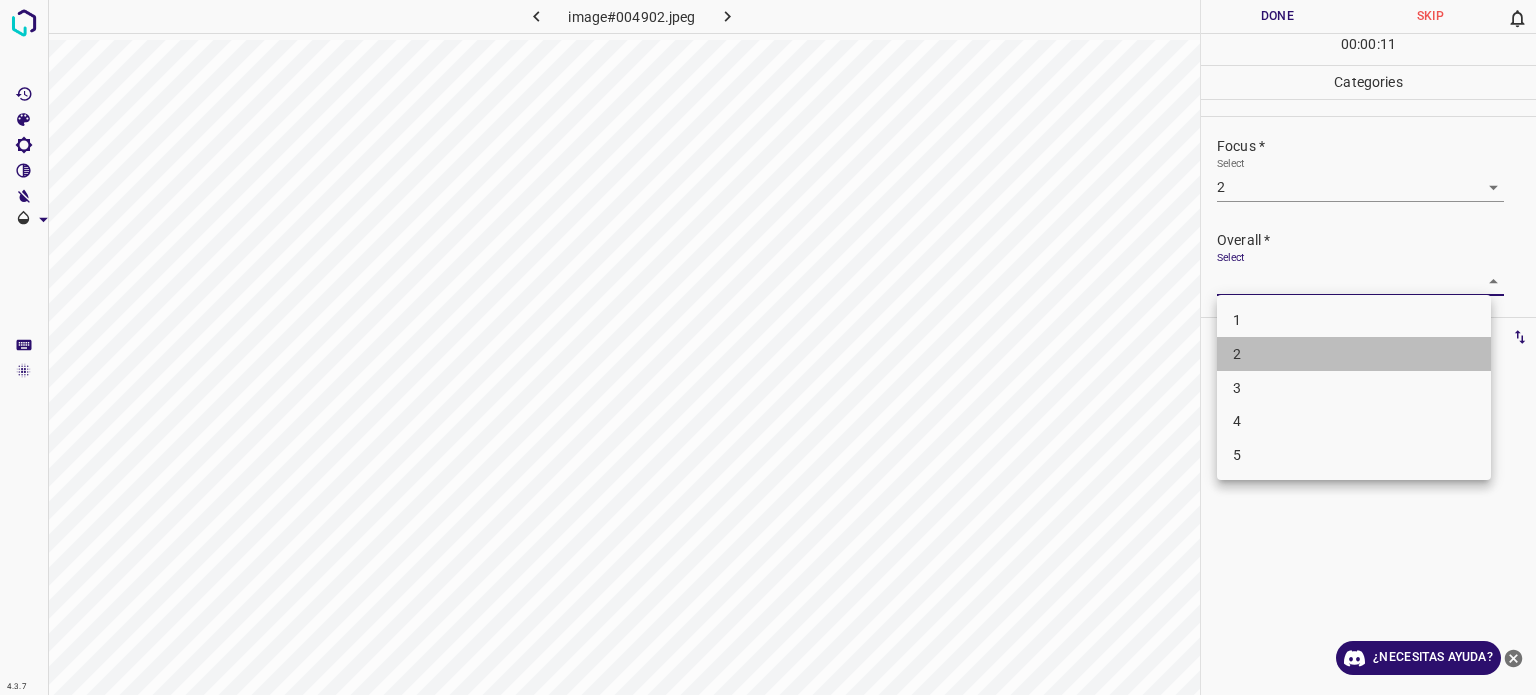 click on "2" at bounding box center [1237, 354] 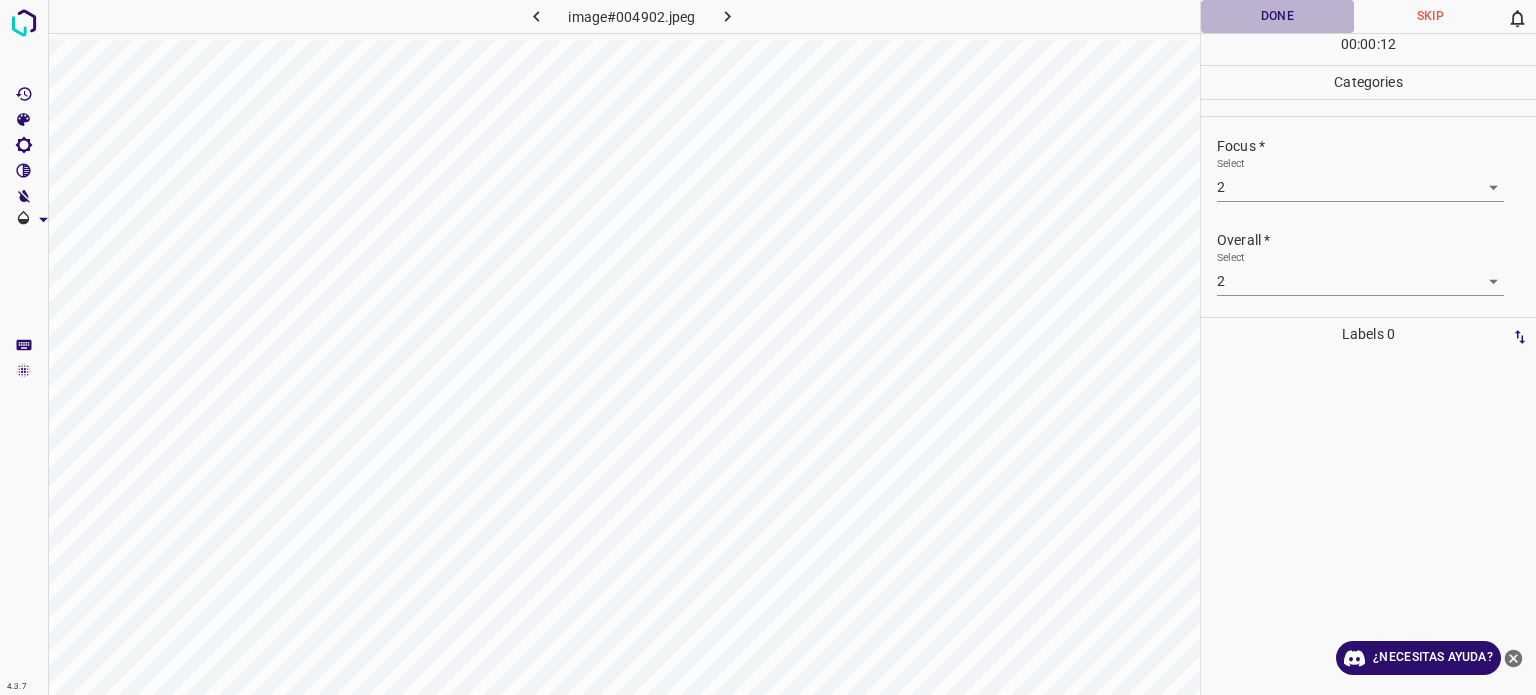 click on "Done" at bounding box center [1277, 16] 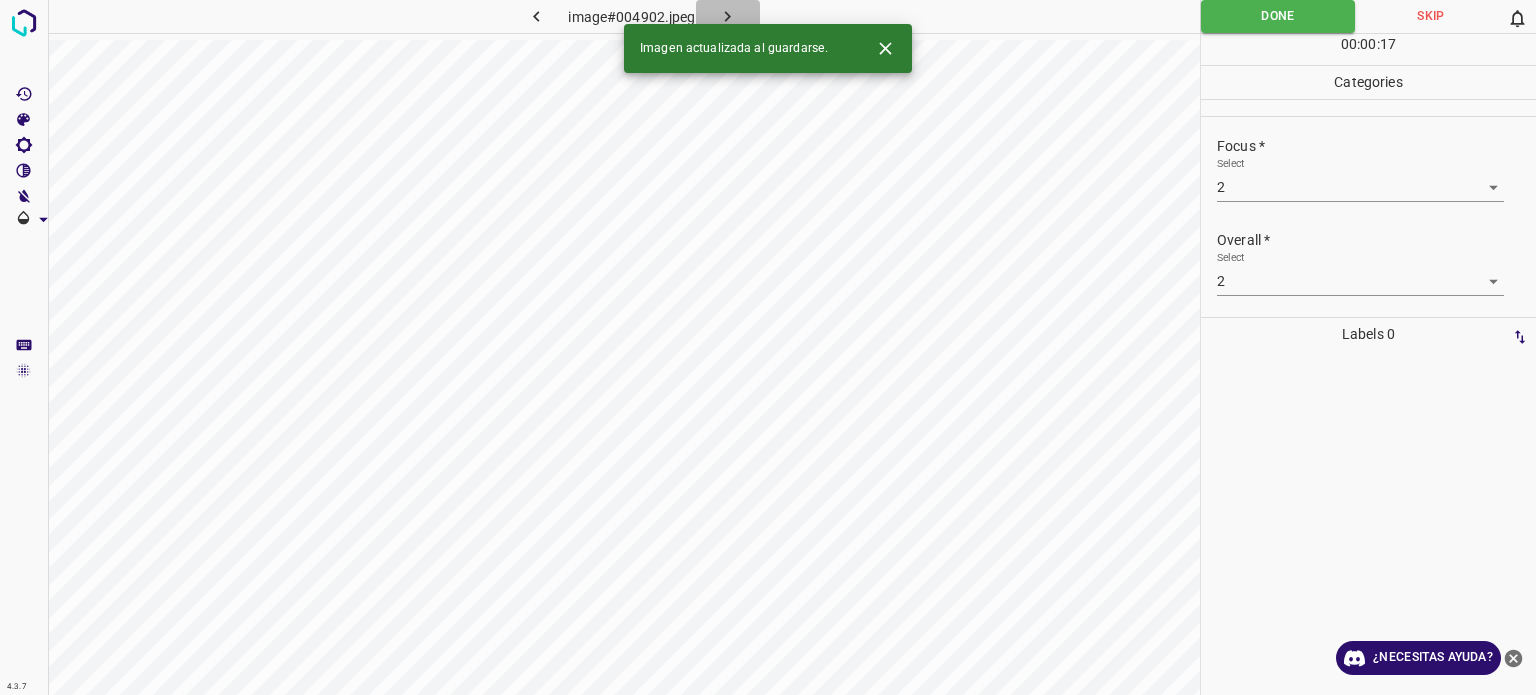 click 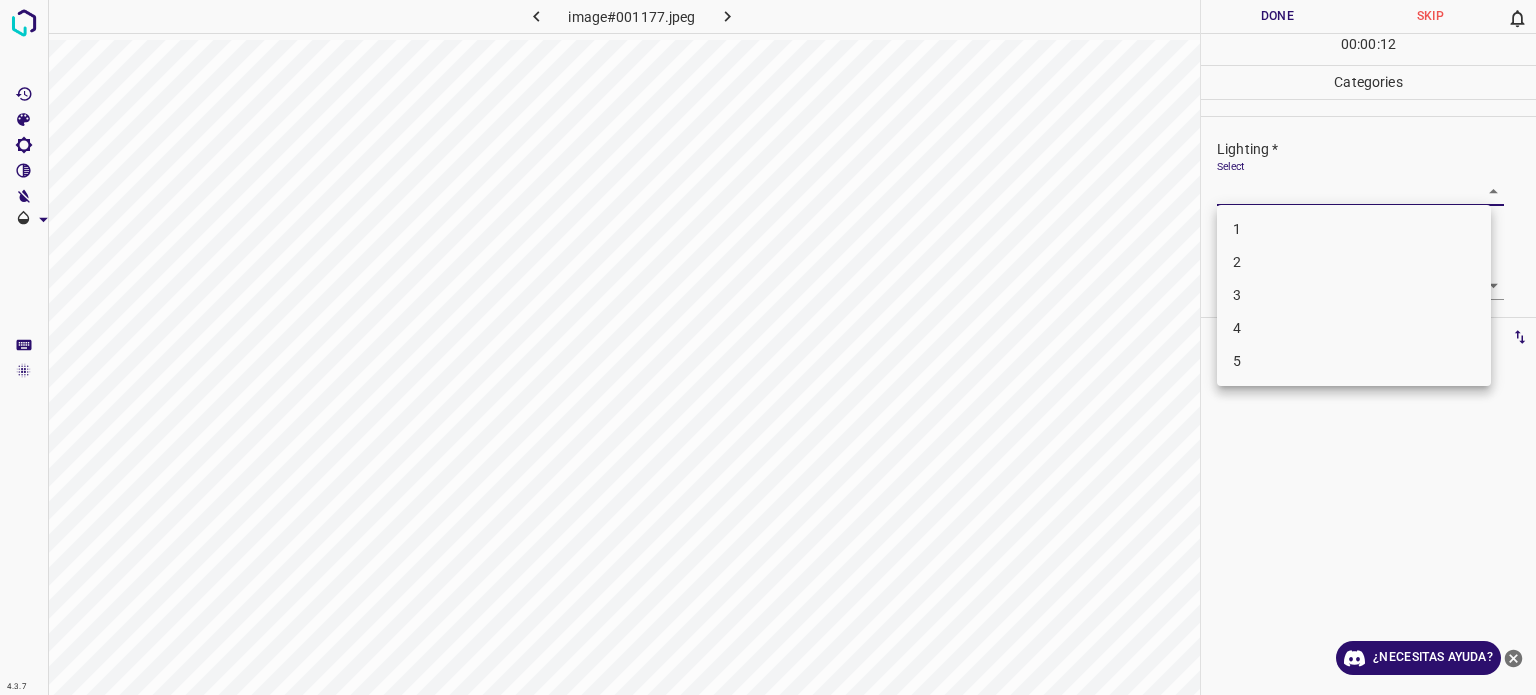 click on "4.3.7 image#001177.jpeg Done Skip 0 00   : 00   : 12   Categories Lighting *  Select ​ Focus *  Select ​ Overall *  Select ​ Labels   0 Categories 1 Lighting 2 Focus 3 Overall Tools Space Change between modes (Draw & Edit) I Auto labeling R Restore zoom M Zoom in N Zoom out Delete Delete selecte label Filters Z Restore filters X Saturation filter C Brightness filter V Contrast filter B Gray scale filter General O Download ¿Necesitas ayuda? Texto original Valora esta traducción Tu opinión servirá para ayudar a mejorar el Traductor de Google - Texto - Esconder - Borrar 1 2 3 4 5" at bounding box center [768, 347] 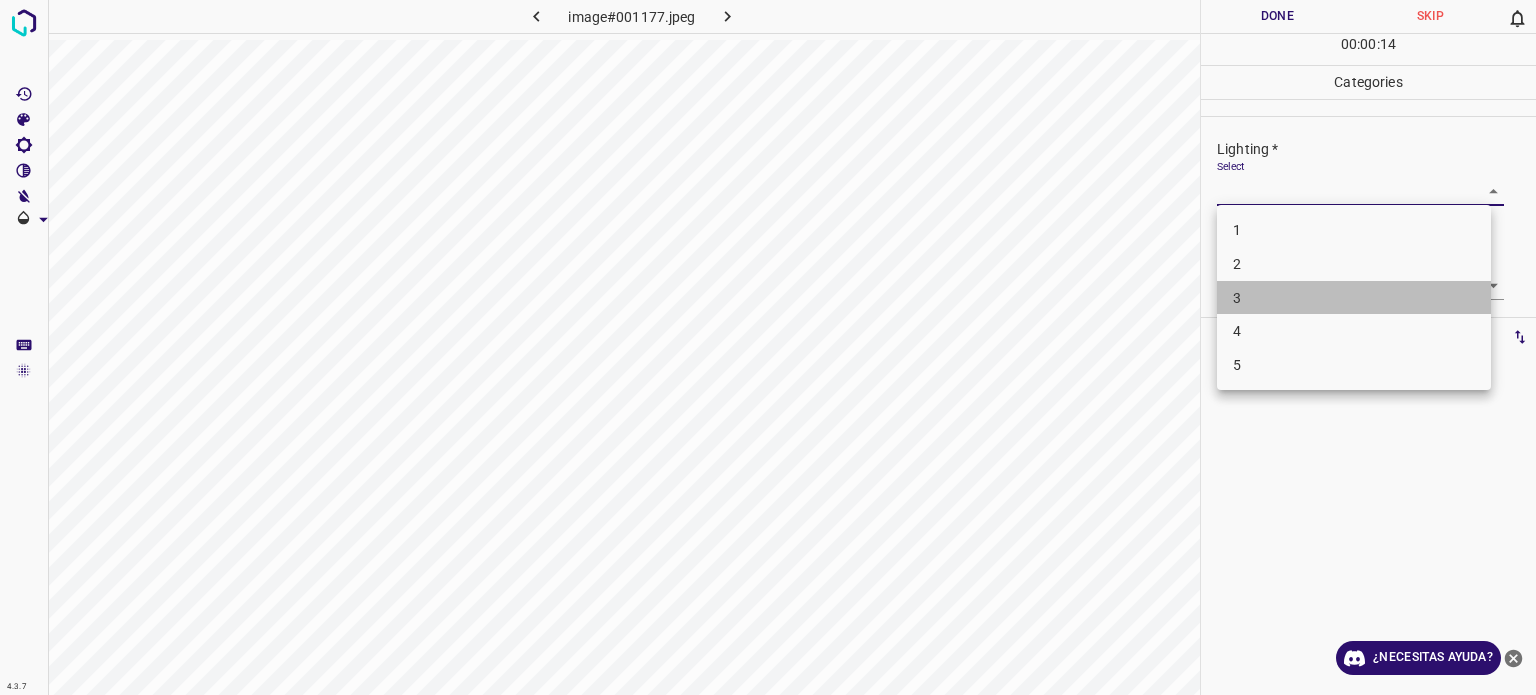 click on "3" at bounding box center (1354, 298) 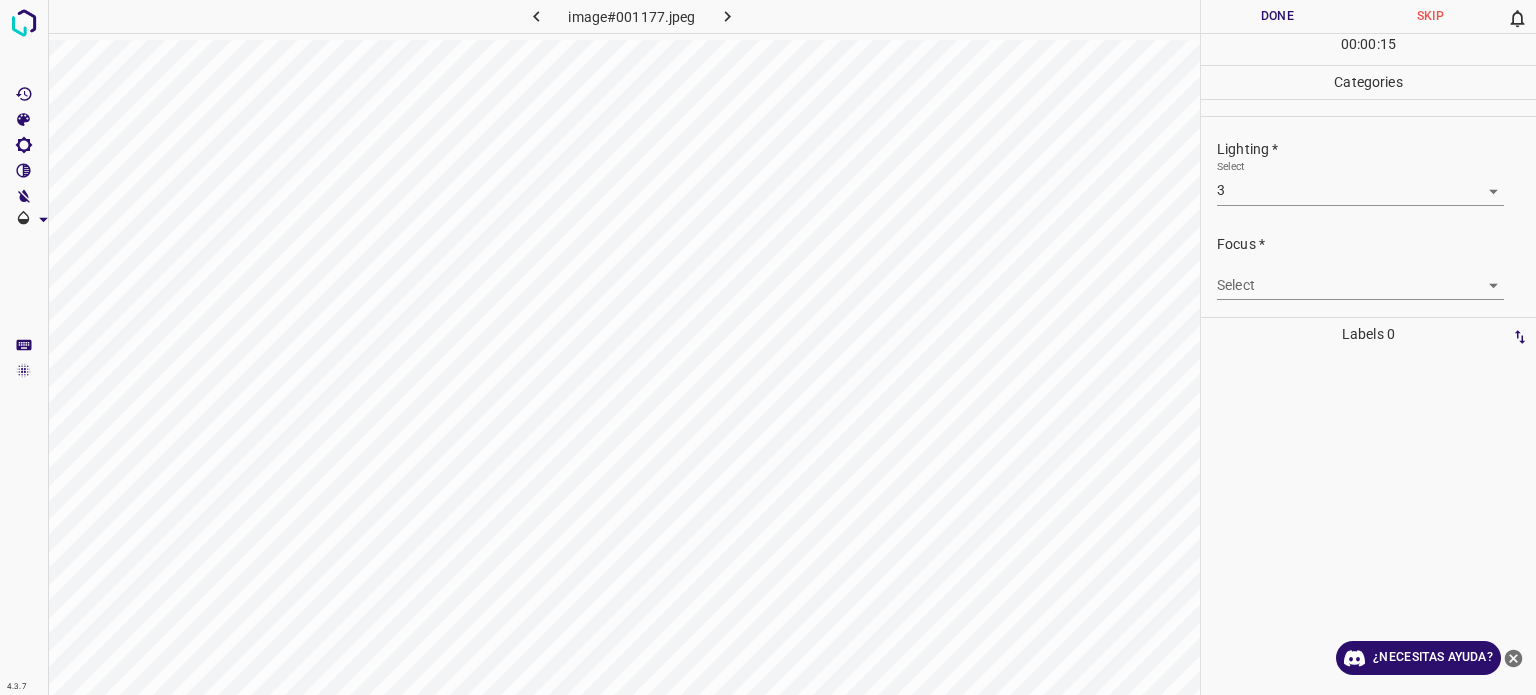 click on "Focus *  Select ​" at bounding box center [1368, 267] 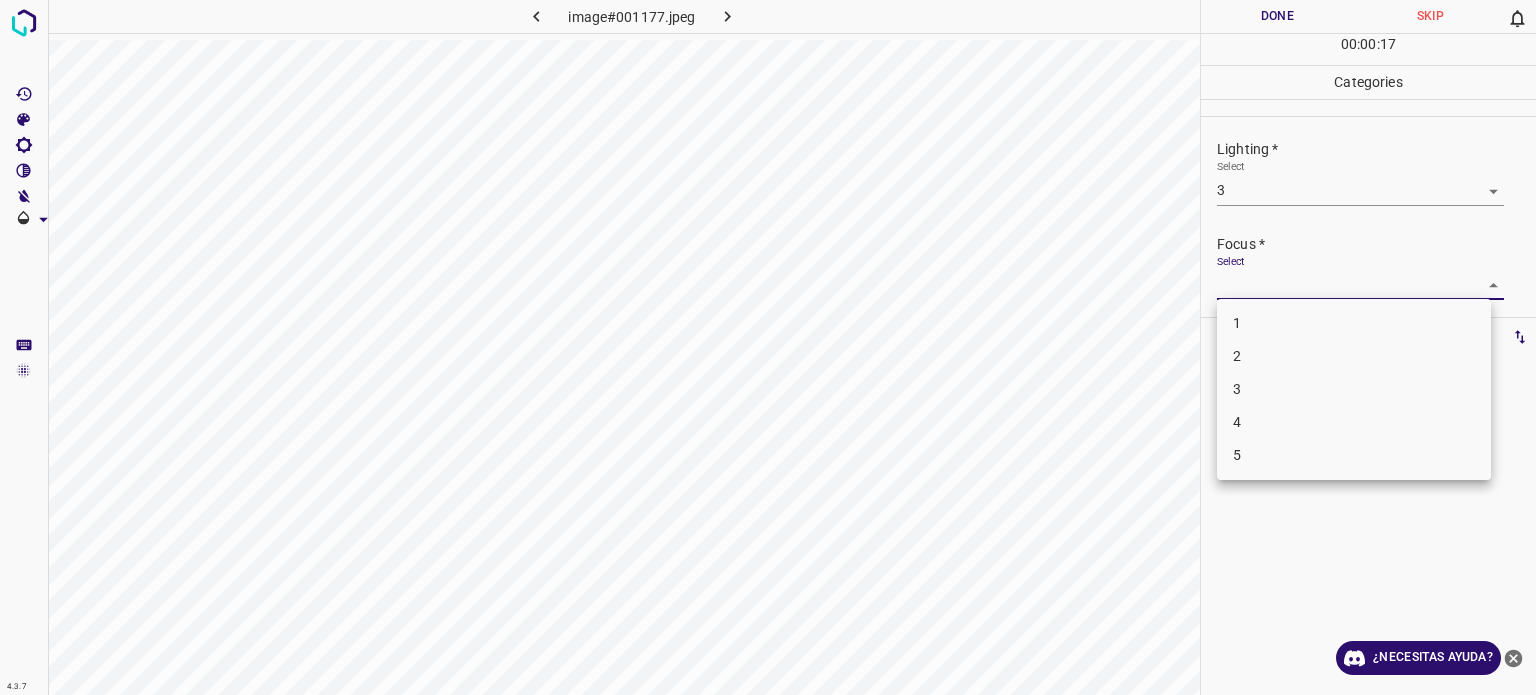 click on "4.3.7 image#001177.jpeg Done Skip 0 00   : 00   : 17   Categories Lighting *  Select 3 3 Focus *  Select ​ Overall *  Select ​ Labels   0 Categories 1 Lighting 2 Focus 3 Overall Tools Space Change between modes (Draw & Edit) I Auto labeling R Restore zoom M Zoom in N Zoom out Delete Delete selecte label Filters Z Restore filters X Saturation filter C Brightness filter V Contrast filter B Gray scale filter General O Download ¿Necesitas ayuda? Texto original Valora esta traducción Tu opinión servirá para ayudar a mejorar el Traductor de Google - Texto - Esconder - Borrar 1 2 3 4 5" at bounding box center [768, 347] 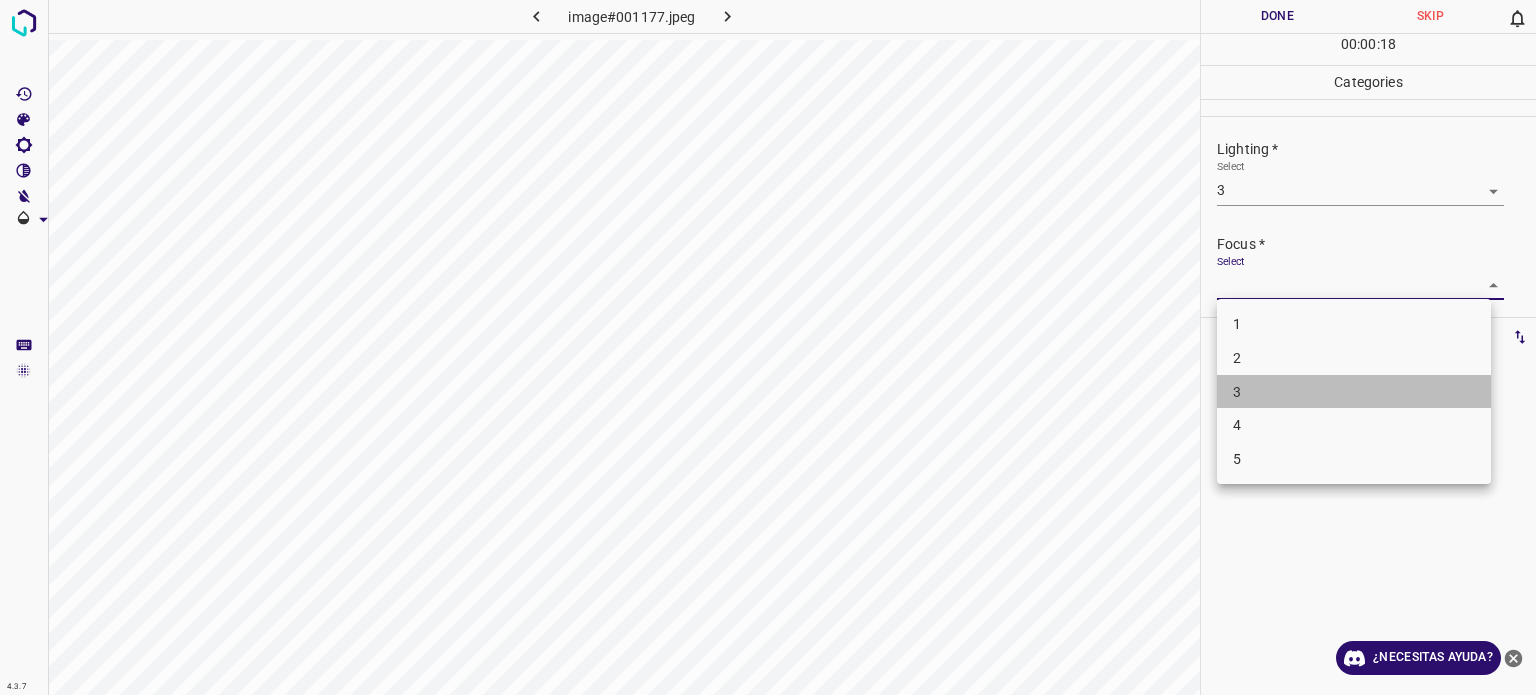 click on "3" at bounding box center [1354, 392] 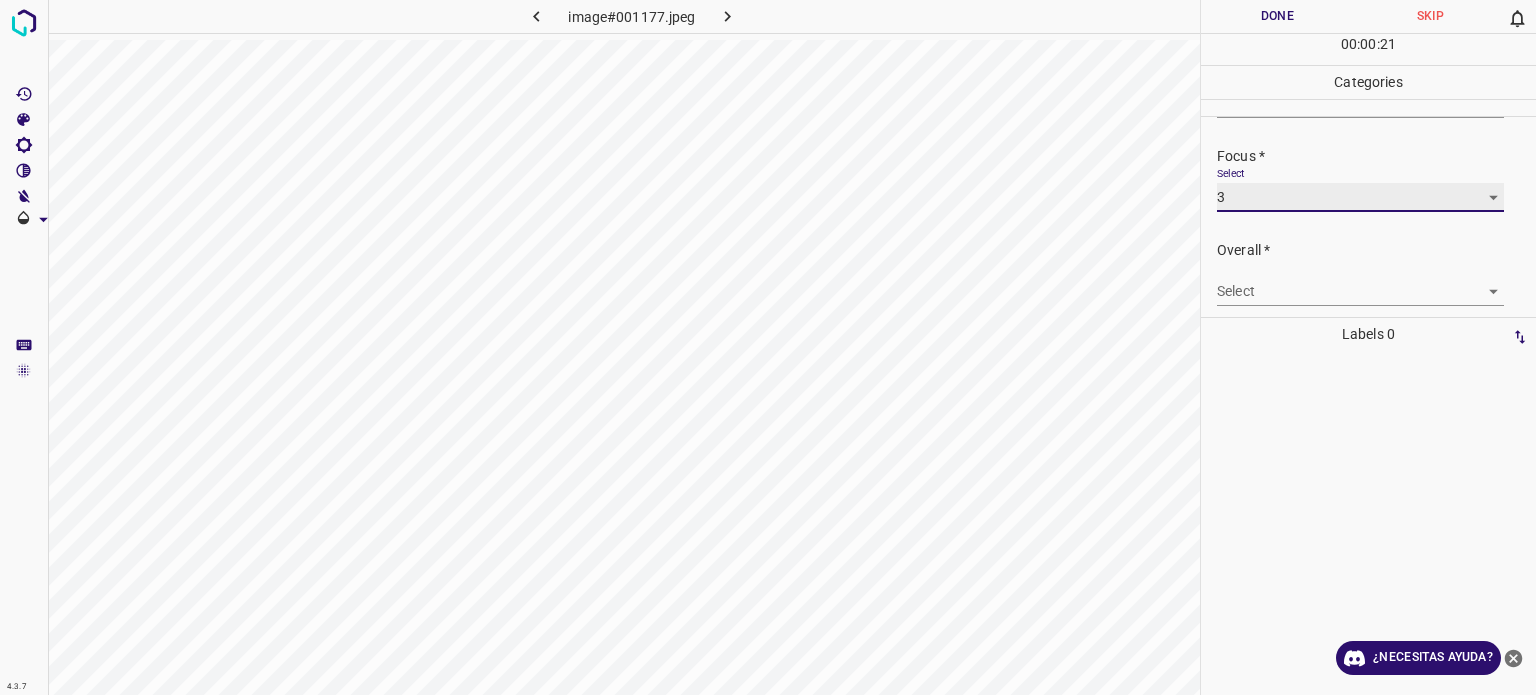 scroll, scrollTop: 98, scrollLeft: 0, axis: vertical 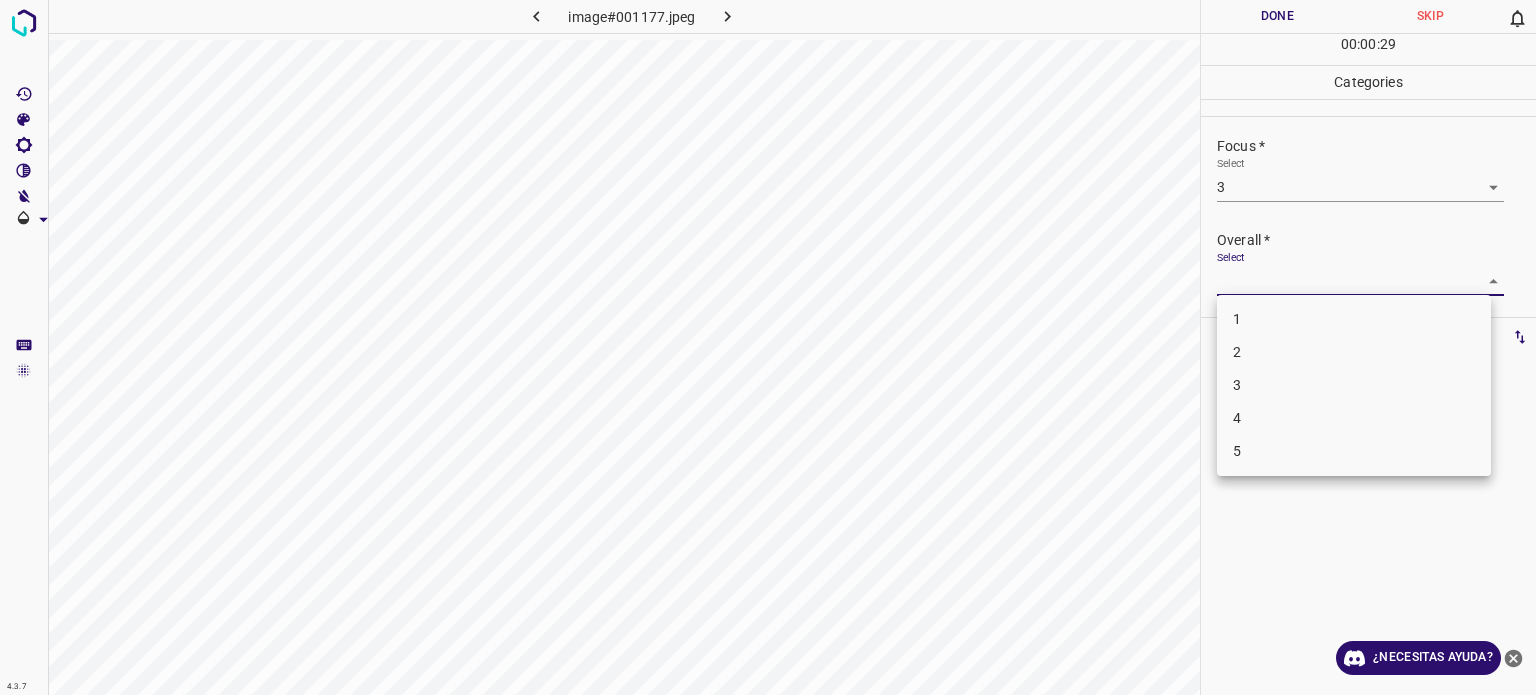 click on "4.3.7 image#001177.jpeg Done Skip 0 00   : 00   : 29   Categories Lighting *  Select 3 3 Focus *  Select 3 3 Overall *  Select ​ Labels   0 Categories 1 Lighting 2 Focus 3 Overall Tools Space Change between modes (Draw & Edit) I Auto labeling R Restore zoom M Zoom in N Zoom out Delete Delete selecte label Filters Z Restore filters X Saturation filter C Brightness filter V Contrast filter B Gray scale filter General O Download ¿Necesitas ayuda? Texto original Valora esta traducción Tu opinión servirá para ayudar a mejorar el Traductor de Google - Texto - Esconder - Borrar 1 2 3 4 5" at bounding box center [768, 347] 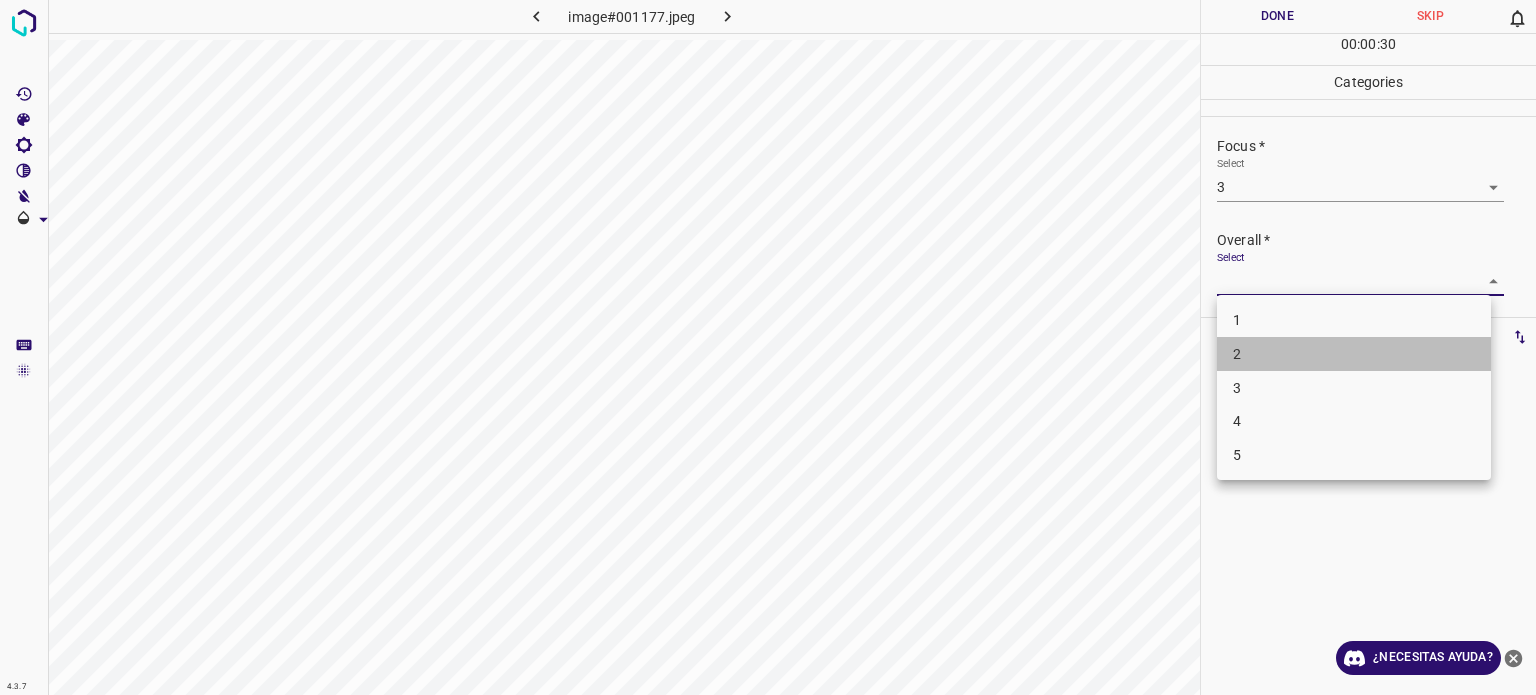 click on "2" at bounding box center (1354, 354) 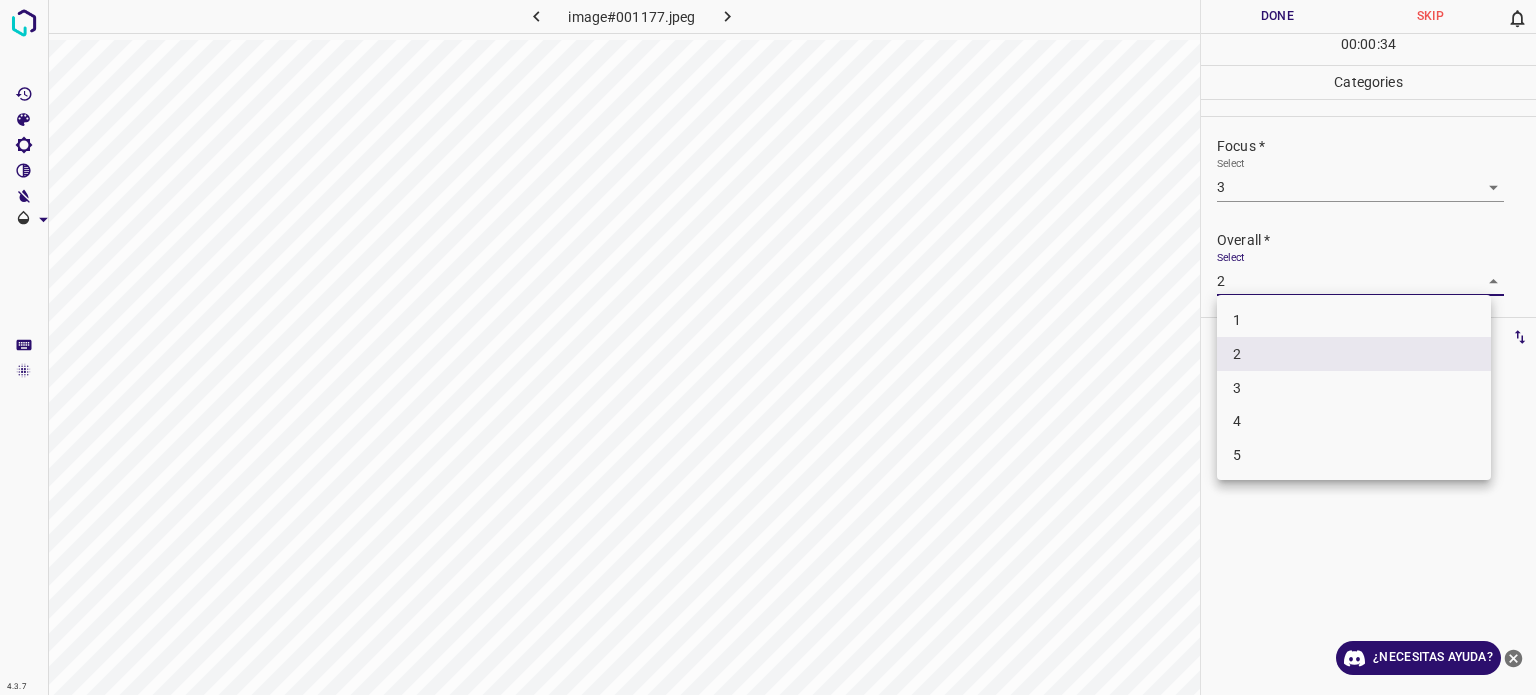 drag, startPoint x: 1225, startPoint y: 287, endPoint x: 1231, endPoint y: 378, distance: 91.197586 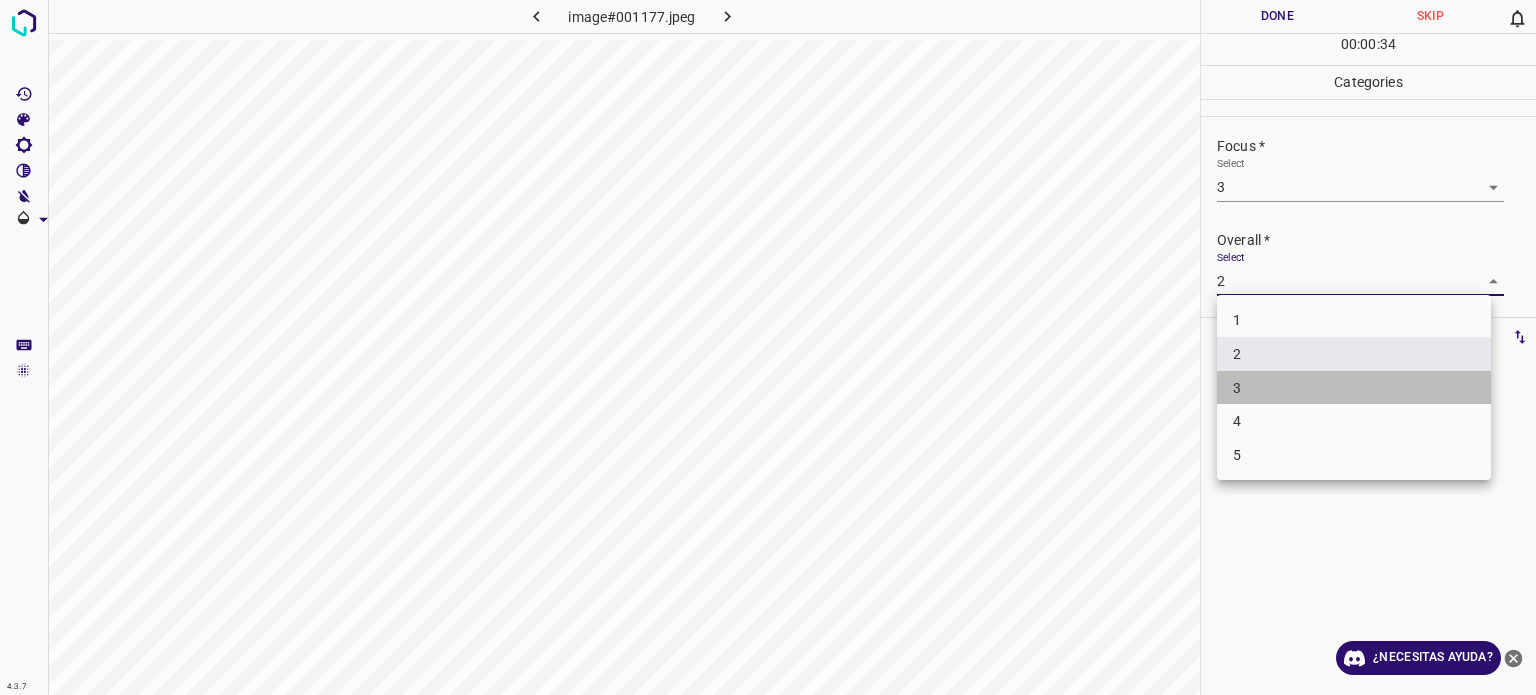 click on "3" at bounding box center (1354, 388) 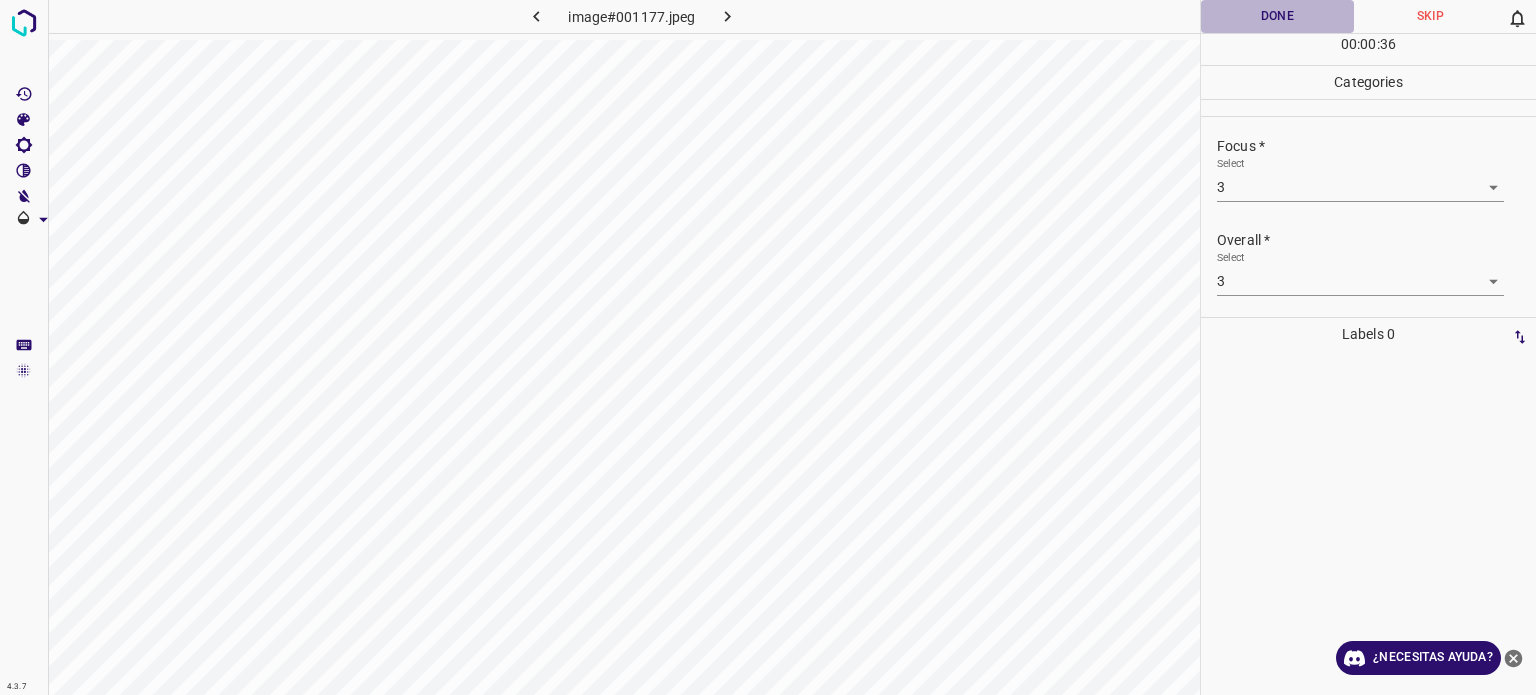 click on "Done" at bounding box center [1277, 16] 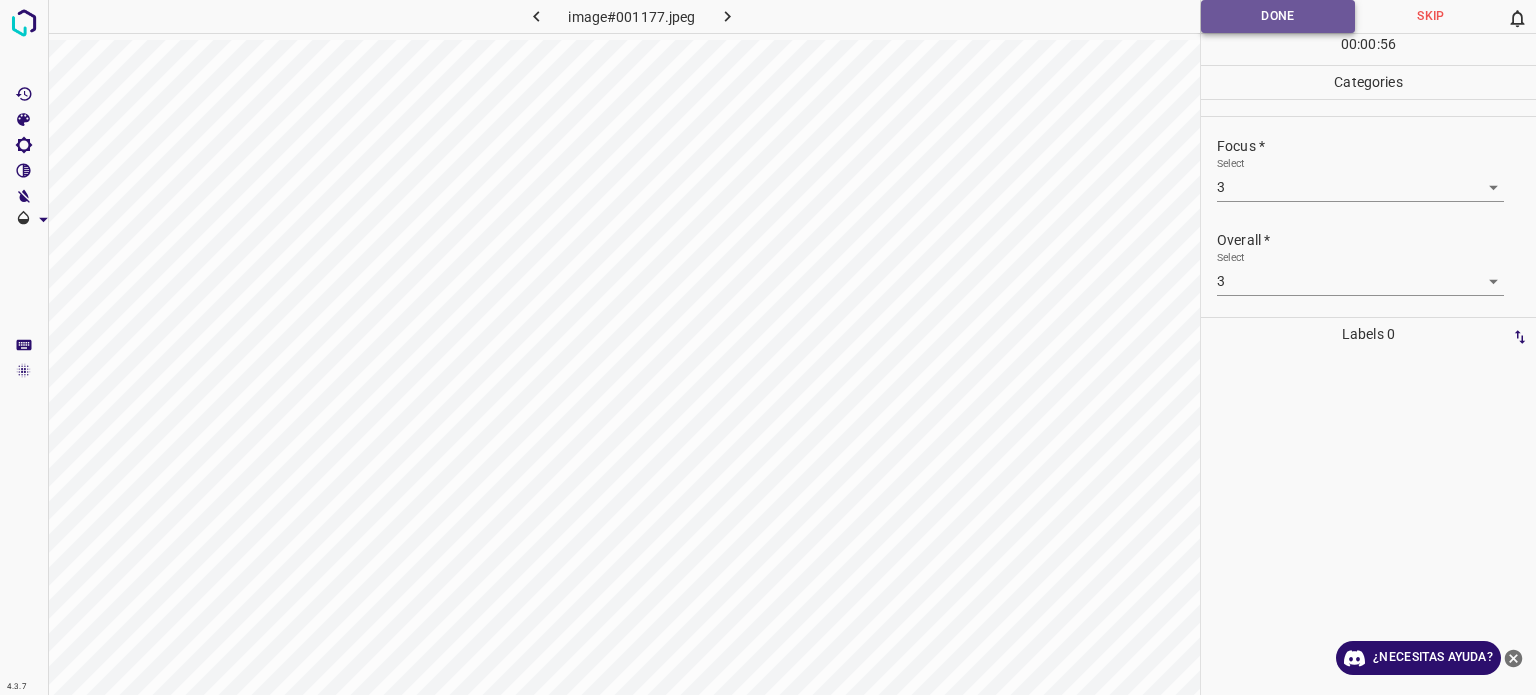 click on "Done" at bounding box center (1278, 16) 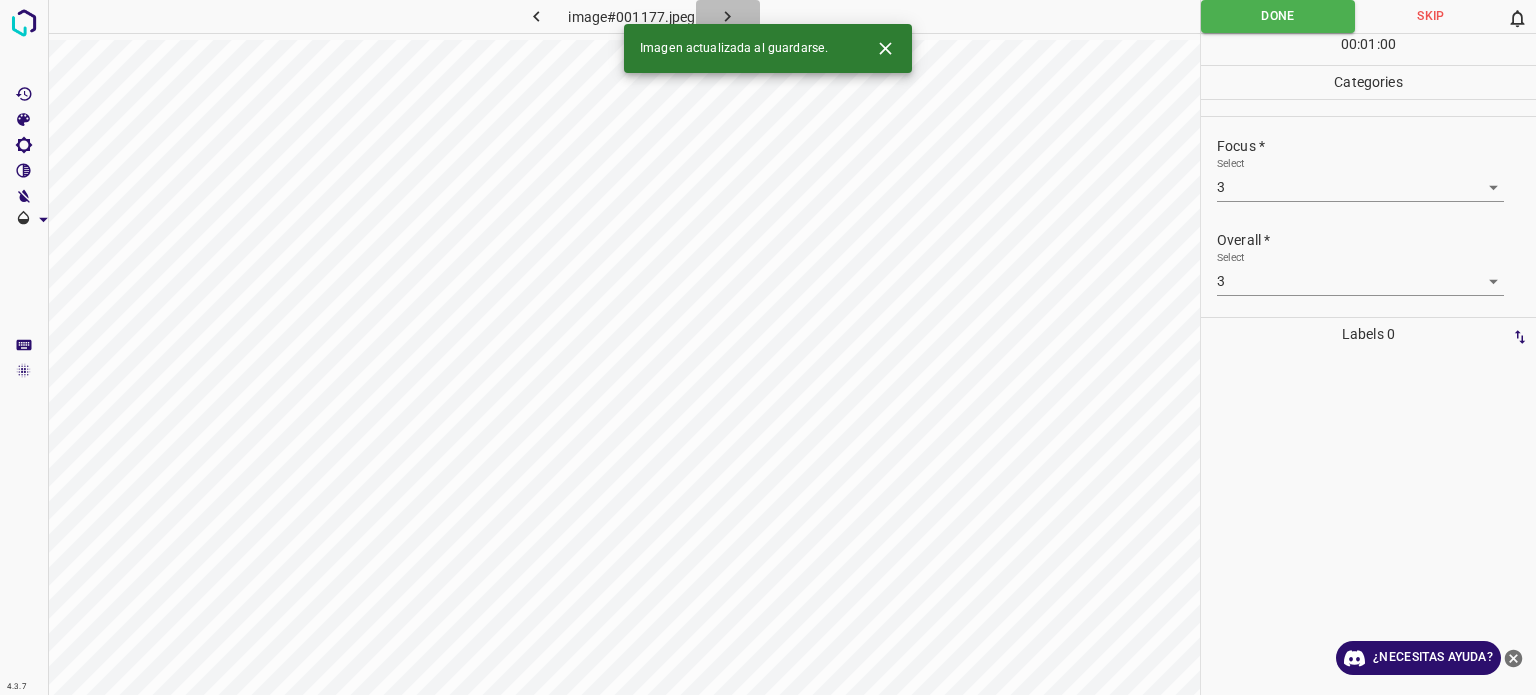 click 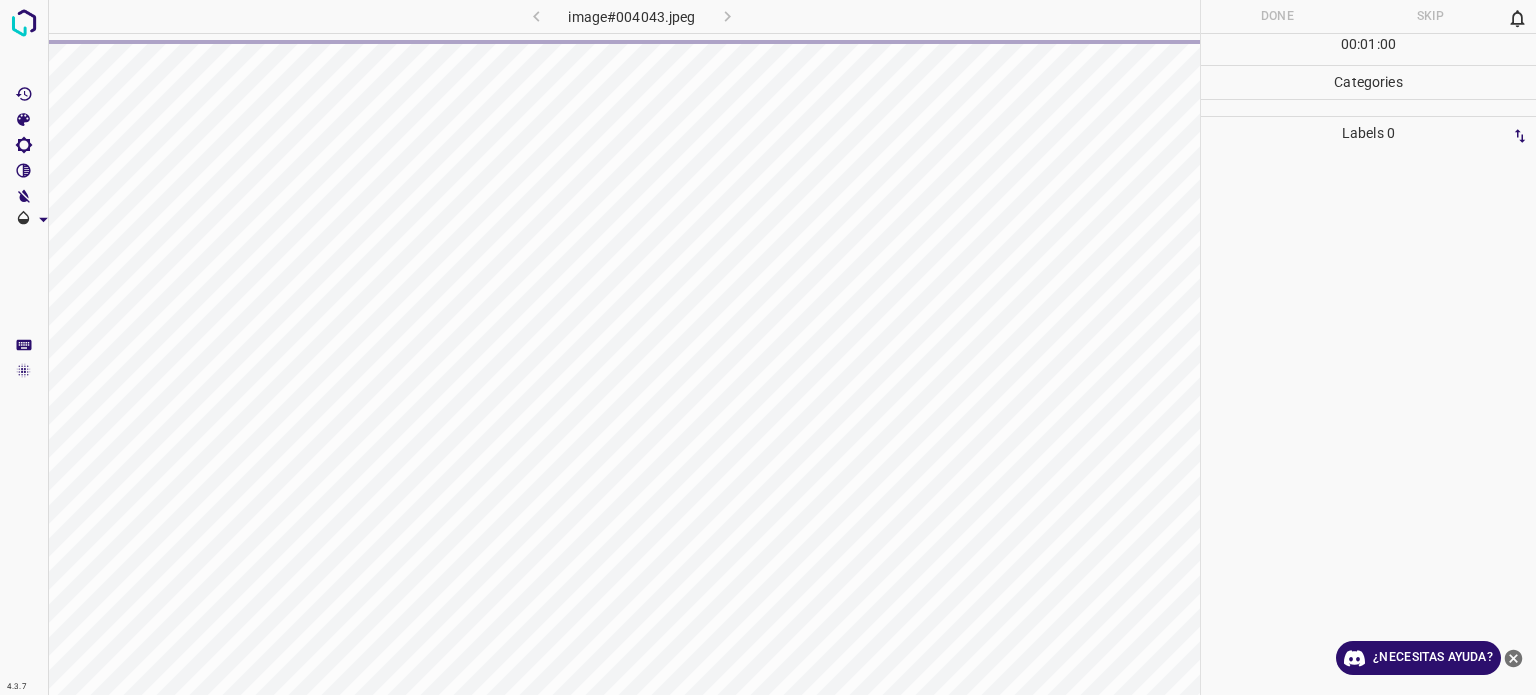 click on "image#004043.jpeg" at bounding box center (624, 347) 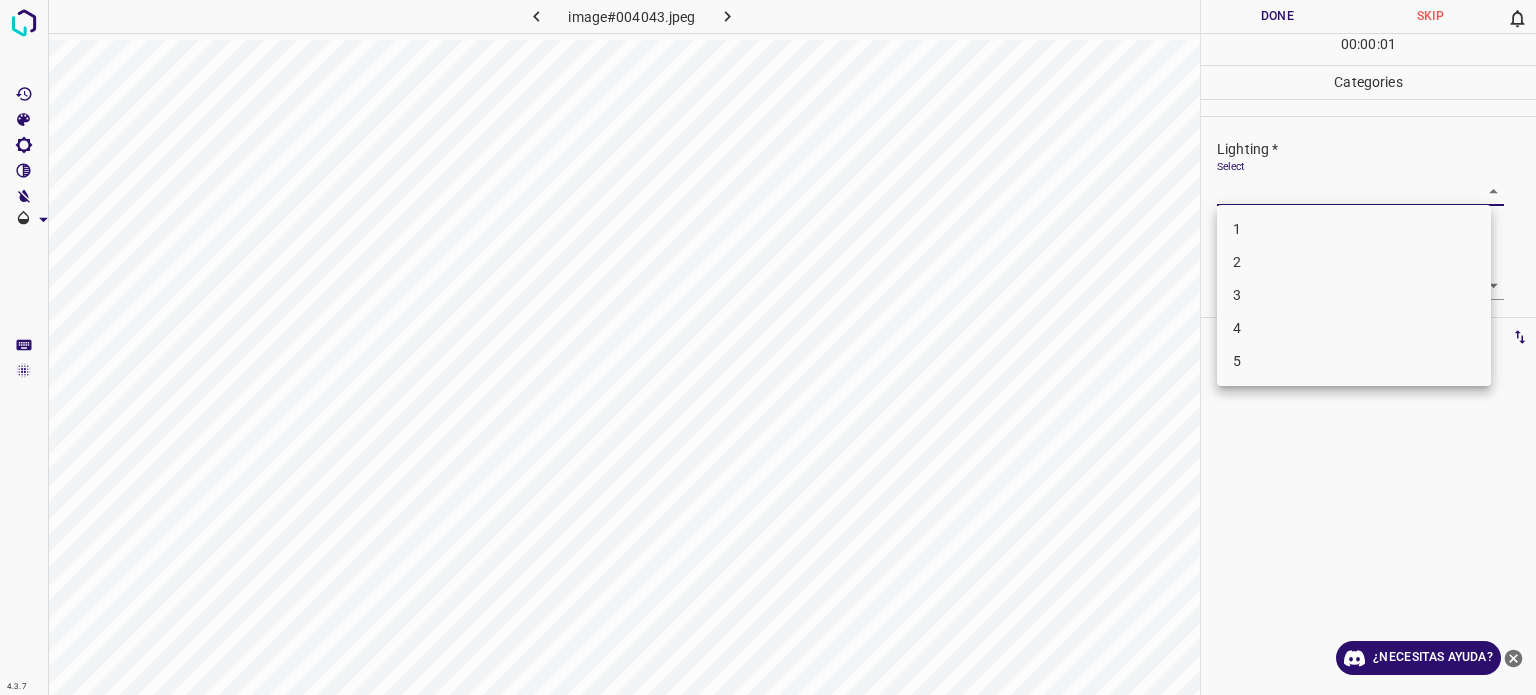 click on "4.3.7 image#004043.jpeg Done Skip 0 00   : 00   : 01   Categories Lighting *  Select ​ Focus *  Select ​ Overall *  Select ​ Labels   0 Categories 1 Lighting 2 Focus 3 Overall Tools Space Change between modes (Draw & Edit) I Auto labeling R Restore zoom M Zoom in N Zoom out Delete Delete selecte label Filters Z Restore filters X Saturation filter C Brightness filter V Contrast filter B Gray scale filter General O Download ¿Necesitas ayuda? Texto original Valora esta traducción Tu opinión servirá para ayudar a mejorar el Traductor de Google - Texto - Esconder - Borrar 1 2 3 4 5" at bounding box center (768, 347) 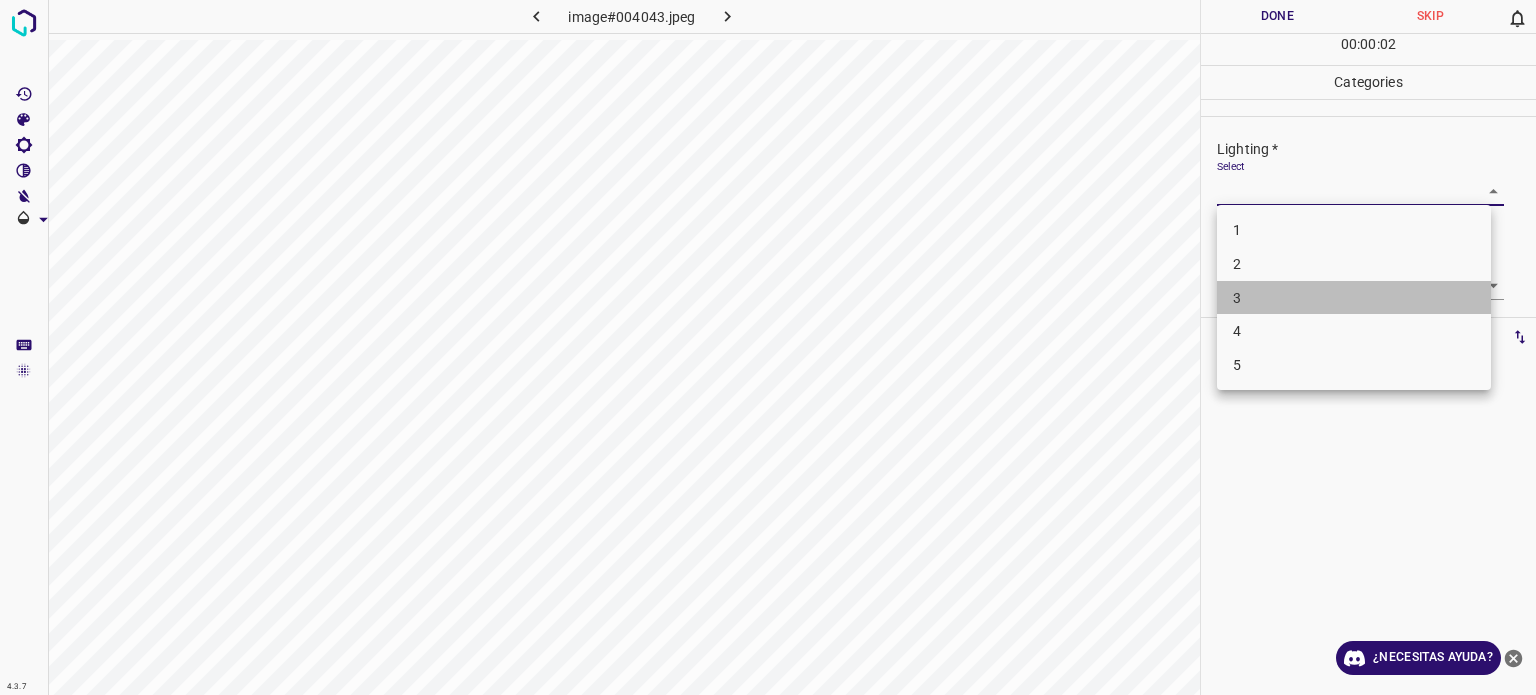 click on "3" at bounding box center [1354, 298] 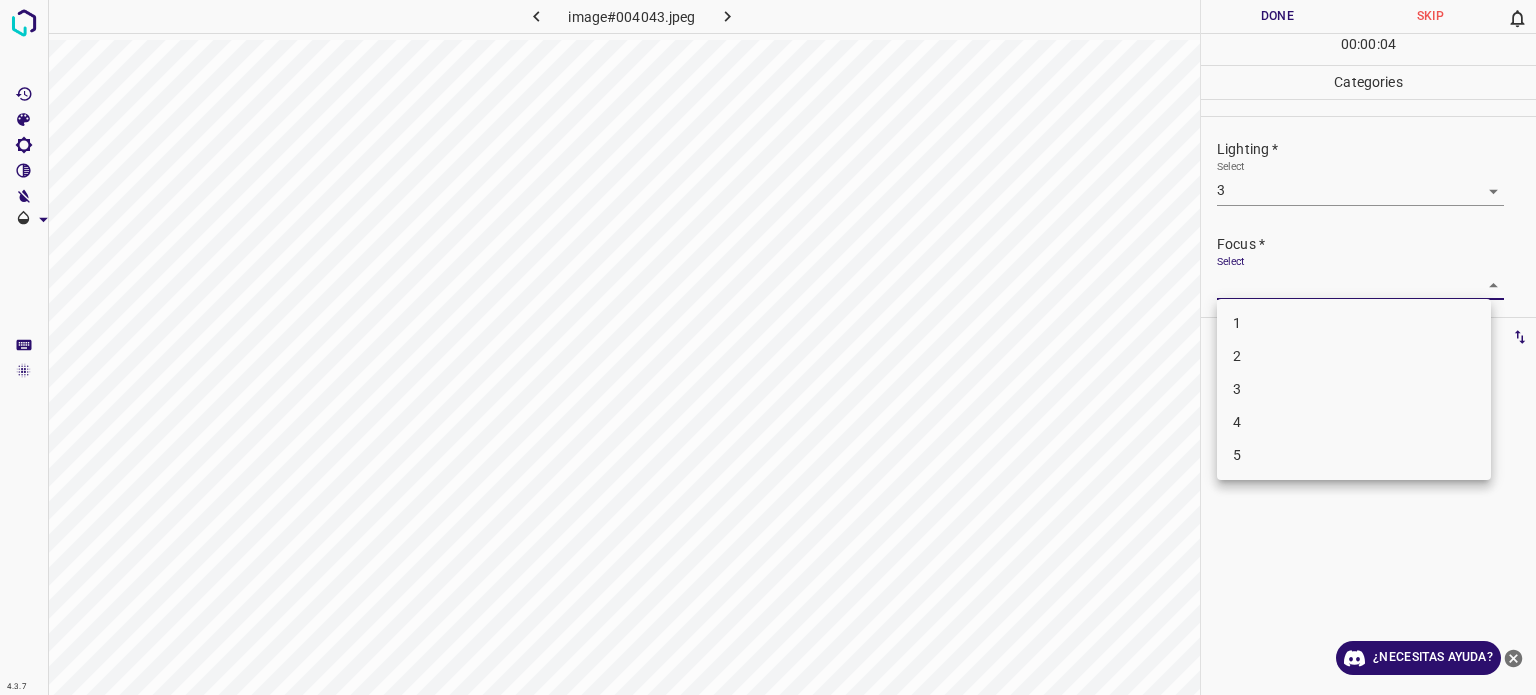 click on "4.3.7 image#004043.jpeg Done Skip 0 00   : 00   : 04   Categories Lighting *  Select 3 3 Focus *  Select ​ Overall *  Select ​ Labels   0 Categories 1 Lighting 2 Focus 3 Overall Tools Space Change between modes (Draw & Edit) I Auto labeling R Restore zoom M Zoom in N Zoom out Delete Delete selecte label Filters Z Restore filters X Saturation filter C Brightness filter V Contrast filter B Gray scale filter General O Download ¿Necesitas ayuda? Texto original Valora esta traducción Tu opinión servirá para ayudar a mejorar el Traductor de Google - Texto - Esconder - Borrar 1 2 3 4 5" at bounding box center [768, 347] 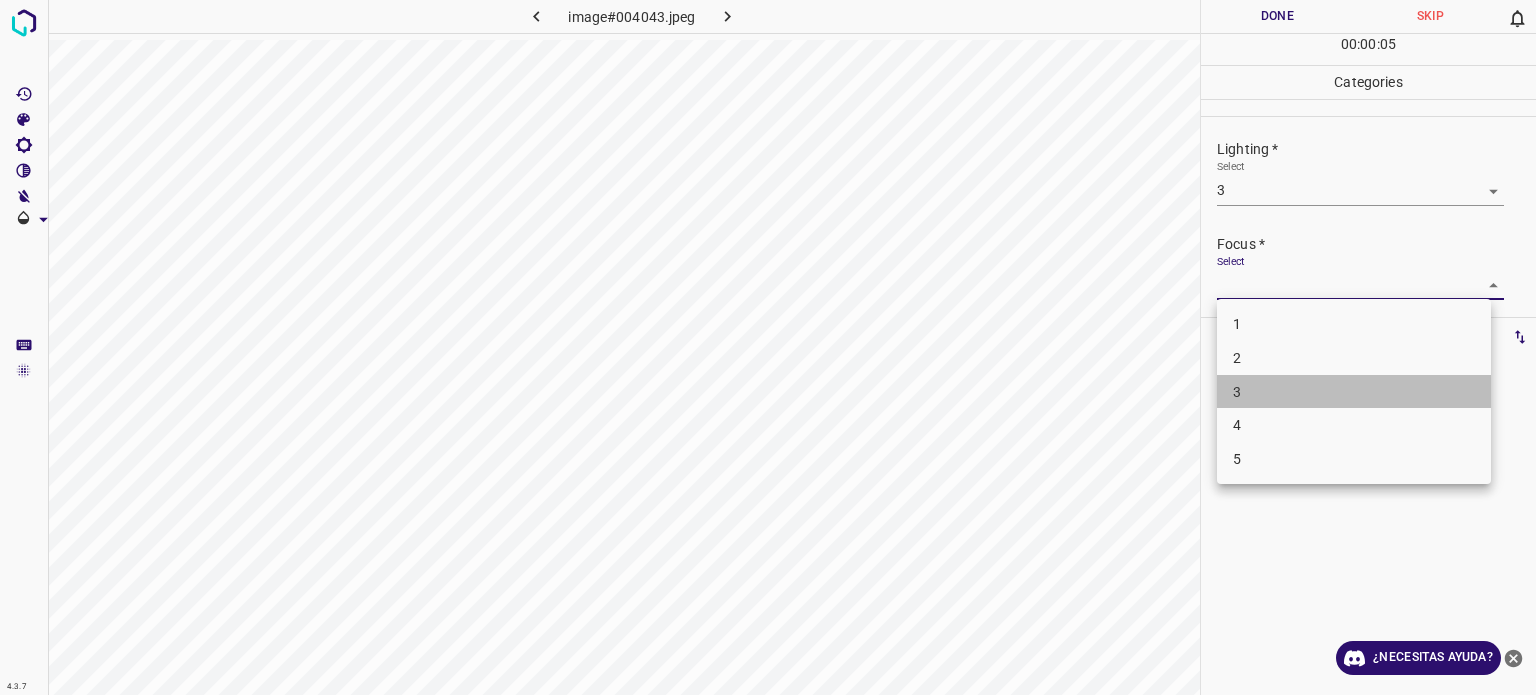 click on "3" at bounding box center [1354, 392] 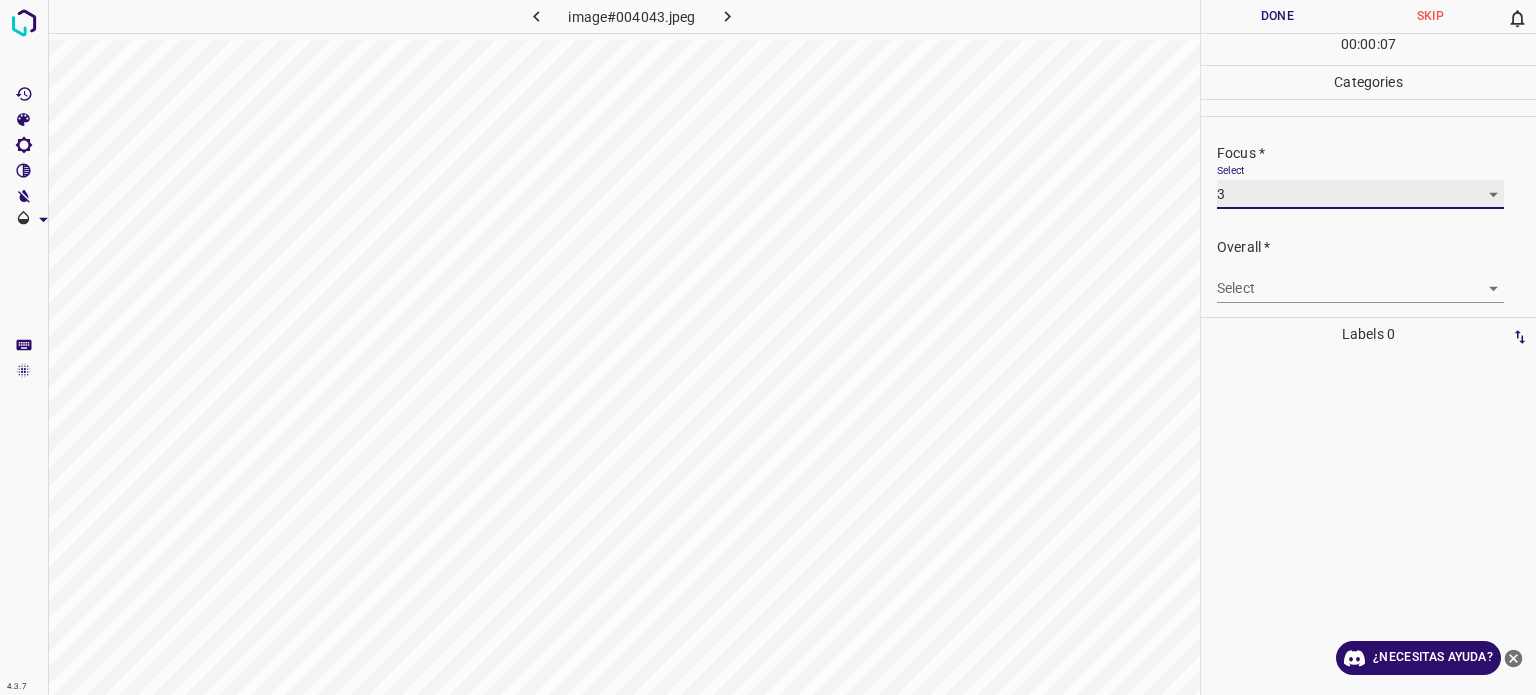 scroll, scrollTop: 98, scrollLeft: 0, axis: vertical 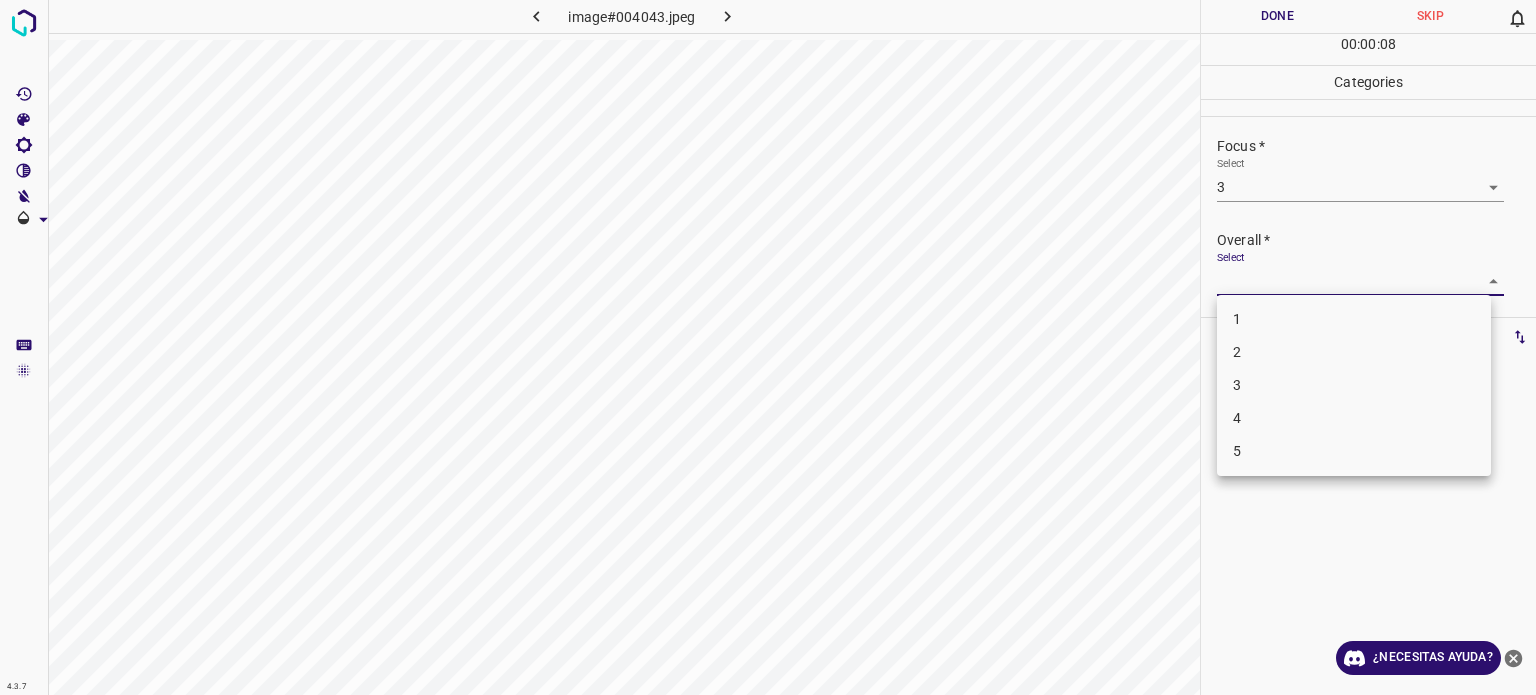 click on "4.3.7 image#004043.jpeg Done Skip 0 00   : 00   : 08   Categories Lighting *  Select 3 3 Focus *  Select 3 3 Overall *  Select ​ Labels   0 Categories 1 Lighting 2 Focus 3 Overall Tools Space Change between modes (Draw & Edit) I Auto labeling R Restore zoom M Zoom in N Zoom out Delete Delete selecte label Filters Z Restore filters X Saturation filter C Brightness filter V Contrast filter B Gray scale filter General O Download ¿Necesitas ayuda? Texto original Valora esta traducción Tu opinión servirá para ayudar a mejorar el Traductor de Google - Texto - Esconder - Borrar 1 2 3 4 5" at bounding box center (768, 347) 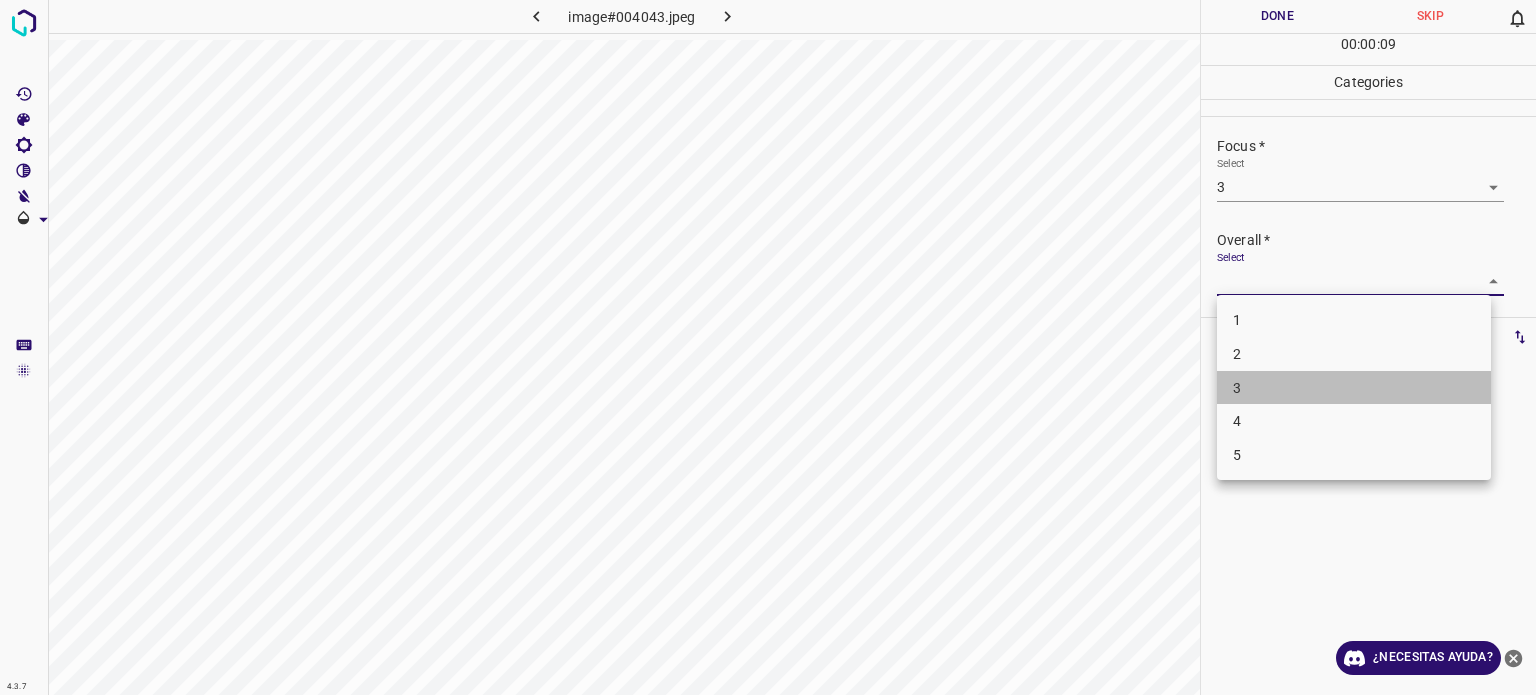 click on "3" at bounding box center (1354, 388) 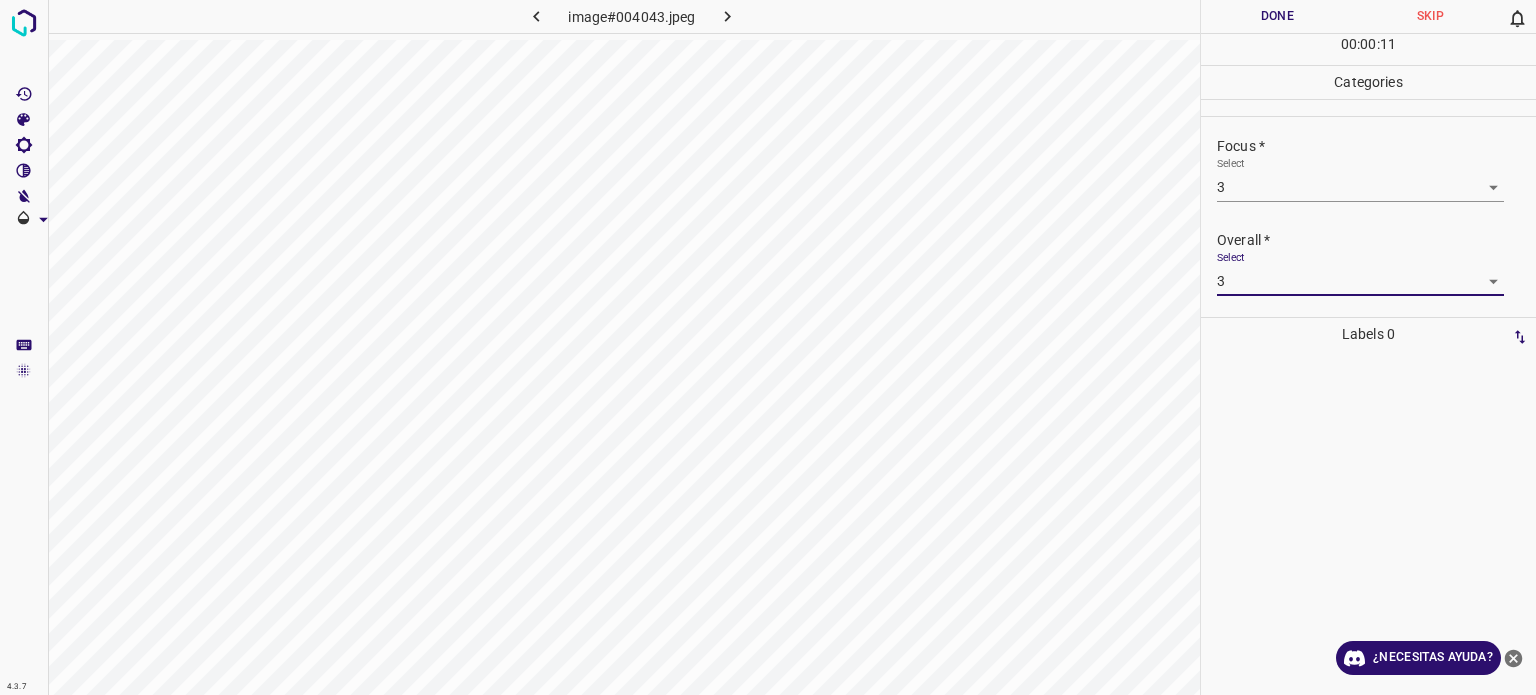 click on "Done" at bounding box center [1277, 16] 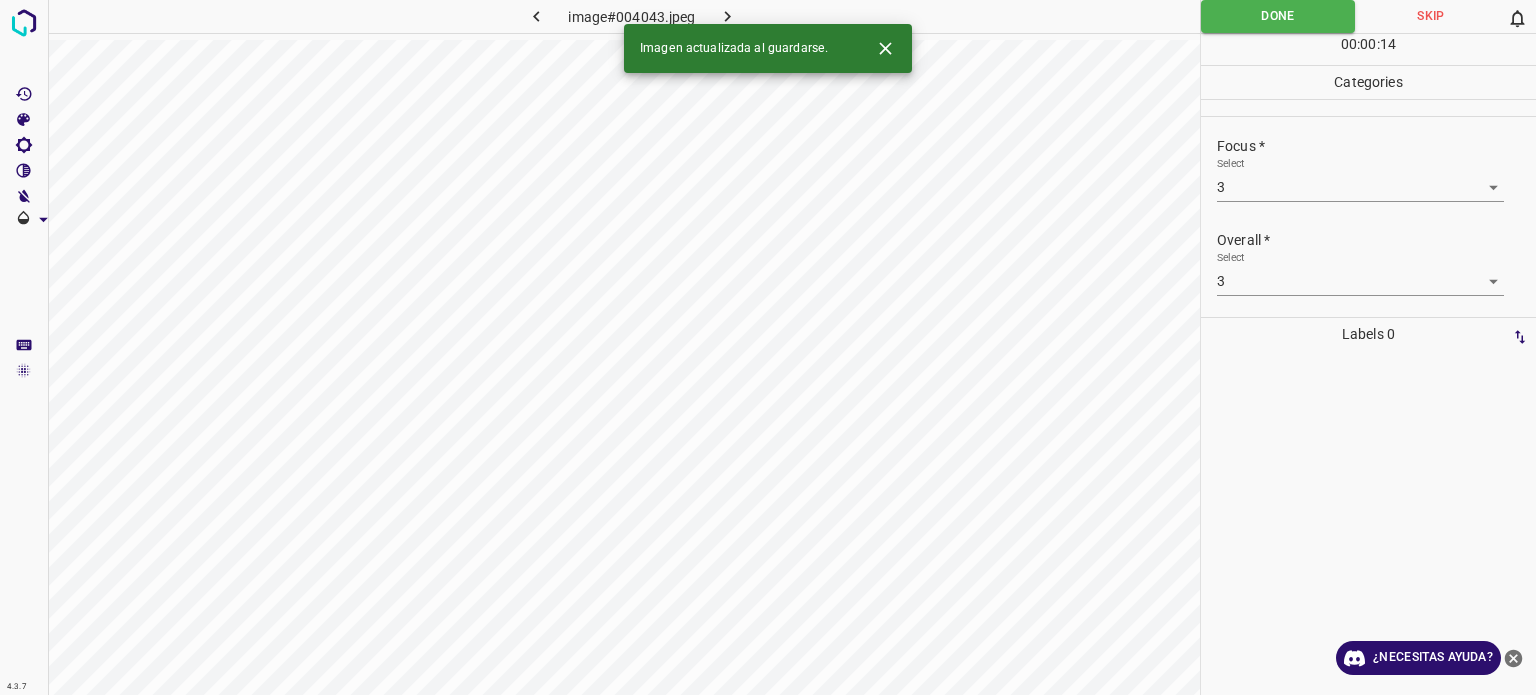 click 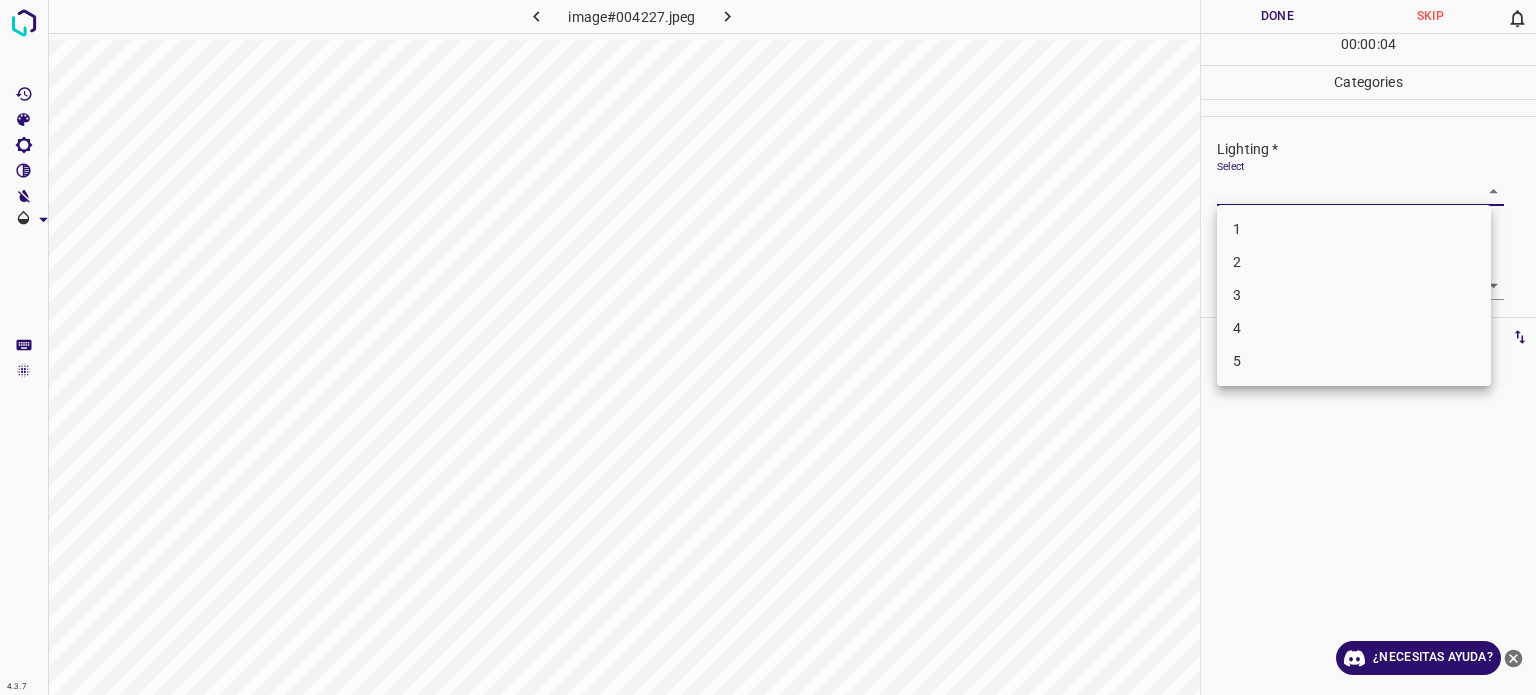 click on "4.3.7 image#004227.jpeg Done Skip 0 00   : 00   : 04   Categories Lighting *  Select ​ Focus *  Select ​ Overall *  Select ​ Labels   0 Categories 1 Lighting 2 Focus 3 Overall Tools Space Change between modes (Draw & Edit) I Auto labeling R Restore zoom M Zoom in N Zoom out Delete Delete selecte label Filters Z Restore filters X Saturation filter C Brightness filter V Contrast filter B Gray scale filter General O Download ¿Necesitas ayuda? Texto original Valora esta traducción Tu opinión servirá para ayudar a mejorar el Traductor de Google - Texto - Esconder - Borrar 1 2 3 4 5" at bounding box center (768, 347) 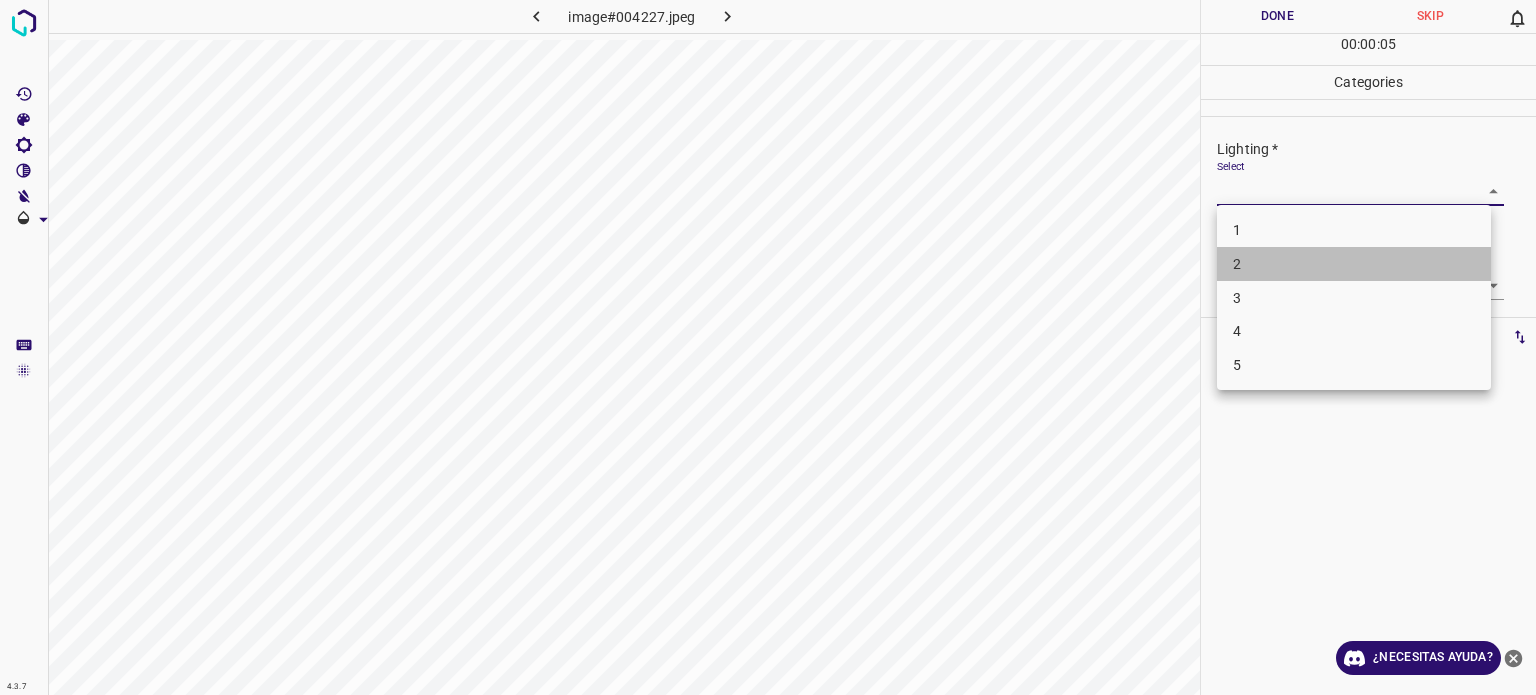 click on "2" at bounding box center (1237, 264) 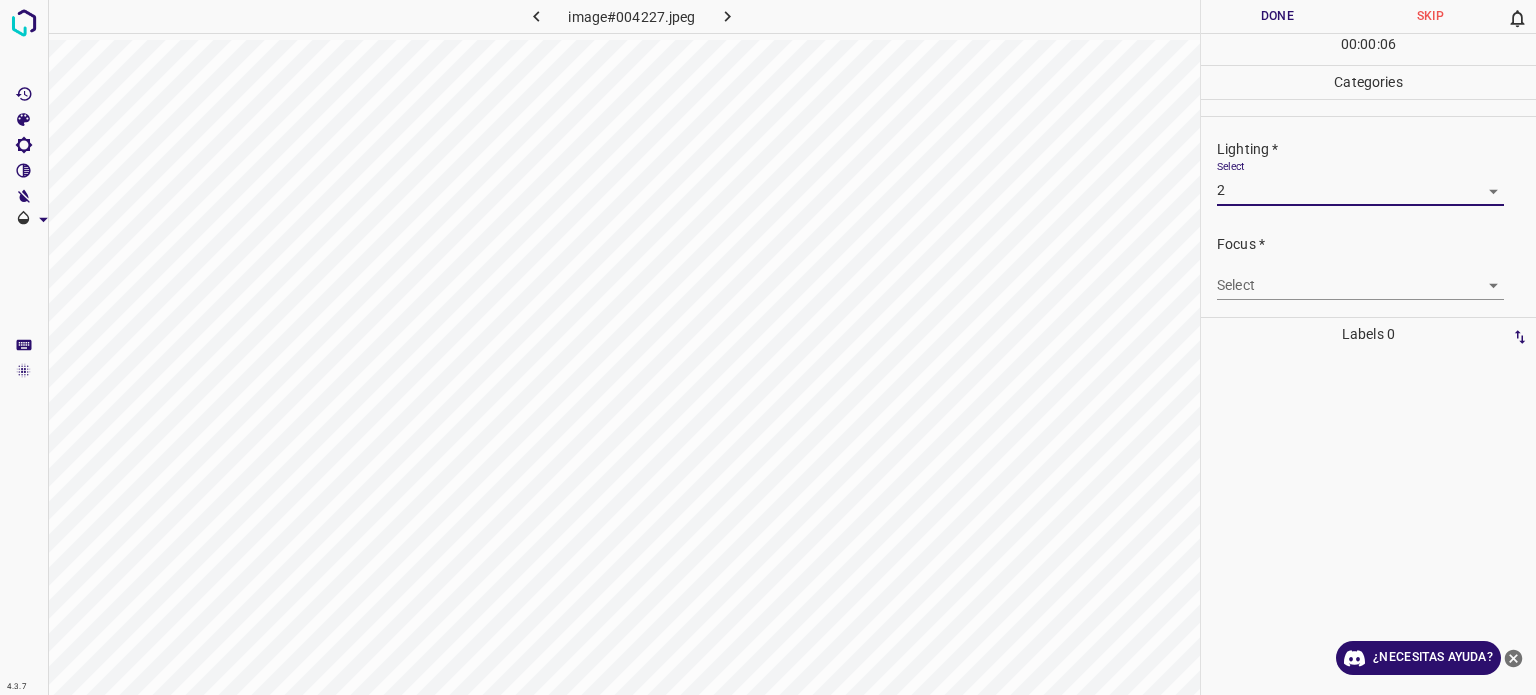 click on "4.3.7 image#004227.jpeg Done Skip 0 00   : 00   : 06   Categories Lighting *  Select 2 2 Focus *  Select ​ Overall *  Select ​ Labels   0 Categories 1 Lighting 2 Focus 3 Overall Tools Space Change between modes (Draw & Edit) I Auto labeling R Restore zoom M Zoom in N Zoom out Delete Delete selecte label Filters Z Restore filters X Saturation filter C Brightness filter V Contrast filter B Gray scale filter General O Download ¿Necesitas ayuda? Texto original Valora esta traducción Tu opinión servirá para ayudar a mejorar el Traductor de Google - Texto - Esconder - Borrar" at bounding box center (768, 347) 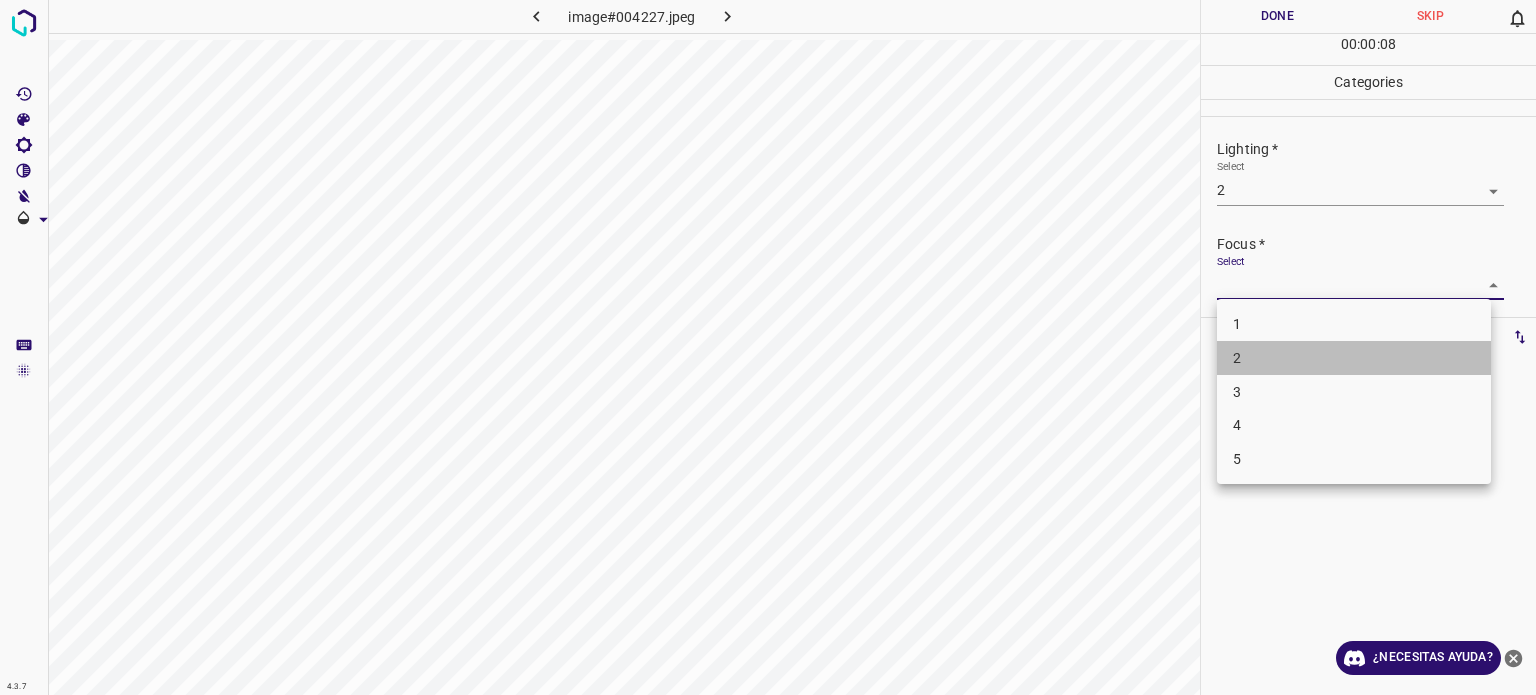 click on "2" at bounding box center (1354, 358) 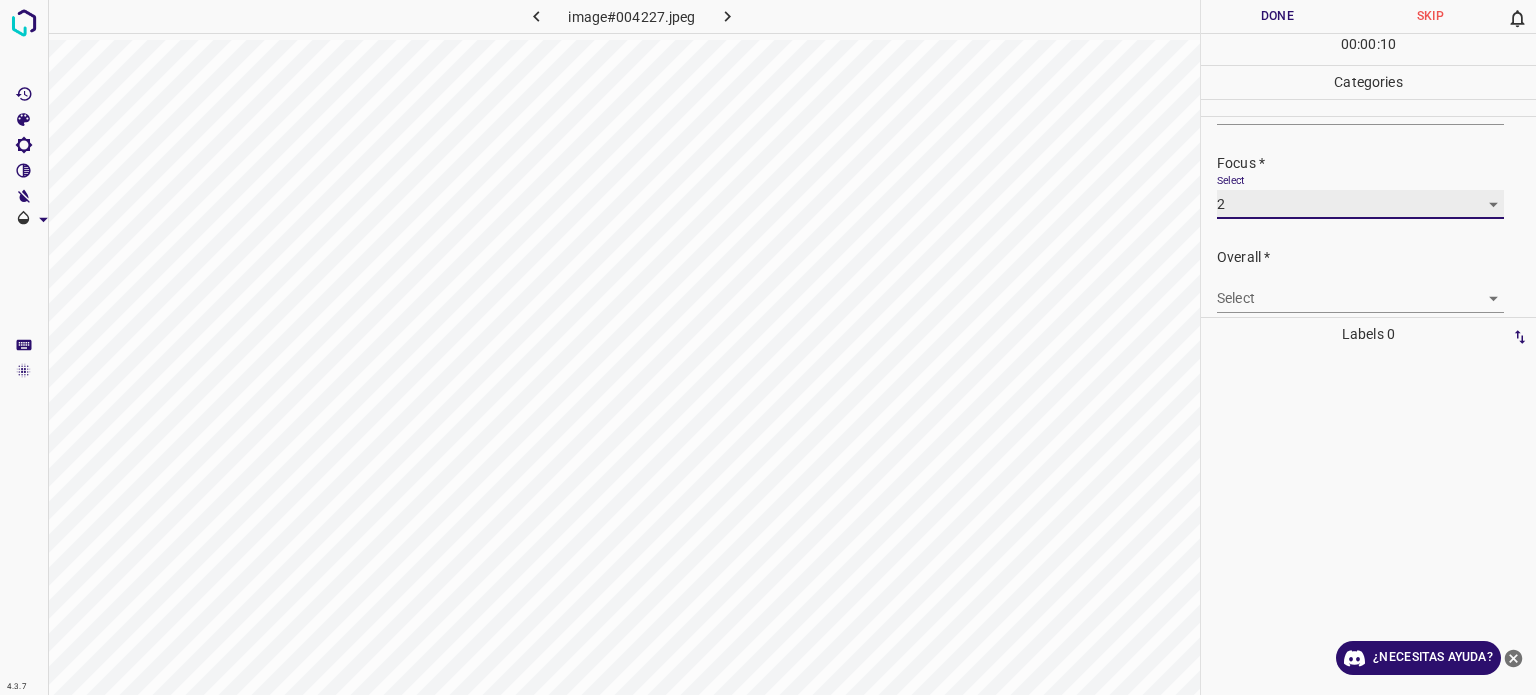 scroll, scrollTop: 98, scrollLeft: 0, axis: vertical 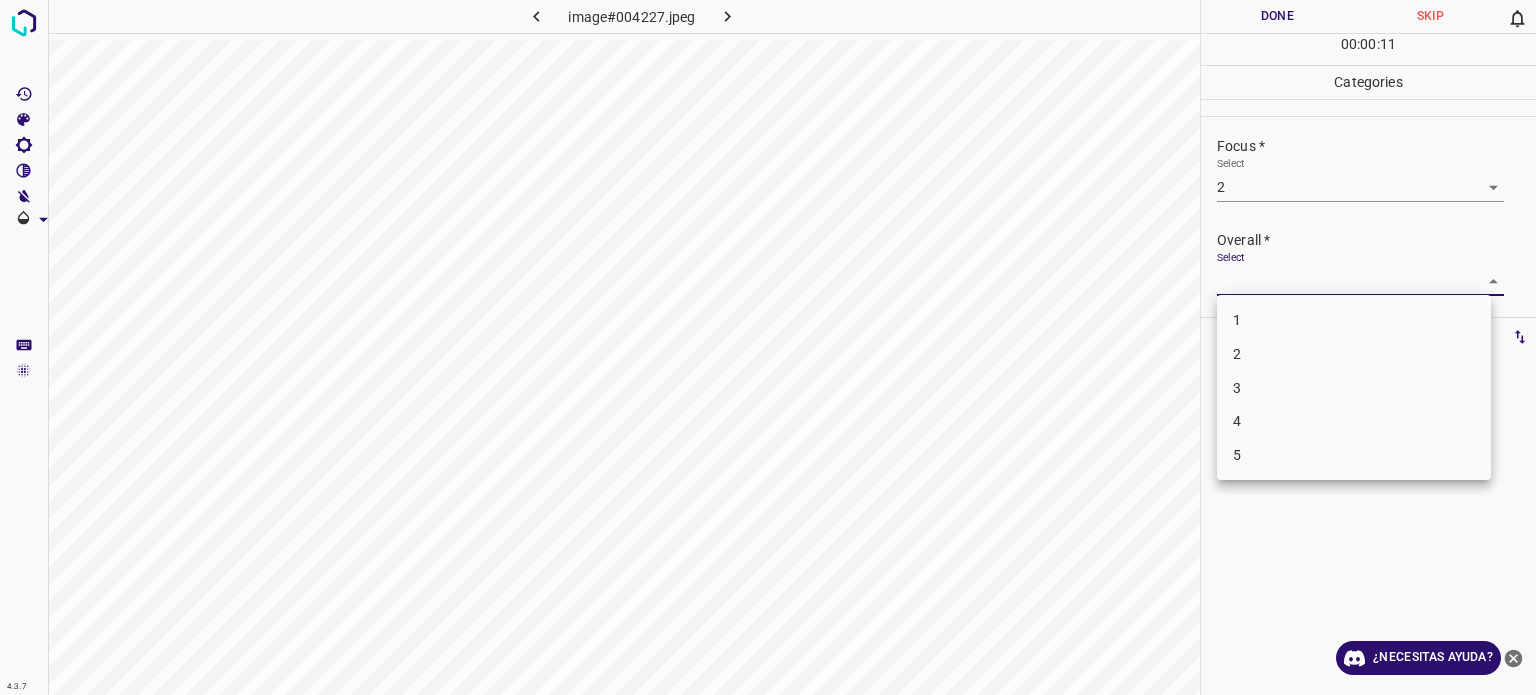 click on "4.3.7 image#004227.jpeg Done Skip 0 00   : 00   : 11   Categories Lighting *  Select 2 2 Focus *  Select 2 2 Overall *  Select ​ Labels   0 Categories 1 Lighting 2 Focus 3 Overall Tools Space Change between modes (Draw & Edit) I Auto labeling R Restore zoom M Zoom in N Zoom out Delete Delete selecte label Filters Z Restore filters X Saturation filter C Brightness filter V Contrast filter B Gray scale filter General O Download ¿Necesitas ayuda? Texto original Valora esta traducción Tu opinión servirá para ayudar a mejorar el Traductor de Google - Texto - Esconder - Borrar 1 2 3 4 5" at bounding box center [768, 347] 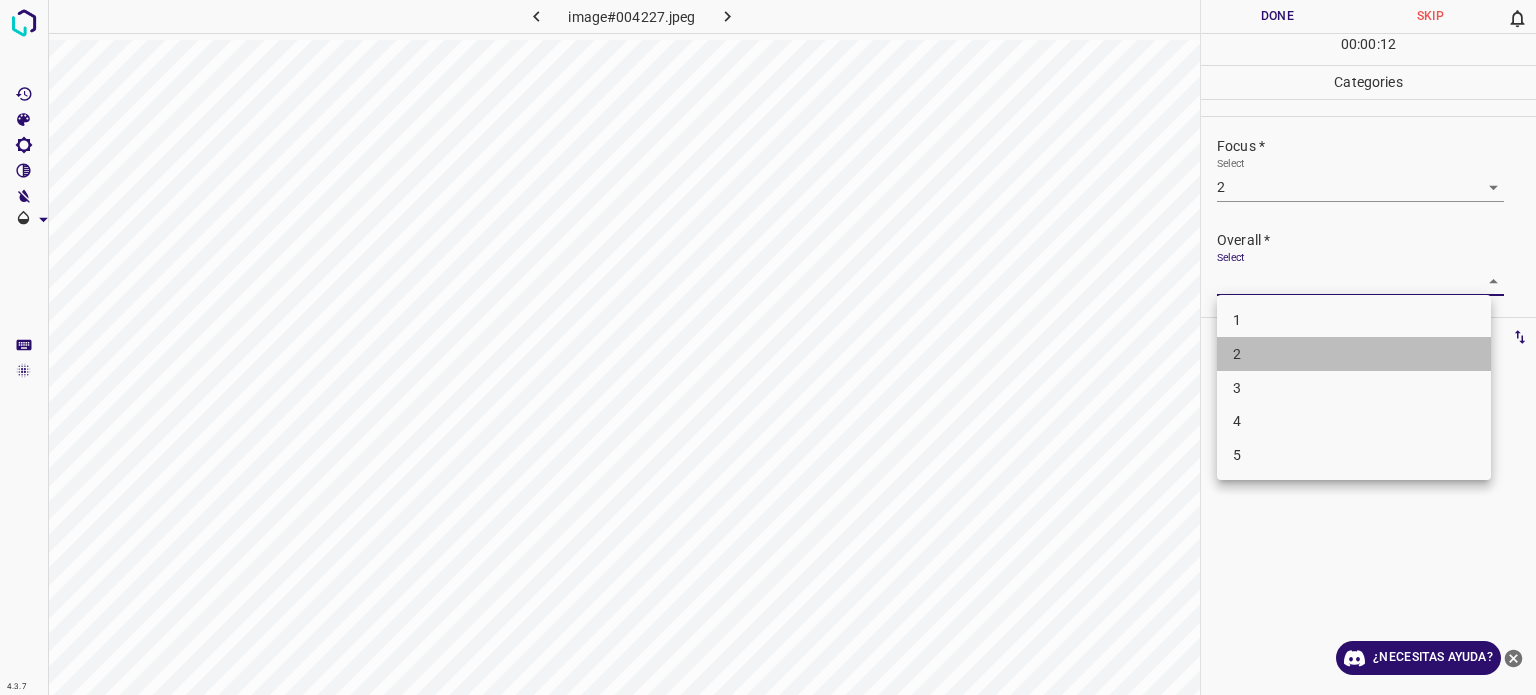 click on "2" at bounding box center [1354, 354] 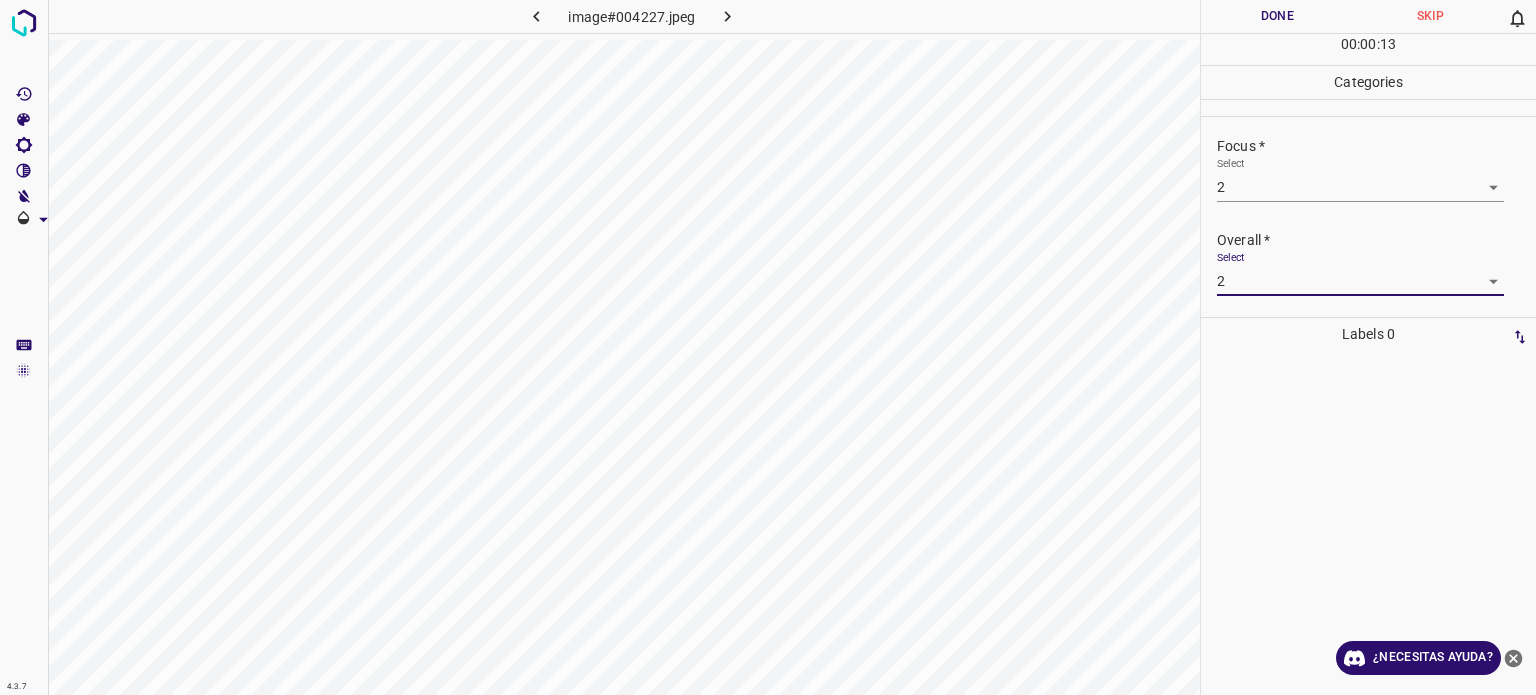click on "Done" at bounding box center (1277, 16) 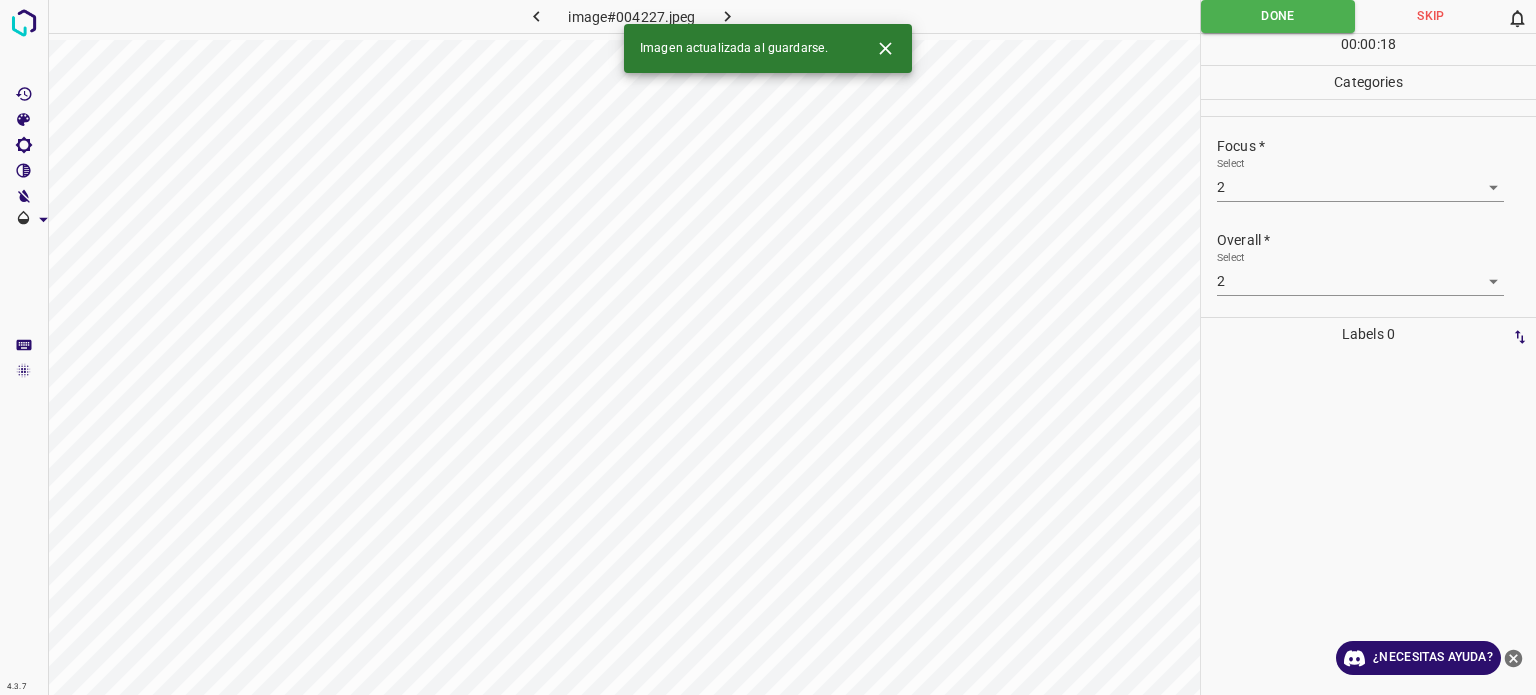 click 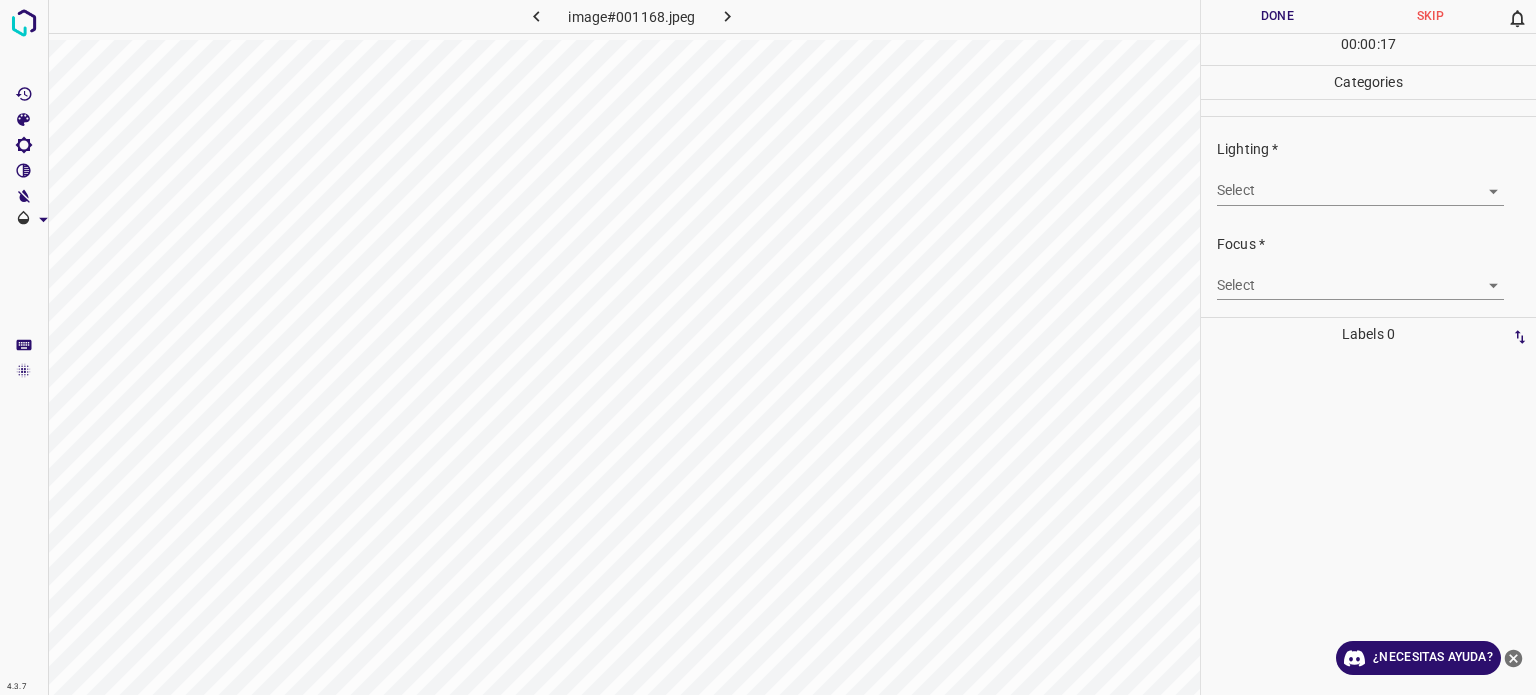 drag, startPoint x: 1241, startPoint y: 206, endPoint x: 1237, endPoint y: 183, distance: 23.345236 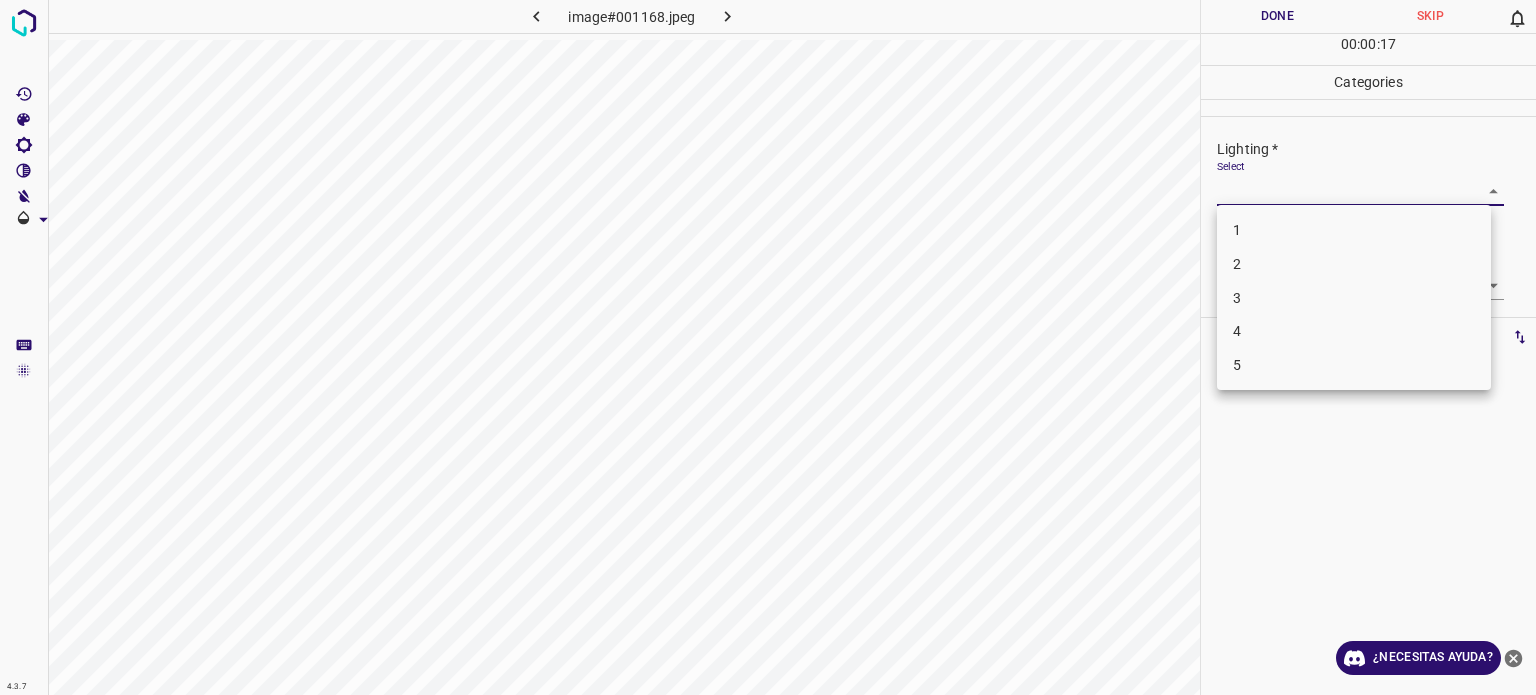 click on "4.3.7 image#001168.jpeg Done Skip 0 00   : 00   : 17   Categories Lighting *  Select ​ Focus *  Select ​ Overall *  Select ​ Labels   0 Categories 1 Lighting 2 Focus 3 Overall Tools Space Change between modes (Draw & Edit) I Auto labeling R Restore zoom M Zoom in N Zoom out Delete Delete selecte label Filters Z Restore filters X Saturation filter C Brightness filter V Contrast filter B Gray scale filter General O Download ¿Necesitas ayuda? Texto original Valora esta traducción Tu opinión servirá para ayudar a mejorar el Traductor de Google - Texto - Esconder - Borrar 1 2 3 4 5" at bounding box center [768, 347] 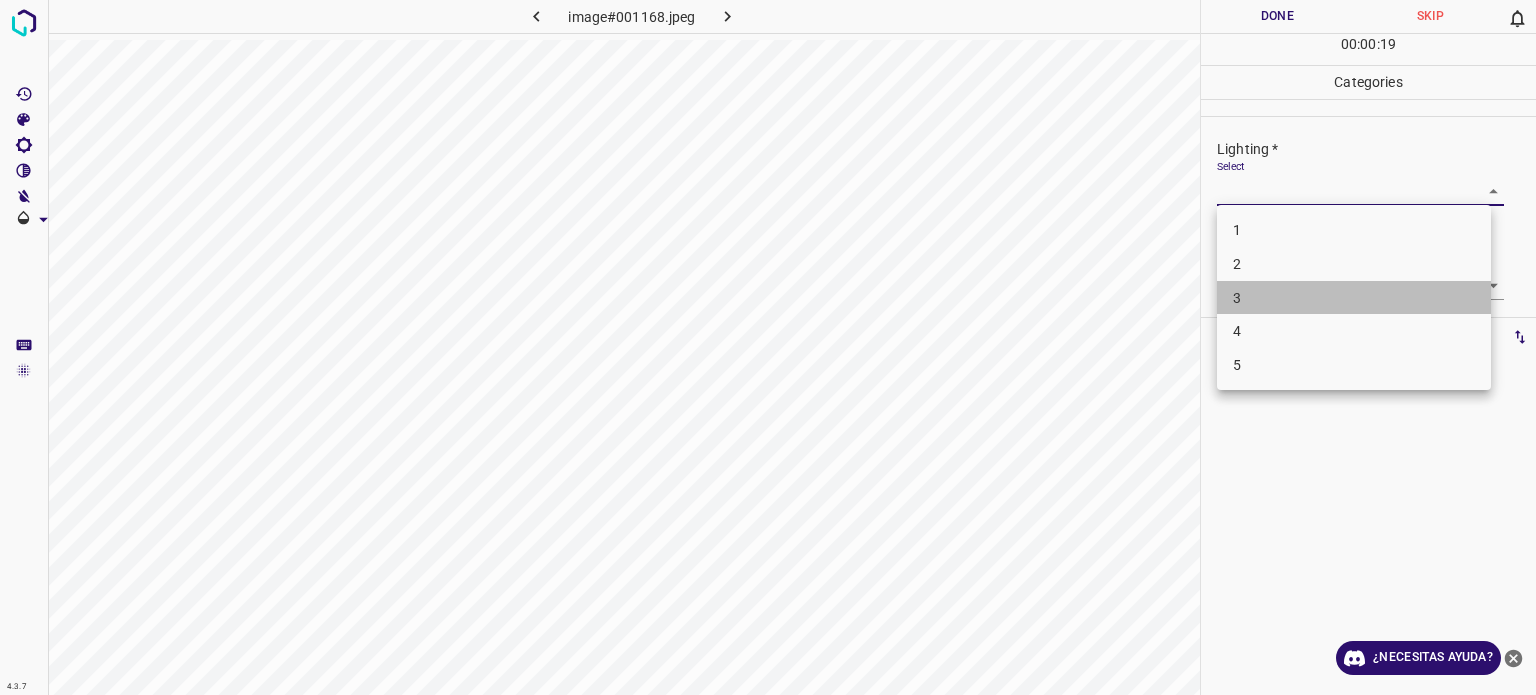 click on "3" at bounding box center [1354, 298] 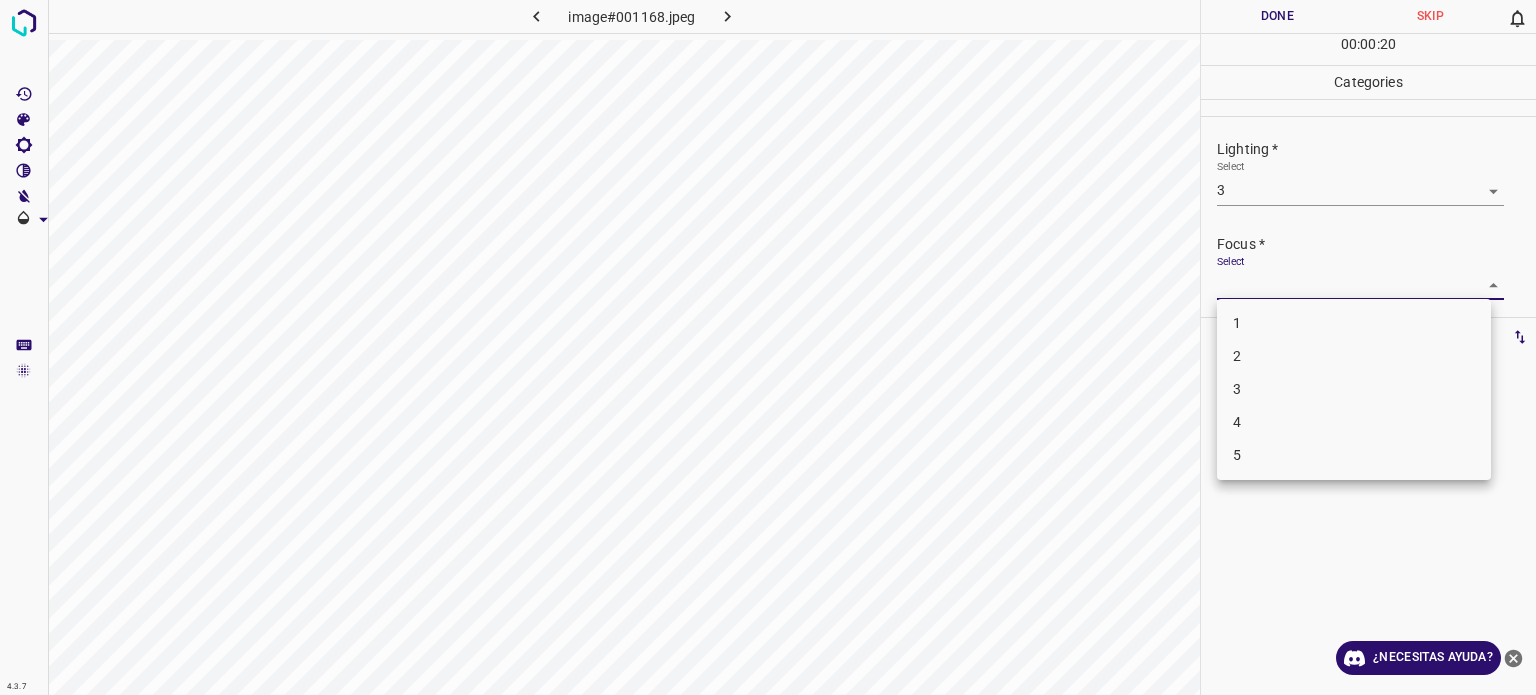 click on "4.3.7 image#001168.jpeg Done Skip 0 00   : 00   : 20   Categories Lighting *  Select 3 3 Focus *  Select ​ Overall *  Select ​ Labels   0 Categories 1 Lighting 2 Focus 3 Overall Tools Space Change between modes (Draw & Edit) I Auto labeling R Restore zoom M Zoom in N Zoom out Delete Delete selecte label Filters Z Restore filters X Saturation filter C Brightness filter V Contrast filter B Gray scale filter General O Download ¿Necesitas ayuda? Texto original Valora esta traducción Tu opinión servirá para ayudar a mejorar el Traductor de Google - Texto - Esconder - Borrar 1 2 3 4 5" at bounding box center [768, 347] 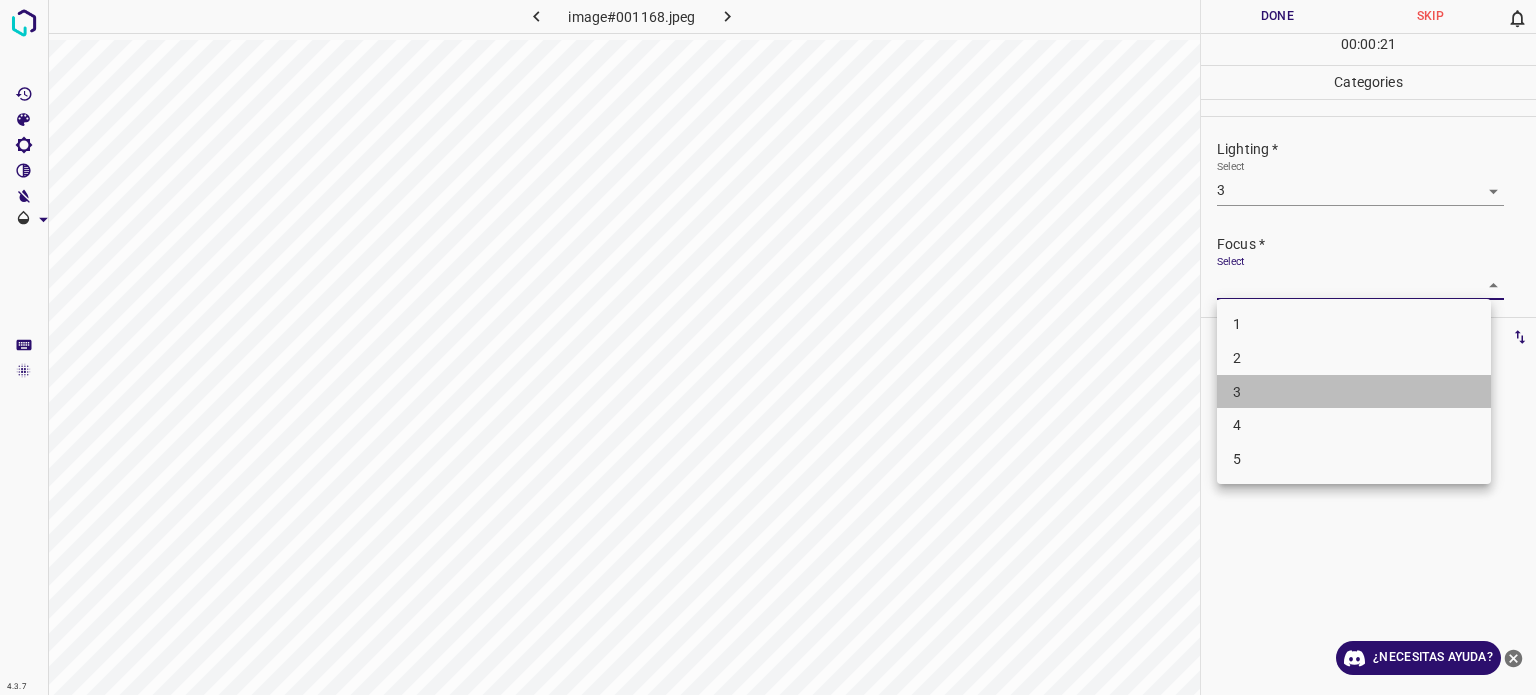 click on "3" at bounding box center (1354, 392) 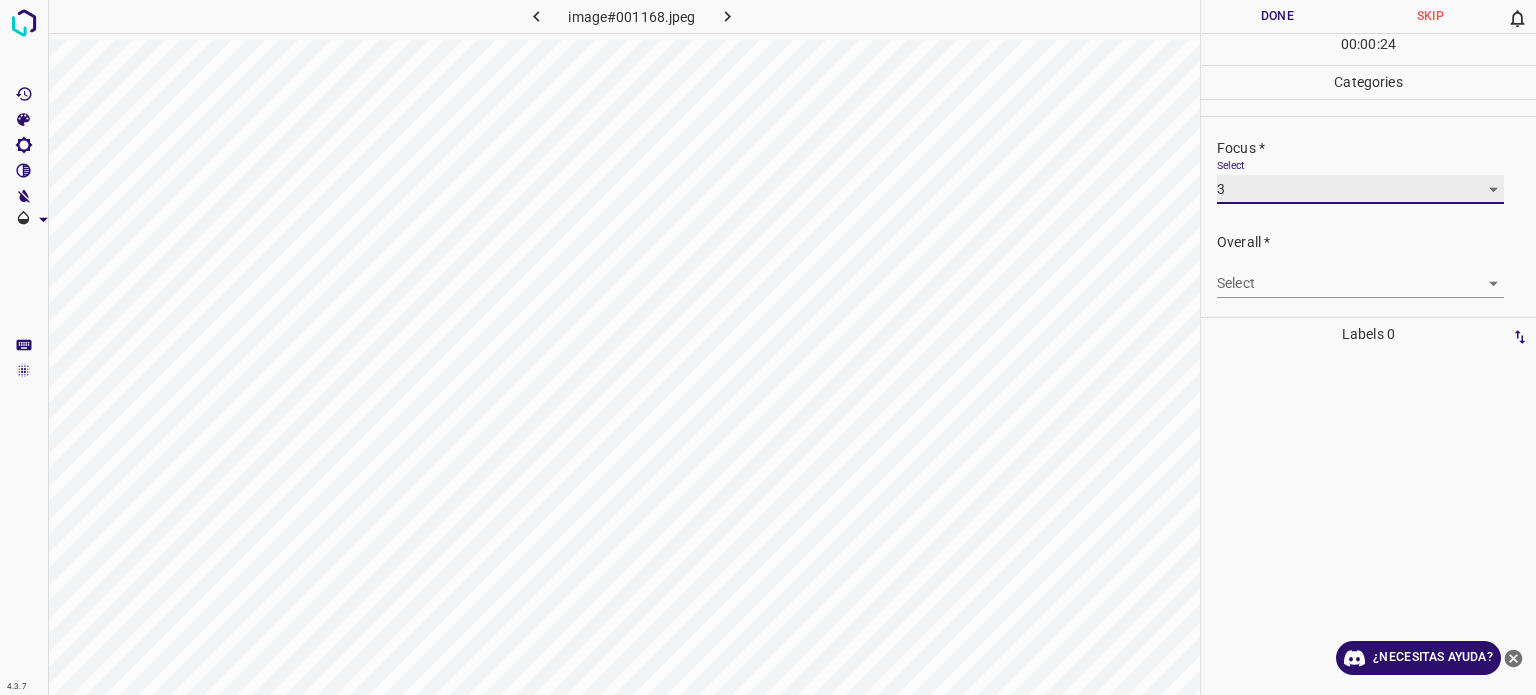scroll, scrollTop: 98, scrollLeft: 0, axis: vertical 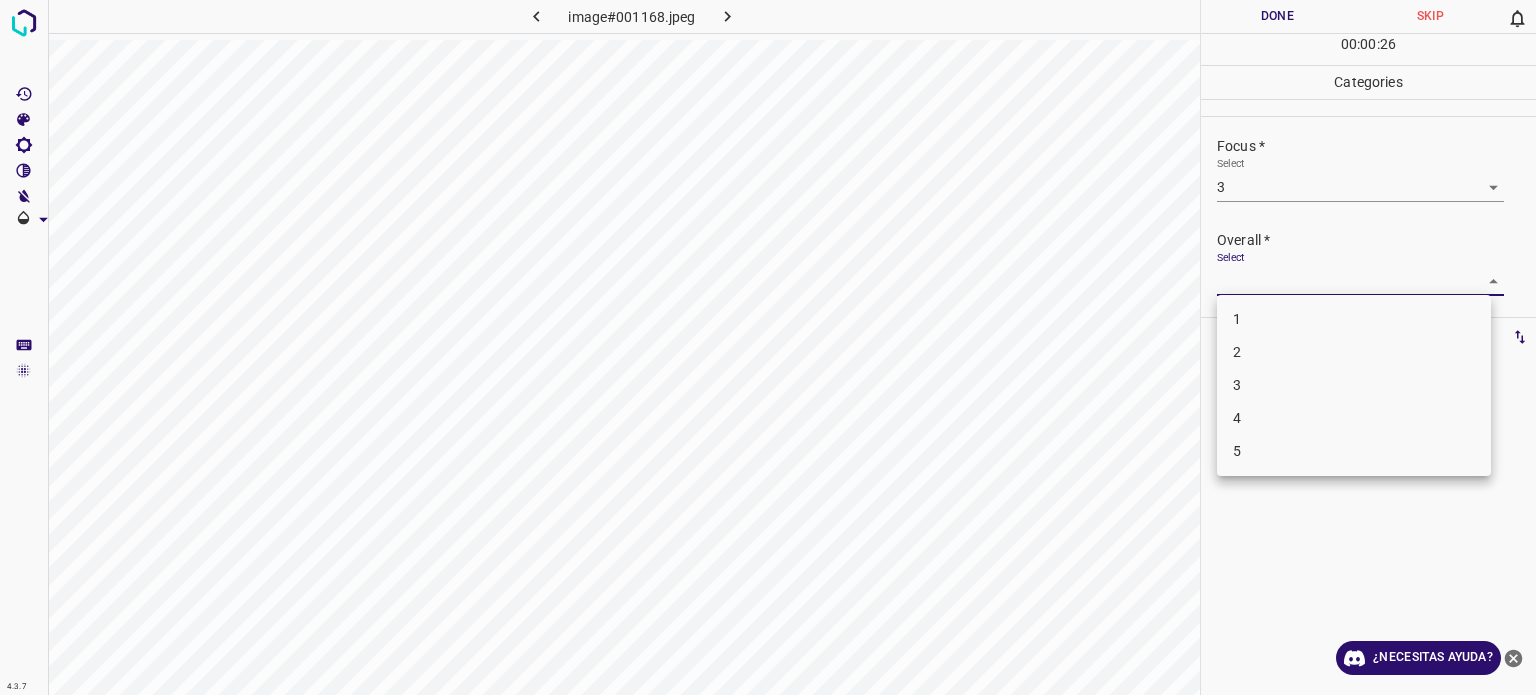 click on "4.3.7 image#001168.jpeg Done Skip 0 00   : 00   : 26   Categories Lighting *  Select 3 3 Focus *  Select 3 3 Overall *  Select ​ Labels   0 Categories 1 Lighting 2 Focus 3 Overall Tools Space Change between modes (Draw & Edit) I Auto labeling R Restore zoom M Zoom in N Zoom out Delete Delete selecte label Filters Z Restore filters X Saturation filter C Brightness filter V Contrast filter B Gray scale filter General O Download ¿Necesitas ayuda? Texto original Valora esta traducción Tu opinión servirá para ayudar a mejorar el Traductor de Google - Texto - Esconder - Borrar 1 2 3 4 5" at bounding box center (768, 347) 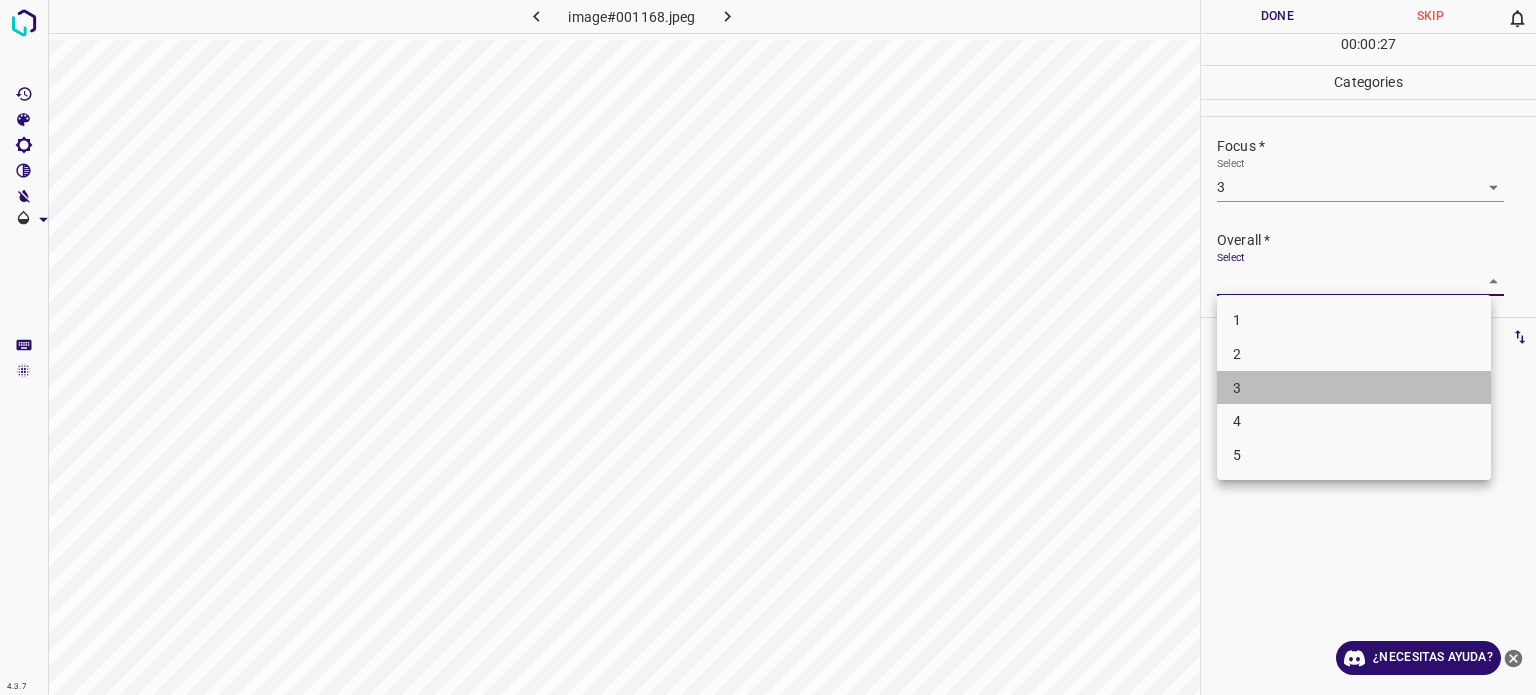 click on "3" at bounding box center [1354, 388] 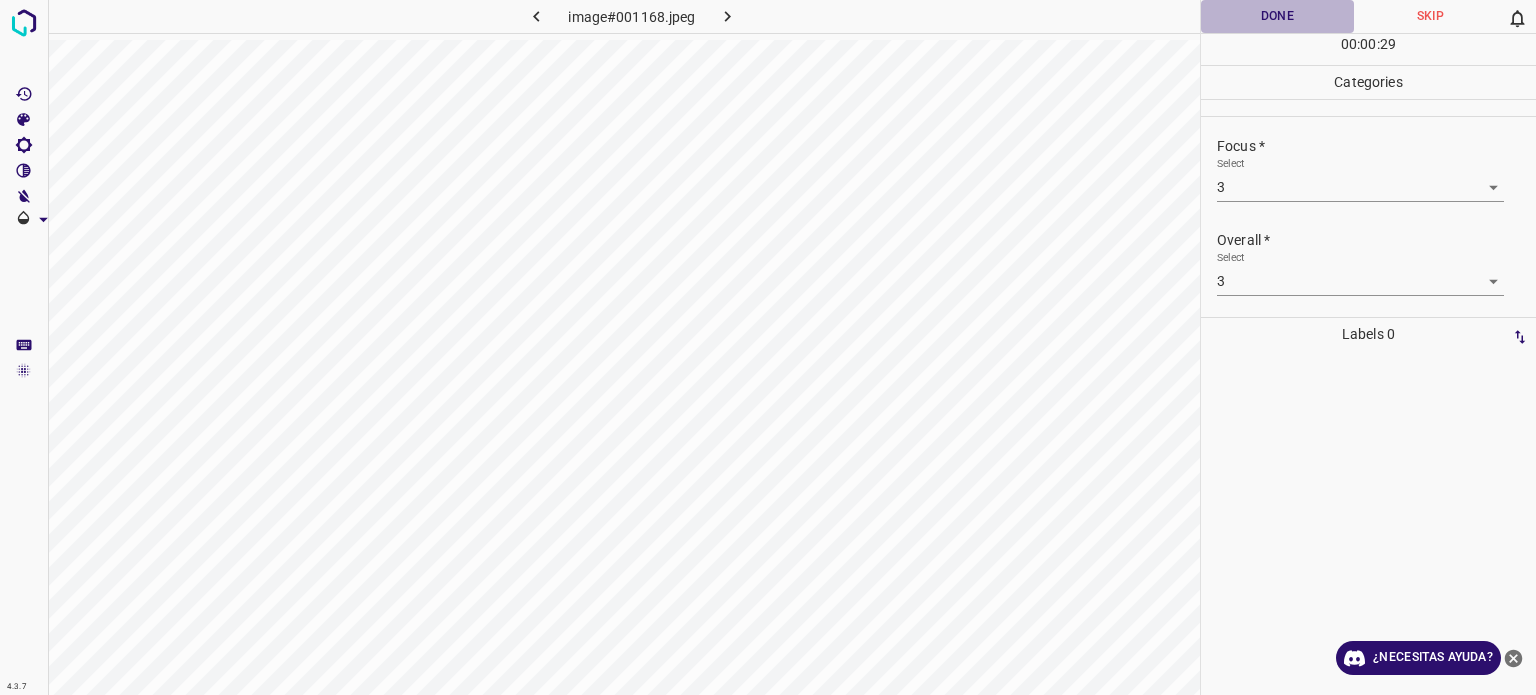 click on "Done" at bounding box center [1277, 16] 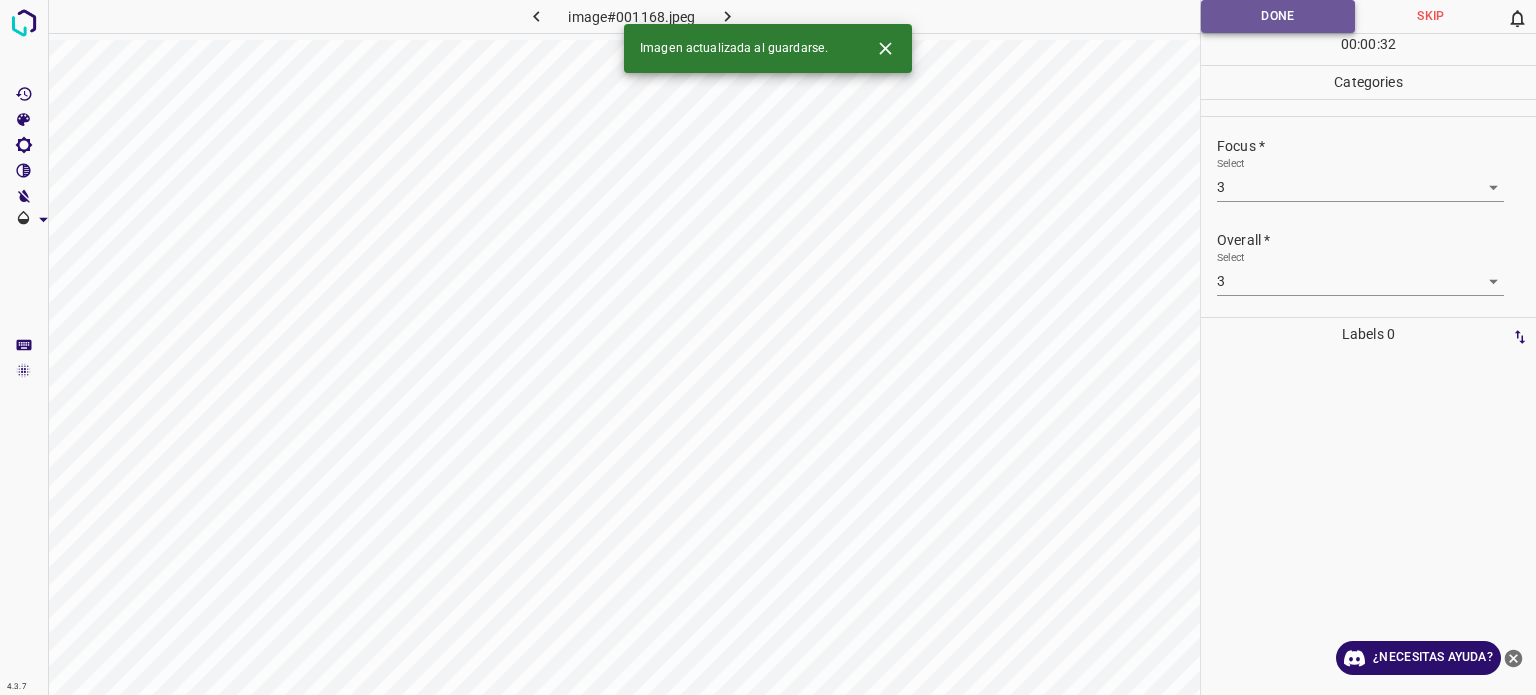 click on "Done" at bounding box center (1278, 16) 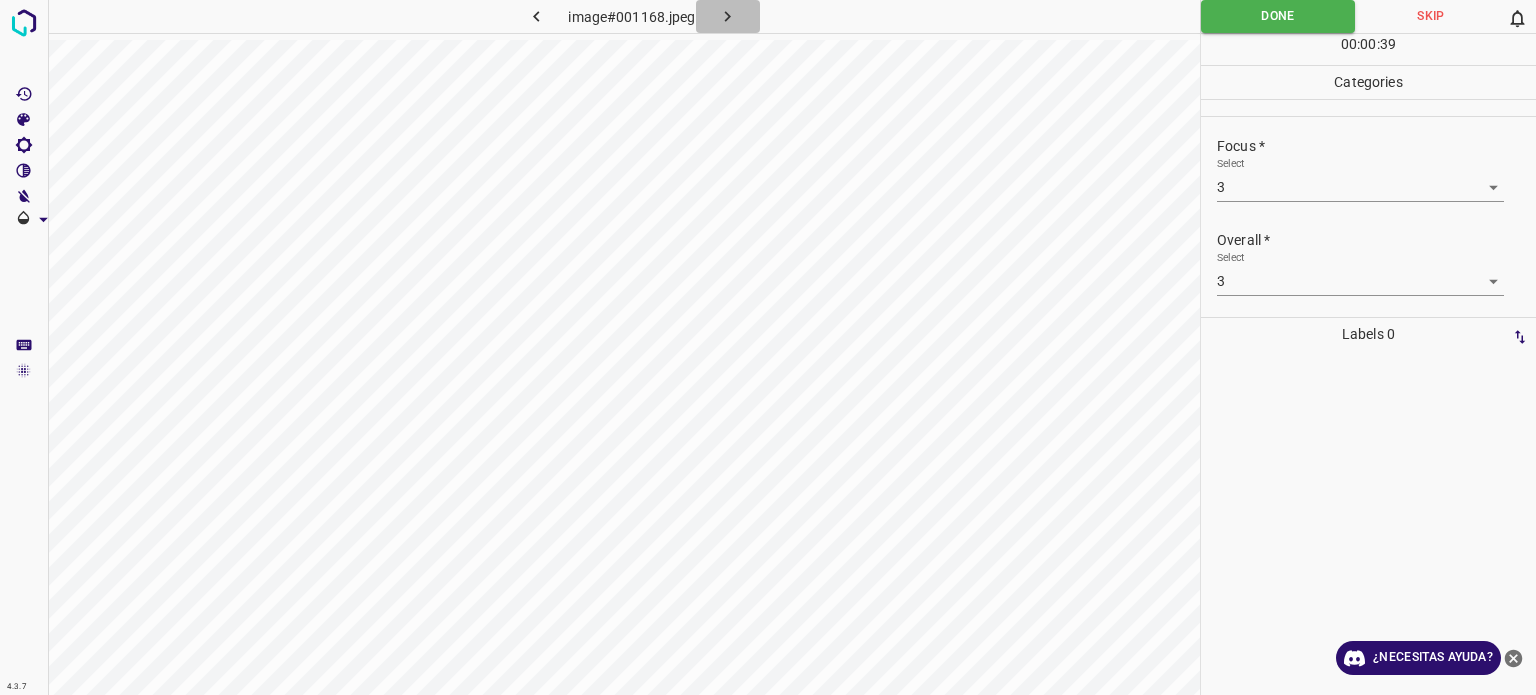 click 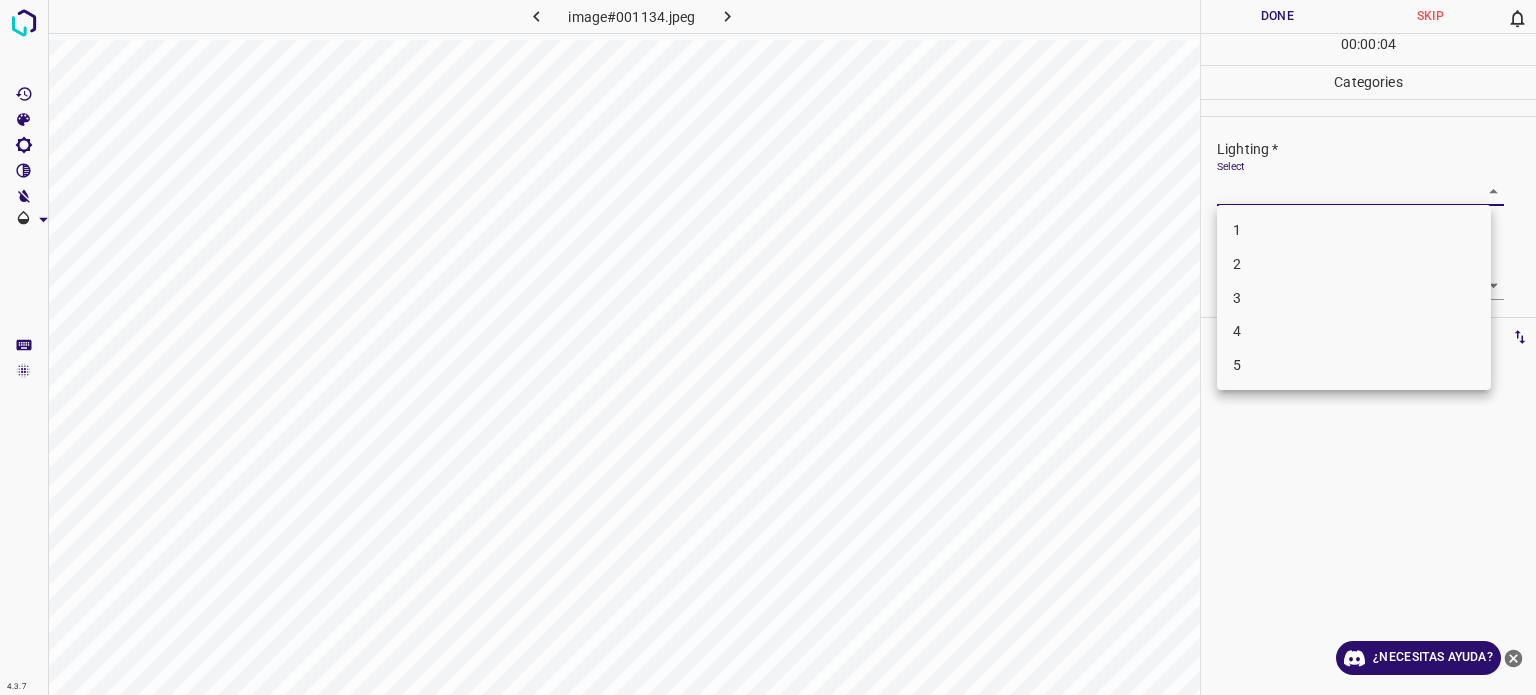 drag, startPoint x: 1236, startPoint y: 187, endPoint x: 1237, endPoint y: 299, distance: 112.00446 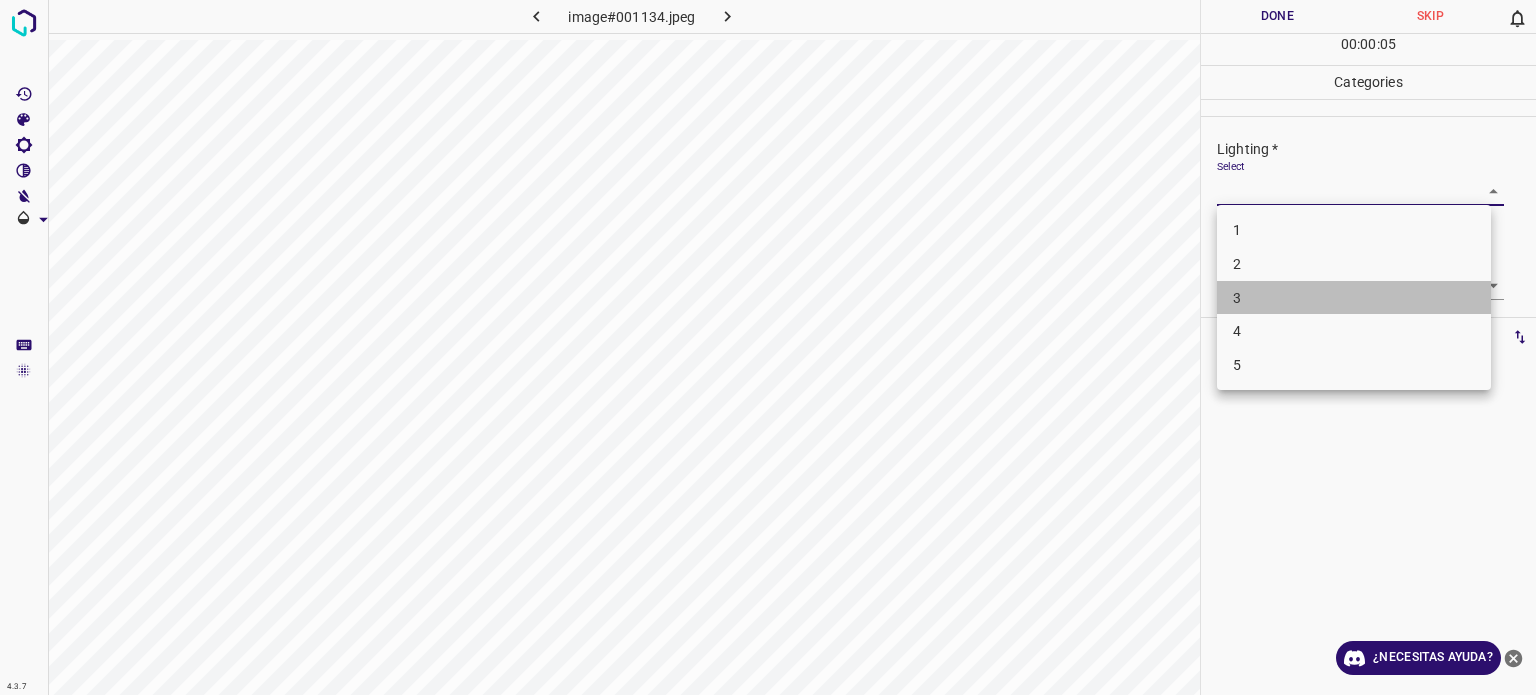 click on "3" at bounding box center (1237, 297) 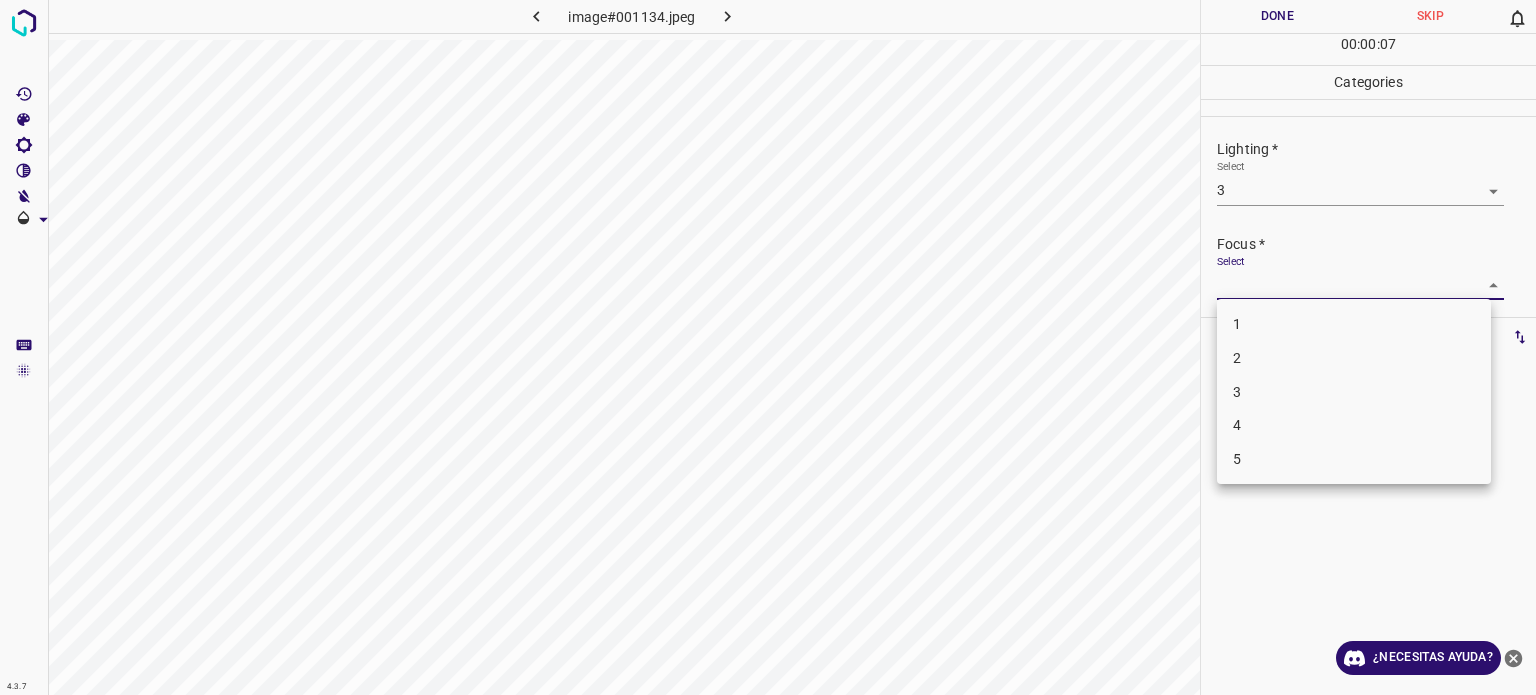 drag, startPoint x: 1232, startPoint y: 288, endPoint x: 1236, endPoint y: 390, distance: 102.0784 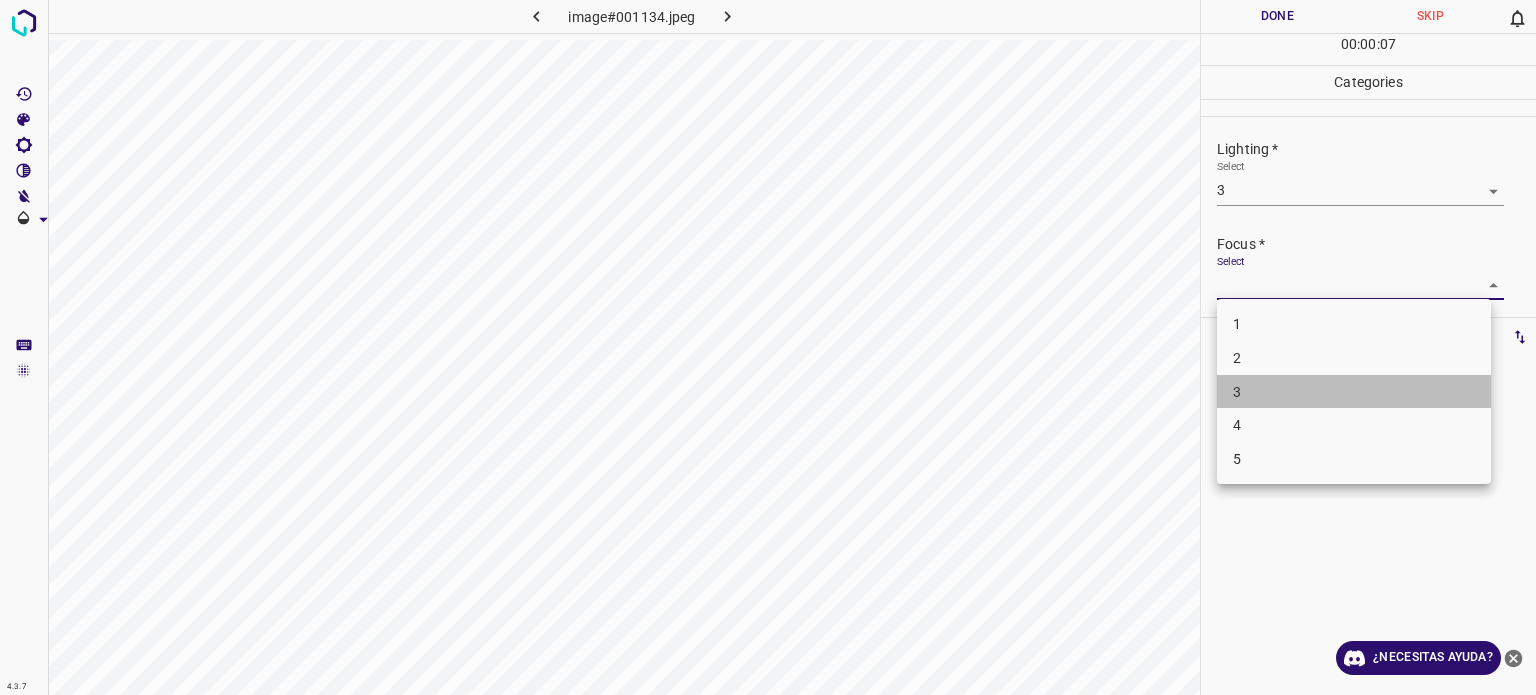click on "3" at bounding box center (1237, 391) 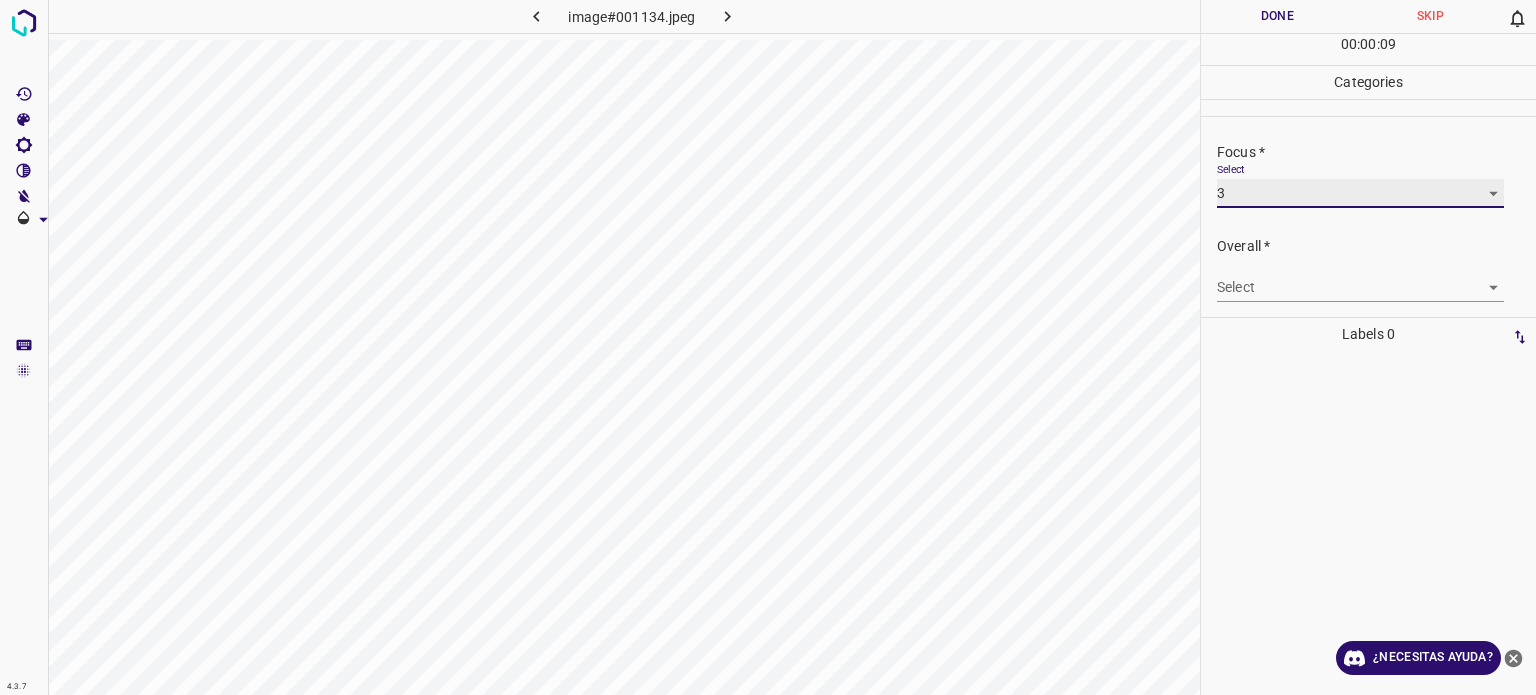 scroll, scrollTop: 98, scrollLeft: 0, axis: vertical 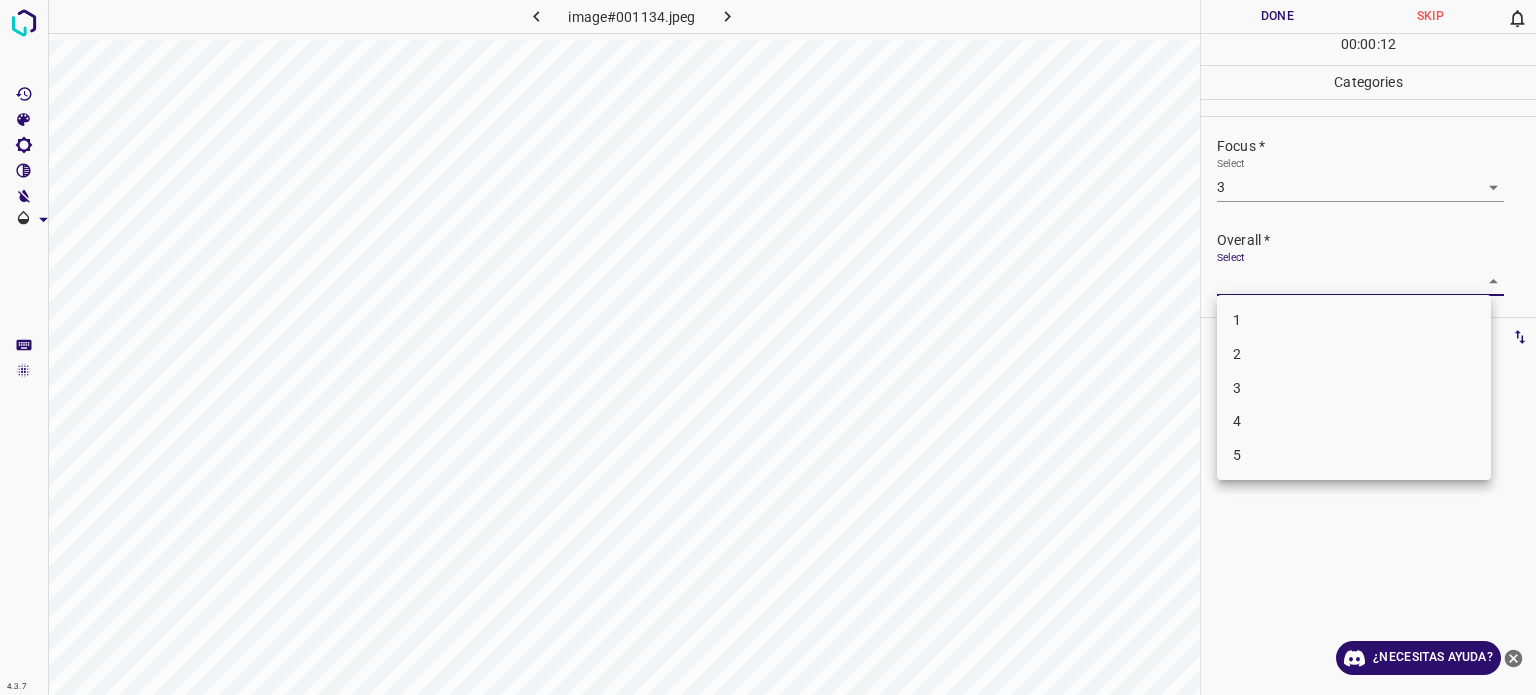 drag, startPoint x: 1234, startPoint y: 279, endPoint x: 1239, endPoint y: 391, distance: 112.11155 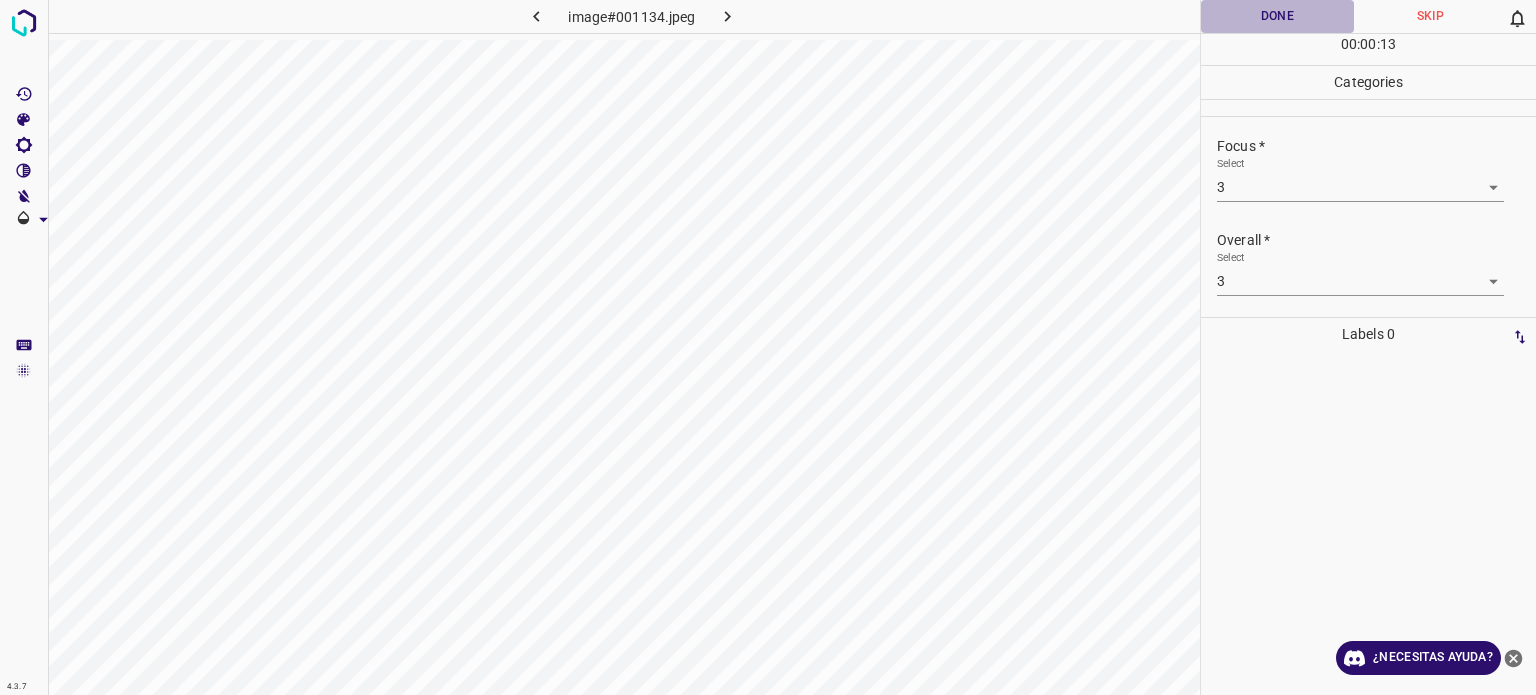 click on "Done" at bounding box center (1277, 16) 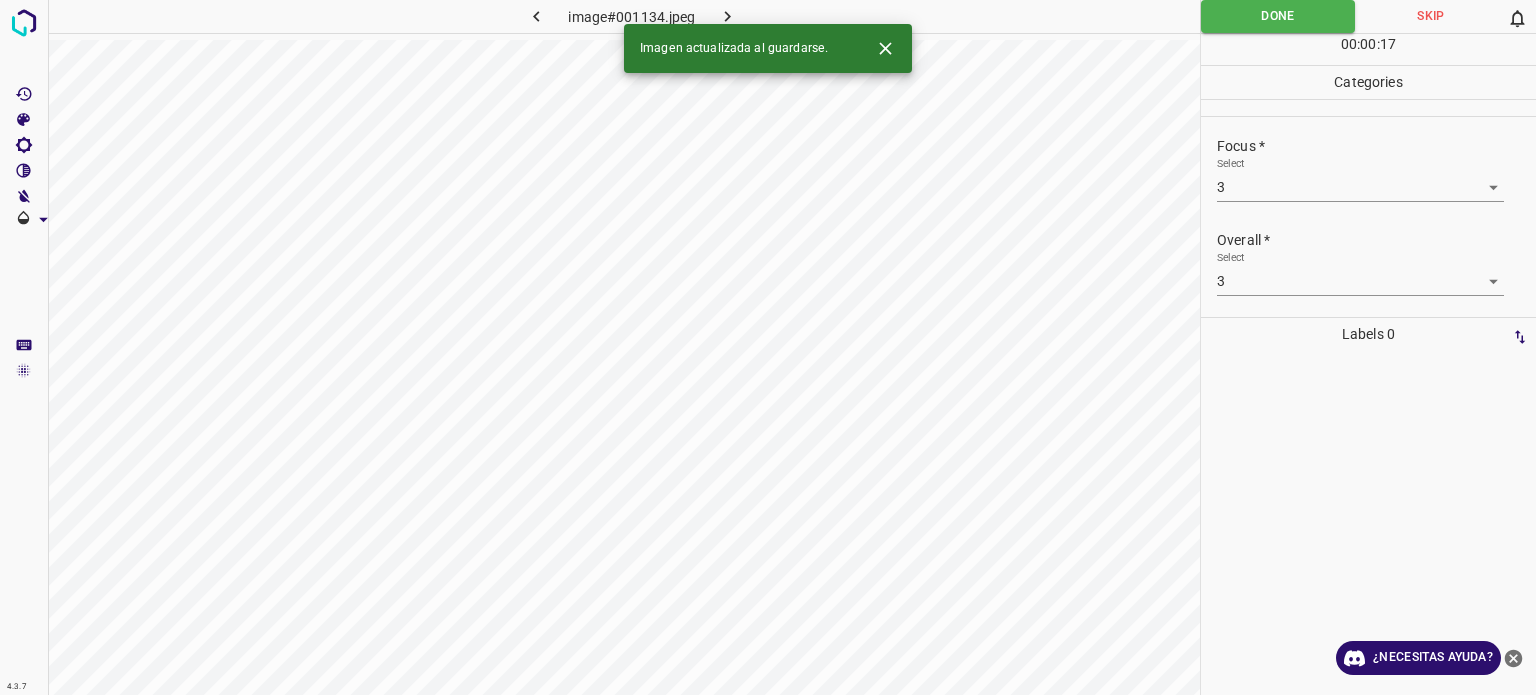 click 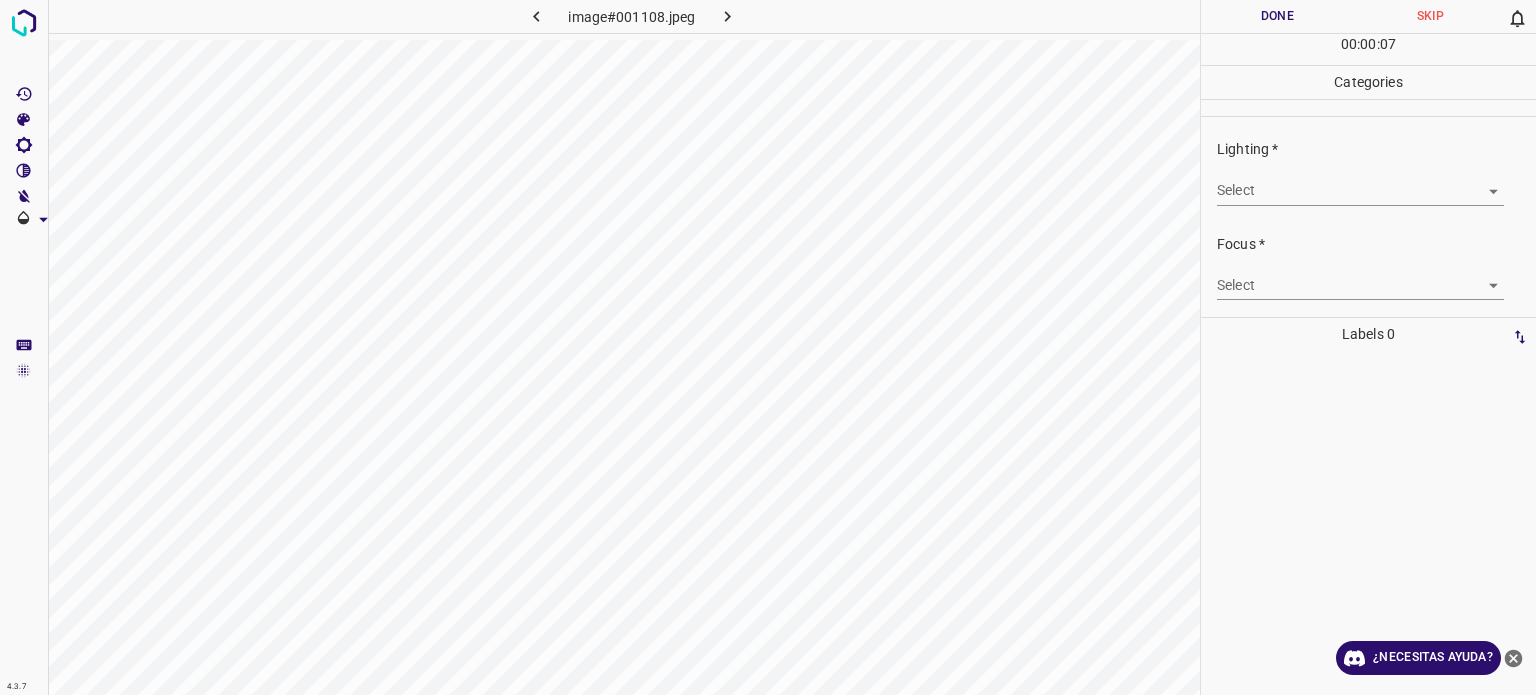 click on "Lighting *  Select ​" at bounding box center [1368, 172] 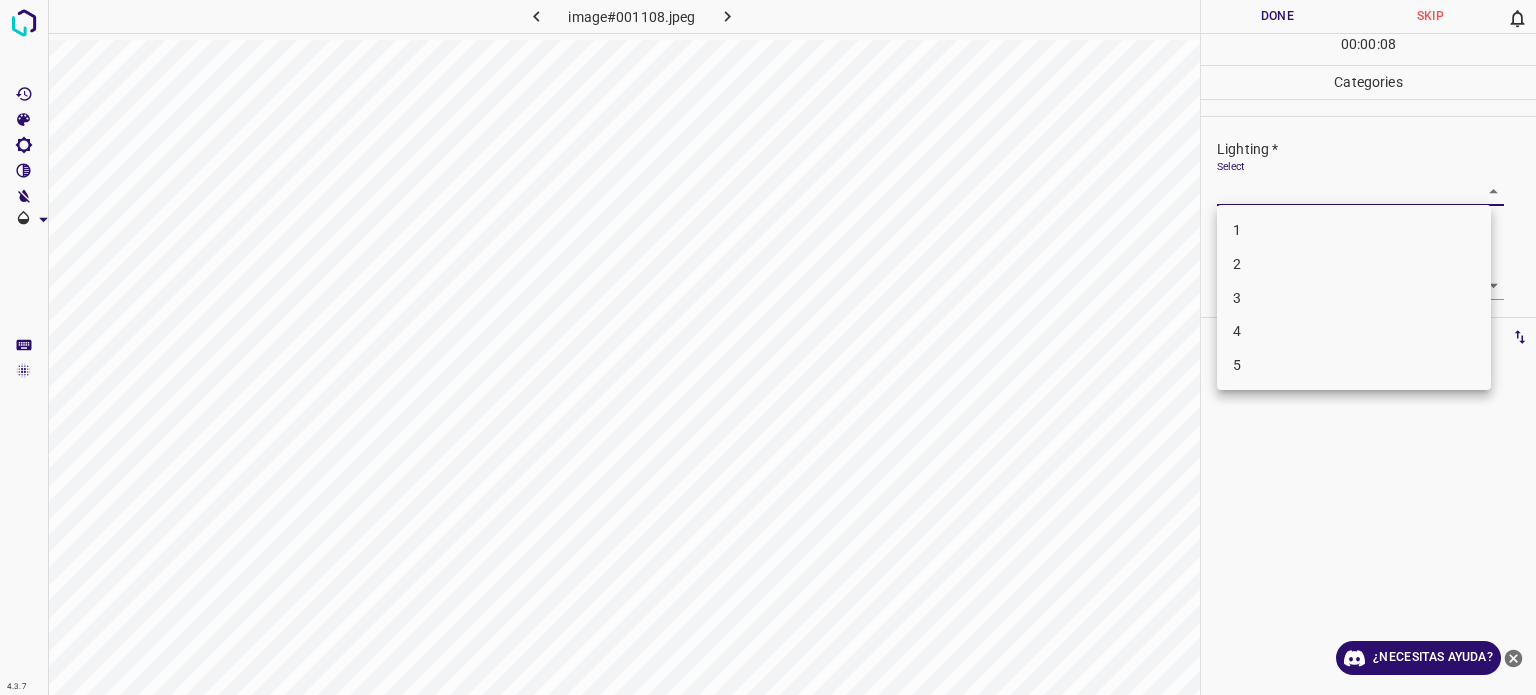 click on "4.3.7 image#001108.jpeg Done Skip 0 00   : 00   : 08   Categories Lighting *  Select ​ Focus *  Select ​ Overall *  Select ​ Labels   0 Categories 1 Lighting 2 Focus 3 Overall Tools Space Change between modes (Draw & Edit) I Auto labeling R Restore zoom M Zoom in N Zoom out Delete Delete selecte label Filters Z Restore filters X Saturation filter C Brightness filter V Contrast filter B Gray scale filter General O Download ¿Necesitas ayuda? Texto original Valora esta traducción Tu opinión servirá para ayudar a mejorar el Traductor de Google - Texto - Esconder - Borrar 1 2 3 4 5" at bounding box center [768, 347] 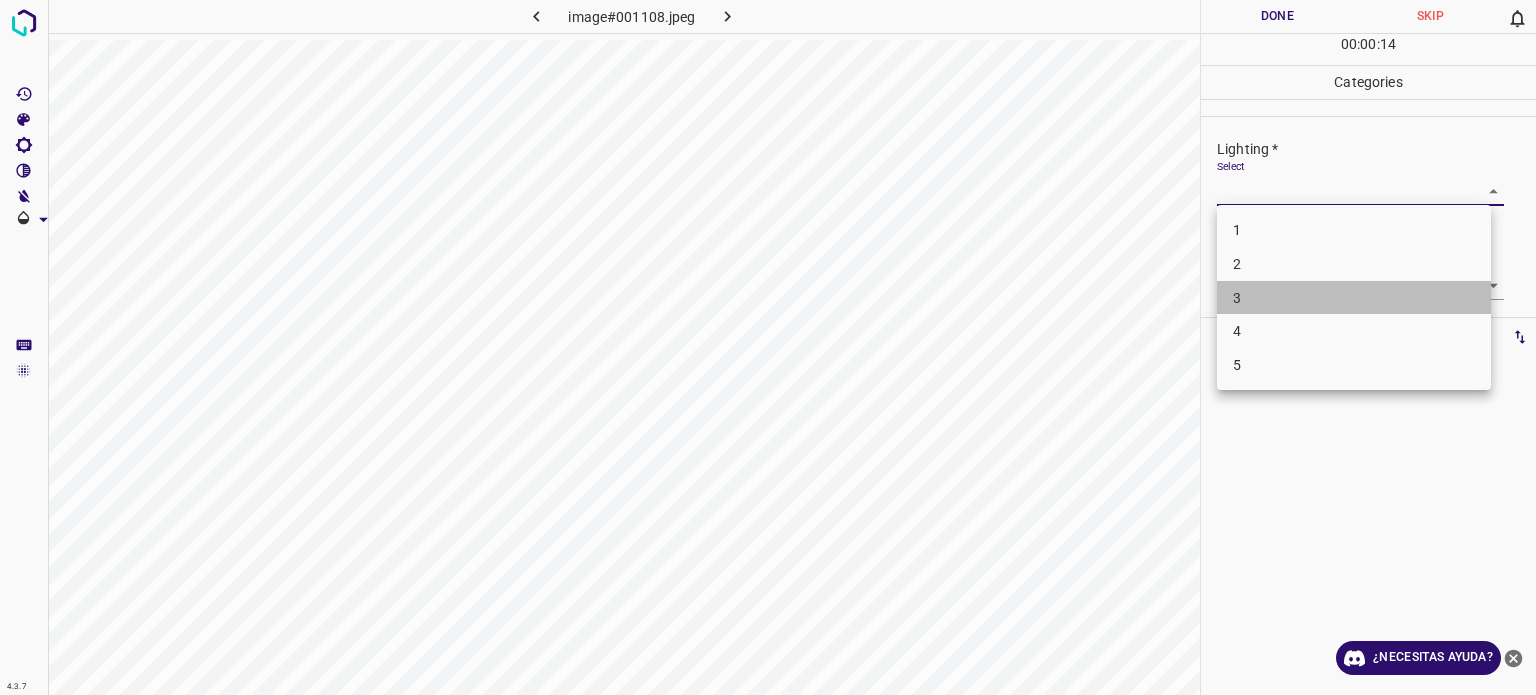 click on "3" at bounding box center [1354, 298] 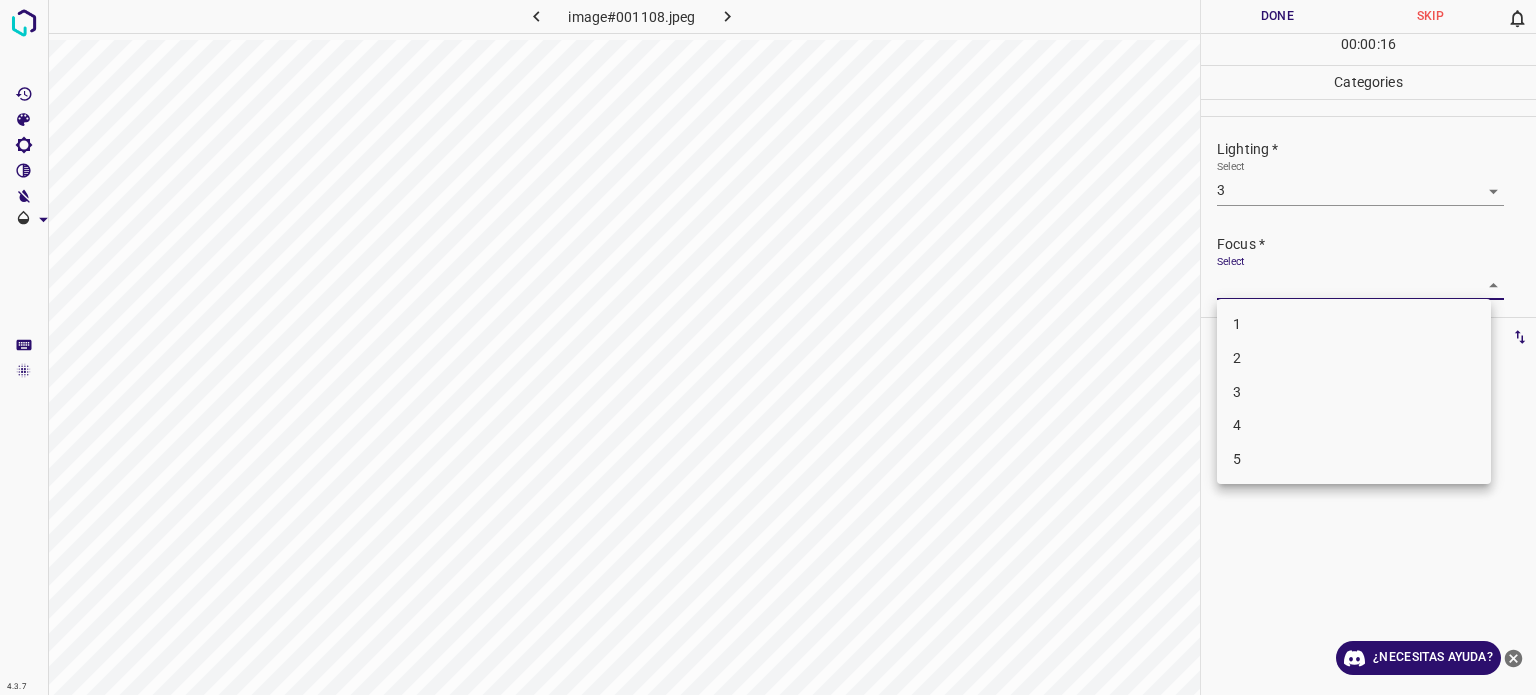 click on "4.3.7 image#001108.jpeg Done Skip 0 00   : 00   : 16   Categories Lighting *  Select 3 3 Focus *  Select ​ Overall *  Select ​ Labels   0 Categories 1 Lighting 2 Focus 3 Overall Tools Space Change between modes (Draw & Edit) I Auto labeling R Restore zoom M Zoom in N Zoom out Delete Delete selecte label Filters Z Restore filters X Saturation filter C Brightness filter V Contrast filter B Gray scale filter General O Download ¿Necesitas ayuda? Texto original Valora esta traducción Tu opinión servirá para ayudar a mejorar el Traductor de Google - Texto - Esconder - Borrar 1 2 3 4 5" at bounding box center [768, 347] 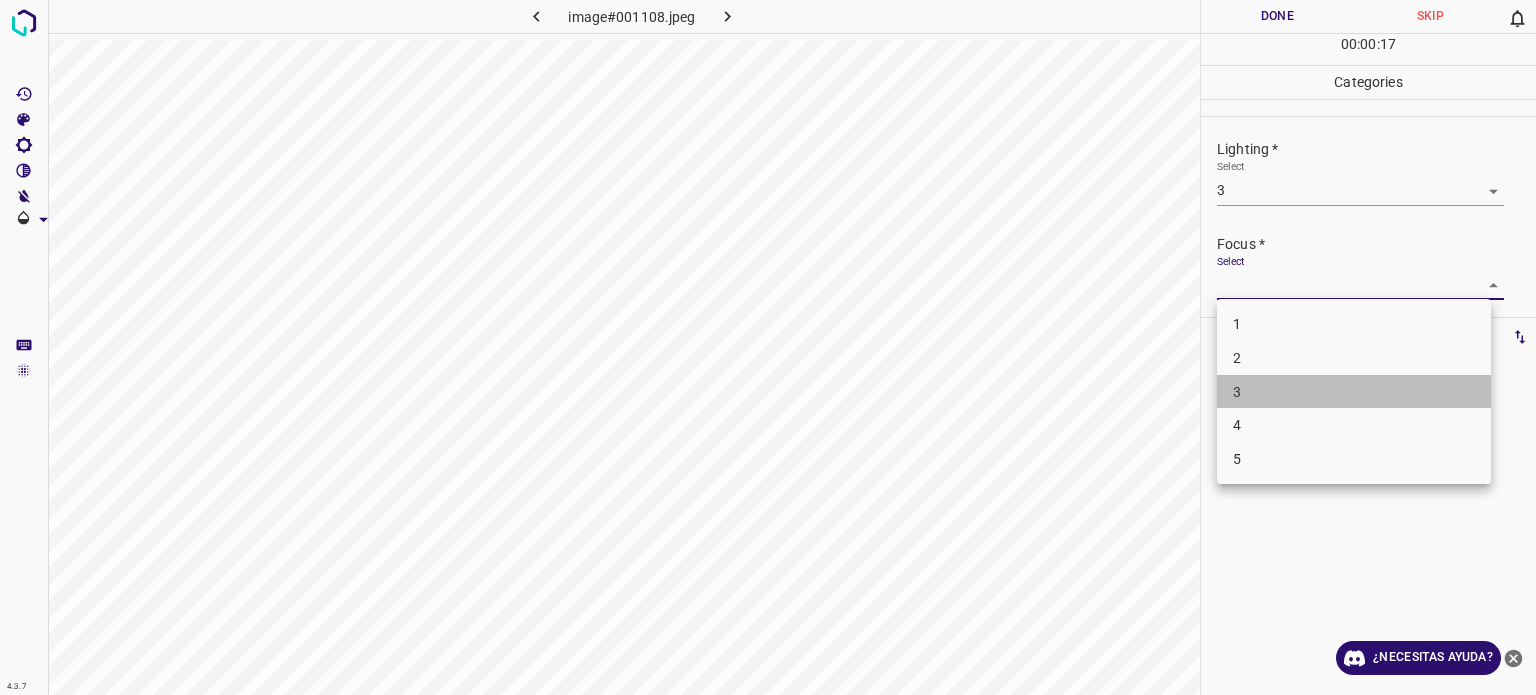 click on "3" at bounding box center (1237, 392) 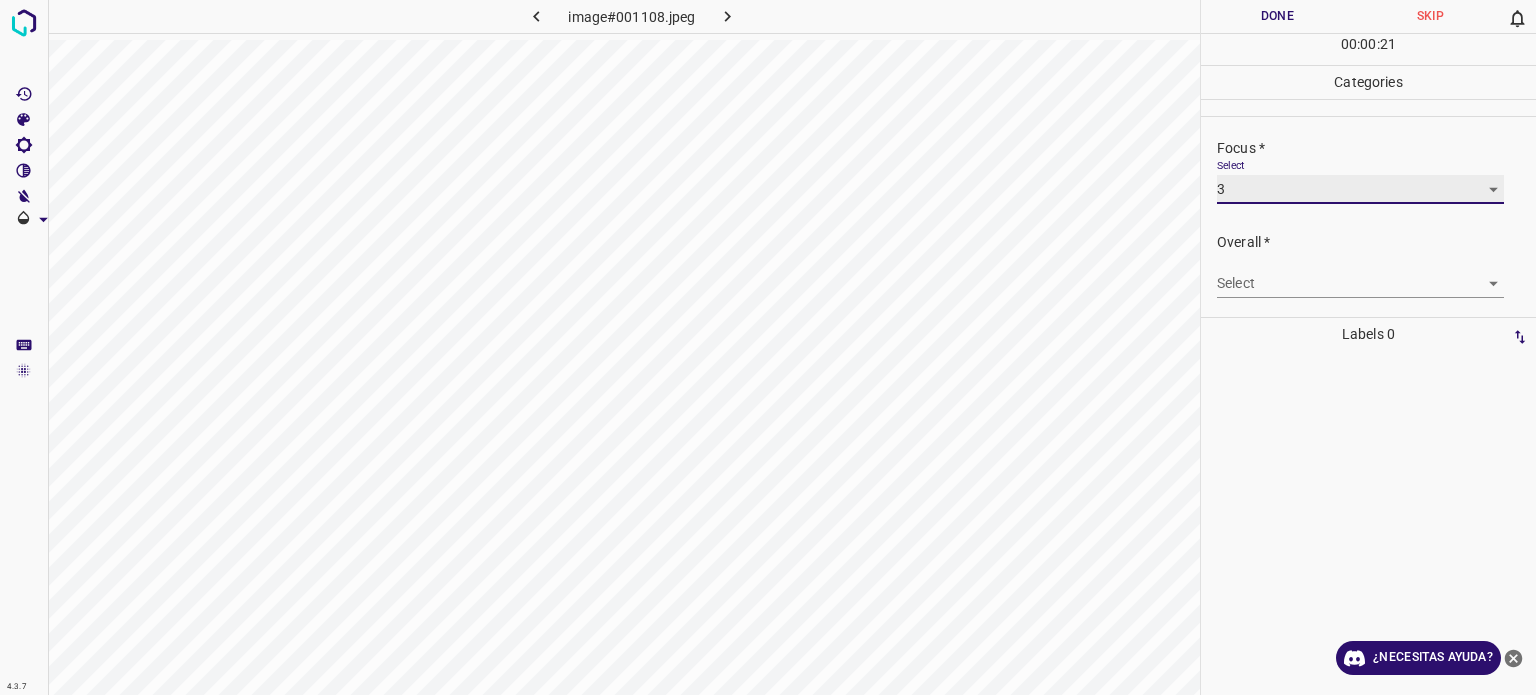 scroll, scrollTop: 98, scrollLeft: 0, axis: vertical 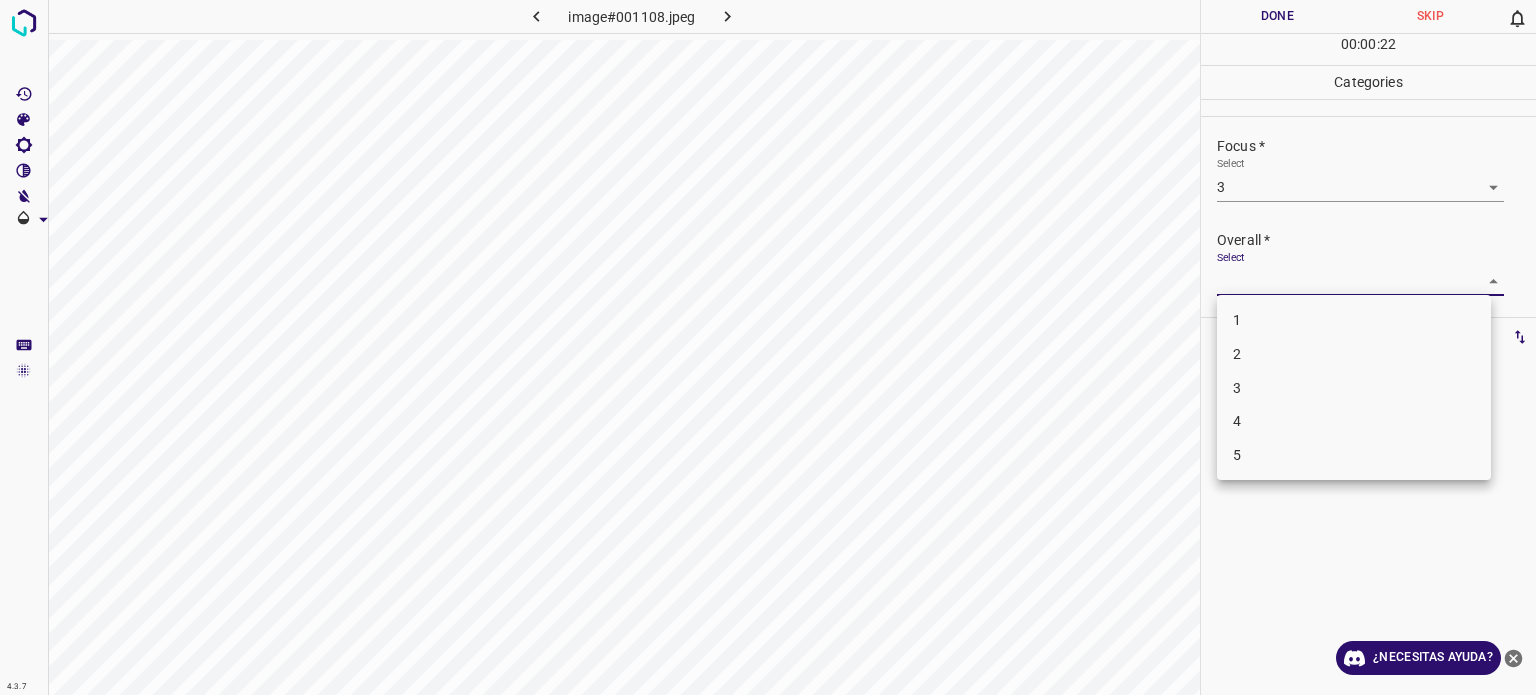 click on "4.3.7 image#001108.jpeg Done Skip 0 00   : 00   : 22   Categories Lighting *  Select 3 3 Focus *  Select 3 3 Overall *  Select ​ Labels   0 Categories 1 Lighting 2 Focus 3 Overall Tools Space Change between modes (Draw & Edit) I Auto labeling R Restore zoom M Zoom in N Zoom out Delete Delete selecte label Filters Z Restore filters X Saturation filter C Brightness filter V Contrast filter B Gray scale filter General O Download ¿Necesitas ayuda? Texto original Valora esta traducción Tu opinión servirá para ayudar a mejorar el Traductor de Google - Texto - Esconder - Borrar 1 2 3 4 5" at bounding box center [768, 347] 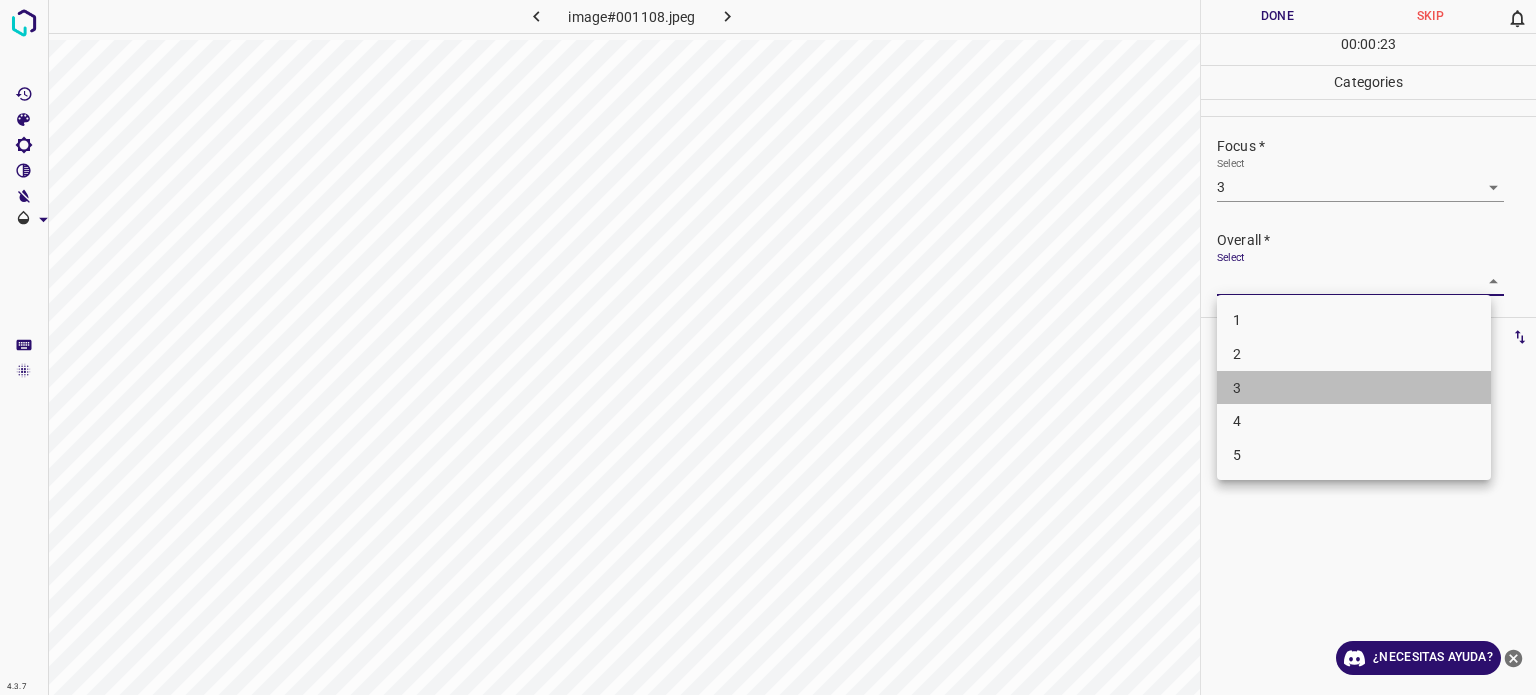click on "3" at bounding box center (1237, 388) 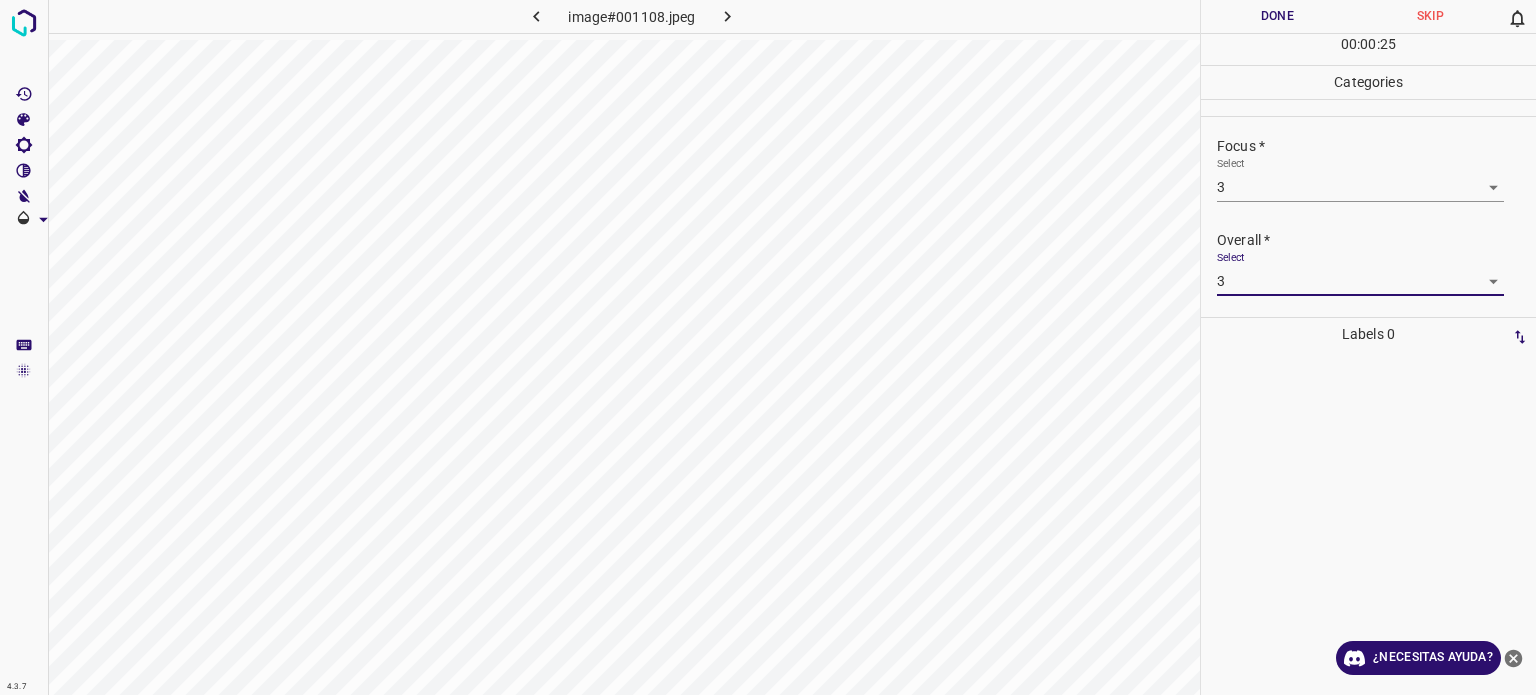 click on "Done" at bounding box center (1277, 16) 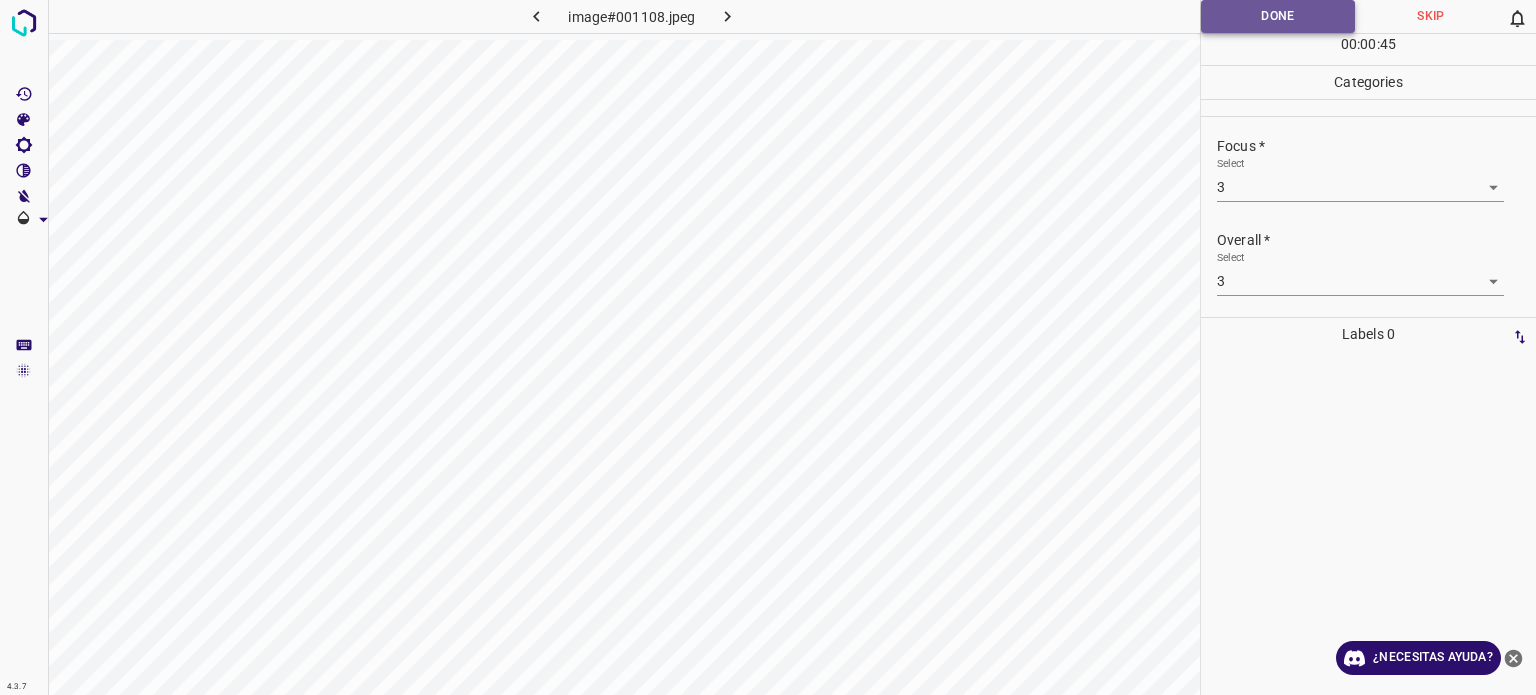 click on "Done" at bounding box center (1278, 16) 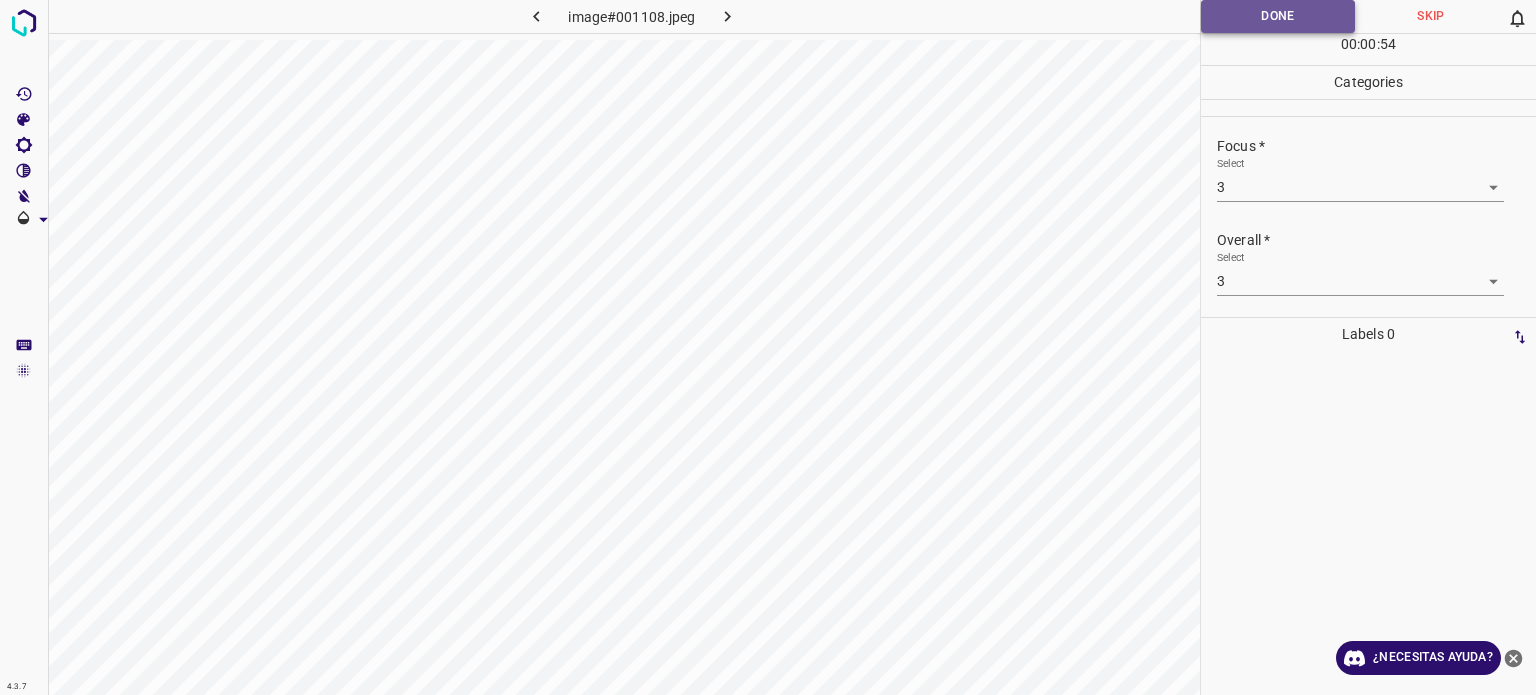 click on "Done" at bounding box center (1278, 16) 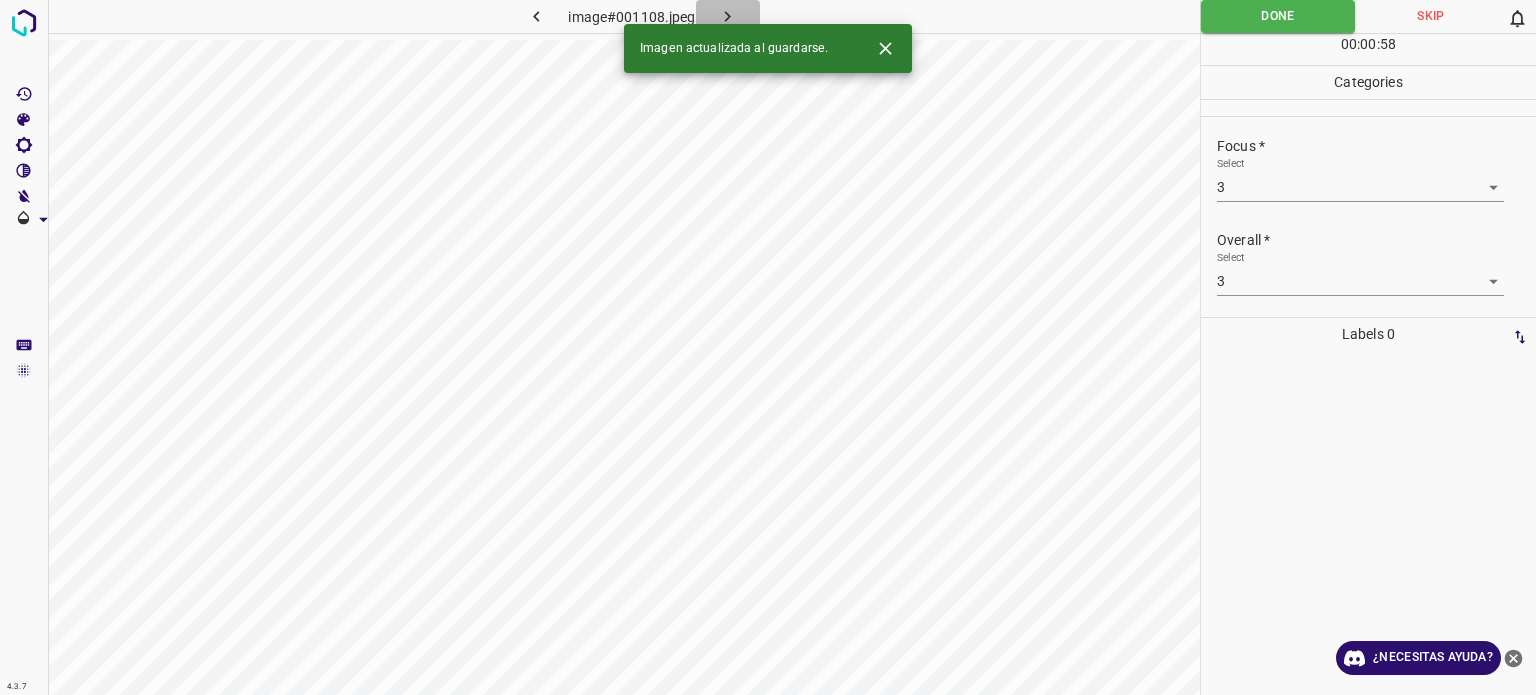 click 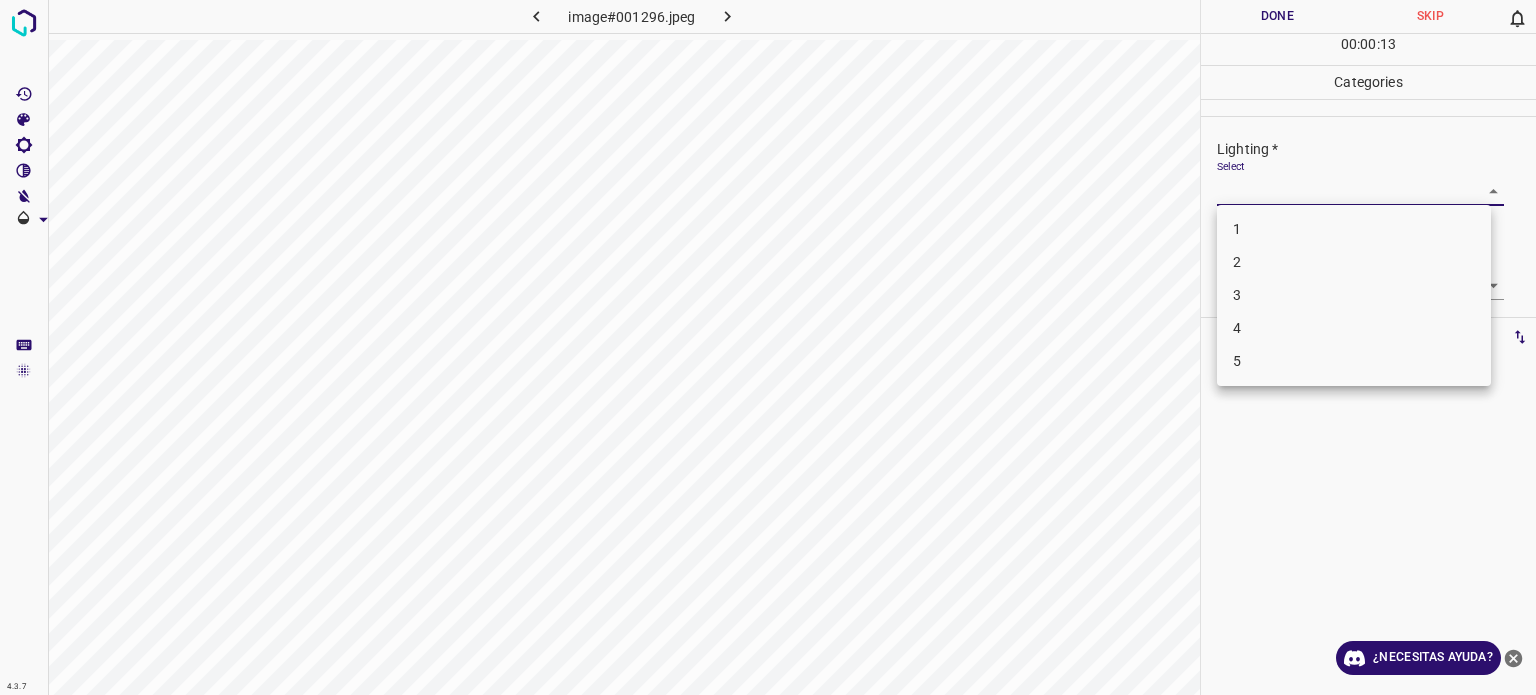 click on "4.3.7 image#001296.jpeg Done Skip 0 00   : 00   : 13   Categories Lighting *  Select ​ Focus *  Select ​ Overall *  Select ​ Labels   0 Categories 1 Lighting 2 Focus 3 Overall Tools Space Change between modes (Draw & Edit) I Auto labeling R Restore zoom M Zoom in N Zoom out Delete Delete selecte label Filters Z Restore filters X Saturation filter C Brightness filter V Contrast filter B Gray scale filter General O Download ¿Necesitas ayuda? Texto original Valora esta traducción Tu opinión servirá para ayudar a mejorar el Traductor de Google - Texto - Esconder - Borrar 1 2 3 4 5" at bounding box center [768, 347] 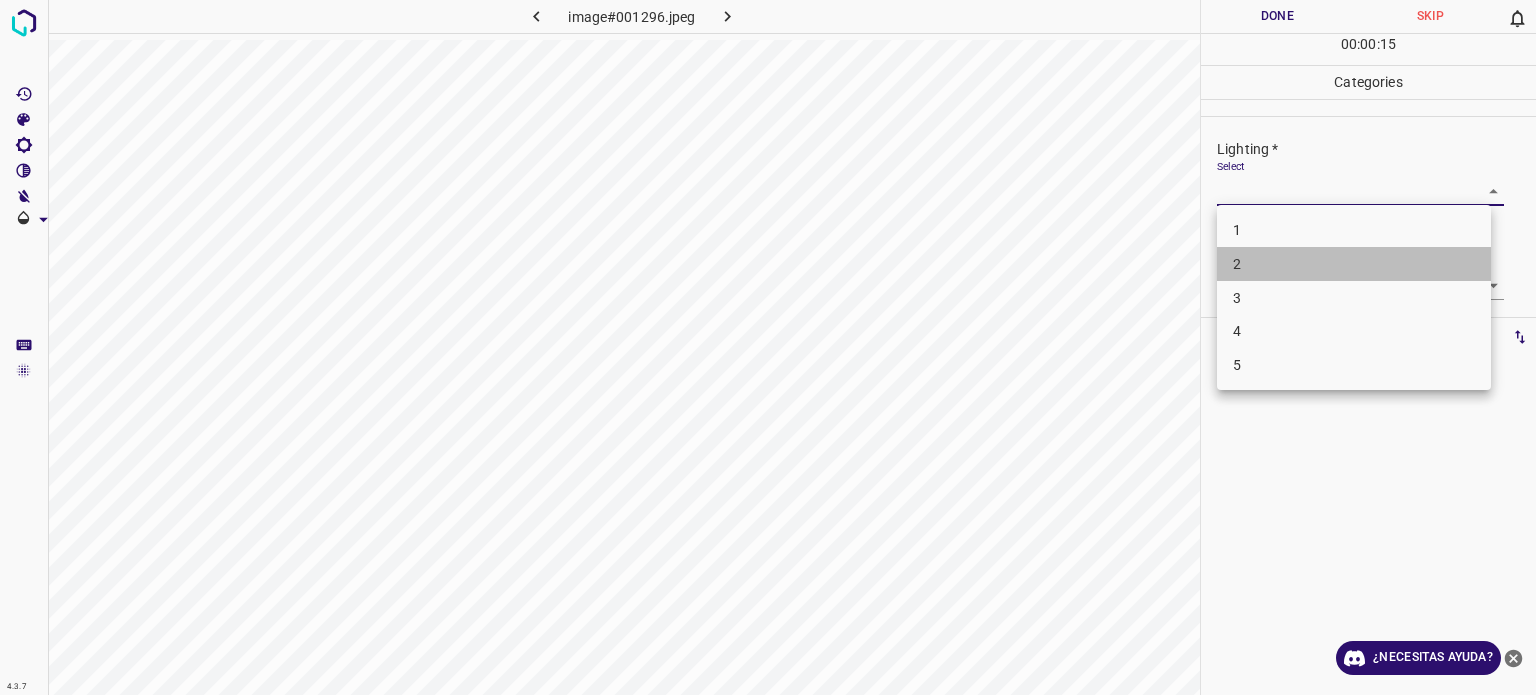 click on "2" at bounding box center [1354, 264] 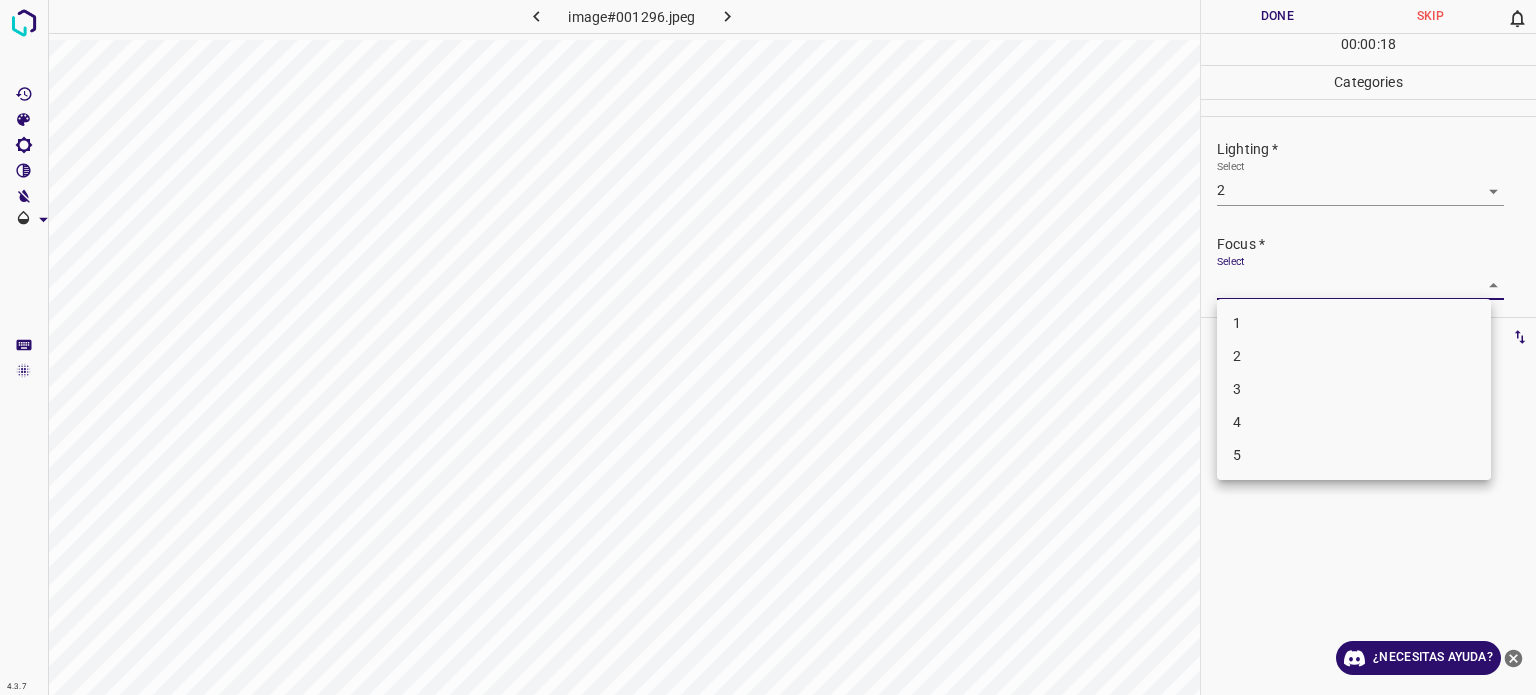 click on "4.3.7 image#001296.jpeg Done Skip 0 00   : 00   : 18   Categories Lighting *  Select 2 2 Focus *  Select ​ Overall *  Select ​ Labels   0 Categories 1 Lighting 2 Focus 3 Overall Tools Space Change between modes (Draw & Edit) I Auto labeling R Restore zoom M Zoom in N Zoom out Delete Delete selecte label Filters Z Restore filters X Saturation filter C Brightness filter V Contrast filter B Gray scale filter General O Download ¿Necesitas ayuda? Texto original Valora esta traducción Tu opinión servirá para ayudar a mejorar el Traductor de Google - Texto - Esconder - Borrar 1 2 3 4 5" at bounding box center (768, 347) 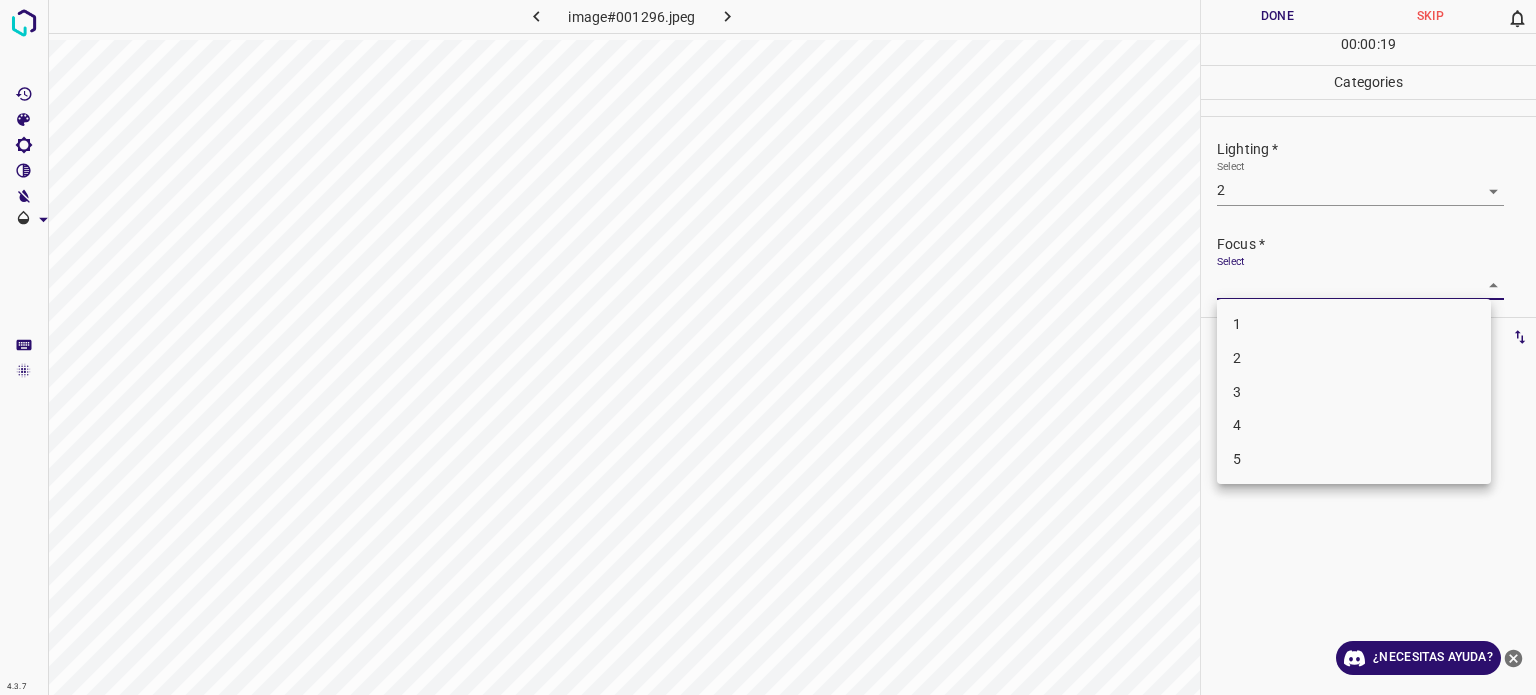 click on "2" at bounding box center (1237, 358) 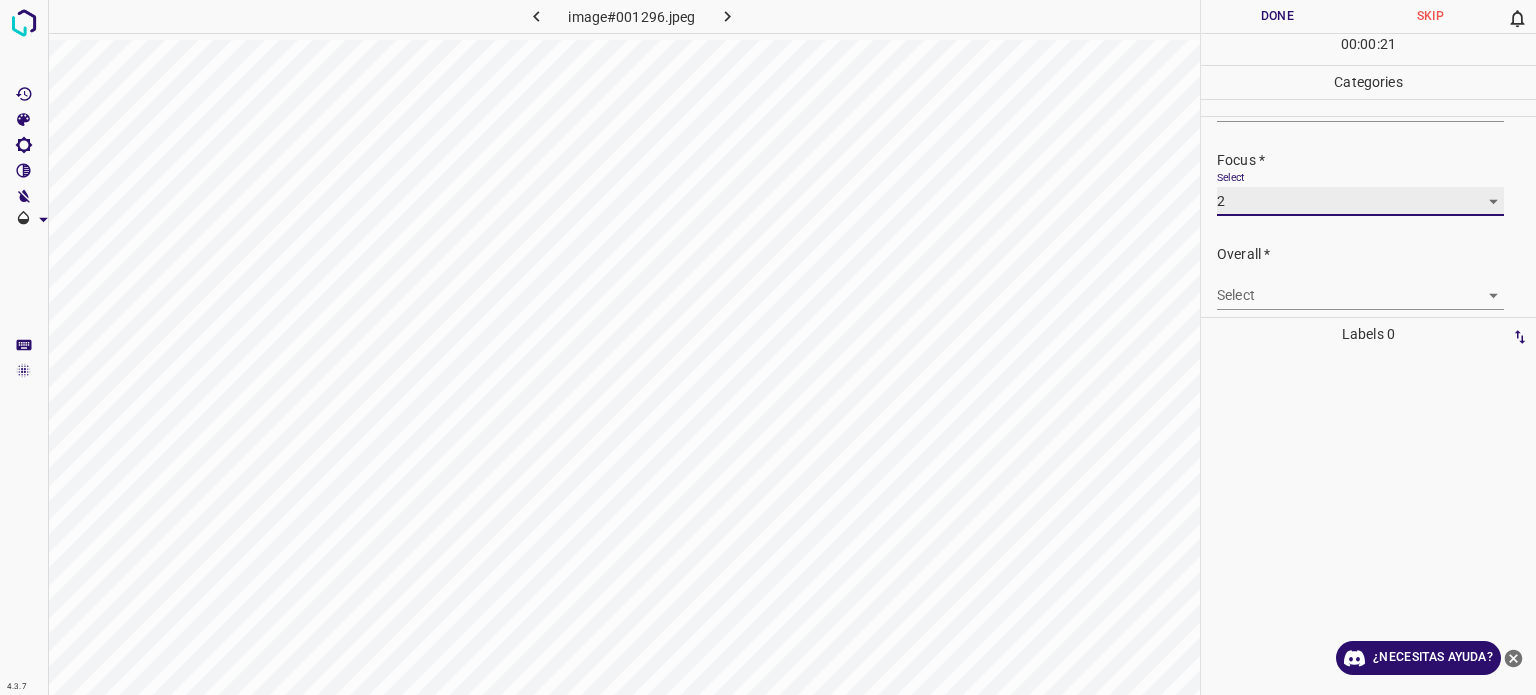 scroll, scrollTop: 98, scrollLeft: 0, axis: vertical 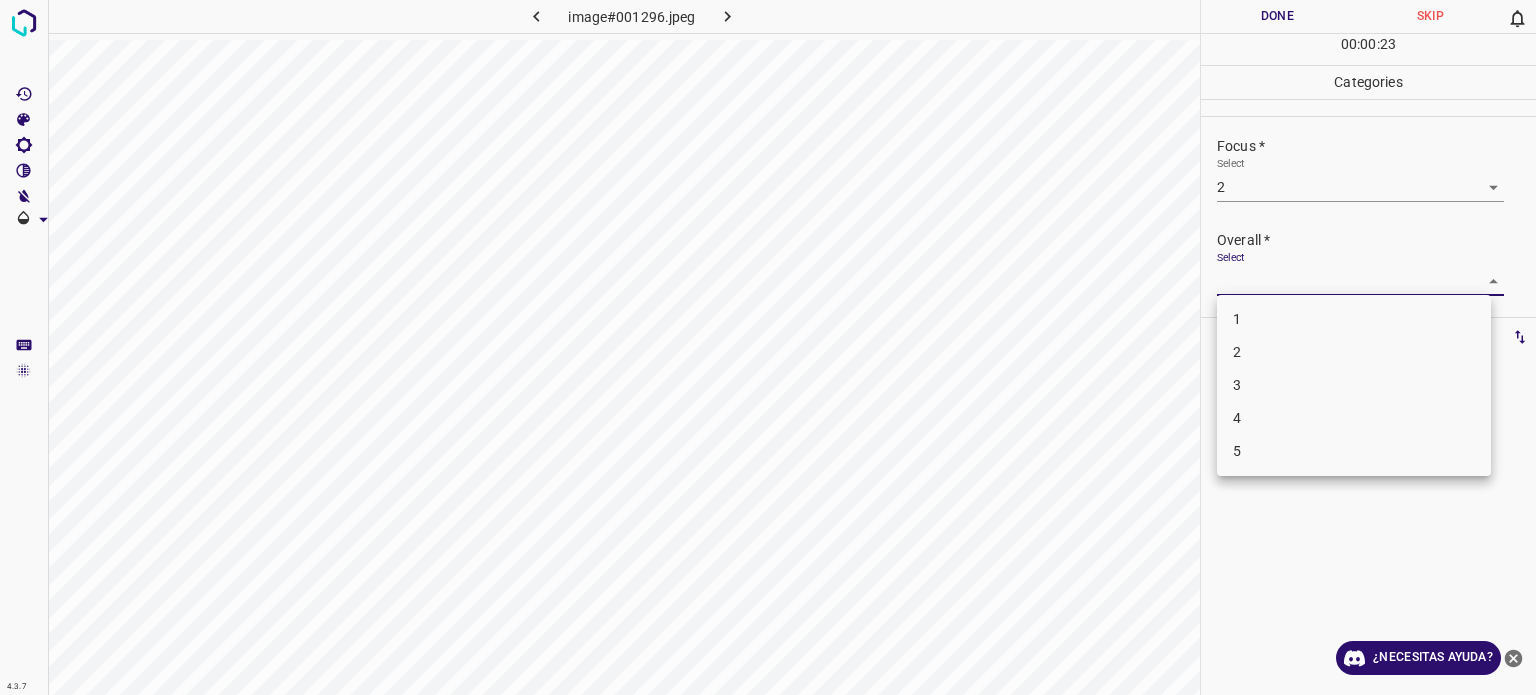 click on "4.3.7 image#001296.jpeg Done Skip 0 00   : 00   : 23   Categories Lighting *  Select 2 2 Focus *  Select 2 2 Overall *  Select ​ Labels   0 Categories 1 Lighting 2 Focus 3 Overall Tools Space Change between modes (Draw & Edit) I Auto labeling R Restore zoom M Zoom in N Zoom out Delete Delete selecte label Filters Z Restore filters X Saturation filter C Brightness filter V Contrast filter B Gray scale filter General O Download ¿Necesitas ayuda? Texto original Valora esta traducción Tu opinión servirá para ayudar a mejorar el Traductor de Google - Texto - Esconder - Borrar 1 2 3 4 5" at bounding box center [768, 347] 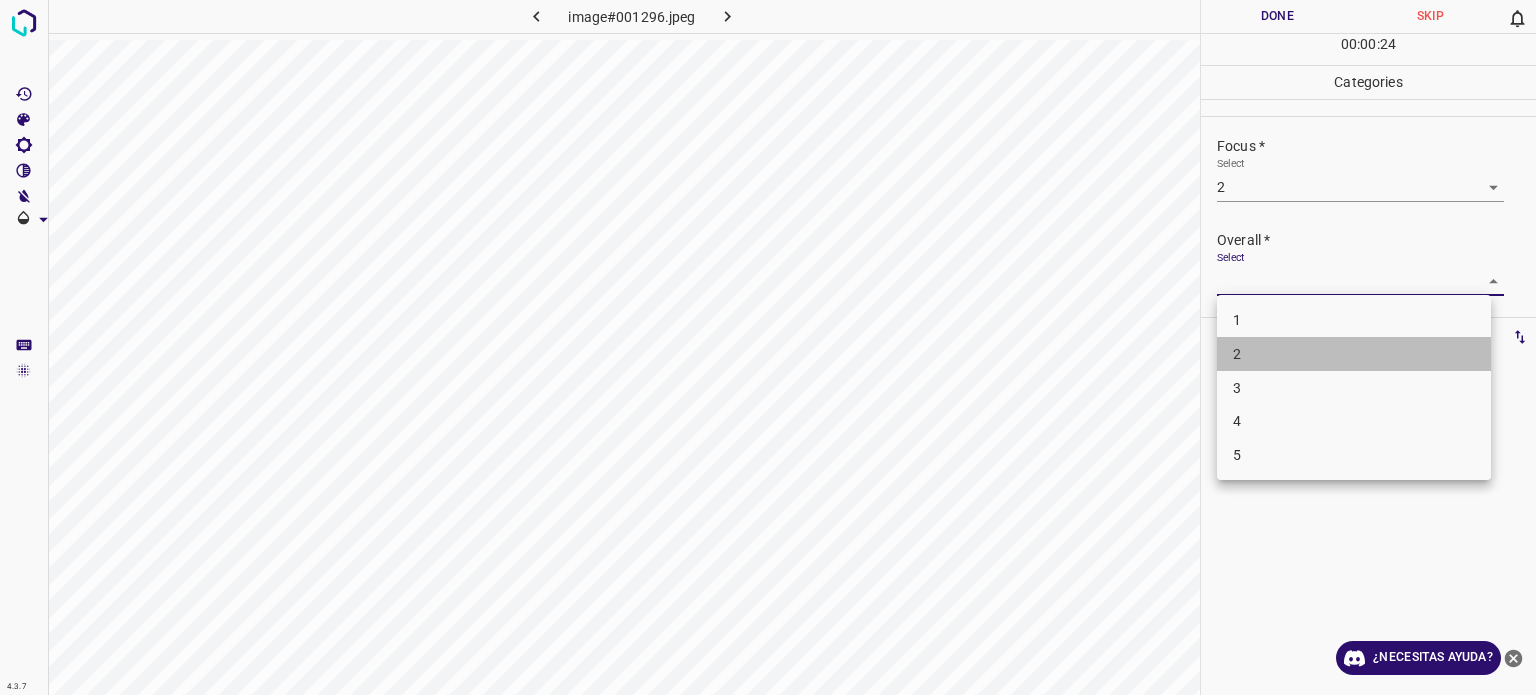 click on "2" at bounding box center (1354, 354) 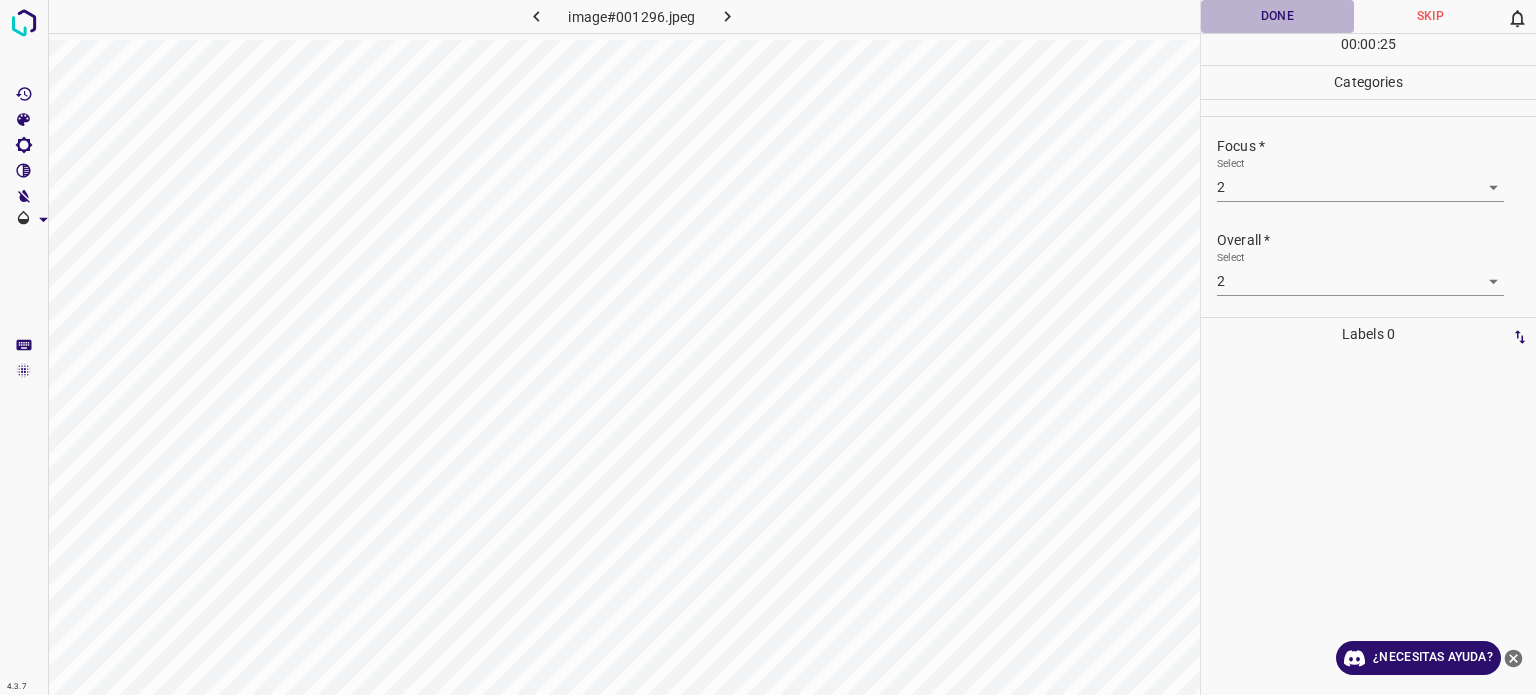 click on "Done" at bounding box center [1277, 16] 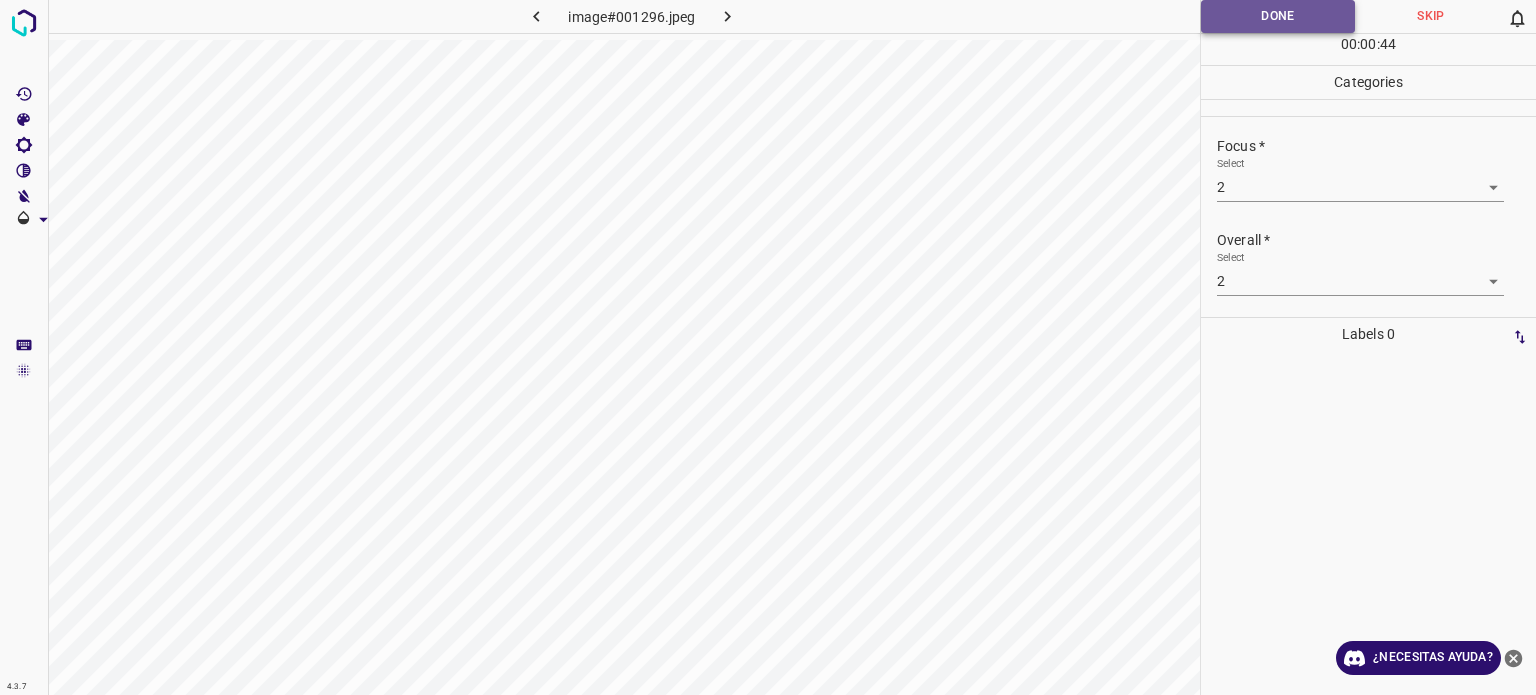 click on "Done" at bounding box center [1278, 16] 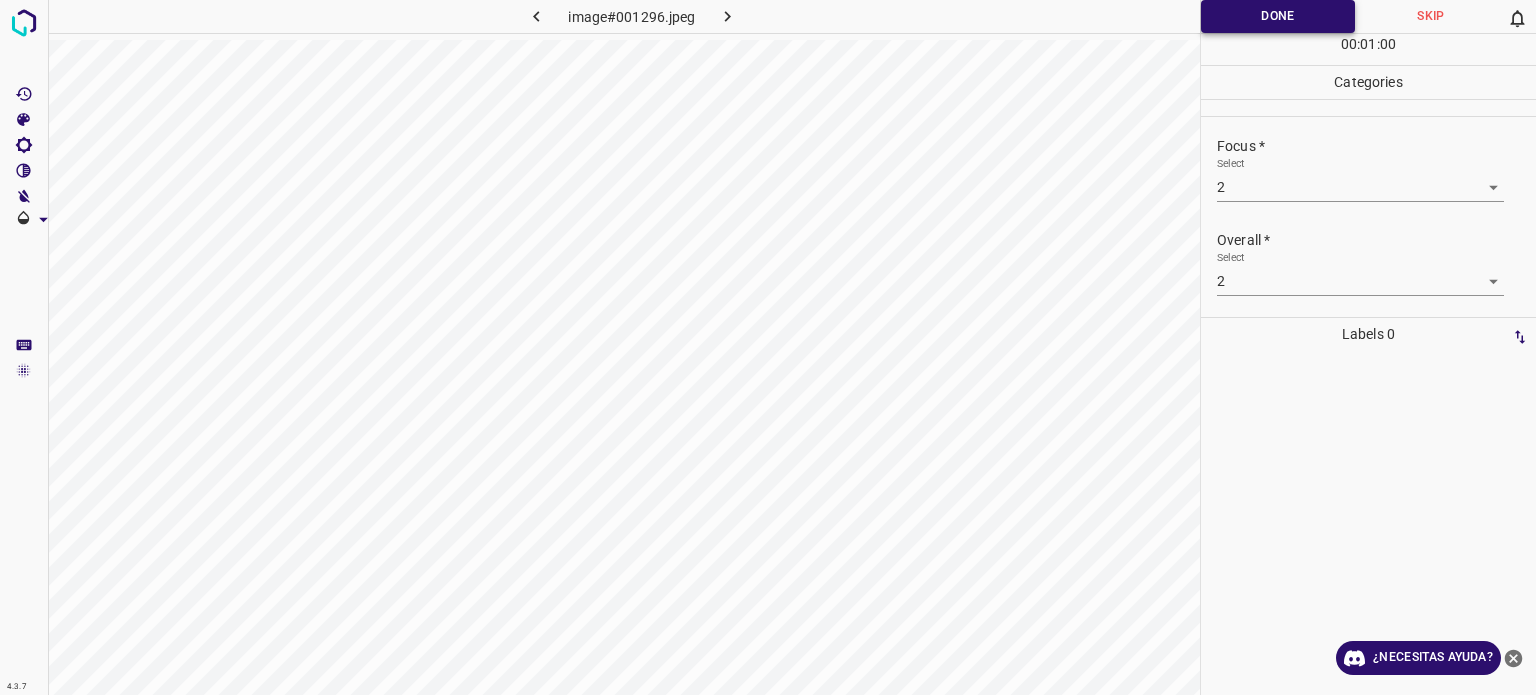 click on "Done" at bounding box center [1278, 16] 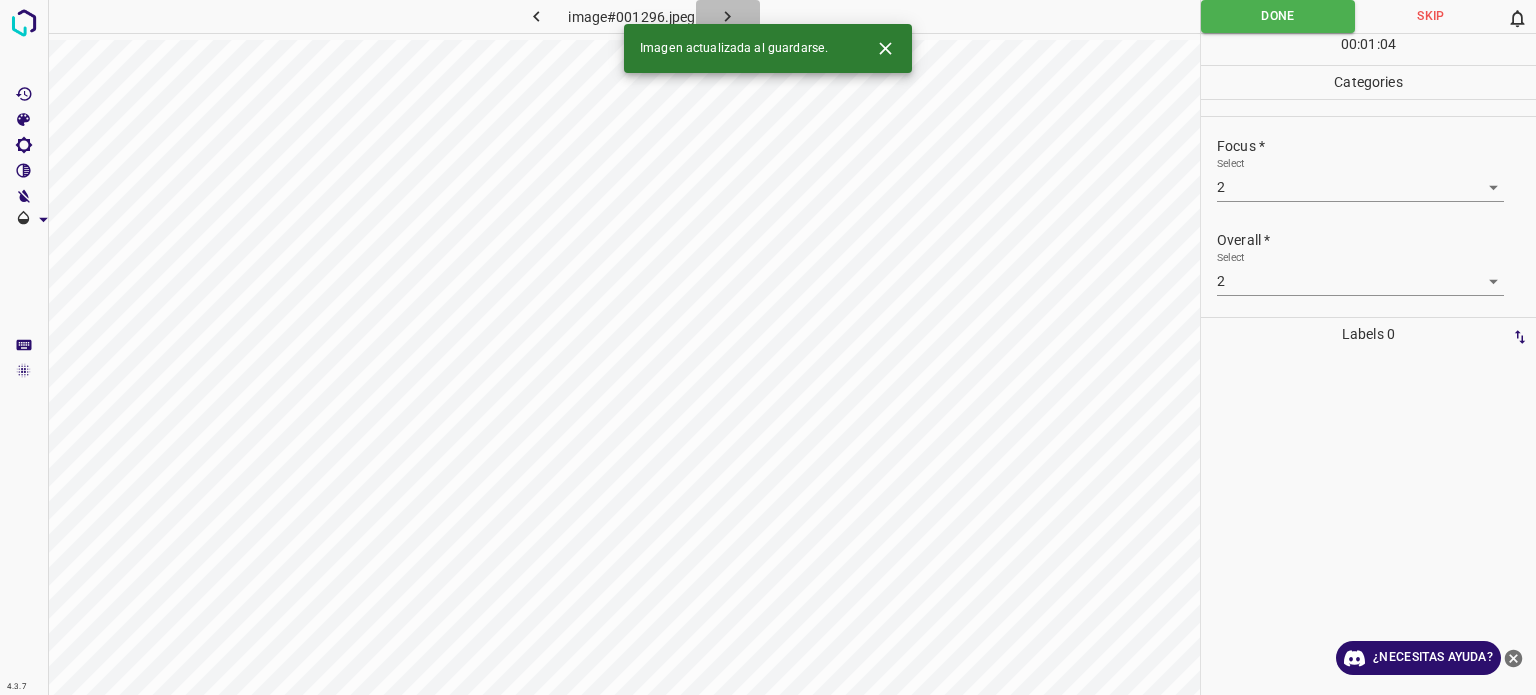 click 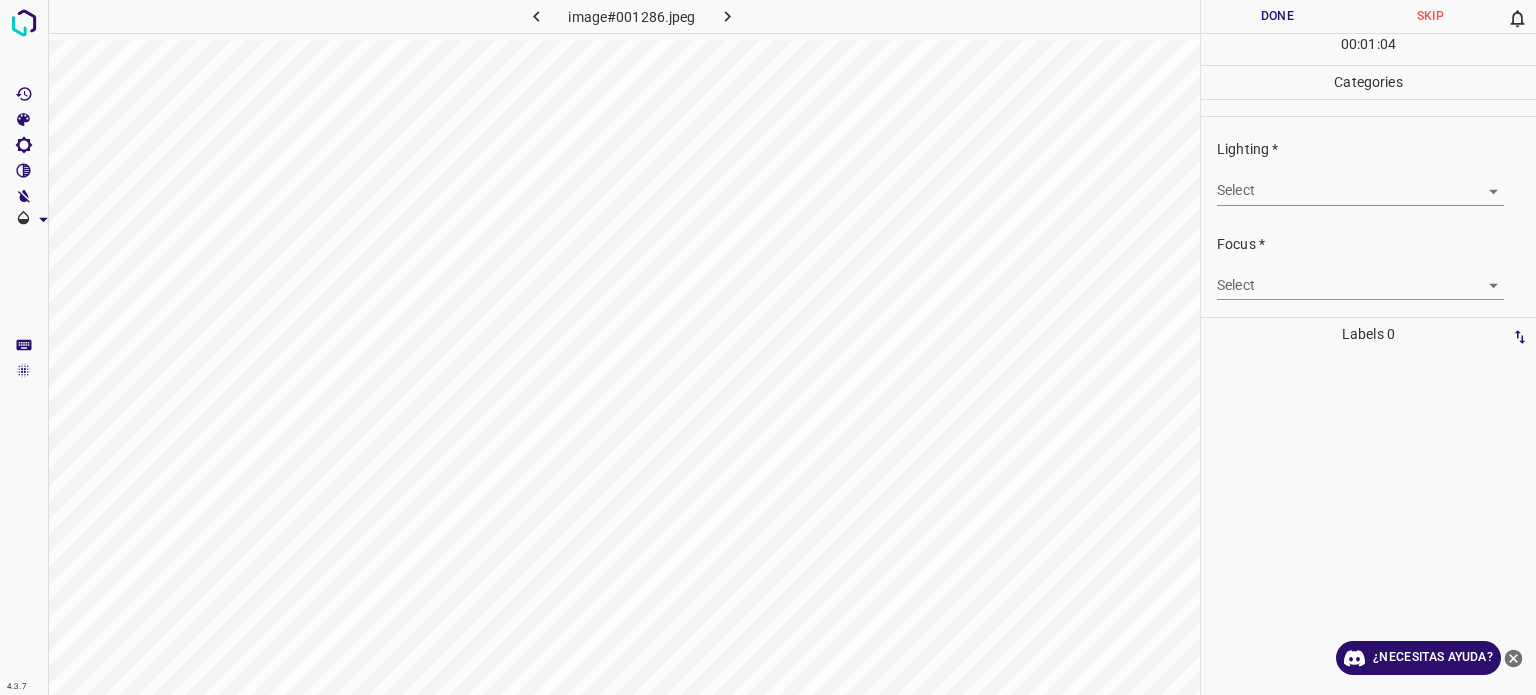 click on "image#001286.jpeg" at bounding box center (624, 347) 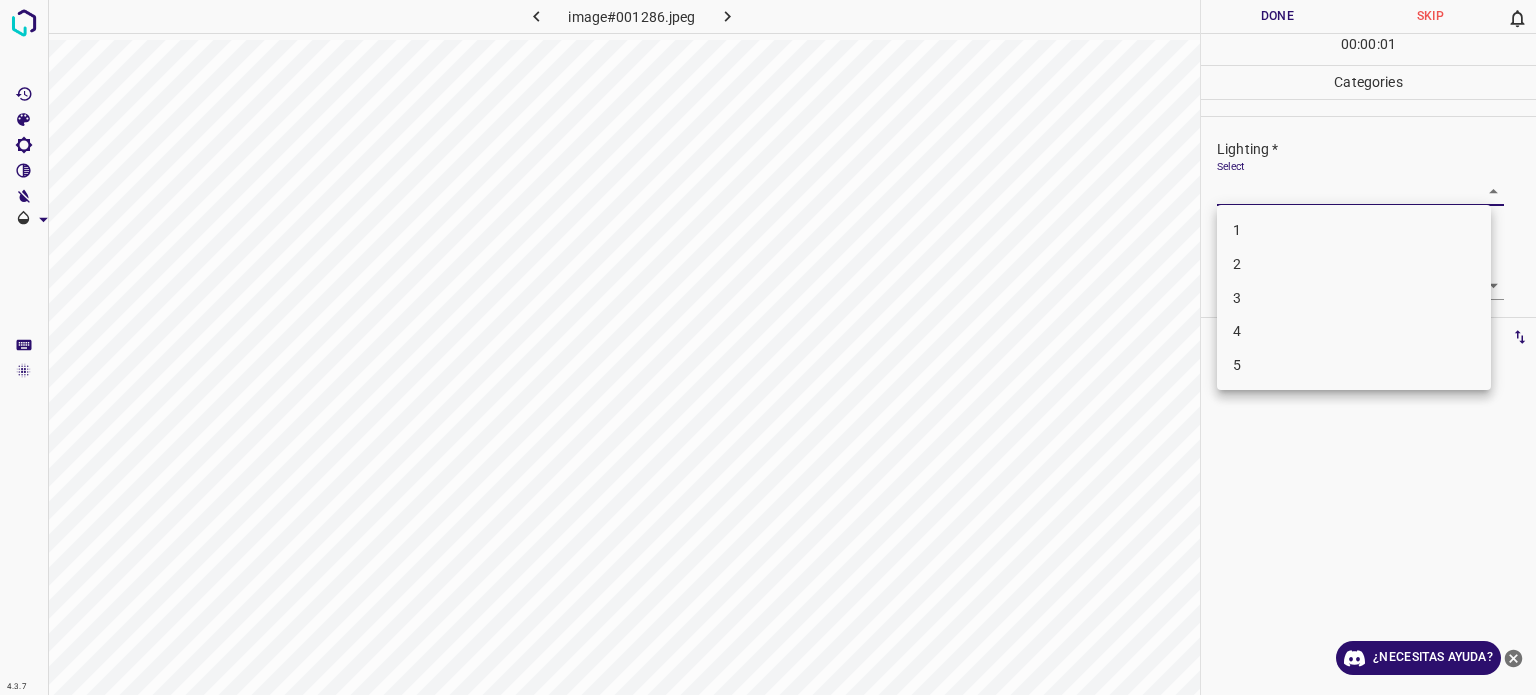 click on "4.3.7 image#001286.jpeg Done Skip 0 00   : 00   : 01   Categories Lighting *  Select ​ Focus *  Select ​ Overall *  Select ​ Labels   0 Categories 1 Lighting 2 Focus 3 Overall Tools Space Change between modes (Draw & Edit) I Auto labeling R Restore zoom M Zoom in N Zoom out Delete Delete selecte label Filters Z Restore filters X Saturation filter C Brightness filter V Contrast filter B Gray scale filter General O Download ¿Necesitas ayuda? Texto original Valora esta traducción Tu opinión servirá para ayudar a mejorar el Traductor de Google - Texto - Esconder - Borrar 1 2 3 4 5" at bounding box center [768, 347] 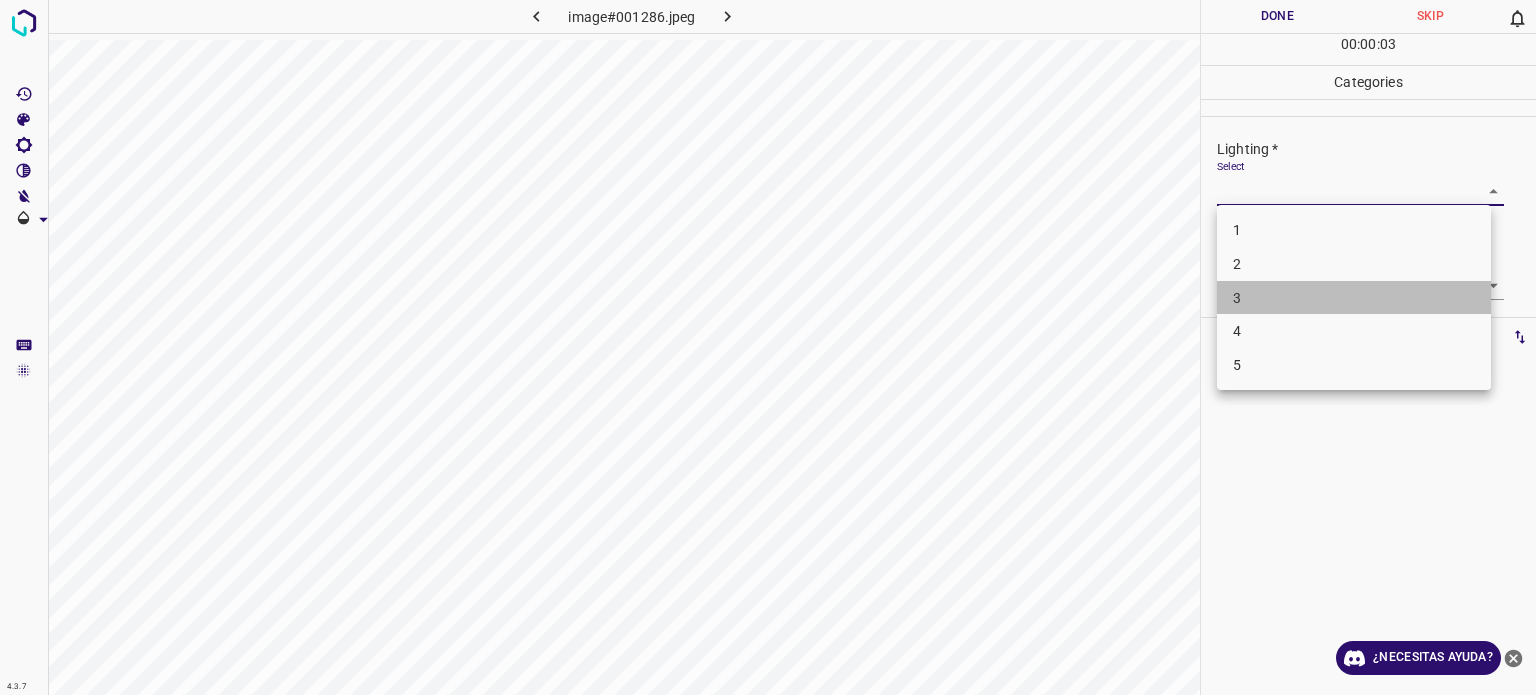 click on "3" at bounding box center (1354, 298) 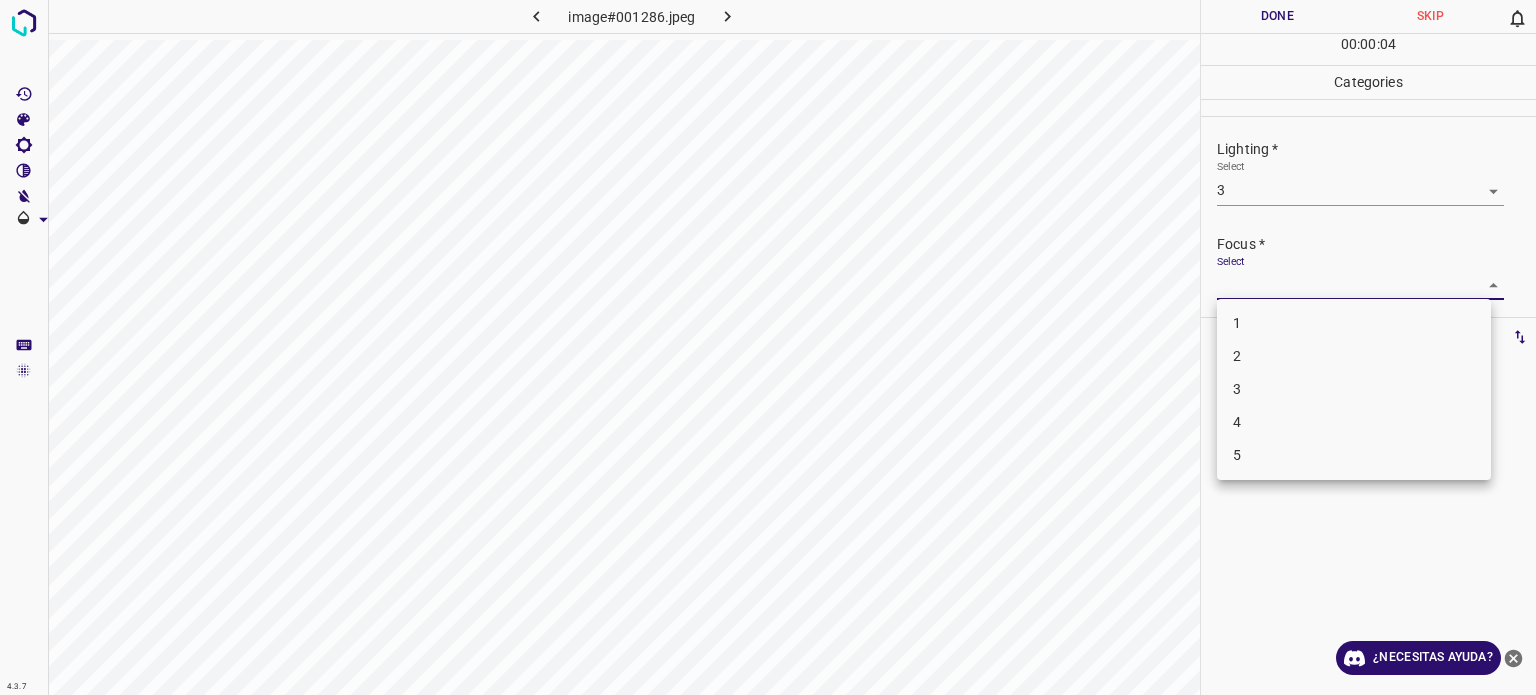click on "4.3.7 image#001286.jpeg Done Skip 0 00   : 00   : 04   Categories Lighting *  Select 3 3 Focus *  Select ​ Overall *  Select ​ Labels   0 Categories 1 Lighting 2 Focus 3 Overall Tools Space Change between modes (Draw & Edit) I Auto labeling R Restore zoom M Zoom in N Zoom out Delete Delete selecte label Filters Z Restore filters X Saturation filter C Brightness filter V Contrast filter B Gray scale filter General O Download ¿Necesitas ayuda? Texto original Valora esta traducción Tu opinión servirá para ayudar a mejorar el Traductor de Google - Texto - Esconder - Borrar 1 2 3 4 5" at bounding box center [768, 347] 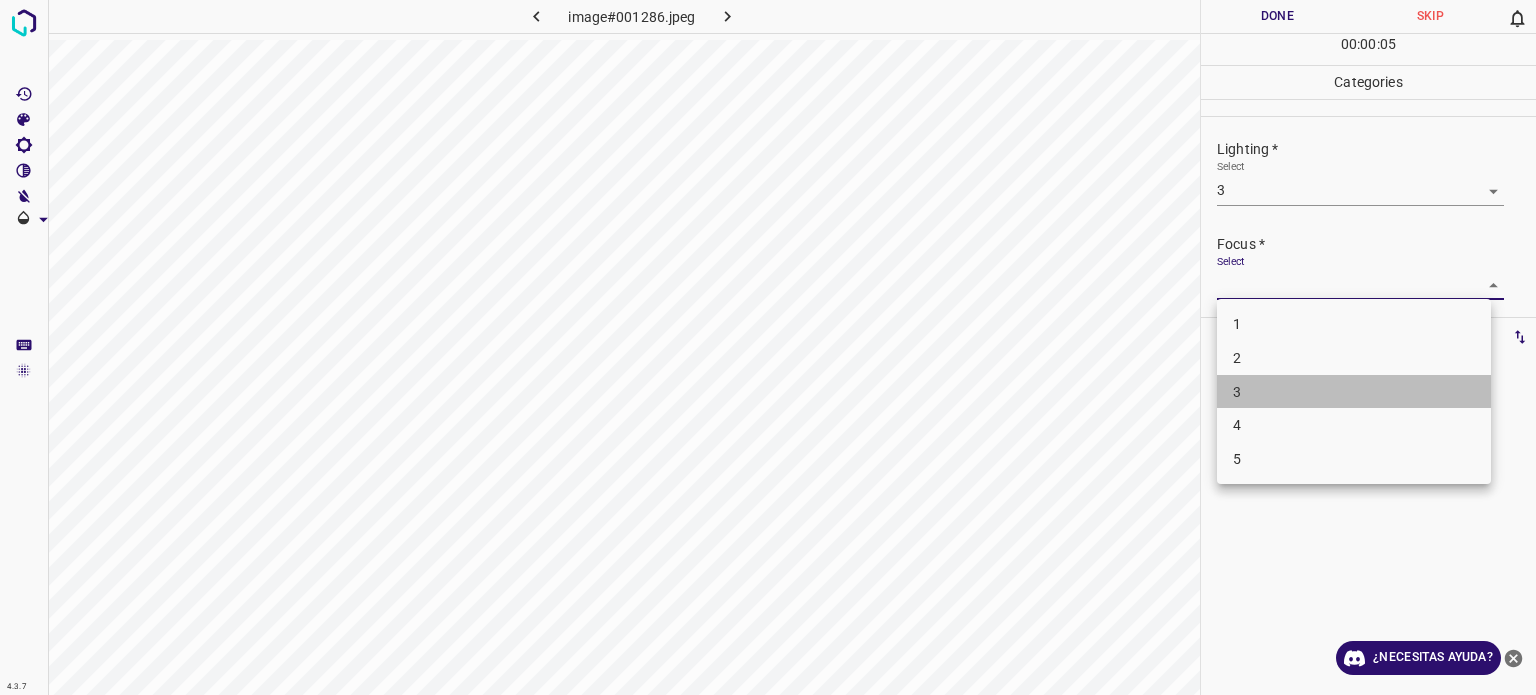 click on "3" at bounding box center (1354, 392) 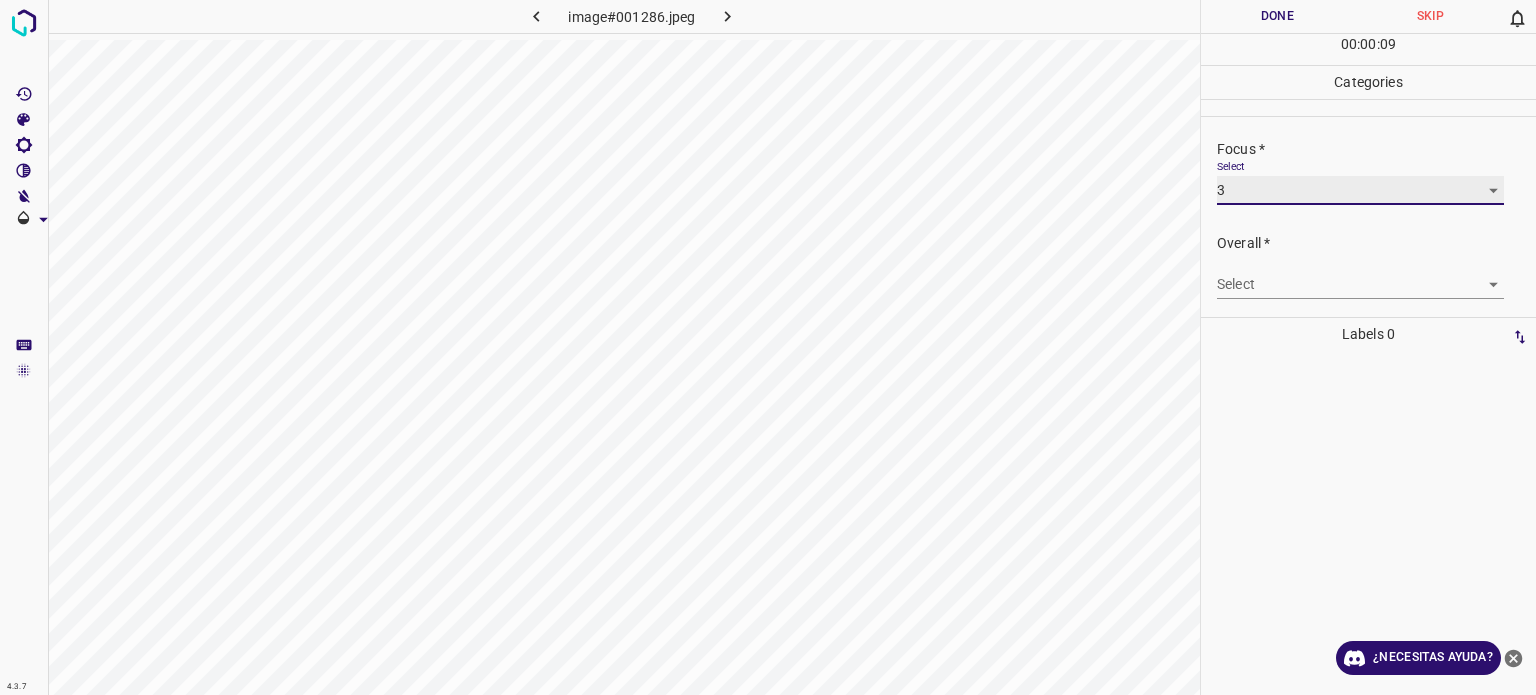 scroll, scrollTop: 98, scrollLeft: 0, axis: vertical 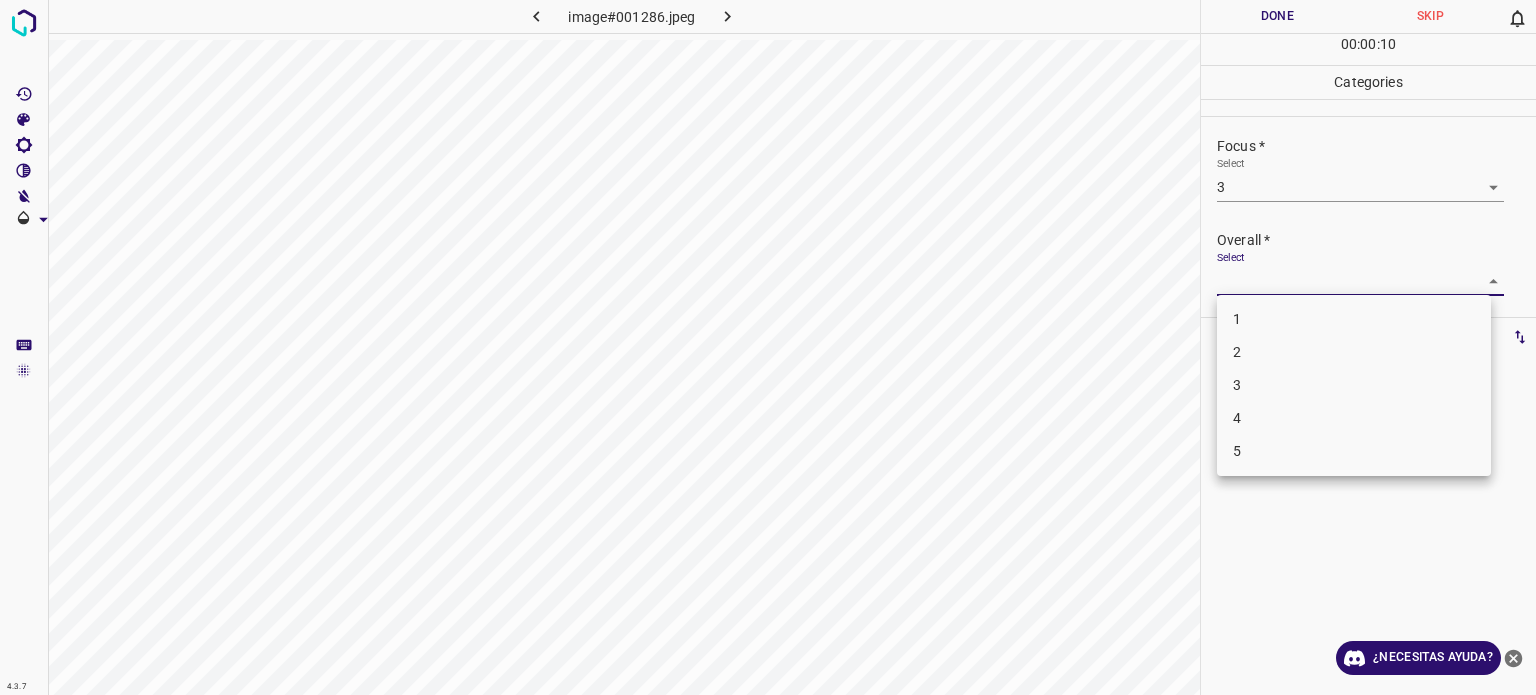 click on "4.3.7 image#001286.jpeg Done Skip 0 00   : 00   : 10   Categories Lighting *  Select 3 3 Focus *  Select 3 3 Overall *  Select ​ Labels   0 Categories 1 Lighting 2 Focus 3 Overall Tools Space Change between modes (Draw & Edit) I Auto labeling R Restore zoom M Zoom in N Zoom out Delete Delete selecte label Filters Z Restore filters X Saturation filter C Brightness filter V Contrast filter B Gray scale filter General O Download ¿Necesitas ayuda? Texto original Valora esta traducción Tu opinión servirá para ayudar a mejorar el Traductor de Google - Texto - Esconder - Borrar 1 2 3 4 5" at bounding box center [768, 347] 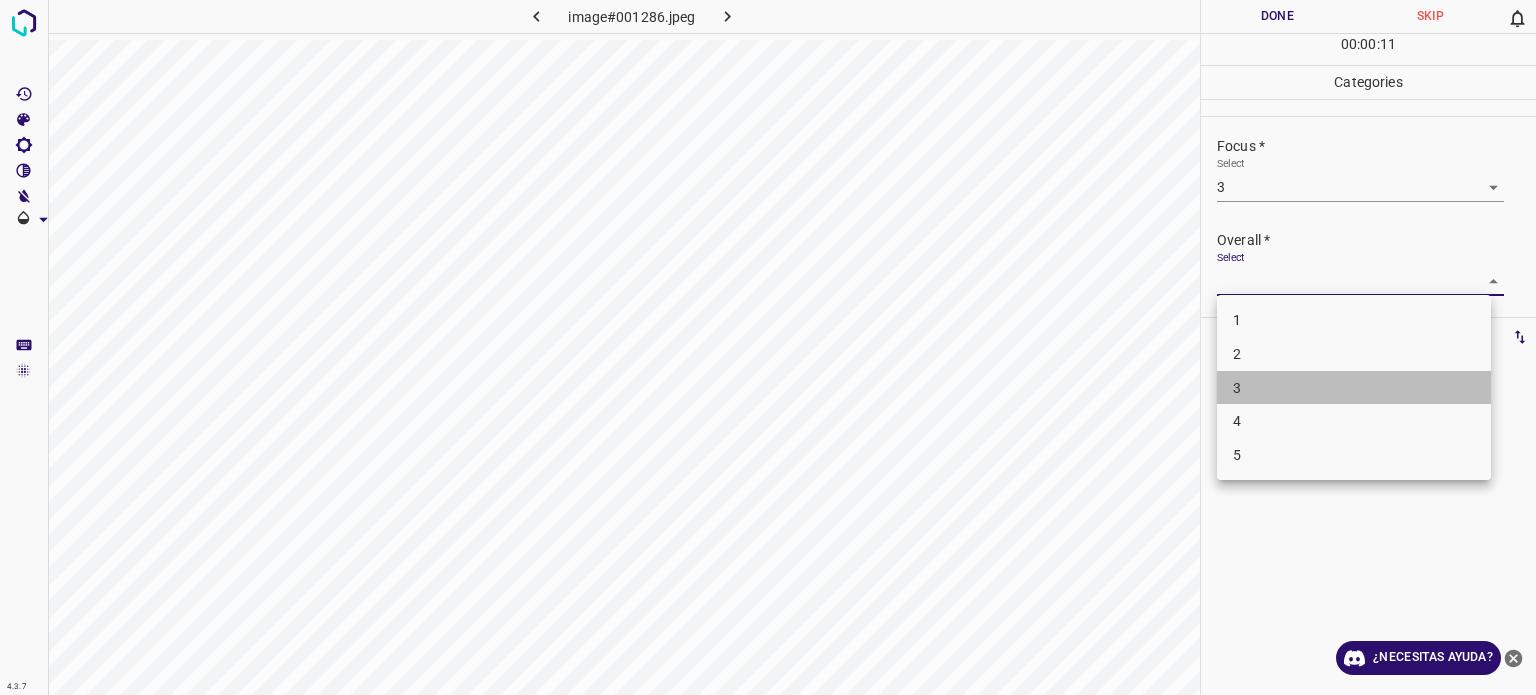 click on "3" at bounding box center [1354, 388] 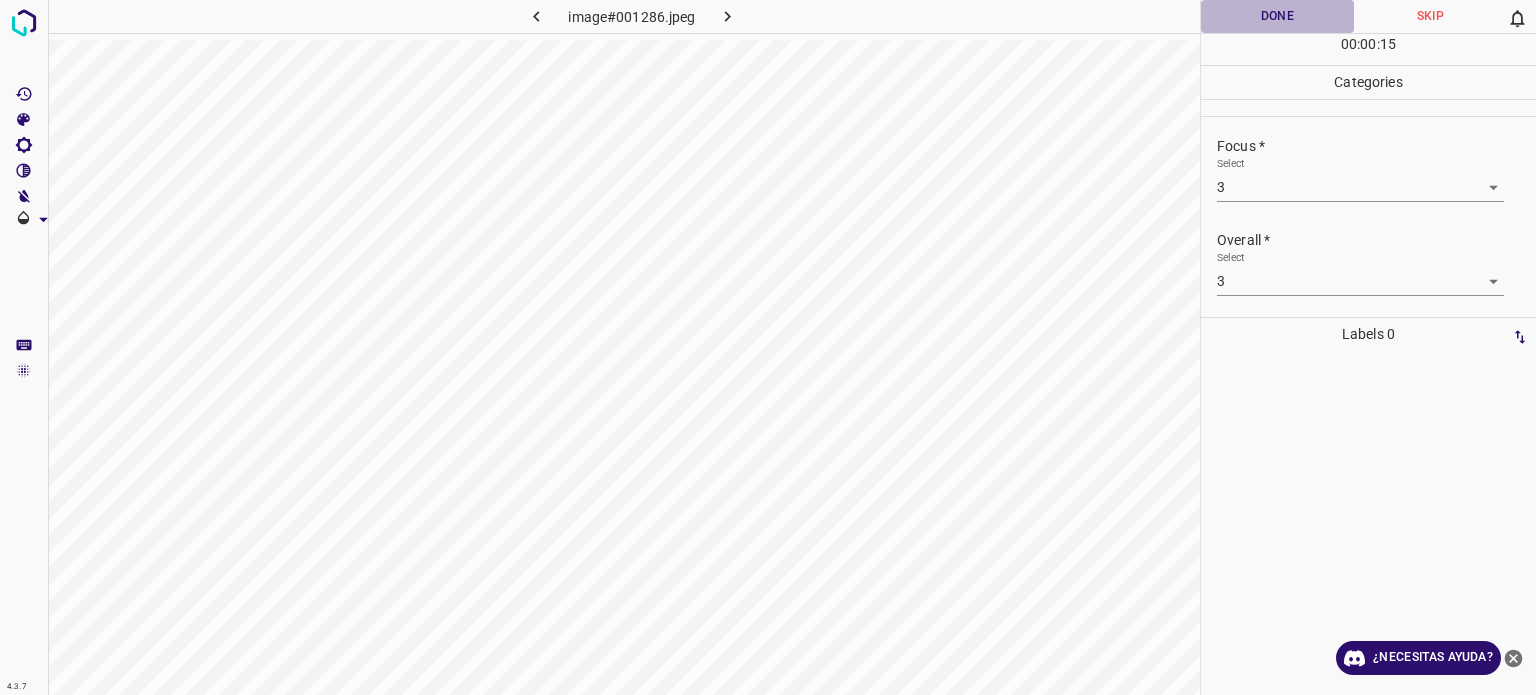 click on "Done" at bounding box center [1277, 16] 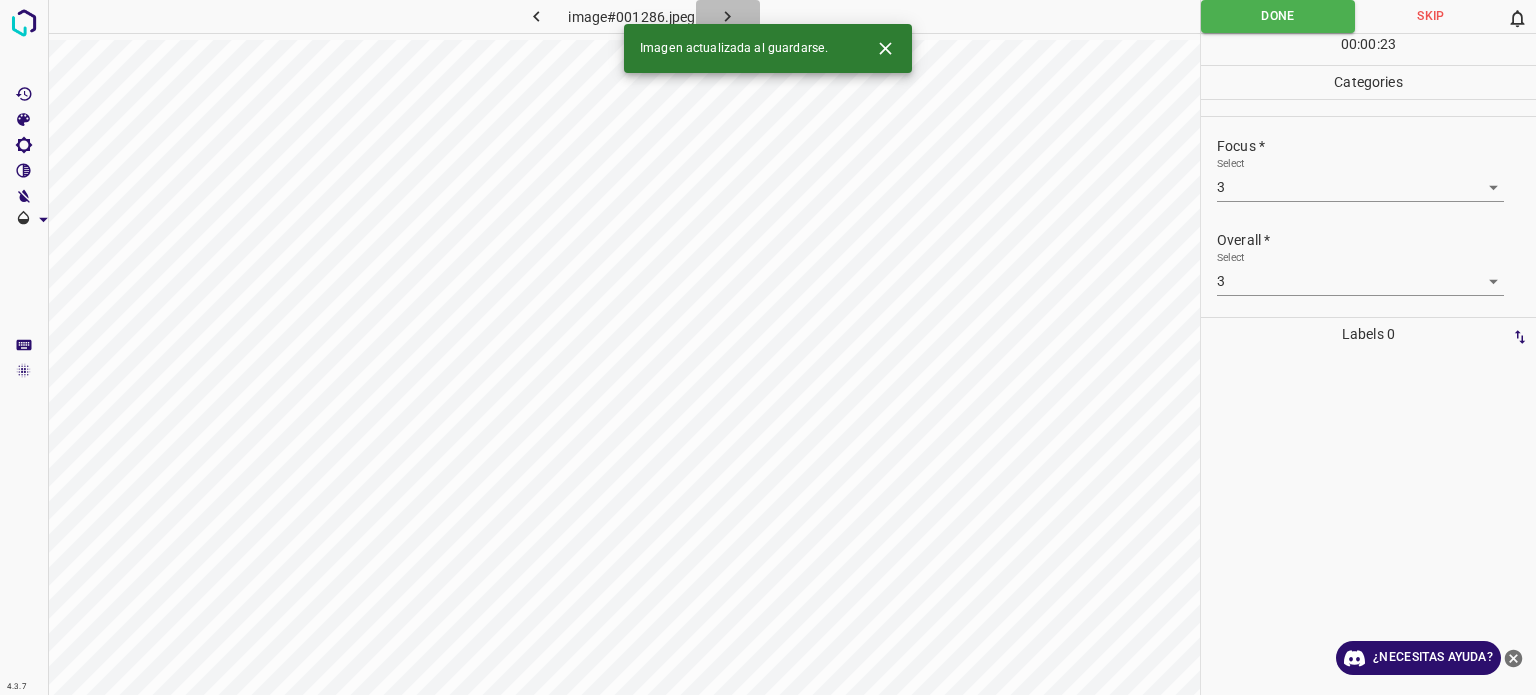 click 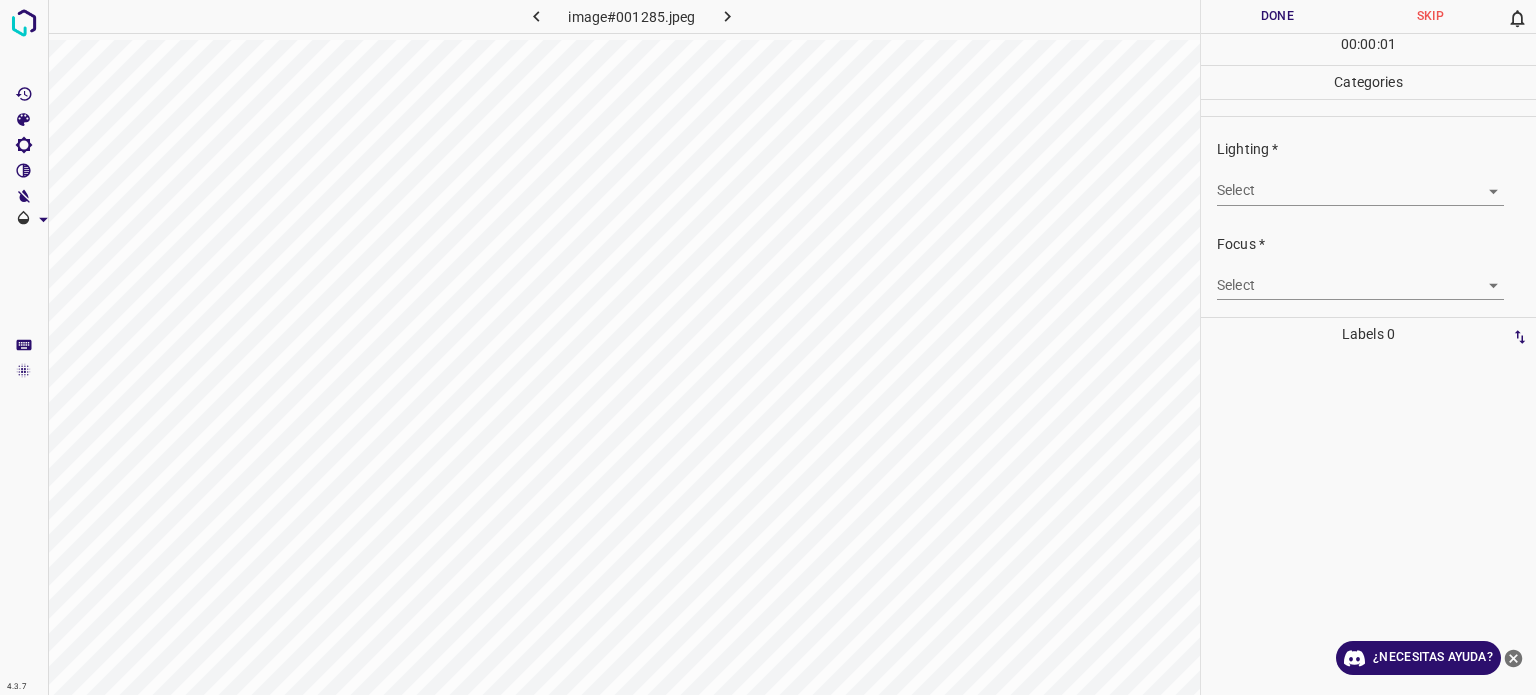 click on "4.3.7 image#001285.jpeg Done Skip 0 00   : 00   : 01   Categories Lighting *  Select ​ Focus *  Select ​ Overall *  Select ​ Labels   0 Categories 1 Lighting 2 Focus 3 Overall Tools Space Change between modes (Draw & Edit) I Auto labeling R Restore zoom M Zoom in N Zoom out Delete Delete selecte label Filters Z Restore filters X Saturation filter C Brightness filter V Contrast filter B Gray scale filter General O Download ¿Necesitas ayuda? Texto original Valora esta traducción Tu opinión servirá para ayudar a mejorar el Traductor de Google - Texto - Esconder - Borrar" at bounding box center (768, 347) 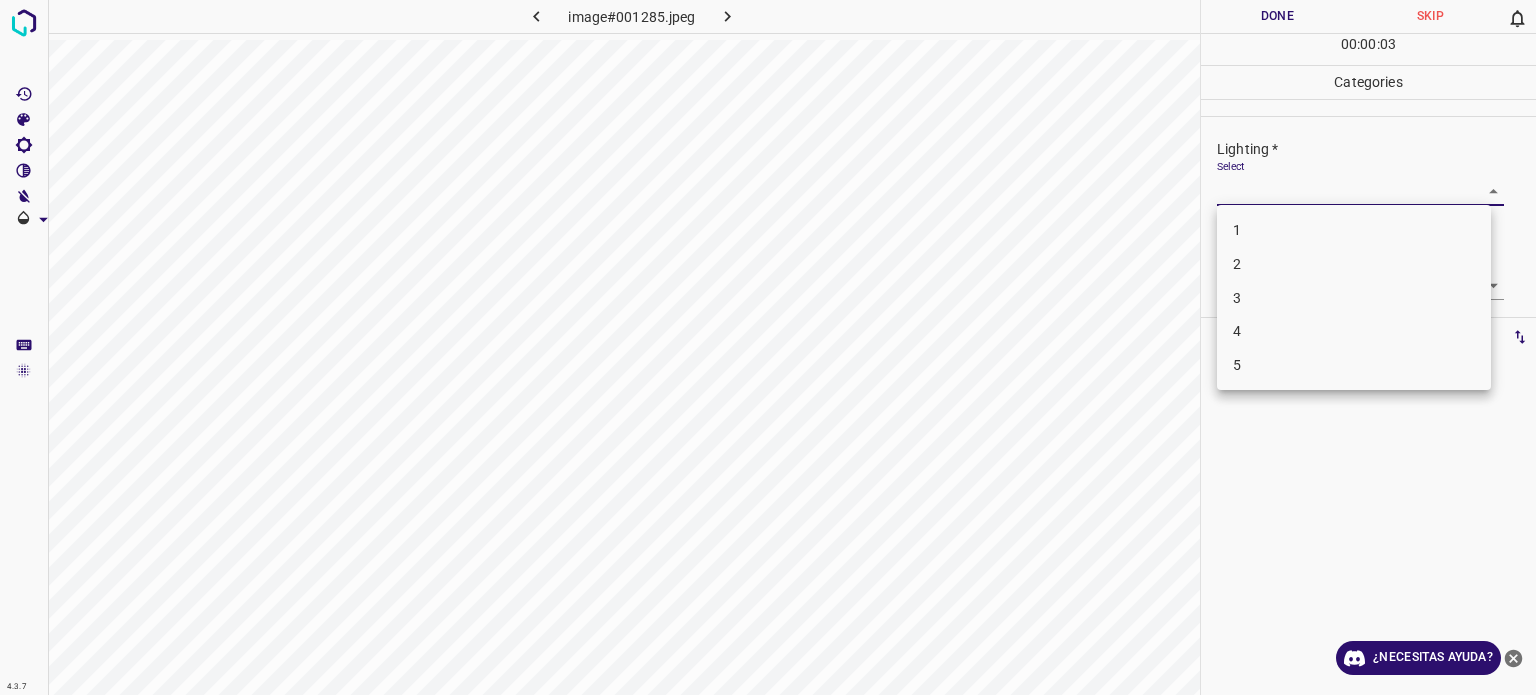 click on "3" at bounding box center (1354, 298) 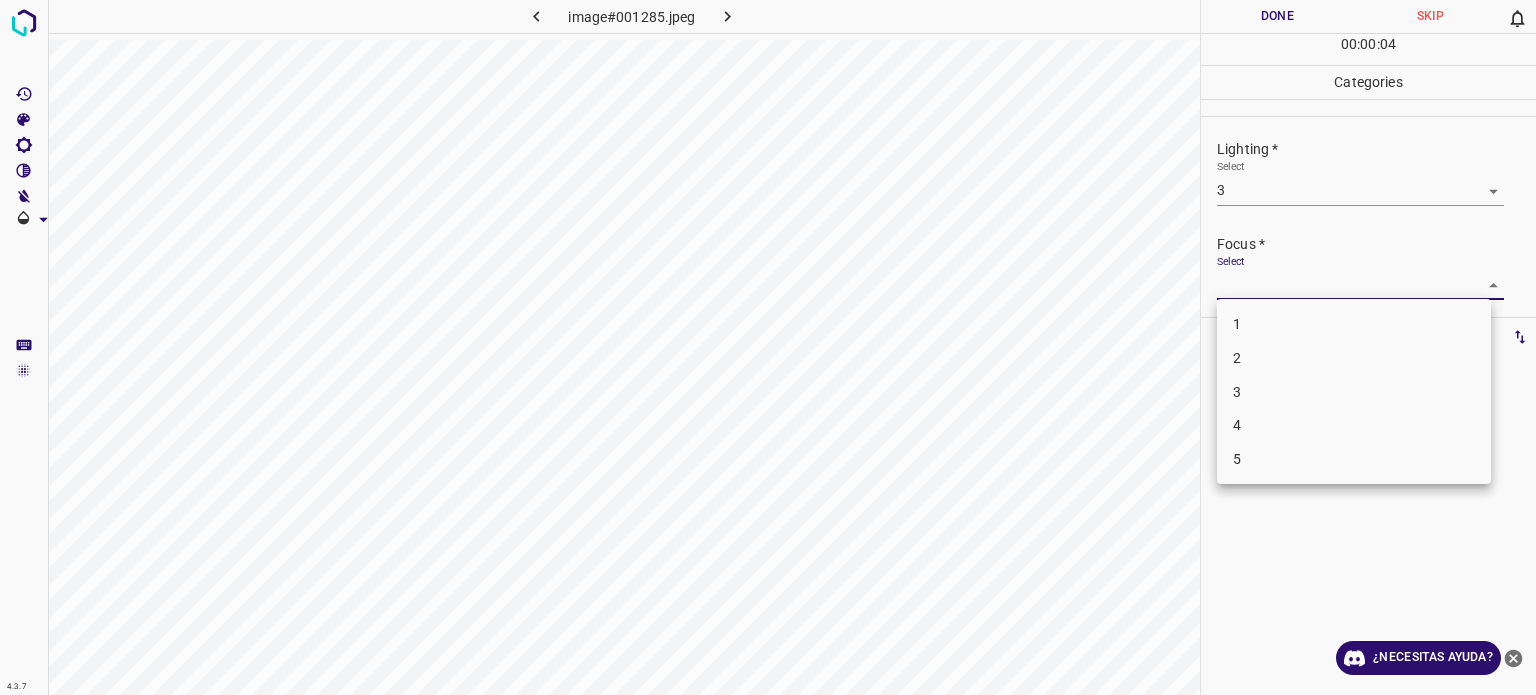 click on "4.3.7 image#001285.jpeg Done Skip 0 00   : 00   : 04   Categories Lighting *  Select 3 3 Focus *  Select ​ Overall *  Select ​ Labels   0 Categories 1 Lighting 2 Focus 3 Overall Tools Space Change between modes (Draw & Edit) I Auto labeling R Restore zoom M Zoom in N Zoom out Delete Delete selecte label Filters Z Restore filters X Saturation filter C Brightness filter V Contrast filter B Gray scale filter General O Download ¿Necesitas ayuda? Texto original Valora esta traducción Tu opinión servirá para ayudar a mejorar el Traductor de Google - Texto - Esconder - Borrar 1 2 3 4 5" at bounding box center [768, 347] 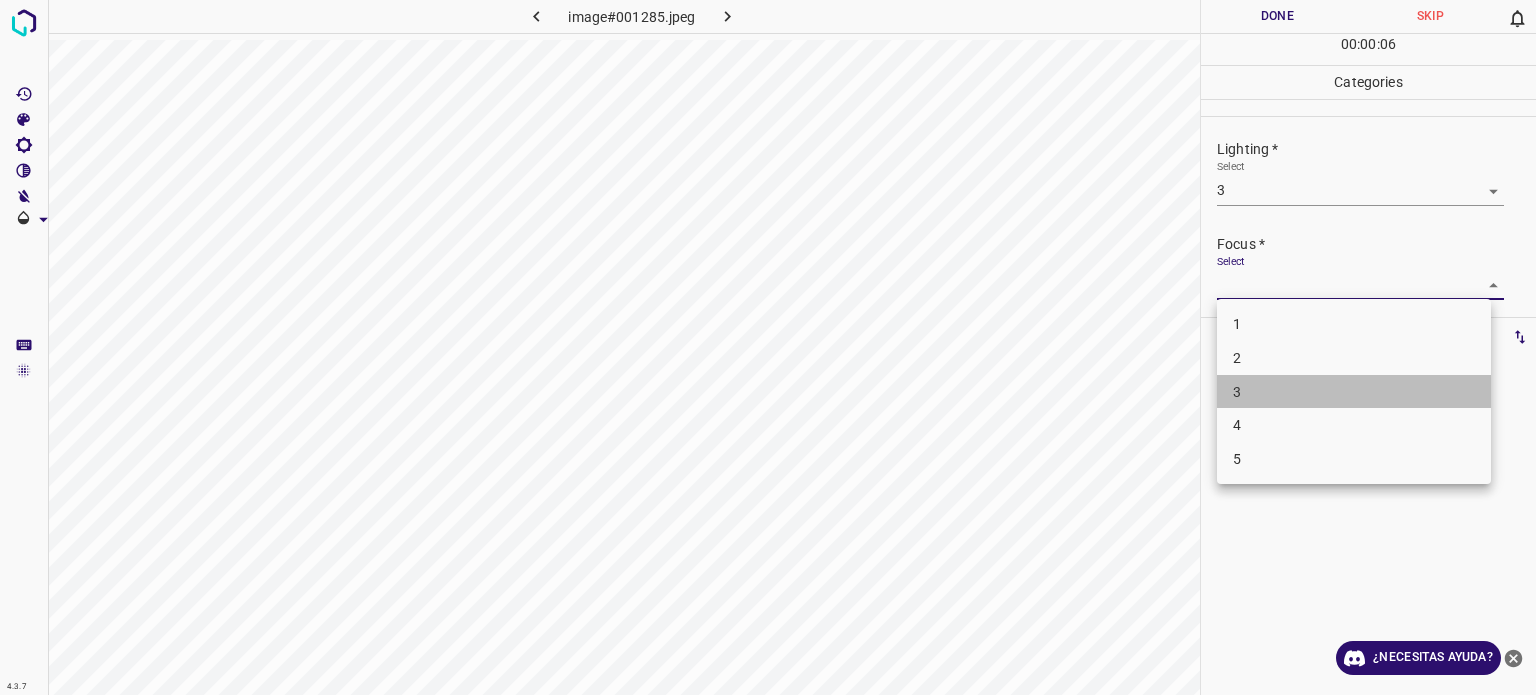 click on "3" at bounding box center (1237, 391) 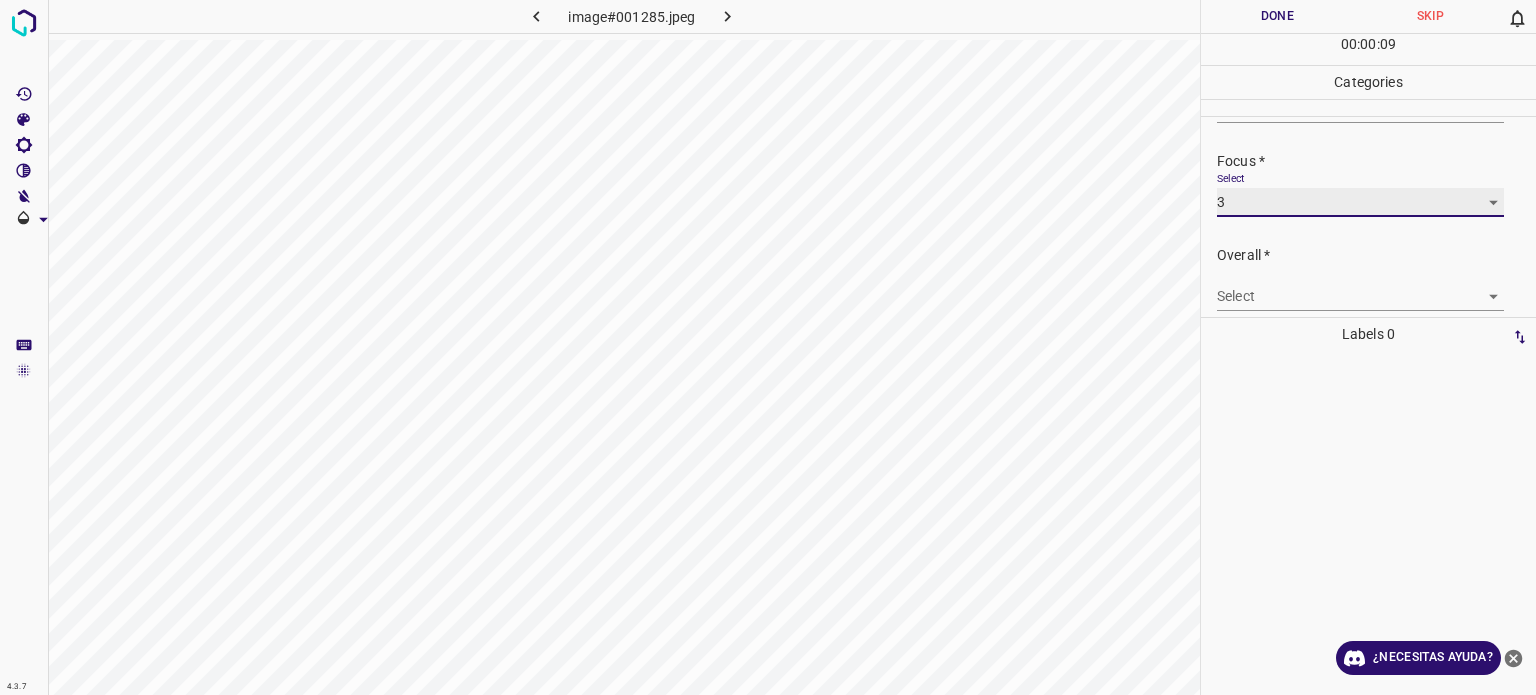 scroll, scrollTop: 98, scrollLeft: 0, axis: vertical 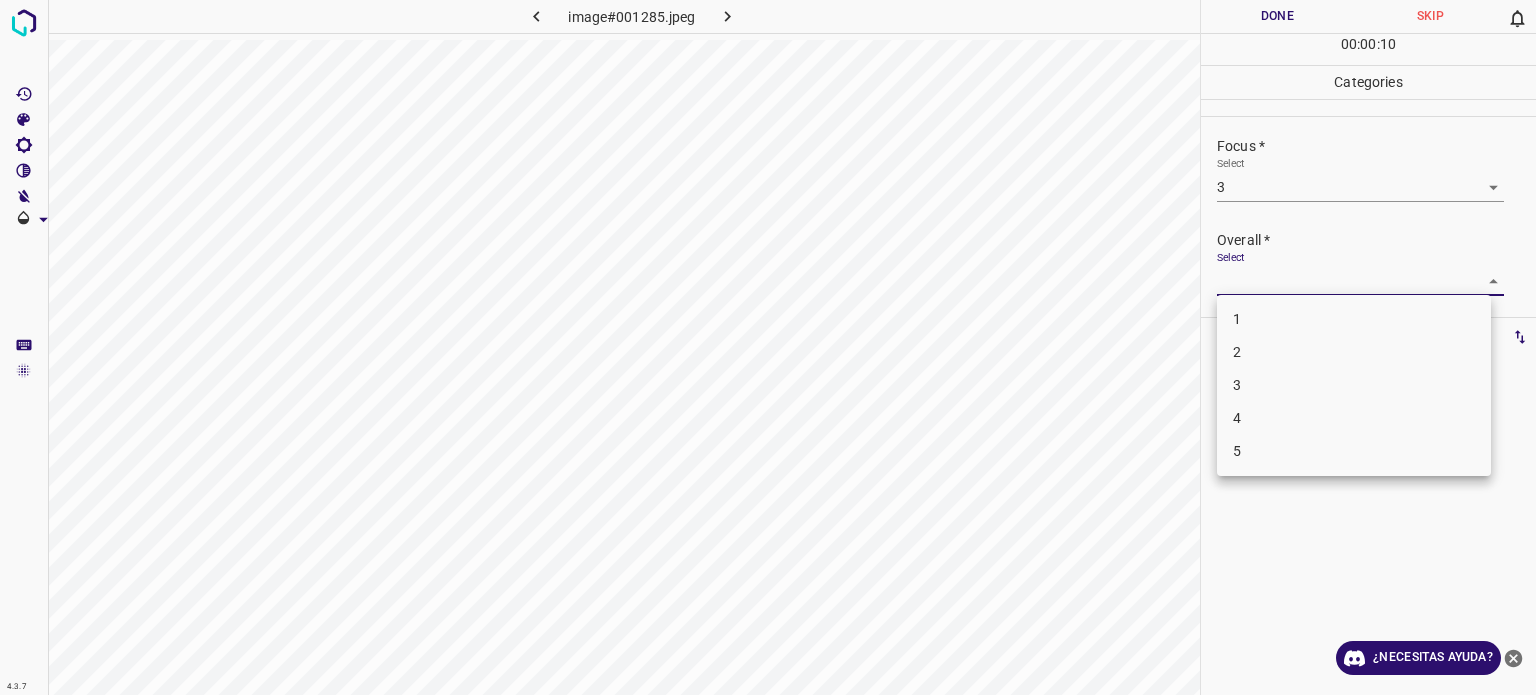 click on "4.3.7 image#001285.jpeg Done Skip 0 00   : 00   : 10   Categories Lighting *  Select 3 3 Focus *  Select 3 3 Overall *  Select ​ Labels   0 Categories 1 Lighting 2 Focus 3 Overall Tools Space Change between modes (Draw & Edit) I Auto labeling R Restore zoom M Zoom in N Zoom out Delete Delete selecte label Filters Z Restore filters X Saturation filter C Brightness filter V Contrast filter B Gray scale filter General O Download ¿Necesitas ayuda? Texto original Valora esta traducción Tu opinión servirá para ayudar a mejorar el Traductor de Google - Texto - Esconder - Borrar 1 2 3 4 5" at bounding box center [768, 347] 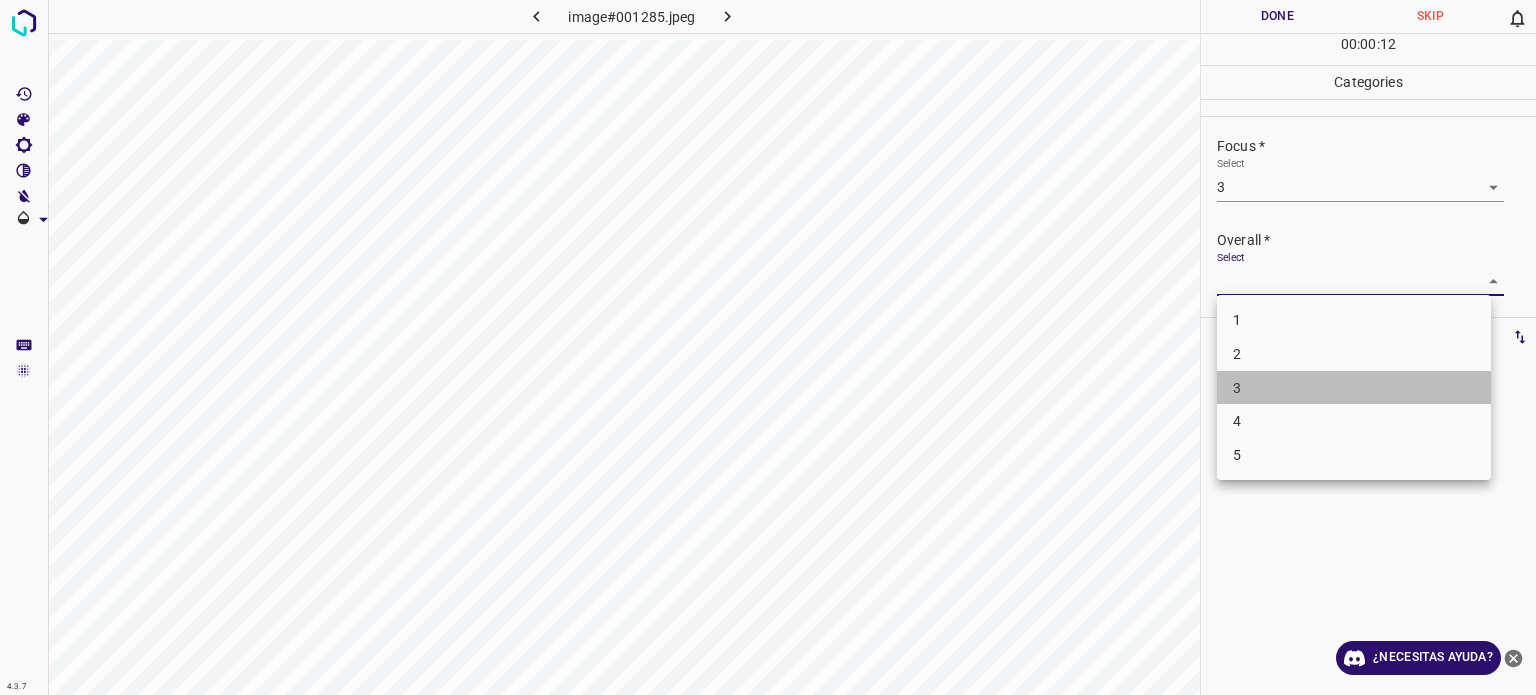 click on "3" at bounding box center (1354, 388) 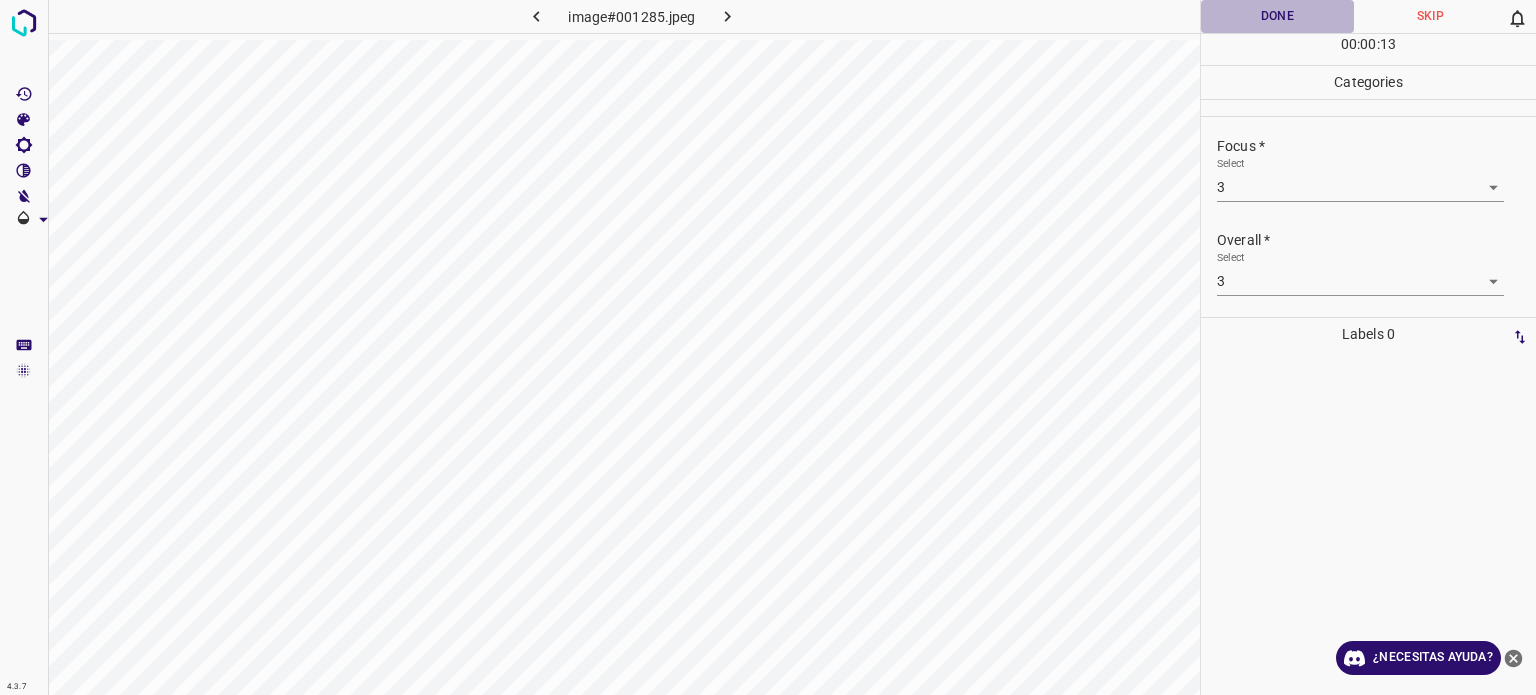 click on "Done" at bounding box center (1277, 16) 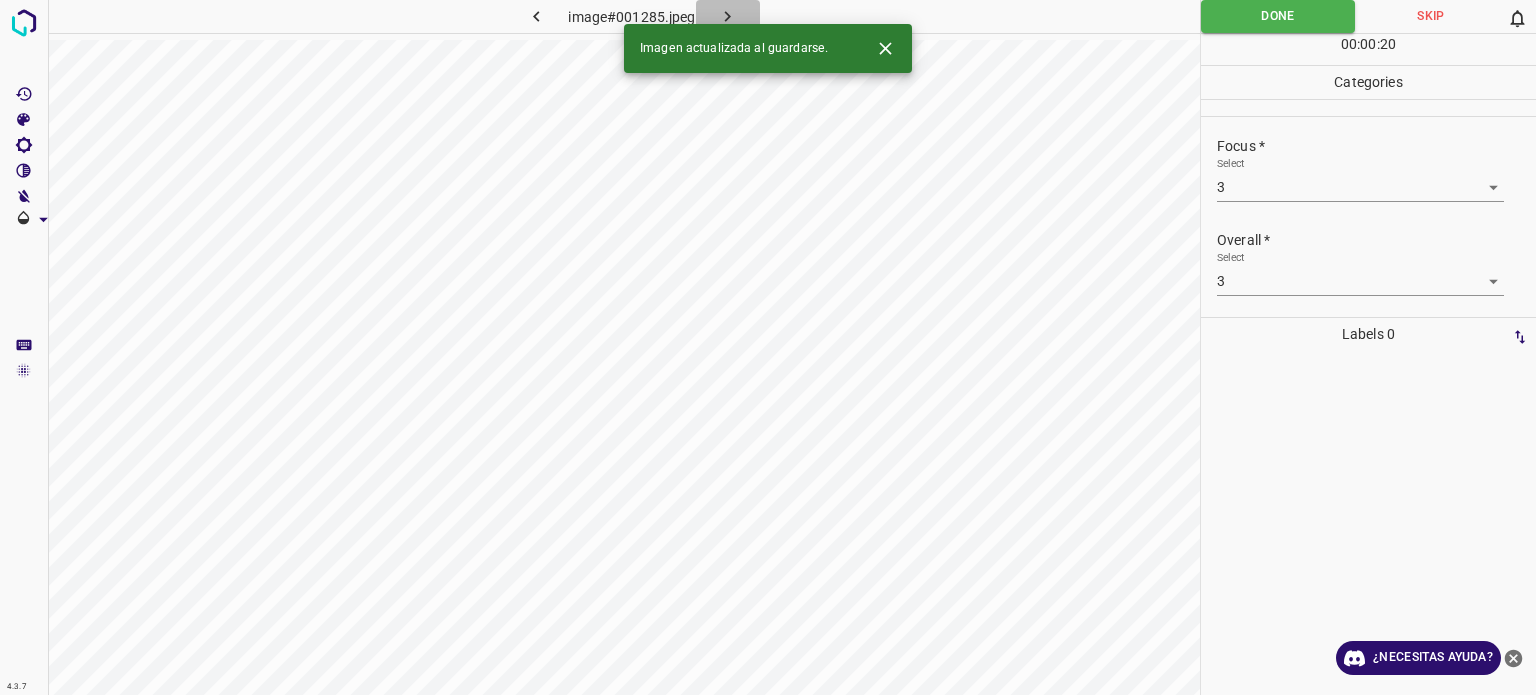click 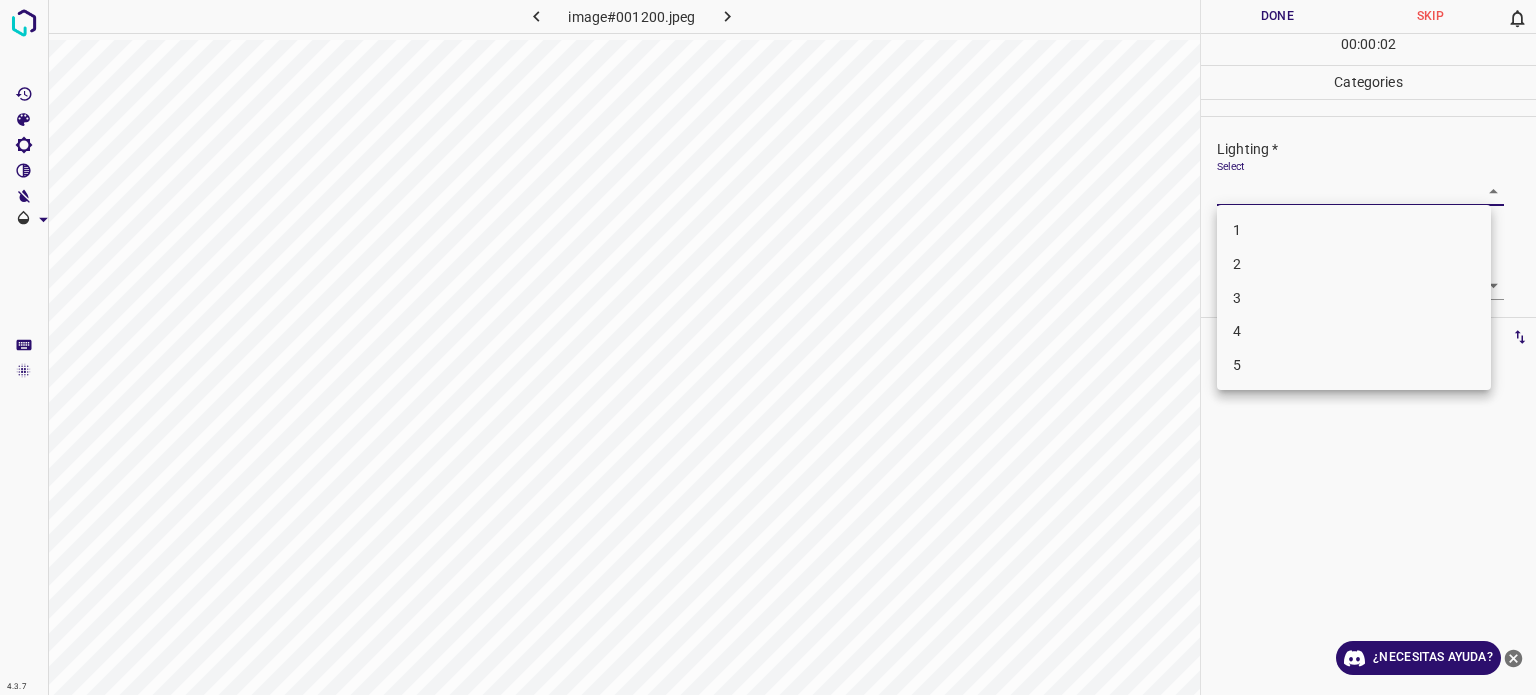 click on "4.3.7 image#001200.jpeg Done Skip 0 00   : 00   : 02   Categories Lighting *  Select ​ Focus *  Select ​ Overall *  Select ​ Labels   0 Categories 1 Lighting 2 Focus 3 Overall Tools Space Change between modes (Draw & Edit) I Auto labeling R Restore zoom M Zoom in N Zoom out Delete Delete selecte label Filters Z Restore filters X Saturation filter C Brightness filter V Contrast filter B Gray scale filter General O Download ¿Necesitas ayuda? Texto original Valora esta traducción Tu opinión servirá para ayudar a mejorar el Traductor de Google - Texto - Esconder - Borrar 1 2 3 4 5" at bounding box center (768, 347) 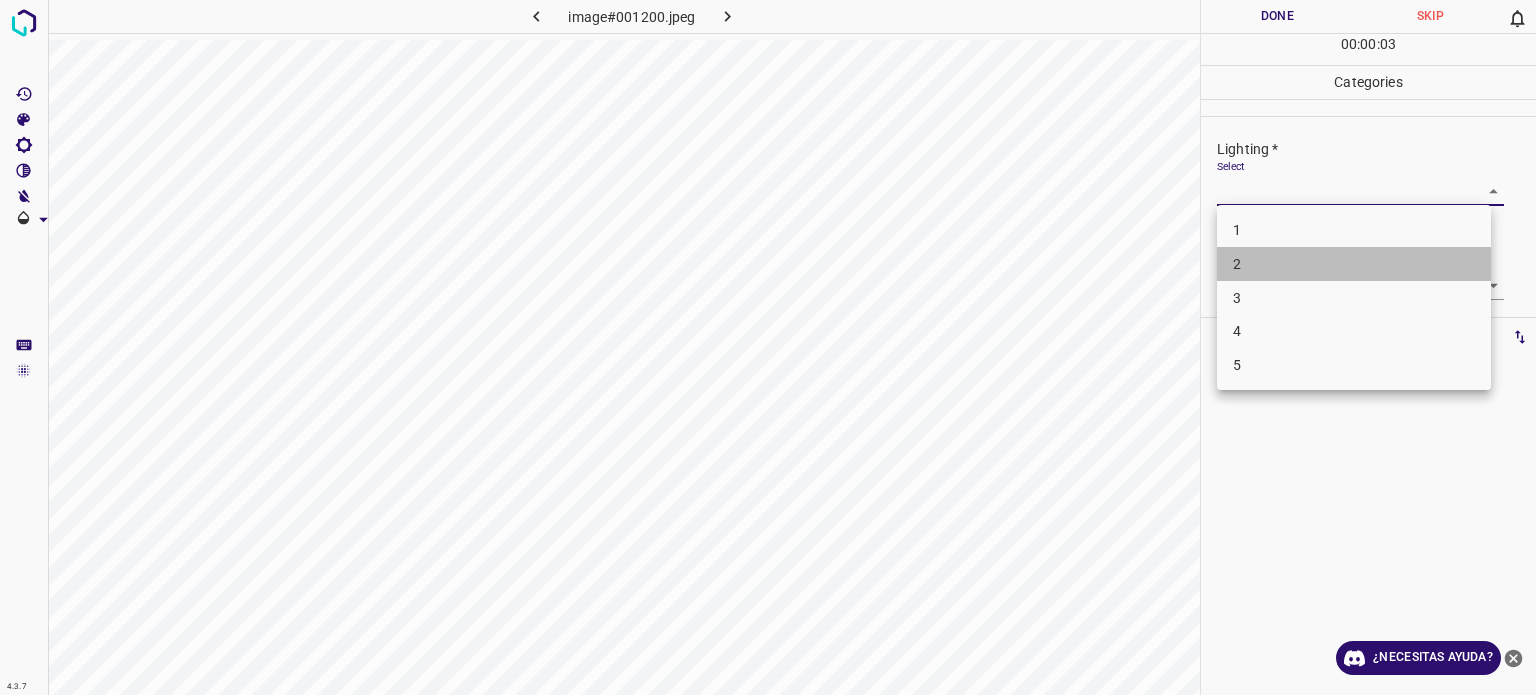 click on "2" at bounding box center (1354, 264) 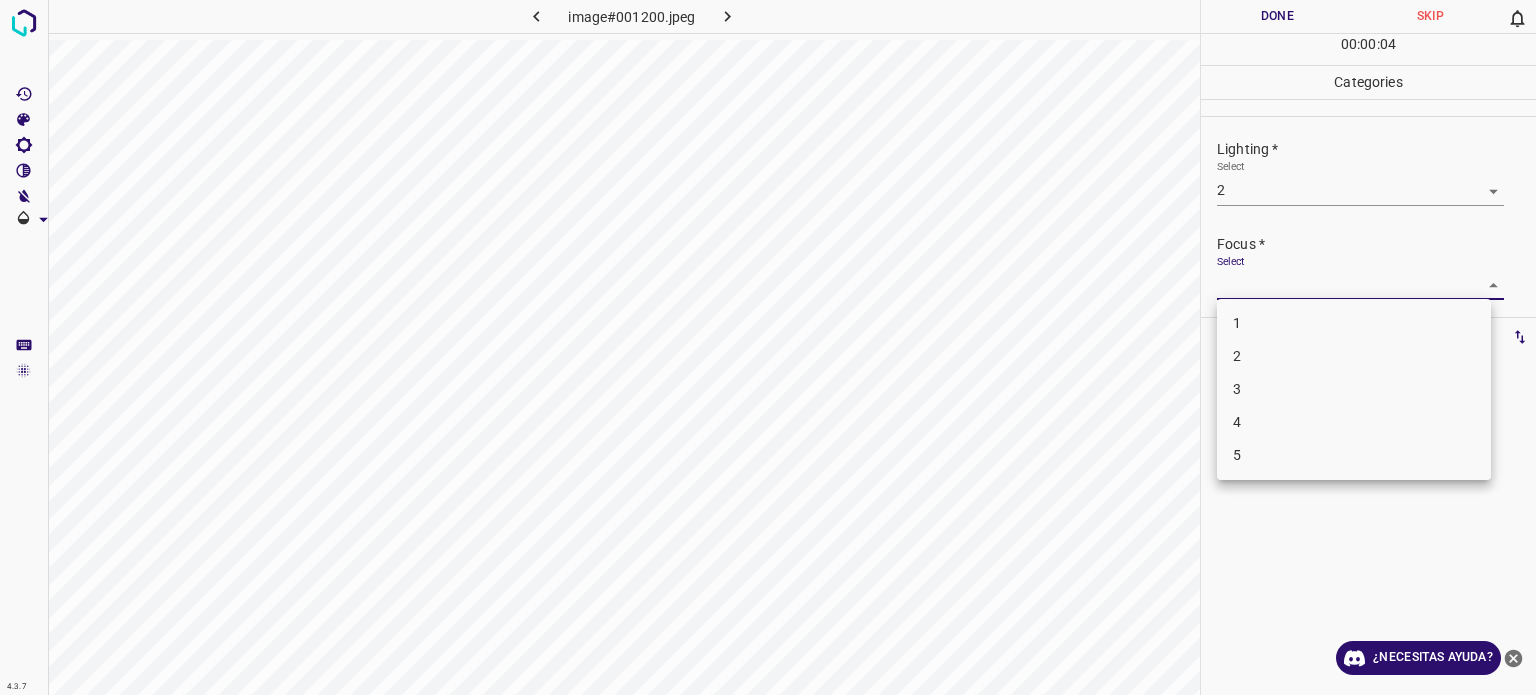 click on "4.3.7 image#001200.jpeg Done Skip 0 00   : 00   : 04   Categories Lighting *  Select 2 2 Focus *  Select ​ Overall *  Select ​ Labels   0 Categories 1 Lighting 2 Focus 3 Overall Tools Space Change between modes (Draw & Edit) I Auto labeling R Restore zoom M Zoom in N Zoom out Delete Delete selecte label Filters Z Restore filters X Saturation filter C Brightness filter V Contrast filter B Gray scale filter General O Download ¿Necesitas ayuda? Texto original Valora esta traducción Tu opinión servirá para ayudar a mejorar el Traductor de Google - Texto - Esconder - Borrar 1 2 3 4 5" at bounding box center [768, 347] 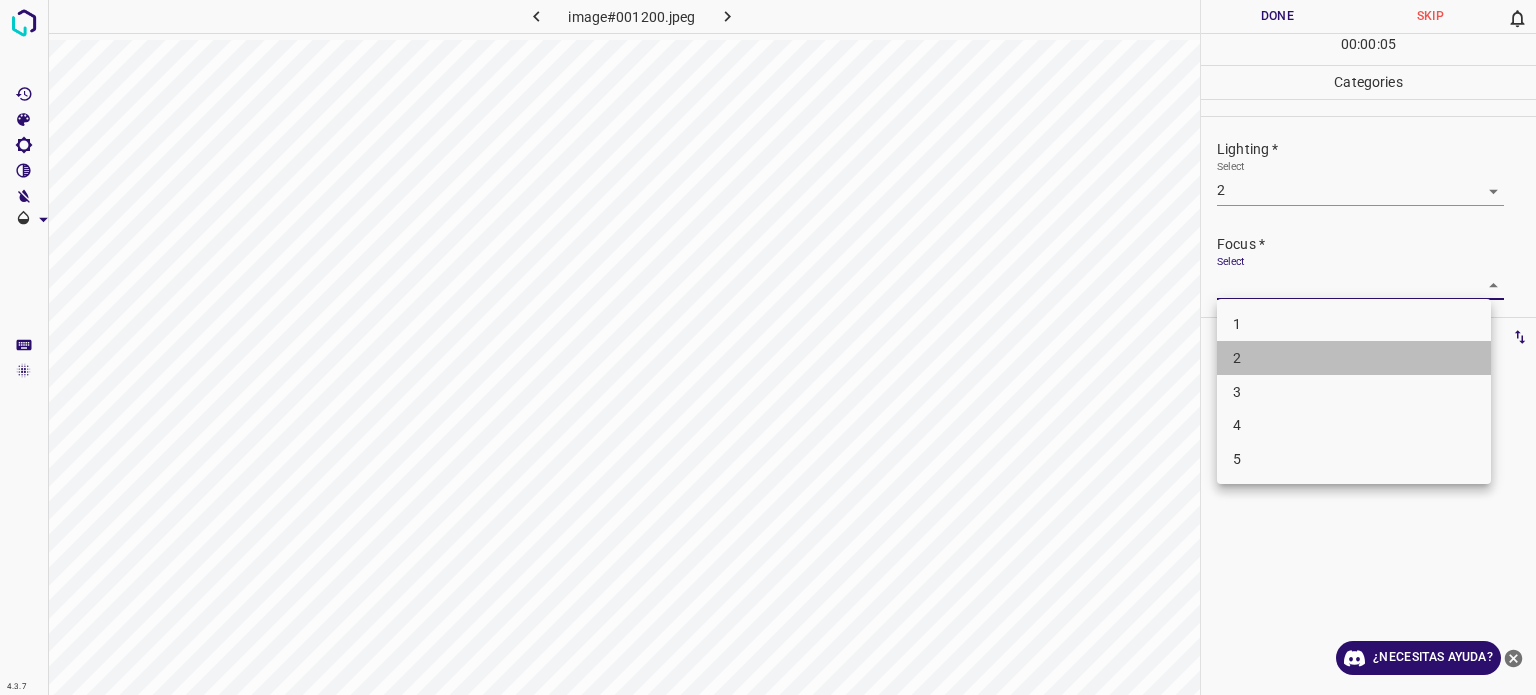 click on "2" at bounding box center [1237, 358] 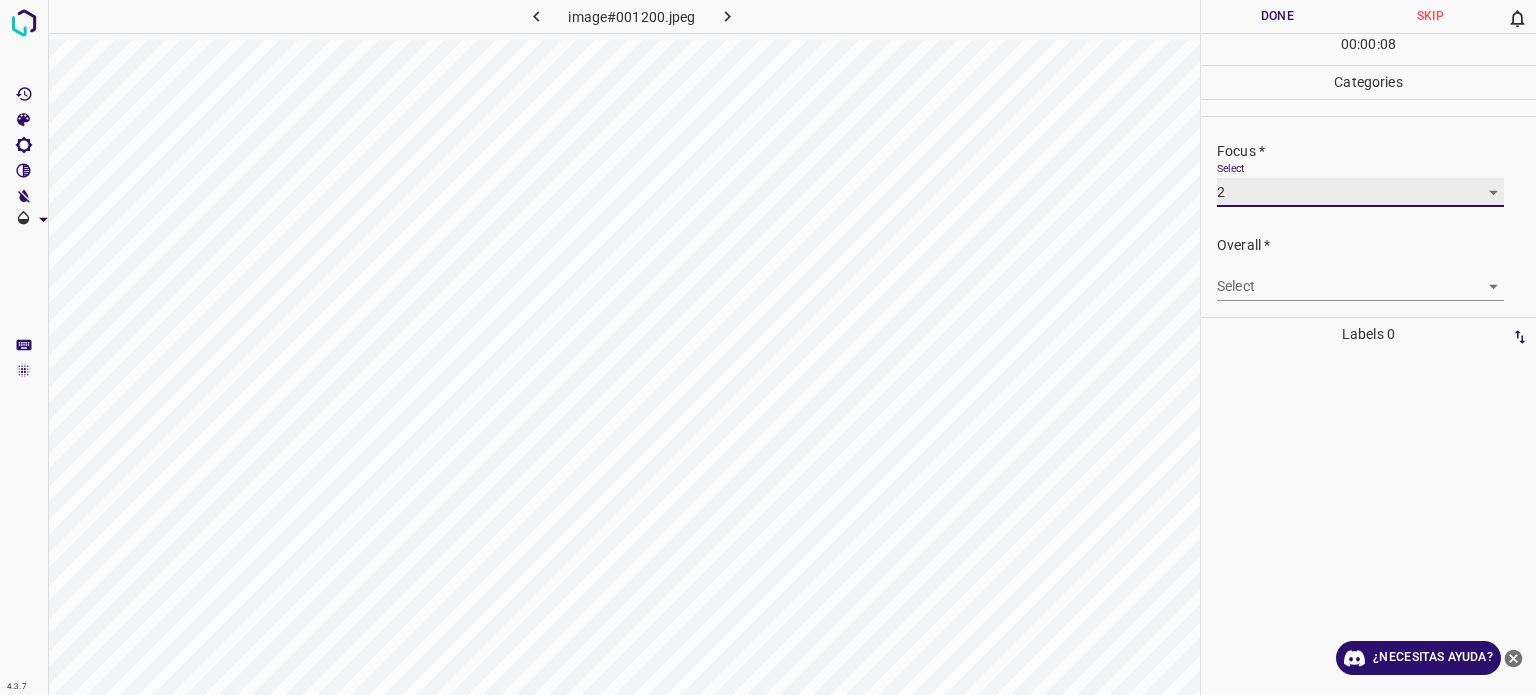 scroll, scrollTop: 98, scrollLeft: 0, axis: vertical 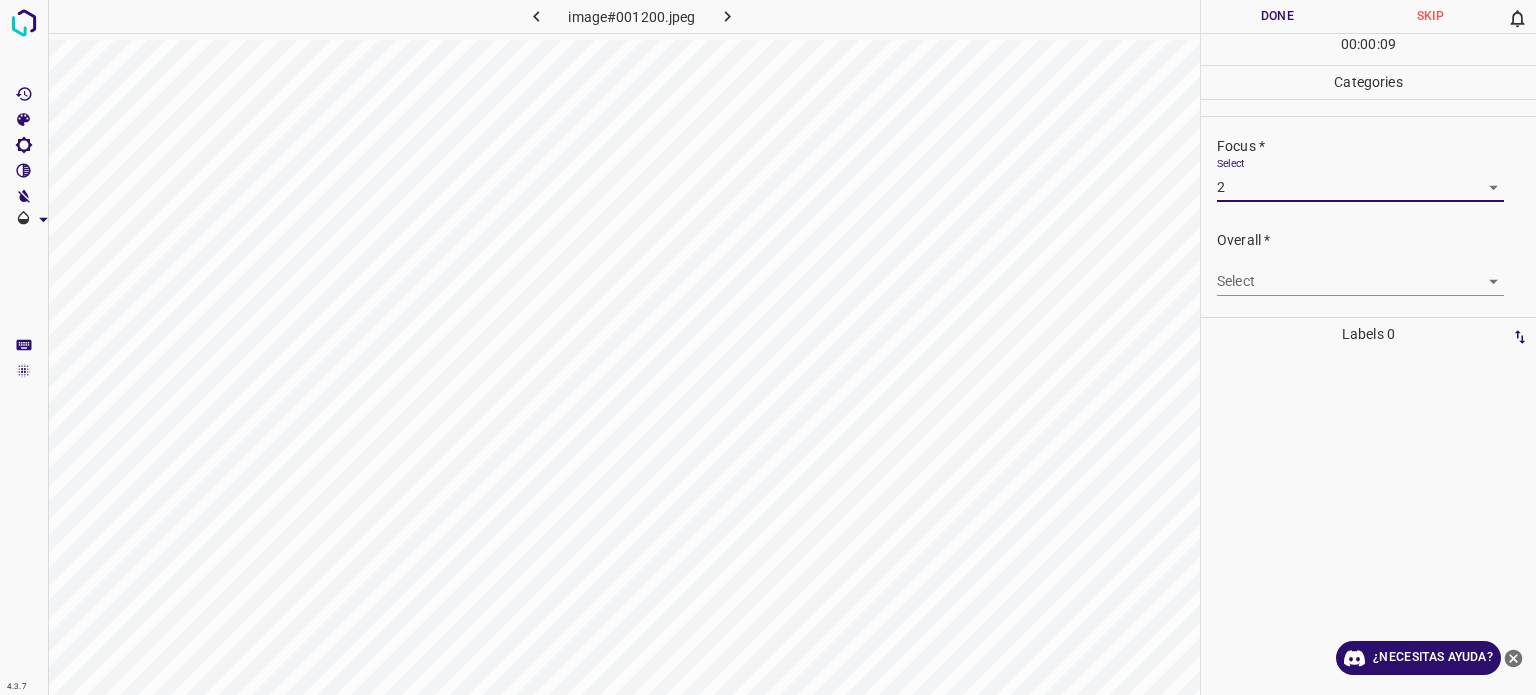 click on "4.3.7 image#001200.jpeg Done Skip 0 00   : 00   : 09   Categories Lighting *  Select 2 2 Focus *  Select 2 2 Overall *  Select ​ Labels   0 Categories 1 Lighting 2 Focus 3 Overall Tools Space Change between modes (Draw & Edit) I Auto labeling R Restore zoom M Zoom in N Zoom out Delete Delete selecte label Filters Z Restore filters X Saturation filter C Brightness filter V Contrast filter B Gray scale filter General O Download ¿Necesitas ayuda? Texto original Valora esta traducción Tu opinión servirá para ayudar a mejorar el Traductor de Google - Texto - Esconder - Borrar" at bounding box center (768, 347) 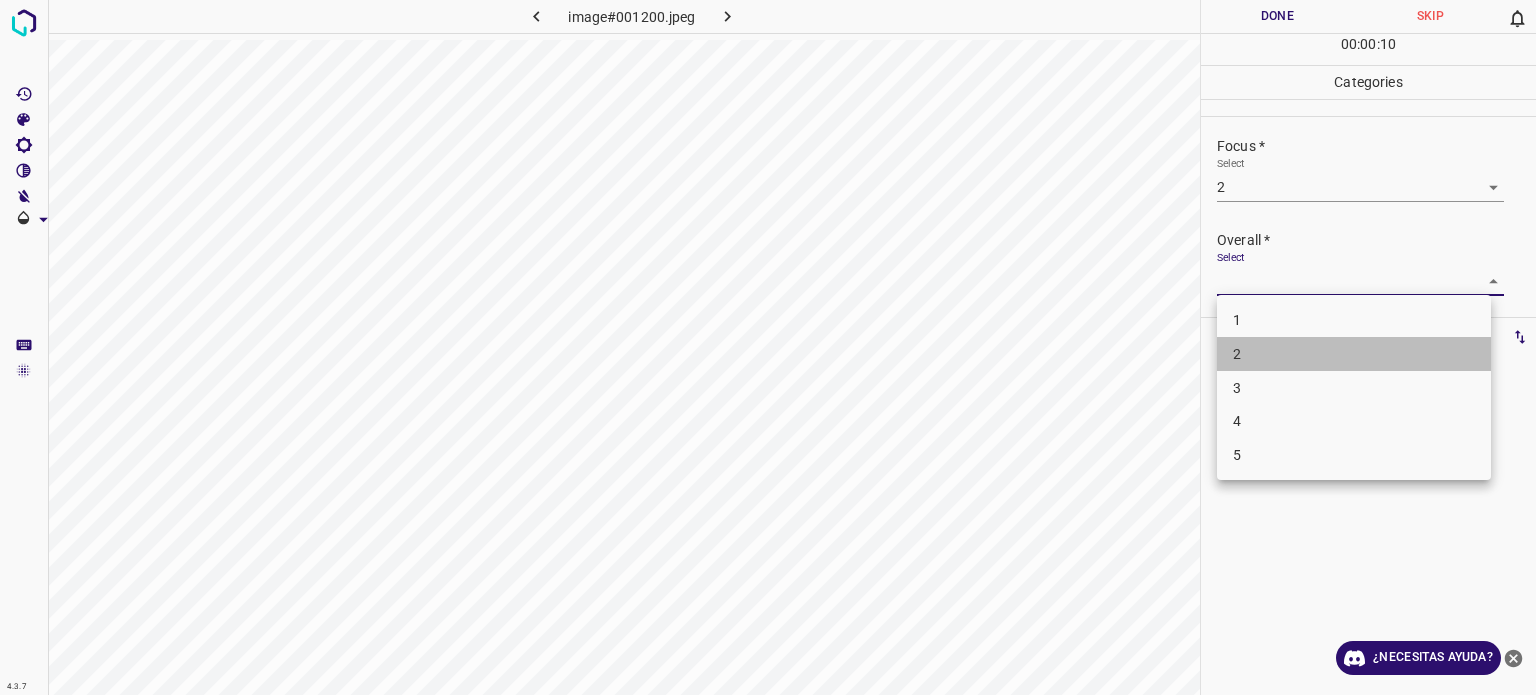 click on "2" at bounding box center [1354, 354] 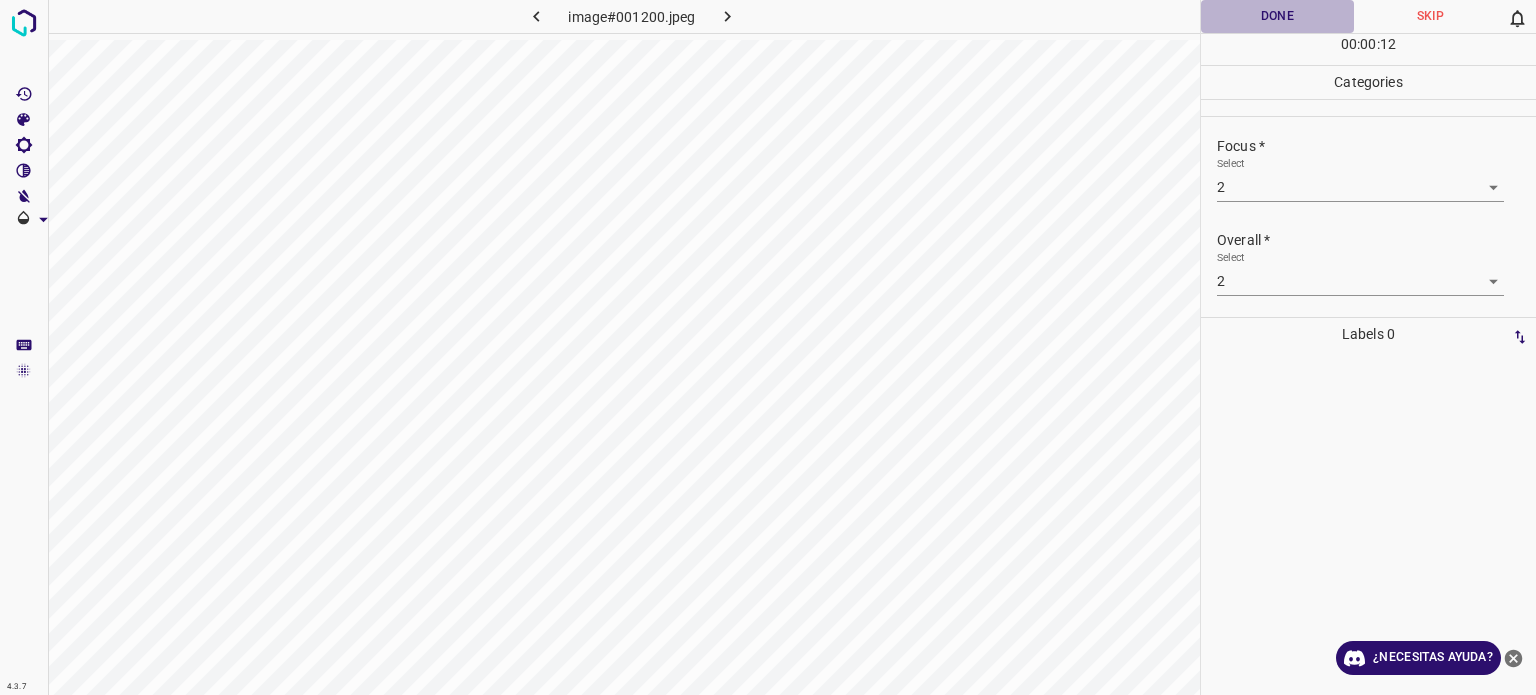 click on "Done" at bounding box center (1277, 16) 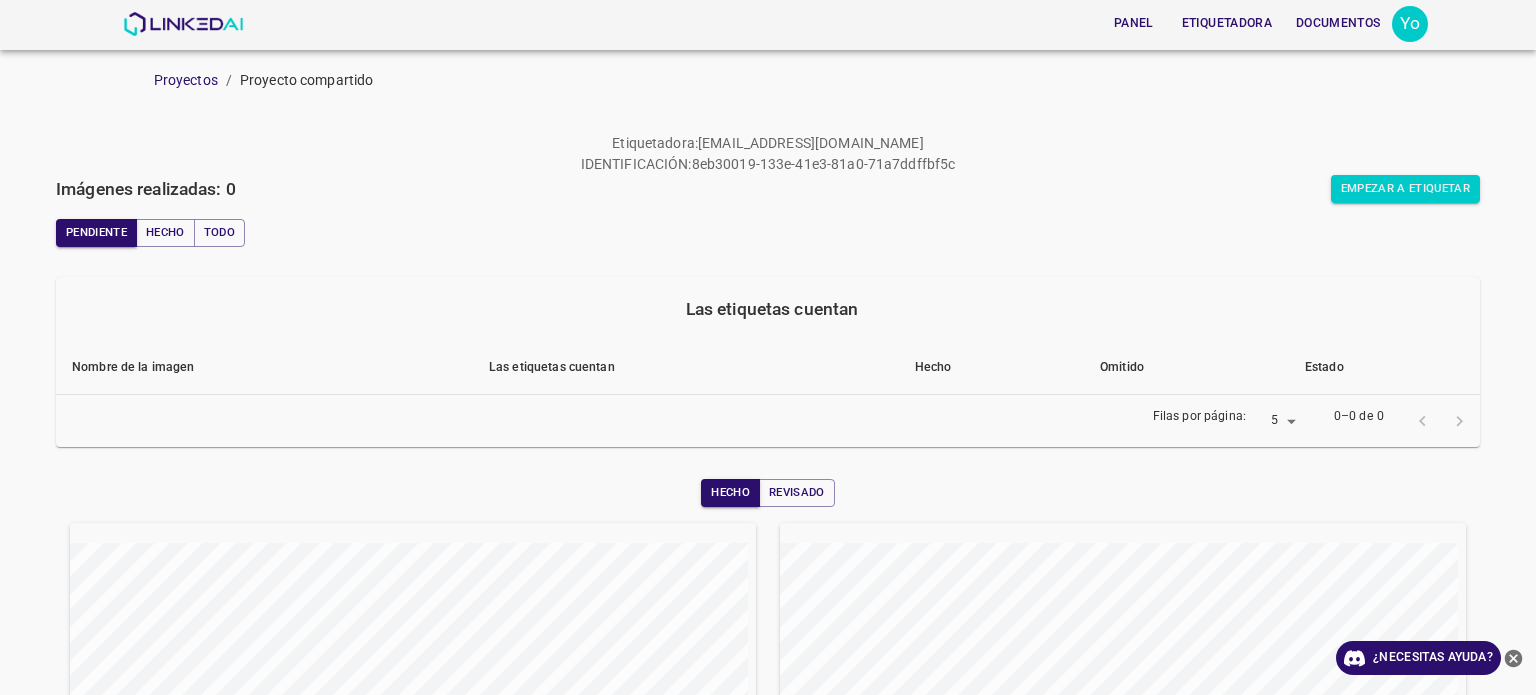 scroll, scrollTop: 0, scrollLeft: 0, axis: both 